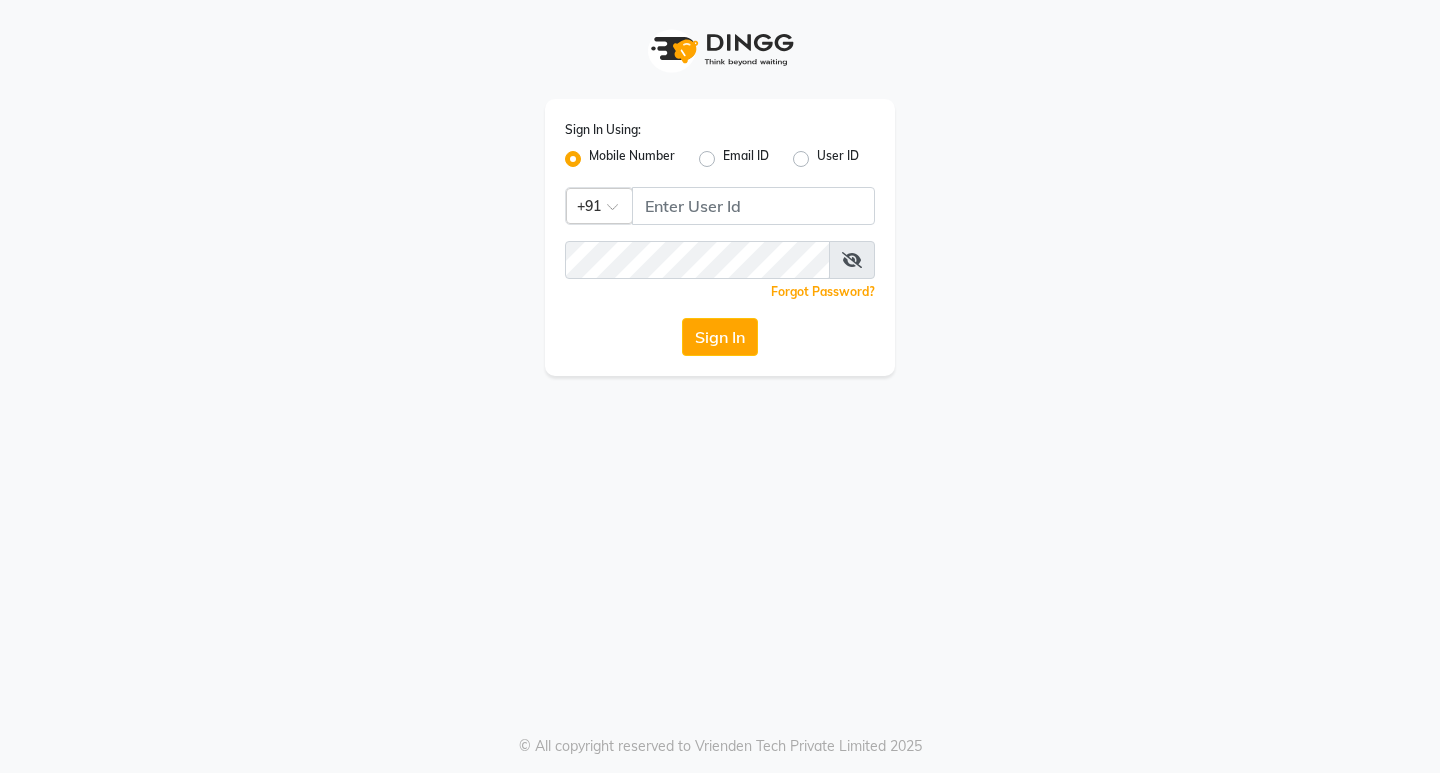 scroll, scrollTop: 0, scrollLeft: 0, axis: both 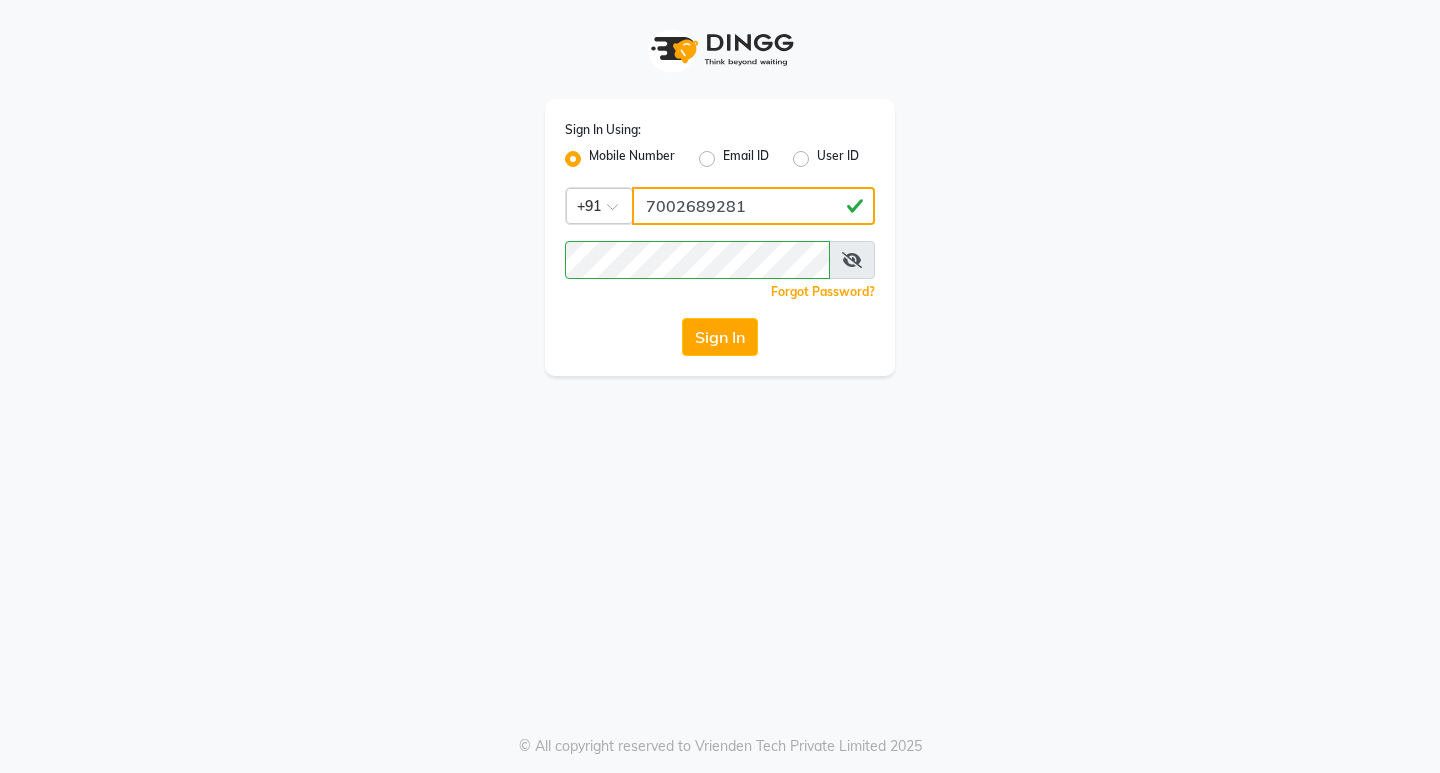 click on "7002689281" 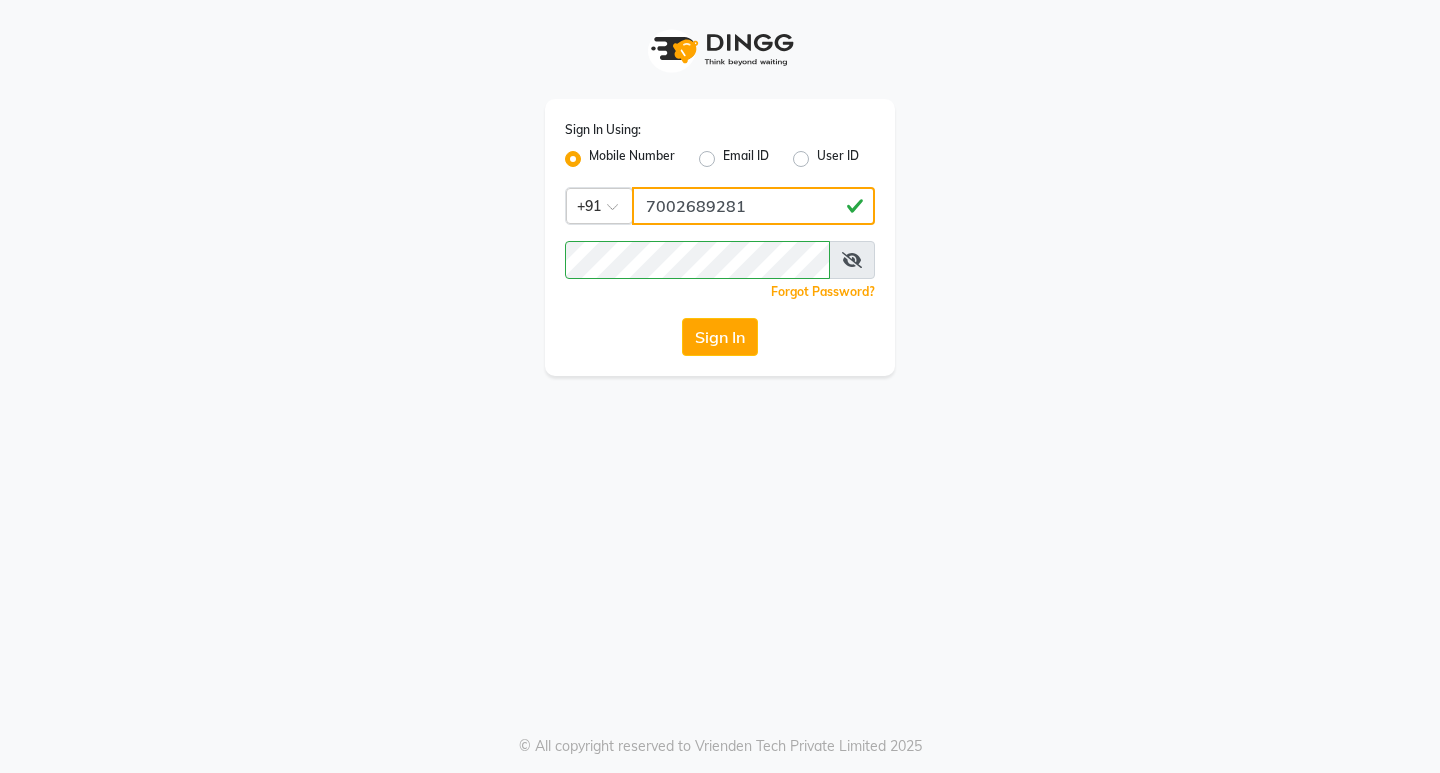 type on "7760179992" 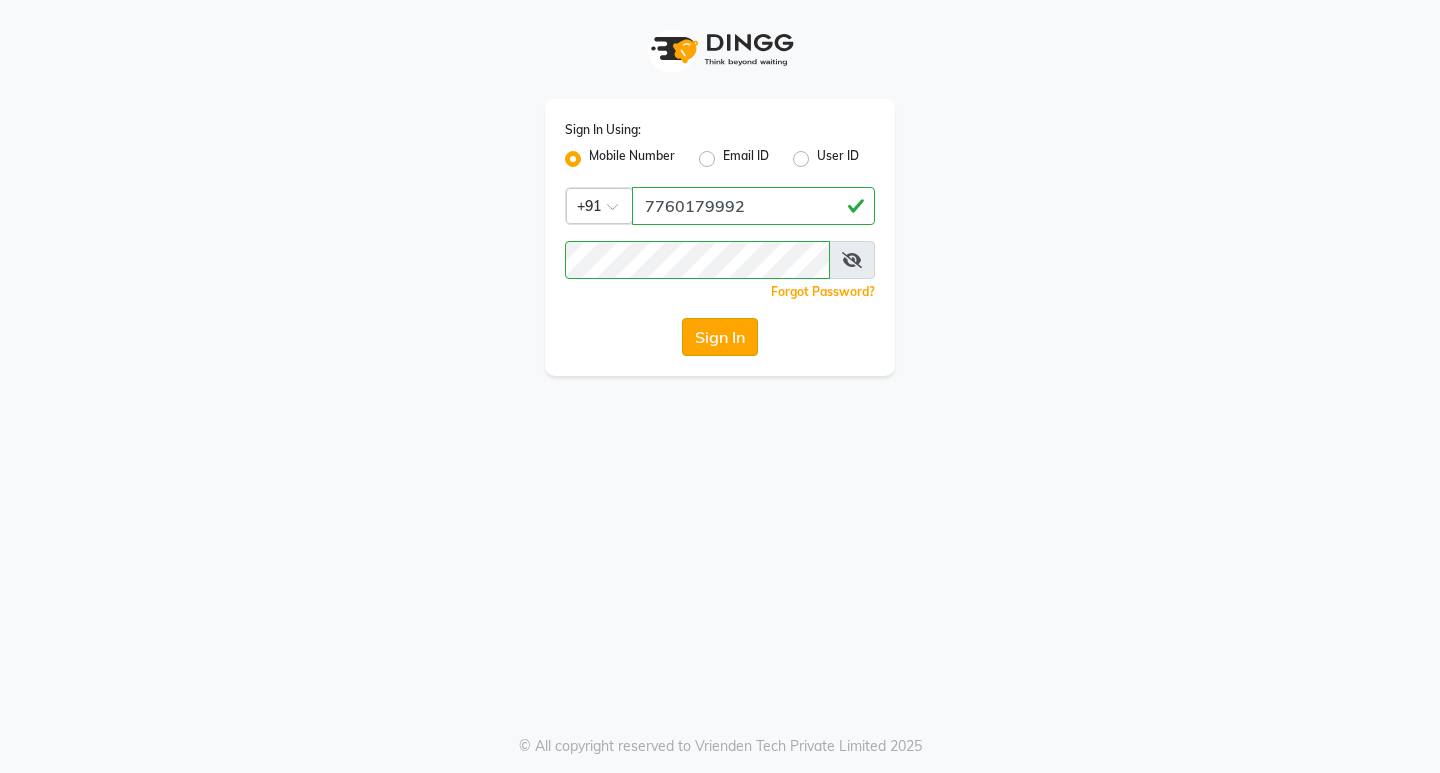 click on "Sign In" 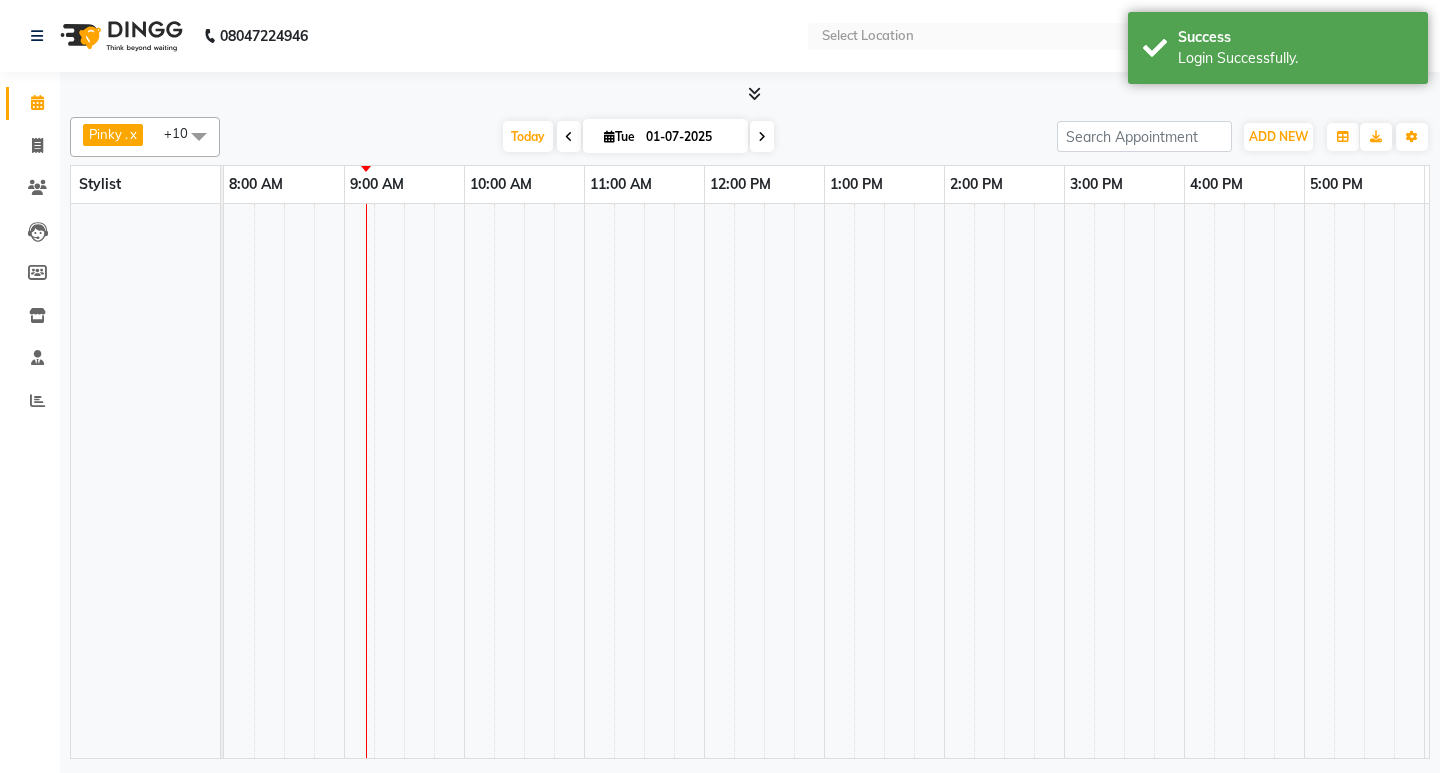 select on "en" 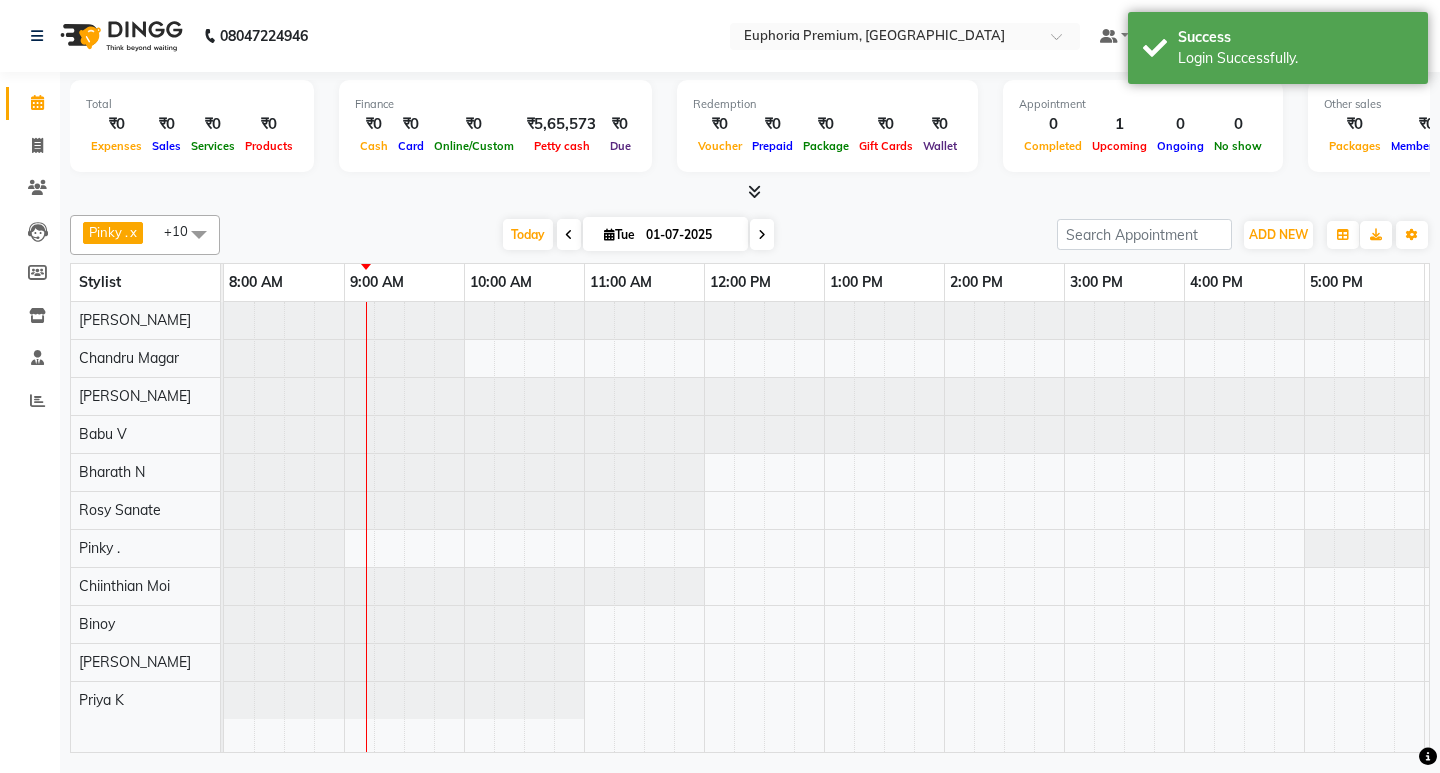 scroll, scrollTop: 0, scrollLeft: 0, axis: both 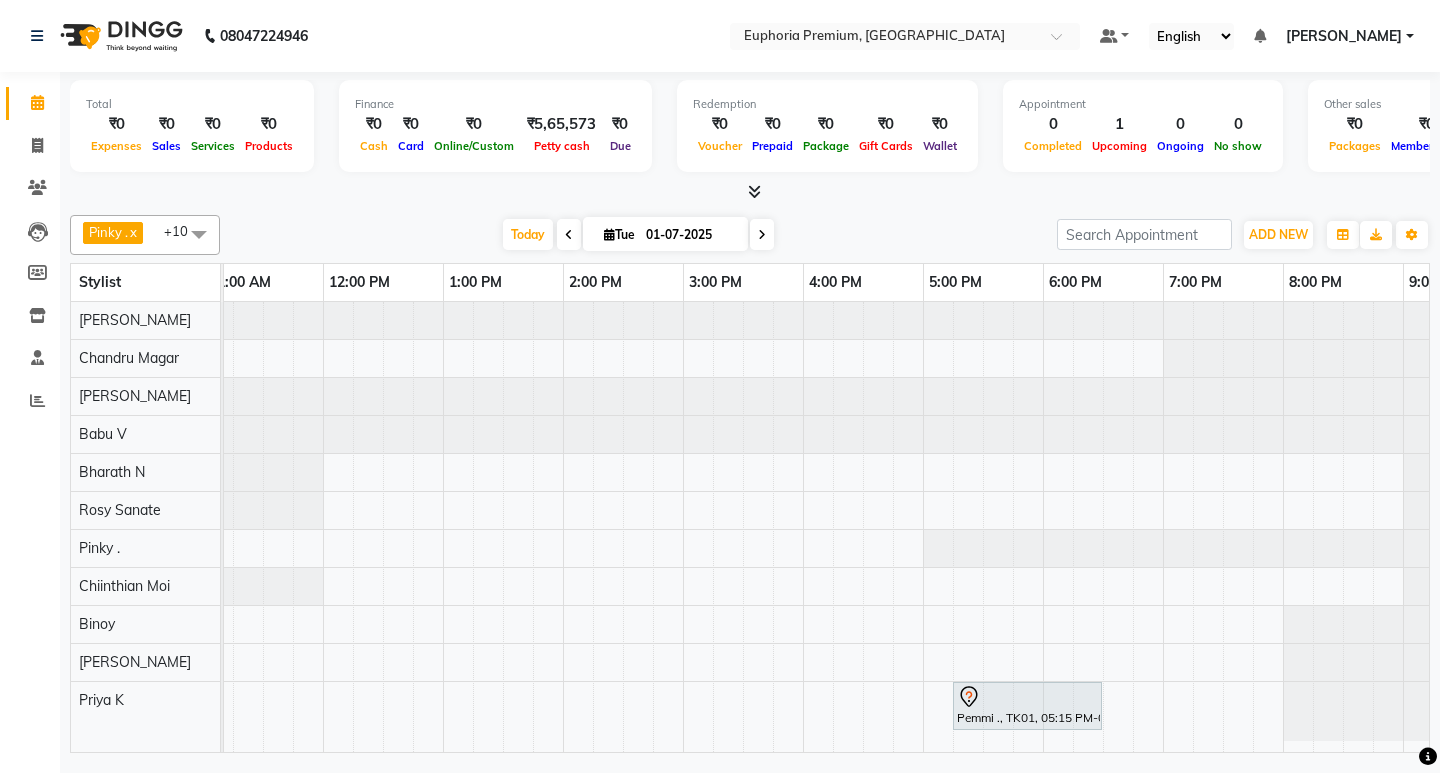 click at bounding box center (569, 235) 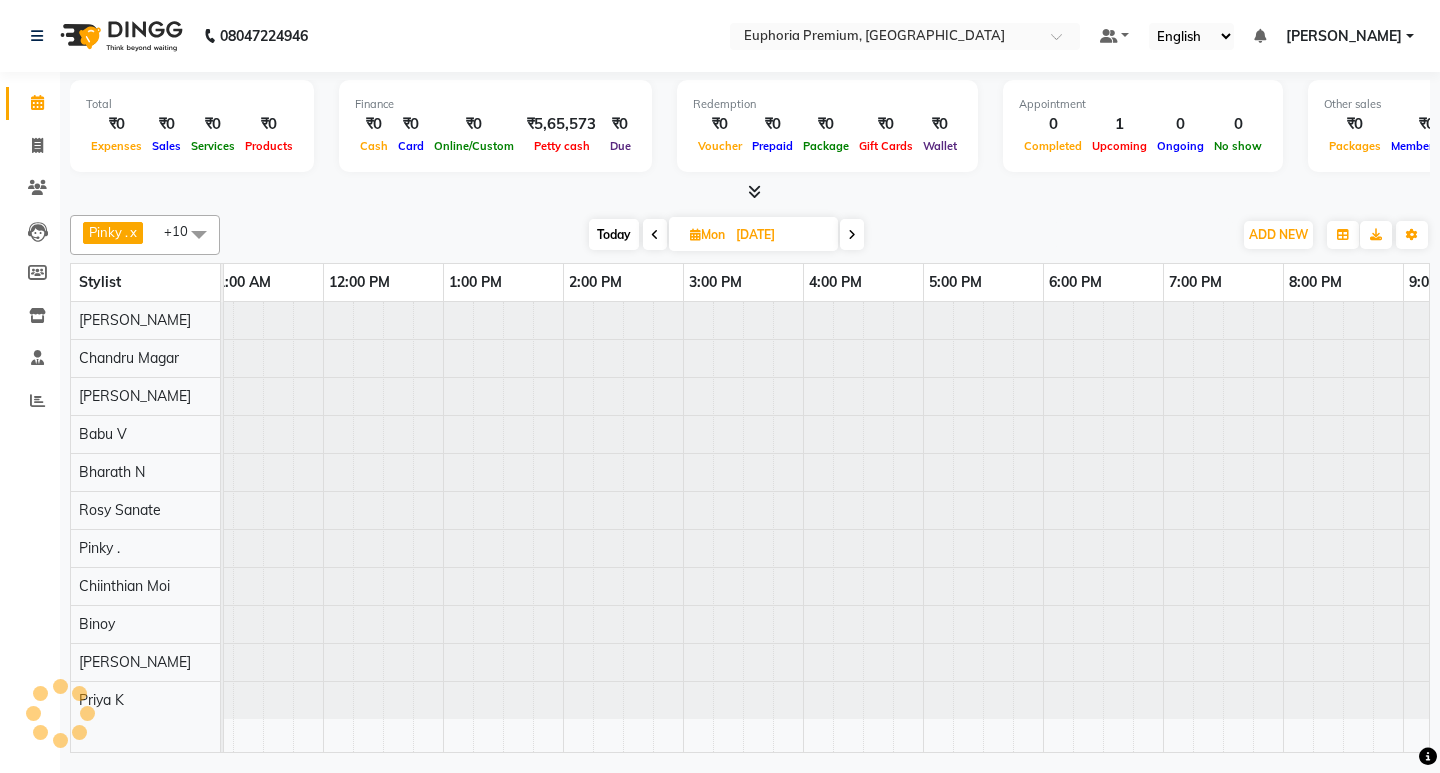 scroll, scrollTop: 0, scrollLeft: 0, axis: both 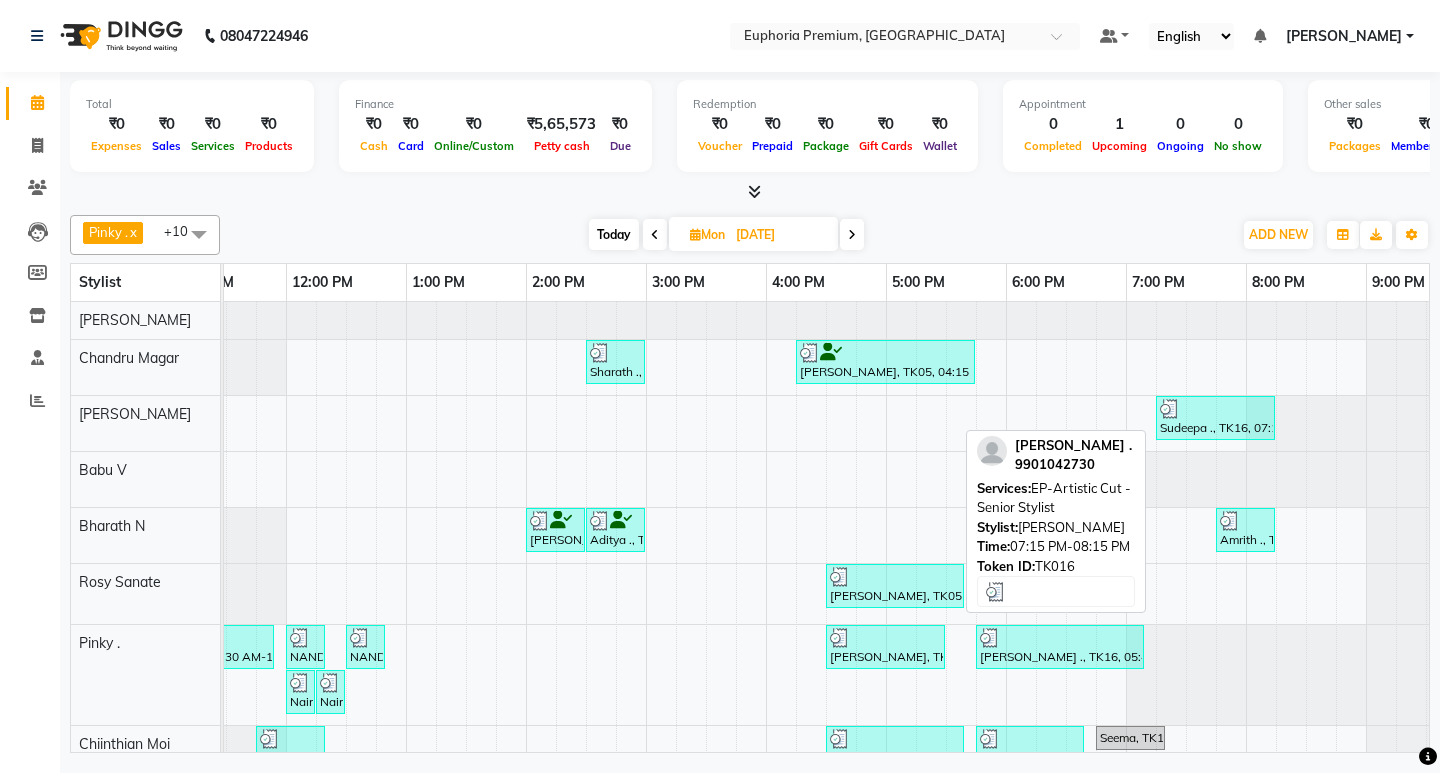 click at bounding box center (1215, 409) 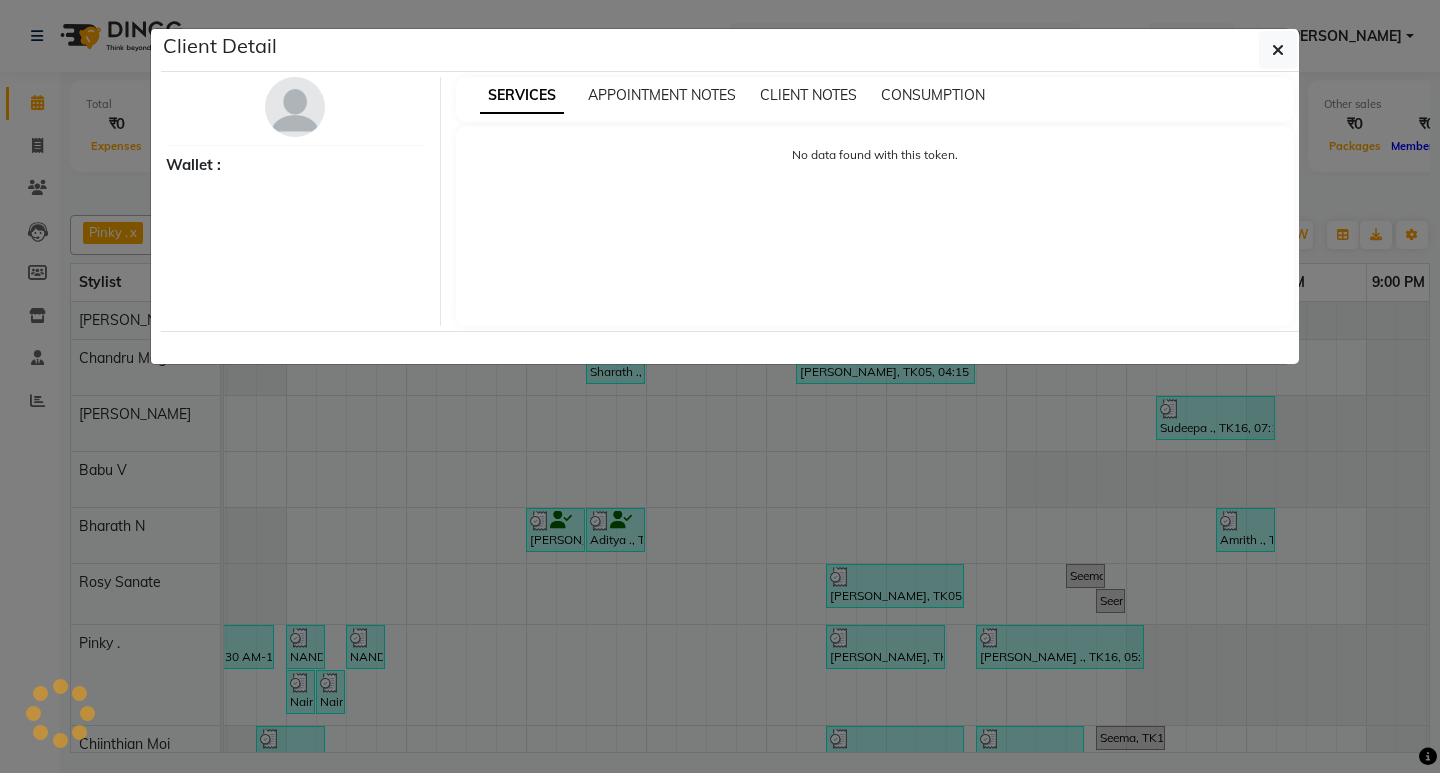 select on "3" 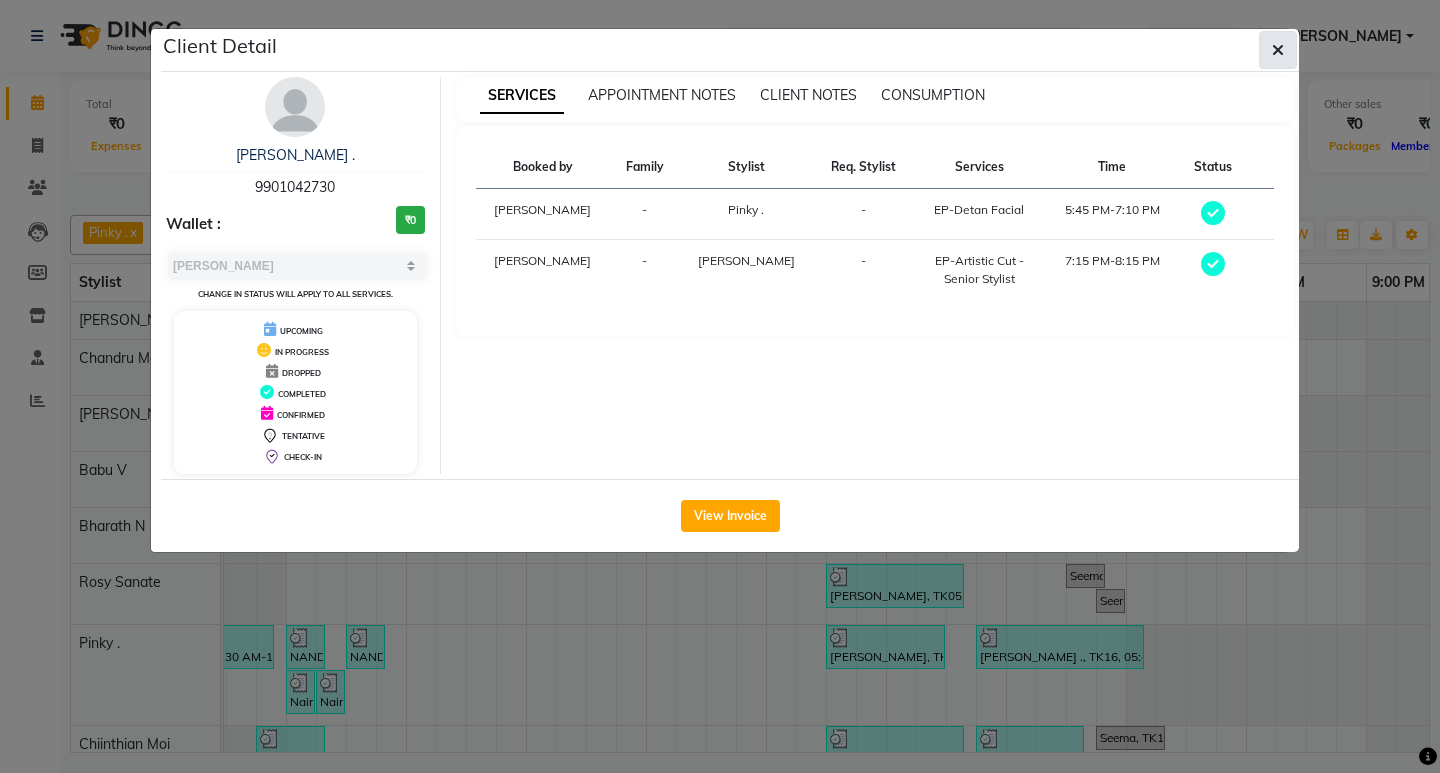click 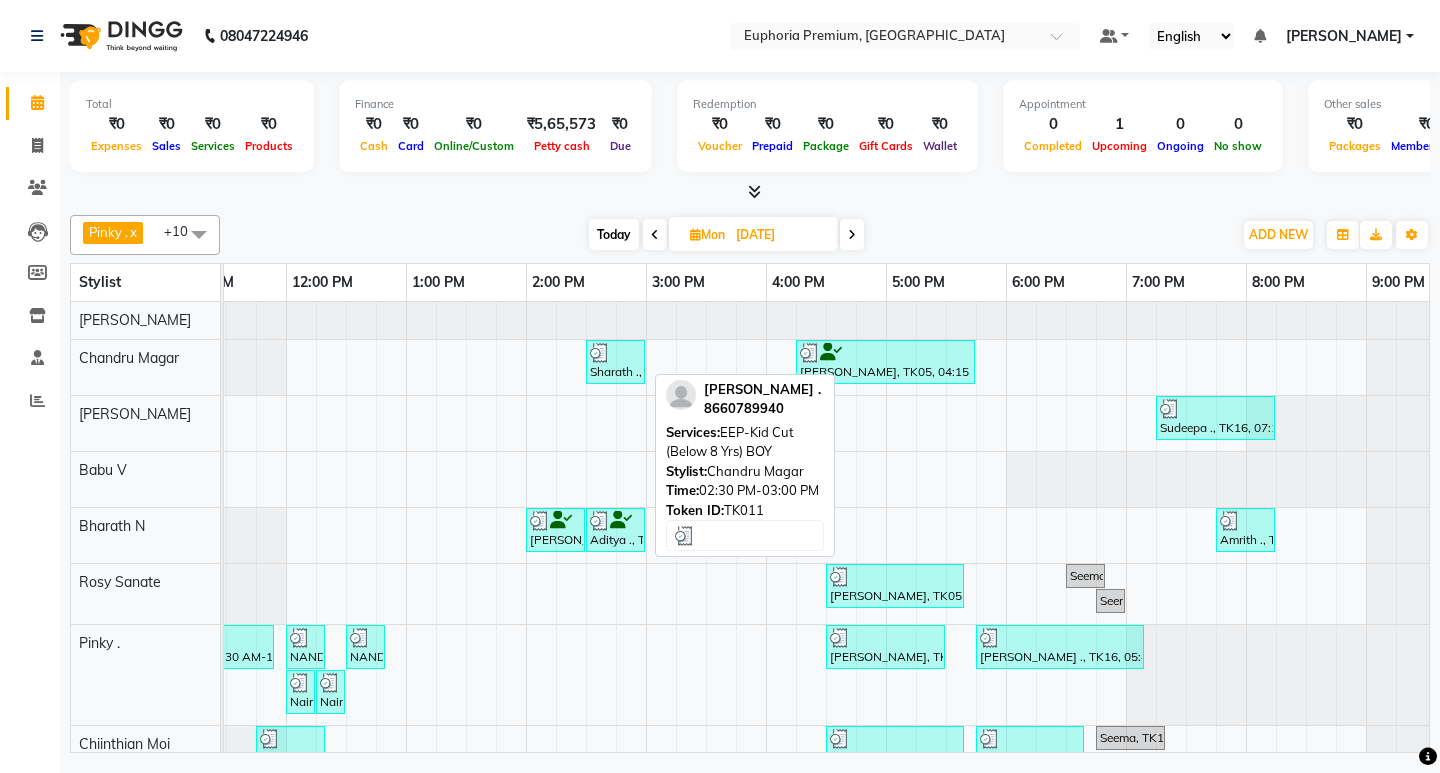 click at bounding box center (615, 353) 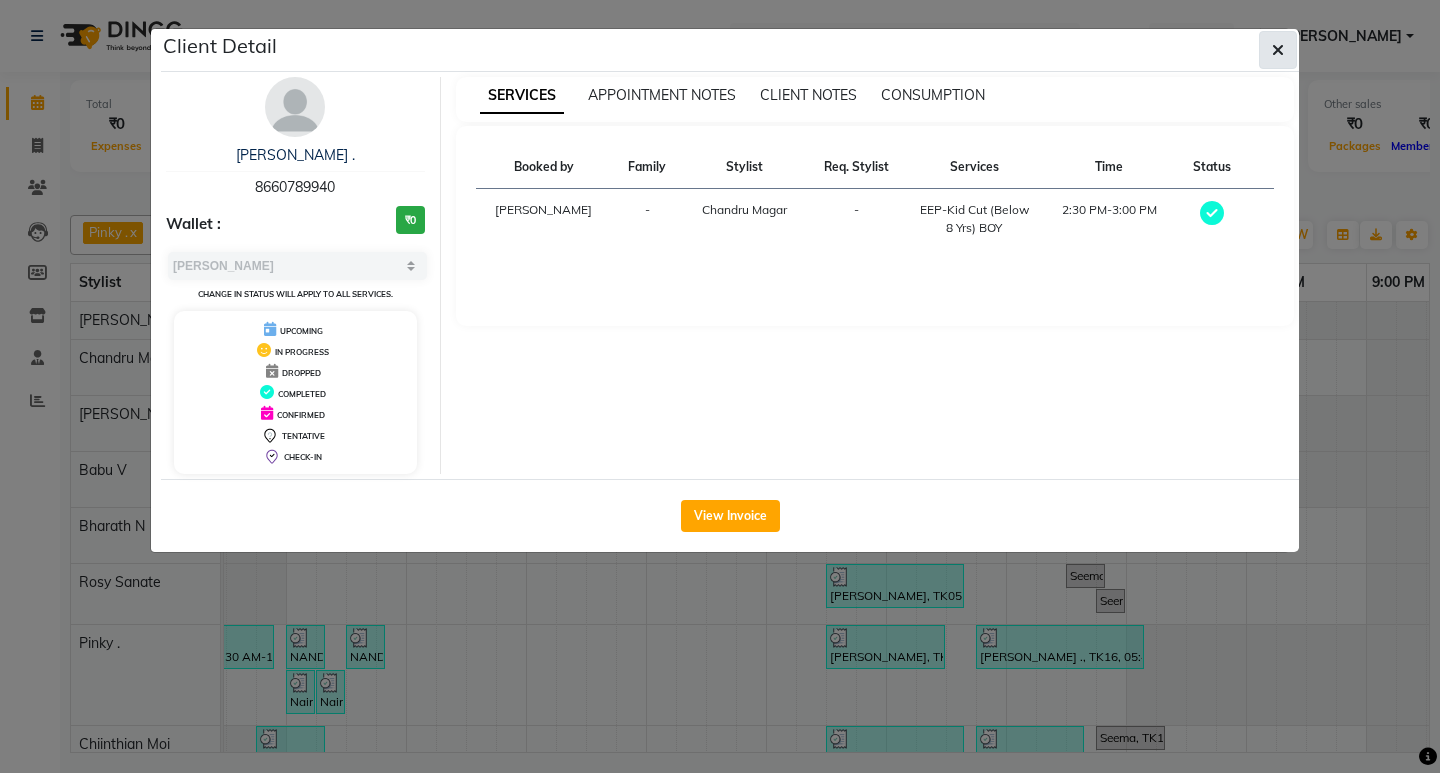click 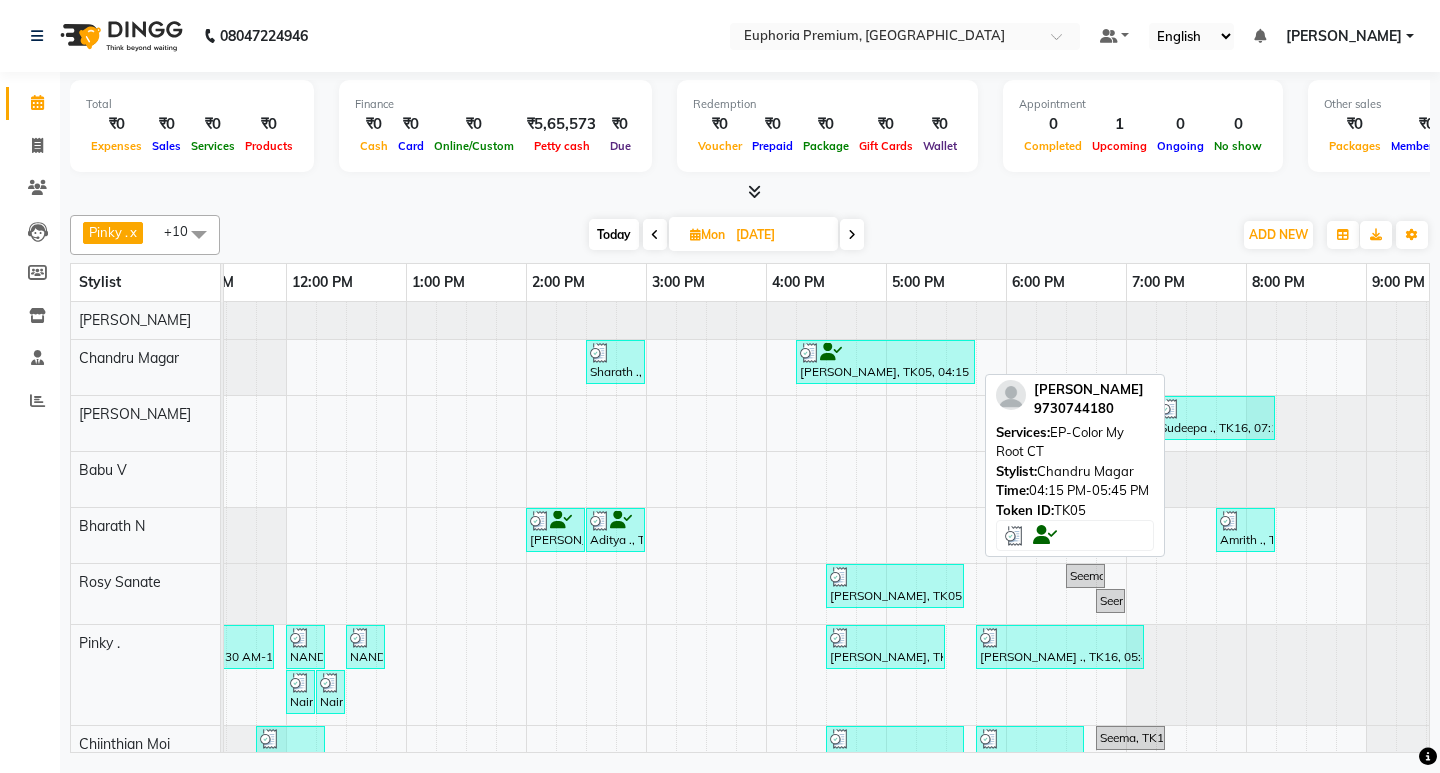 click on "[PERSON_NAME], TK05, 04:15 PM-05:45 PM, EP-Color My Root  CT" at bounding box center [885, 362] 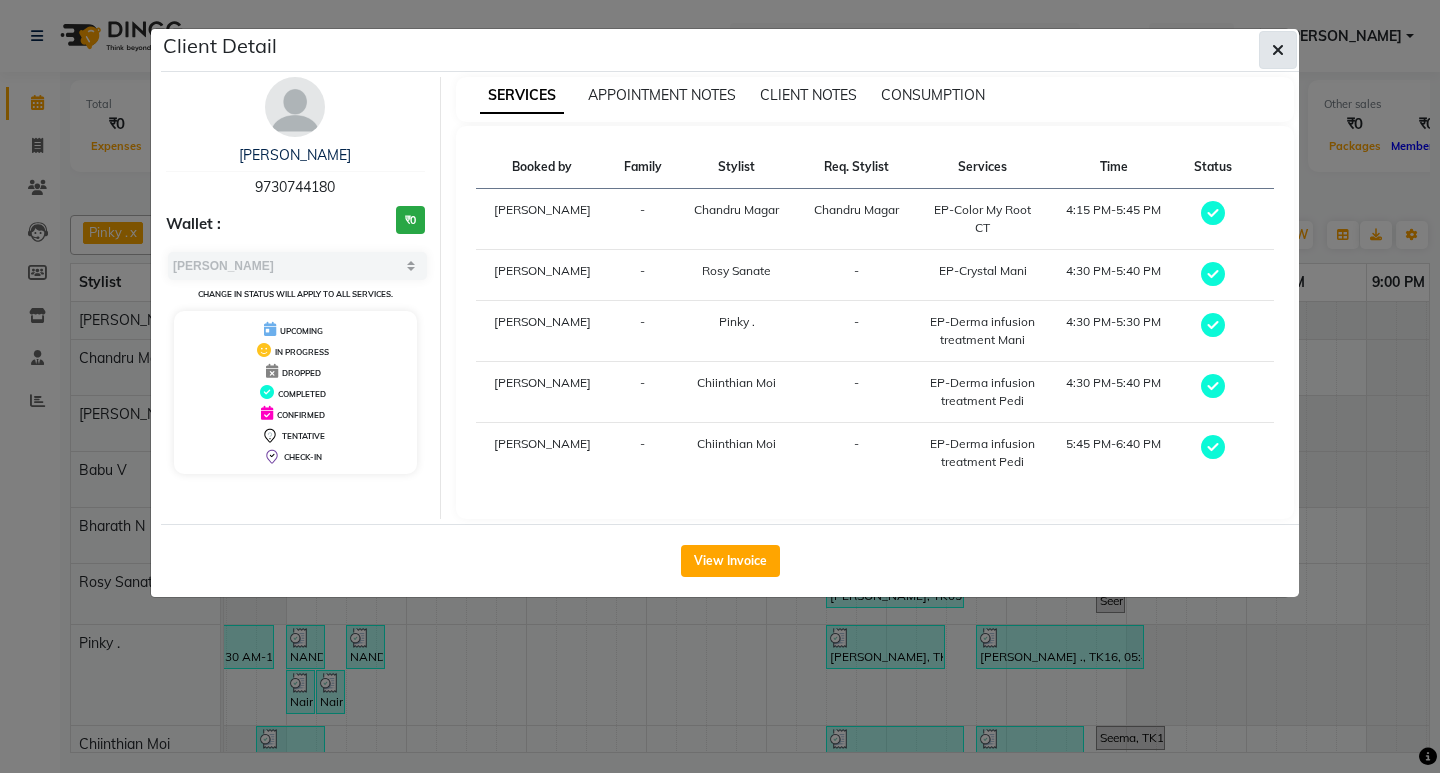 click 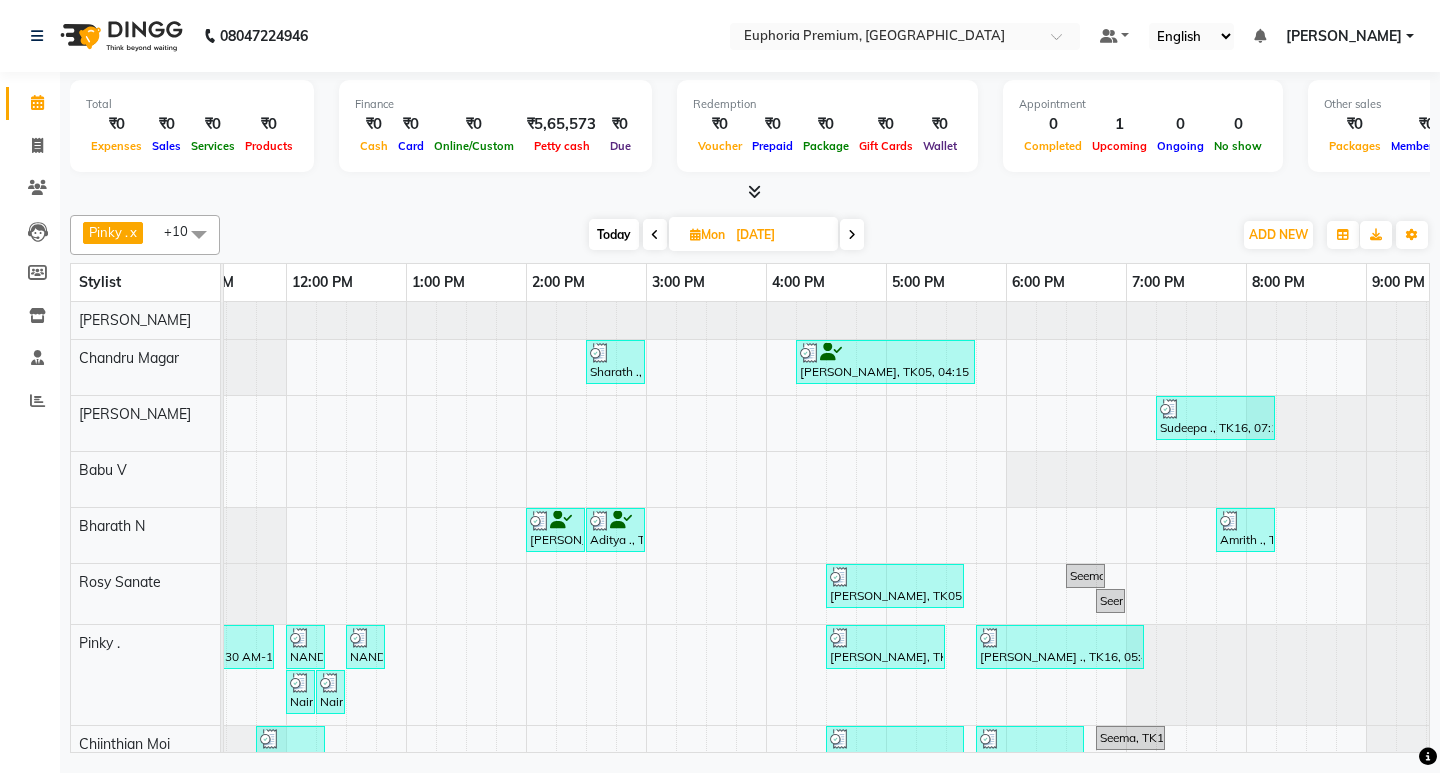 click at bounding box center (655, 235) 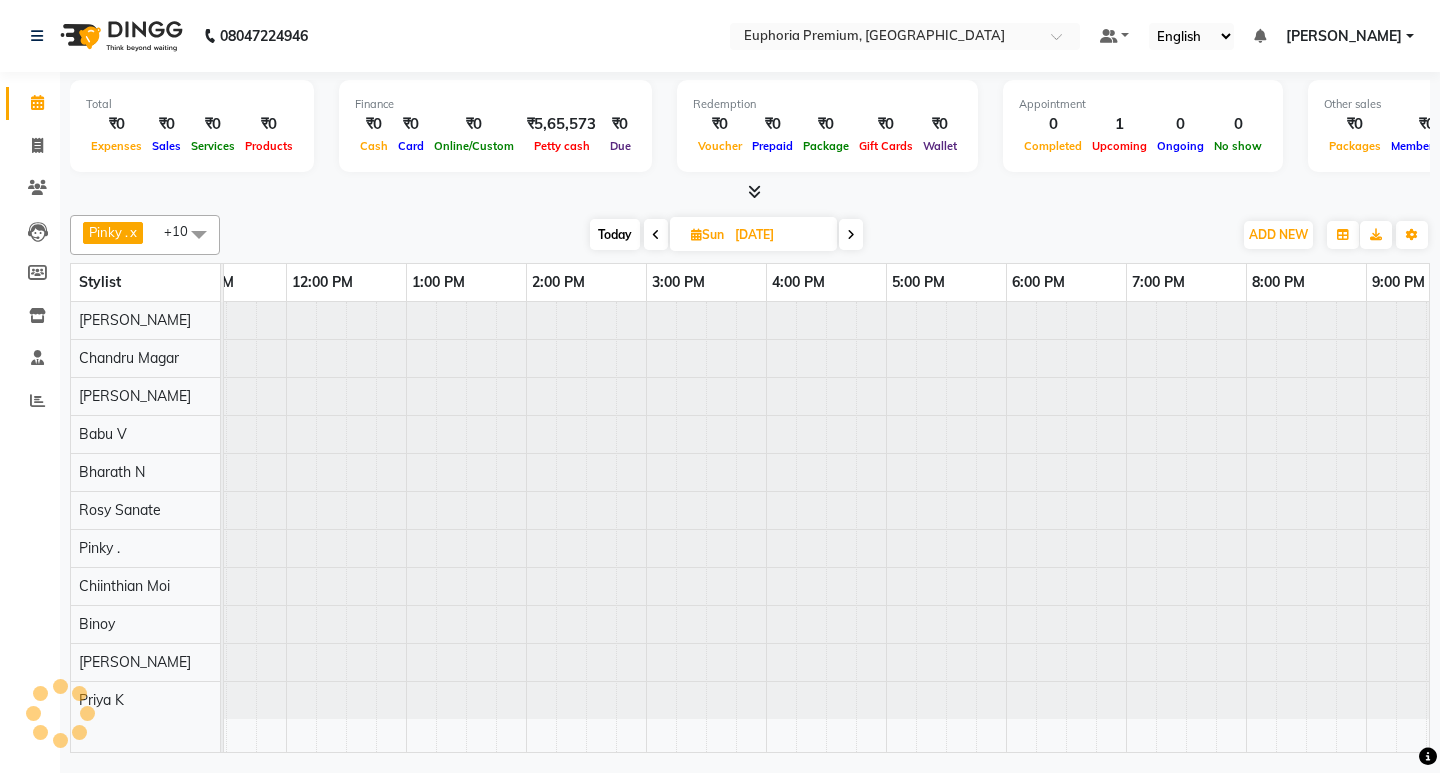 scroll, scrollTop: 0, scrollLeft: 0, axis: both 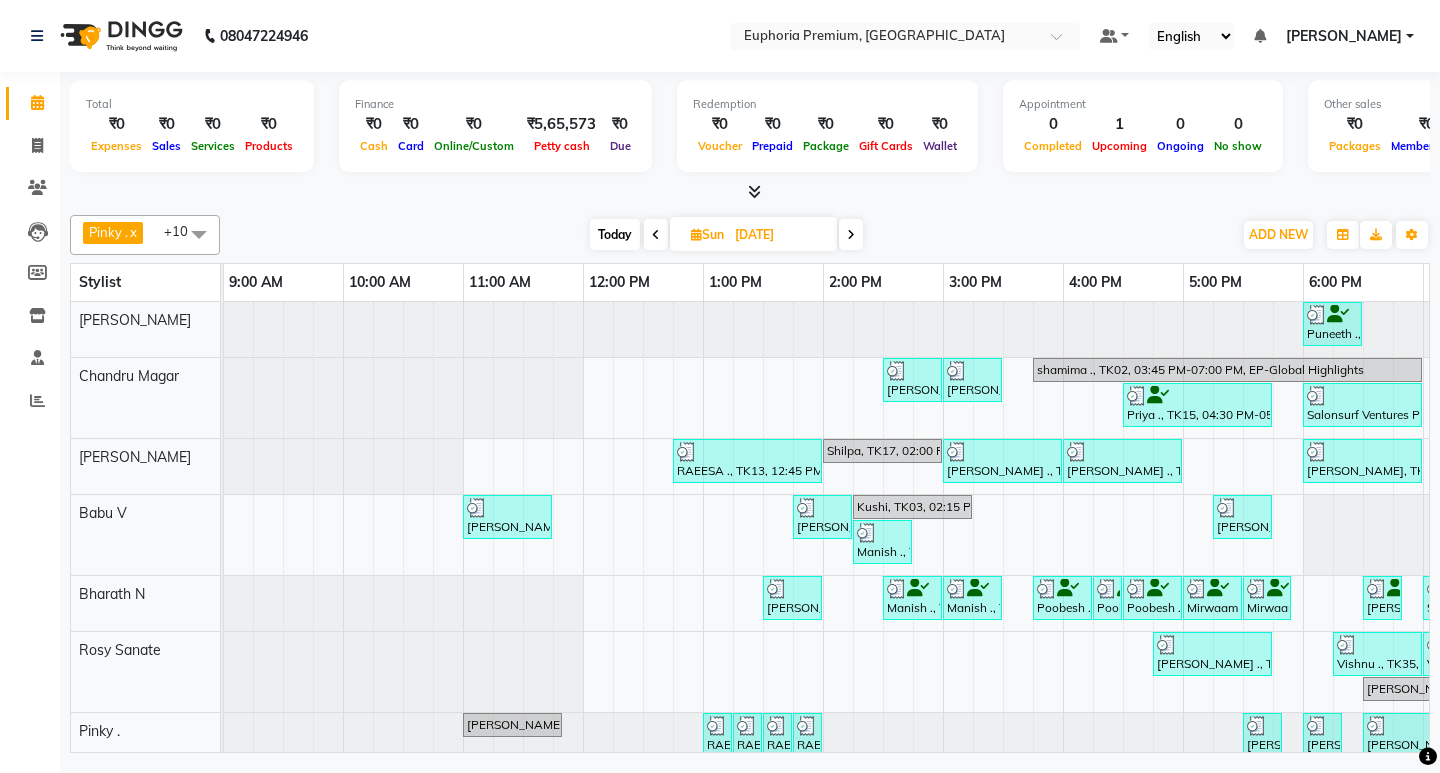 click at bounding box center (656, 234) 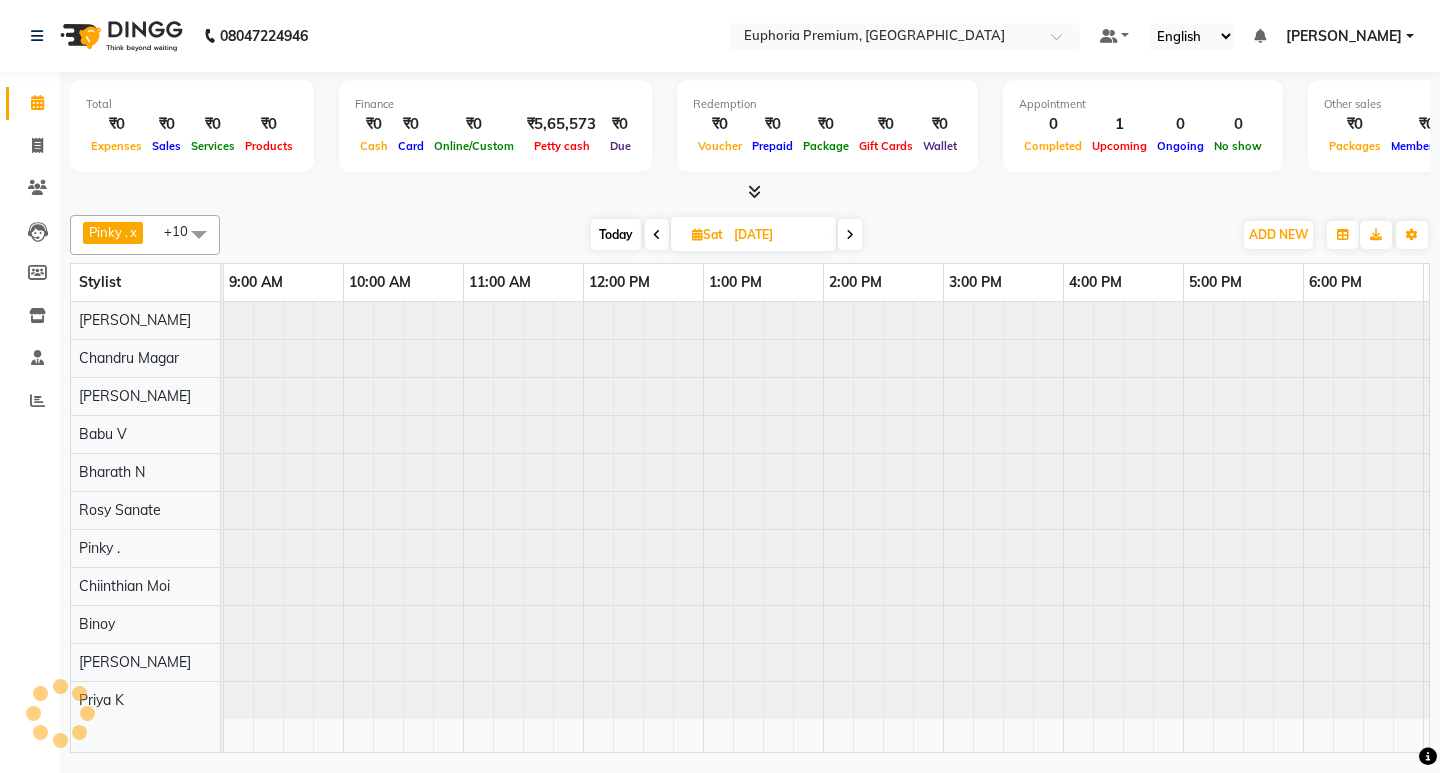scroll, scrollTop: 0, scrollLeft: 0, axis: both 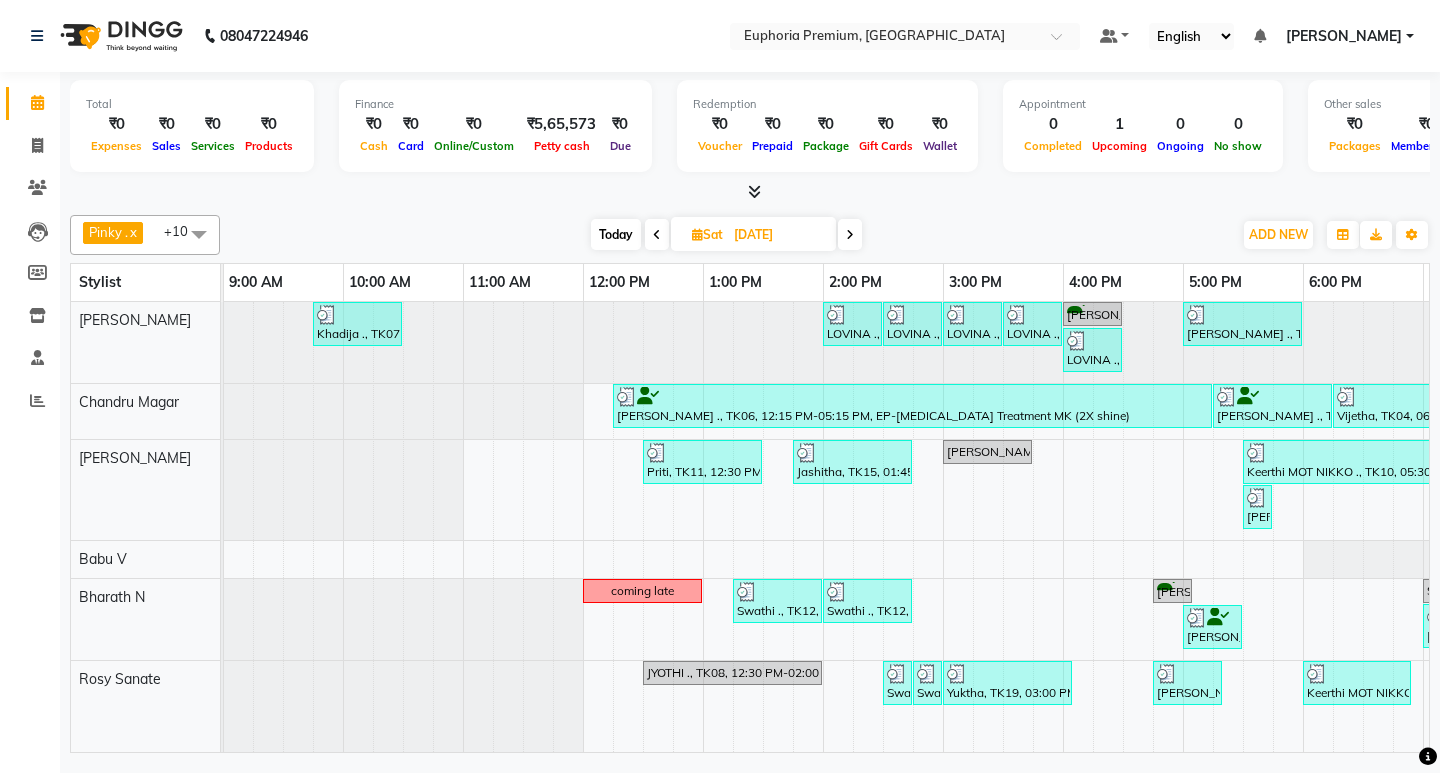 click at bounding box center [850, 235] 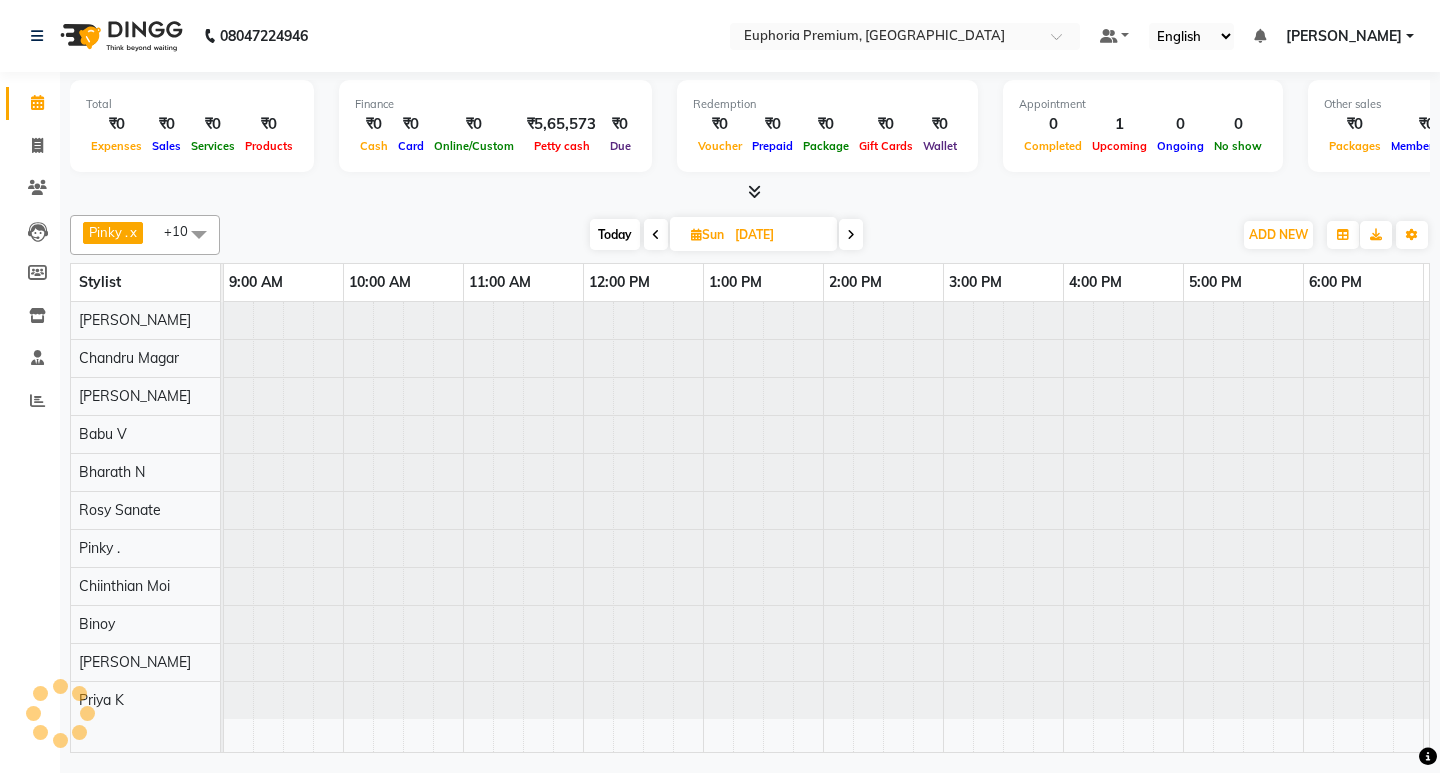 scroll, scrollTop: 0, scrollLeft: 121, axis: horizontal 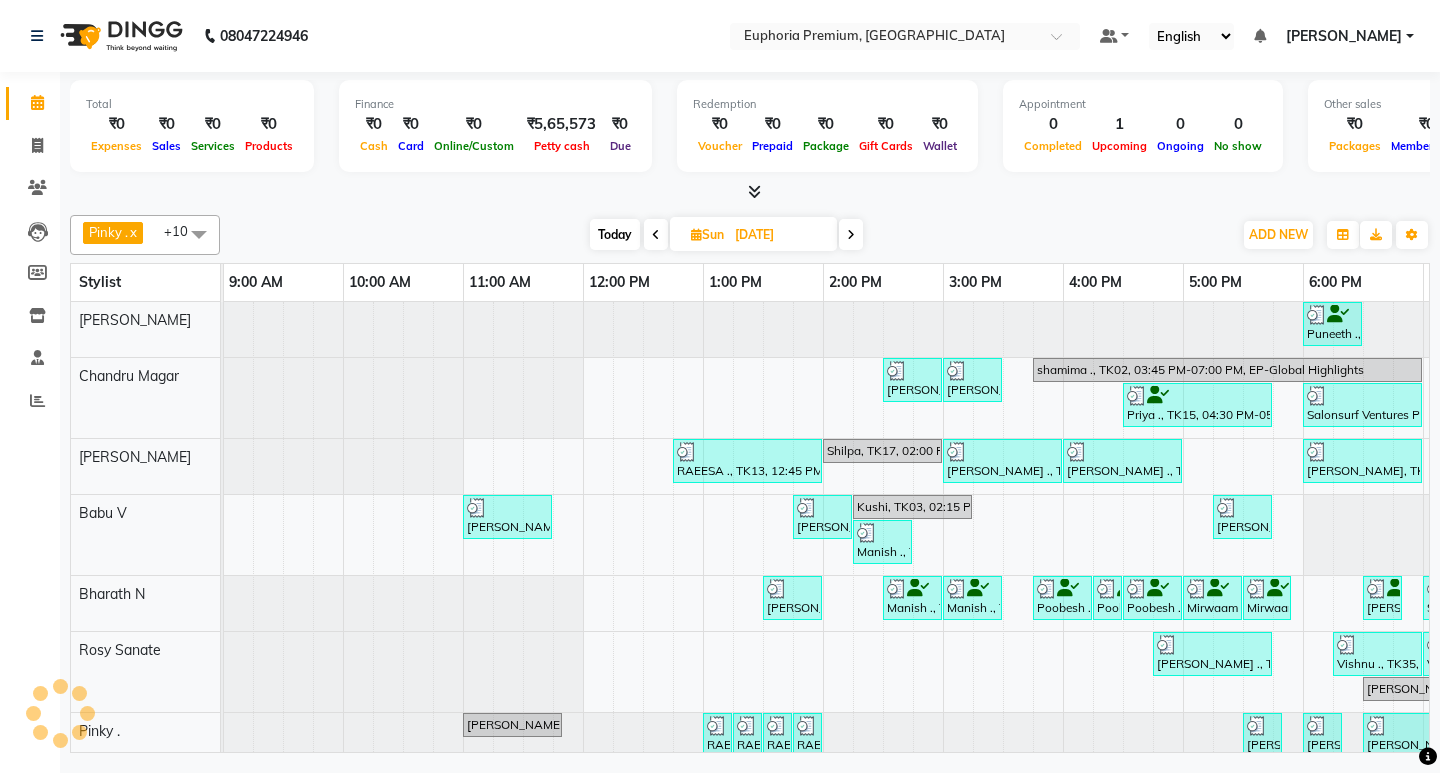click at bounding box center [851, 235] 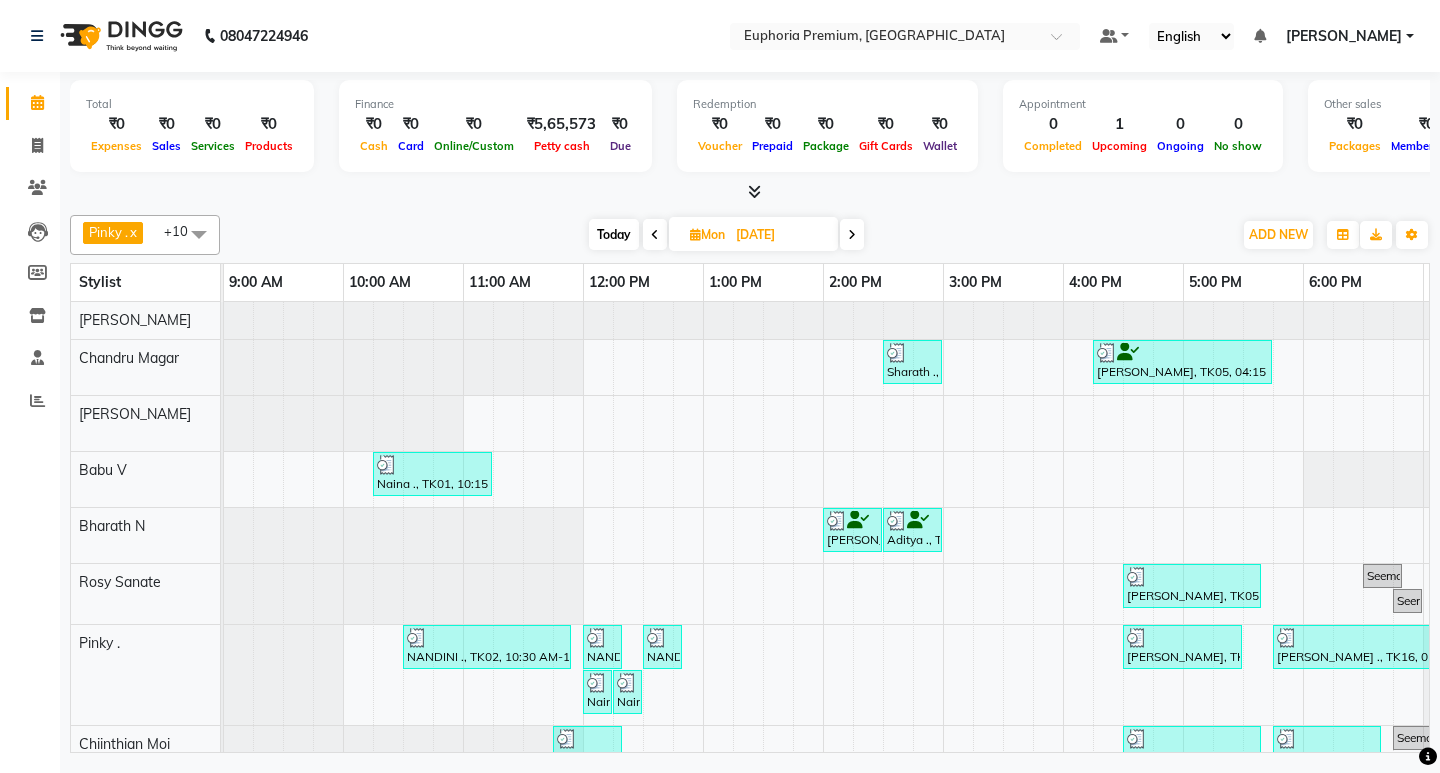 click on "Today" at bounding box center (614, 234) 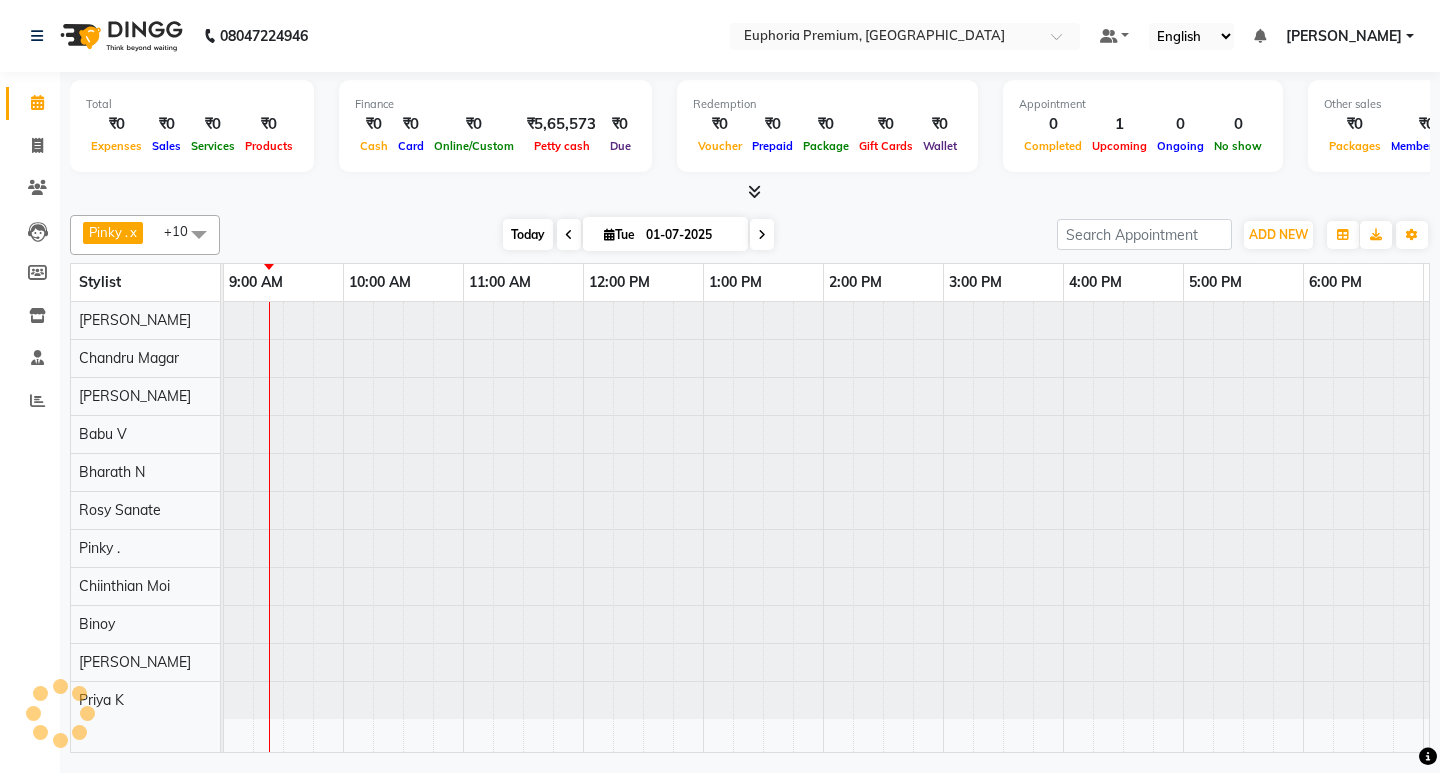 scroll, scrollTop: 0, scrollLeft: 121, axis: horizontal 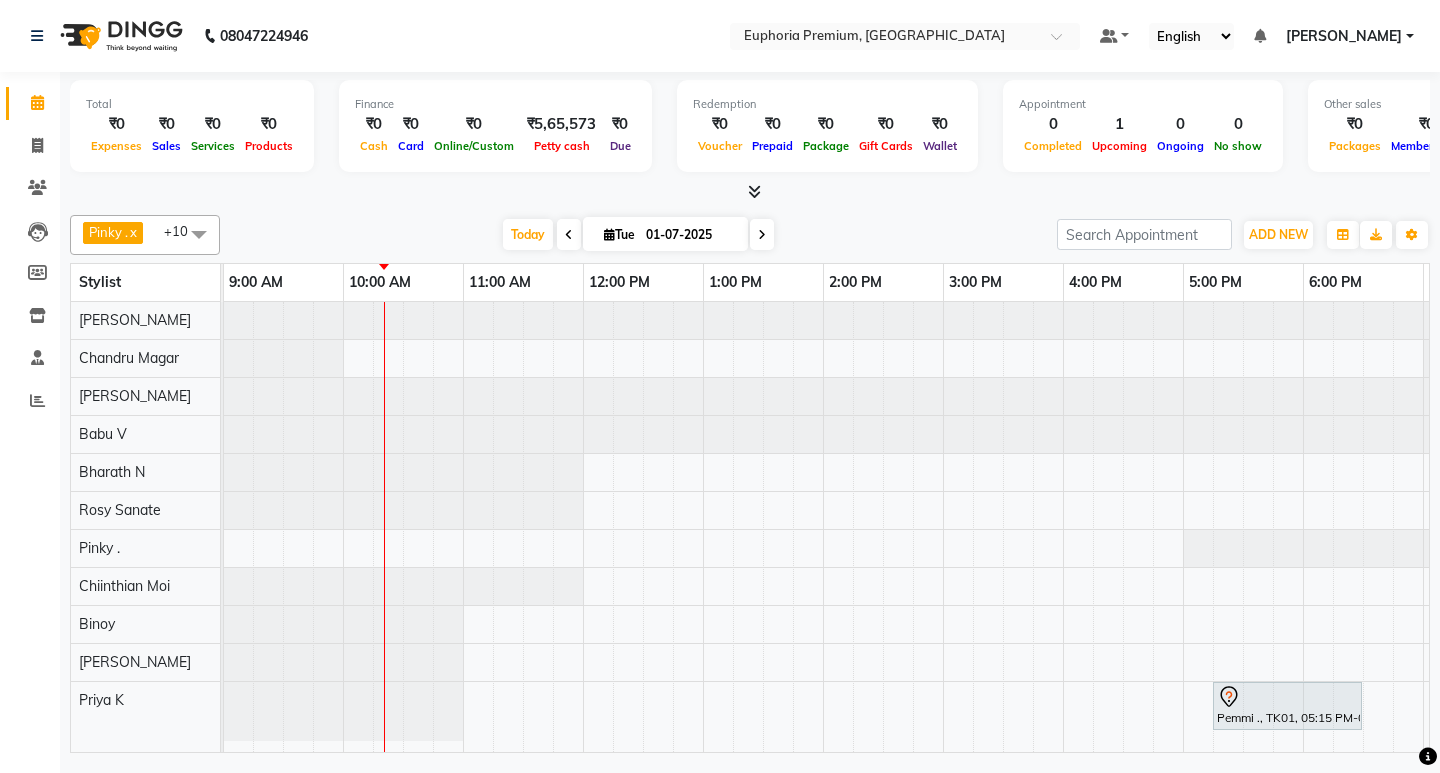 click at bounding box center (199, 234) 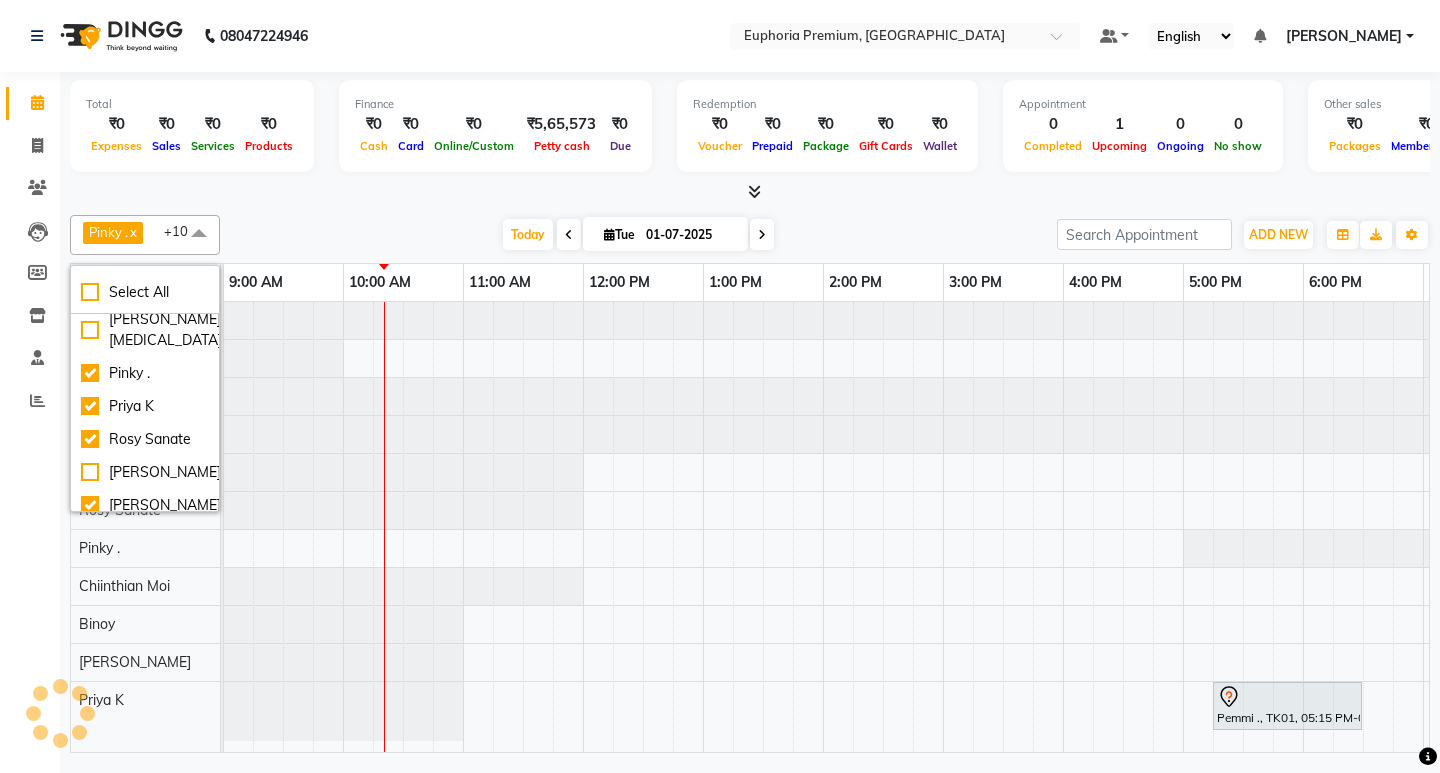 scroll, scrollTop: 430, scrollLeft: 0, axis: vertical 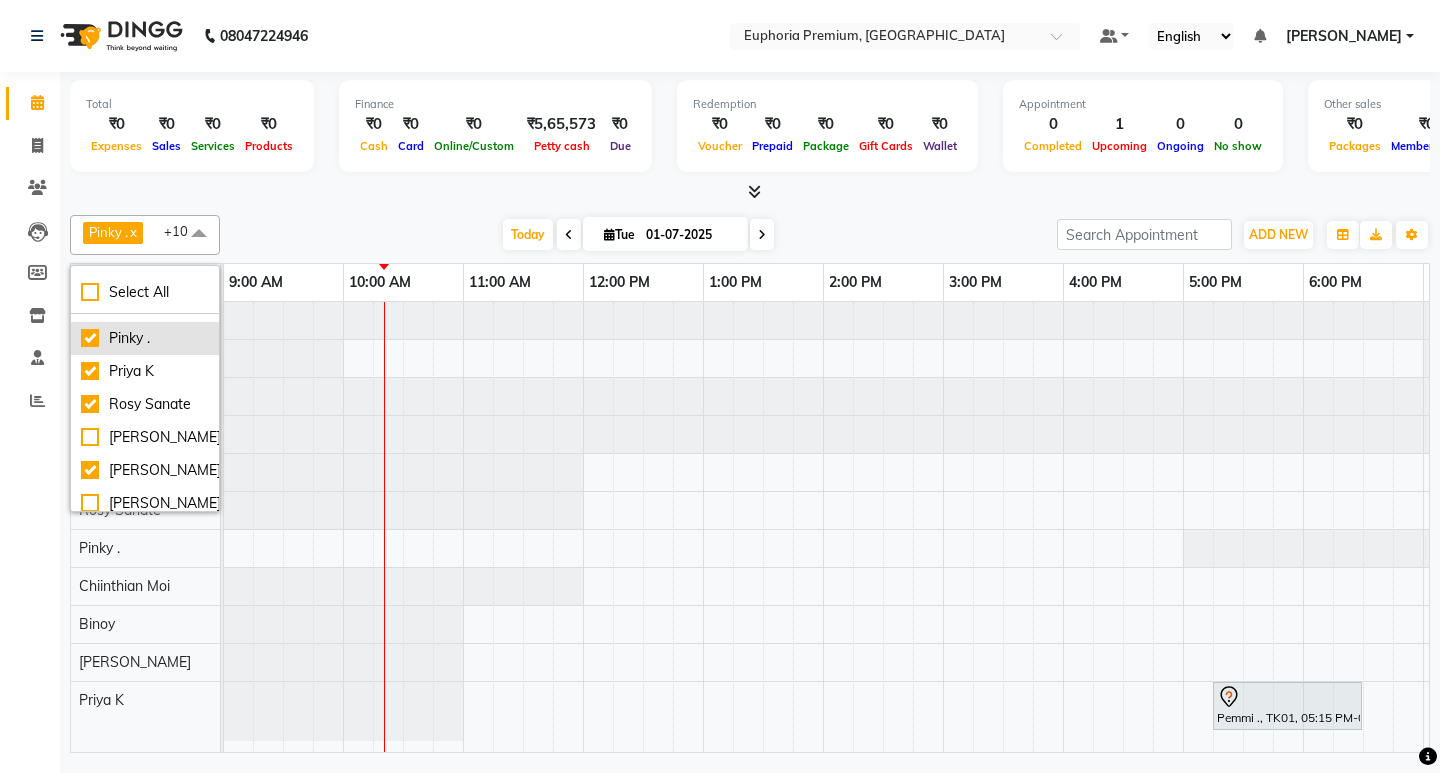 click on "Pinky ." at bounding box center (145, 338) 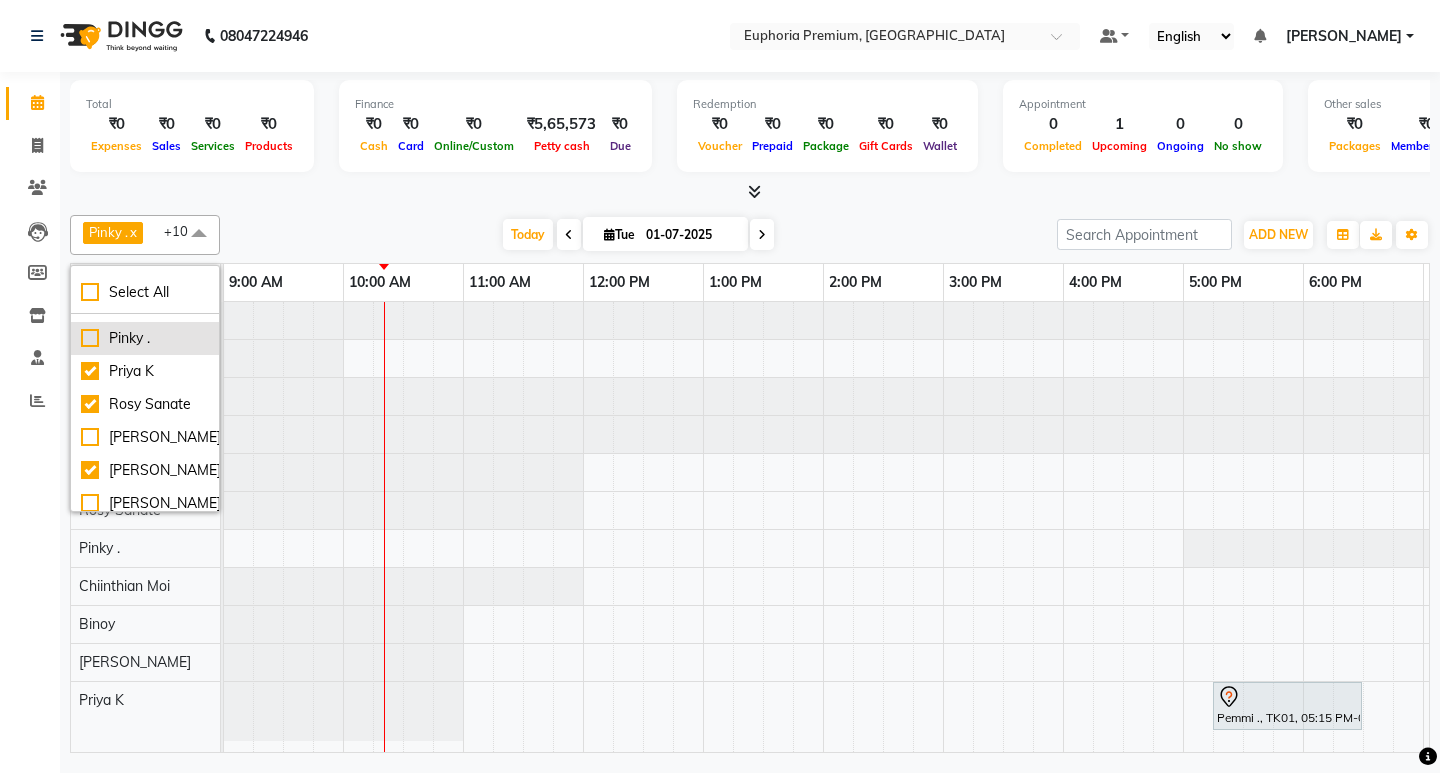 checkbox on "false" 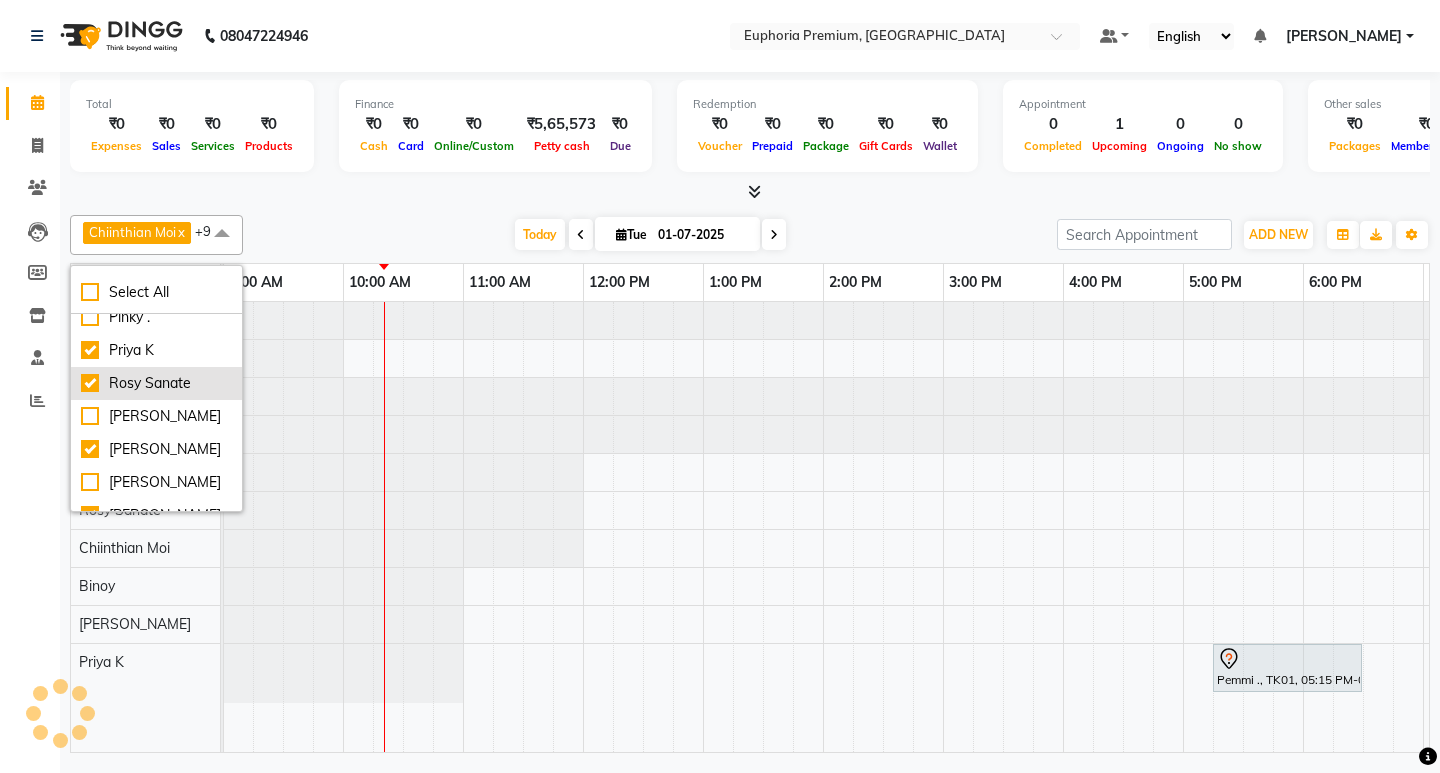 scroll, scrollTop: 367, scrollLeft: 0, axis: vertical 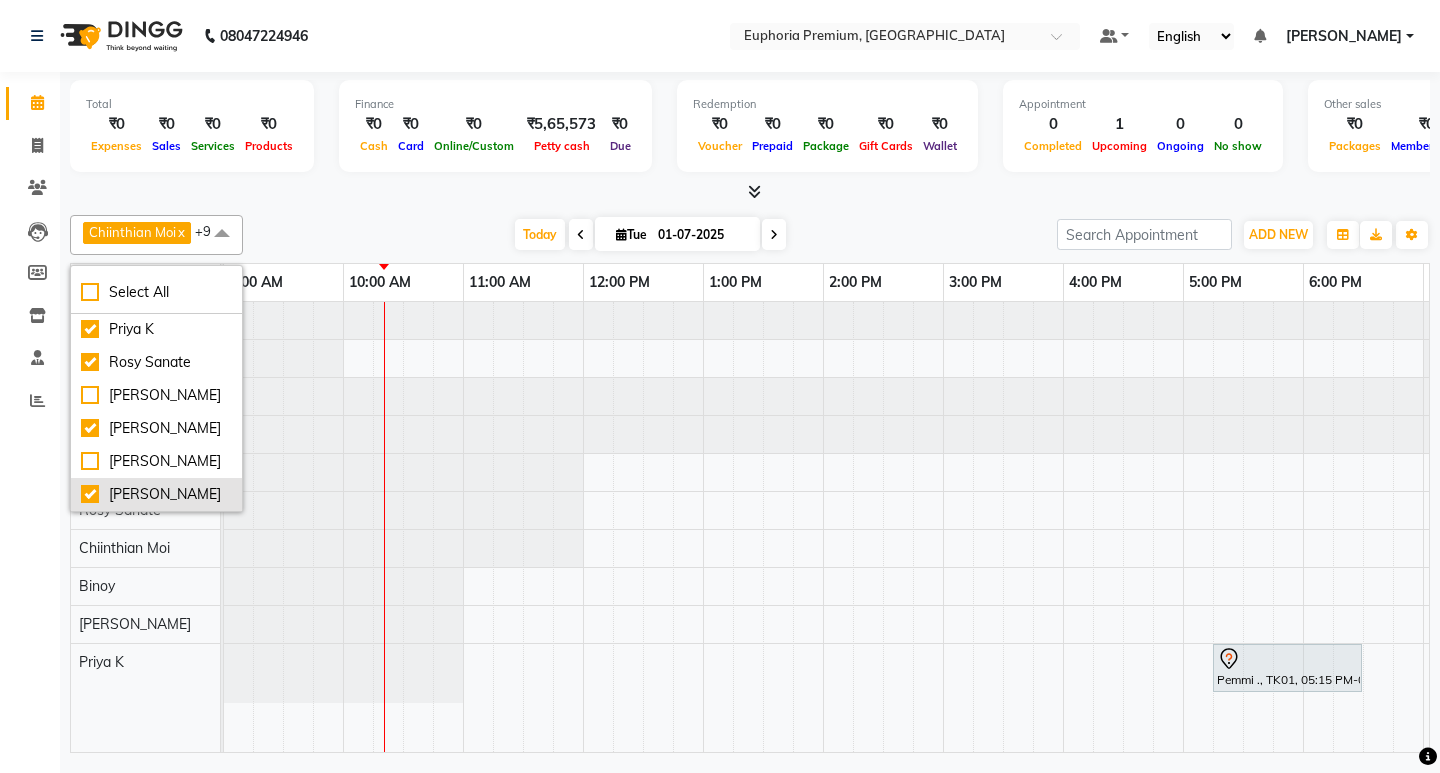 click on "[PERSON_NAME]" at bounding box center [156, 494] 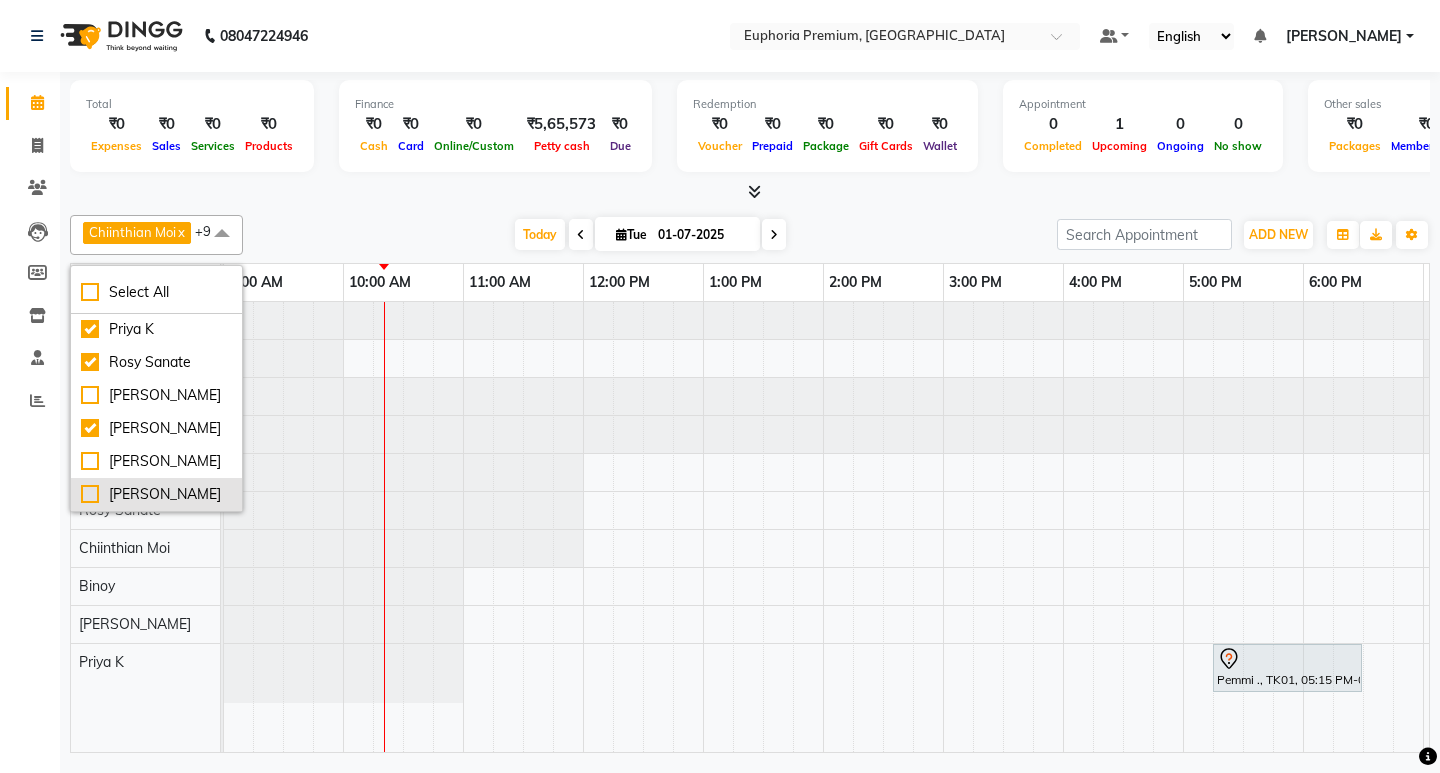 checkbox on "false" 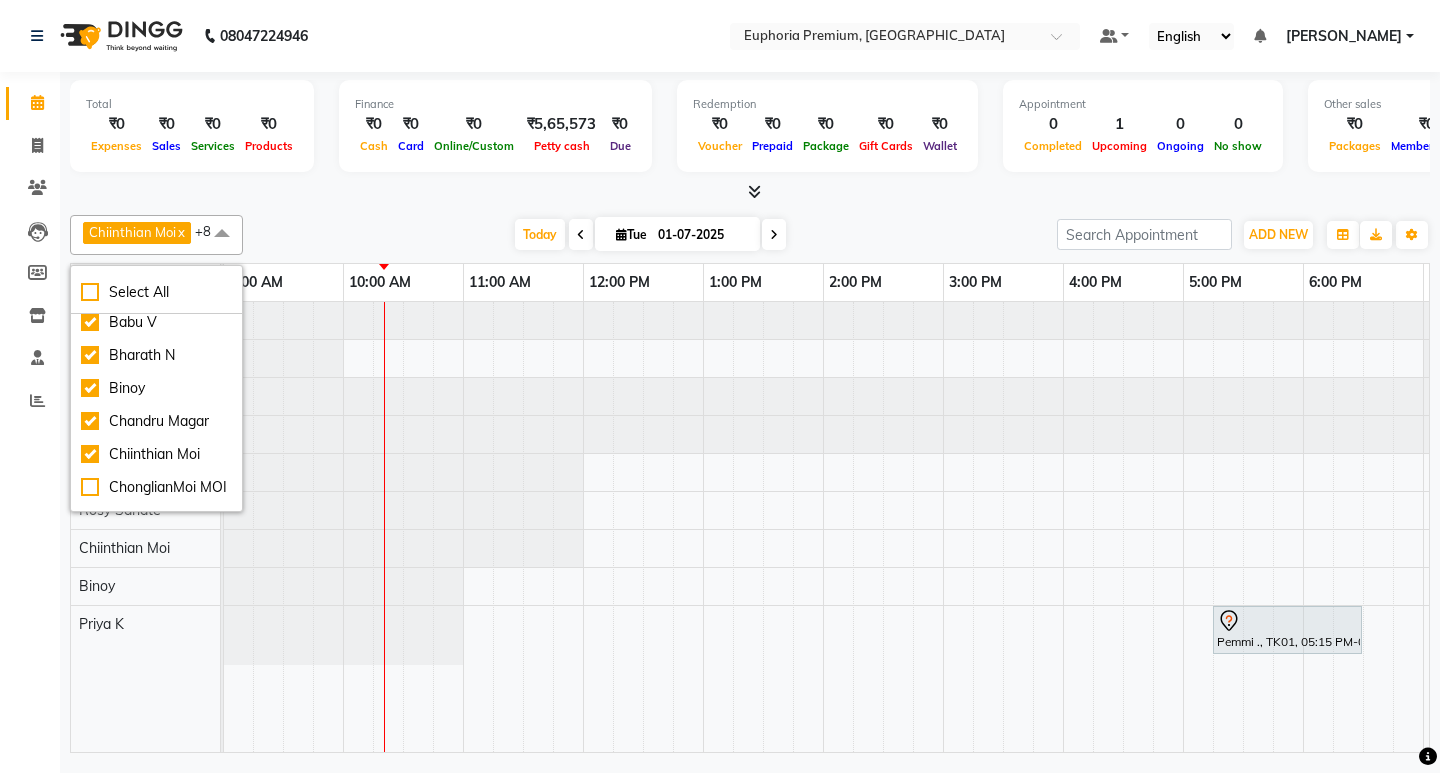 scroll, scrollTop: 0, scrollLeft: 0, axis: both 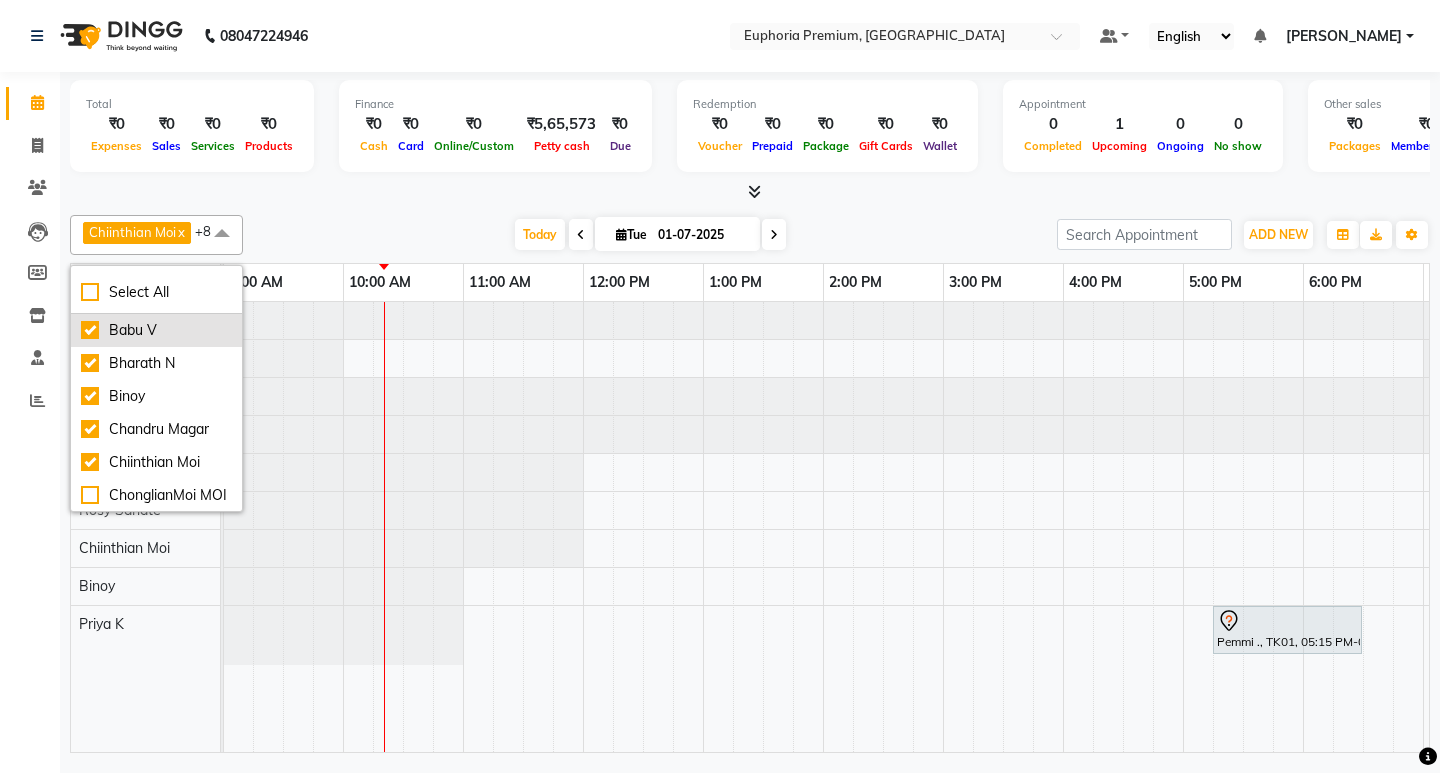 click on "Babu V" at bounding box center (156, 330) 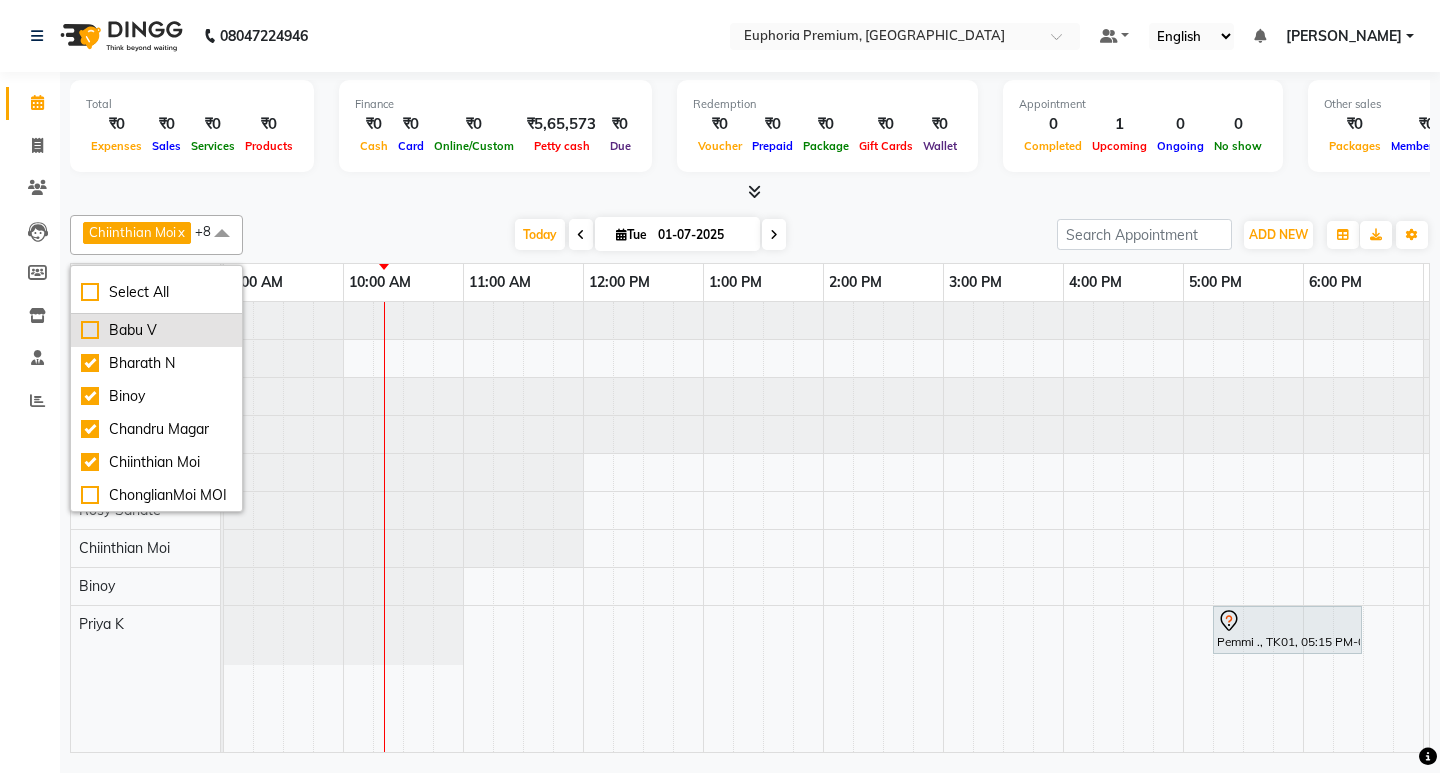 checkbox on "false" 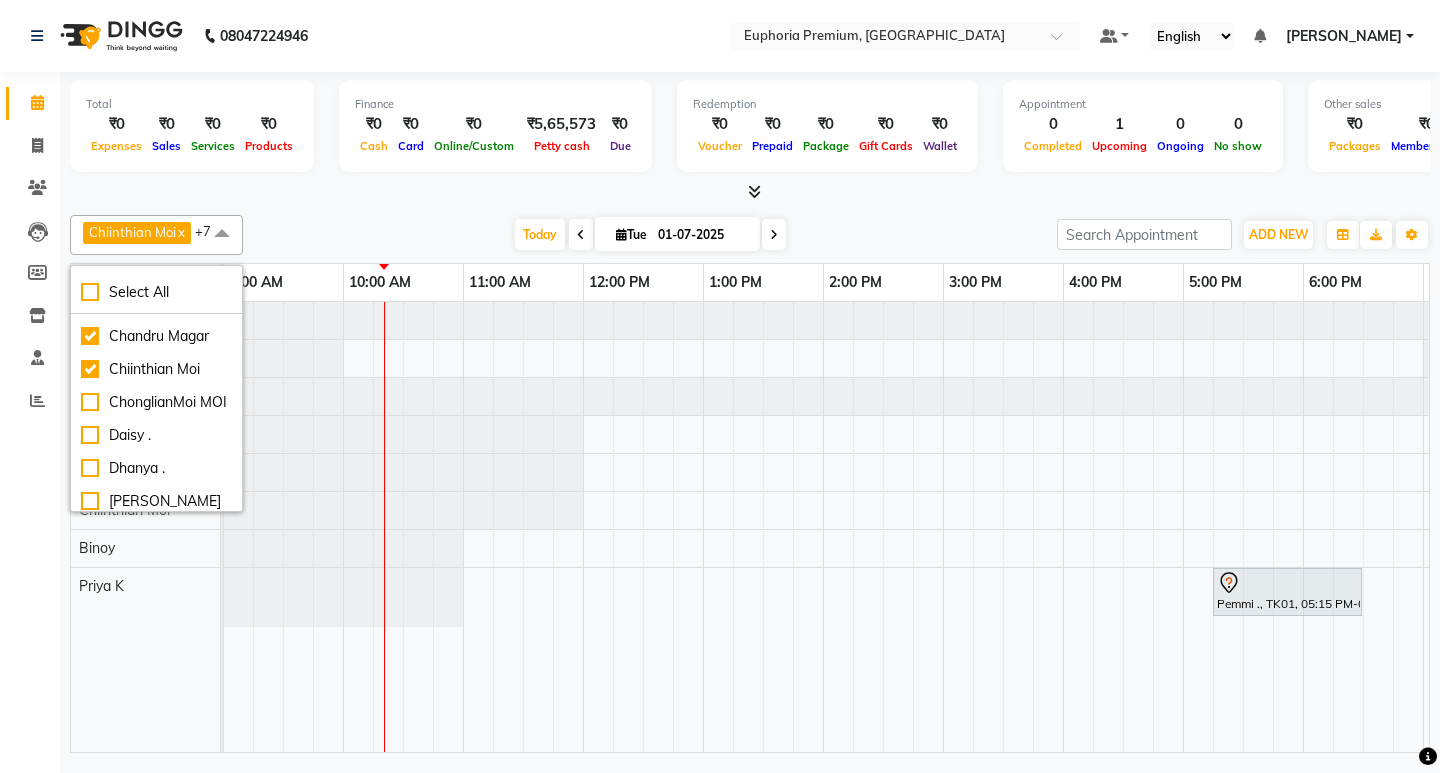 scroll, scrollTop: 121, scrollLeft: 0, axis: vertical 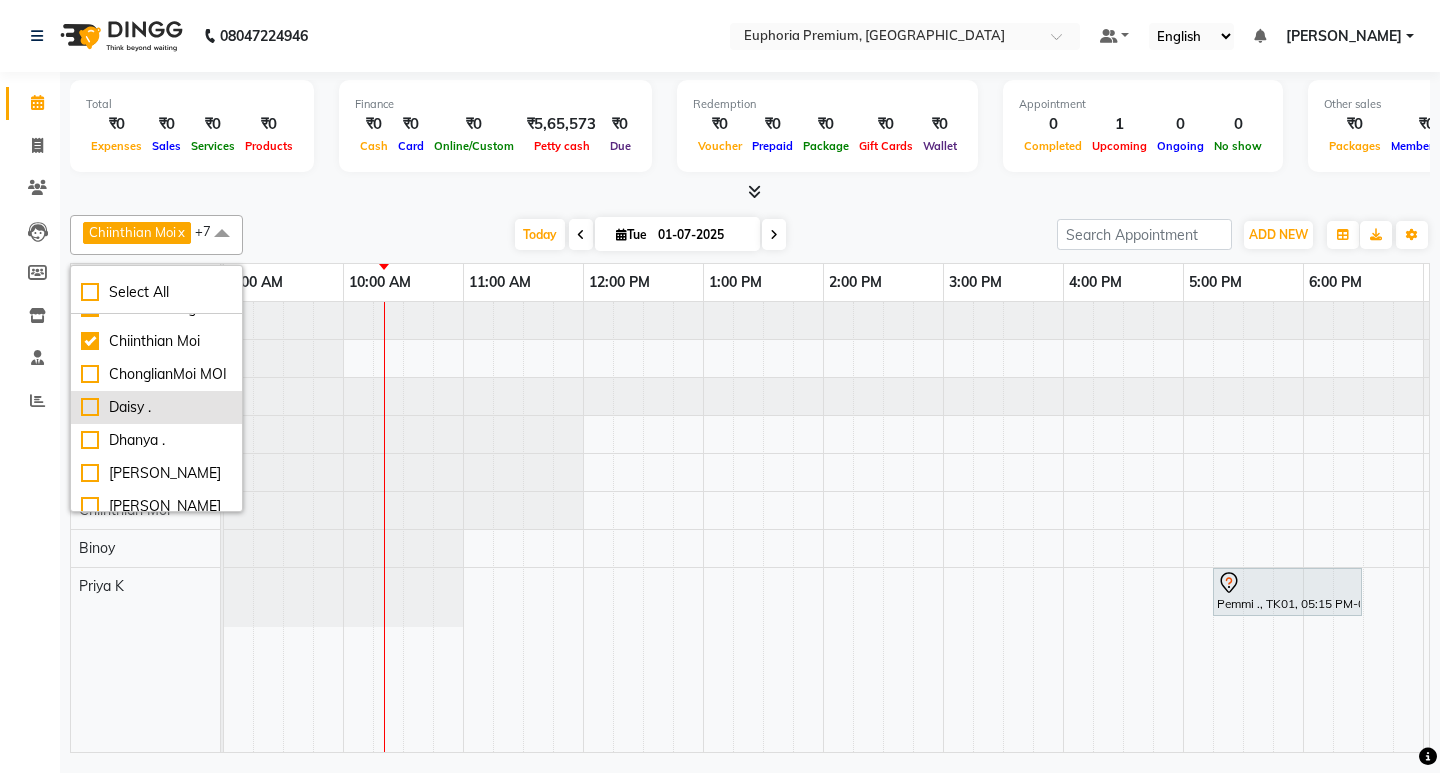 click on "Daisy ." at bounding box center (156, 407) 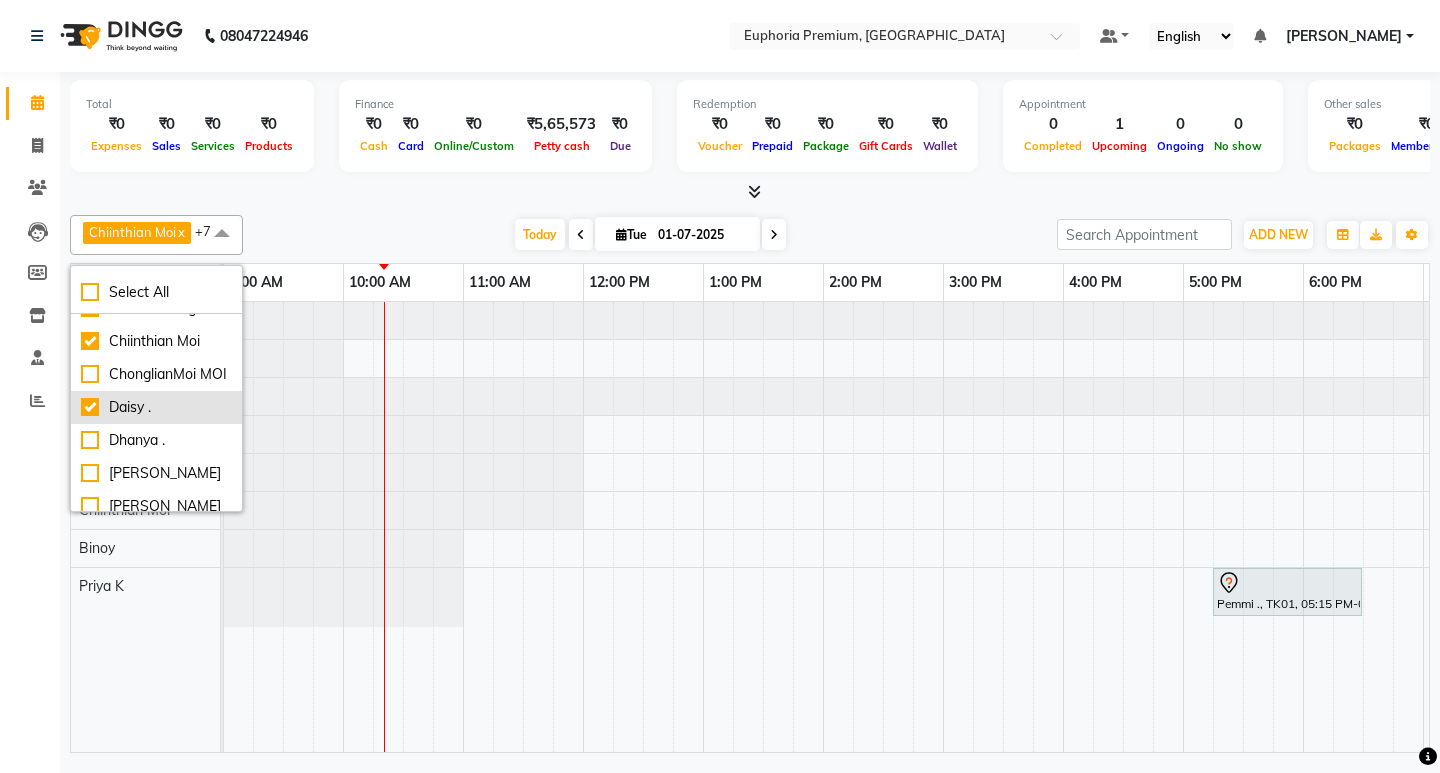 checkbox on "true" 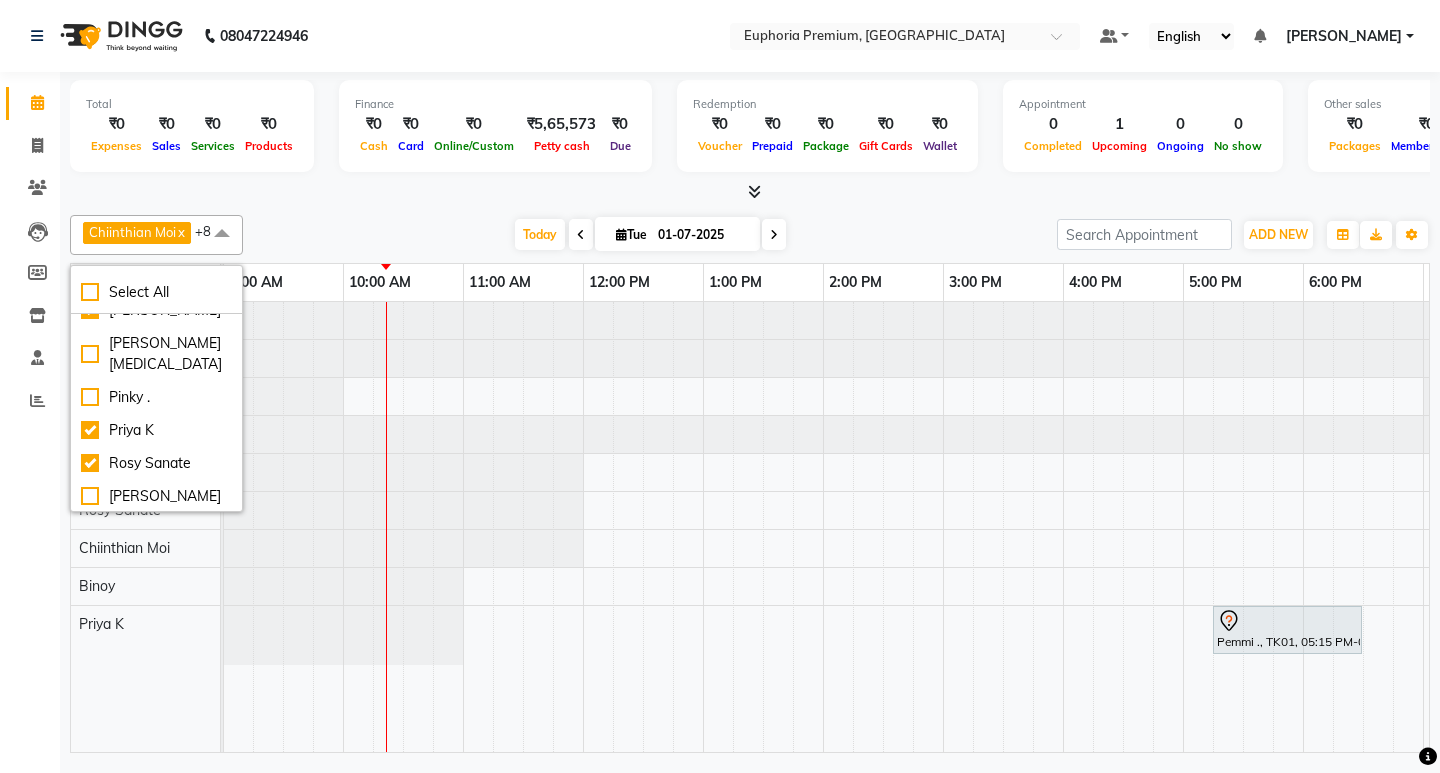 scroll, scrollTop: 326, scrollLeft: 0, axis: vertical 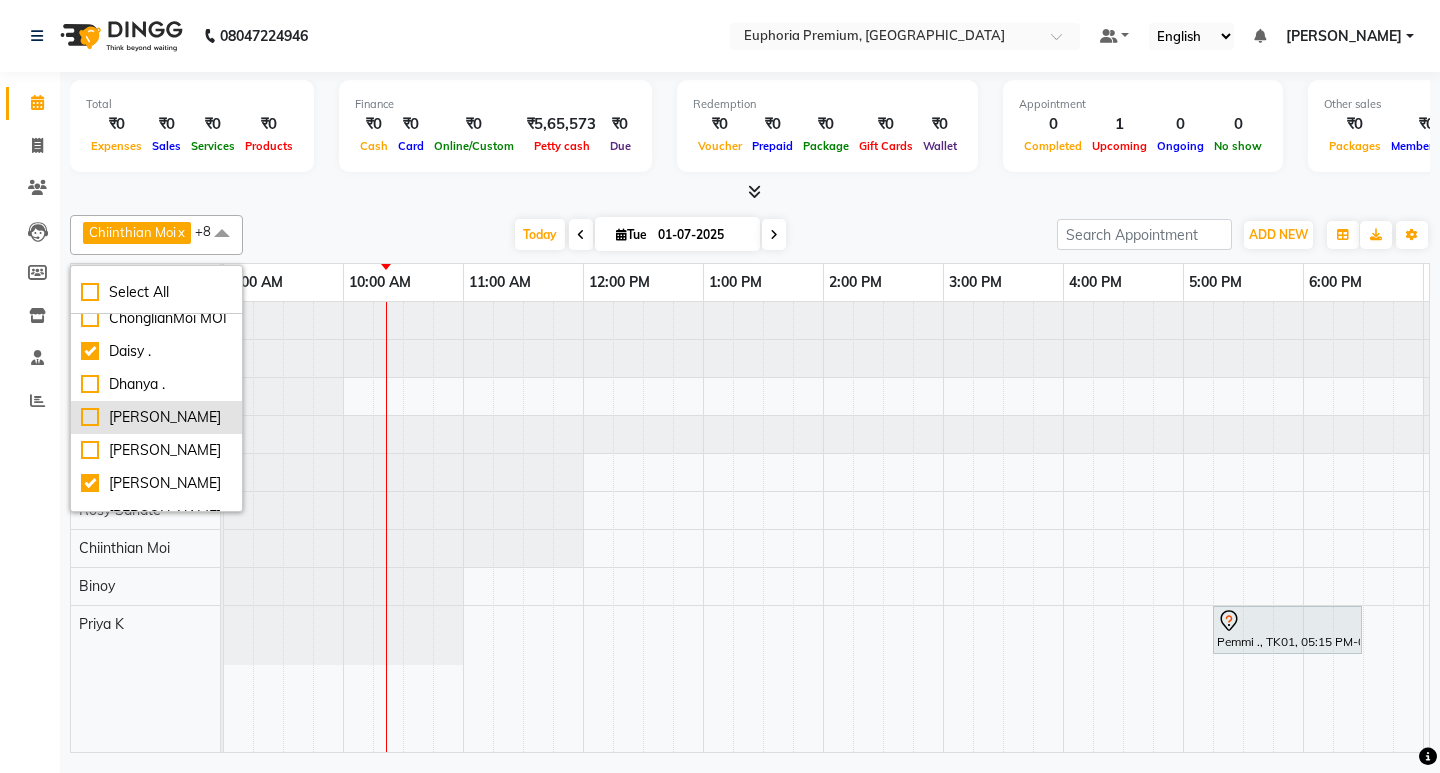 click on "[PERSON_NAME]" at bounding box center (156, 417) 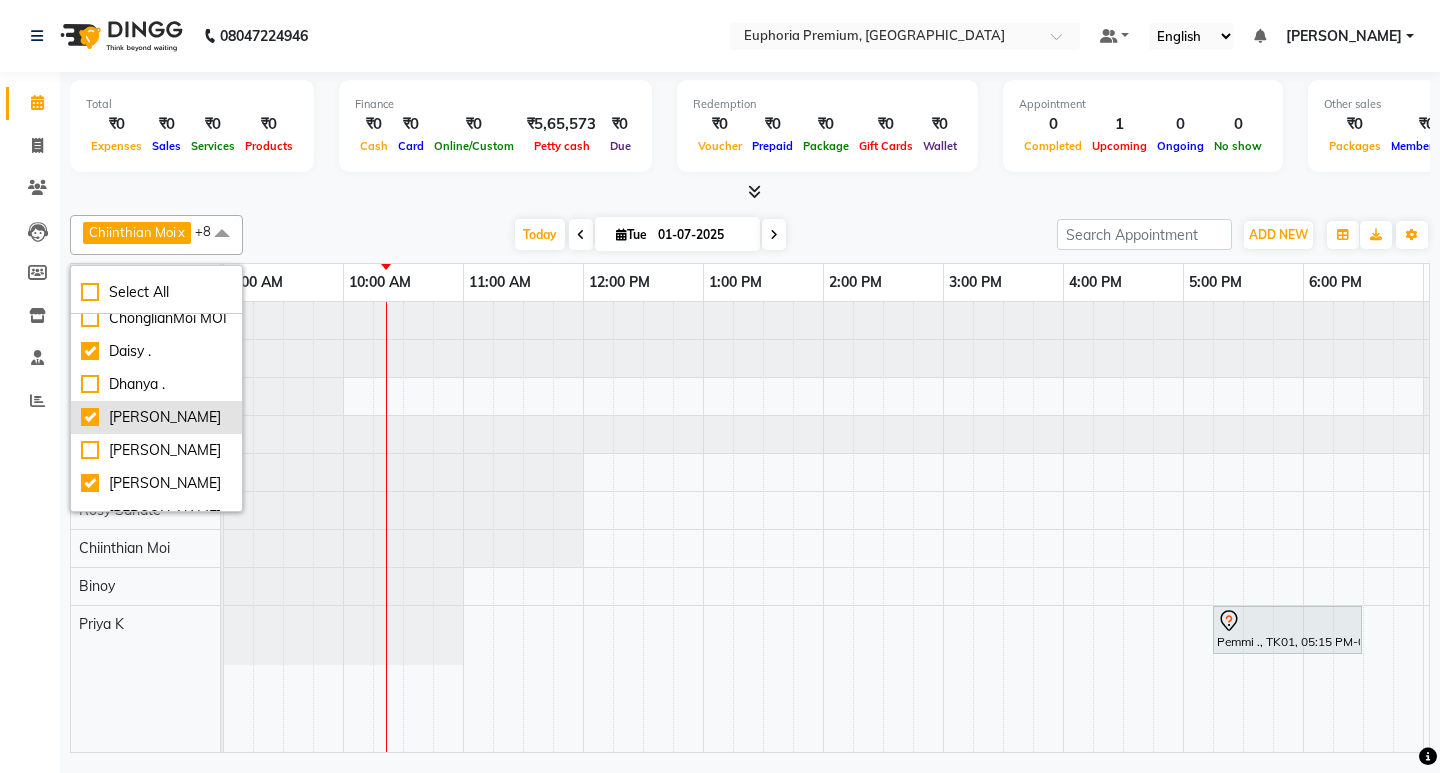 checkbox on "true" 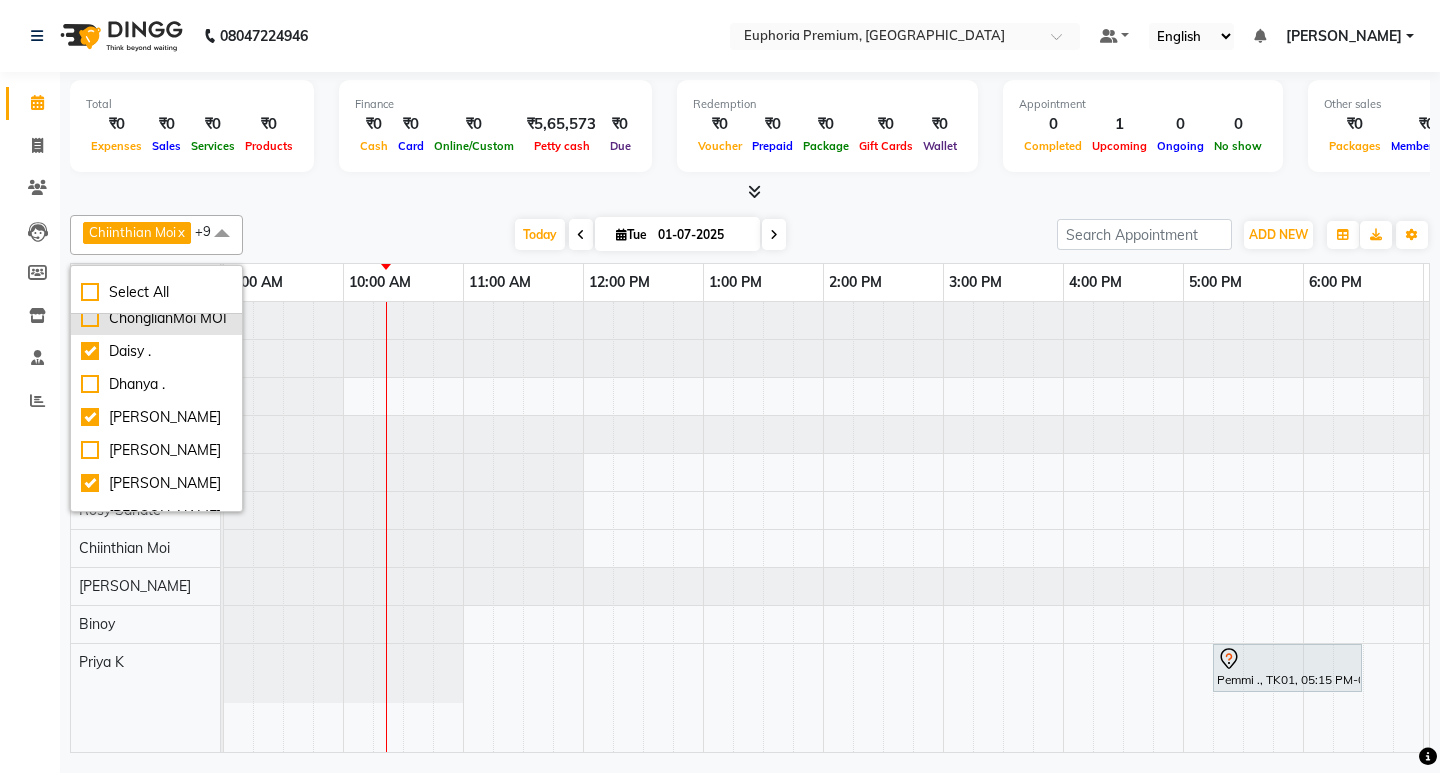 click on "ChonglianMoi MOI" at bounding box center (156, 318) 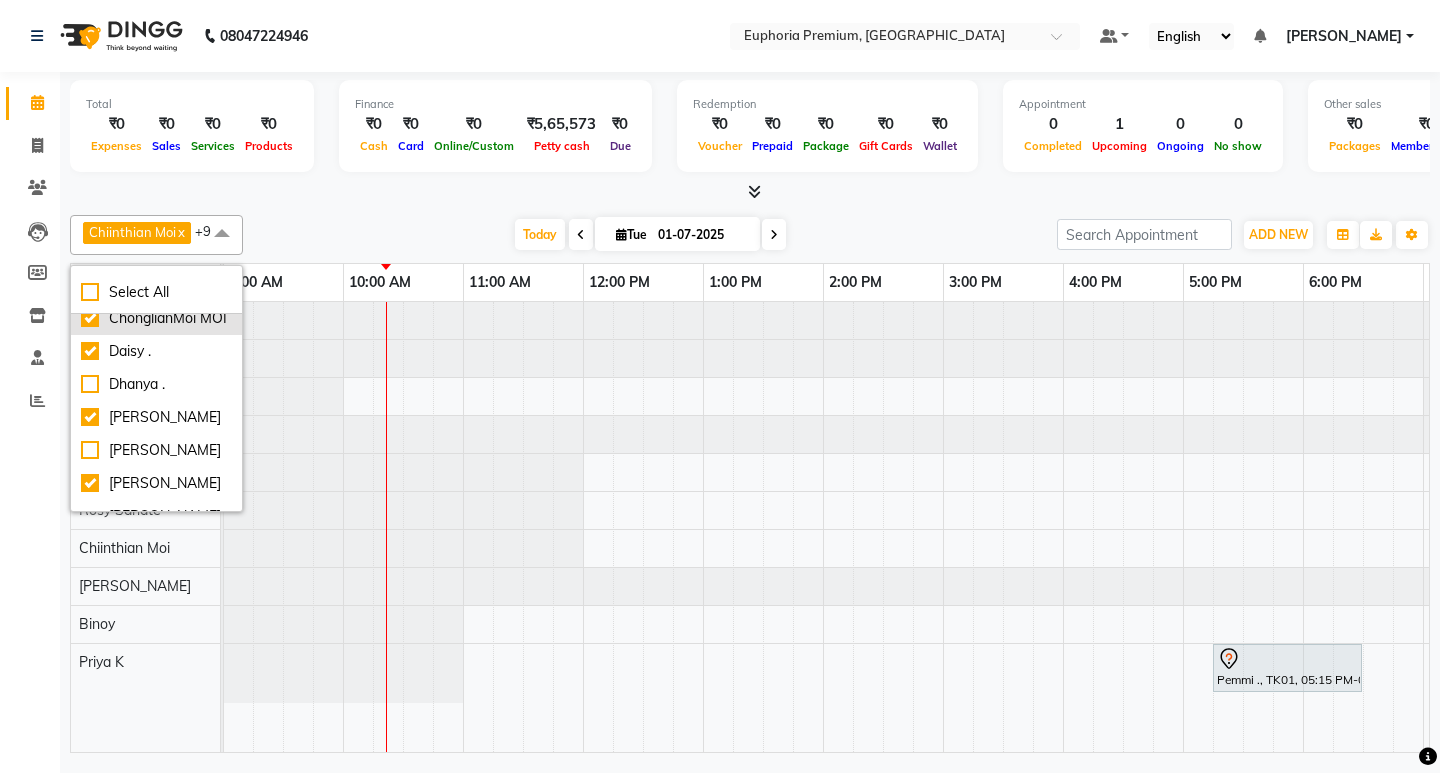 checkbox on "true" 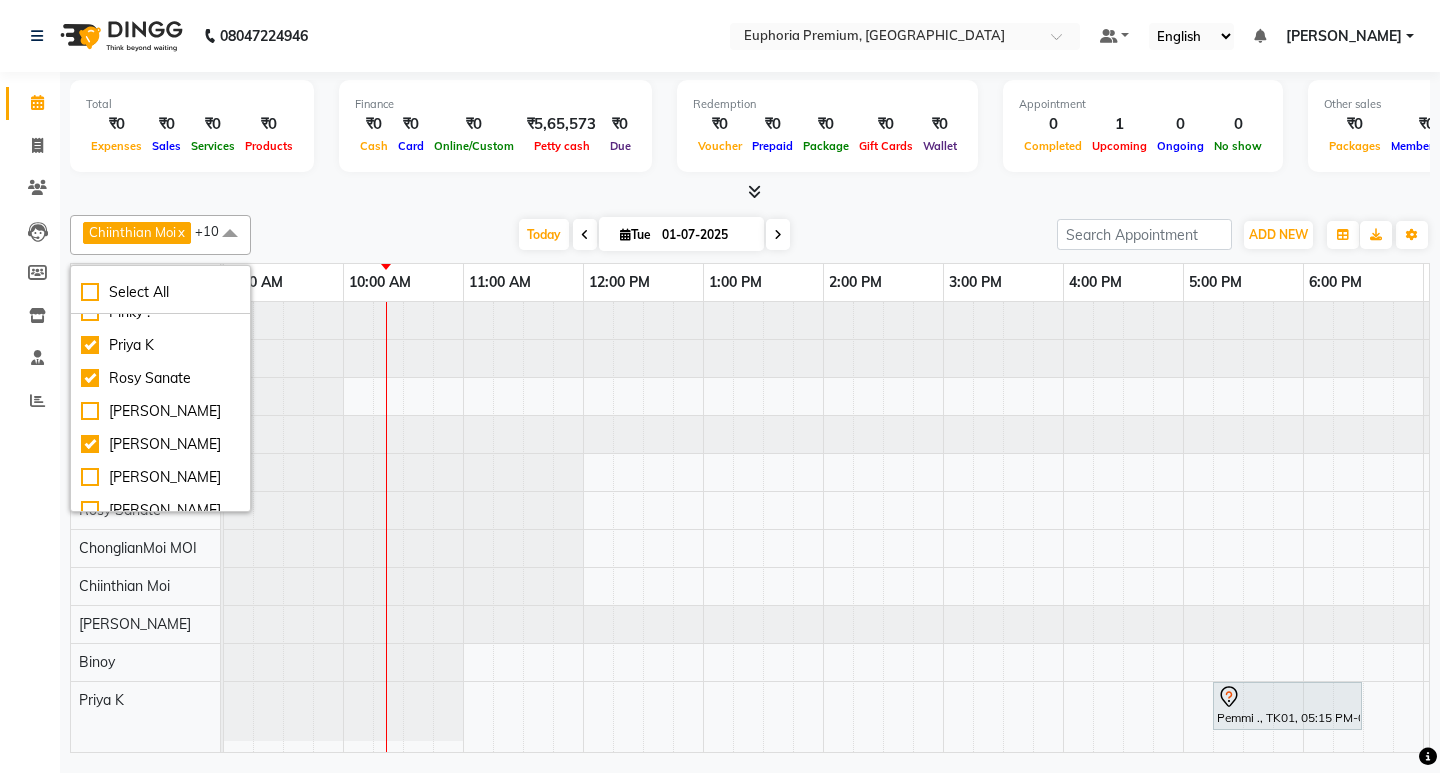 scroll, scrollTop: 451, scrollLeft: 0, axis: vertical 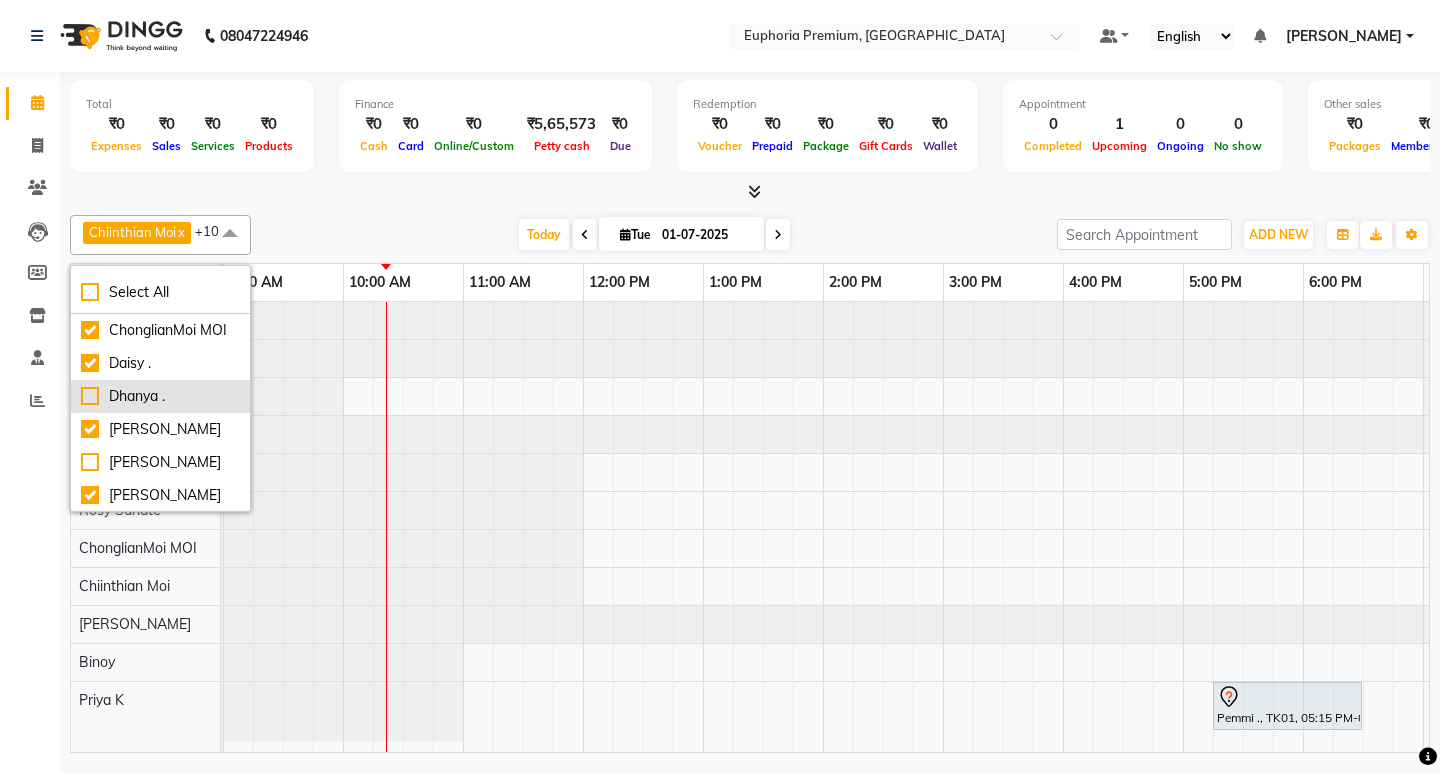 click on "Dhanya ." at bounding box center [160, 396] 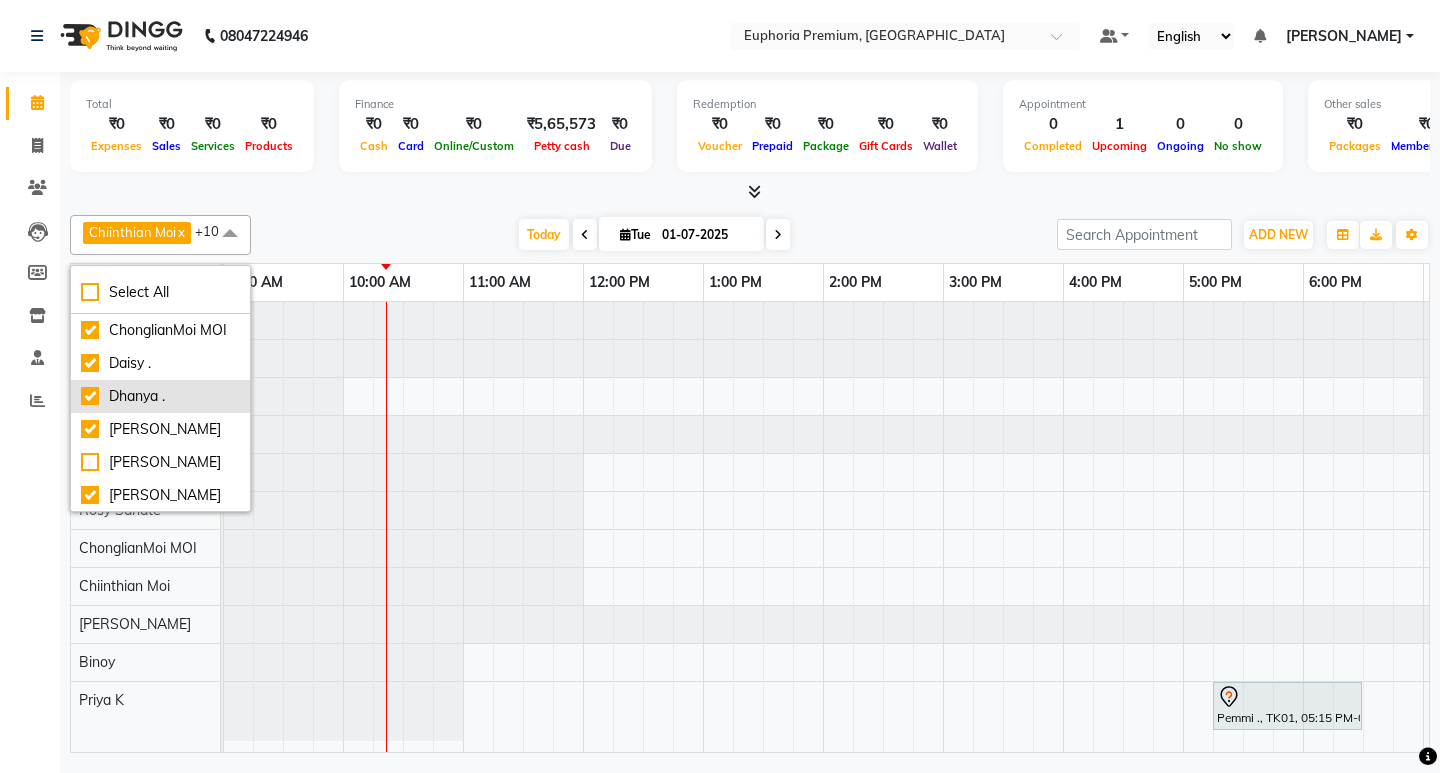 checkbox on "true" 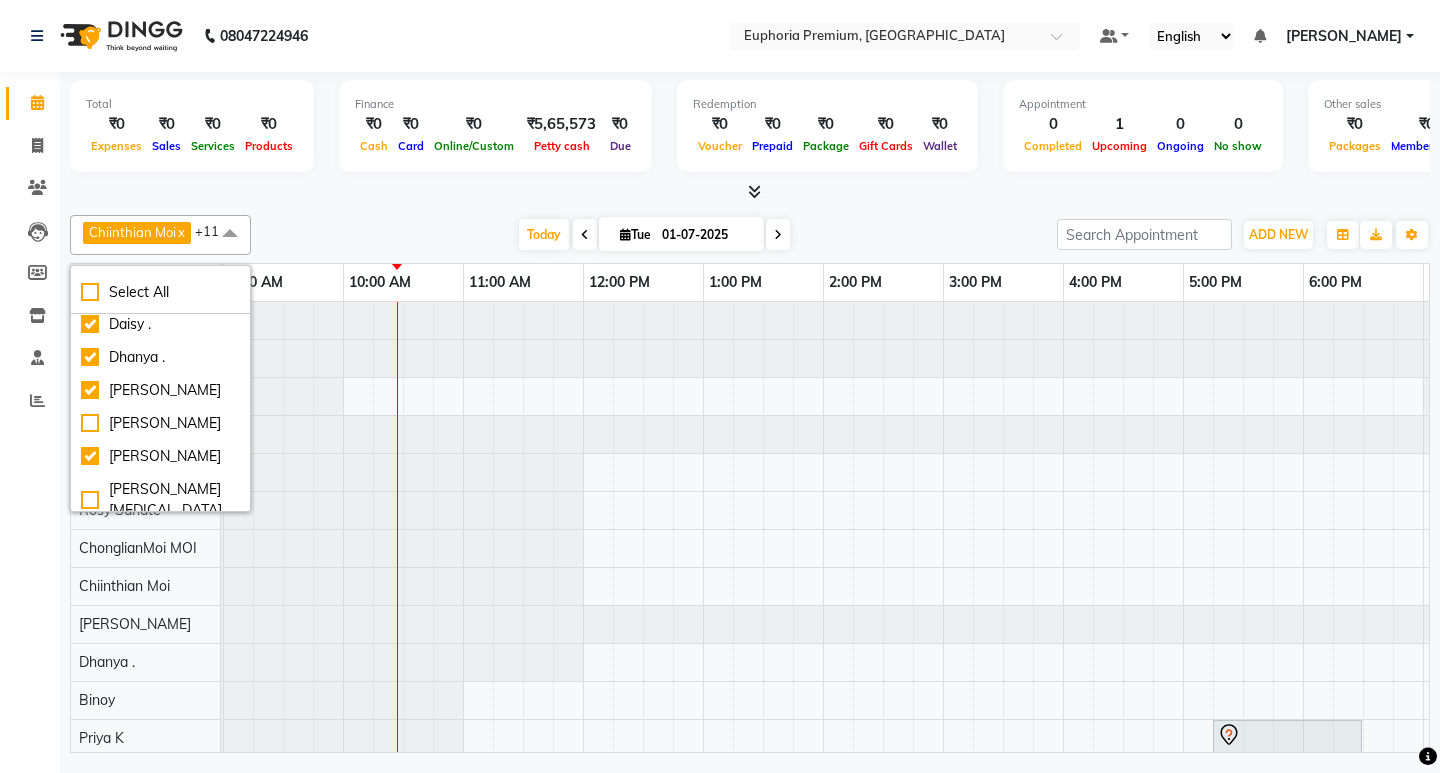 scroll, scrollTop: 265, scrollLeft: 0, axis: vertical 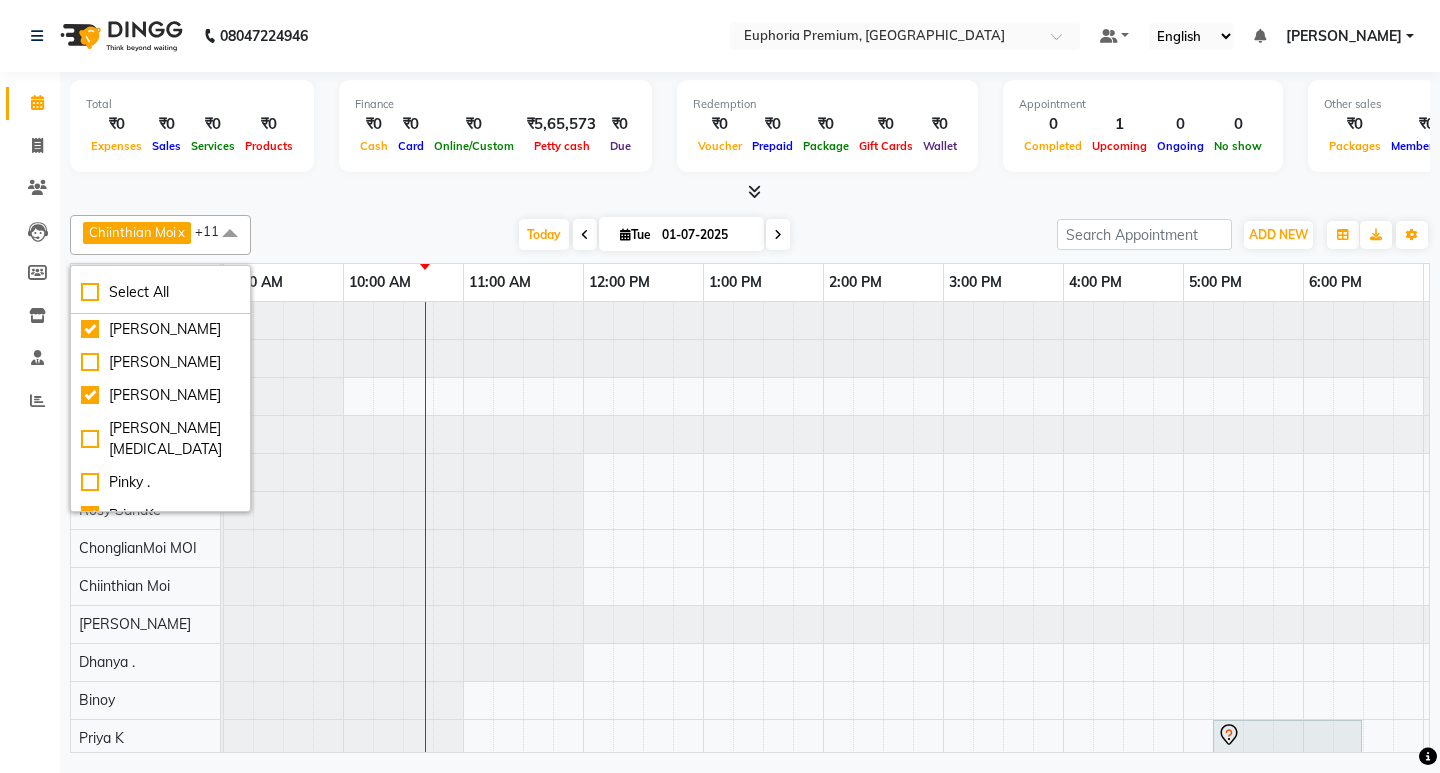 click on "Pemmi ., TK01, 05:15 PM-06:30 PM, EP-Laser Under Arms" at bounding box center (943, 540) 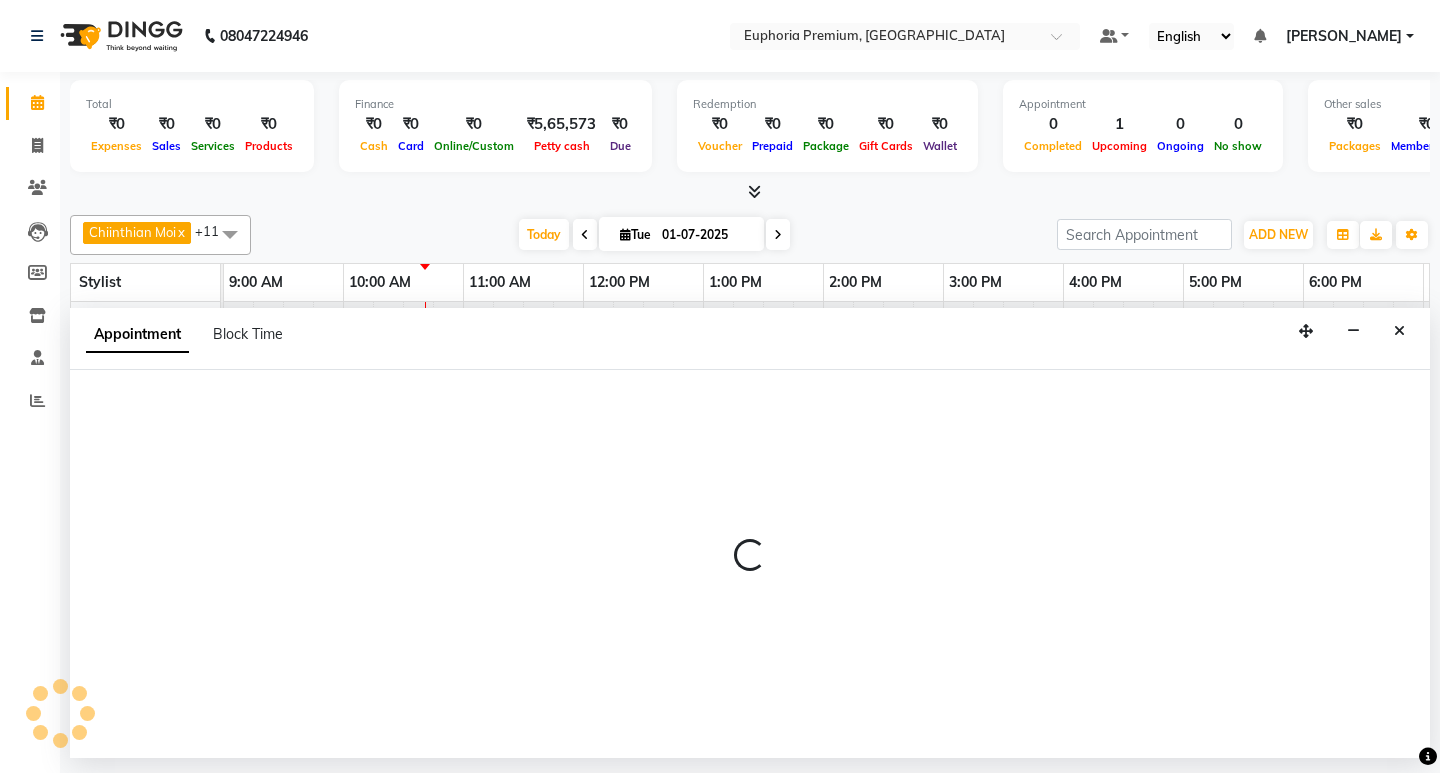 select on "75141" 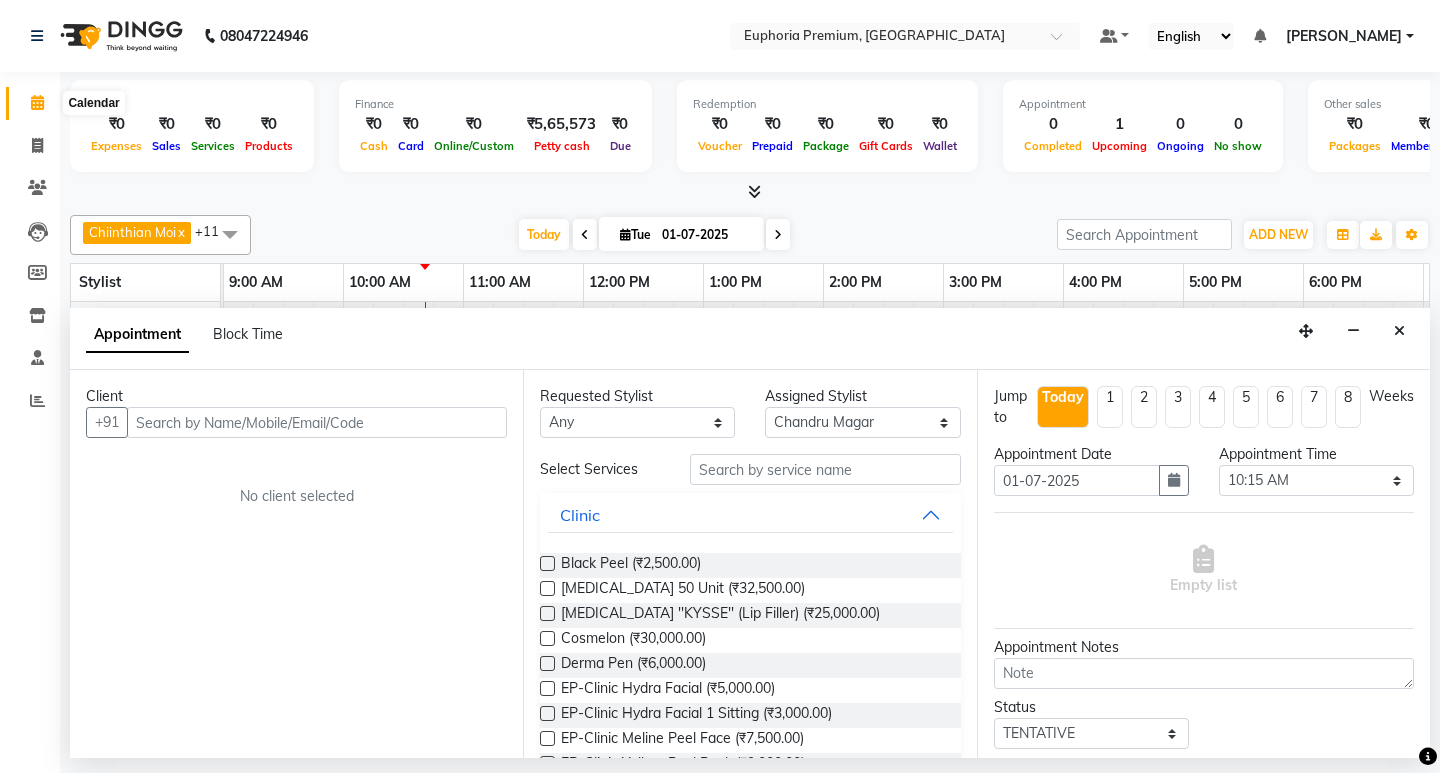 click 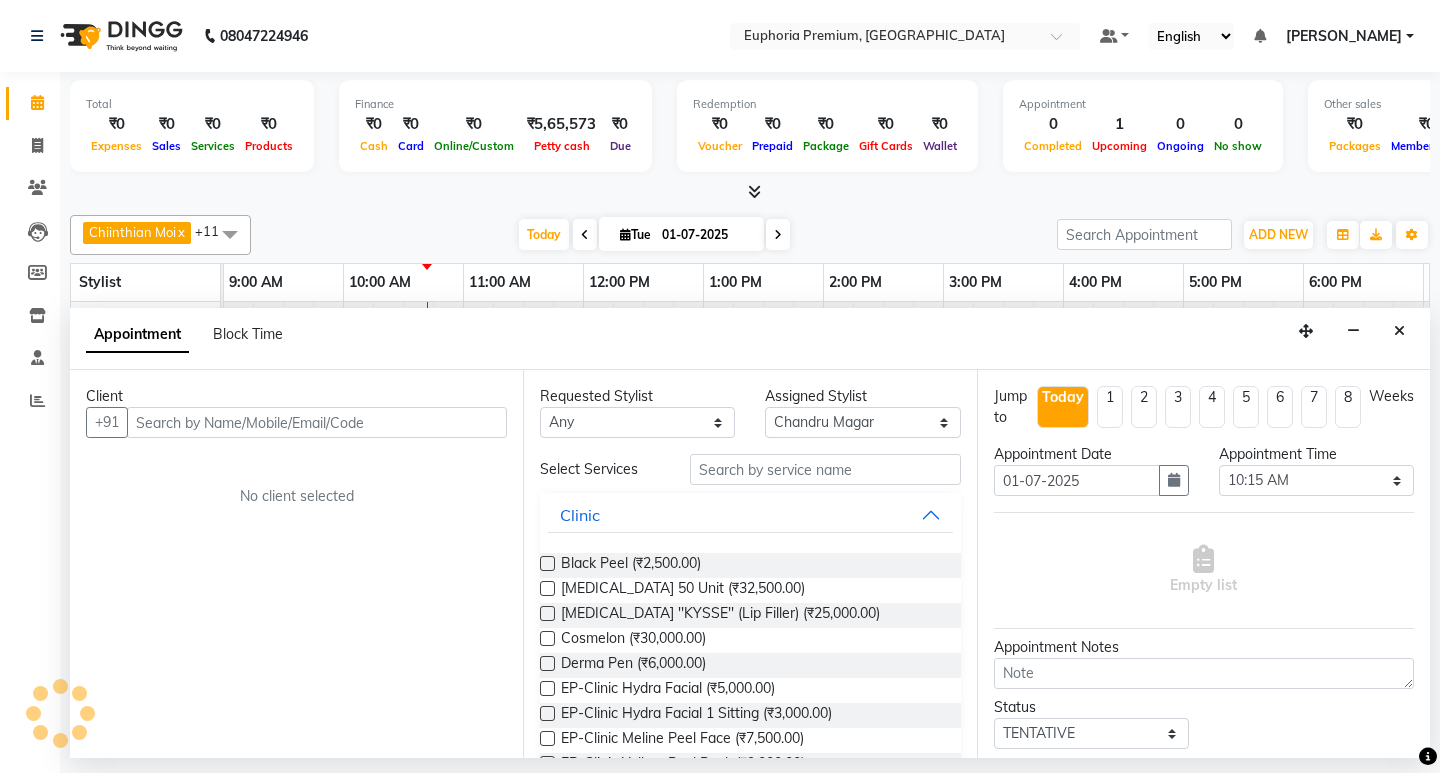 click at bounding box center [230, 234] 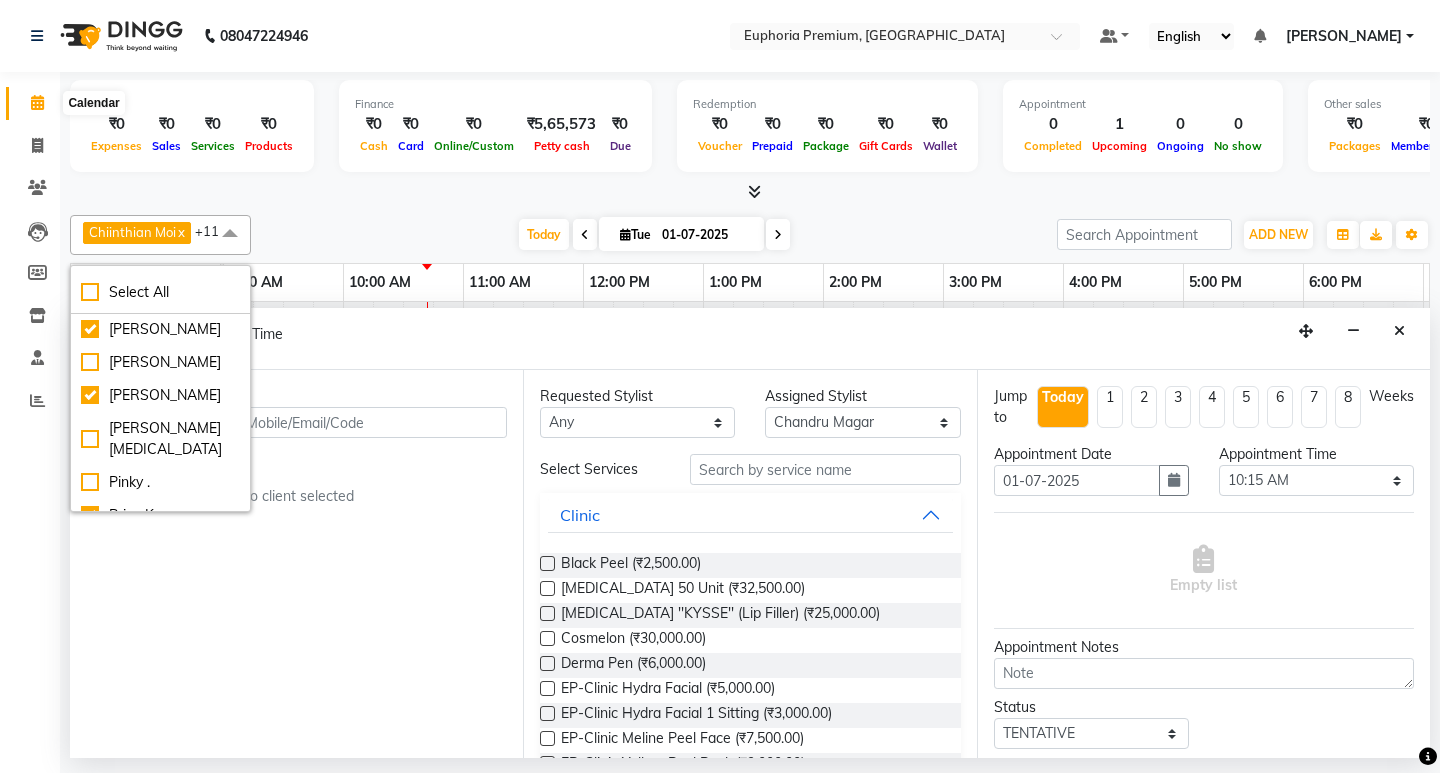 click 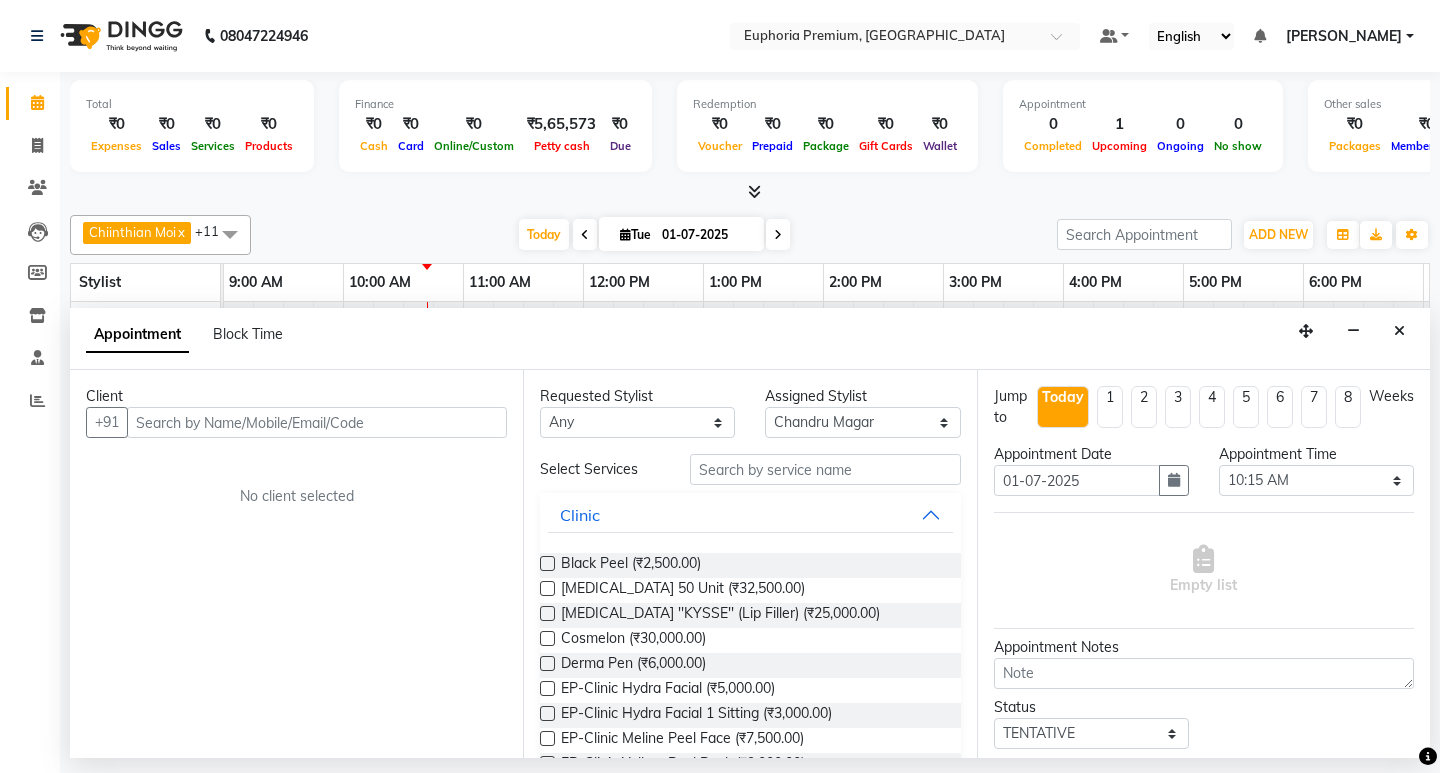click 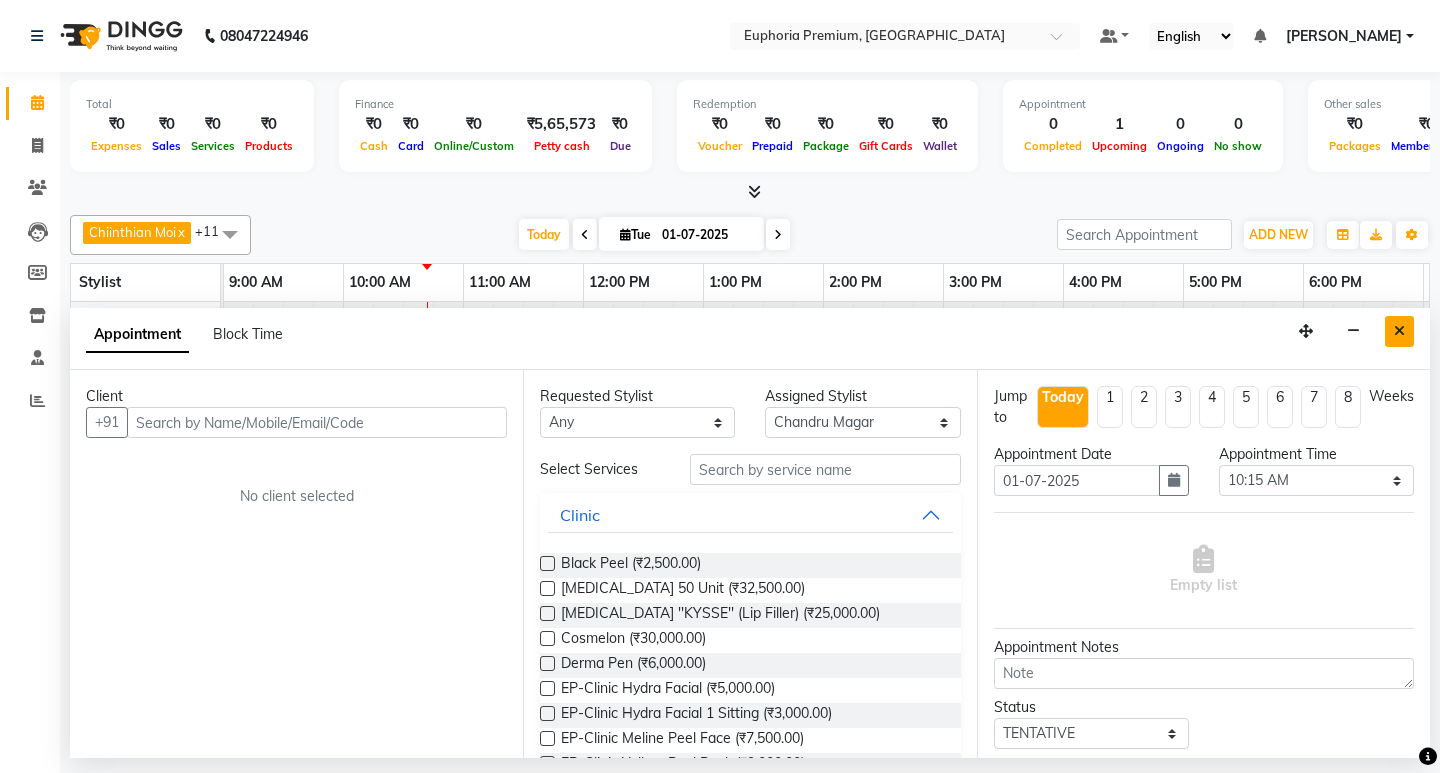 click at bounding box center [1399, 331] 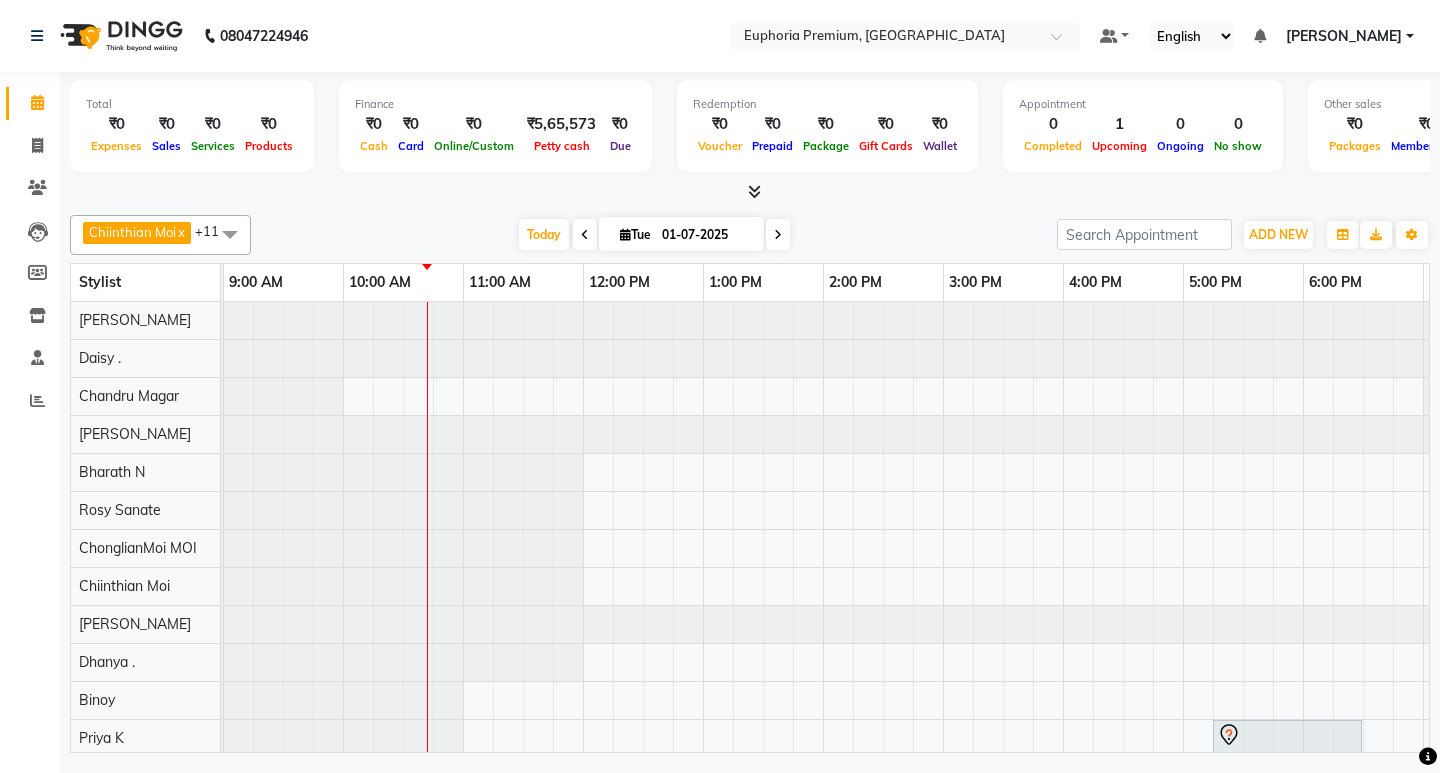 click at bounding box center [230, 234] 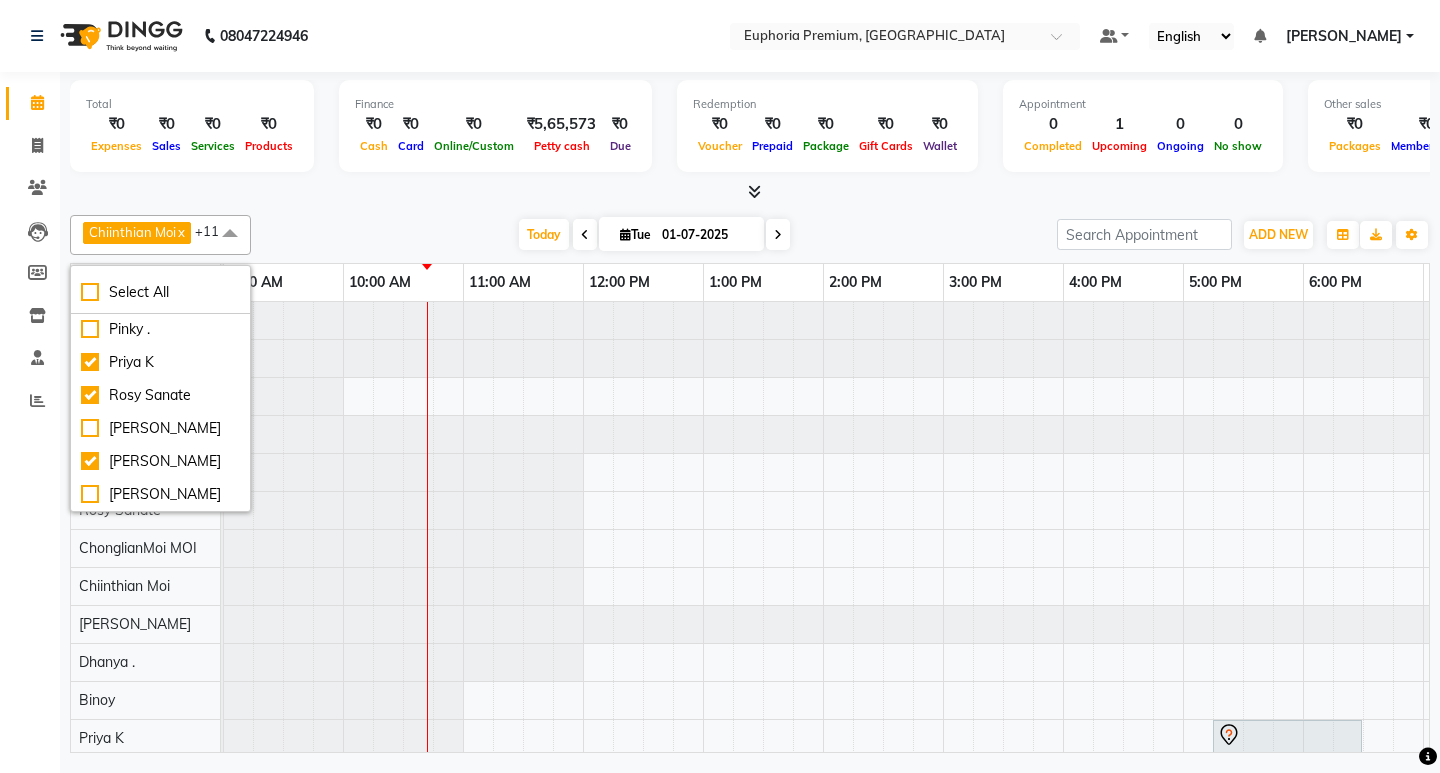 scroll, scrollTop: 451, scrollLeft: 0, axis: vertical 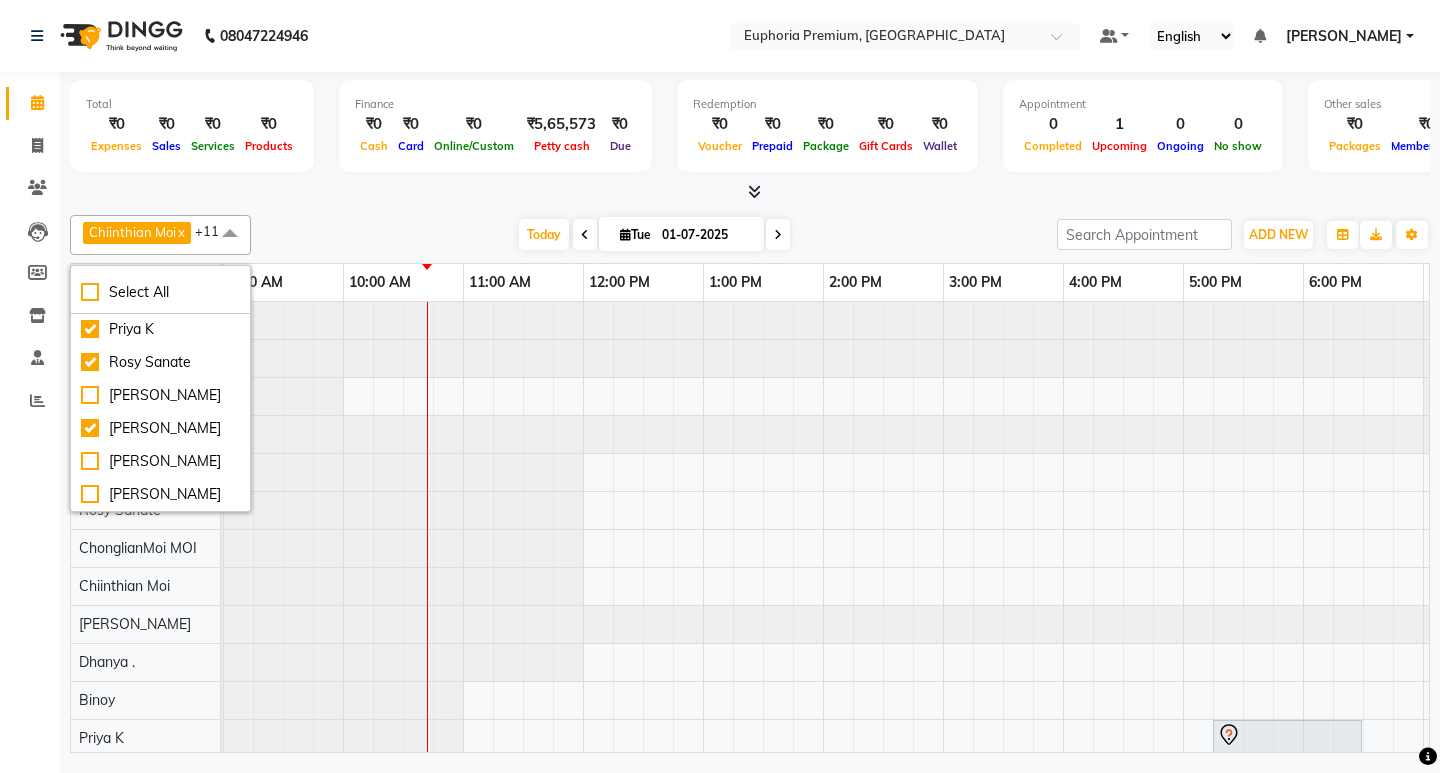 click at bounding box center (230, 234) 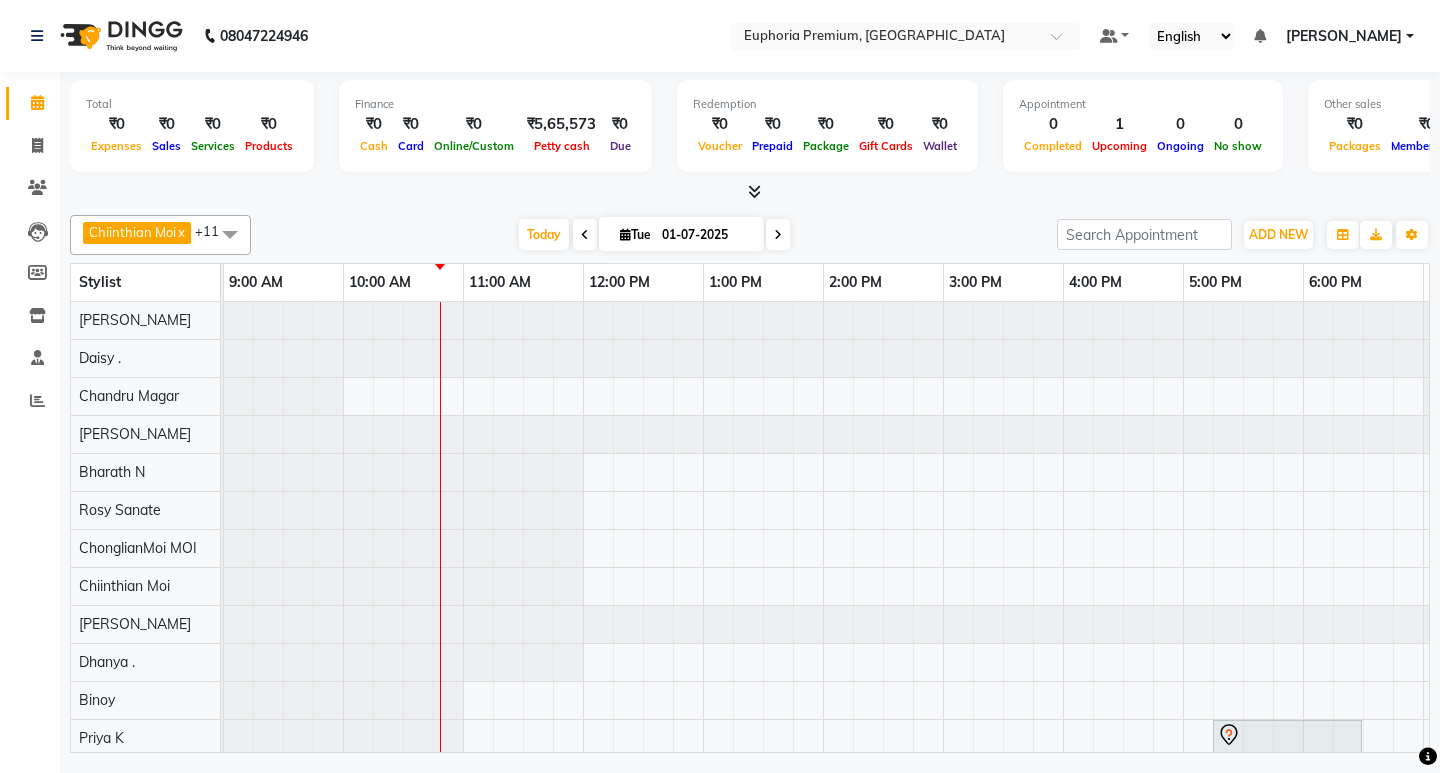 scroll, scrollTop: 42, scrollLeft: 121, axis: both 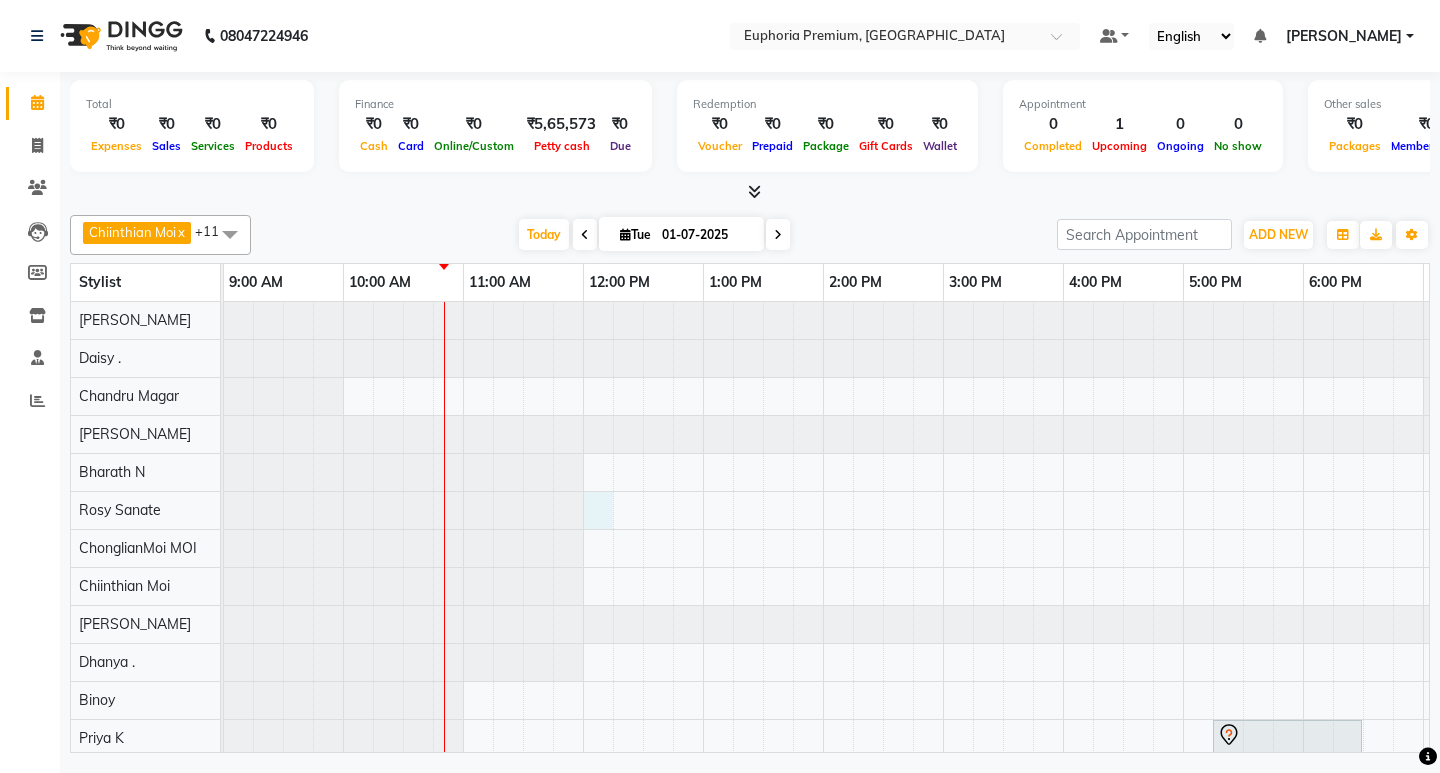 click on "Pemmi ., TK01, 05:15 PM-06:30 PM, EP-Laser Under Arms" at bounding box center [943, 540] 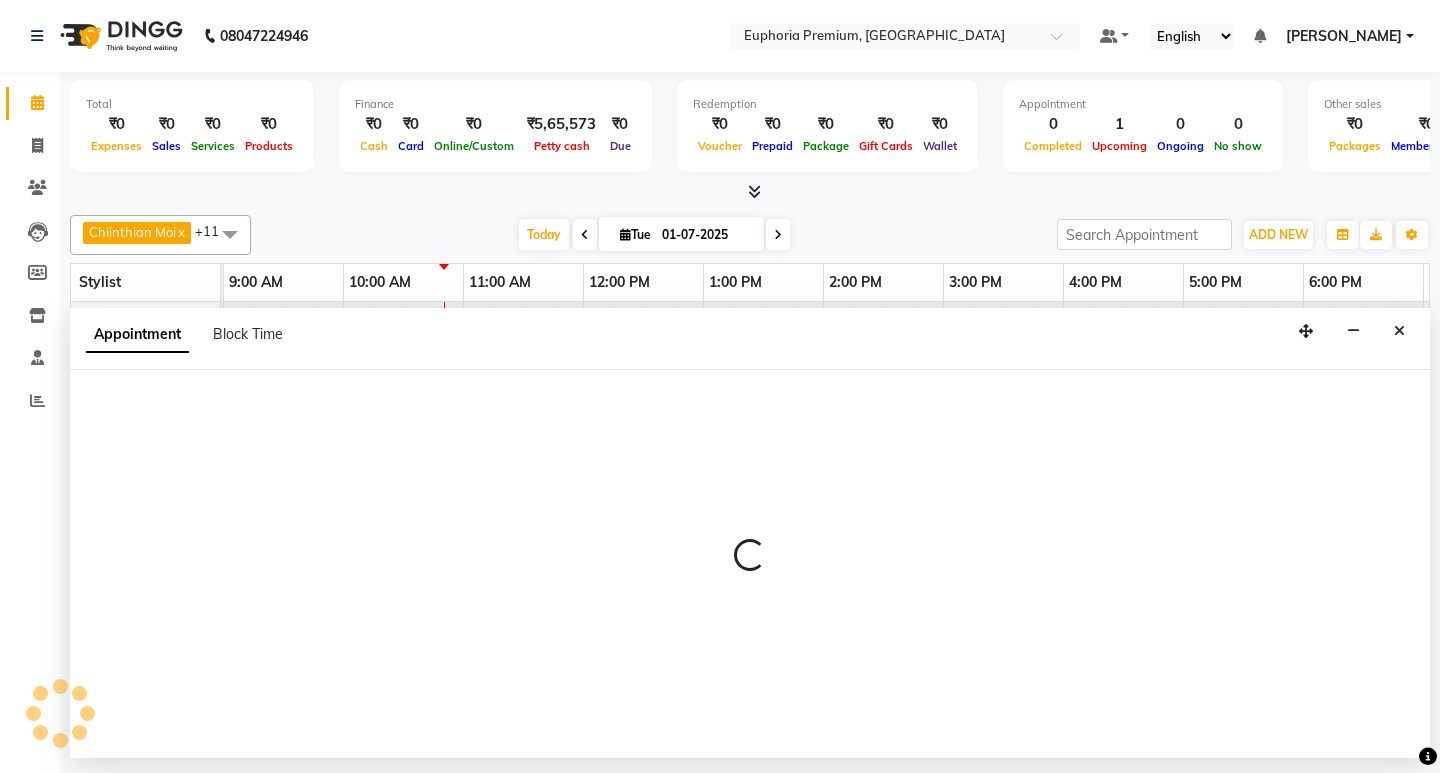 select on "71633" 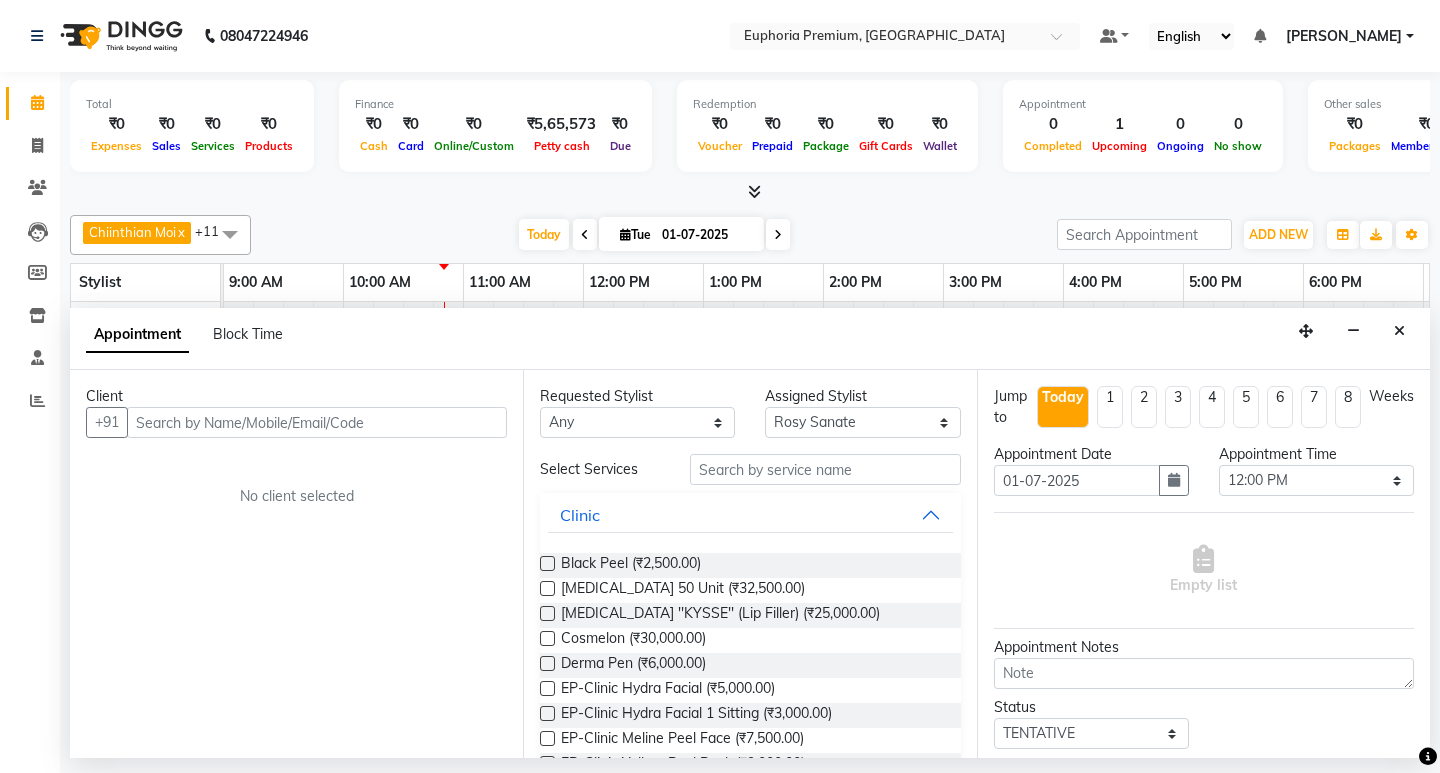 click at bounding box center (317, 422) 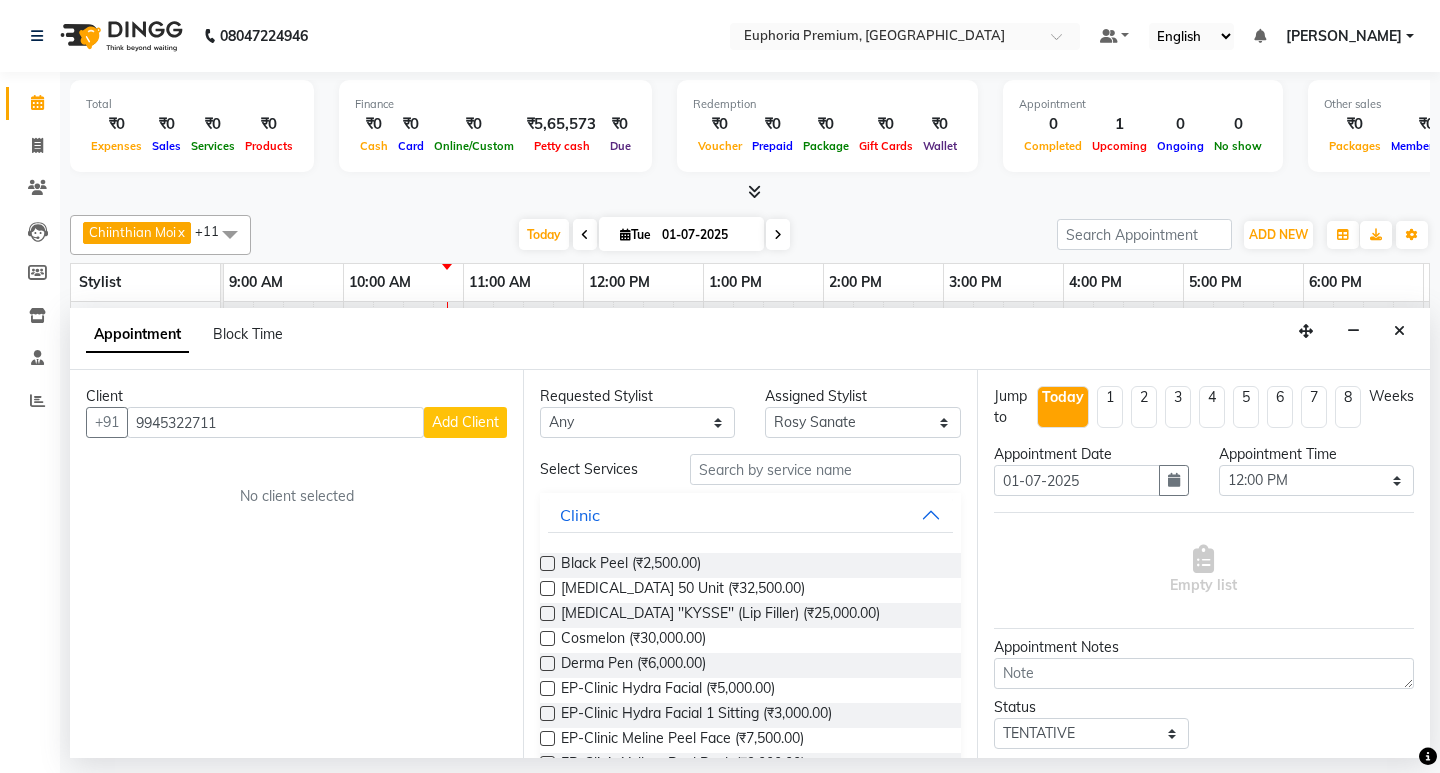 type on "9945322711" 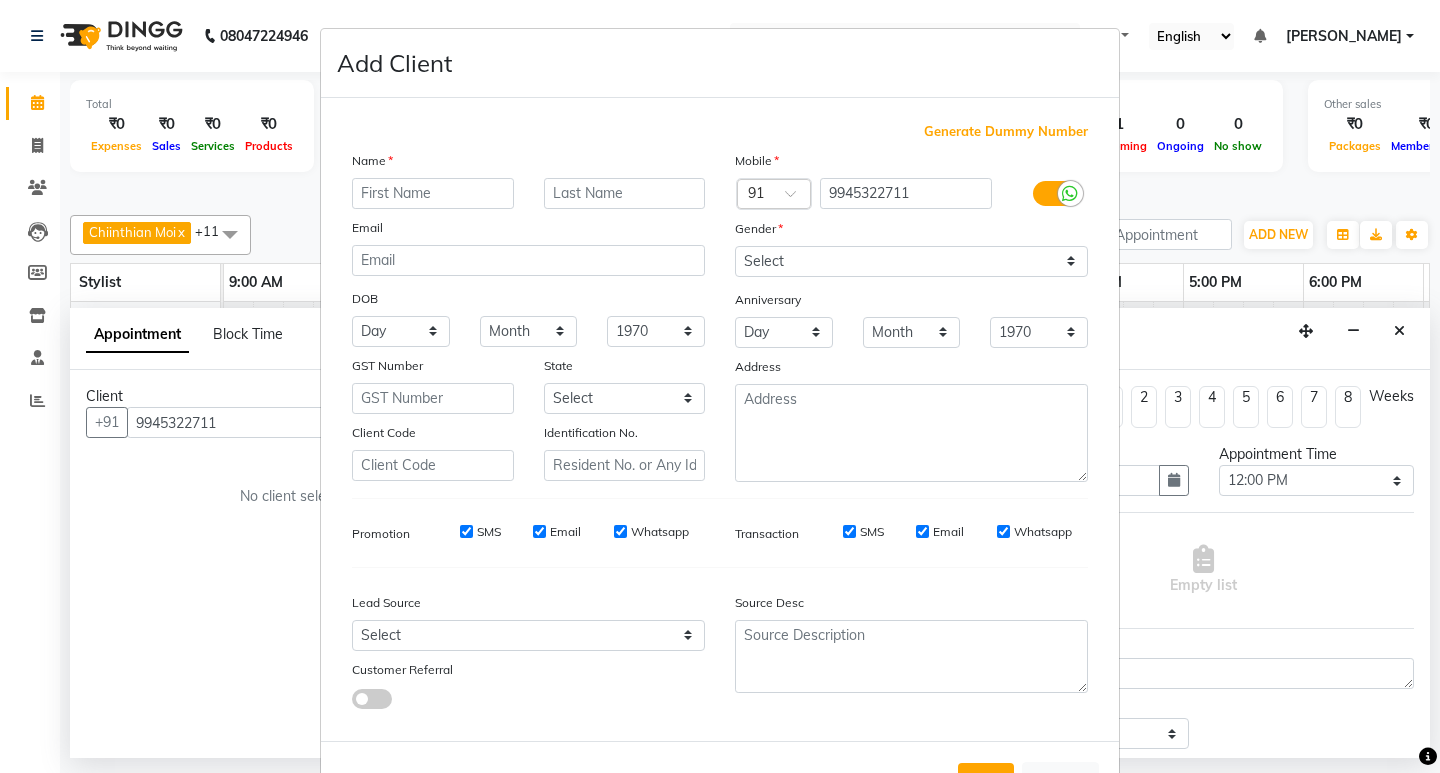 click at bounding box center [433, 193] 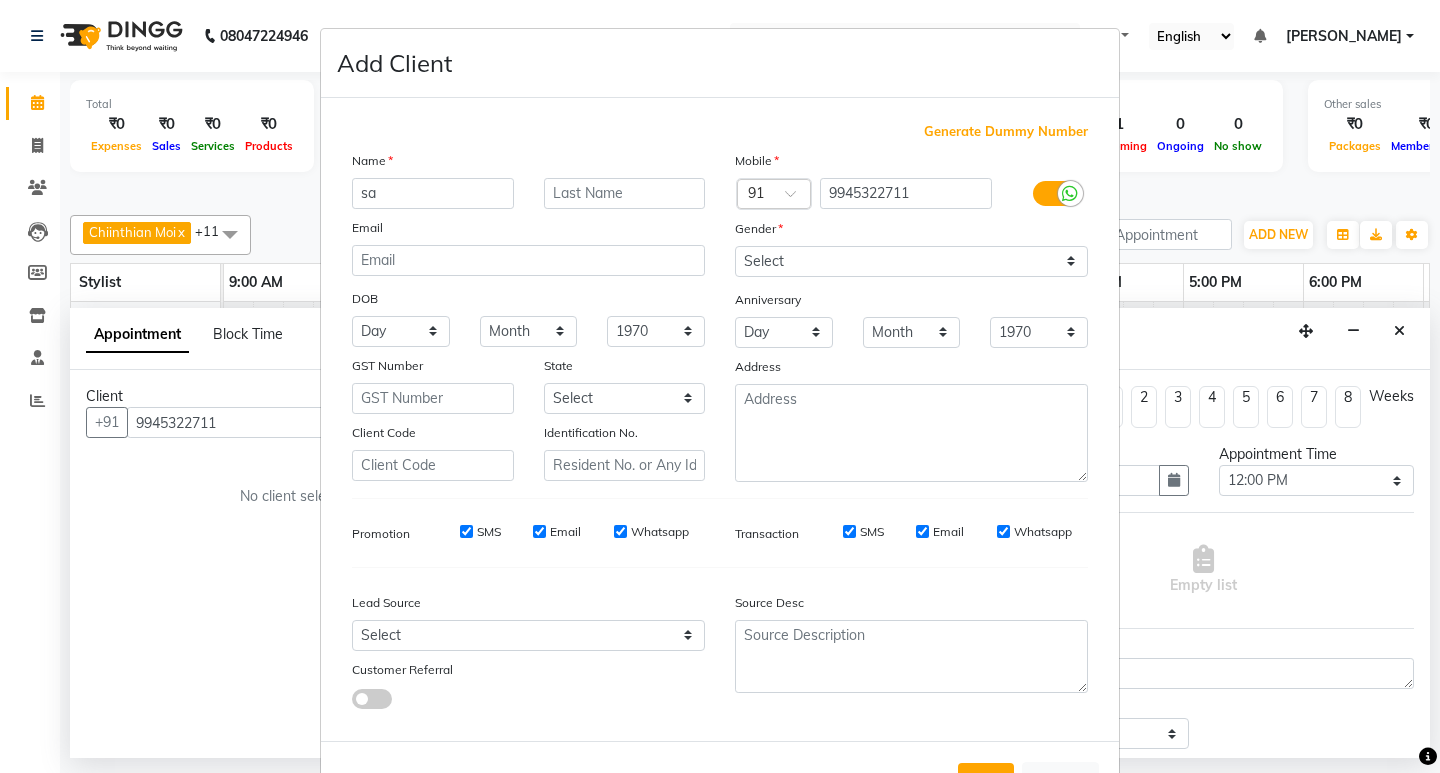 type on "s" 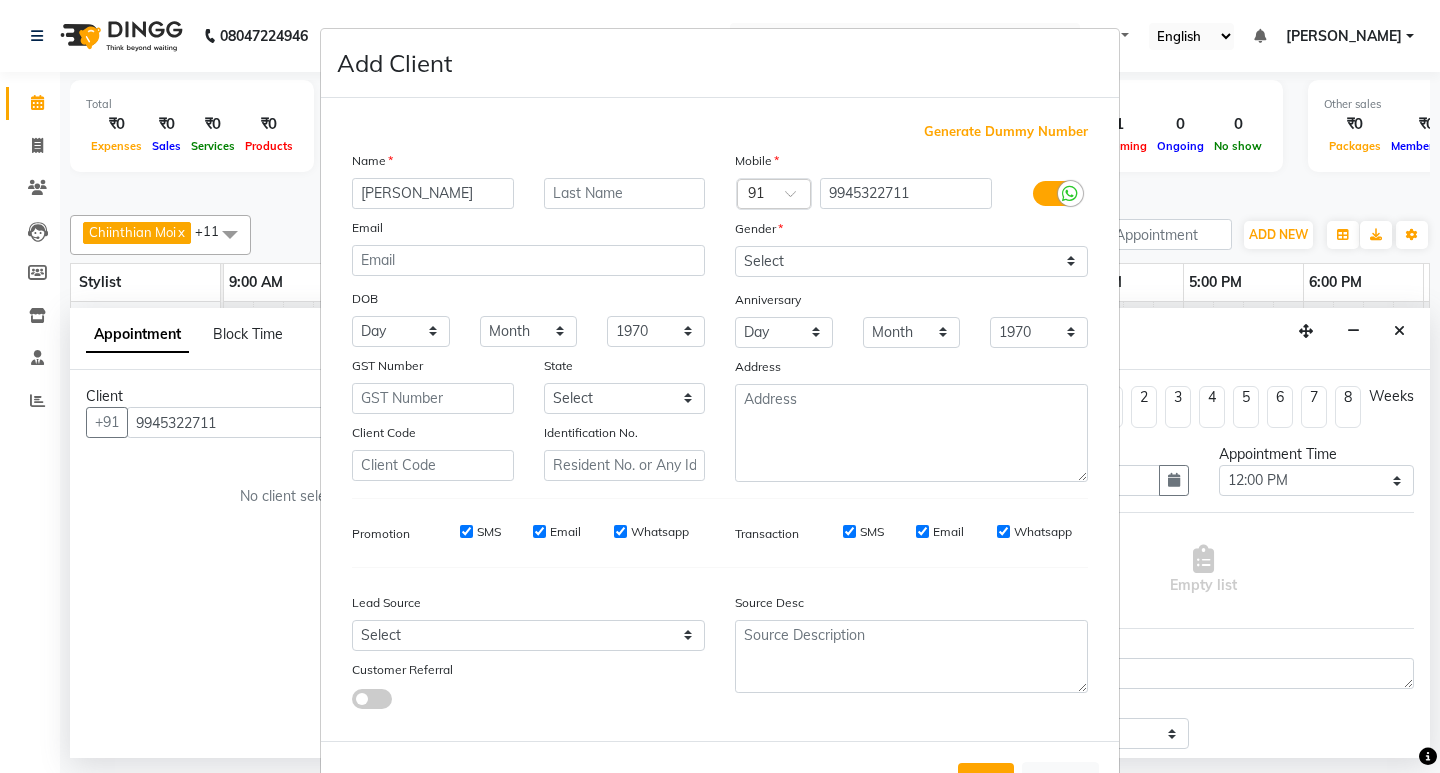 type on "Samson" 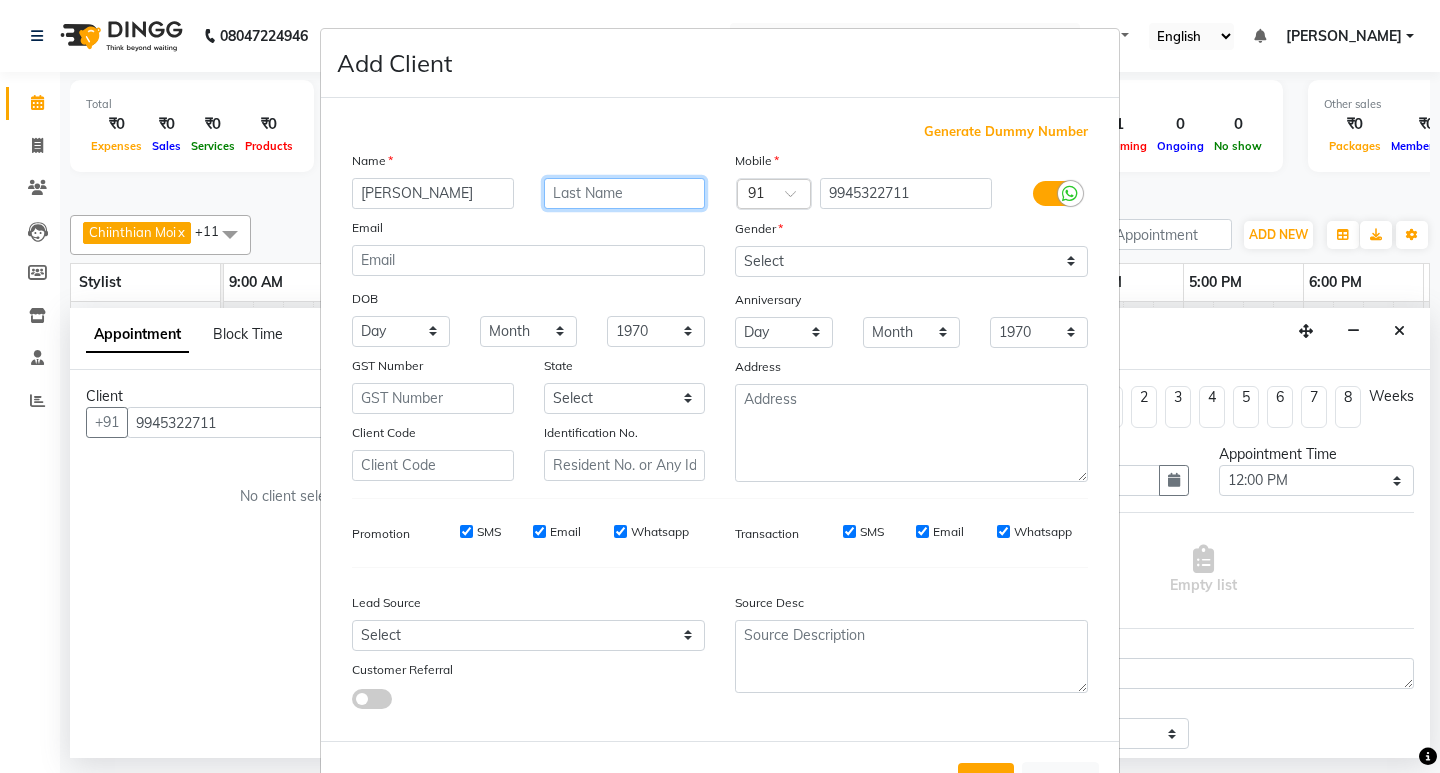 click at bounding box center [625, 193] 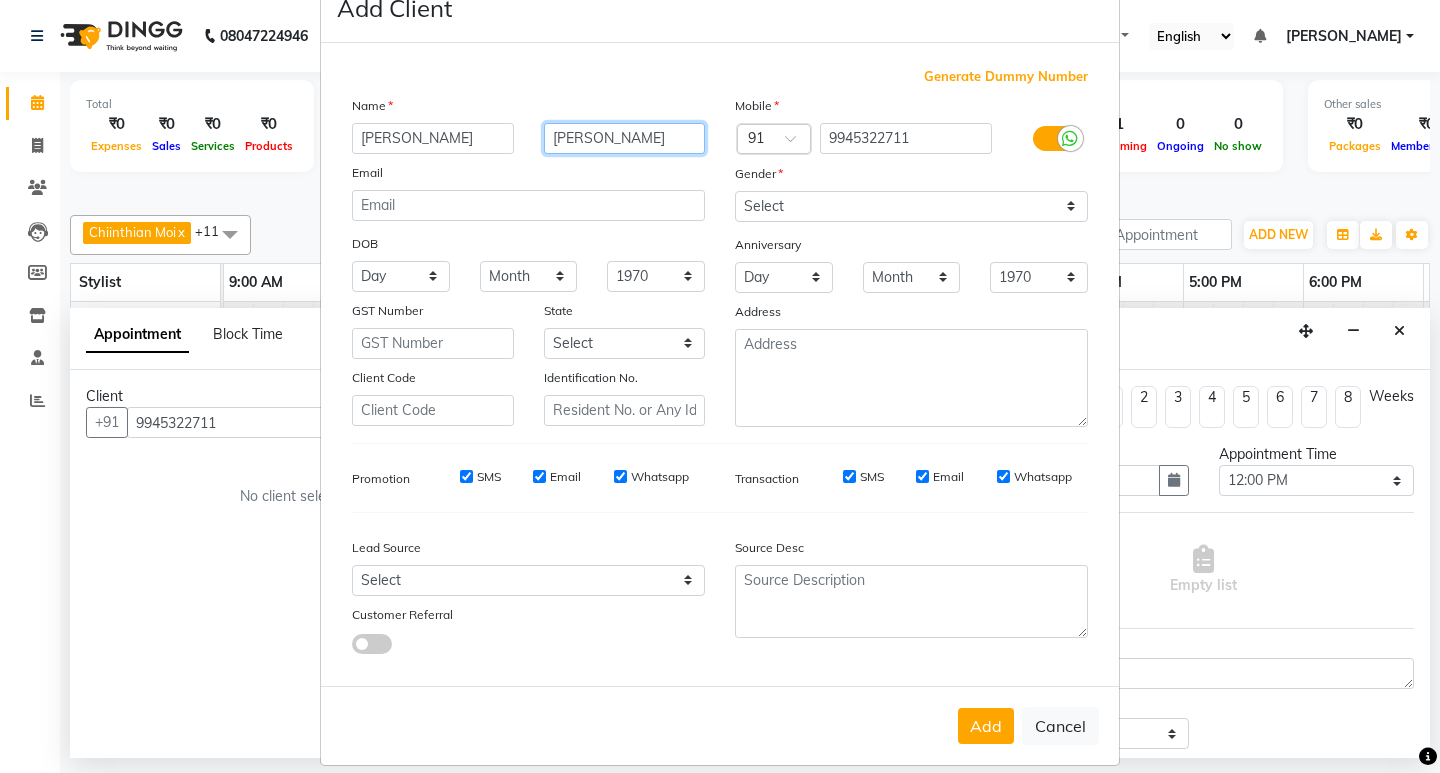scroll, scrollTop: 76, scrollLeft: 0, axis: vertical 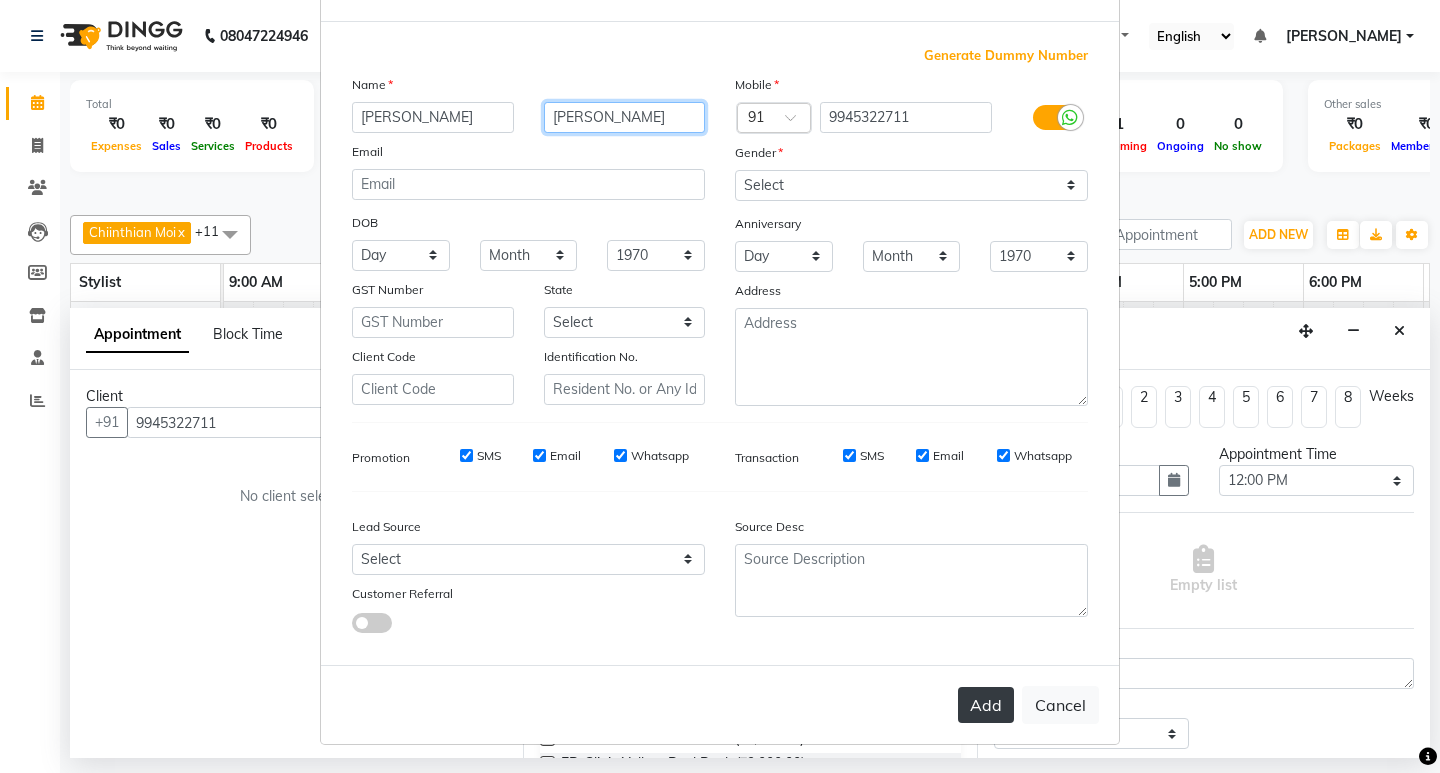 type on "samuel" 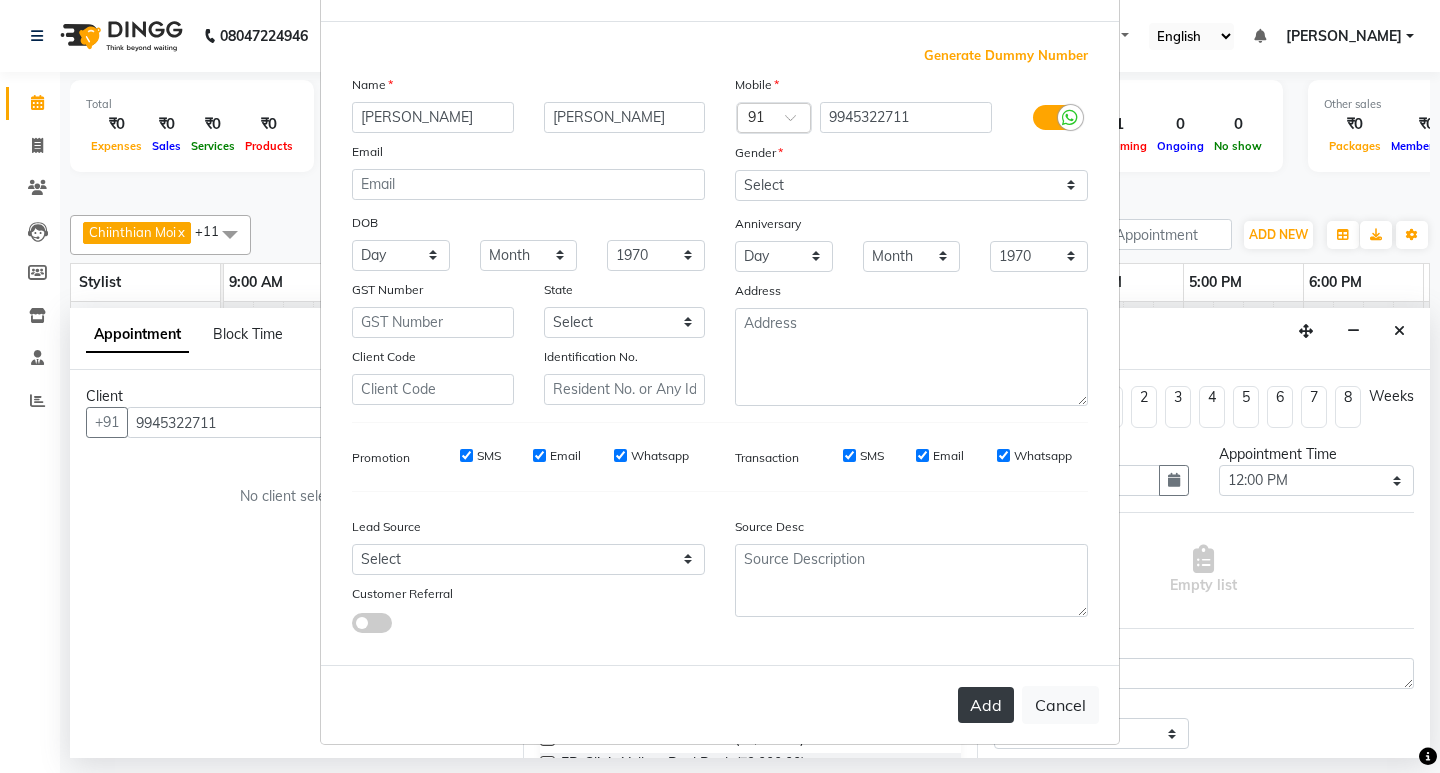 click on "Add" at bounding box center [986, 705] 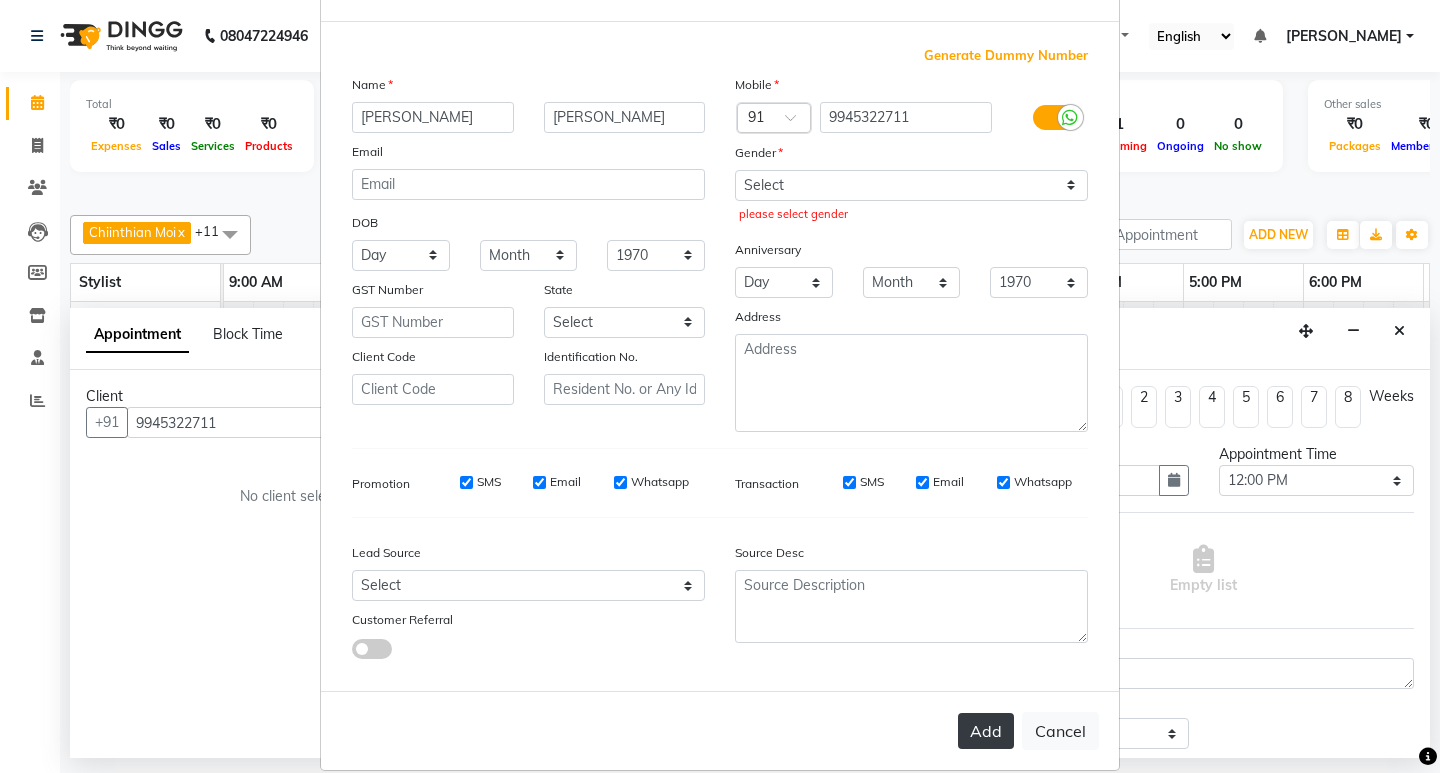 click on "Add" at bounding box center (986, 731) 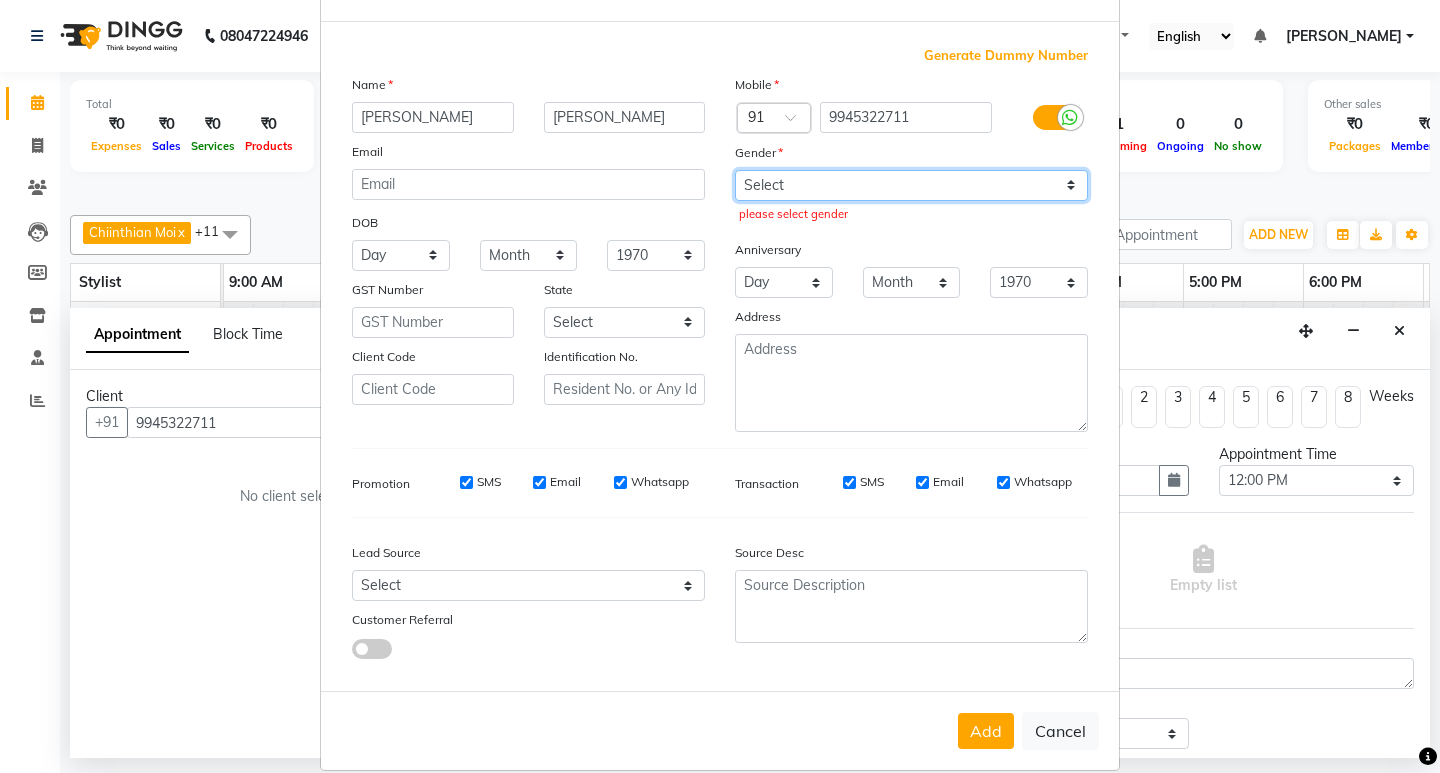 click on "Select Male Female Other Prefer Not To Say" at bounding box center (911, 185) 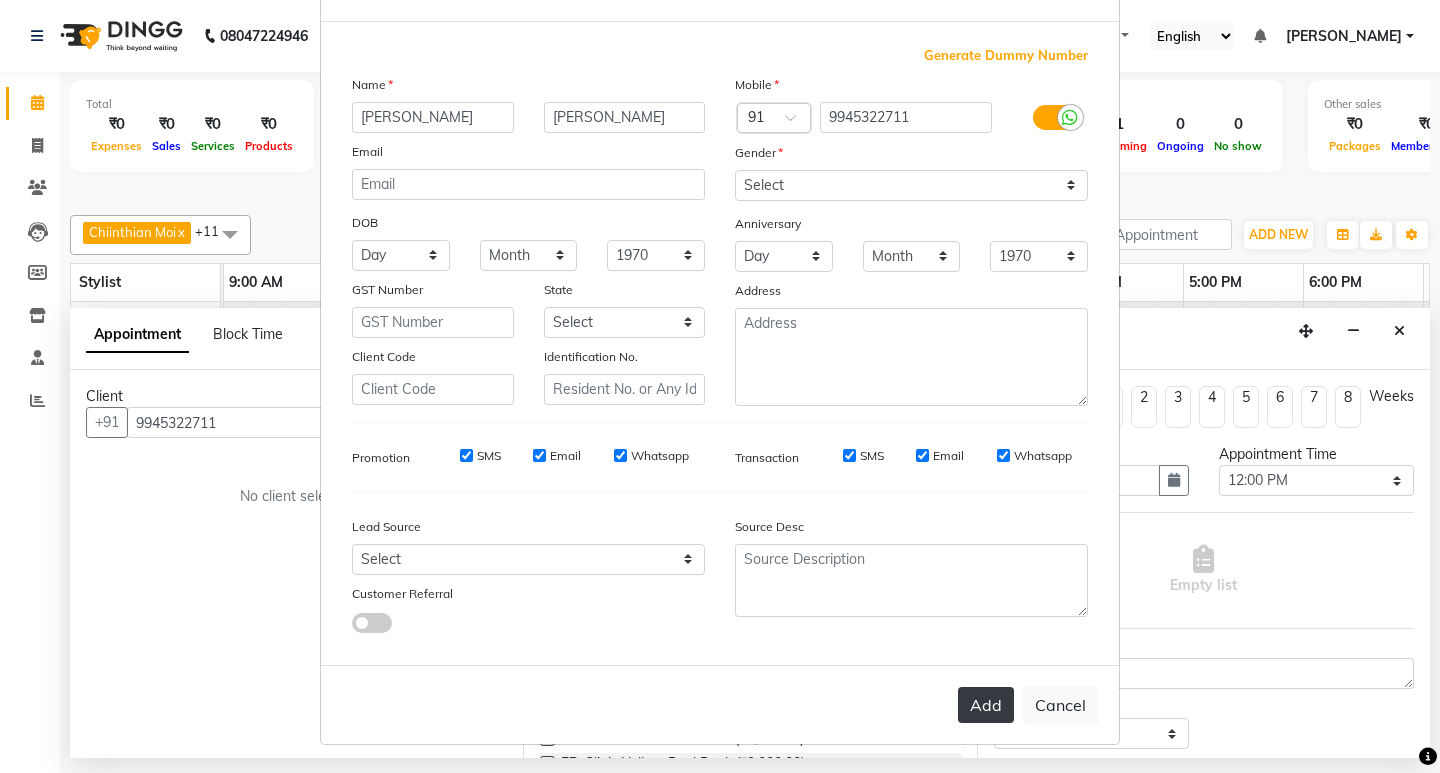click on "Add" at bounding box center [986, 705] 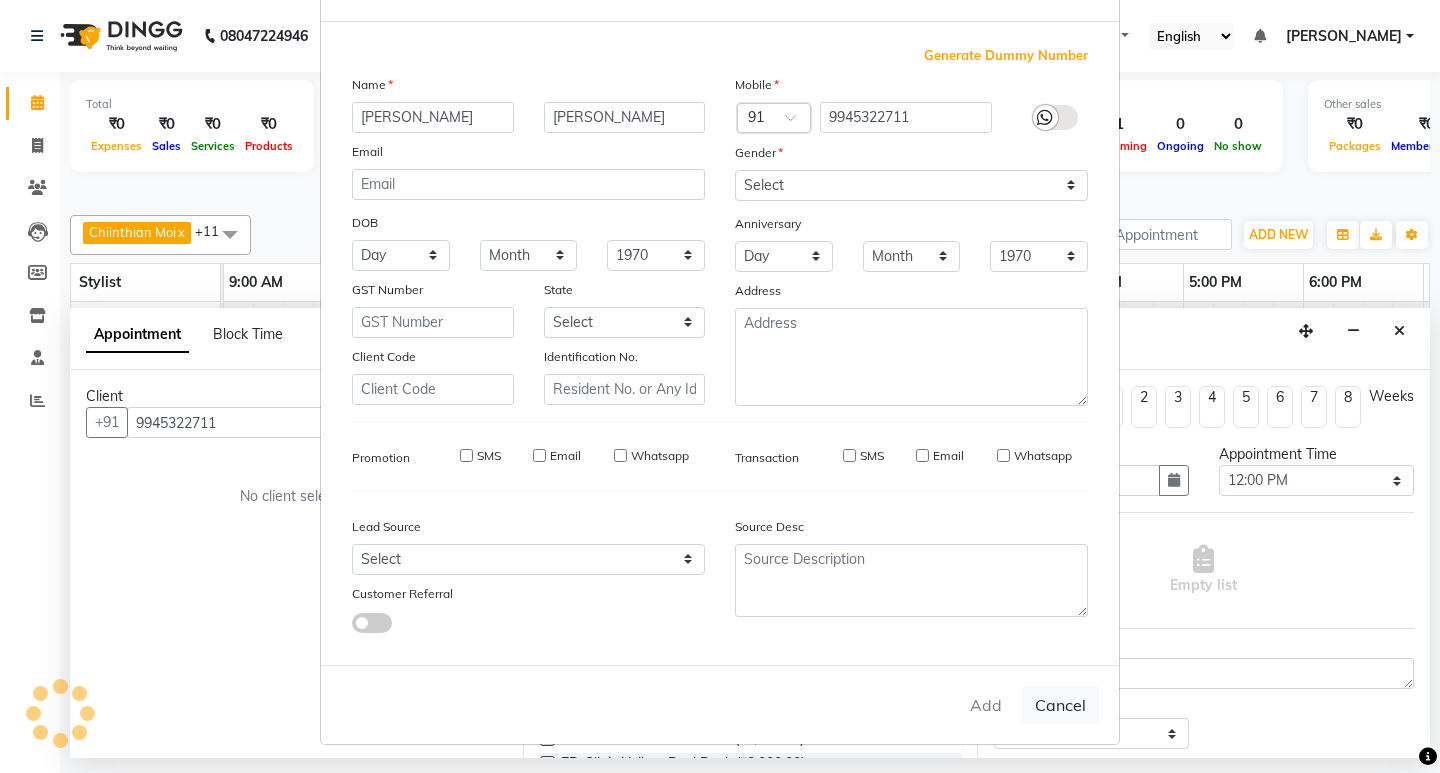 type on "99******11" 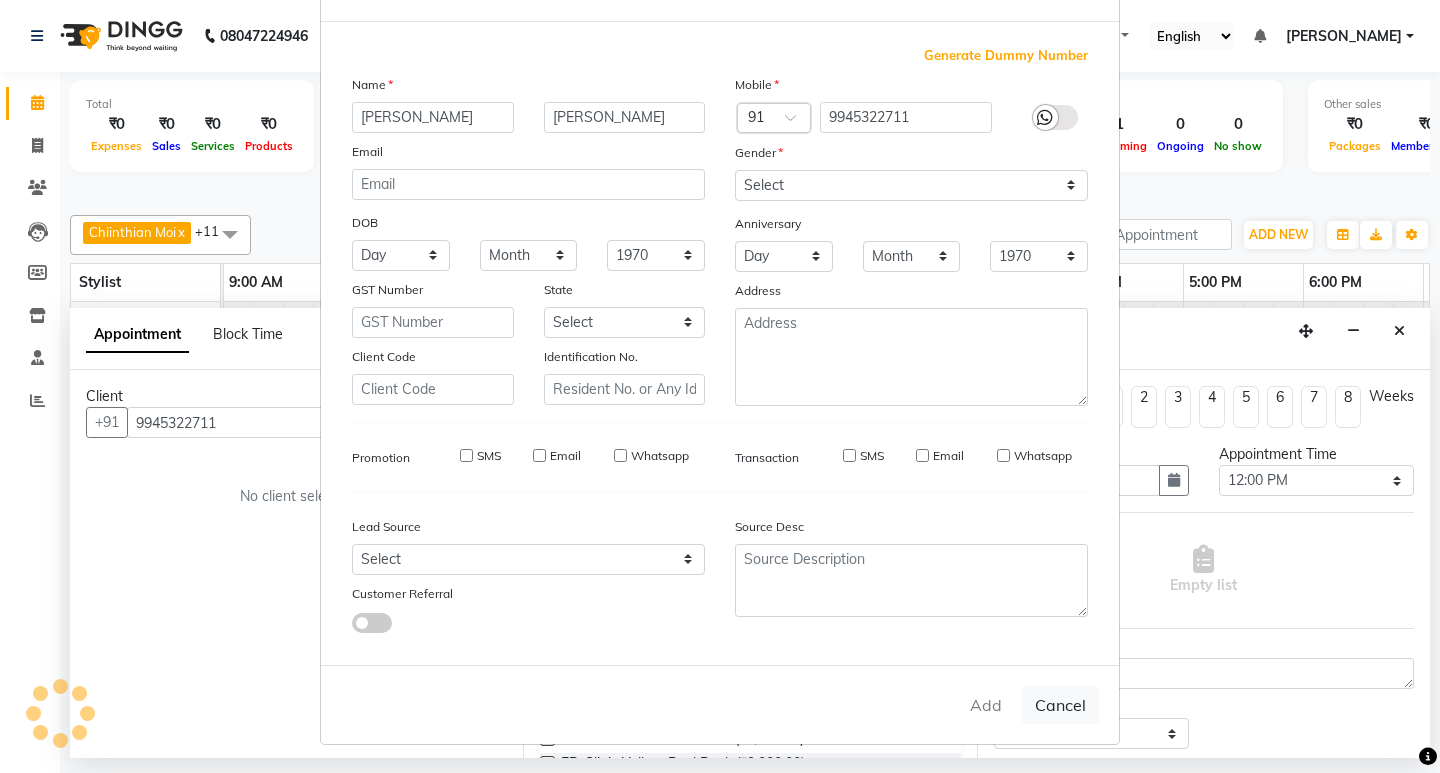 type 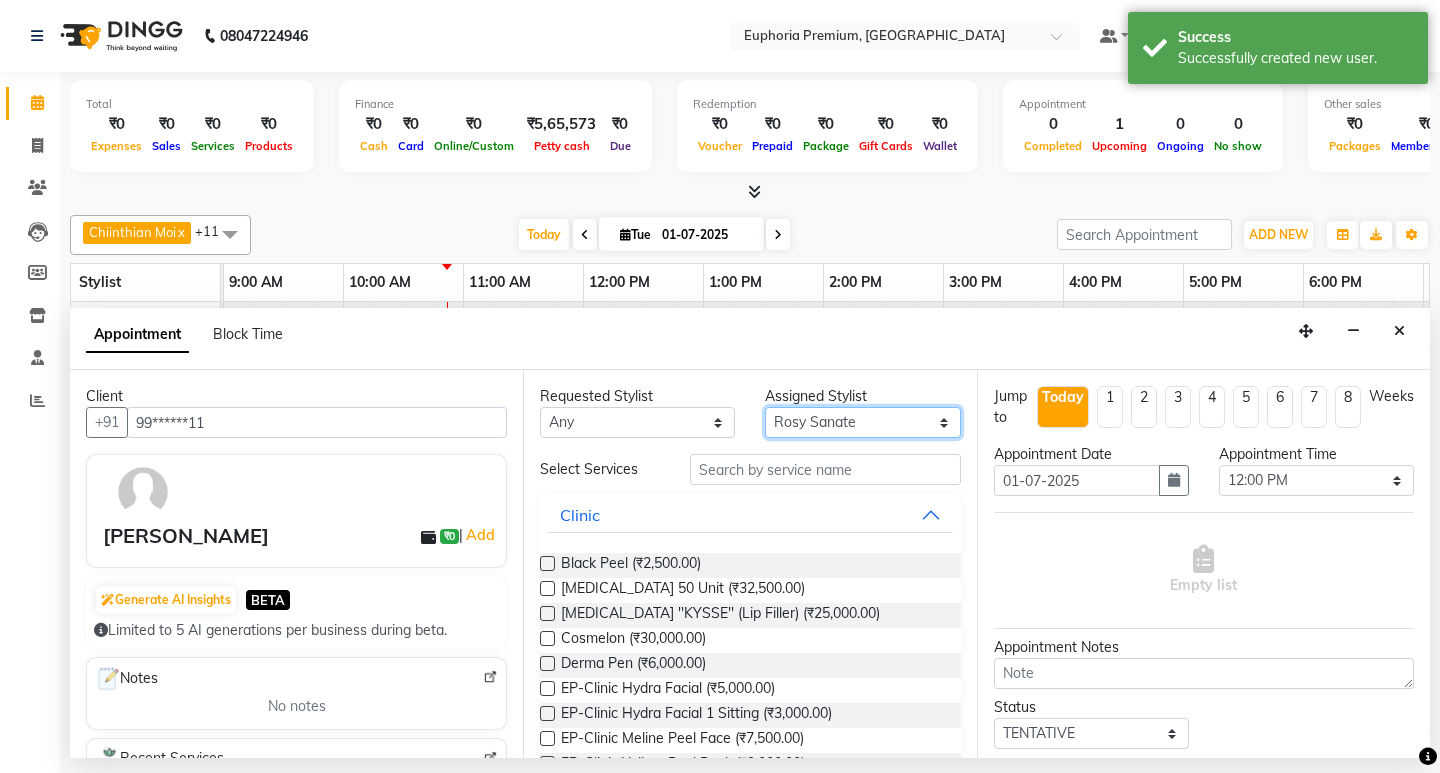 click on "Select Babu V Bharath N Binoy  Chandru Magar Chiinthian Moi ChonglianMoi MOI Daisy . Dhanya . Diya Khadka Fredrick Burrows Kishore K MRINALI MILI Pinky . Priya  K Rosy Sanate Savitha Vijayan Shishi L Vijayalakshmi M VISHON BAIDYA" at bounding box center (862, 422) 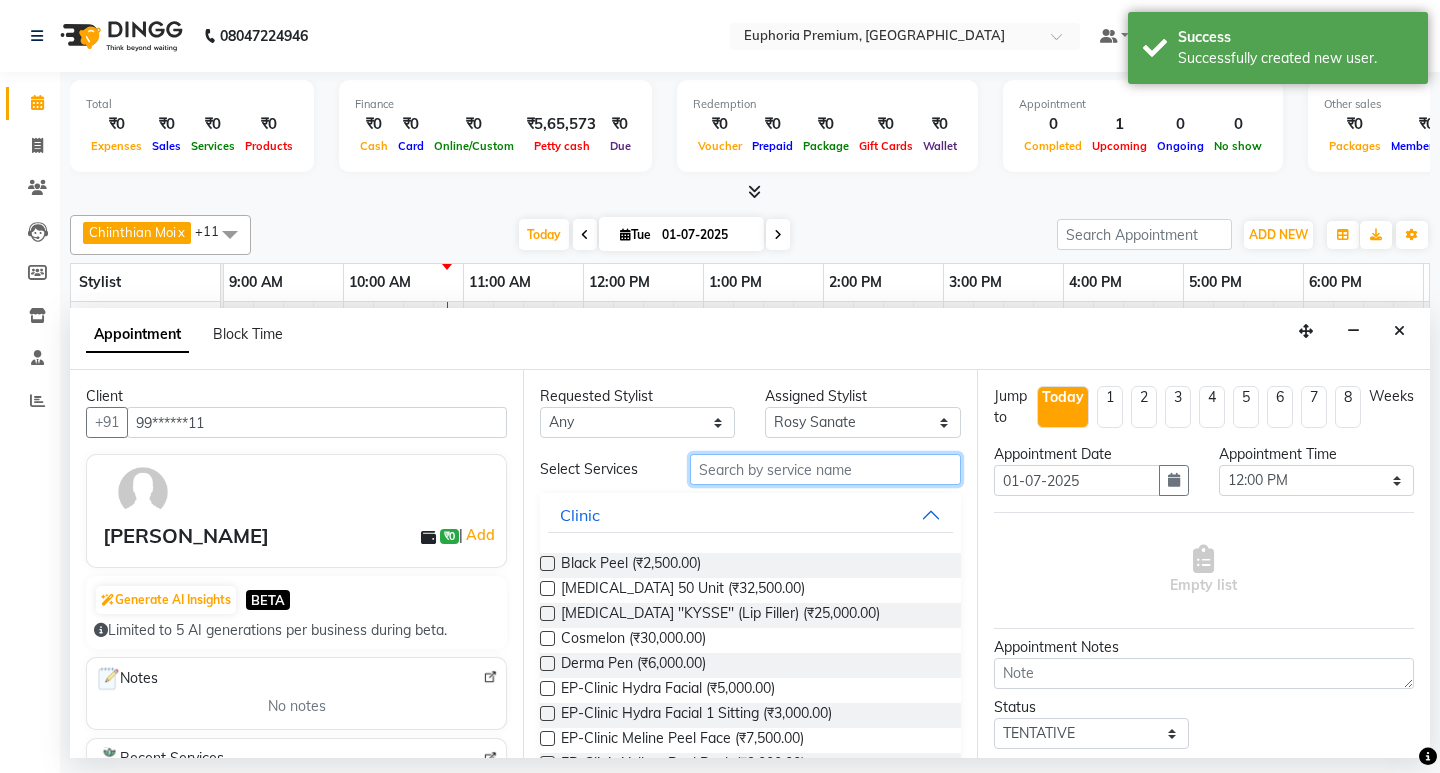 click at bounding box center [825, 469] 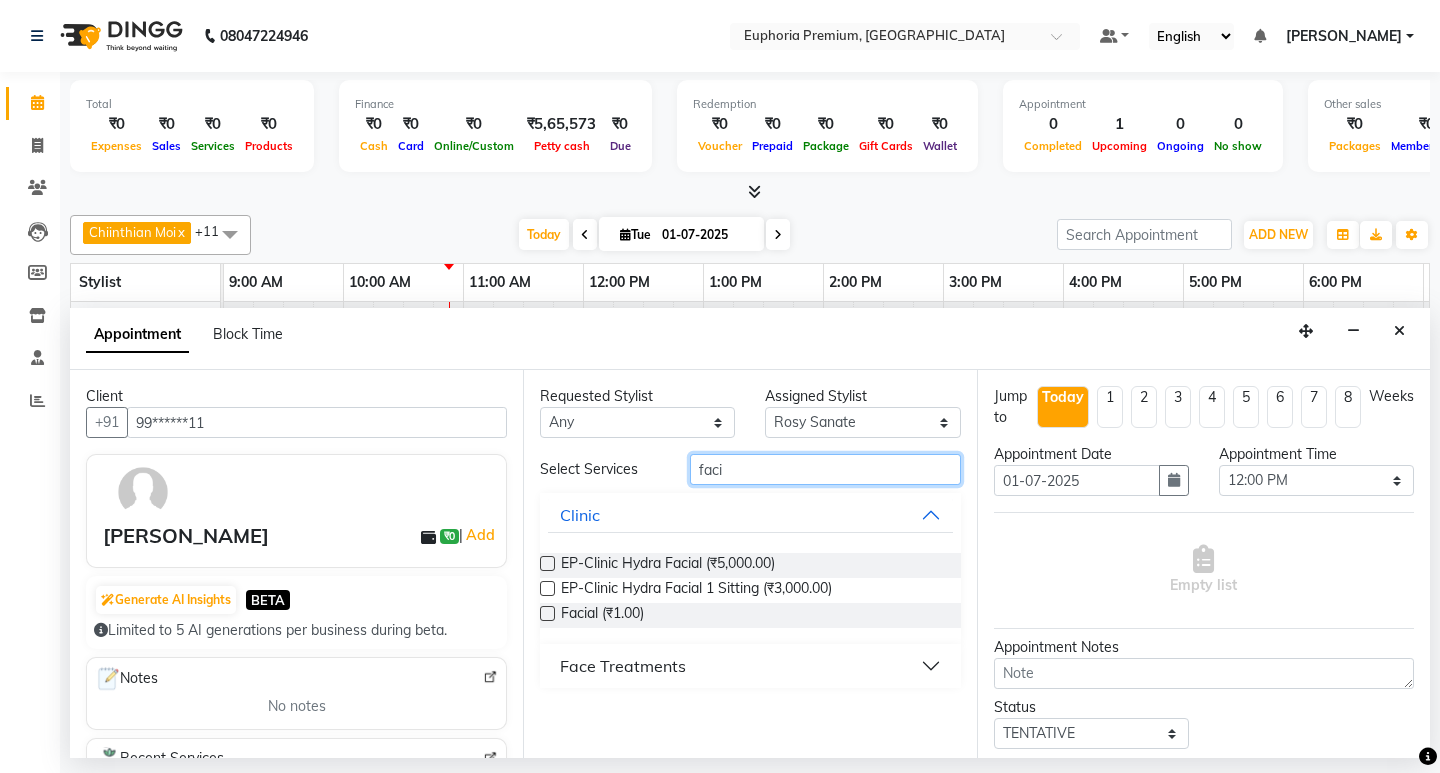 type on "faci" 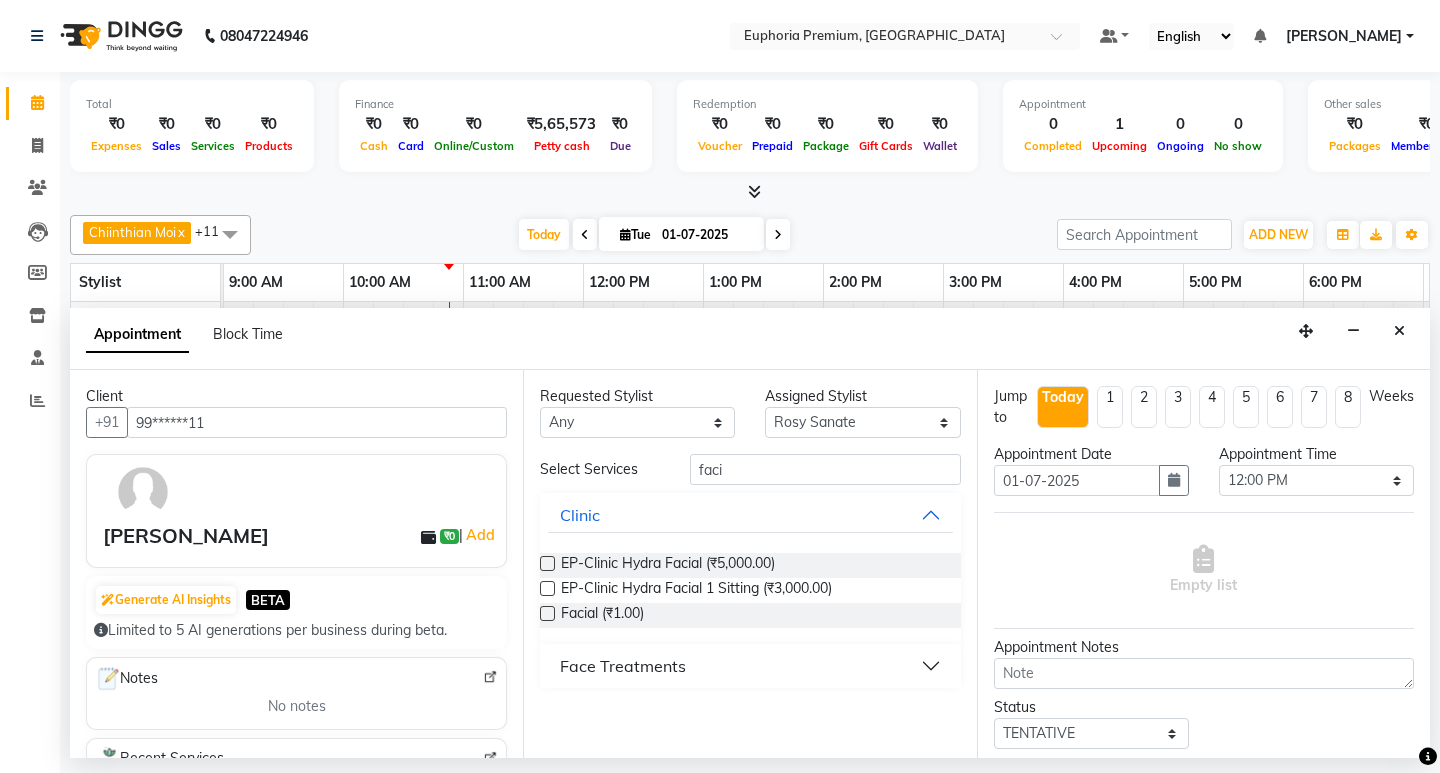 click on "Face Treatments" at bounding box center [750, 666] 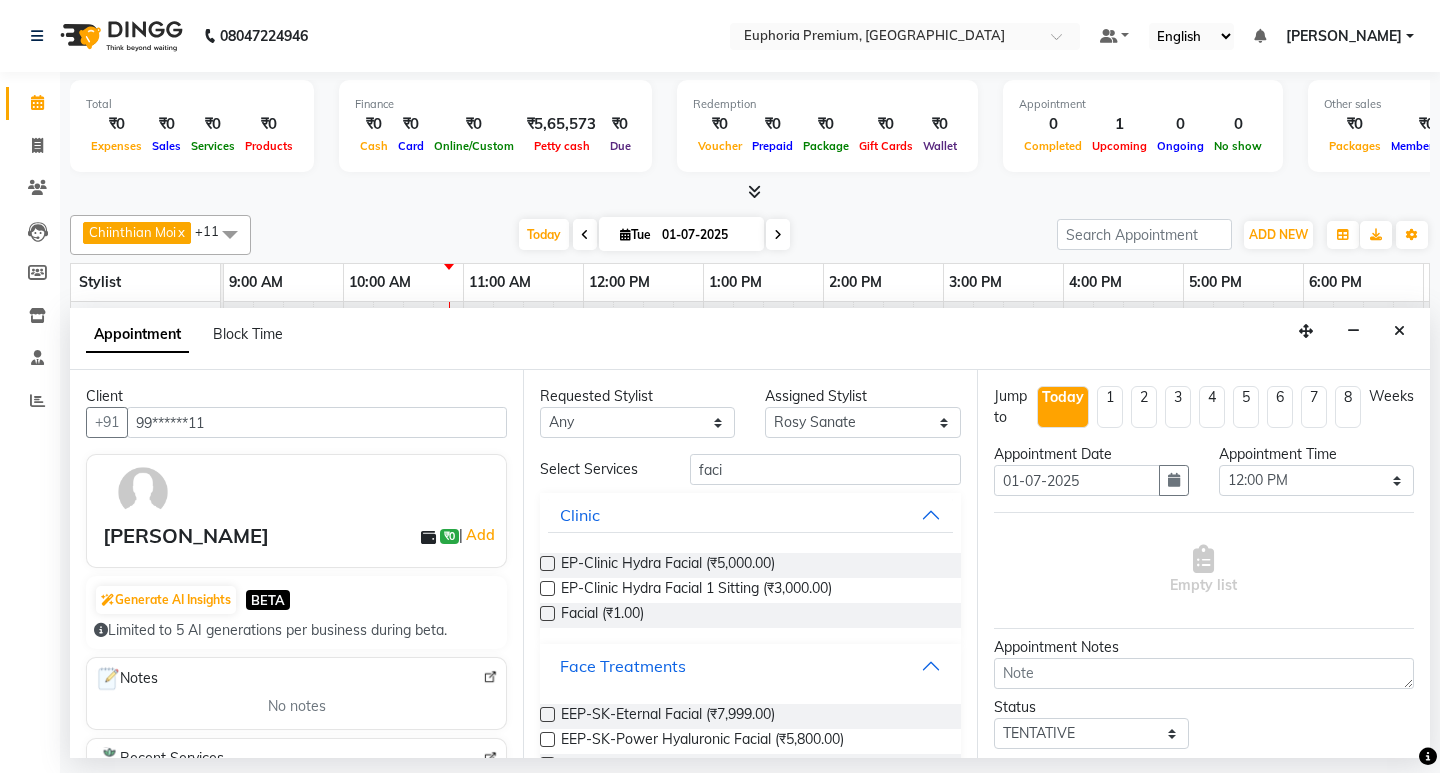 scroll, scrollTop: 53, scrollLeft: 0, axis: vertical 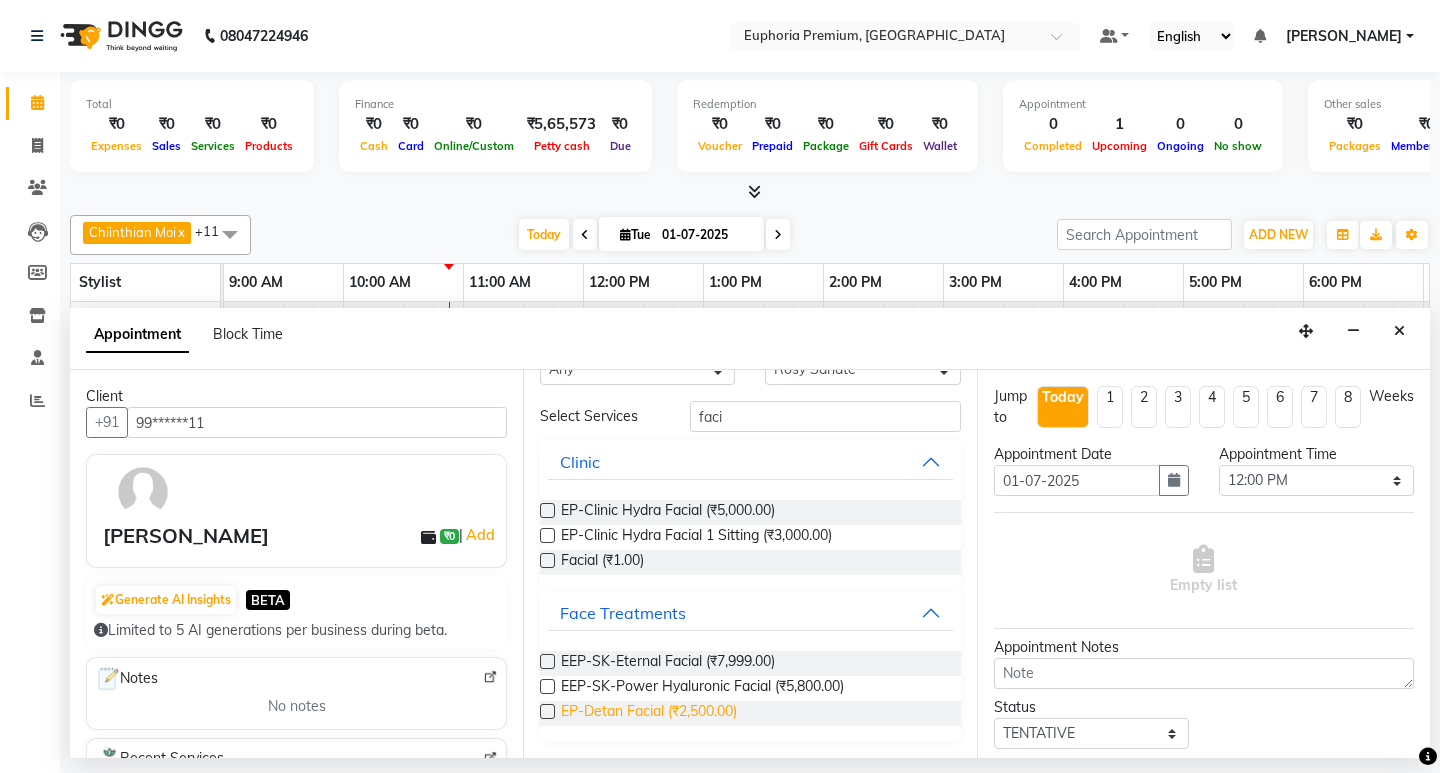 click on "EP-Detan Facial (₹2,500.00)" at bounding box center (649, 713) 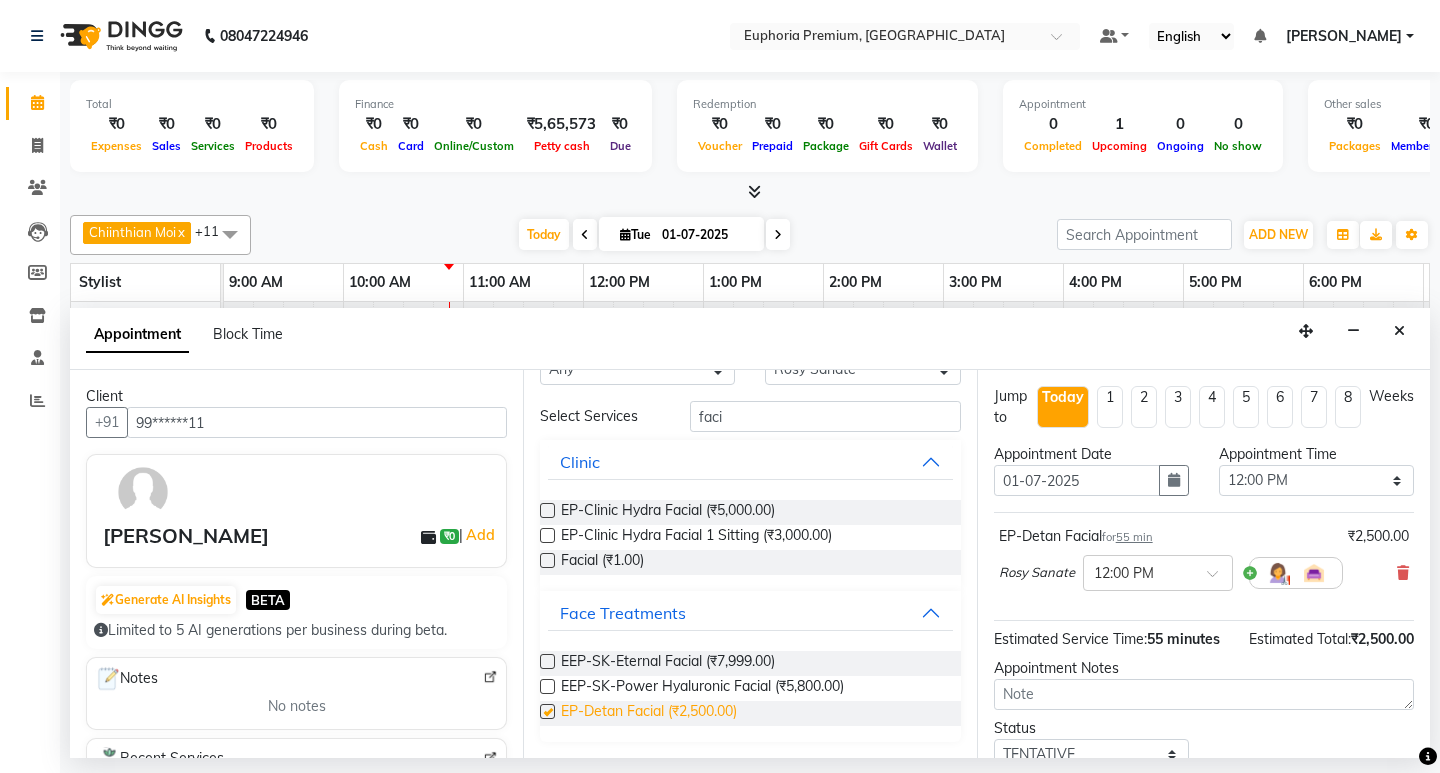 checkbox on "false" 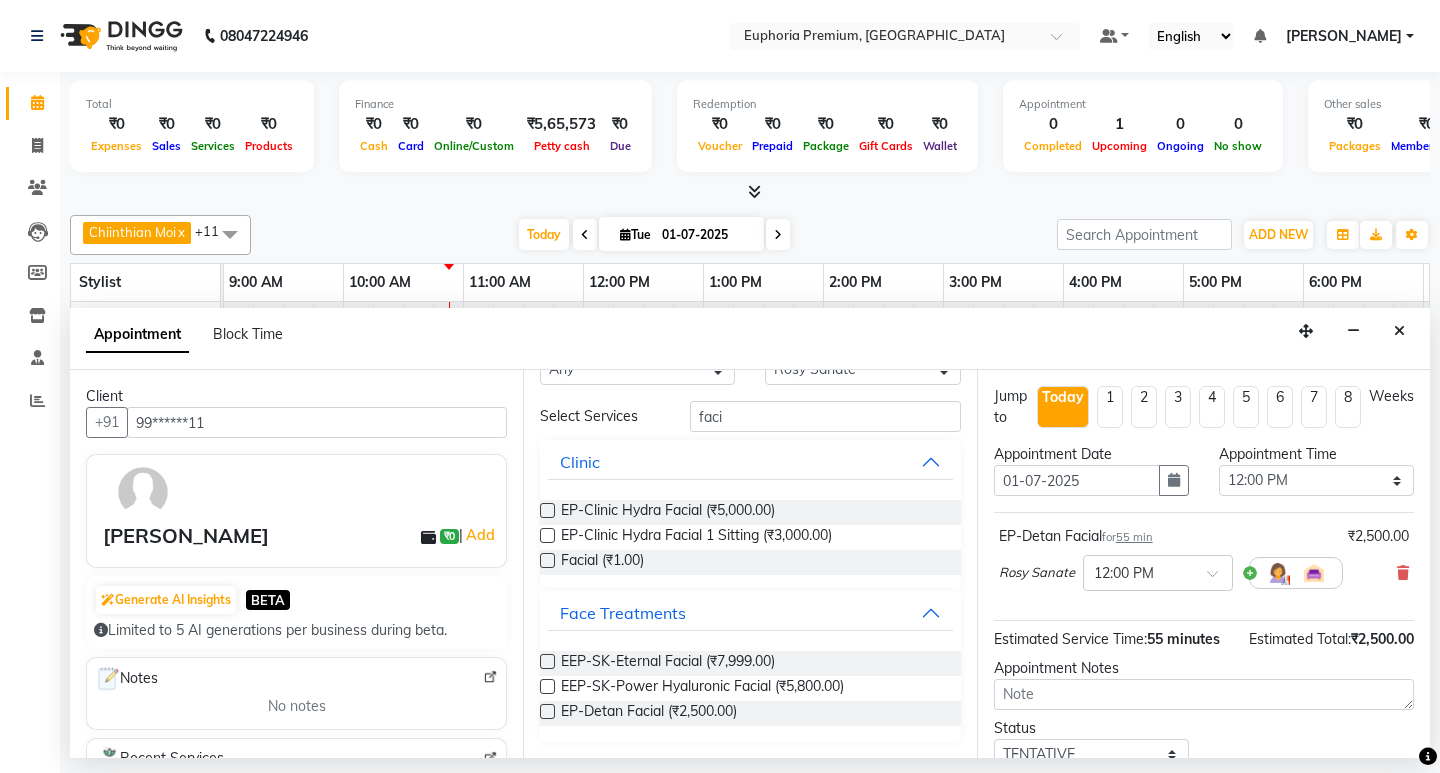 scroll, scrollTop: 138, scrollLeft: 0, axis: vertical 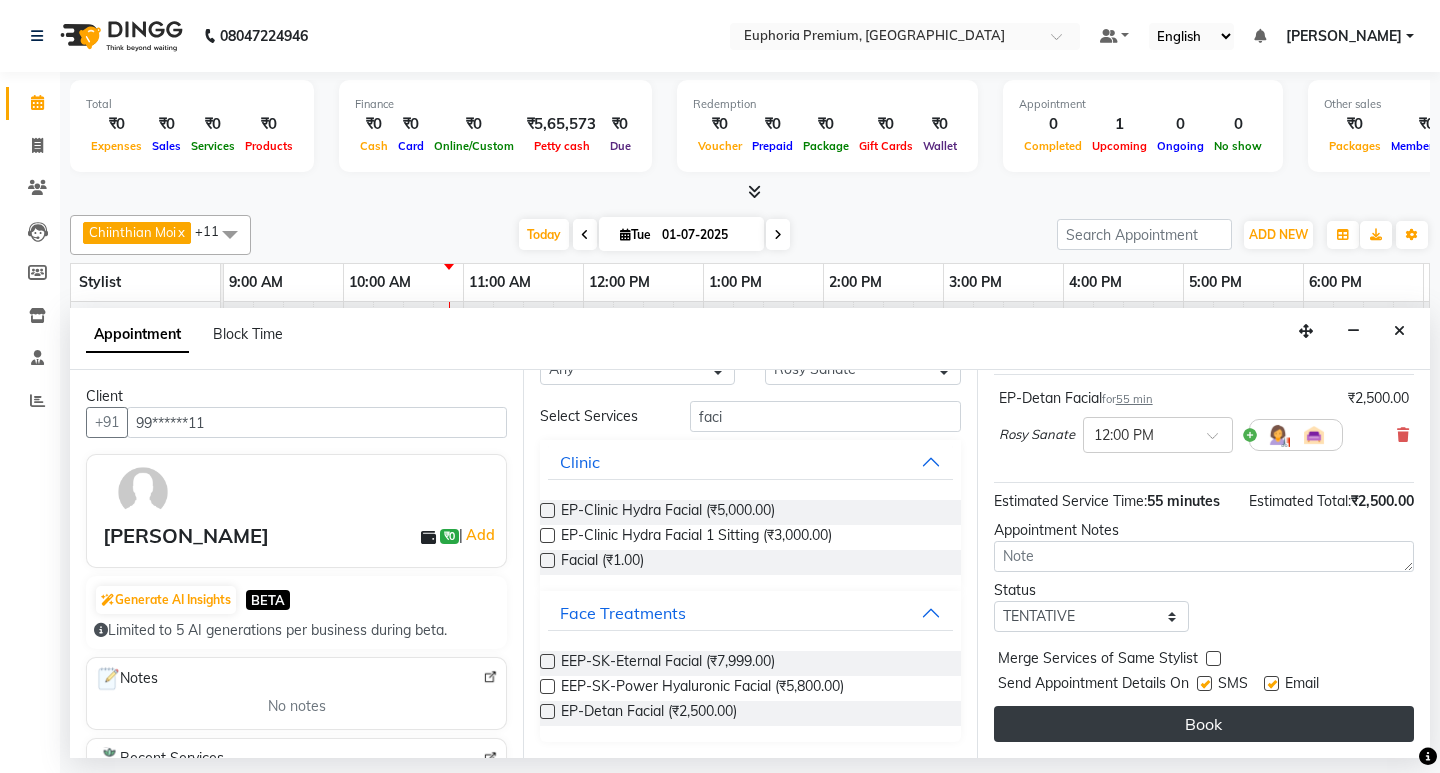 click on "Book" at bounding box center (1204, 724) 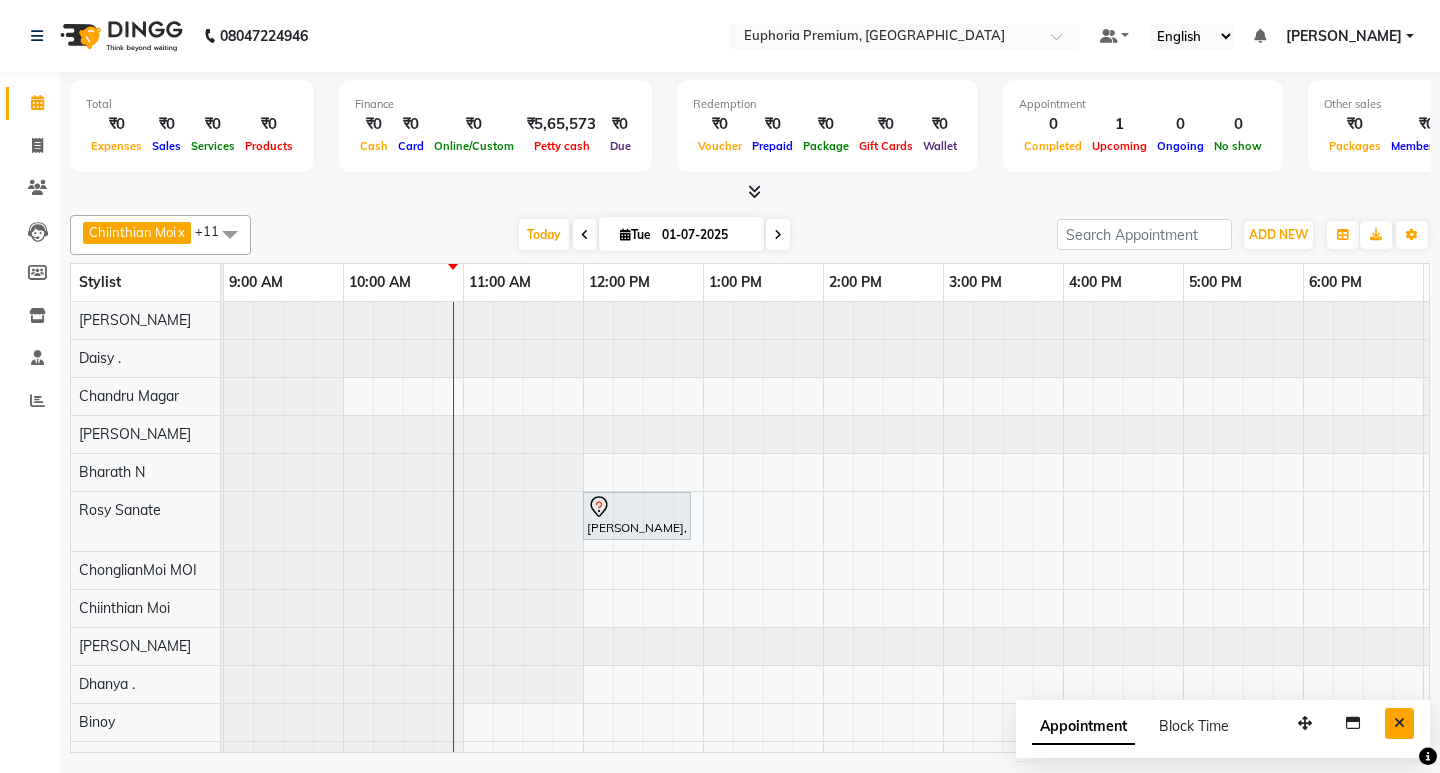click at bounding box center (1399, 723) 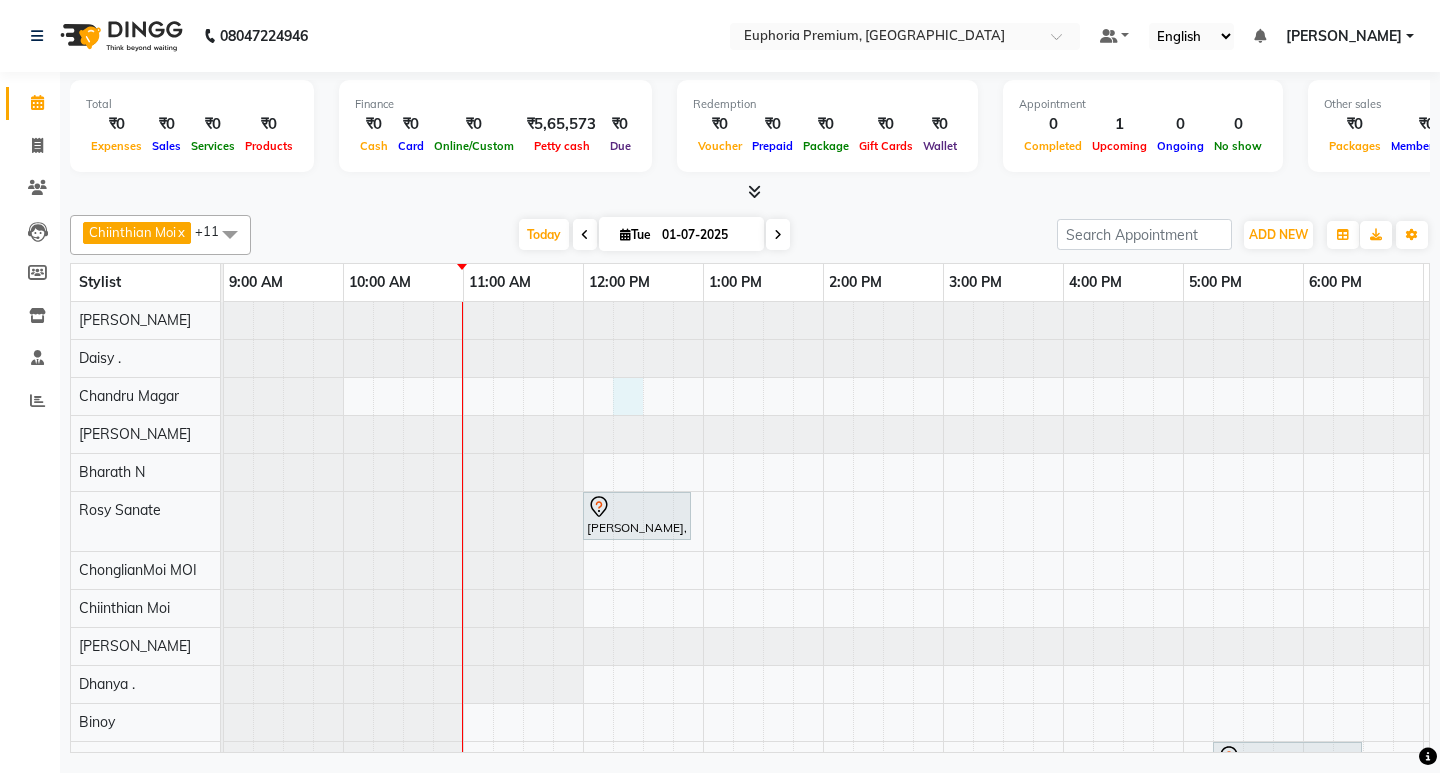 click on "Samson samuel, TK02, 12:00 PM-12:55 PM, EP-Detan Facial             Pemmi ., TK01, 05:15 PM-06:30 PM, EP-Laser Under Arms" at bounding box center (943, 551) 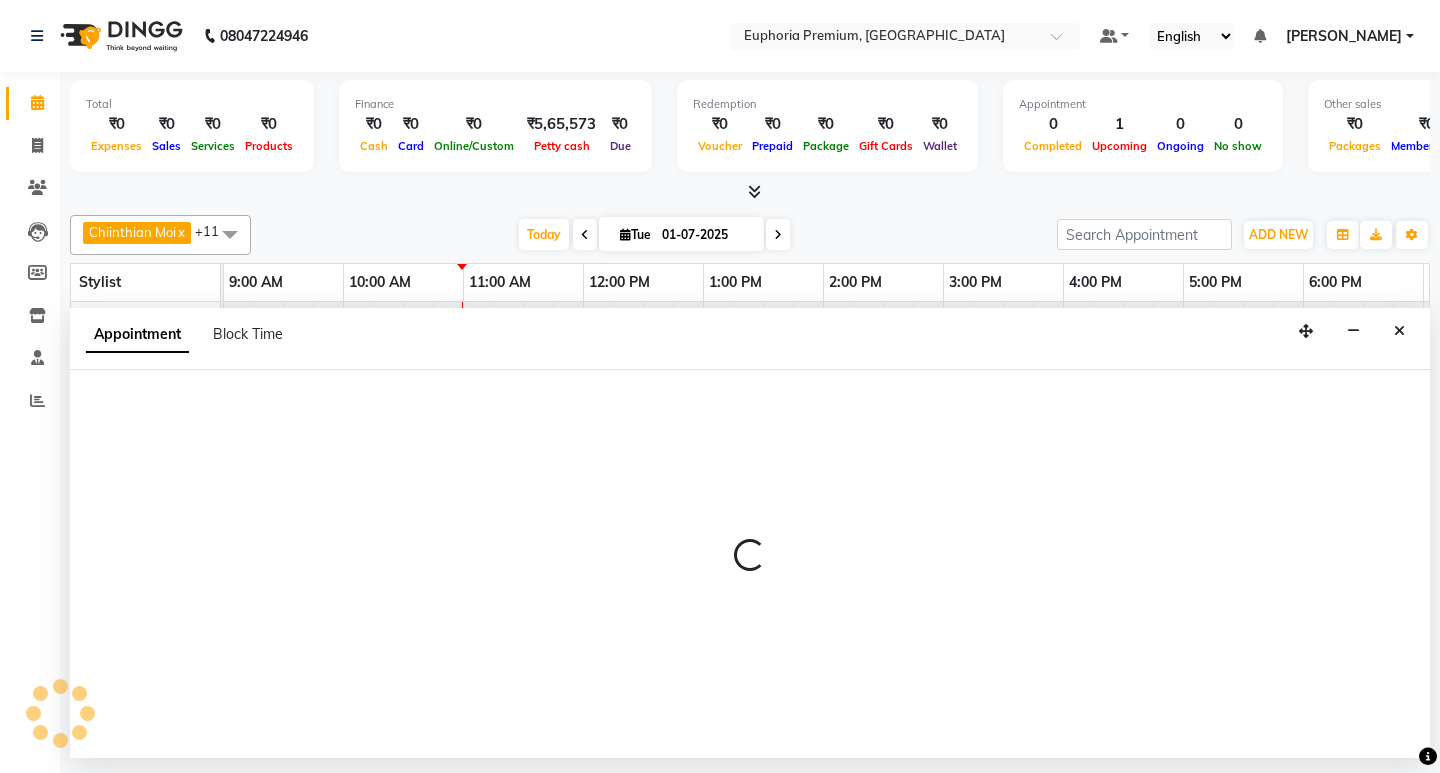 select on "75141" 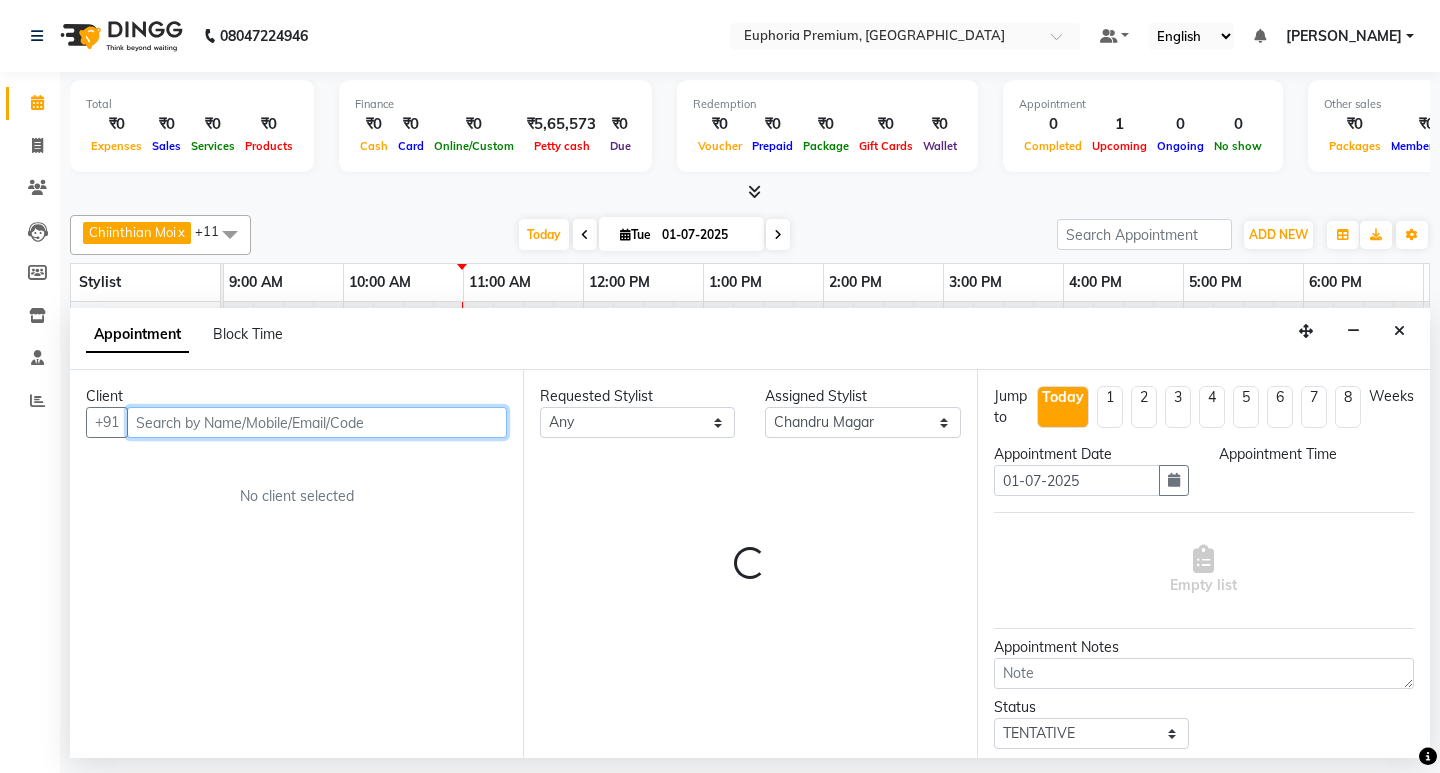 select on "735" 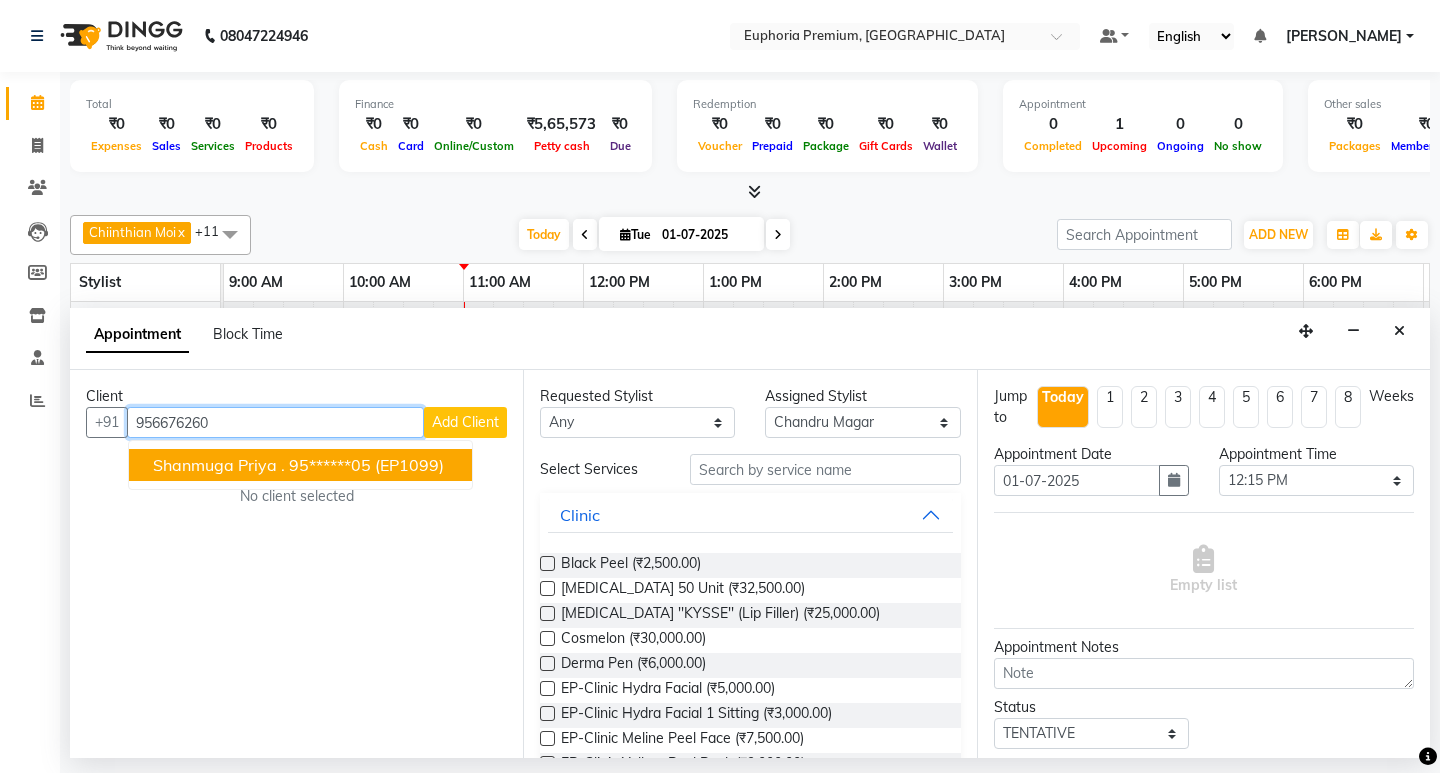click on "Shanmuga Priya ." at bounding box center [219, 465] 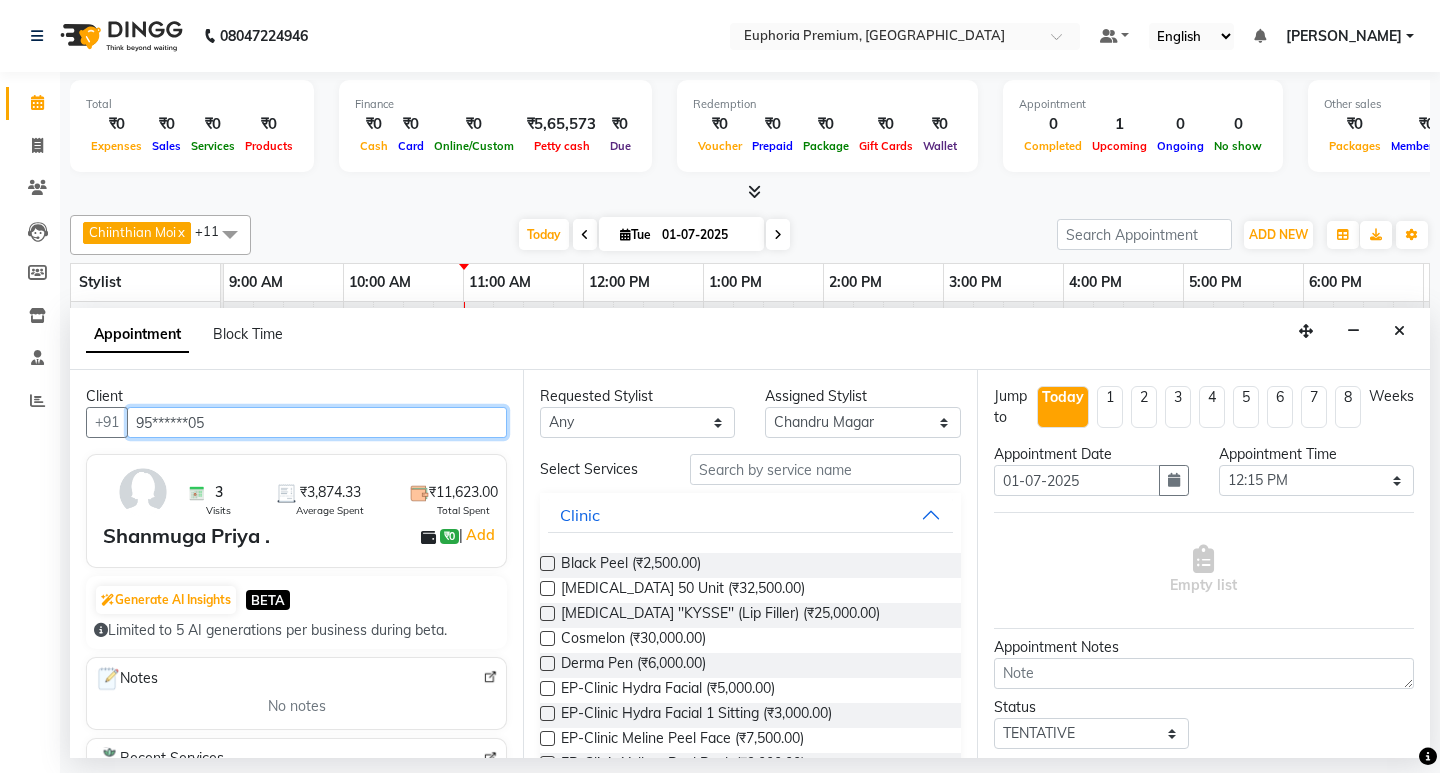 type on "95******05" 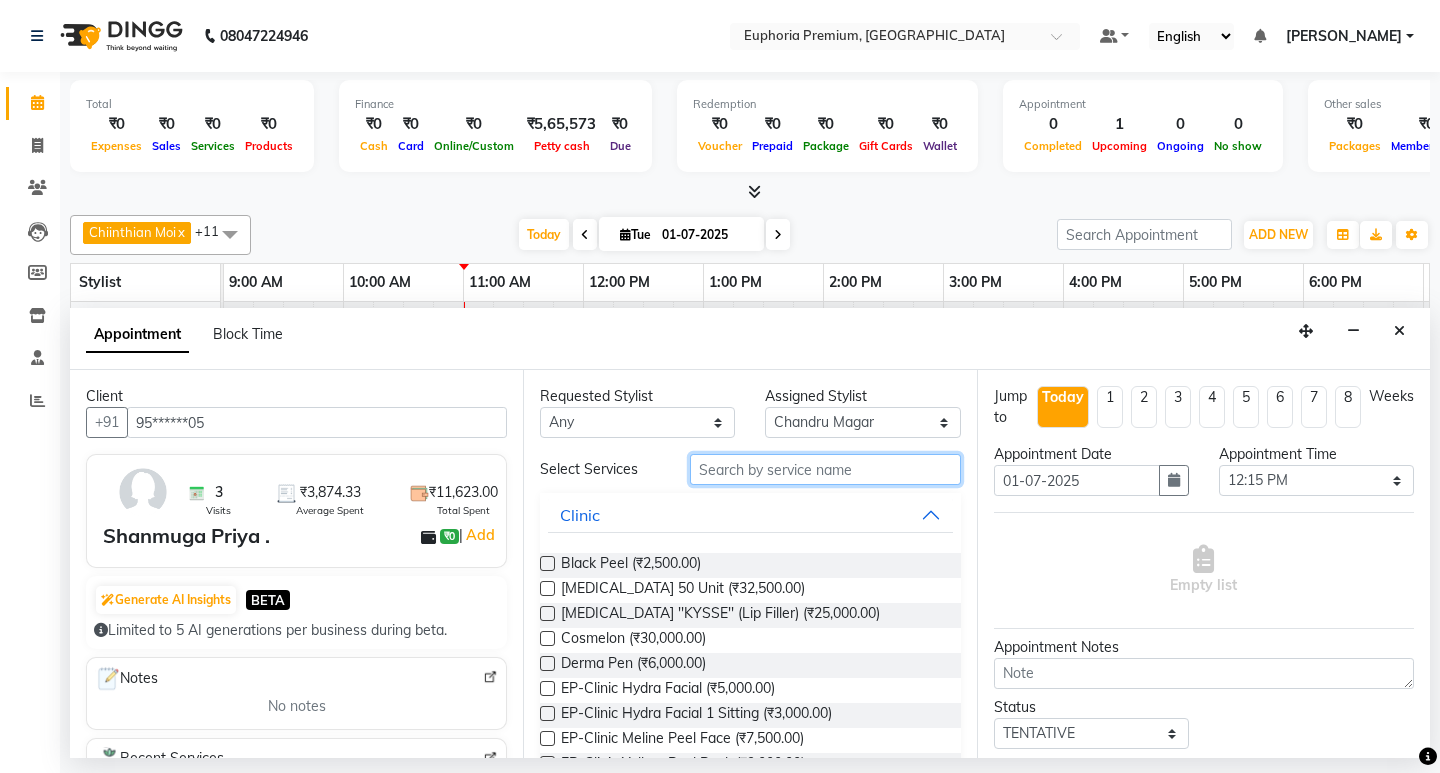 click at bounding box center [825, 469] 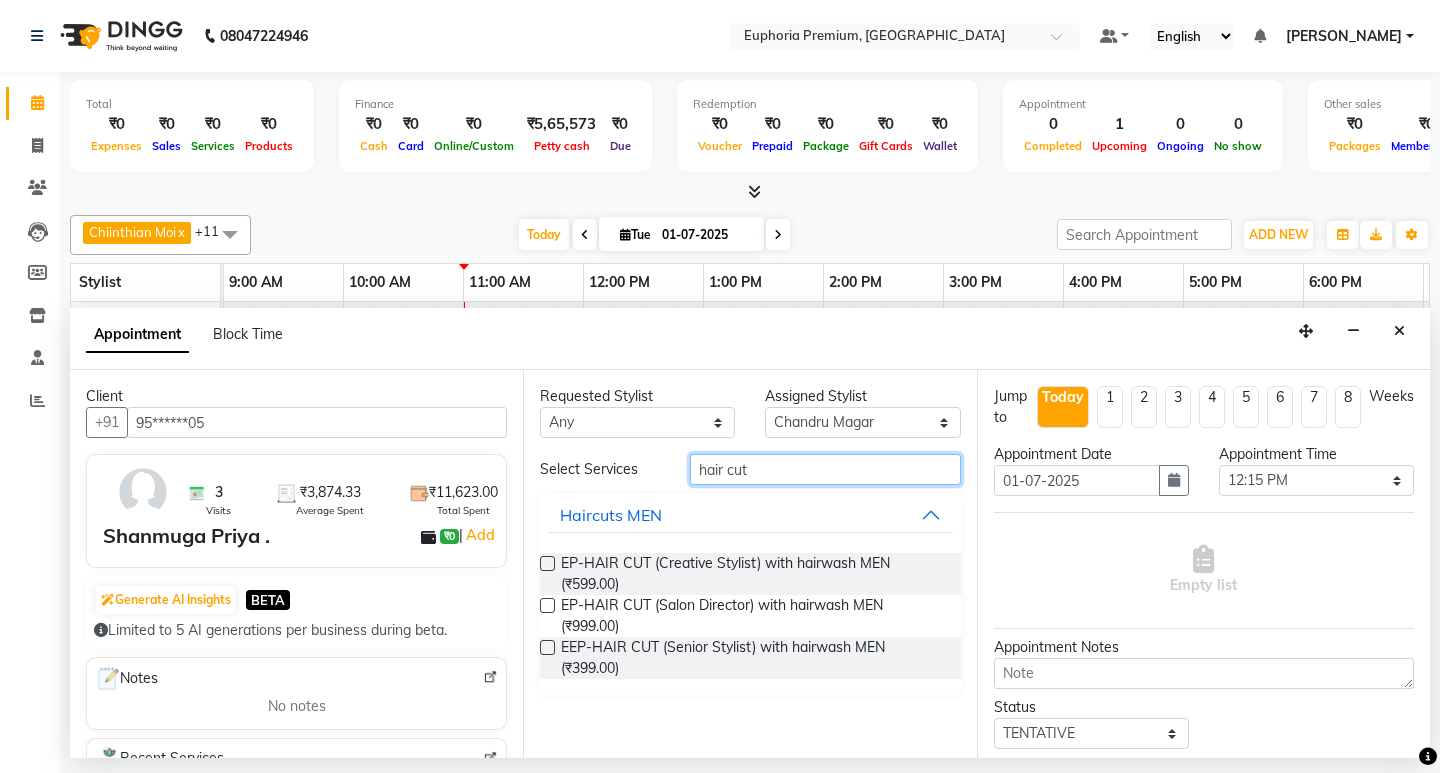 type on "hair cut" 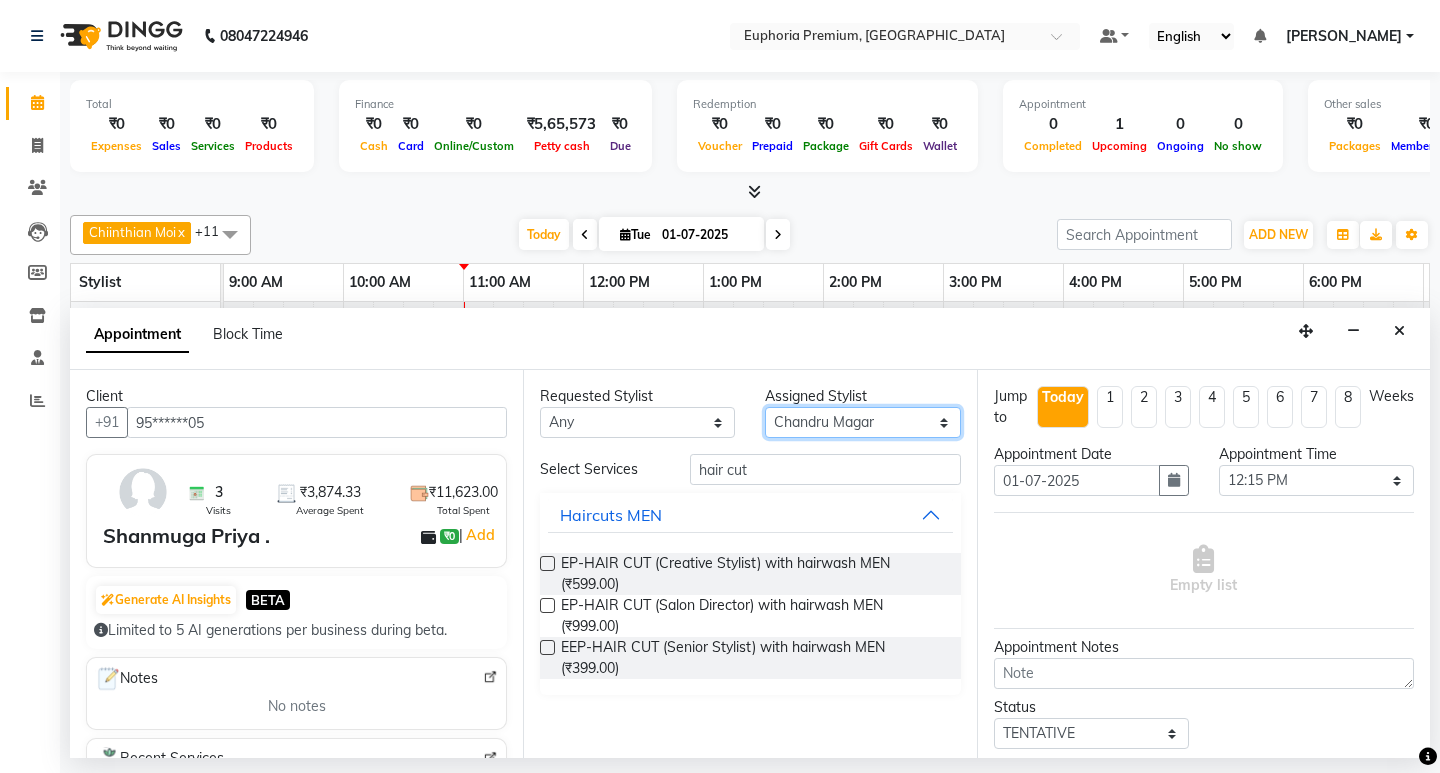 click on "Select Babu V Bharath N Binoy  Chandru Magar Chiinthian Moi ChonglianMoi MOI Daisy . Dhanya . Diya Khadka Fredrick Burrows Kishore K MRINALI MILI Pinky . Priya  K Rosy Sanate Savitha Vijayan Shishi L Vijayalakshmi M VISHON BAIDYA" at bounding box center [862, 422] 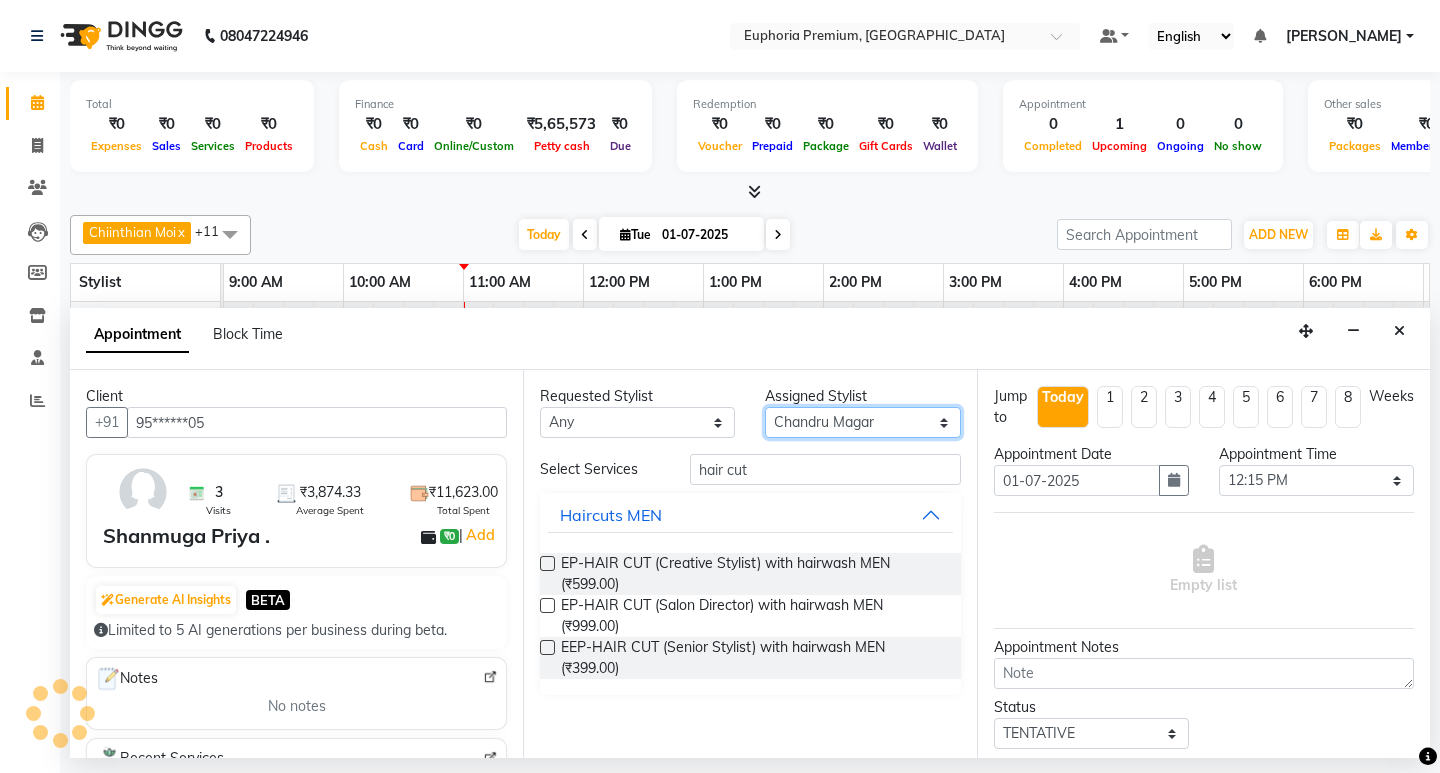 select on "78117" 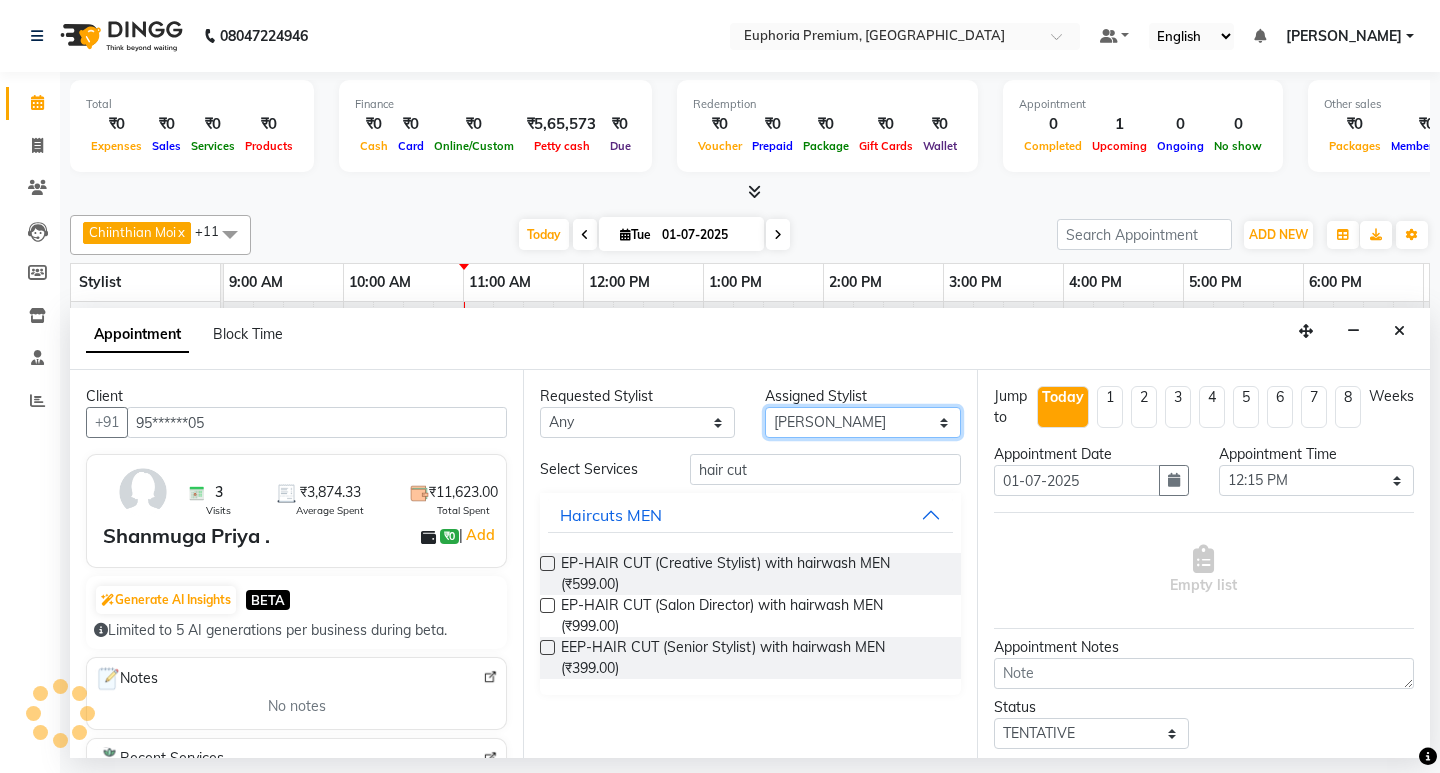 click on "Select Babu V Bharath N Binoy  Chandru Magar Chiinthian Moi ChonglianMoi MOI Daisy . Dhanya . Diya Khadka Fredrick Burrows Kishore K MRINALI MILI Pinky . Priya  K Rosy Sanate Savitha Vijayan Shishi L Vijayalakshmi M VISHON BAIDYA" at bounding box center (862, 422) 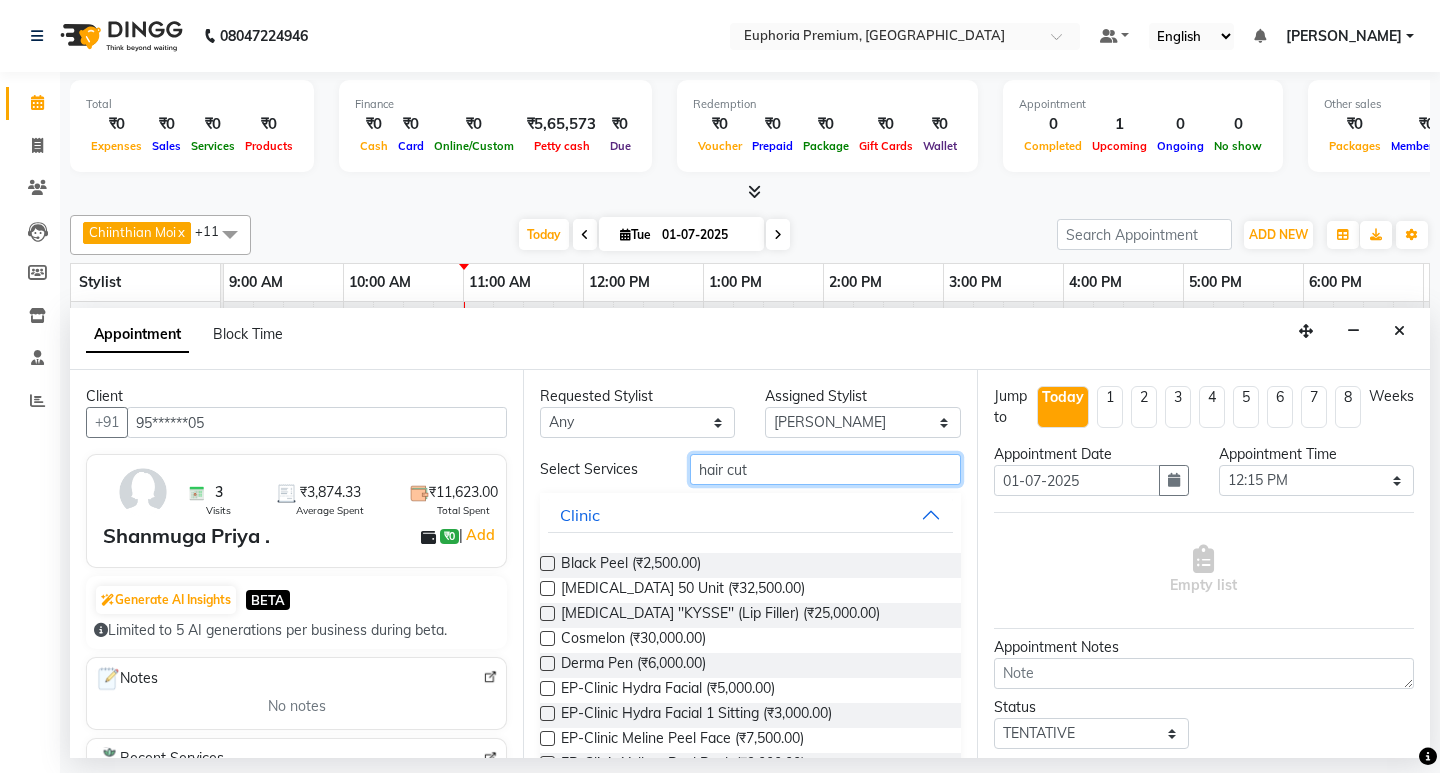 click on "hair cut" at bounding box center [825, 469] 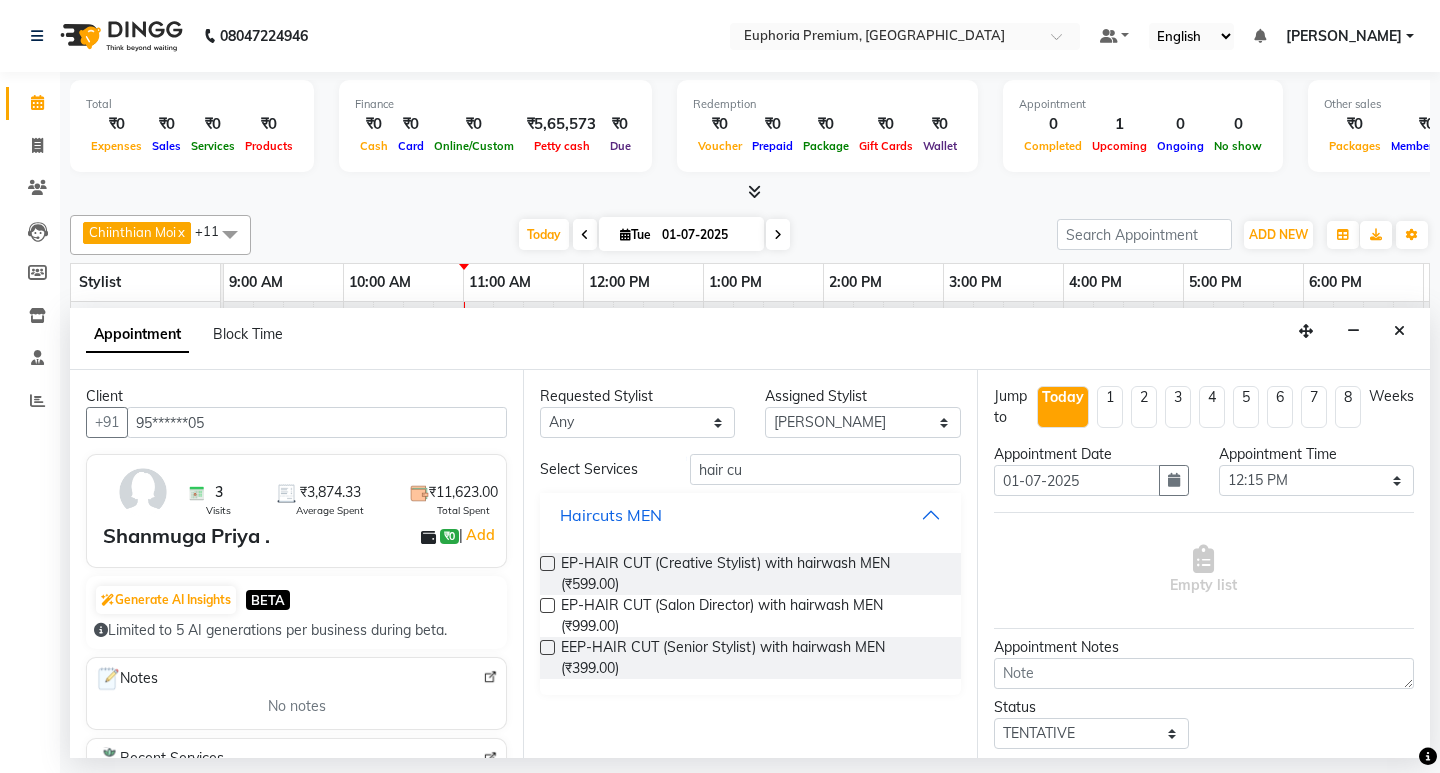 click on "Haircuts MEN" at bounding box center (750, 515) 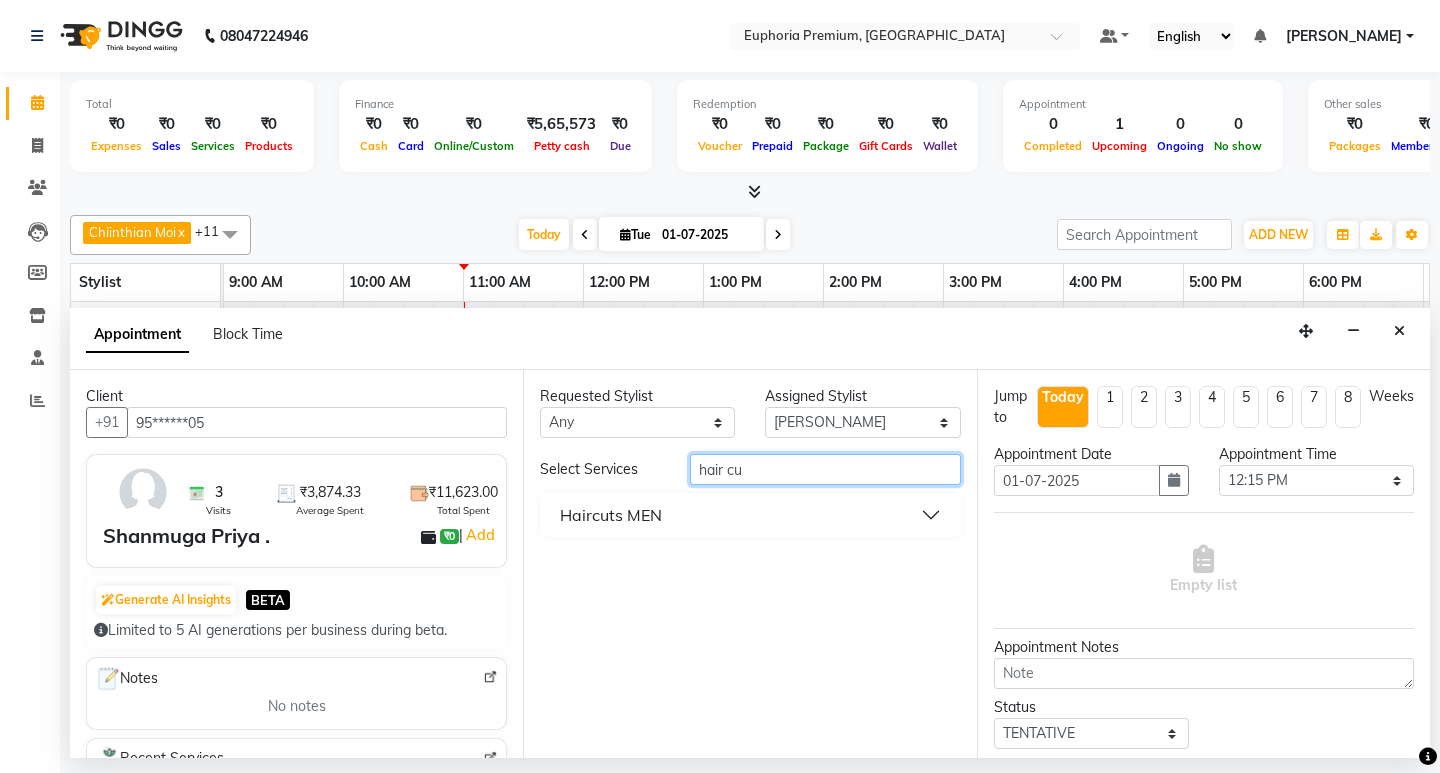click on "hair cu" at bounding box center (825, 469) 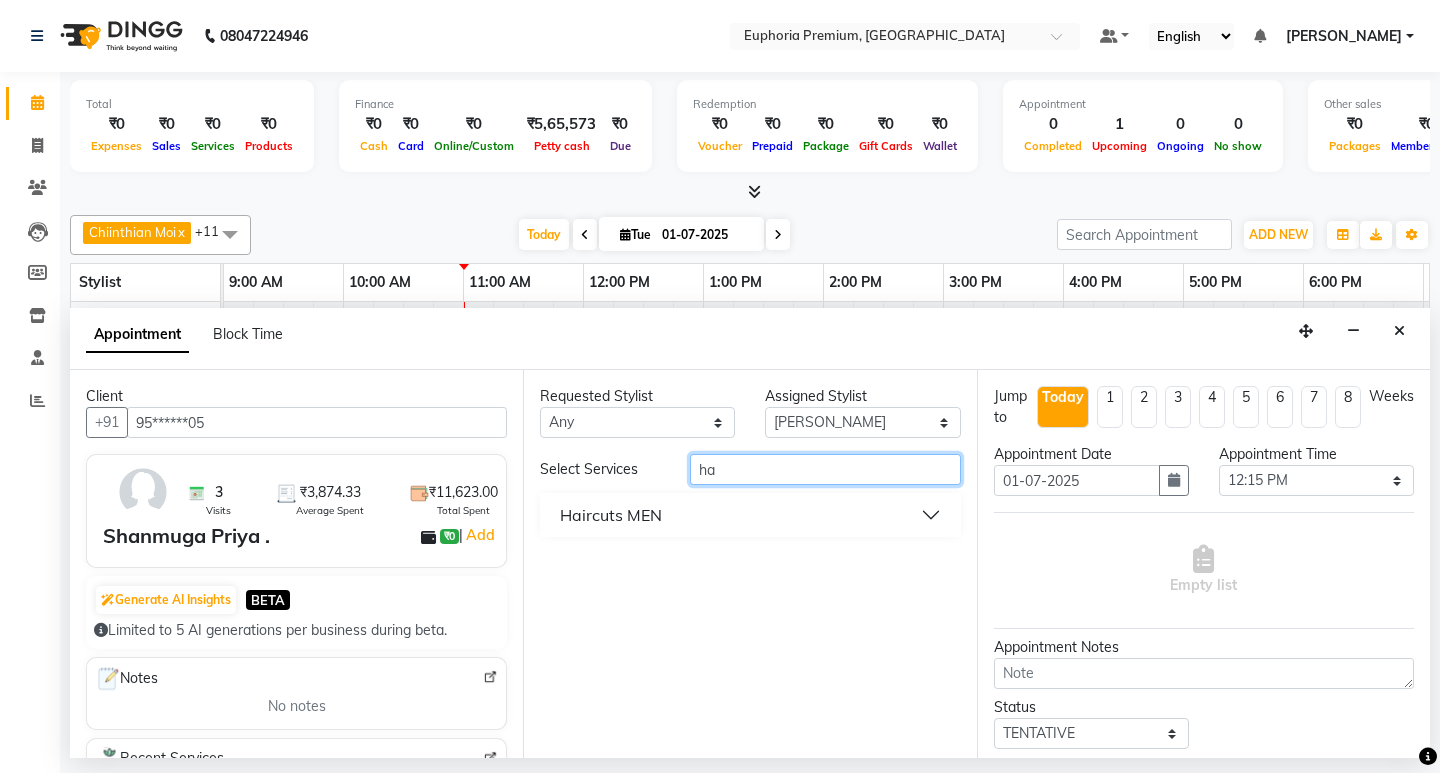type on "h" 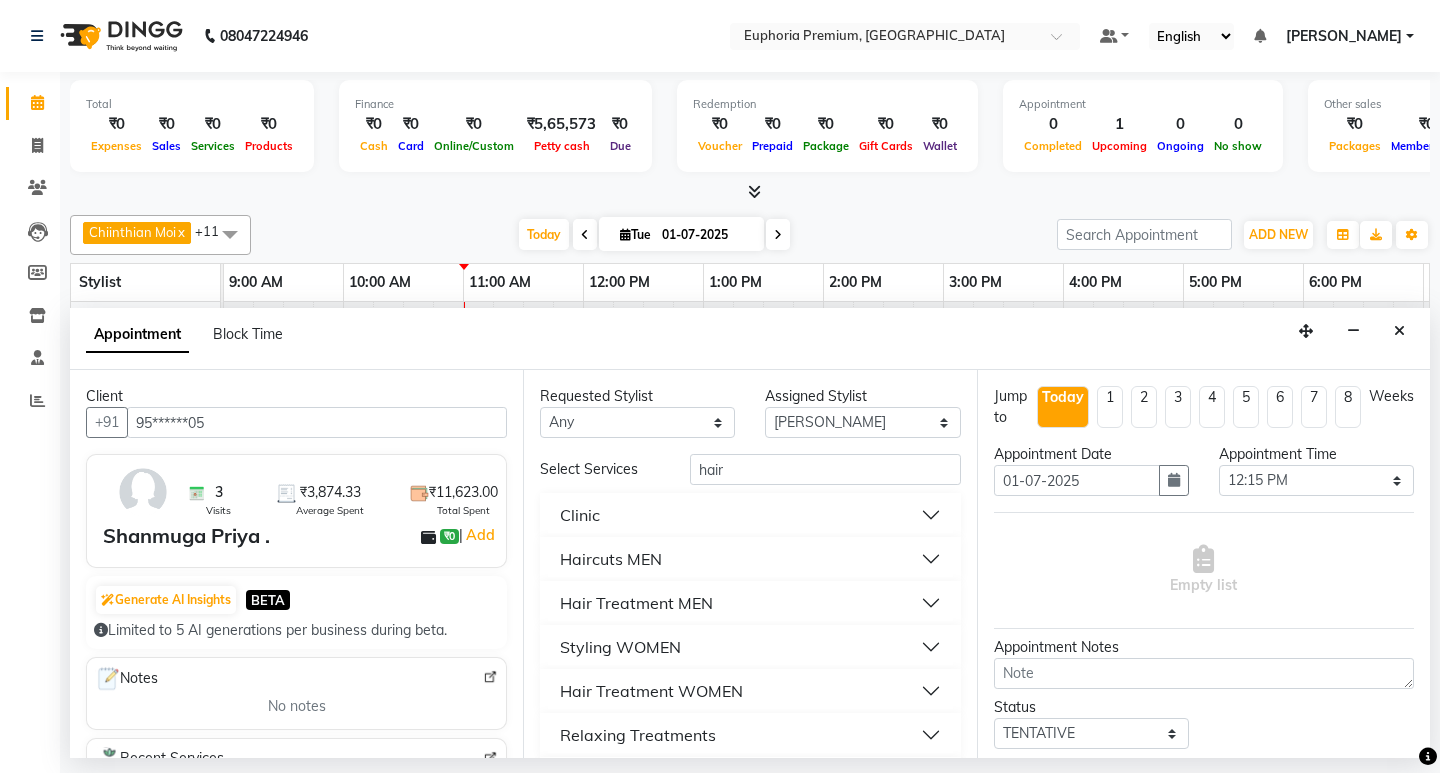 click on "Styling WOMEN" at bounding box center [750, 647] 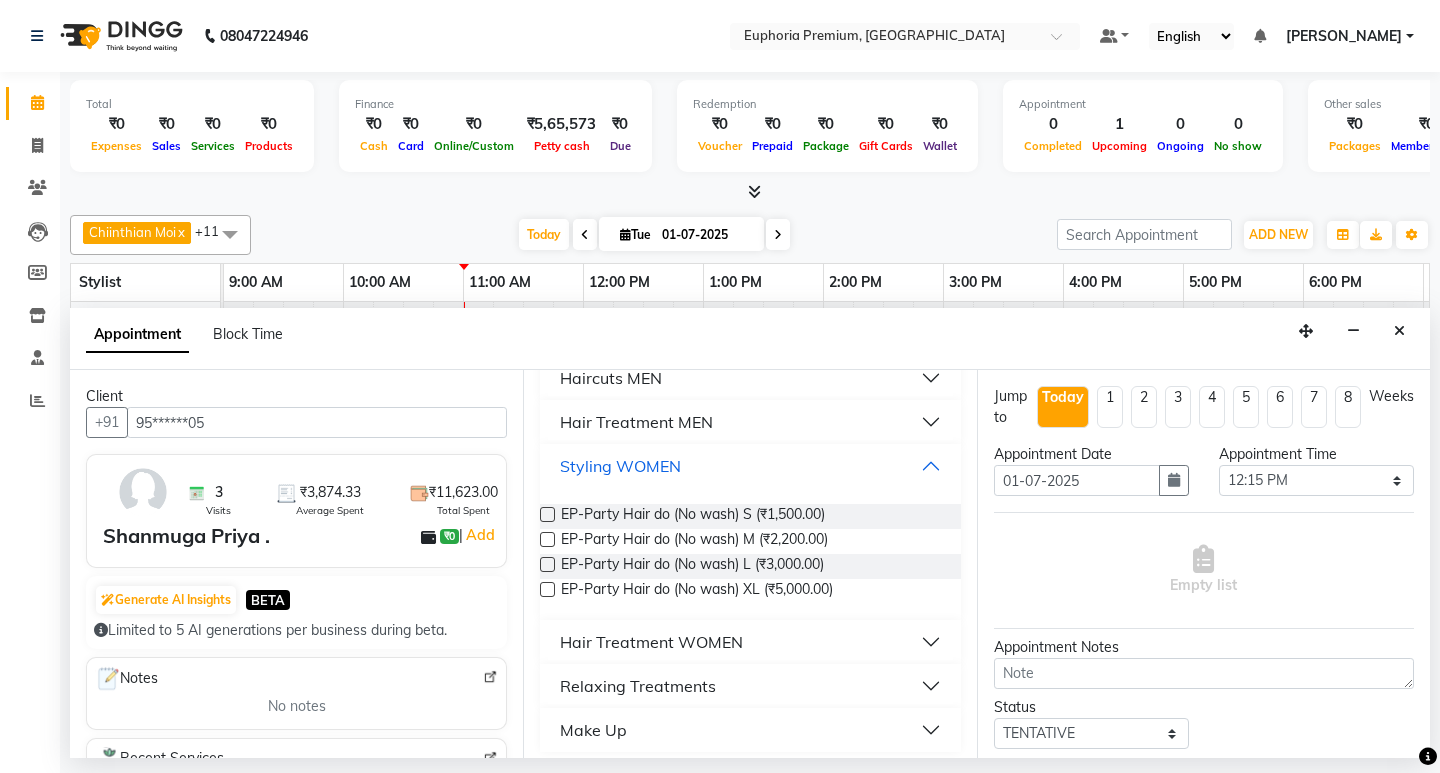 scroll, scrollTop: 191, scrollLeft: 0, axis: vertical 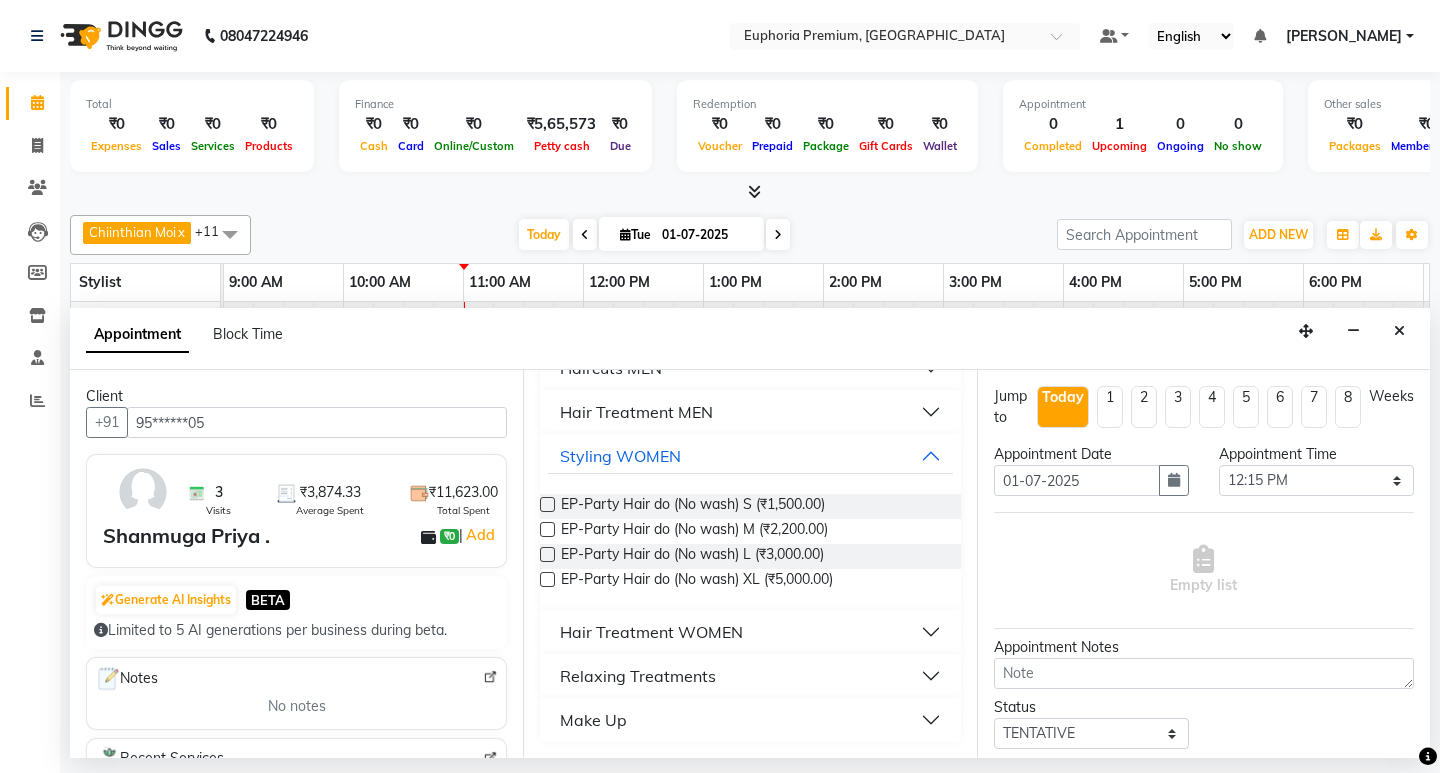 click on "Hair Treatment WOMEN" at bounding box center [651, 632] 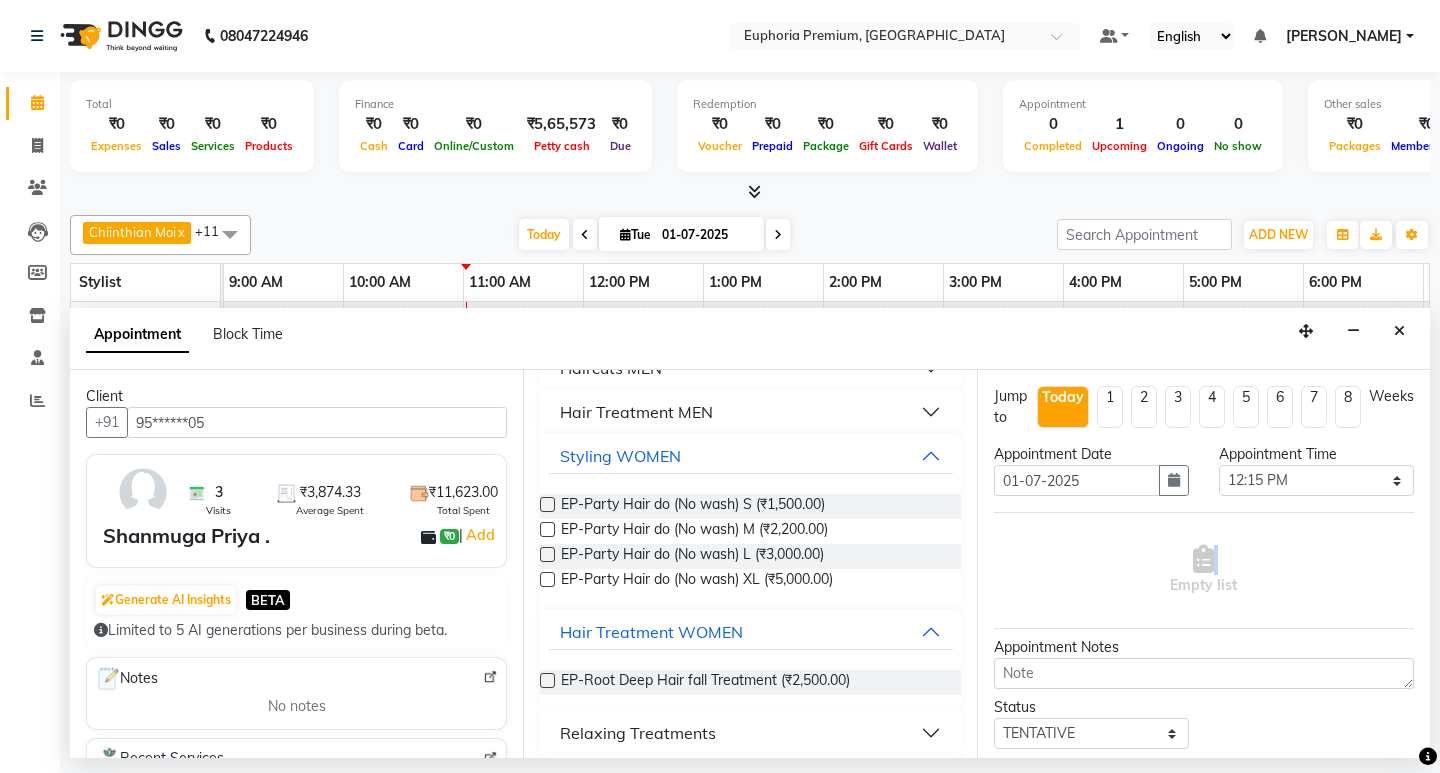 drag, startPoint x: 976, startPoint y: 601, endPoint x: 980, endPoint y: 544, distance: 57.14018 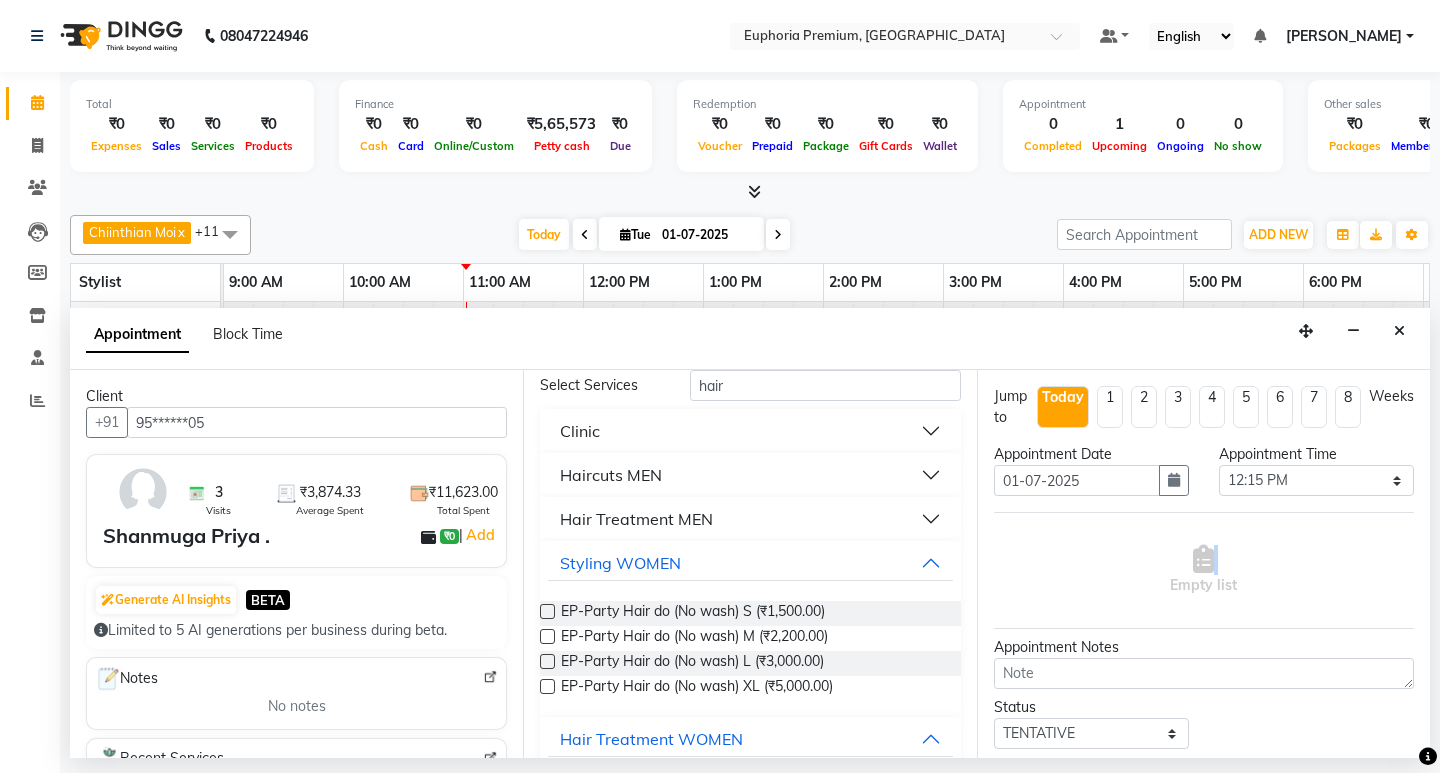 scroll, scrollTop: 81, scrollLeft: 0, axis: vertical 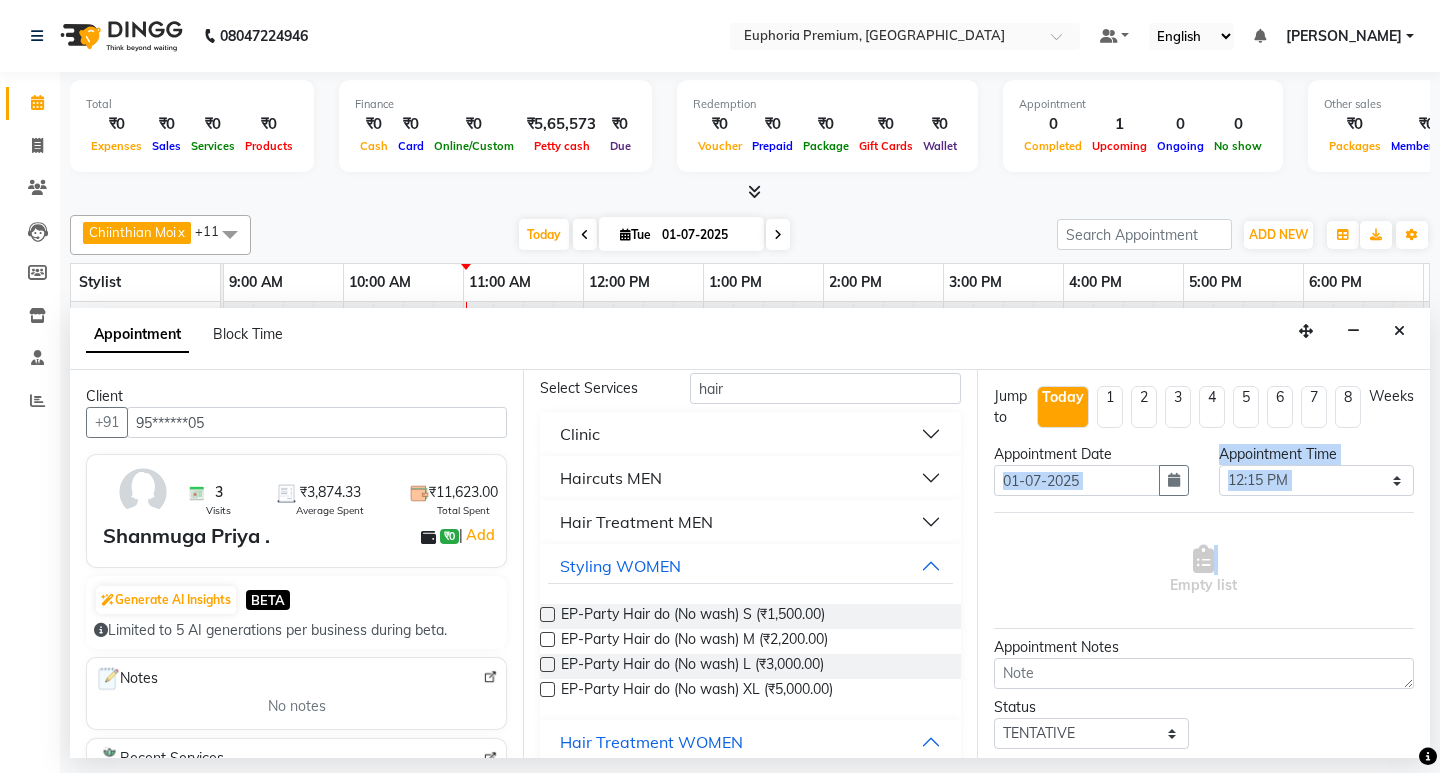 drag, startPoint x: 983, startPoint y: 495, endPoint x: 976, endPoint y: 575, distance: 80.305664 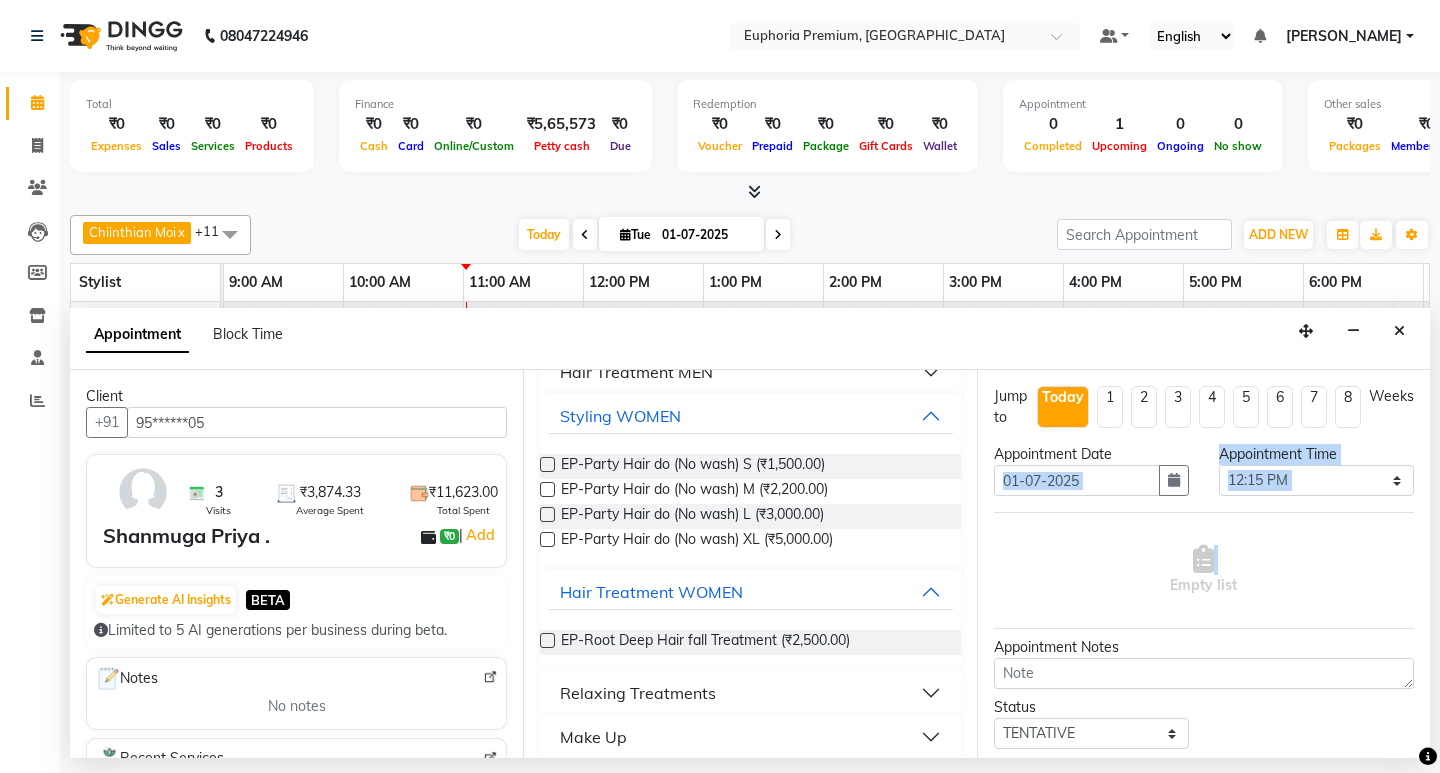 scroll, scrollTop: 248, scrollLeft: 0, axis: vertical 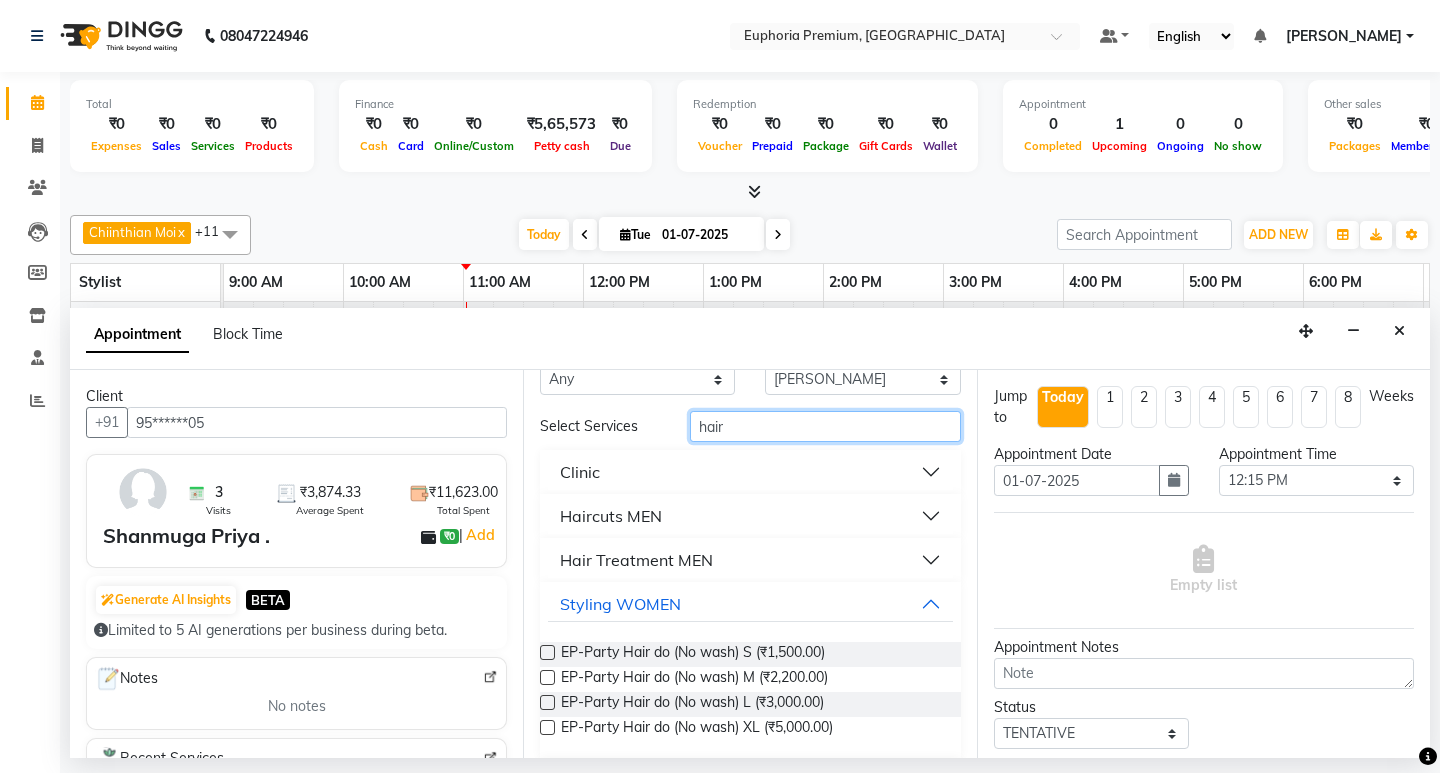click on "hair" at bounding box center (825, 426) 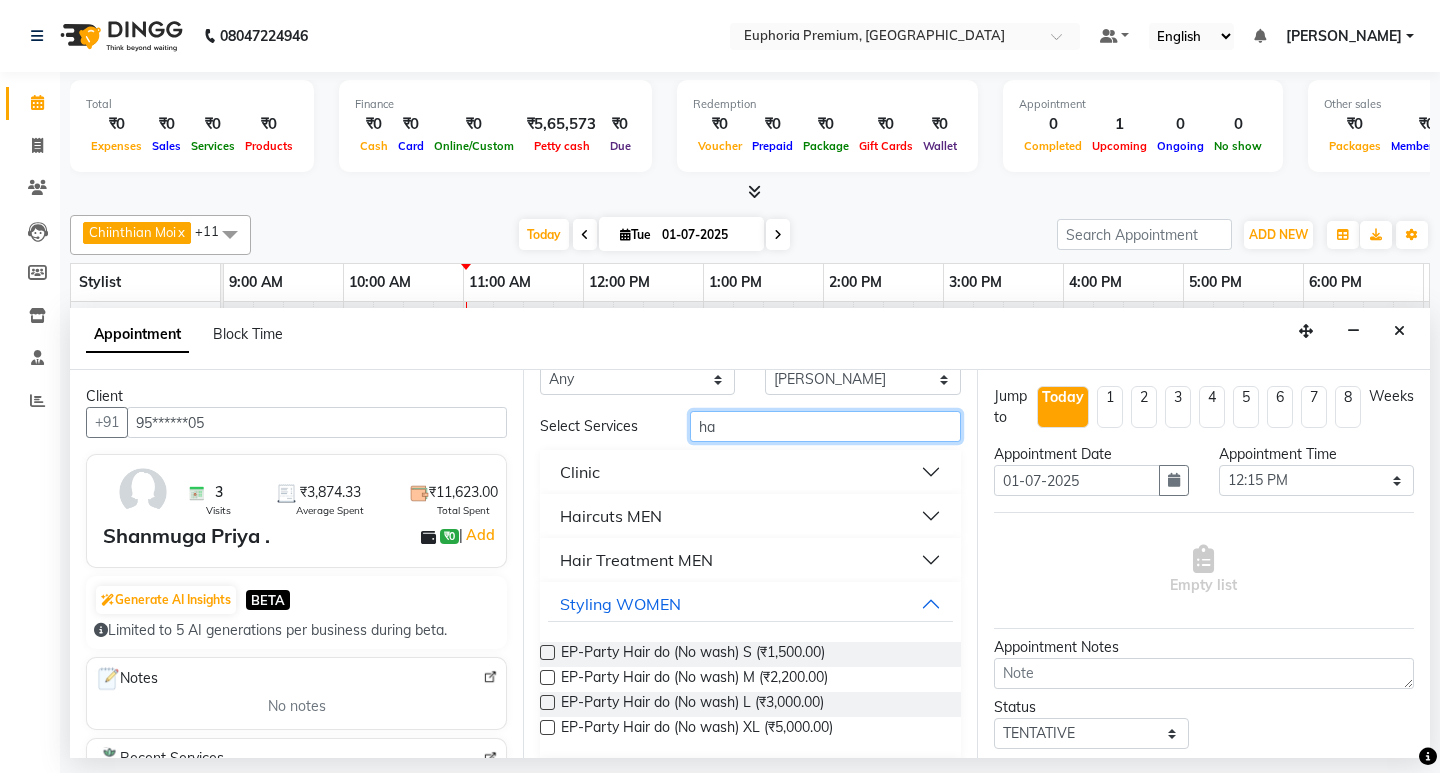 type on "h" 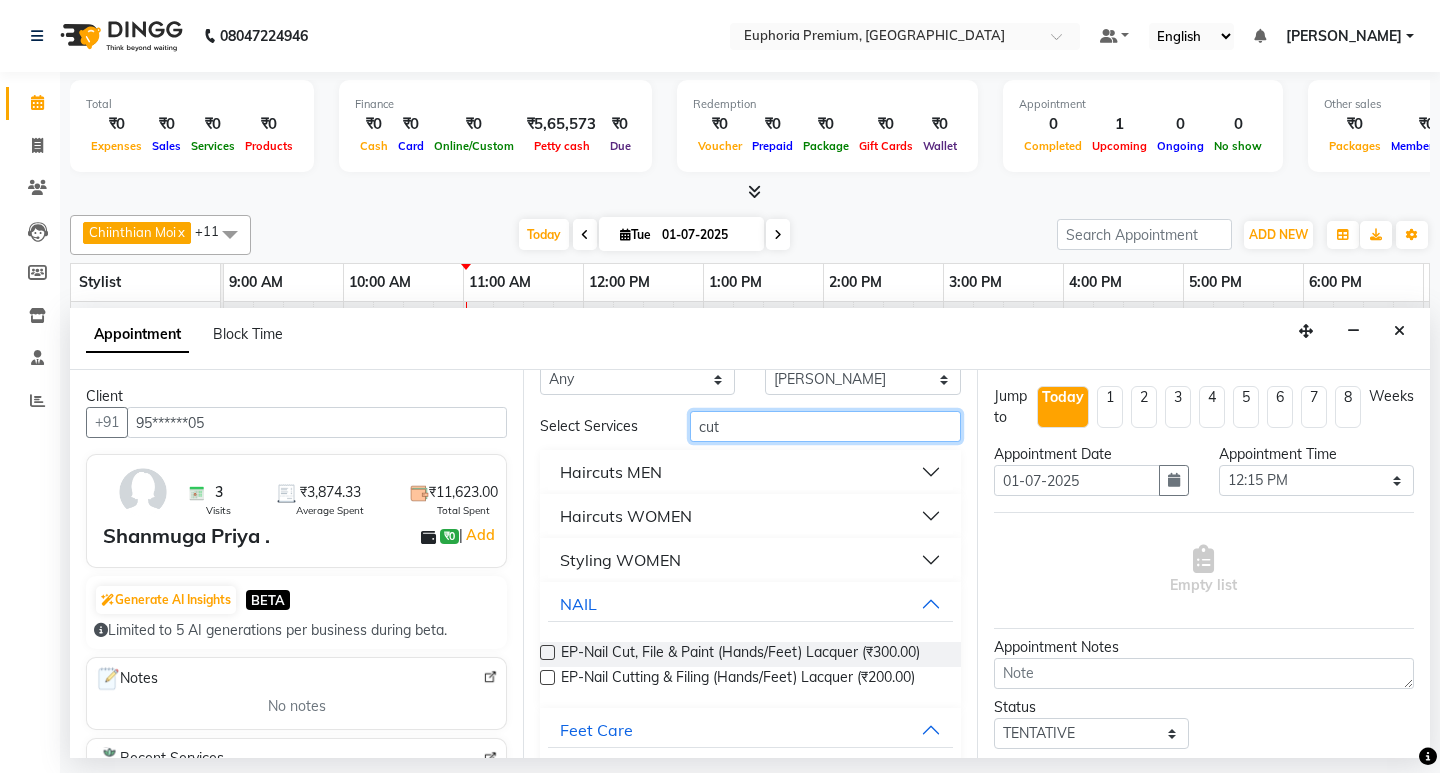 scroll, scrollTop: 0, scrollLeft: 0, axis: both 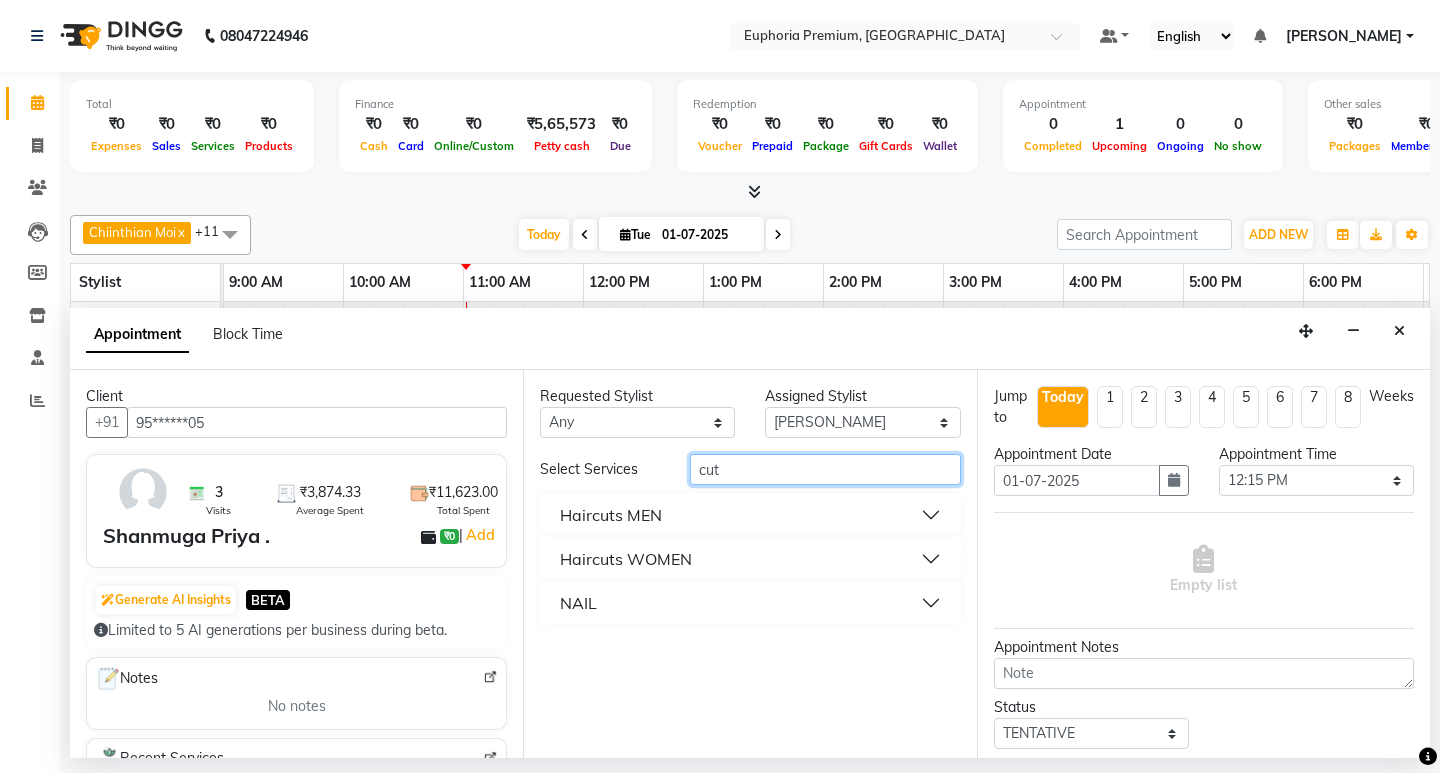 type on "cut" 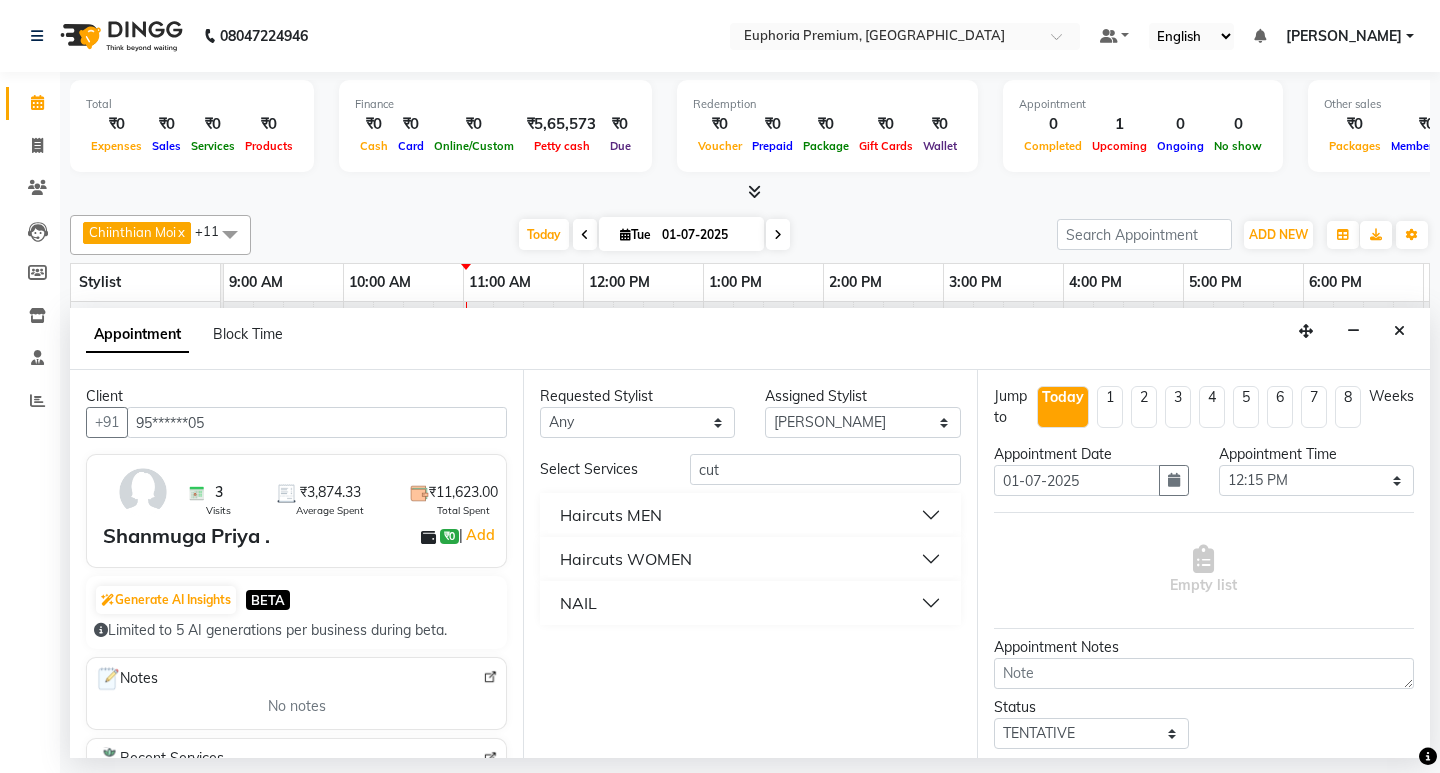 click on "Haircuts WOMEN" at bounding box center (750, 559) 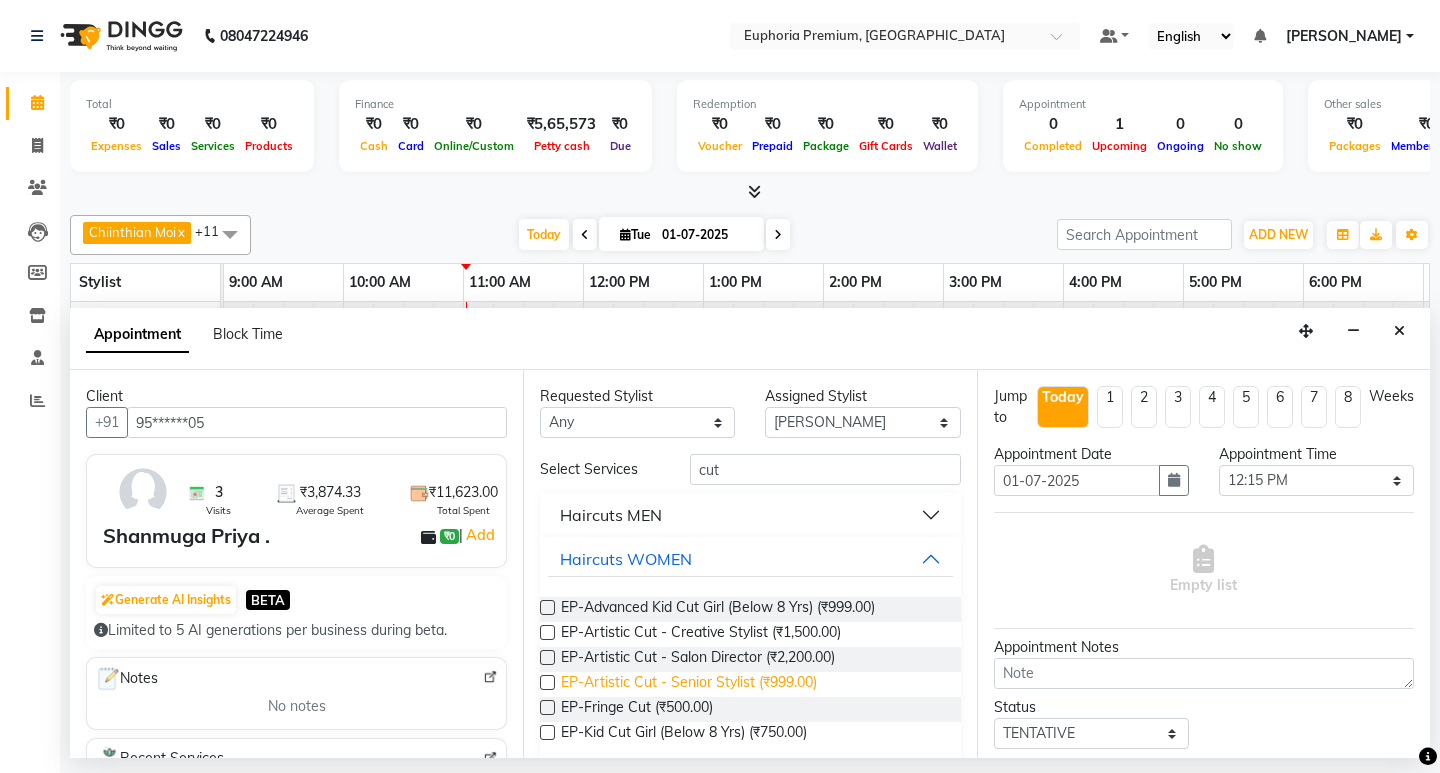 click on "EP-Artistic Cut - Senior Stylist (₹999.00)" at bounding box center [689, 684] 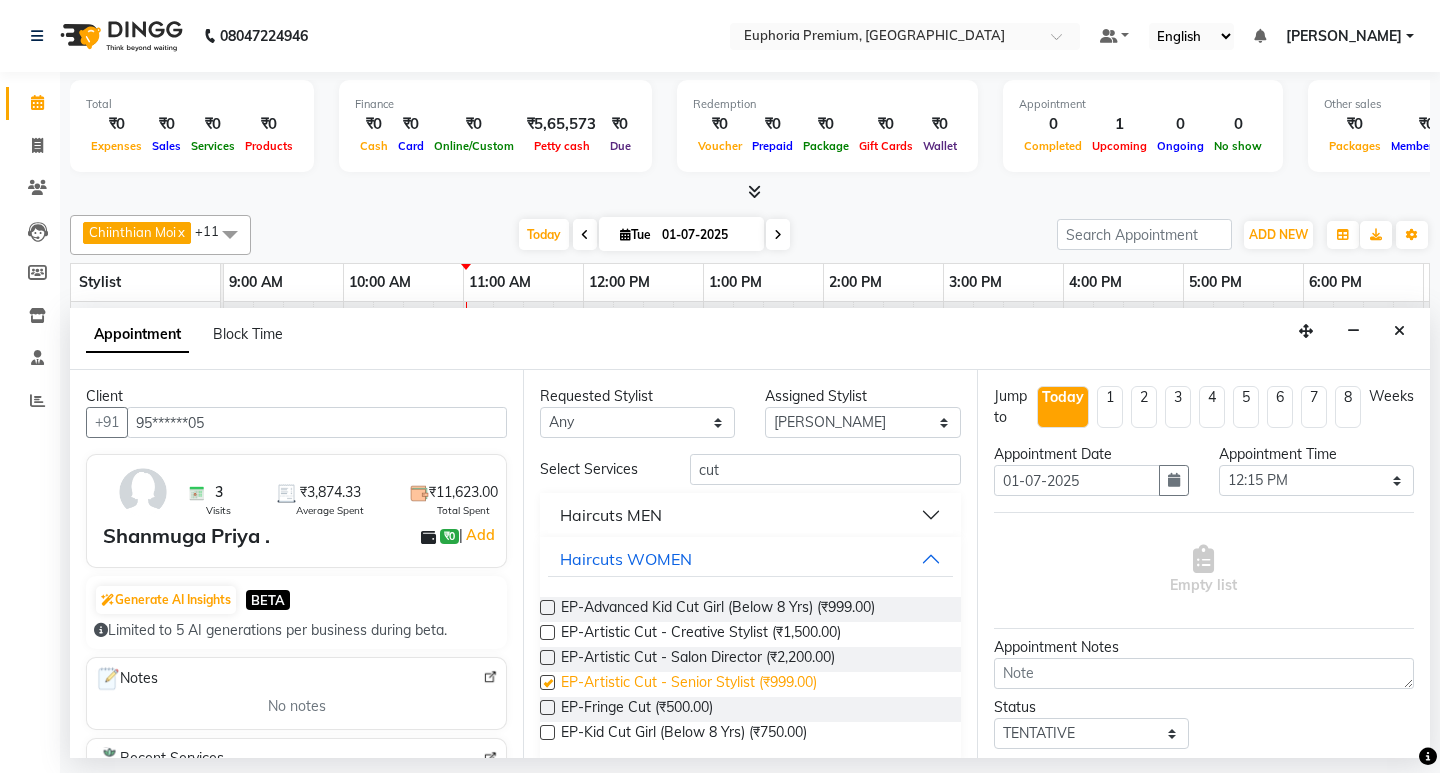 checkbox on "false" 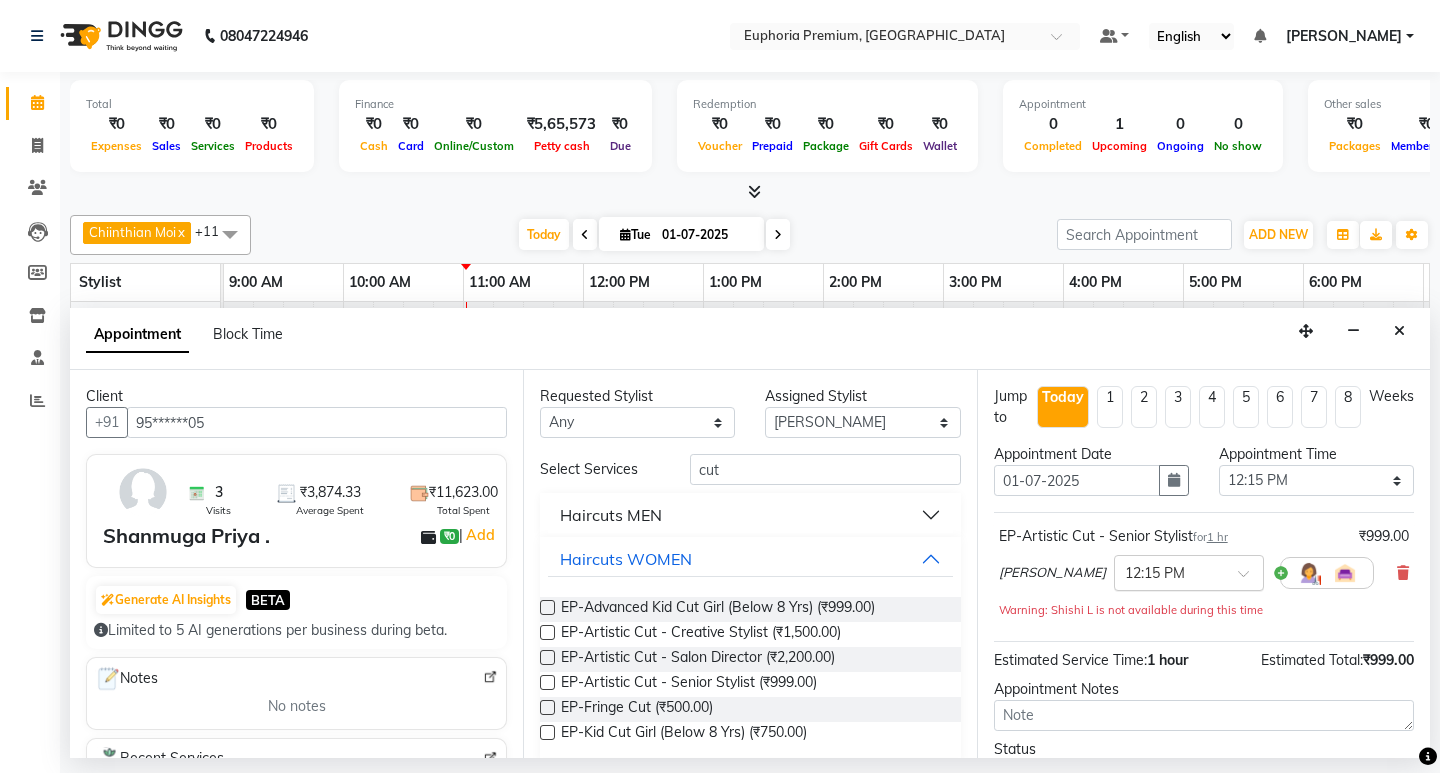 click at bounding box center (1169, 571) 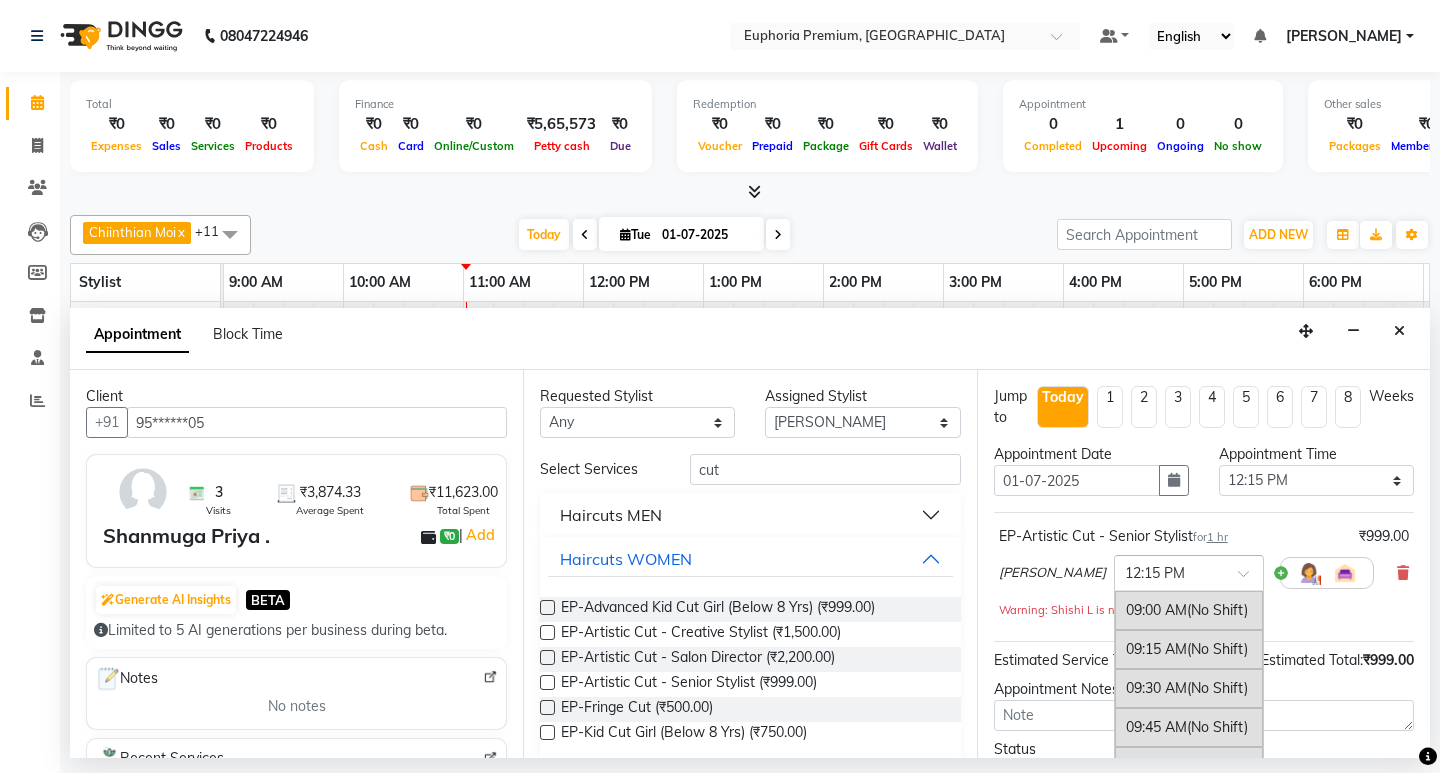 scroll, scrollTop: 507, scrollLeft: 0, axis: vertical 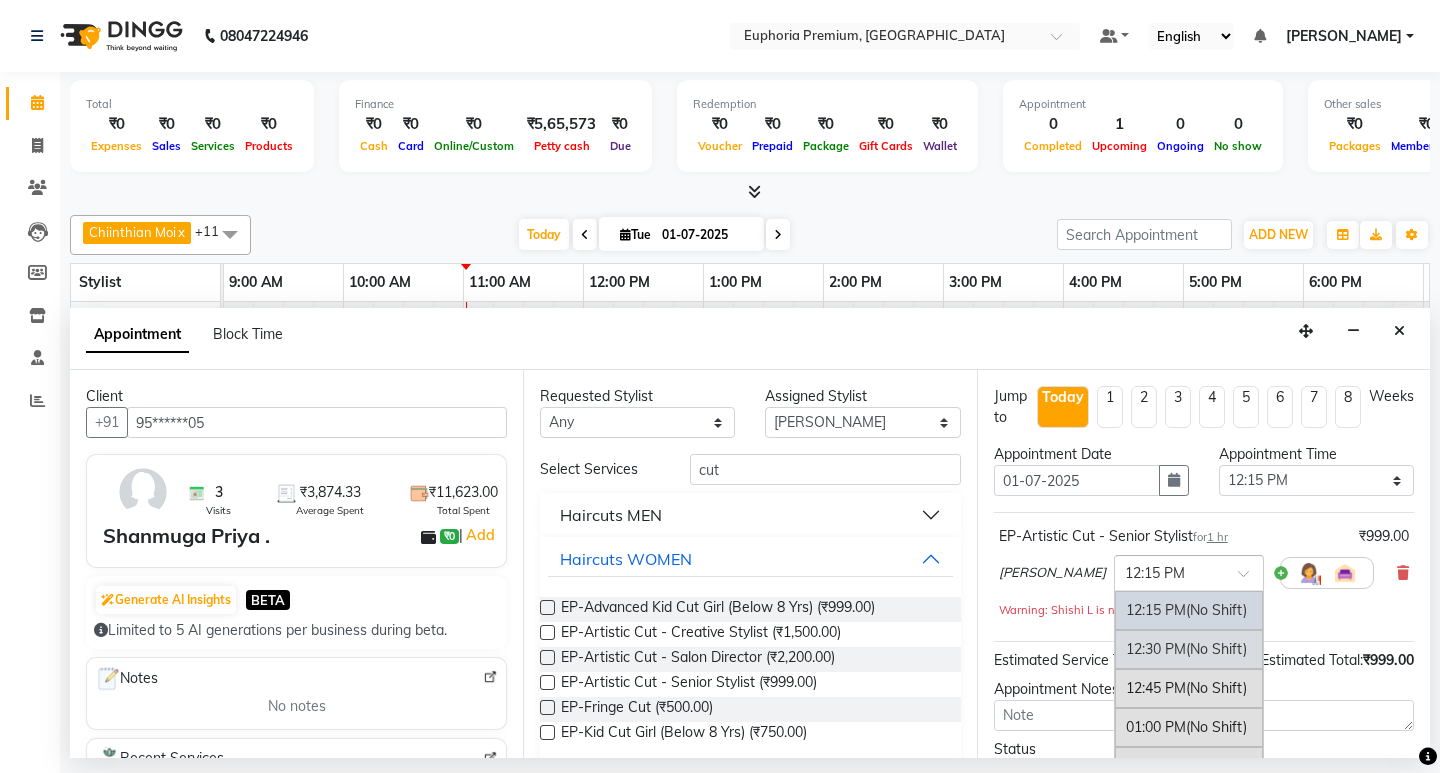 click on "12:30 PM   (No Shift)" at bounding box center [1189, 649] 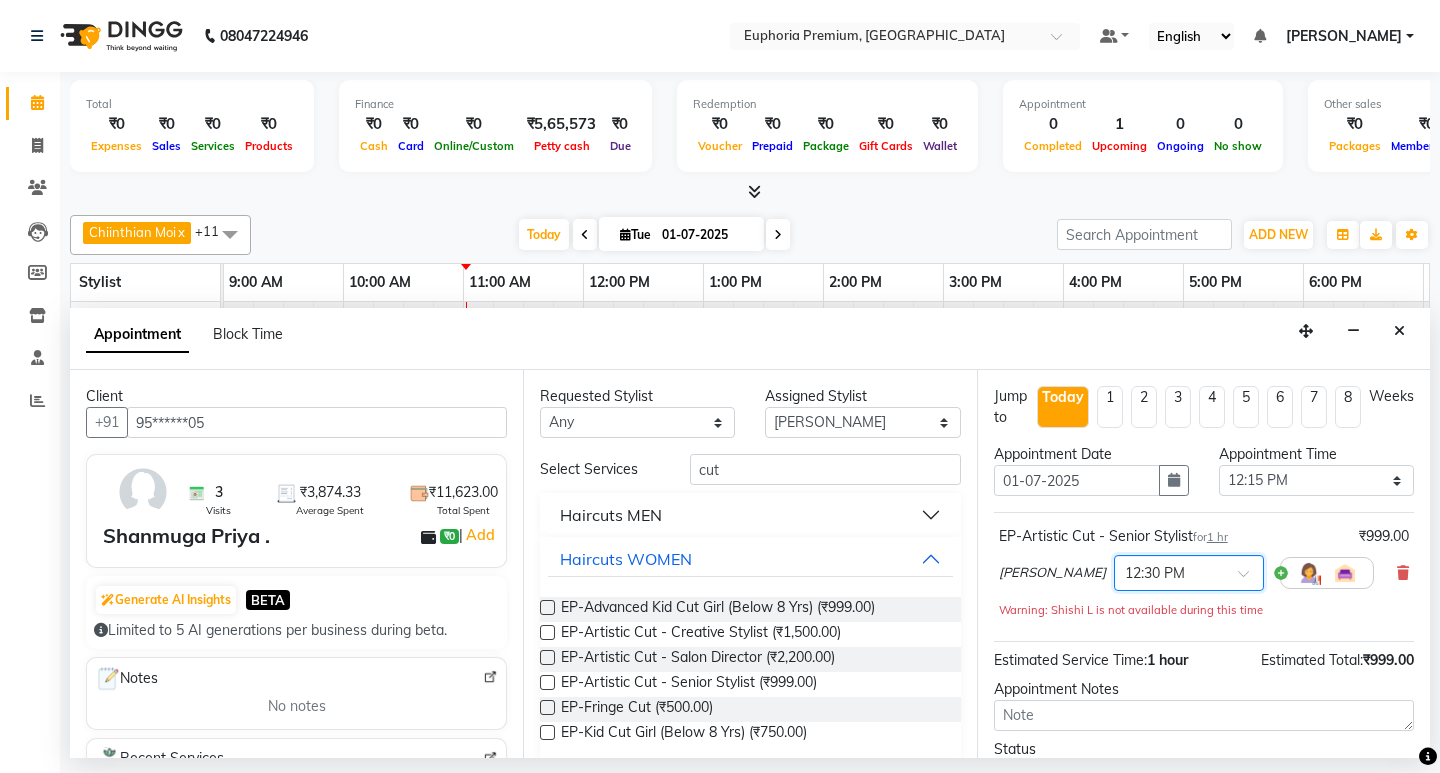 scroll, scrollTop: 159, scrollLeft: 0, axis: vertical 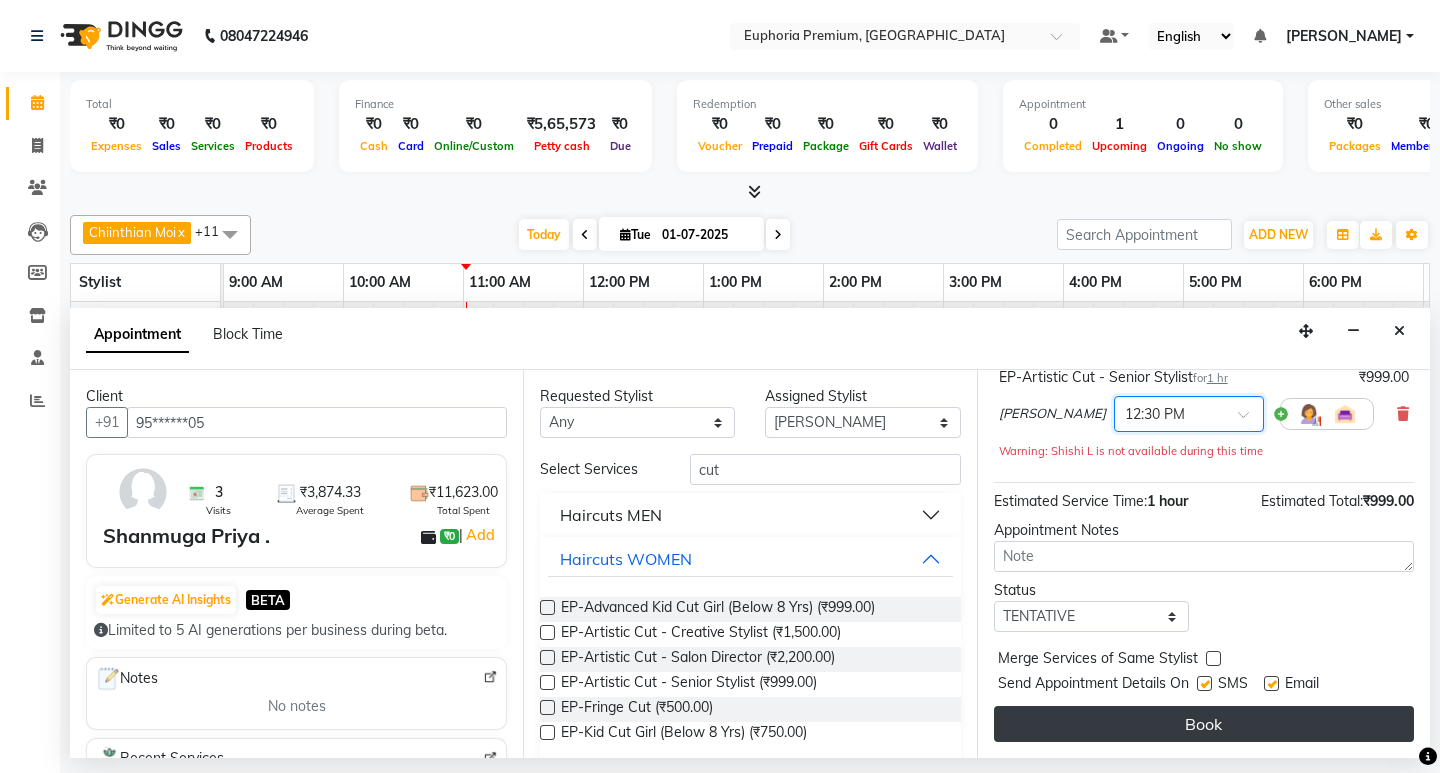 click on "Book" at bounding box center (1204, 724) 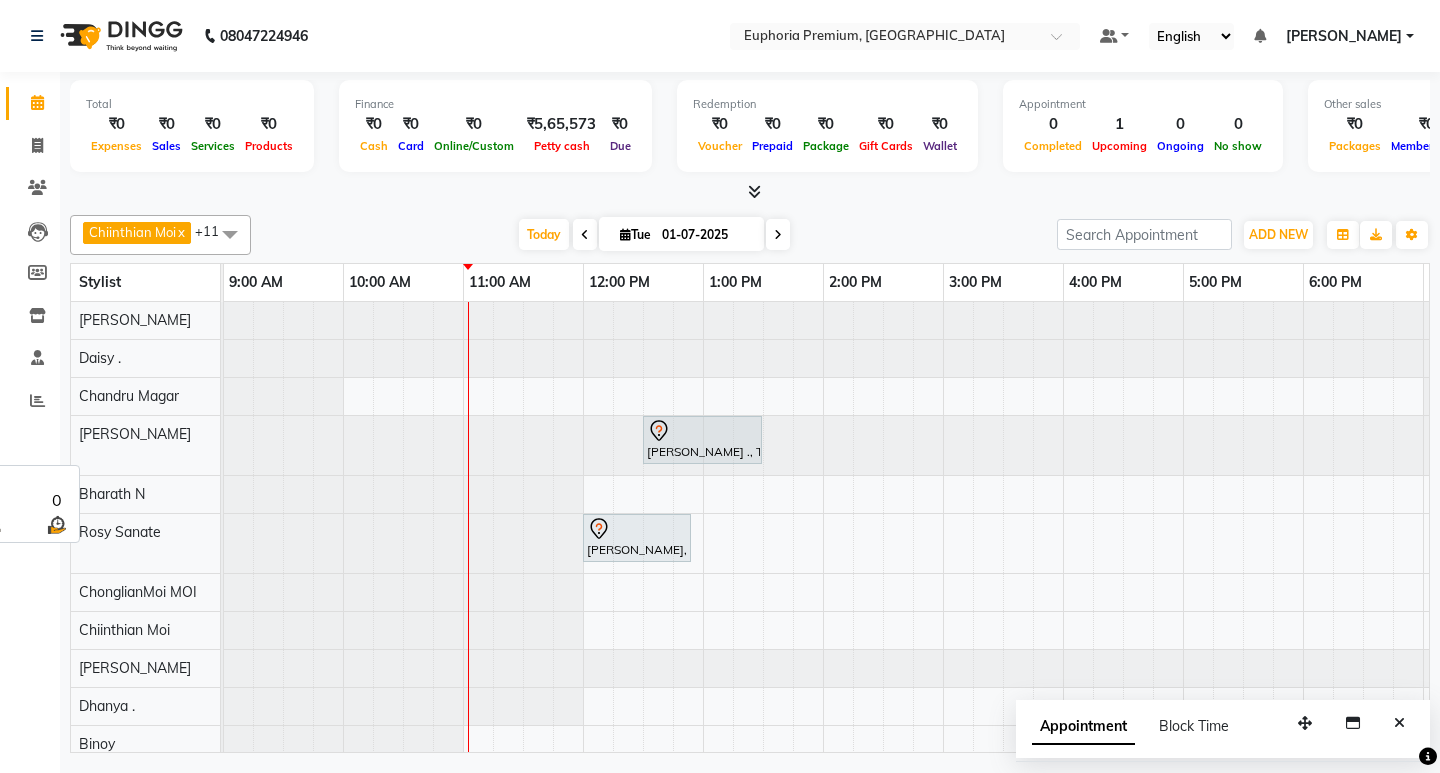 click on "[PERSON_NAME]" at bounding box center [135, 434] 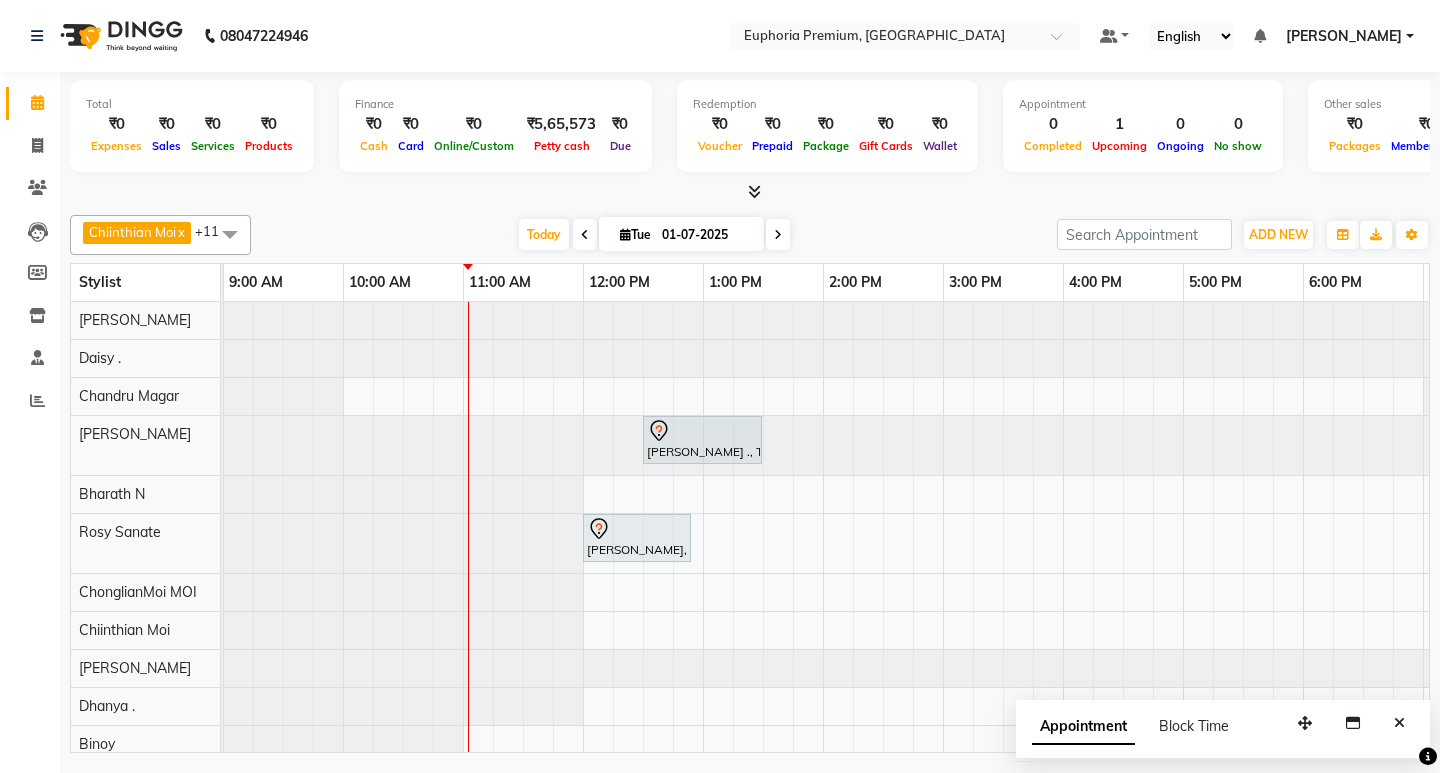 click at bounding box center [103, 445] 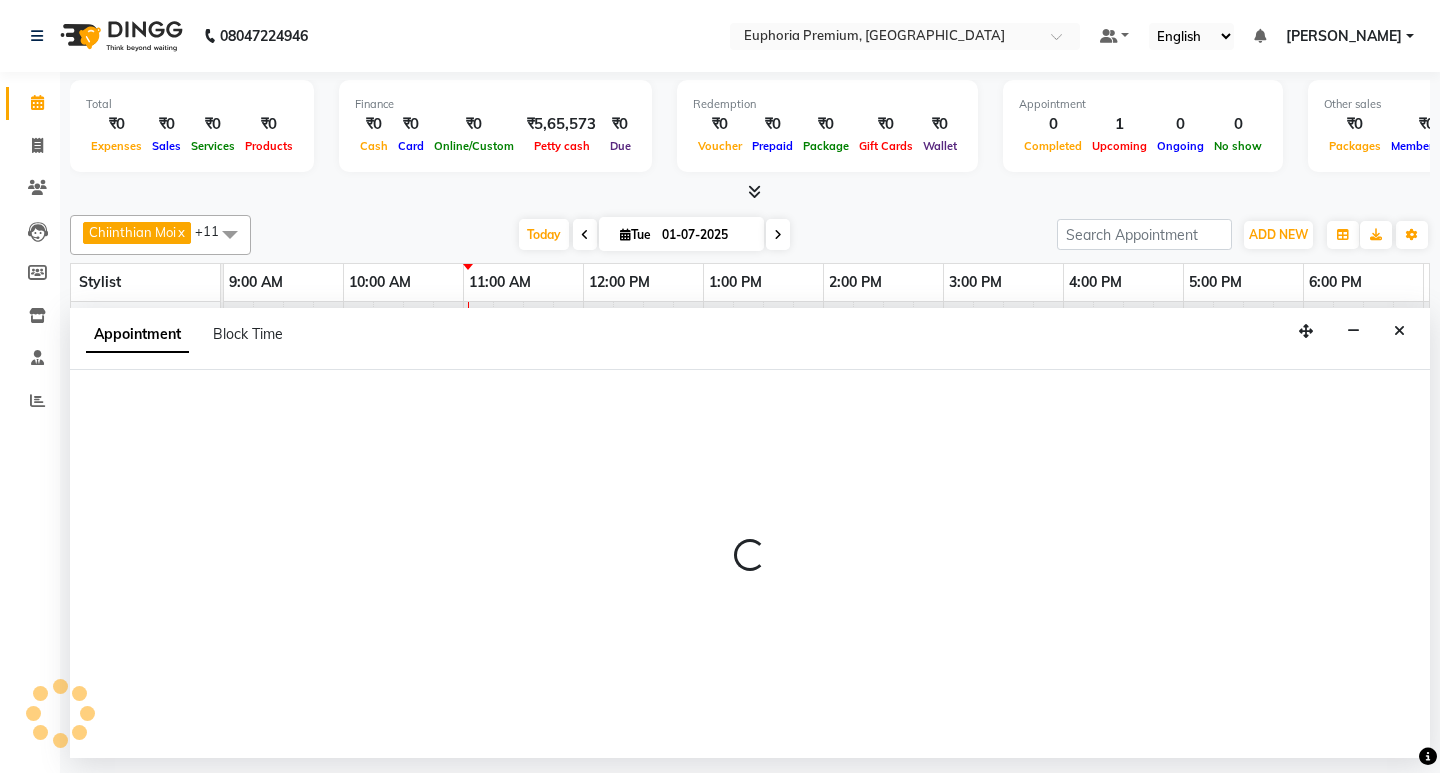select on "78117" 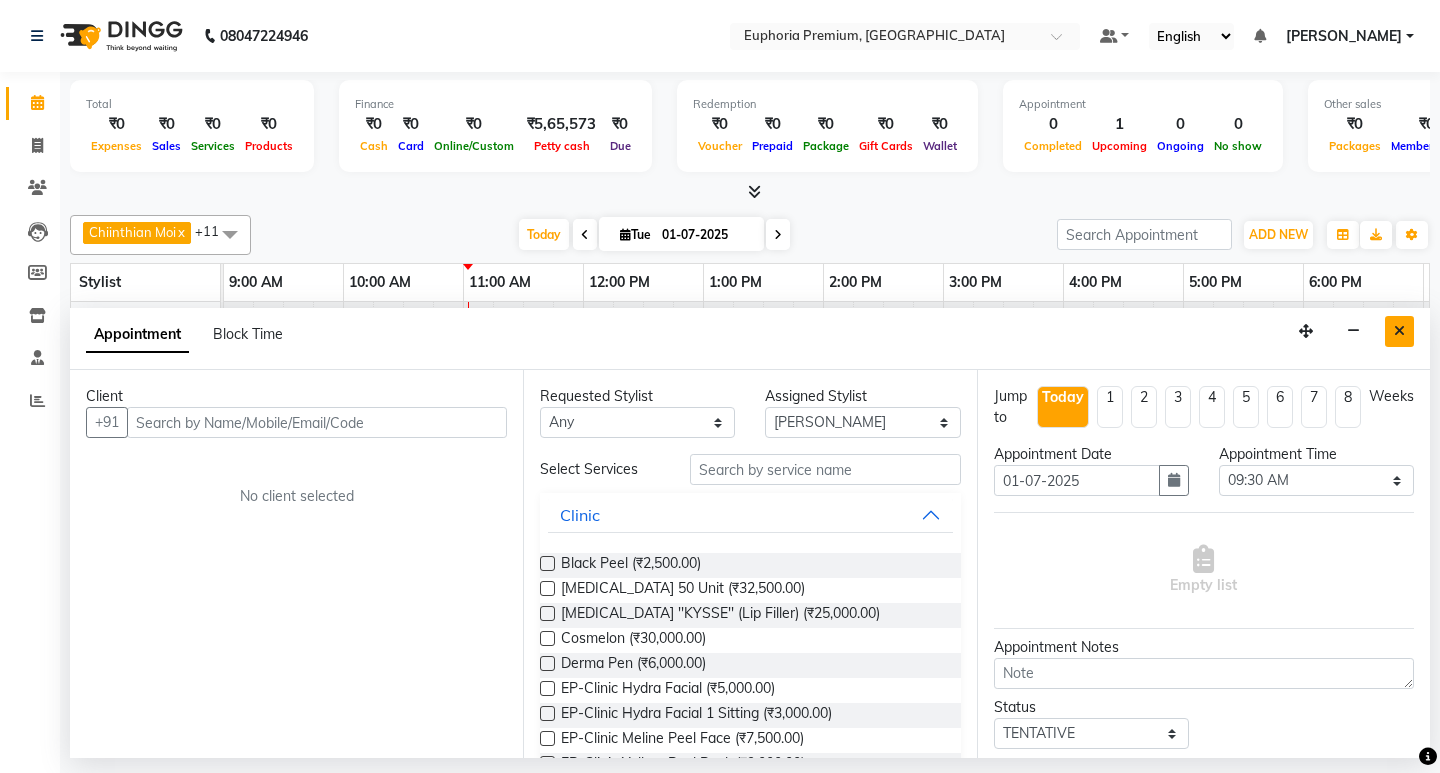 click at bounding box center [1399, 331] 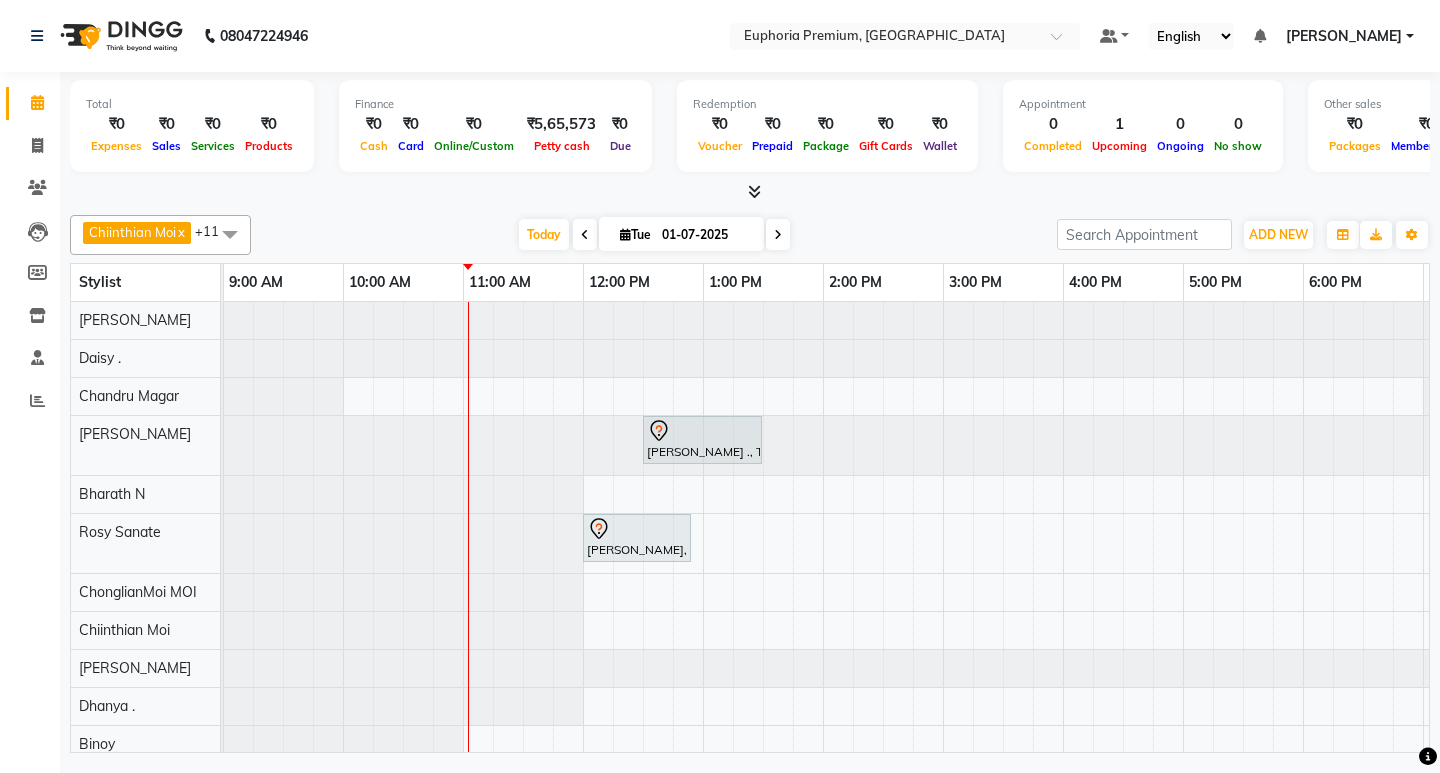 click at bounding box center (230, 234) 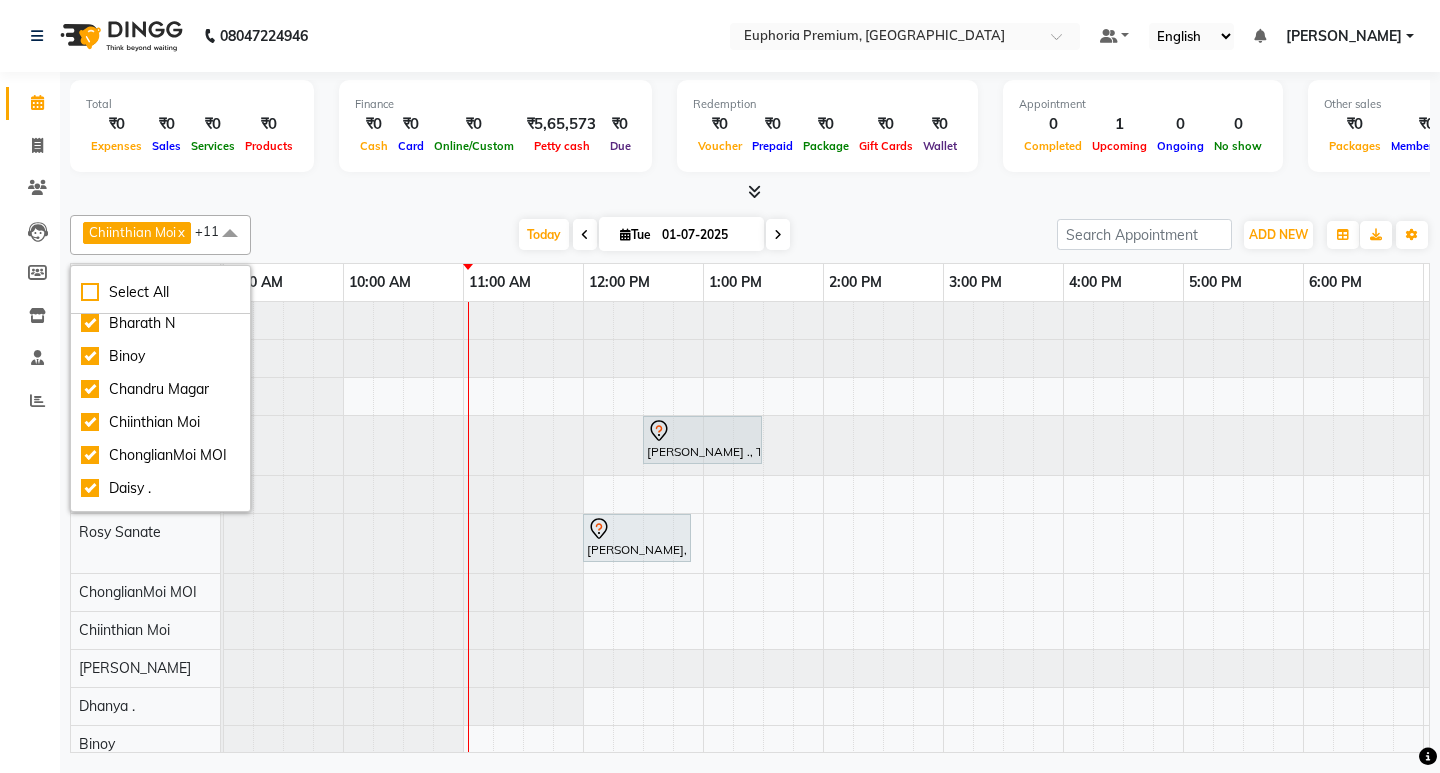 scroll, scrollTop: 0, scrollLeft: 0, axis: both 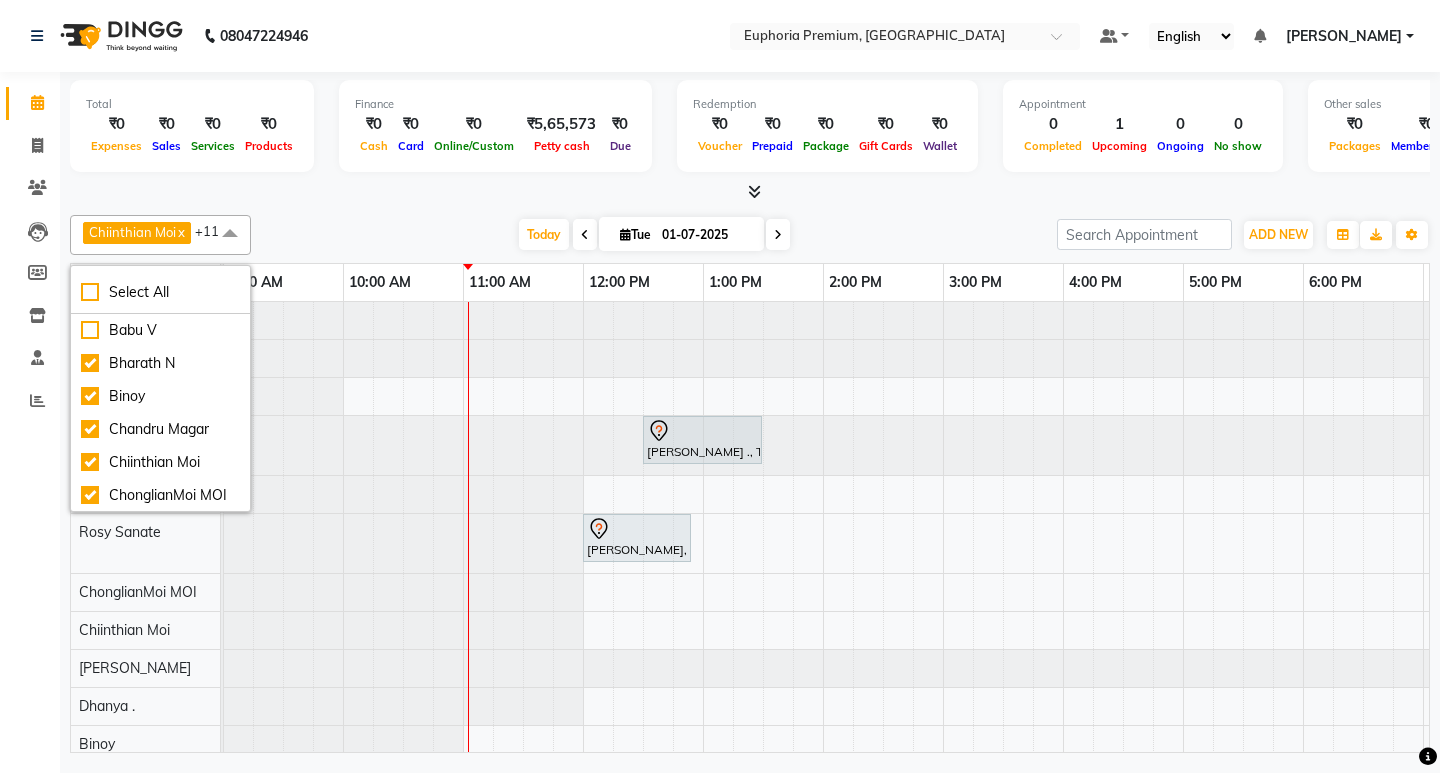 click on "Chiinthian Moi" at bounding box center [132, 232] 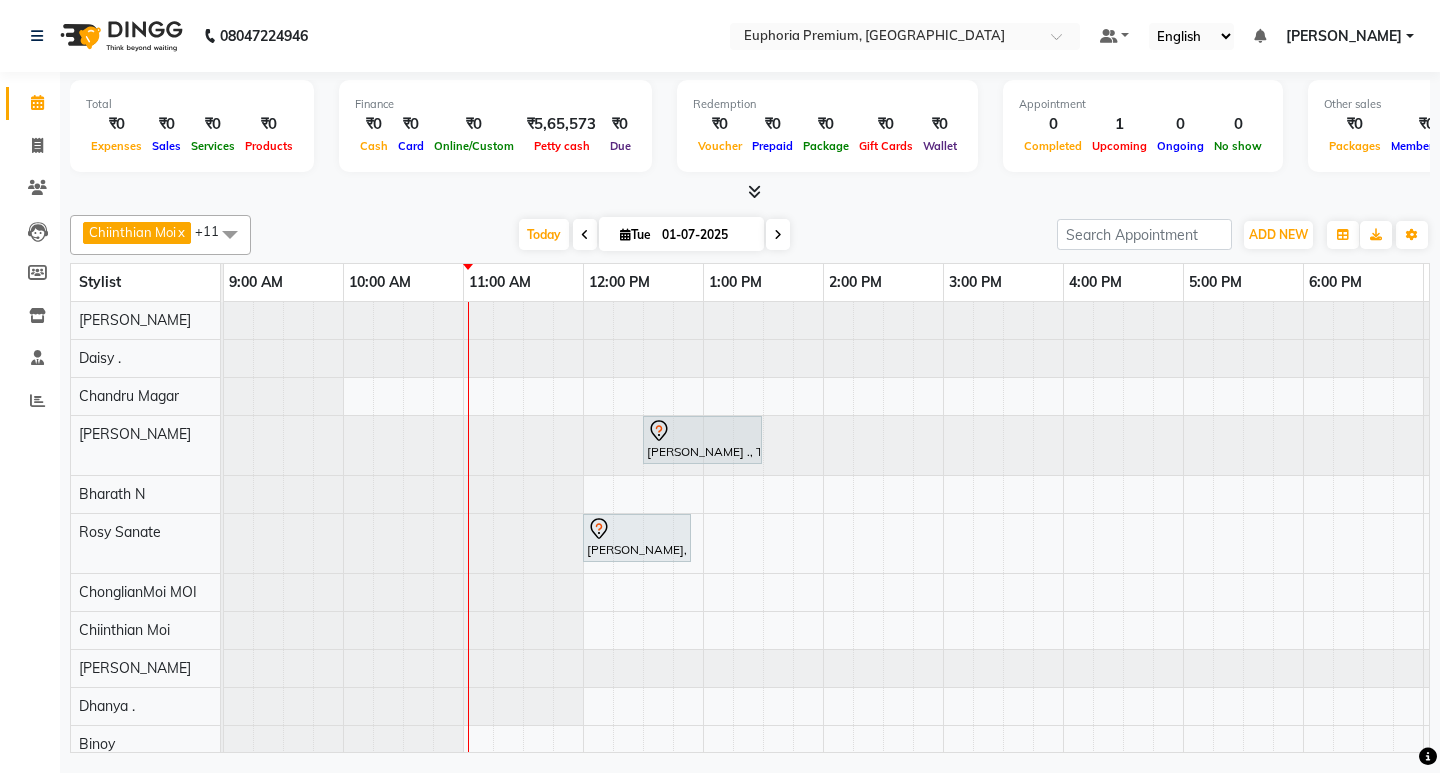 click on "Chiinthian Moi" at bounding box center (132, 232) 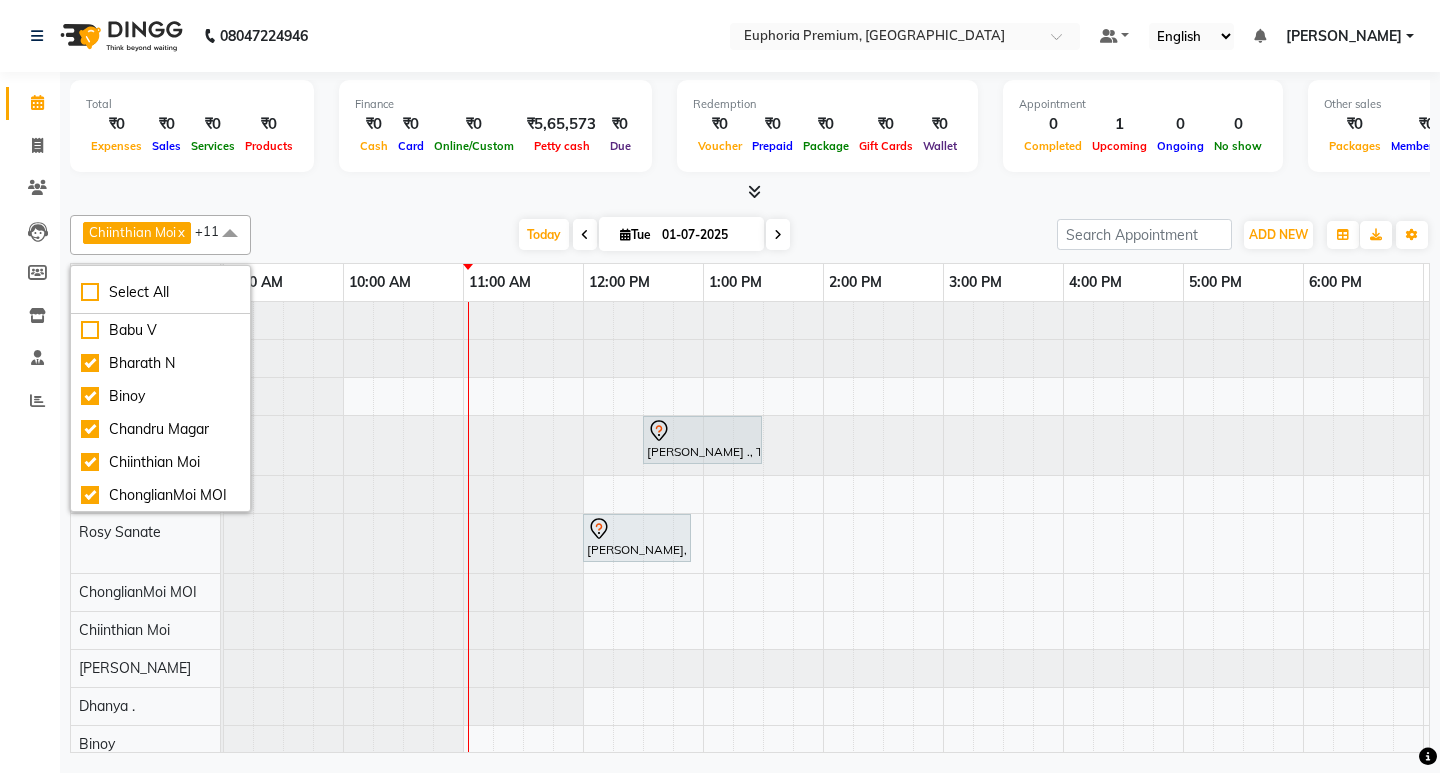 click on "Chiinthian Moi" at bounding box center [132, 232] 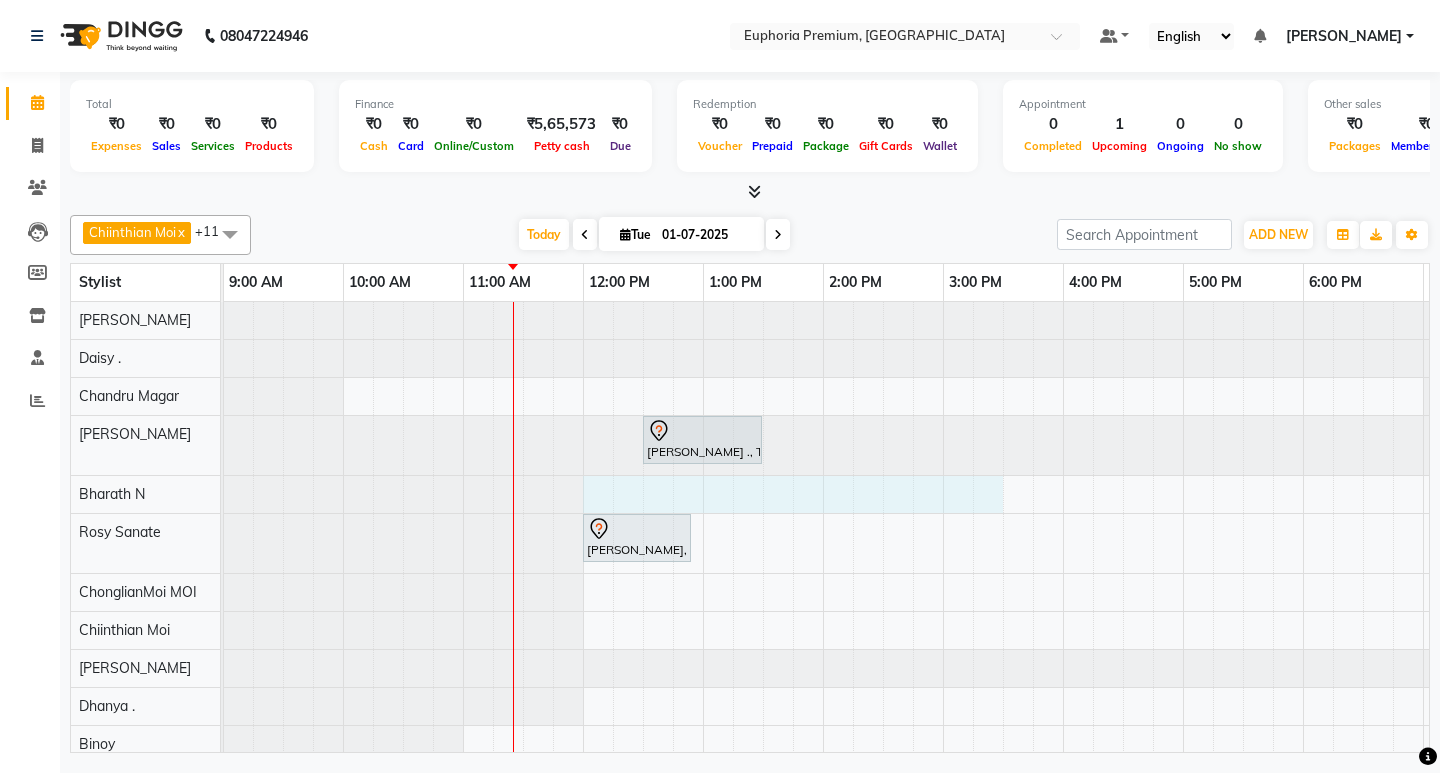 drag, startPoint x: 599, startPoint y: 502, endPoint x: 982, endPoint y: 492, distance: 383.13052 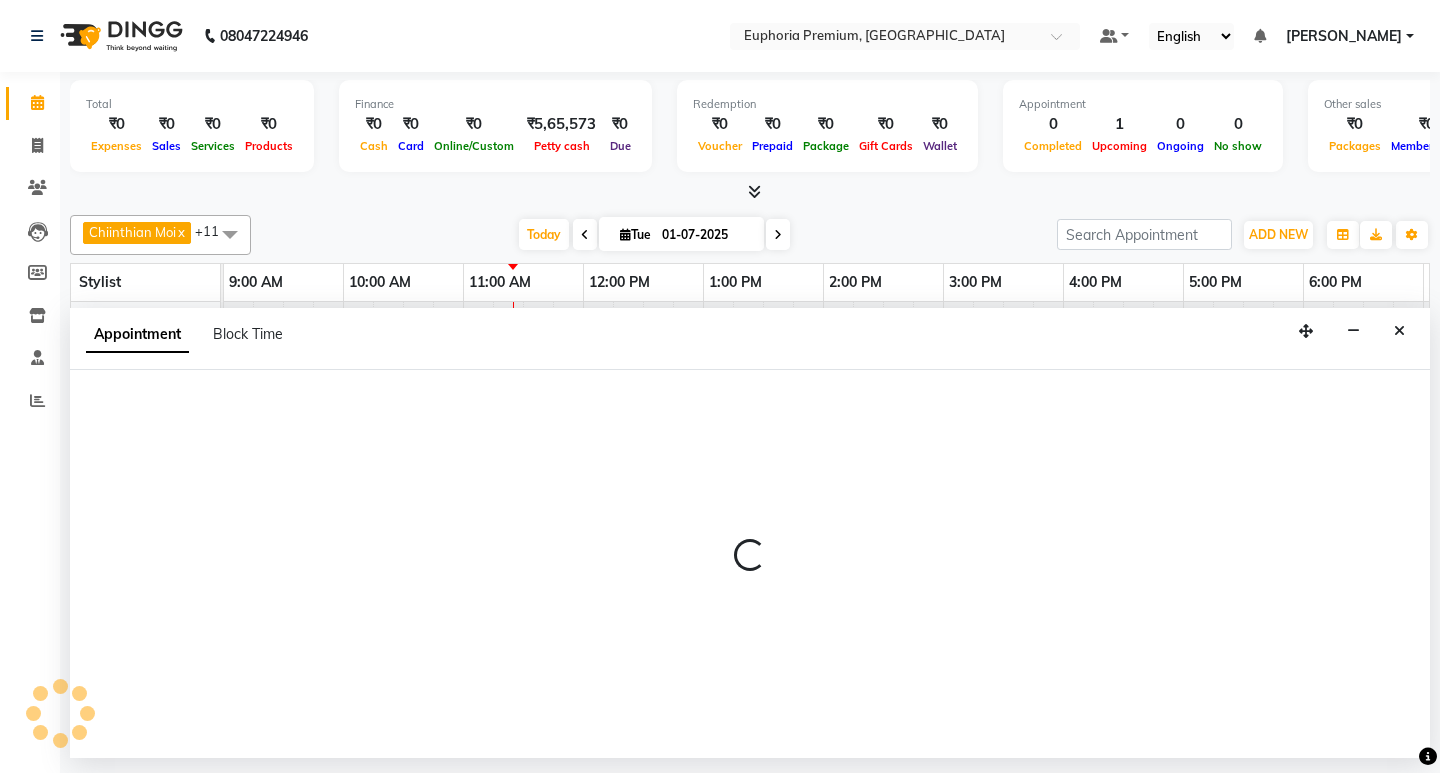 select on "tentative" 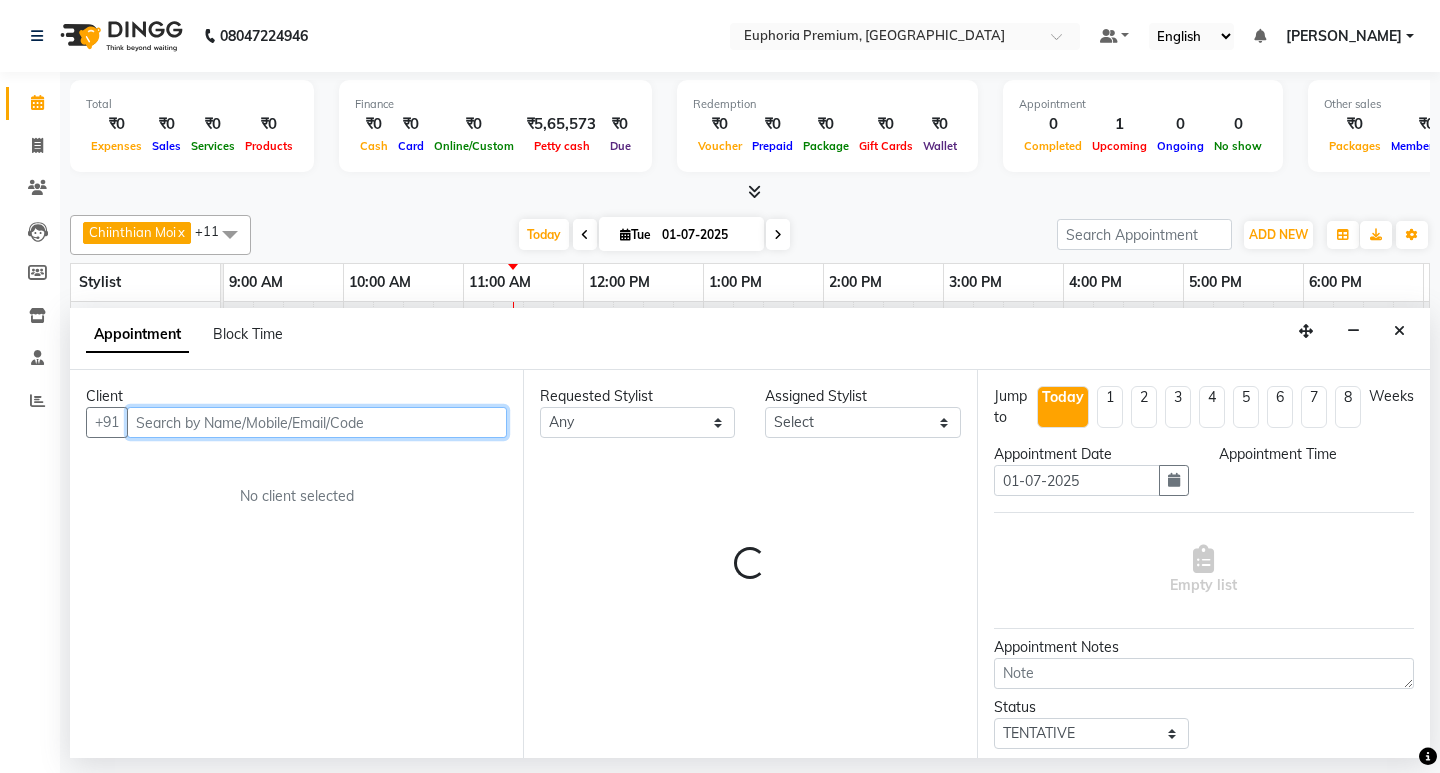 select on "720" 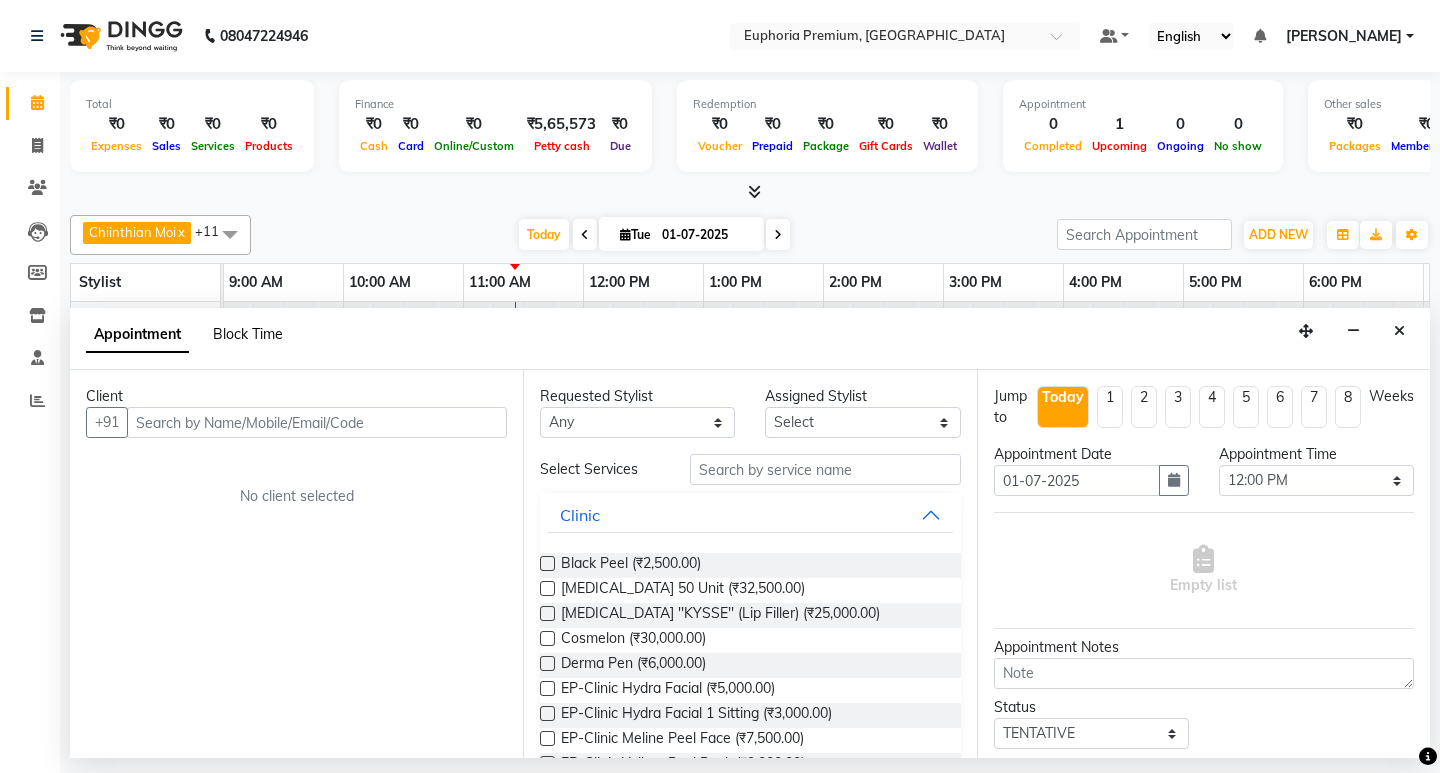 click on "Block Time" at bounding box center [248, 334] 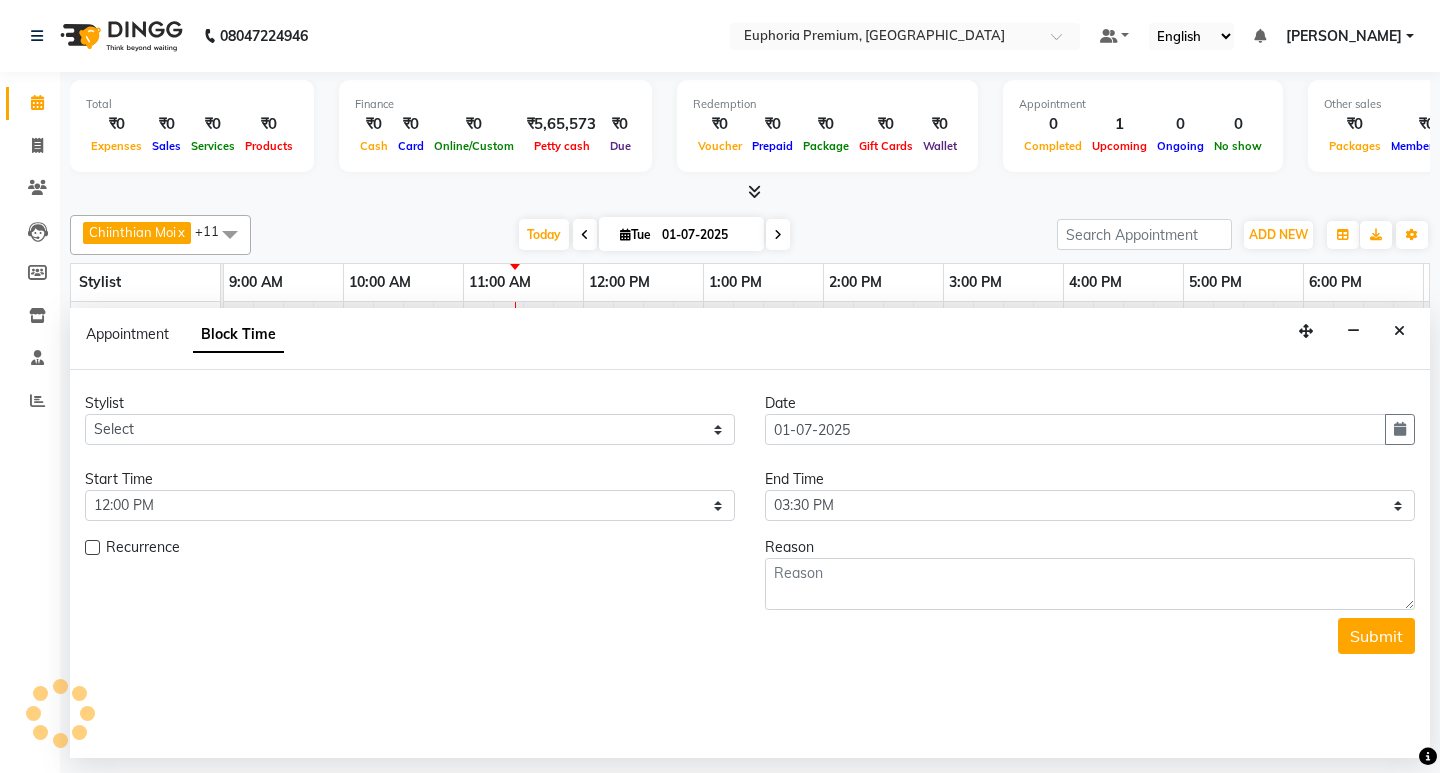 scroll, scrollTop: 0, scrollLeft: 361, axis: horizontal 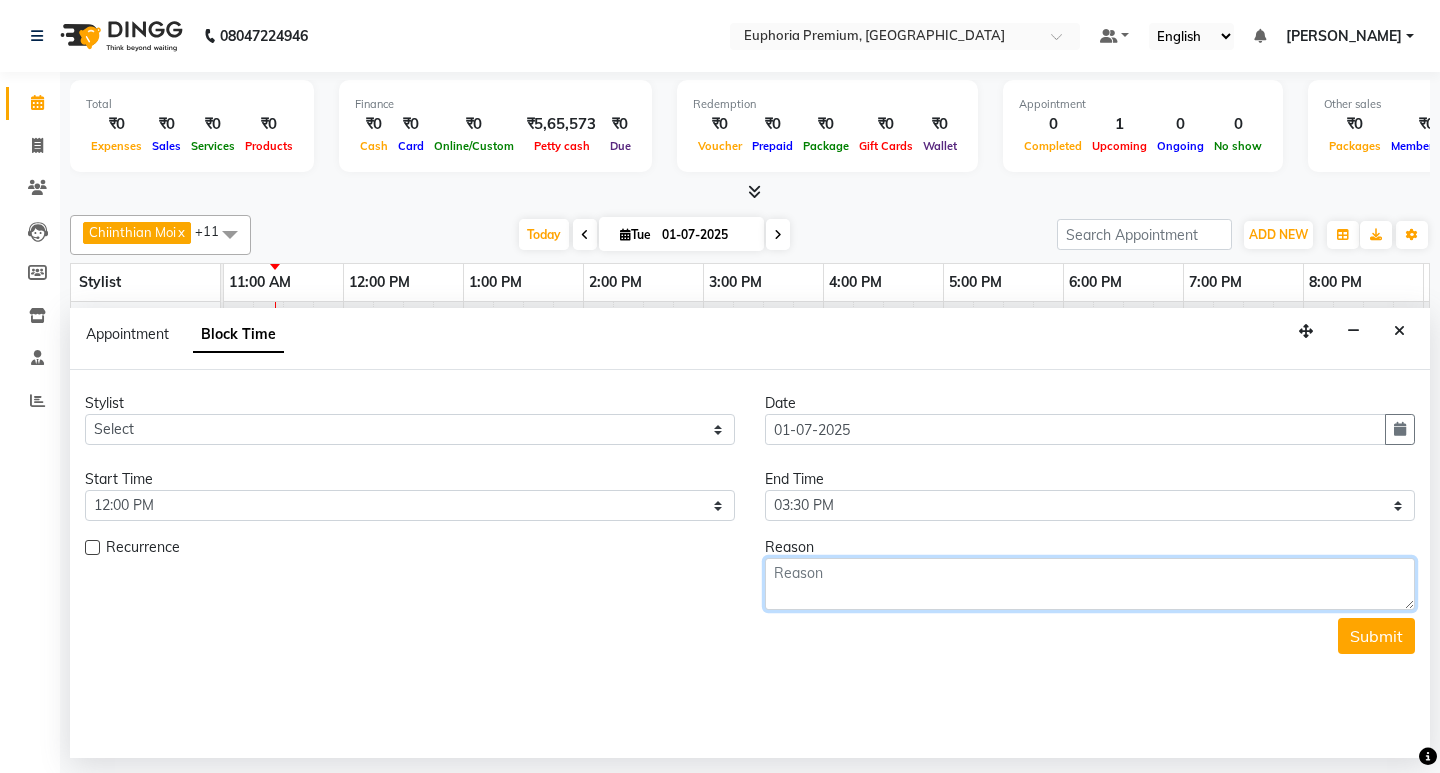 click at bounding box center [1090, 584] 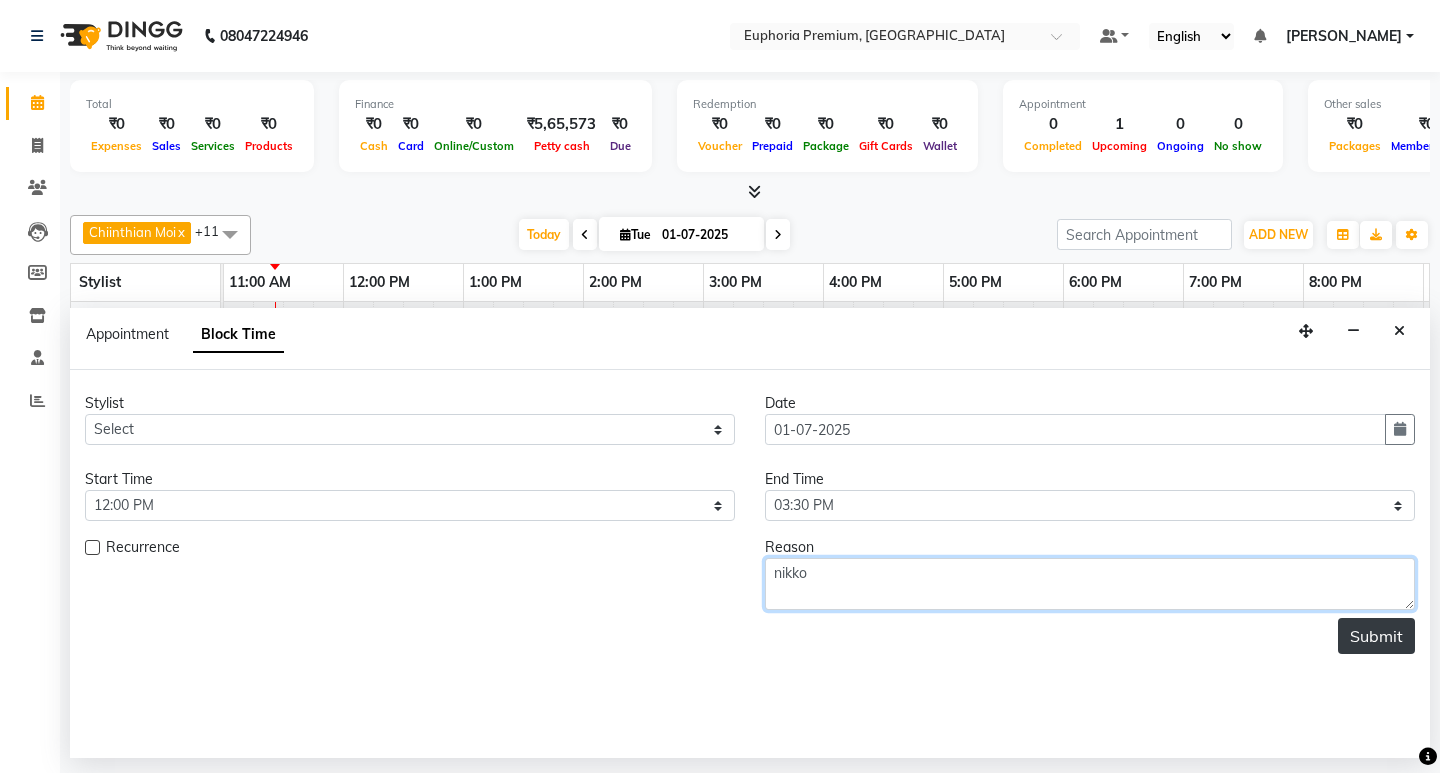 type on "nikko" 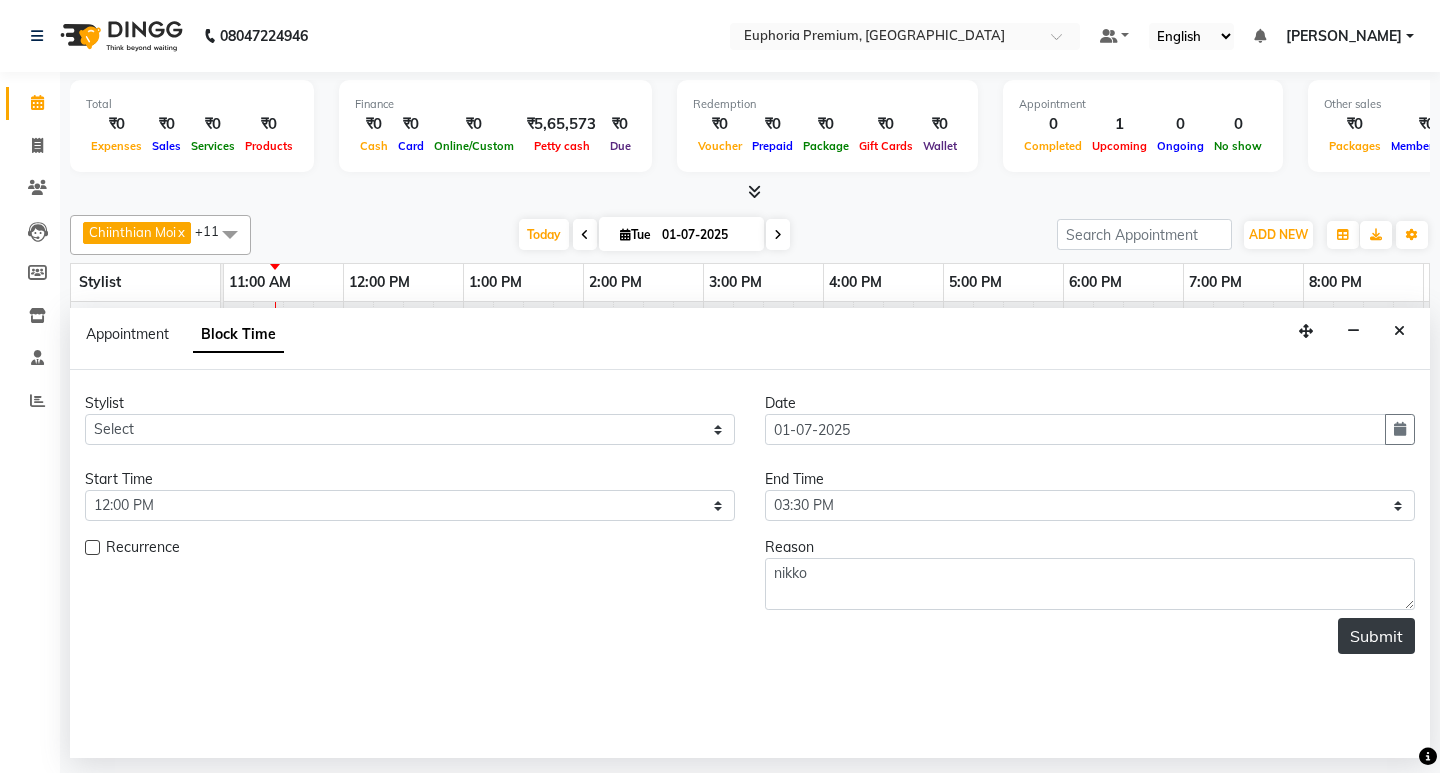 click on "Submit" at bounding box center (1376, 636) 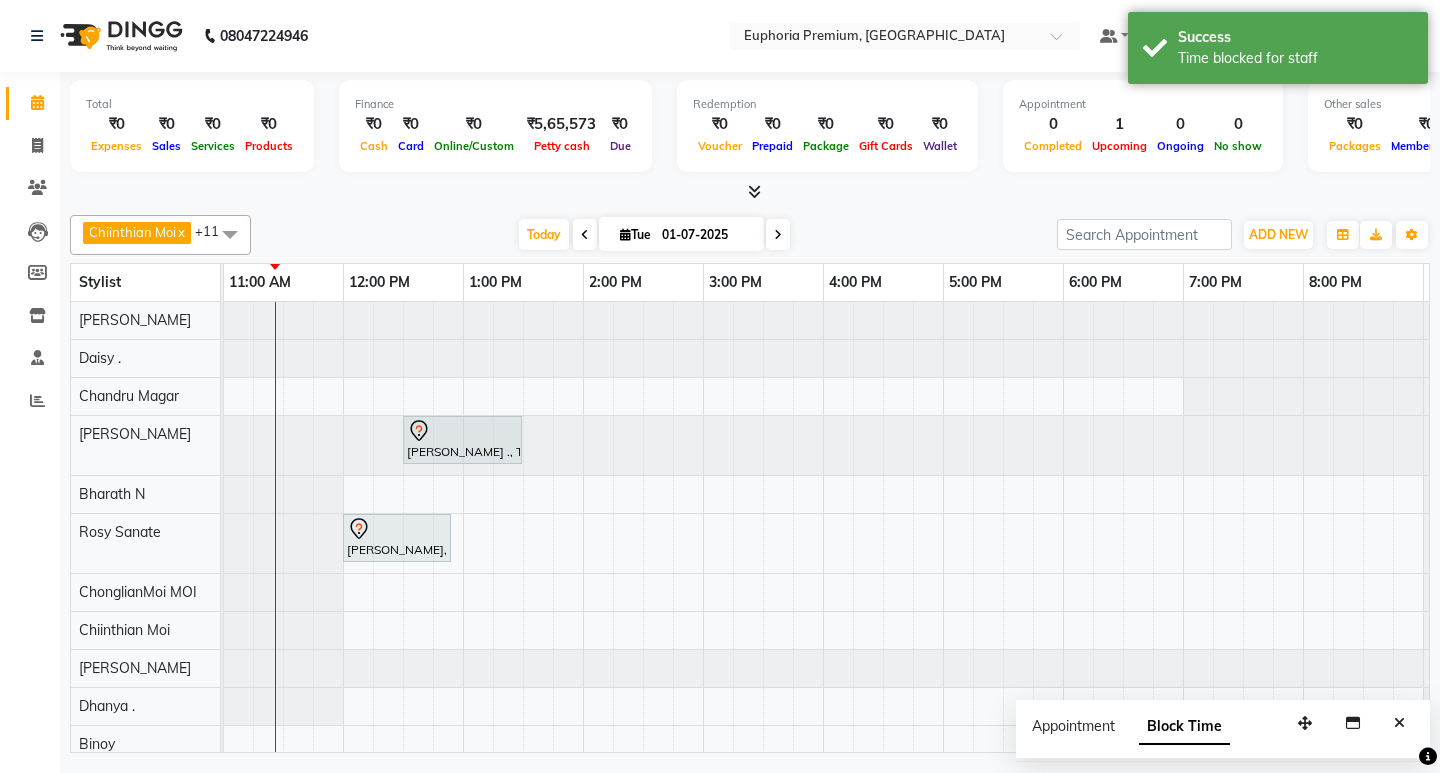 click on "Shanmuga Priya ., TK03, 12:30 PM-01:30 PM, EP-Artistic Cut - Senior Stylist             Samson samuel, TK02, 12:00 PM-12:55 PM, EP-Detan Facial             Pemmi ., TK01, 05:15 PM-06:30 PM, EP-Laser Under Arms" at bounding box center (703, 562) 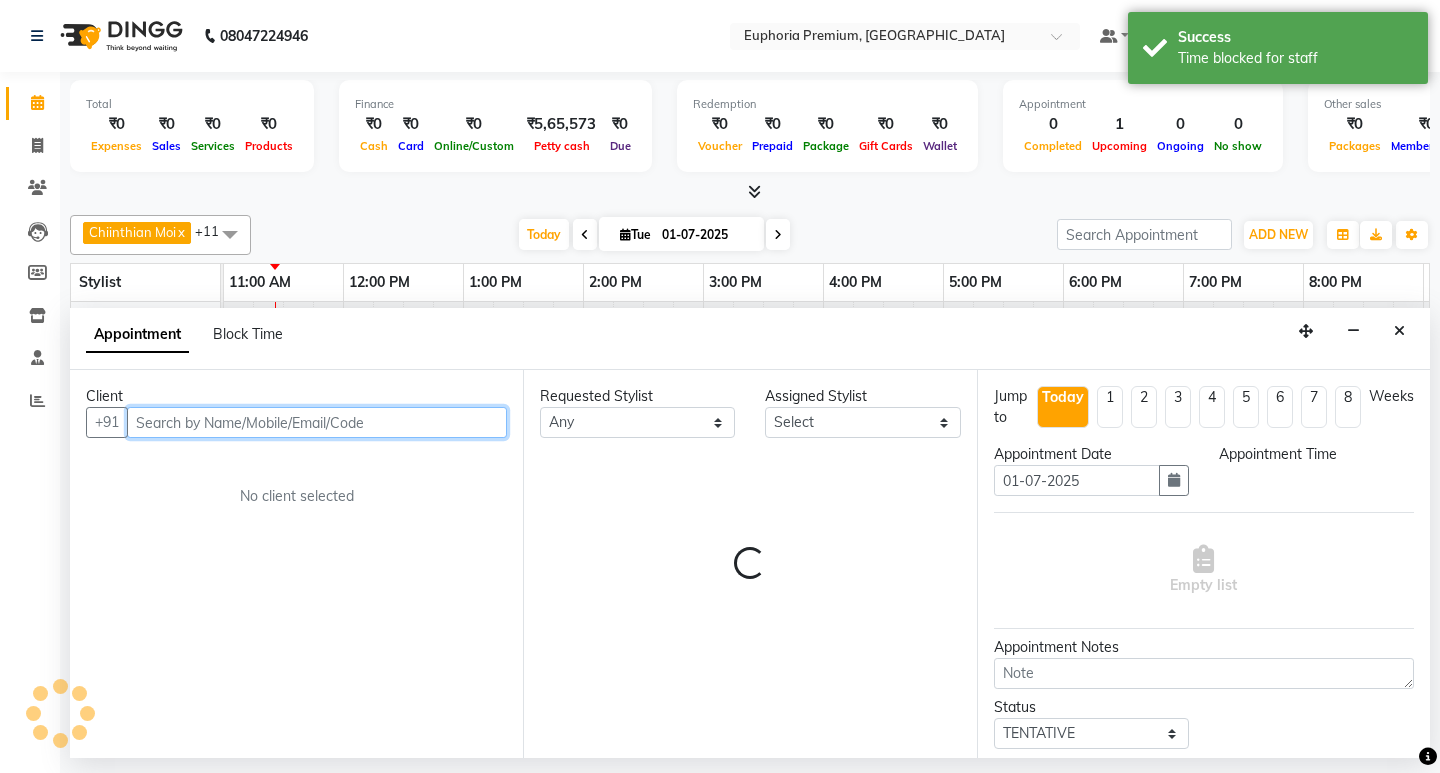select on "930" 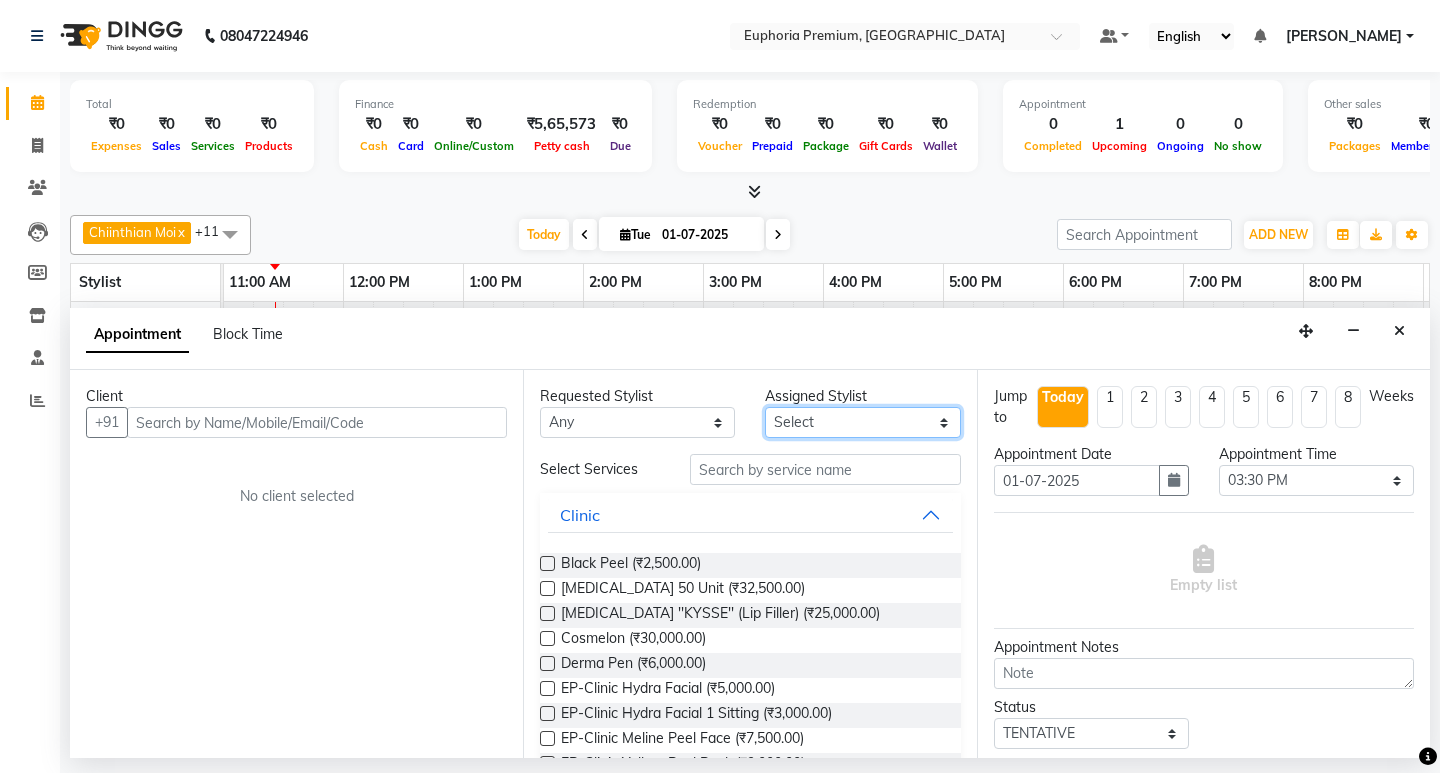 click on "Select Babu V Binoy  Chandru Magar ChonglianMoi MOI Daisy . Dhanya . Diya Khadka Fredrick Burrows Kishore K MRINALI MILI Pinky . Priya  K Rosy Sanate Savitha Vijayan Shishi L Vijayalakshmi M VISHON BAIDYA" at bounding box center [862, 422] 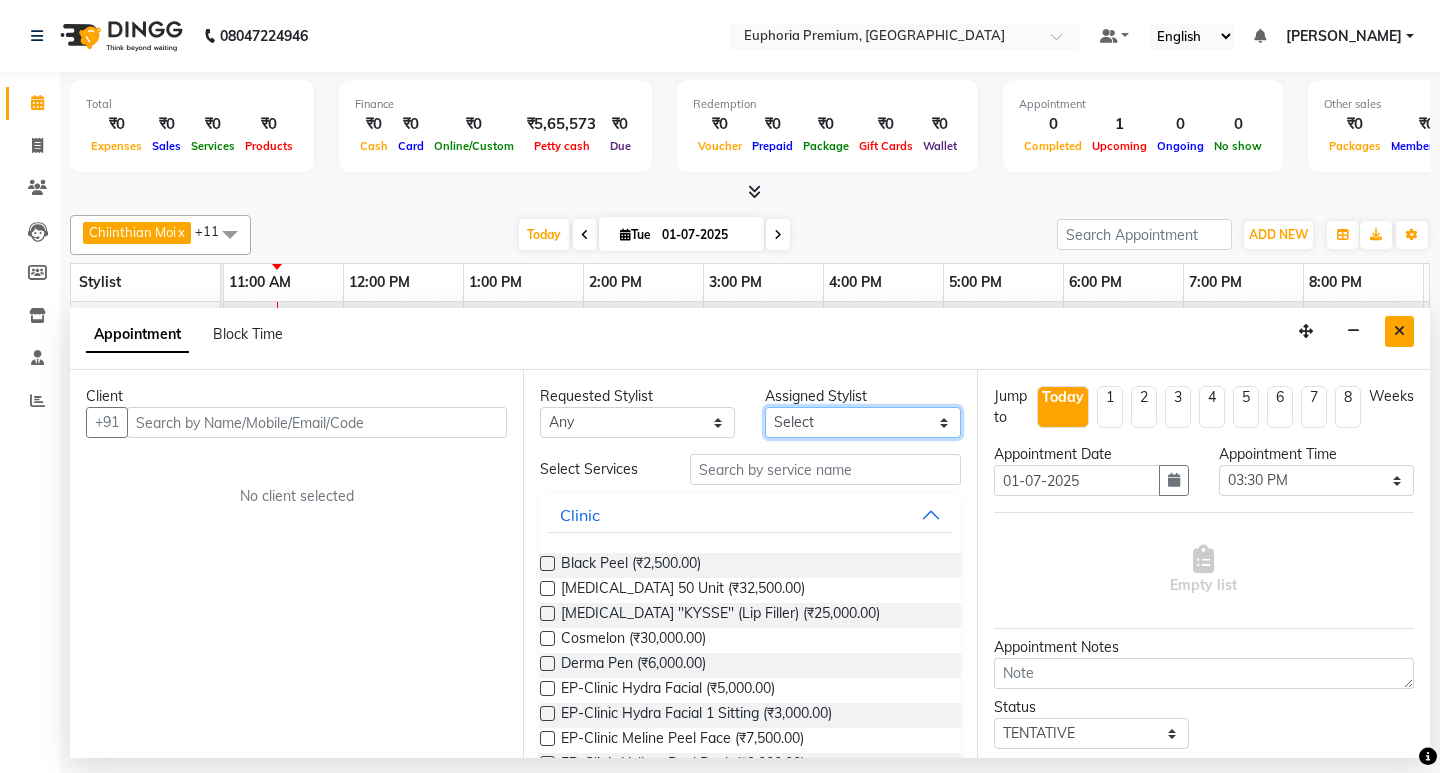 select on "71624" 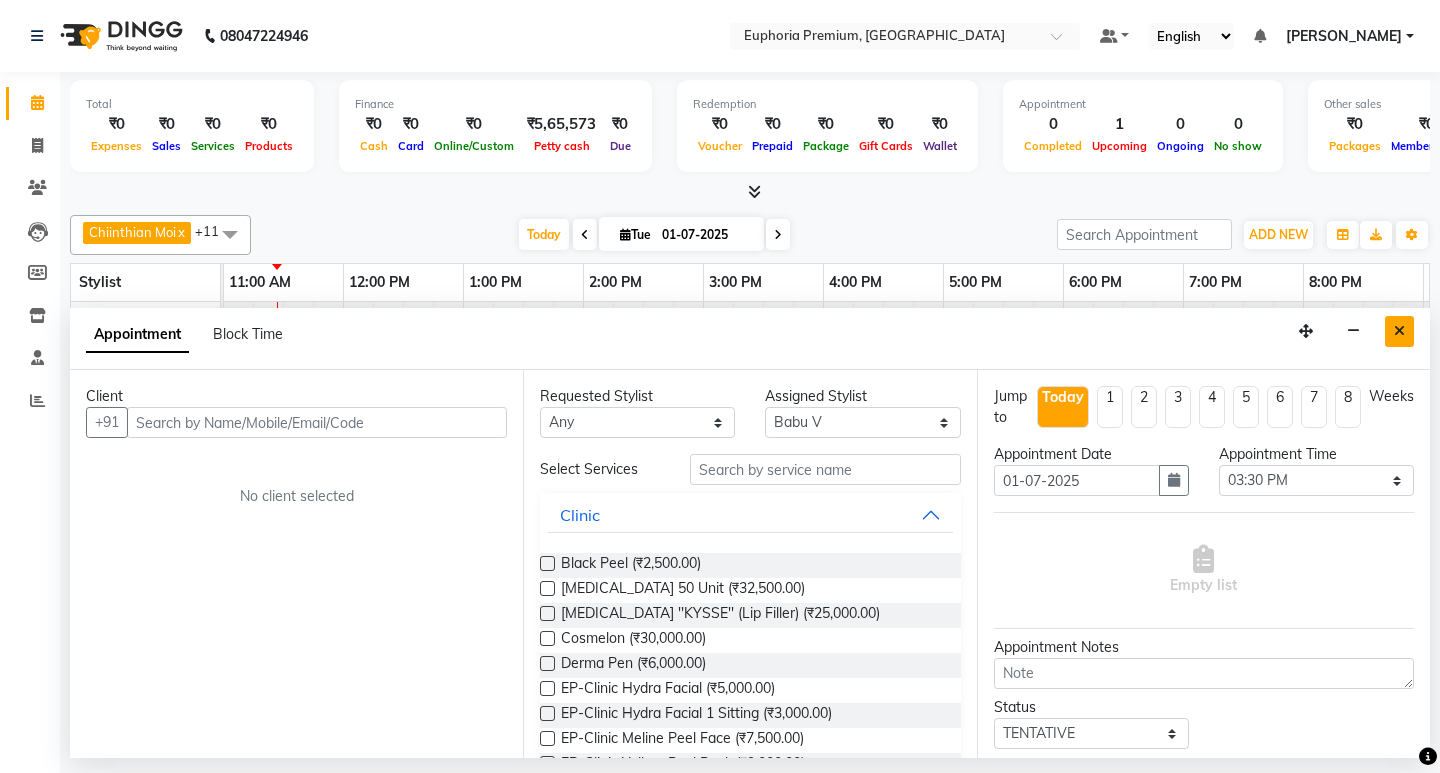 click at bounding box center (1399, 331) 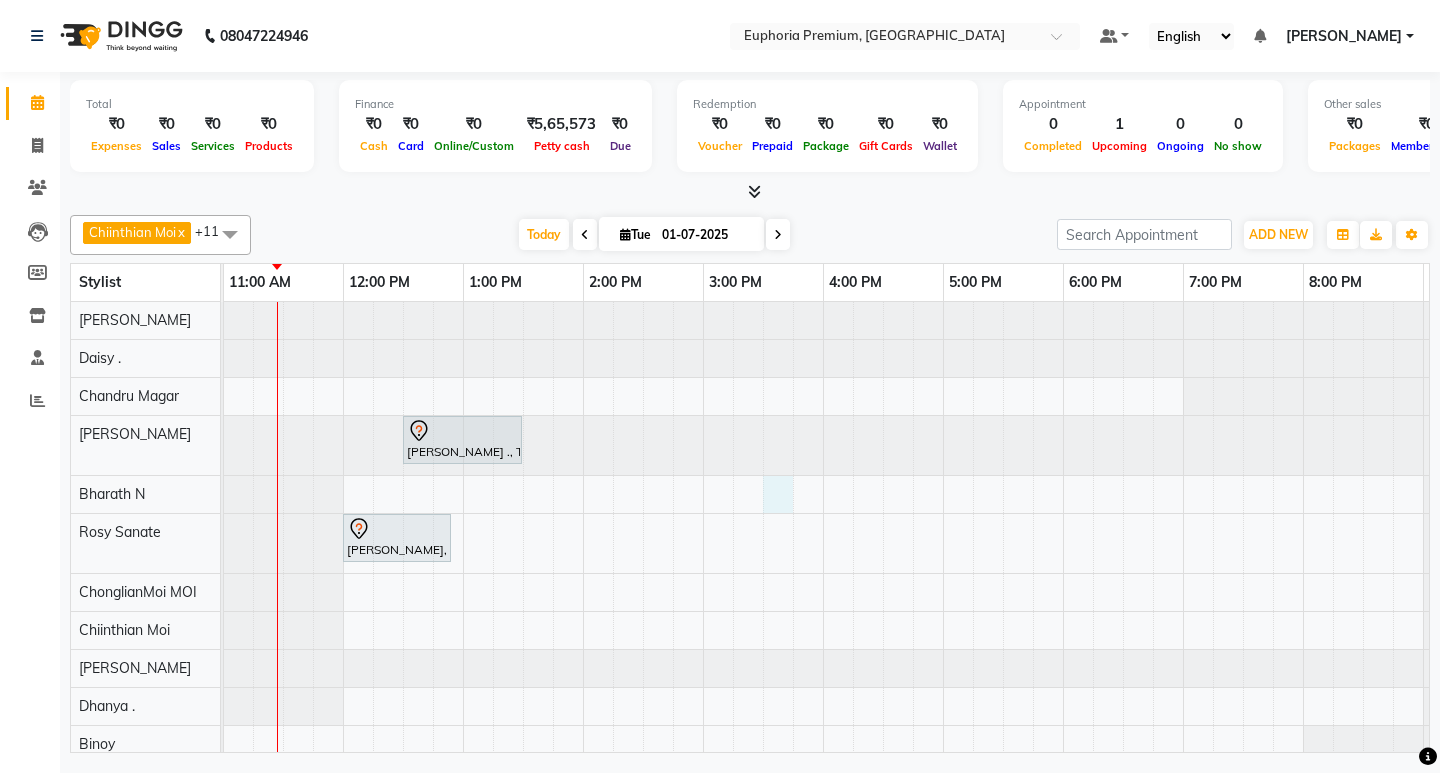 click on "Shanmuga Priya ., TK03, 12:30 PM-01:30 PM, EP-Artistic Cut - Senior Stylist             Samson samuel, TK02, 12:00 PM-12:55 PM, EP-Detan Facial             Pemmi ., TK01, 05:15 PM-06:30 PM, EP-Laser Under Arms" at bounding box center [703, 562] 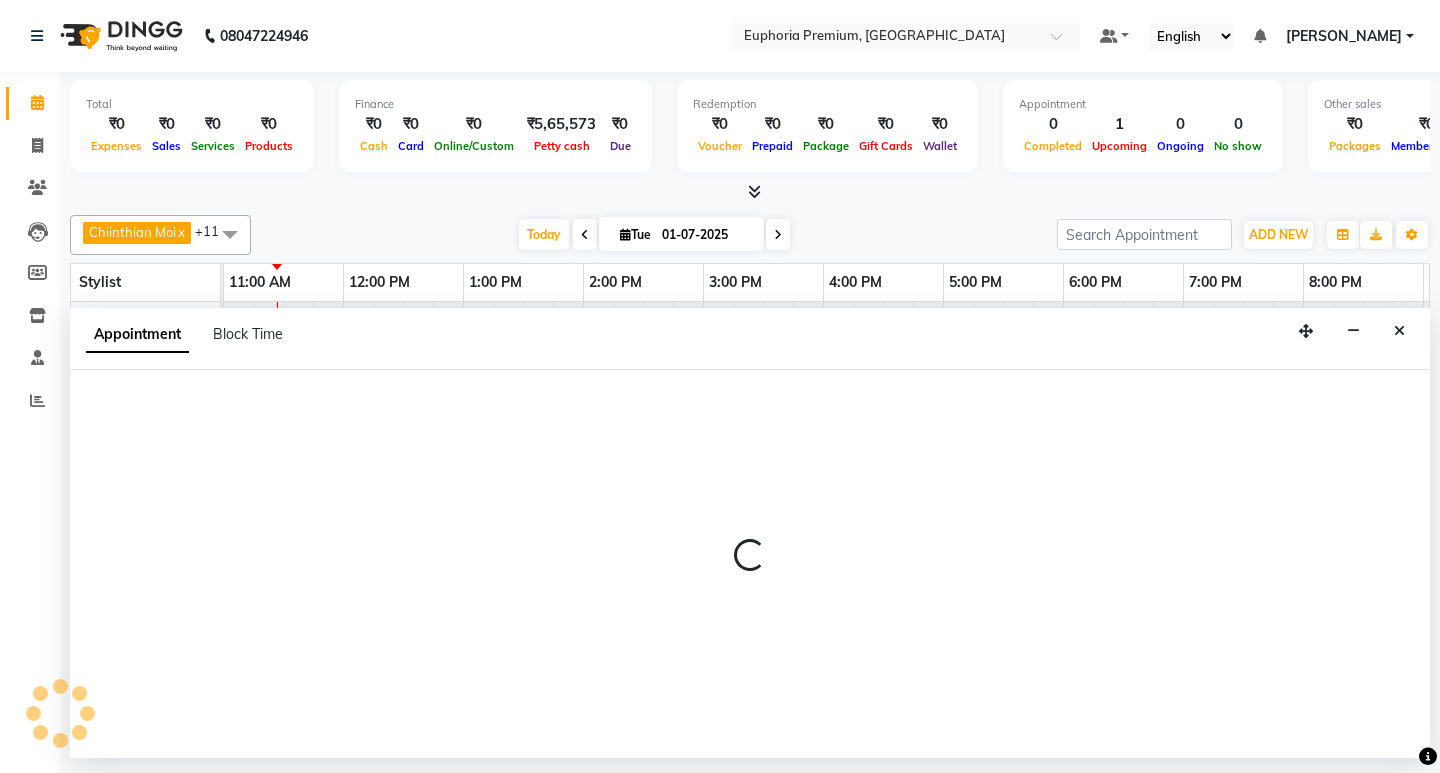 select on "930" 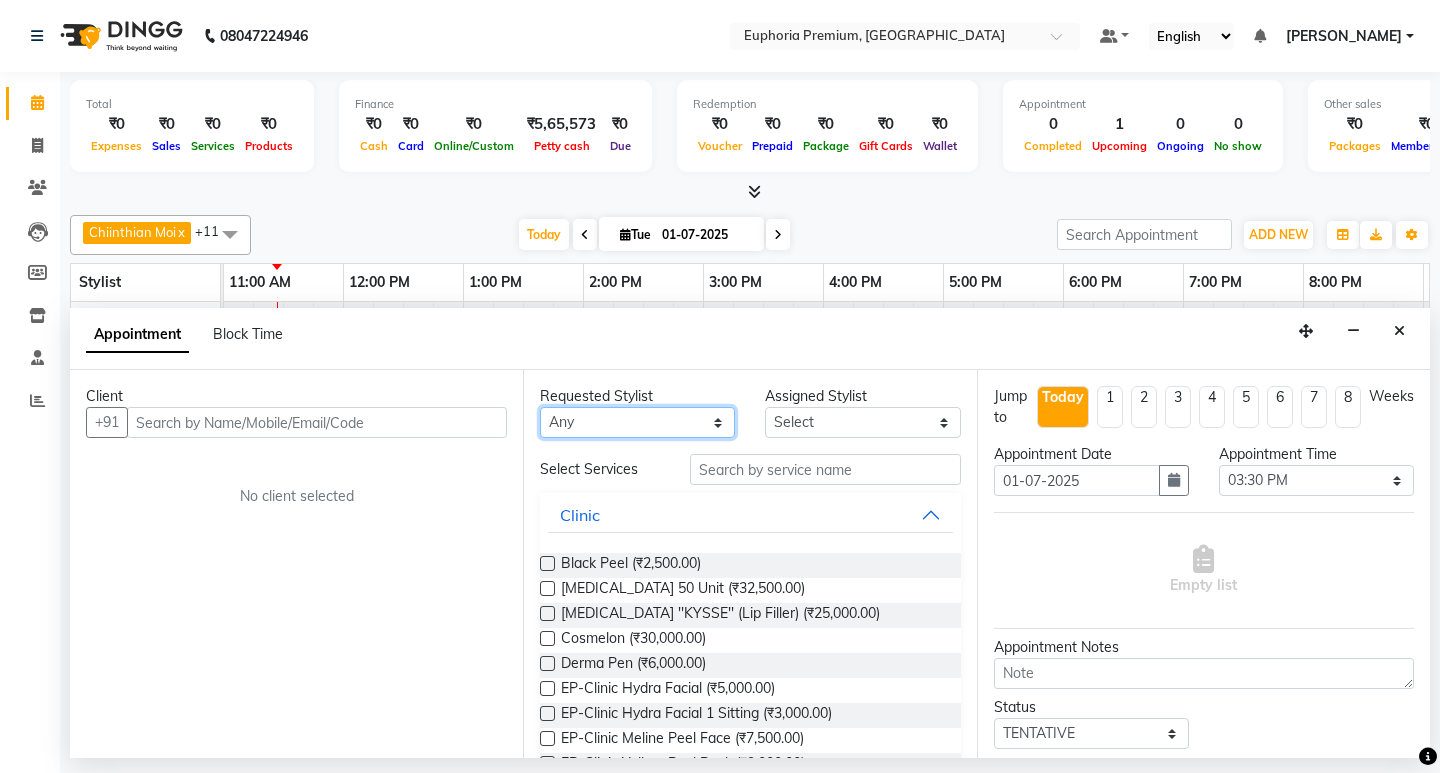 click on "Any Babu V Binoy  Chandru Magar ChonglianMoi MOI Daisy . Dhanya . Diya Khadka Fredrick Burrows Kishore K MRINALI MILI Pinky . Priya  K Rosy Sanate Savitha Vijayan Shishi L Vijayalakshmi M VISHON BAIDYA" at bounding box center [637, 422] 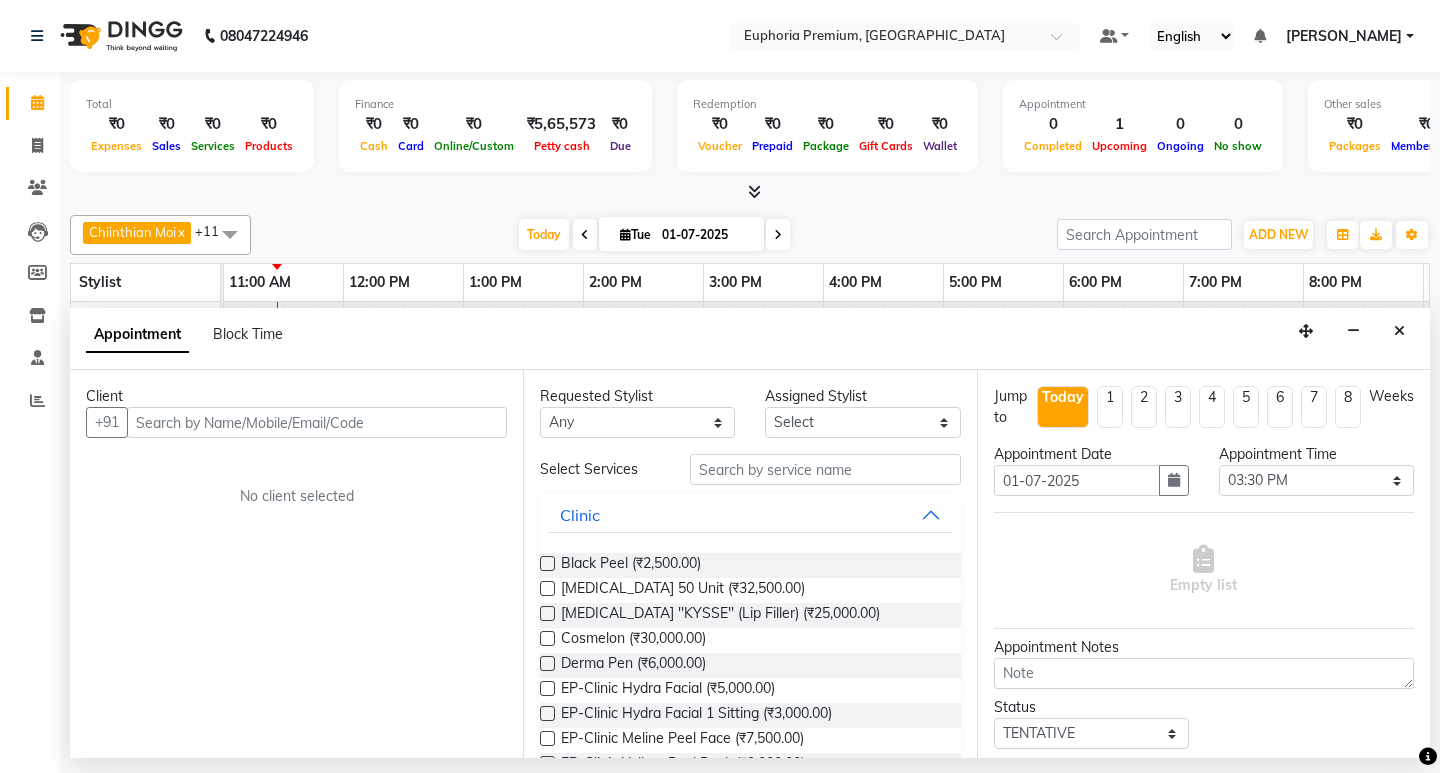 click on "Total  ₹0  Expenses ₹0  Sales ₹0  Services ₹0  Products Finance  ₹0  Cash ₹0  Card ₹0  Online/Custom ₹5,65,573 Petty cash ₹0 Due  Redemption  ₹0 Voucher ₹0 Prepaid ₹0 Package ₹0  Gift Cards ₹0  Wallet  Appointment  0 Completed 1 Upcoming 0 Ongoing 0 No show  Other sales  ₹0  Packages ₹0  Memberships ₹0  Vouchers ₹0  Prepaids ₹0  Gift Cards" at bounding box center [750, 137] 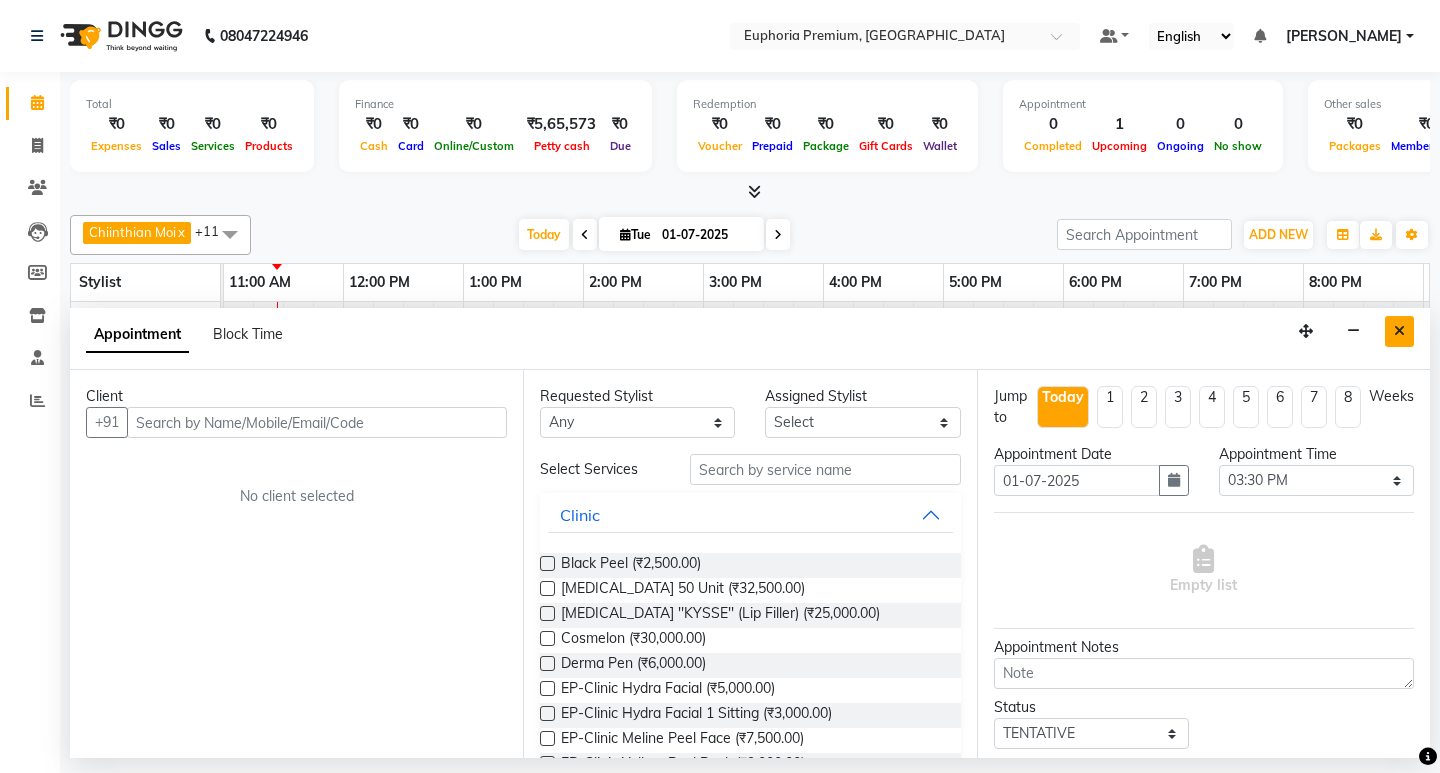 click at bounding box center (1399, 331) 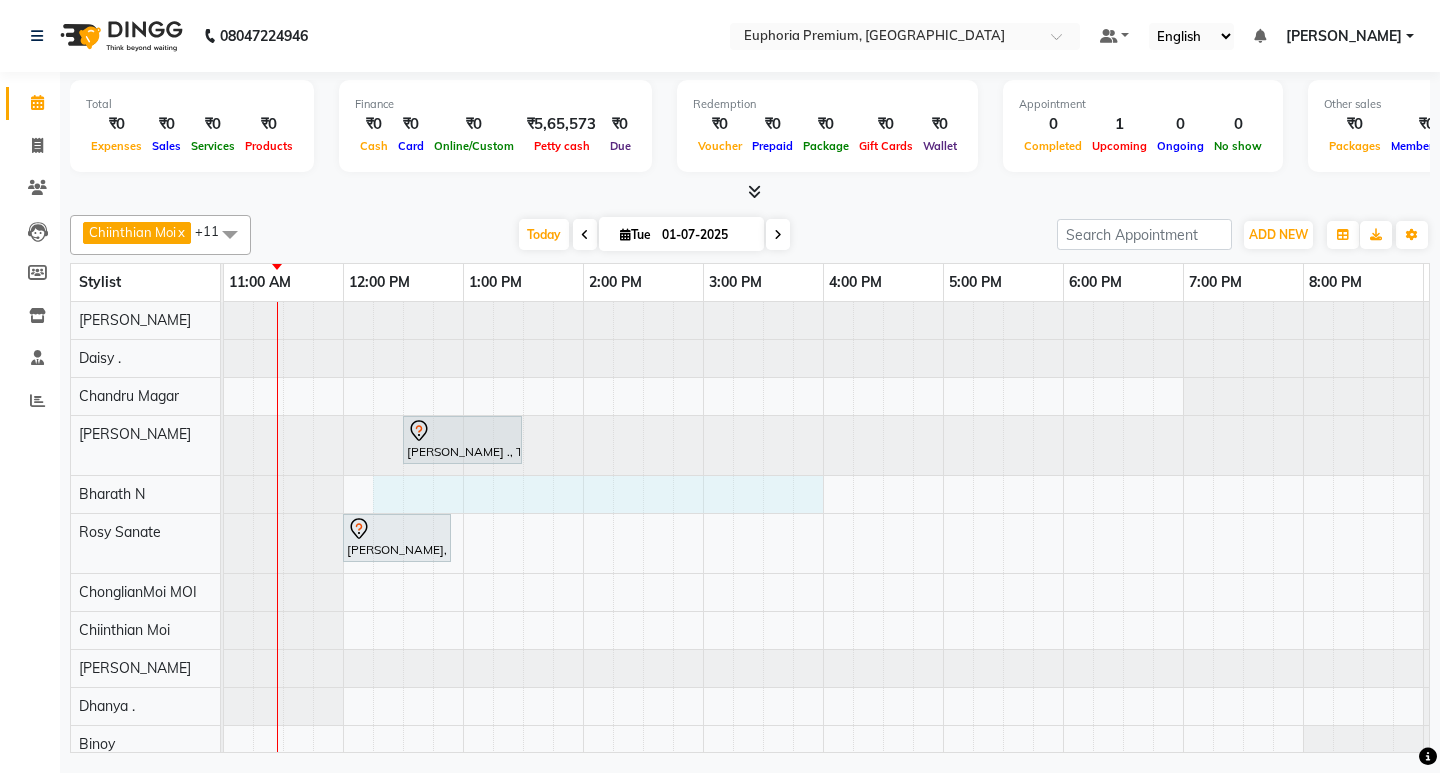 drag, startPoint x: 388, startPoint y: 490, endPoint x: 795, endPoint y: 494, distance: 407.01965 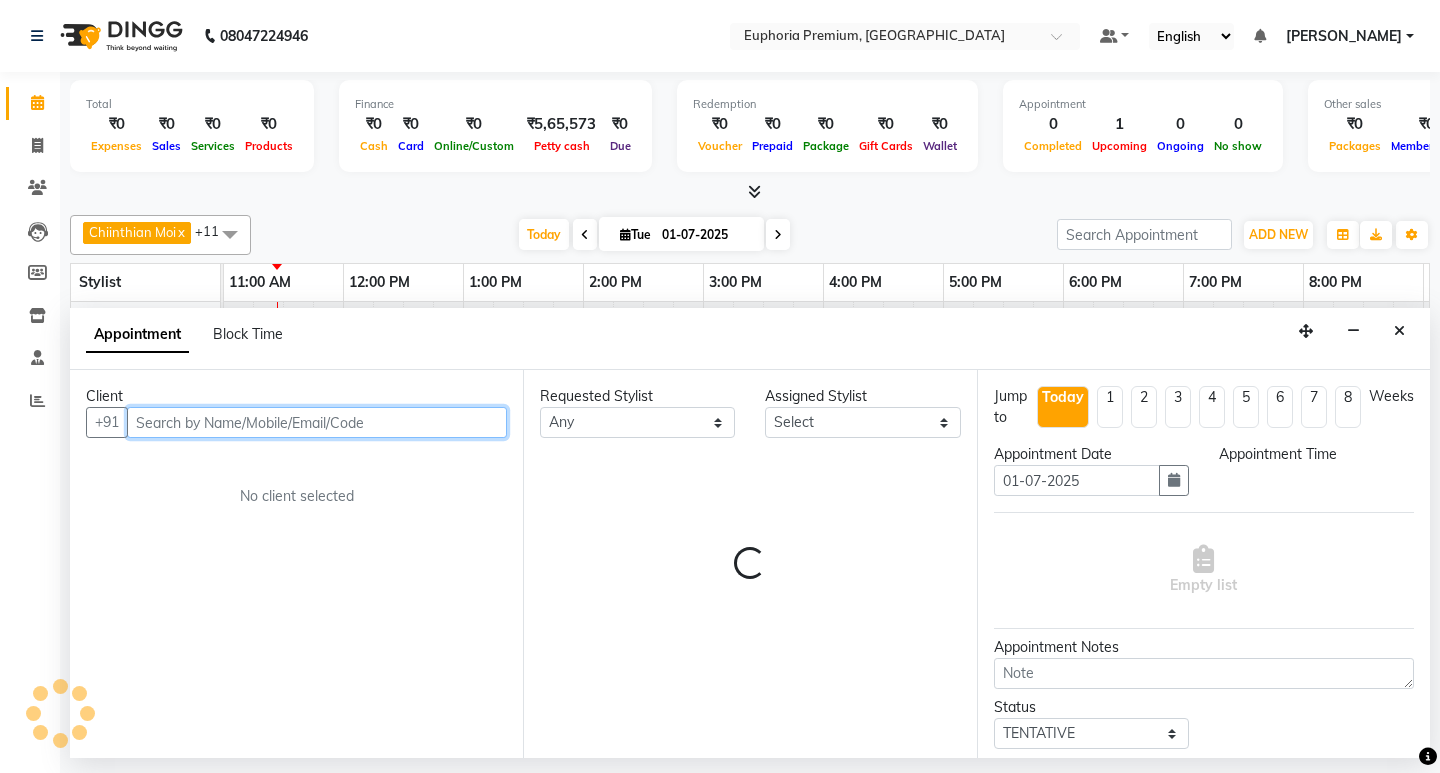 select on "735" 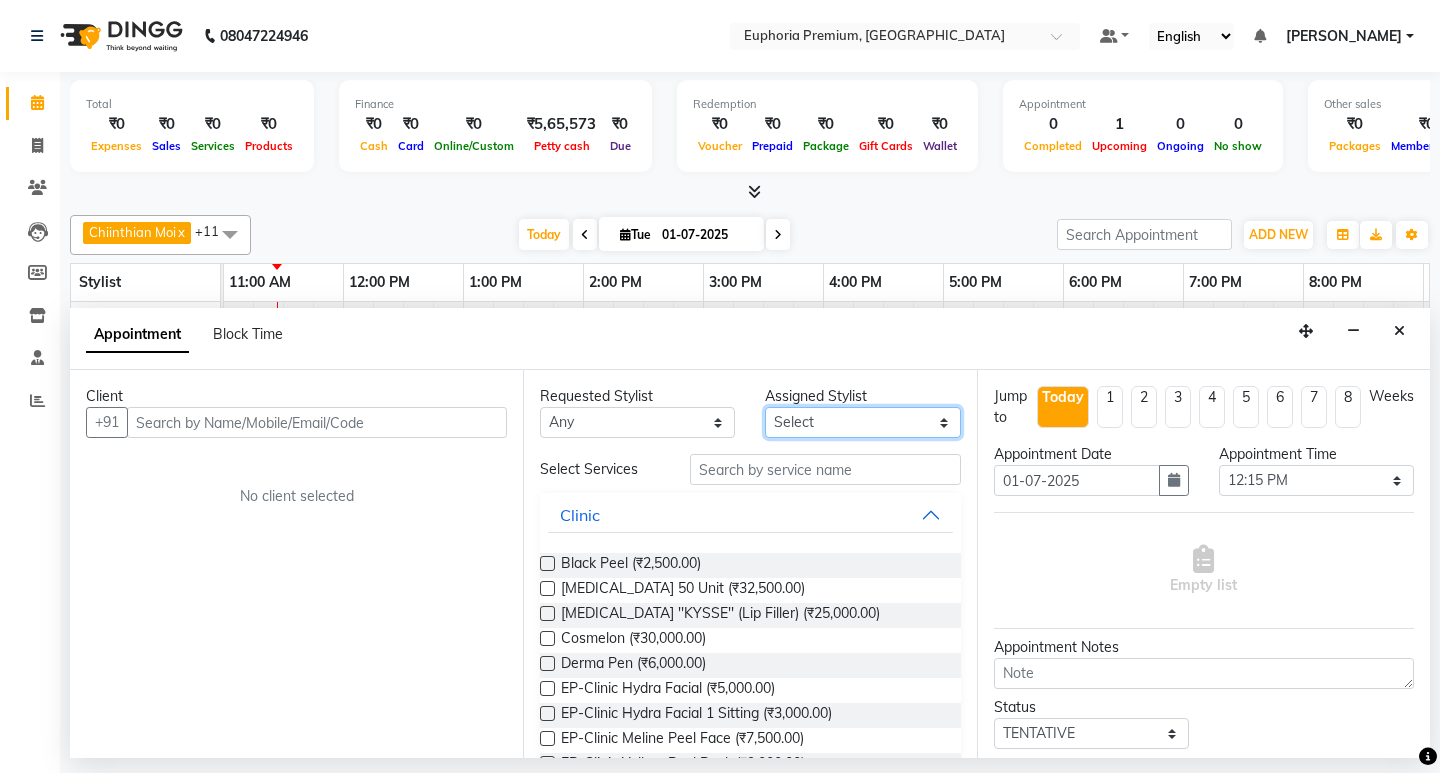 click on "Select Babu V Binoy  Chandru Magar ChonglianMoi MOI Daisy . Dhanya . Diya Khadka Fredrick Burrows Kishore K MRINALI MILI Pinky . Priya  K Rosy Sanate Savitha Vijayan Shishi L Vijayalakshmi M VISHON BAIDYA" at bounding box center (862, 422) 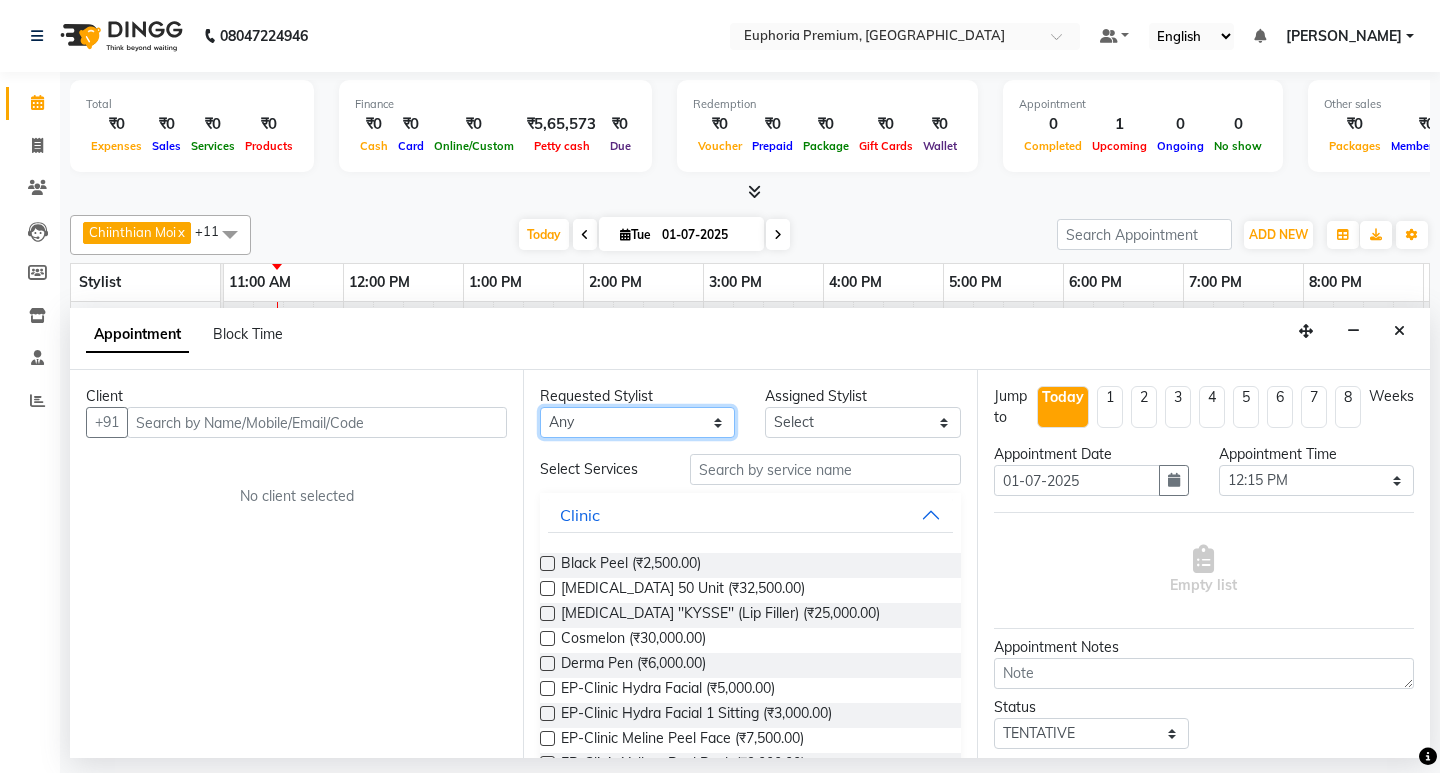 click on "Any Babu V Binoy  Chandru Magar ChonglianMoi MOI Daisy . Dhanya . Diya Khadka Fredrick Burrows Kishore K MRINALI MILI Pinky . Priya  K Rosy Sanate Savitha Vijayan Shishi L Vijayalakshmi M VISHON BAIDYA" at bounding box center [637, 422] 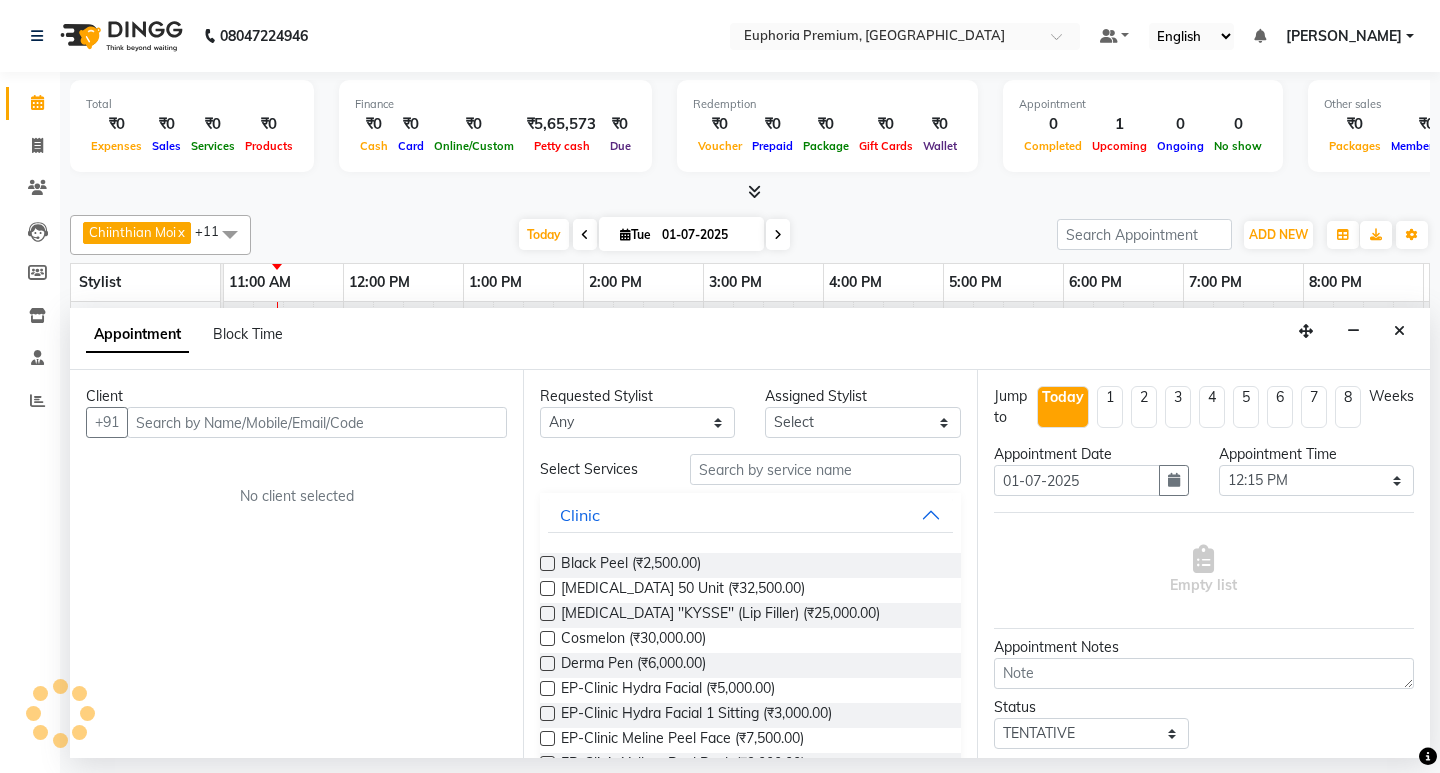 click on "Appointment Block Time" at bounding box center (750, 339) 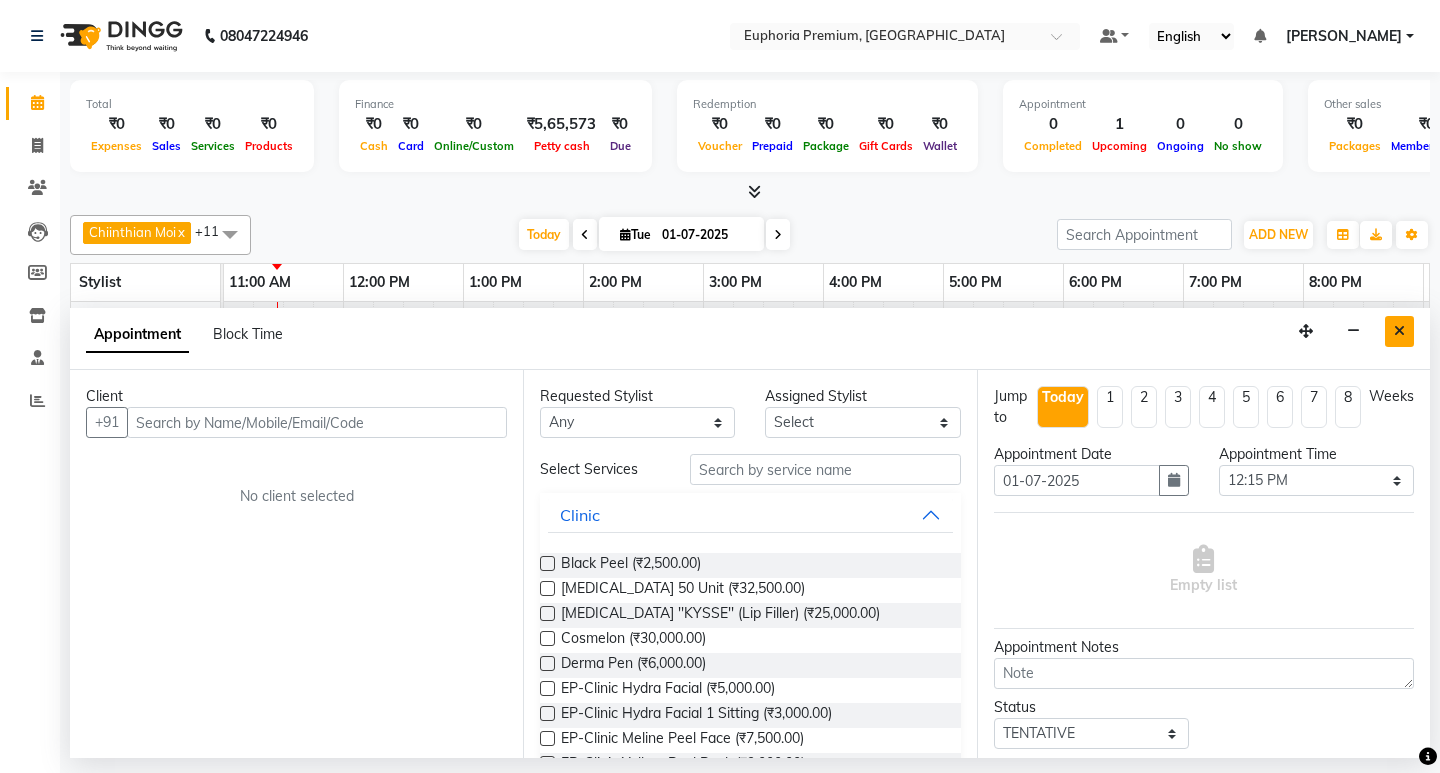 click at bounding box center [1399, 331] 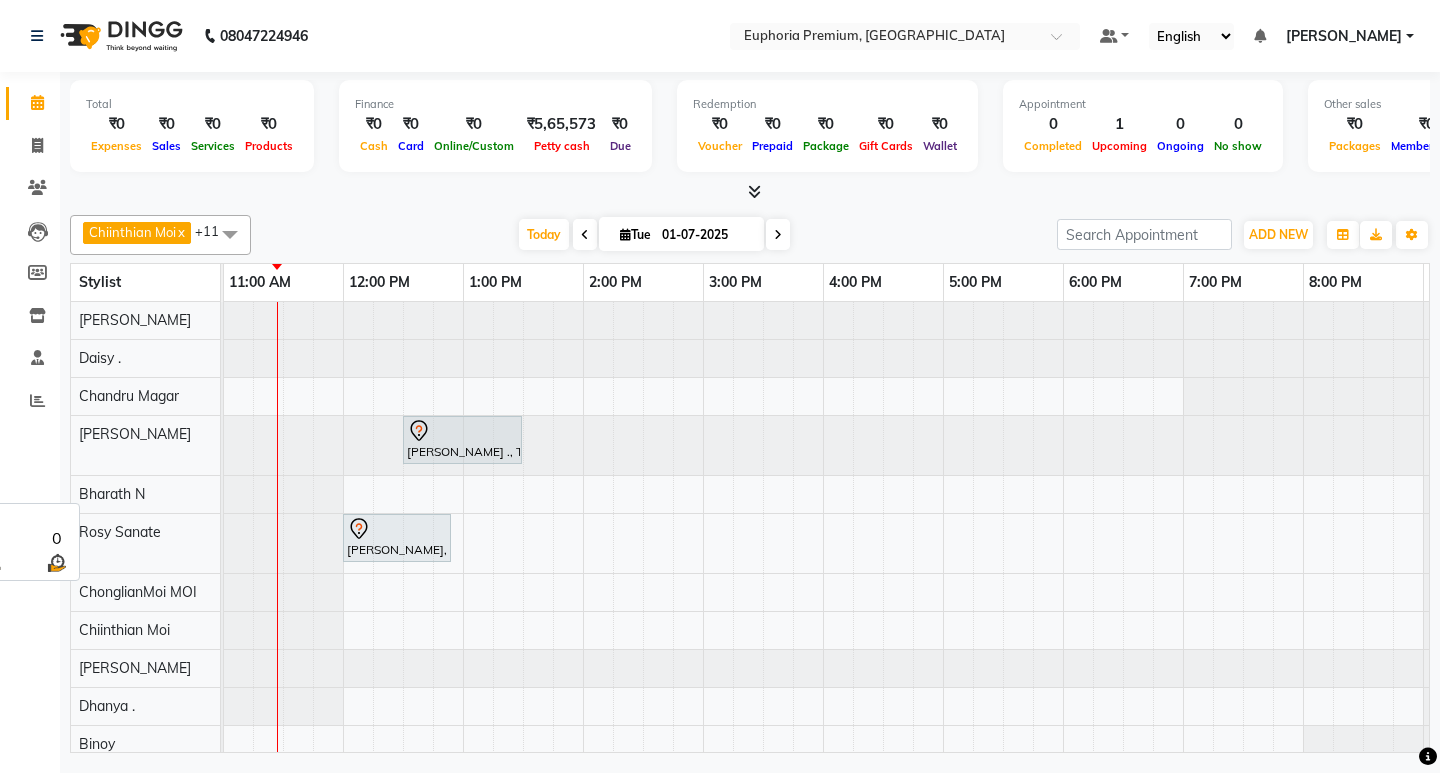 click on "Bharath N" at bounding box center [112, 494] 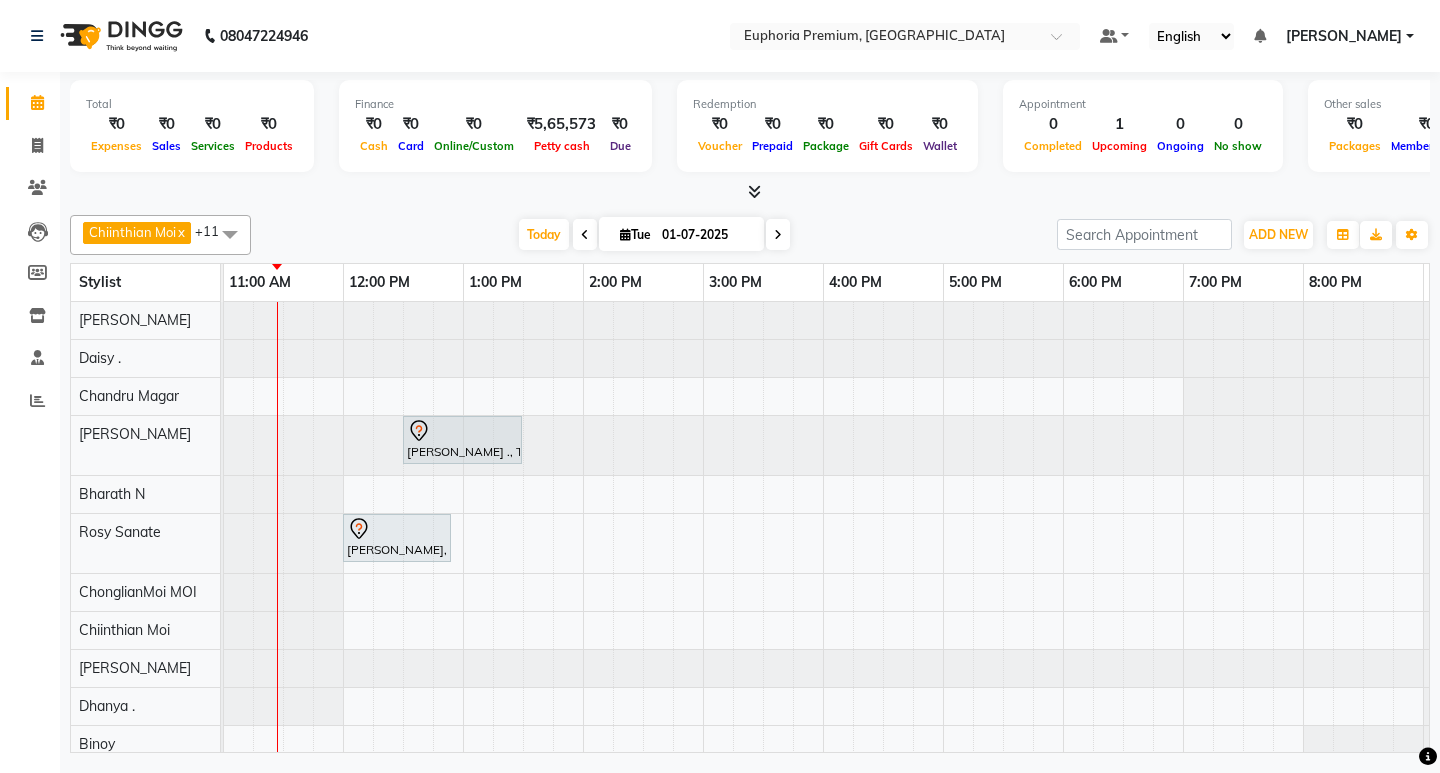 click at bounding box center [230, 234] 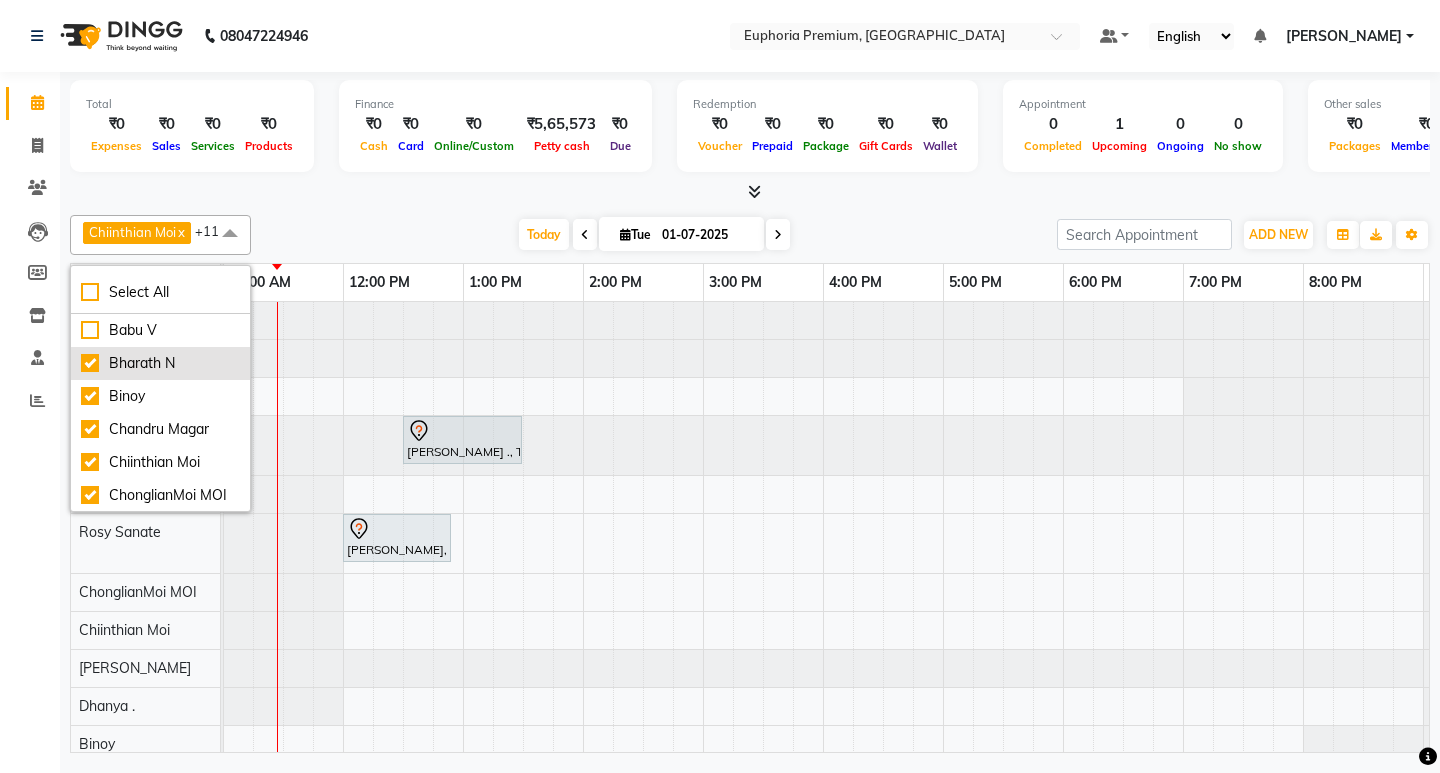 click on "Bharath N" at bounding box center [160, 363] 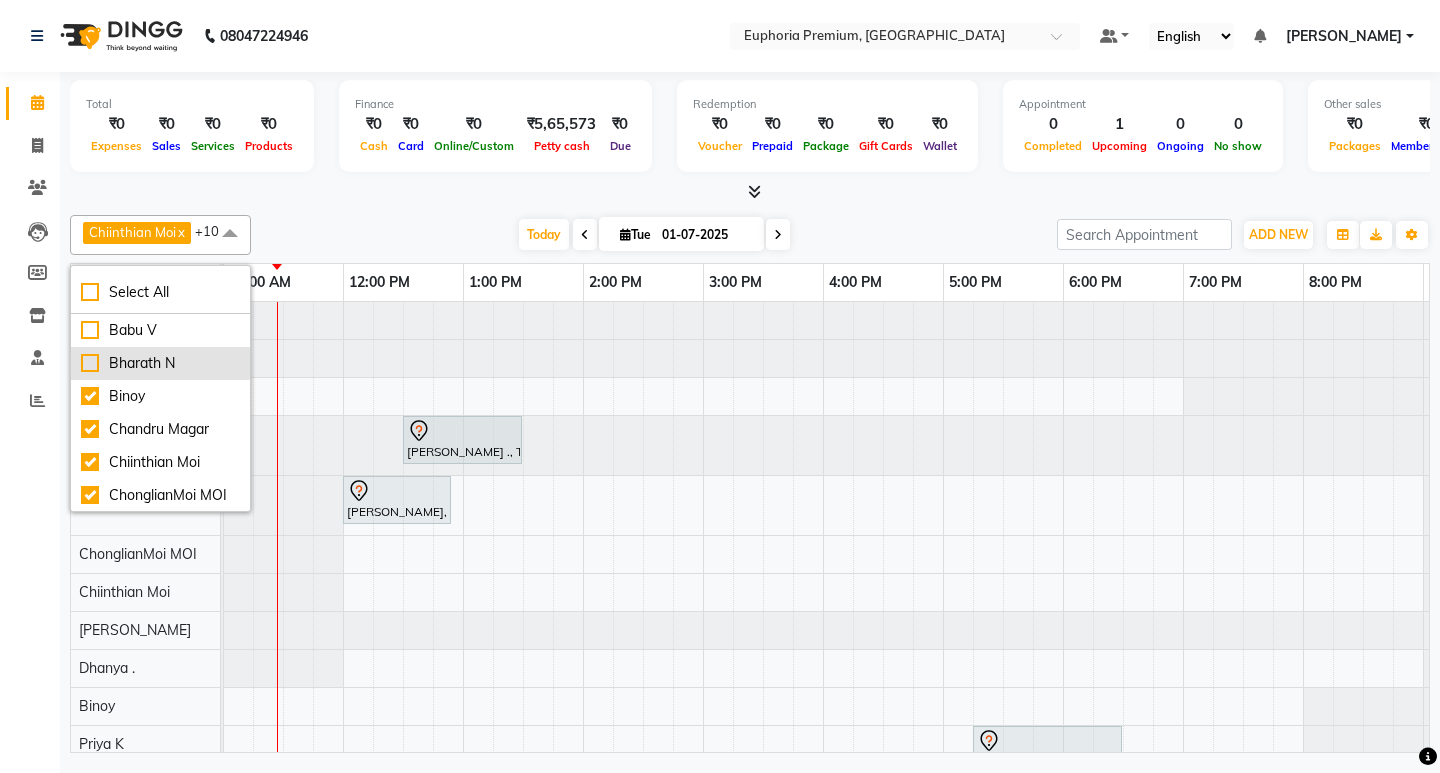click on "Bharath N" at bounding box center (160, 363) 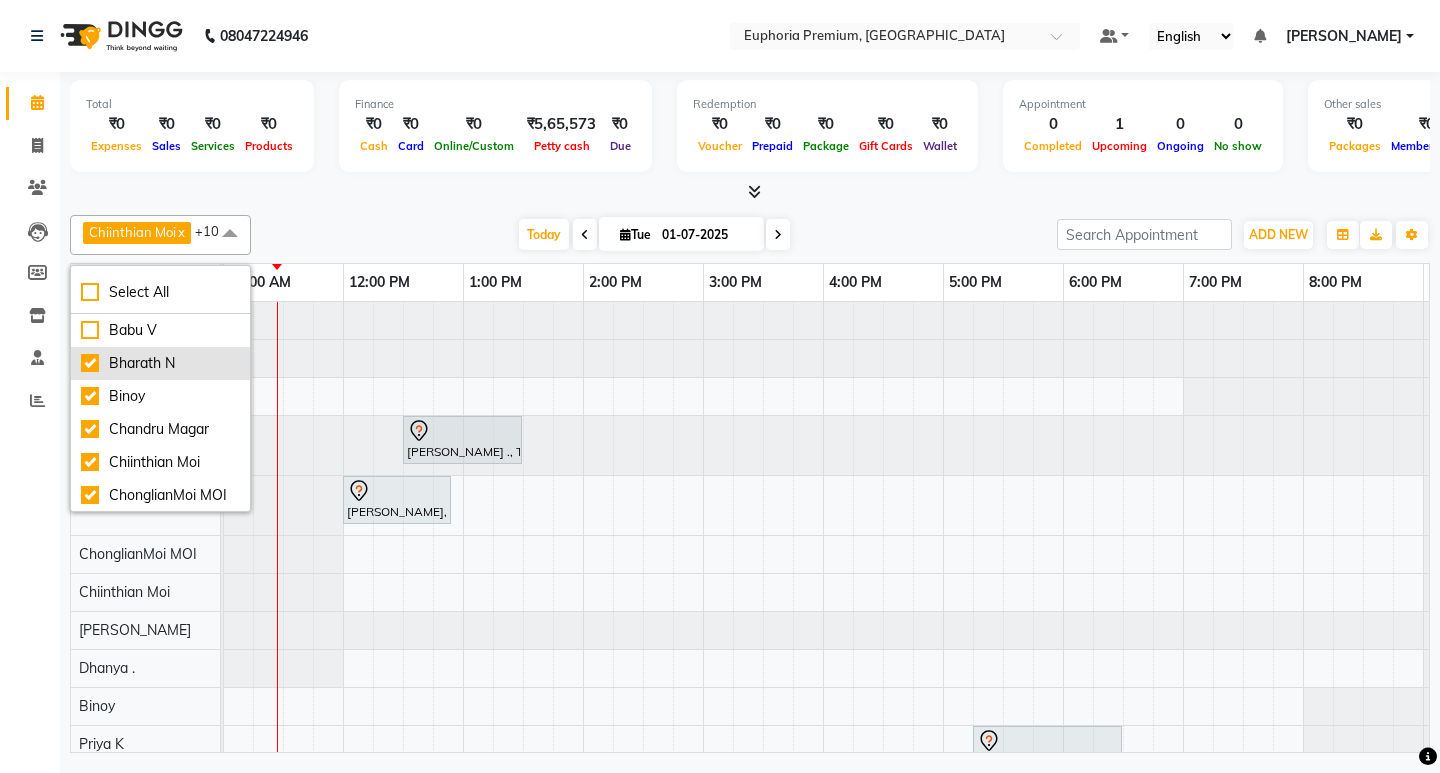 checkbox on "true" 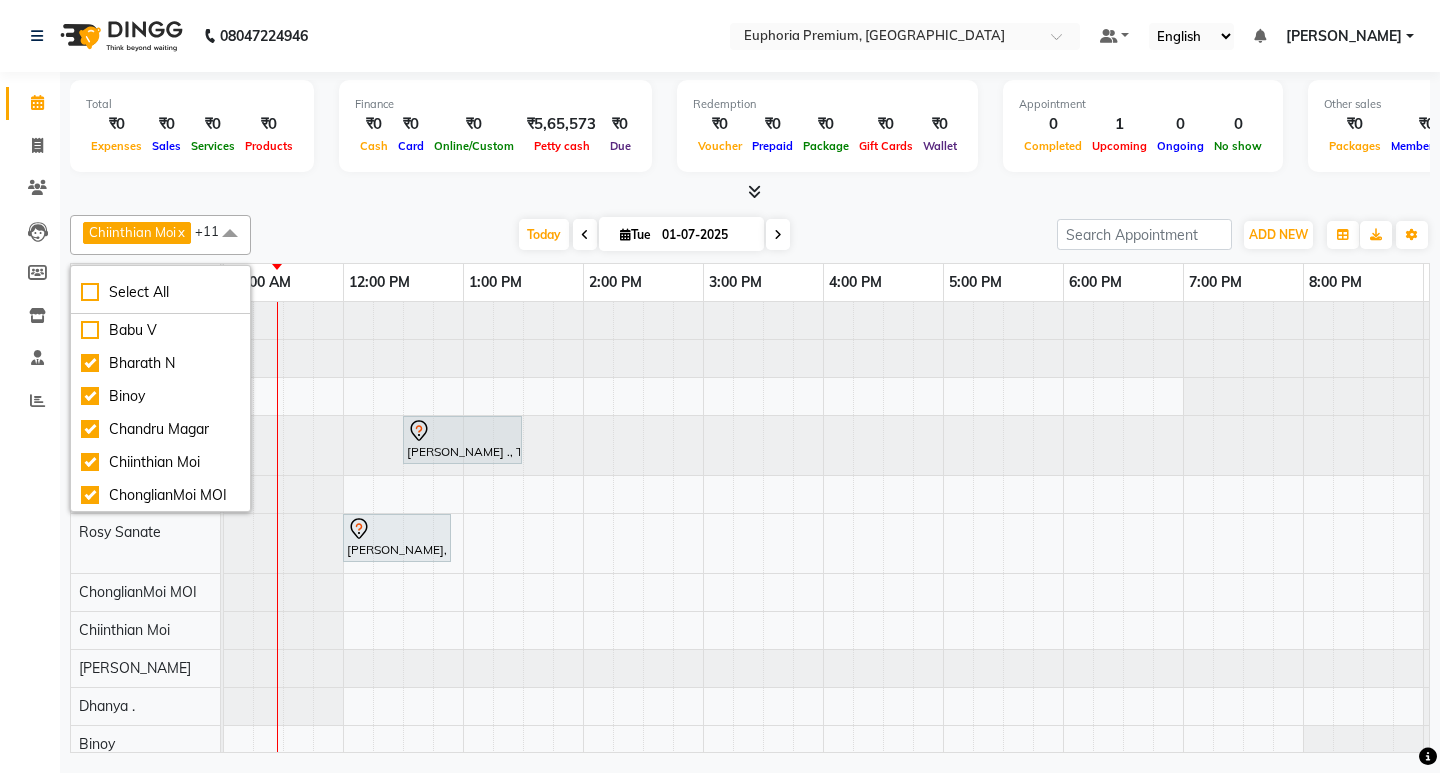 click at bounding box center [750, 192] 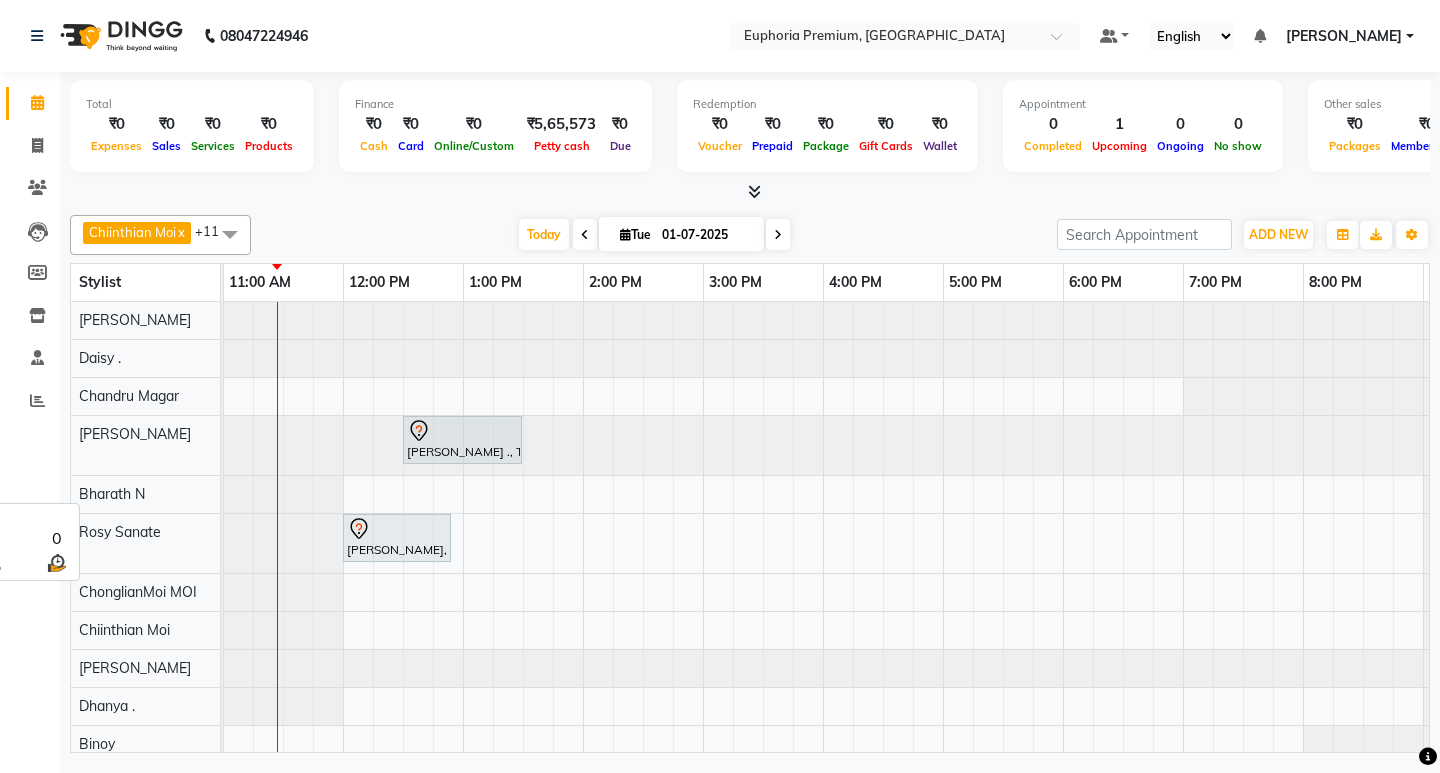 click on "Bharath N" at bounding box center (112, 494) 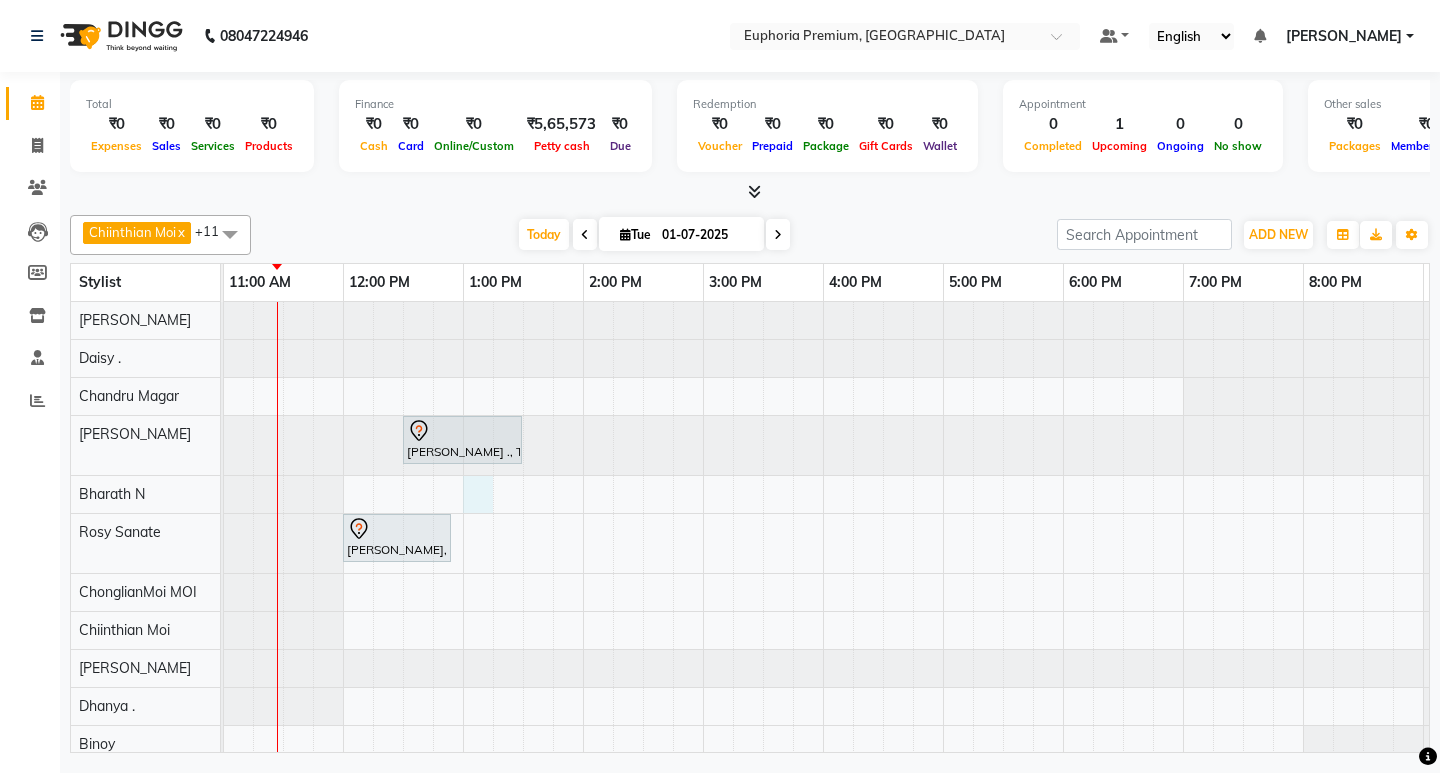 click on "Shanmuga Priya ., TK03, 12:30 PM-01:30 PM, EP-Artistic Cut - Senior Stylist             Samson samuel, TK02, 12:00 PM-12:55 PM, EP-Detan Facial             Pemmi ., TK01, 05:15 PM-06:30 PM, EP-Laser Under Arms" at bounding box center (703, 562) 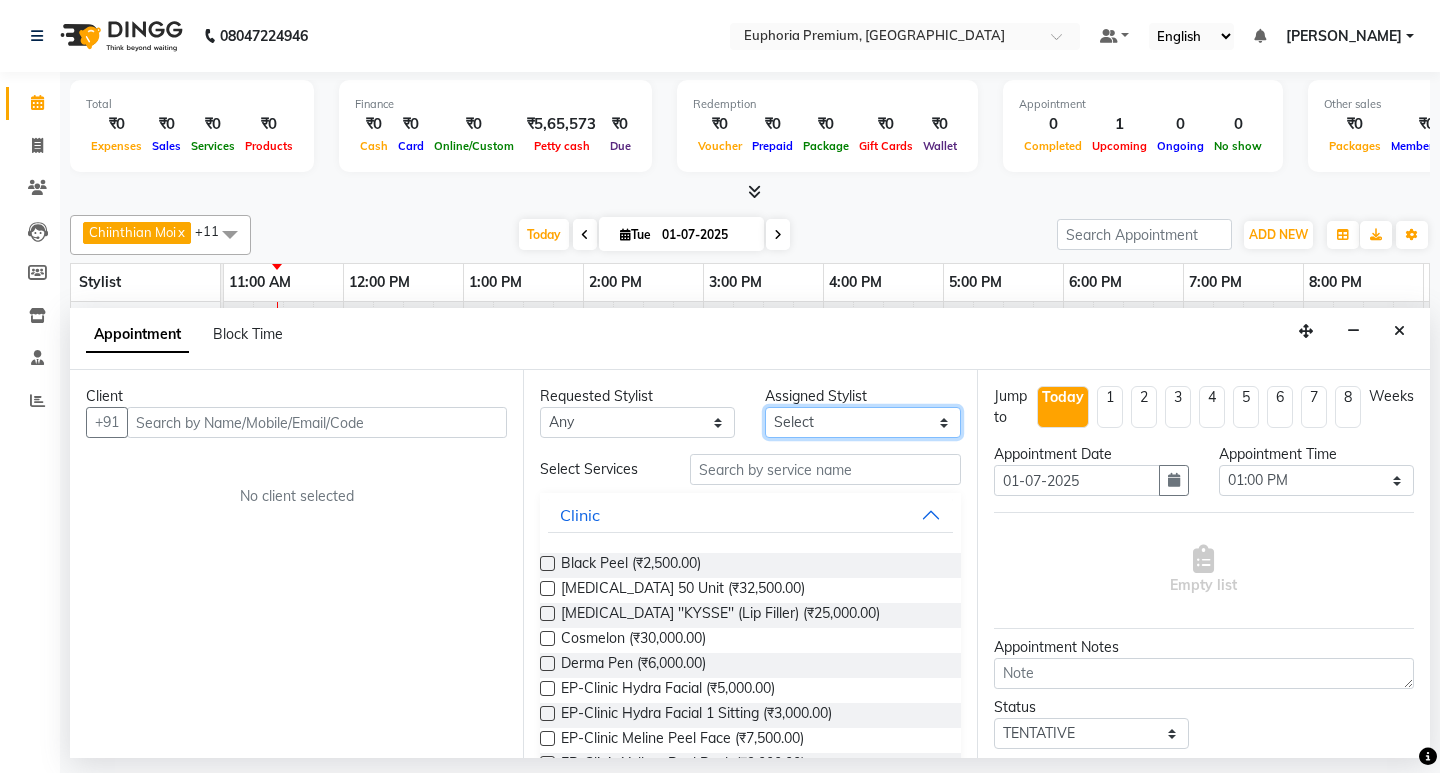 click on "Select Babu V Binoy  Chandru Magar ChonglianMoi MOI Daisy . Dhanya . Diya Khadka Fredrick Burrows Kishore K MRINALI MILI Pinky . Priya  K Rosy Sanate Savitha Vijayan Shishi L Vijayalakshmi M VISHON BAIDYA" at bounding box center (862, 422) 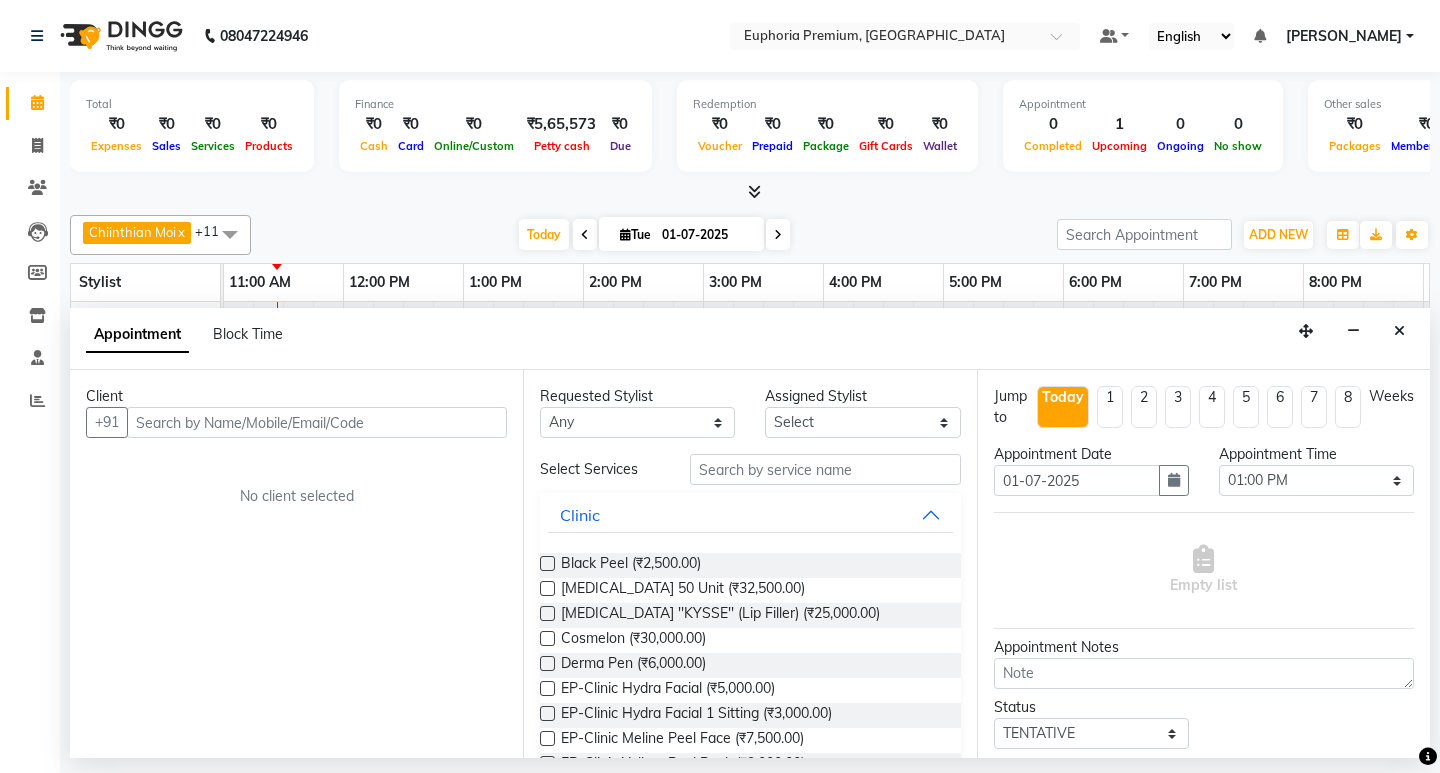 click at bounding box center [750, 192] 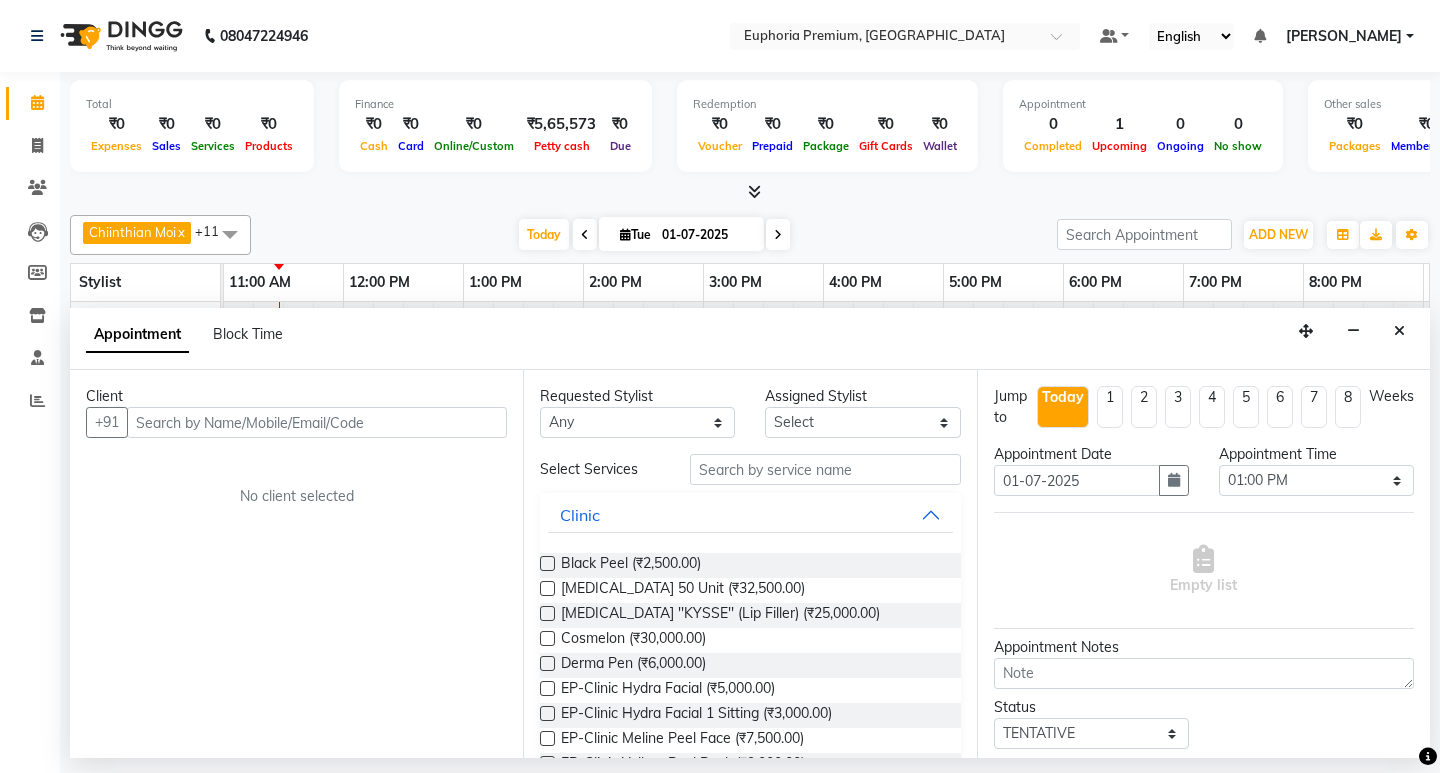 click on "Appointment" at bounding box center [137, 335] 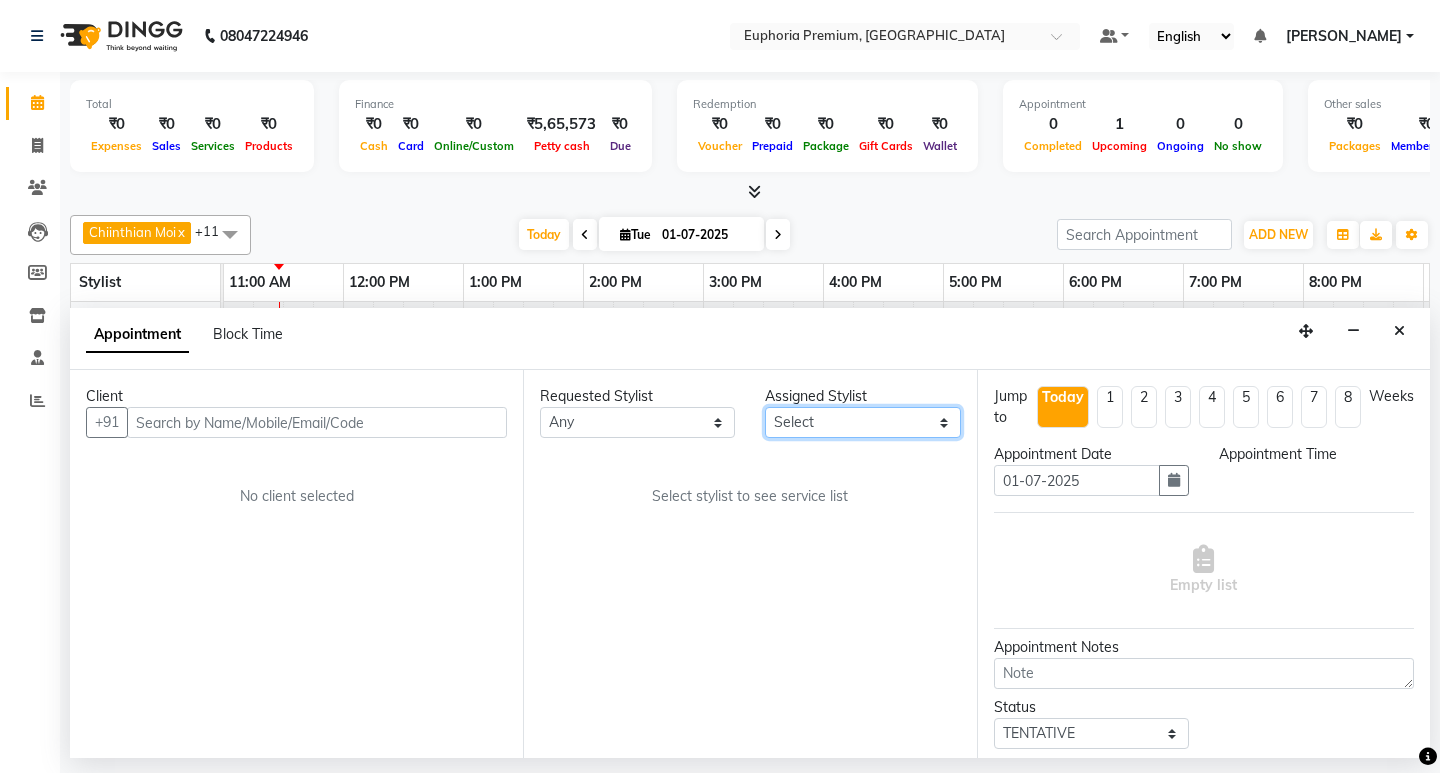 click on "Select Babu V Binoy  Chandru Magar ChonglianMoi MOI Daisy . Dhanya . Diya Khadka Fredrick Burrows Kishore K MRINALI MILI Pinky . Priya  K Rosy Sanate Savitha Vijayan Shishi L Vijayalakshmi M VISHON BAIDYA" at bounding box center (862, 422) 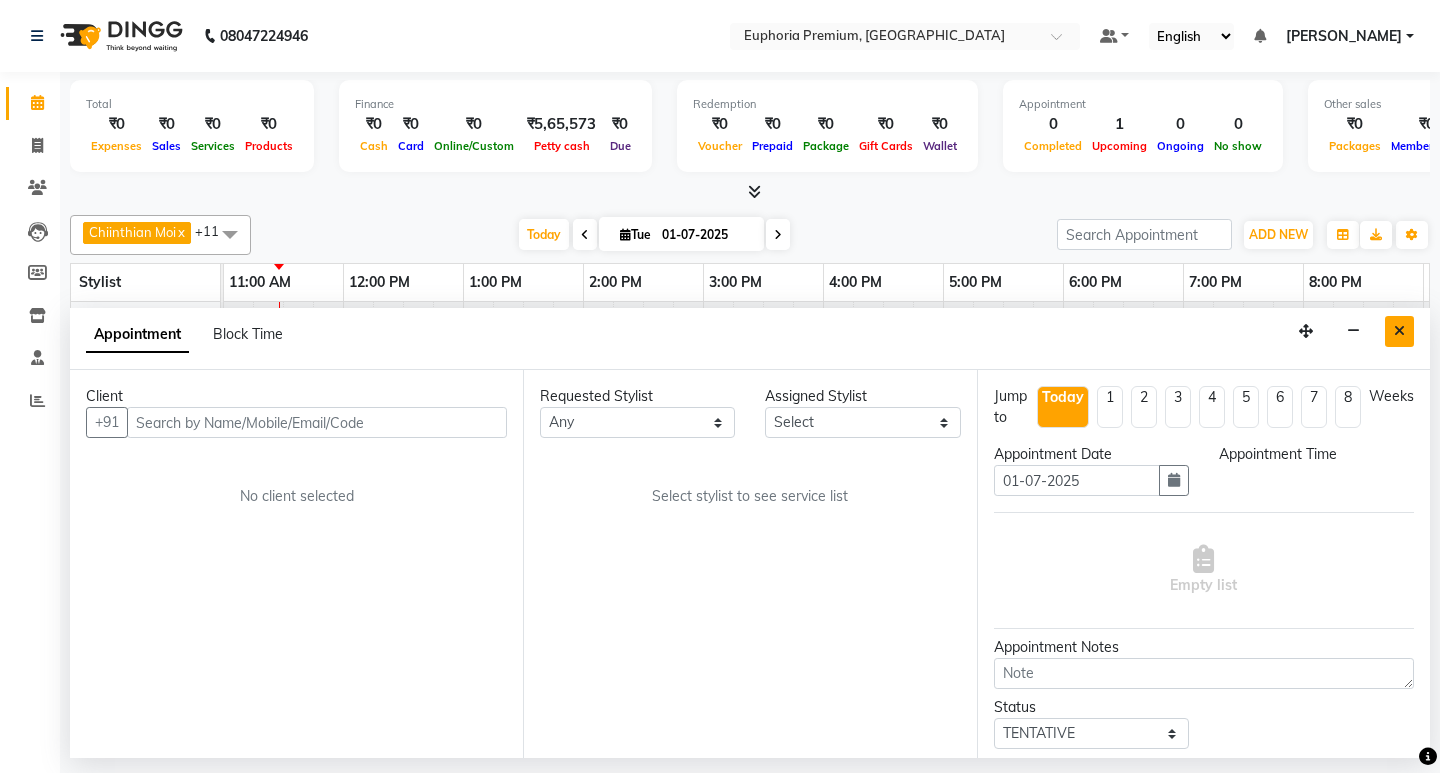 click at bounding box center (1399, 331) 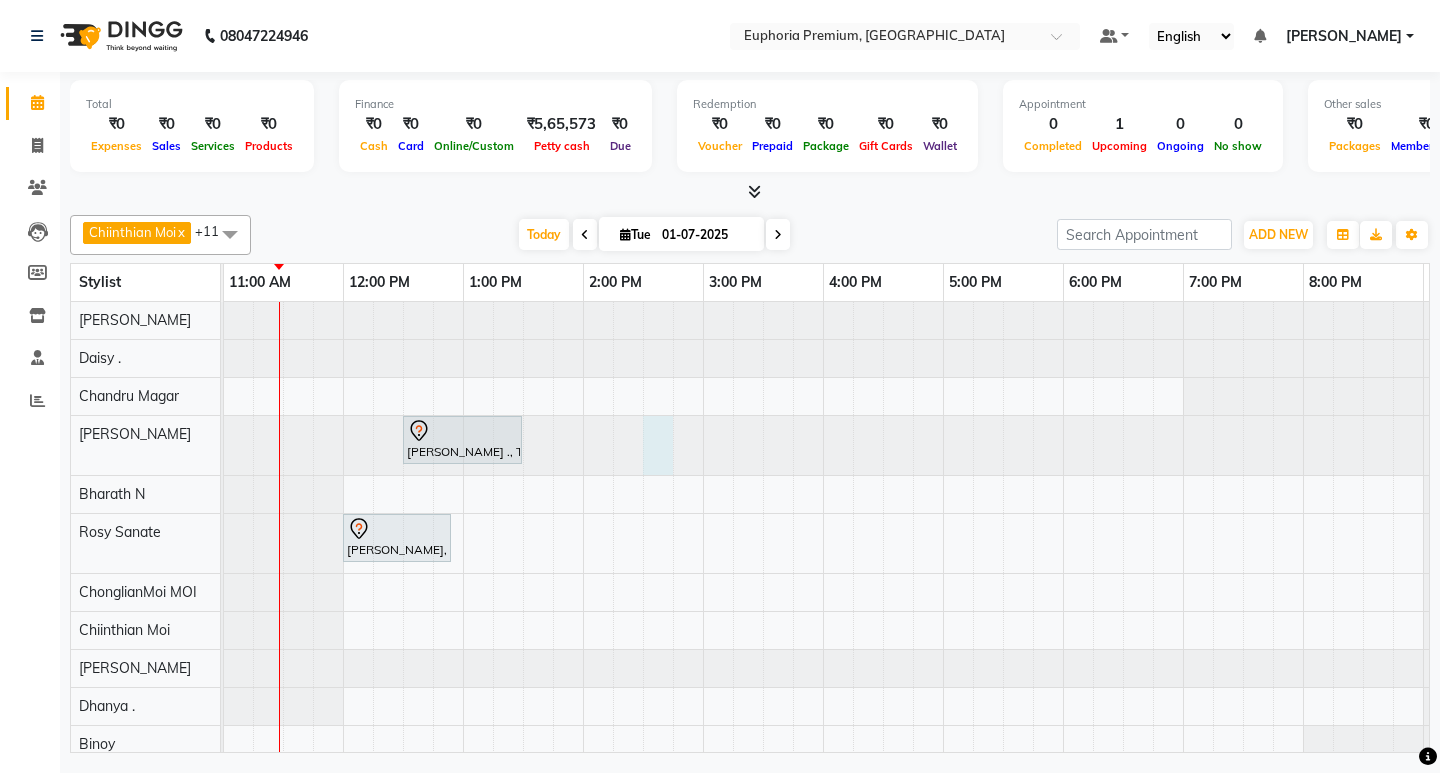 click at bounding box center (-137, 445) 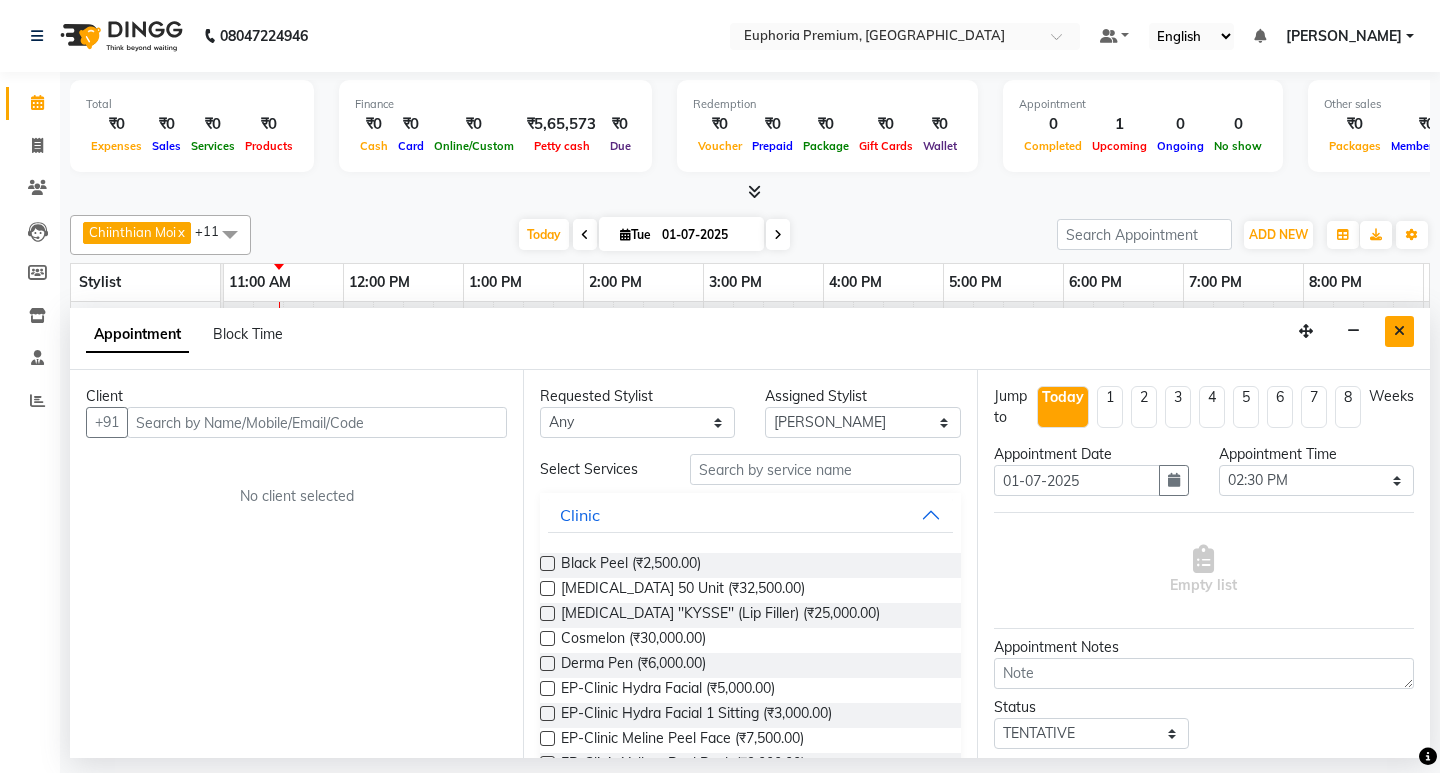 click at bounding box center (1399, 331) 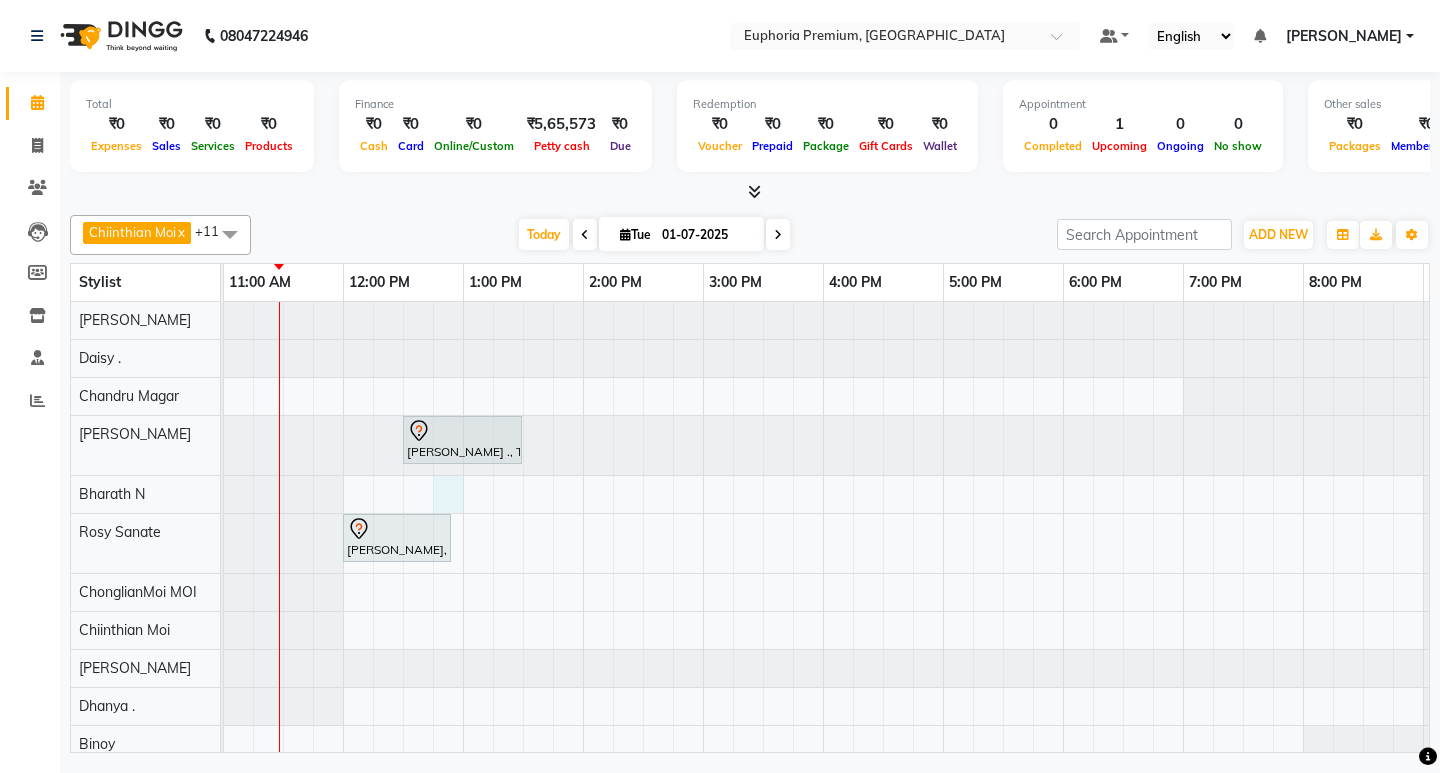 click on "Shanmuga Priya ., TK03, 12:30 PM-01:30 PM, EP-Artistic Cut - Senior Stylist             Samson samuel, TK02, 12:00 PM-12:55 PM, EP-Detan Facial             Pemmi ., TK01, 05:15 PM-06:30 PM, EP-Laser Under Arms" at bounding box center (703, 562) 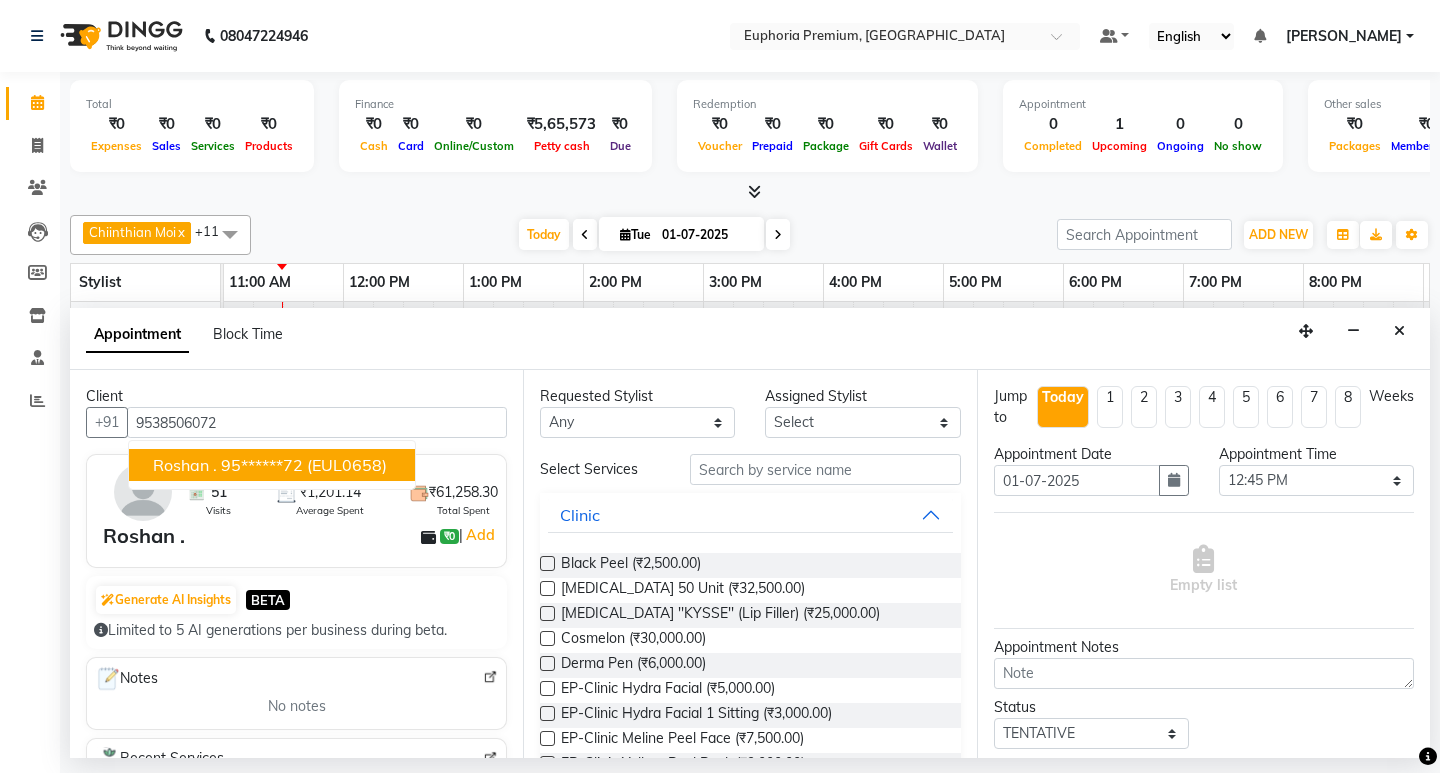 click on "Roshan ." at bounding box center [185, 465] 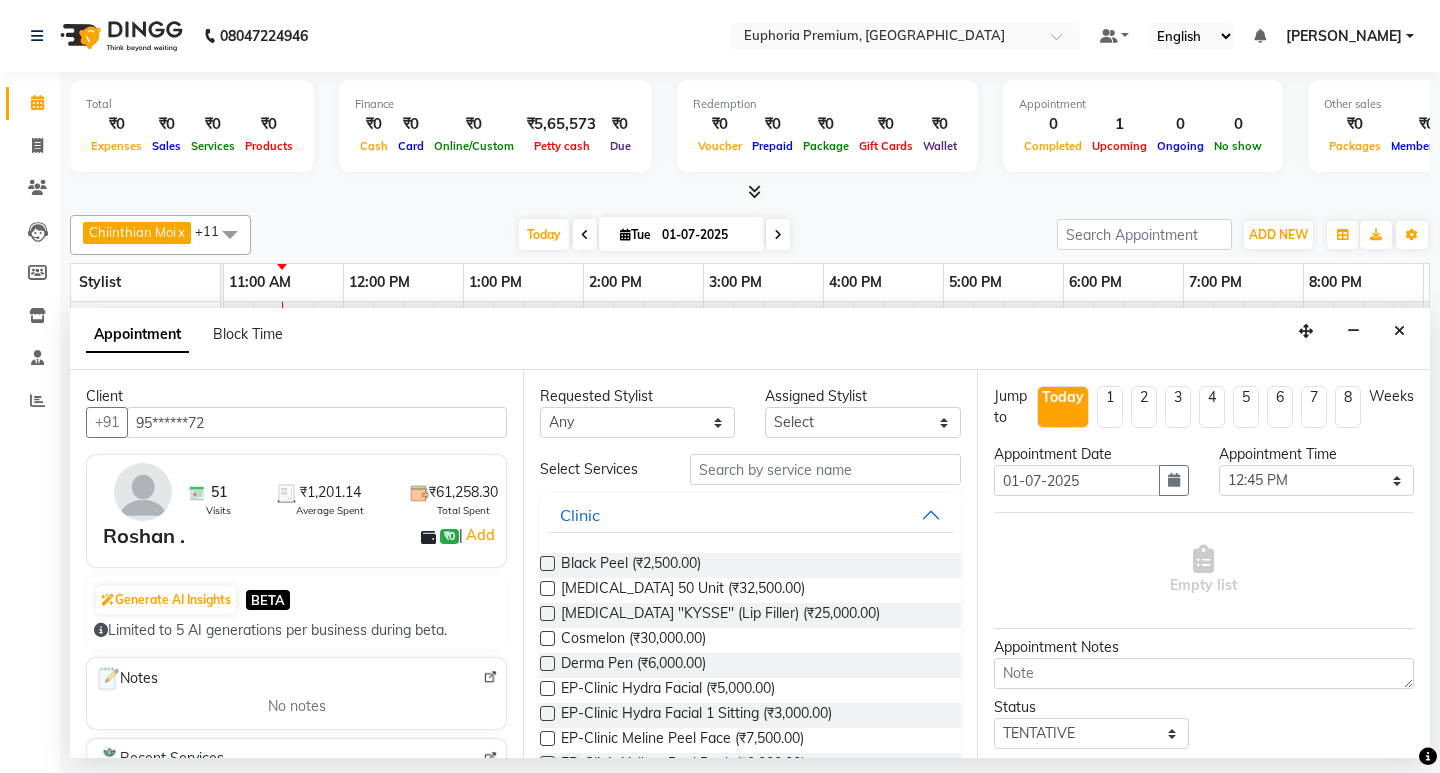 type on "95******72" 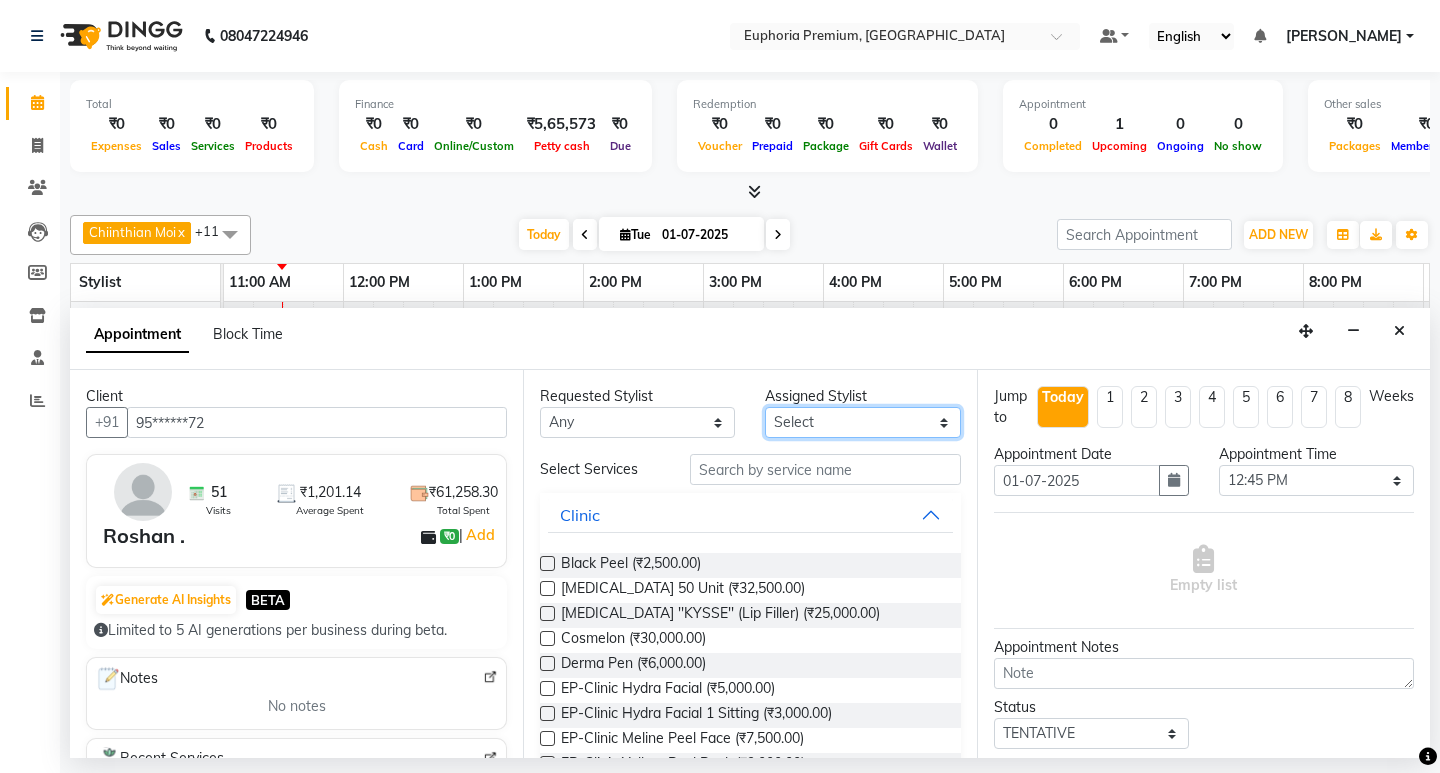 click on "Select Babu V Binoy  Chandru Magar ChonglianMoi MOI Daisy . Dhanya . Diya Khadka Fredrick Burrows Kishore K MRINALI MILI Pinky . Priya  K Rosy Sanate Savitha Vijayan Shishi L Vijayalakshmi M VISHON BAIDYA" at bounding box center (862, 422) 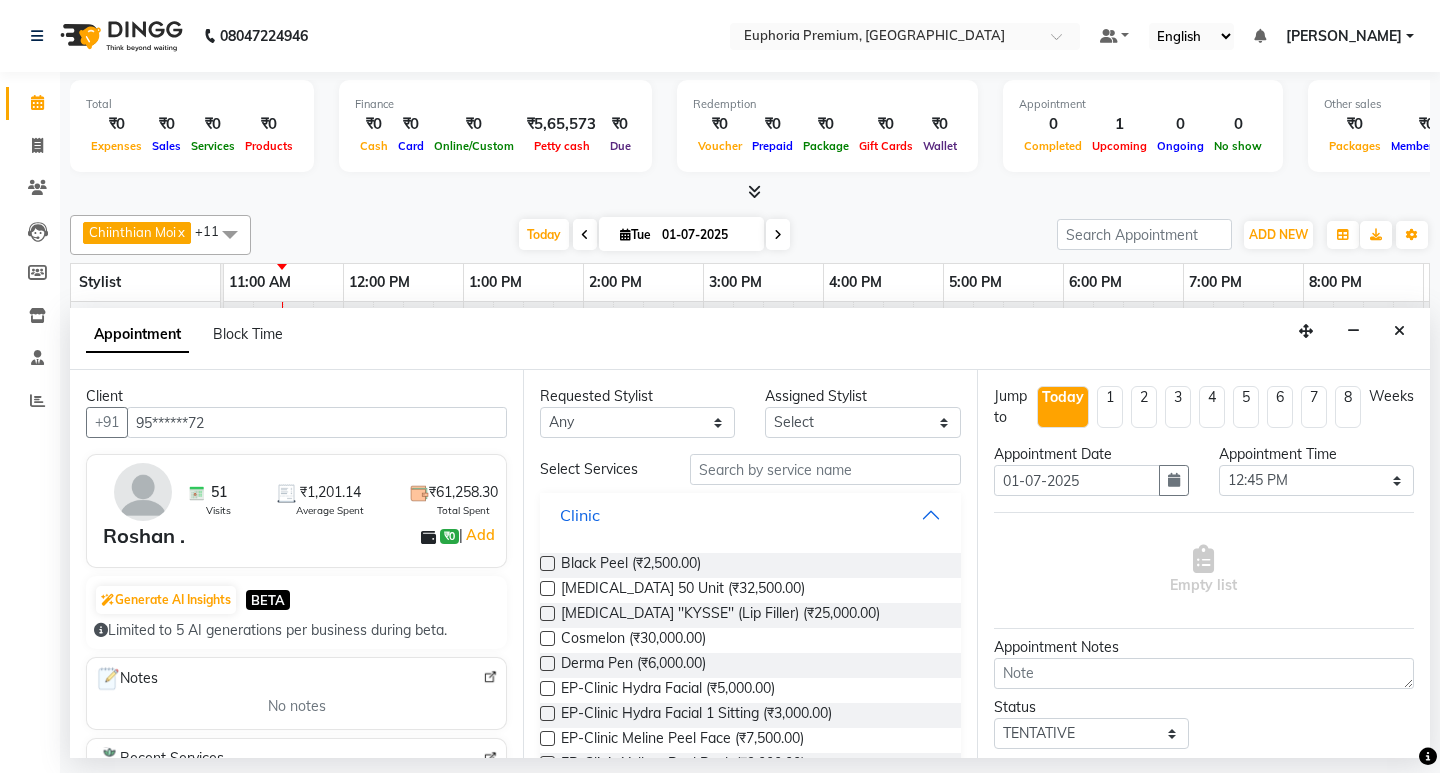 click on "Clinic" at bounding box center [750, 515] 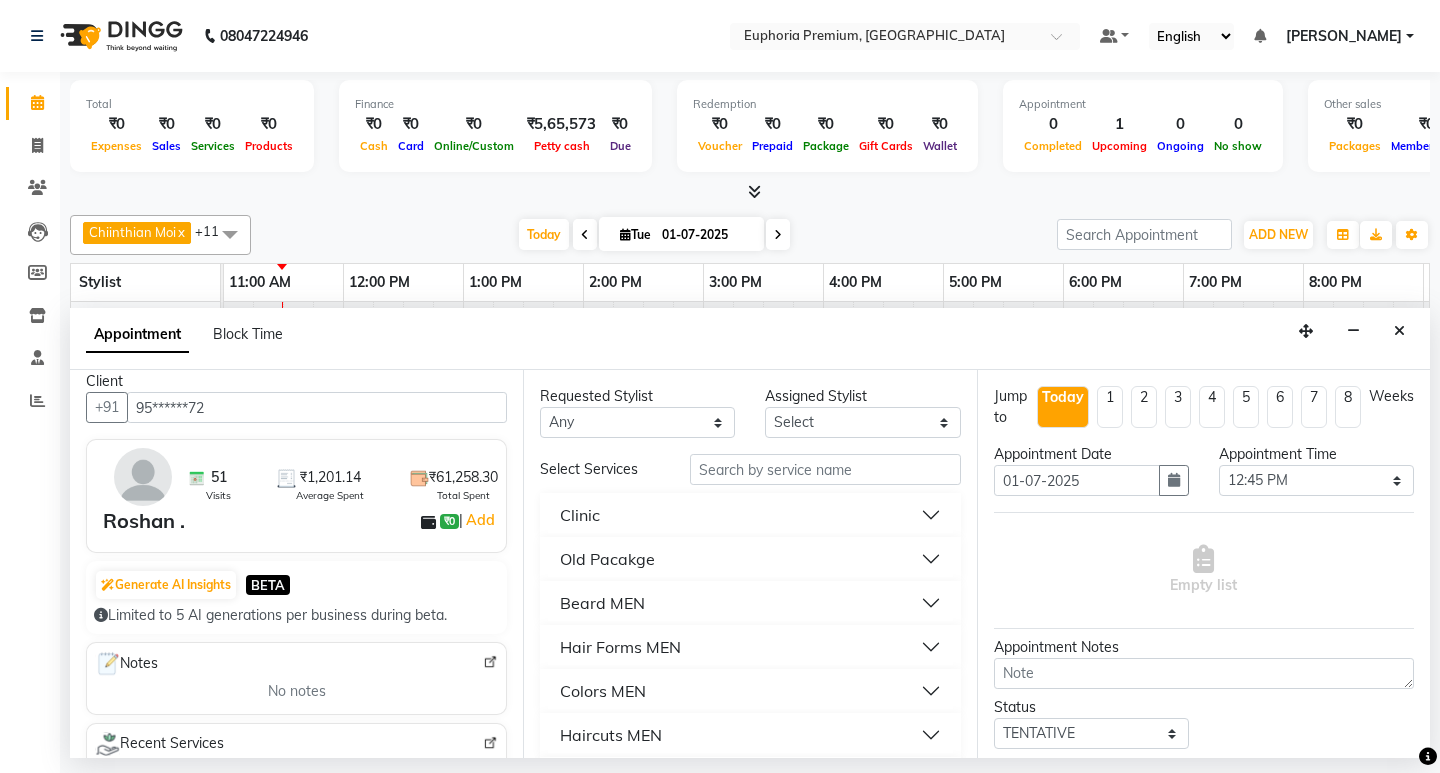 scroll, scrollTop: 0, scrollLeft: 0, axis: both 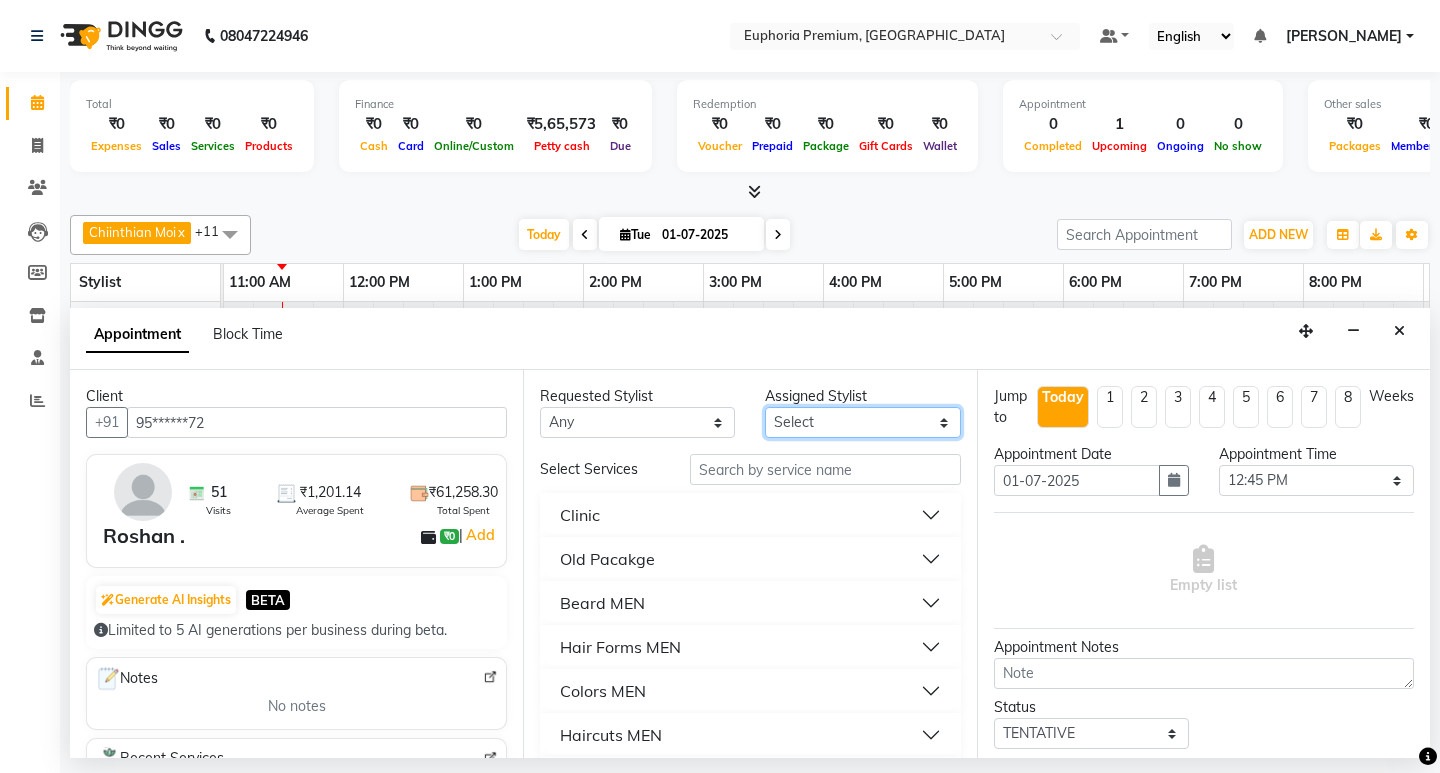 click on "Select Babu V Binoy  Chandru Magar ChonglianMoi MOI Daisy . Dhanya . Diya Khadka Fredrick Burrows Kishore K MRINALI MILI Pinky . Priya  K Rosy Sanate Savitha Vijayan Shishi L Vijayalakshmi M VISHON BAIDYA" at bounding box center [862, 422] 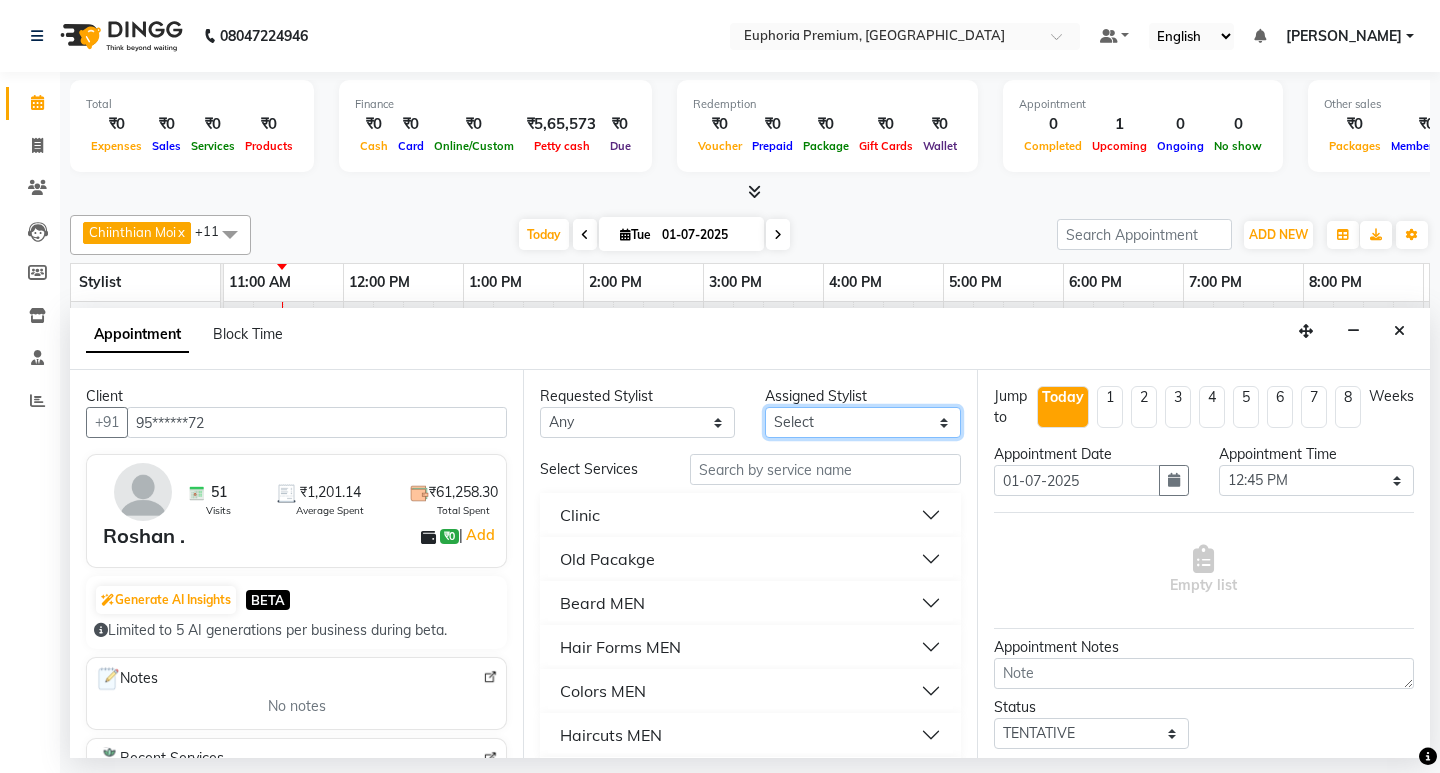 select on "71624" 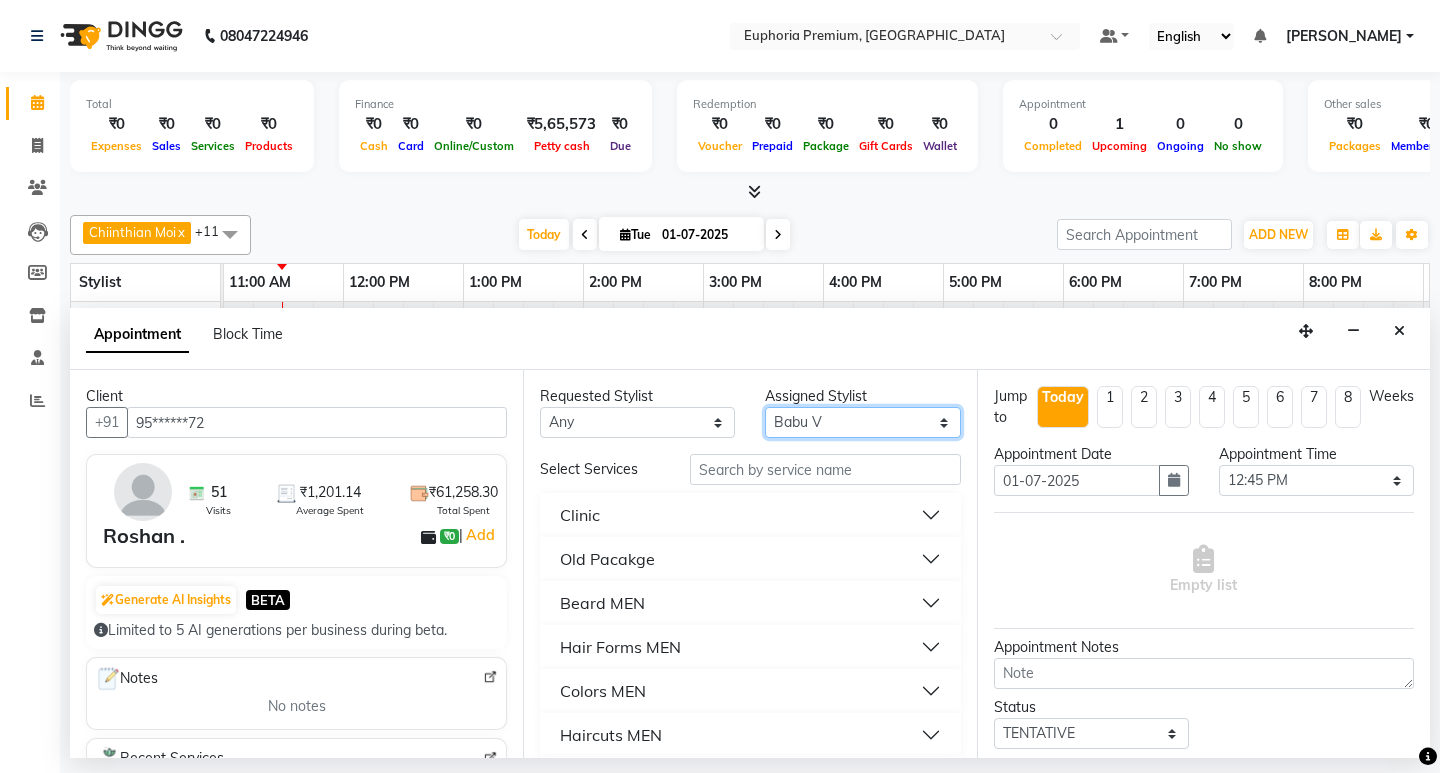 click on "Select Babu V Binoy  Chandru Magar ChonglianMoi MOI Daisy . Dhanya . Diya Khadka Fredrick Burrows Kishore K MRINALI MILI Pinky . Priya  K Rosy Sanate Savitha Vijayan Shishi L Vijayalakshmi M VISHON BAIDYA" at bounding box center [862, 422] 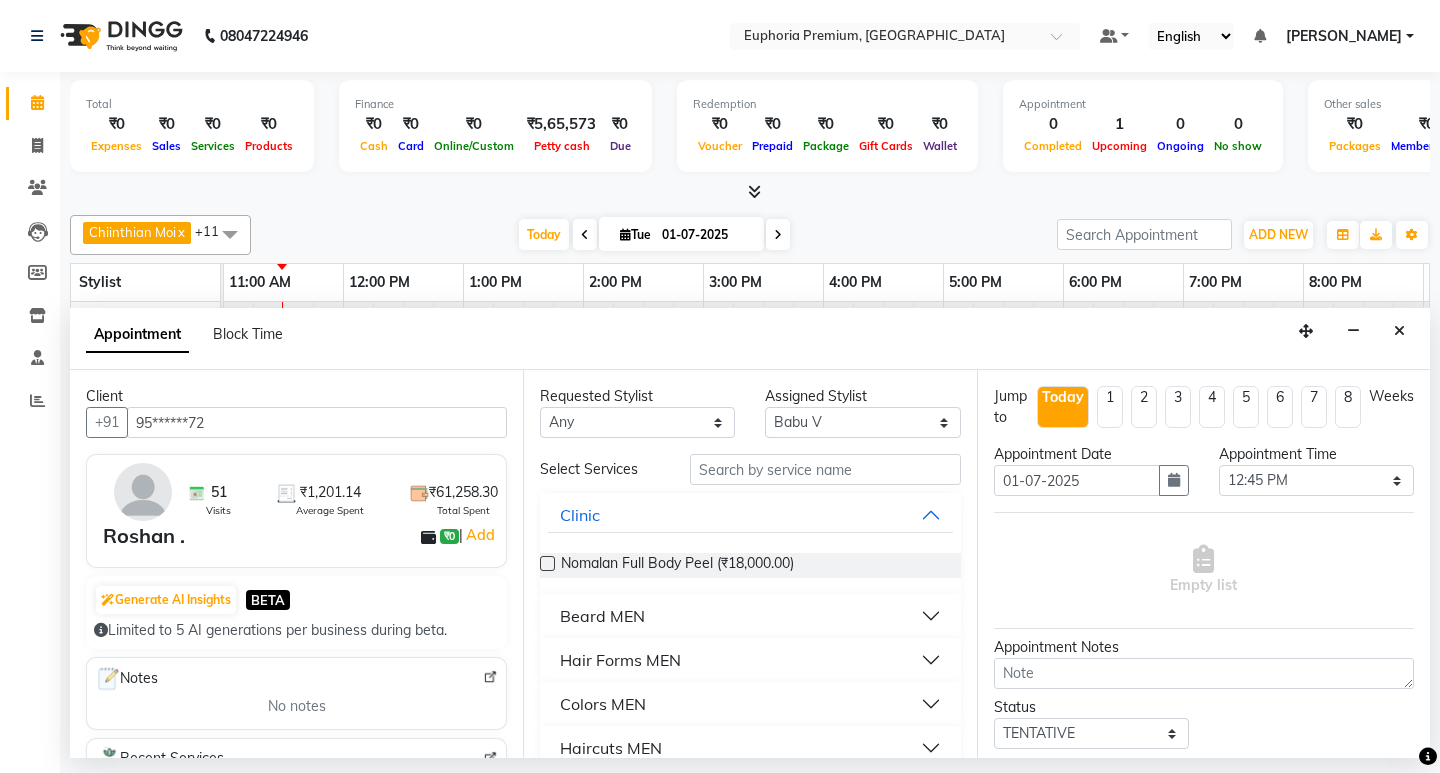 click on "Beard MEN" at bounding box center (602, 616) 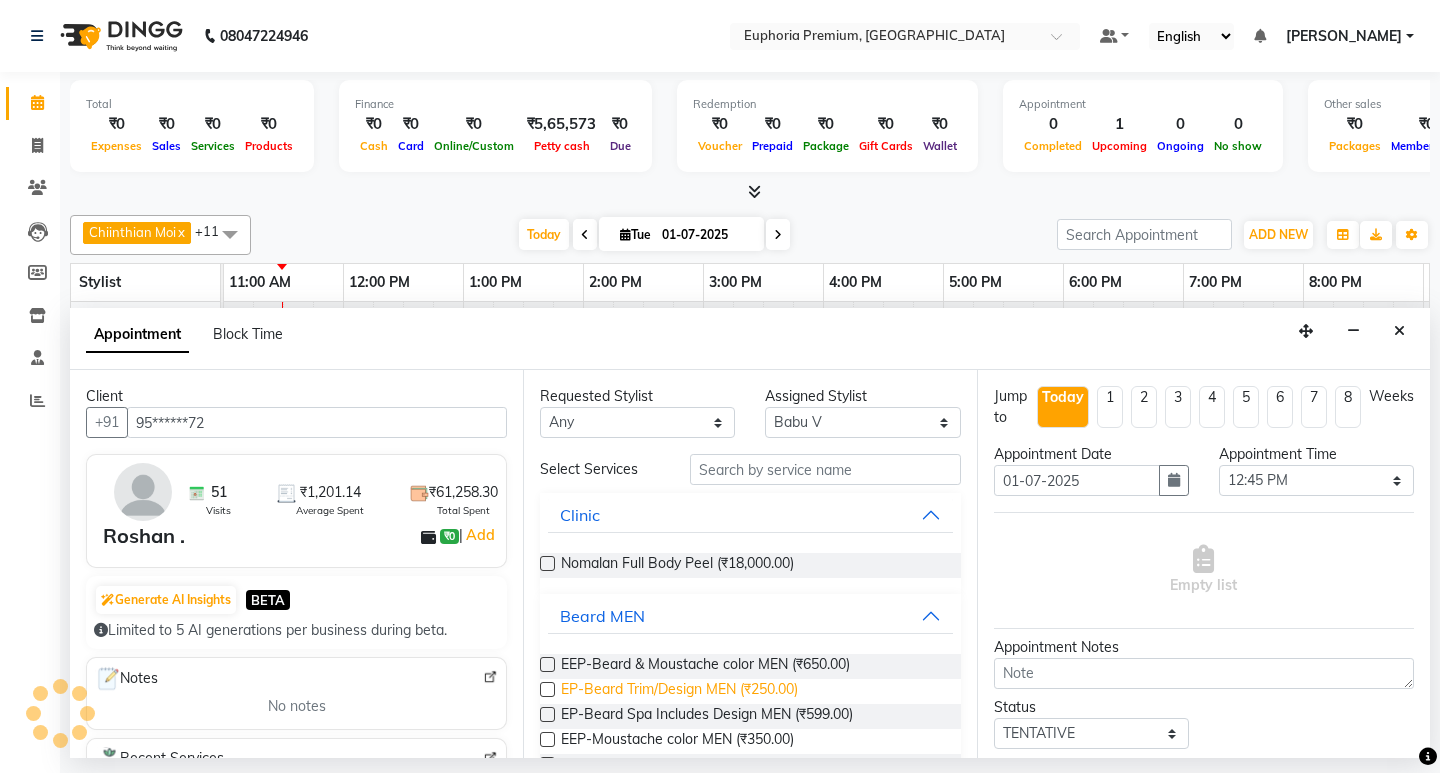click on "EP-Beard Trim/Design MEN (₹250.00)" at bounding box center (679, 691) 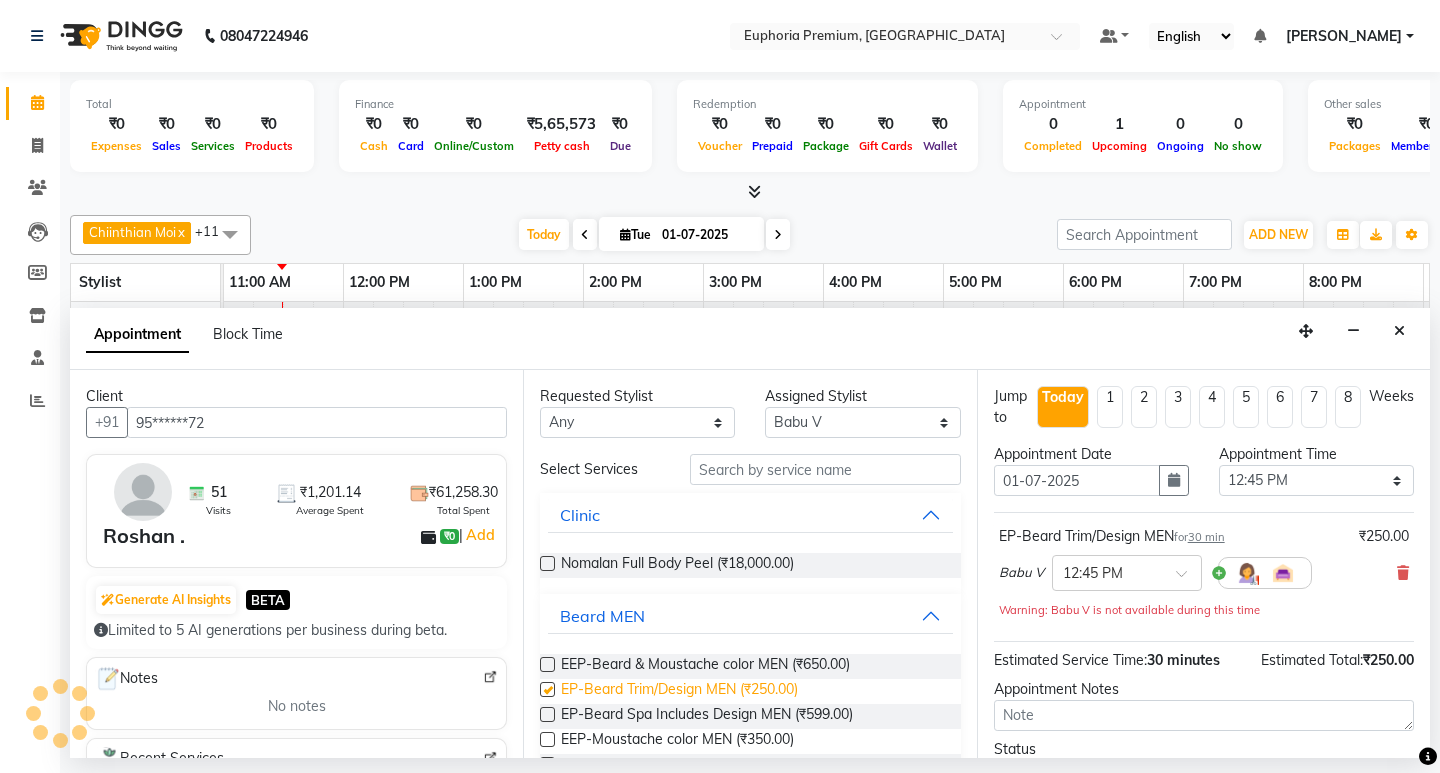 checkbox on "false" 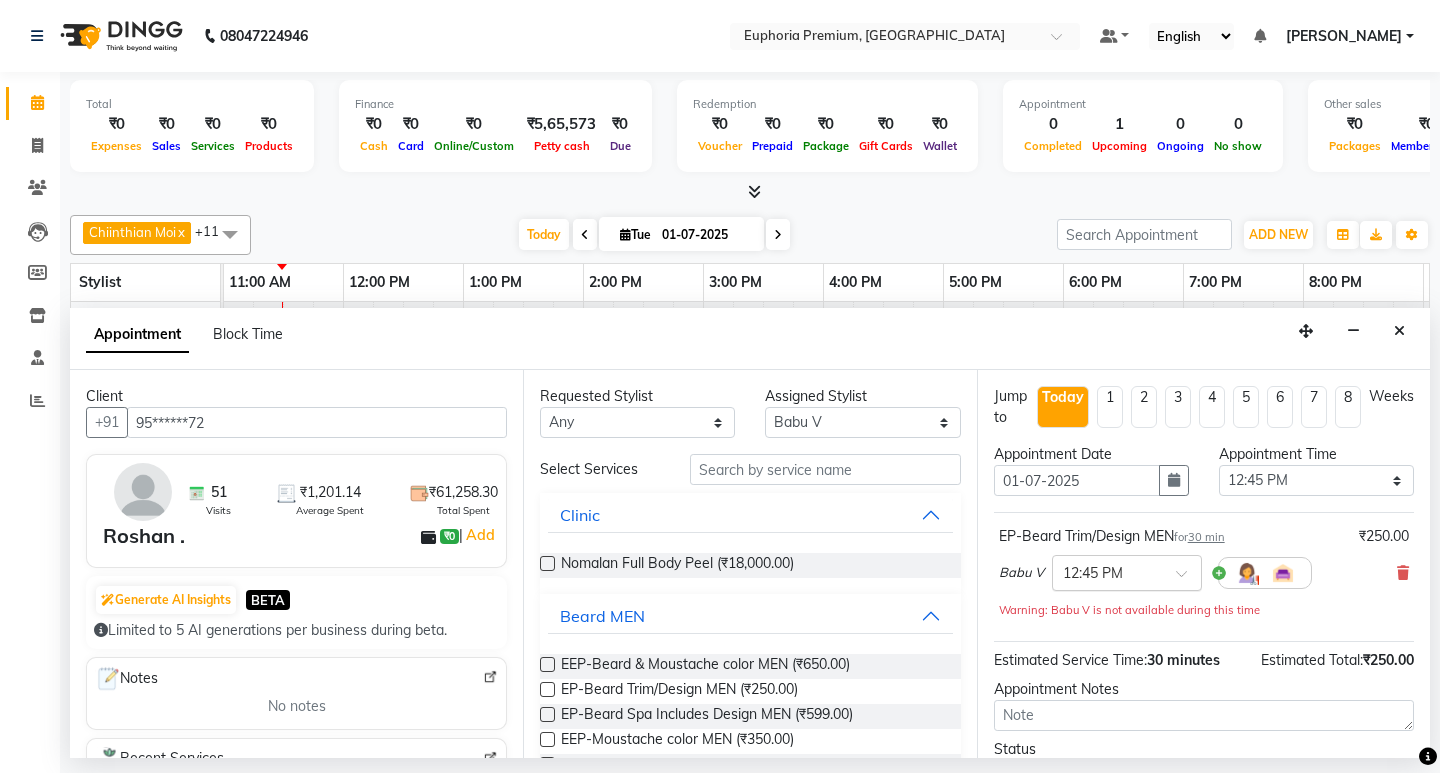 click at bounding box center [1188, 579] 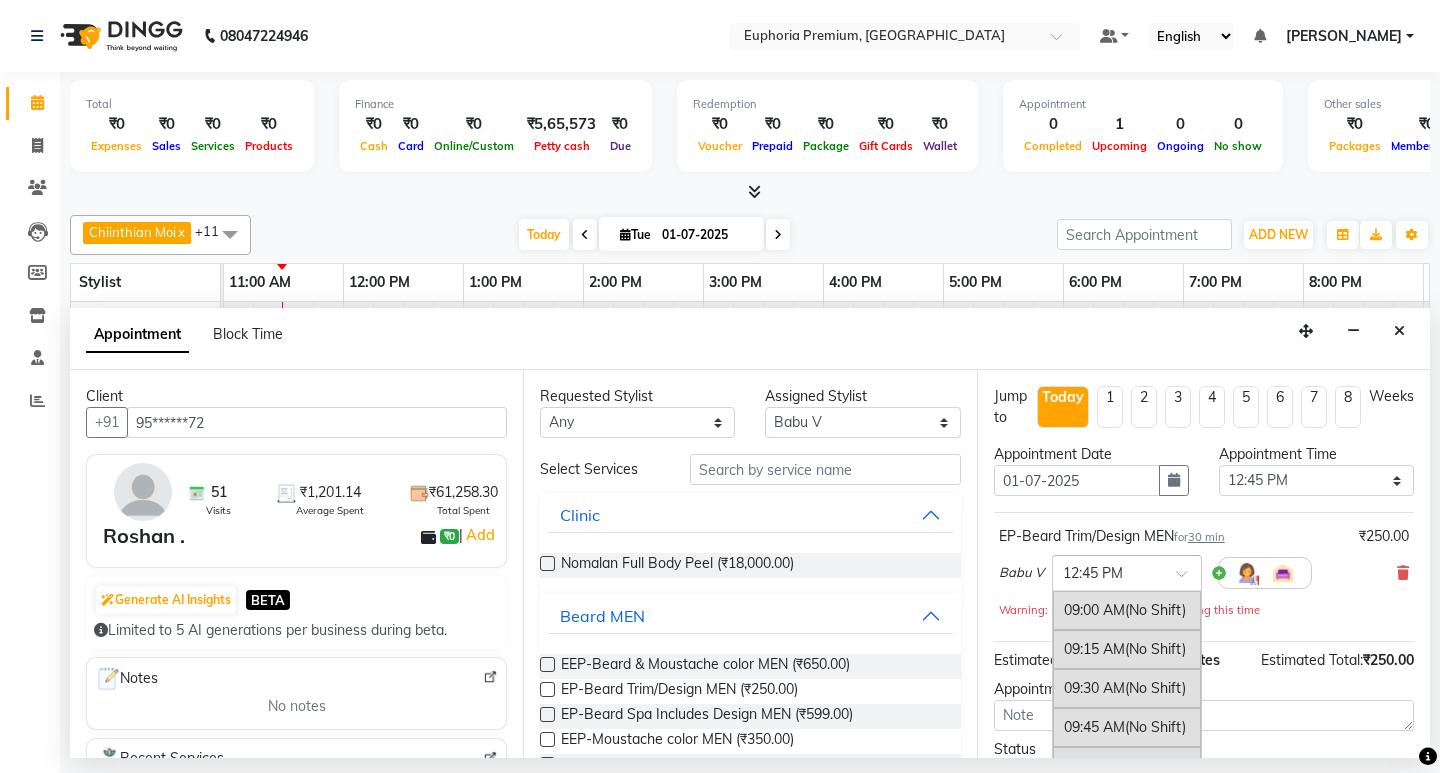 scroll, scrollTop: 585, scrollLeft: 0, axis: vertical 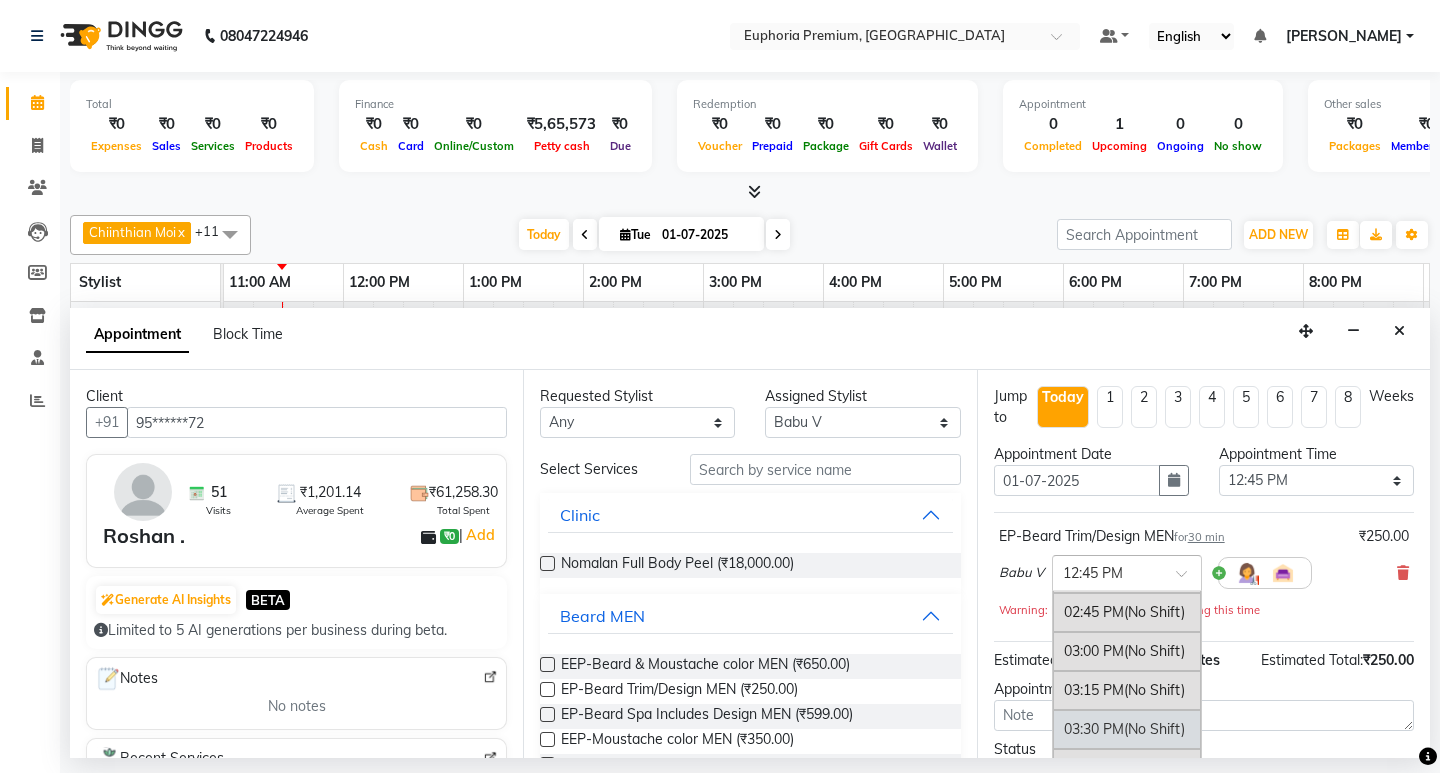 click on "03:30 PM   (No Shift)" at bounding box center (1127, 729) 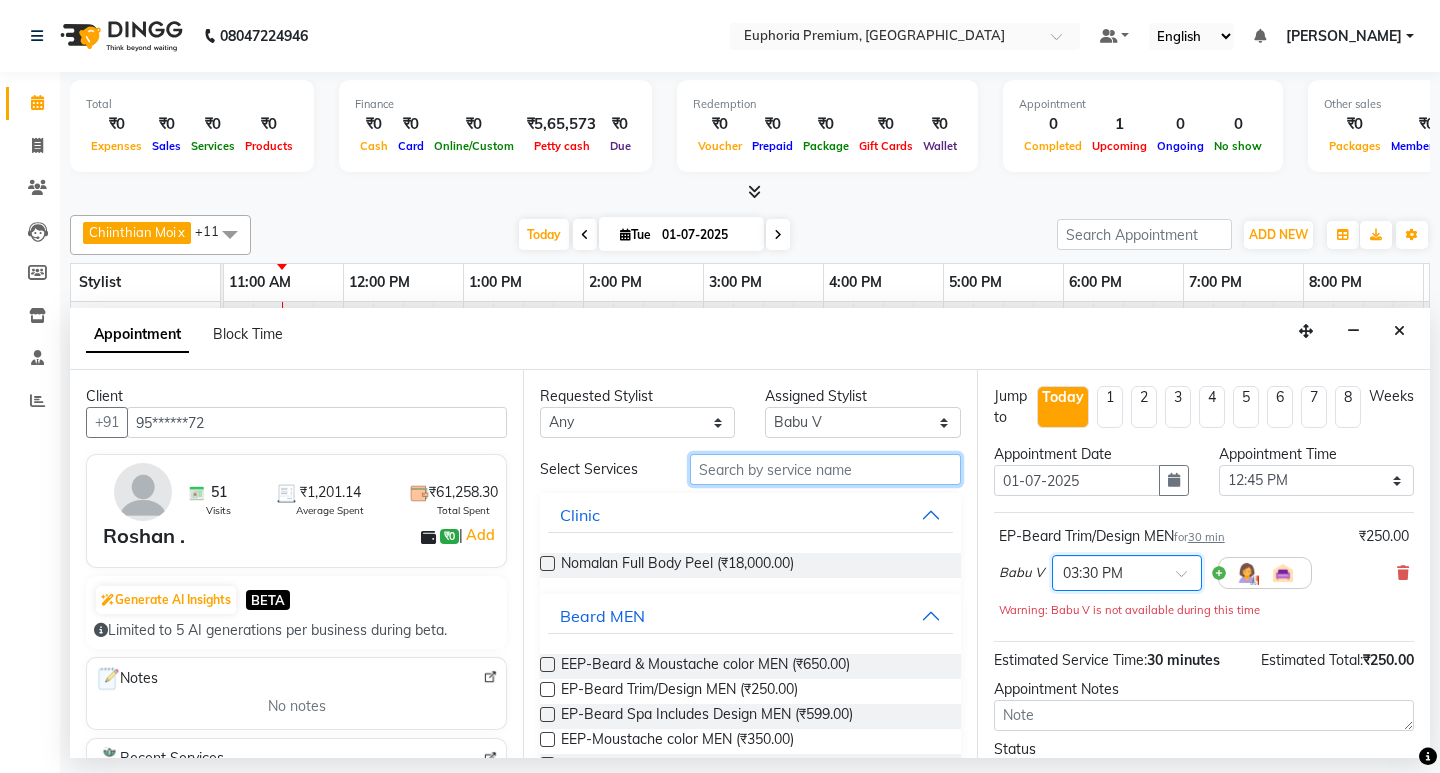 click at bounding box center [825, 469] 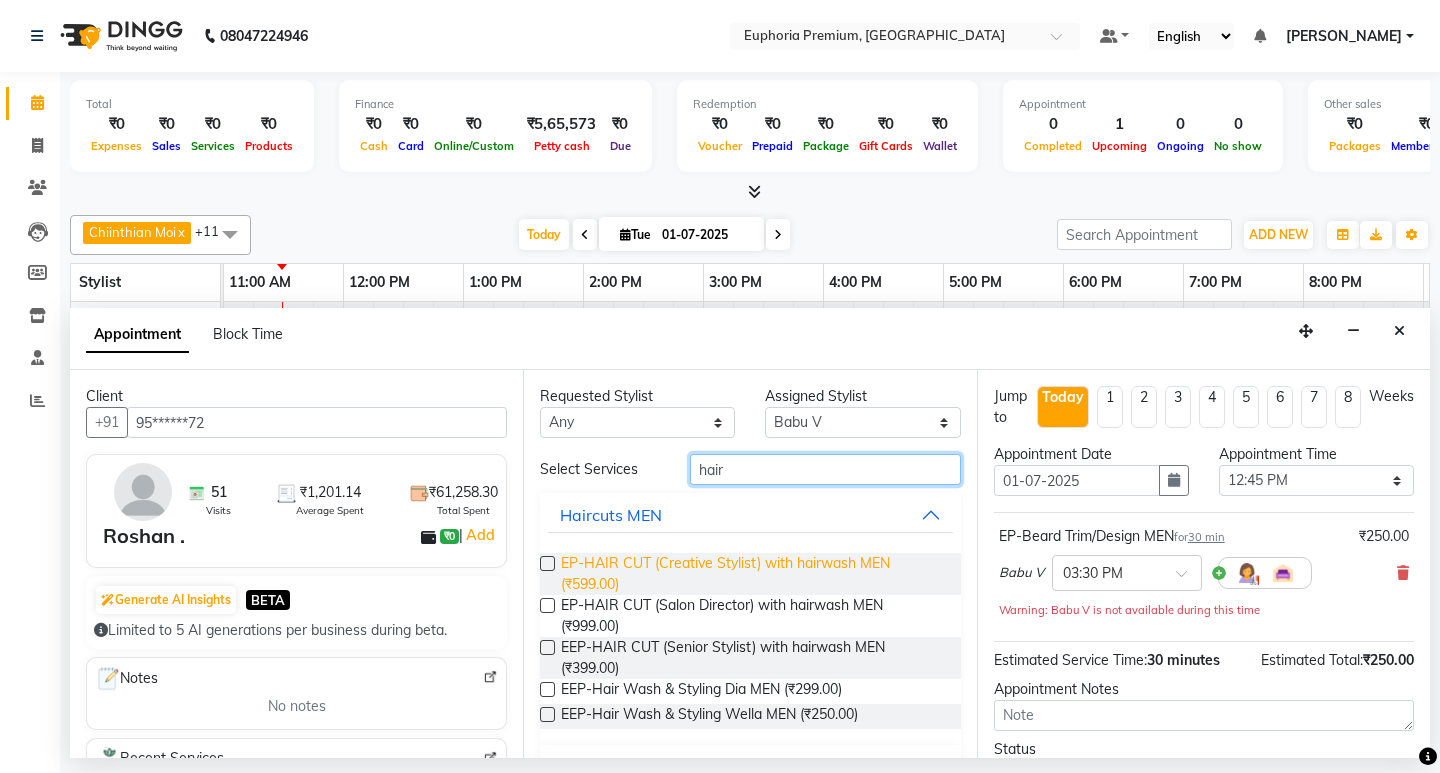 type on "hair" 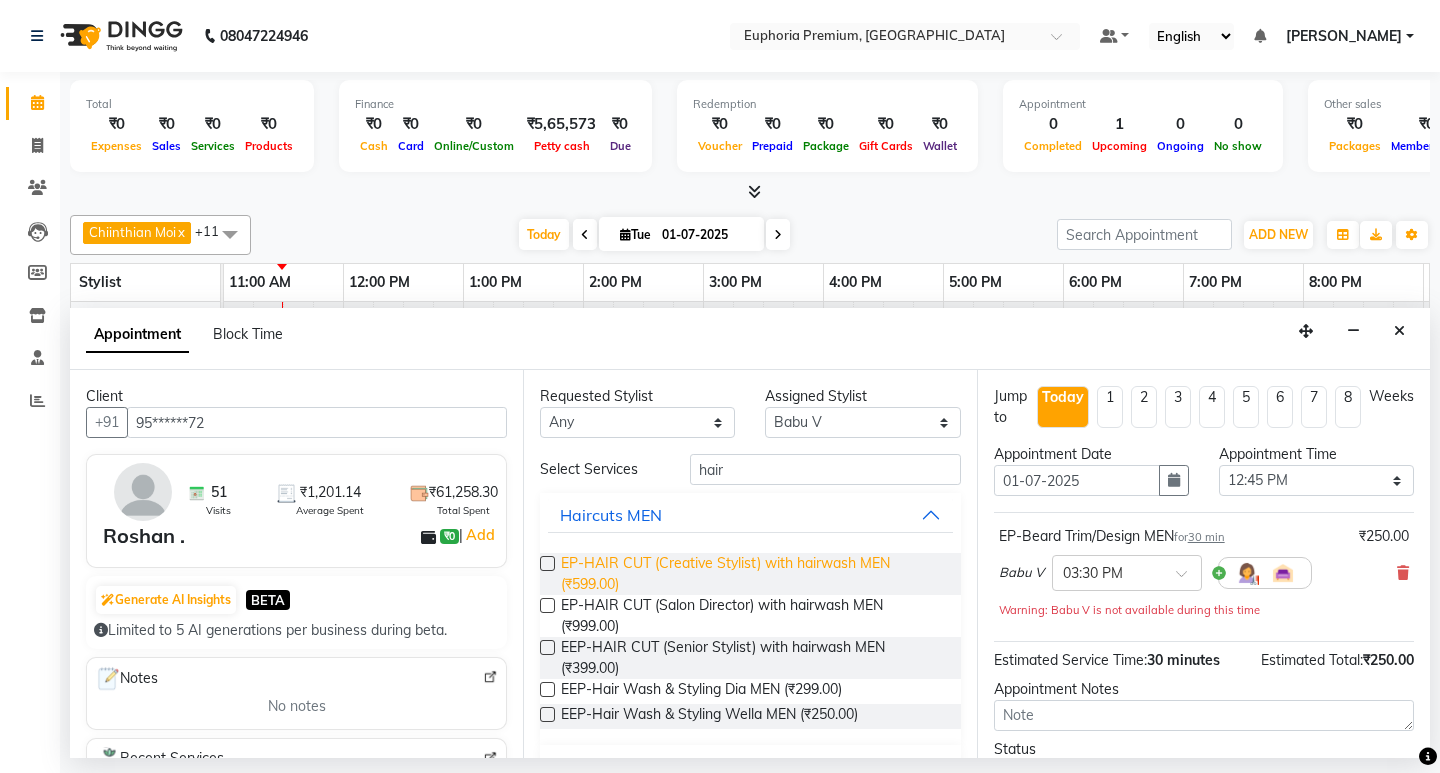 click on "EP-HAIR CUT (Creative Stylist) with hairwash MEN (₹599.00)" at bounding box center (752, 574) 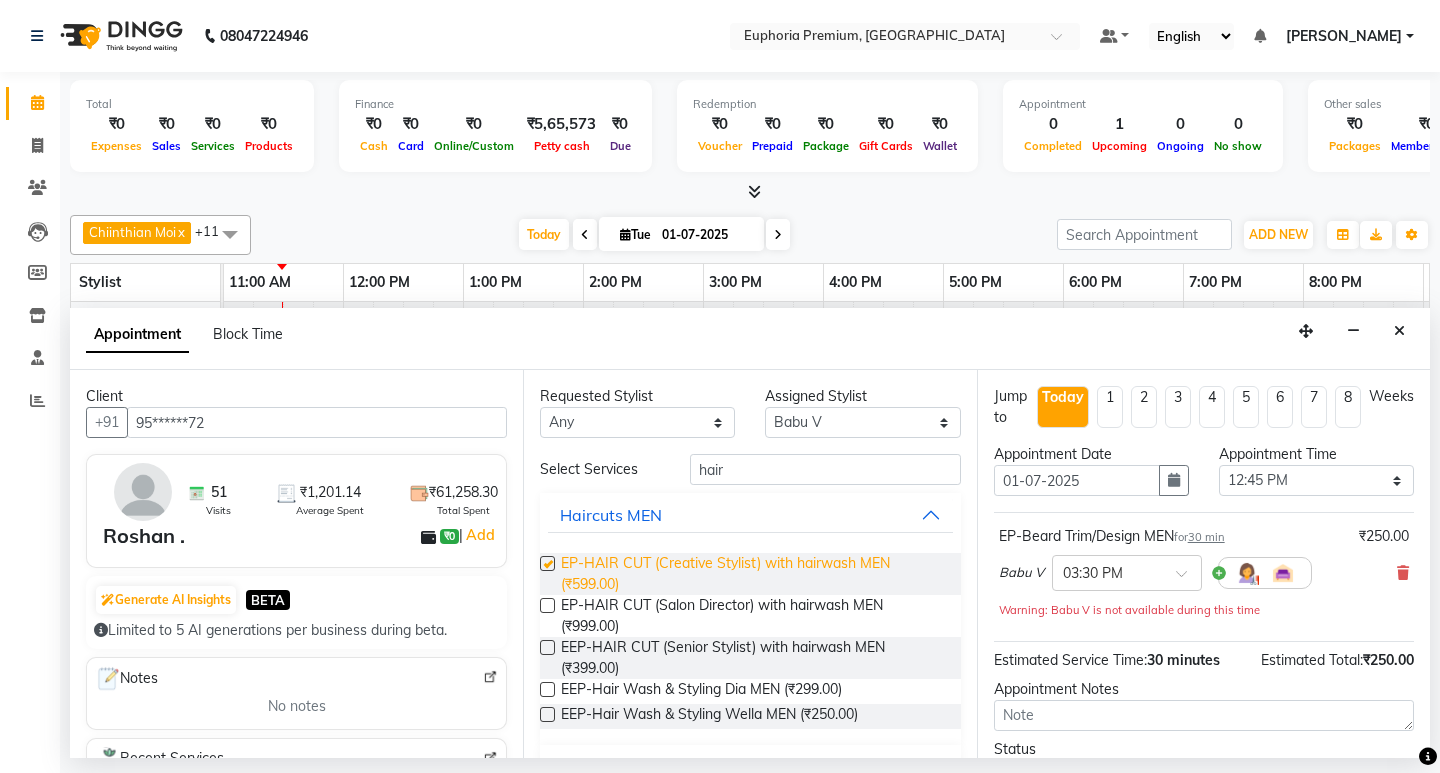 checkbox on "false" 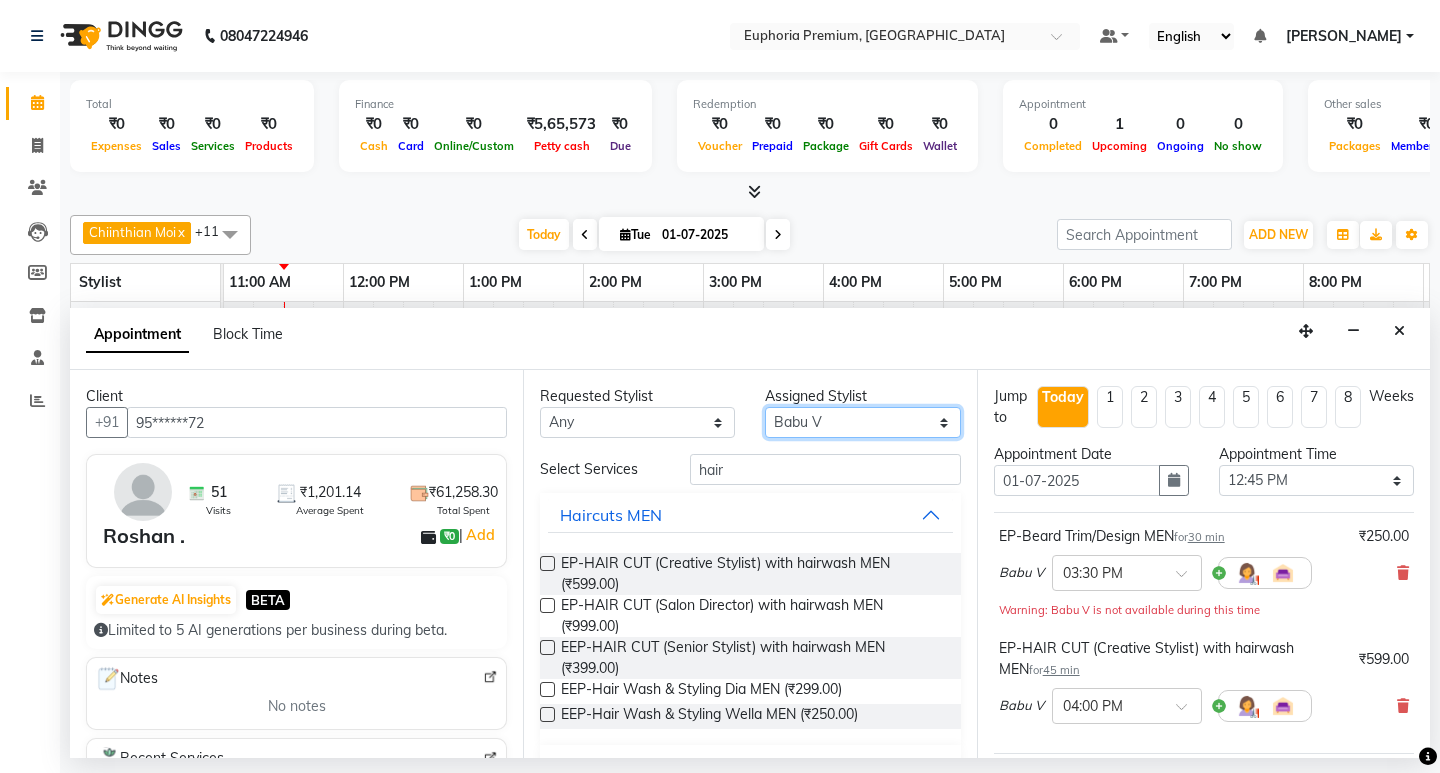 click on "Select Babu V Binoy  Chandru Magar ChonglianMoi MOI Daisy . Dhanya . Diya Khadka Fredrick Burrows Kishore K MRINALI MILI Pinky . Priya  K Rosy Sanate Savitha Vijayan Shishi L Vijayalakshmi M VISHON BAIDYA" at bounding box center (862, 422) 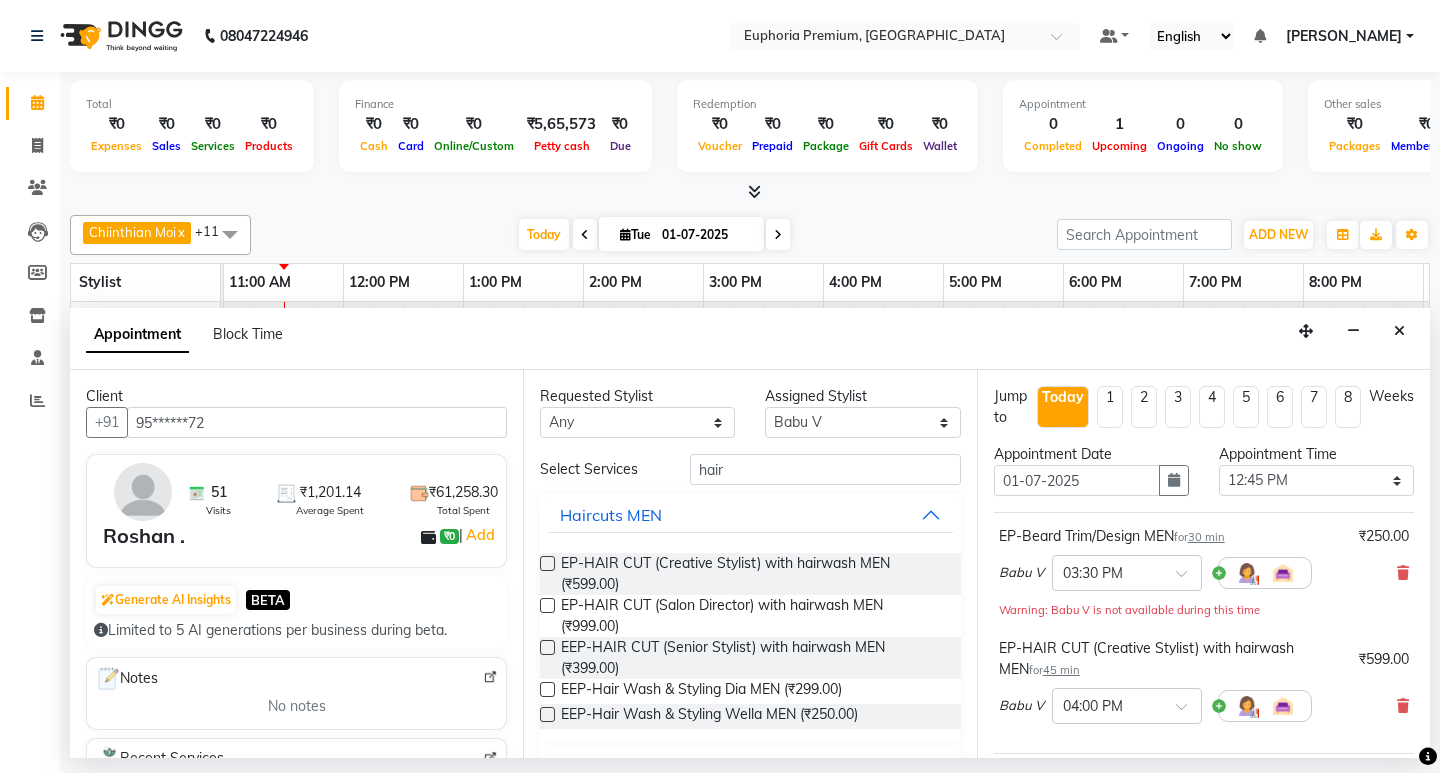 click on "Appointment Block Time" at bounding box center (750, 339) 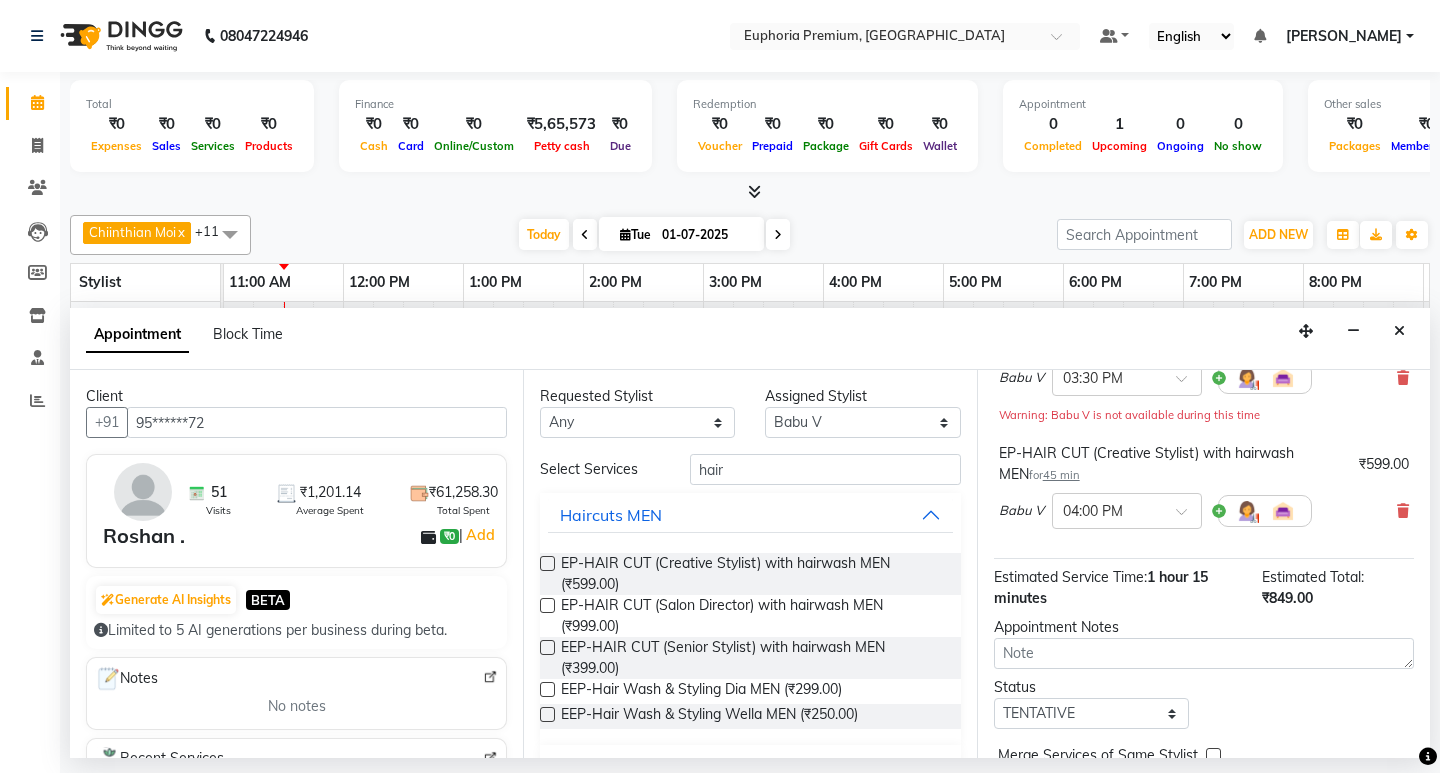scroll, scrollTop: 226, scrollLeft: 0, axis: vertical 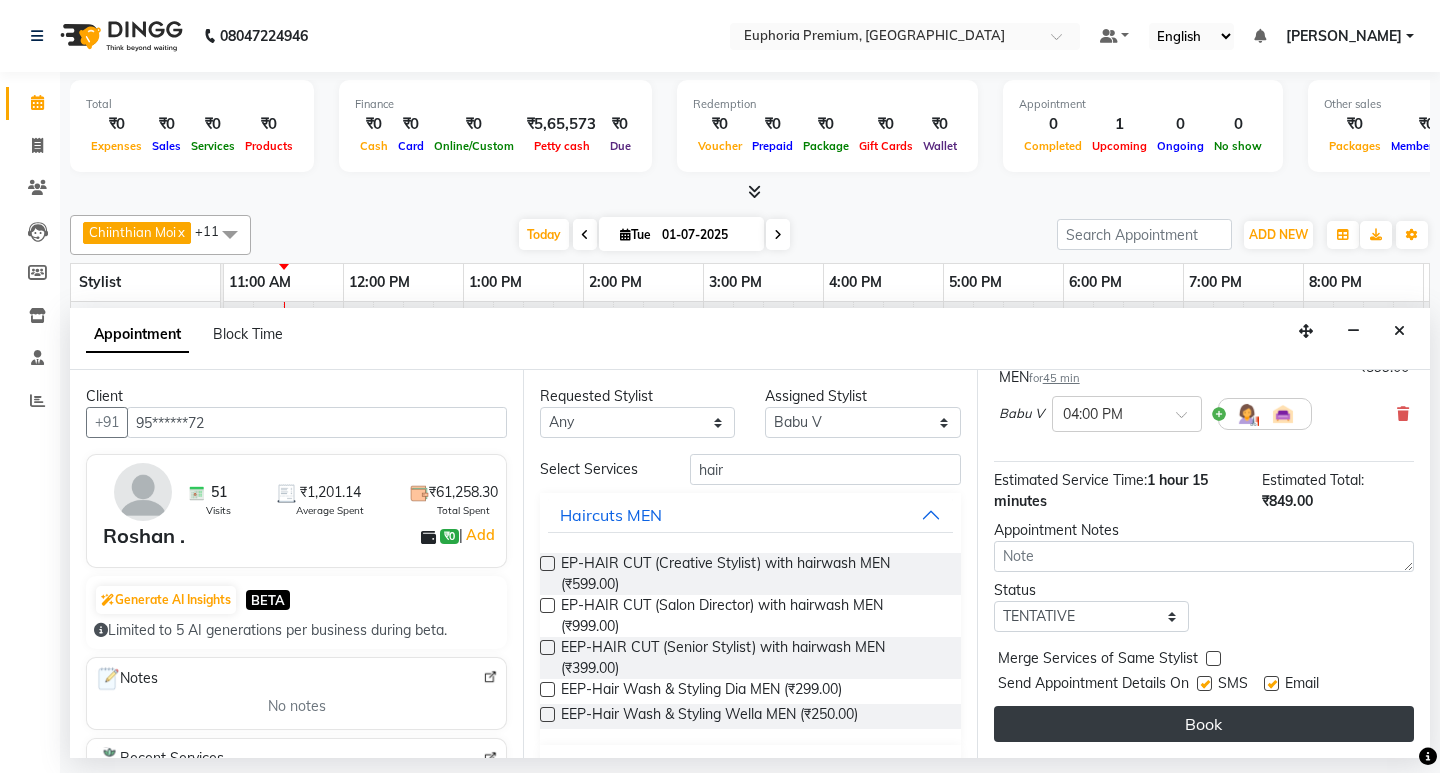 click on "Book" at bounding box center (1204, 724) 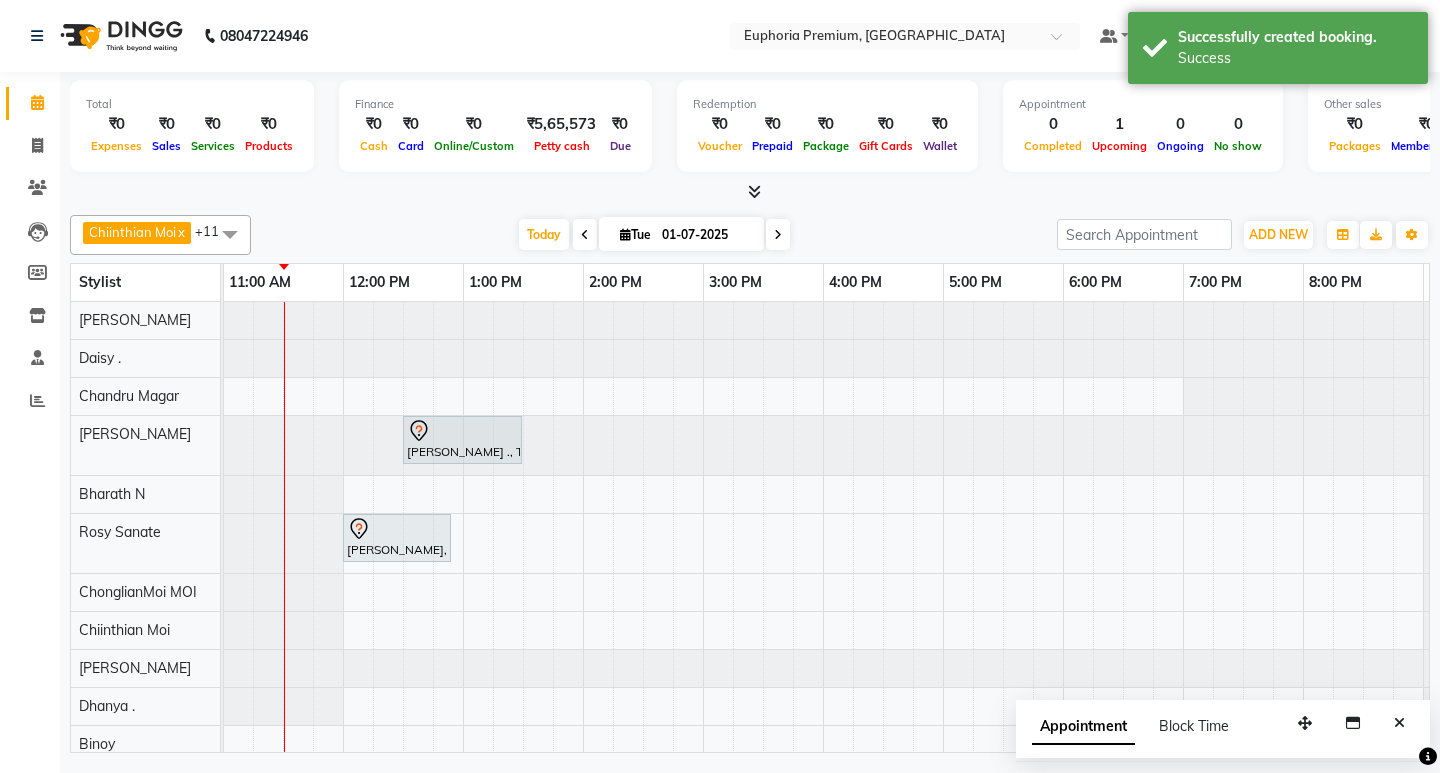 click at bounding box center [230, 234] 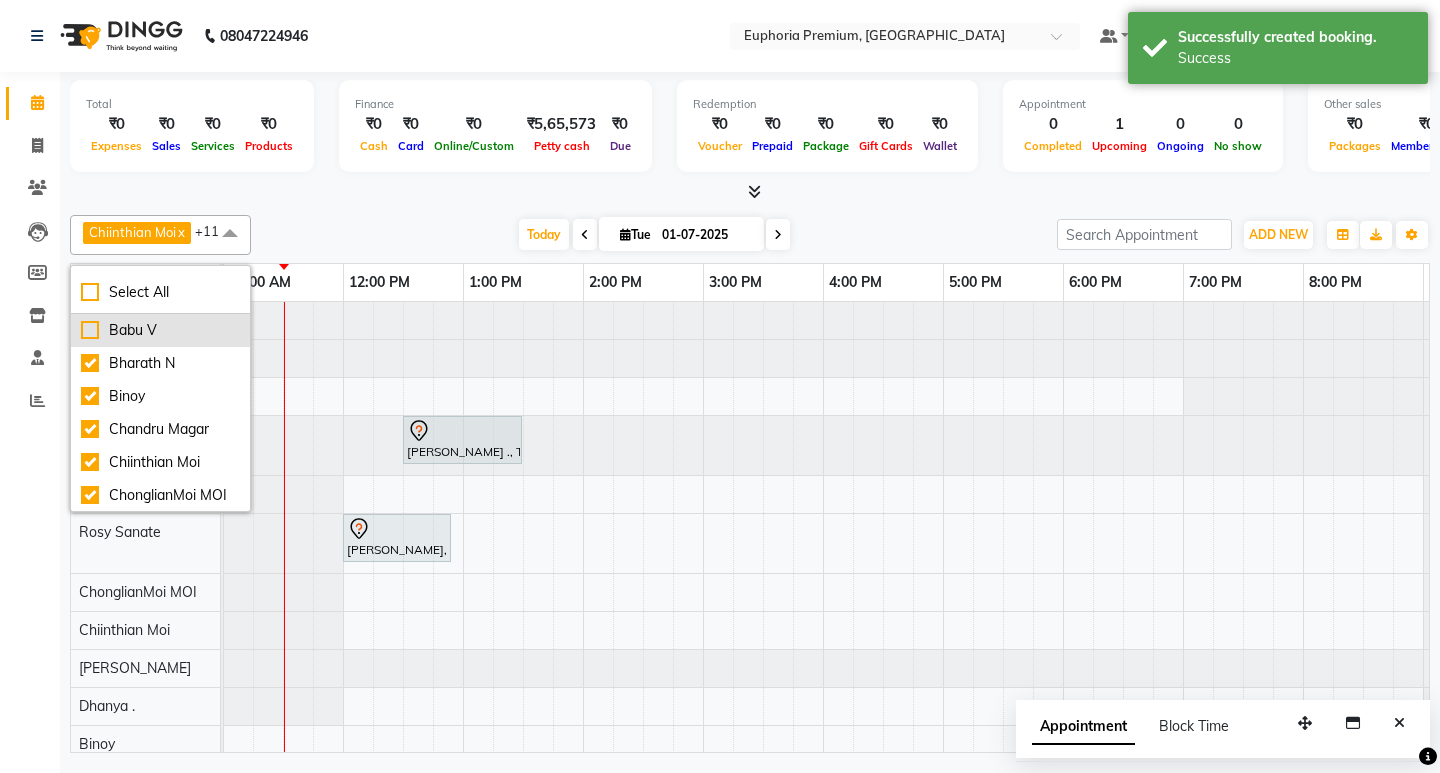 click on "Babu V" at bounding box center [160, 330] 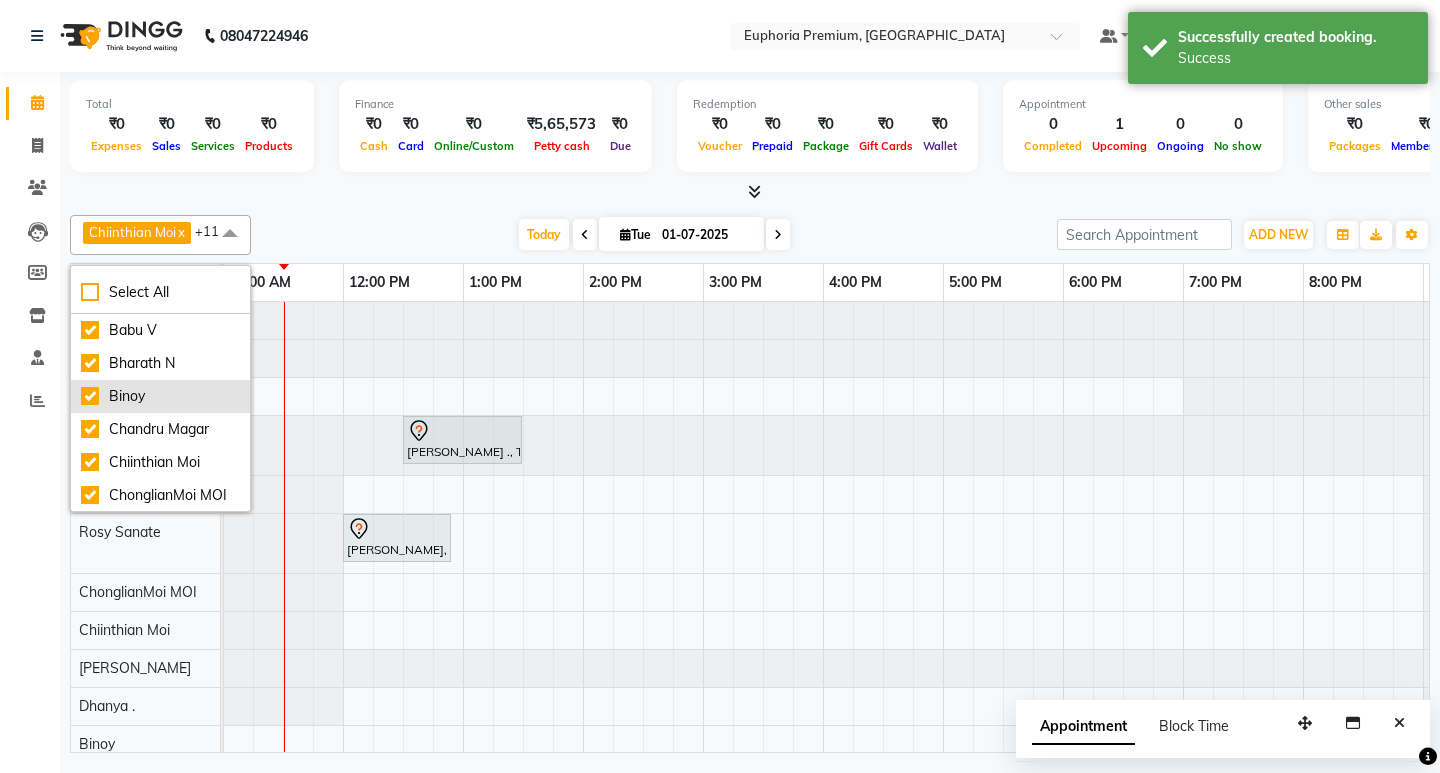 checkbox on "true" 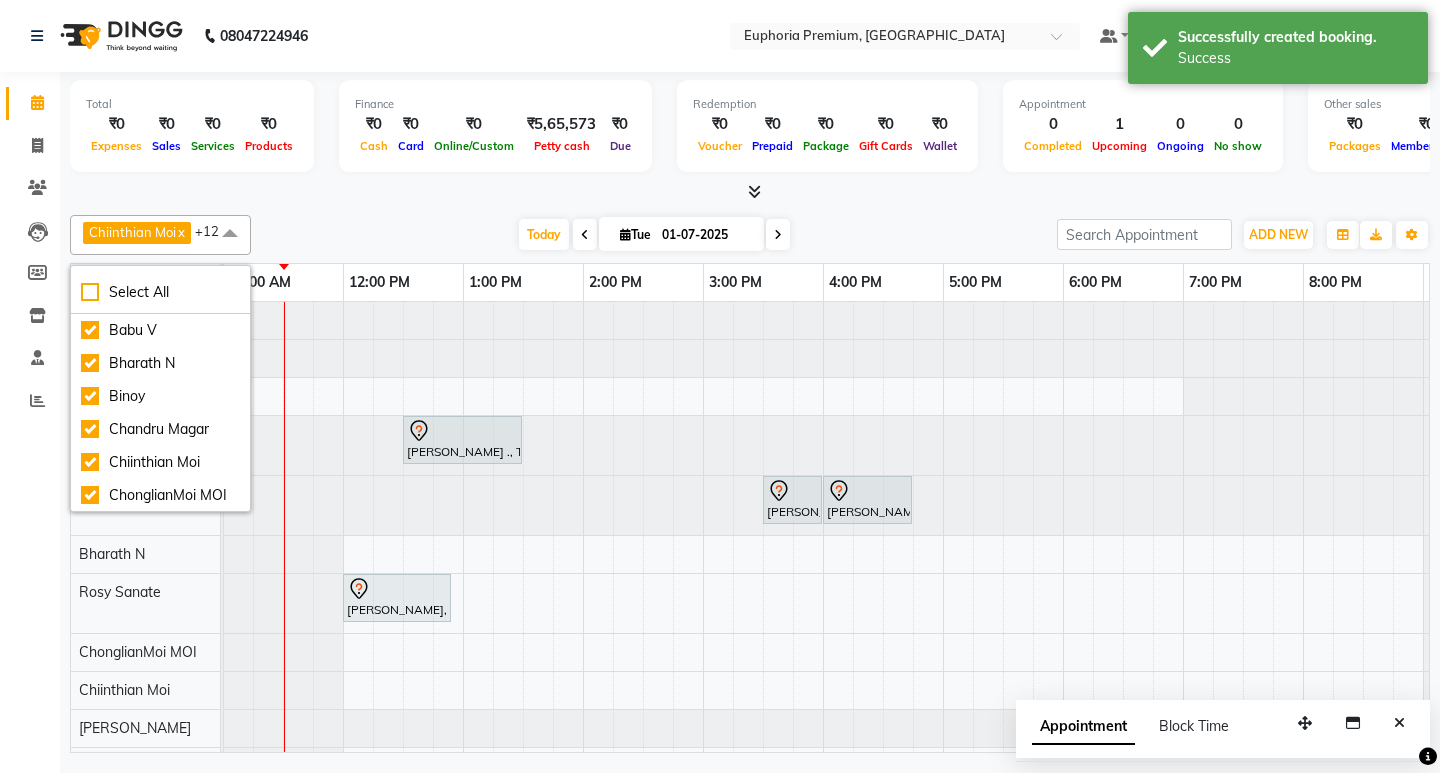 click on "Shanmuga Priya ., TK03, 12:30 PM-01:30 PM, EP-Artistic Cut - Senior Stylist             Roshan ., TK04, 03:30 PM-04:00 PM, EP-Beard Trim/Design MEN             Roshan ., TK04, 04:00 PM-04:45 PM, EP-HAIR CUT (Creative Stylist) with hairwash MEN             Samson samuel, TK02, 12:00 PM-12:55 PM, EP-Detan Facial             Pemmi ., TK01, 05:15 PM-06:30 PM, EP-Laser Under Arms" at bounding box center (703, 592) 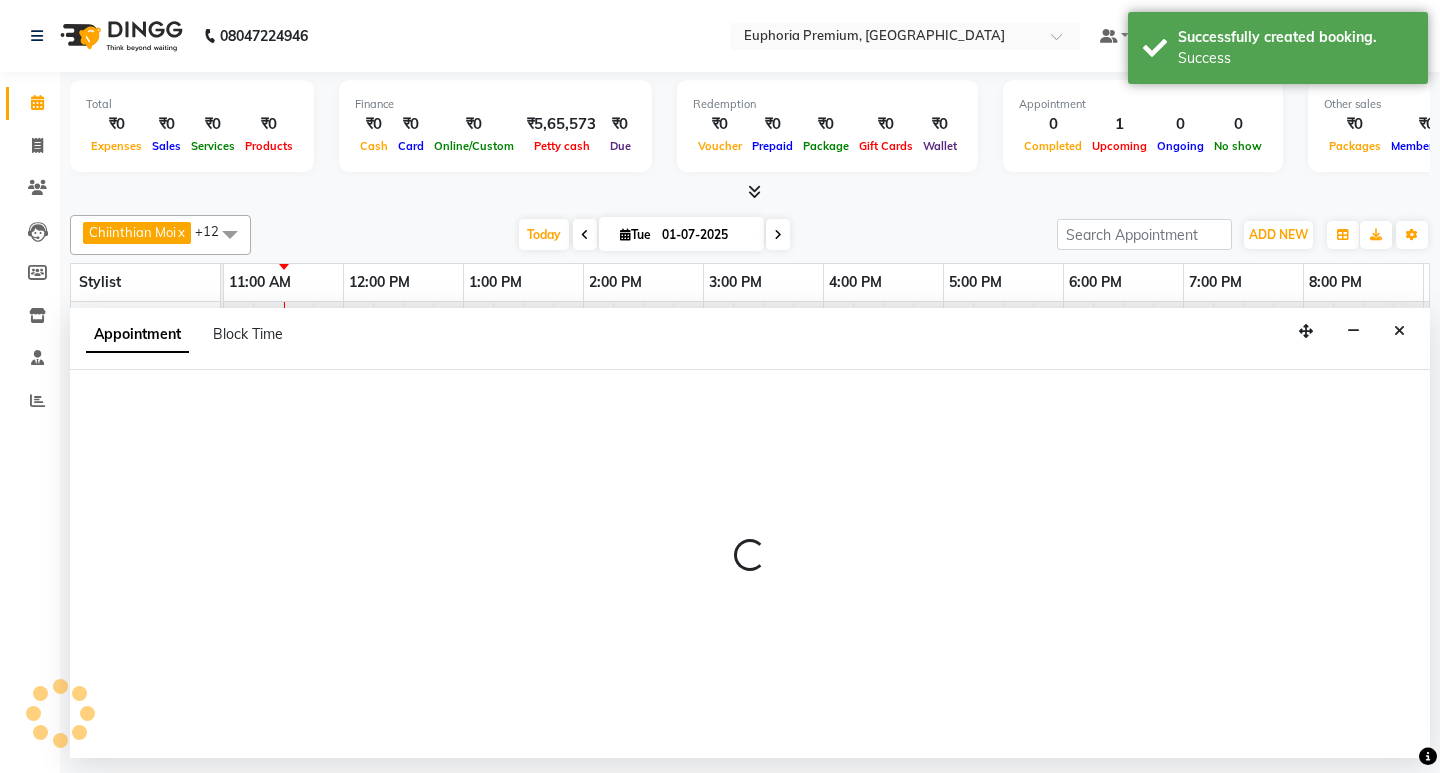 select on "960" 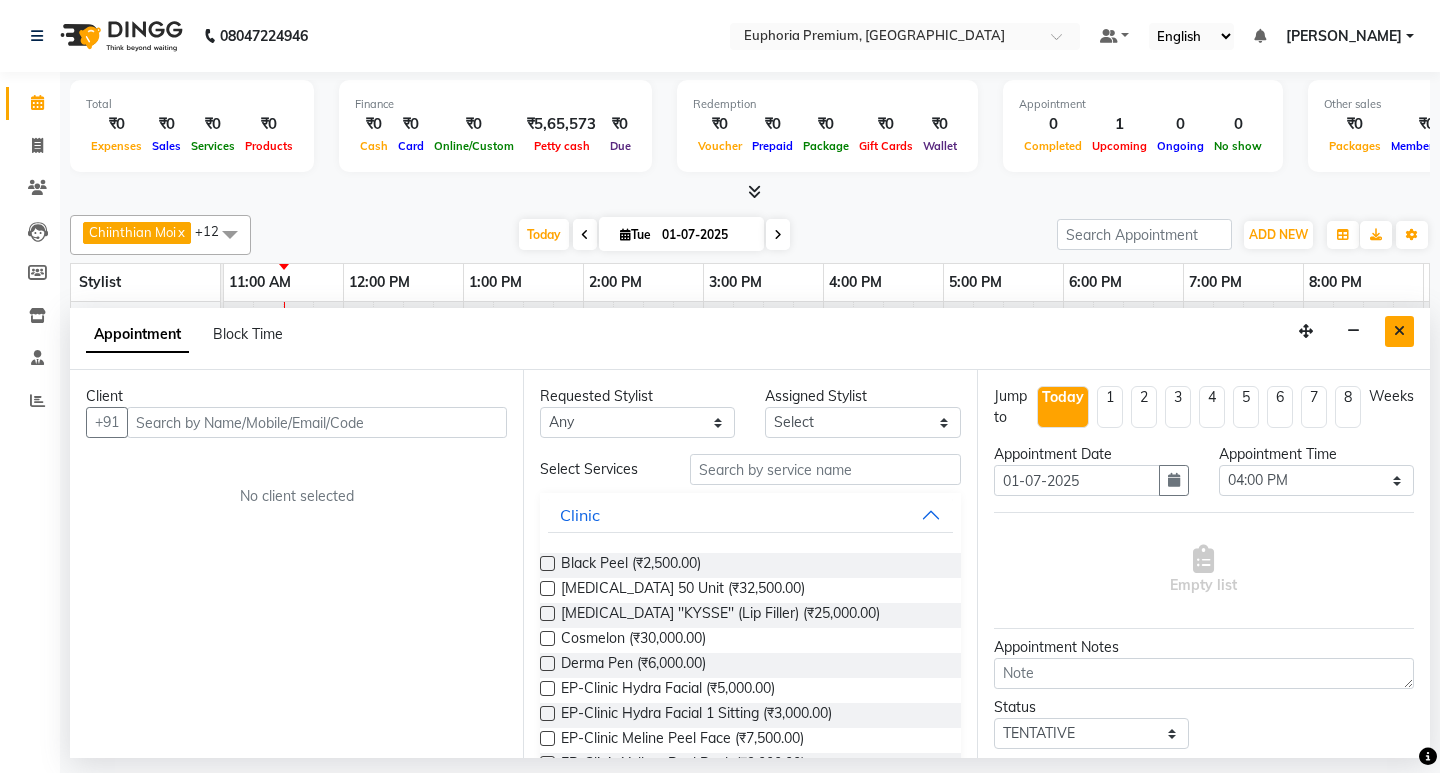 click at bounding box center [1399, 331] 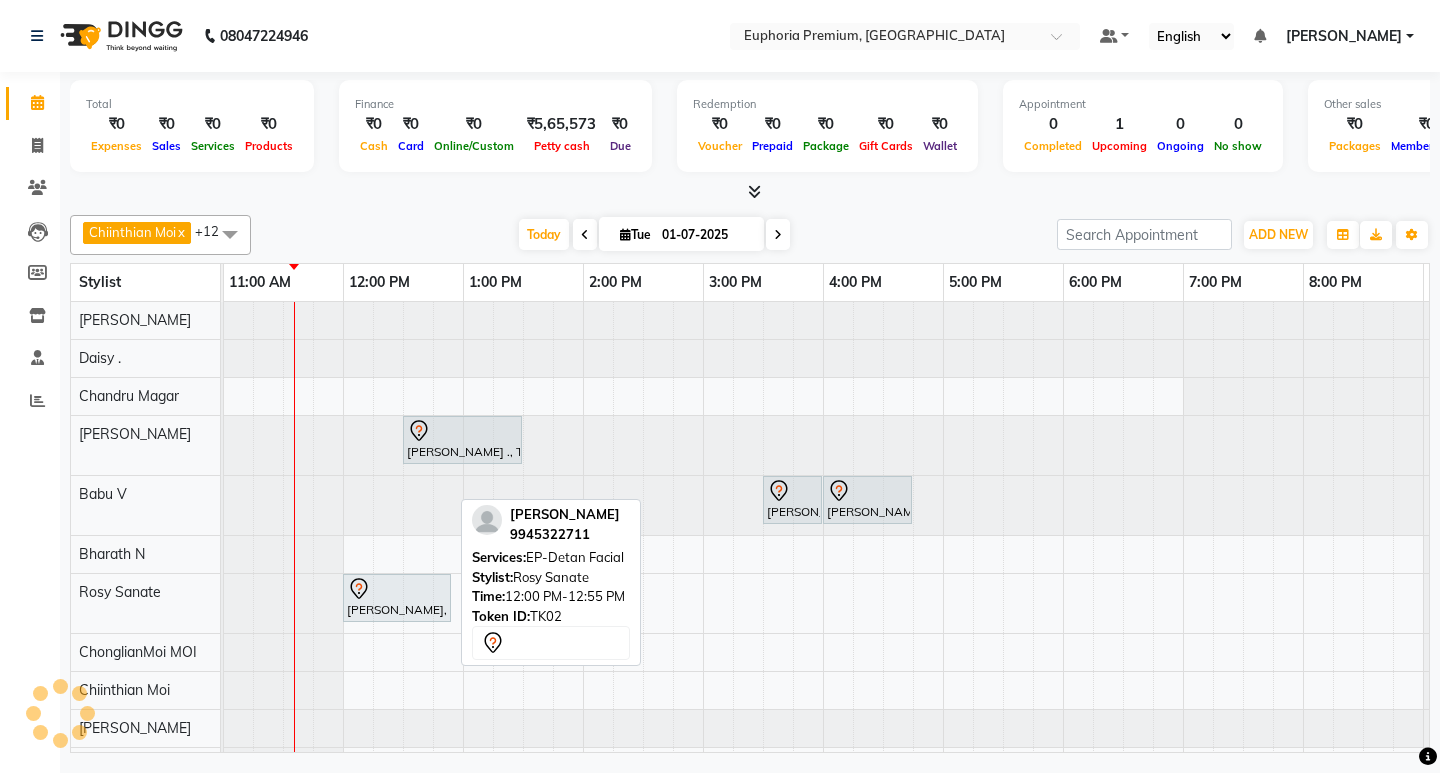 scroll, scrollTop: 100, scrollLeft: 361, axis: both 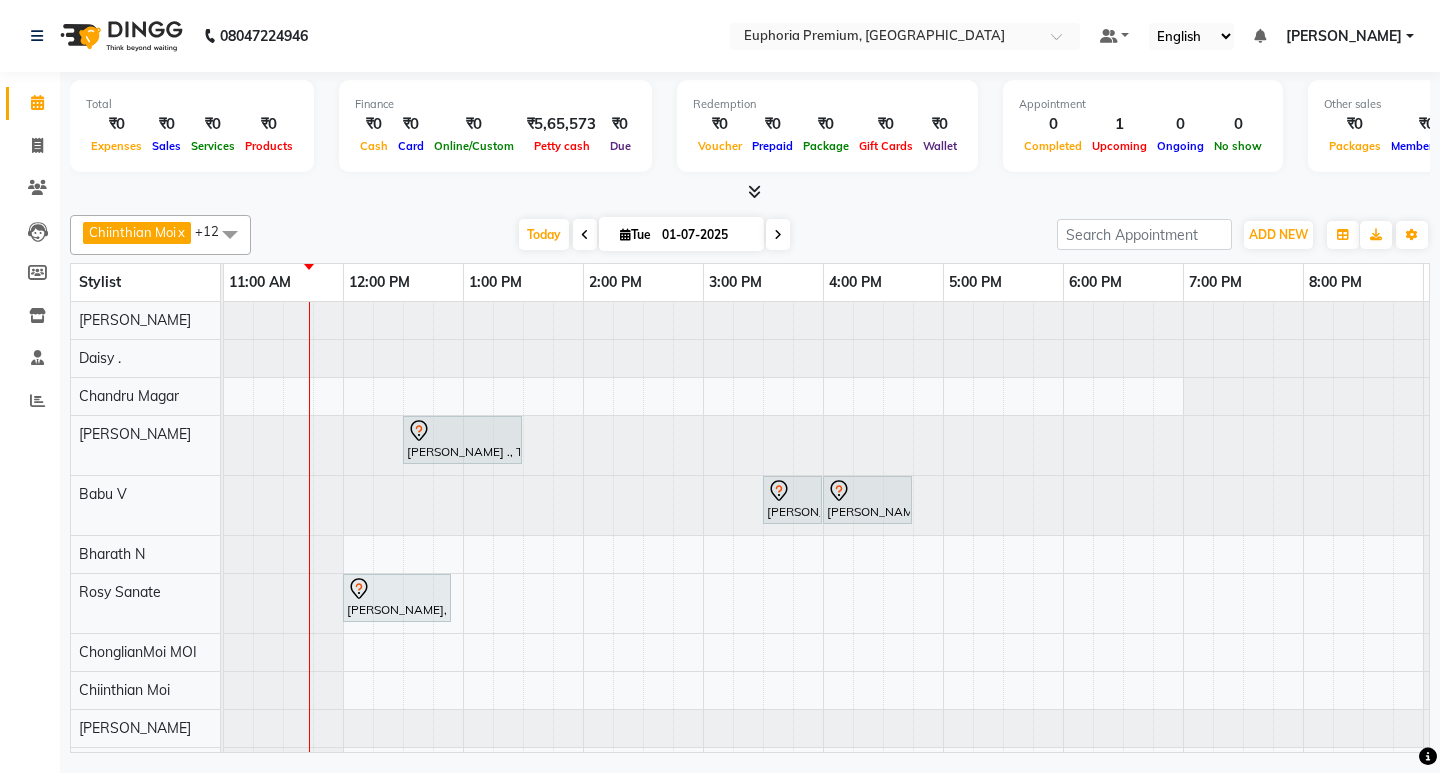 click on "01-07-2025" at bounding box center (706, 235) 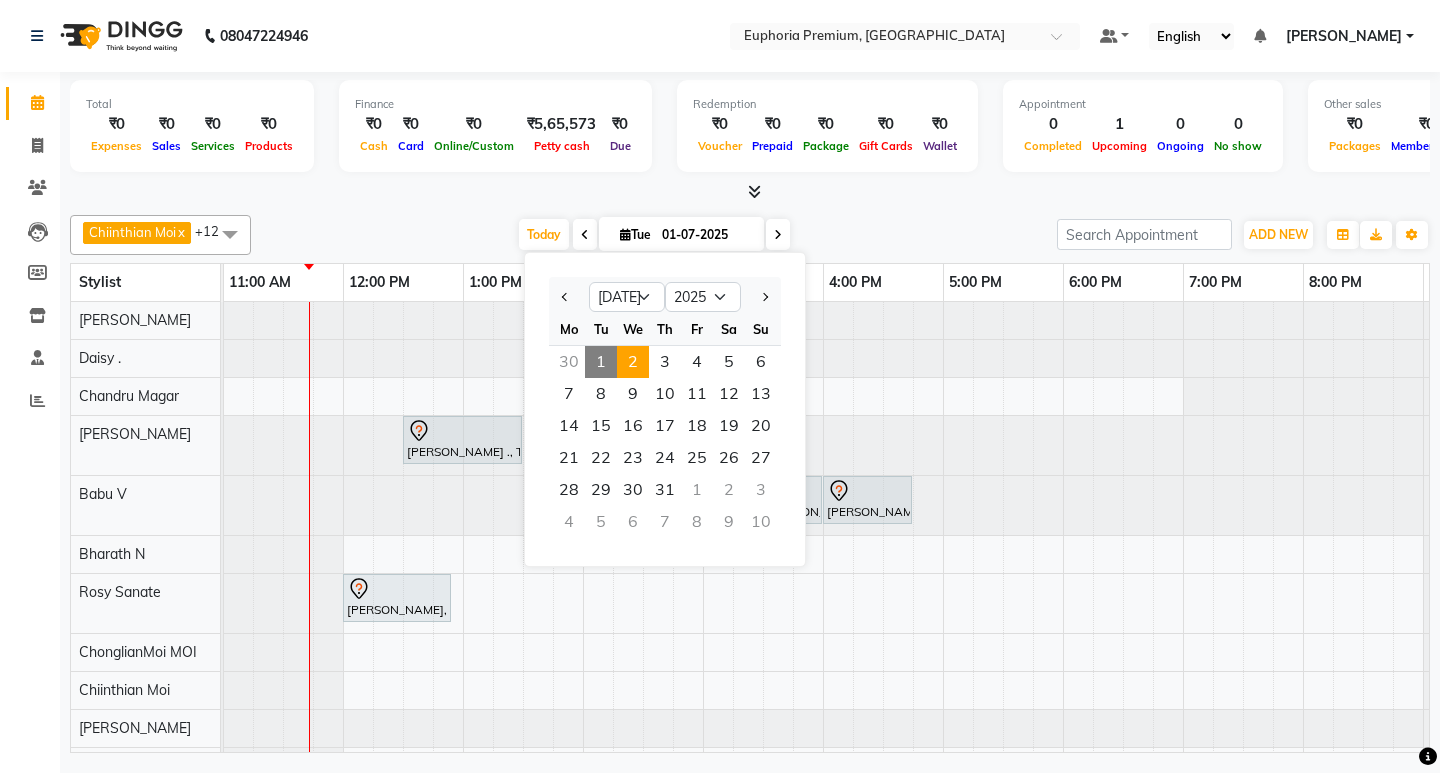 click on "2" at bounding box center (633, 362) 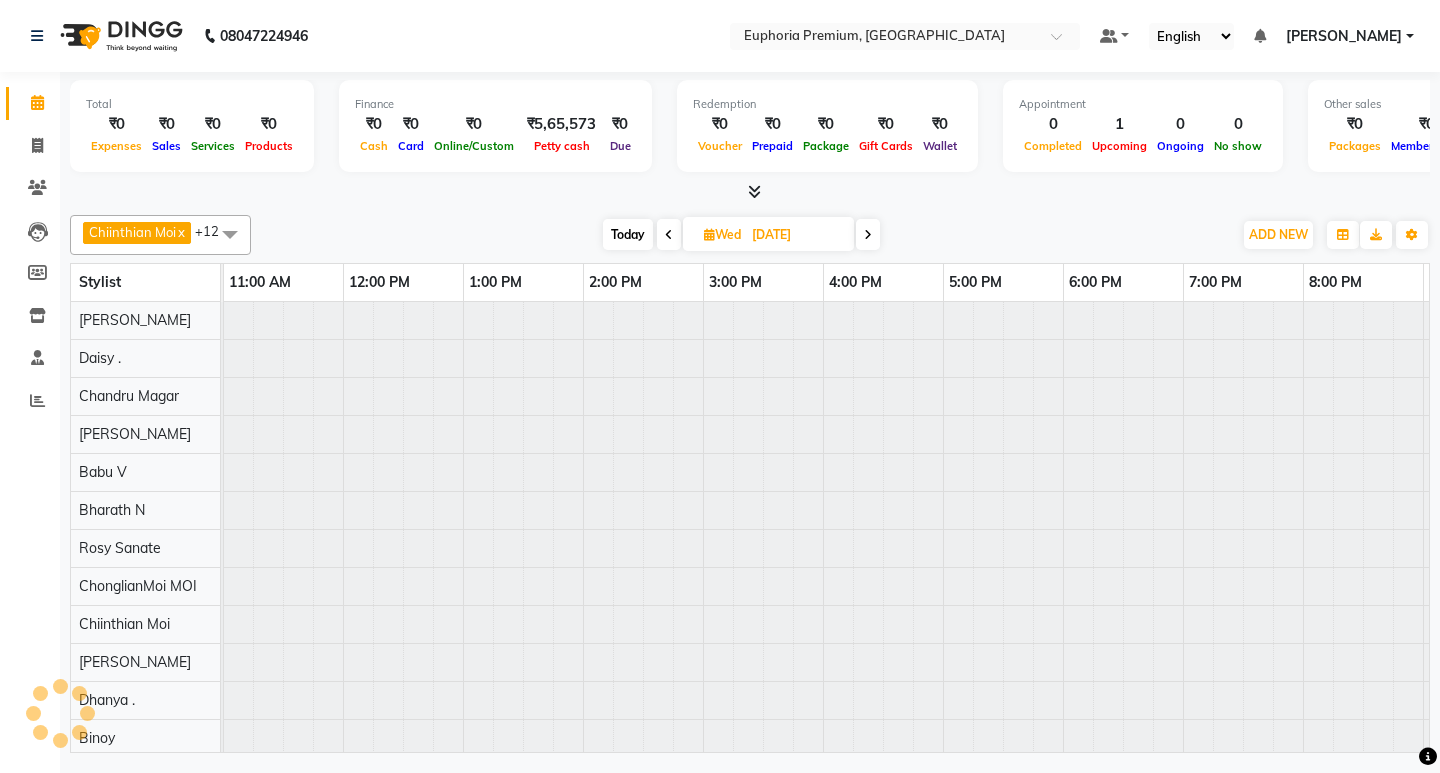 scroll, scrollTop: 0, scrollLeft: 0, axis: both 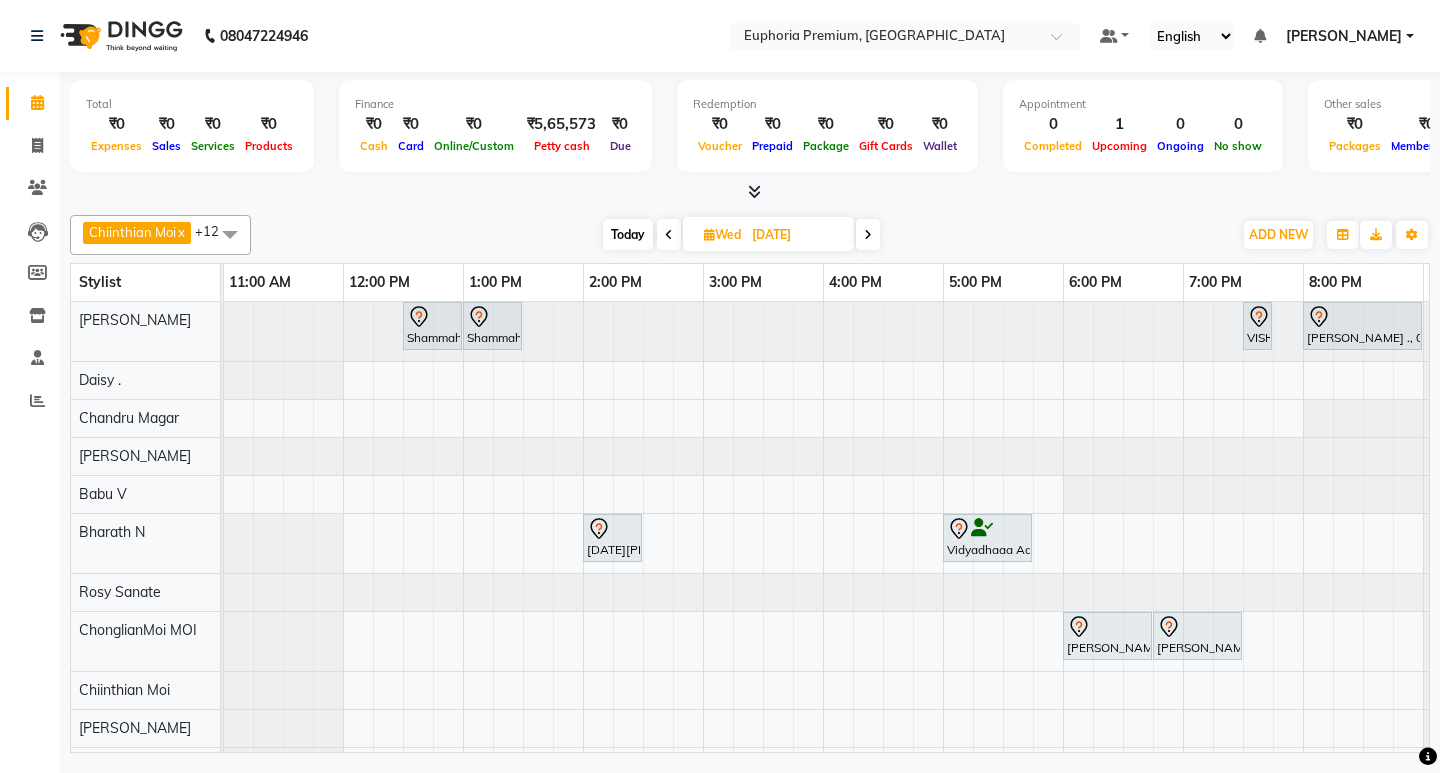 click on "Shammah ., 12:30 PM-01:00 PM, Glutathione             Shammah ., 01:00 PM-01:30 PM, Glutathione             VISHWADEEP ., 07:30 PM-07:40 PM, GFC Hair             Tushit Balaji ., 08:00 PM-09:00 PM, QR678             RAJA SHARMA ., 02:00 PM-02:30 PM, EEP-HAIR CUT (Senior Stylist) with hairwash MEN             Vidyadhaaa Advocate, 05:00 PM-05:45 PM, EP-Regenerate (Intense Alchemy) MEN             Kash Karda, 06:00 PM-06:45 PM, EP-Chest Intimate Wax MEN             Kash Karda, 06:45 PM-07:30 PM, EP-Full Back Intimate Wax MEN" at bounding box center [703, 581] 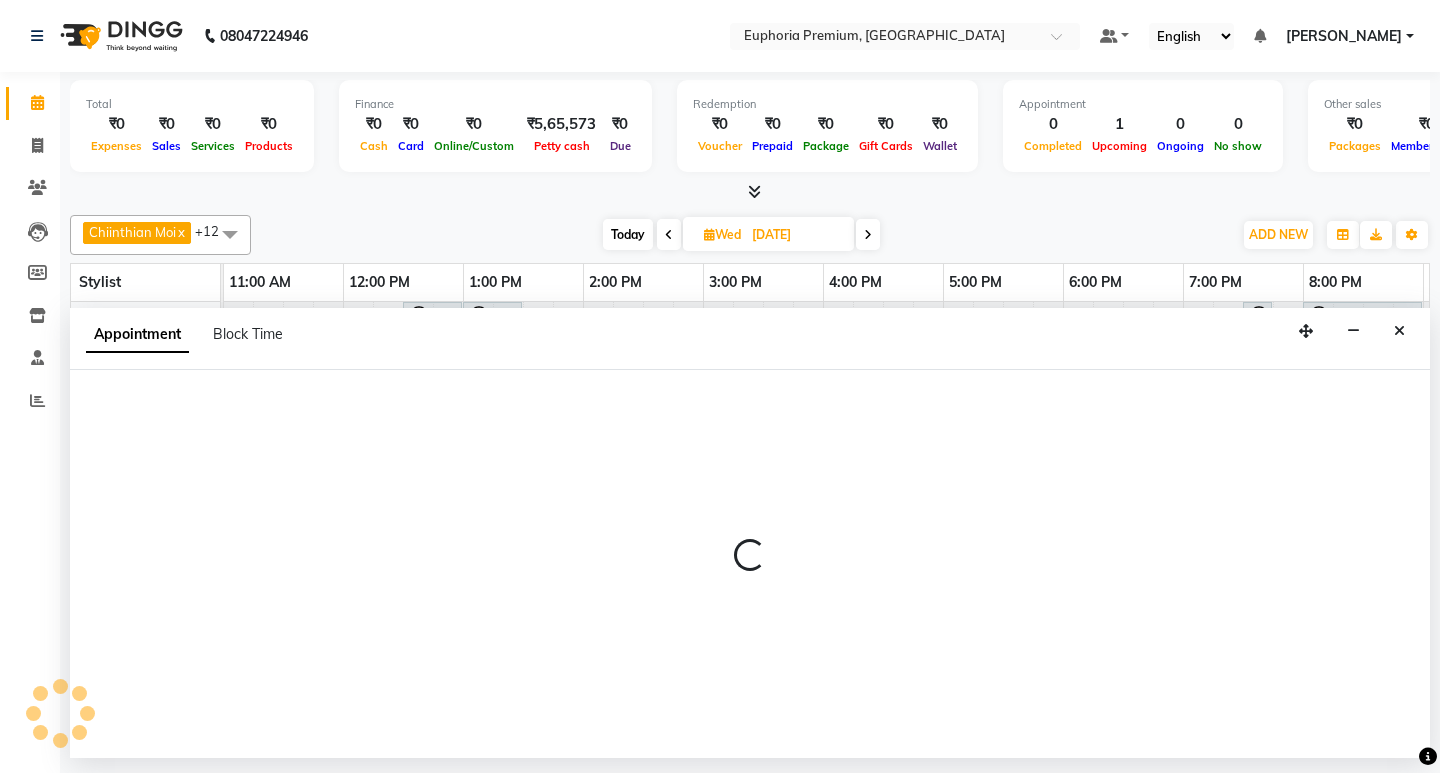 select on "750" 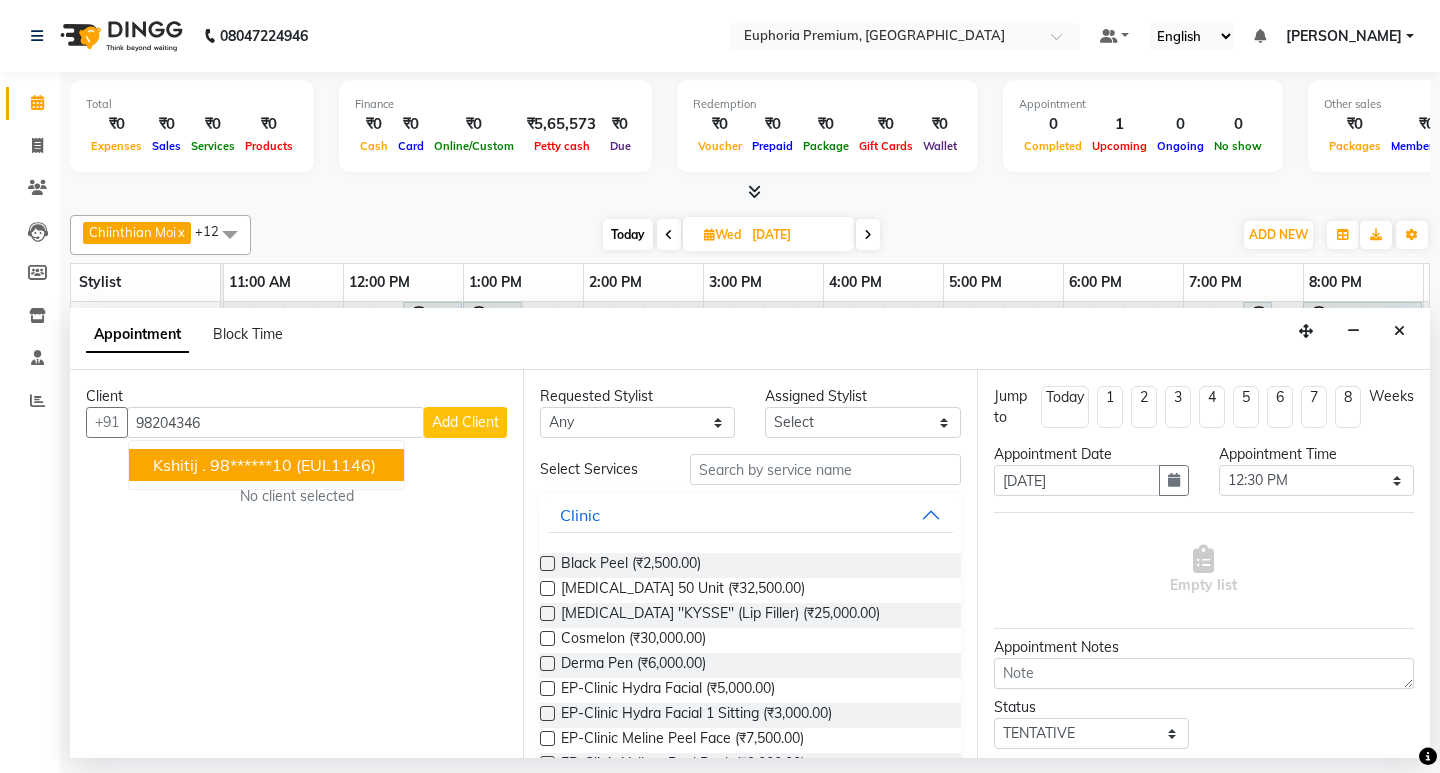 click on "98******10" at bounding box center (251, 465) 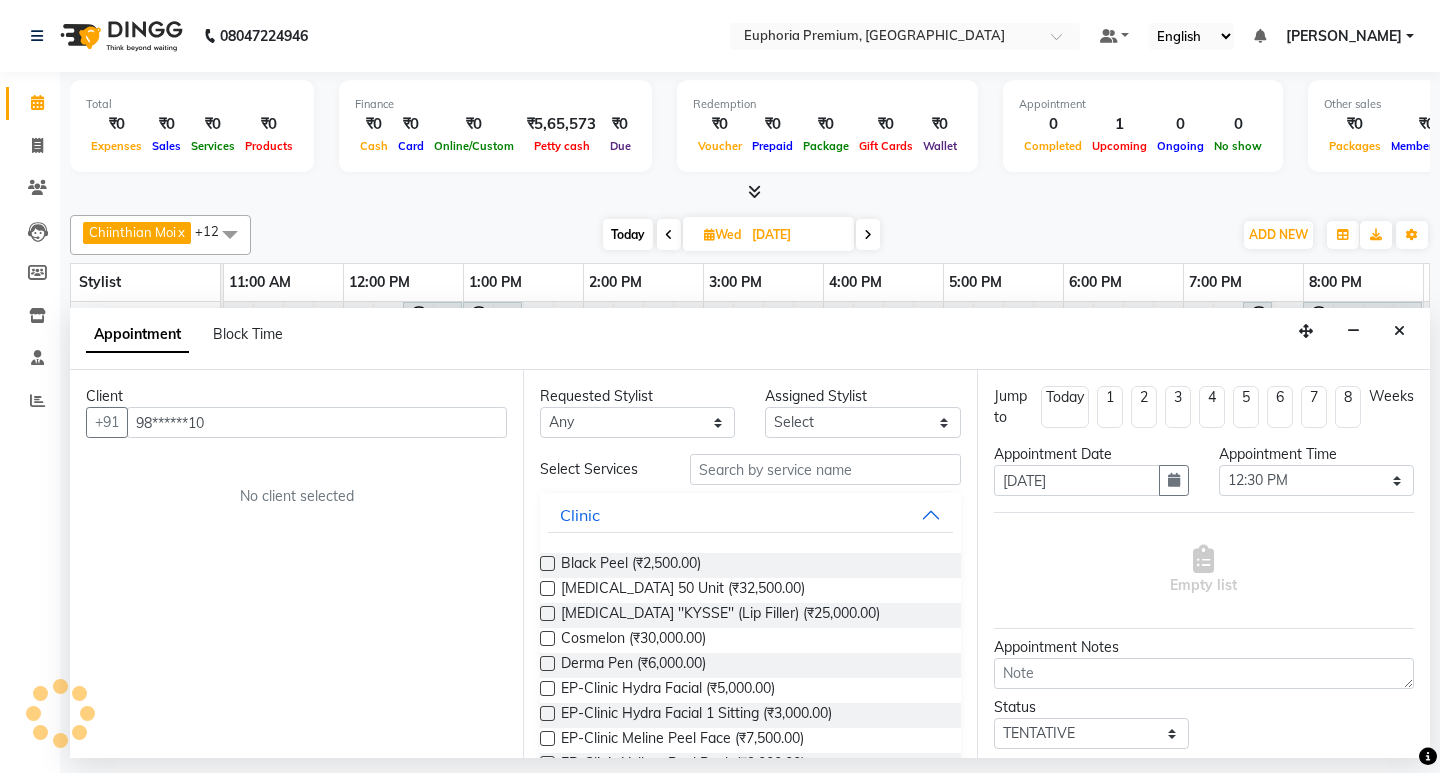 type on "98******10" 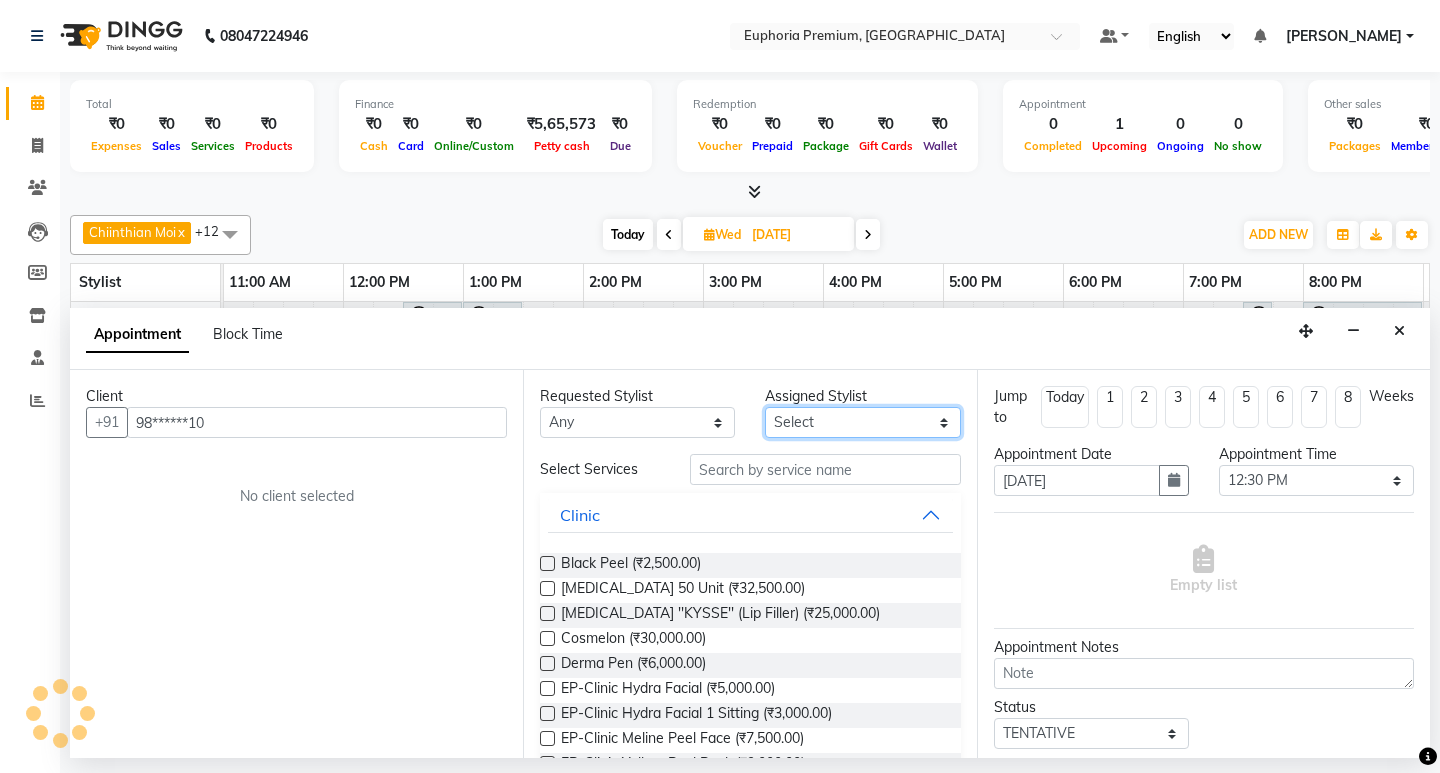 click on "Select Babu V Binoy  Chandru Magar ChonglianMoi MOI Daisy . Dhanya . Diya Khadka Fredrick Burrows Kishore K MRINALI MILI Pinky . Priya  K Rosy Sanate Savitha Vijayan Shishi L Vijayalakshmi M VISHON BAIDYA" at bounding box center [862, 422] 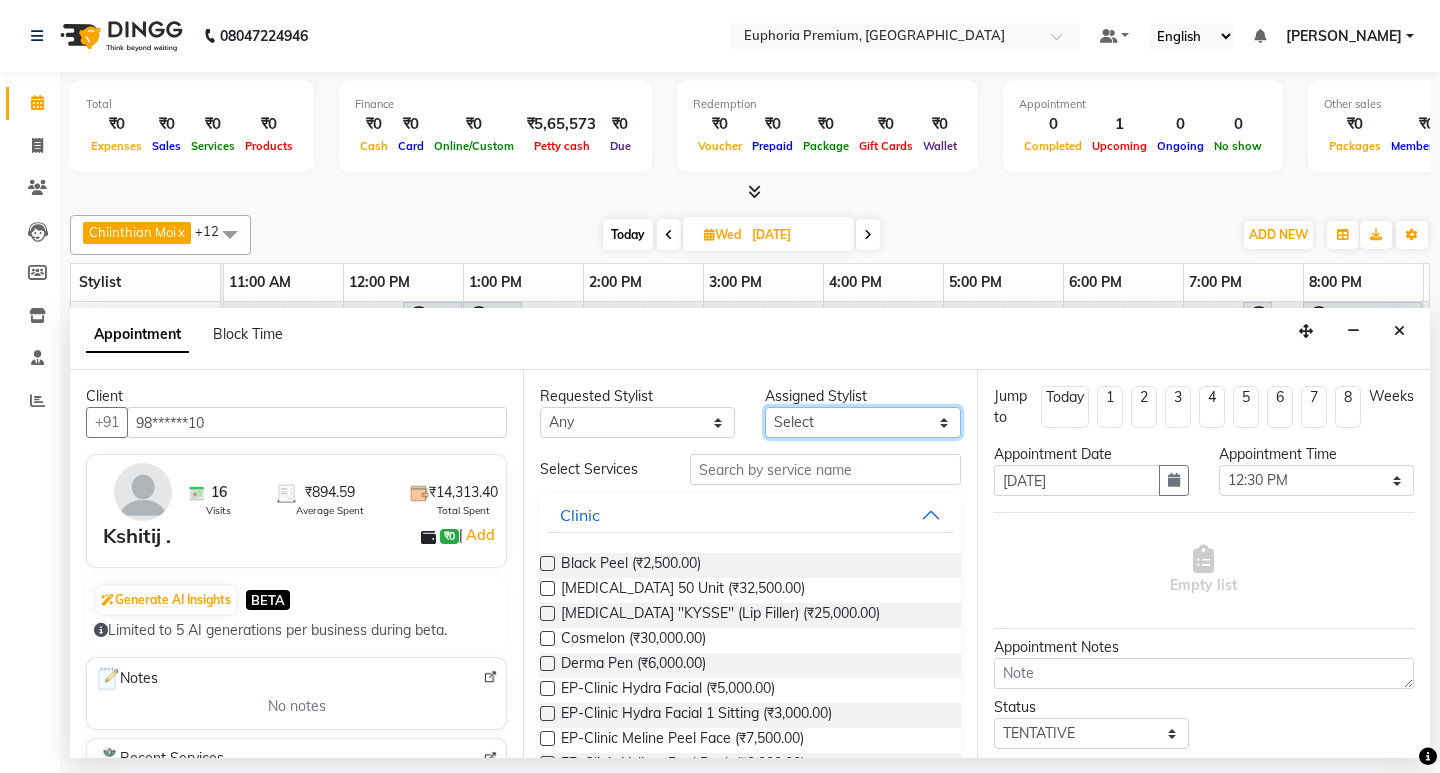 select on "71624" 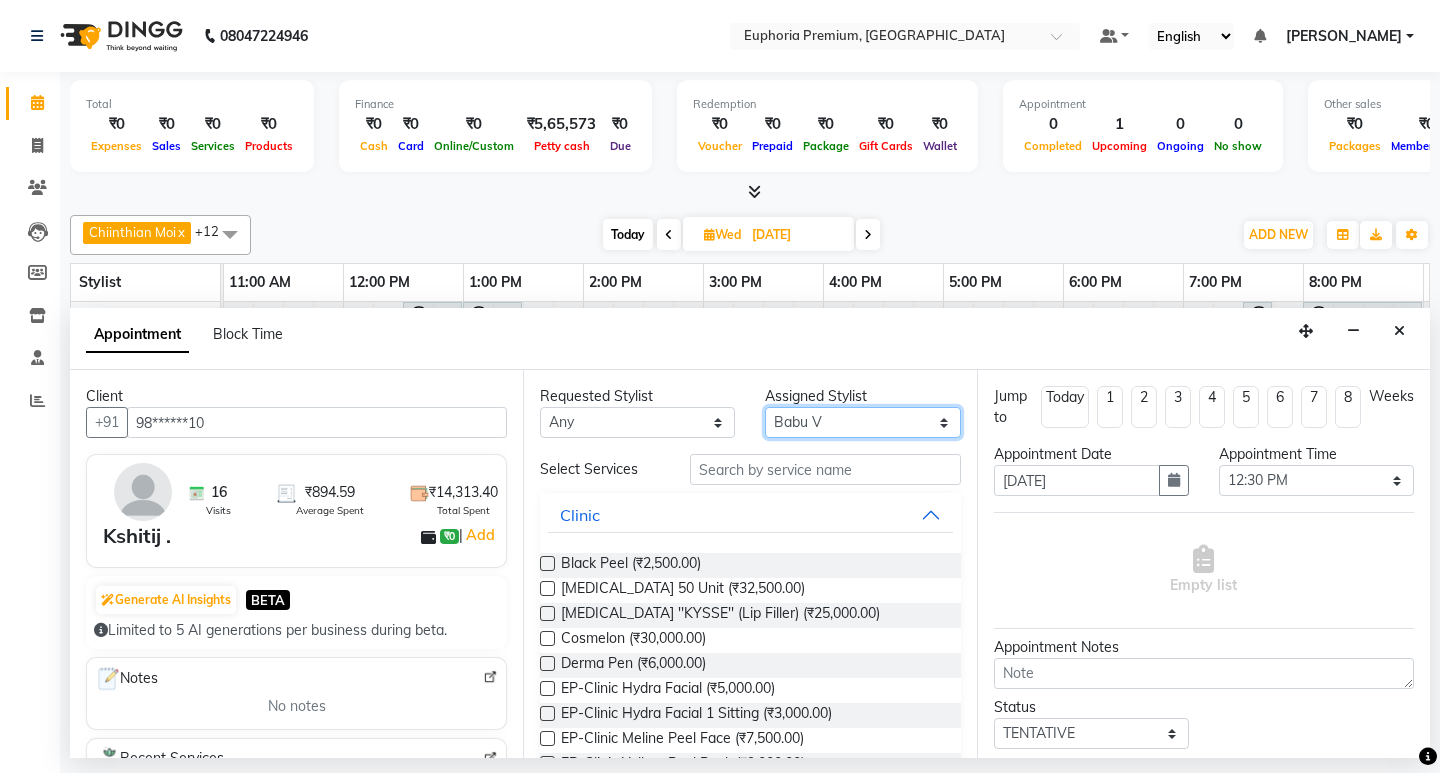 click on "Select Babu V Binoy  Chandru Magar ChonglianMoi MOI Daisy . Dhanya . Diya Khadka Fredrick Burrows Kishore K MRINALI MILI Pinky . Priya  K Rosy Sanate Savitha Vijayan Shishi L Vijayalakshmi M VISHON BAIDYA" at bounding box center (862, 422) 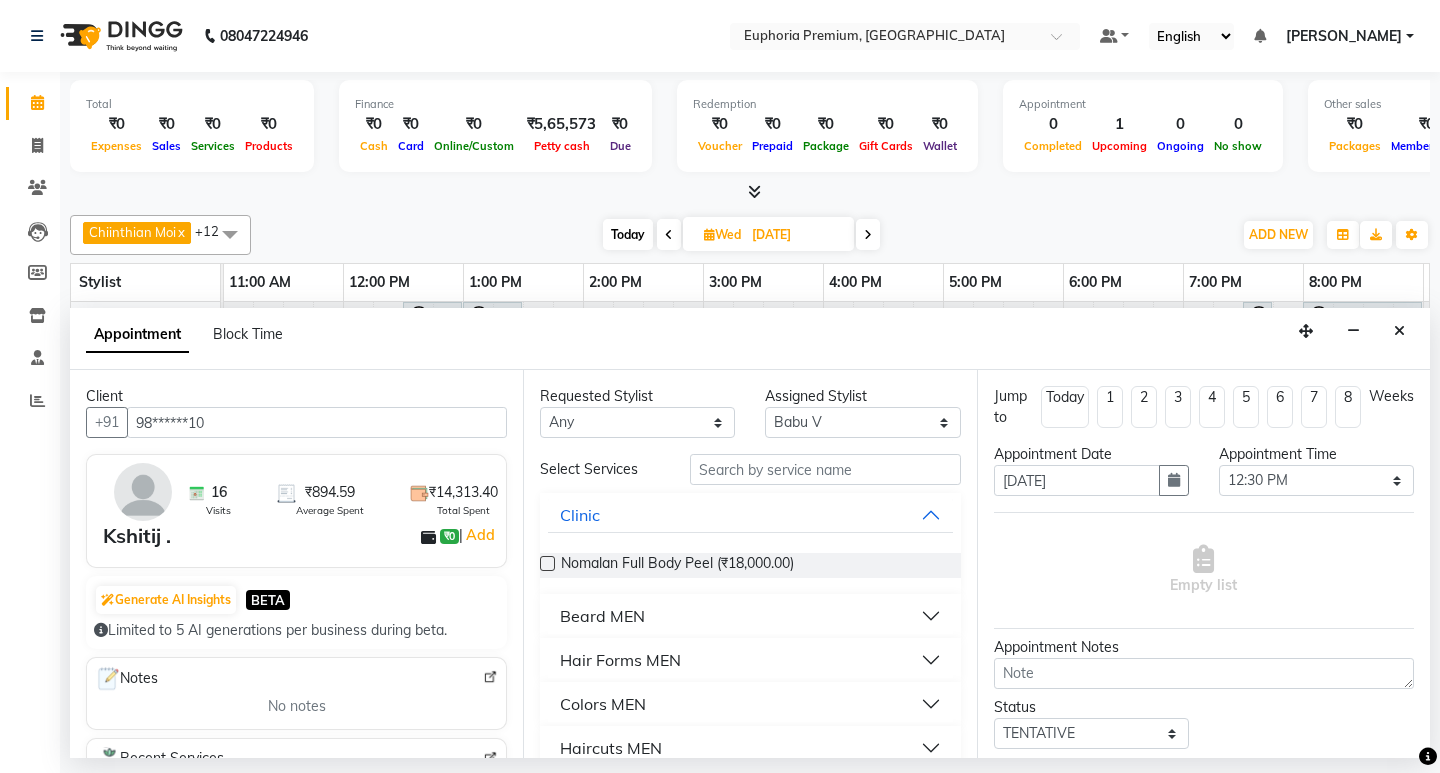 click on "Beard MEN" at bounding box center (750, 616) 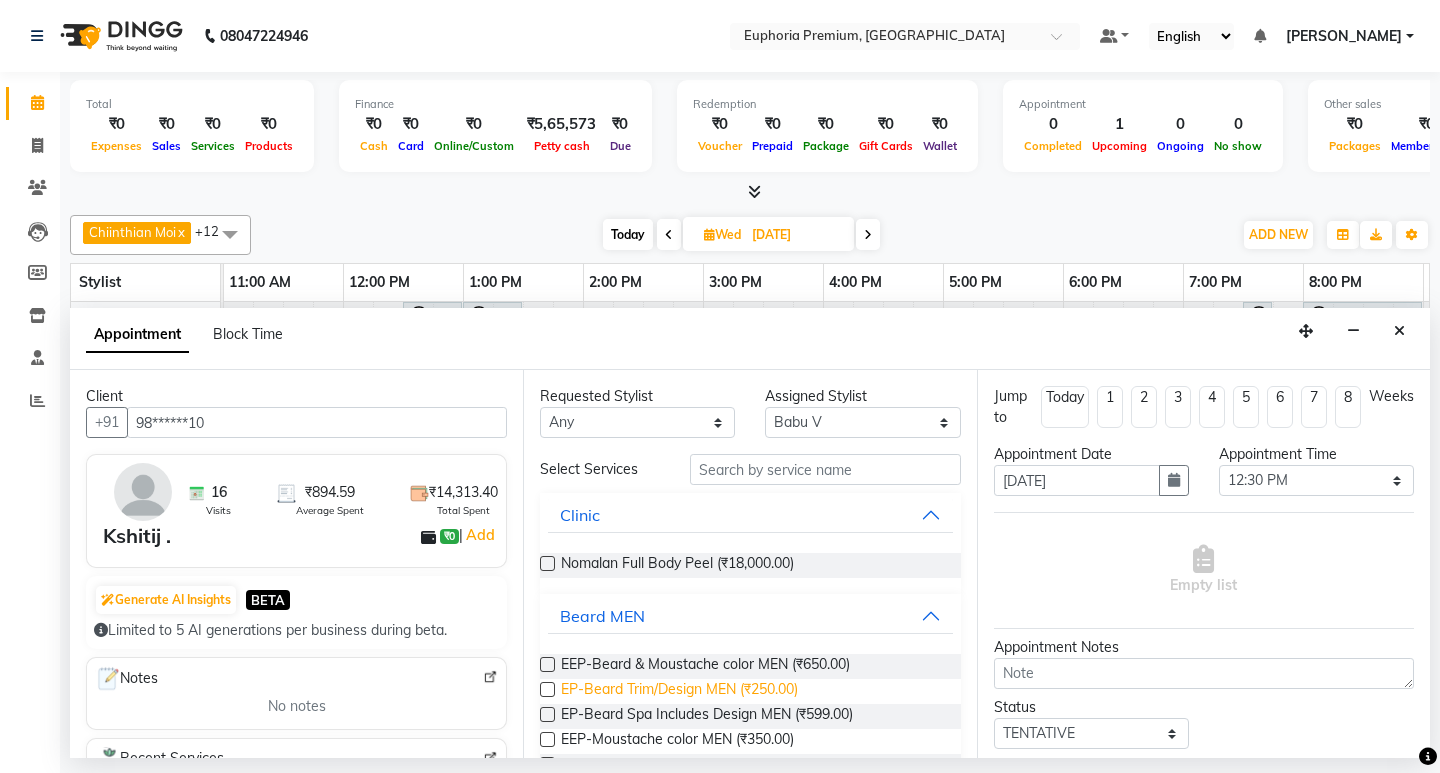 click on "EP-Beard Trim/Design MEN (₹250.00)" at bounding box center [679, 691] 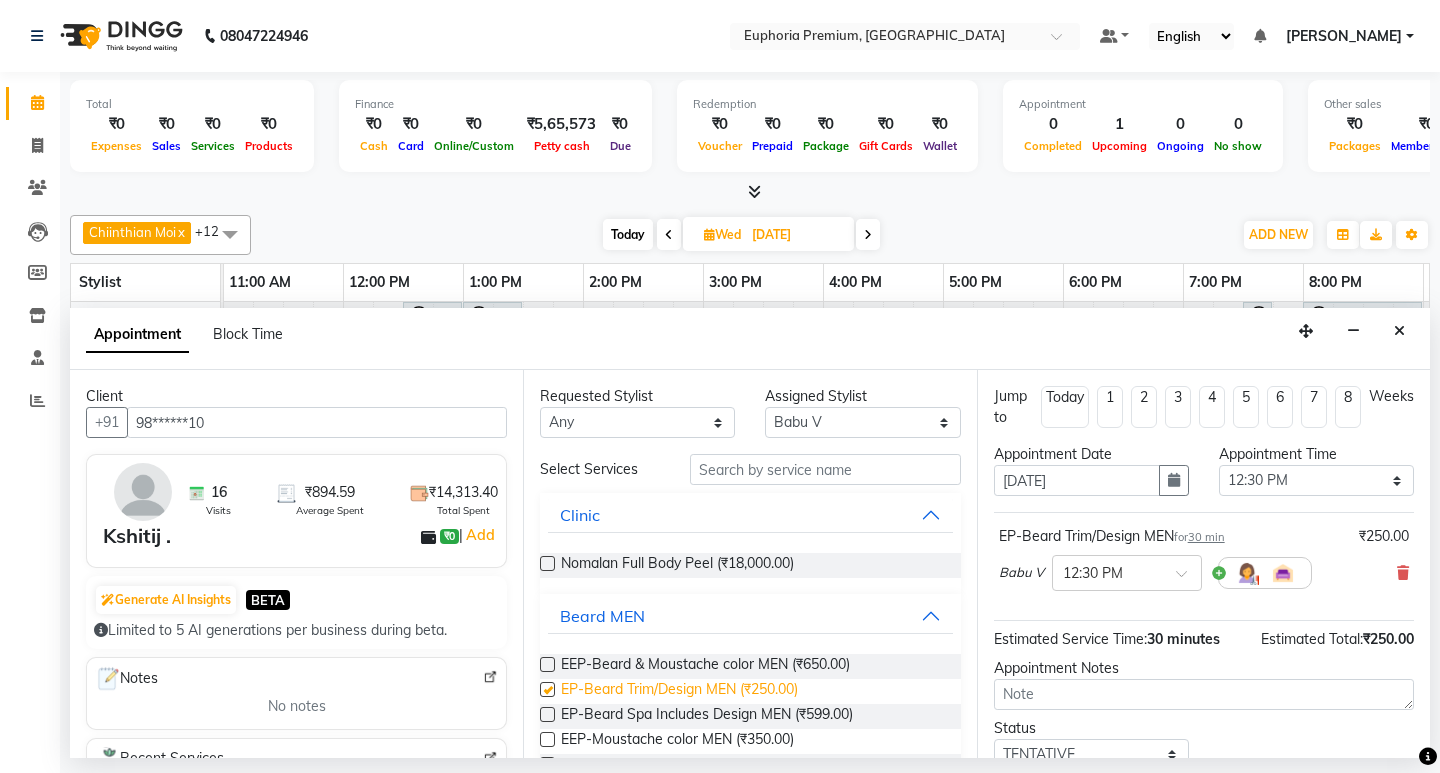 checkbox on "false" 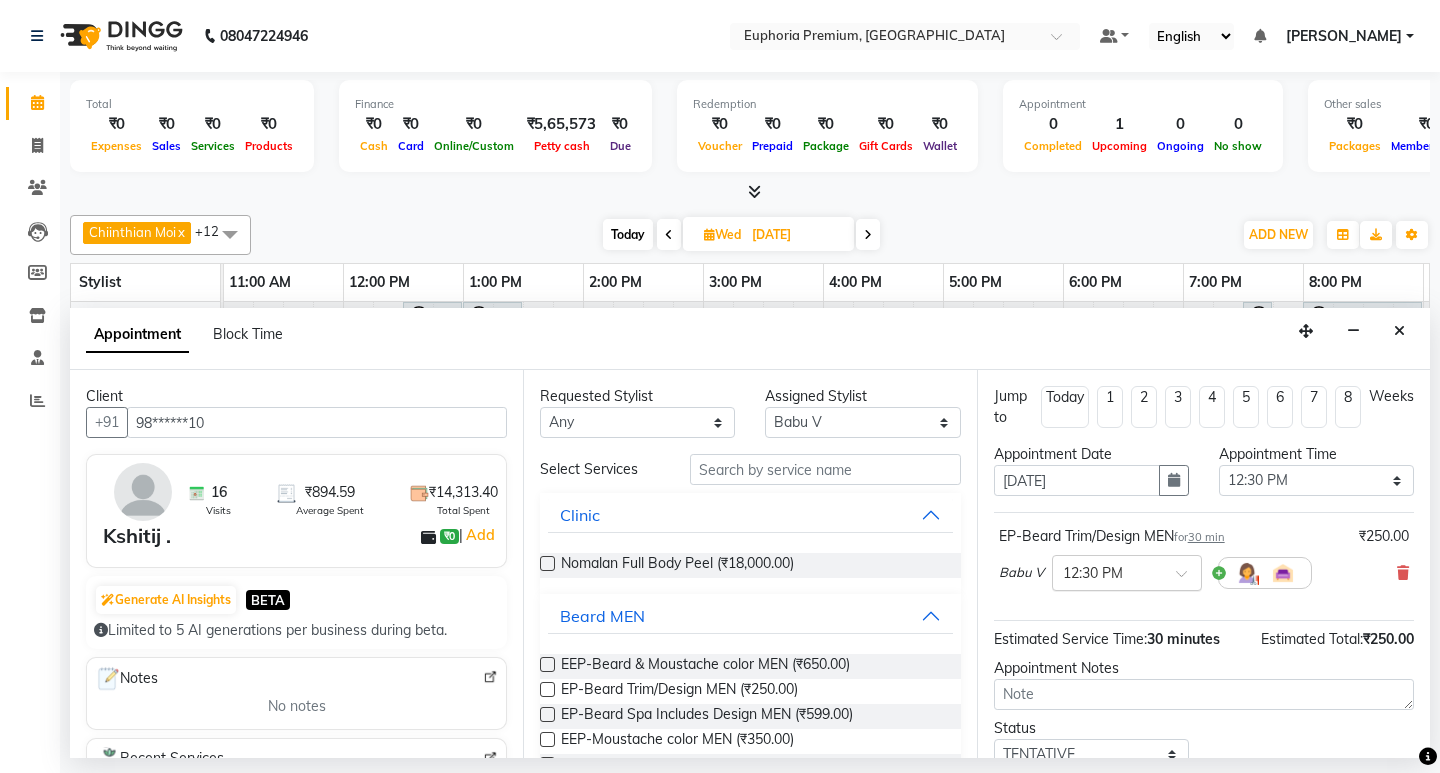click at bounding box center [1107, 571] 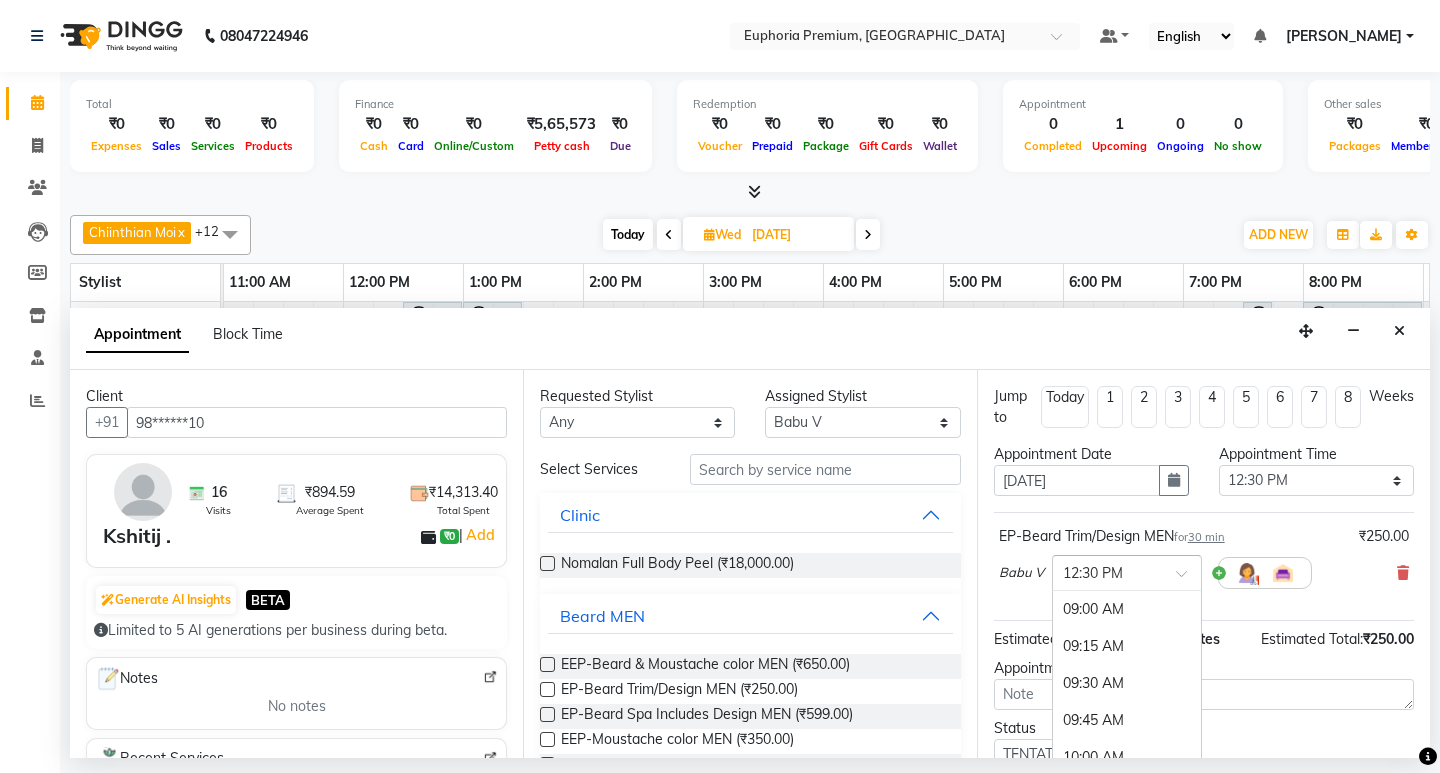 scroll, scrollTop: 518, scrollLeft: 0, axis: vertical 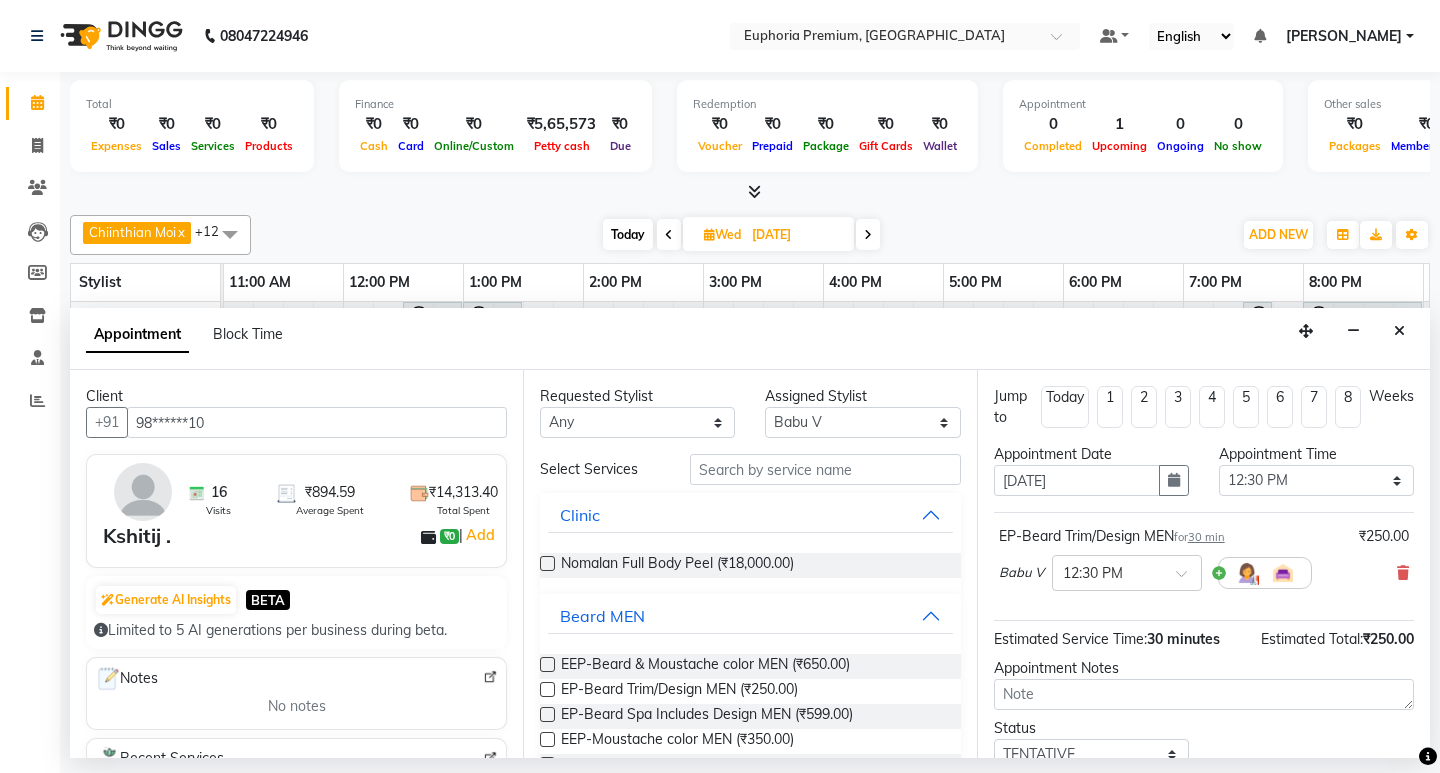 click on "Estimated Service Time:  30 minutes" at bounding box center [1107, 639] 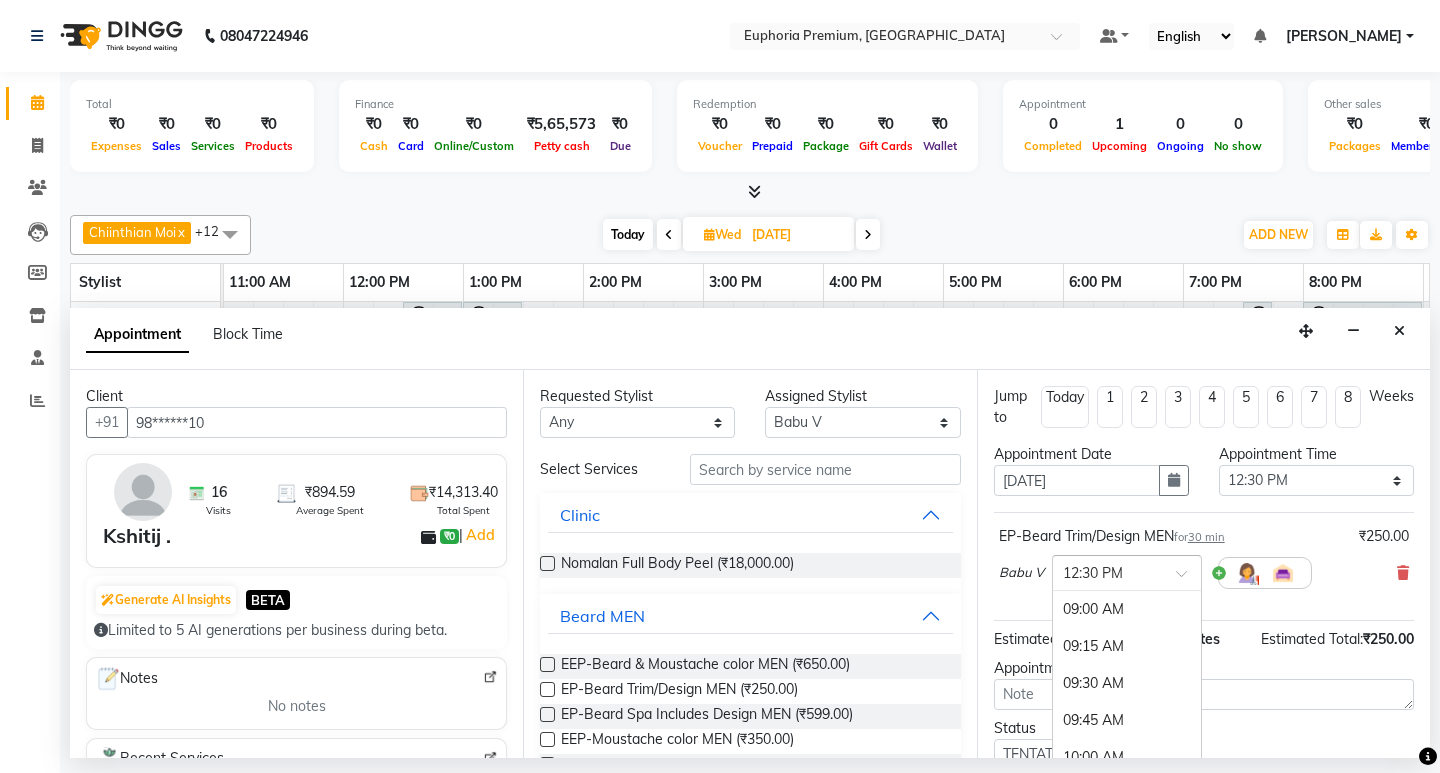 click at bounding box center (1188, 579) 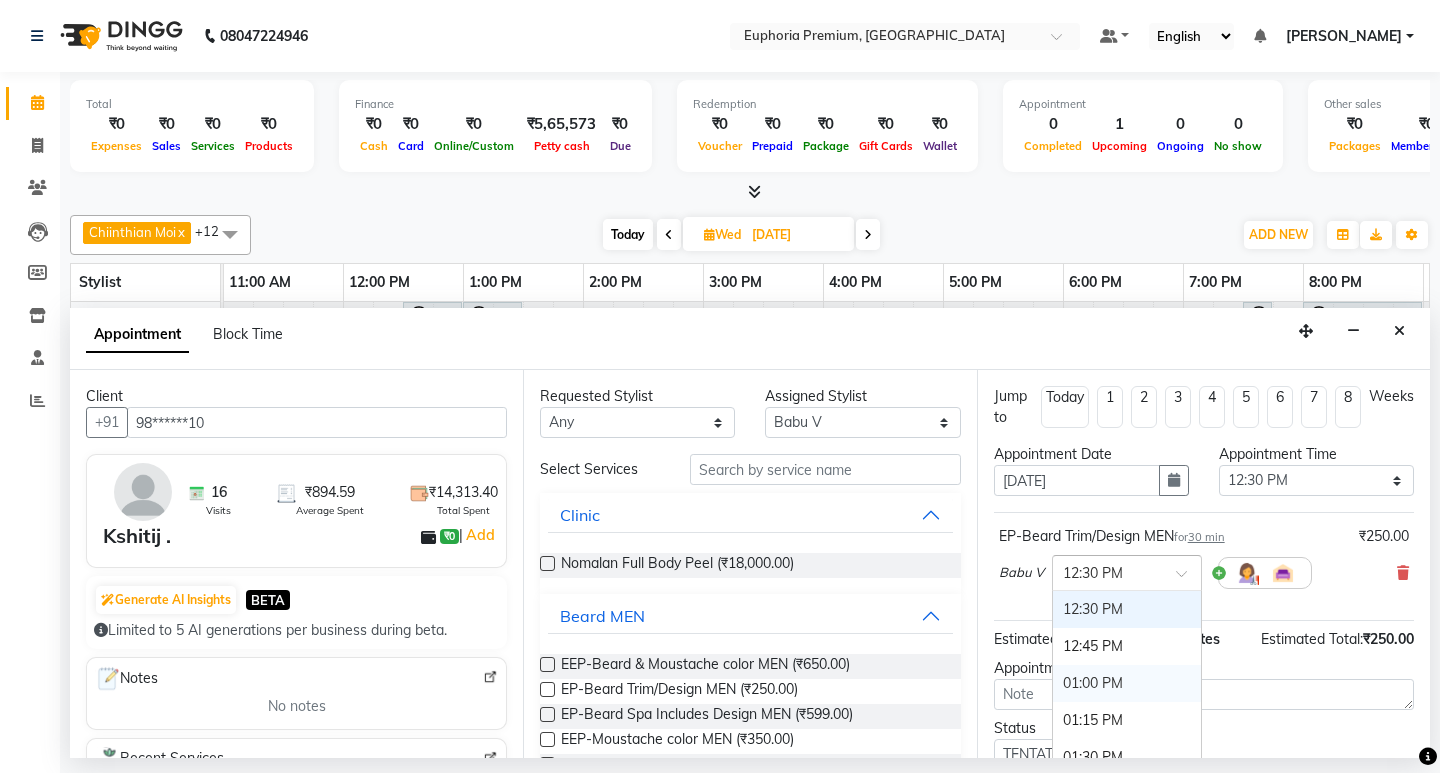 scroll, scrollTop: 446, scrollLeft: 0, axis: vertical 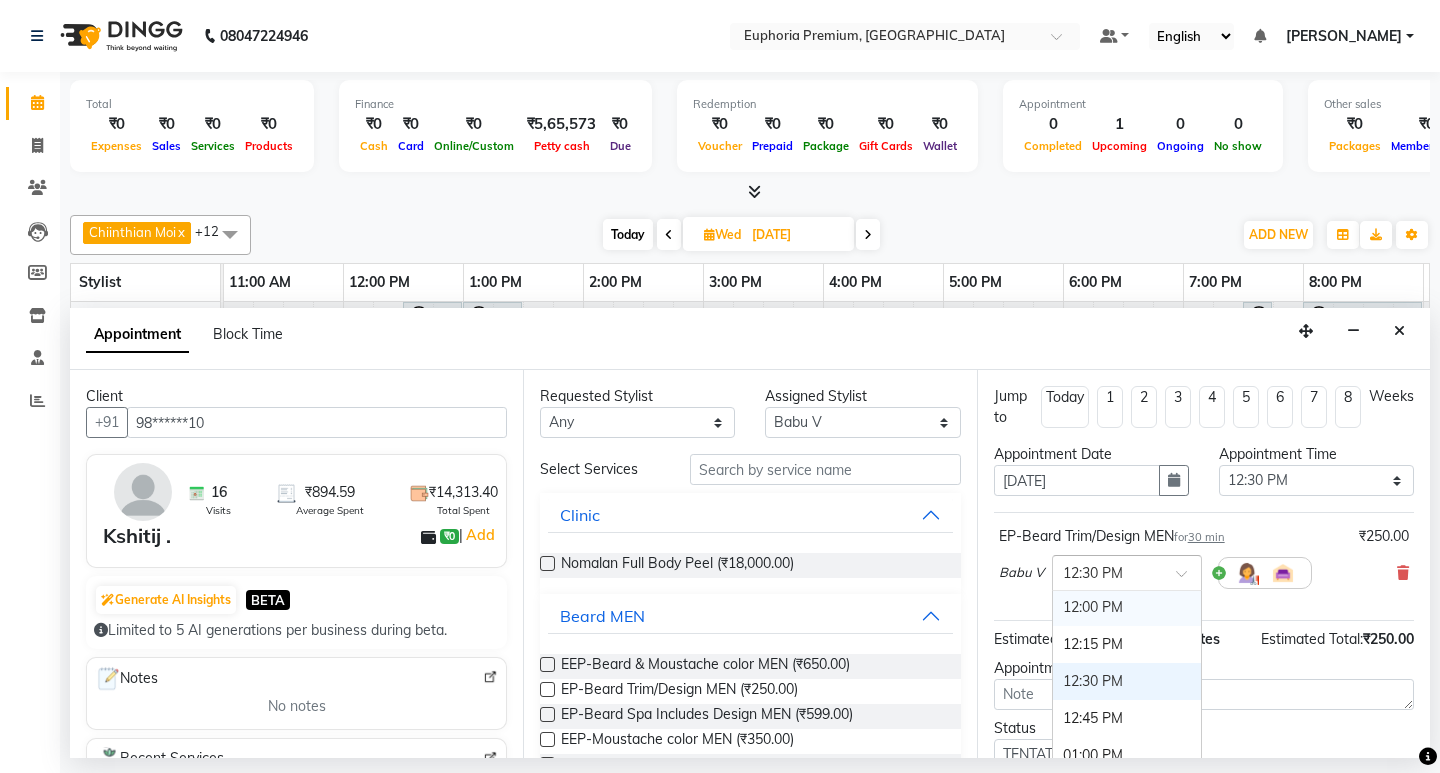 click on "12:00 PM" at bounding box center [1127, 607] 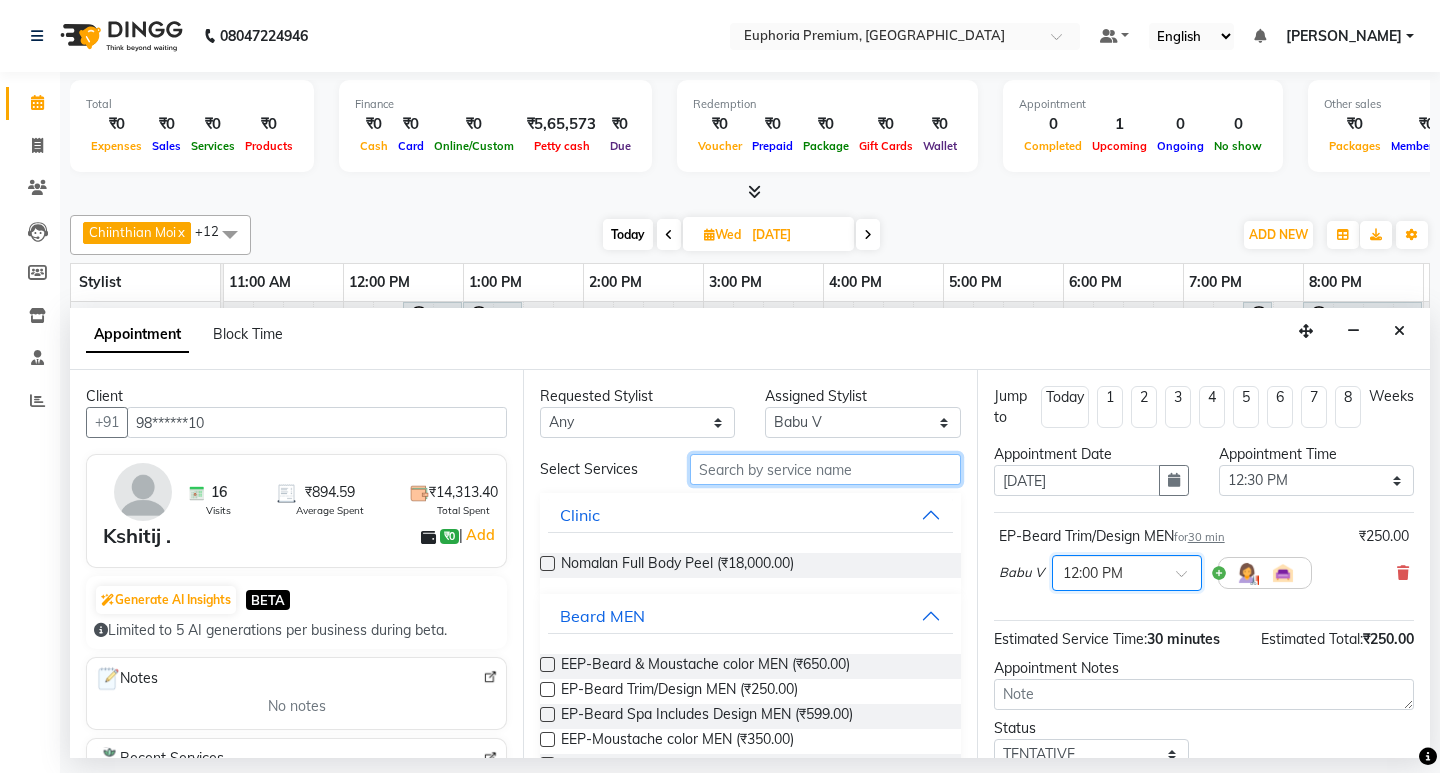 click at bounding box center [825, 469] 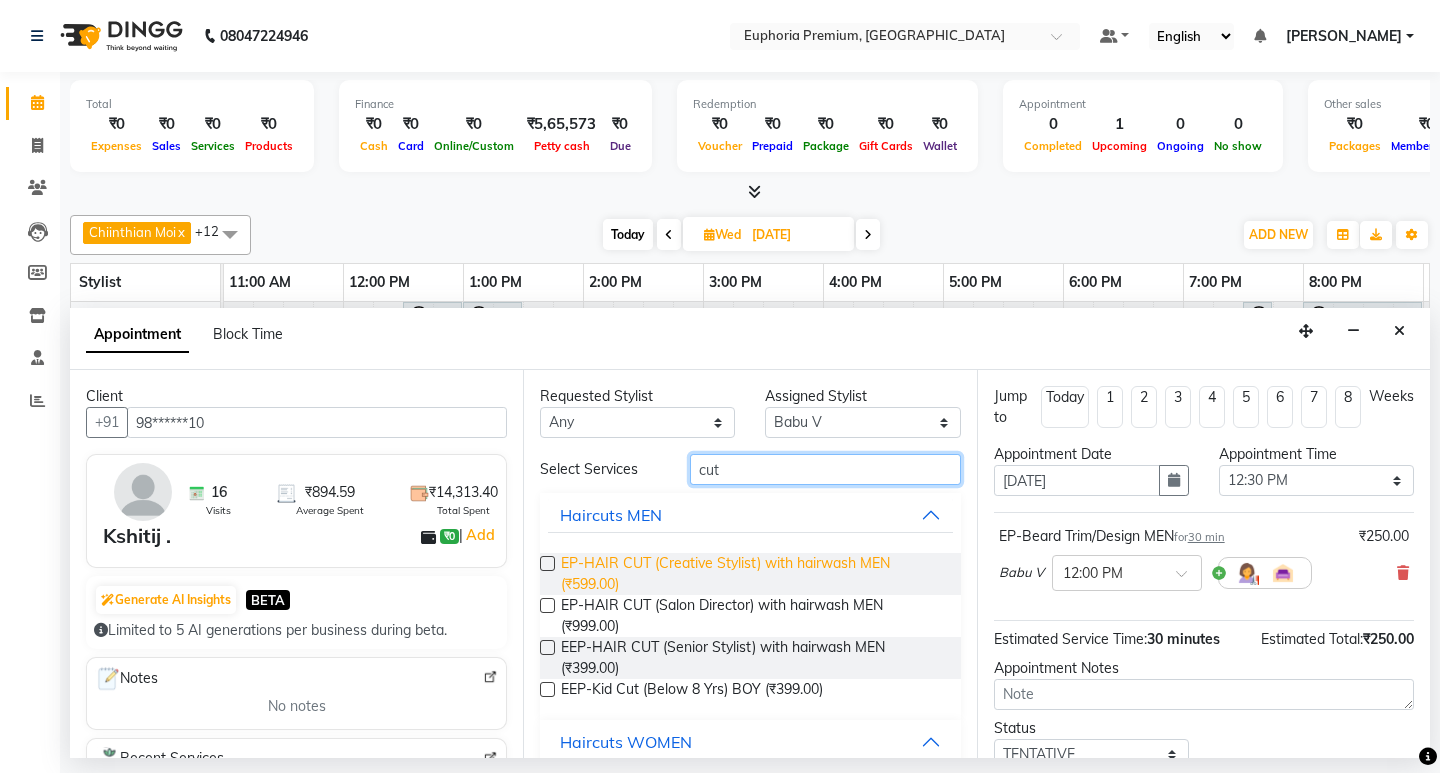 type on "cut" 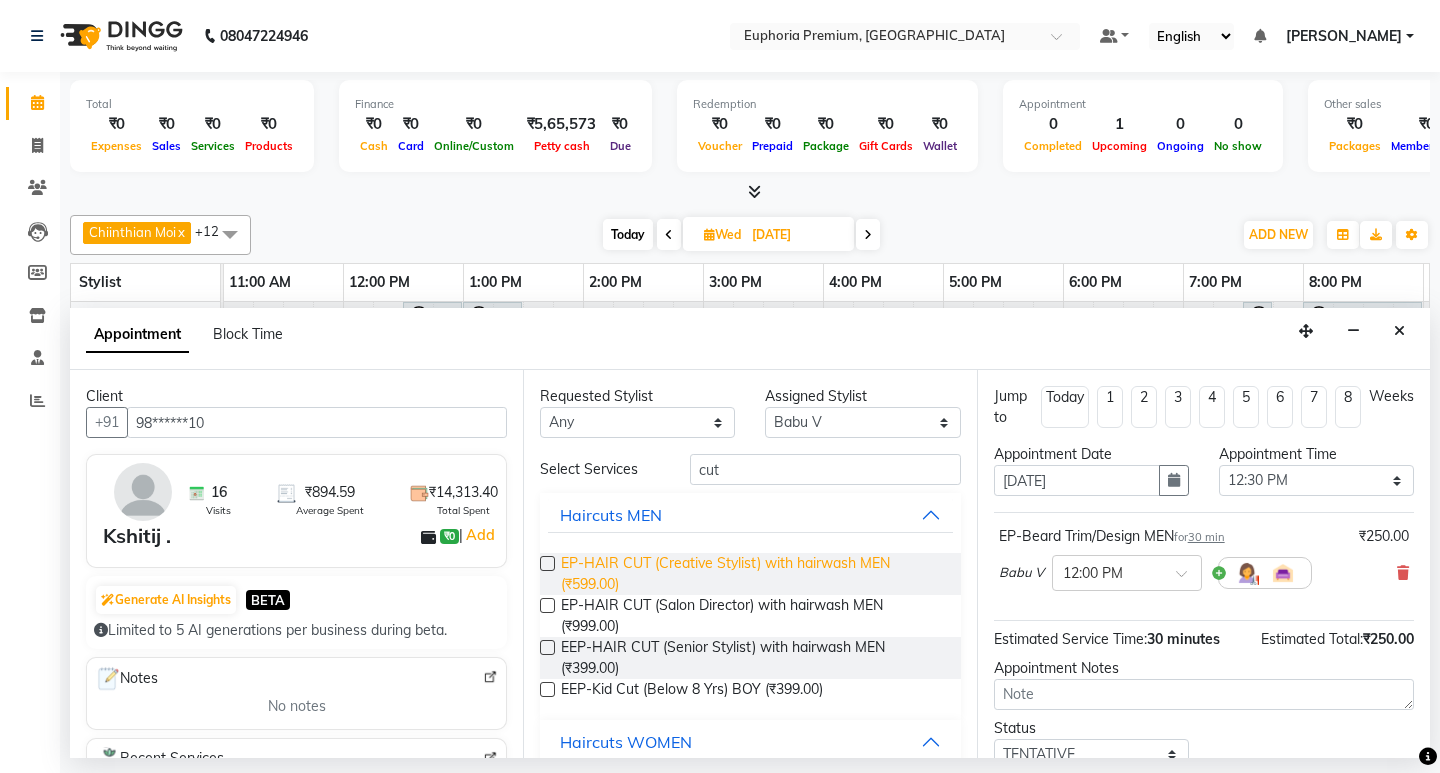 click on "EP-HAIR CUT (Creative Stylist) with hairwash MEN (₹599.00)" at bounding box center (752, 574) 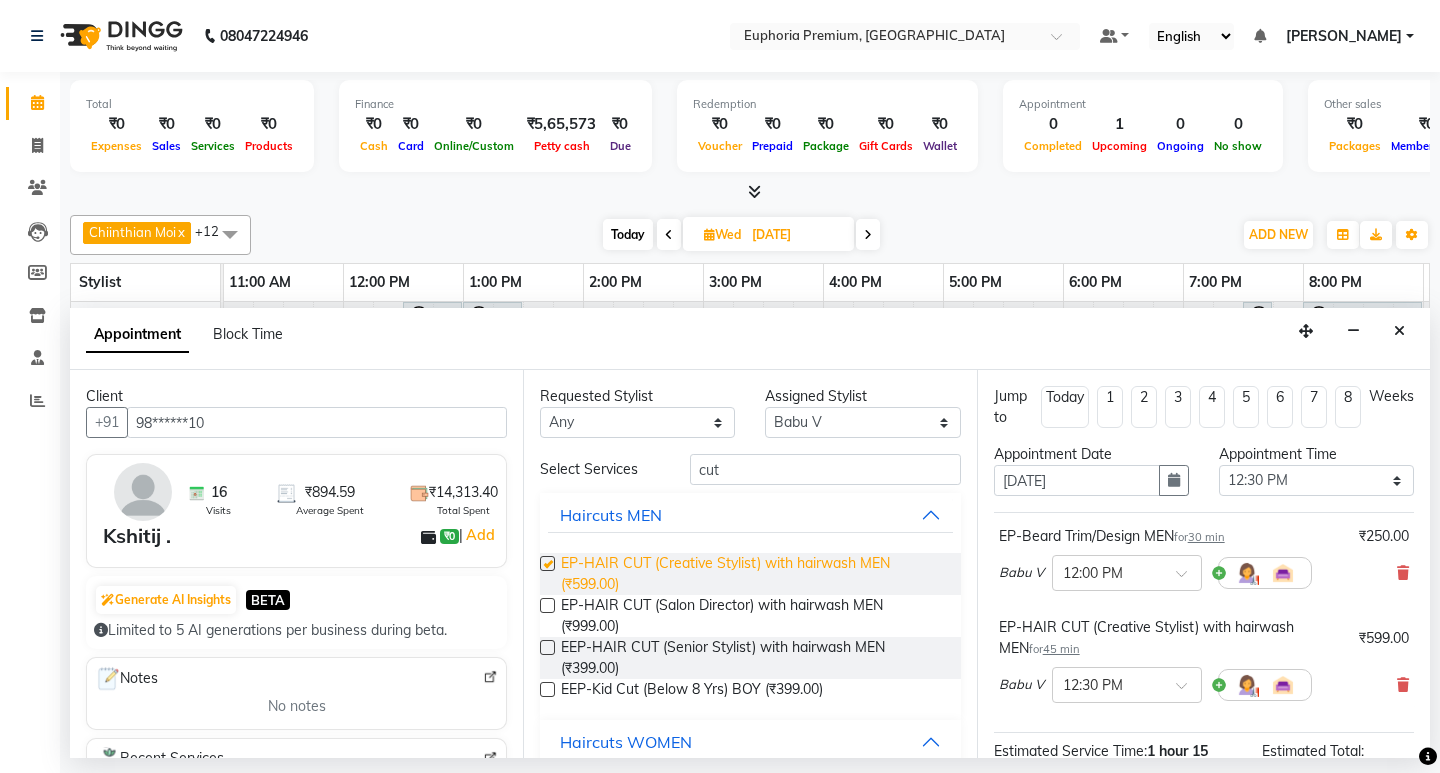 checkbox on "false" 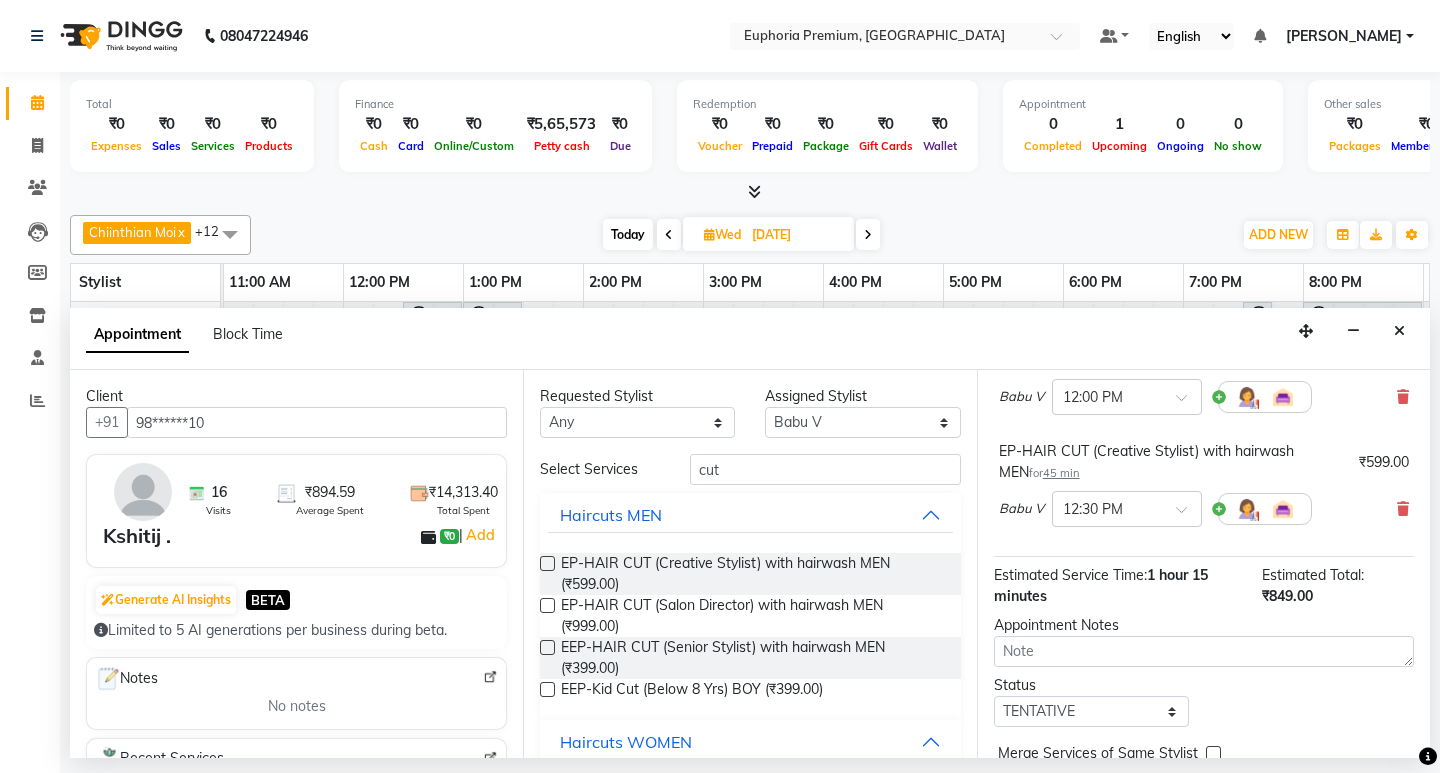 scroll, scrollTop: 271, scrollLeft: 0, axis: vertical 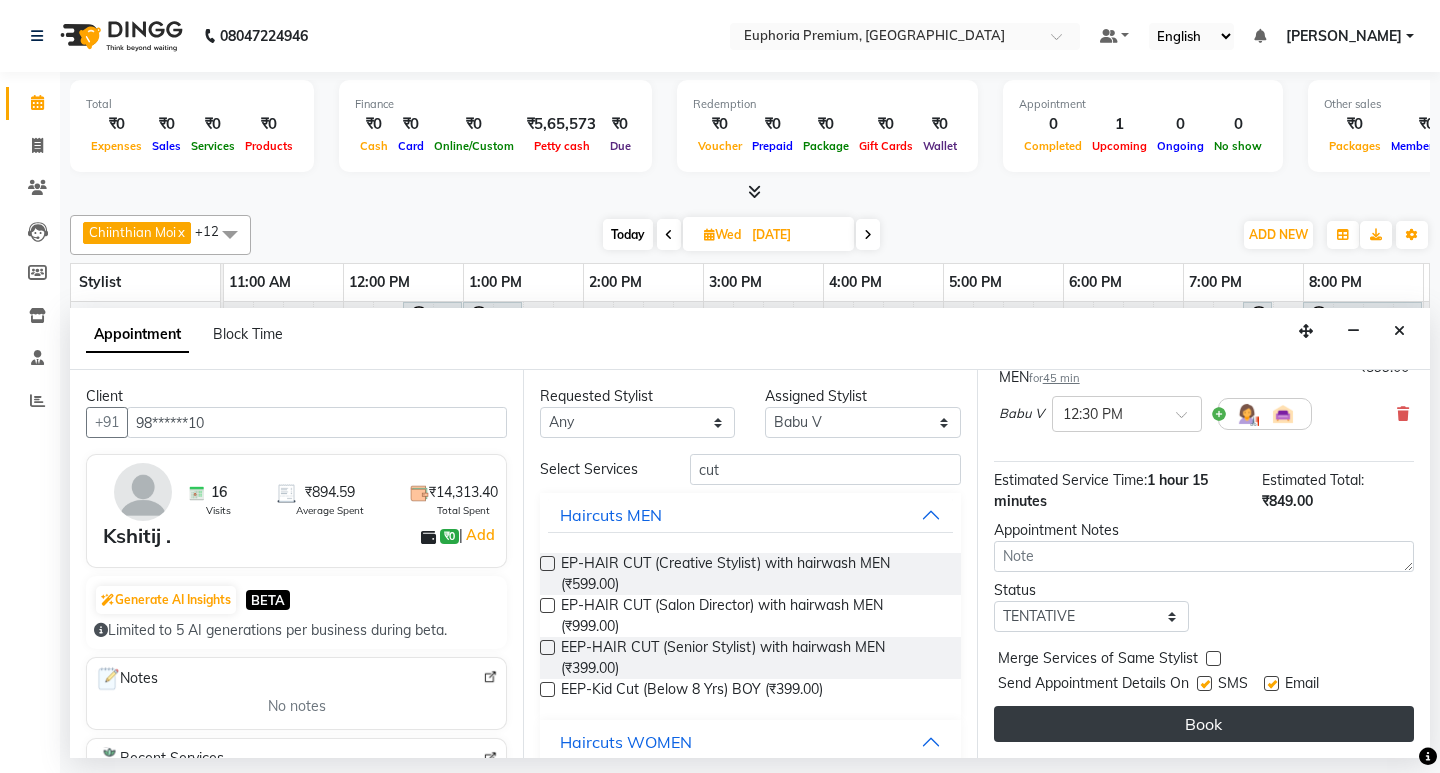 click on "Book" at bounding box center [1204, 724] 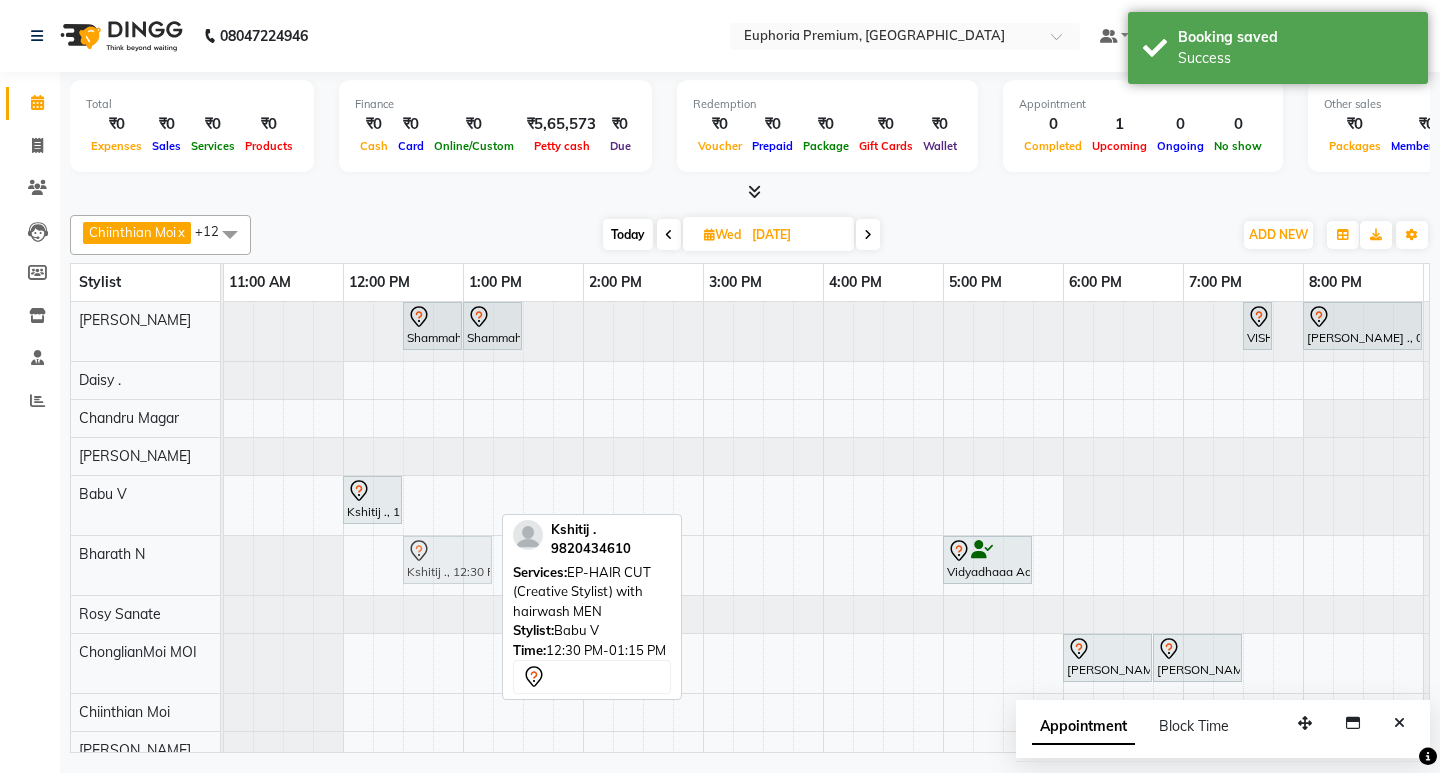 drag, startPoint x: 448, startPoint y: 506, endPoint x: 448, endPoint y: 564, distance: 58 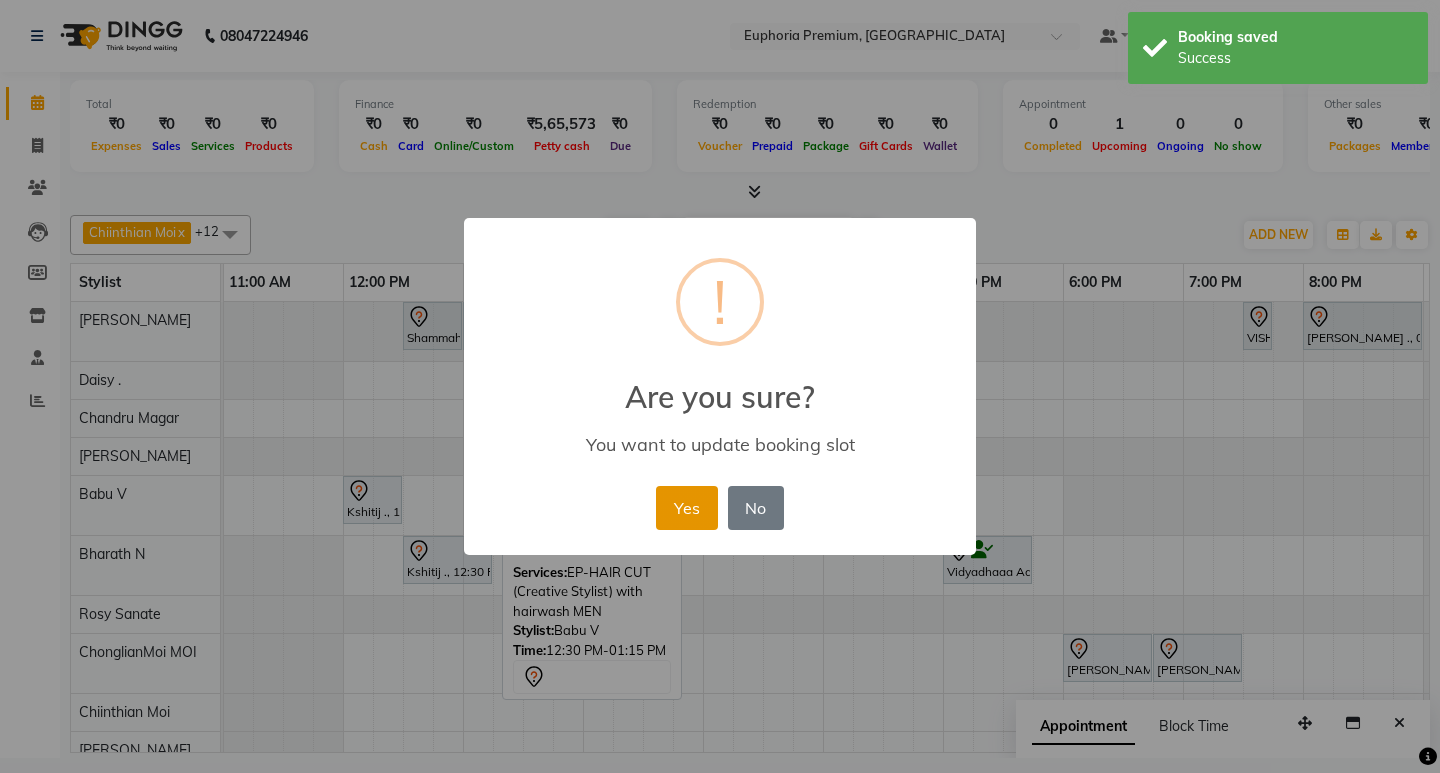 click on "Yes" at bounding box center [686, 508] 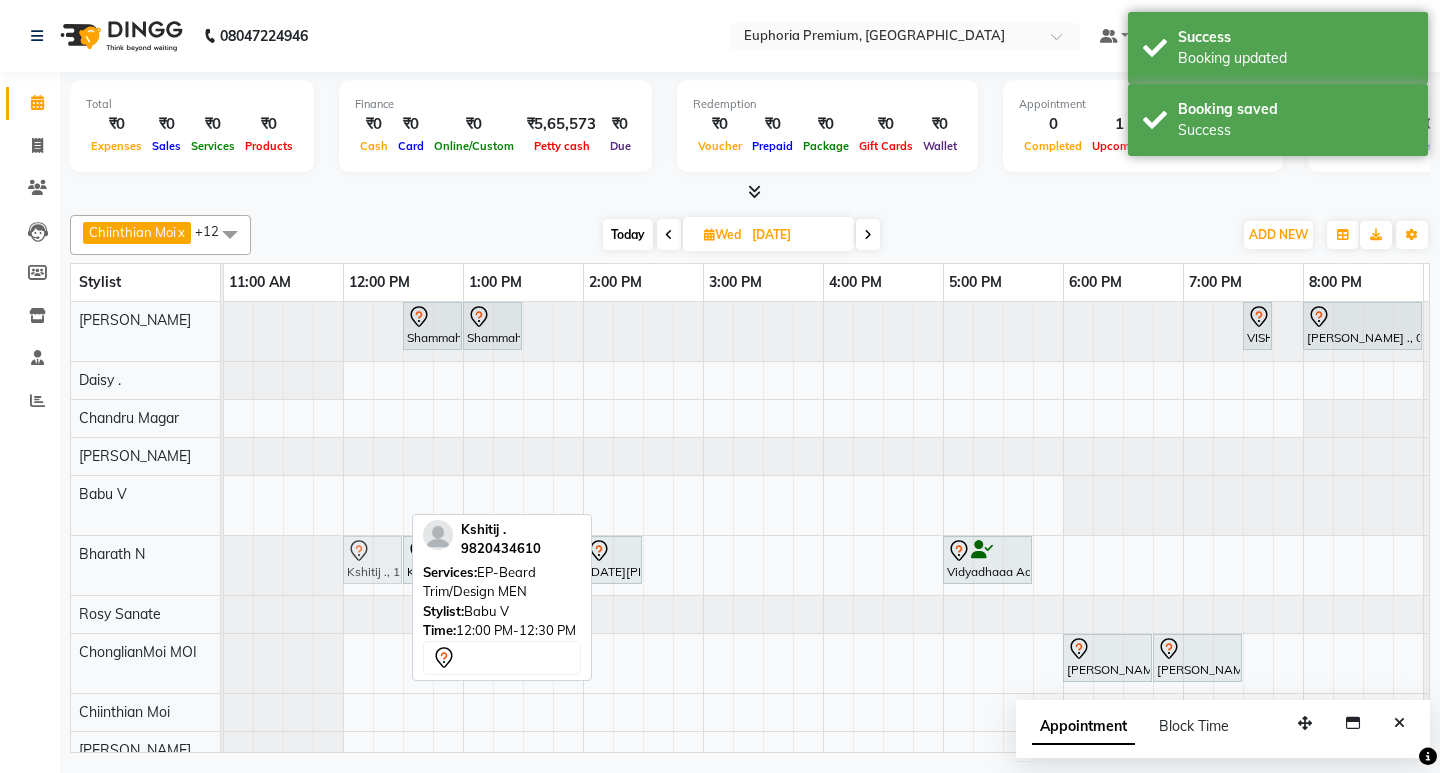 drag, startPoint x: 371, startPoint y: 506, endPoint x: 371, endPoint y: 557, distance: 51 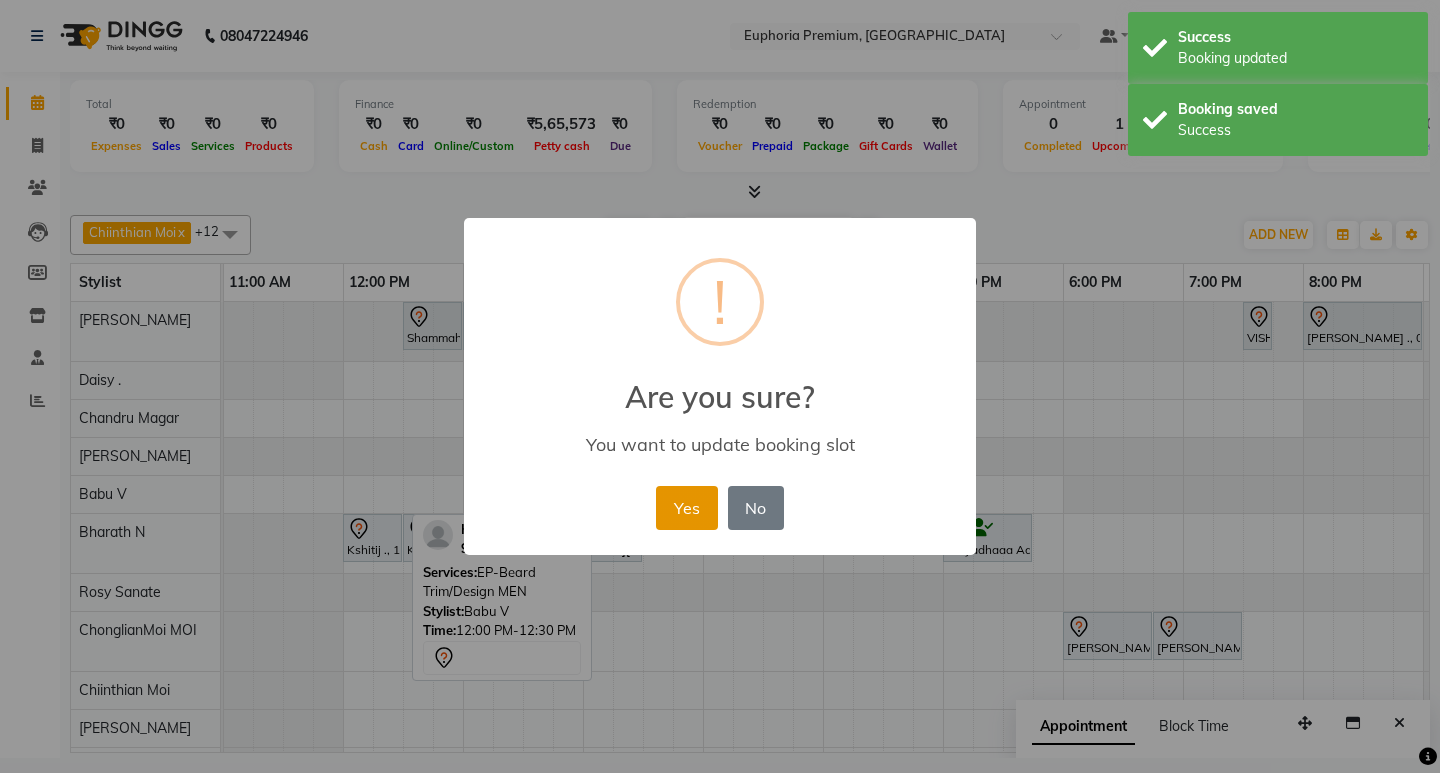click on "Yes" at bounding box center (686, 508) 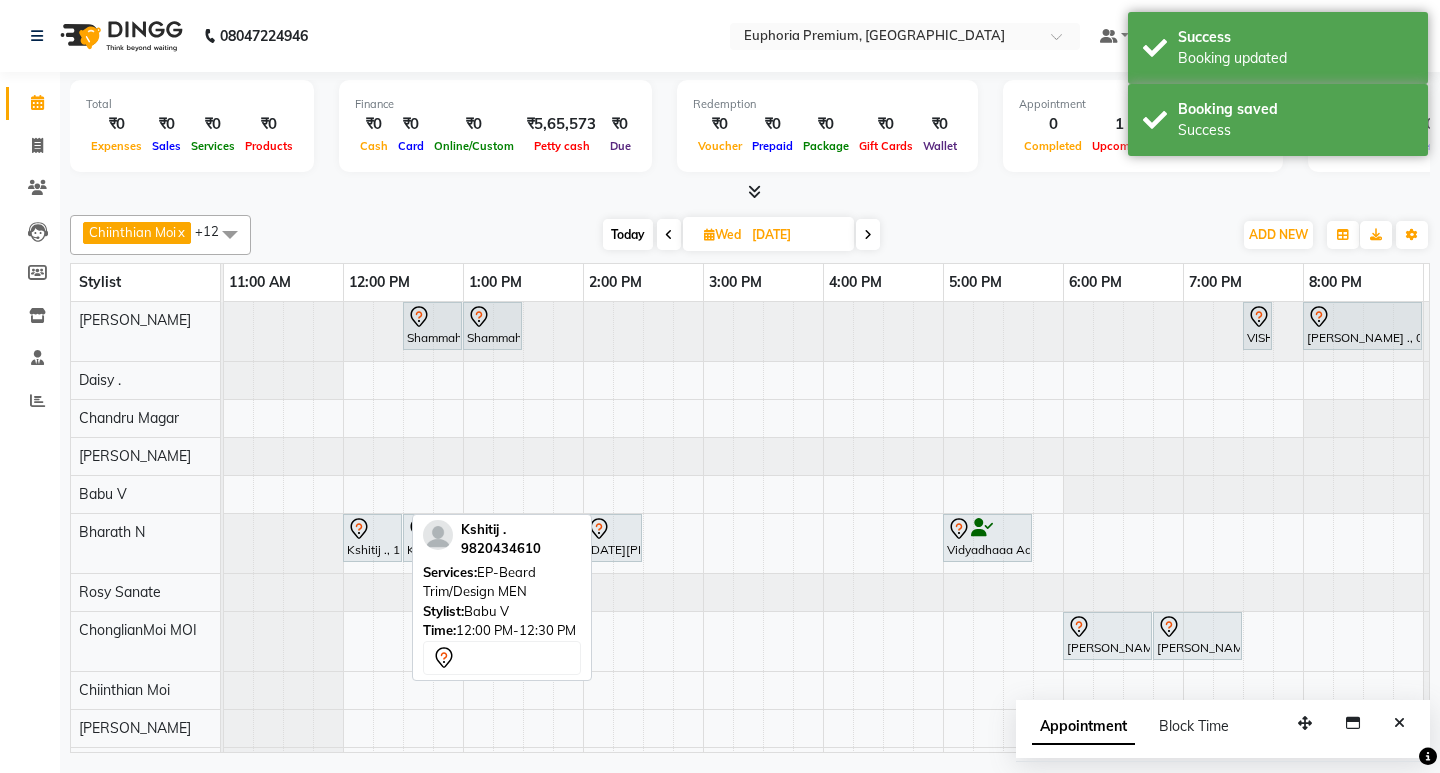 click on "Wed" at bounding box center (722, 234) 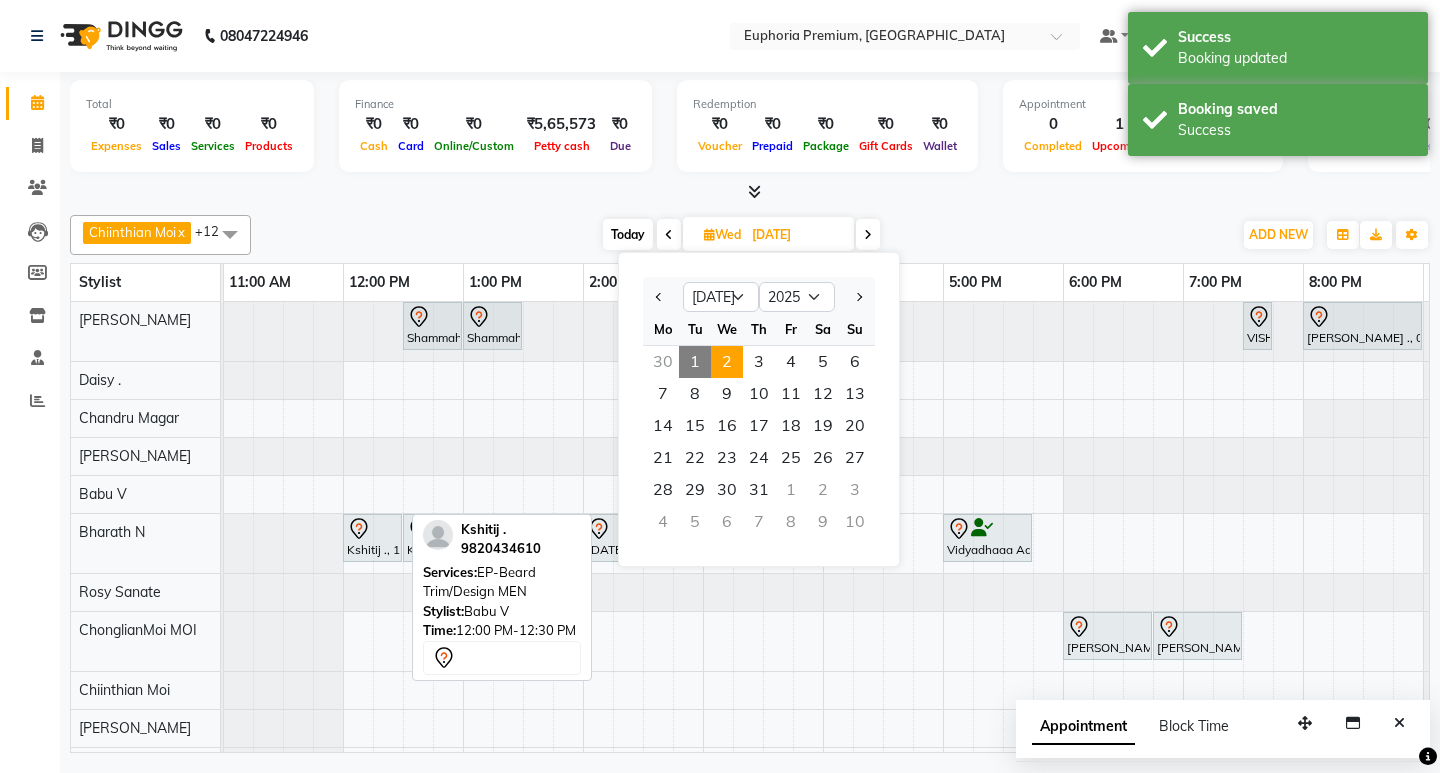 click on "1" at bounding box center (695, 362) 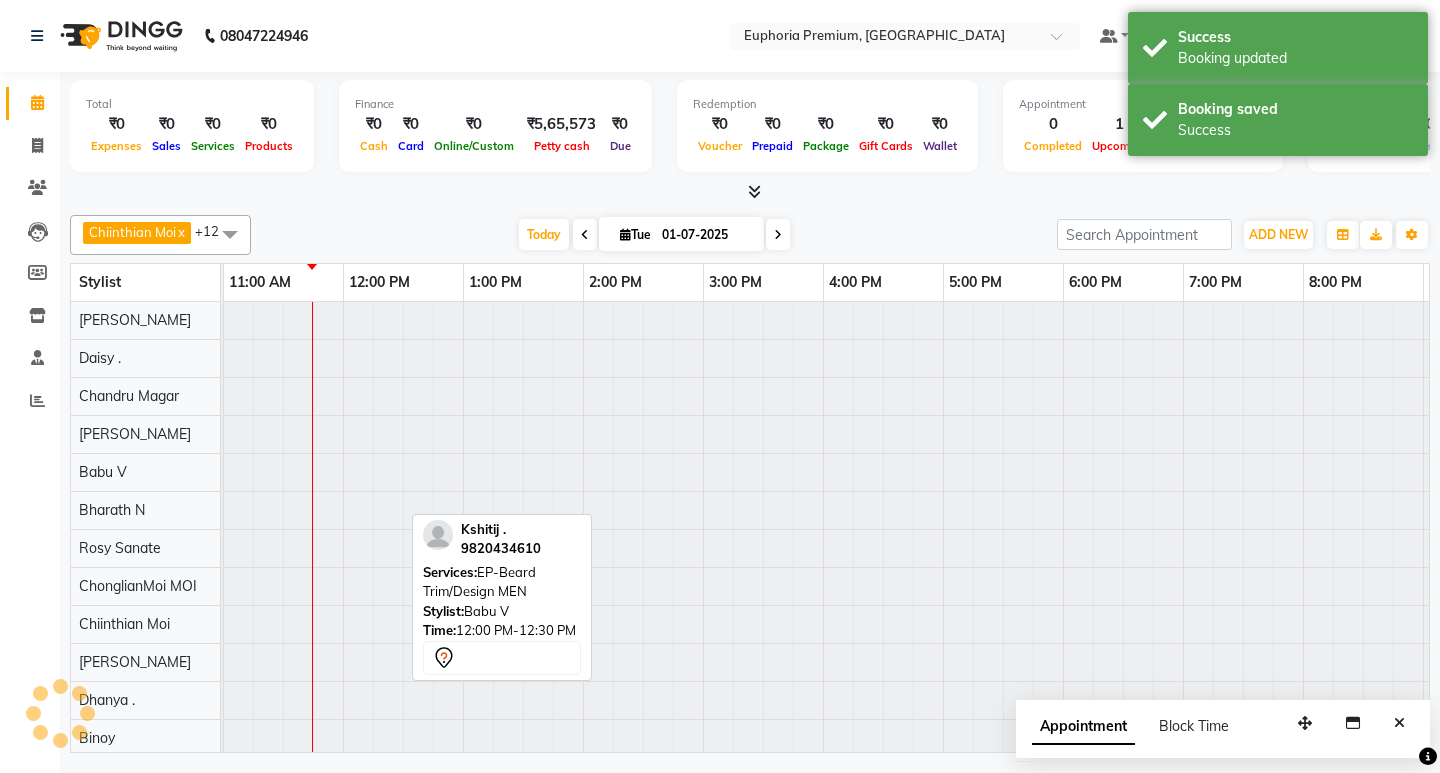 scroll, scrollTop: 0, scrollLeft: 361, axis: horizontal 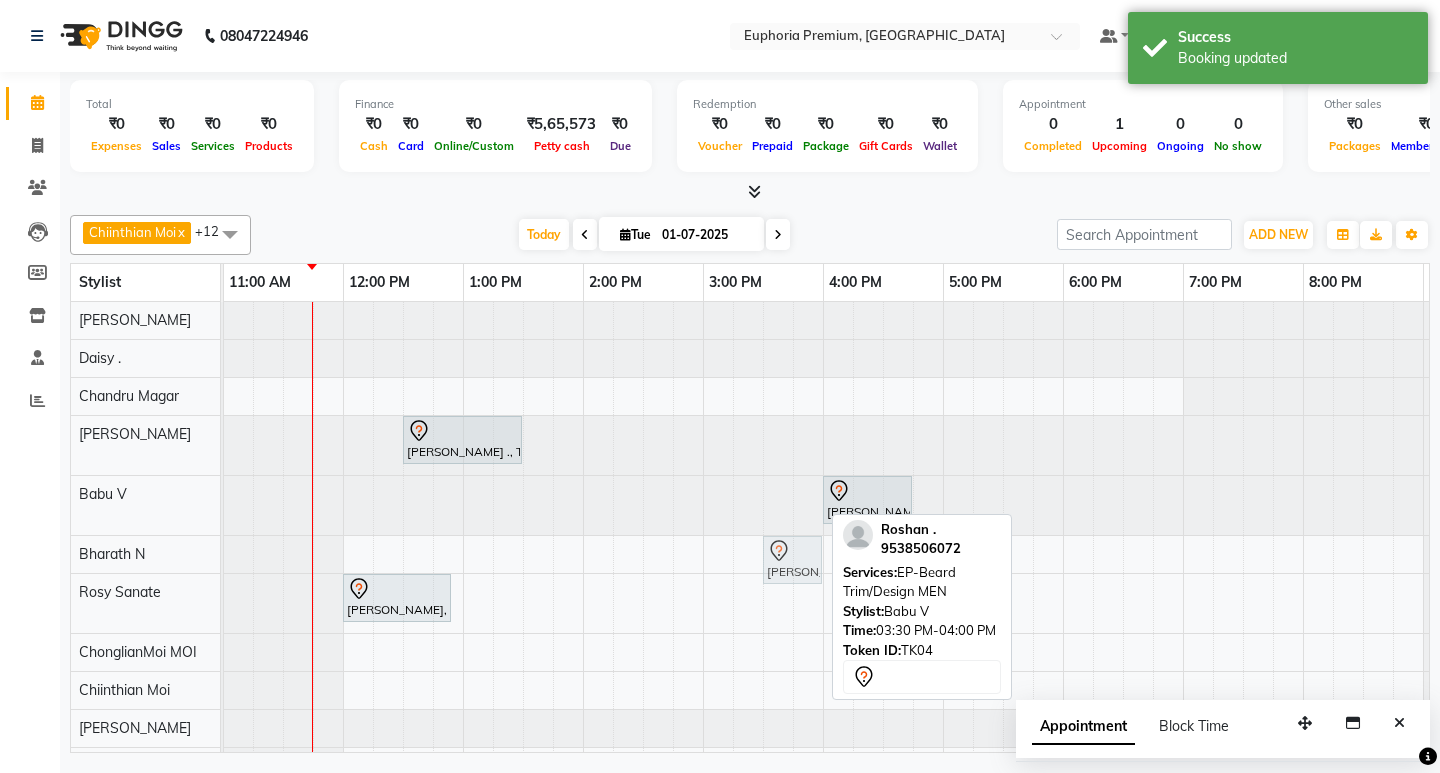 drag, startPoint x: 786, startPoint y: 506, endPoint x: 785, endPoint y: 542, distance: 36.013885 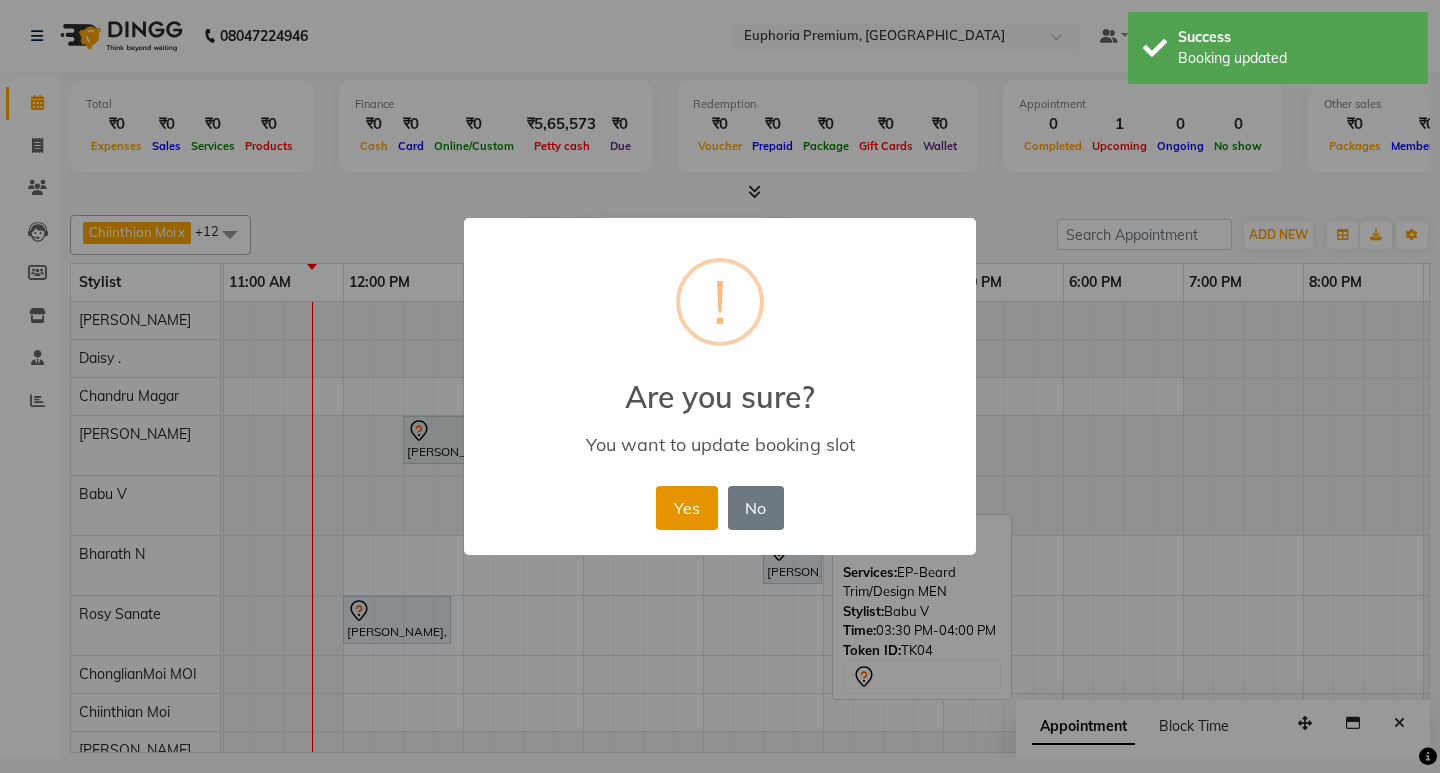 click on "Yes" at bounding box center (686, 508) 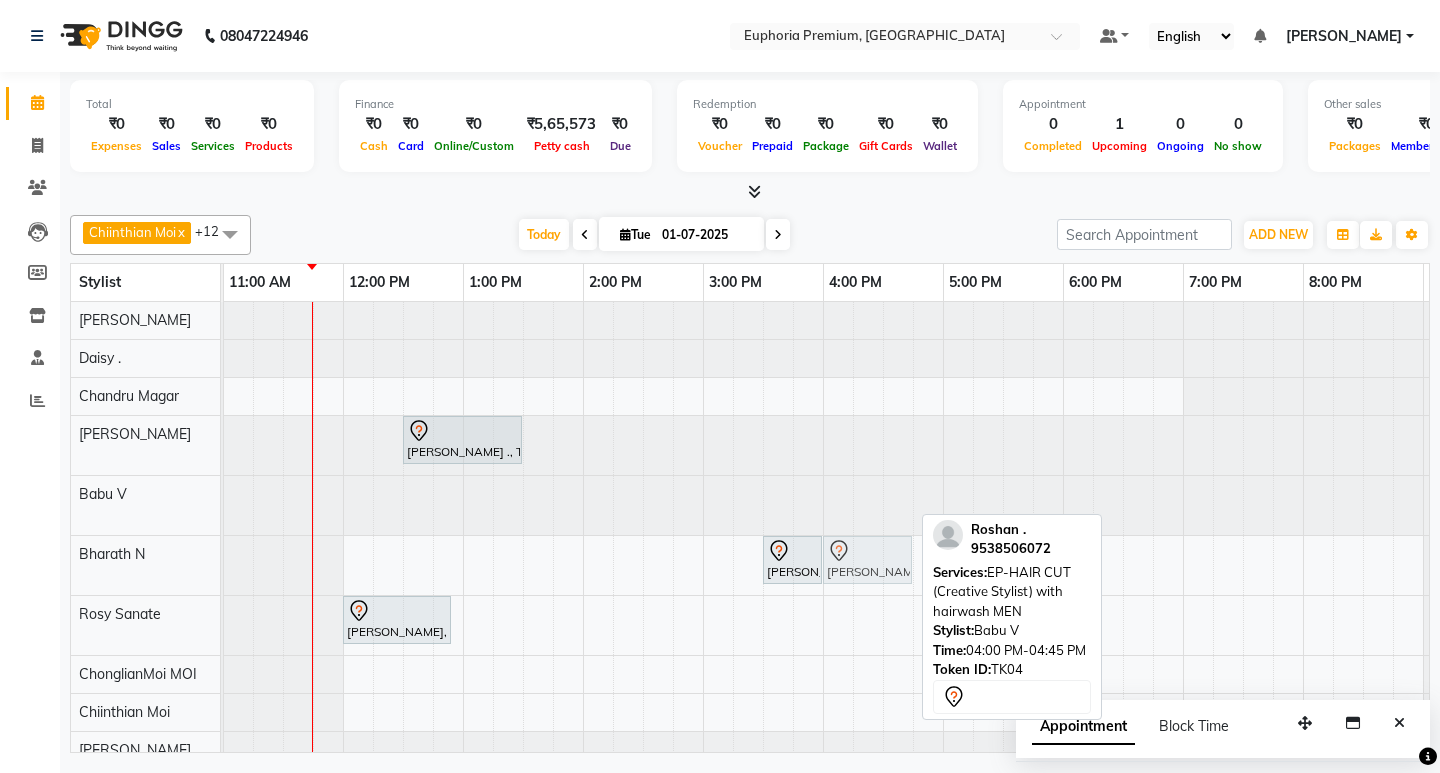 drag, startPoint x: 853, startPoint y: 484, endPoint x: 857, endPoint y: 541, distance: 57.14018 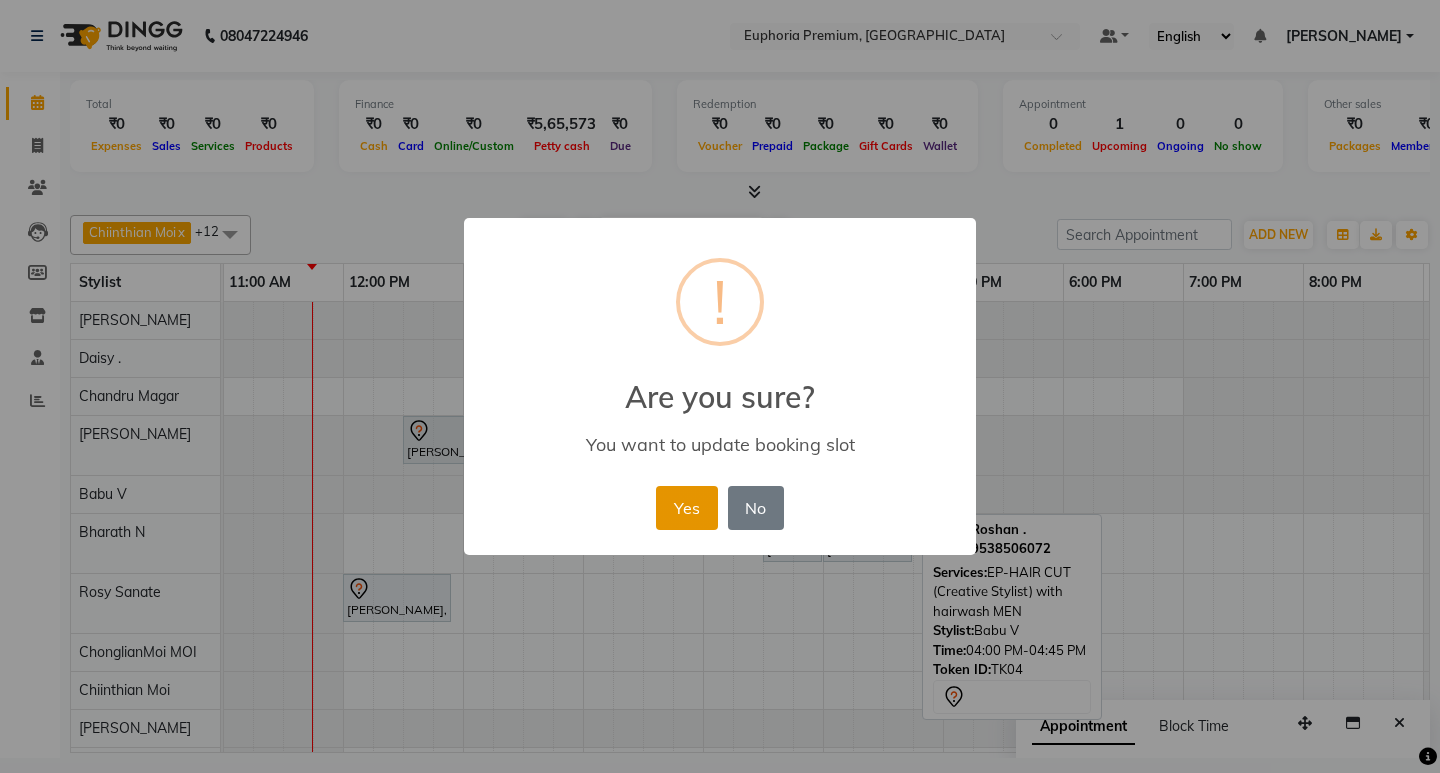 click on "Yes" at bounding box center [686, 508] 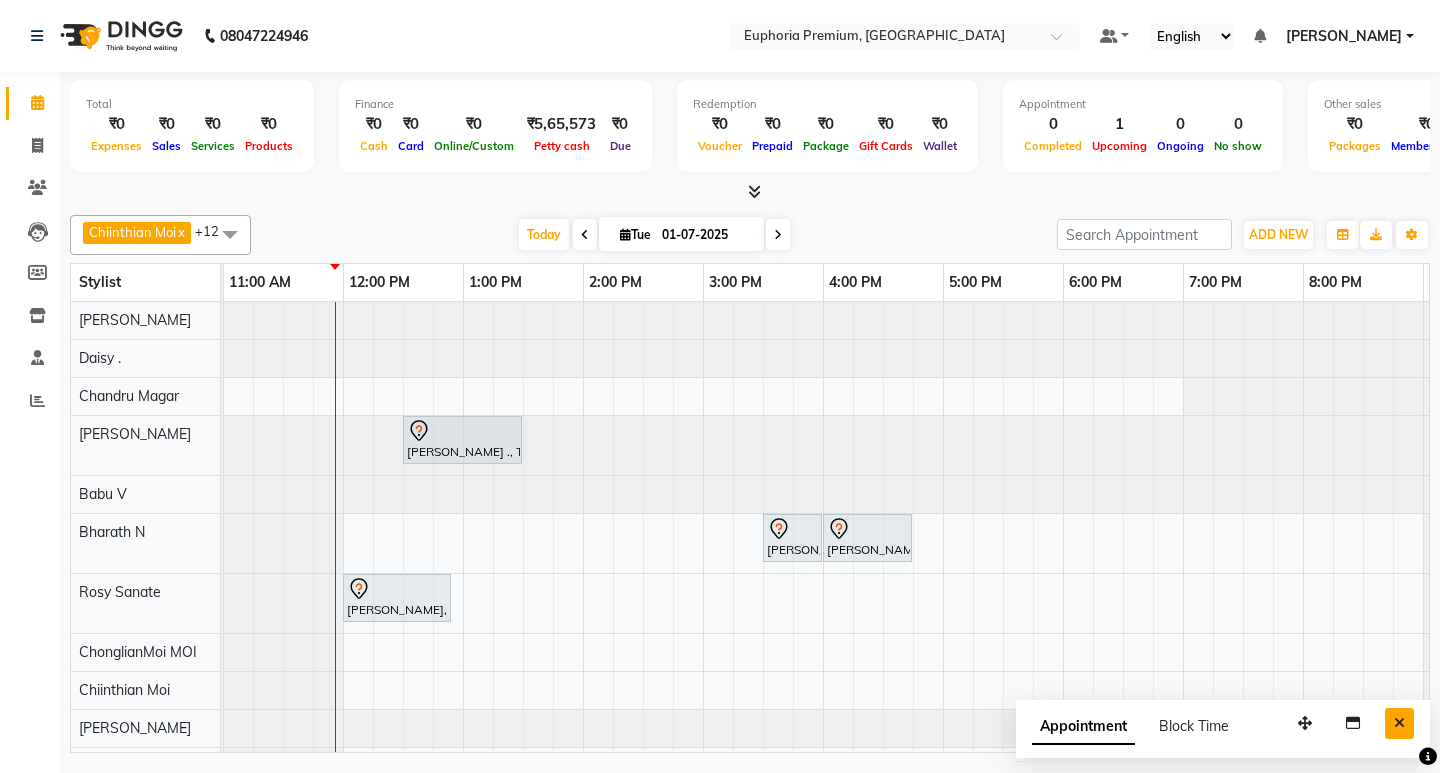 click at bounding box center (1399, 723) 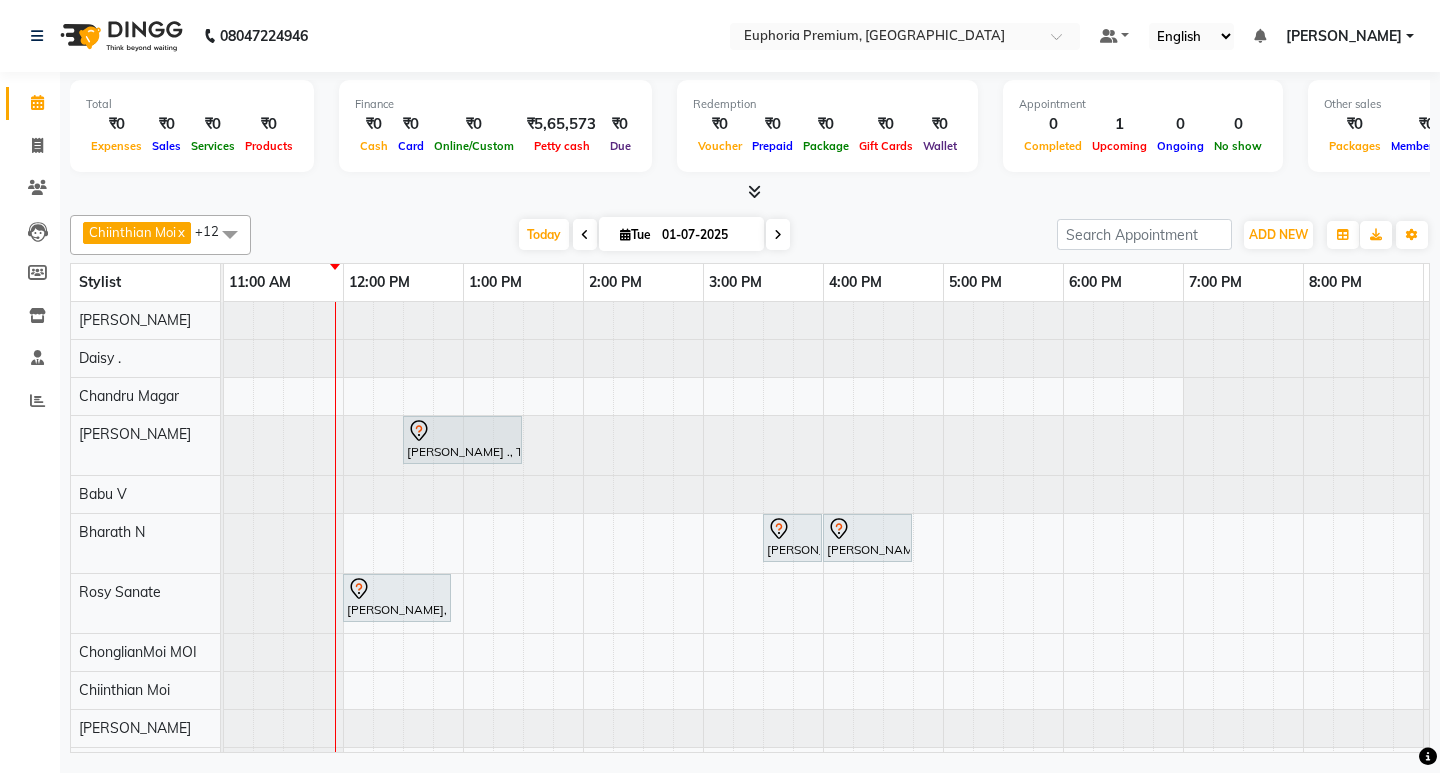 scroll, scrollTop: 69, scrollLeft: 361, axis: both 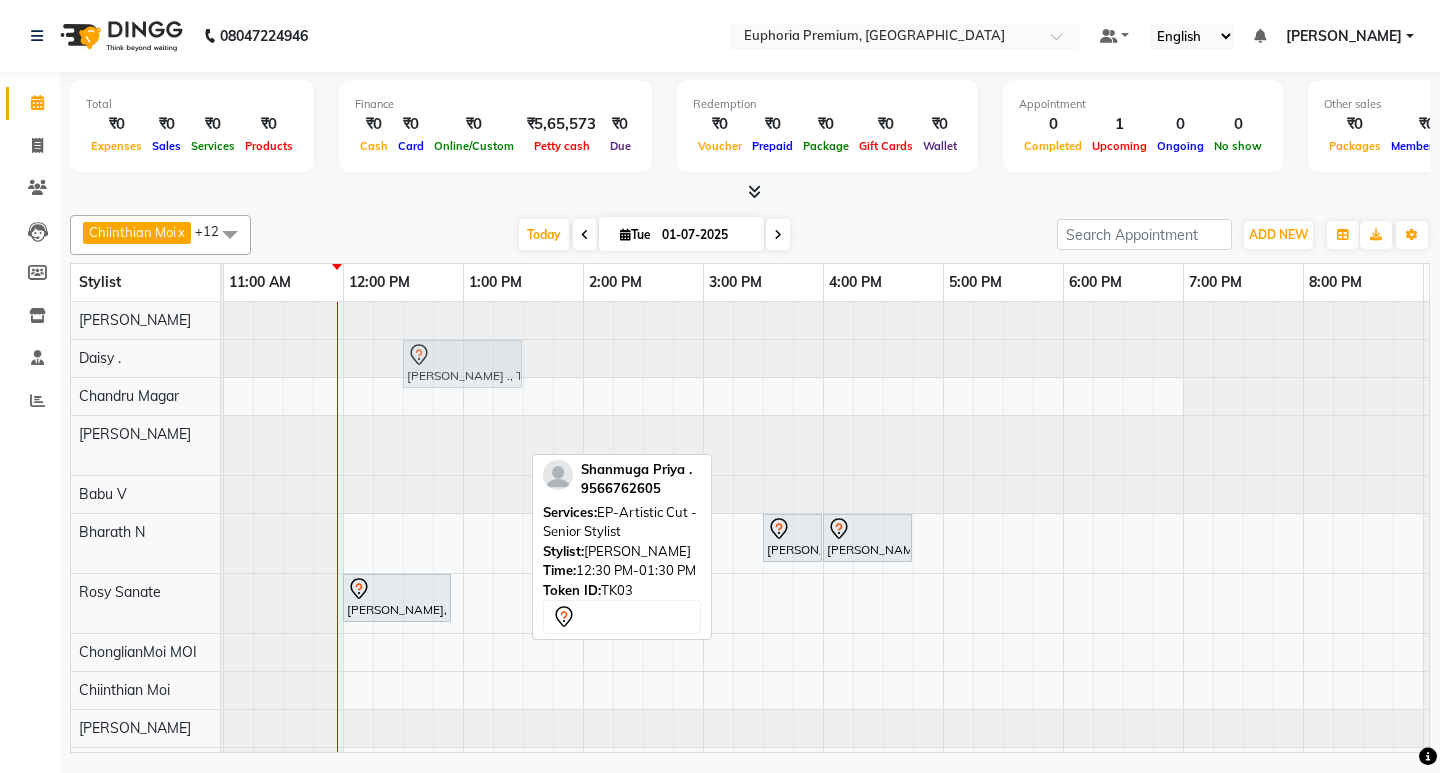 drag, startPoint x: 460, startPoint y: 433, endPoint x: 459, endPoint y: 358, distance: 75.00667 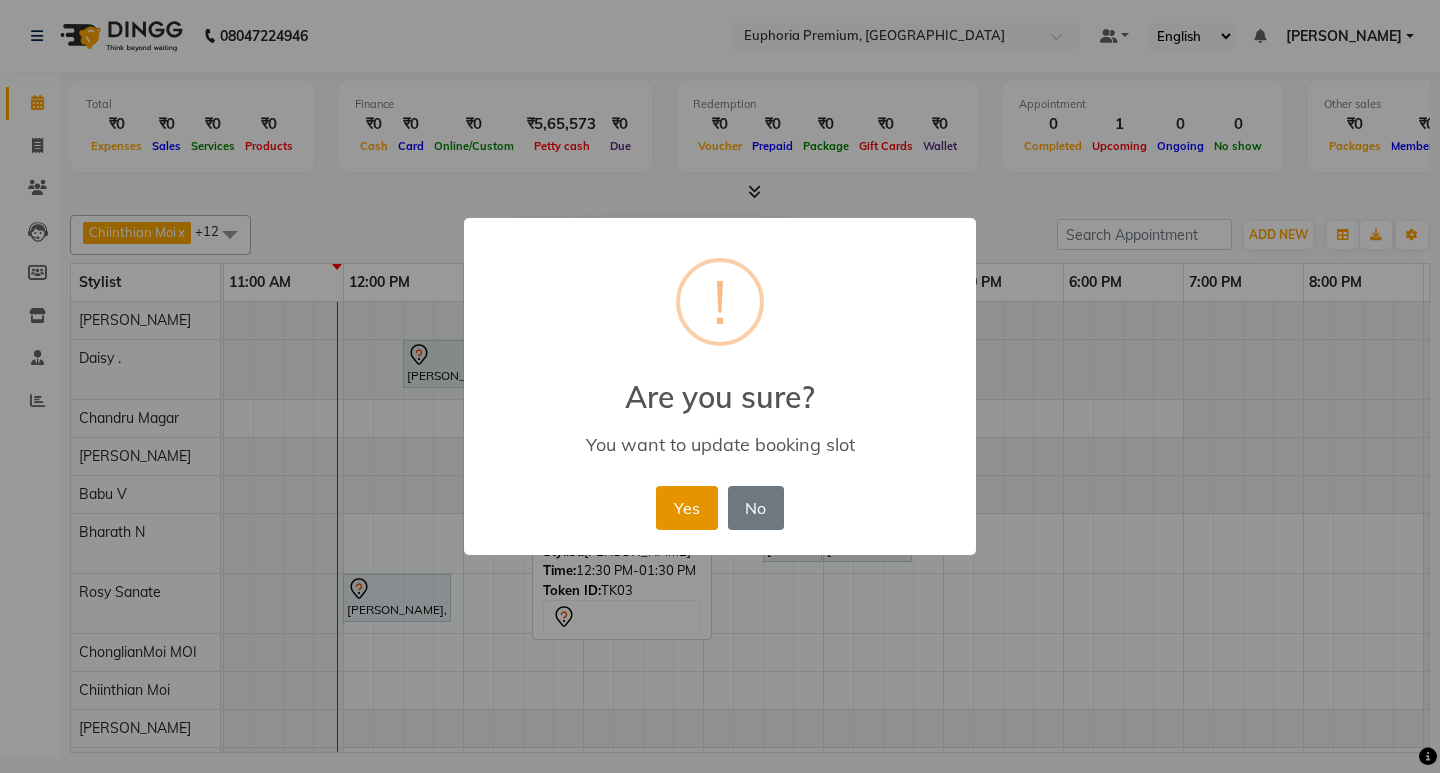 click on "Yes" at bounding box center (686, 508) 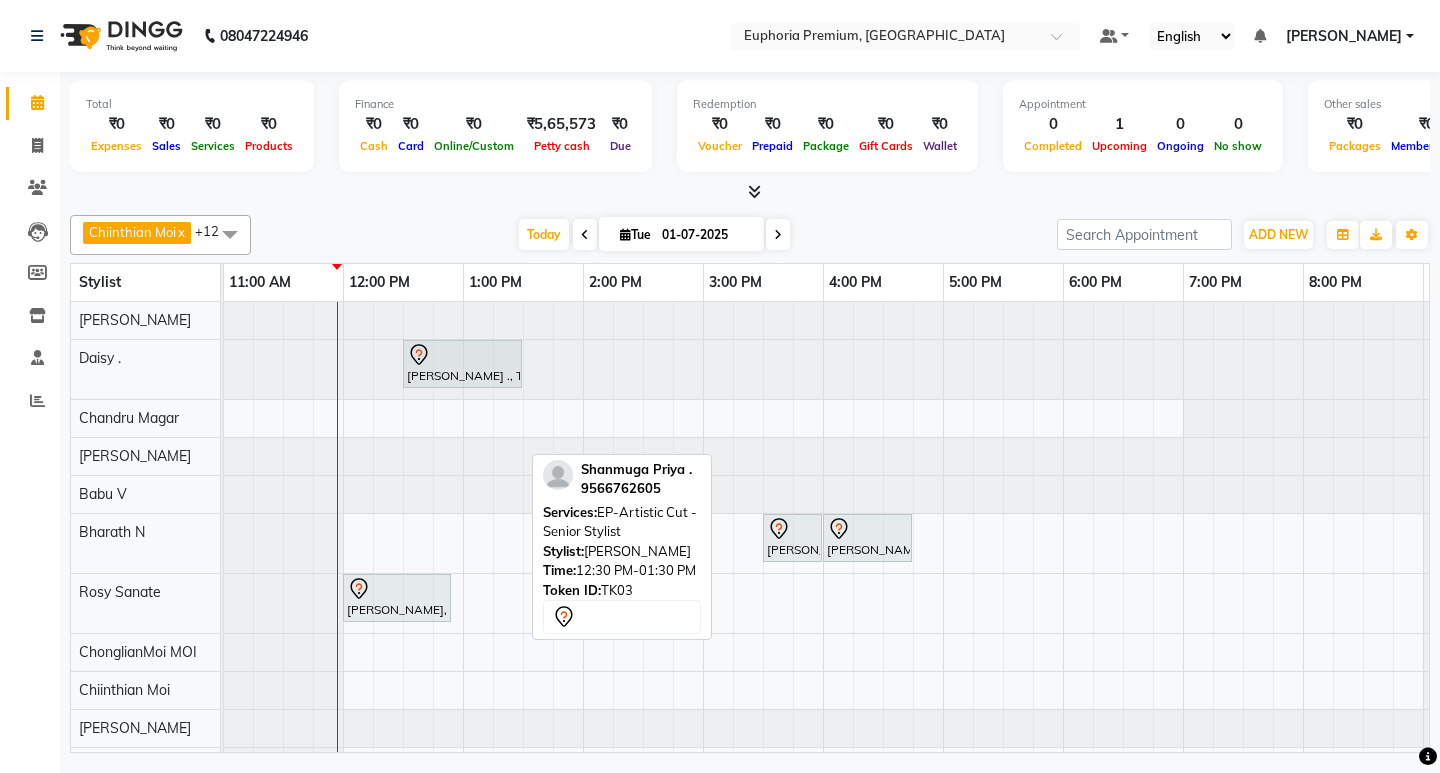 click at bounding box center [-137, 456] 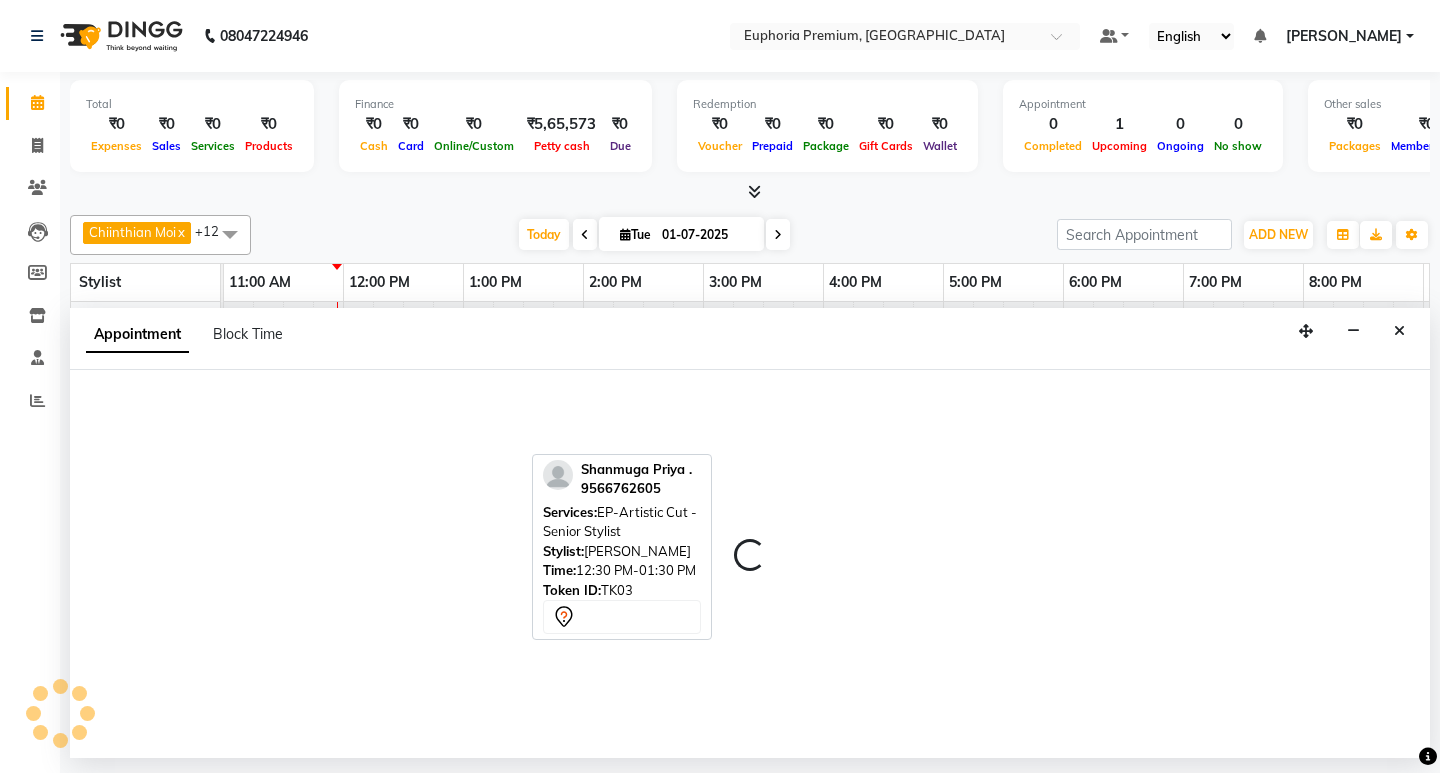 select on "78117" 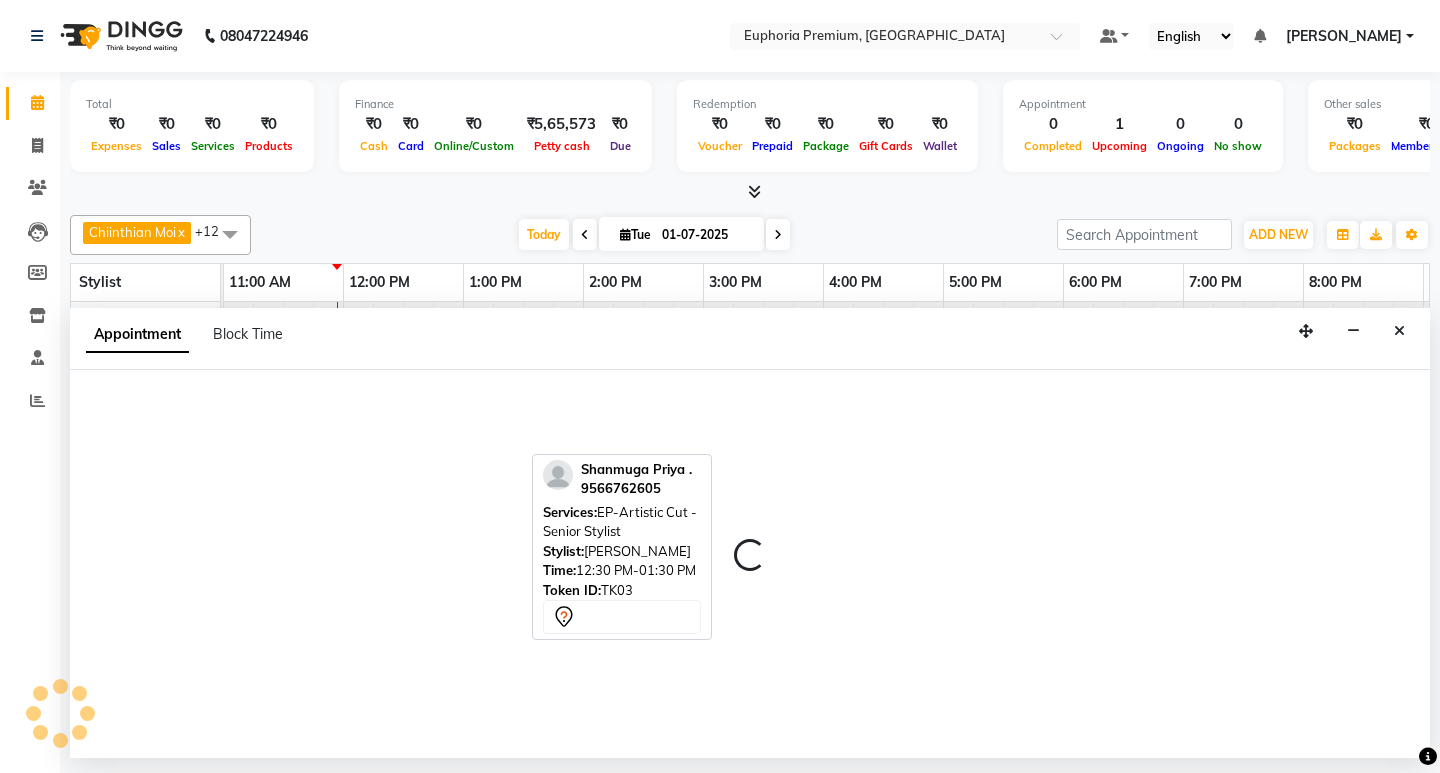 select on "720" 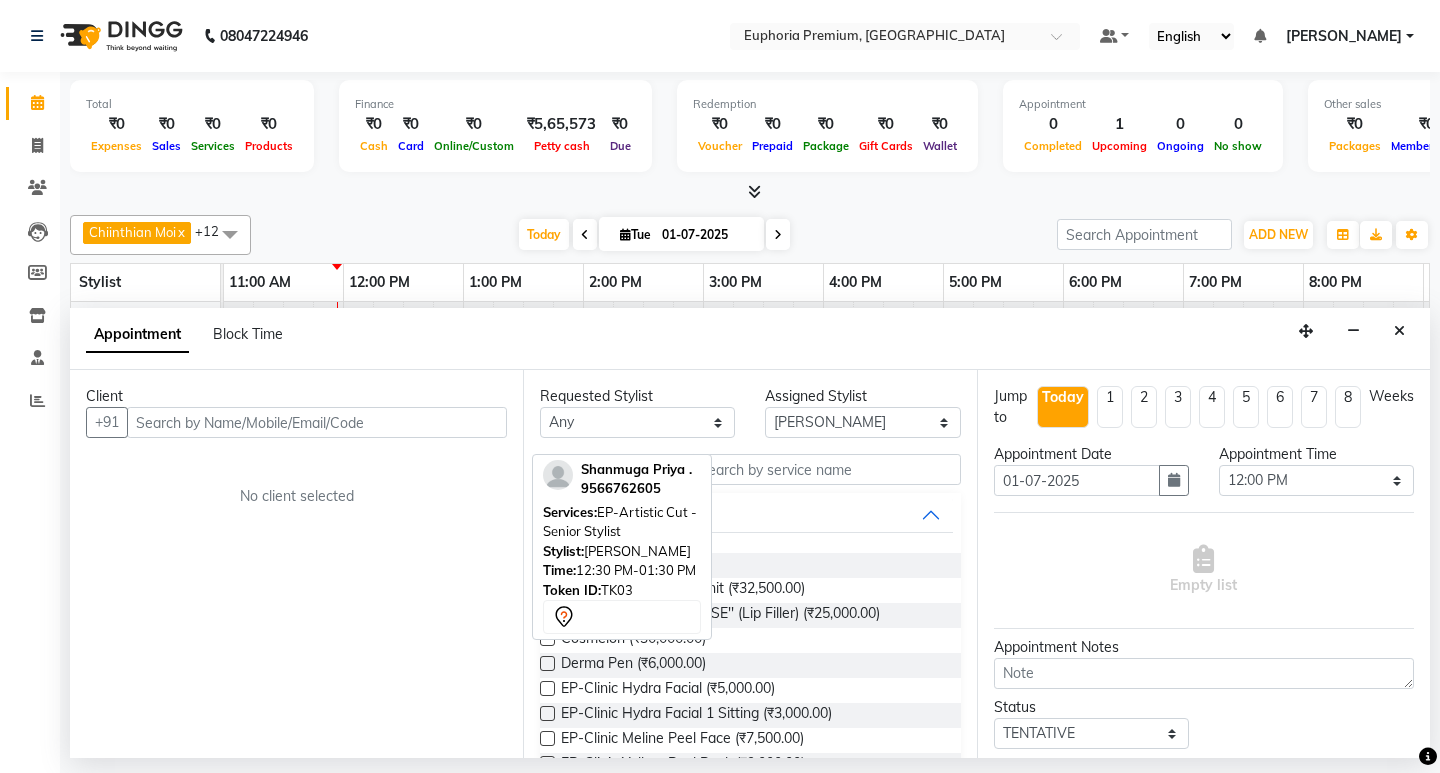click at bounding box center [317, 422] 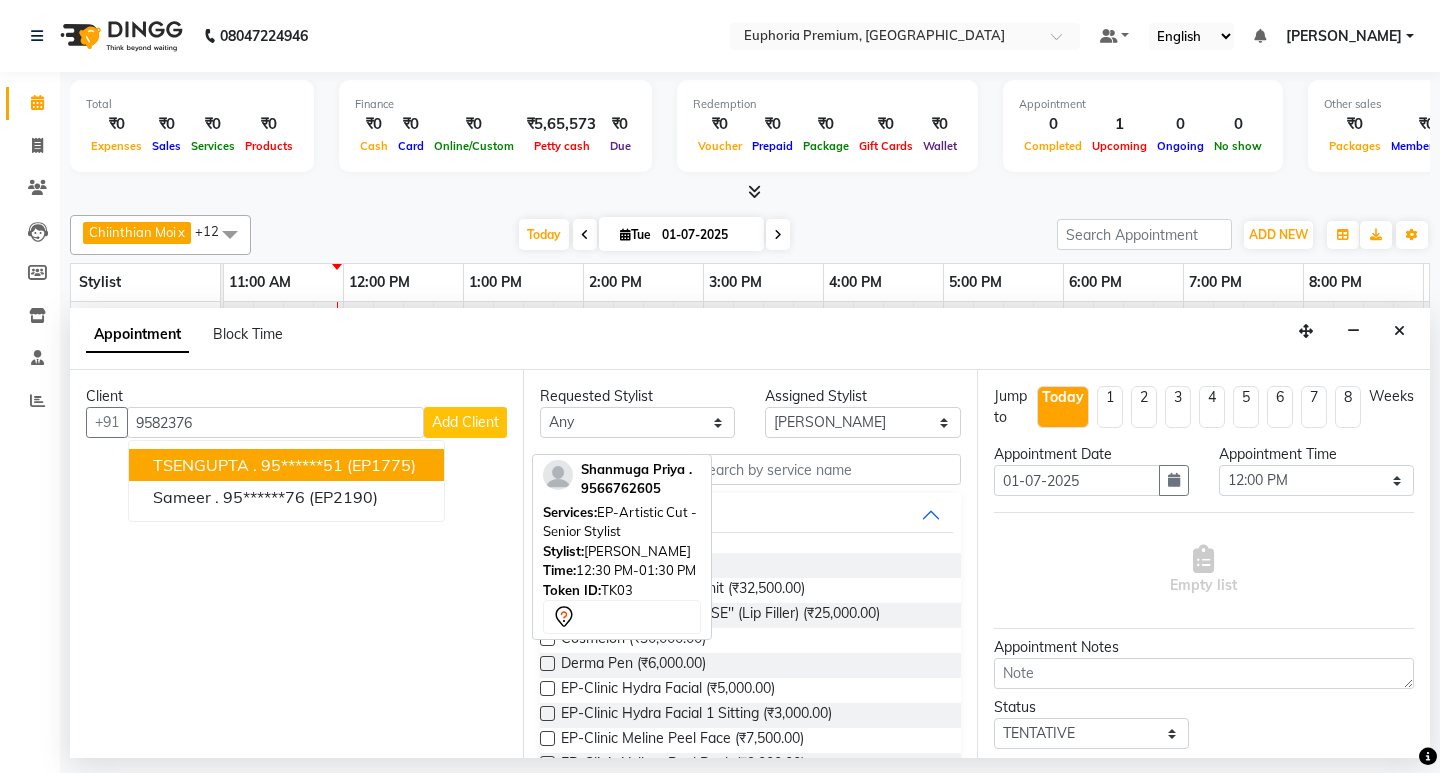 click on "TSENGUPTA ." at bounding box center [205, 465] 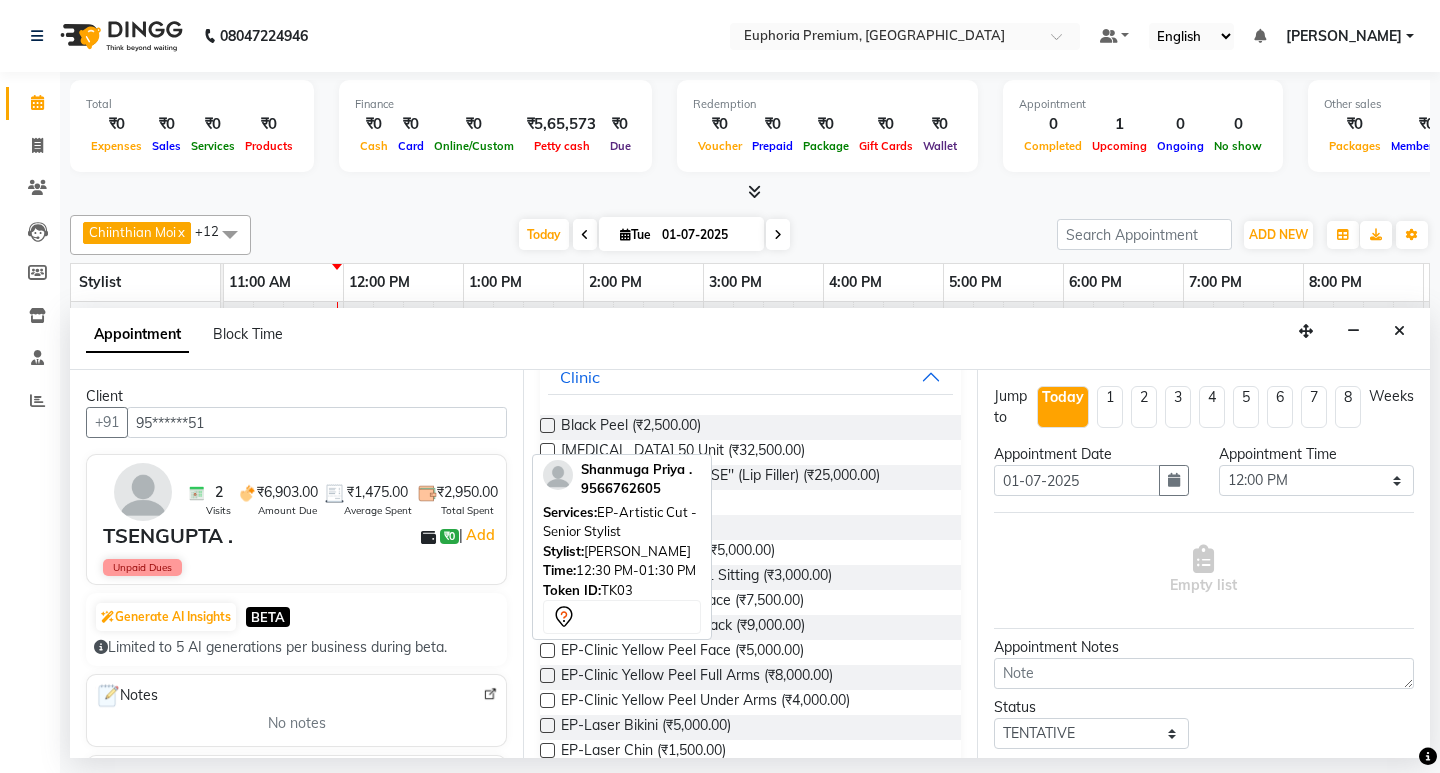 scroll, scrollTop: 0, scrollLeft: 0, axis: both 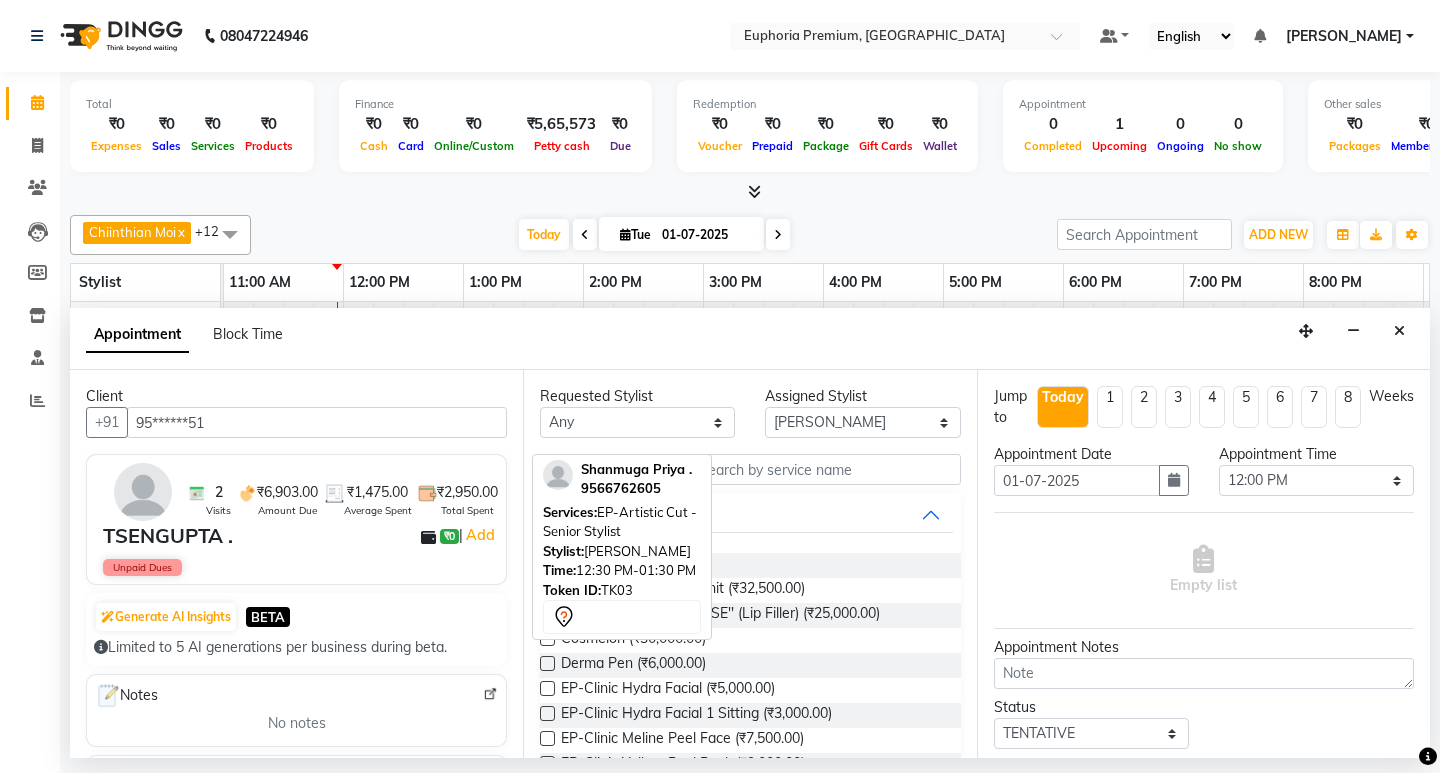 type on "95******51" 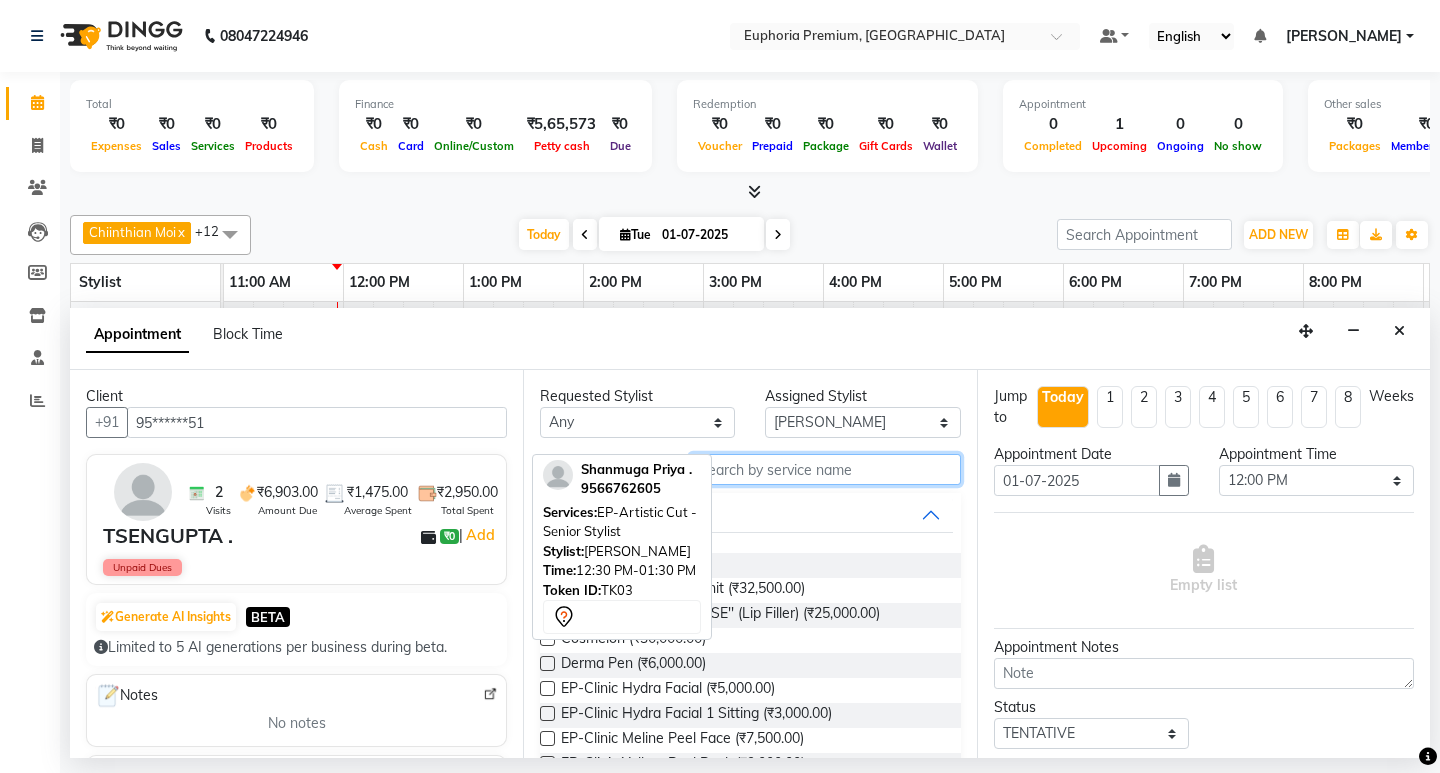 click at bounding box center (825, 469) 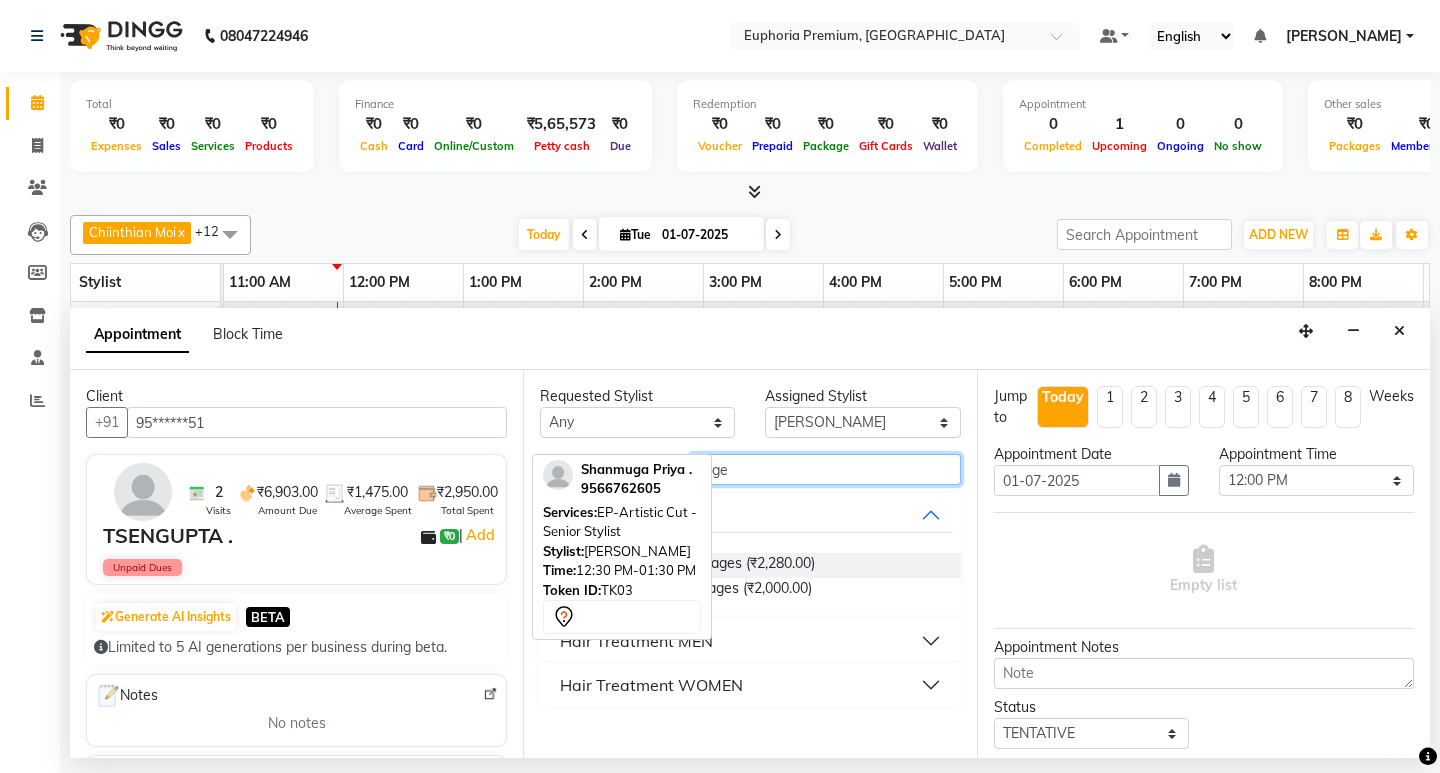 type on "rege" 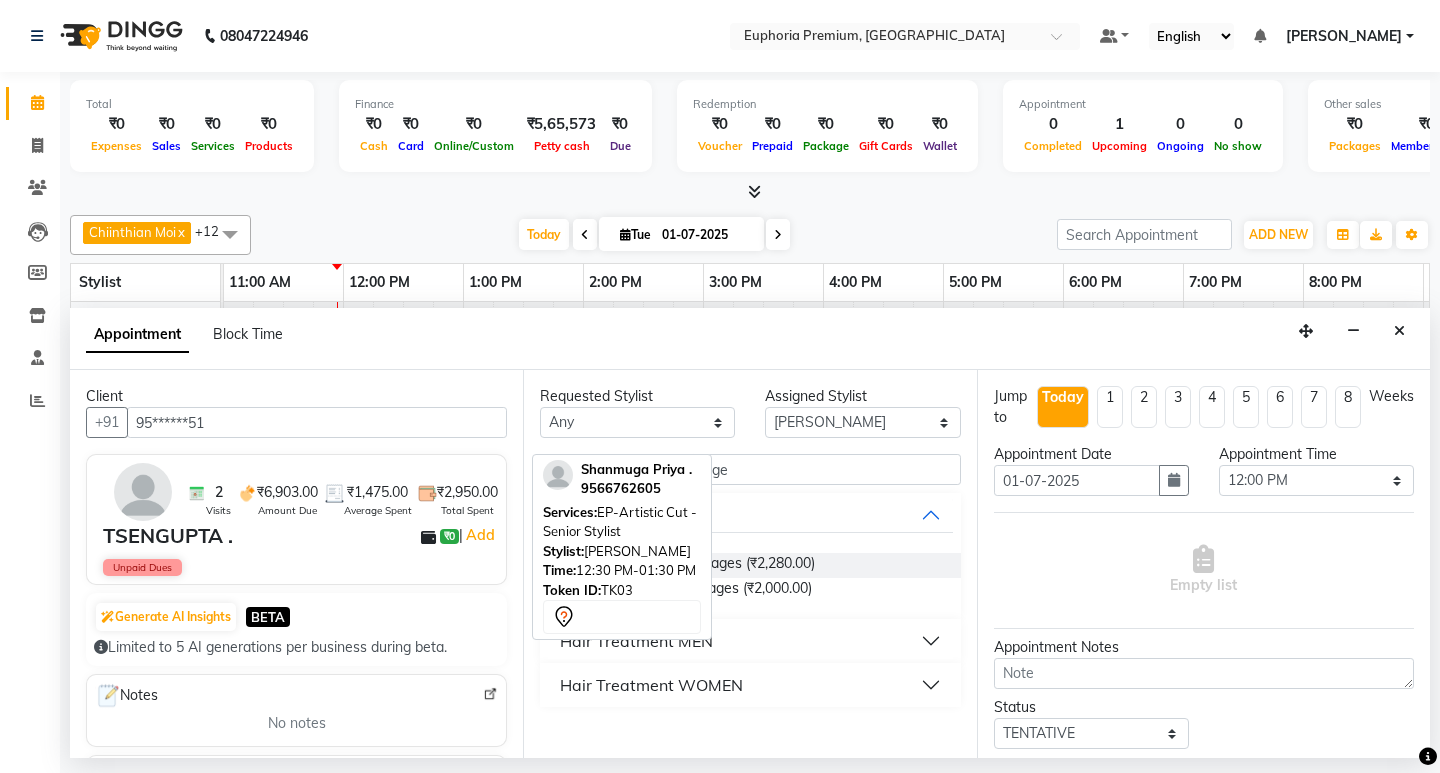 drag, startPoint x: 628, startPoint y: 681, endPoint x: 643, endPoint y: 691, distance: 18.027756 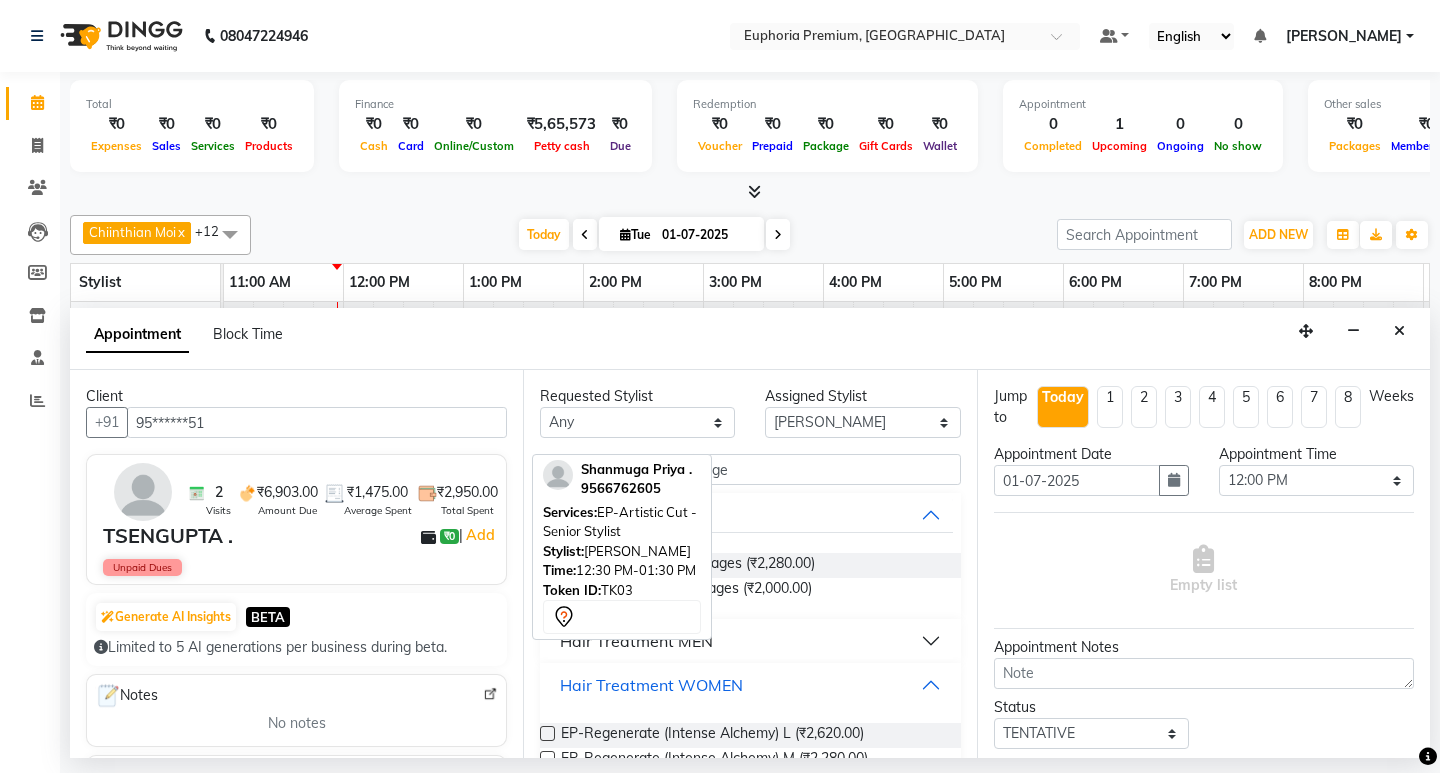 scroll, scrollTop: 94, scrollLeft: 0, axis: vertical 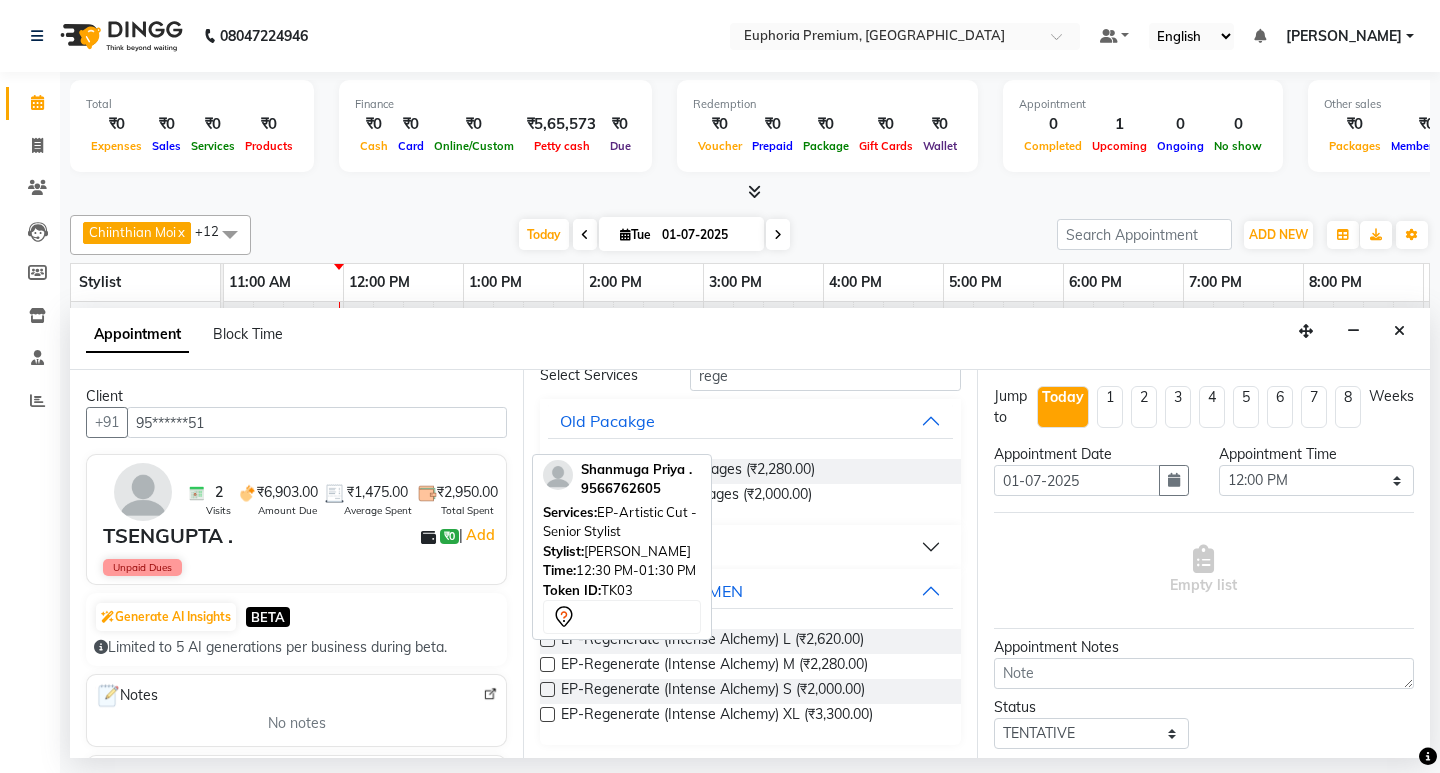 click at bounding box center [547, 664] 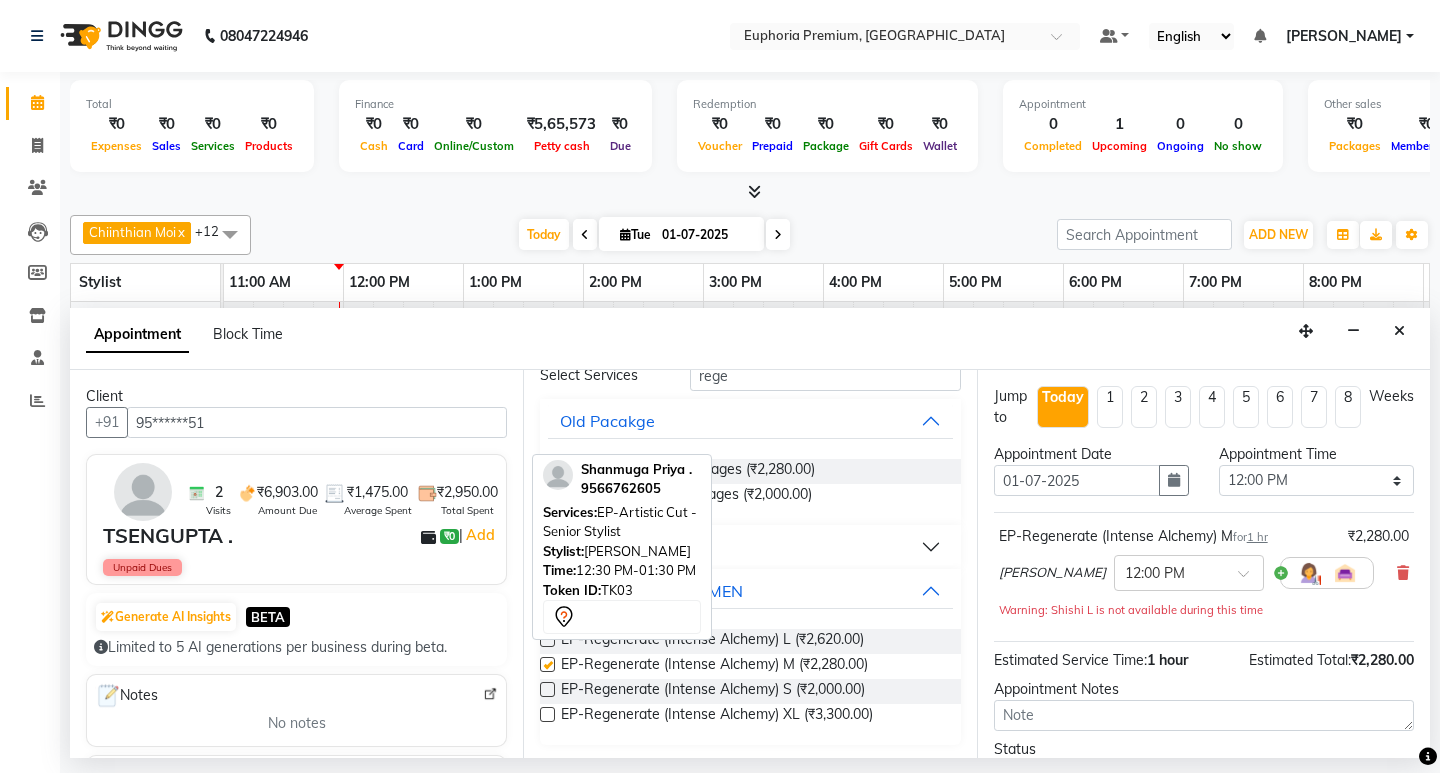 checkbox on "false" 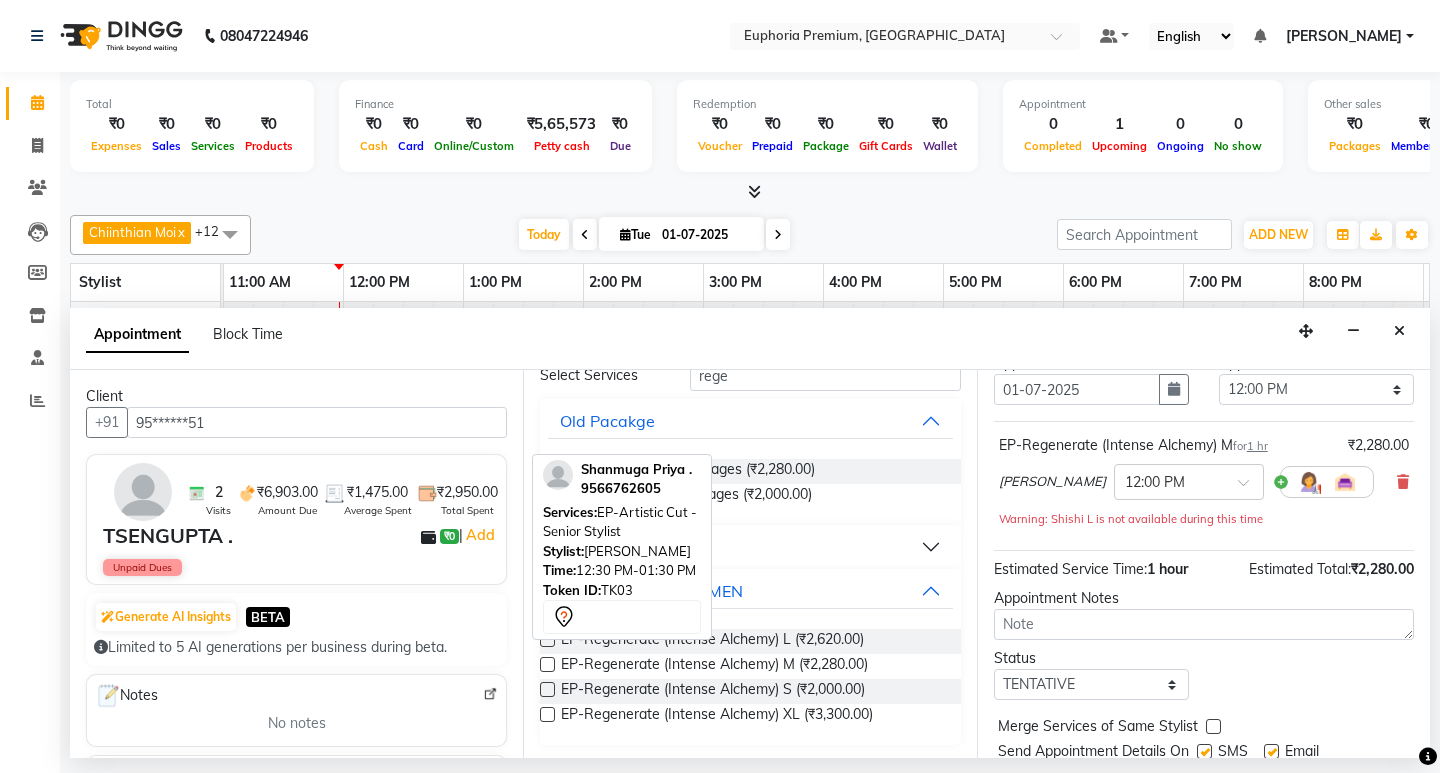 scroll, scrollTop: 159, scrollLeft: 0, axis: vertical 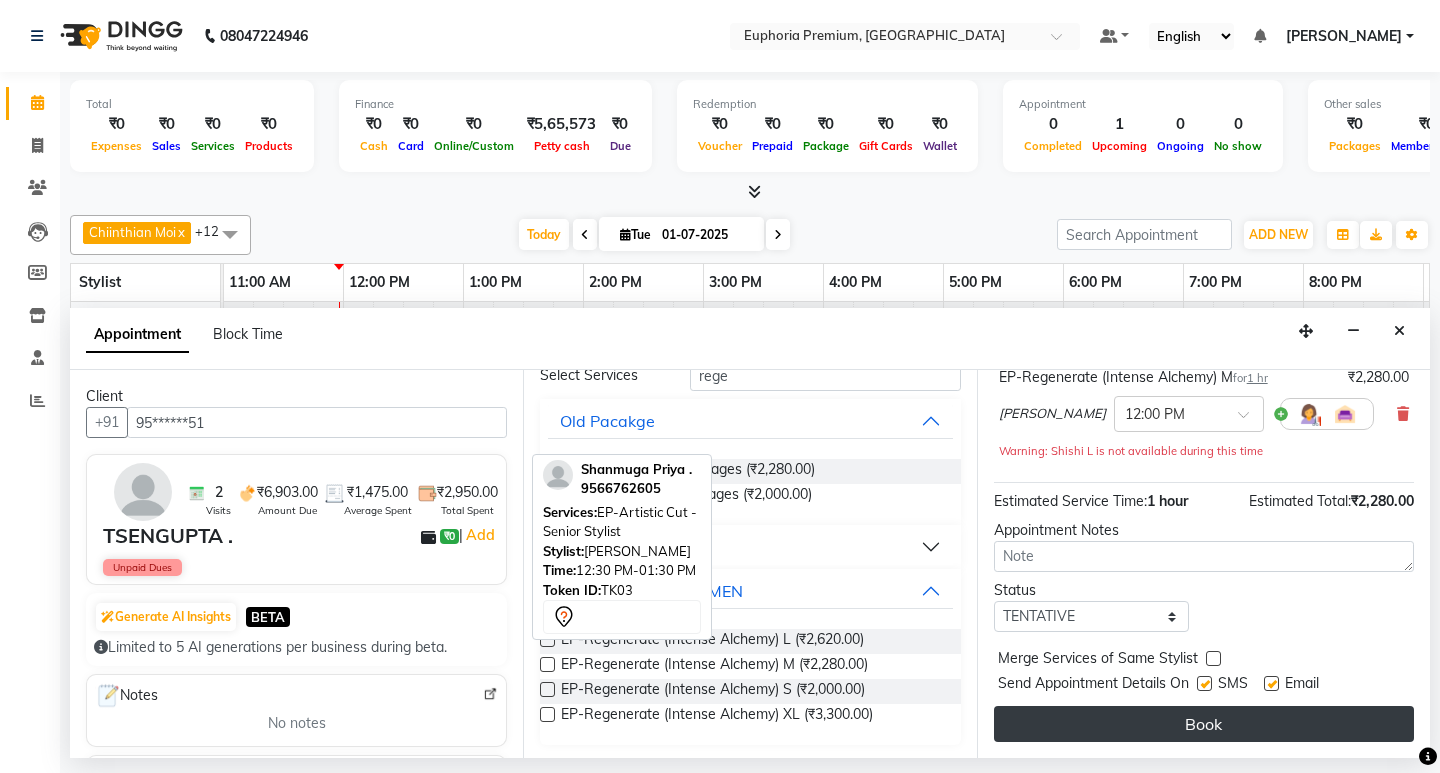 click on "Book" at bounding box center (1204, 724) 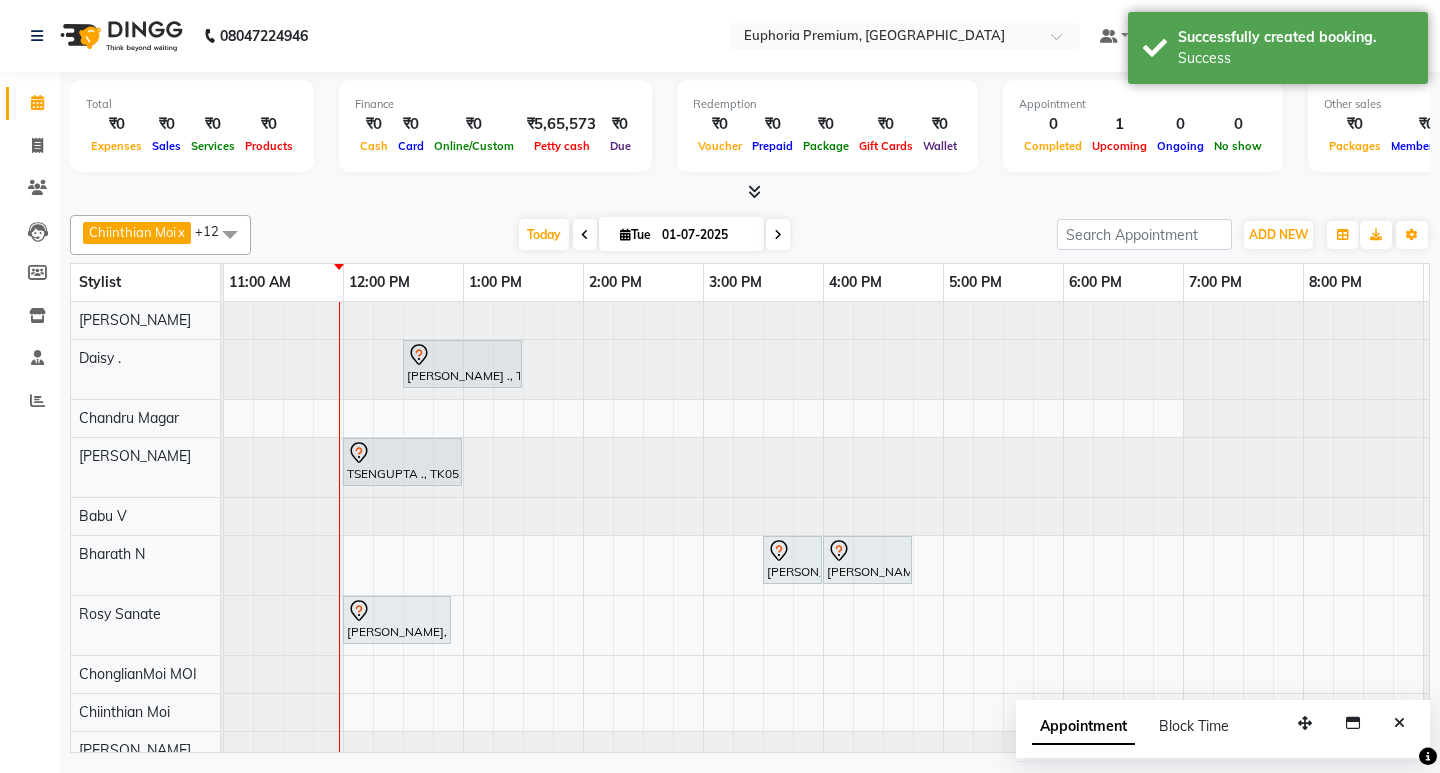 click at bounding box center [1399, 723] 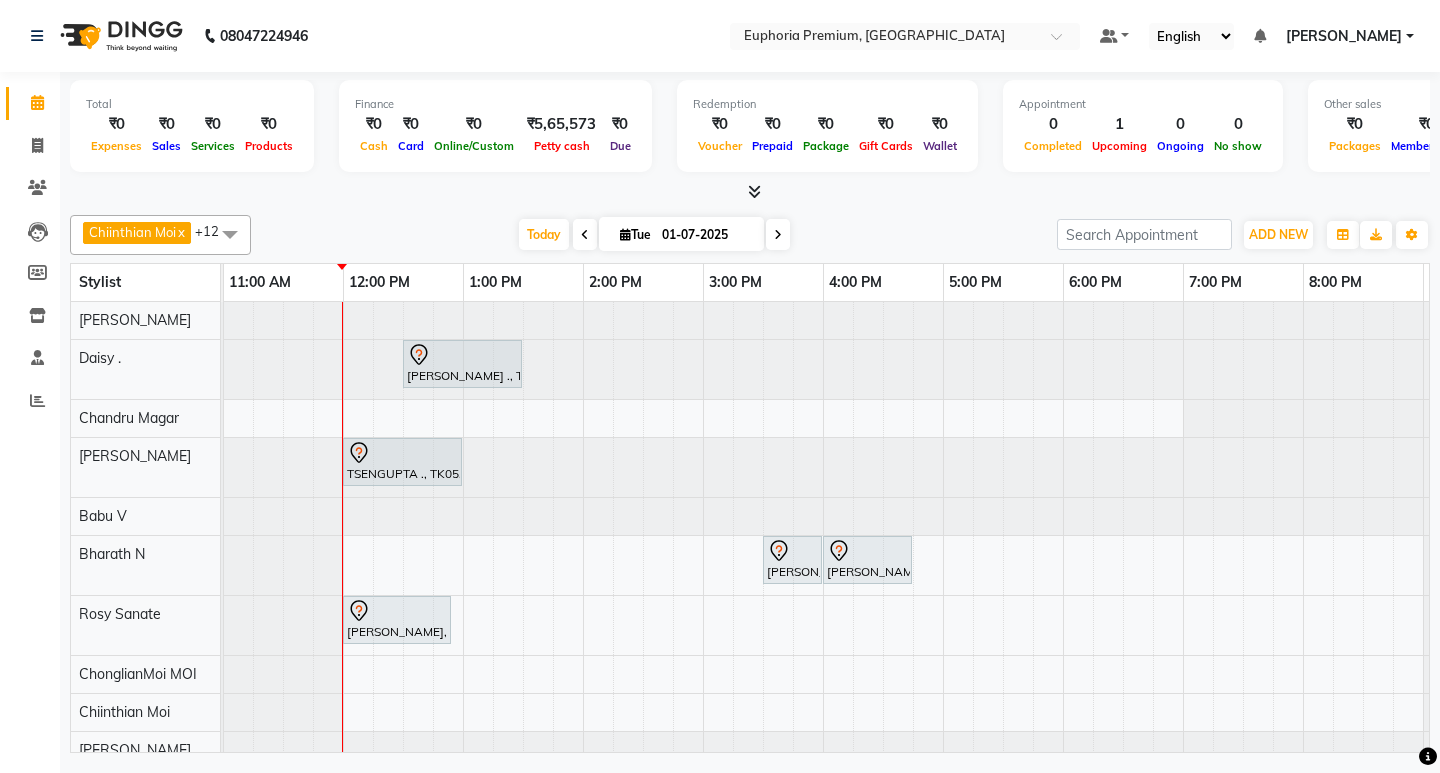 scroll, scrollTop: 7, scrollLeft: 361, axis: both 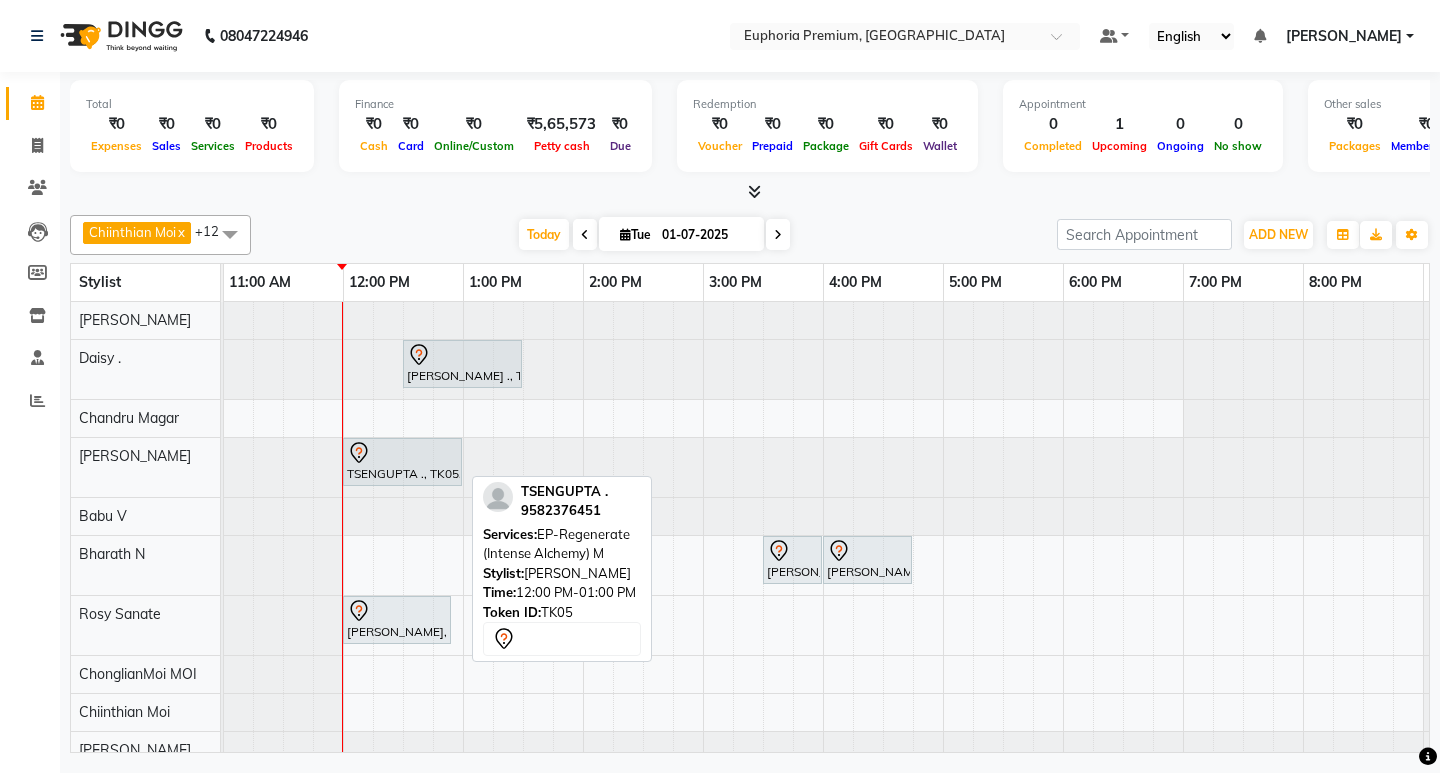 click on "TSENGUPTA ., TK05, 12:00 PM-01:00 PM, EP-Regenerate (Intense Alchemy) M" at bounding box center [402, 462] 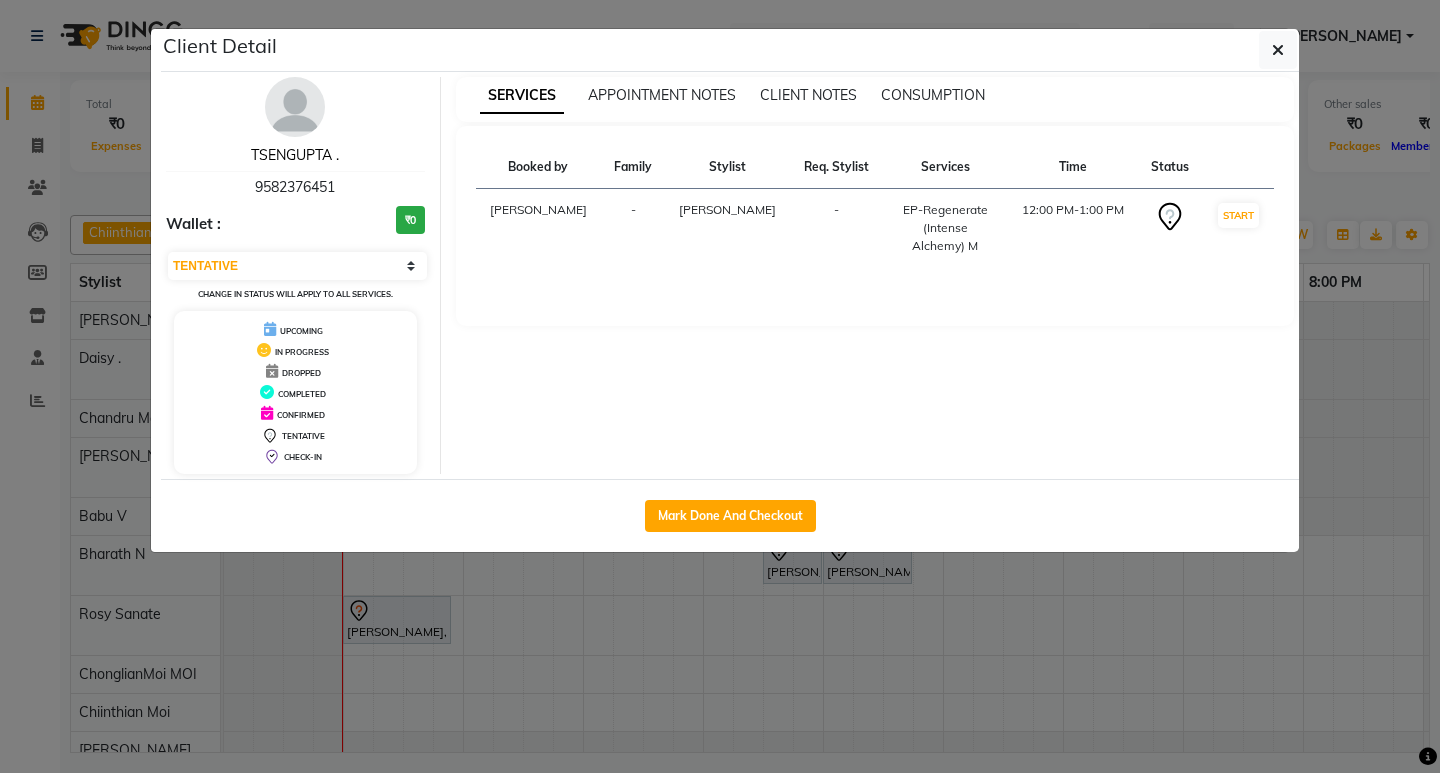 click on "TSENGUPTA ." at bounding box center (295, 155) 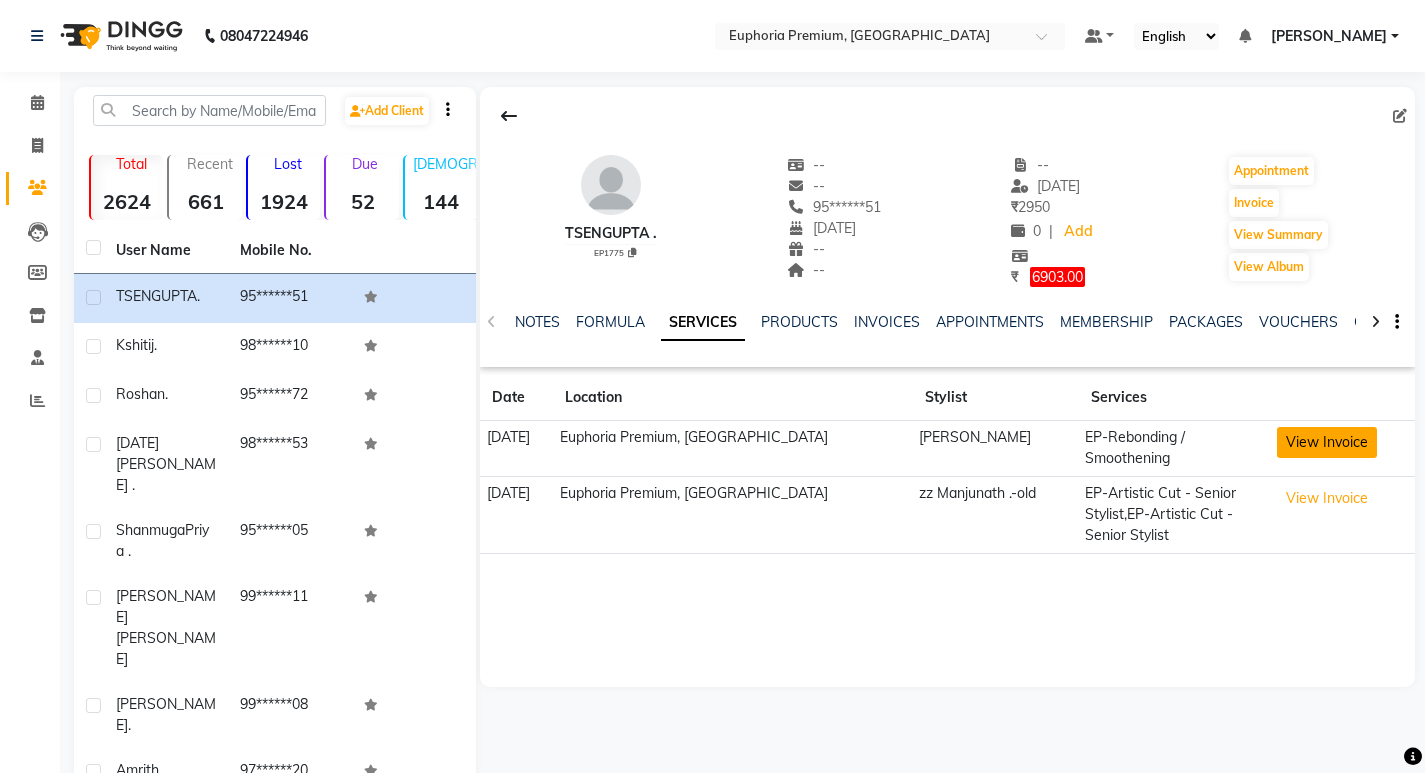 click on "View Invoice" 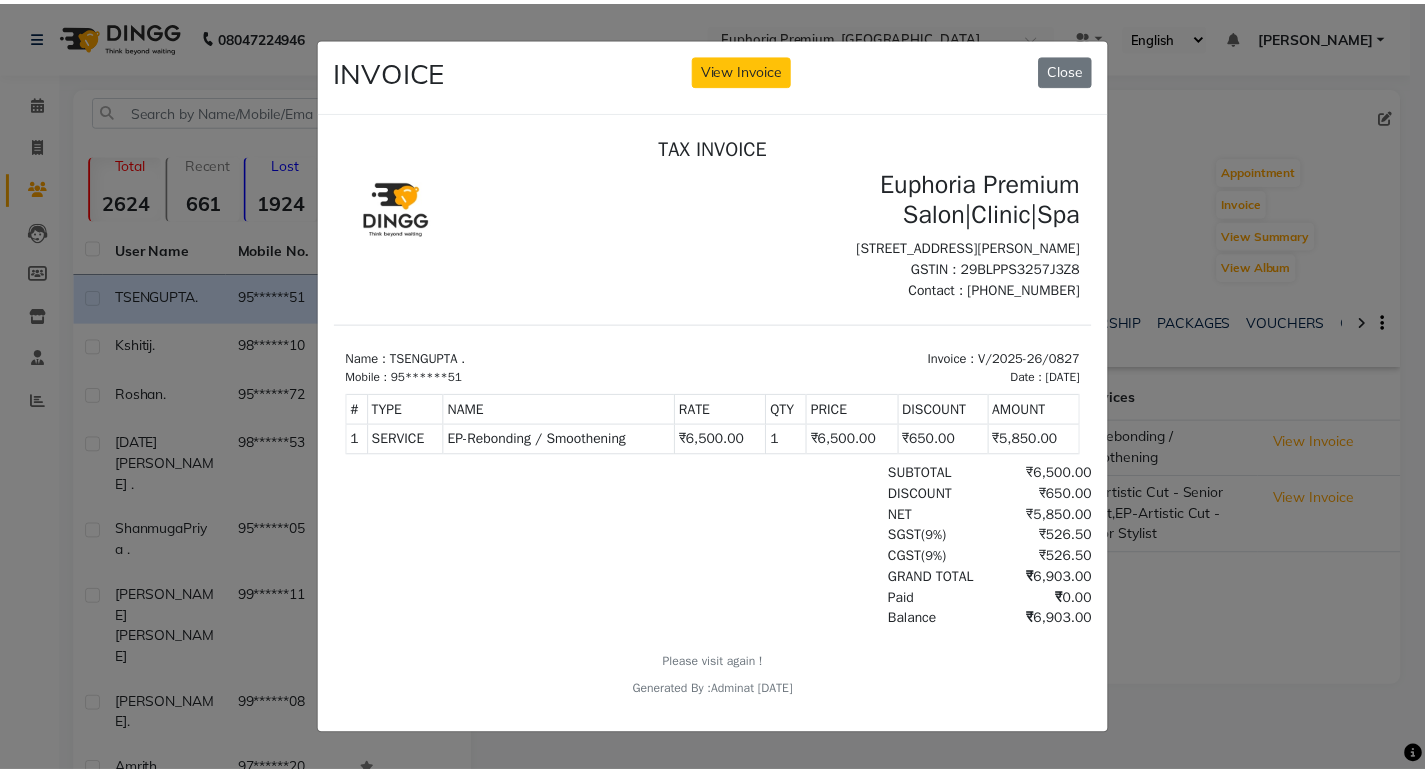 scroll, scrollTop: 16, scrollLeft: 0, axis: vertical 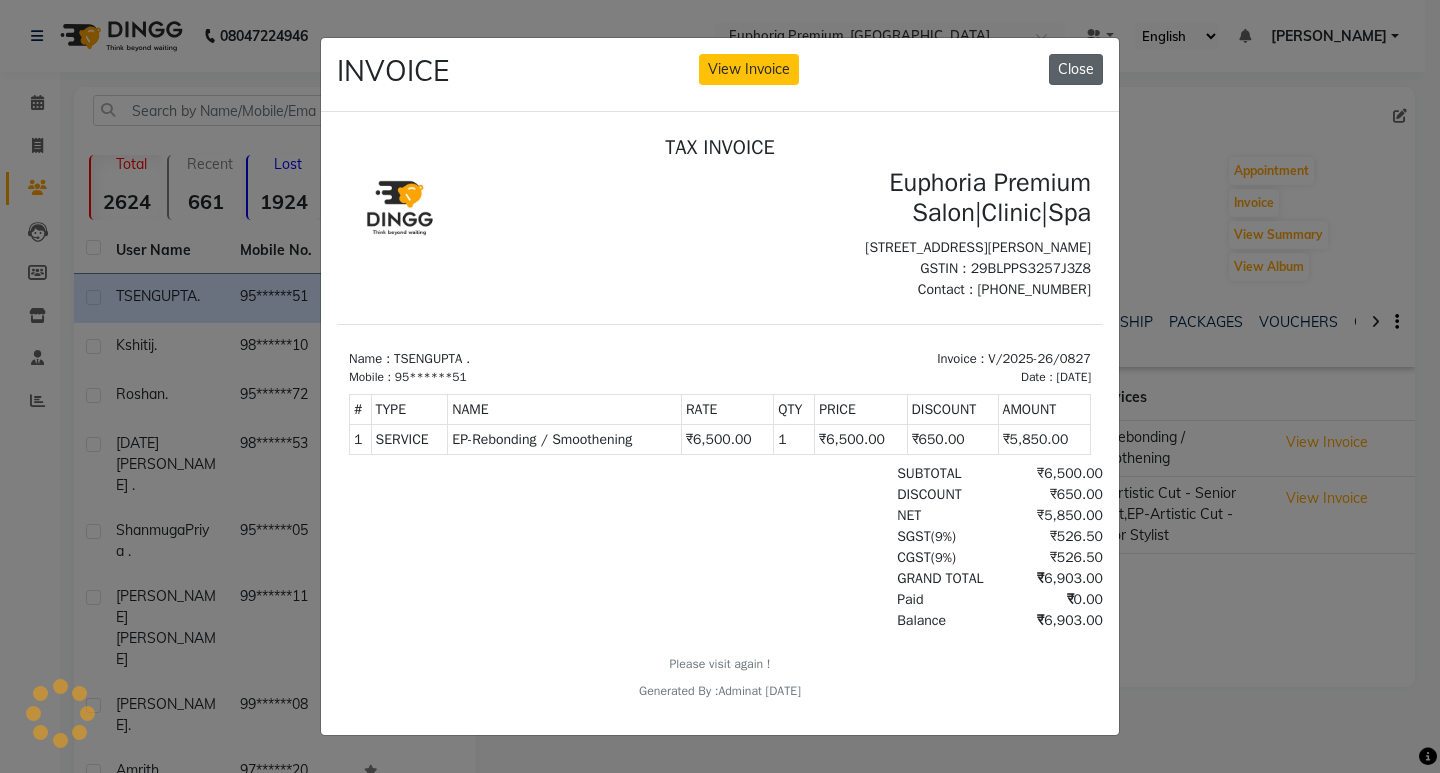 click on "Close" 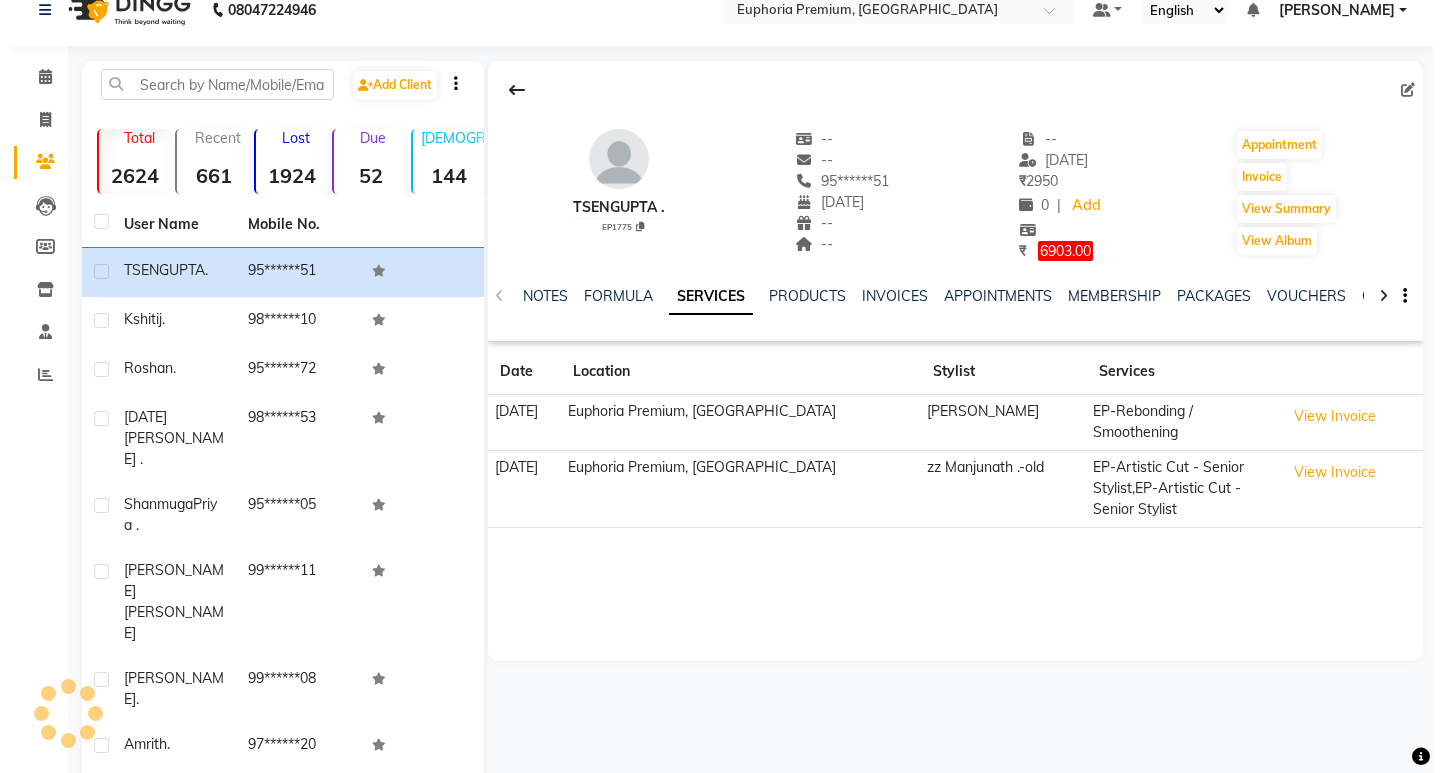 scroll, scrollTop: 0, scrollLeft: 0, axis: both 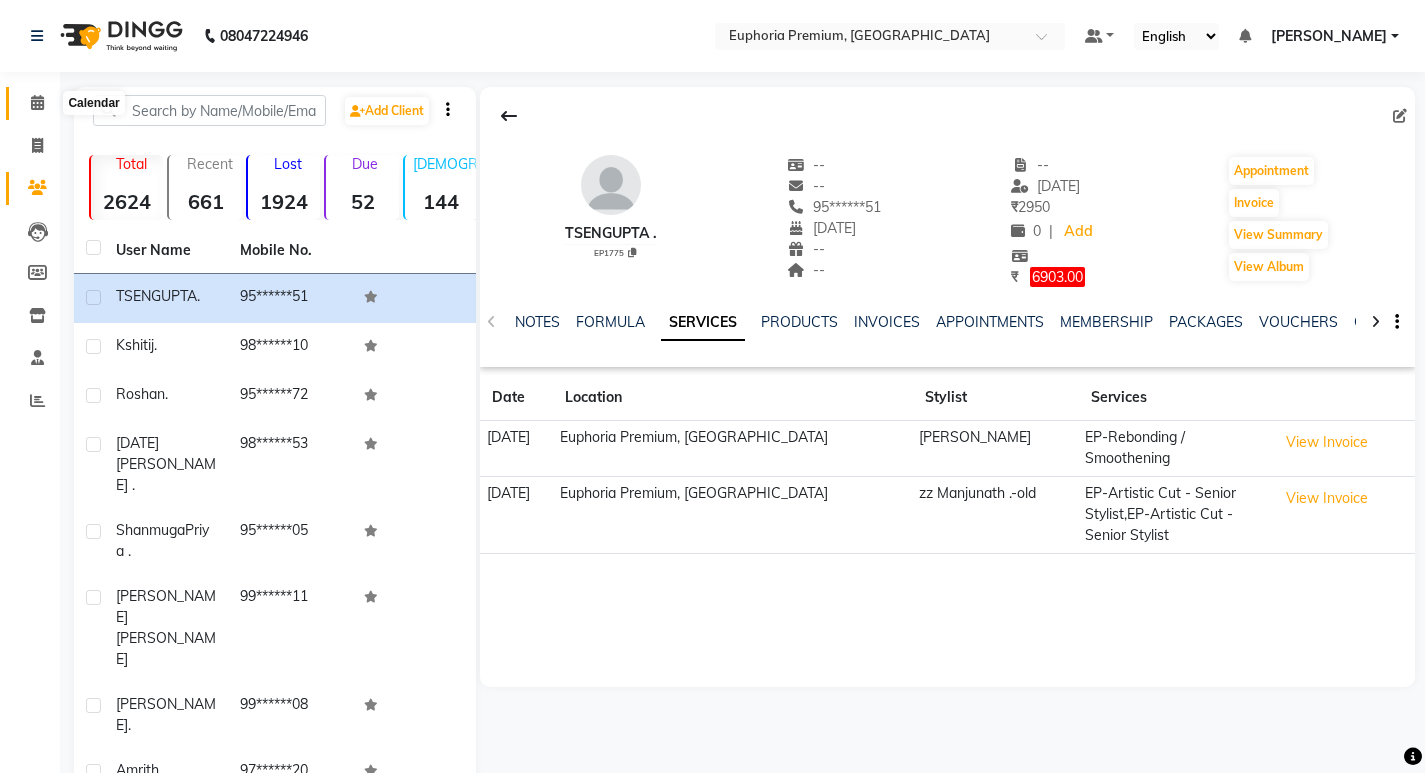 click 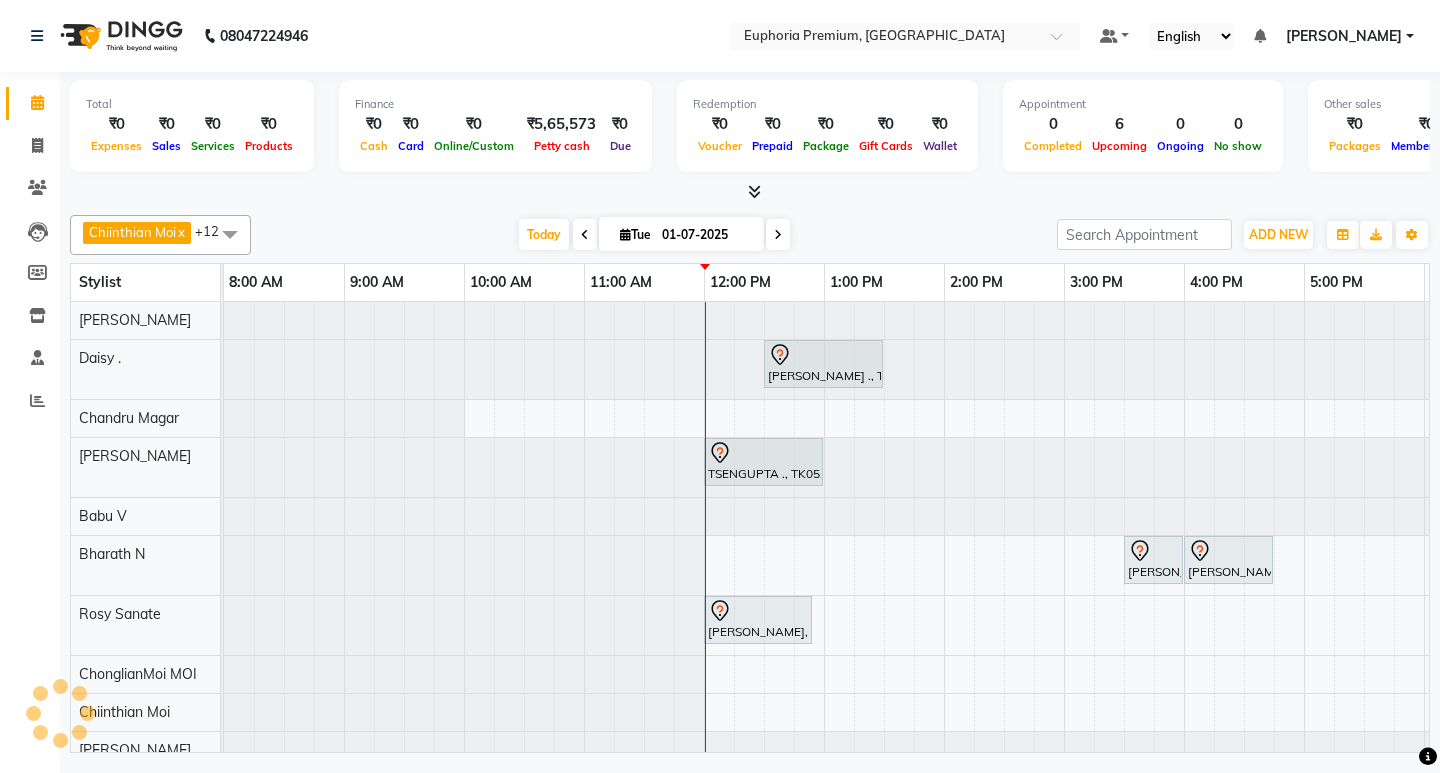 scroll, scrollTop: 0, scrollLeft: 0, axis: both 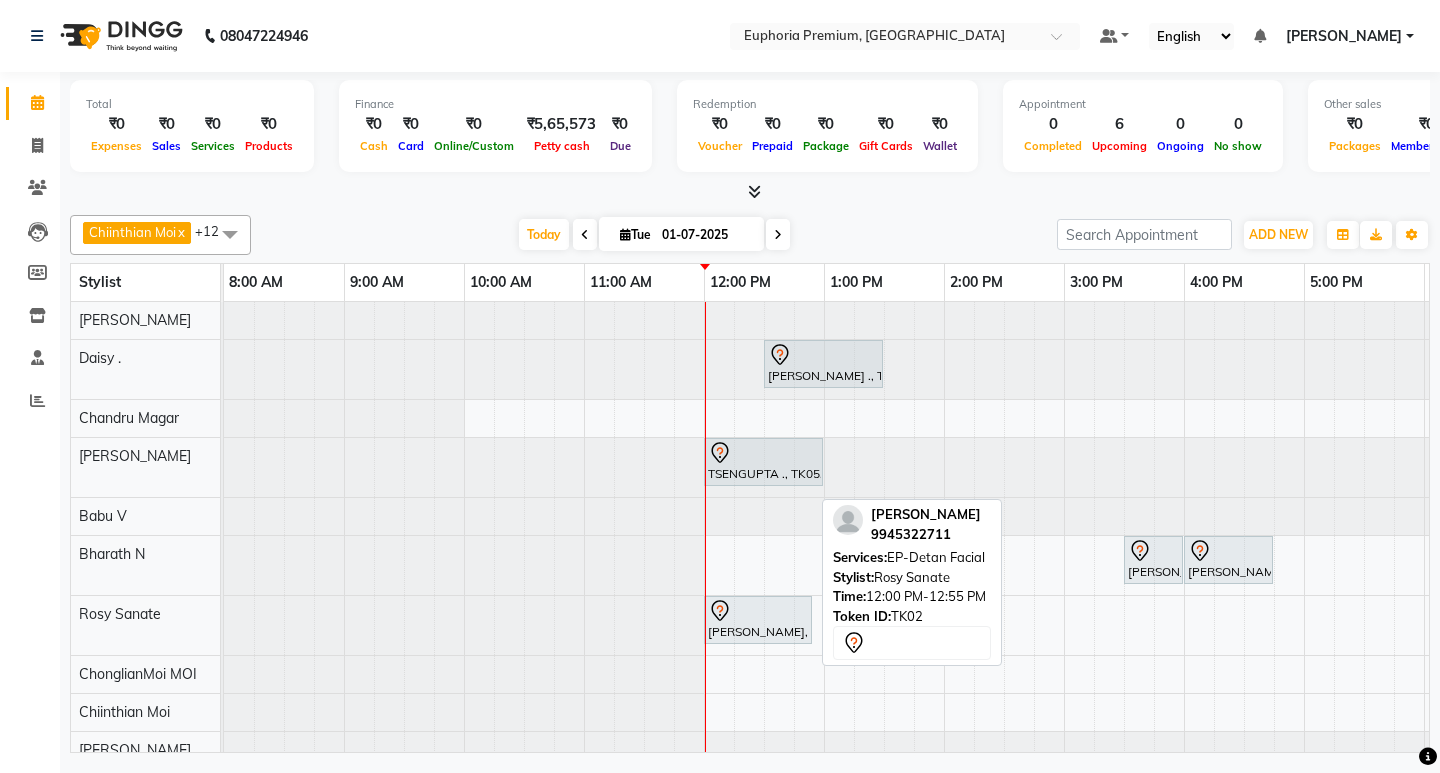 click at bounding box center [758, 611] 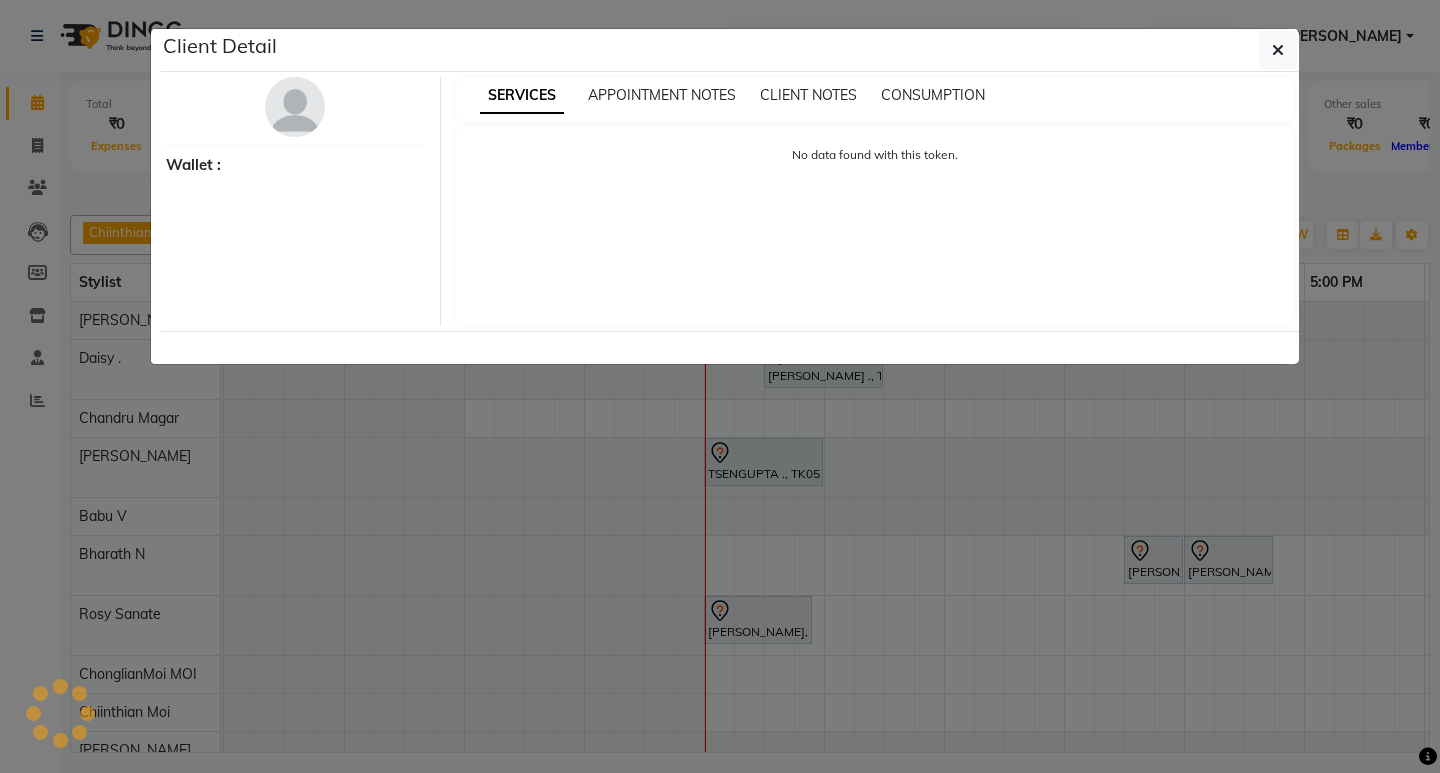 select on "7" 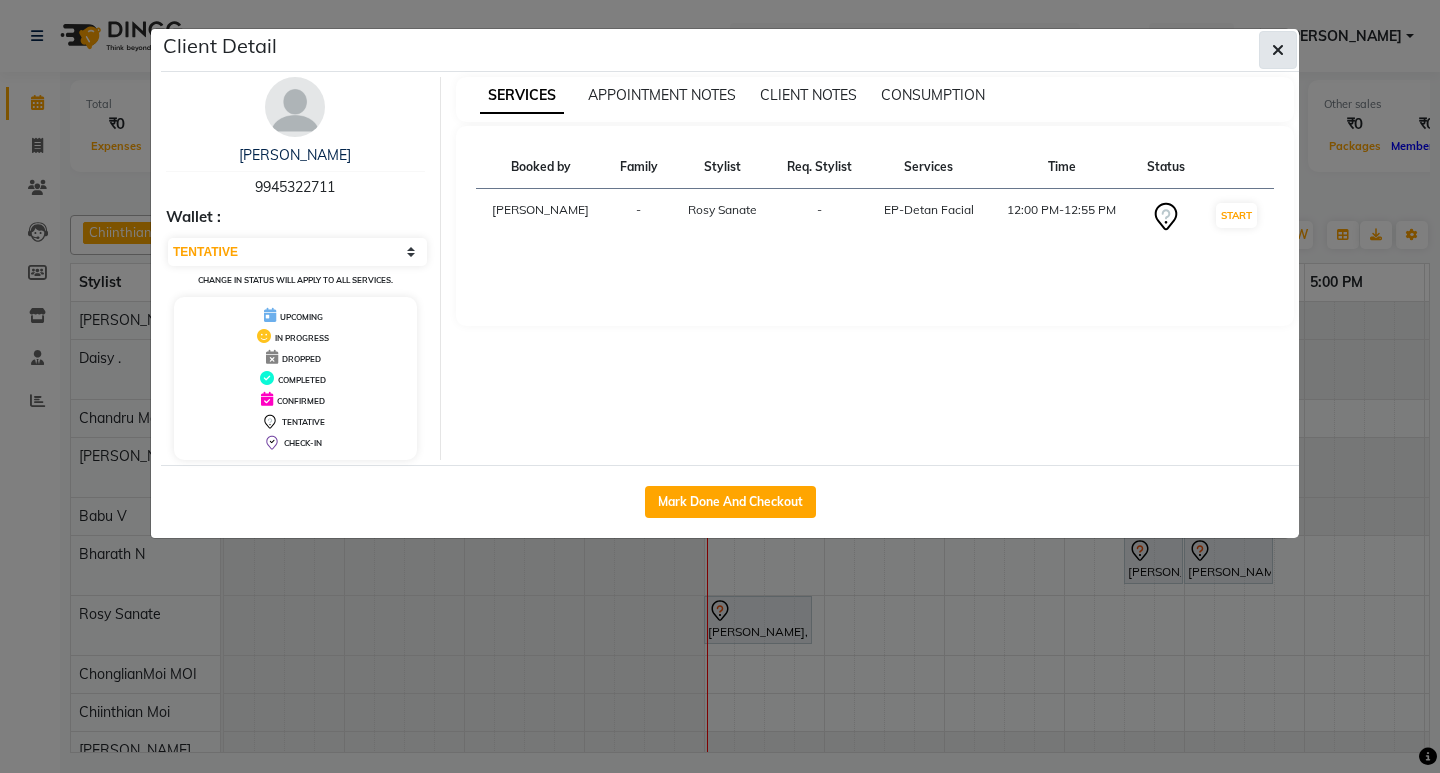 click 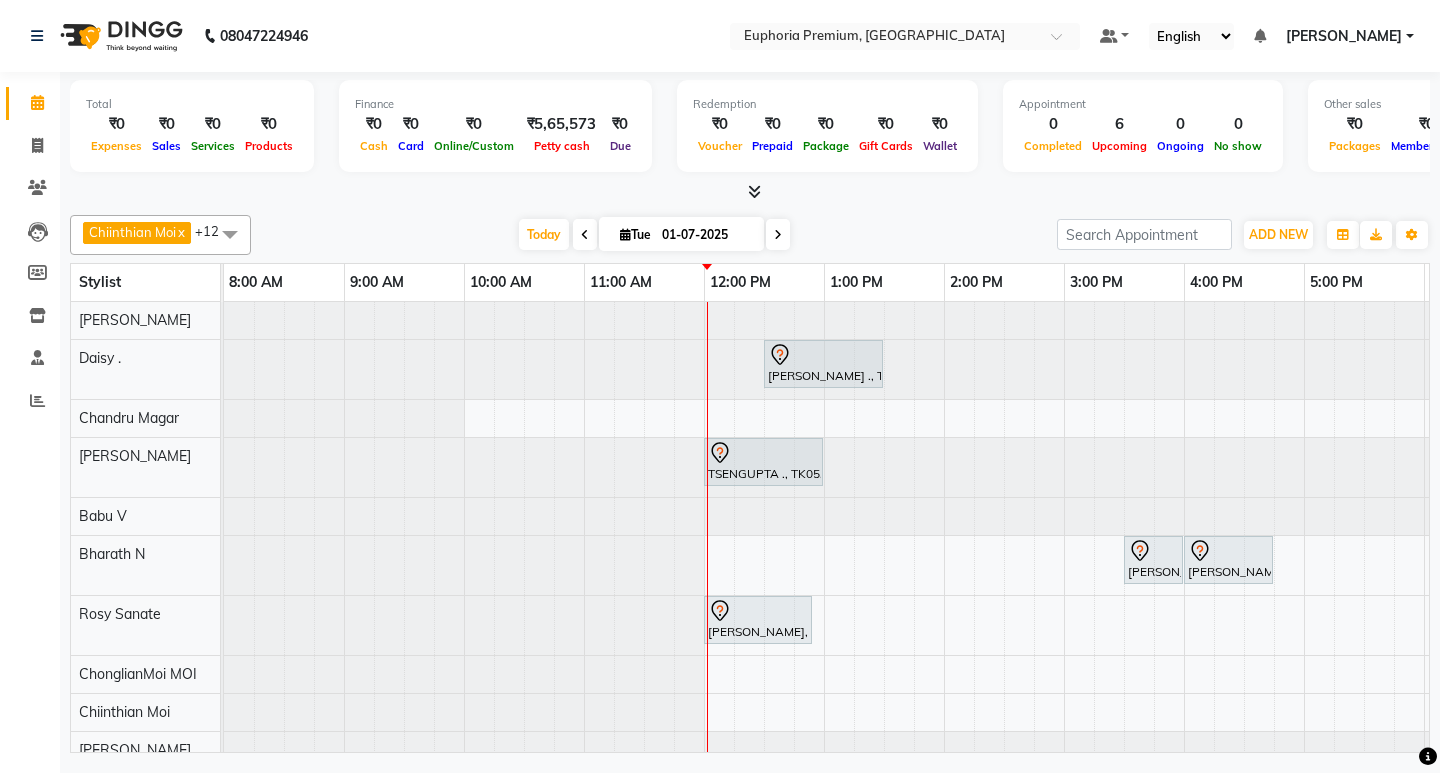 click at bounding box center (224, 467) 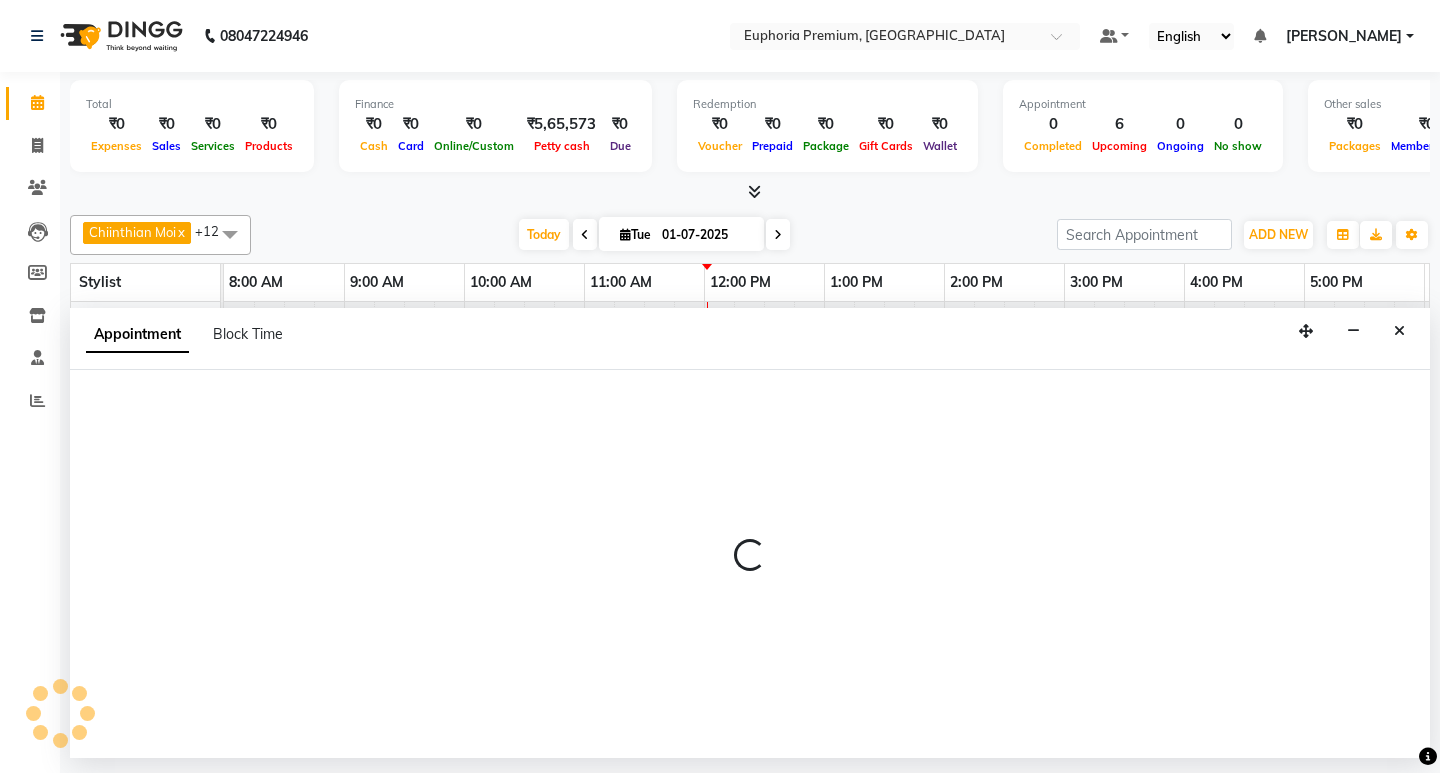 select on "78117" 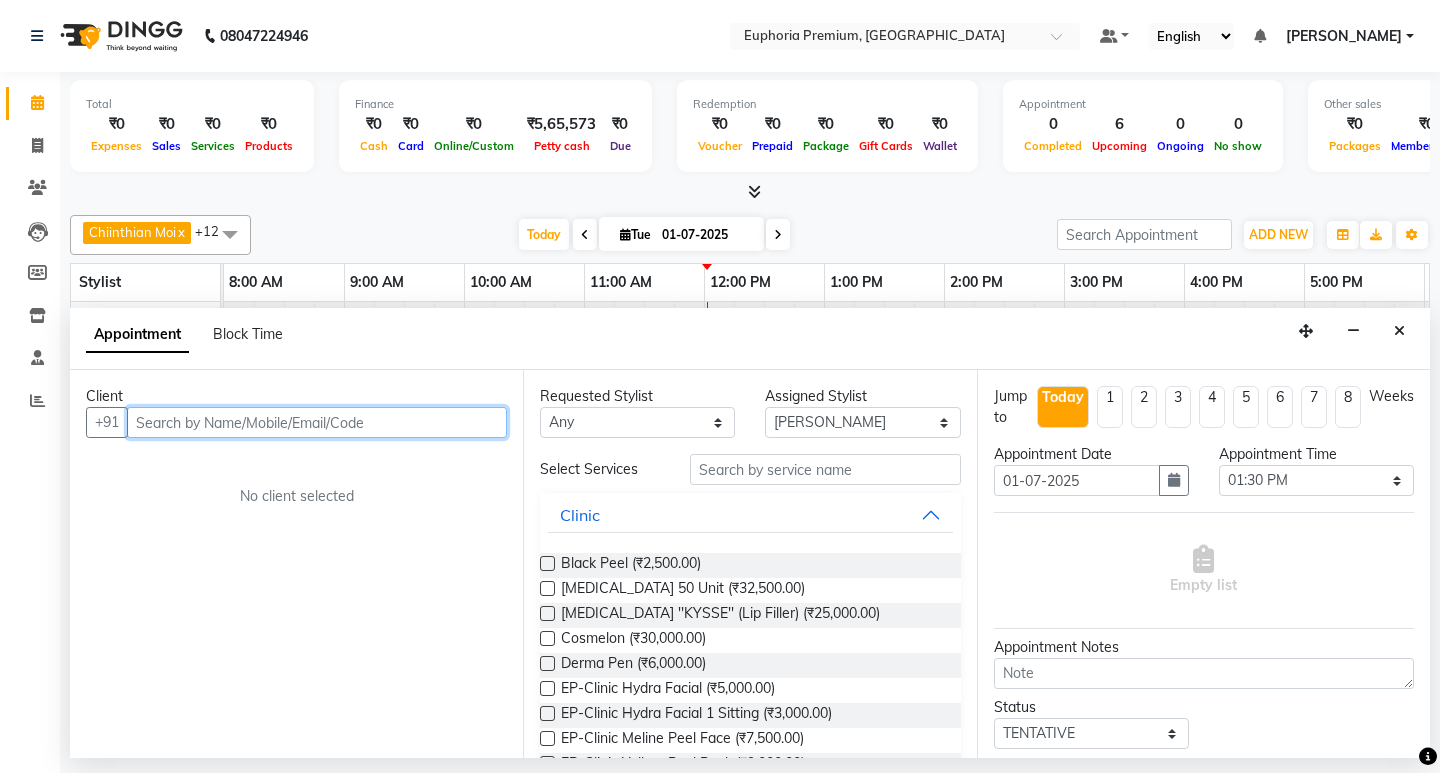 click at bounding box center [317, 422] 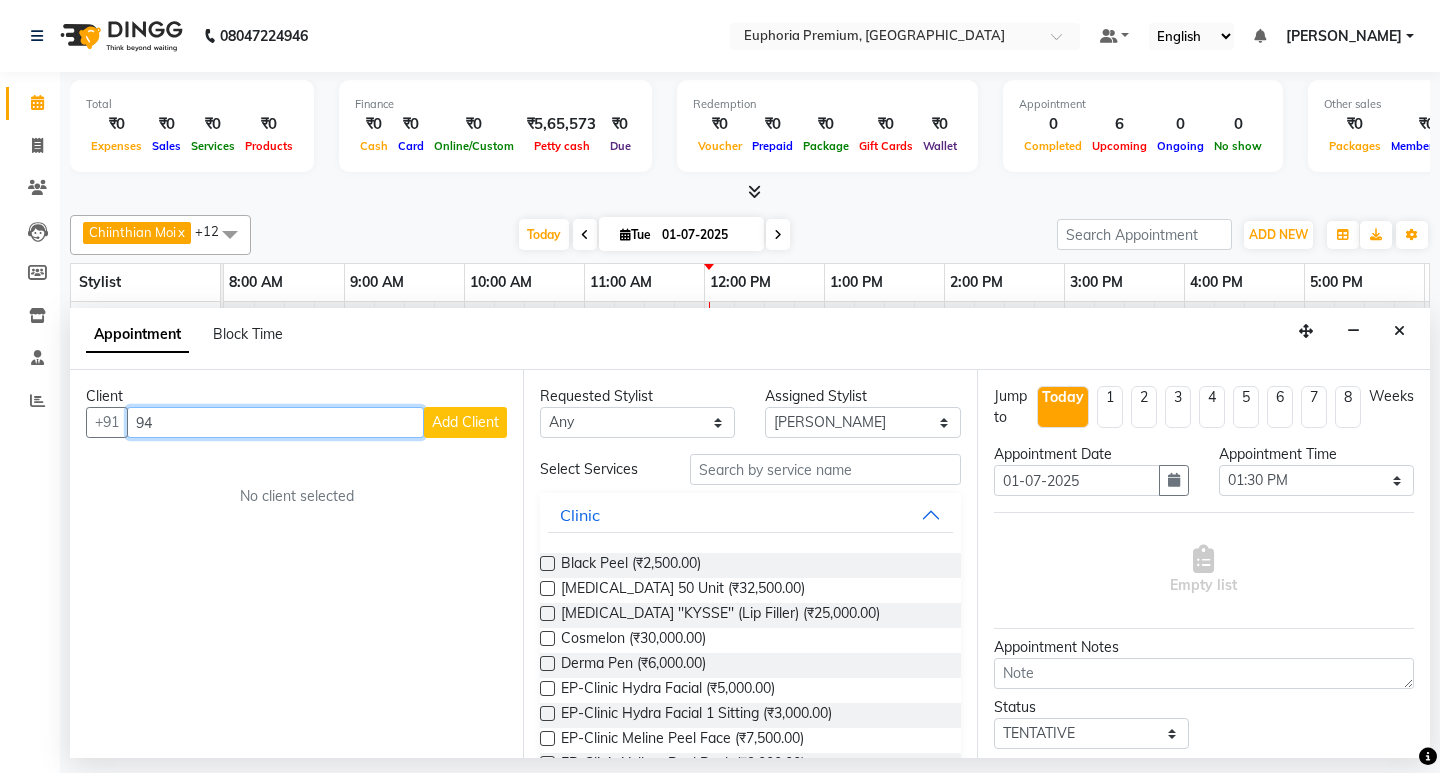 type on "9" 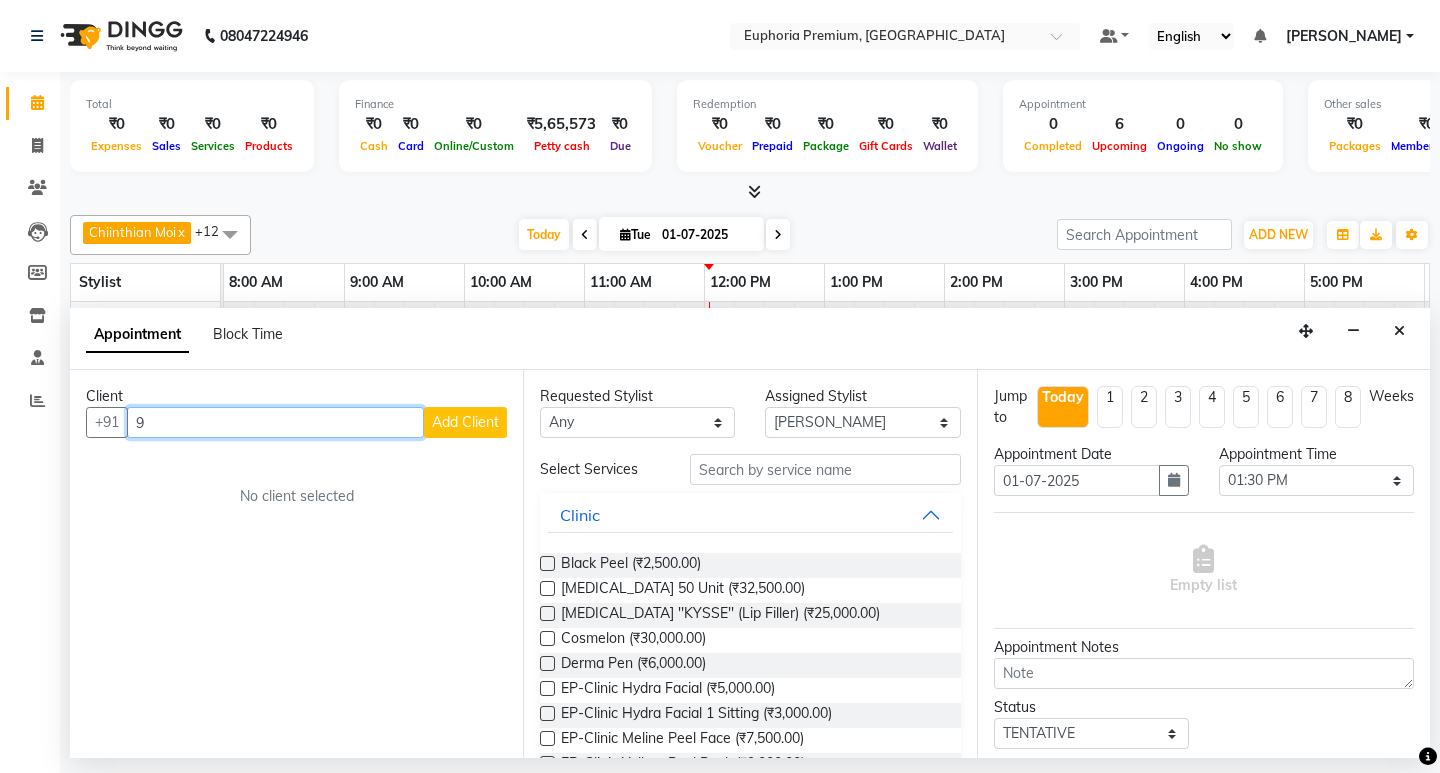 type 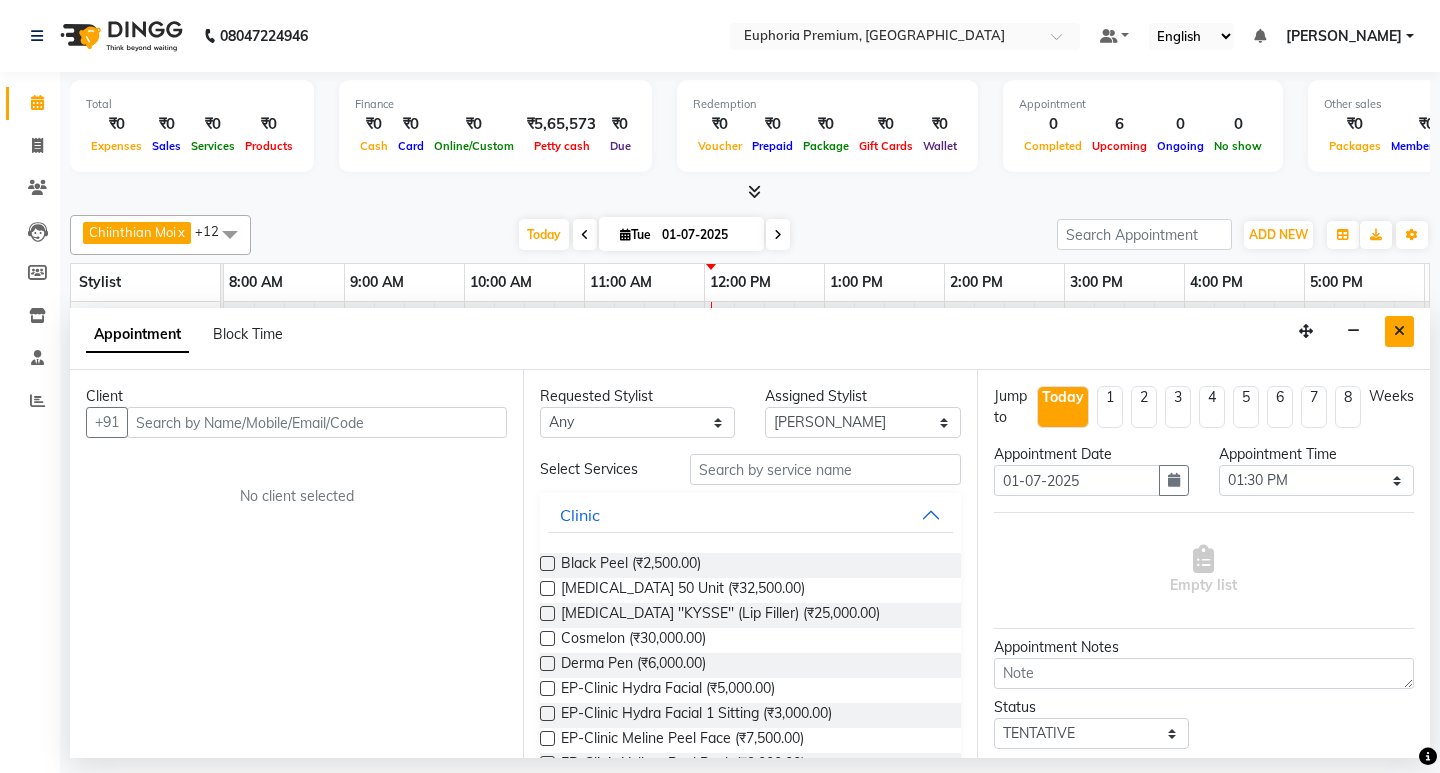 click at bounding box center [1399, 331] 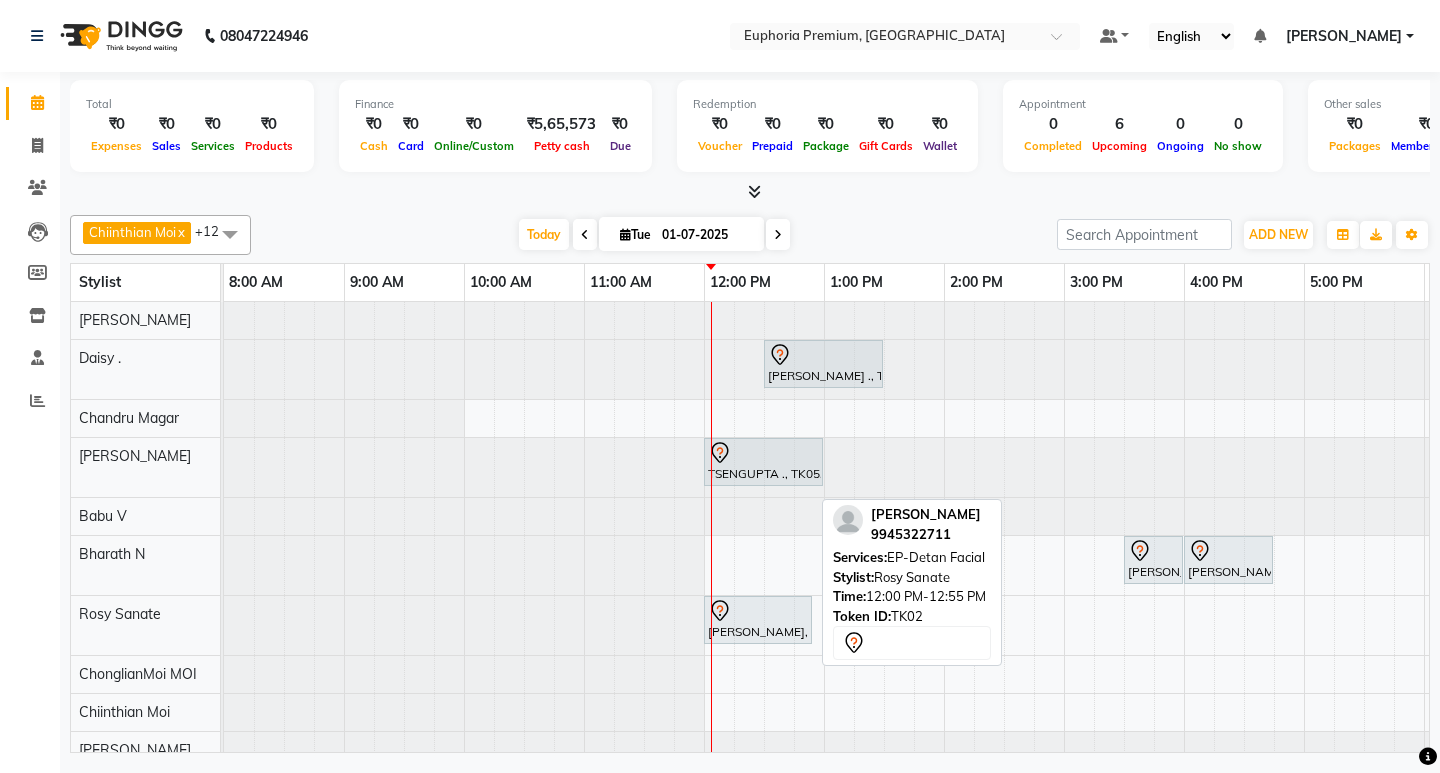 scroll, scrollTop: 68, scrollLeft: 0, axis: vertical 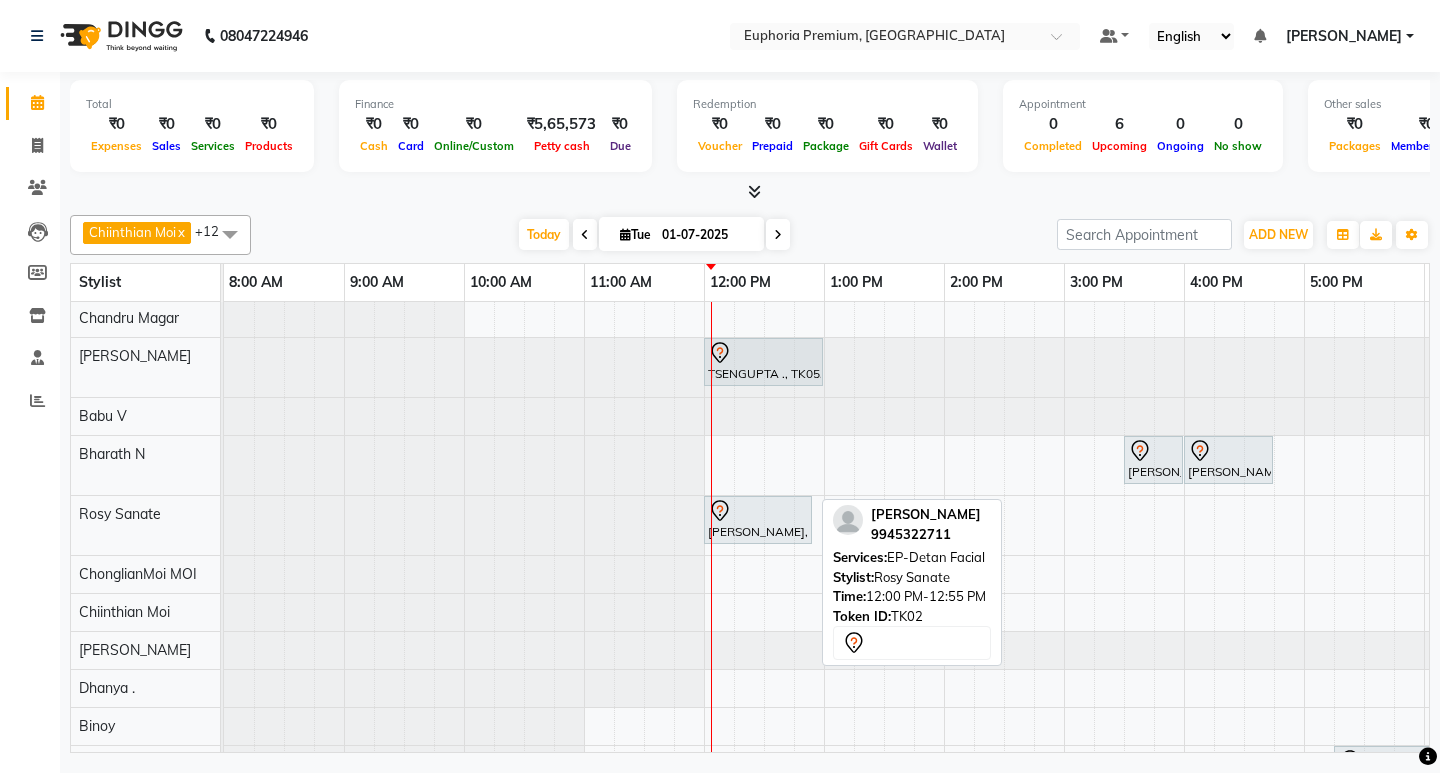 click at bounding box center [758, 511] 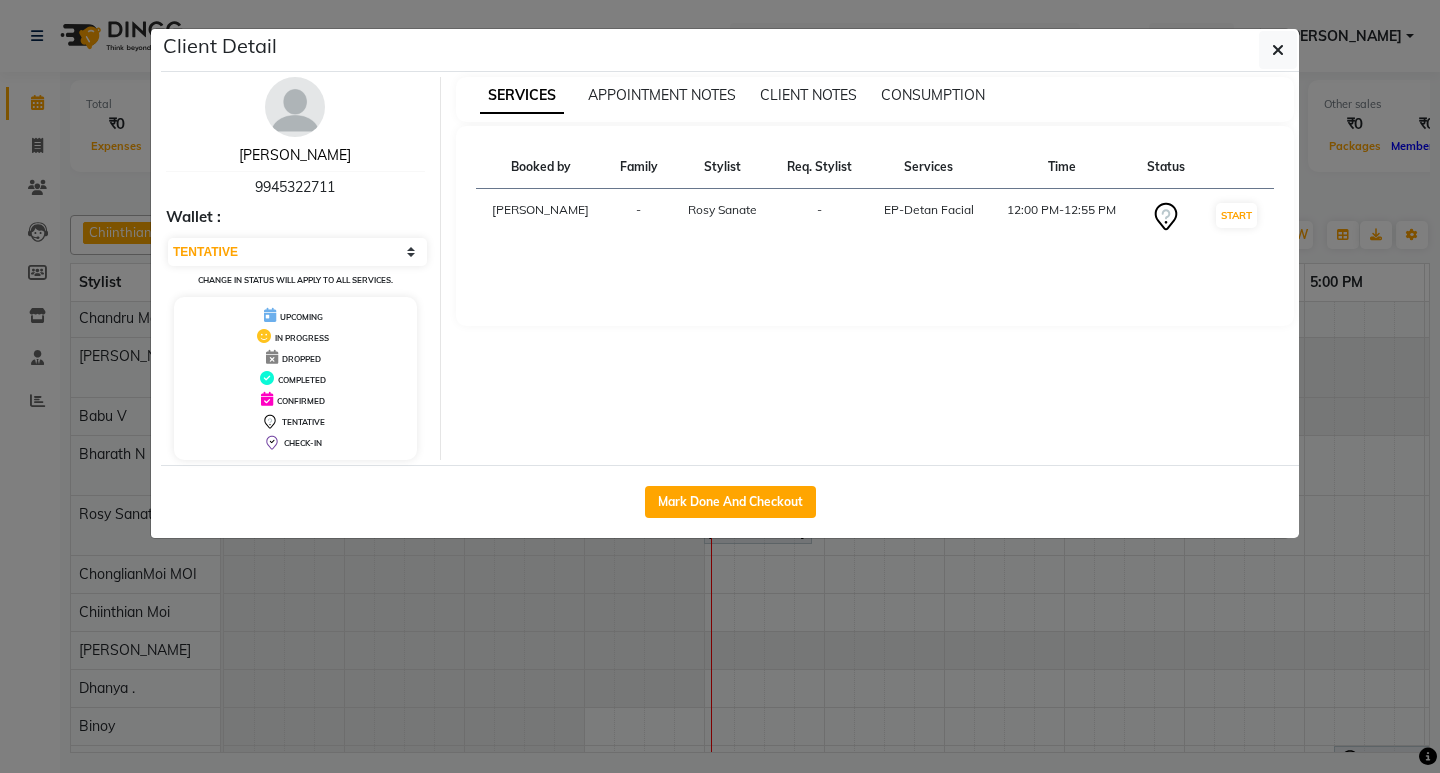 click on "Samson samuel" at bounding box center [295, 155] 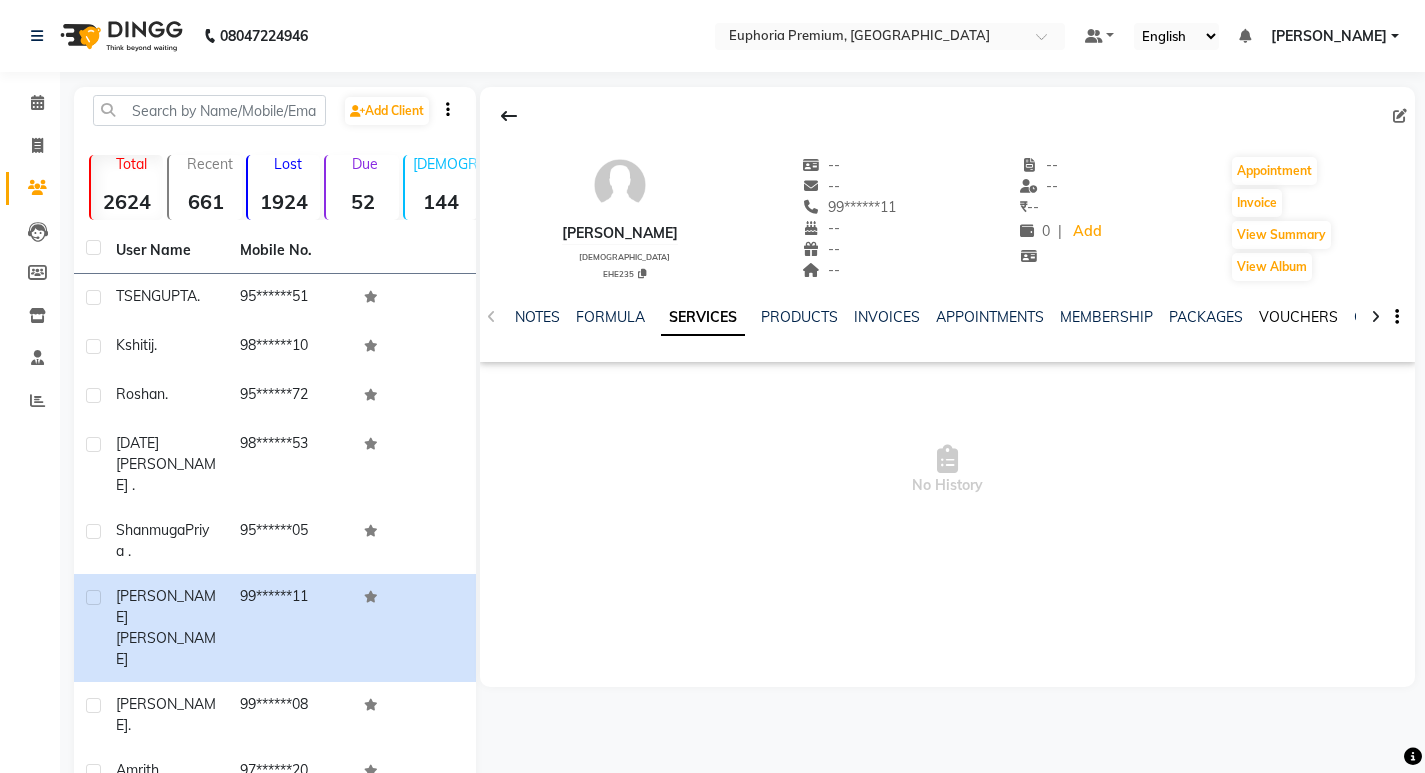 click on "VOUCHERS" 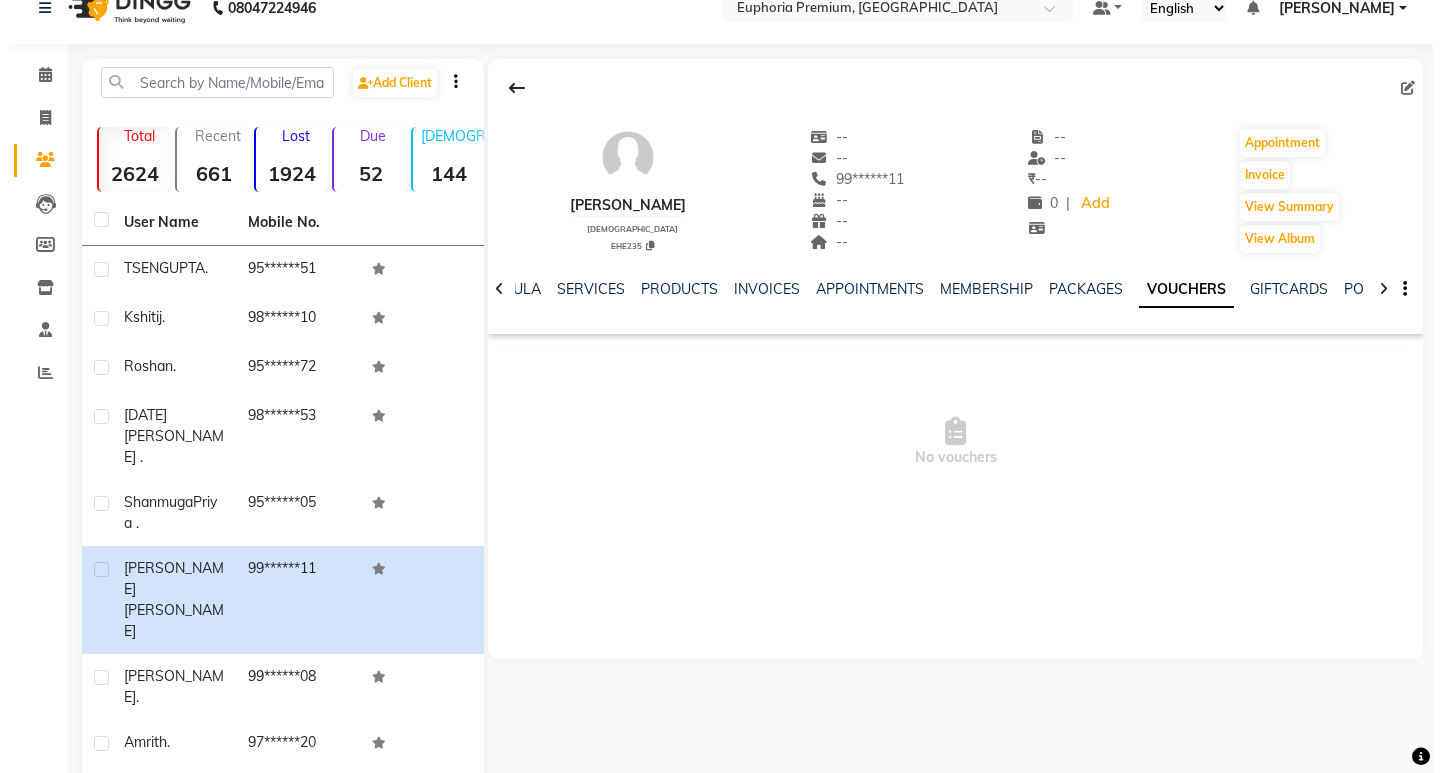 scroll, scrollTop: 0, scrollLeft: 0, axis: both 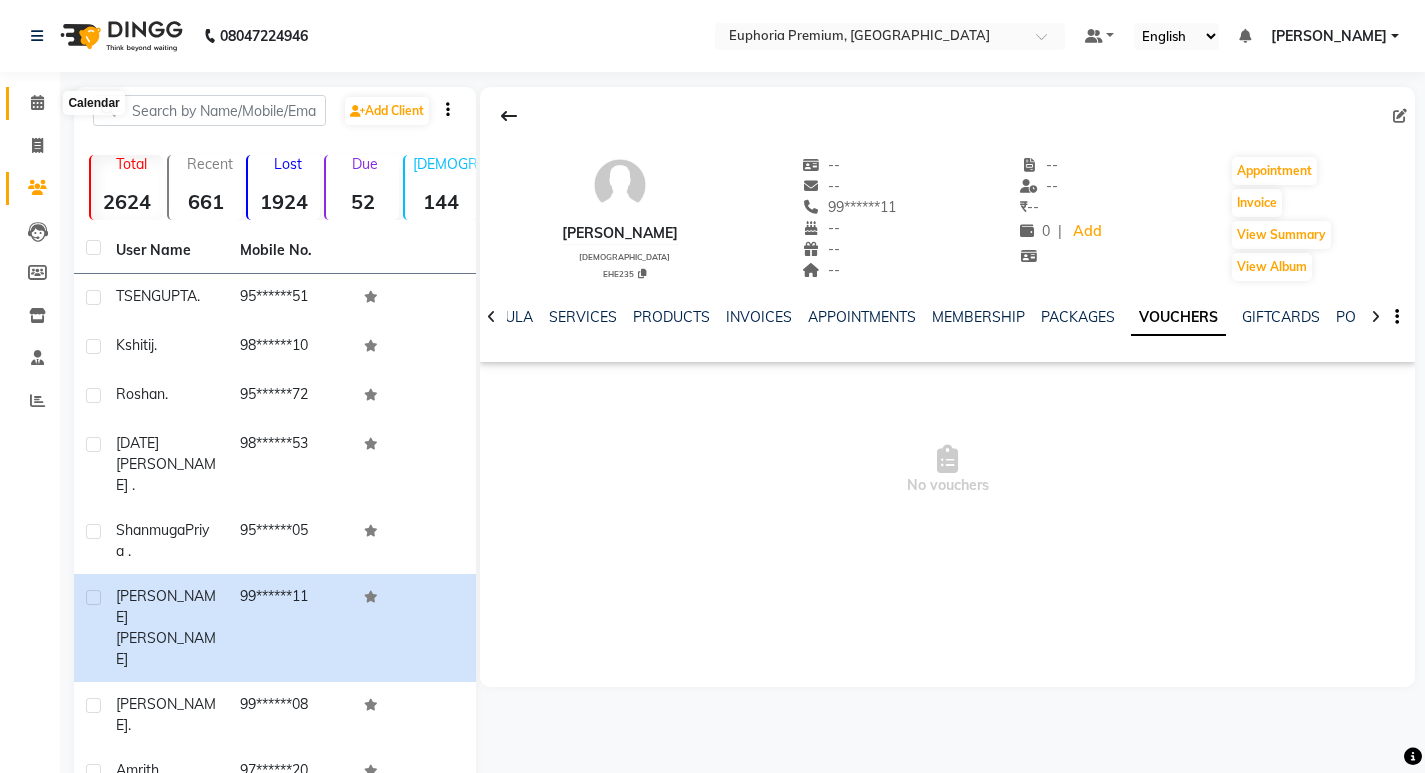 click 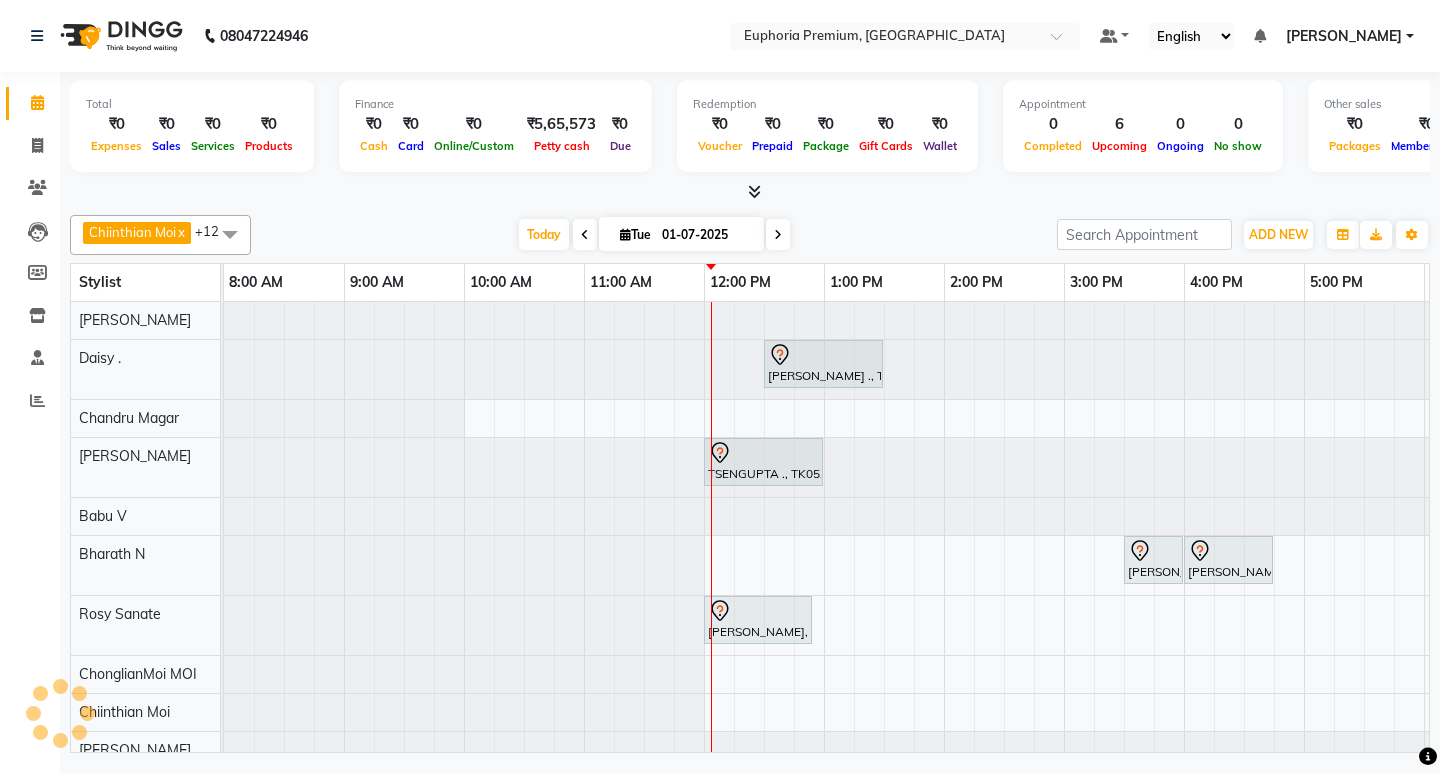 scroll, scrollTop: 0, scrollLeft: 0, axis: both 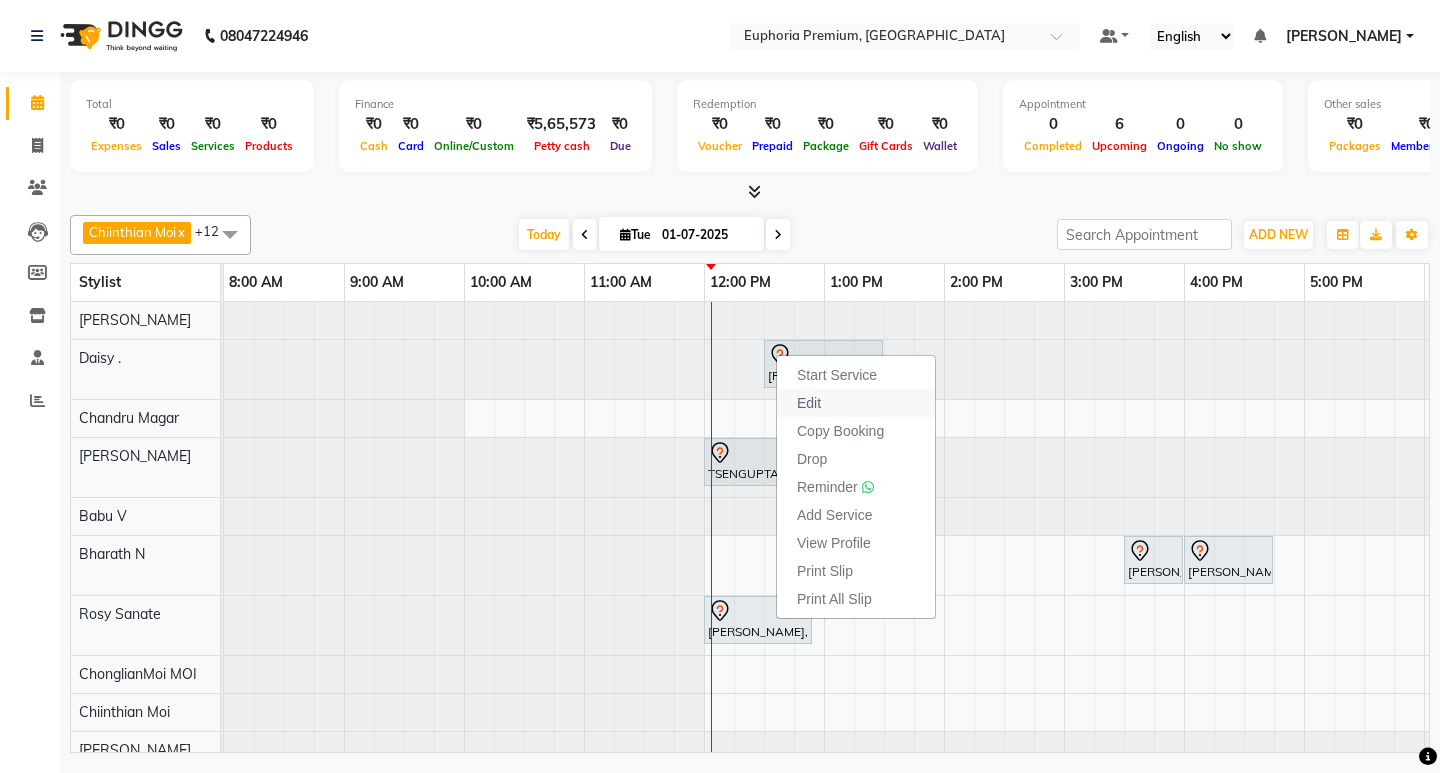 click on "Edit" at bounding box center (809, 403) 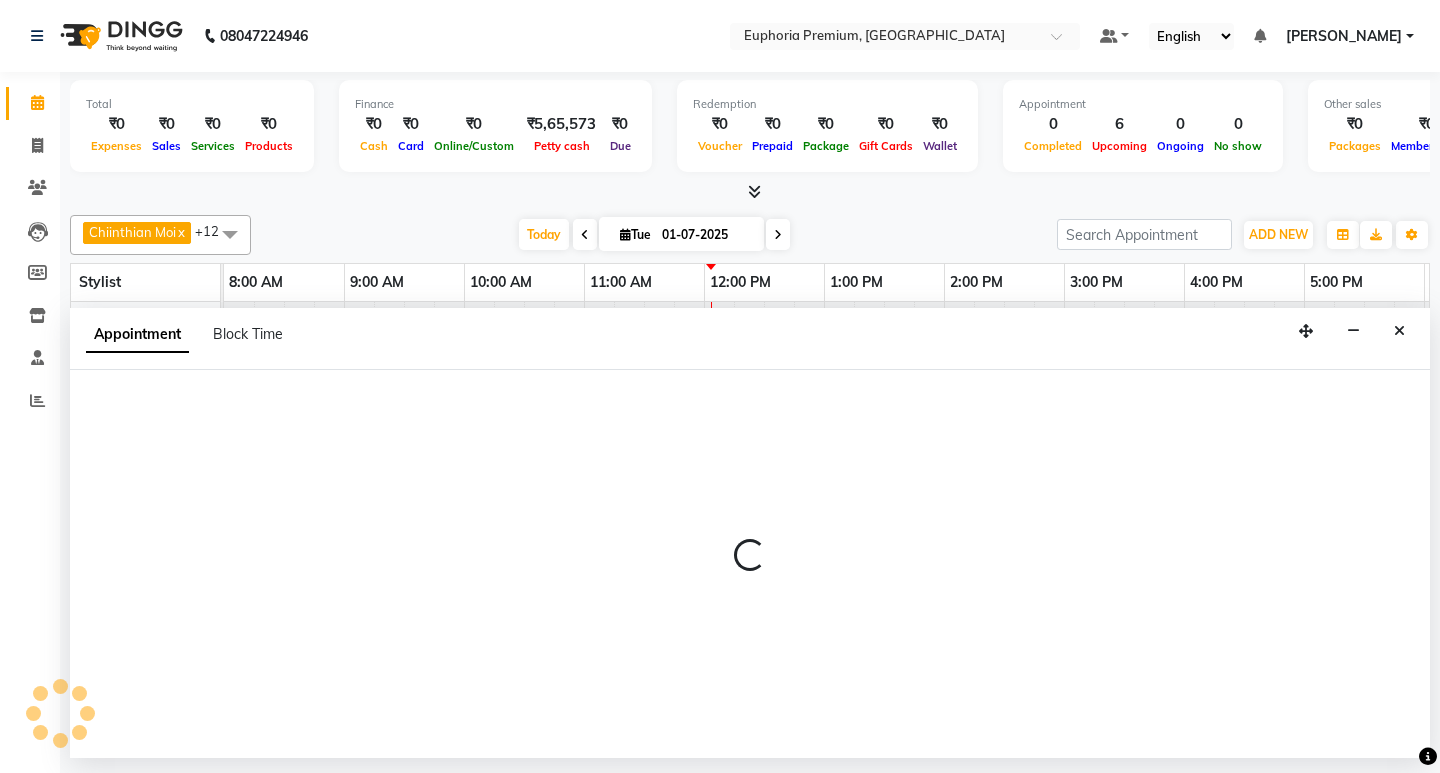 select on "tentative" 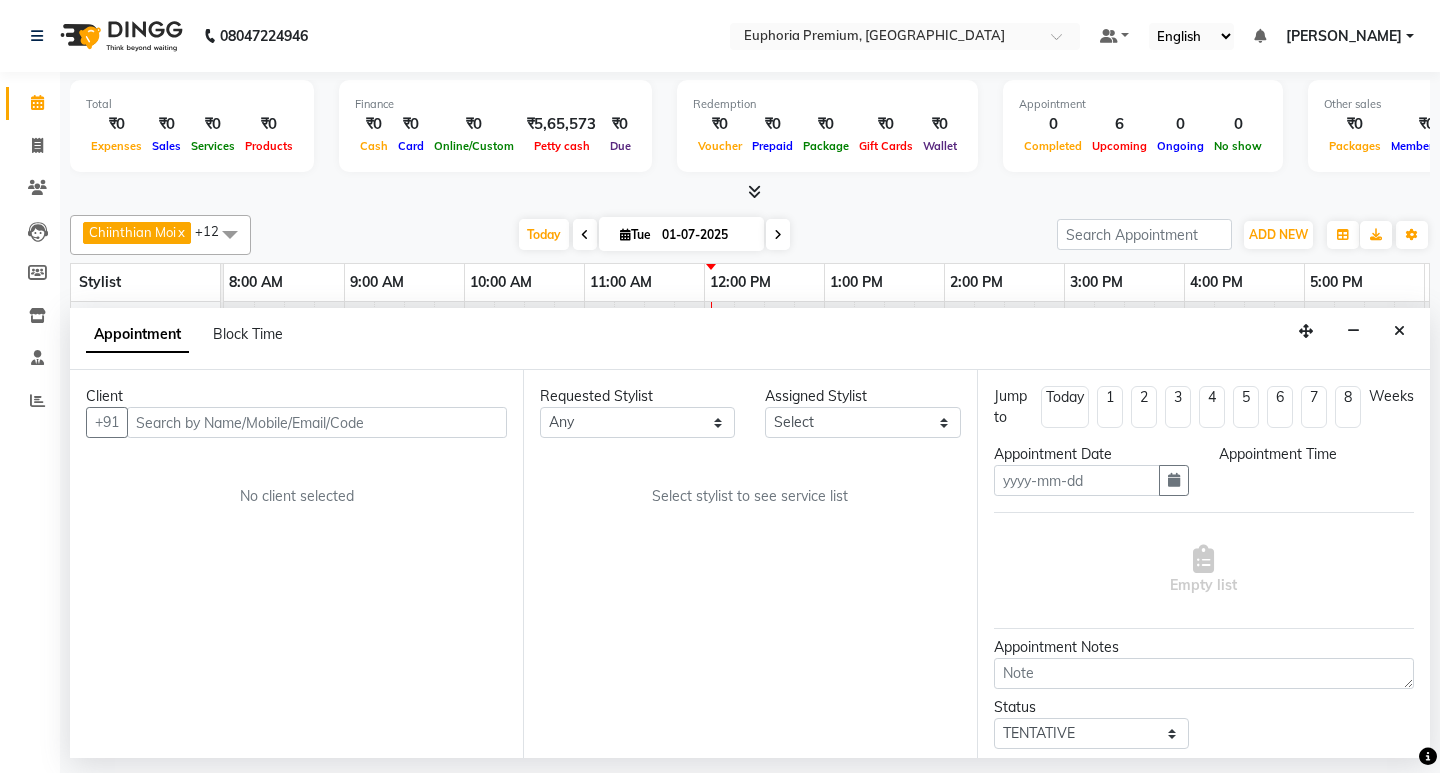 type on "01-07-2025" 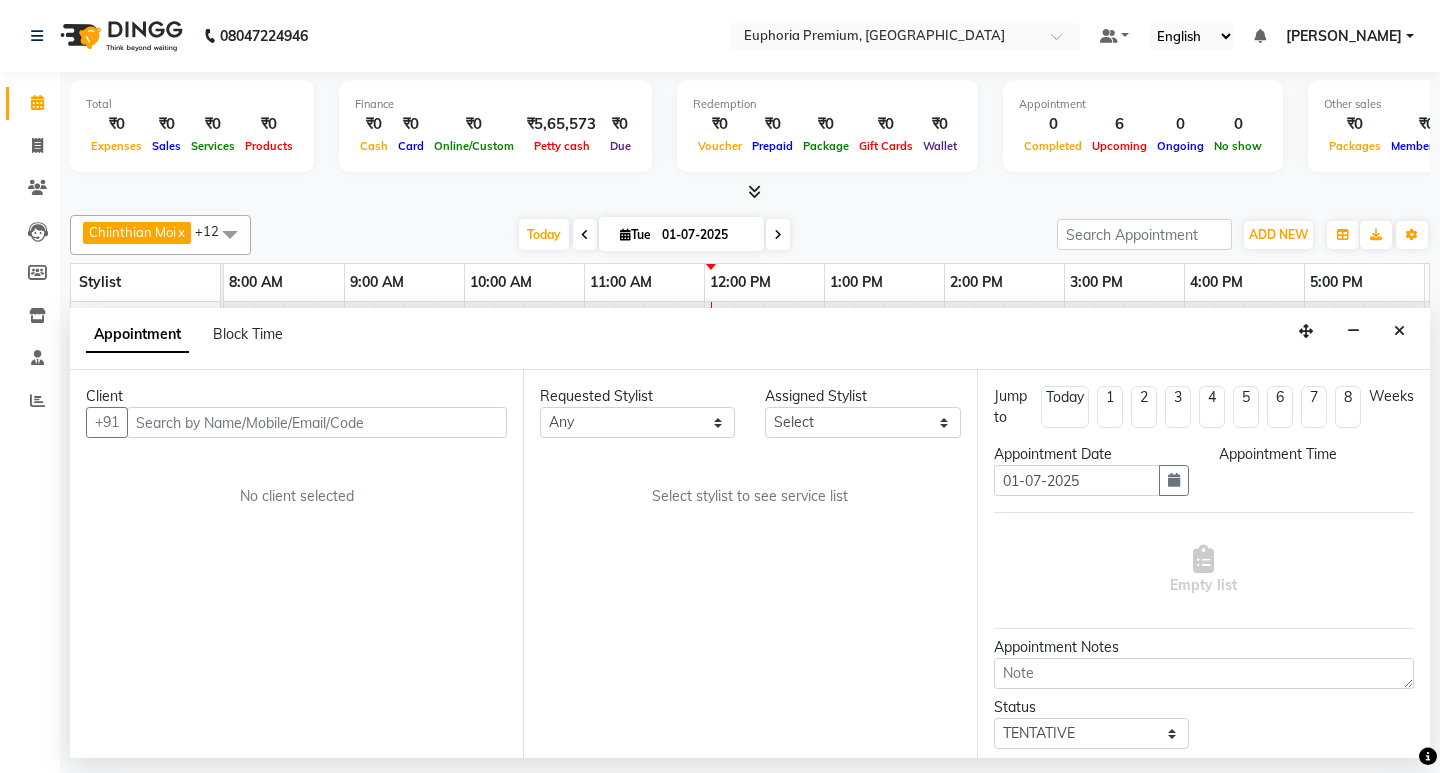 select on "720" 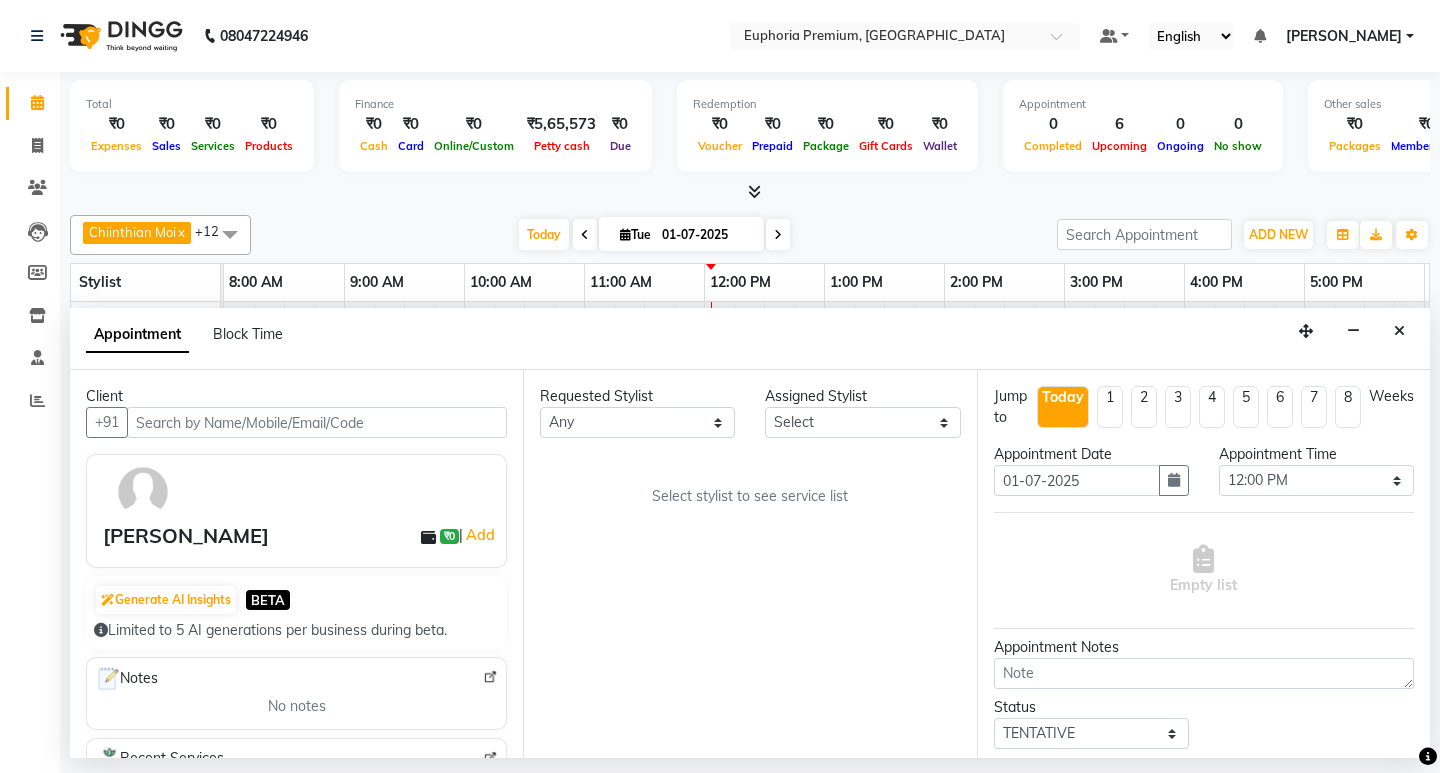 select on "71633" 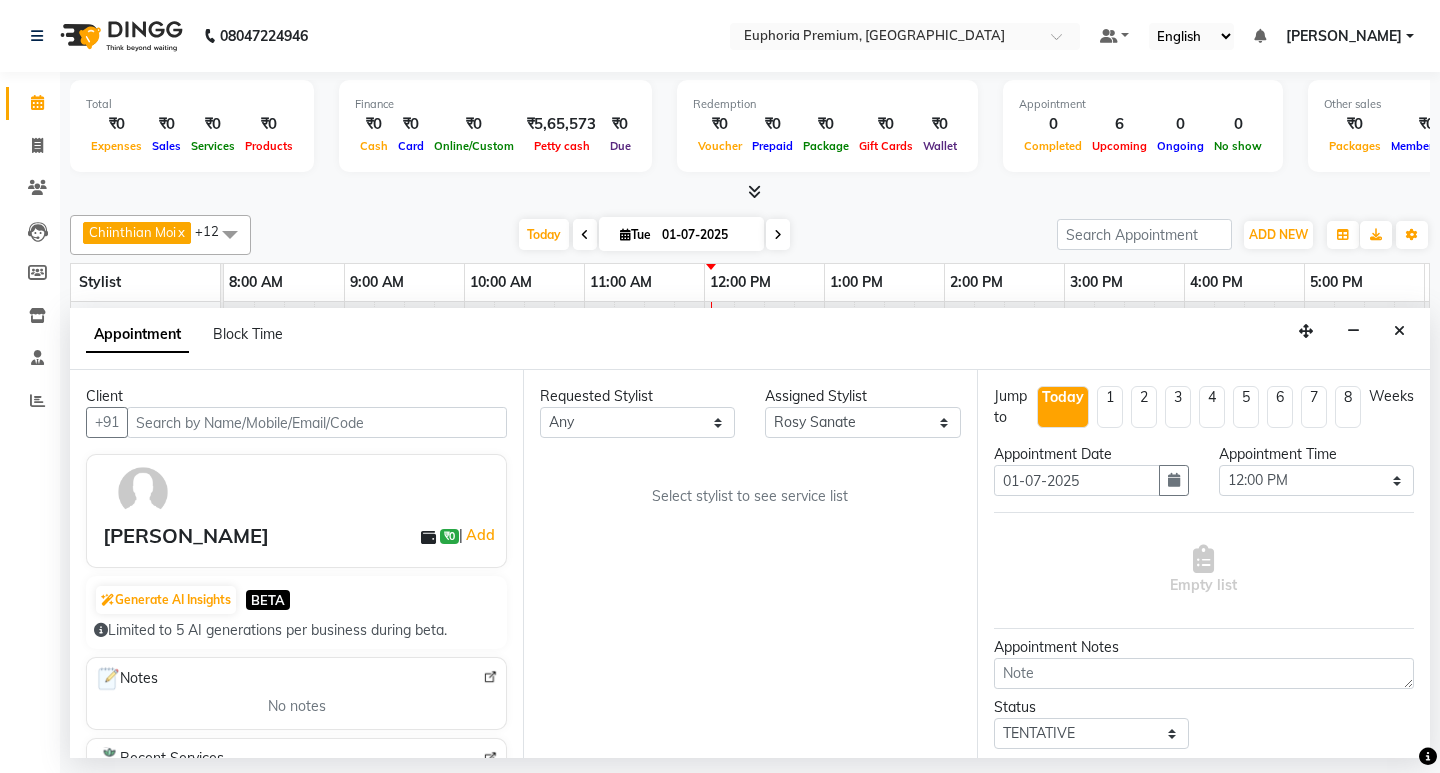 scroll, scrollTop: 0, scrollLeft: 475, axis: horizontal 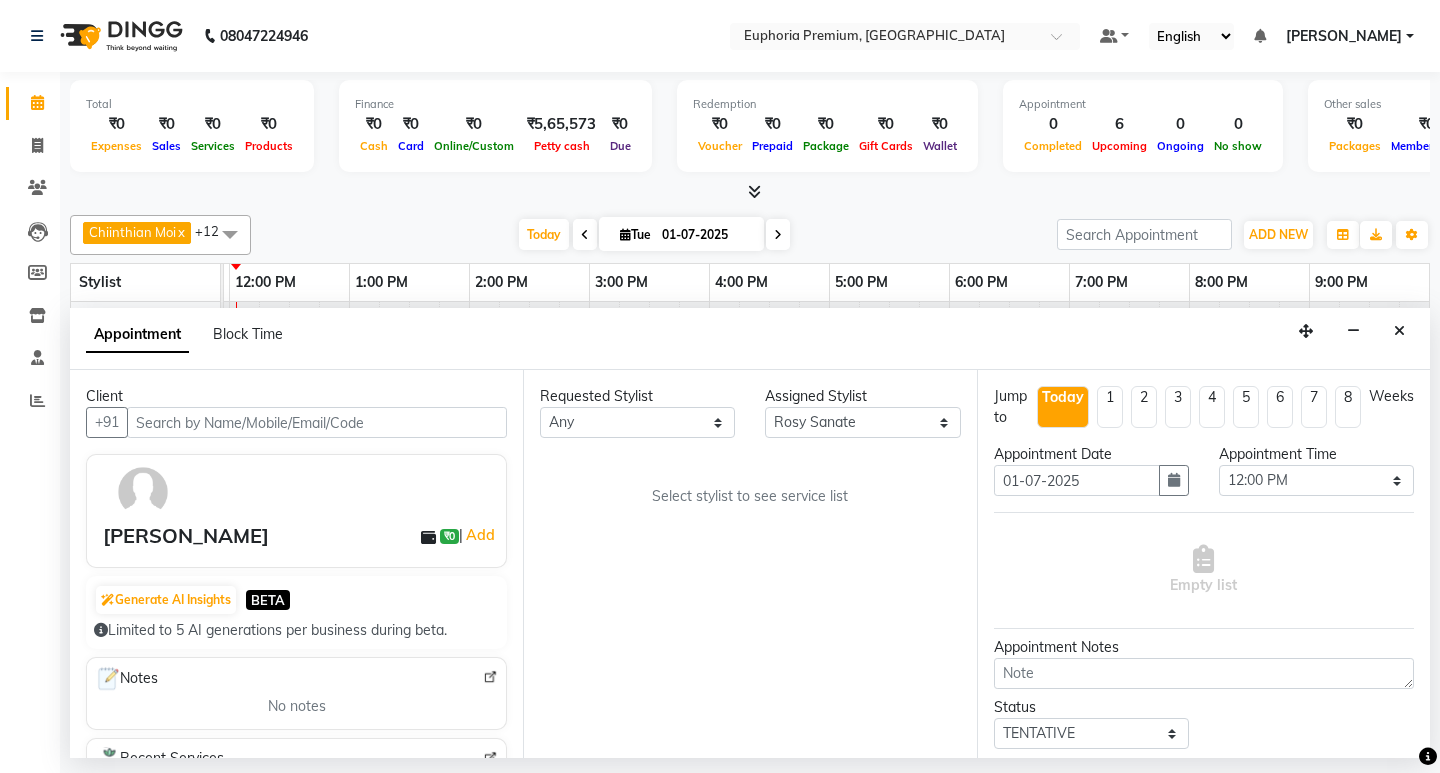 select on "4006" 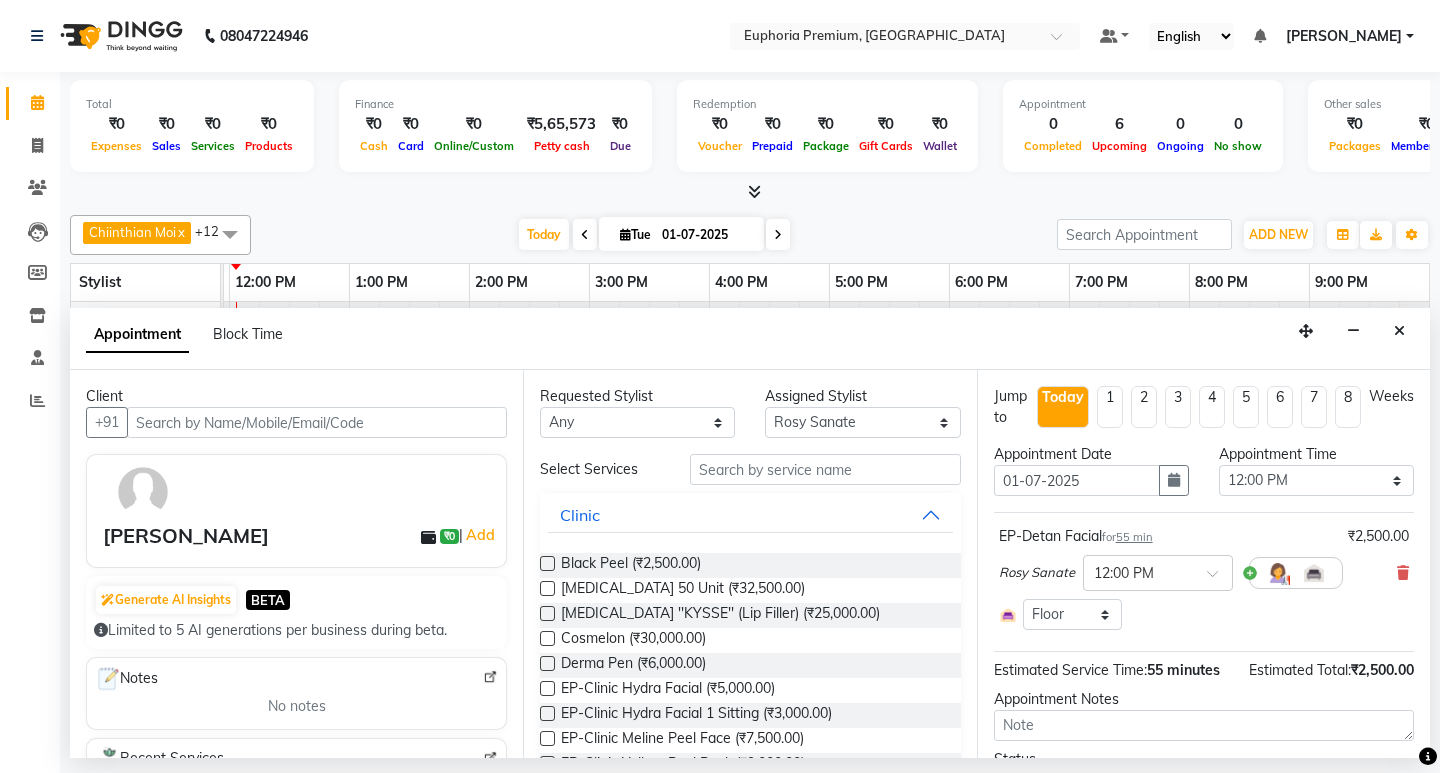 click at bounding box center (317, 422) 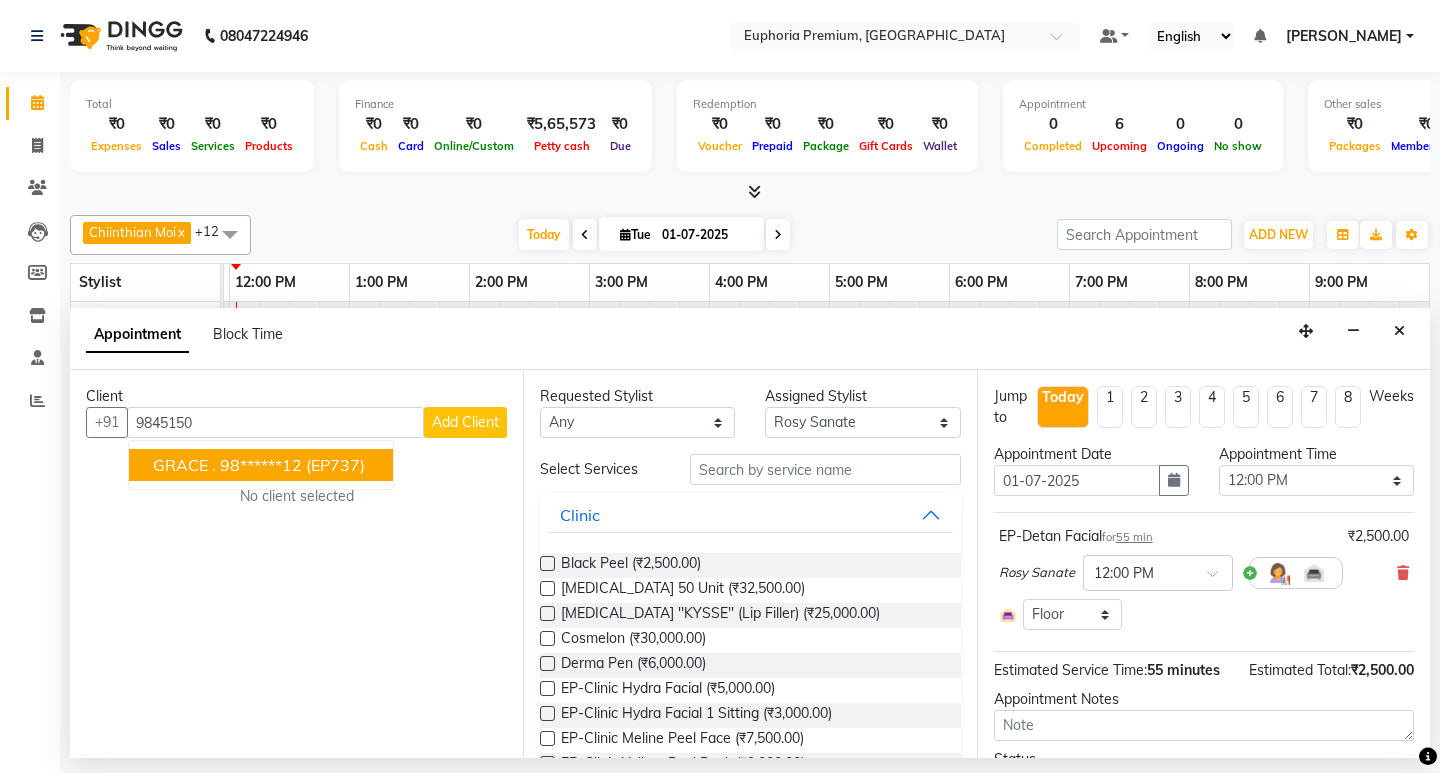 click on "(EP737)" at bounding box center (335, 465) 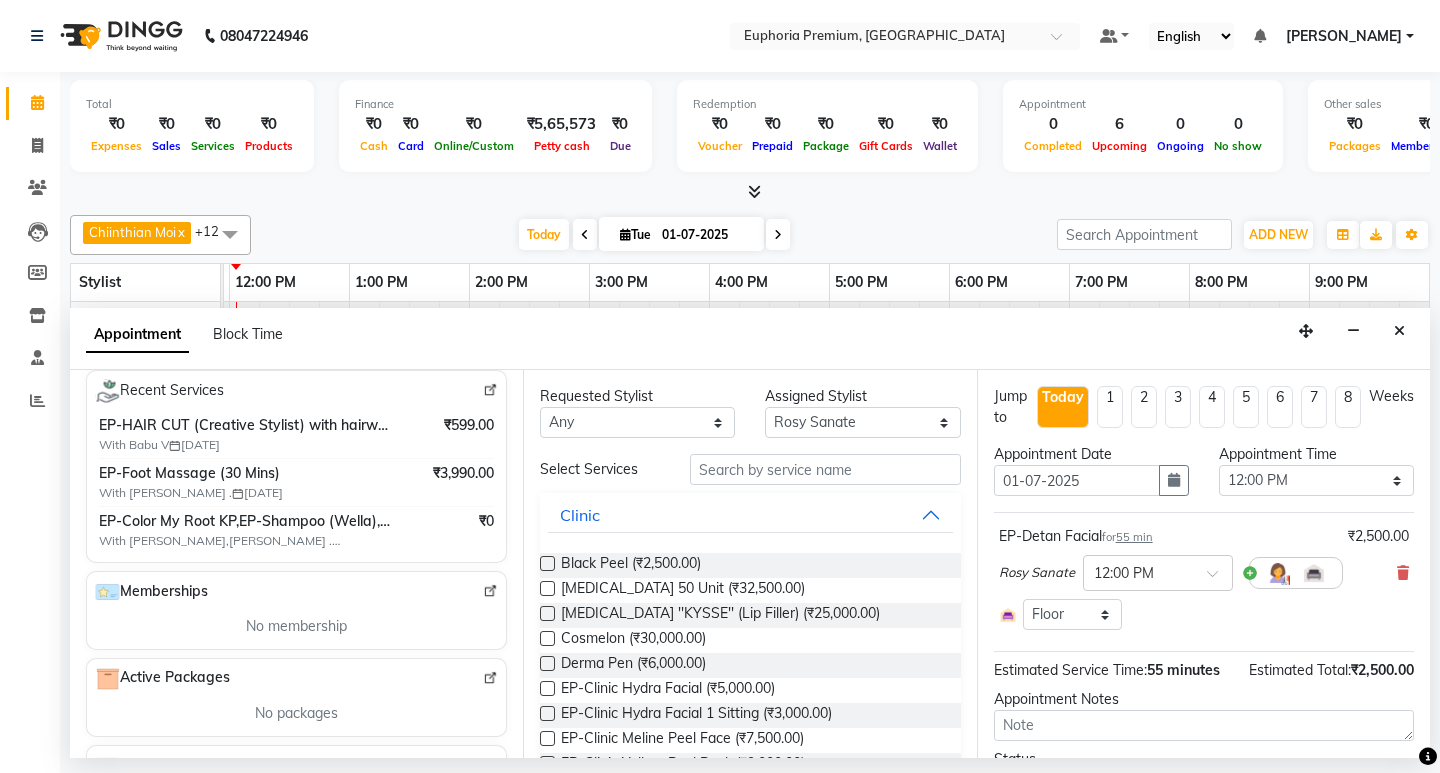 scroll, scrollTop: 500, scrollLeft: 0, axis: vertical 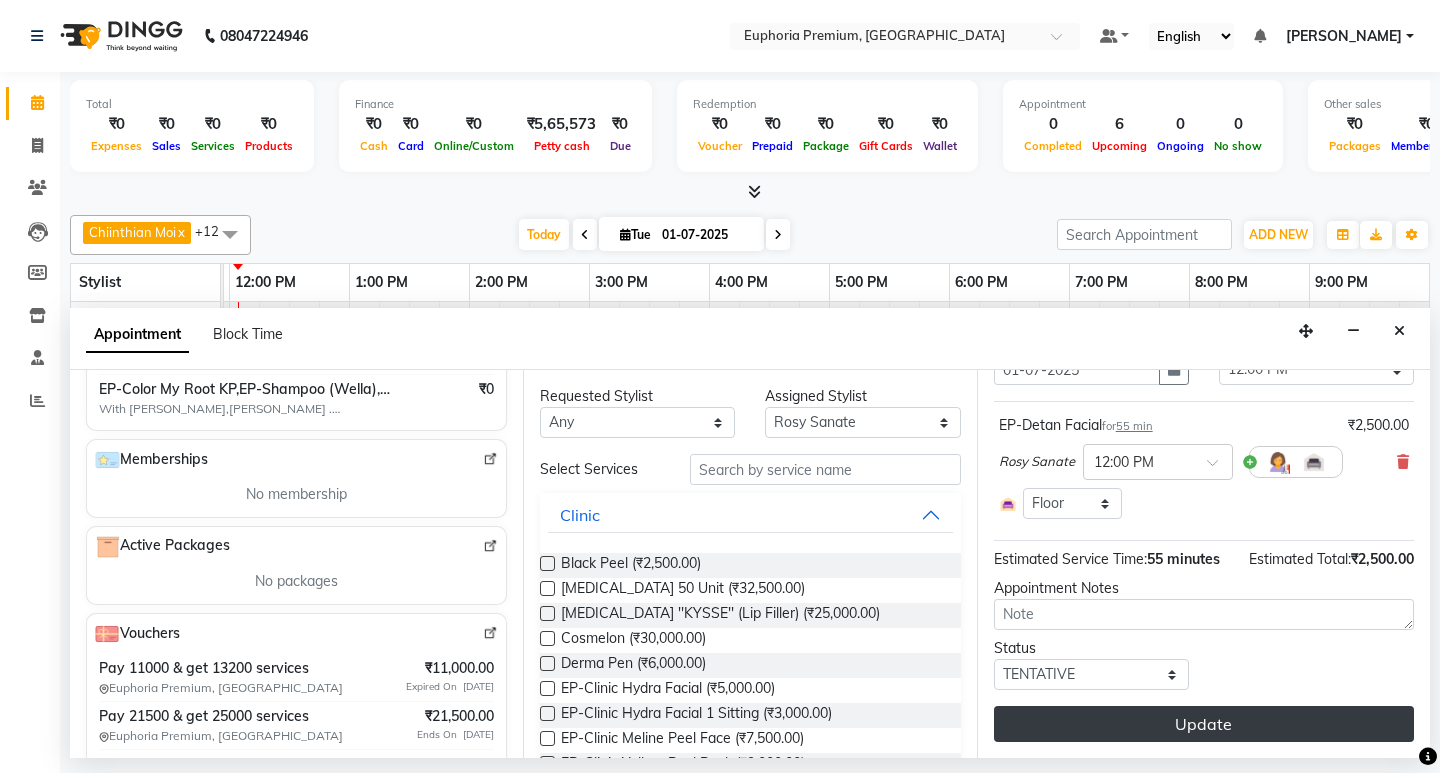 type on "98******12" 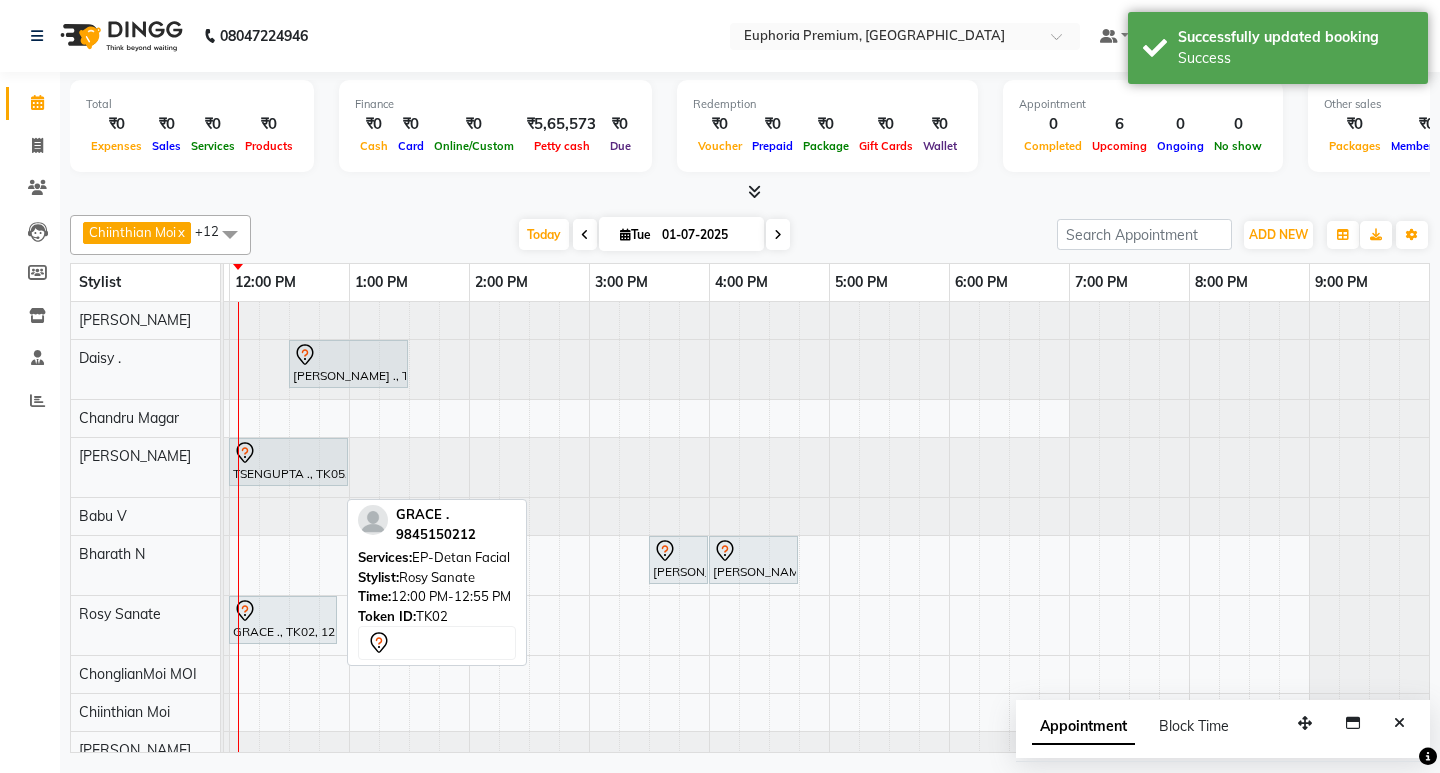 click on "GRACE ., TK02, 12:00 PM-12:55 PM, EP-Detan Facial" at bounding box center [283, 620] 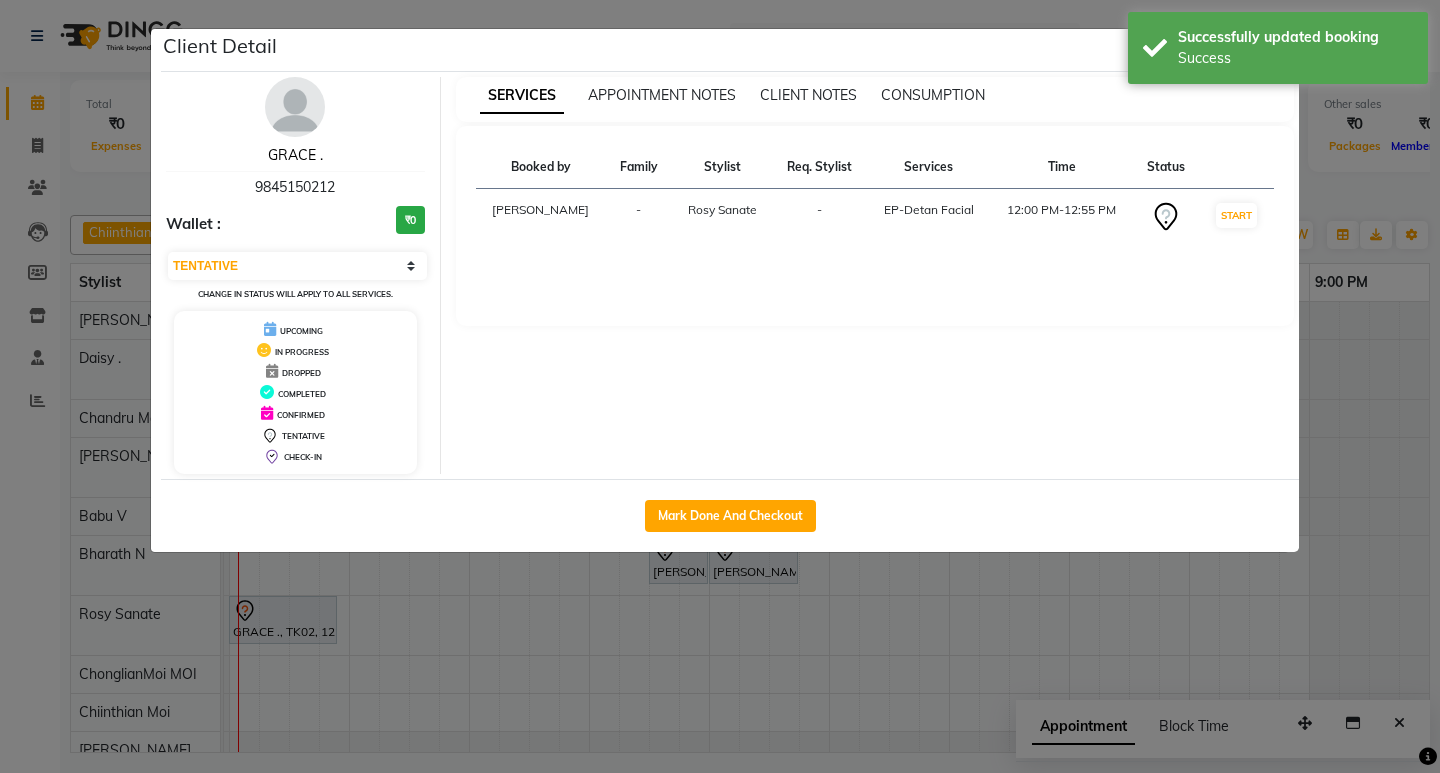 click on "GRACE ." at bounding box center [295, 155] 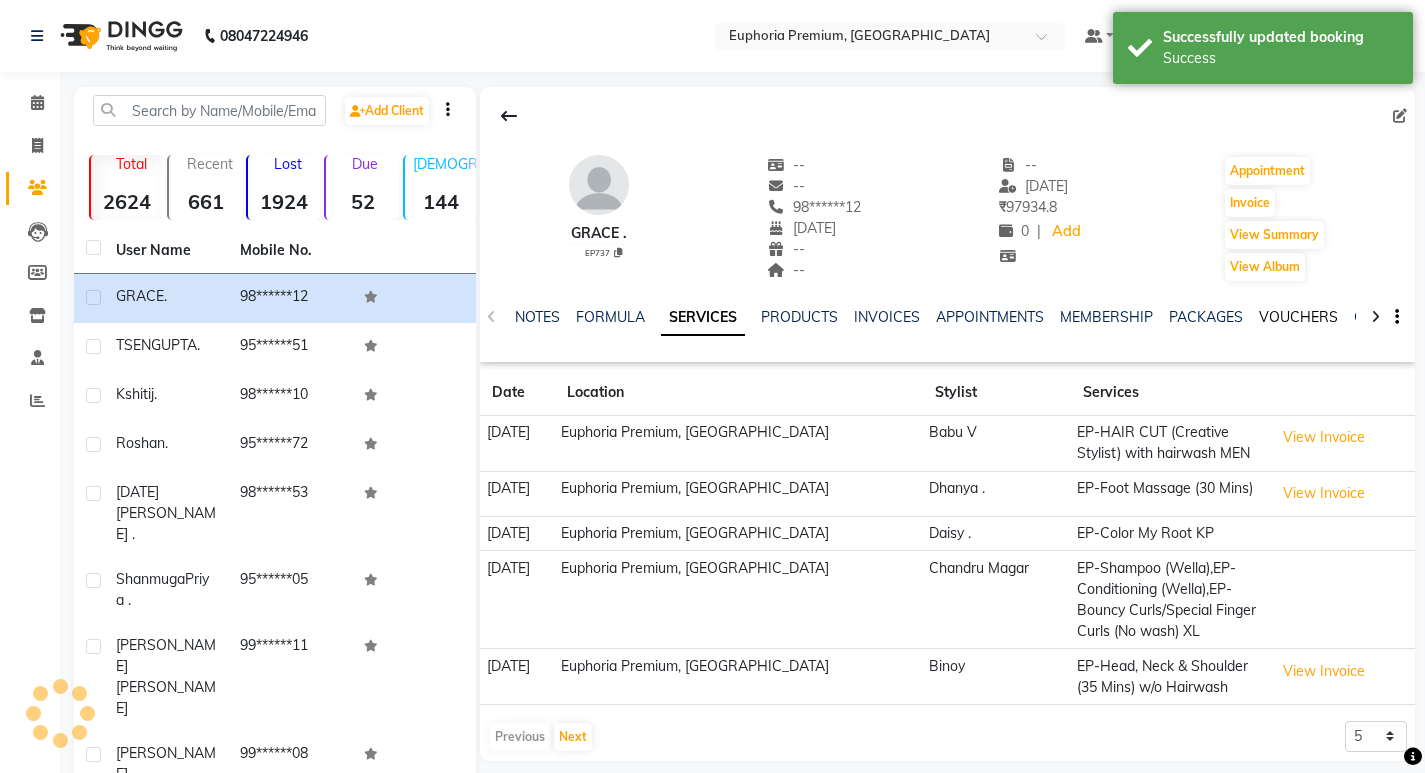 click on "VOUCHERS" 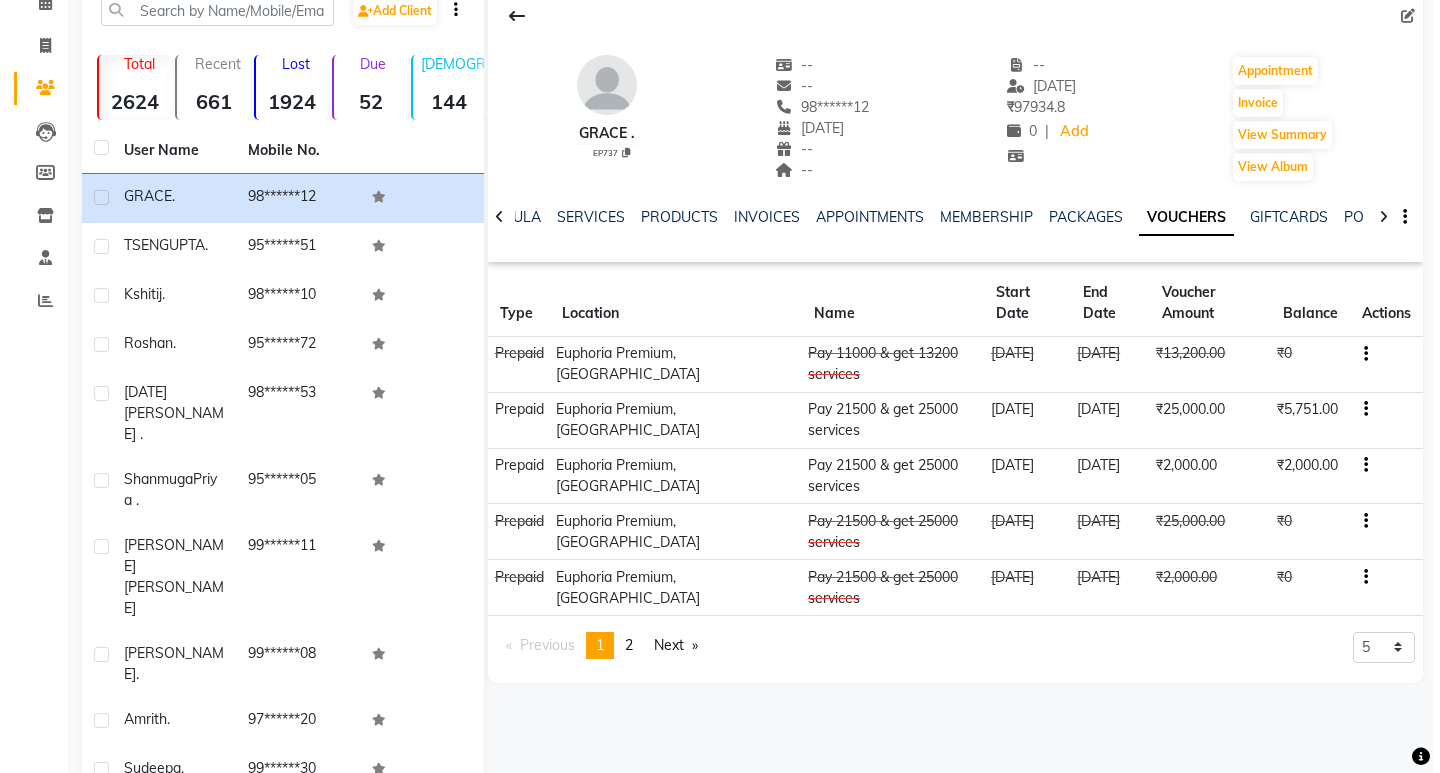 scroll, scrollTop: 0, scrollLeft: 0, axis: both 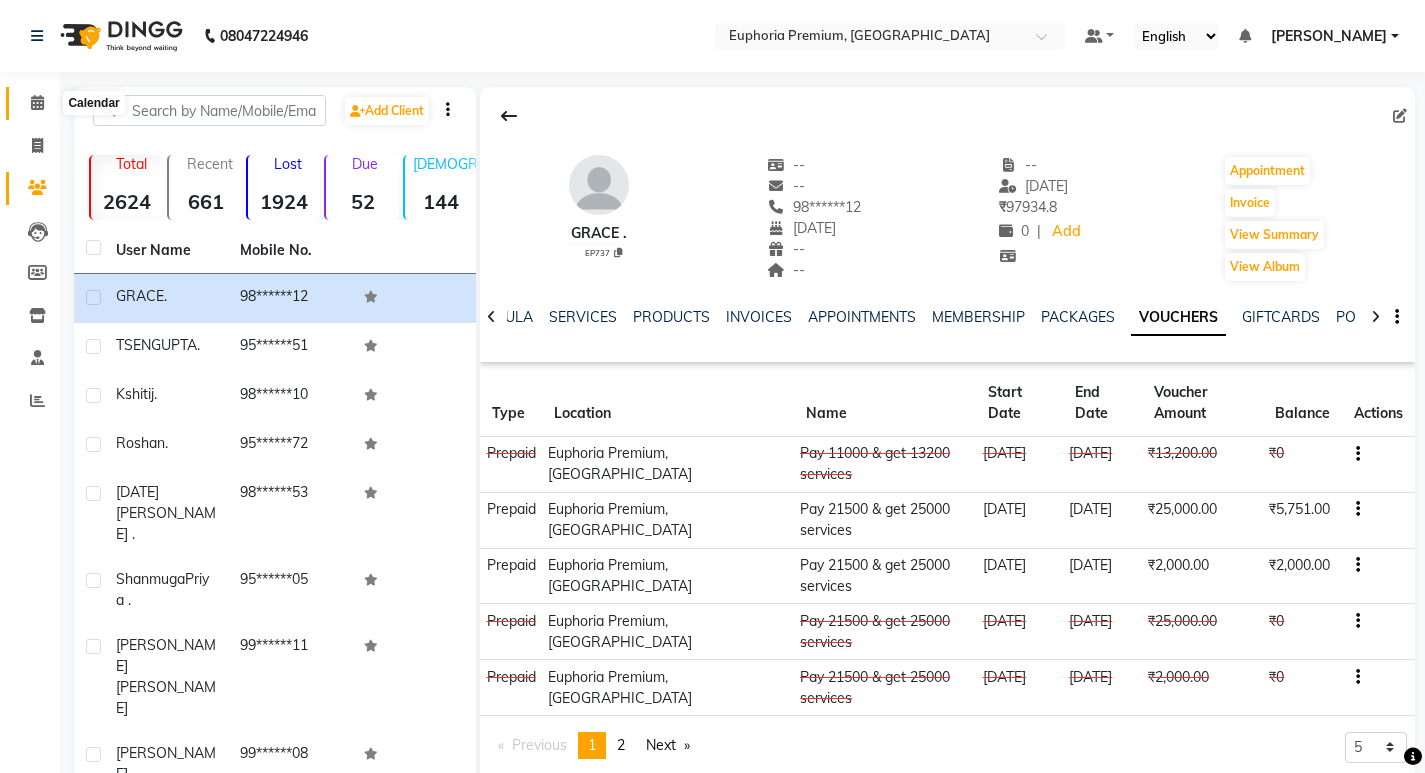 click 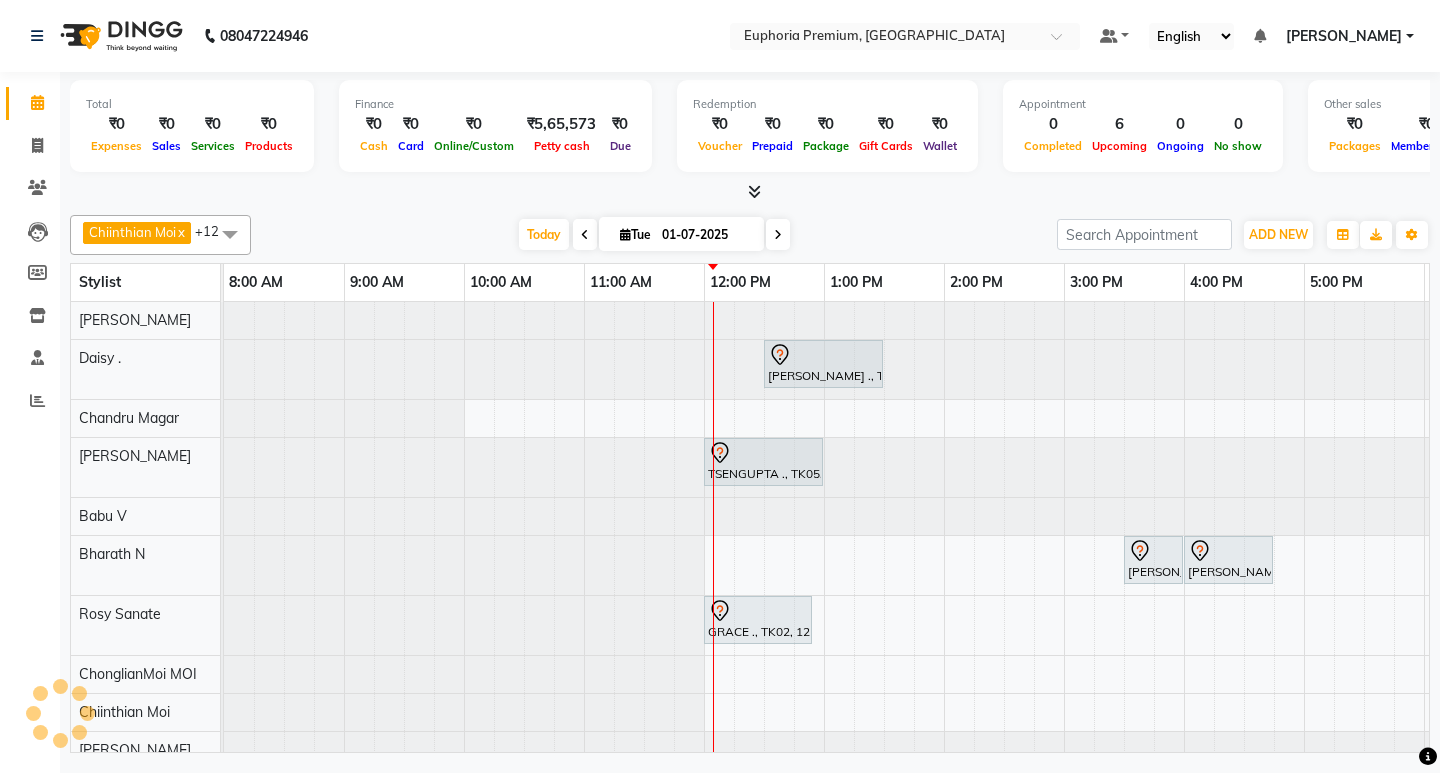scroll, scrollTop: 0, scrollLeft: 0, axis: both 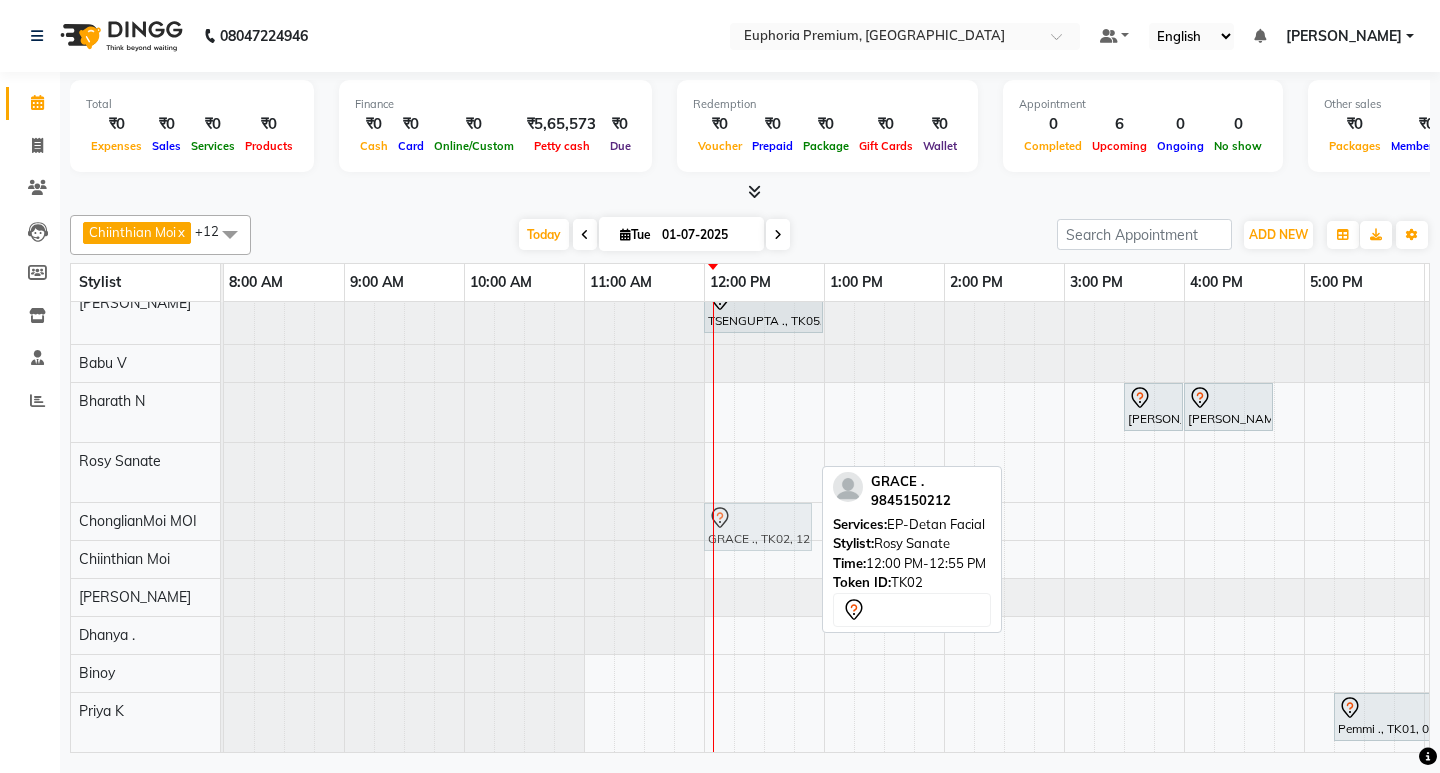 drag, startPoint x: 754, startPoint y: 449, endPoint x: 761, endPoint y: 498, distance: 49.497475 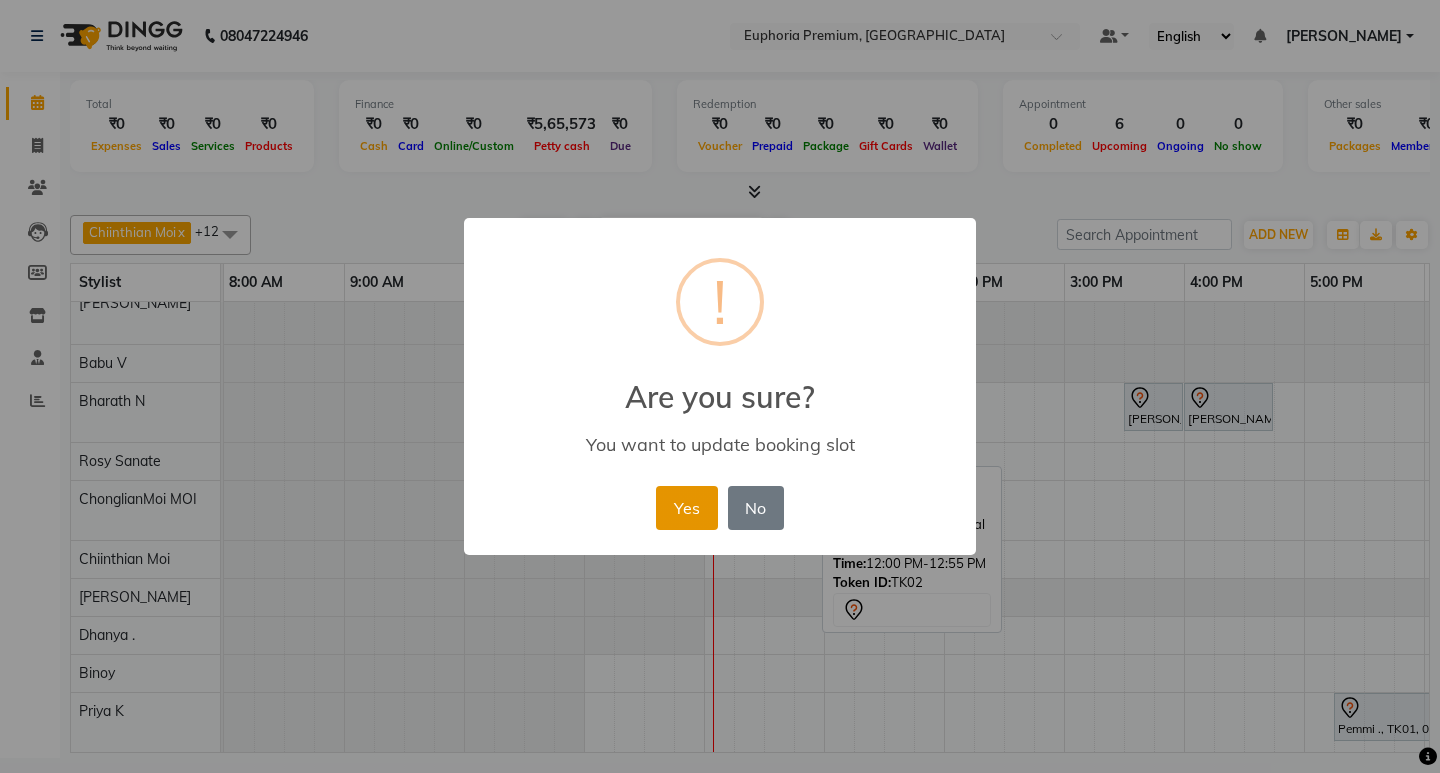 click on "Yes" at bounding box center (686, 508) 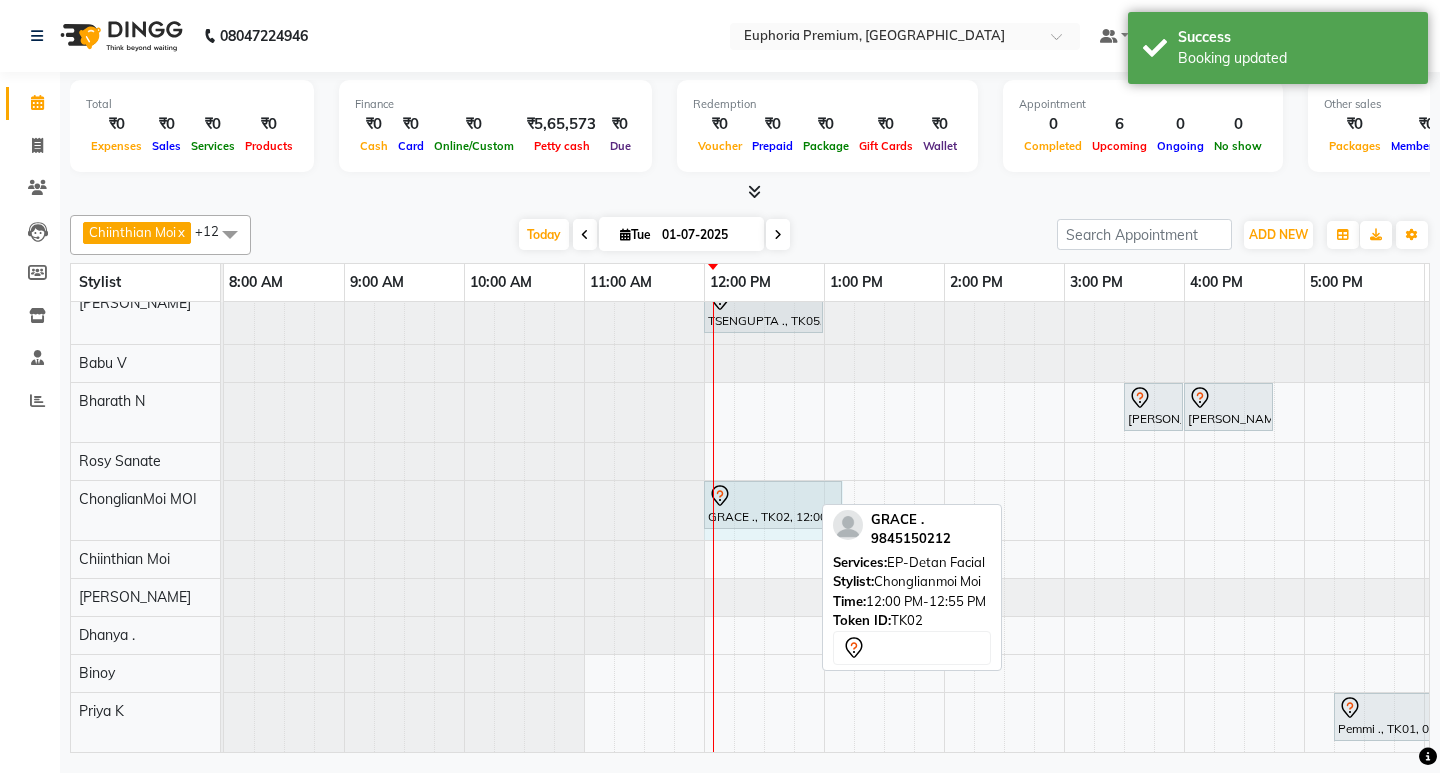 drag, startPoint x: 807, startPoint y: 492, endPoint x: 841, endPoint y: 492, distance: 34 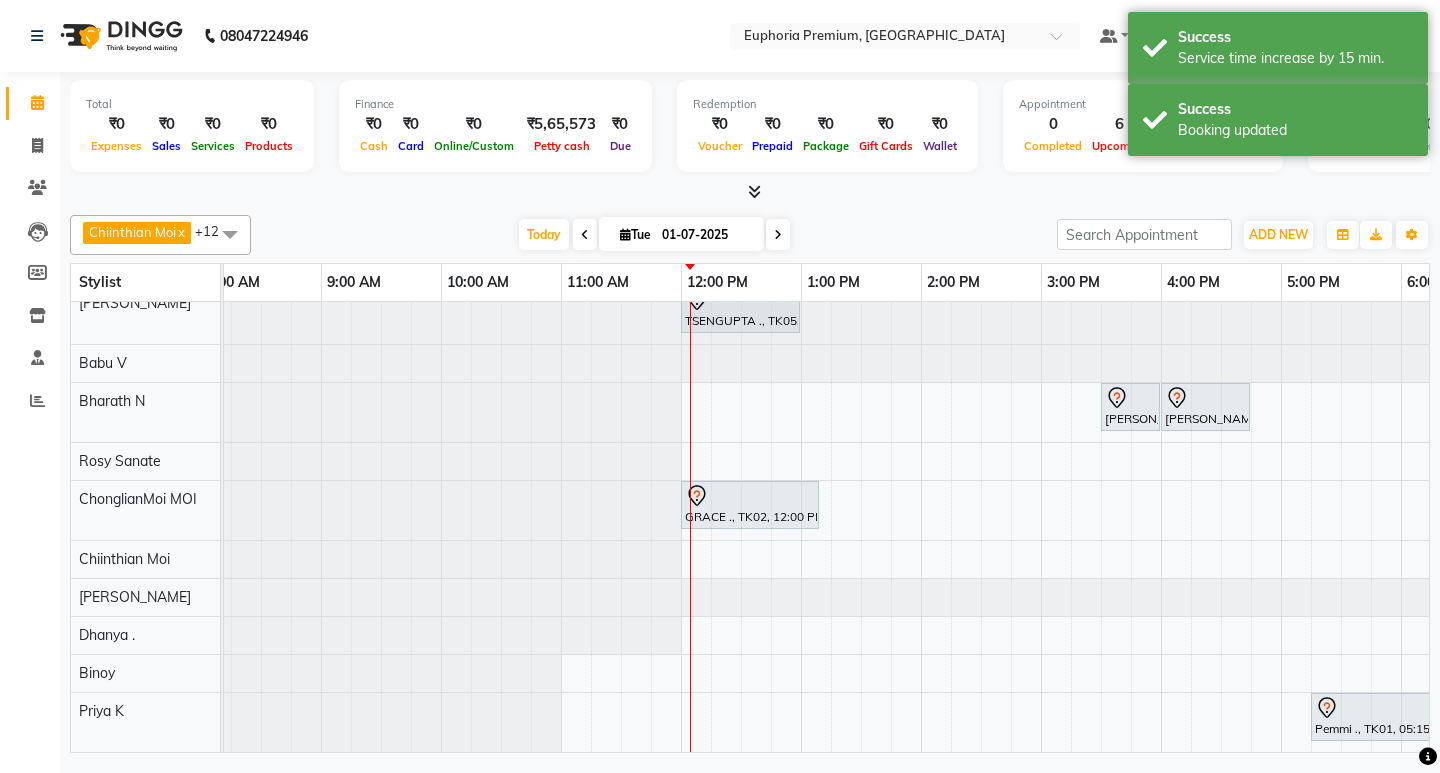 click on "Today  Tue 01-07-2025" at bounding box center (654, 235) 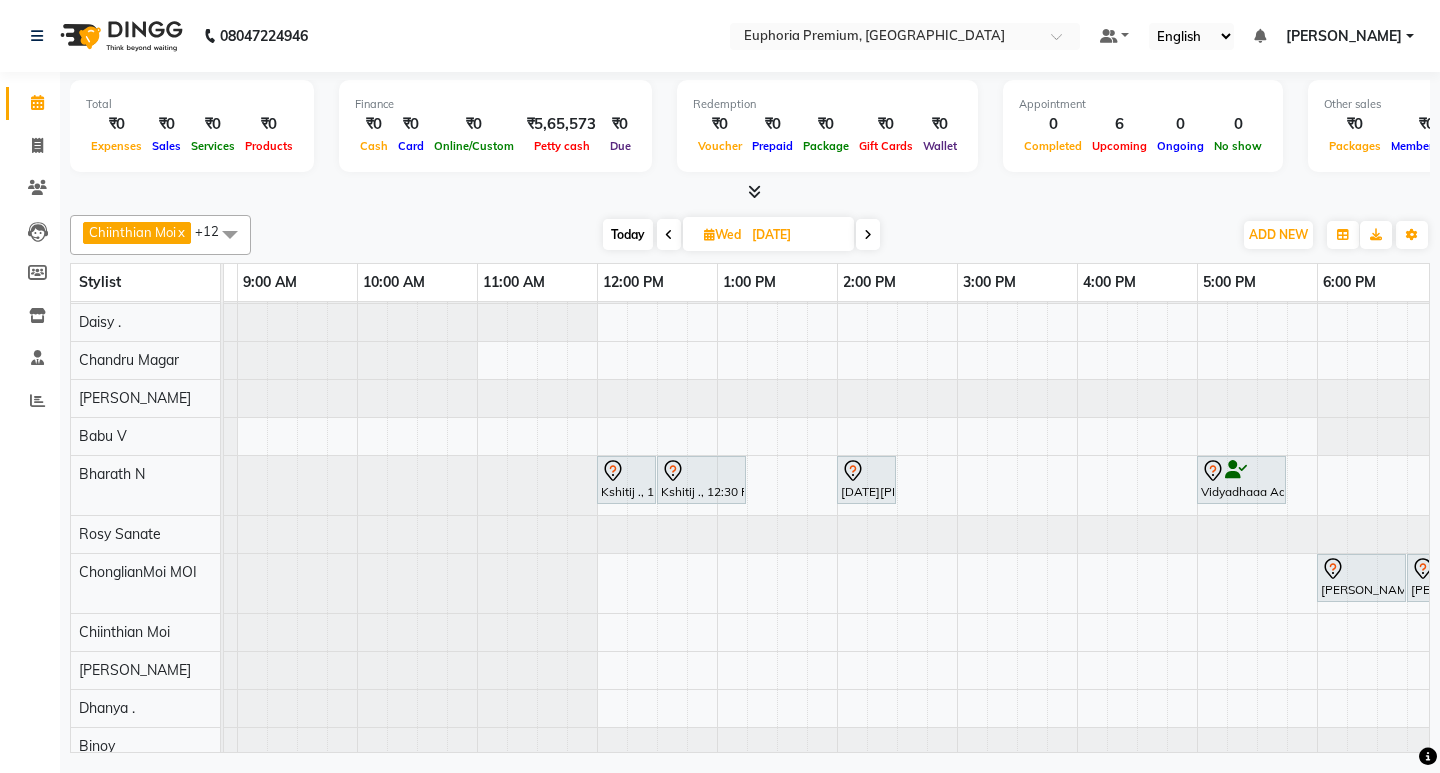 click on "Today" at bounding box center [628, 234] 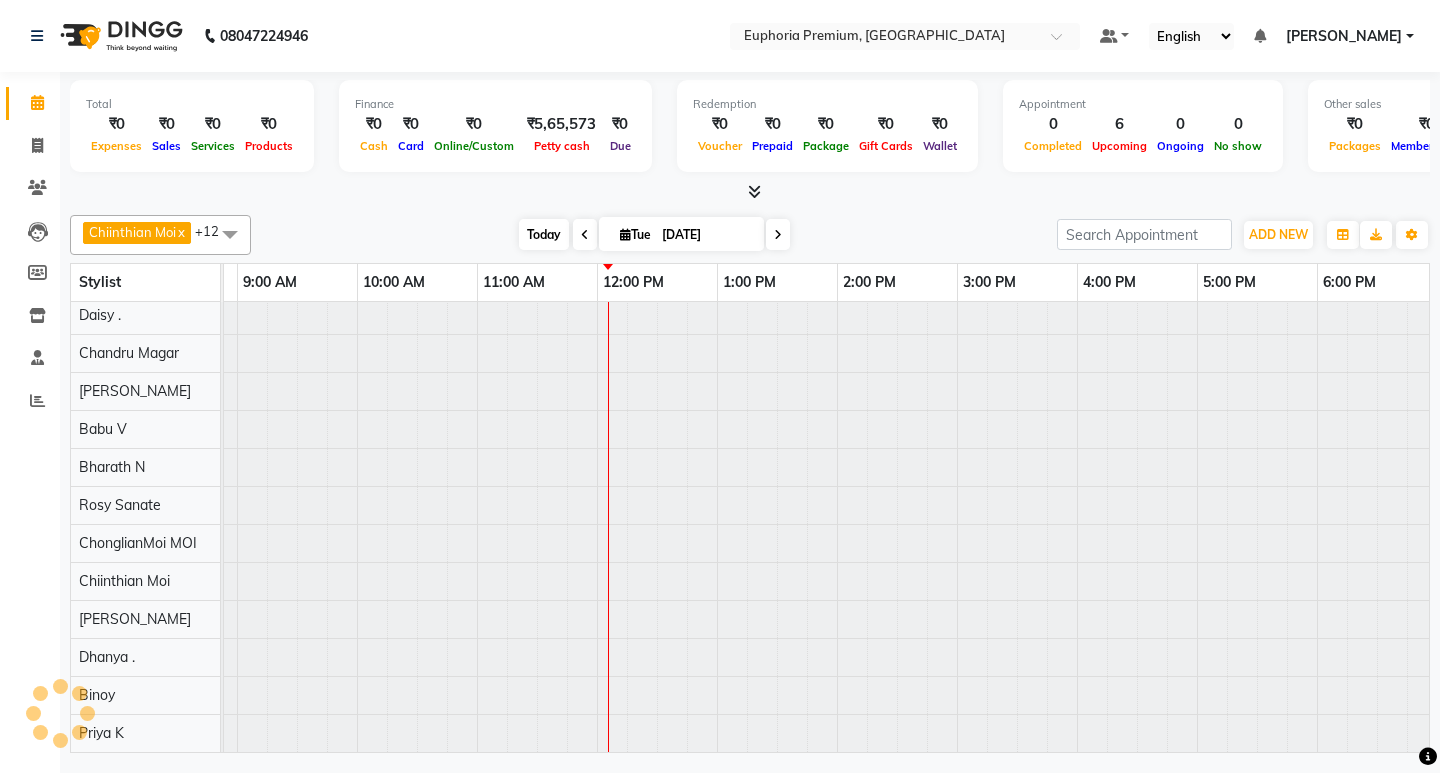 type on "01-07-2025" 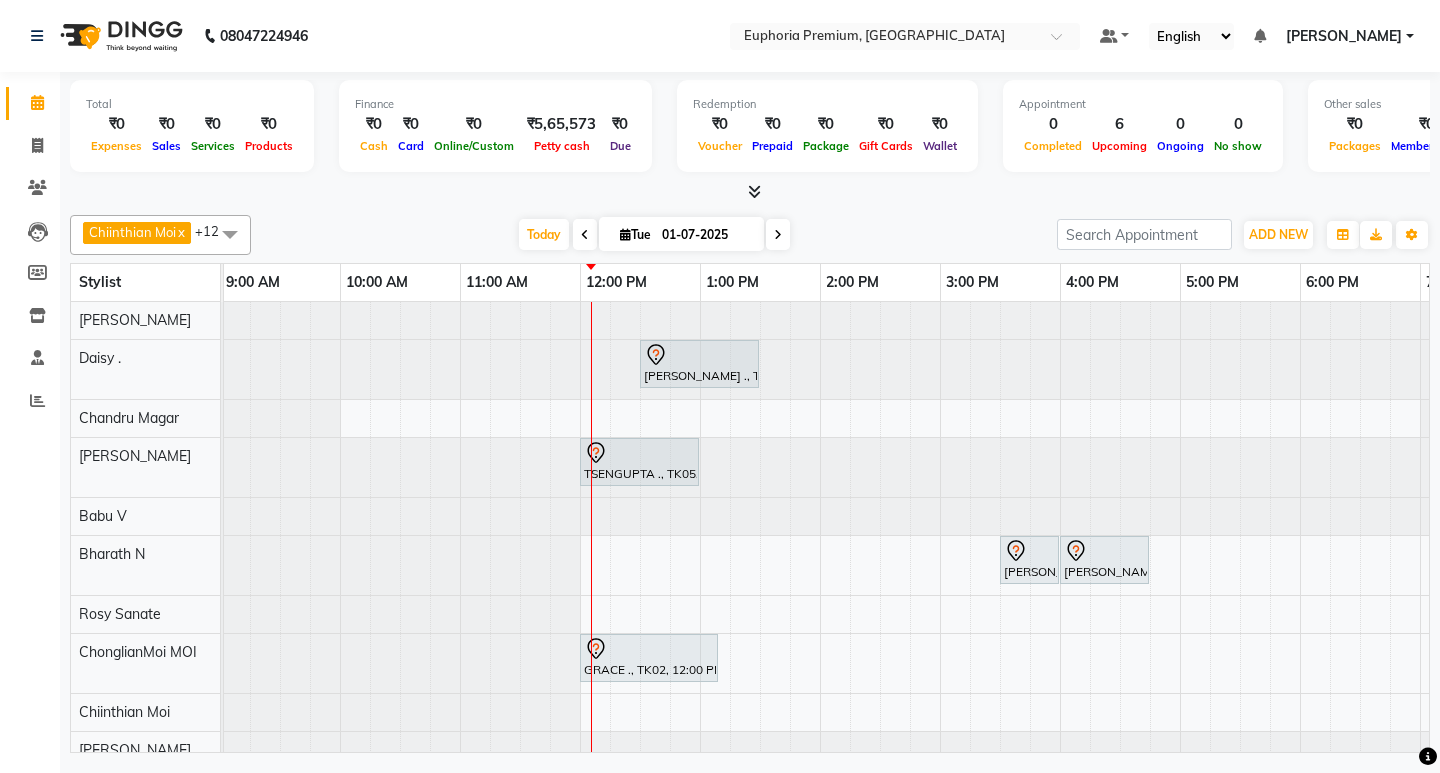 click at bounding box center [230, 234] 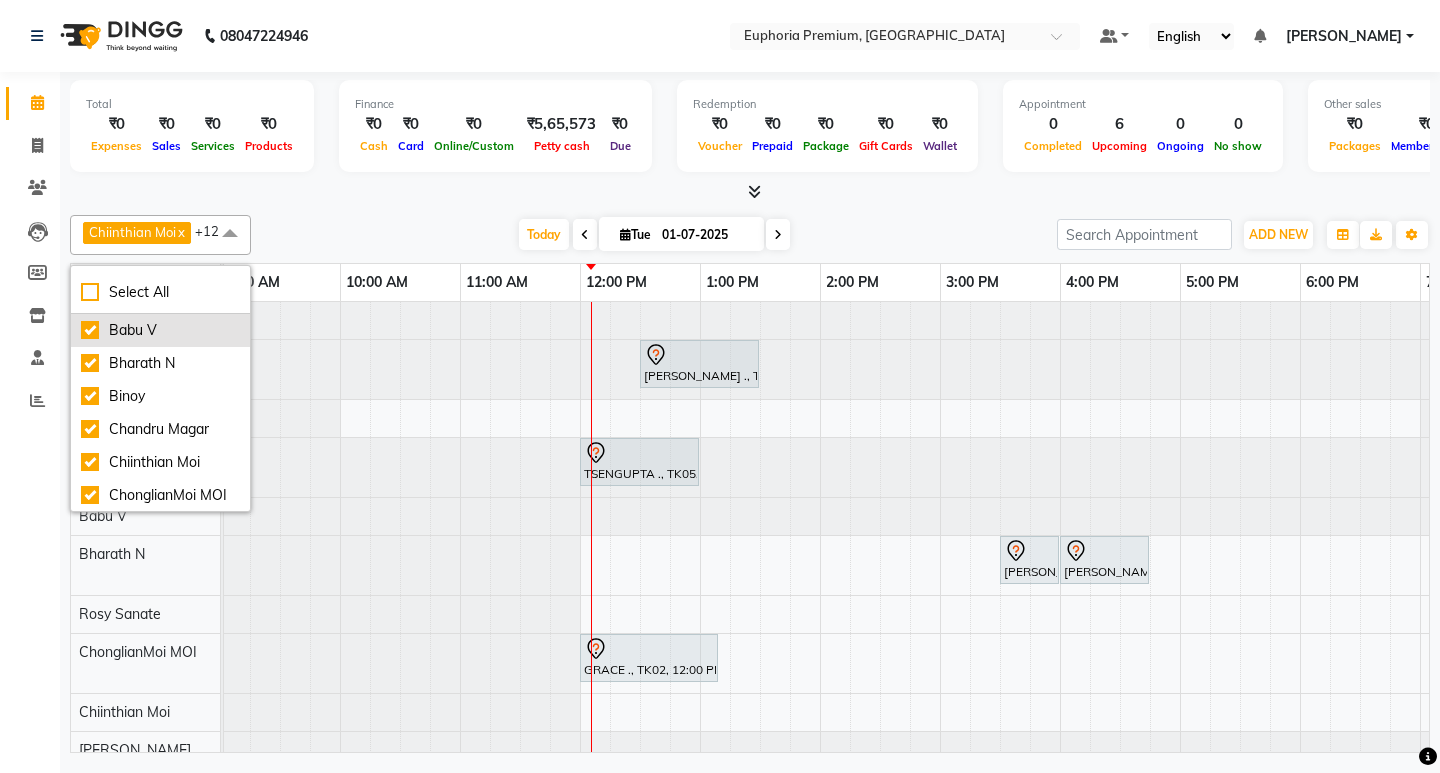 click on "Babu V" at bounding box center [160, 330] 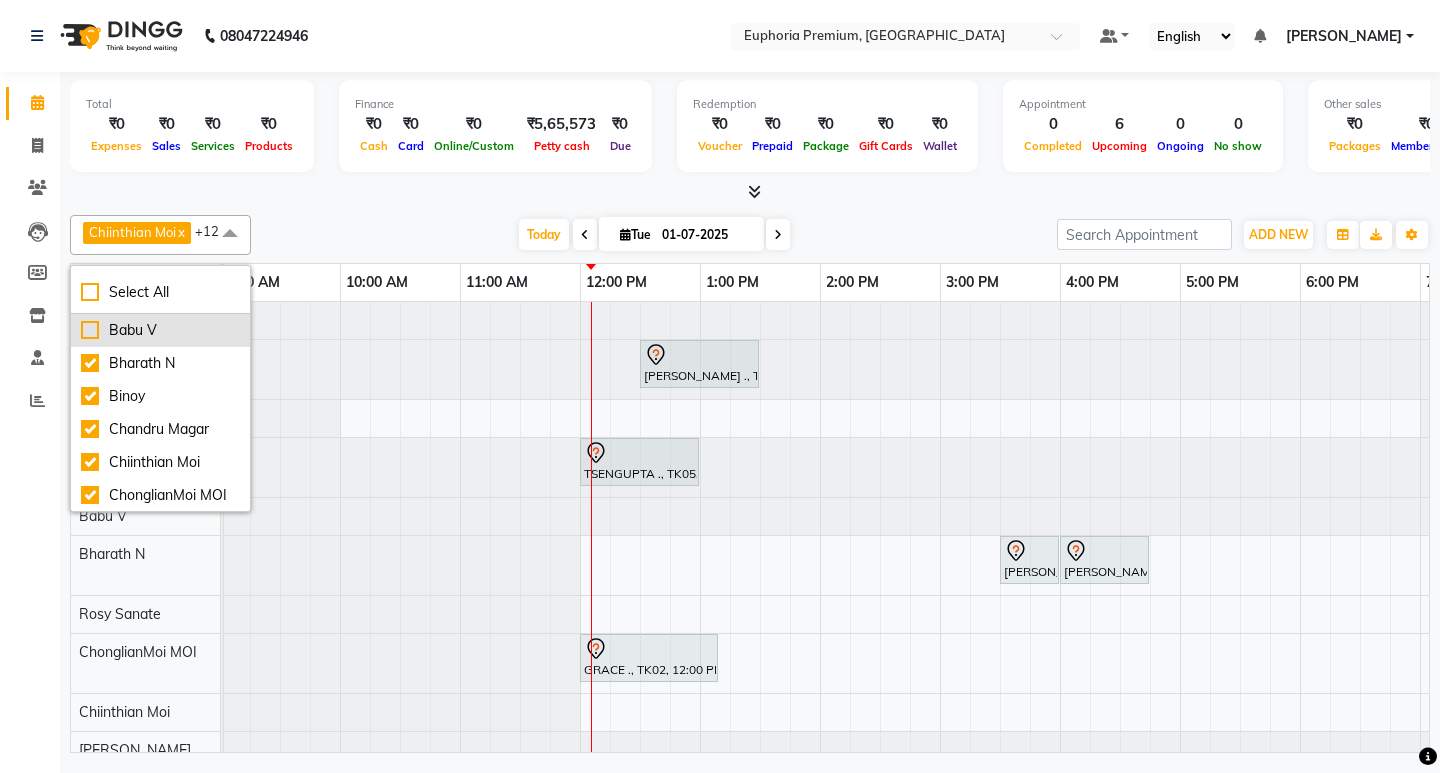 checkbox on "false" 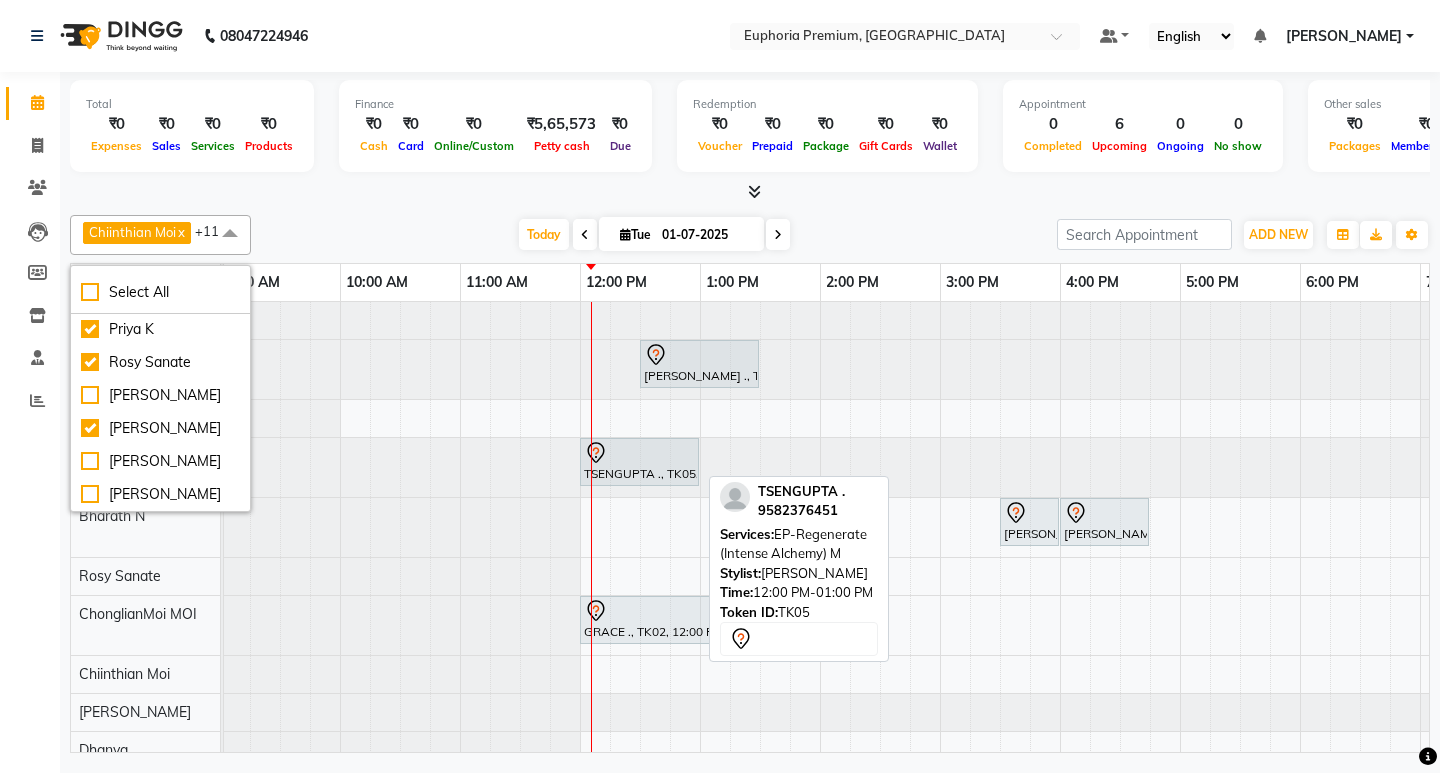 click at bounding box center (639, 453) 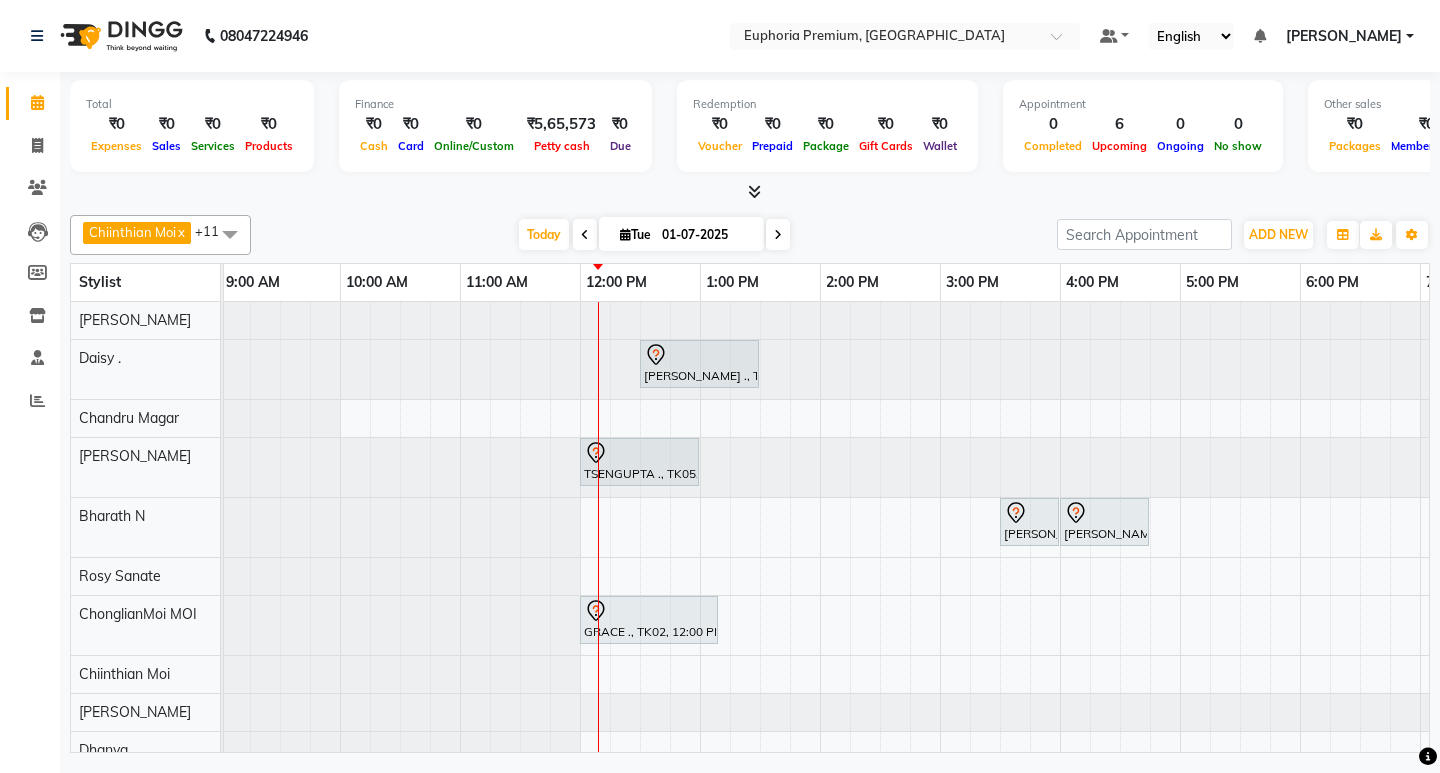 scroll, scrollTop: 0, scrollLeft: 377, axis: horizontal 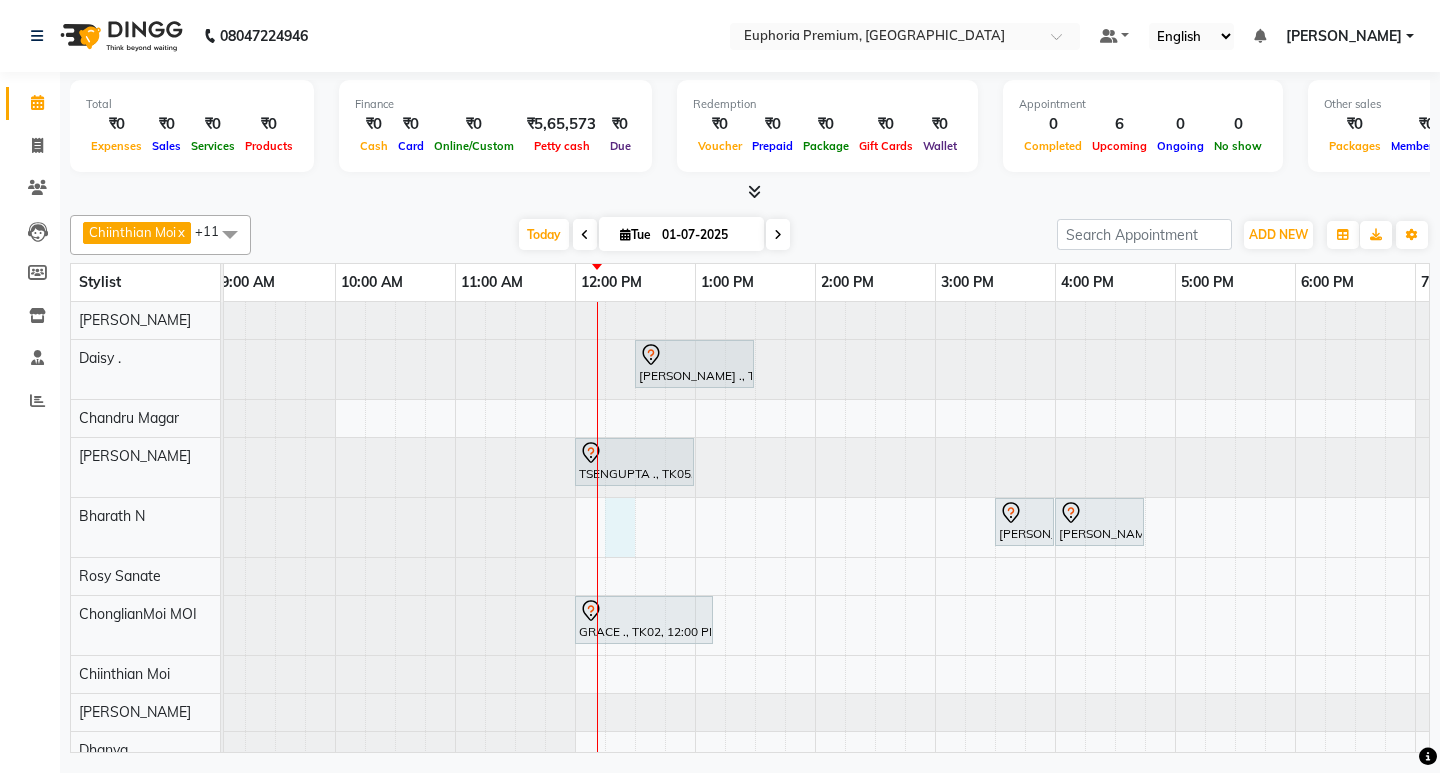 click on "Shanmuga Priya ., TK03, 12:30 PM-01:30 PM, EP-Artistic Cut - Senior Stylist             TSENGUPTA ., TK05, 12:00 PM-01:00 PM, EP-Regenerate (Intense Alchemy) M             Roshan ., TK04, 03:30 PM-04:00 PM, EP-Beard Trim/Design MEN             Roshan ., TK04, 04:00 PM-04:45 PM, EP-HAIR CUT (Creative Stylist) with hairwash MEN             GRACE ., TK02, 12:00 PM-01:10 PM, EP-Detan Facial             Pemmi ., TK01, 05:15 PM-06:30 PM, EP-Laser Under Arms" at bounding box center [935, 584] 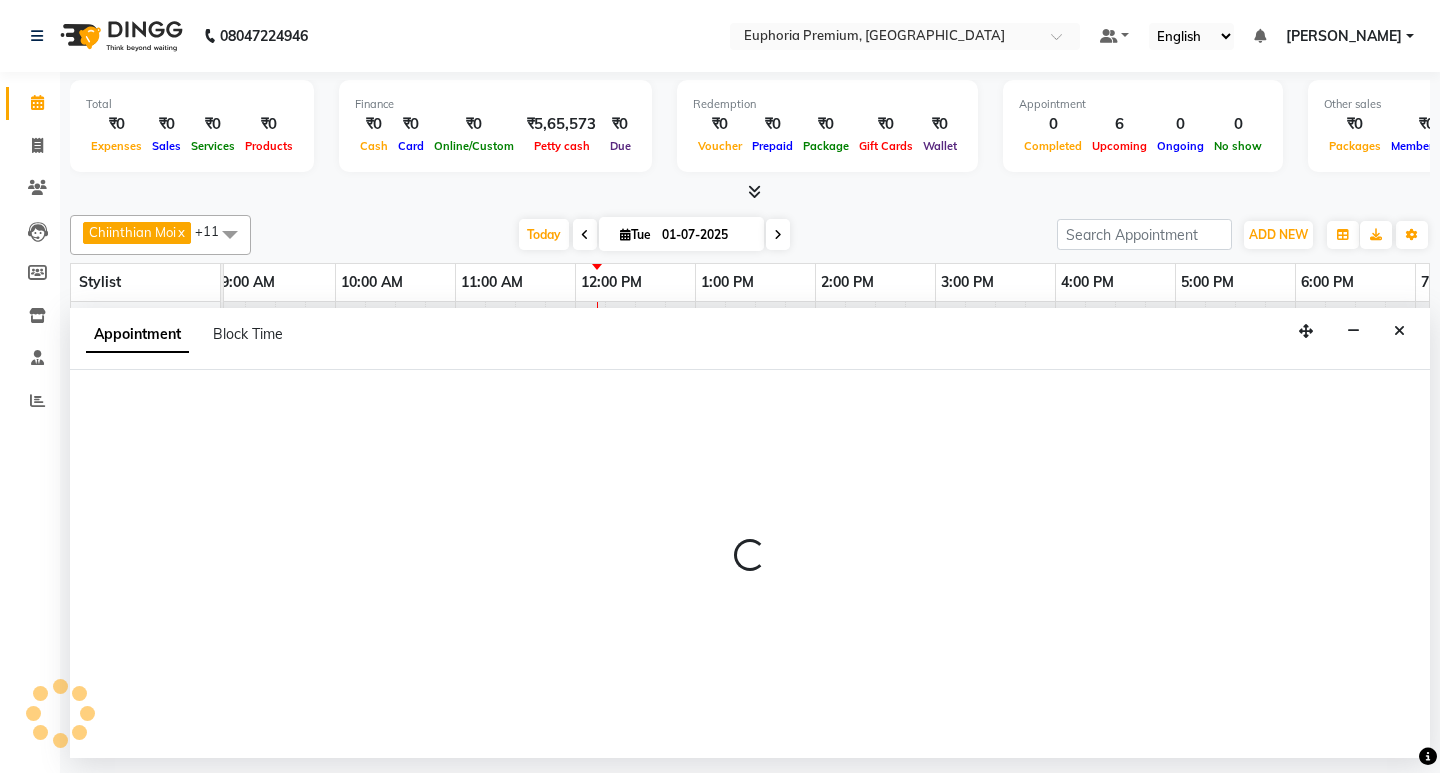 select on "735" 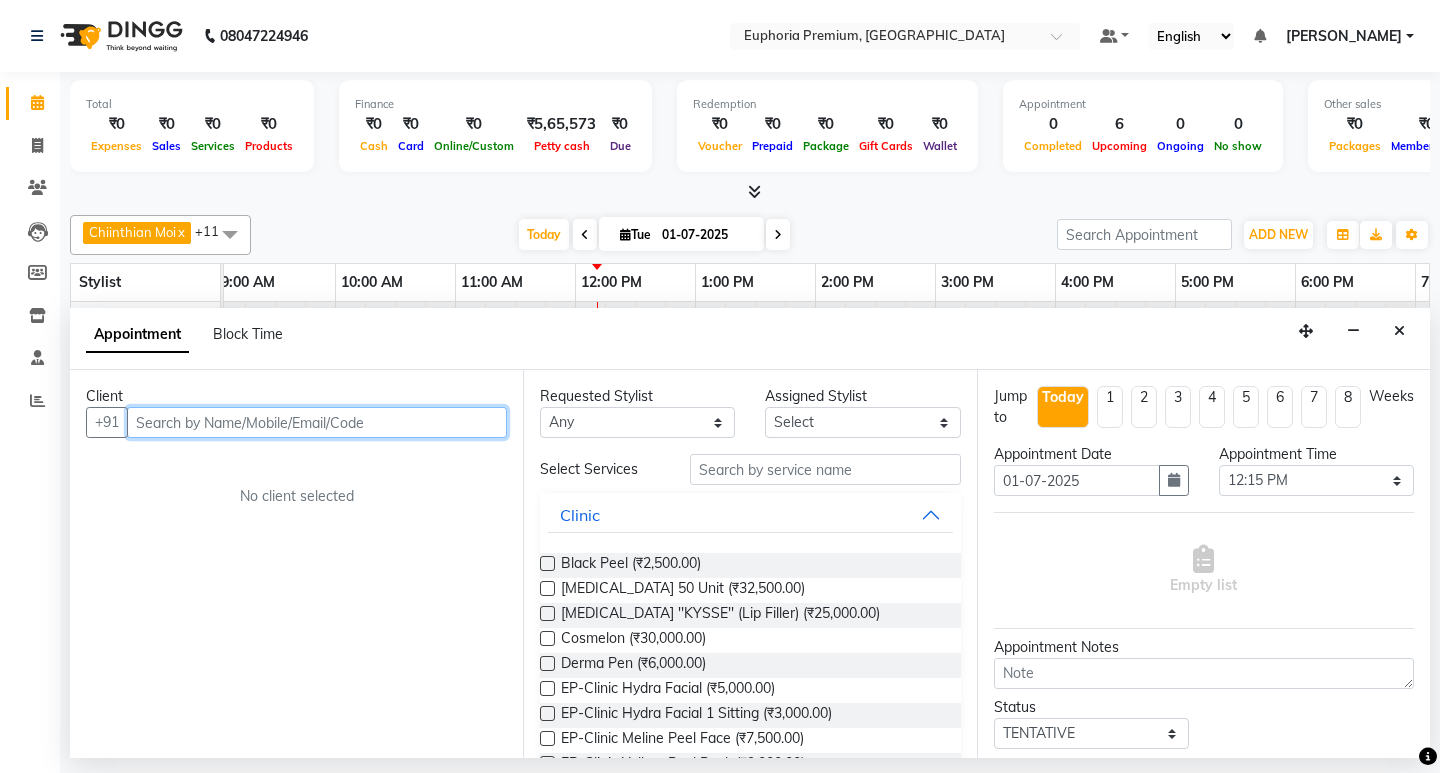click at bounding box center (317, 422) 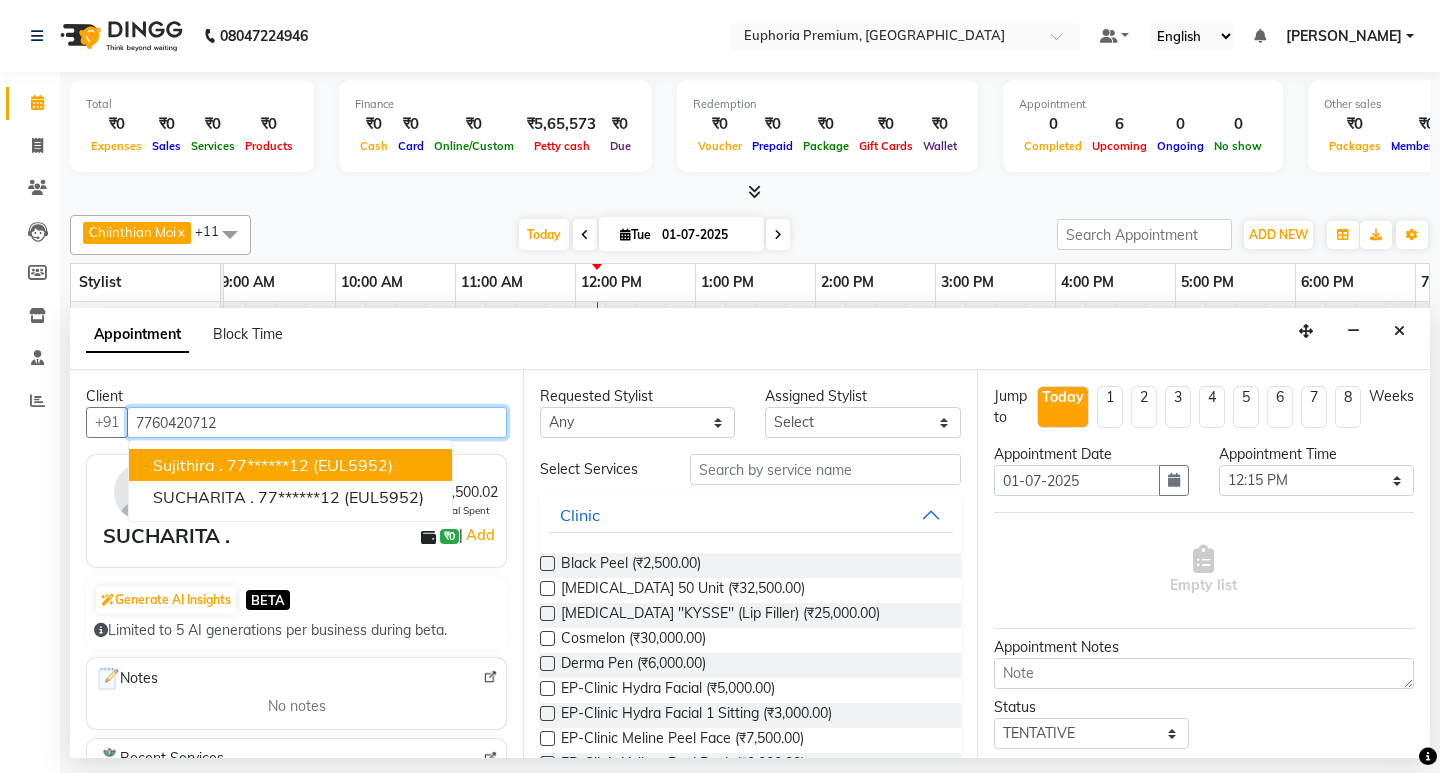 click on "77******12" at bounding box center [268, 465] 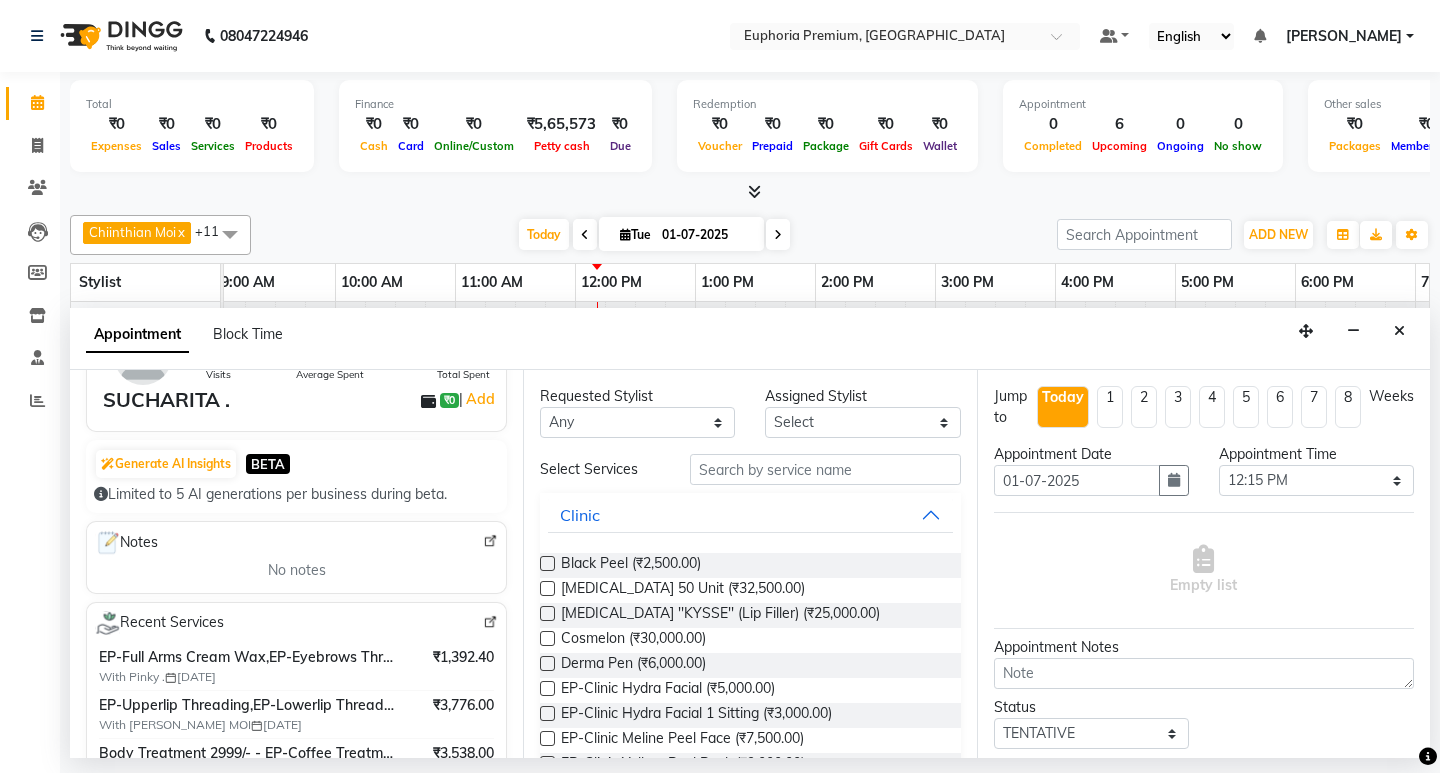 scroll, scrollTop: 0, scrollLeft: 0, axis: both 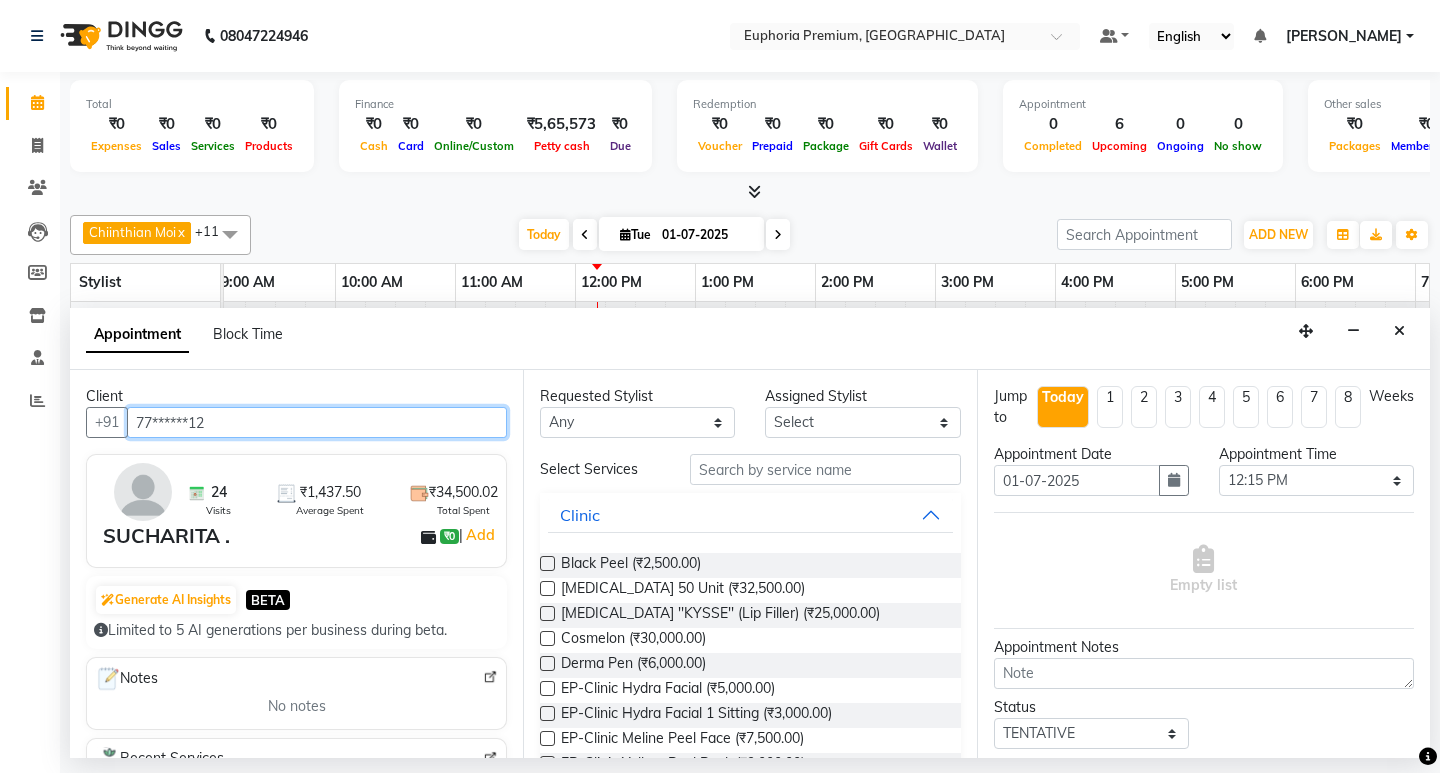 click on "77******12" at bounding box center [317, 422] 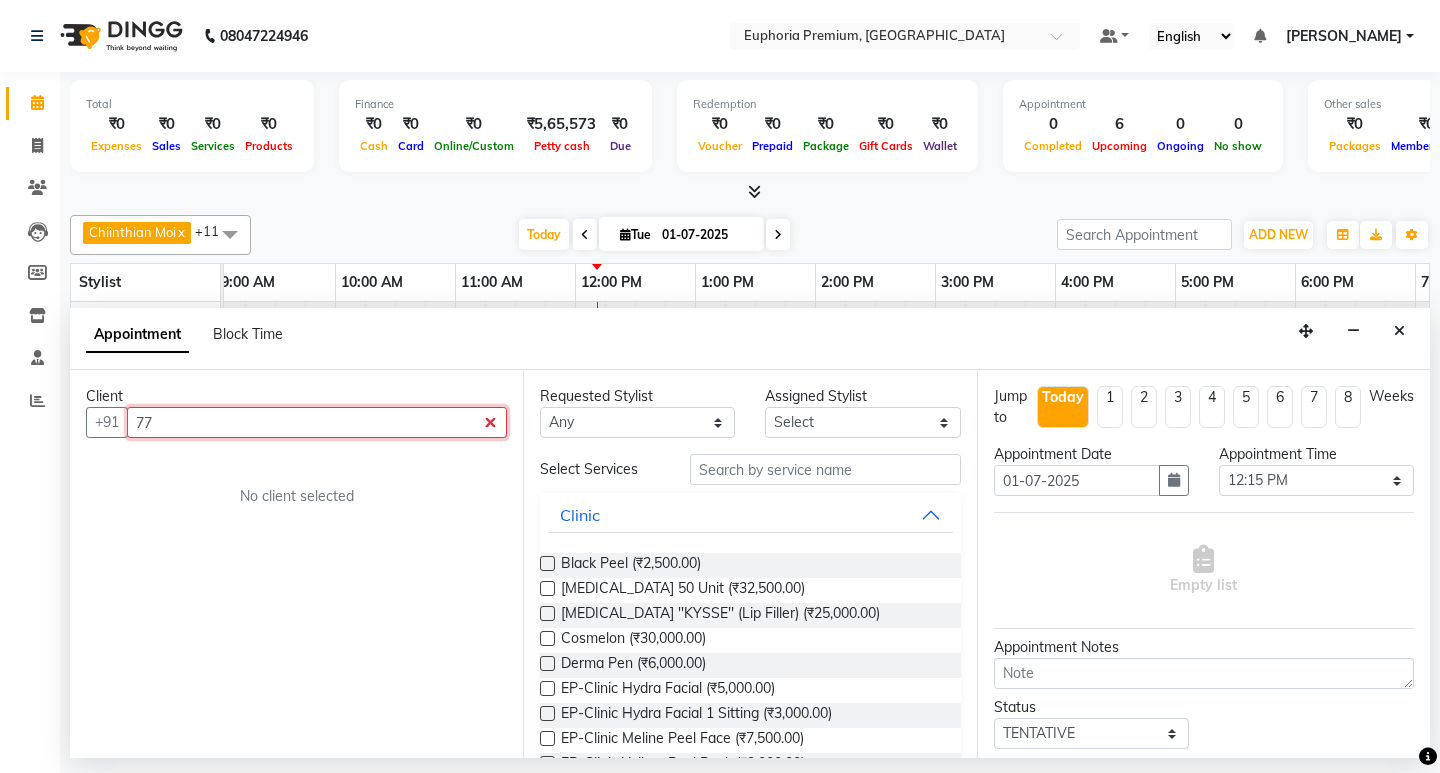 type on "7" 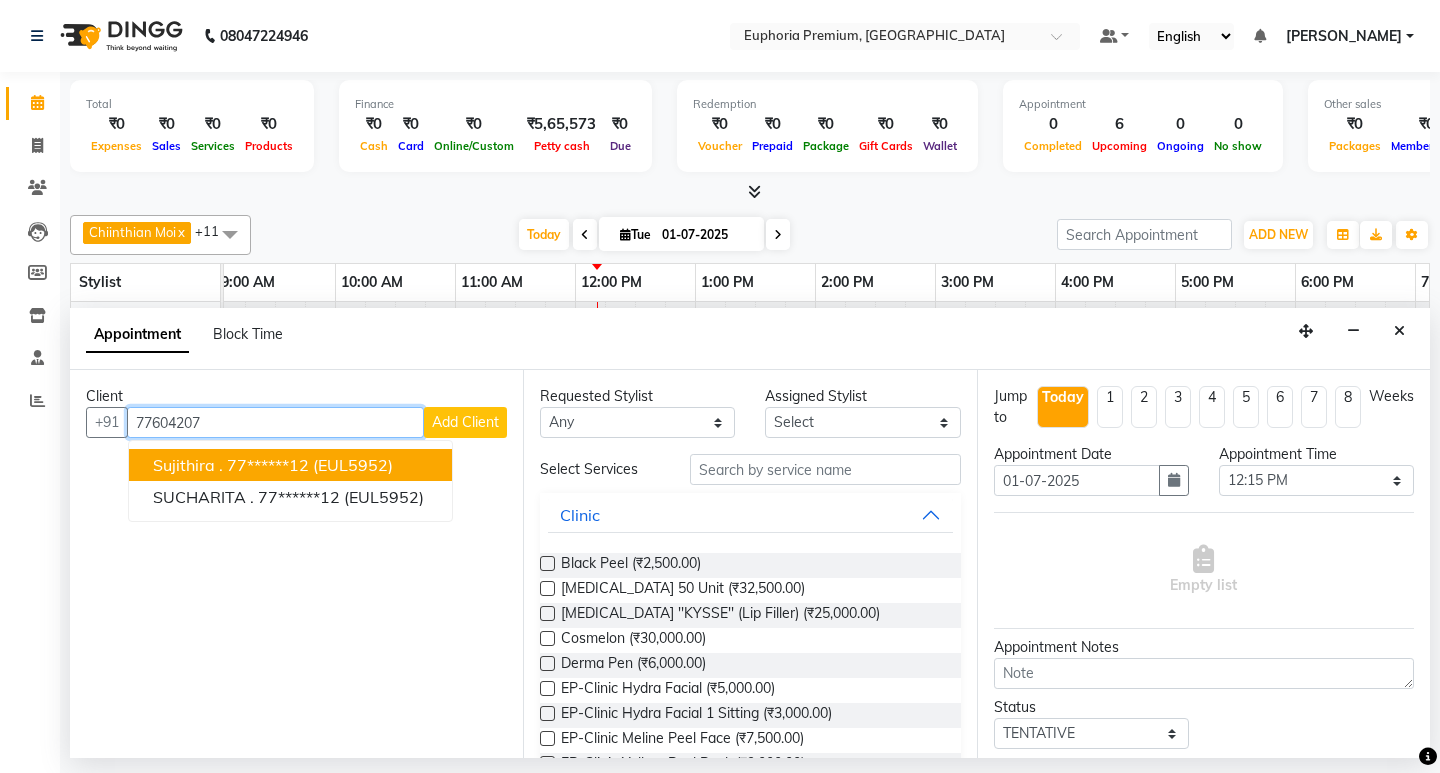 click on "77******12" at bounding box center (268, 465) 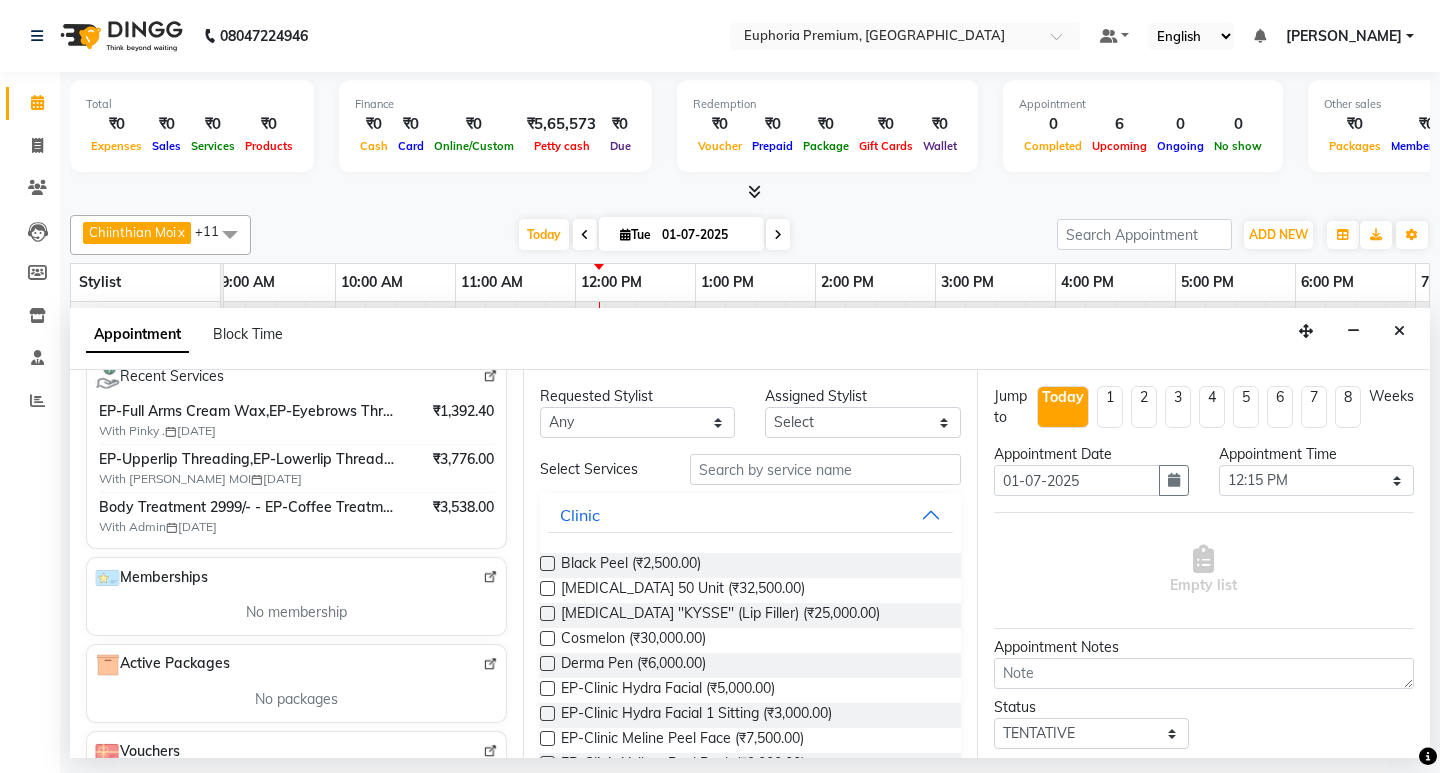 scroll, scrollTop: 350, scrollLeft: 0, axis: vertical 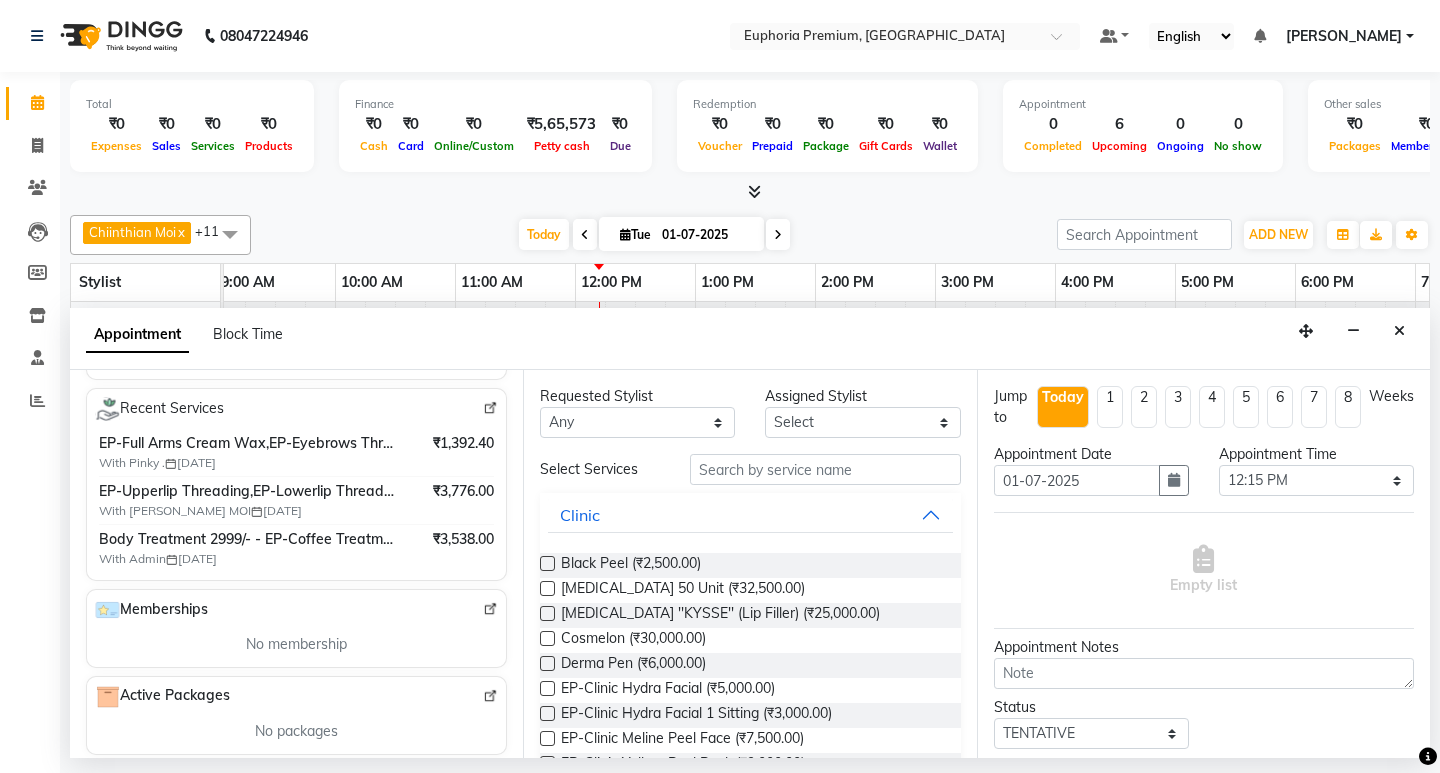 type on "77******12" 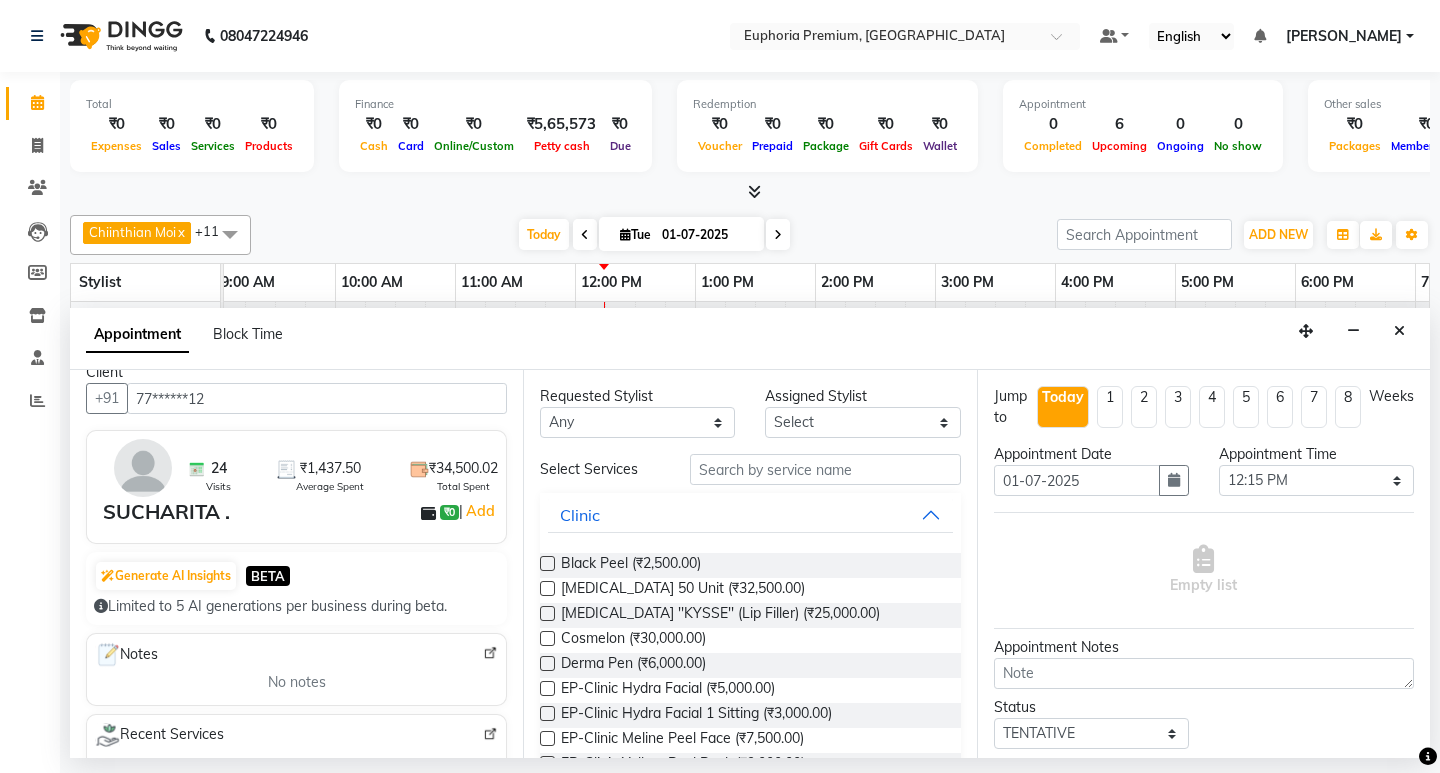 scroll, scrollTop: 0, scrollLeft: 0, axis: both 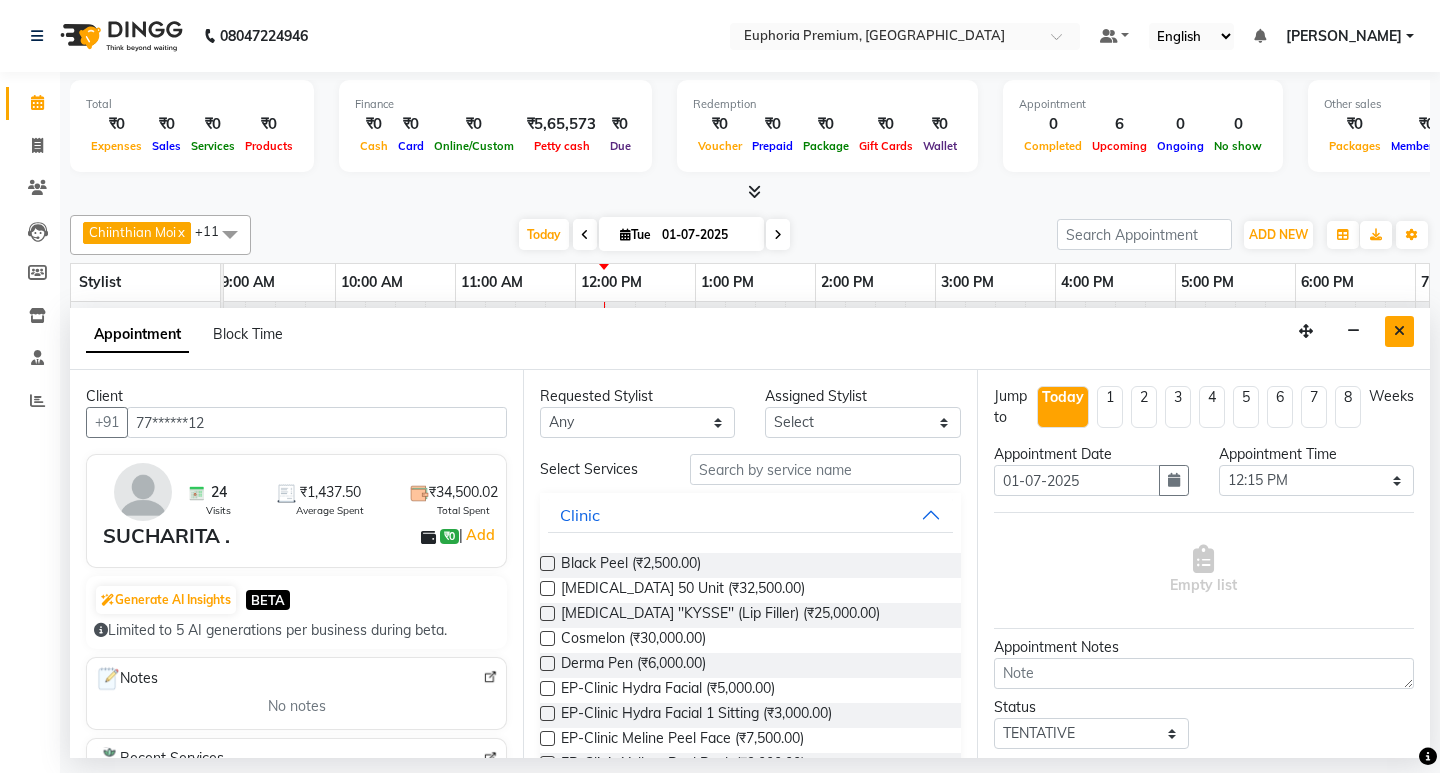 click at bounding box center [1399, 331] 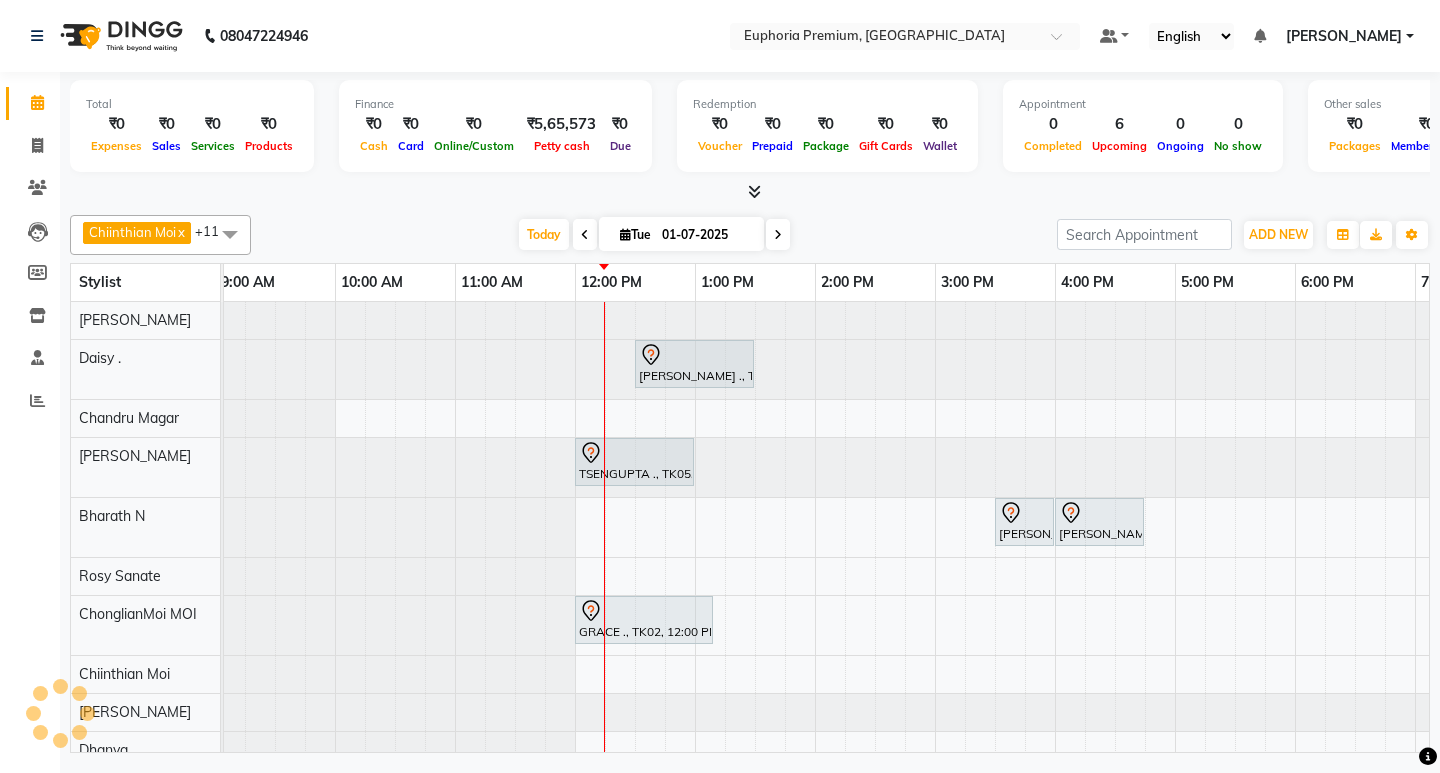 scroll, scrollTop: 67, scrollLeft: 129, axis: both 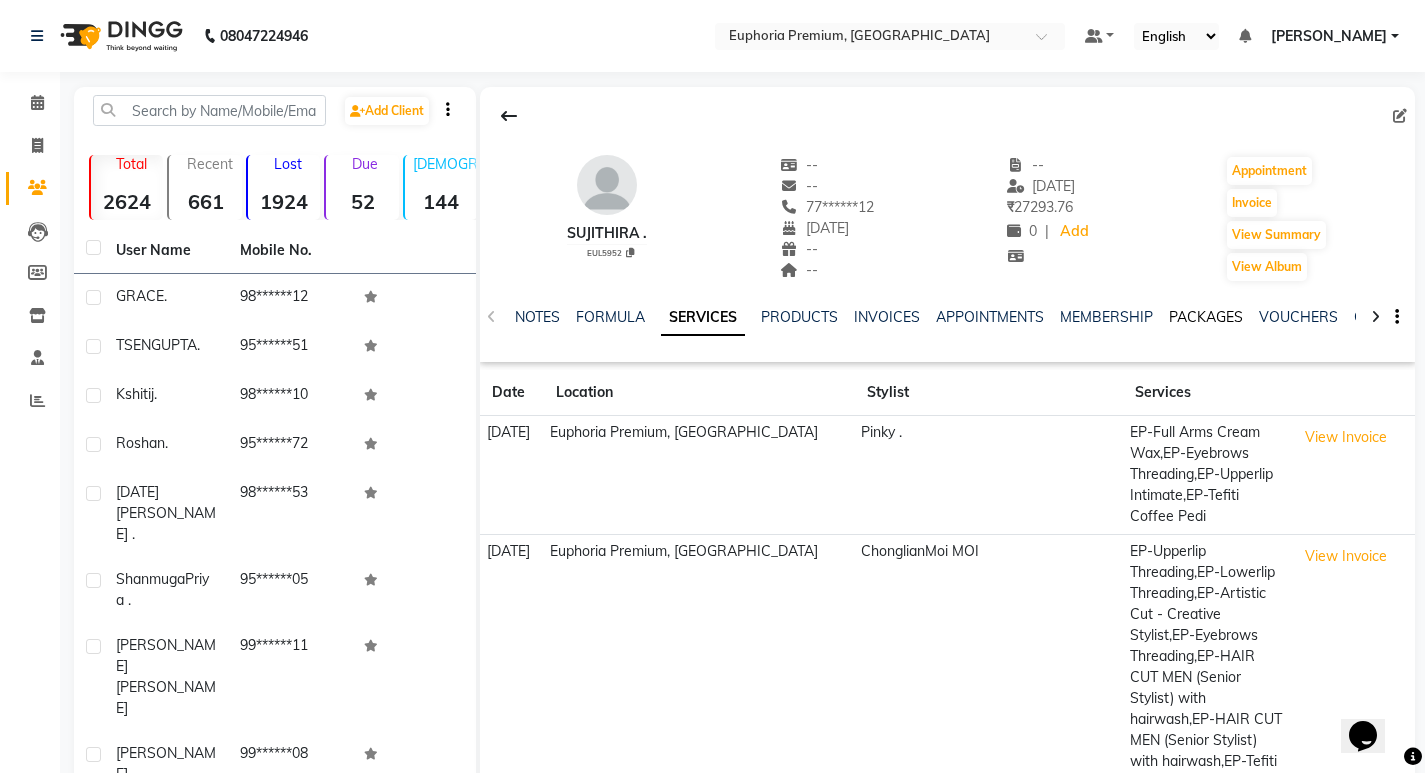 click on "PACKAGES" 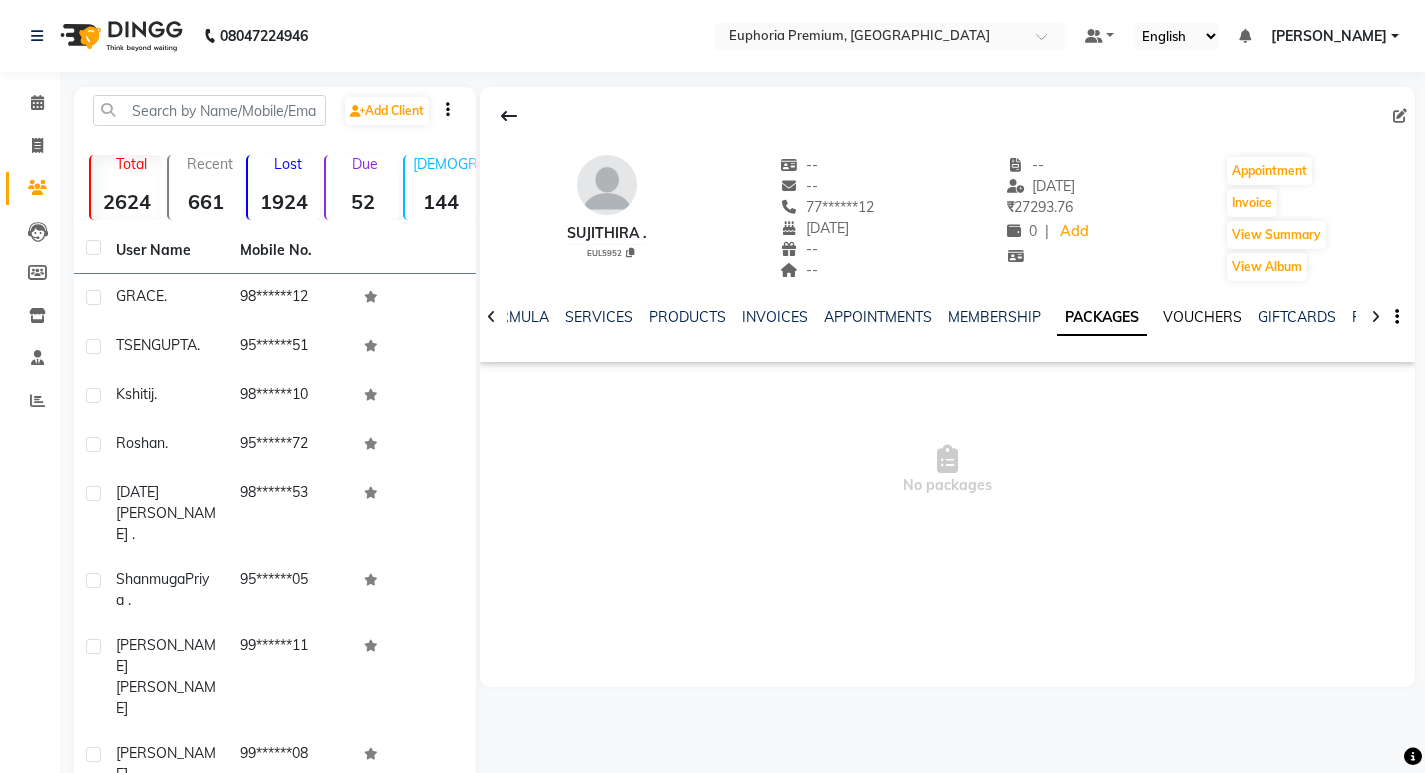 click on "VOUCHERS" 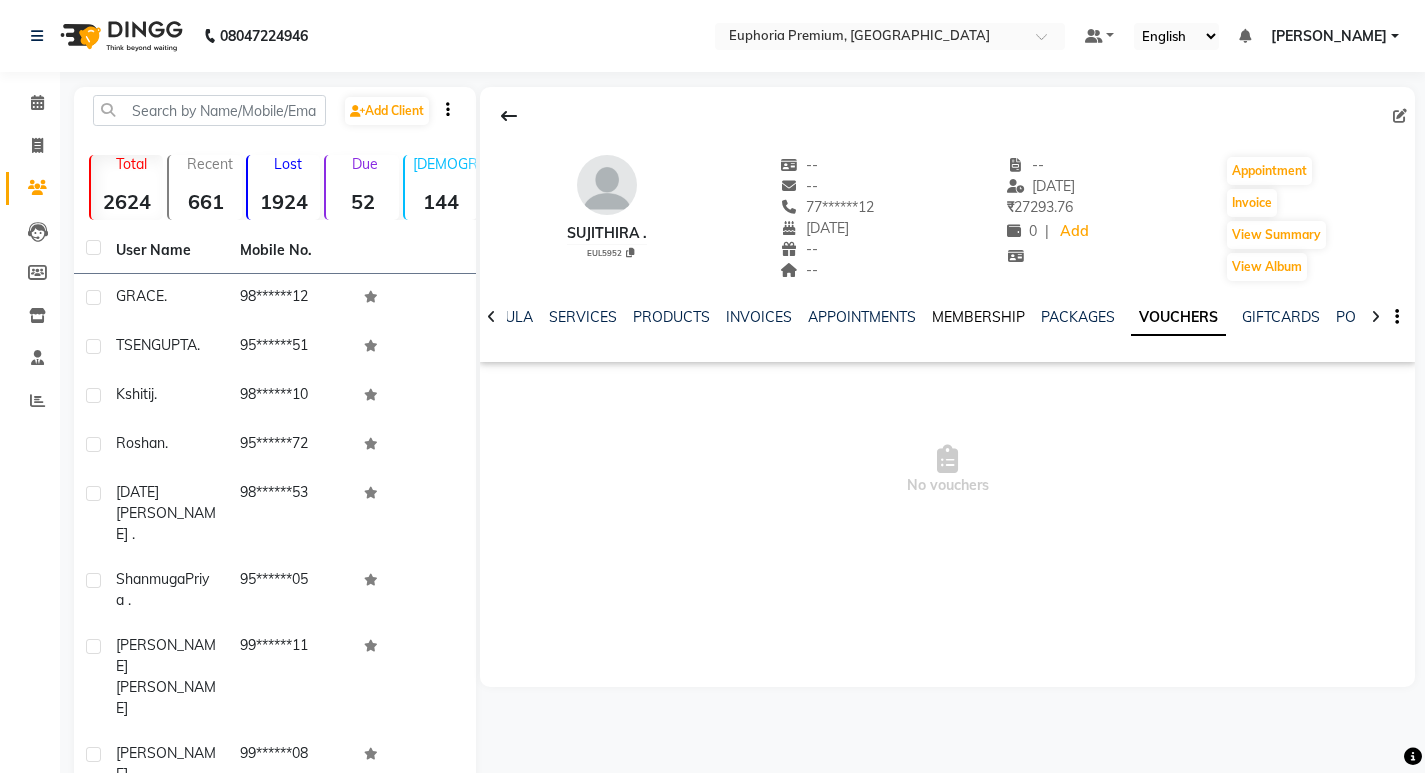 click on "MEMBERSHIP" 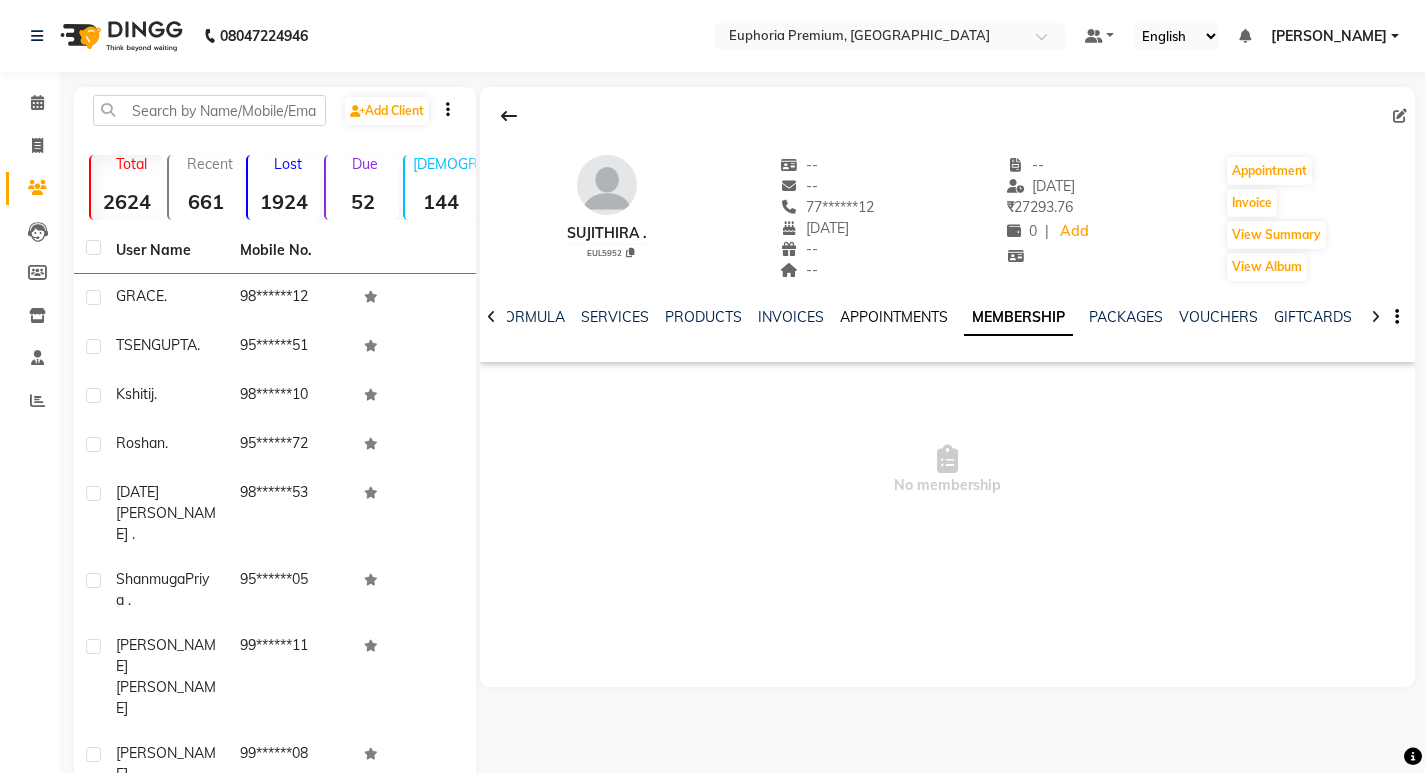 click on "APPOINTMENTS" 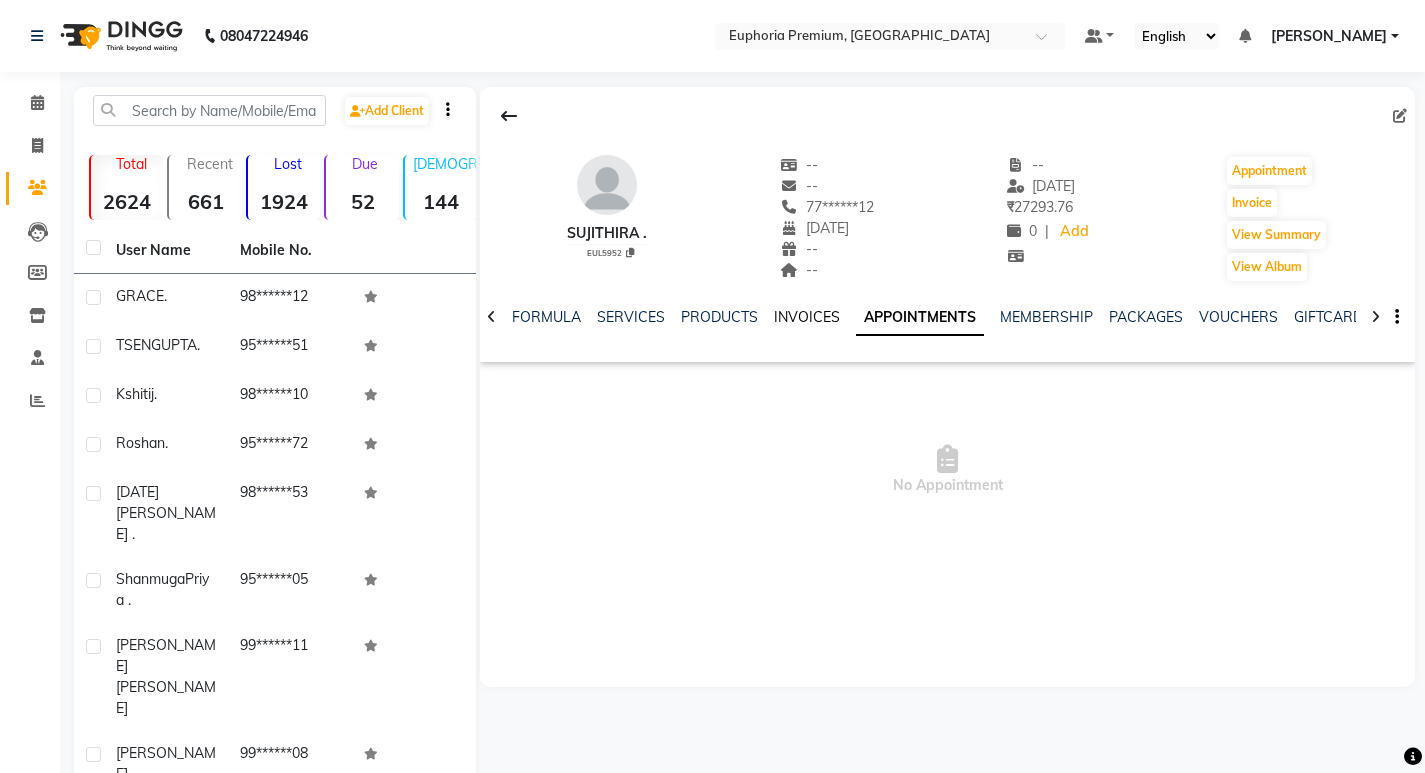 click on "INVOICES" 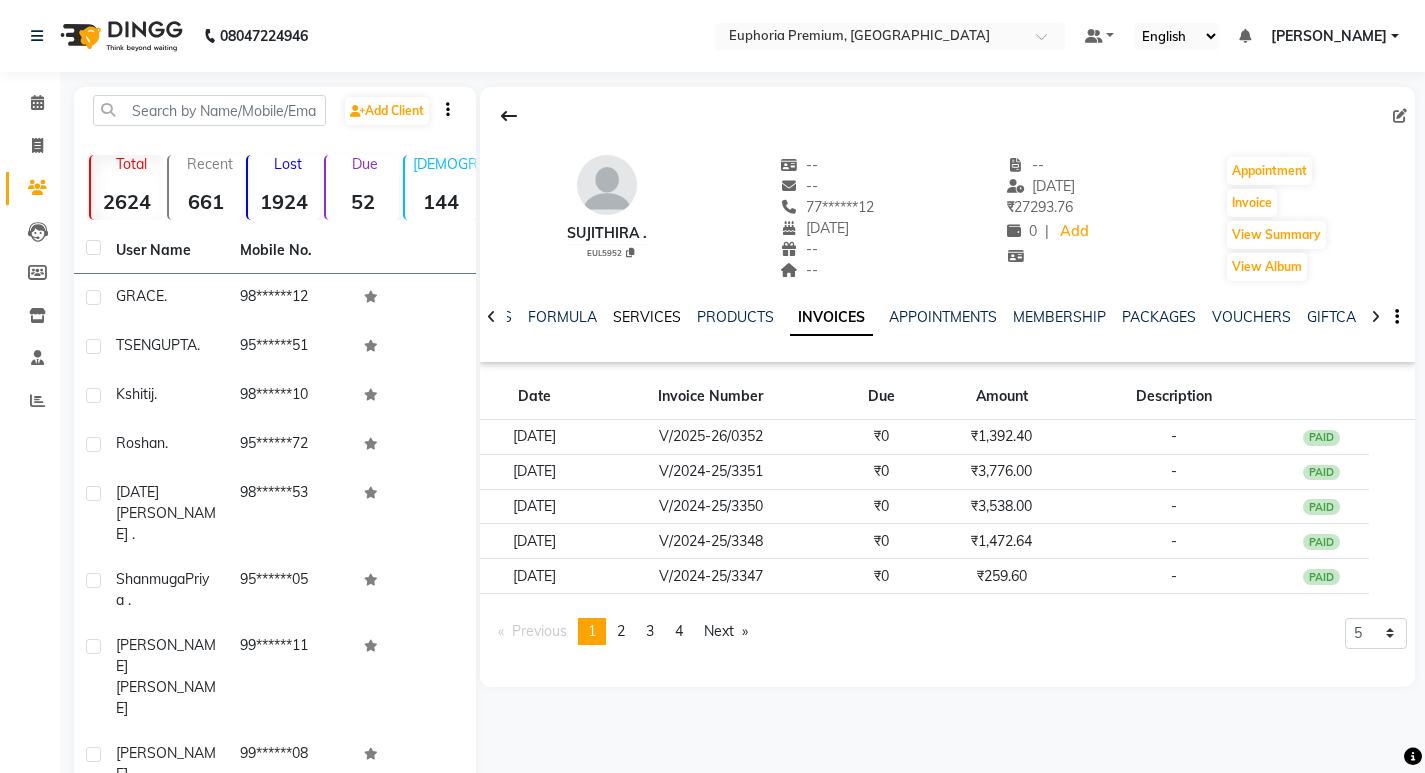 click on "SERVICES" 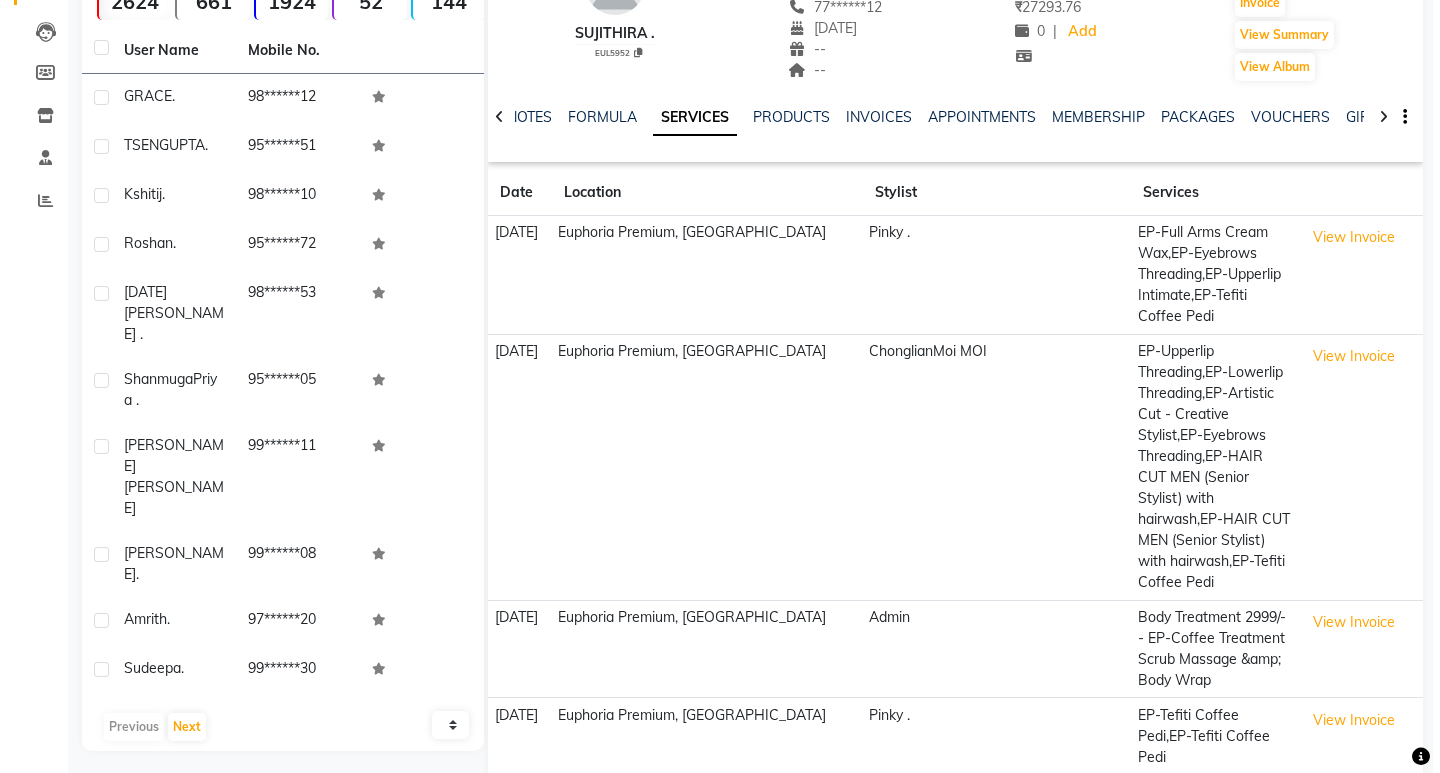 scroll, scrollTop: 260, scrollLeft: 0, axis: vertical 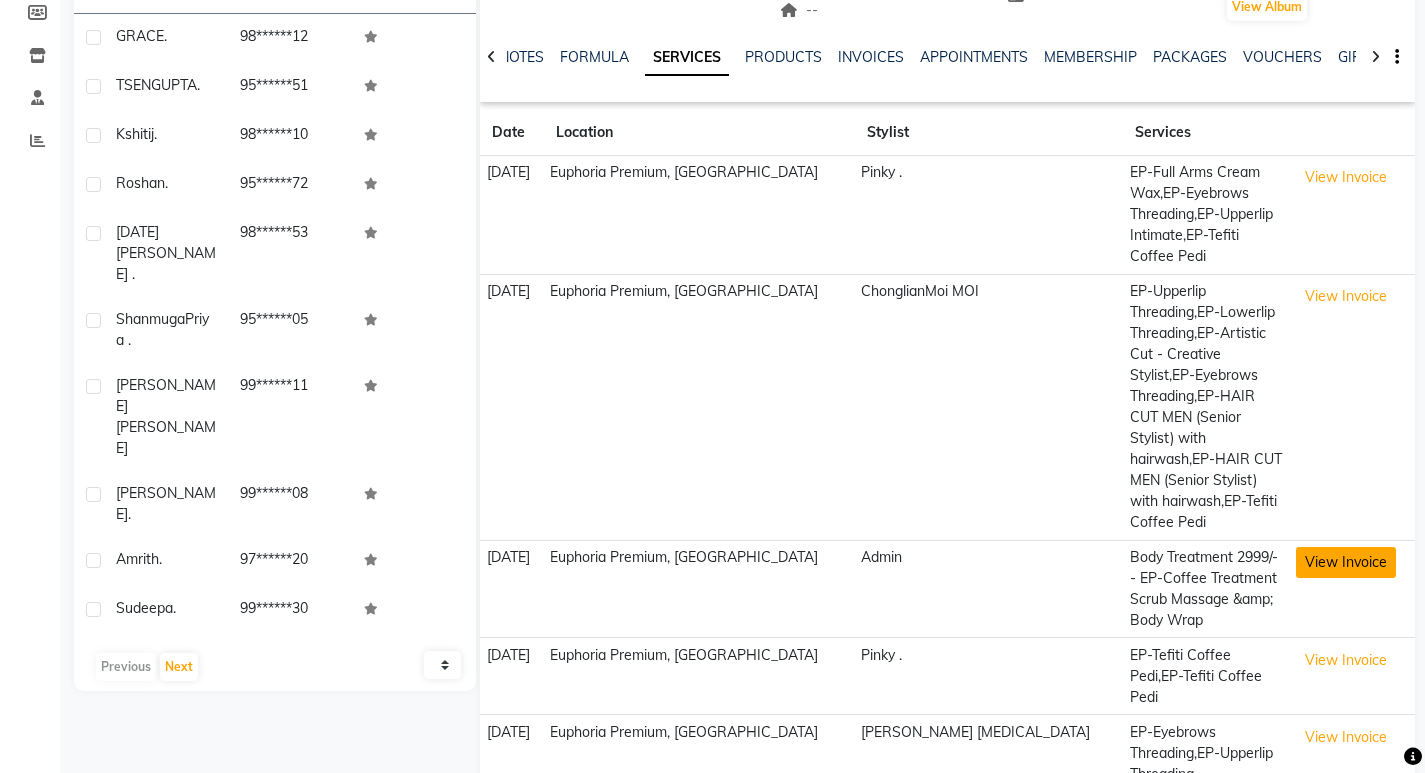 click on "View Invoice" 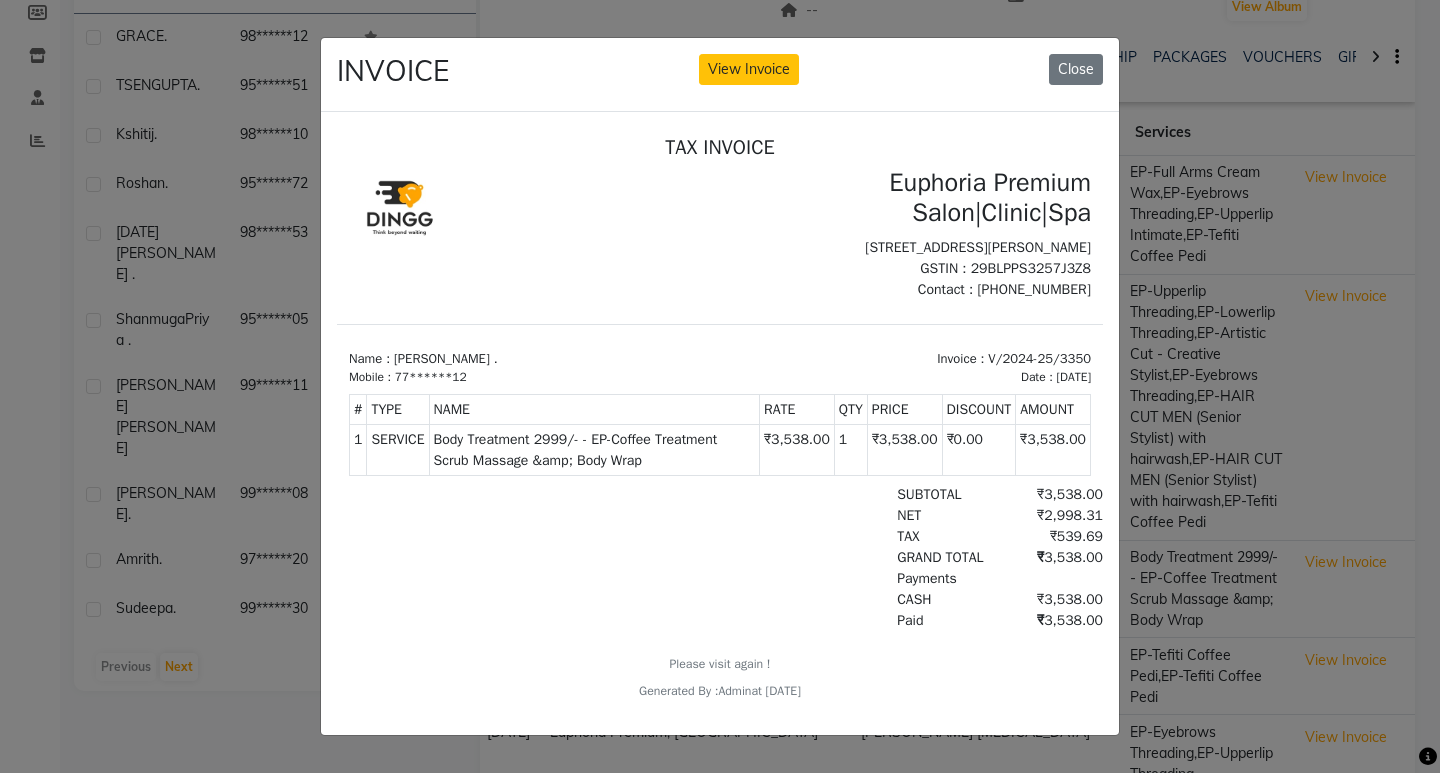scroll, scrollTop: 0, scrollLeft: 0, axis: both 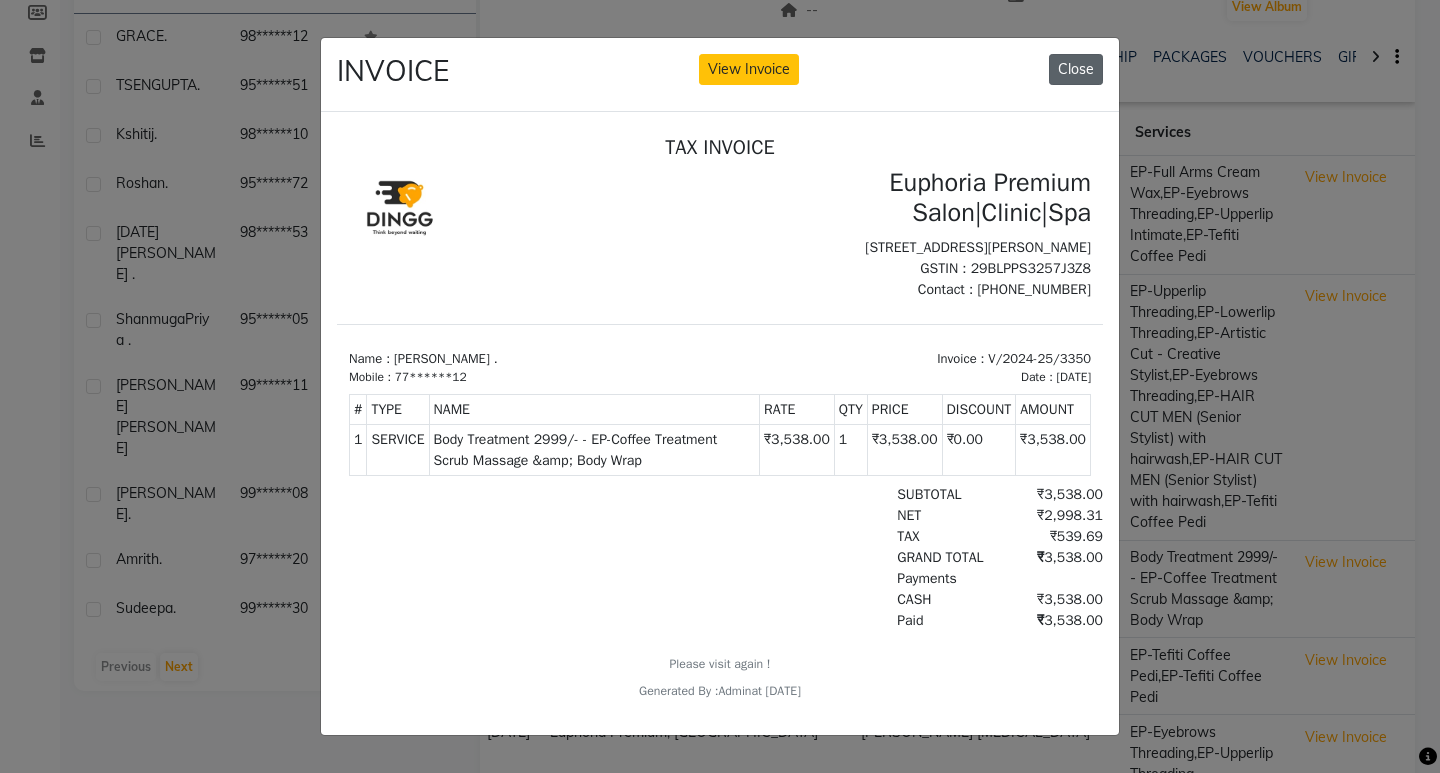 click on "Close" 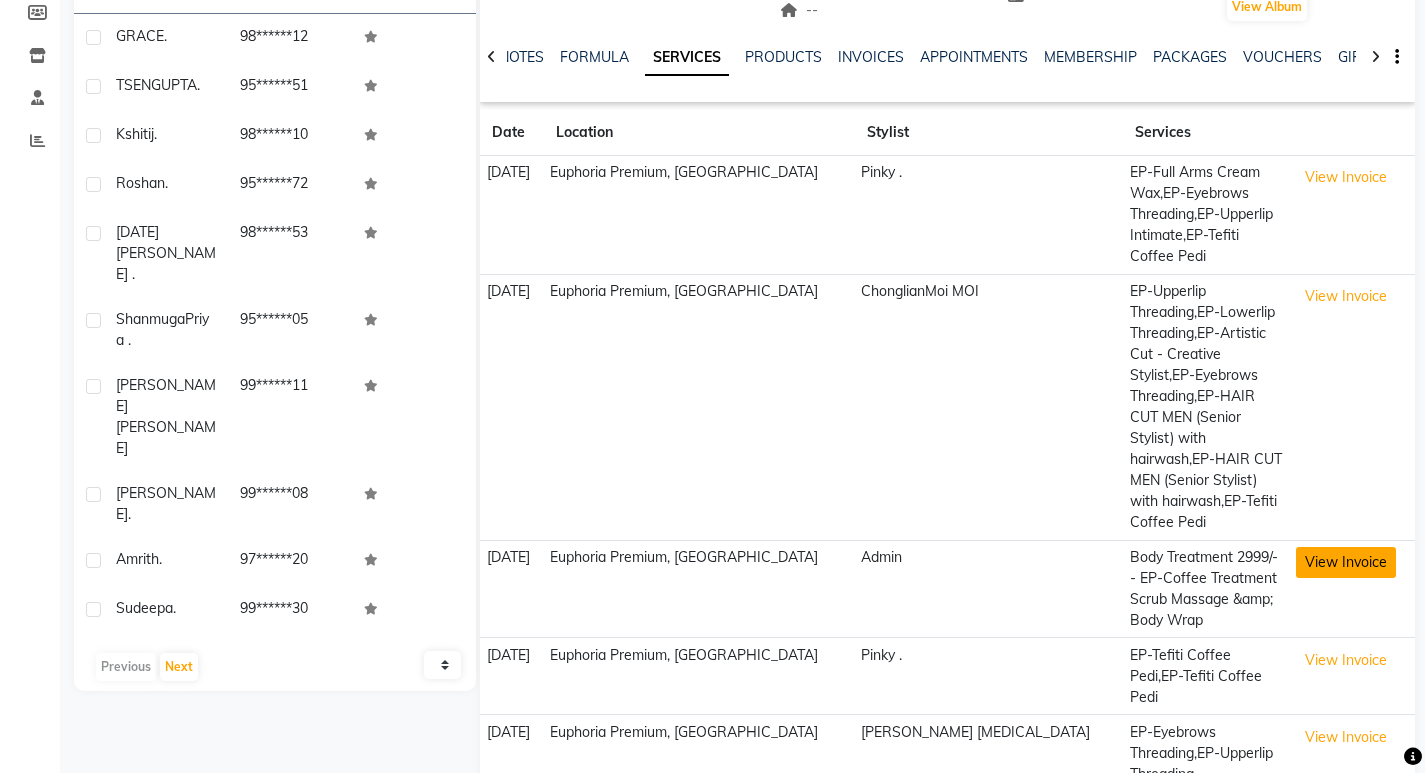 click on "View Invoice" 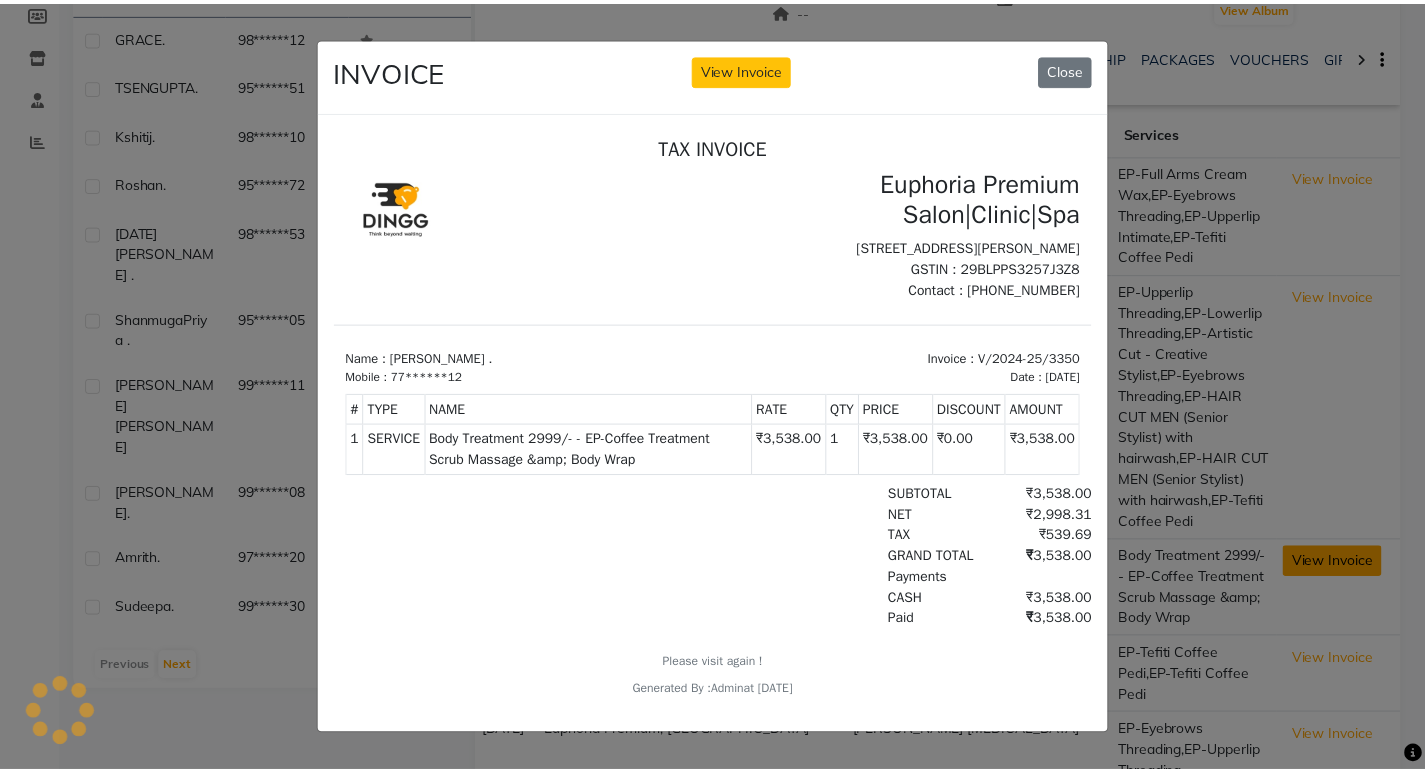 scroll, scrollTop: 0, scrollLeft: 0, axis: both 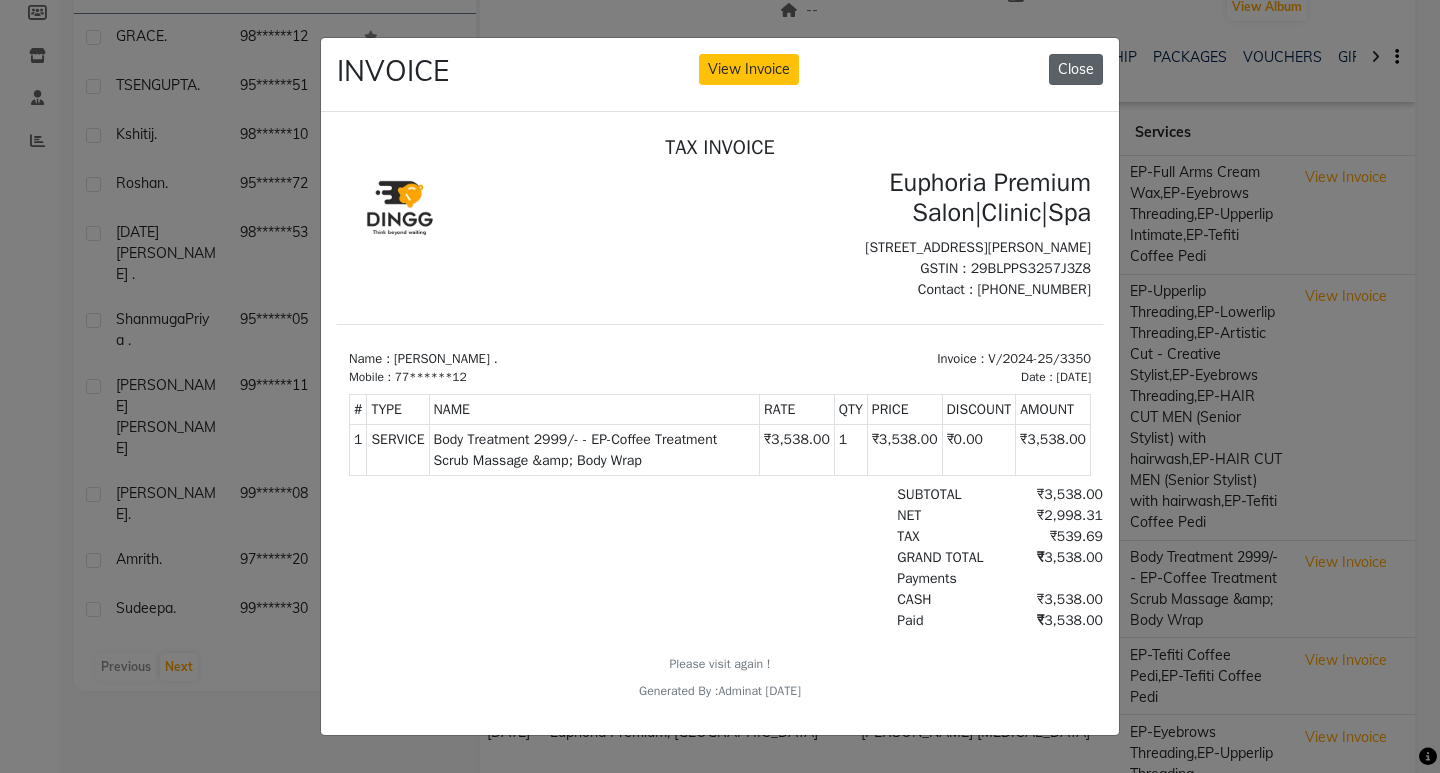 click on "Close" 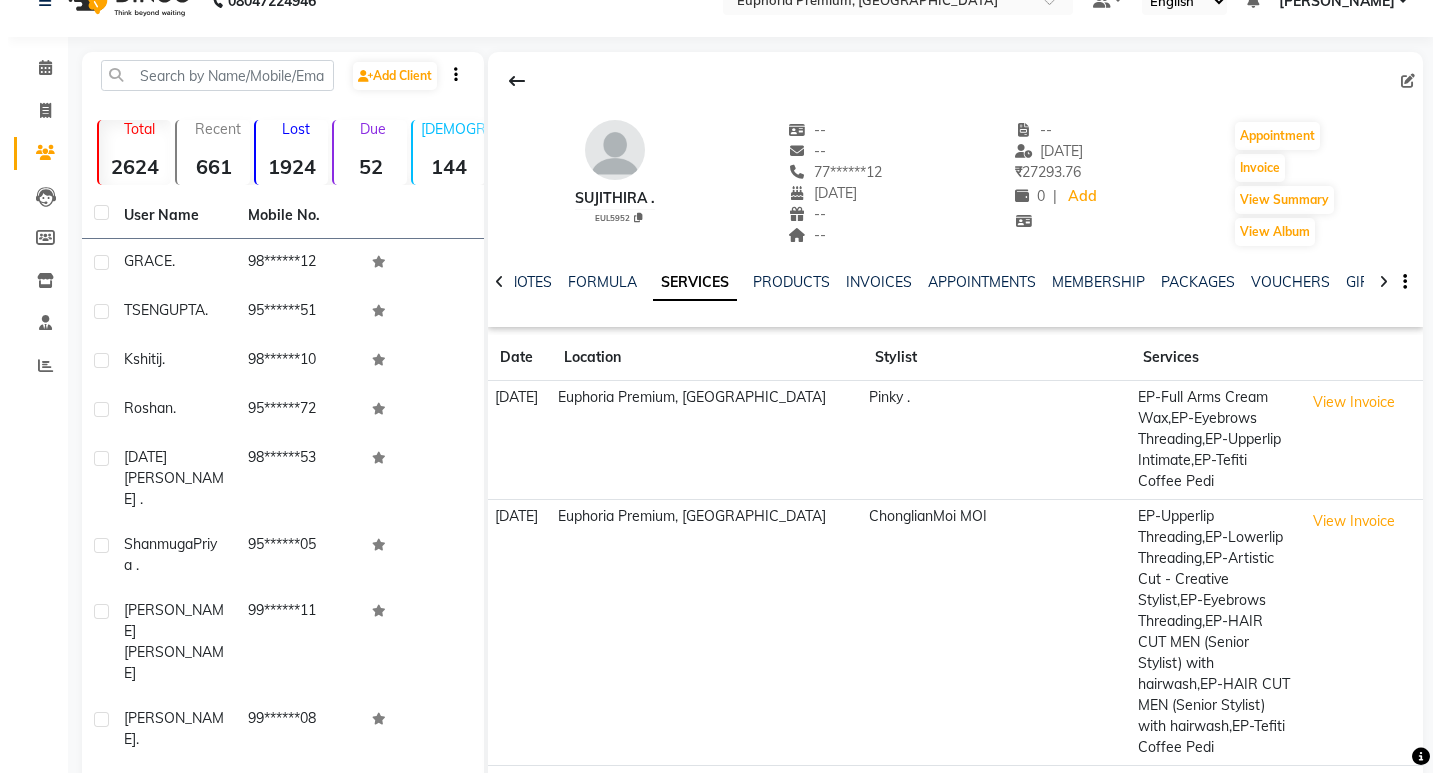 scroll, scrollTop: 0, scrollLeft: 0, axis: both 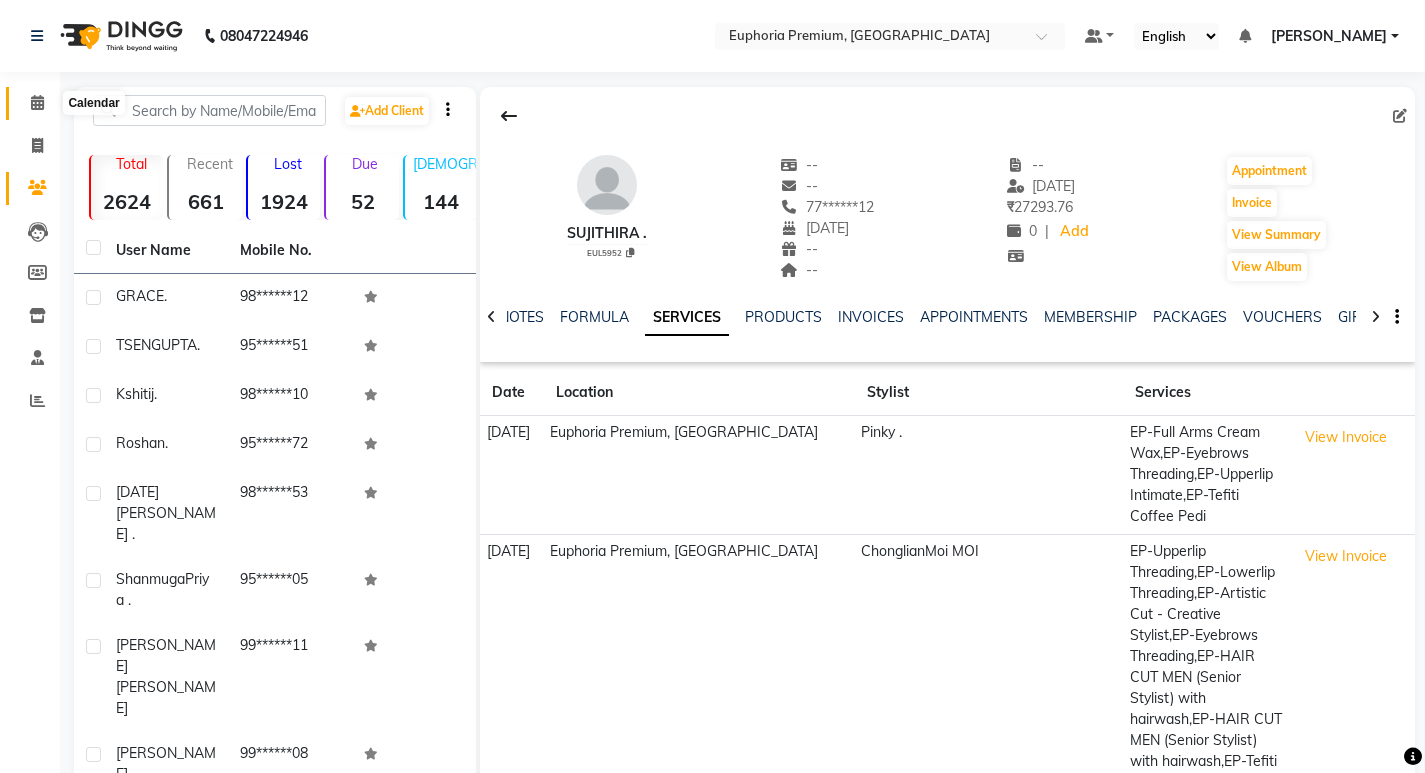 click 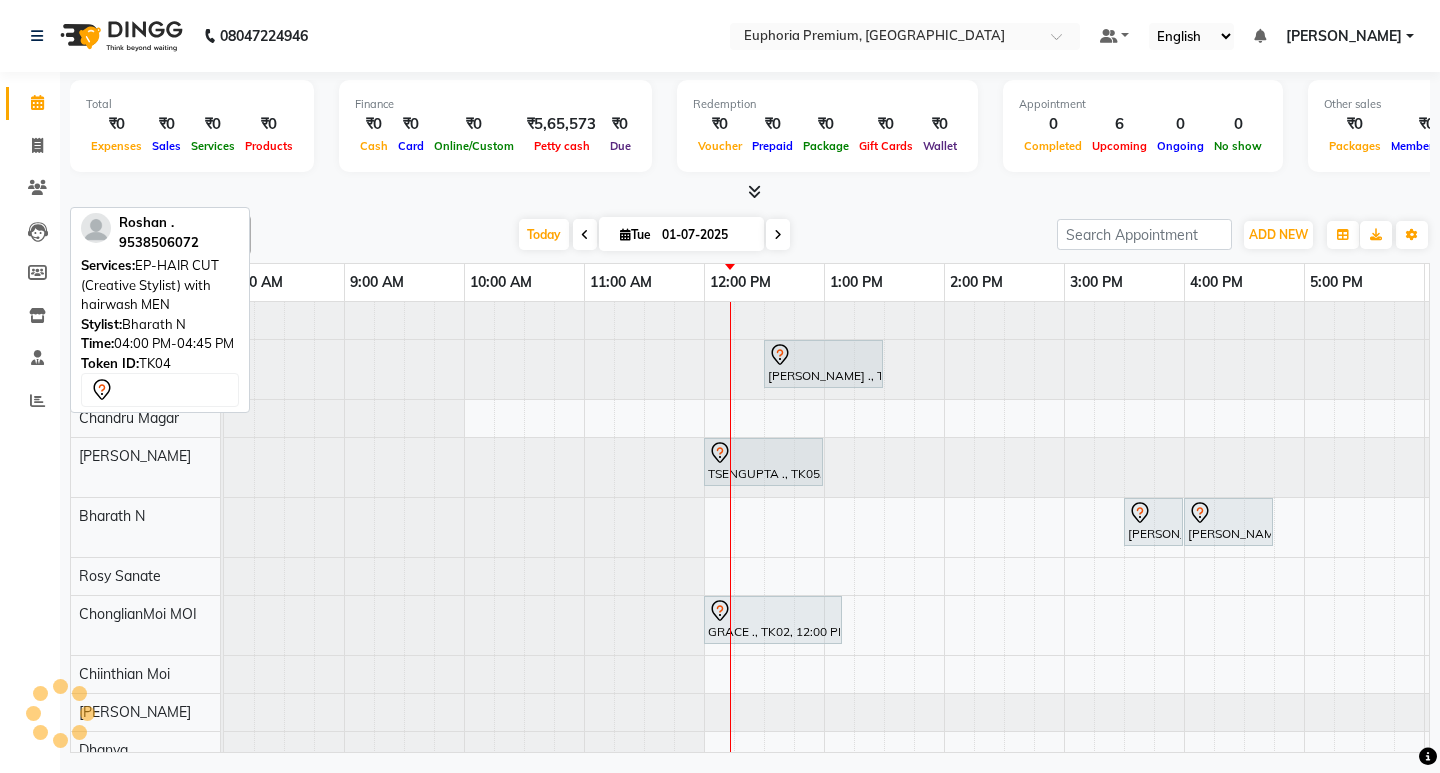 scroll, scrollTop: 0, scrollLeft: 475, axis: horizontal 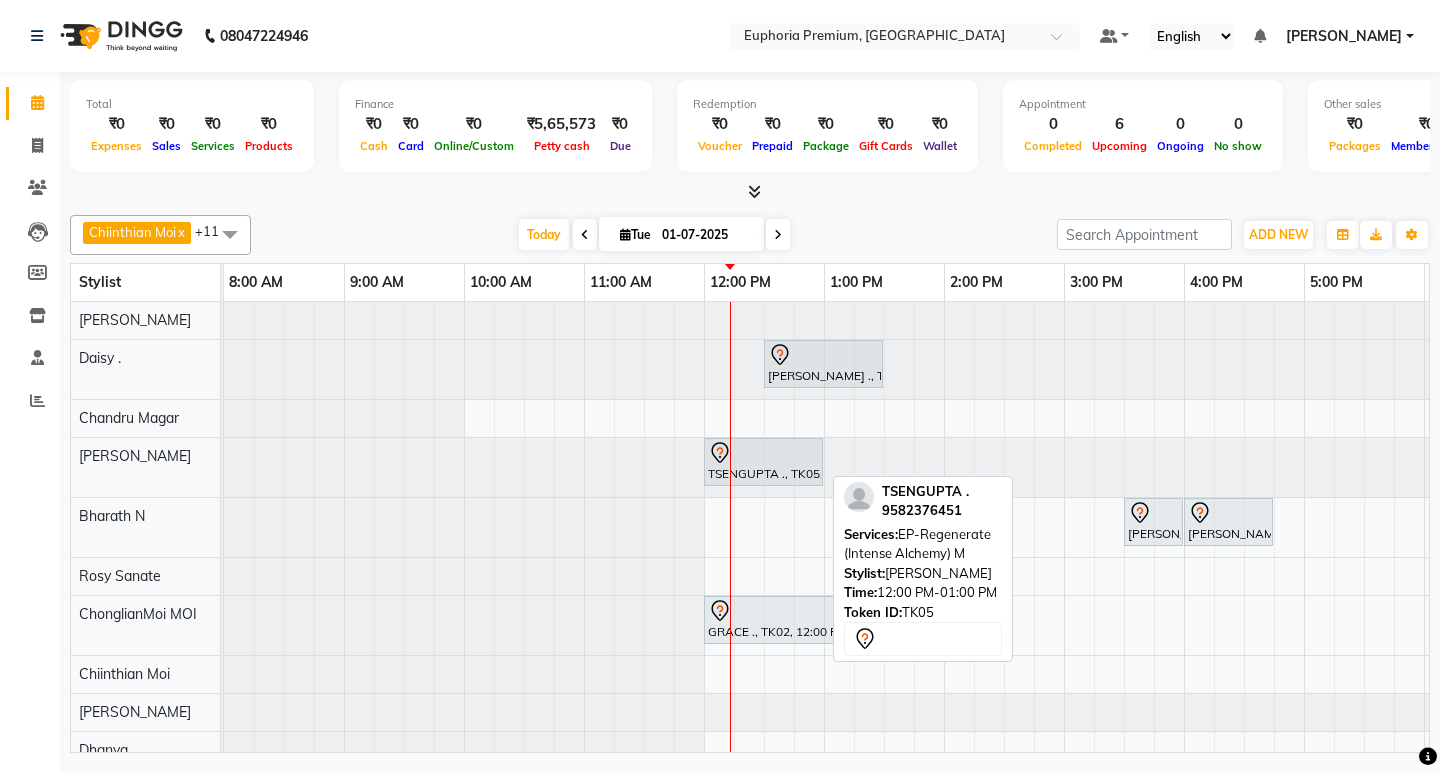 click at bounding box center [763, 453] 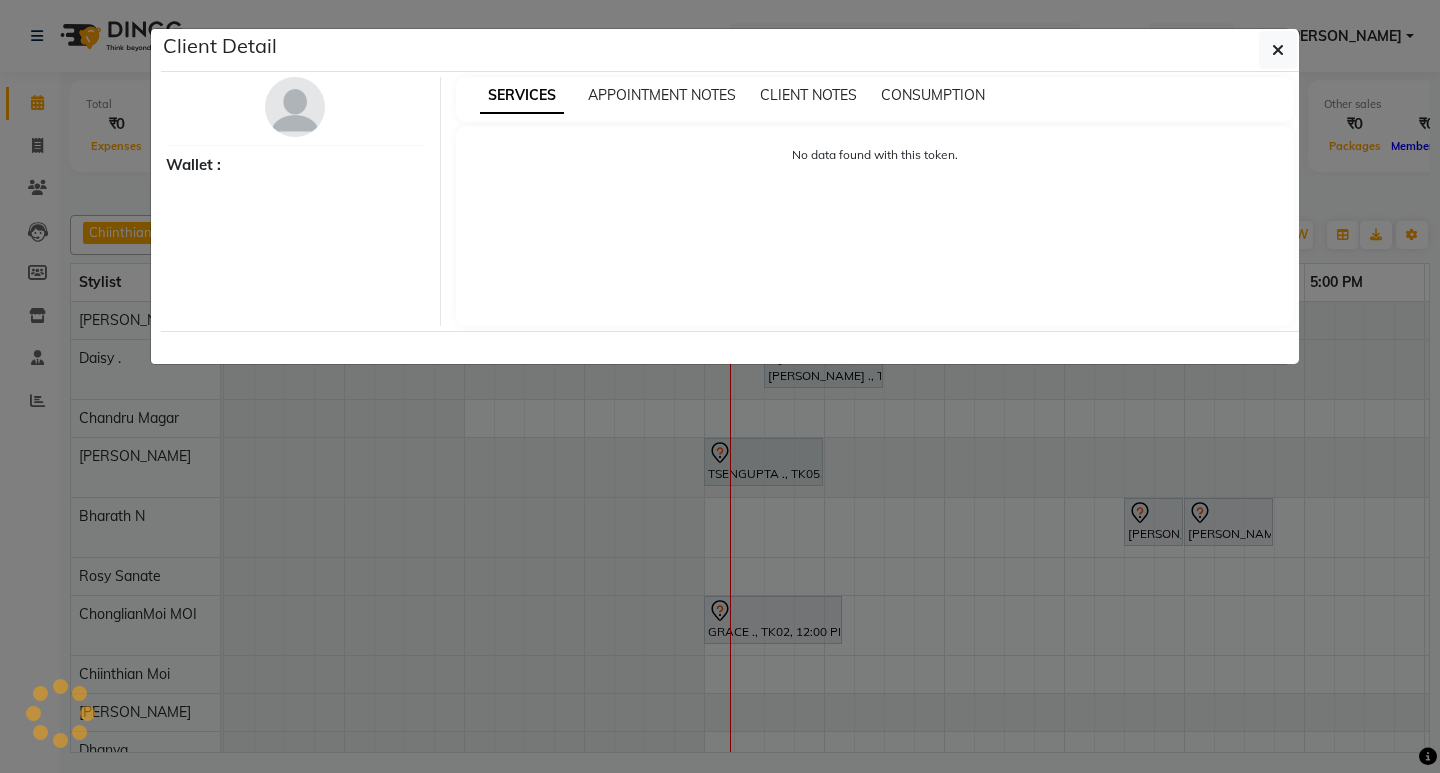 select on "7" 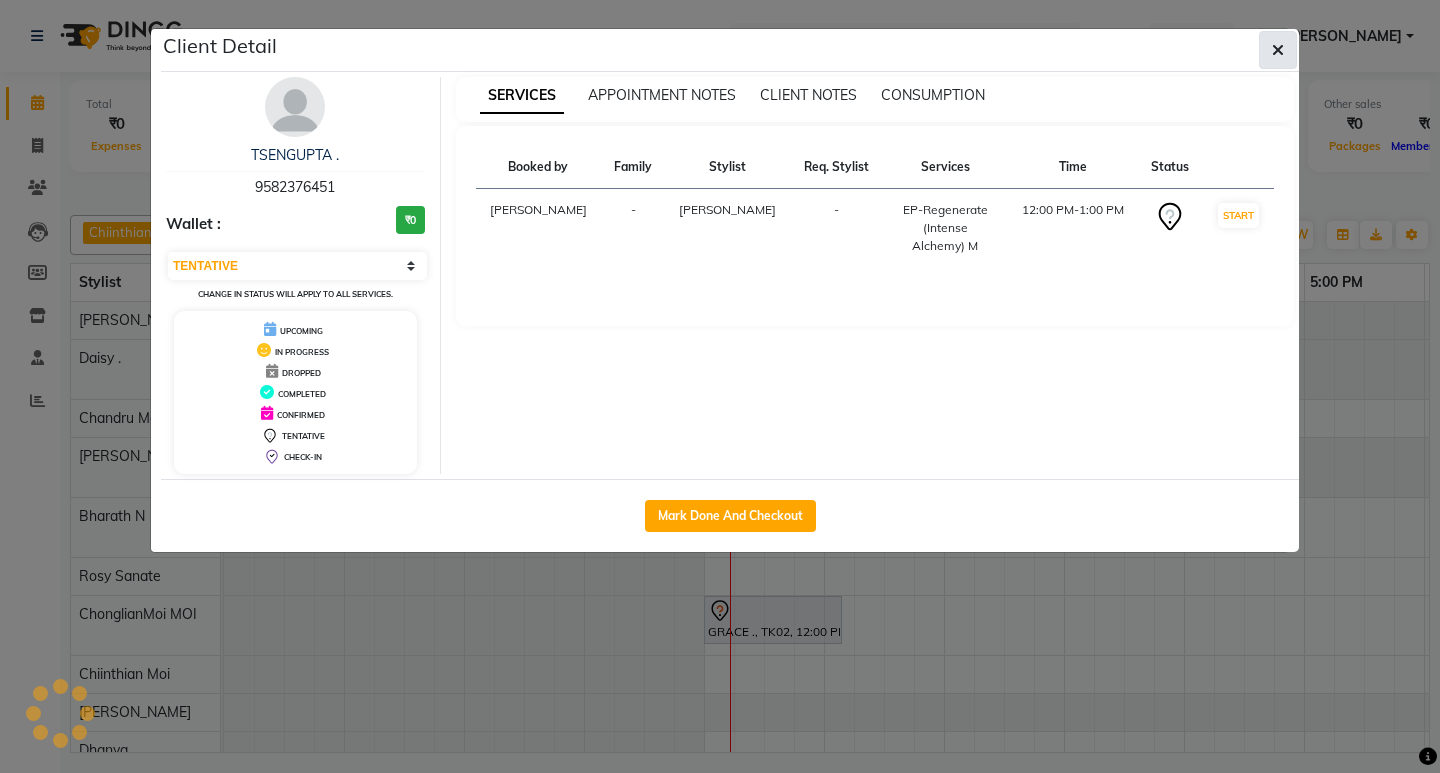 click 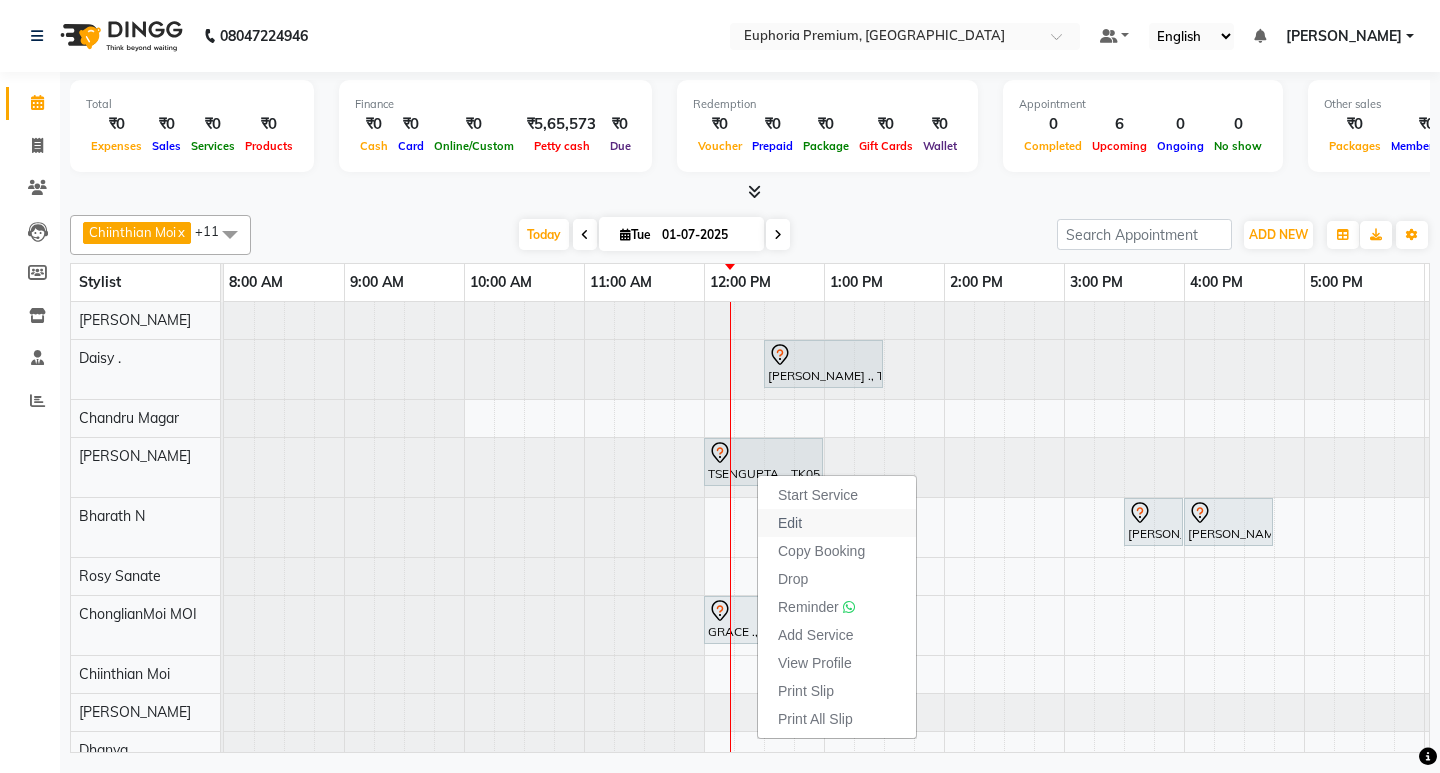 click on "Edit" at bounding box center [837, 523] 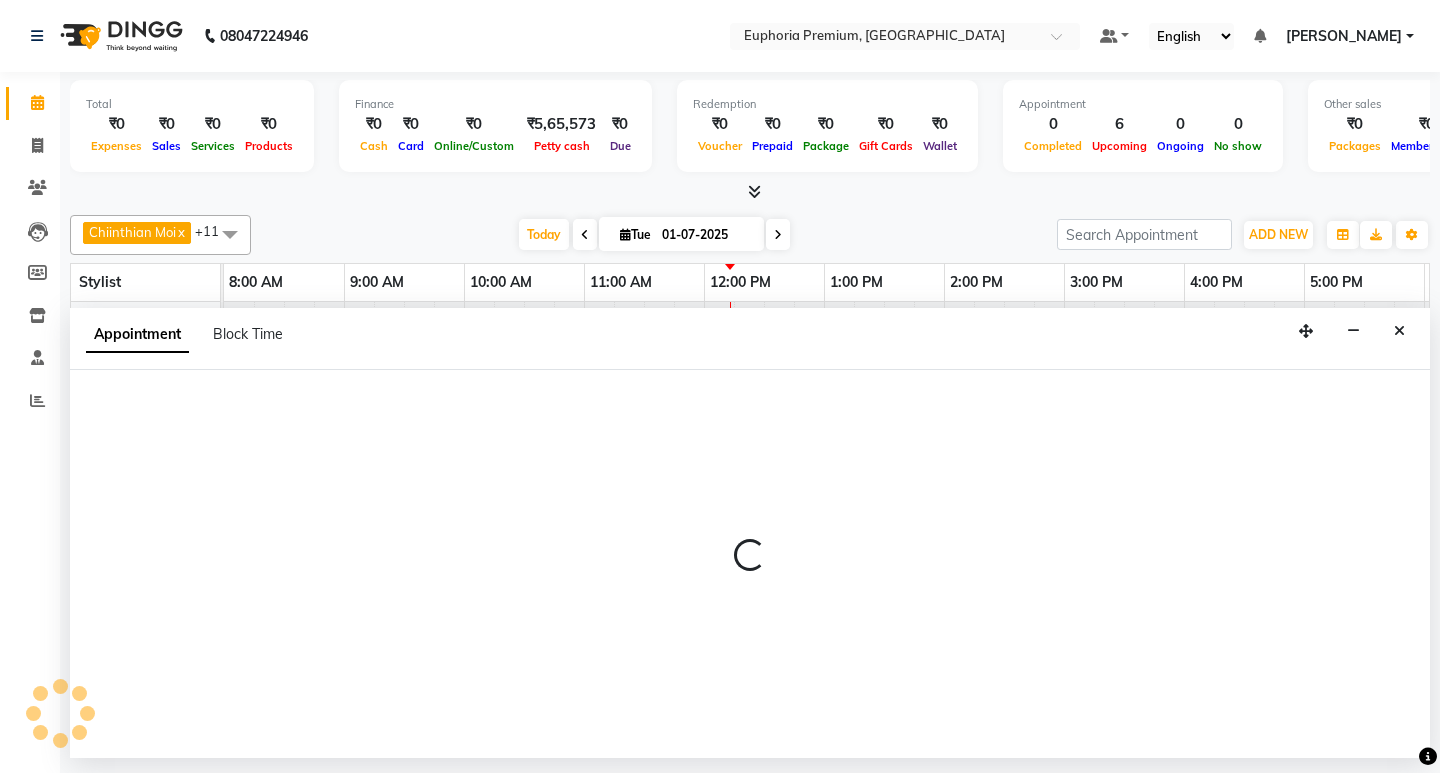 select on "tentative" 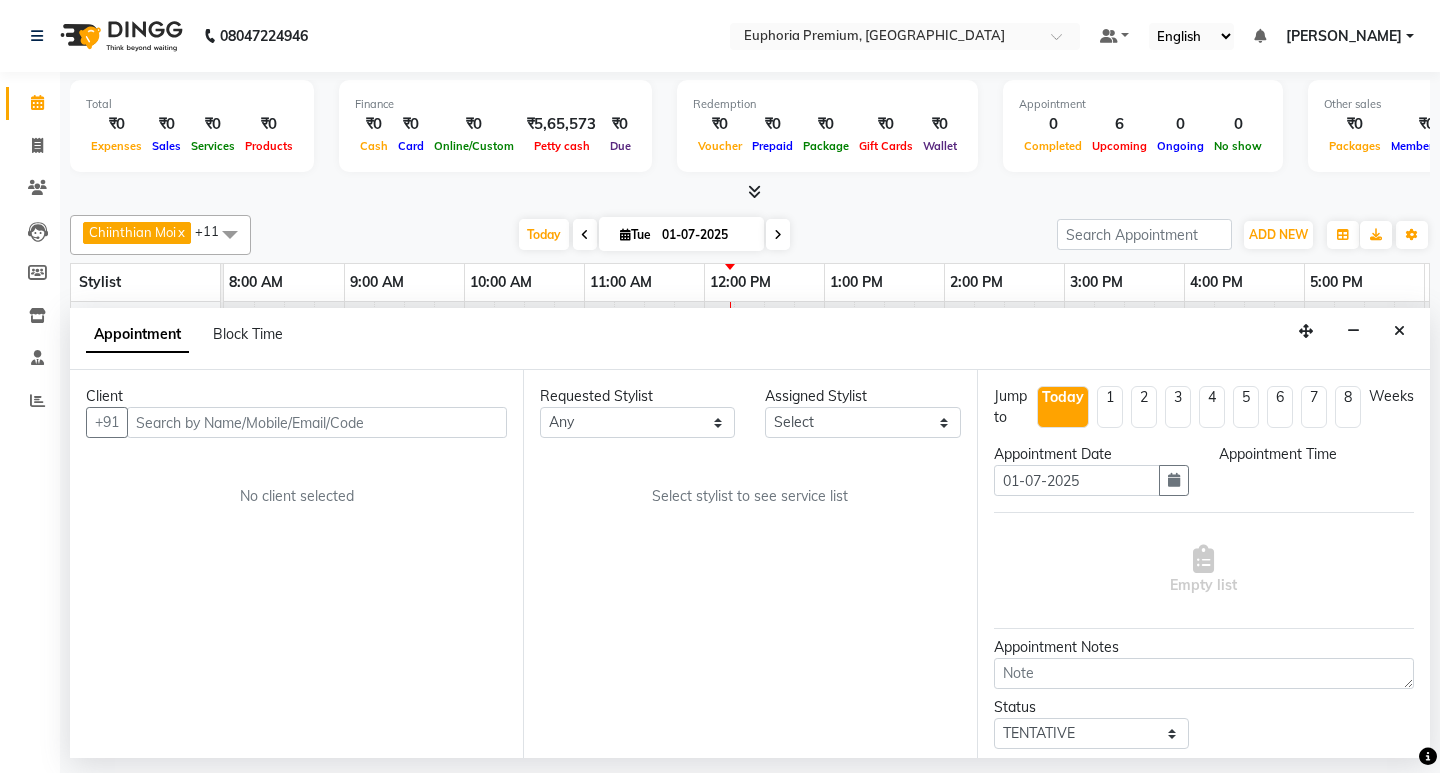 select on "78117" 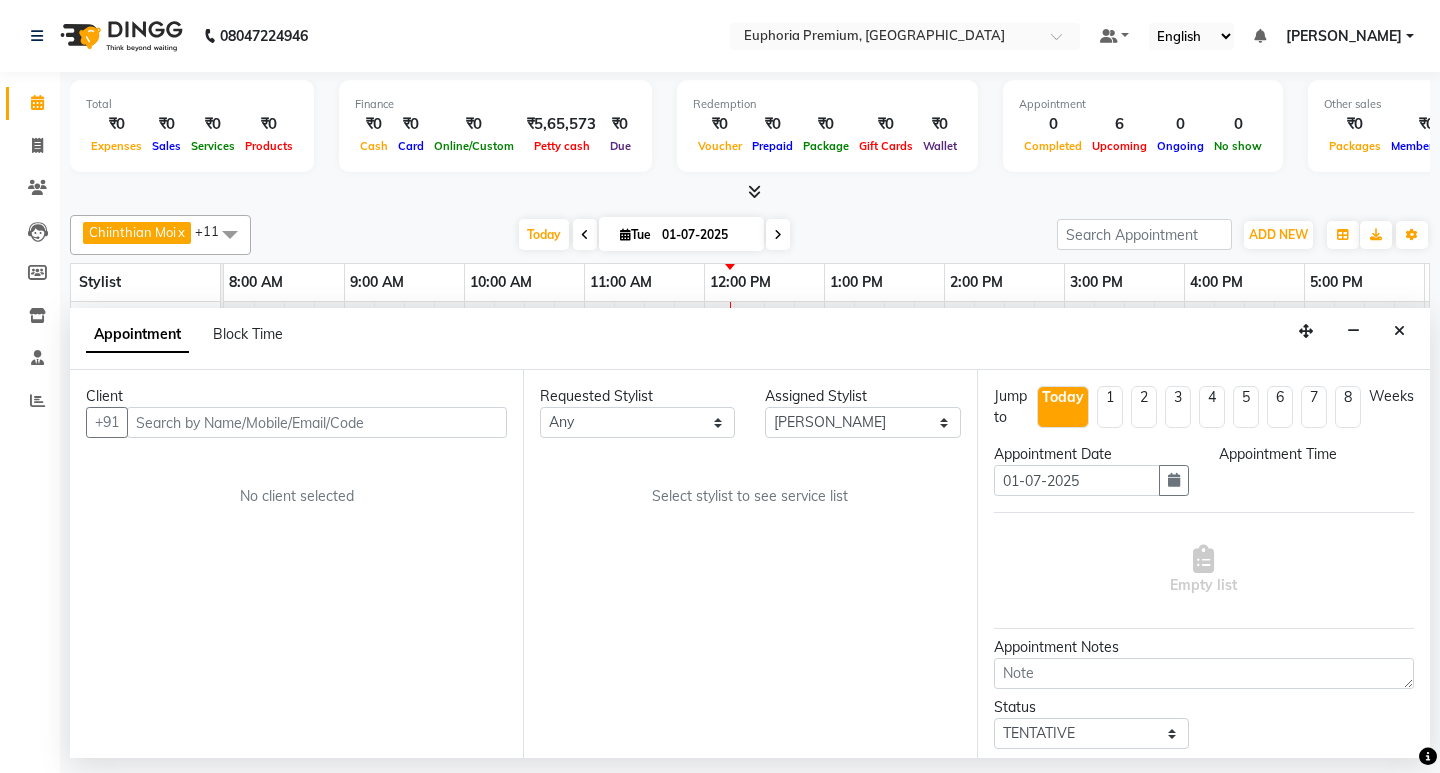 select on "720" 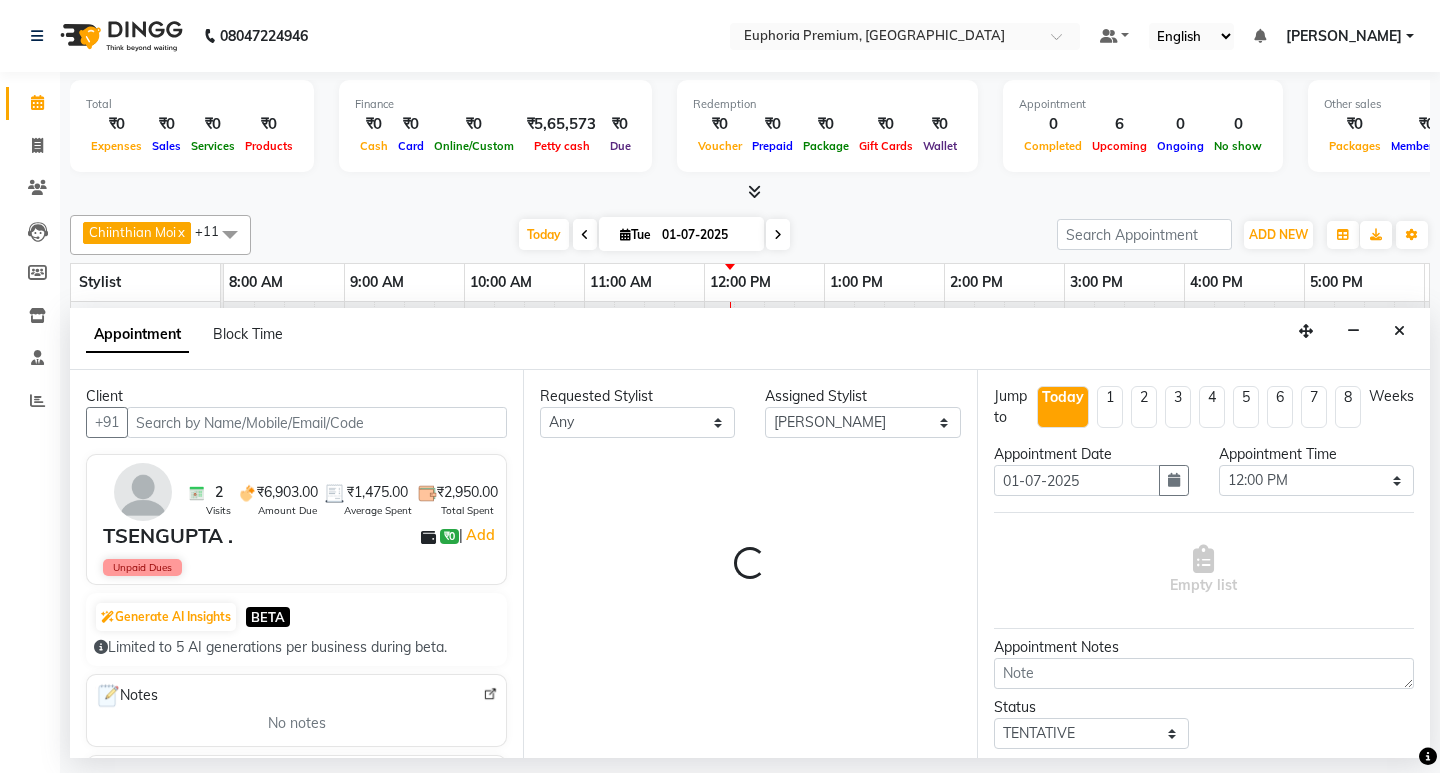select on "4006" 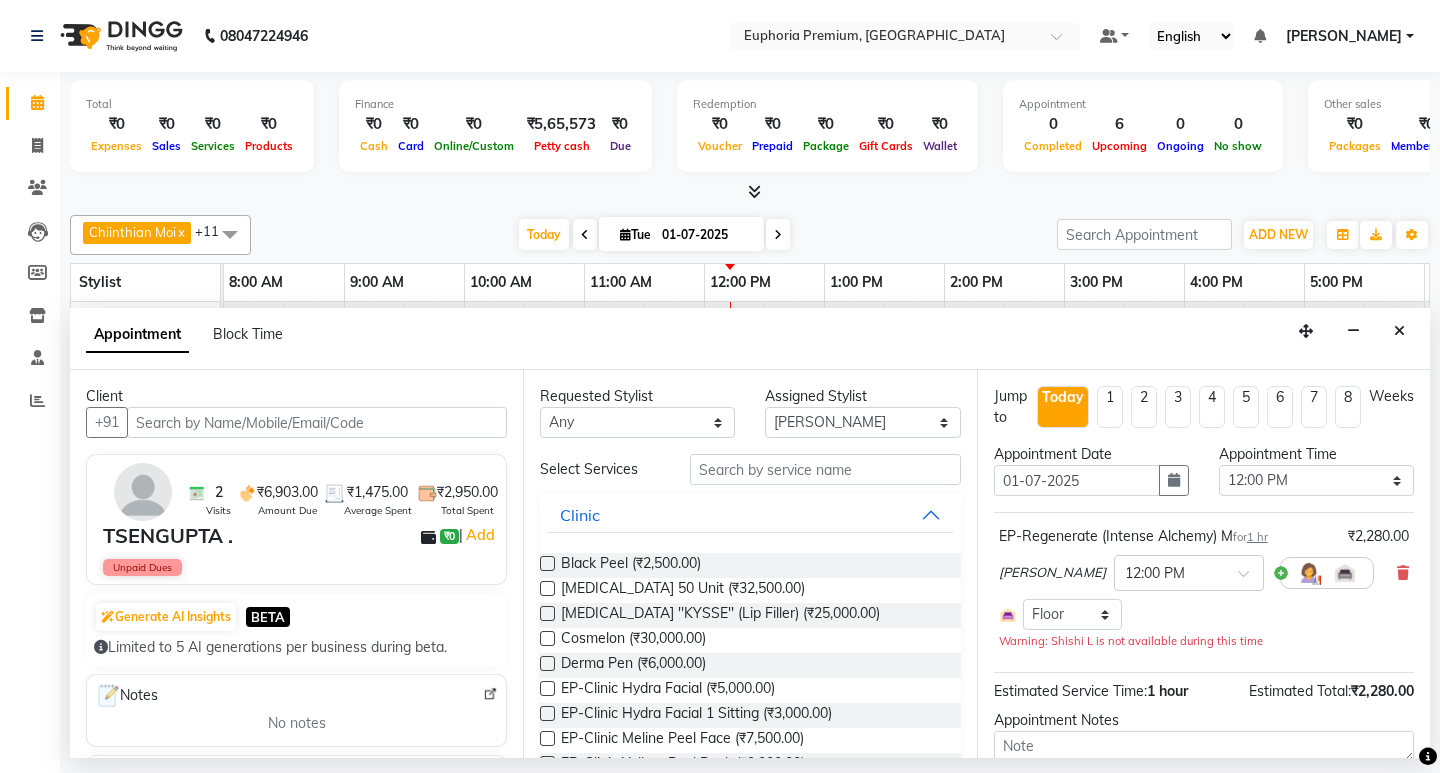 scroll, scrollTop: 0, scrollLeft: 475, axis: horizontal 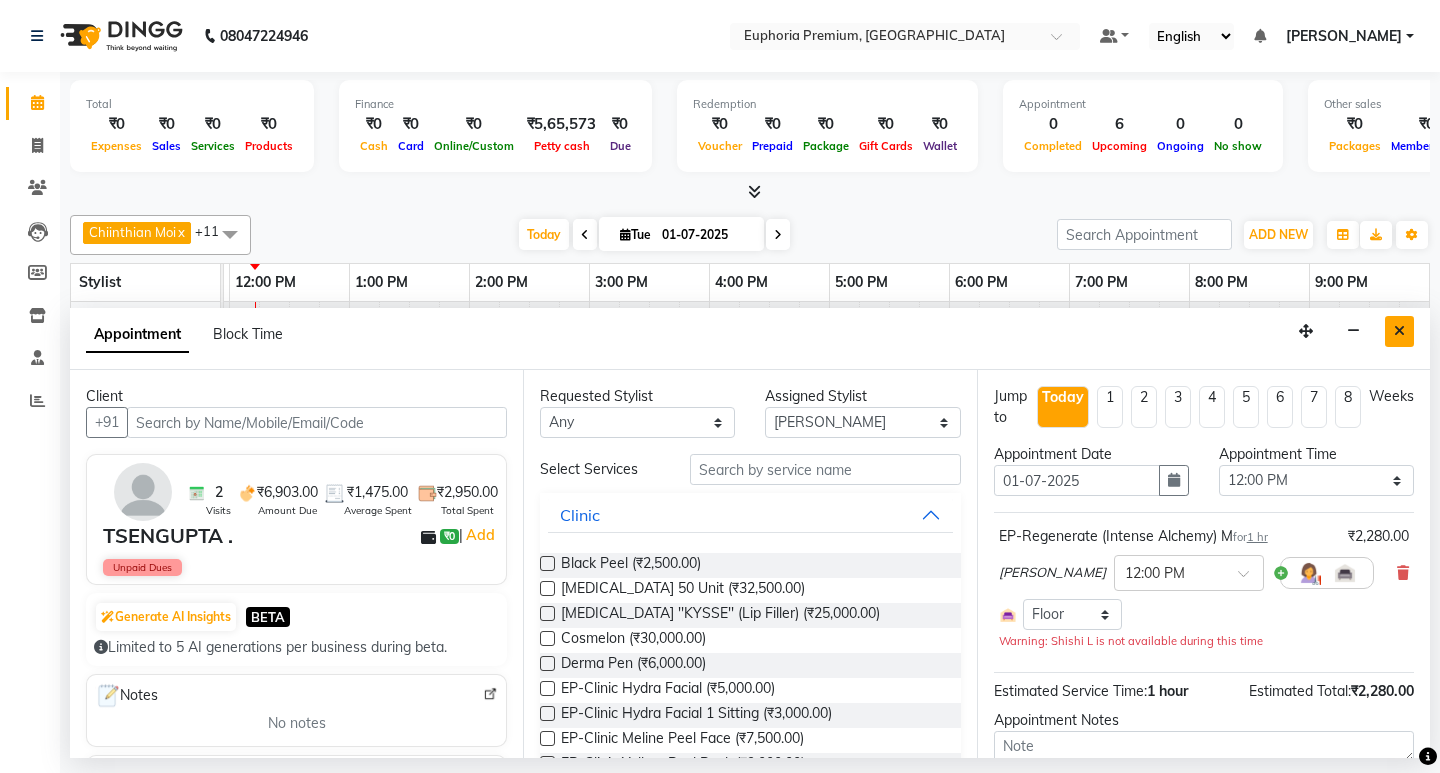 click at bounding box center [1399, 331] 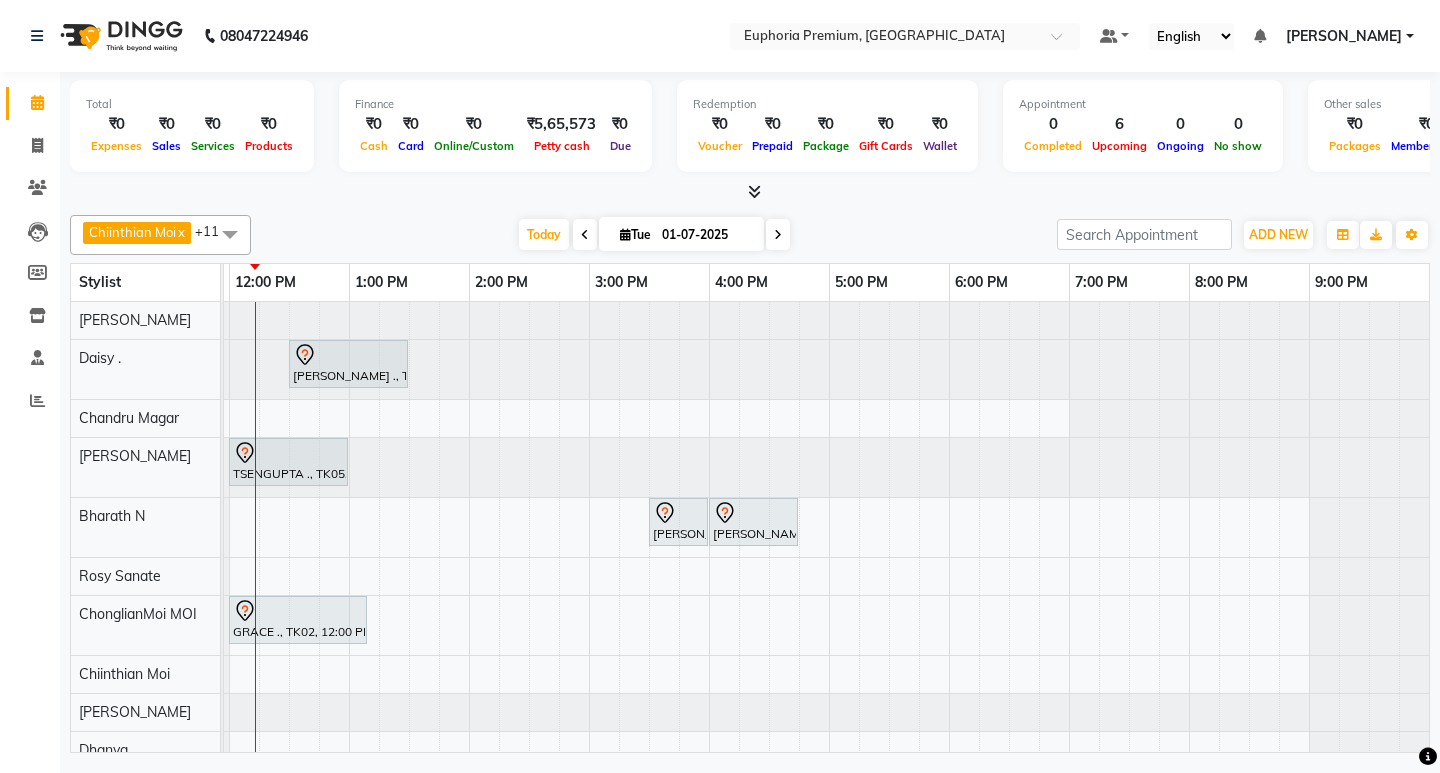 scroll, scrollTop: 0, scrollLeft: 157, axis: horizontal 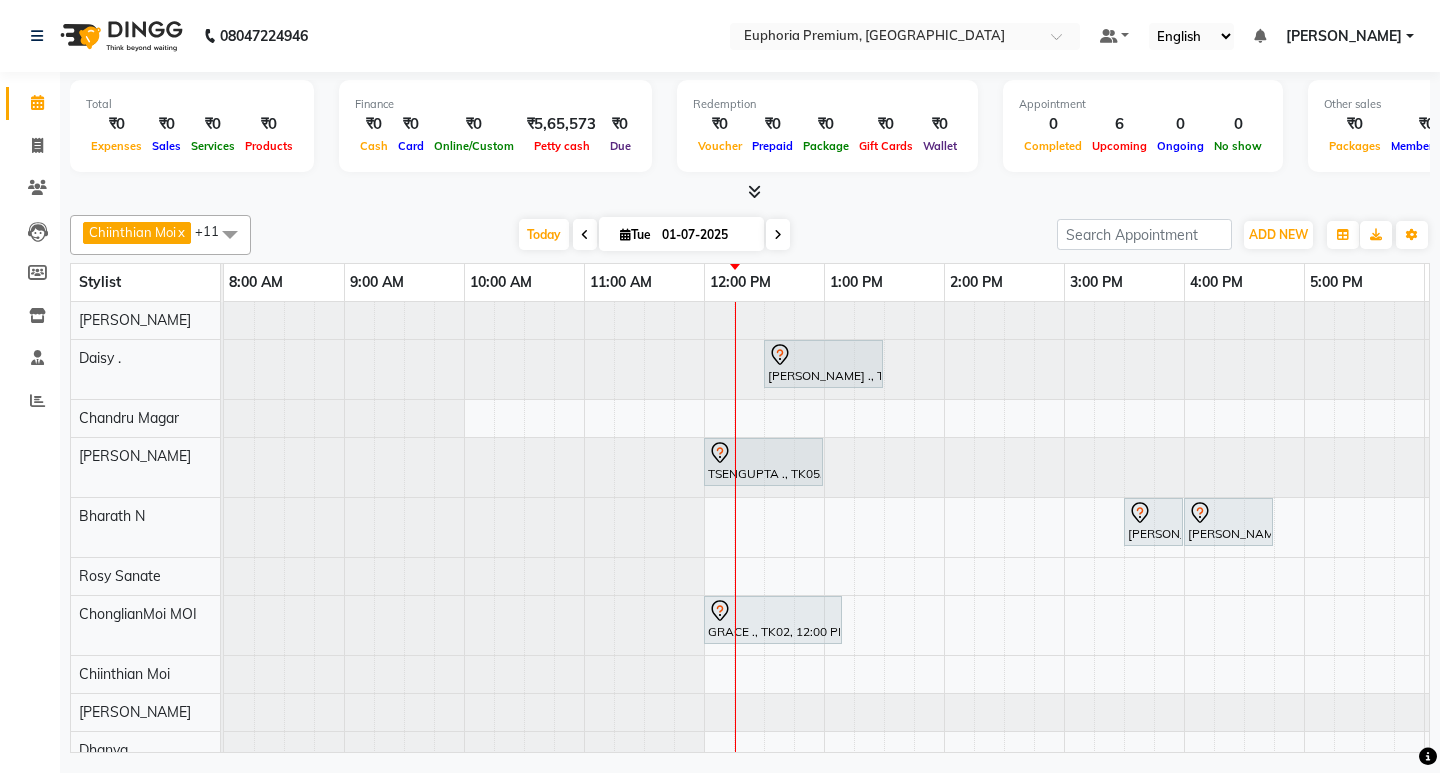 click at bounding box center (585, 235) 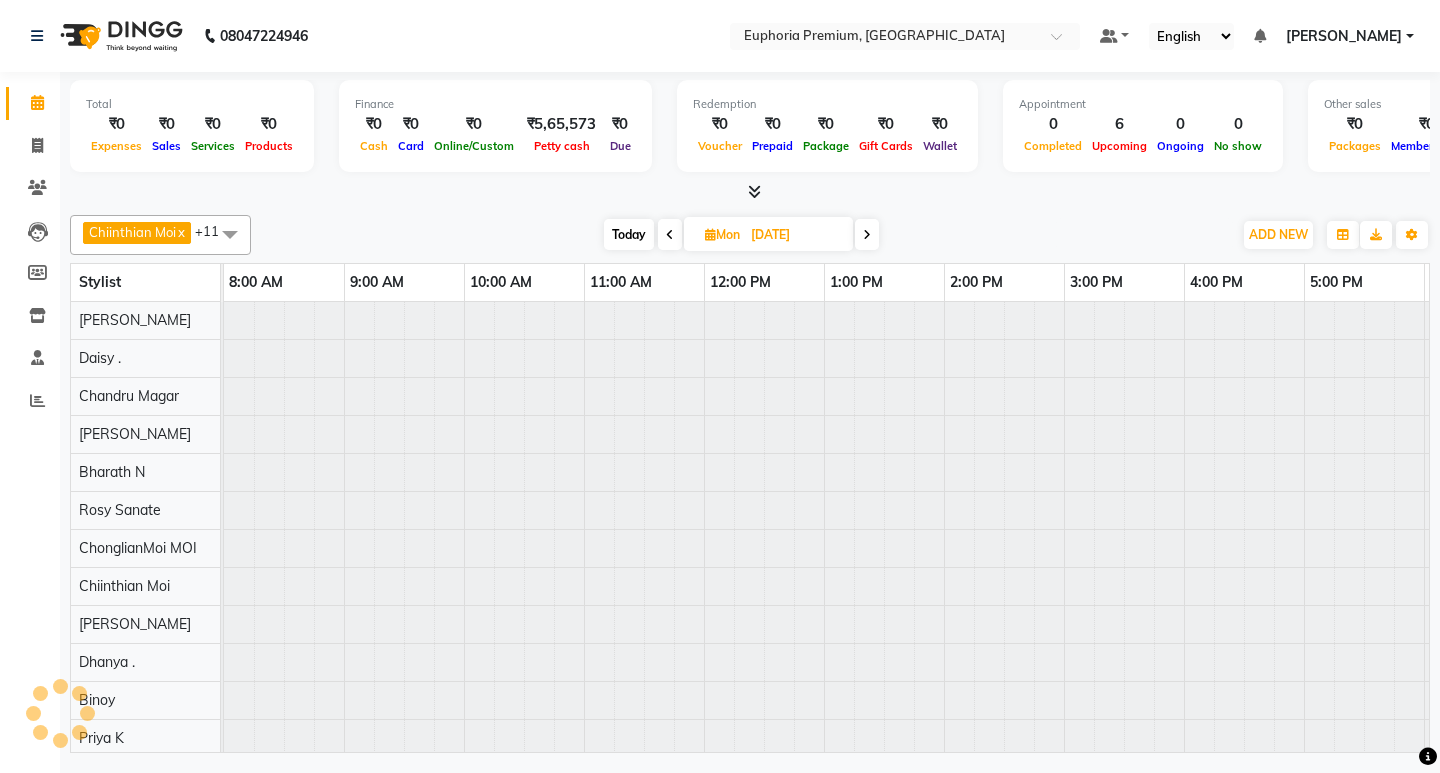 scroll, scrollTop: 0, scrollLeft: 475, axis: horizontal 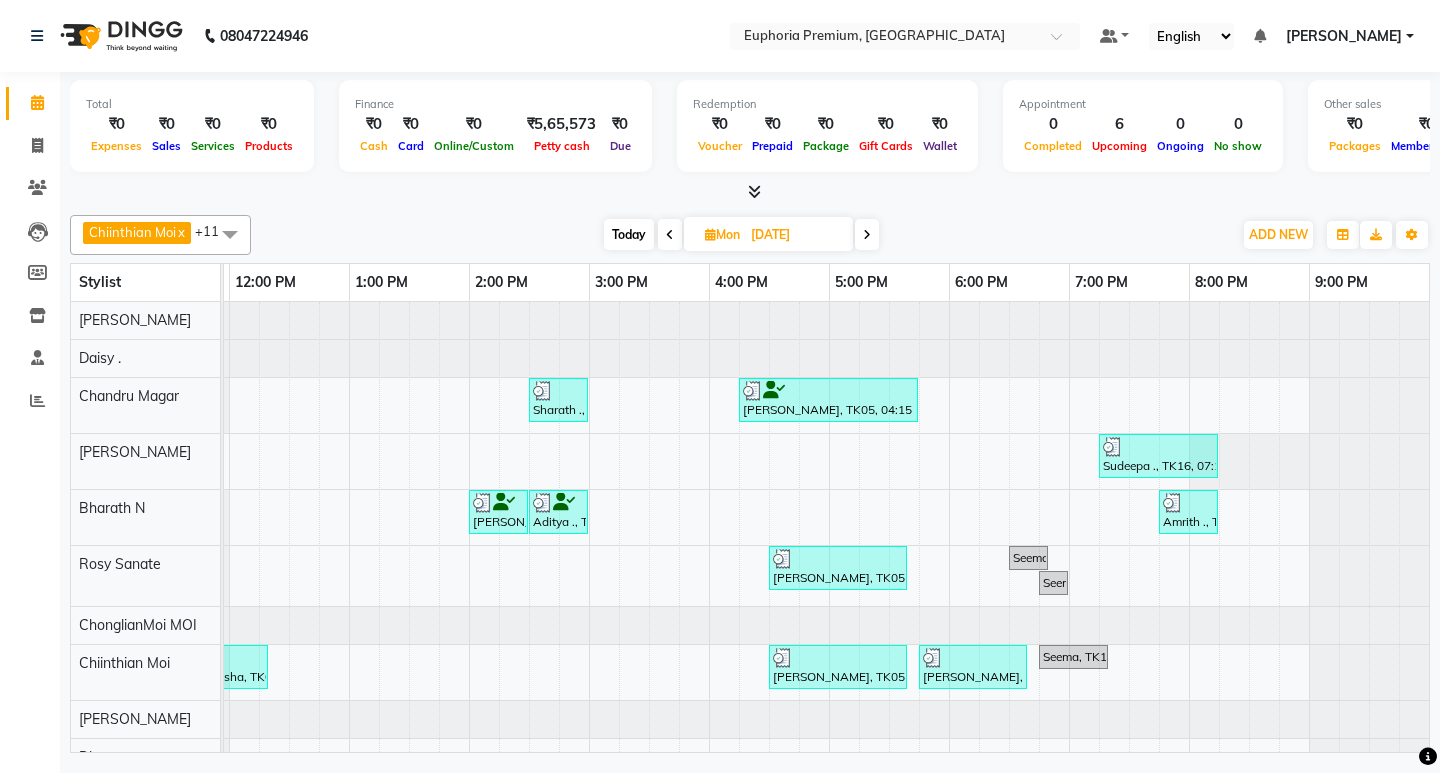 click at bounding box center [670, 235] 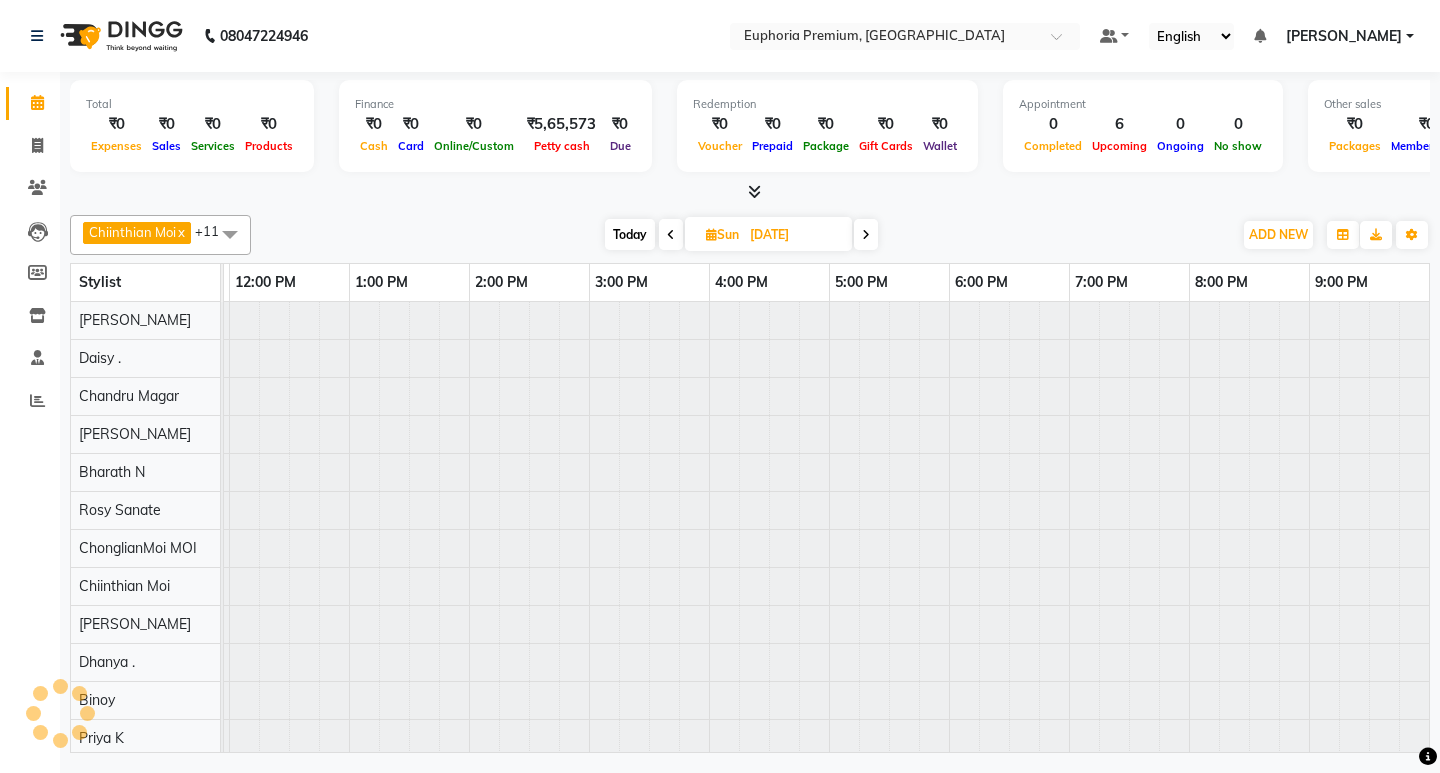scroll, scrollTop: 0, scrollLeft: 0, axis: both 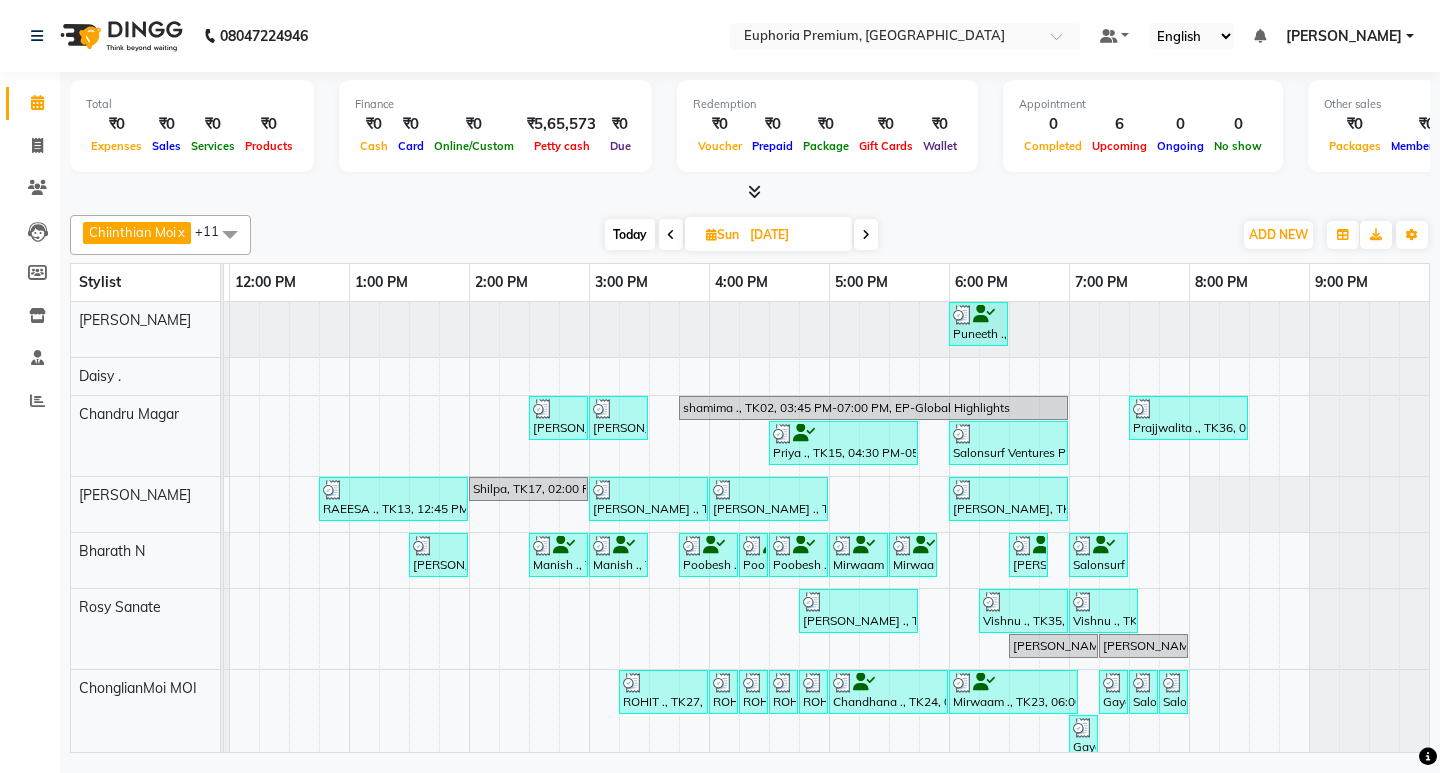 click at bounding box center (671, 235) 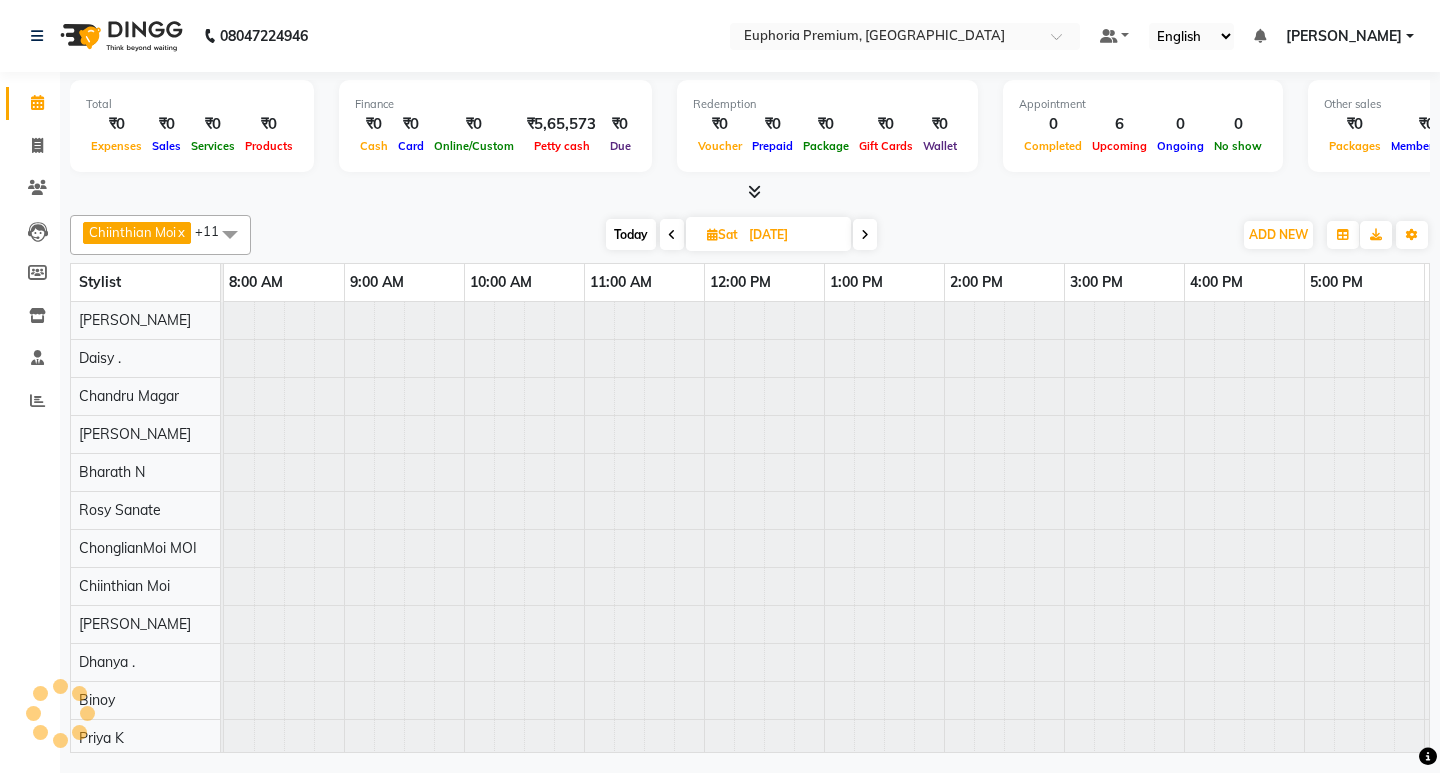 scroll, scrollTop: 0, scrollLeft: 475, axis: horizontal 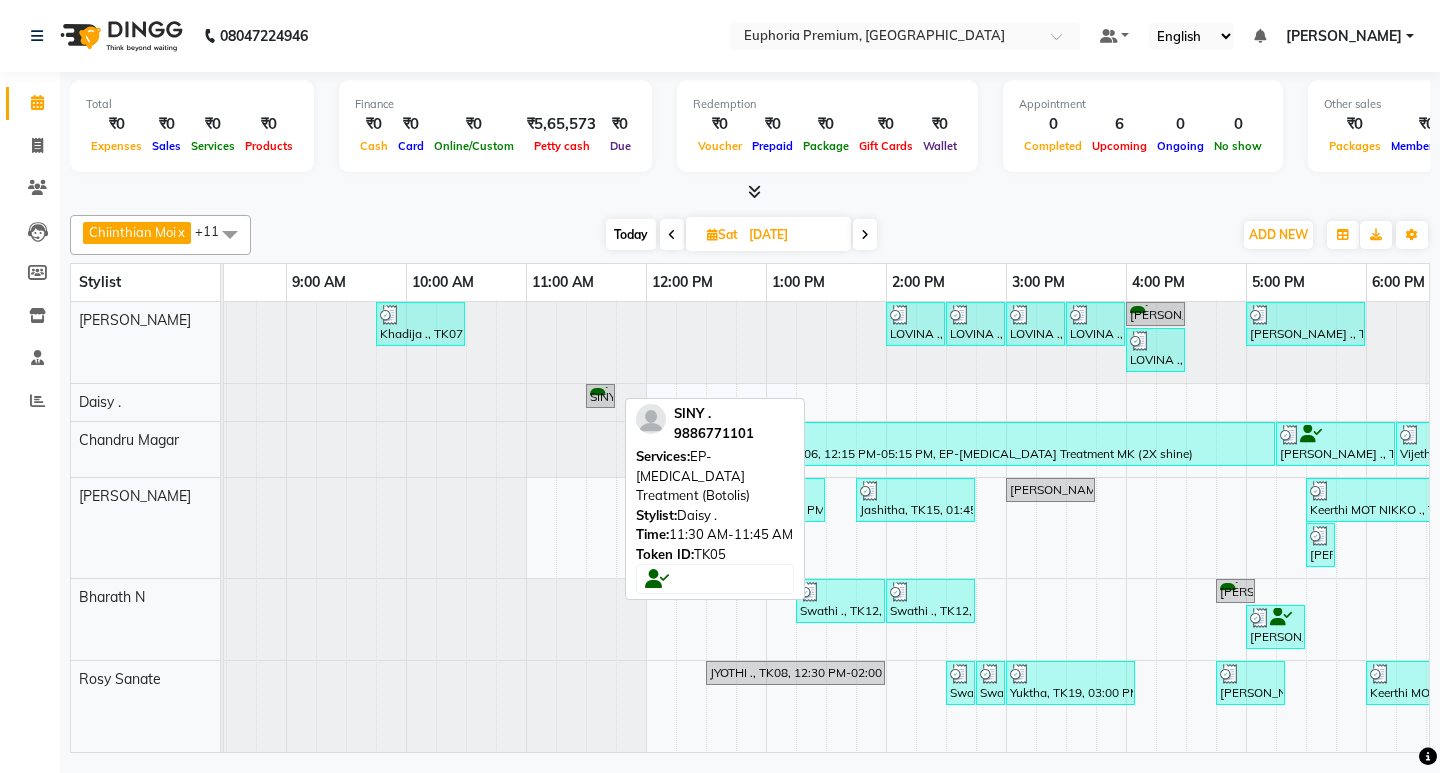 click on "SINY ., TK05, 11:30 AM-11:45 AM, EP-[MEDICAL_DATA] Treatment (Botolis)" at bounding box center [600, 396] 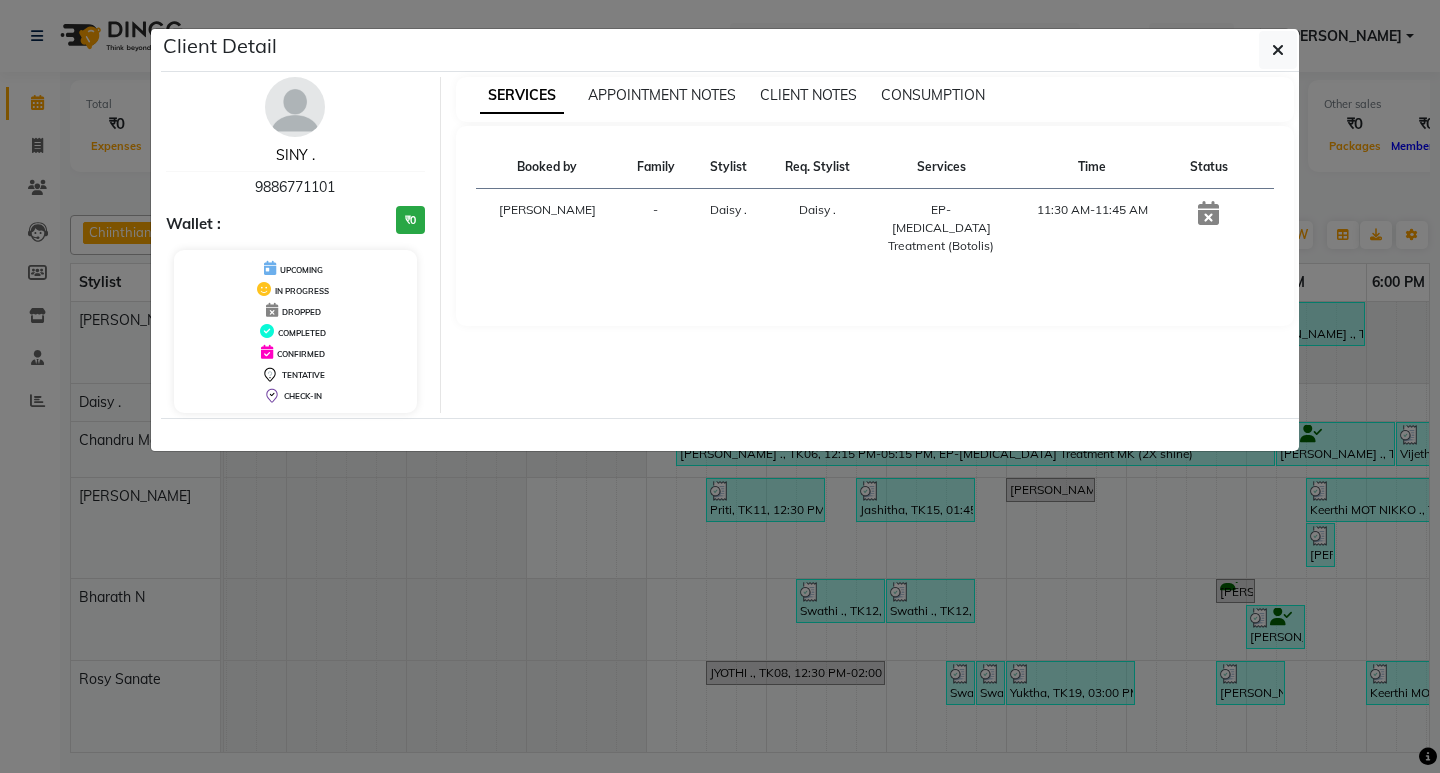 click on "SINY ." at bounding box center (295, 155) 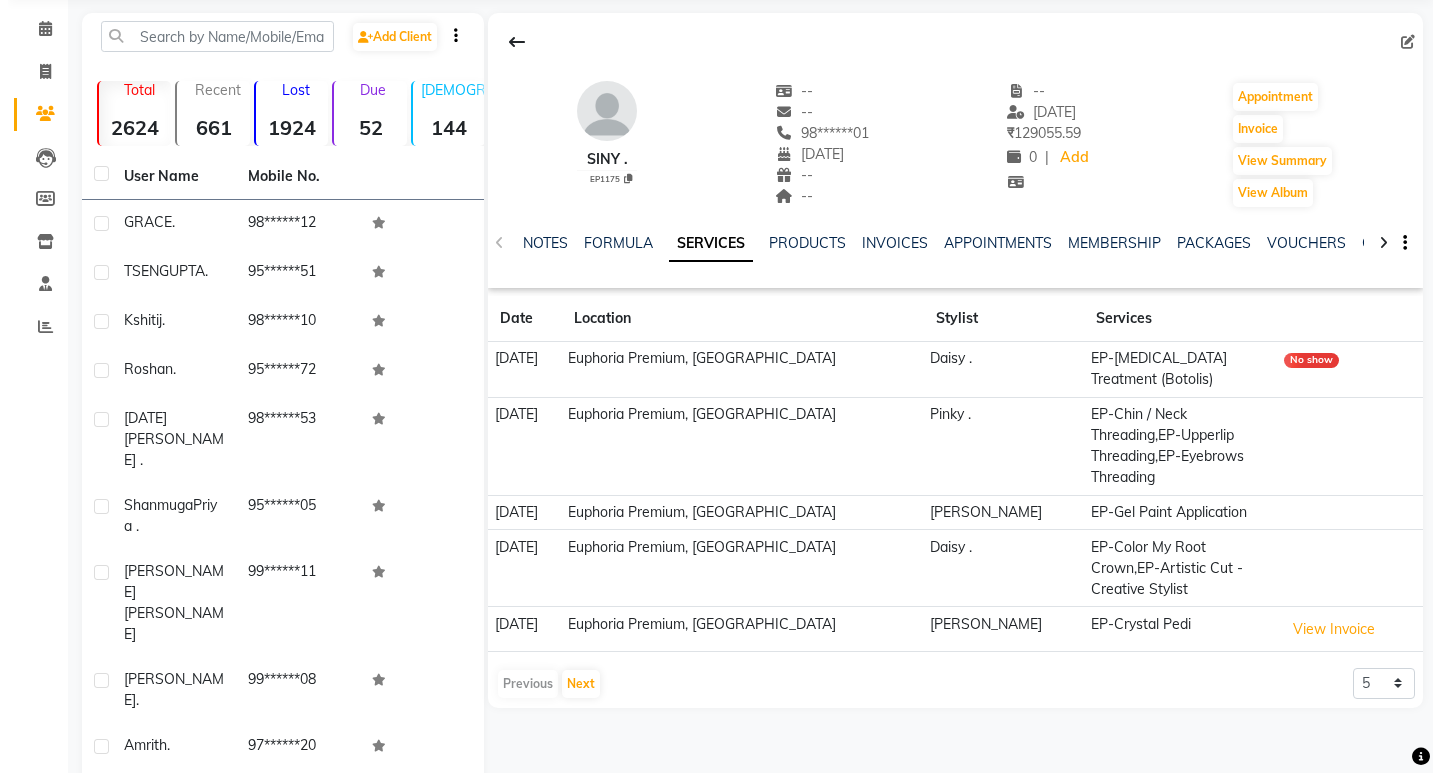 scroll, scrollTop: 0, scrollLeft: 0, axis: both 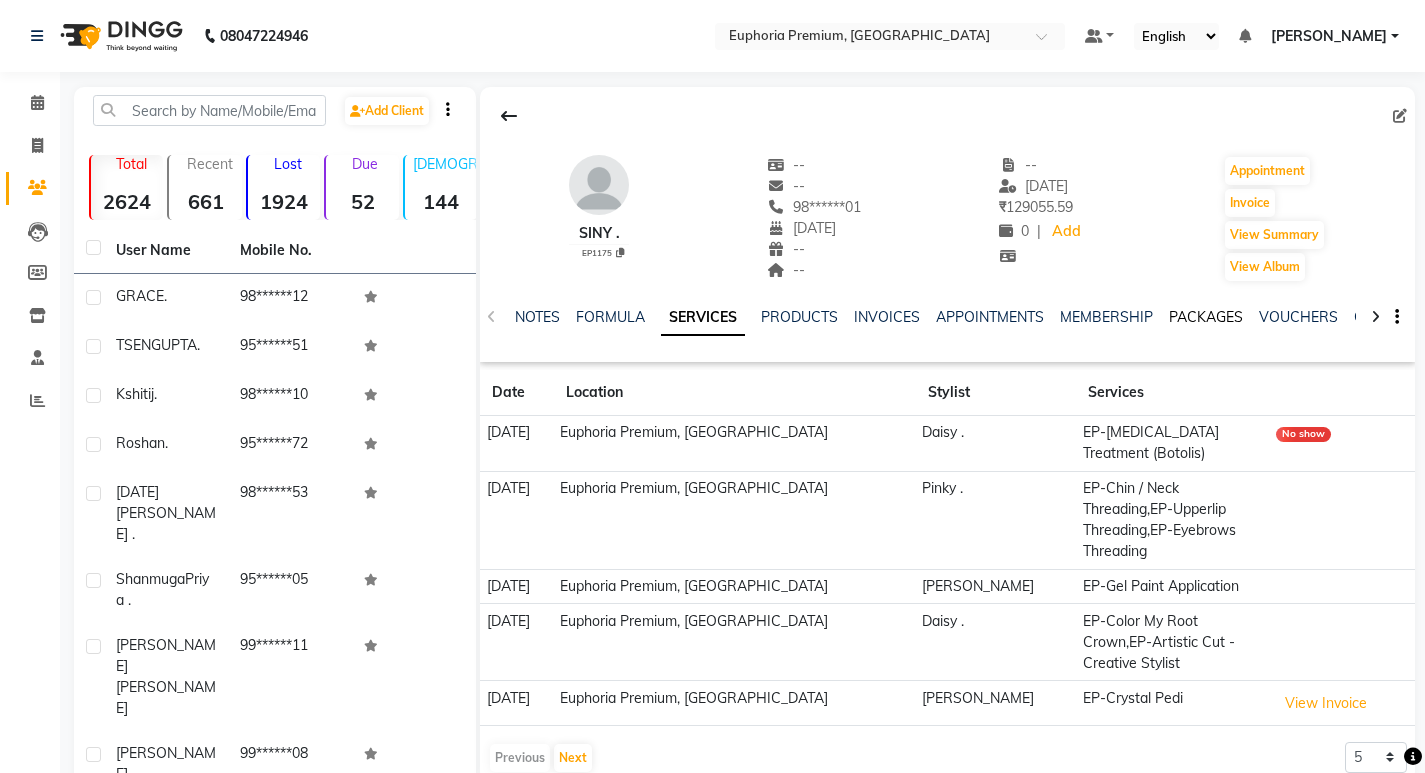 click on "PACKAGES" 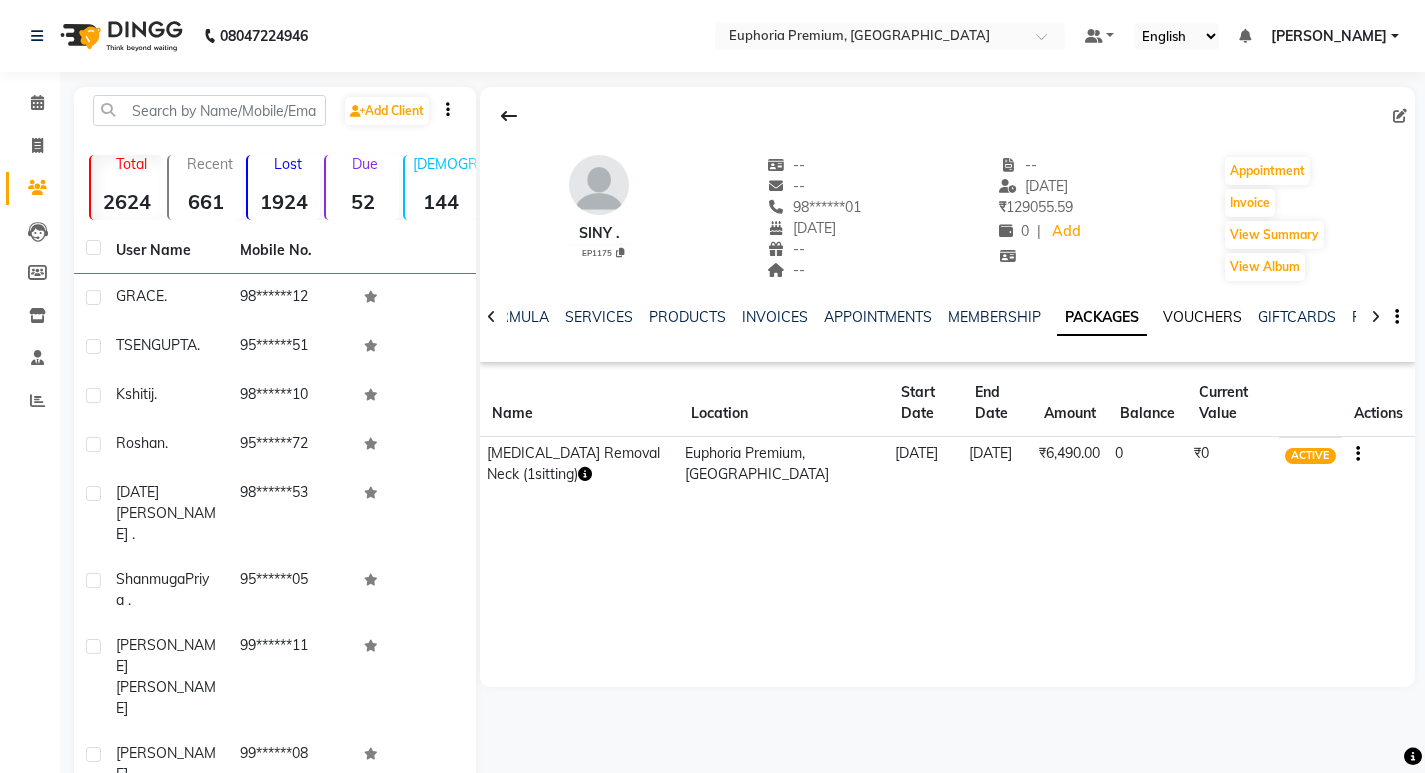click on "VOUCHERS" 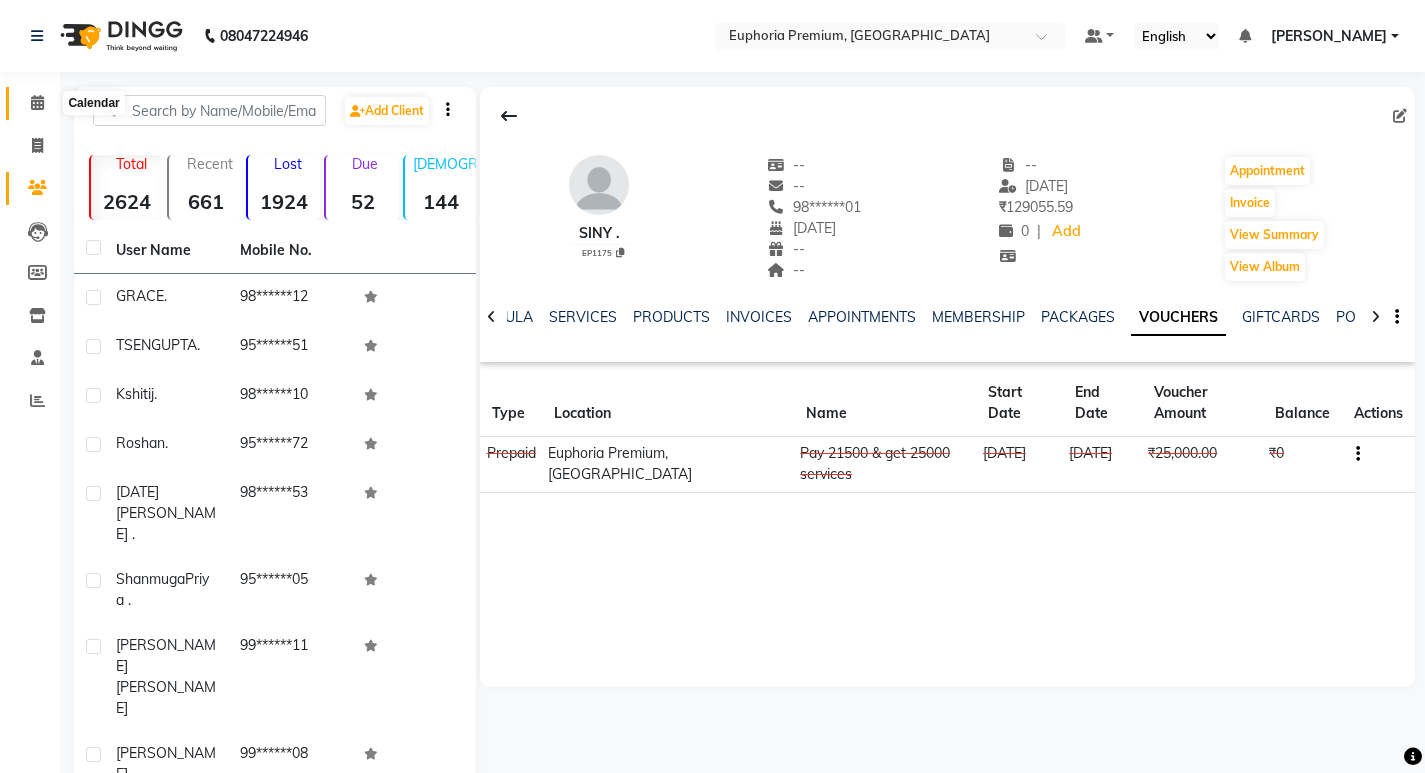 click 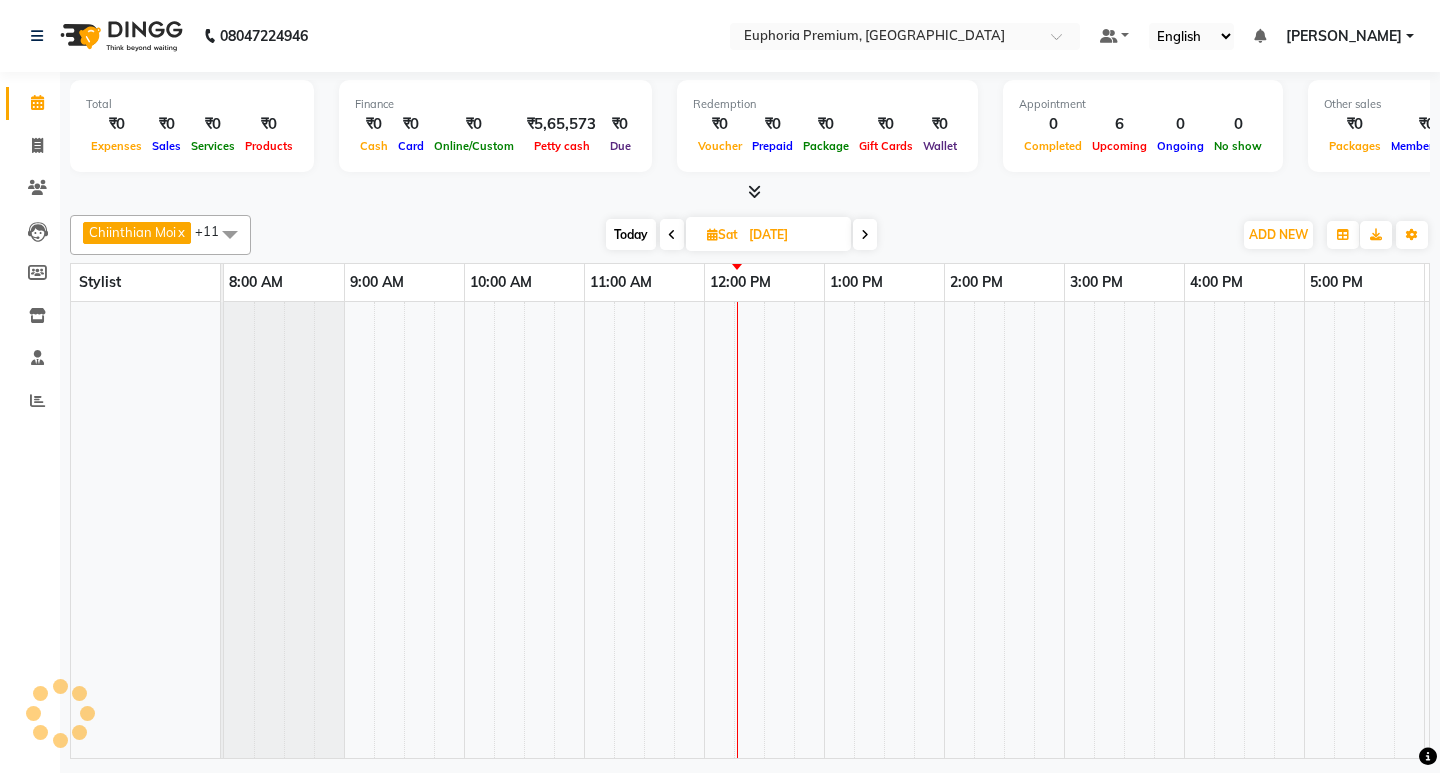 scroll, scrollTop: 0, scrollLeft: 0, axis: both 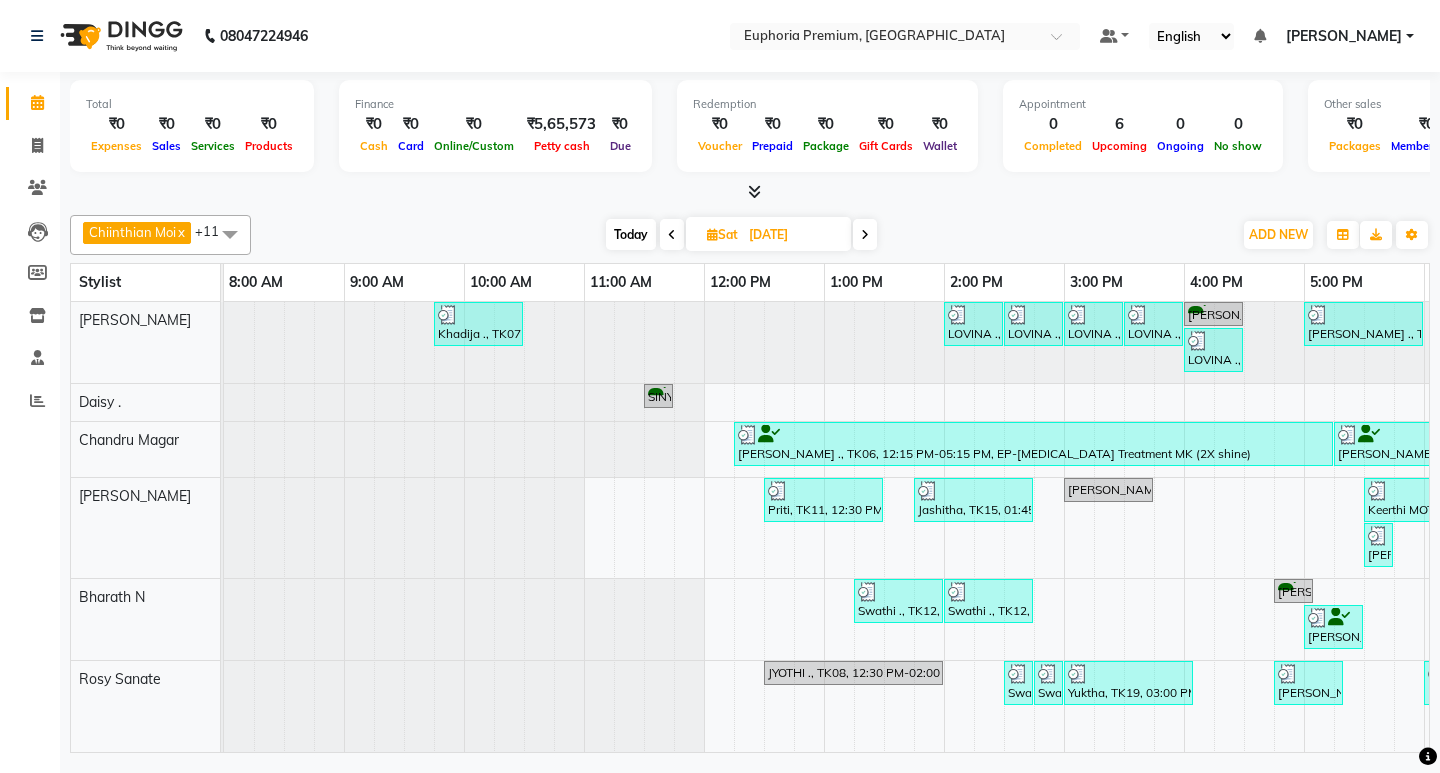 click on "Today" at bounding box center [631, 234] 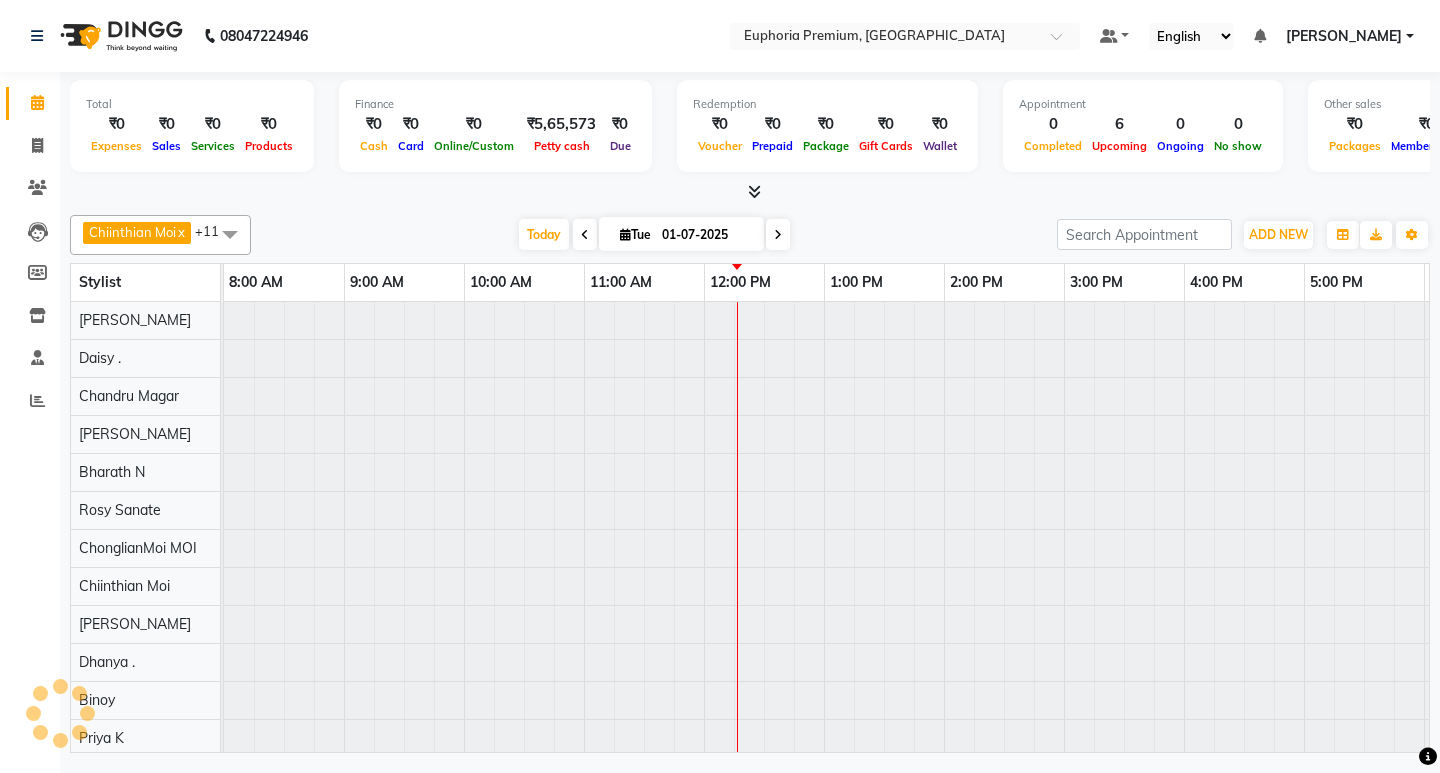 scroll, scrollTop: 0, scrollLeft: 475, axis: horizontal 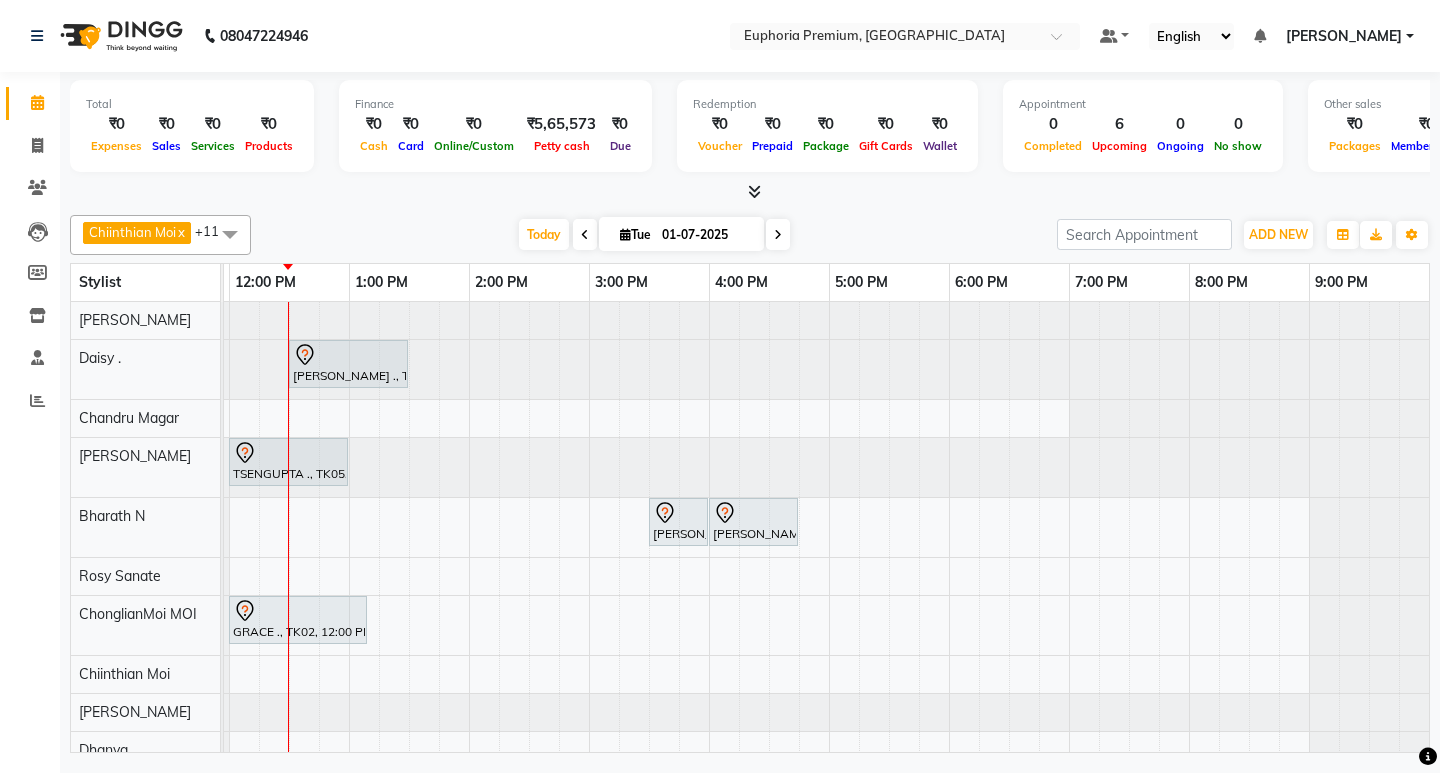 click at bounding box center (778, 235) 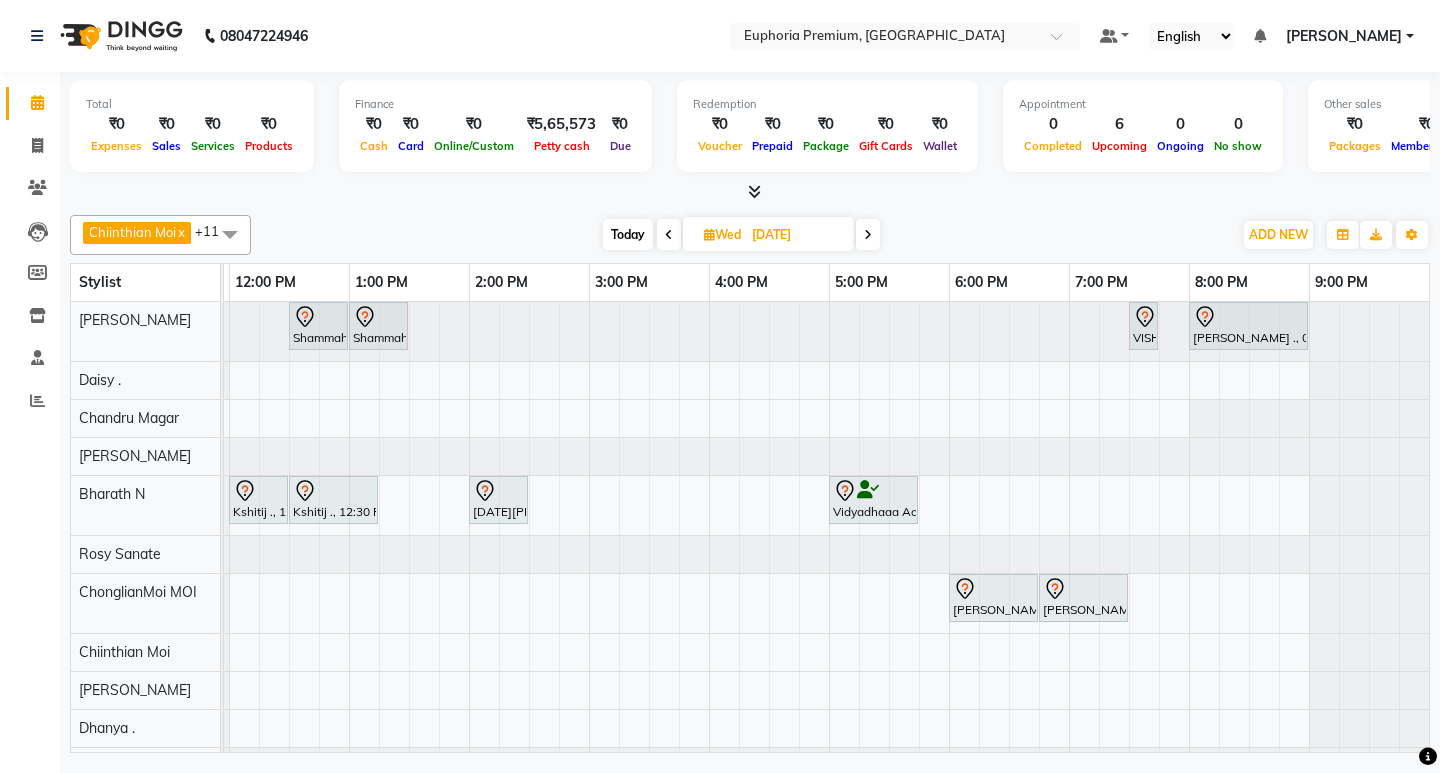 click at bounding box center [868, 235] 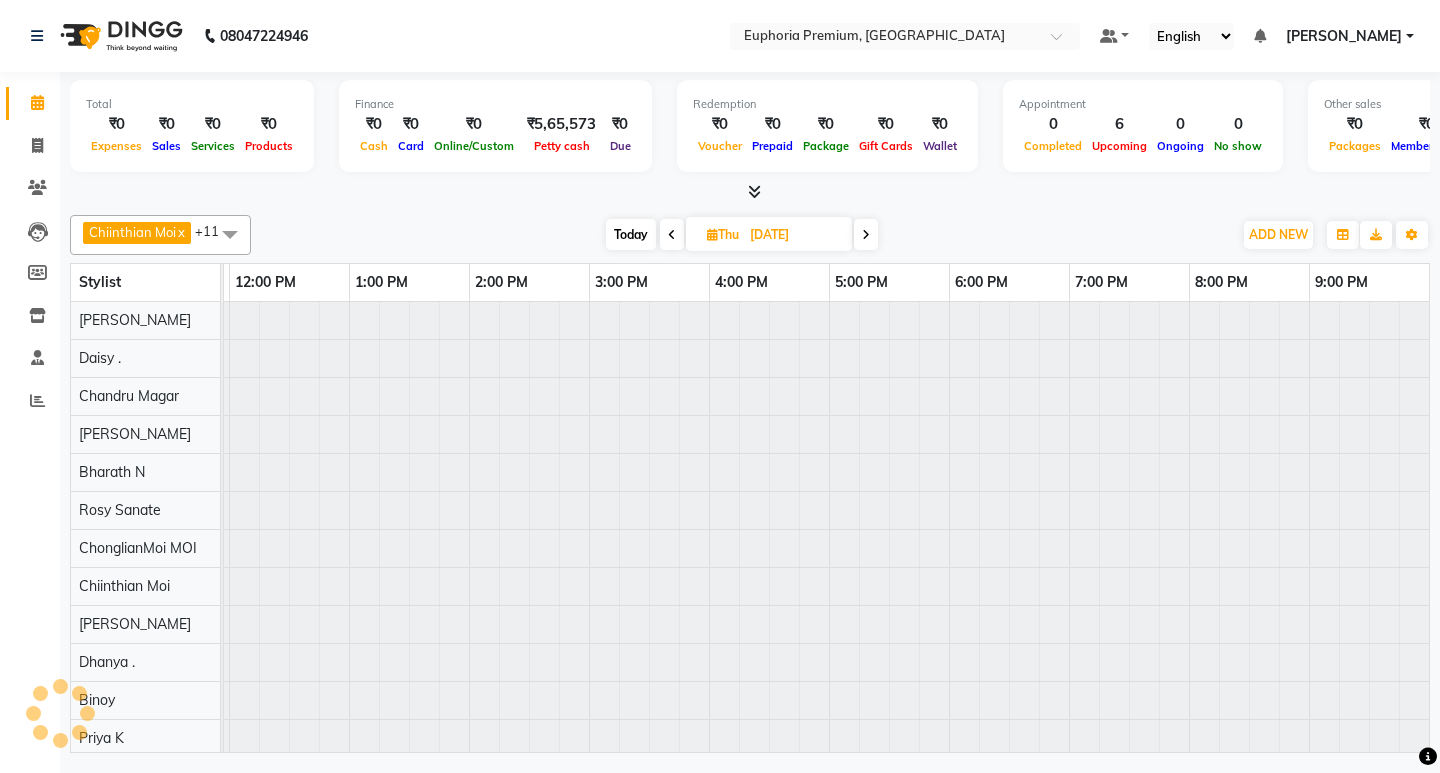 scroll, scrollTop: 0, scrollLeft: 0, axis: both 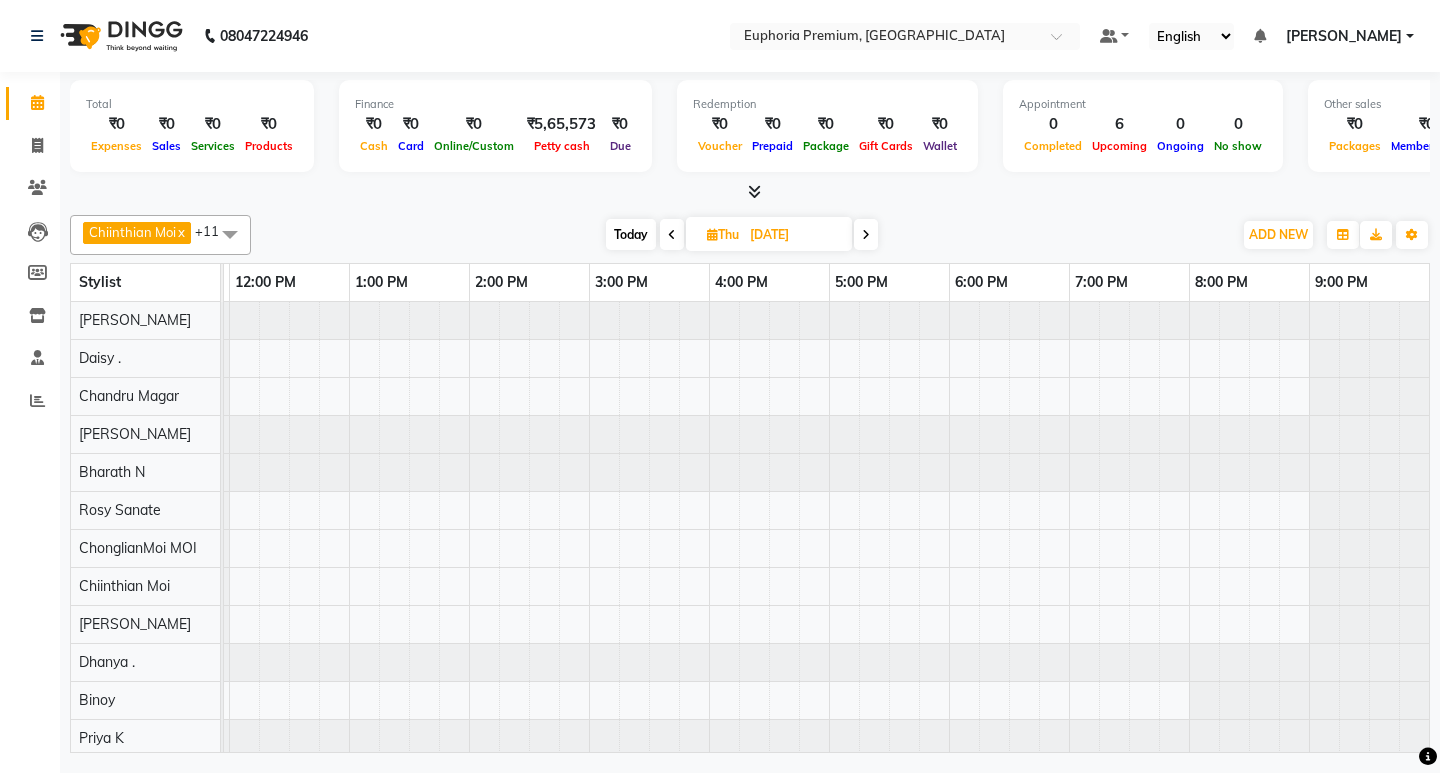click at bounding box center [230, 234] 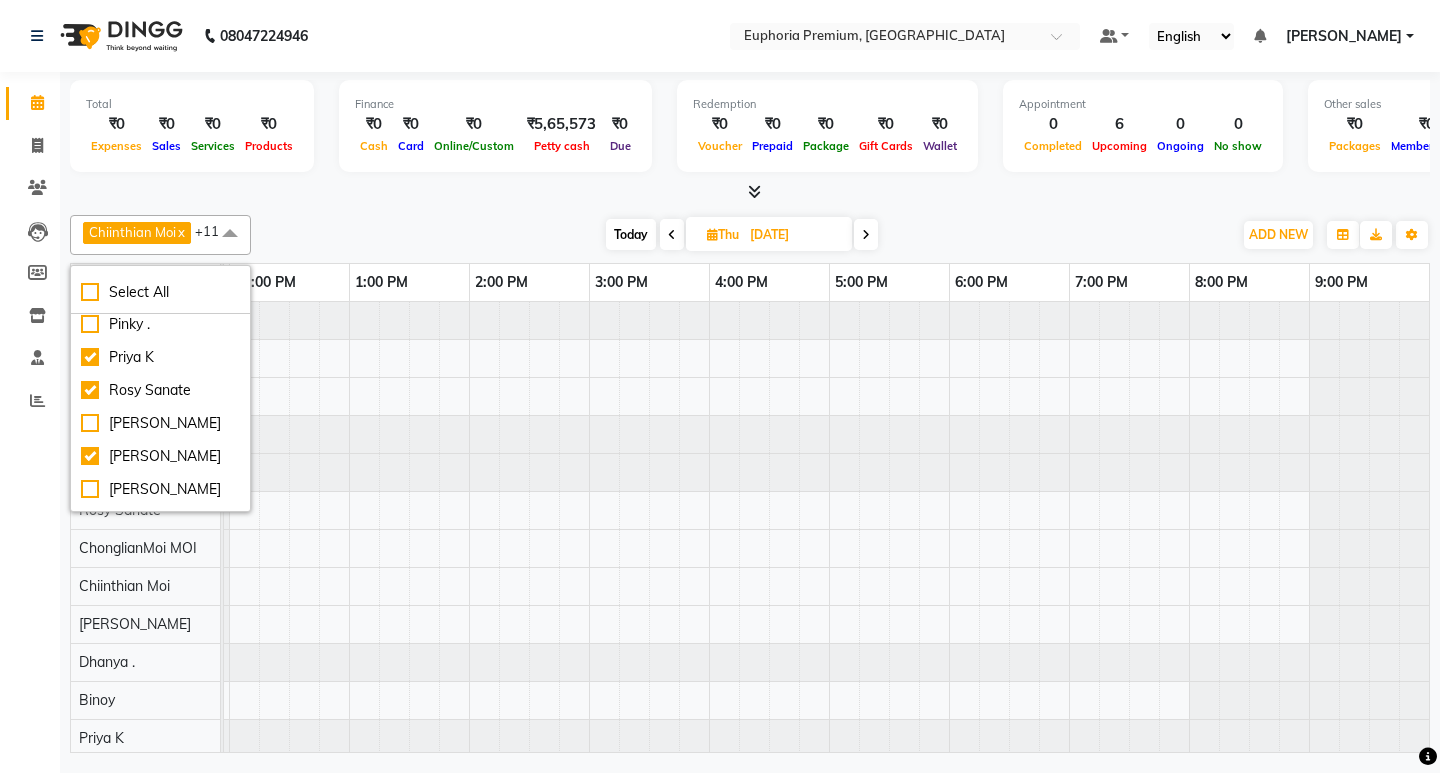 scroll, scrollTop: 451, scrollLeft: 0, axis: vertical 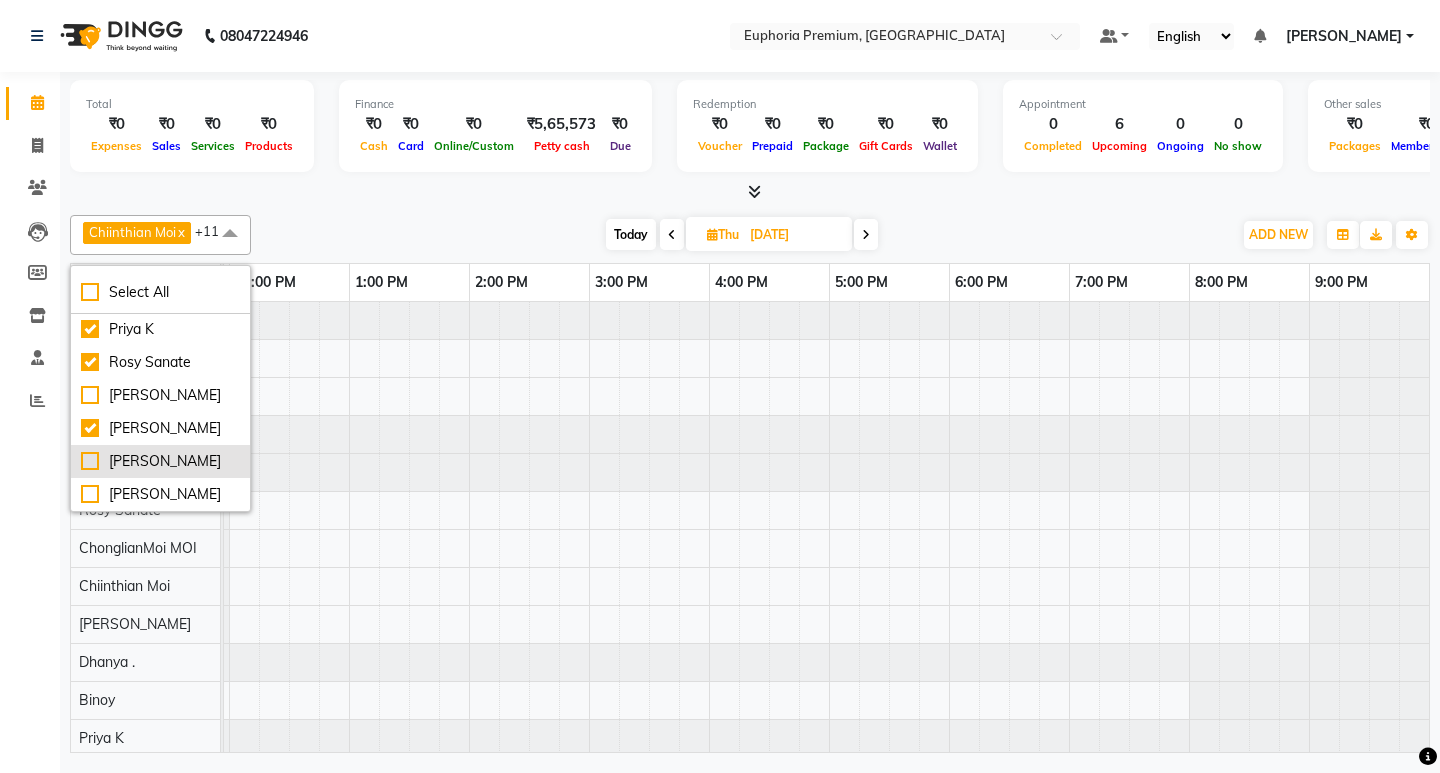 click on "[PERSON_NAME]" at bounding box center (160, 461) 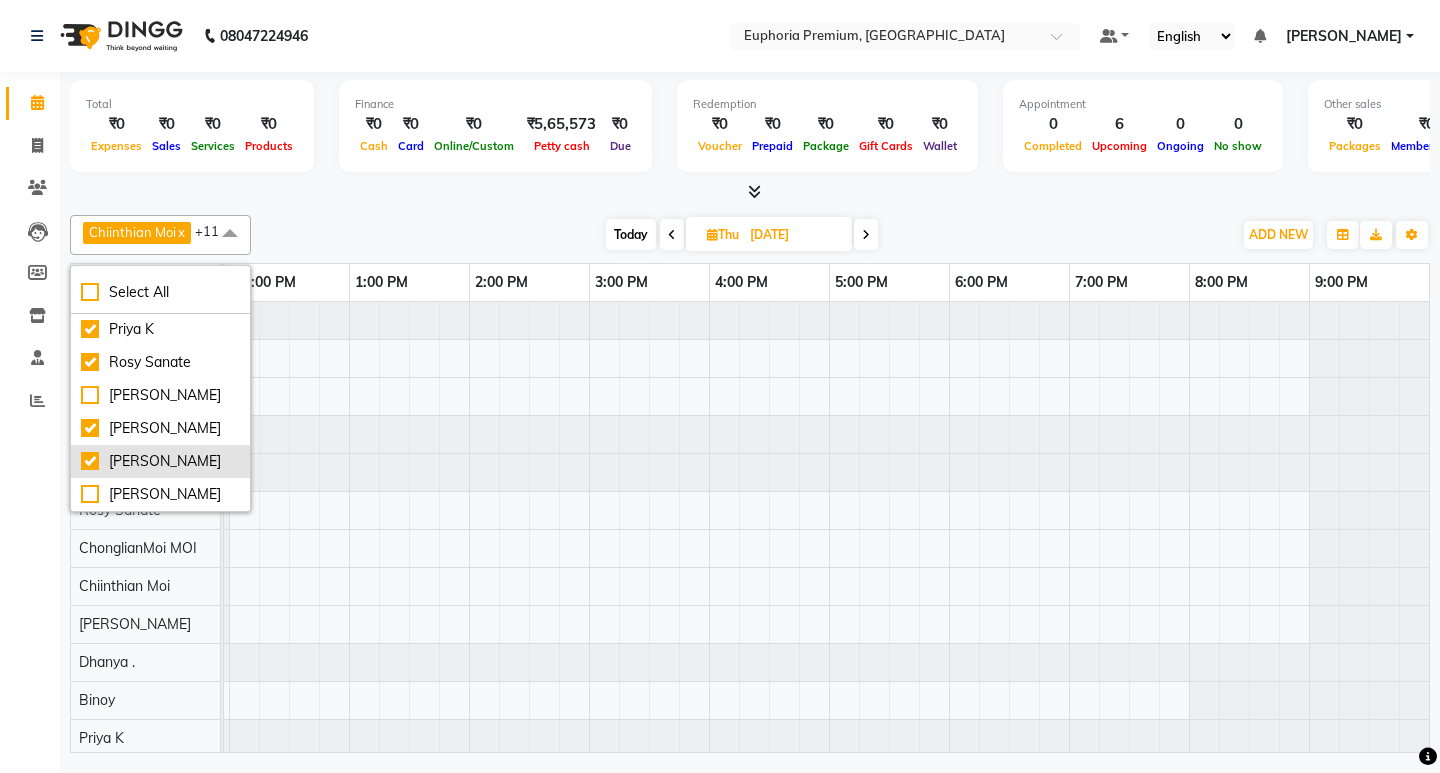 checkbox on "true" 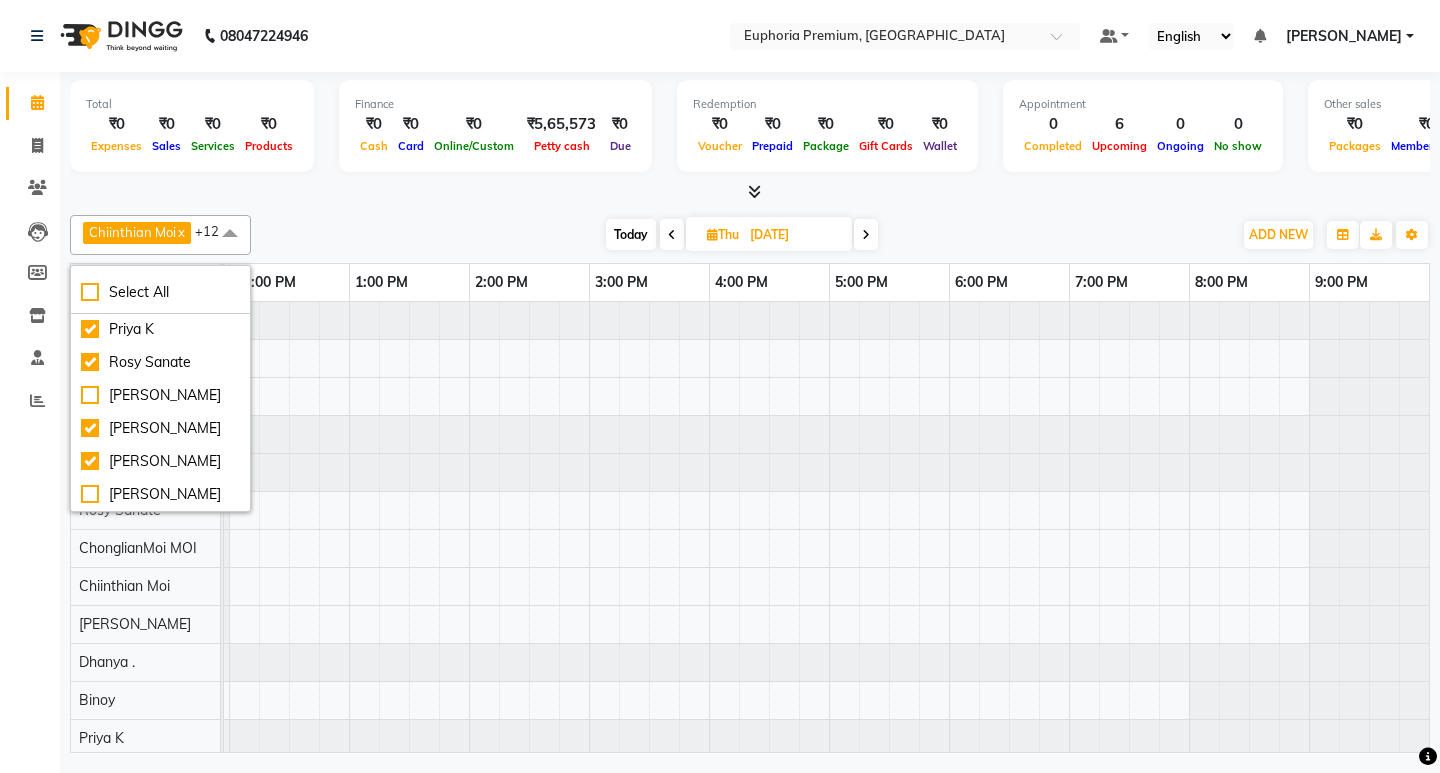 click on "Today  Thu 03-07-2025" at bounding box center [741, 235] 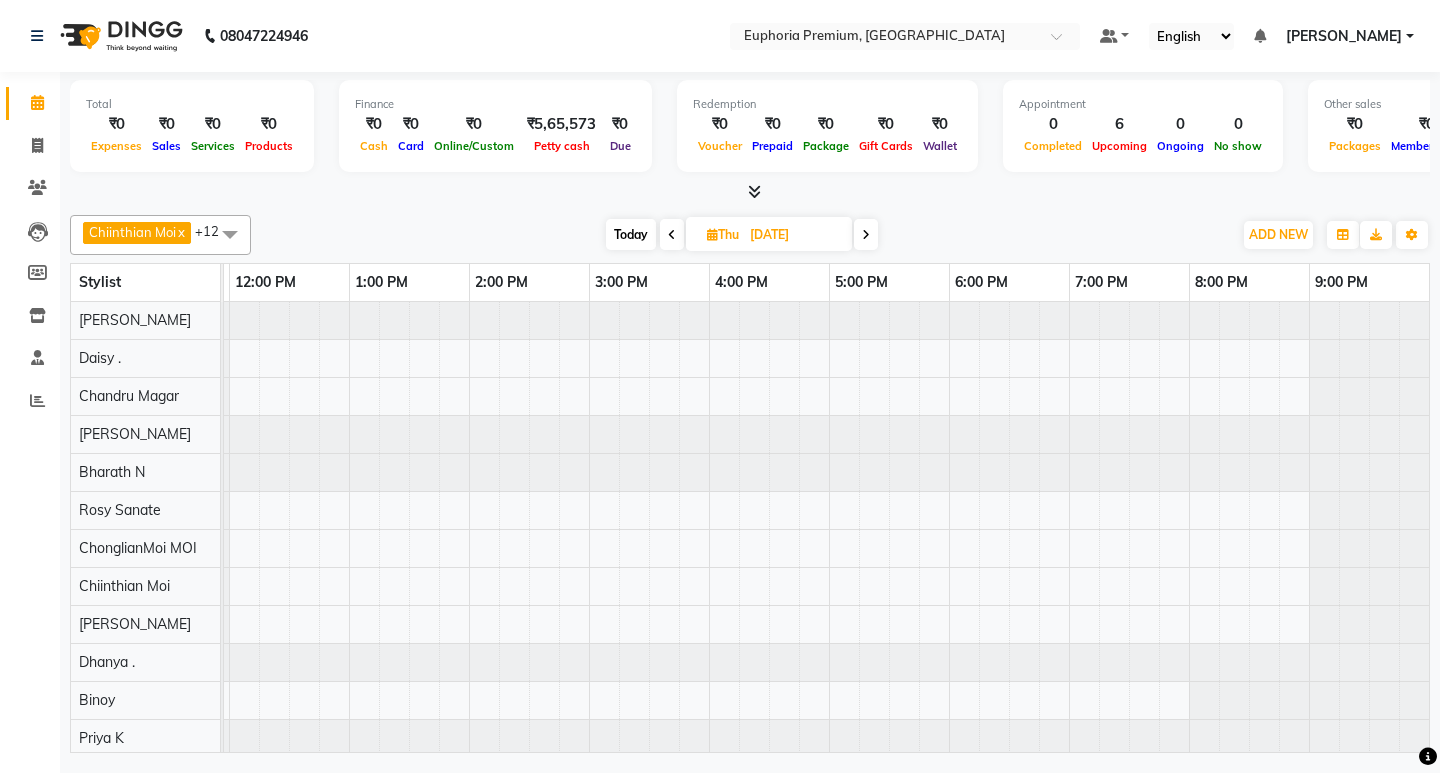 scroll, scrollTop: 30, scrollLeft: 475, axis: both 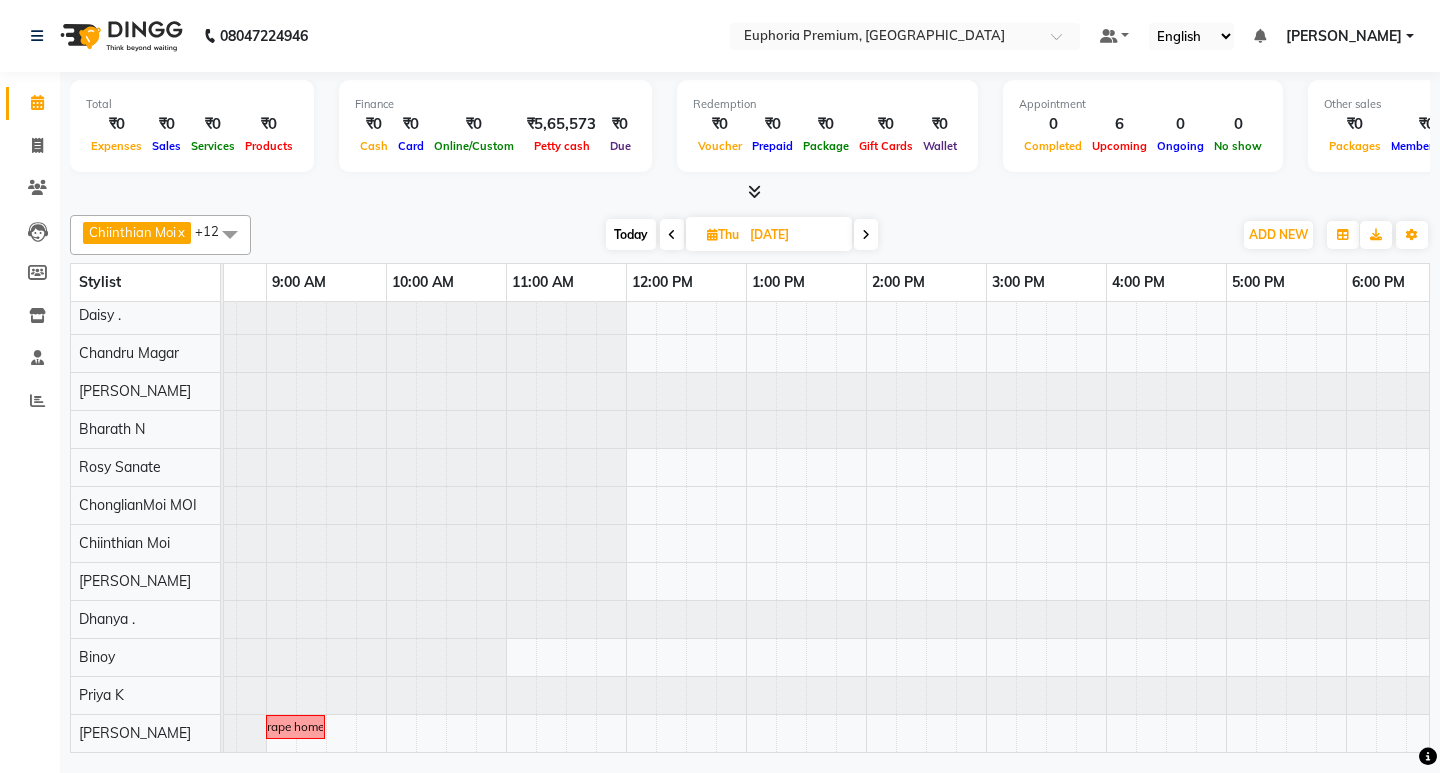 click on "Today" at bounding box center (631, 234) 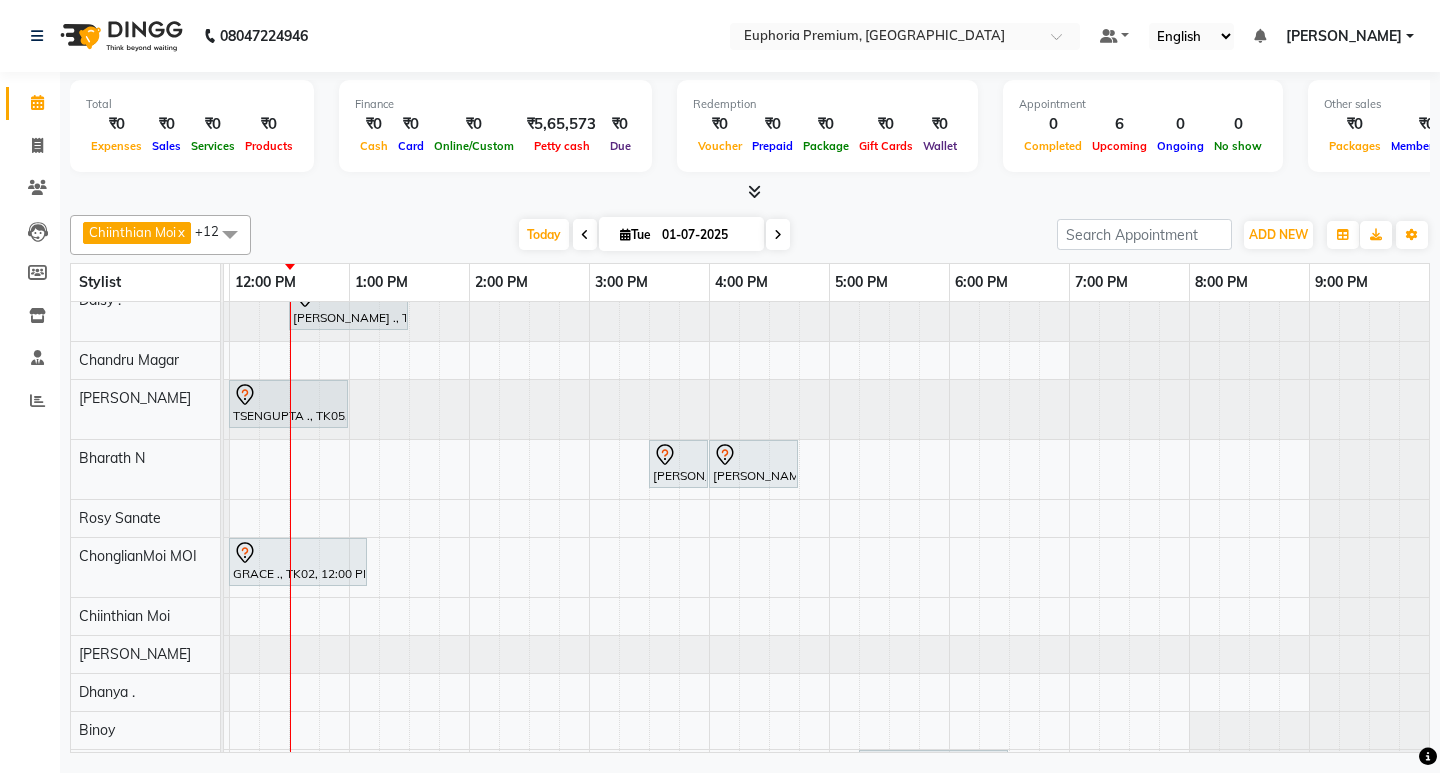 click at bounding box center [778, 235] 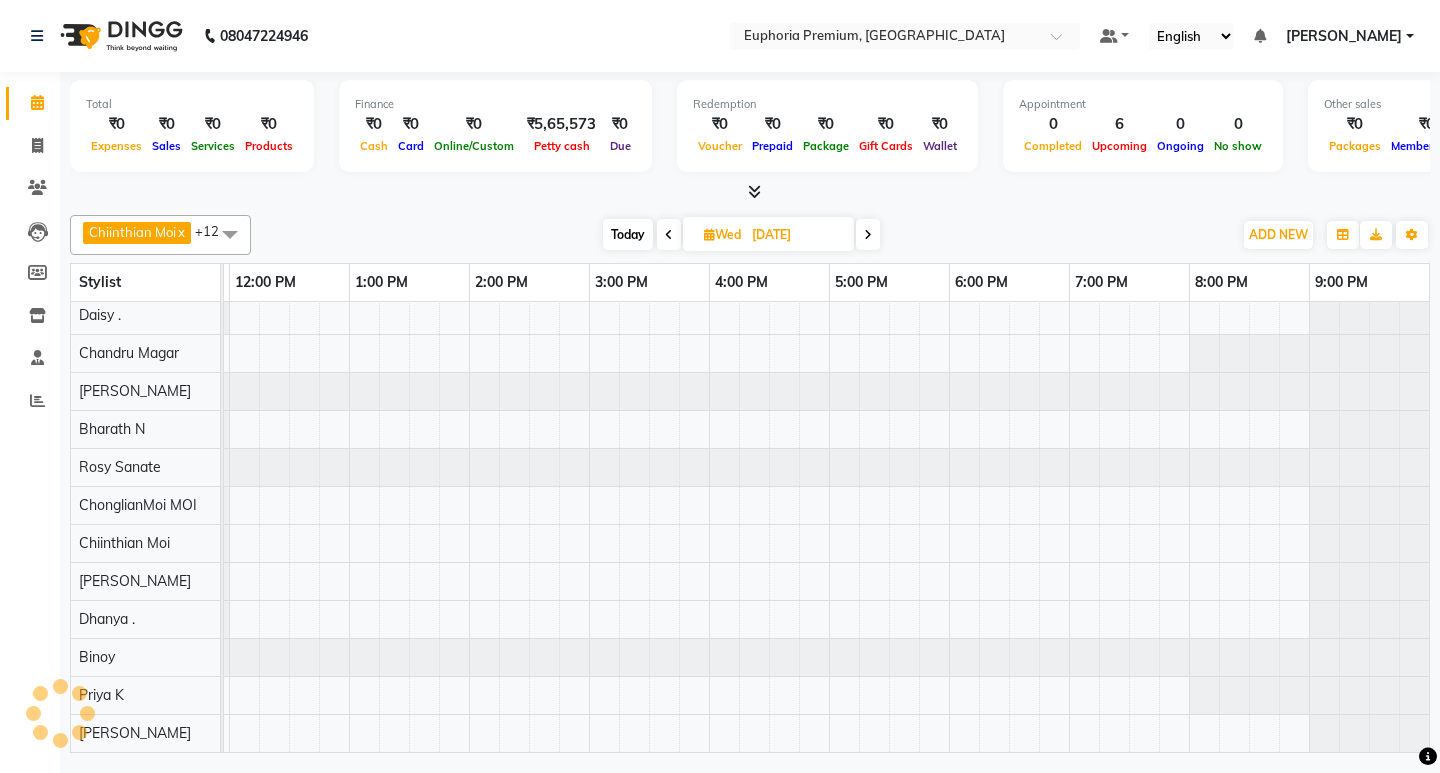 scroll, scrollTop: 0, scrollLeft: 475, axis: horizontal 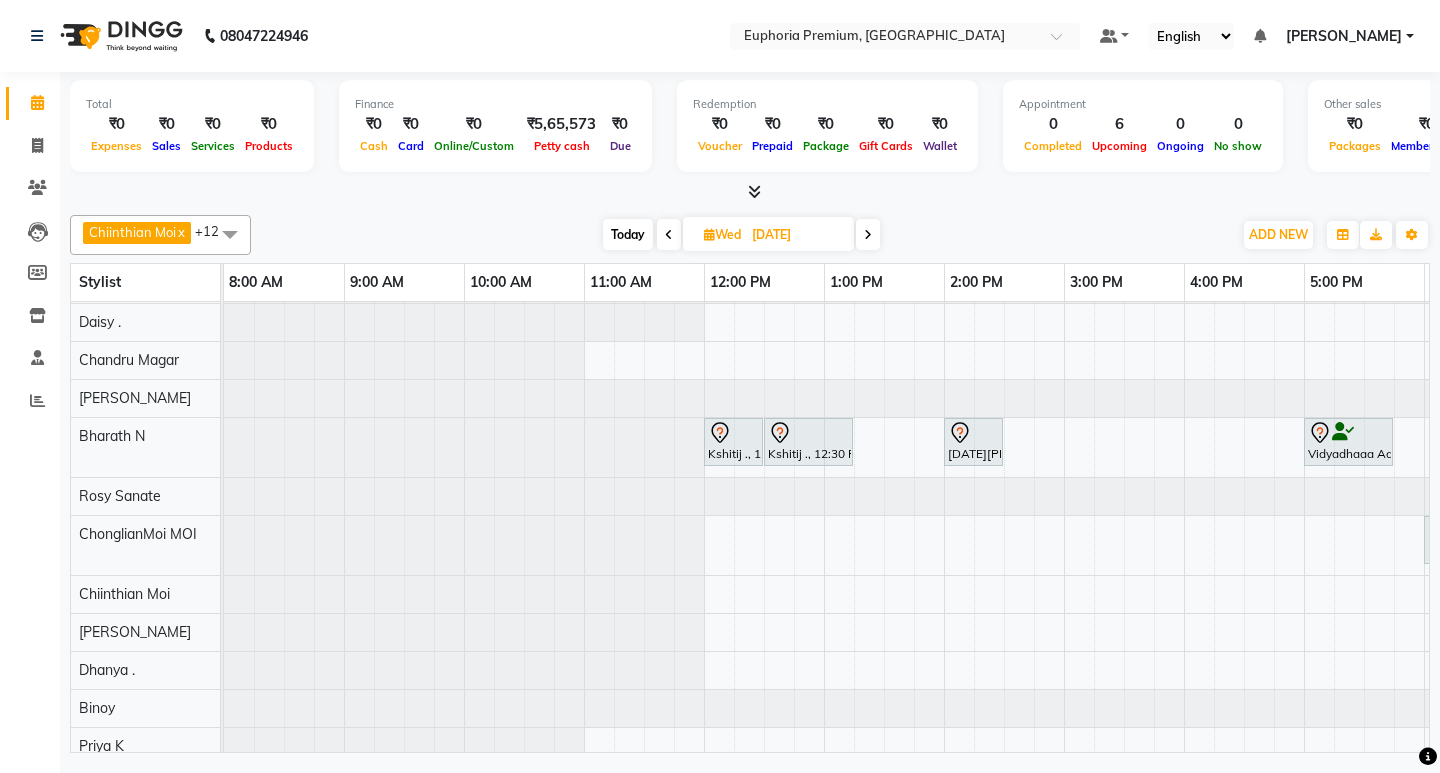 click at bounding box center [230, 234] 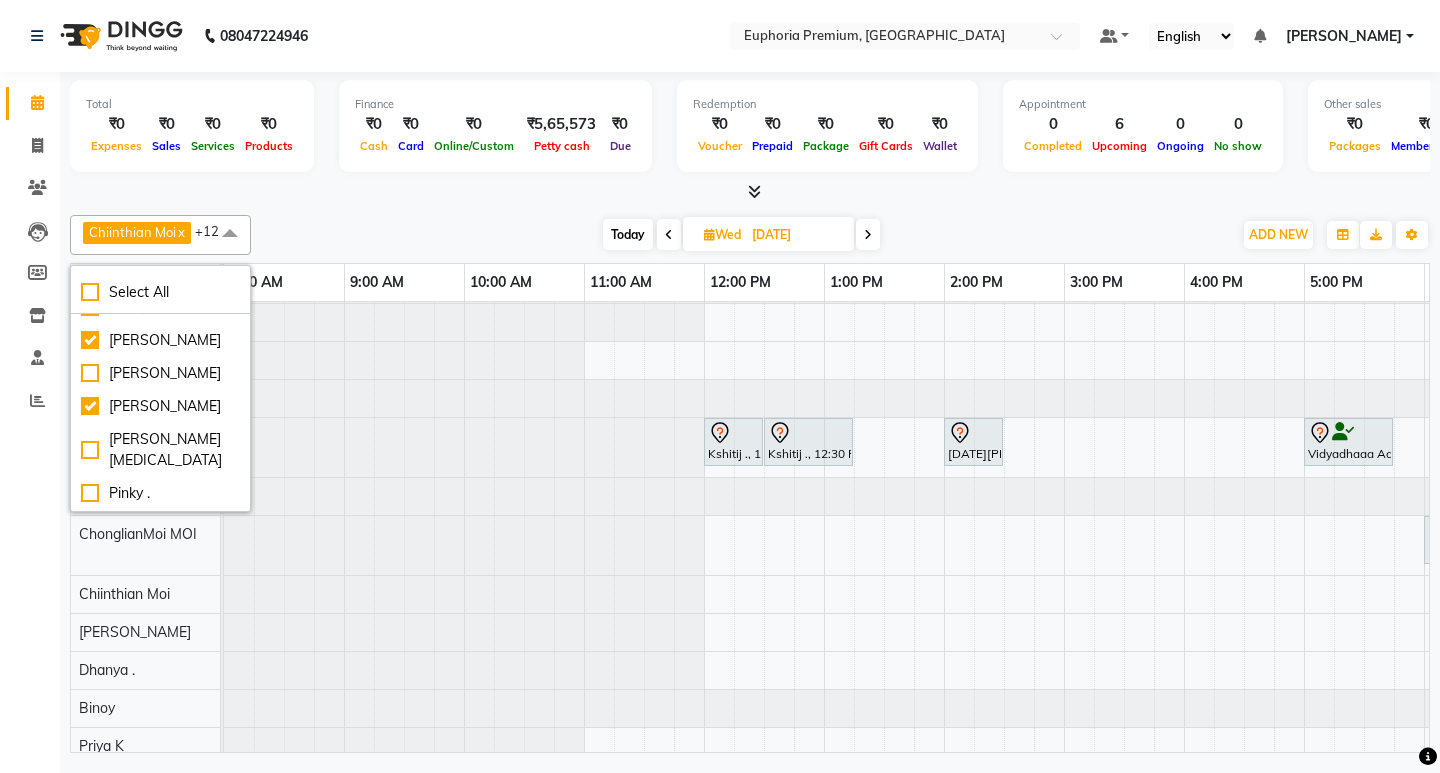 scroll, scrollTop: 270, scrollLeft: 0, axis: vertical 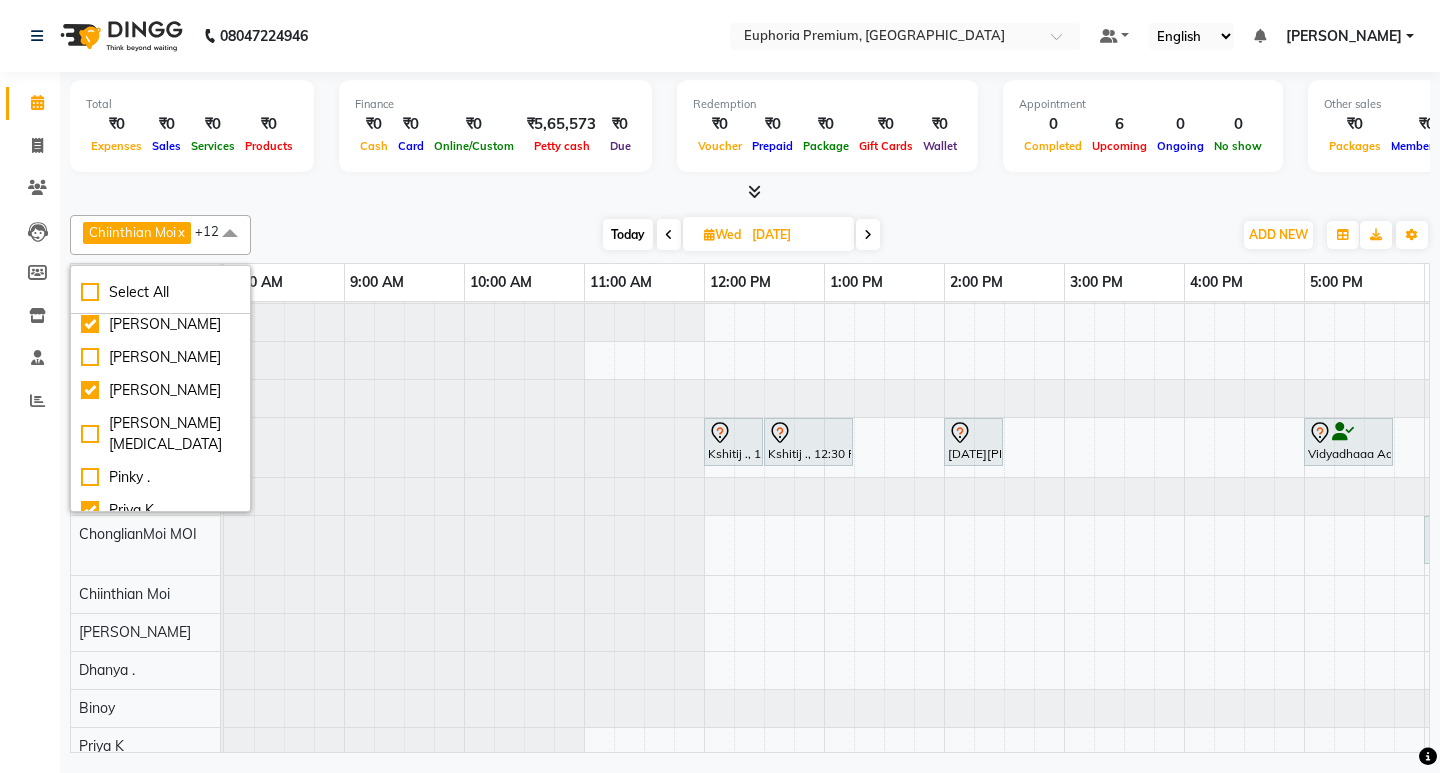 click on "Total  ₹0  Expenses ₹0  Sales ₹0  Services ₹0  Products Finance  ₹0  Cash ₹0  Card ₹0  Online/Custom ₹5,65,573 Petty cash ₹0 Due  Redemption  ₹0 Voucher ₹0 Prepaid ₹0 Package ₹0  Gift Cards ₹0  Wallet  Appointment  0 Completed 6 Upcoming 0 Ongoing 0 No show  Other sales  ₹0  Packages ₹0  Memberships ₹0  Vouchers ₹0  Prepaids ₹0  Gift Cards Chiinthian Moi  x Kishore K  x Binoy   x Chandru Magar  x Priya  K  x Rosy Sanate  x Shishi L  x Daisy .  x Diya Khadka  x ChonglianMoi MOI  x Dhanya .  x Bharath N  x Vijayalakshmi M  x +12 Select All Babu V Bharath N Binoy  Chandru Magar Chiinthian Moi ChonglianMoi MOI Daisy . Dhanya . Diya Khadka Fredrick Burrows Kishore K MRINALI MILI Pinky . Priya  K Rosy Sanate Savitha Vijayan Shishi L Vijayalakshmi M VISHON BAIDYA Today  Wed 02-07-2025 Toggle Dropdown Add Appointment Add Invoice Add Expense Add Attendance Add Client Toggle Dropdown Add Appointment Add Invoice Add Expense Add Attendance Add Client ADD NEW Add Invoice" 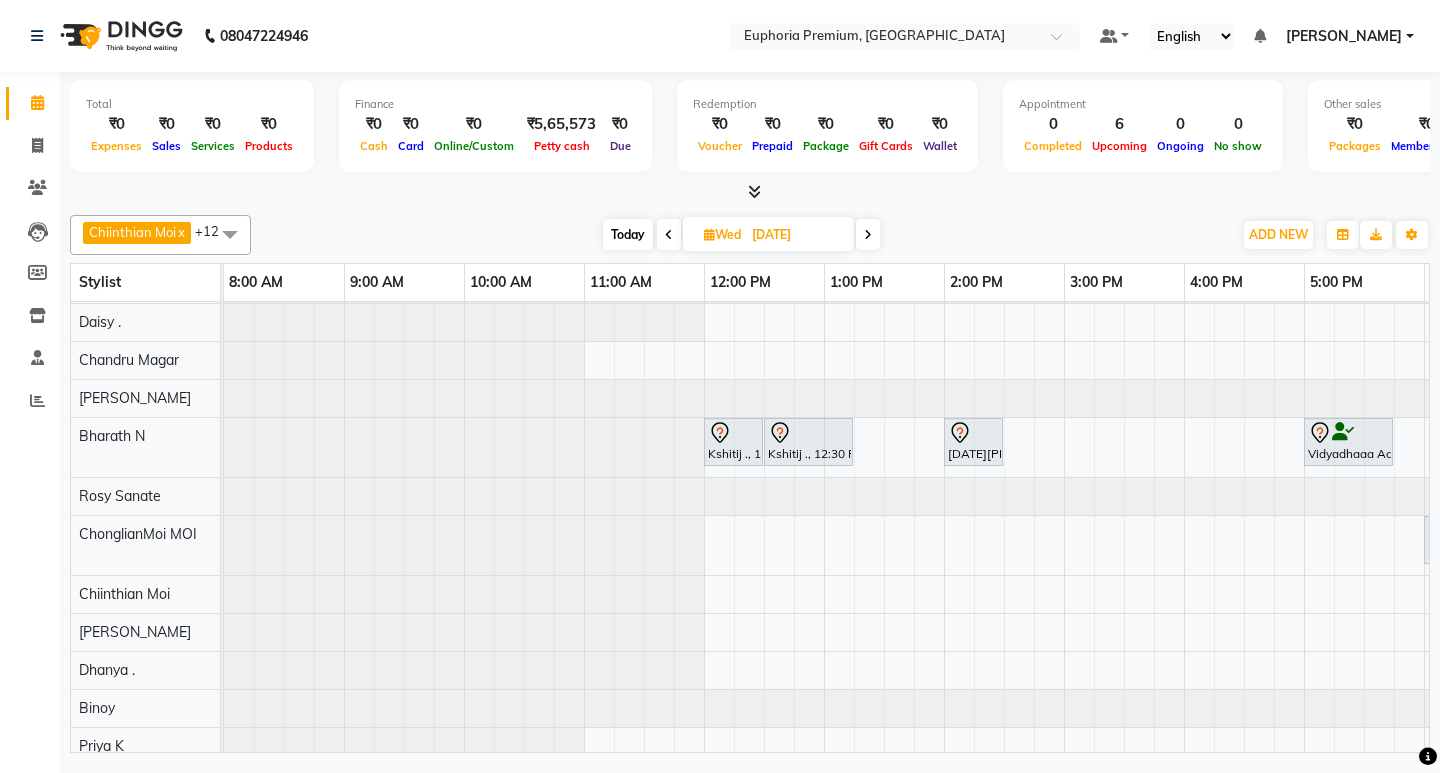 scroll, scrollTop: 26, scrollLeft: 0, axis: vertical 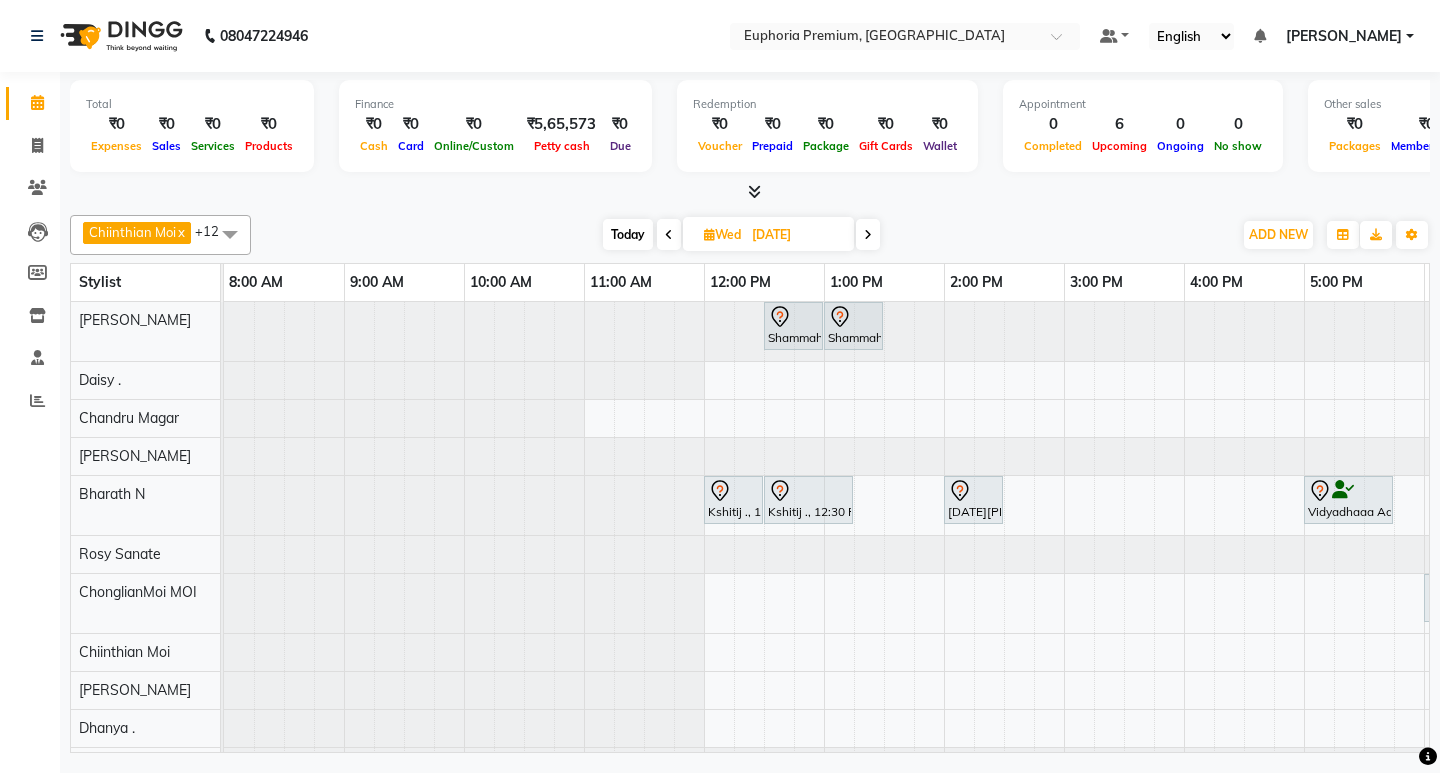 click at bounding box center [224, 331] 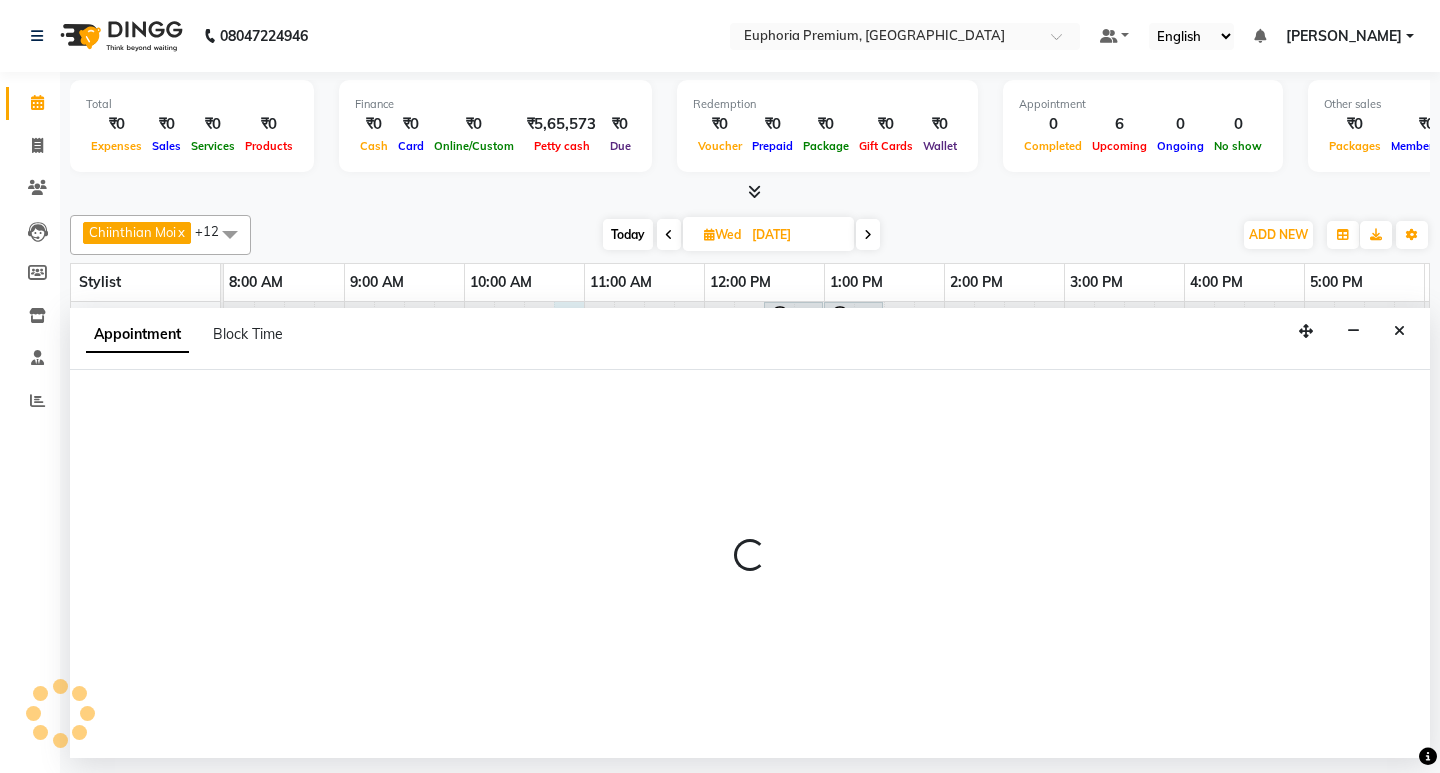 select on "71609" 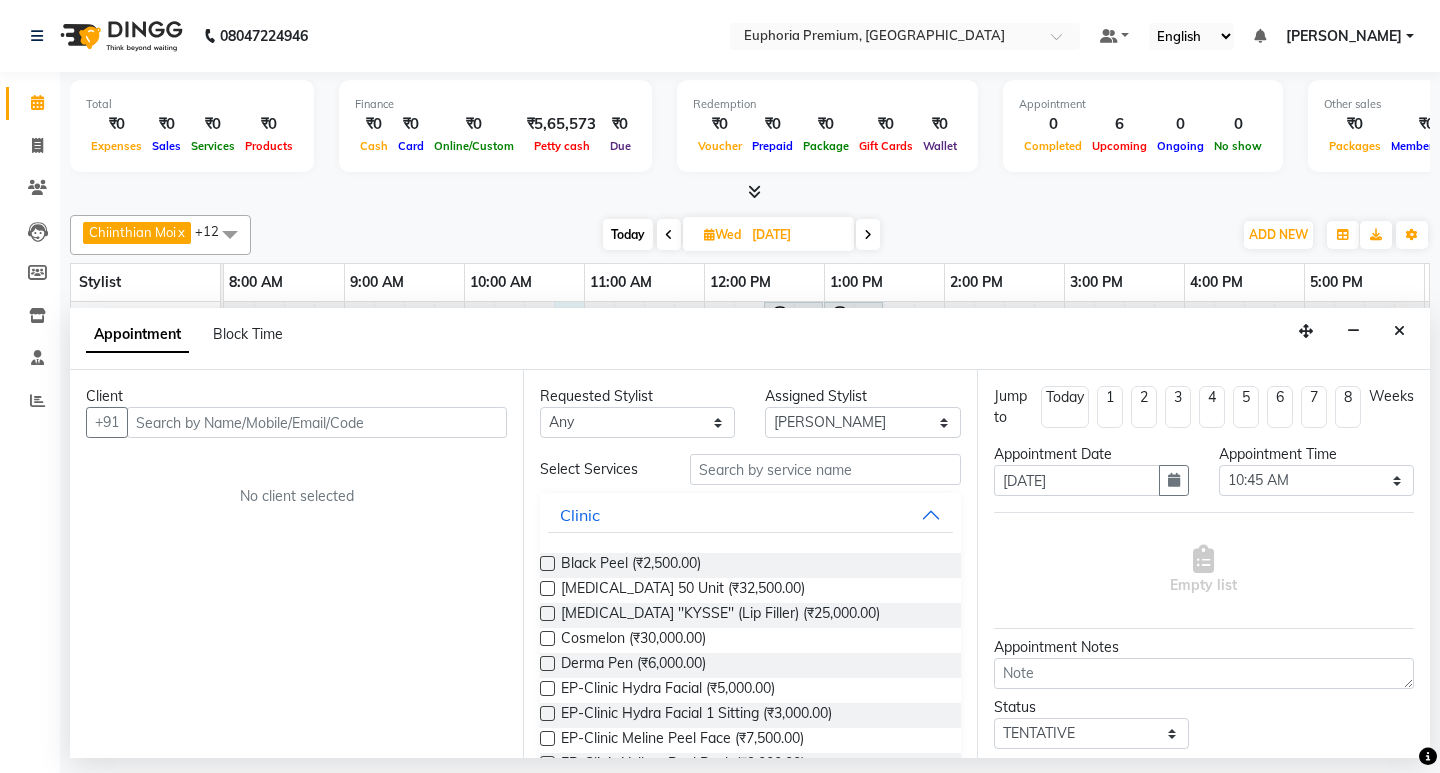 click at bounding box center (317, 422) 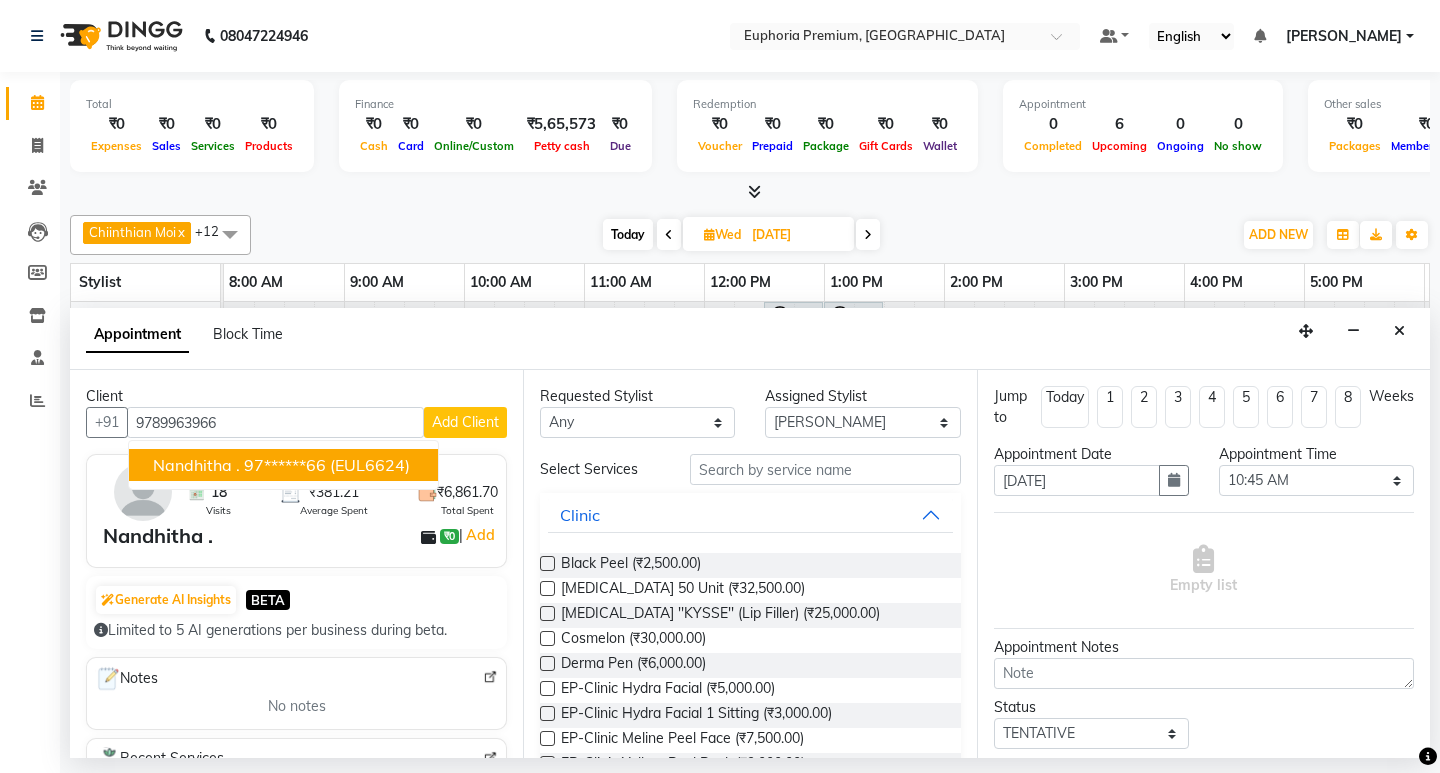 click on "97******66" at bounding box center (285, 465) 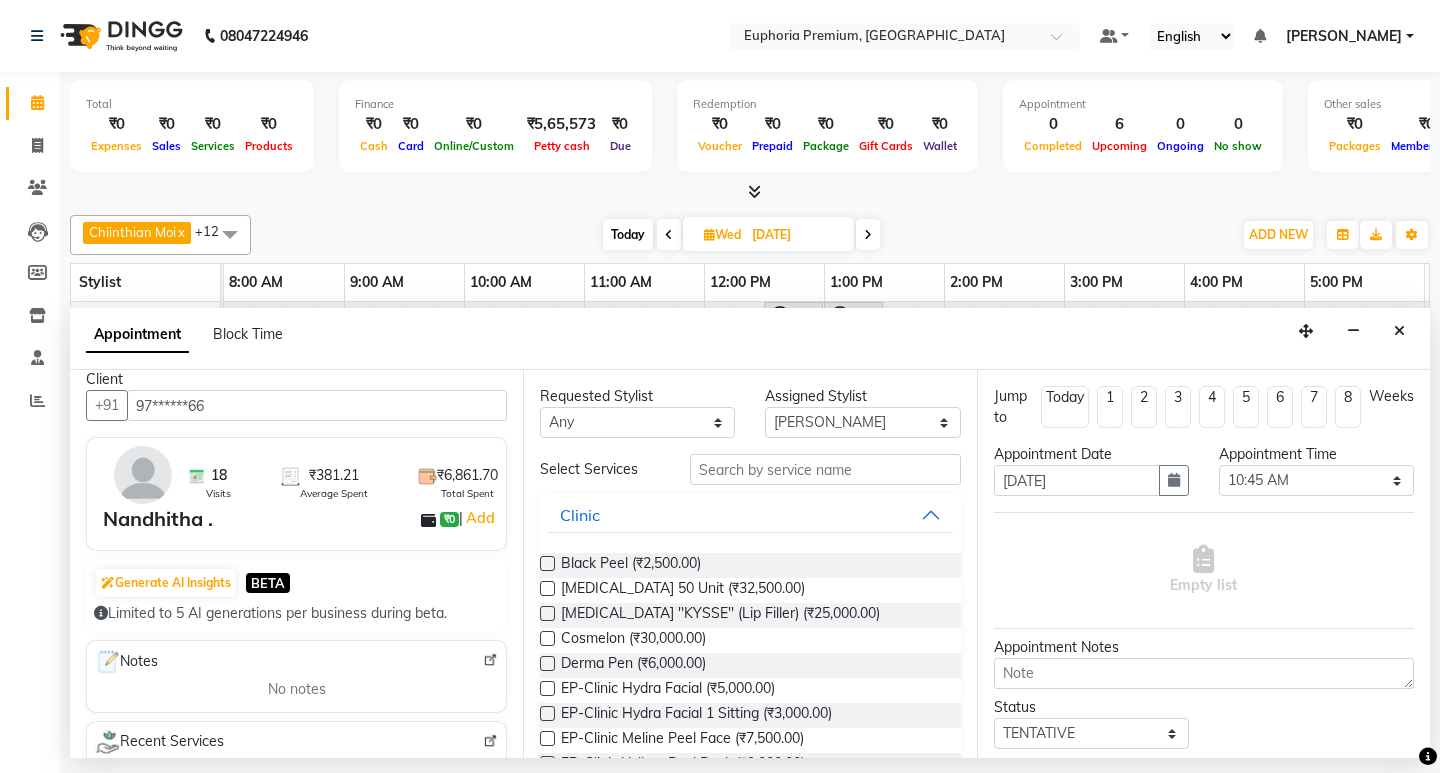 scroll, scrollTop: 0, scrollLeft: 0, axis: both 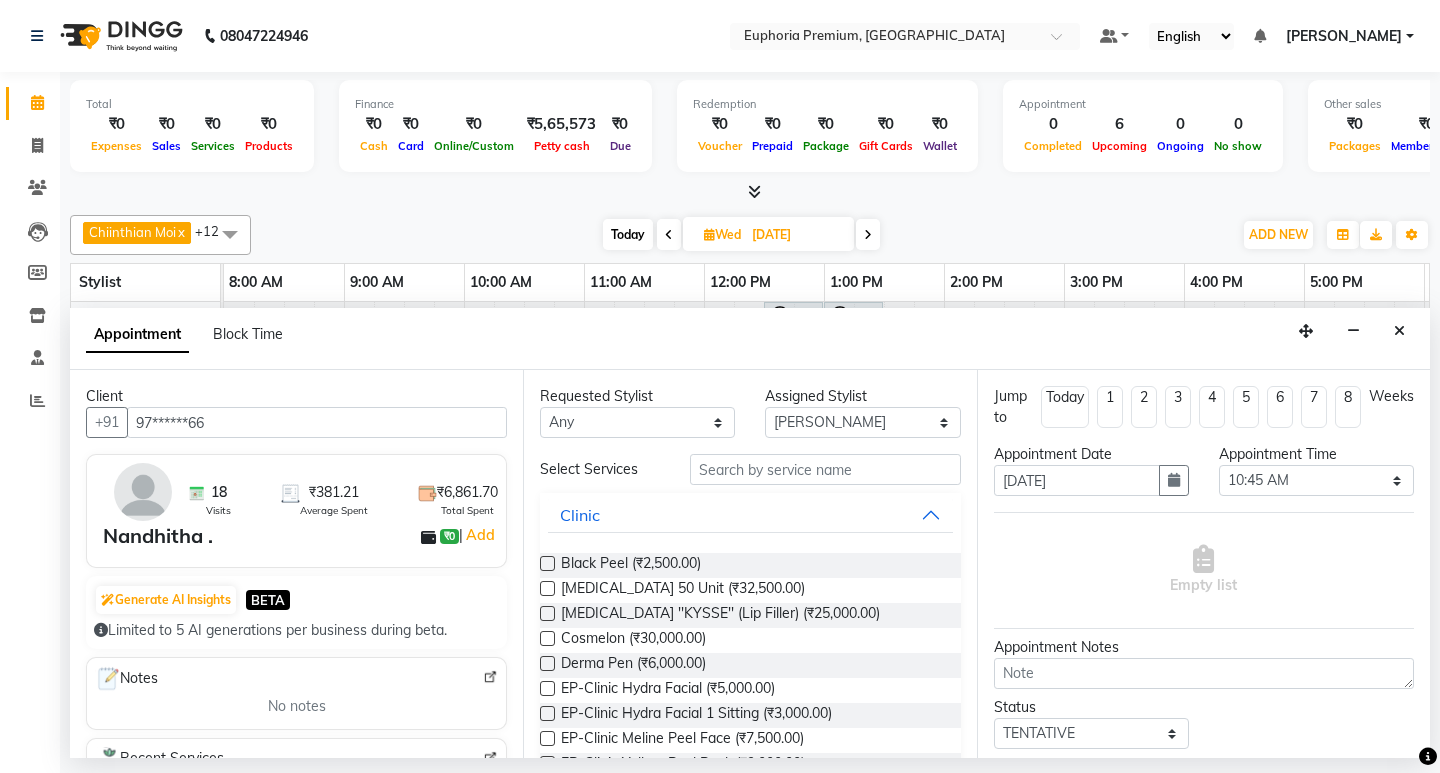 type on "97******66" 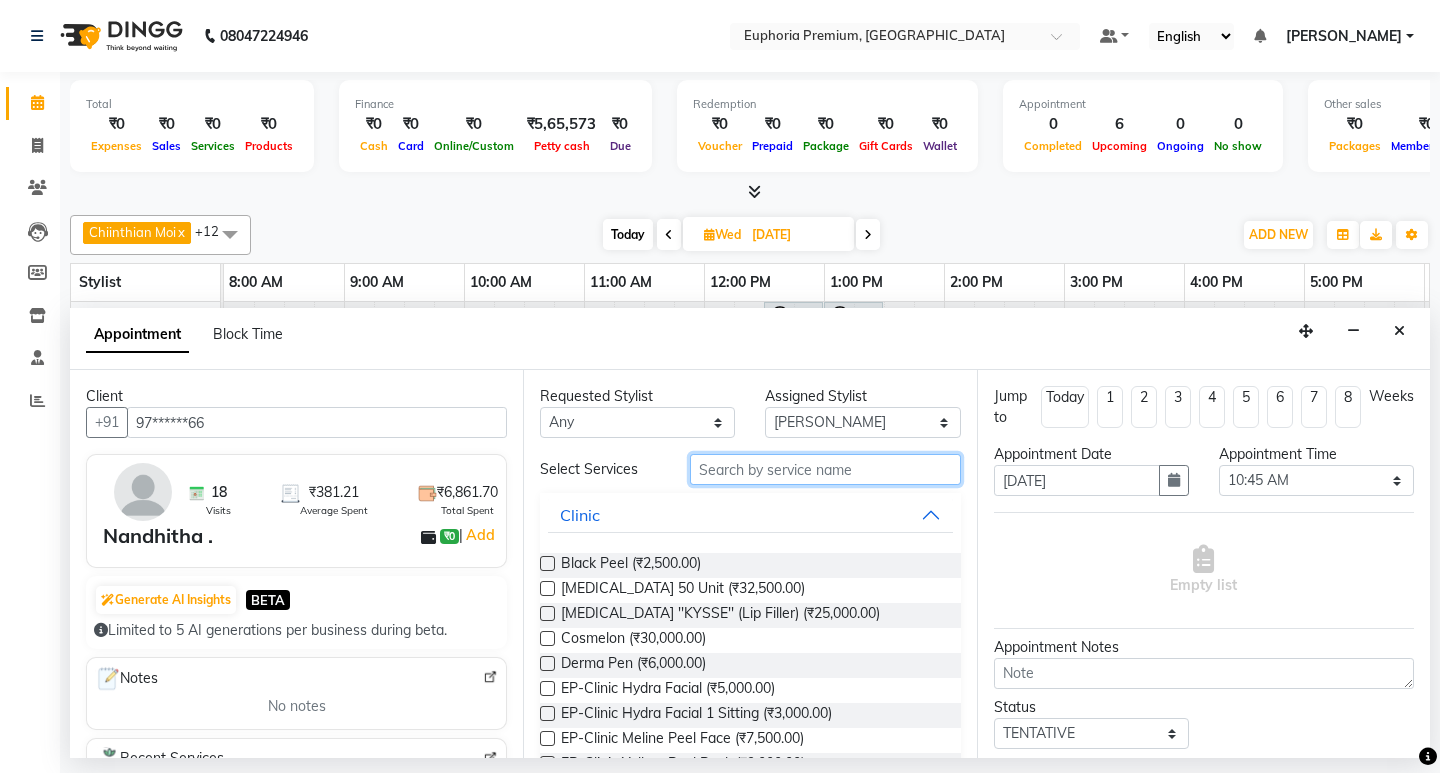 click at bounding box center (825, 469) 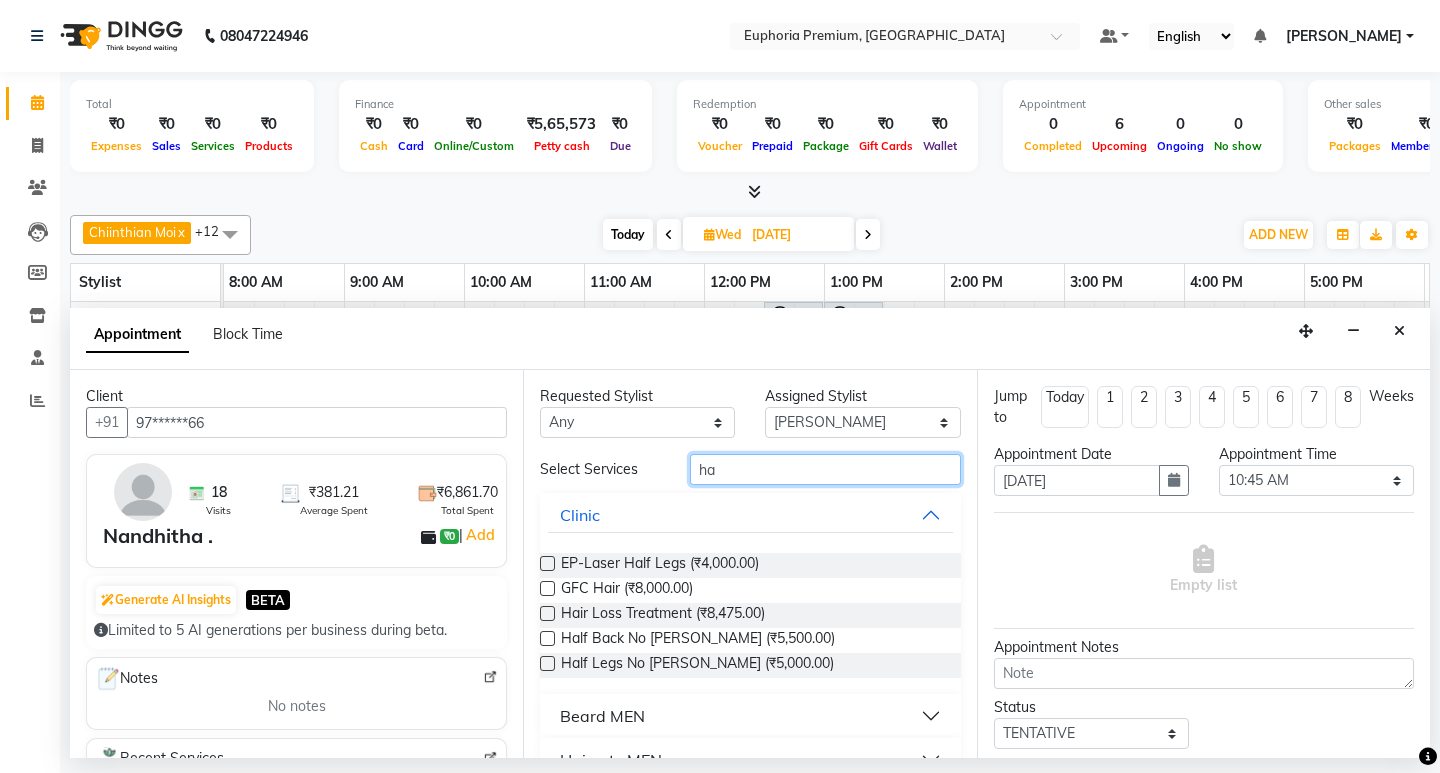 type on "h" 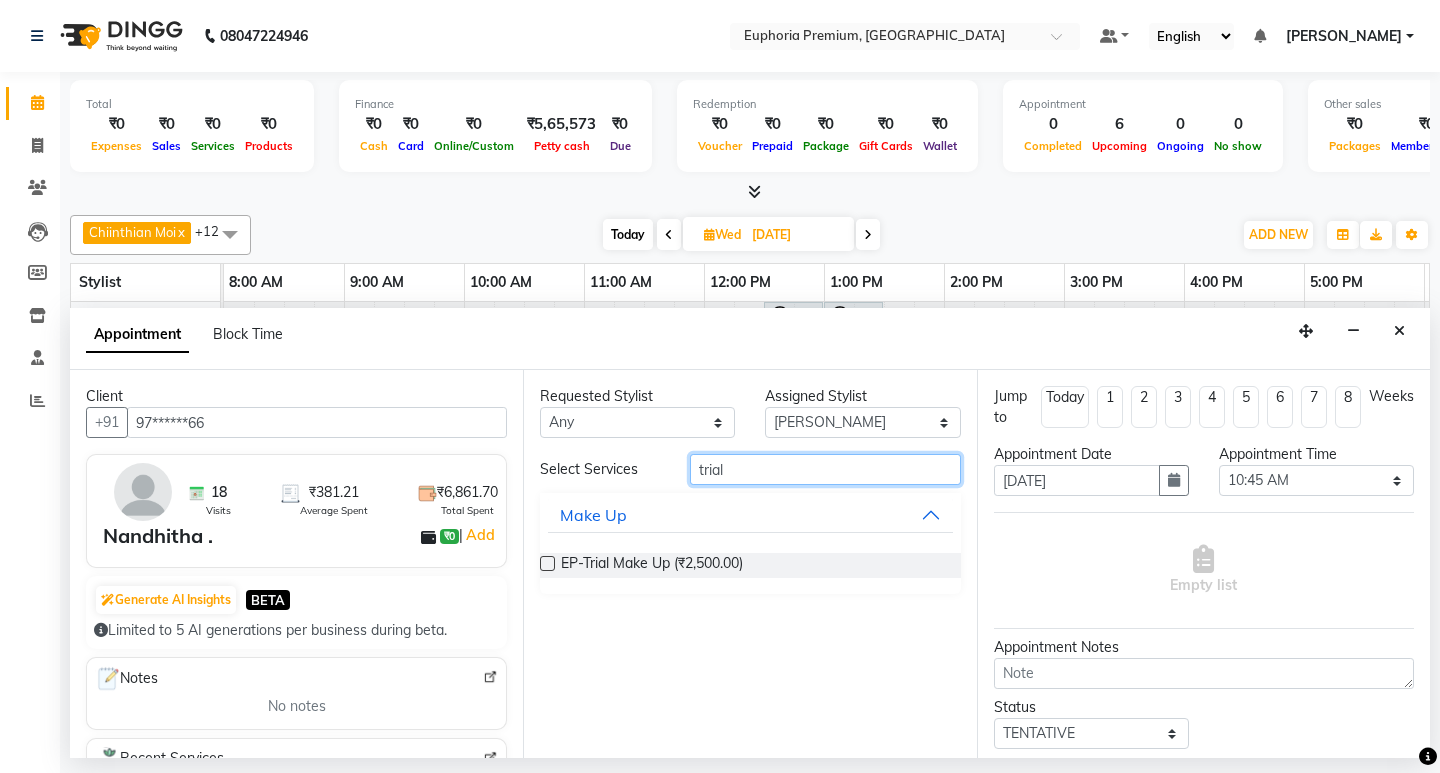 type on "trial" 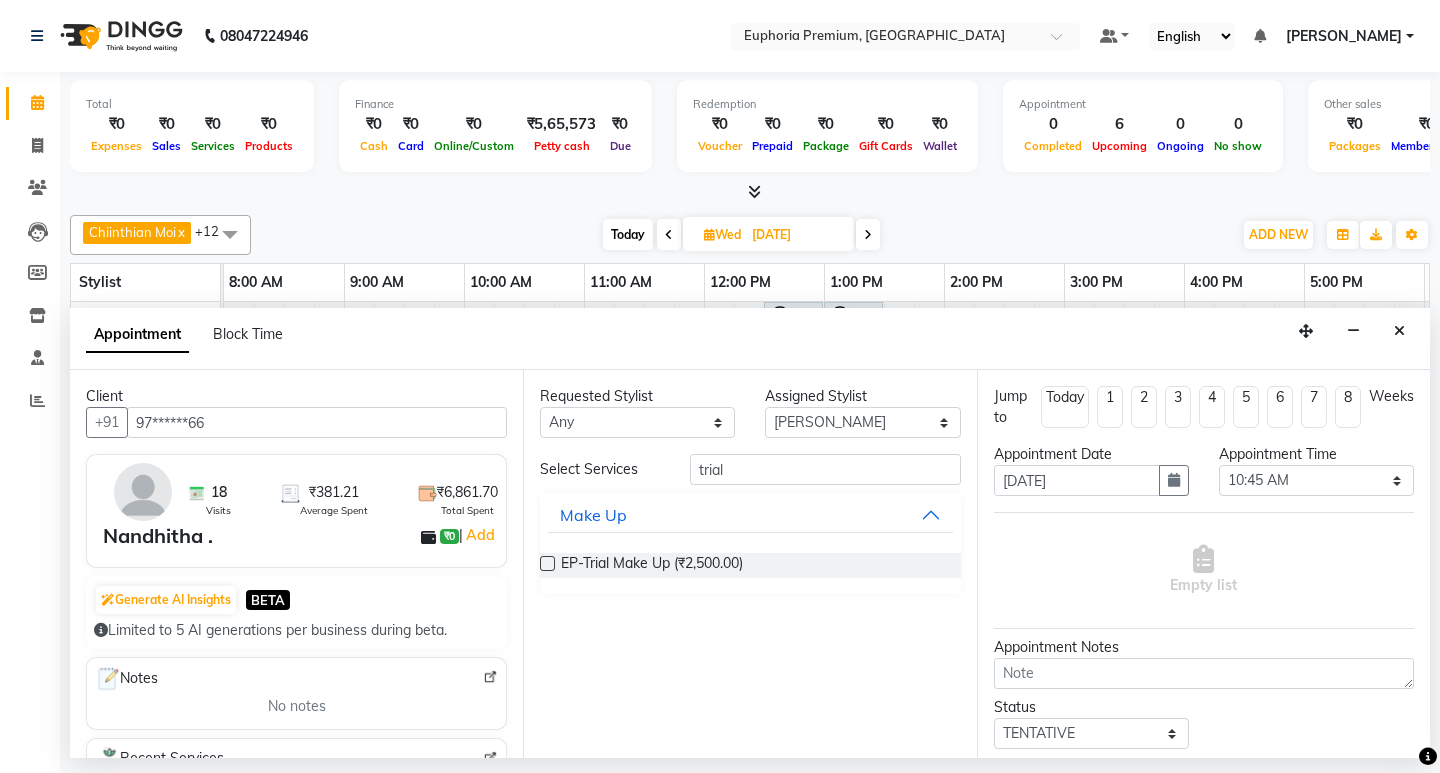 click at bounding box center [547, 563] 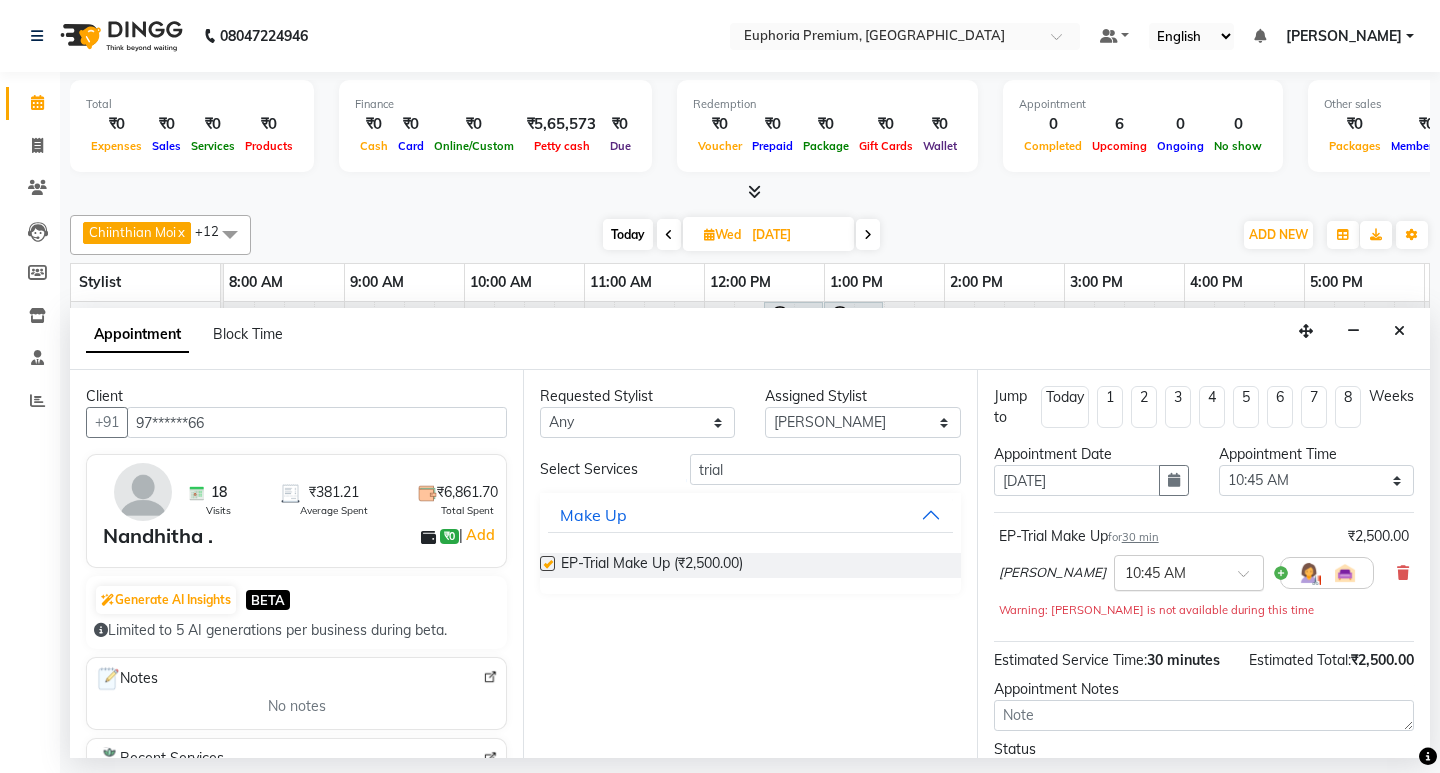 checkbox on "false" 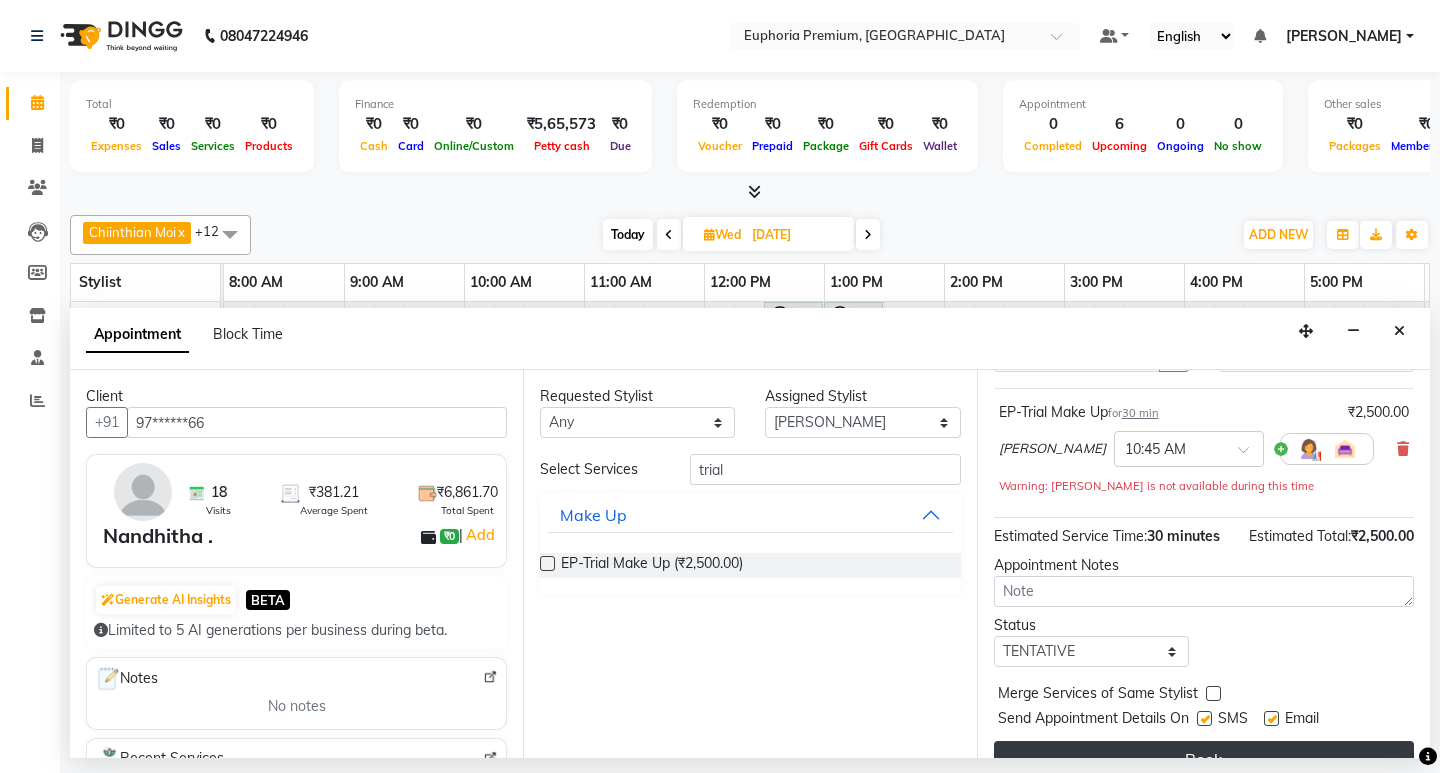 scroll, scrollTop: 159, scrollLeft: 0, axis: vertical 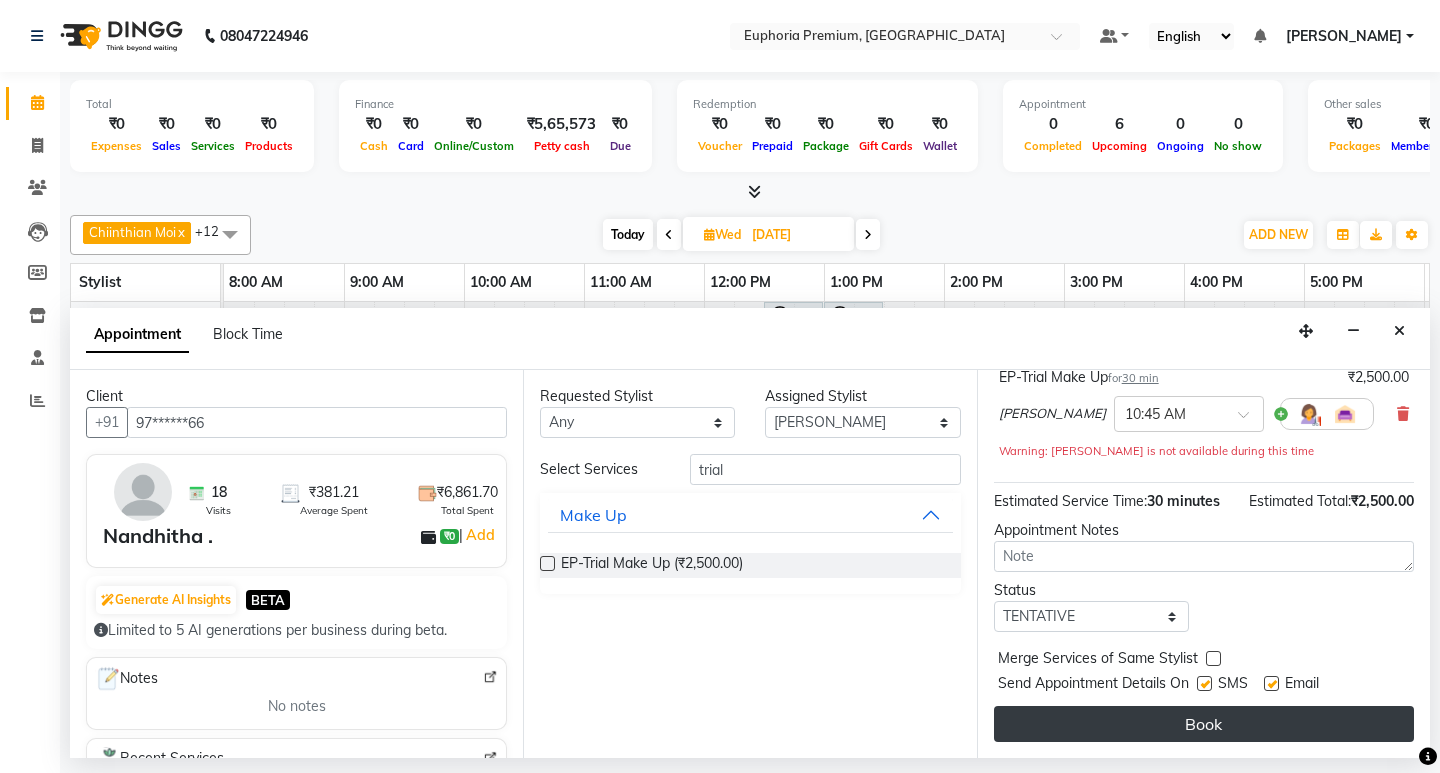 click on "Book" at bounding box center [1204, 724] 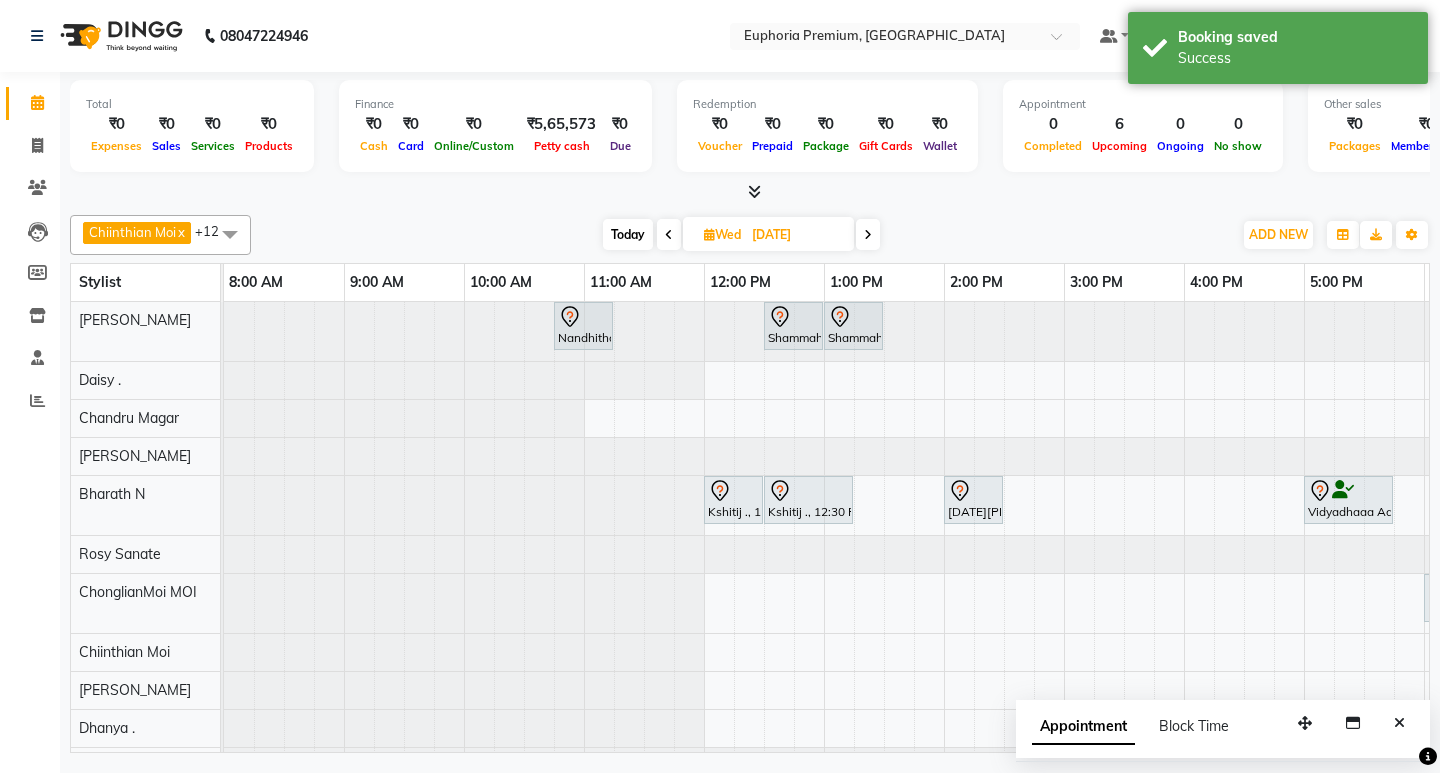 scroll, scrollTop: 66, scrollLeft: 0, axis: vertical 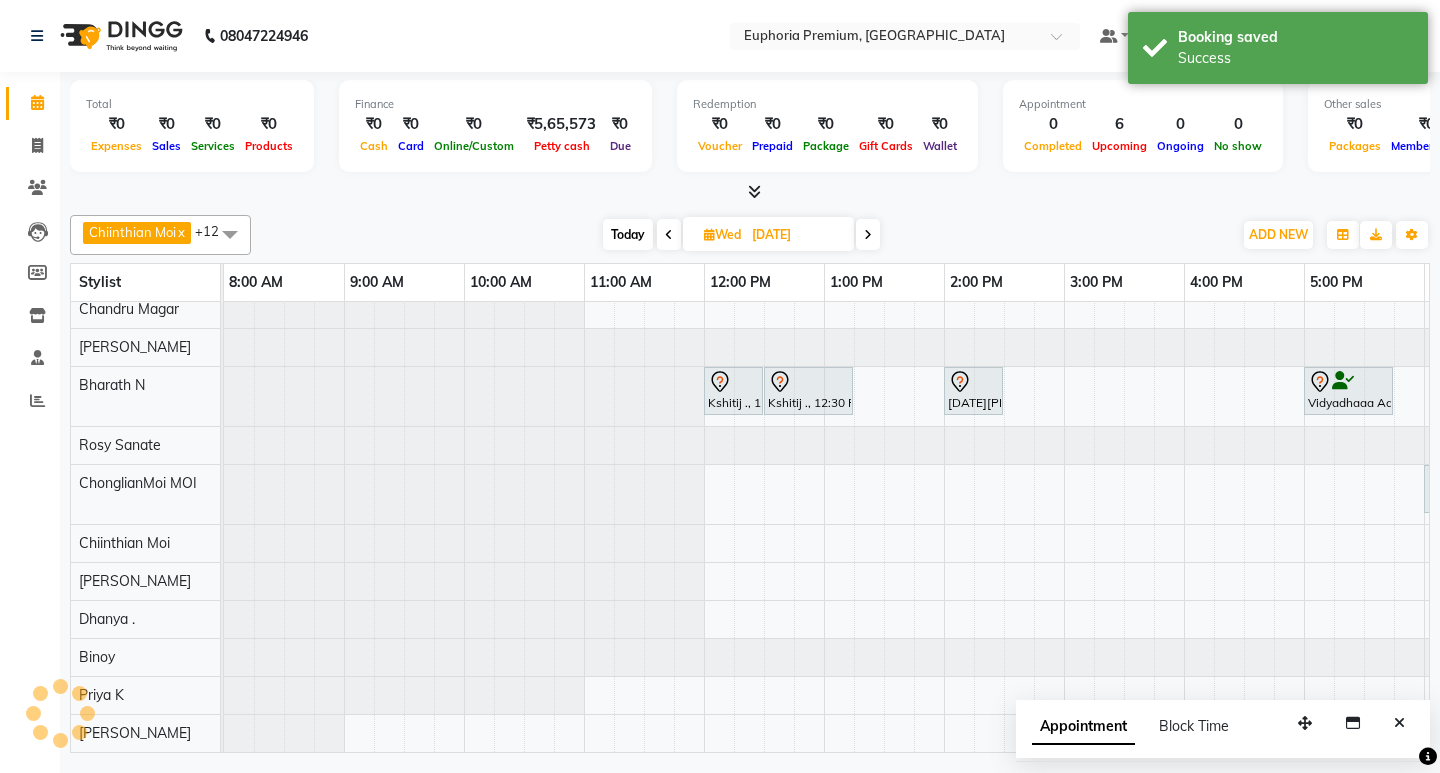 click on "Today" at bounding box center (628, 234) 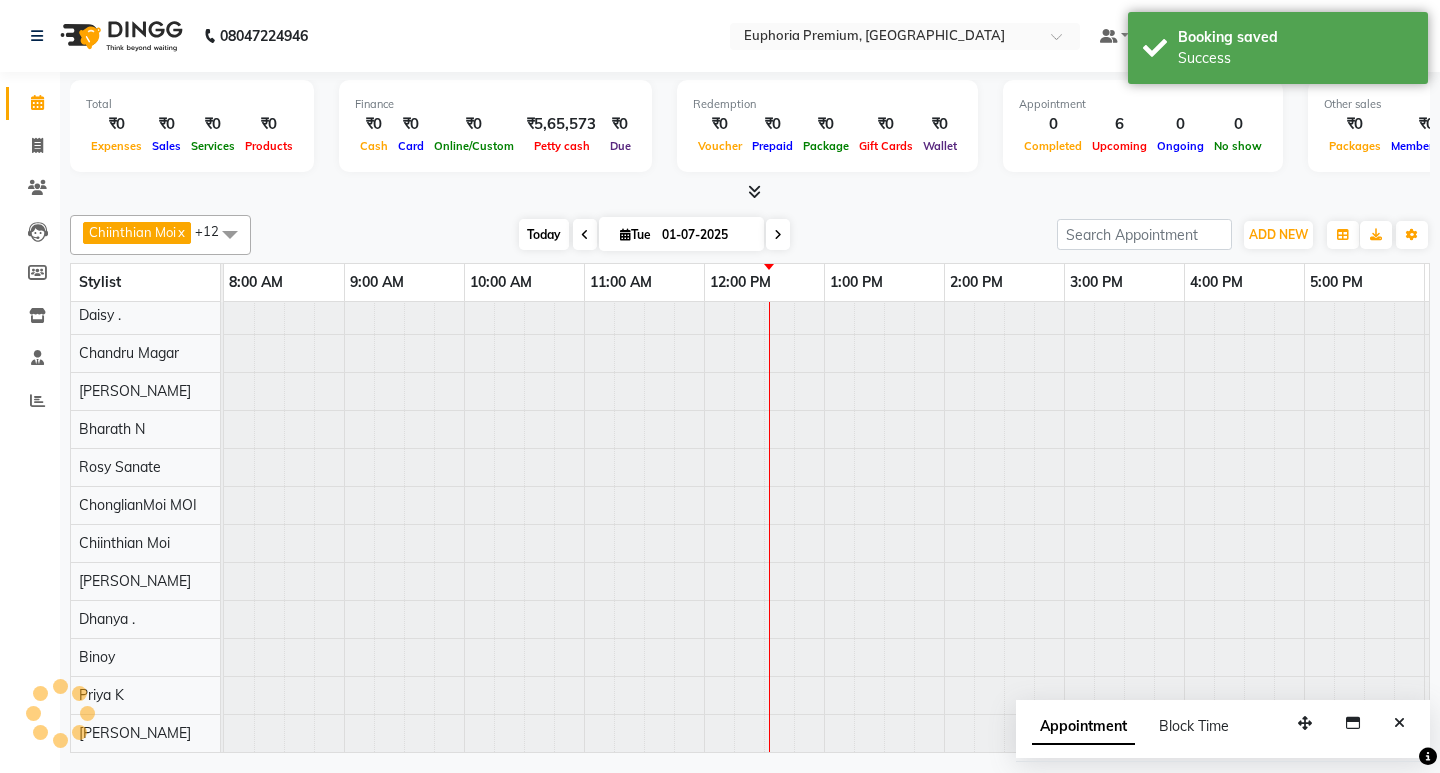 scroll, scrollTop: 58, scrollLeft: 0, axis: vertical 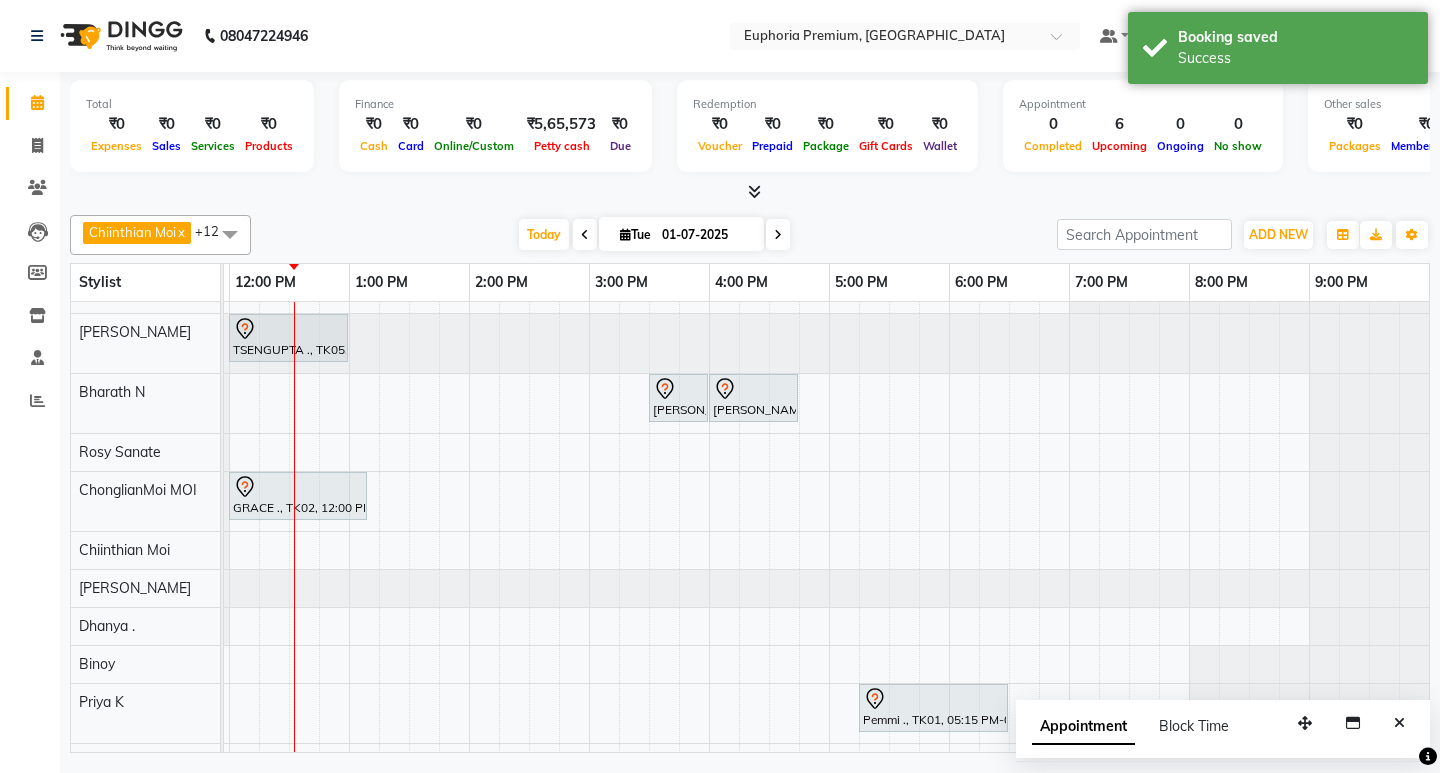 click at bounding box center (1399, 723) 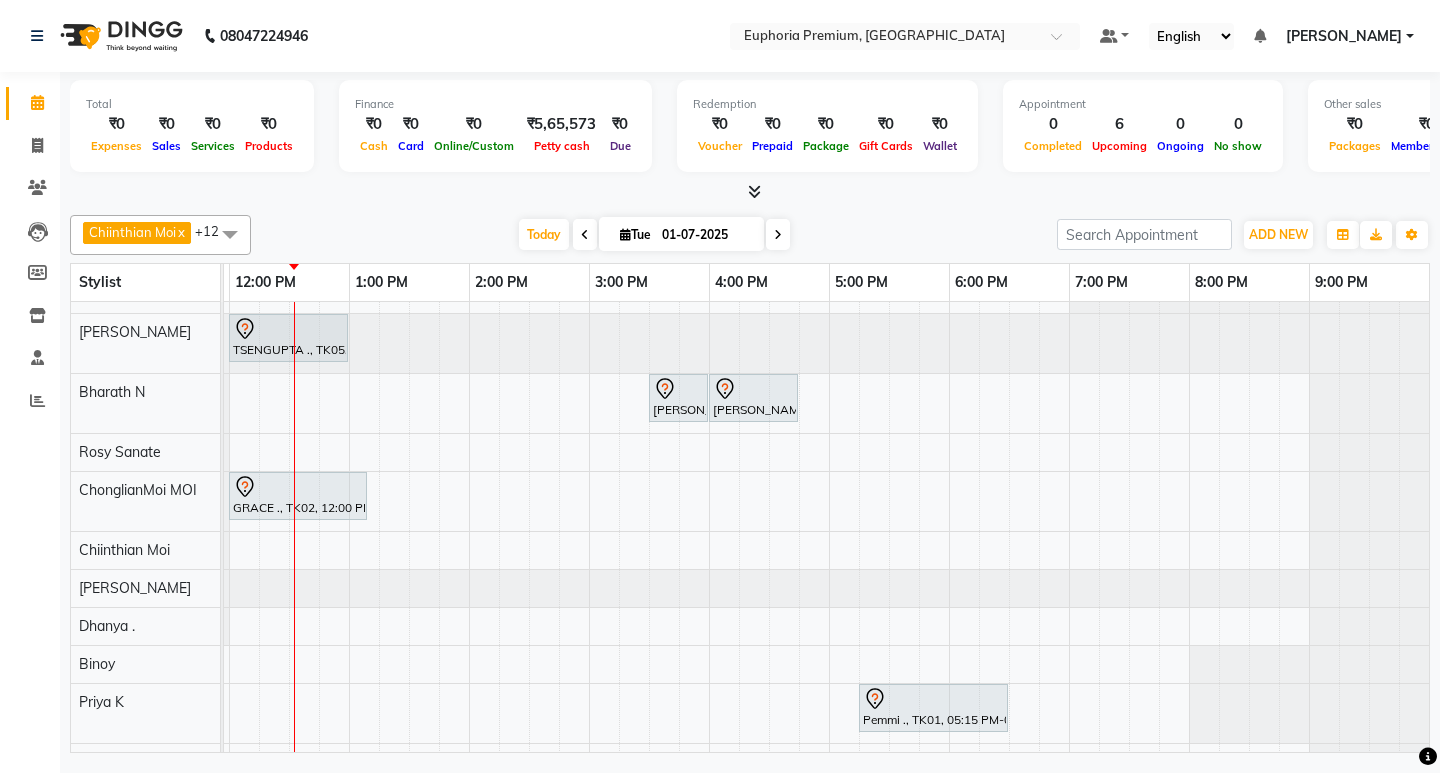 scroll, scrollTop: 124, scrollLeft: 339, axis: both 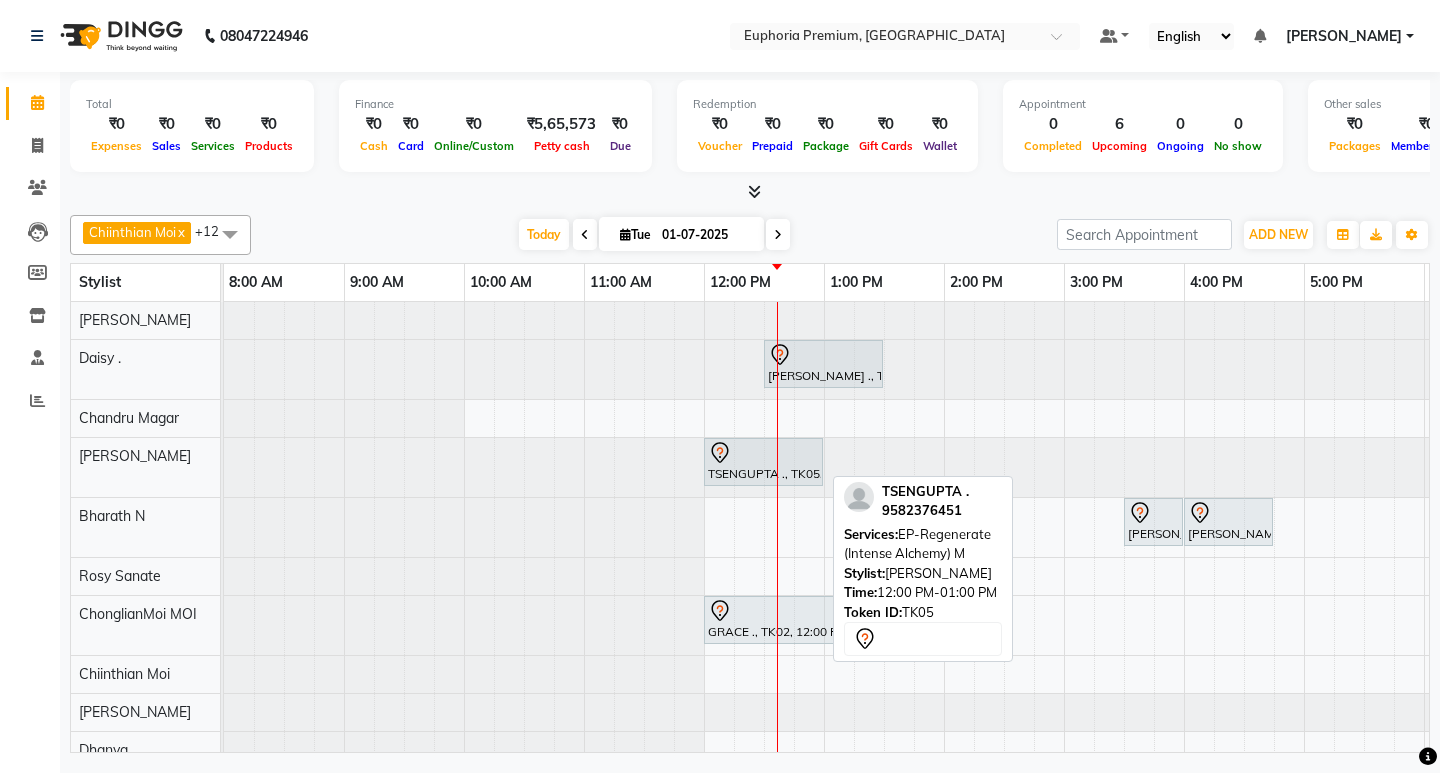 click at bounding box center [763, 453] 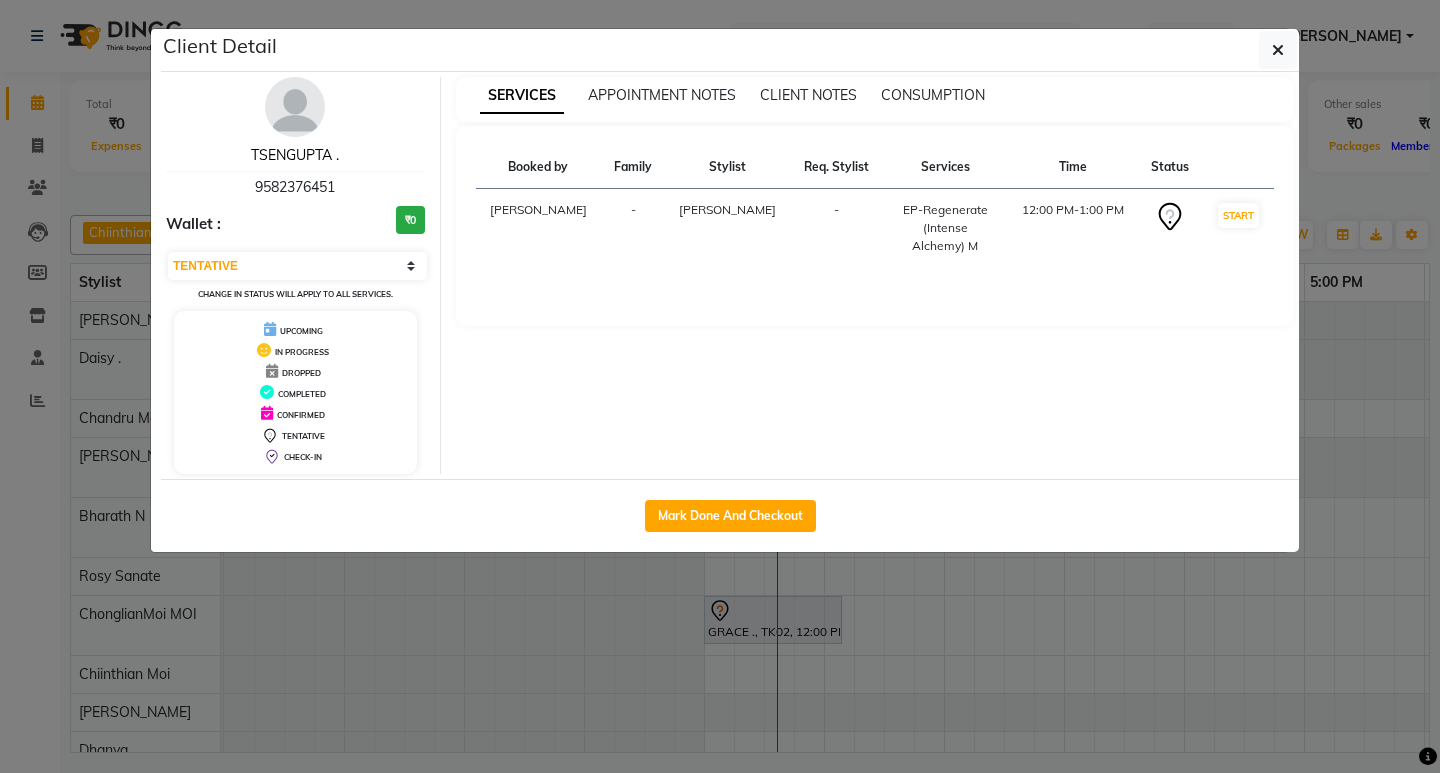 click on "TSENGUPTA ." at bounding box center (295, 155) 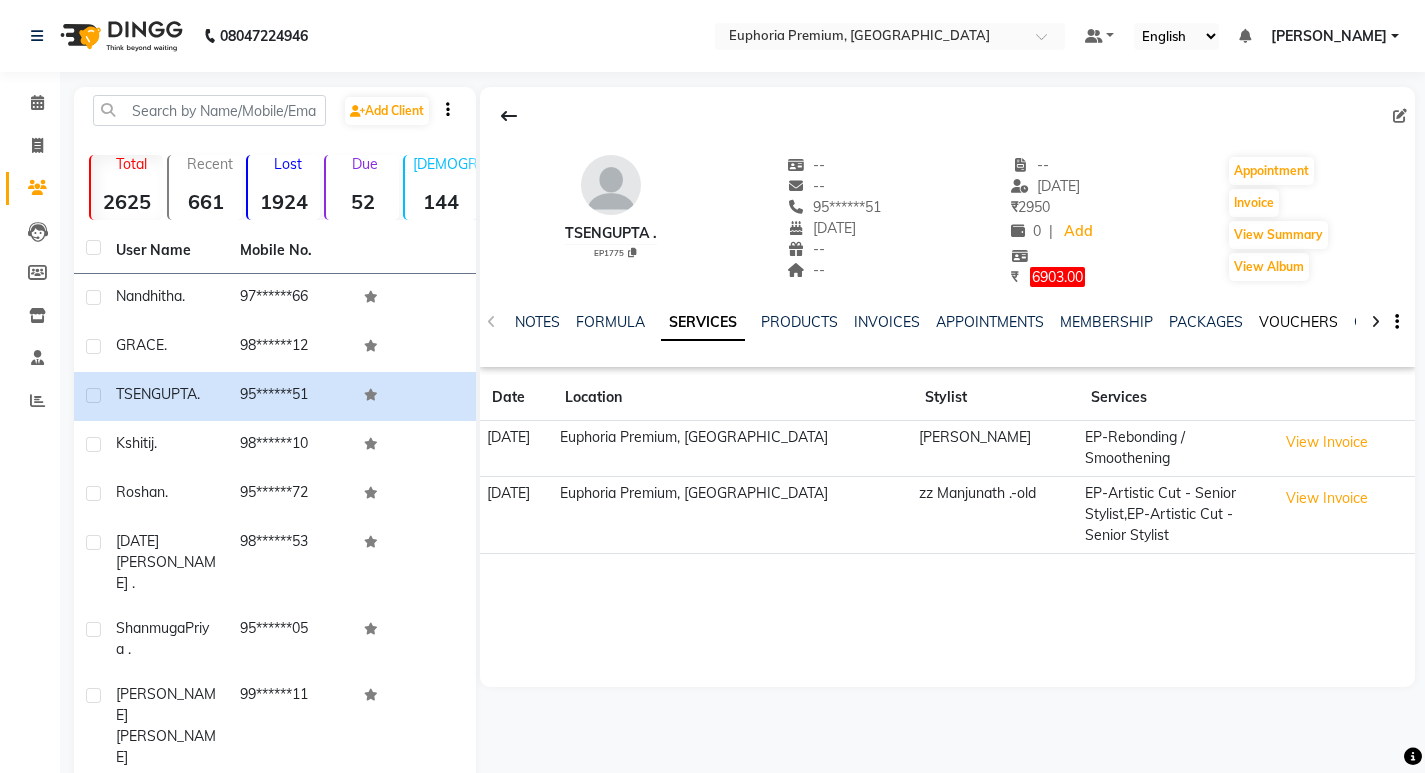 click on "VOUCHERS" 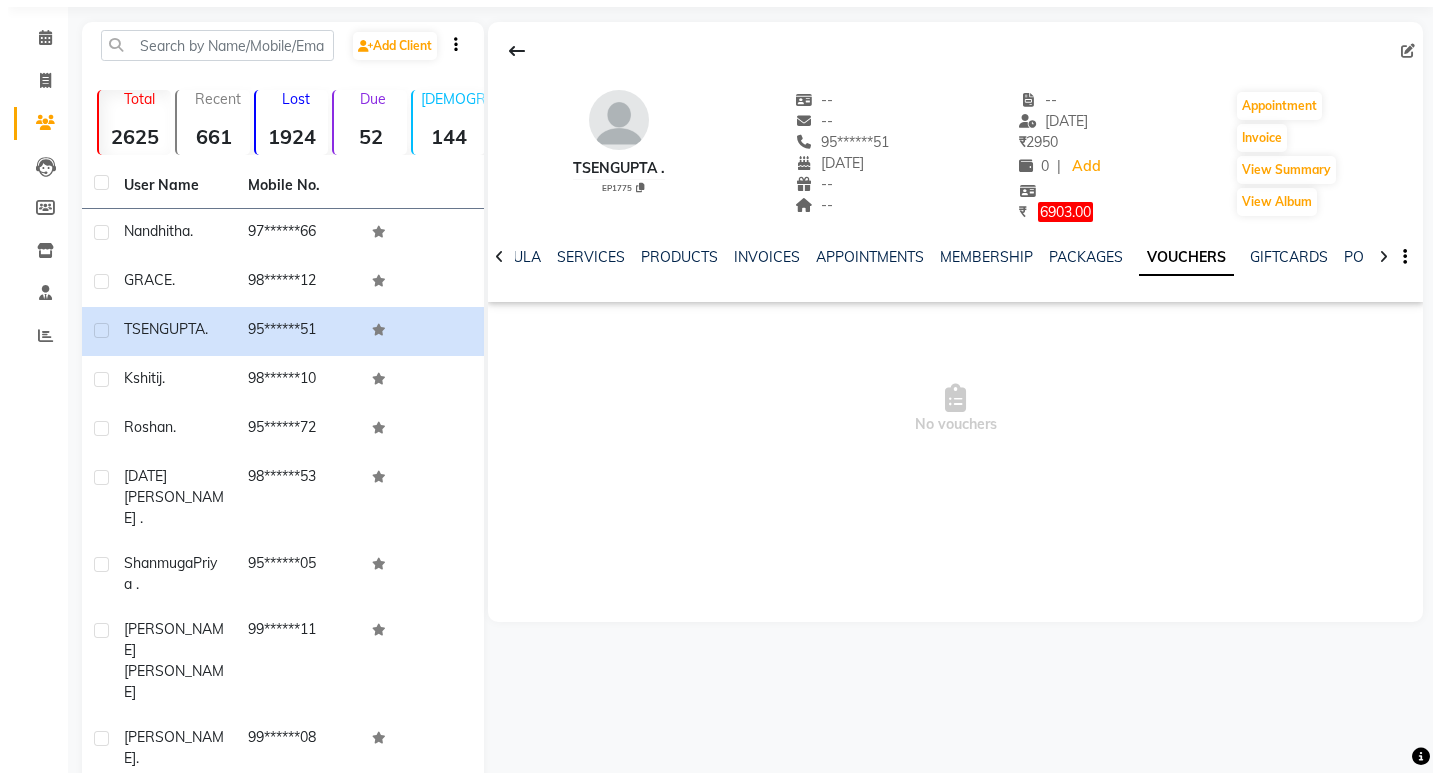 scroll, scrollTop: 0, scrollLeft: 0, axis: both 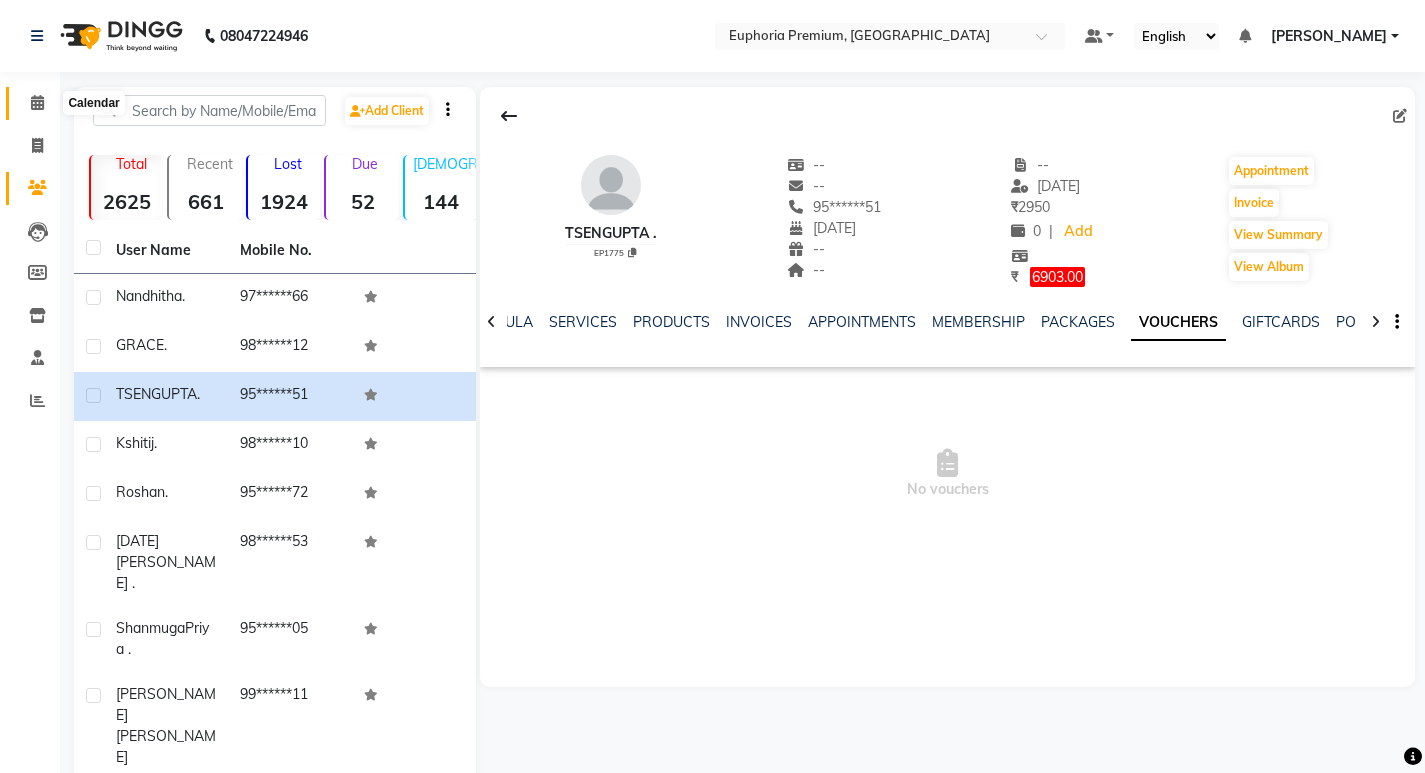 click 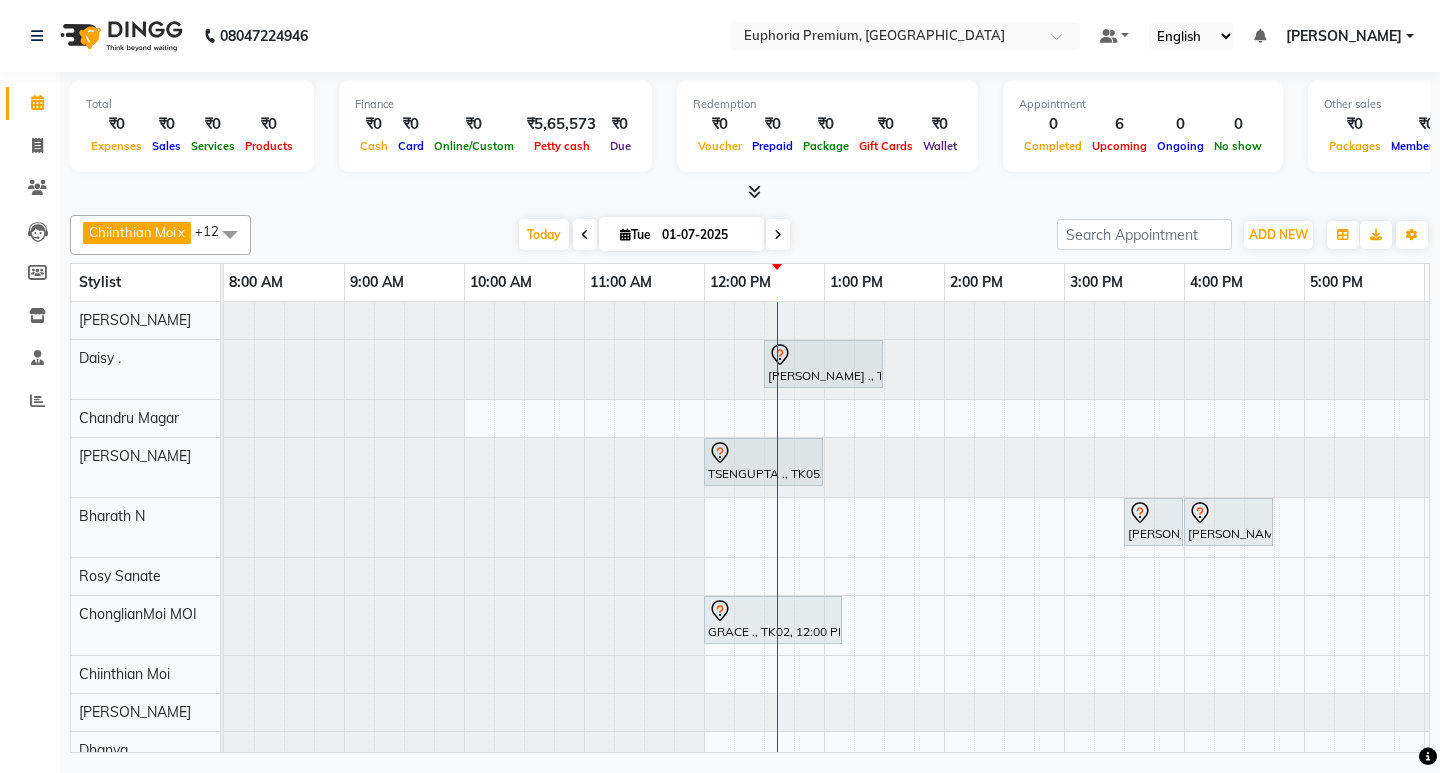 scroll, scrollTop: 0, scrollLeft: 343, axis: horizontal 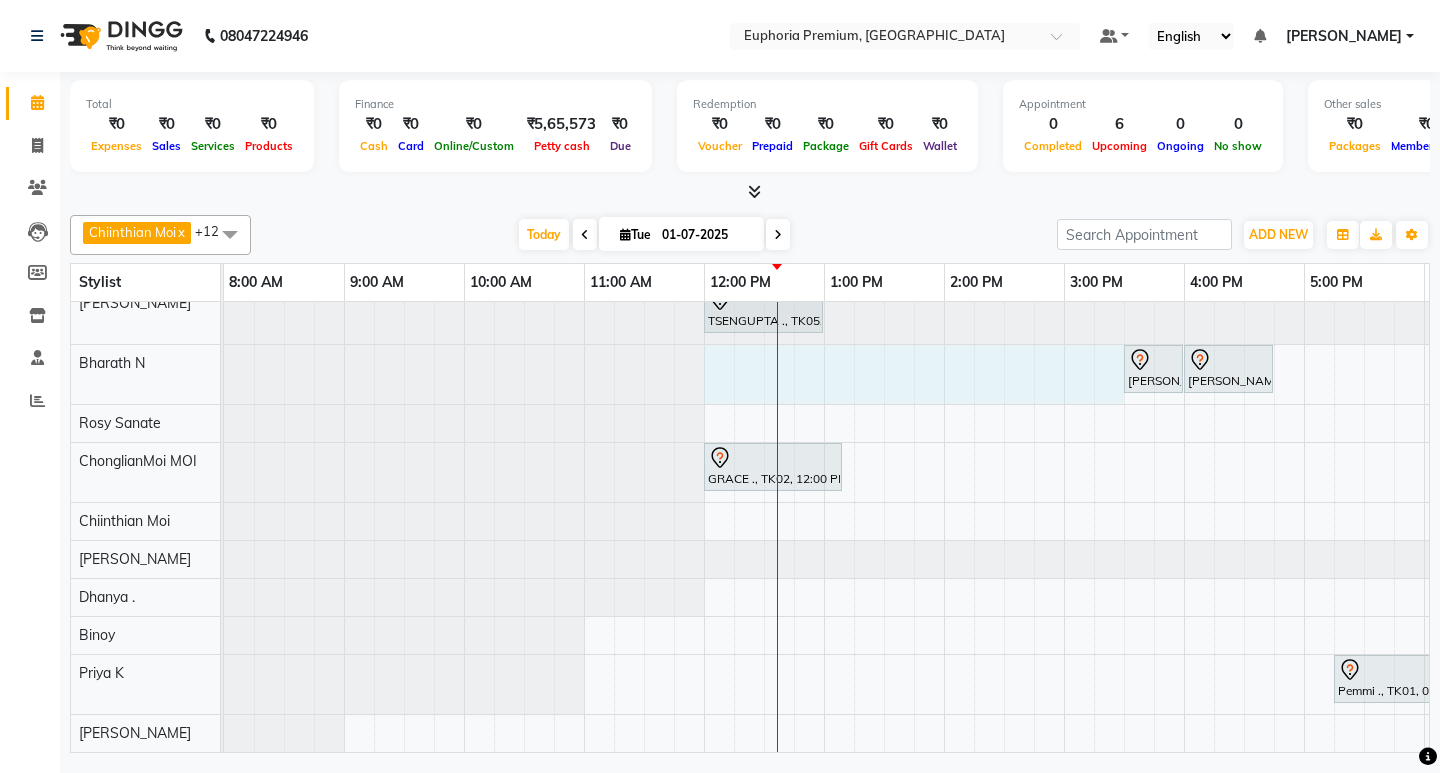 drag, startPoint x: 708, startPoint y: 355, endPoint x: 1094, endPoint y: 371, distance: 386.33145 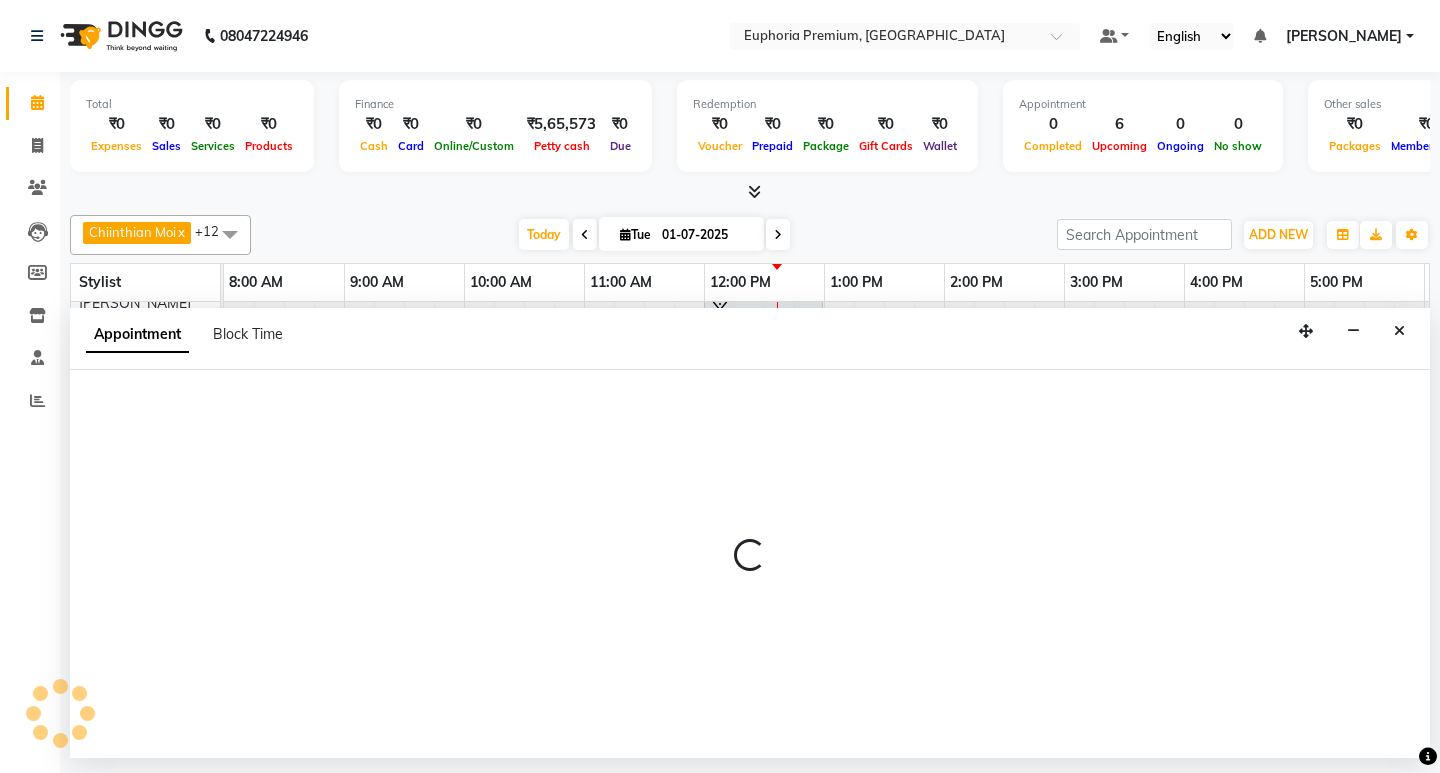 select on "tentative" 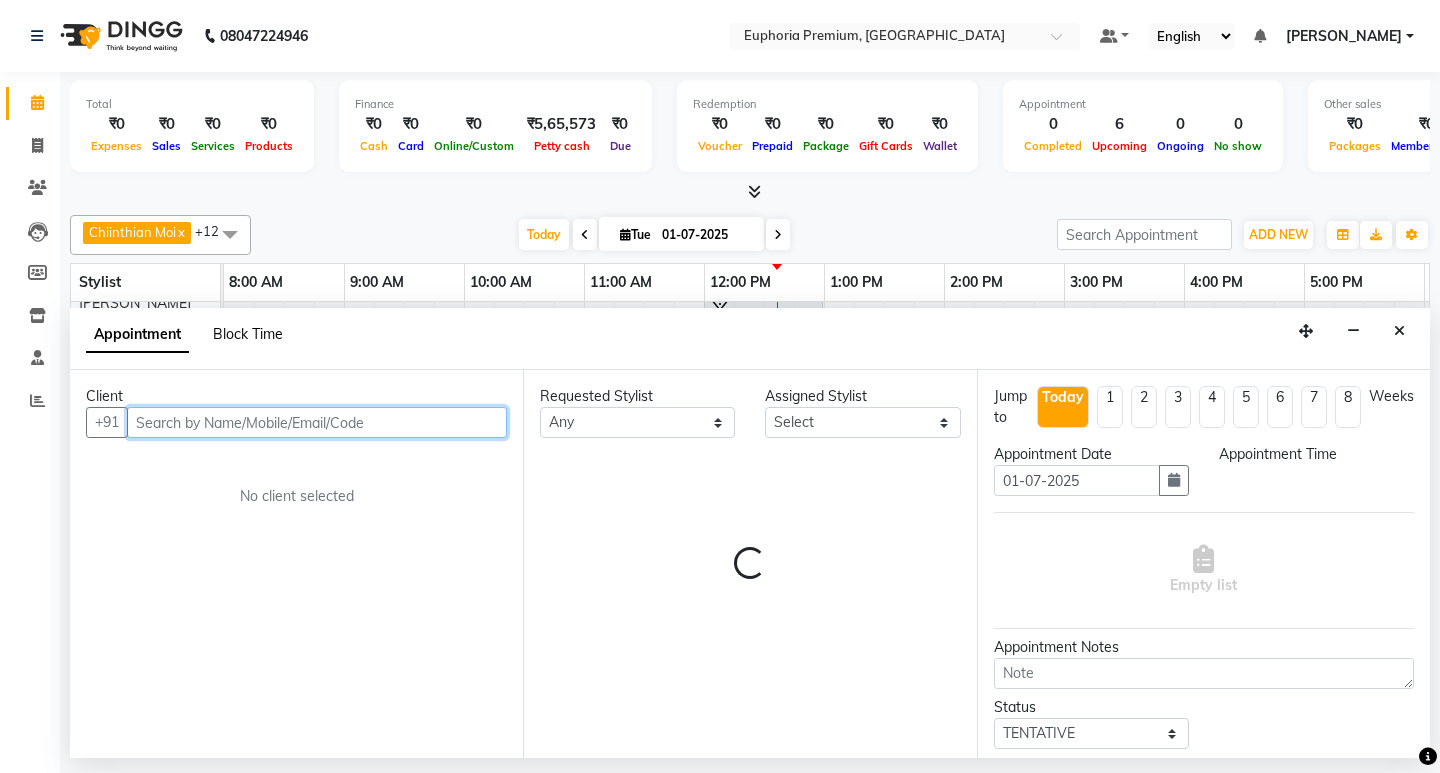 select on "720" 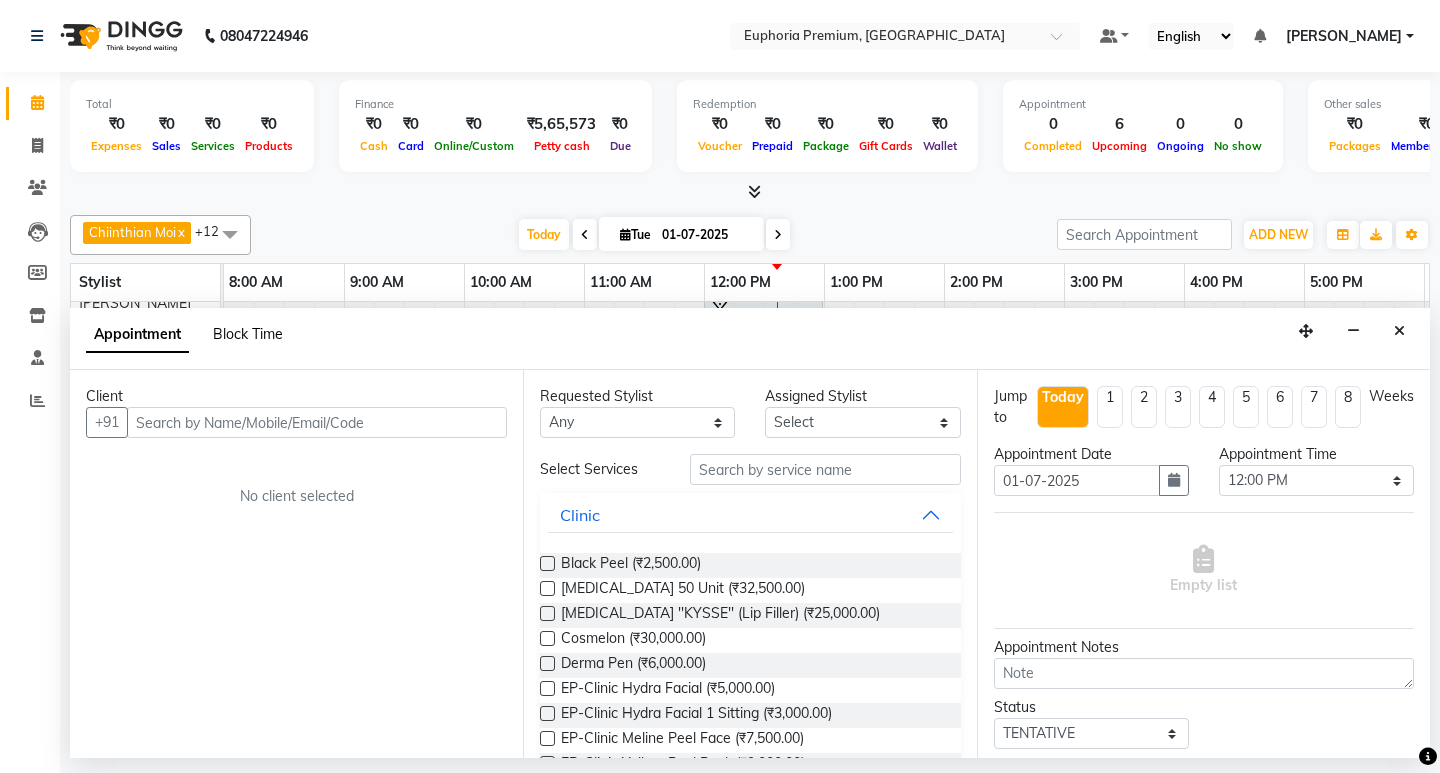click on "Block Time" at bounding box center [248, 334] 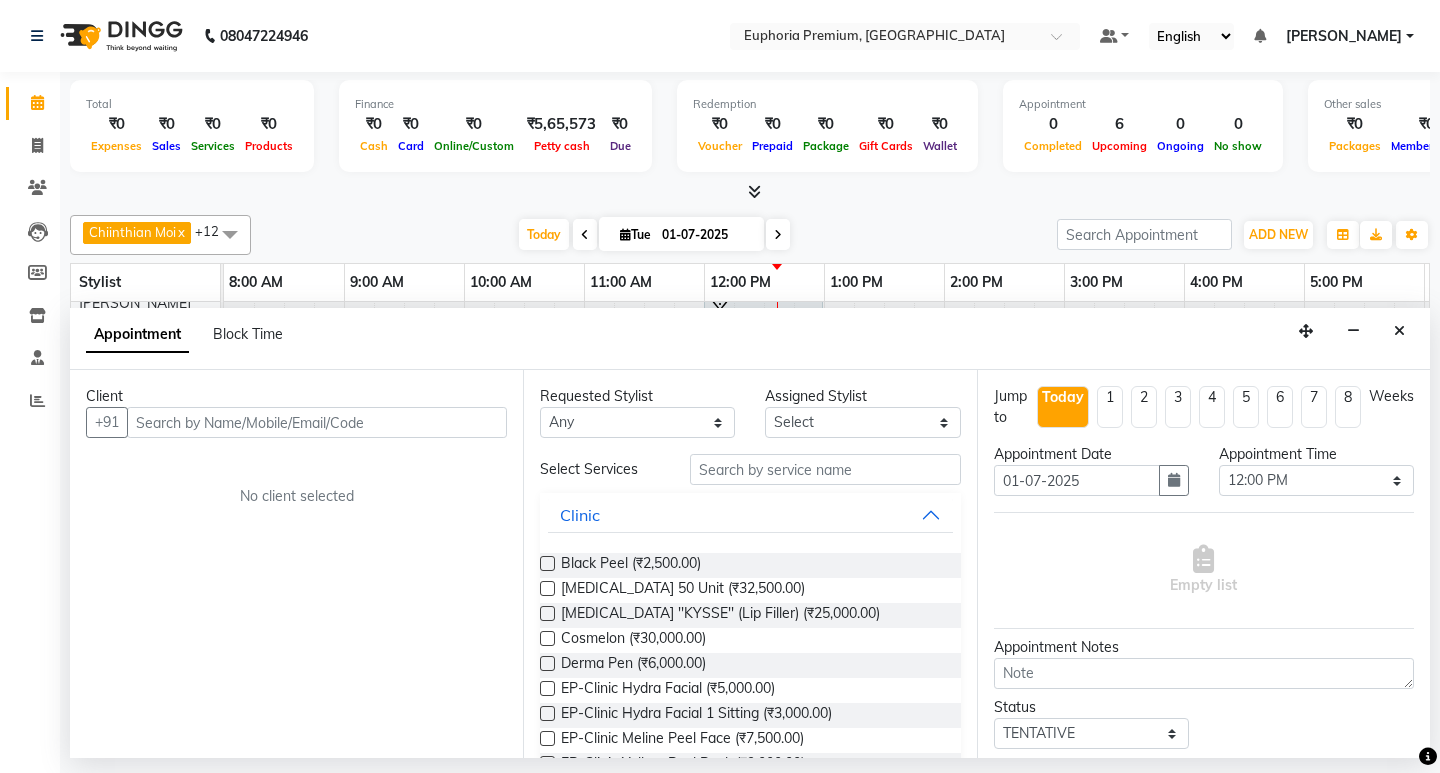 select on "720" 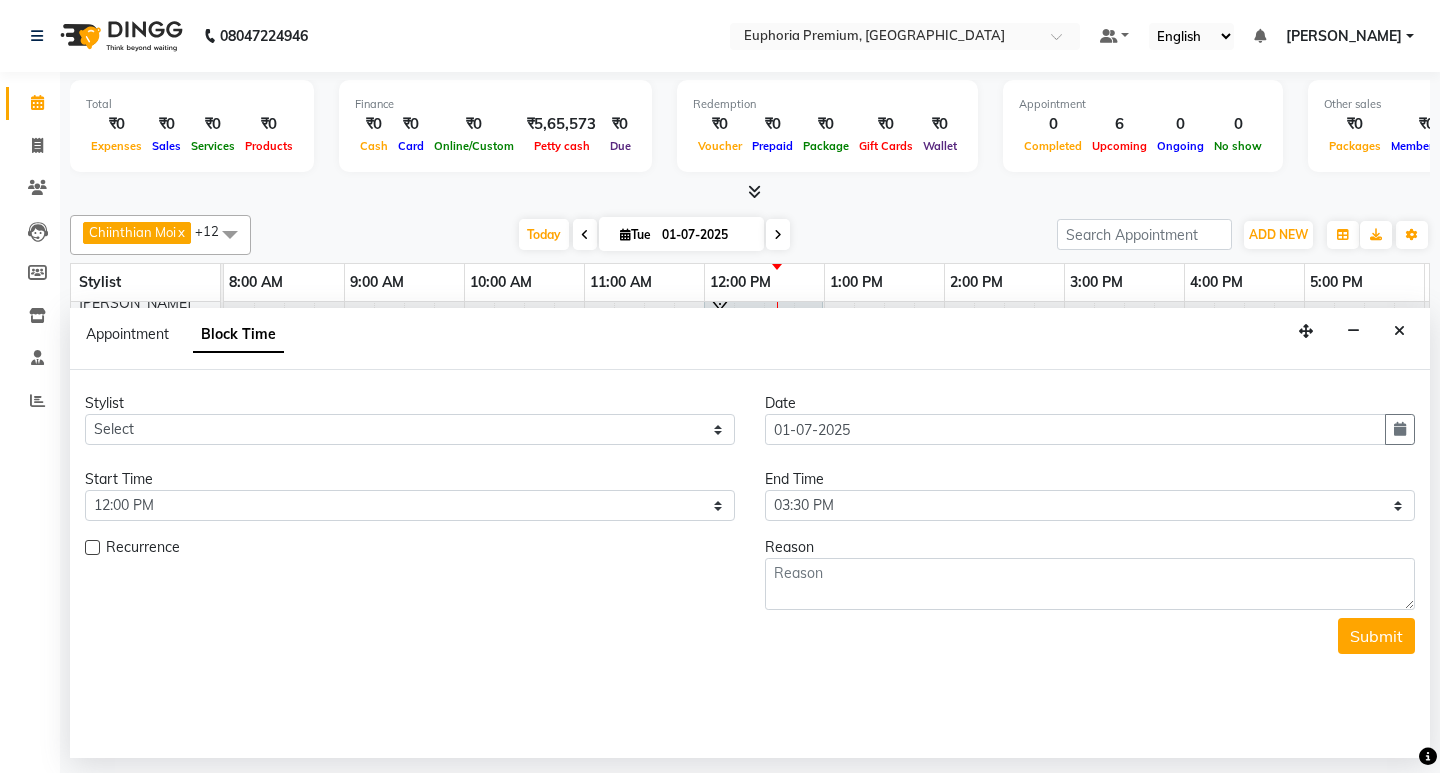 scroll, scrollTop: 0, scrollLeft: 475, axis: horizontal 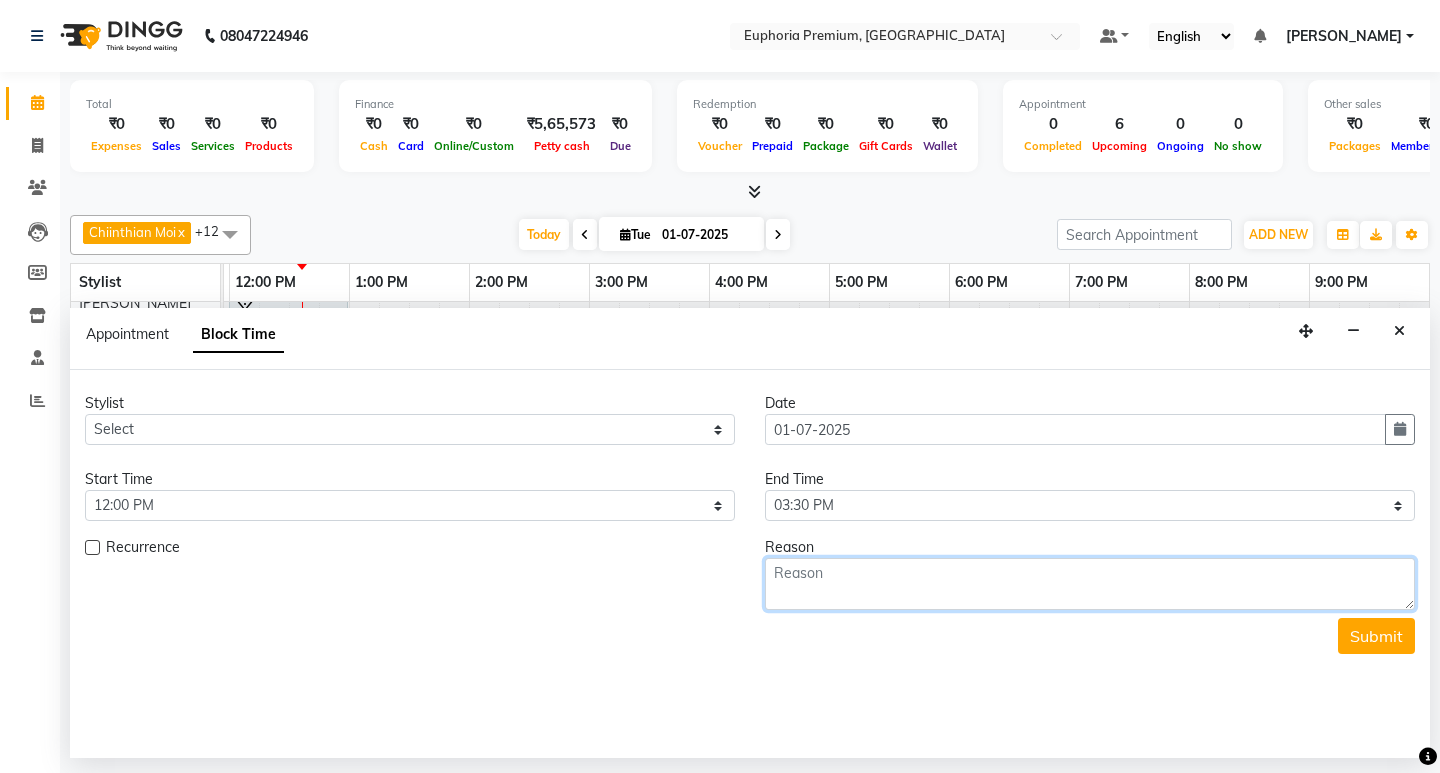 click at bounding box center (1090, 584) 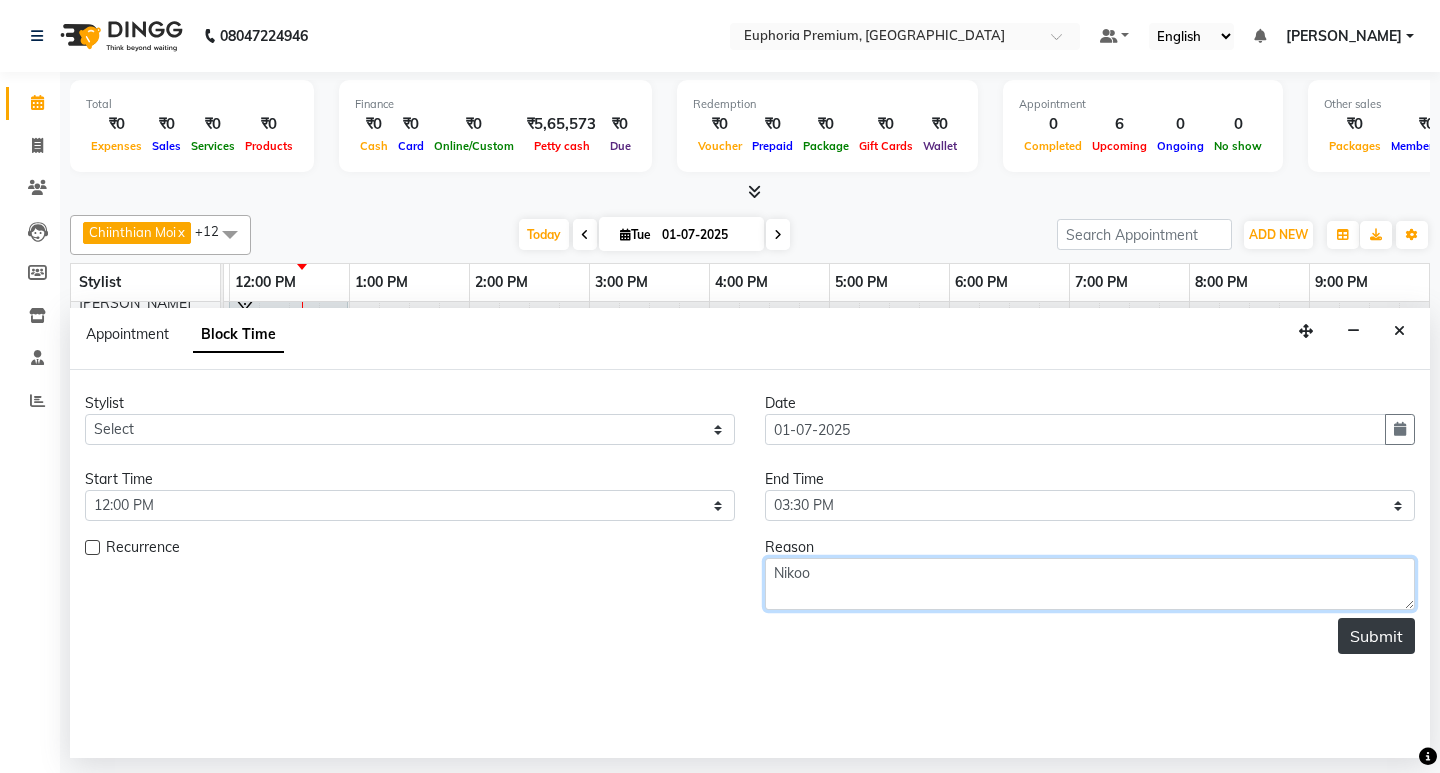 type on "Nikoo" 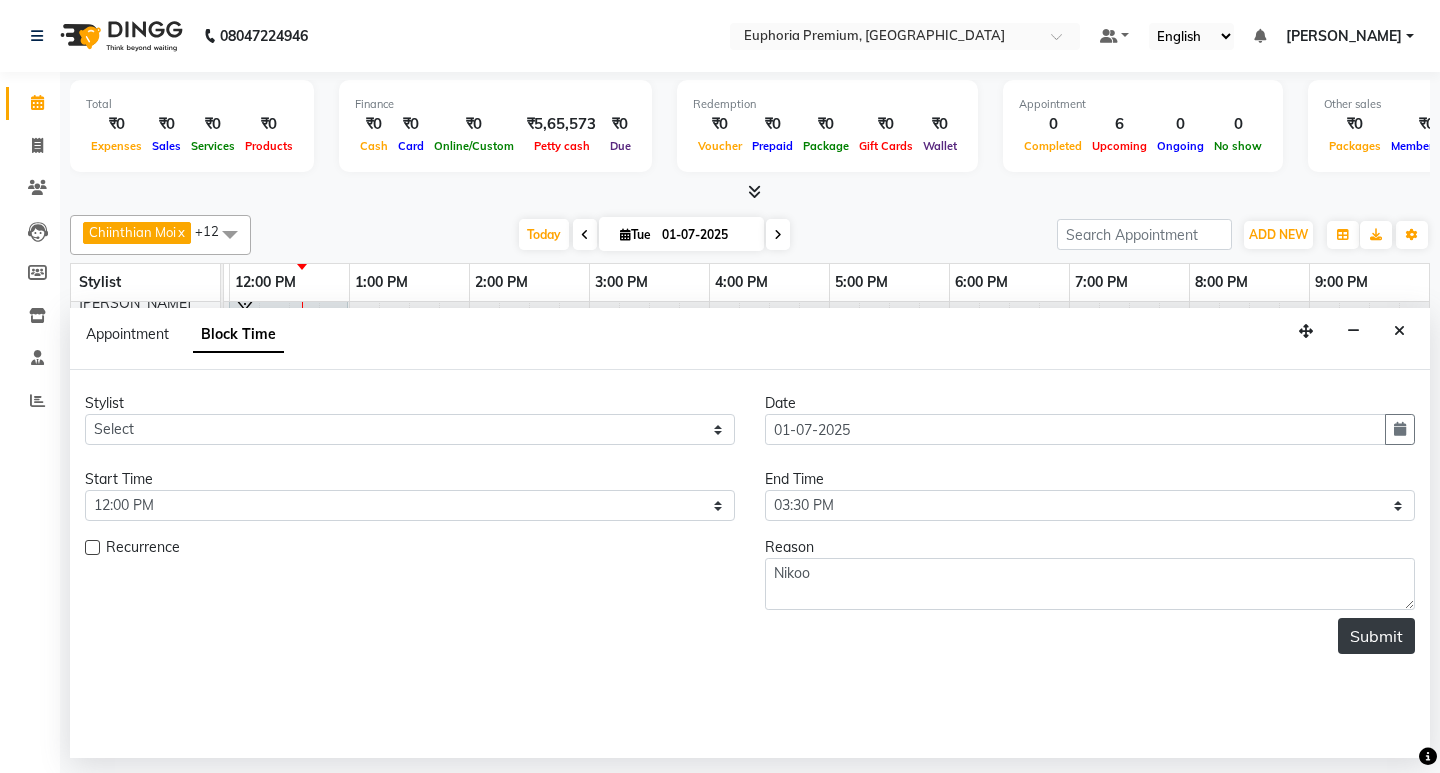 click on "Submit" at bounding box center (1376, 636) 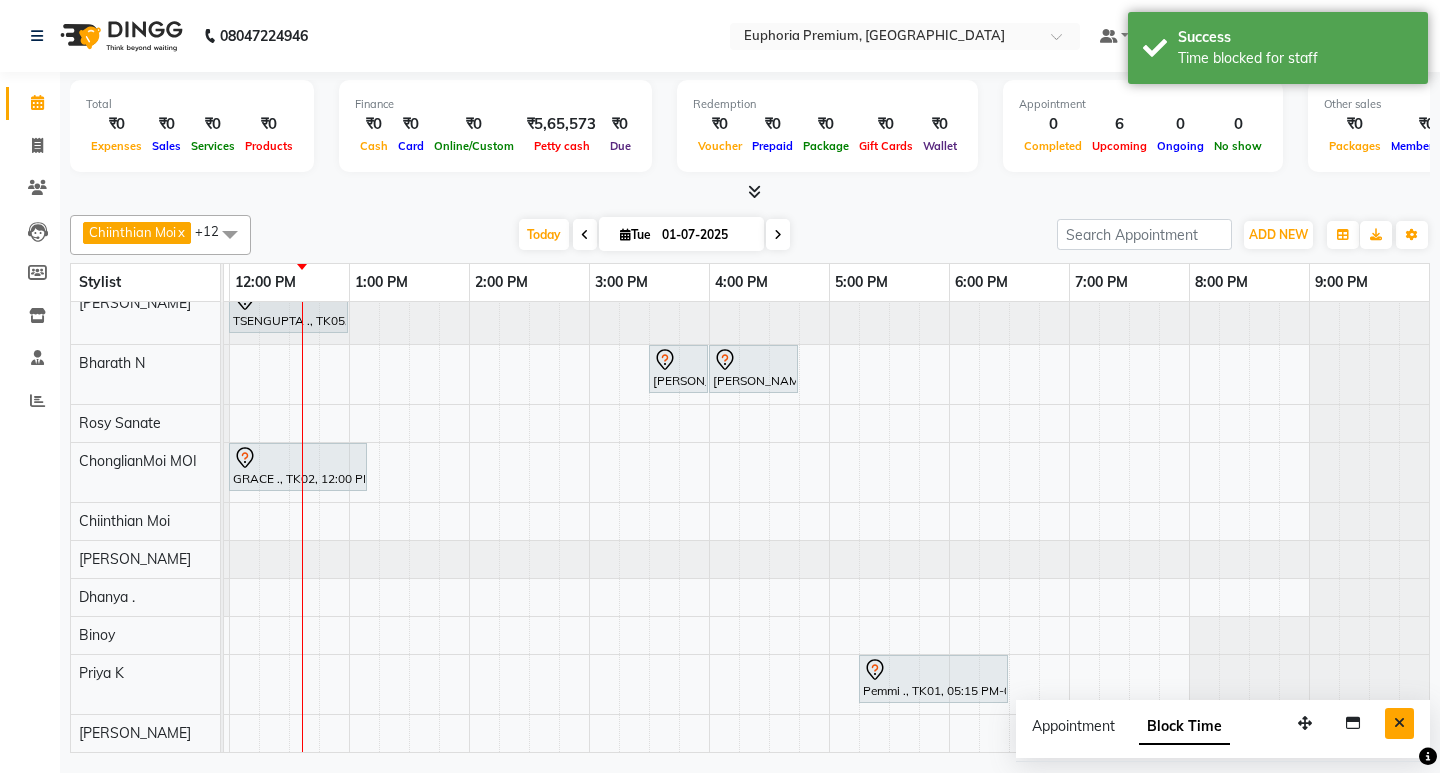 click at bounding box center [1399, 723] 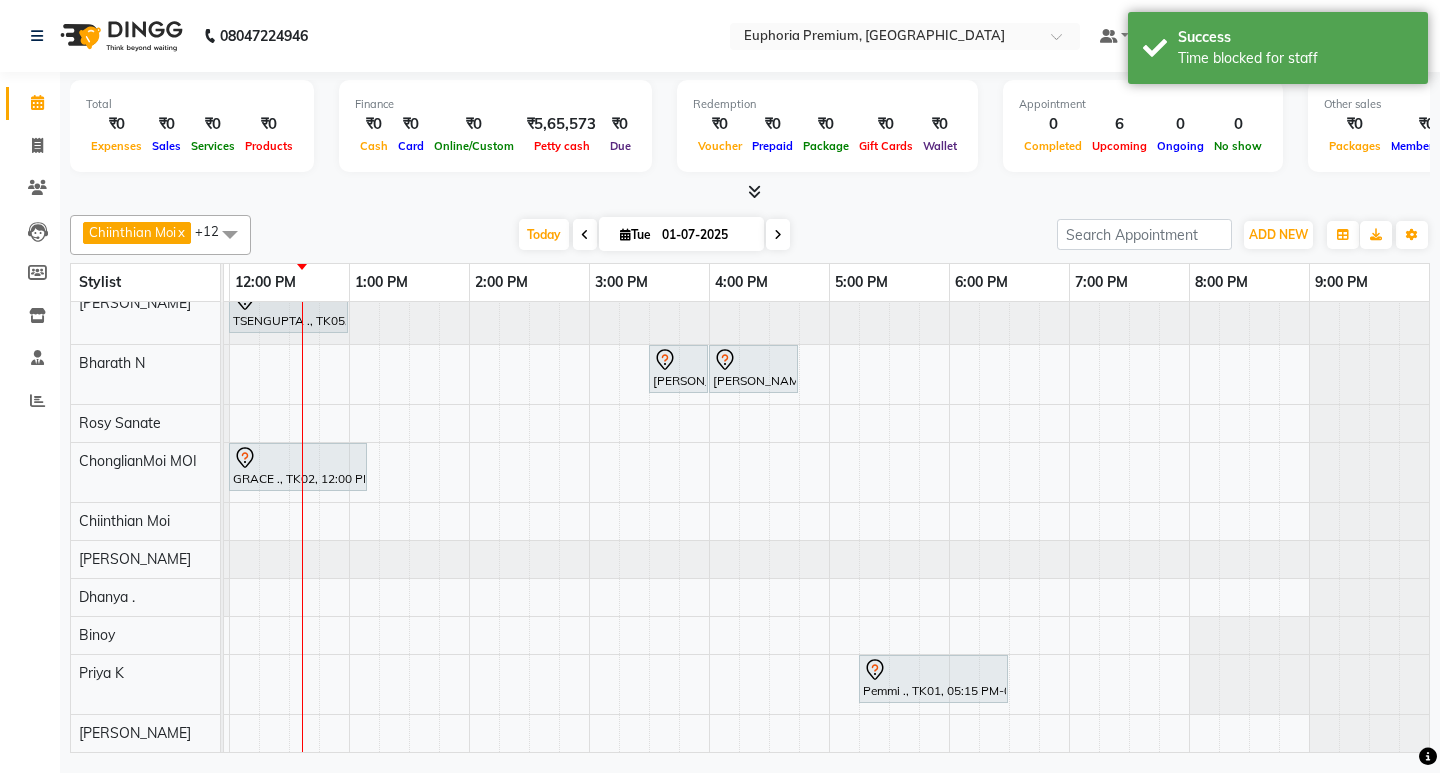 scroll, scrollTop: 168, scrollLeft: 341, axis: both 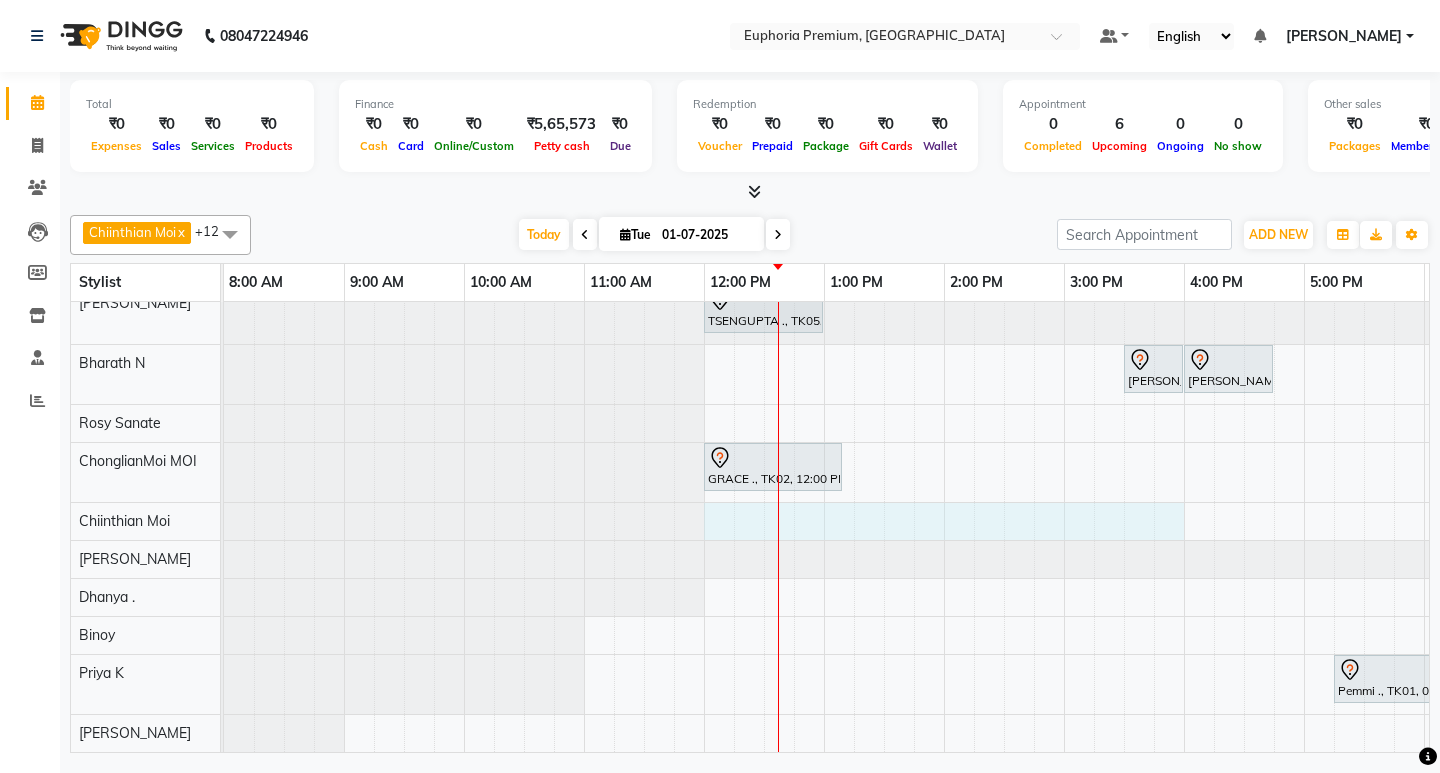 drag, startPoint x: 707, startPoint y: 504, endPoint x: 1171, endPoint y: 515, distance: 464.13037 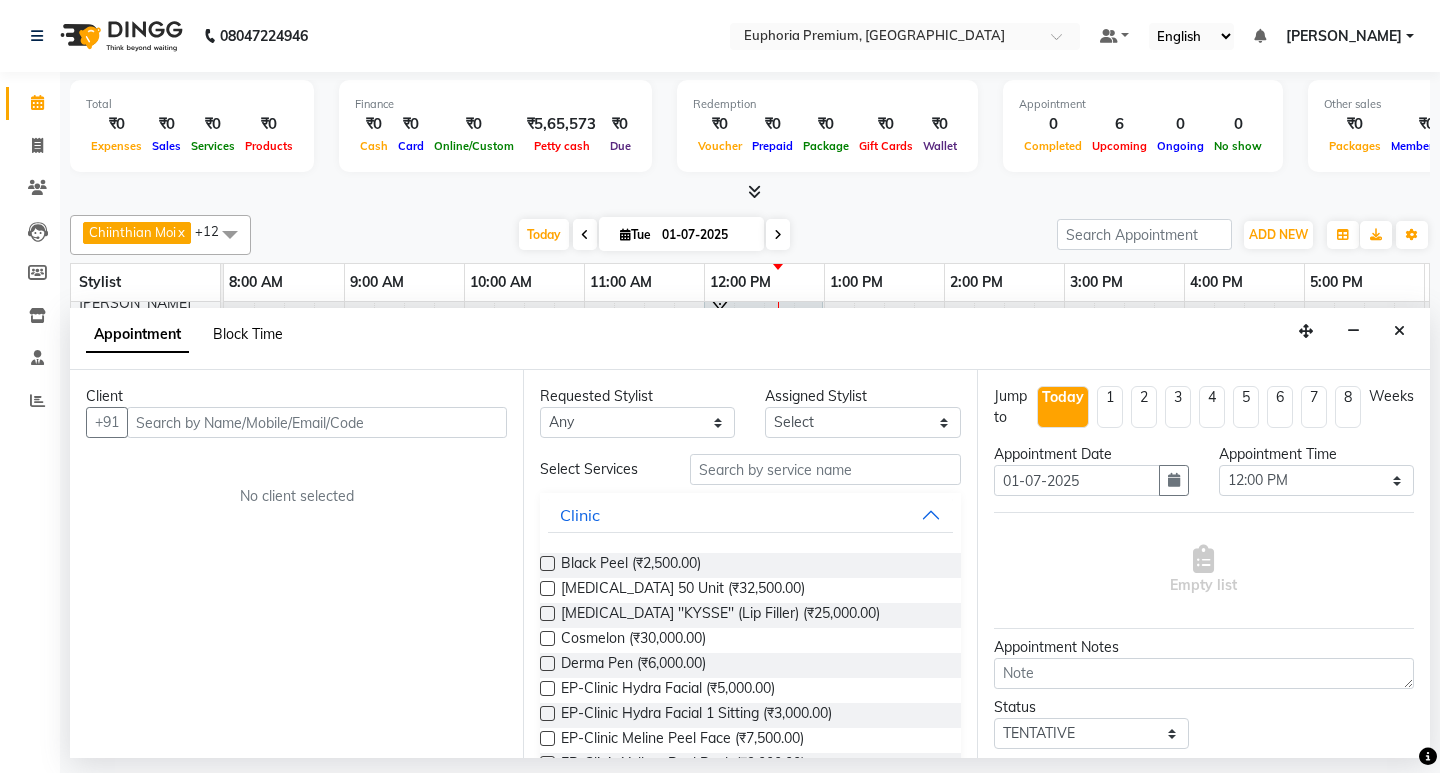 click on "Block Time" at bounding box center [248, 334] 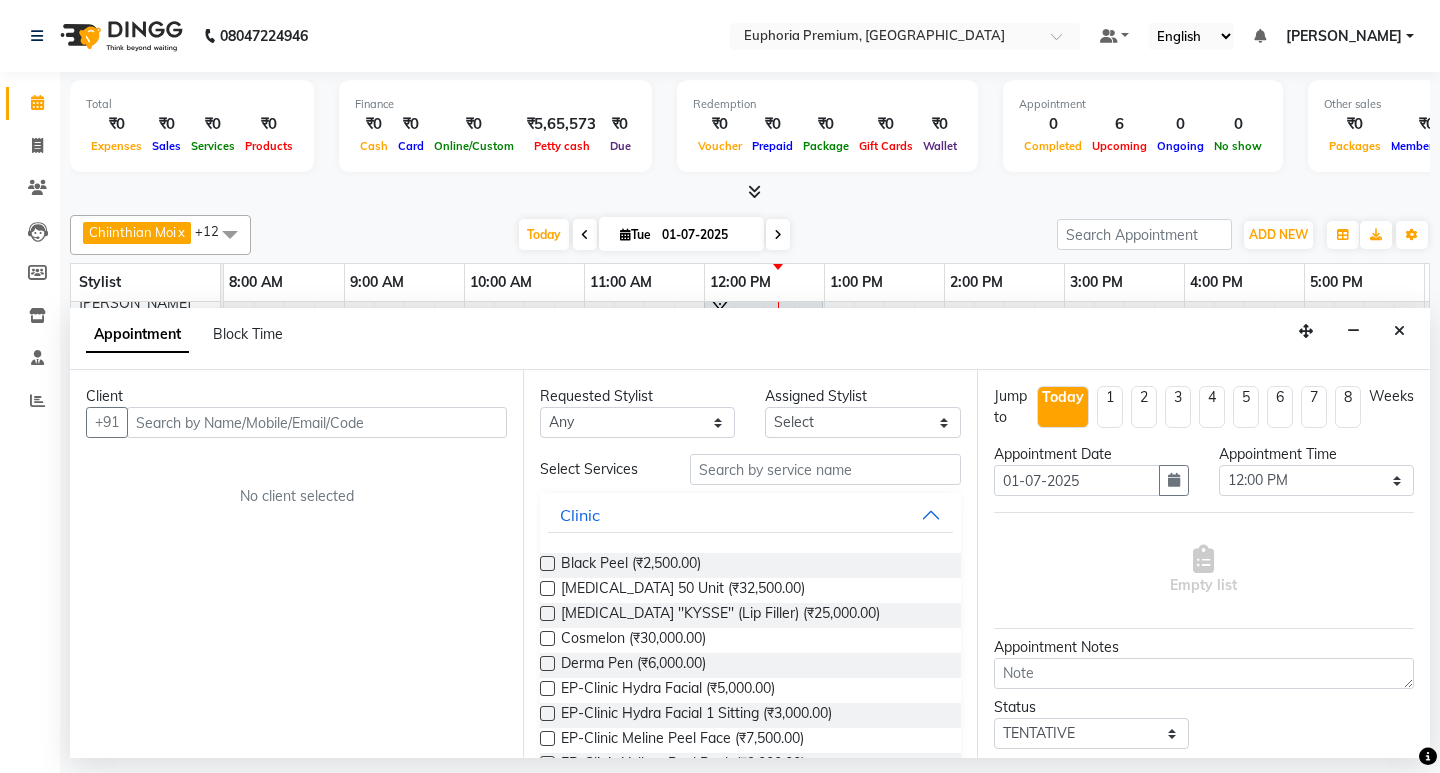 select on "720" 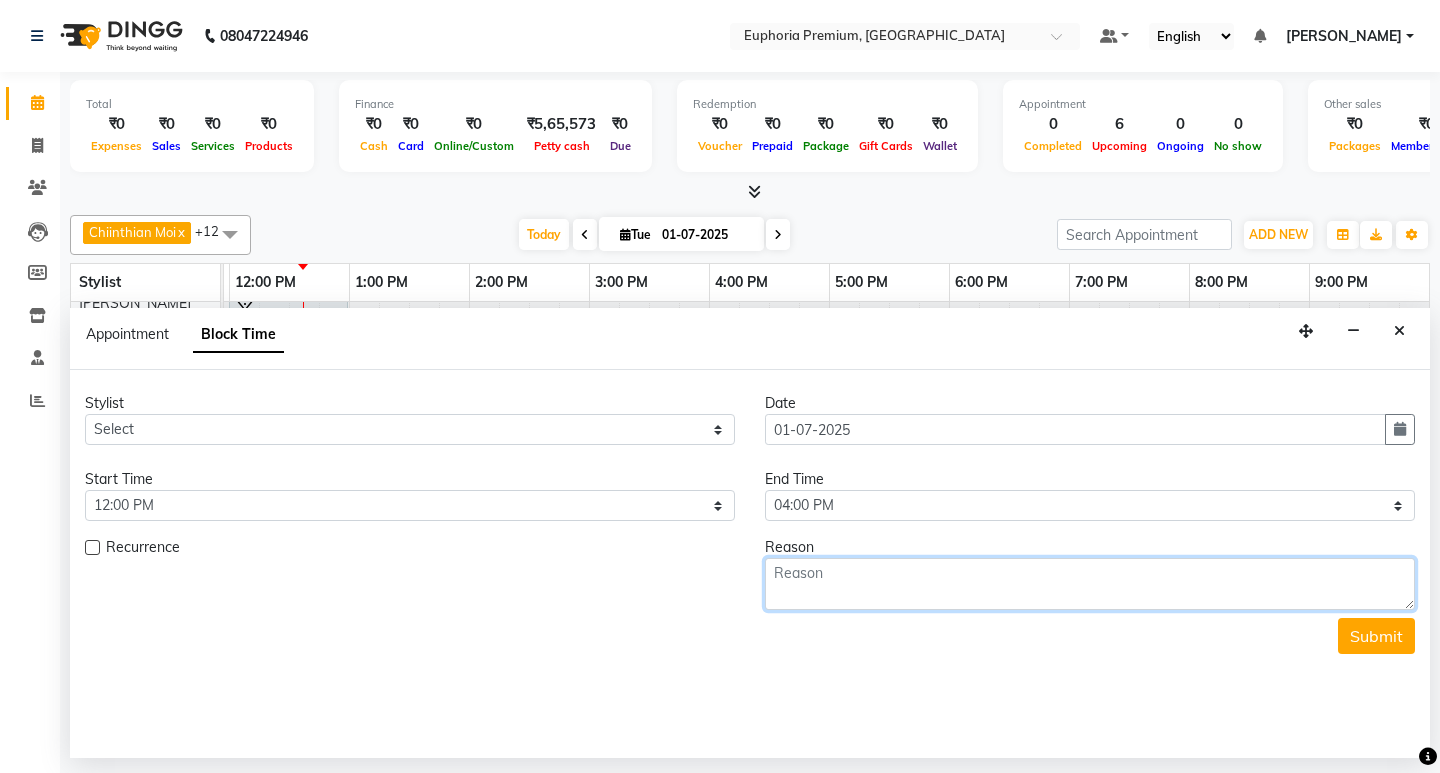 click at bounding box center (1090, 584) 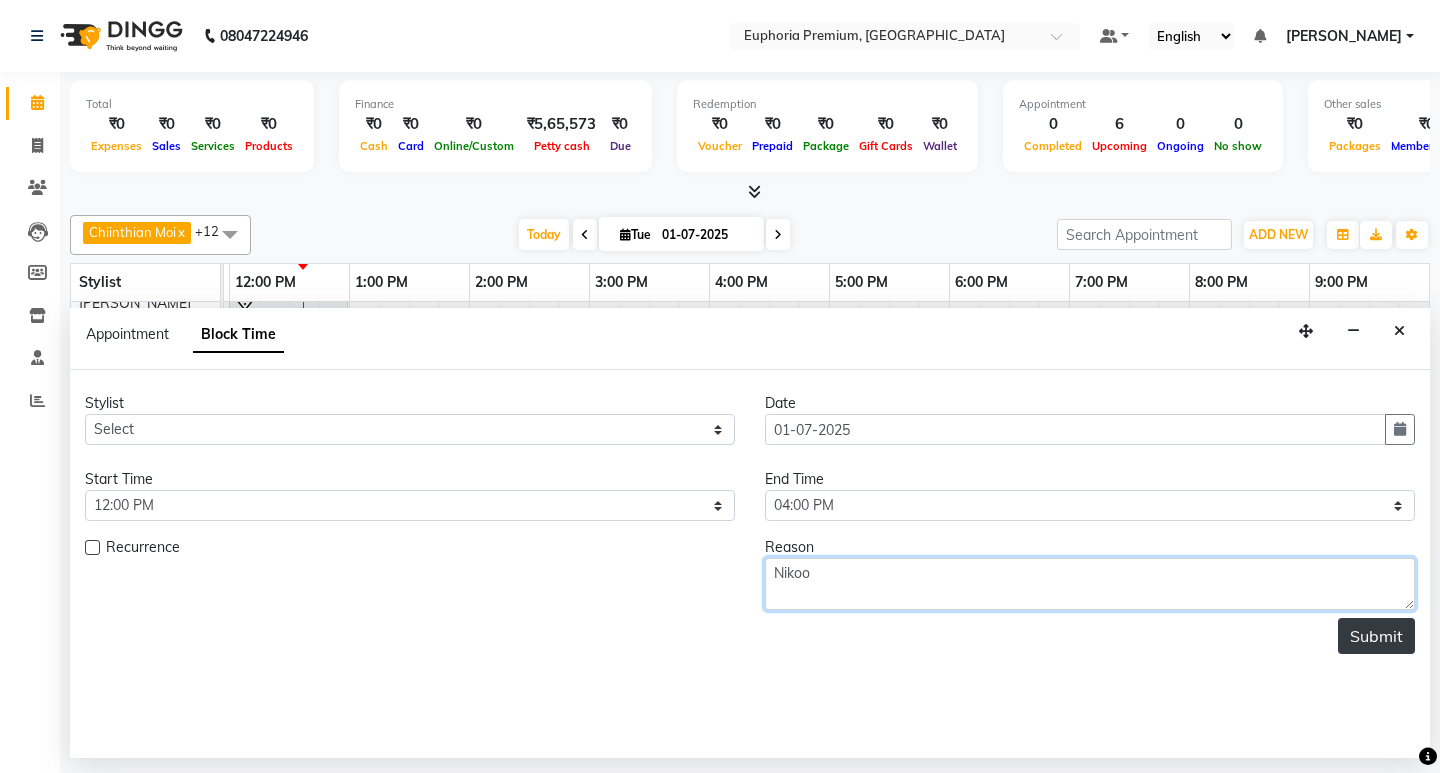 type on "Nikoo" 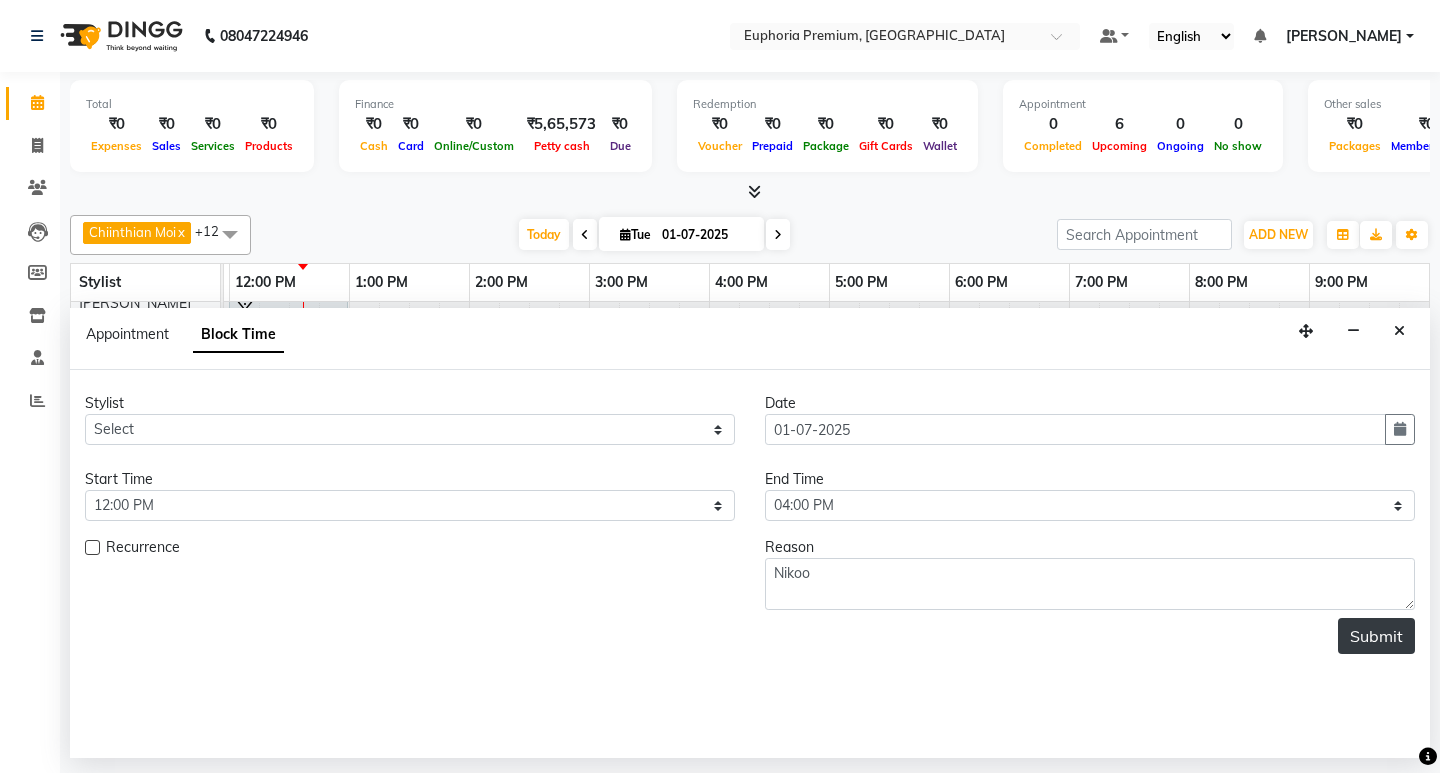 click on "Submit" at bounding box center (1376, 636) 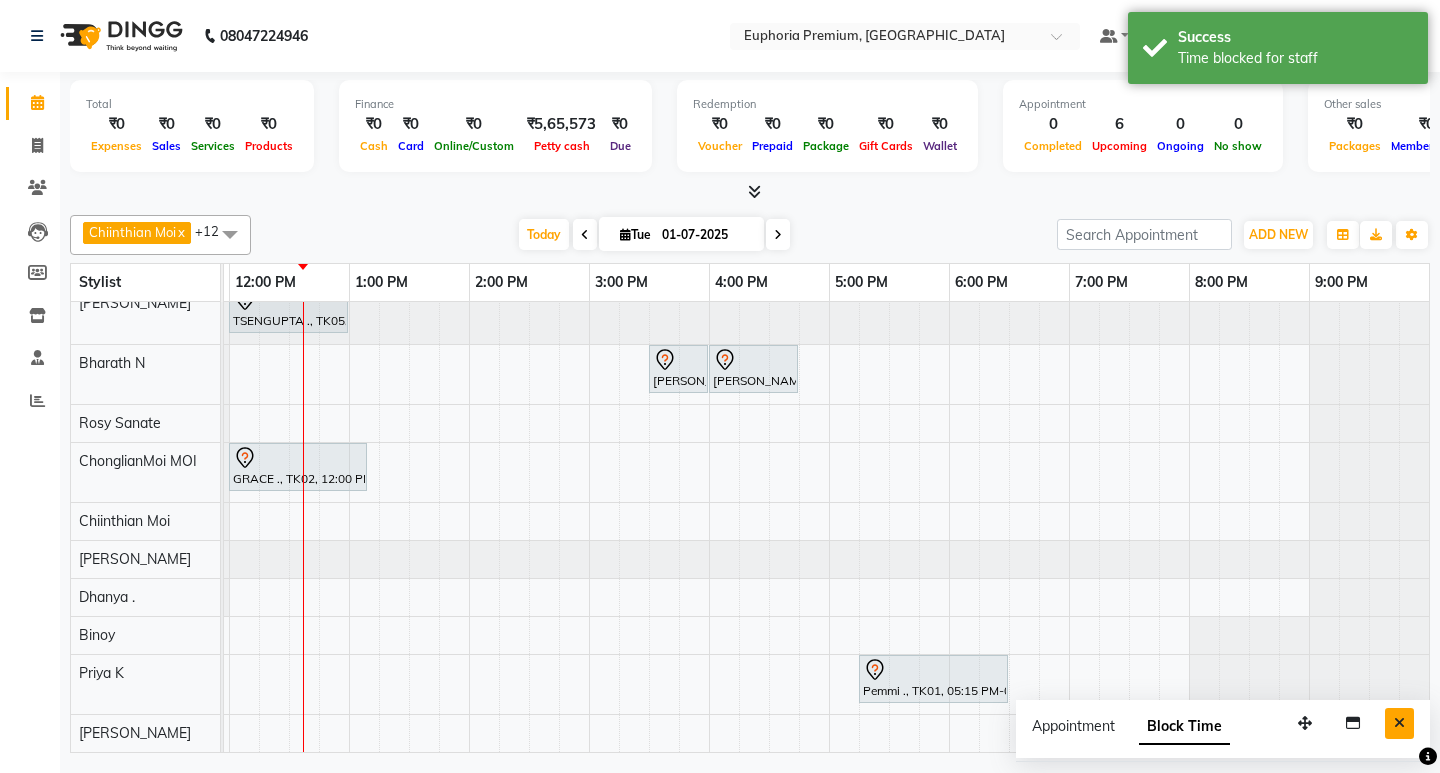 click at bounding box center [1399, 723] 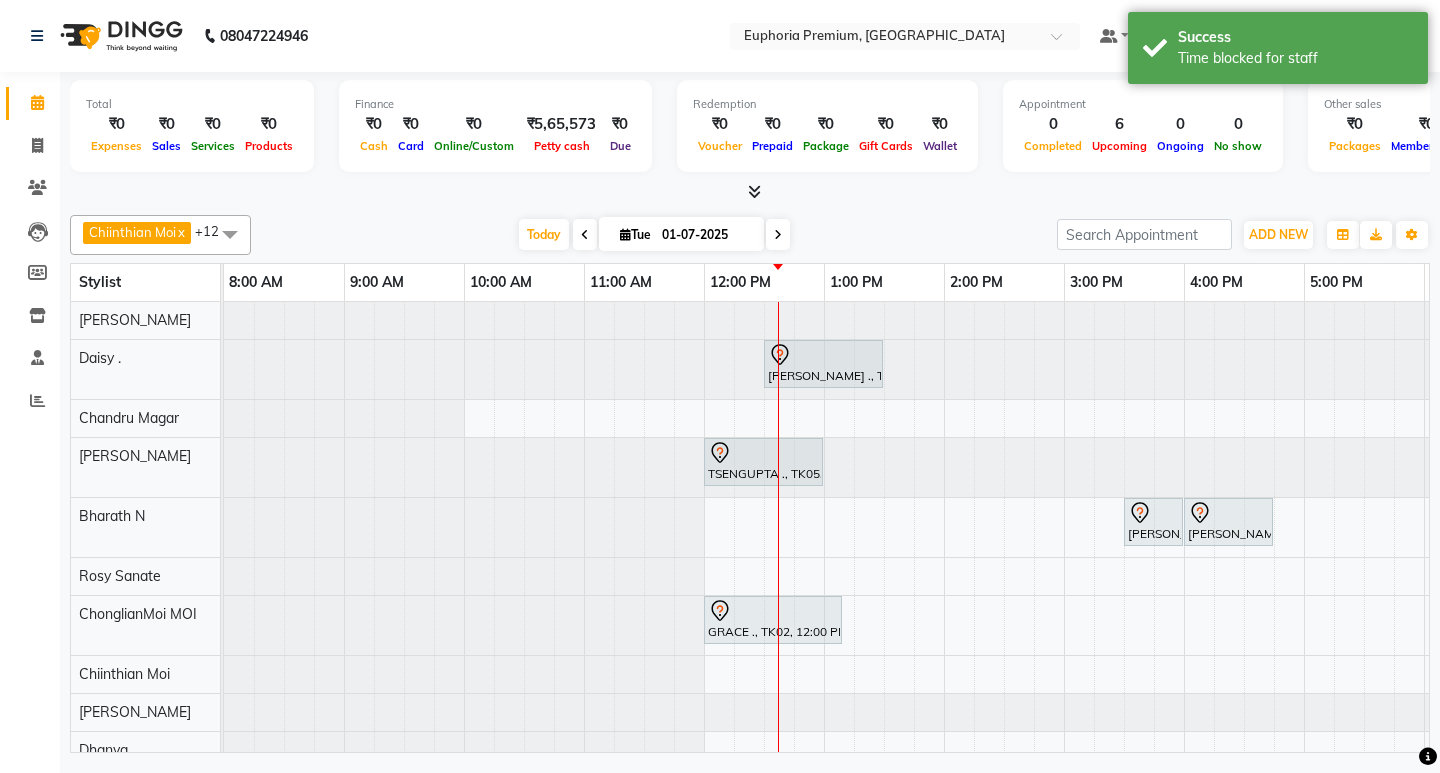 click at bounding box center (778, 234) 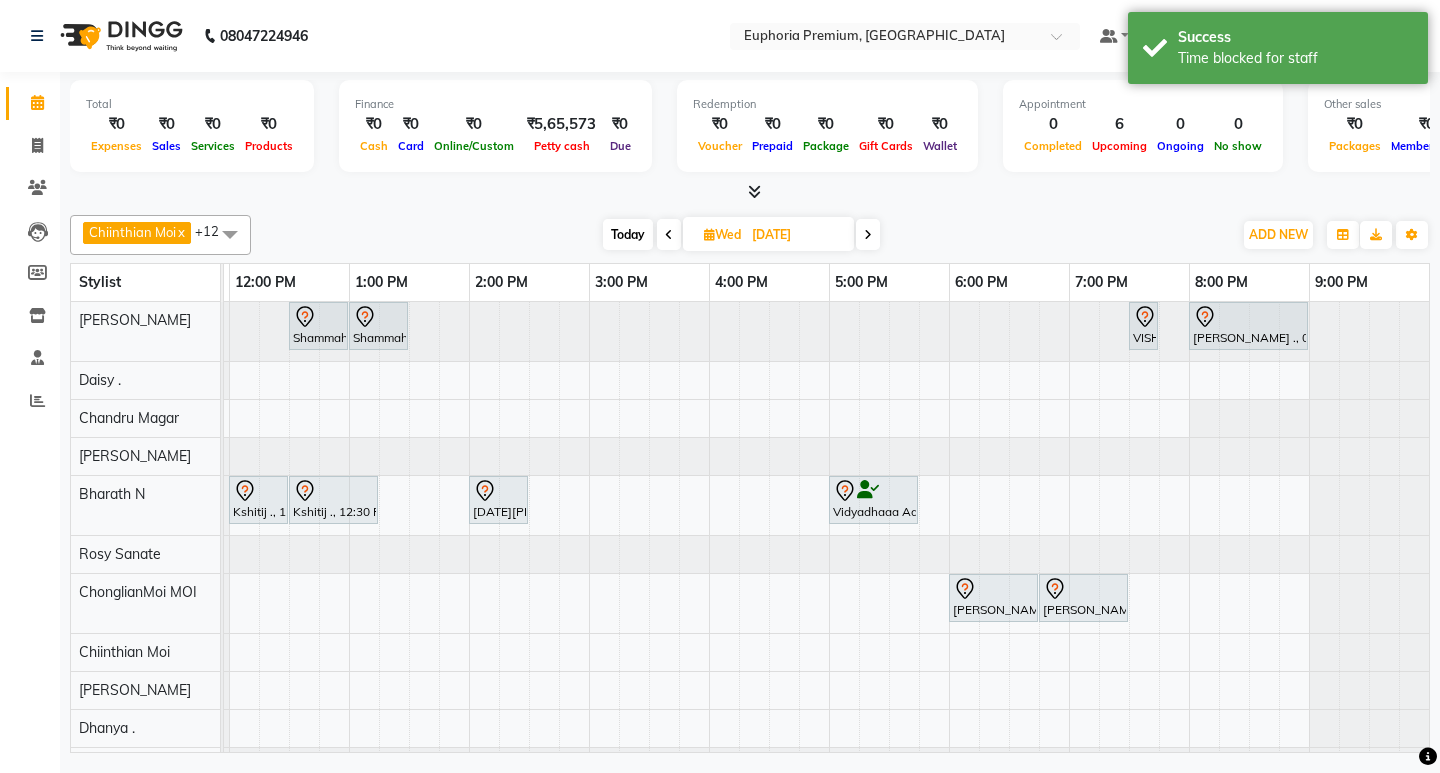 click at bounding box center (669, 235) 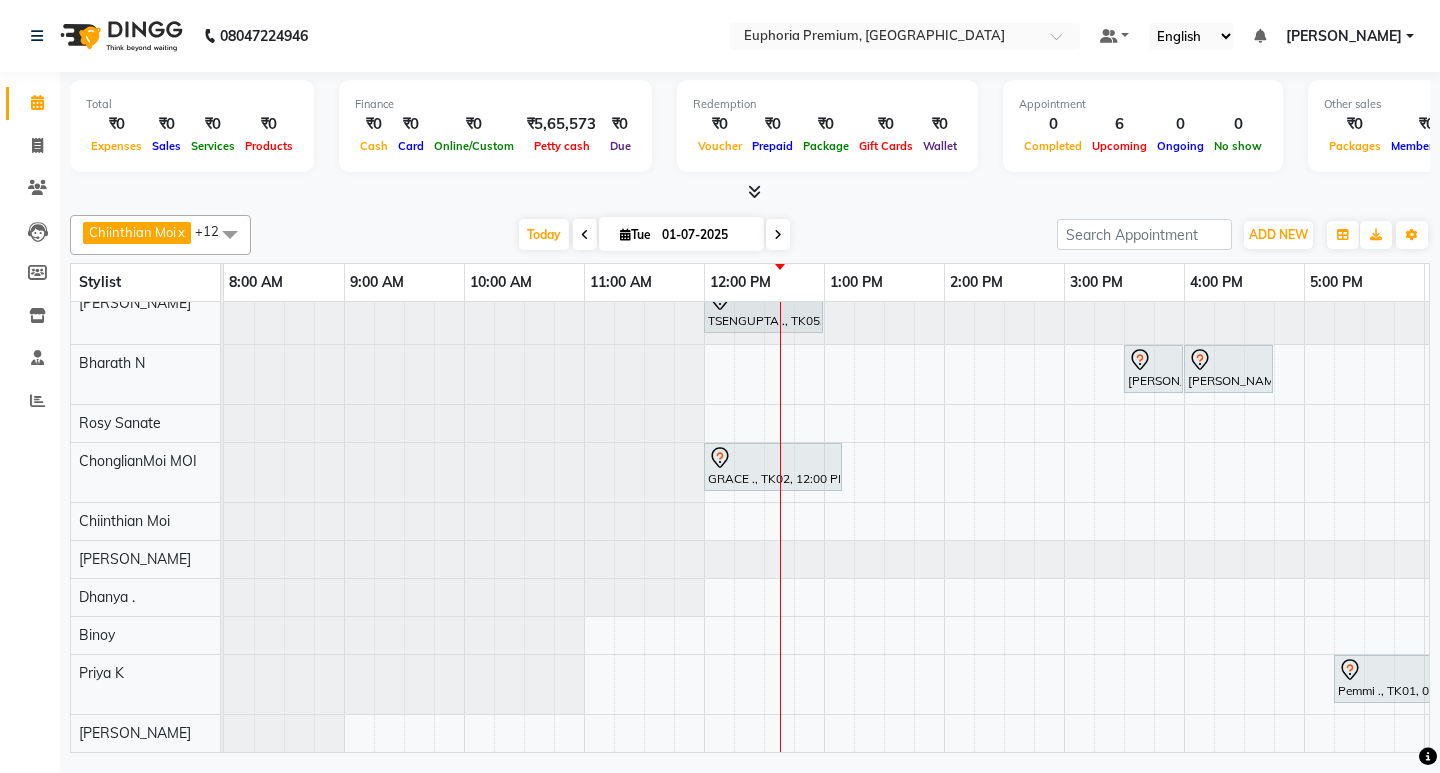 scroll, scrollTop: 0, scrollLeft: 0, axis: both 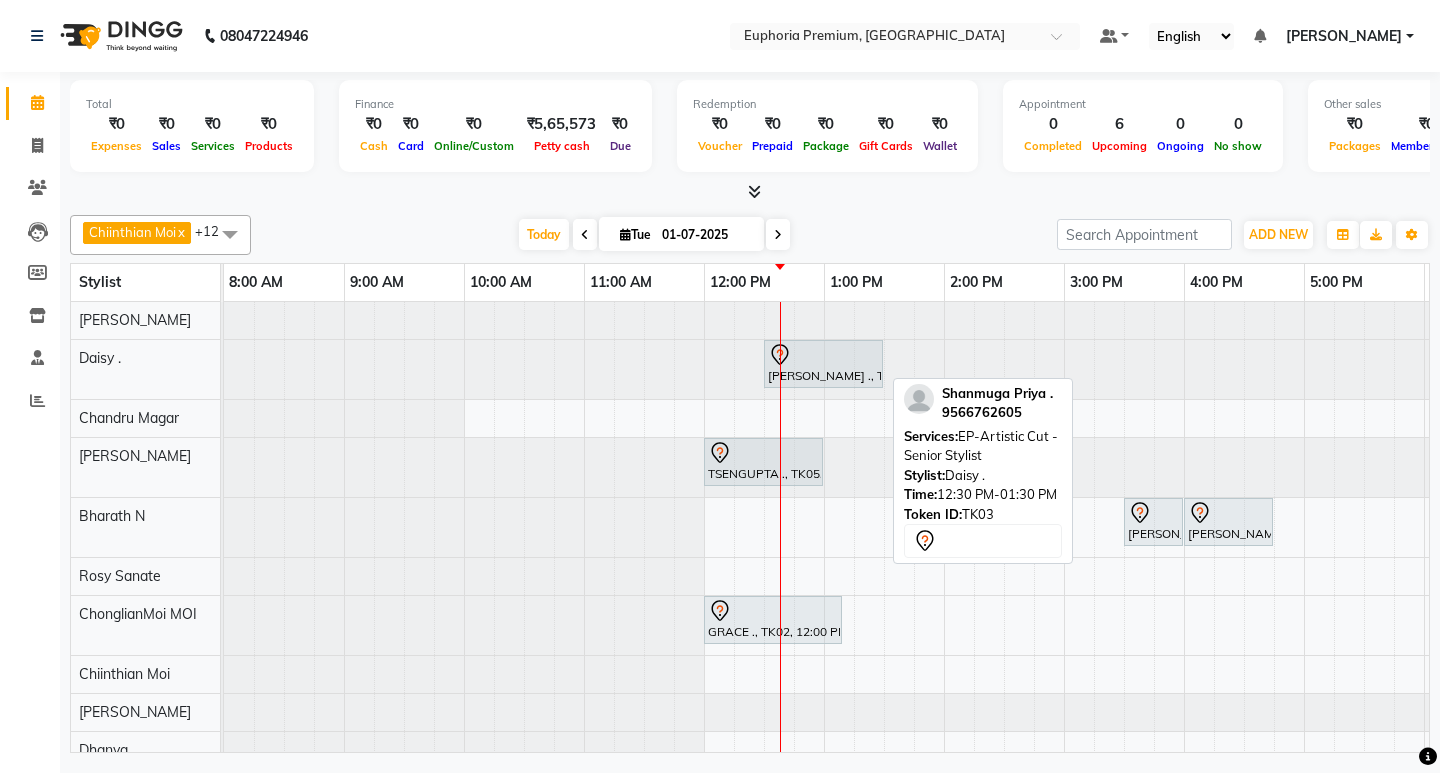 click on "Shanmuga Priya ., TK03, 12:30 PM-01:30 PM, EP-Artistic Cut - Senior Stylist" at bounding box center (823, 364) 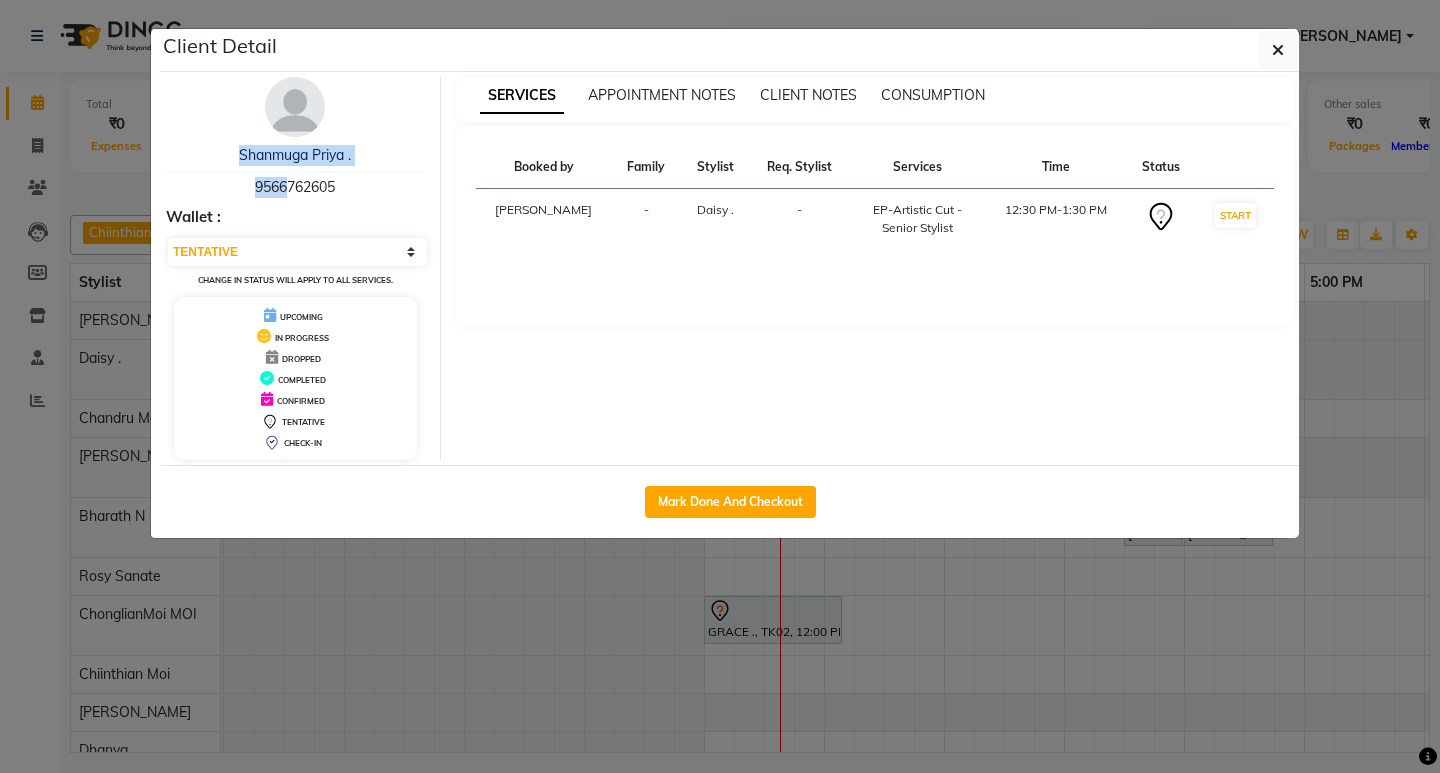 click on "Shanmuga Priya .   9566762605" at bounding box center [295, 171] 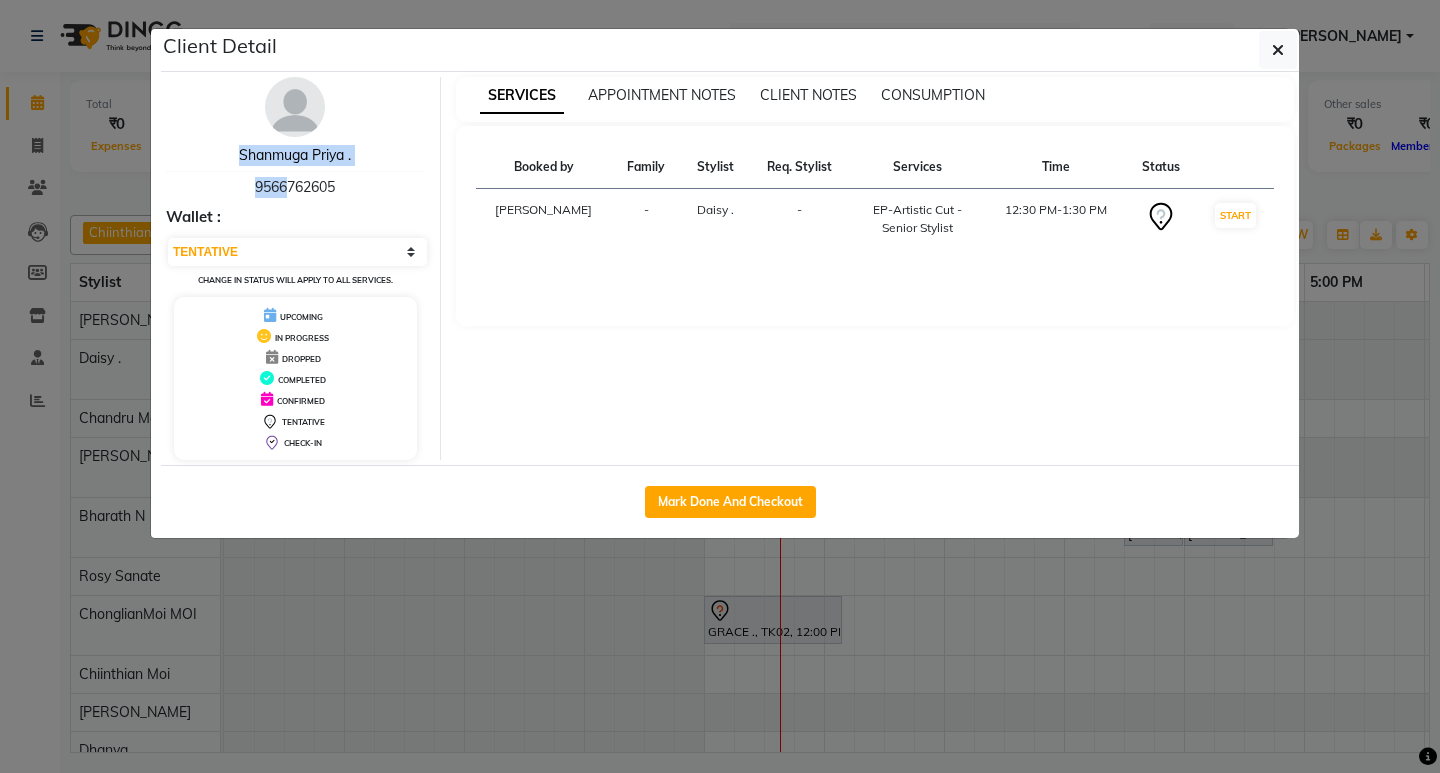 click on "Shanmuga Priya ." at bounding box center [295, 155] 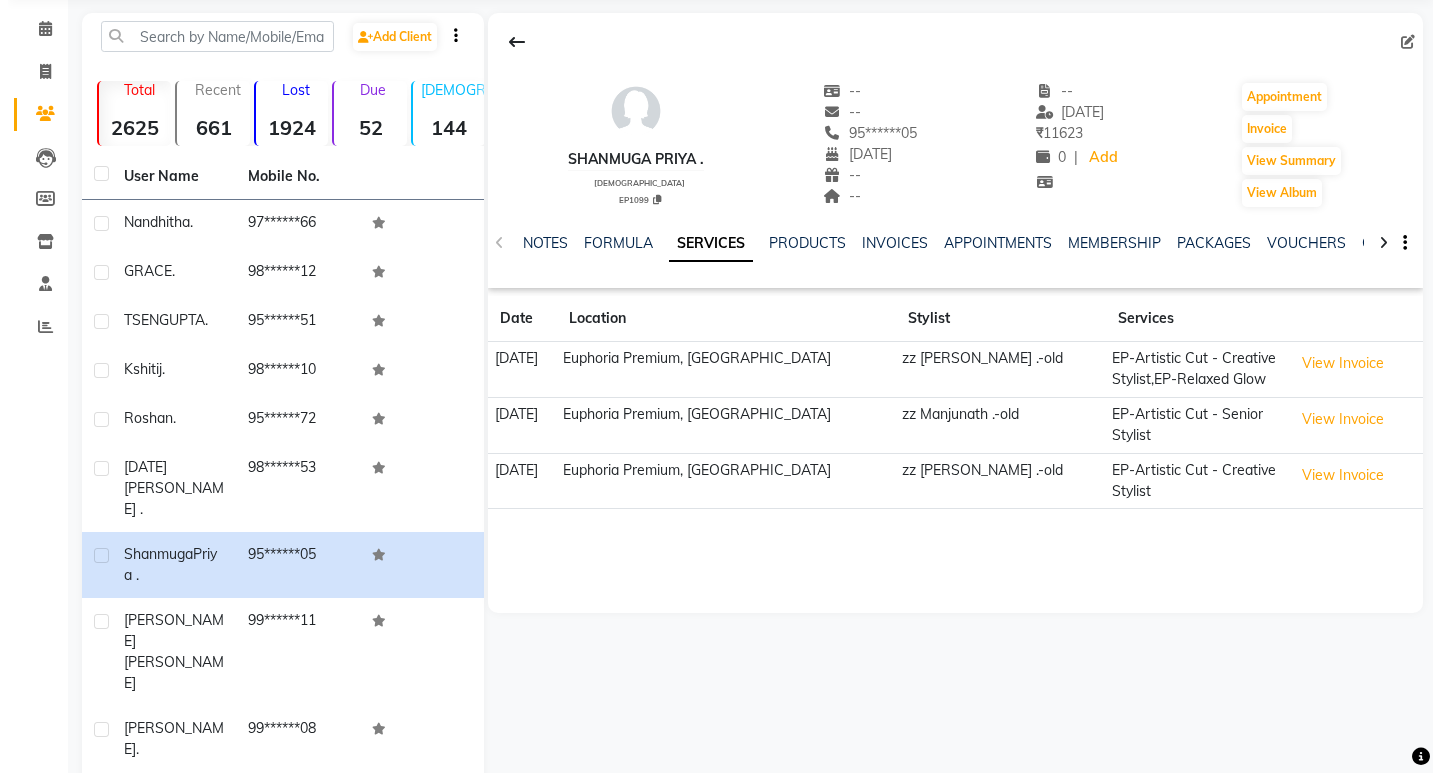 scroll, scrollTop: 0, scrollLeft: 0, axis: both 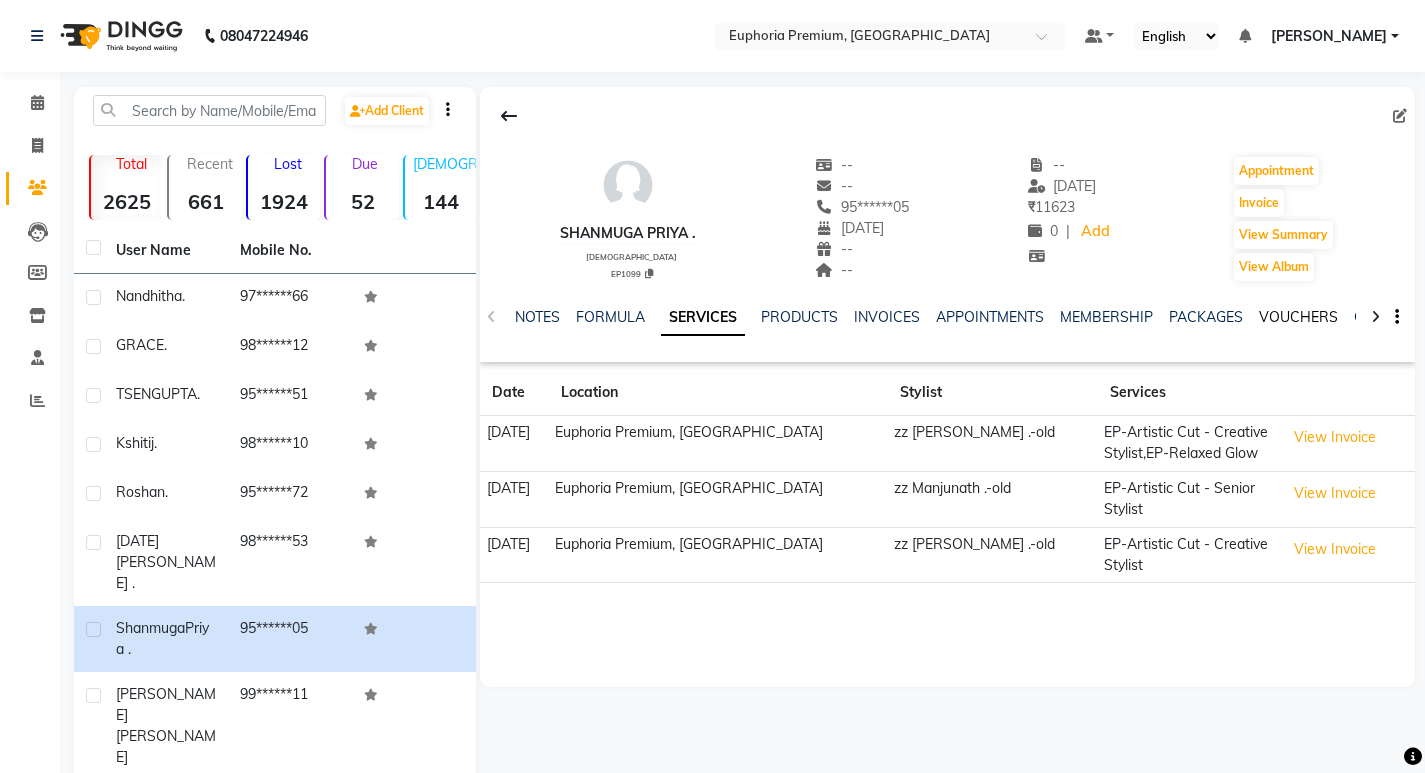 click on "VOUCHERS" 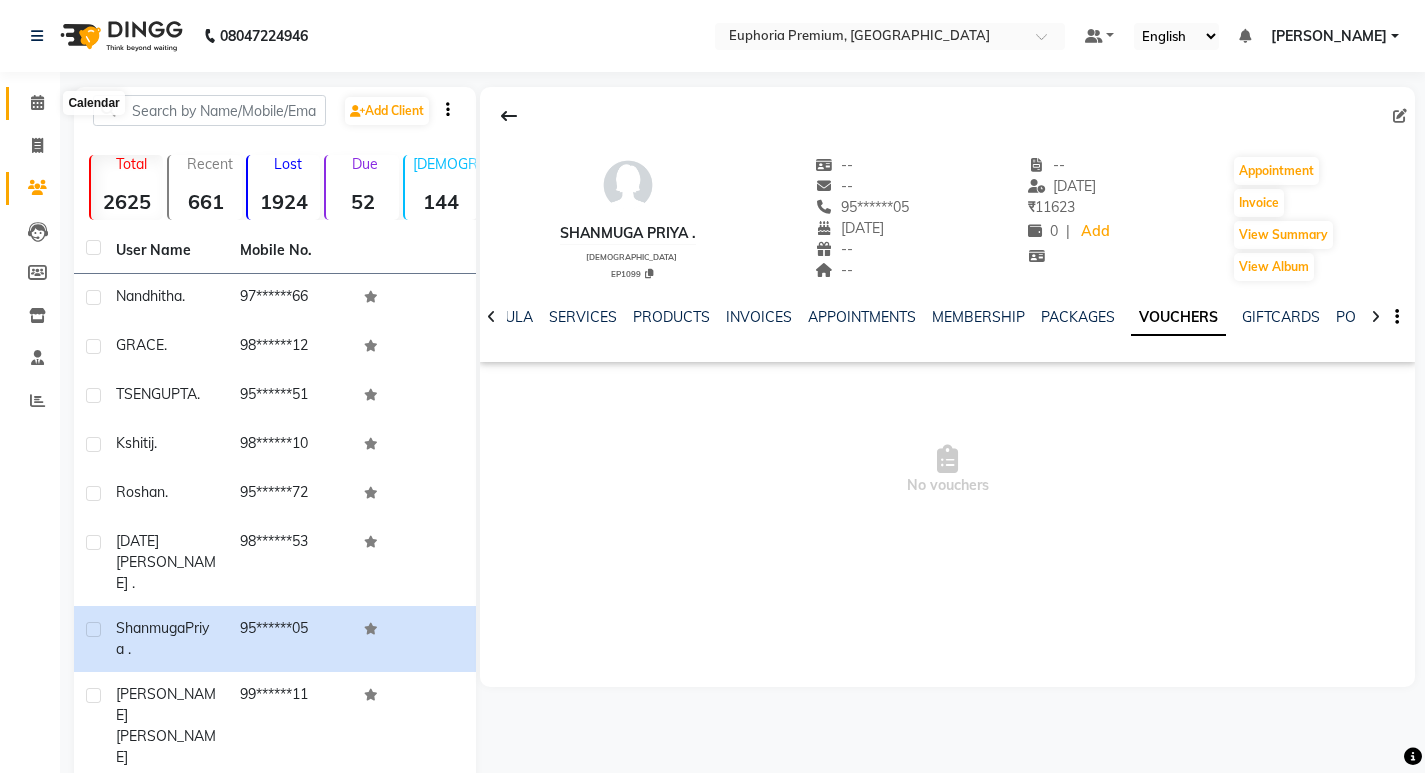 click 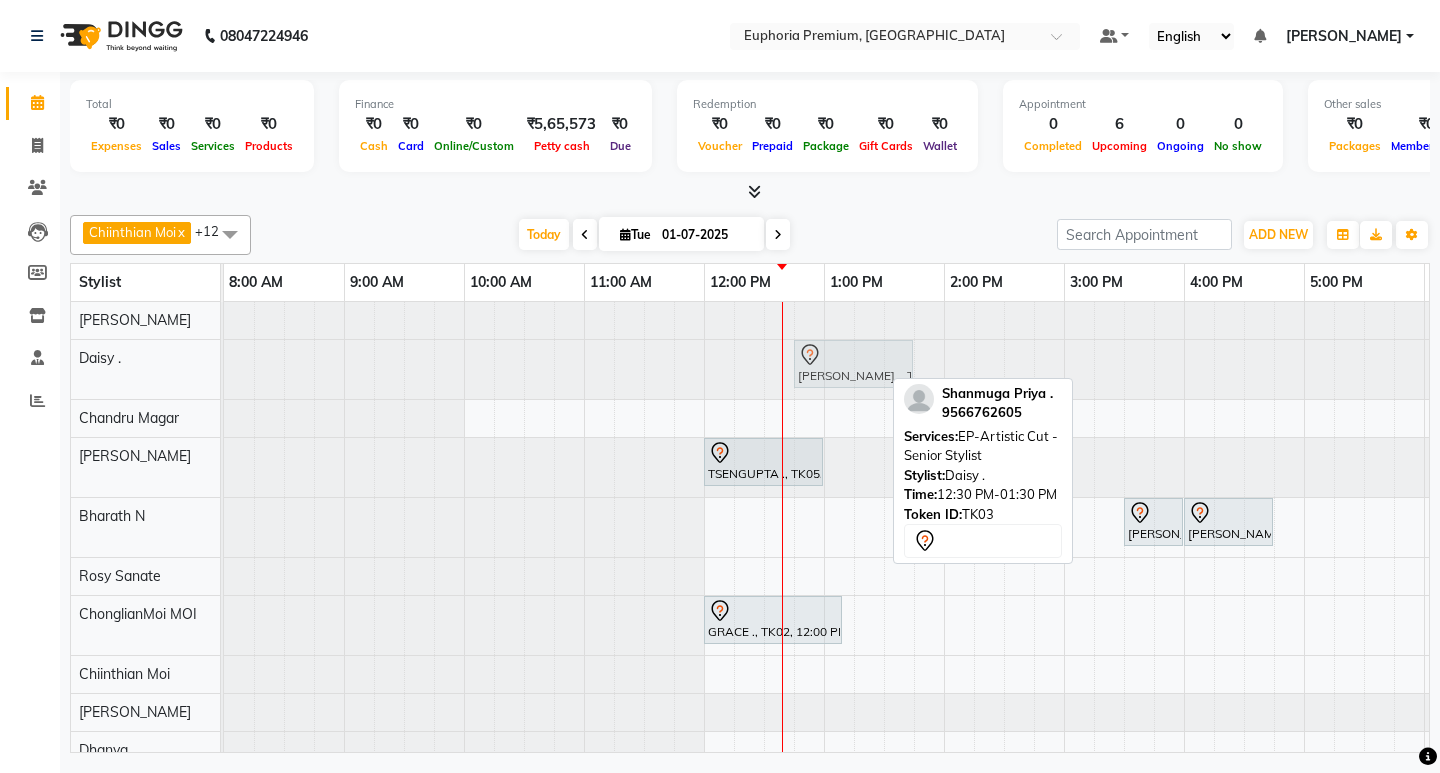 drag, startPoint x: 814, startPoint y: 362, endPoint x: 840, endPoint y: 362, distance: 26 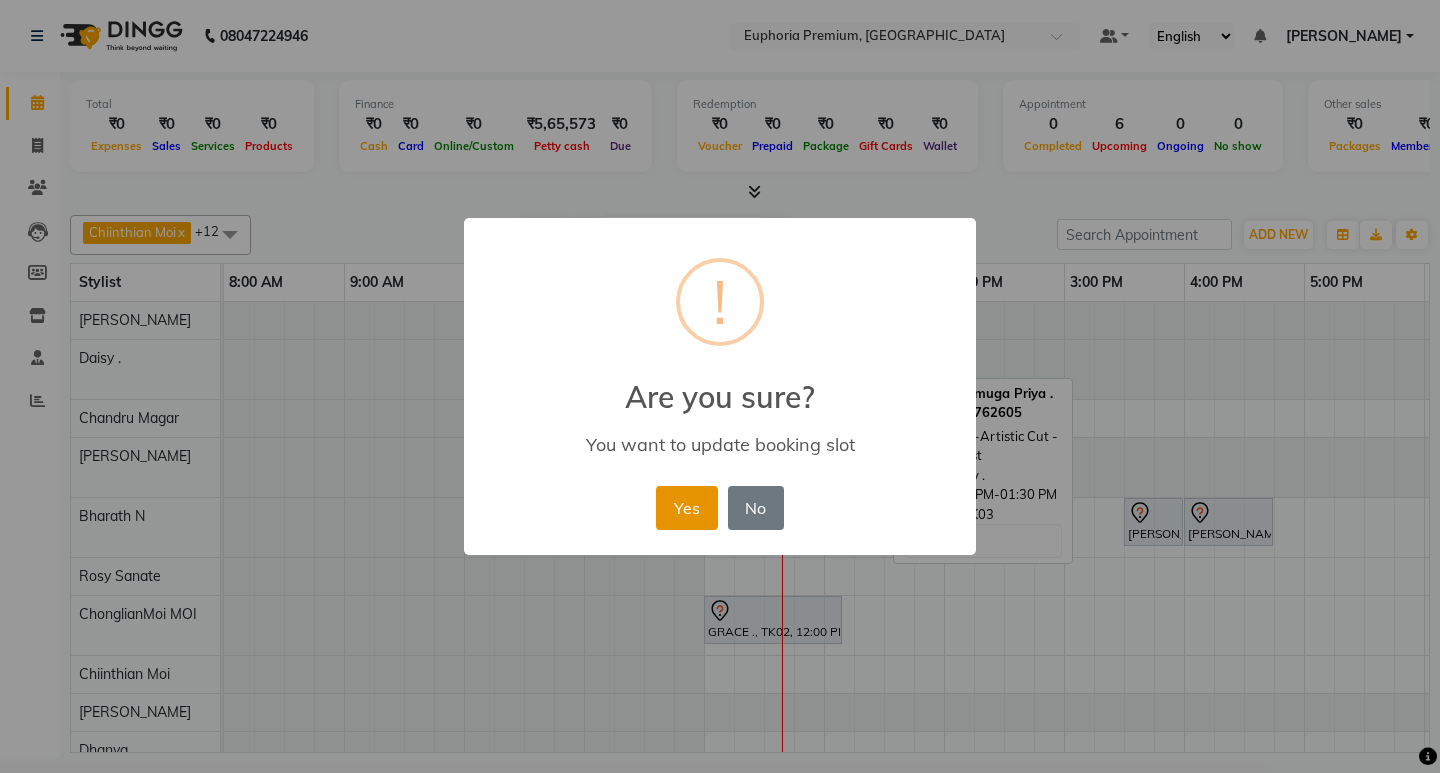 click on "Yes" at bounding box center [686, 508] 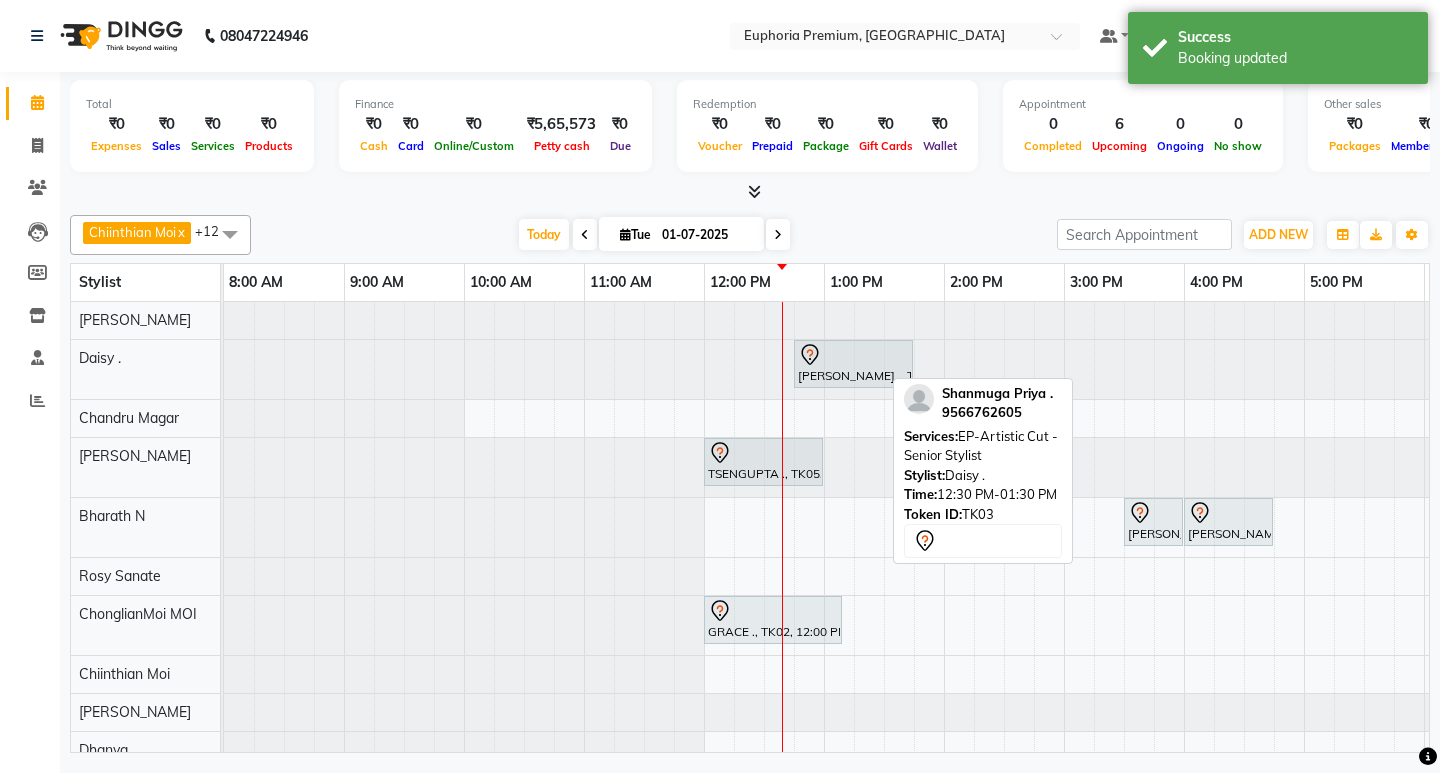 scroll, scrollTop: 99, scrollLeft: 0, axis: vertical 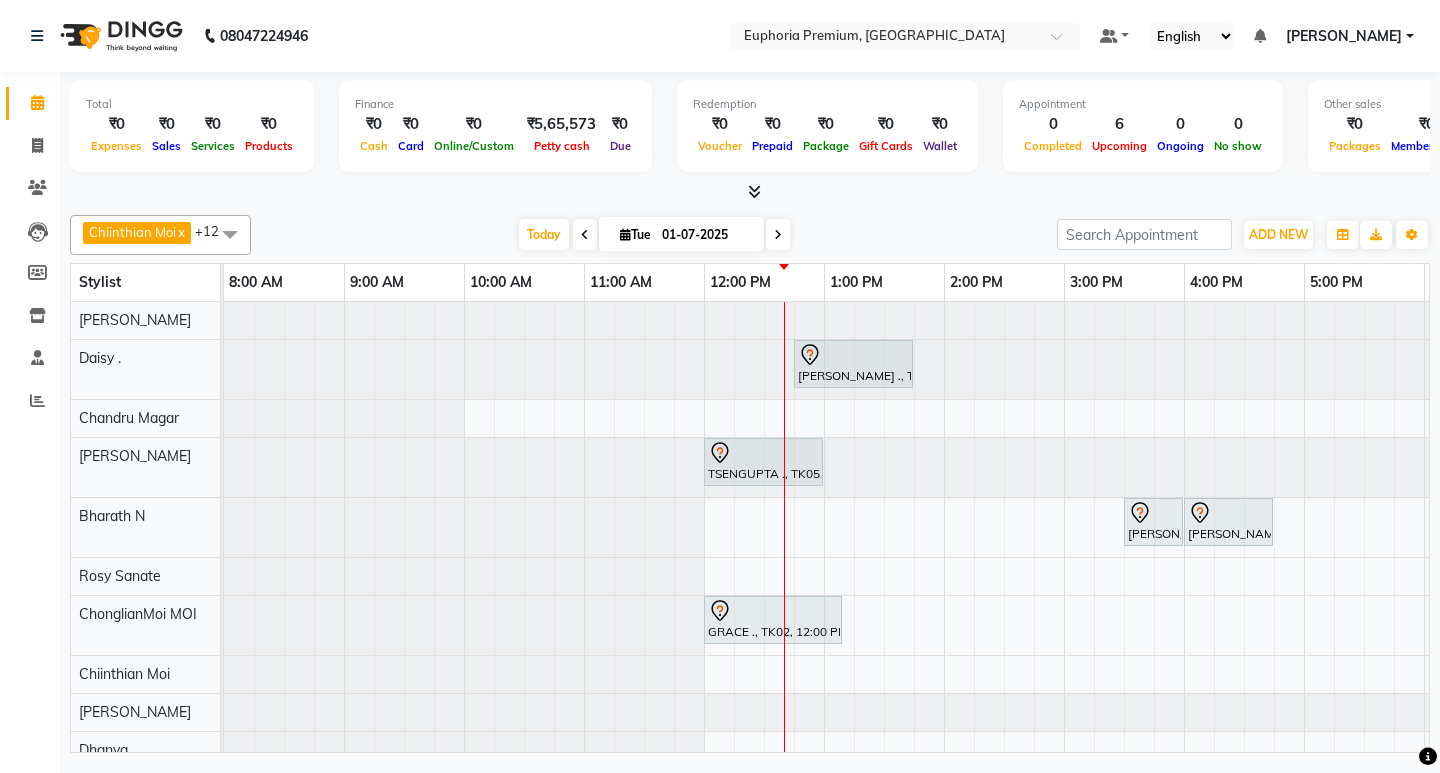 click on "Shanmuga Priya ., TK03, 12:45 PM-01:45 PM, EP-Artistic Cut - Senior Stylist             TSENGUPTA ., TK05, 12:00 PM-01:00 PM, EP-Regenerate (Intense Alchemy) M             Roshan ., TK04, 03:30 PM-04:00 PM, EP-Beard Trim/Design MEN             Roshan ., TK04, 04:00 PM-04:45 PM, EP-HAIR CUT (Creative Stylist) with hairwash MEN             GRACE ., TK02, 12:00 PM-01:10 PM, EP-Detan Facial             Pemmi ., TK01, 05:15 PM-06:30 PM, EP-Laser Under Arms" at bounding box center (1064, 603) 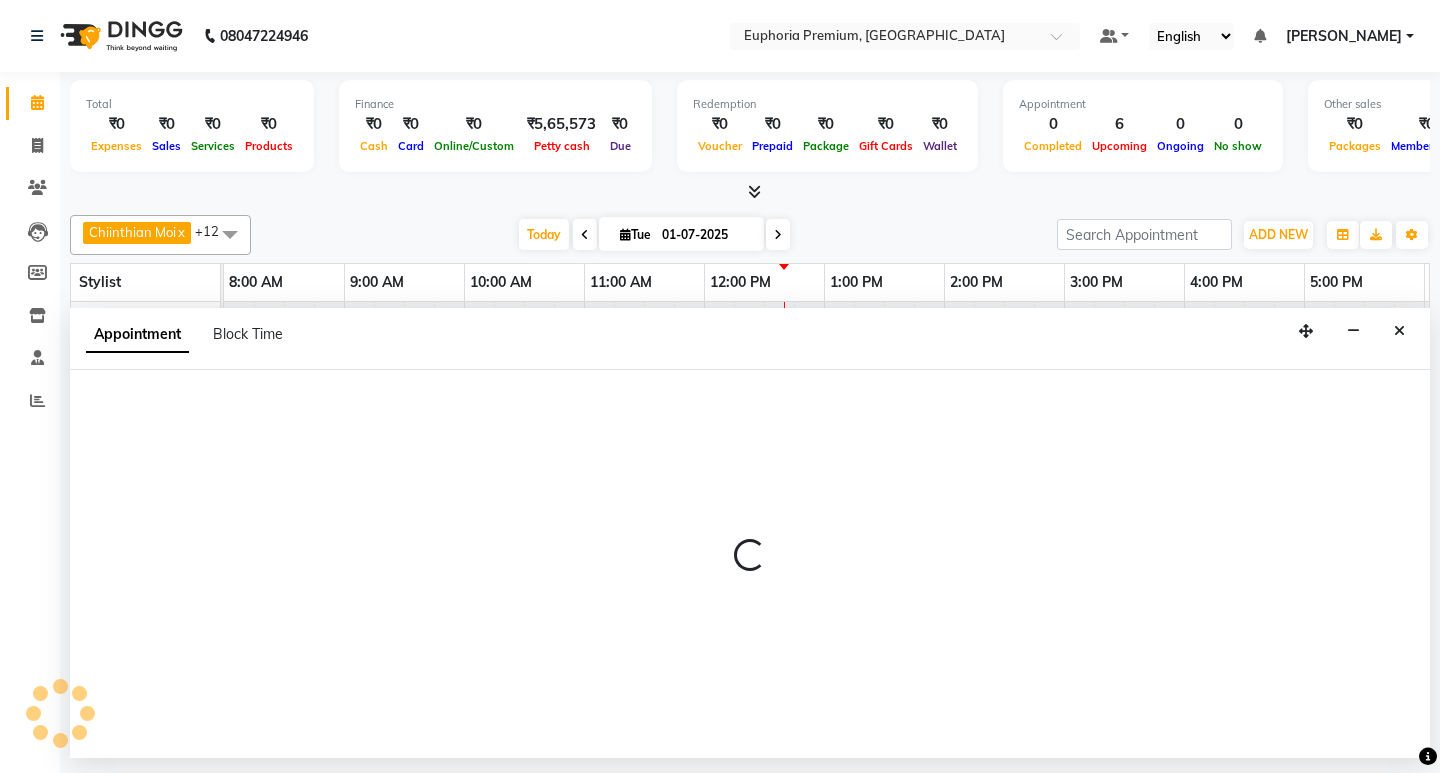 select on "75141" 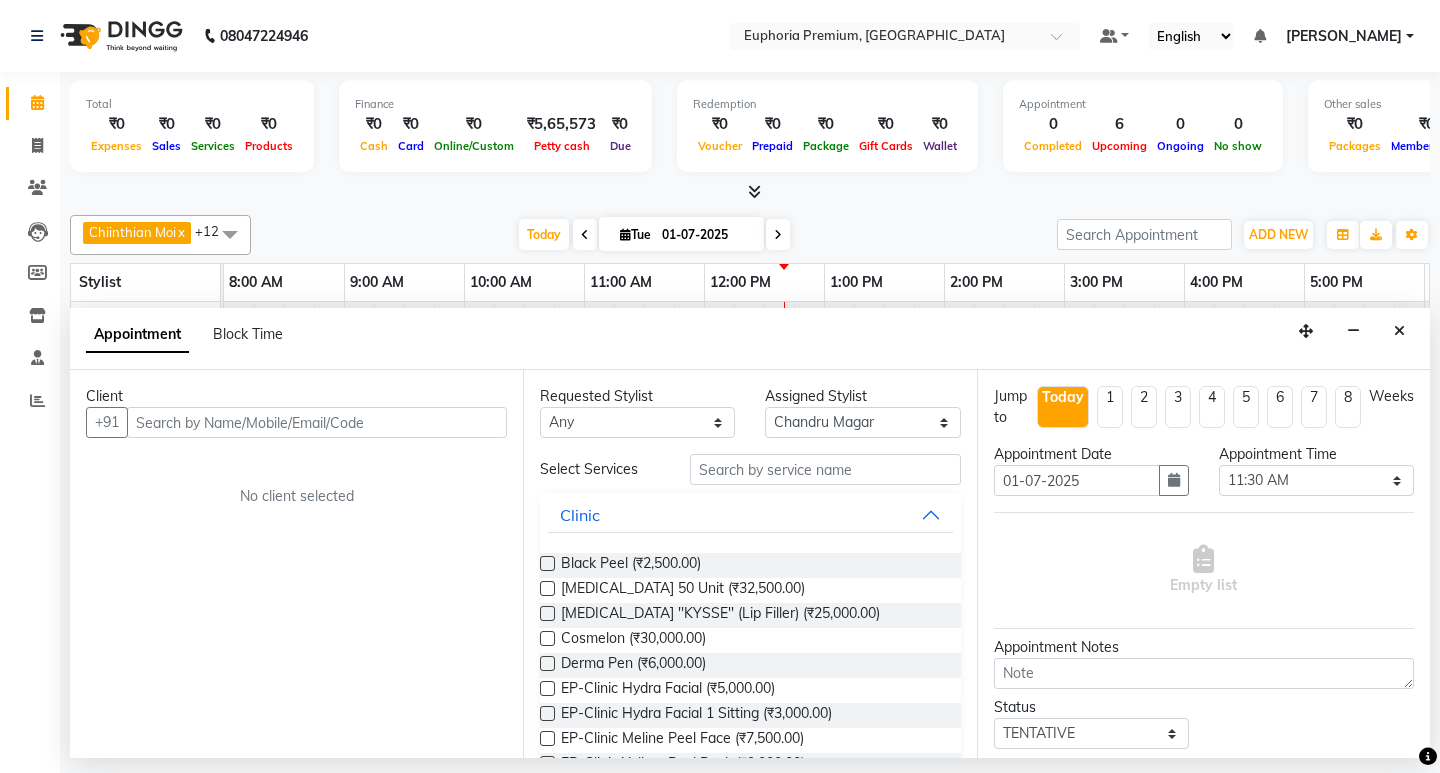 click at bounding box center (317, 422) 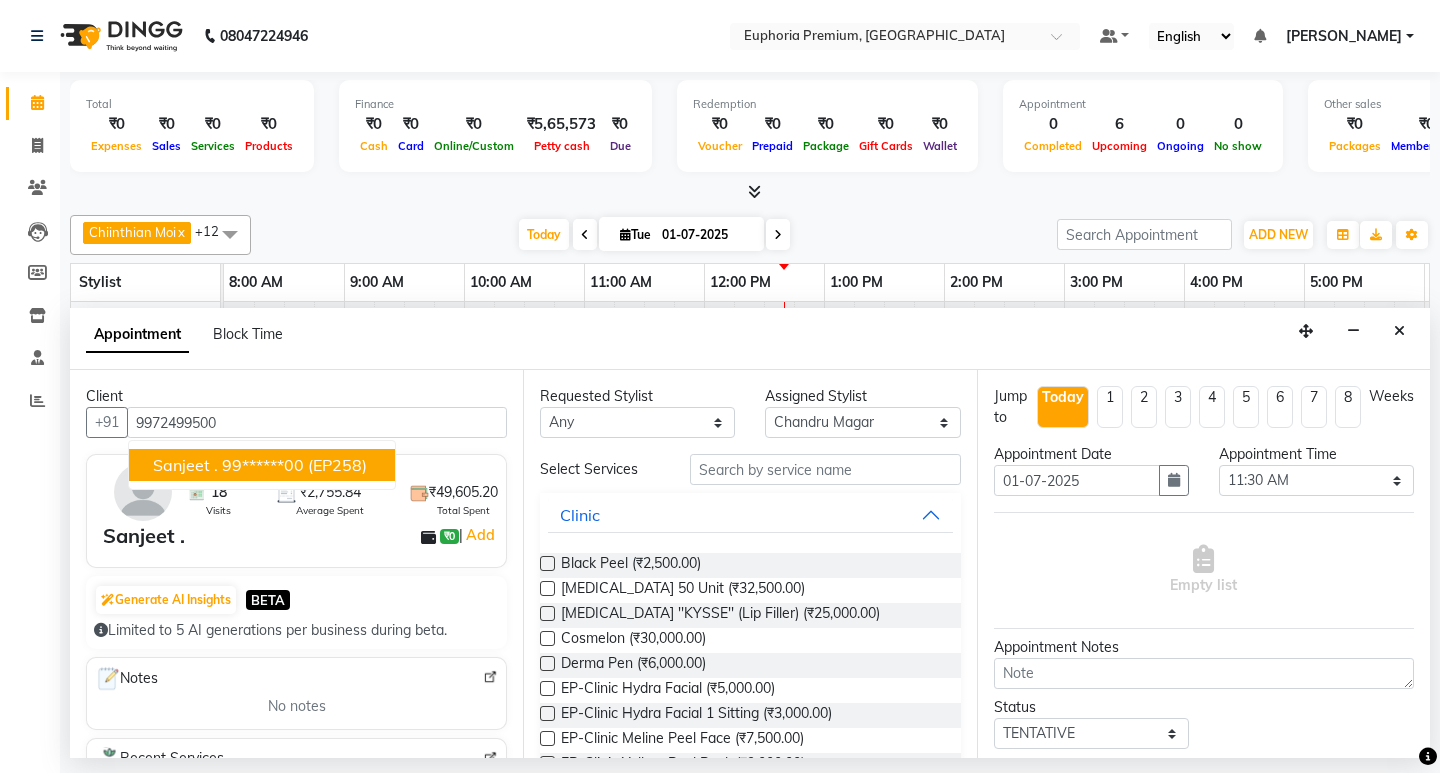 click on "(EP258)" at bounding box center (337, 465) 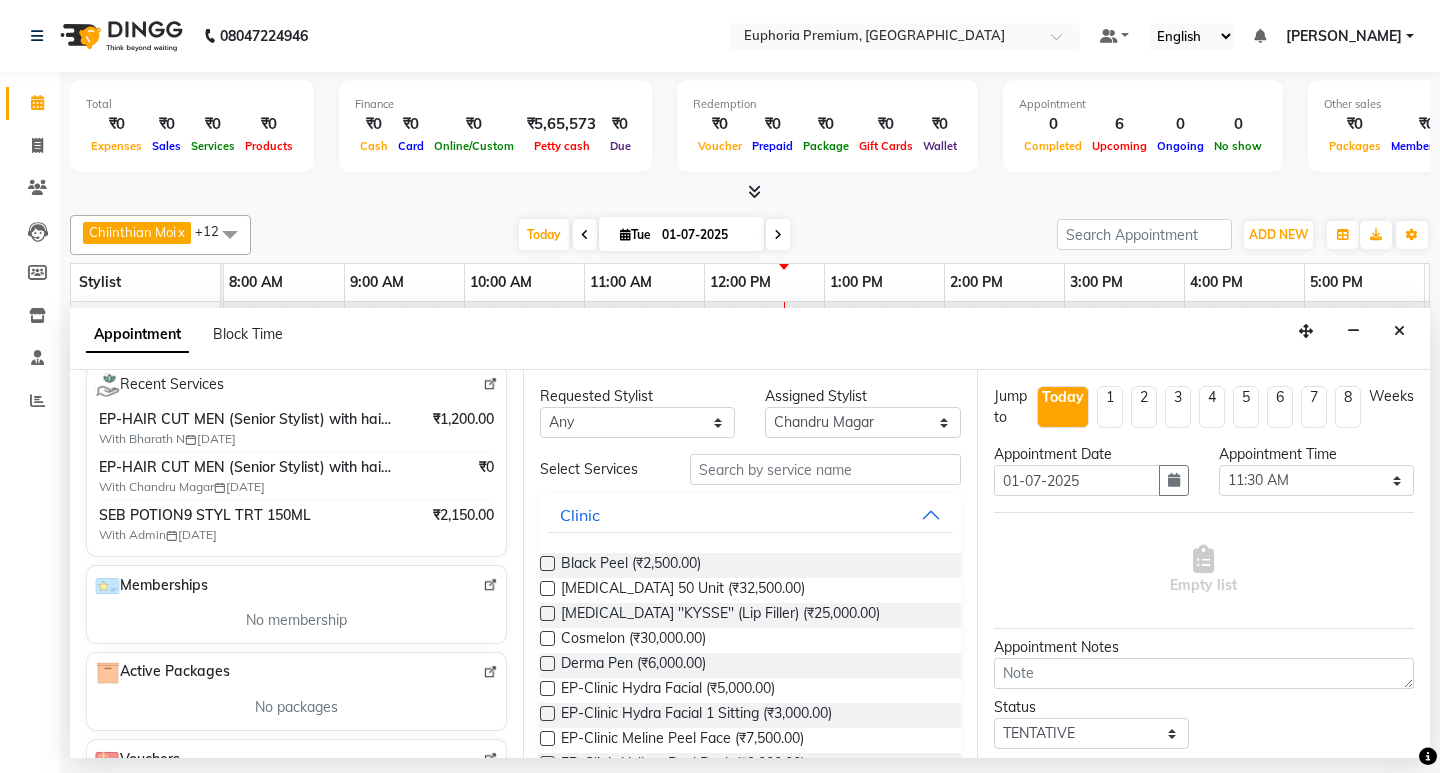 scroll, scrollTop: 500, scrollLeft: 0, axis: vertical 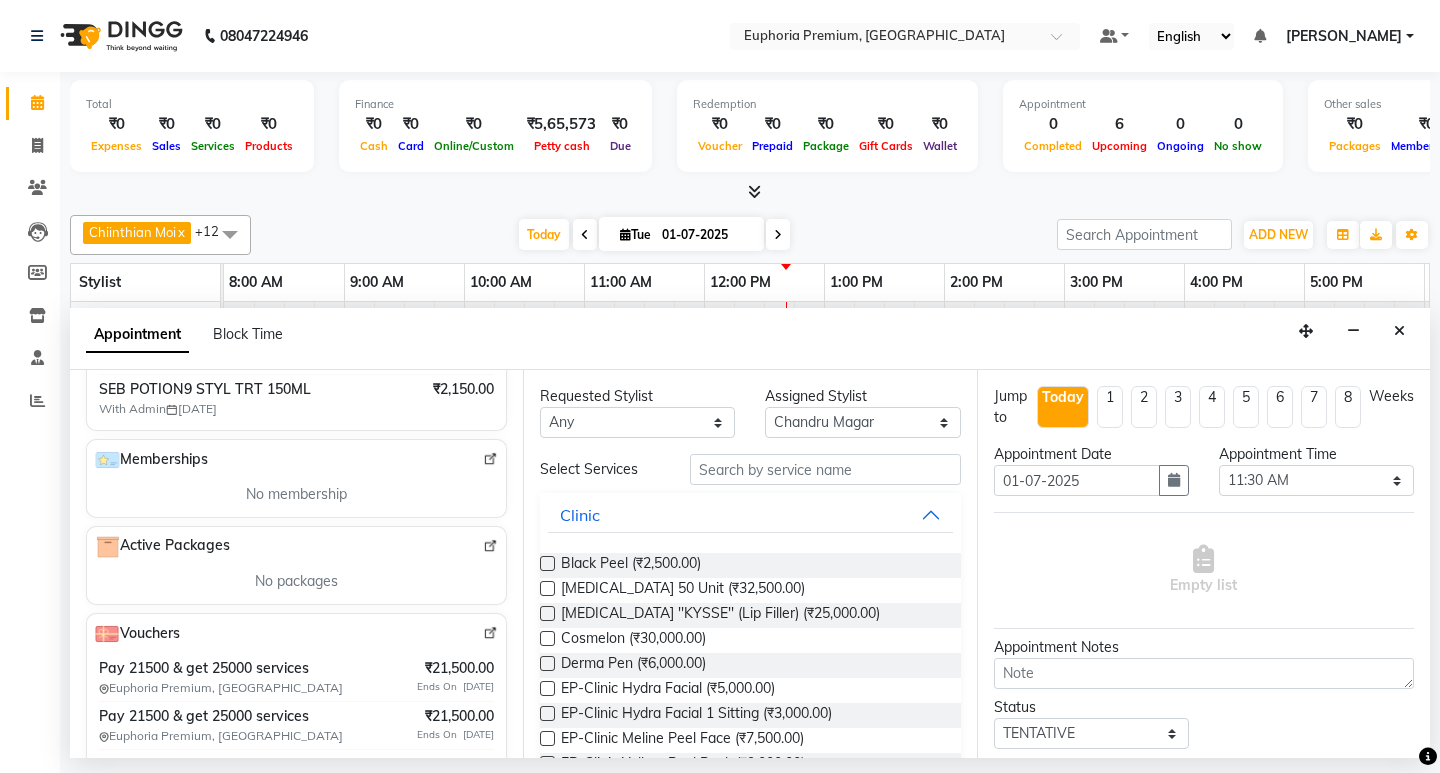 type on "99******00" 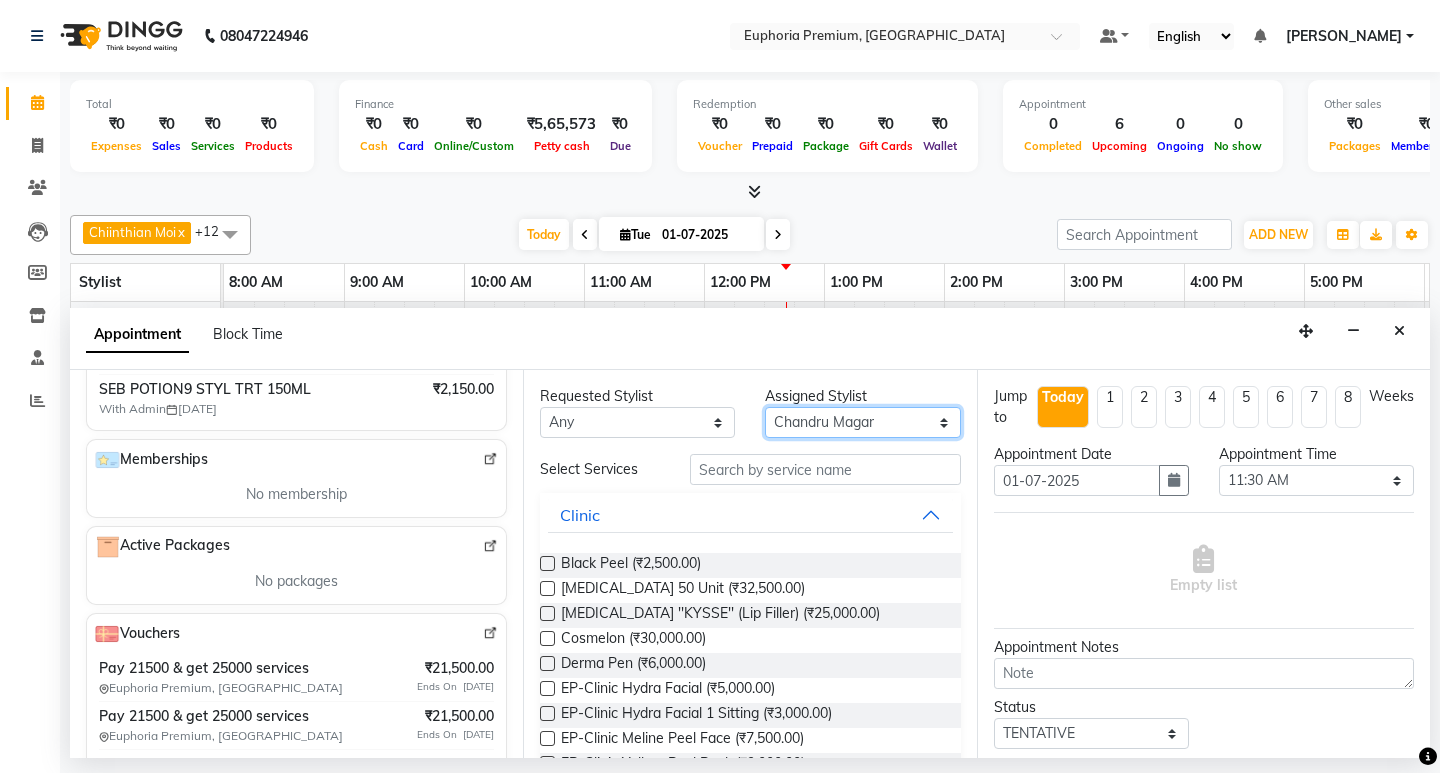 click on "Select Babu V Binoy  Chandru Magar ChonglianMoi MOI Daisy . Dhanya . Diya Khadka Fredrick Burrows Kishore K MRINALI MILI Pinky . Priya  K Rosy Sanate Savitha Vijayan Shishi L Vijayalakshmi M VISHON BAIDYA" at bounding box center (862, 422) 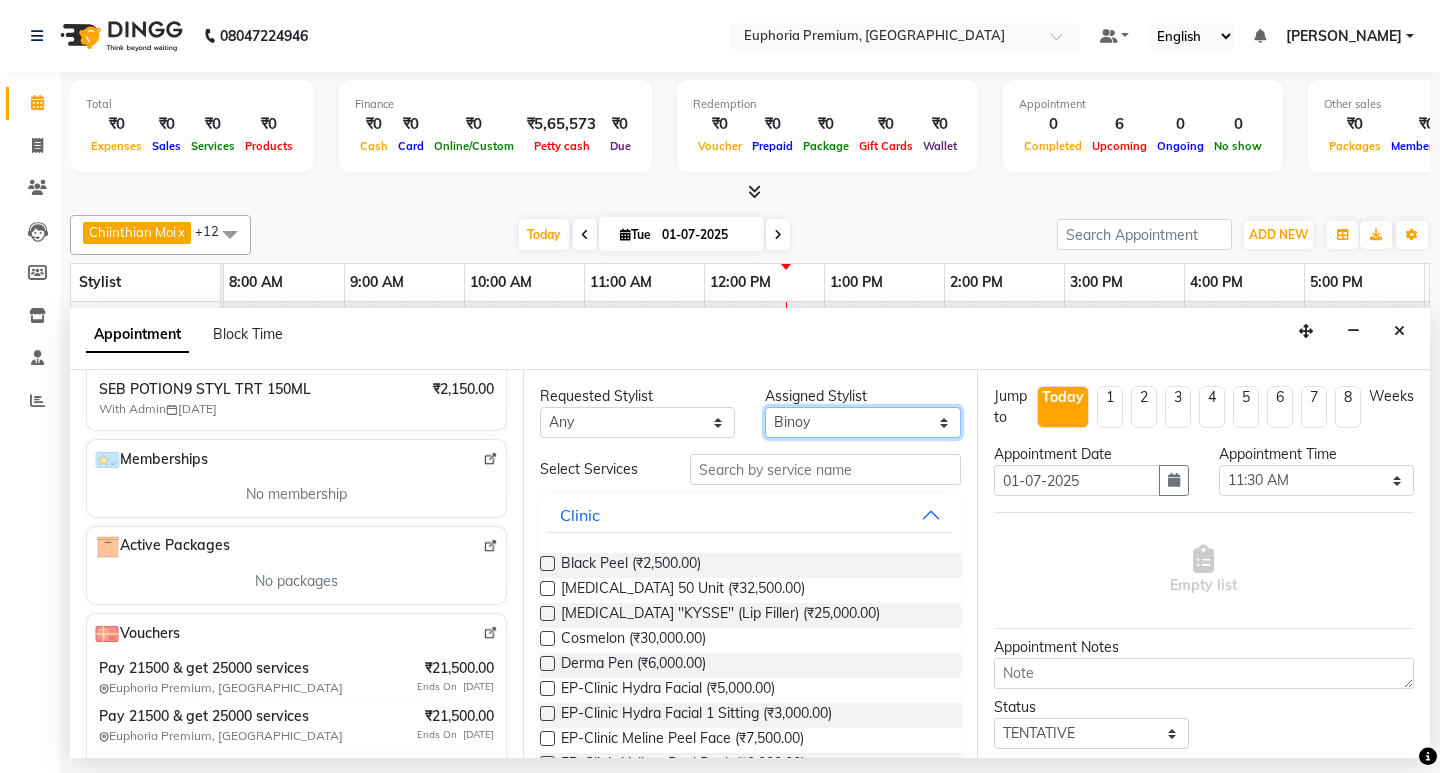 click on "Select Babu V Binoy  Chandru Magar ChonglianMoi MOI Daisy . Dhanya . Diya Khadka Fredrick Burrows Kishore K MRINALI MILI Pinky . Priya  K Rosy Sanate Savitha Vijayan Shishi L Vijayalakshmi M VISHON BAIDYA" at bounding box center [862, 422] 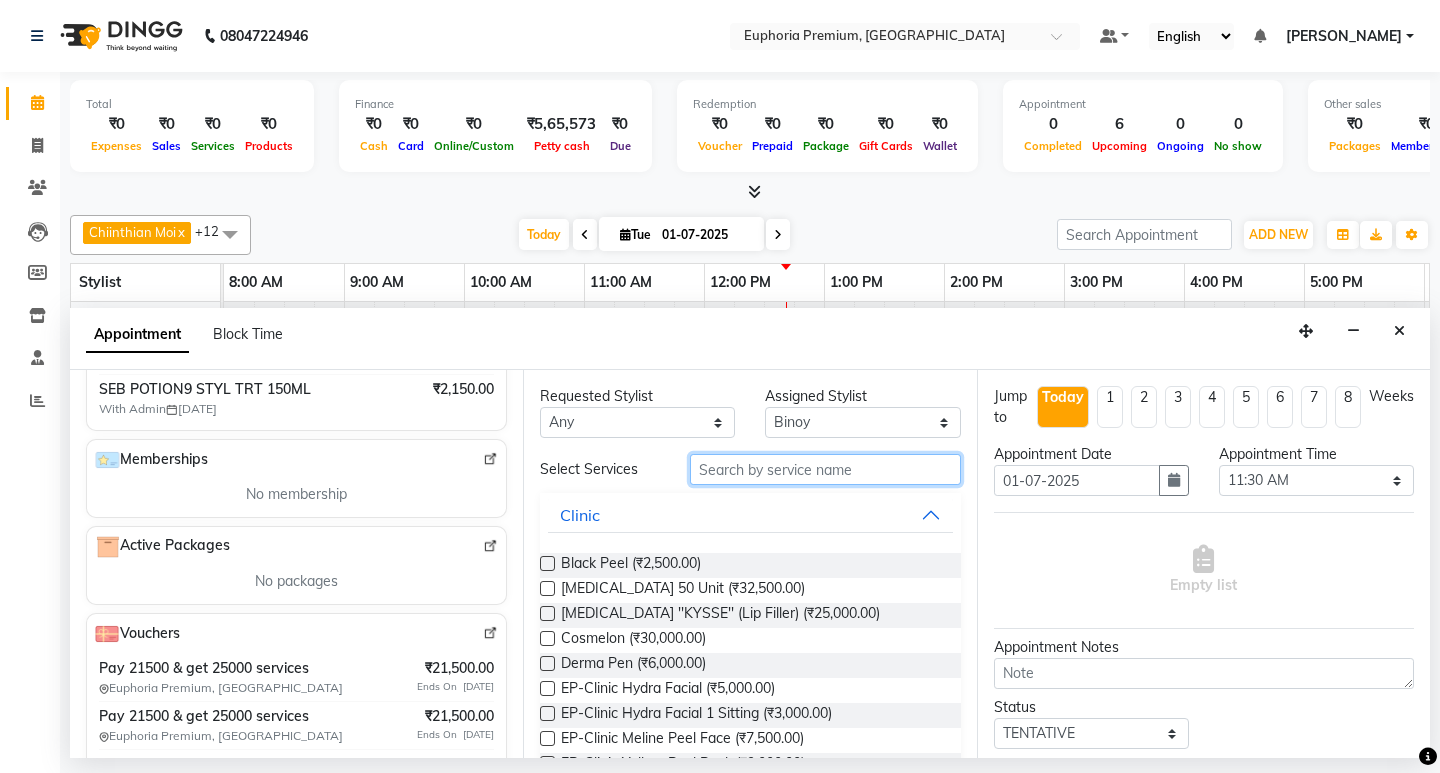 click at bounding box center [825, 469] 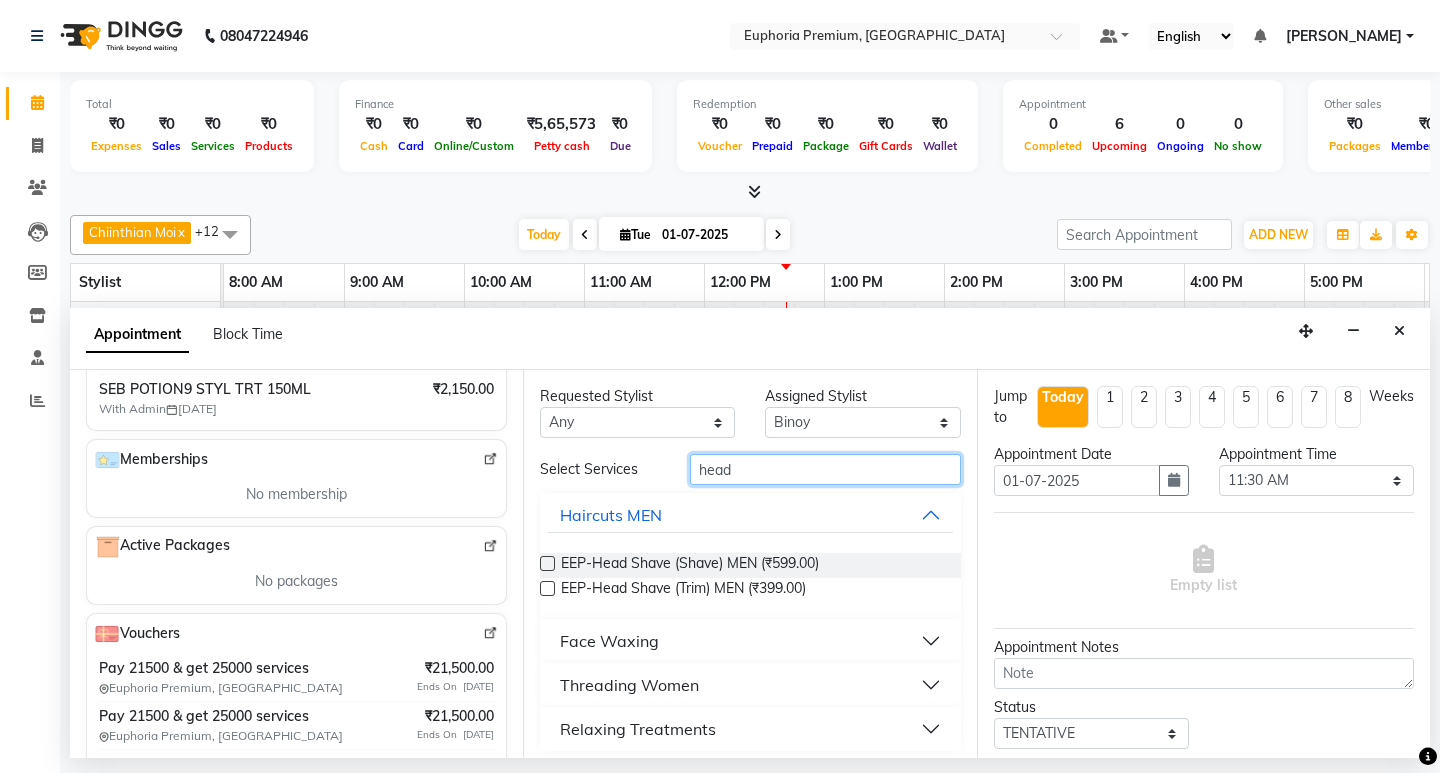 type on "head" 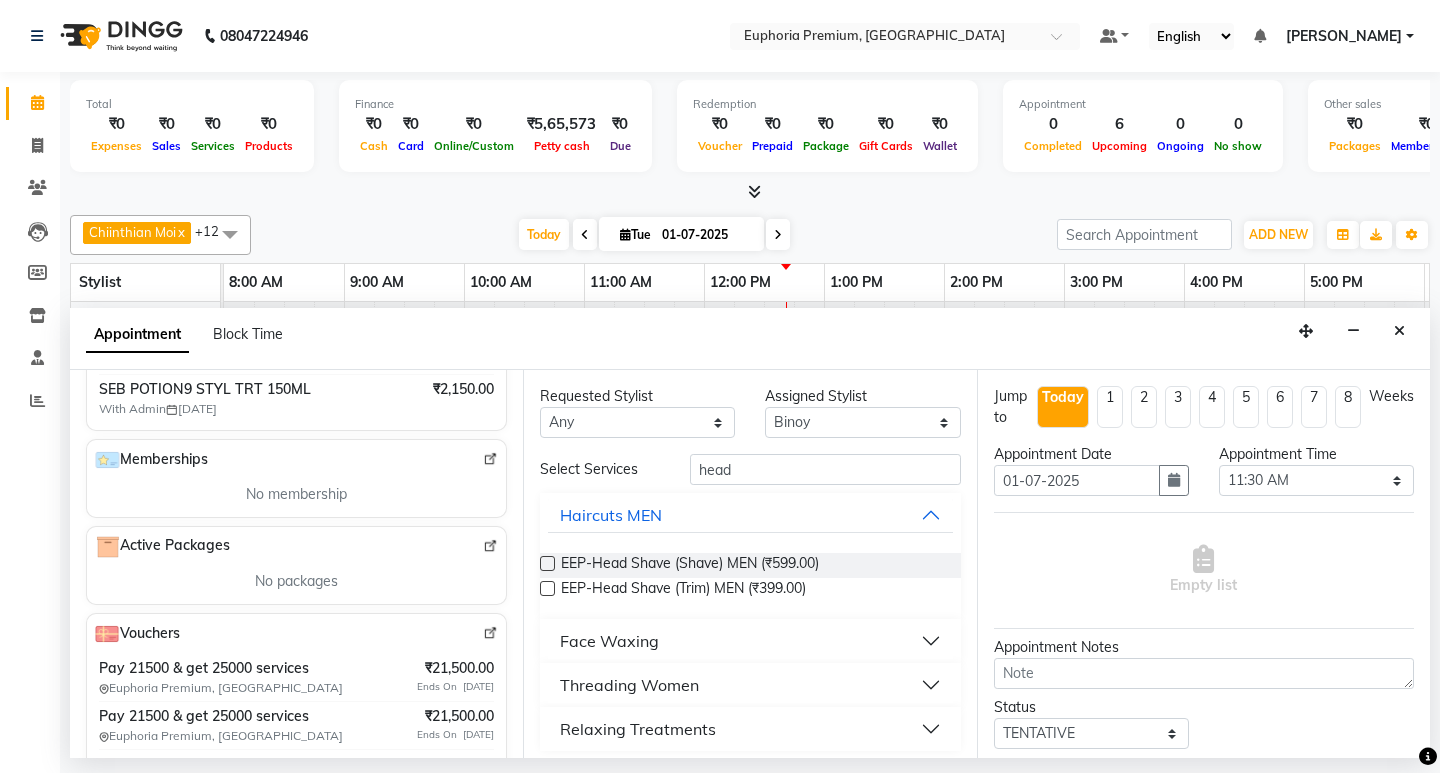 click on "Relaxing Treatments" at bounding box center [638, 729] 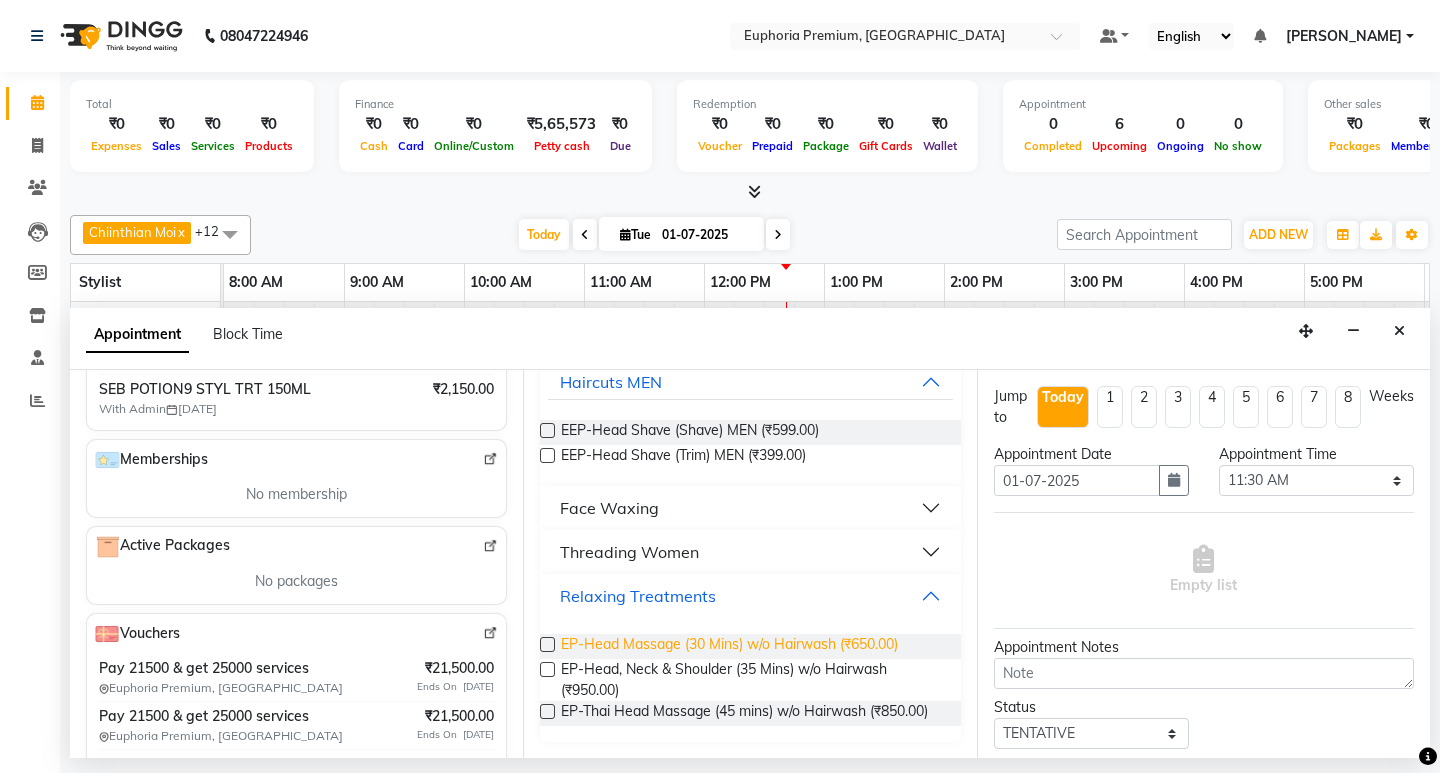 scroll, scrollTop: 50, scrollLeft: 0, axis: vertical 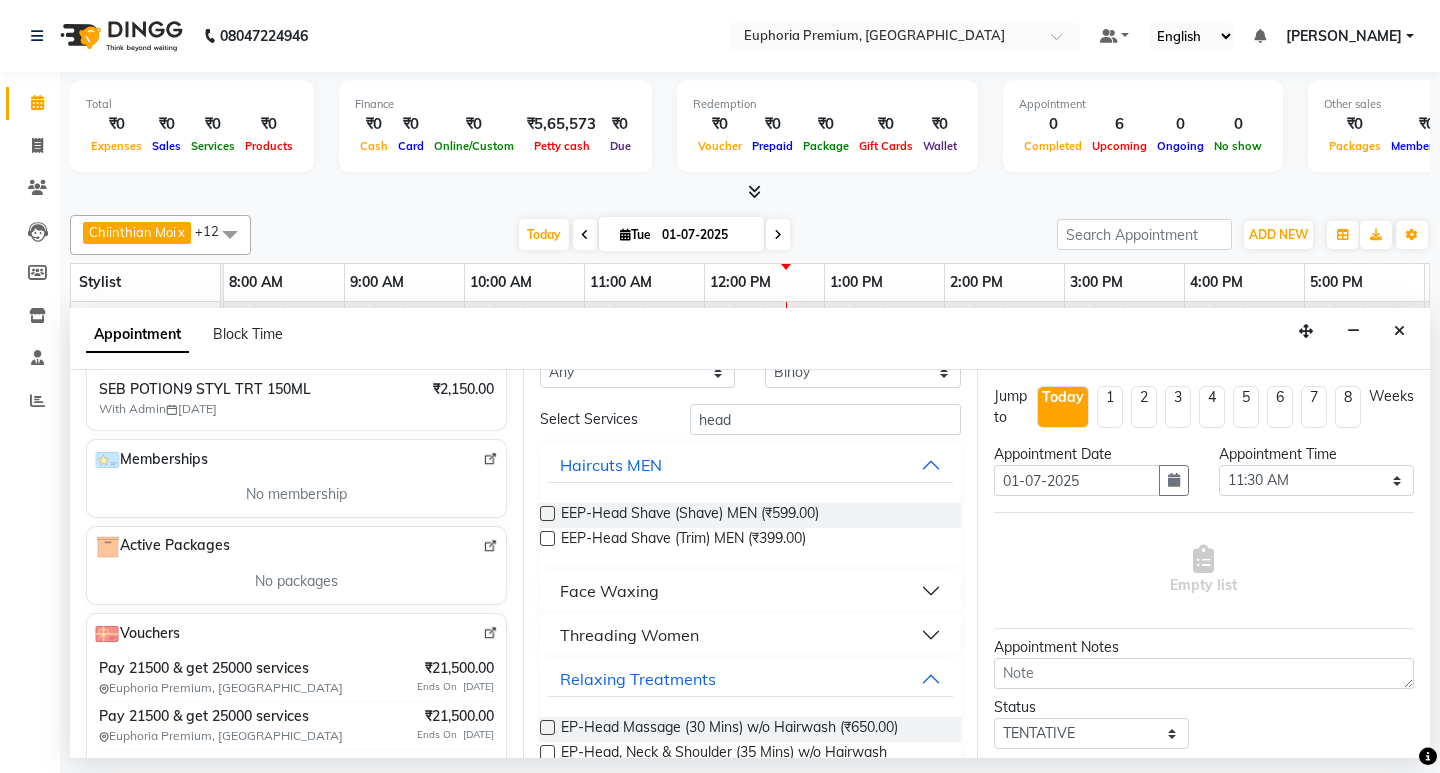click at bounding box center [547, 727] 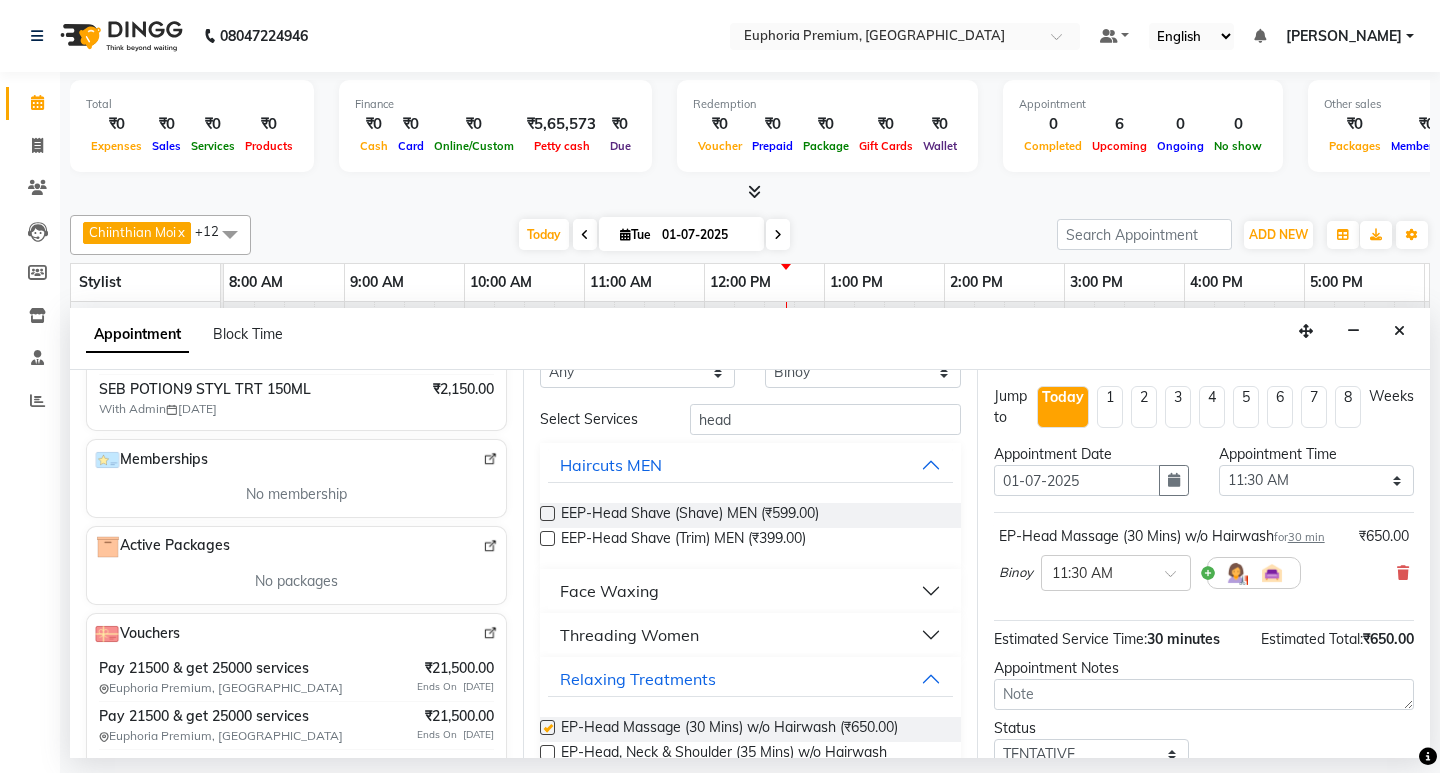 checkbox on "false" 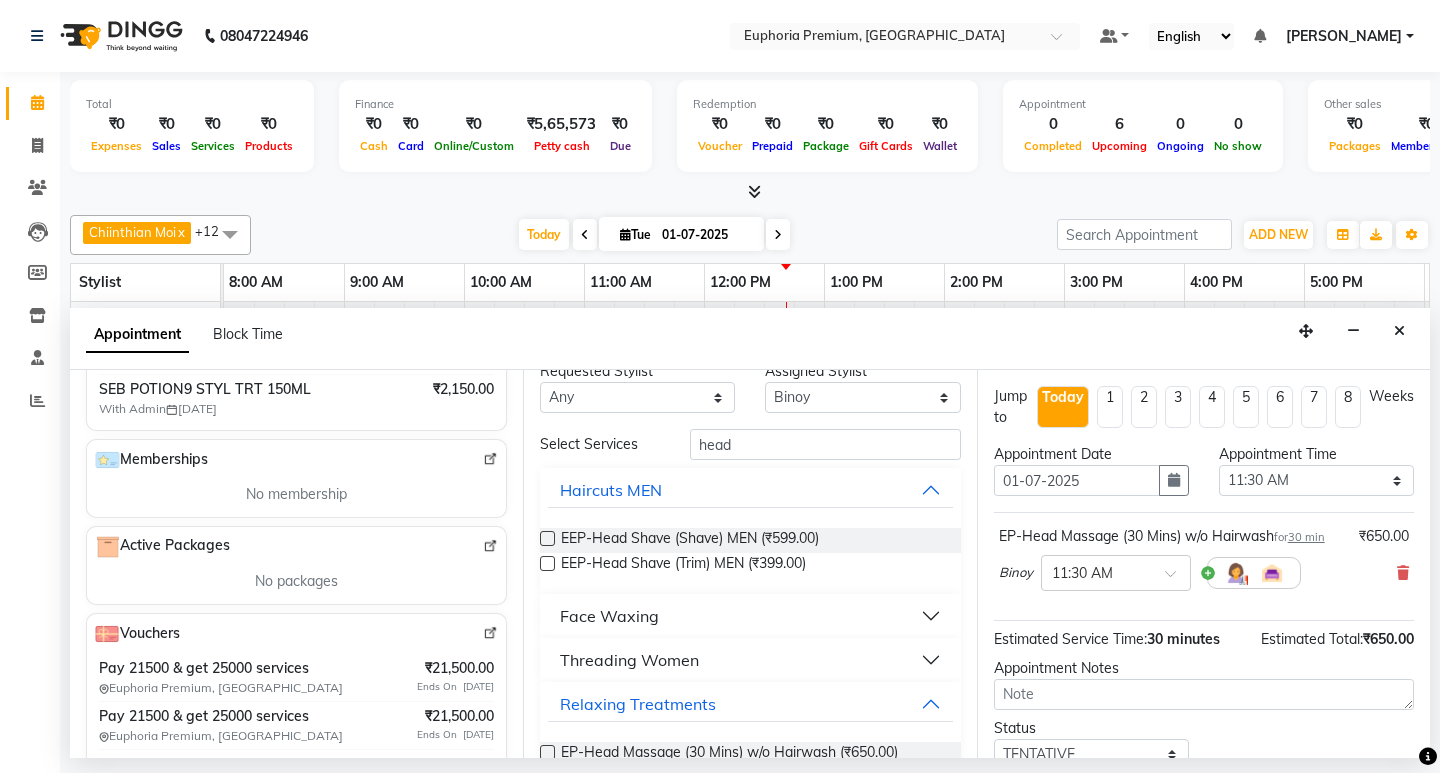 scroll, scrollTop: 0, scrollLeft: 0, axis: both 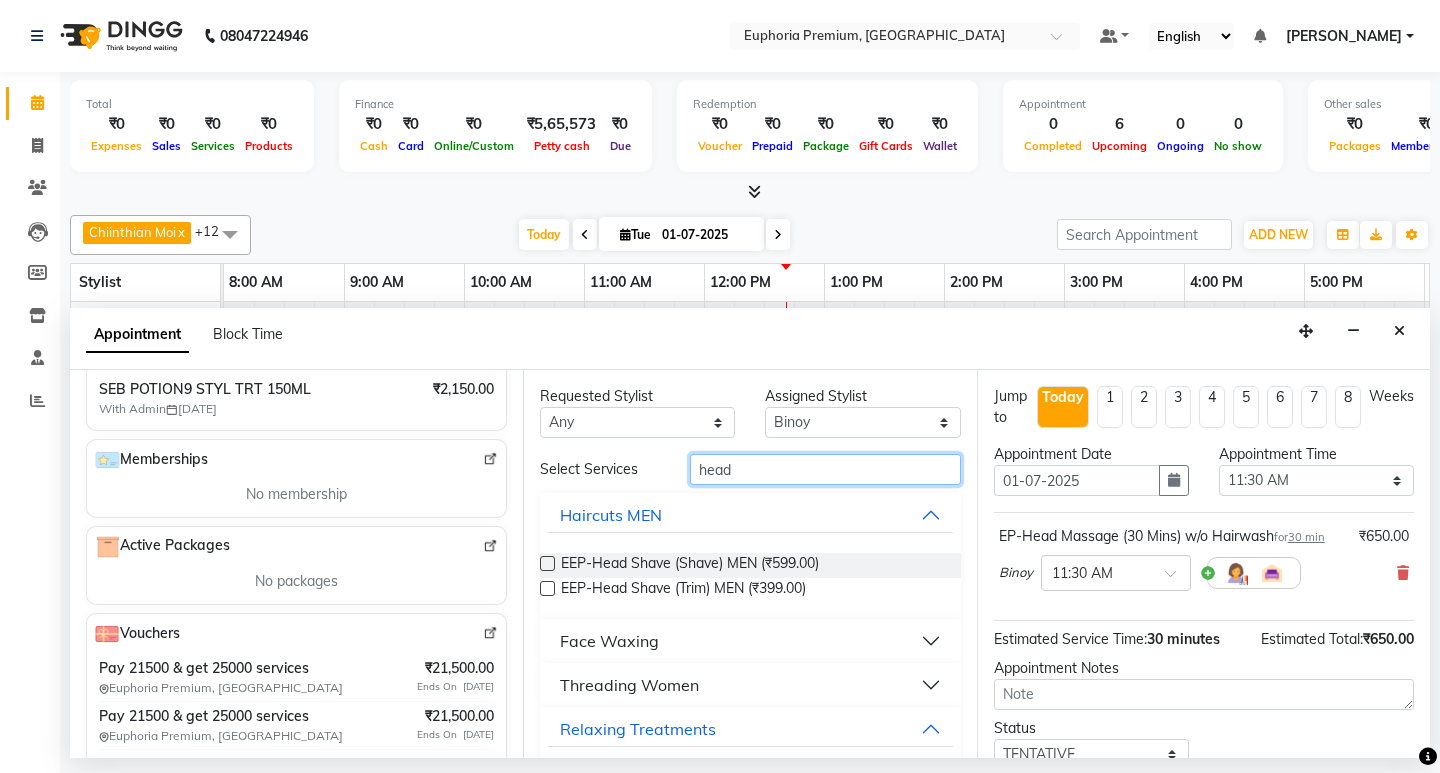 click on "head" at bounding box center [825, 469] 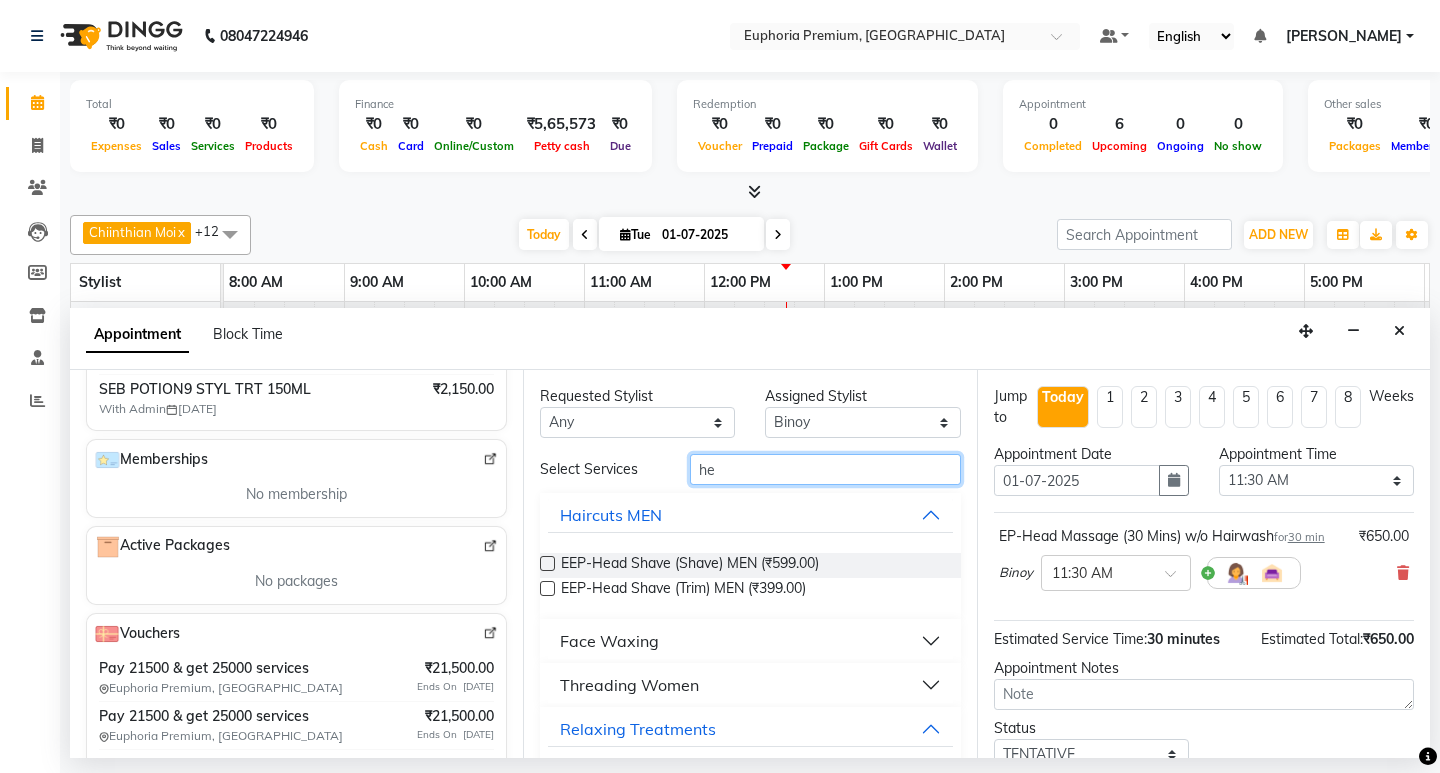 type on "h" 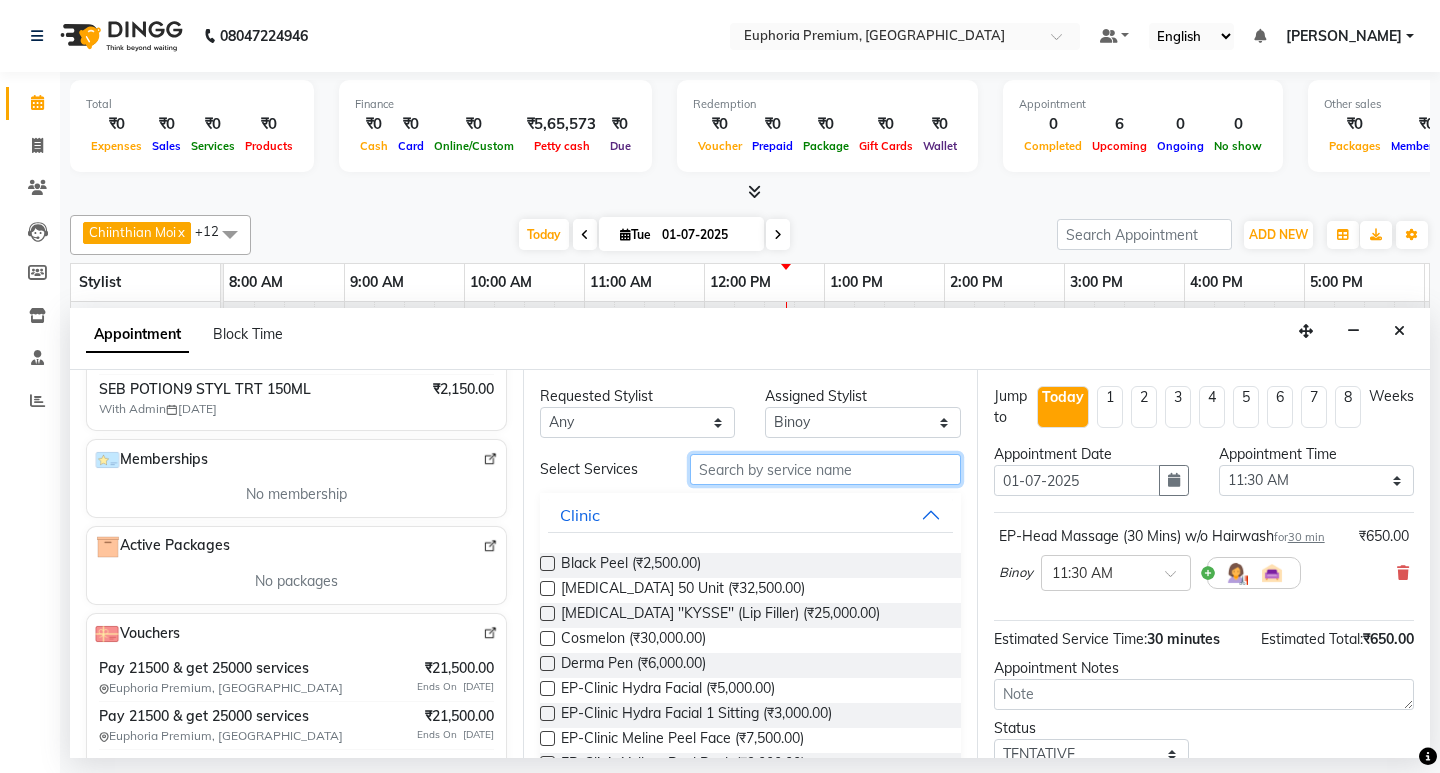 type 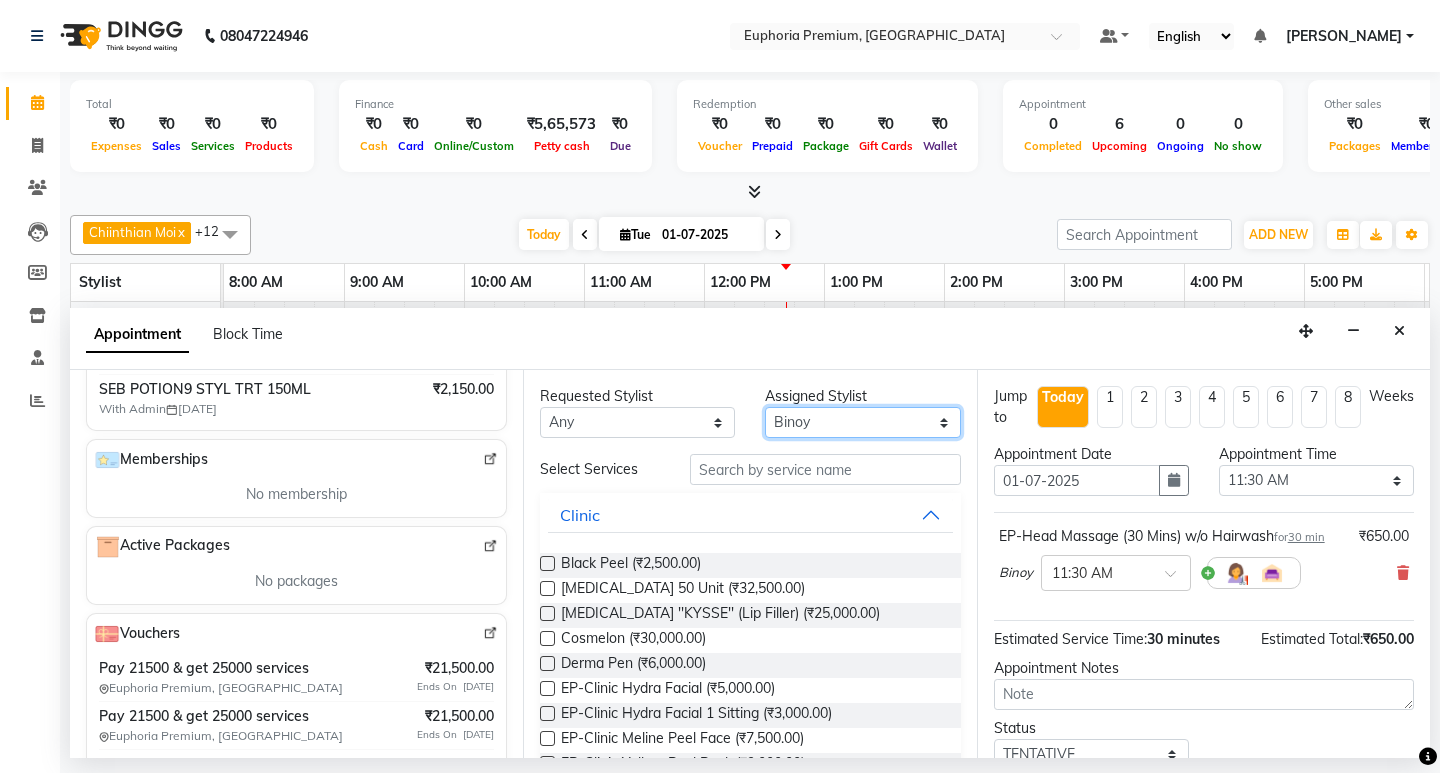 click on "Select Babu V Binoy  Chandru Magar ChonglianMoi MOI Daisy . Dhanya . Diya Khadka Fredrick Burrows Kishore K MRINALI MILI Pinky . Priya  K Rosy Sanate Savitha Vijayan Shishi L Vijayalakshmi M VISHON BAIDYA" at bounding box center (862, 422) 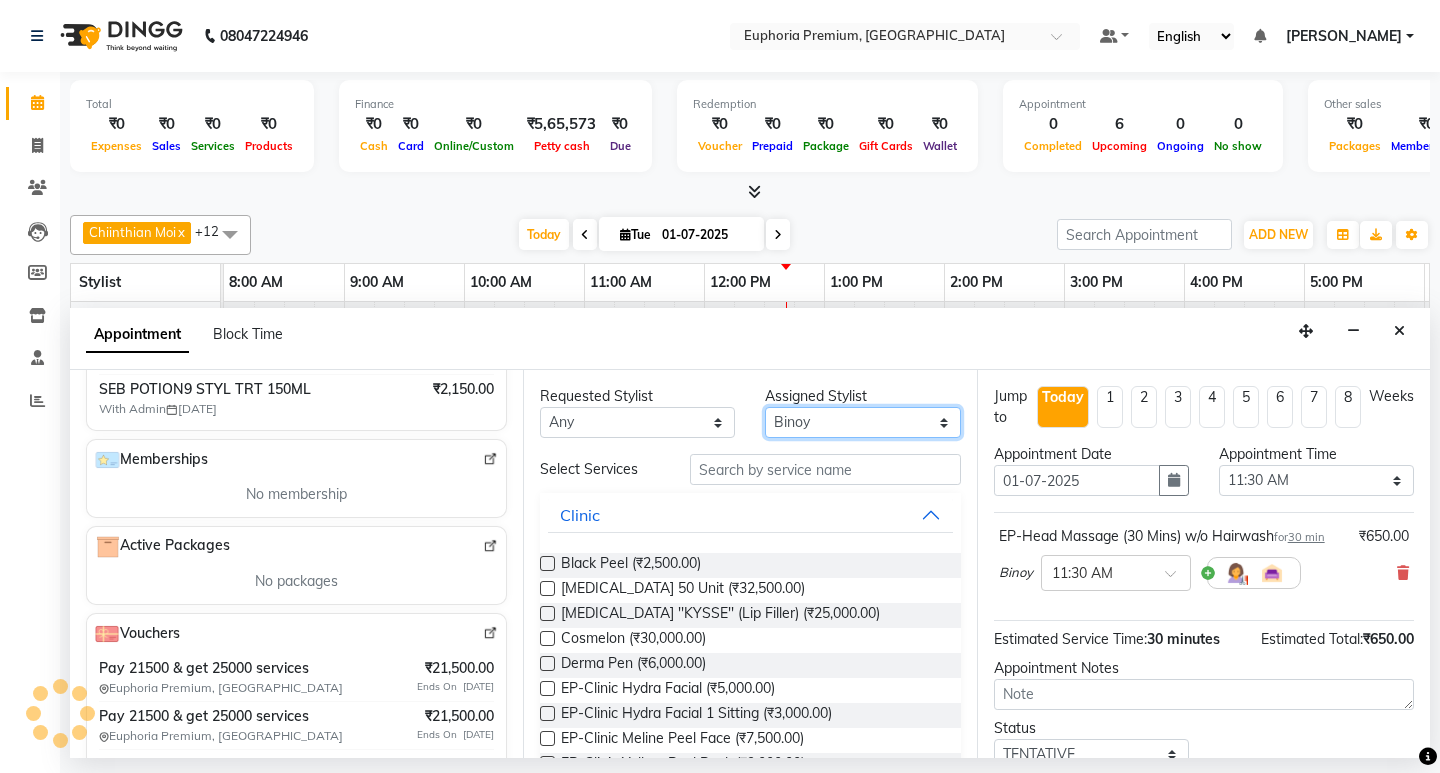 select on "75141" 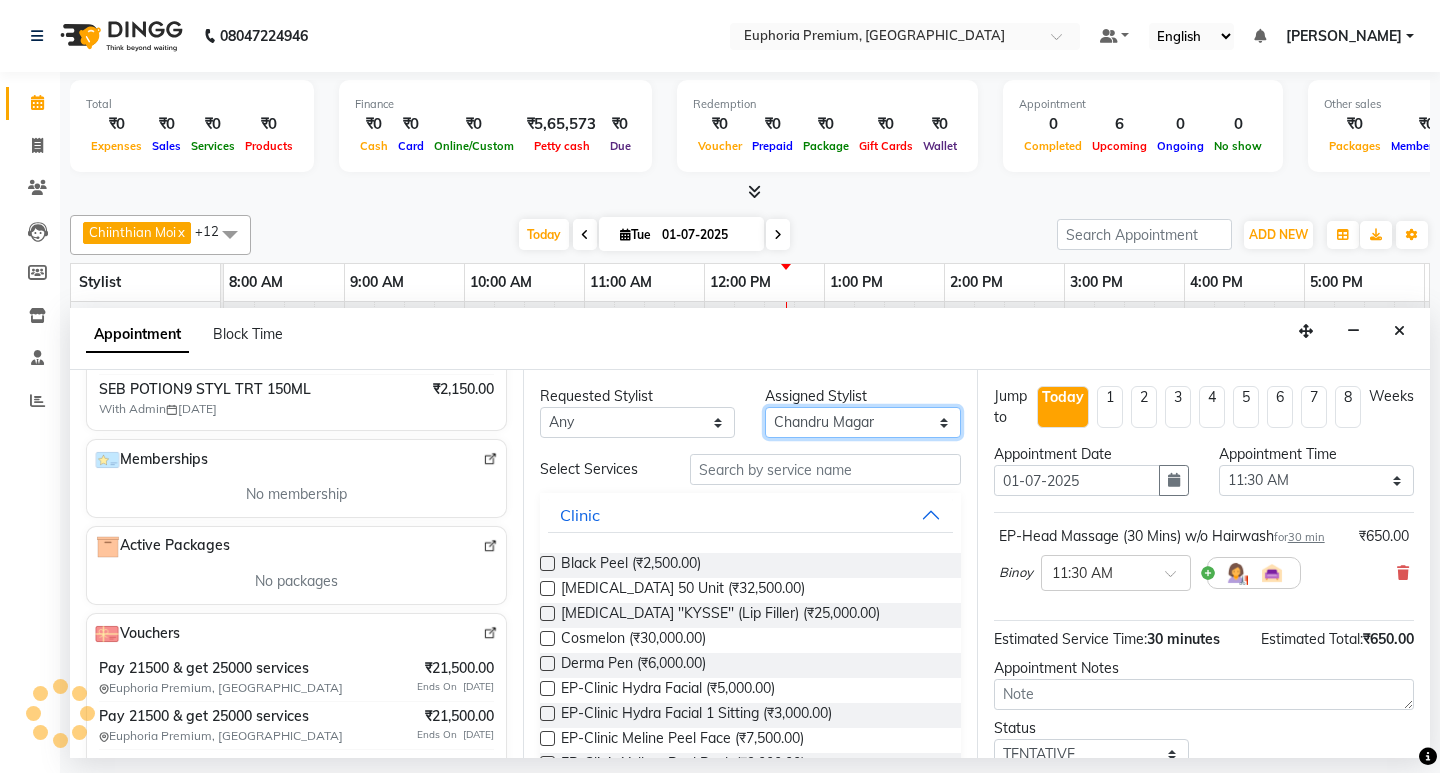 click on "Select Babu V Binoy  Chandru Magar ChonglianMoi MOI Daisy . Dhanya . Diya Khadka Fredrick Burrows Kishore K MRINALI MILI Pinky . Priya  K Rosy Sanate Savitha Vijayan Shishi L Vijayalakshmi M VISHON BAIDYA" at bounding box center [862, 422] 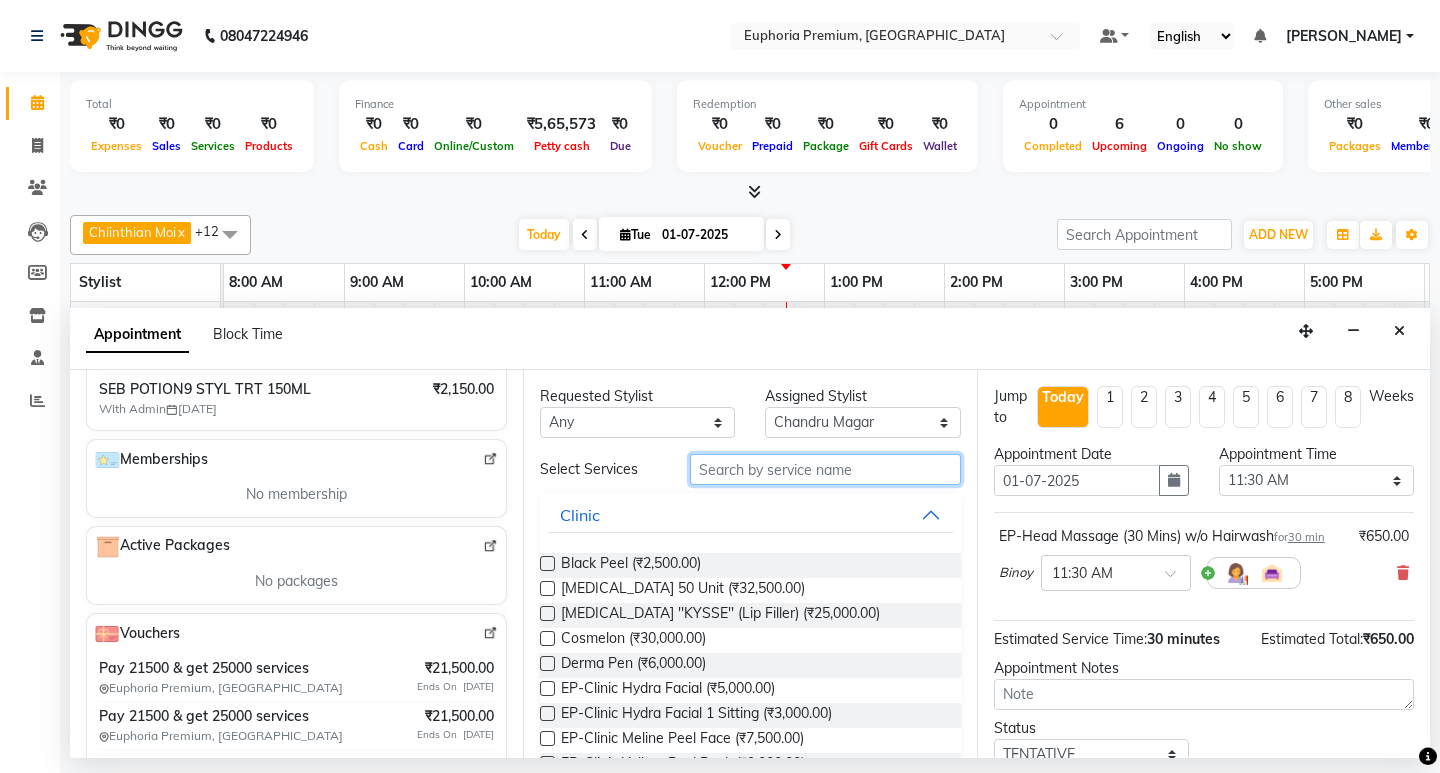 click at bounding box center [825, 469] 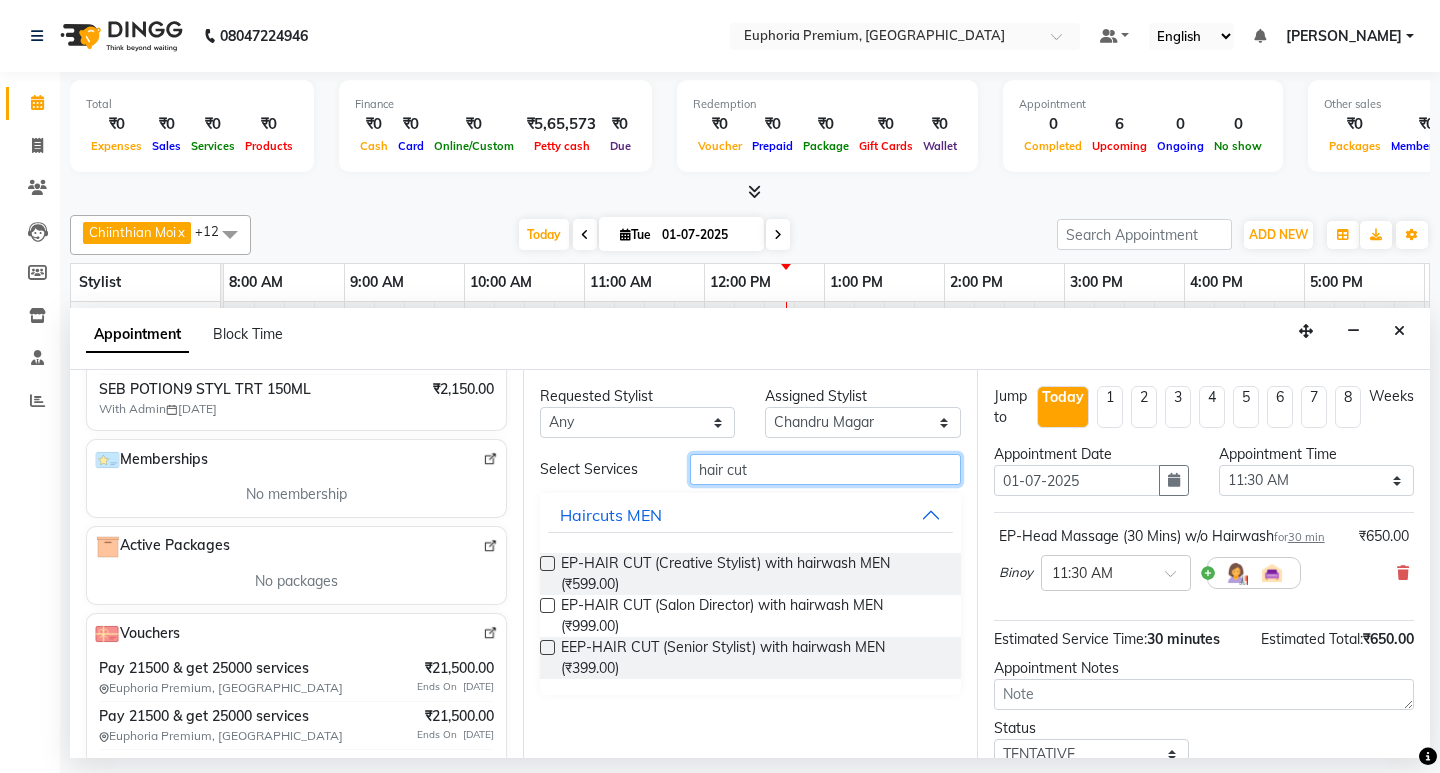 type on "hair cut" 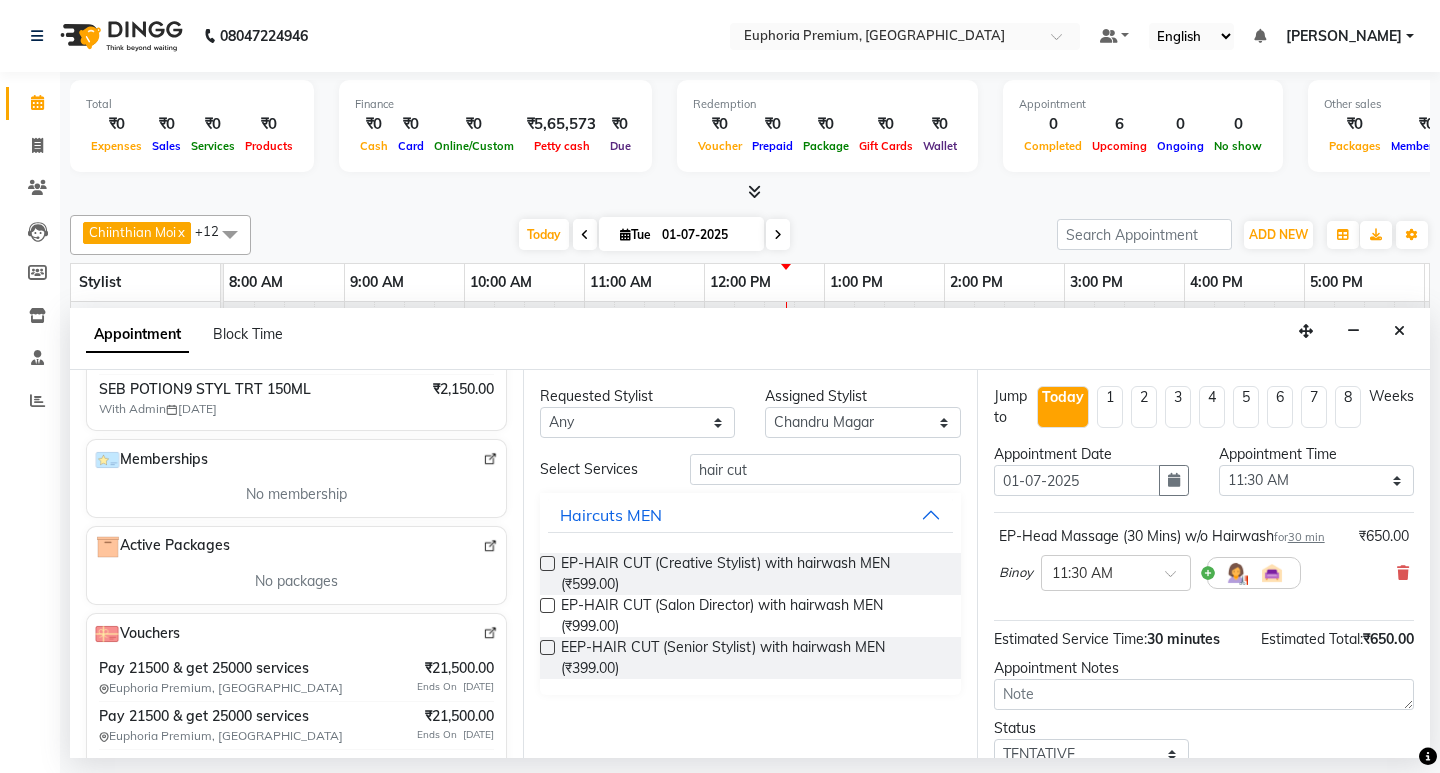 click at bounding box center (547, 563) 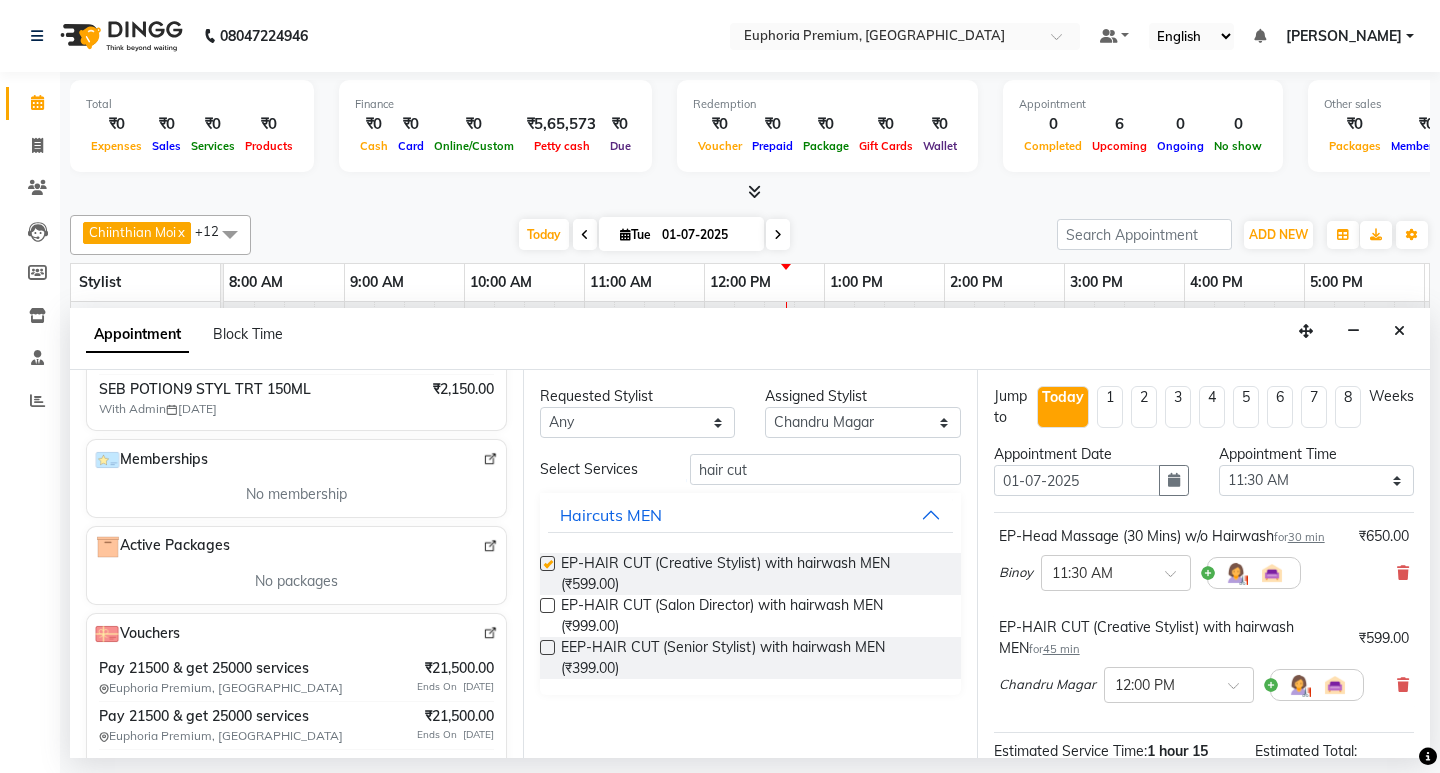 checkbox on "false" 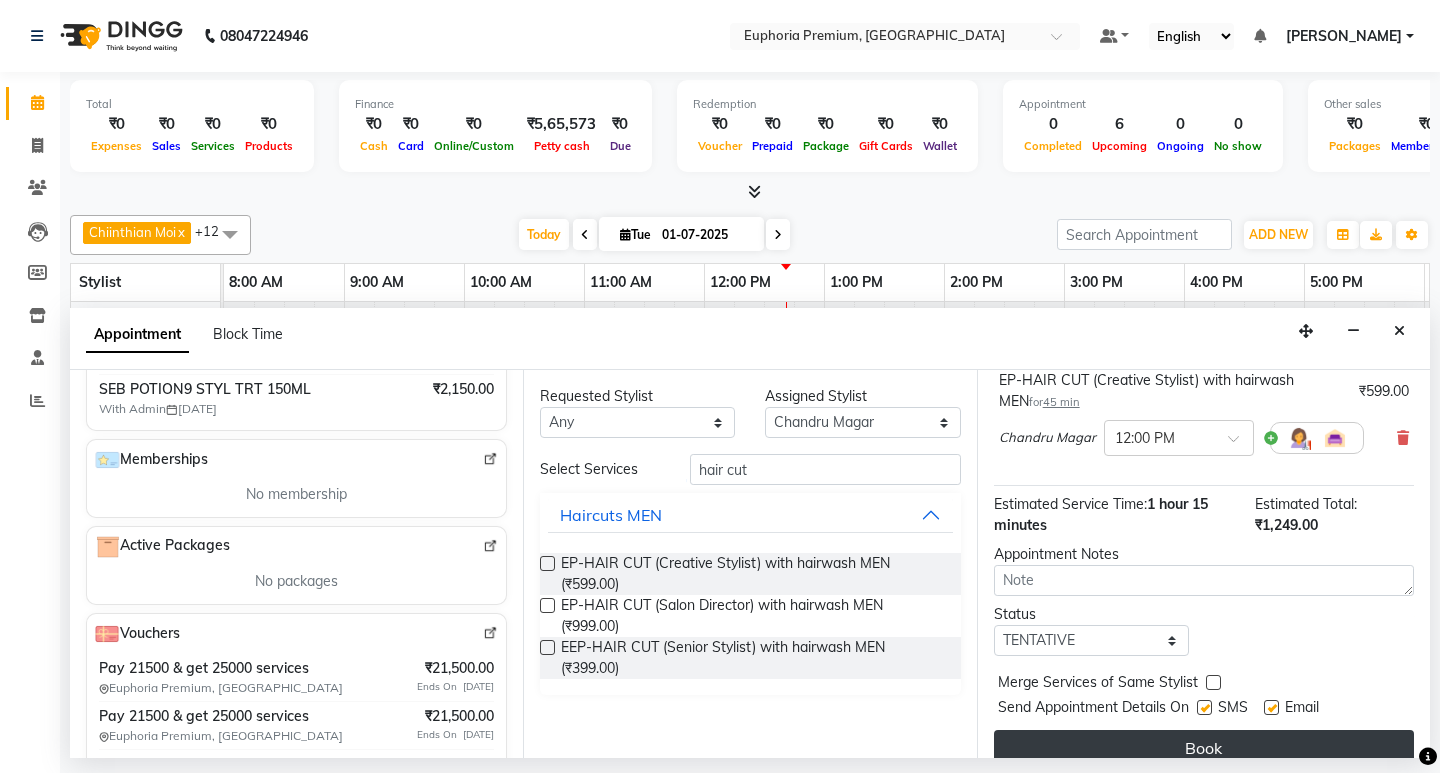 scroll, scrollTop: 292, scrollLeft: 0, axis: vertical 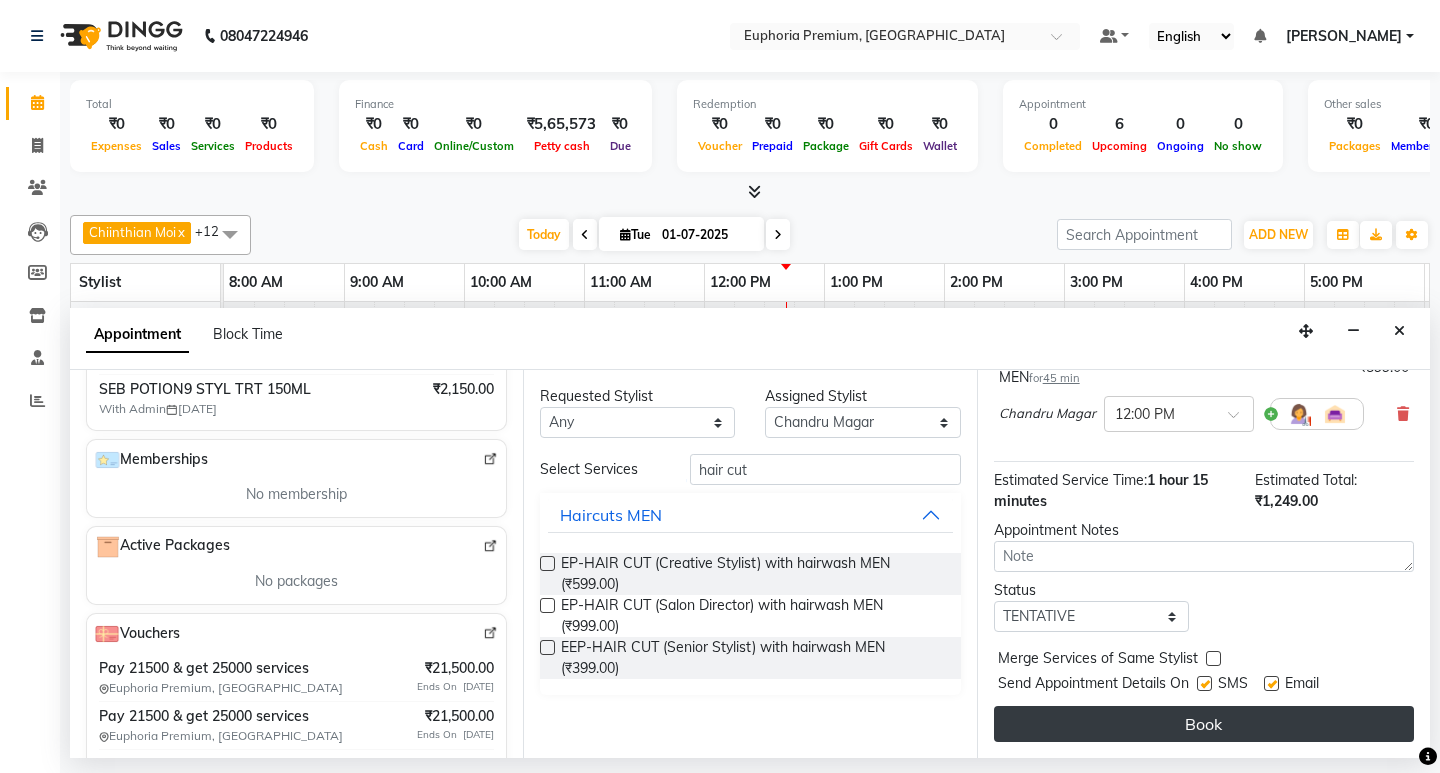 click on "Book" at bounding box center (1204, 724) 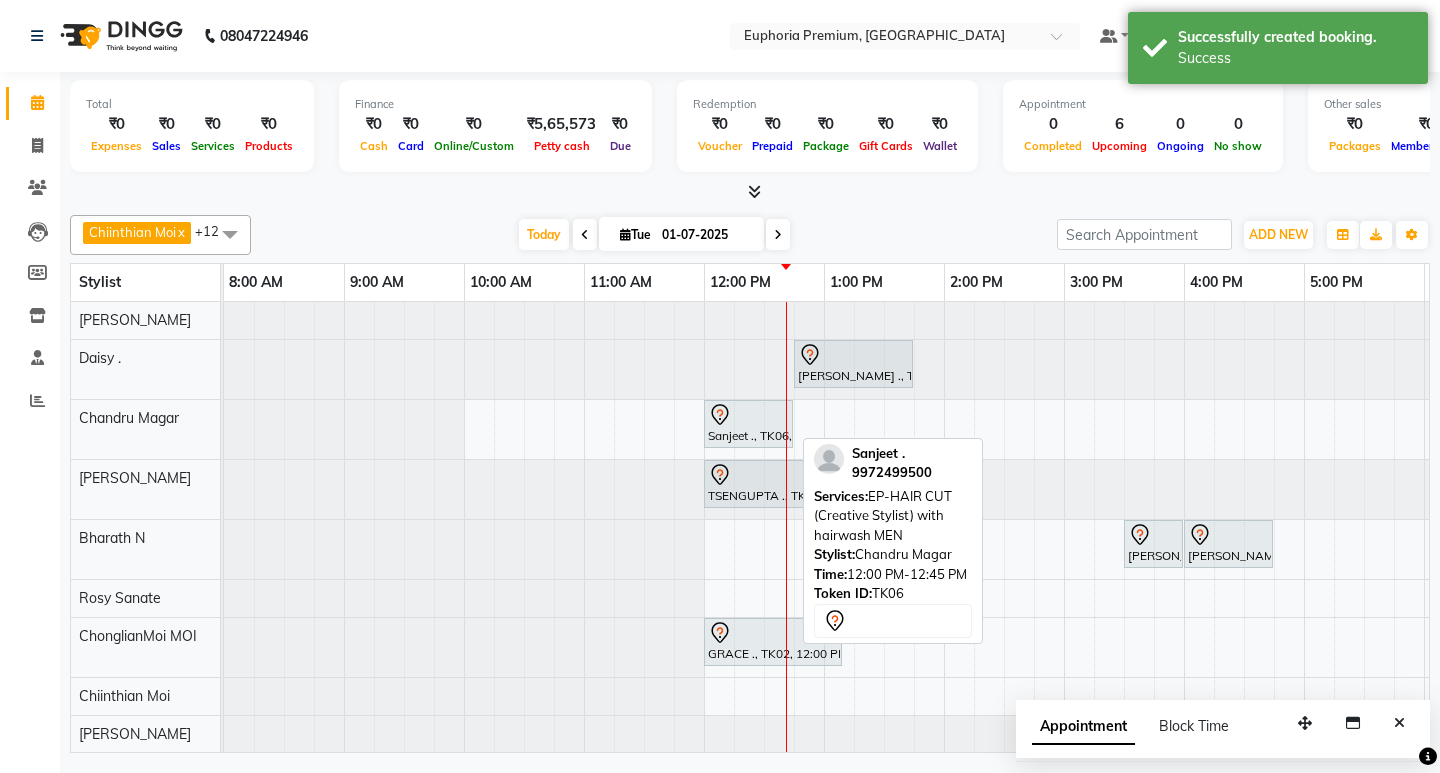 click at bounding box center [748, 415] 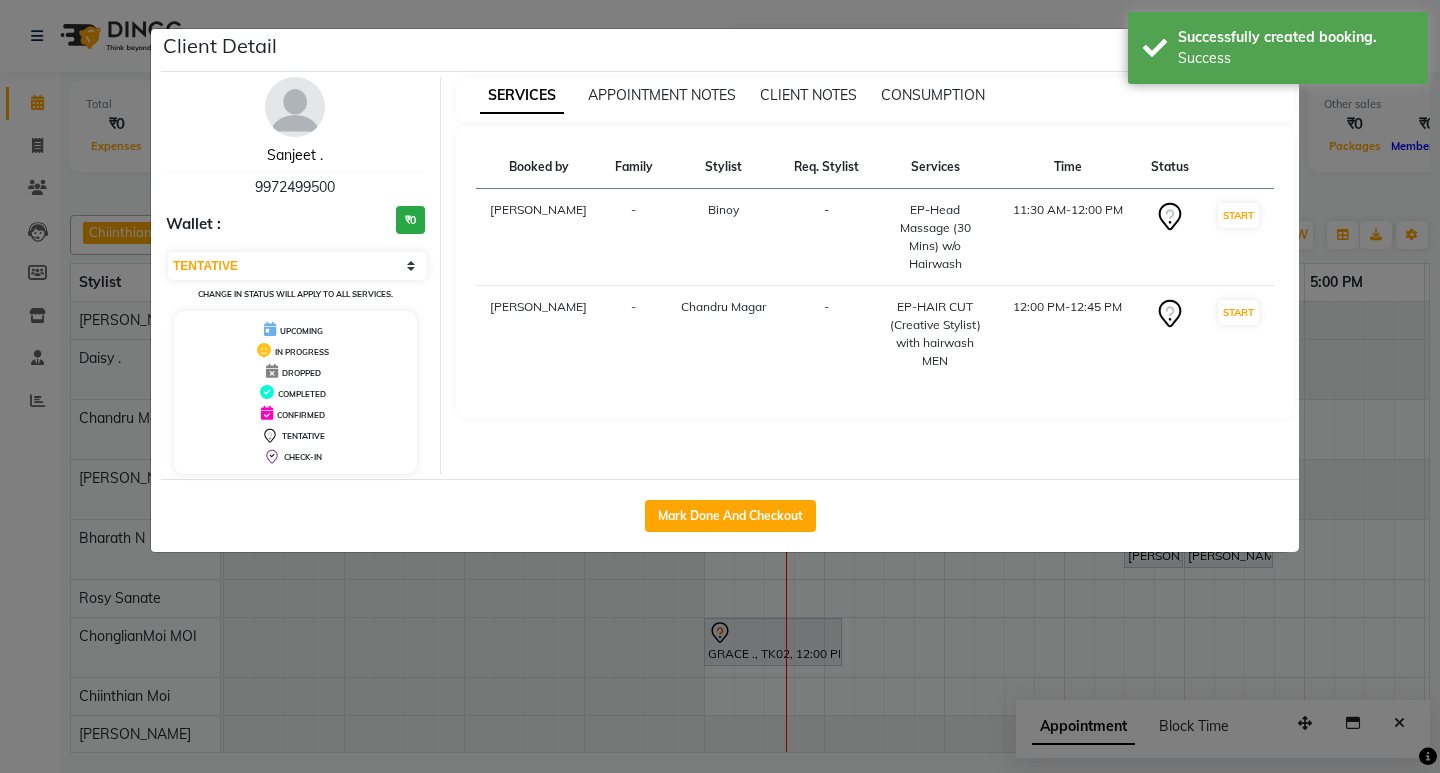 click on "Sanjeet ." at bounding box center (295, 155) 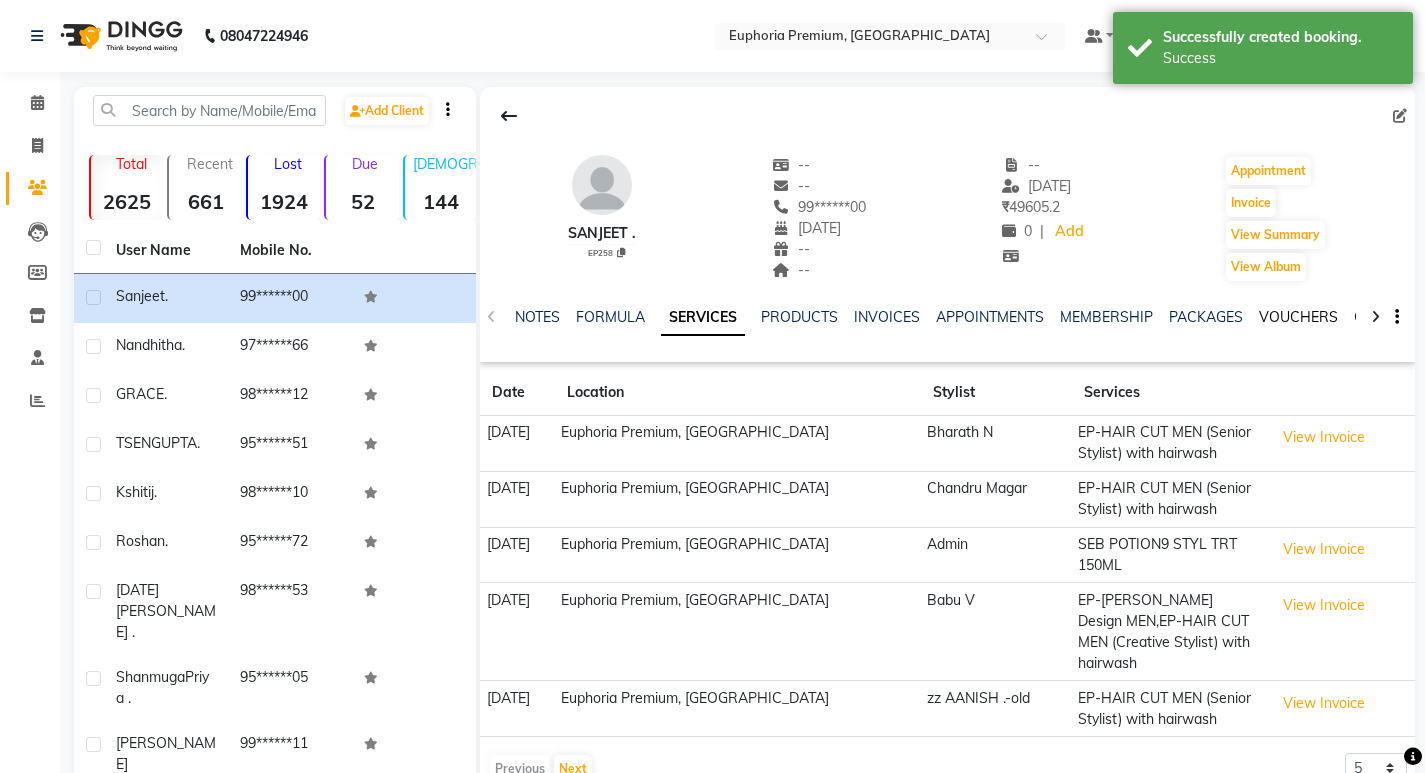 click on "VOUCHERS" 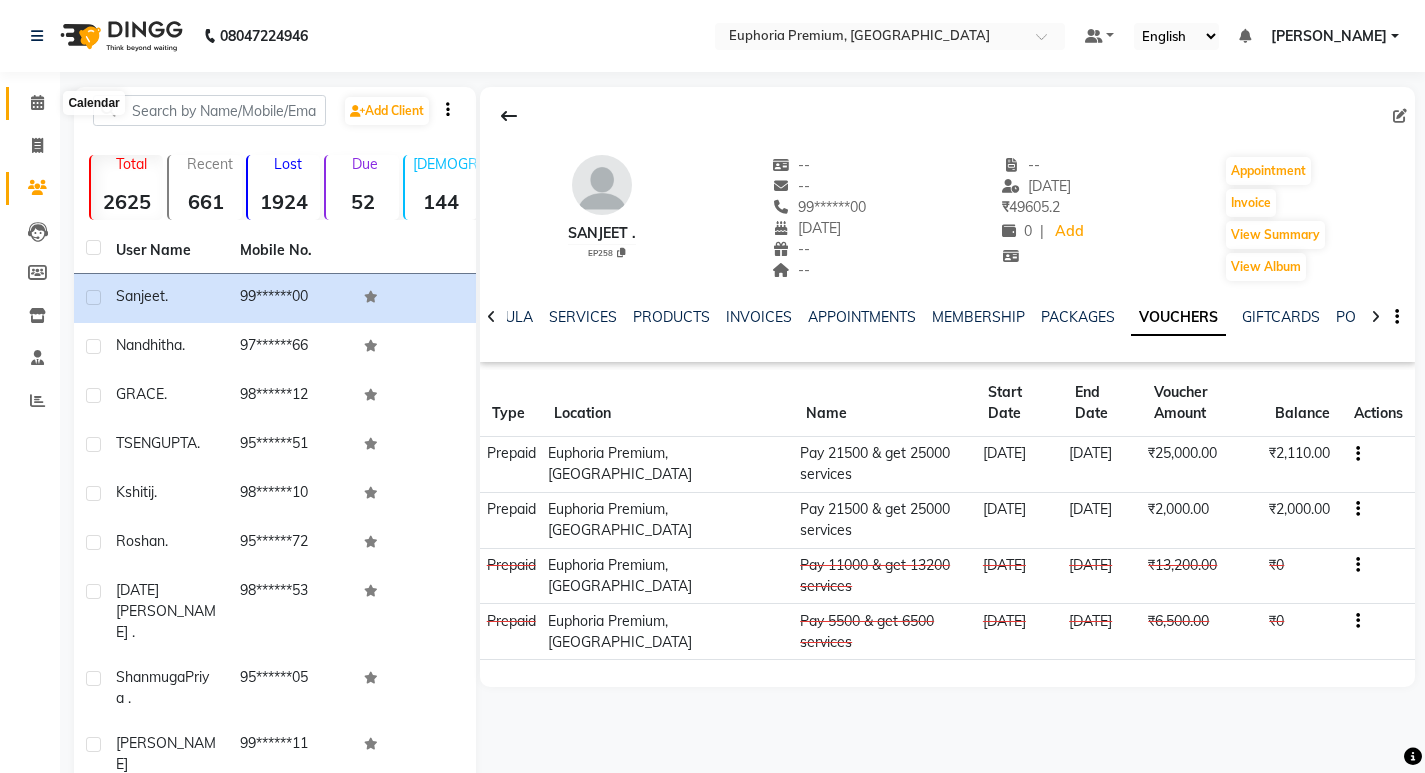 click 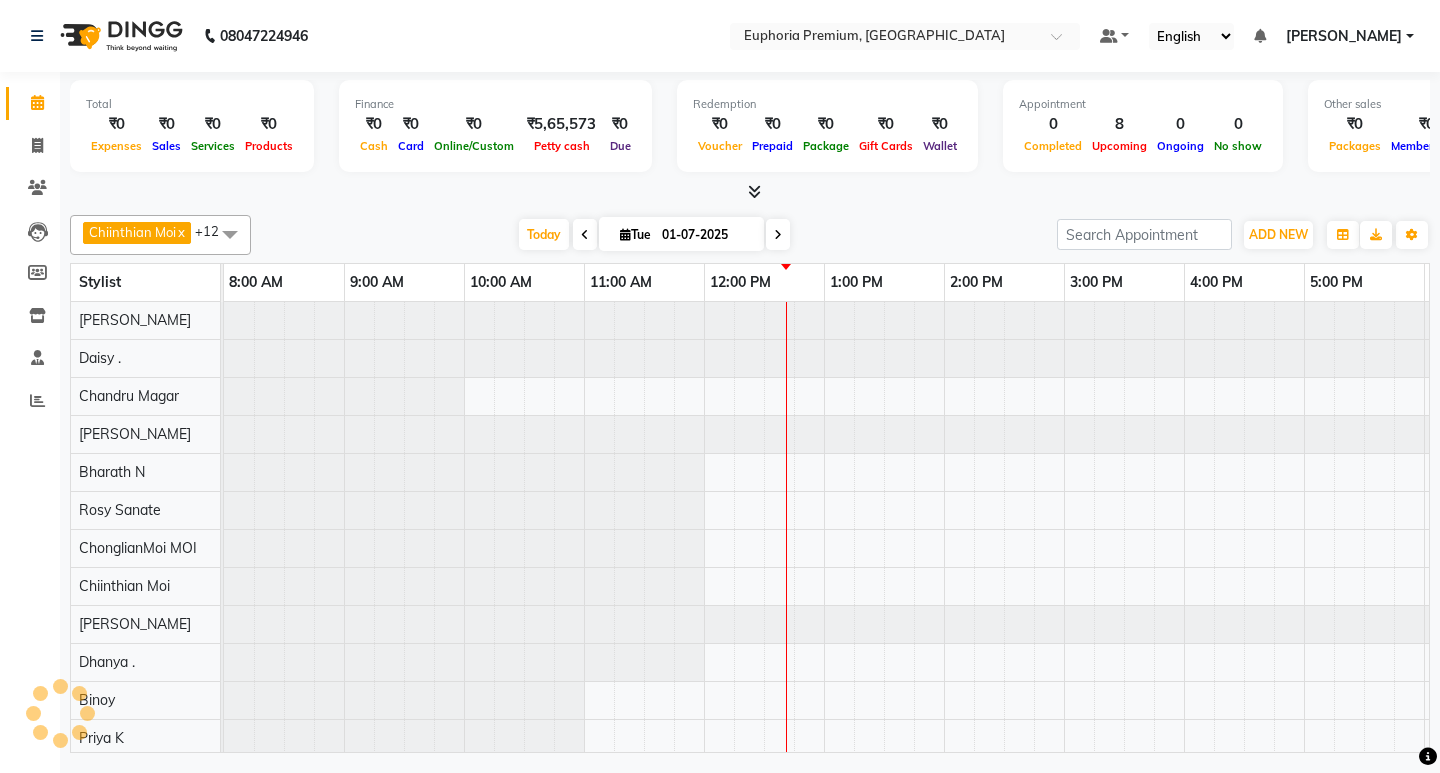 scroll, scrollTop: 0, scrollLeft: 0, axis: both 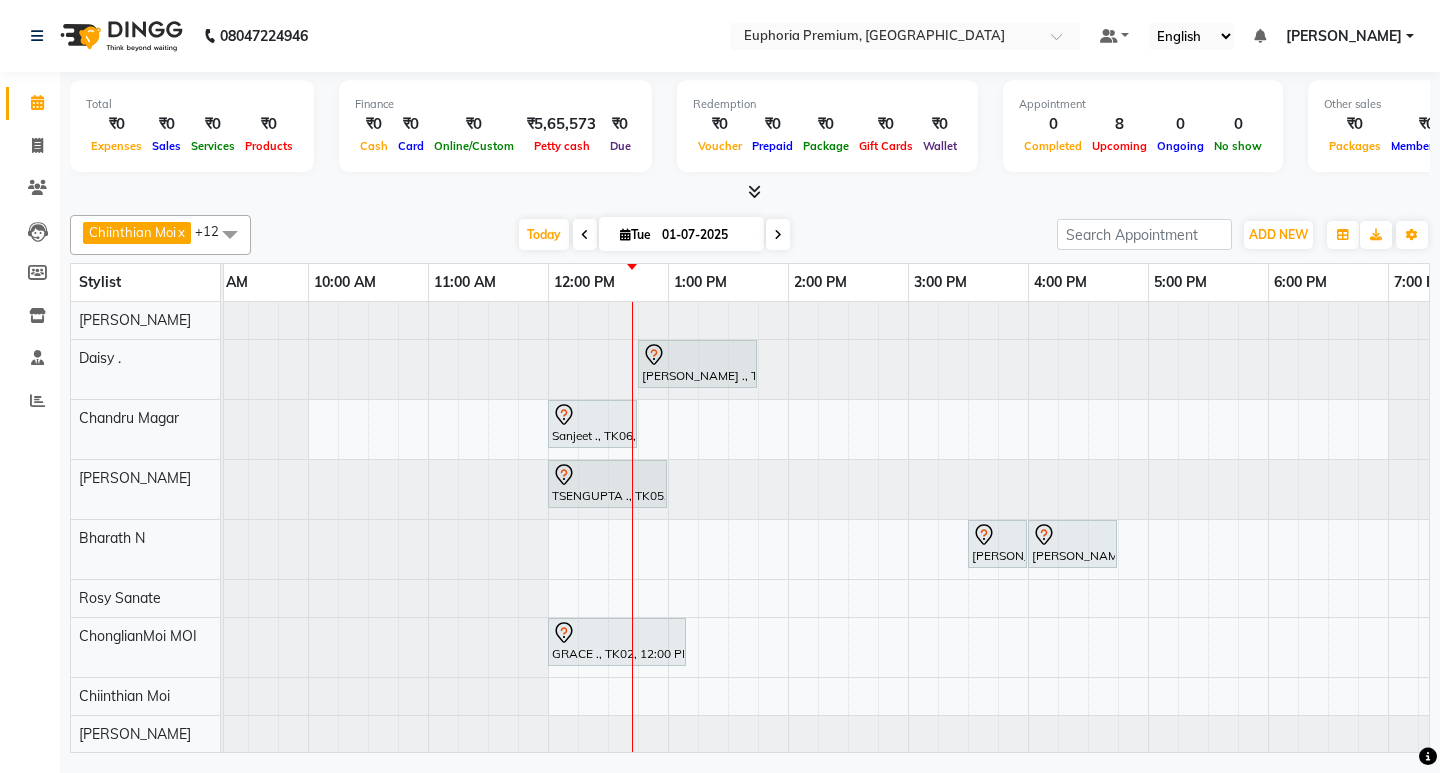 click on "Shanmuga Priya ., TK03, 12:45 PM-01:45 PM, EP-Artistic Cut - Senior Stylist             Sanjeet ., TK06, 12:00 PM-12:45 PM, EP-HAIR CUT (Creative Stylist) with hairwash MEN             TSENGUPTA ., TK05, 12:00 PM-01:00 PM, EP-Regenerate (Intense Alchemy) M             Roshan ., TK04, 03:30 PM-04:00 PM, EP-Beard Trim/Design MEN             Roshan ., TK04, 04:00 PM-04:45 PM, EP-HAIR CUT (Creative Stylist) with hairwash MEN             GRACE ., TK02, 12:00 PM-01:10 PM, EP-Detan Facial             Sanjeet ., TK06, 11:30 AM-12:00 PM, EP-Head Massage (30 Mins) w/o Hairwash             Pemmi ., TK01, 05:15 PM-06:30 PM, EP-Laser Under Arms" at bounding box center [908, 625] 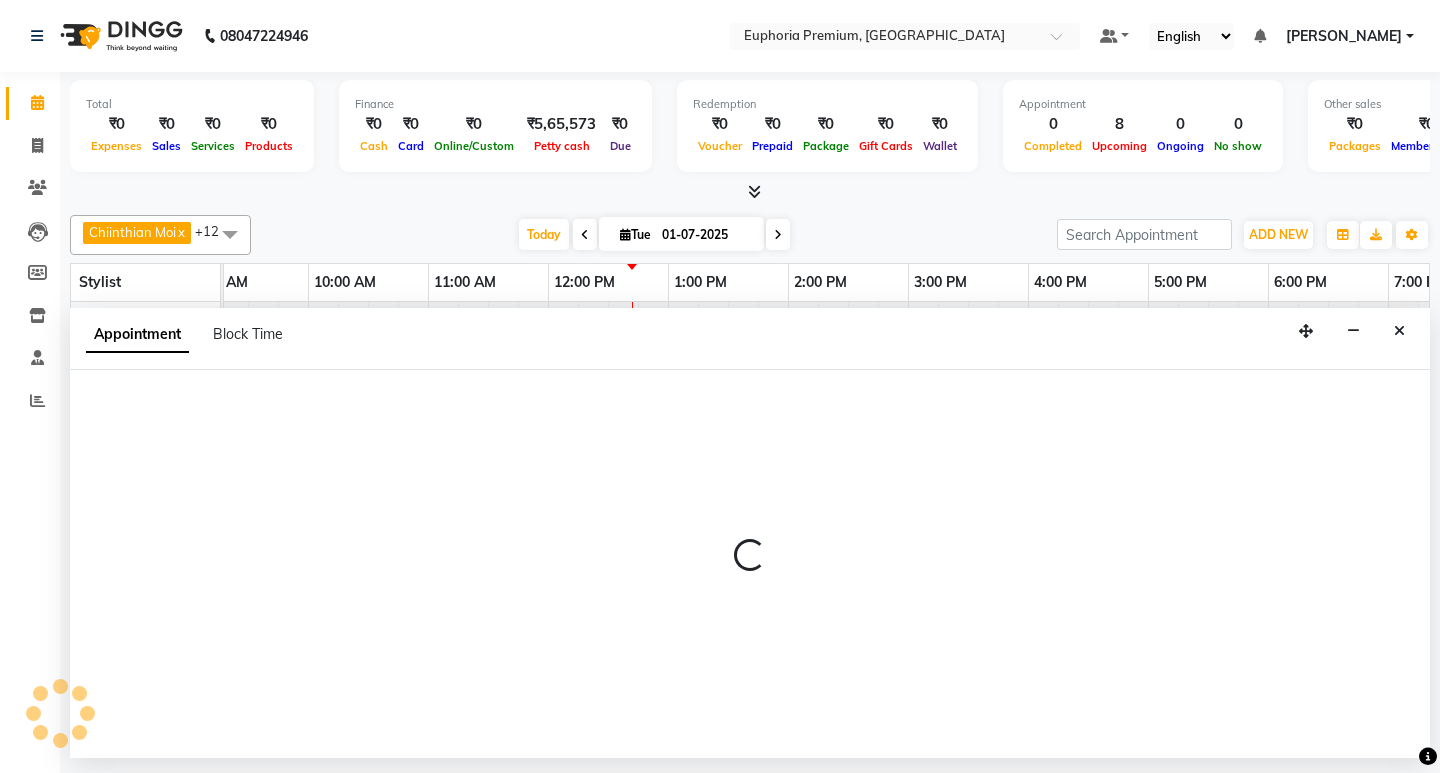 select on "75141" 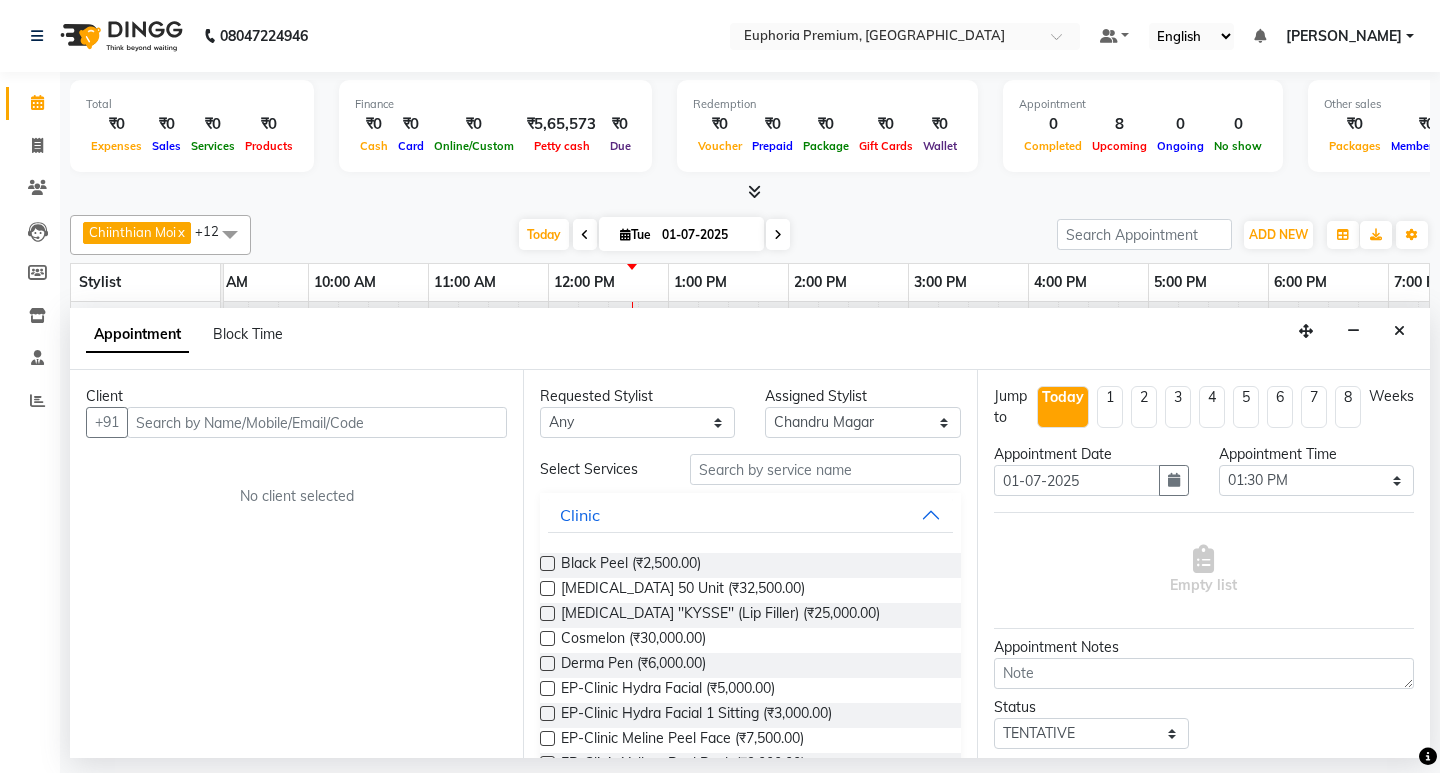 click at bounding box center [317, 422] 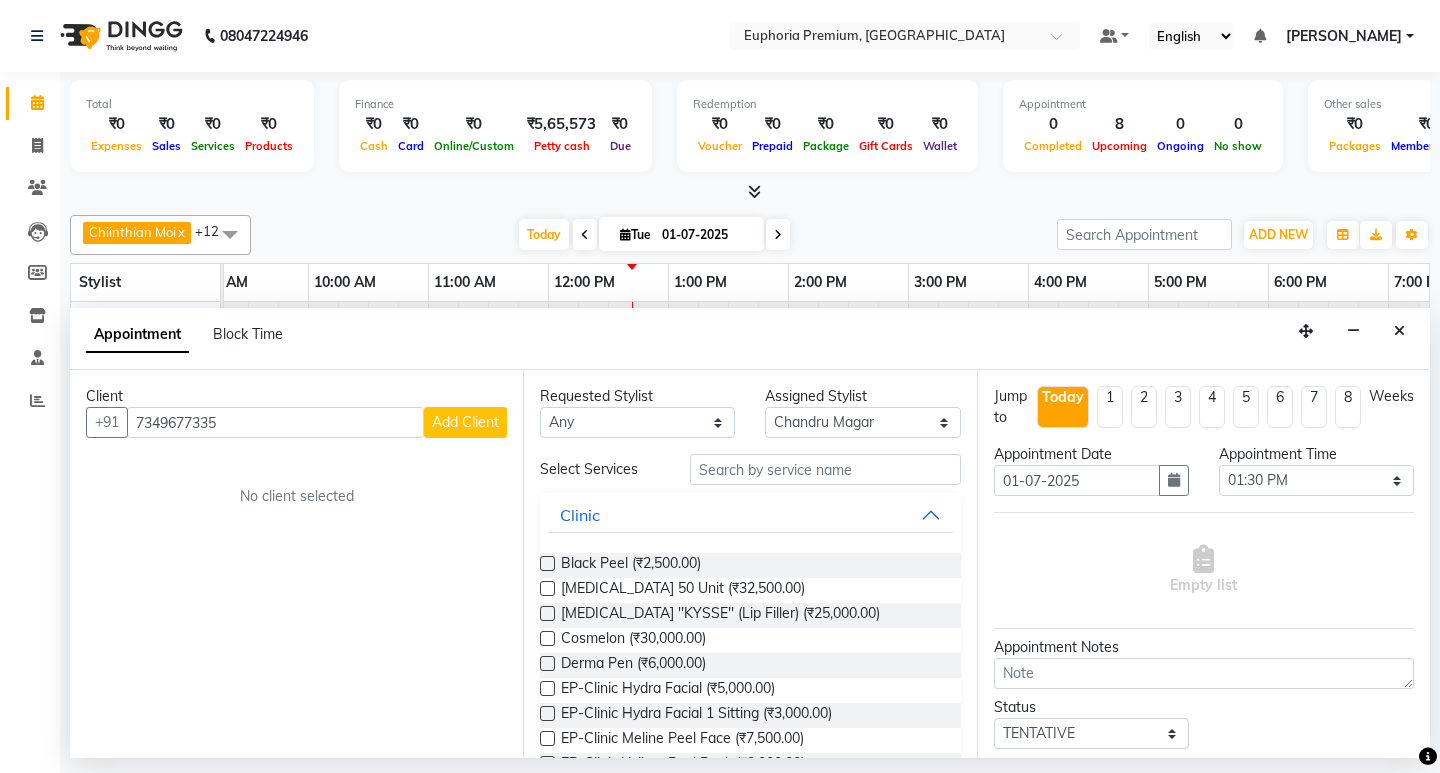 type on "7349677335" 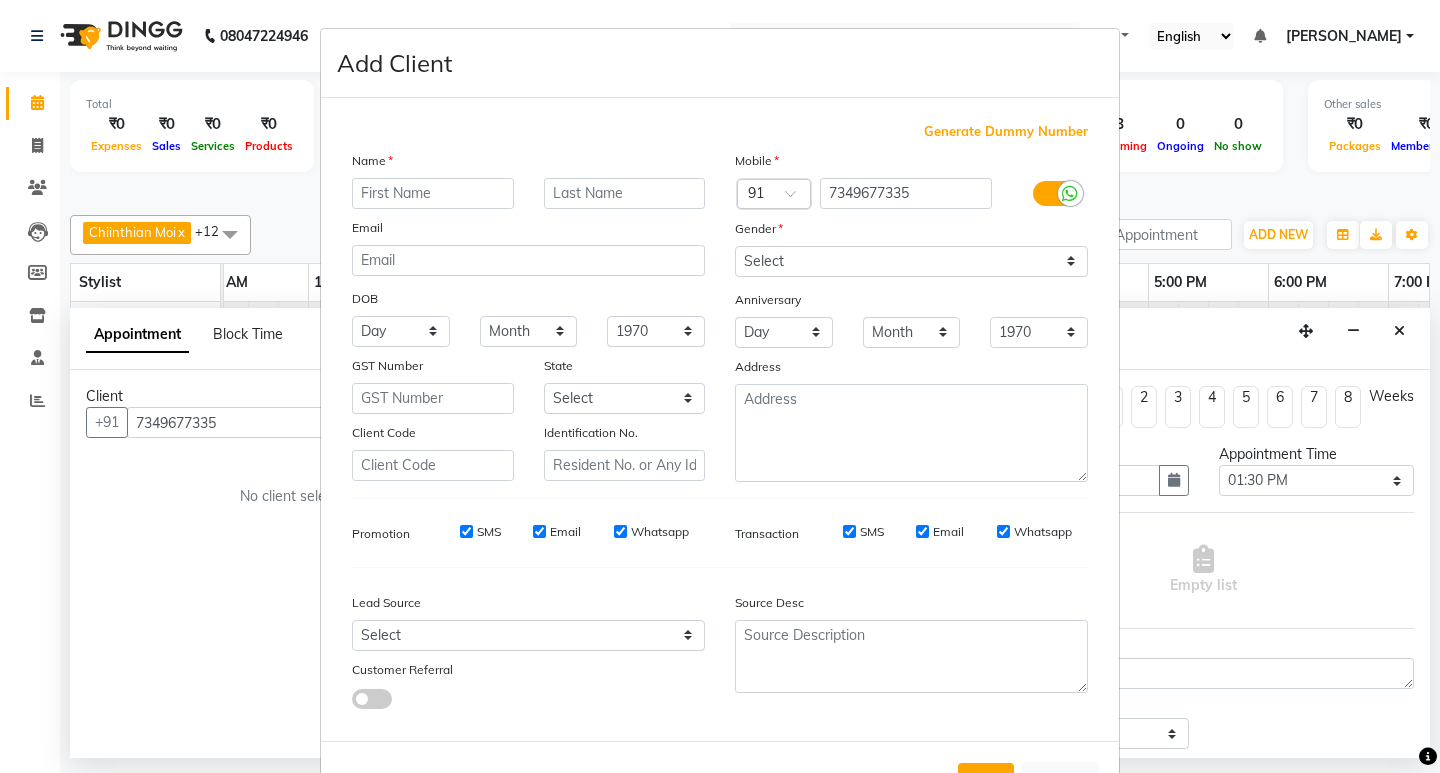 click at bounding box center [433, 193] 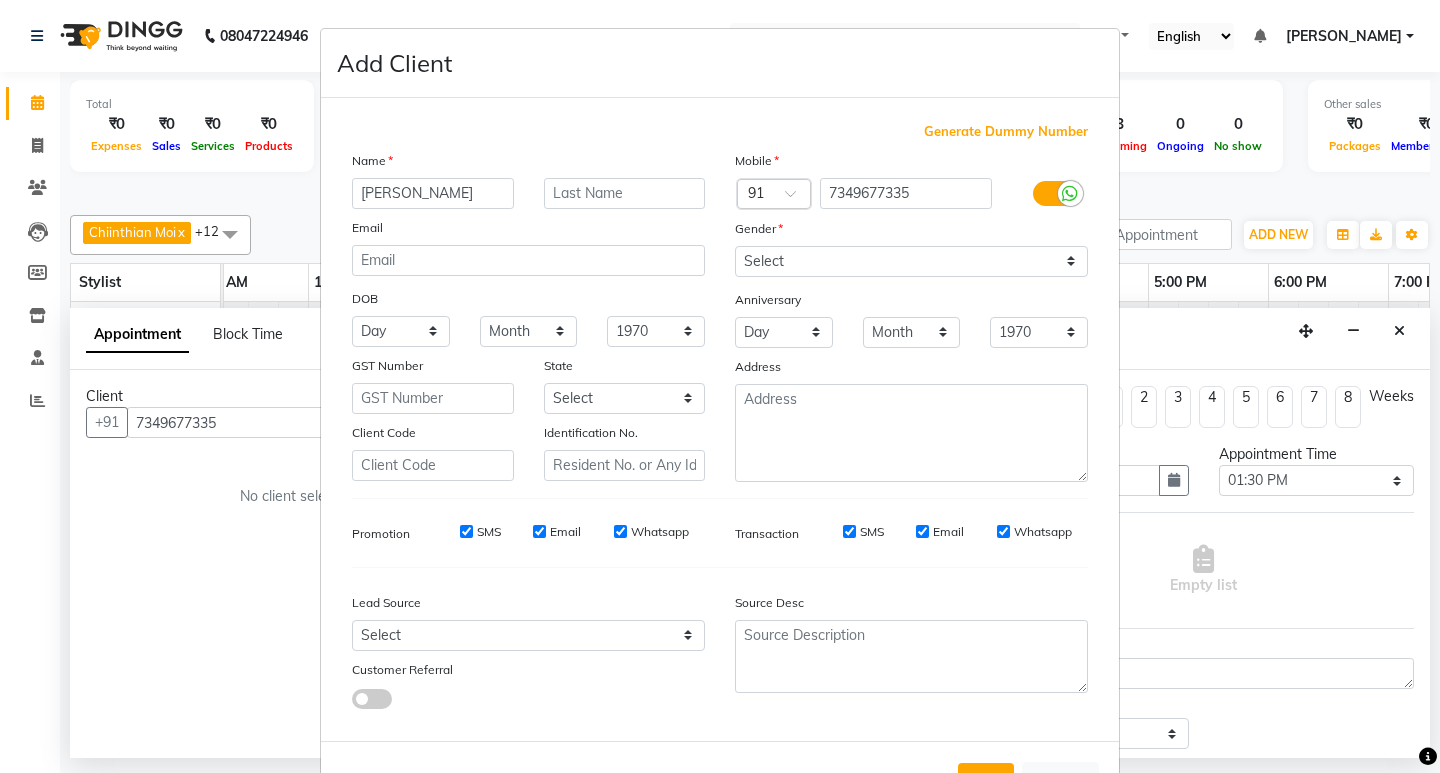 type on "[PERSON_NAME]" 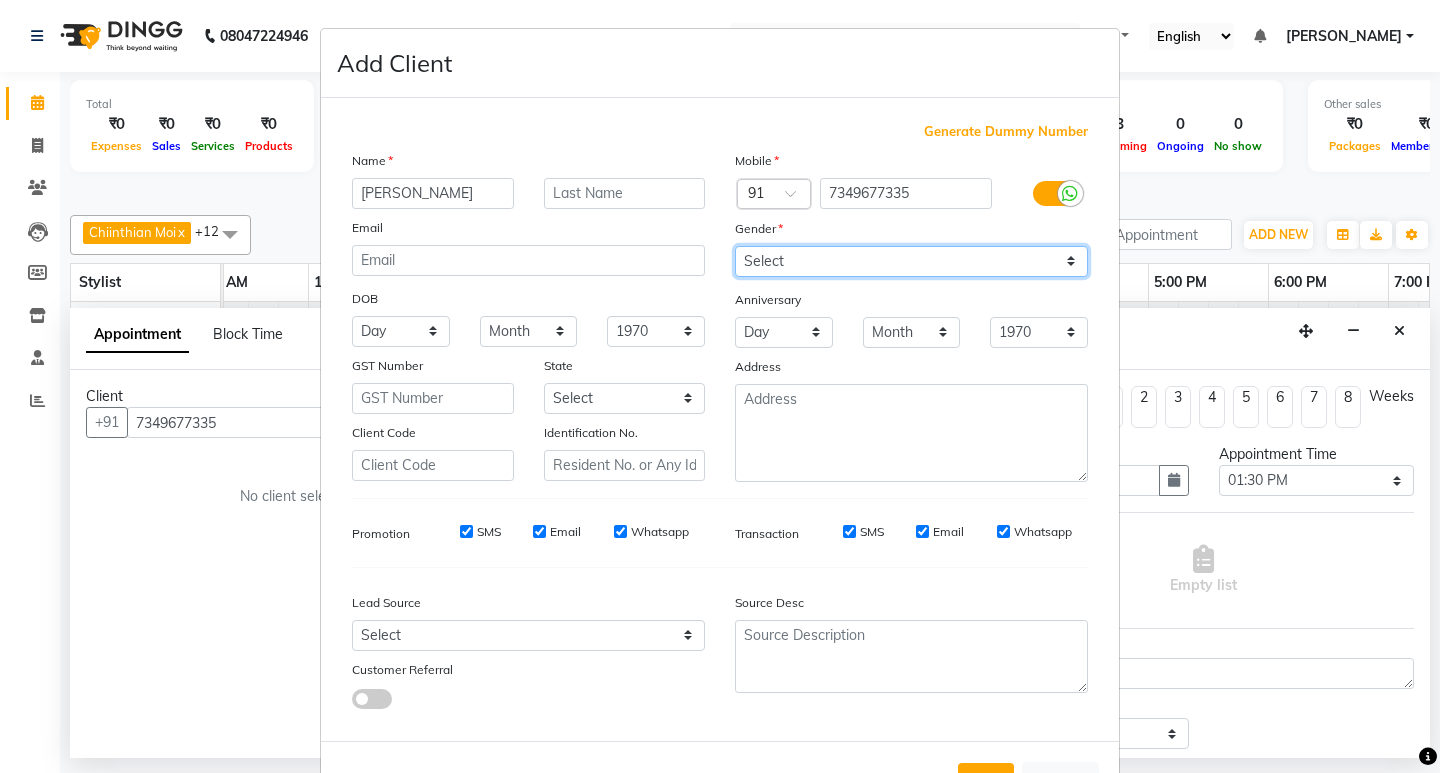 click on "Select Male Female Other Prefer Not To Say" at bounding box center [911, 261] 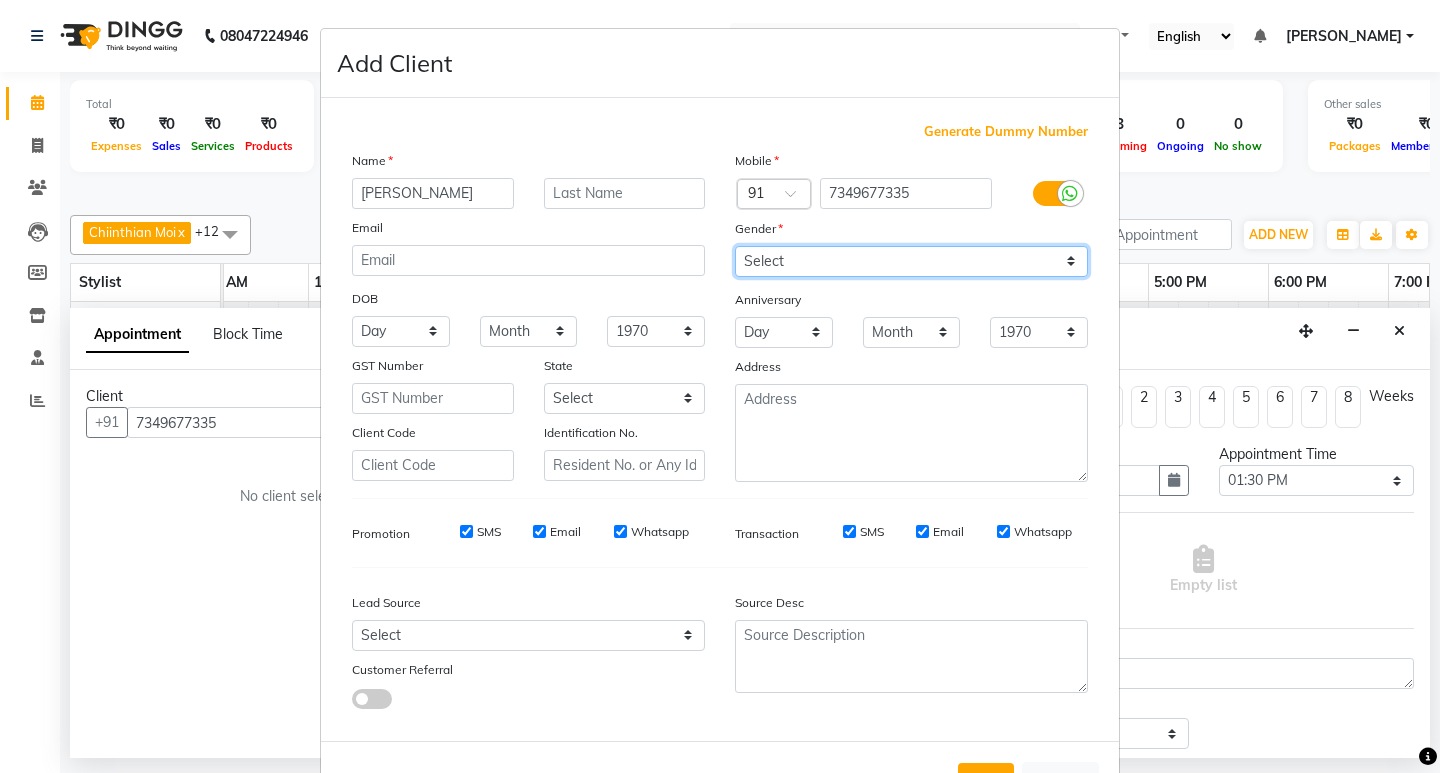 scroll, scrollTop: 76, scrollLeft: 0, axis: vertical 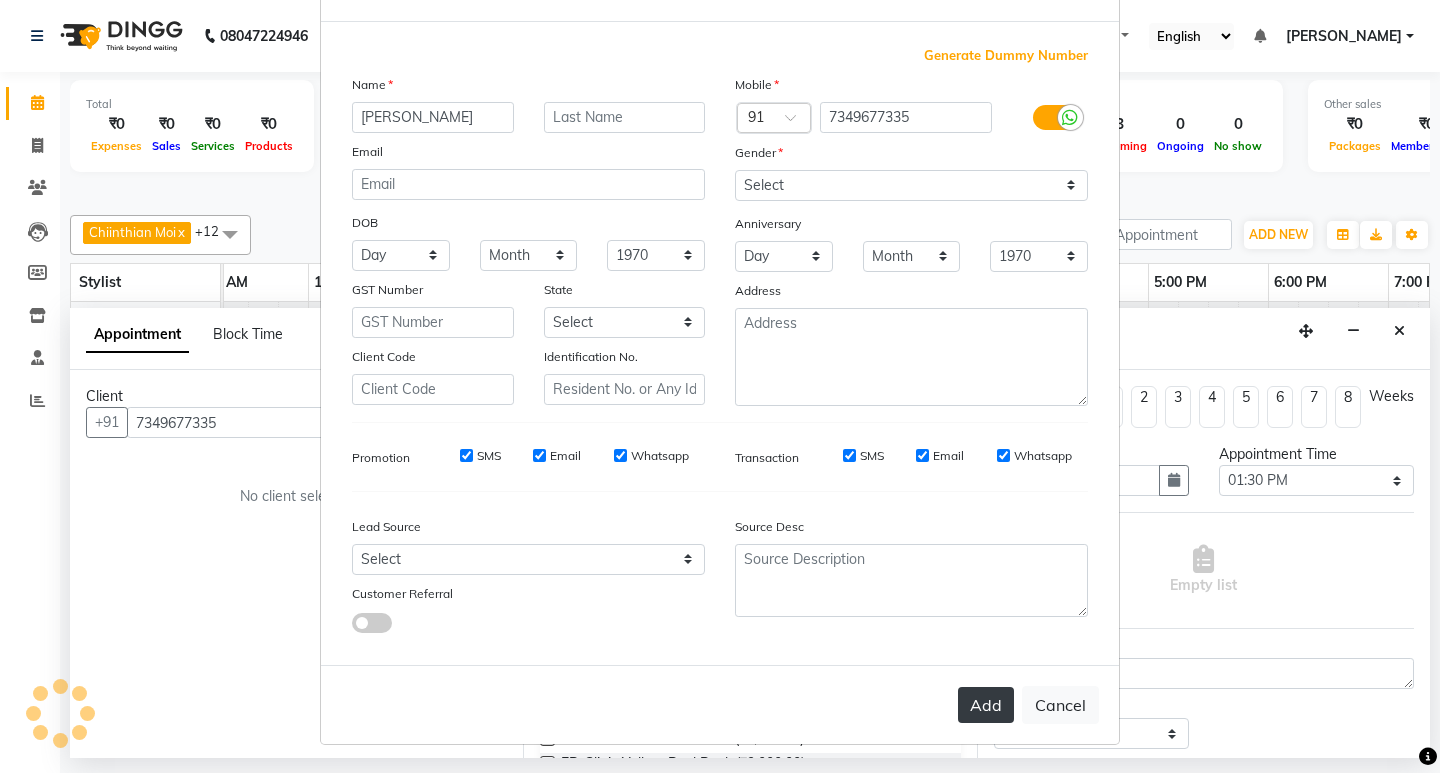 click on "Add" at bounding box center [986, 705] 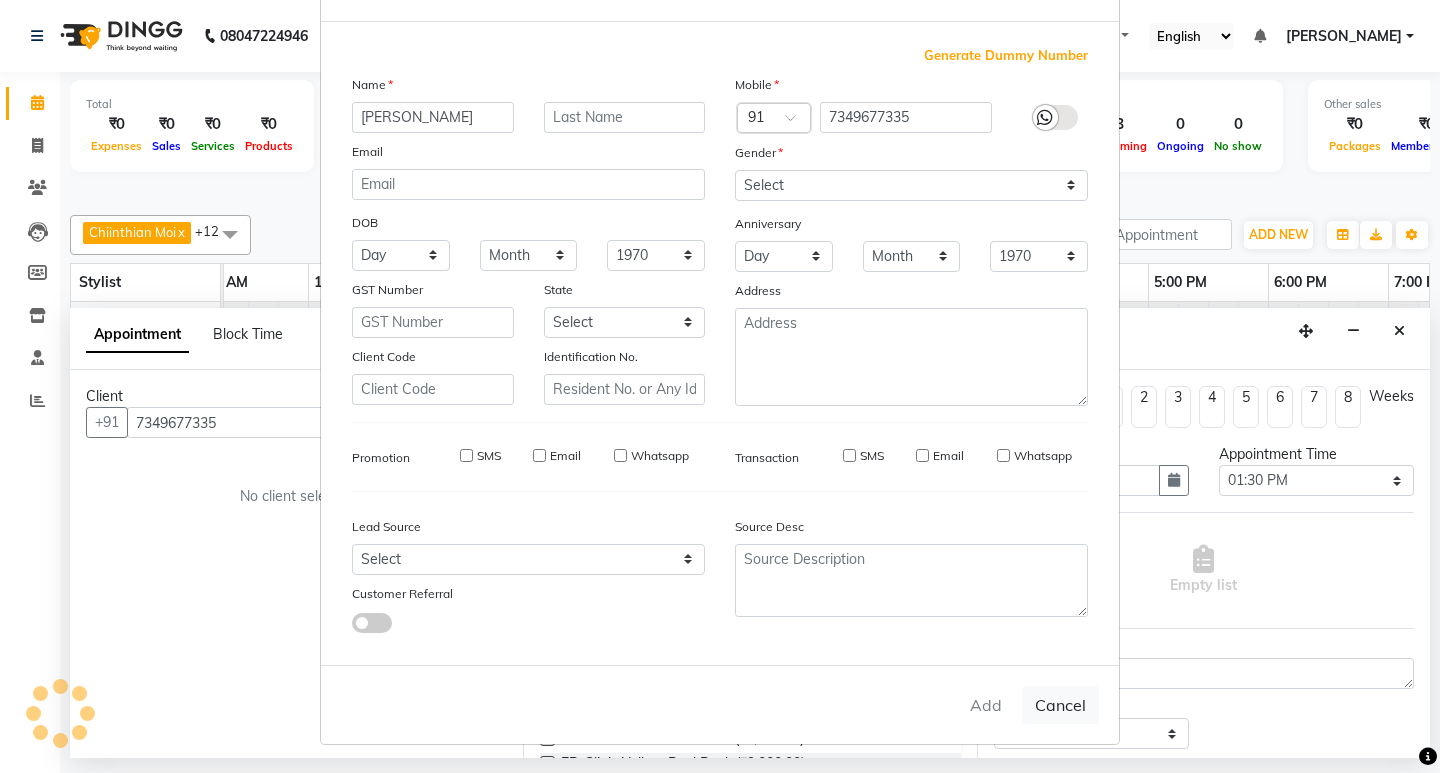 type on "73******35" 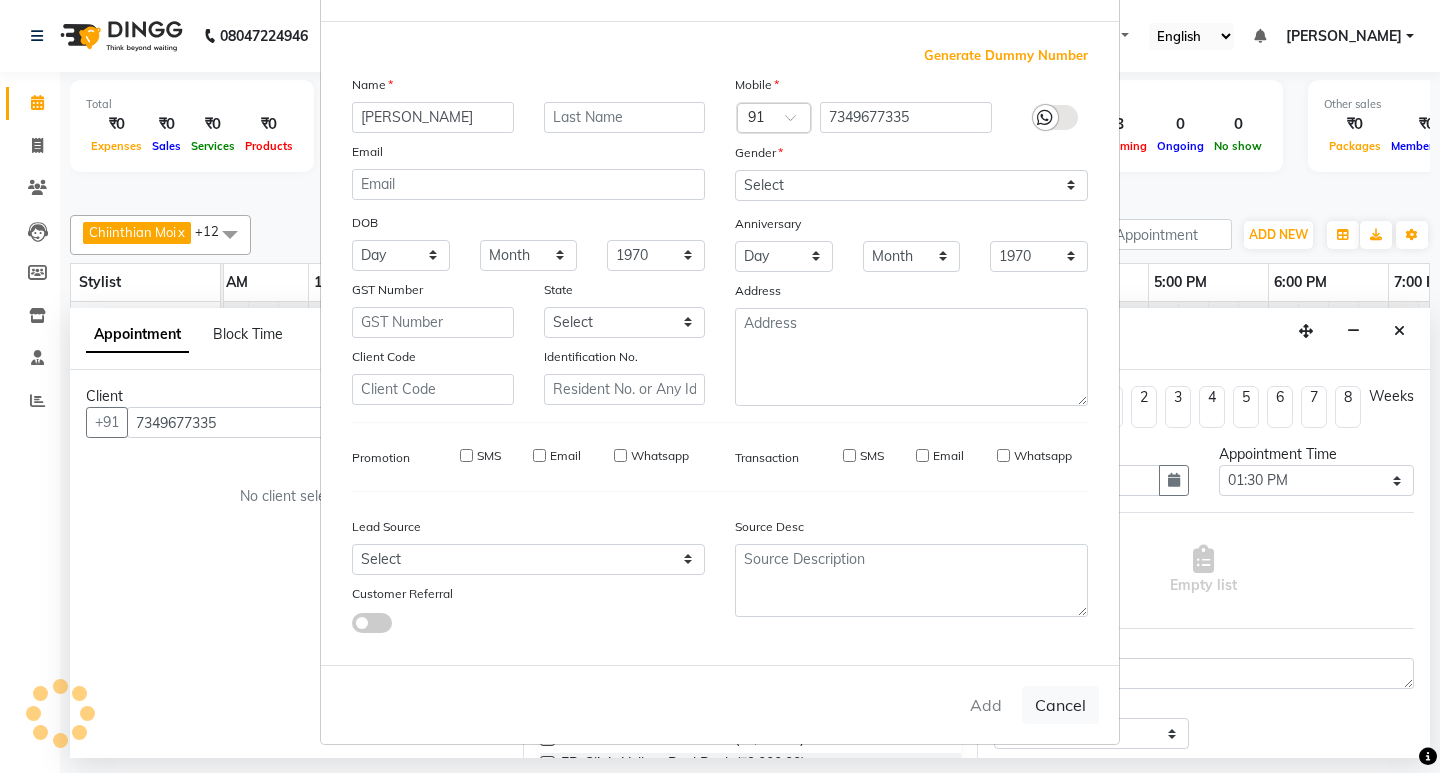 type 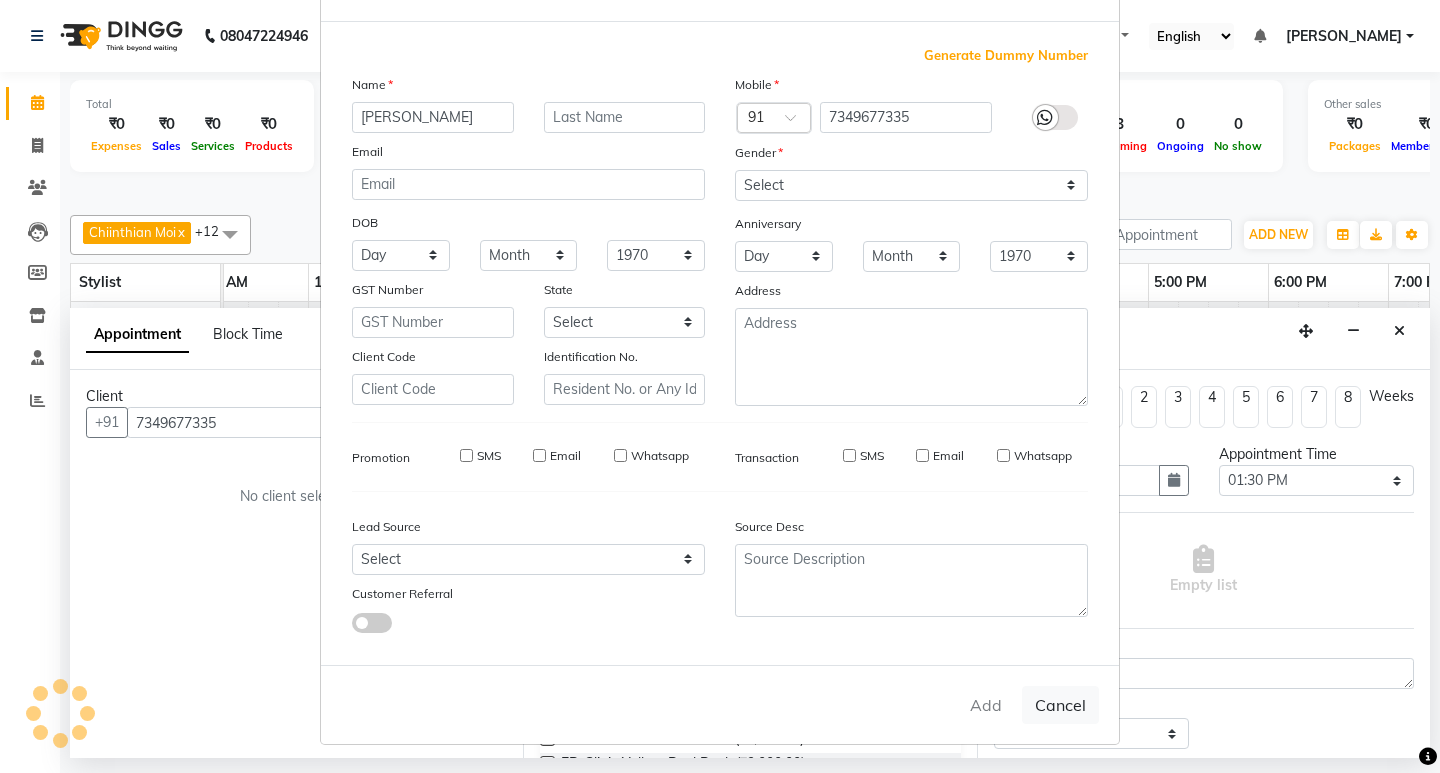 select 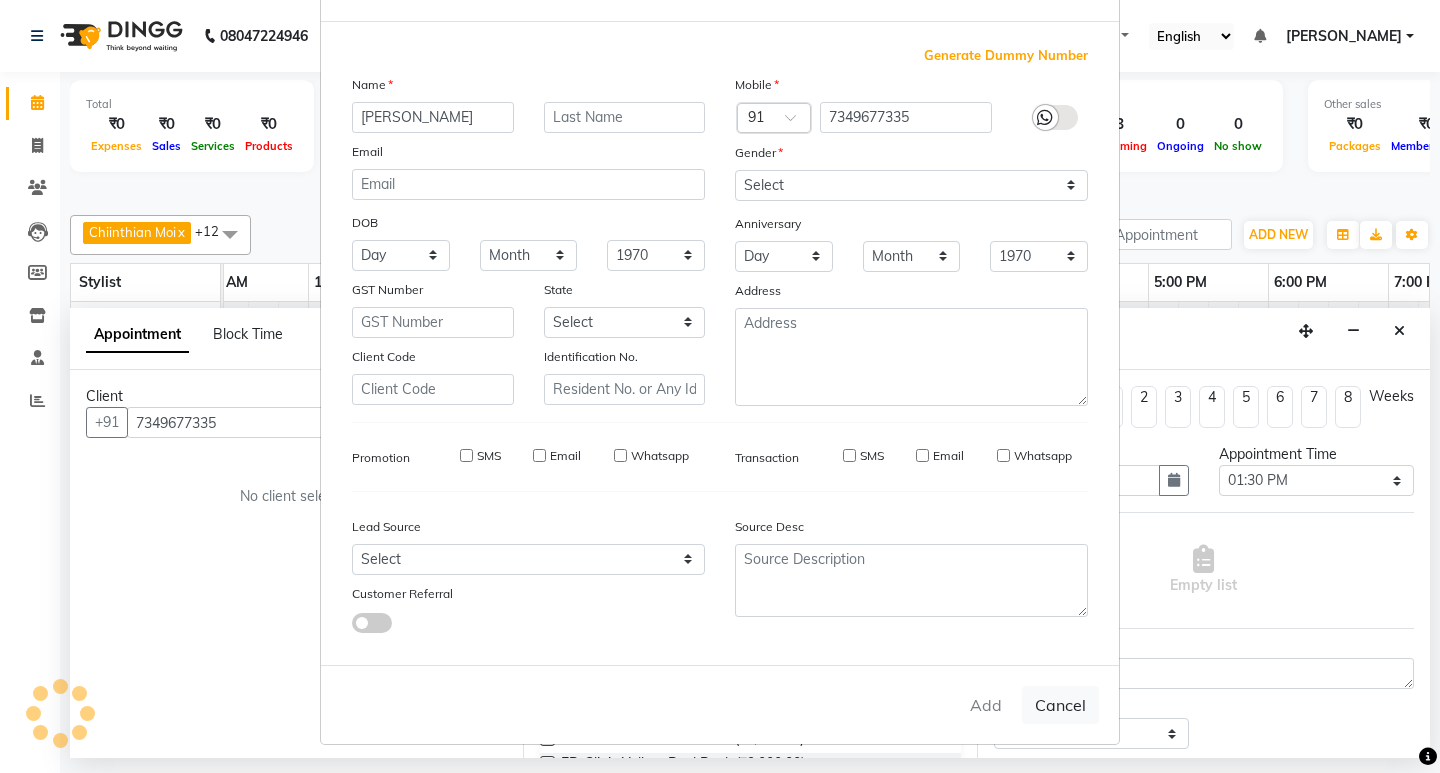 select 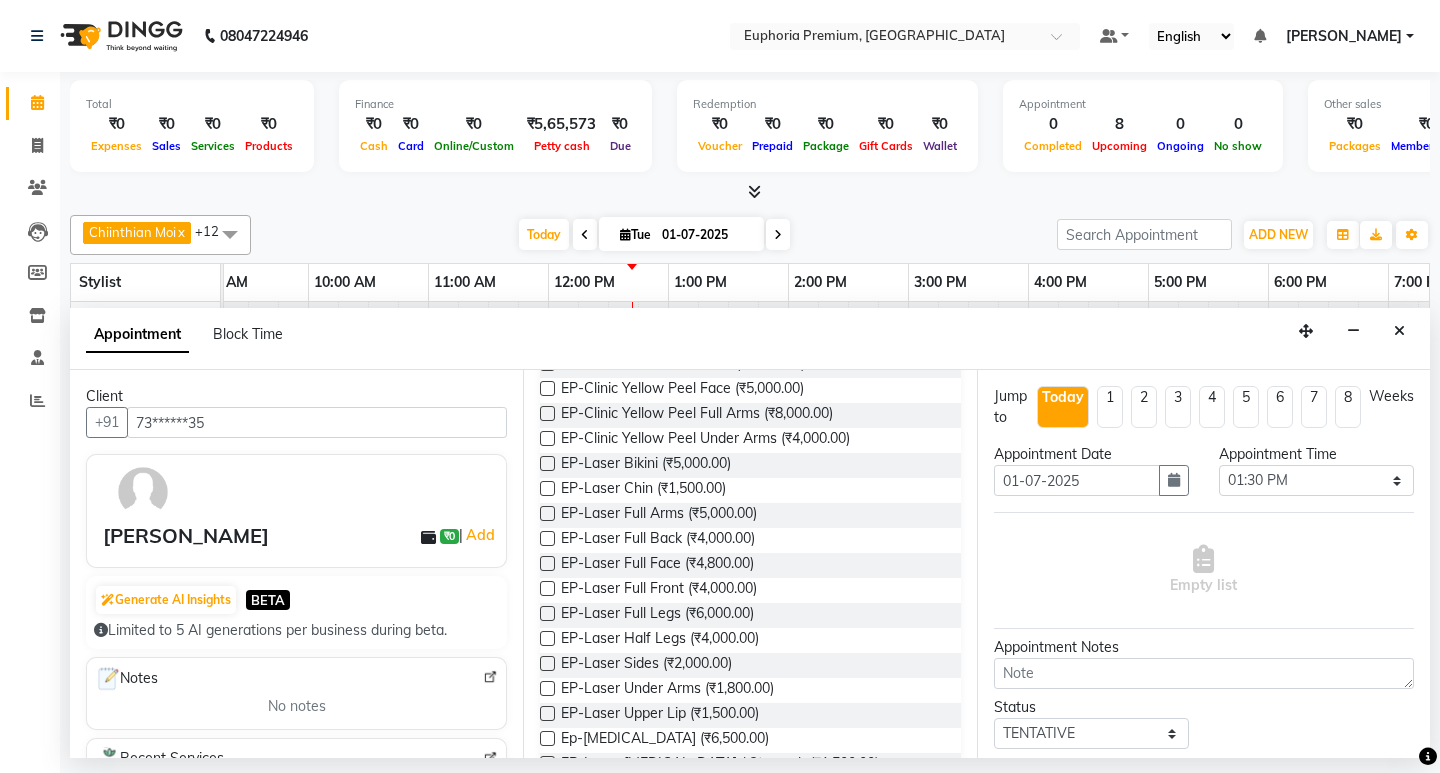 scroll, scrollTop: 0, scrollLeft: 0, axis: both 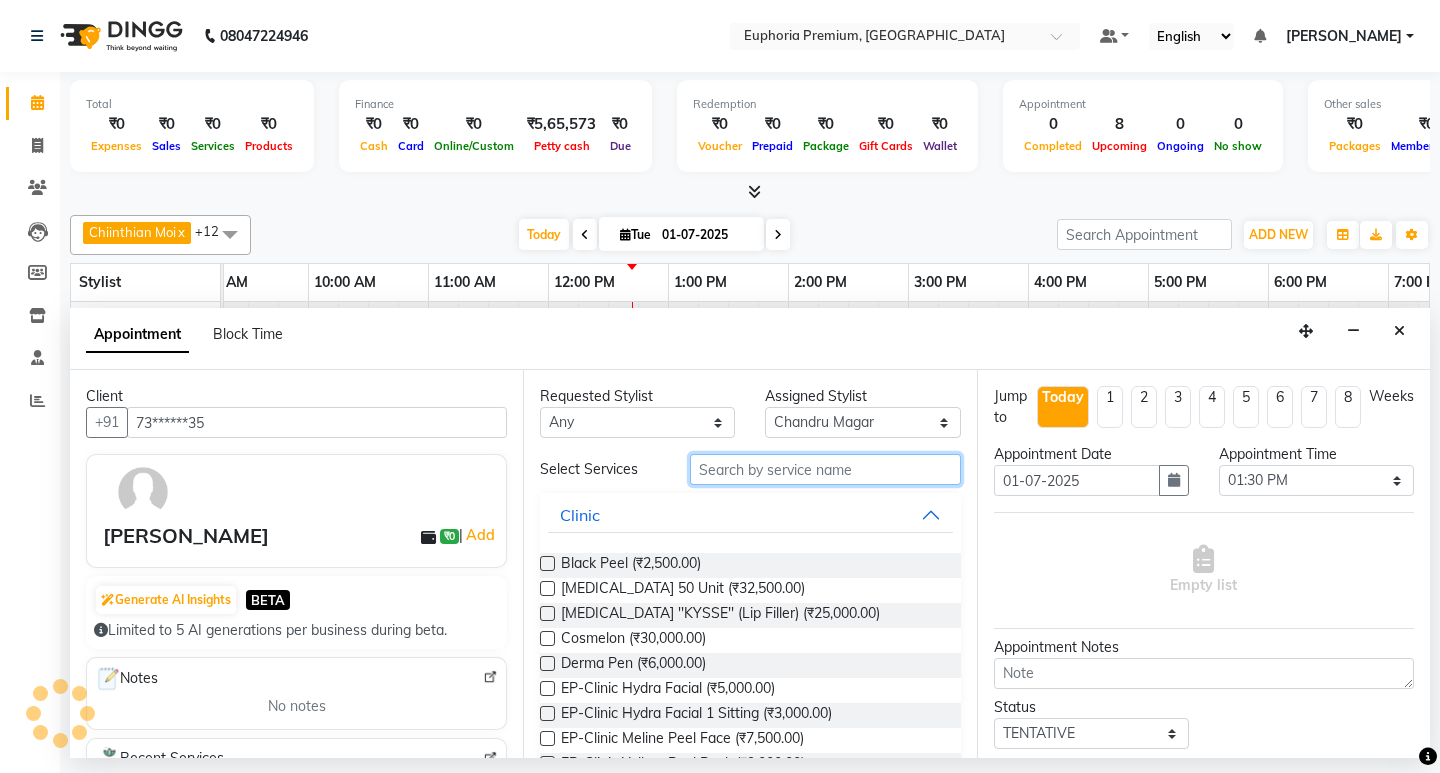click at bounding box center [825, 469] 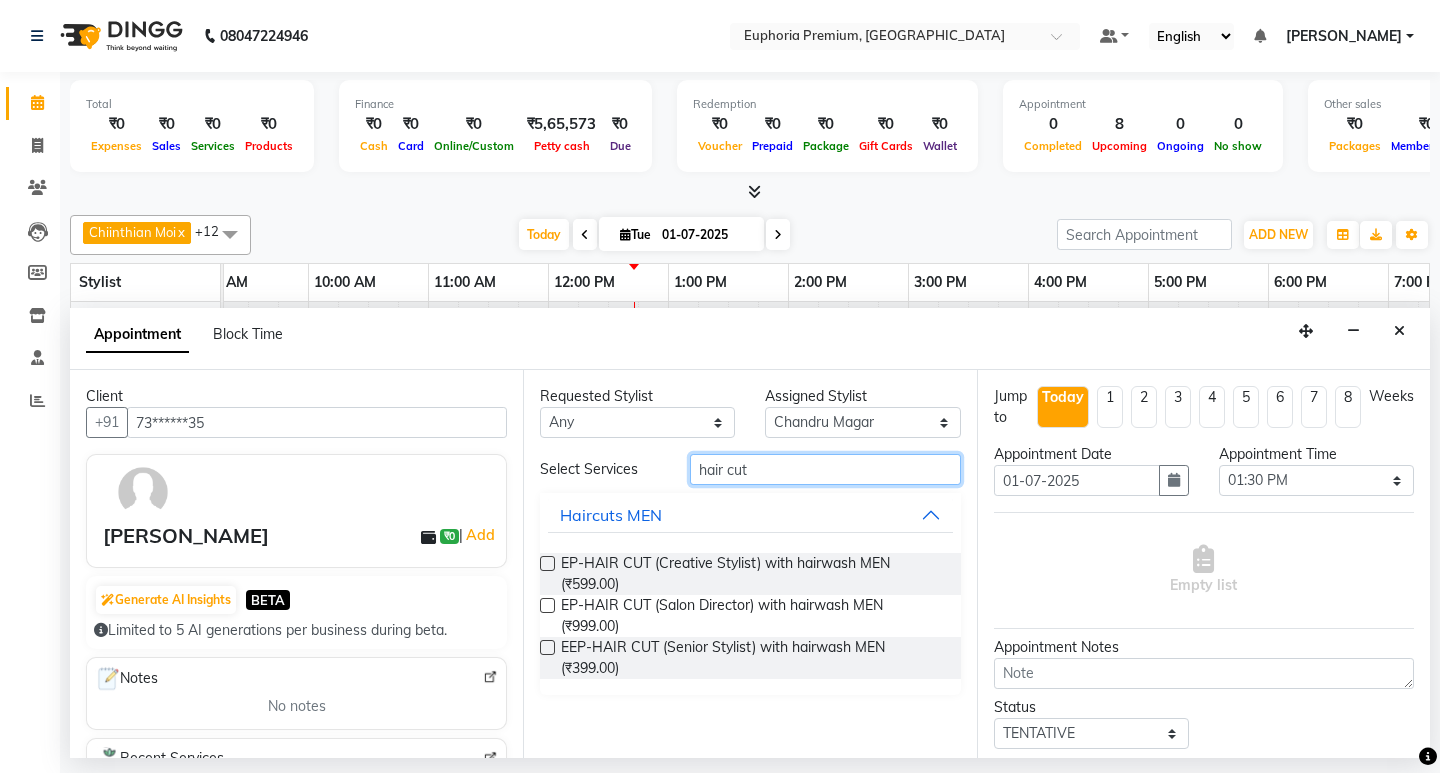 type on "hair cut" 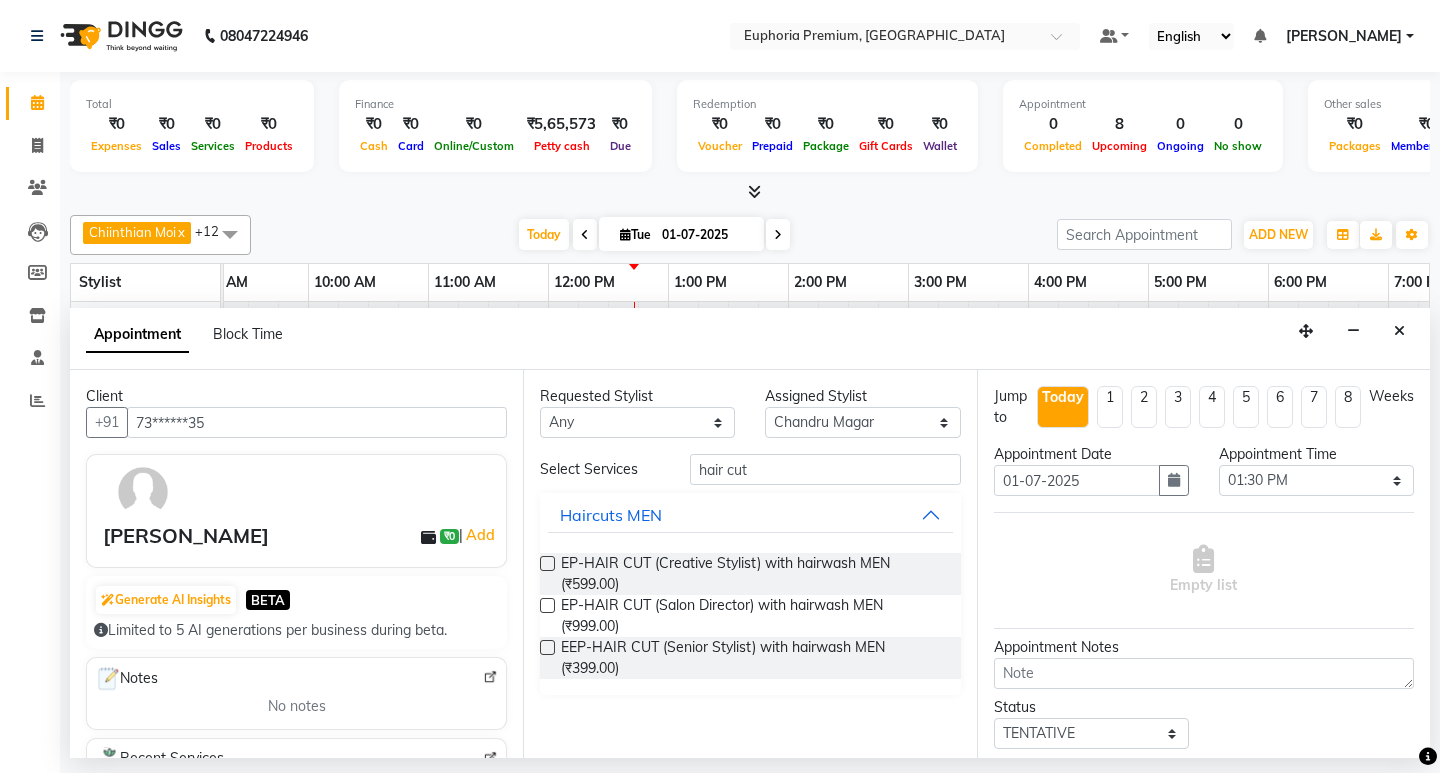 click at bounding box center [547, 647] 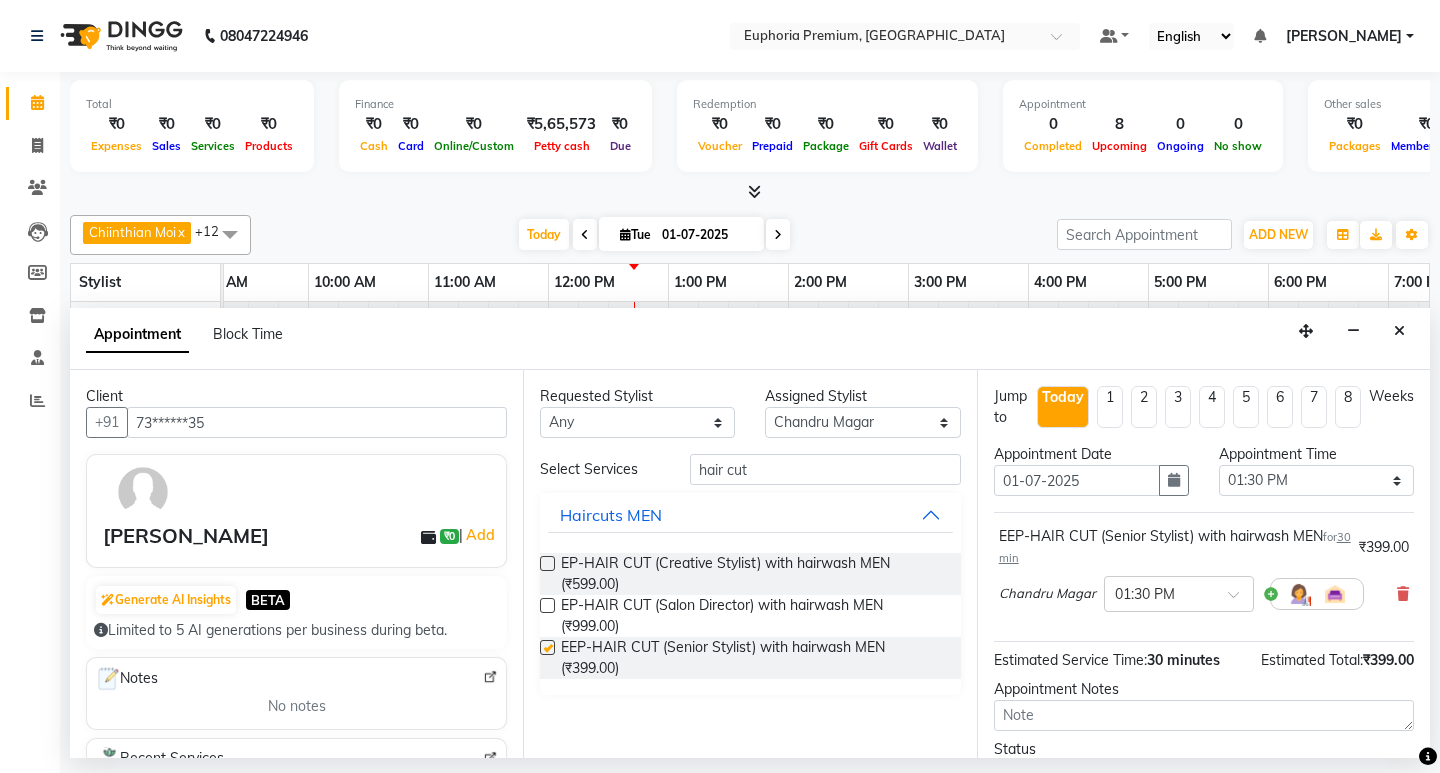 checkbox on "false" 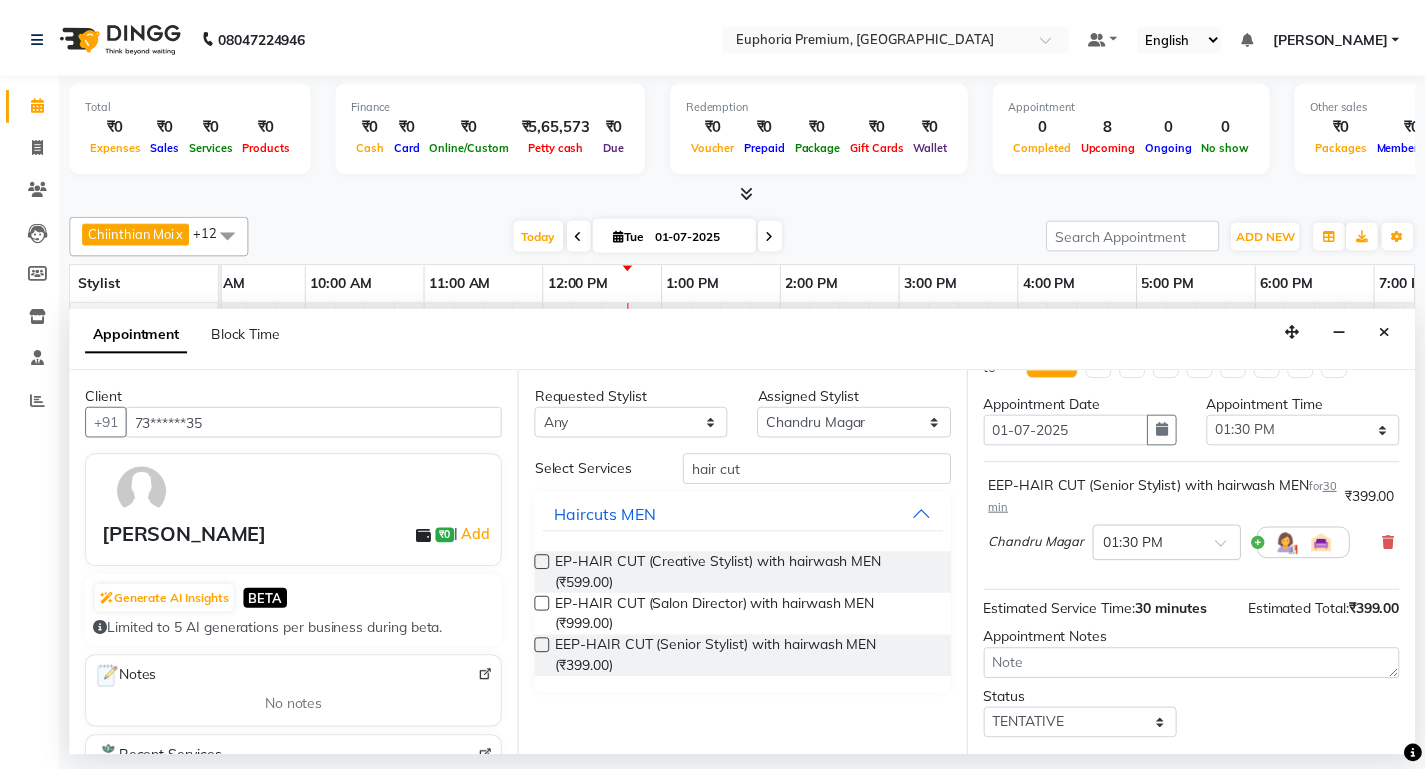 scroll, scrollTop: 159, scrollLeft: 0, axis: vertical 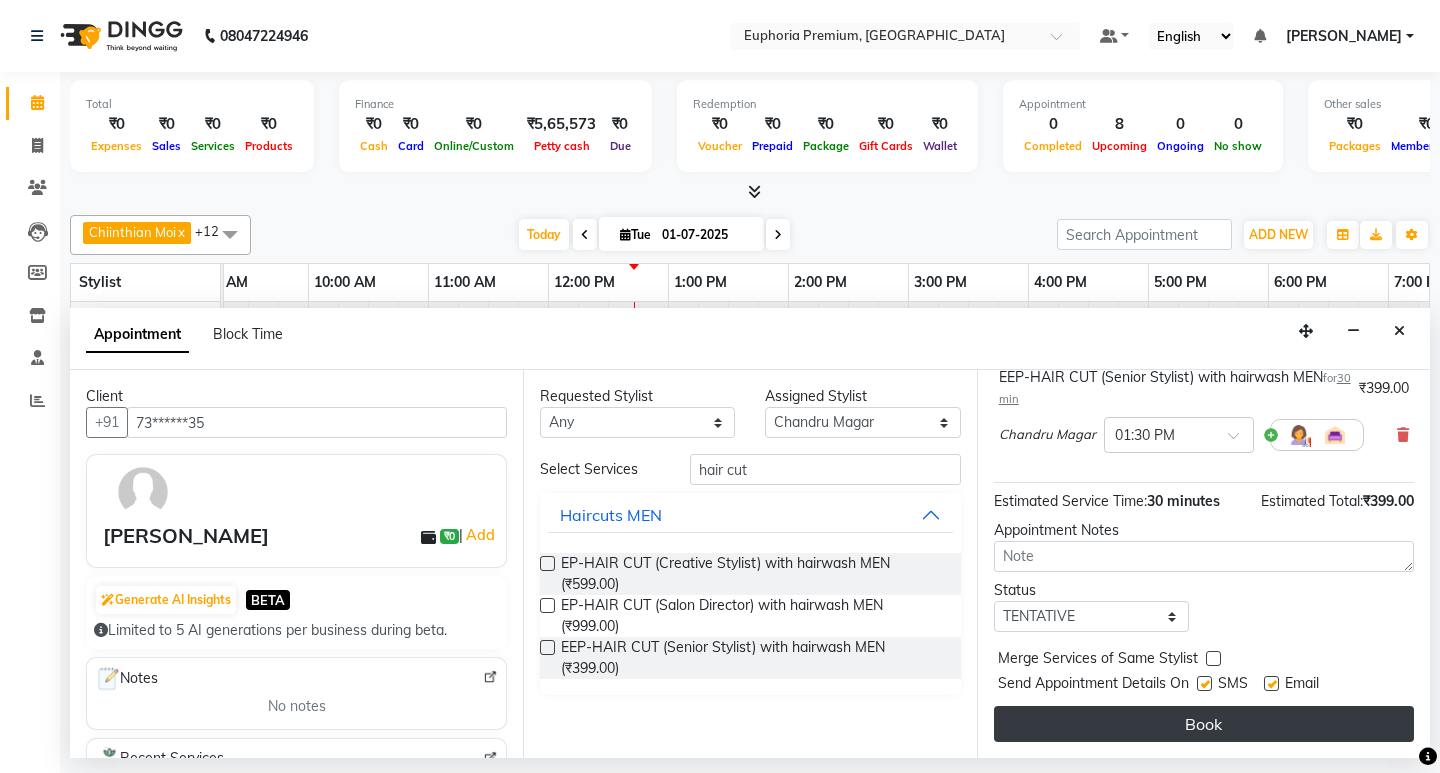 click on "Book" at bounding box center [1204, 724] 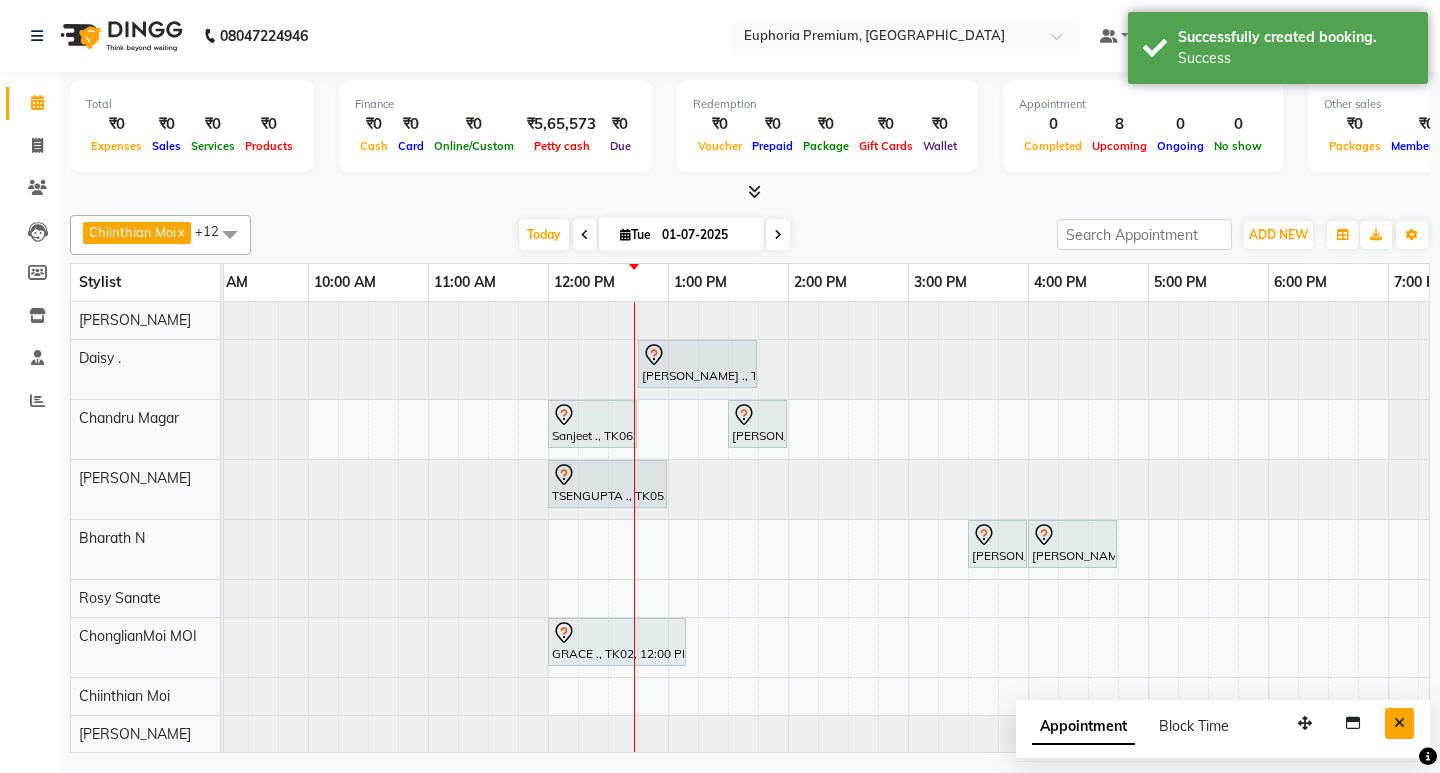 click at bounding box center [1399, 723] 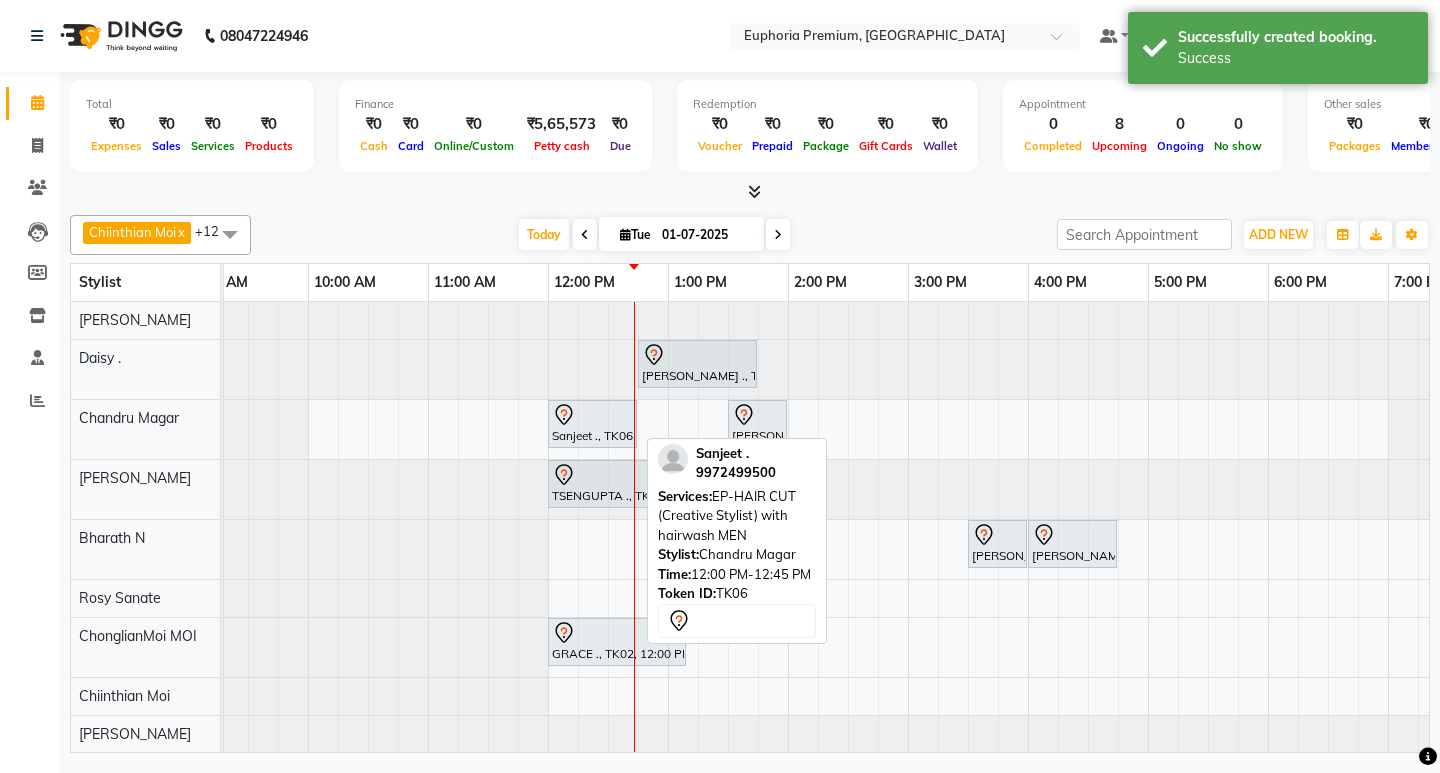 click on "Sanjeet ., TK06, 12:00 PM-12:45 PM, EP-HAIR CUT (Creative Stylist) with hairwash MEN" at bounding box center [592, 424] 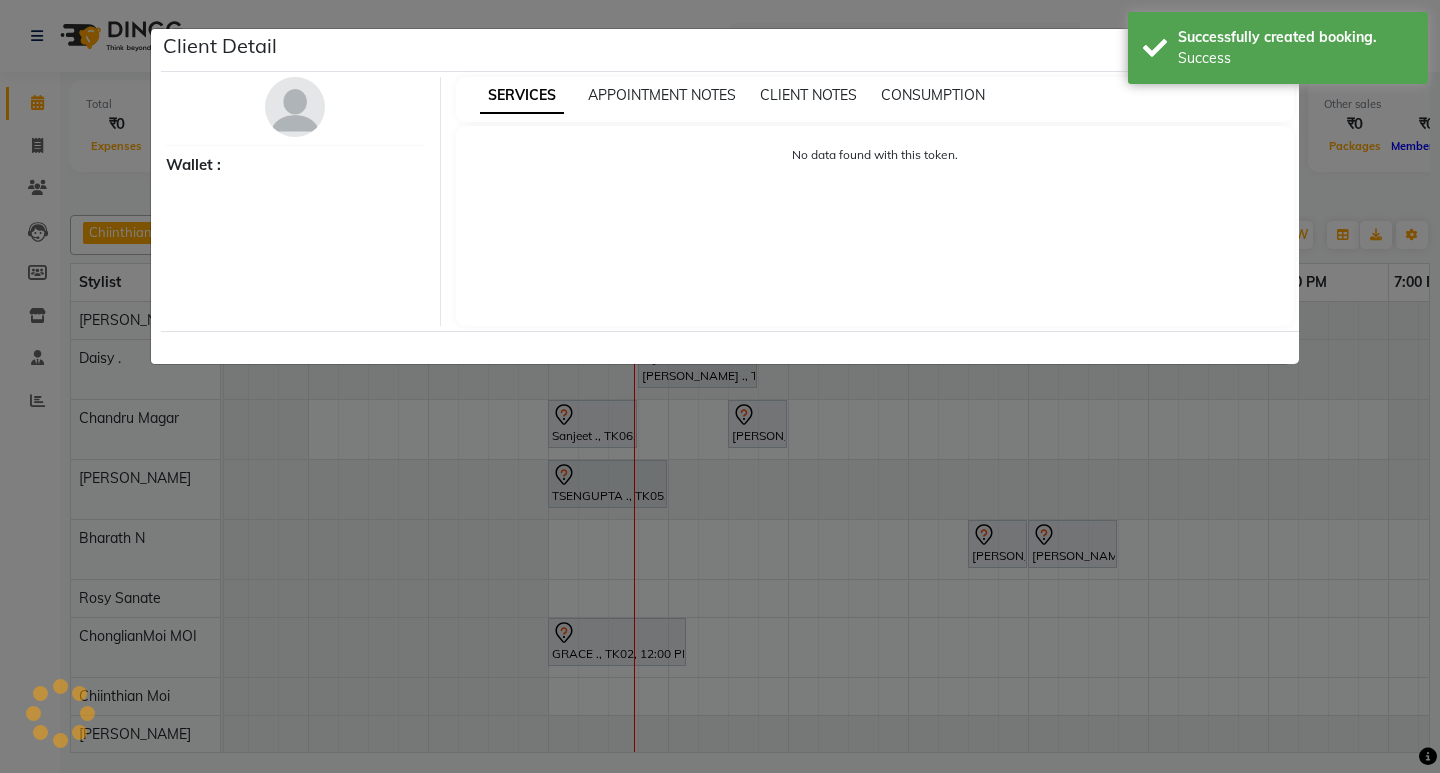 select on "7" 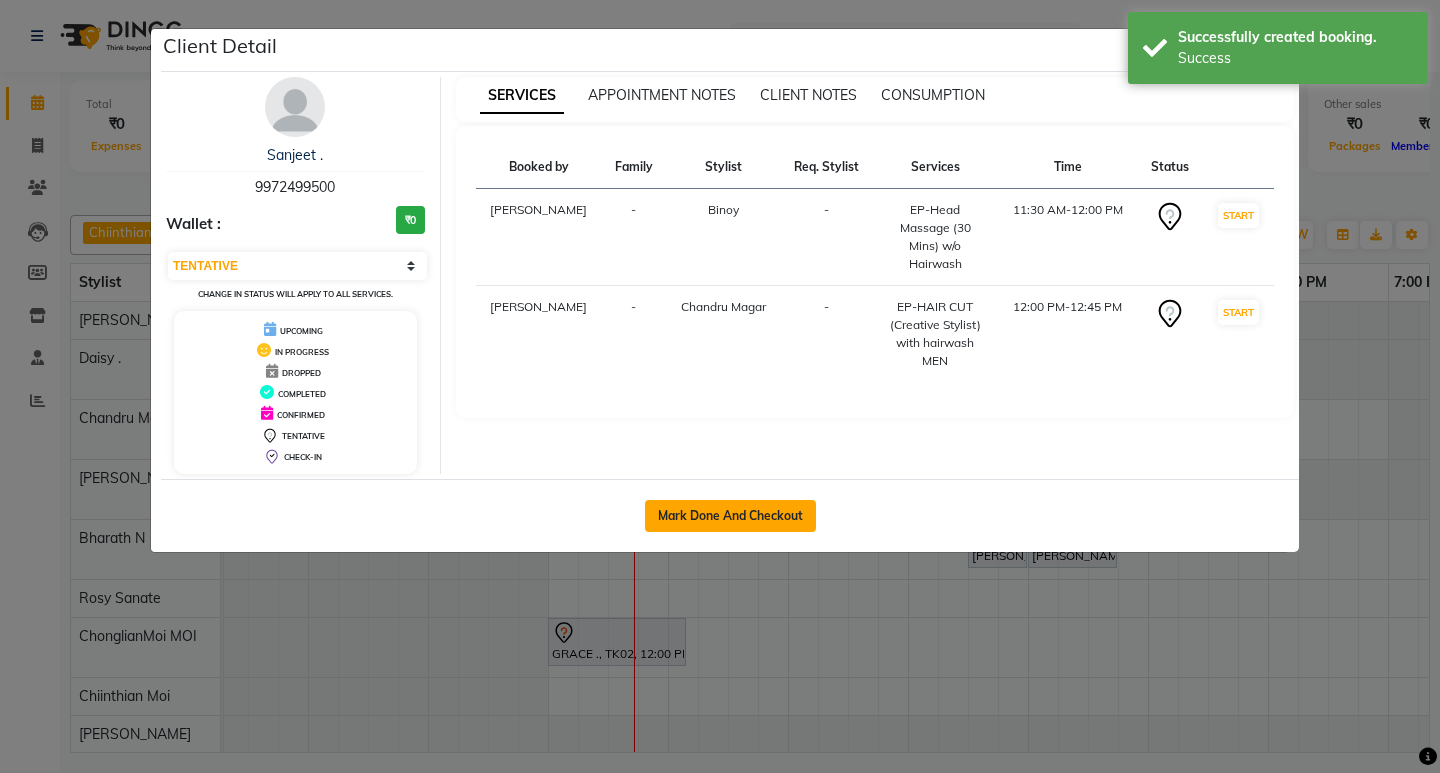 click on "Mark Done And Checkout" 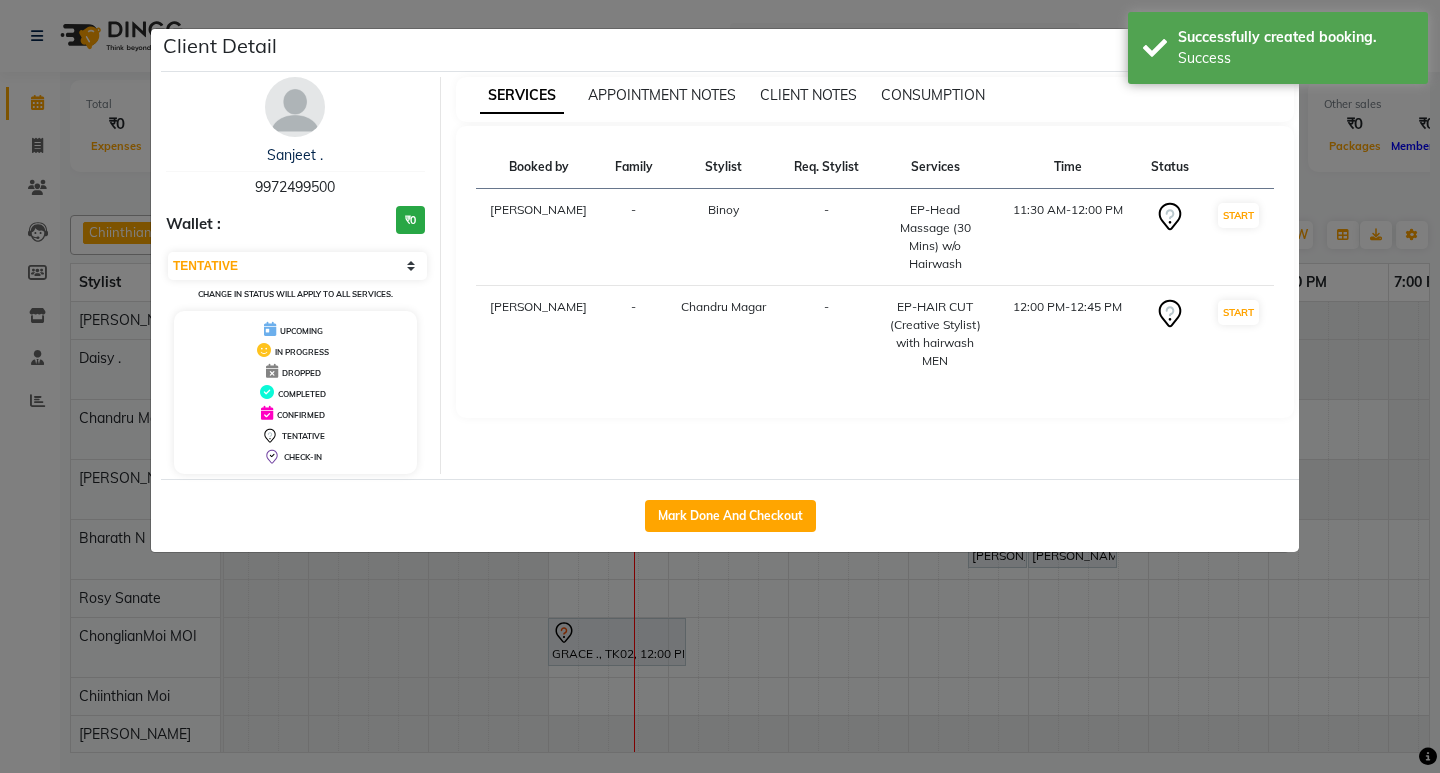 select on "7925" 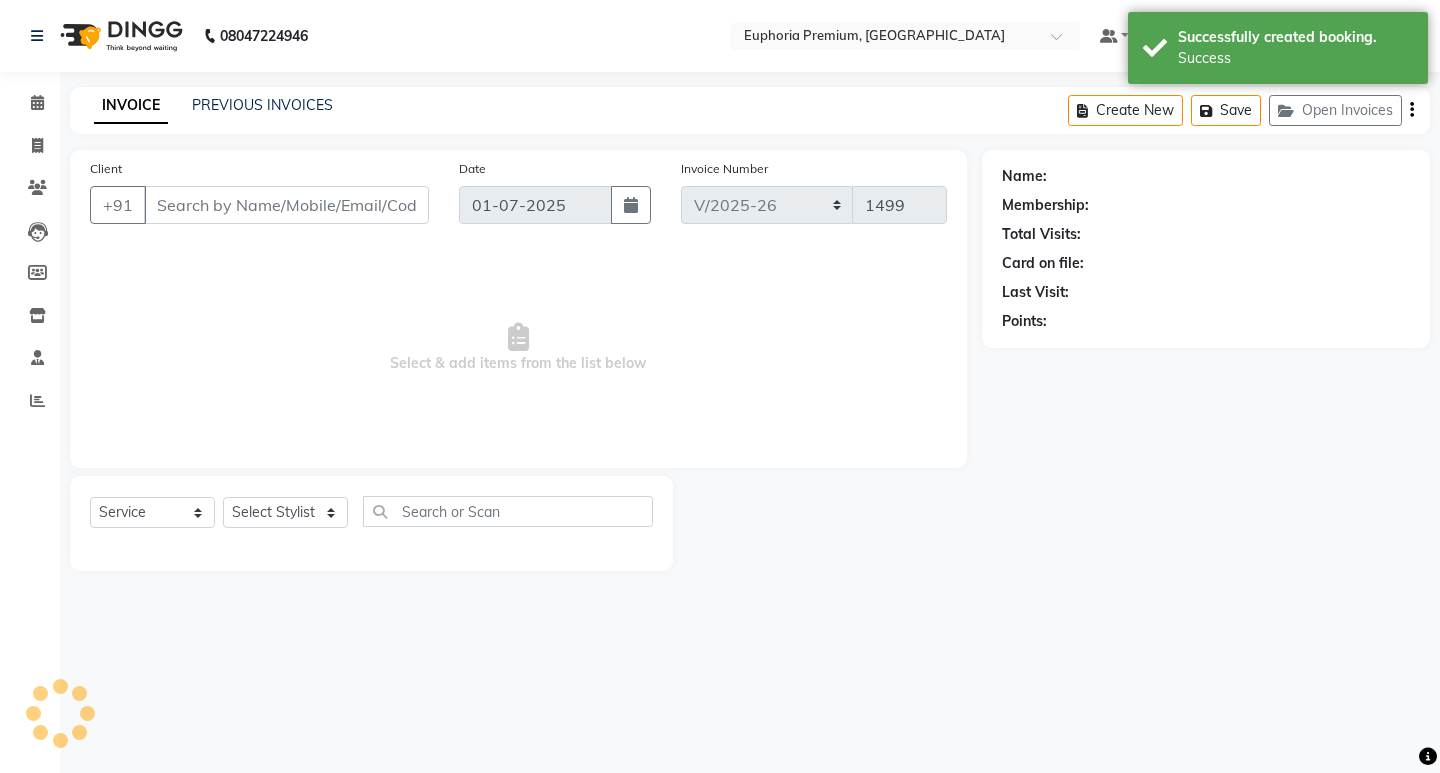 type on "99******00" 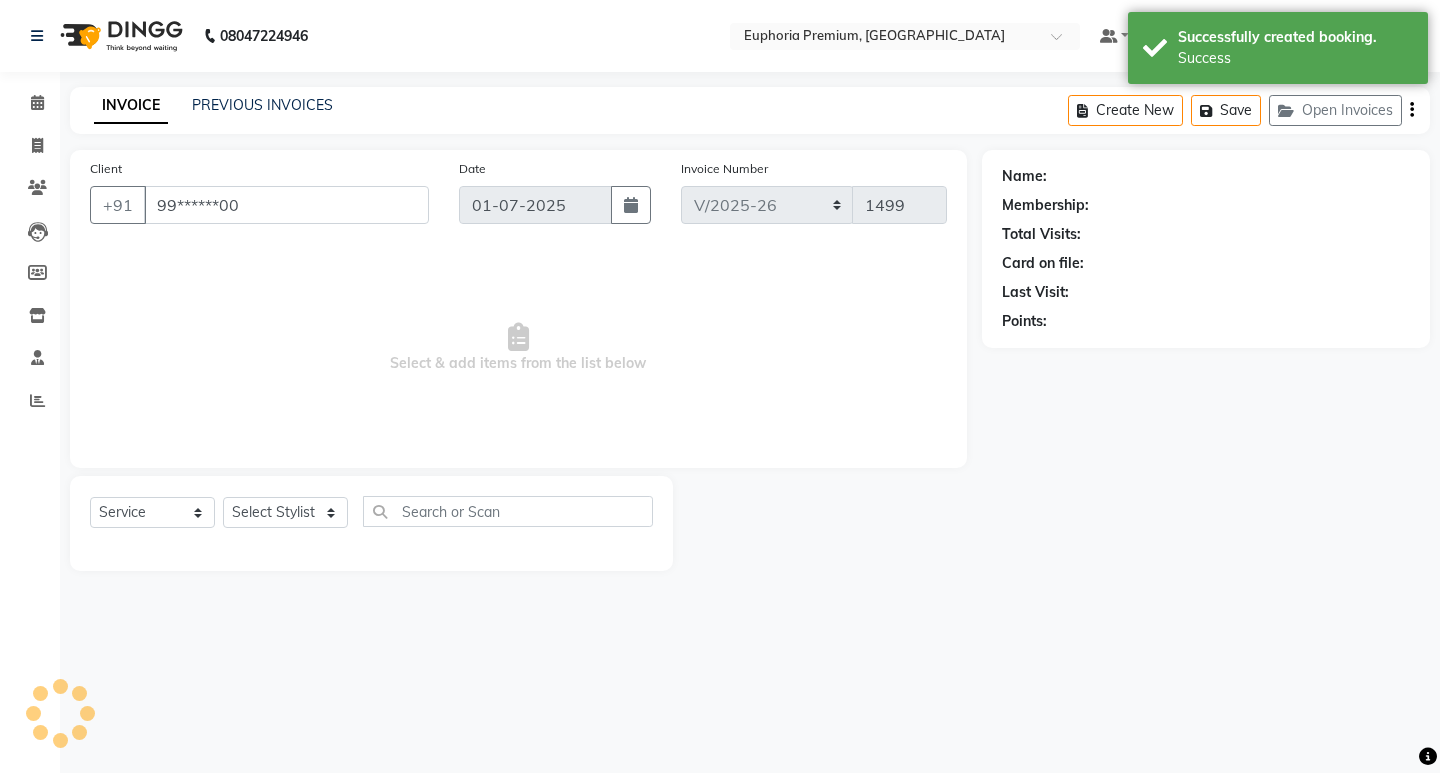 select on "75141" 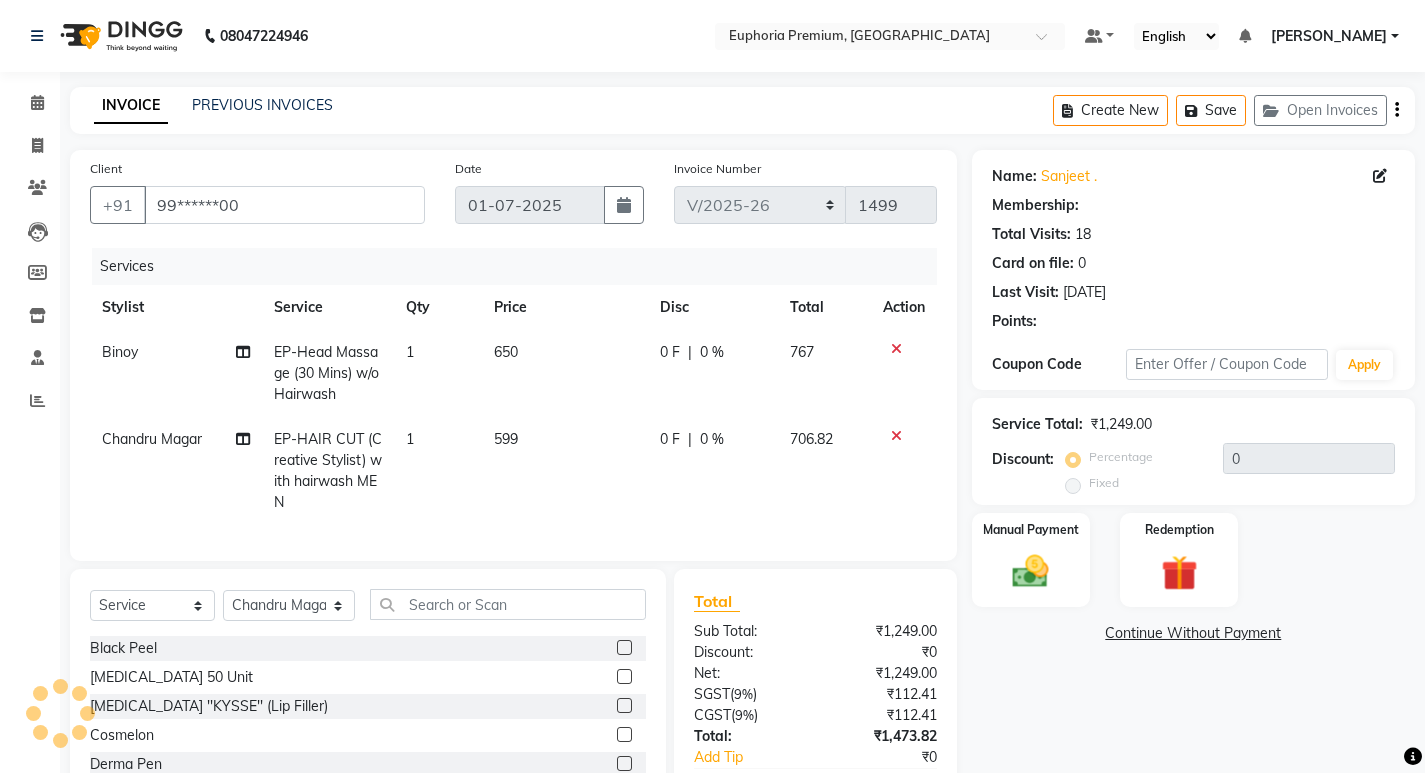 select on "1: Object" 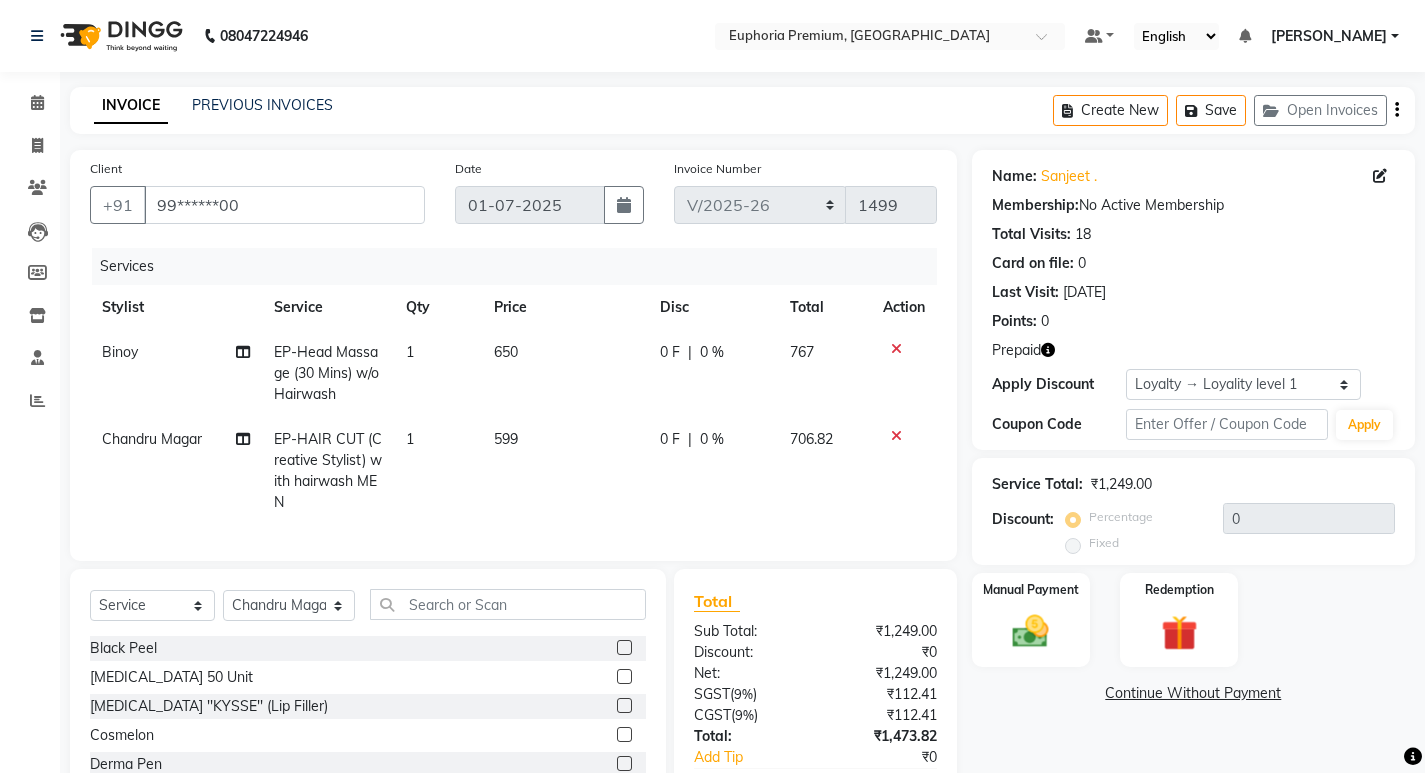 scroll, scrollTop: 156, scrollLeft: 0, axis: vertical 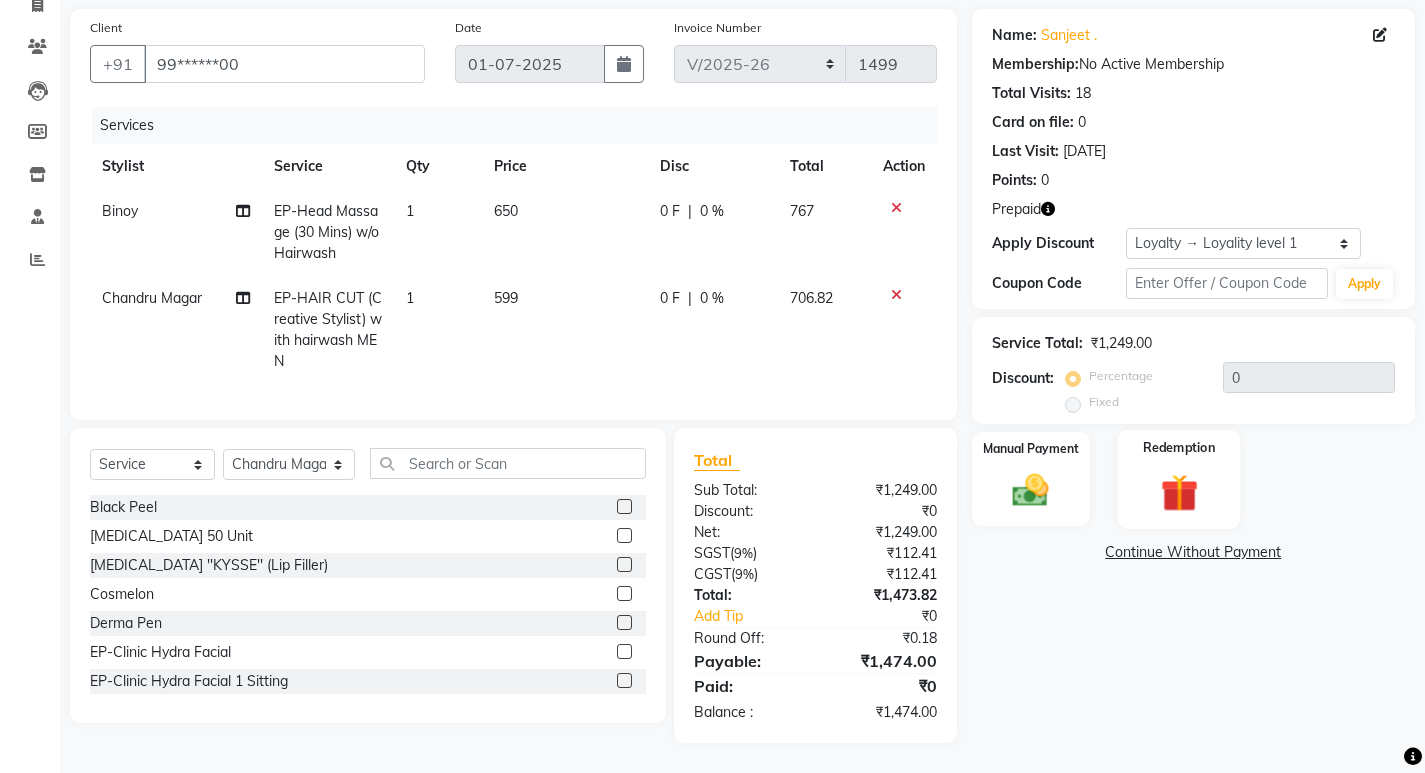 click 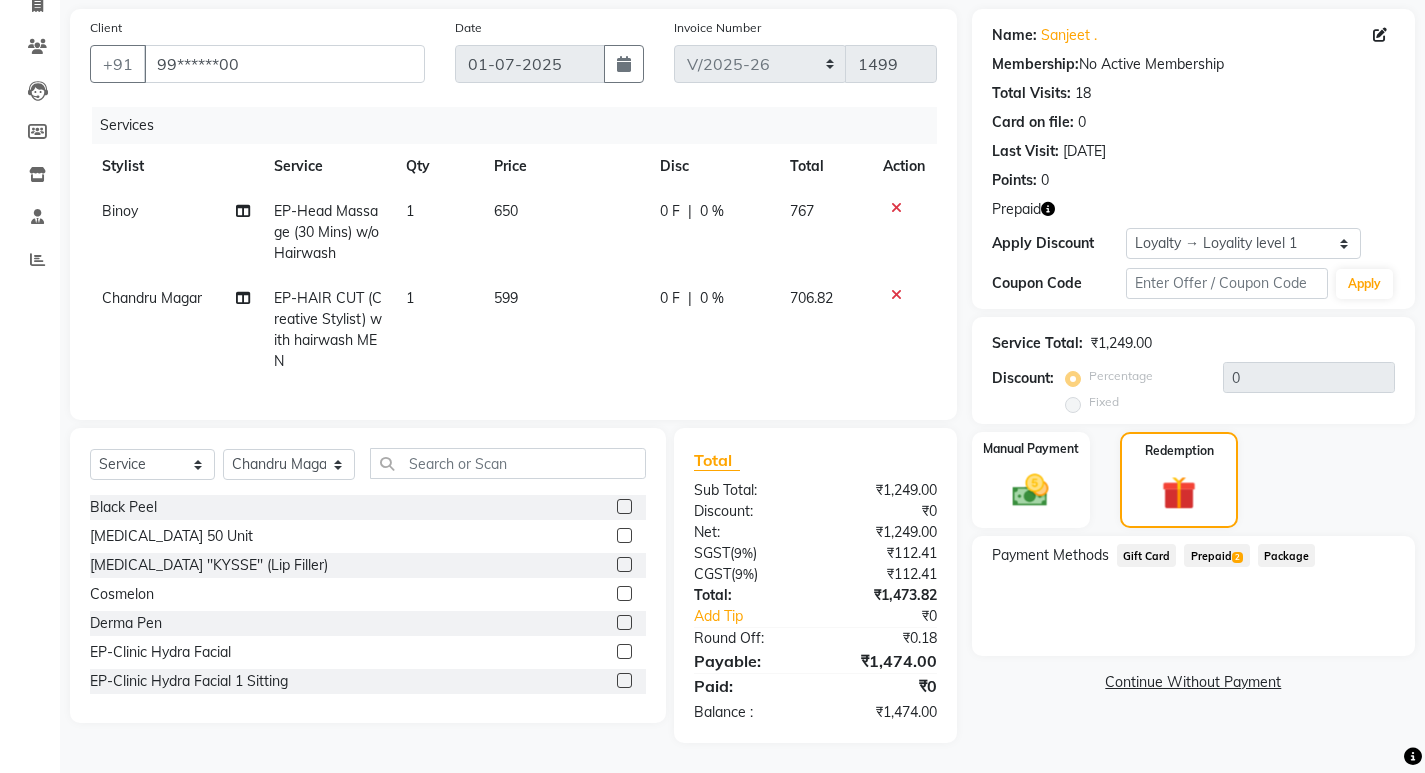 click on "Prepaid  2" 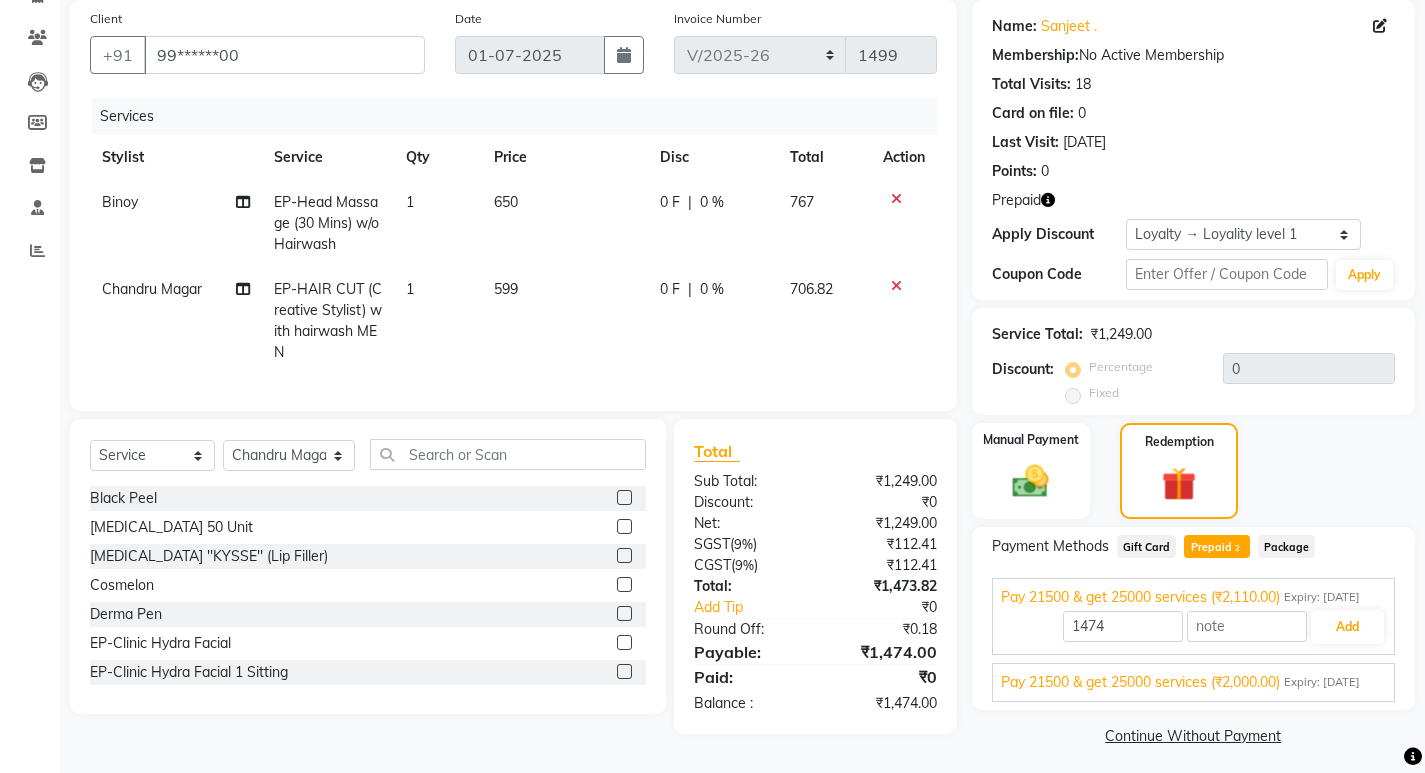 scroll, scrollTop: 200, scrollLeft: 0, axis: vertical 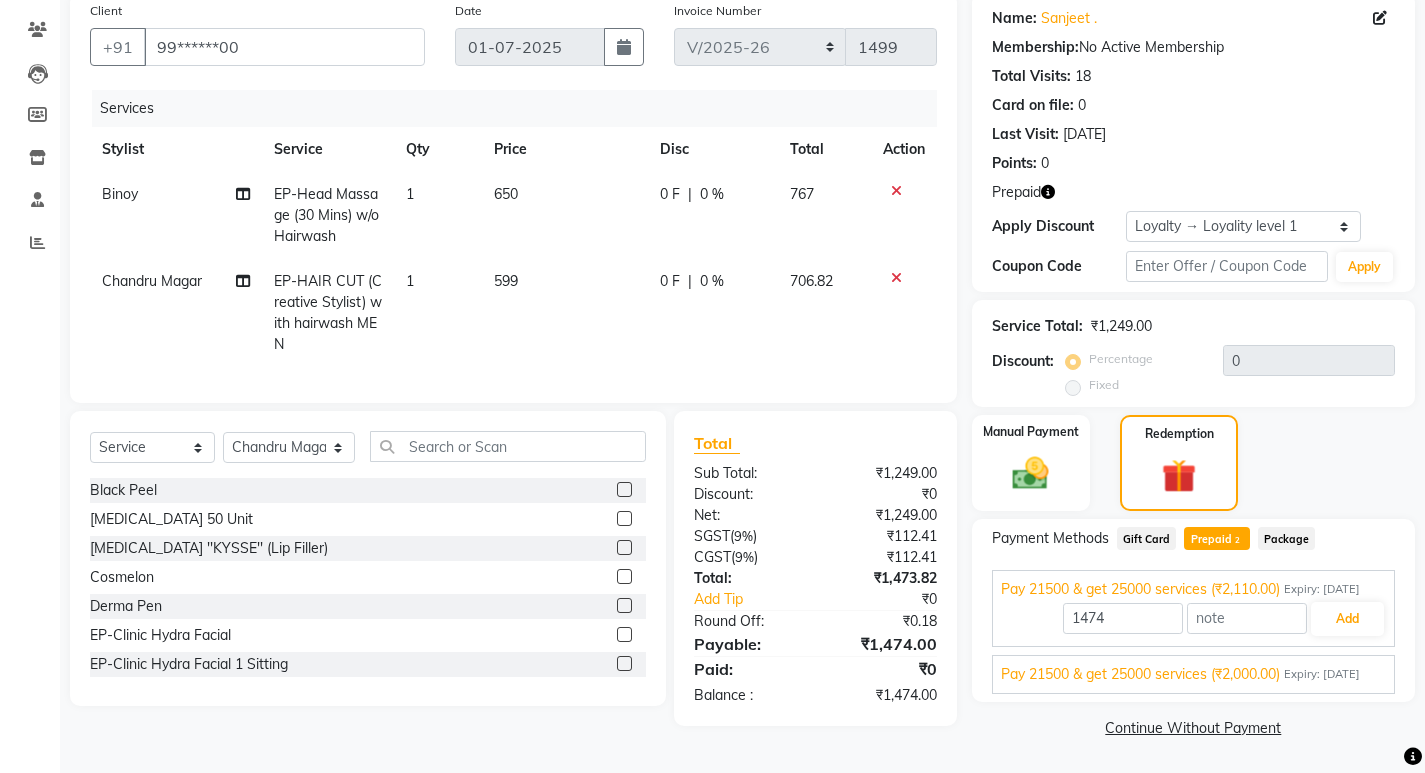 click on "Pay 21500 & get 25000 services (₹2,000.00)" at bounding box center (1140, 674) 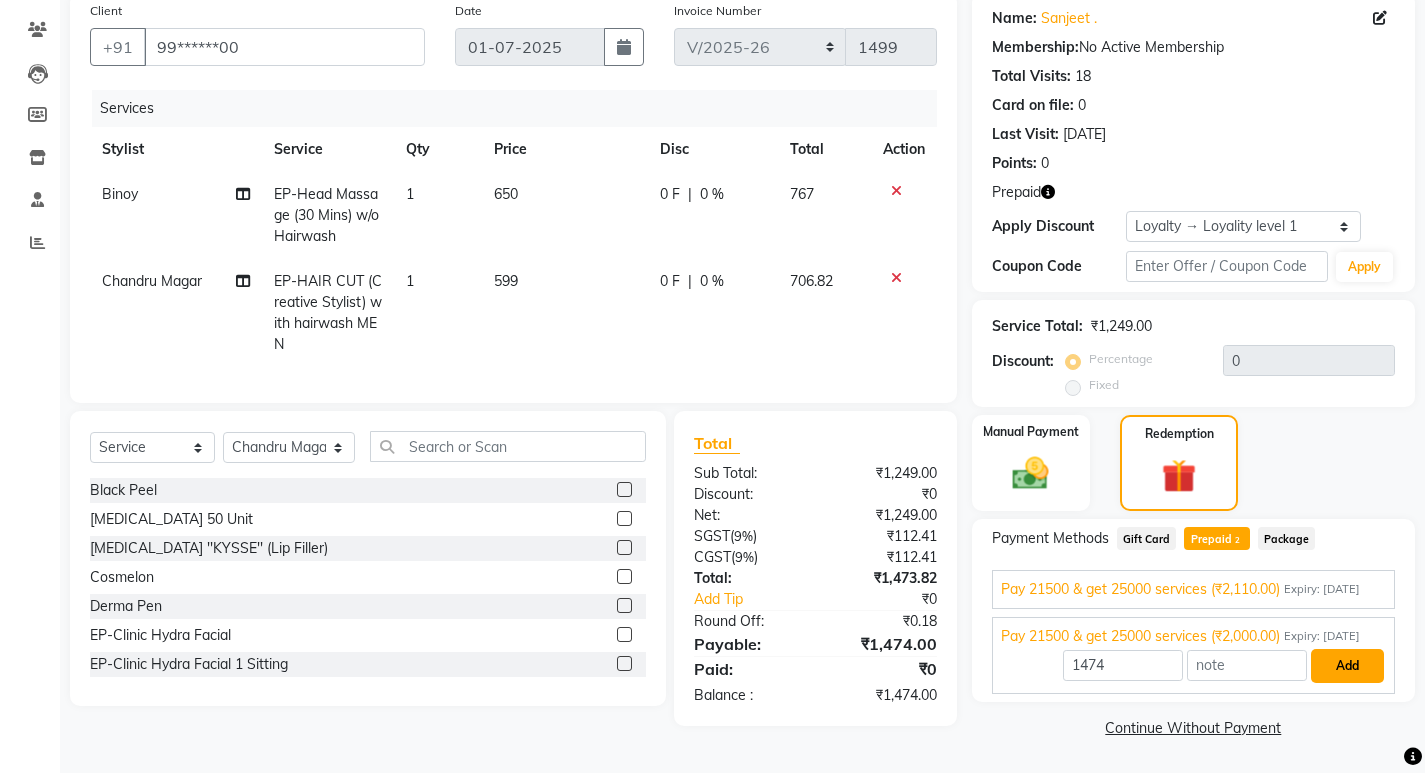 click on "Add" at bounding box center (1347, 666) 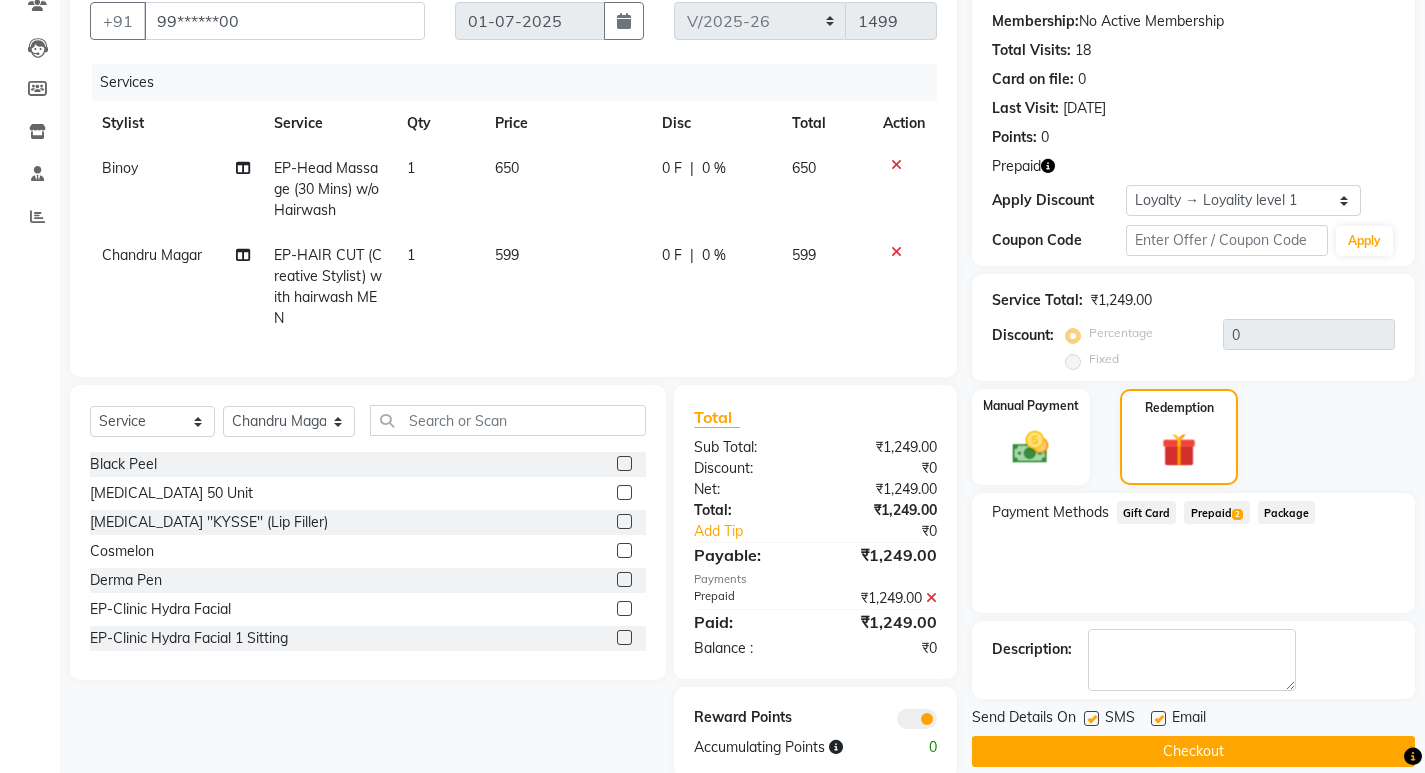 scroll, scrollTop: 234, scrollLeft: 0, axis: vertical 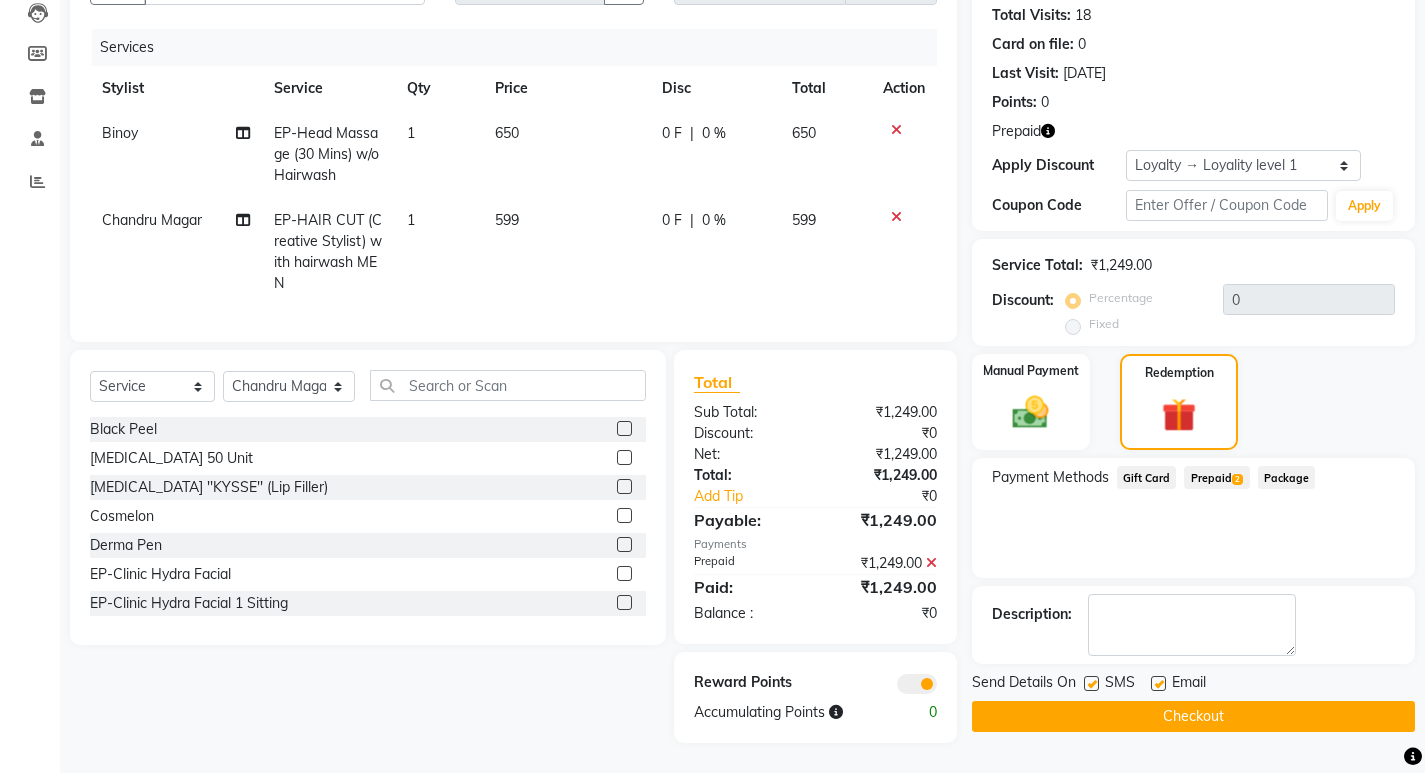 click on "Checkout" 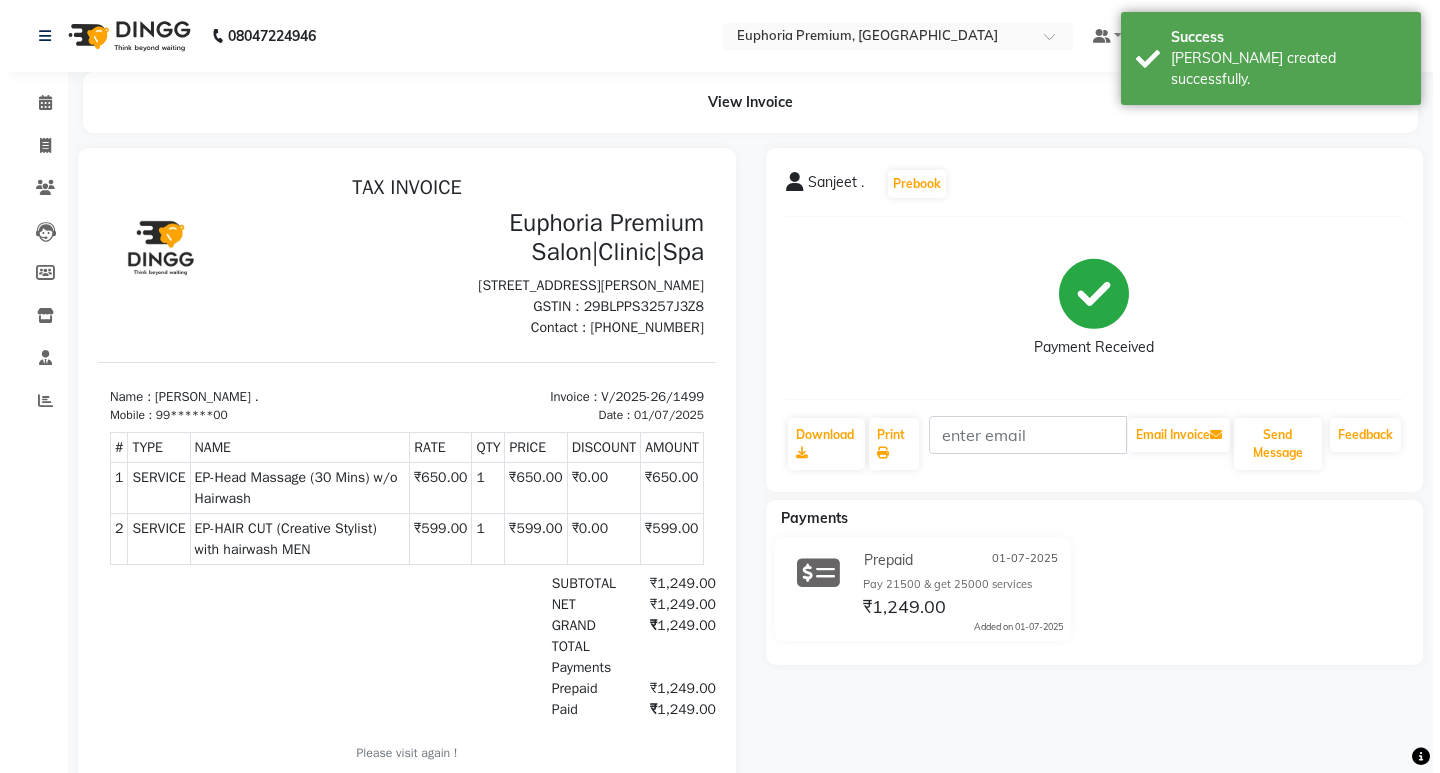 scroll, scrollTop: 0, scrollLeft: 0, axis: both 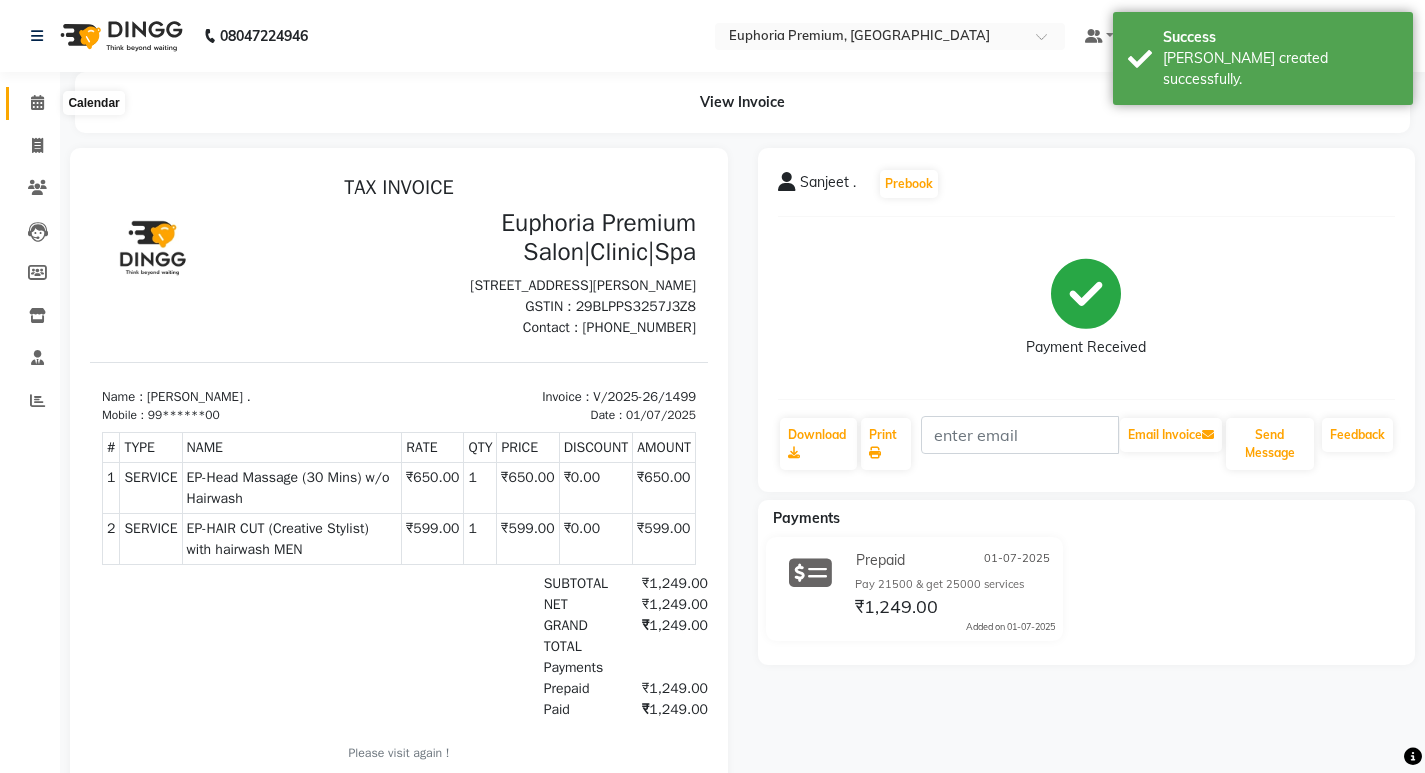 click 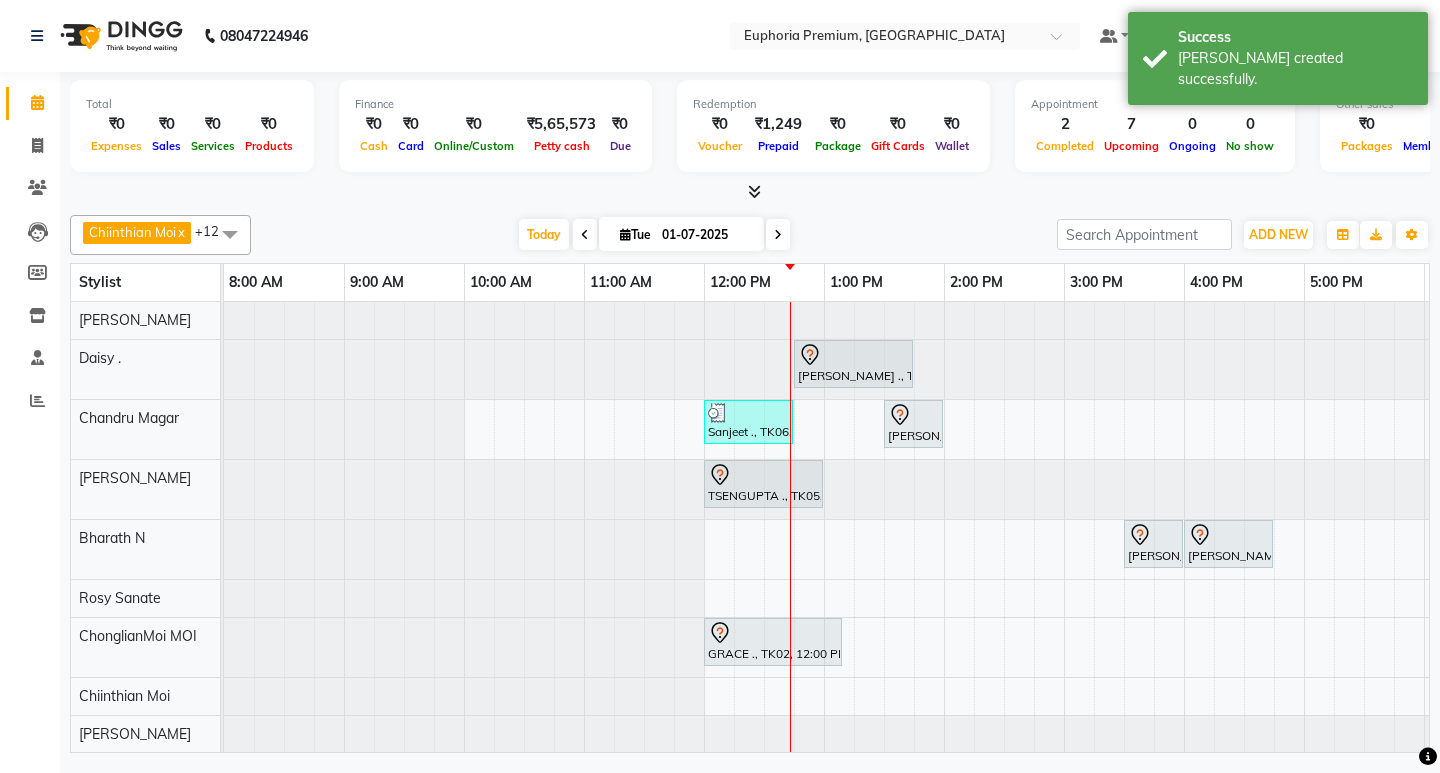 scroll, scrollTop: 0, scrollLeft: 81, axis: horizontal 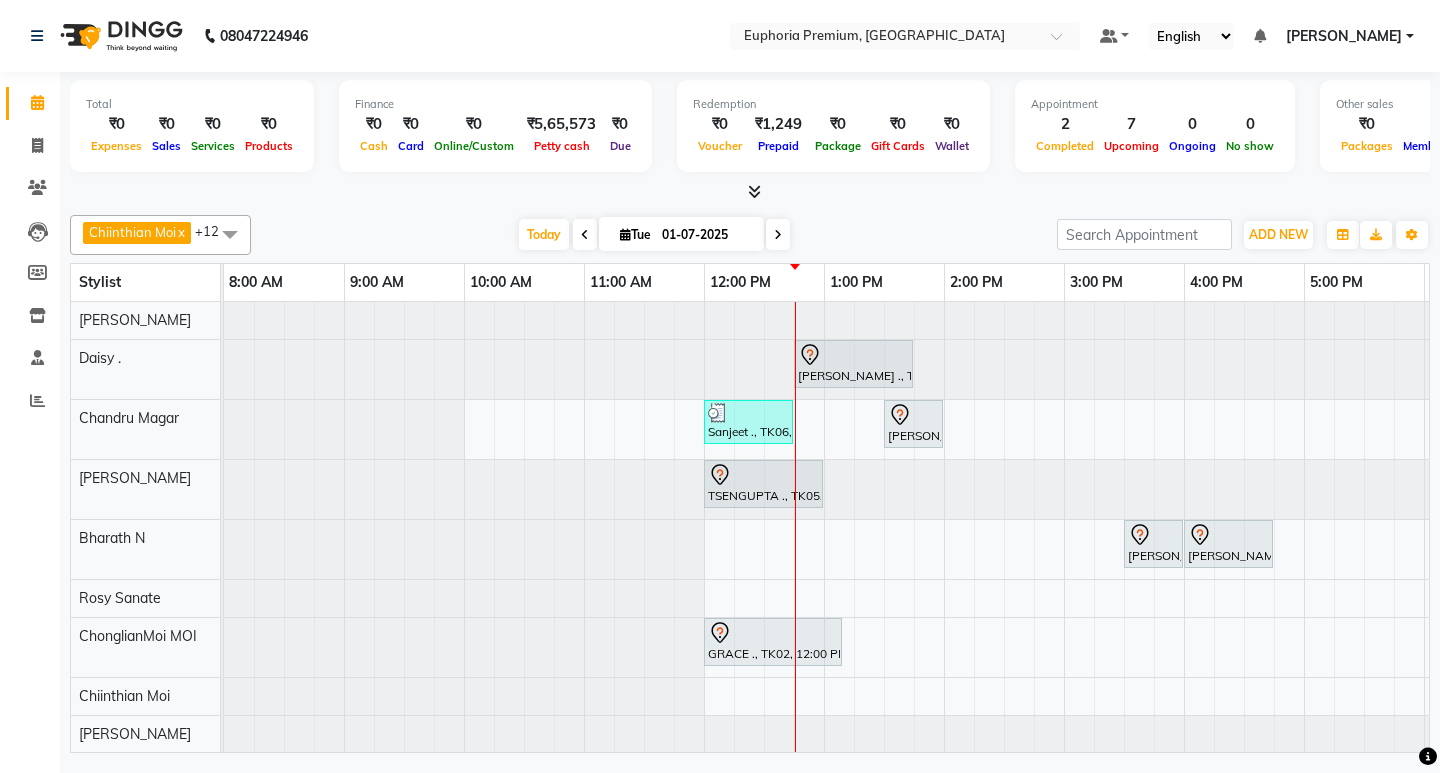 click on "Today  Tue 01-07-2025" at bounding box center (654, 235) 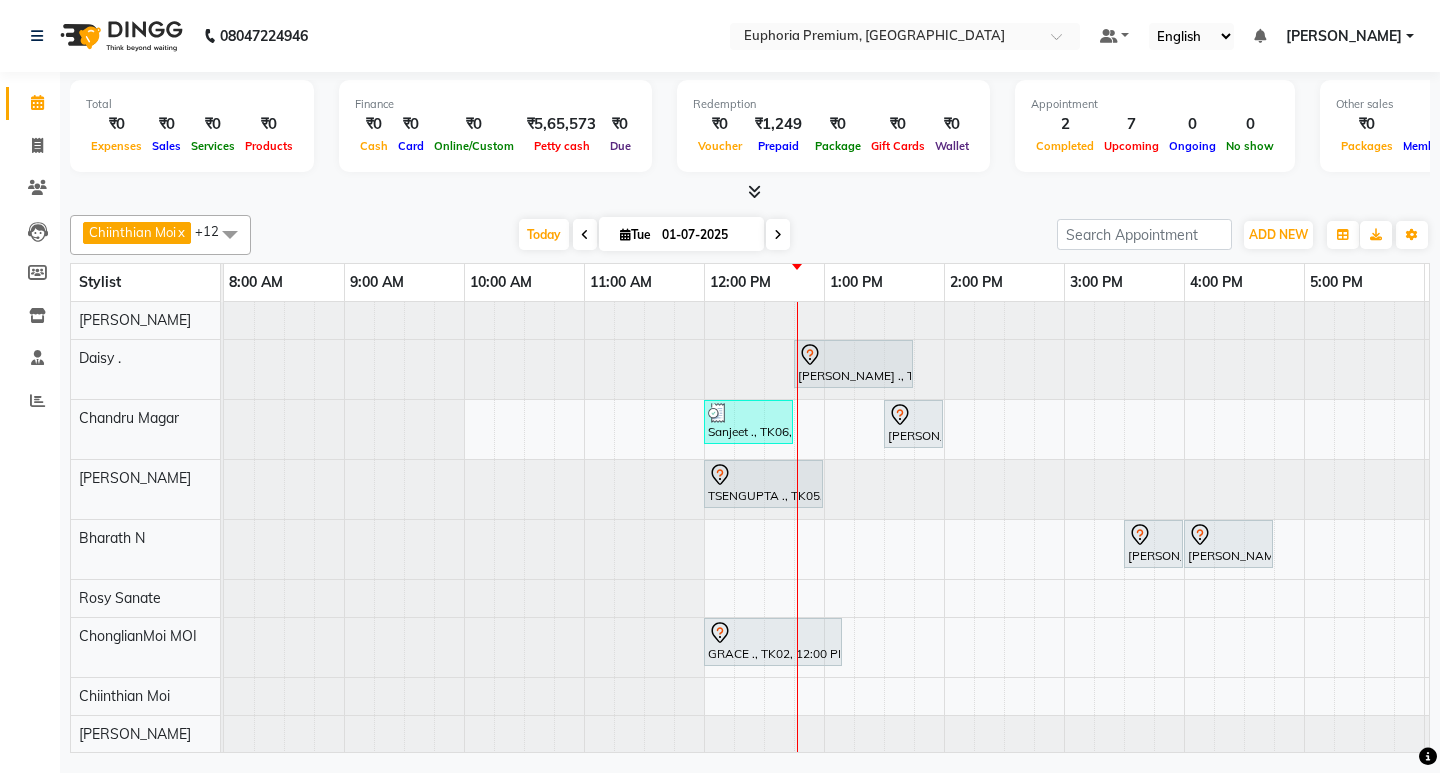 scroll, scrollTop: 136, scrollLeft: 0, axis: vertical 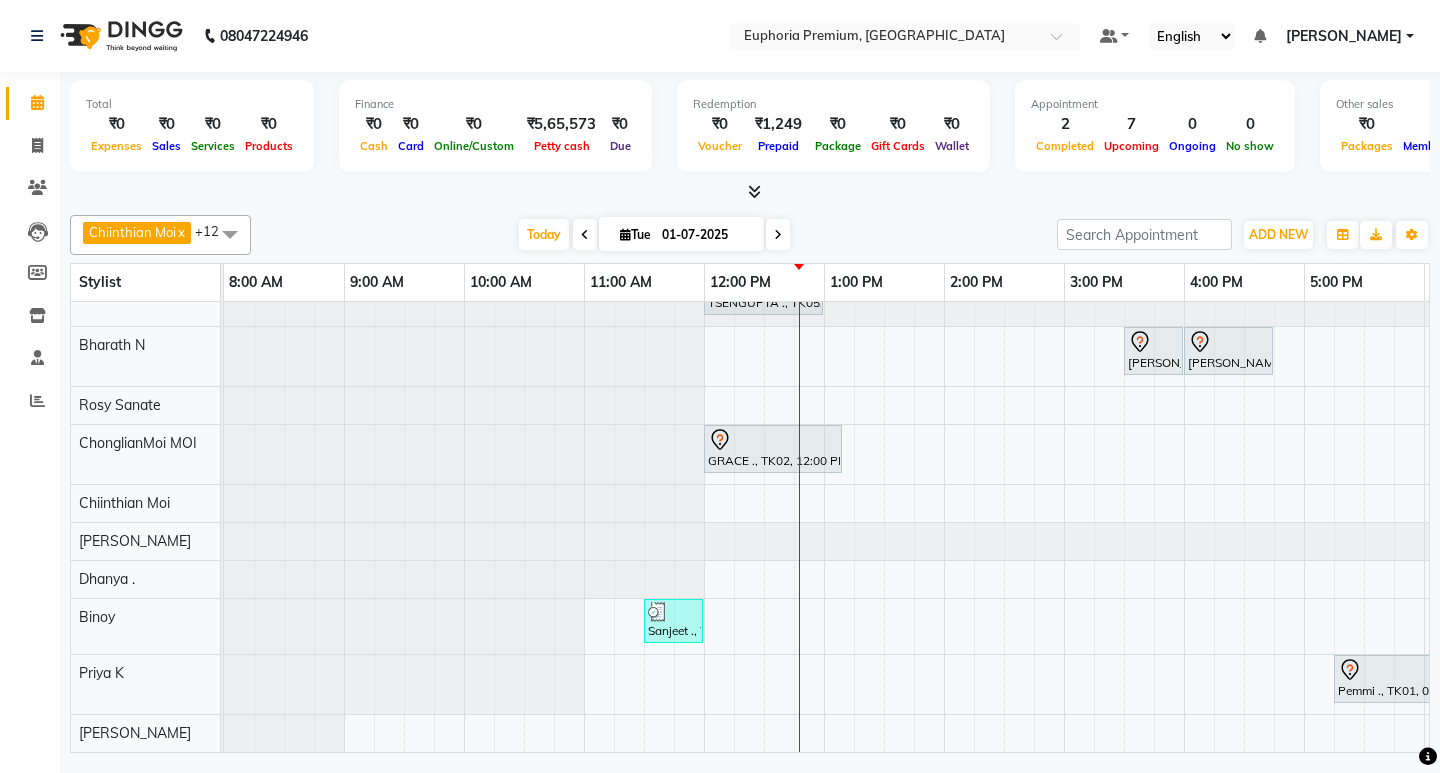 click on "01-07-2025" at bounding box center (706, 235) 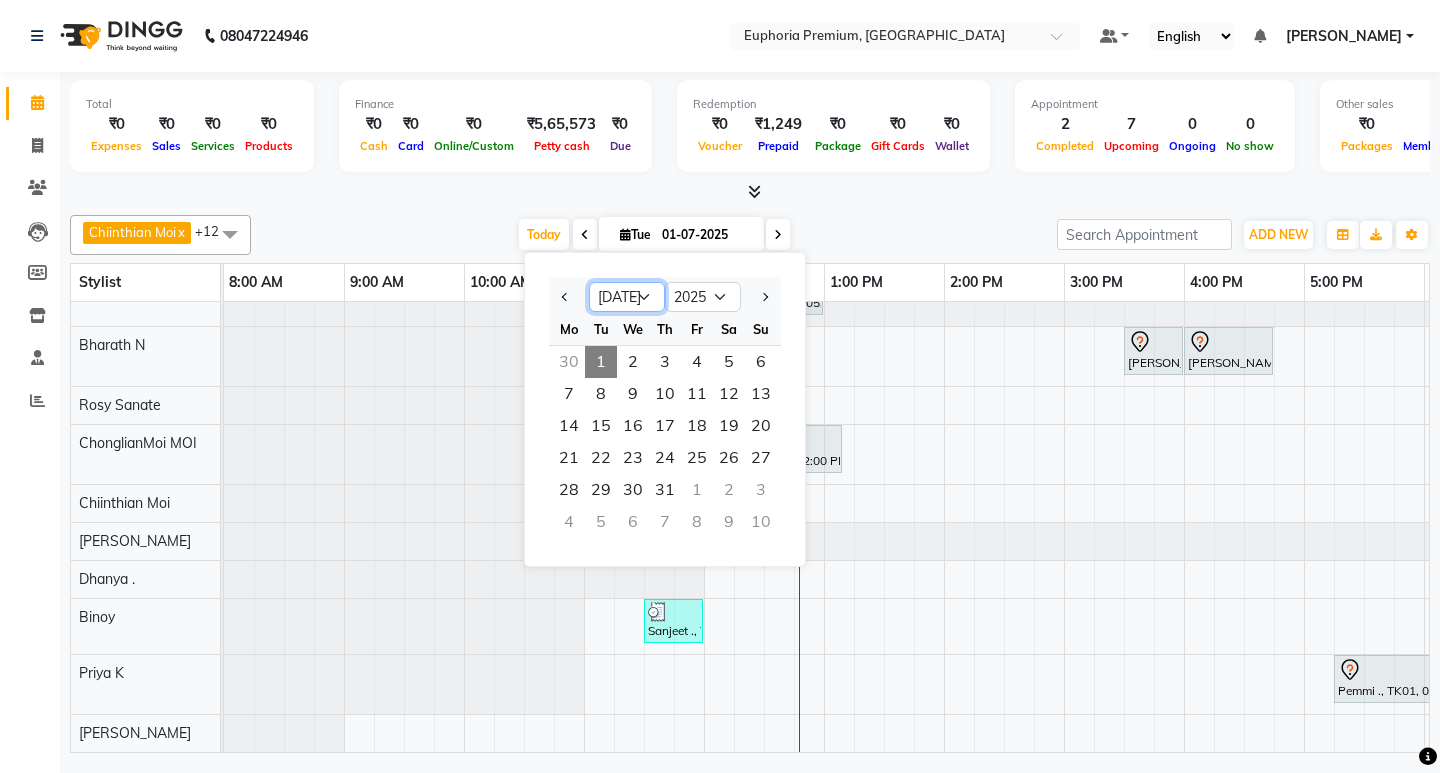 click on "Jan Feb Mar Apr May Jun Jul Aug Sep Oct Nov Dec" at bounding box center [627, 297] 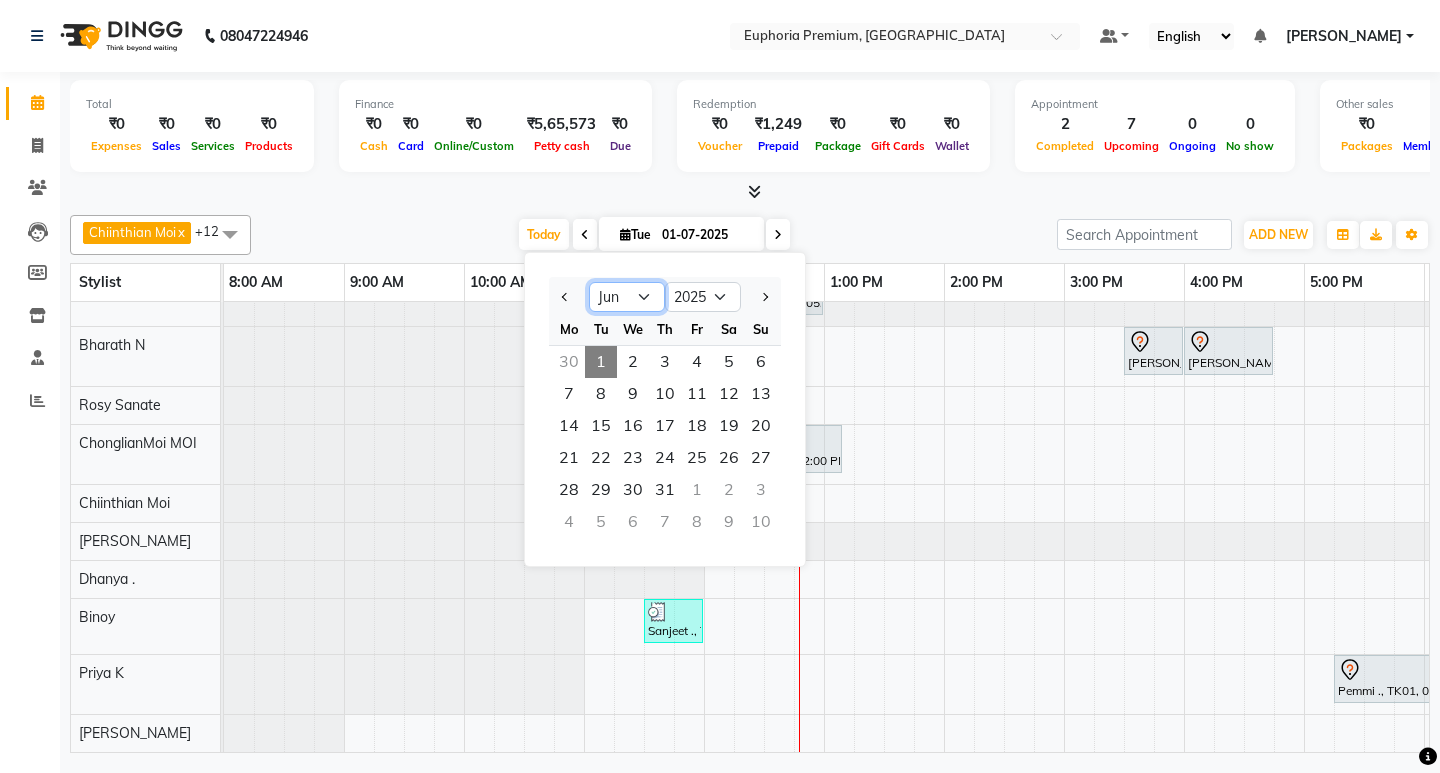 click on "Jan Feb Mar Apr May Jun Jul Aug Sep Oct Nov Dec" at bounding box center (627, 297) 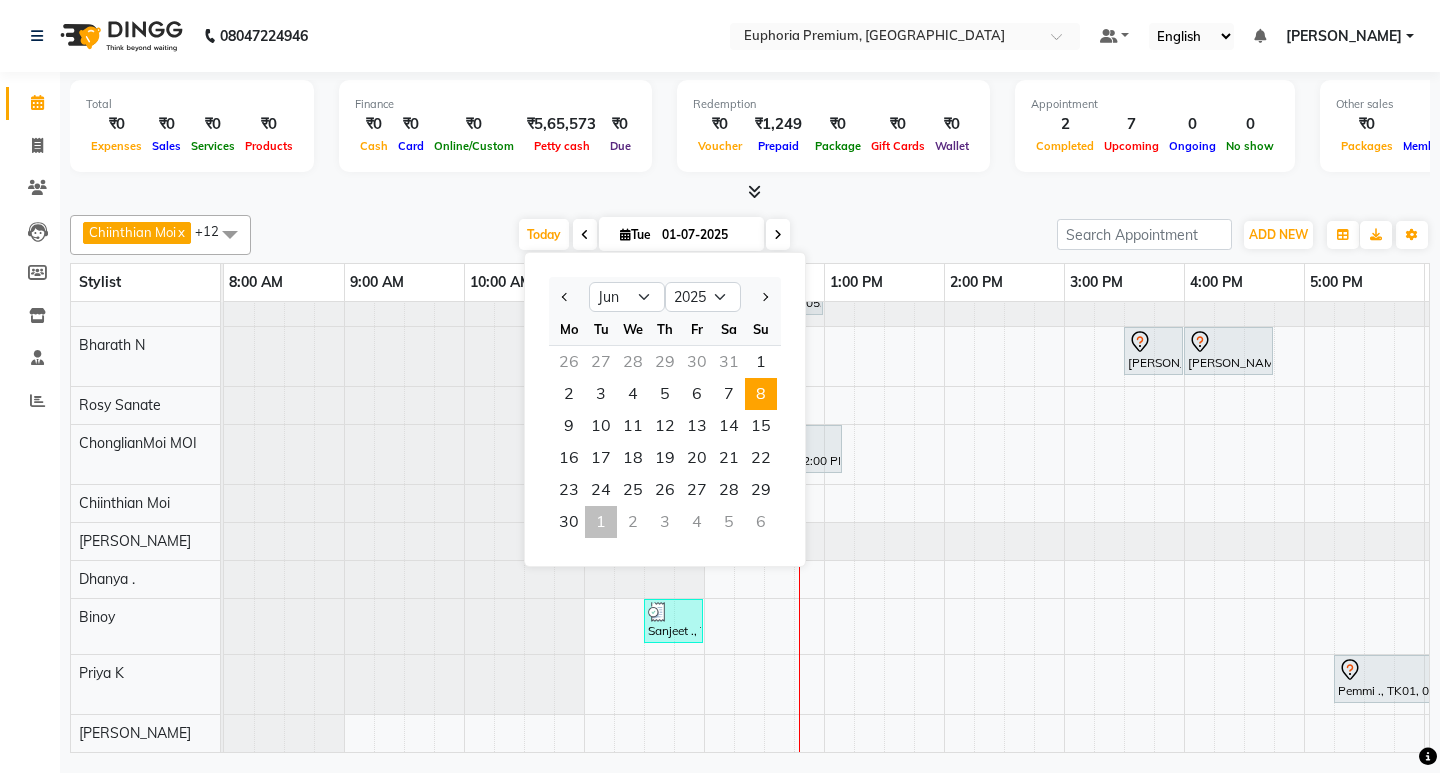 click on "8" at bounding box center (761, 394) 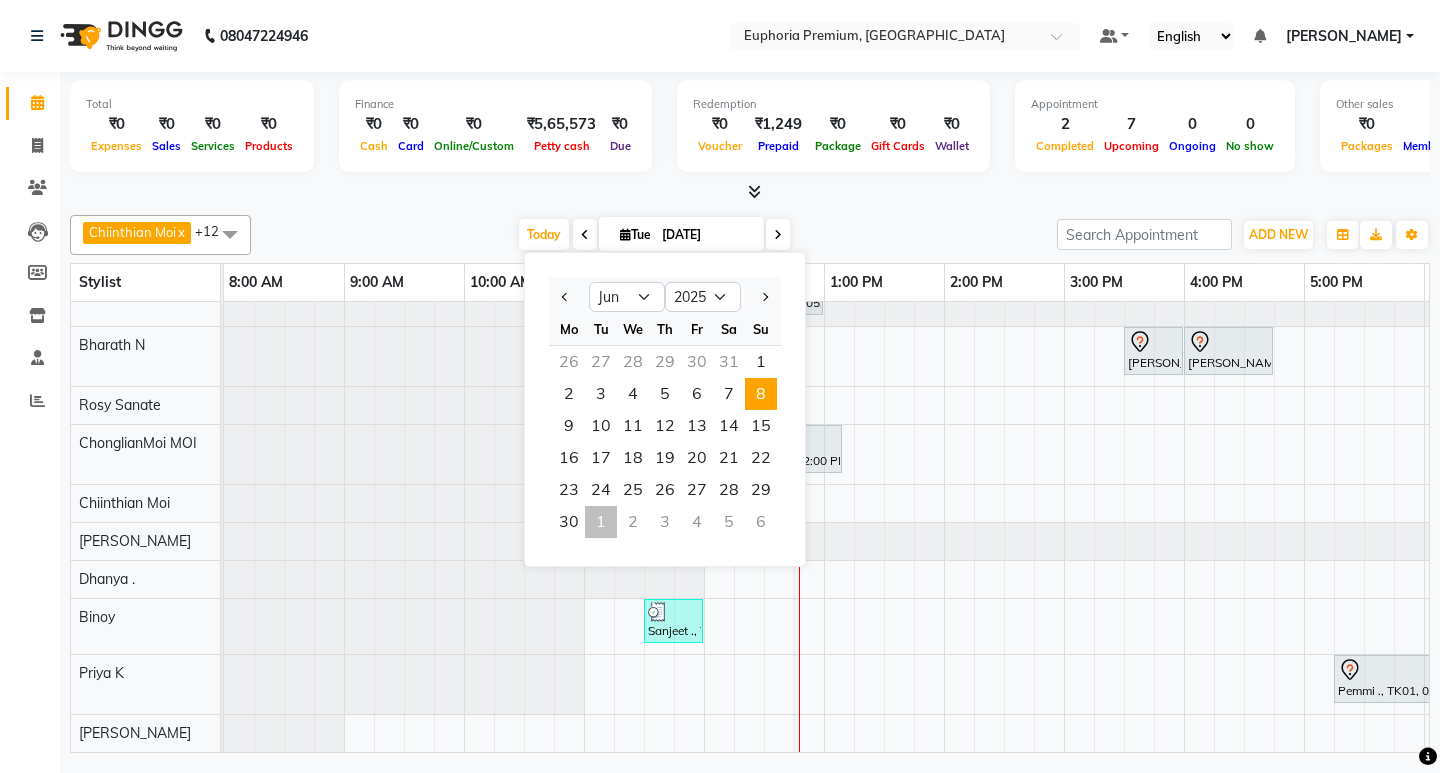 scroll, scrollTop: 58, scrollLeft: 0, axis: vertical 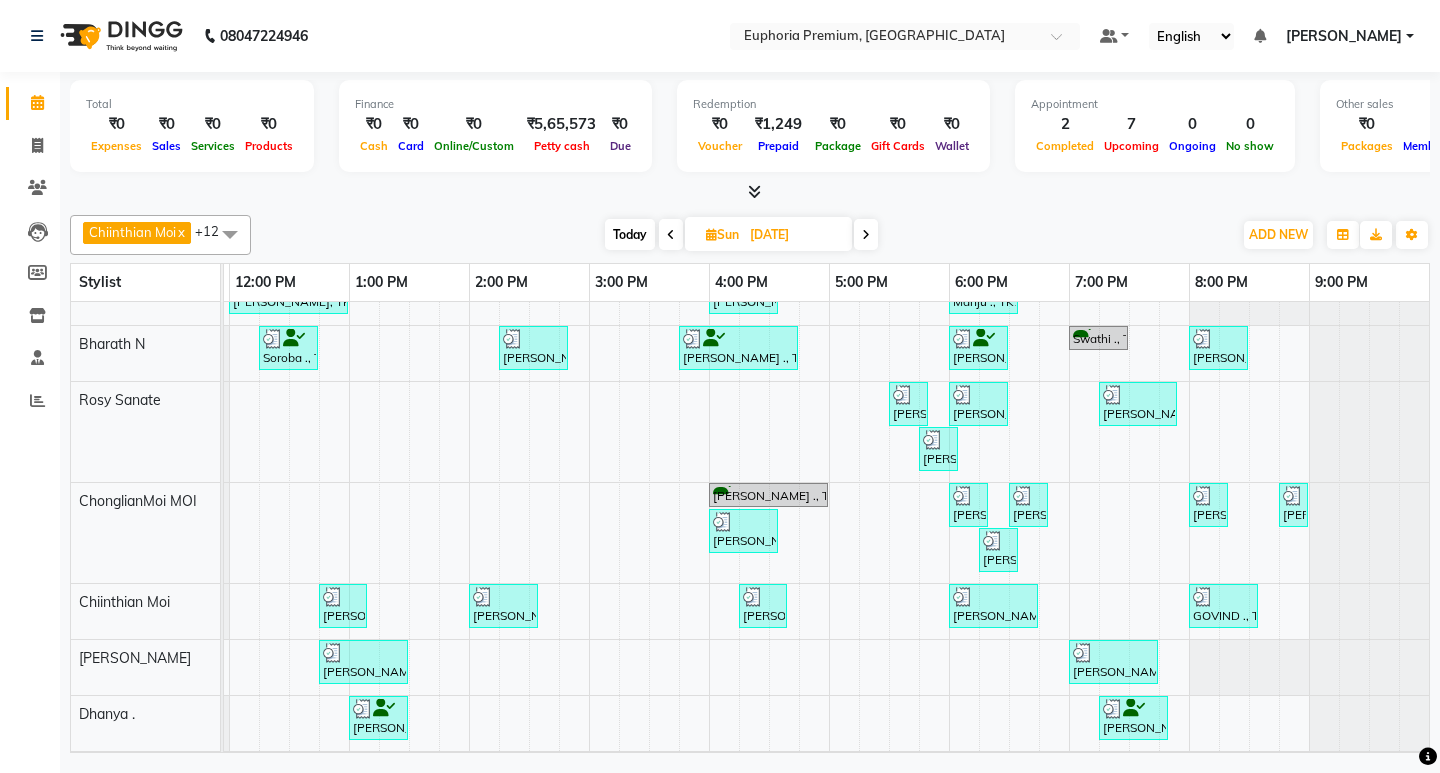 click on "Today" at bounding box center [630, 234] 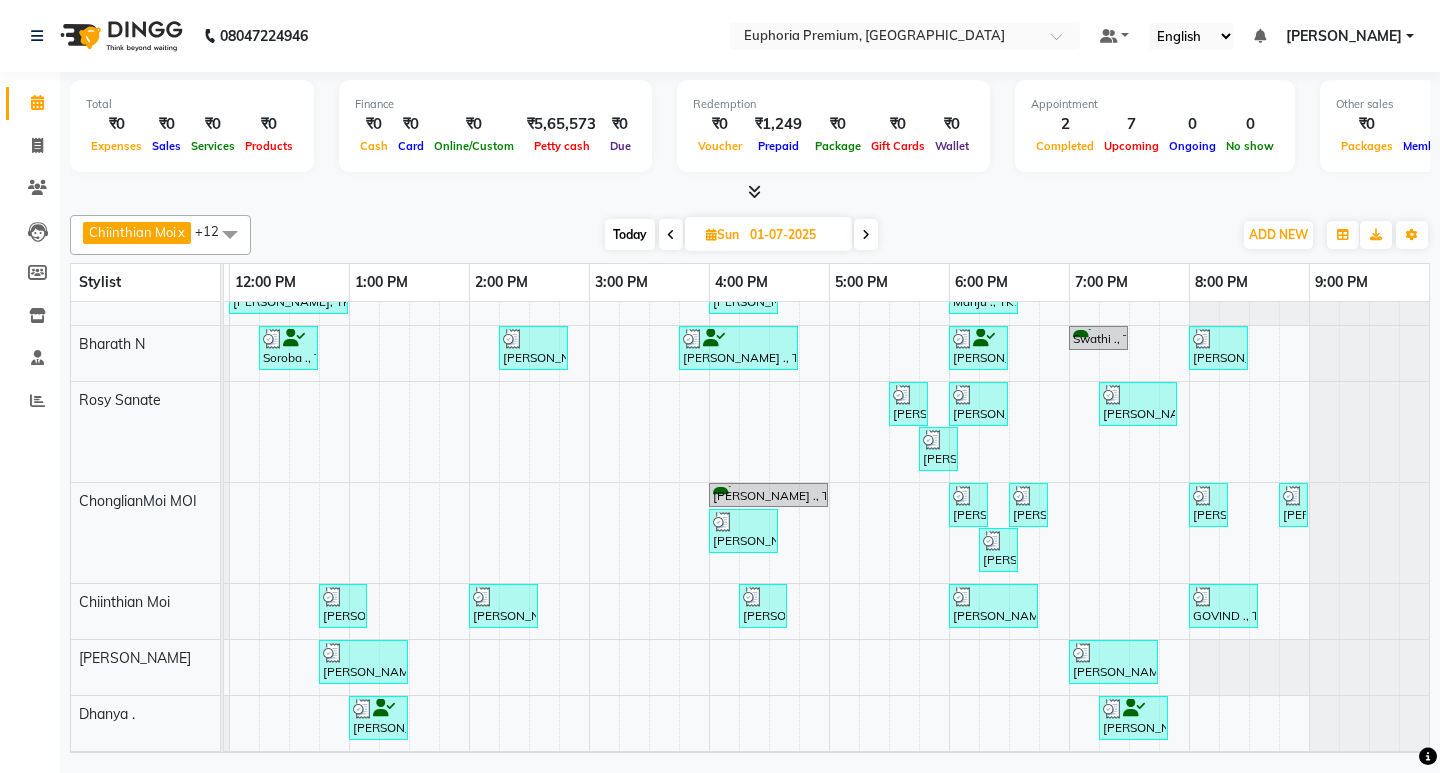 scroll, scrollTop: 0, scrollLeft: 0, axis: both 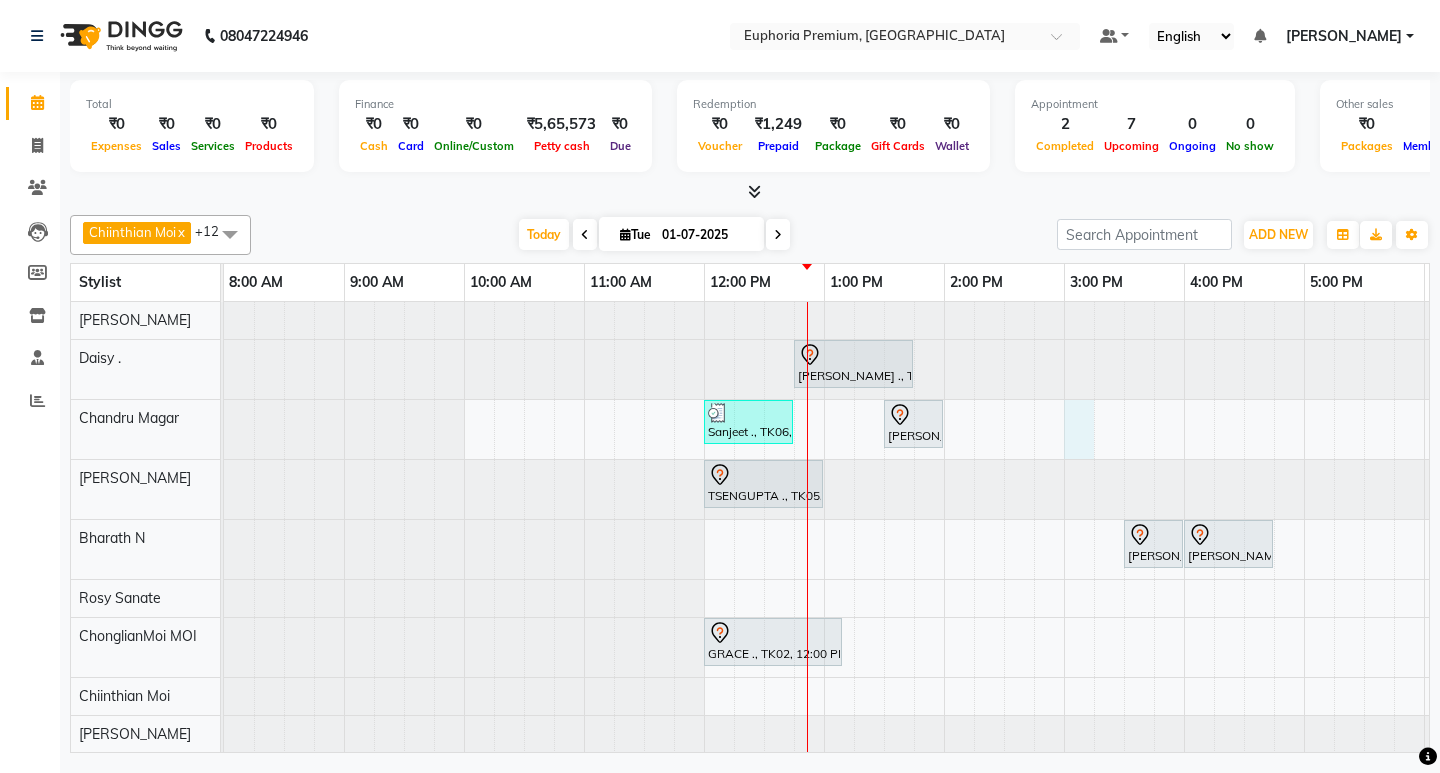 click on "Shanmuga Priya ., TK03, 12:45 PM-01:45 PM, EP-Artistic Cut - Senior Stylist     Sanjeet ., TK06, 12:00 PM-12:45 PM, EP-HAIR CUT (Creative Stylist) with hairwash MEN             Jerome, TK07, 01:30 PM-02:00 PM, EEP-HAIR CUT (Senior Stylist) with hairwash MEN             TSENGUPTA ., TK05, 12:00 PM-01:00 PM, EP-Regenerate (Intense Alchemy) M             Roshan ., TK04, 03:30 PM-04:00 PM, EP-Beard Trim/Design MEN             Roshan ., TK04, 04:00 PM-04:45 PM, EP-HAIR CUT (Creative Stylist) with hairwash MEN             GRACE ., TK02, 12:00 PM-01:10 PM, EP-Detan Facial     Sanjeet ., TK06, 11:30 AM-12:00 PM, EP-Head Massage (30 Mins) w/o Hairwash             Pemmi ., TK01, 05:15 PM-06:30 PM, EP-Laser Under Arms" at bounding box center [1064, 623] 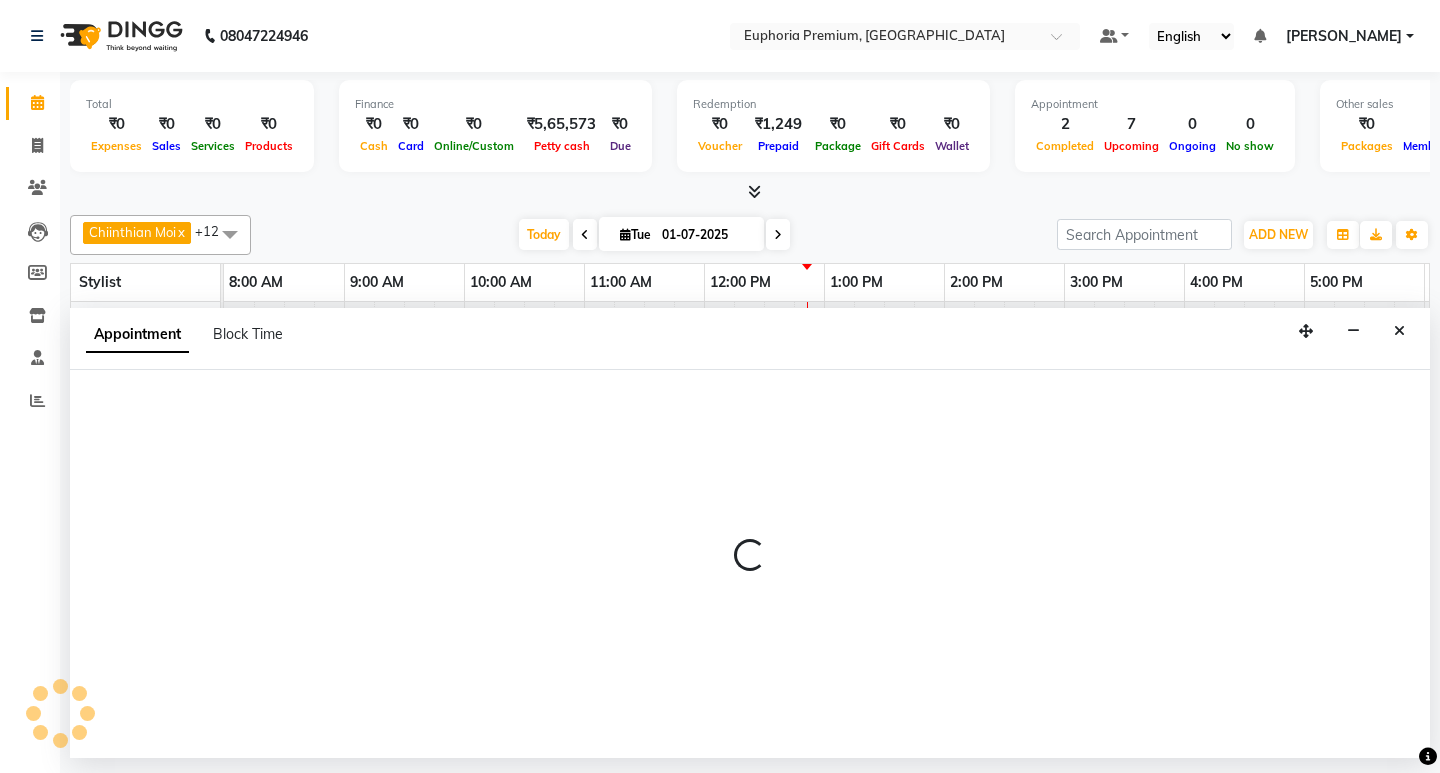 select on "75141" 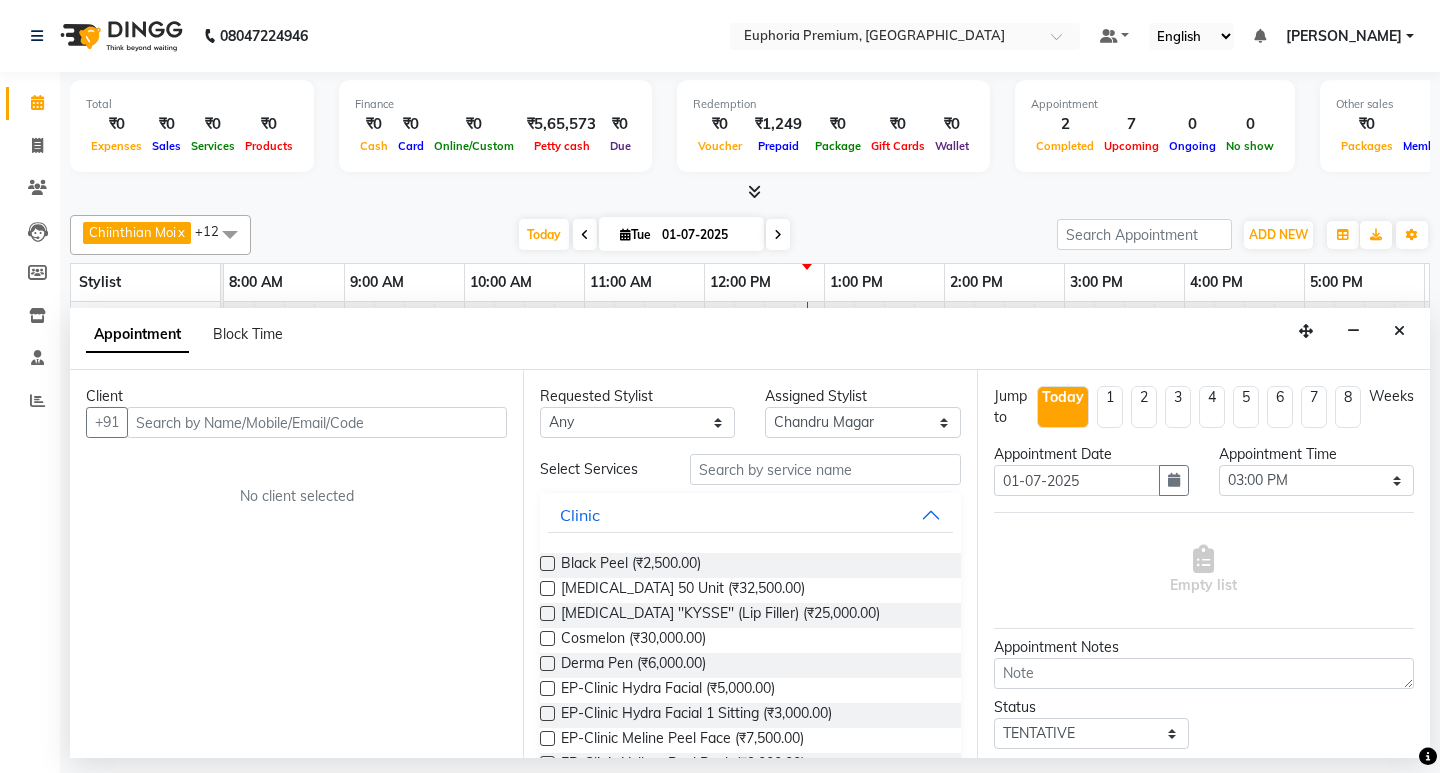 click at bounding box center (317, 422) 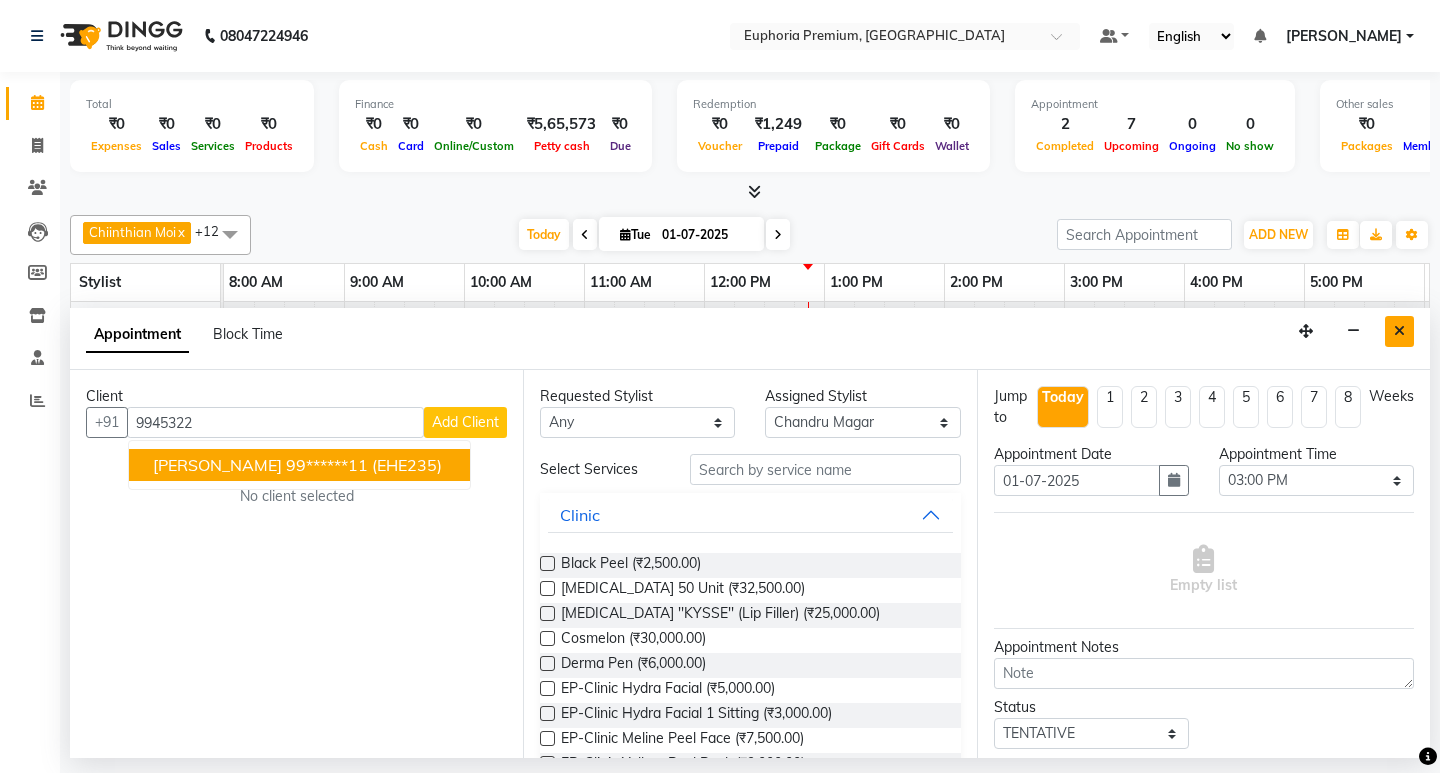 type on "9945322" 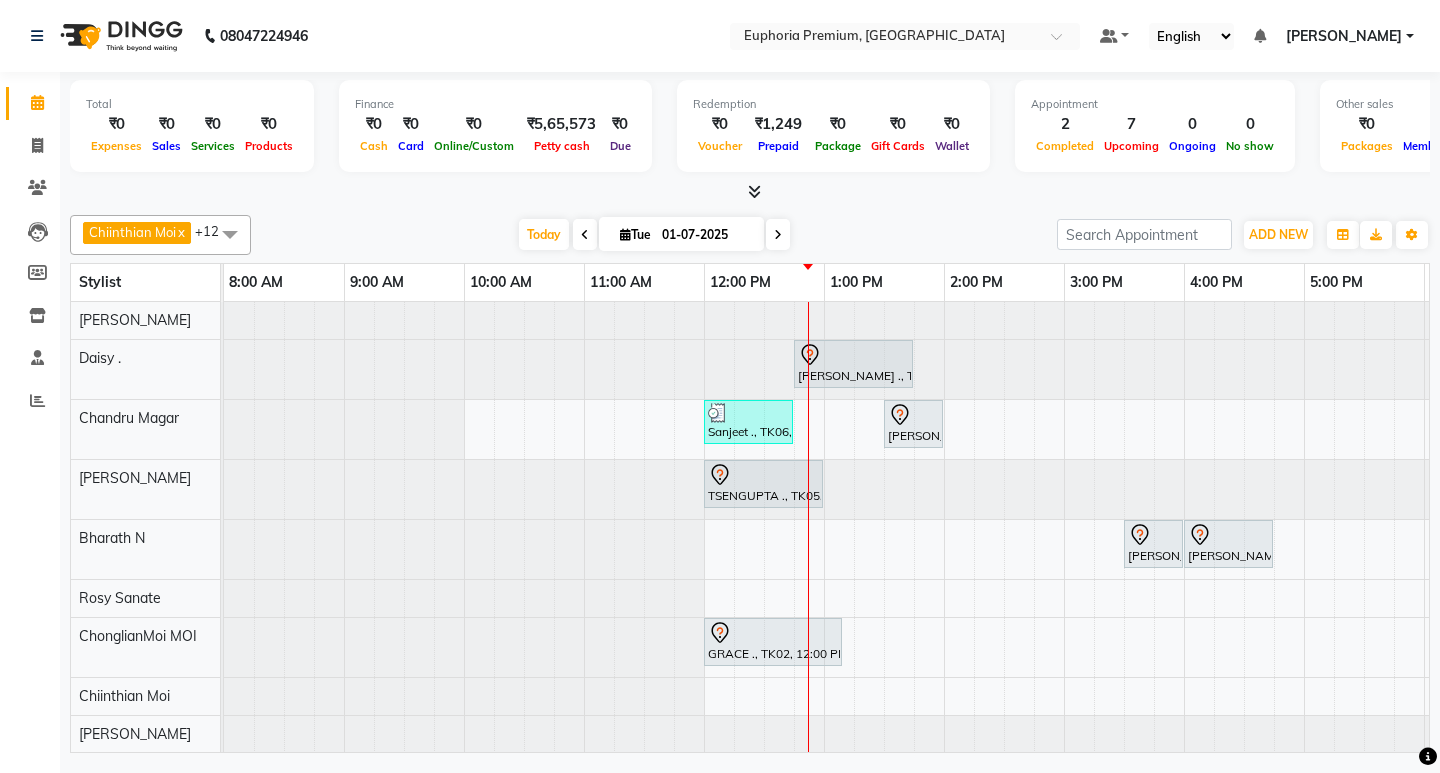 scroll, scrollTop: 146, scrollLeft: 0, axis: vertical 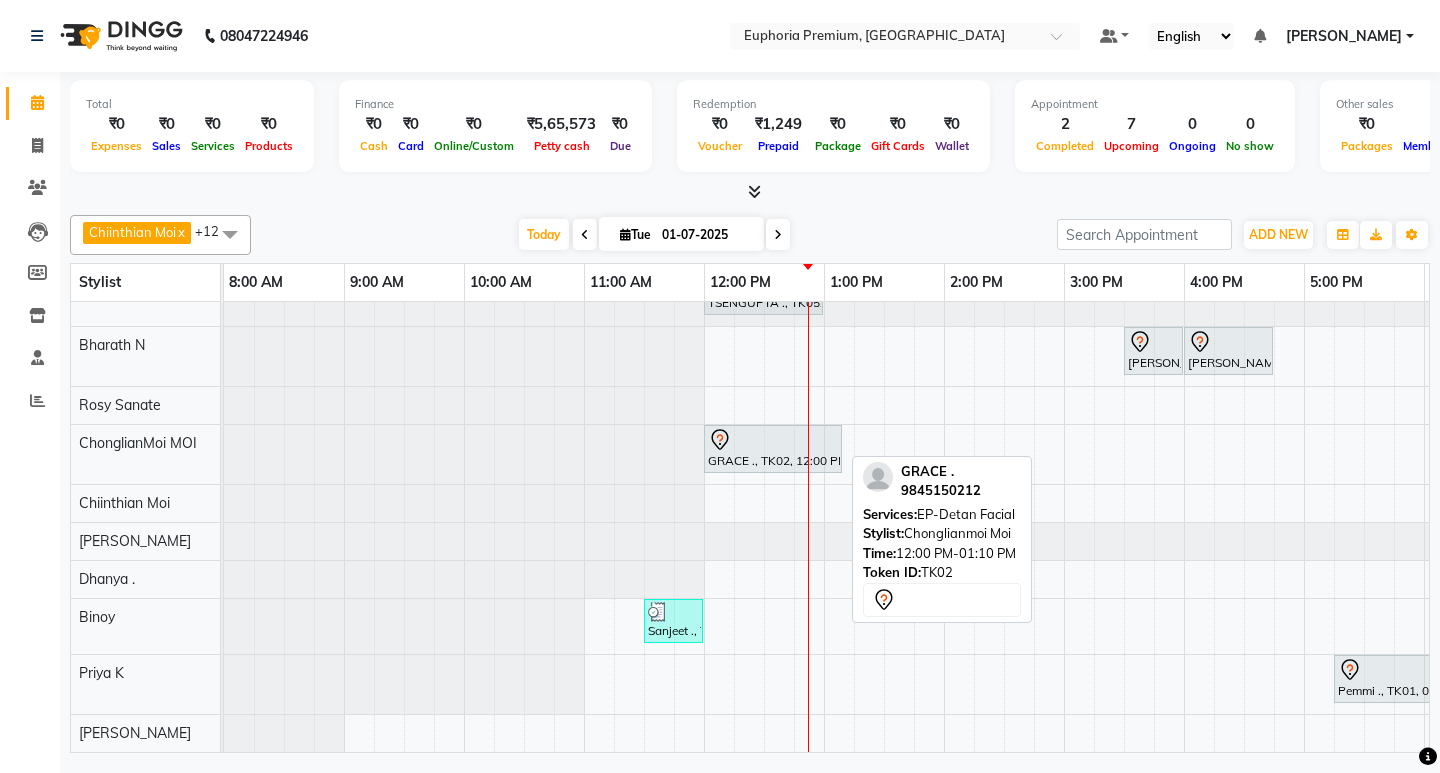 click on "GRACE ., TK02, 12:00 PM-01:10 PM, EP-Detan Facial" at bounding box center [773, 449] 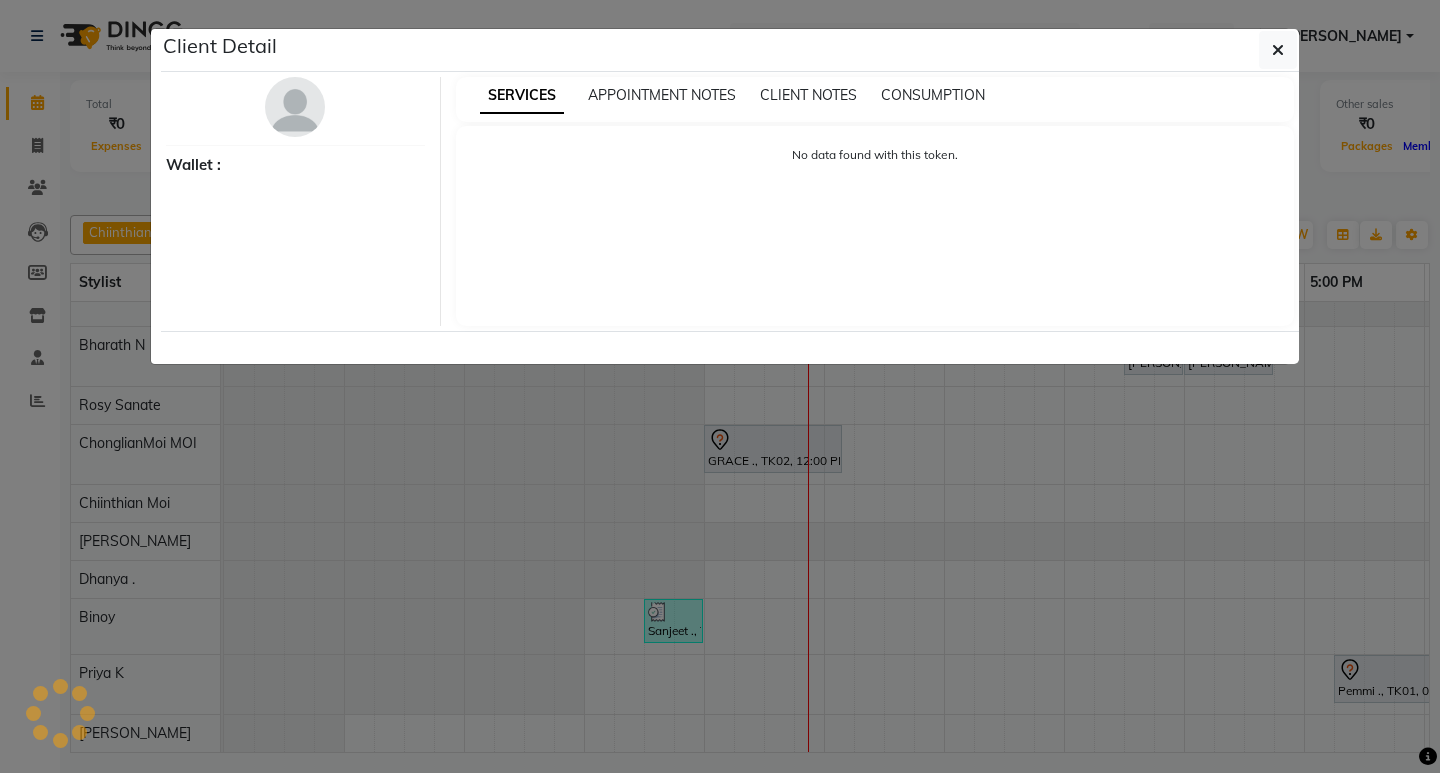 select on "7" 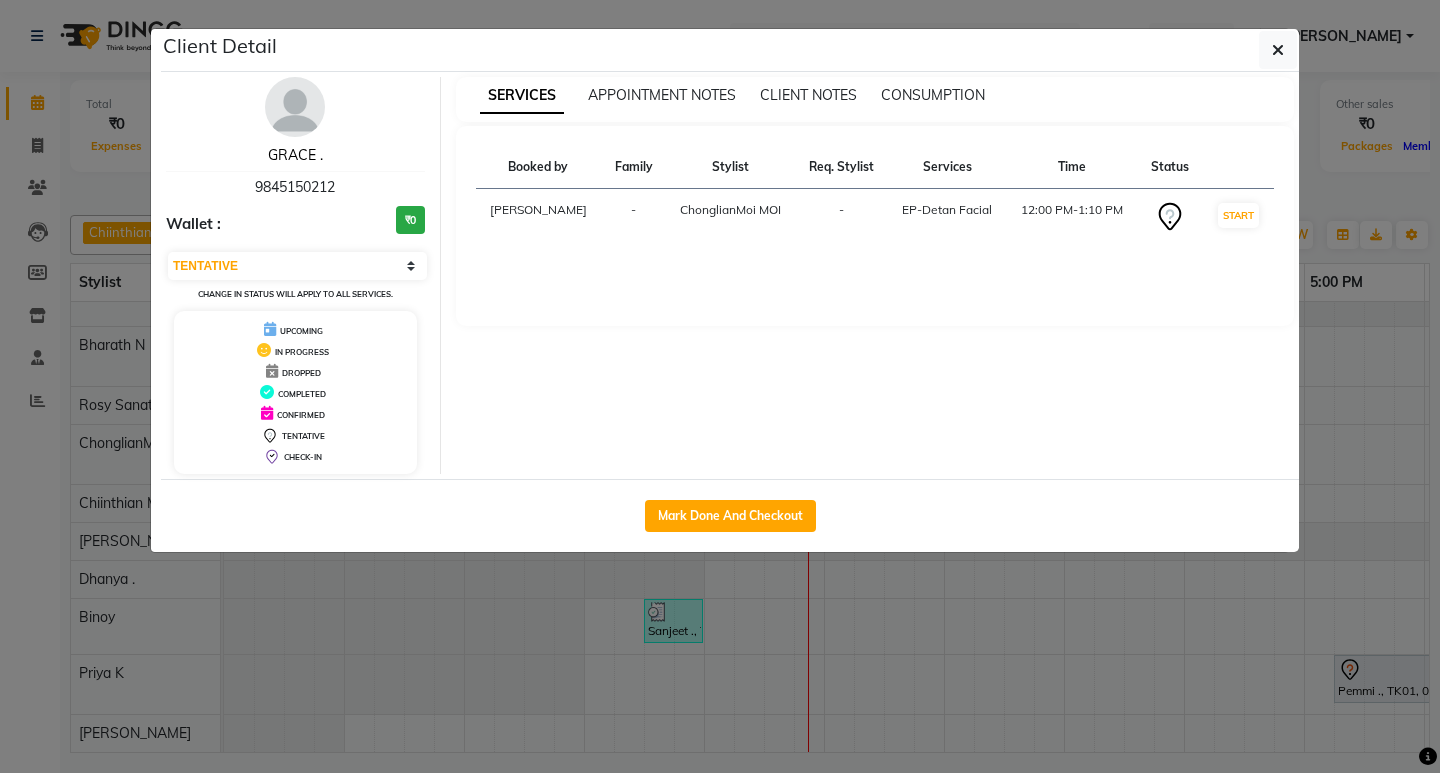 click on "GRACE ." at bounding box center (295, 155) 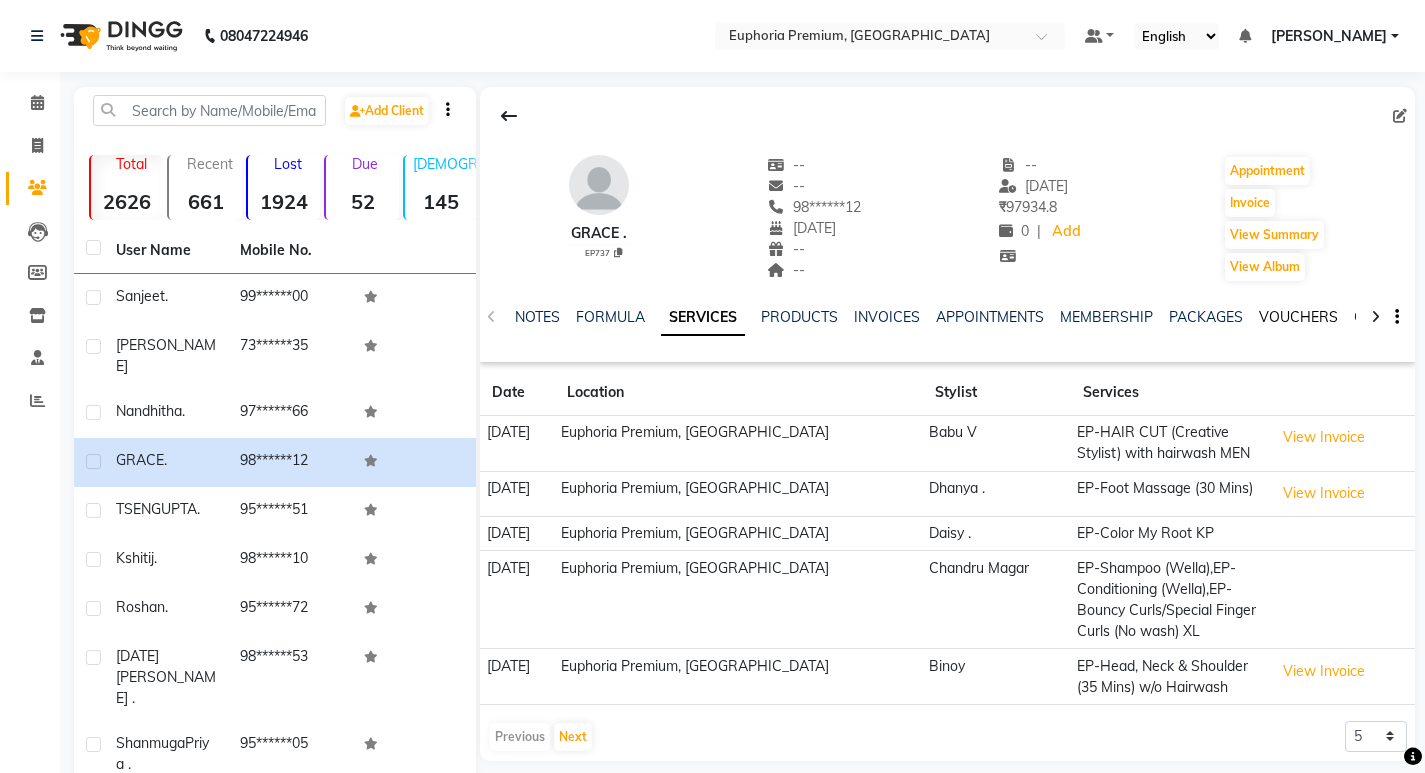 click on "VOUCHERS" 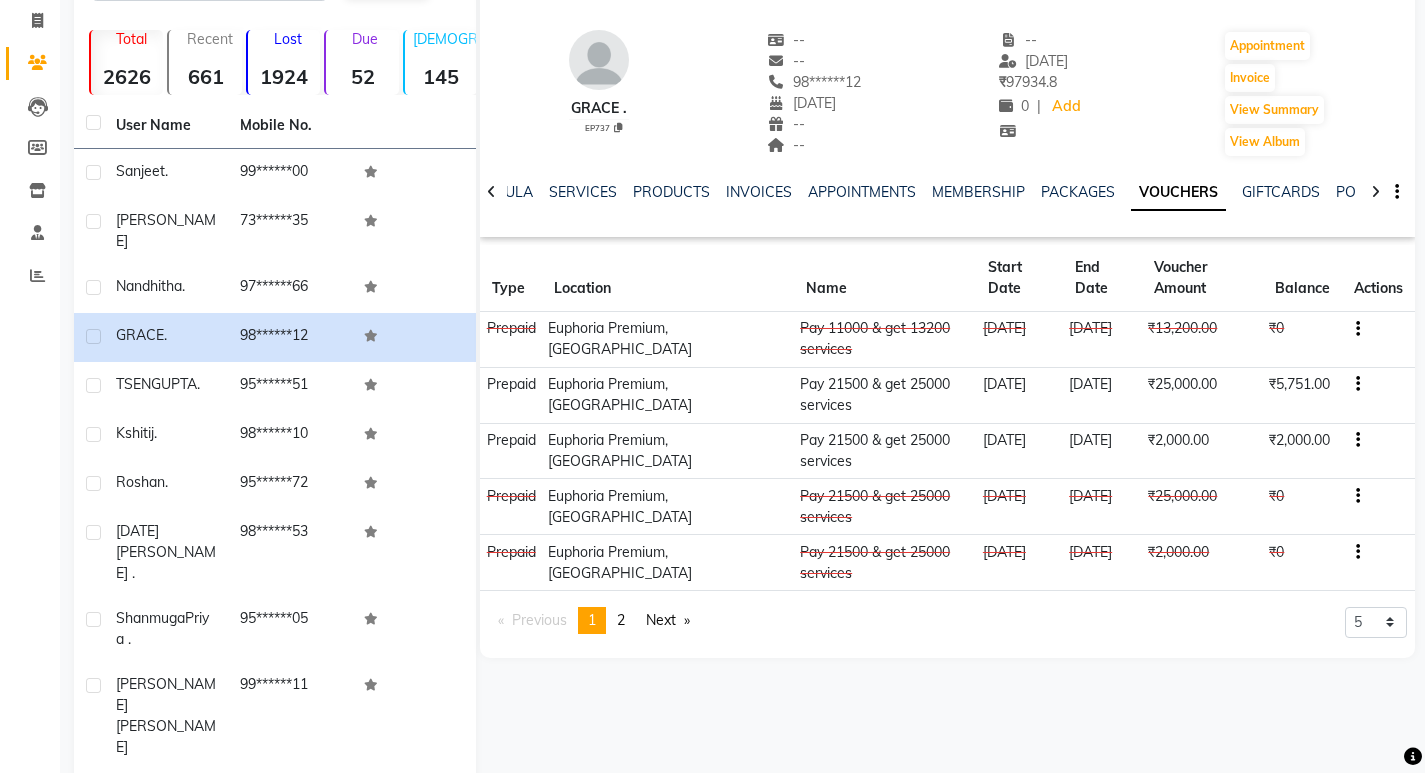 scroll, scrollTop: 128, scrollLeft: 0, axis: vertical 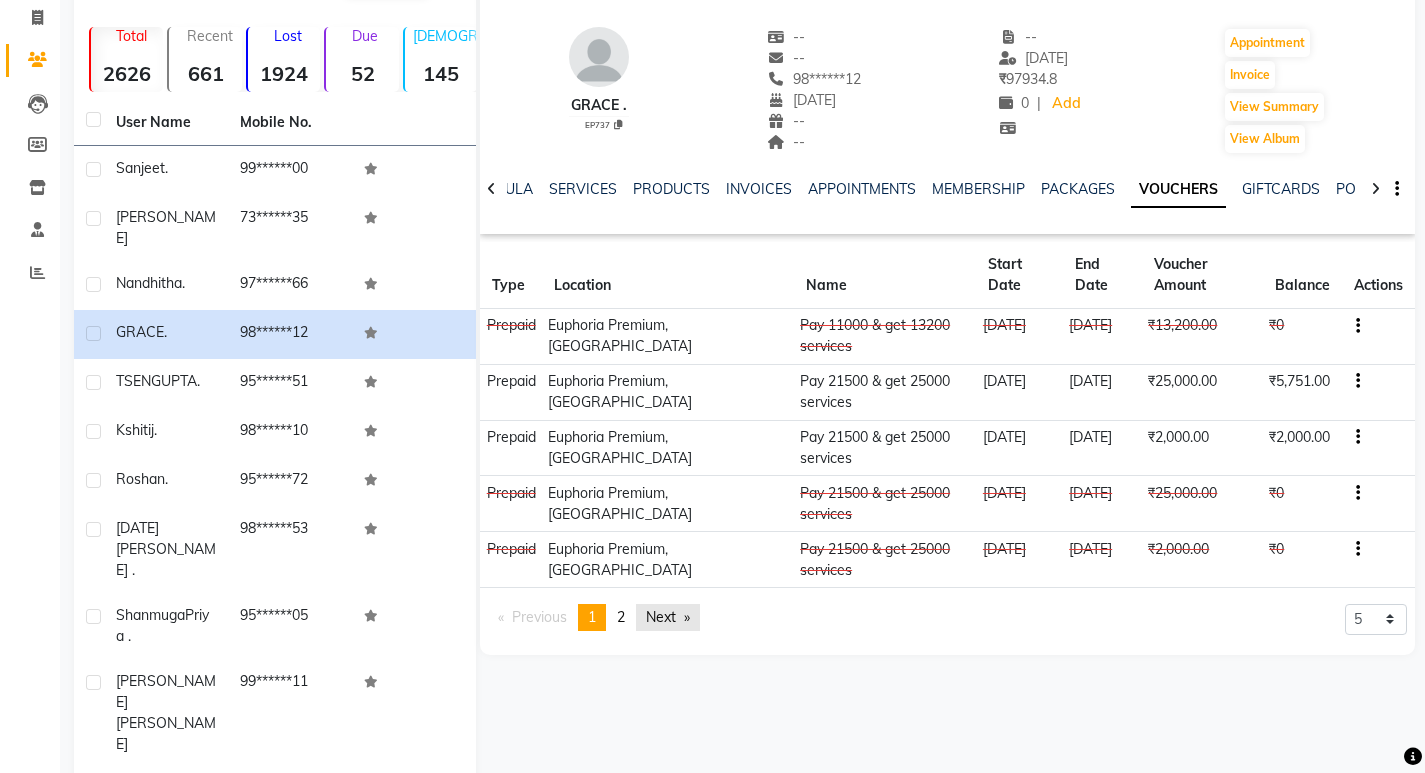 click on "Next  page" 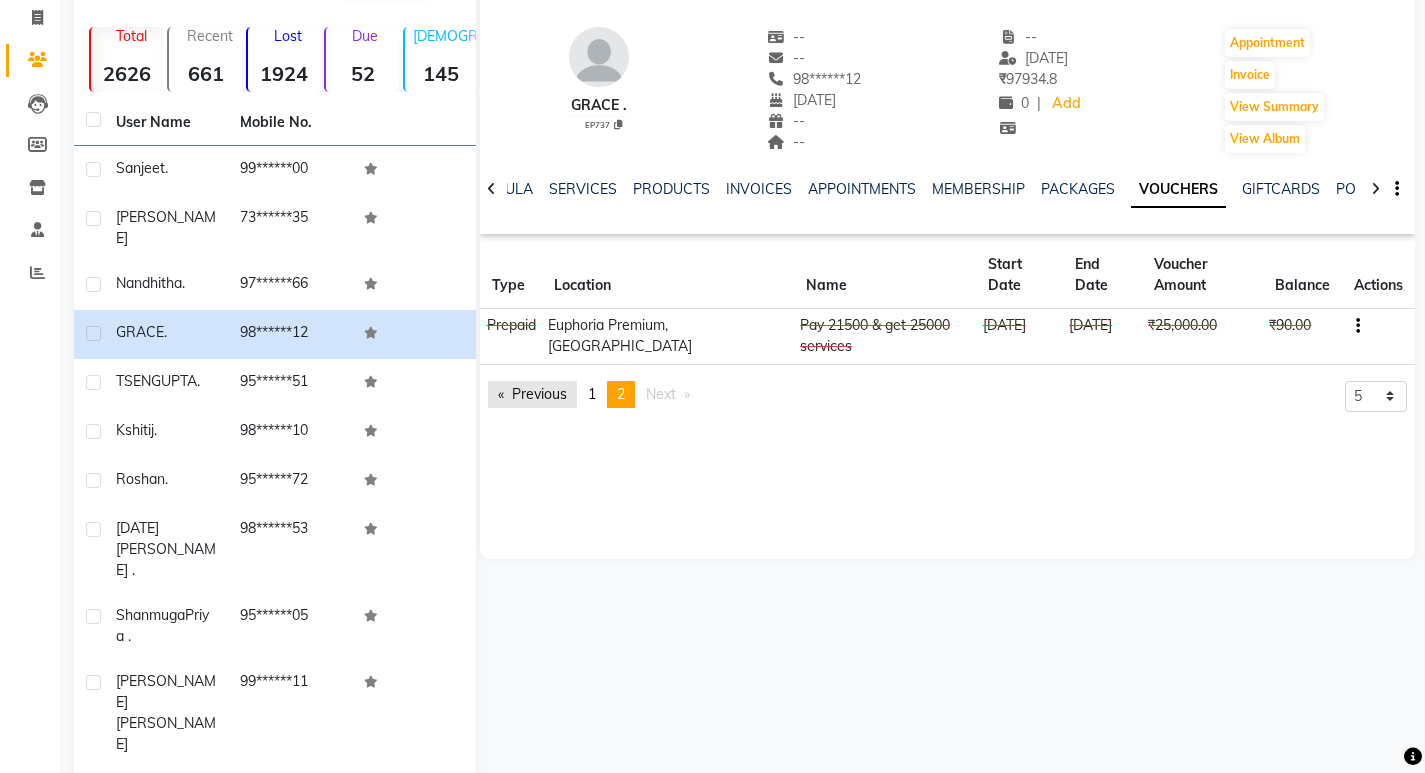 click on "Previous  page" 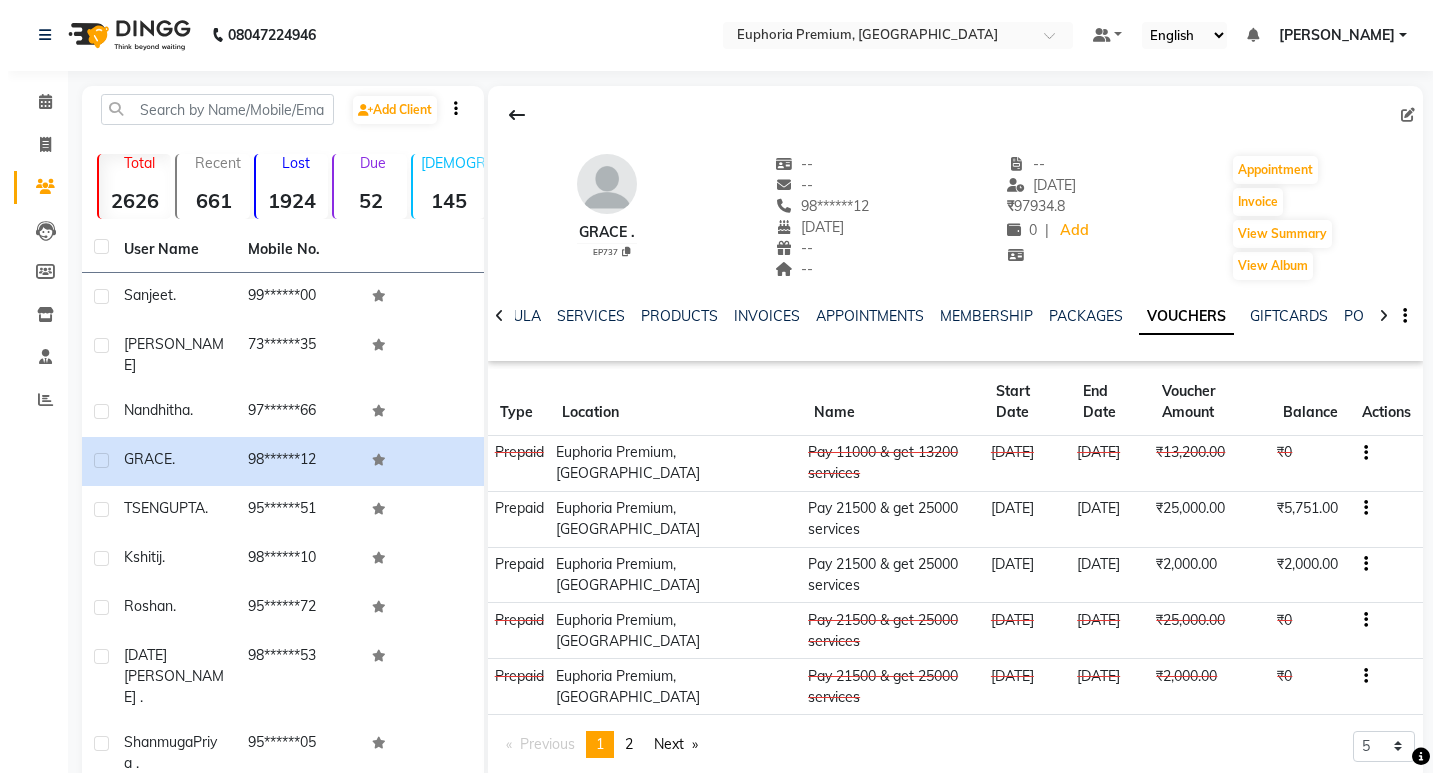 scroll, scrollTop: 0, scrollLeft: 0, axis: both 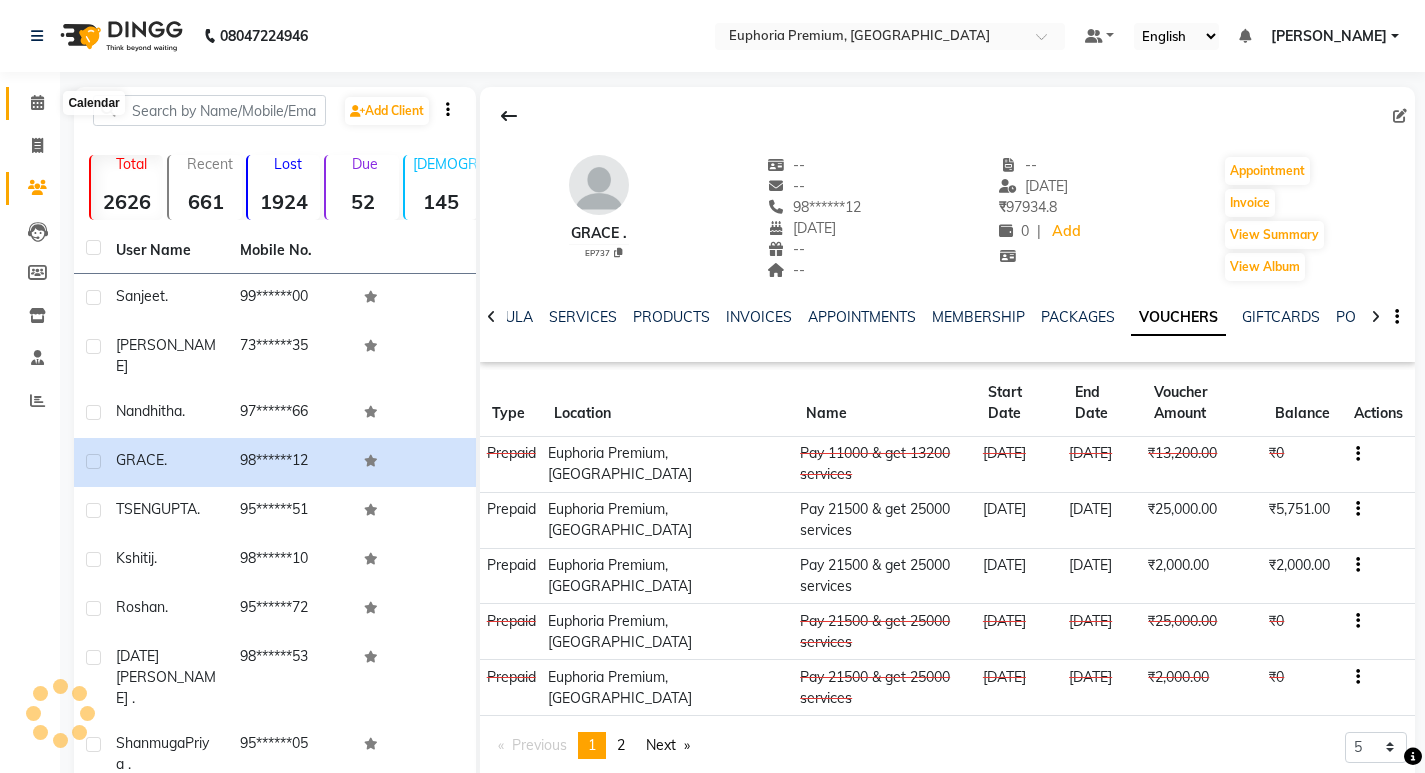click 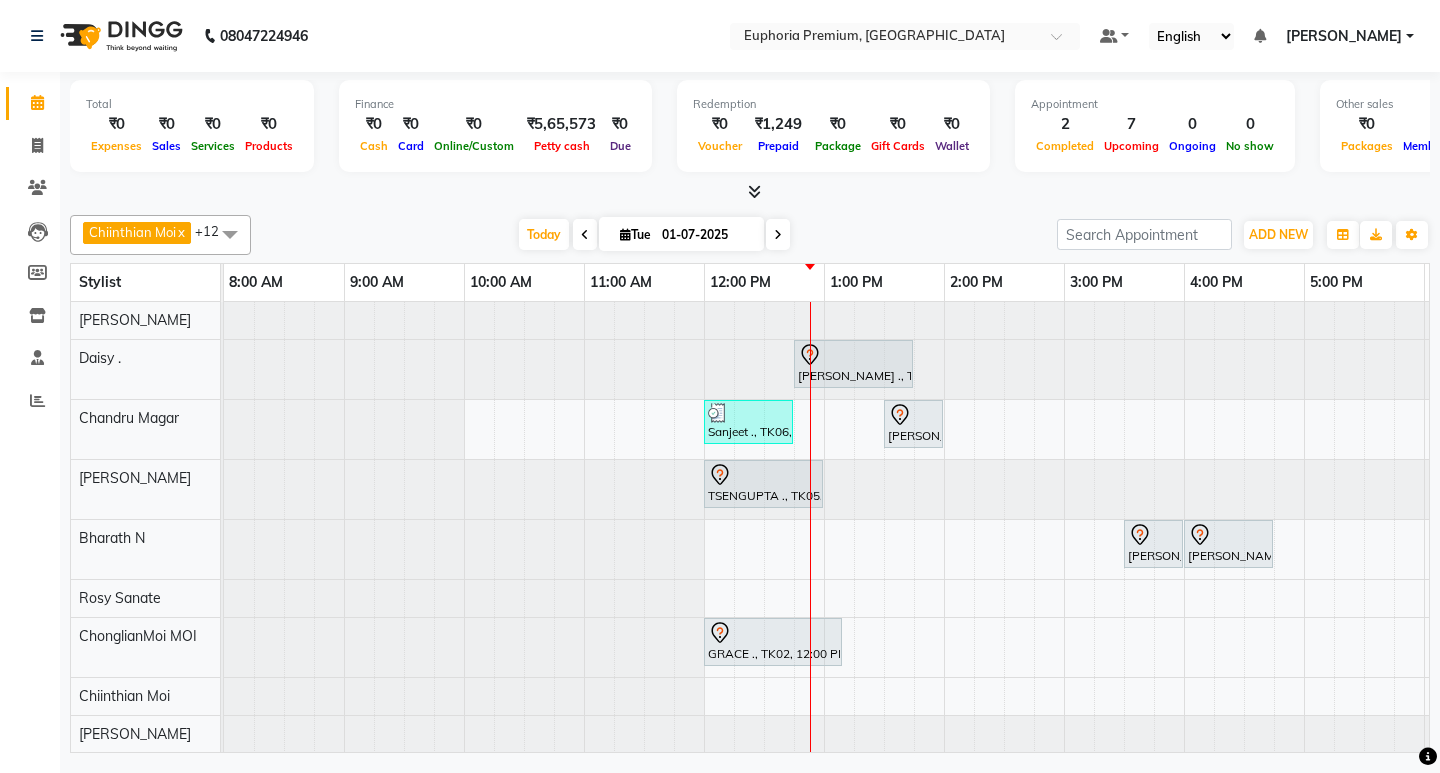 scroll, scrollTop: 0, scrollLeft: 172, axis: horizontal 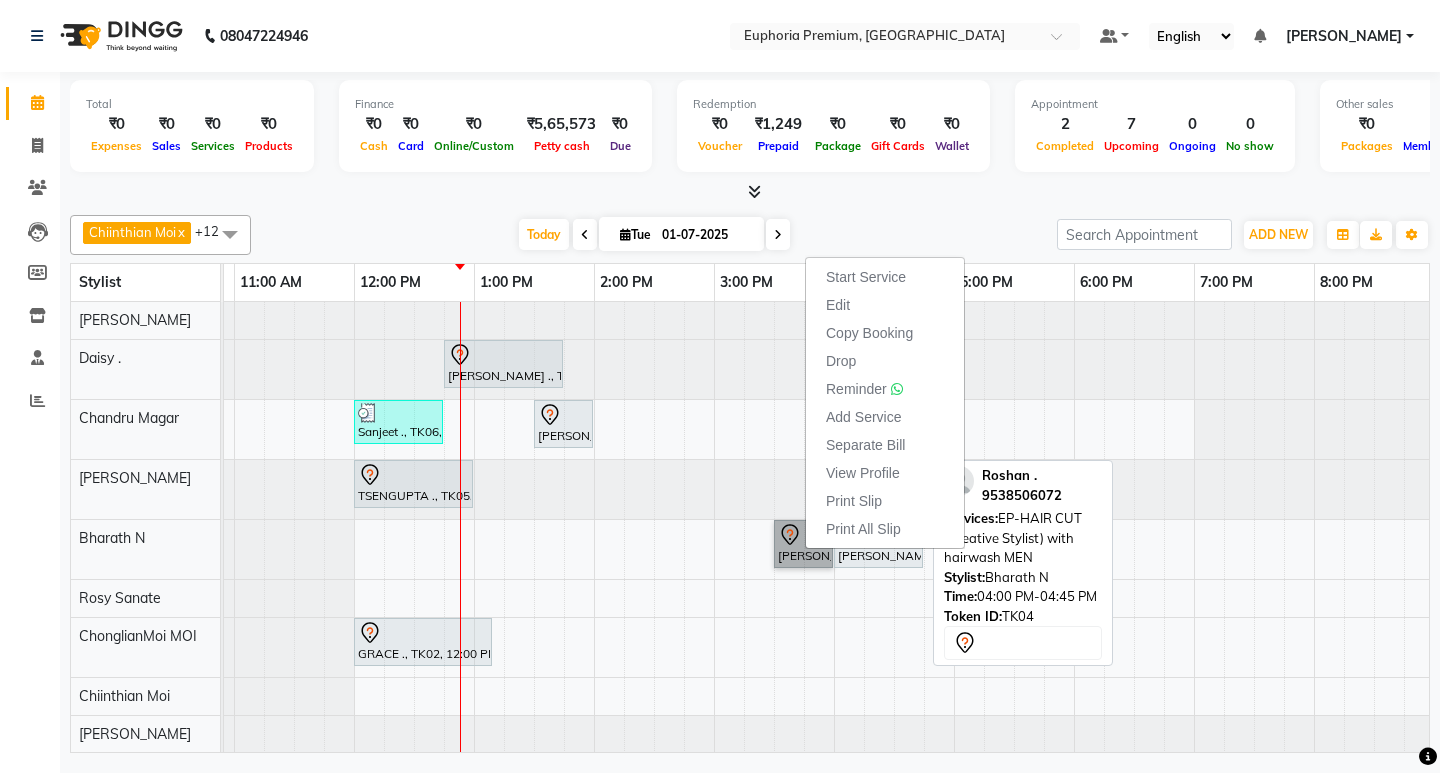 click on "Roshan ., TK04, 04:00 PM-04:45 PM, EP-HAIR CUT (Creative Stylist) with hairwash MEN" at bounding box center [878, 544] 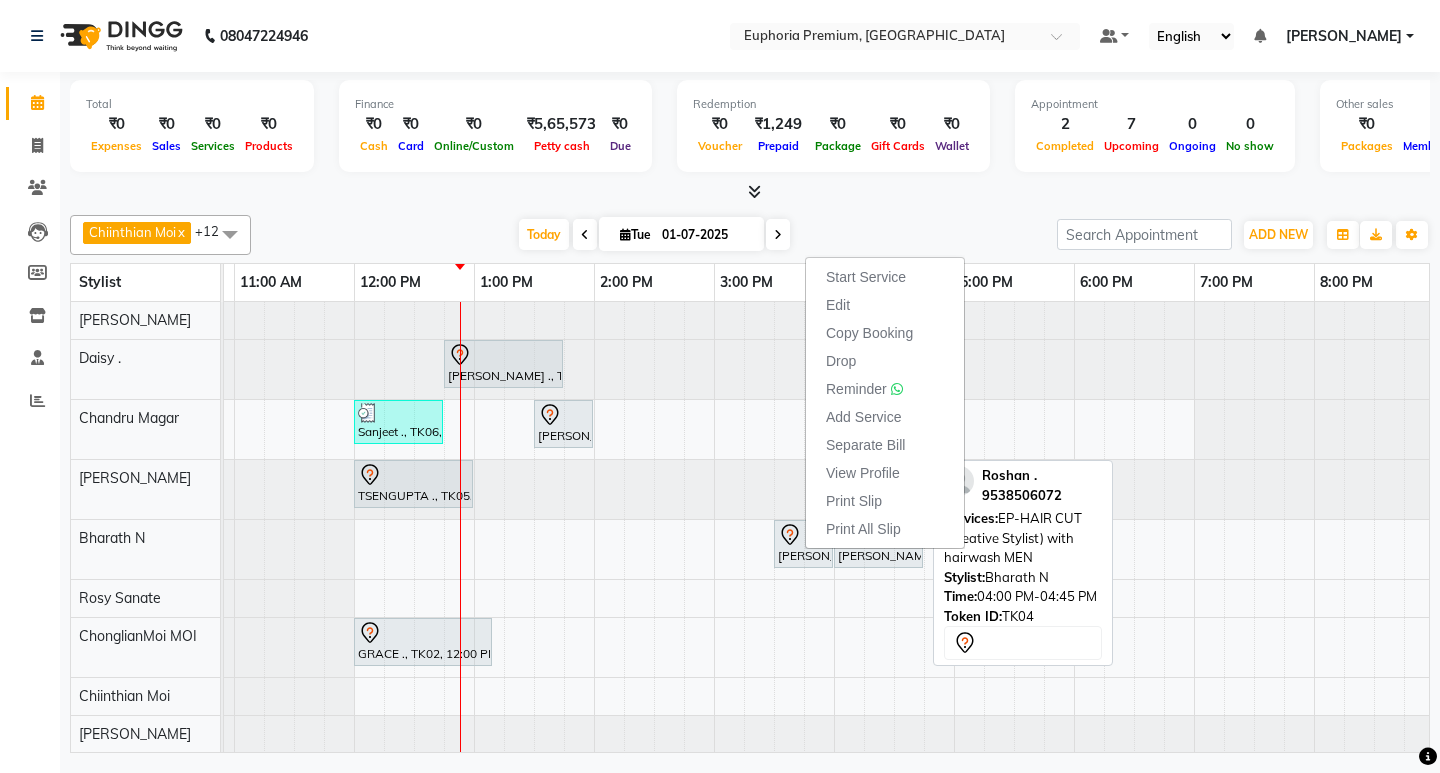 select on "7" 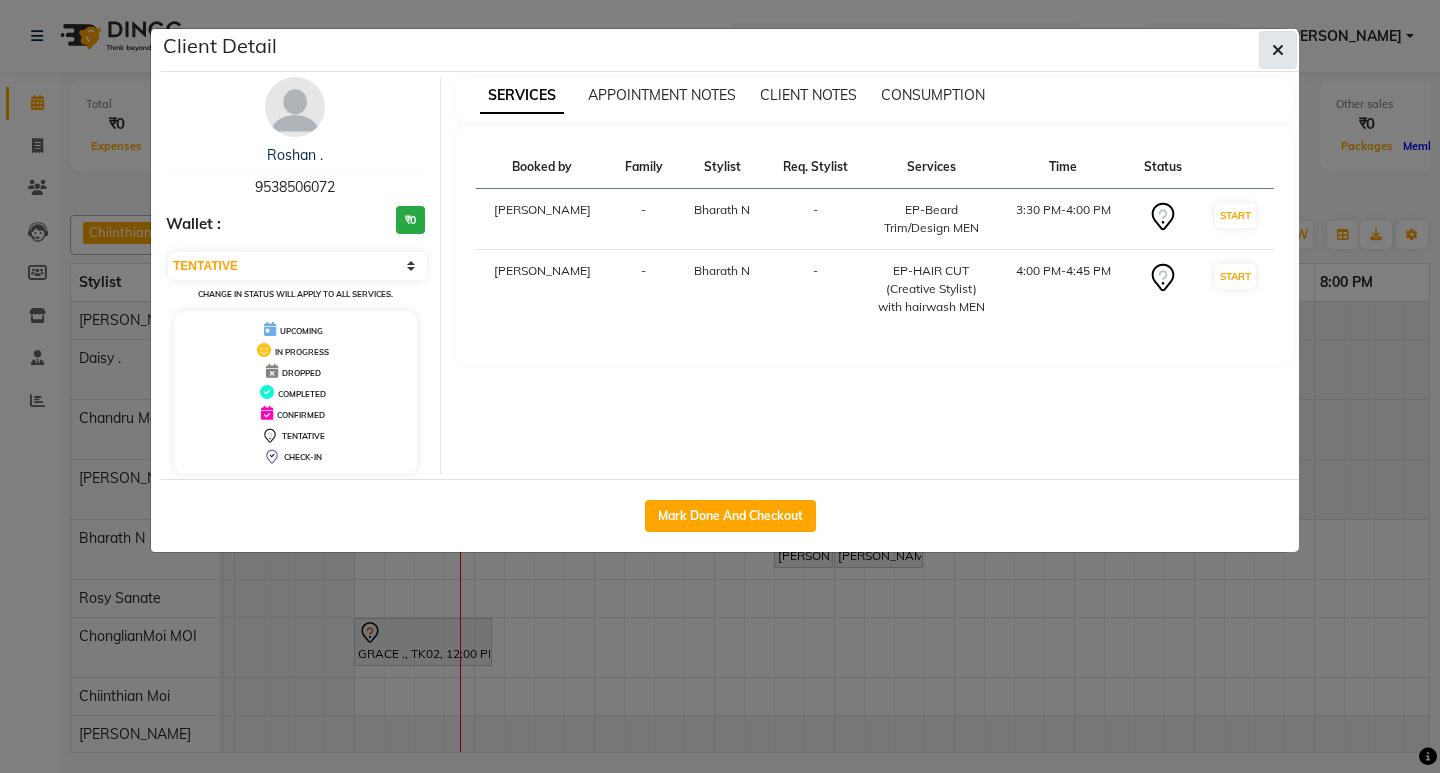click 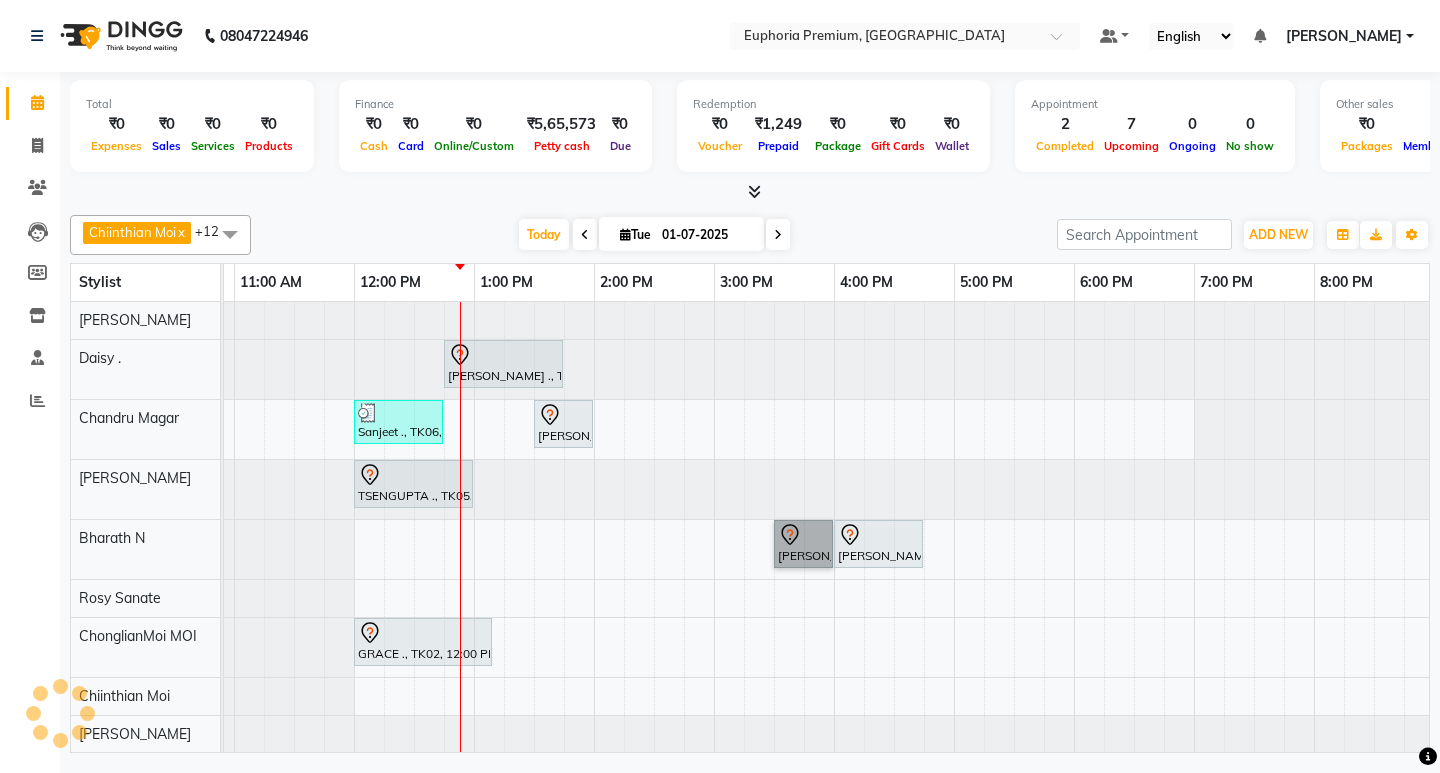 scroll, scrollTop: 207, scrollLeft: 350, axis: both 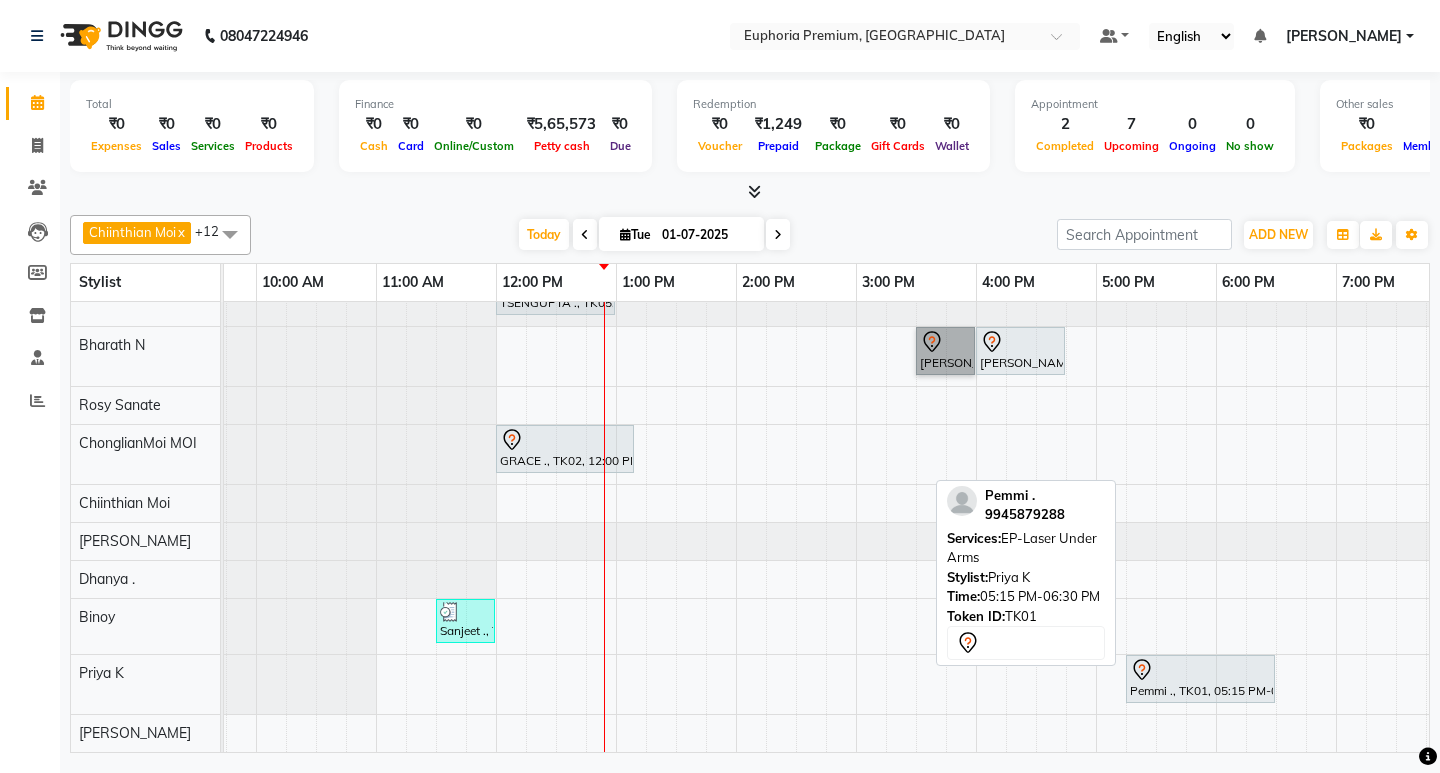 click at bounding box center [1200, 670] 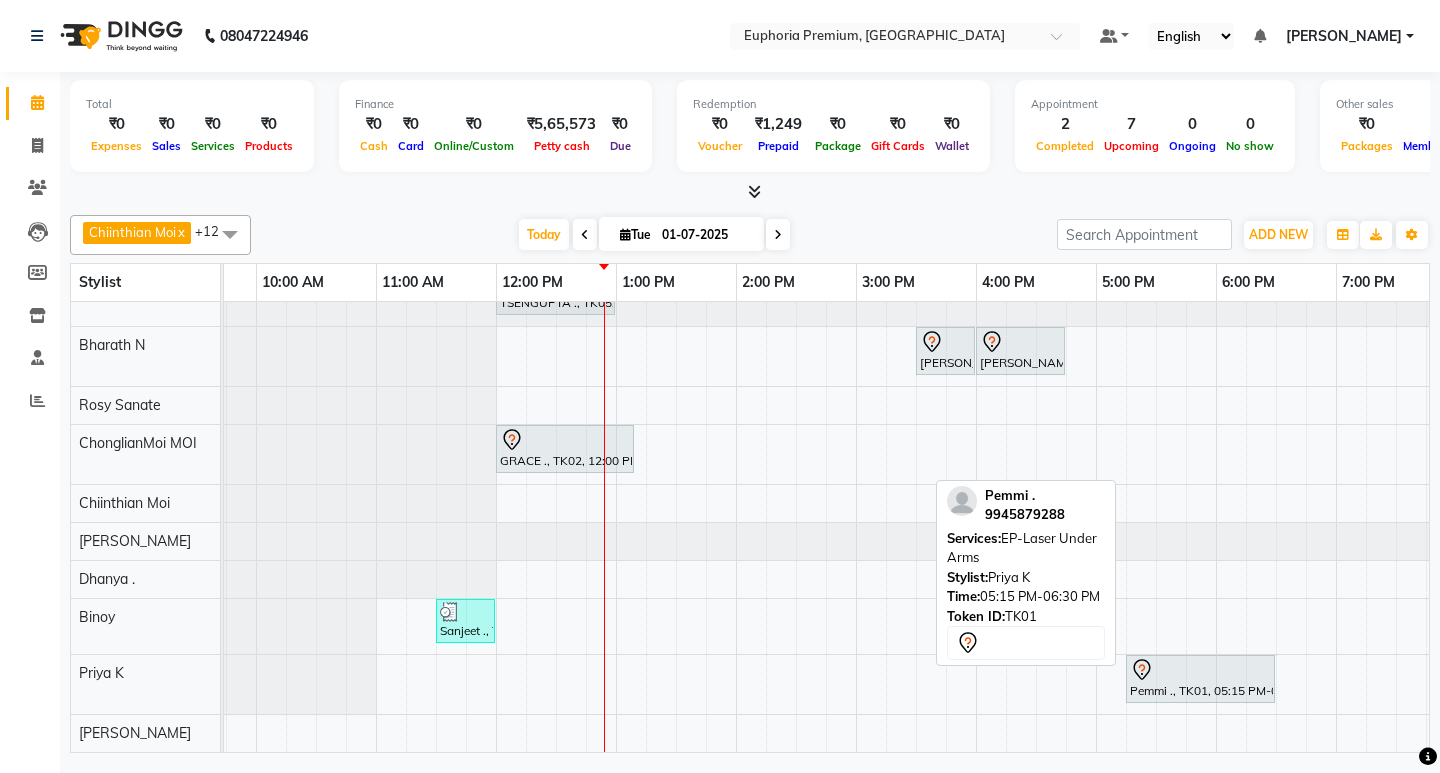 select on "7" 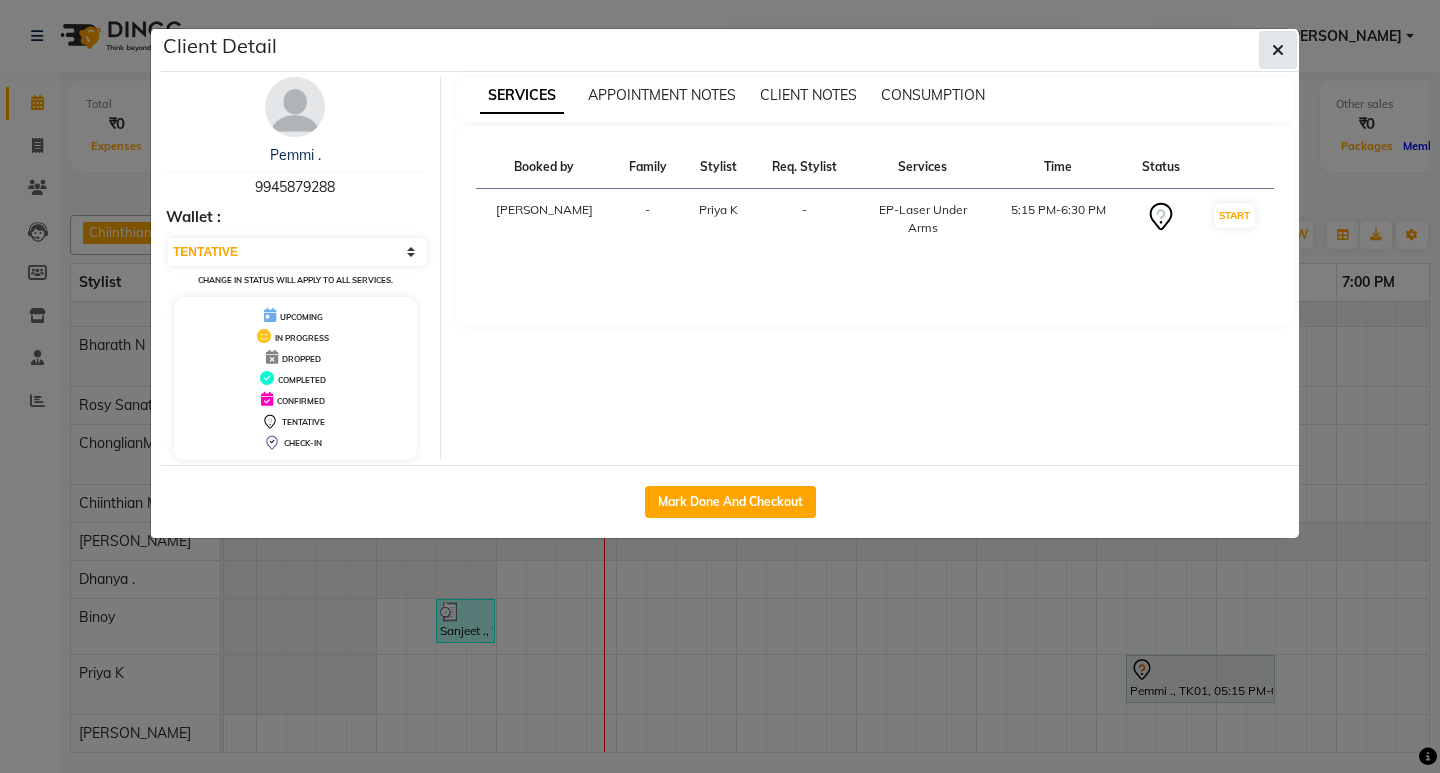 click 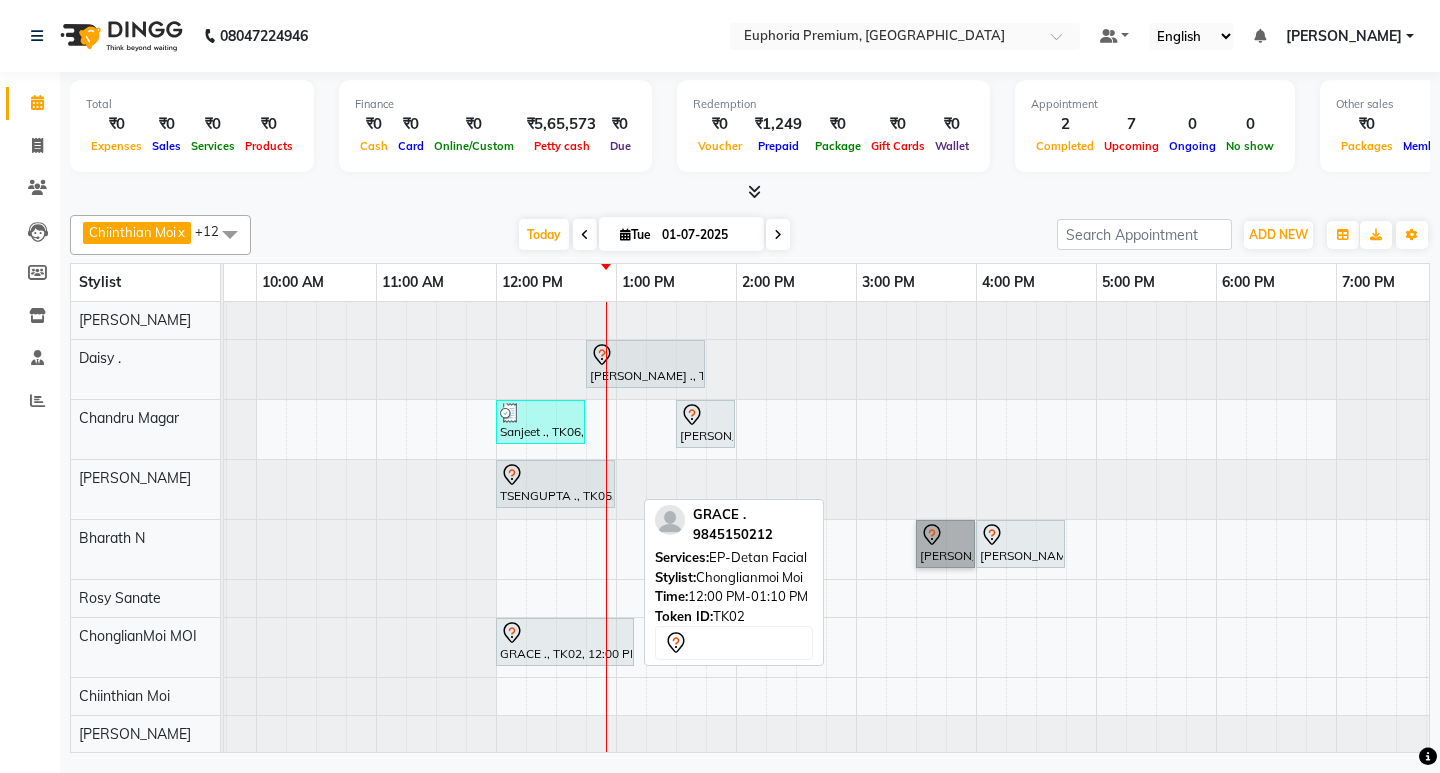 click at bounding box center [565, 633] 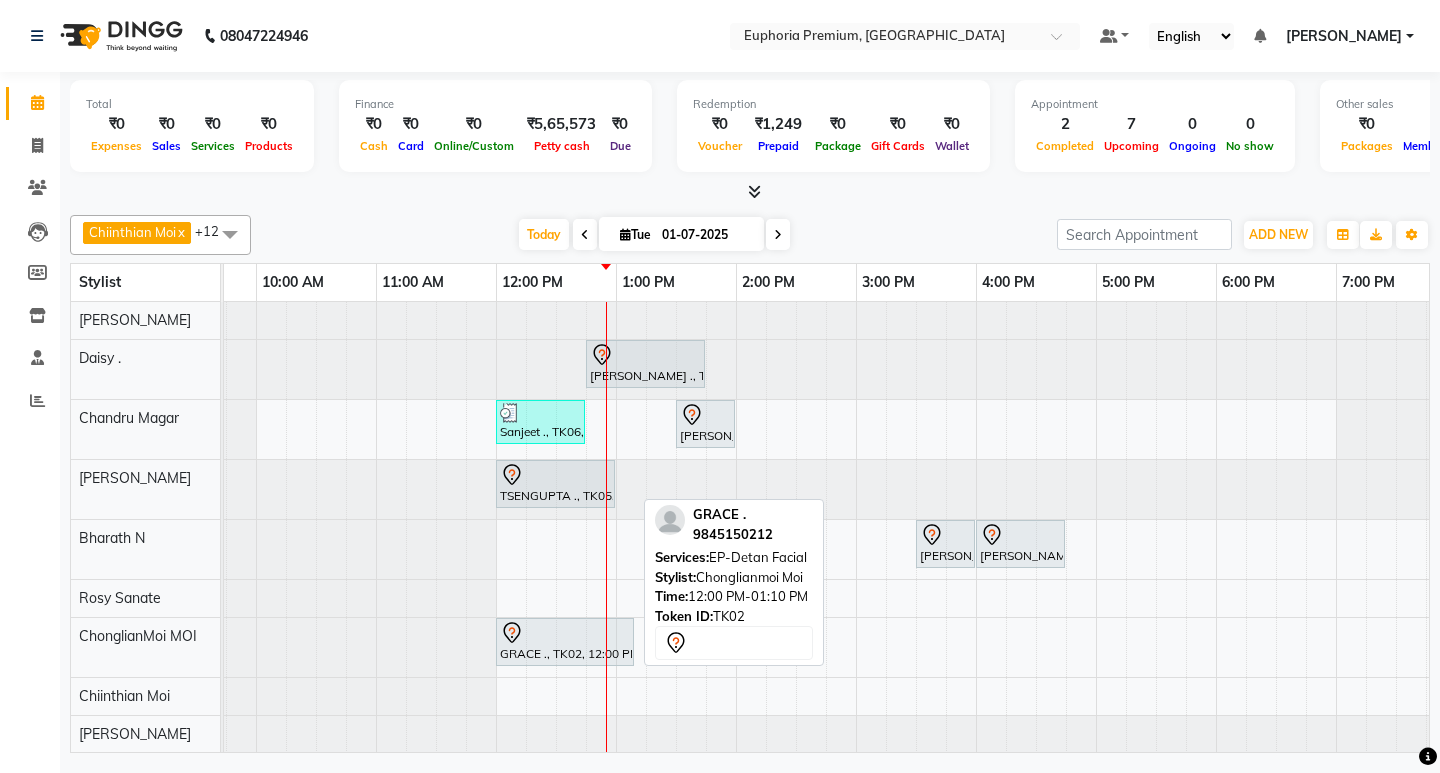 select on "7" 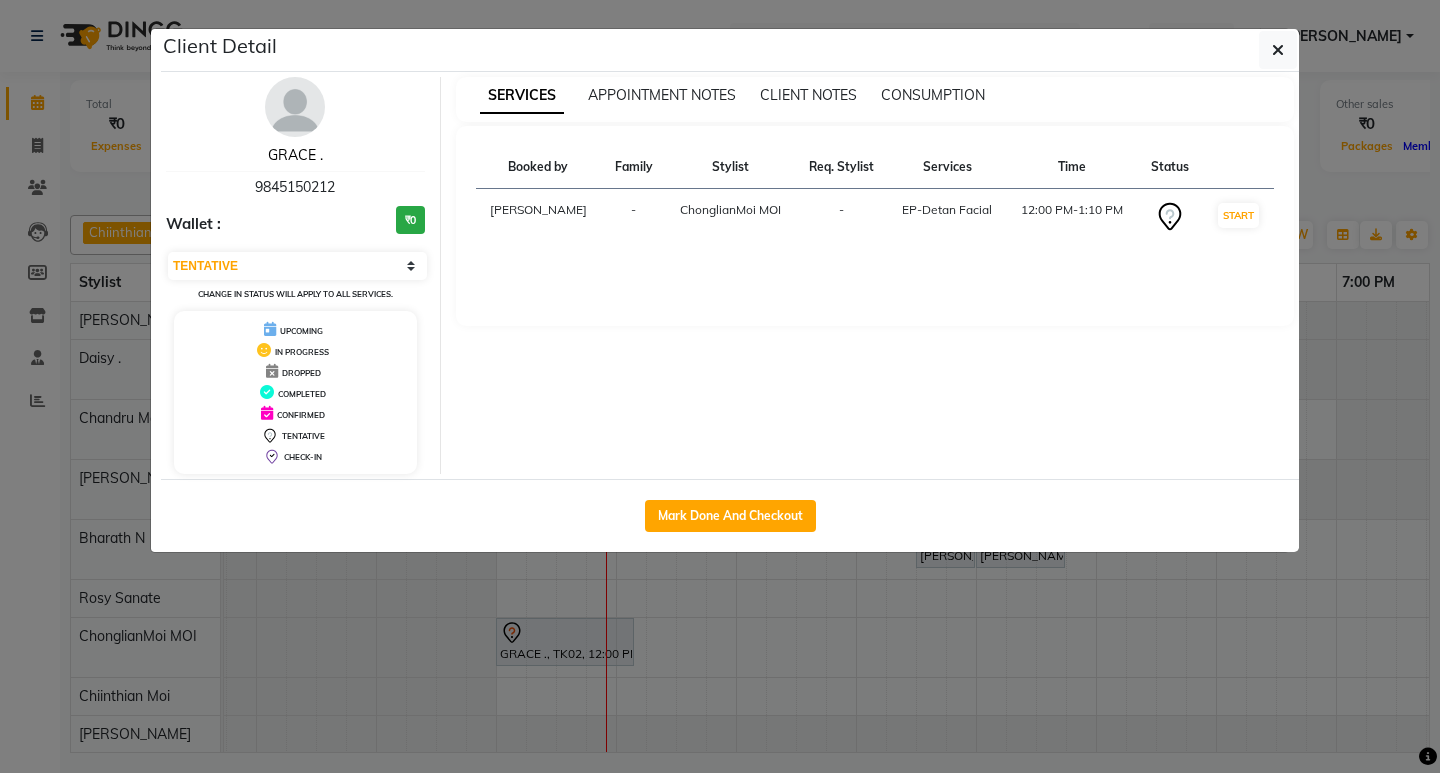 click on "GRACE ." at bounding box center (295, 155) 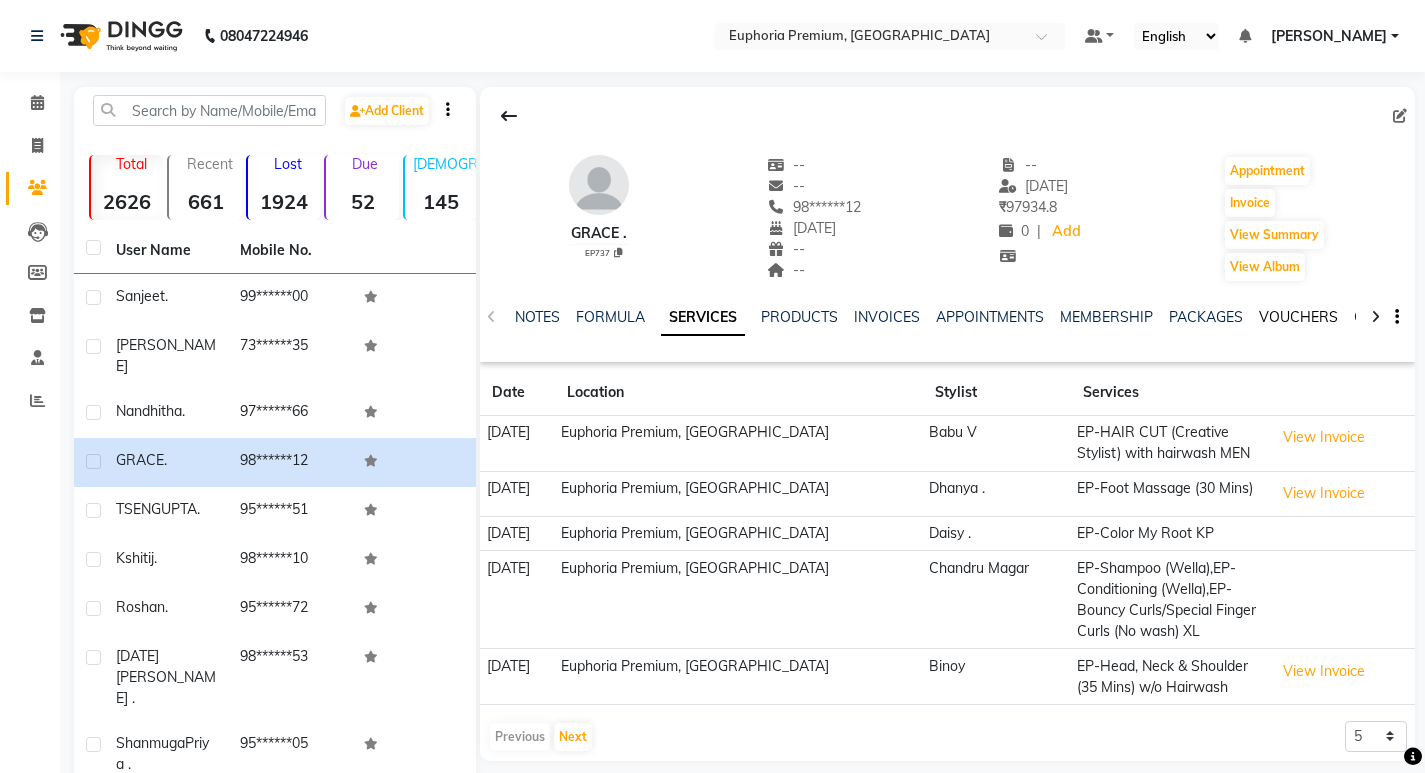 click on "VOUCHERS" 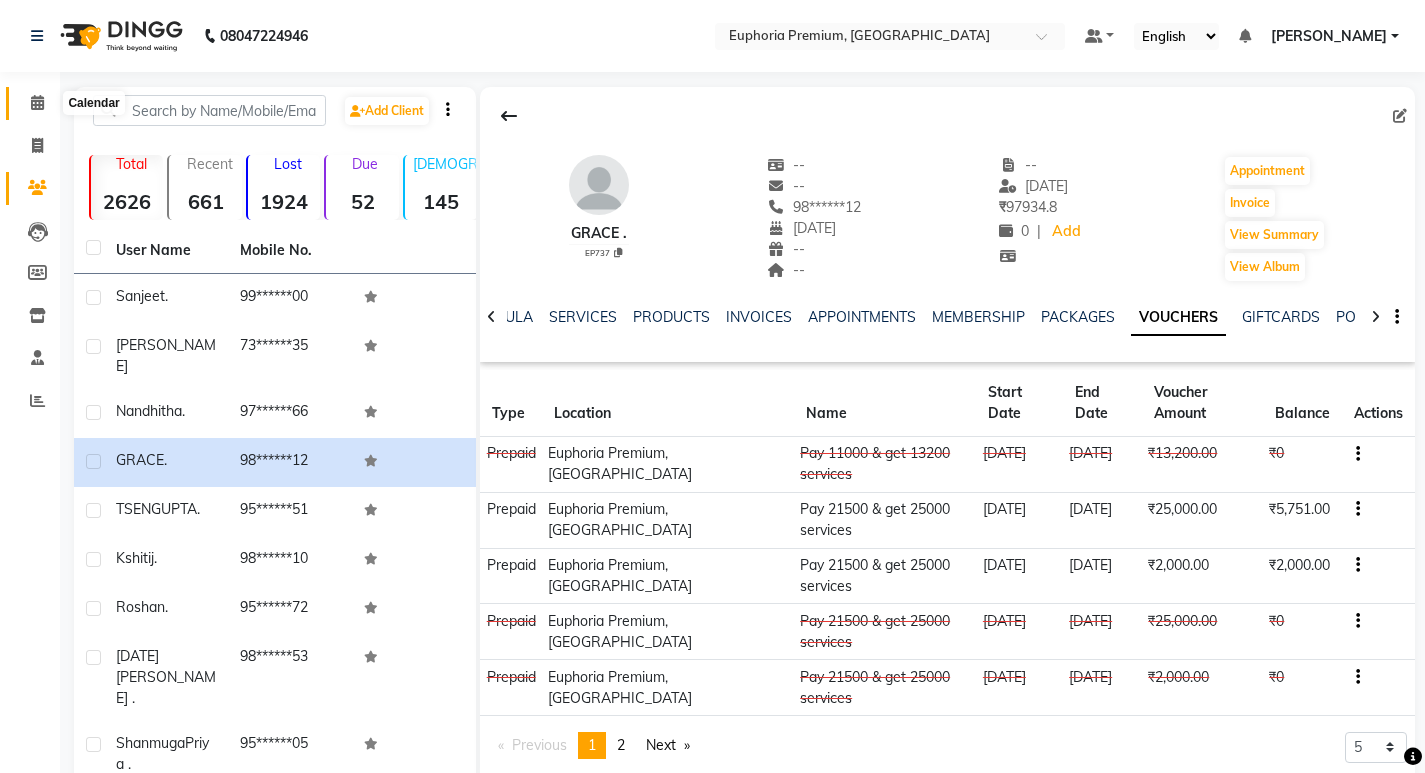 click 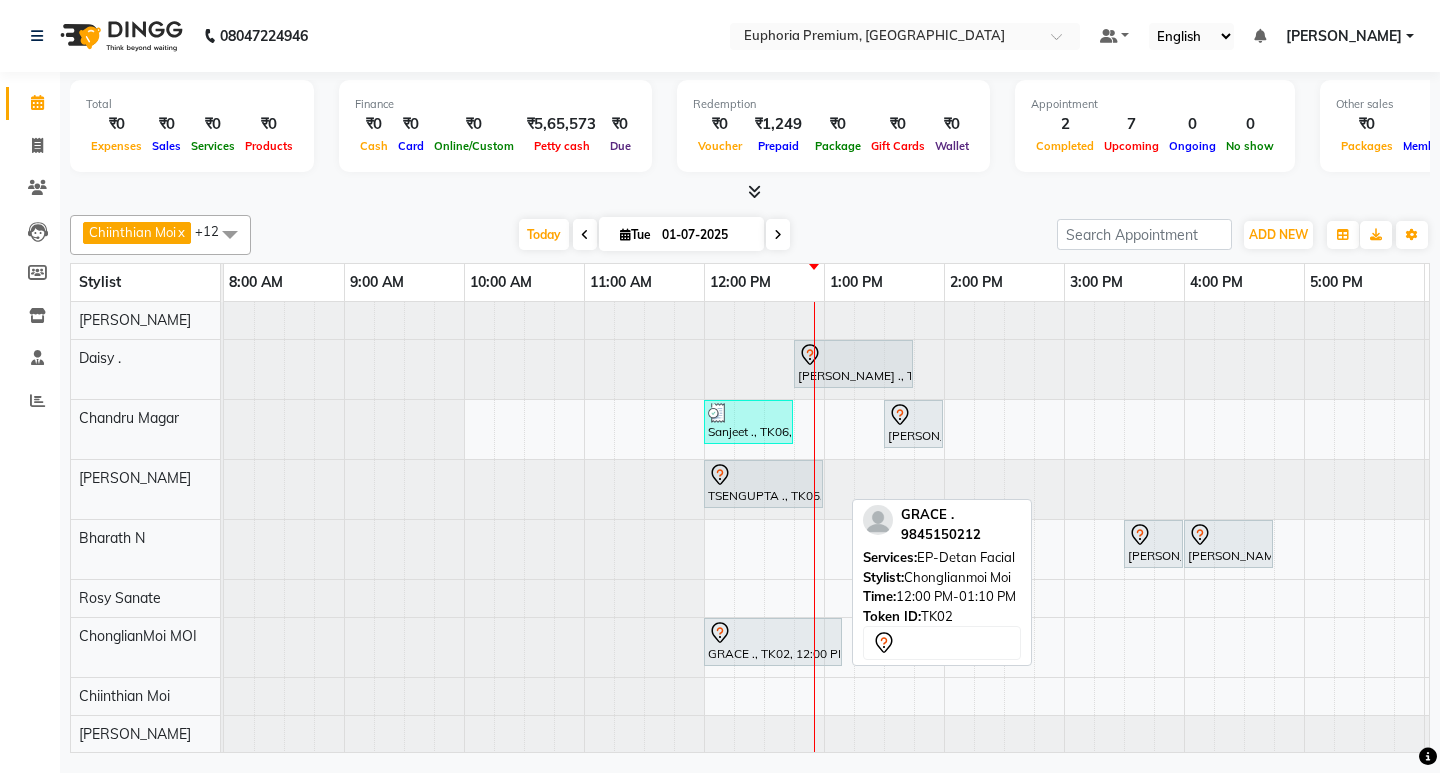 click at bounding box center [773, 633] 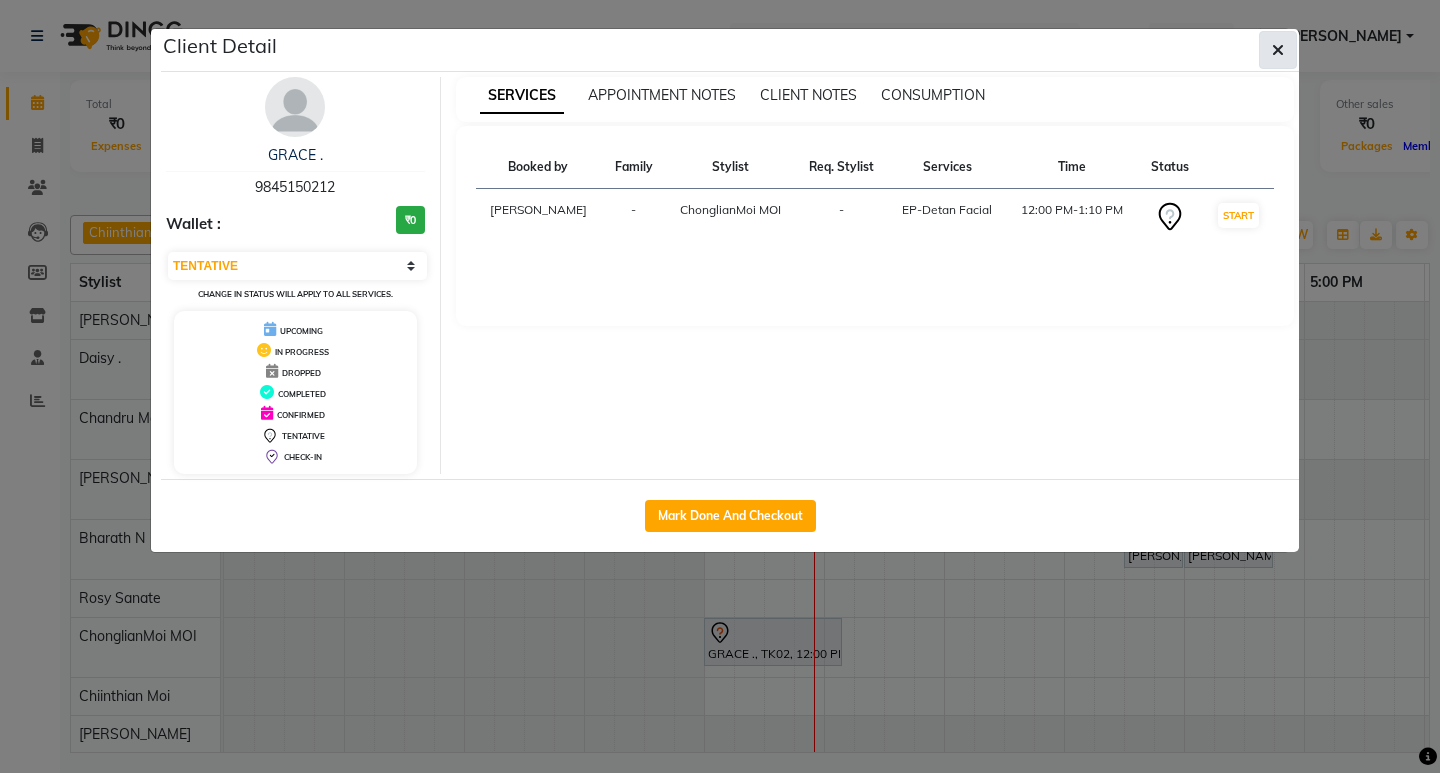 click 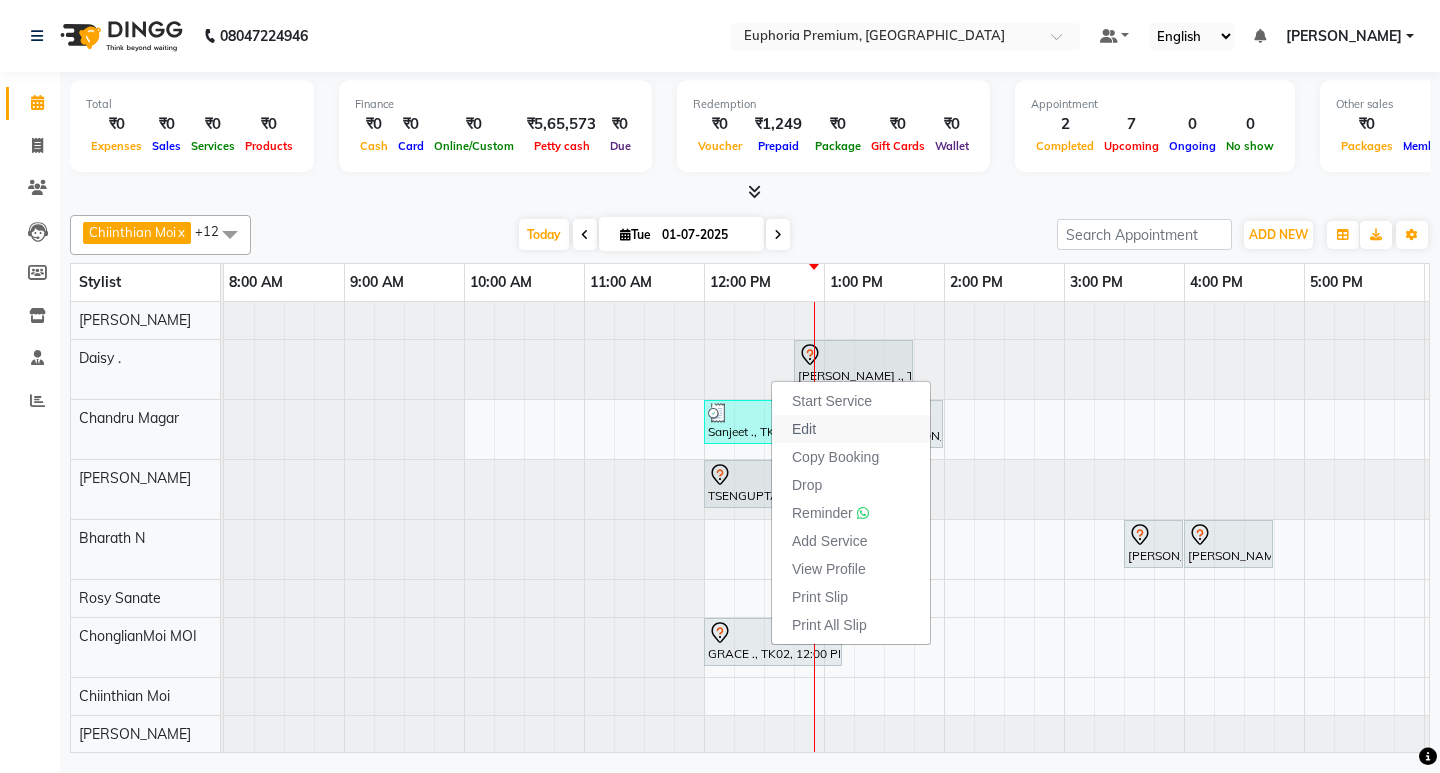 click on "Edit" at bounding box center [851, 429] 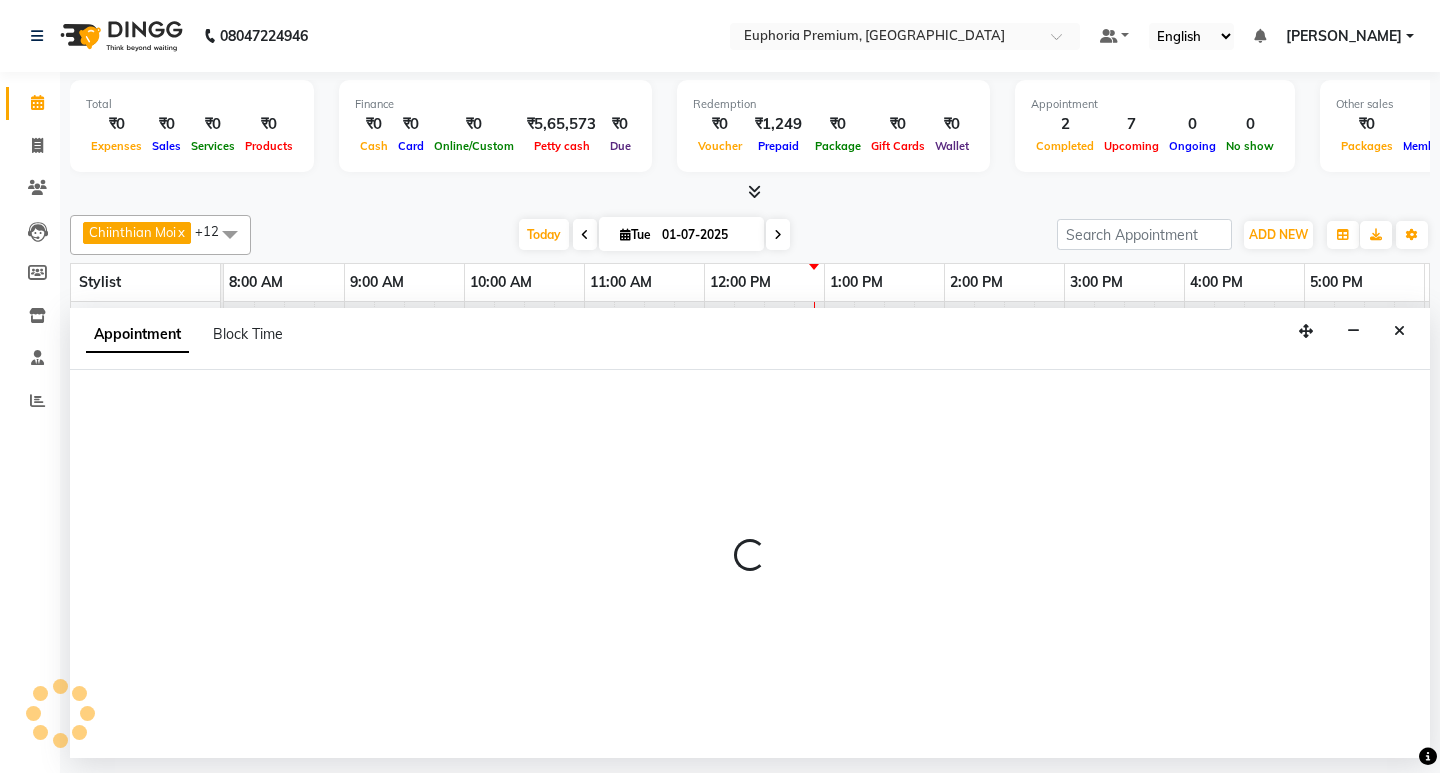 select on "720" 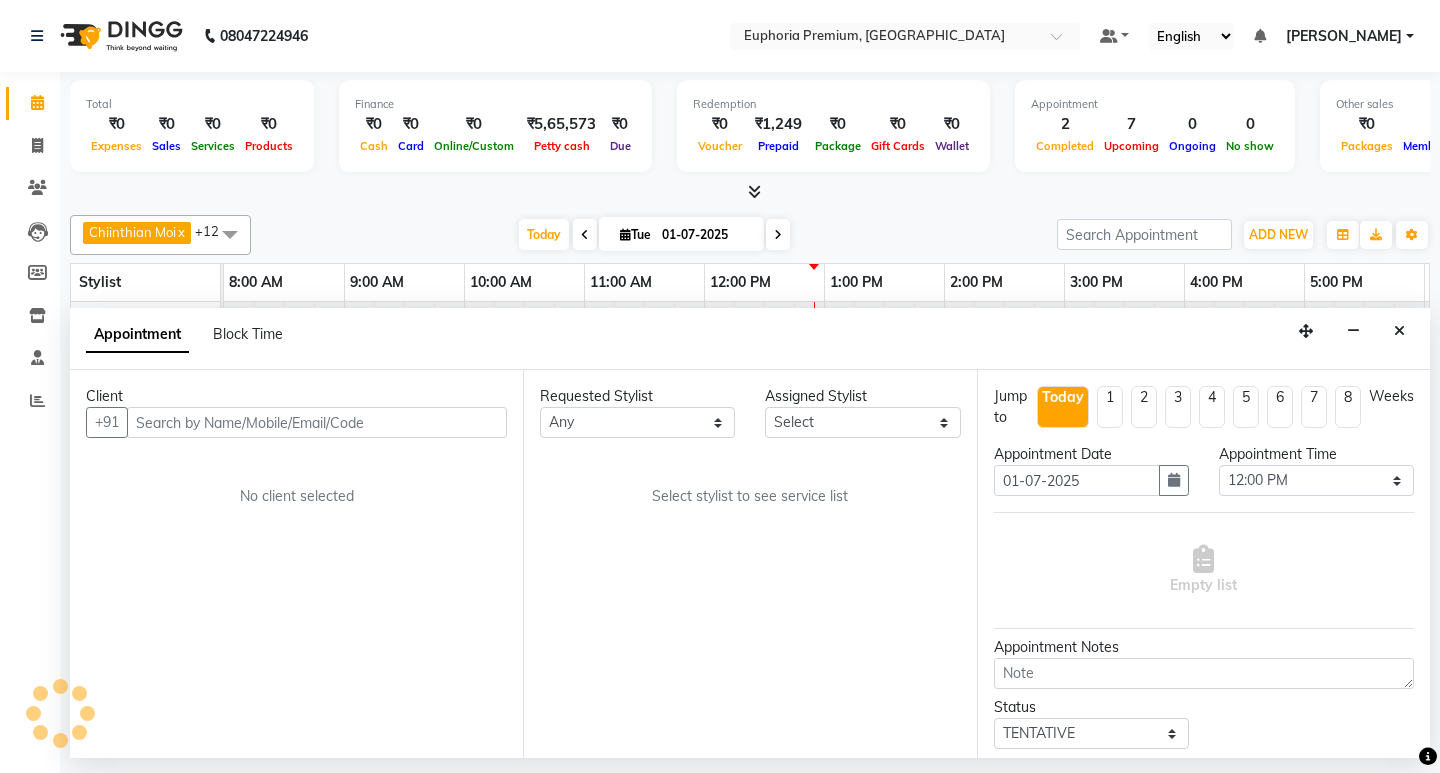 select on "71597" 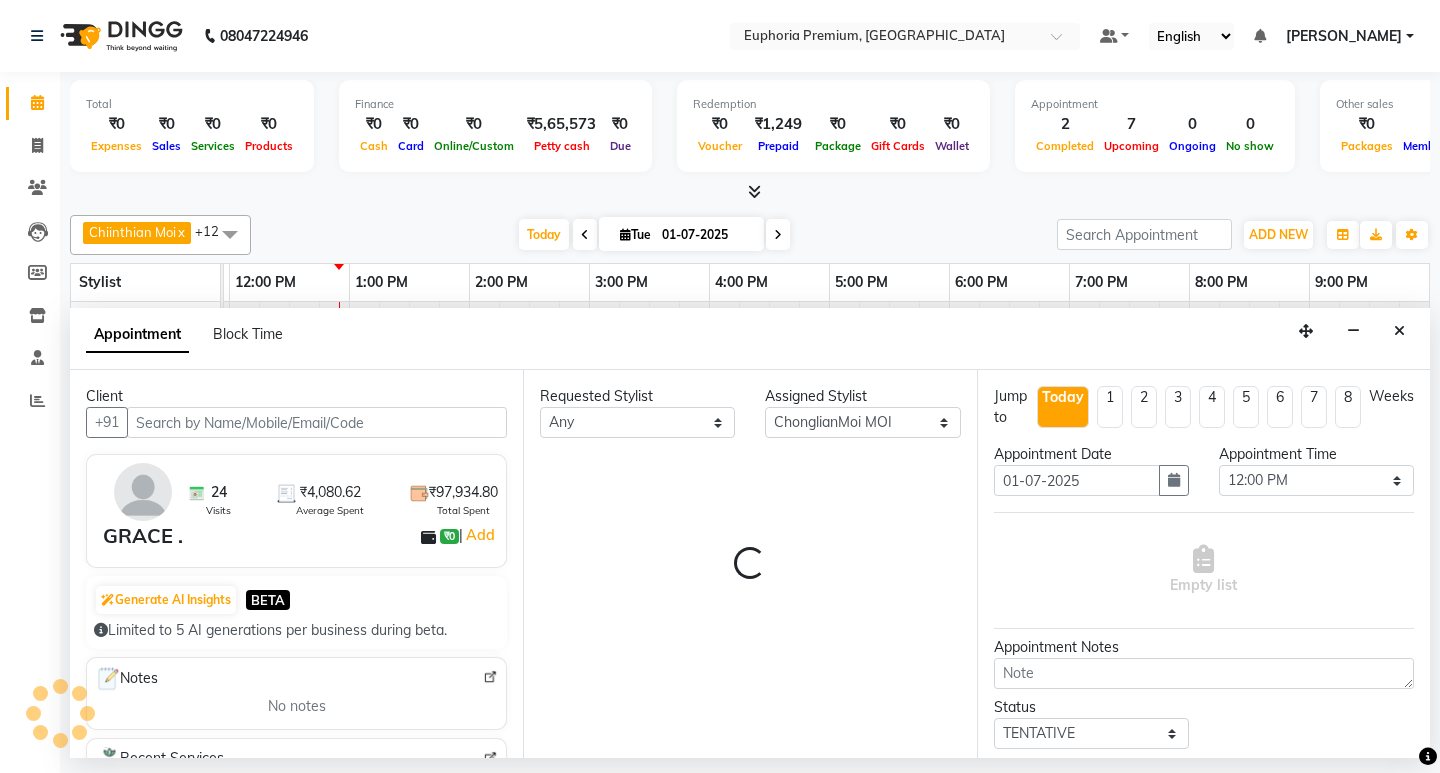 select on "4006" 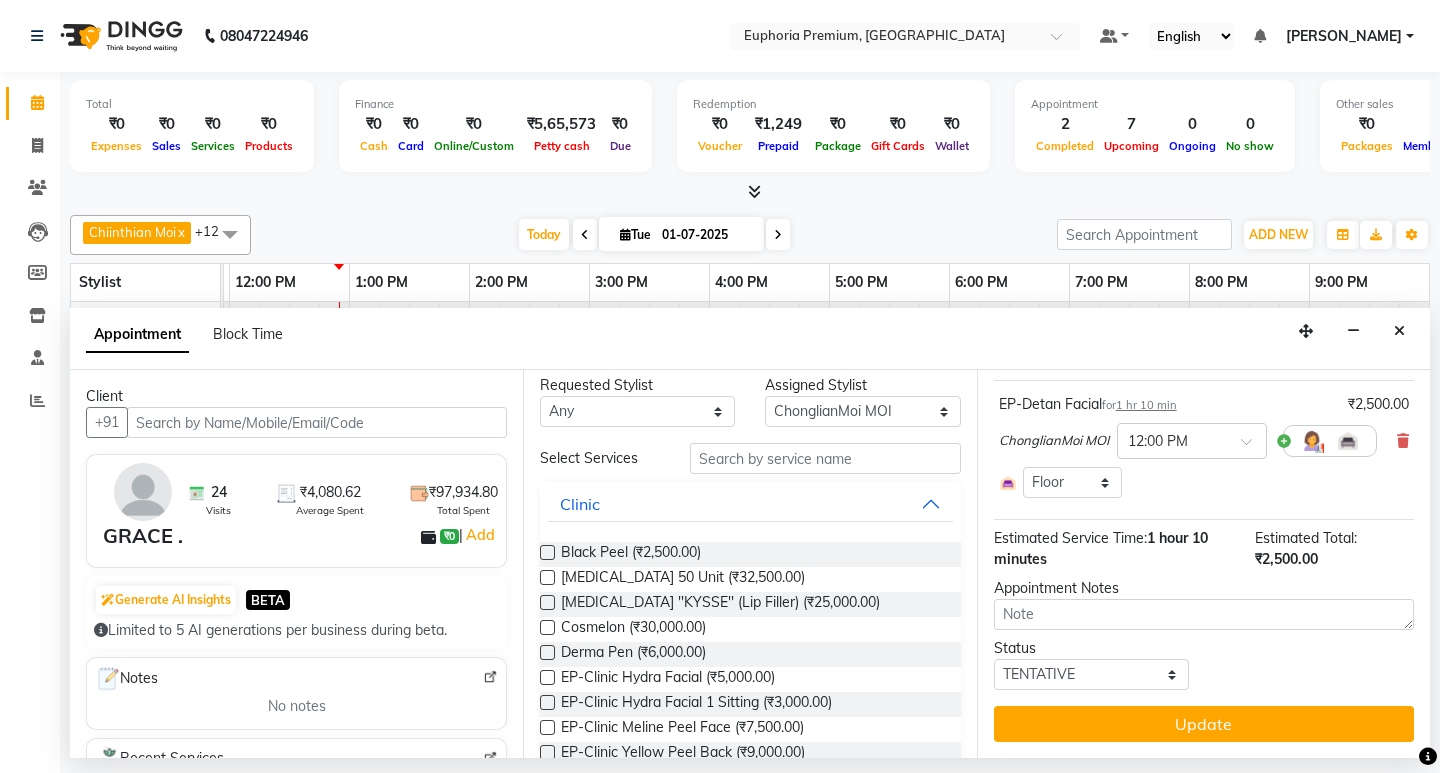 scroll, scrollTop: 0, scrollLeft: 0, axis: both 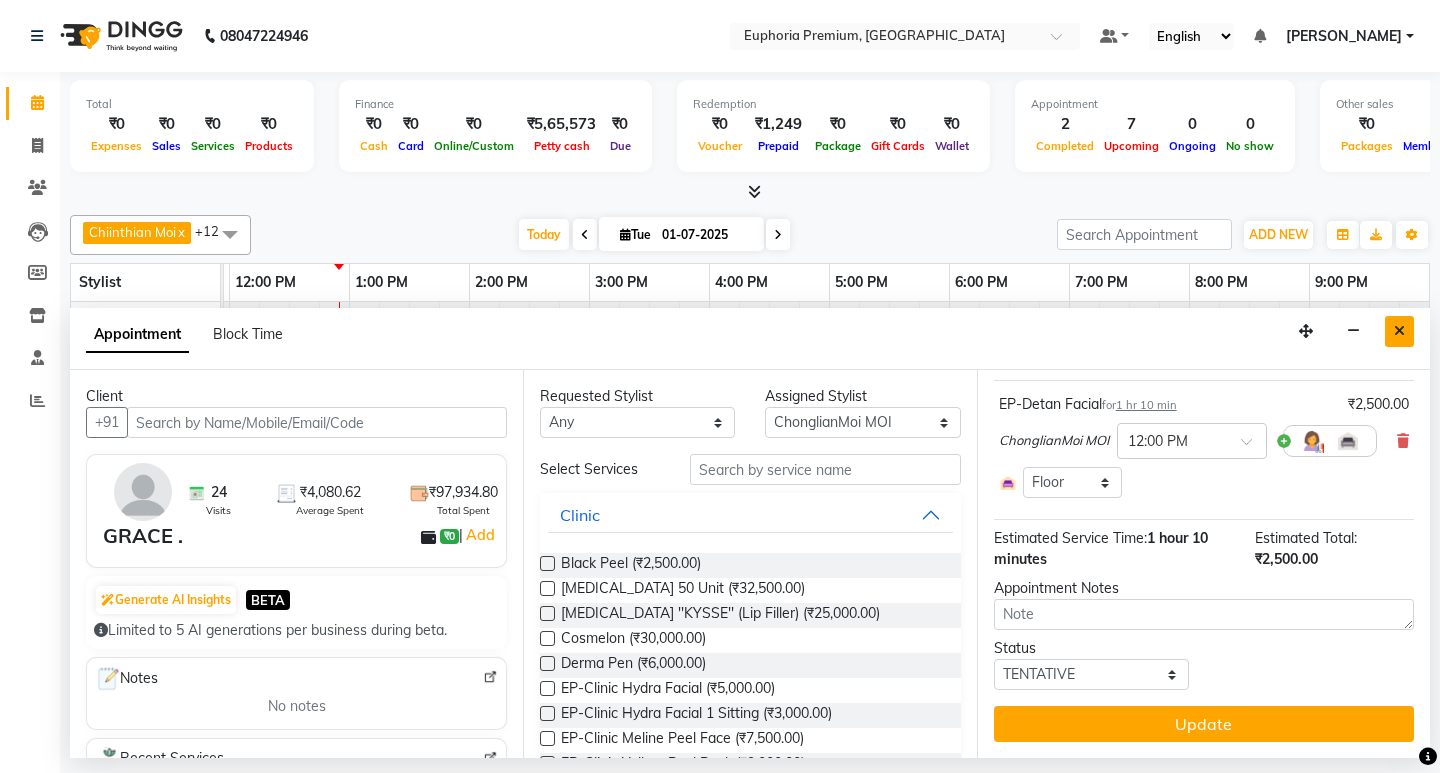 click at bounding box center (1399, 331) 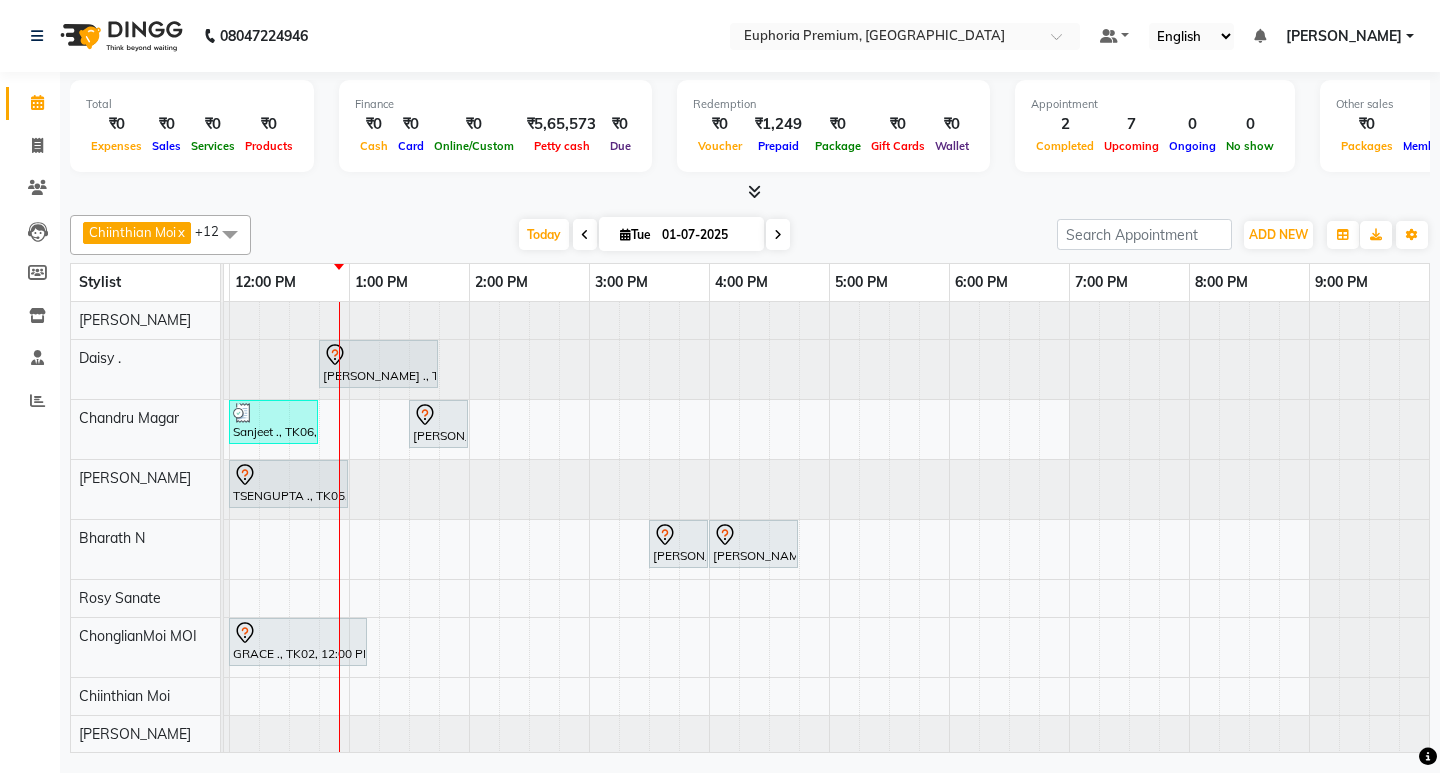 scroll, scrollTop: 0, scrollLeft: 372, axis: horizontal 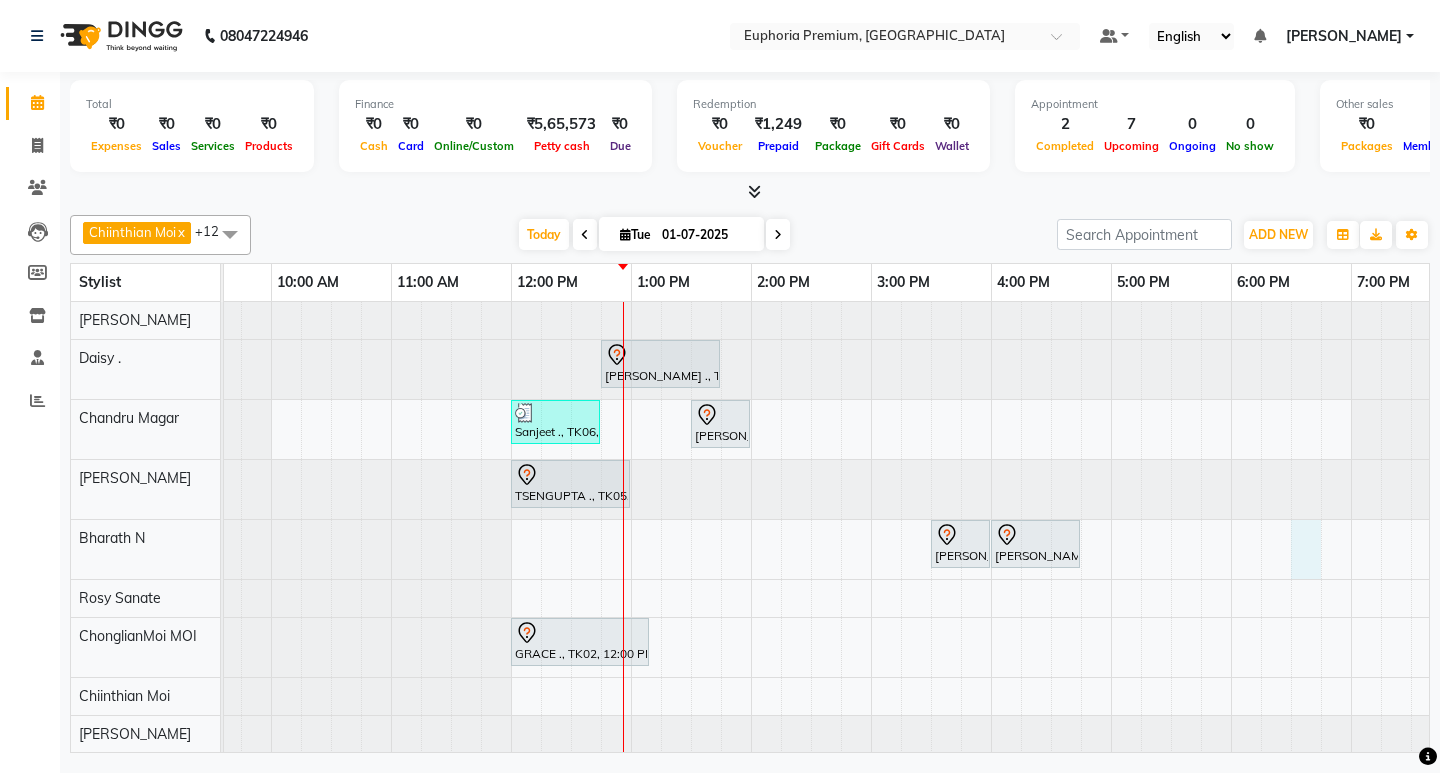 click on "Shanmuga Priya ., TK03, 12:45 PM-01:45 PM, EP-Artistic Cut - Senior Stylist     Sanjeet ., TK06, 12:00 PM-12:45 PM, EP-HAIR CUT (Creative Stylist) with hairwash MEN             Jerome, TK07, 01:30 PM-02:00 PM, EEP-HAIR CUT (Senior Stylist) with hairwash MEN             TSENGUPTA ., TK05, 12:00 PM-01:00 PM, EP-Regenerate (Intense Alchemy) M             Roshan ., TK04, 03:30 PM-04:00 PM, EP-Beard Trim/Design MEN             Roshan ., TK04, 04:00 PM-04:45 PM, EP-HAIR CUT (Creative Stylist) with hairwash MEN             GRACE ., TK02, 12:00 PM-01:10 PM, EP-Detan Facial     Sanjeet ., TK06, 11:30 AM-12:00 PM, EP-Head Massage (30 Mins) w/o Hairwash             Pemmi ., TK01, 05:15 PM-06:30 PM, EP-Laser Under Arms" at bounding box center (871, 623) 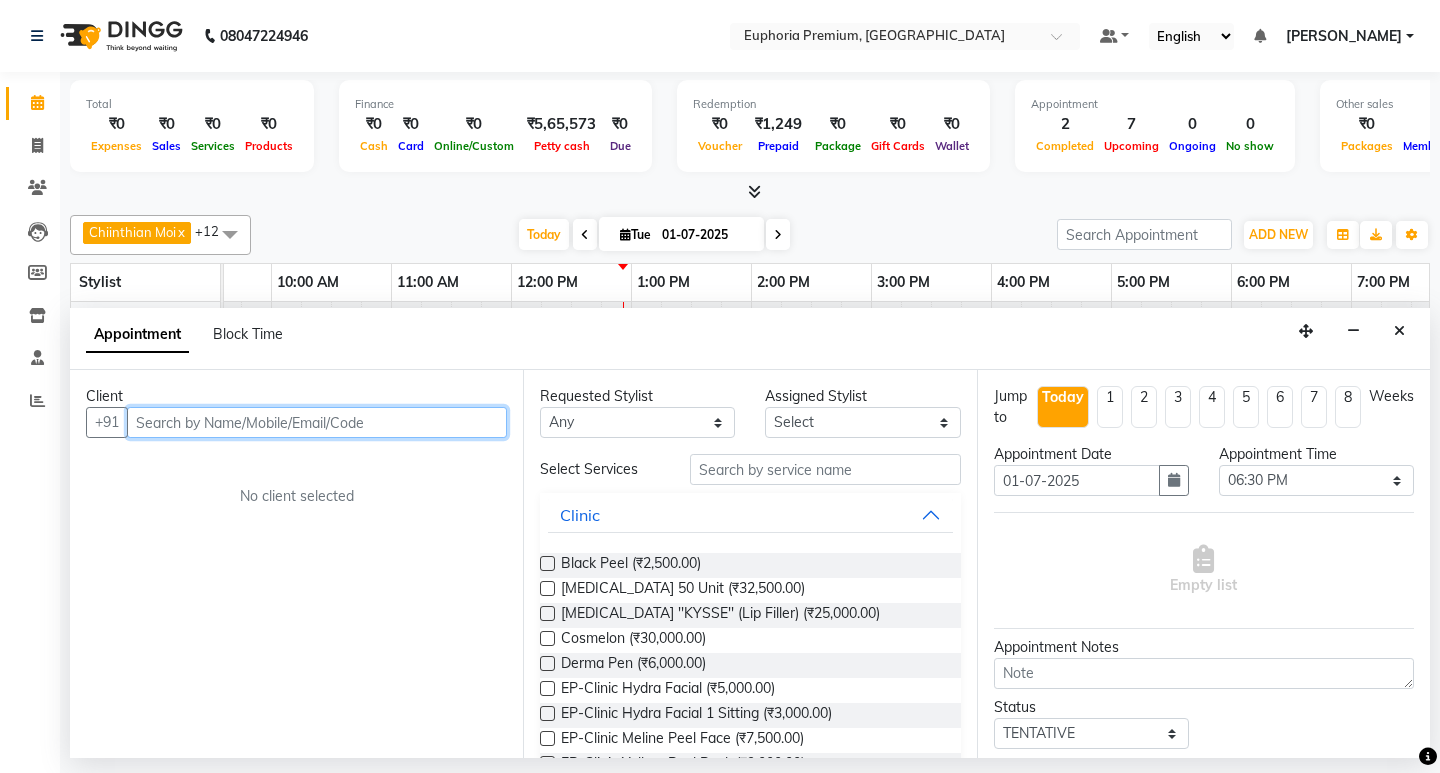 click at bounding box center [317, 422] 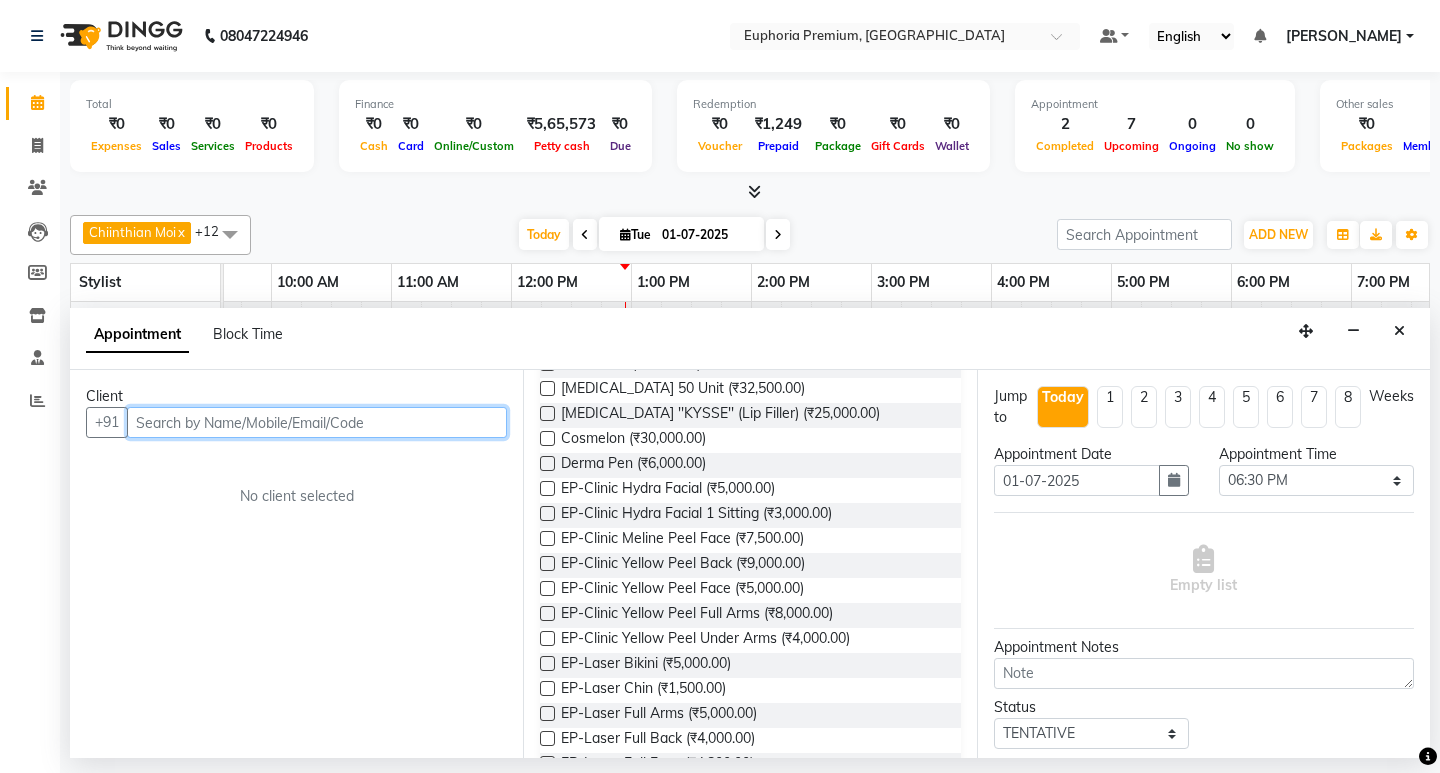 scroll, scrollTop: 0, scrollLeft: 0, axis: both 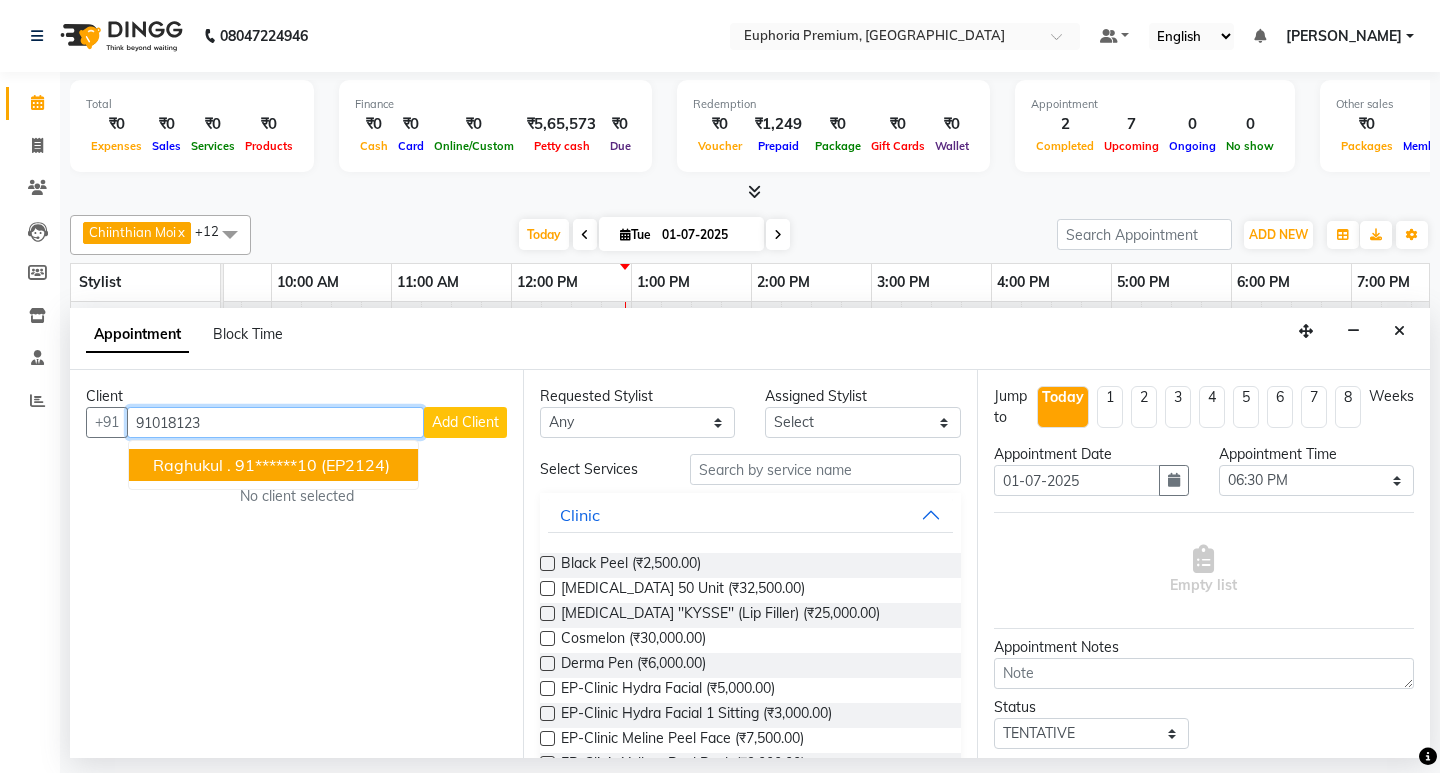 click on "91******10" at bounding box center (276, 465) 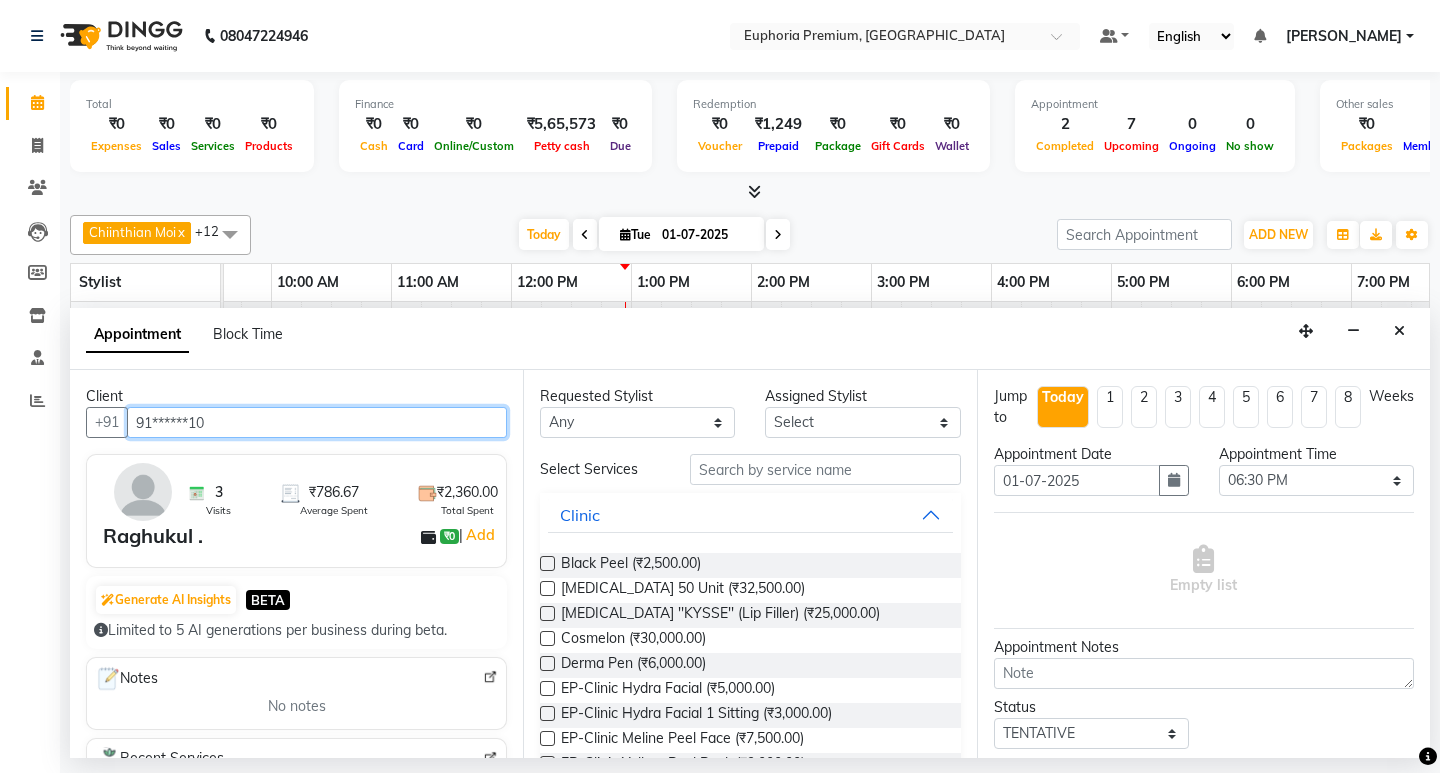 type on "91******10" 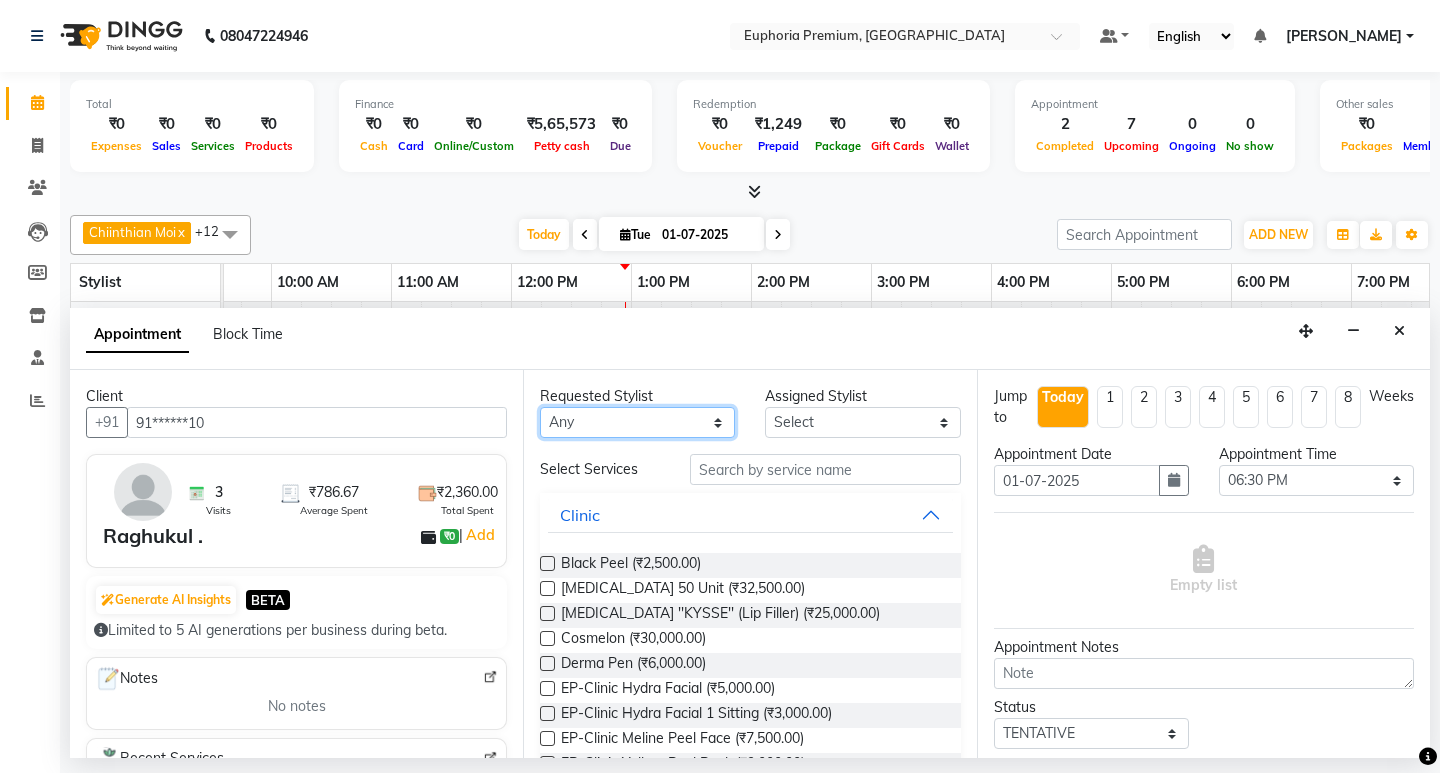 click on "Any Babu V Binoy  Chandru Magar ChonglianMoi MOI Daisy . Dhanya . Diya Khadka Fredrick Burrows Kishore K MRINALI MILI Pinky . Priya  K Rosy Sanate Savitha Vijayan Shishi L Vijayalakshmi M VISHON BAIDYA" at bounding box center [637, 422] 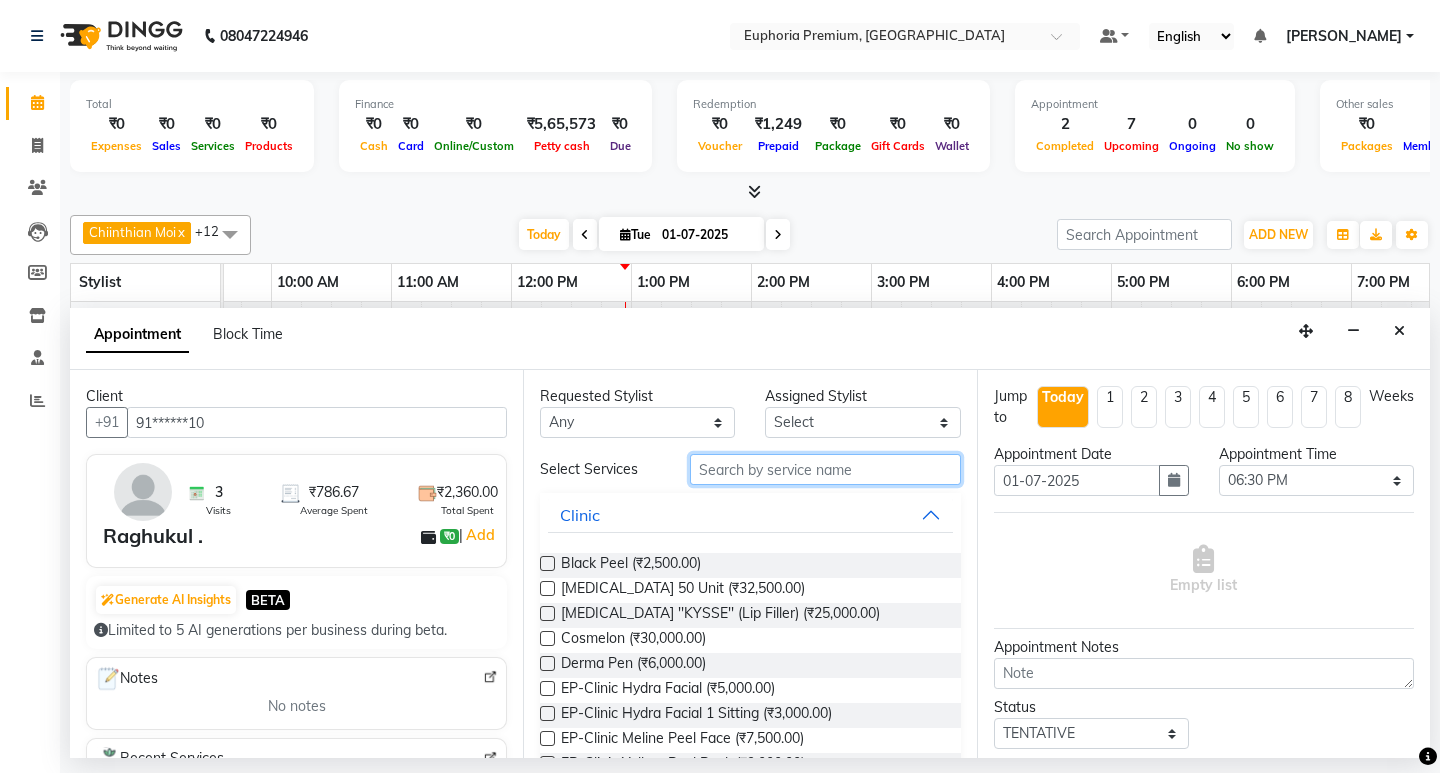 drag, startPoint x: 760, startPoint y: 464, endPoint x: 733, endPoint y: 460, distance: 27.294687 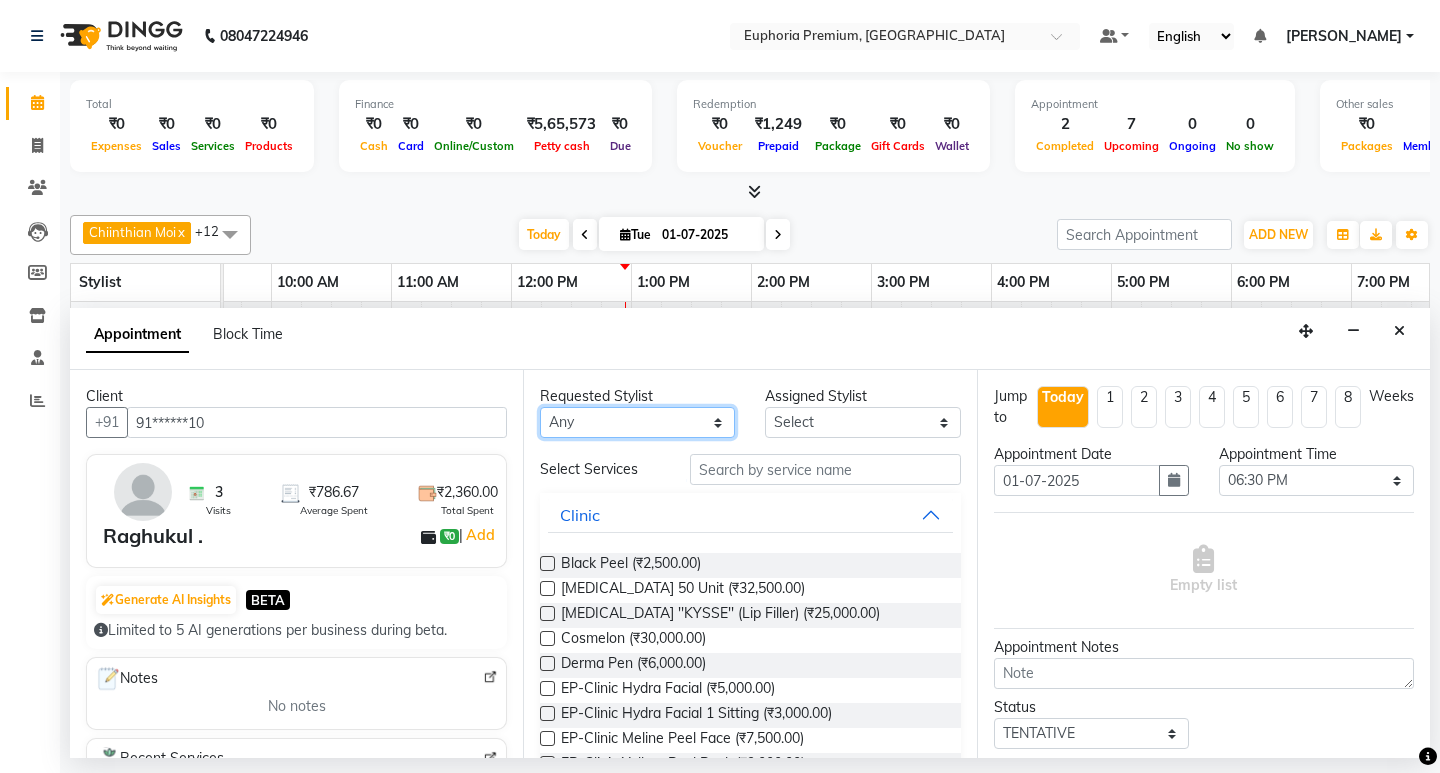 click on "Any Babu V Binoy  Chandru Magar ChonglianMoi MOI Daisy . Dhanya . Diya Khadka Fredrick Burrows Kishore K MRINALI MILI Pinky . Priya  K Rosy Sanate Savitha Vijayan Shishi L Vijayalakshmi M VISHON BAIDYA" at bounding box center (637, 422) 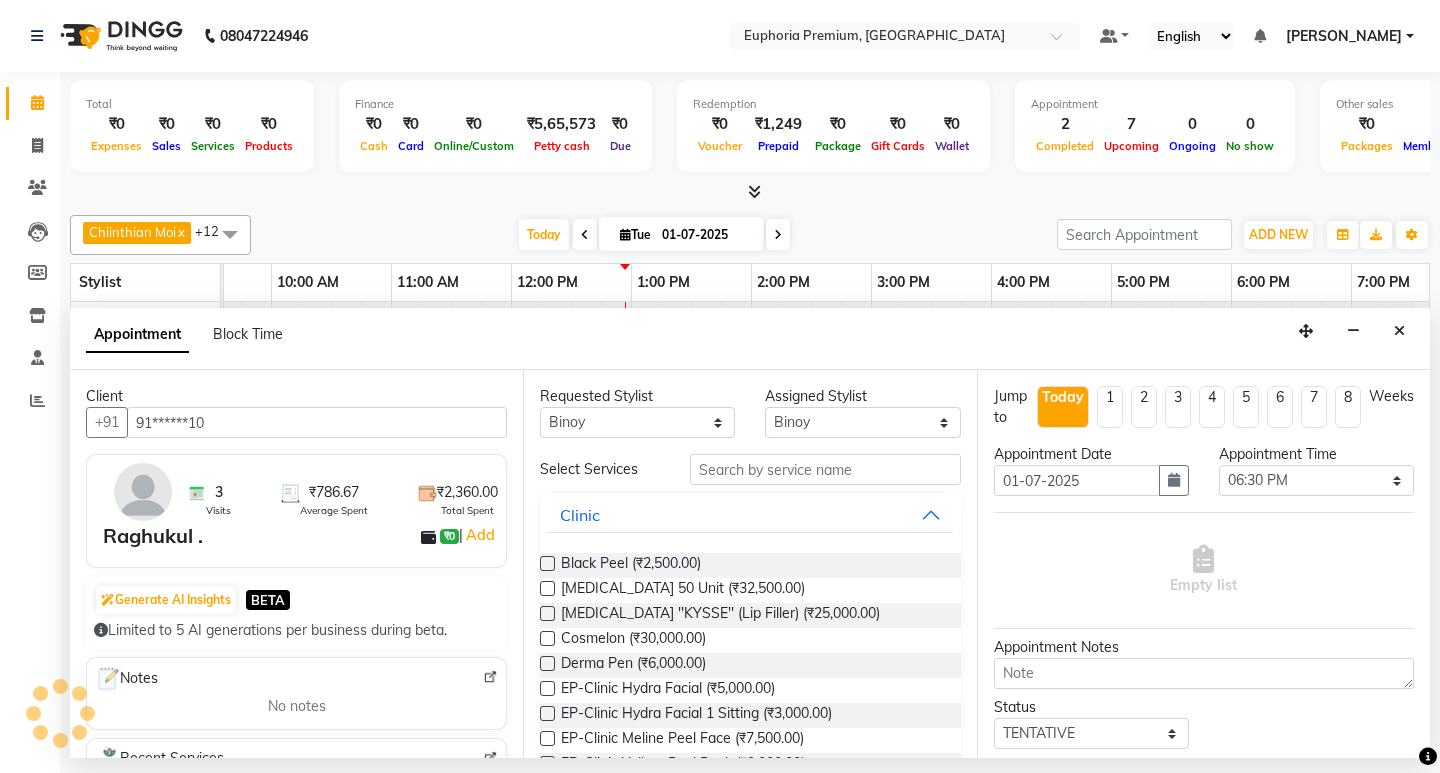 drag, startPoint x: 1403, startPoint y: 334, endPoint x: 1298, endPoint y: 408, distance: 128.45622 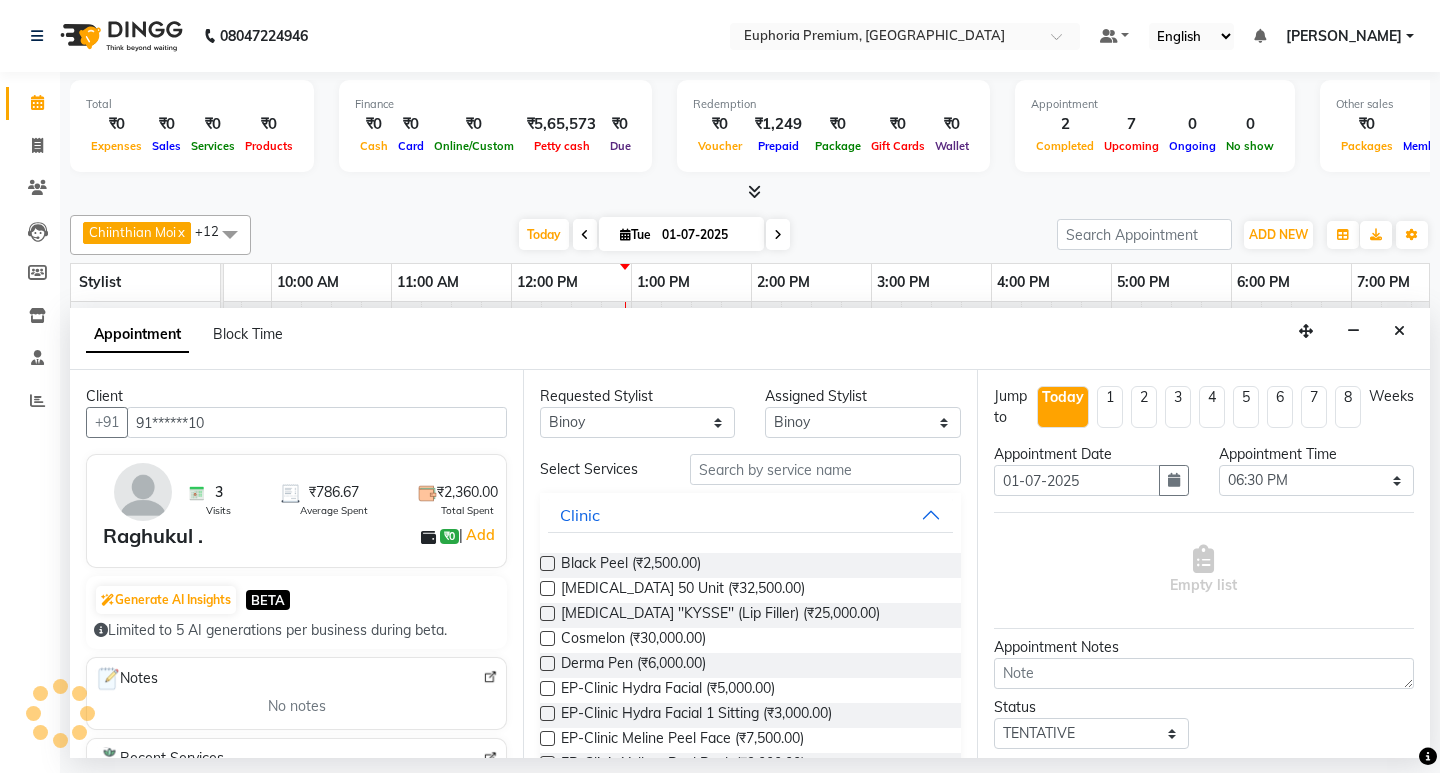 click at bounding box center [1399, 331] 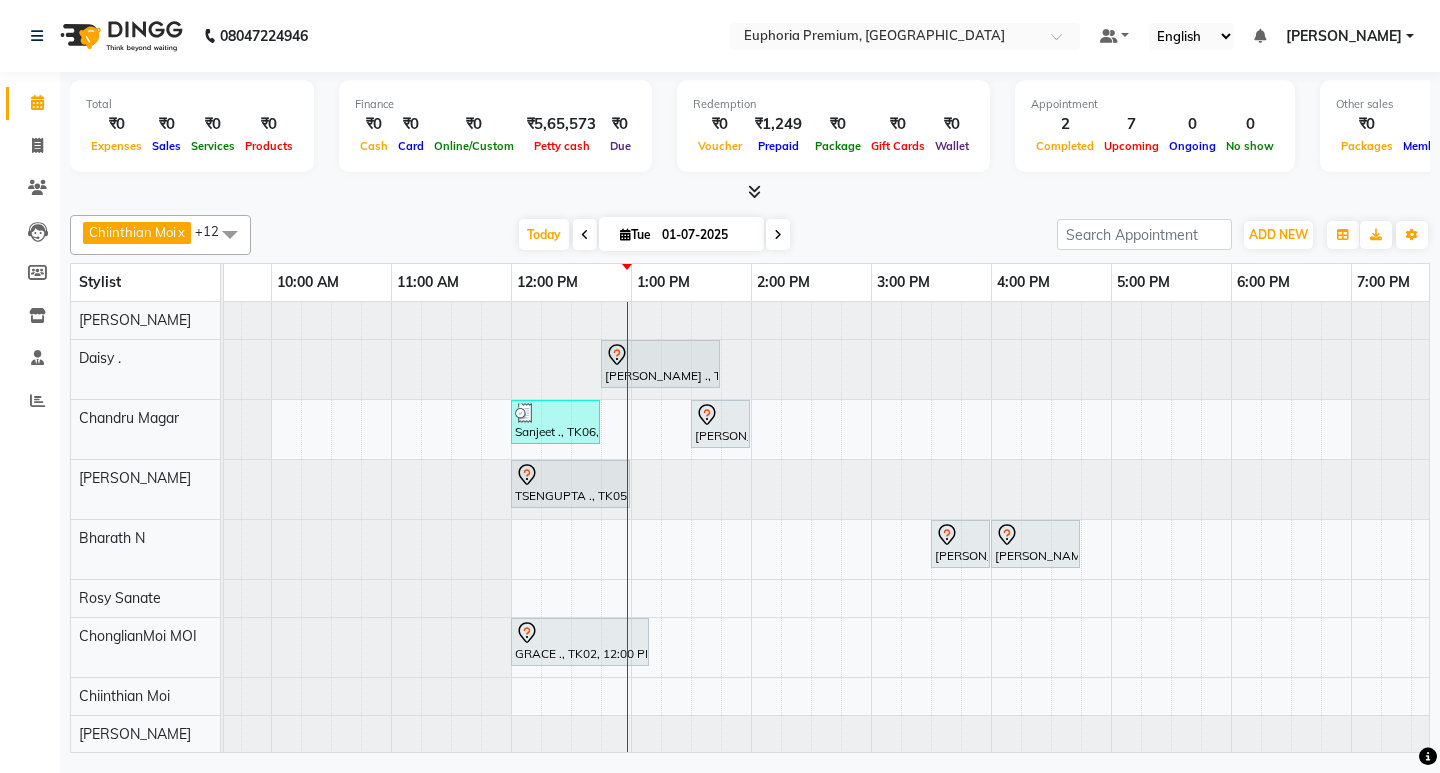 click on "Shanmuga Priya ., TK03, 12:45 PM-01:45 PM, EP-Artistic Cut - Senior Stylist     Sanjeet ., TK06, 12:00 PM-12:45 PM, EP-HAIR CUT (Creative Stylist) with hairwash MEN             Jerome, TK07, 01:30 PM-02:00 PM, EEP-HAIR CUT (Senior Stylist) with hairwash MEN             TSENGUPTA ., TK05, 12:00 PM-01:00 PM, EP-Regenerate (Intense Alchemy) M             Roshan ., TK04, 03:30 PM-04:00 PM, EP-Beard Trim/Design MEN             Roshan ., TK04, 04:00 PM-04:45 PM, EP-HAIR CUT (Creative Stylist) with hairwash MEN             GRACE ., TK02, 12:00 PM-01:10 PM, EP-Detan Facial     Sanjeet ., TK06, 11:30 AM-12:00 PM, EP-Head Massage (30 Mins) w/o Hairwash             Pemmi ., TK01, 05:15 PM-06:30 PM, EP-Laser Under Arms" at bounding box center (871, 623) 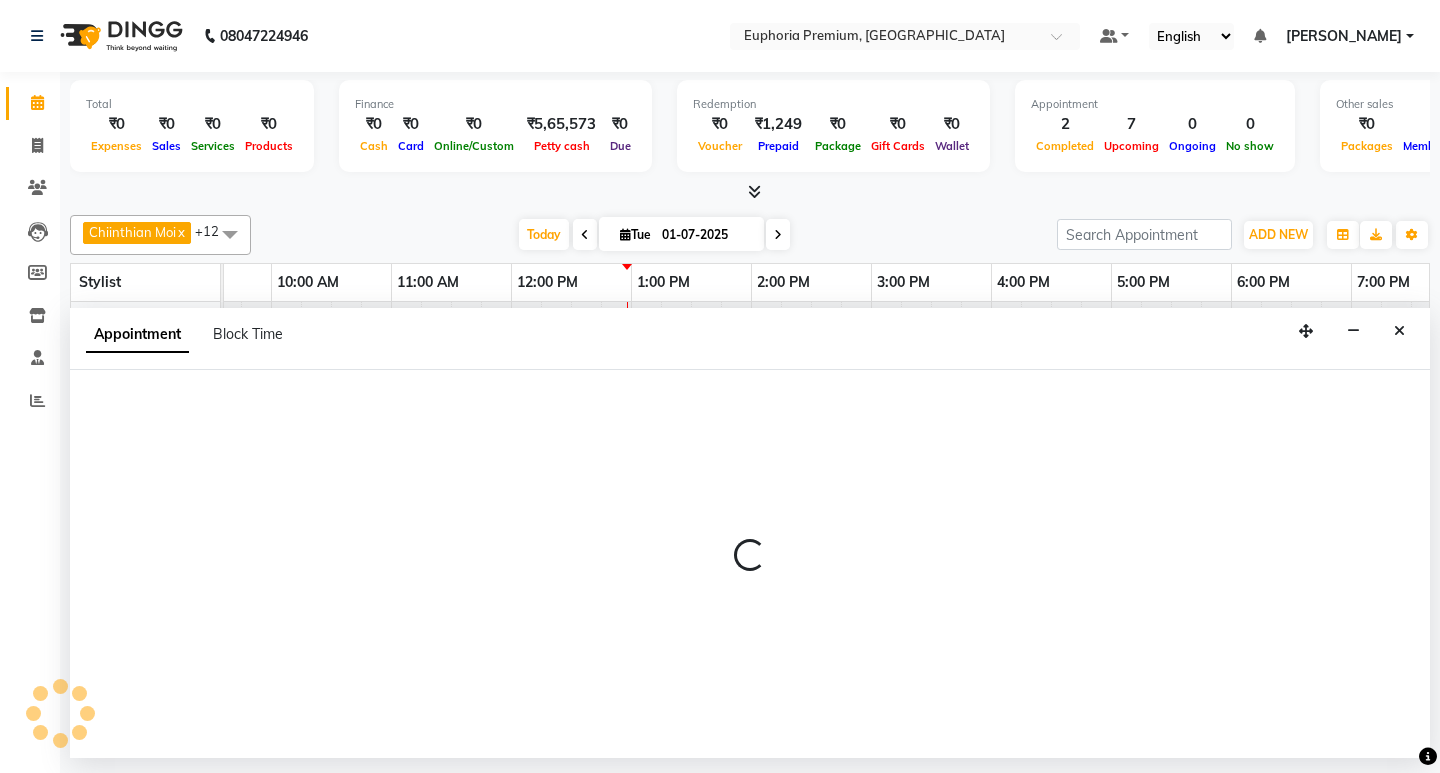 select on "1110" 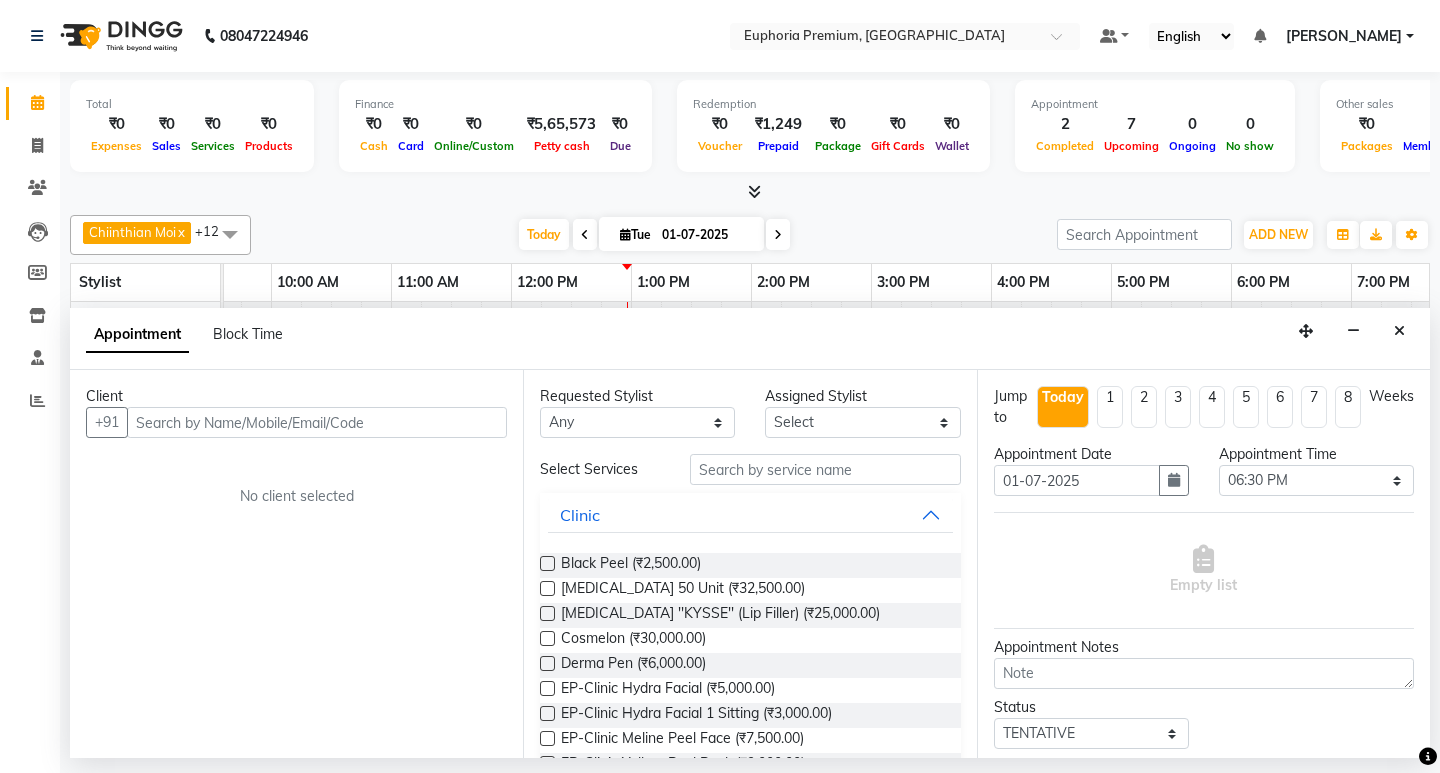 click at bounding box center (317, 422) 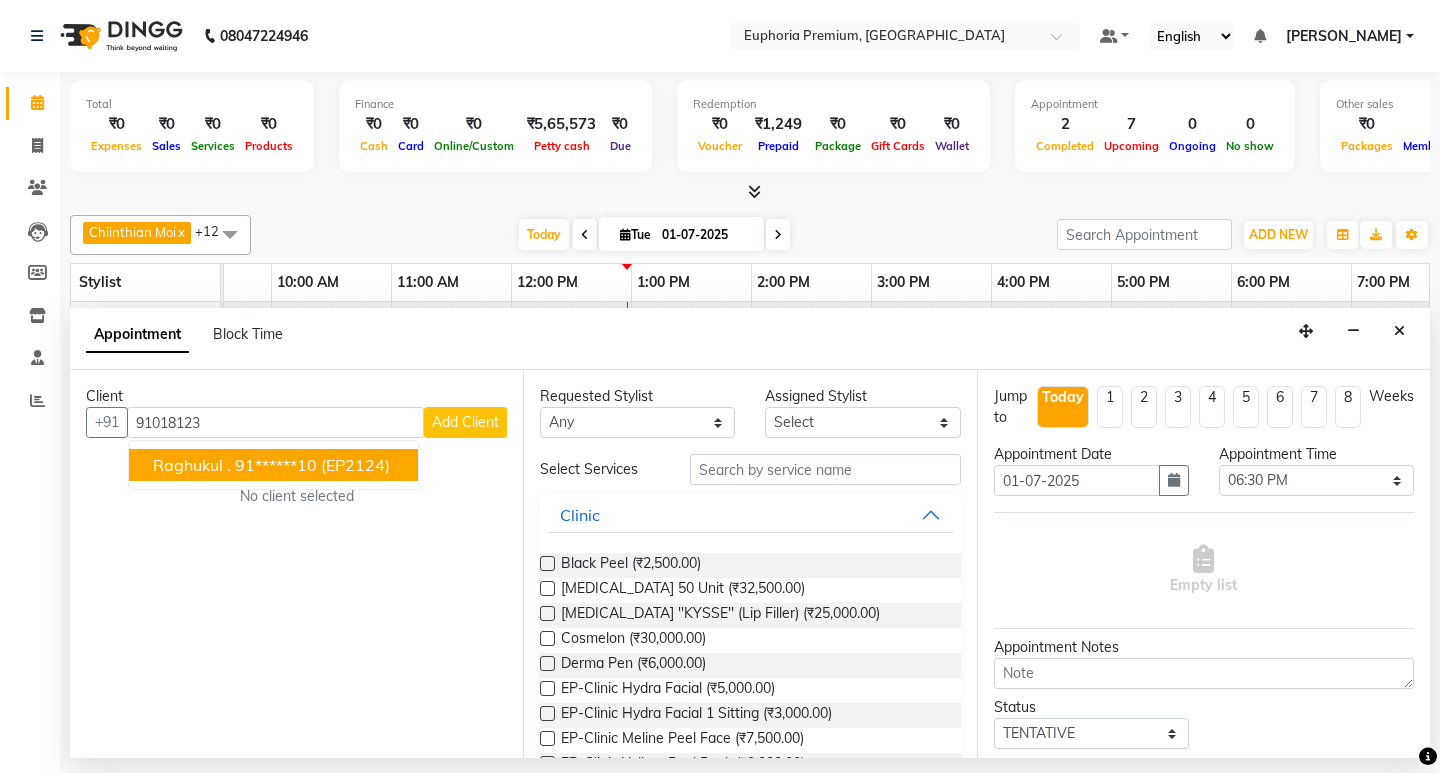 click on "91******10" at bounding box center (276, 465) 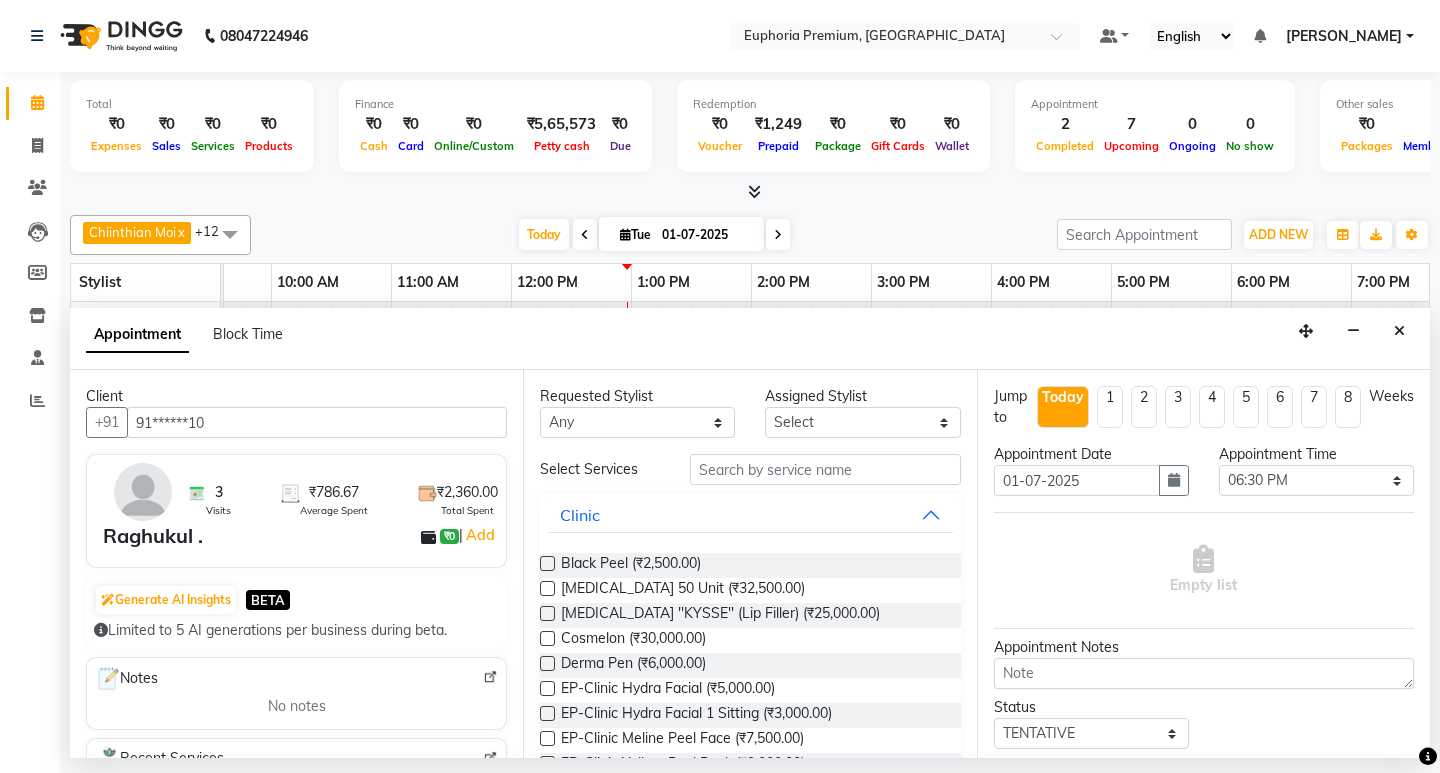 type on "91******10" 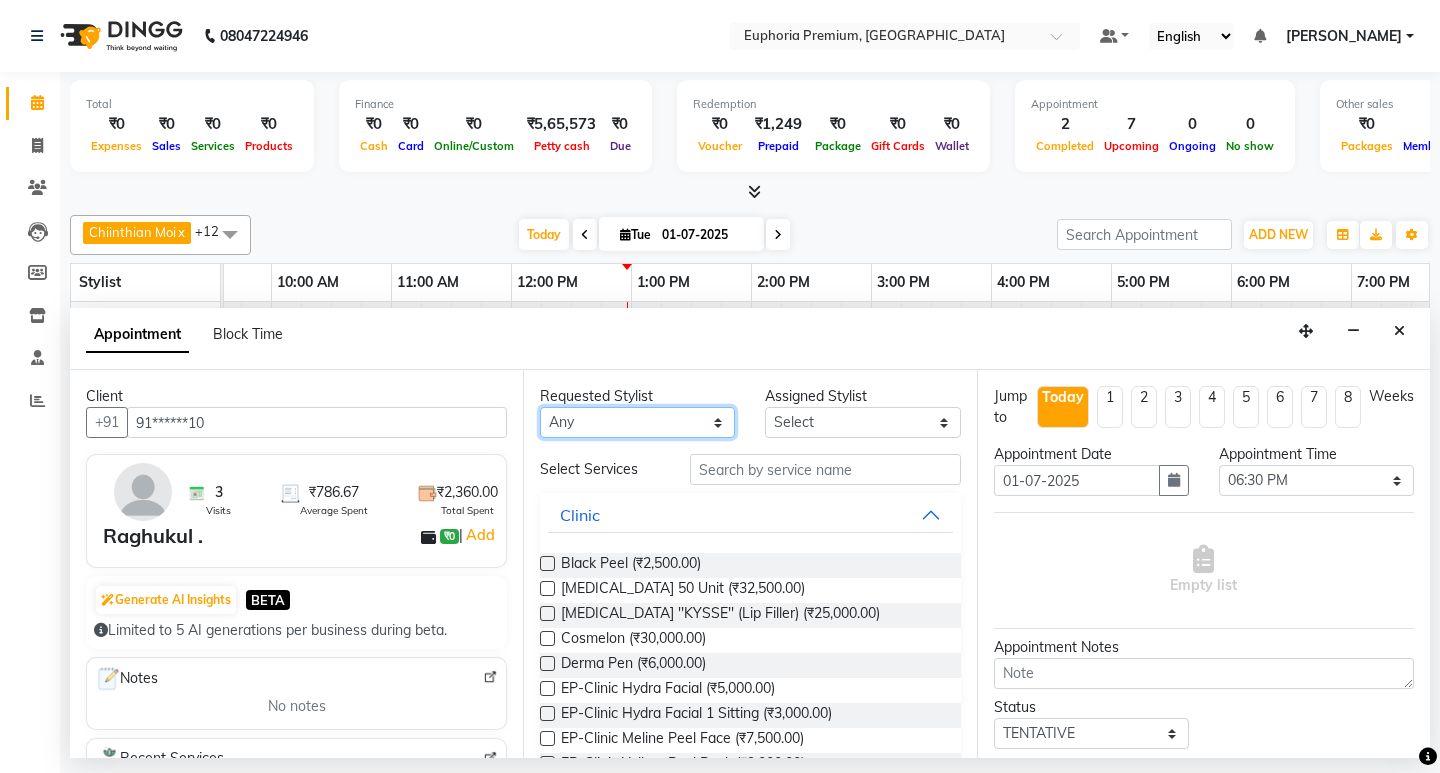 click on "Any Babu V Binoy  Chandru Magar ChonglianMoi MOI Daisy . Dhanya . Diya Khadka Fredrick Burrows Kishore K MRINALI MILI Pinky . Priya  K Rosy Sanate Savitha Vijayan Shishi L Vijayalakshmi M VISHON BAIDYA" at bounding box center (637, 422) 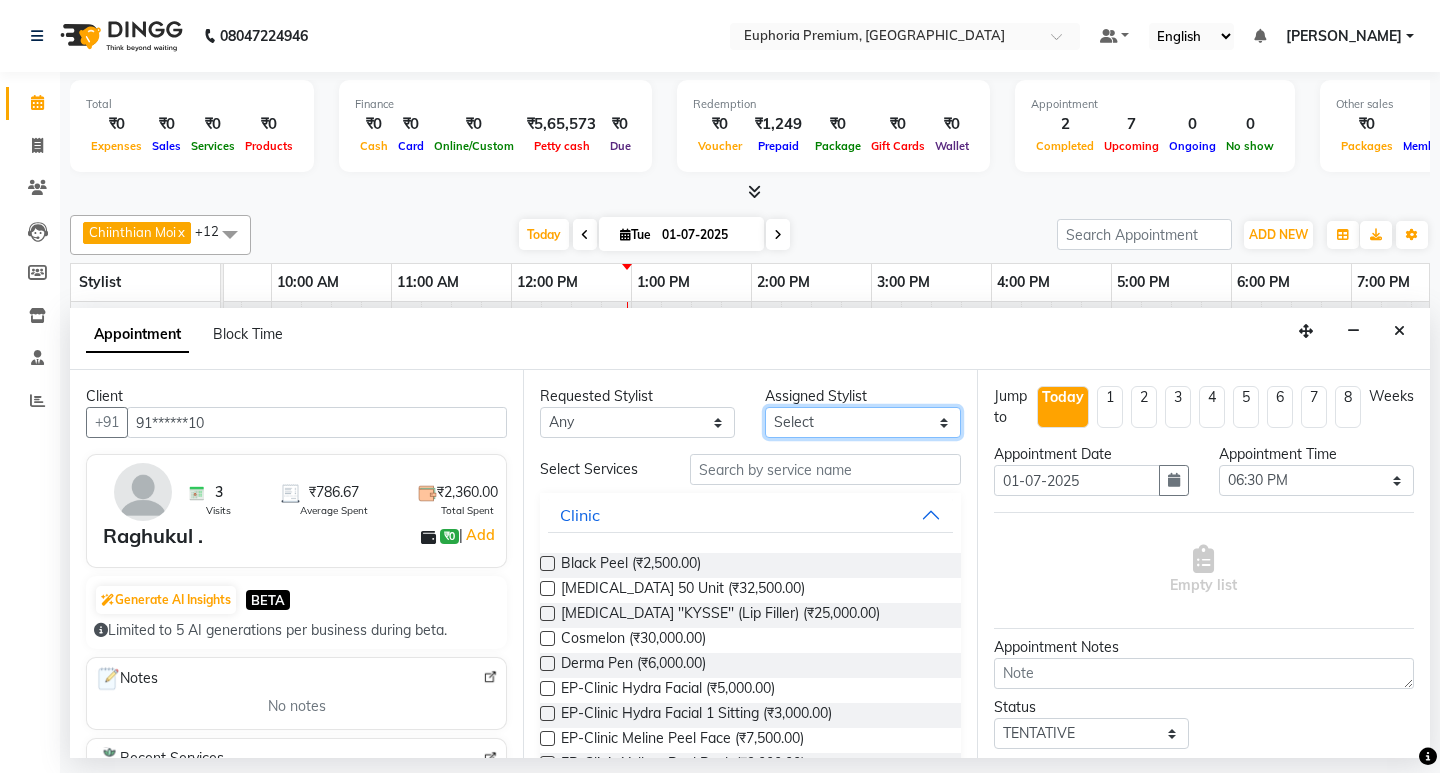 click on "Select Babu V Binoy  Chandru Magar ChonglianMoi MOI Daisy . Dhanya . Diya Khadka Fredrick Burrows Kishore K MRINALI MILI Pinky . Priya  K Rosy Sanate Savitha Vijayan Shishi L Vijayalakshmi M VISHON BAIDYA" at bounding box center [862, 422] 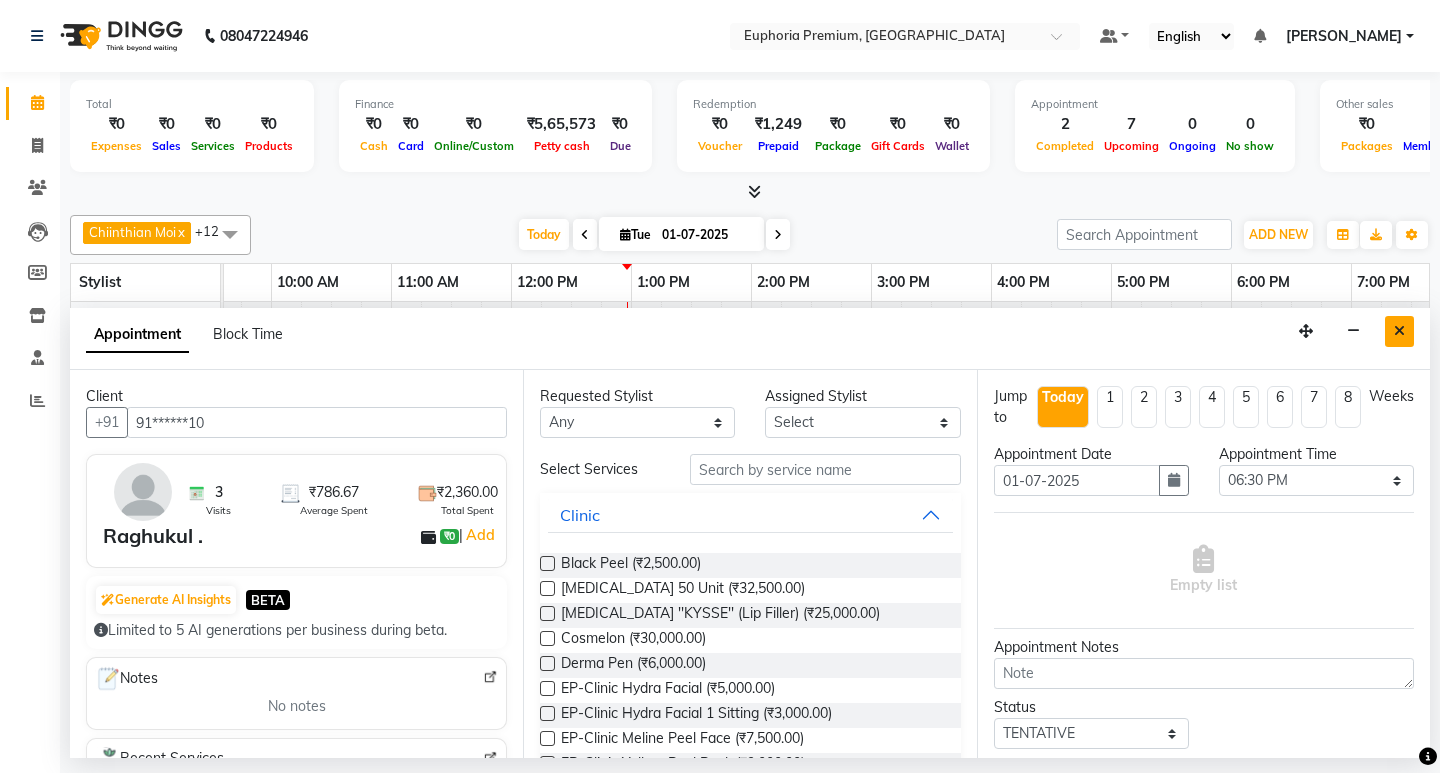 click at bounding box center [1399, 331] 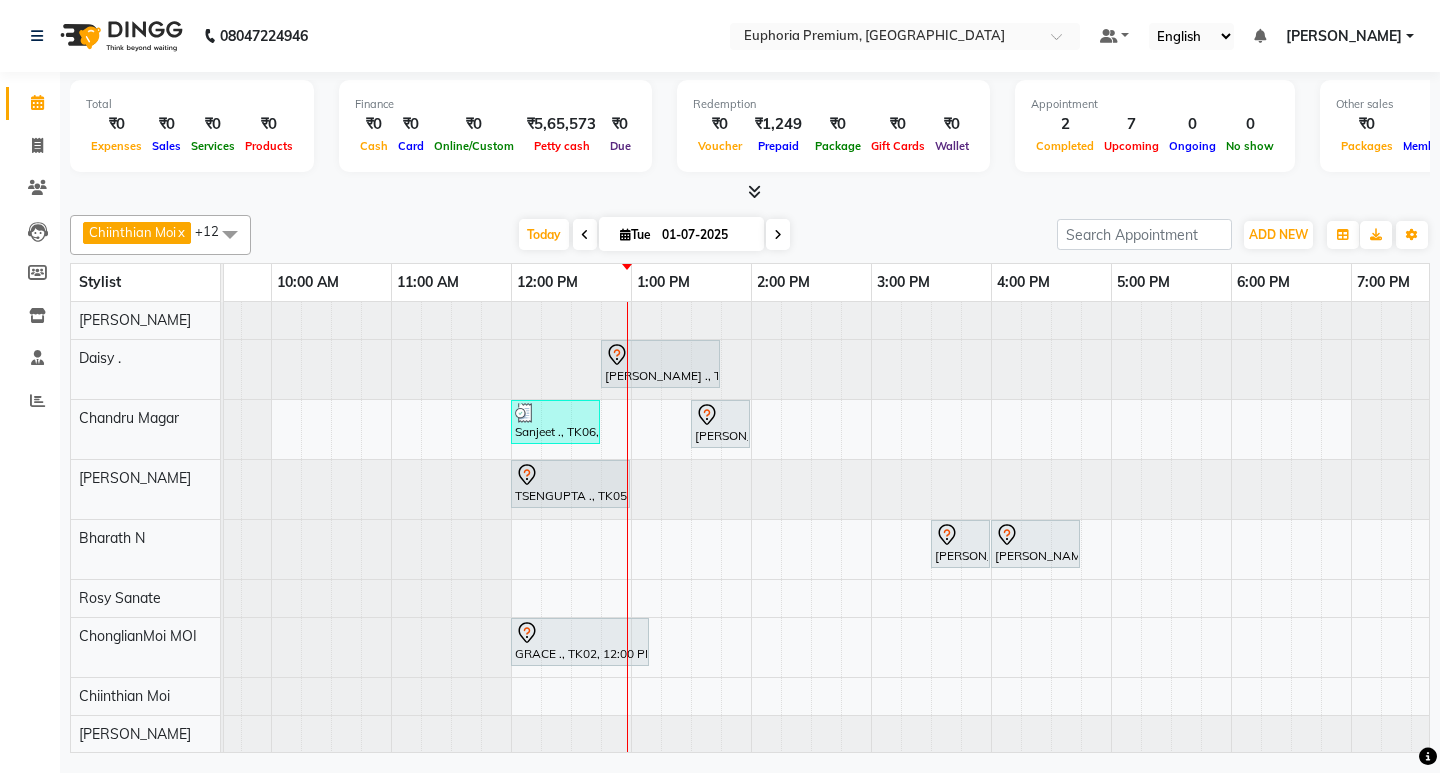 scroll, scrollTop: 100, scrollLeft: 193, axis: both 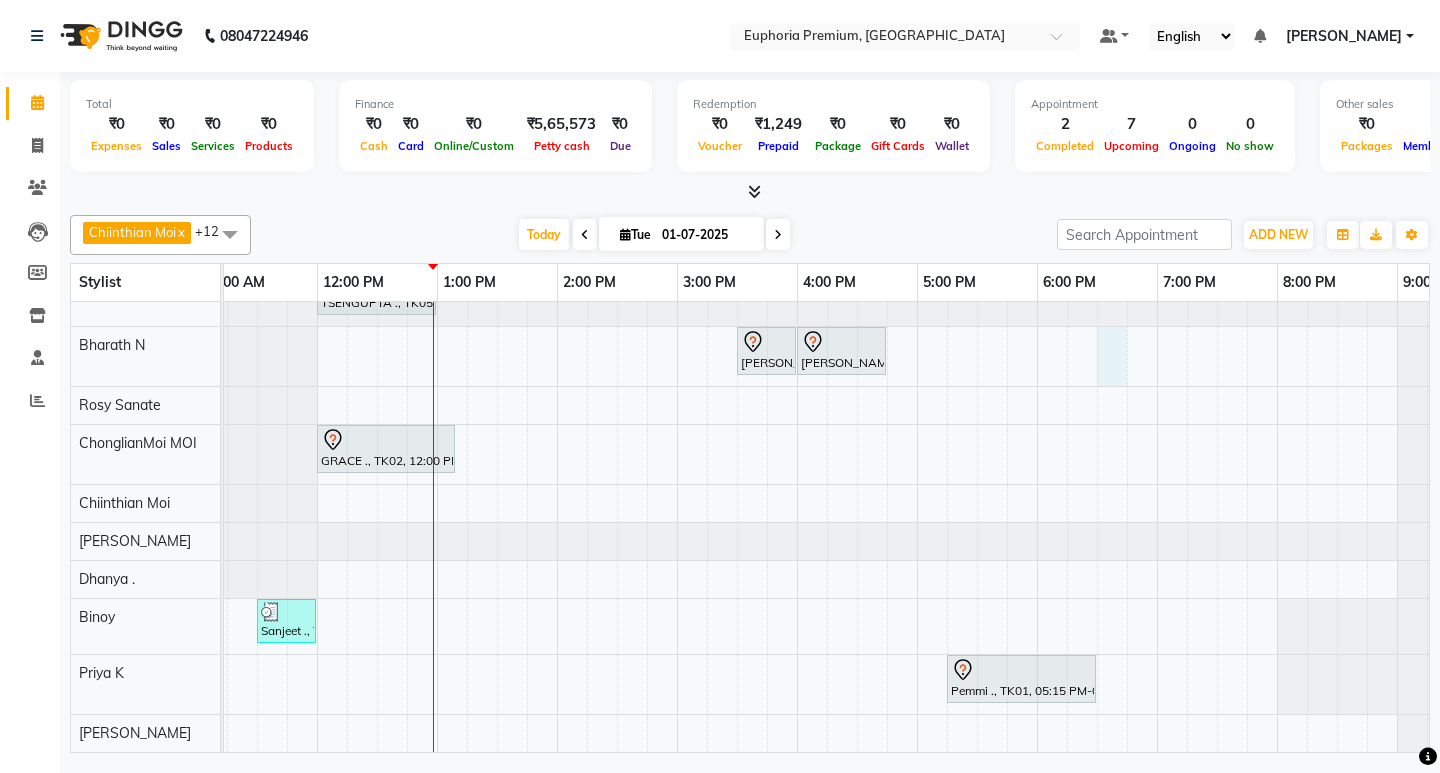 click on "Shanmuga Priya ., TK03, 12:45 PM-01:45 PM, EP-Artistic Cut - Senior Stylist     [PERSON_NAME] ., TK06, 12:00 PM-12:45 PM, EP-HAIR CUT (Creative Stylist) with hairwash MEN             [PERSON_NAME], TK07, 01:30 PM-02:00 PM, EEP-HAIR CUT (Senior Stylist) with hairwash MEN             TSENGUPTA ., TK05, 12:00 PM-01:00 PM, EP-Regenerate (Intense Alchemy) M             Roshan ., TK04, 03:30 PM-04:00 PM, EP-[PERSON_NAME] Trim/Design MEN             Roshan ., TK04, 04:00 PM-04:45 PM, EP-HAIR CUT (Creative Stylist) with hairwash MEN             GRACE ., TK02, 12:00 PM-01:10 PM, EP-Detan Facial     [PERSON_NAME] ., TK06, 11:30 AM-12:00 PM, EP-Head Massage (30 Mins) w/o Hairwash             Pemmi ., TK01, 05:15 PM-06:30 PM, EP-Laser Under Arms" at bounding box center (677, 430) 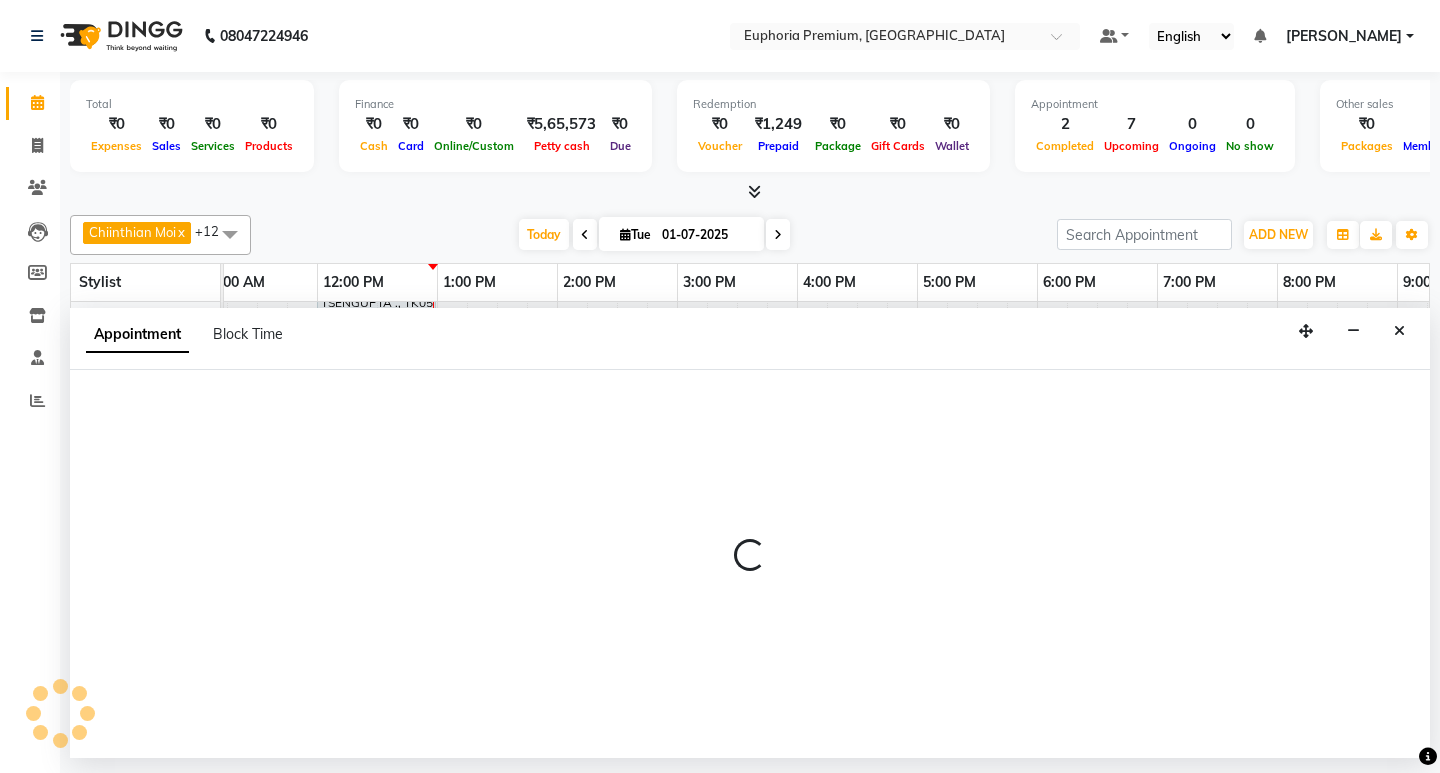 select on "tentative" 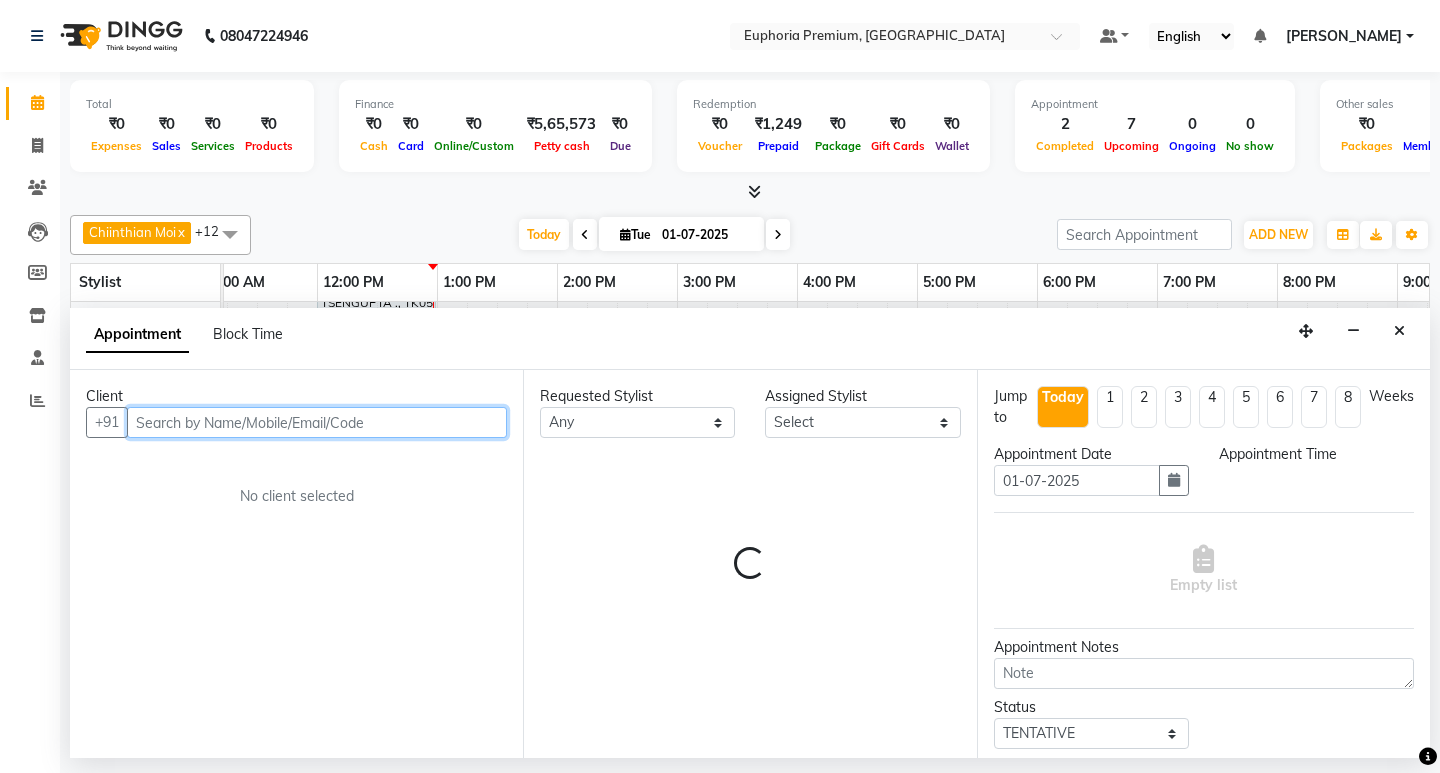 select on "1110" 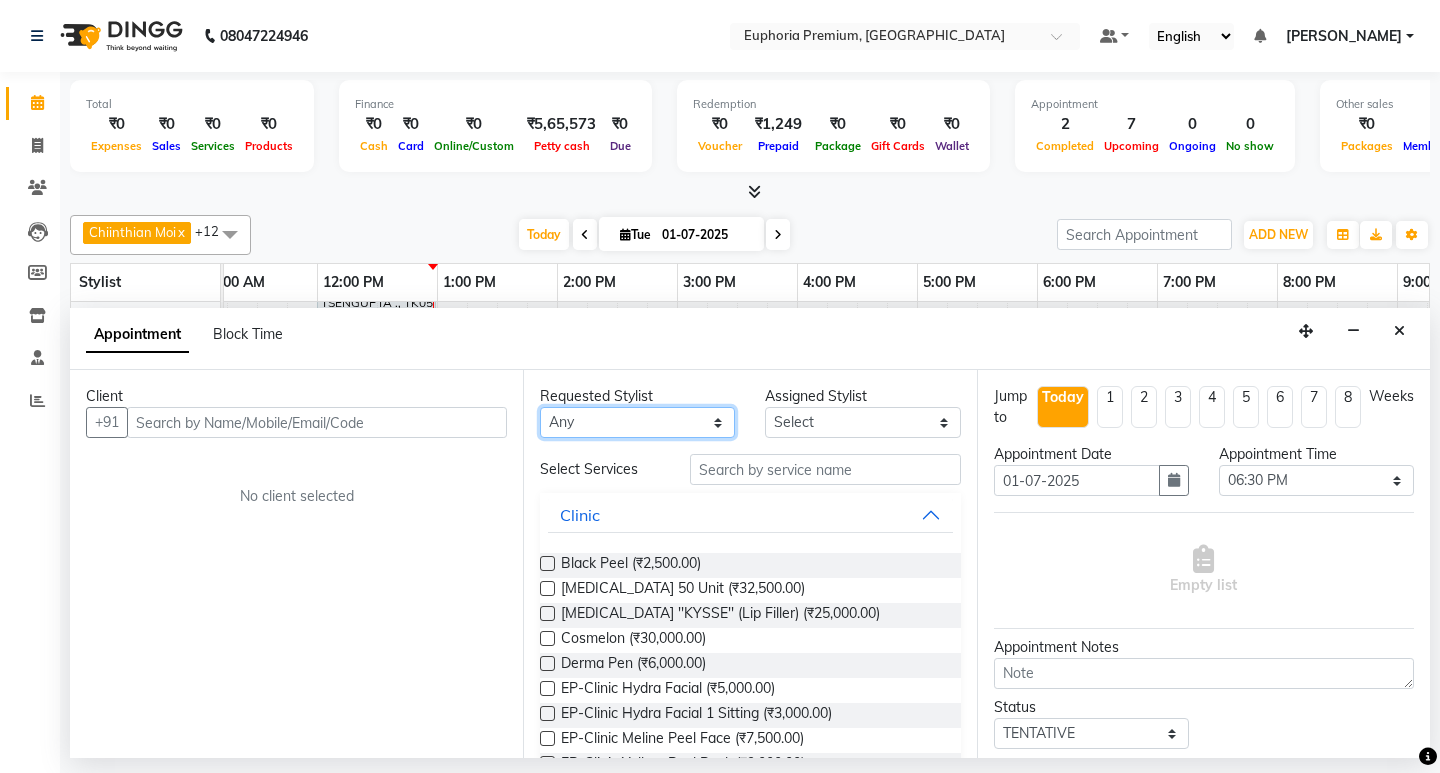 click on "Any Babu V [PERSON_NAME] [PERSON_NAME] ChonglianMoi MOI [PERSON_NAME] . [PERSON_NAME] . [PERSON_NAME] [PERSON_NAME] K [PERSON_NAME] [MEDICAL_DATA] Pinky . Priya  K Rosy Sanate [PERSON_NAME] Shishi L [PERSON_NAME] M [PERSON_NAME]" at bounding box center [637, 422] 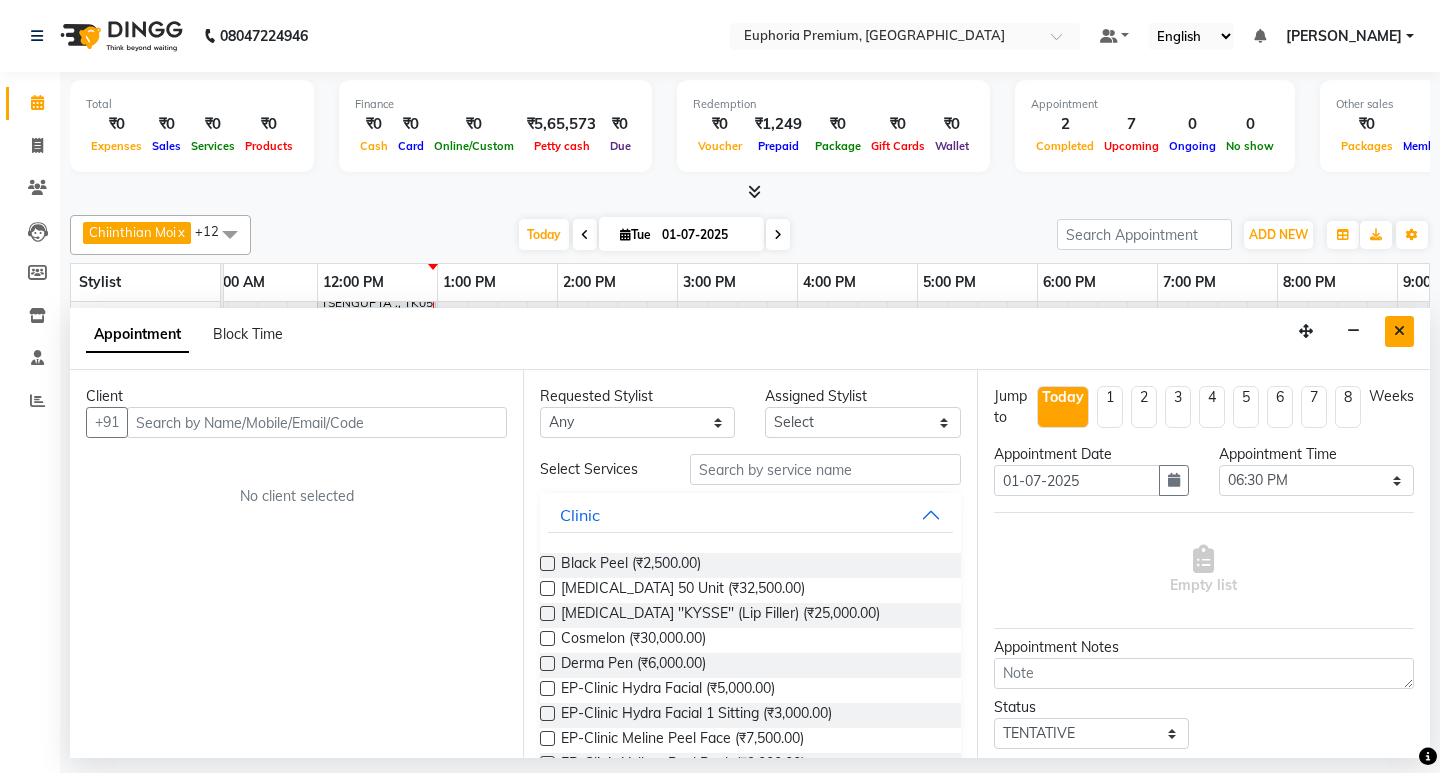 click at bounding box center (1399, 331) 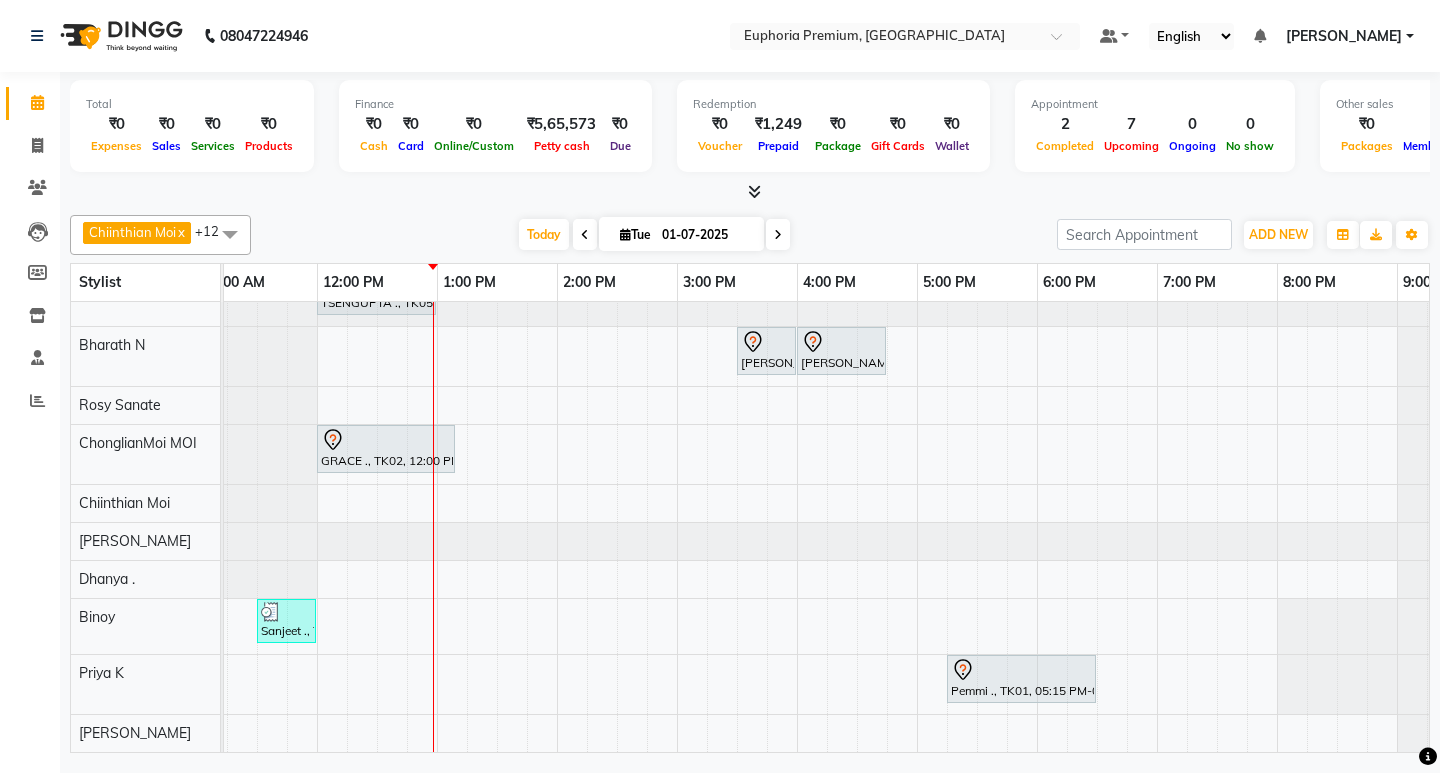 click at bounding box center [230, 234] 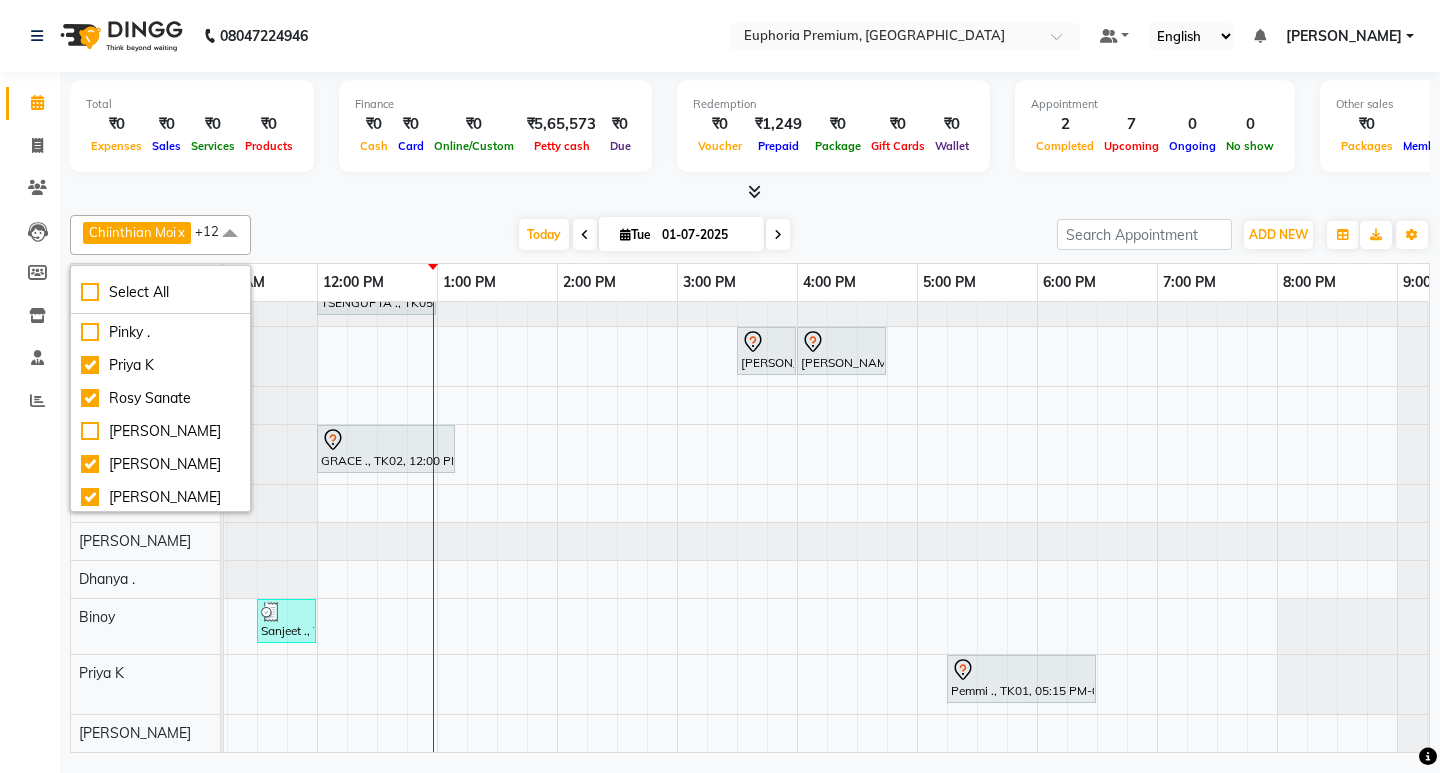 scroll, scrollTop: 439, scrollLeft: 0, axis: vertical 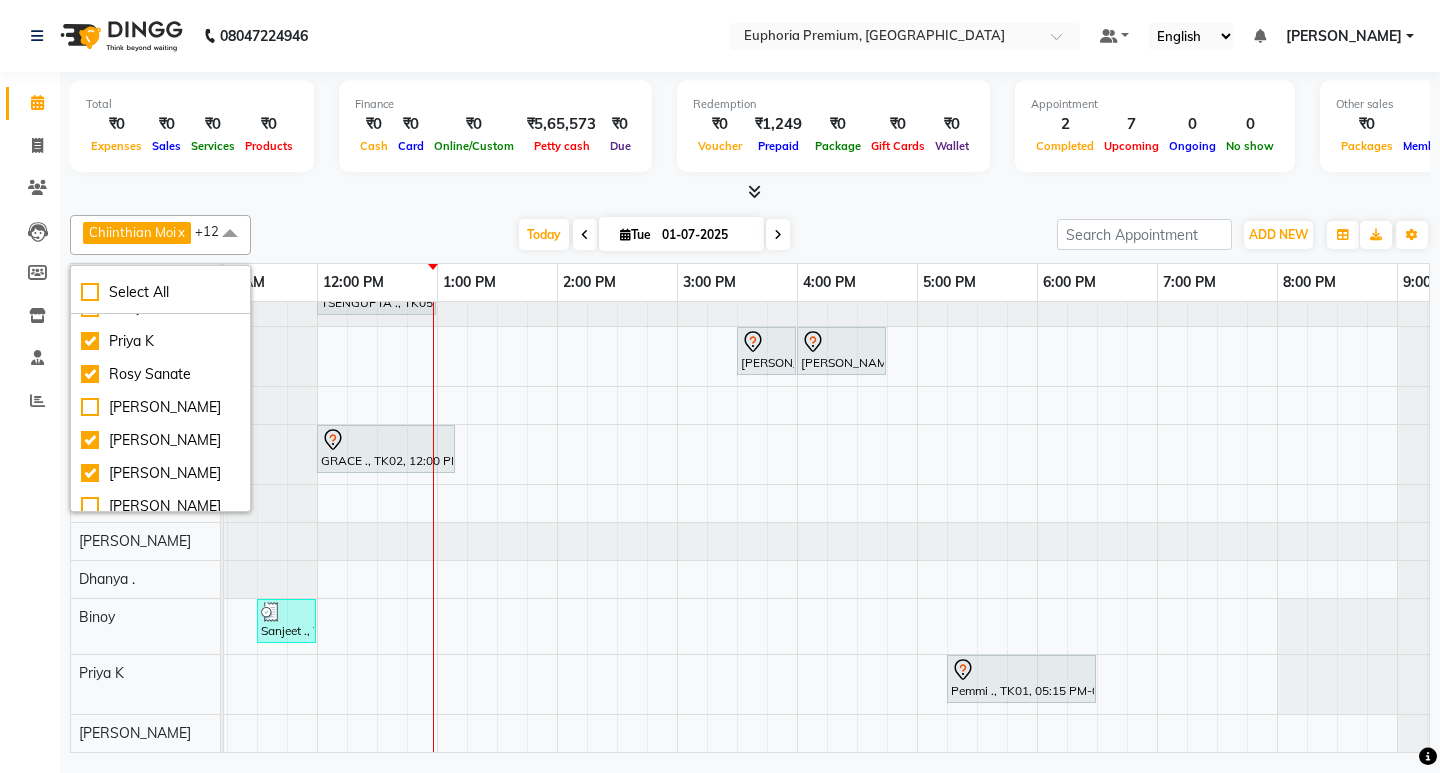 click at bounding box center (750, 192) 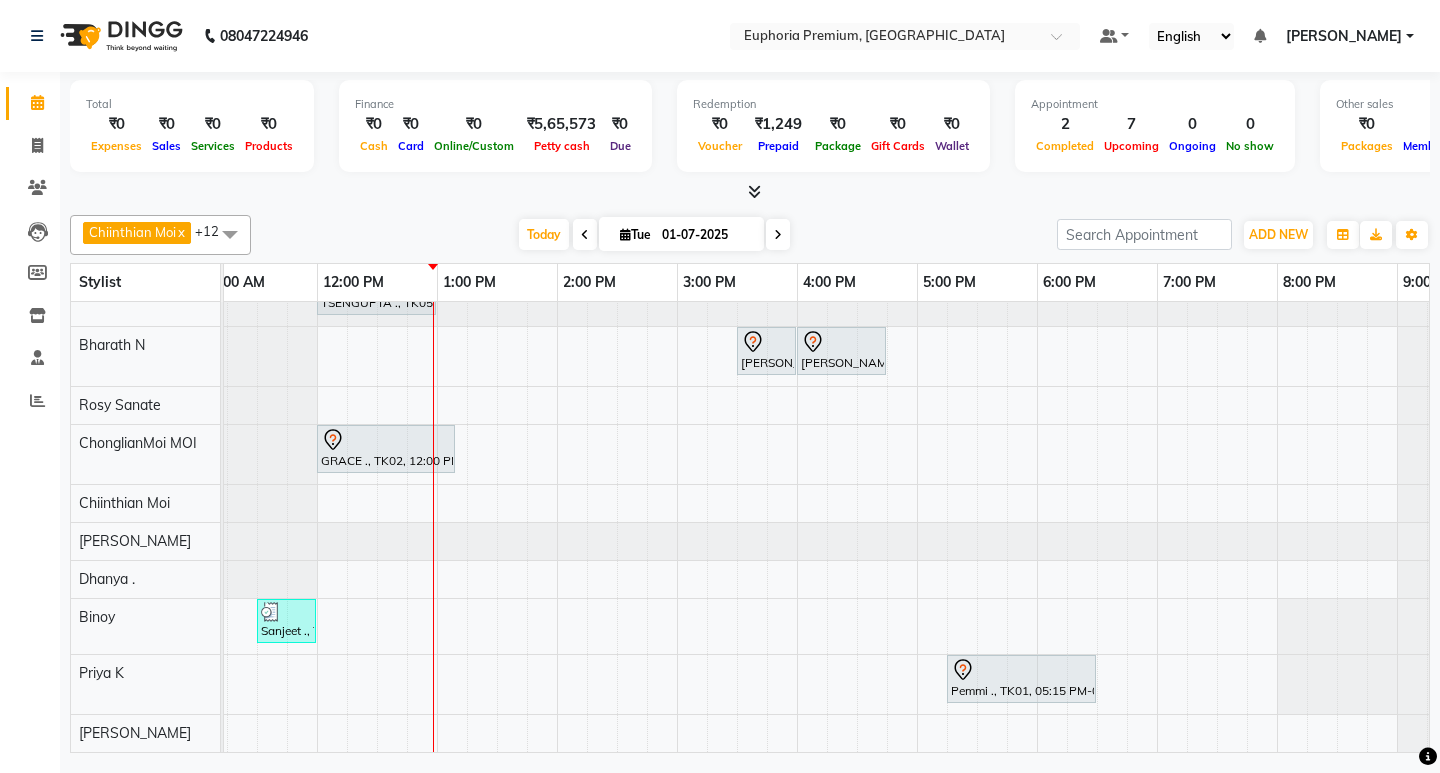 scroll, scrollTop: 48, scrollLeft: 387, axis: both 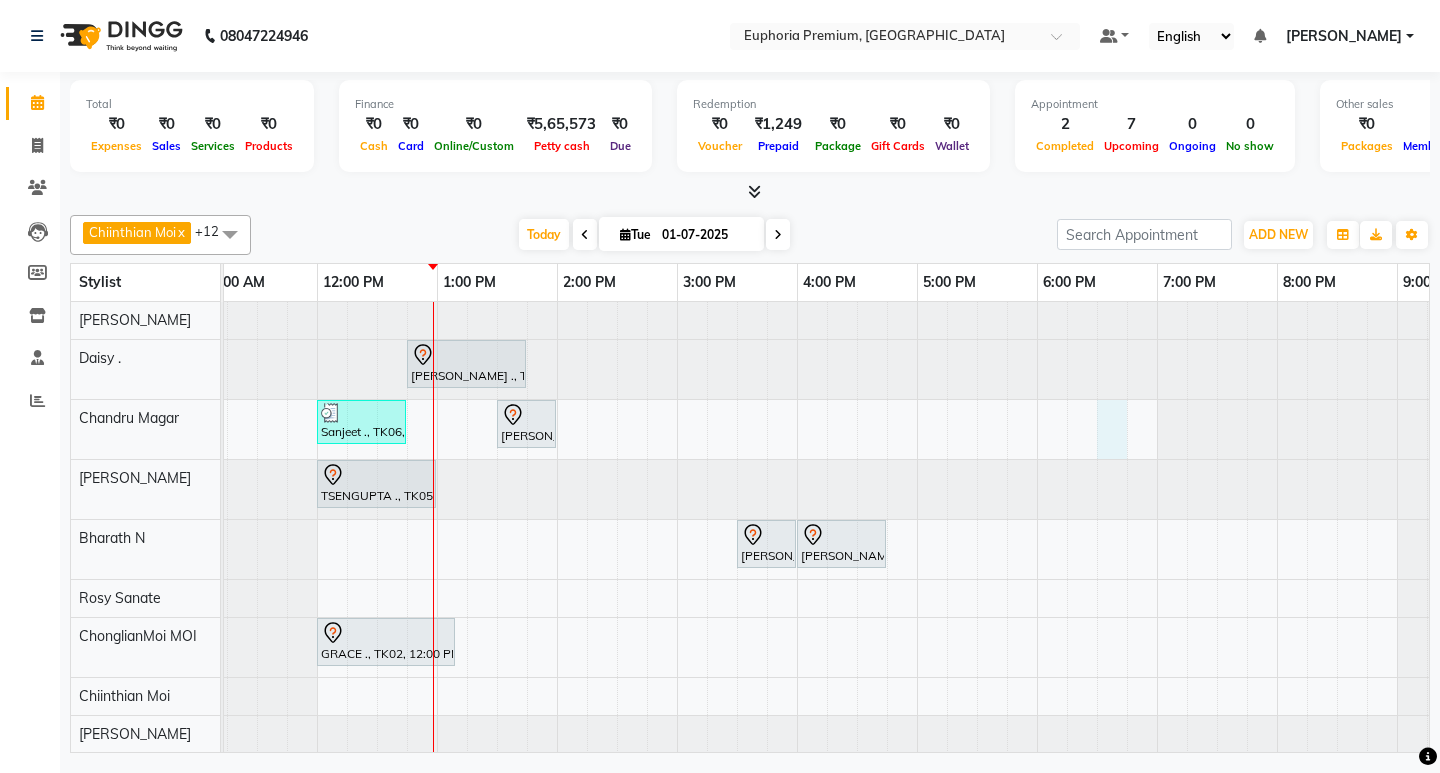 click on "Shanmuga Priya ., TK03, 12:45 PM-01:45 PM, EP-Artistic Cut - Senior Stylist     Sanjeet ., TK06, 12:00 PM-12:45 PM, EP-HAIR CUT (Creative Stylist) with hairwash MEN             Jerome, TK07, 01:30 PM-02:00 PM, EEP-HAIR CUT (Senior Stylist) with hairwash MEN             TSENGUPTA ., TK05, 12:00 PM-01:00 PM, EP-Regenerate (Intense Alchemy) M             Roshan ., TK04, 03:30 PM-04:00 PM, EP-Beard Trim/Design MEN             Roshan ., TK04, 04:00 PM-04:45 PM, EP-HAIR CUT (Creative Stylist) with hairwash MEN             GRACE ., TK02, 12:00 PM-01:10 PM, EP-Detan Facial     Sanjeet ., TK06, 11:30 AM-12:00 PM, EP-Head Massage (30 Mins) w/o Hairwash             Pemmi ., TK01, 05:15 PM-06:30 PM, EP-Laser Under Arms" at bounding box center [677, 623] 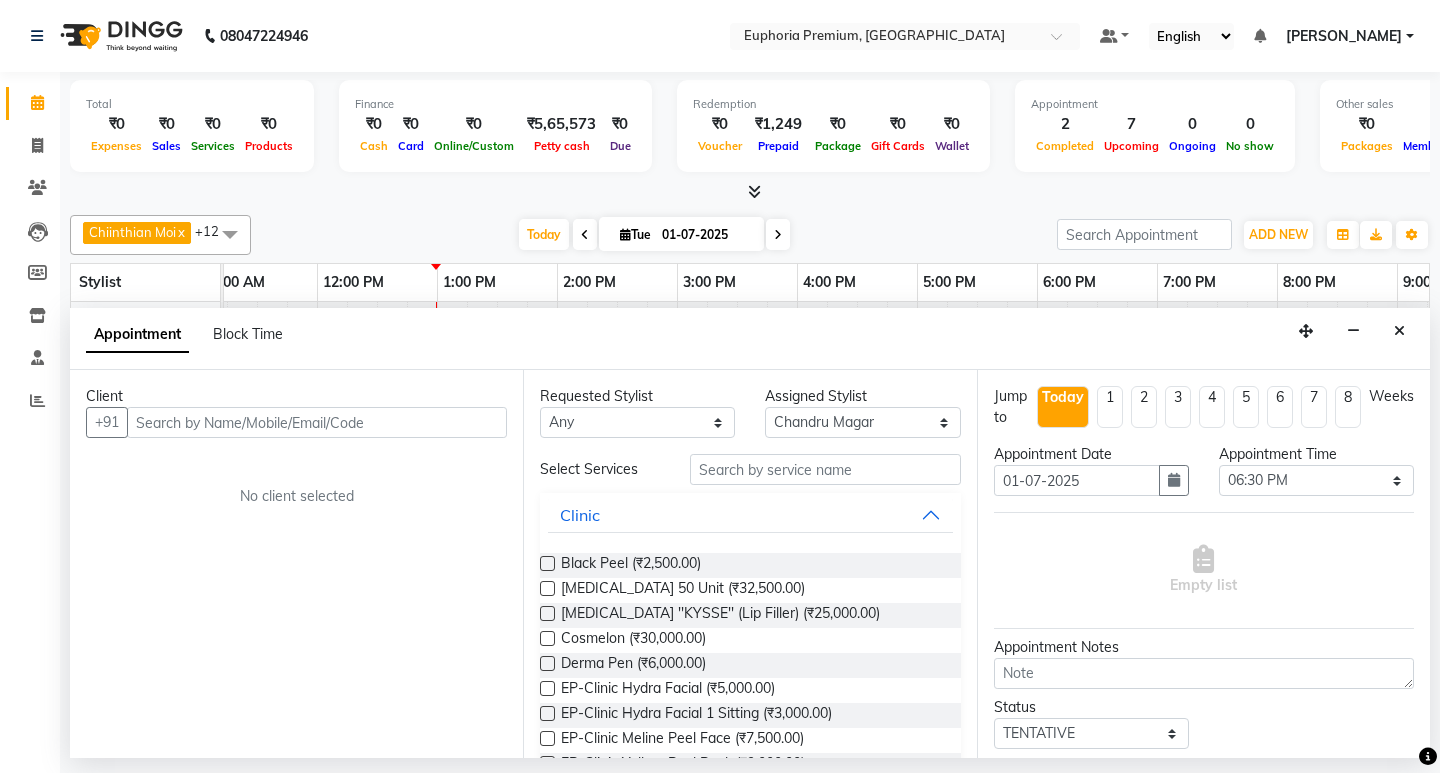 click at bounding box center [317, 422] 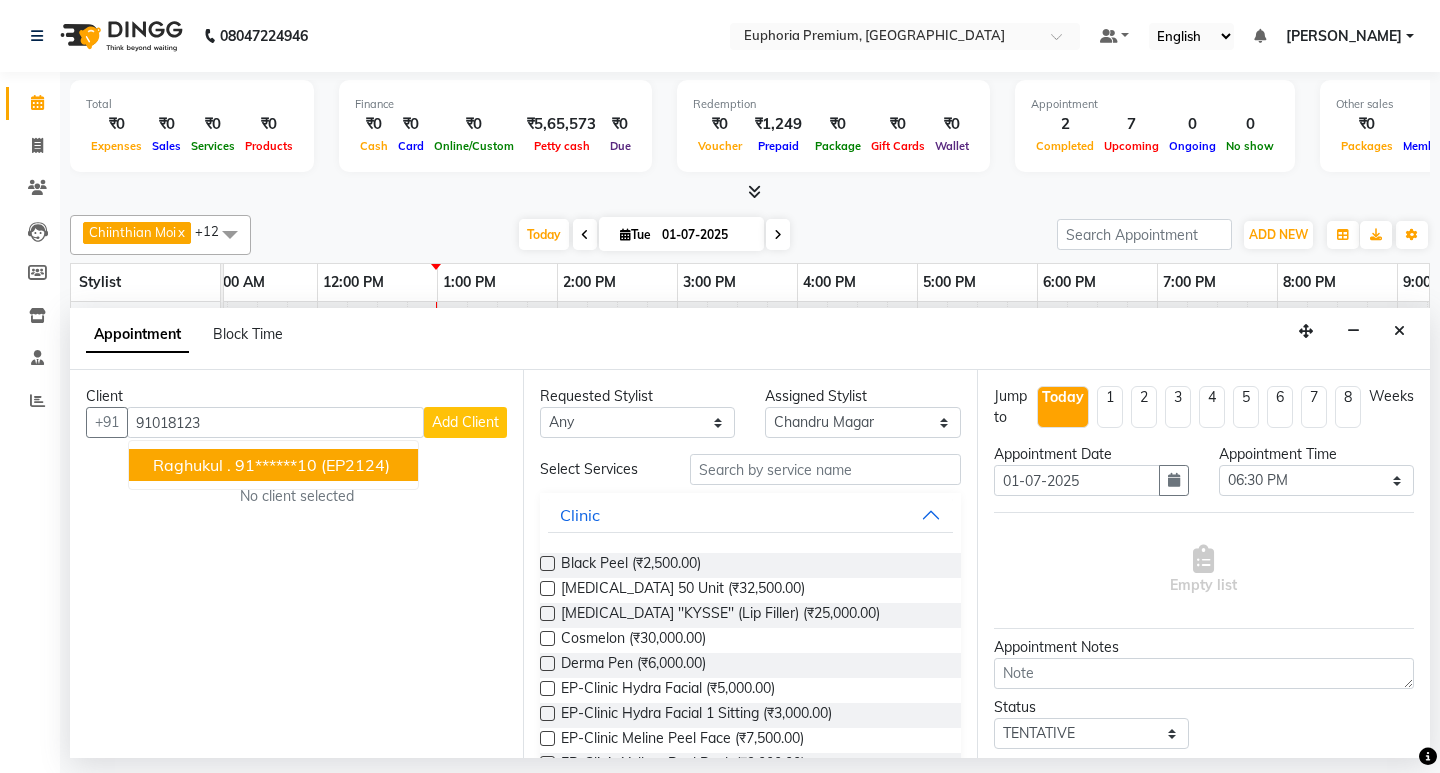 click on "(EP2124)" at bounding box center (355, 465) 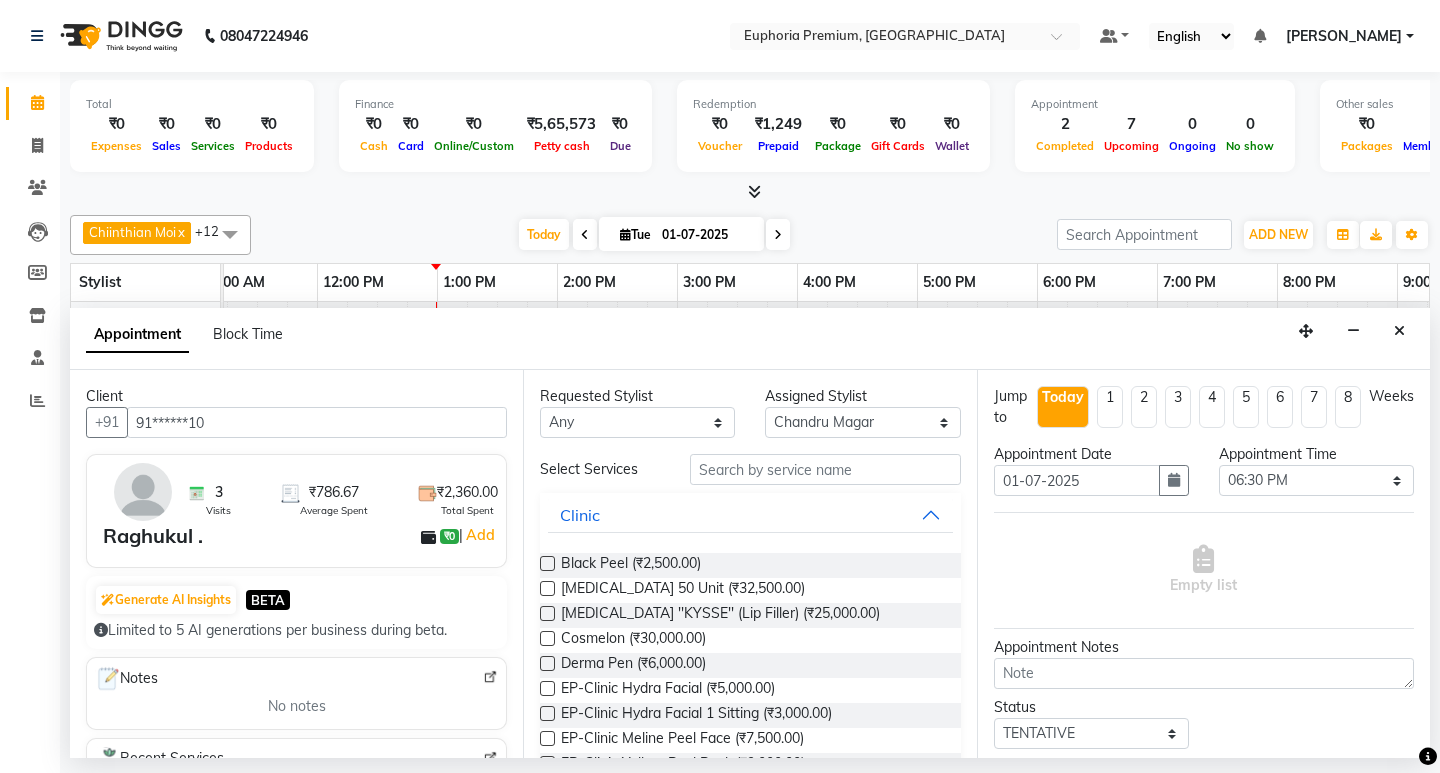 type on "91******10" 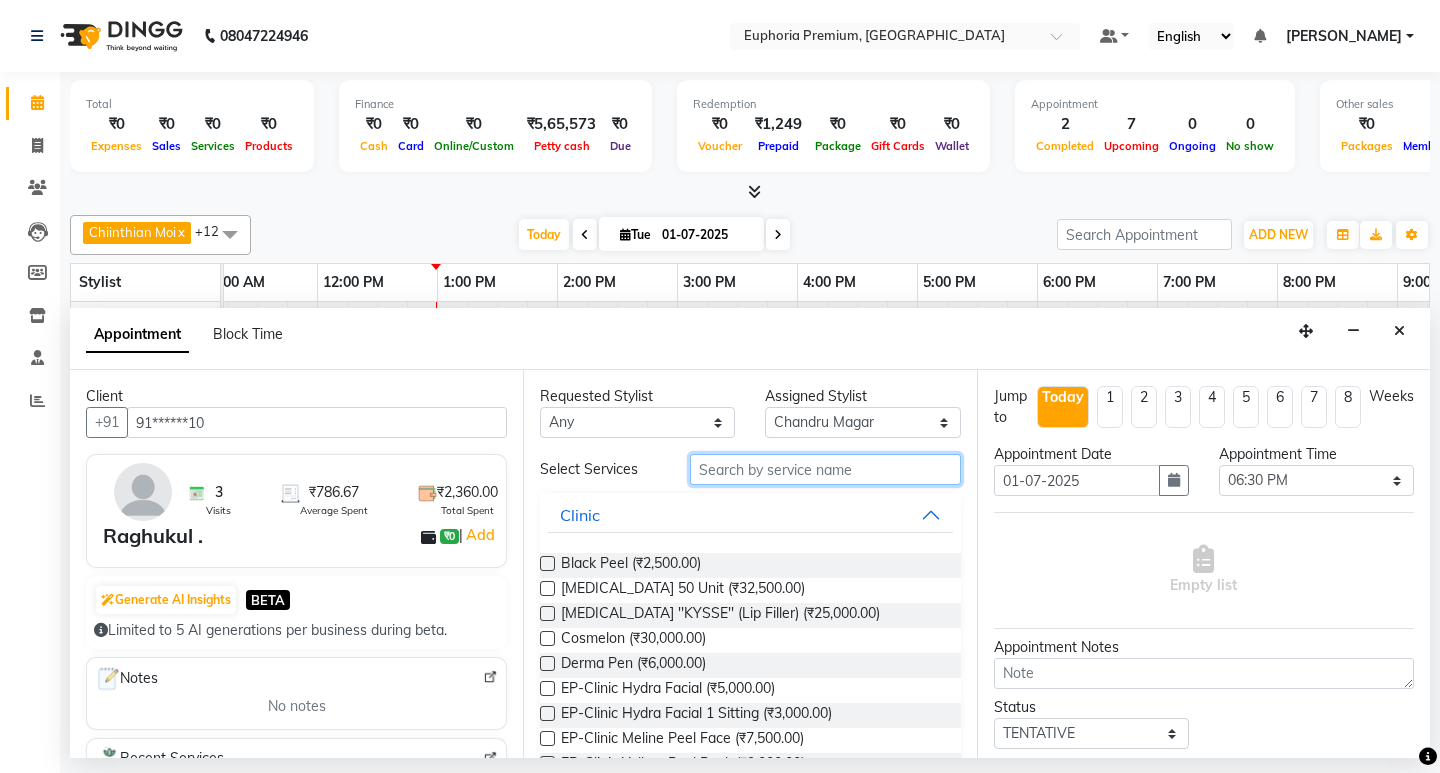 click at bounding box center (825, 469) 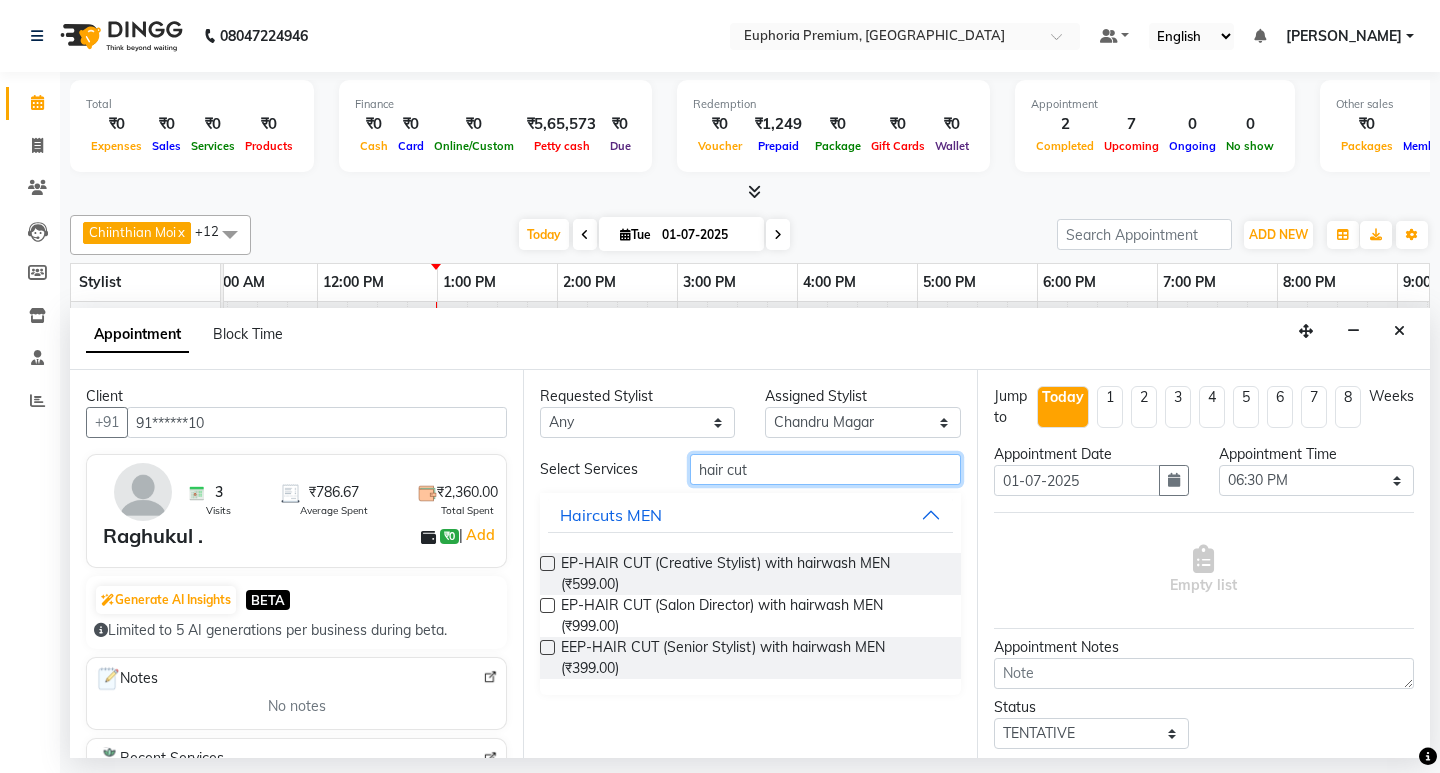 type on "hair cut" 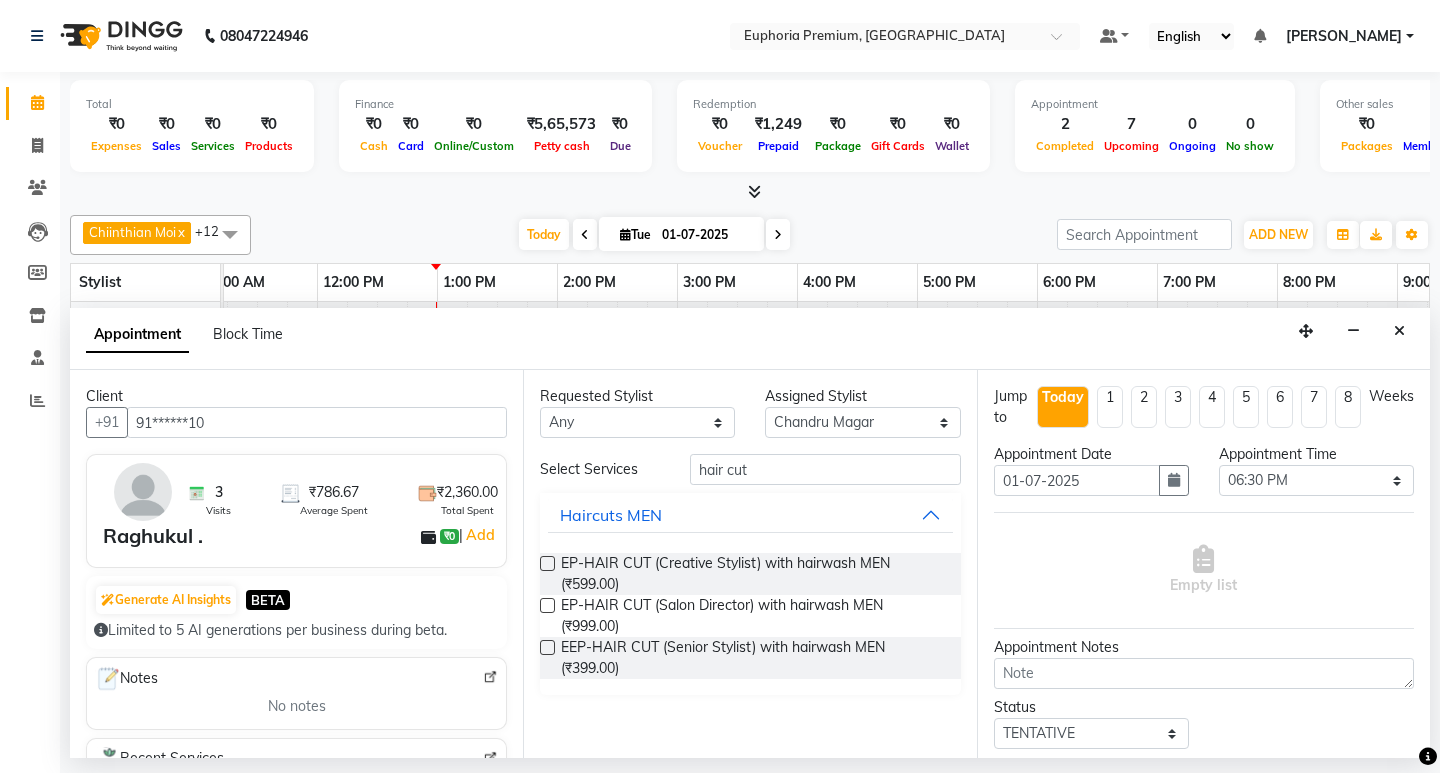 click on "EEP-HAIR CUT (Senior Stylist) with hairwash MEN (₹399.00)" at bounding box center (750, 658) 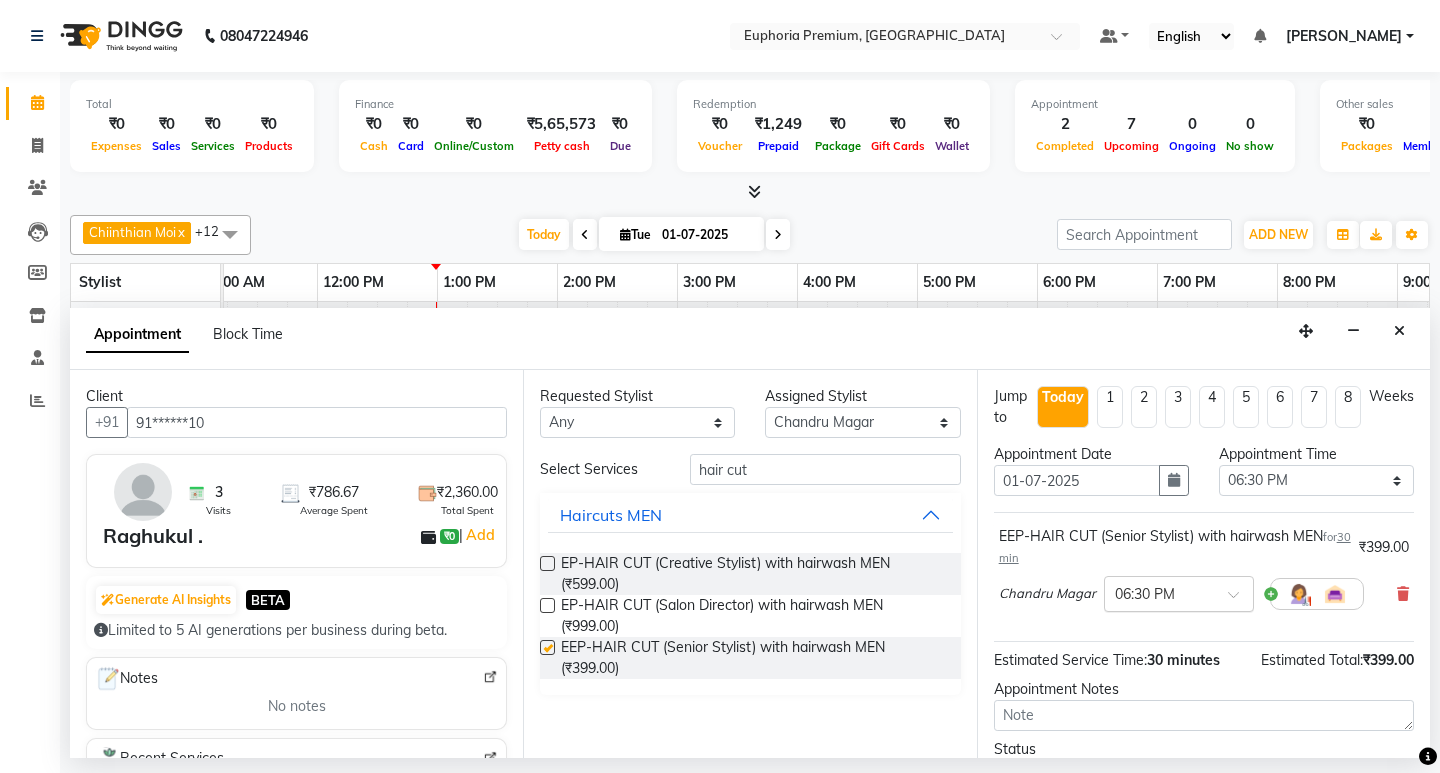 checkbox on "false" 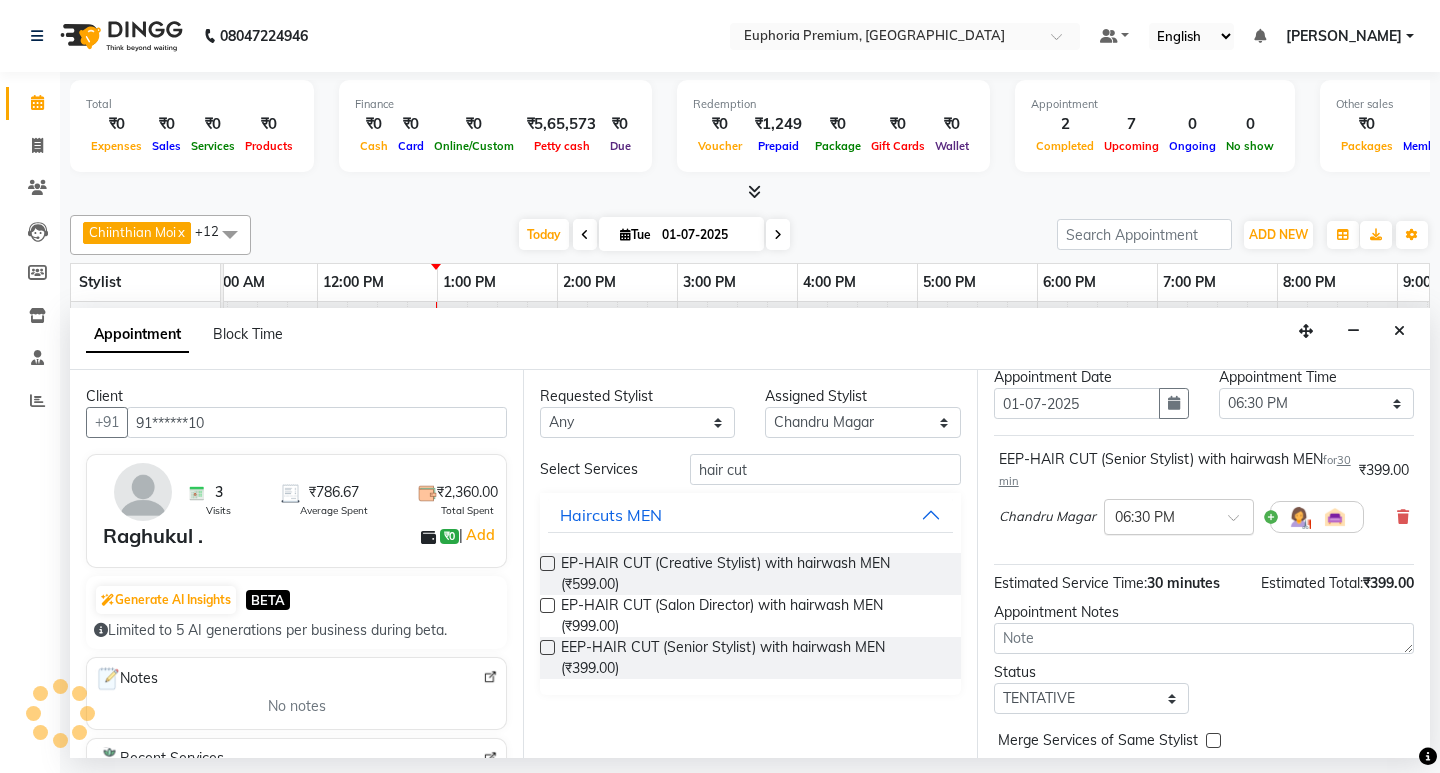 scroll, scrollTop: 159, scrollLeft: 0, axis: vertical 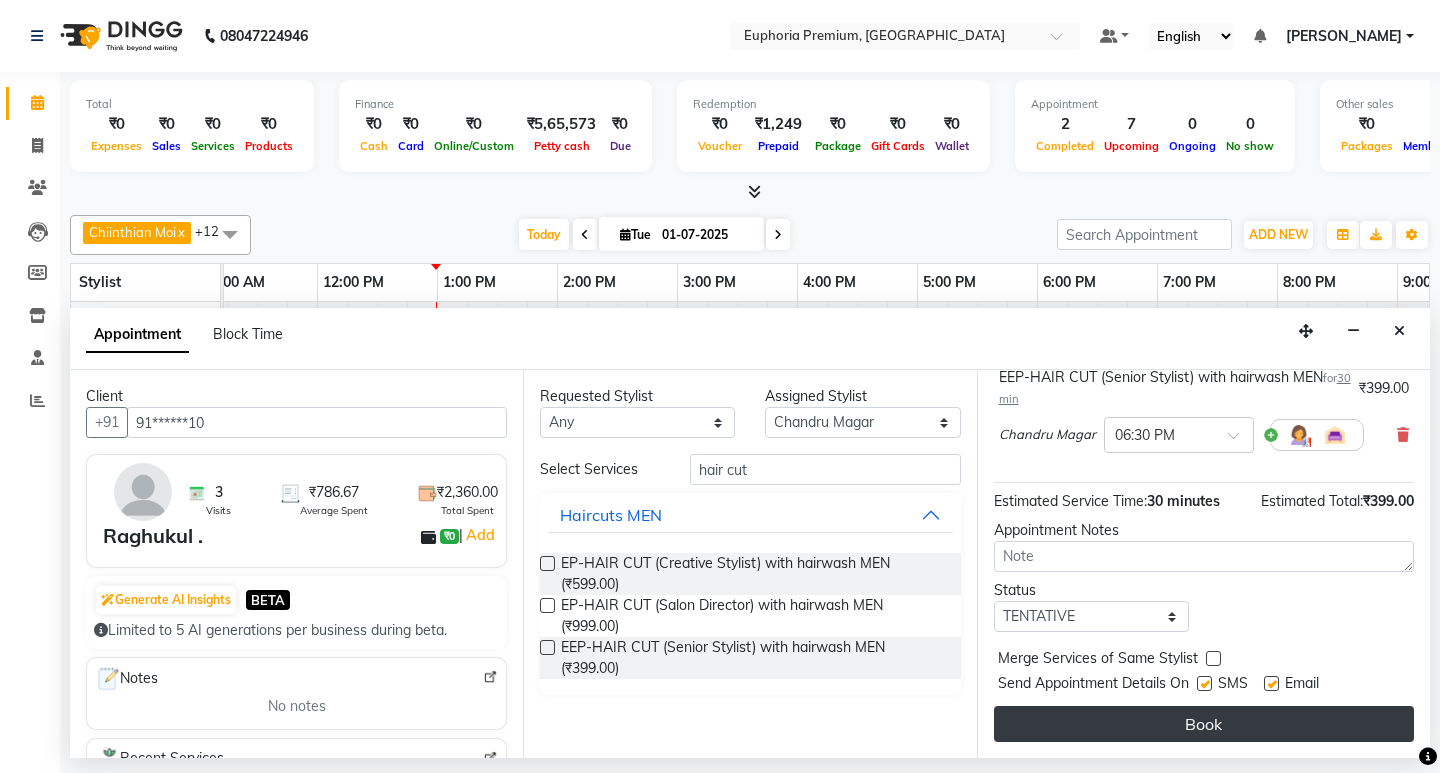 click on "Book" at bounding box center [1204, 724] 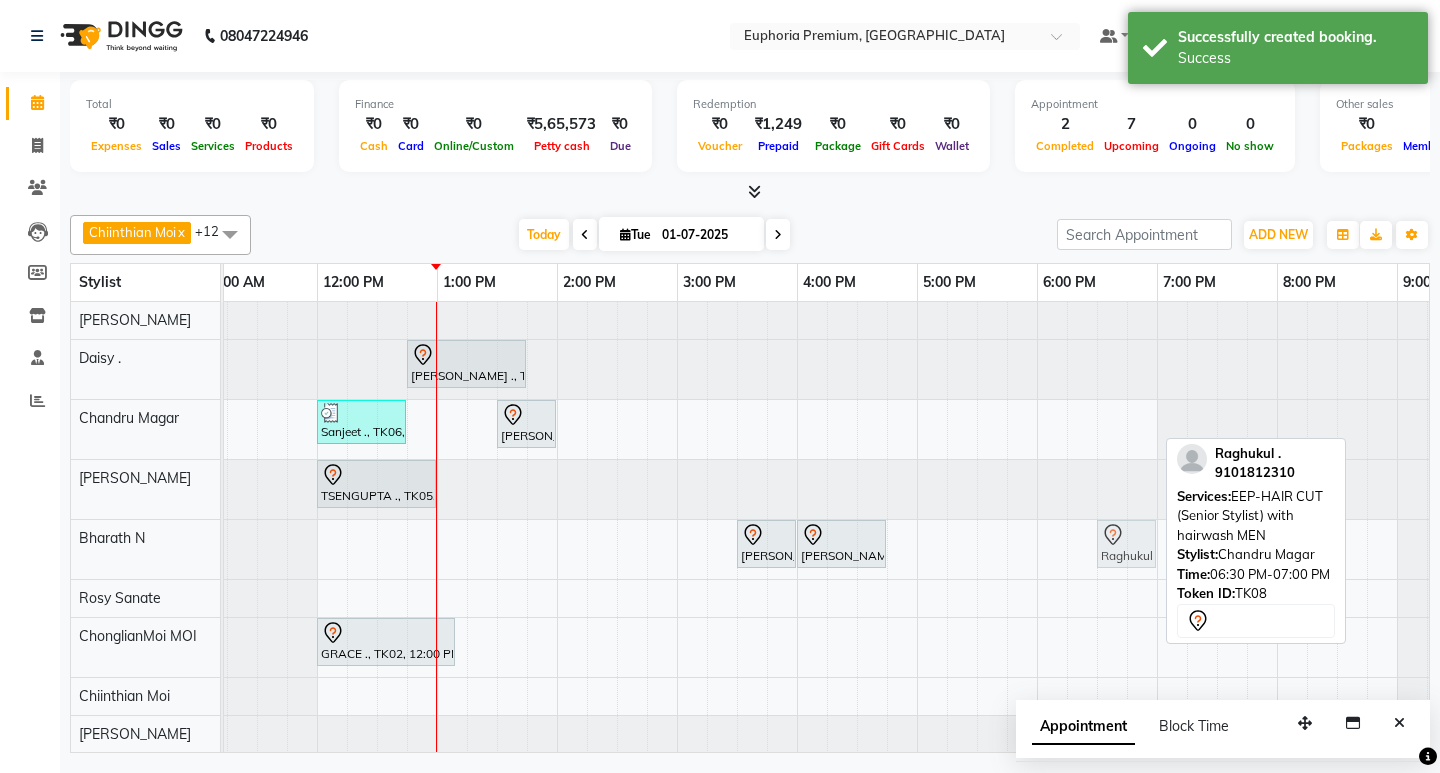 drag, startPoint x: 1128, startPoint y: 420, endPoint x: 1137, endPoint y: 518, distance: 98.4124 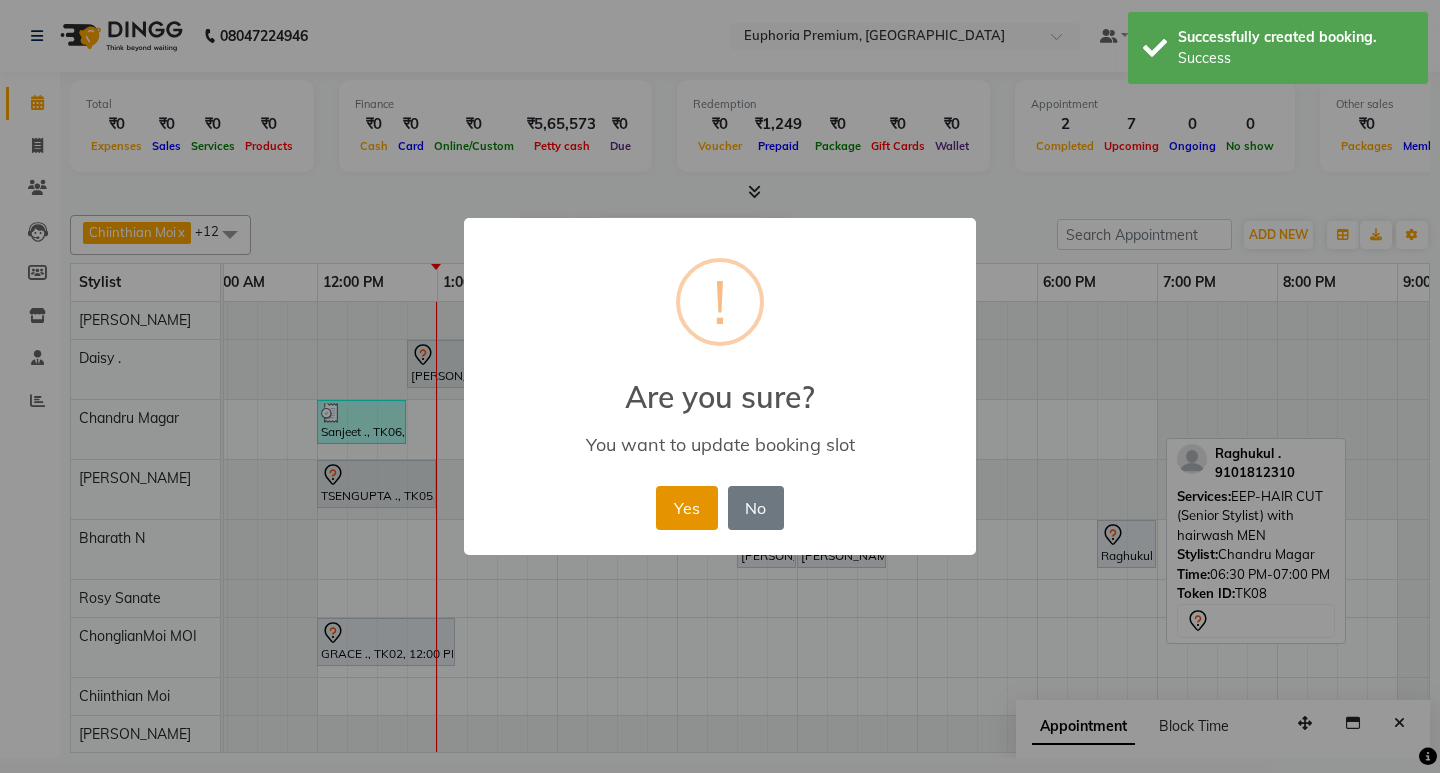 click on "Yes" at bounding box center [686, 508] 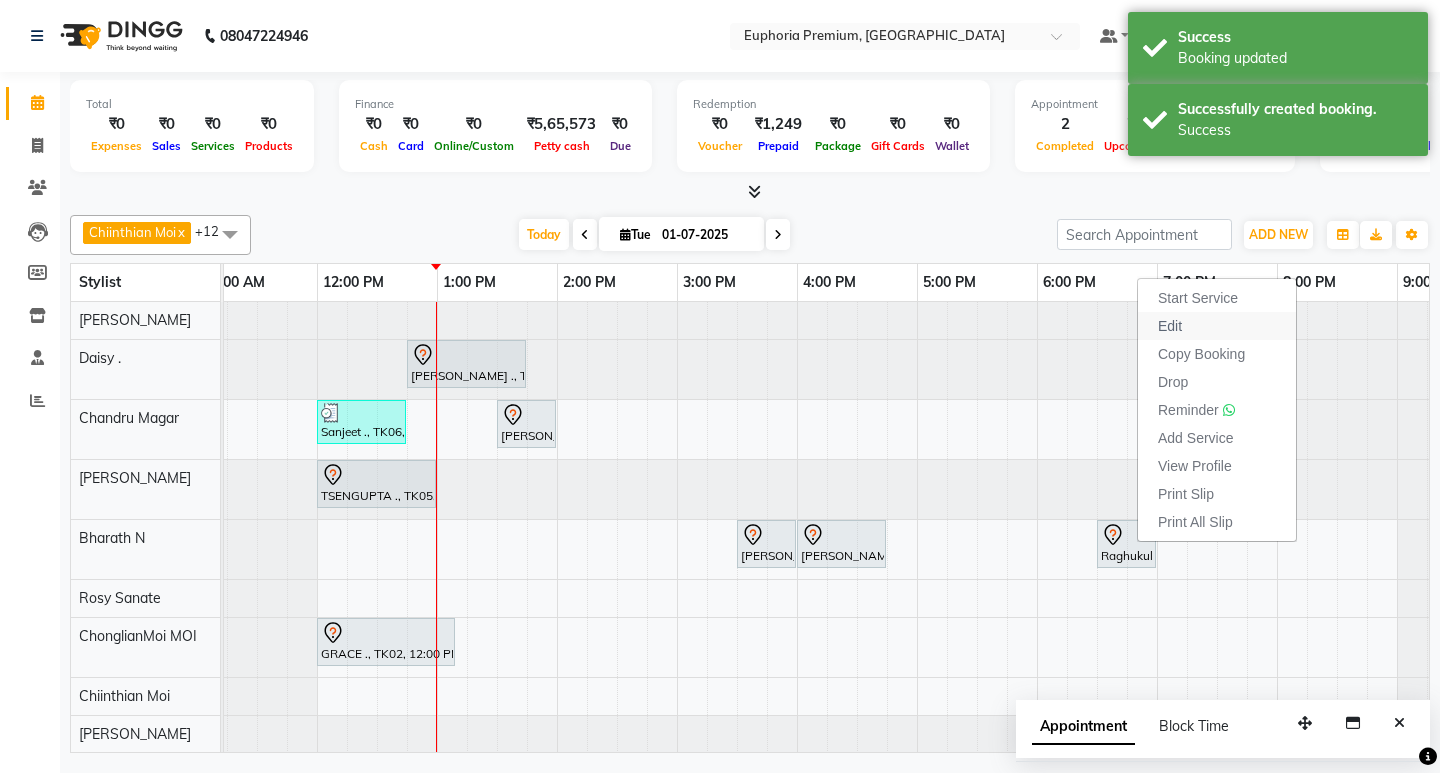 click on "Edit" at bounding box center (1217, 326) 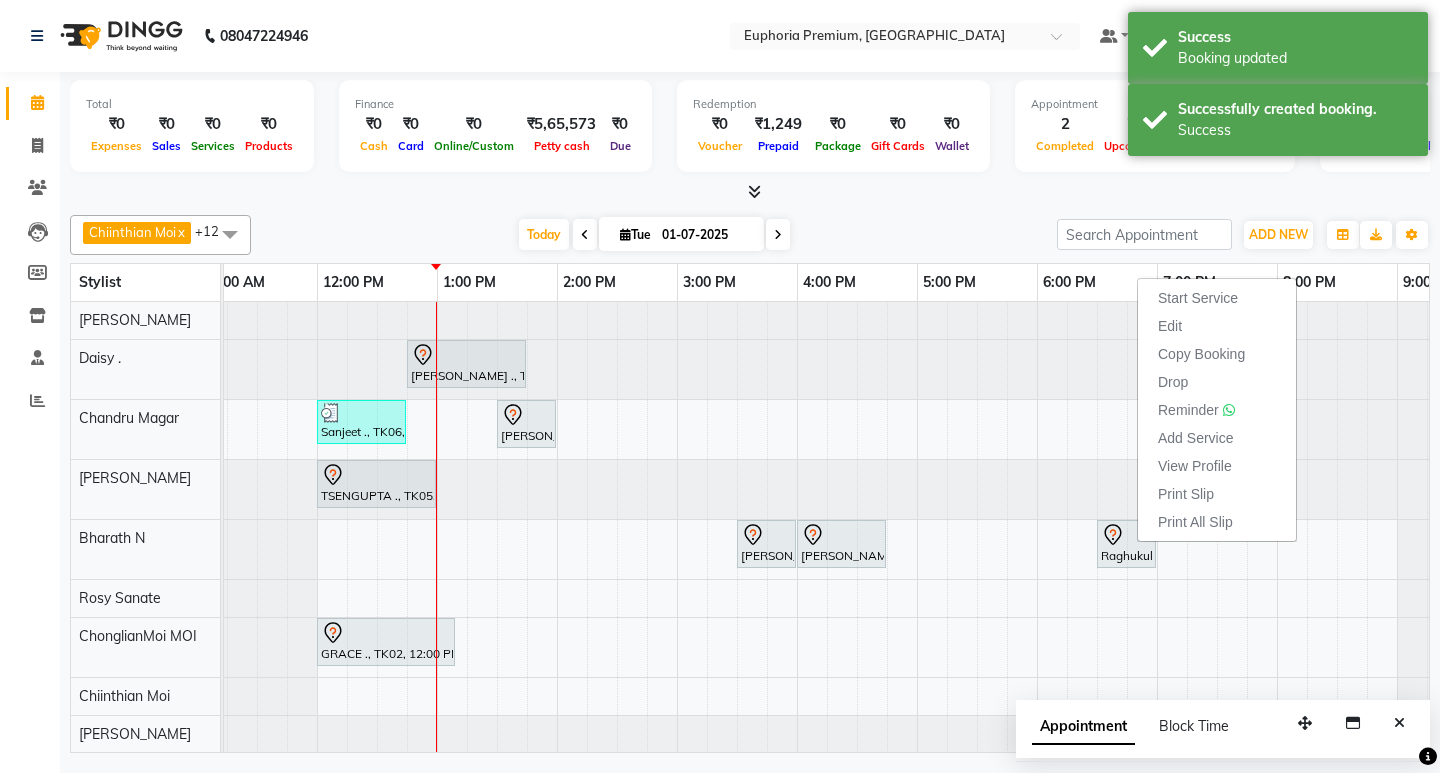 select on "1110" 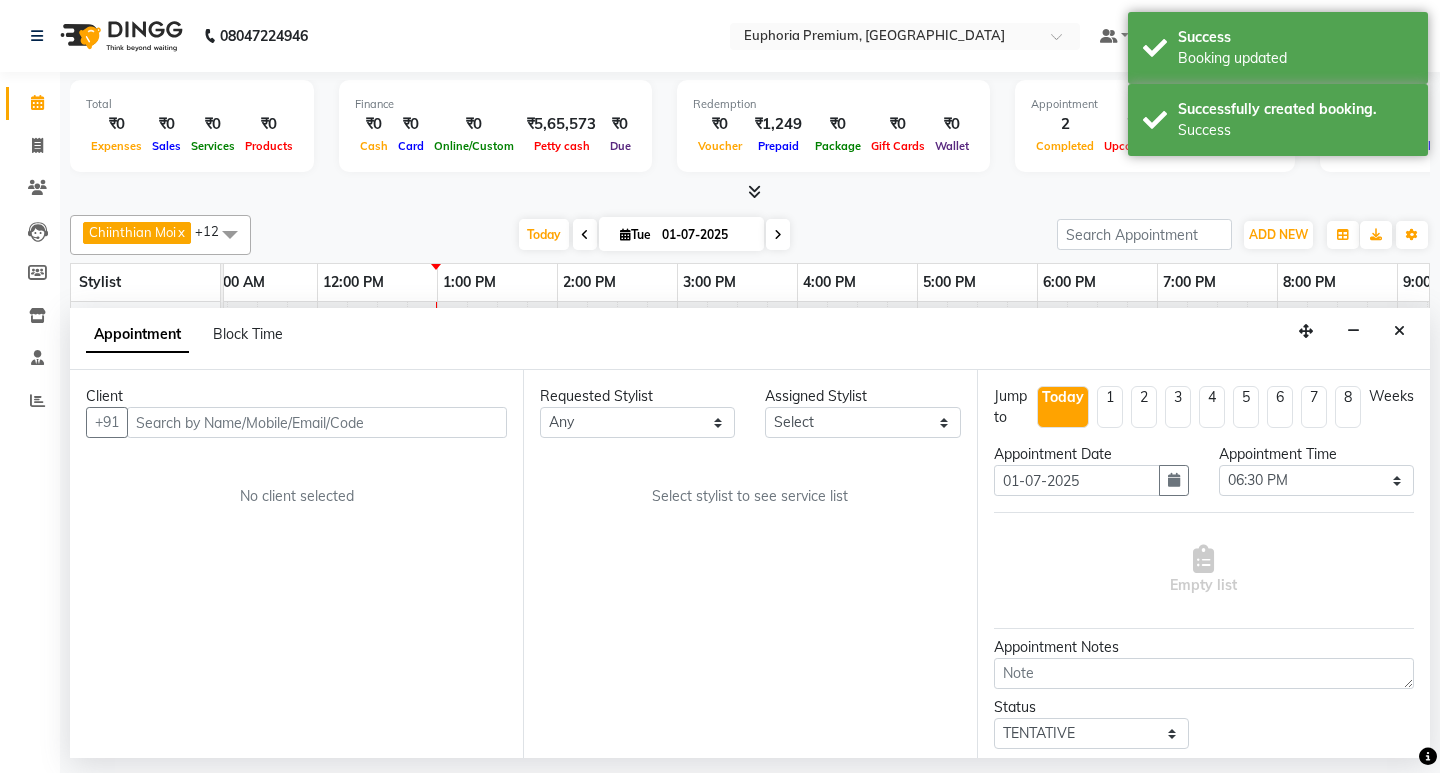 scroll, scrollTop: 0, scrollLeft: 475, axis: horizontal 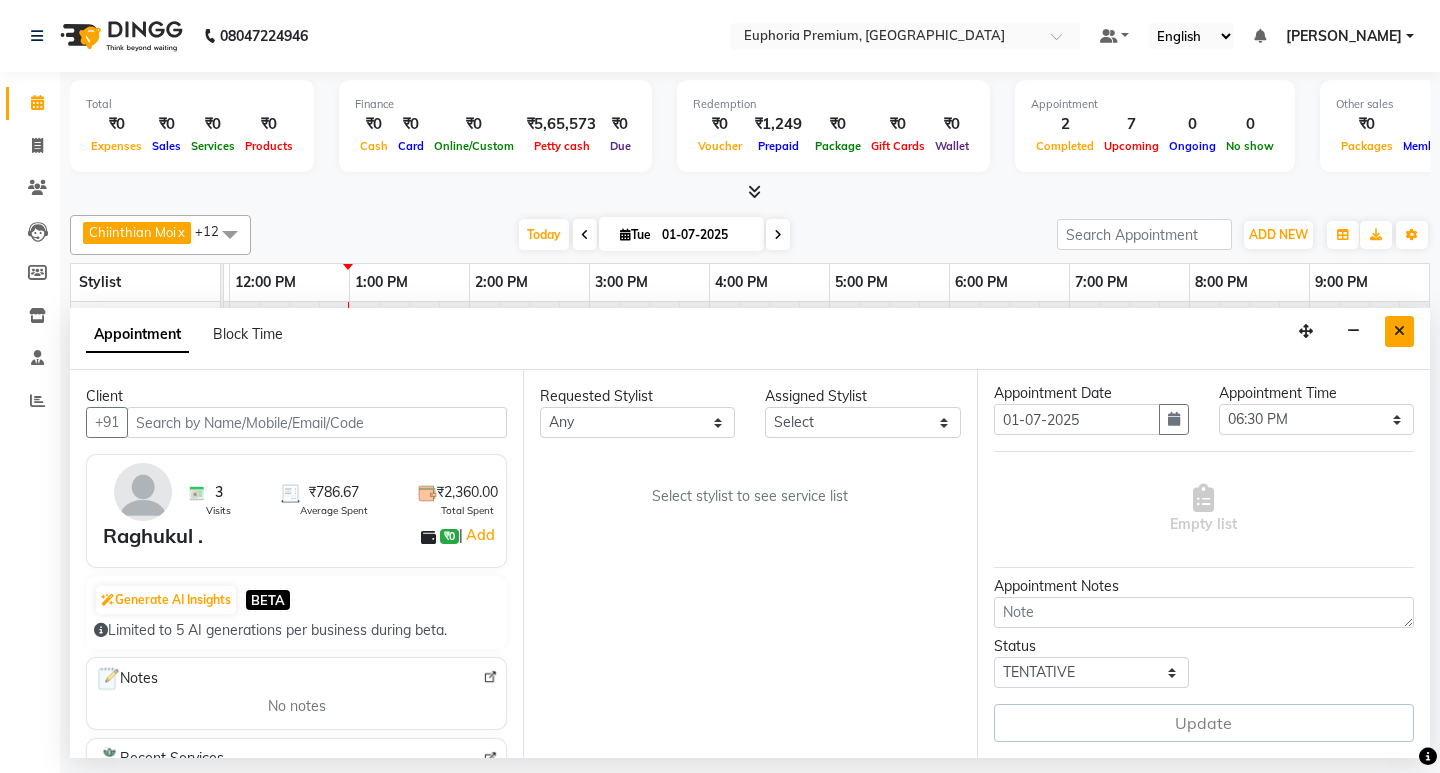 click at bounding box center (1399, 331) 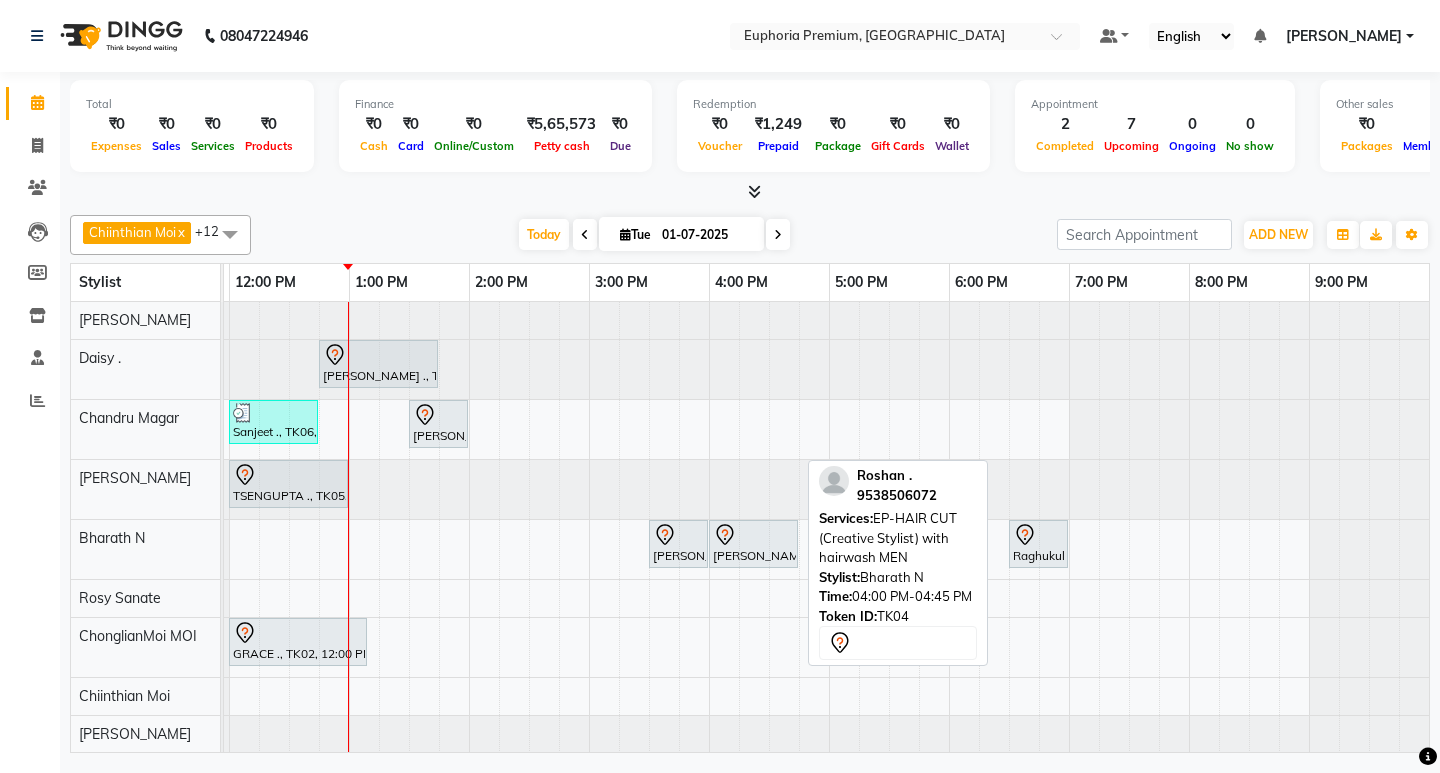 click on "[PERSON_NAME] ., TK04, 04:00 PM-04:45 PM, EP-HAIR CUT (Creative Stylist) with hairwash MEN" at bounding box center [753, 544] 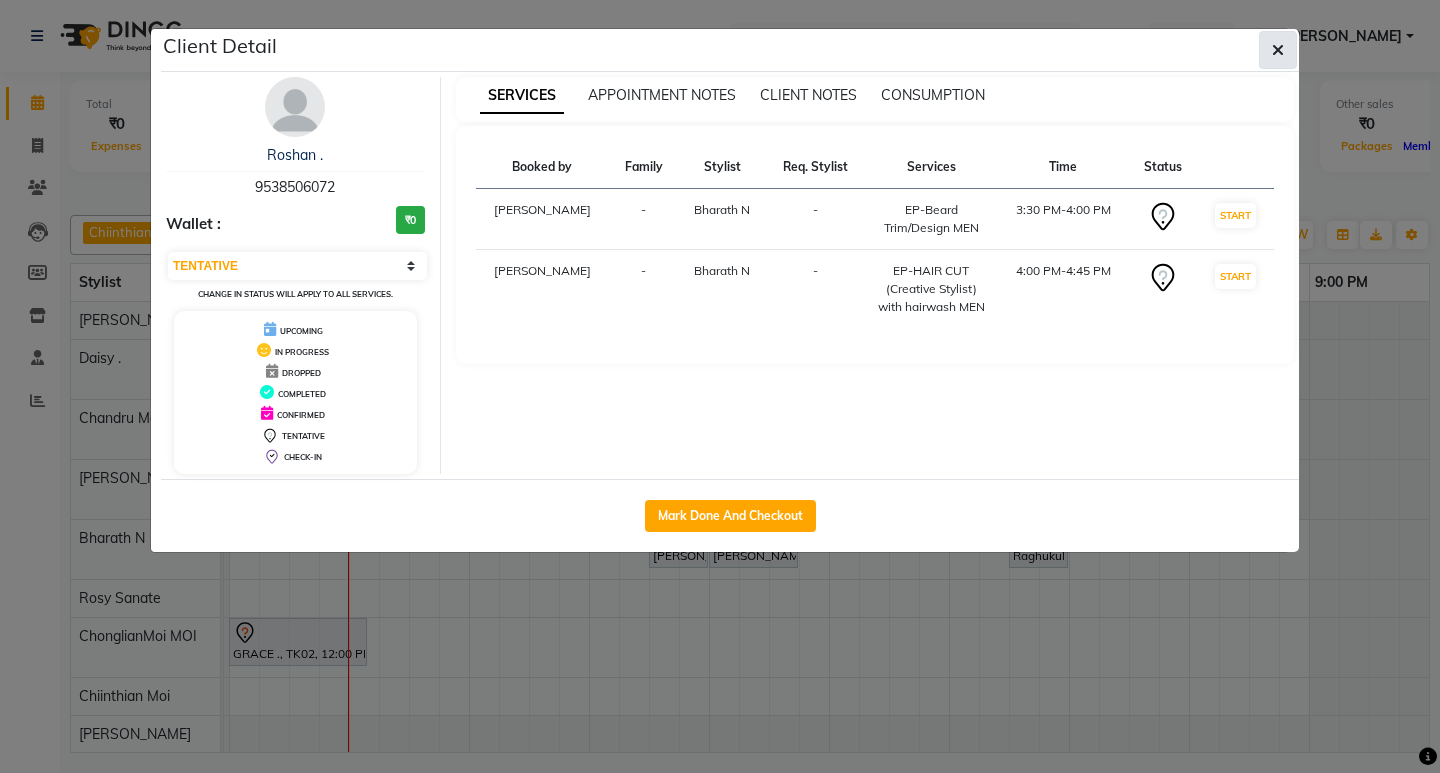 click 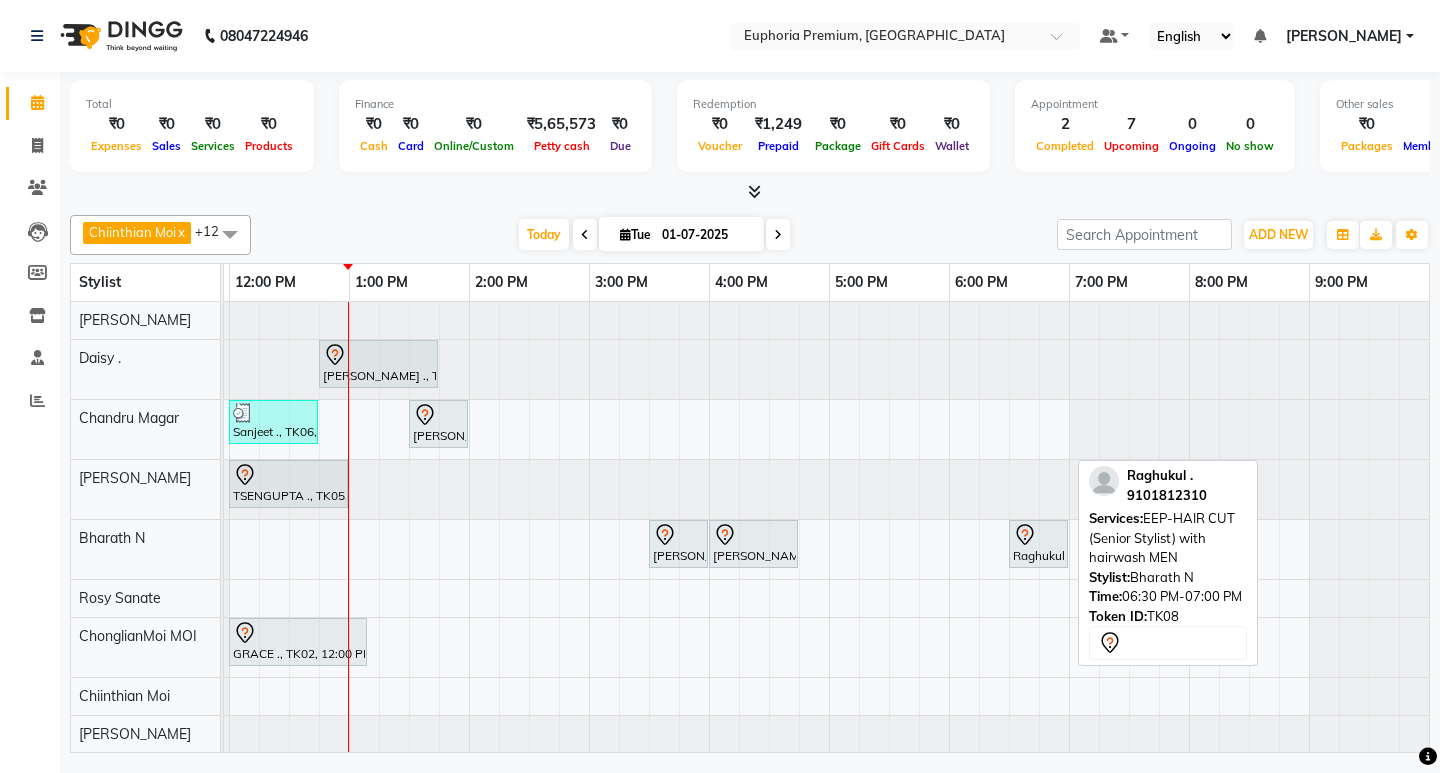 click on "Raghukul ., TK08, 06:30 PM-07:00 PM, EEP-HAIR CUT (Senior Stylist) with hairwash MEN" at bounding box center (1038, 544) 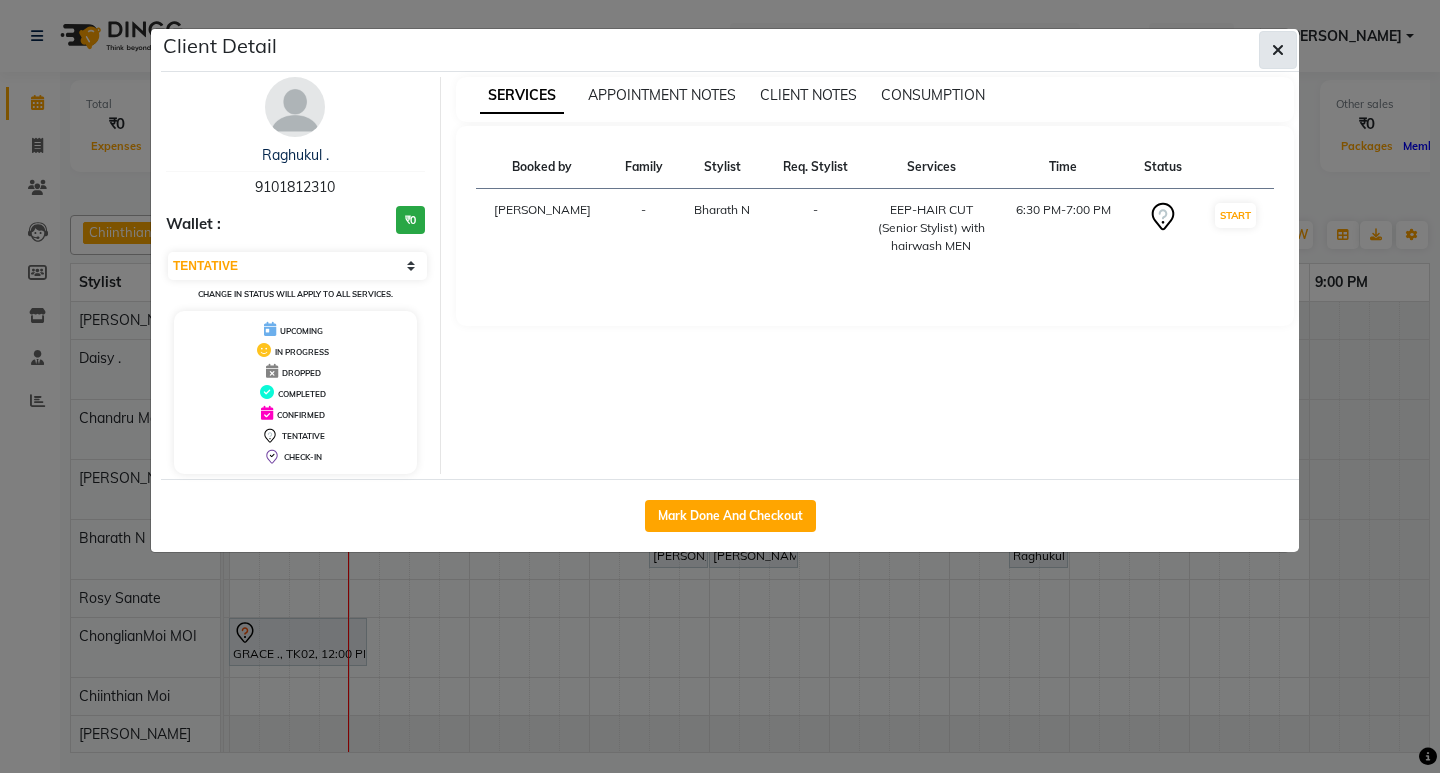 click 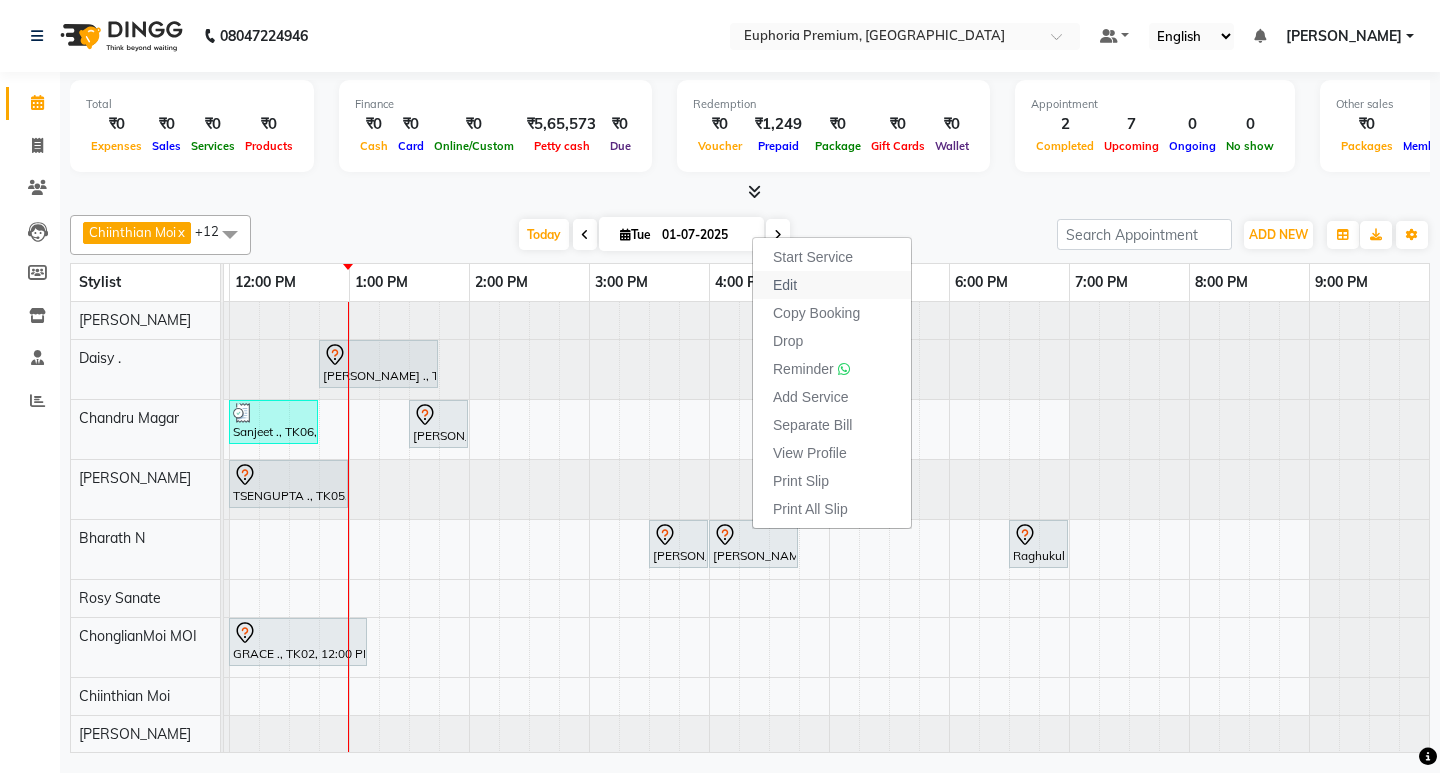 click on "Edit" at bounding box center [785, 285] 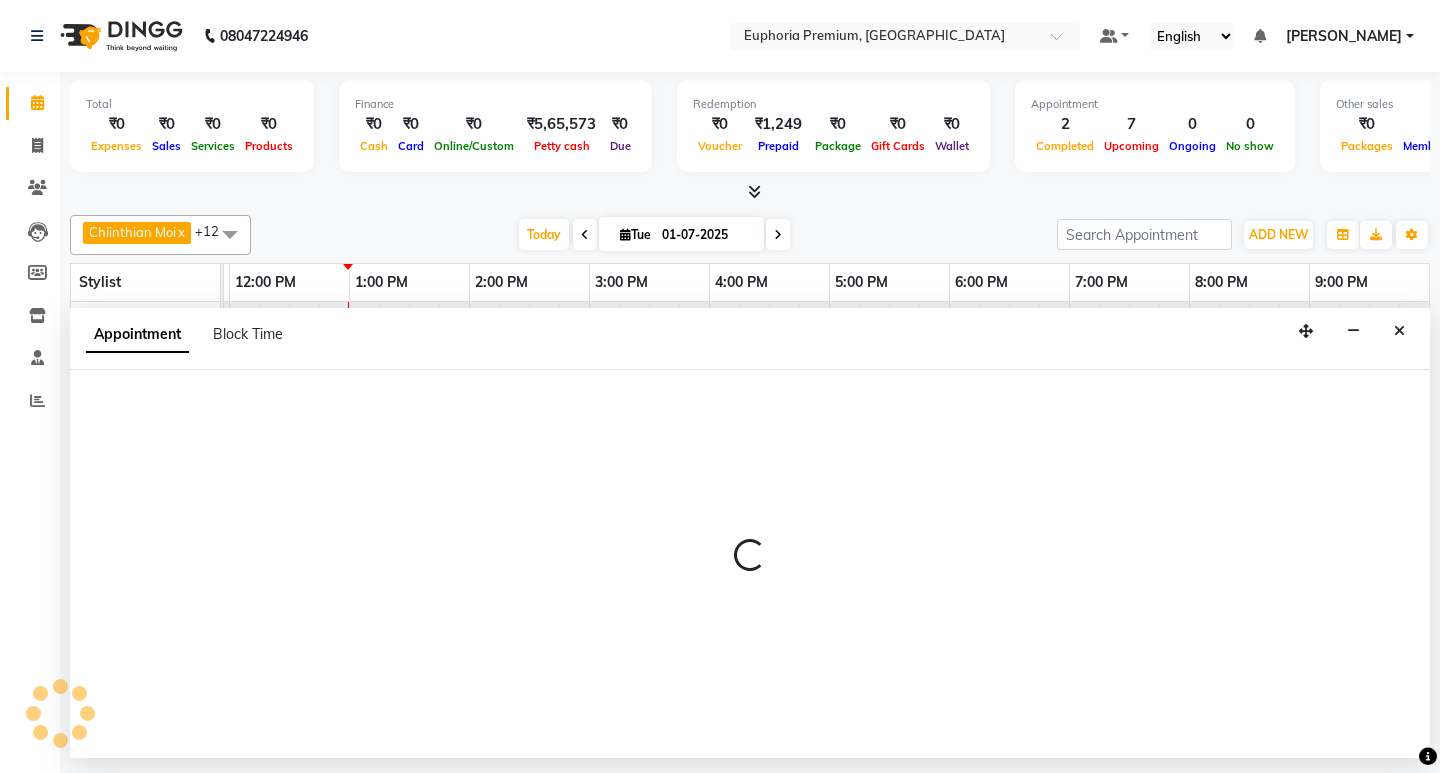 select on "930" 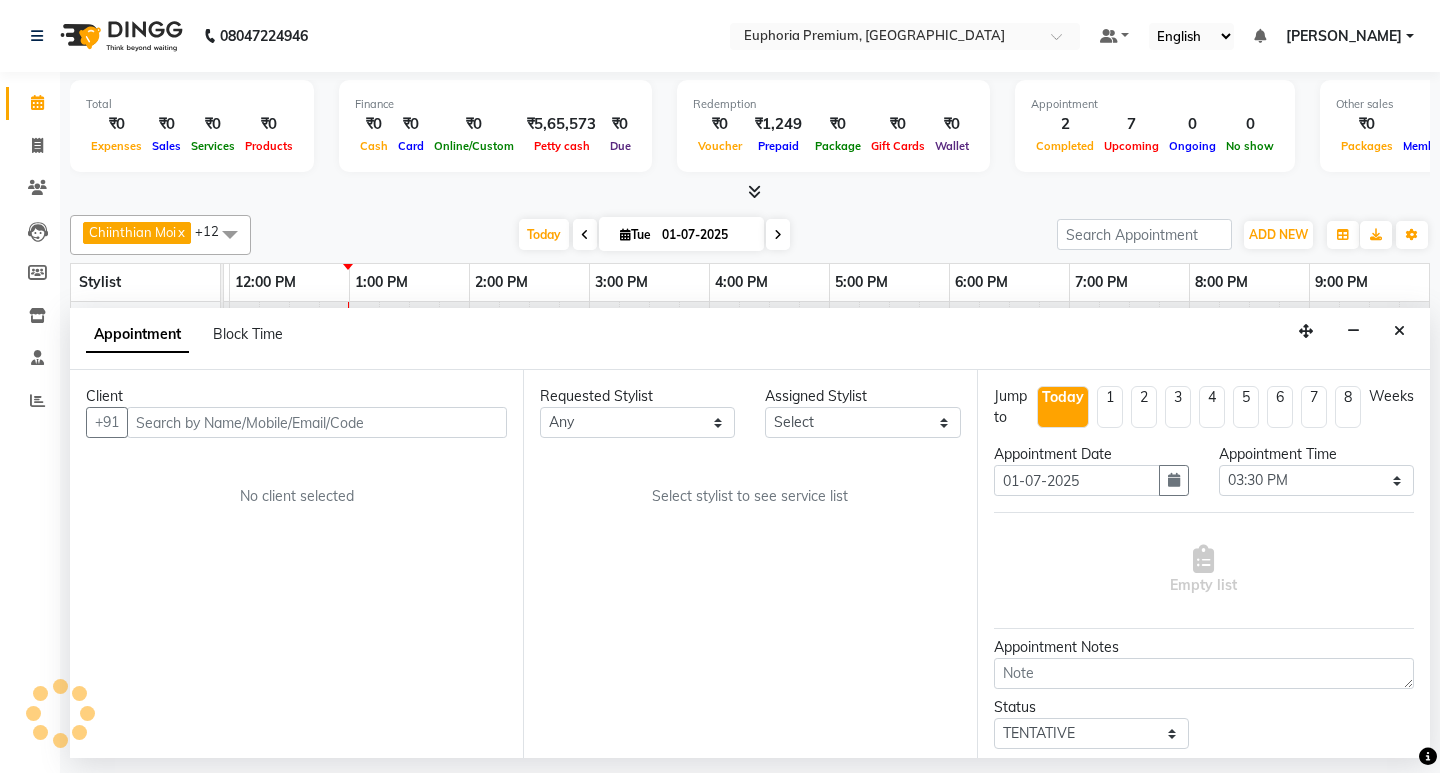 scroll, scrollTop: 0, scrollLeft: 475, axis: horizontal 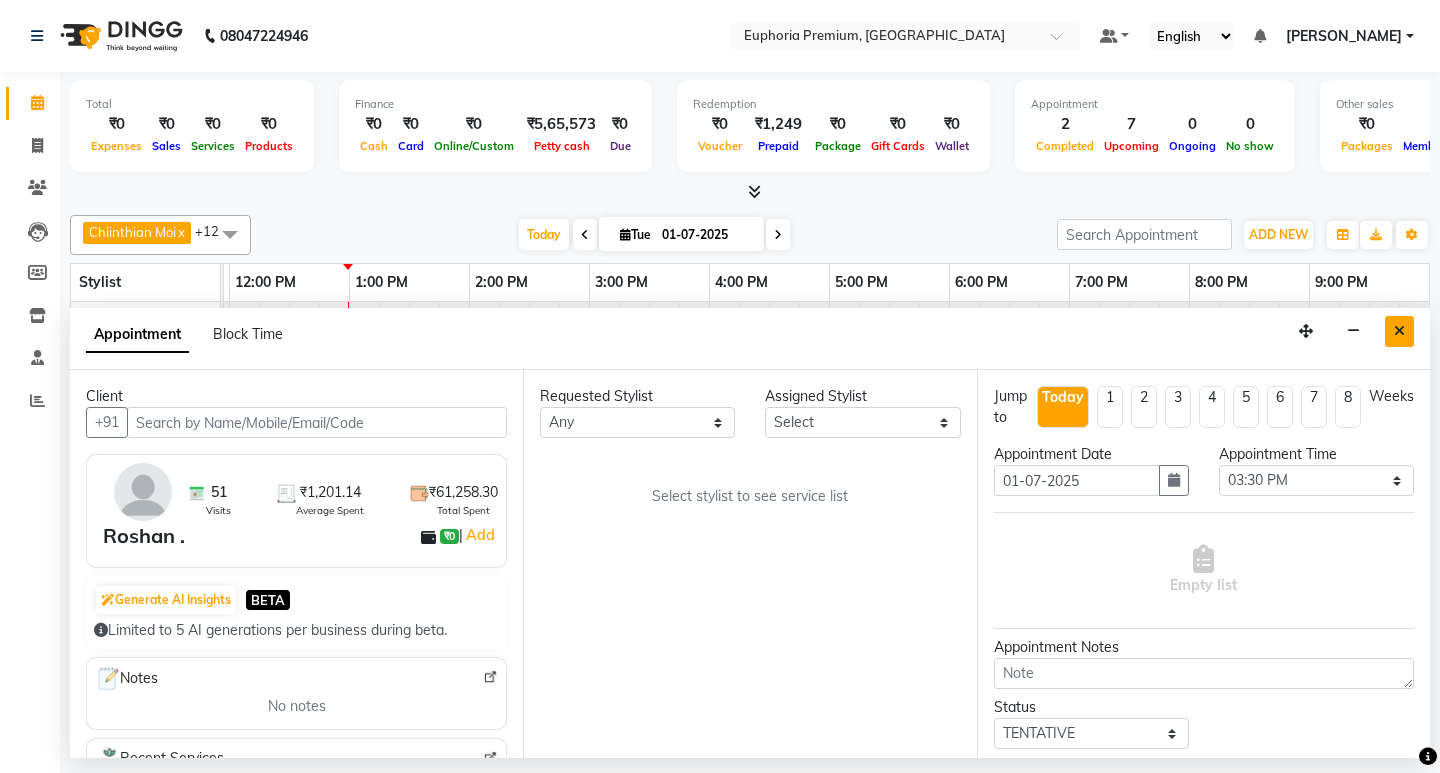 click at bounding box center (1399, 331) 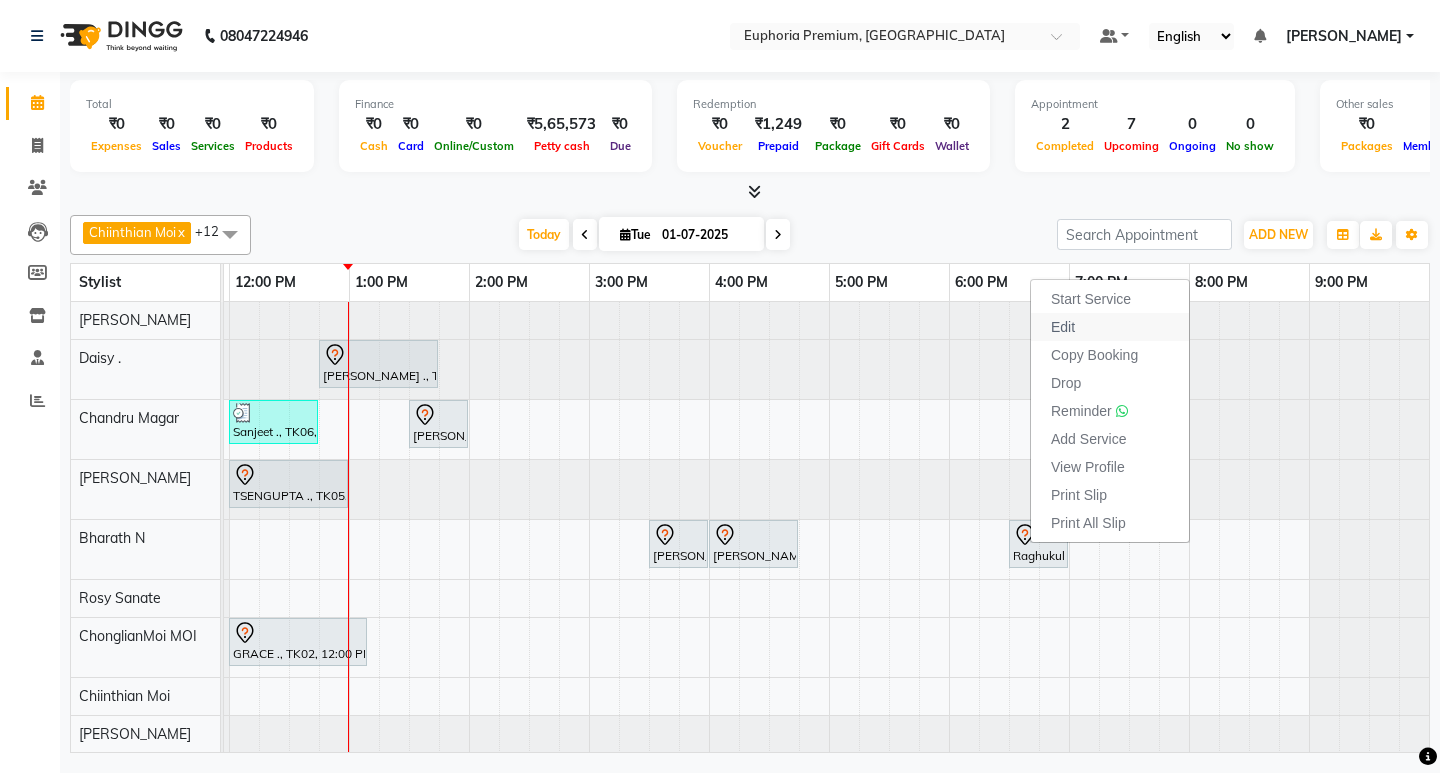 click on "Edit" at bounding box center [1110, 327] 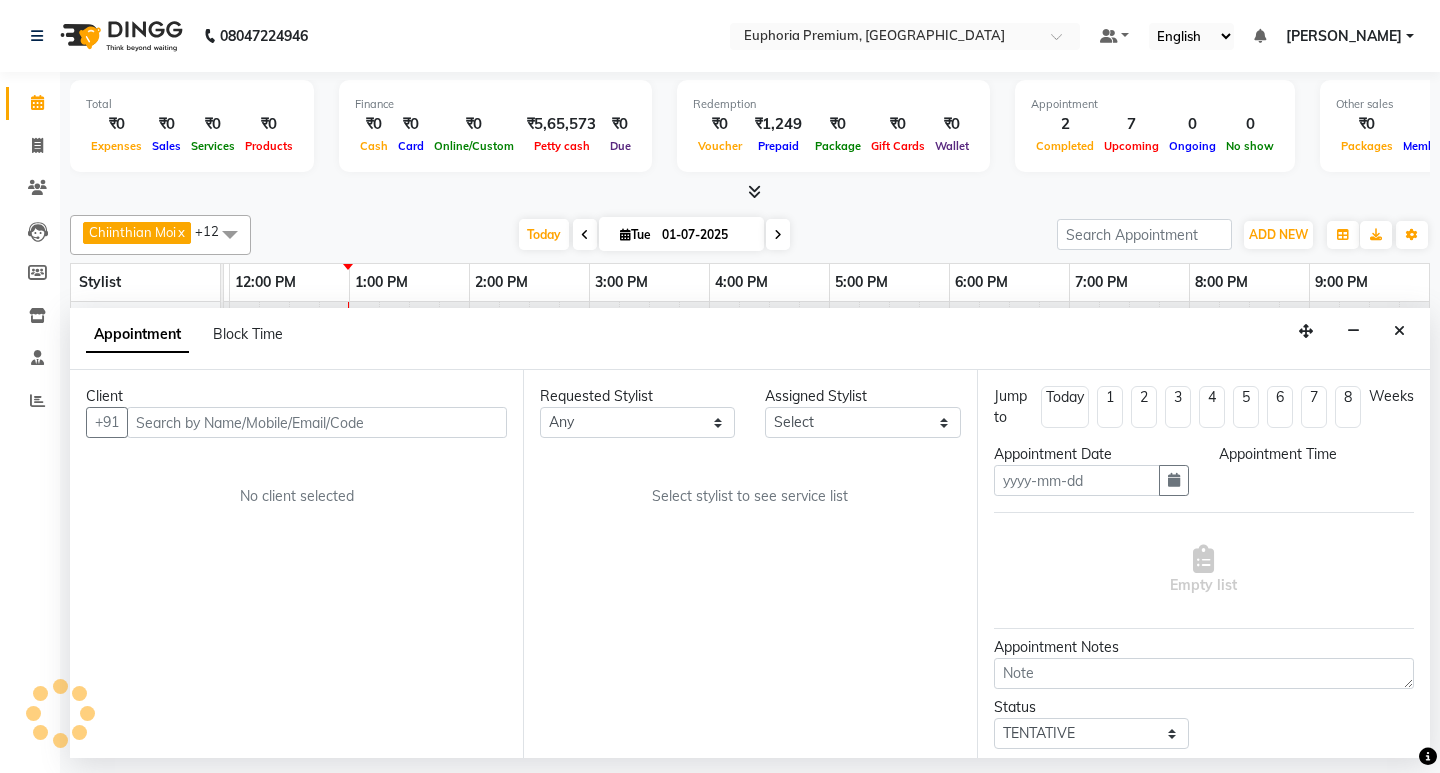 type on "01-07-2025" 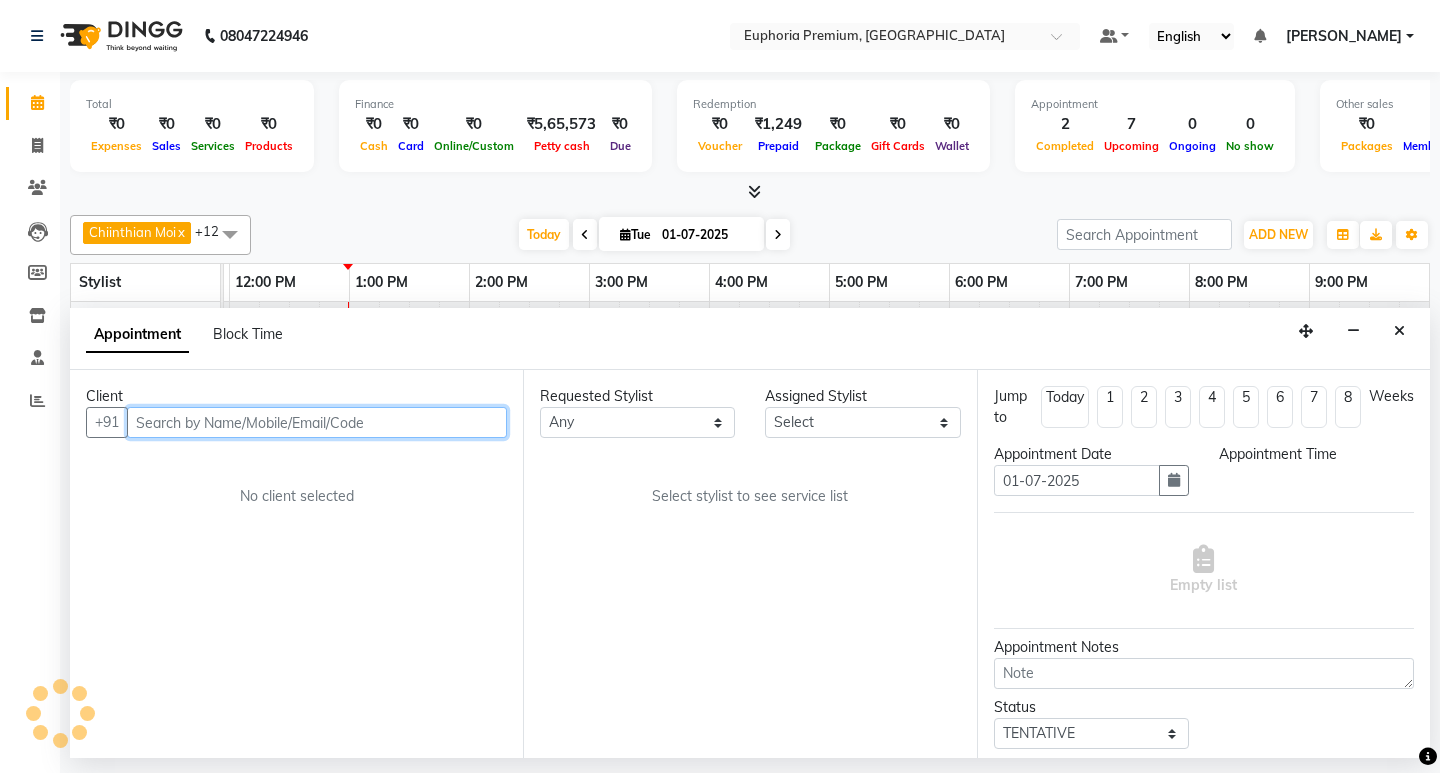scroll, scrollTop: 0, scrollLeft: 0, axis: both 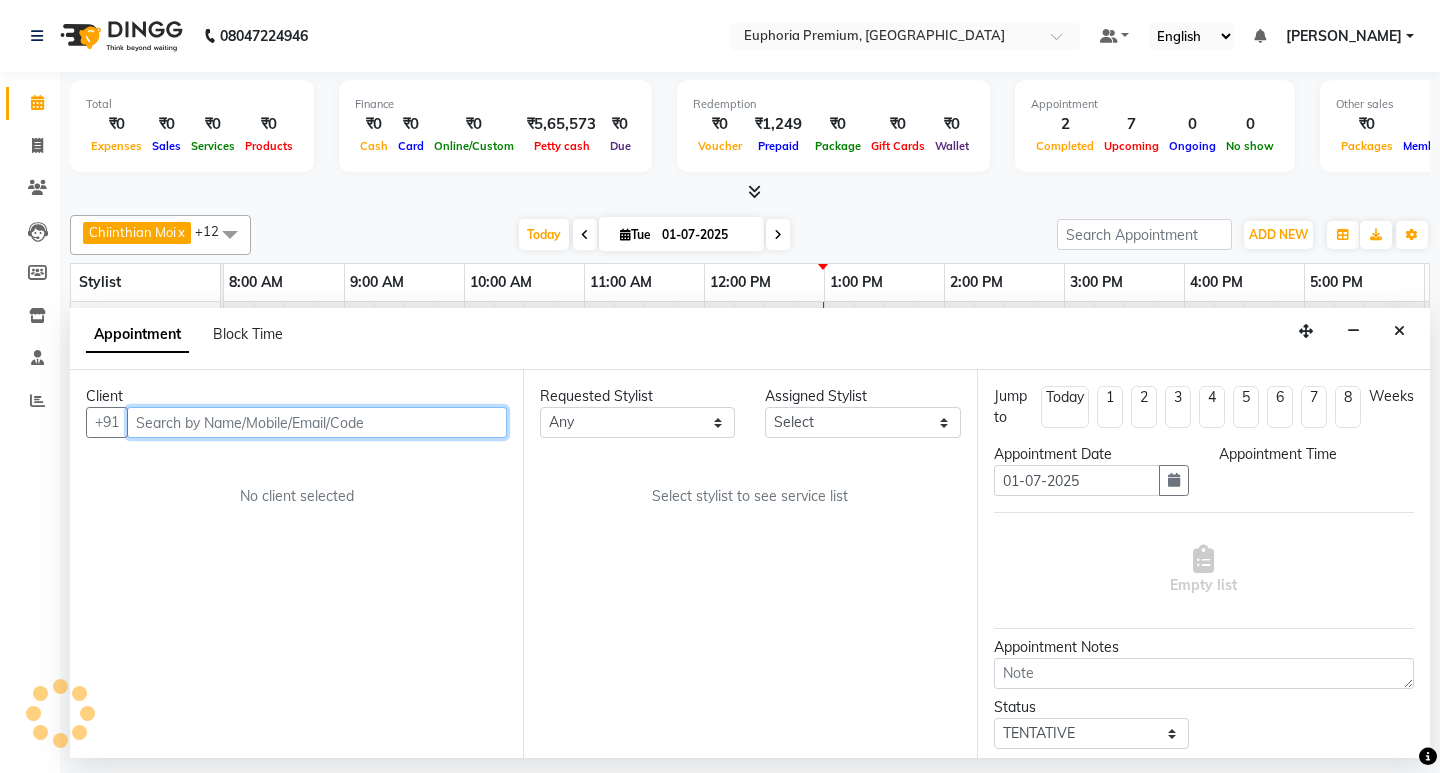select on "1110" 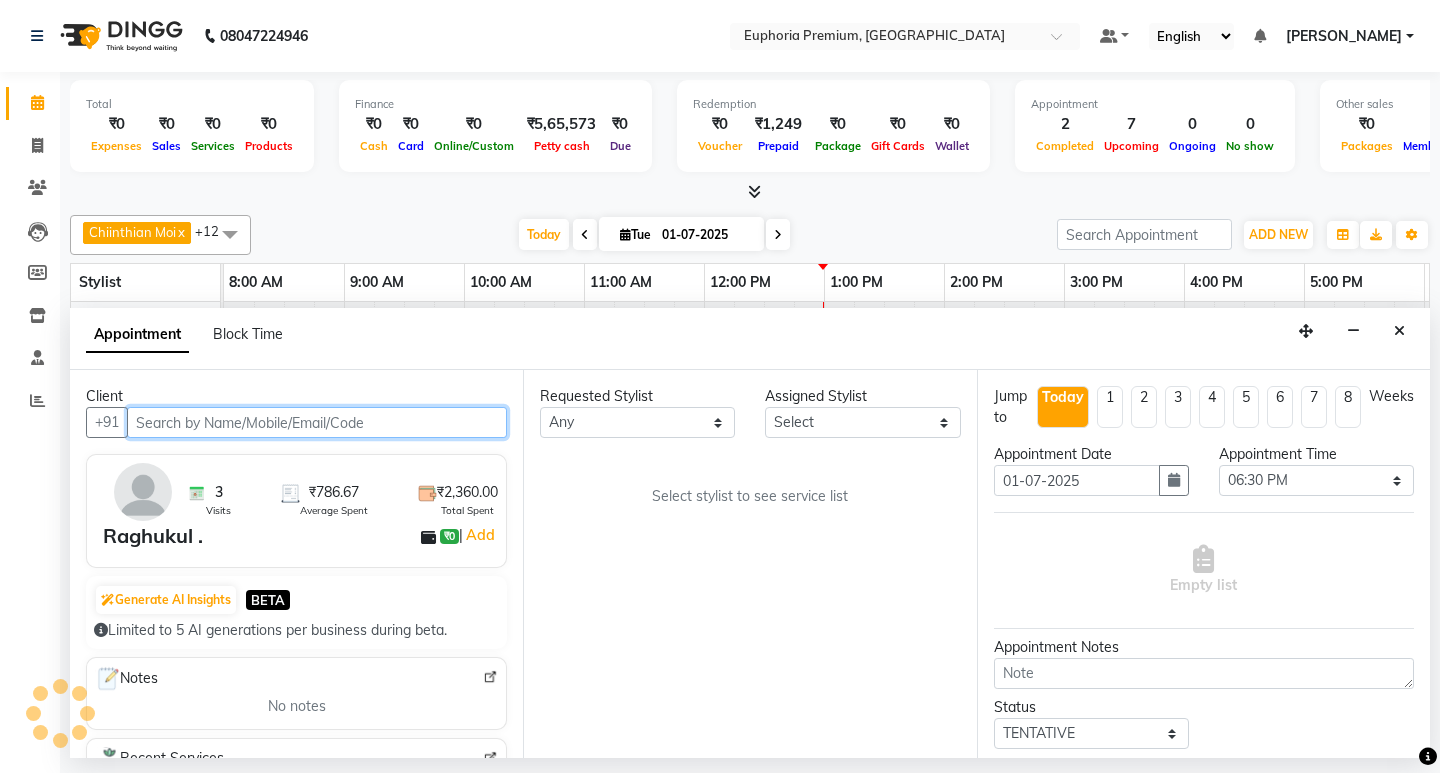 scroll, scrollTop: 0, scrollLeft: 475, axis: horizontal 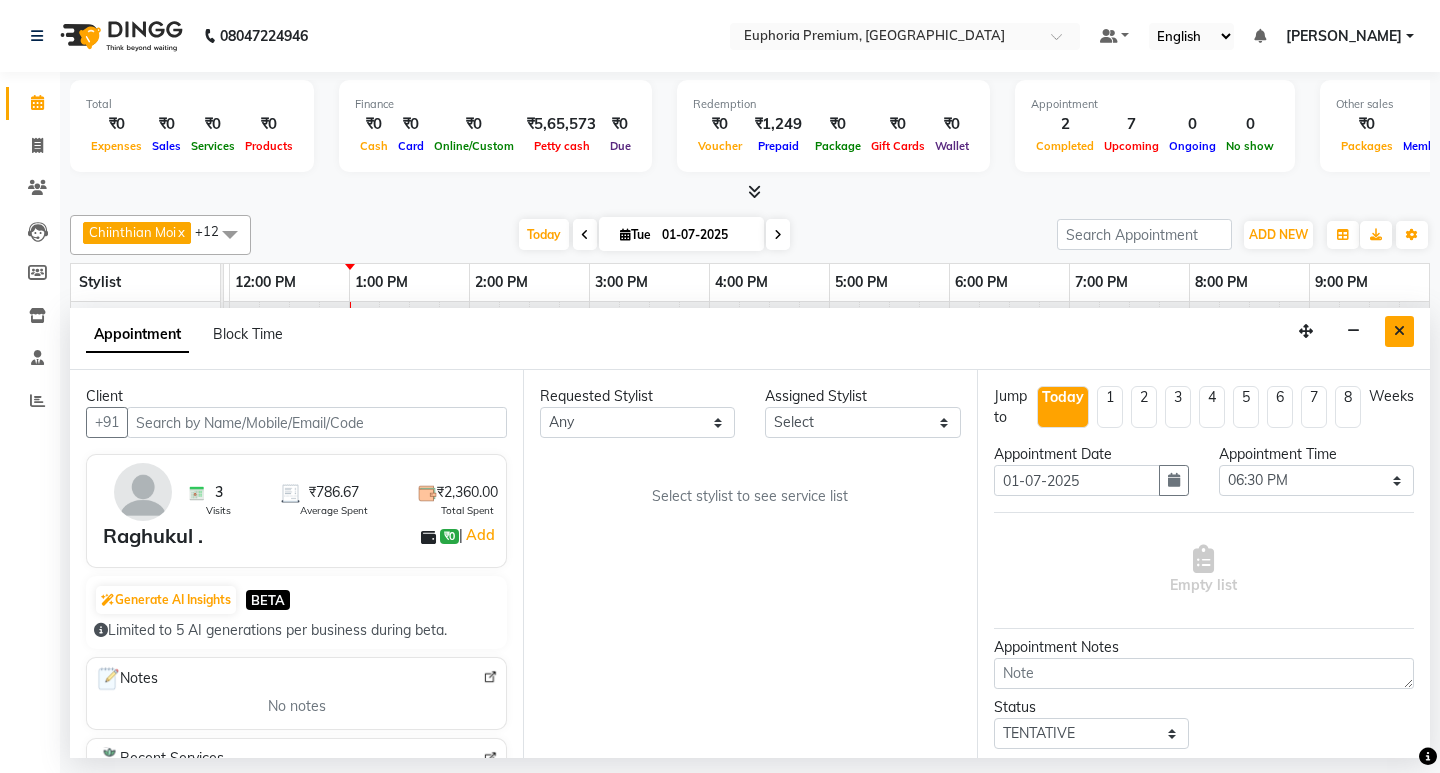click at bounding box center [1399, 331] 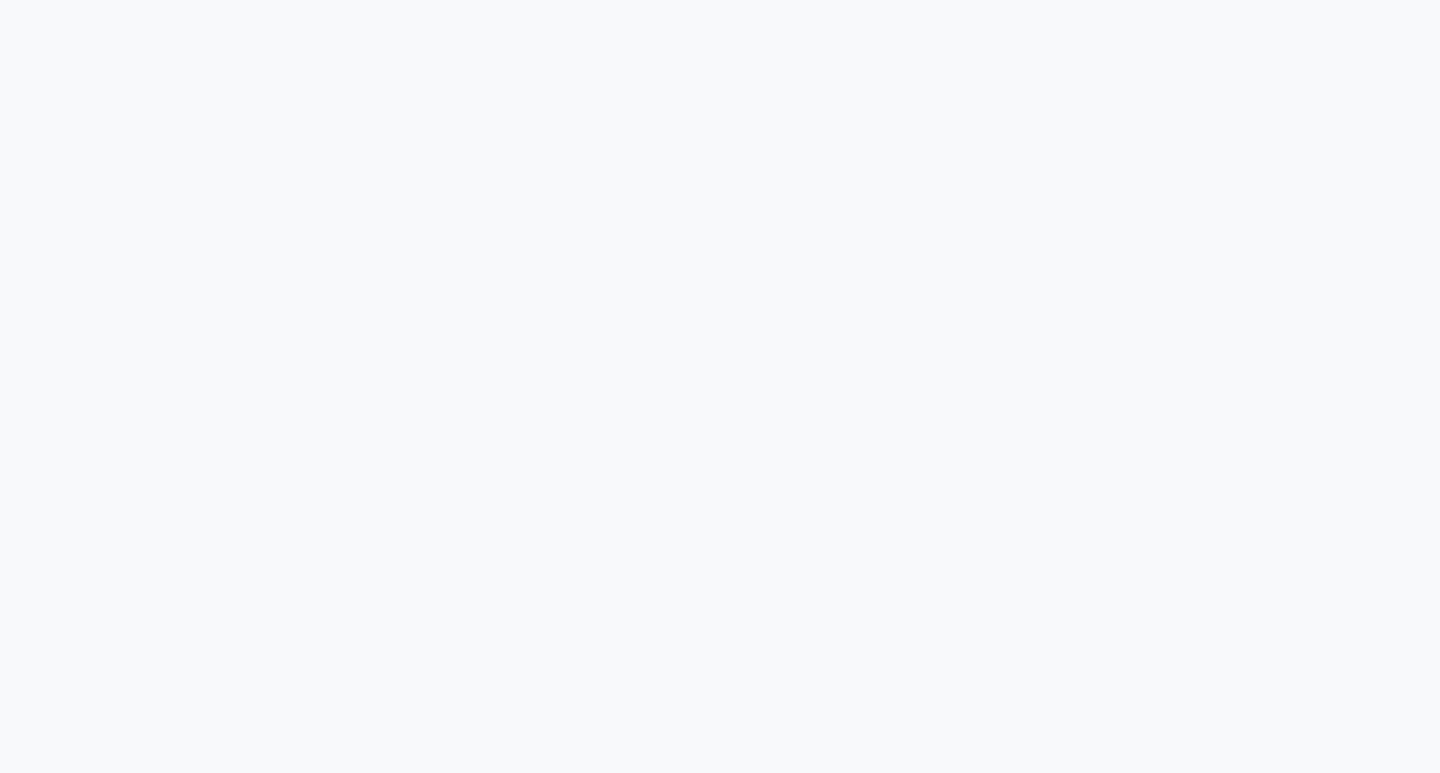 scroll, scrollTop: 0, scrollLeft: 0, axis: both 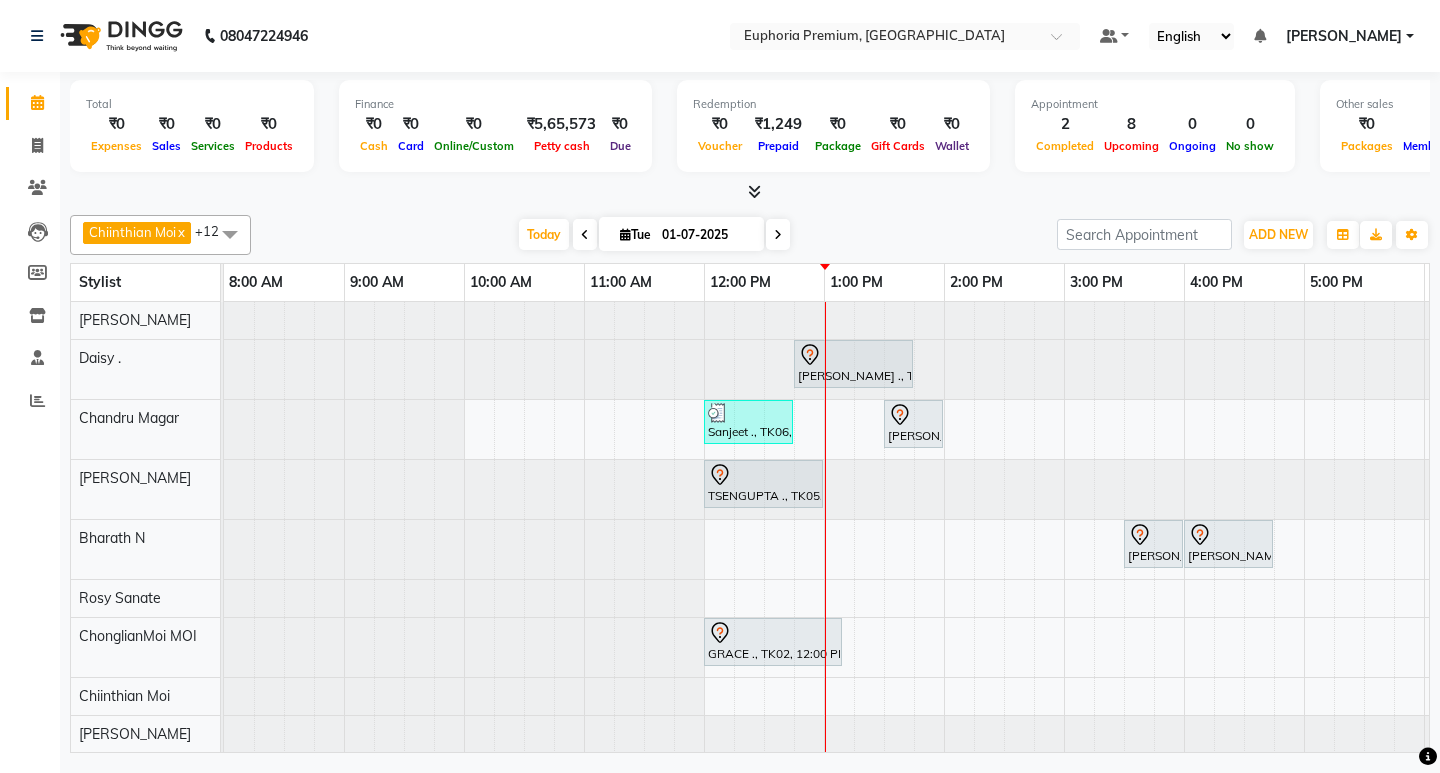 click on "Shanmuga Priya ., TK03, 12:45 PM-01:45 PM, EP-Artistic Cut - Senior Stylist     [PERSON_NAME] ., TK06, 12:00 PM-12:45 PM, EP-HAIR CUT (Creative Stylist) with hairwash MEN             [PERSON_NAME], TK07, 01:30 PM-02:00 PM, EEP-HAIR CUT (Senior Stylist) with hairwash MEN             TSENGUPTA ., TK05, 12:00 PM-01:00 PM, EP-Regenerate (Intense Alchemy) M             Roshan ., TK04, 03:30 PM-04:00 PM, EP-[PERSON_NAME] Trim/Design MEN             Roshan ., TK04, 04:00 PM-04:45 PM, EP-HAIR CUT (Creative Stylist) with hairwash MEN             [PERSON_NAME] ., TK08, 06:30 PM-07:00 PM, EEP-HAIR CUT (Senior Stylist) with hairwash MEN             GRACE ., TK02, 12:00 PM-01:10 PM, EP-Detan Facial     [PERSON_NAME] ., TK06, 11:30 AM-12:00 PM, EP-Head Massage (30 Mins) w/o Hairwash             Pemmi ., TK01, 05:15 PM-06:30 PM, EP-Laser Under Arms" at bounding box center (1064, 623) 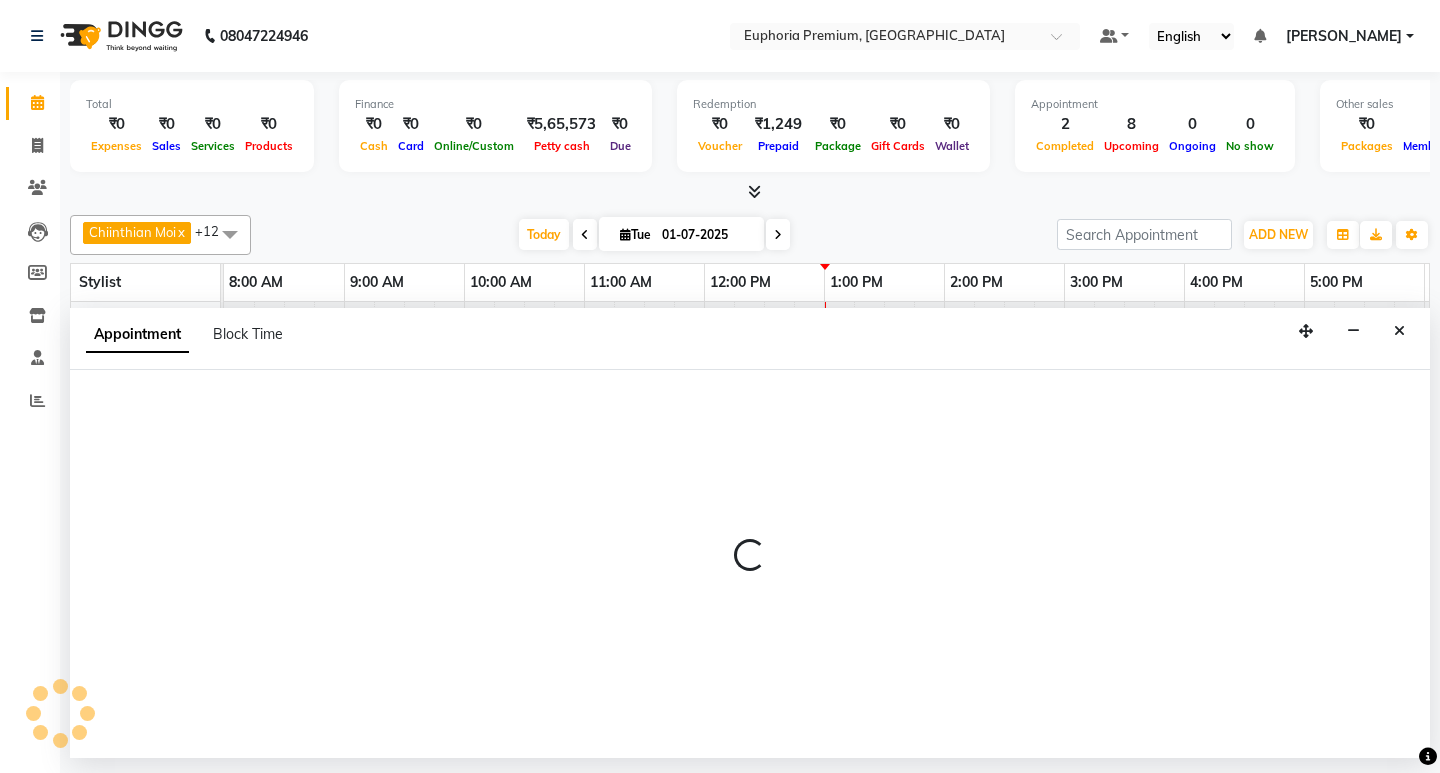 select on "870" 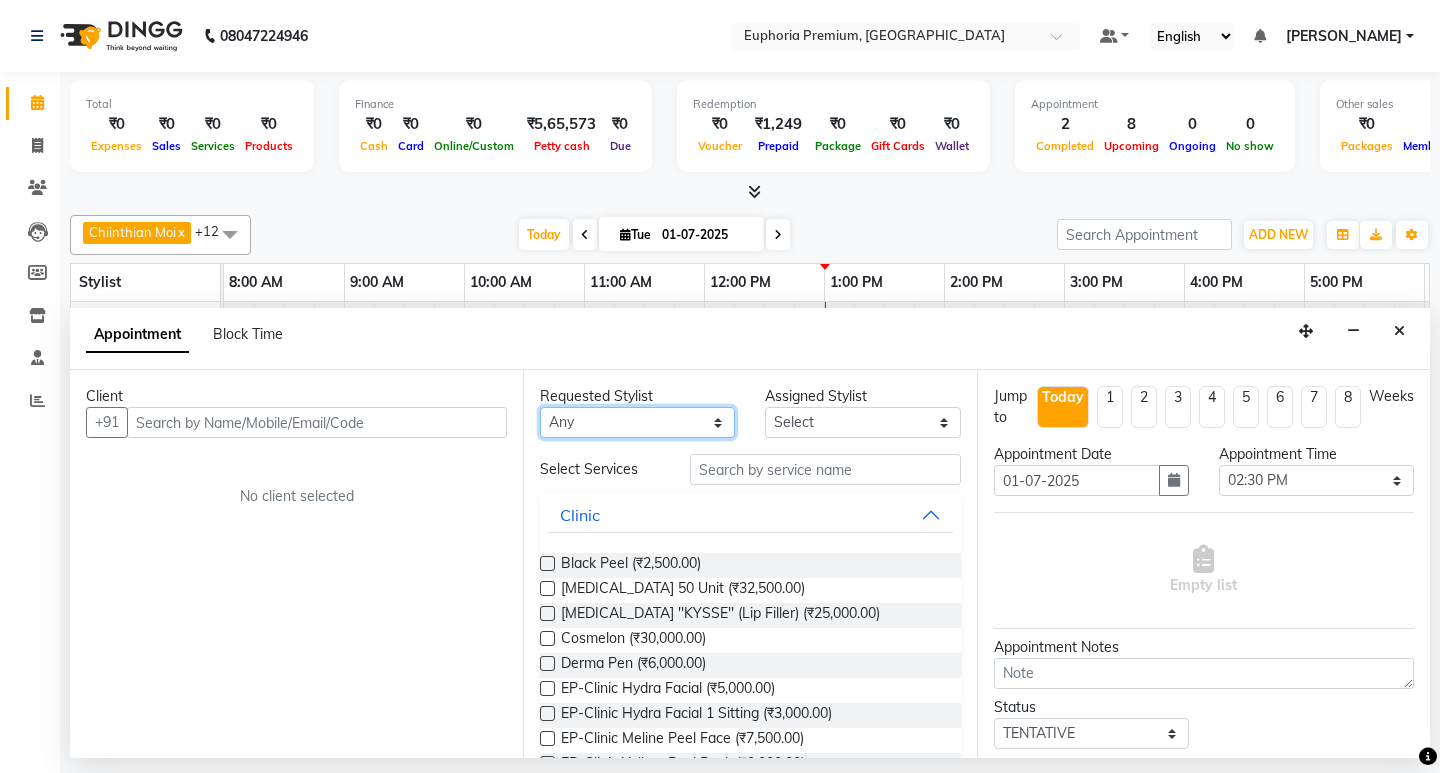 click on "Any Babu V [PERSON_NAME] [PERSON_NAME] ChonglianMoi MOI [PERSON_NAME] . [PERSON_NAME] . [PERSON_NAME] [PERSON_NAME] K [PERSON_NAME] [MEDICAL_DATA] Pinky . Priya  K Rosy Sanate [PERSON_NAME] Shishi L [PERSON_NAME] M [PERSON_NAME]" at bounding box center [637, 422] 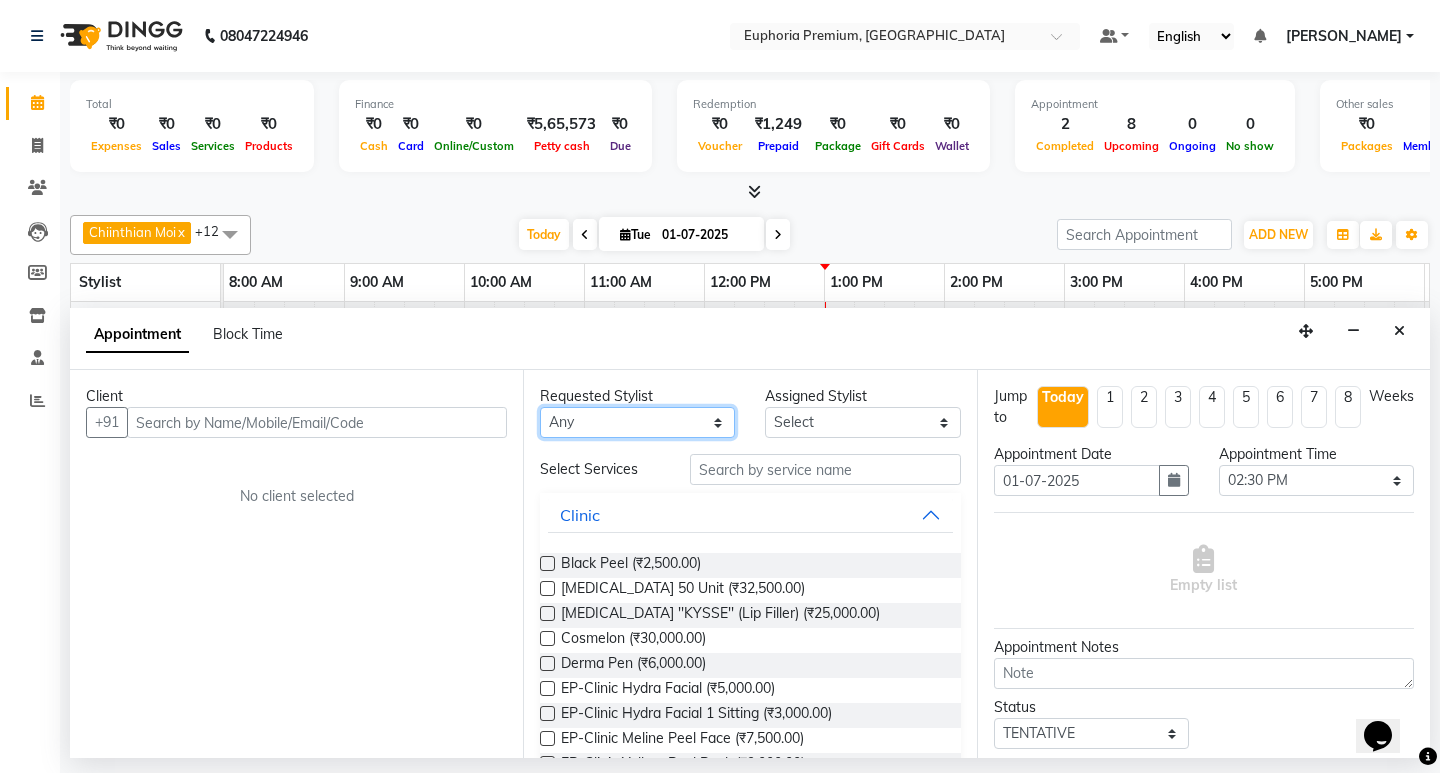 scroll, scrollTop: 0, scrollLeft: 0, axis: both 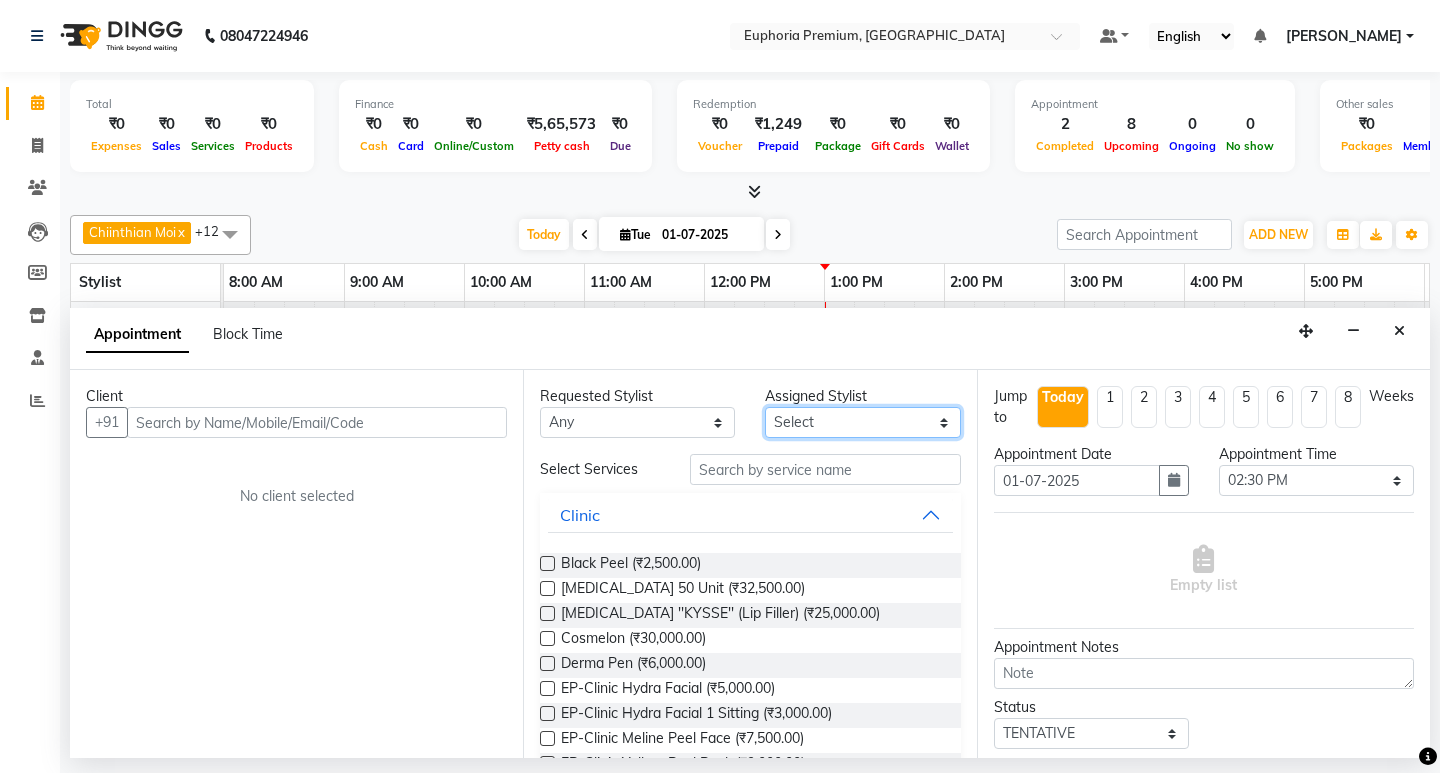 click on "Select Babu V [PERSON_NAME] [PERSON_NAME] ChonglianMoi MOI [PERSON_NAME] . [PERSON_NAME] . [PERSON_NAME] [PERSON_NAME] K [PERSON_NAME] [MEDICAL_DATA] Pinky . Priya  K Rosy Sanate [PERSON_NAME] Shishi L [PERSON_NAME] M [PERSON_NAME]" at bounding box center [862, 422] 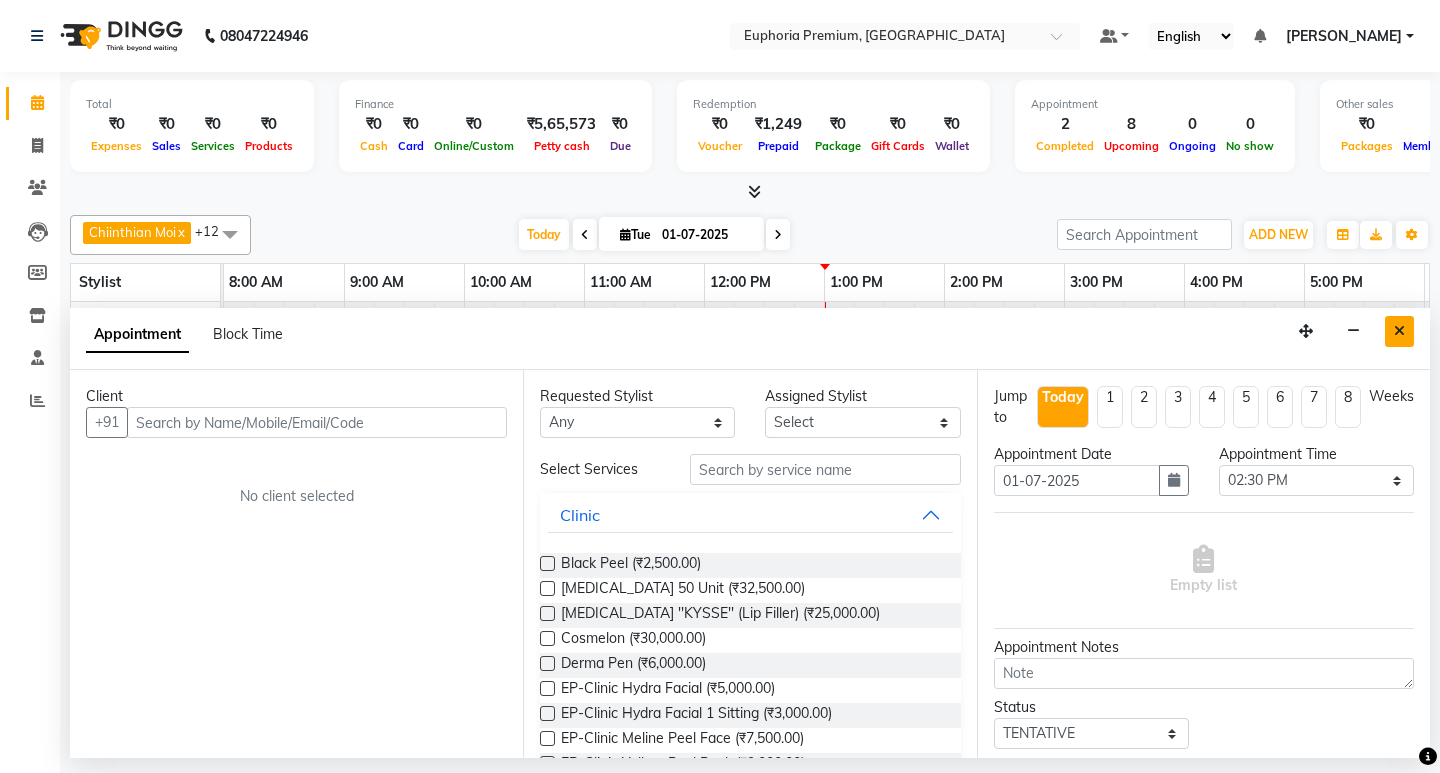 click at bounding box center (1399, 331) 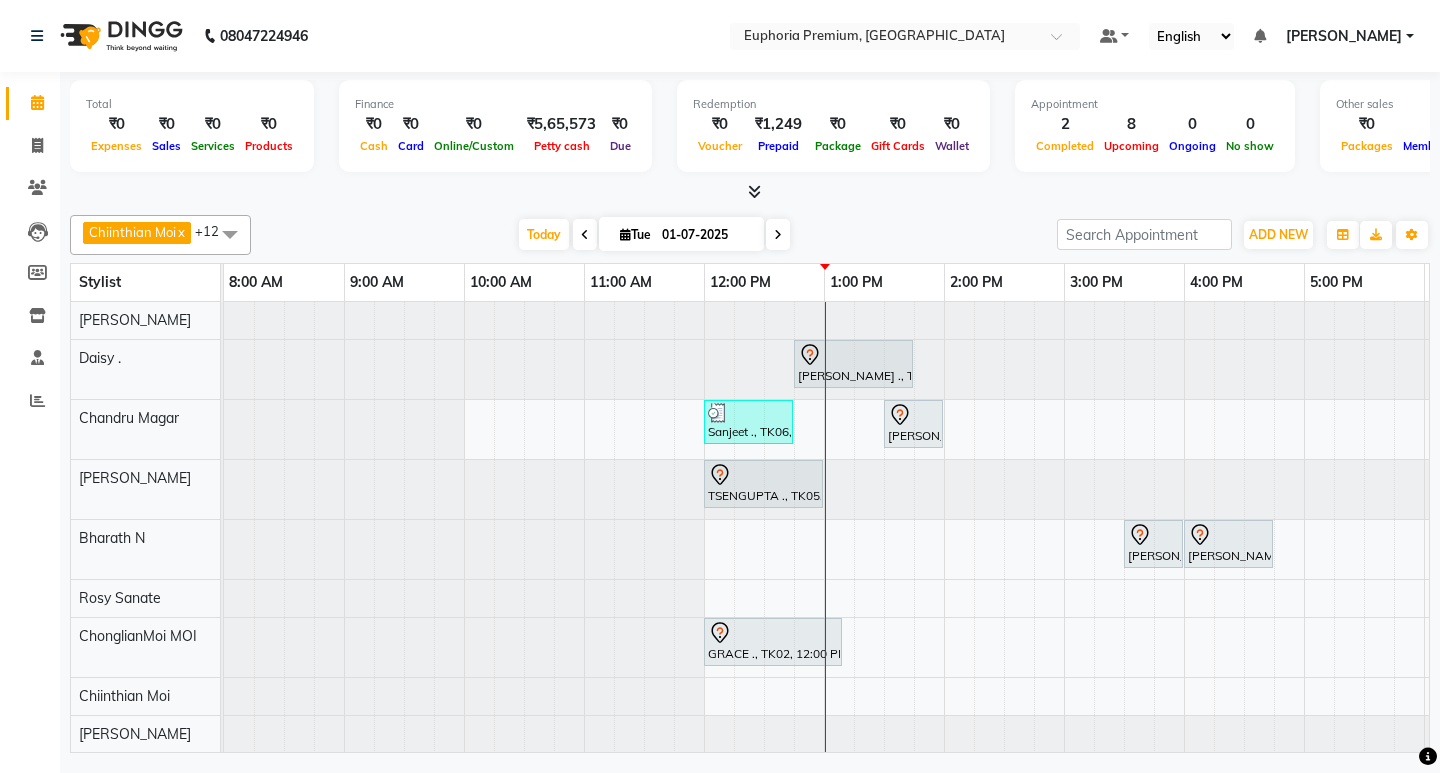 scroll, scrollTop: 0, scrollLeft: 196, axis: horizontal 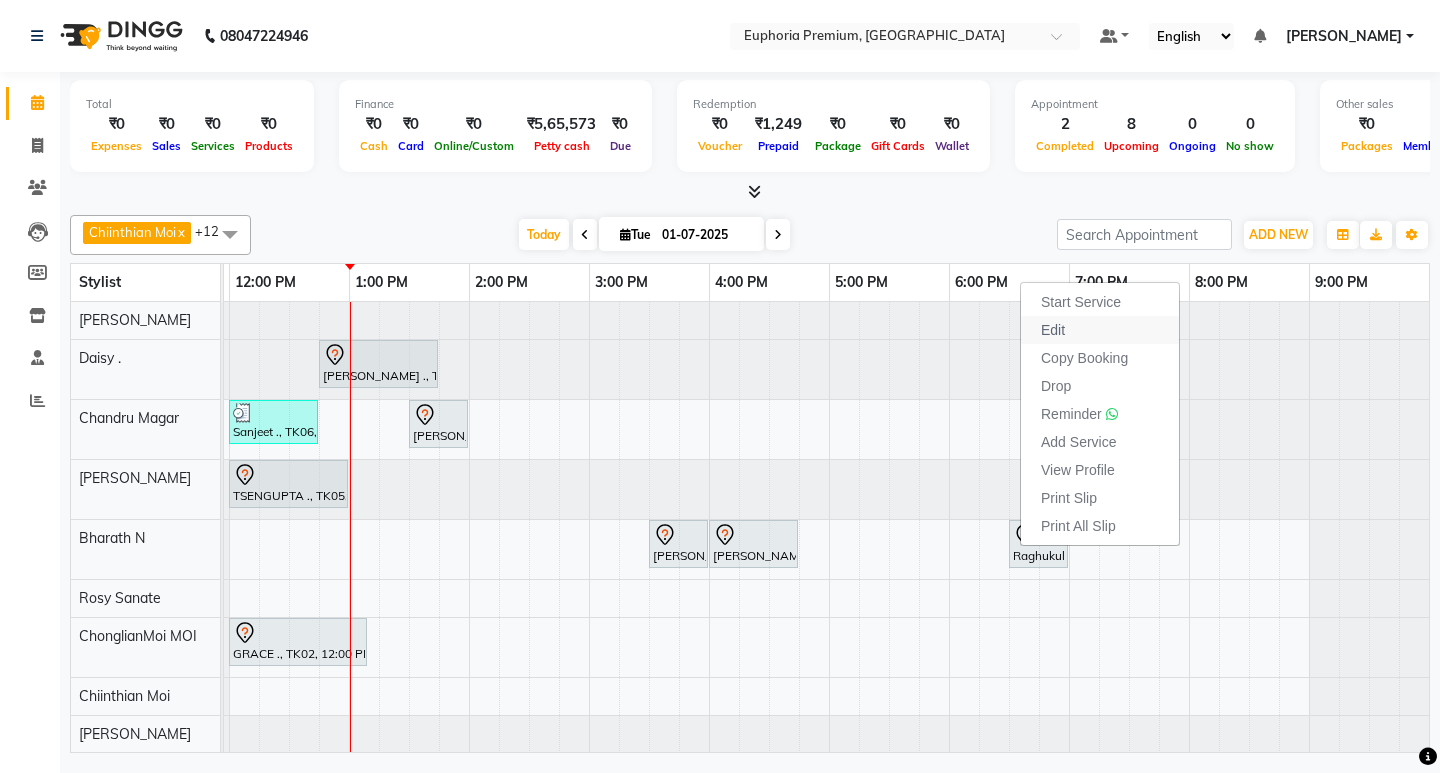 click on "Edit" at bounding box center (1100, 330) 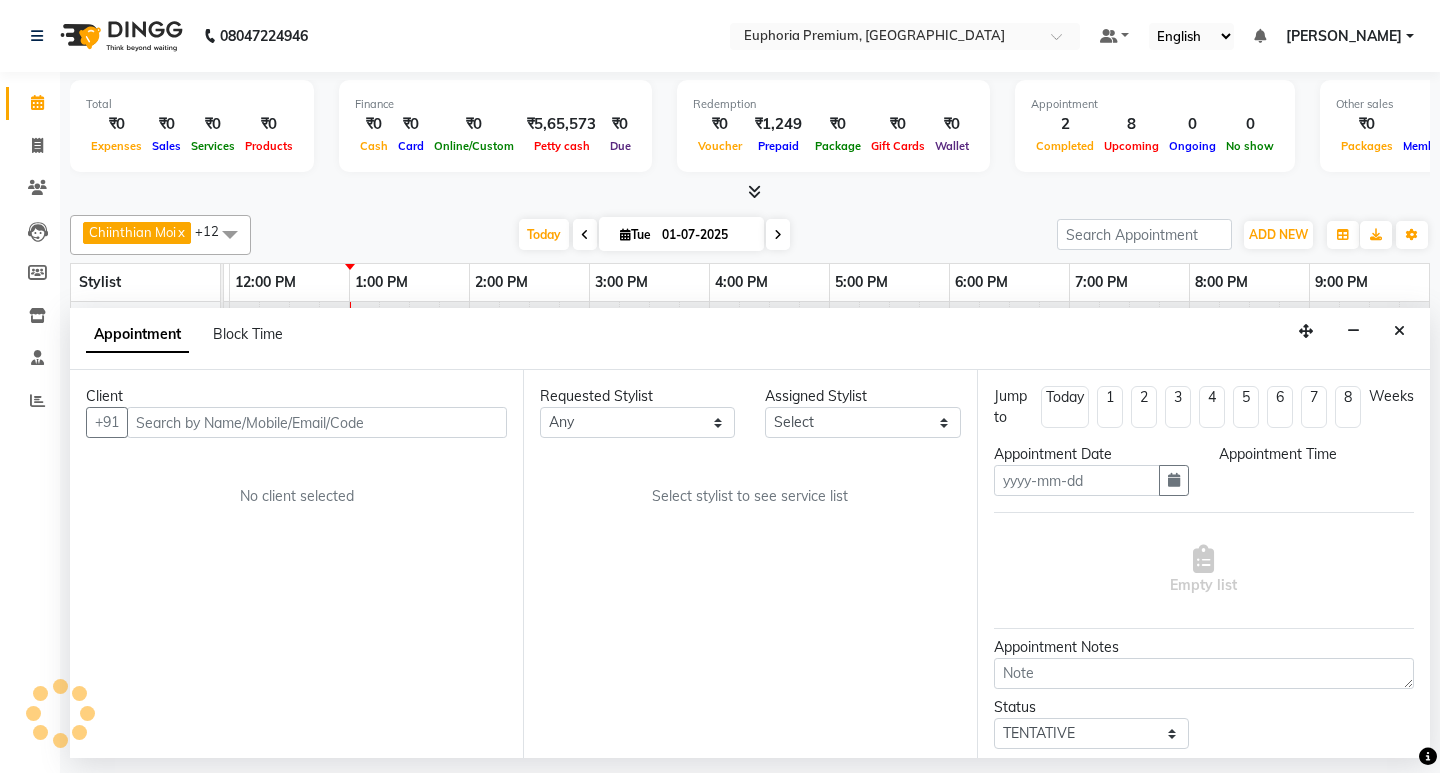 type on "01-07-2025" 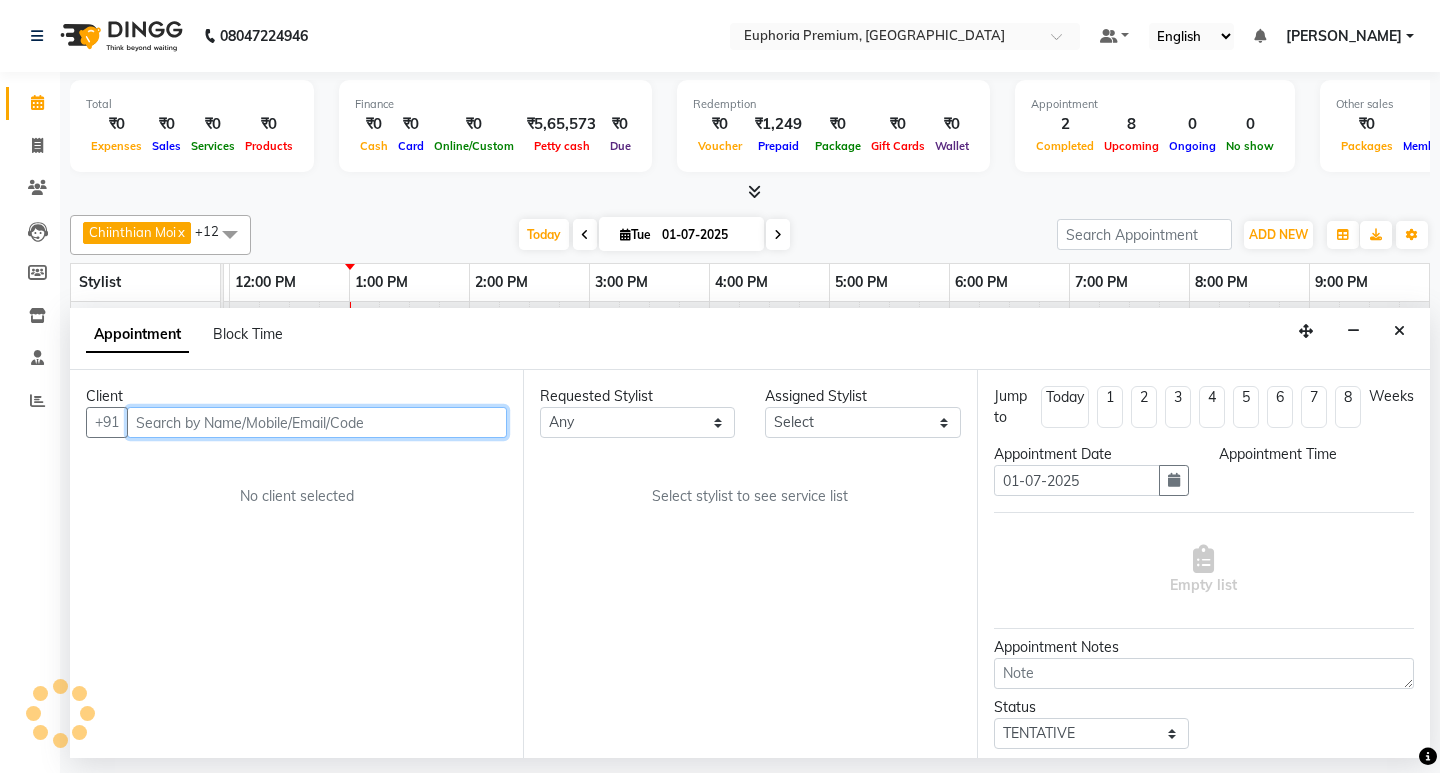 select on "1110" 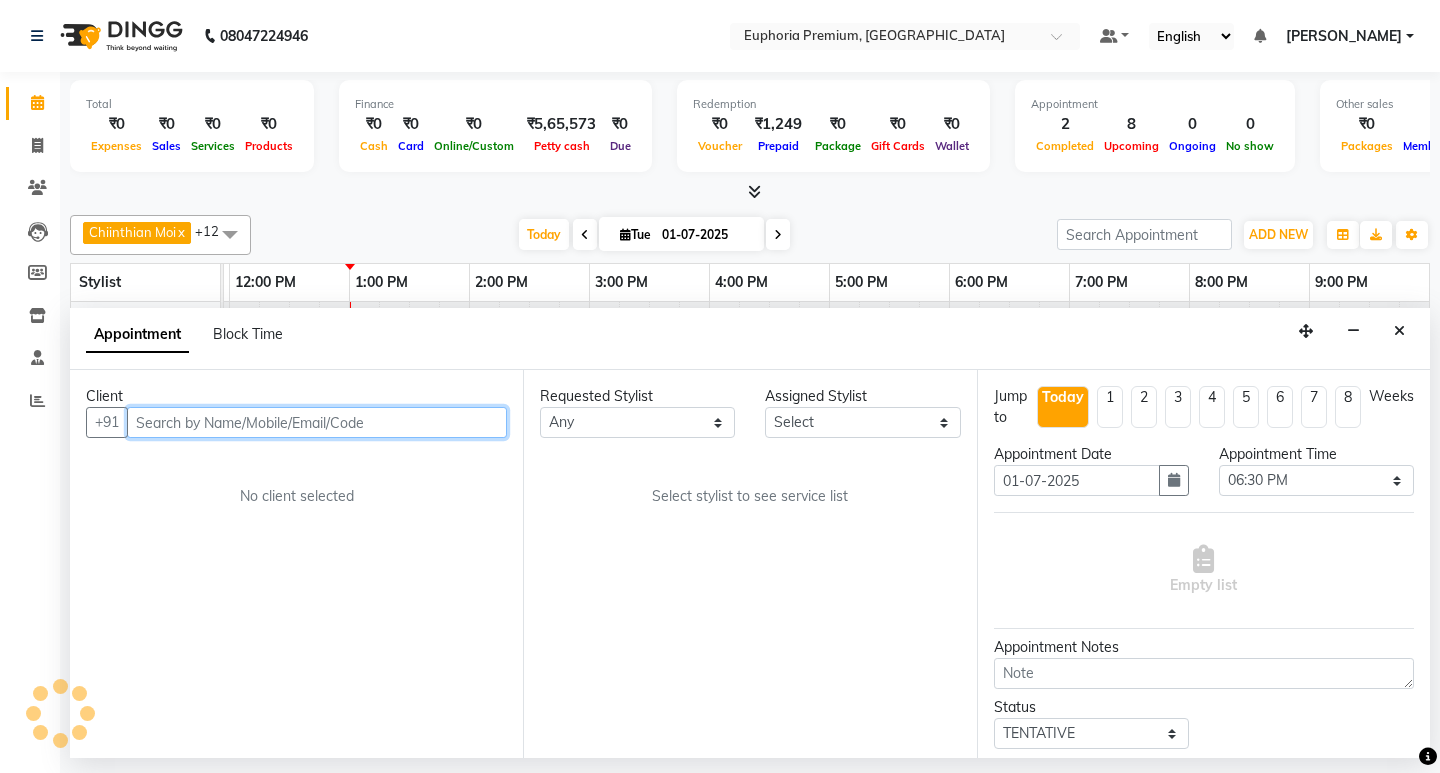 scroll, scrollTop: 0, scrollLeft: 475, axis: horizontal 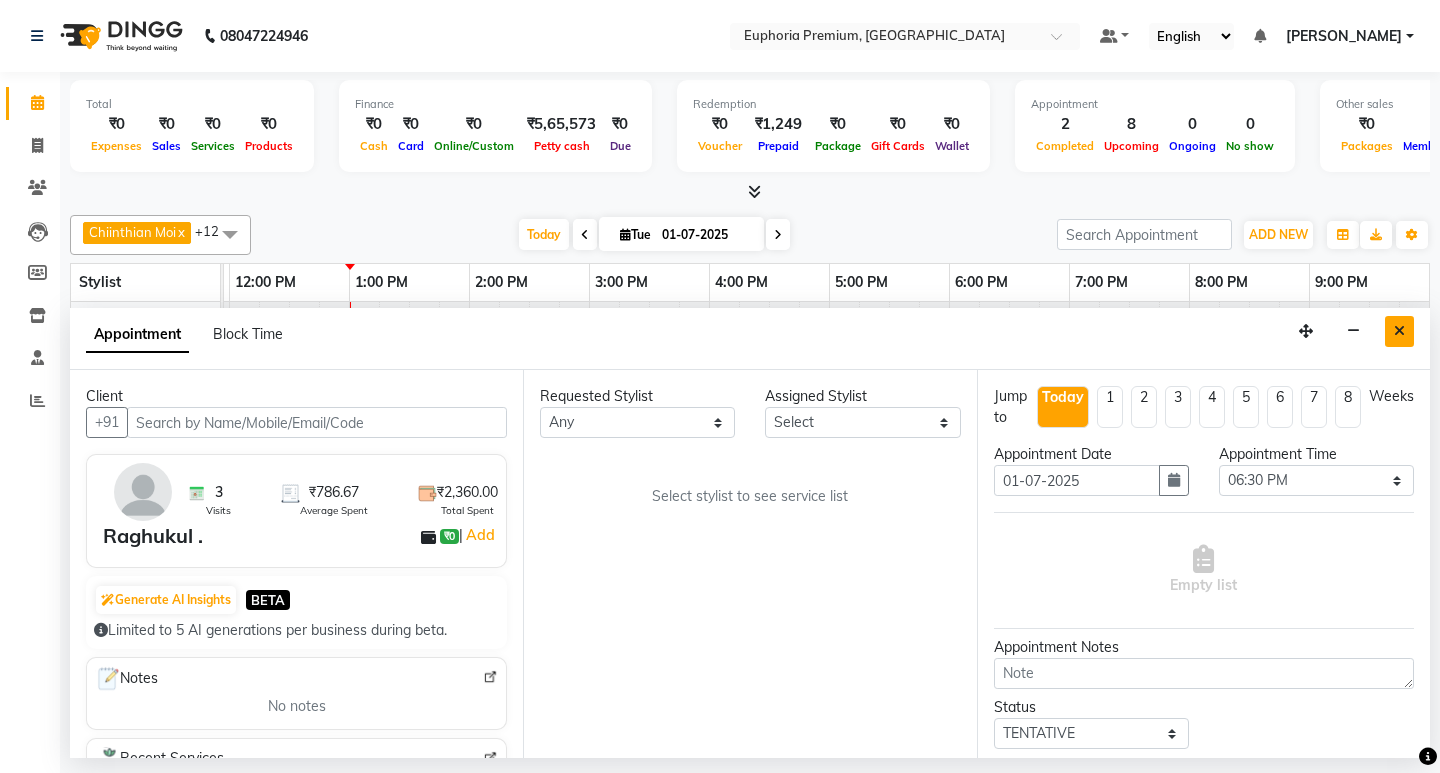 click at bounding box center (1399, 331) 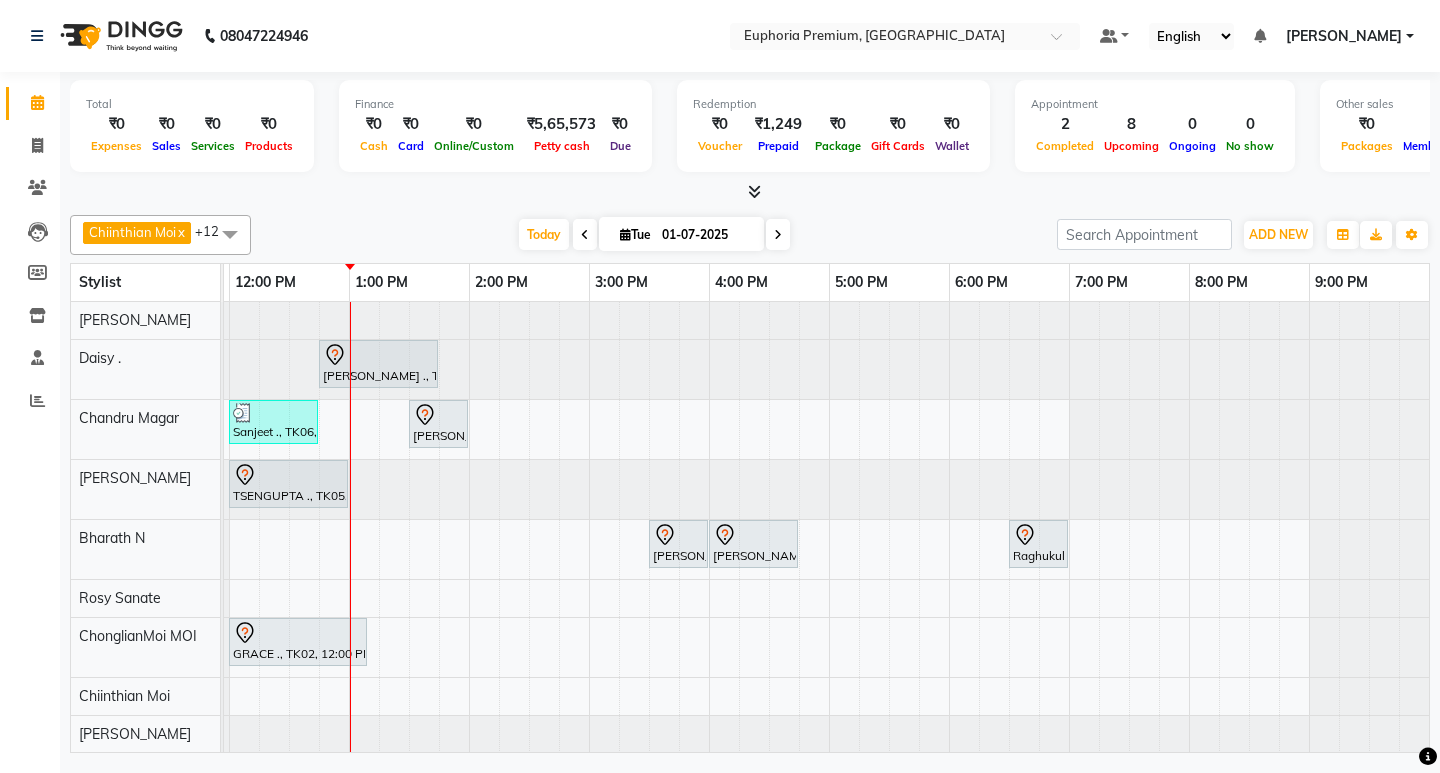 click at bounding box center [778, 235] 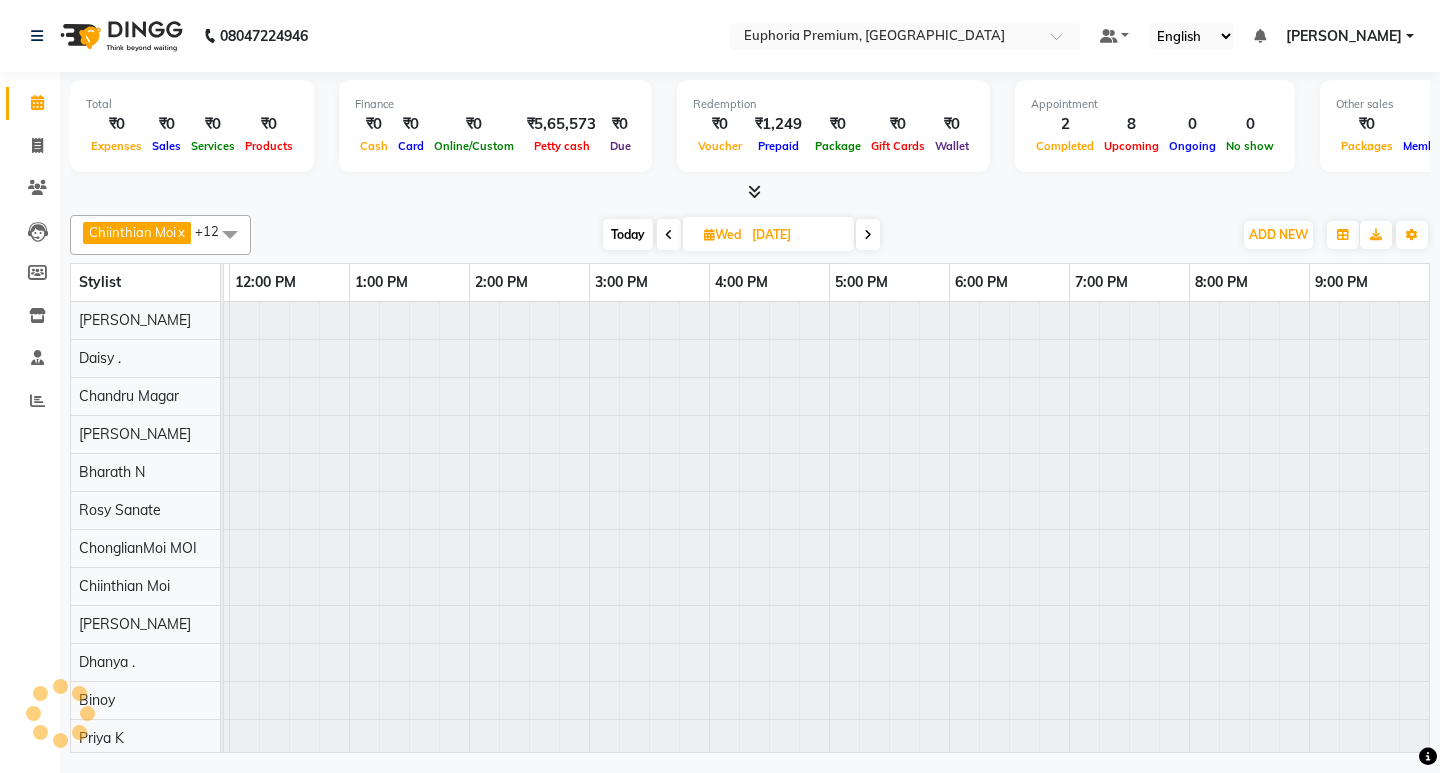 scroll, scrollTop: 0, scrollLeft: 0, axis: both 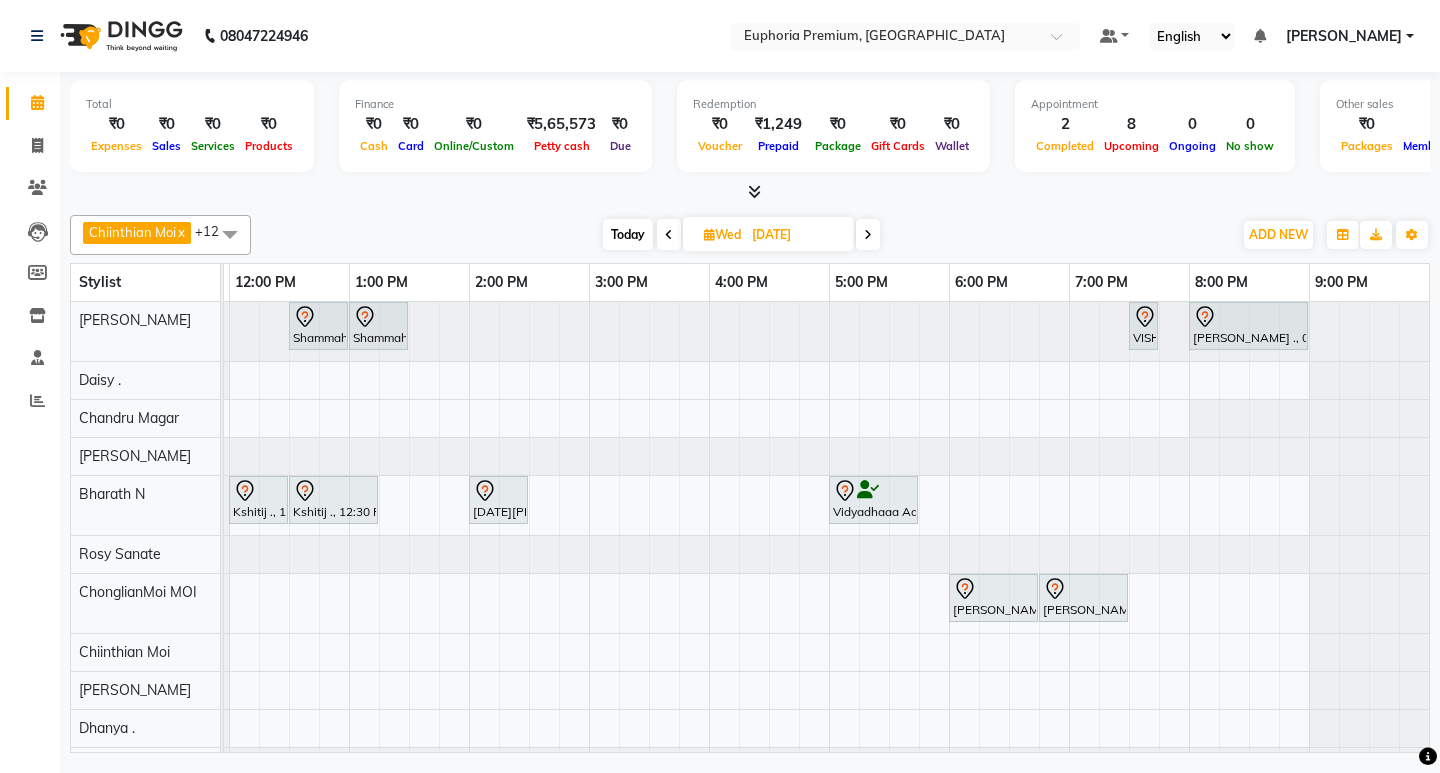 click on "Today" at bounding box center [628, 234] 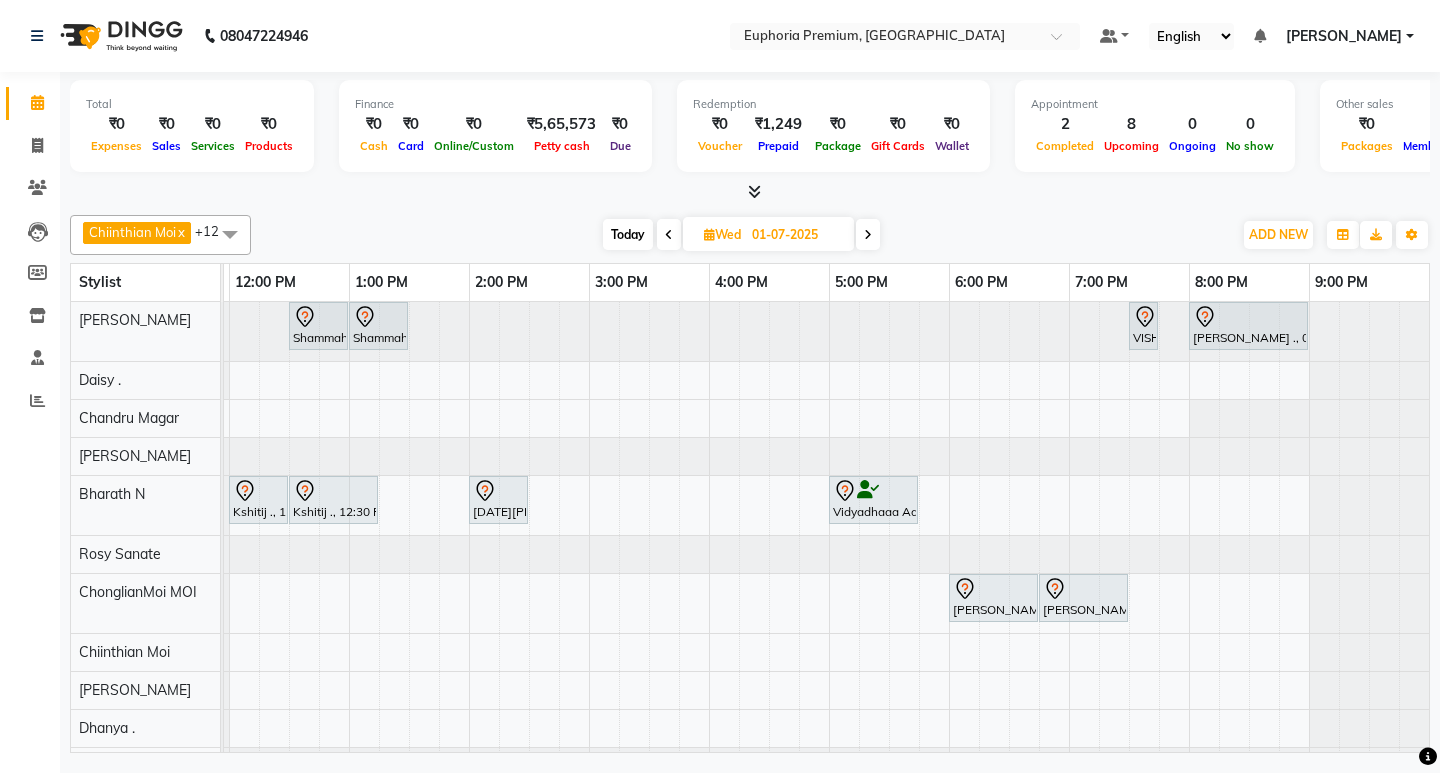 scroll, scrollTop: 0, scrollLeft: 0, axis: both 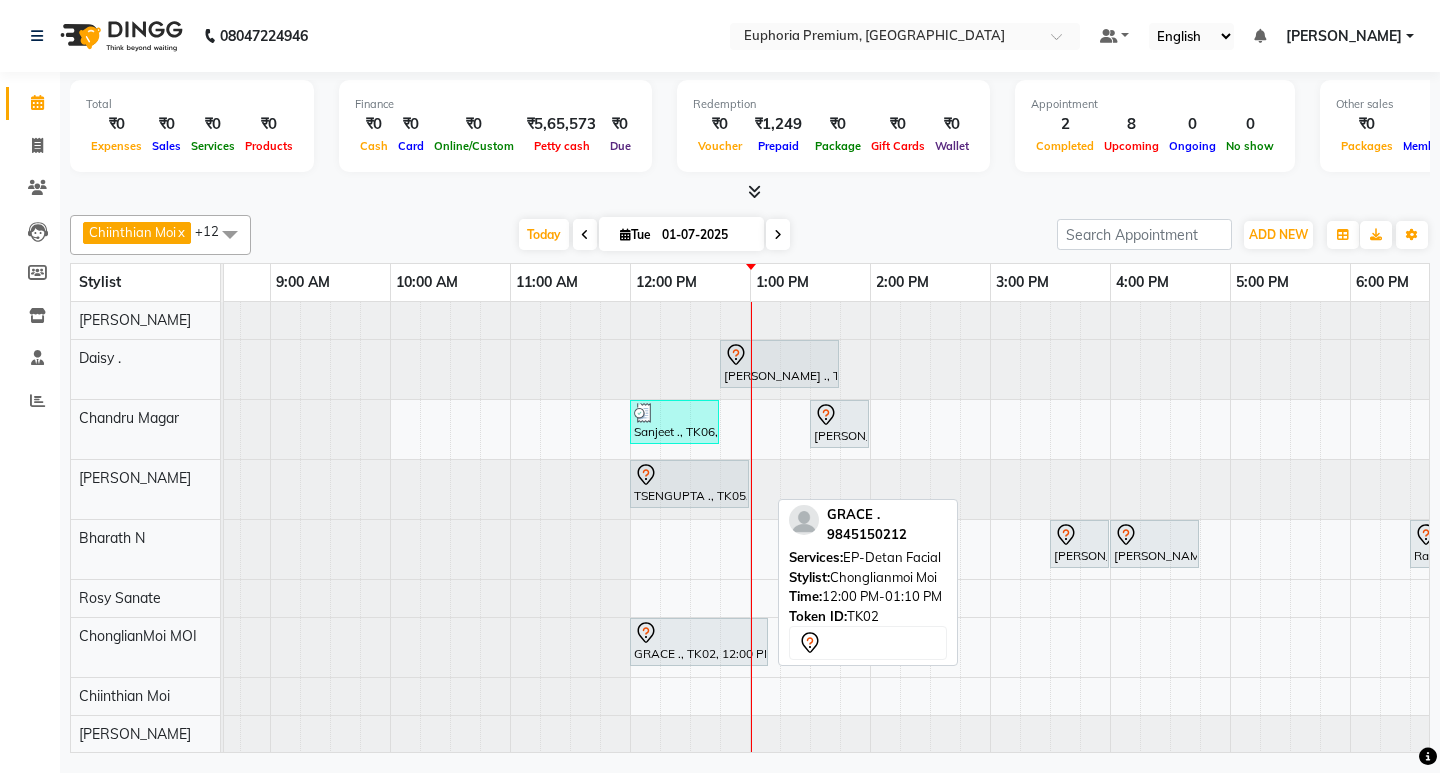 click on "GRACE ., TK02, 12:00 PM-01:10 PM, EP-Detan Facial" at bounding box center (699, 642) 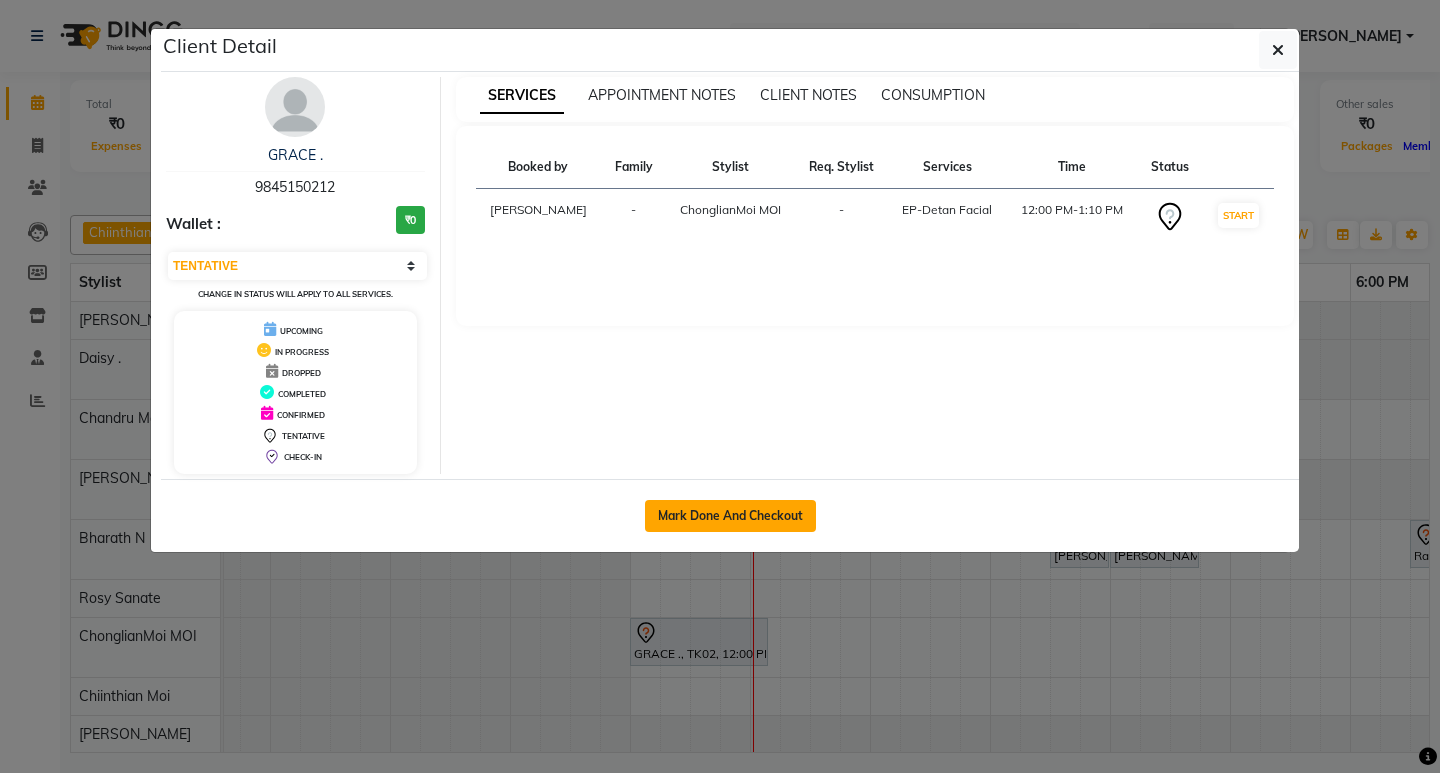 click on "Mark Done And Checkout" 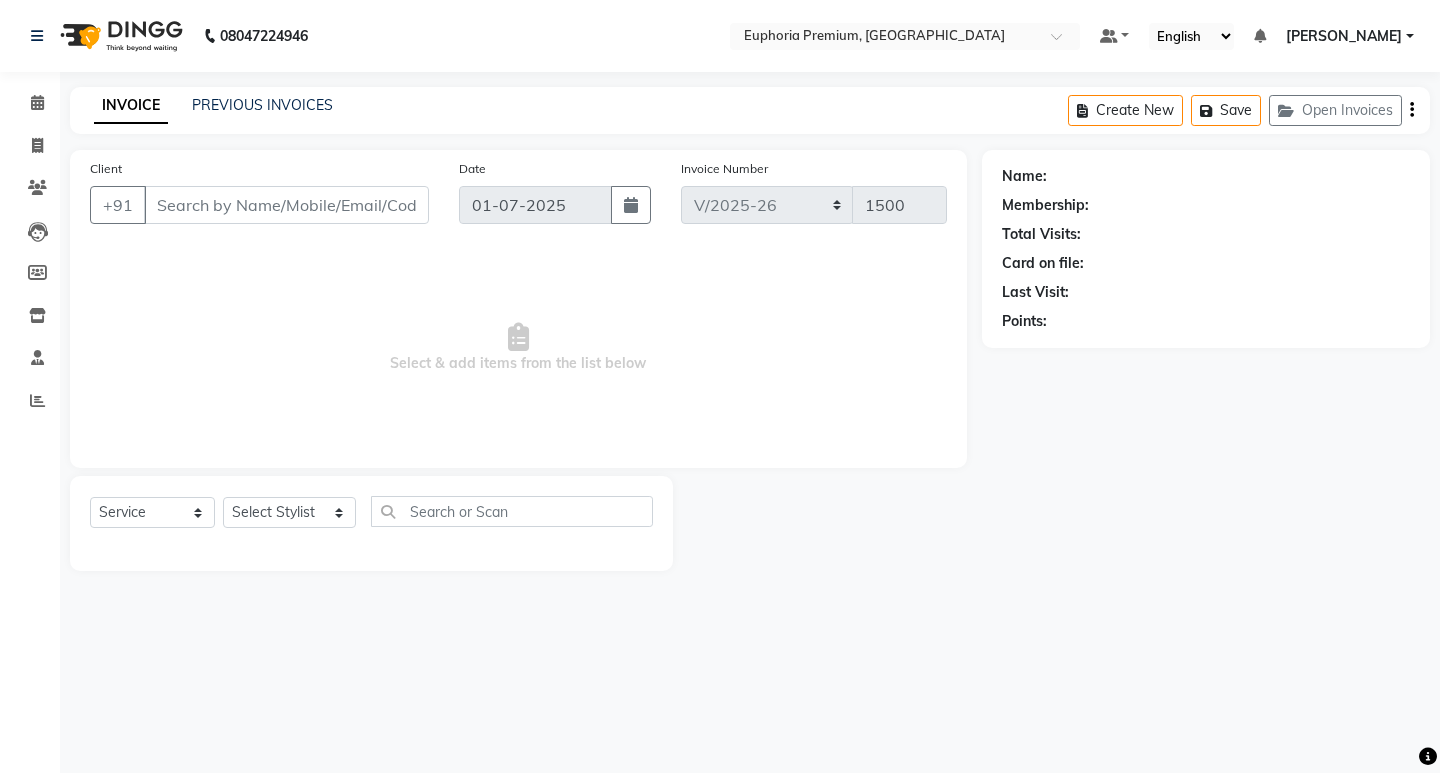 type on "98******12" 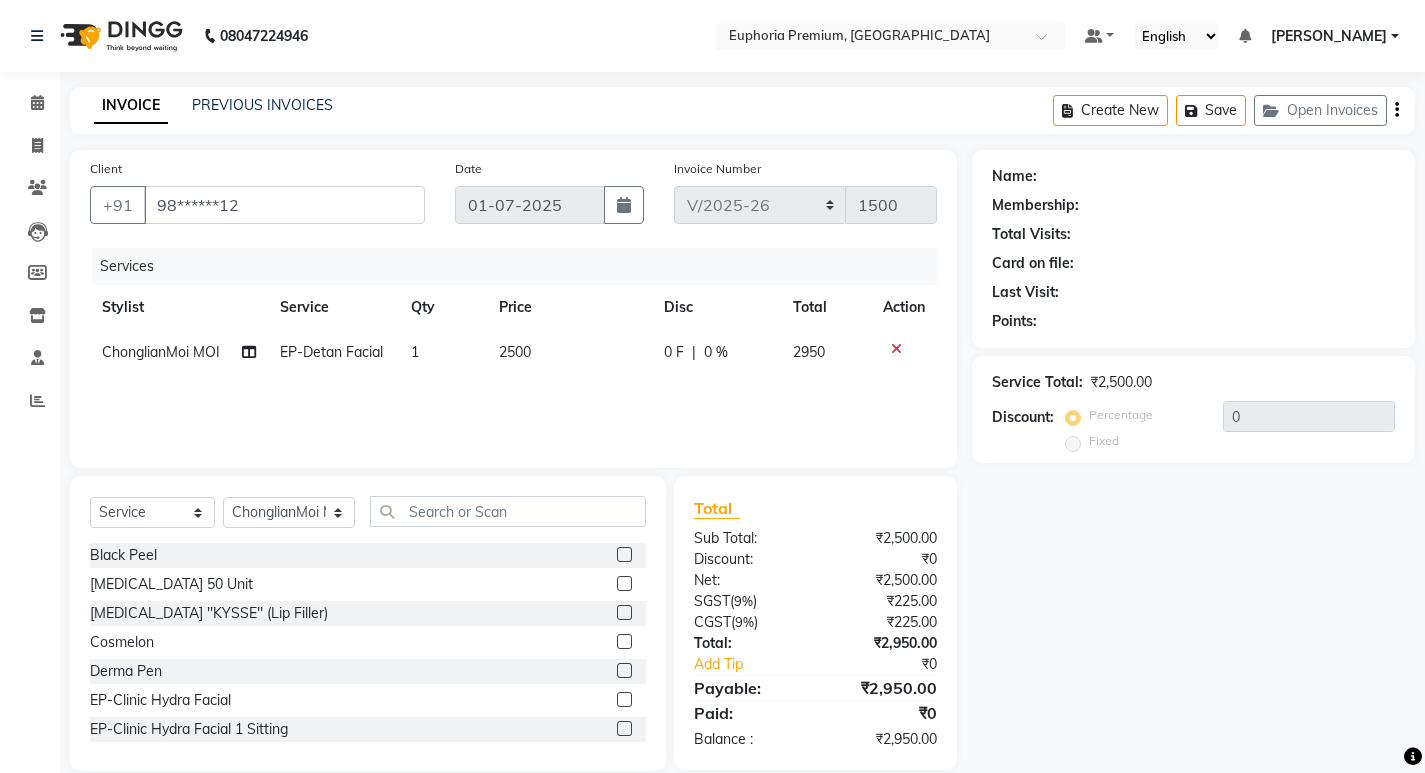 select on "1: Object" 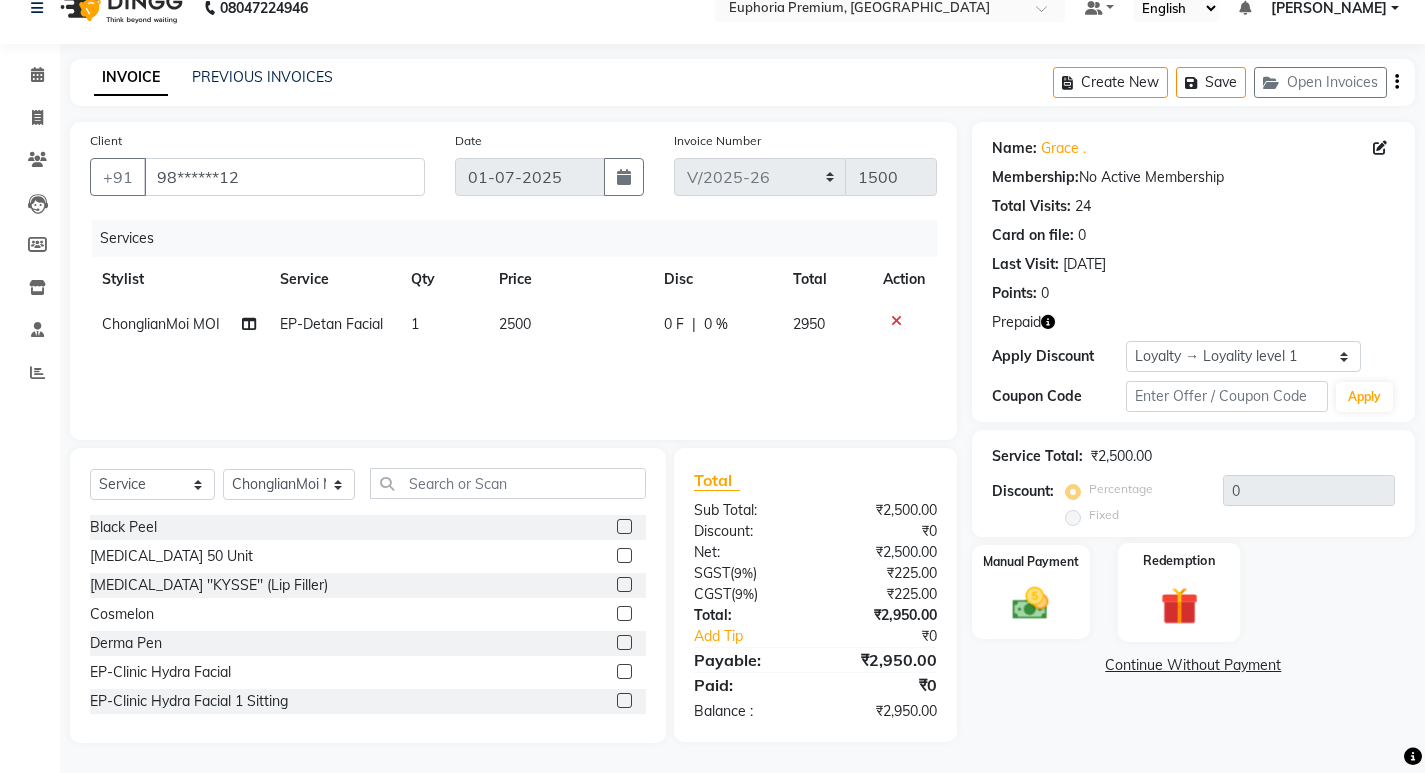 click 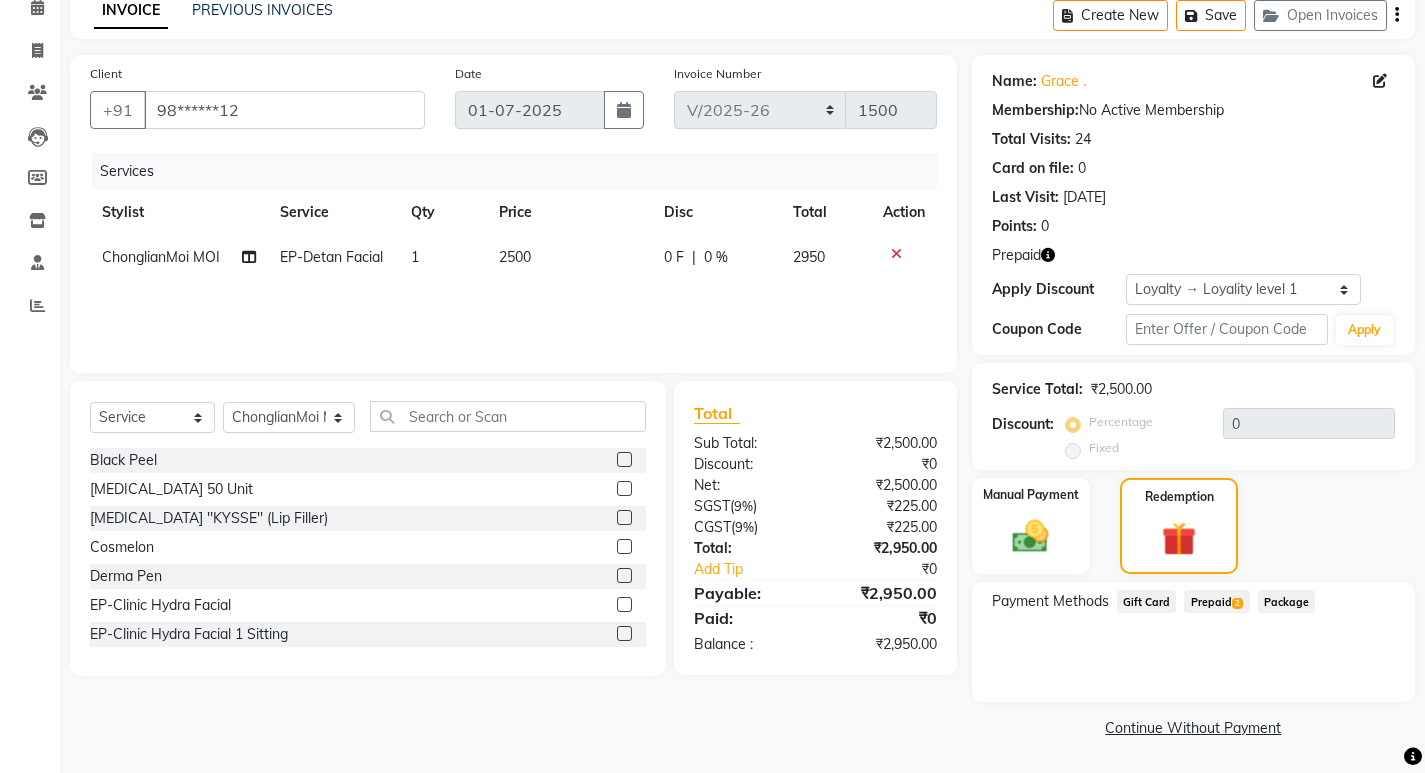 click on "Prepaid  2" 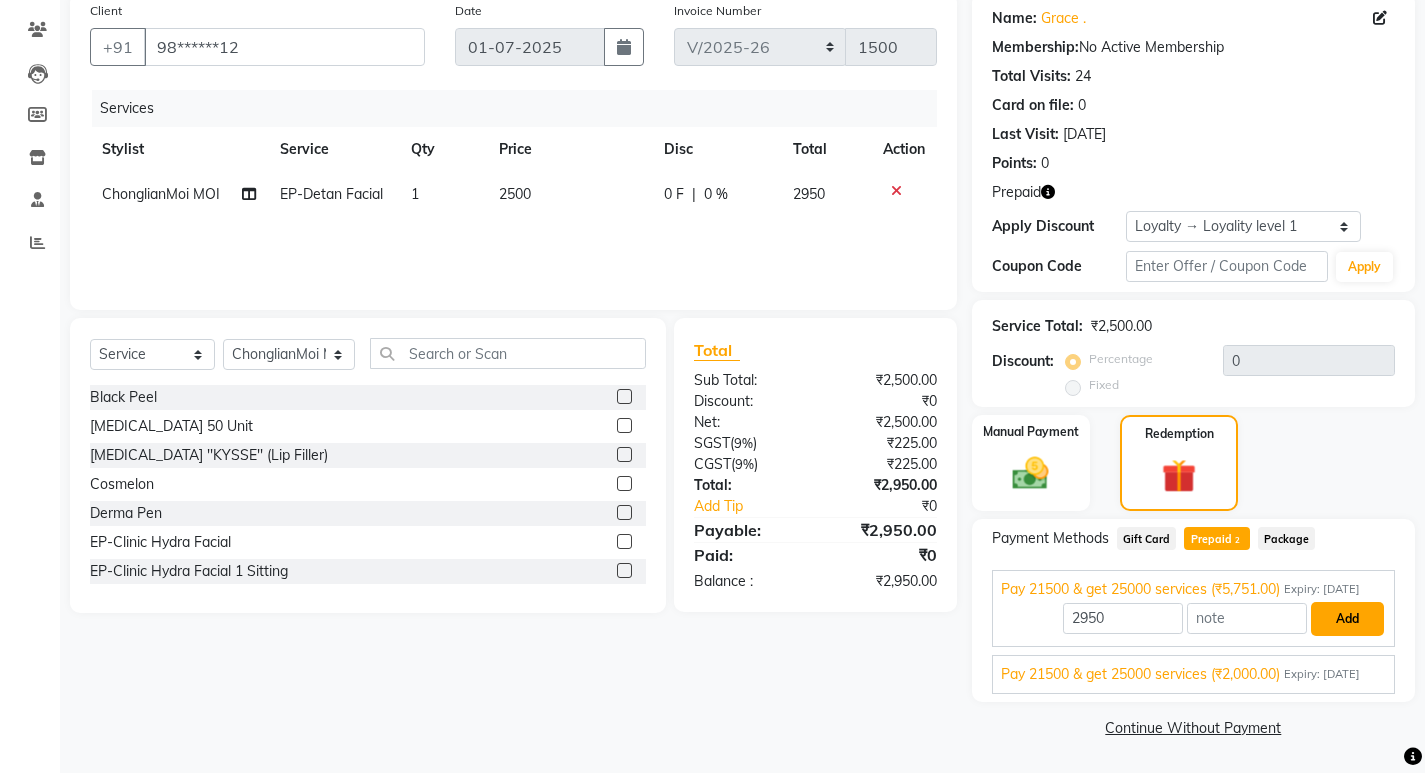 click on "Add" at bounding box center [1347, 619] 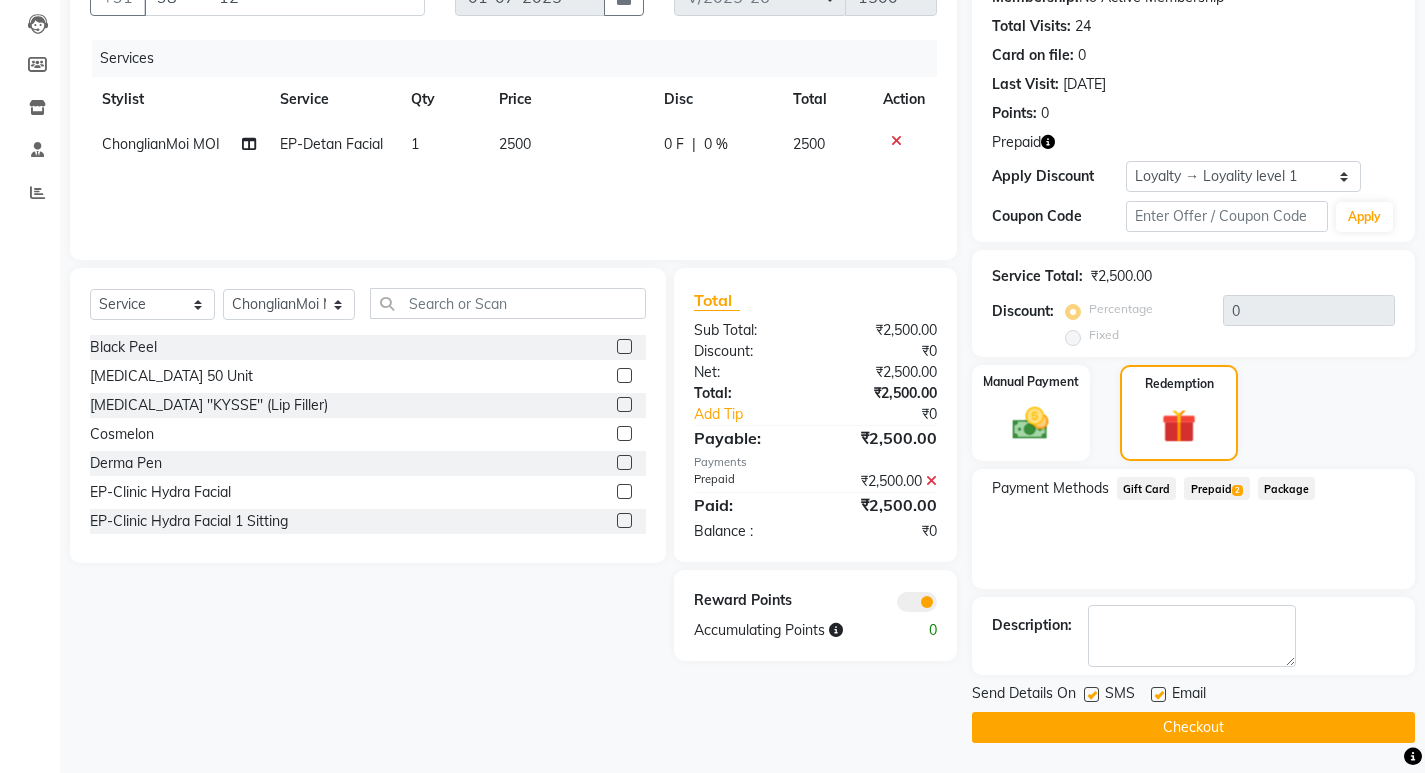 click on "Checkout" 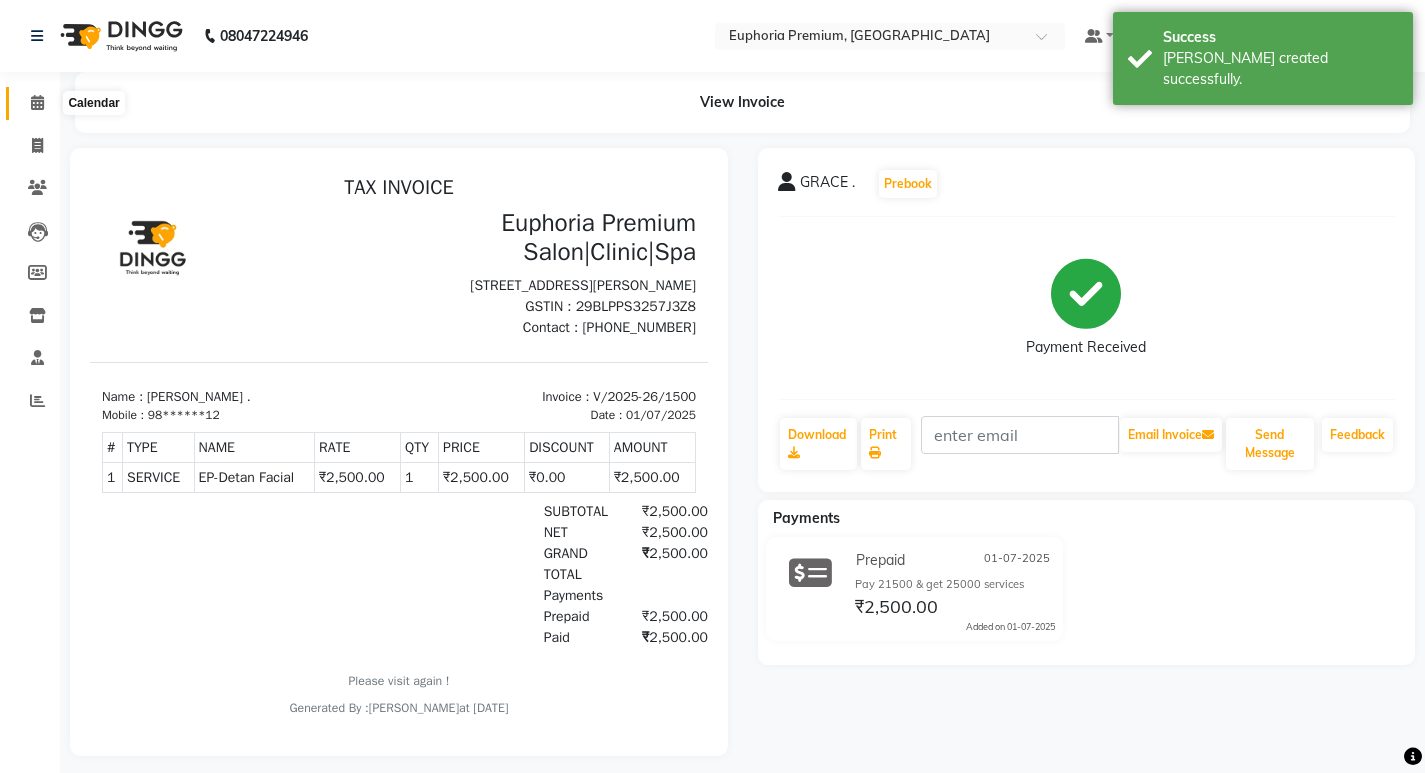 click 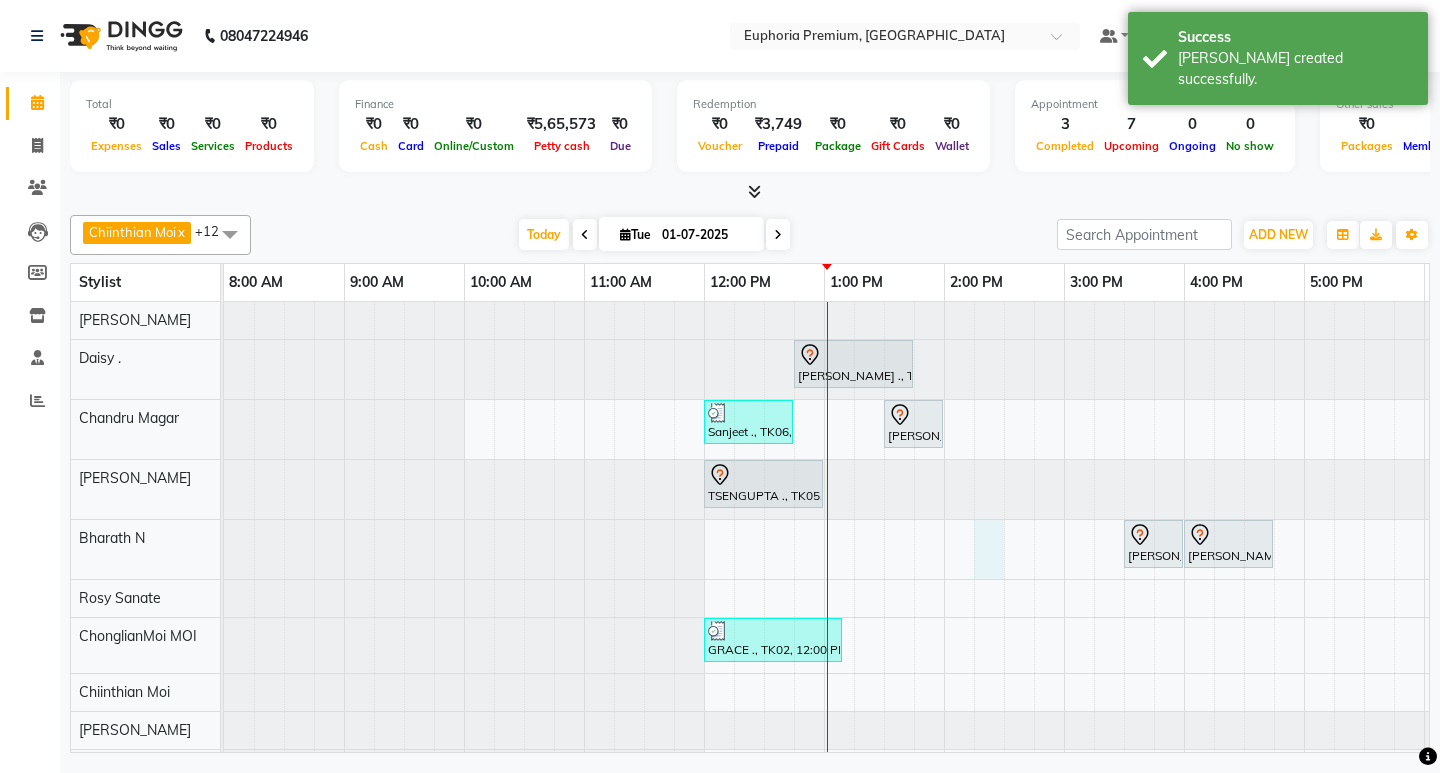 click on "Shanmuga Priya ., TK03, 12:45 PM-01:45 PM, EP-Artistic Cut - Senior Stylist     Sanjeet ., TK06, 12:00 PM-12:45 PM, EP-HAIR CUT (Creative Stylist) with hairwash MEN             Jerome, TK07, 01:30 PM-02:00 PM, EEP-HAIR CUT (Senior Stylist) with hairwash MEN             TSENGUPTA ., TK05, 12:00 PM-01:00 PM, EP-Regenerate (Intense Alchemy) M             Roshan ., TK04, 03:30 PM-04:00 PM, EP-Beard Trim/Design MEN             Roshan ., TK04, 04:00 PM-04:45 PM, EP-HAIR CUT (Creative Stylist) with hairwash MEN             Raghukul ., TK08, 06:30 PM-07:00 PM, EEP-HAIR CUT (Senior Stylist) with hairwash MEN     GRACE ., TK02, 12:00 PM-01:10 PM, EP-Detan Facial     Sanjeet ., TK06, 11:30 AM-12:00 PM, EP-Head Massage (30 Mins) w/o Hairwash             Pemmi ., TK01, 05:15 PM-06:30 PM, EP-Laser Under Arms" at bounding box center [1064, 621] 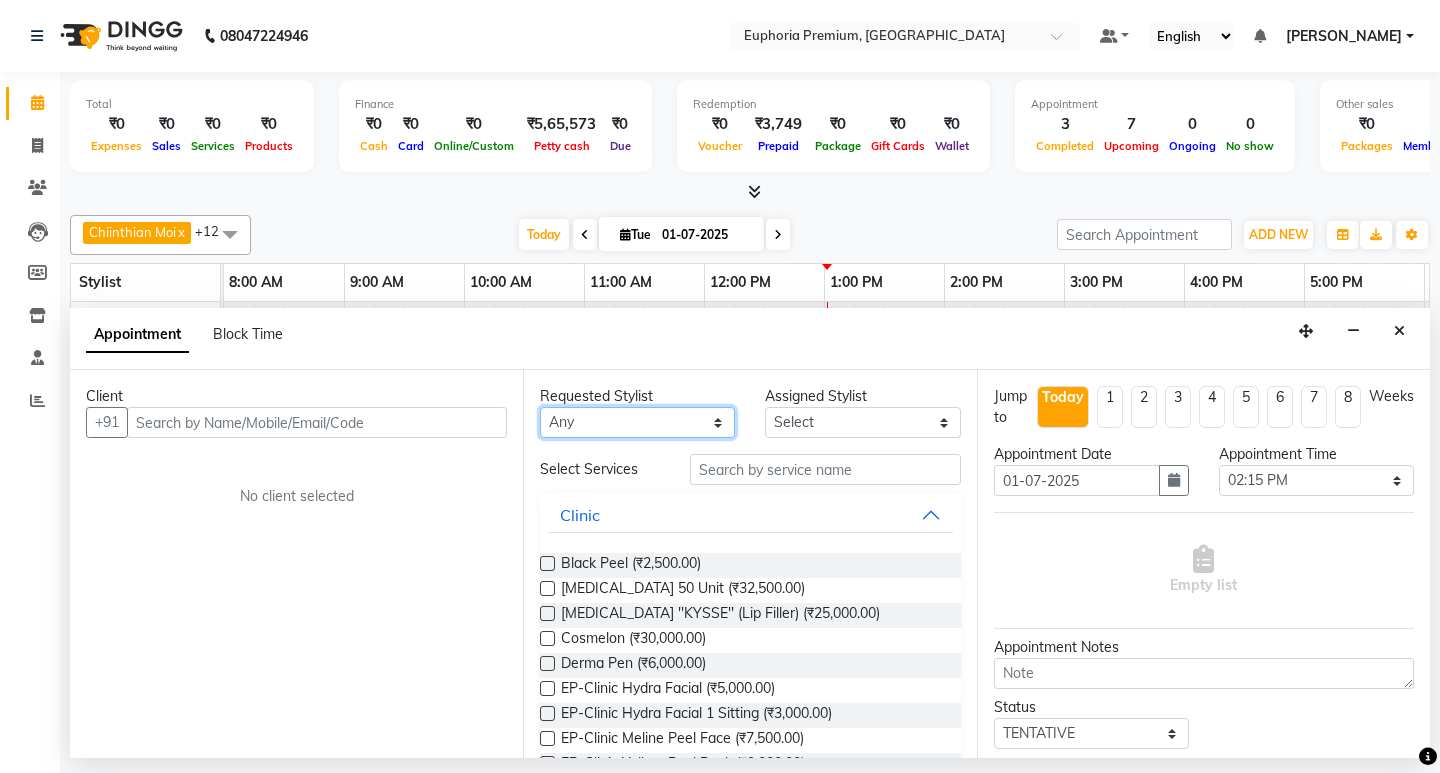click on "Any Babu V Binoy  Chandru Magar ChonglianMoi MOI Daisy . Dhanya . Diya Khadka Fredrick Burrows Kishore K MRINALI MILI Pinky . Priya  K Rosy Sanate Savitha Vijayan Shishi L Vijayalakshmi M VISHON BAIDYA" at bounding box center (637, 422) 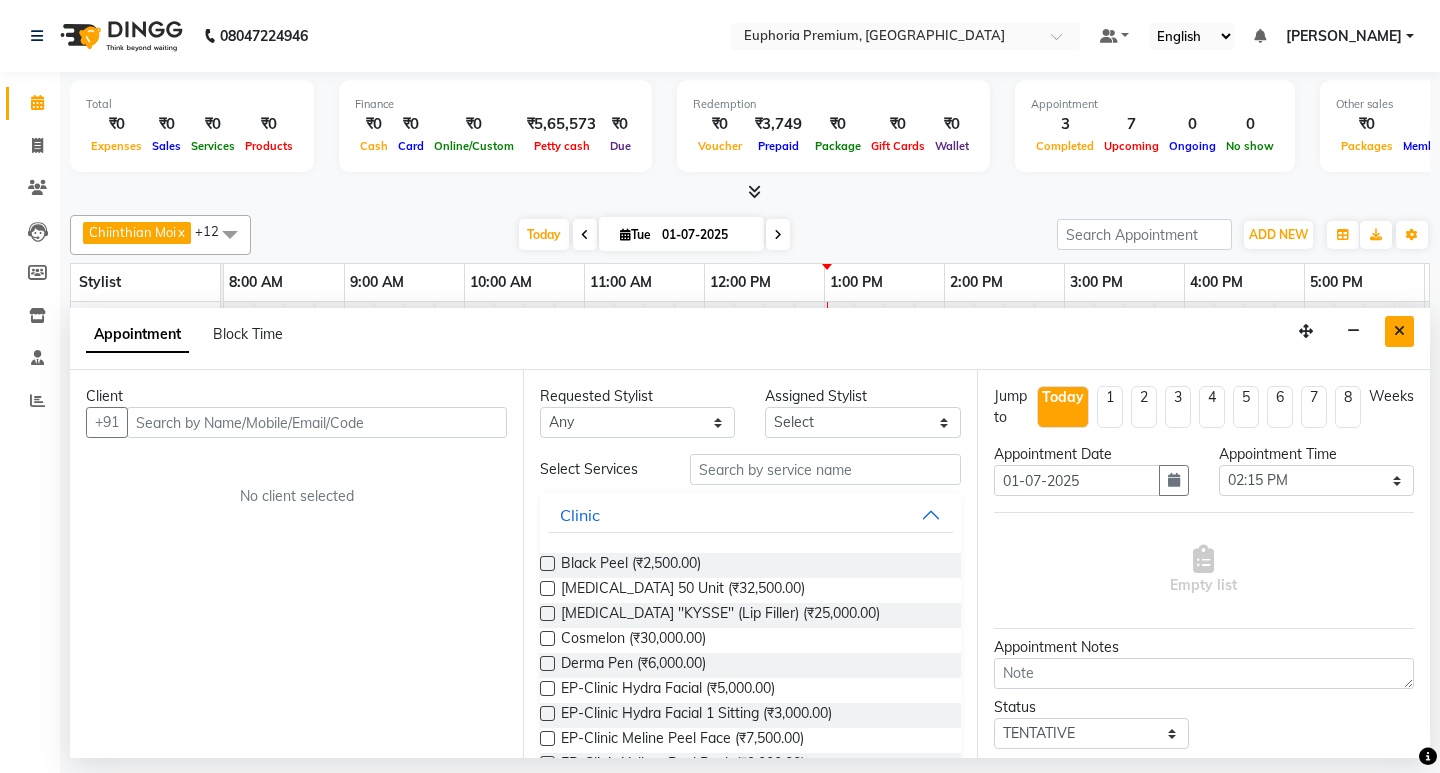 click on "Appointment Block Time" at bounding box center [750, 339] 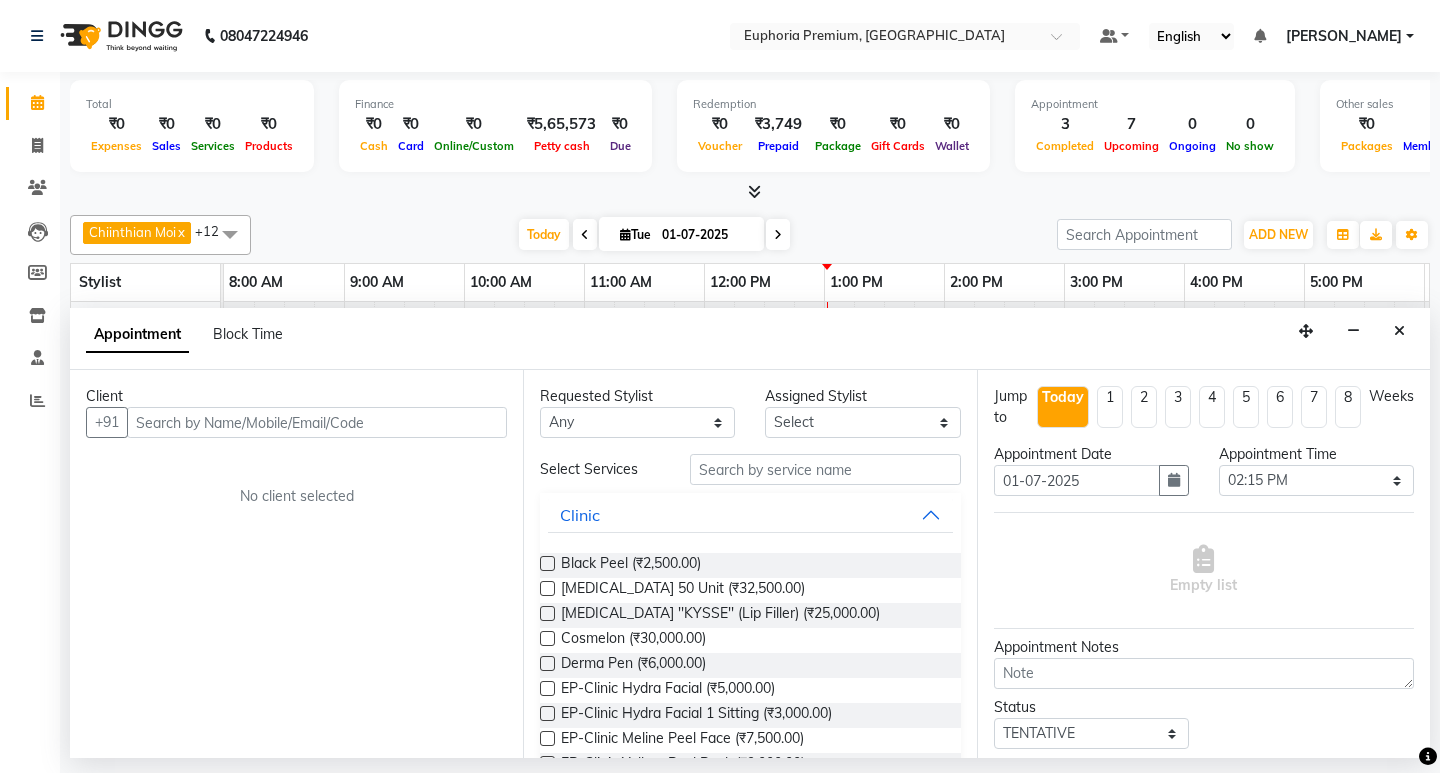 click at bounding box center (1399, 331) 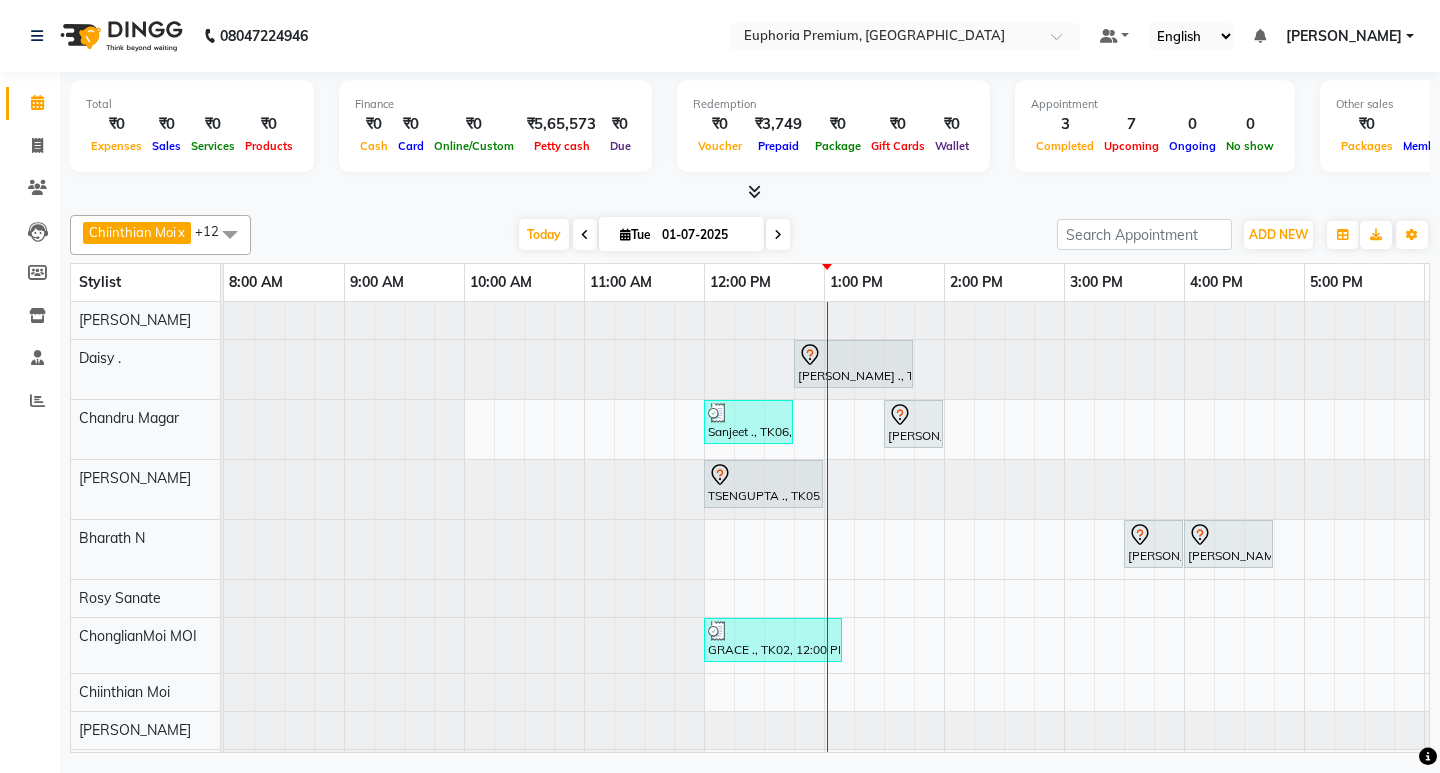 scroll, scrollTop: 131, scrollLeft: 0, axis: vertical 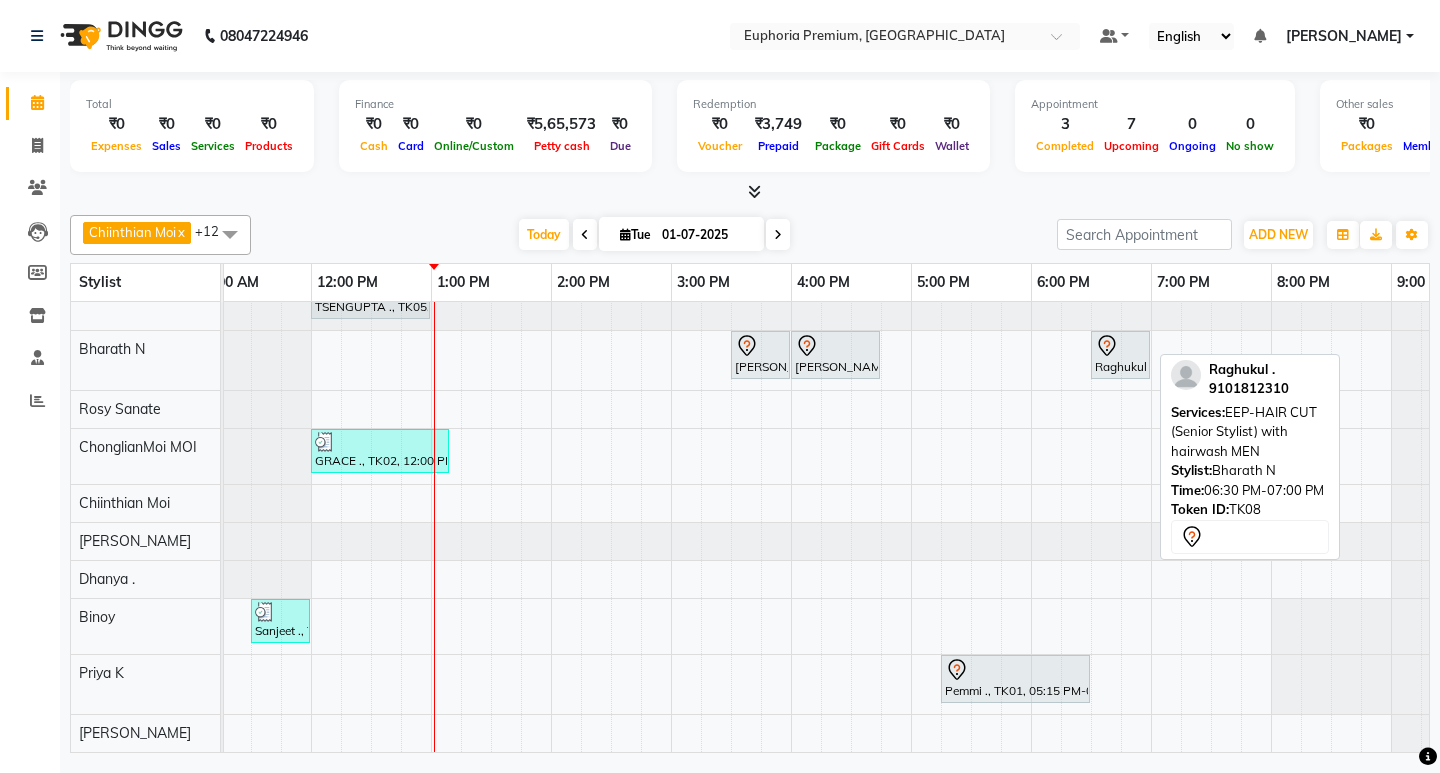 click on "Raghukul ., TK08, 06:30 PM-07:00 PM, EEP-HAIR CUT (Senior Stylist) with hairwash MEN" at bounding box center (1120, 355) 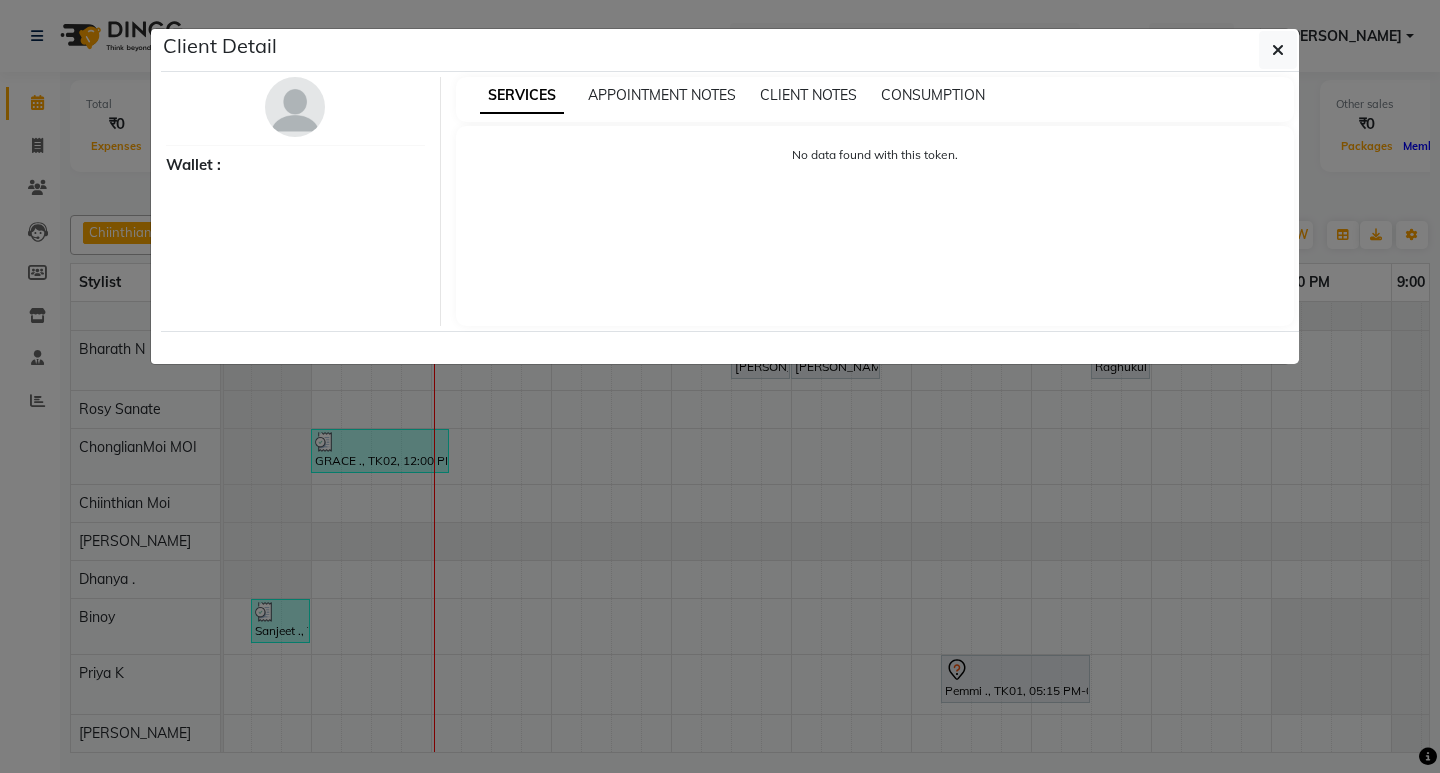 select on "7" 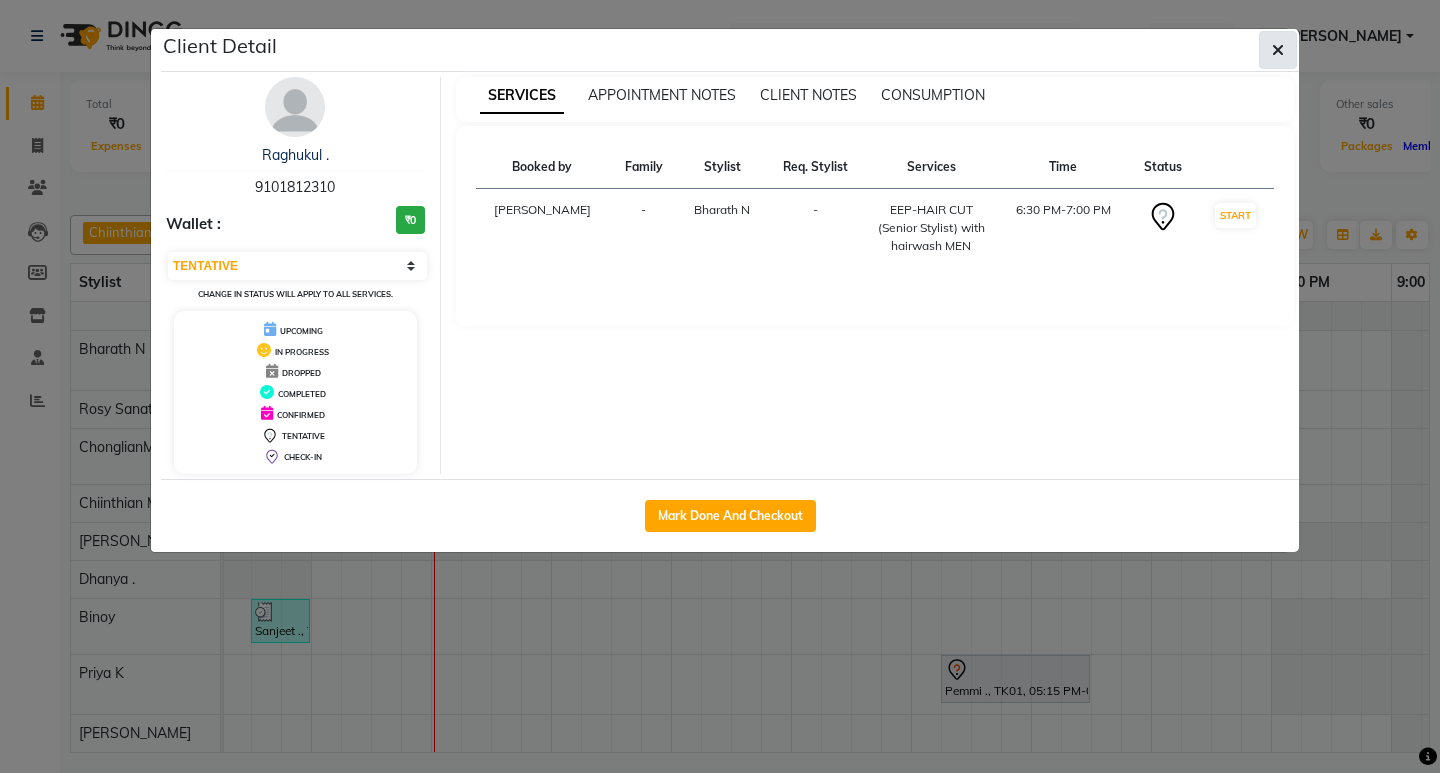 click 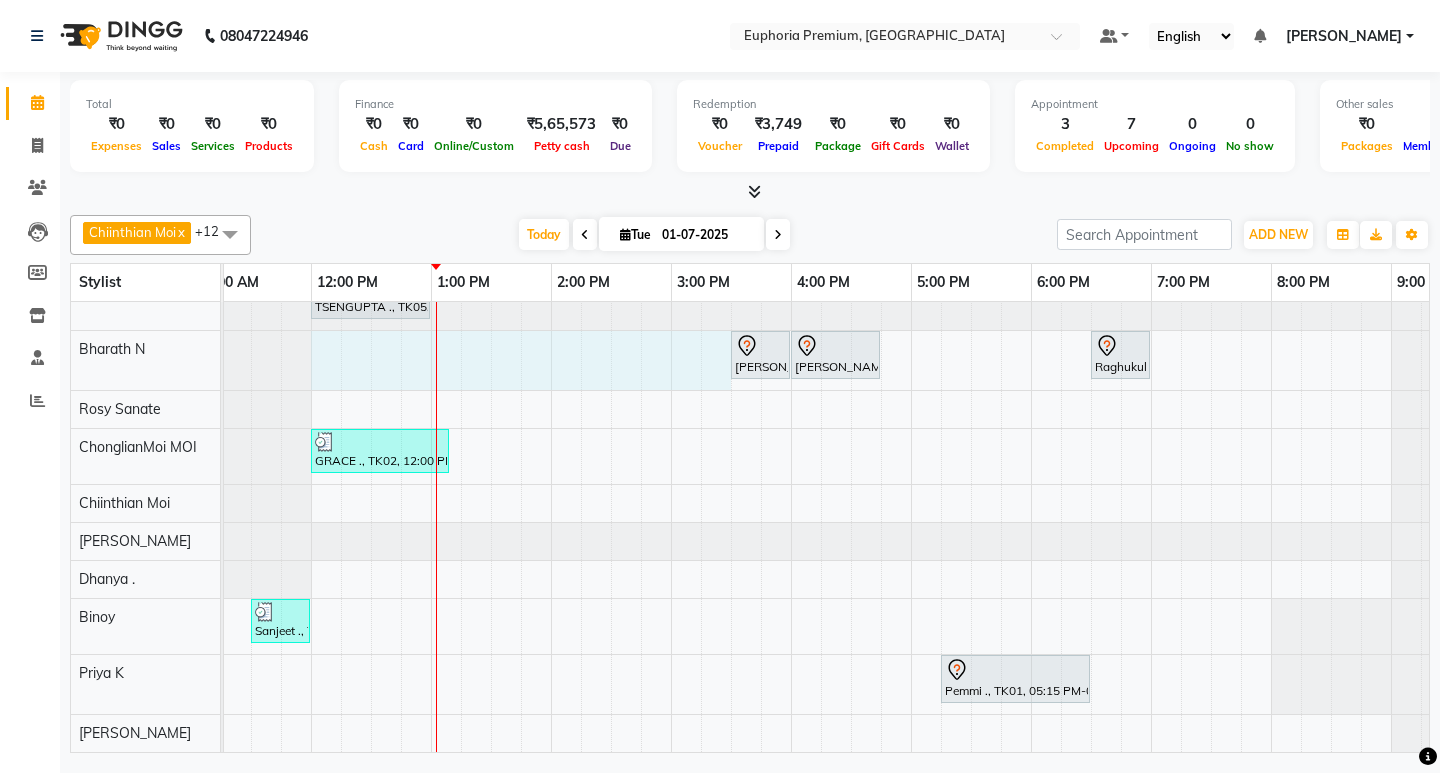 drag, startPoint x: 314, startPoint y: 328, endPoint x: 715, endPoint y: 354, distance: 401.842 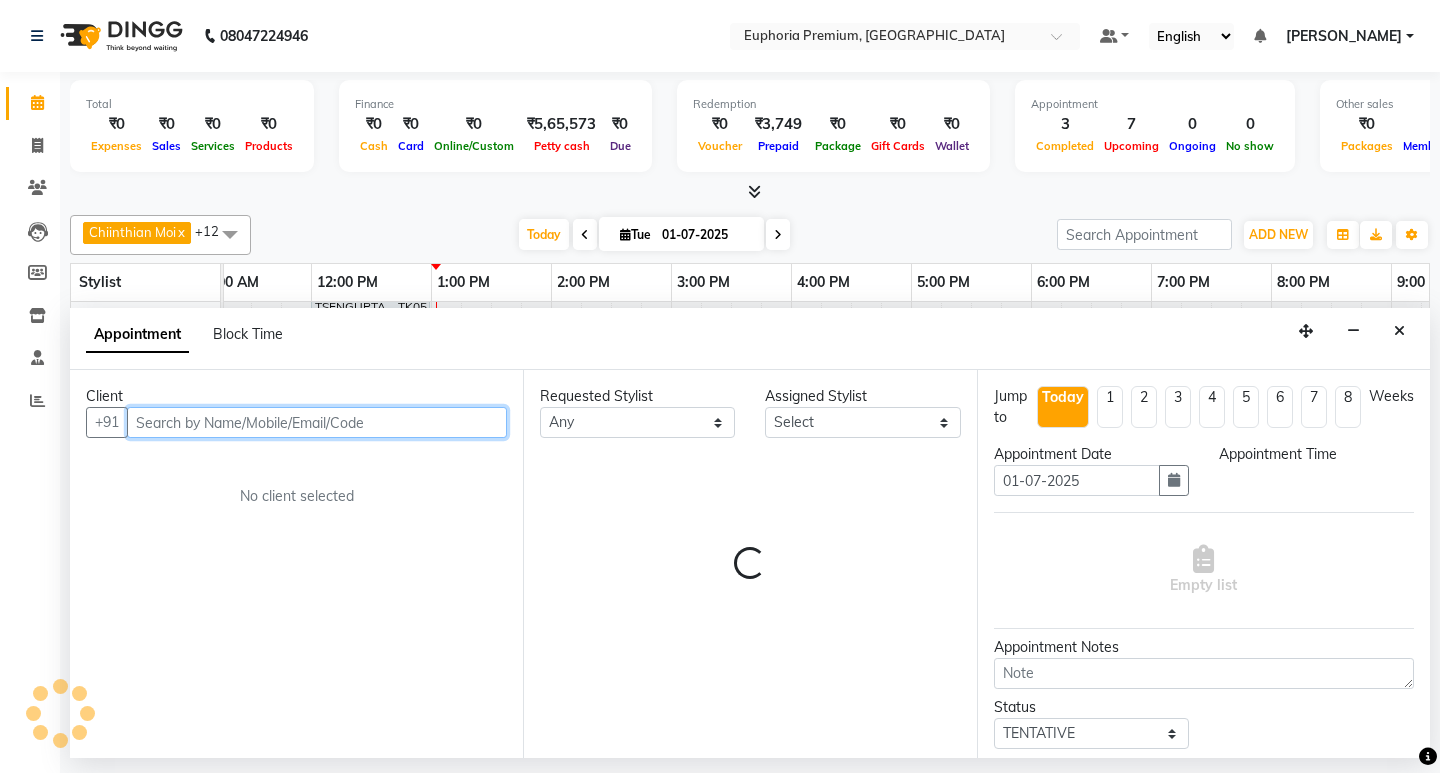 select on "720" 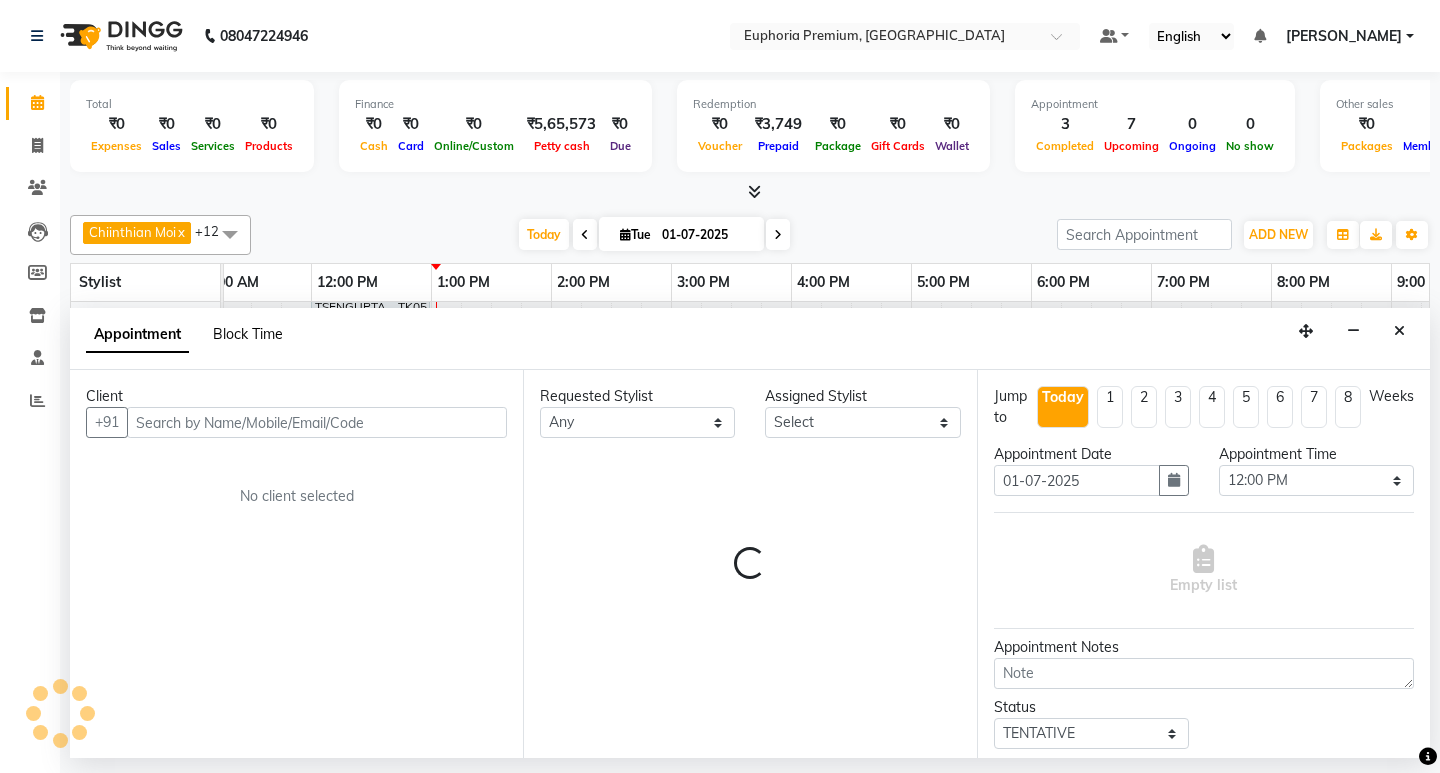 click on "Block Time" at bounding box center [248, 334] 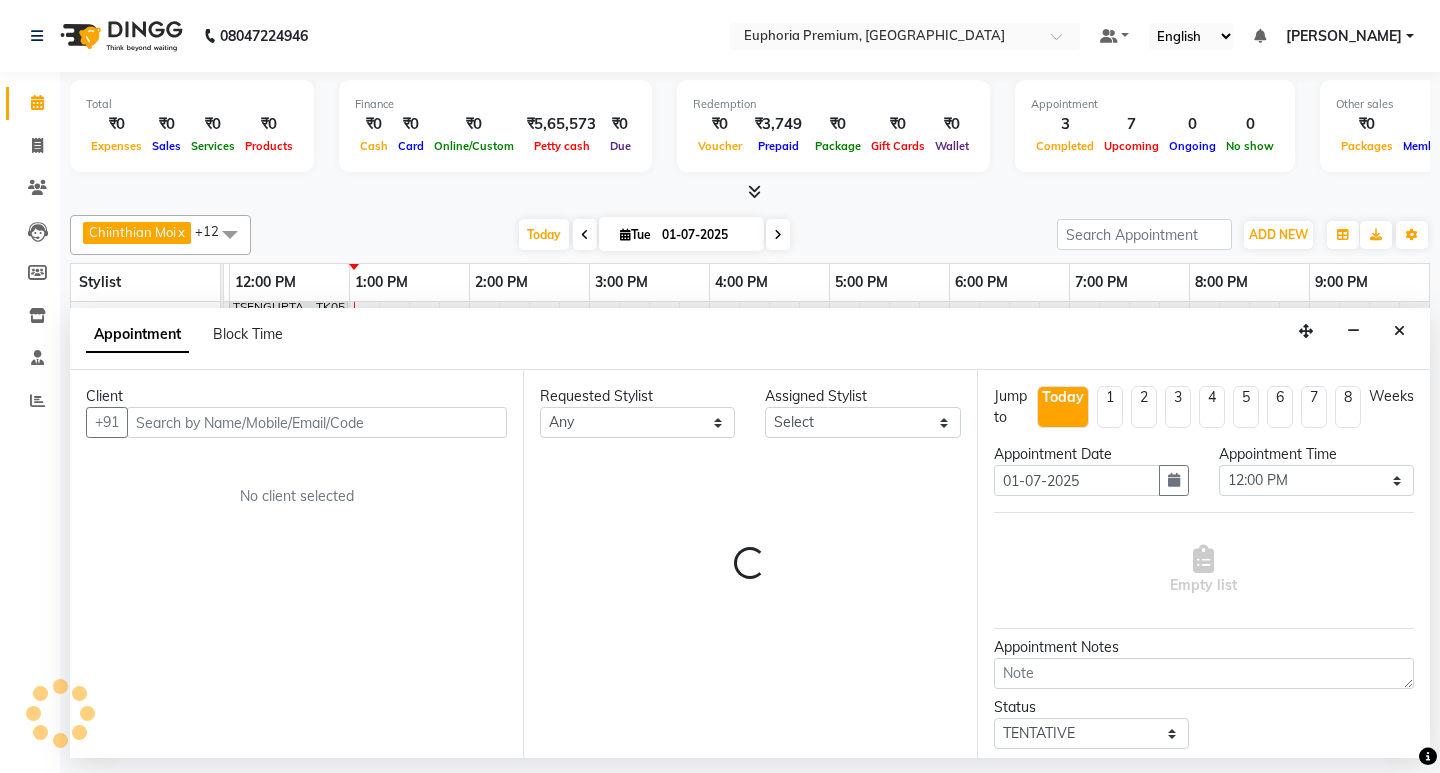 select on "720" 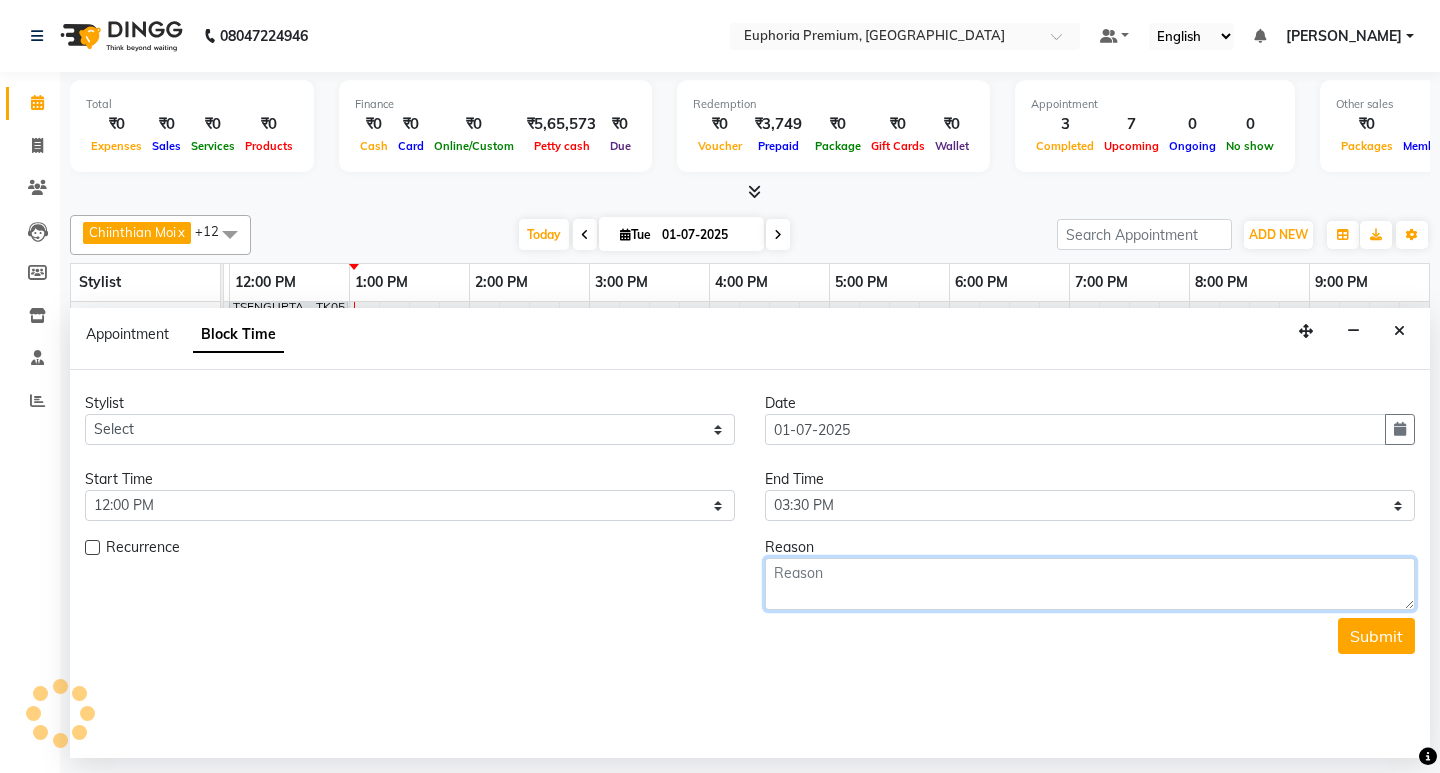 click at bounding box center [1090, 584] 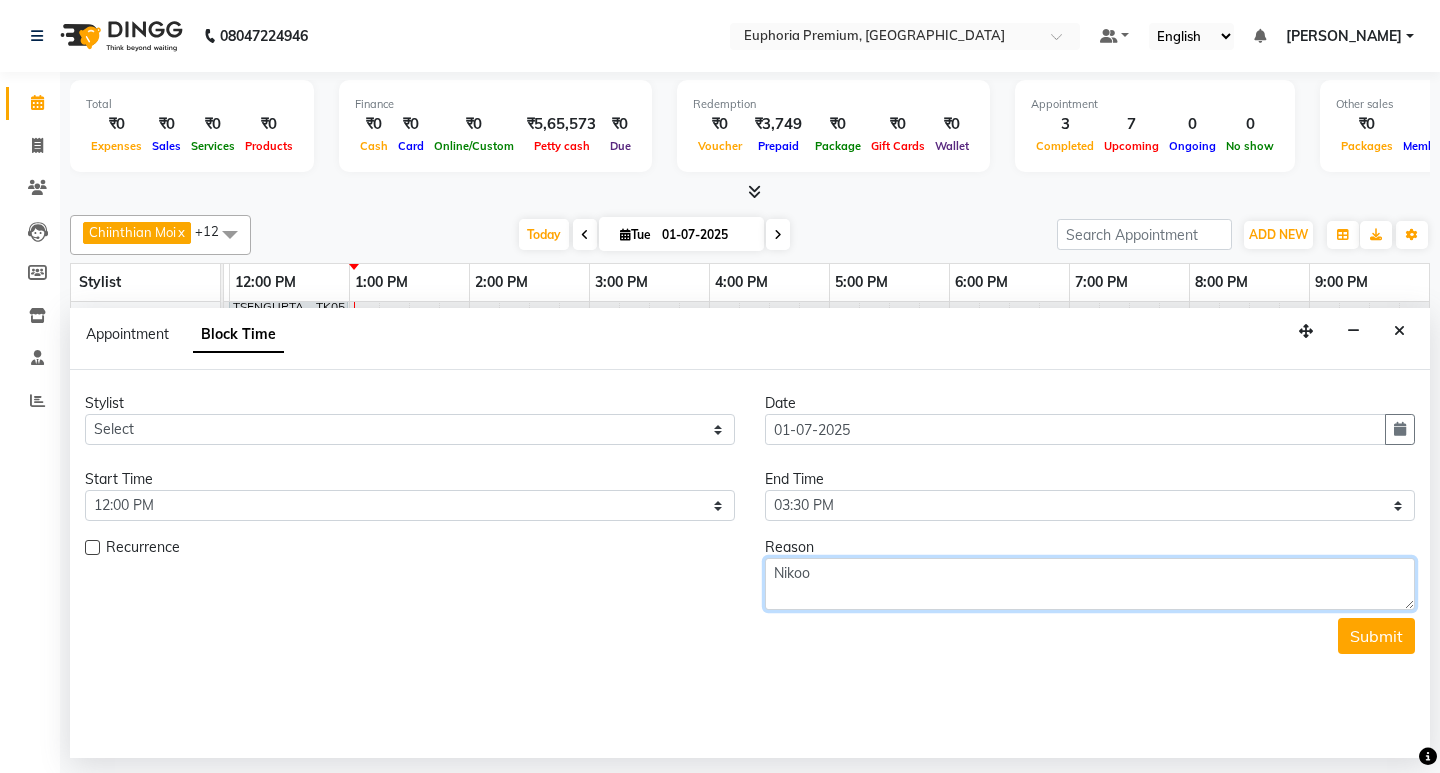 type on "Nikoo" 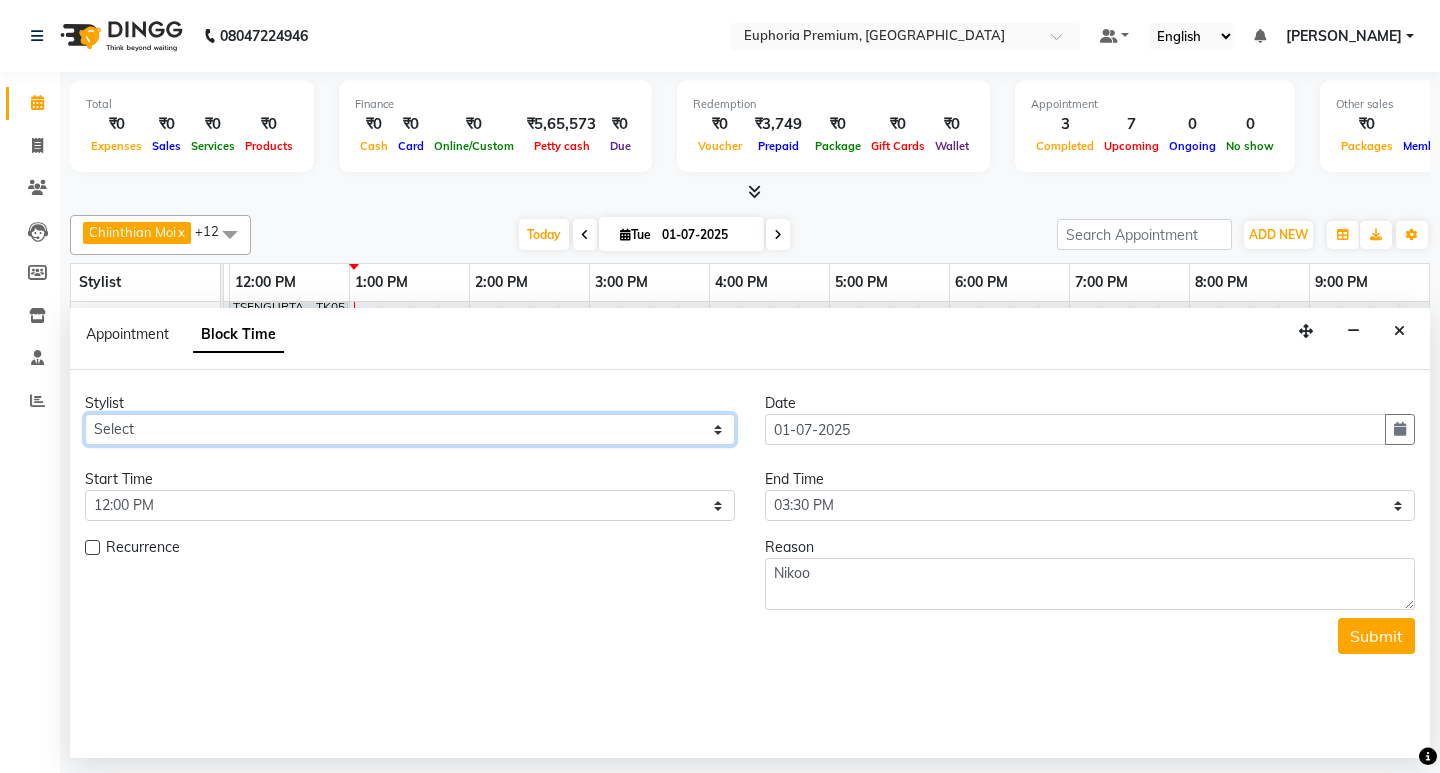 click on "Select Babu V Binoy  Chandru Magar ChonglianMoi MOI Daisy . Dhanya . Diya Khadka Fredrick Burrows Kishore K MRINALI MILI Pinky . Priya  K Rosy Sanate Savitha Vijayan Shishi L Vijayalakshmi M VISHON BAIDYA" at bounding box center [410, 429] 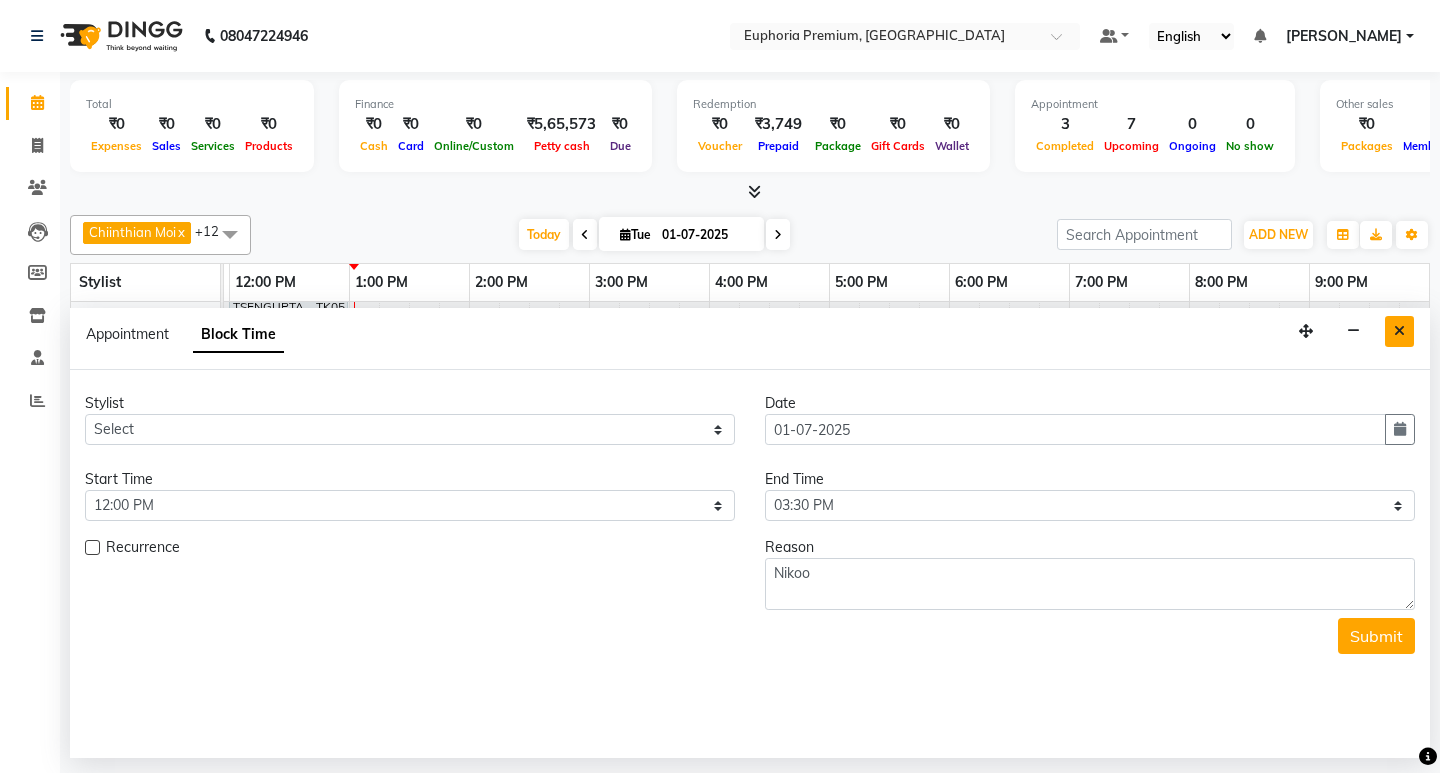 click at bounding box center (1399, 331) 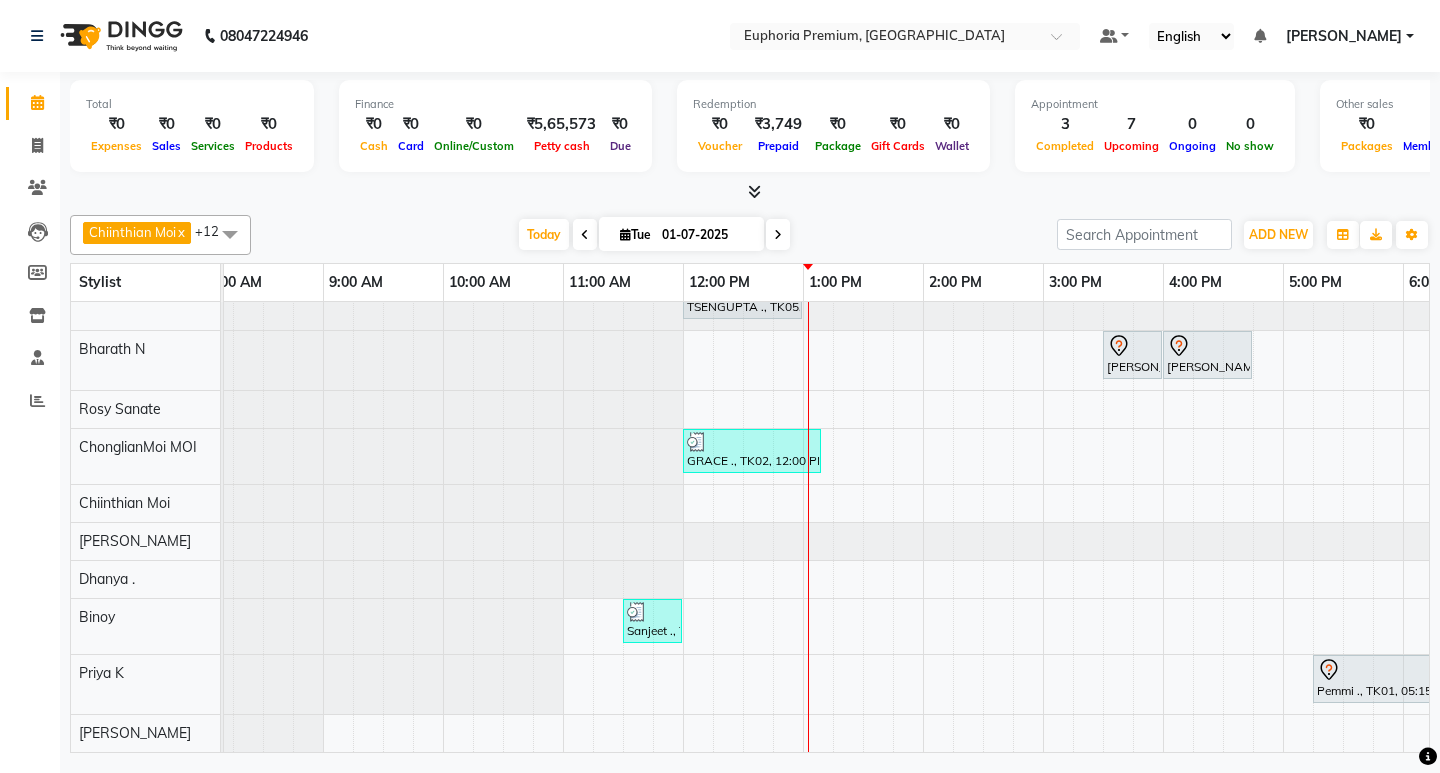 click on "Shanmuga Priya ., TK03, 12:45 PM-01:45 PM, EP-Artistic Cut - Senior Stylist     Sanjeet ., TK06, 12:00 PM-12:45 PM, EP-HAIR CUT (Creative Stylist) with hairwash MEN             Jerome, TK07, 01:30 PM-02:00 PM, EEP-HAIR CUT (Senior Stylist) with hairwash MEN             TSENGUPTA ., TK05, 12:00 PM-01:00 PM, EP-Regenerate (Intense Alchemy) M             Roshan ., TK04, 03:30 PM-04:00 PM, EP-Beard Trim/Design MEN             Roshan ., TK04, 04:00 PM-04:45 PM, EP-HAIR CUT (Creative Stylist) with hairwash MEN             Raghukul ., TK08, 06:30 PM-07:00 PM, EEP-HAIR CUT (Senior Stylist) with hairwash MEN     GRACE ., TK02, 12:00 PM-01:10 PM, EP-Detan Facial     Sanjeet ., TK06, 11:30 AM-12:00 PM, EP-Head Massage (30 Mins) w/o Hairwash             Pemmi ., TK01, 05:15 PM-06:30 PM, EP-Laser Under Arms" at bounding box center (1043, 432) 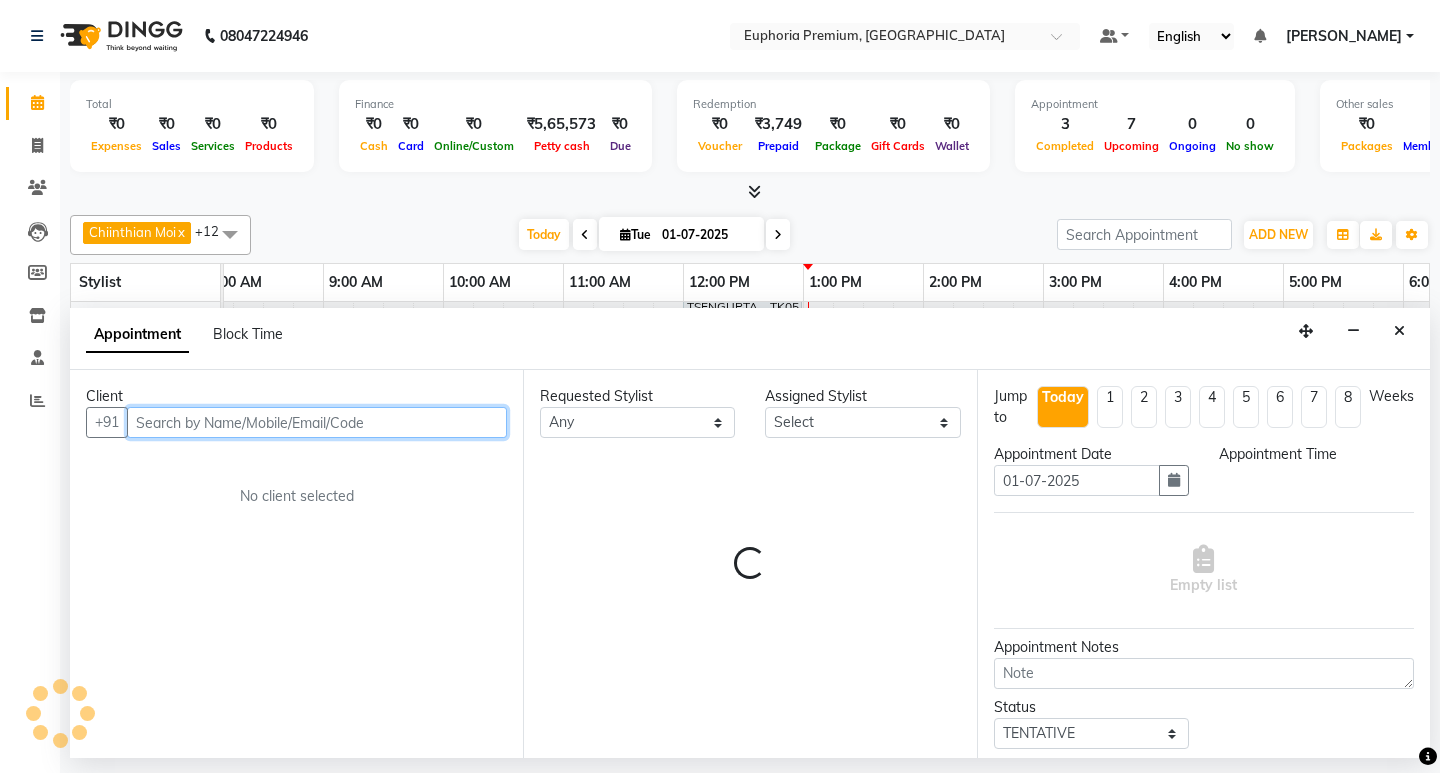 select on "810" 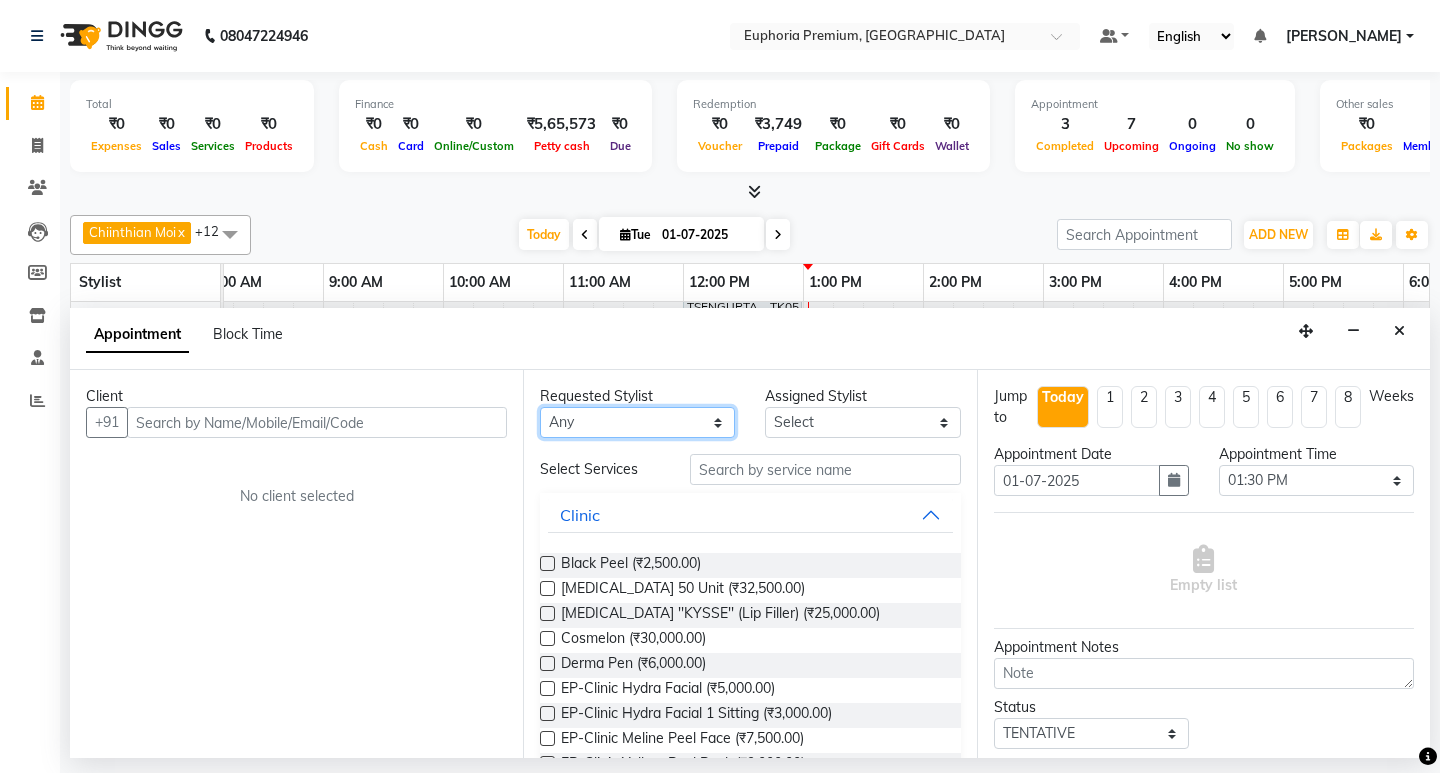 click on "Any Babu V Binoy  Chandru Magar ChonglianMoi MOI Daisy . Dhanya . Diya Khadka Fredrick Burrows Kishore K MRINALI MILI Pinky . Priya  K Rosy Sanate Savitha Vijayan Shishi L Vijayalakshmi M VISHON BAIDYA" at bounding box center [637, 422] 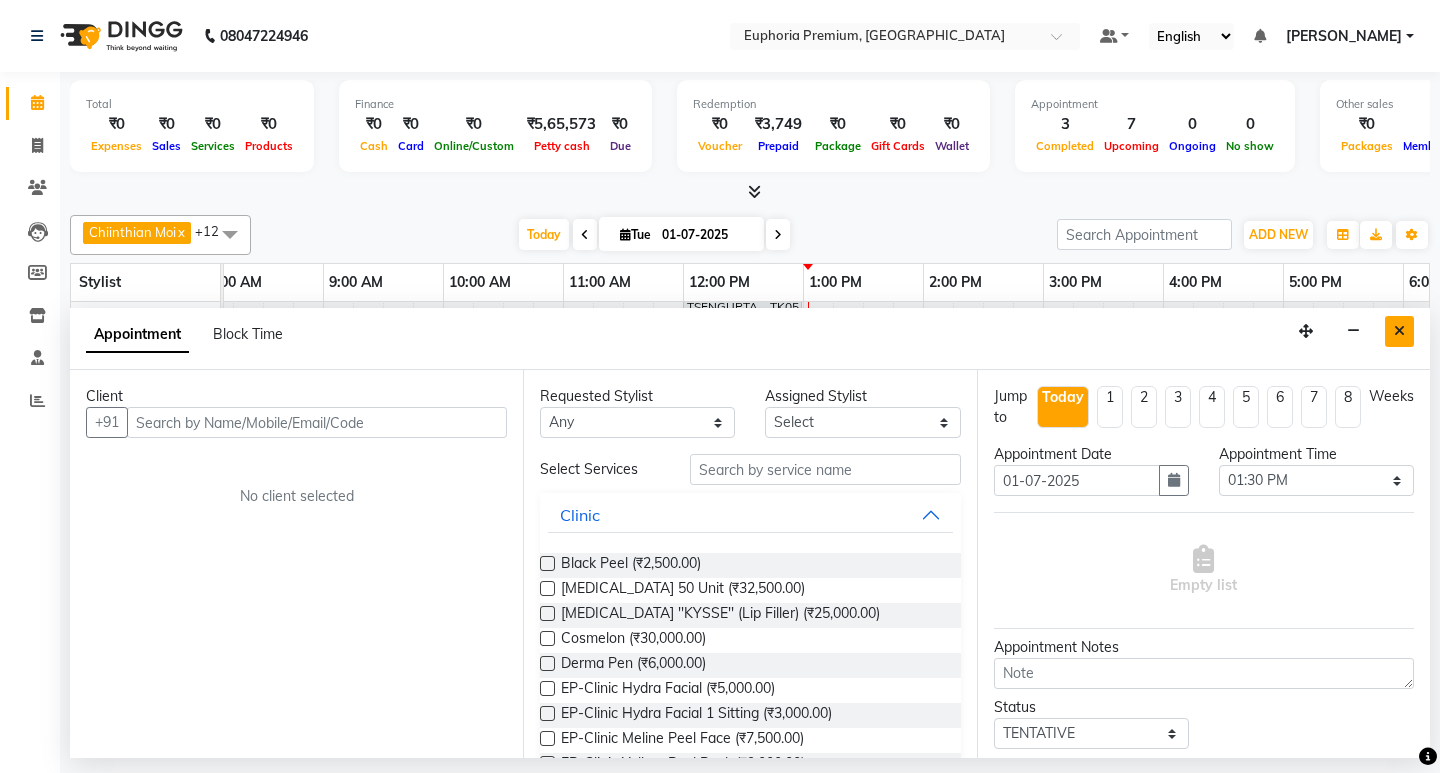 click at bounding box center (1399, 331) 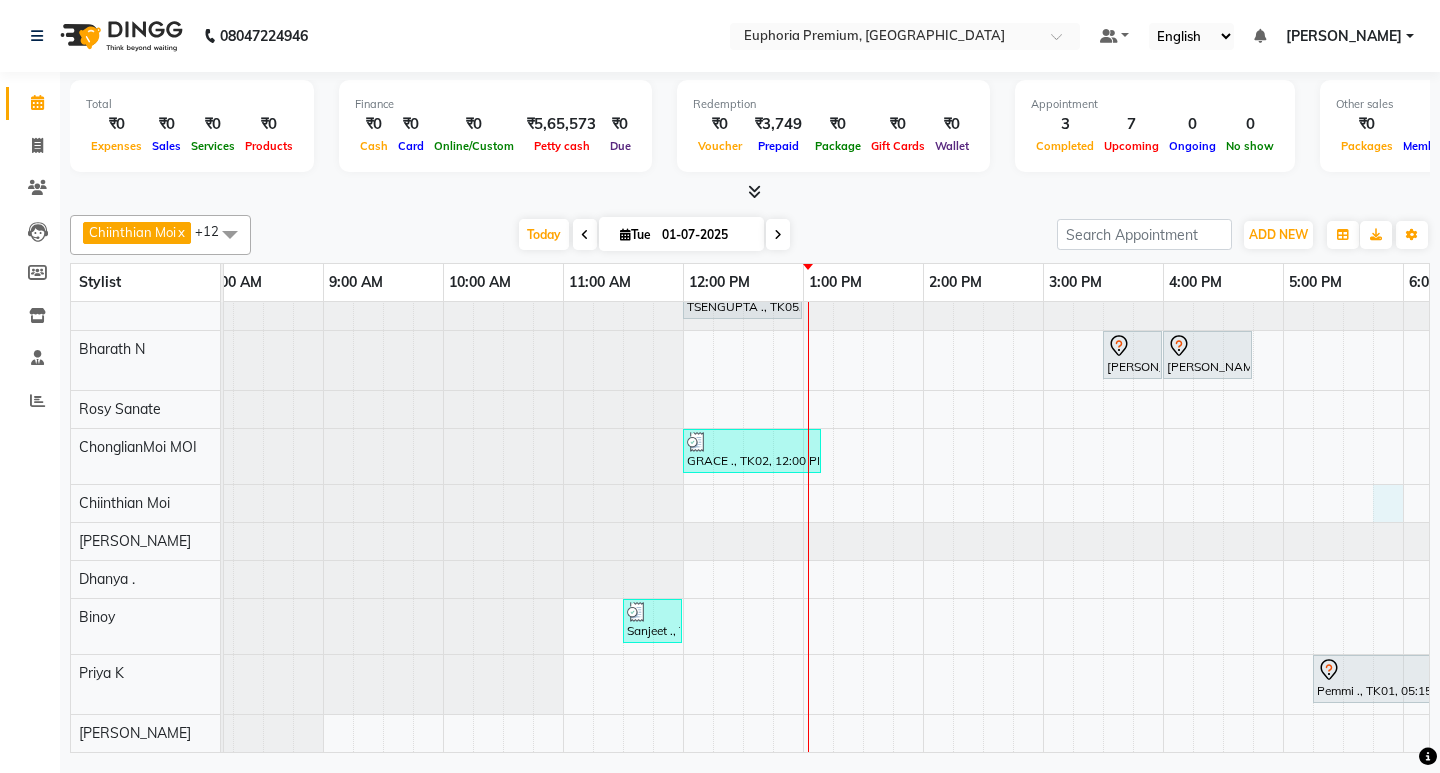 click on "Shanmuga Priya ., TK03, 12:45 PM-01:45 PM, EP-Artistic Cut - Senior Stylist     Sanjeet ., TK06, 12:00 PM-12:45 PM, EP-HAIR CUT (Creative Stylist) with hairwash MEN             Jerome, TK07, 01:30 PM-02:00 PM, EEP-HAIR CUT (Senior Stylist) with hairwash MEN             TSENGUPTA ., TK05, 12:00 PM-01:00 PM, EP-Regenerate (Intense Alchemy) M             Roshan ., TK04, 03:30 PM-04:00 PM, EP-Beard Trim/Design MEN             Roshan ., TK04, 04:00 PM-04:45 PM, EP-HAIR CUT (Creative Stylist) with hairwash MEN             Raghukul ., TK08, 06:30 PM-07:00 PM, EEP-HAIR CUT (Senior Stylist) with hairwash MEN     GRACE ., TK02, 12:00 PM-01:10 PM, EP-Detan Facial     Sanjeet ., TK06, 11:30 AM-12:00 PM, EP-Head Massage (30 Mins) w/o Hairwash             Pemmi ., TK01, 05:15 PM-06:30 PM, EP-Laser Under Arms" at bounding box center (1043, 432) 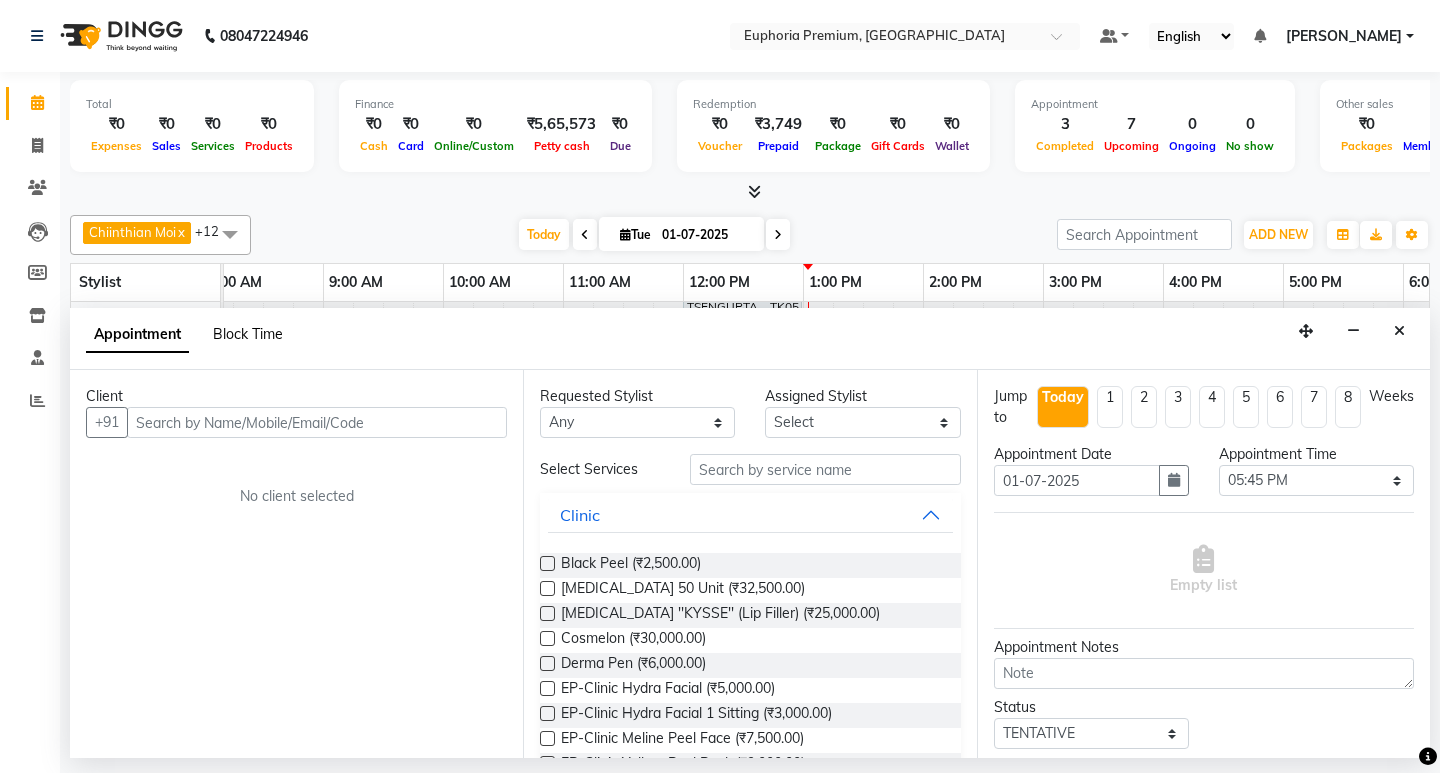 click on "Block Time" at bounding box center (248, 334) 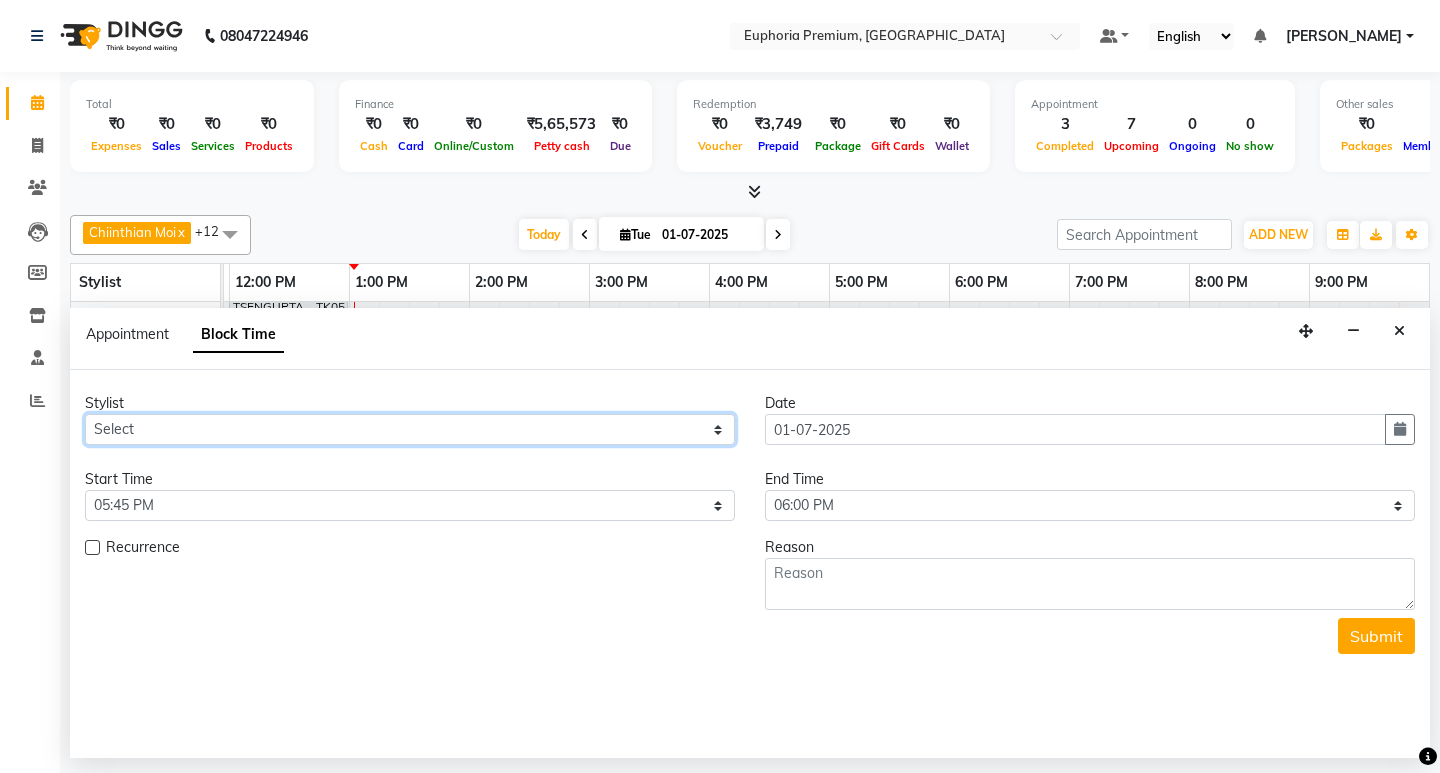 click on "Select Babu V Binoy  Chandru Magar ChonglianMoi MOI Daisy . Dhanya . Diya Khadka Fredrick Burrows Kishore K MRINALI MILI Pinky . Priya  K Rosy Sanate Savitha Vijayan Shishi L Vijayalakshmi M VISHON BAIDYA" at bounding box center (410, 429) 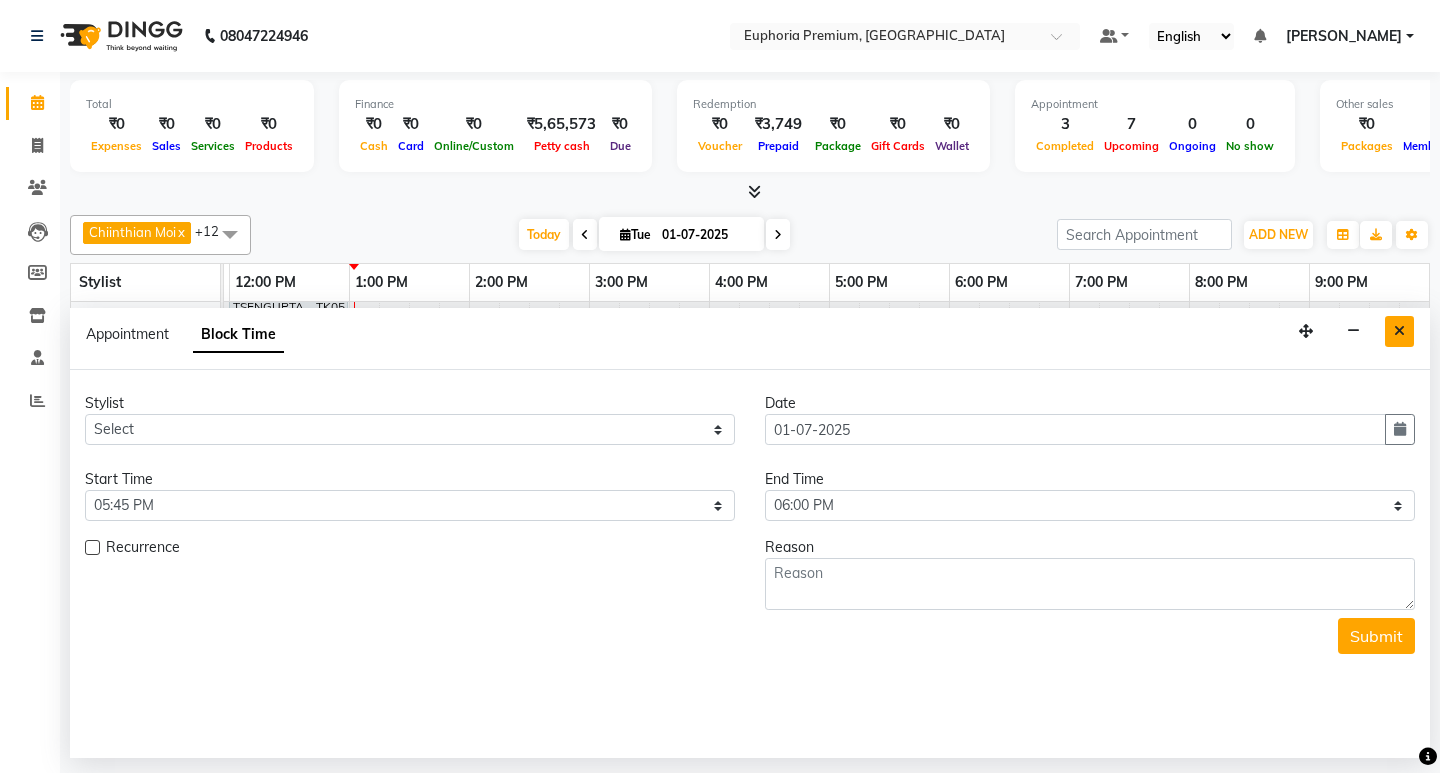click at bounding box center [1399, 331] 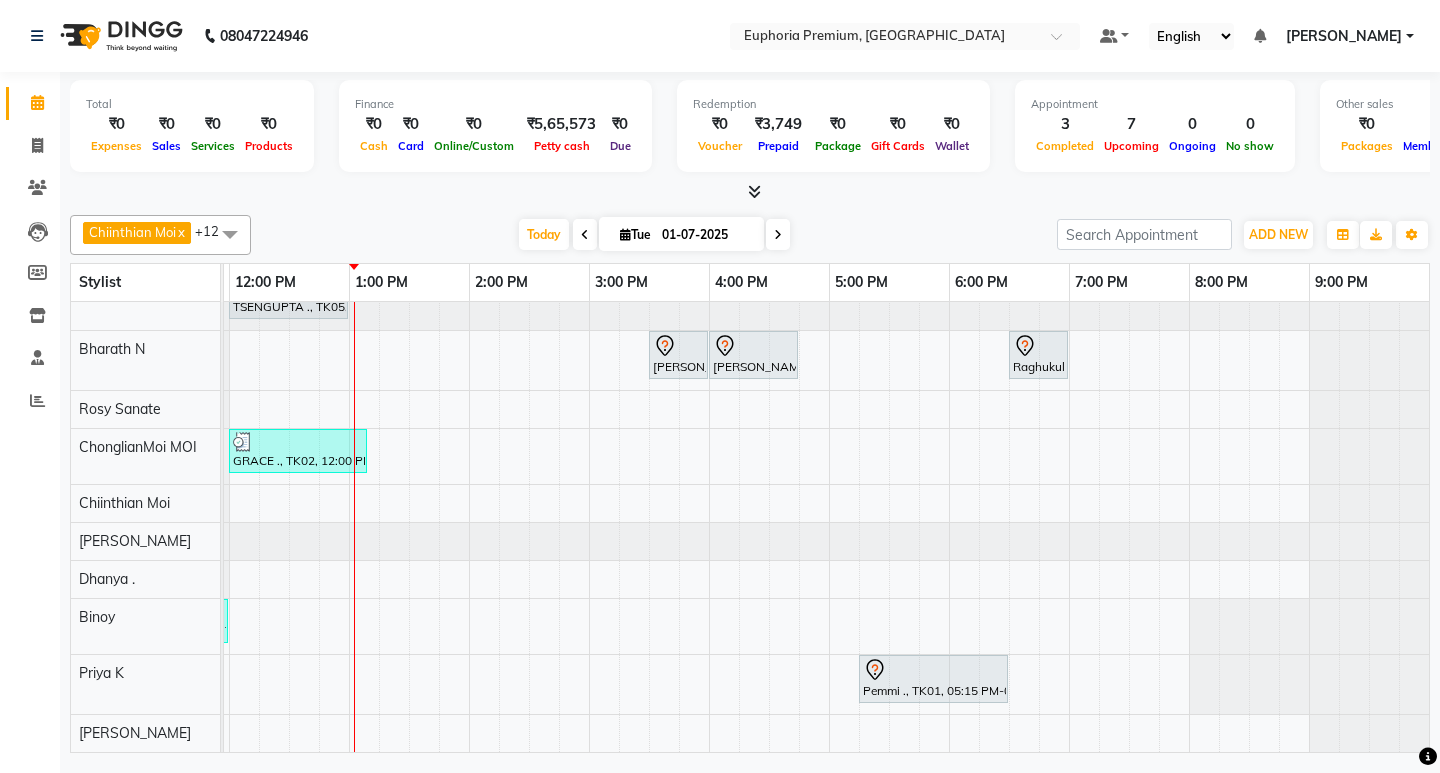 click at bounding box center [230, 234] 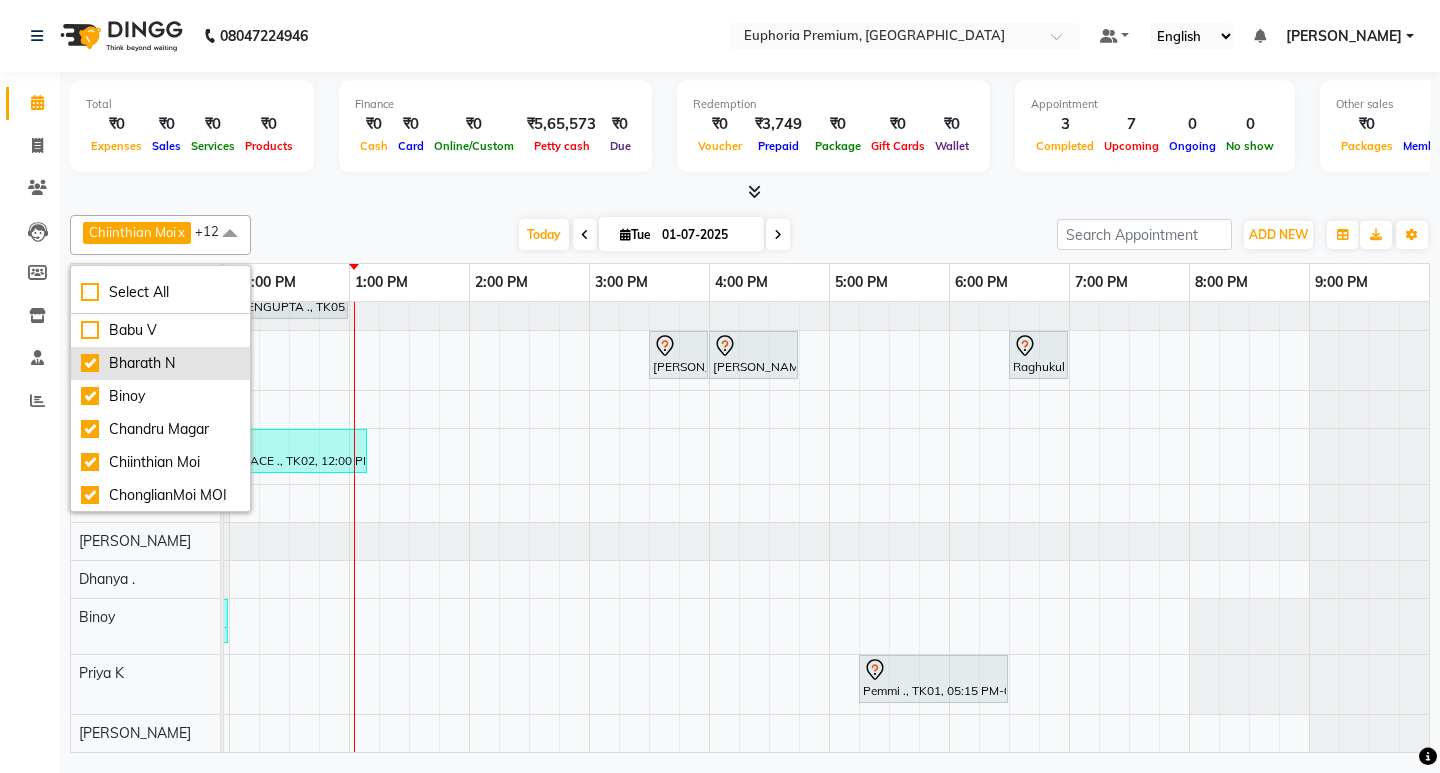 click on "Bharath N" at bounding box center [160, 363] 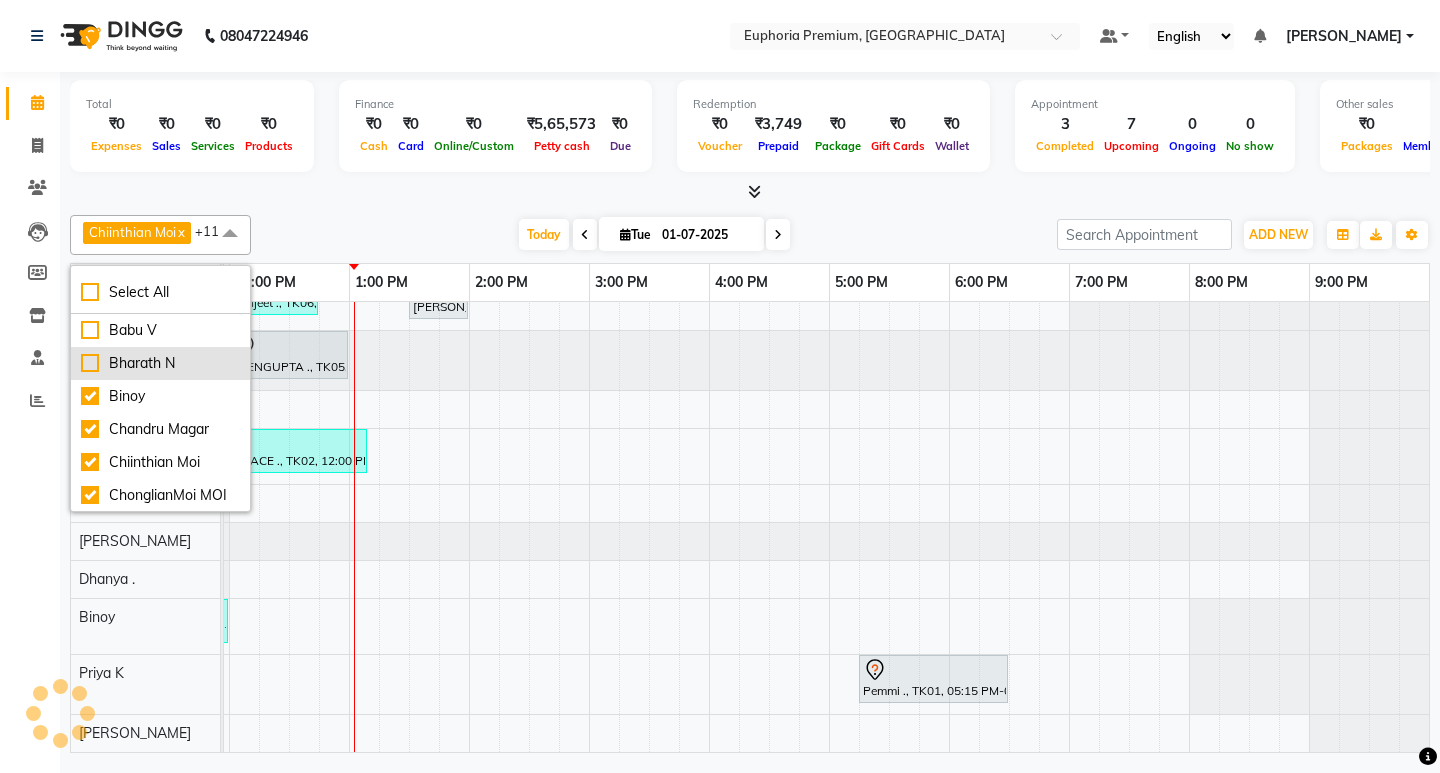 scroll, scrollTop: 144, scrollLeft: 0, axis: vertical 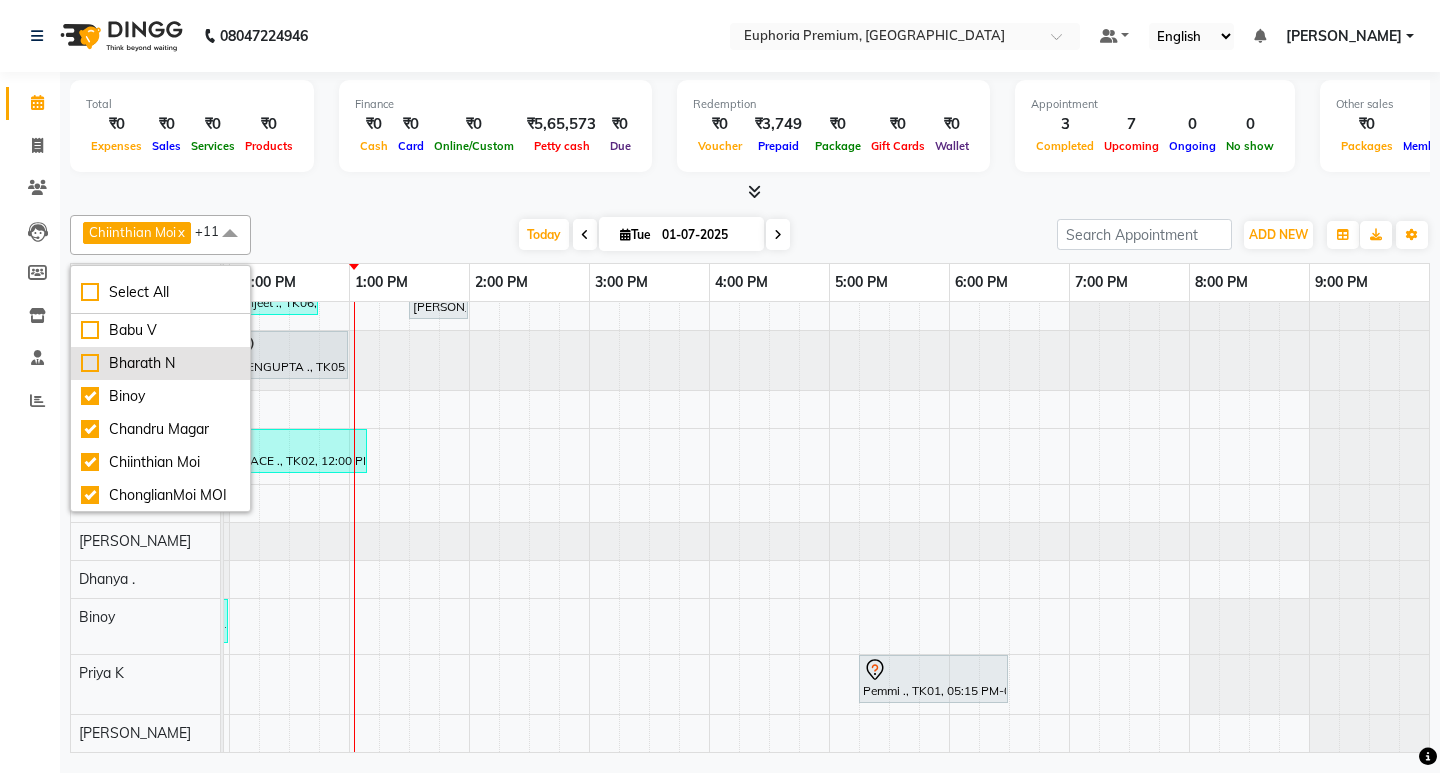 click on "Bharath N" at bounding box center [160, 363] 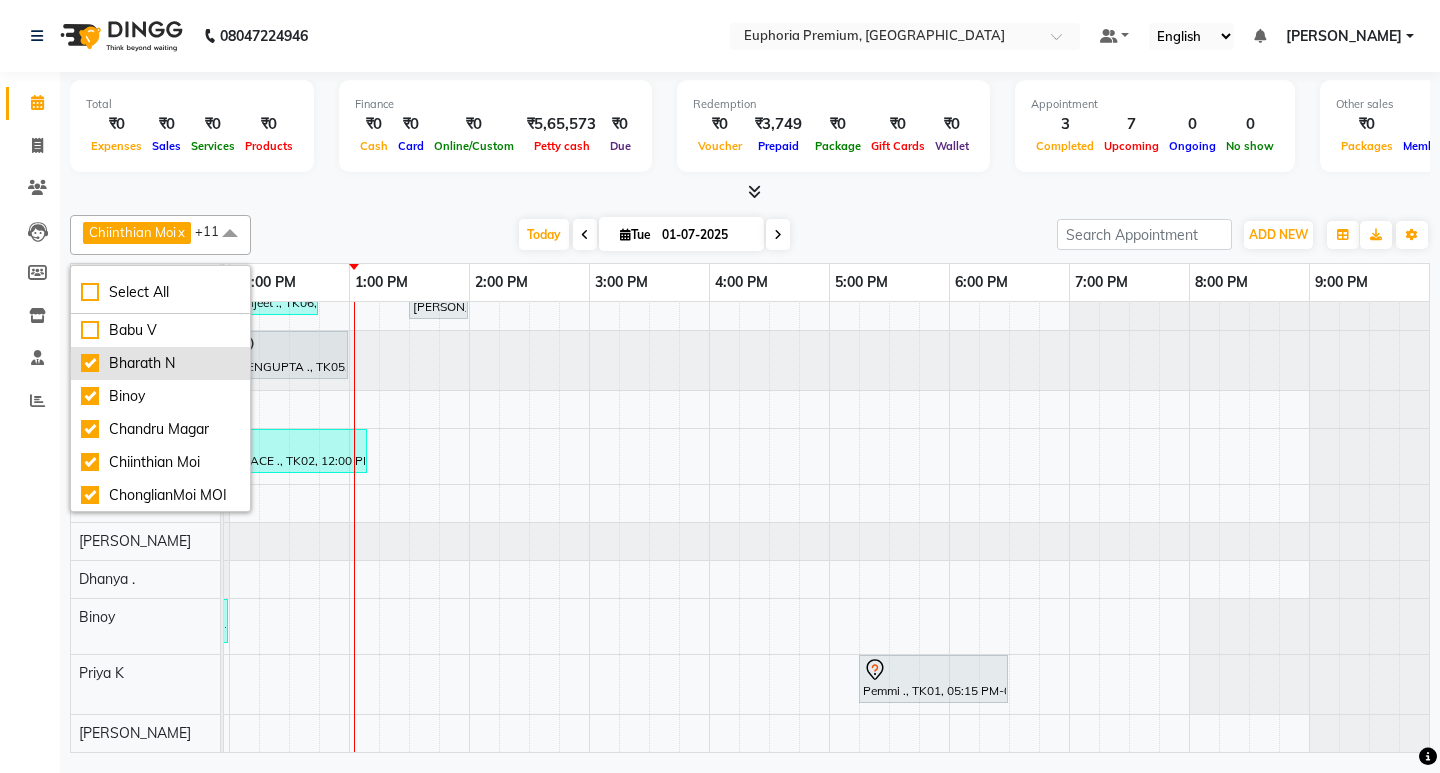 checkbox on "true" 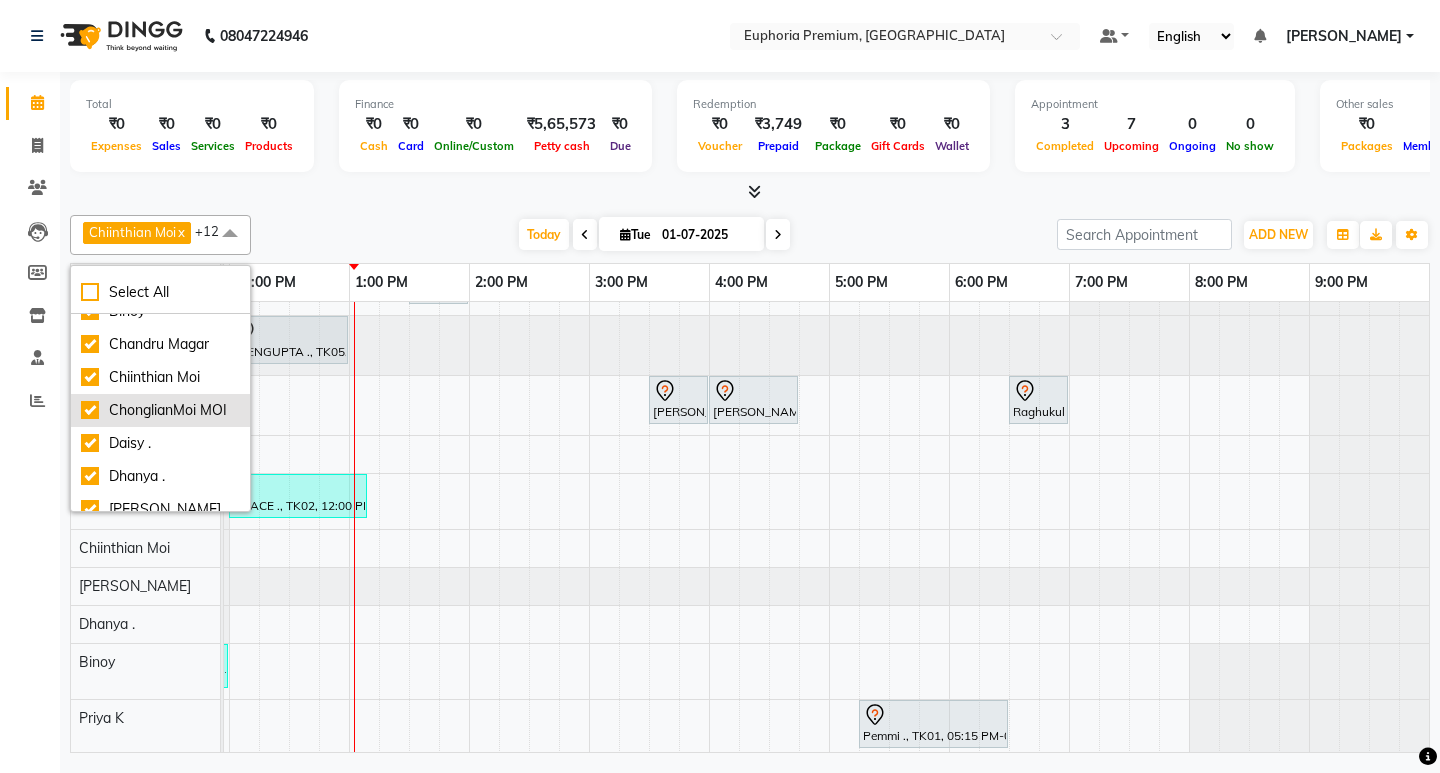 scroll, scrollTop: 89, scrollLeft: 0, axis: vertical 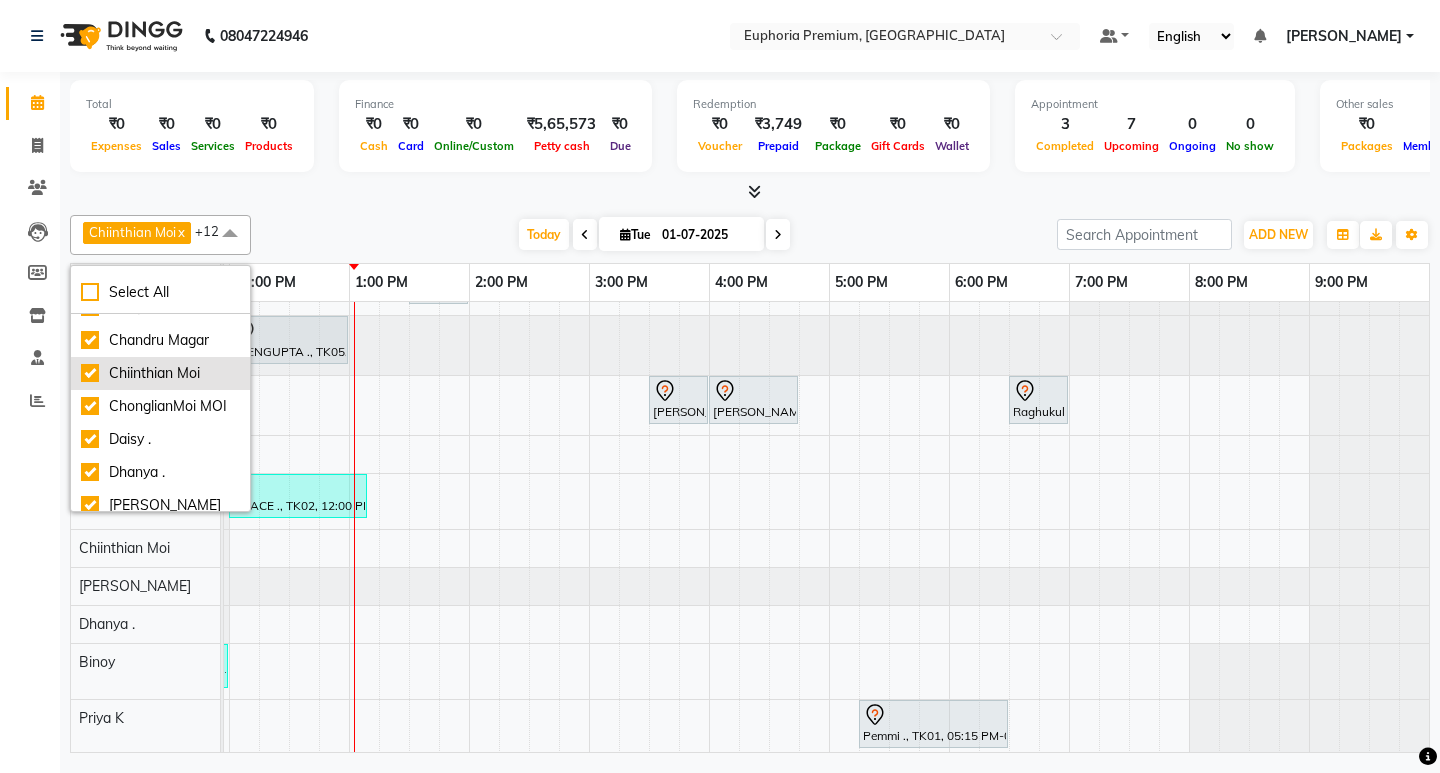 click on "Chiinthian Moi" at bounding box center (160, 373) 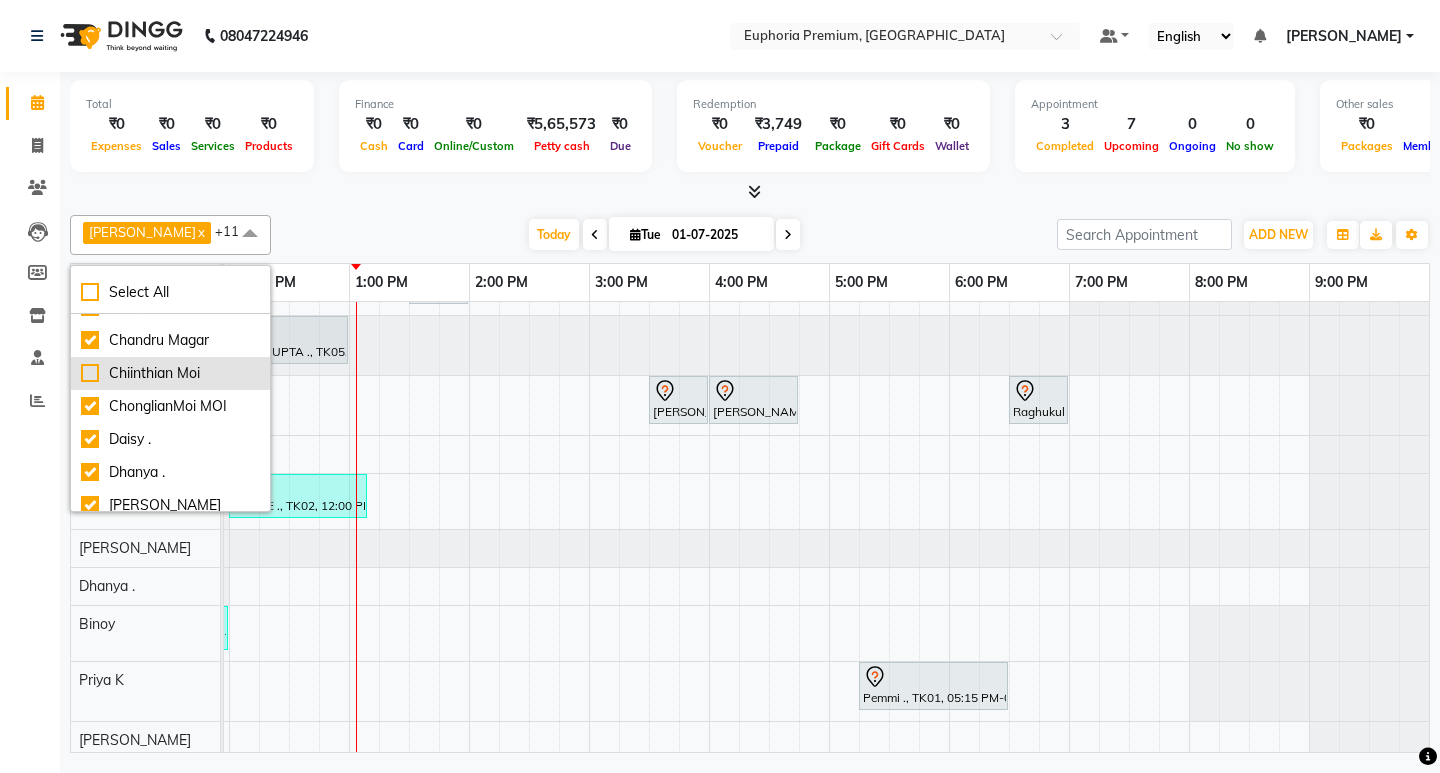 click on "Chiinthian Moi" at bounding box center (170, 373) 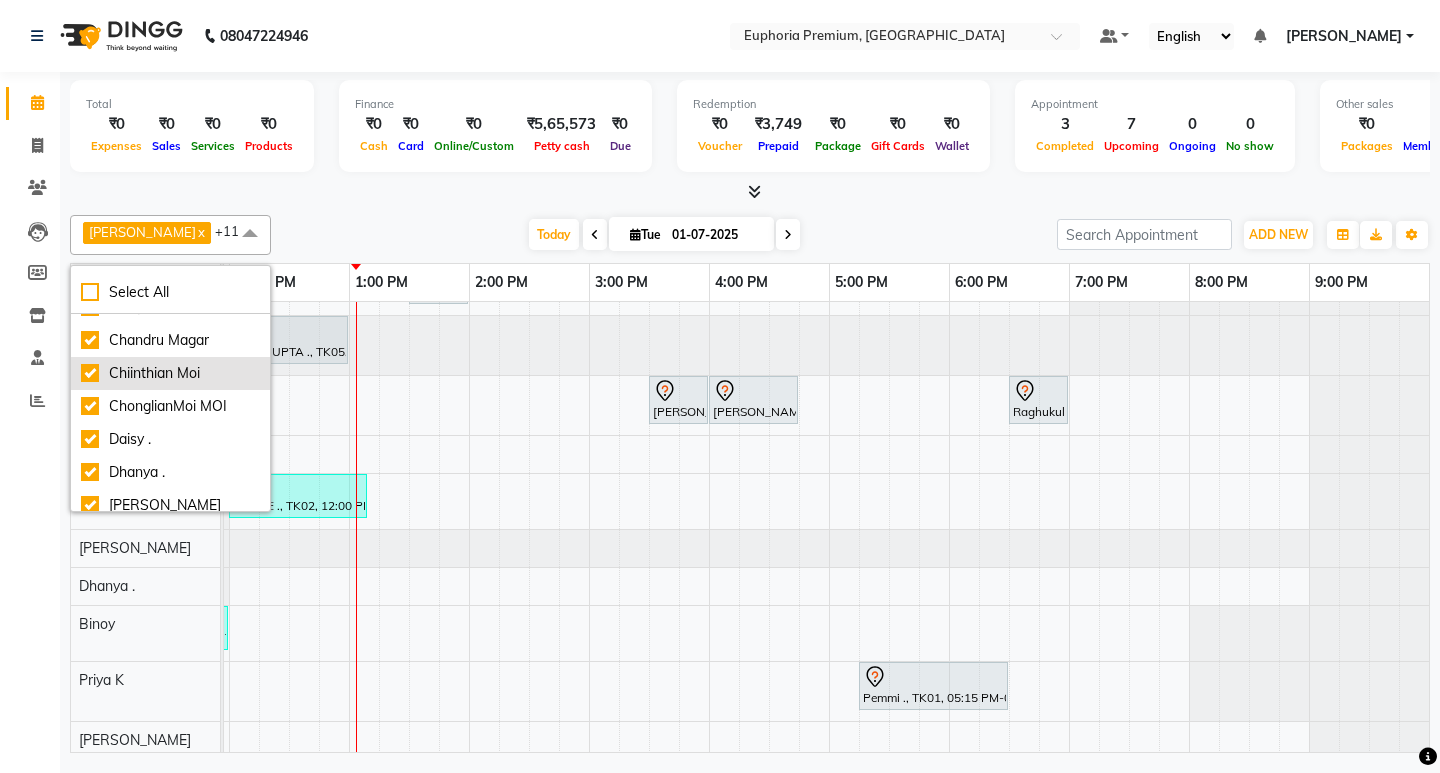 checkbox on "true" 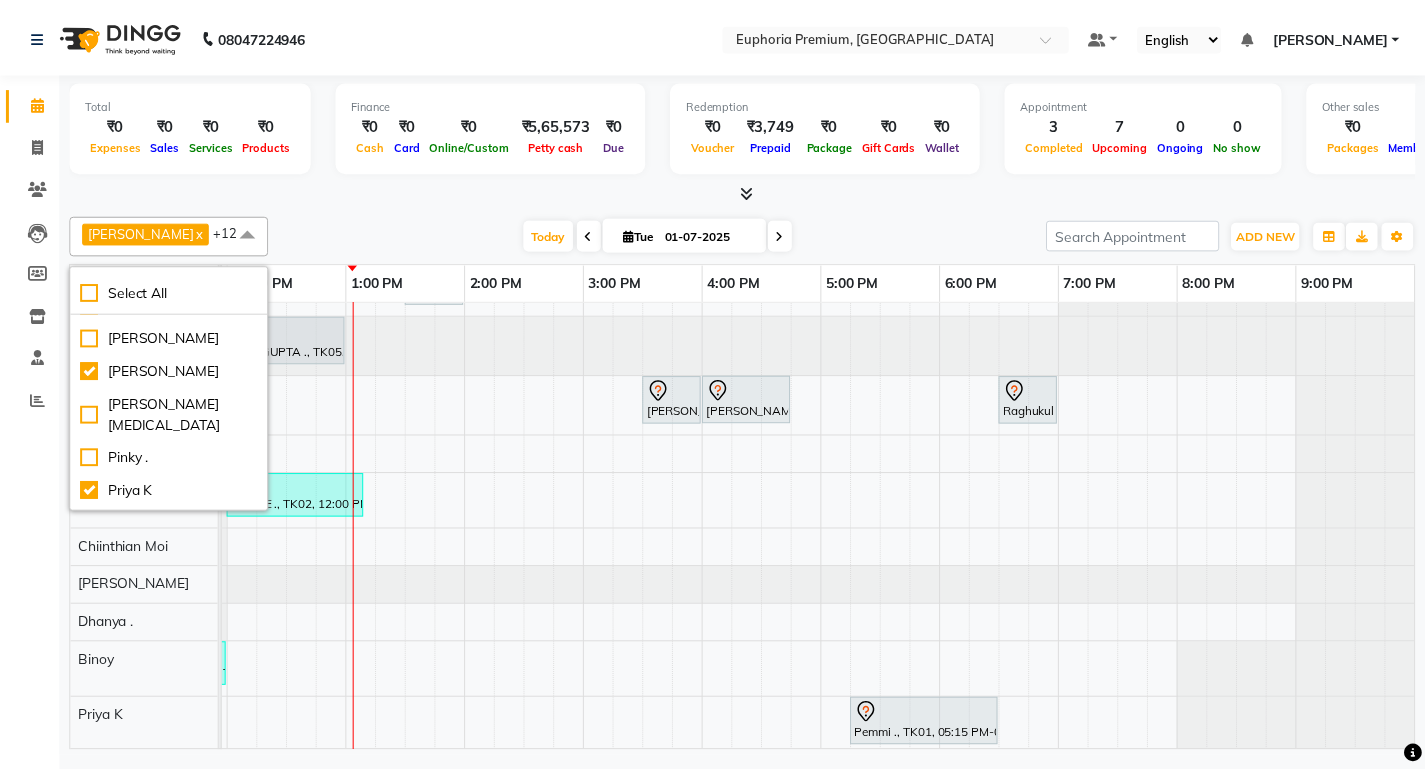 scroll, scrollTop: 389, scrollLeft: 0, axis: vertical 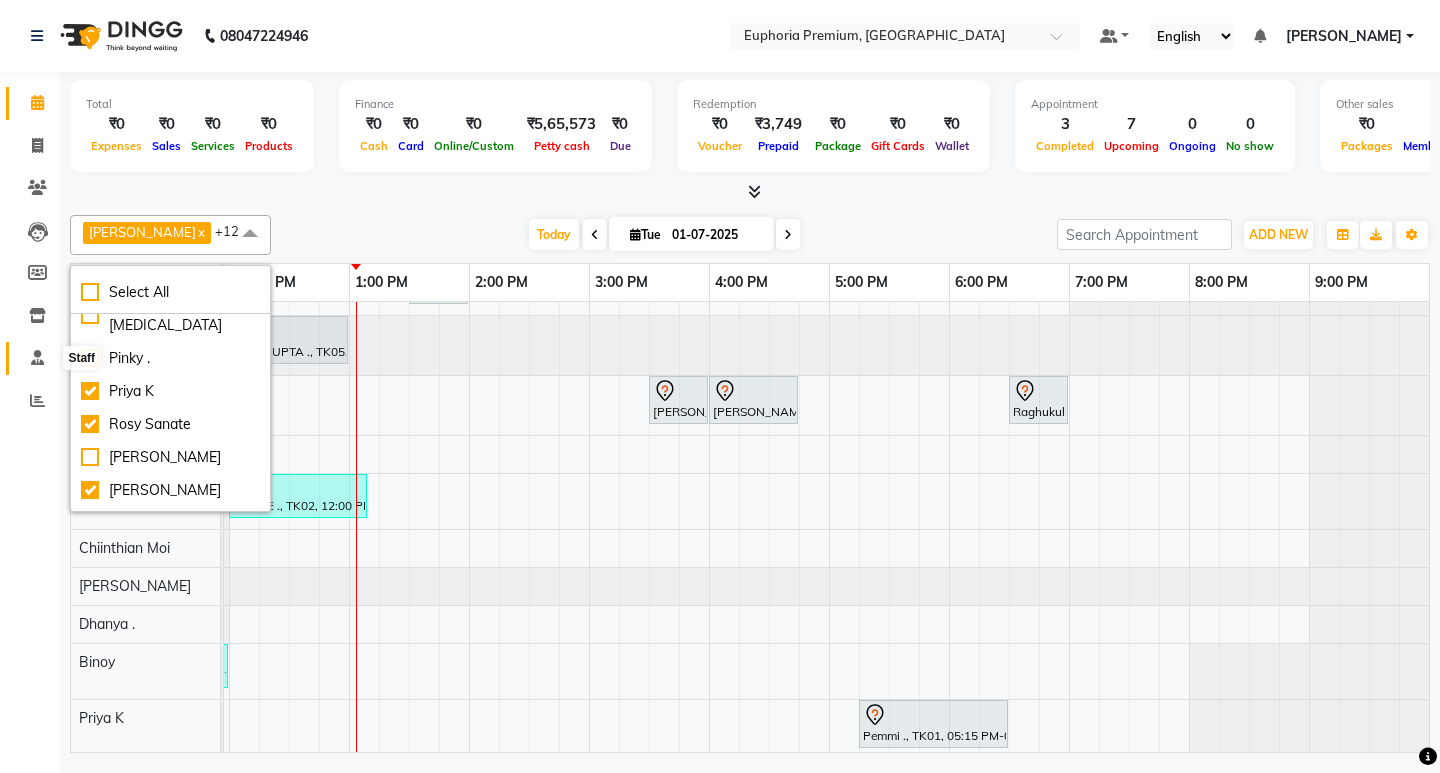 click 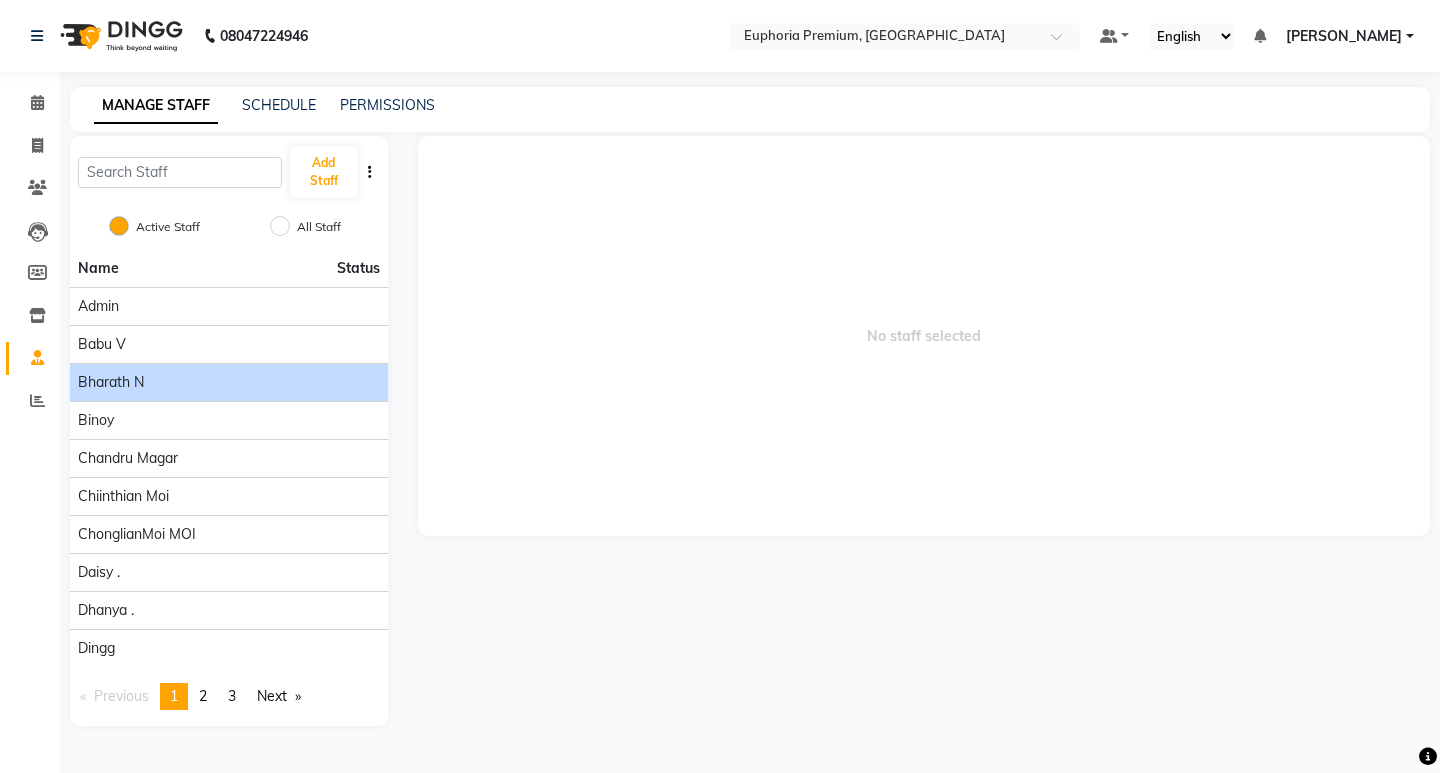 click on "Bharath N" 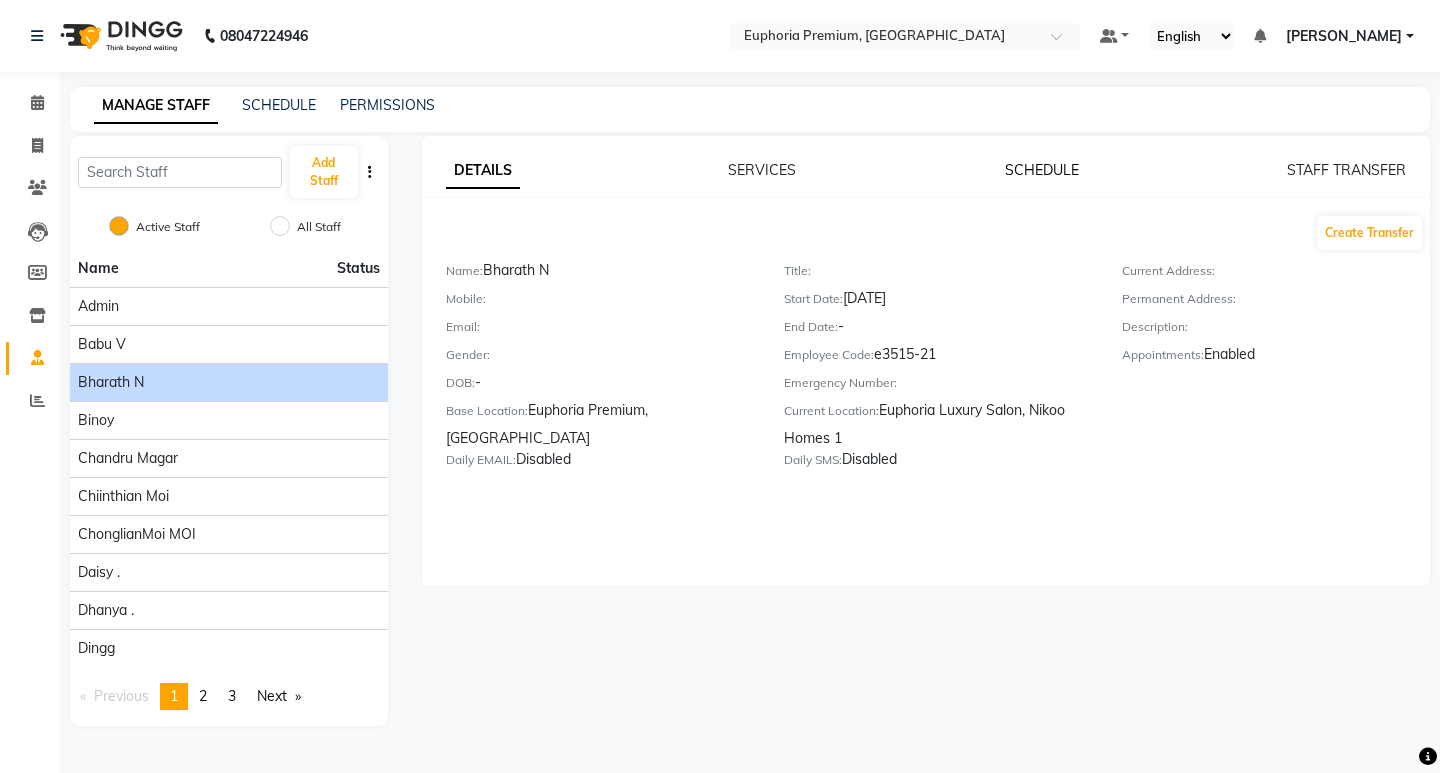 click on "SCHEDULE" 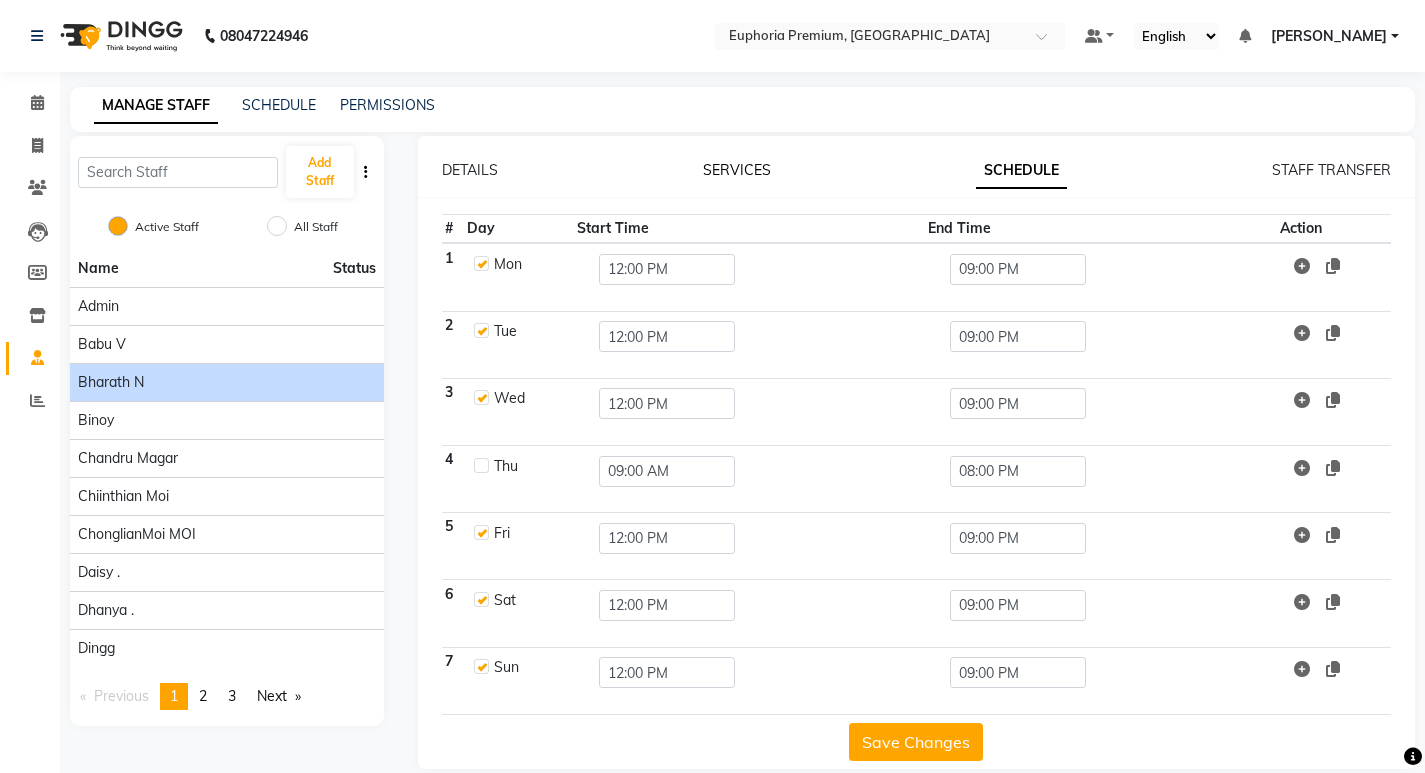 click on "SERVICES" 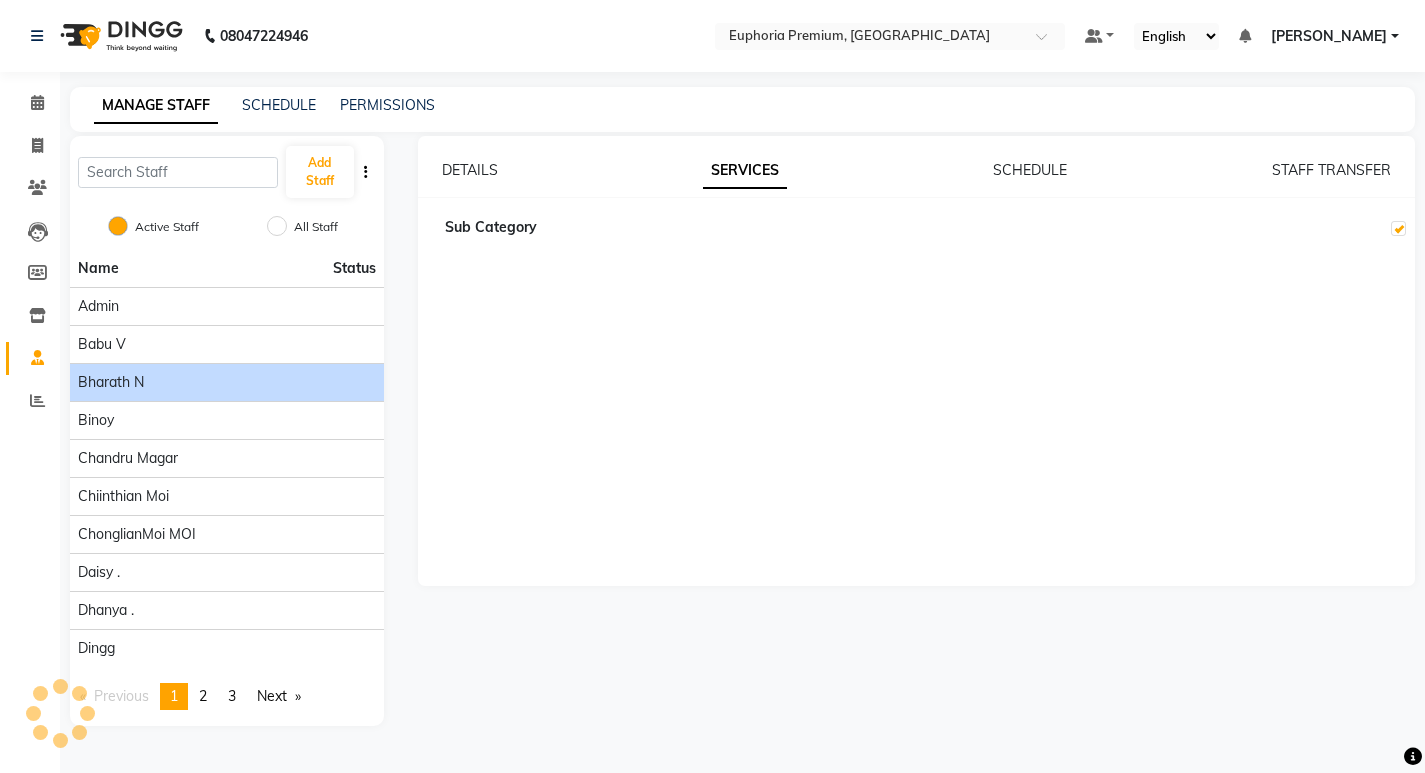 checkbox on "true" 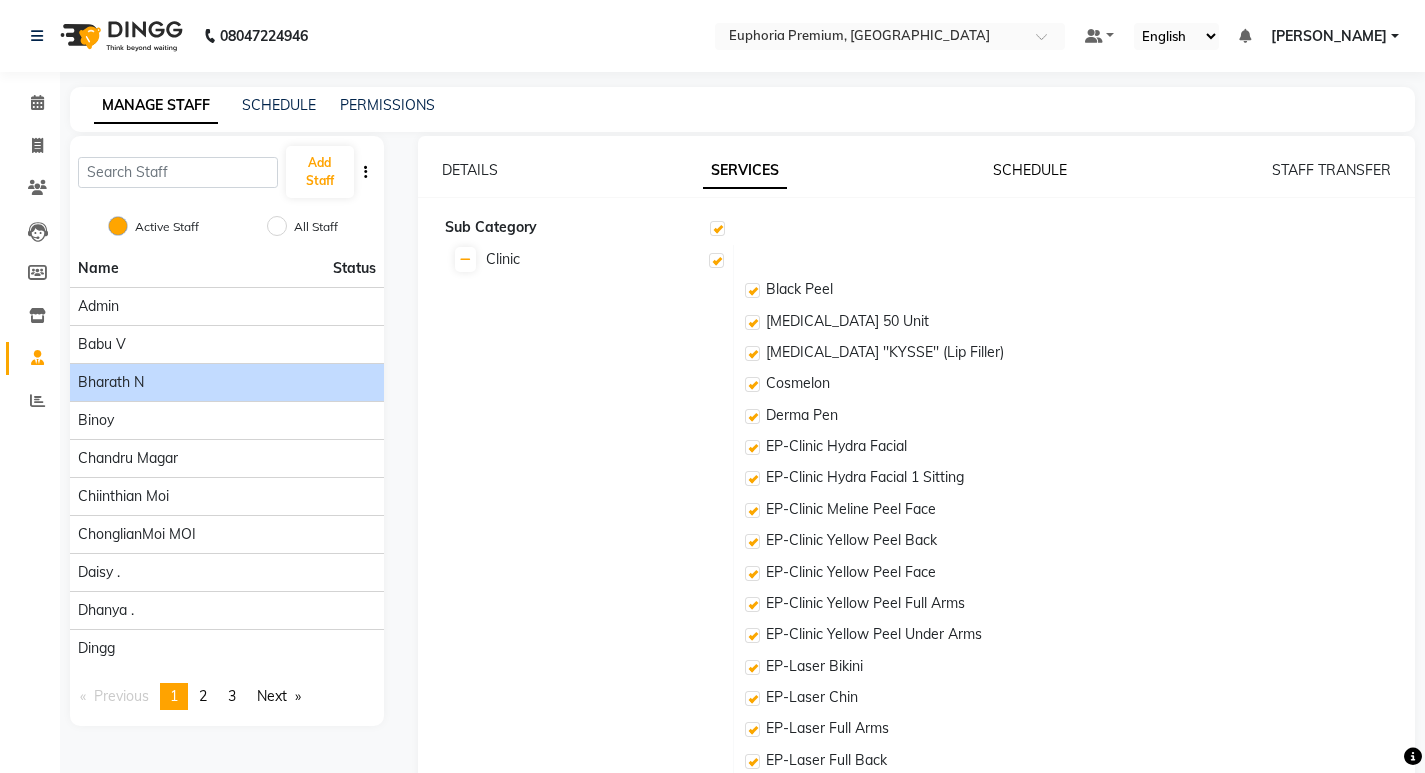 click on "SCHEDULE" 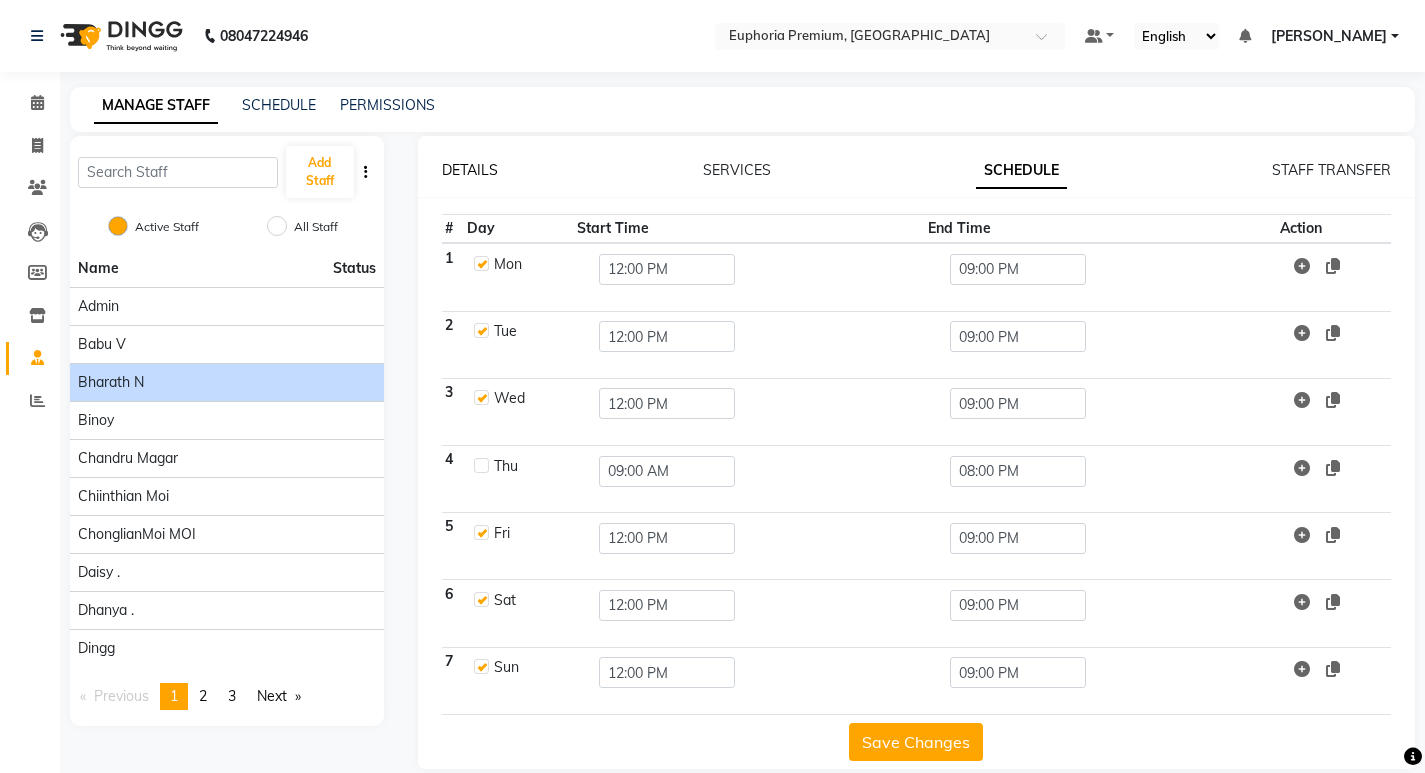 click on "DETAILS" 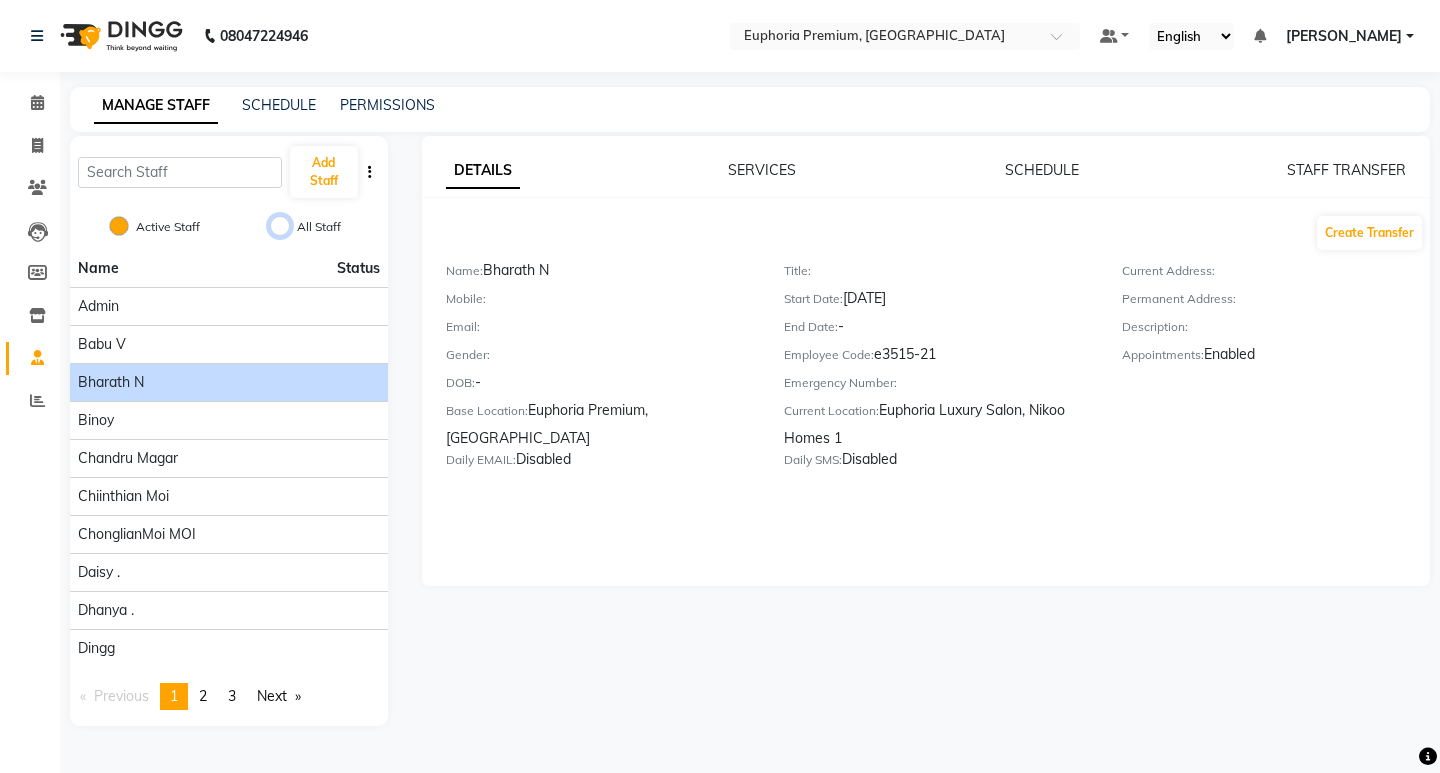 click on "All Staff" at bounding box center (280, 226) 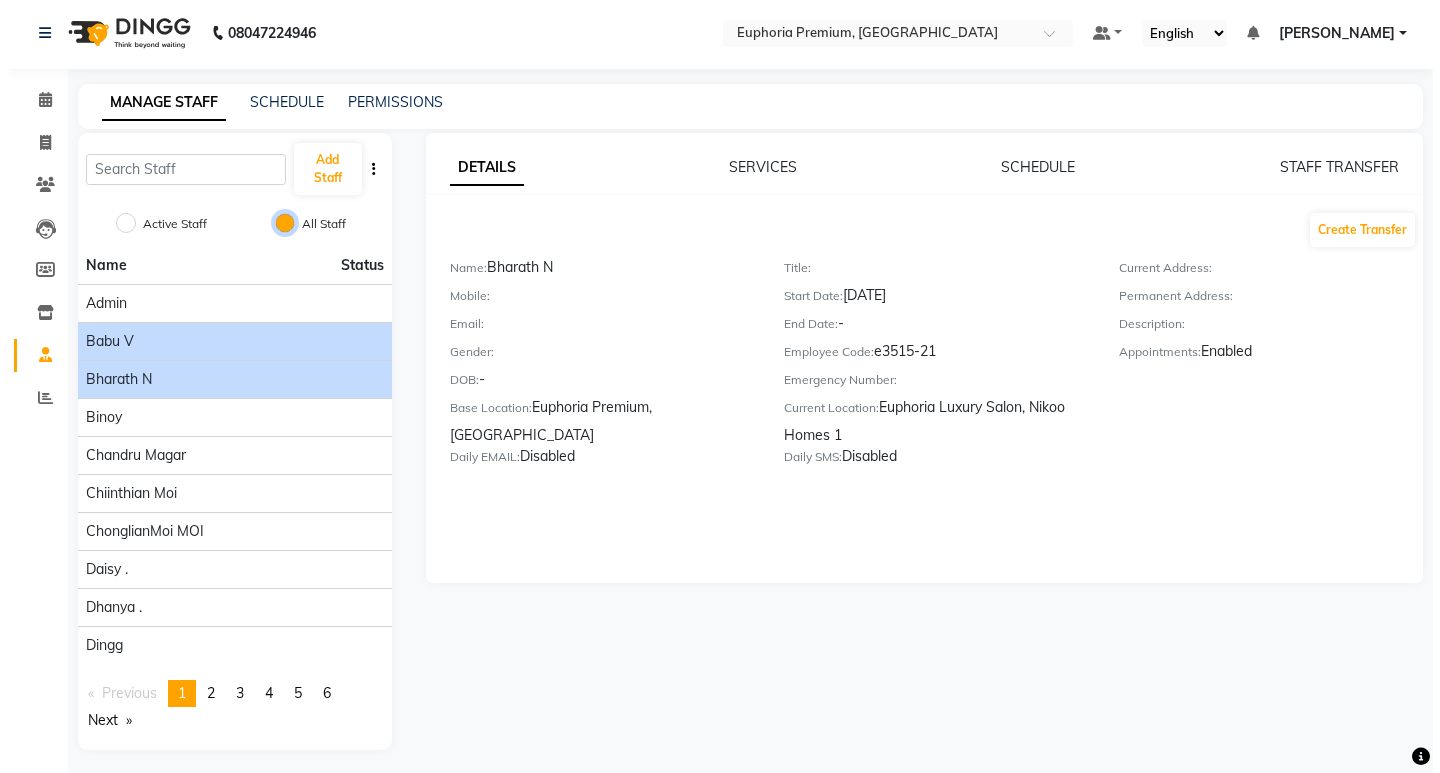 scroll, scrollTop: 0, scrollLeft: 0, axis: both 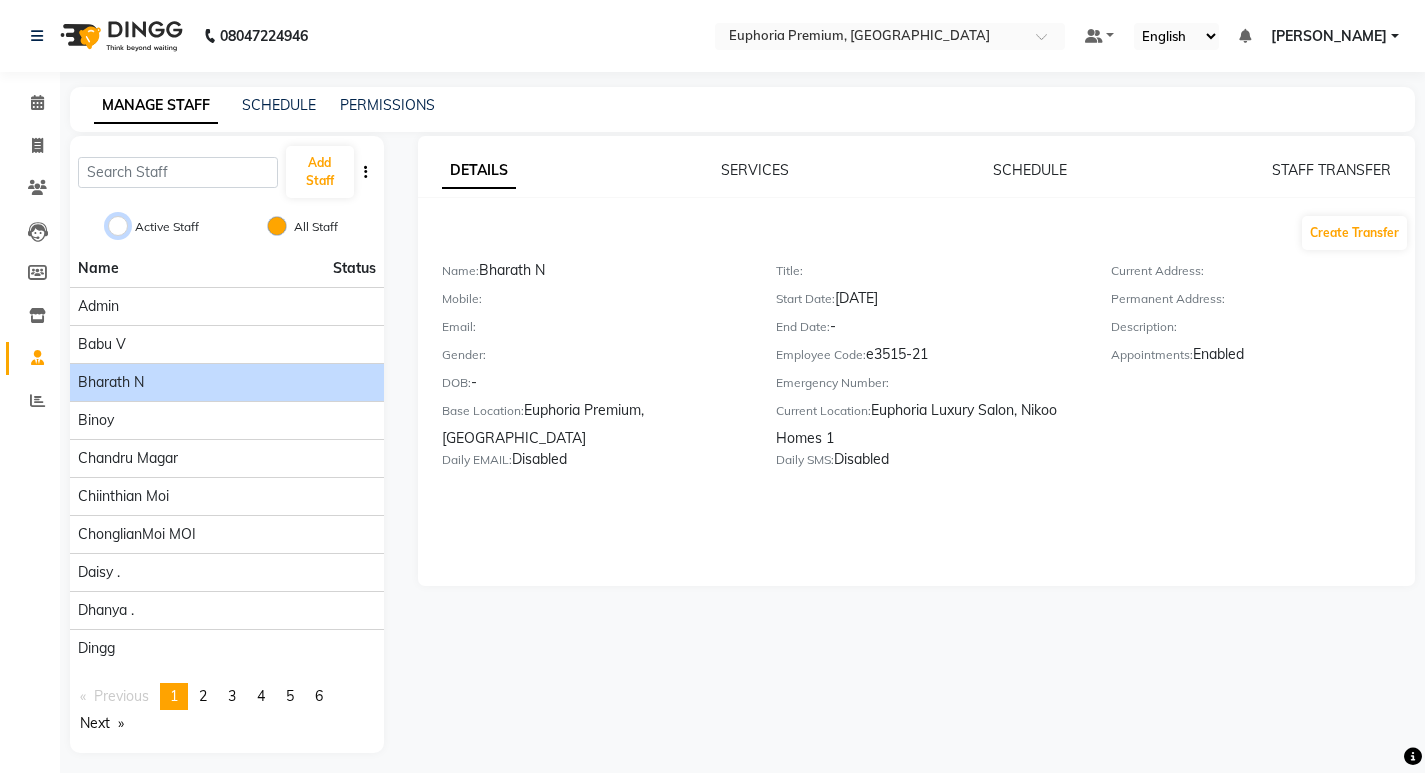 click on "Active Staff" at bounding box center (118, 226) 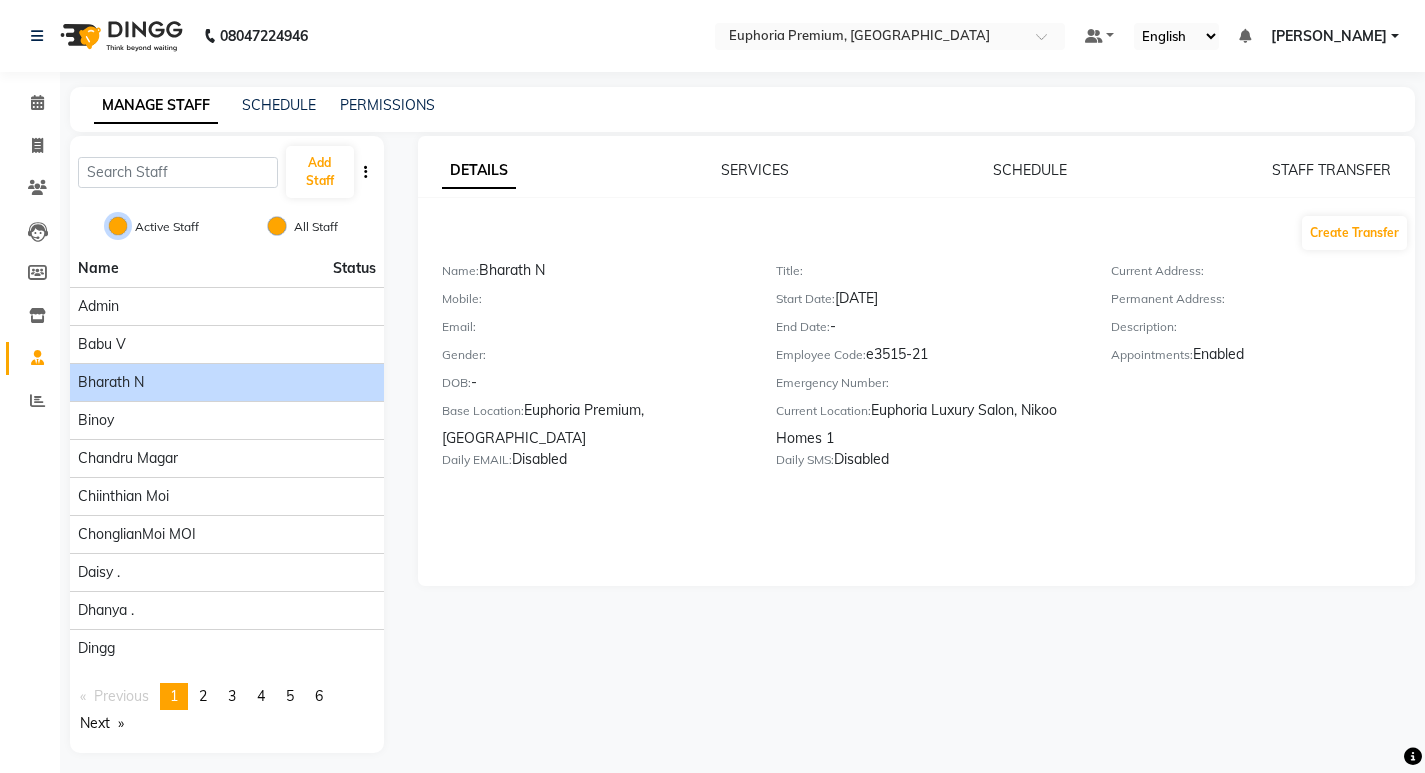 radio on "false" 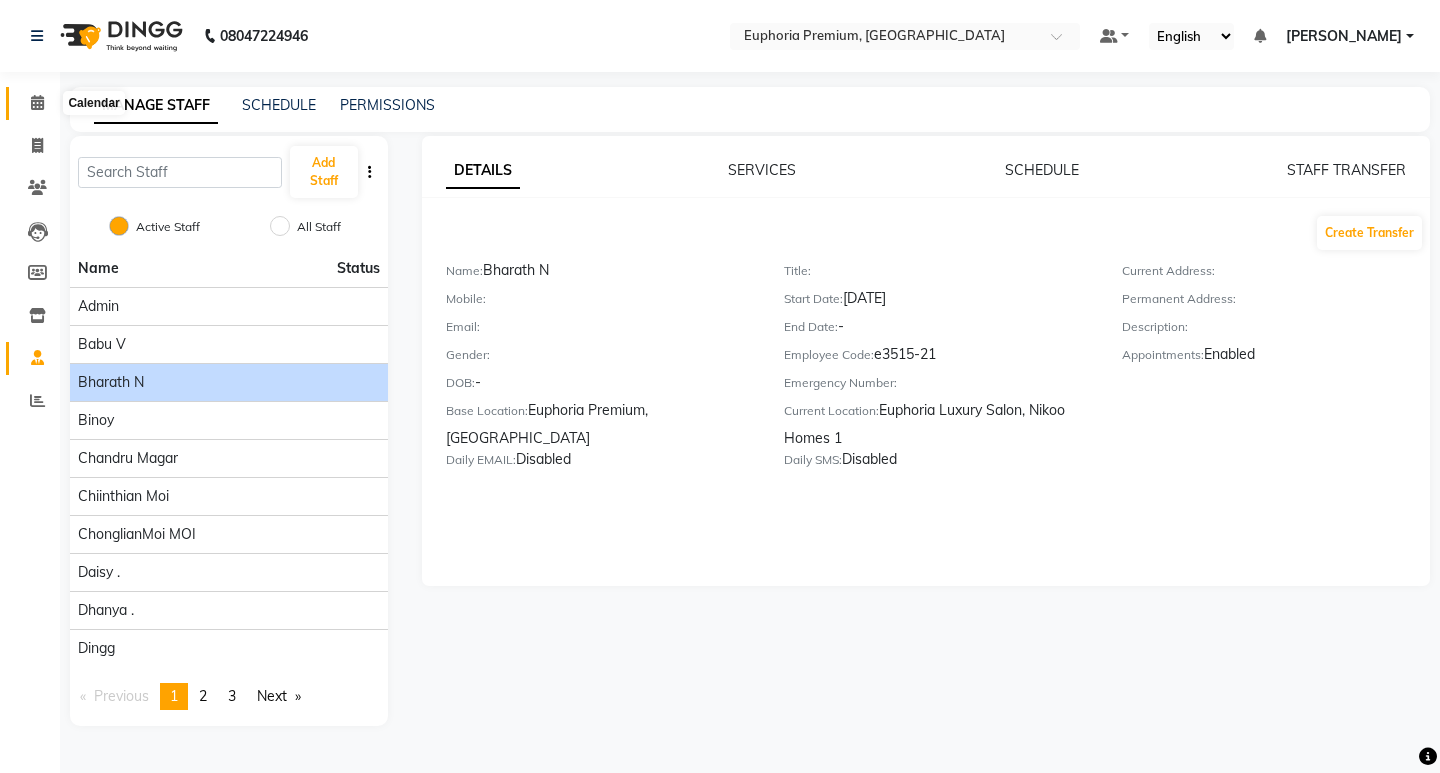 click 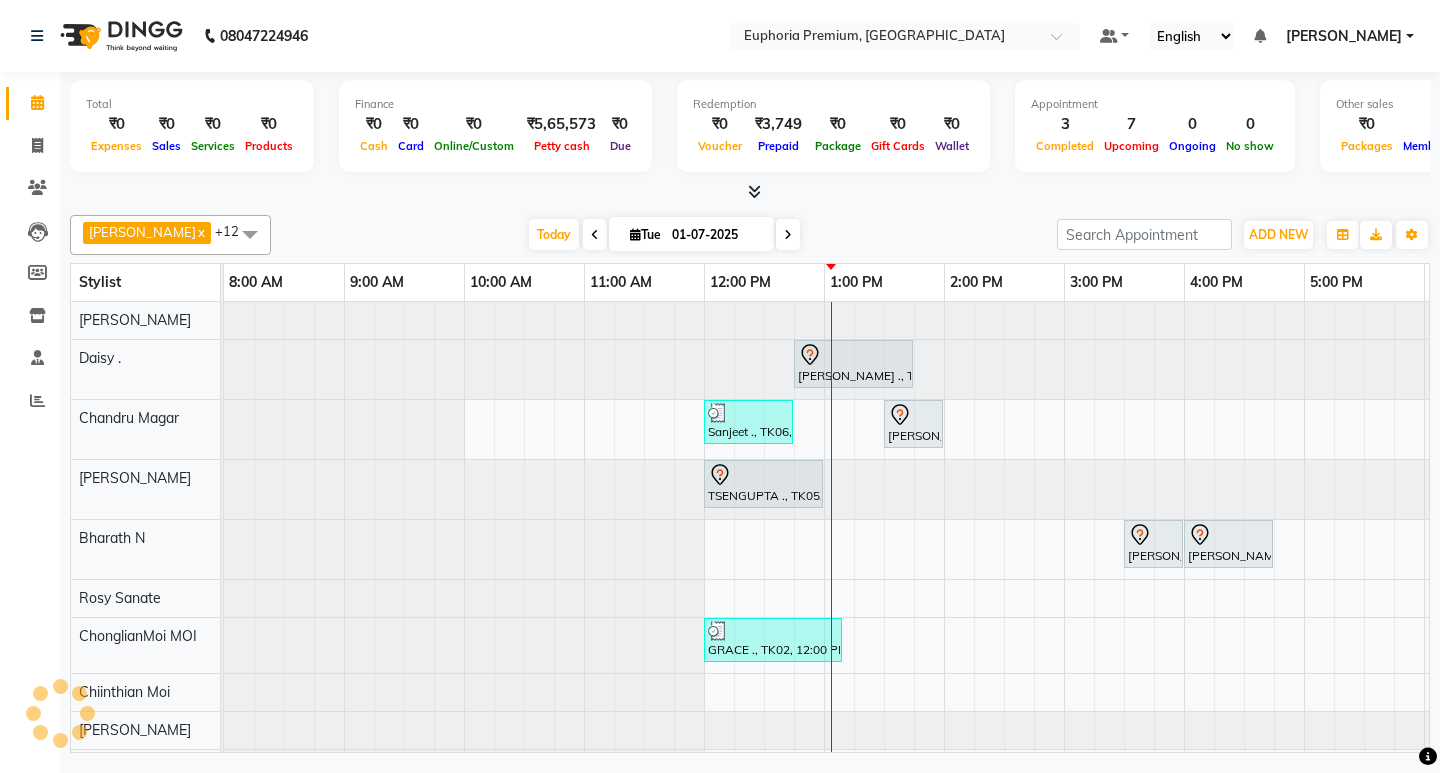 scroll, scrollTop: 0, scrollLeft: 0, axis: both 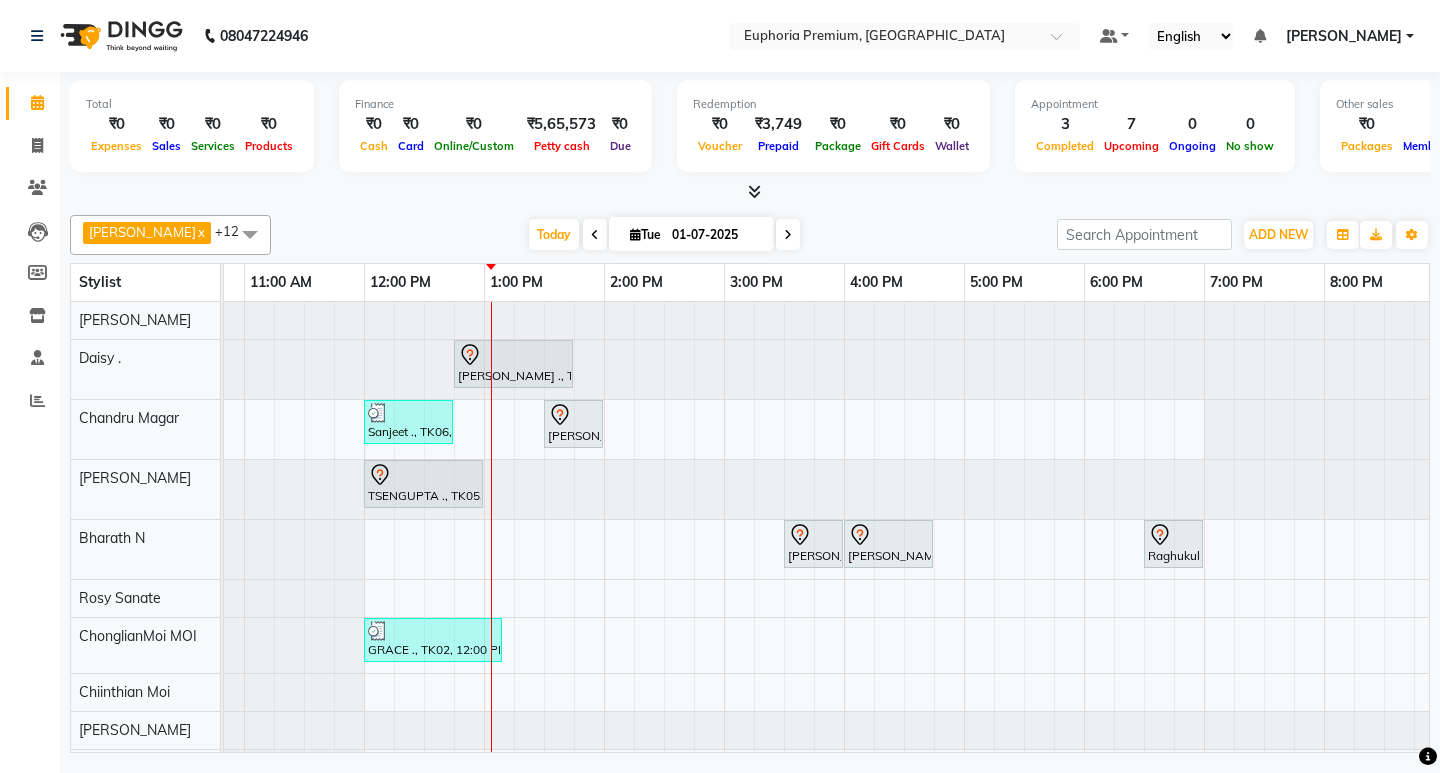 click on "Shanmuga Priya ., TK03, 12:45 PM-01:45 PM, EP-Artistic Cut - Senior Stylist     Sanjeet ., TK06, 12:00 PM-12:45 PM, EP-HAIR CUT (Creative Stylist) with hairwash MEN             Jerome, TK07, 01:30 PM-02:00 PM, EEP-HAIR CUT (Senior Stylist) with hairwash MEN             TSENGUPTA ., TK05, 12:00 PM-01:00 PM, EP-Regenerate (Intense Alchemy) M             Roshan ., TK04, 03:30 PM-04:00 PM, EP-Beard Trim/Design MEN             Roshan ., TK04, 04:00 PM-04:45 PM, EP-HAIR CUT (Creative Stylist) with hairwash MEN             Raghukul ., TK08, 06:30 PM-07:00 PM, EEP-HAIR CUT (Senior Stylist) with hairwash MEN     GRACE ., TK02, 12:00 PM-01:10 PM, EP-Detan Facial     Sanjeet ., TK06, 11:30 AM-12:00 PM, EP-Head Massage (30 Mins) w/o Hairwash             Pemmi ., TK01, 05:15 PM-06:30 PM, EP-Laser Under Arms" at bounding box center [724, 621] 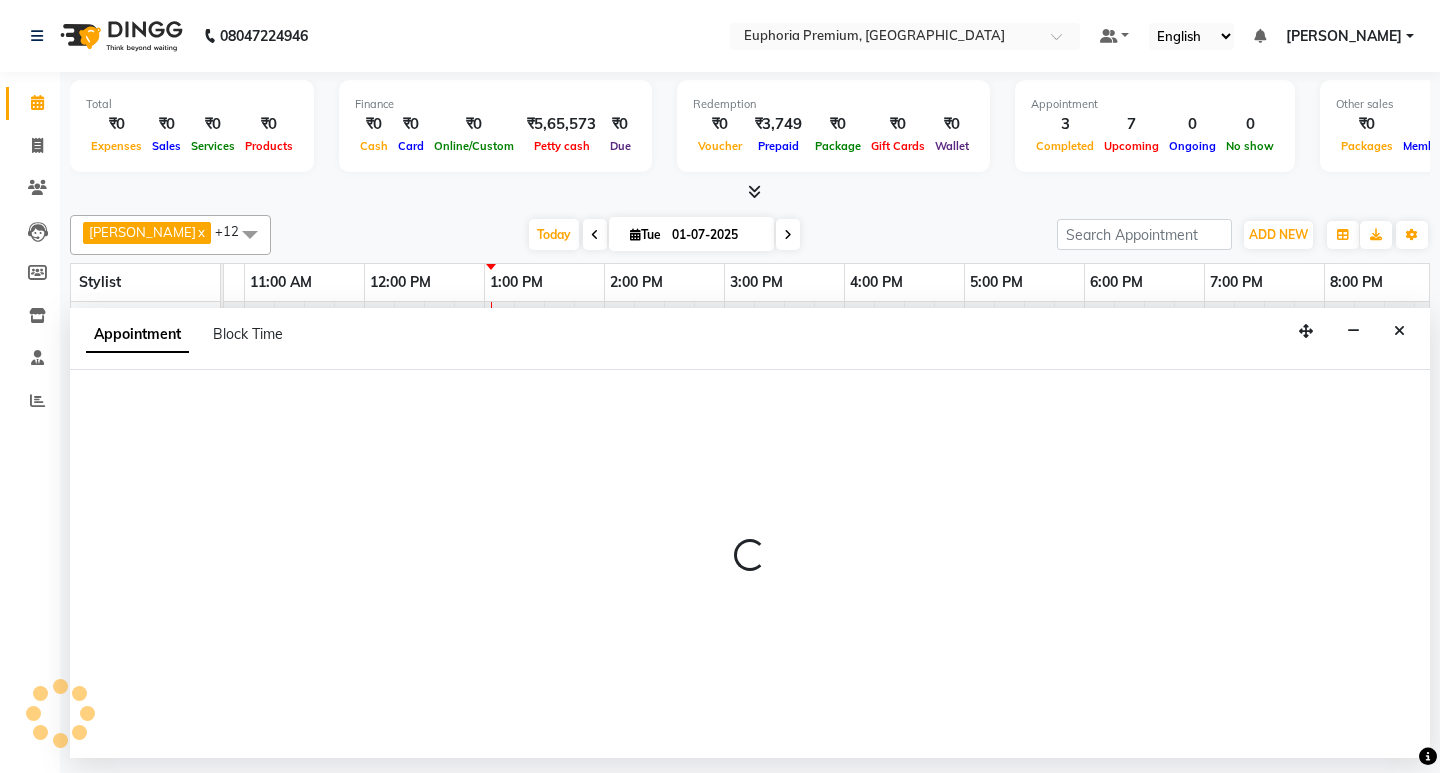 select on "1050" 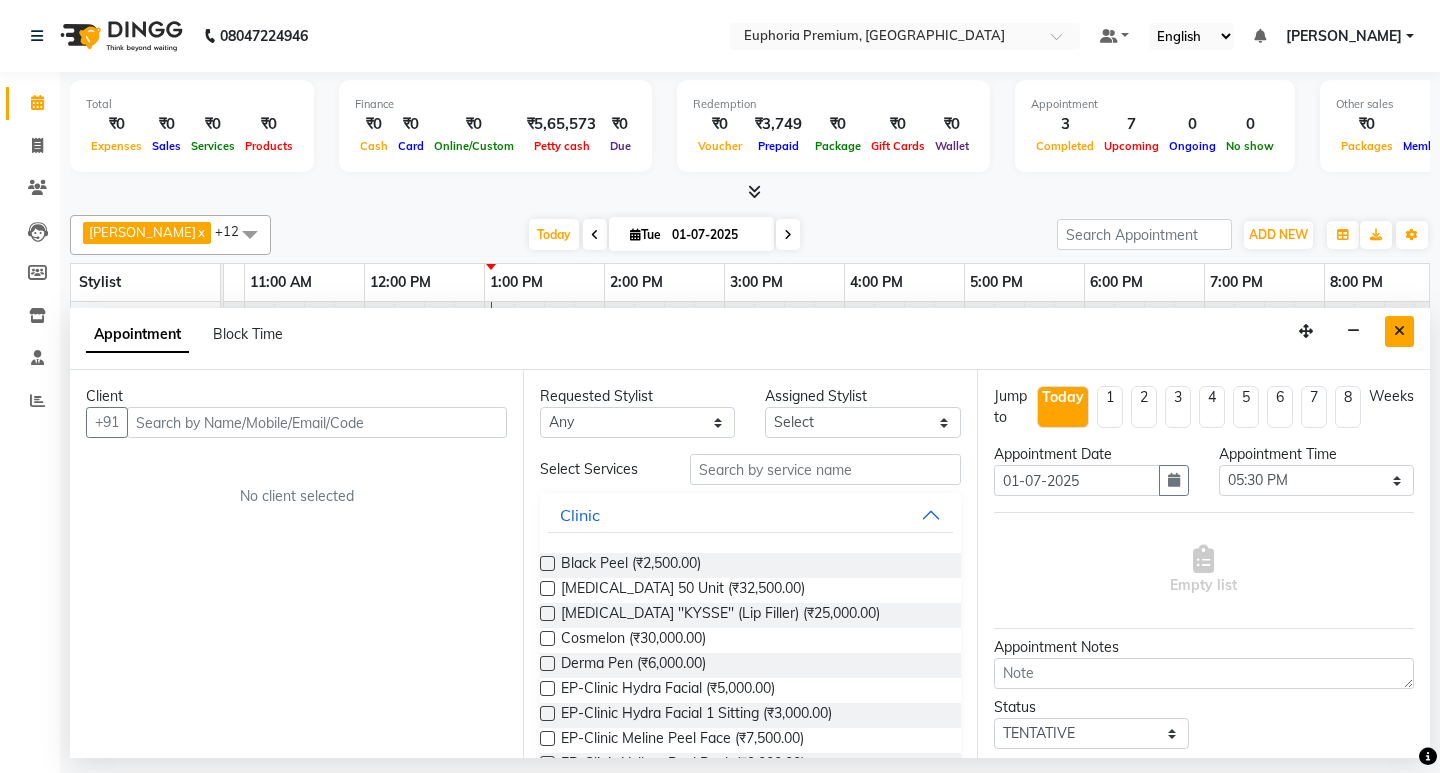 click at bounding box center (1399, 331) 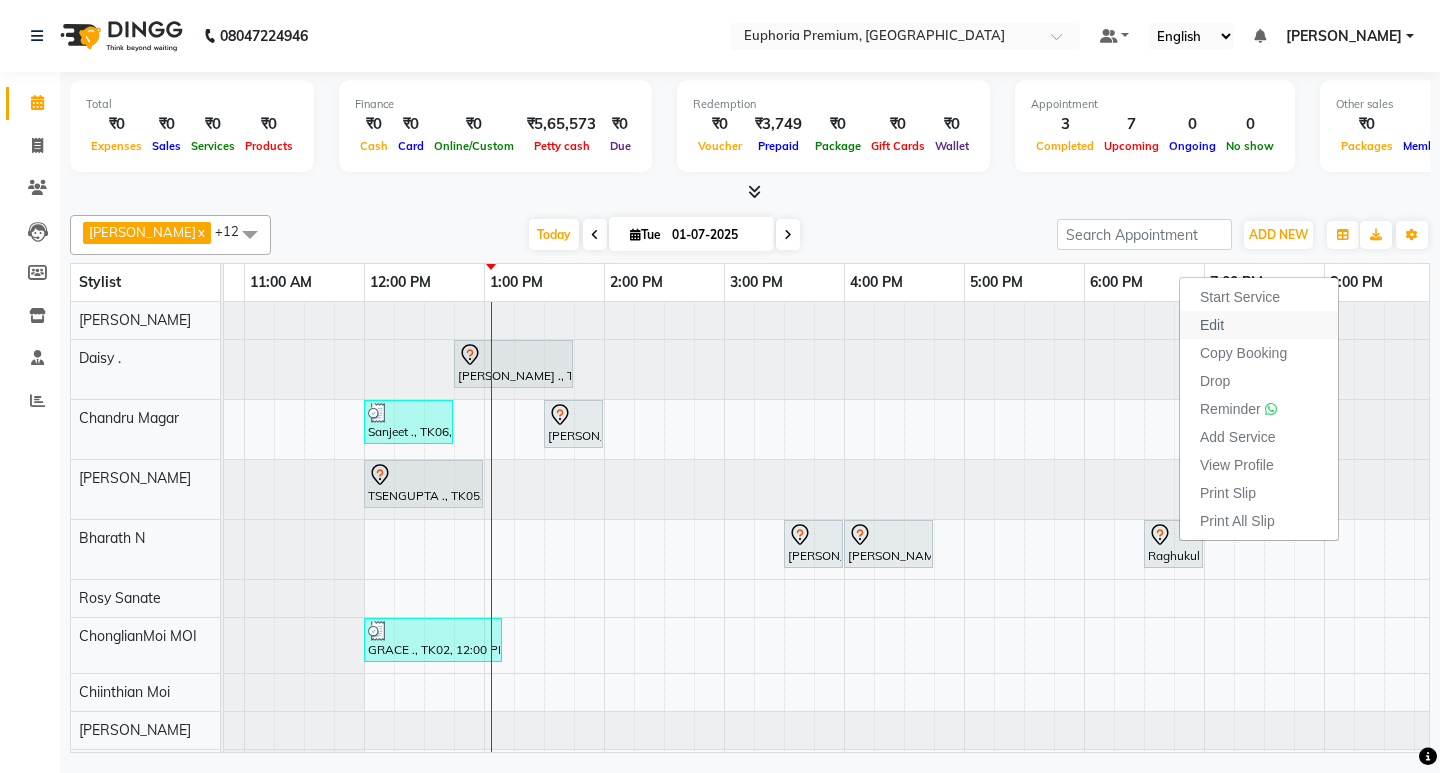 click on "Edit" at bounding box center (1212, 325) 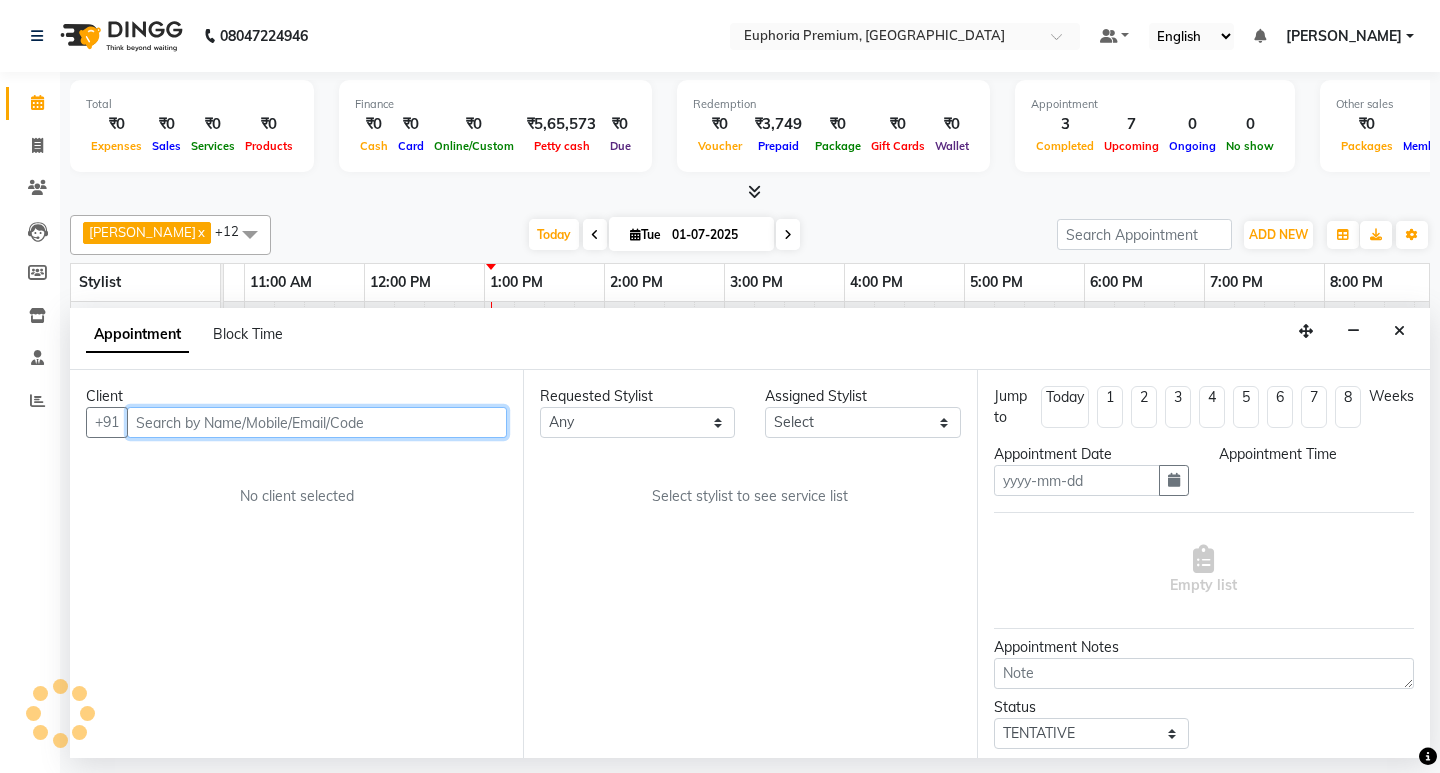 type on "01-07-2025" 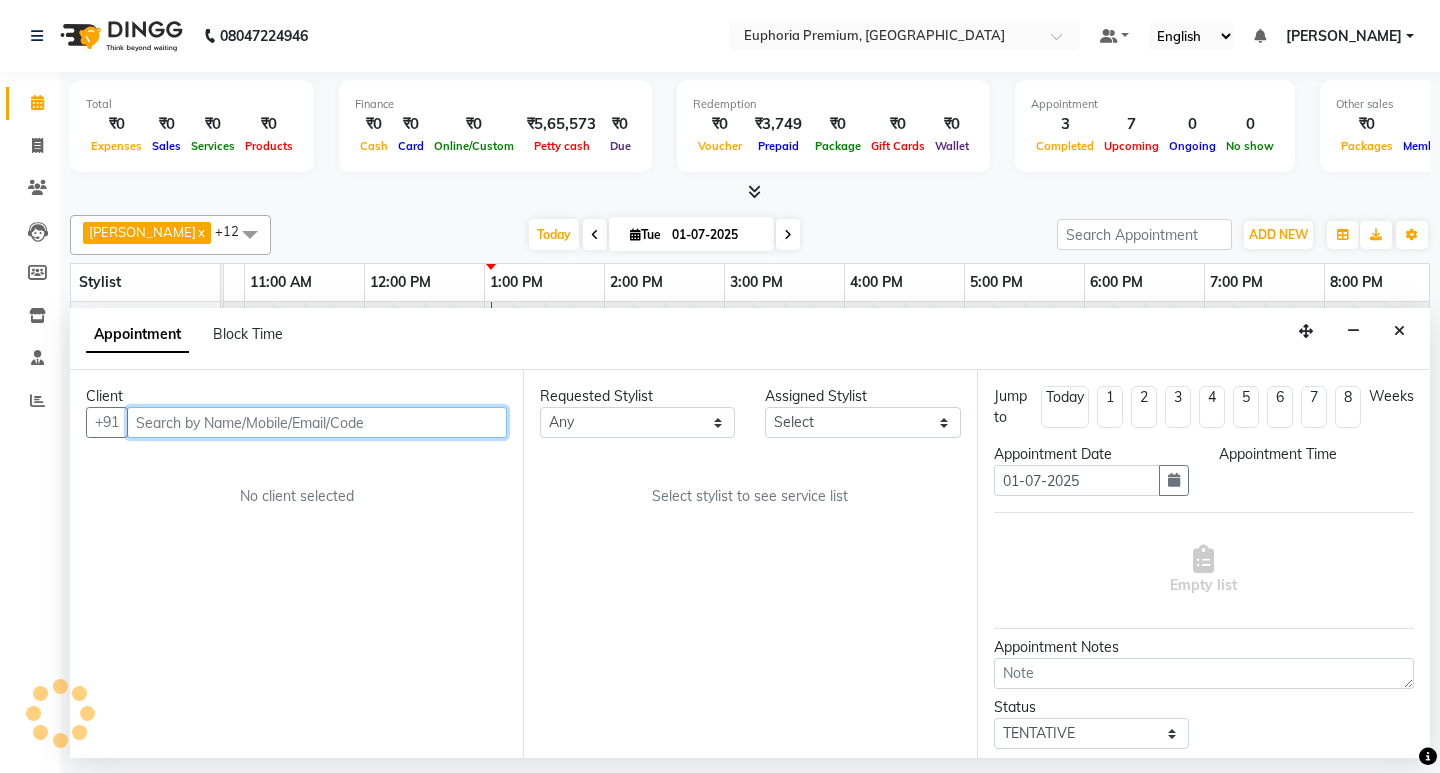 select on "1110" 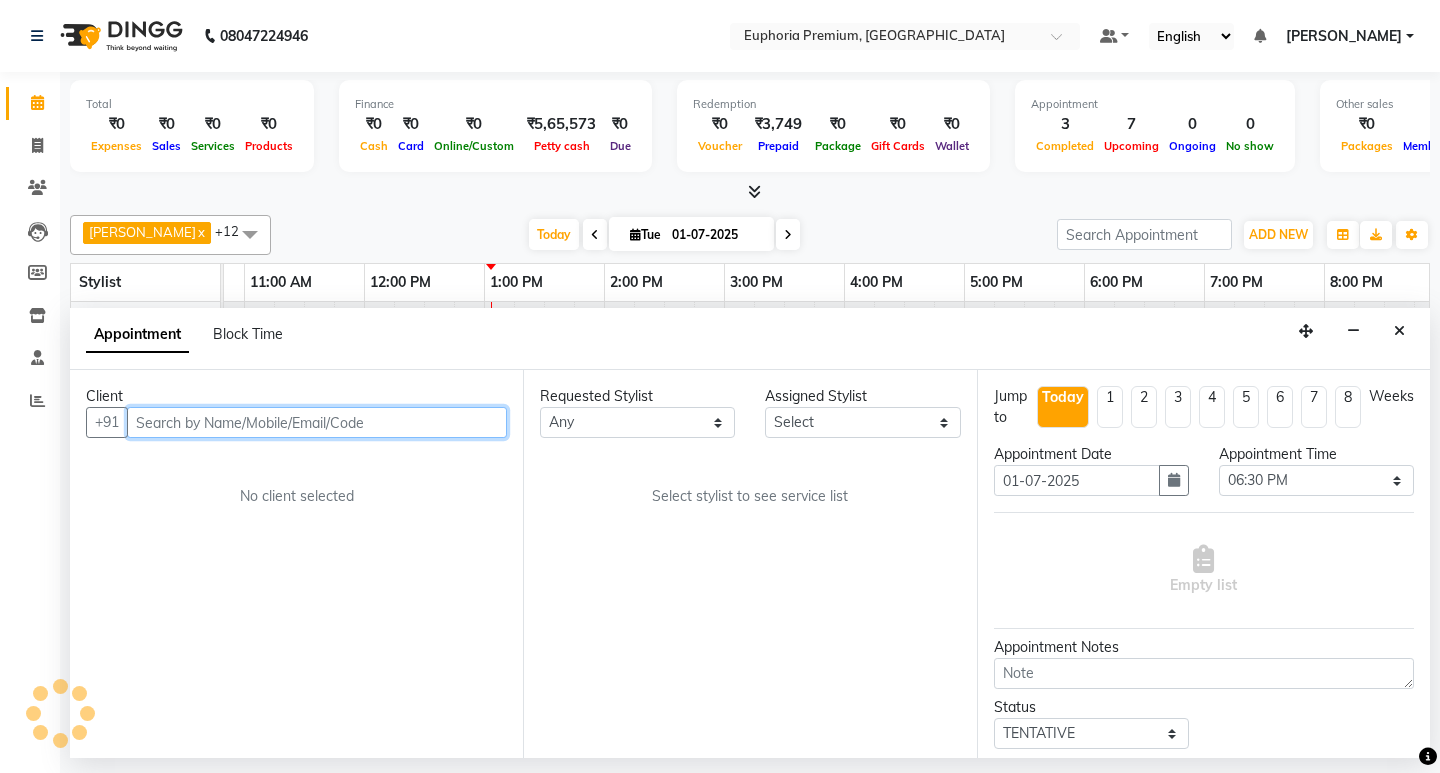 scroll, scrollTop: 0, scrollLeft: 475, axis: horizontal 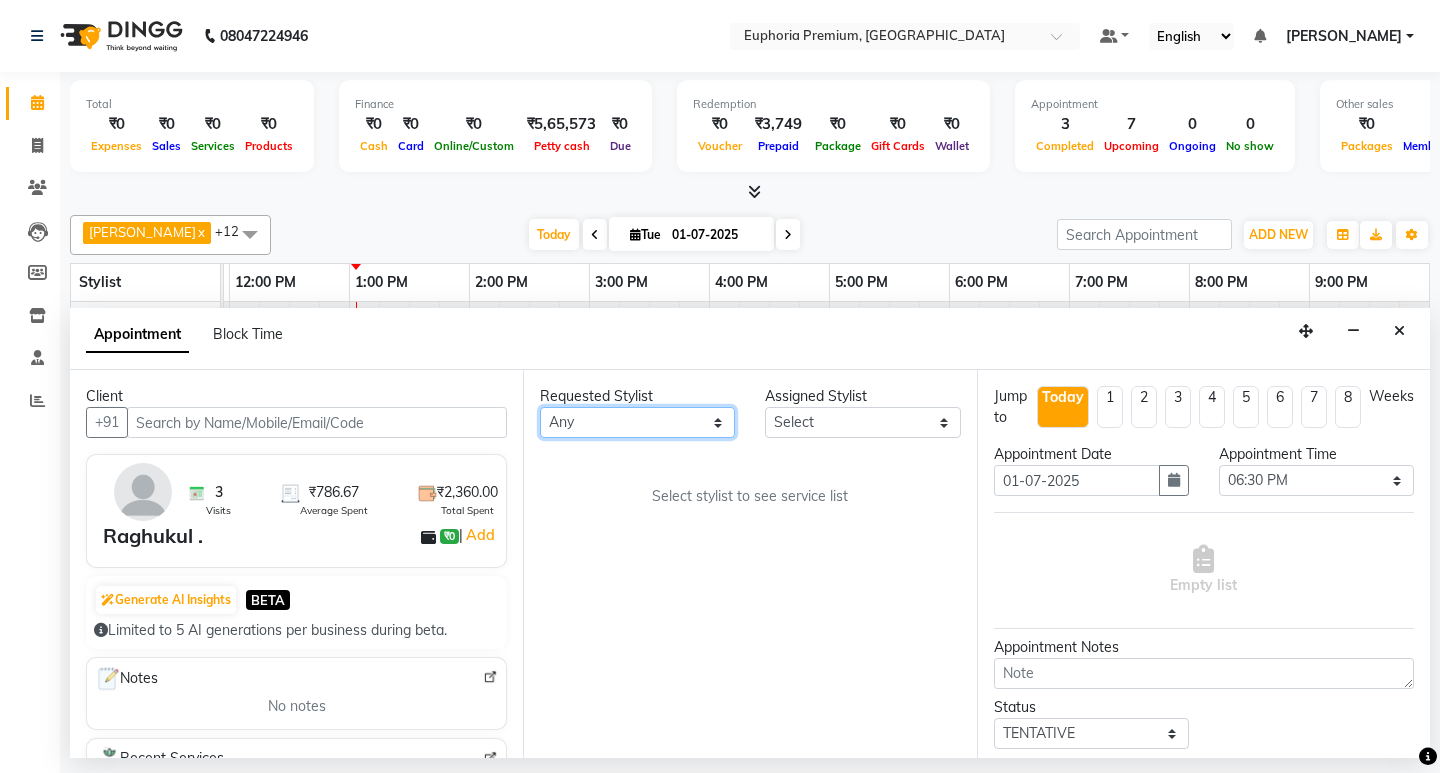 click on "Any Babu V Binoy  Chandru Magar ChonglianMoi MOI Daisy . Dhanya . Diya Khadka Fredrick Burrows Kishore K MRINALI MILI Pinky . Priya  K Rosy Sanate Savitha Vijayan Shishi L Vijayalakshmi M VISHON BAIDYA" at bounding box center (637, 422) 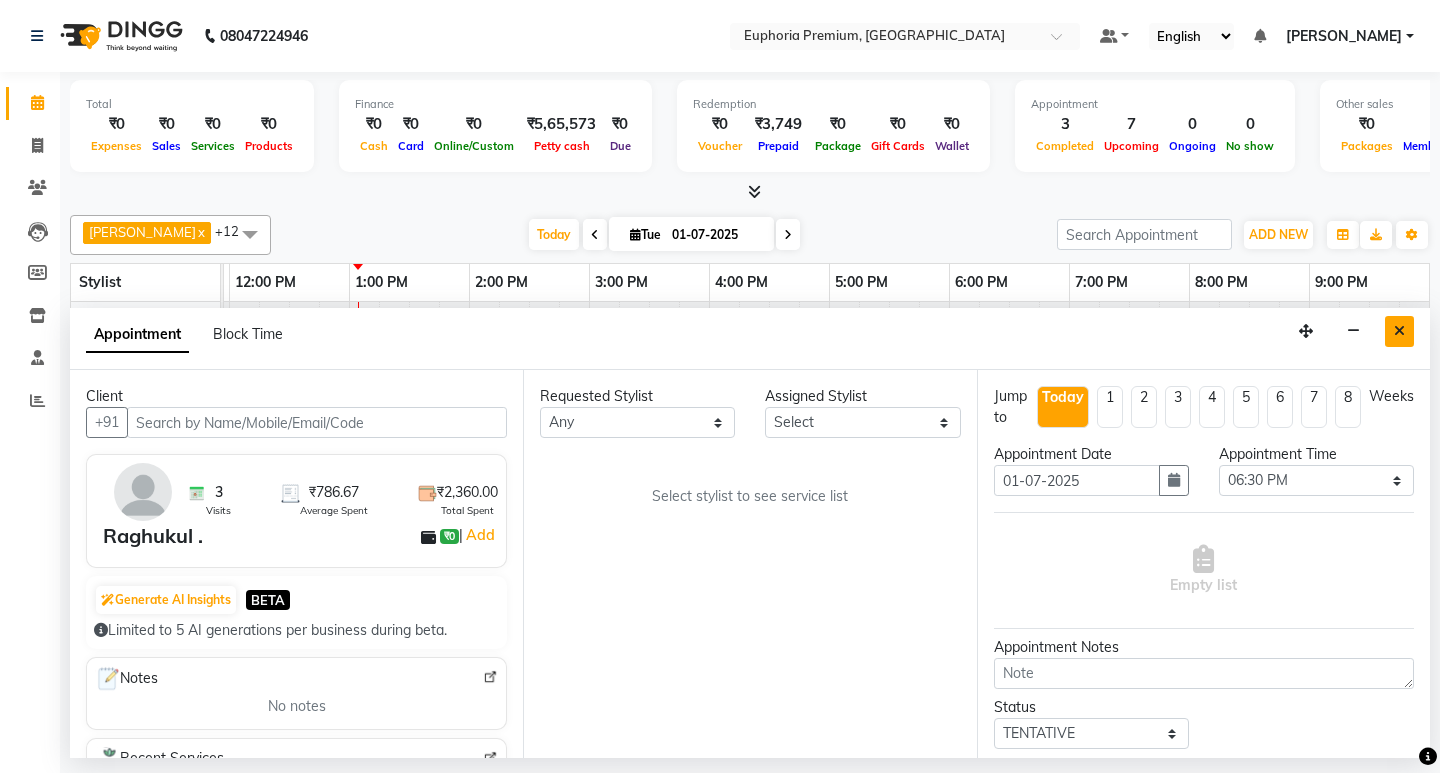 click at bounding box center (1399, 331) 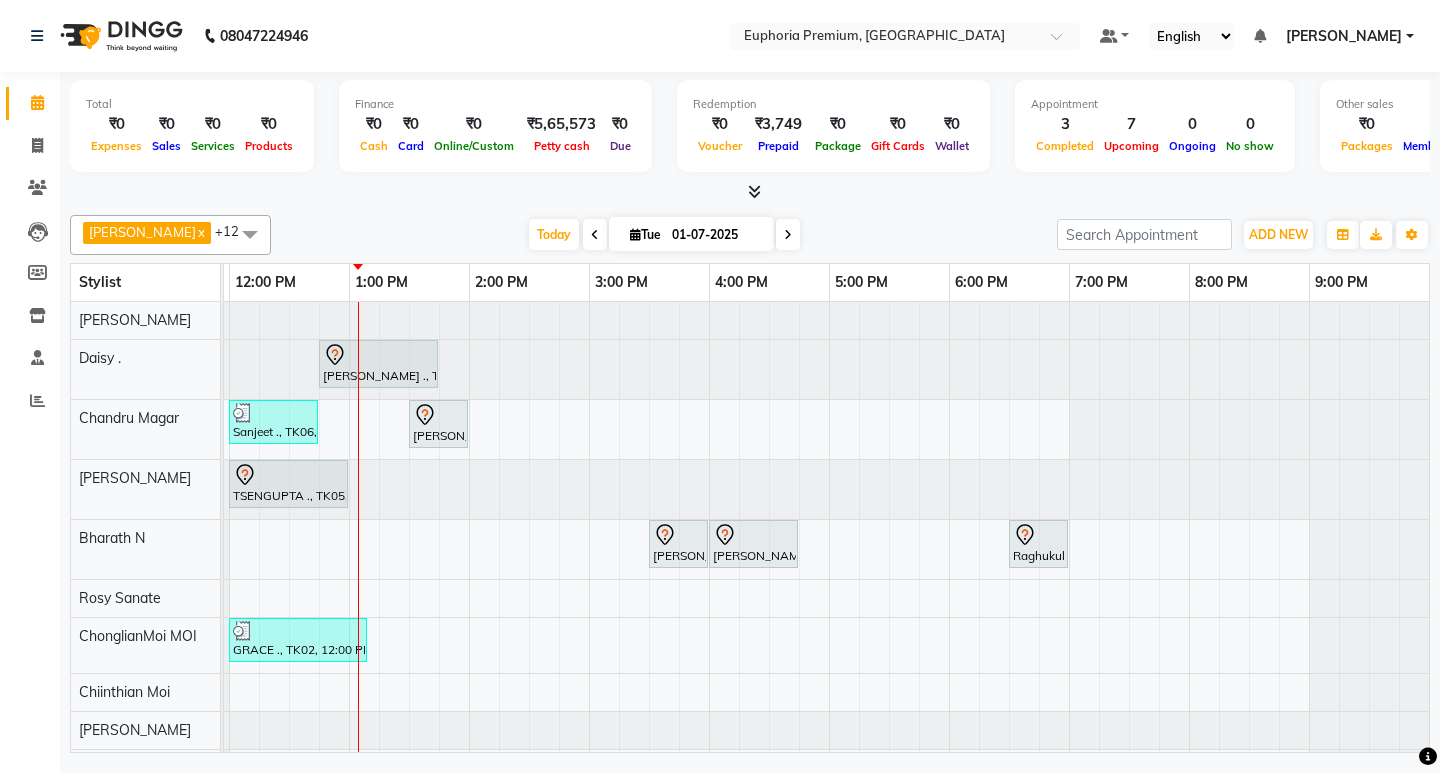 scroll, scrollTop: 0, scrollLeft: 458, axis: horizontal 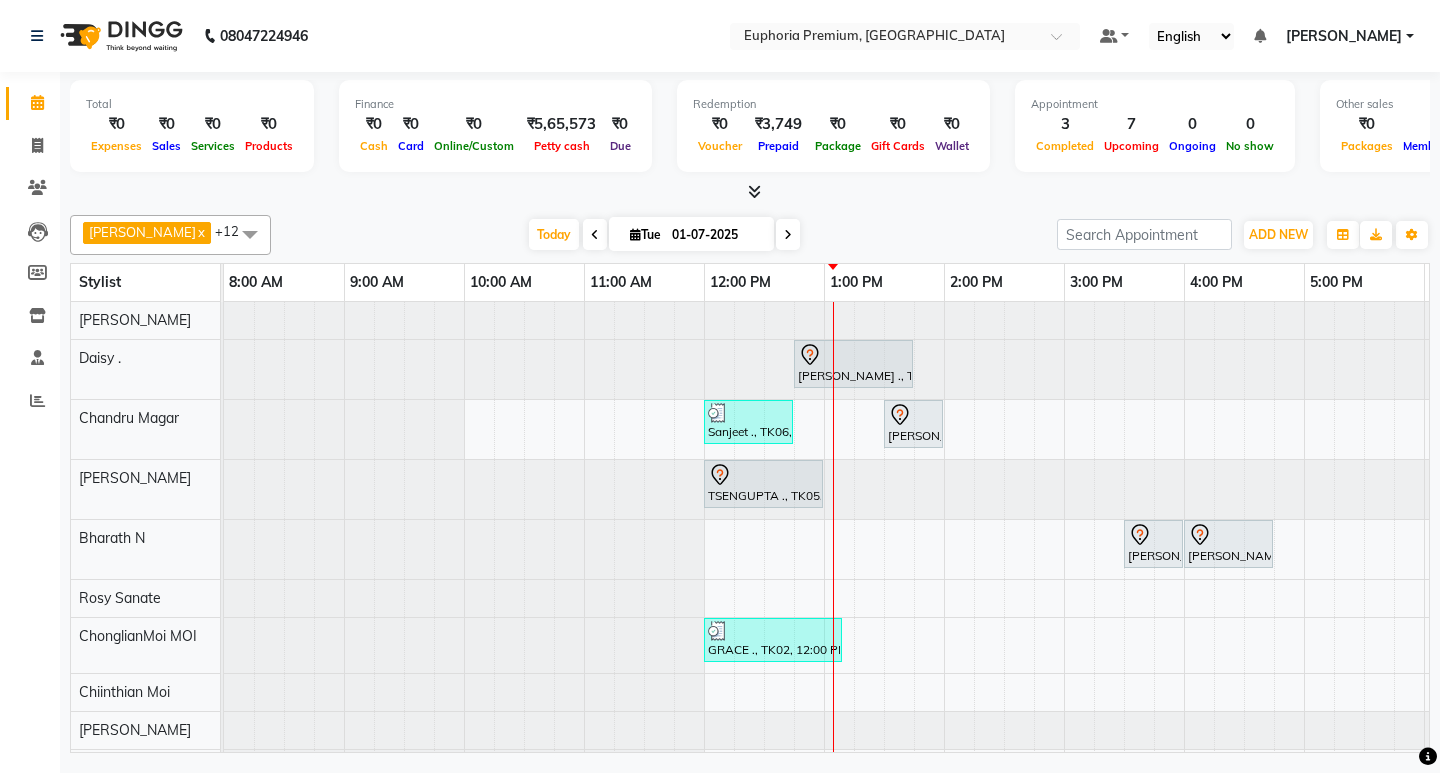click on "Shanmuga Priya ., TK03, 12:45 PM-01:45 PM, EP-Artistic Cut - Senior Stylist     Sanjeet ., TK06, 12:00 PM-12:45 PM, EP-HAIR CUT (Creative Stylist) with hairwash MEN             Jerome, TK07, 01:30 PM-02:00 PM, EEP-HAIR CUT (Senior Stylist) with hairwash MEN             TSENGUPTA ., TK05, 12:00 PM-01:00 PM, EP-Regenerate (Intense Alchemy) M             Roshan ., TK04, 03:30 PM-04:00 PM, EP-Beard Trim/Design MEN             Roshan ., TK04, 04:00 PM-04:45 PM, EP-HAIR CUT (Creative Stylist) with hairwash MEN             Raghukul ., TK08, 06:30 PM-07:00 PM, EEP-HAIR CUT (Senior Stylist) with hairwash MEN     GRACE ., TK02, 12:00 PM-01:10 PM, EP-Detan Facial     Sanjeet ., TK06, 11:30 AM-12:00 PM, EP-Head Massage (30 Mins) w/o Hairwash             Pemmi ., TK01, 05:15 PM-06:30 PM, EP-Laser Under Arms" at bounding box center (1064, 621) 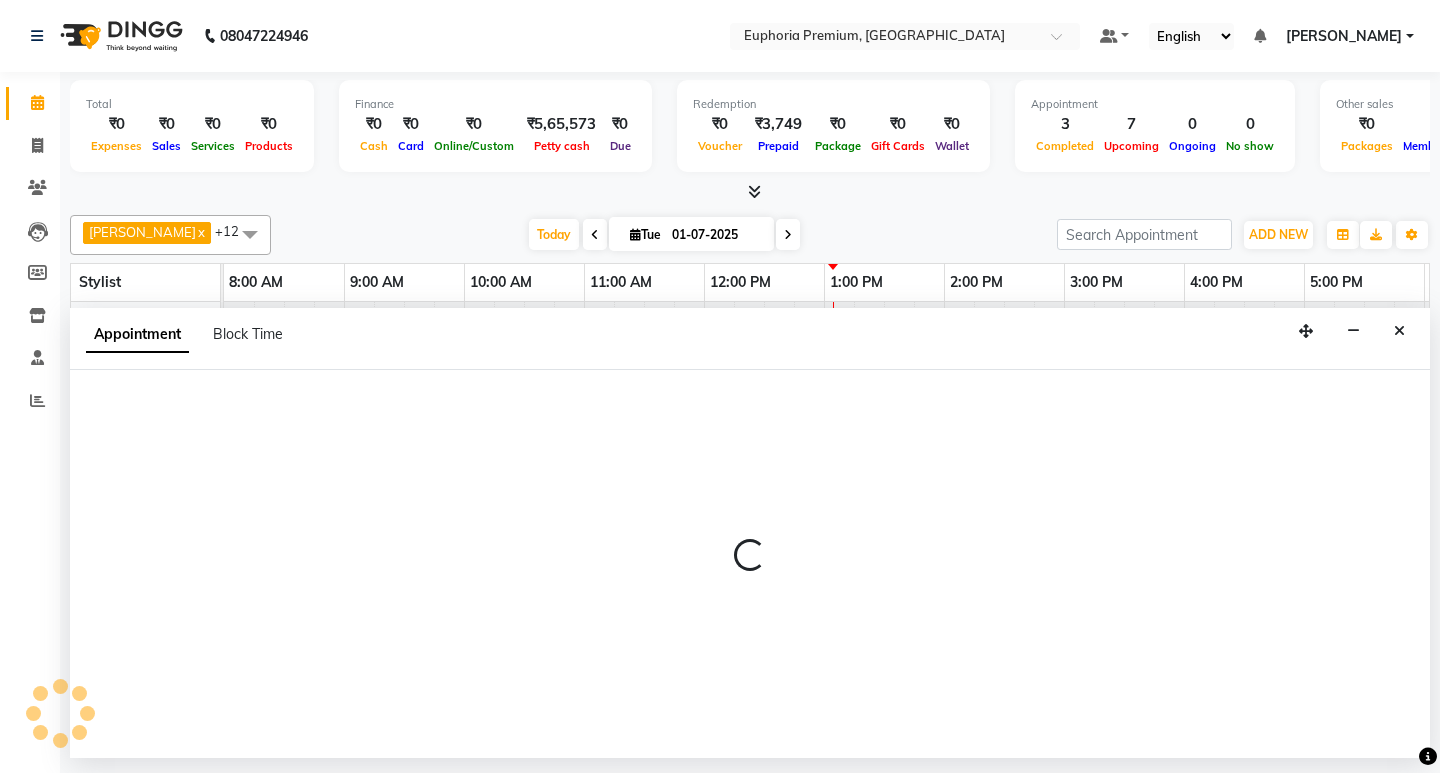 select on "tentative" 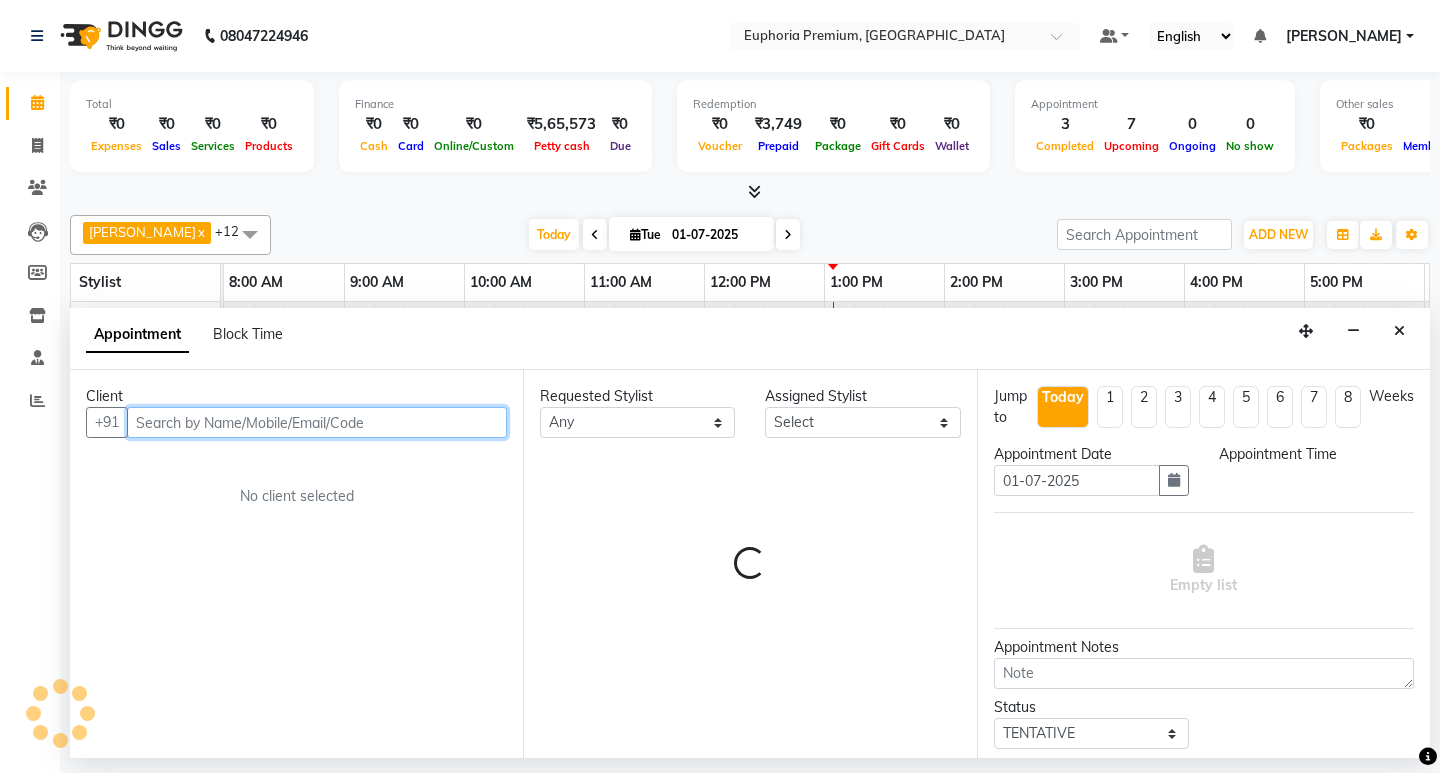 select on "795" 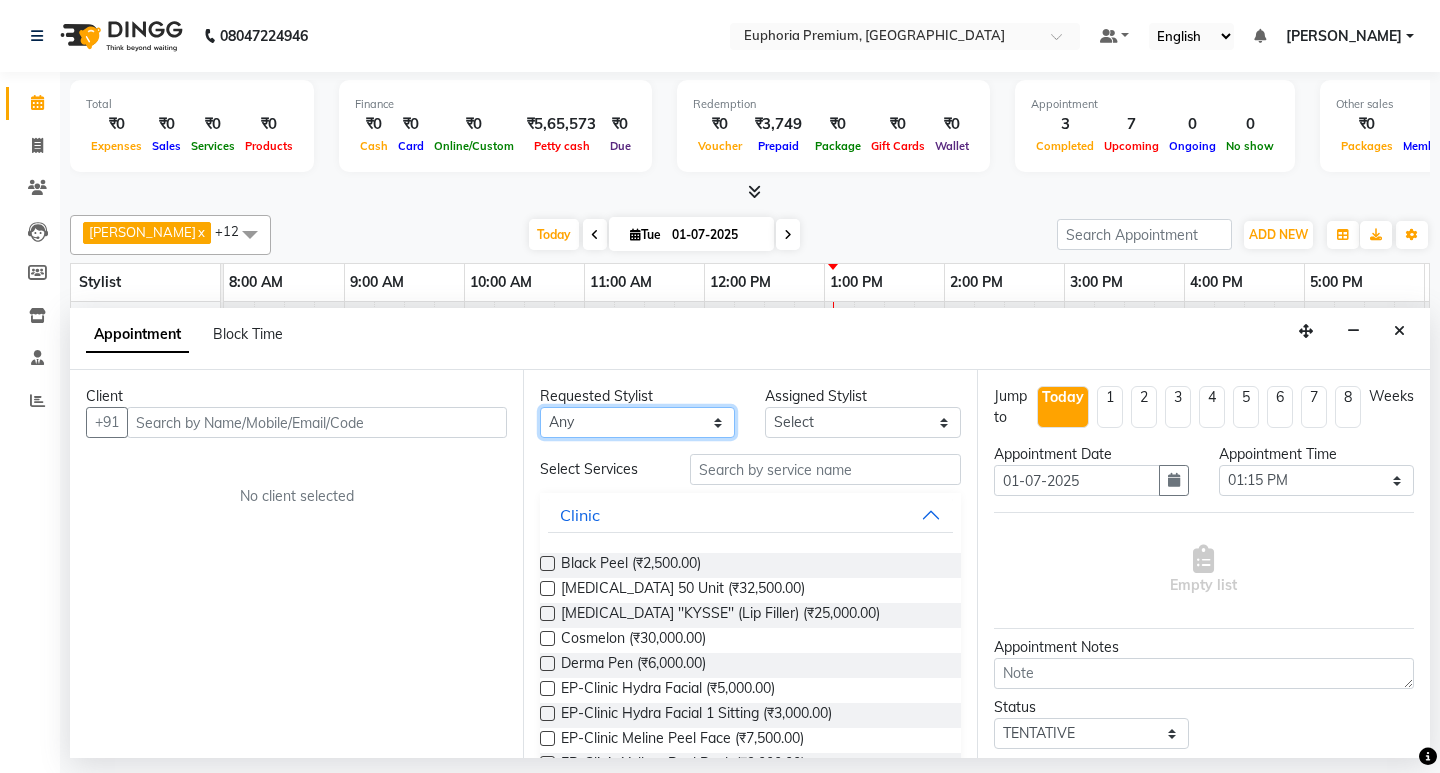 click on "Any Babu V Binoy  Chandru Magar ChonglianMoi MOI Daisy . Dhanya . Diya Khadka Fredrick Burrows Kishore K MRINALI MILI Pinky . Priya  K Rosy Sanate Savitha Vijayan Shishi L Vijayalakshmi M VISHON BAIDYA" at bounding box center [637, 422] 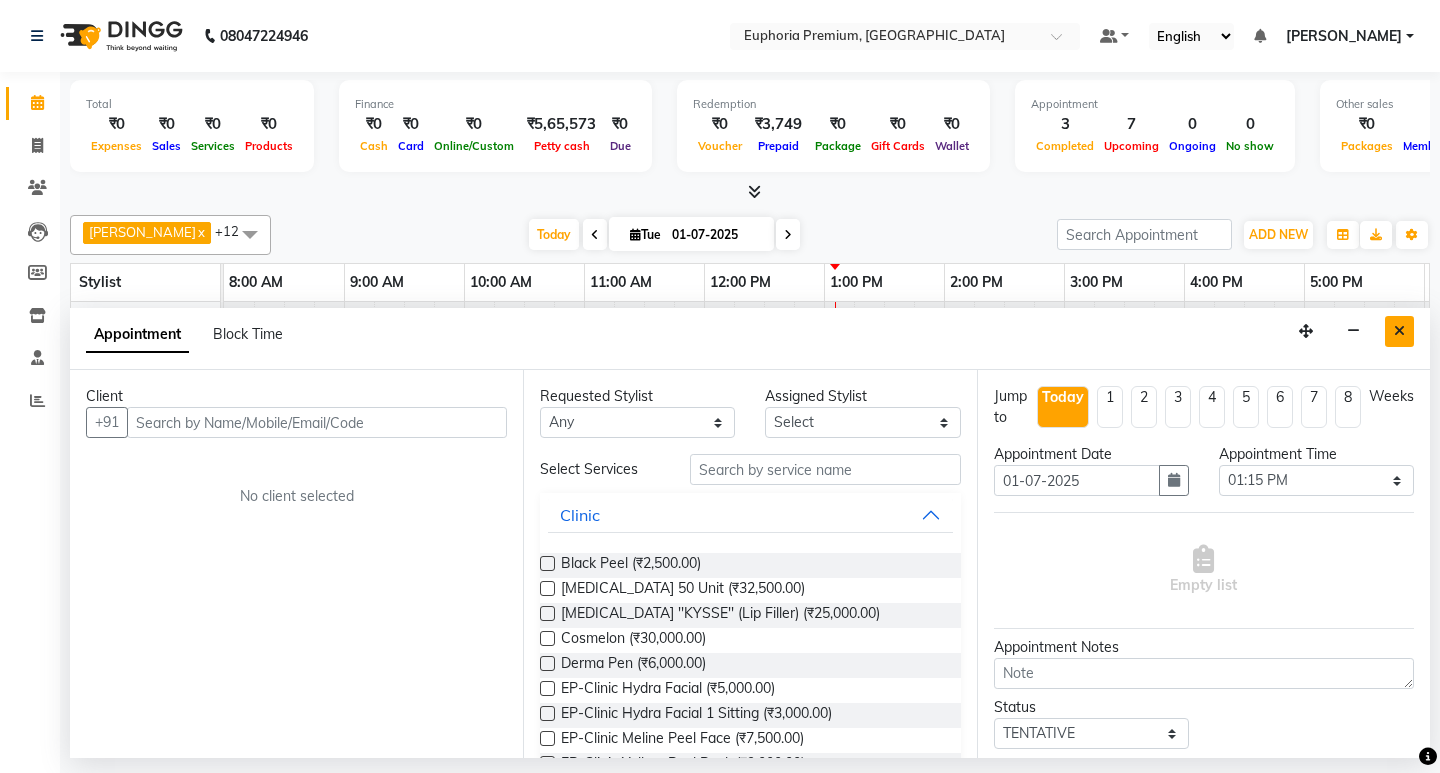 click at bounding box center (1399, 331) 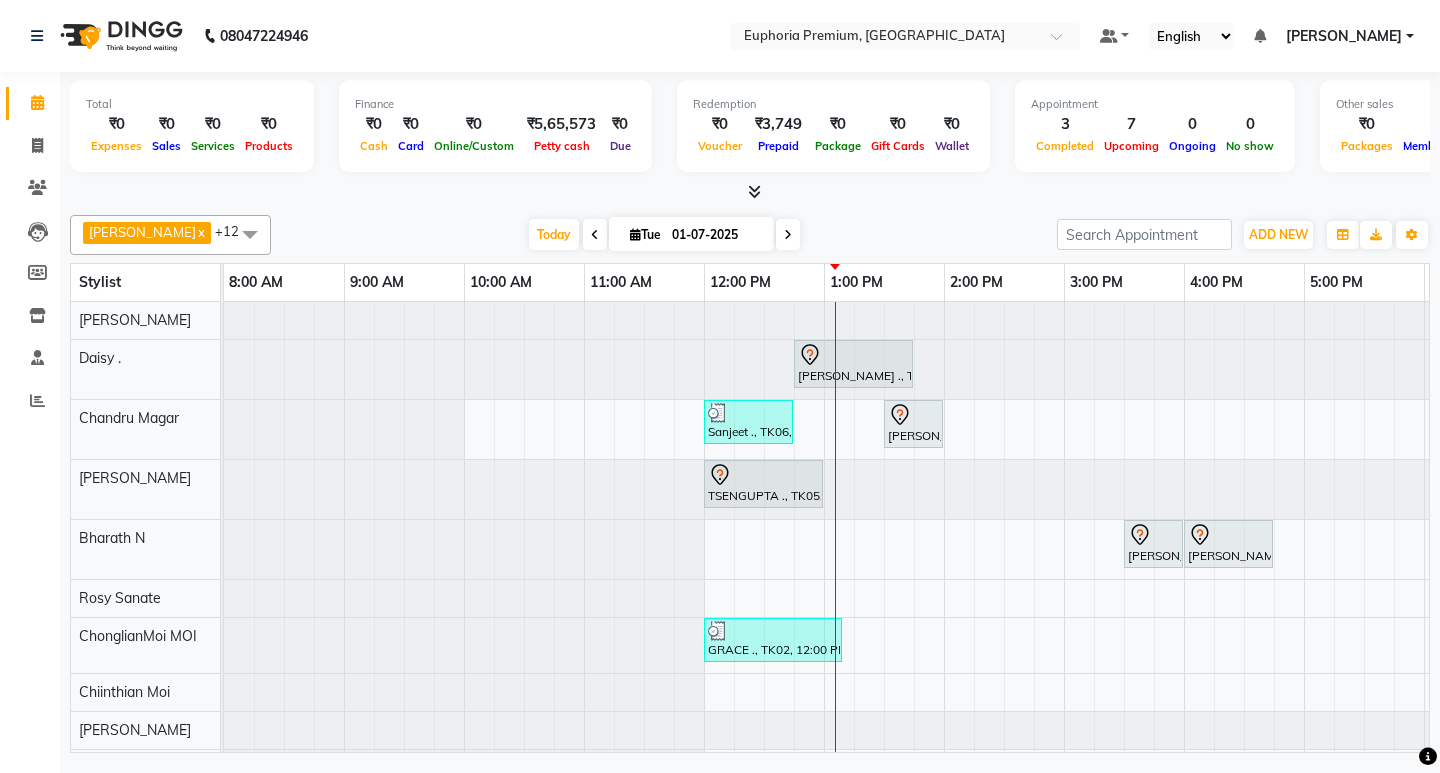 click at bounding box center [250, 234] 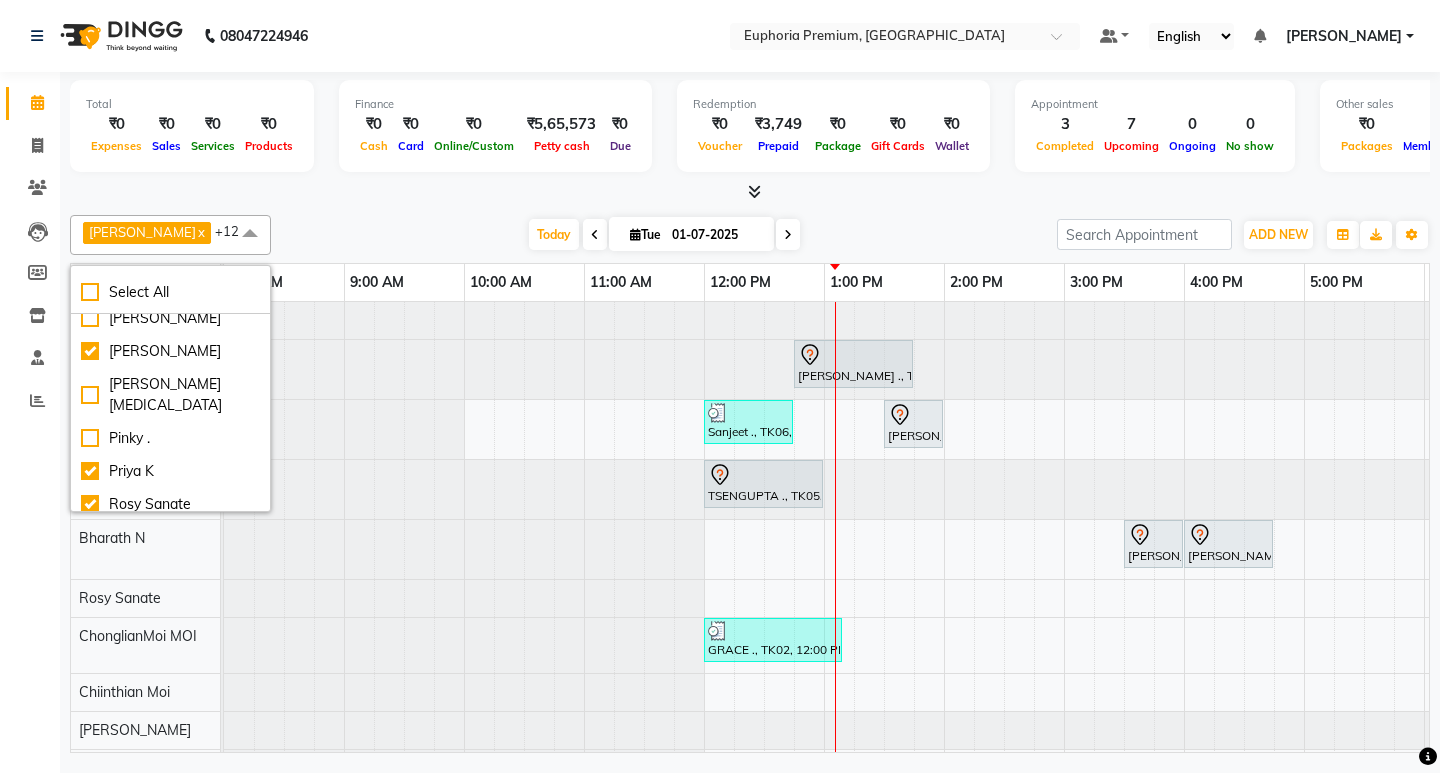 scroll, scrollTop: 320, scrollLeft: 0, axis: vertical 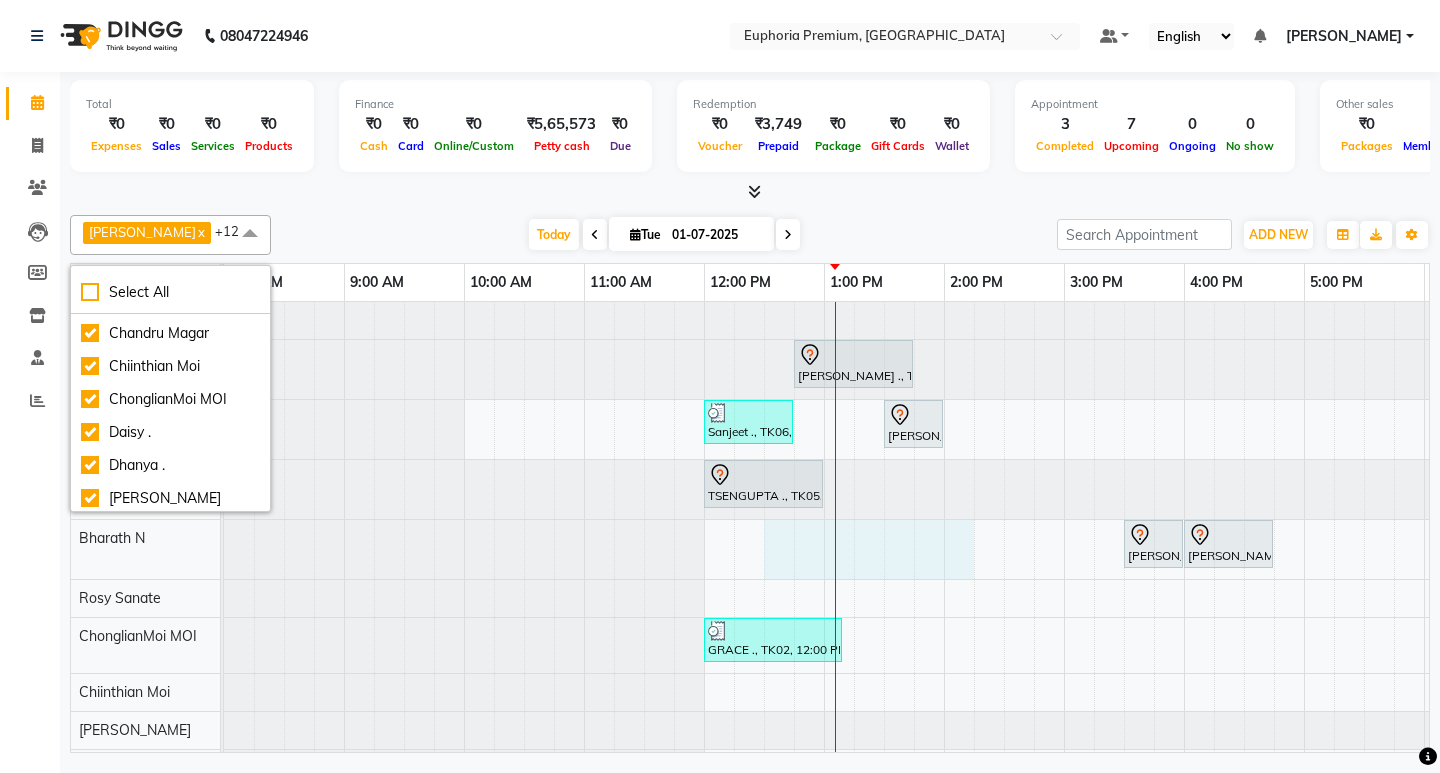 drag, startPoint x: 766, startPoint y: 549, endPoint x: 953, endPoint y: 552, distance: 187.02406 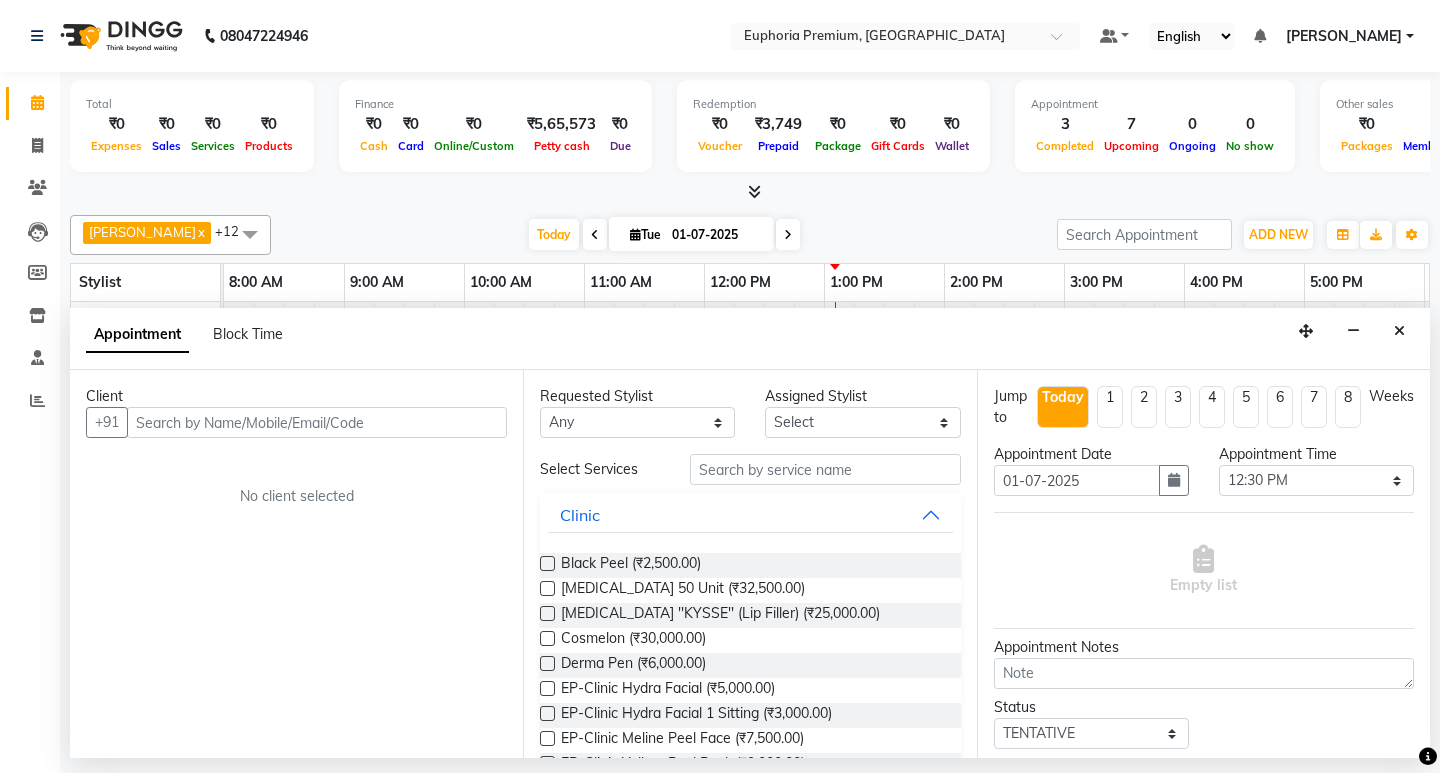 click on "Appointment Block Time" at bounding box center (750, 339) 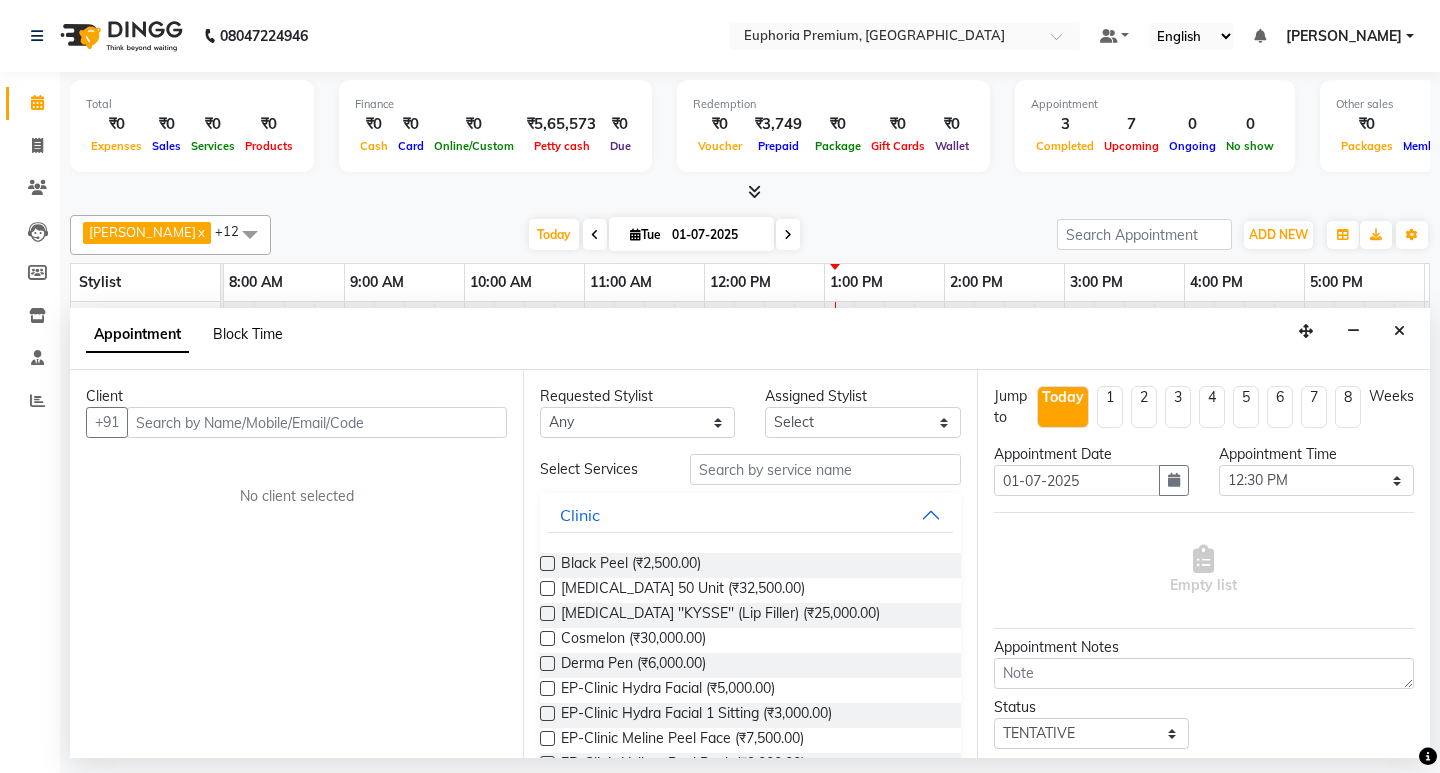 click on "Block Time" at bounding box center [248, 334] 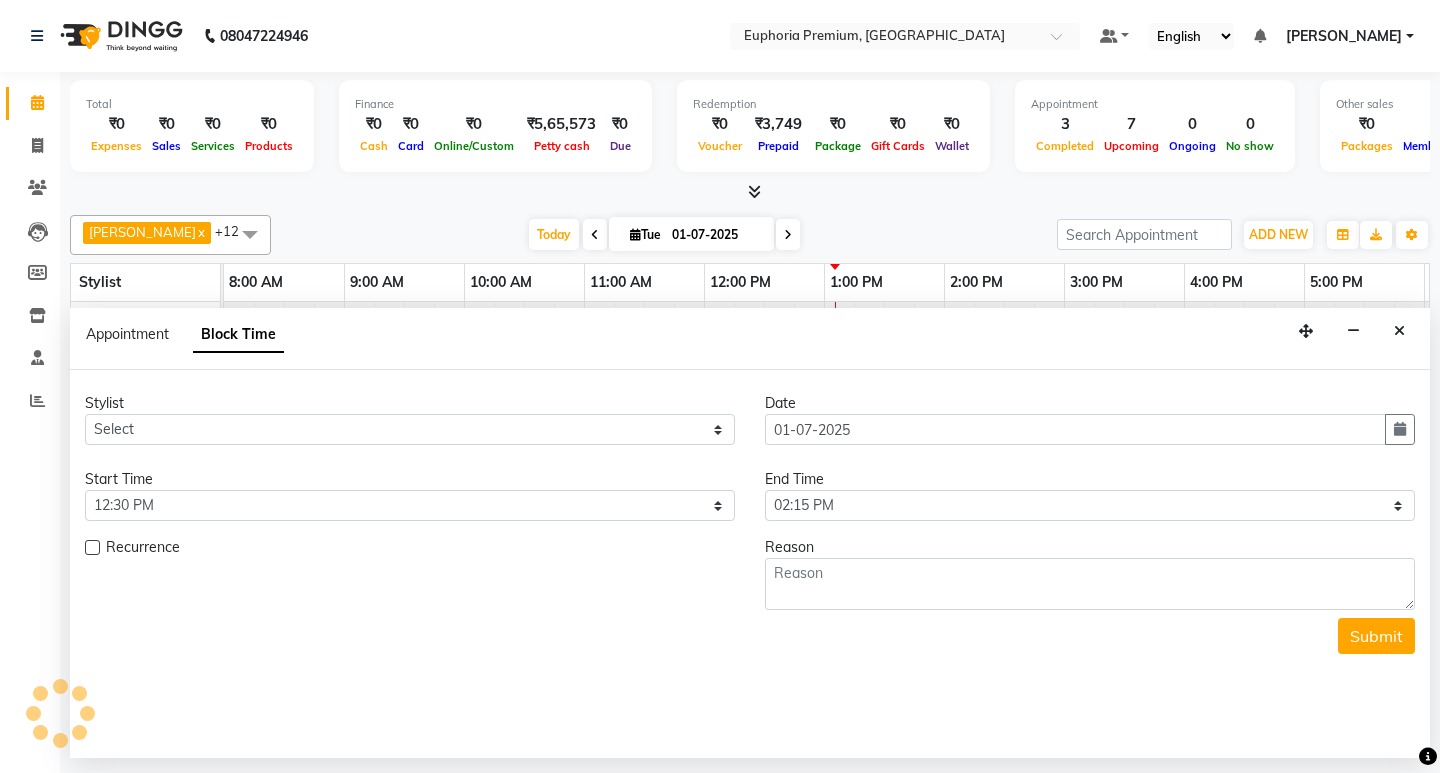 scroll, scrollTop: 0, scrollLeft: 475, axis: horizontal 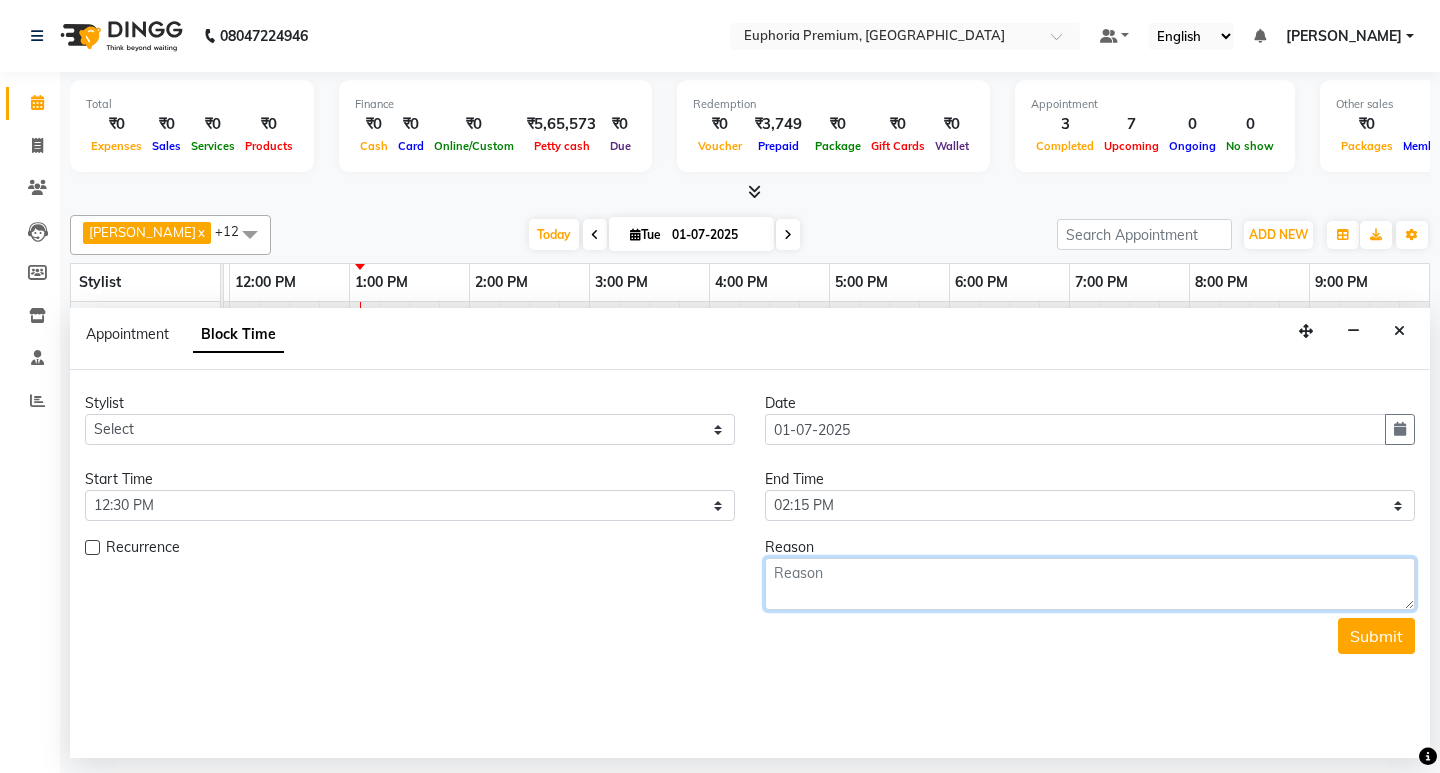 click at bounding box center (1090, 584) 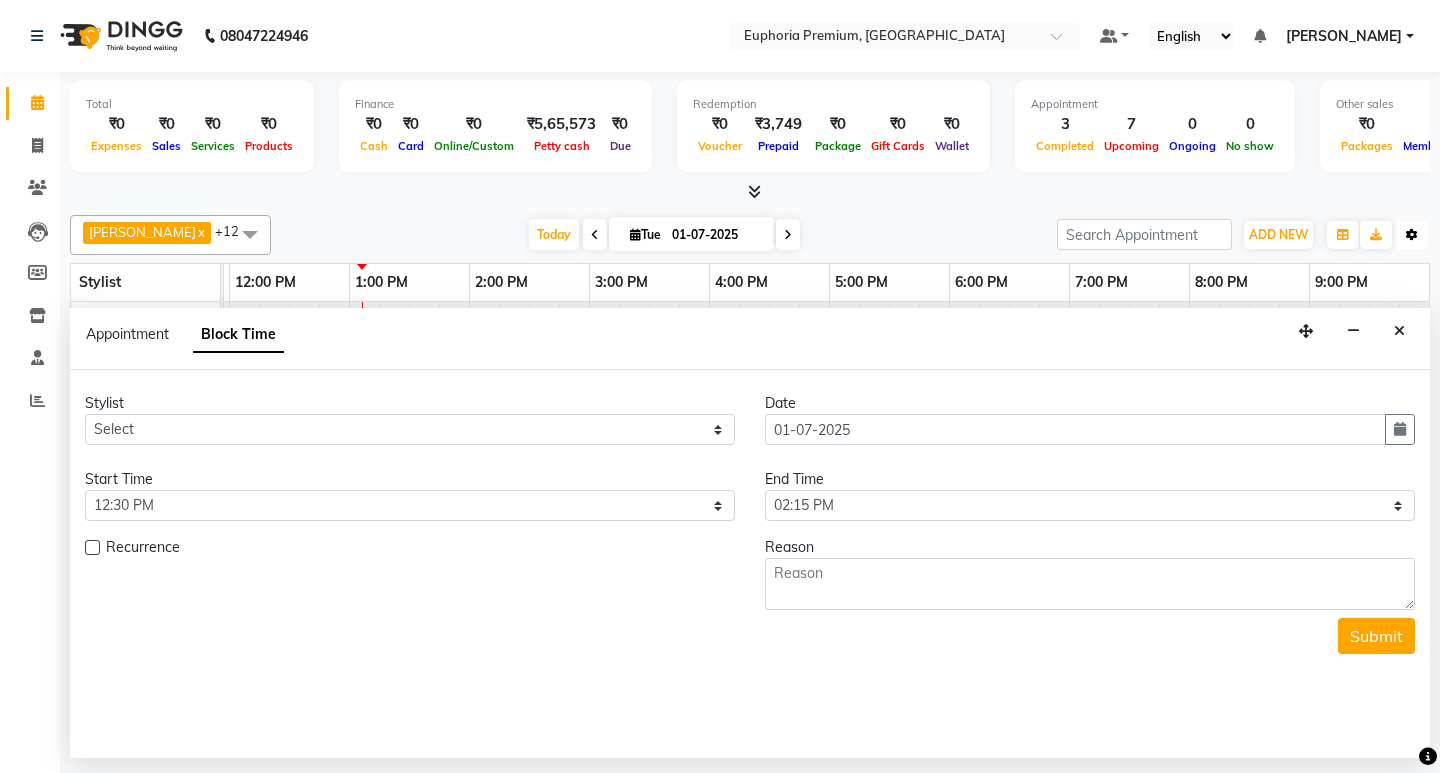 click at bounding box center [1412, 235] 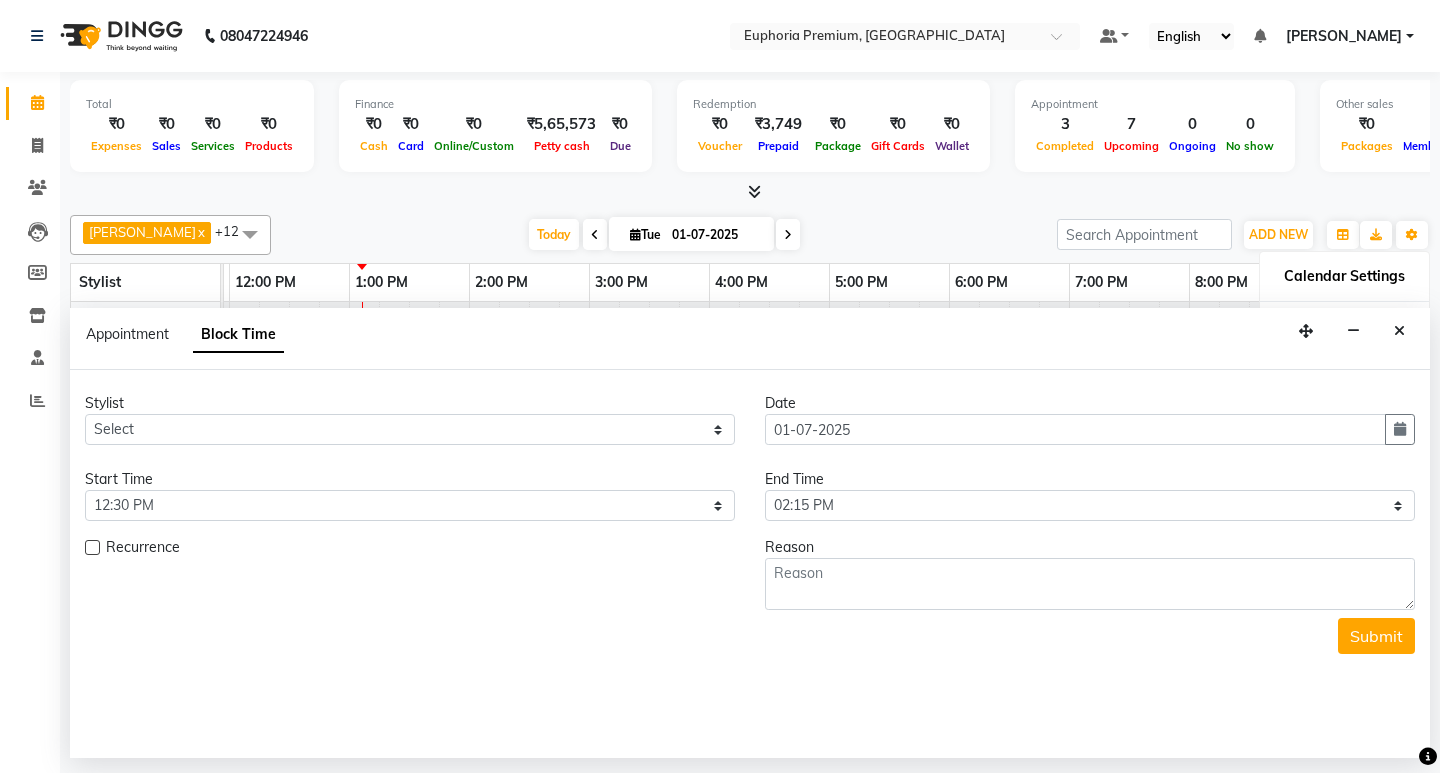 click on "Kishore K  x Binoy   x Chandru Magar  x Priya  K  x Rosy Sanate  x Shishi L  x Daisy .  x Diya Khadka  x ChonglianMoi MOI  x Dhanya .  x Vijayalakshmi M  x Bharath N  x Chiinthian Moi  x +12 Select All Babu V Bharath N Binoy  Chandru Magar Chiinthian Moi ChonglianMoi MOI Daisy . Dhanya . Diya Khadka Fredrick Burrows Kishore K MRINALI MILI Pinky . Priya  K Rosy Sanate Savitha Vijayan Shishi L Vijayalakshmi M VISHON BAIDYA Today  Tue 01-07-2025 Toggle Dropdown Add Appointment Add Invoice Add Expense Add Attendance Add Client Toggle Dropdown Add Appointment Add Invoice Add Expense Add Attendance Add Client ADD NEW Toggle Dropdown Add Appointment Add Invoice Add Expense Add Attendance Add Client Kishore K  x Binoy   x Chandru Magar  x Priya  K  x Rosy Sanate  x Shishi L  x Daisy .  x Diya Khadka  x ChonglianMoi MOI  x Dhanya .  x Vijayalakshmi M  x Bharath N  x Chiinthian Moi  x +12 Select All Babu V Bharath N Binoy  Chandru Magar Chiinthian Moi ChonglianMoi MOI Daisy . Dhanya . Pinky ." 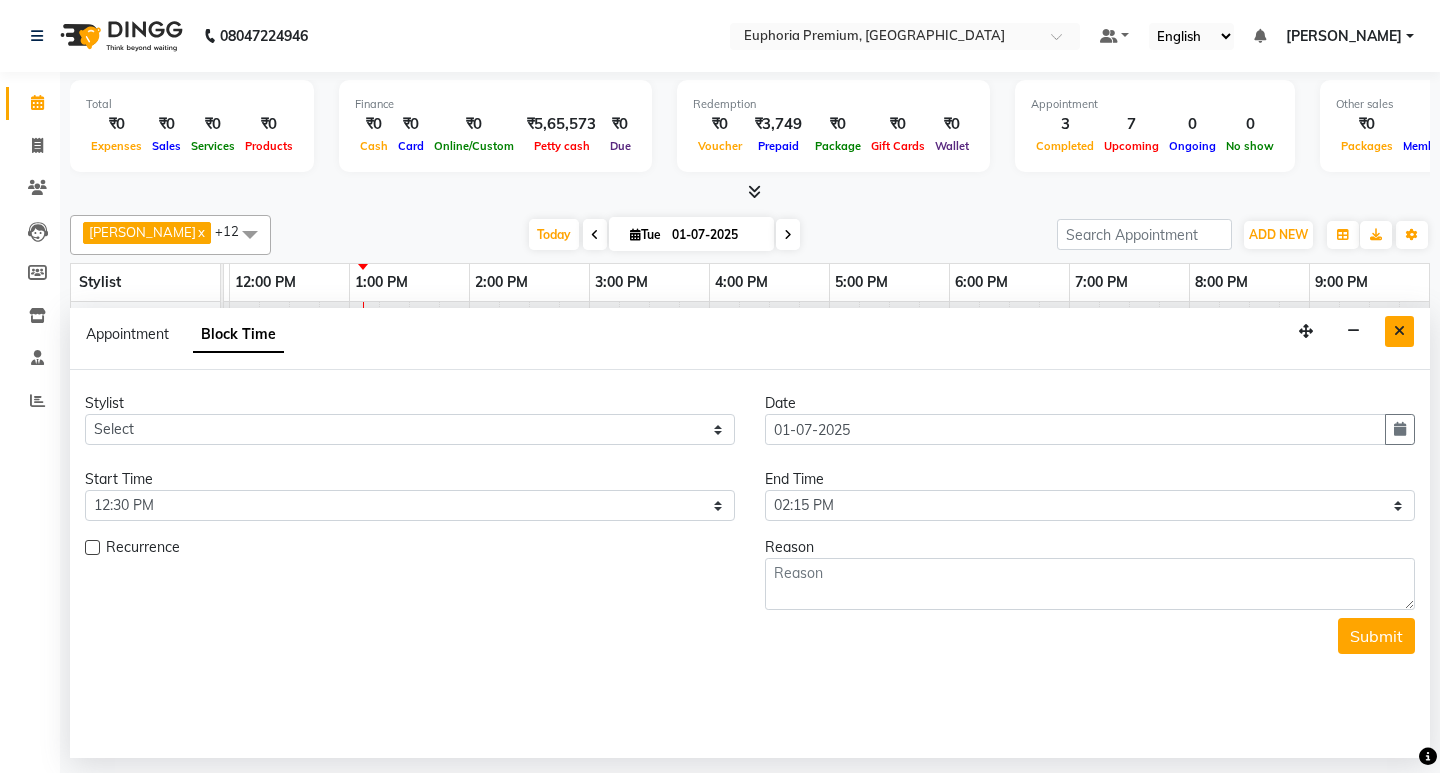 click at bounding box center [1399, 331] 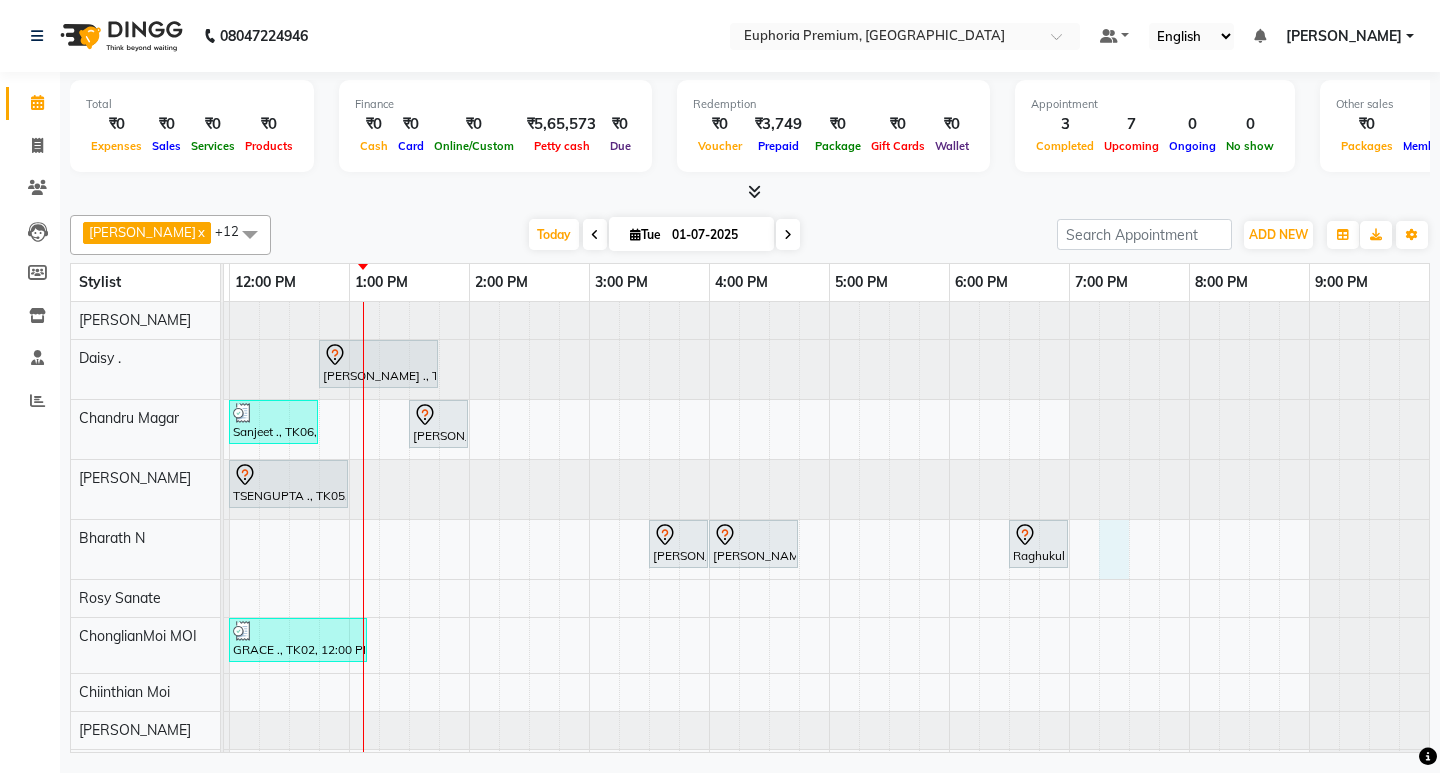 click on "Shanmuga Priya ., TK03, 12:45 PM-01:45 PM, EP-Artistic Cut - Senior Stylist     Sanjeet ., TK06, 12:00 PM-12:45 PM, EP-HAIR CUT (Creative Stylist) with hairwash MEN             Jerome, TK07, 01:30 PM-02:00 PM, EEP-HAIR CUT (Senior Stylist) with hairwash MEN             TSENGUPTA ., TK05, 12:00 PM-01:00 PM, EP-Regenerate (Intense Alchemy) M             Roshan ., TK04, 03:30 PM-04:00 PM, EP-Beard Trim/Design MEN             Roshan ., TK04, 04:00 PM-04:45 PM, EP-HAIR CUT (Creative Stylist) with hairwash MEN             Raghukul ., TK08, 06:30 PM-07:00 PM, EEP-HAIR CUT (Senior Stylist) with hairwash MEN     GRACE ., TK02, 12:00 PM-01:10 PM, EP-Detan Facial     Sanjeet ., TK06, 11:30 AM-12:00 PM, EP-Head Massage (30 Mins) w/o Hairwash             Pemmi ., TK01, 05:15 PM-06:30 PM, EP-Laser Under Arms" at bounding box center [589, 621] 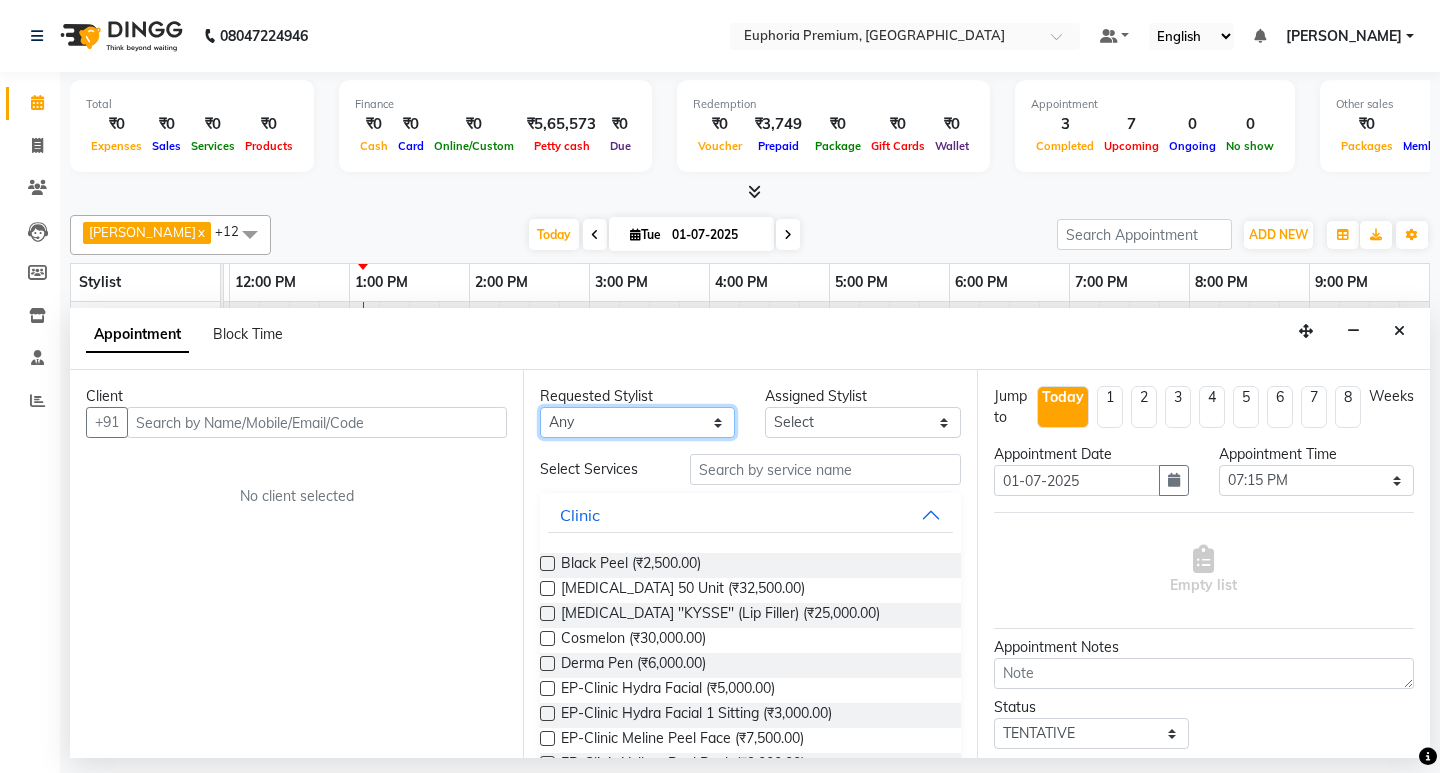 click on "Any Babu V Binoy  Chandru Magar ChonglianMoi MOI Daisy . Dhanya . Diya Khadka Fredrick Burrows Kishore K MRINALI MILI Pinky . Priya  K Rosy Sanate Savitha Vijayan Shishi L Vijayalakshmi M VISHON BAIDYA" at bounding box center (637, 422) 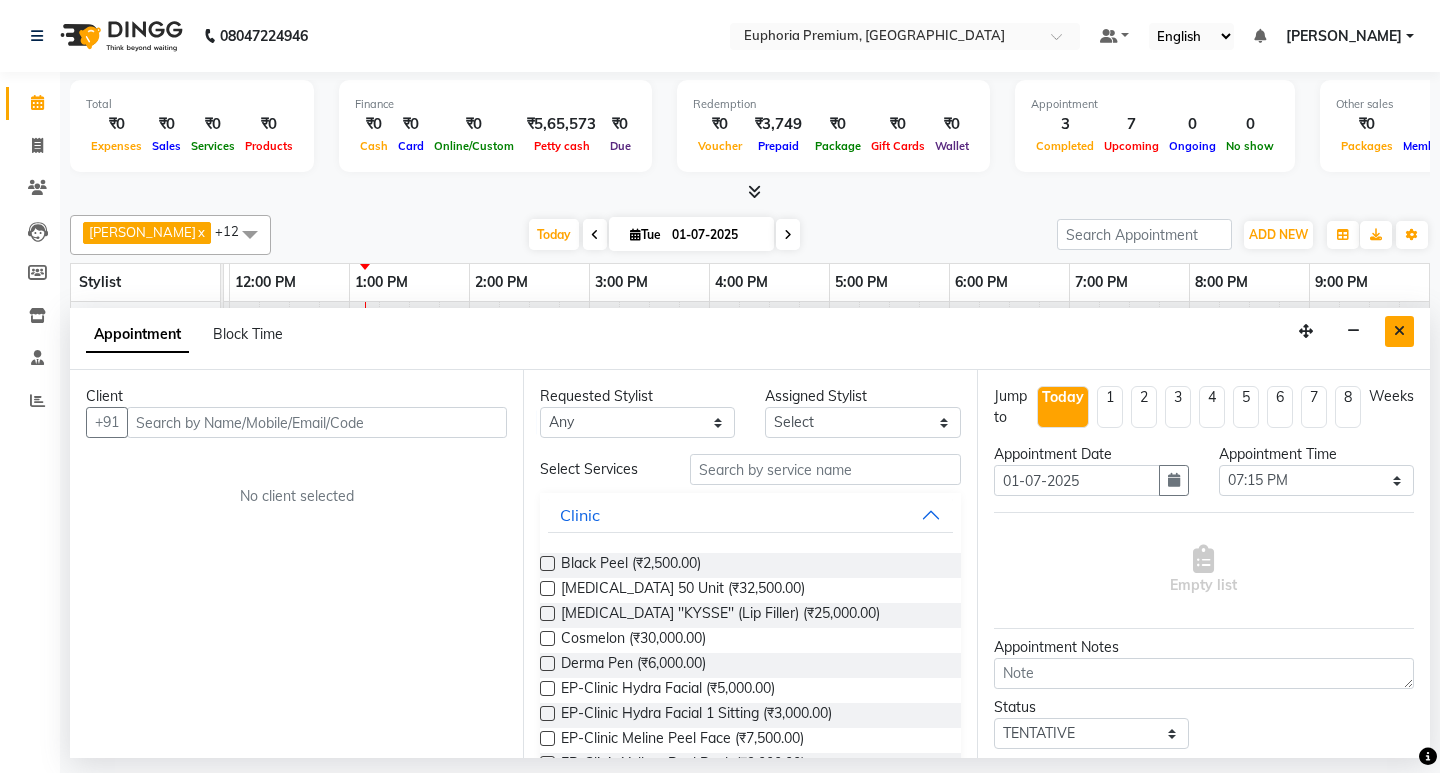 click at bounding box center [1399, 331] 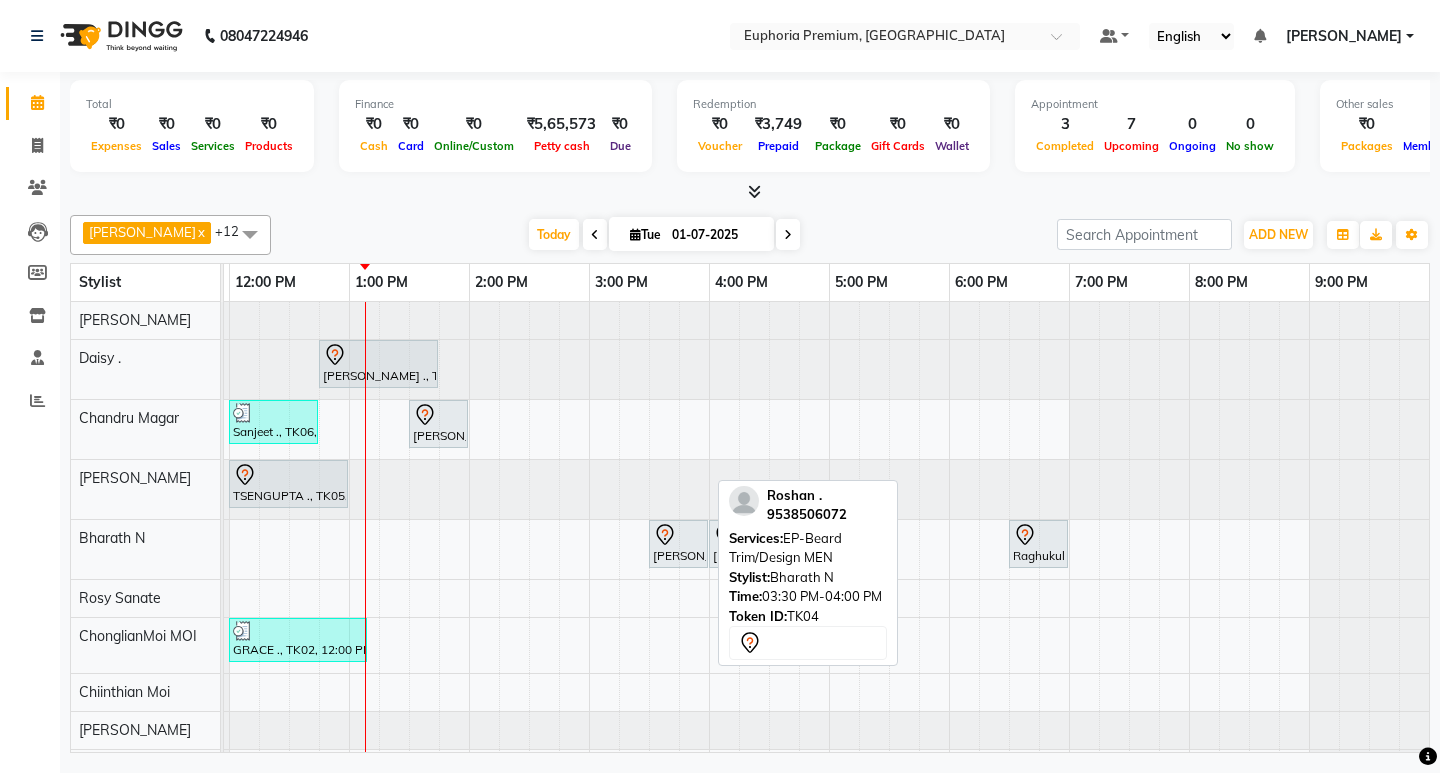click at bounding box center [678, 535] 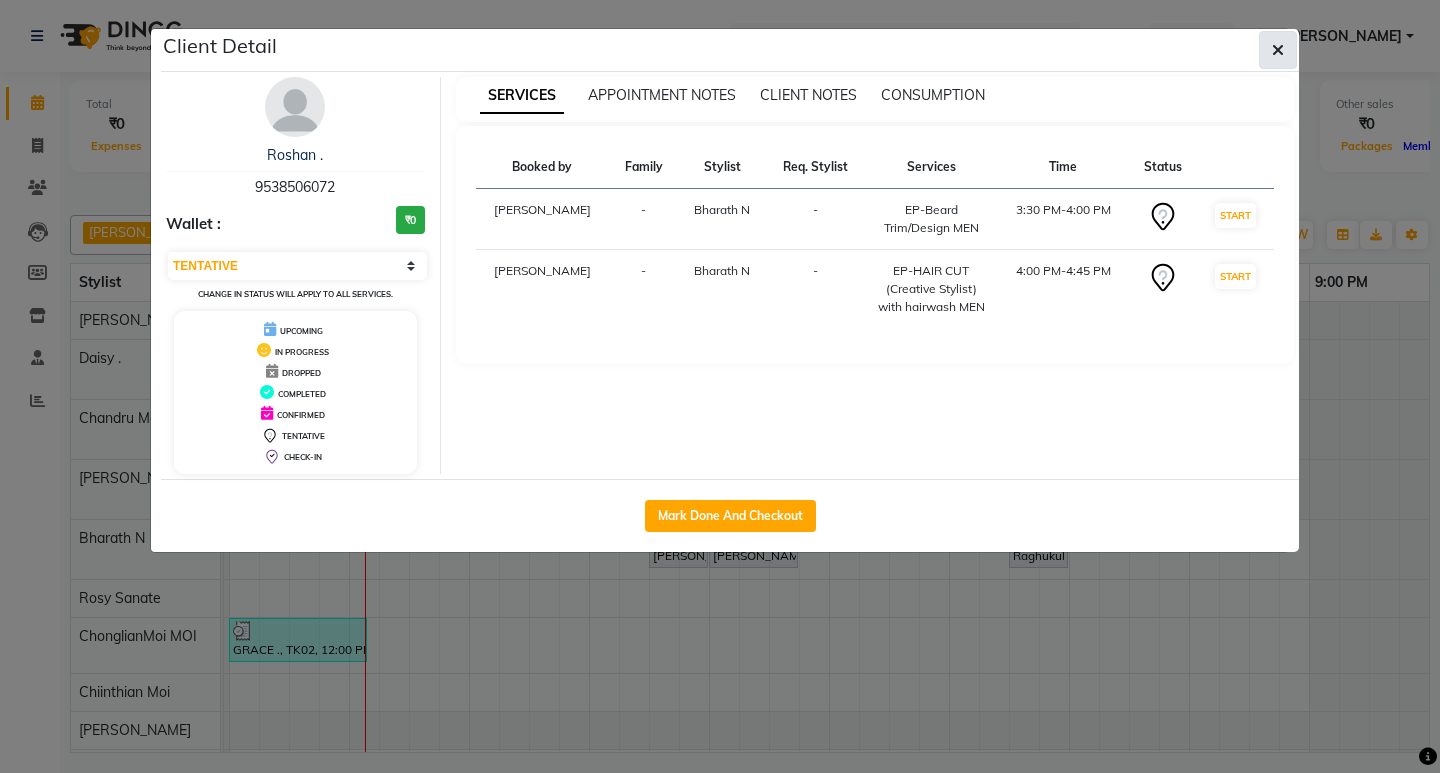 click 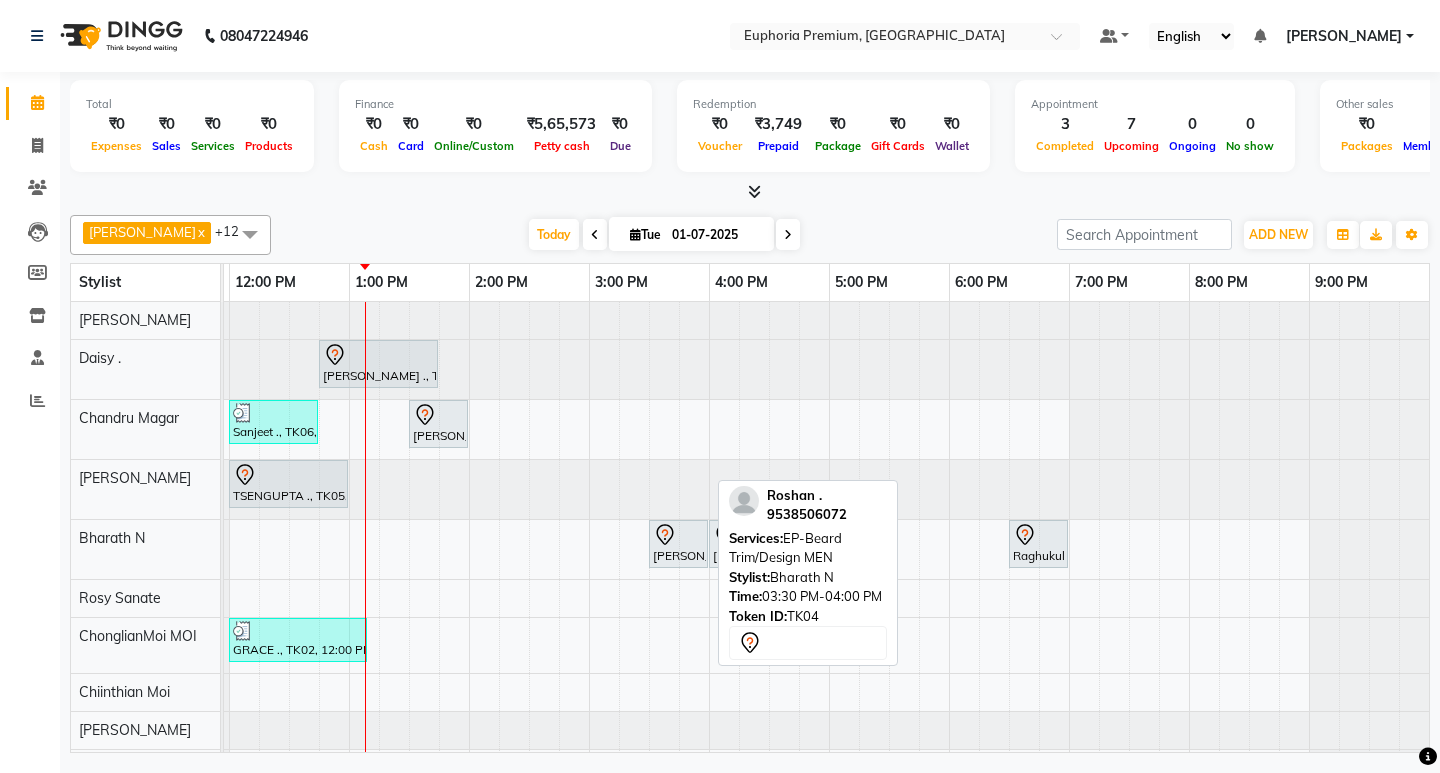 click on "Roshan ., TK04, 03:30 PM-04:00 PM, EP-Beard Trim/Design MEN" at bounding box center (678, 544) 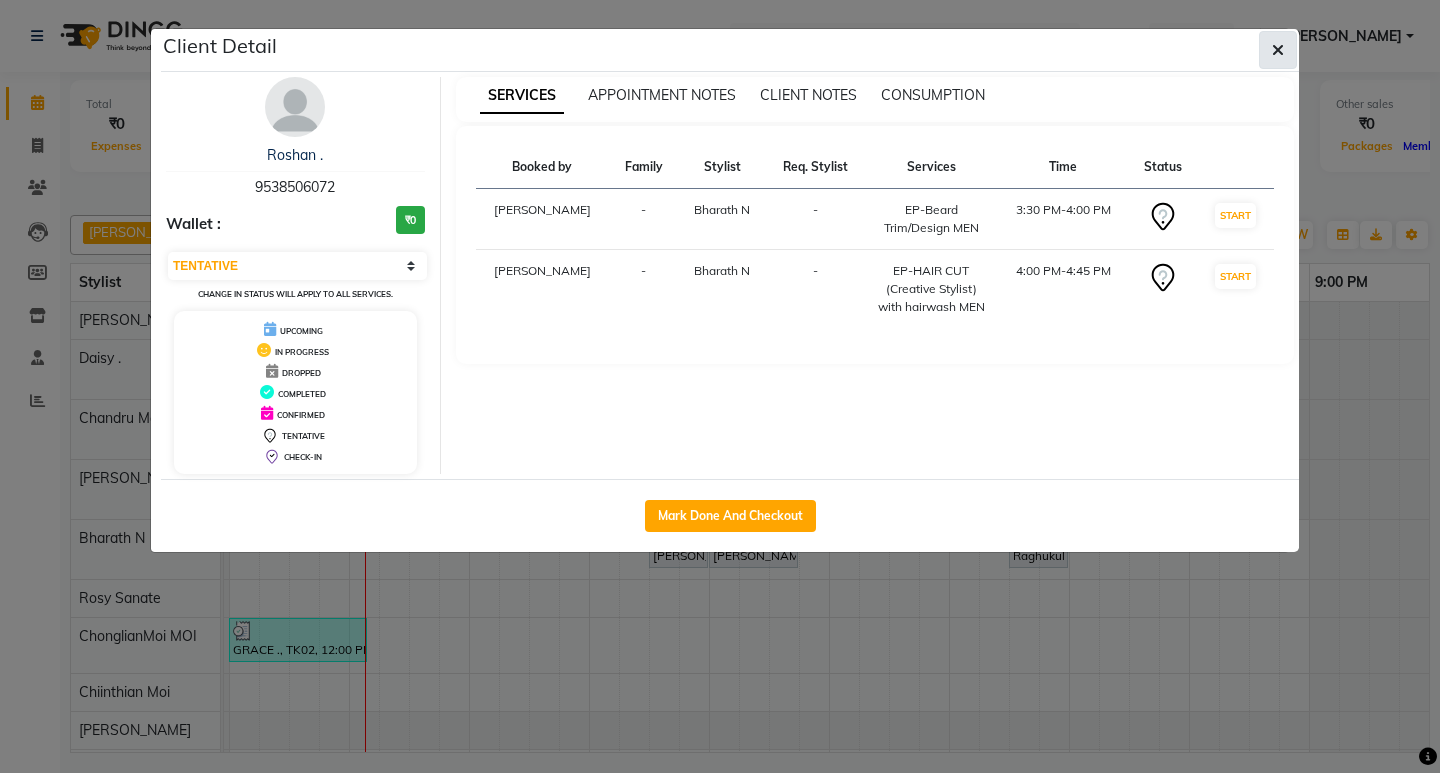 click 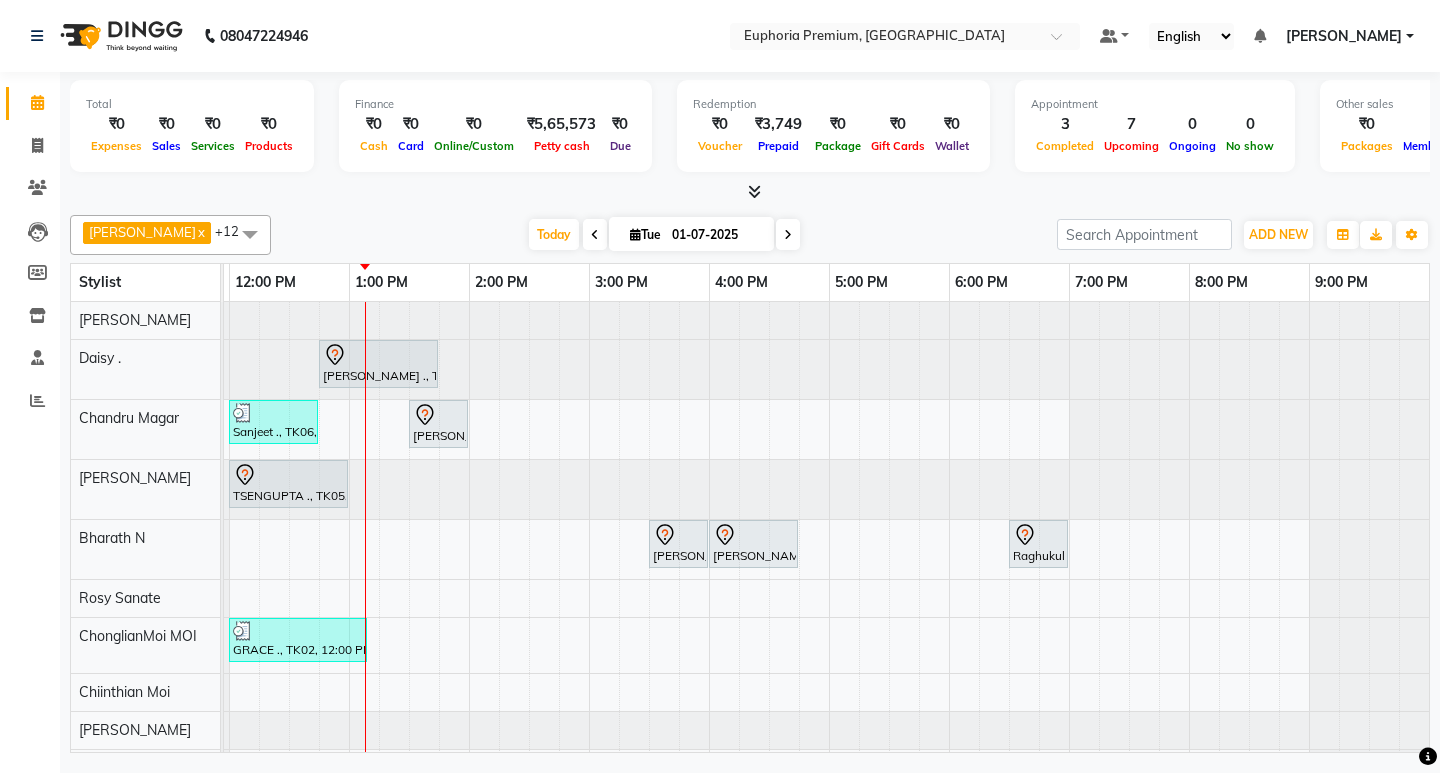 click on "Shanmuga Priya ., TK03, 12:45 PM-01:45 PM, EP-Artistic Cut - Senior Stylist     Sanjeet ., TK06, 12:00 PM-12:45 PM, EP-HAIR CUT (Creative Stylist) with hairwash MEN             Jerome, TK07, 01:30 PM-02:00 PM, EEP-HAIR CUT (Senior Stylist) with hairwash MEN             TSENGUPTA ., TK05, 12:00 PM-01:00 PM, EP-Regenerate (Intense Alchemy) M             Roshan ., TK04, 03:30 PM-04:00 PM, EP-Beard Trim/Design MEN             Roshan ., TK04, 04:00 PM-04:45 PM, EP-HAIR CUT (Creative Stylist) with hairwash MEN             Raghukul ., TK08, 06:30 PM-07:00 PM, EEP-HAIR CUT (Senior Stylist) with hairwash MEN     GRACE ., TK02, 12:00 PM-01:10 PM, EP-Detan Facial     Sanjeet ., TK06, 11:30 AM-12:00 PM, EP-Head Massage (30 Mins) w/o Hairwash             Pemmi ., TK01, 05:15 PM-06:30 PM, EP-Laser Under Arms" at bounding box center [589, 621] 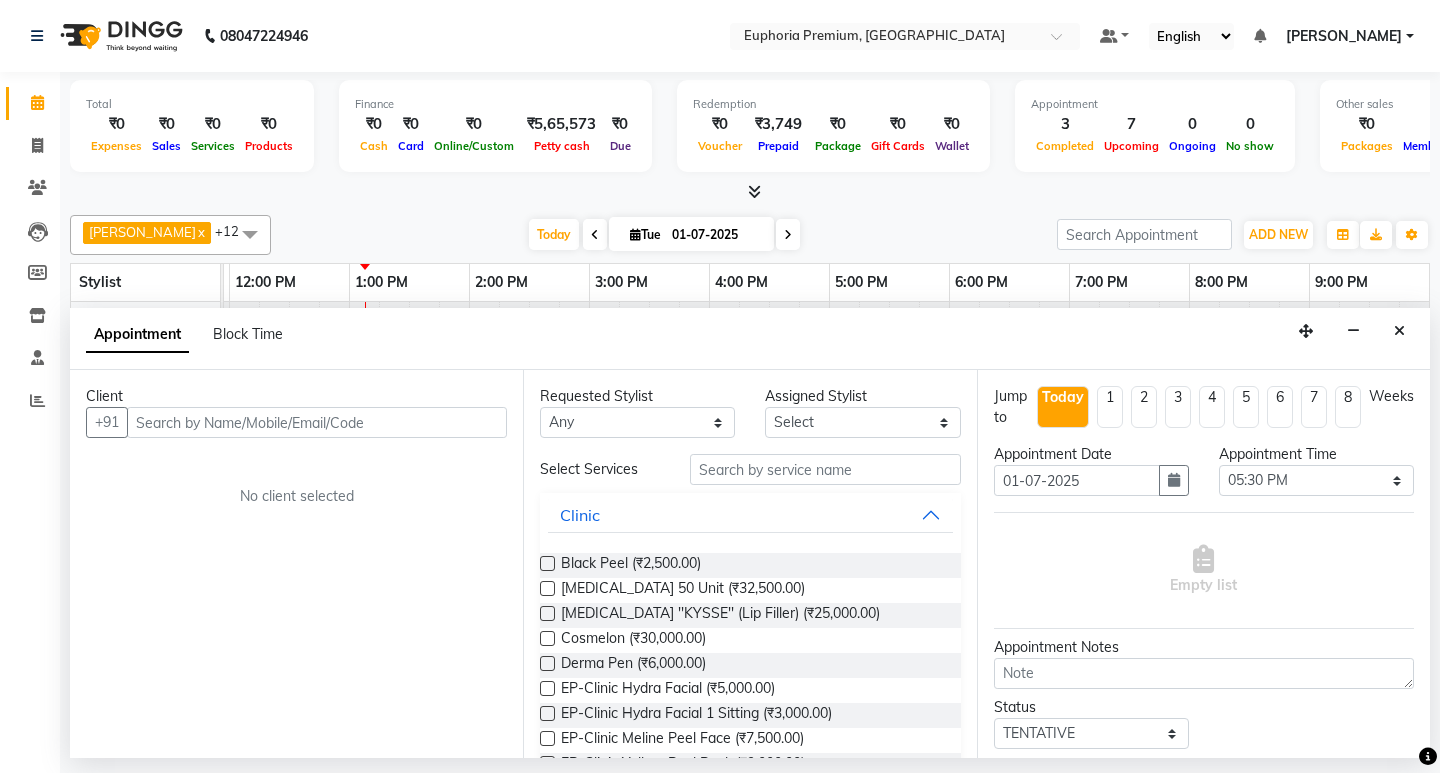 click at bounding box center (1399, 331) 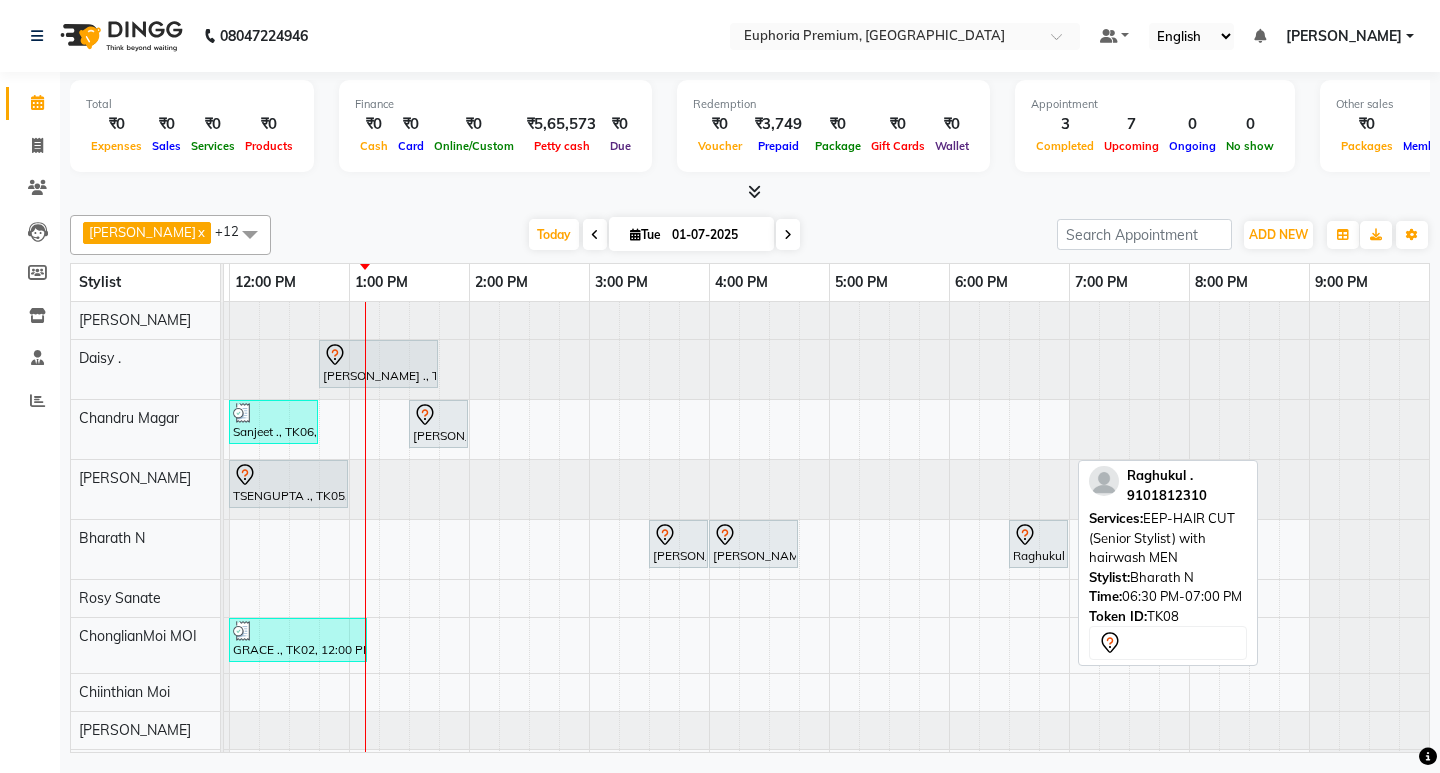 scroll, scrollTop: 67, scrollLeft: 475, axis: both 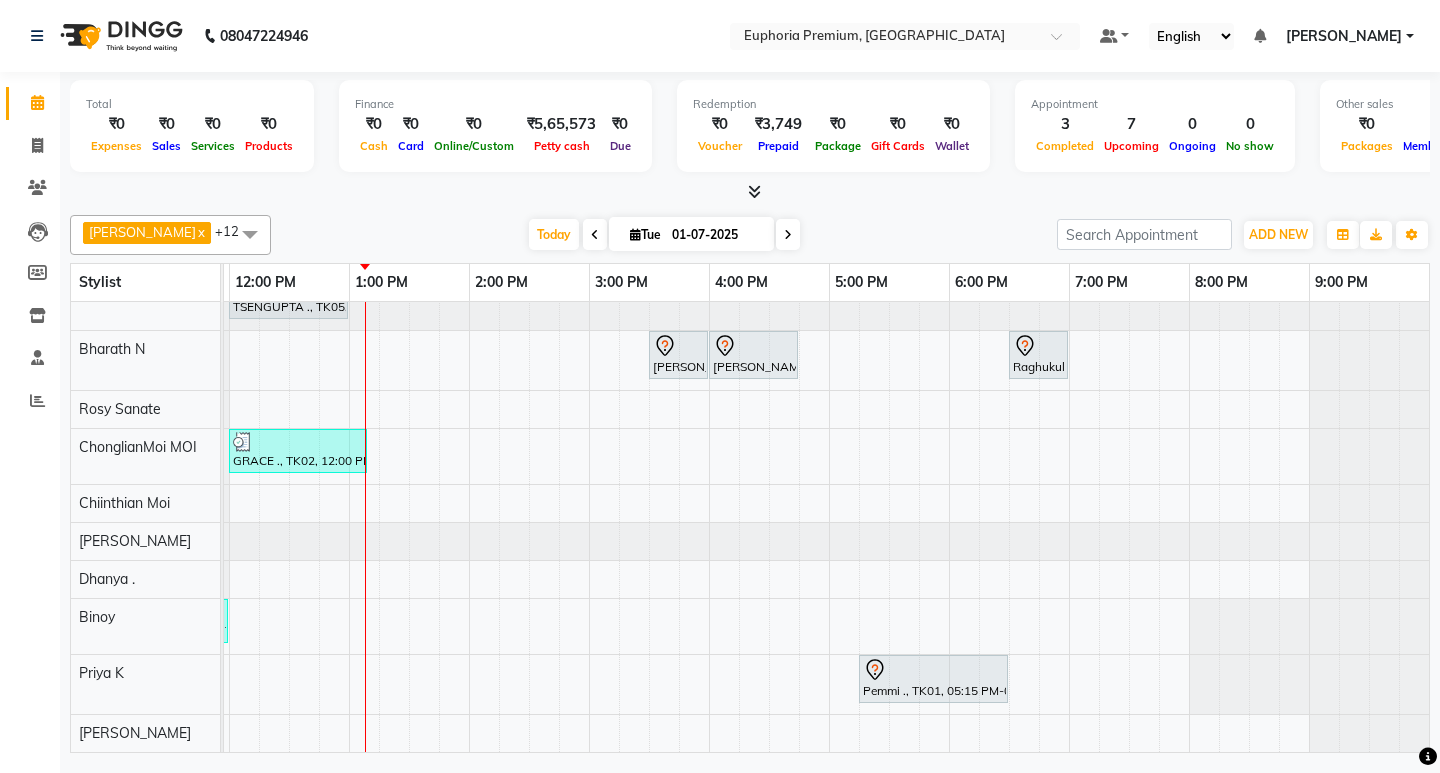 click on "Shanmuga Priya ., TK03, 12:45 PM-01:45 PM, EP-Artistic Cut - Senior Stylist     Sanjeet ., TK06, 12:00 PM-12:45 PM, EP-HAIR CUT (Creative Stylist) with hairwash MEN             Jerome, TK07, 01:30 PM-02:00 PM, EEP-HAIR CUT (Senior Stylist) with hairwash MEN             TSENGUPTA ., TK05, 12:00 PM-01:00 PM, EP-Regenerate (Intense Alchemy) M             Roshan ., TK04, 03:30 PM-04:00 PM, EP-Beard Trim/Design MEN             Roshan ., TK04, 04:00 PM-04:45 PM, EP-HAIR CUT (Creative Stylist) with hairwash MEN             Raghukul ., TK08, 06:30 PM-07:00 PM, EEP-HAIR CUT (Senior Stylist) with hairwash MEN     GRACE ., TK02, 12:00 PM-01:10 PM, EP-Detan Facial     Sanjeet ., TK06, 11:30 AM-12:00 PM, EP-Head Massage (30 Mins) w/o Hairwash             Pemmi ., TK01, 05:15 PM-06:30 PM, EP-Laser Under Arms" at bounding box center (589, 432) 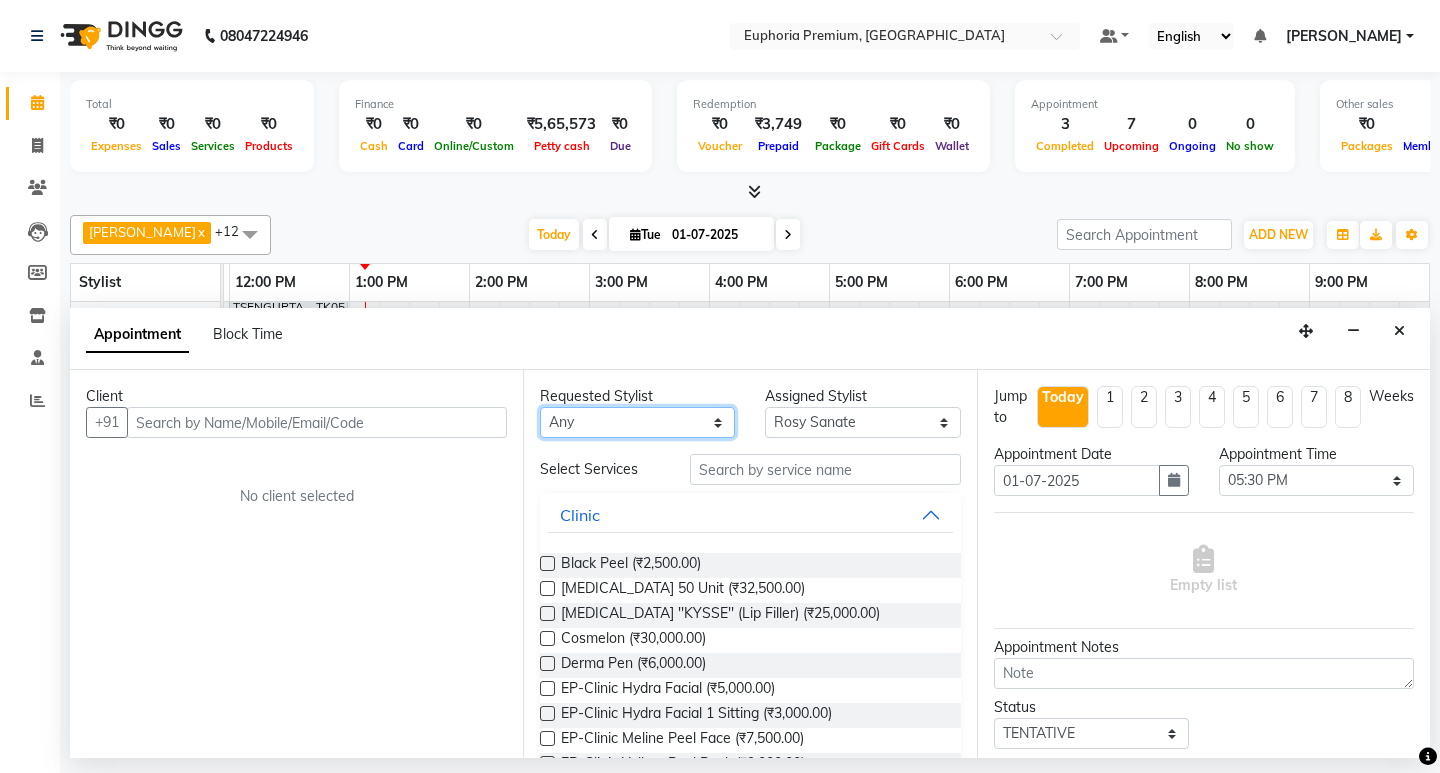 click on "Any Babu V Binoy  Chandru Magar ChonglianMoi MOI Daisy . Dhanya . Diya Khadka Fredrick Burrows Kishore K MRINALI MILI Pinky . Priya  K Rosy Sanate Savitha Vijayan Shishi L Vijayalakshmi M VISHON BAIDYA" at bounding box center (637, 422) 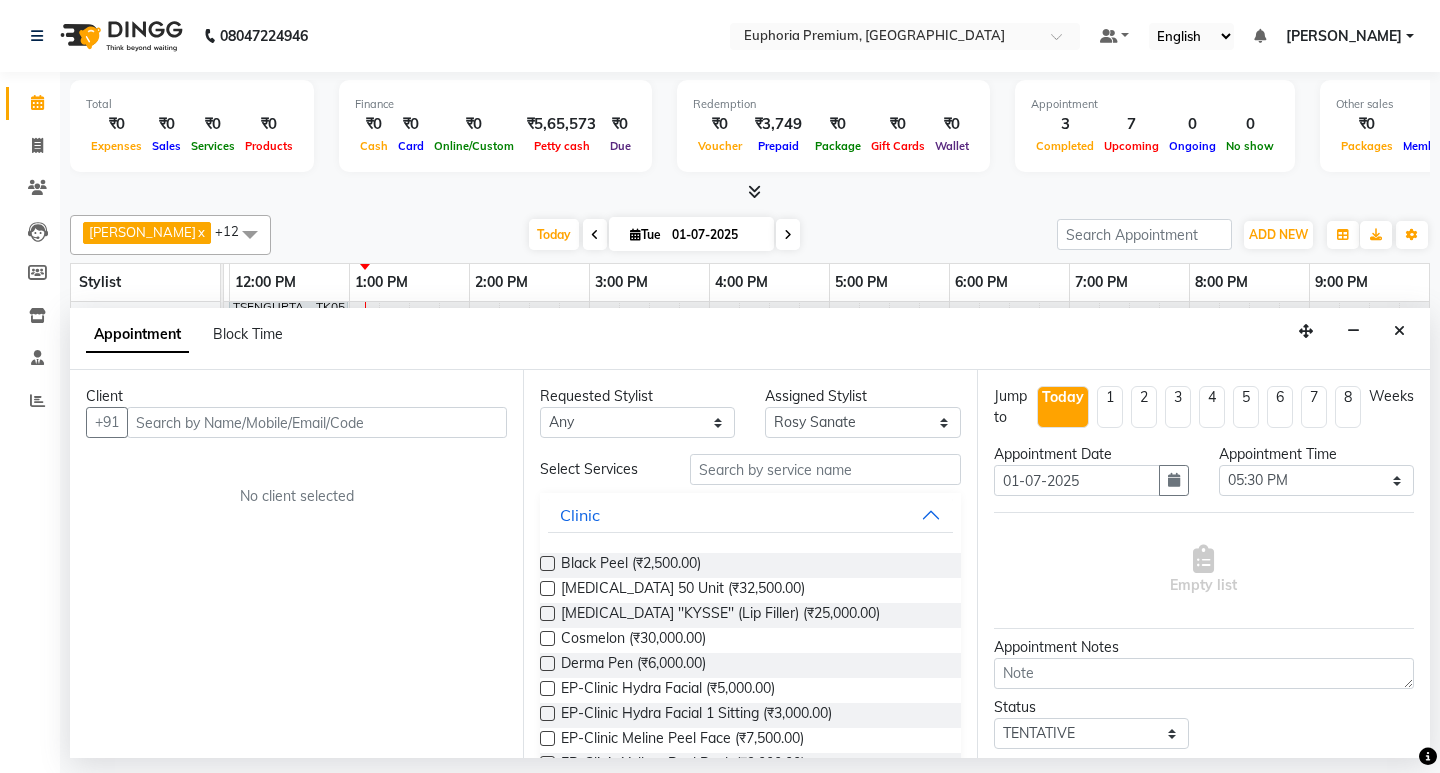 click at bounding box center [1399, 331] 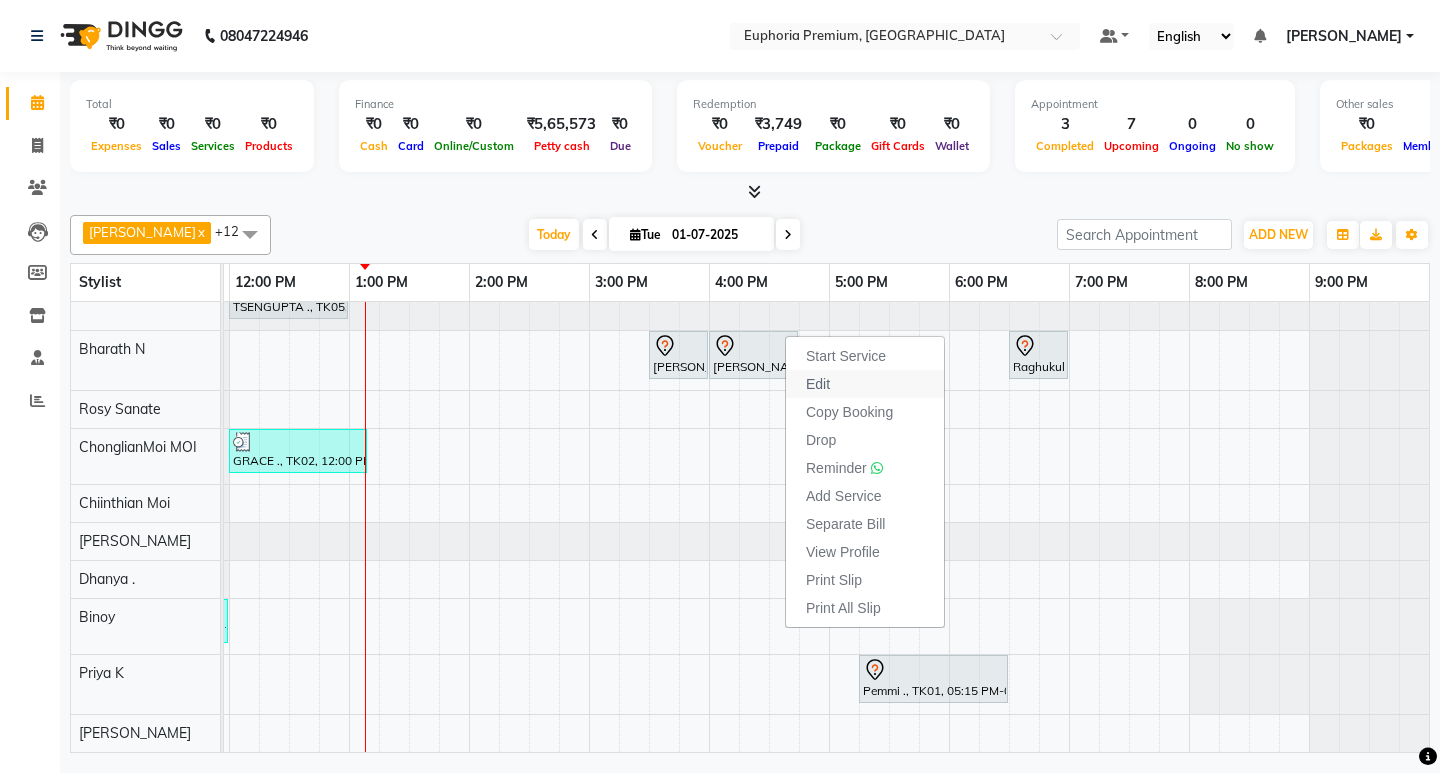 click on "Edit" at bounding box center (865, 384) 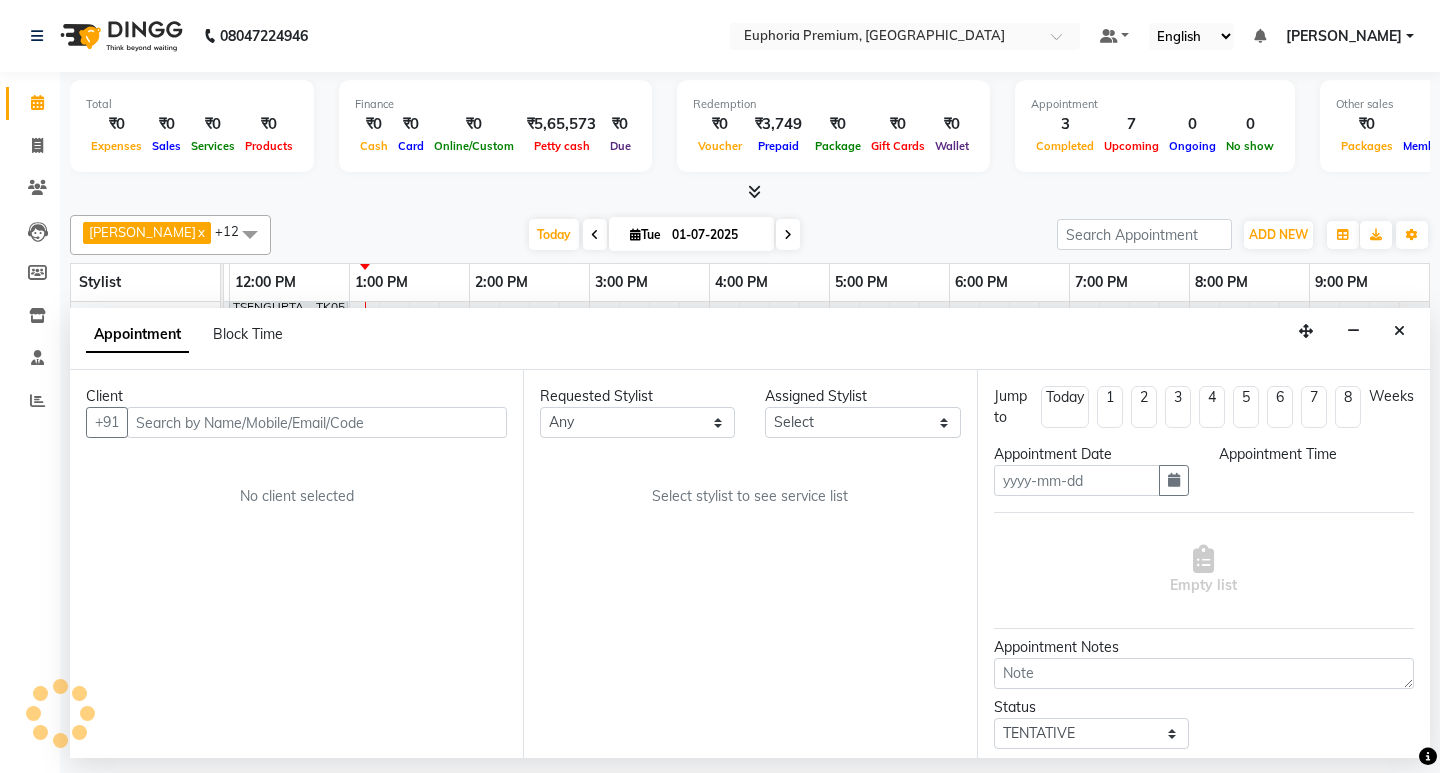 type on "01-07-2025" 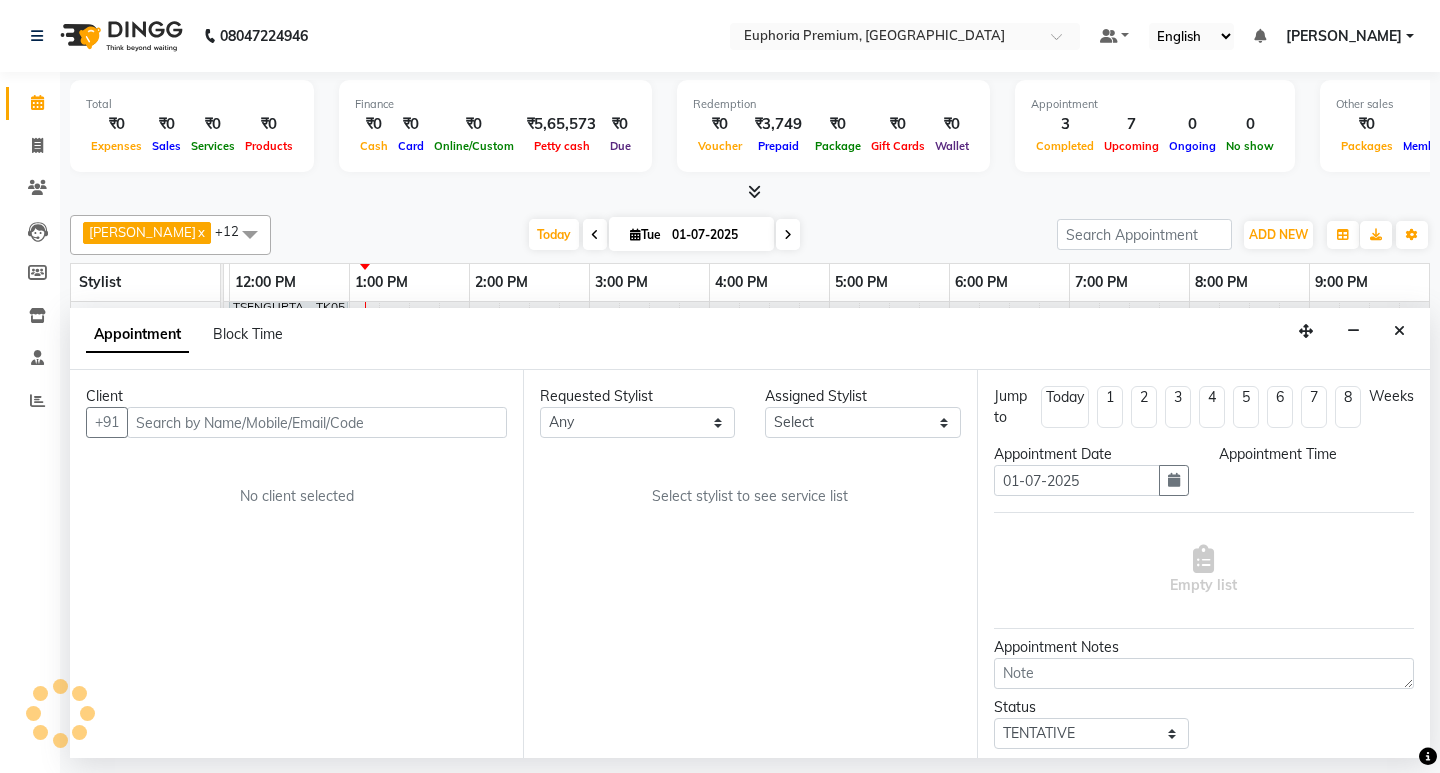 scroll, scrollTop: 0, scrollLeft: 0, axis: both 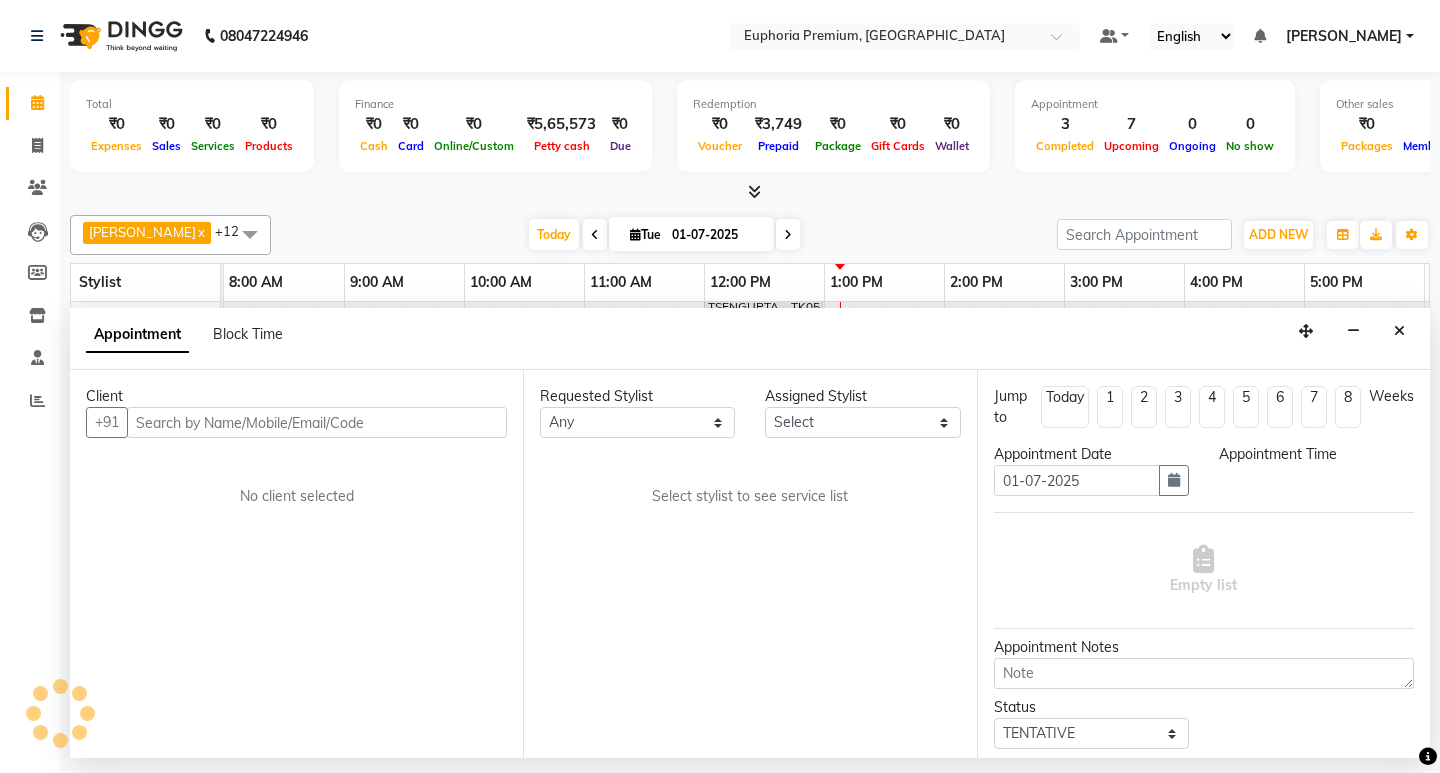 select on "930" 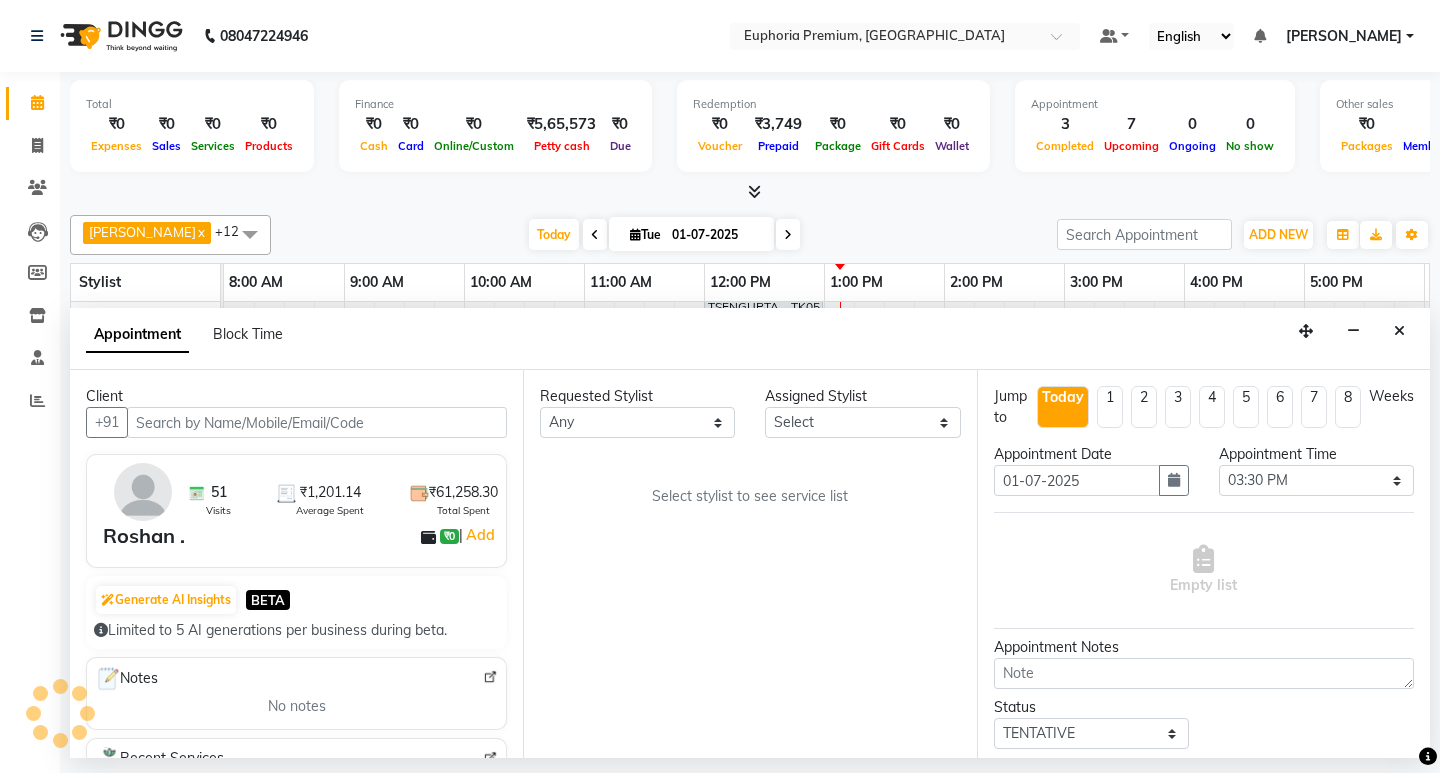 scroll, scrollTop: 0, scrollLeft: 475, axis: horizontal 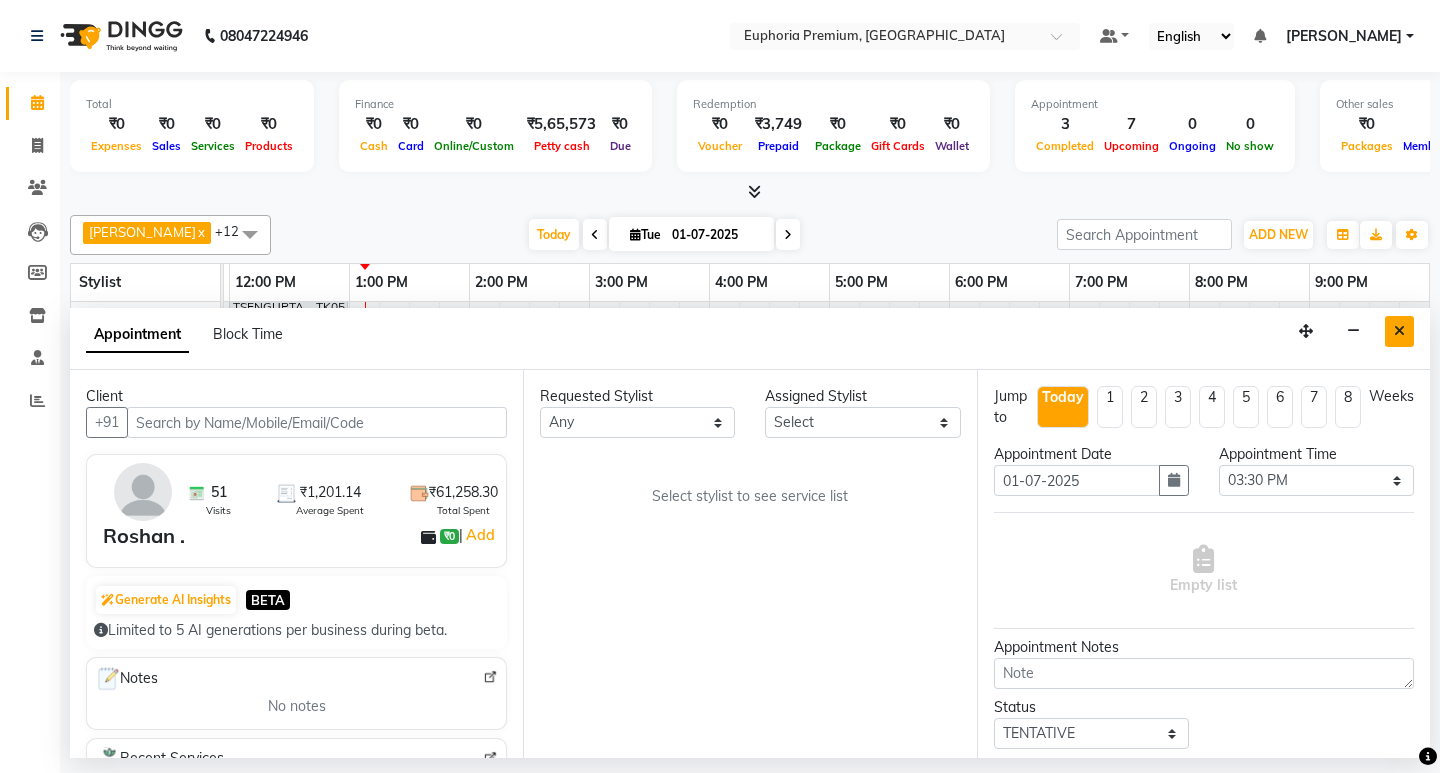 drag, startPoint x: 1407, startPoint y: 332, endPoint x: 1395, endPoint y: 361, distance: 31.38471 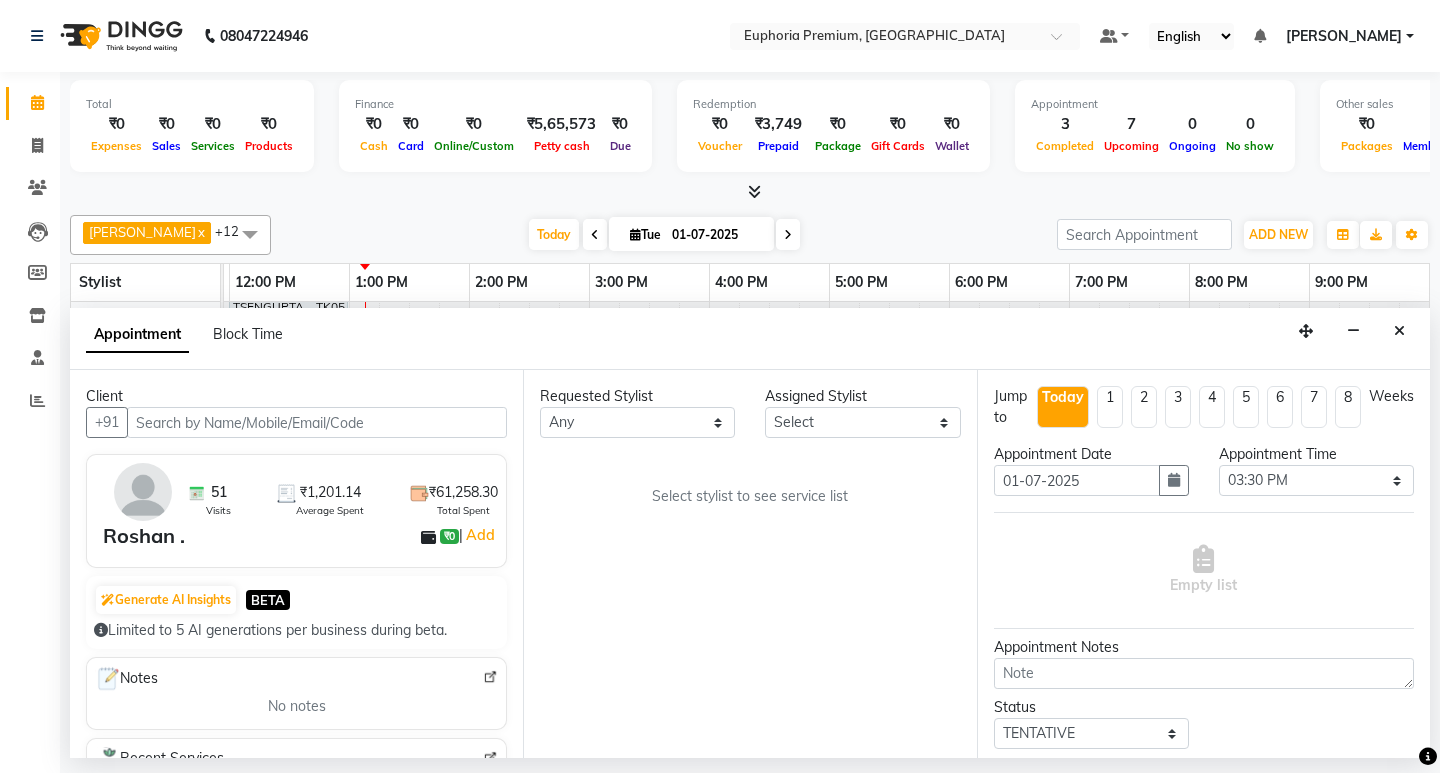 click at bounding box center [1399, 331] 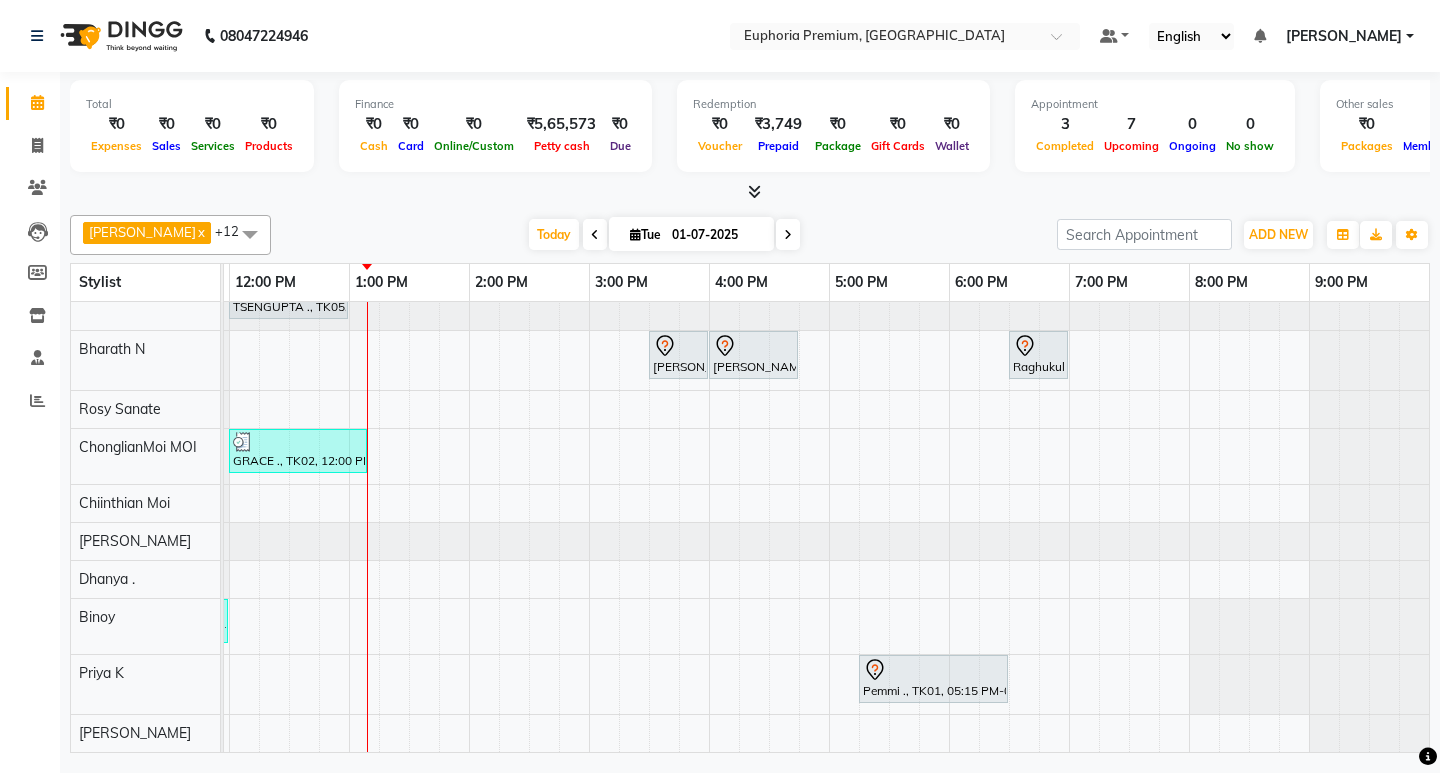 scroll, scrollTop: 204, scrollLeft: 247, axis: both 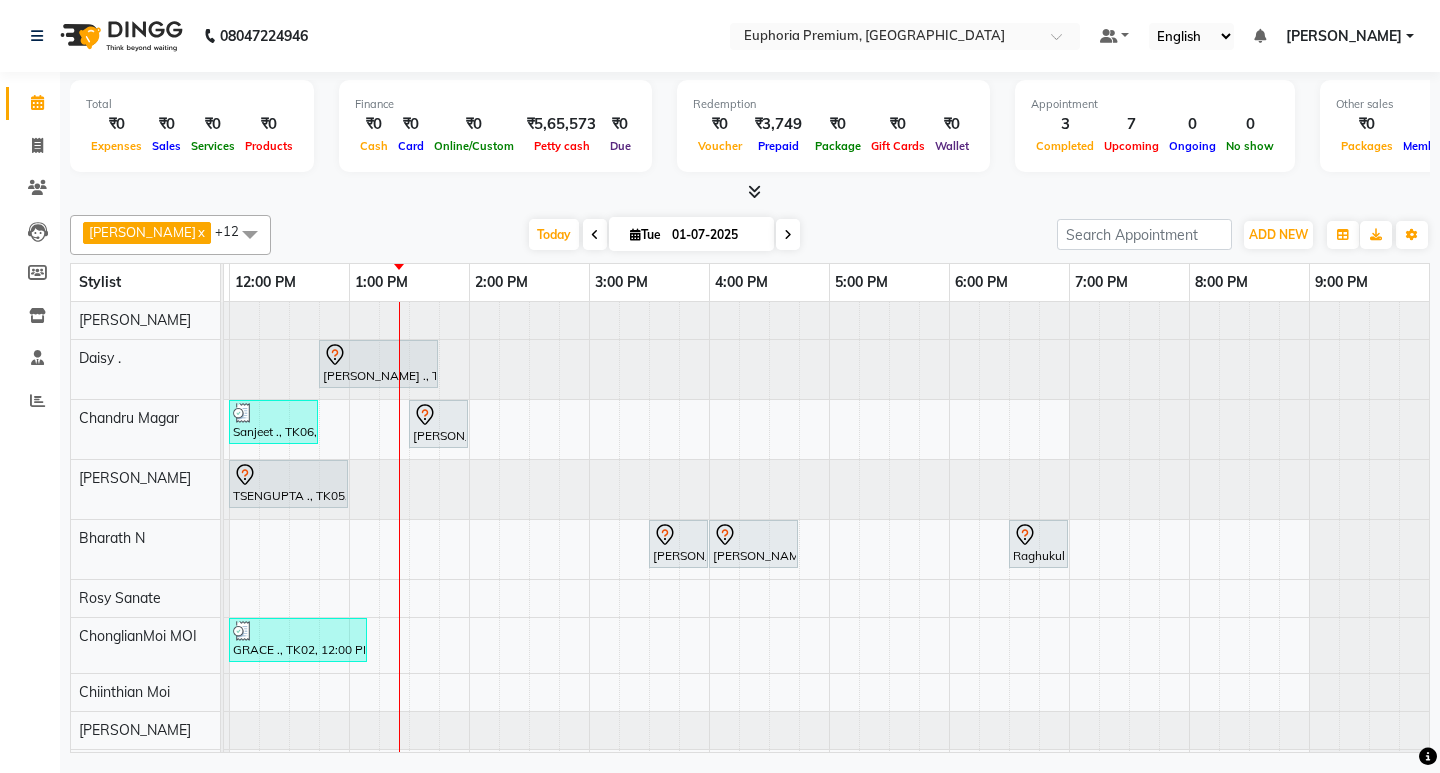 click at bounding box center (595, 235) 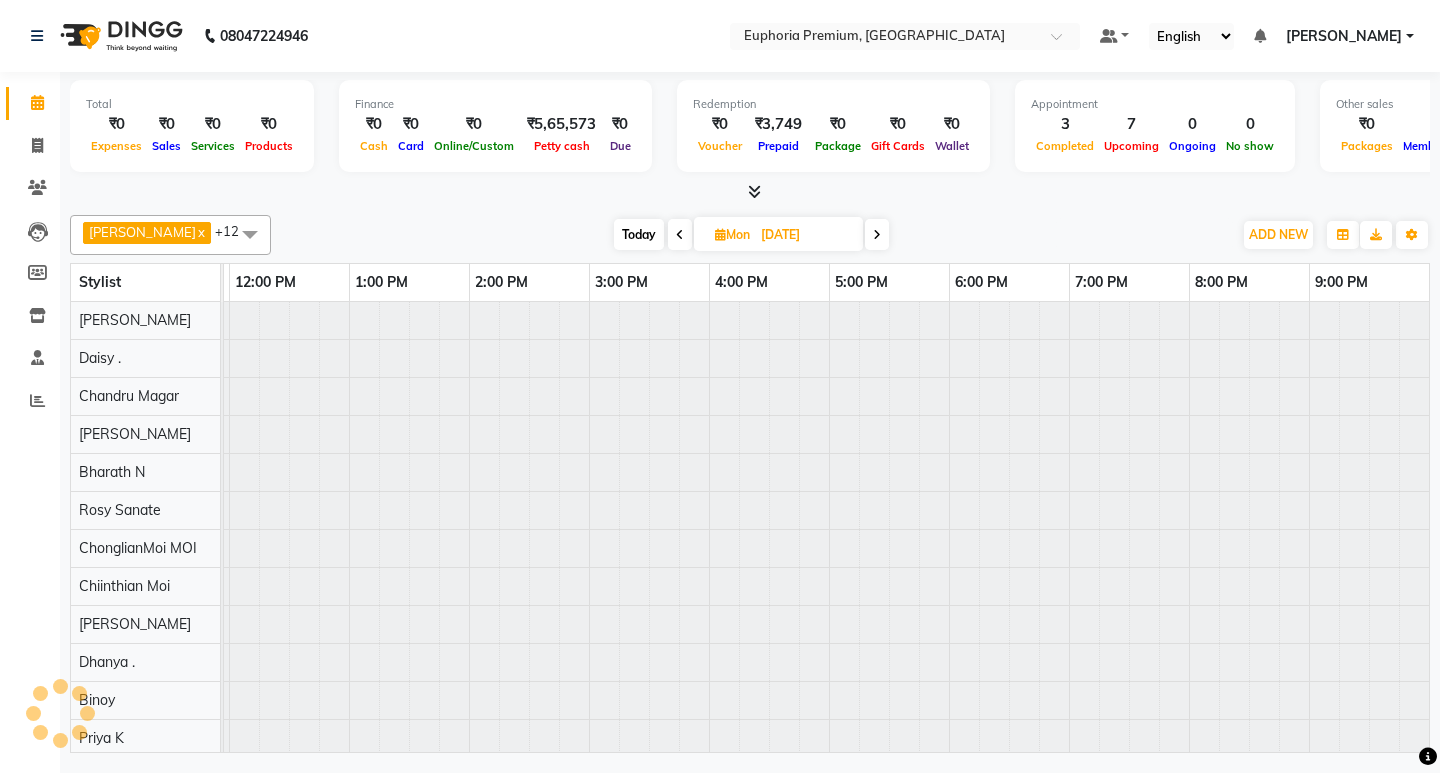 scroll, scrollTop: 0, scrollLeft: 0, axis: both 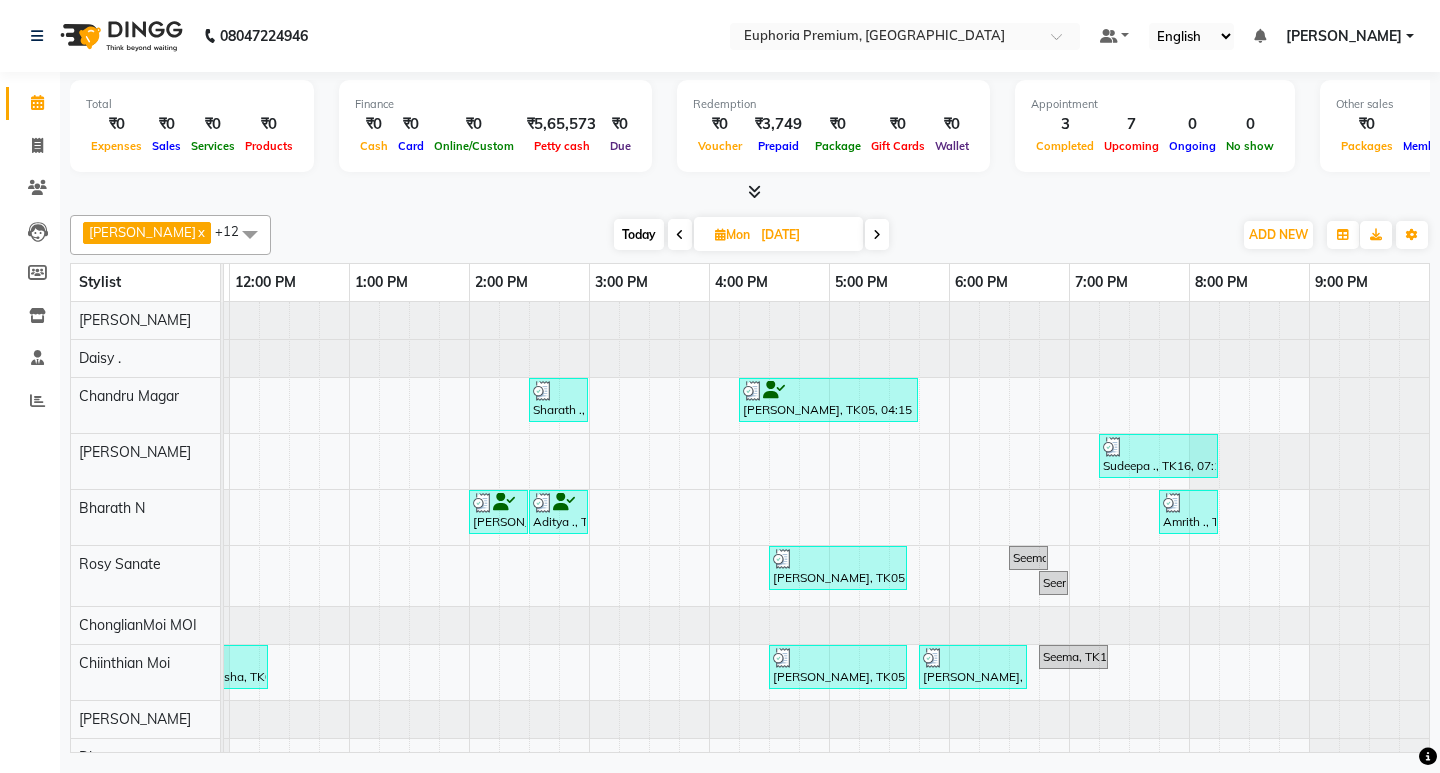 click at bounding box center [877, 235] 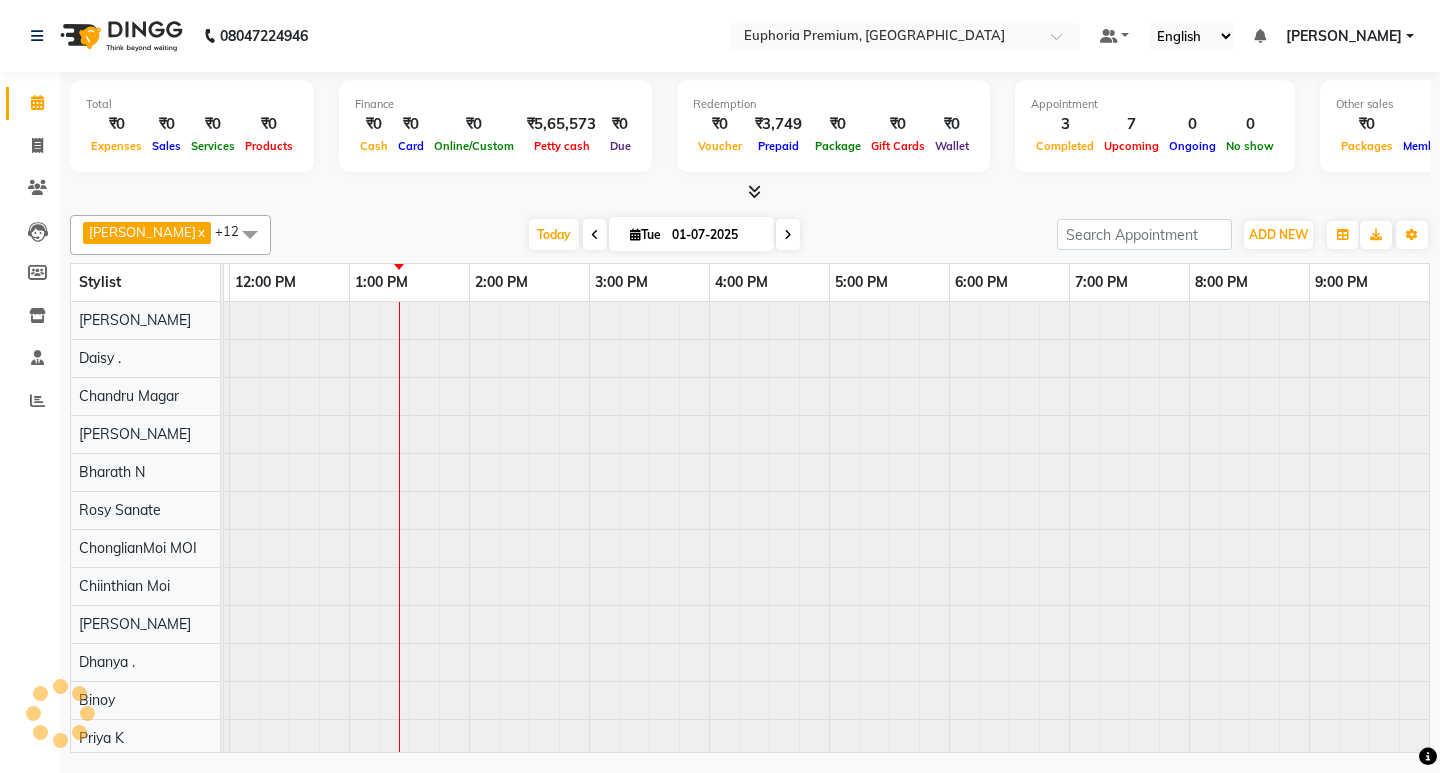 scroll, scrollTop: 0, scrollLeft: 0, axis: both 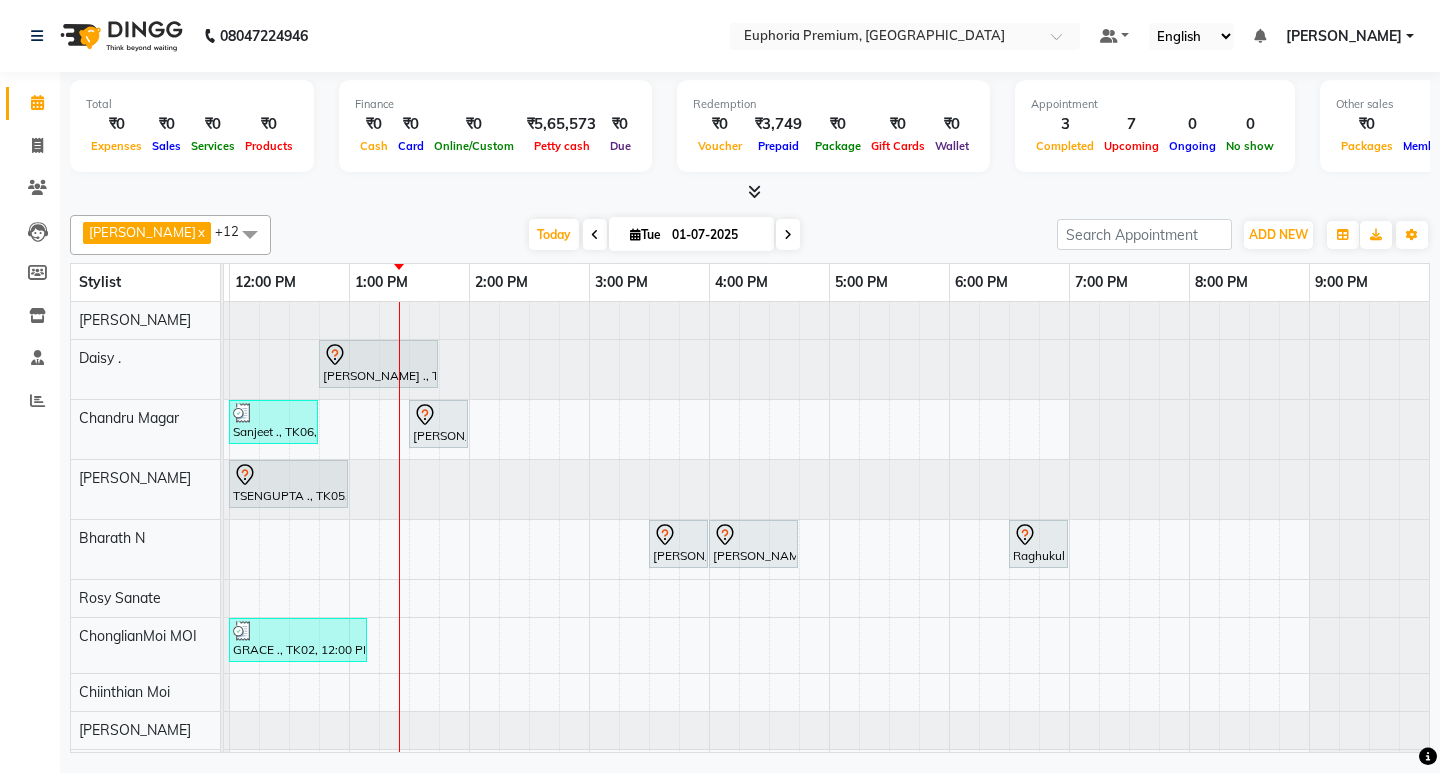 click at bounding box center [595, 235] 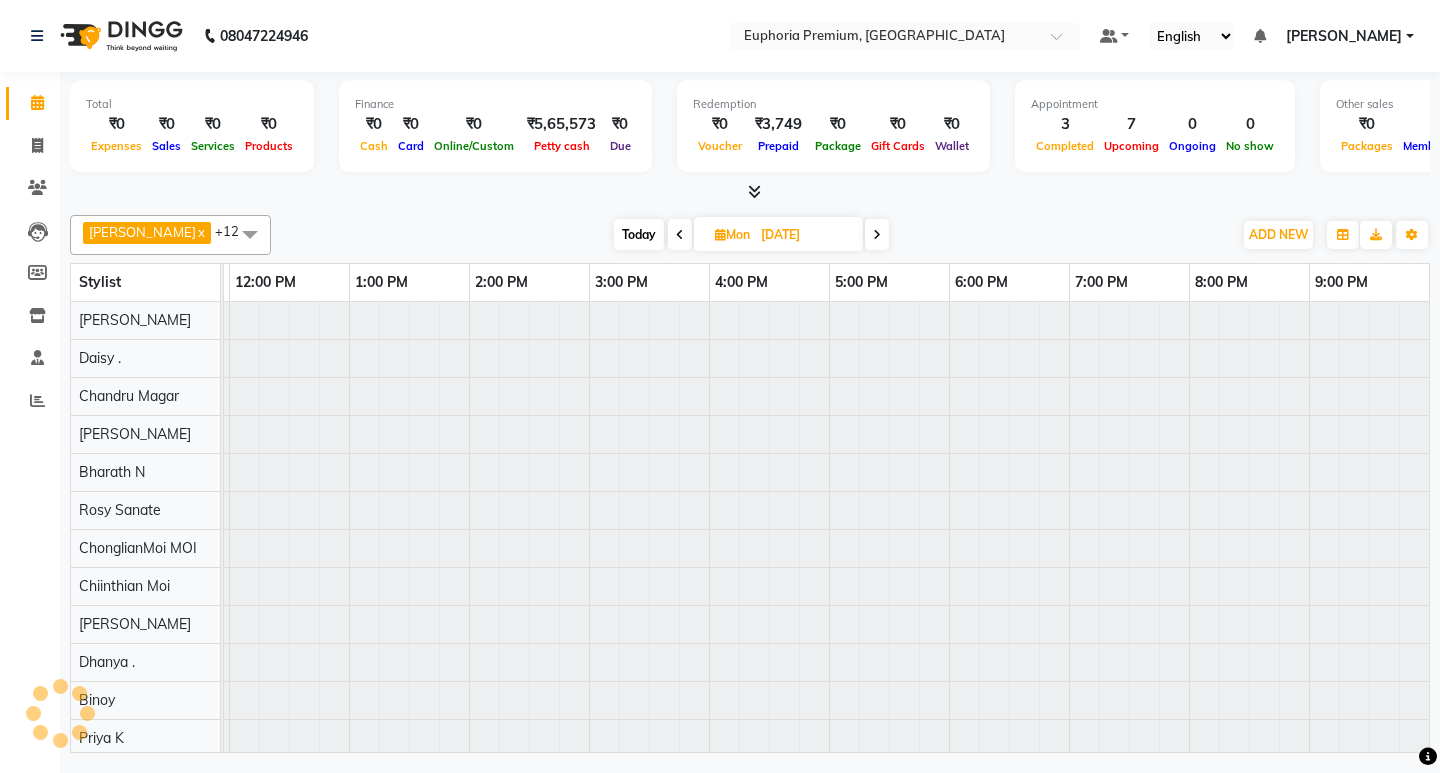scroll, scrollTop: 0, scrollLeft: 475, axis: horizontal 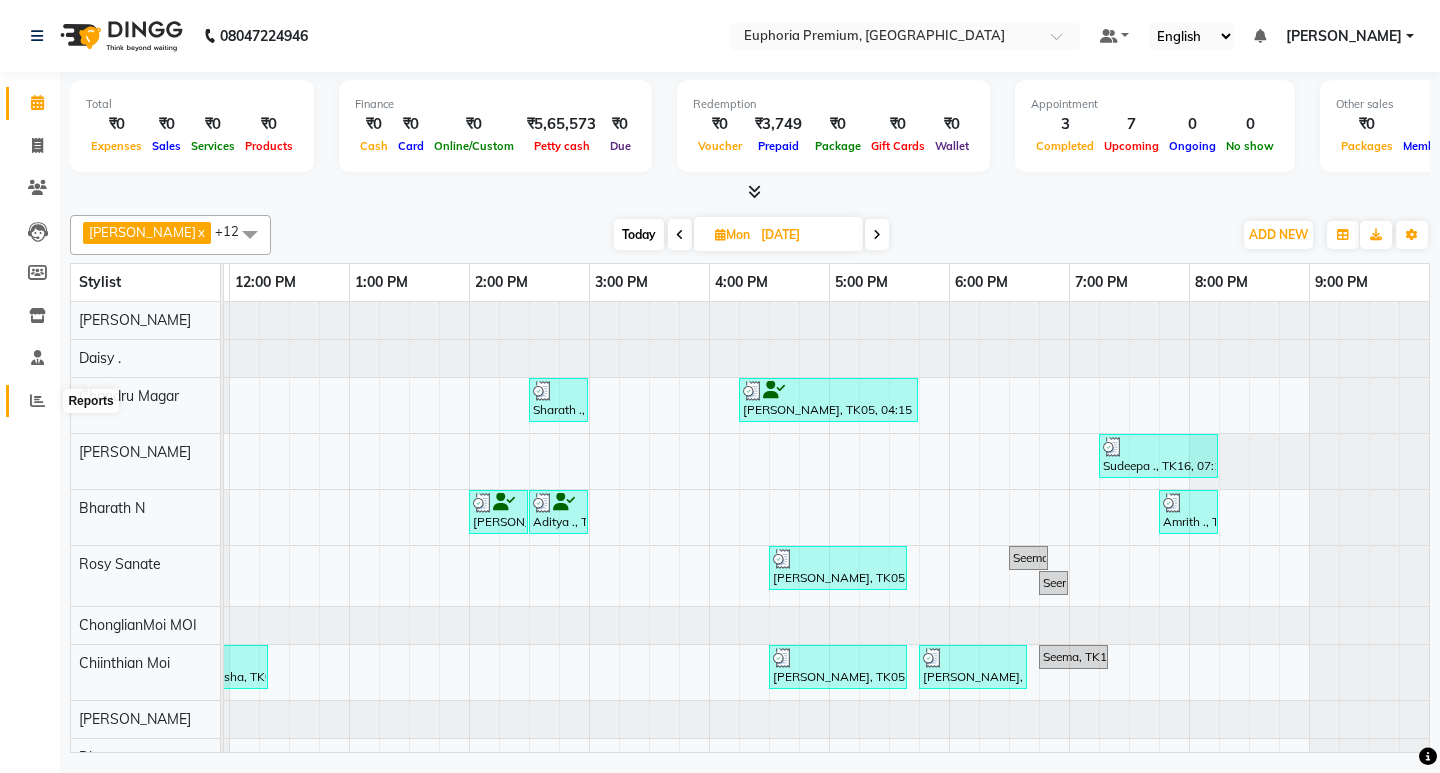 click 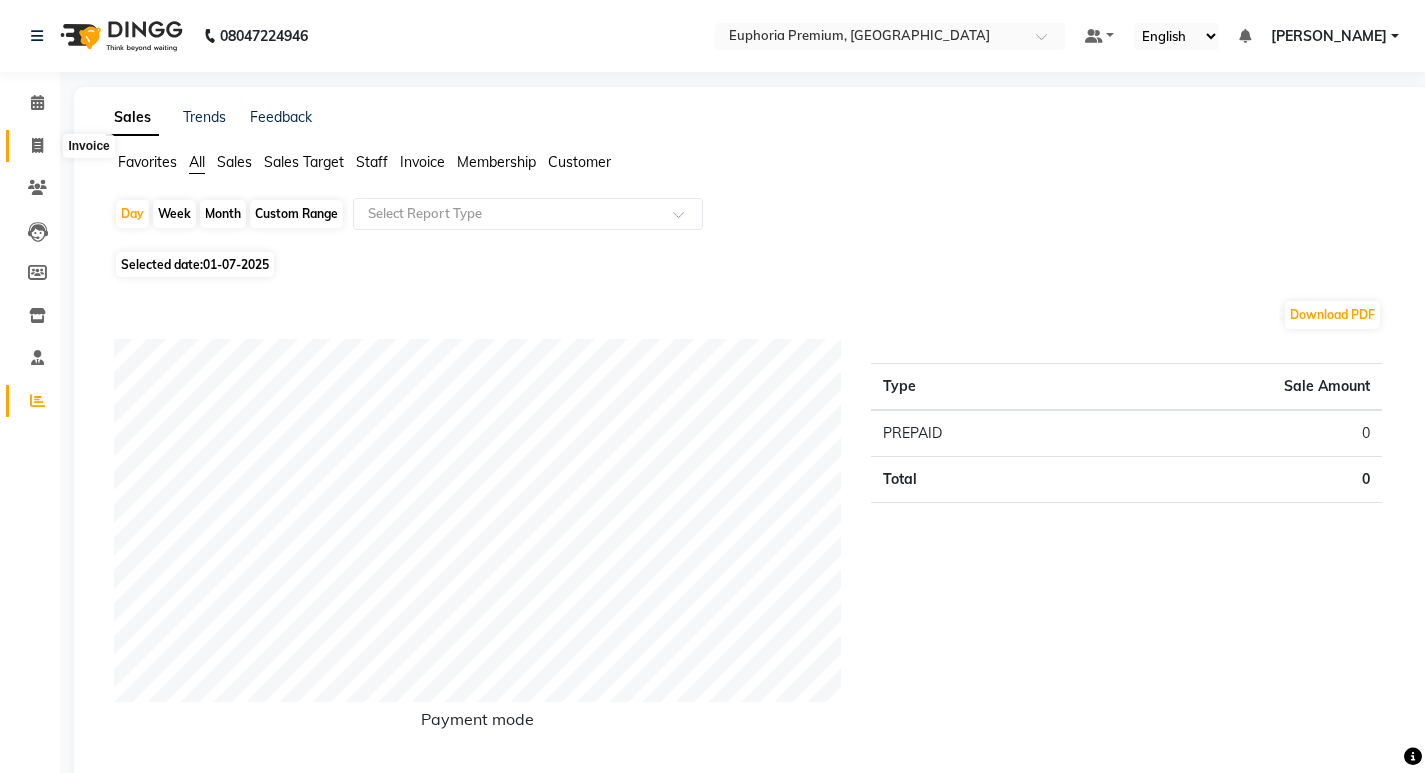 click 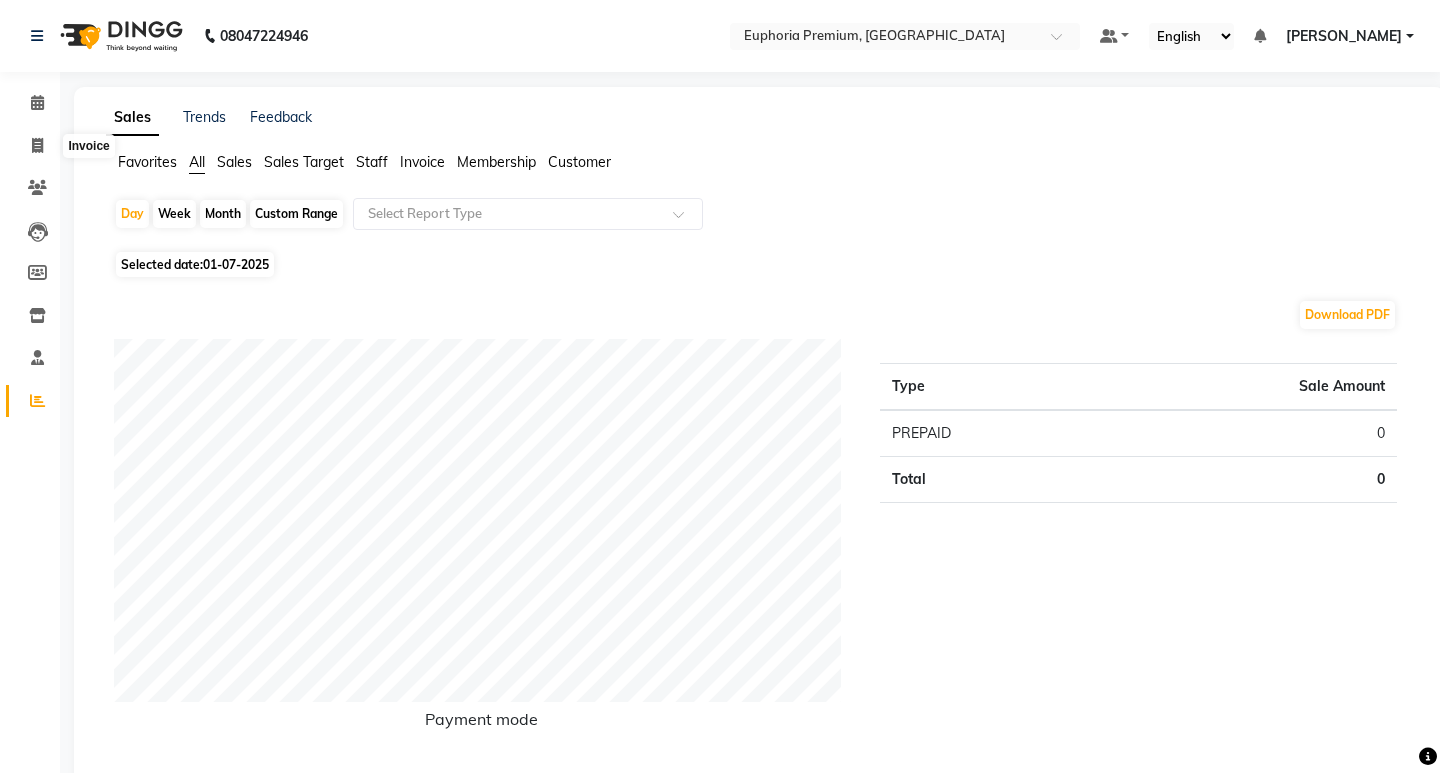 select on "7925" 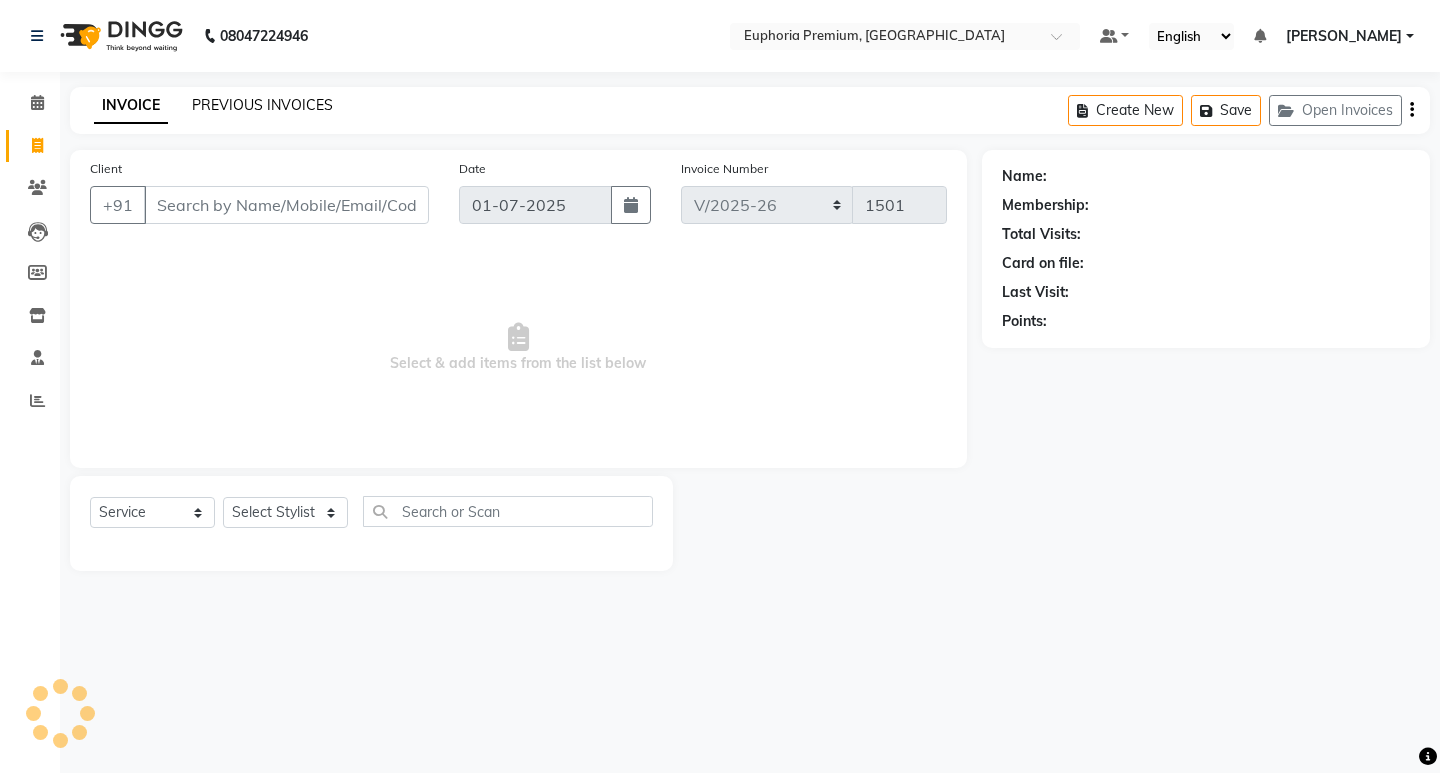 click on "PREVIOUS INVOICES" 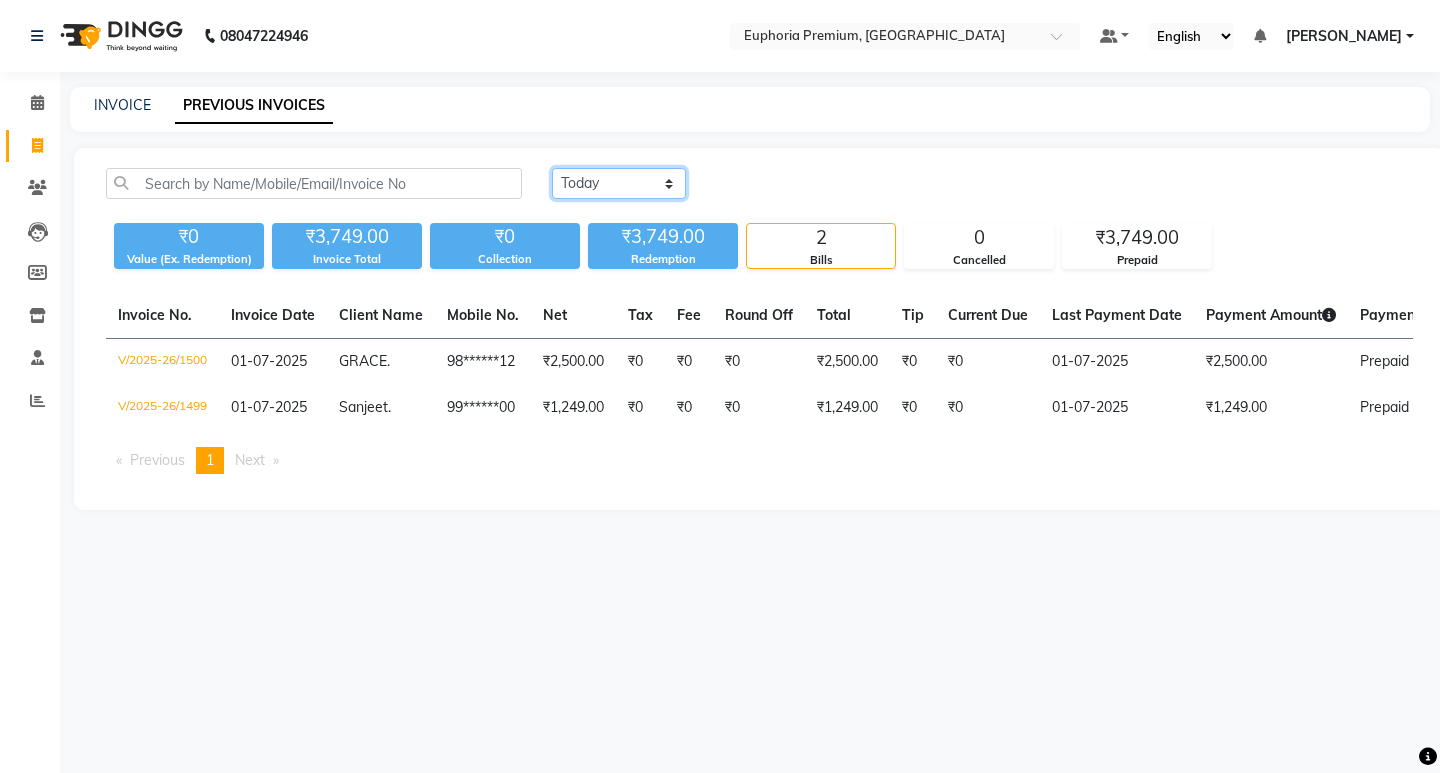 drag, startPoint x: 613, startPoint y: 186, endPoint x: 615, endPoint y: 198, distance: 12.165525 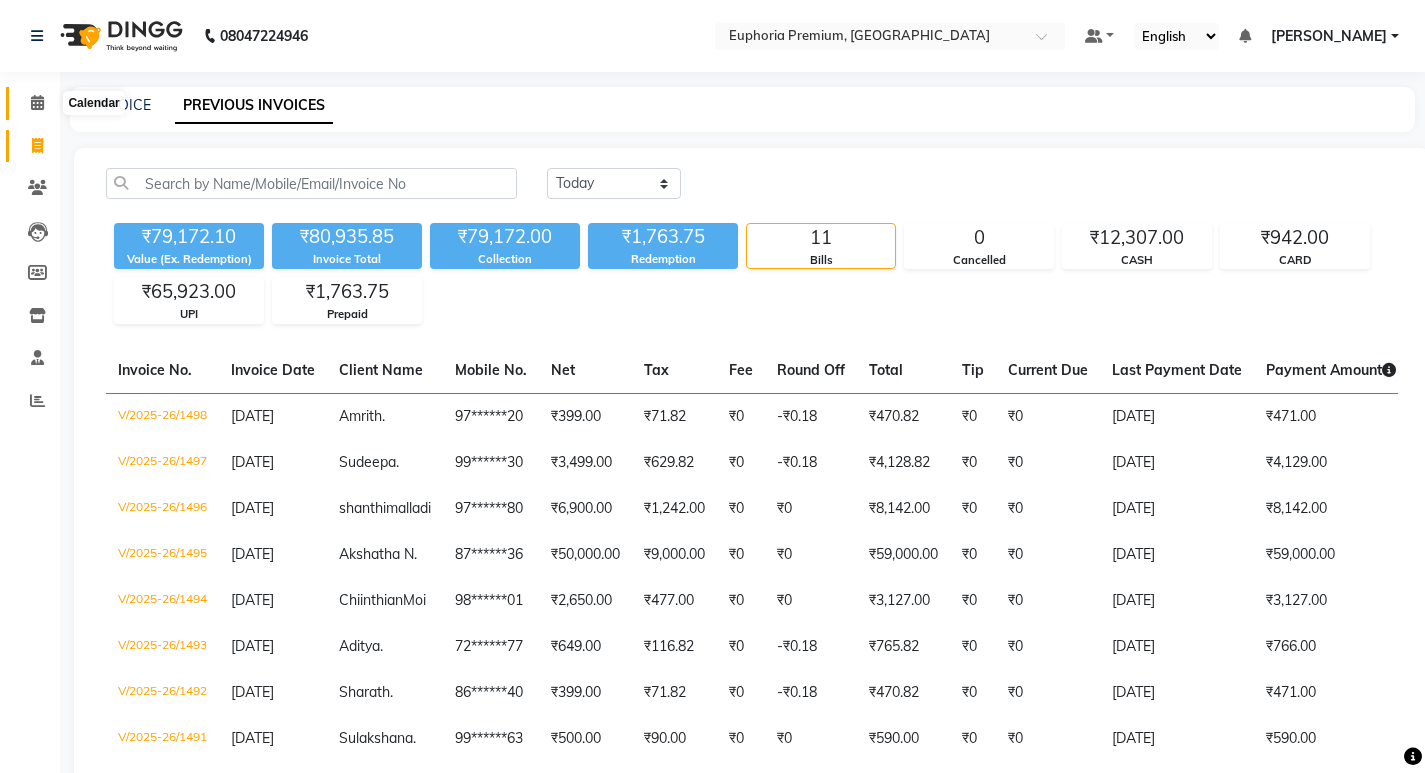 click 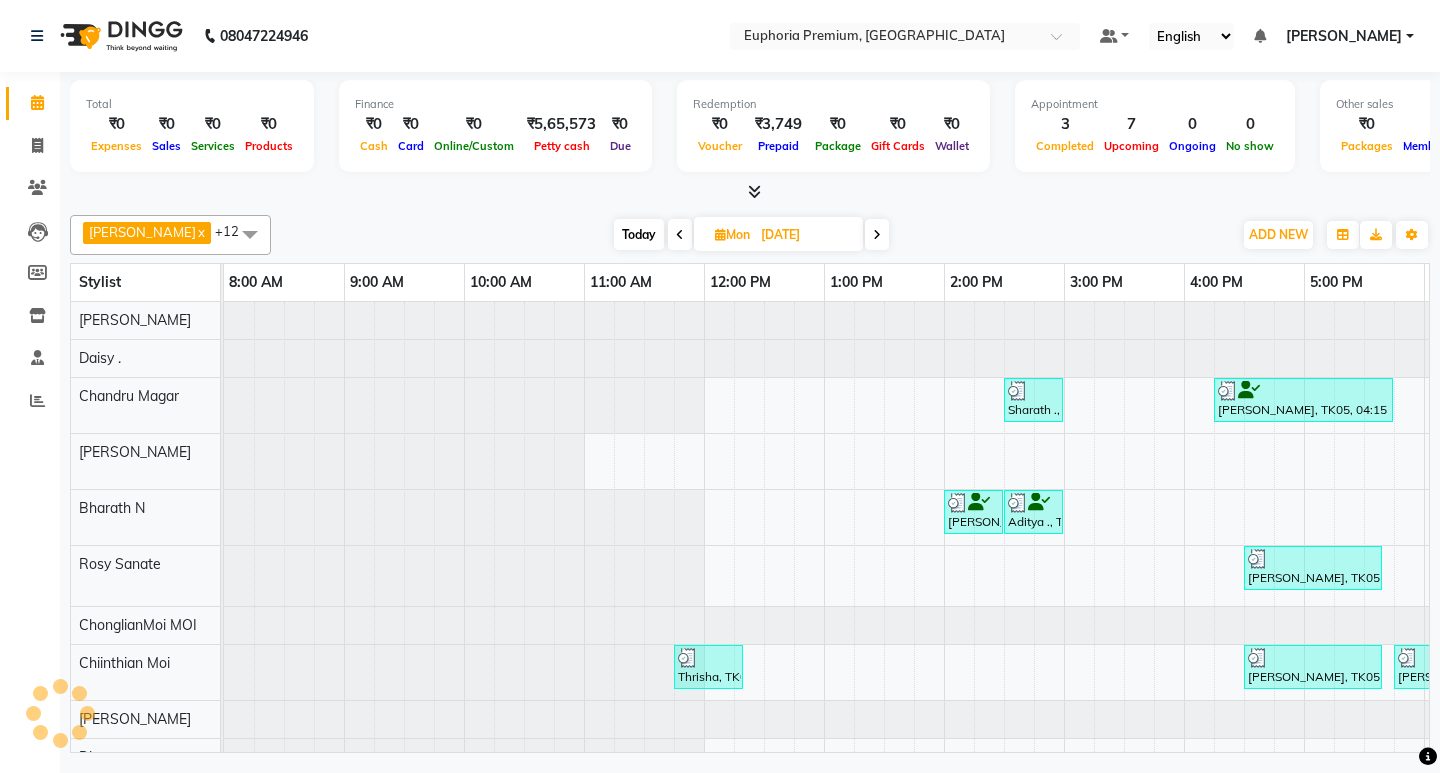 scroll, scrollTop: 0, scrollLeft: 0, axis: both 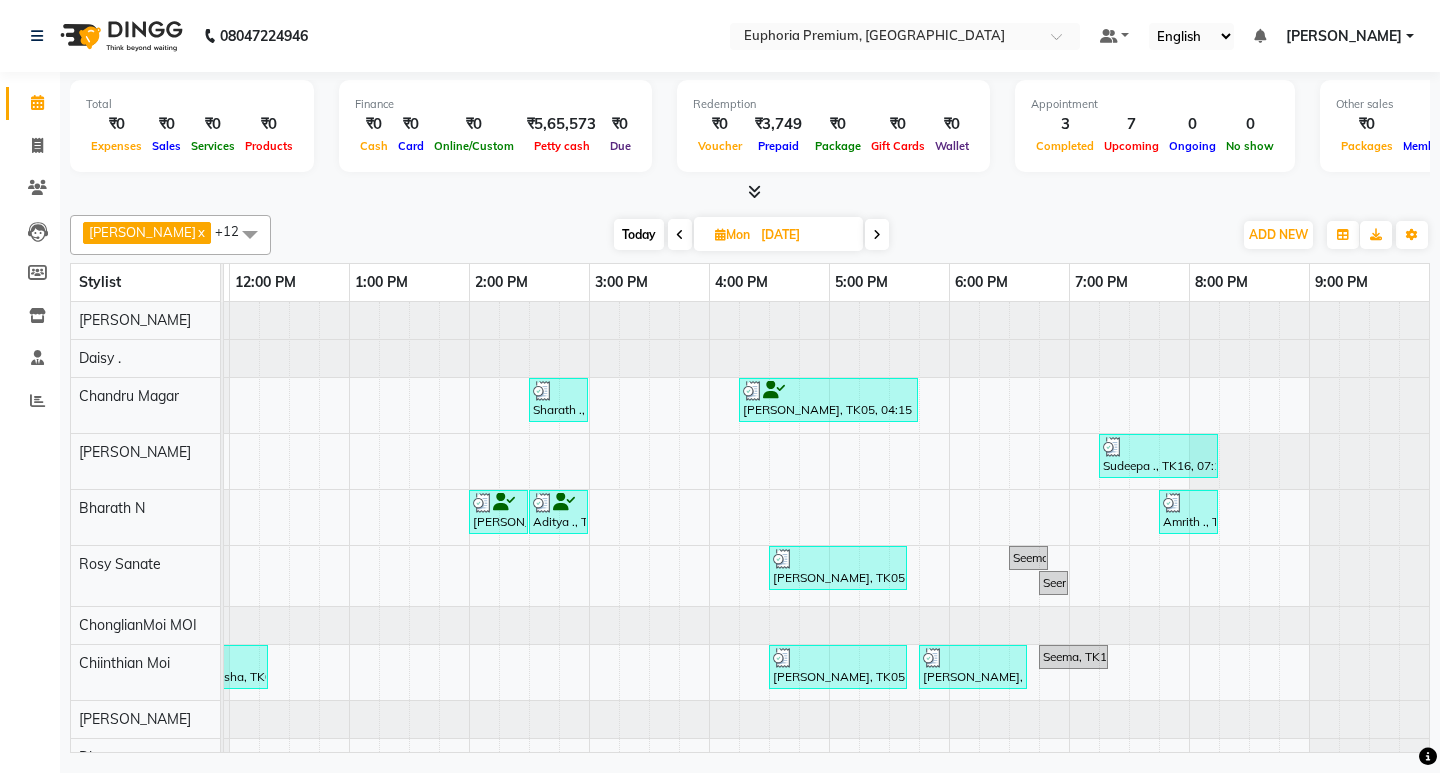 drag, startPoint x: 602, startPoint y: 238, endPoint x: 613, endPoint y: 241, distance: 11.401754 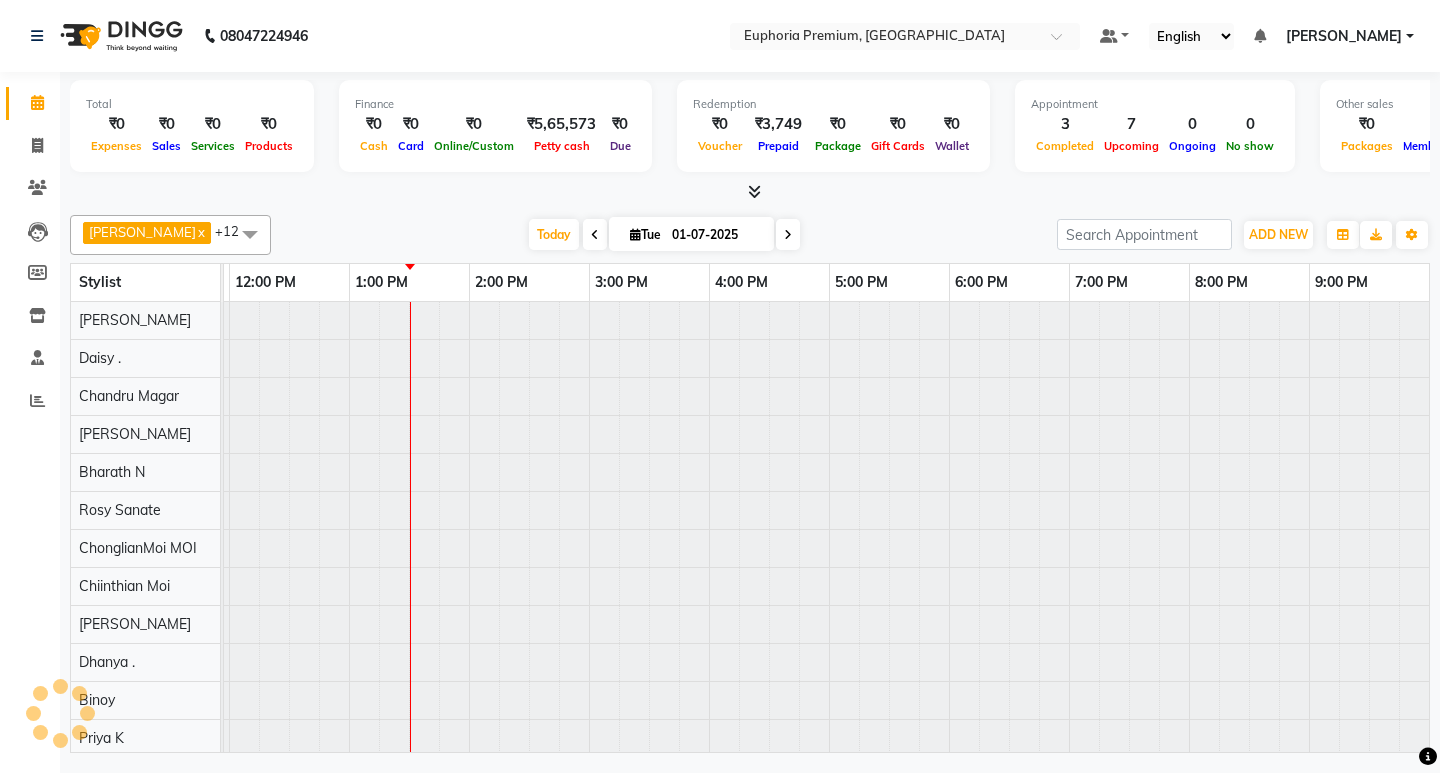 scroll, scrollTop: 0, scrollLeft: 475, axis: horizontal 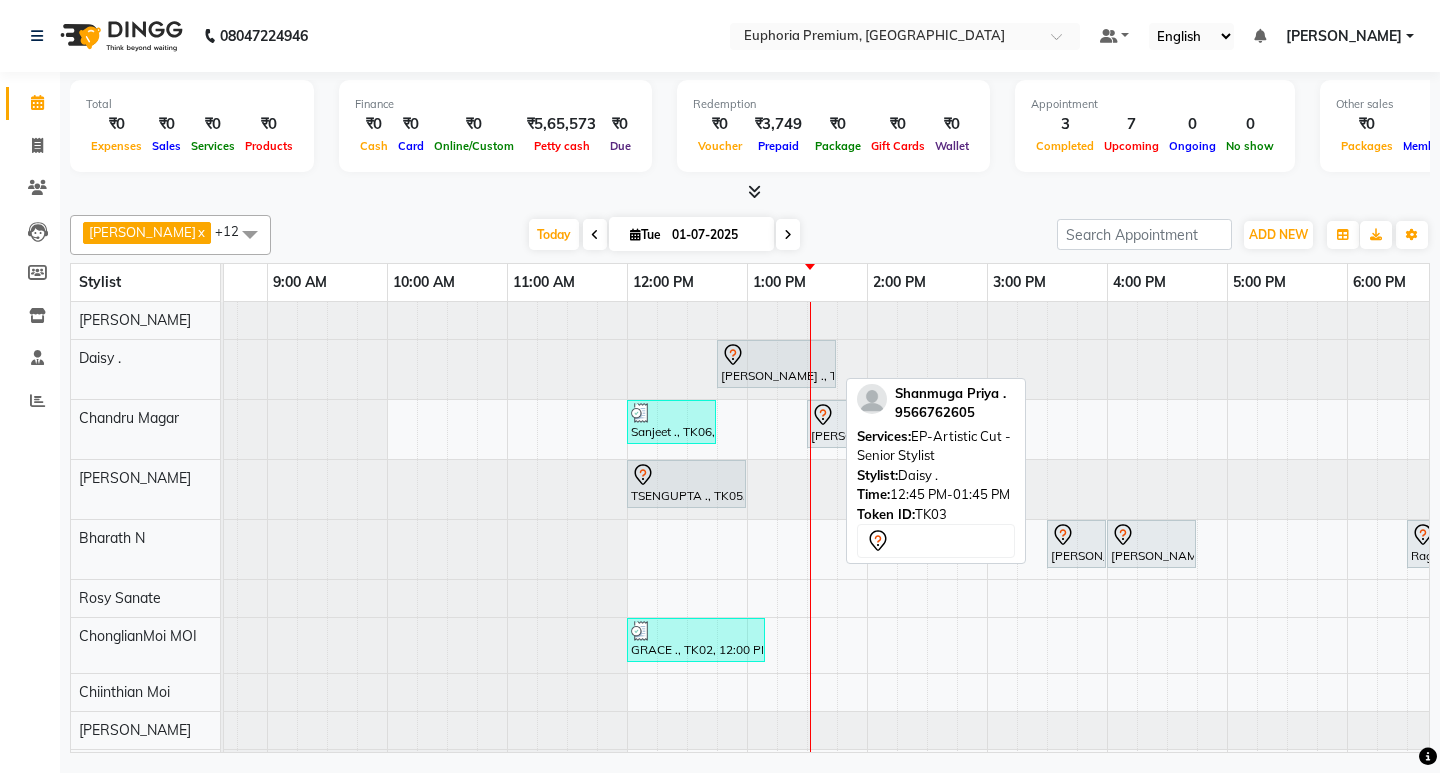 click at bounding box center (776, 355) 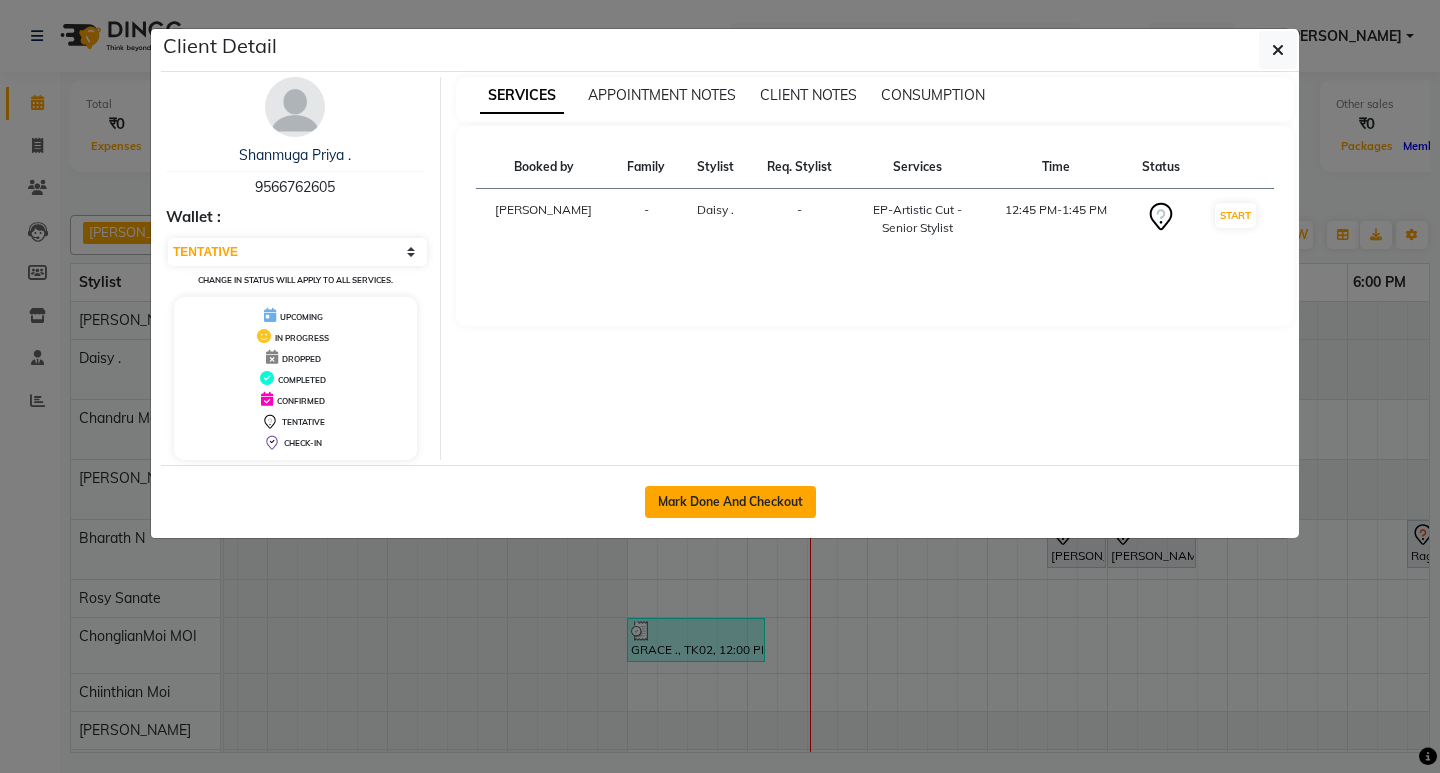 click on "Mark Done And Checkout" 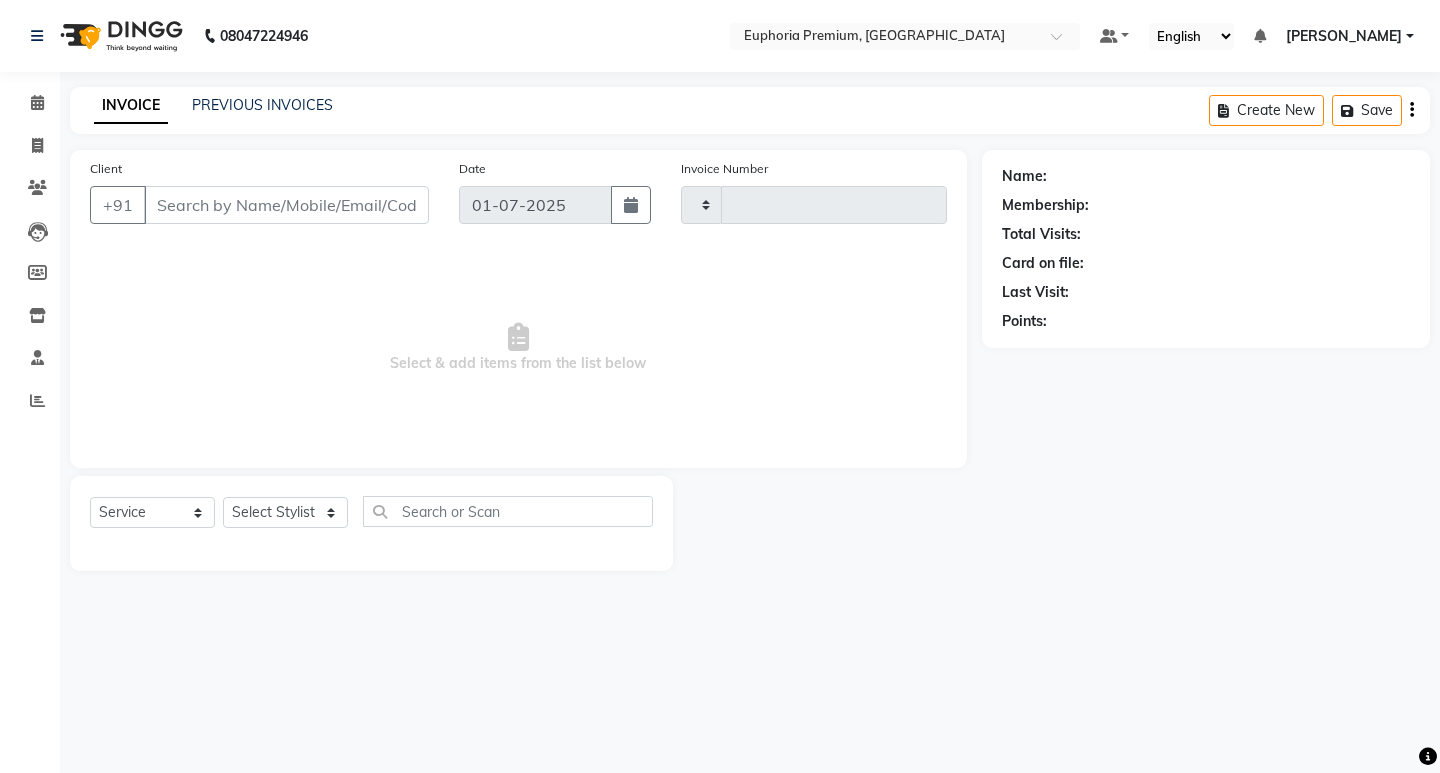 type on "1501" 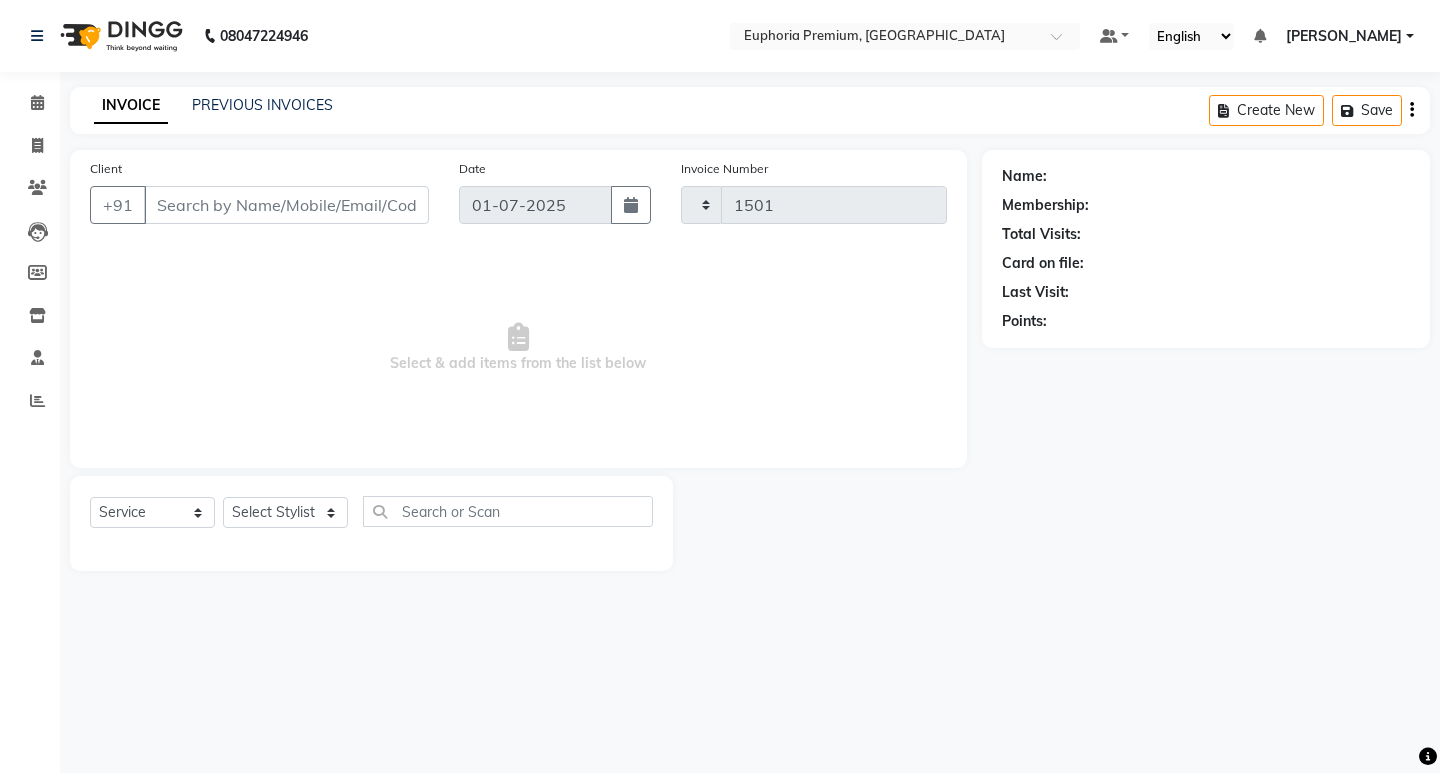 select on "7925" 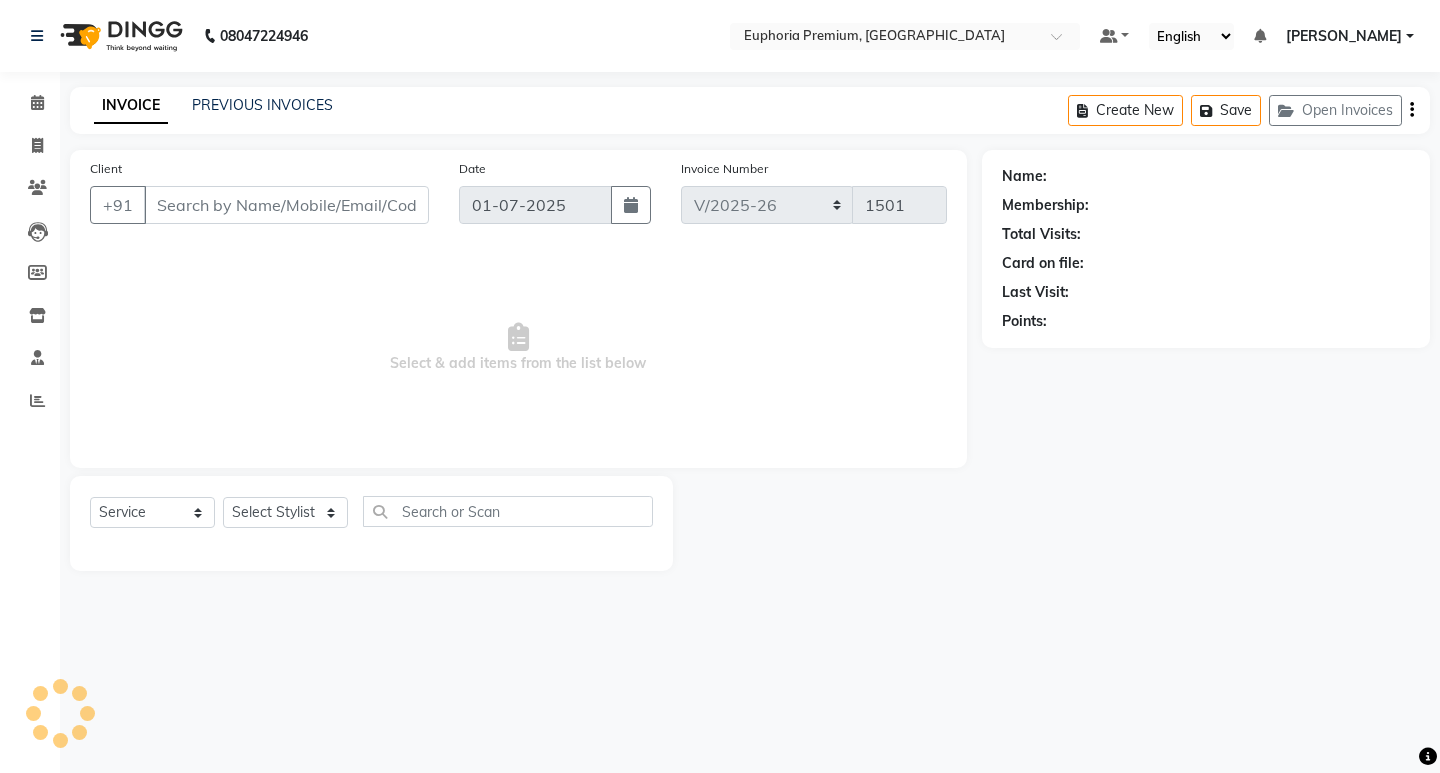 type on "95******05" 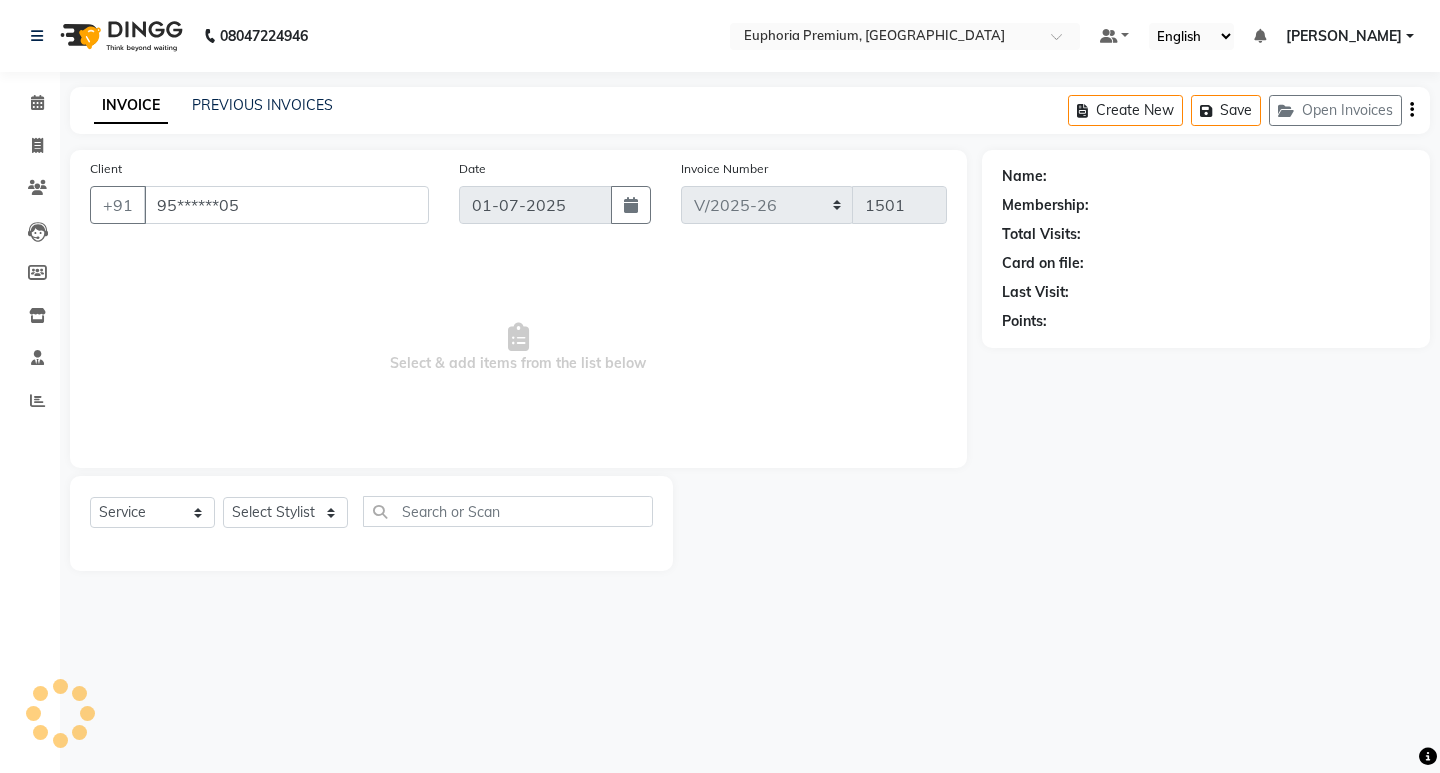 select on "71625" 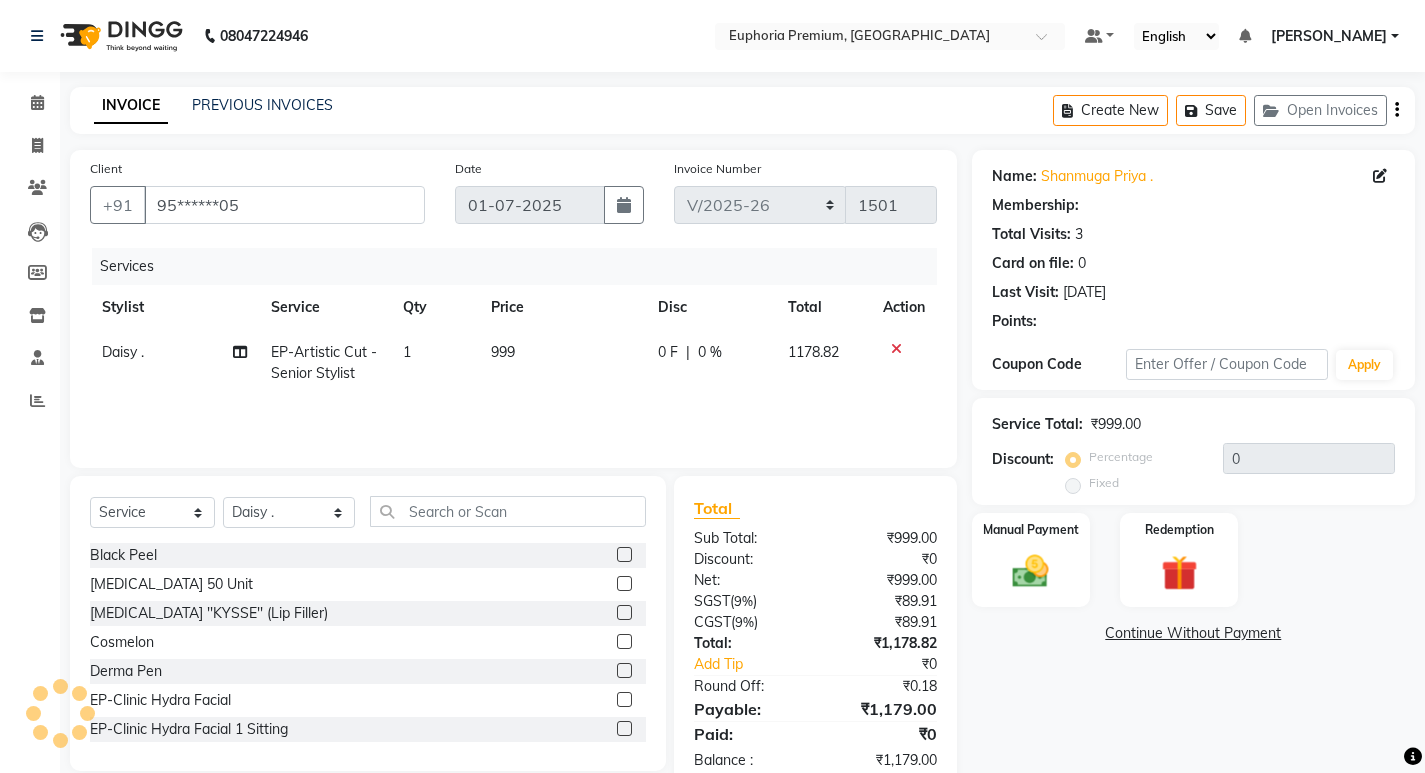 select on "1: Object" 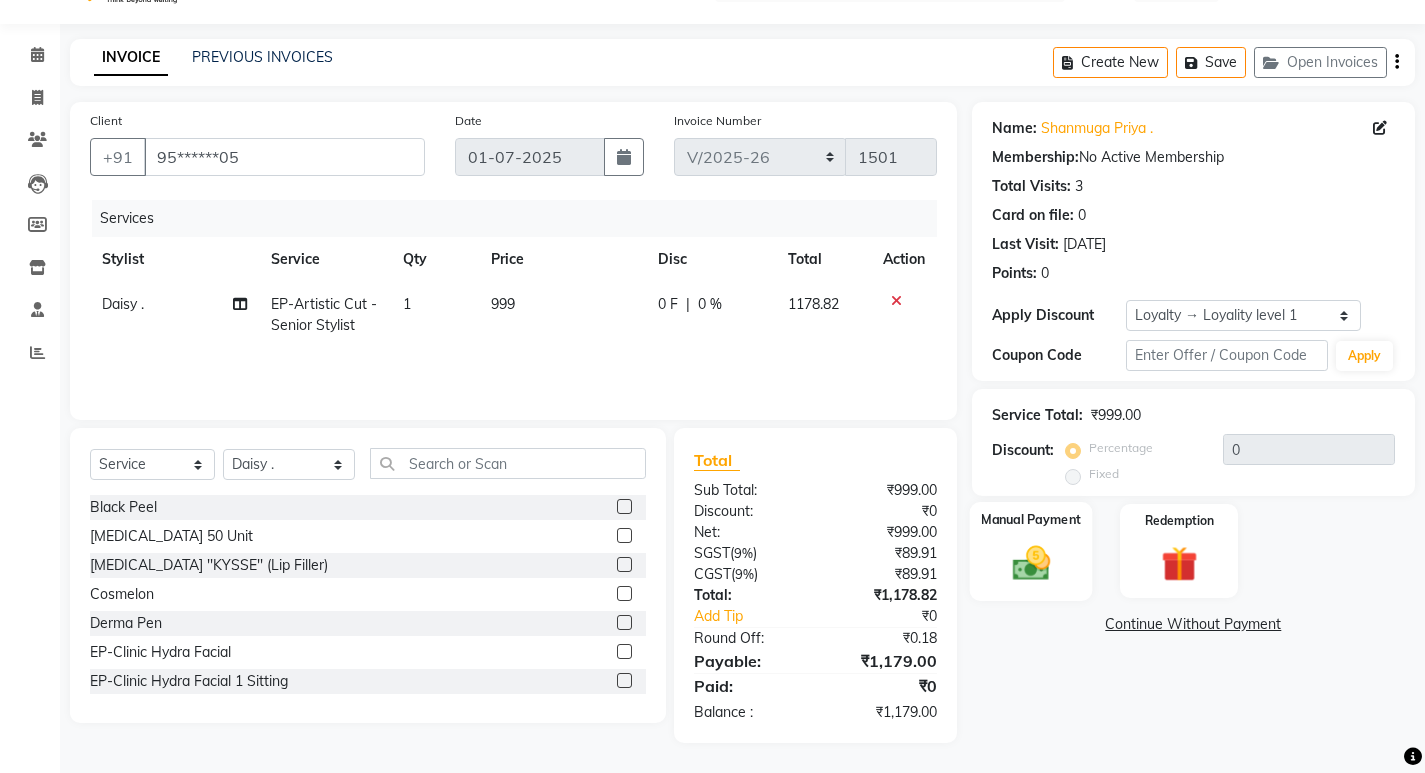 click 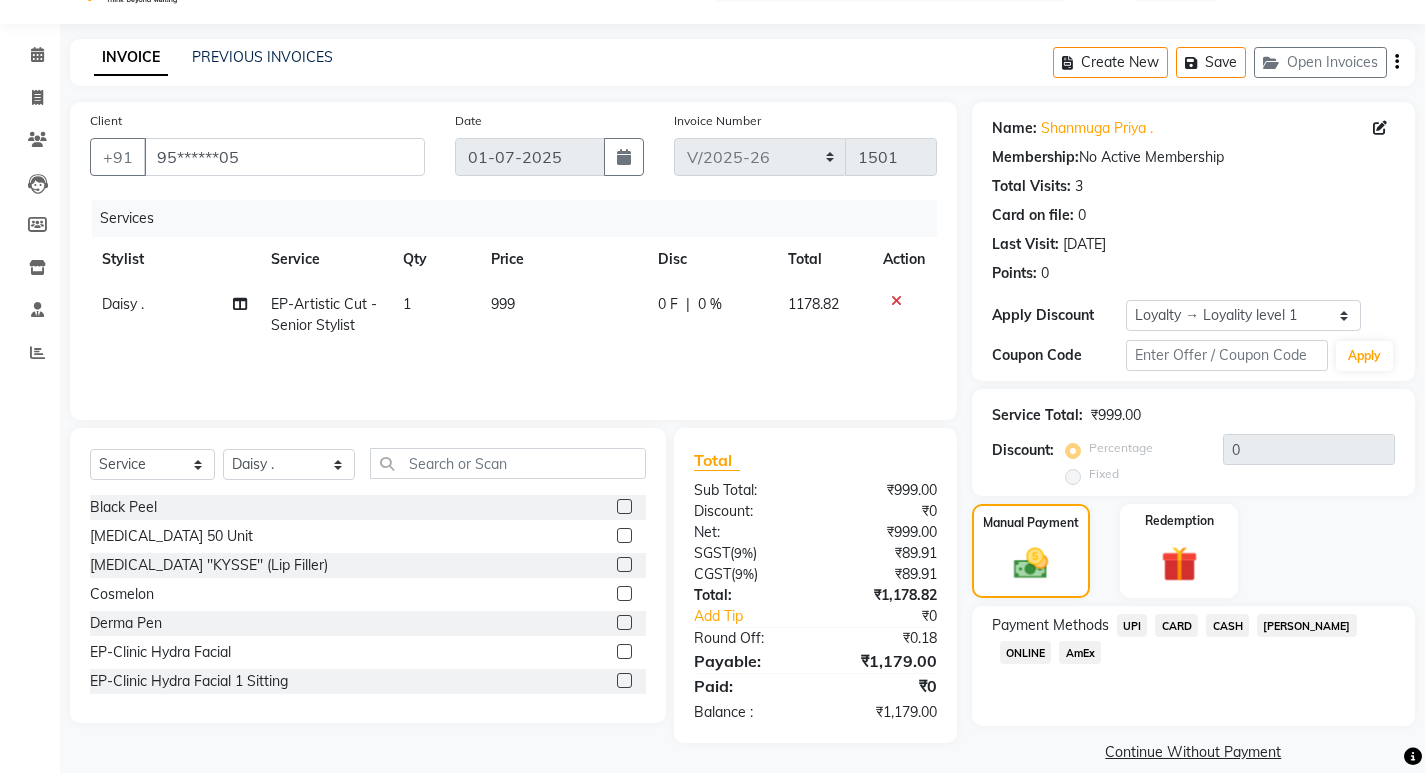 click on "CASH" 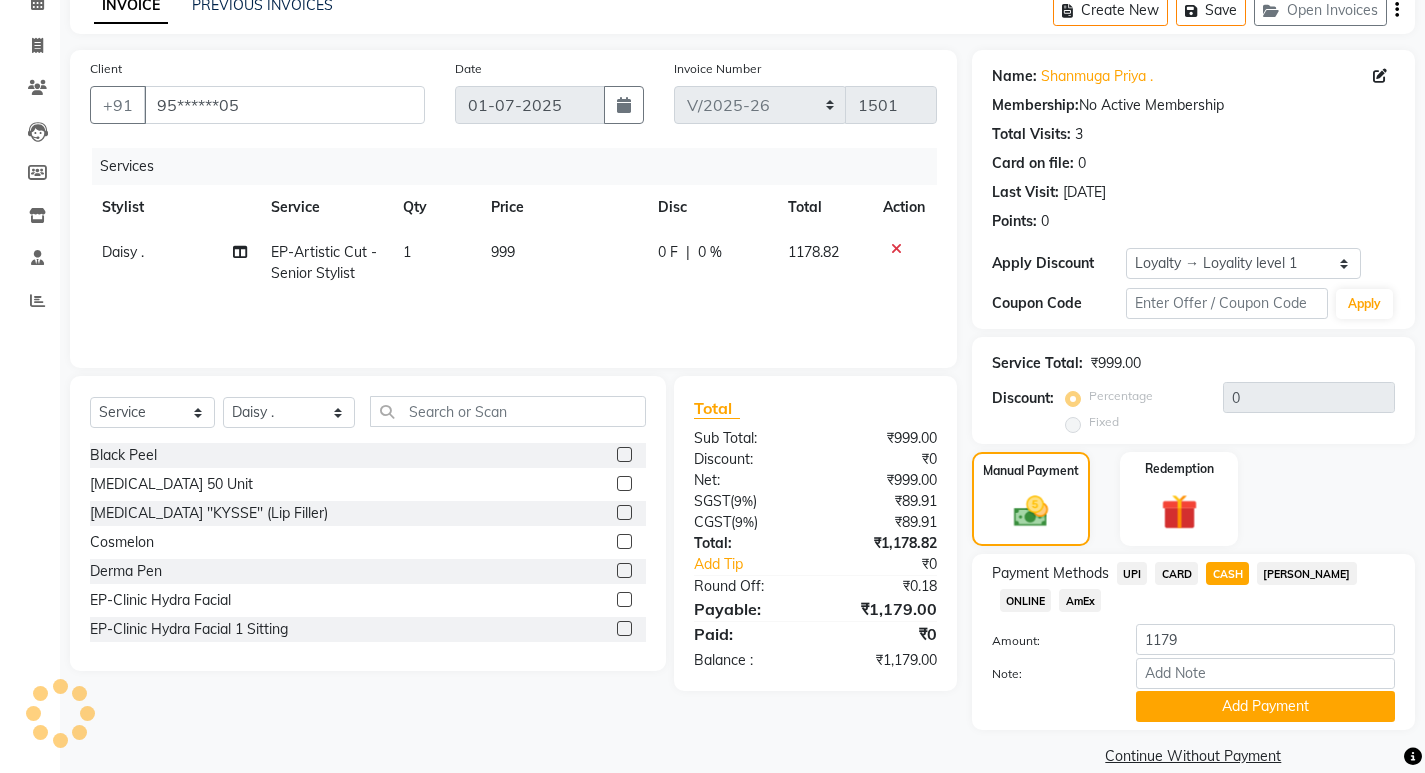scroll, scrollTop: 128, scrollLeft: 0, axis: vertical 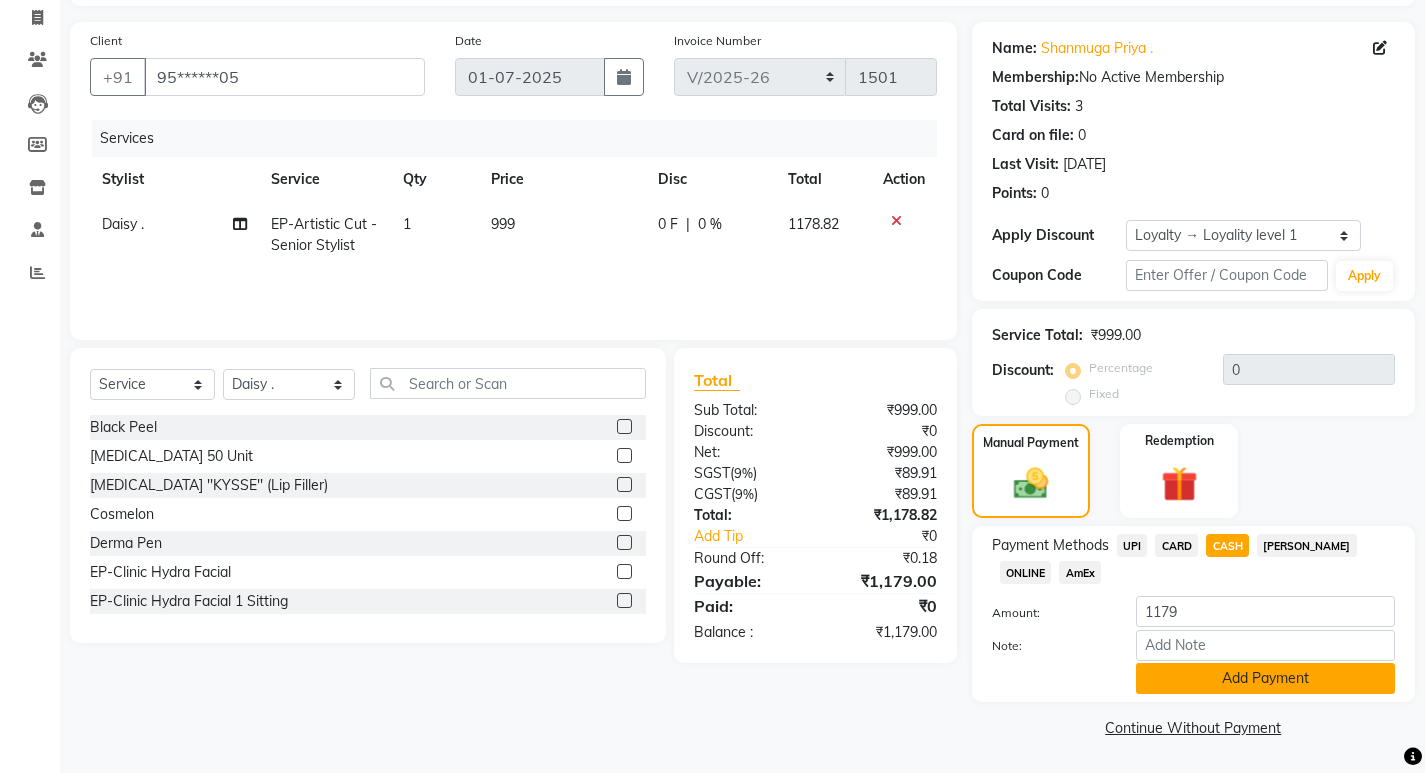 click on "Add Payment" 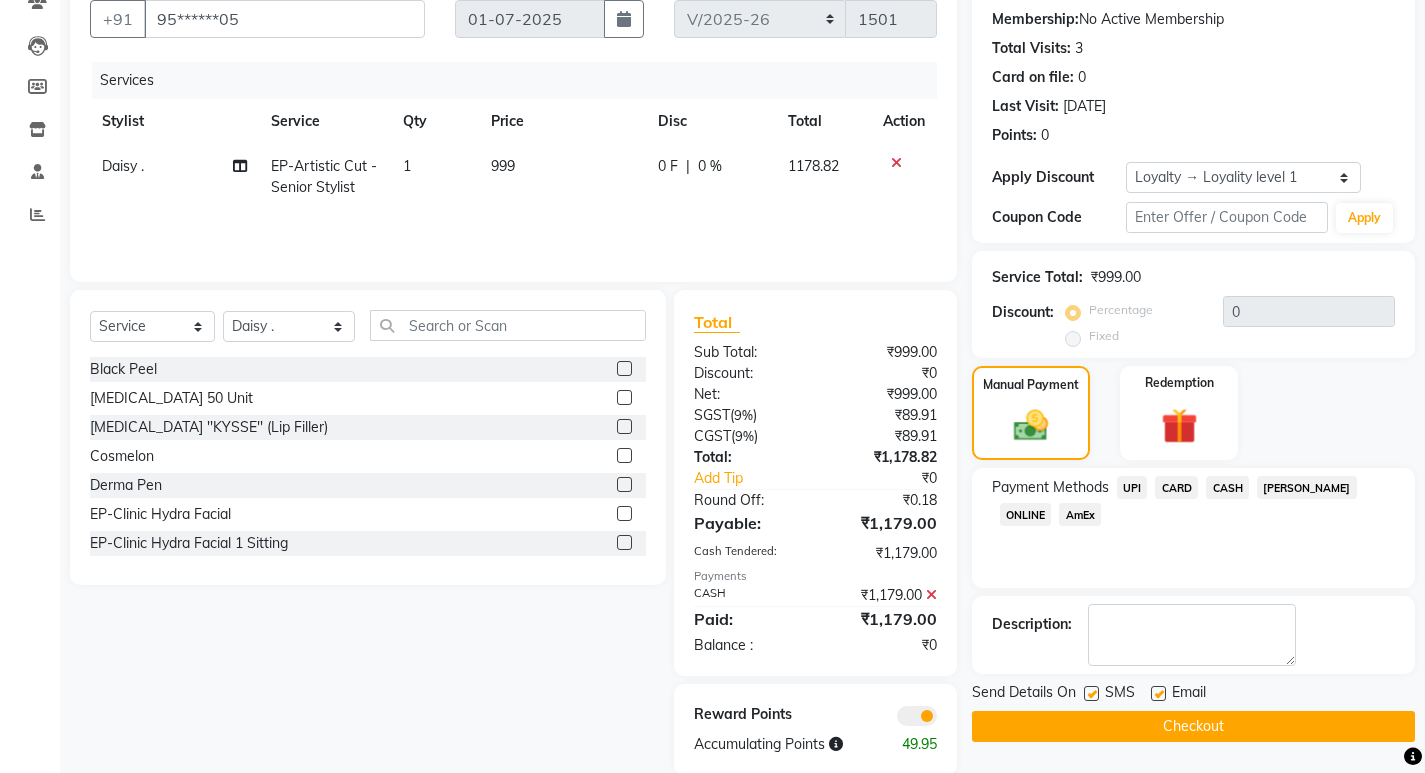 scroll, scrollTop: 218, scrollLeft: 0, axis: vertical 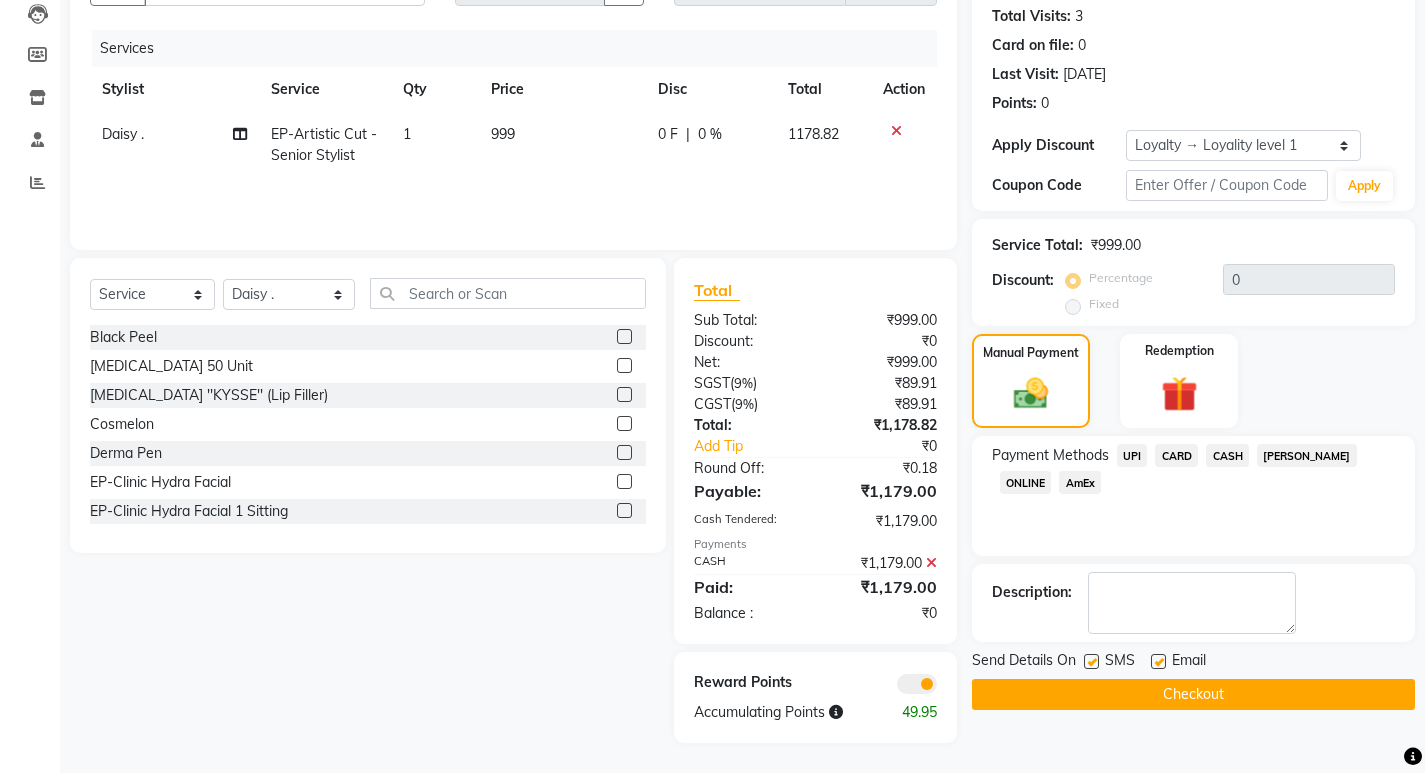 click on "Checkout" 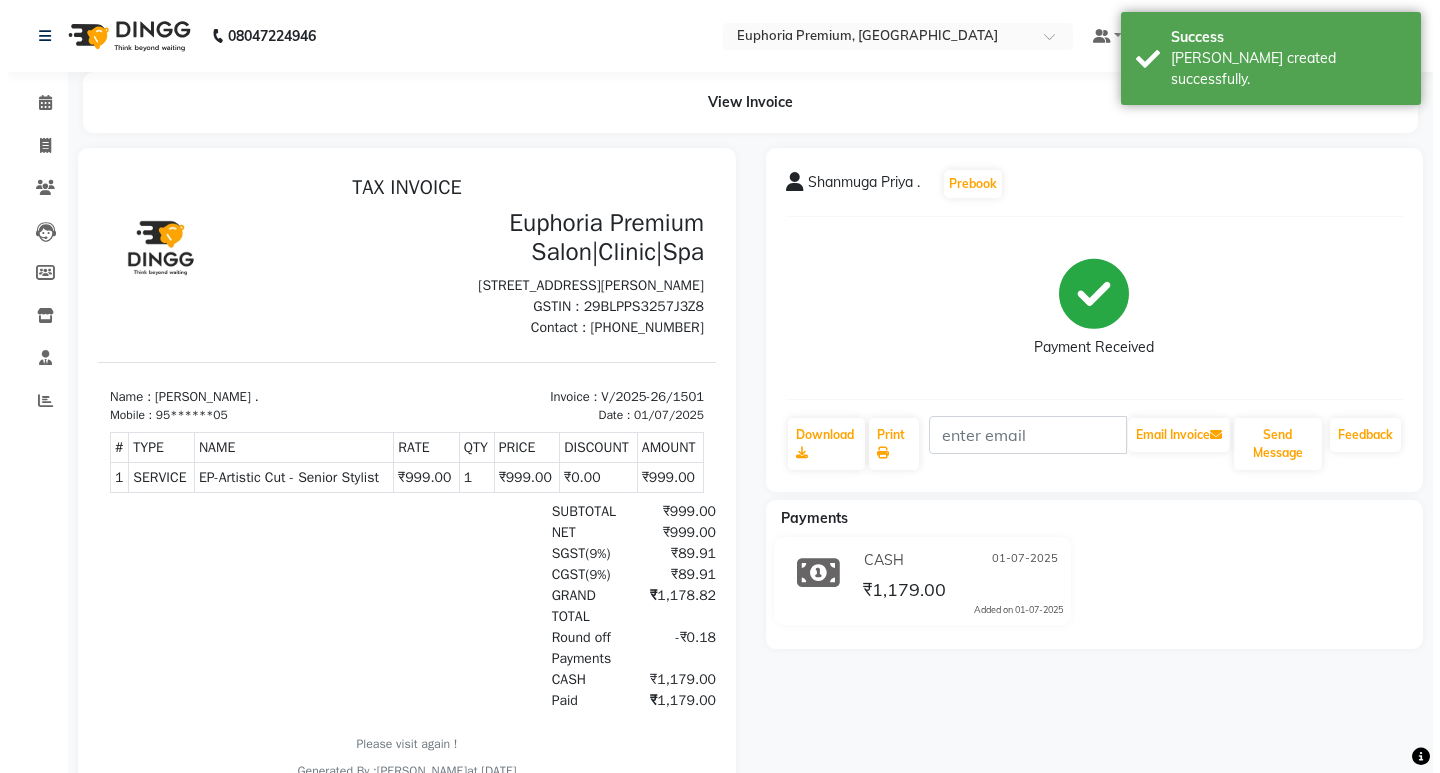 scroll, scrollTop: 0, scrollLeft: 0, axis: both 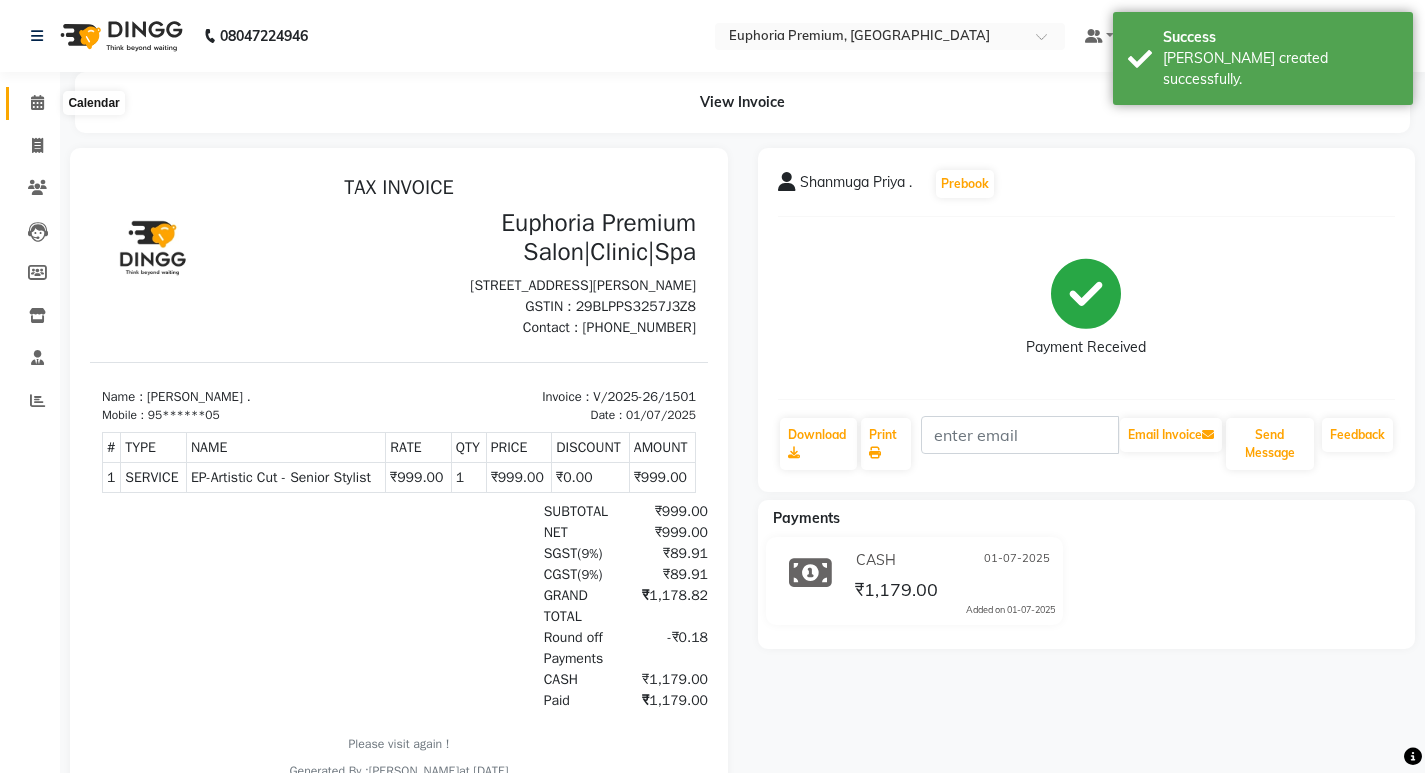 click 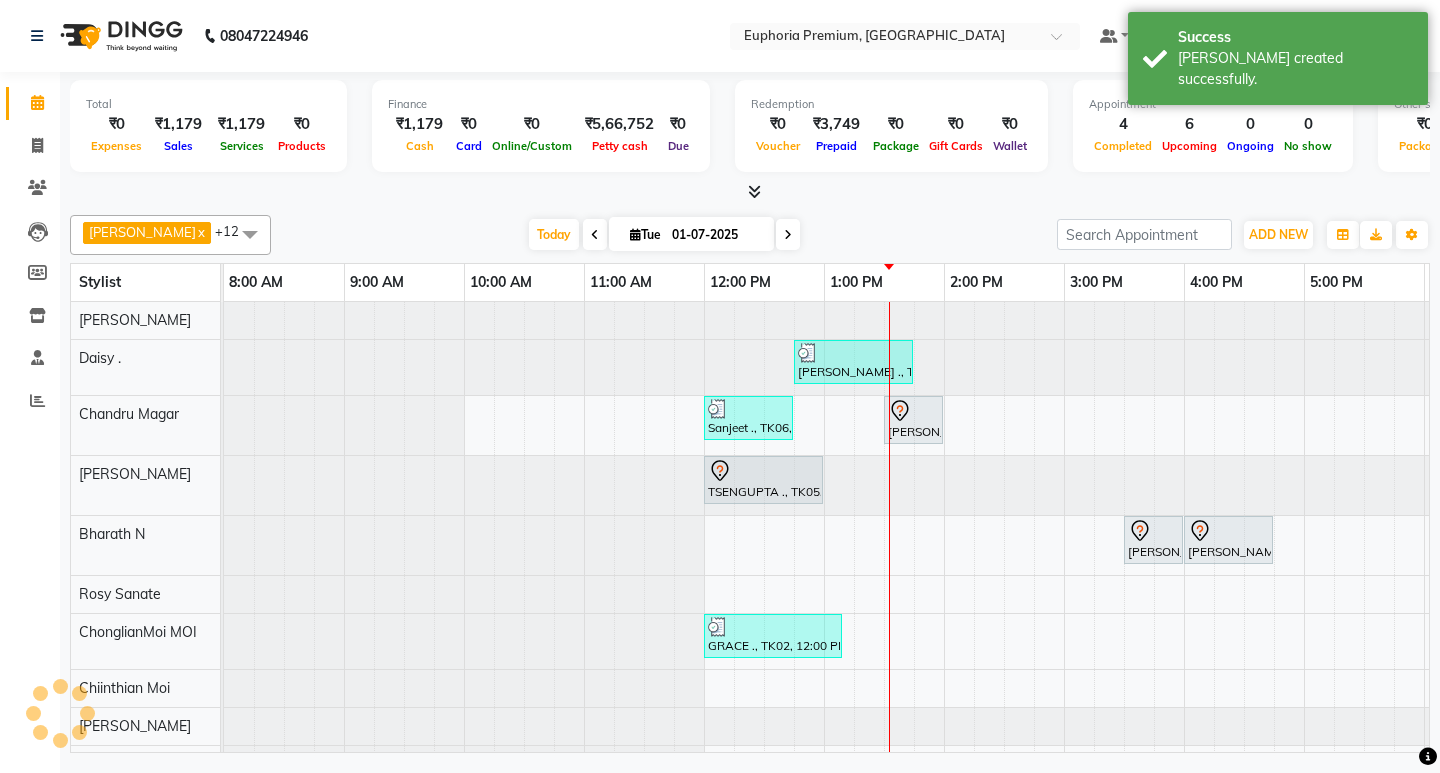 scroll, scrollTop: 0, scrollLeft: 0, axis: both 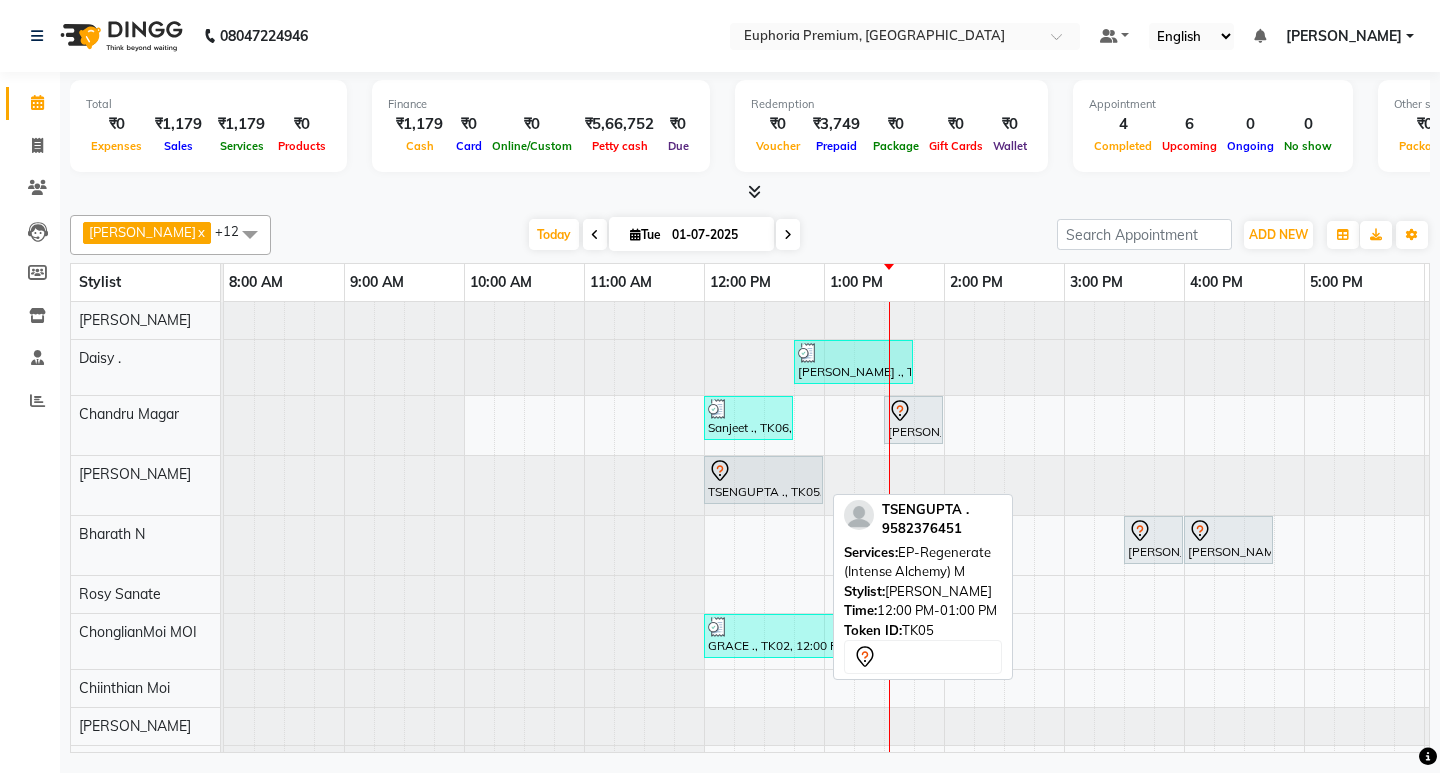 click on "TSENGUPTA ., TK05, 12:00 PM-01:00 PM, EP-Regenerate (Intense Alchemy) M" at bounding box center (763, 480) 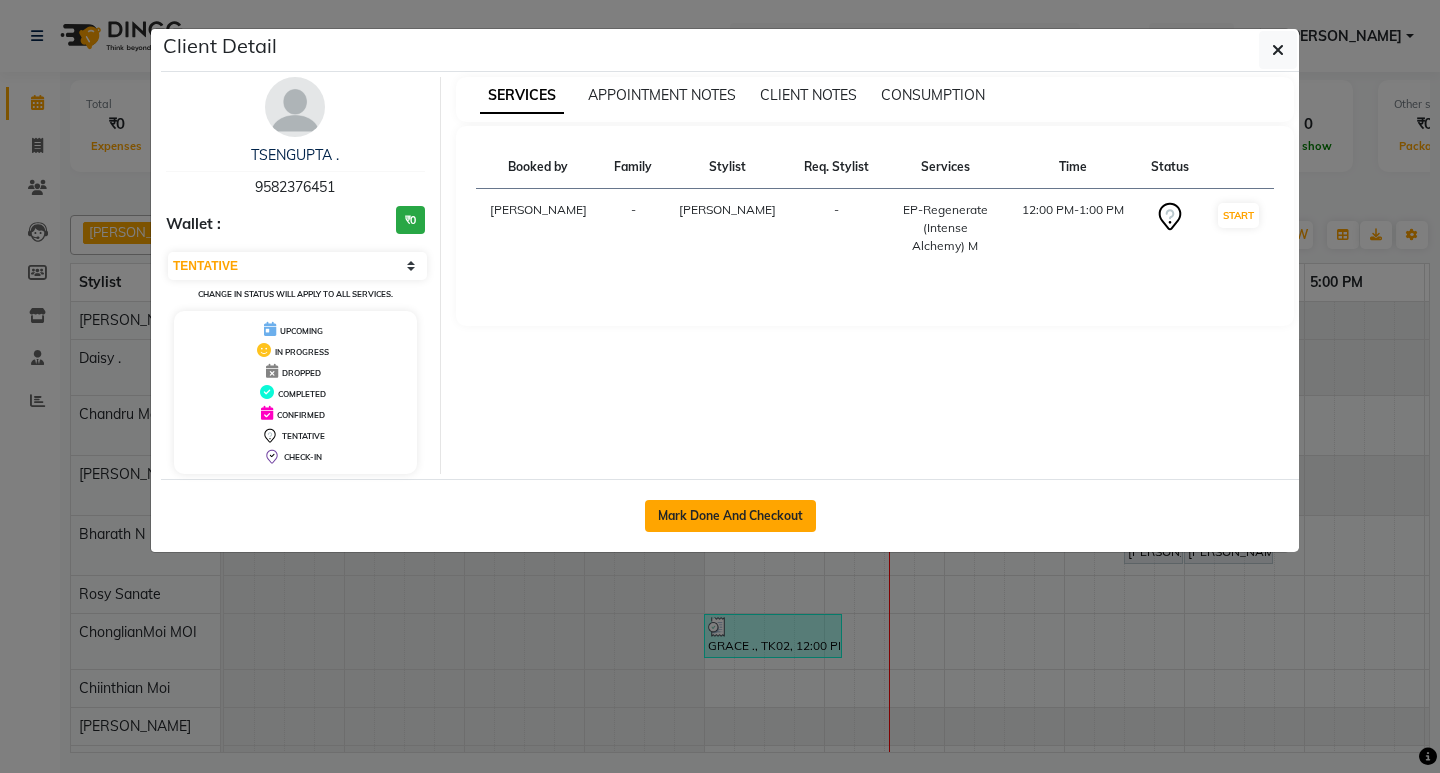 click on "Mark Done And Checkout" 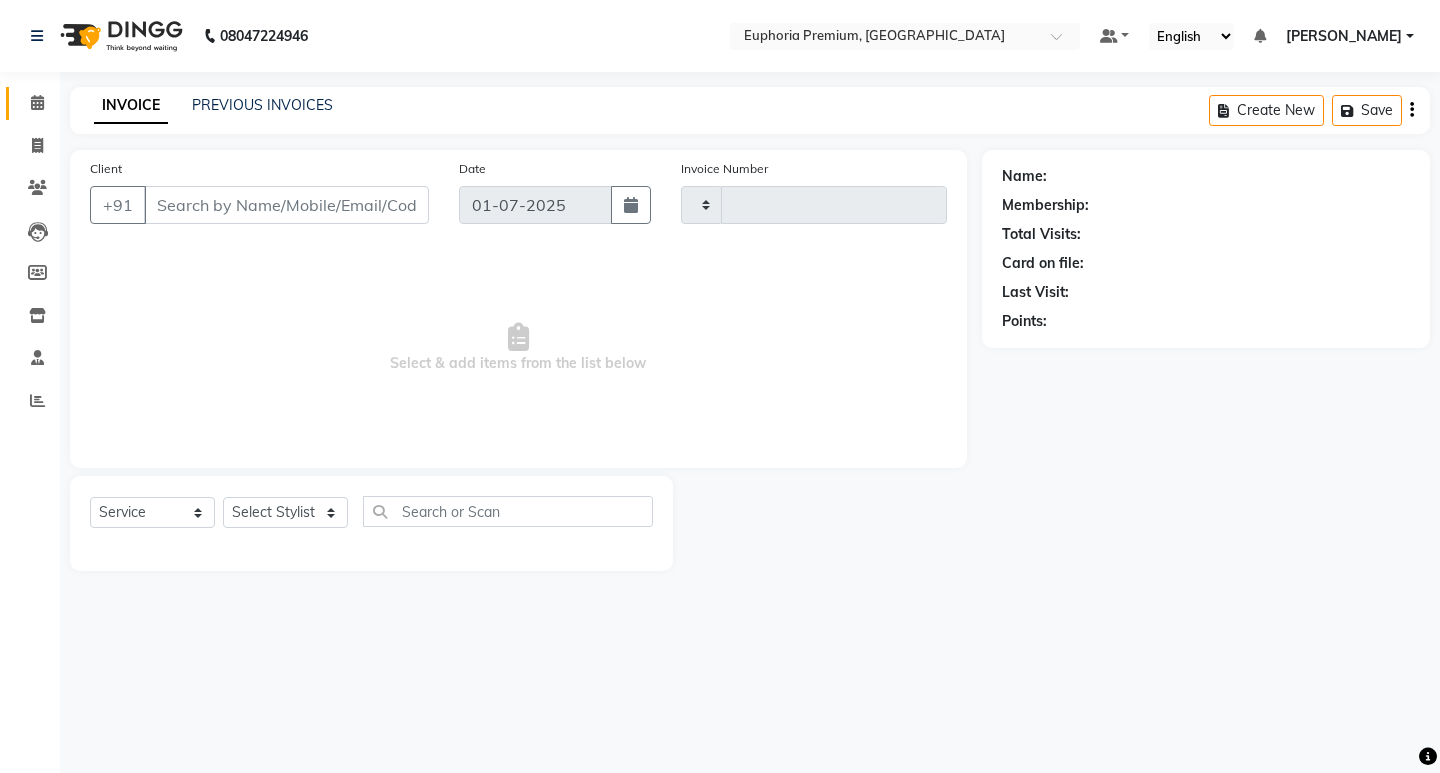 type on "1502" 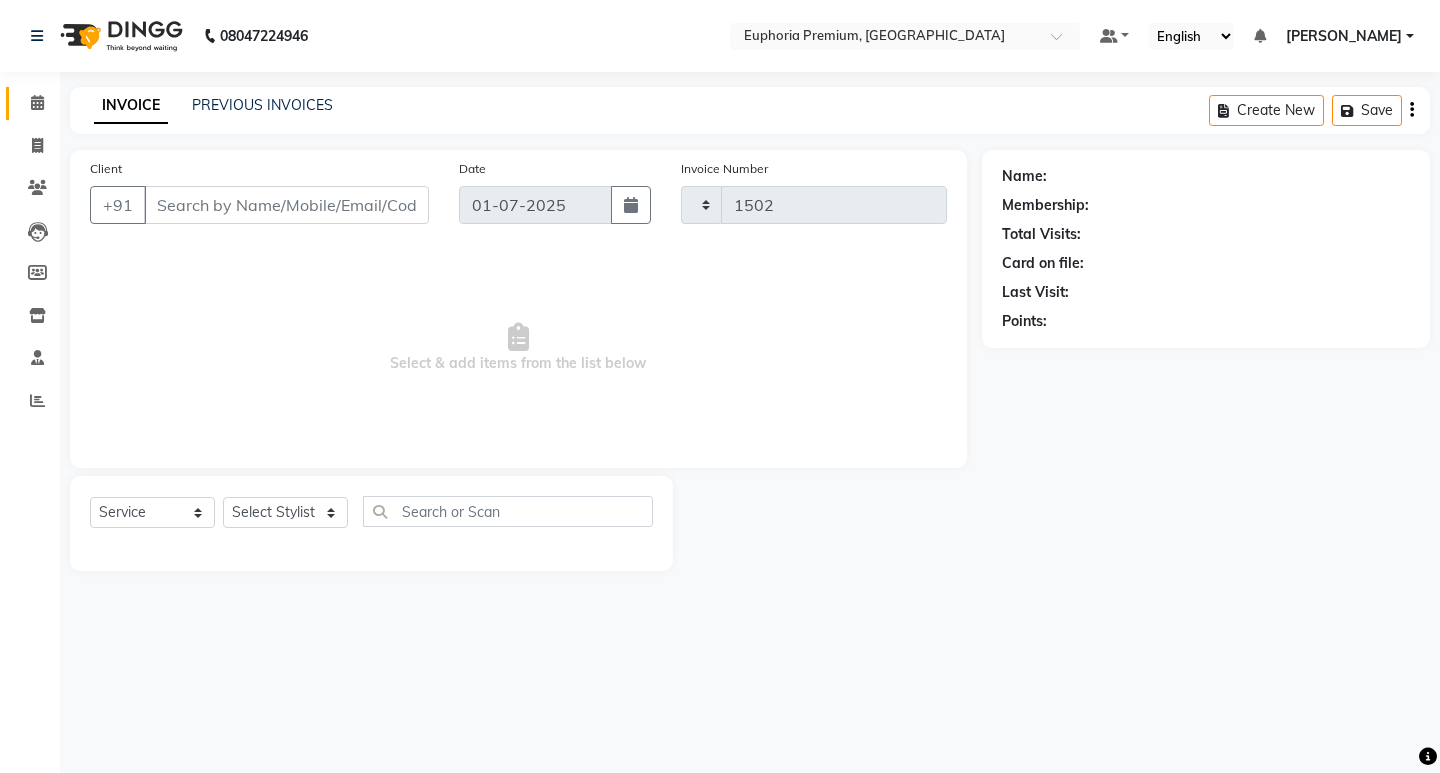 select on "7925" 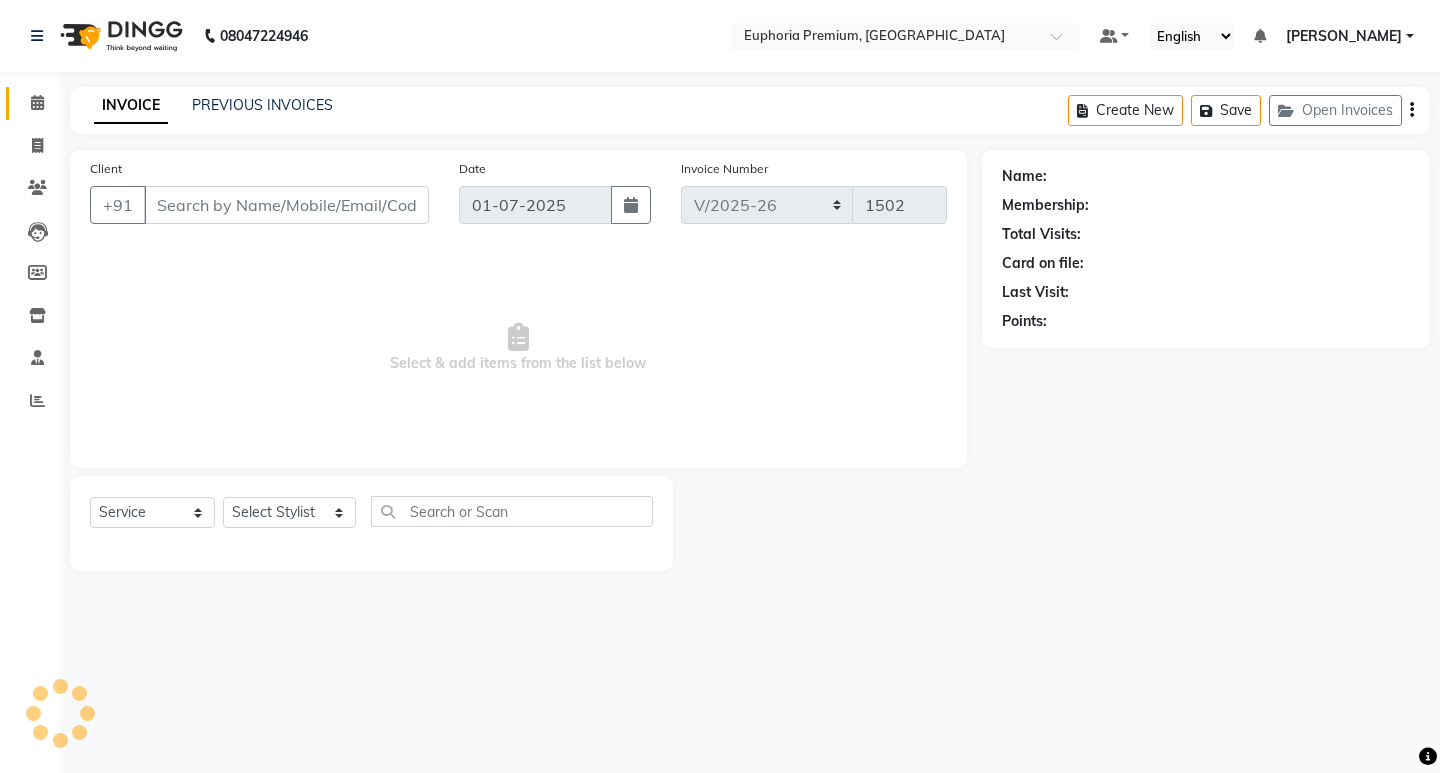type on "95******51" 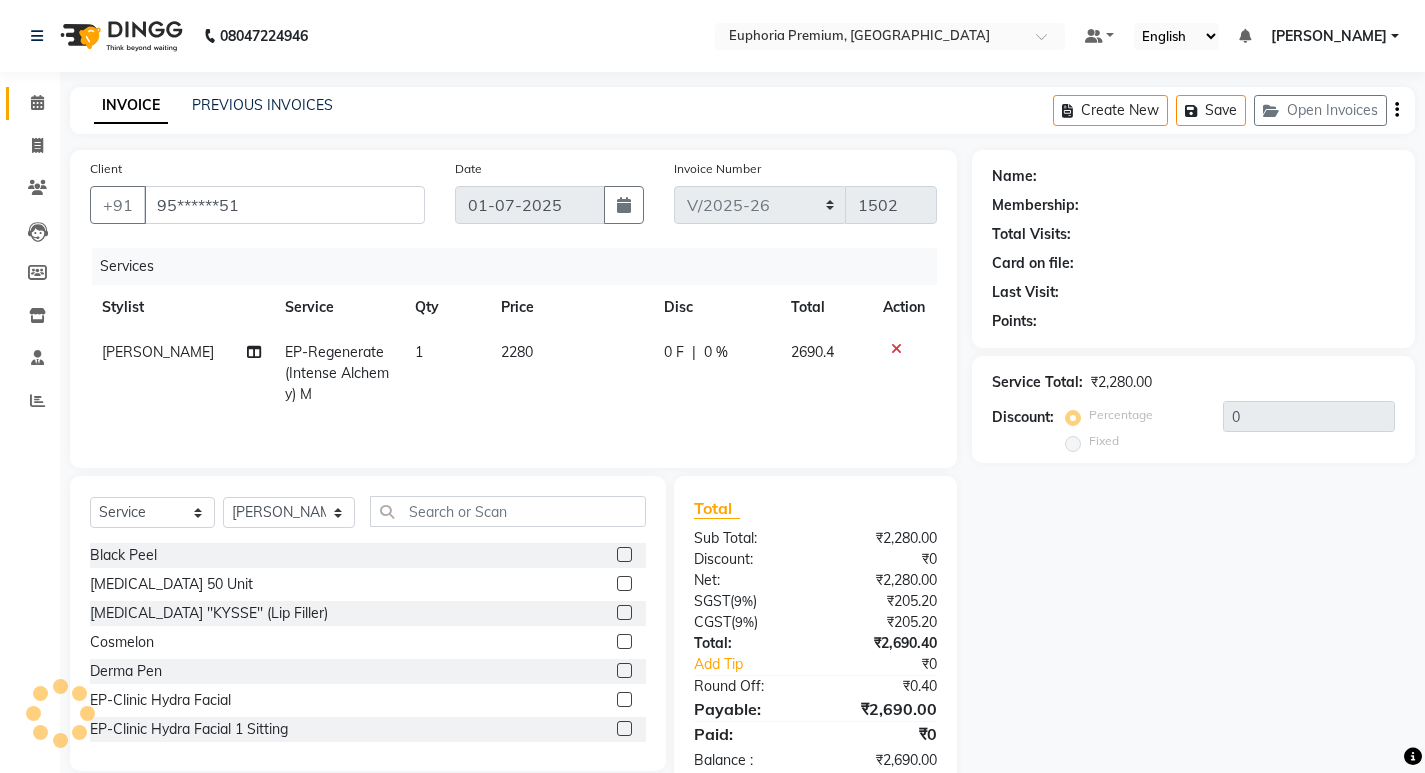 select on "1: Object" 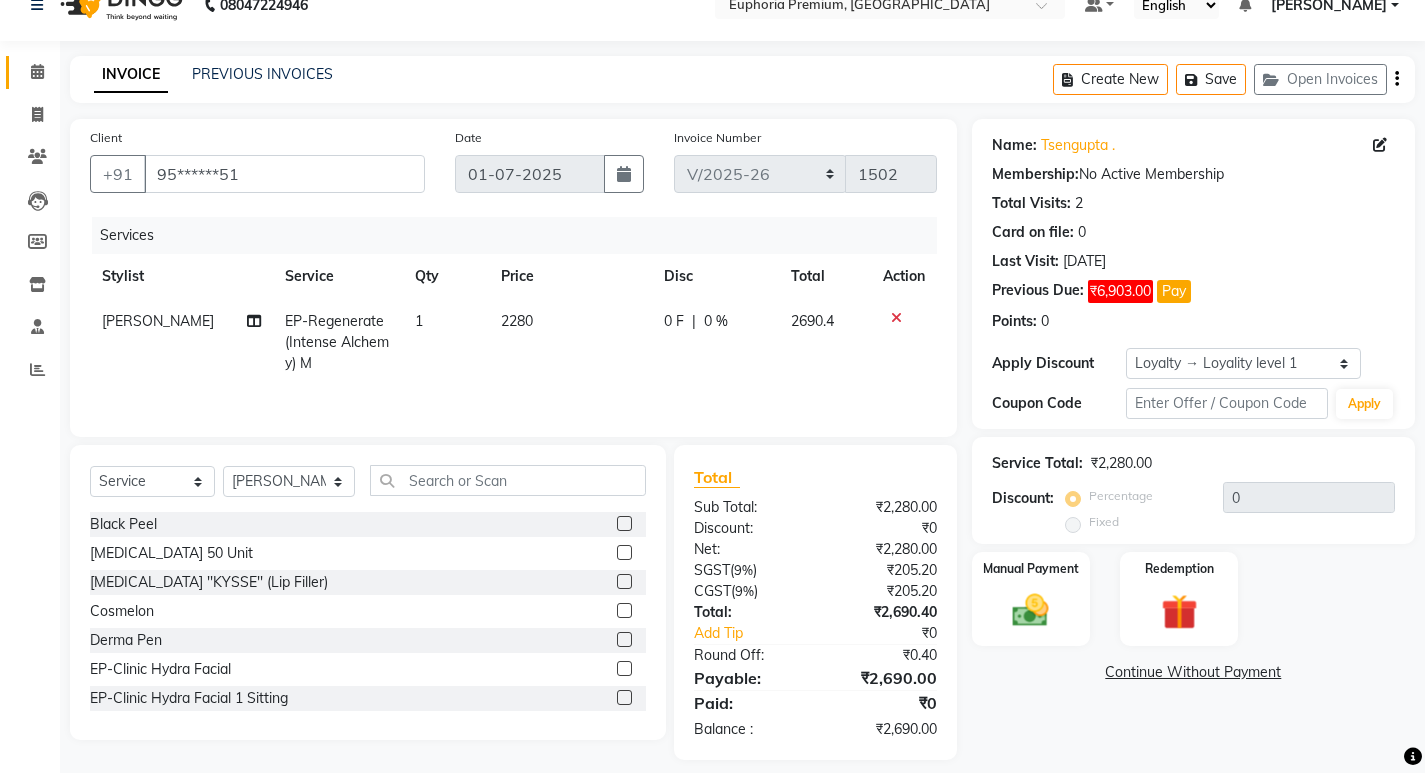 scroll, scrollTop: 48, scrollLeft: 0, axis: vertical 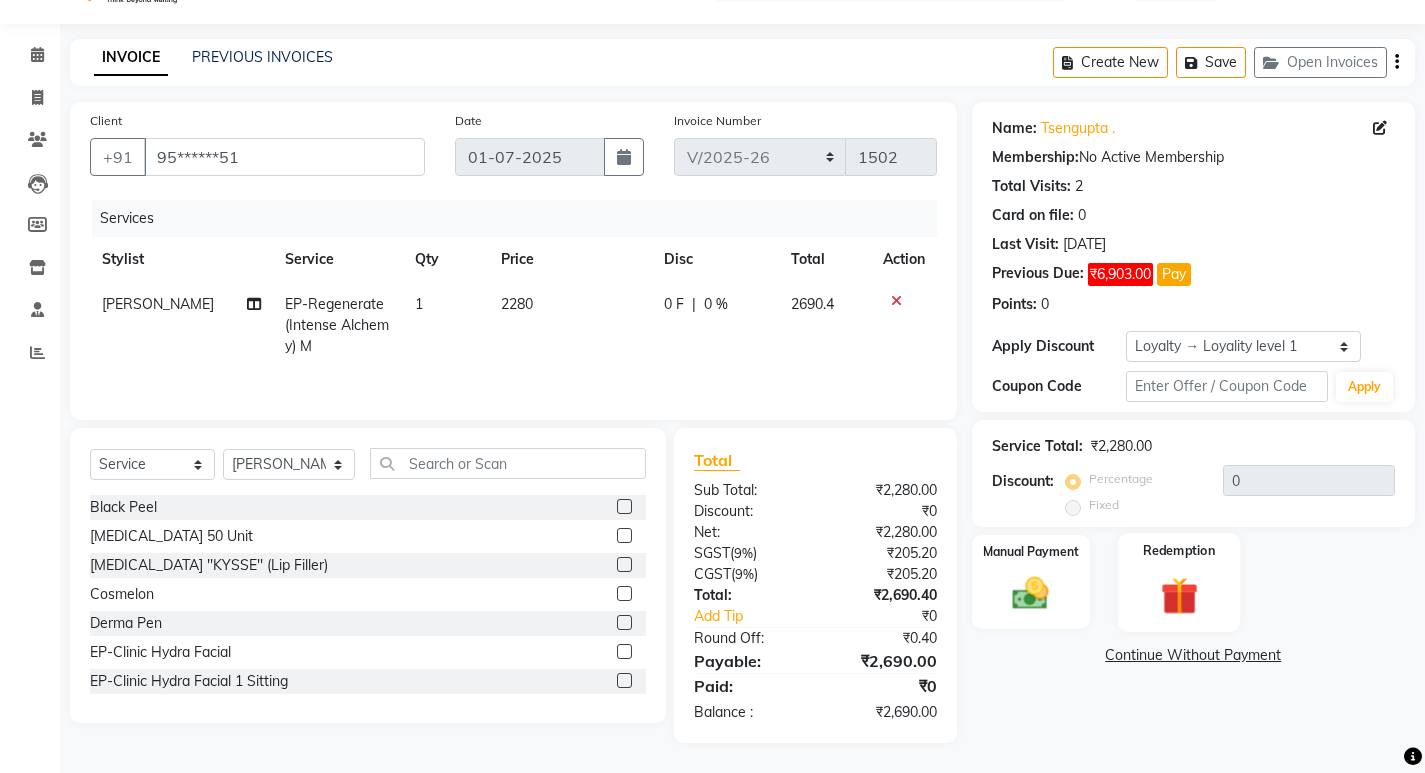 click on "Redemption" 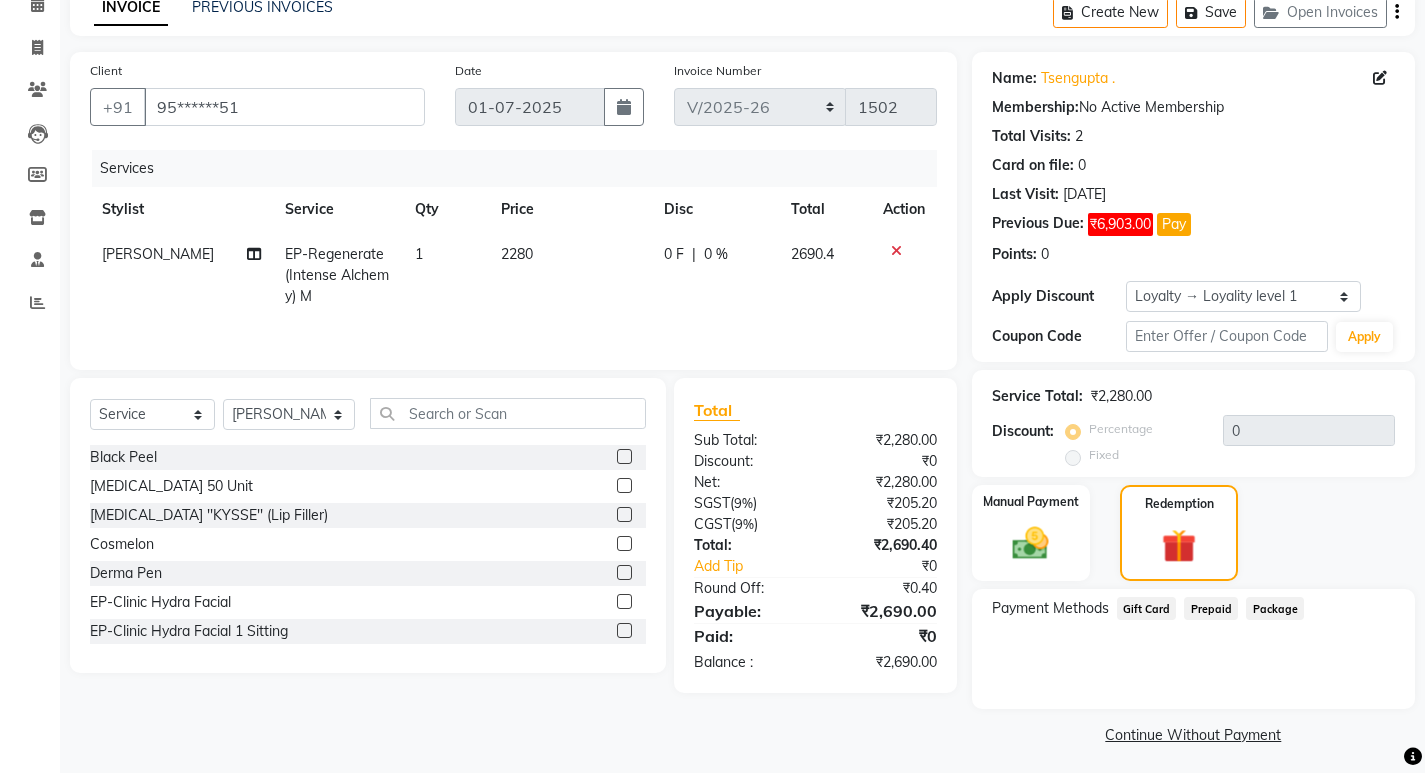 scroll, scrollTop: 105, scrollLeft: 0, axis: vertical 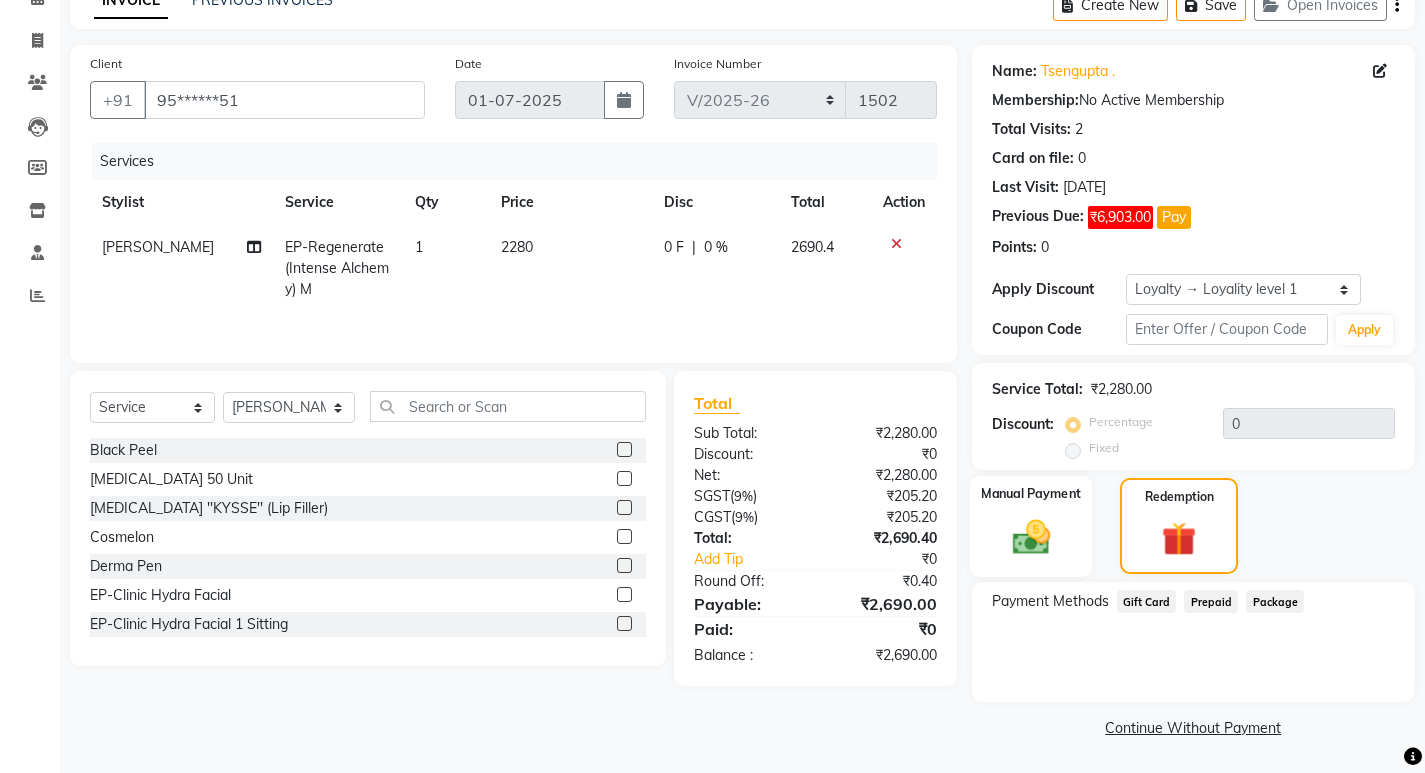 click 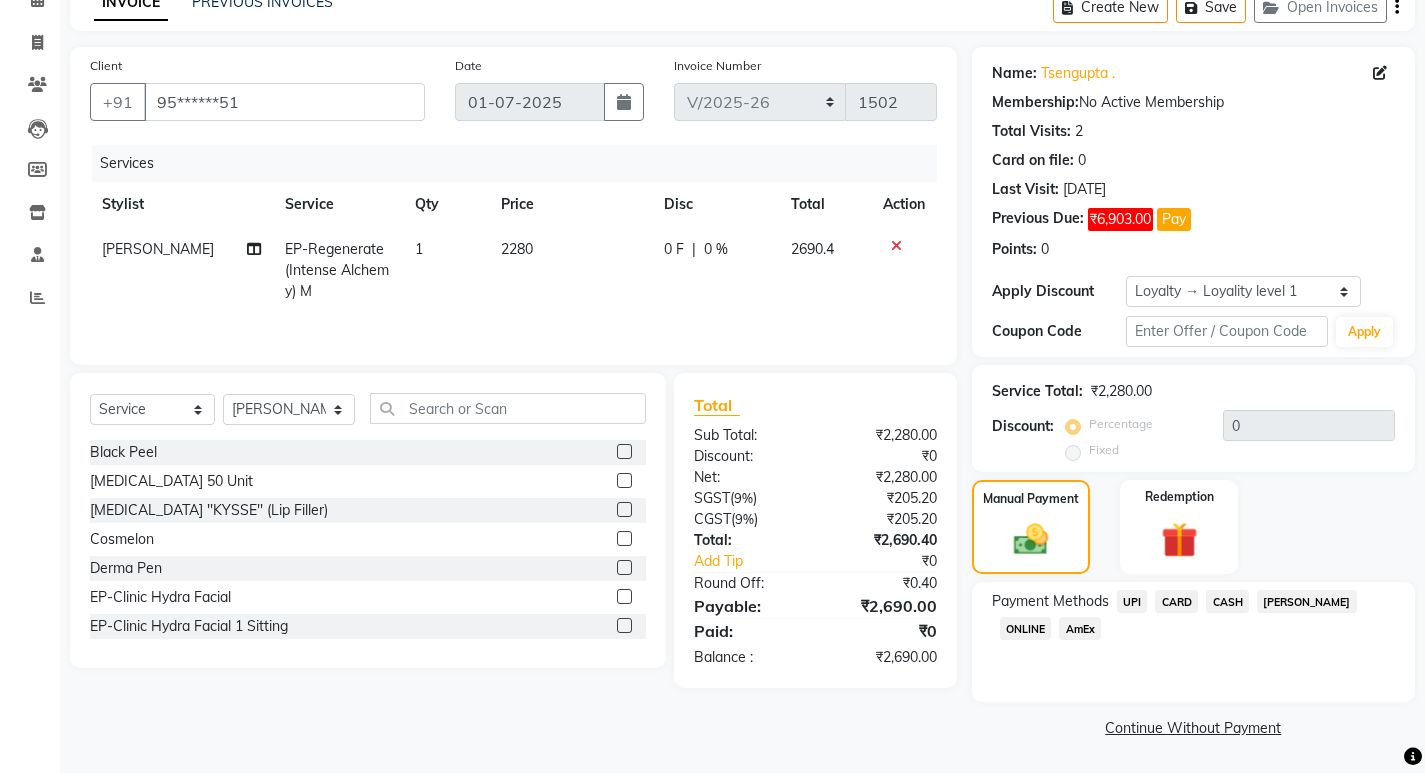 click on "UPI" 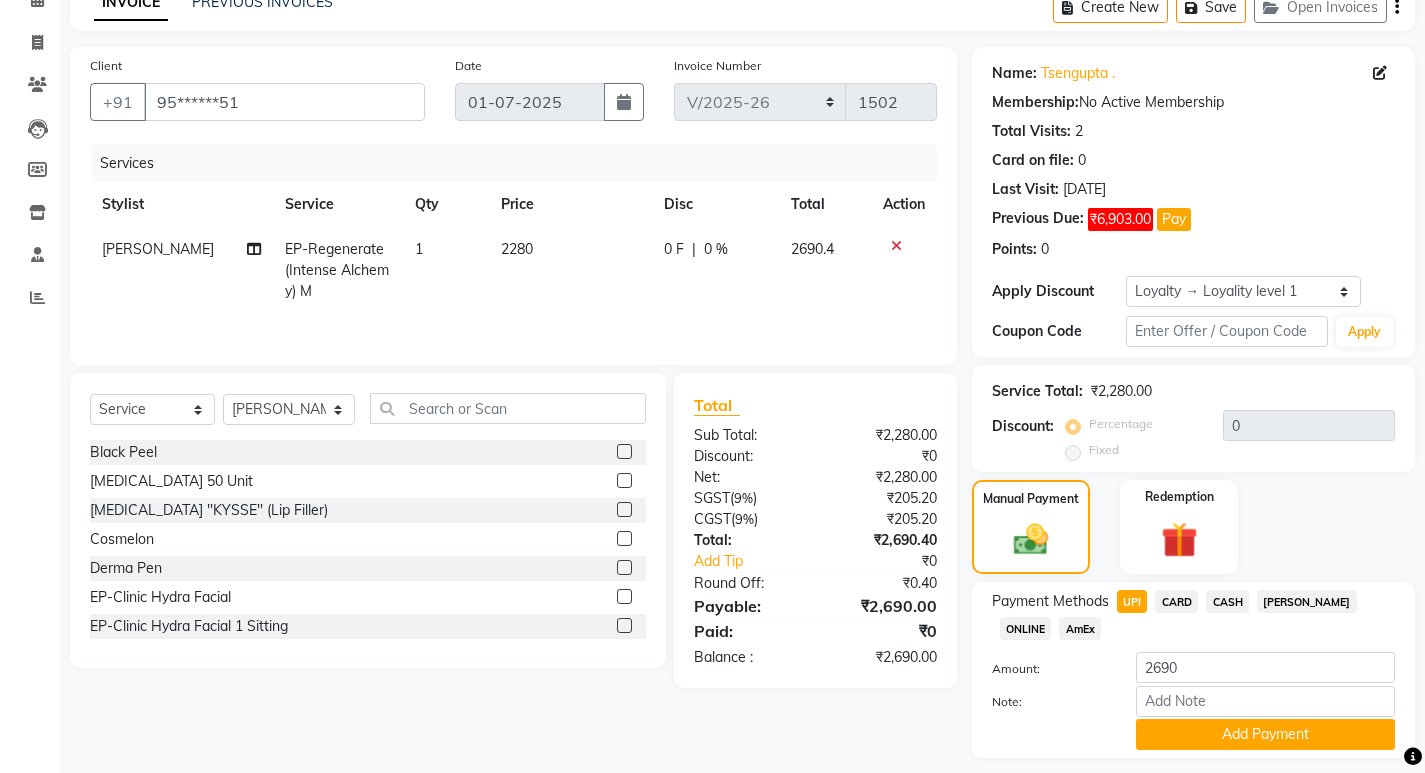 scroll, scrollTop: 105, scrollLeft: 0, axis: vertical 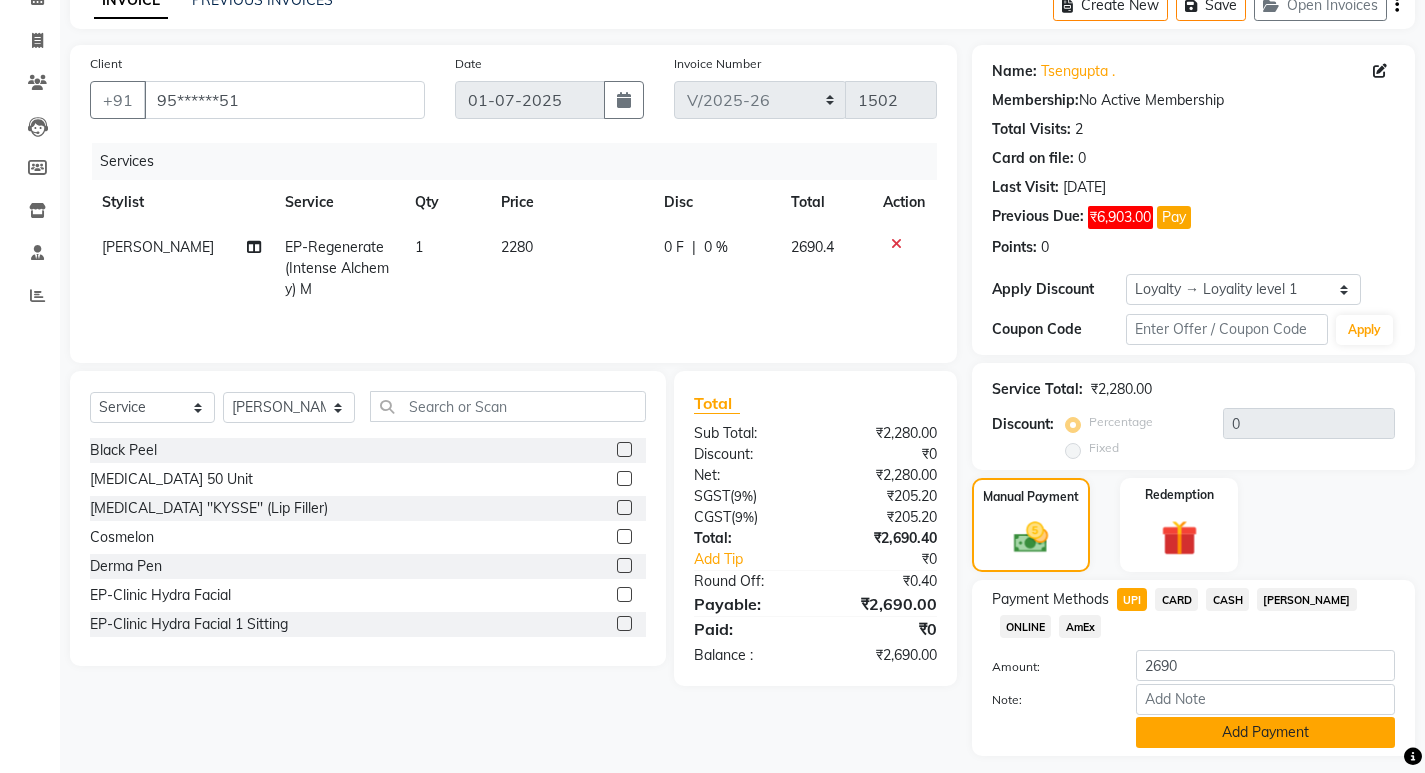 click on "Add Payment" 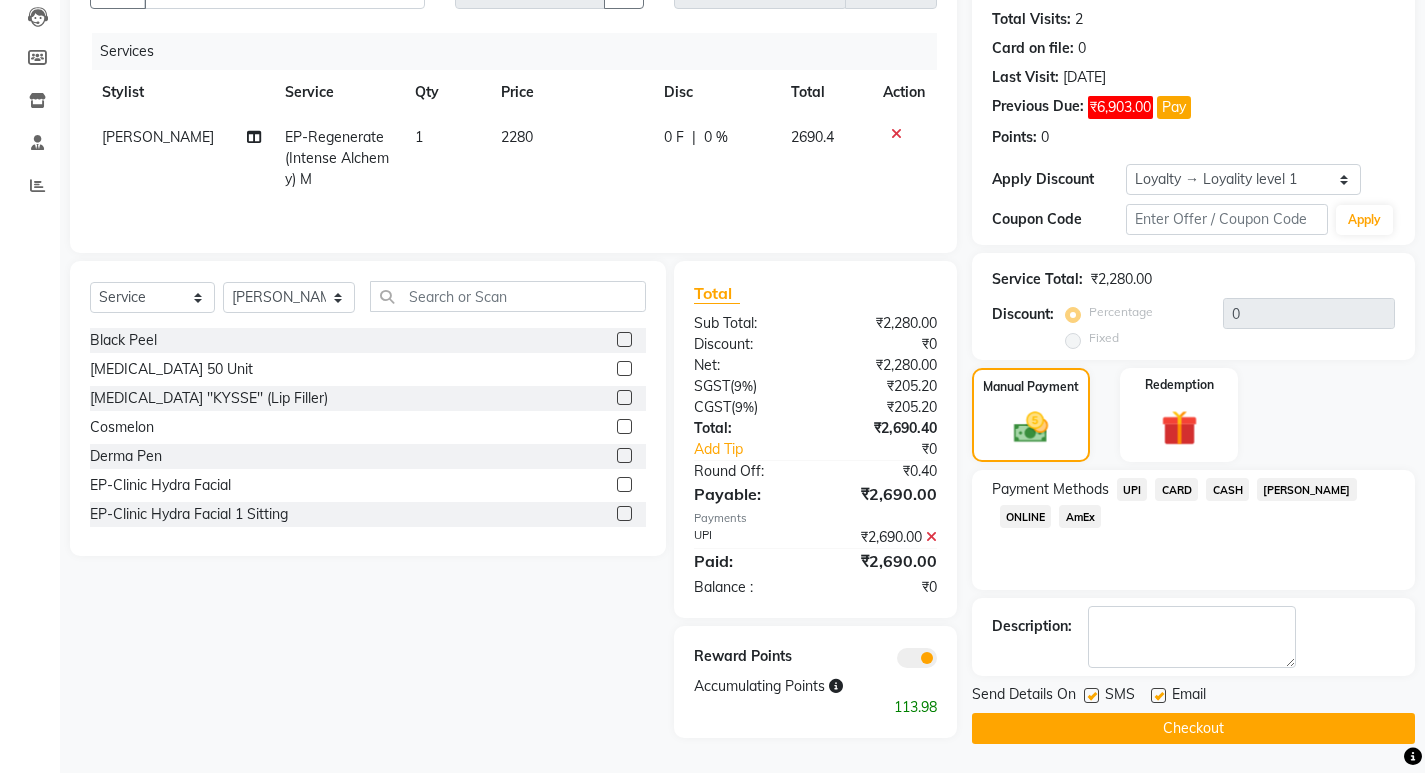scroll, scrollTop: 216, scrollLeft: 0, axis: vertical 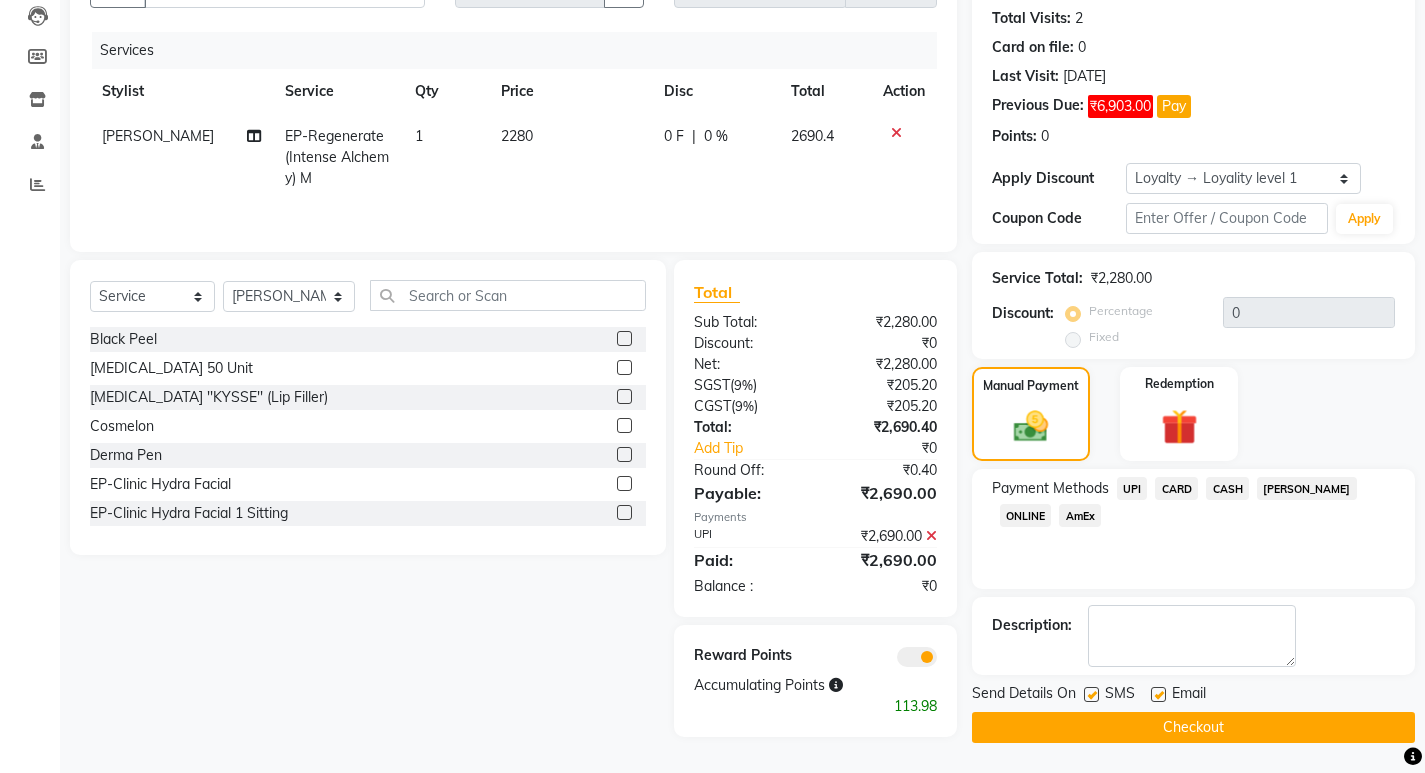 click on "Checkout" 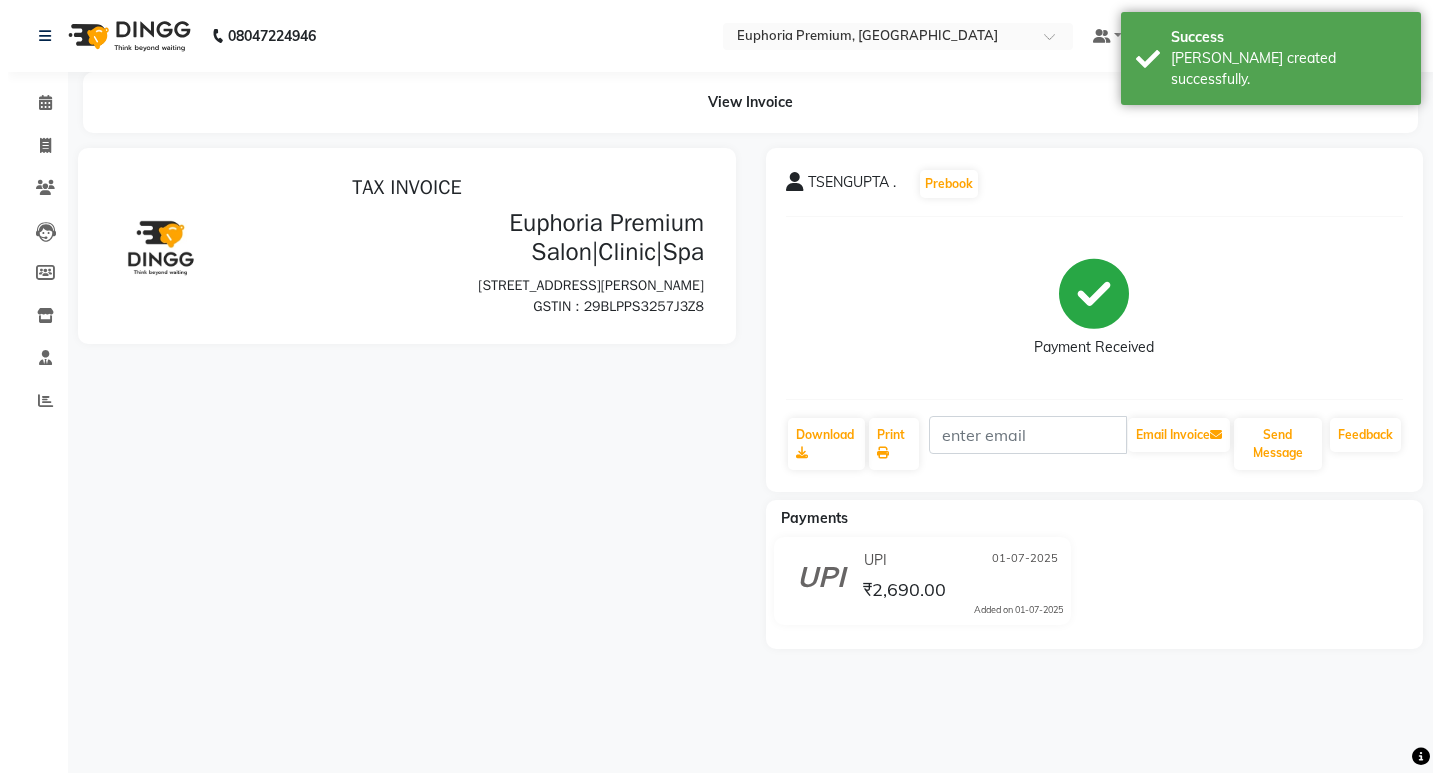 scroll, scrollTop: 0, scrollLeft: 0, axis: both 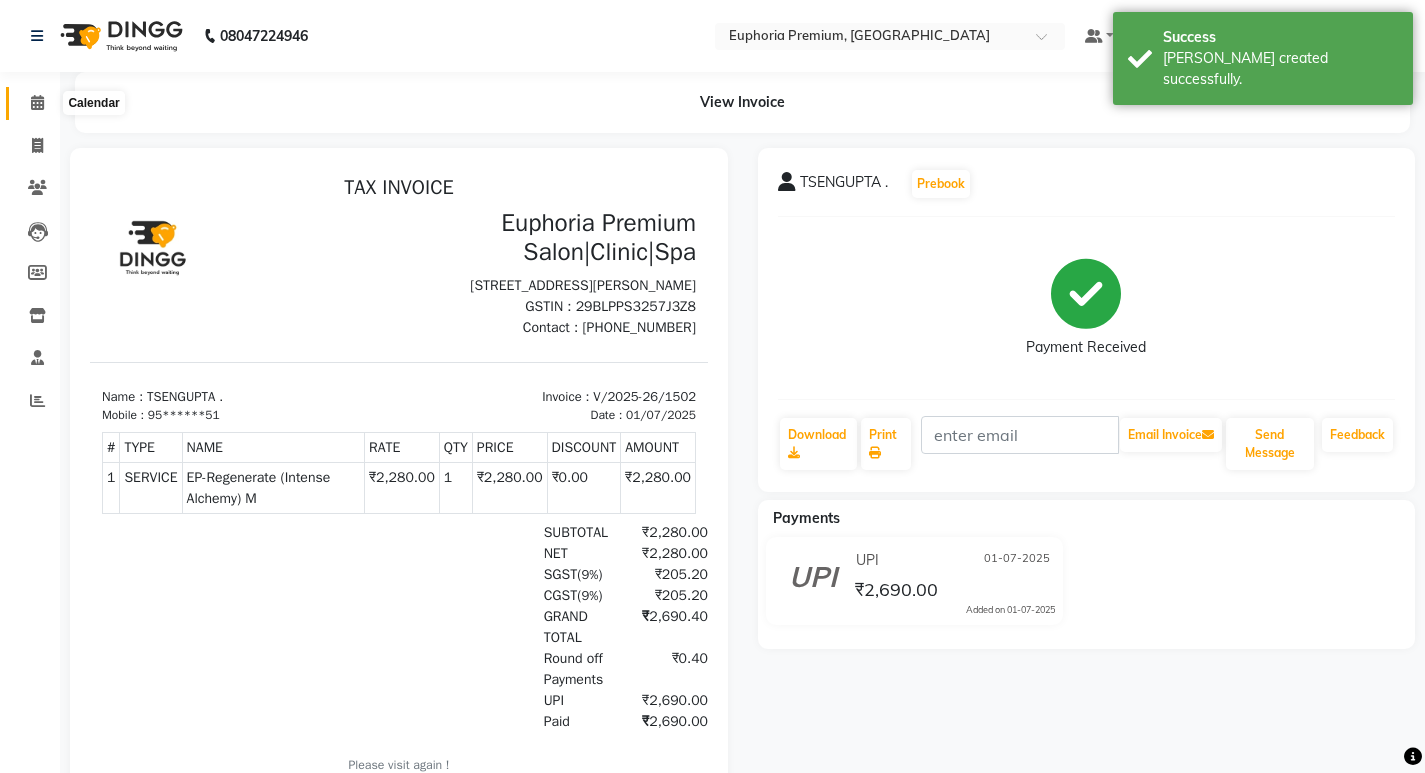 click 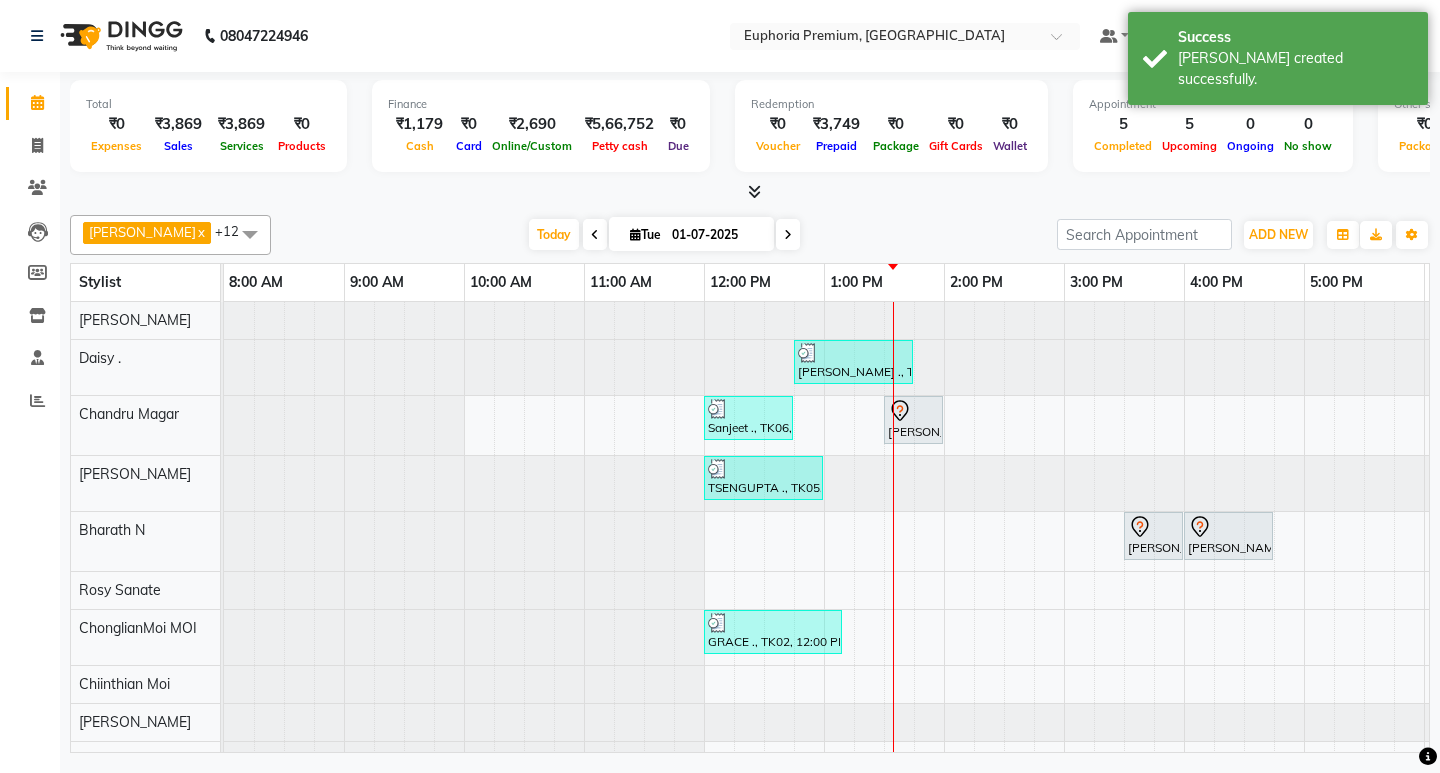scroll, scrollTop: 0, scrollLeft: 182, axis: horizontal 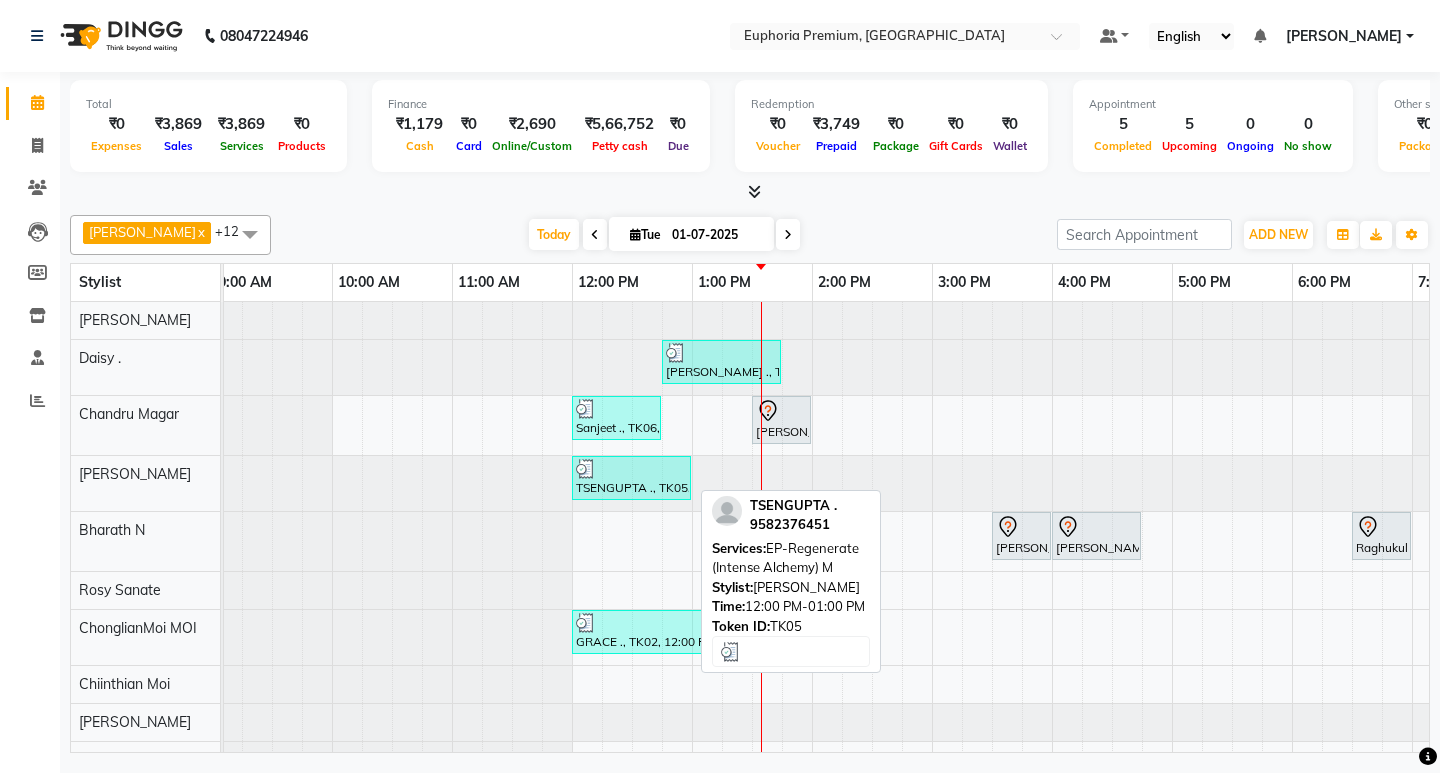 click on "TSENGUPTA ., TK05, 12:00 PM-01:00 PM, EP-Regenerate (Intense Alchemy) M" at bounding box center [631, 478] 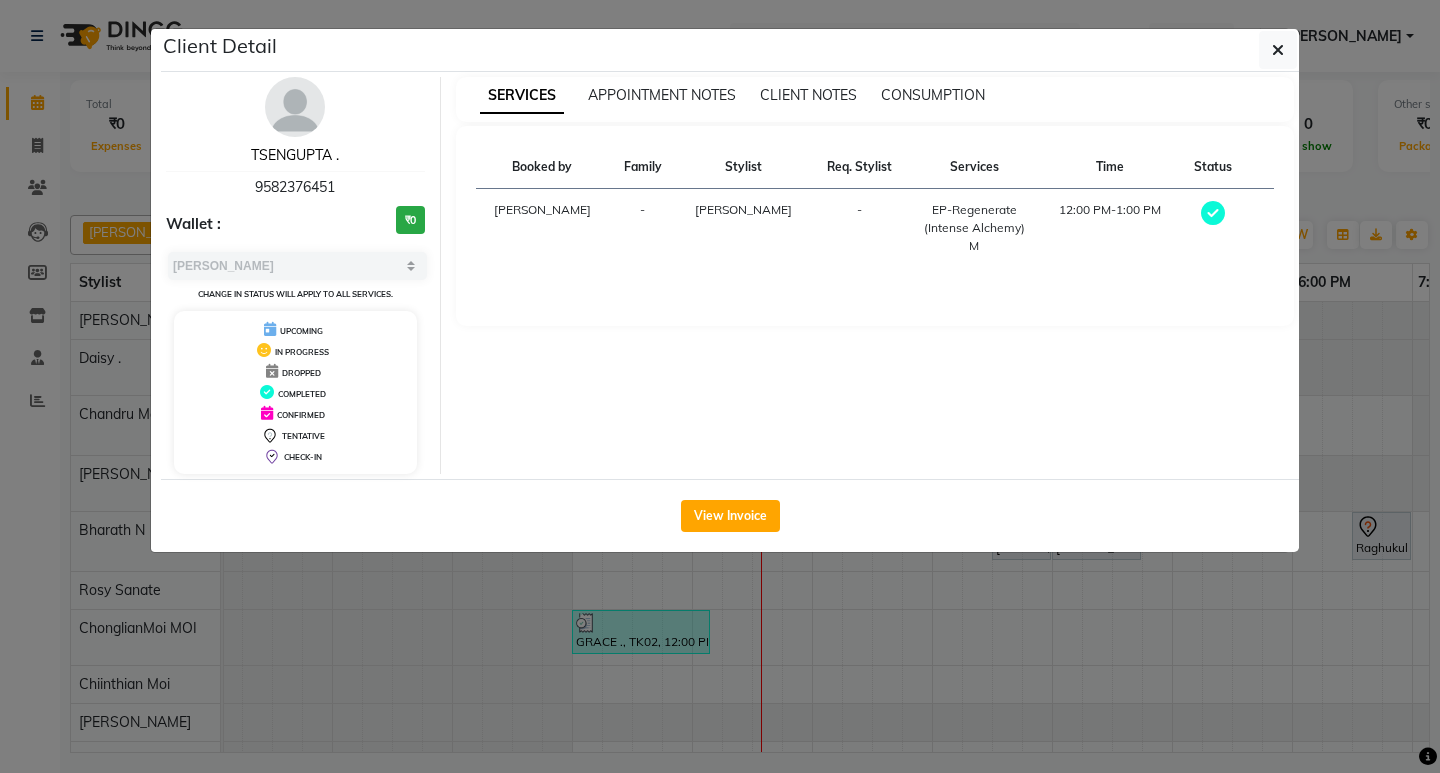 click on "TSENGUPTA ." at bounding box center [295, 155] 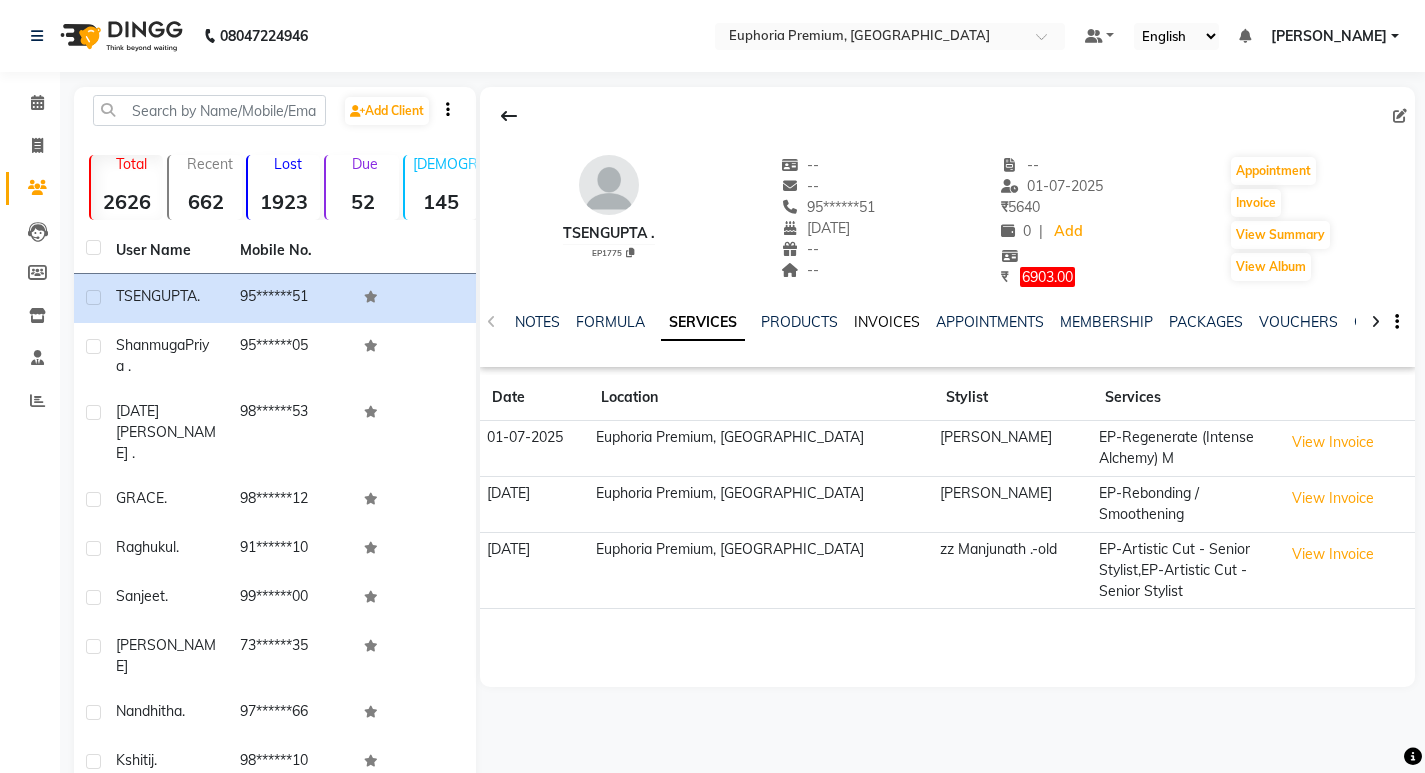 click on "INVOICES" 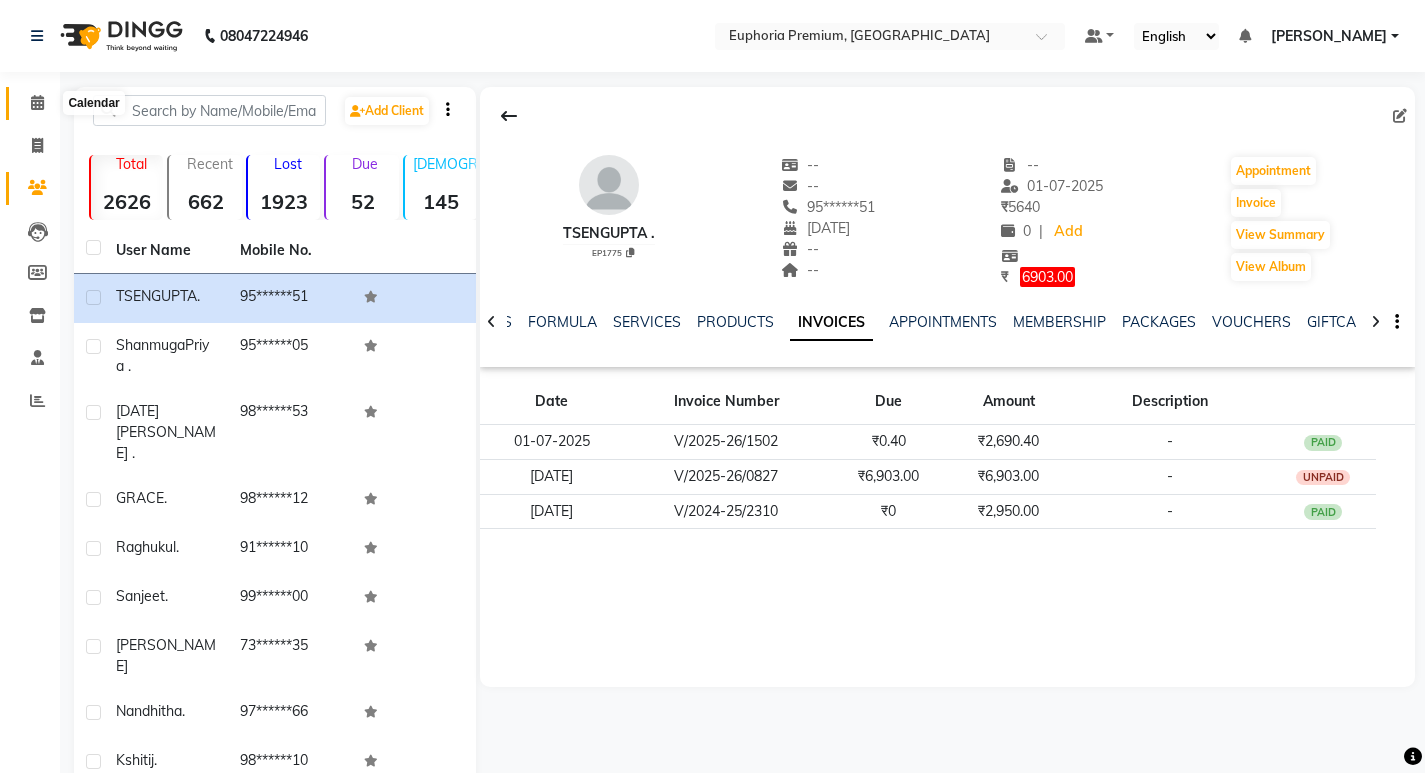 click 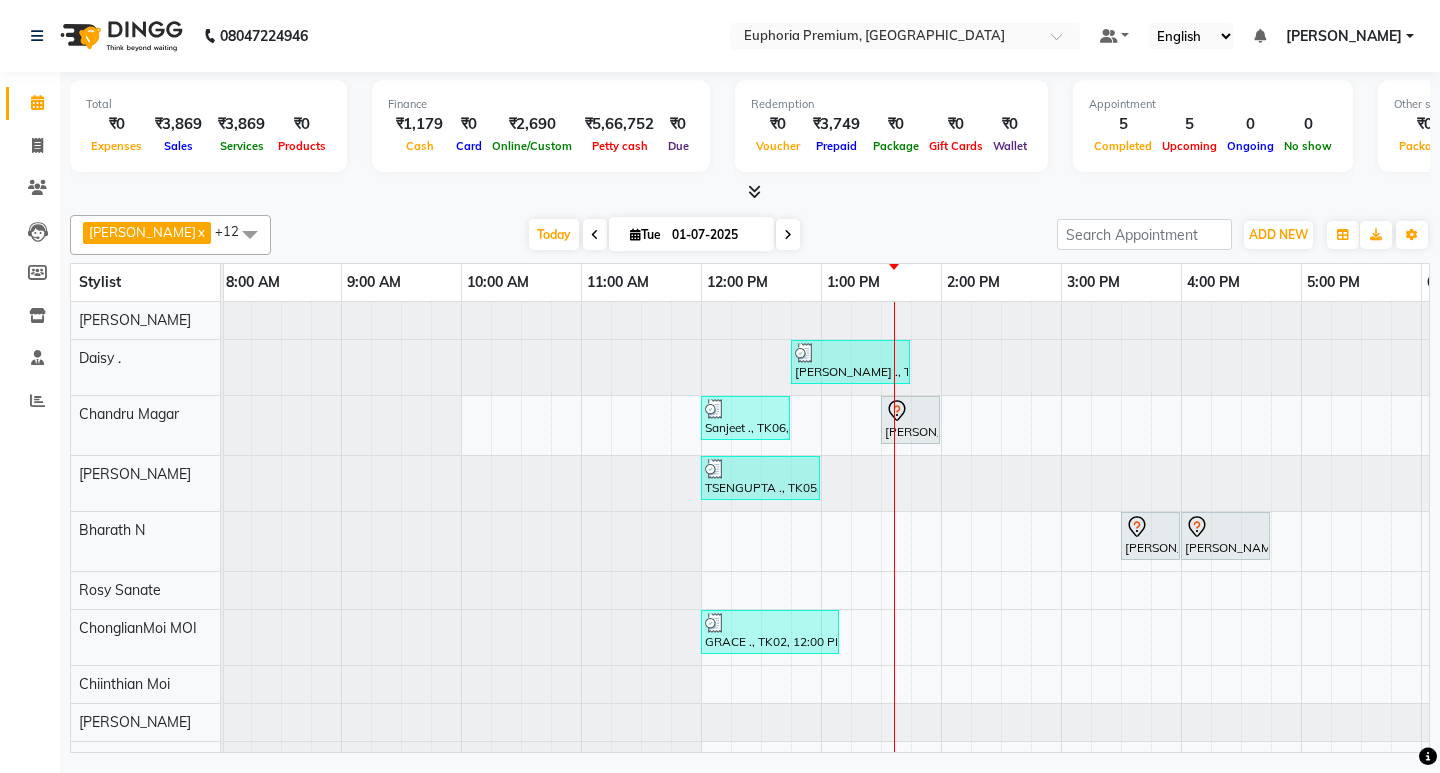click at bounding box center [595, 235] 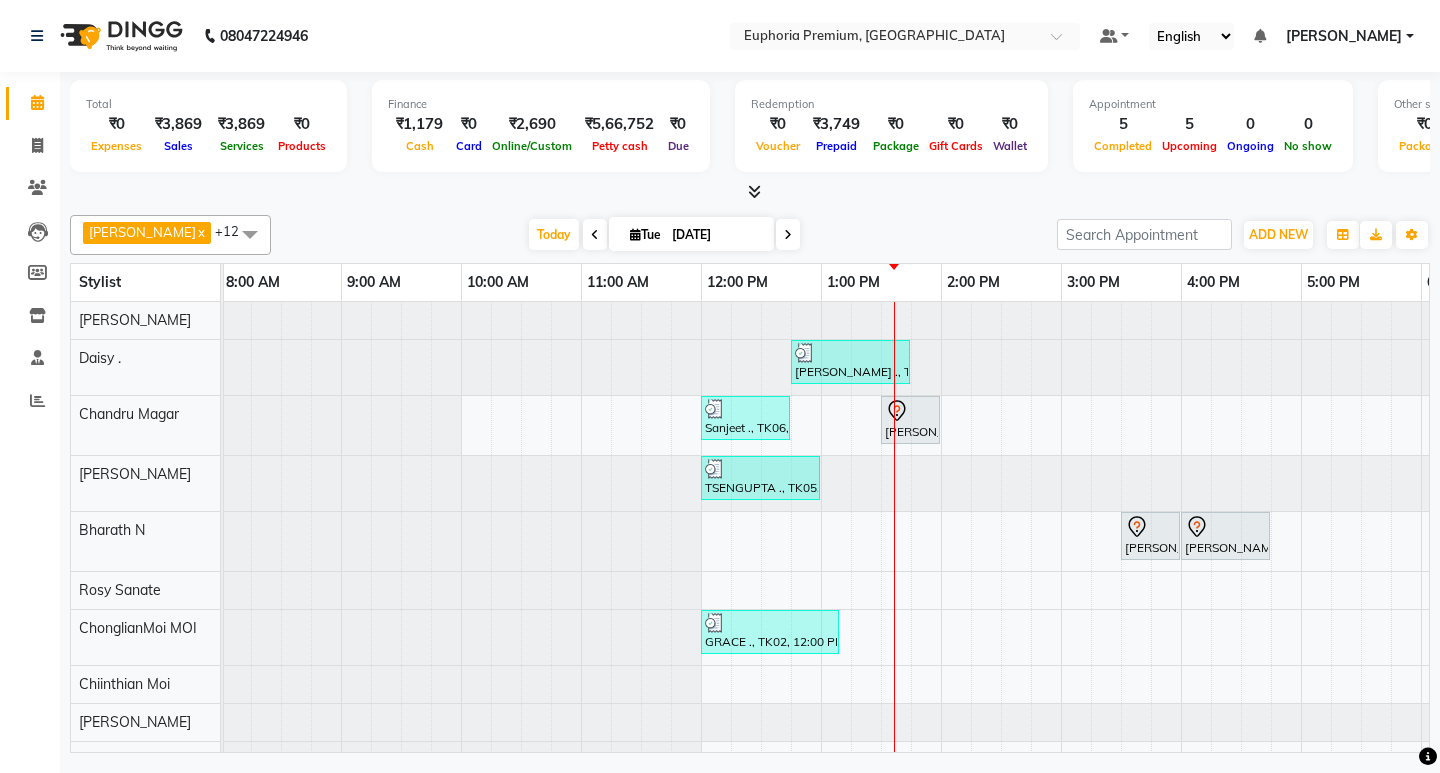 scroll, scrollTop: 0, scrollLeft: 475, axis: horizontal 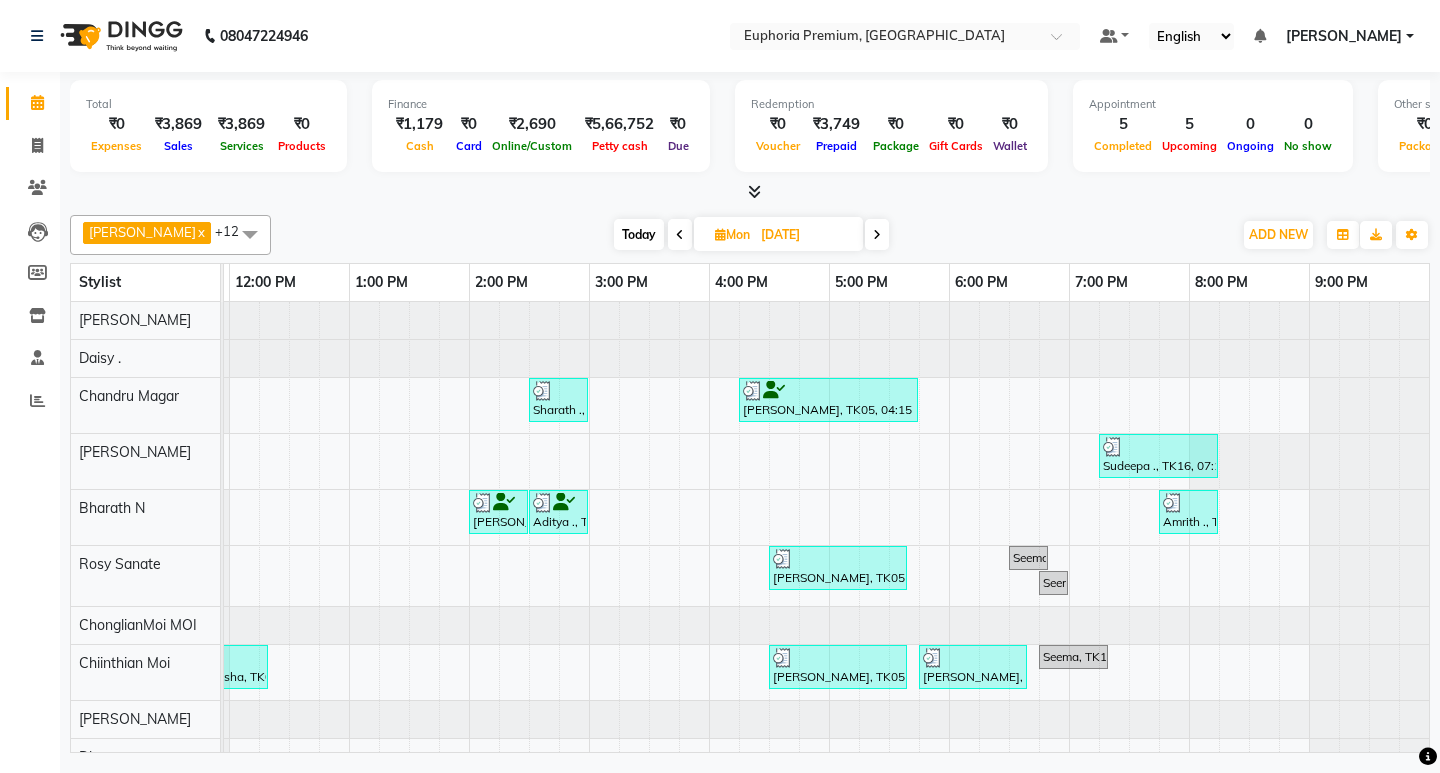 click at bounding box center (680, 235) 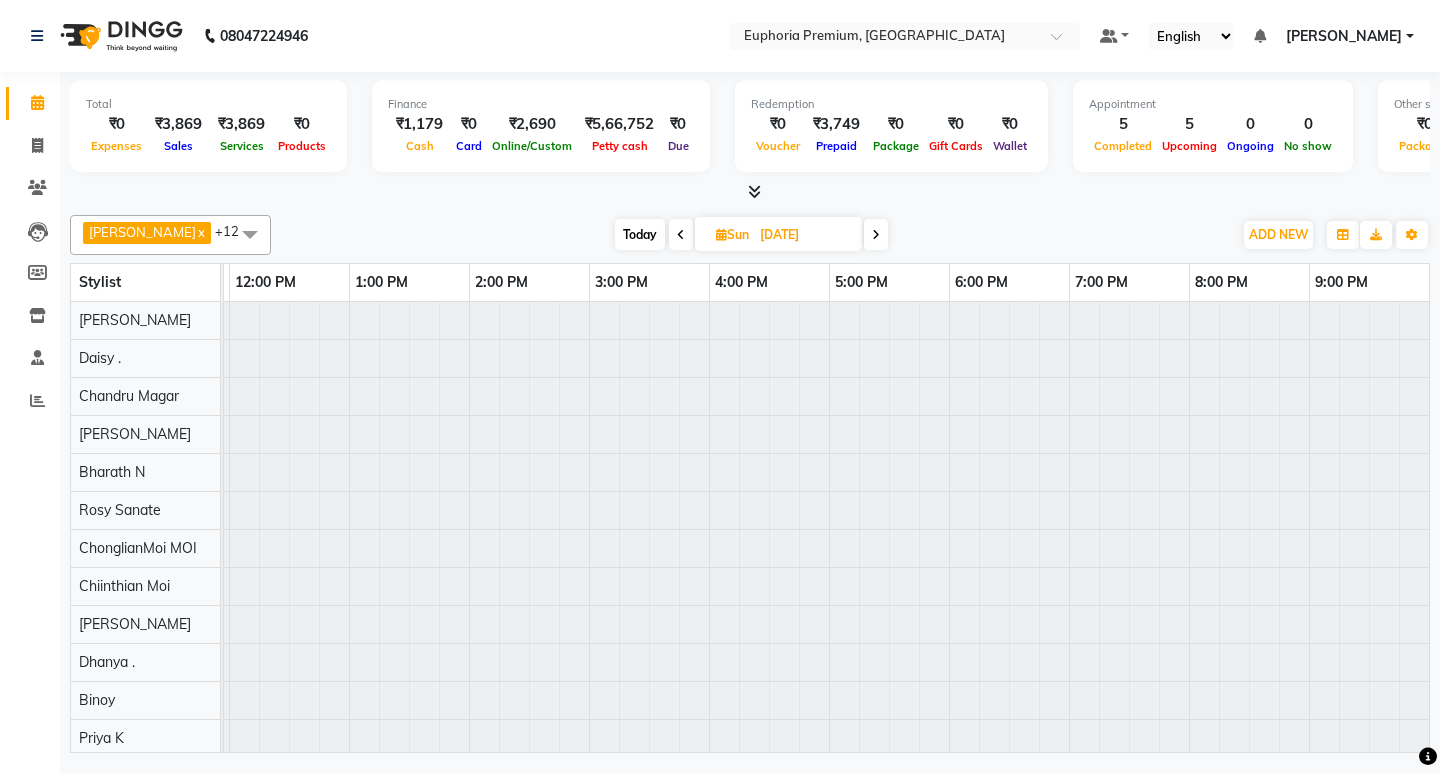 scroll, scrollTop: 0, scrollLeft: 0, axis: both 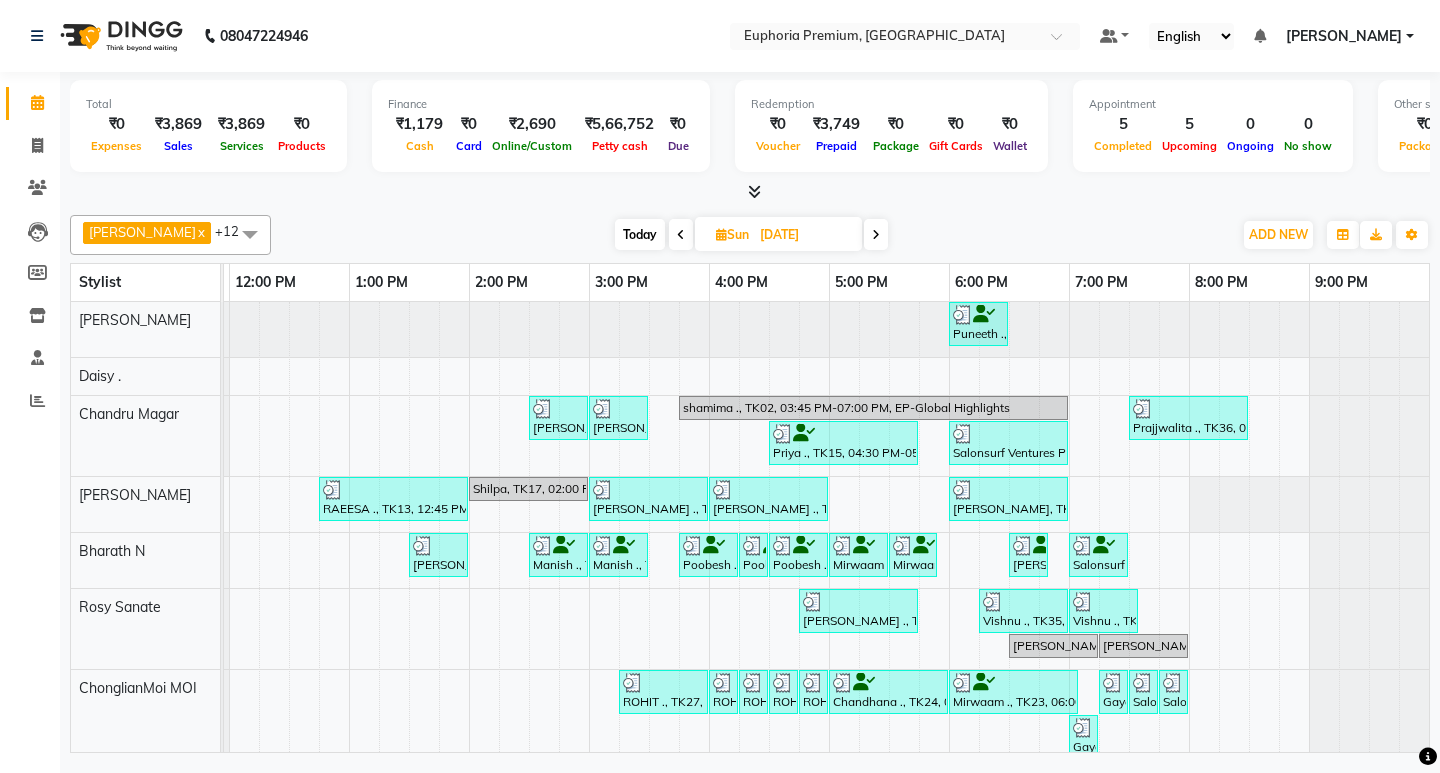 click at bounding box center [681, 235] 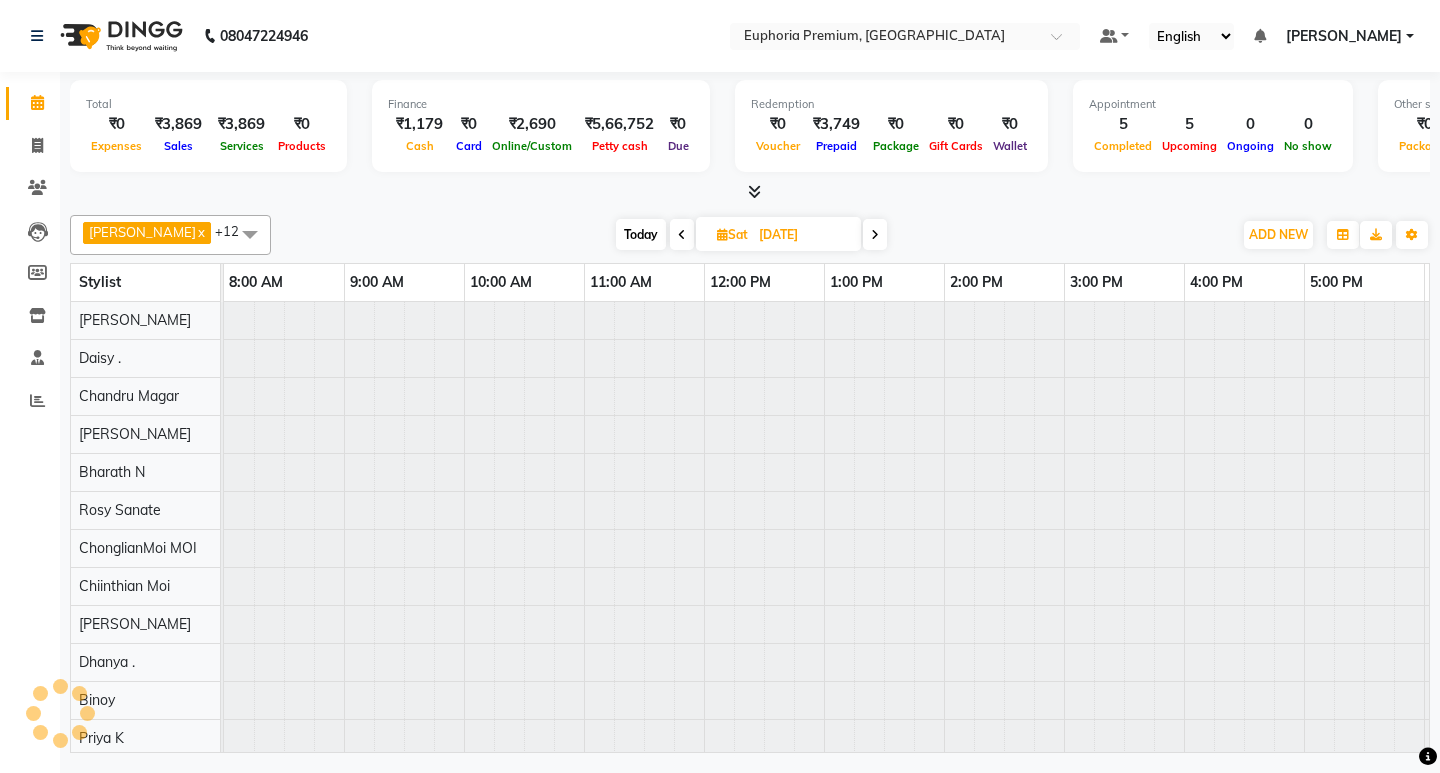 scroll, scrollTop: 0, scrollLeft: 475, axis: horizontal 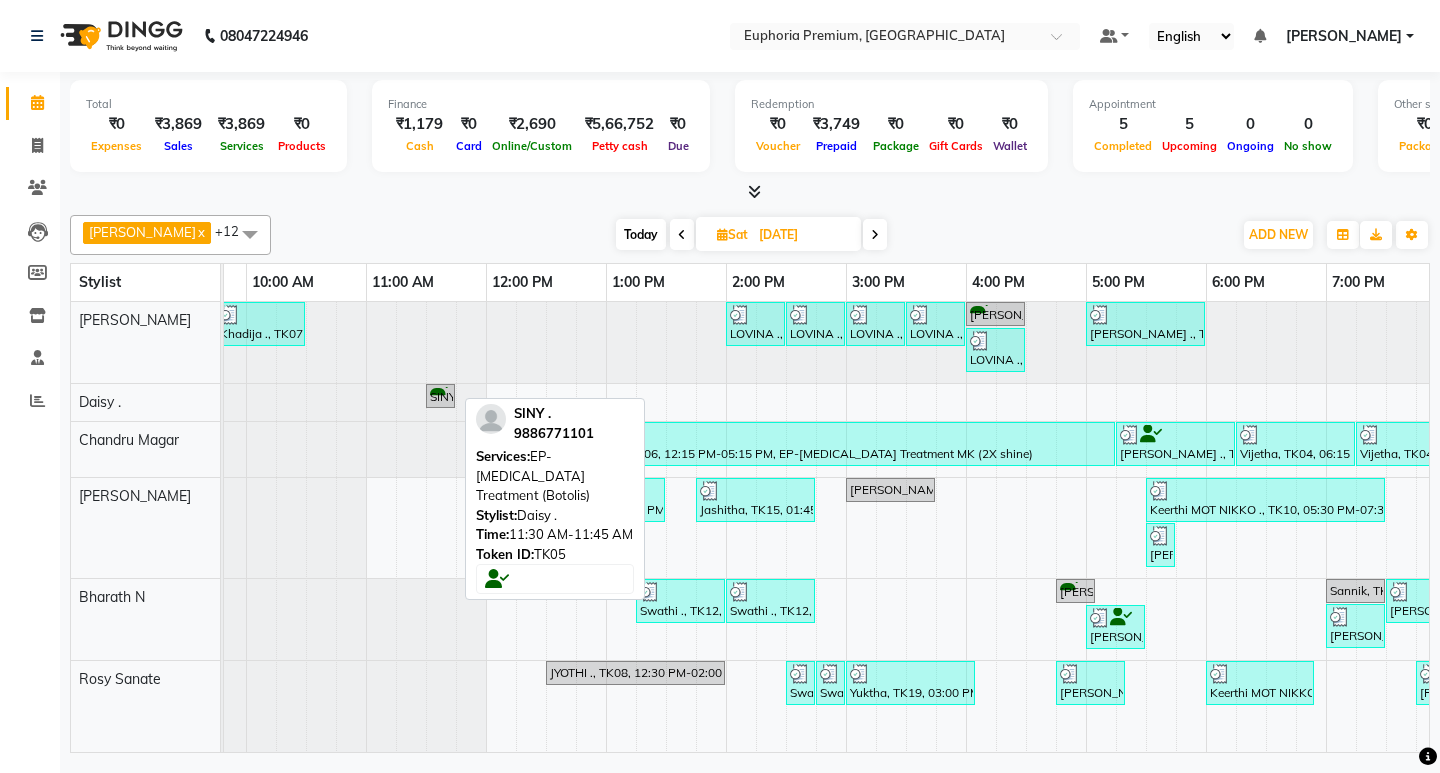 click on "SINY ., TK05, 11:30 AM-11:45 AM, EP-Botox Treatment (Botolis)" at bounding box center (440, 396) 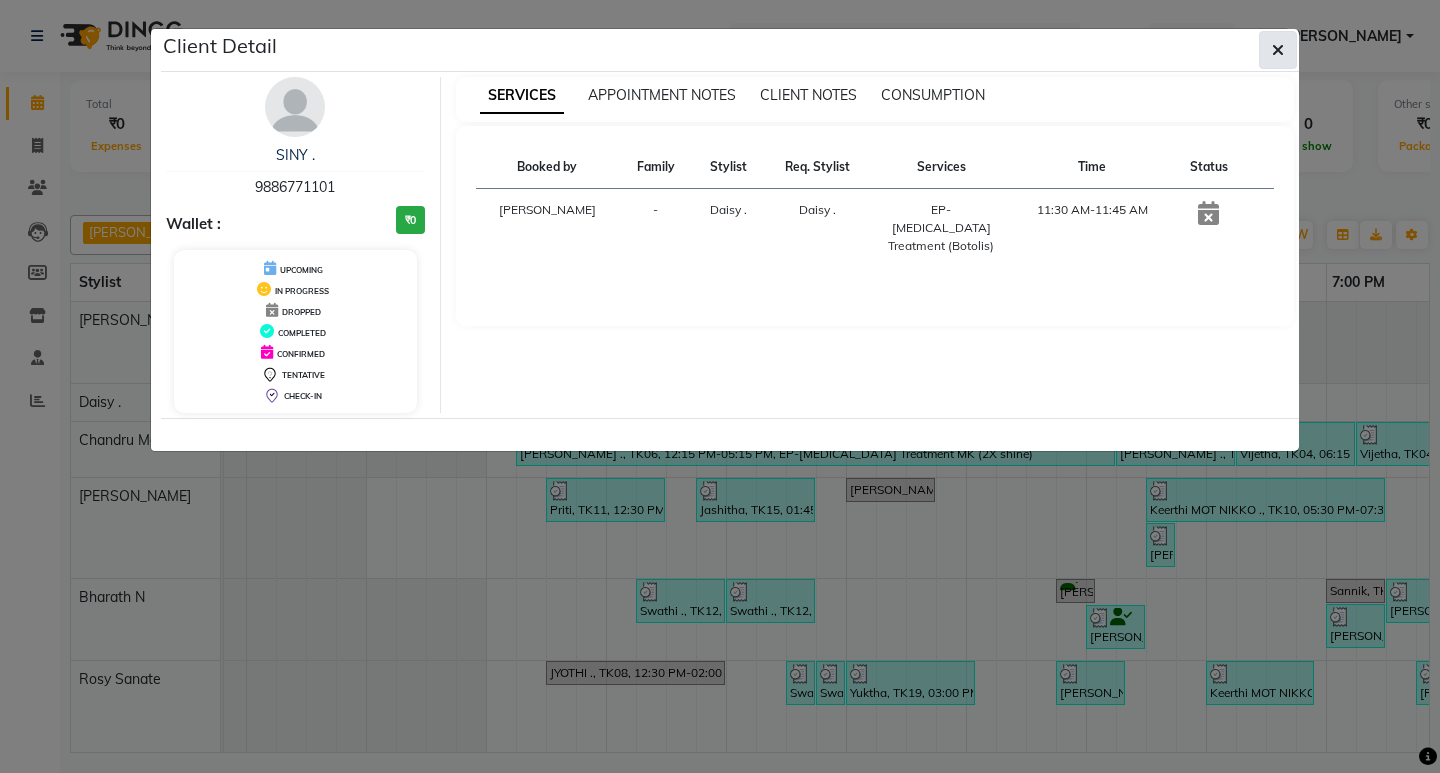 click 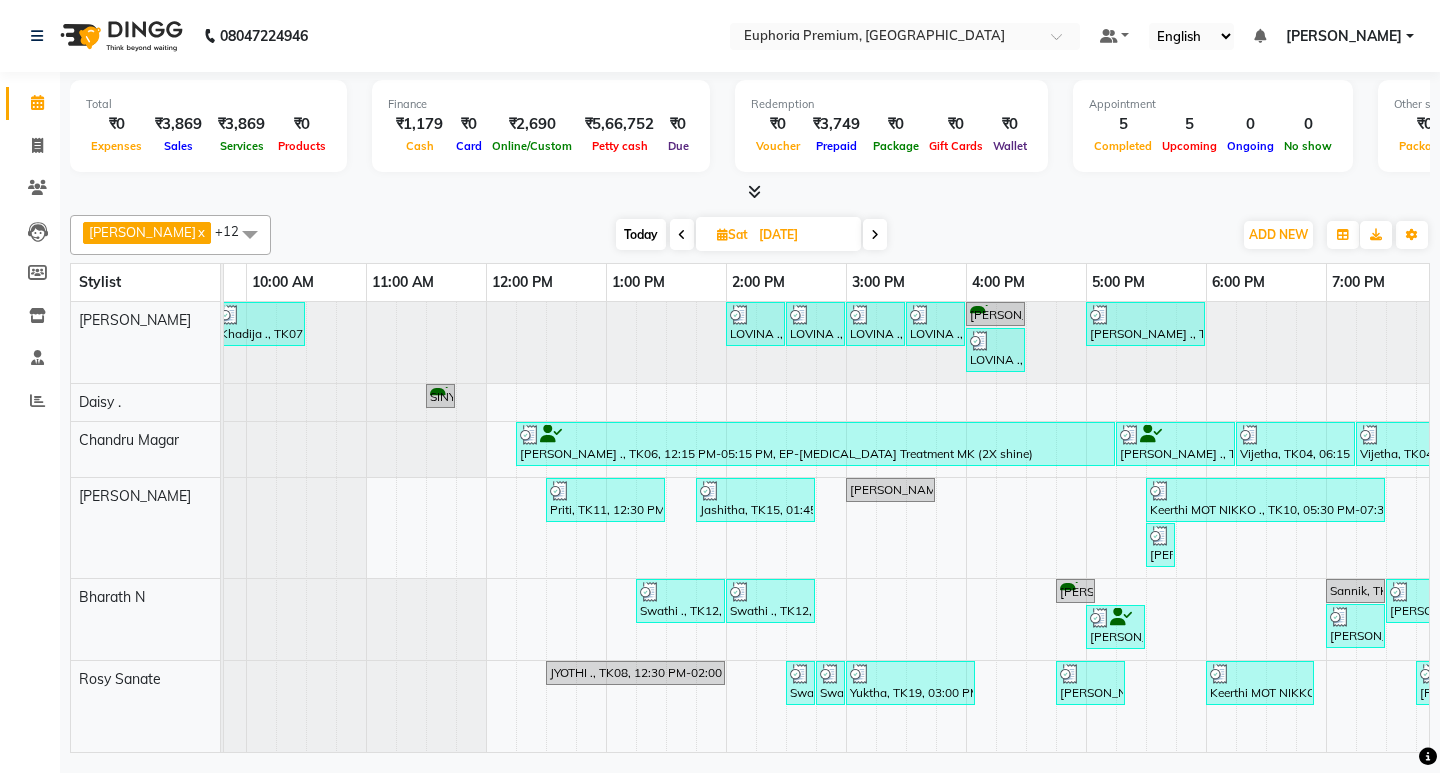 click on "Today" at bounding box center [641, 234] 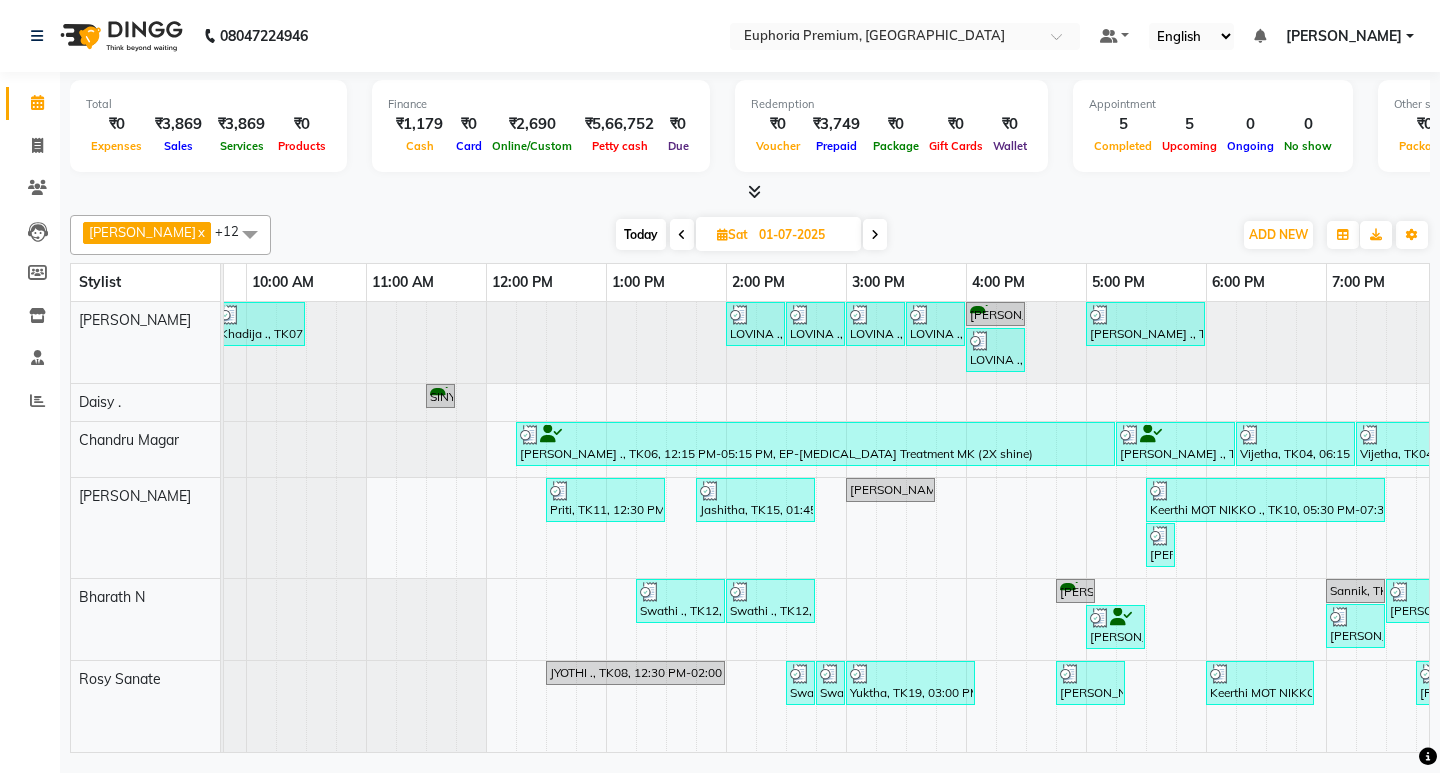 scroll, scrollTop: 0, scrollLeft: 475, axis: horizontal 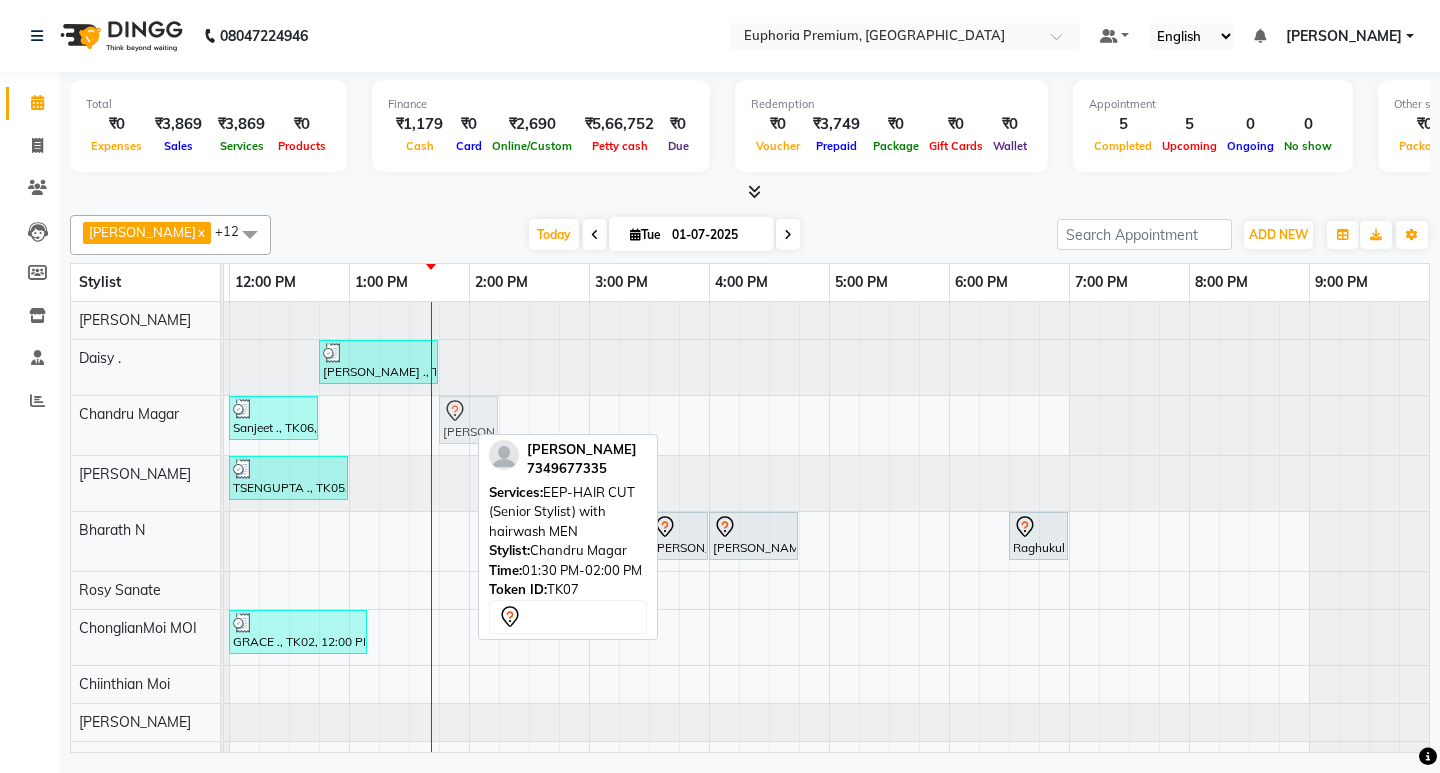 drag, startPoint x: 445, startPoint y: 407, endPoint x: 467, endPoint y: 407, distance: 22 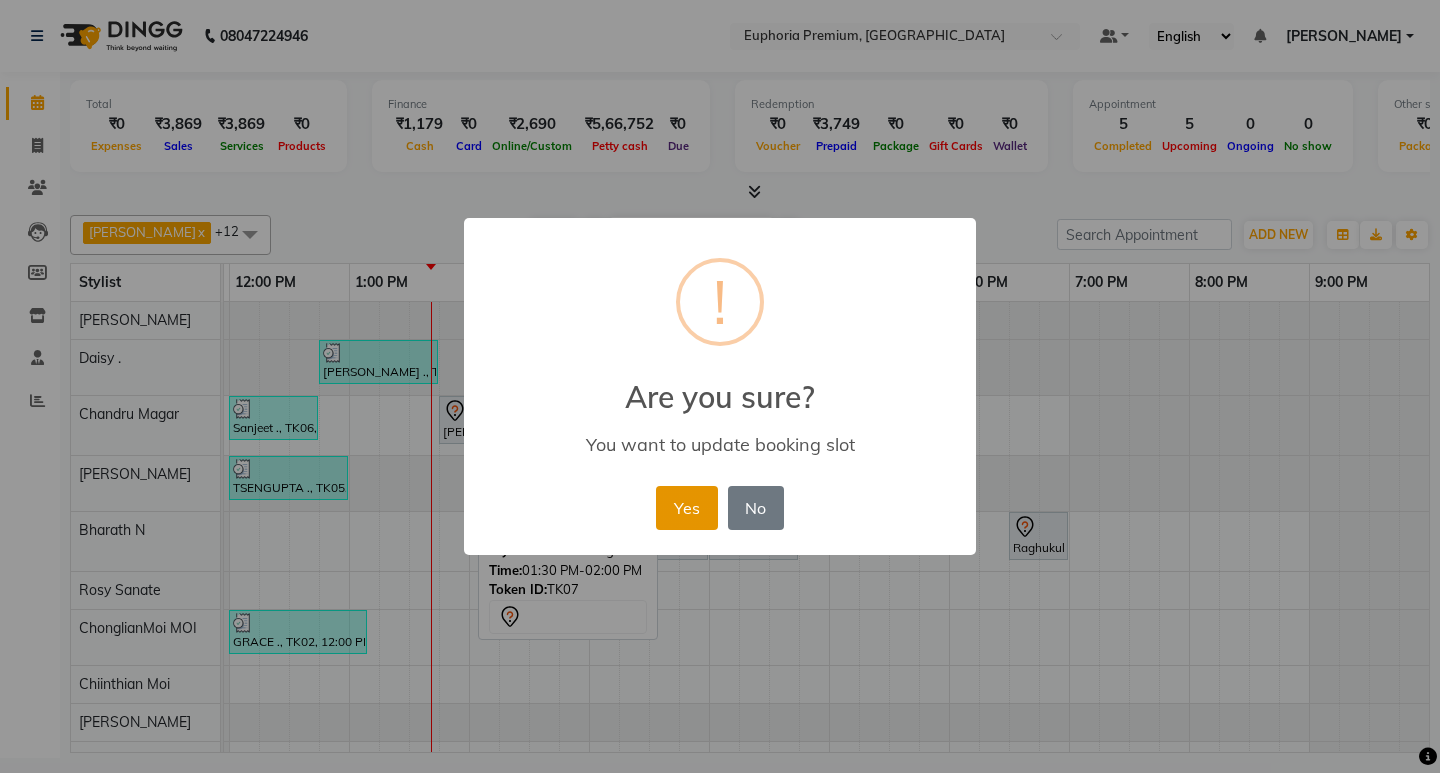 click on "Yes" at bounding box center [686, 508] 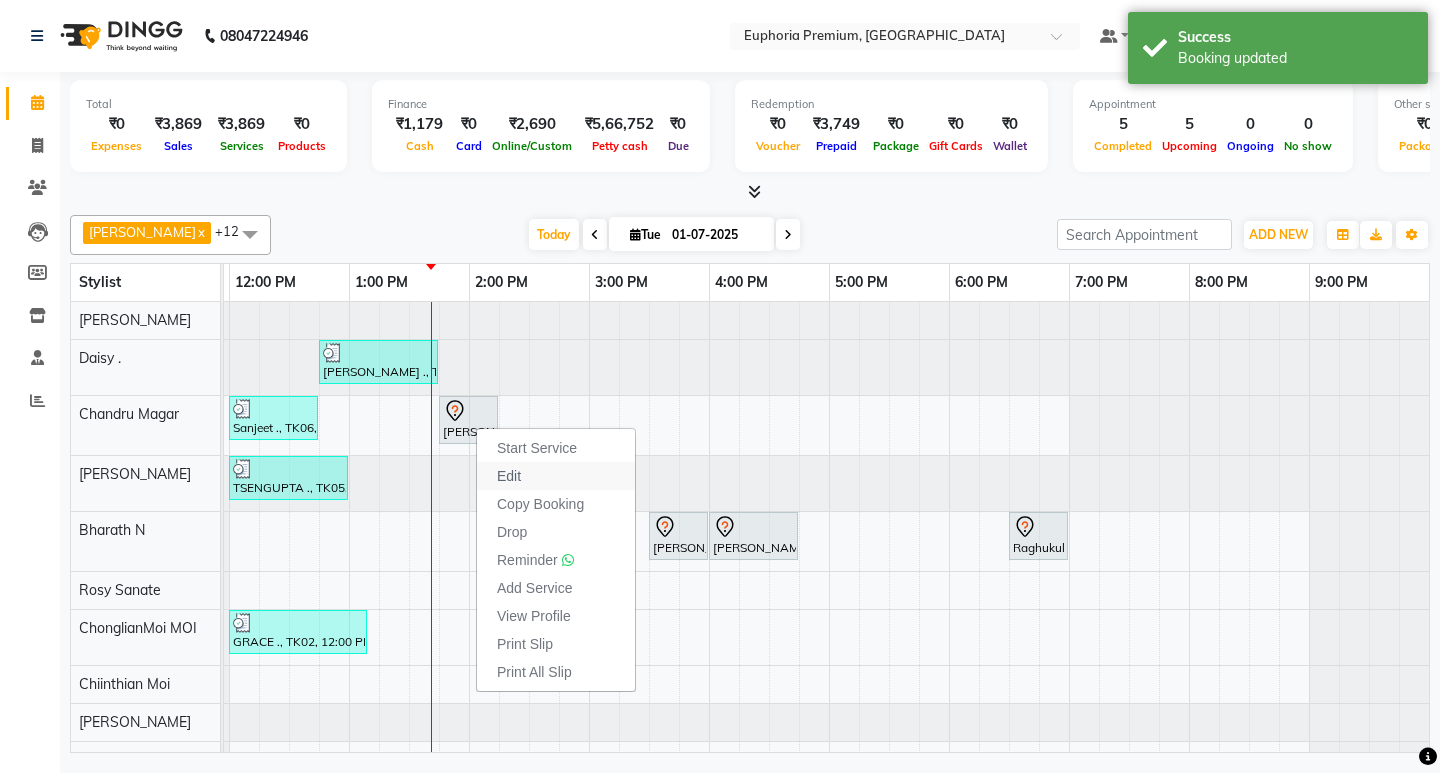 click on "Edit" at bounding box center (556, 476) 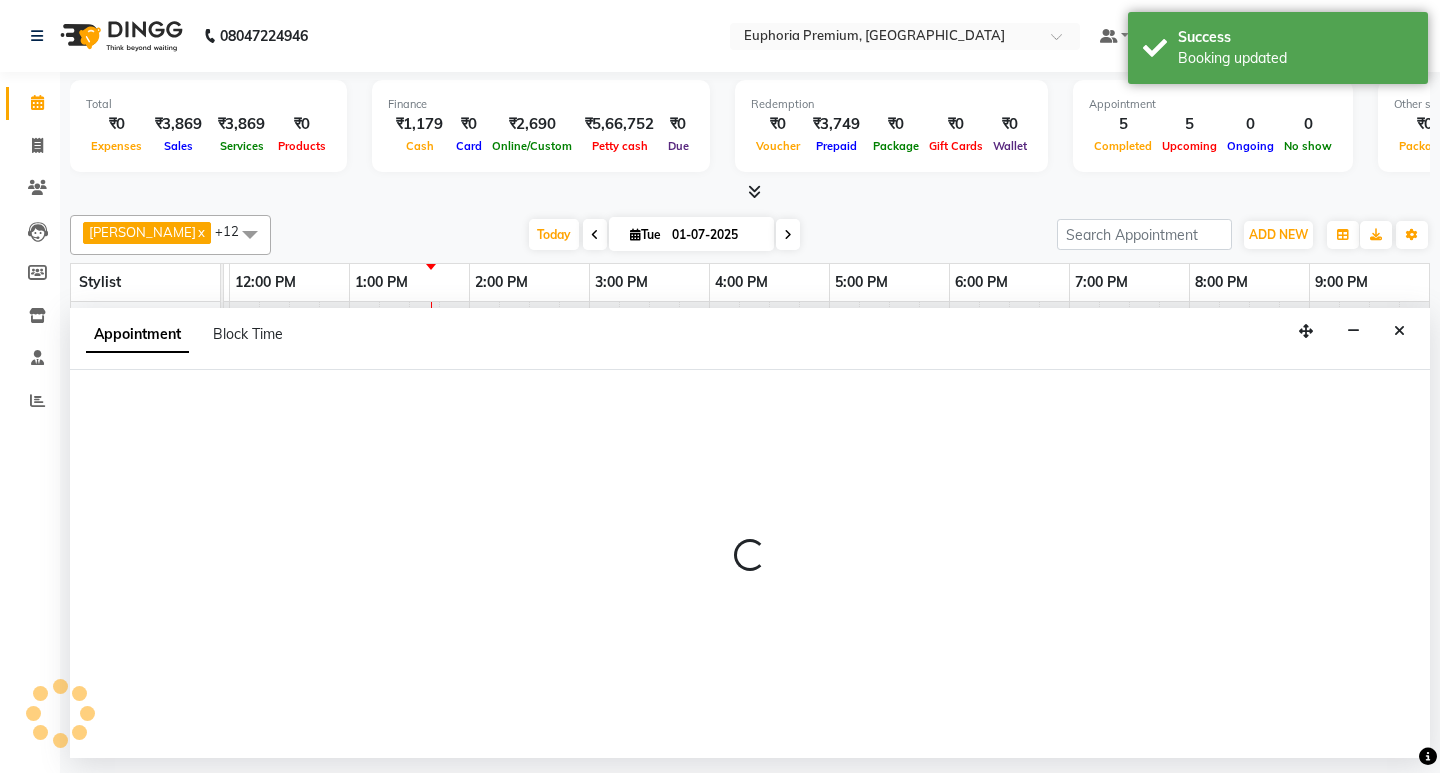 select on "tentative" 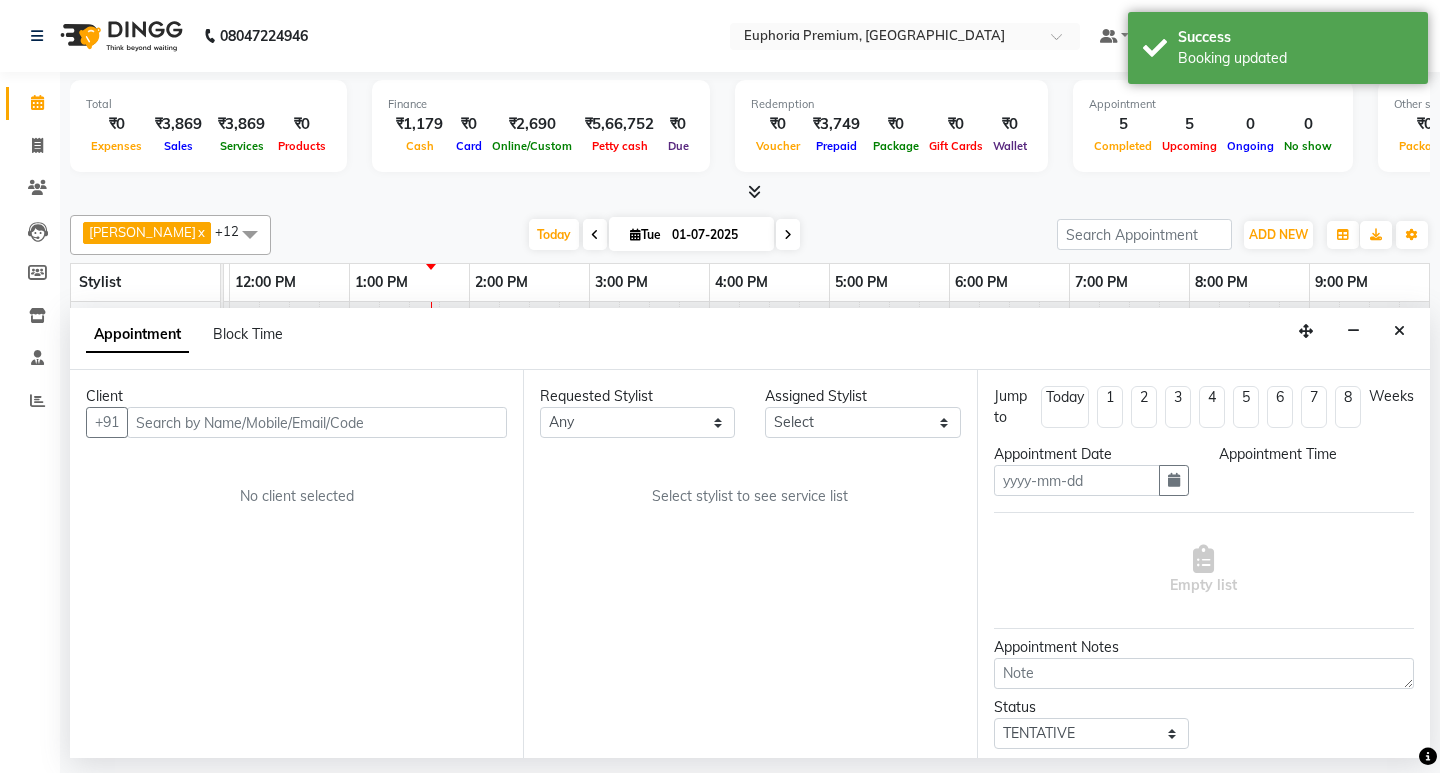 type on "01-07-2025" 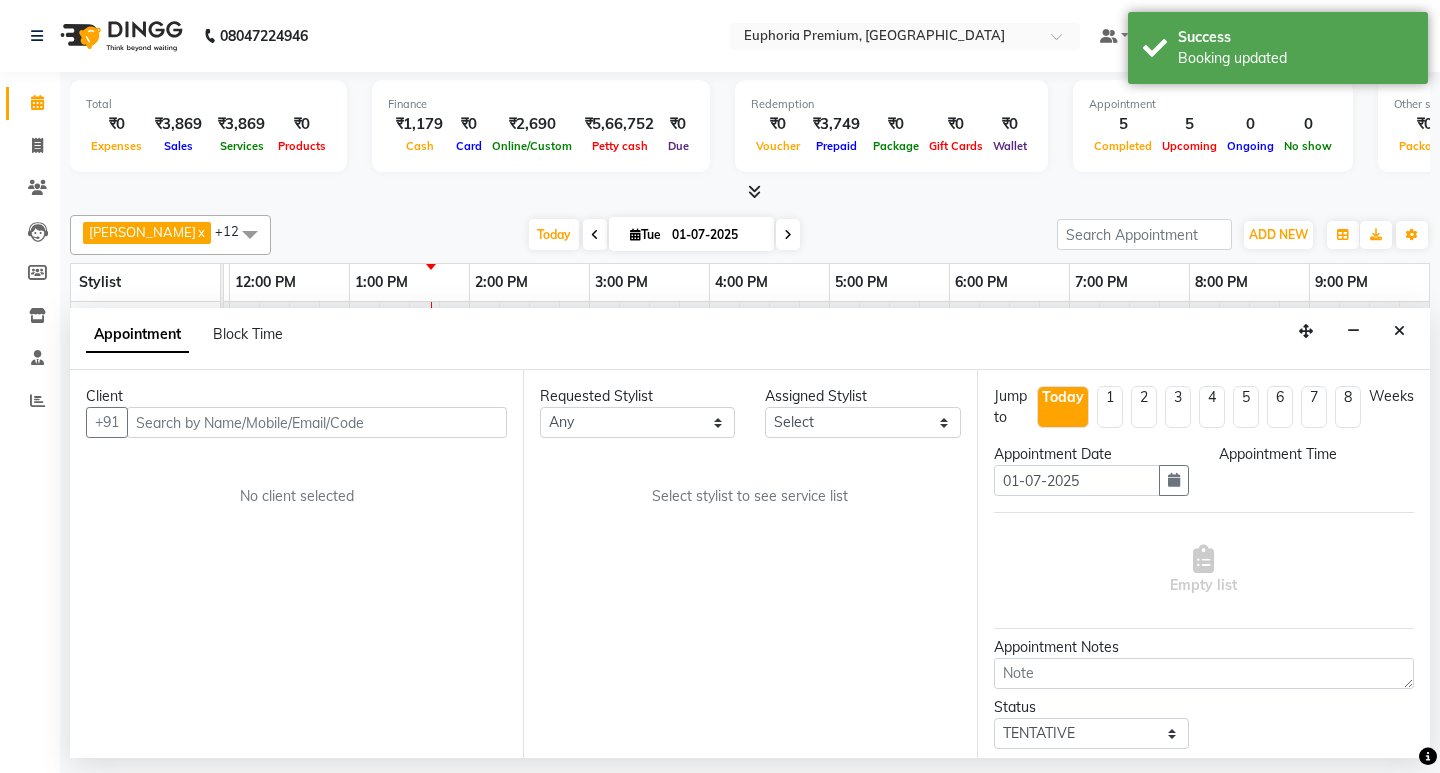 scroll, scrollTop: 0, scrollLeft: 475, axis: horizontal 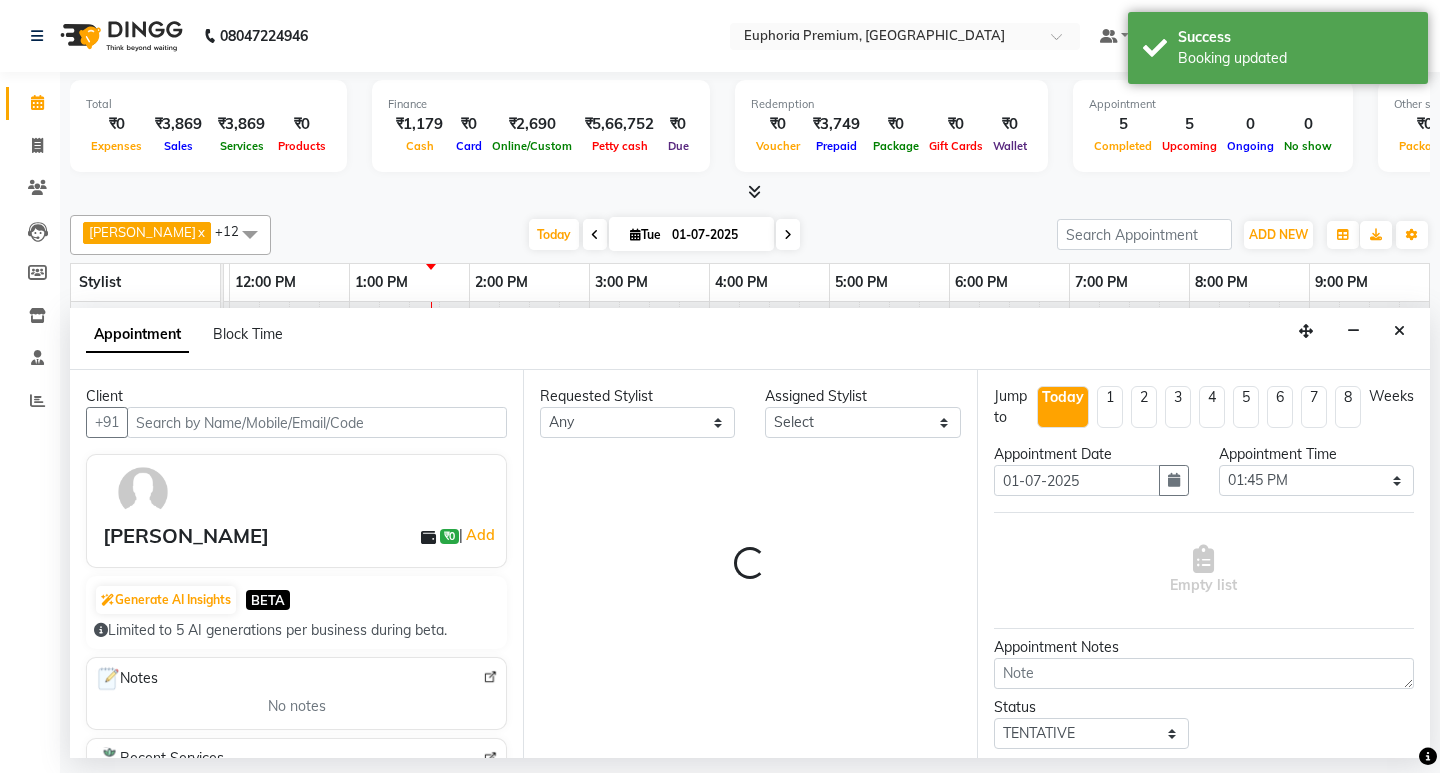 select on "75141" 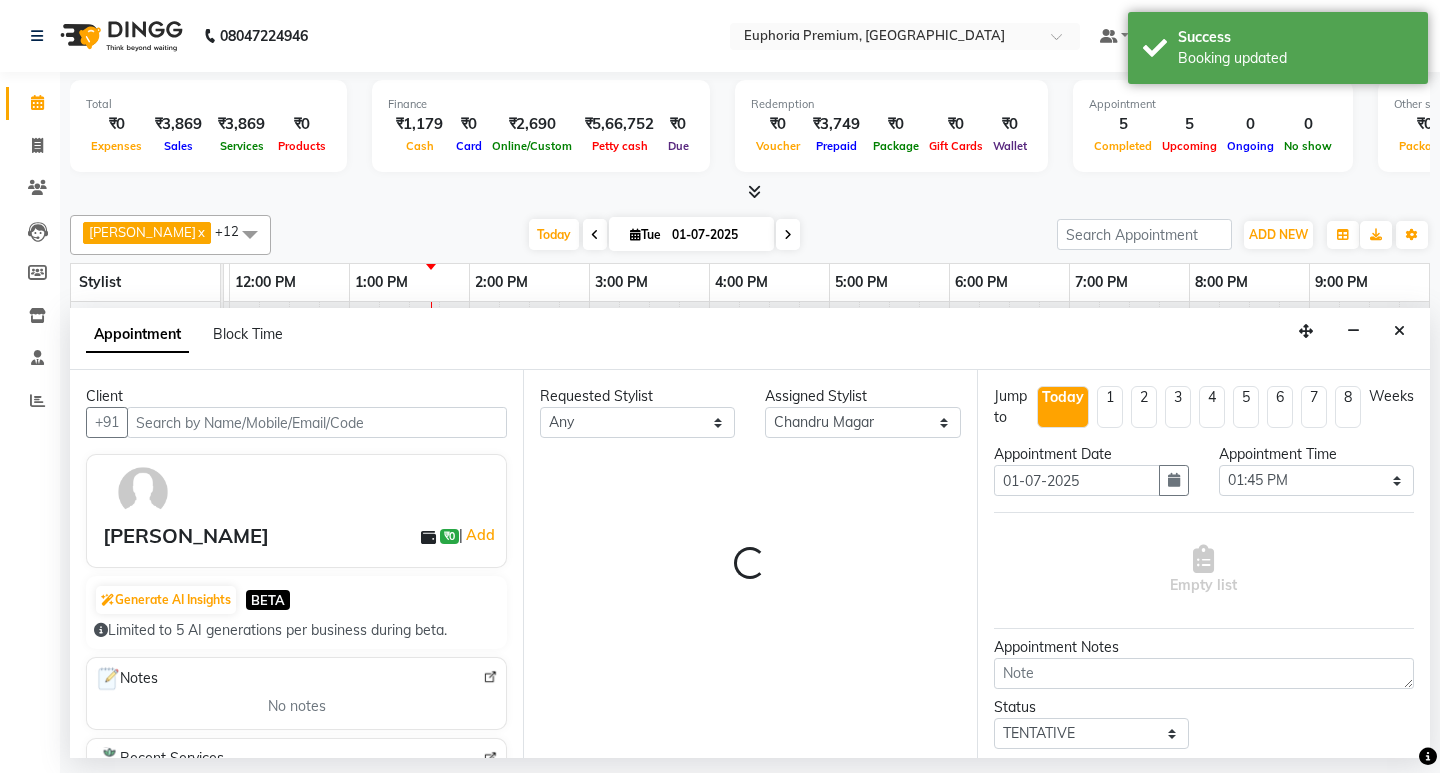 select on "4006" 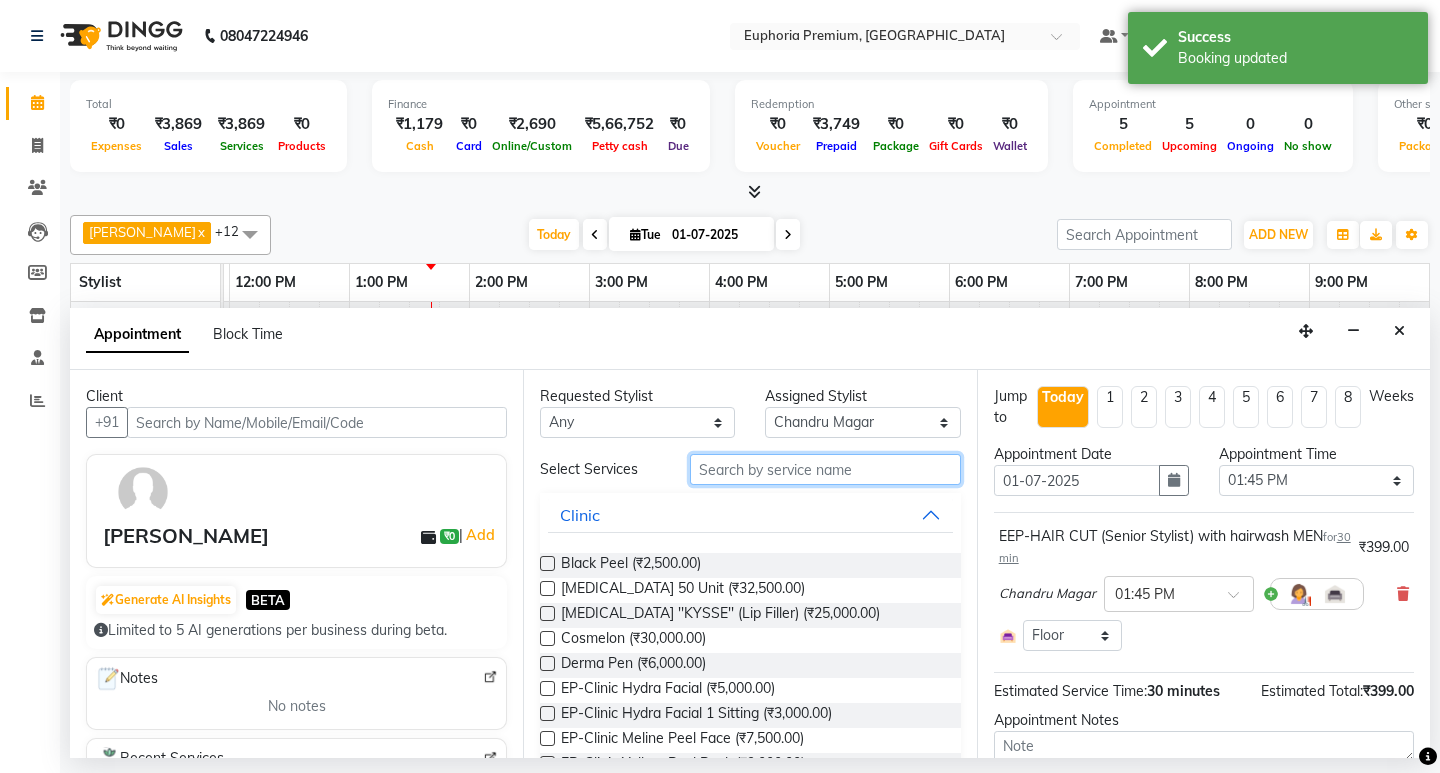 click at bounding box center [825, 469] 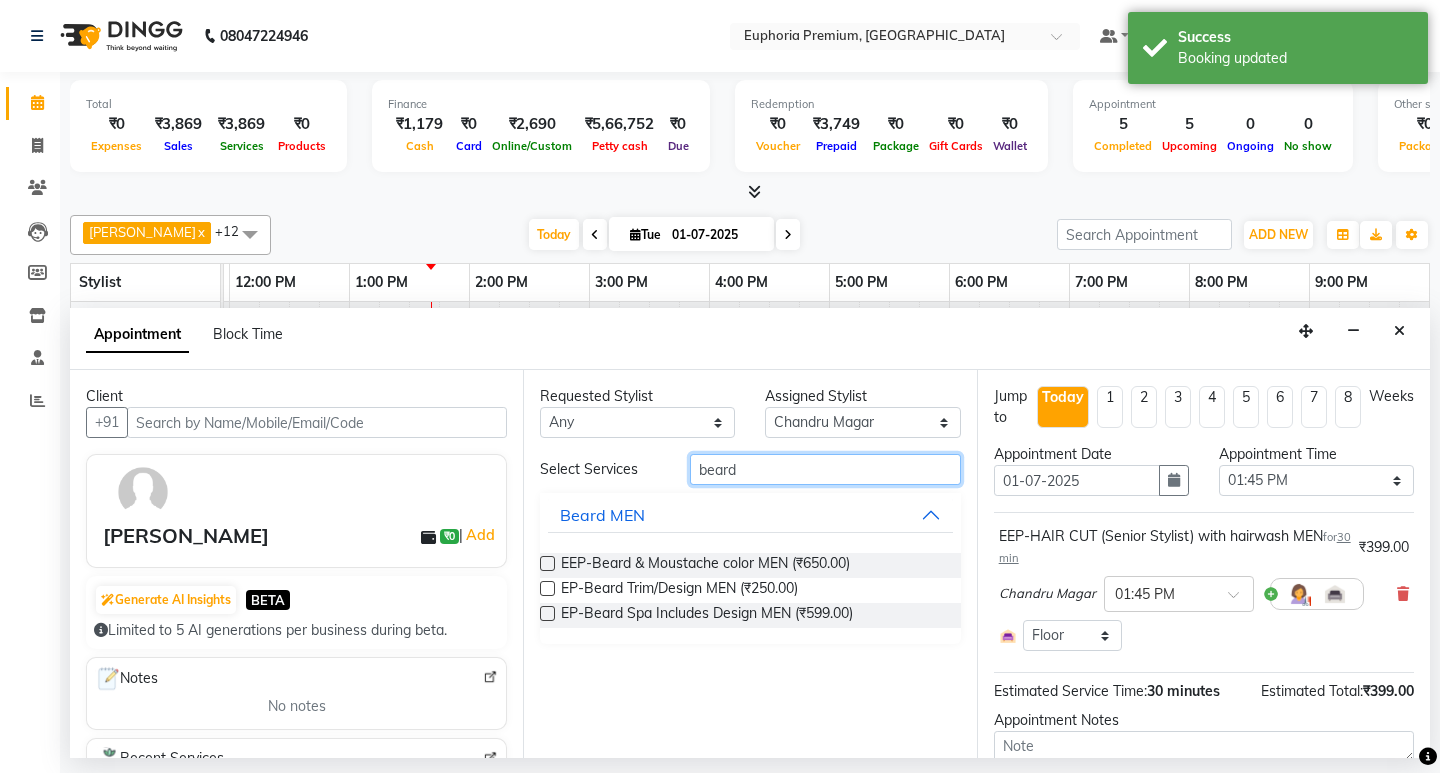 type on "beard" 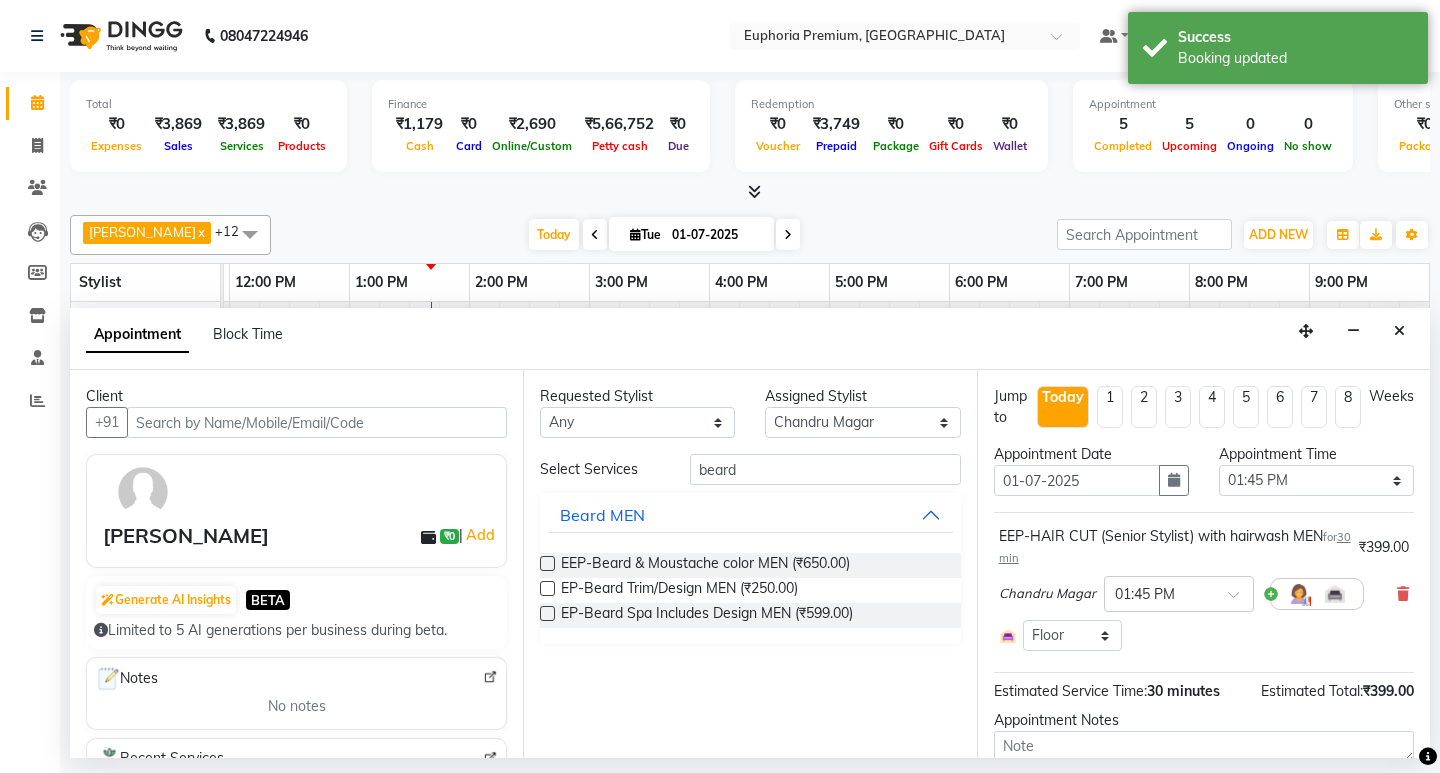 click at bounding box center [547, 588] 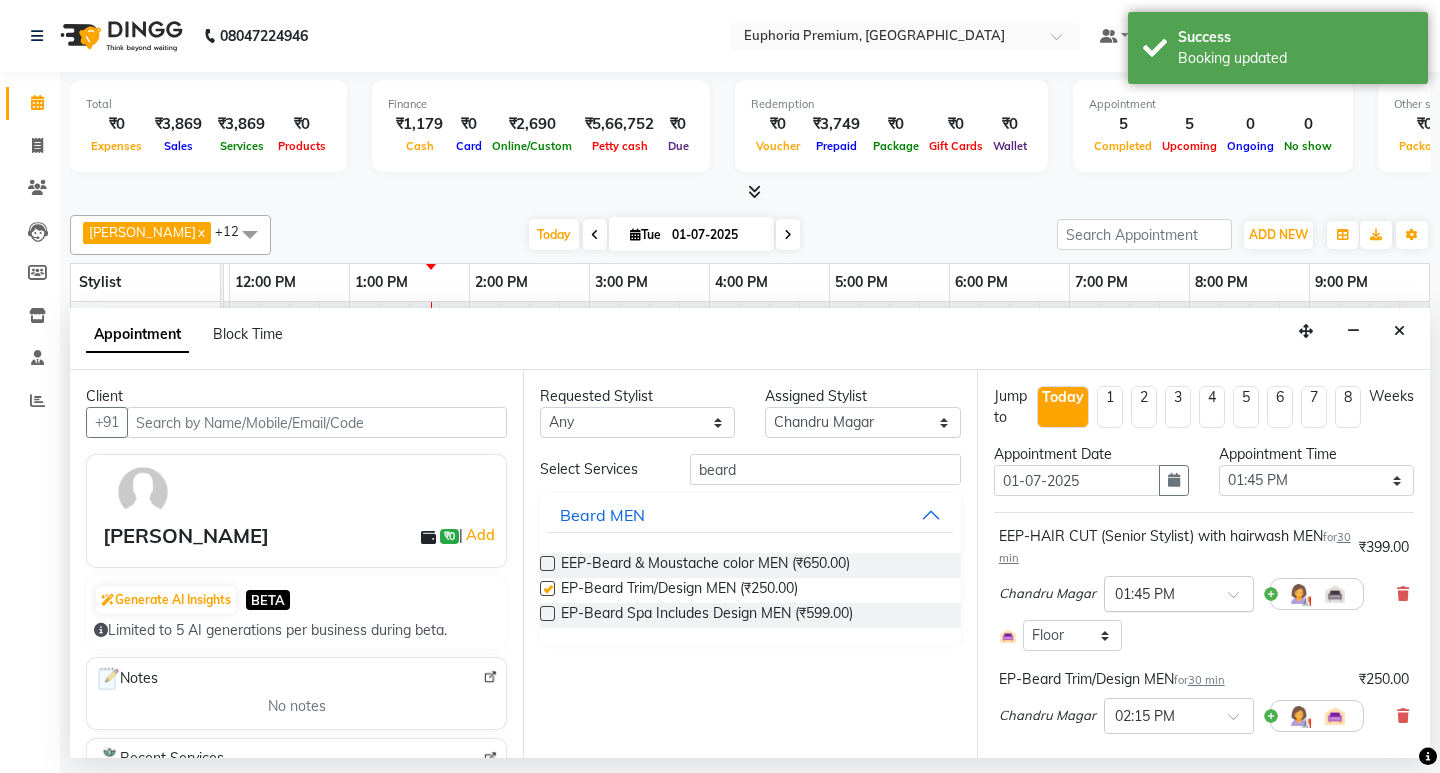 checkbox on "false" 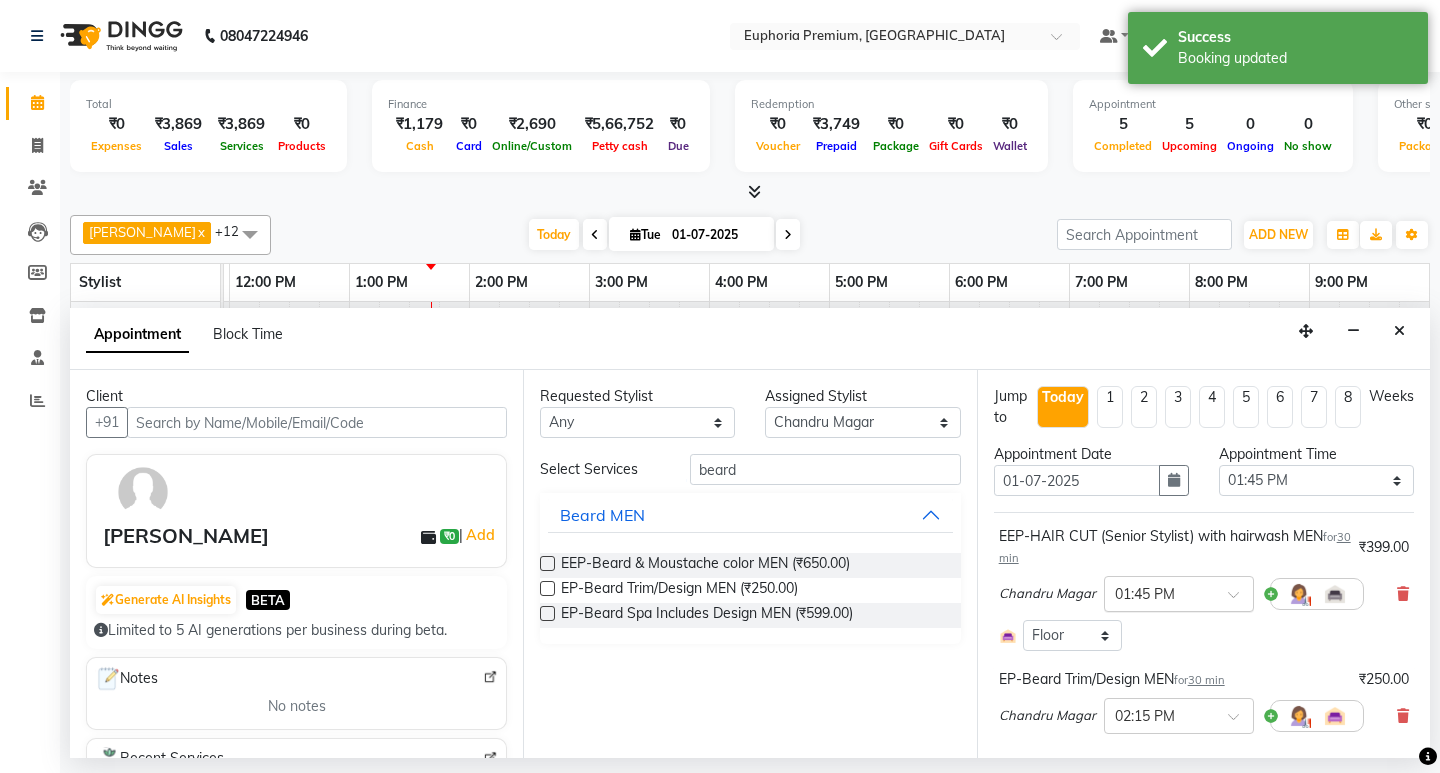 scroll, scrollTop: 223, scrollLeft: 0, axis: vertical 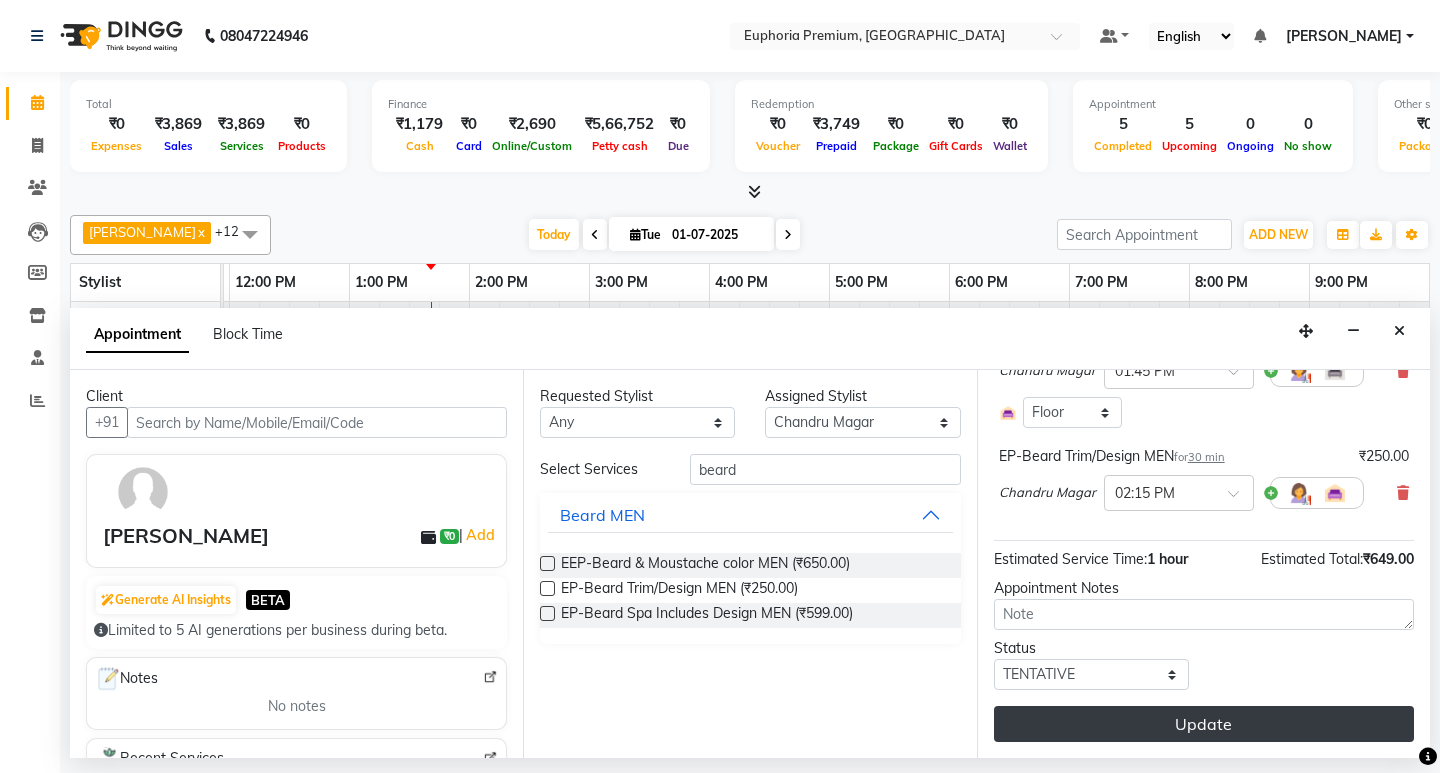click on "Update" at bounding box center (1204, 724) 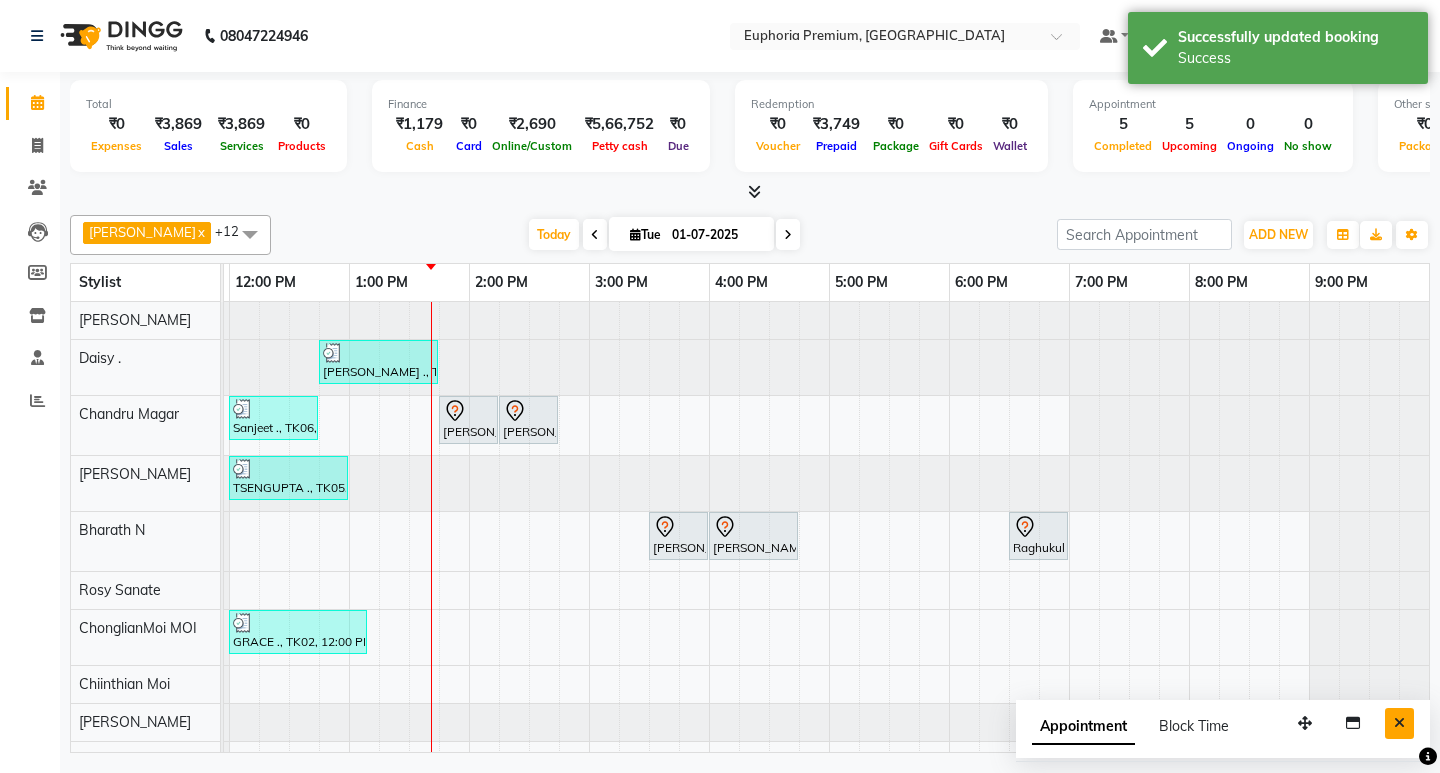 click at bounding box center (1399, 723) 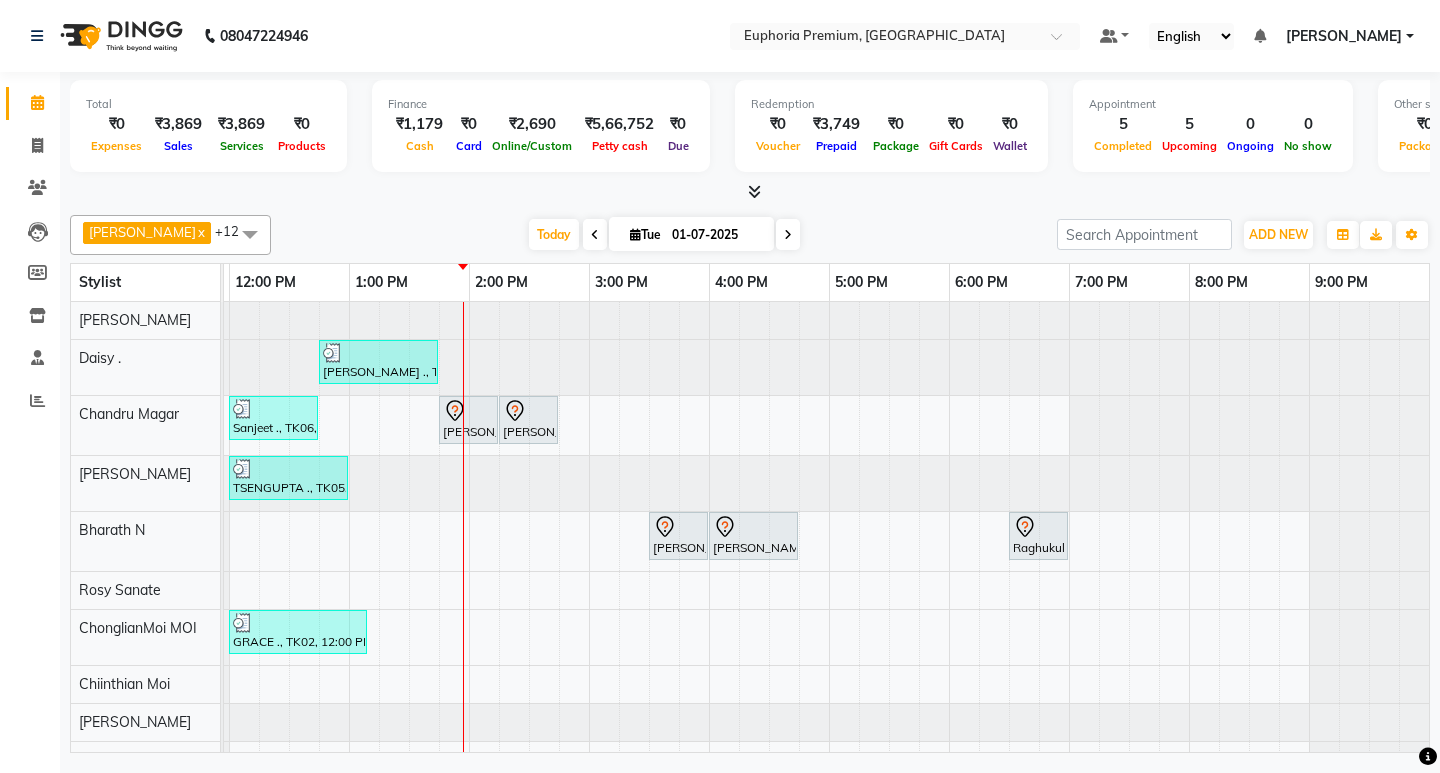 scroll, scrollTop: 0, scrollLeft: 113, axis: horizontal 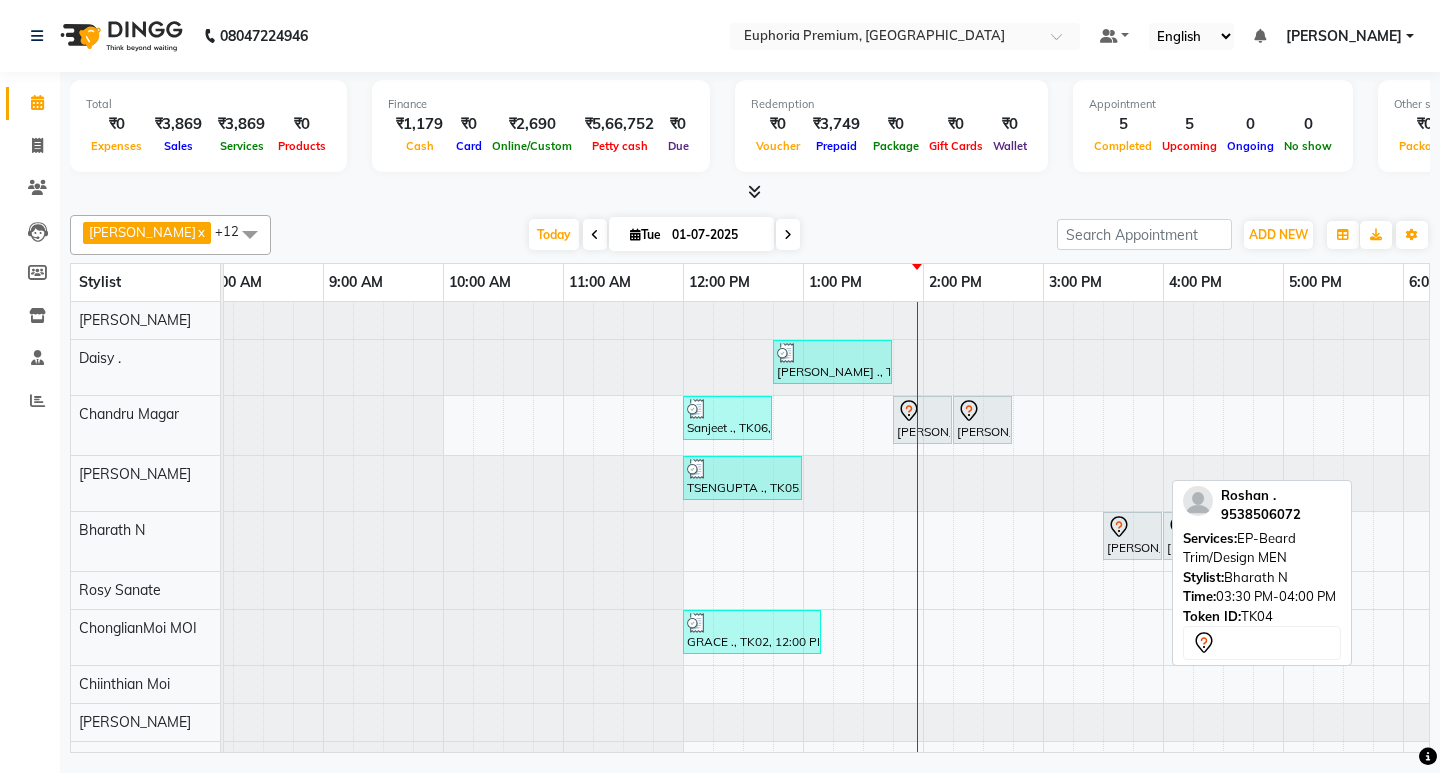 click on "Roshan ., TK04, 03:30 PM-04:00 PM, EP-Beard Trim/Design MEN" at bounding box center (1132, 536) 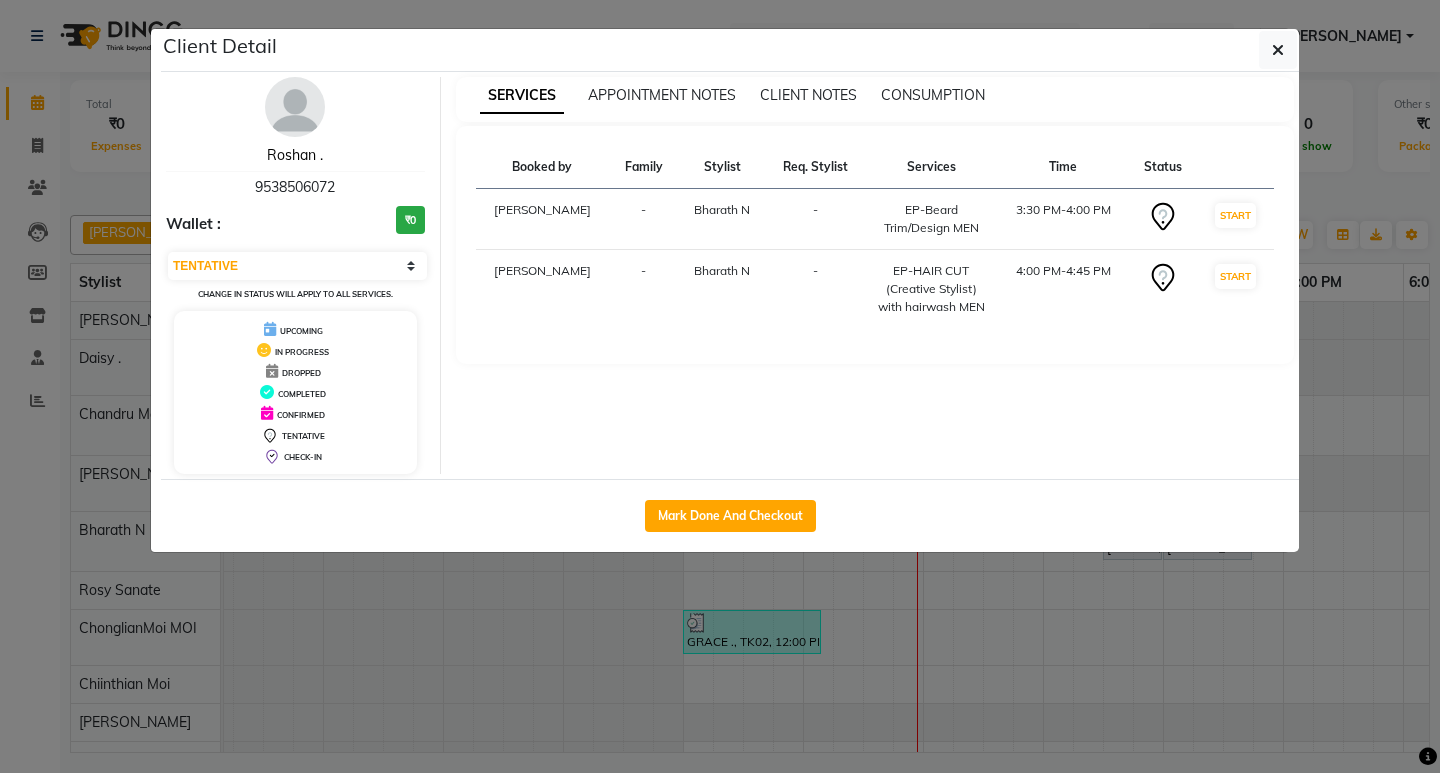 click on "Roshan ." at bounding box center (295, 155) 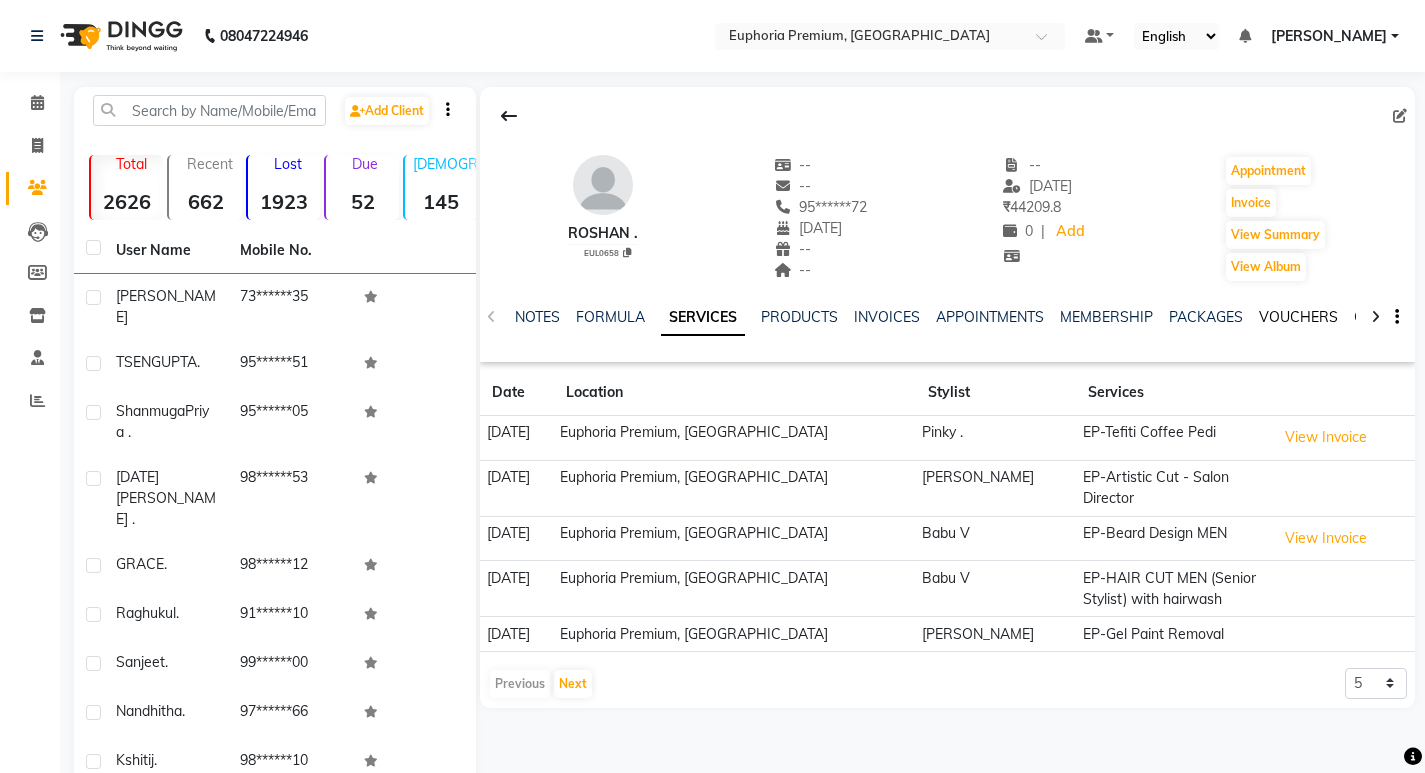 click on "VOUCHERS" 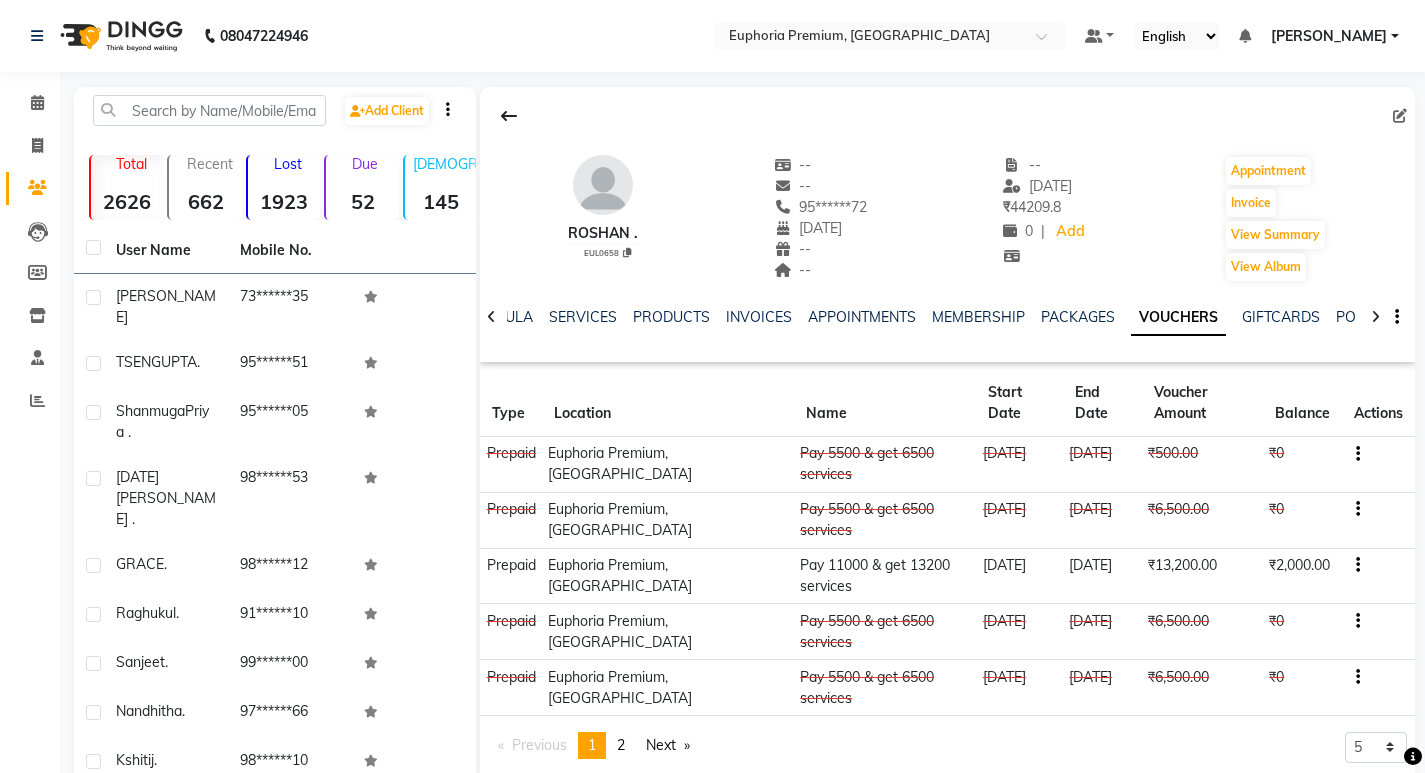 scroll, scrollTop: 111, scrollLeft: 0, axis: vertical 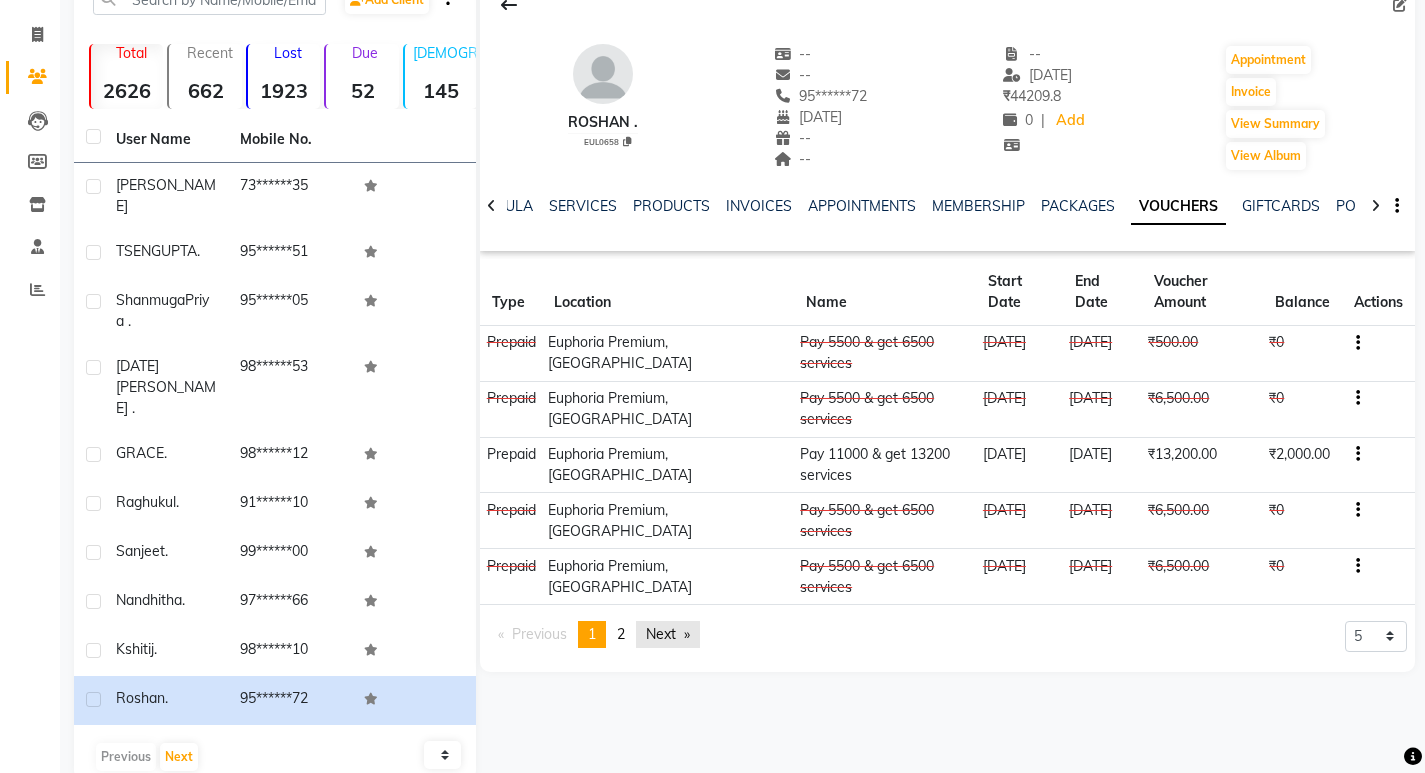 click on "Next  page" 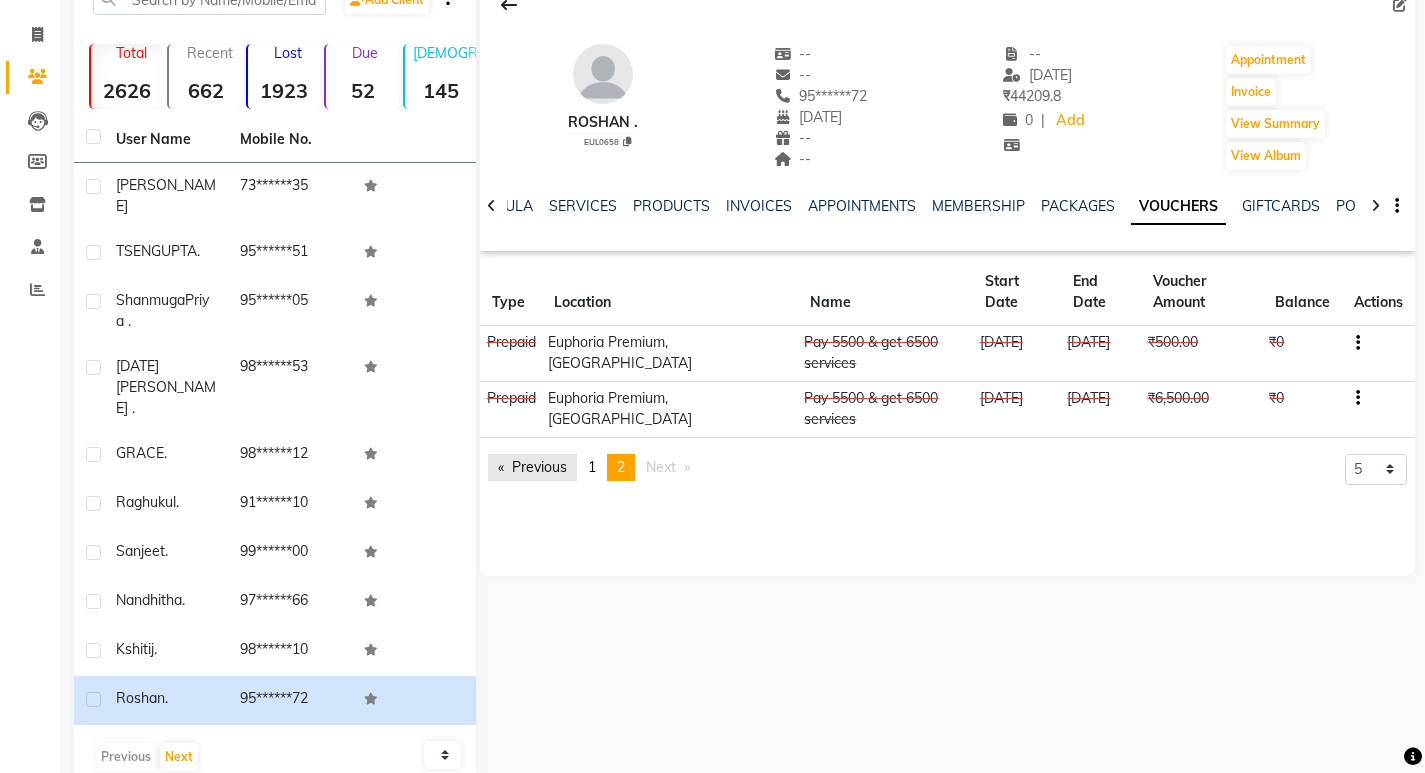click on "Previous  page" 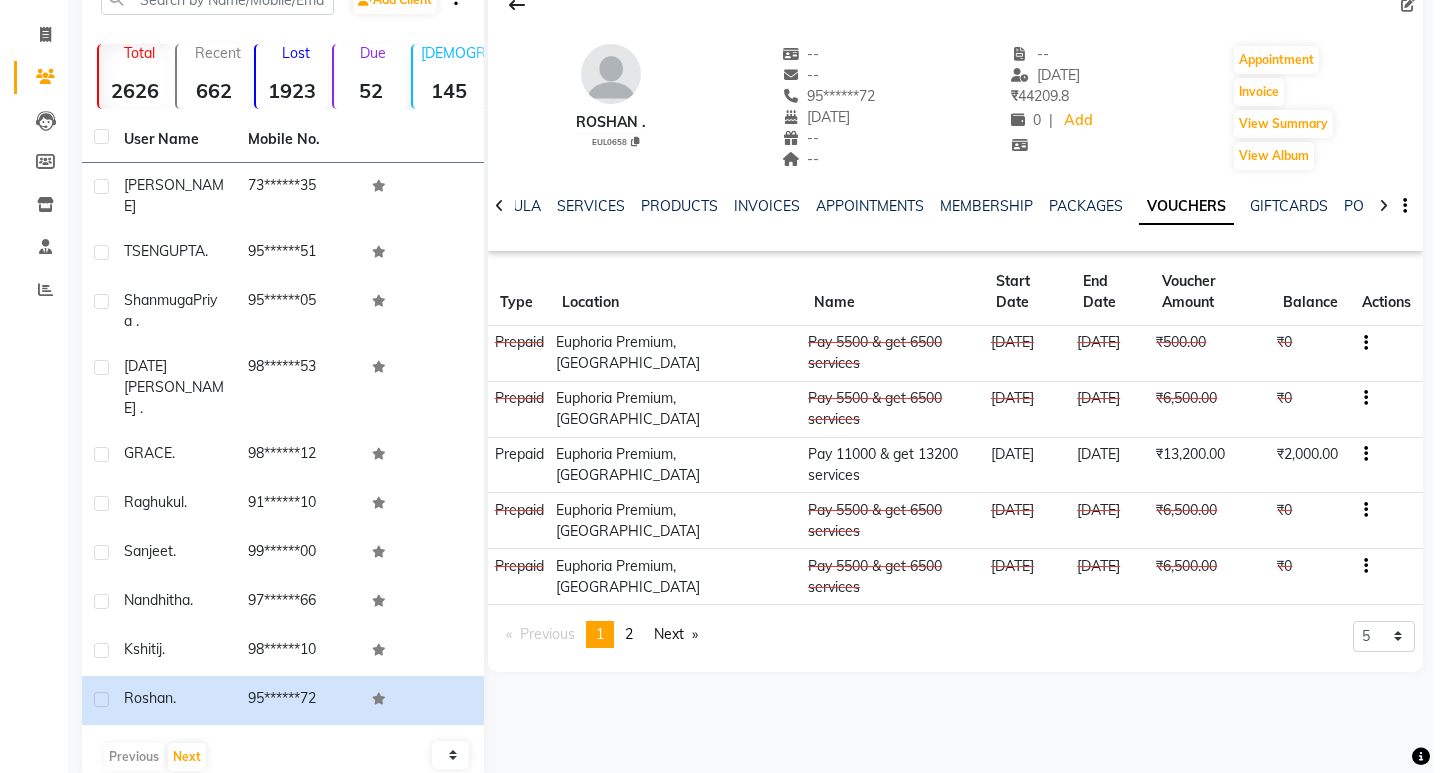 scroll, scrollTop: 0, scrollLeft: 0, axis: both 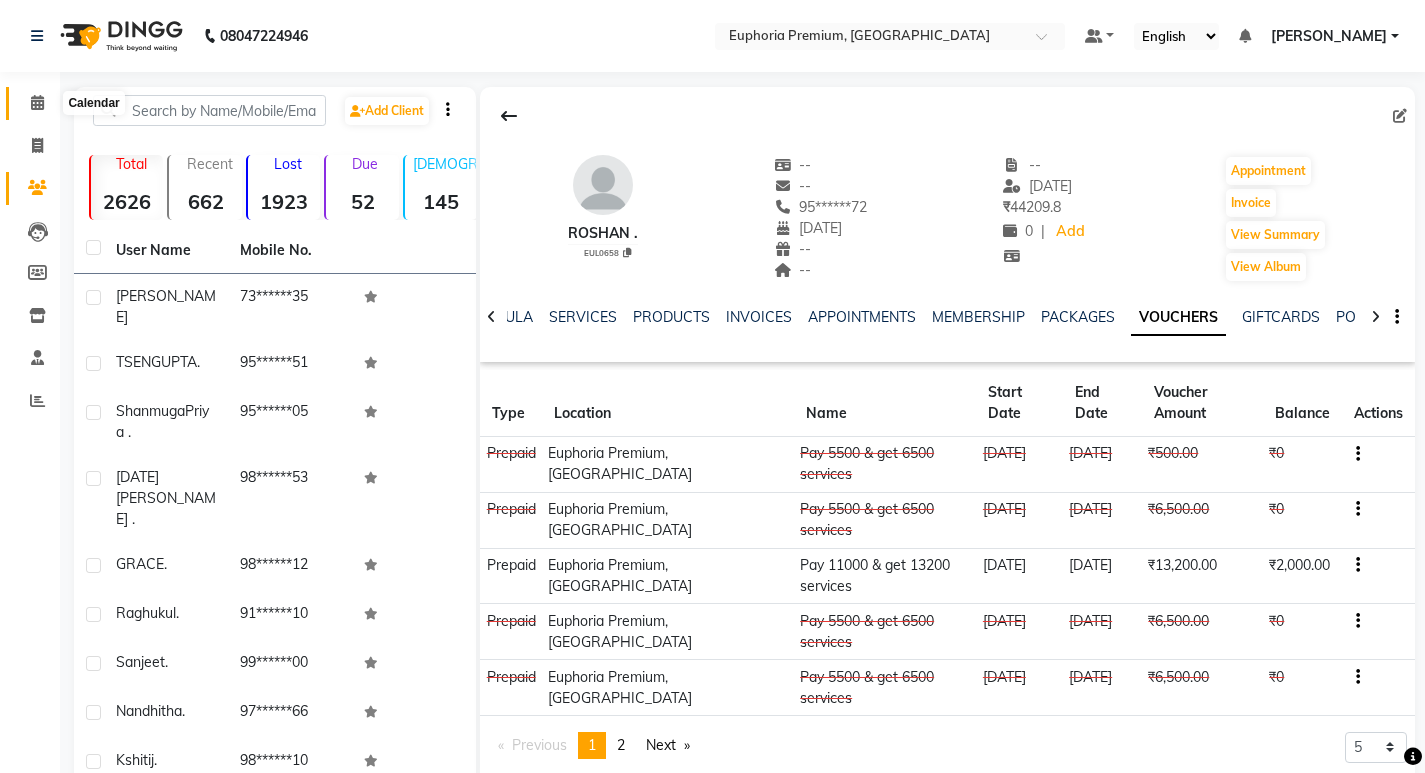 click 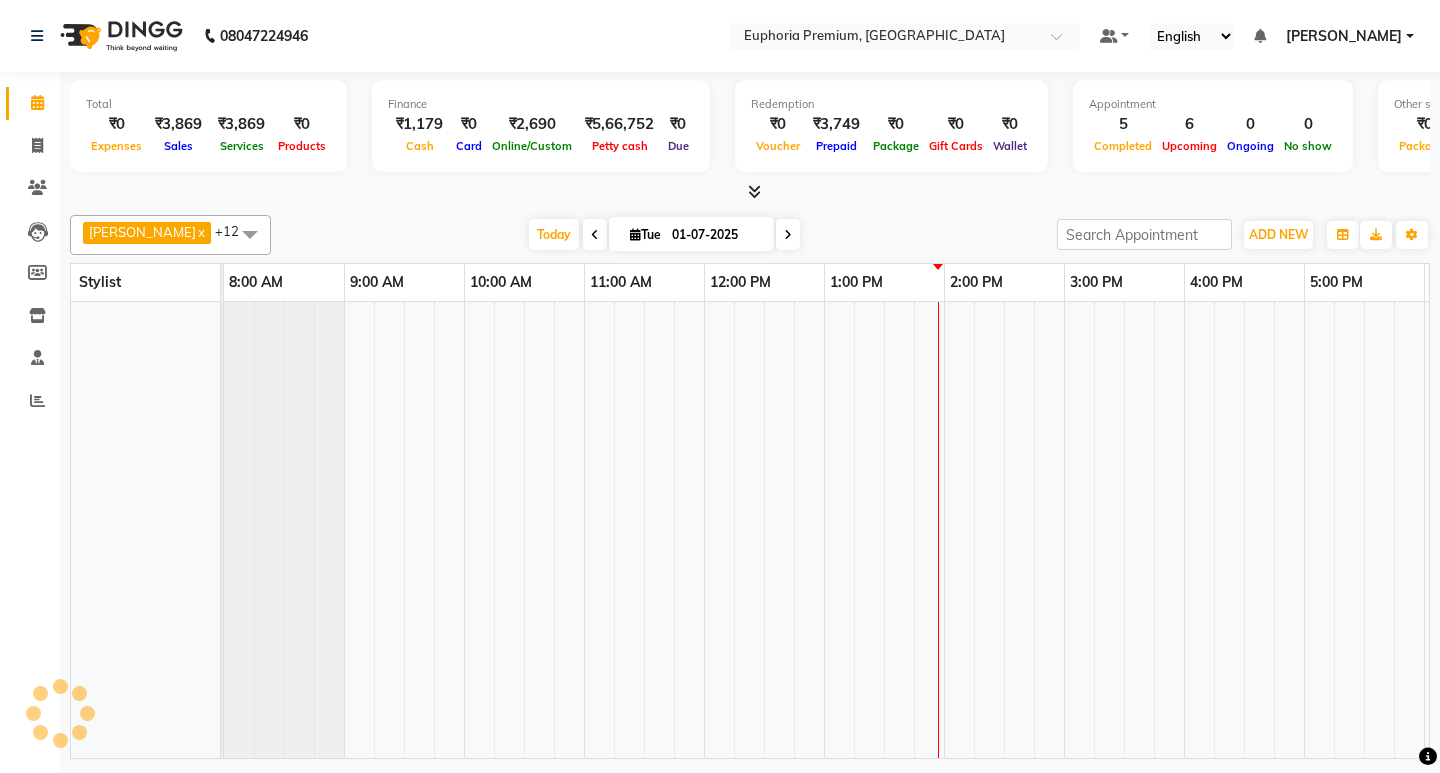 scroll, scrollTop: 0, scrollLeft: 0, axis: both 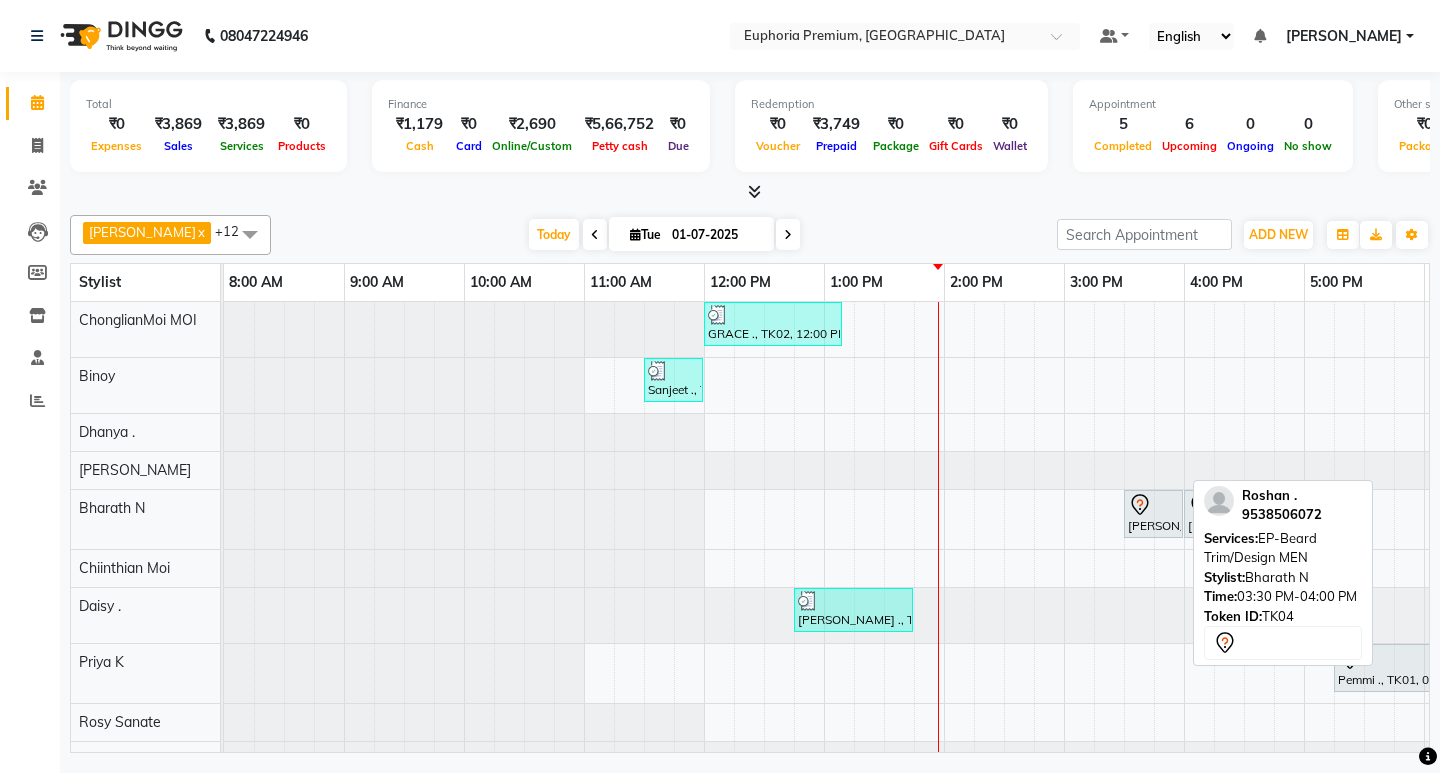 click on "Roshan ., TK04, 03:30 PM-04:00 PM, EP-Beard Trim/Design MEN" at bounding box center [1153, 514] 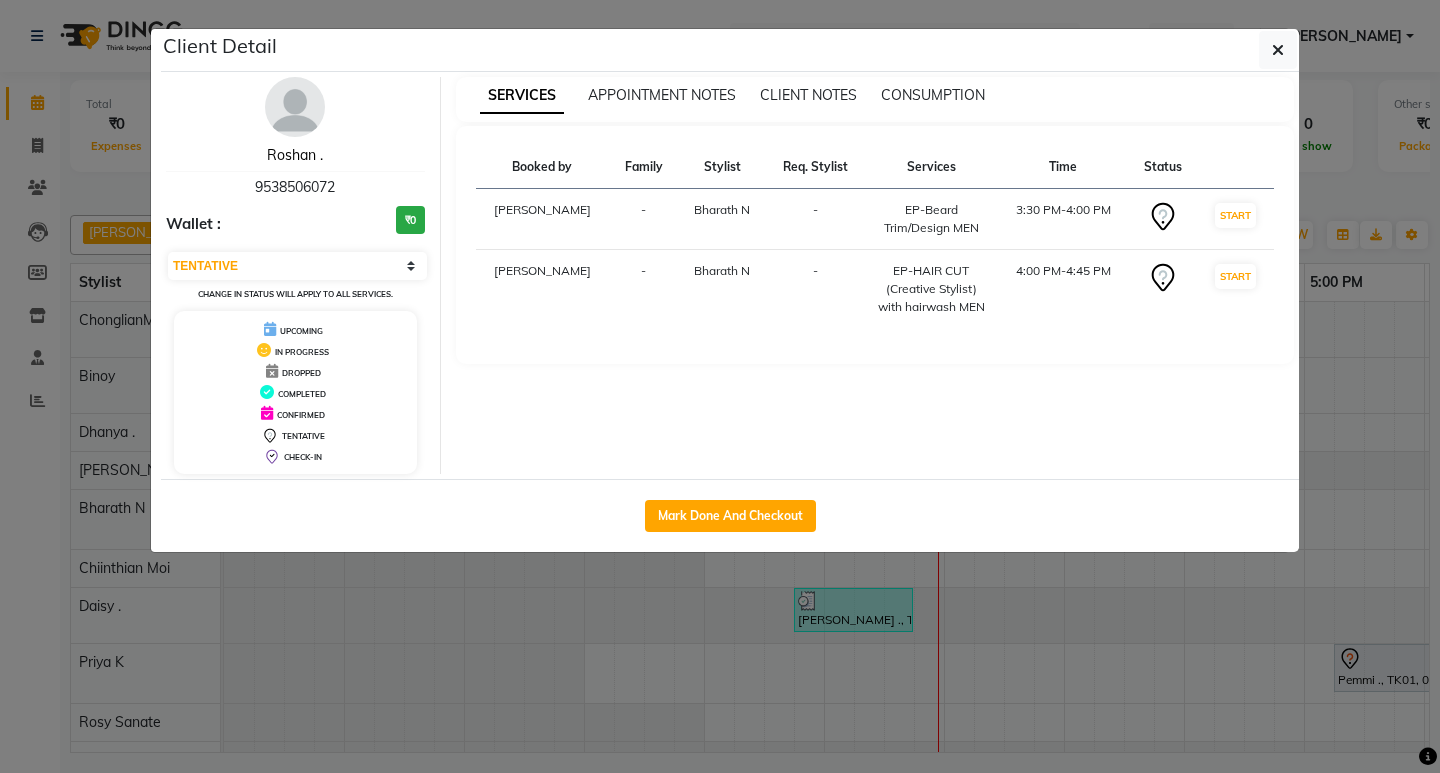 click on "Roshan ." at bounding box center (295, 155) 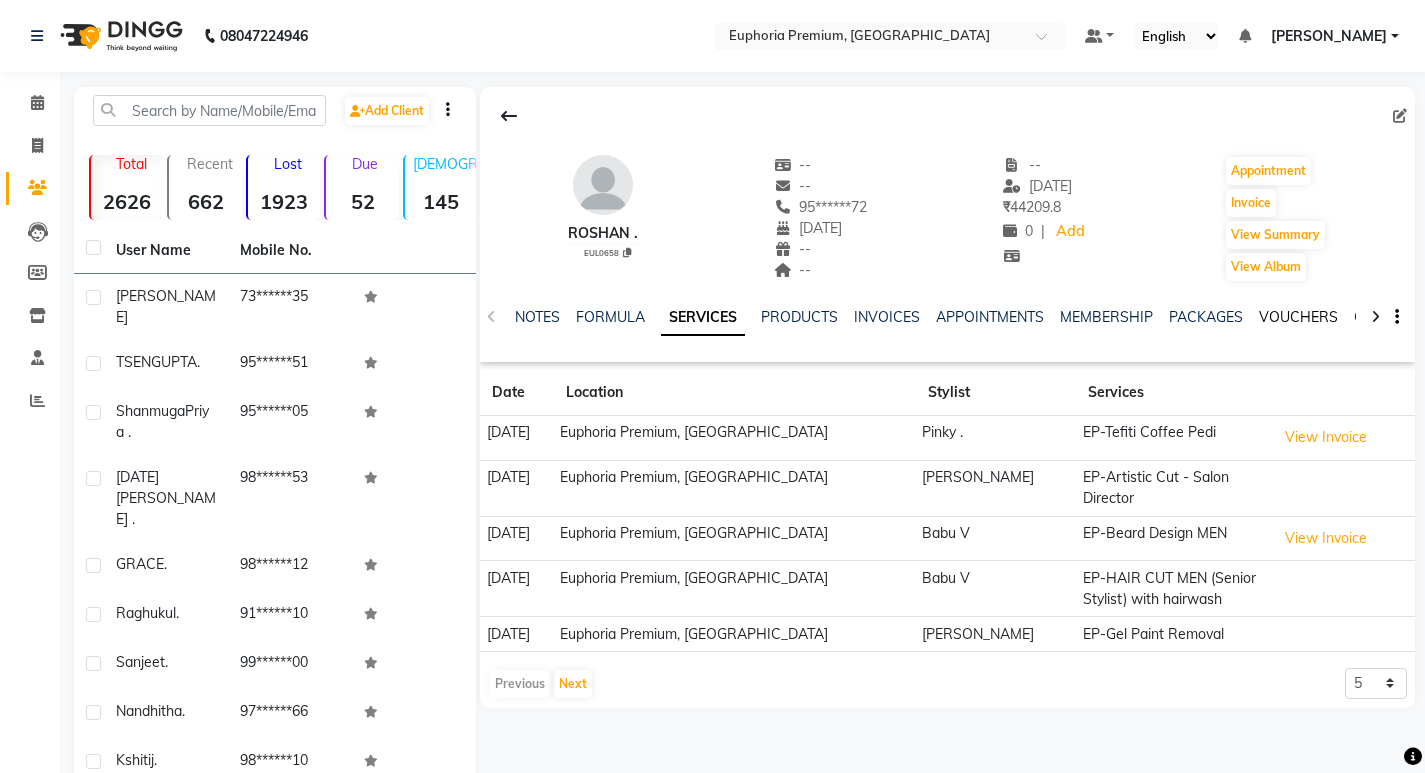 click on "VOUCHERS" 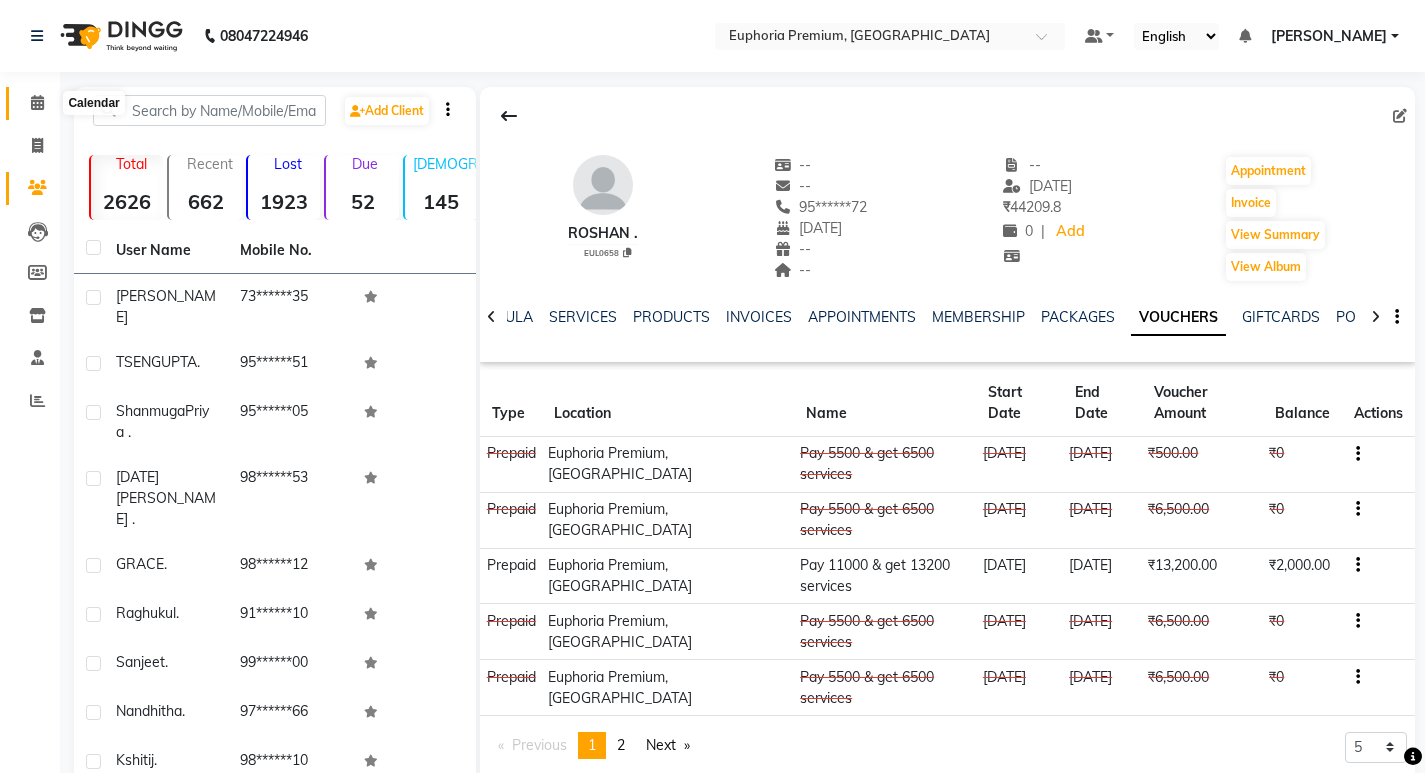 click 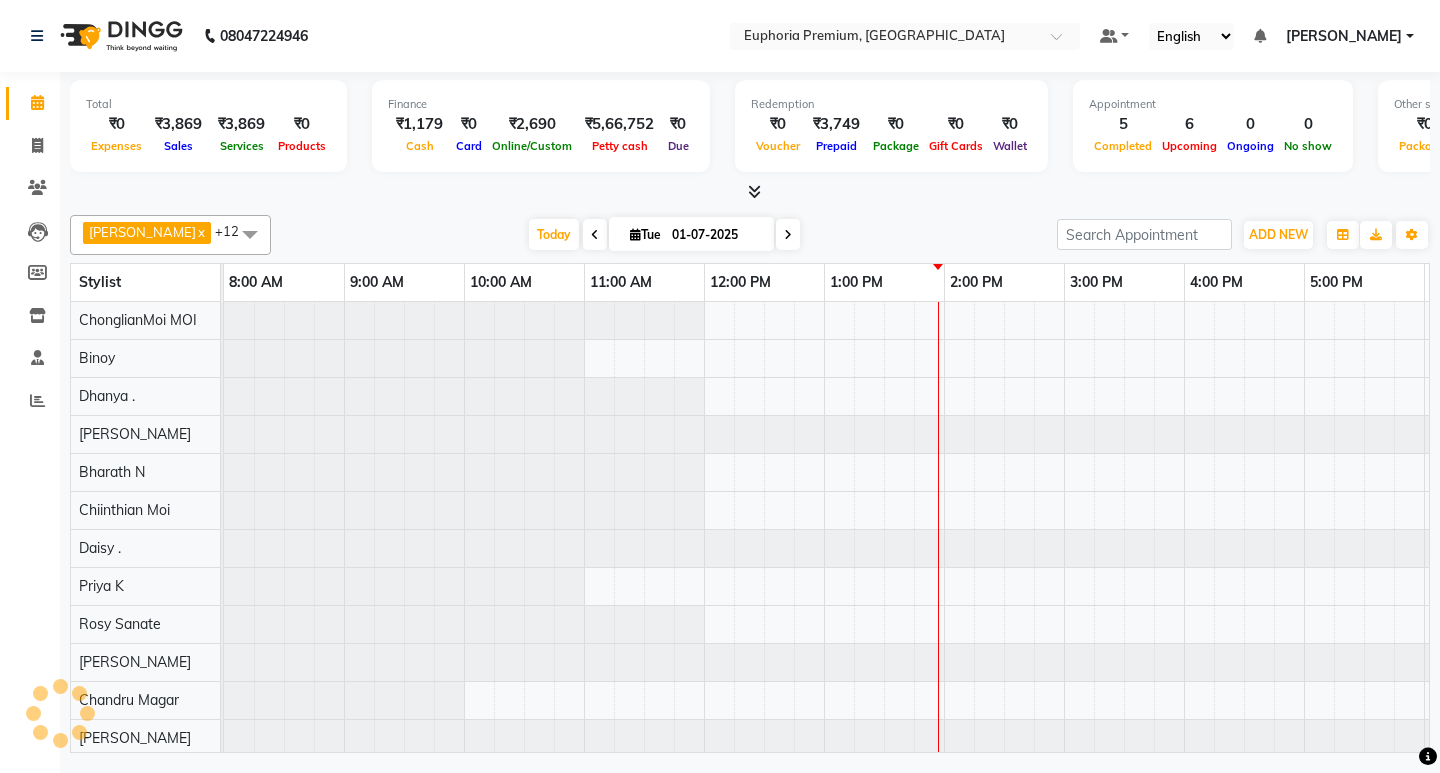 scroll, scrollTop: 0, scrollLeft: 475, axis: horizontal 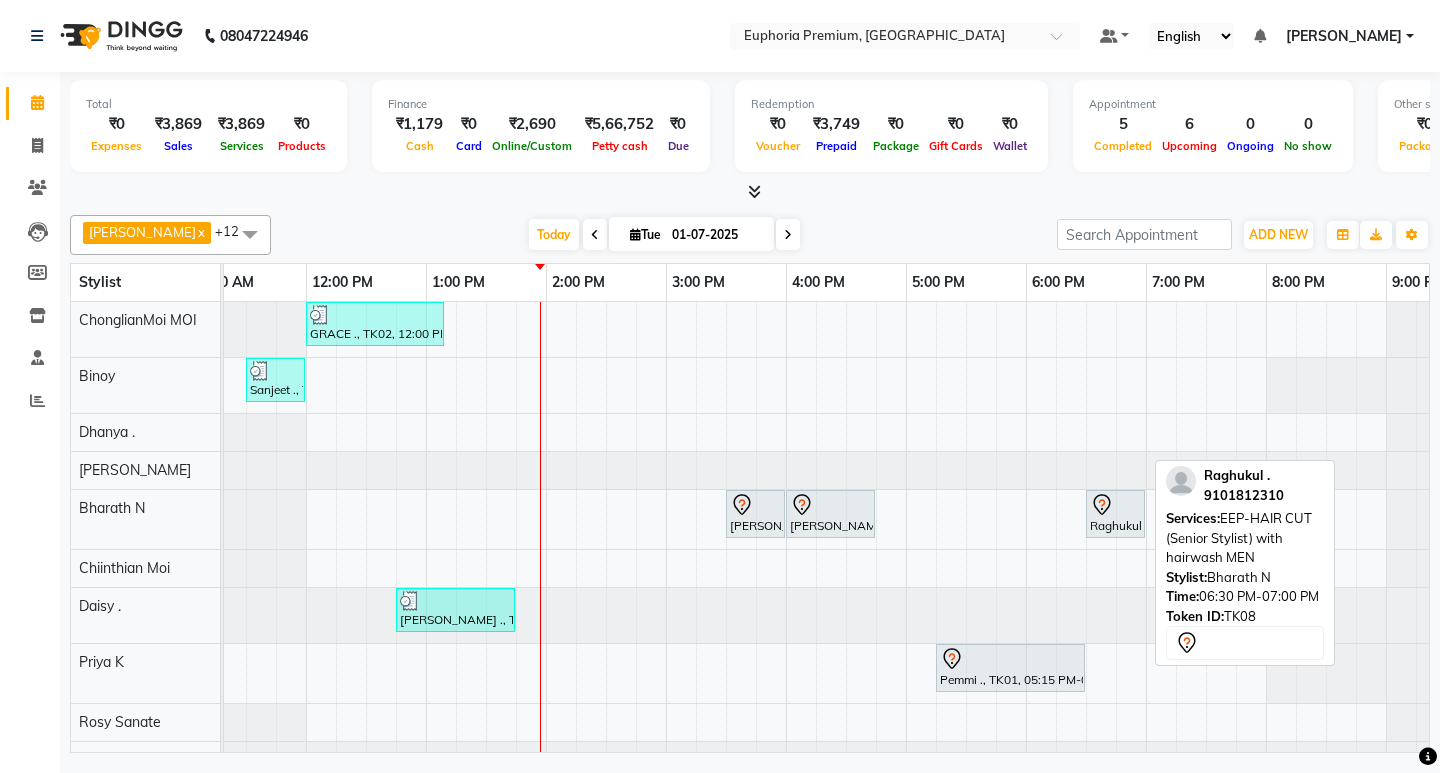 click 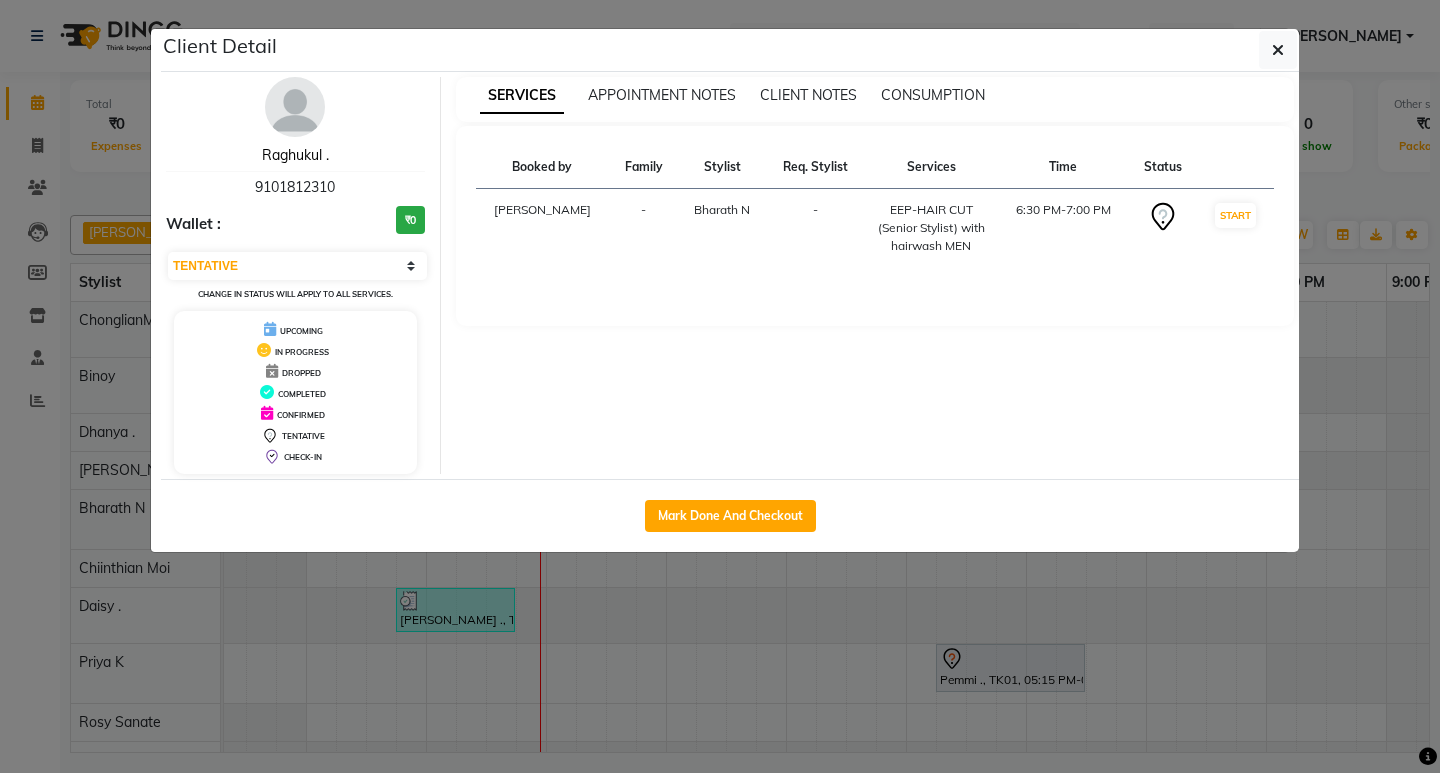 click on "Raghukul ." at bounding box center [295, 155] 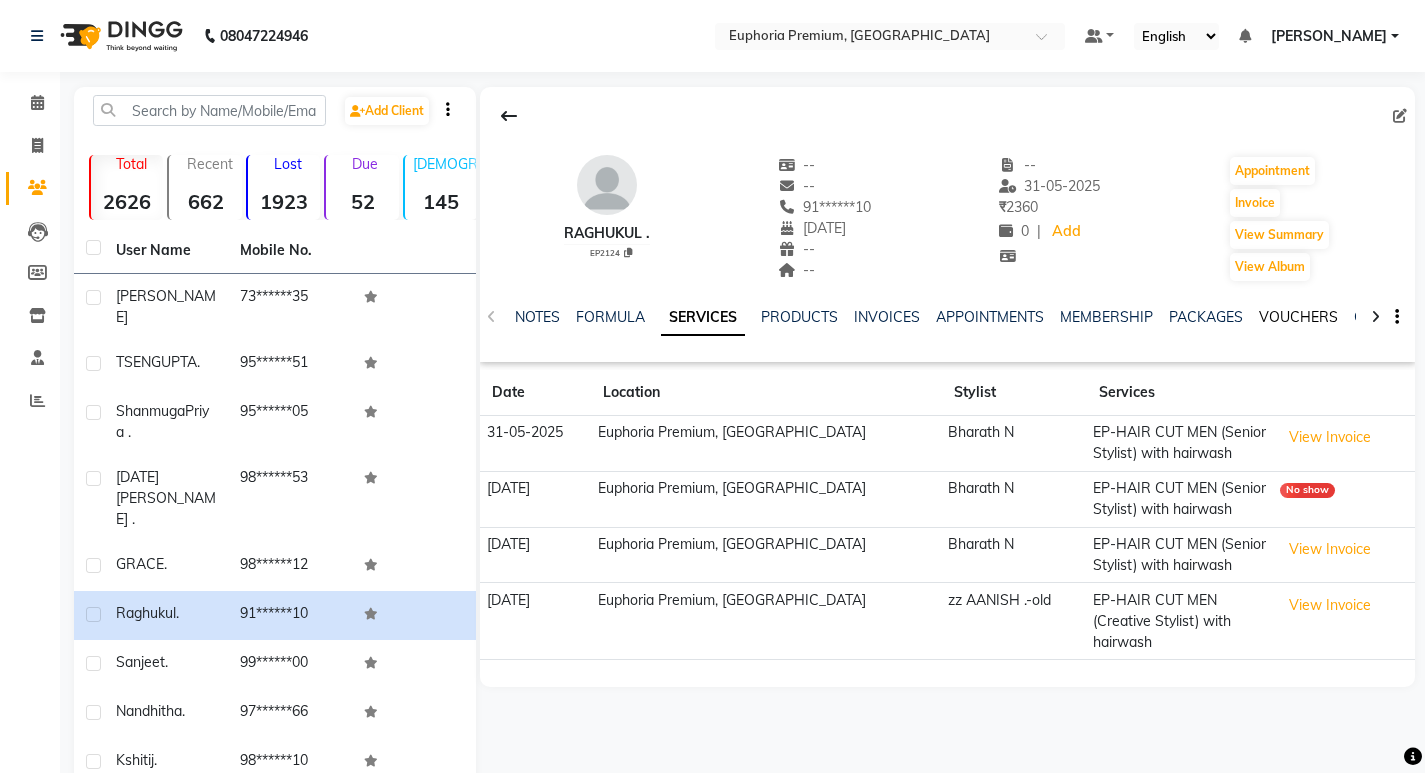 click on "VOUCHERS" 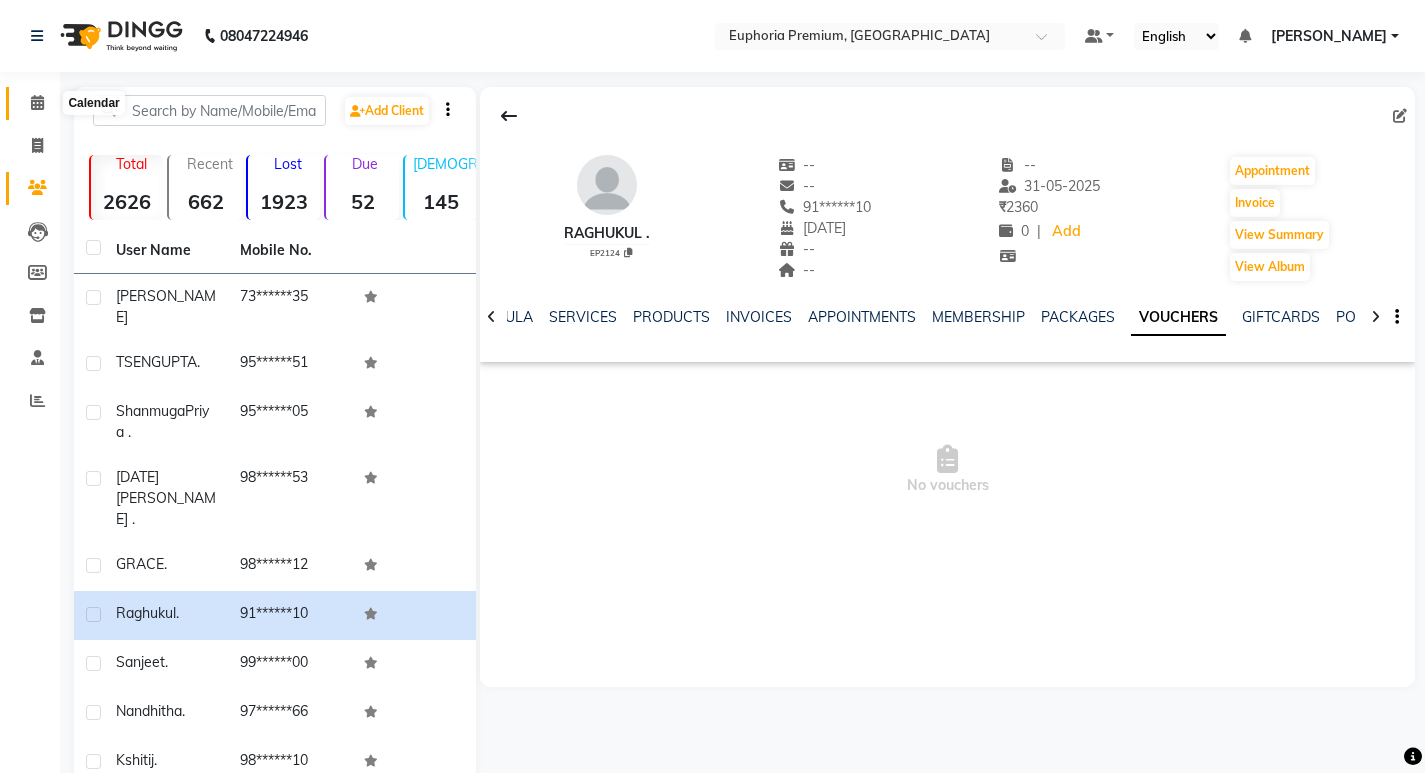 click 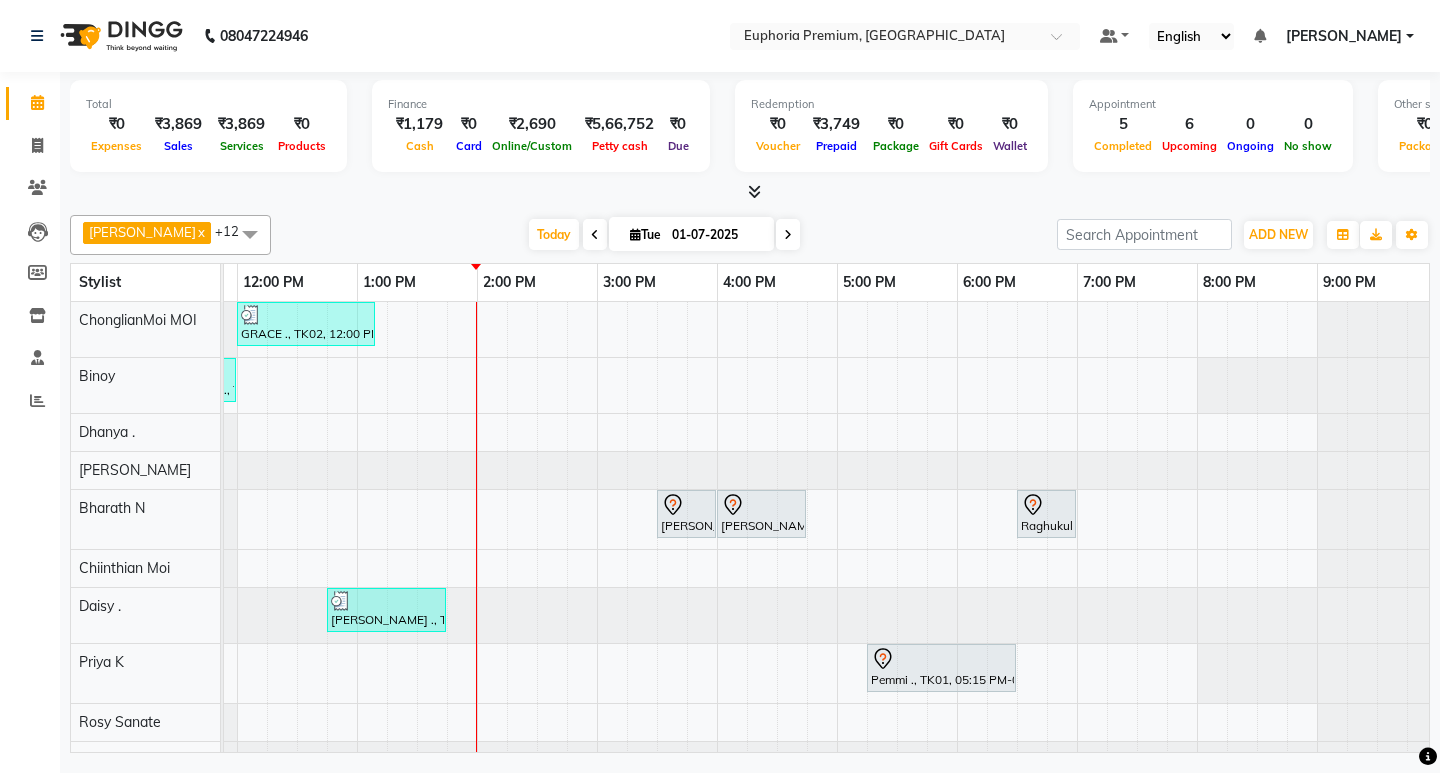 scroll, scrollTop: 49, scrollLeft: 467, axis: both 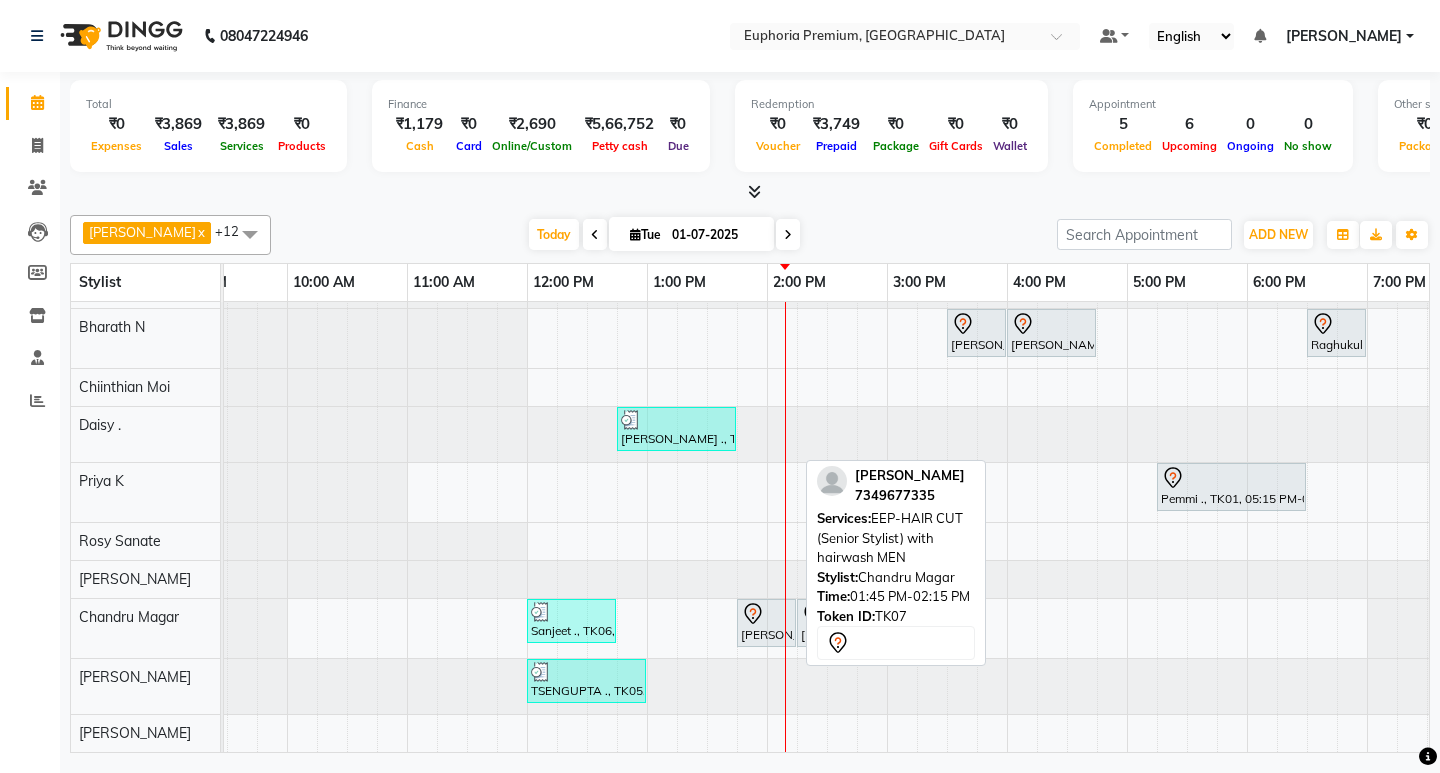 click at bounding box center (766, 614) 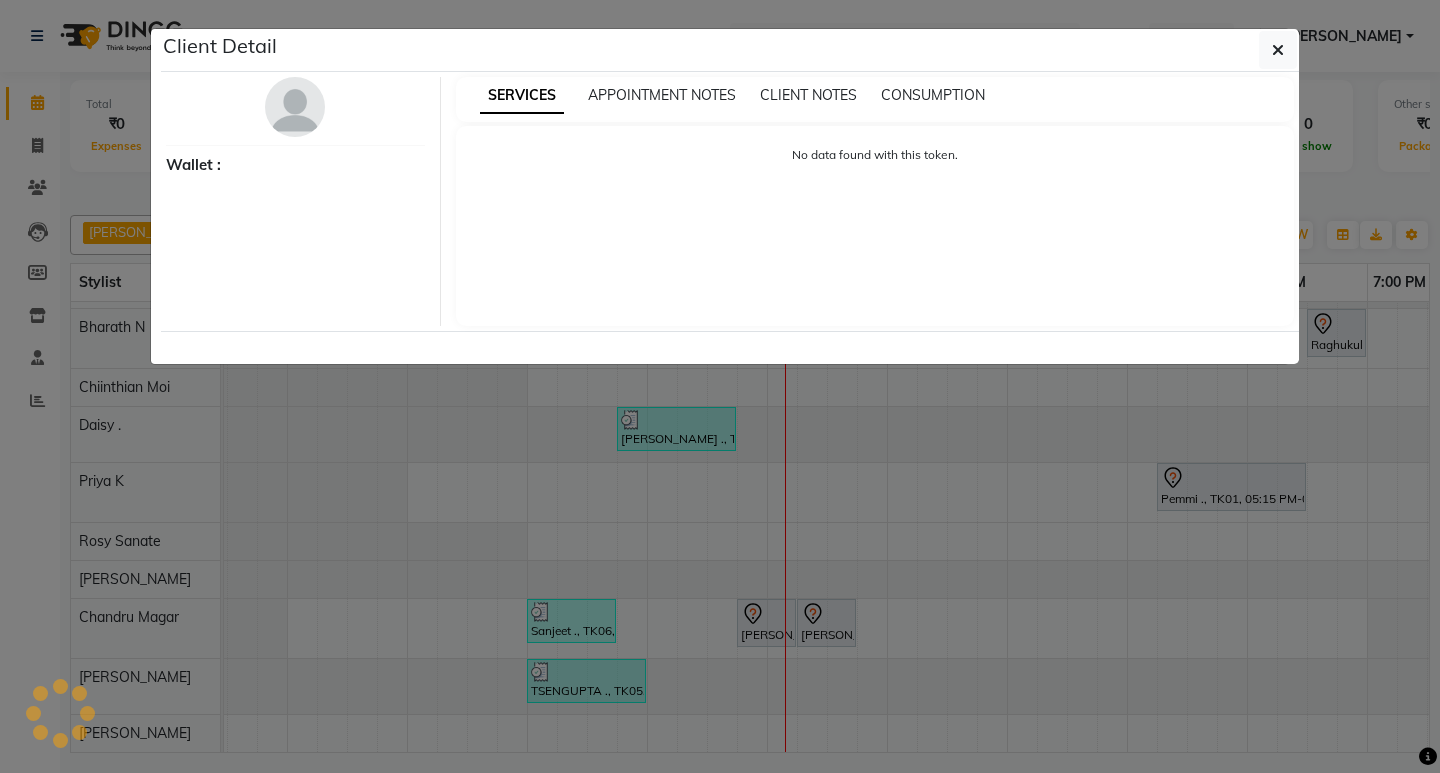 select on "7" 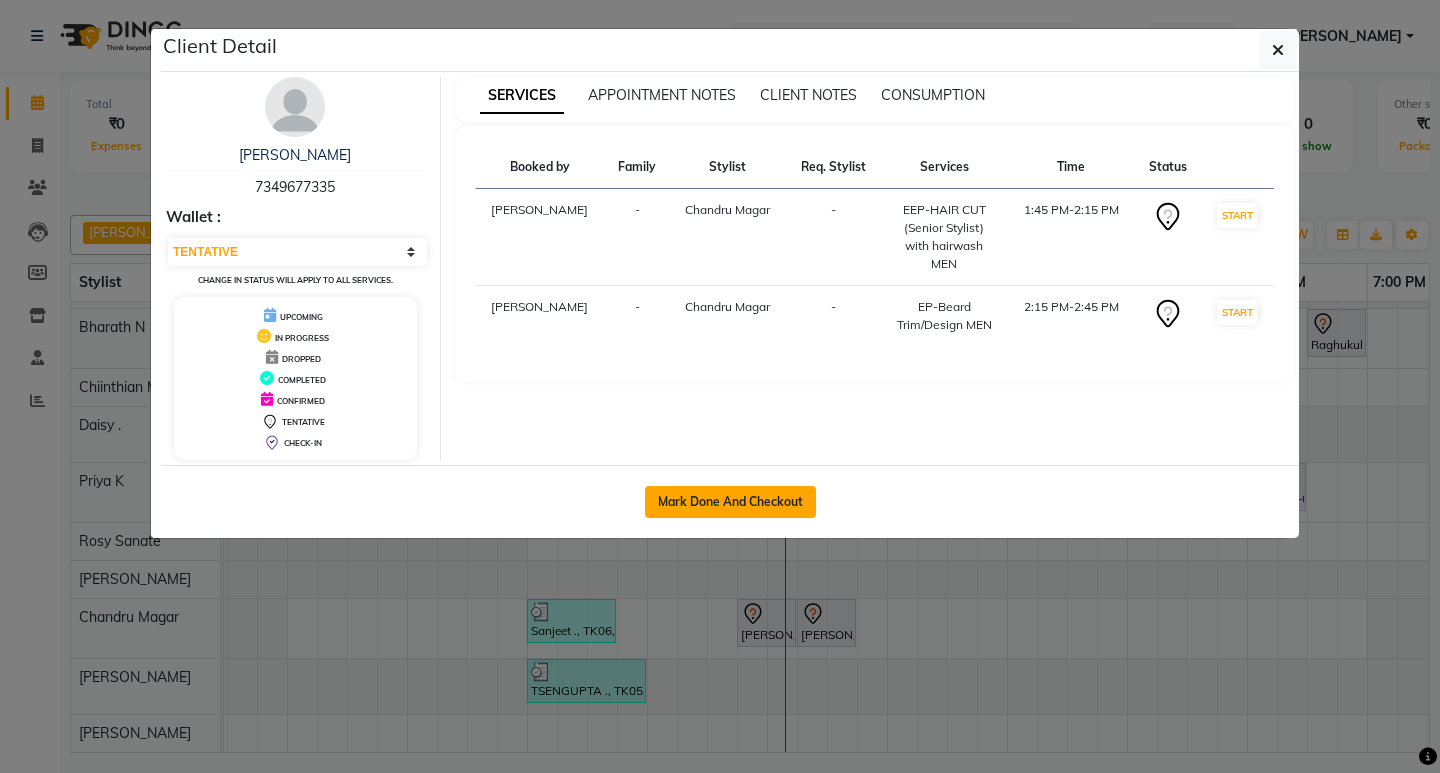click on "Mark Done And Checkout" 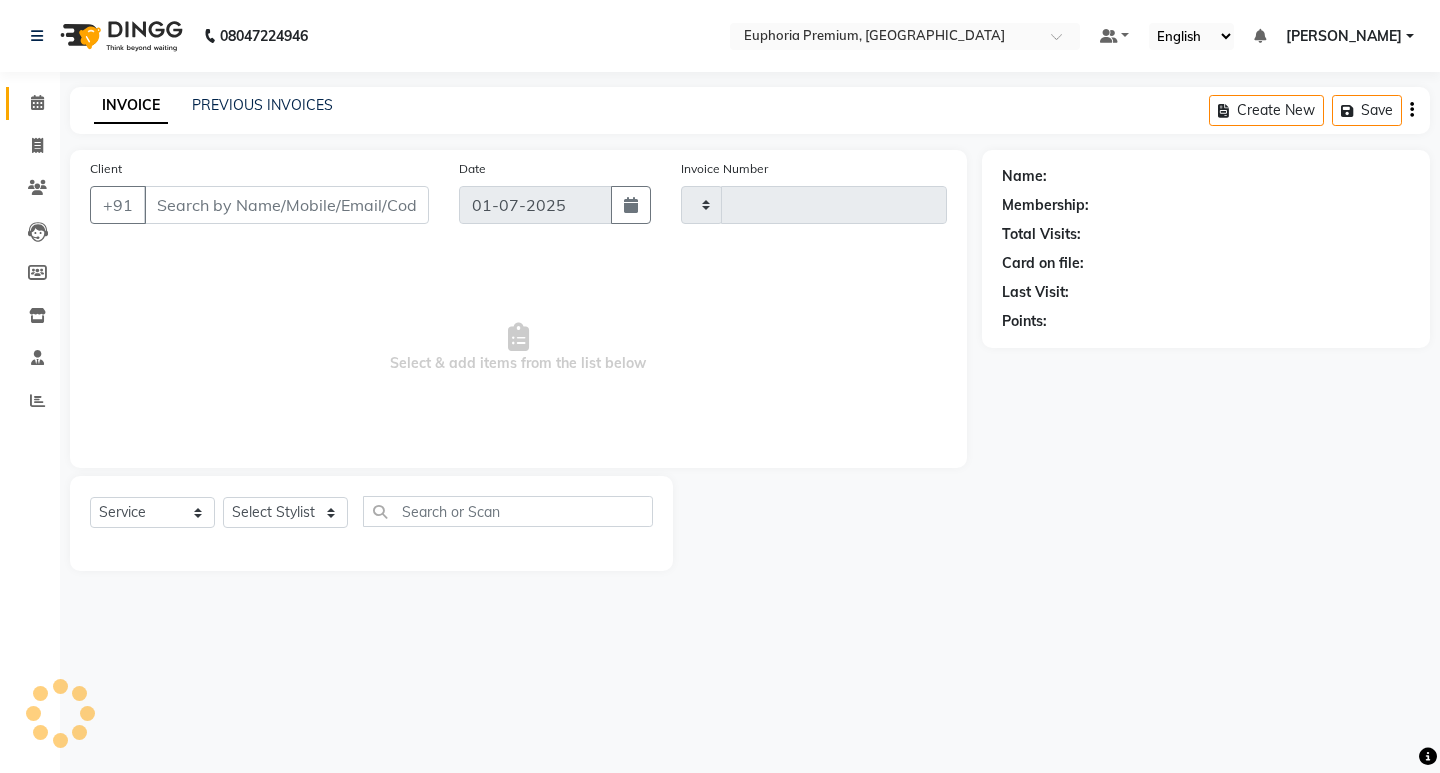type on "1503" 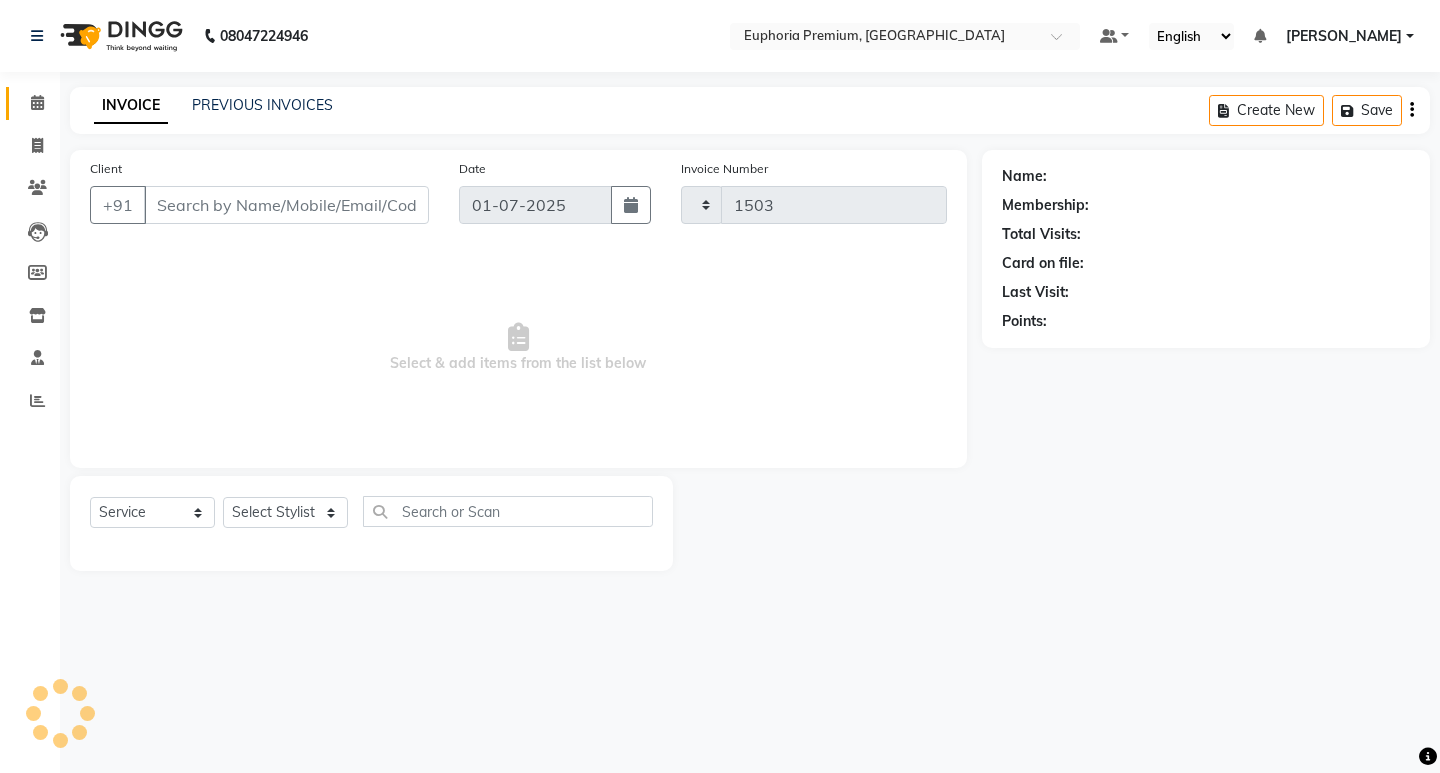 select on "7925" 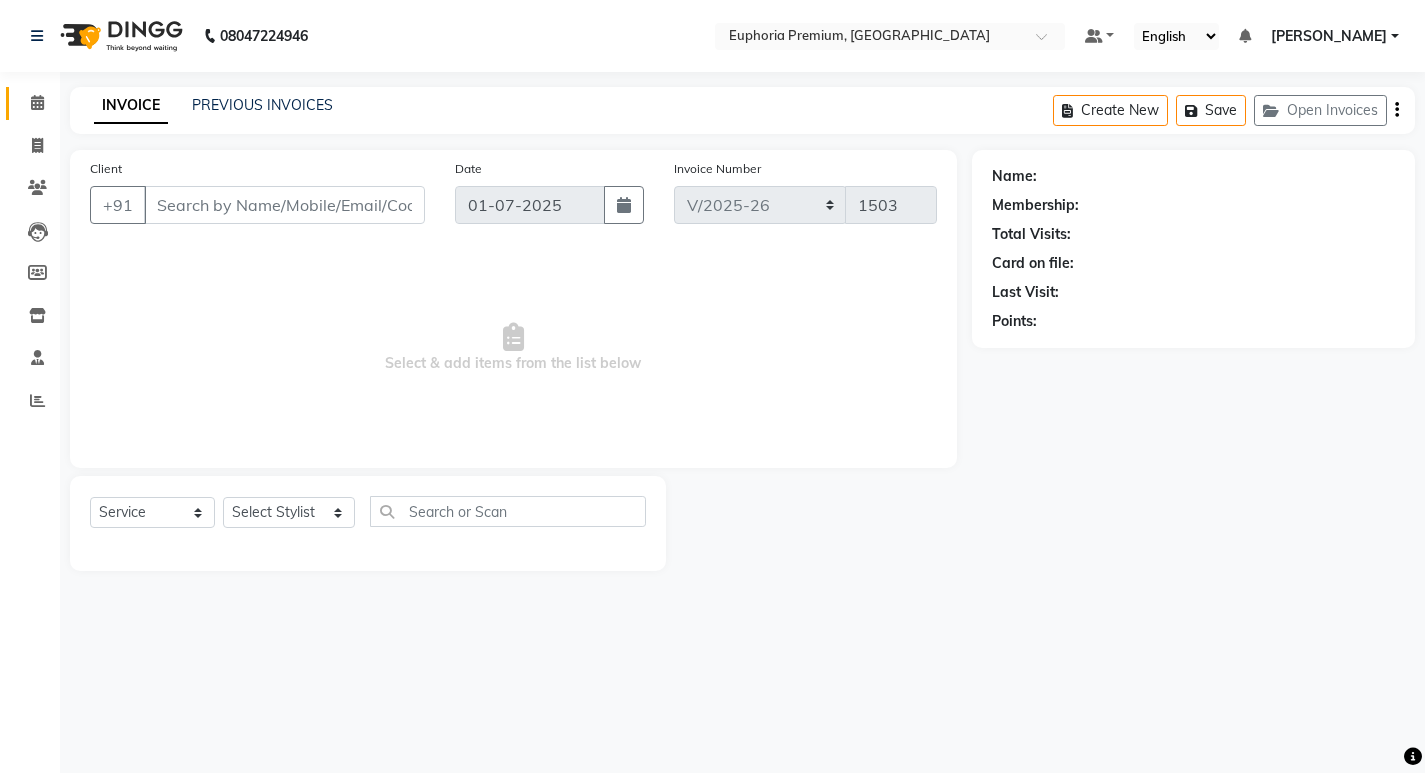 type on "73******35" 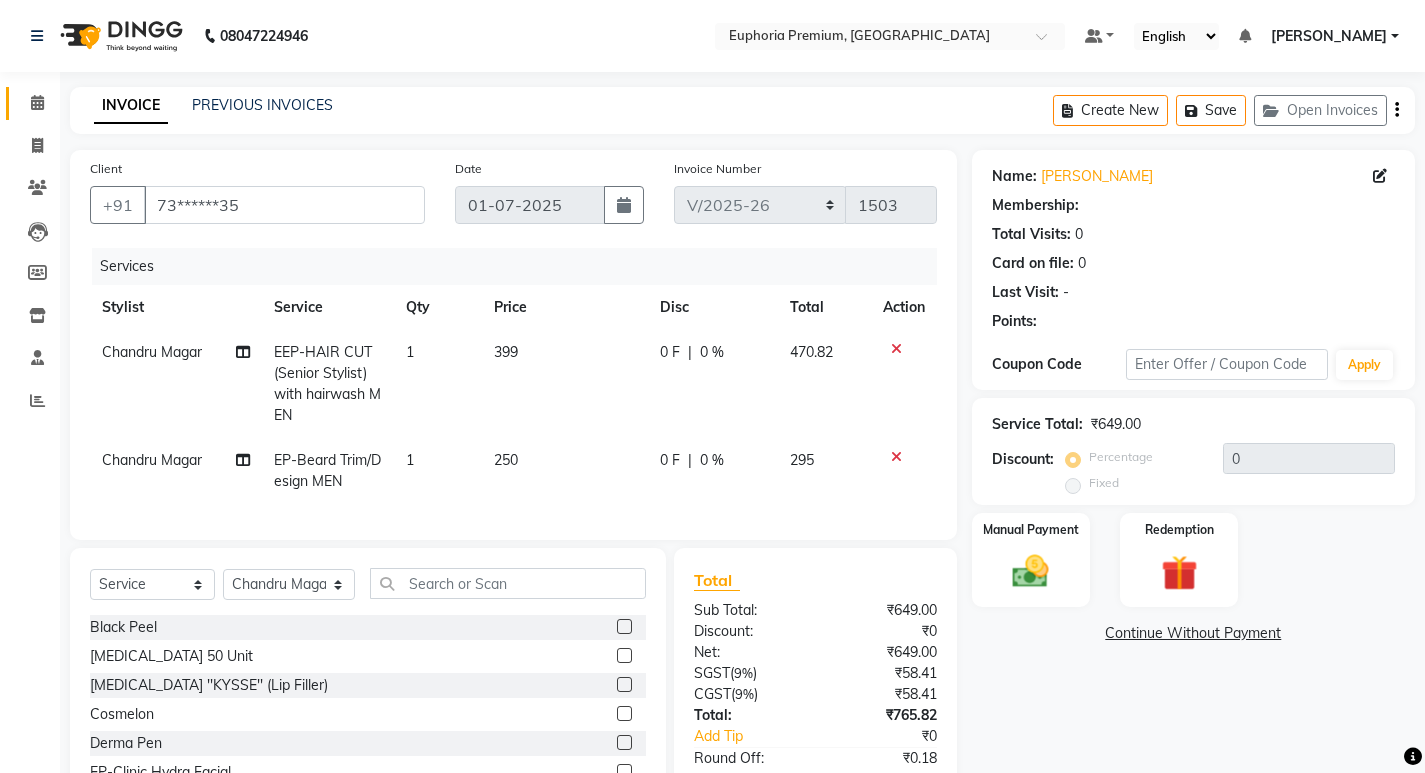 select on "1: Object" 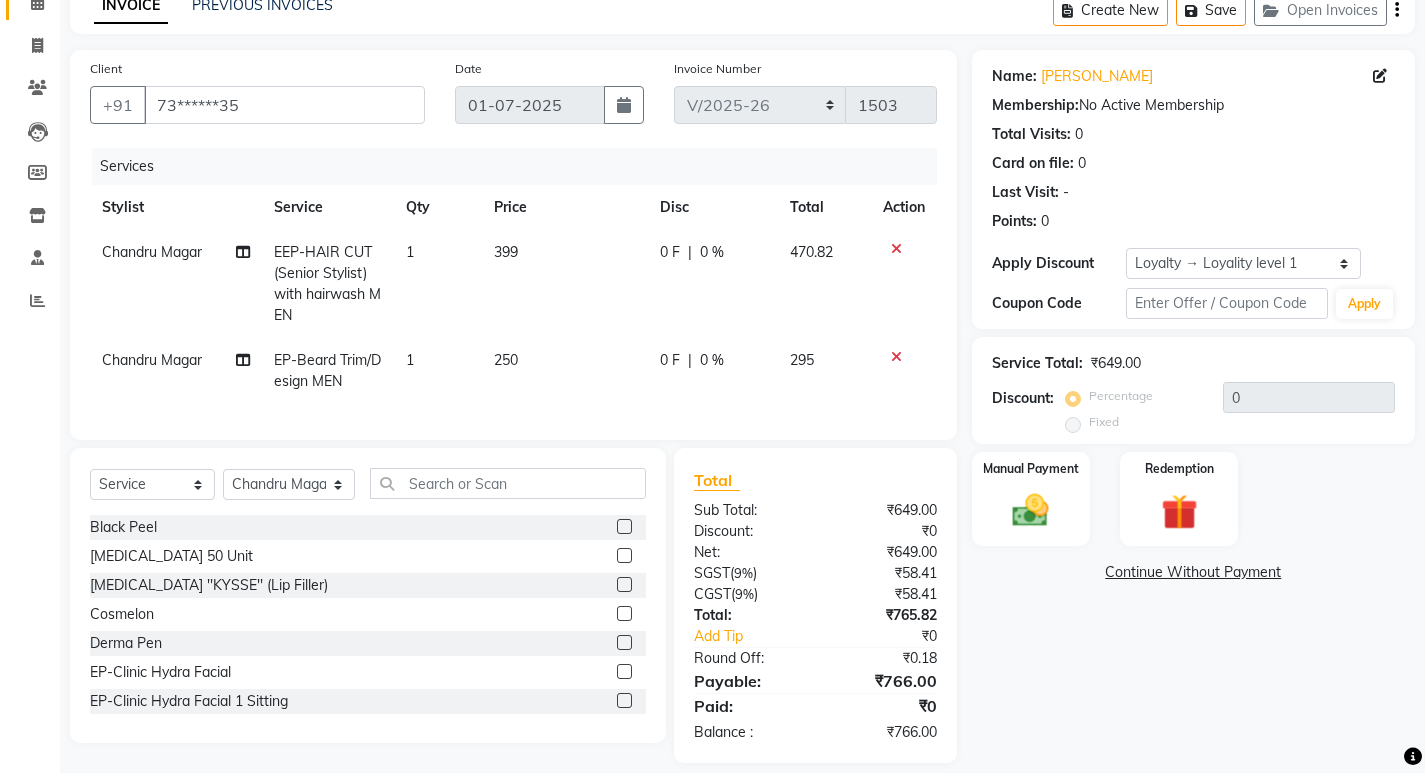 scroll, scrollTop: 135, scrollLeft: 0, axis: vertical 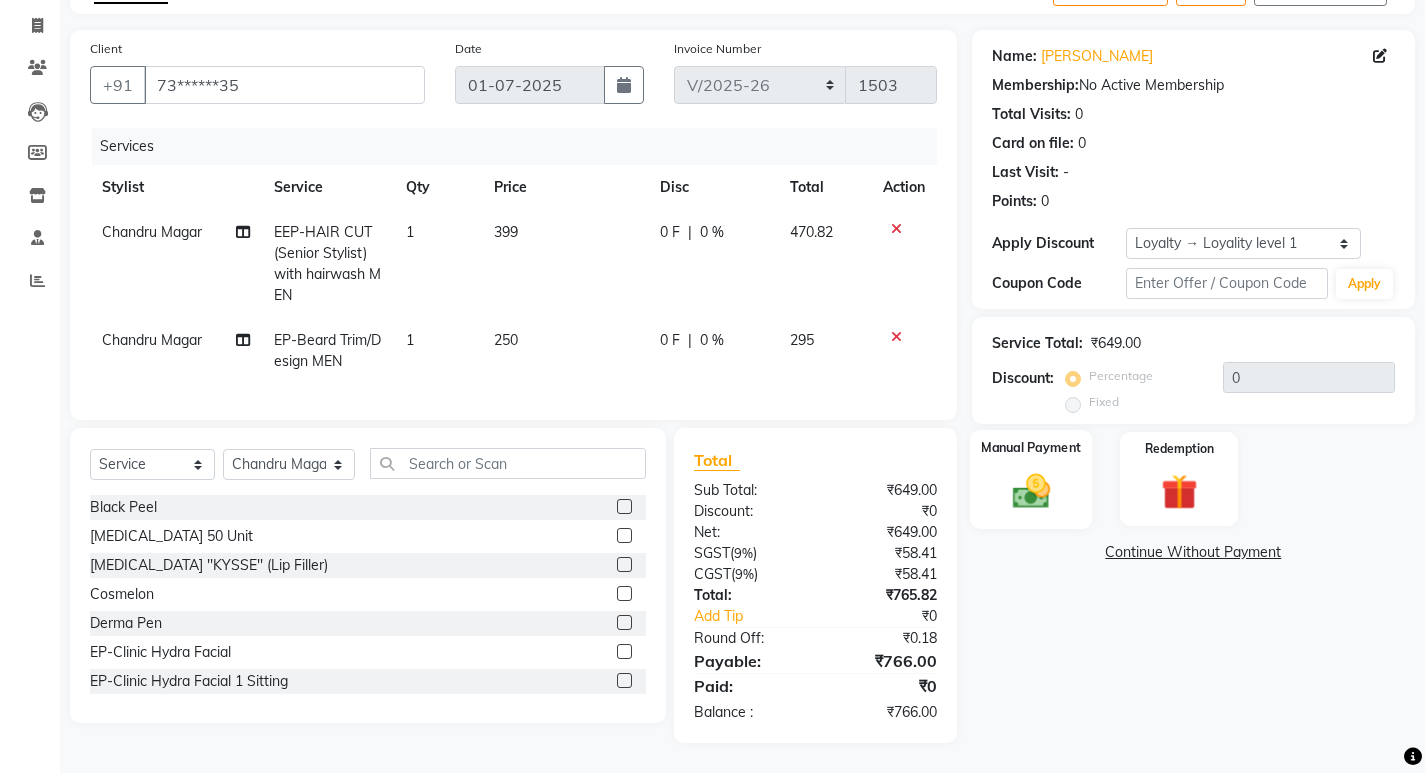 click 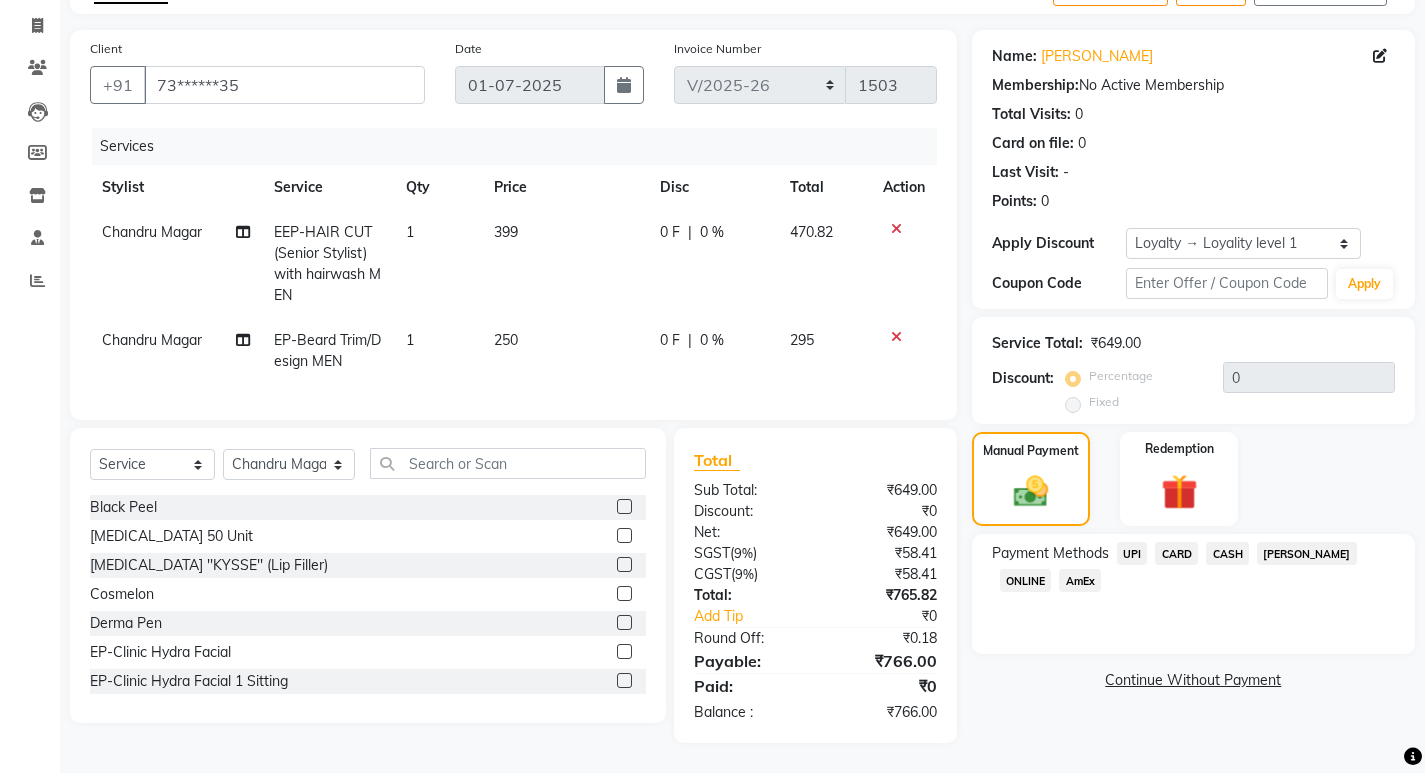 click on "CASH" 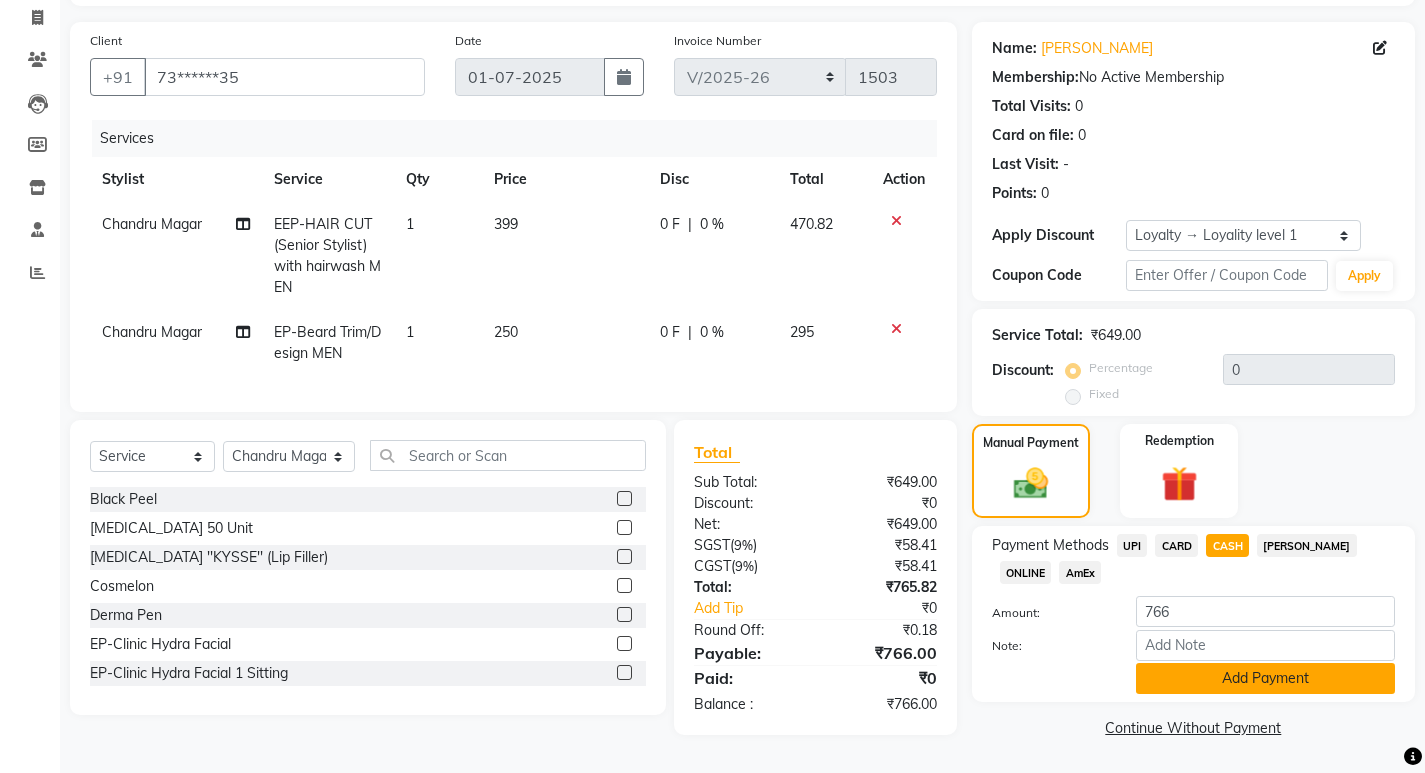 click on "Add Payment" 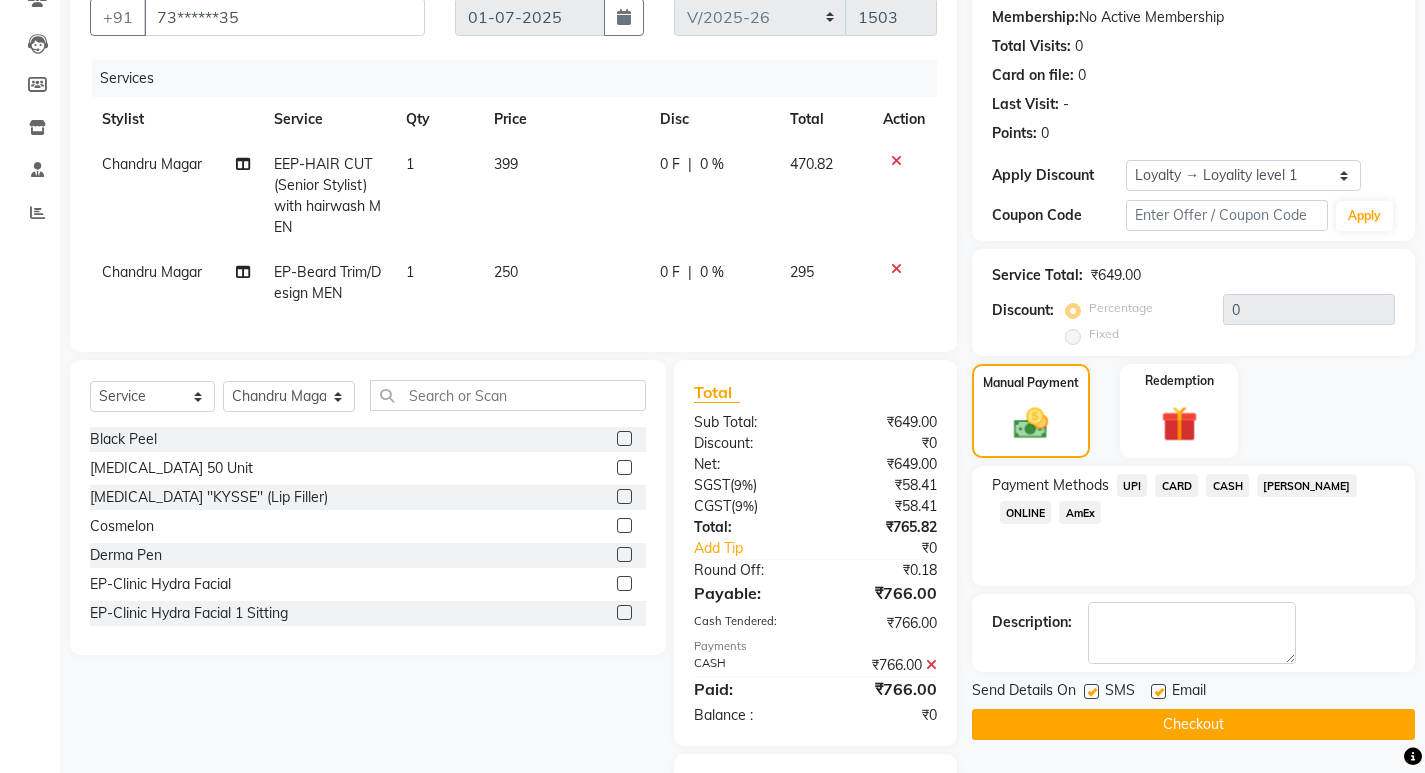 scroll, scrollTop: 235, scrollLeft: 0, axis: vertical 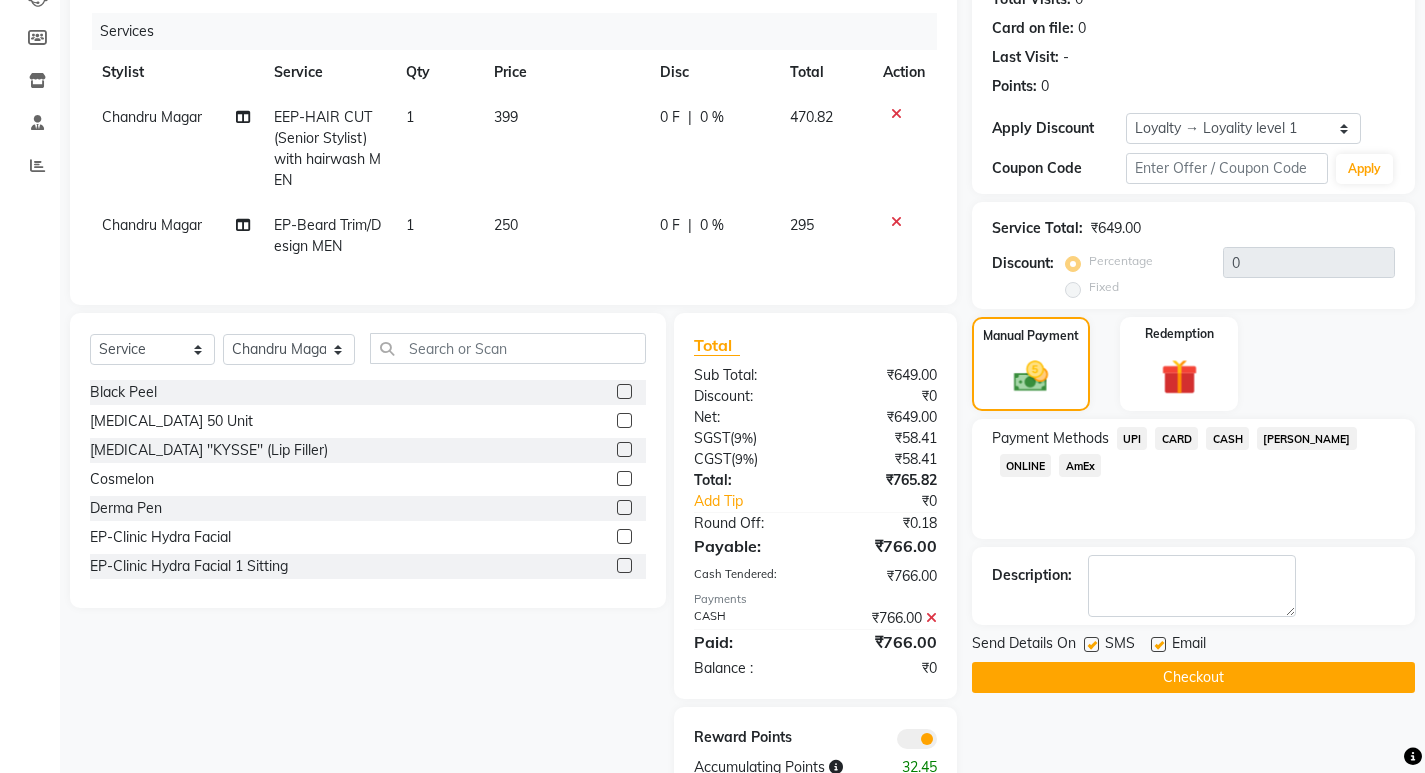 click on "Checkout" 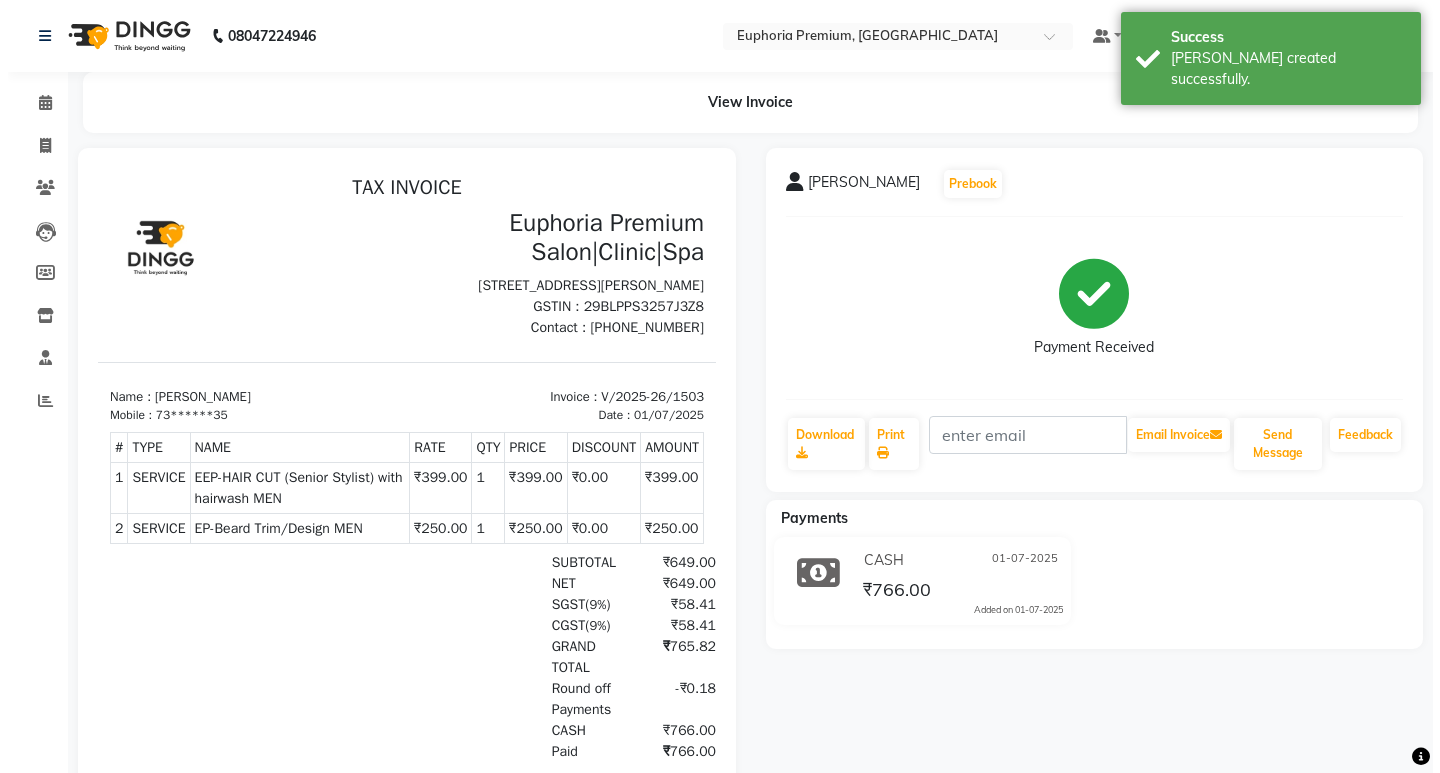 scroll, scrollTop: 0, scrollLeft: 0, axis: both 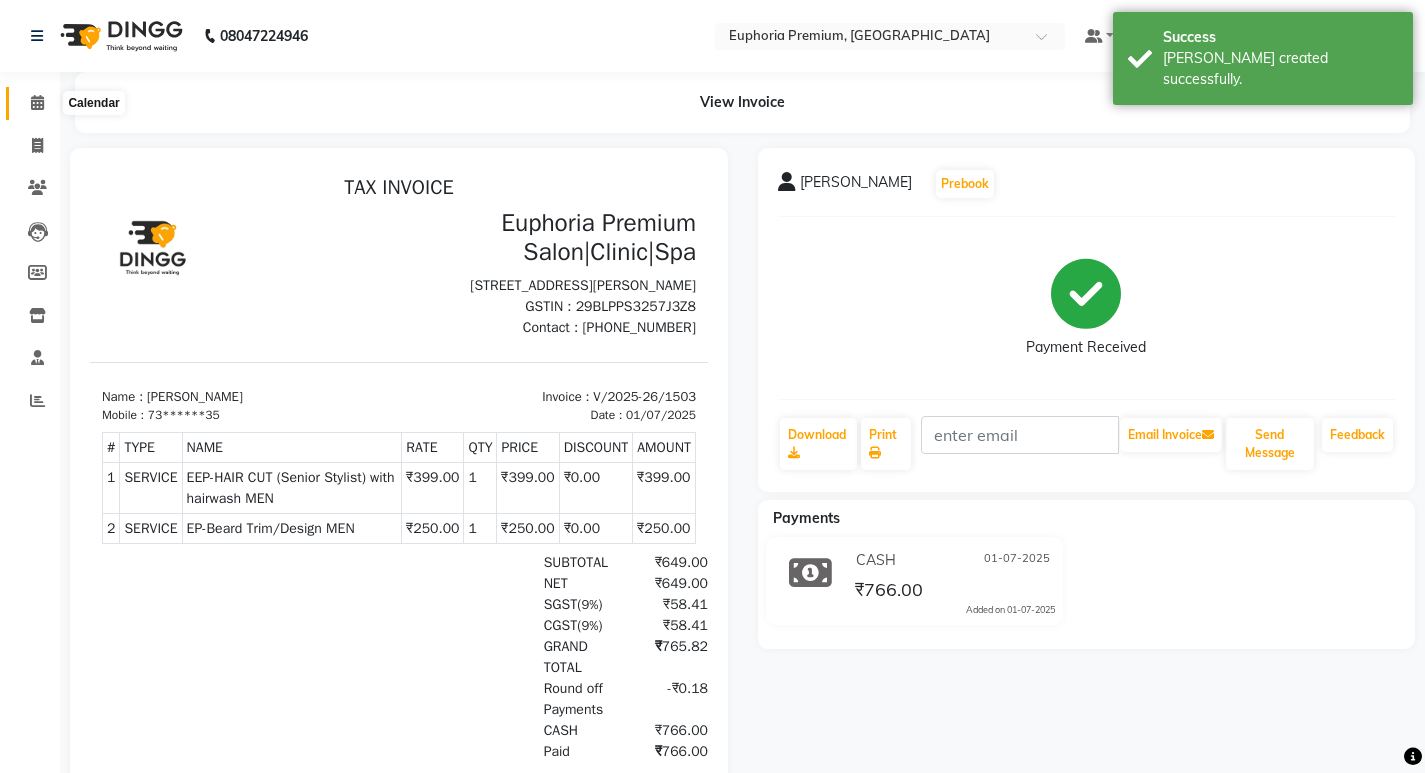 click 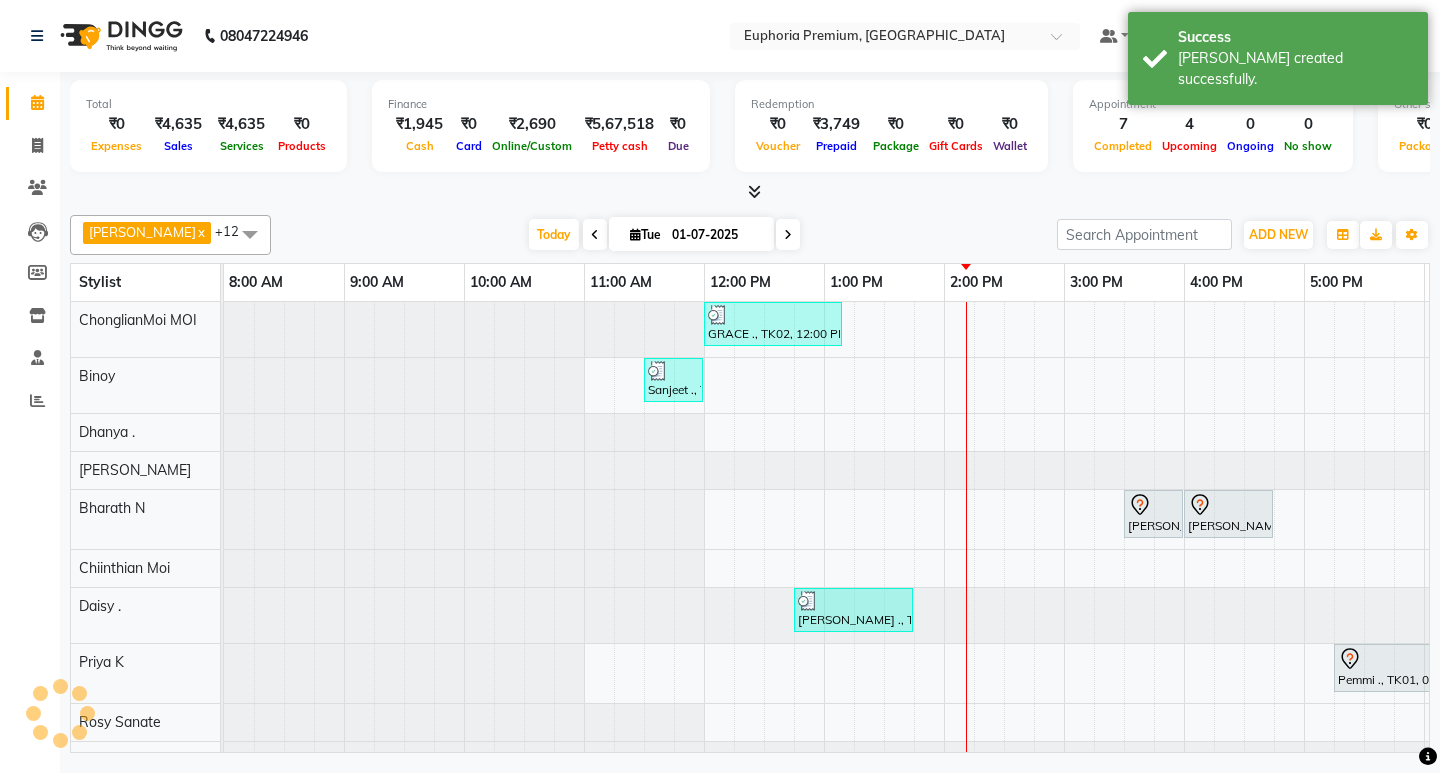 scroll, scrollTop: 0, scrollLeft: 0, axis: both 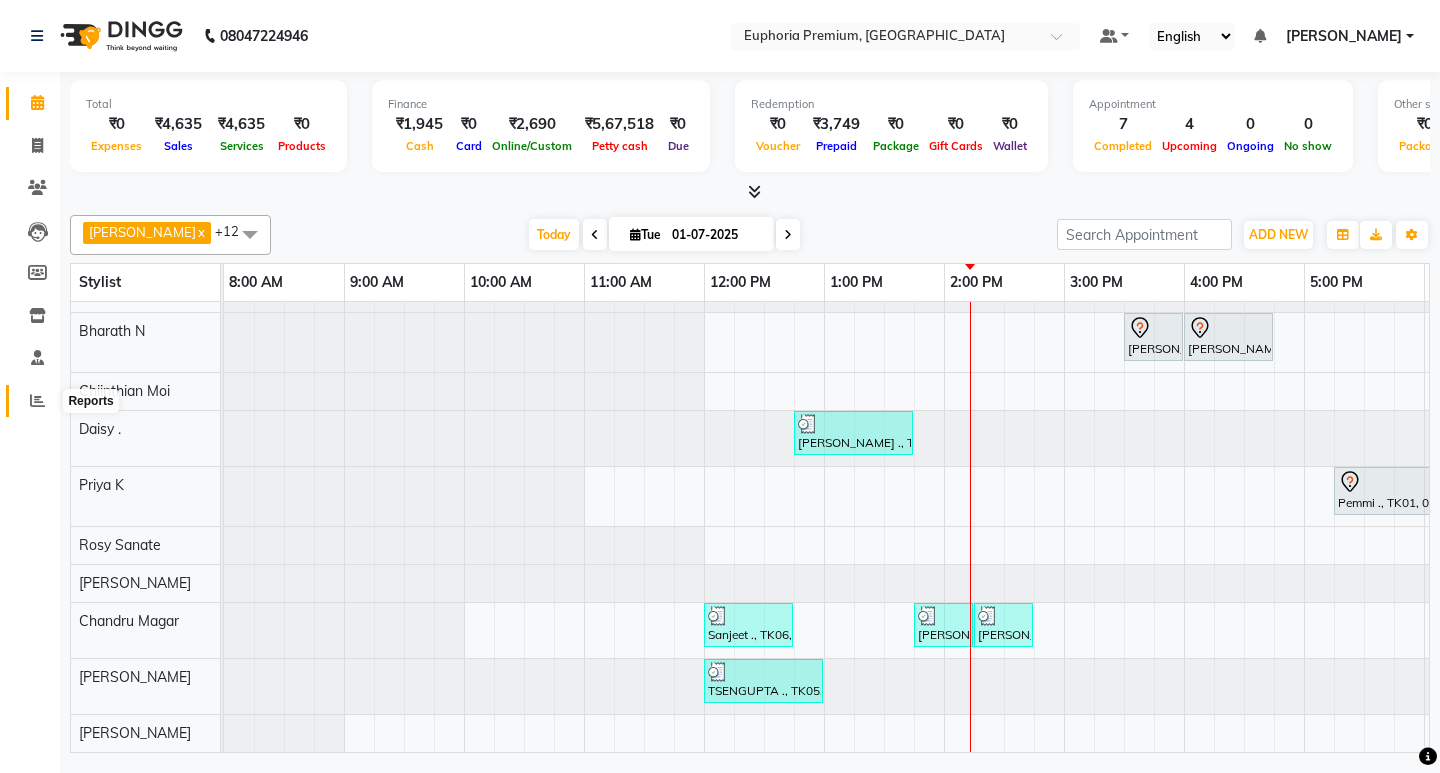 click 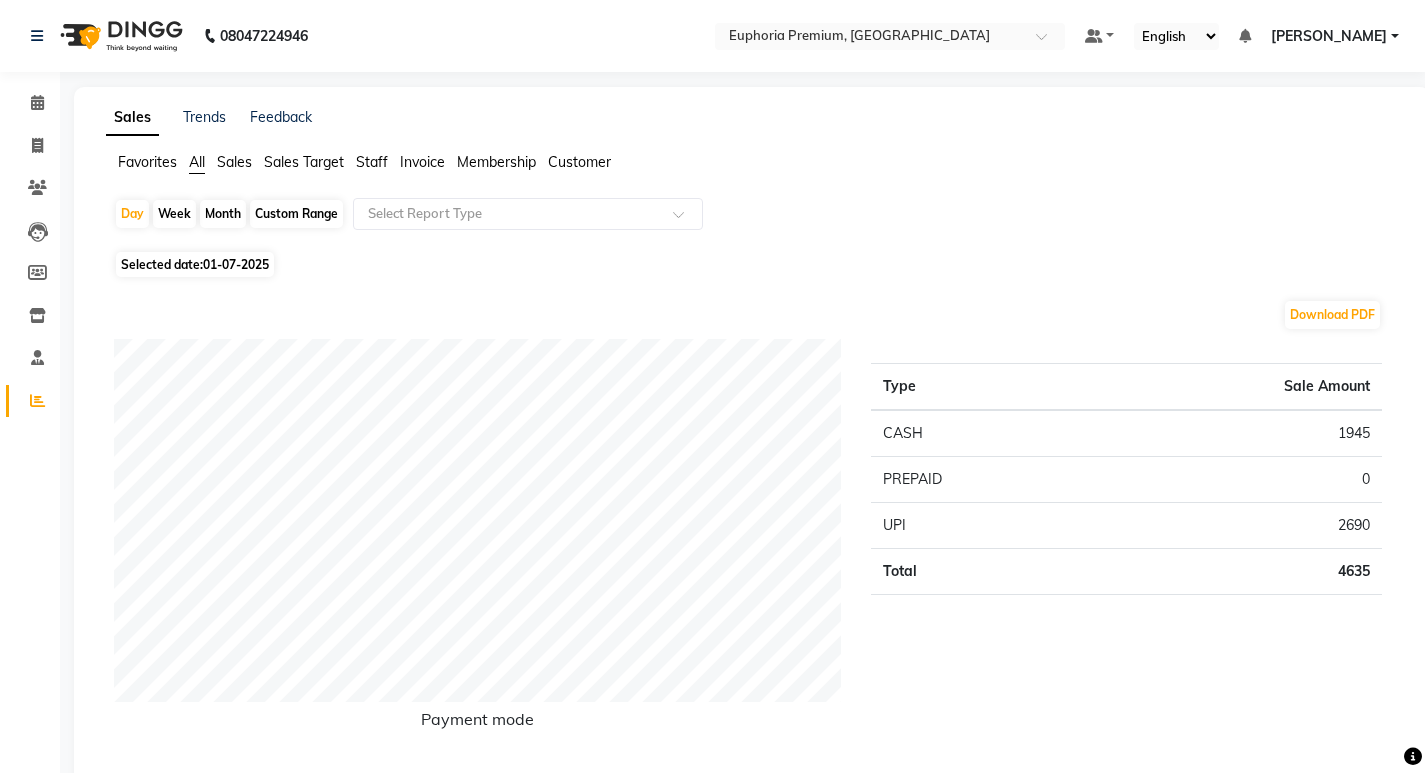 click on "Month" 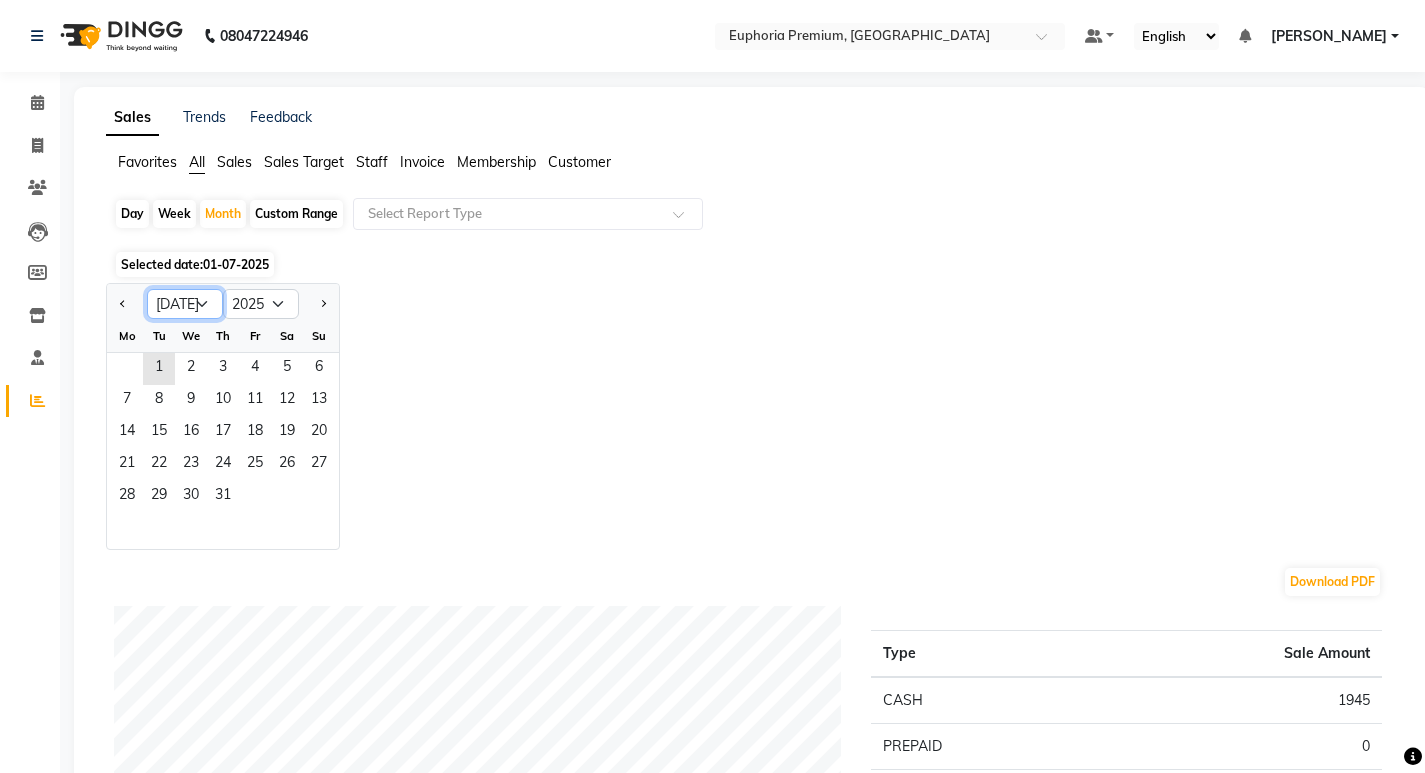 drag, startPoint x: 210, startPoint y: 302, endPoint x: 205, endPoint y: 313, distance: 12.083046 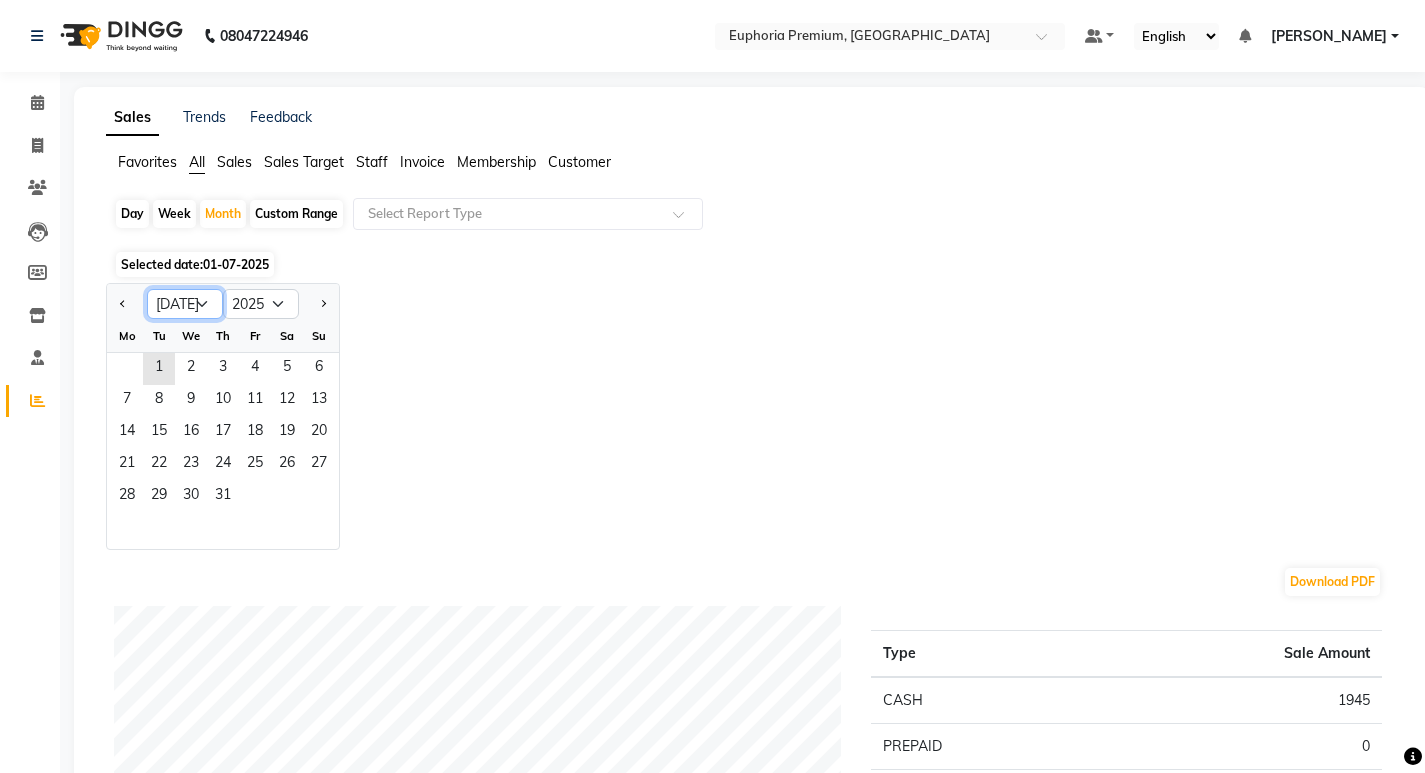 select on "6" 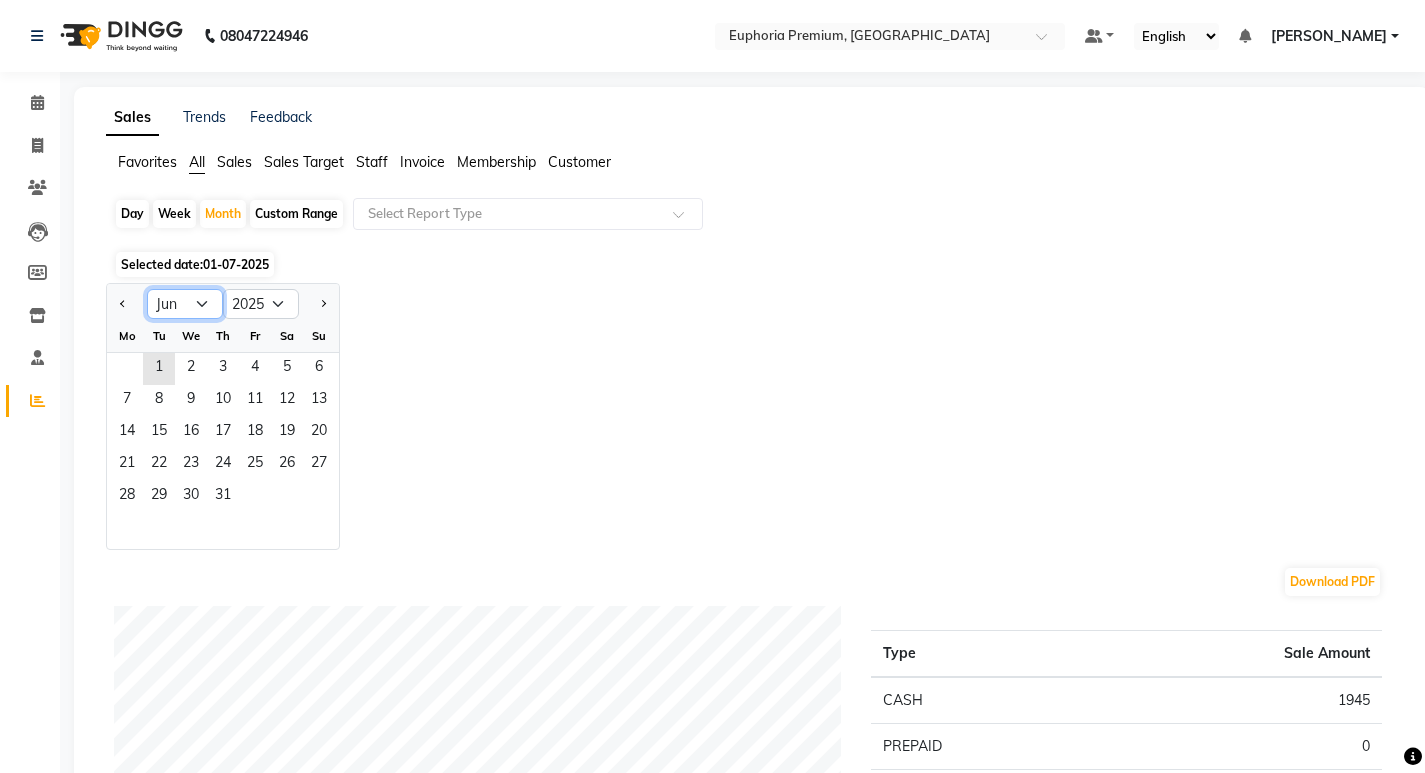 click on "Jan Feb Mar Apr May Jun Jul Aug Sep Oct Nov Dec" 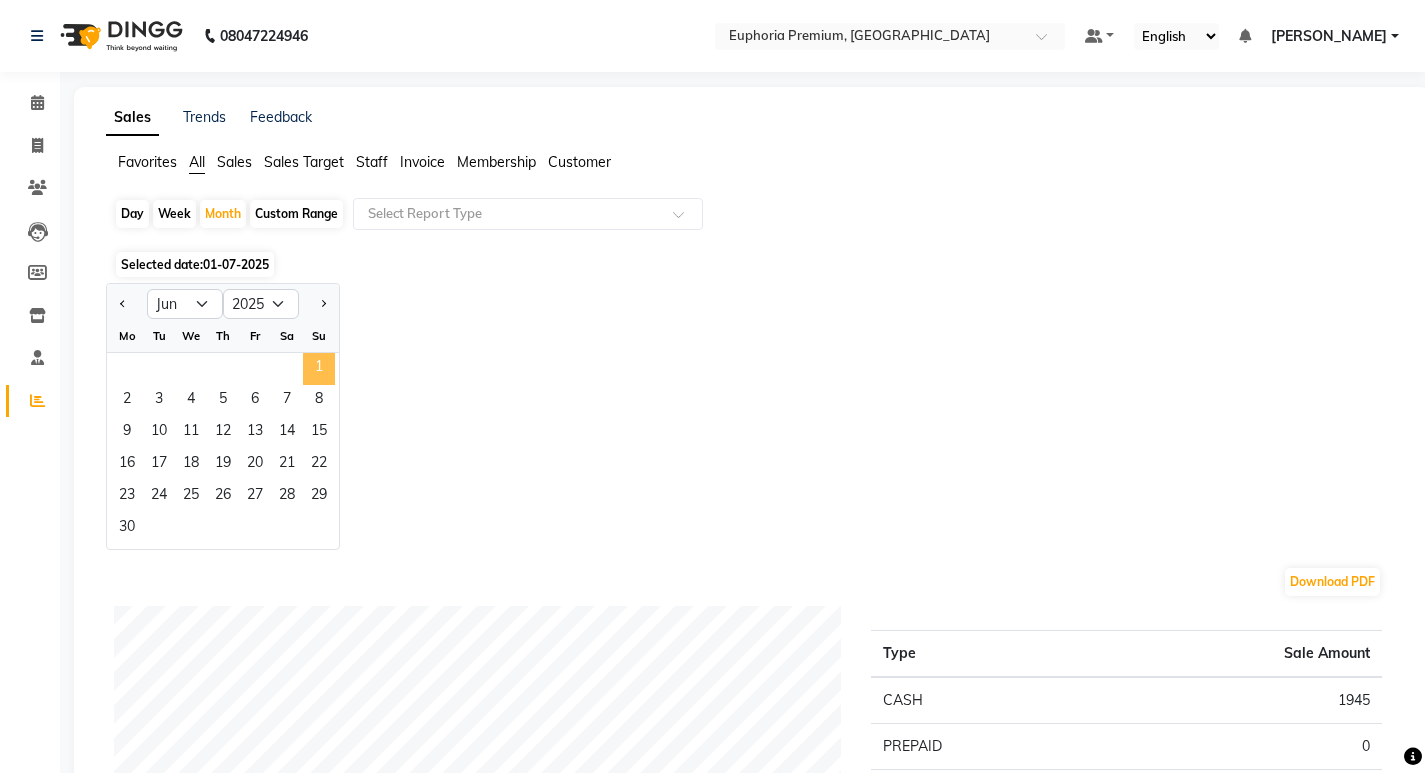 click on "1" 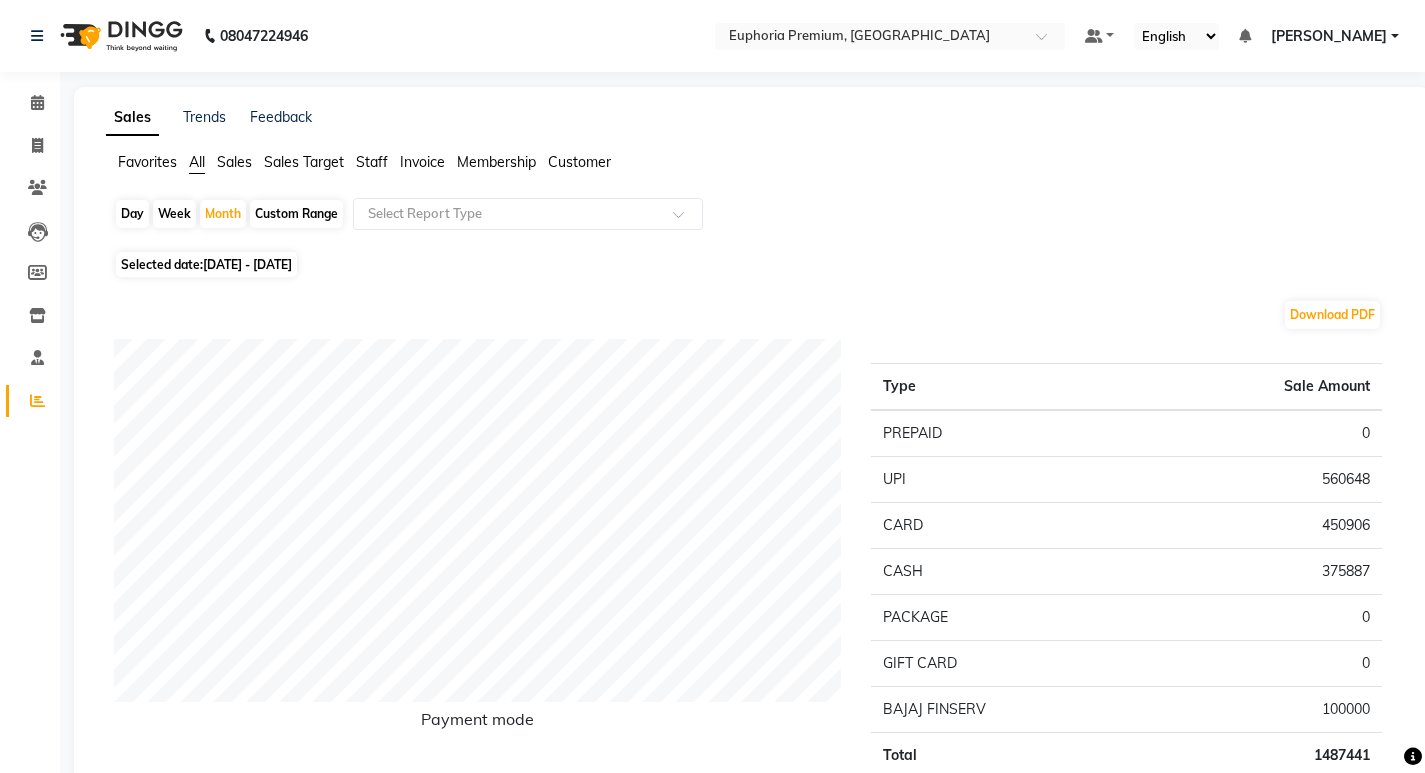 click on "Sales" 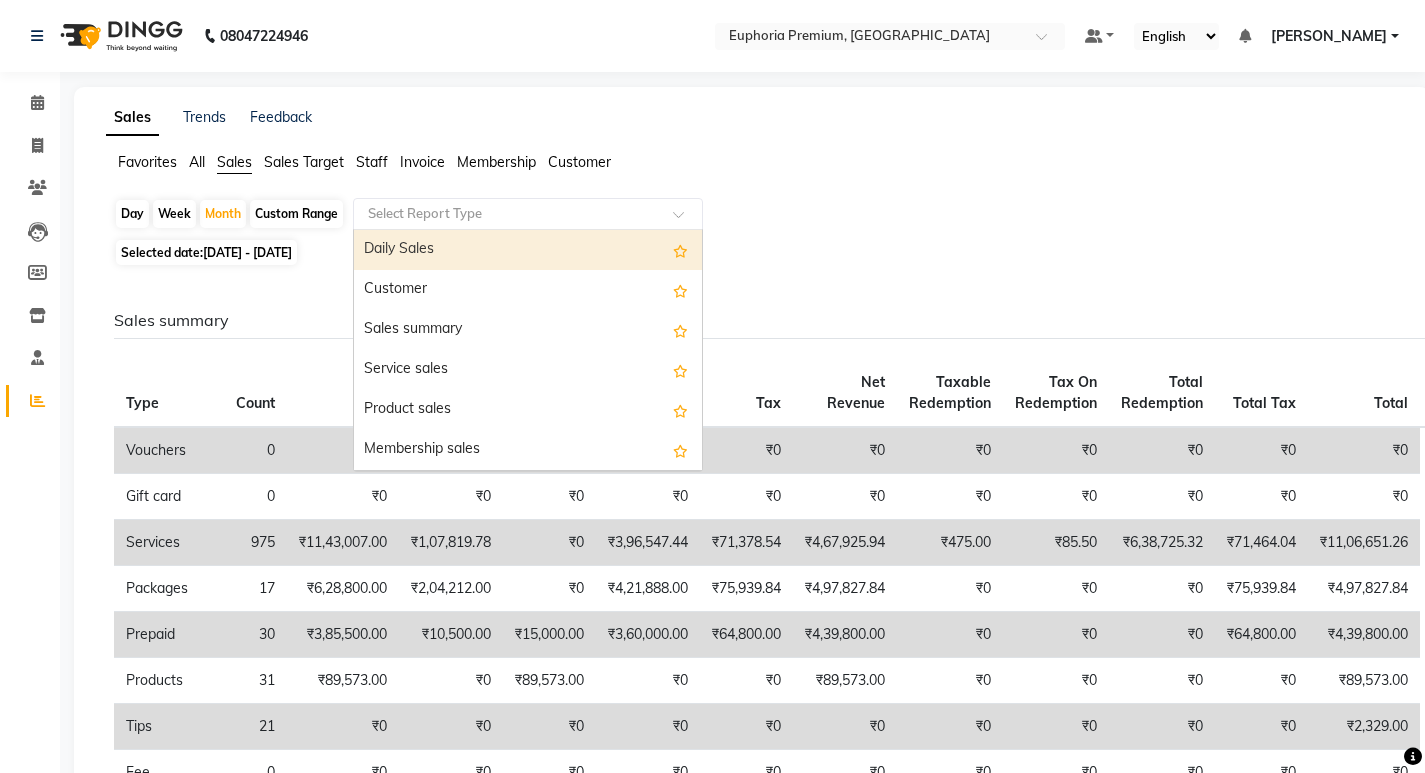 click 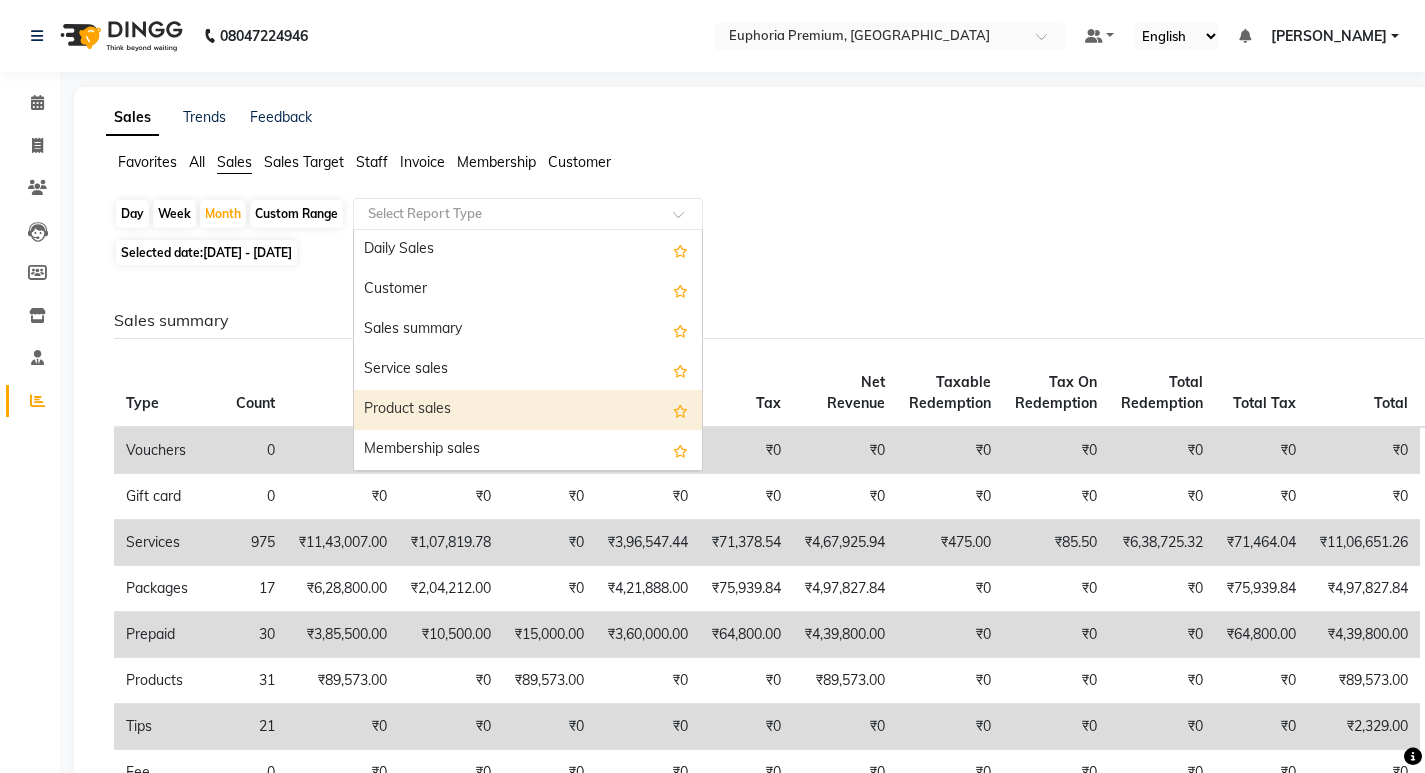 click on "Product sales" at bounding box center [528, 410] 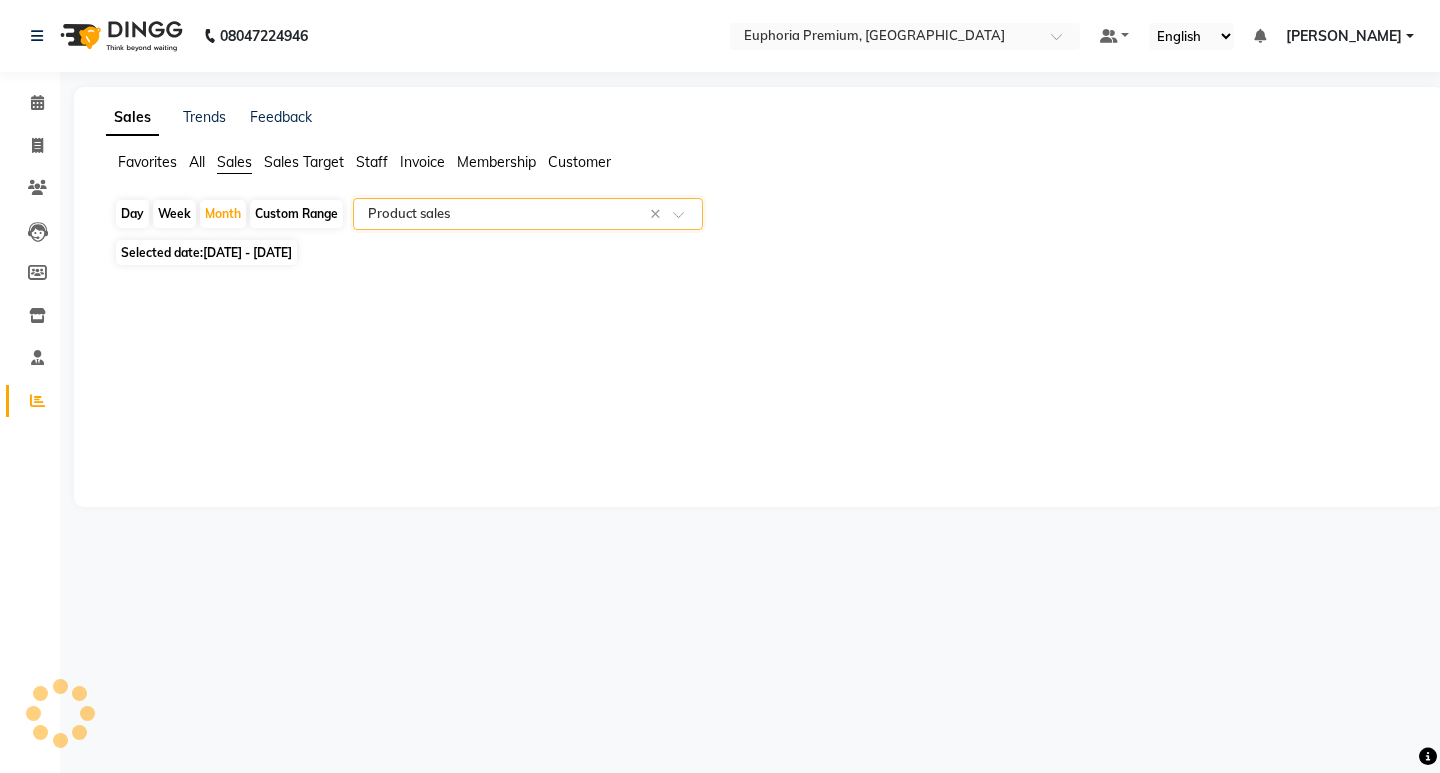 select on "full_report" 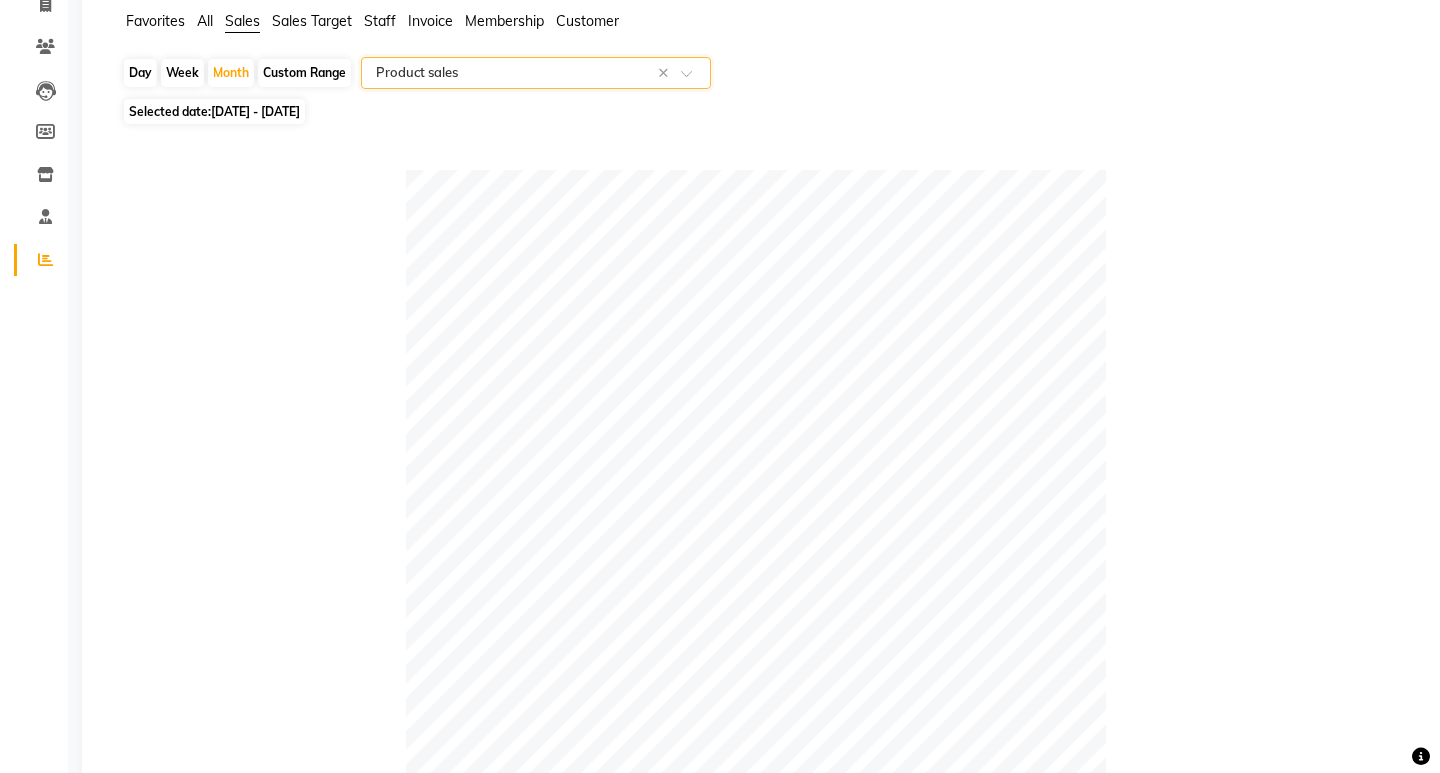 scroll, scrollTop: 0, scrollLeft: 0, axis: both 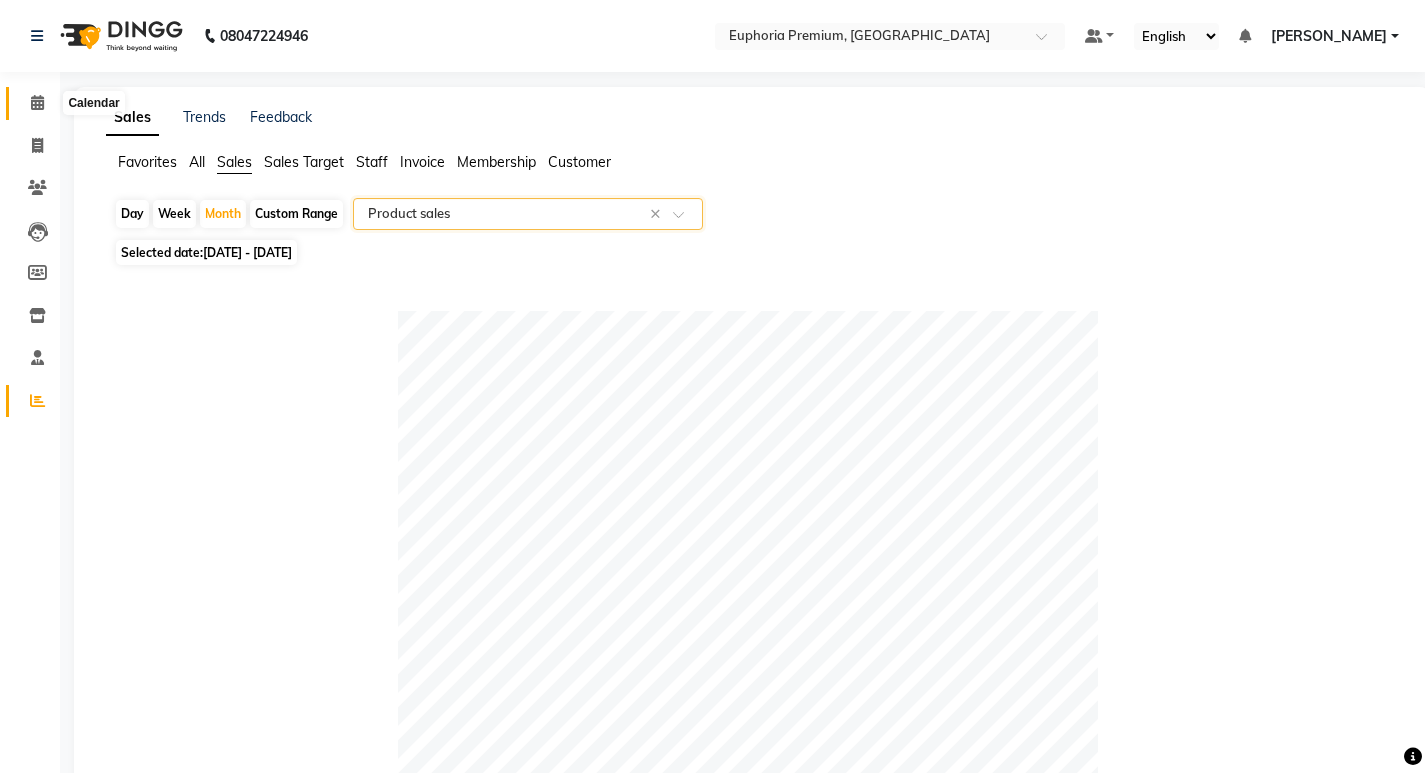 click 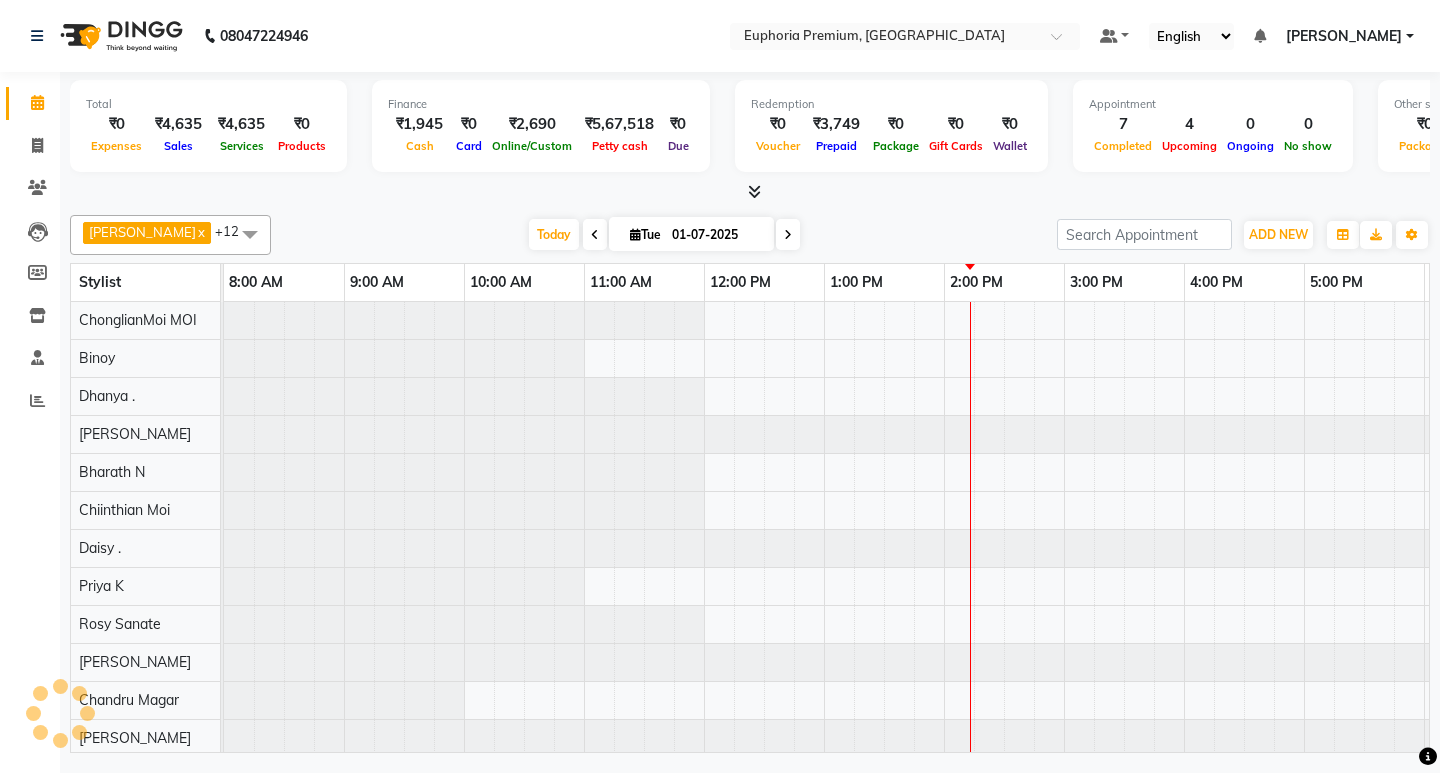 scroll, scrollTop: 0, scrollLeft: 0, axis: both 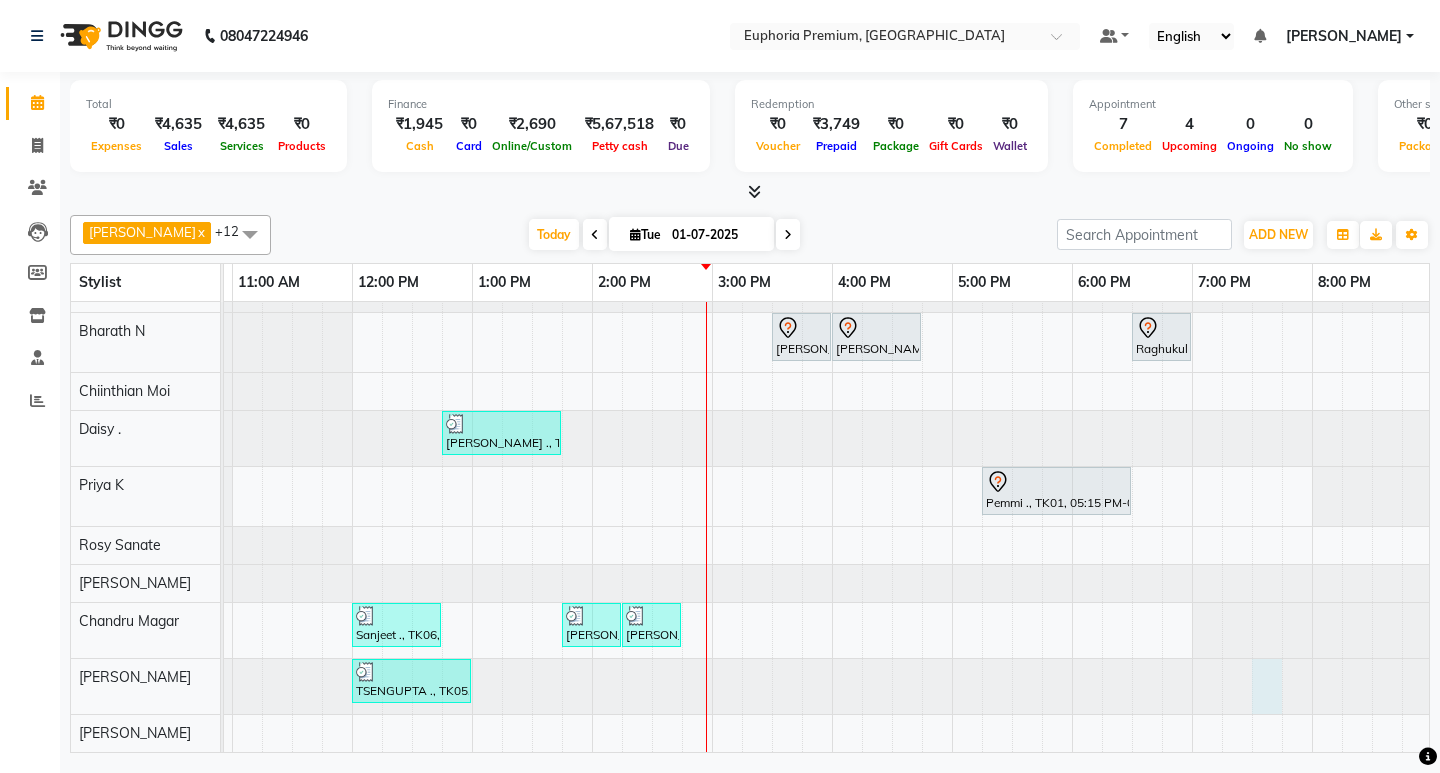 click at bounding box center [-128, 686] 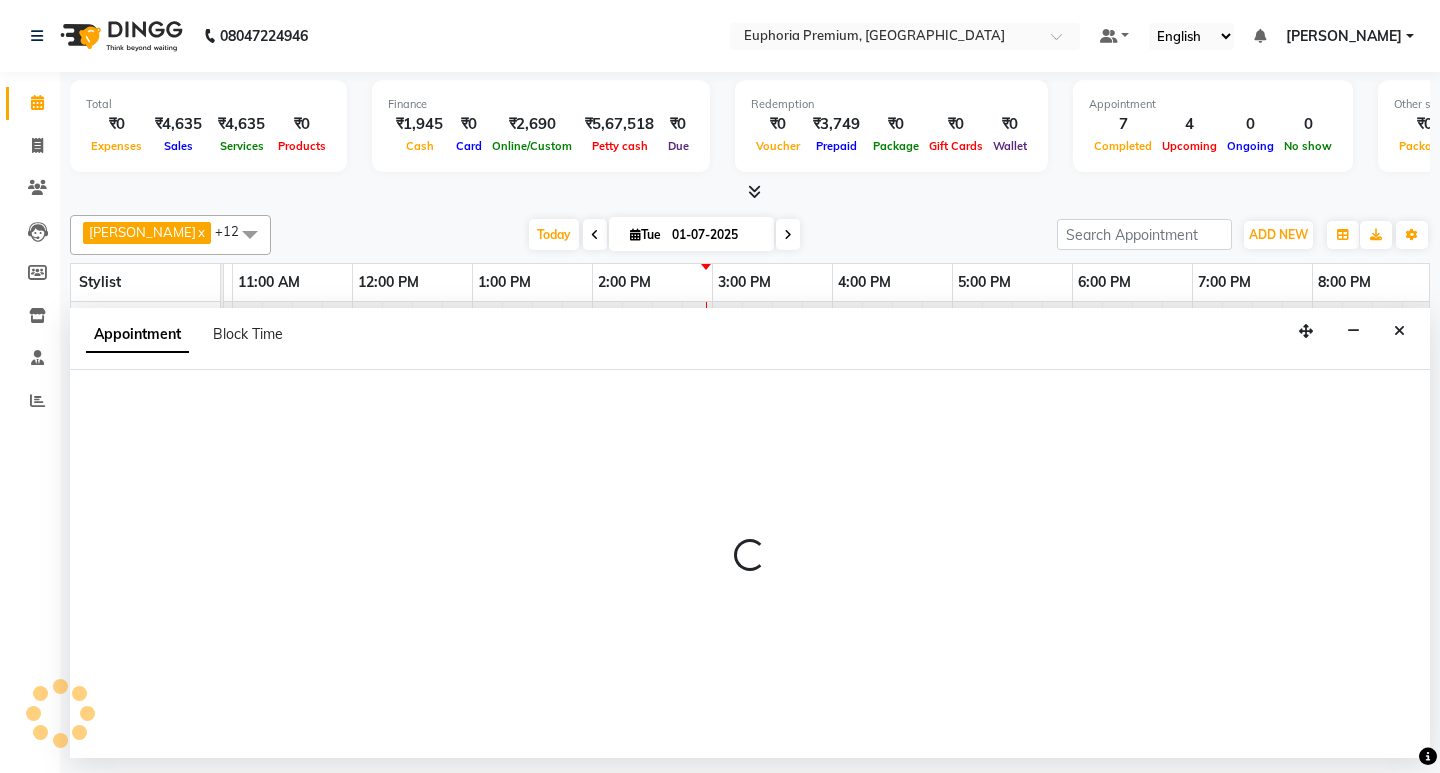 select on "78117" 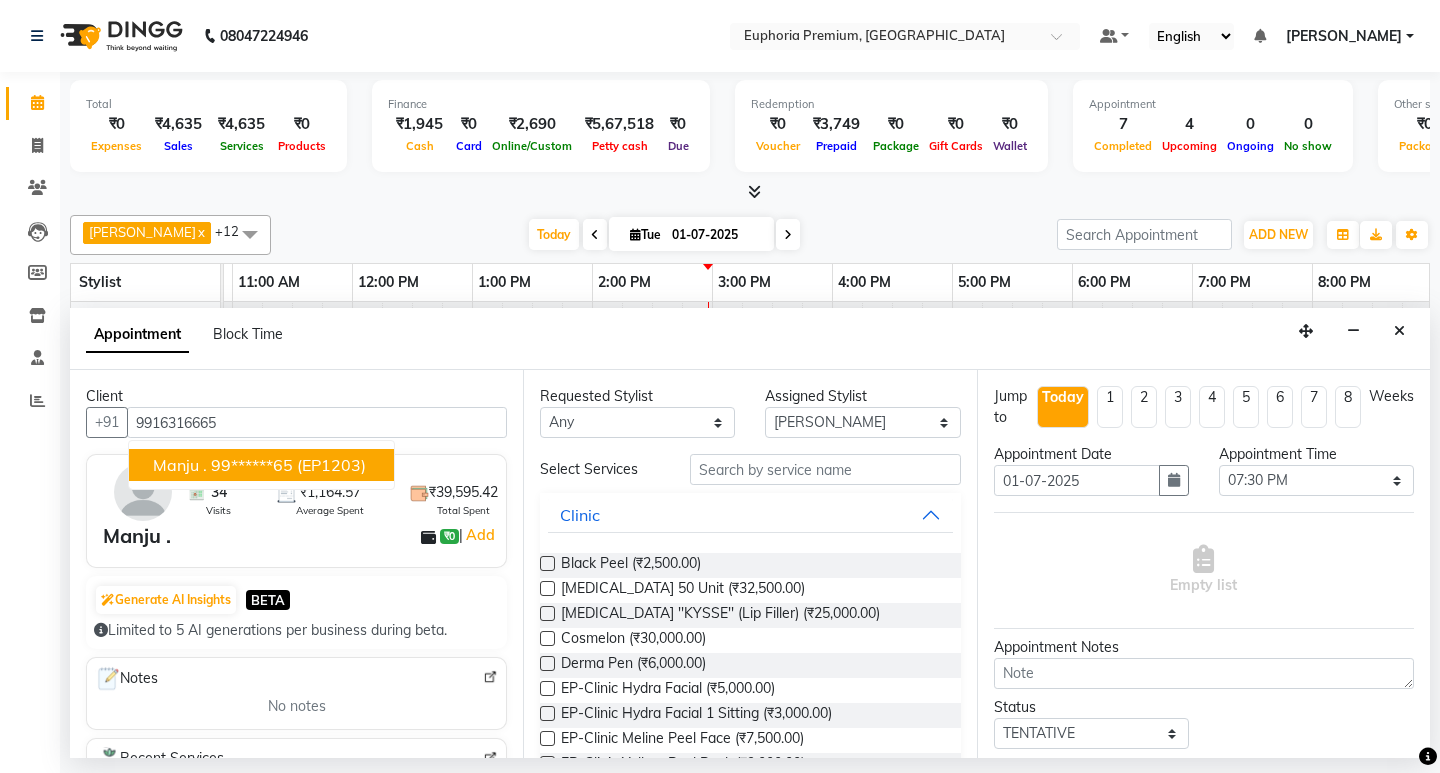 click on "99******65" at bounding box center (252, 465) 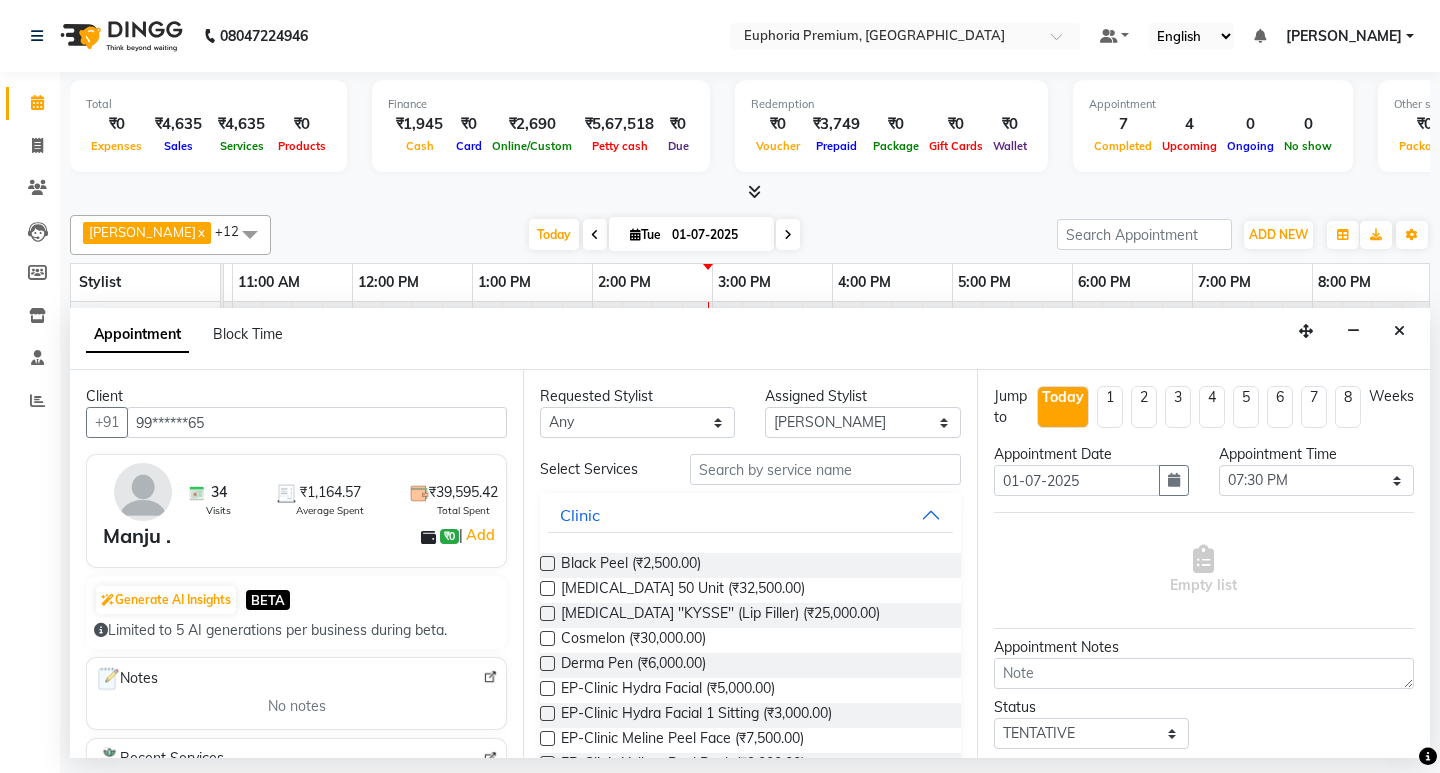 type on "99******65" 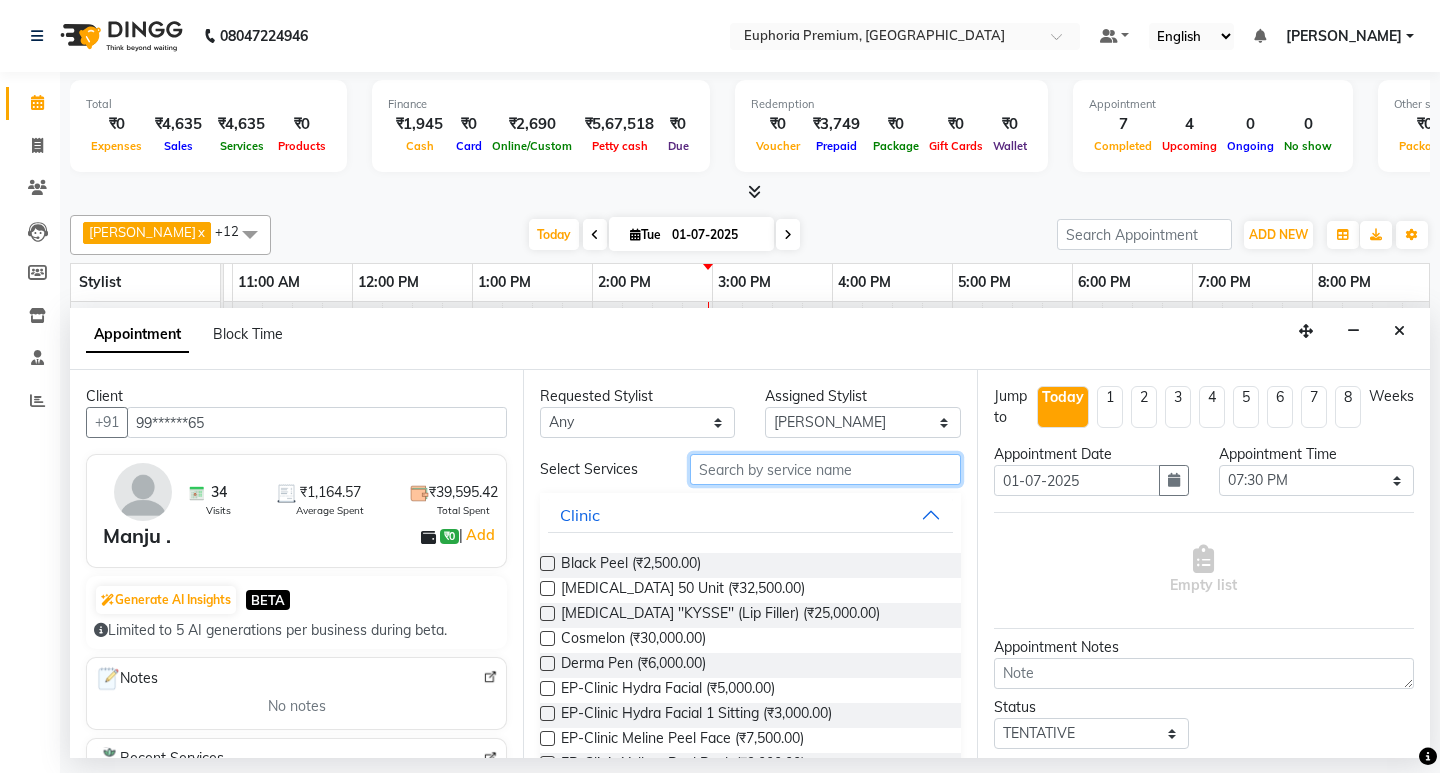 click at bounding box center (825, 469) 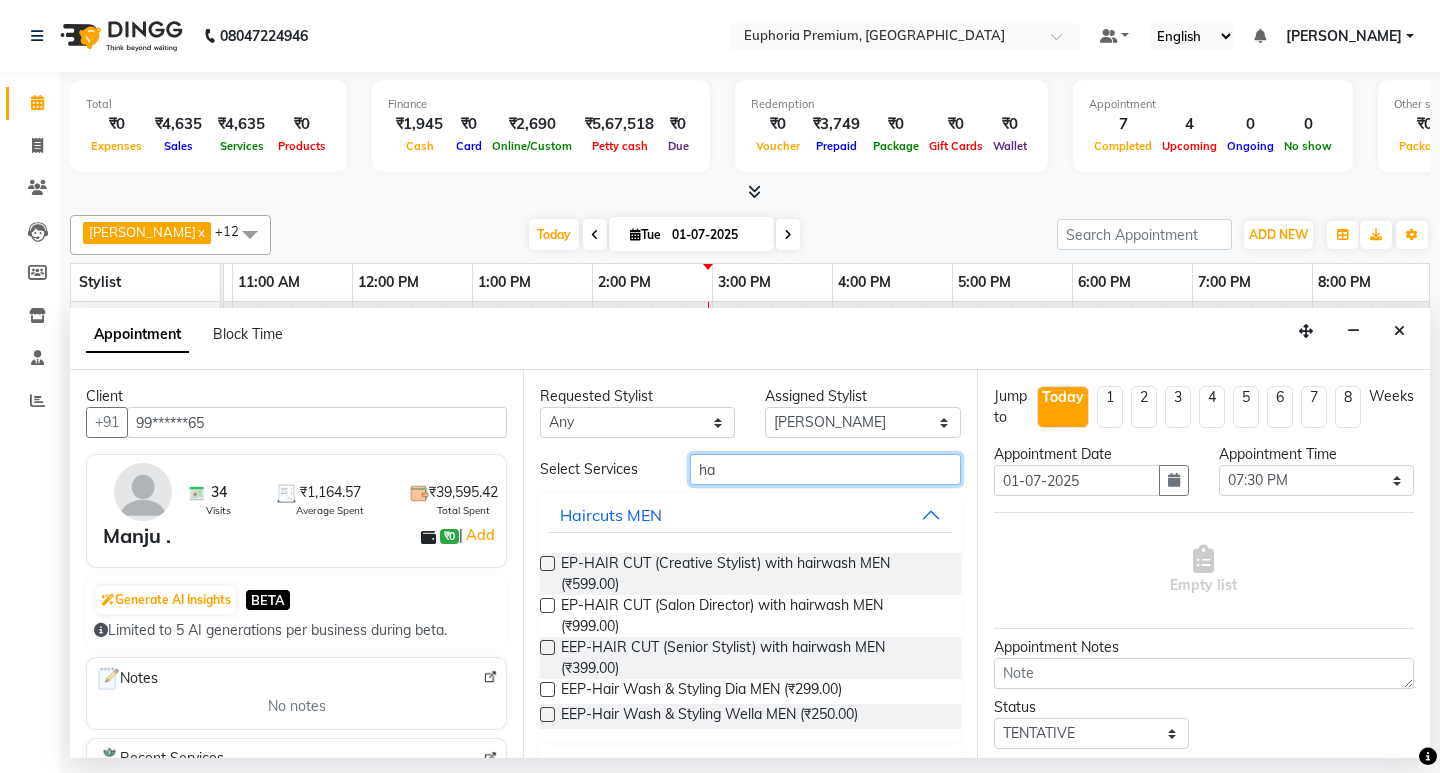 type on "h" 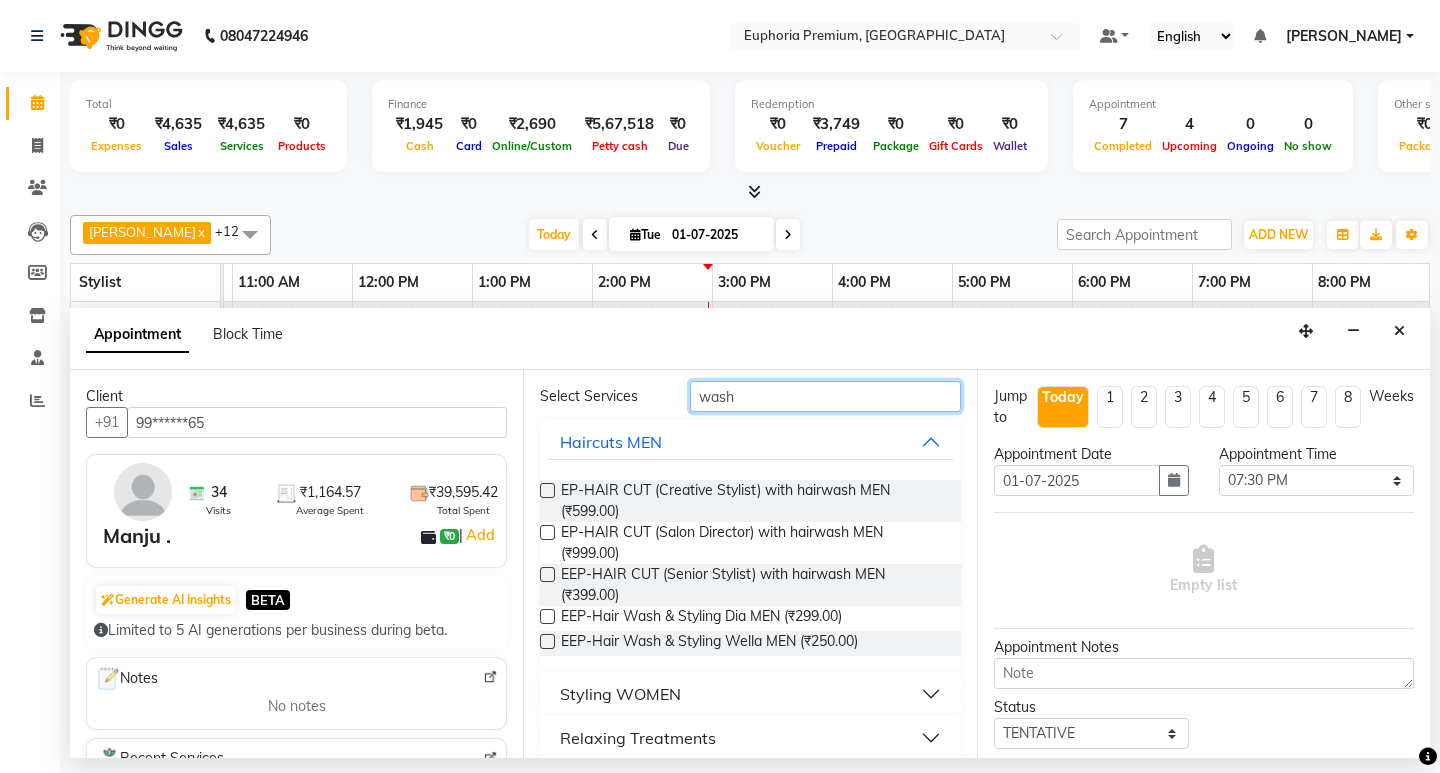 scroll, scrollTop: 91, scrollLeft: 0, axis: vertical 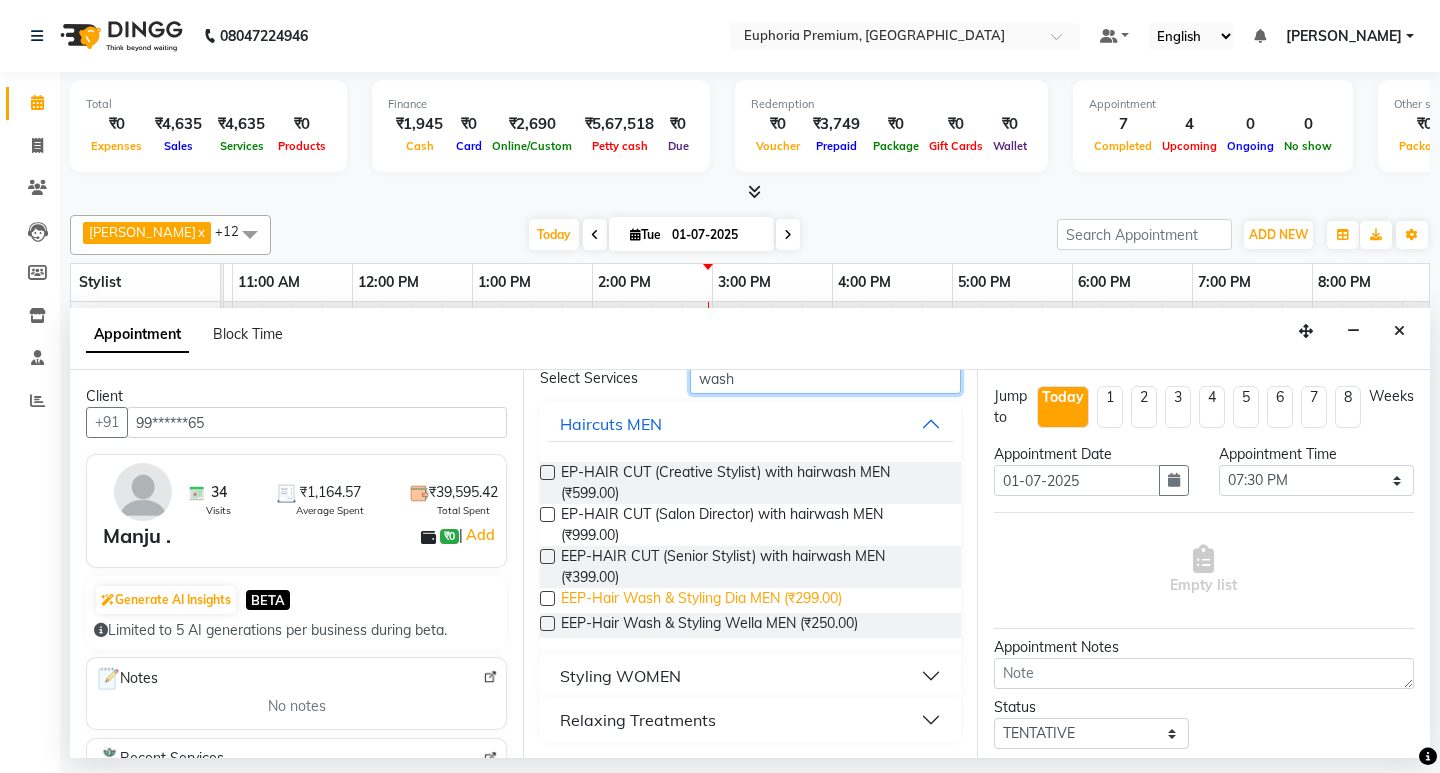 type on "wash" 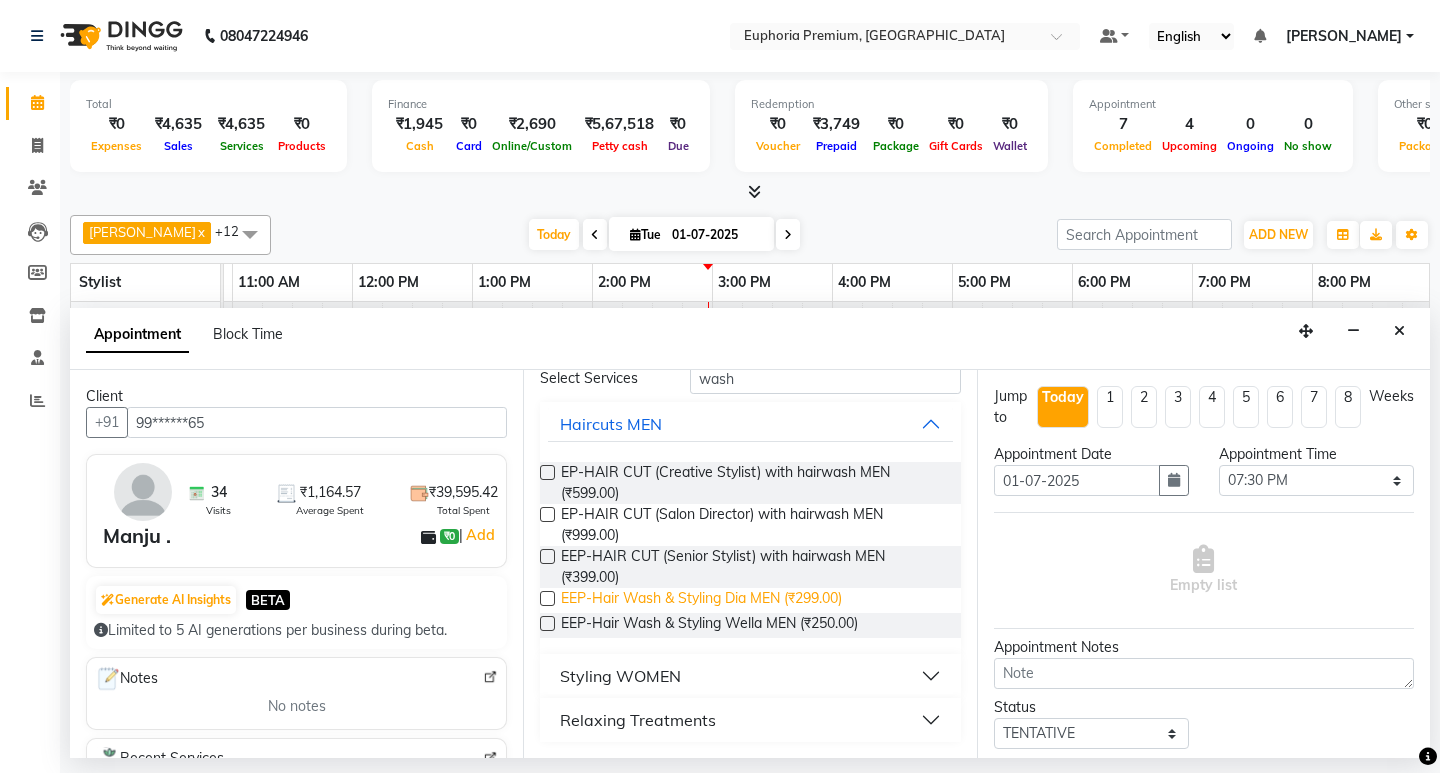 click on "EEP-Hair Wash & Styling Dia MEN (₹299.00)" at bounding box center (701, 600) 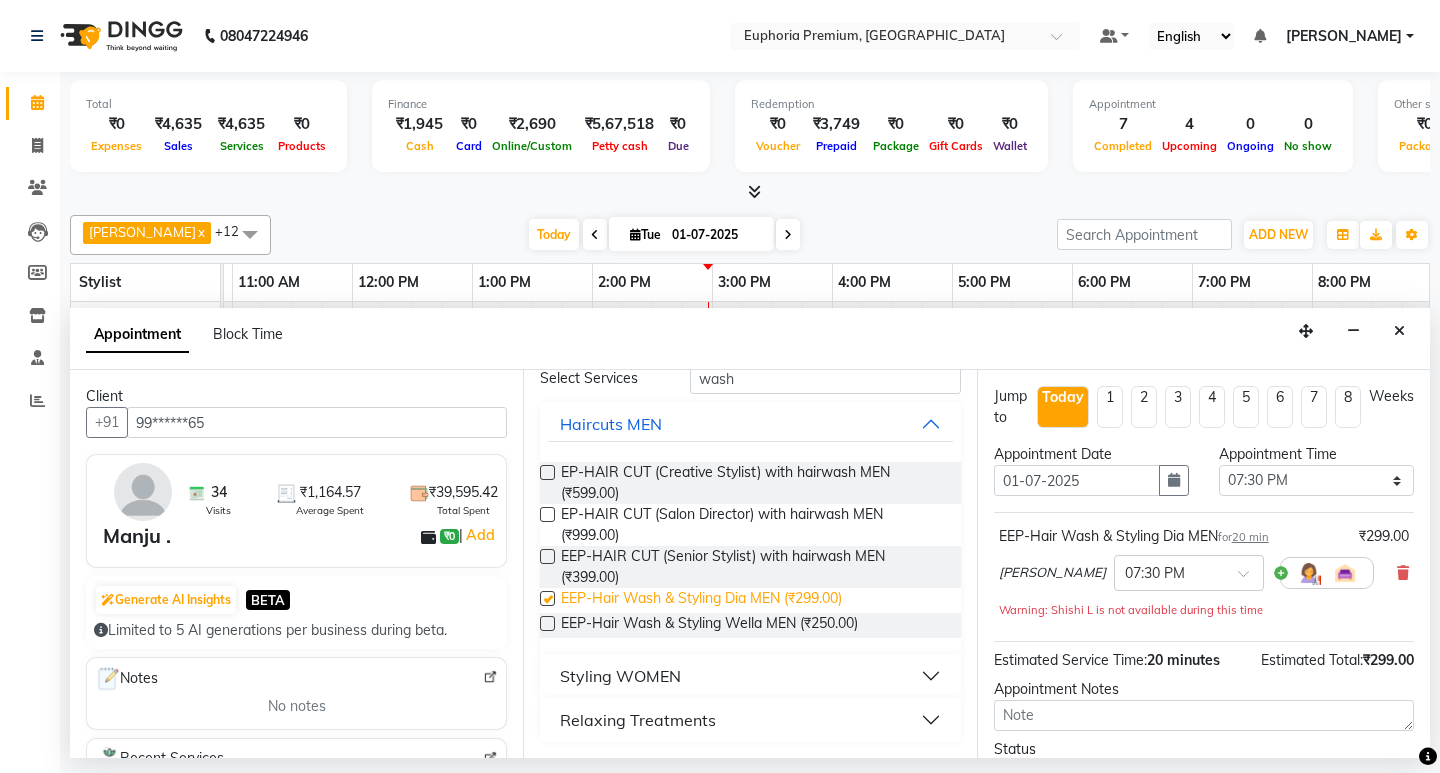 checkbox on "false" 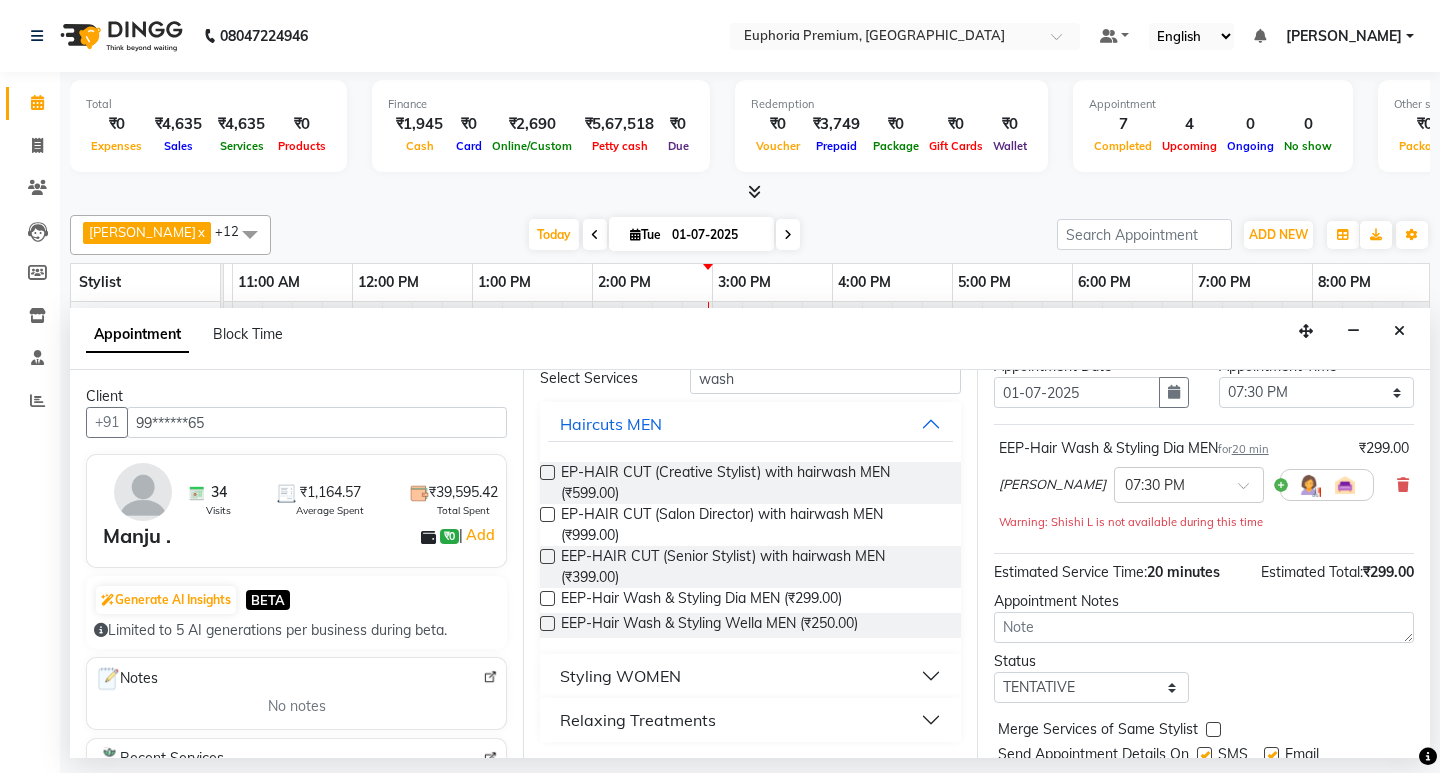 scroll, scrollTop: 159, scrollLeft: 0, axis: vertical 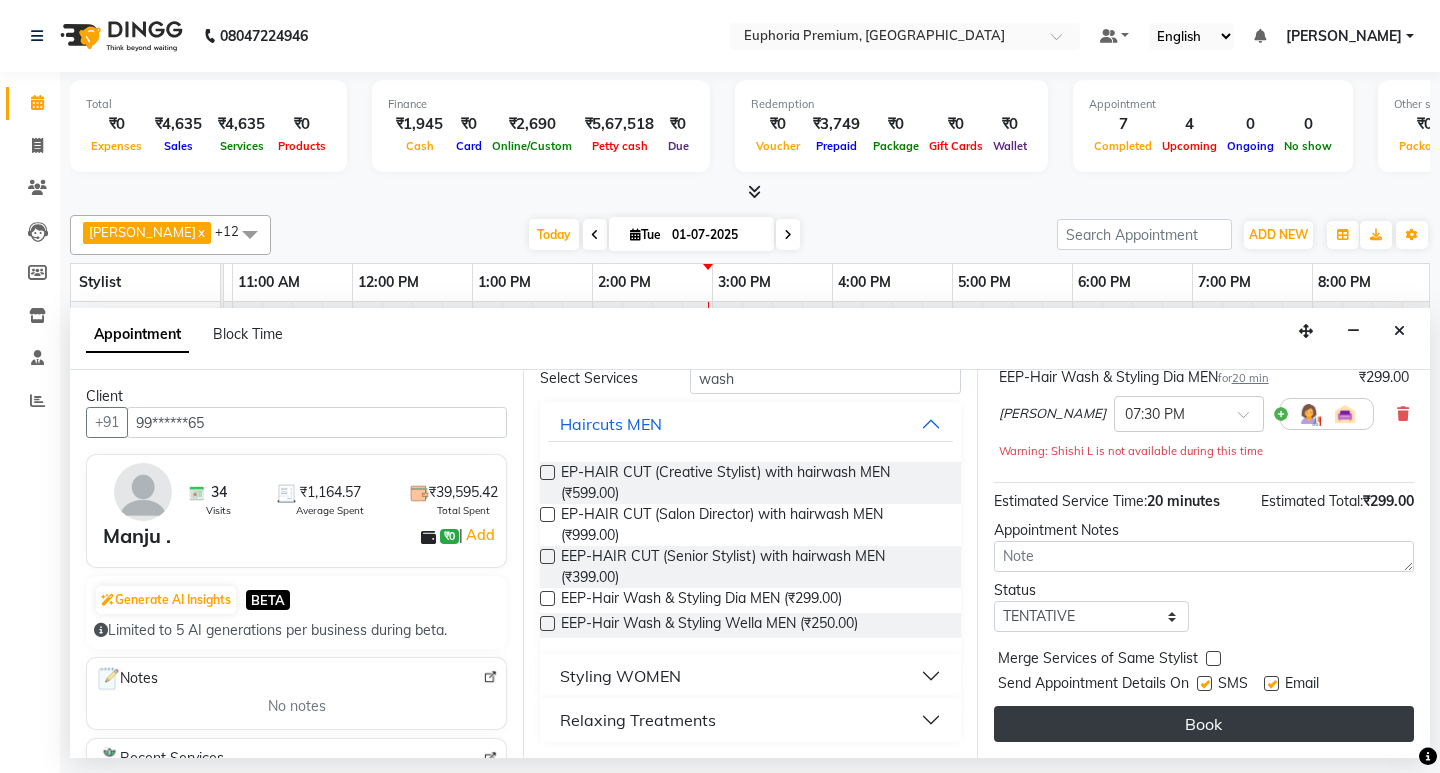 click on "Book" at bounding box center [1204, 724] 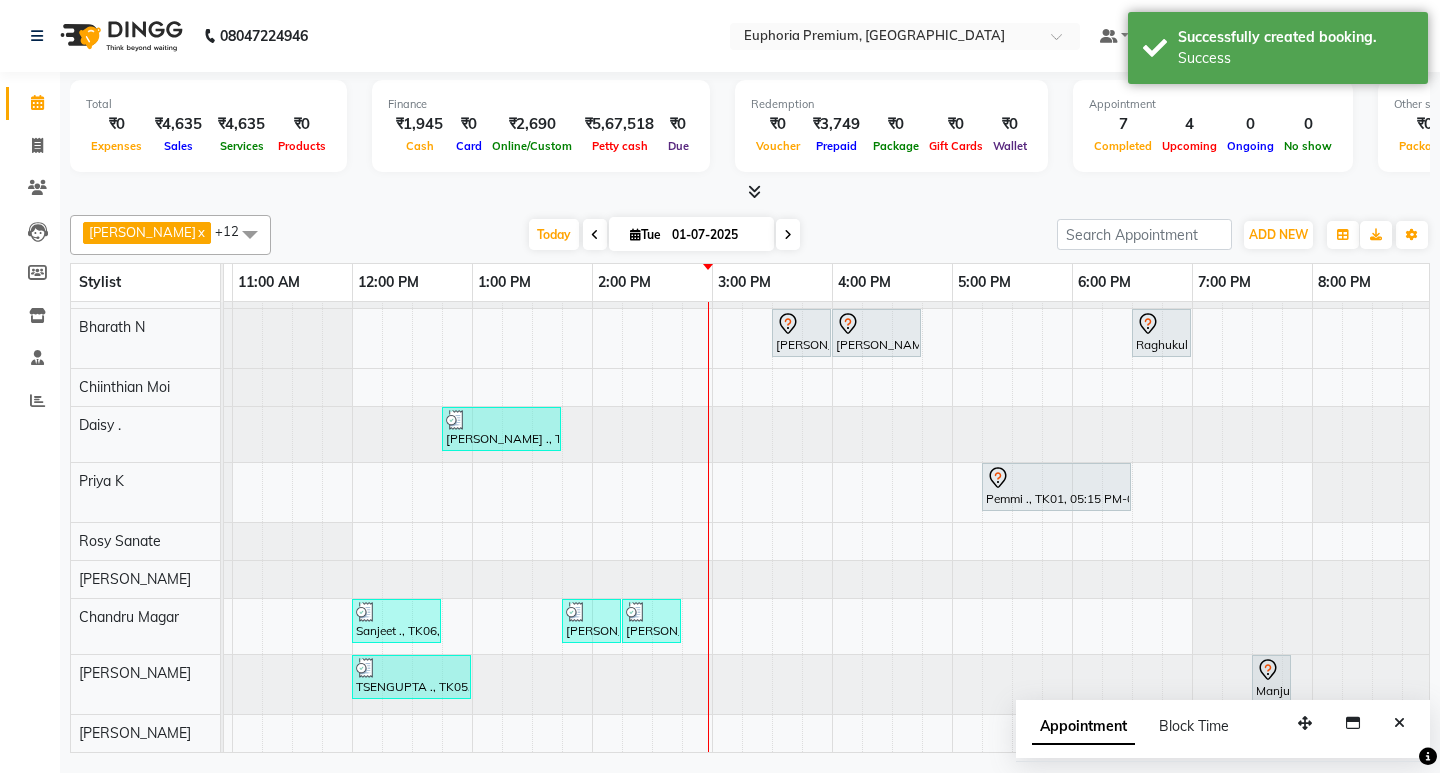 scroll, scrollTop: 196, scrollLeft: 352, axis: both 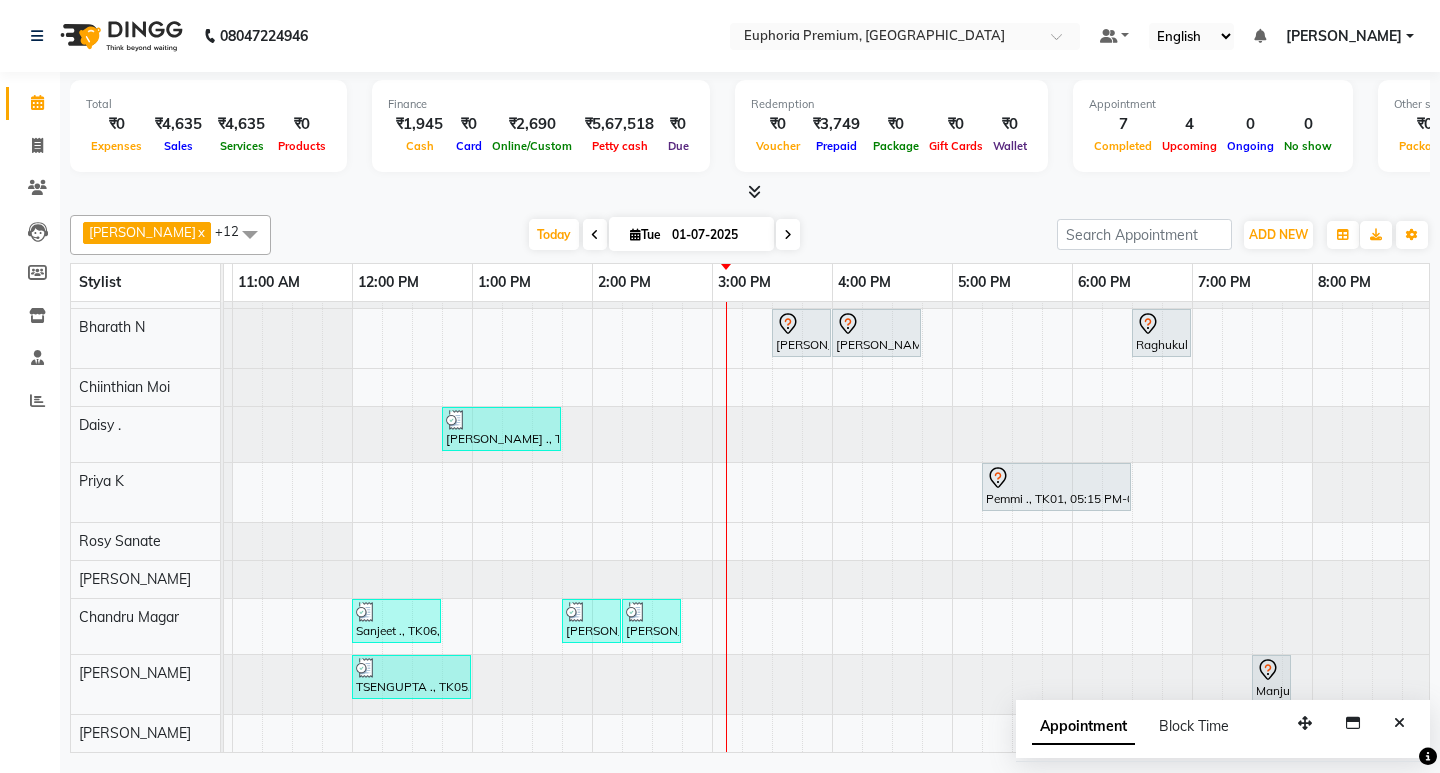 click on "01-07-2025" at bounding box center (716, 235) 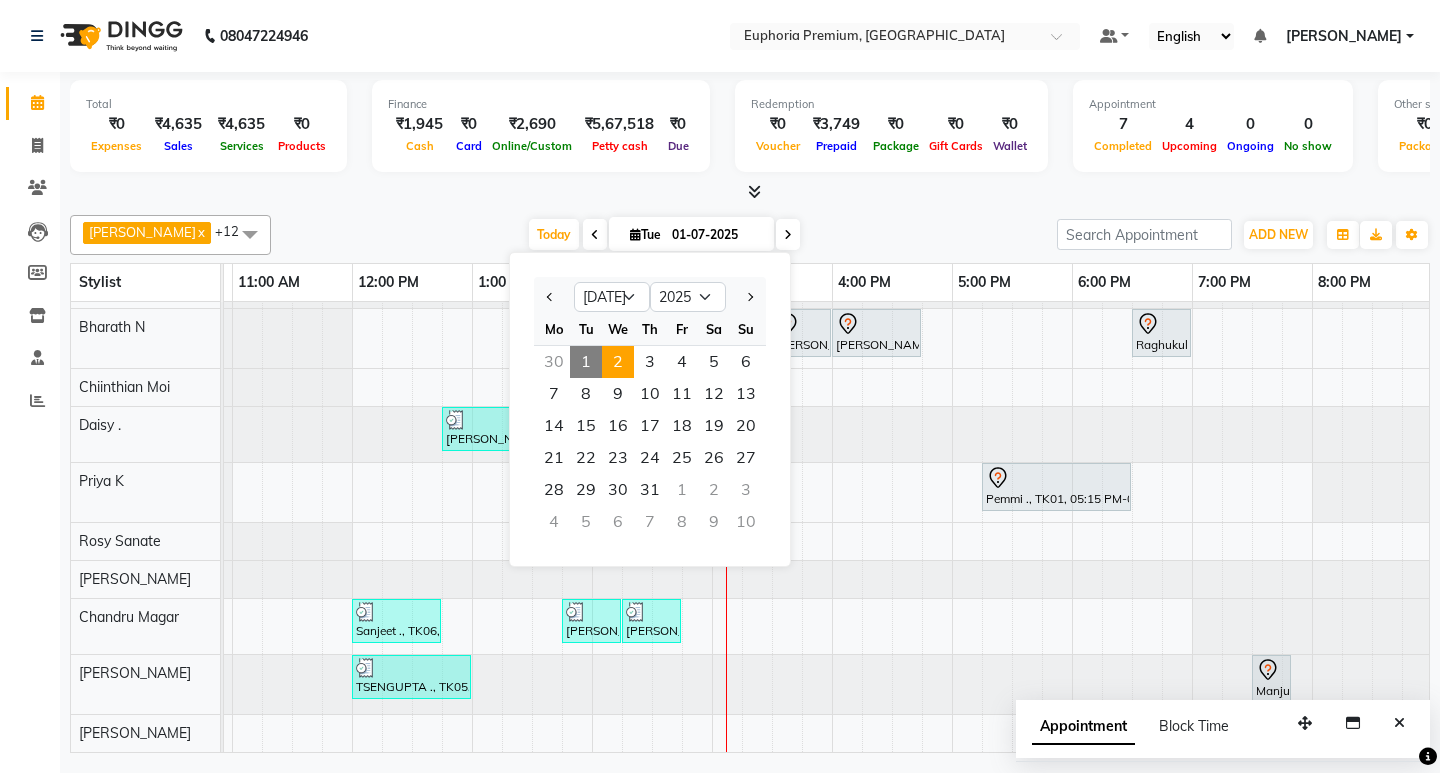 click on "2" at bounding box center (618, 362) 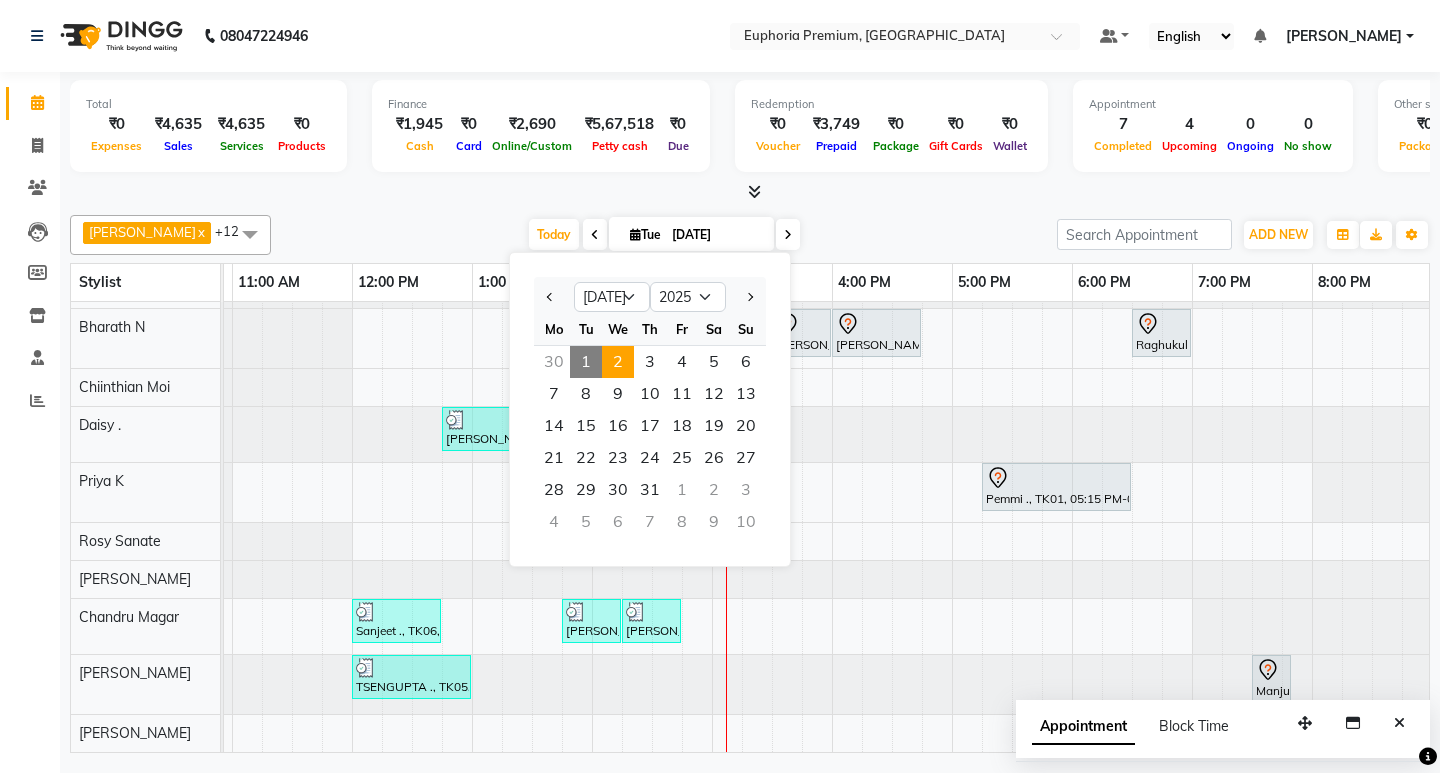 scroll, scrollTop: 0, scrollLeft: 0, axis: both 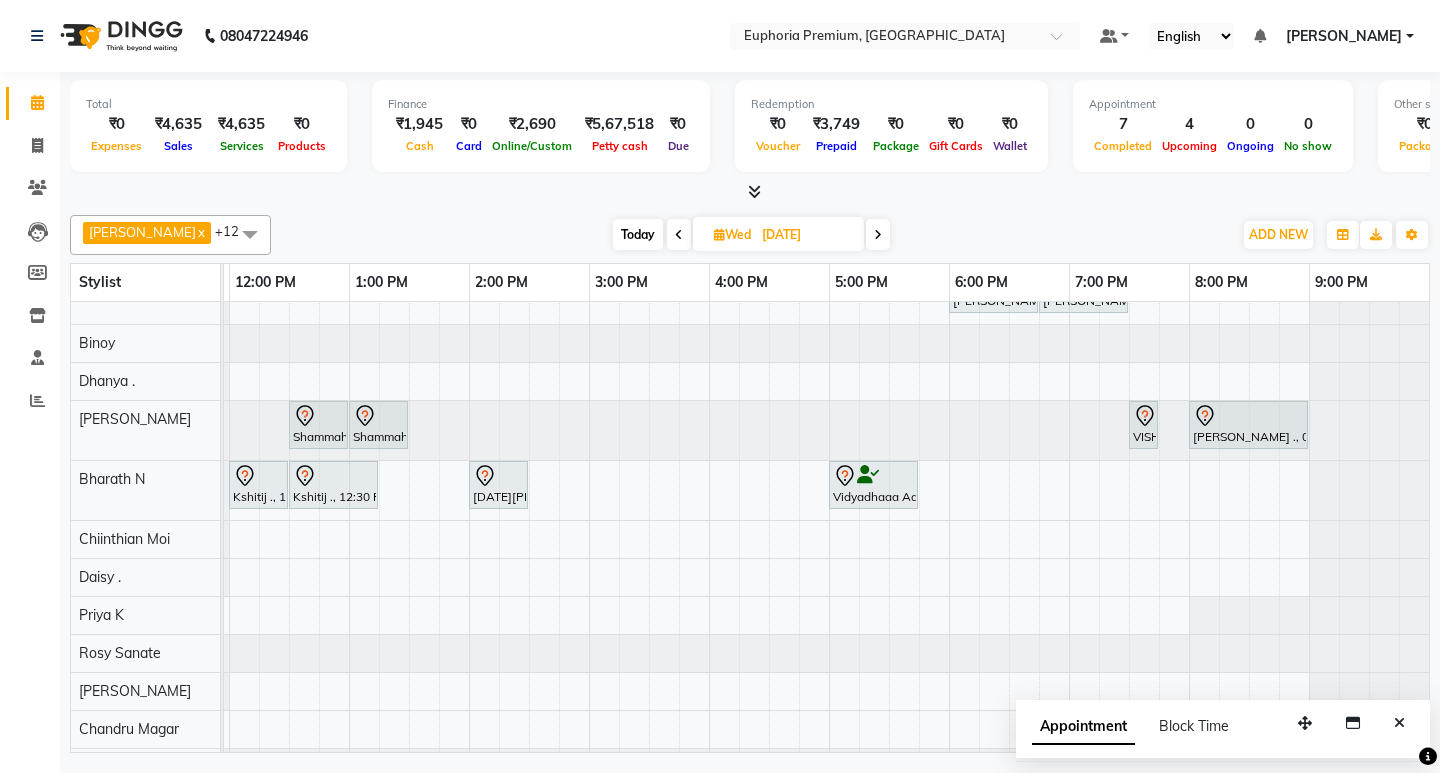 click at bounding box center (250, 234) 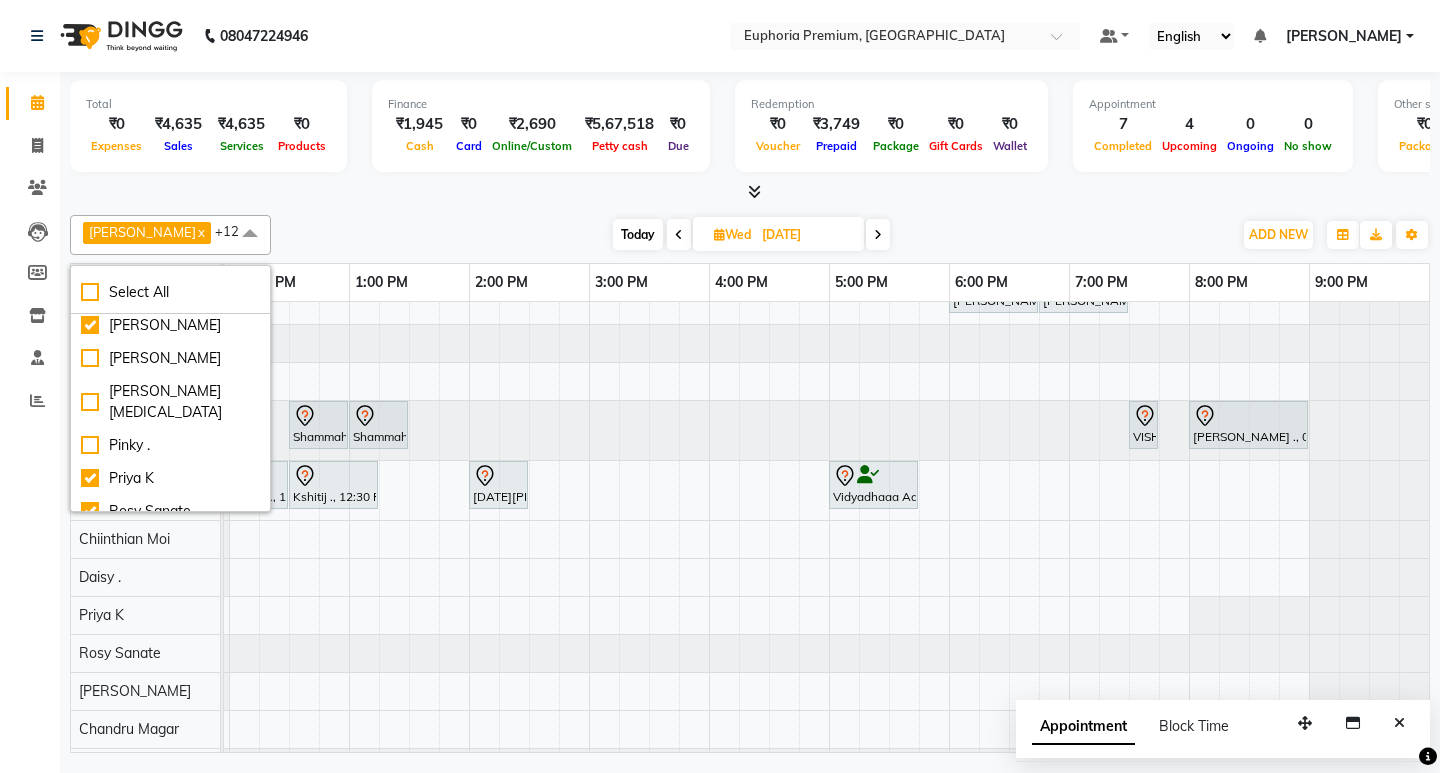 scroll, scrollTop: 610, scrollLeft: 0, axis: vertical 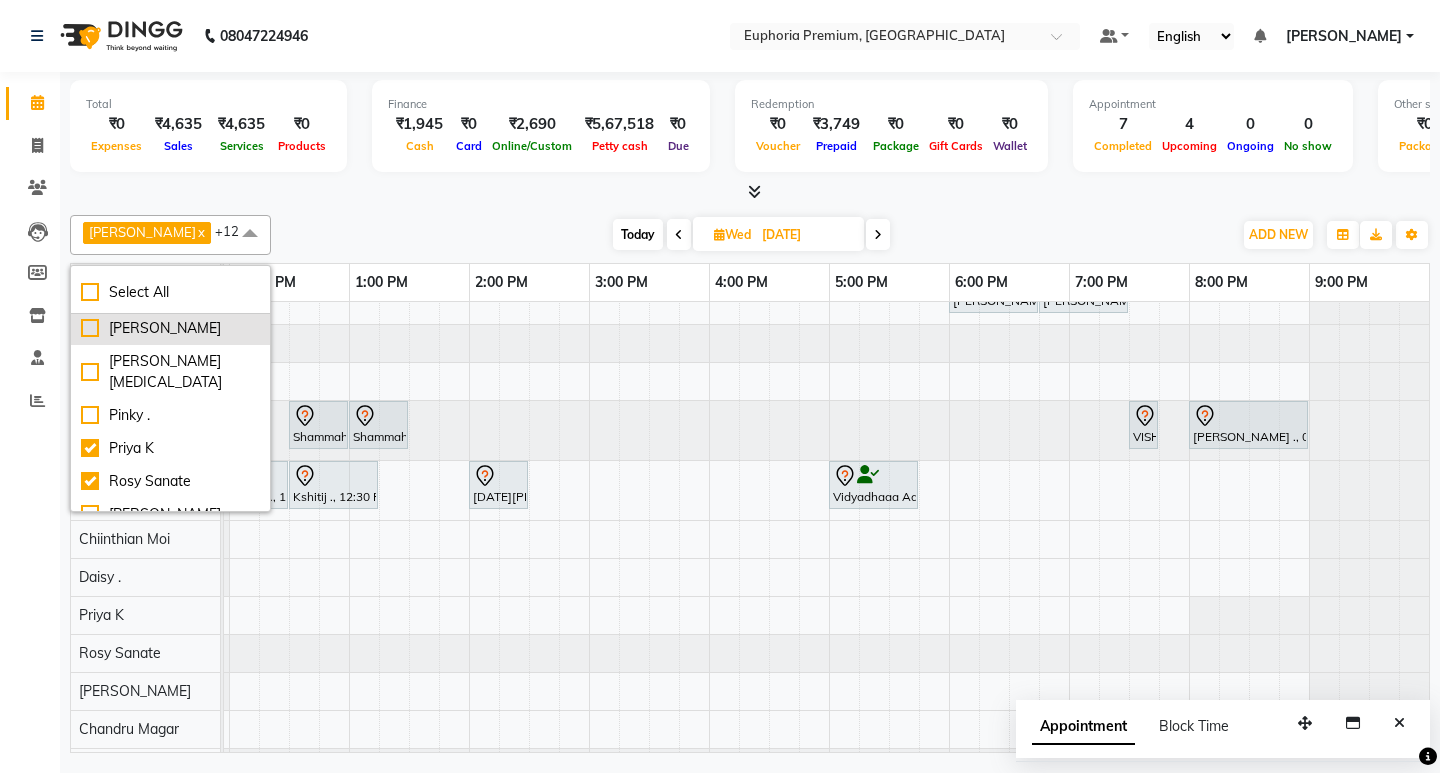 click on "Maria Hamsa" at bounding box center (170, 328) 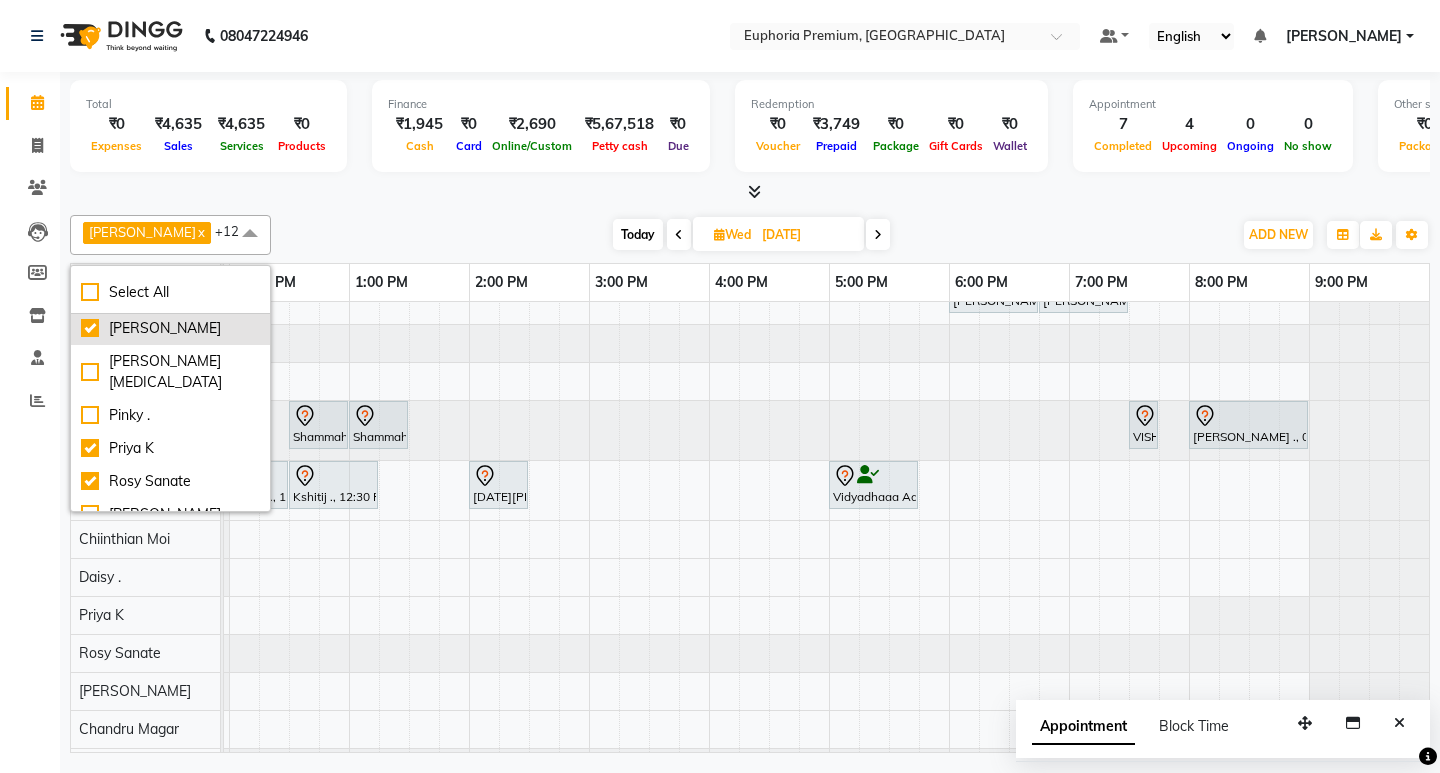 checkbox on "true" 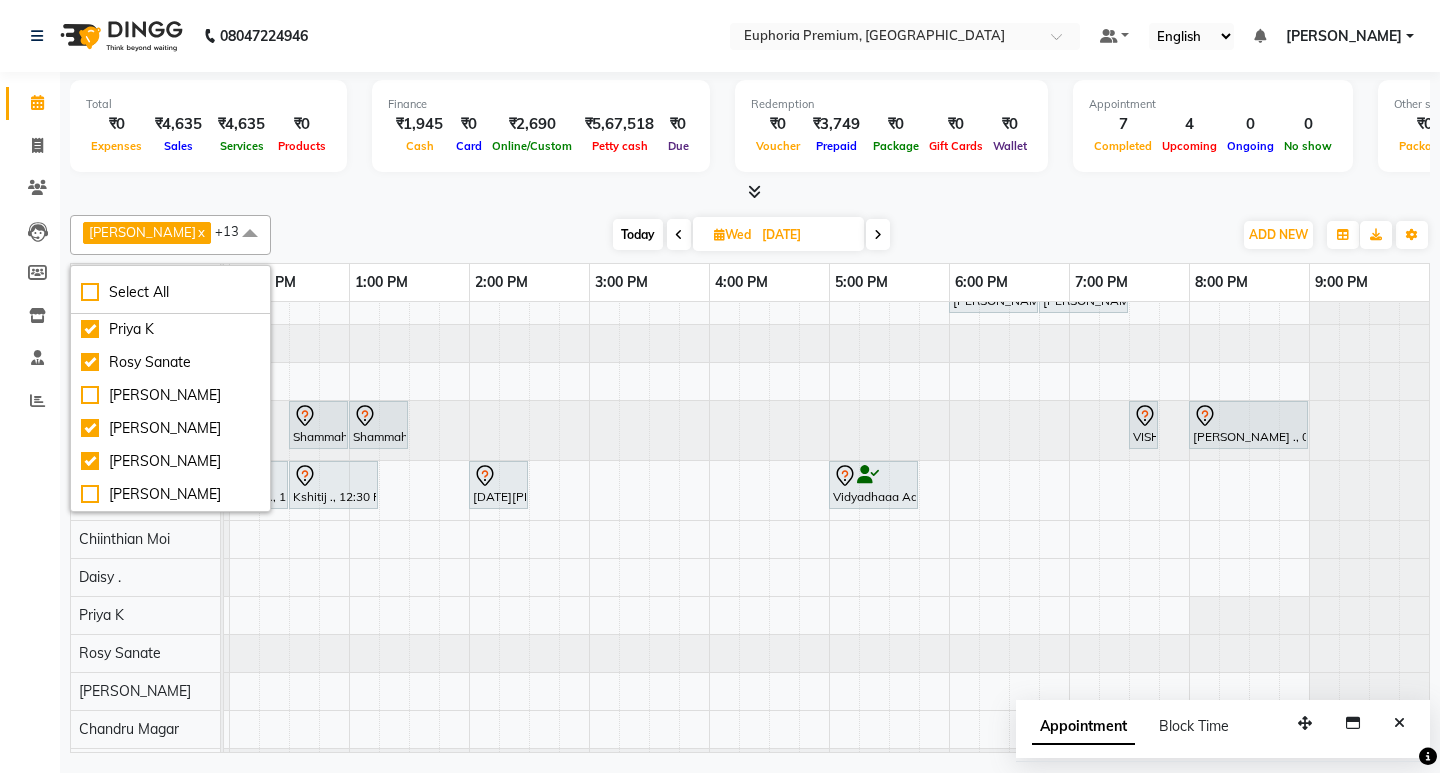 scroll, scrollTop: 610, scrollLeft: 0, axis: vertical 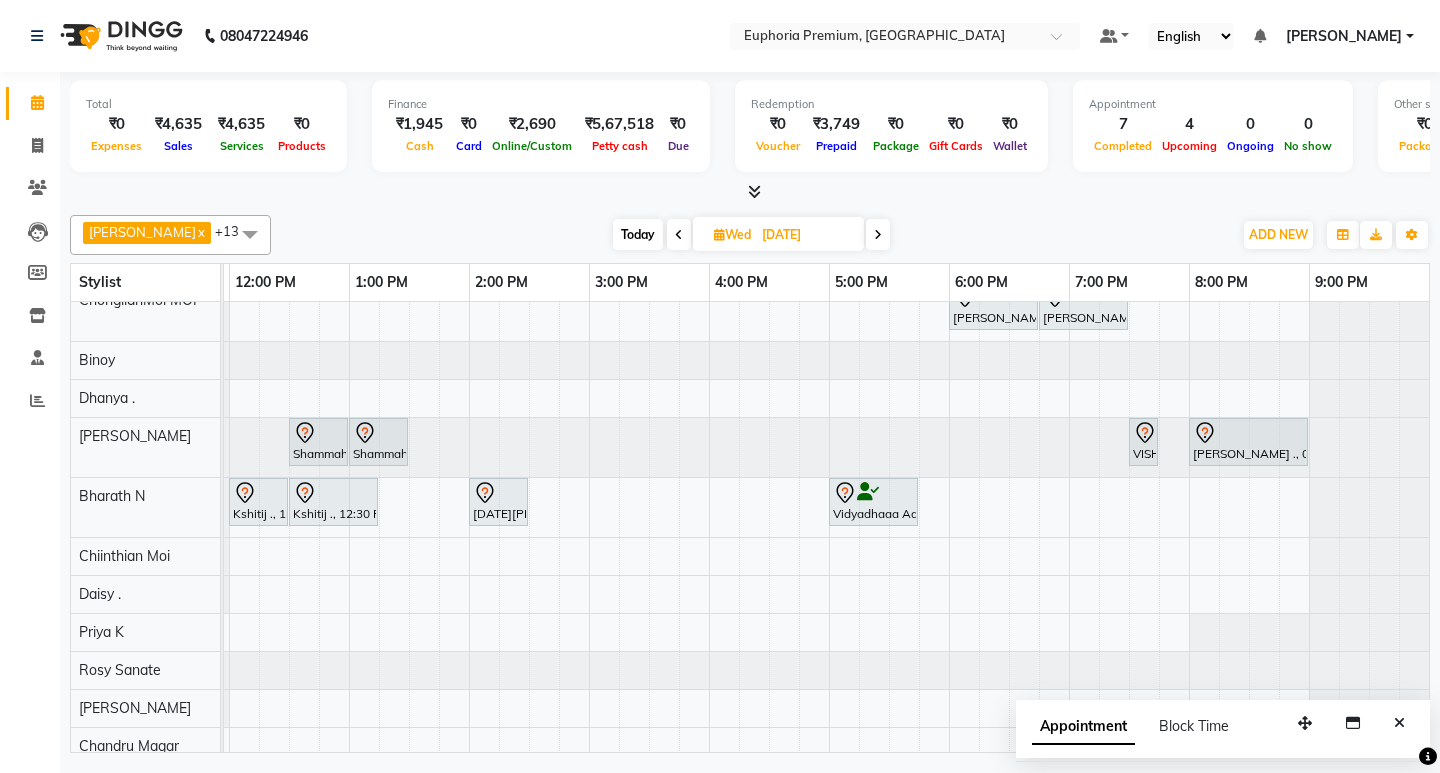 click at bounding box center (-251, 447) 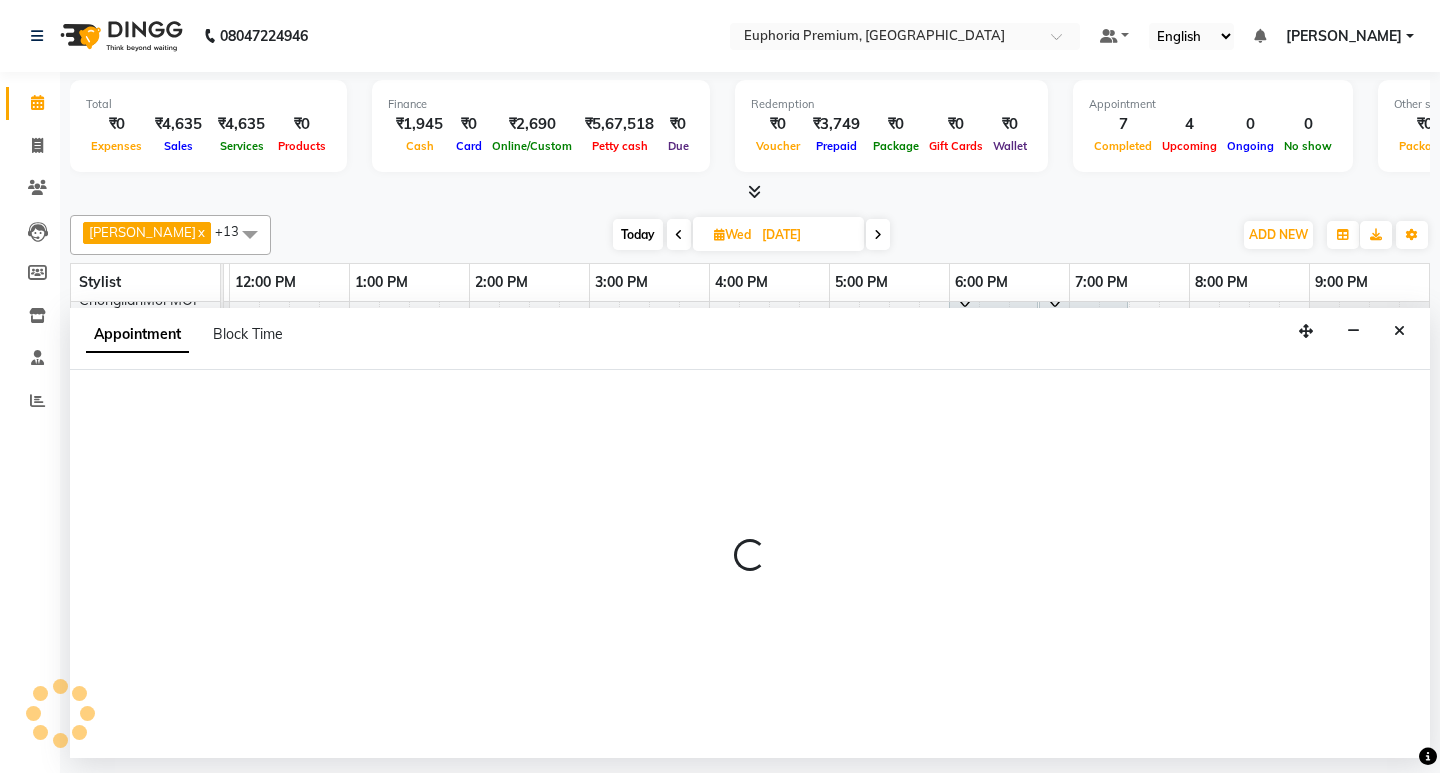 select on "71609" 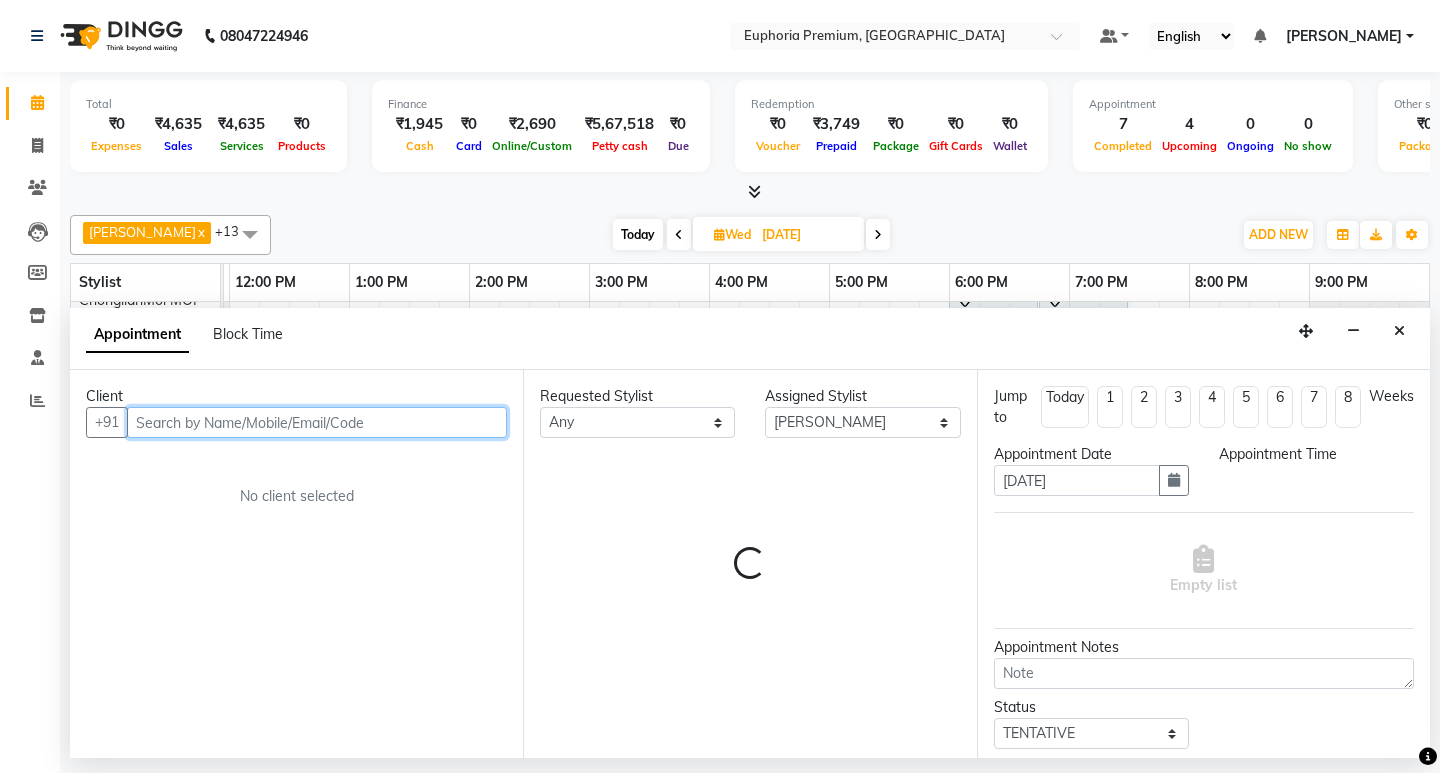 select on "1095" 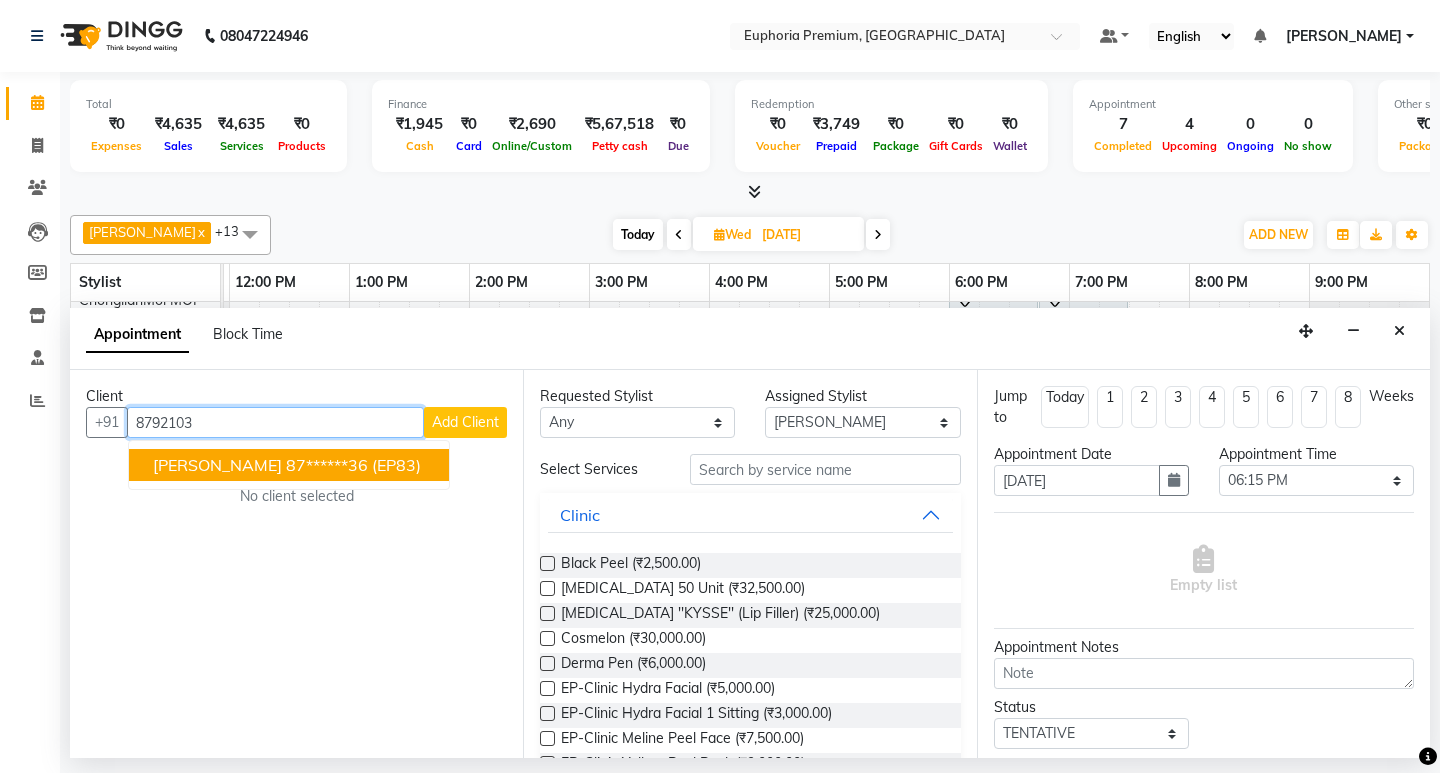 click on "Akshatha N ." at bounding box center [217, 465] 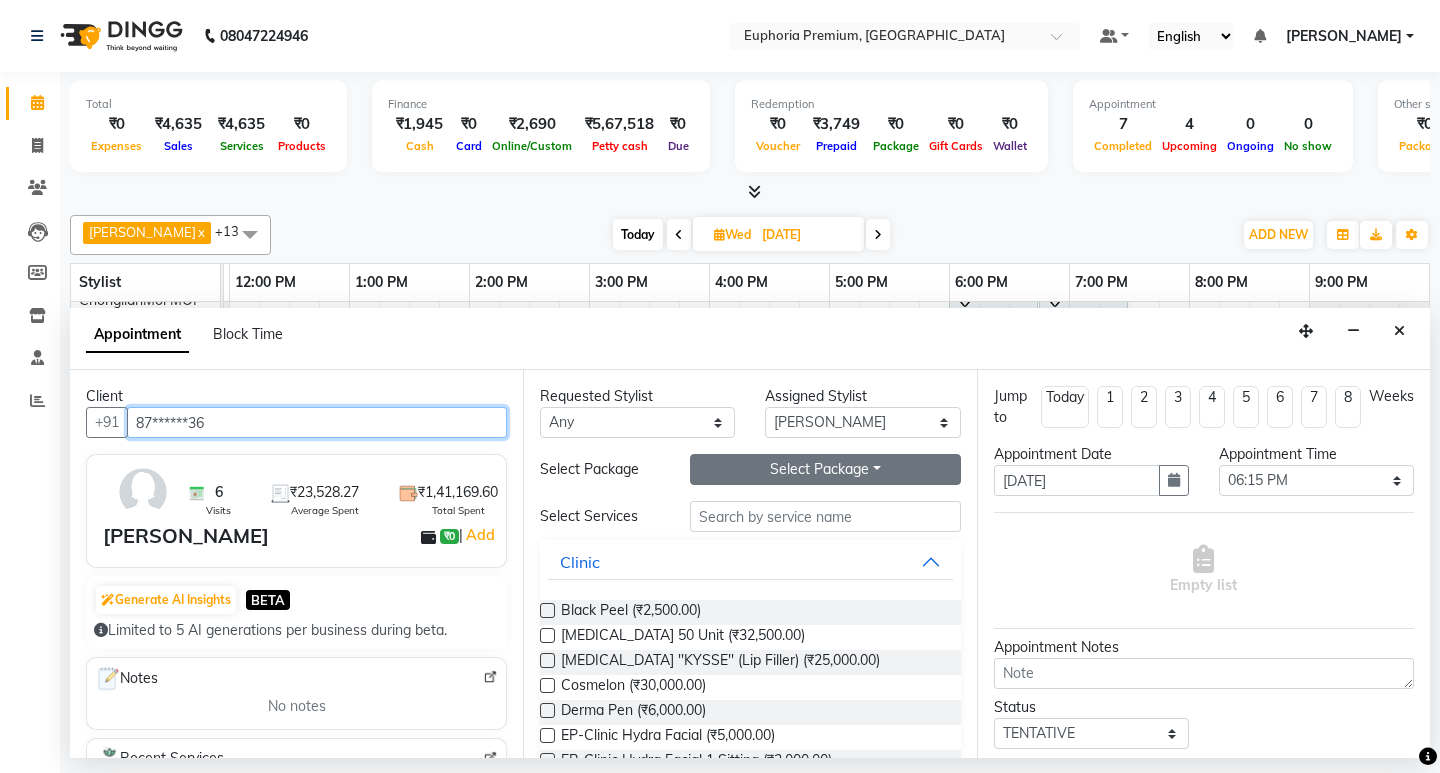 type on "87******36" 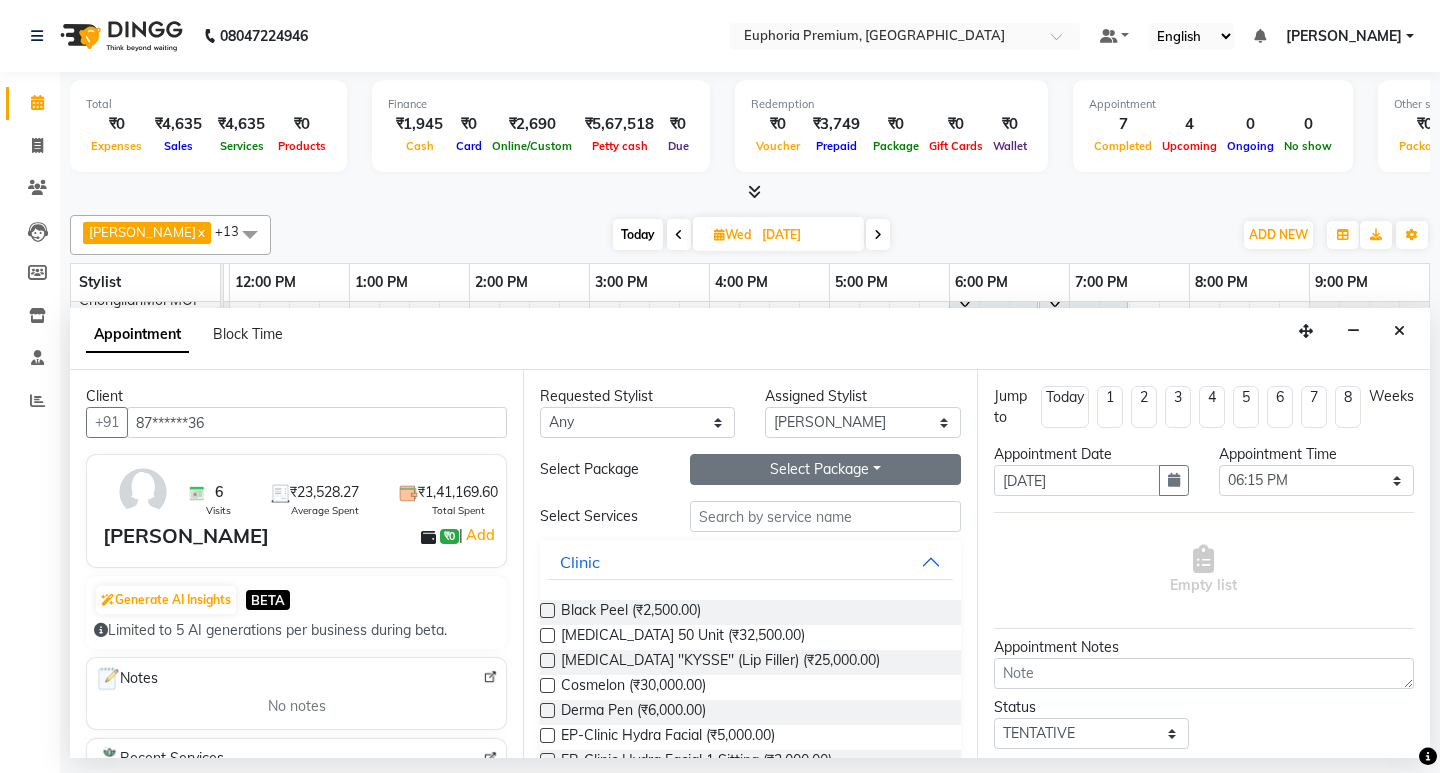 click on "Select Package  Toggle Dropdown" at bounding box center (825, 469) 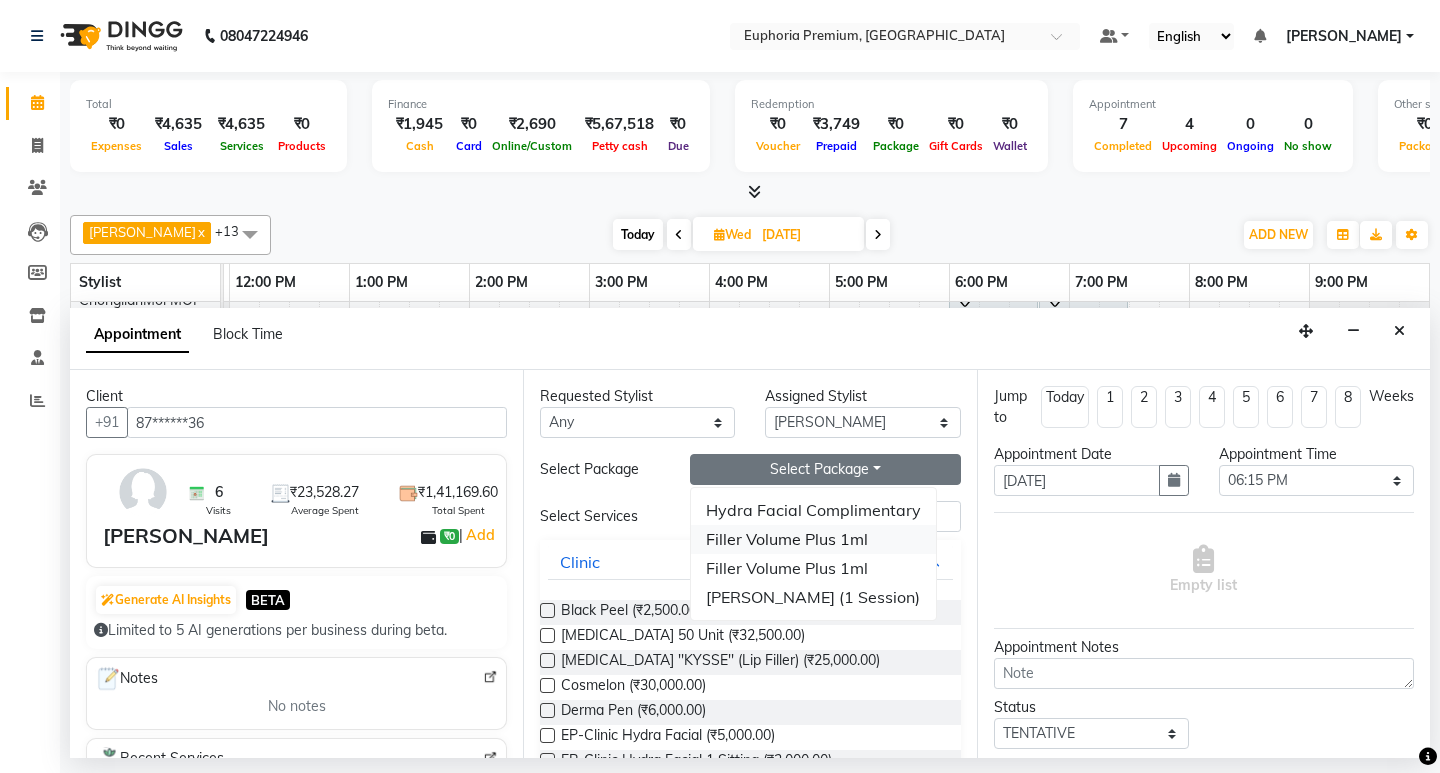 click on "Filler Volume Plus 1ml" at bounding box center [813, 539] 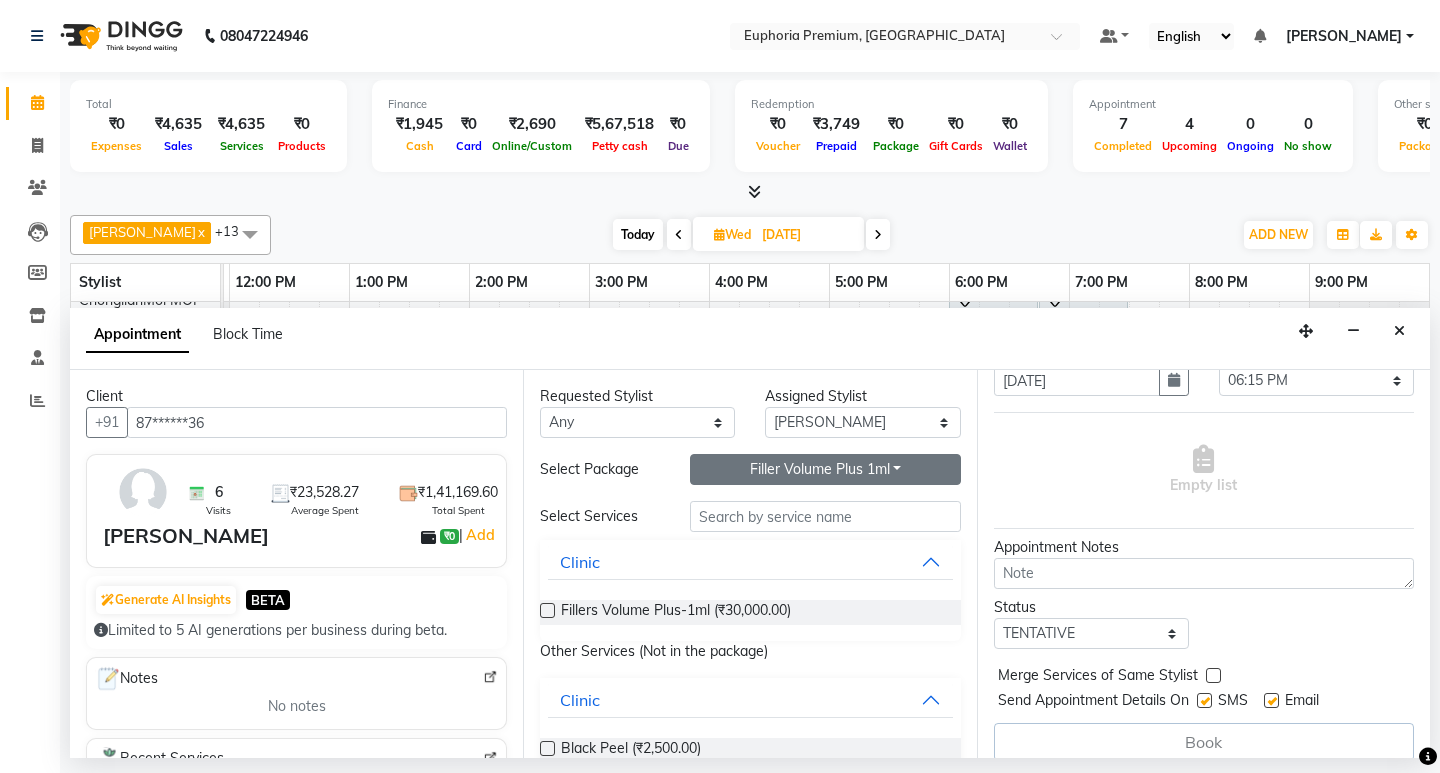 click on "Filler Volume Plus 1ml" at bounding box center (825, 469) 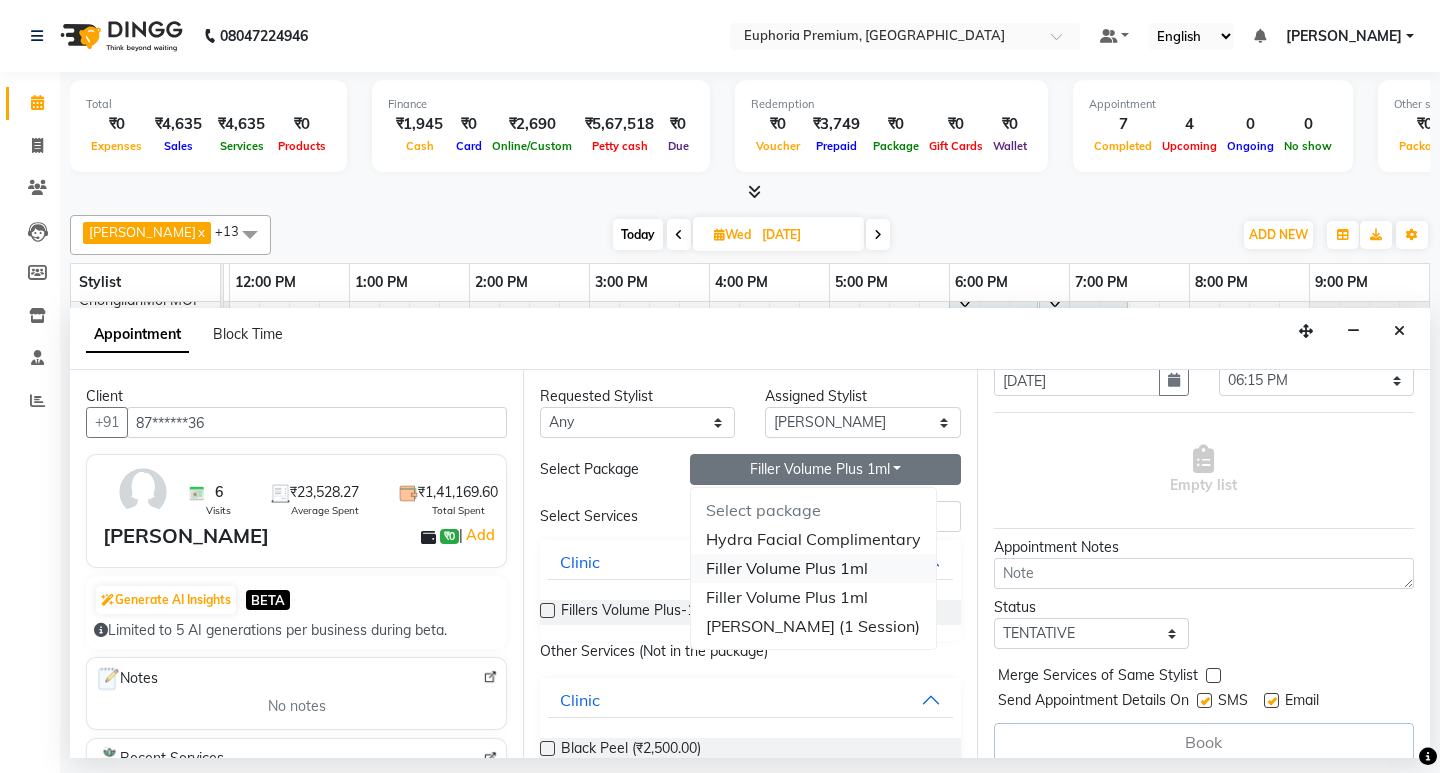 click on "Filler Volume Plus 1ml" at bounding box center [813, 568] 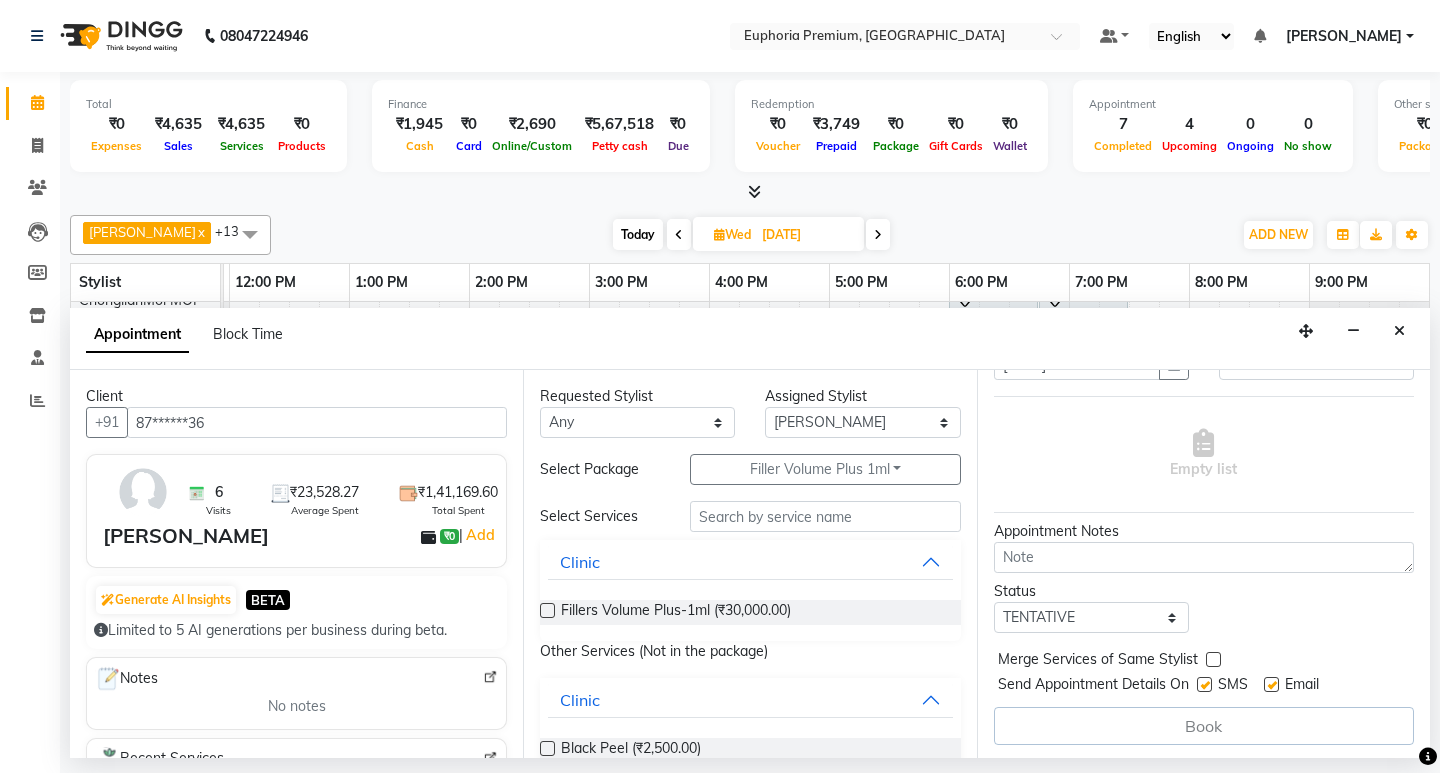 scroll, scrollTop: 119, scrollLeft: 0, axis: vertical 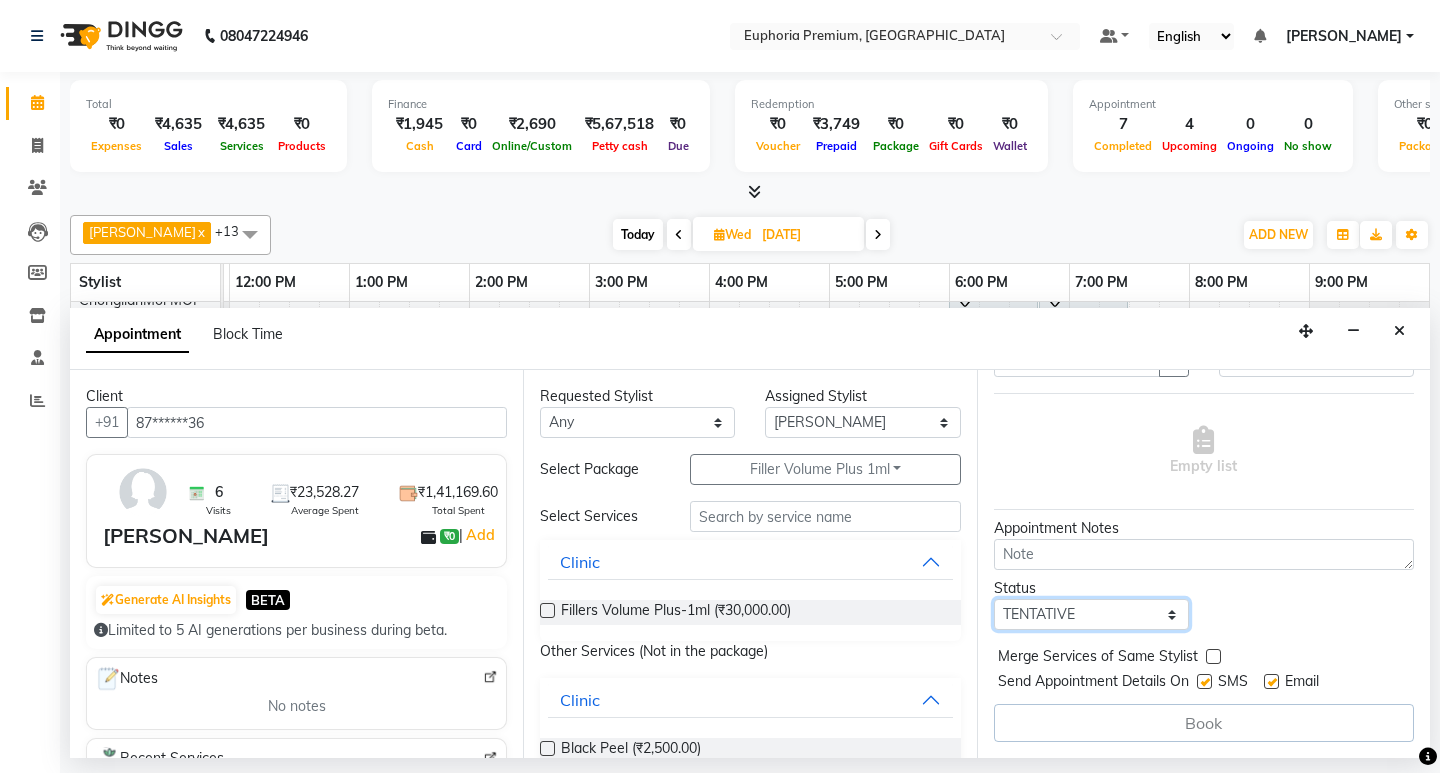 click on "Select TENTATIVE CONFIRM UPCOMING" at bounding box center [1091, 614] 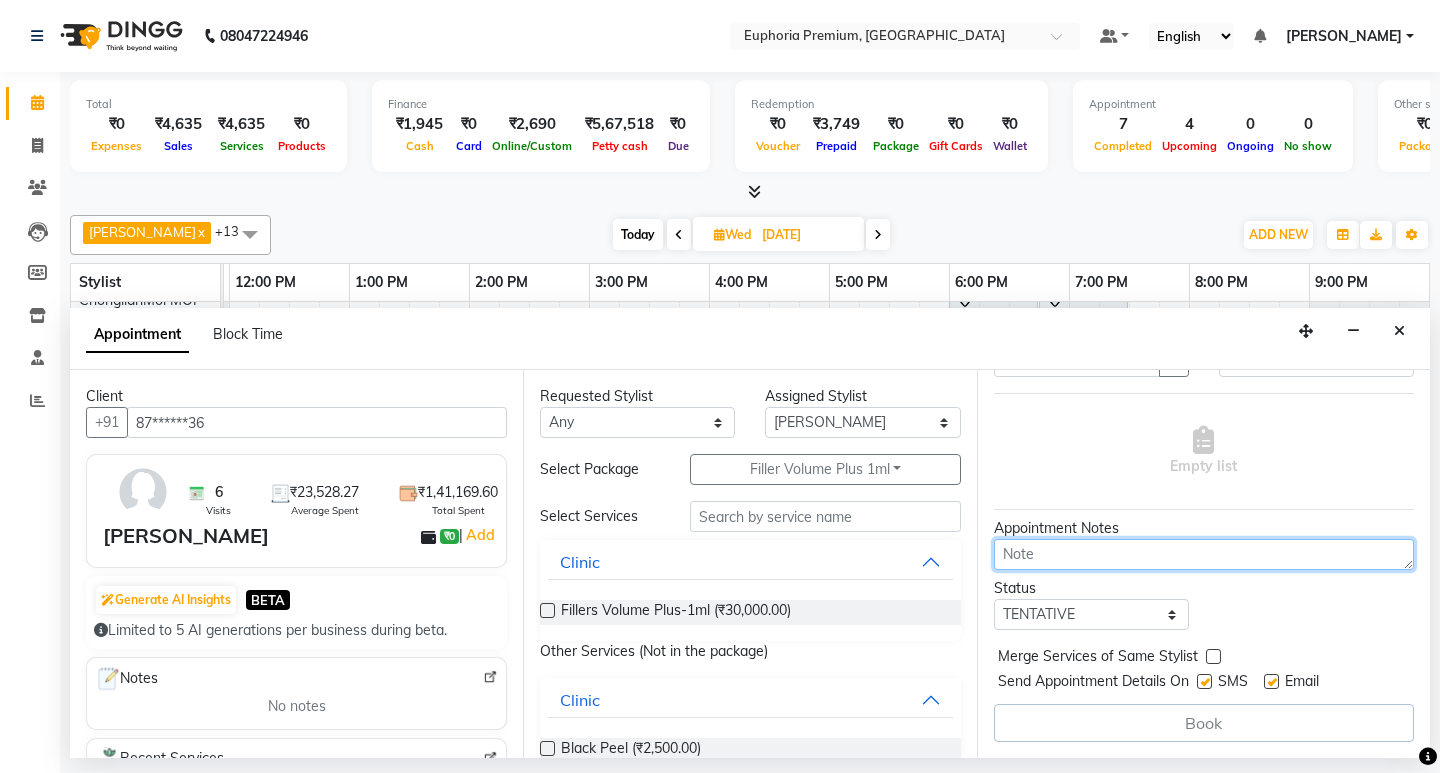 click at bounding box center (1204, 554) 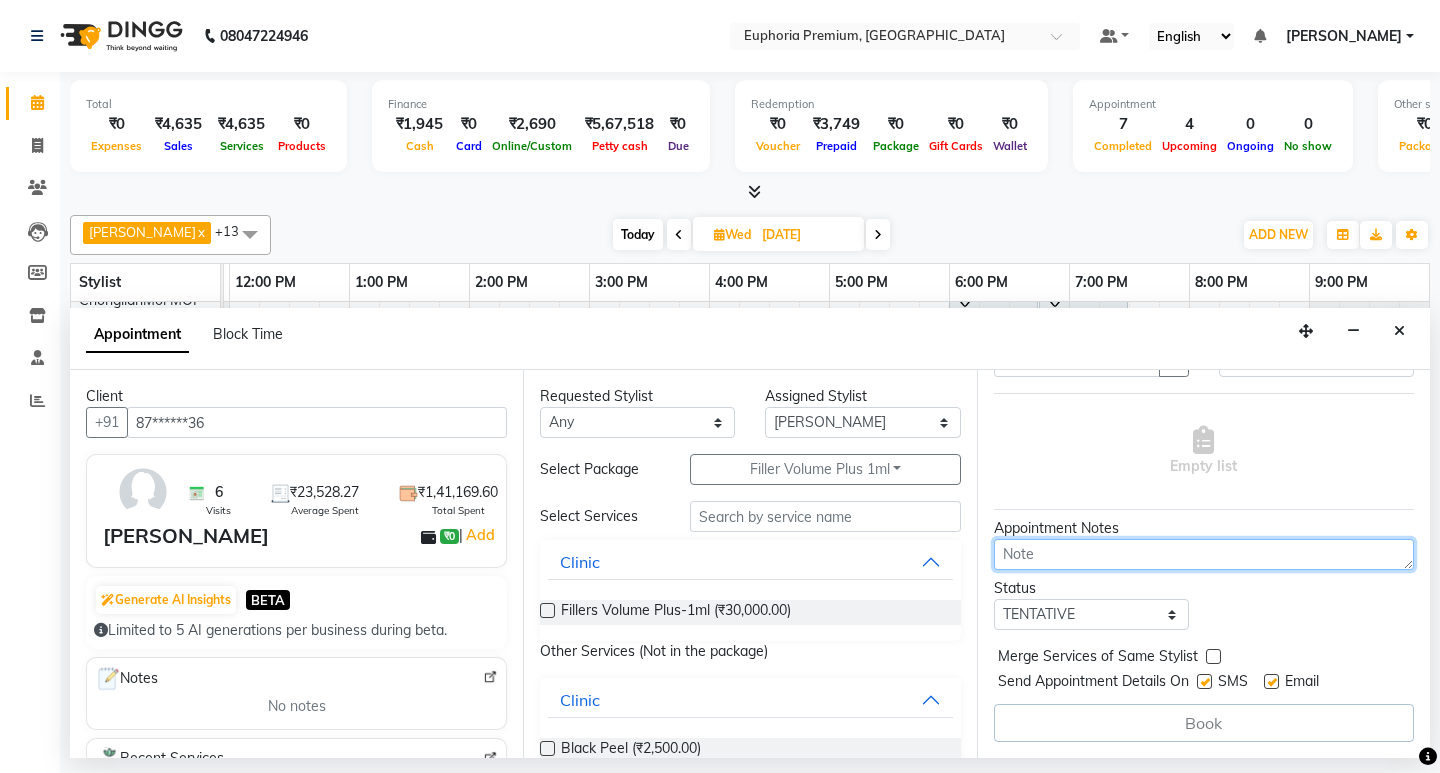 click at bounding box center [1204, 554] 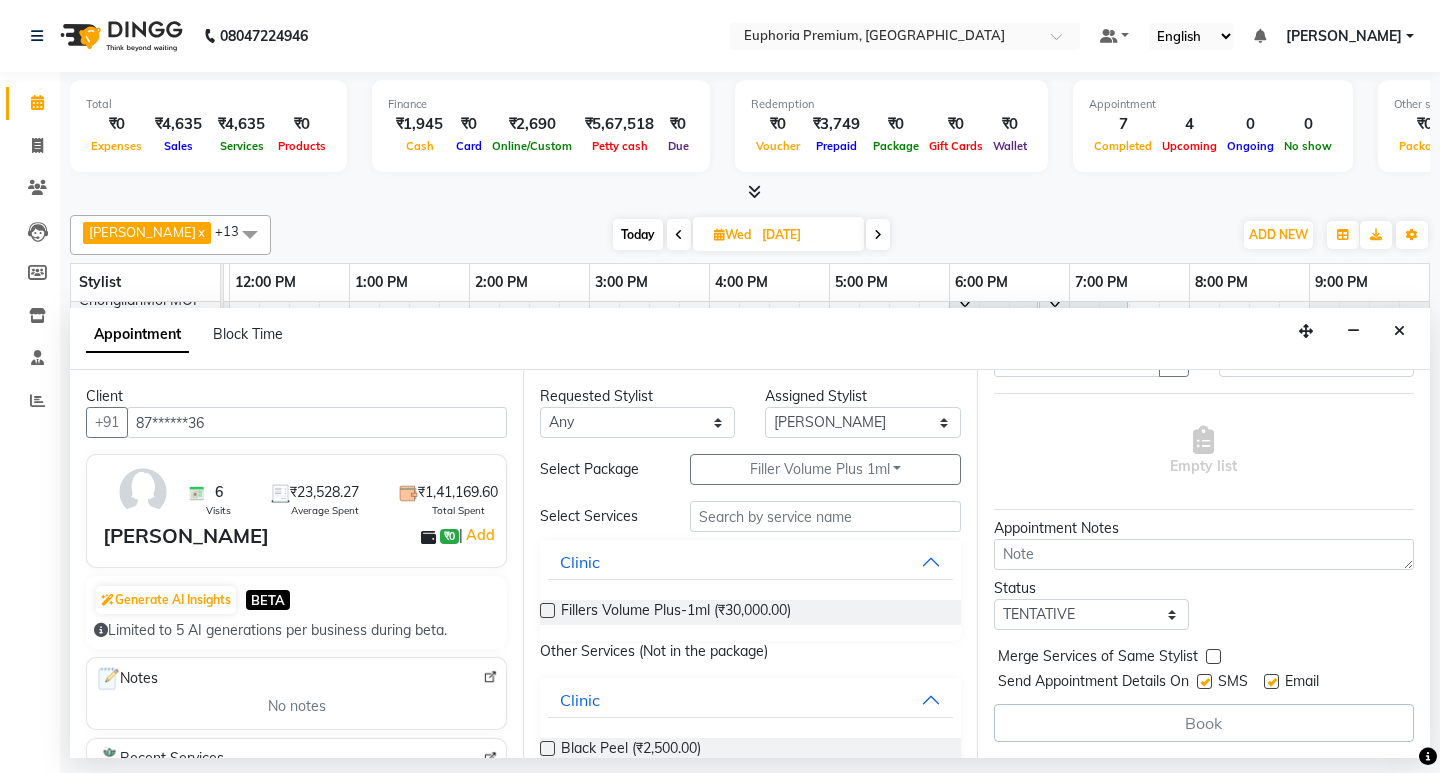 click on "Book" at bounding box center [1204, 723] 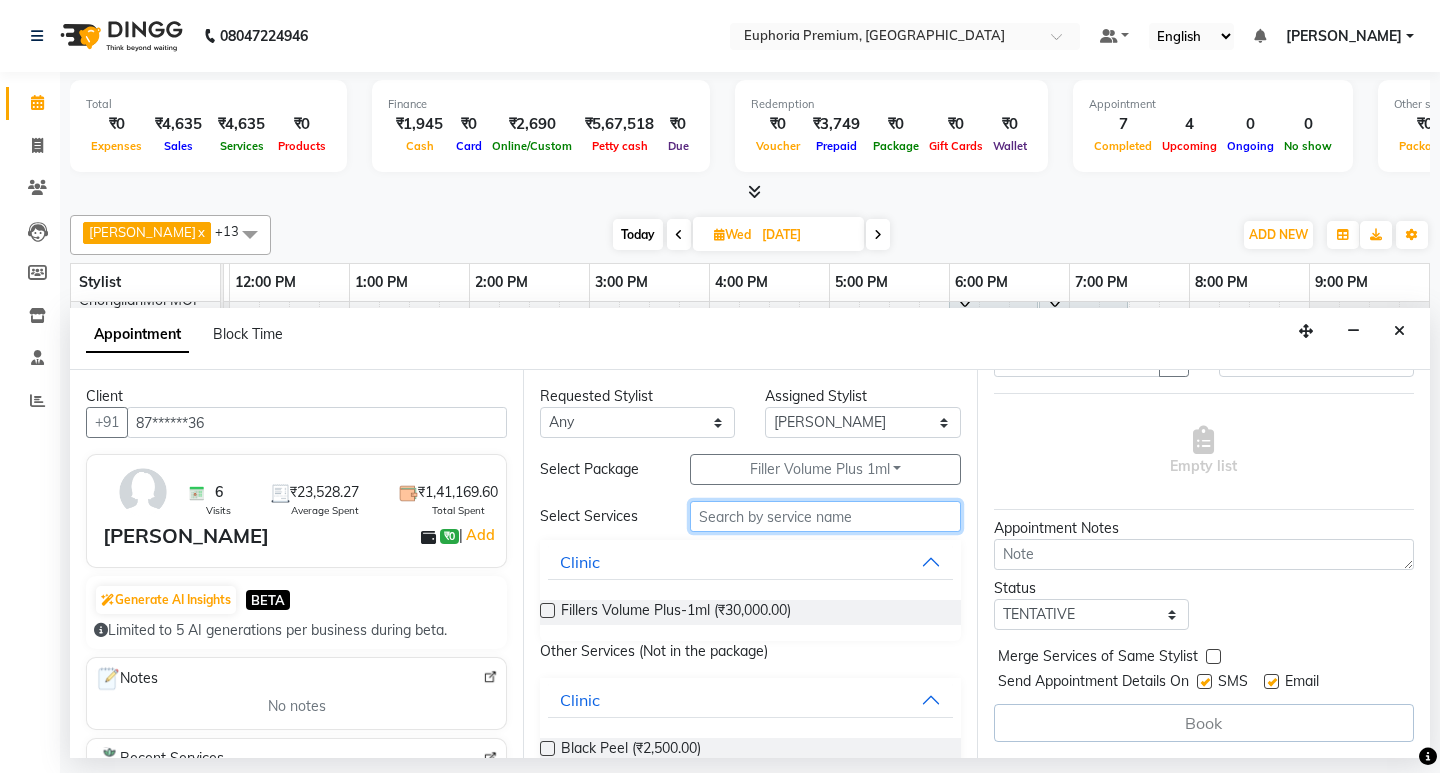 click at bounding box center (825, 516) 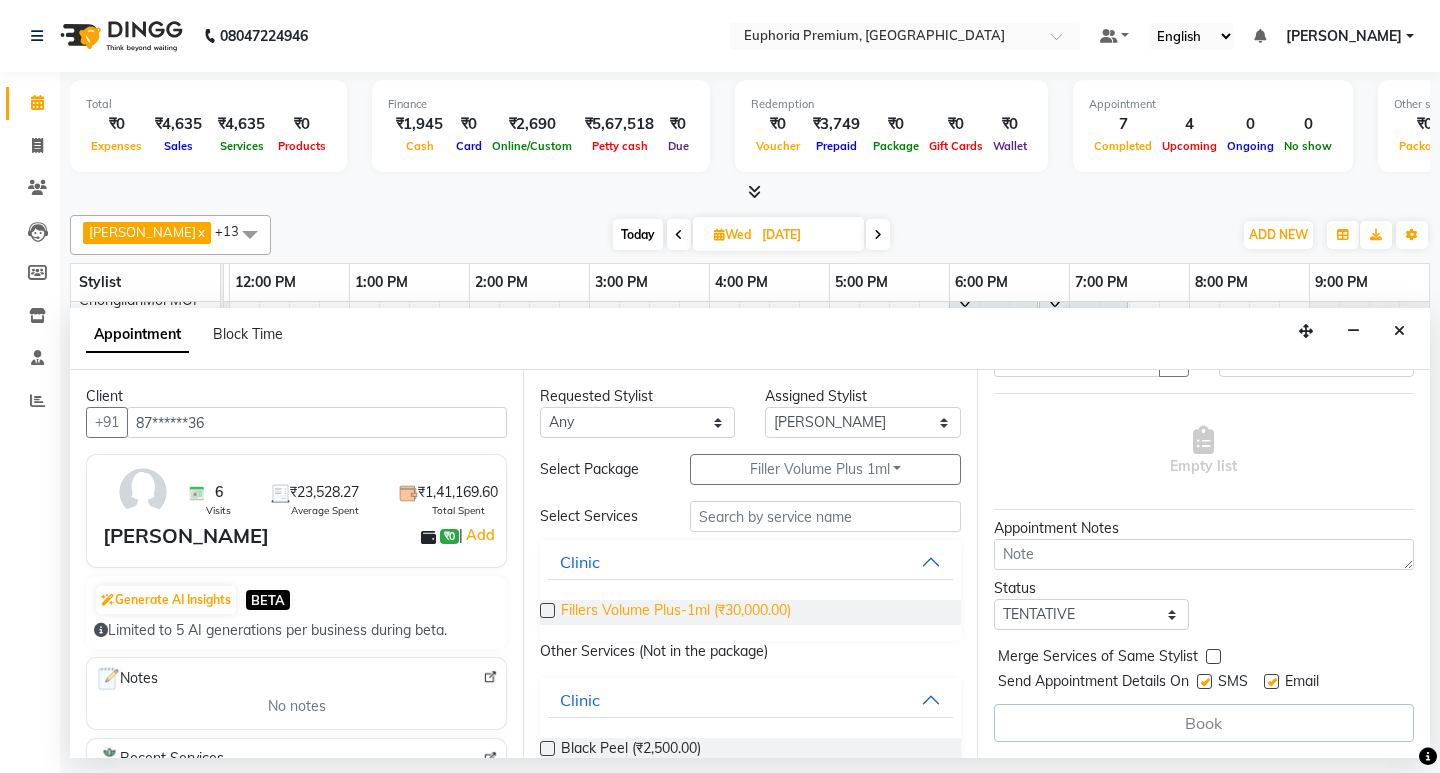 click on "Fillers Volume Plus-1ml (₹30,000.00)" at bounding box center (676, 612) 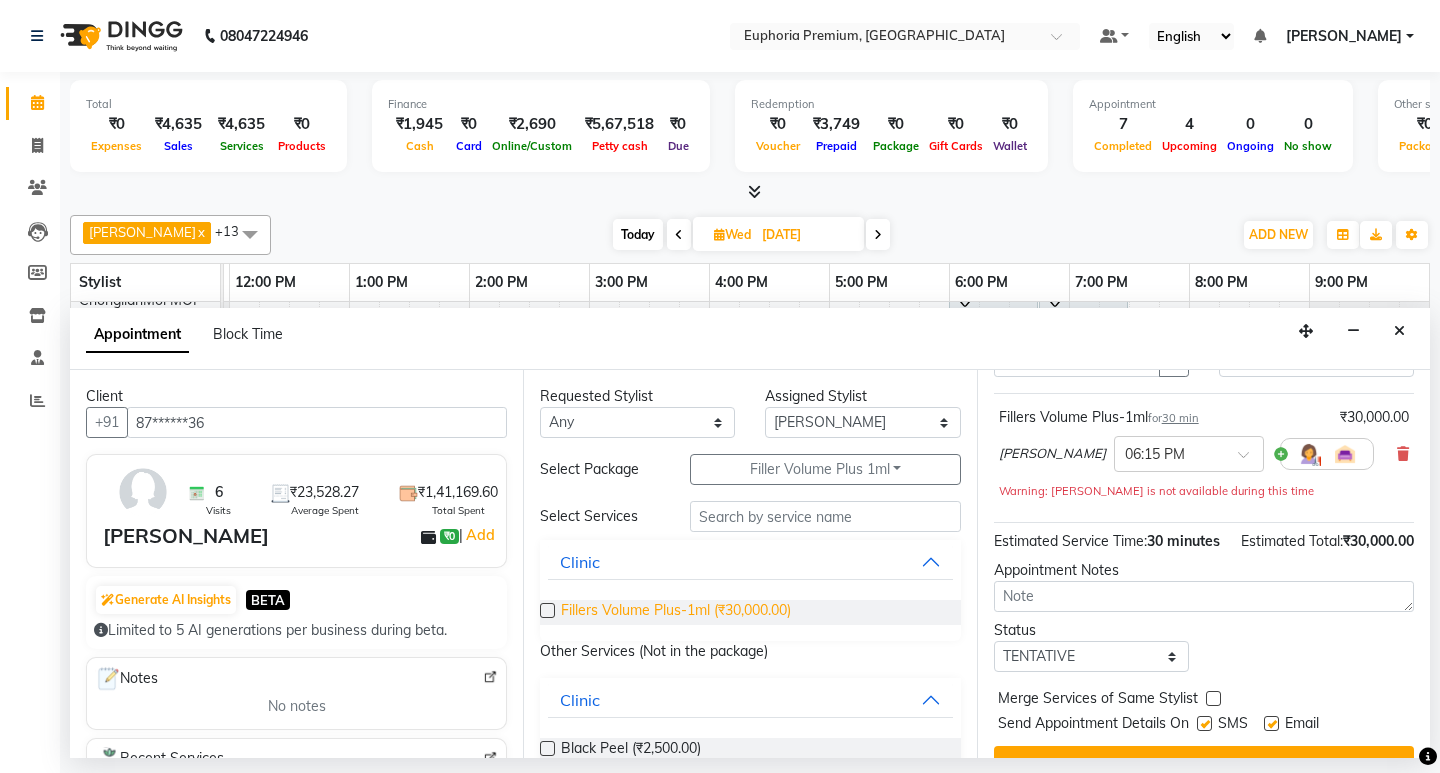 click on "Fillers Volume Plus-1ml (₹30,000.00)" at bounding box center (676, 612) 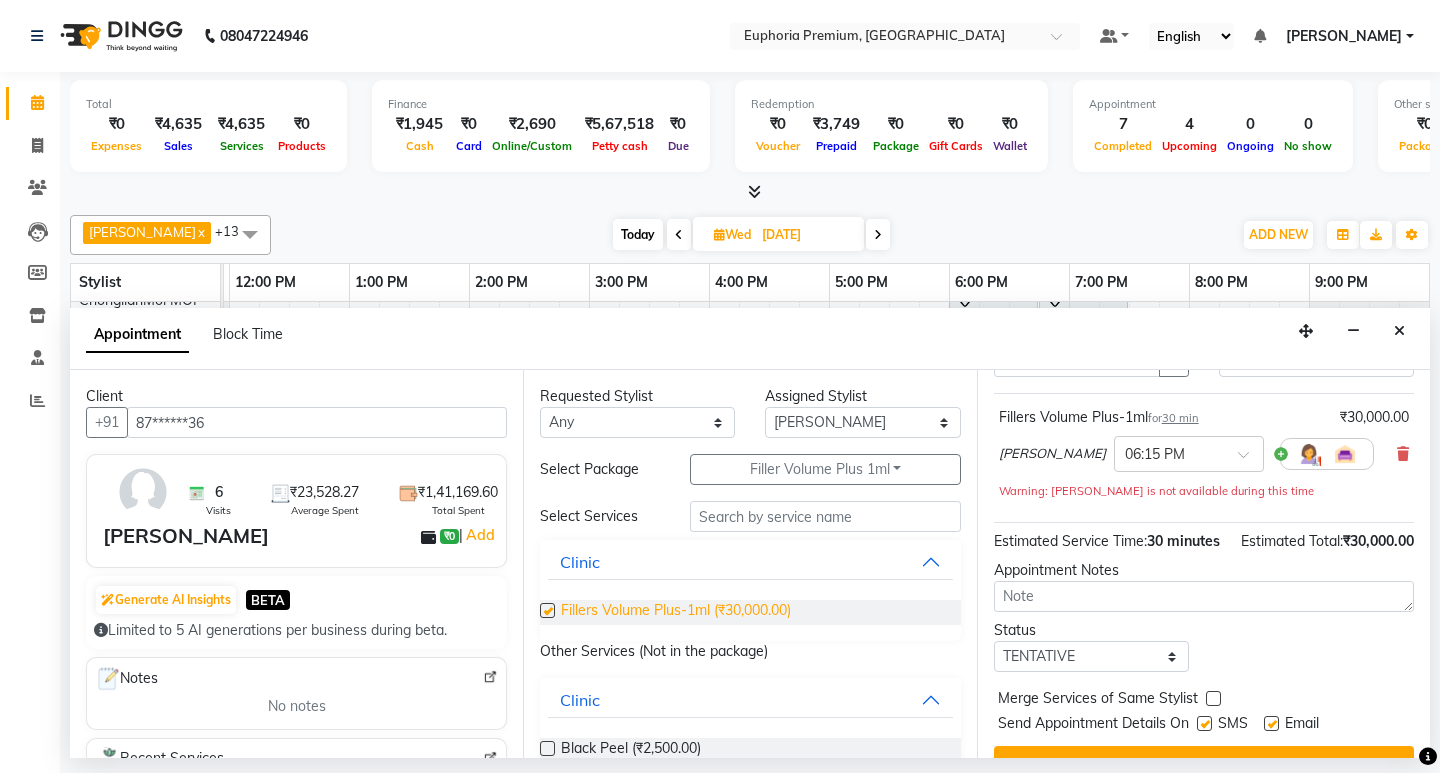 checkbox on "false" 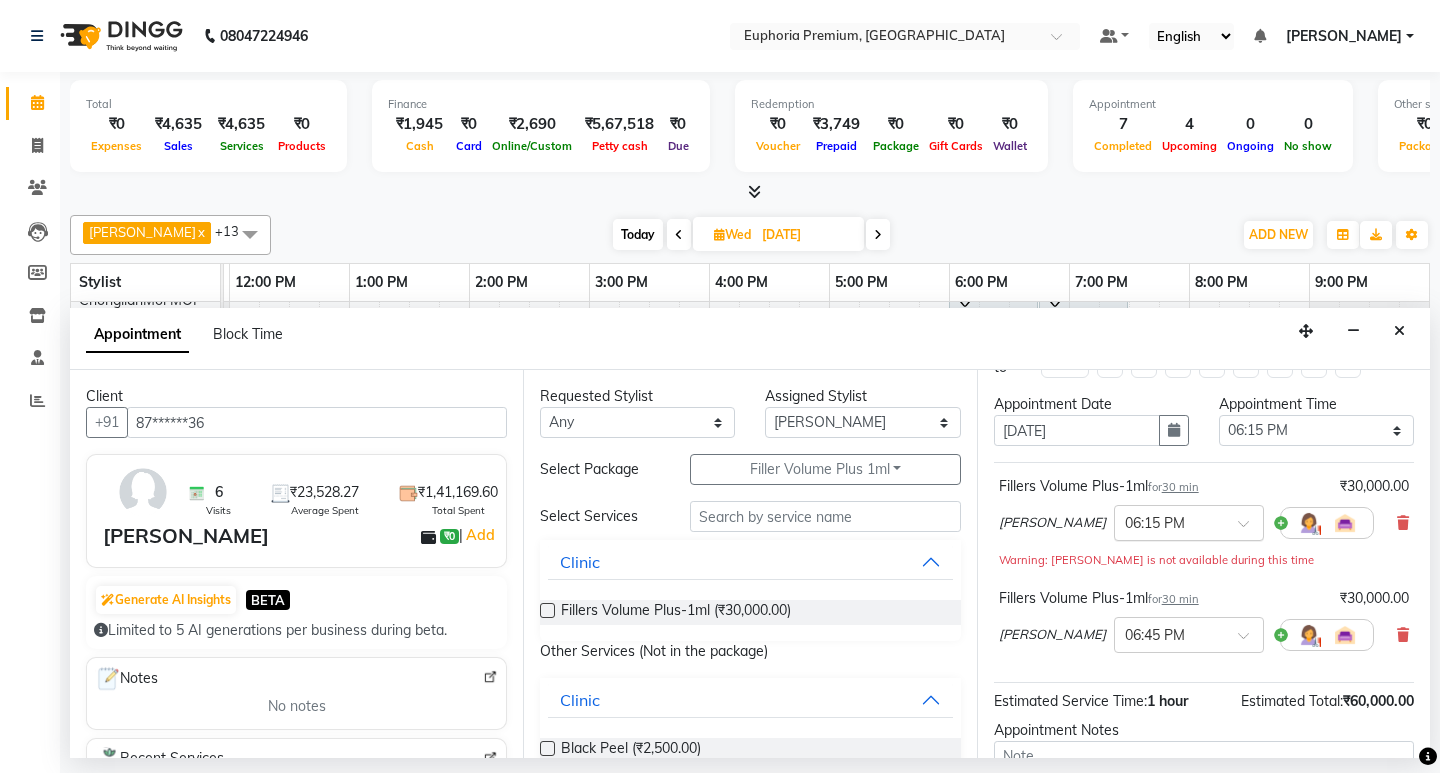 scroll, scrollTop: 250, scrollLeft: 0, axis: vertical 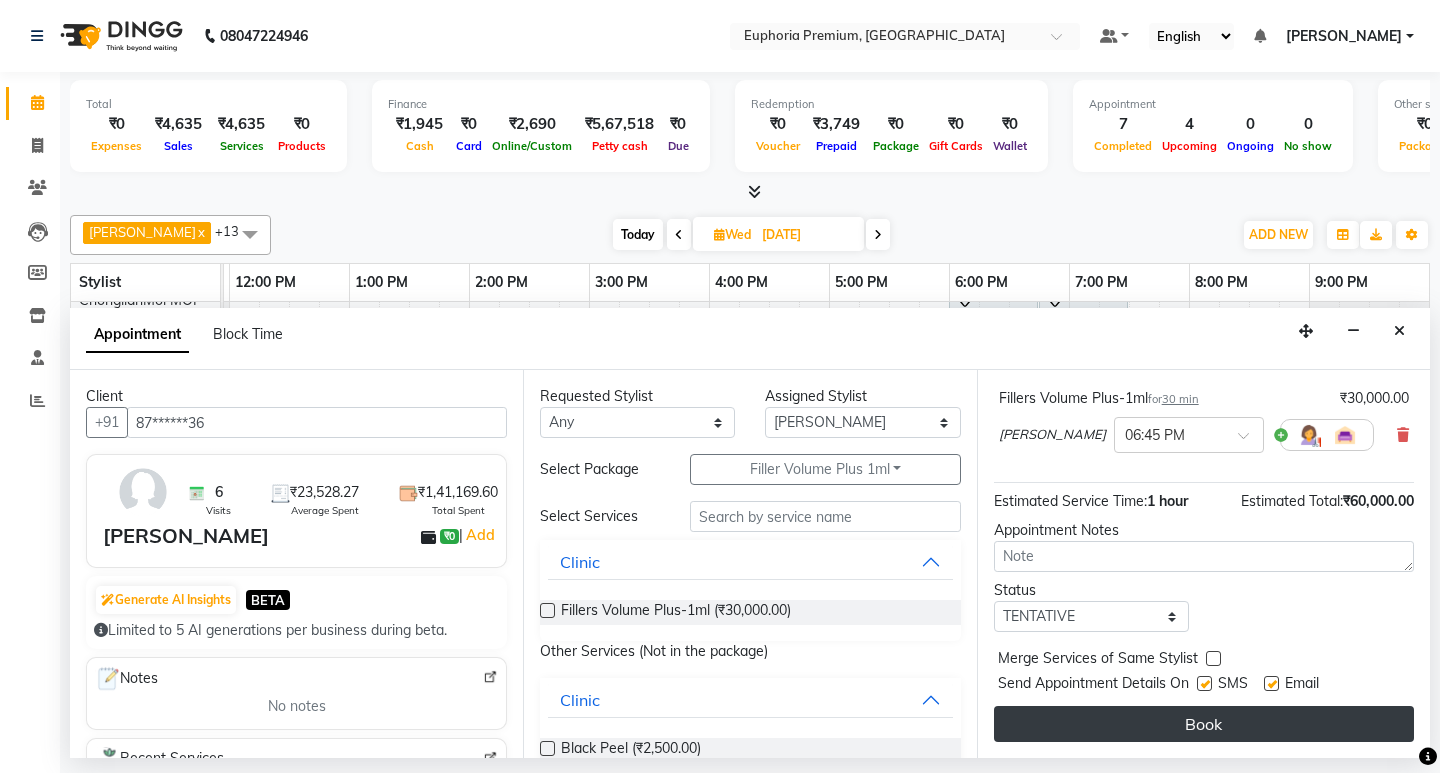 click on "Book" at bounding box center (1204, 724) 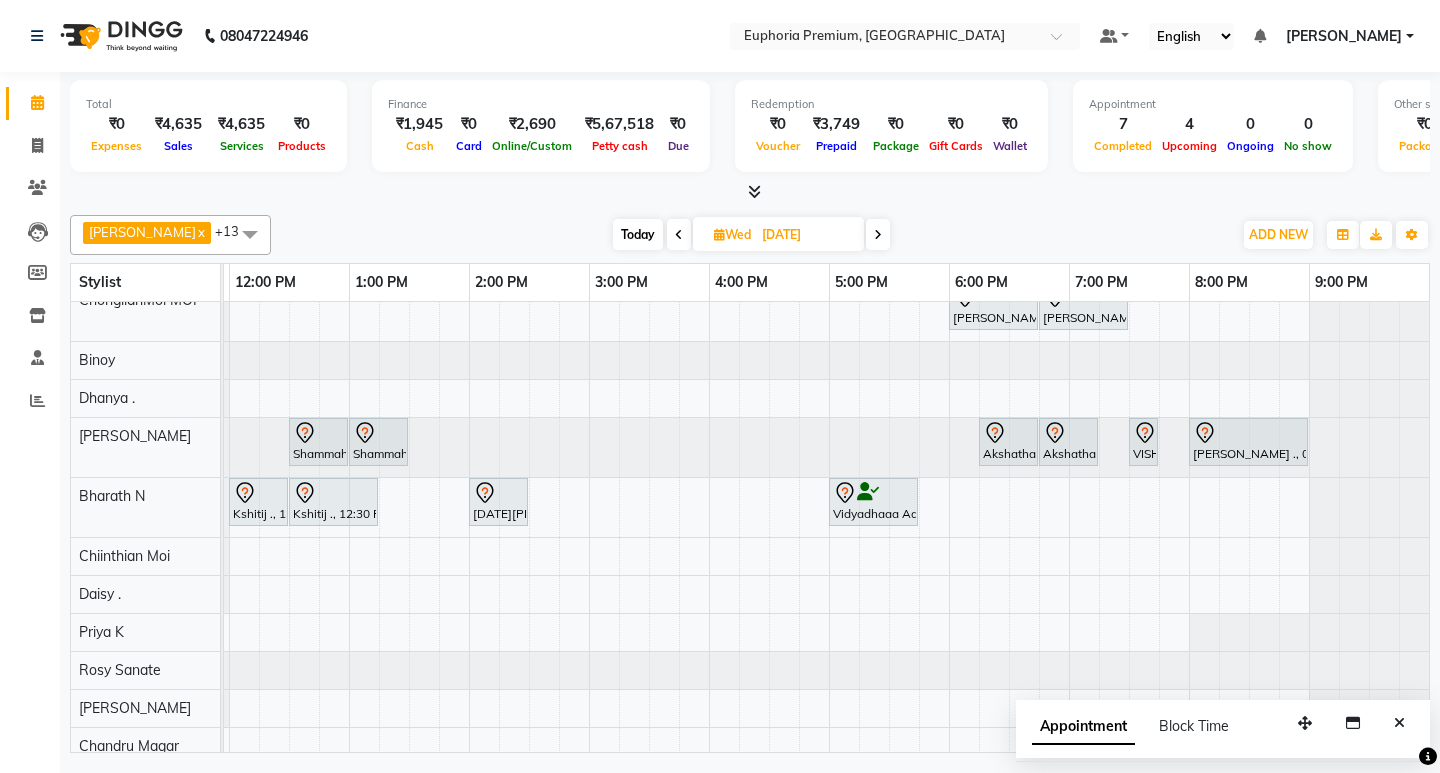 scroll, scrollTop: 20, scrollLeft: 490, axis: both 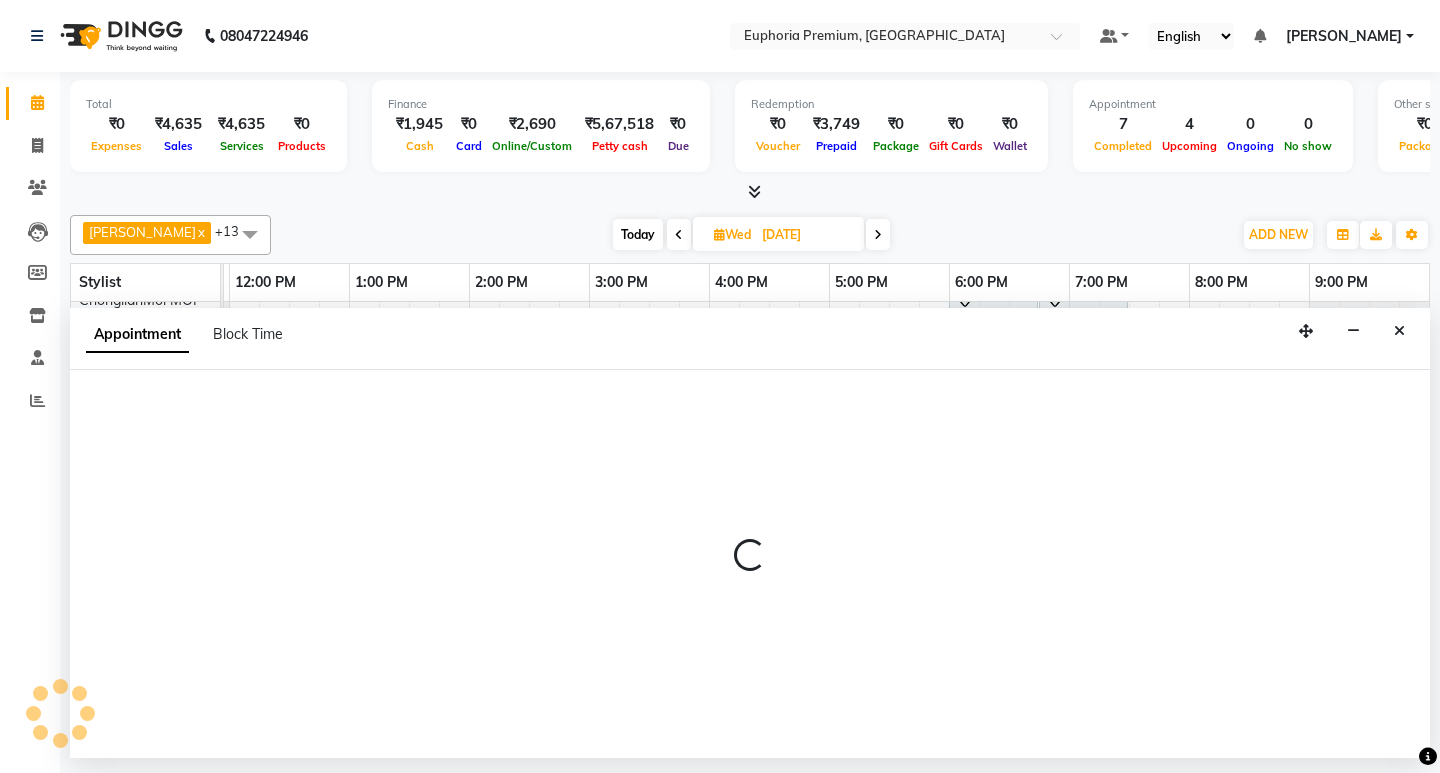 select on "71609" 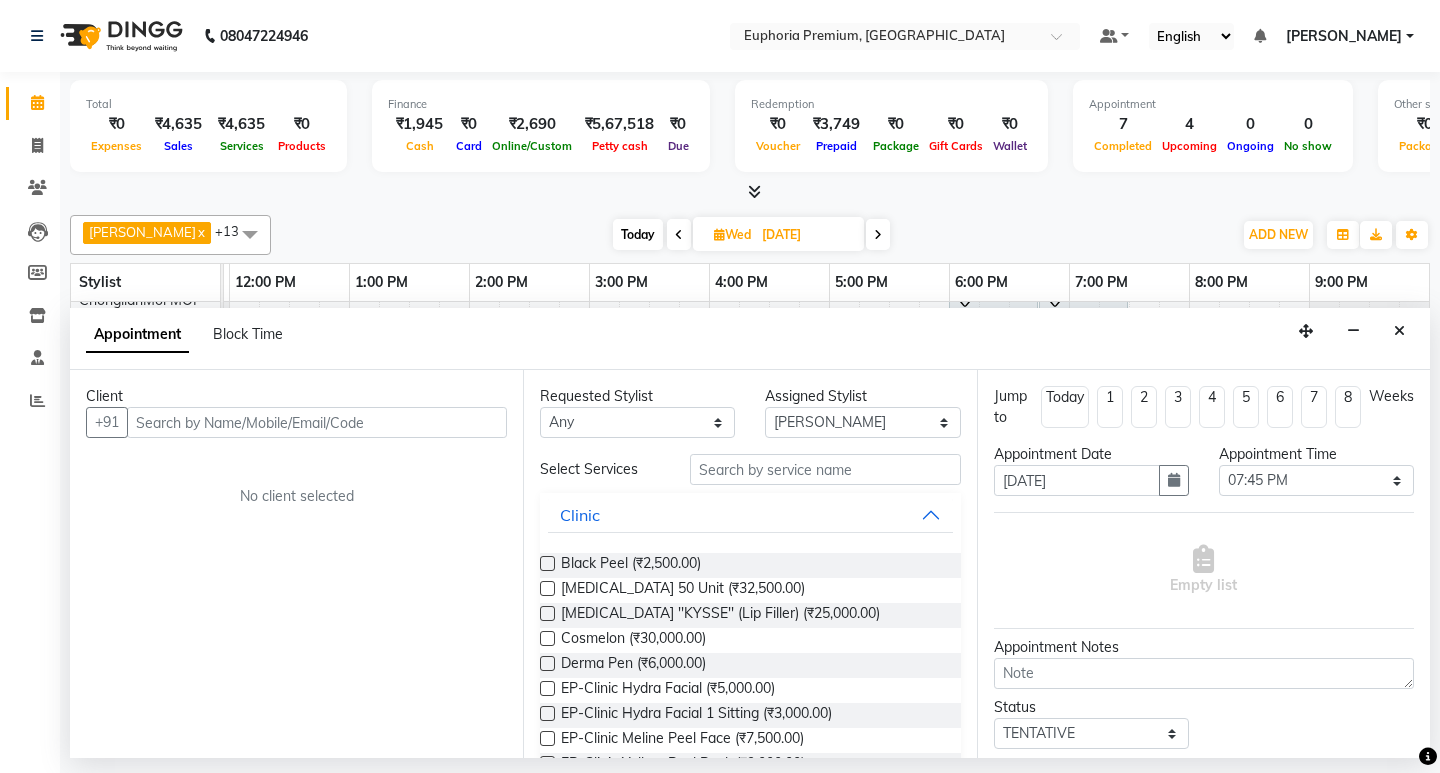 click at bounding box center [317, 422] 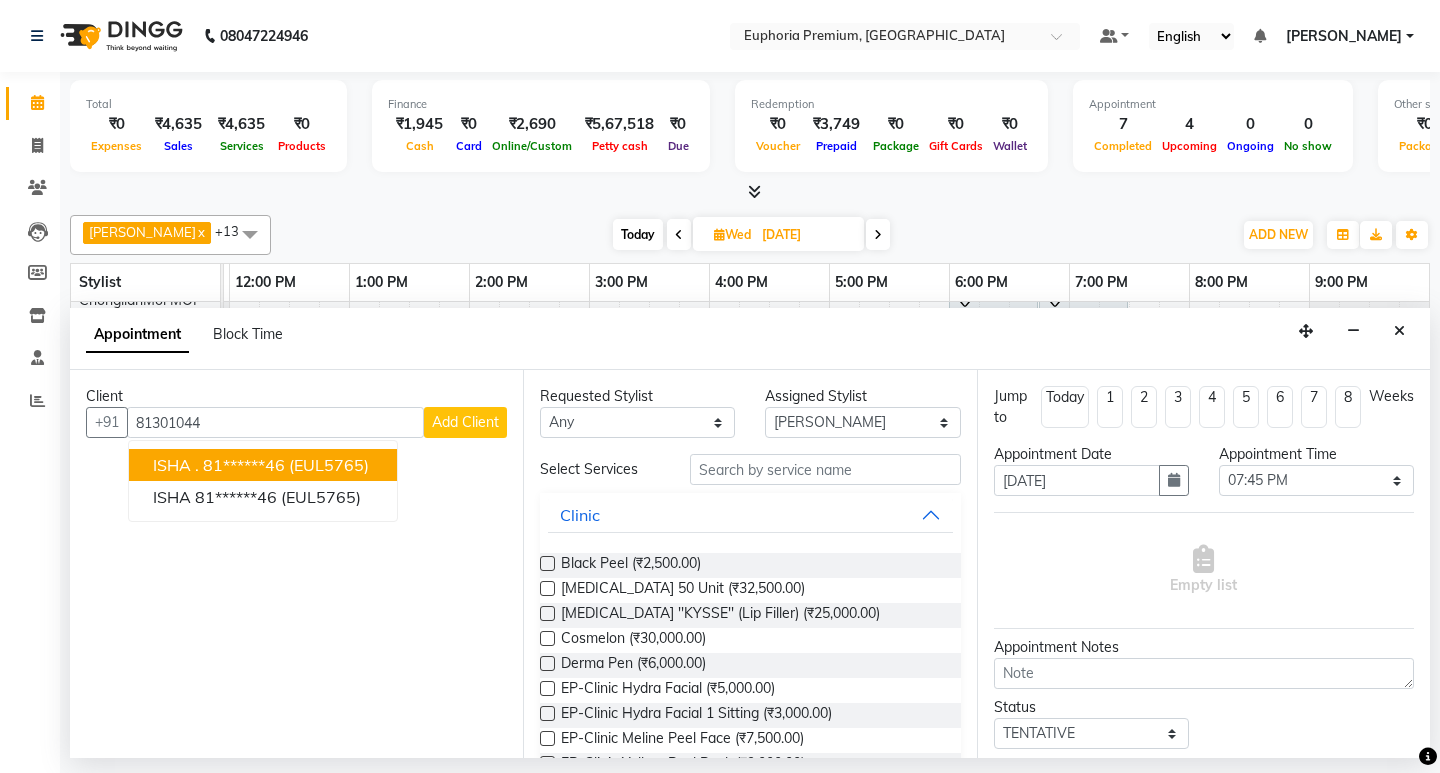 click on "ISHA ." at bounding box center [176, 465] 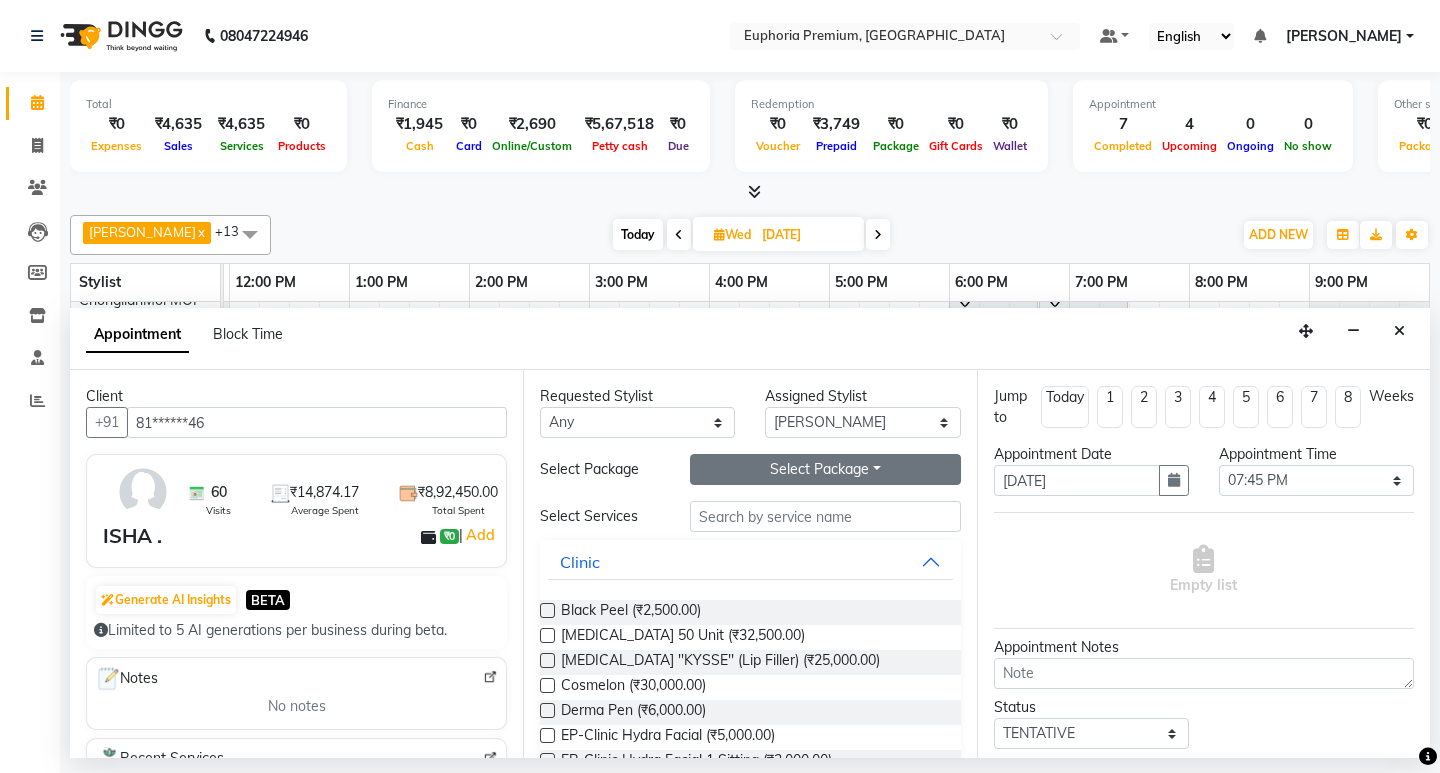 type on "81******46" 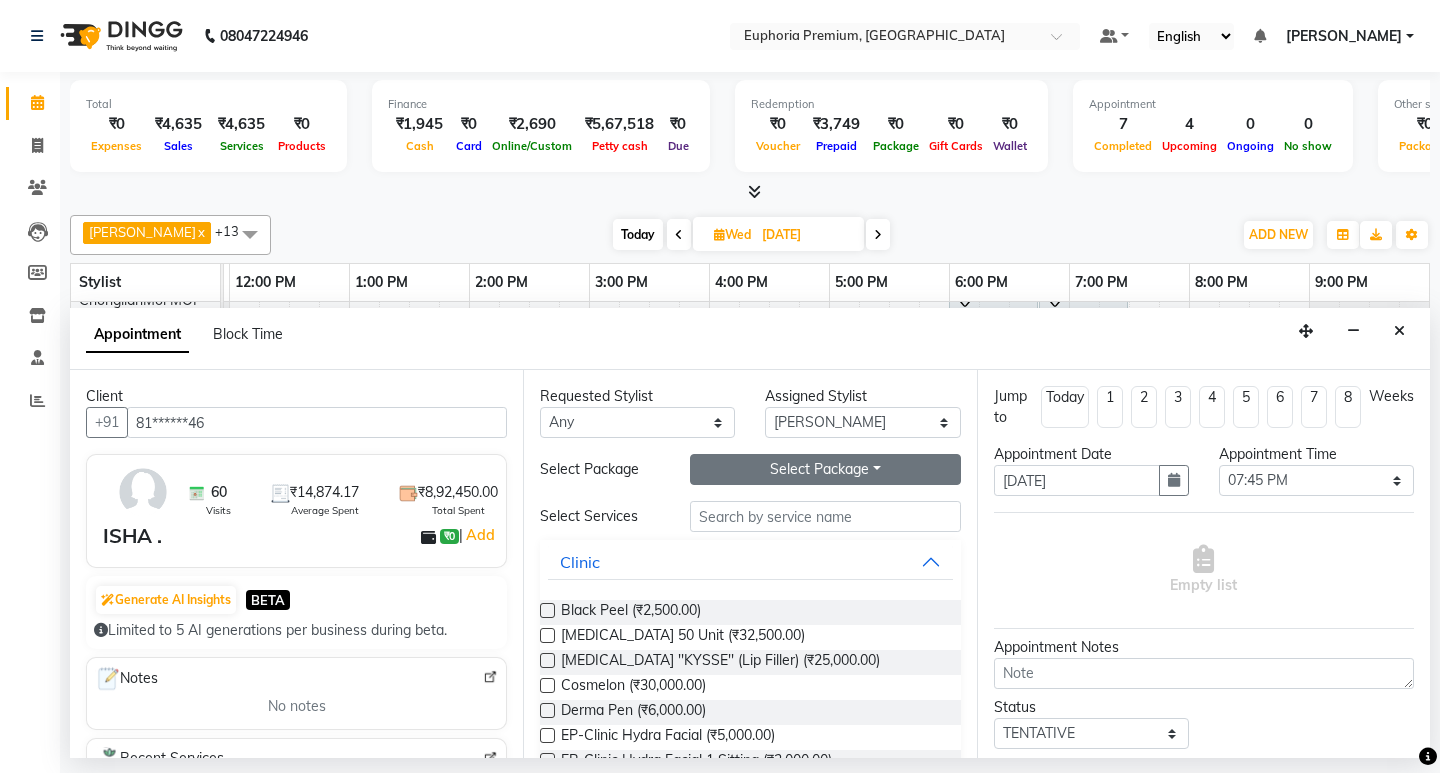 click on "Select Package  Toggle Dropdown" at bounding box center (825, 469) 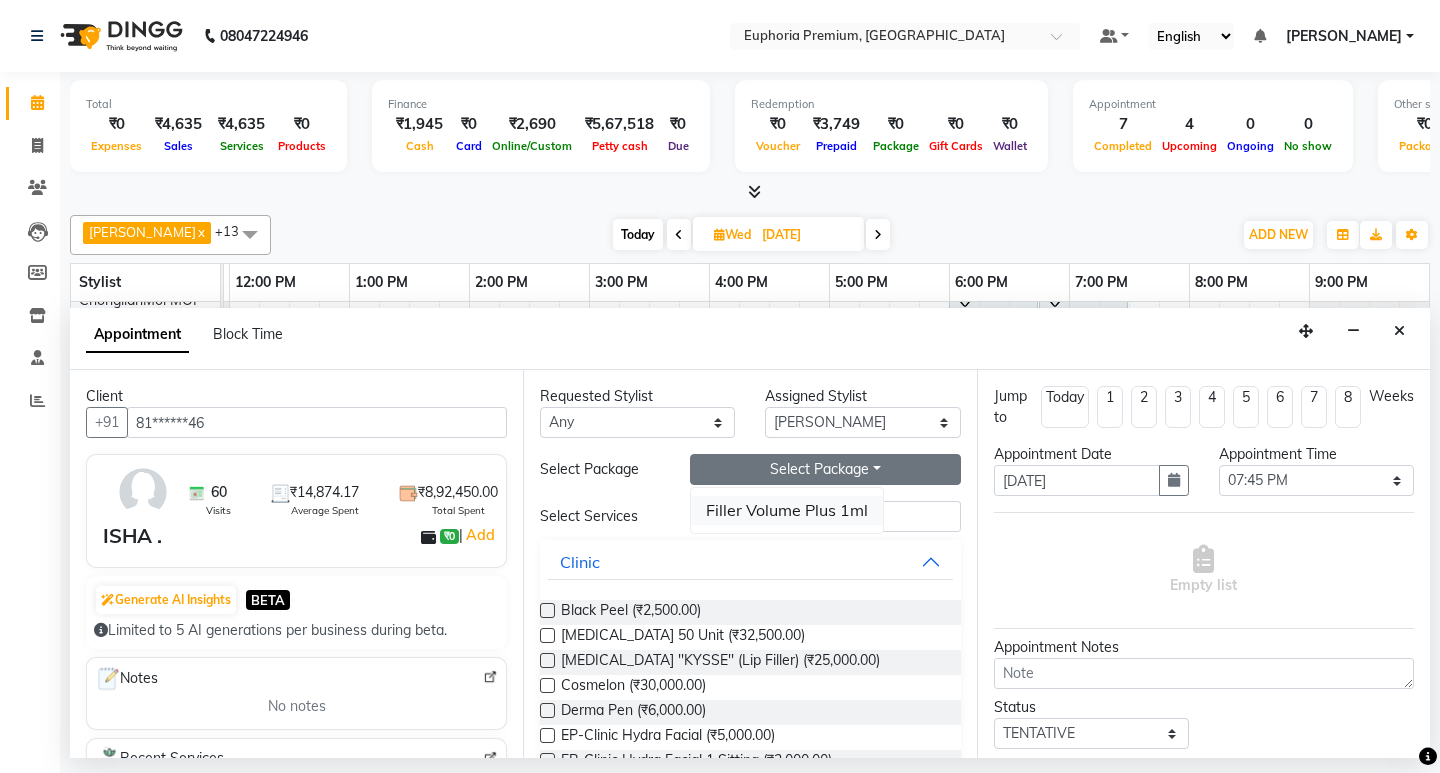 click on "Filler Volume Plus 1ml" at bounding box center [787, 510] 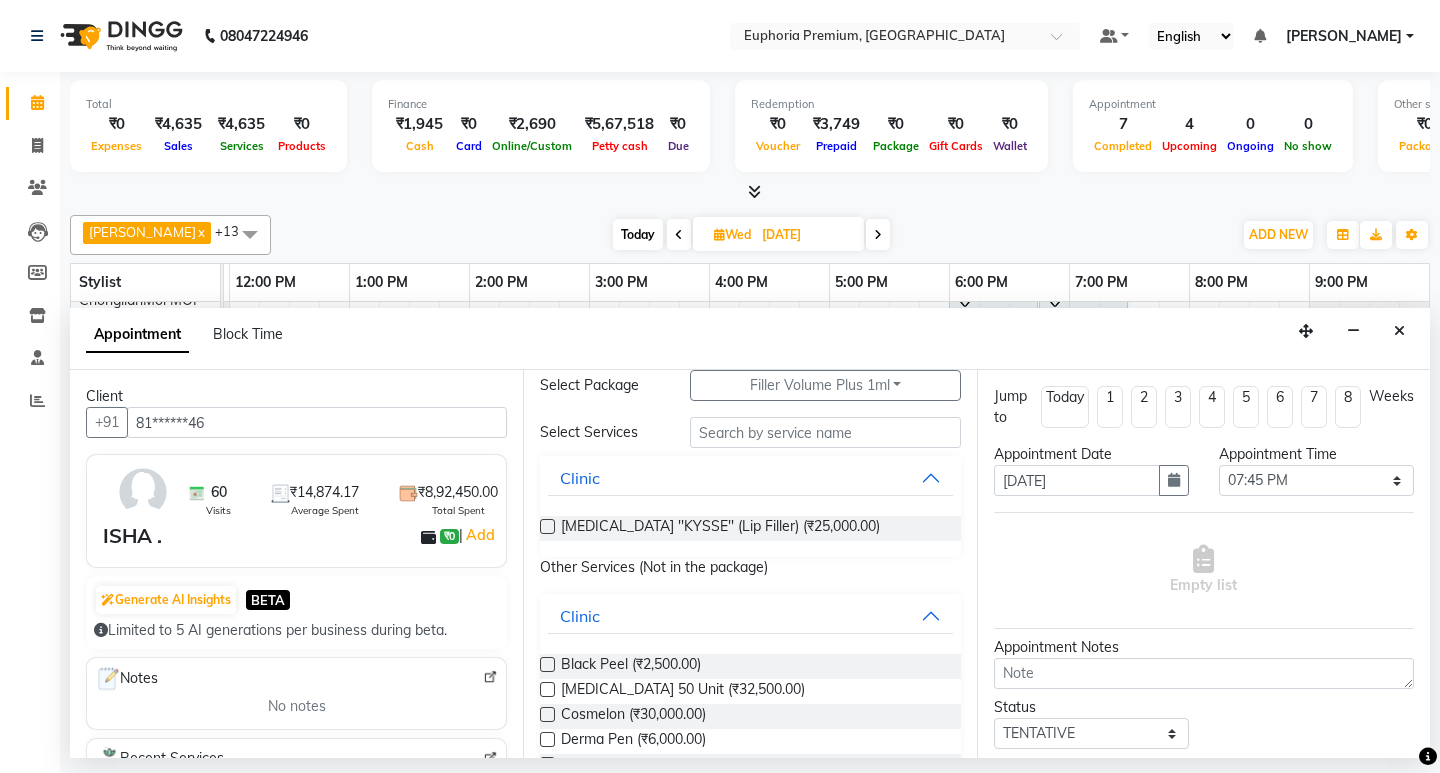 scroll, scrollTop: 100, scrollLeft: 0, axis: vertical 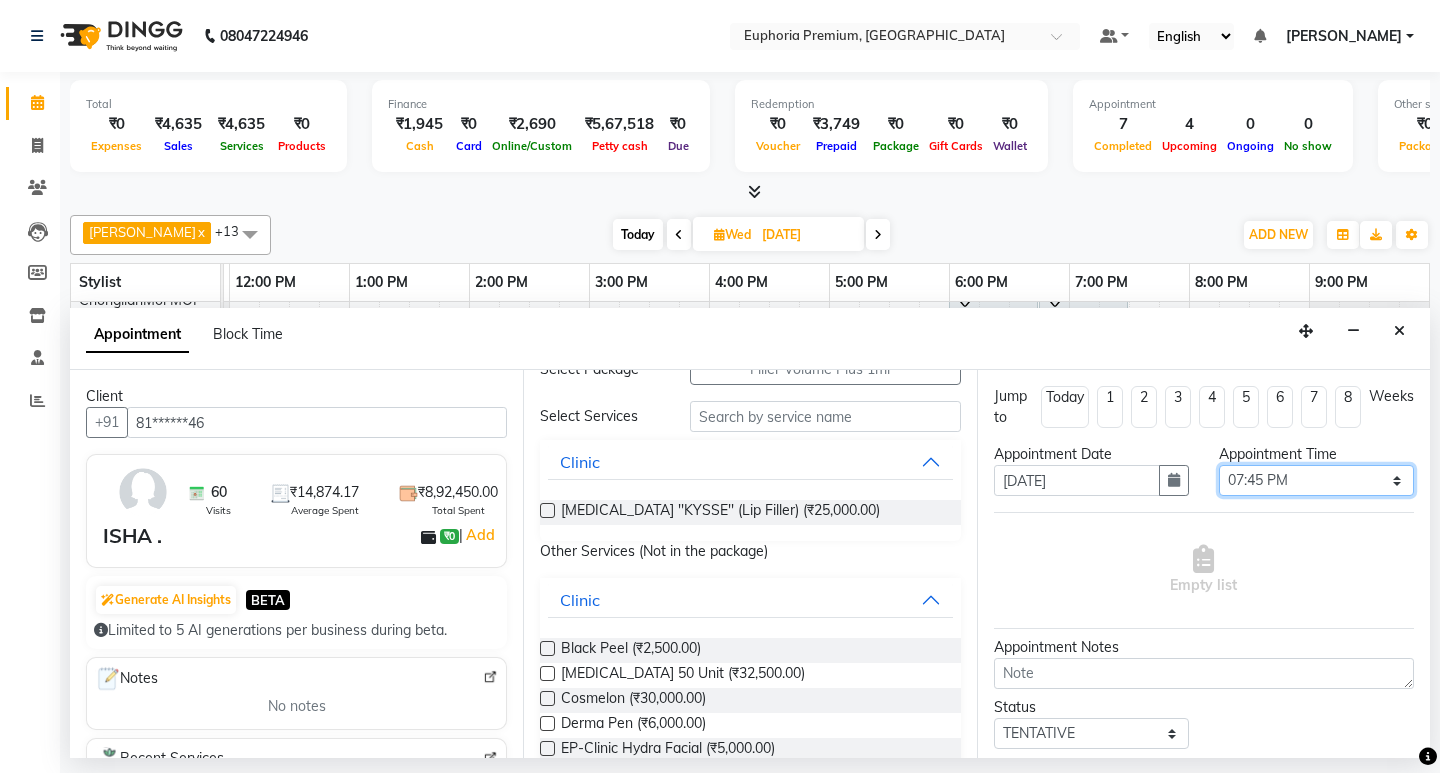 click on "Select 09:00 AM 09:15 AM 09:30 AM 09:45 AM 10:00 AM 10:15 AM 10:30 AM 10:45 AM 11:00 AM 11:15 AM 11:30 AM 11:45 AM 12:00 PM 12:15 PM 12:30 PM 12:45 PM 01:00 PM 01:15 PM 01:30 PM 01:45 PM 02:00 PM 02:15 PM 02:30 PM 02:45 PM 03:00 PM 03:15 PM 03:30 PM 03:45 PM 04:00 PM 04:15 PM 04:30 PM 04:45 PM 05:00 PM 05:15 PM 05:30 PM 05:45 PM 06:00 PM 06:15 PM 06:30 PM 06:45 PM 07:00 PM 07:15 PM 07:30 PM 07:45 PM 08:00 PM 08:15 PM 08:30 PM 08:45 PM 09:00 PM" at bounding box center [1316, 480] 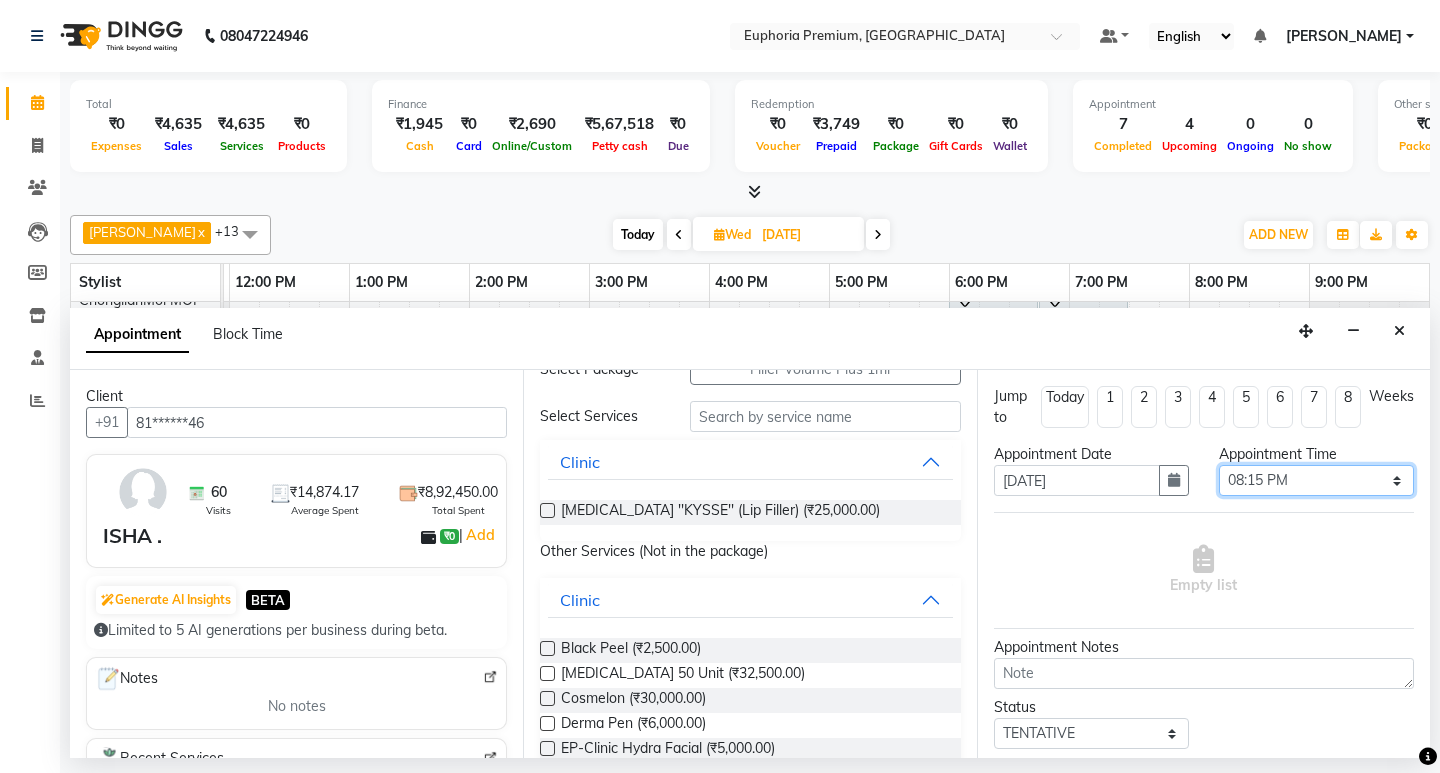 click on "Select 09:00 AM 09:15 AM 09:30 AM 09:45 AM 10:00 AM 10:15 AM 10:30 AM 10:45 AM 11:00 AM 11:15 AM 11:30 AM 11:45 AM 12:00 PM 12:15 PM 12:30 PM 12:45 PM 01:00 PM 01:15 PM 01:30 PM 01:45 PM 02:00 PM 02:15 PM 02:30 PM 02:45 PM 03:00 PM 03:15 PM 03:30 PM 03:45 PM 04:00 PM 04:15 PM 04:30 PM 04:45 PM 05:00 PM 05:15 PM 05:30 PM 05:45 PM 06:00 PM 06:15 PM 06:30 PM 06:45 PM 07:00 PM 07:15 PM 07:30 PM 07:45 PM 08:00 PM 08:15 PM 08:30 PM 08:45 PM 09:00 PM" at bounding box center (1316, 480) 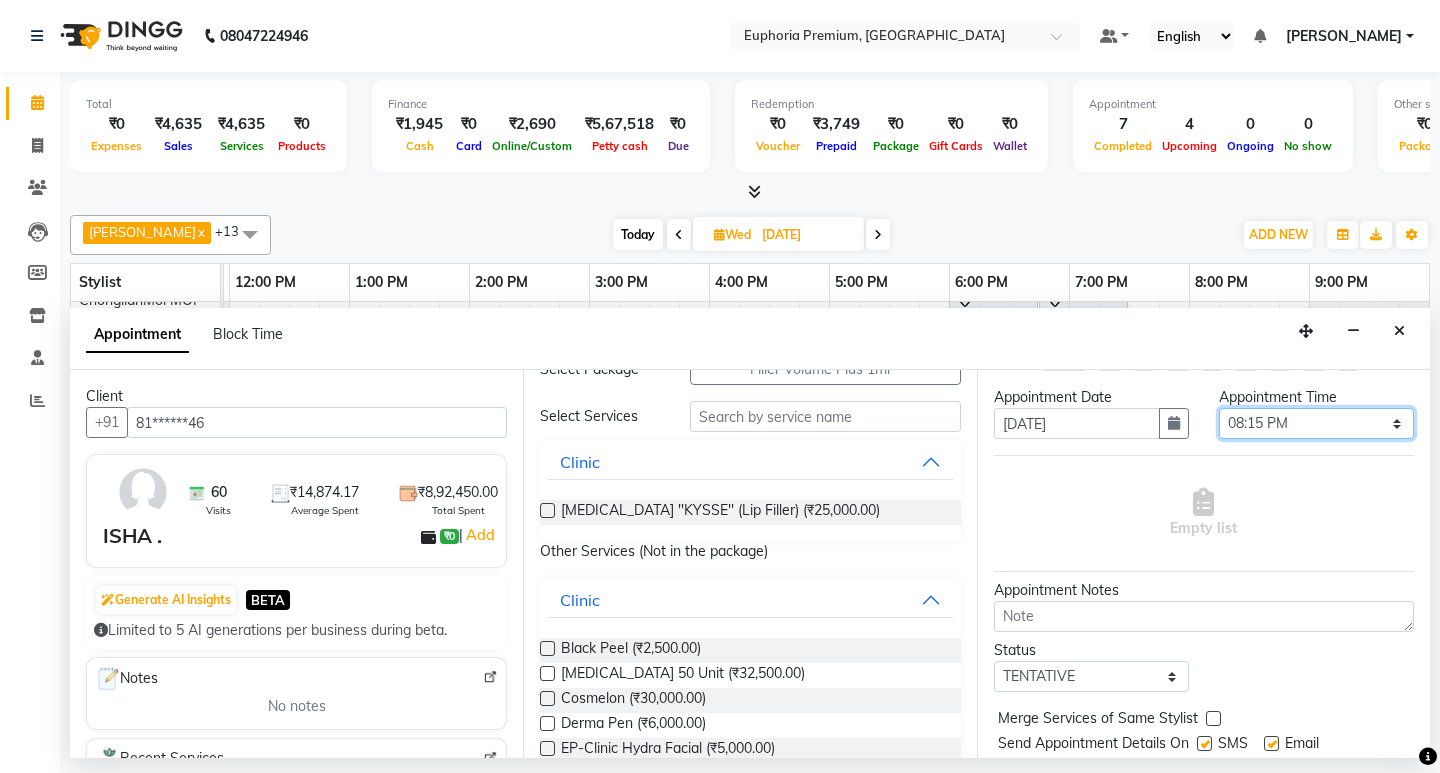 scroll, scrollTop: 100, scrollLeft: 0, axis: vertical 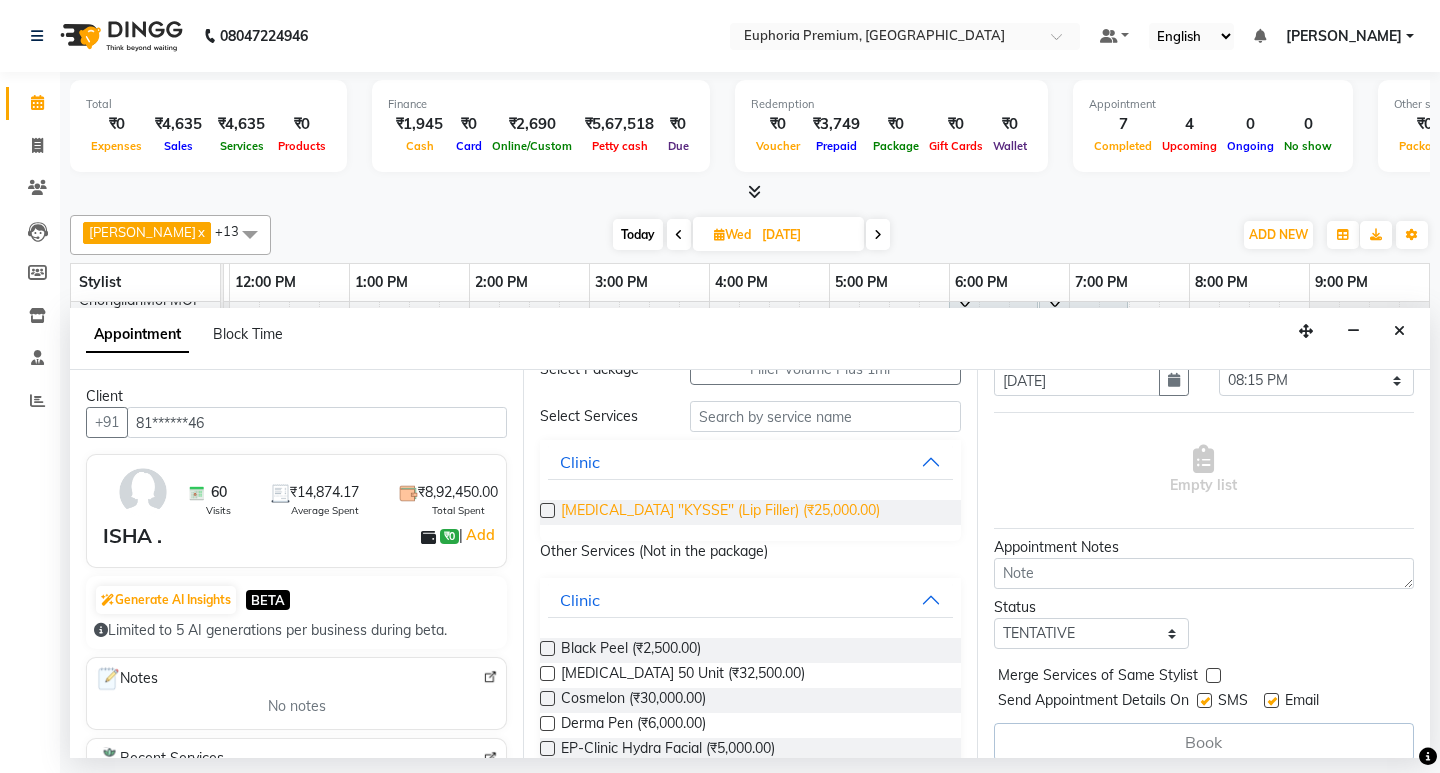 click on "Botox ''KYSSE'' (Lip Filler) (₹25,000.00)" at bounding box center [720, 512] 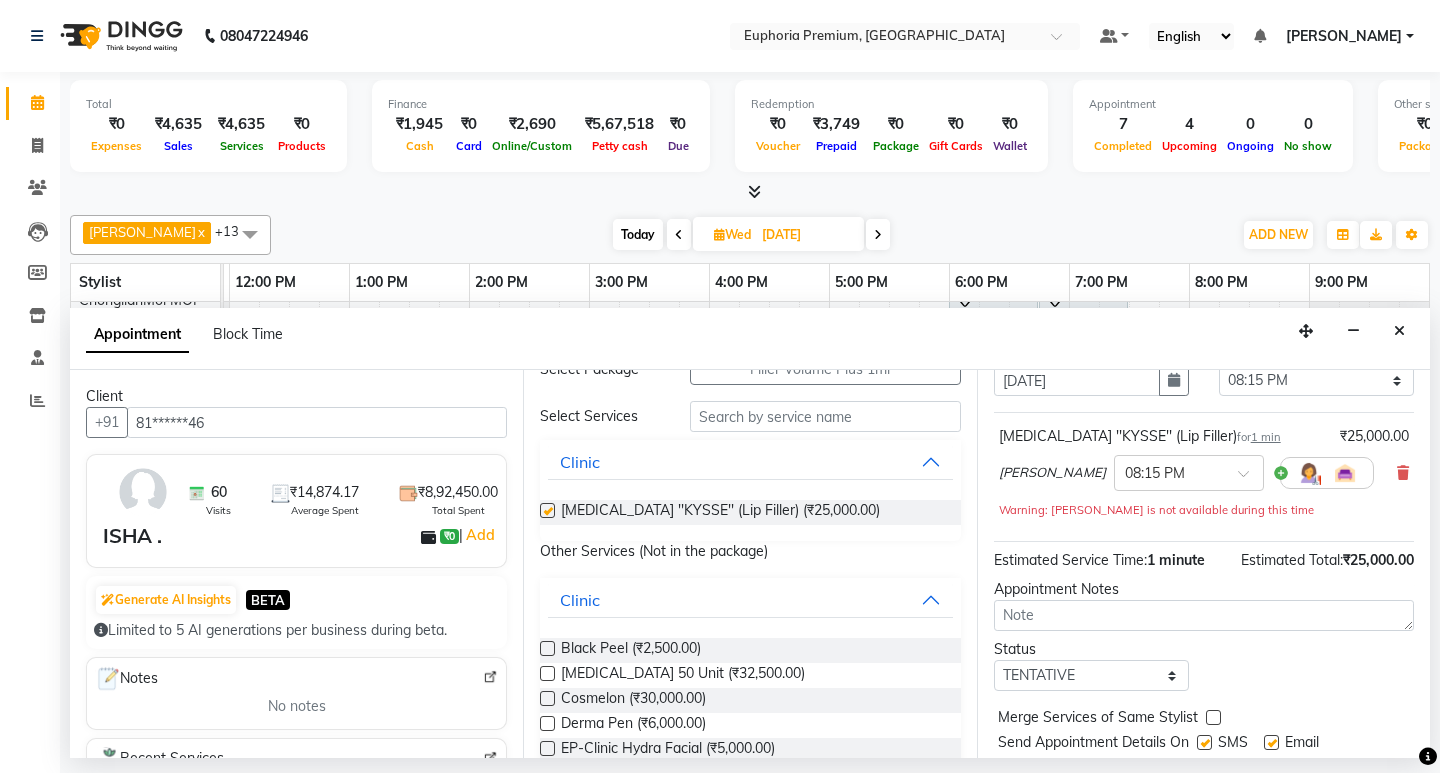 checkbox on "false" 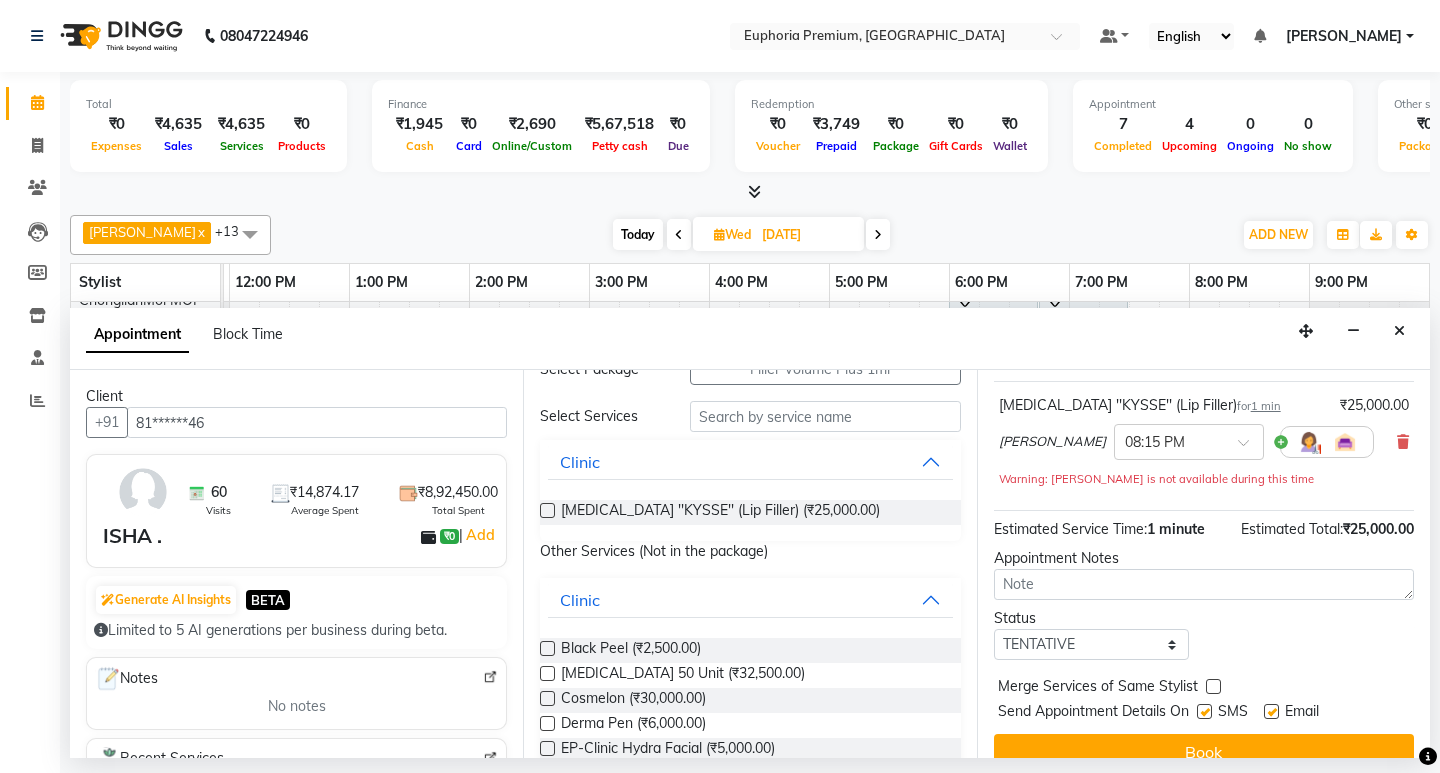 scroll, scrollTop: 159, scrollLeft: 0, axis: vertical 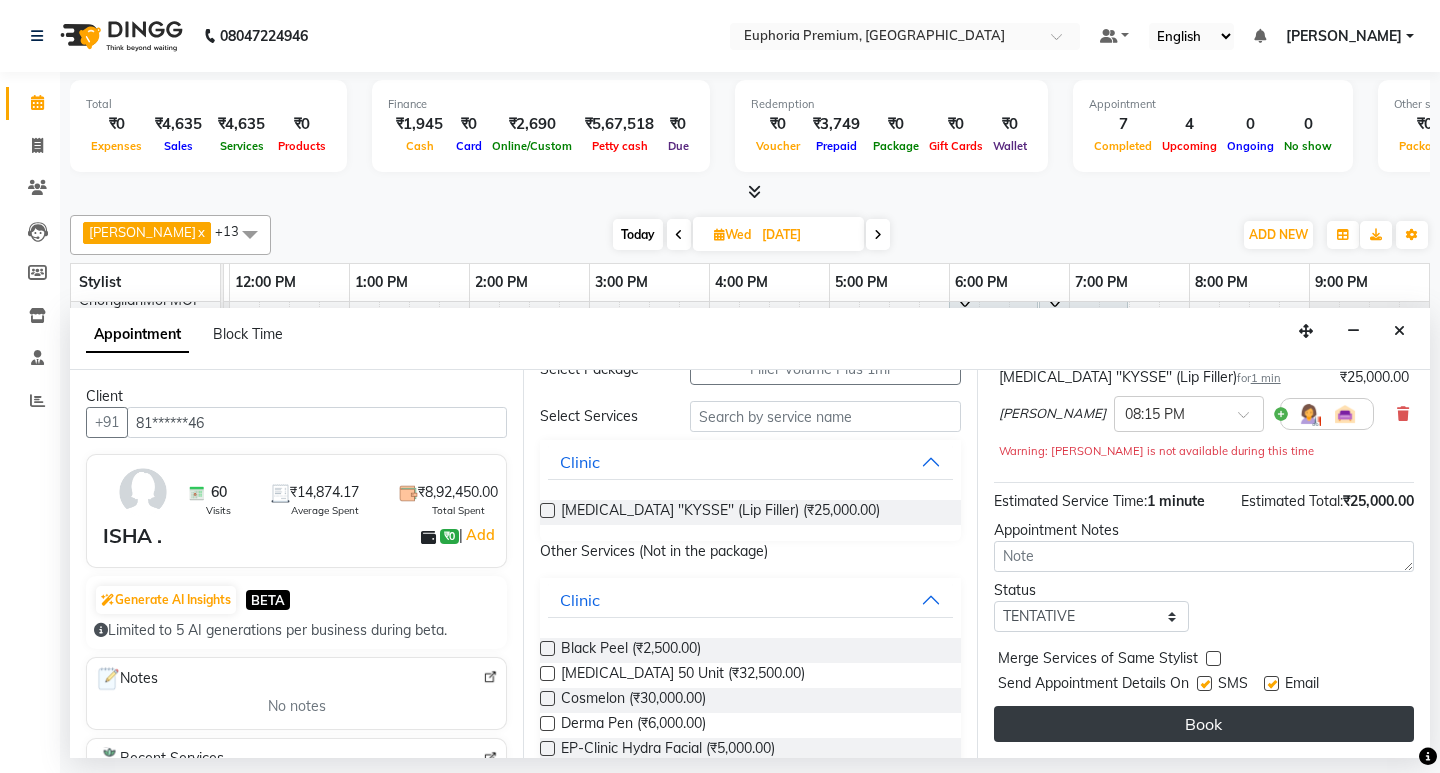 click on "Book" at bounding box center (1204, 724) 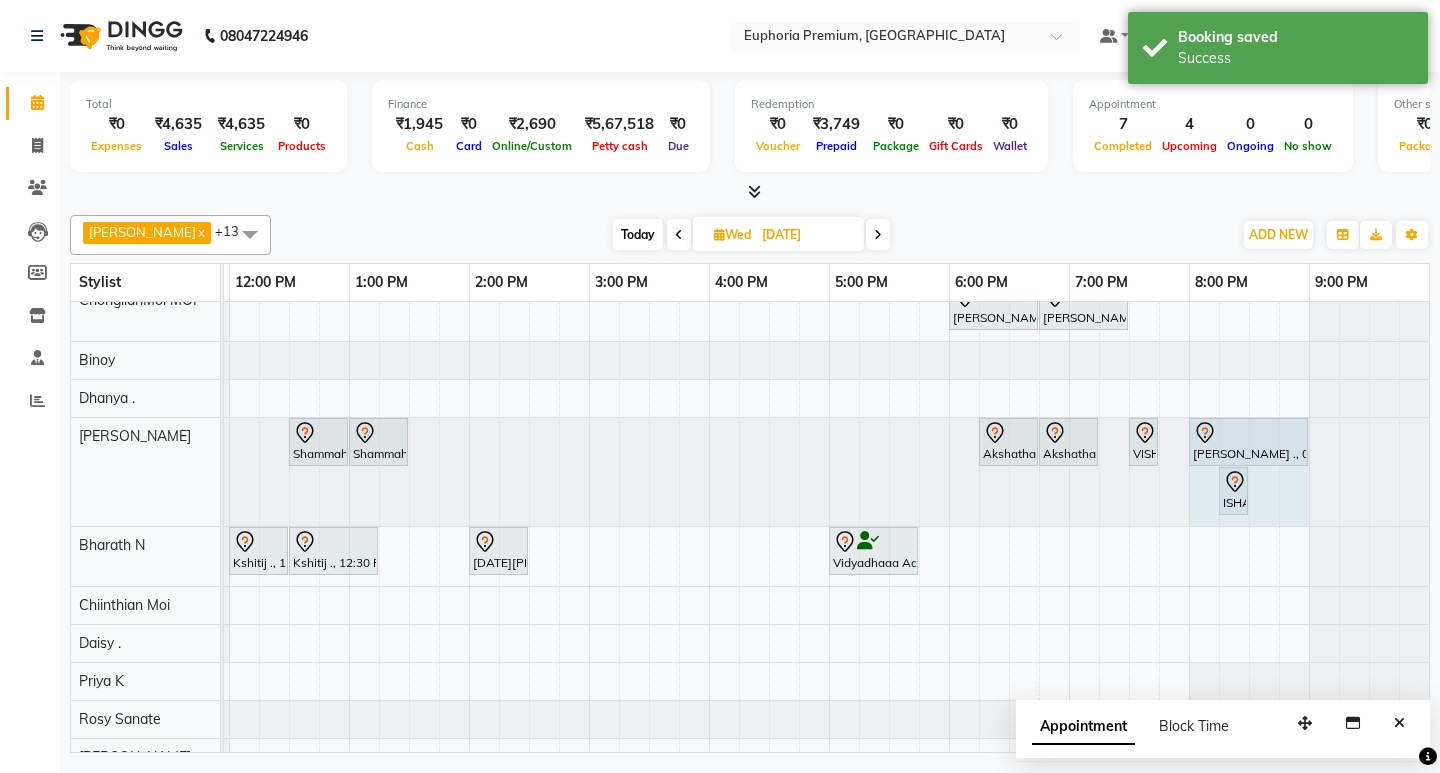 drag, startPoint x: 1295, startPoint y: 446, endPoint x: 1323, endPoint y: 448, distance: 28.071337 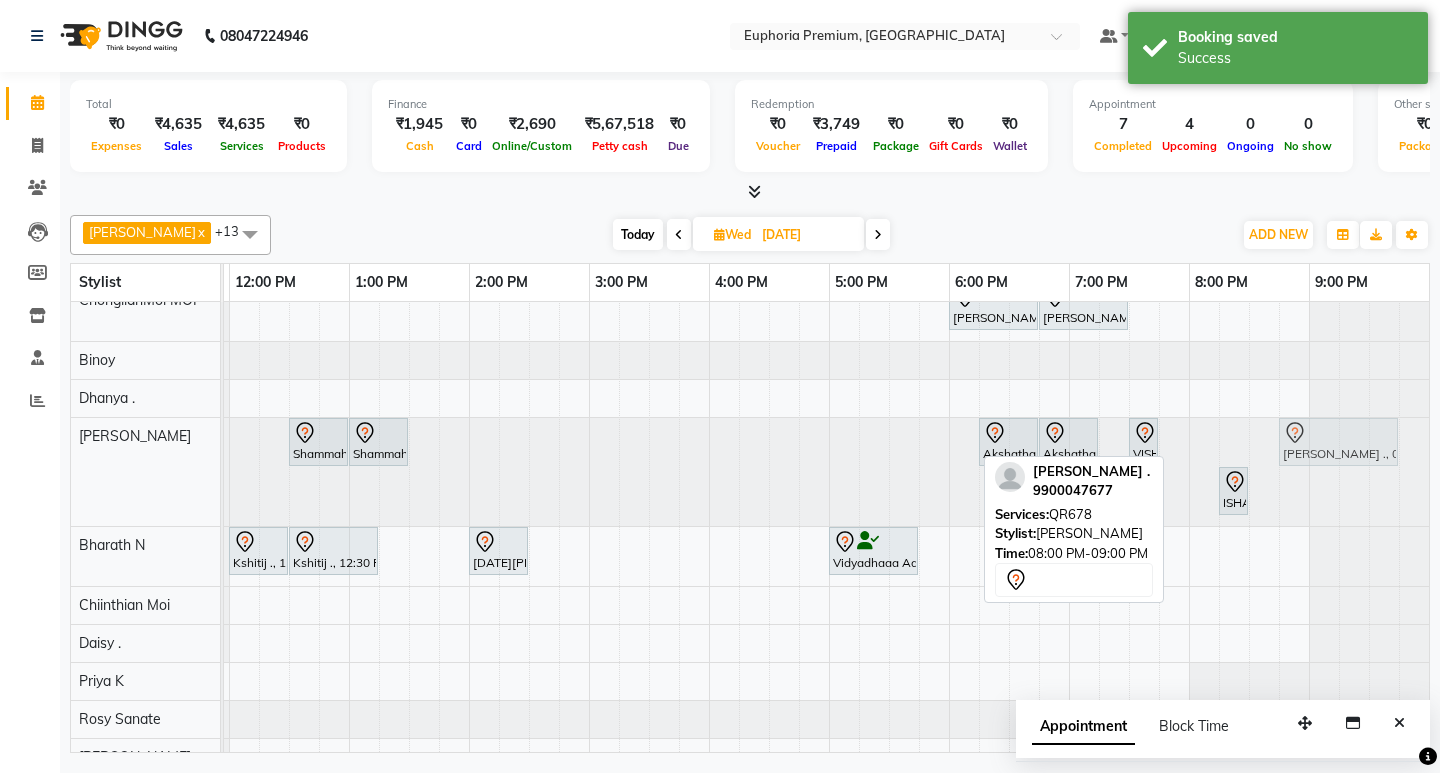 drag, startPoint x: 1270, startPoint y: 449, endPoint x: 1356, endPoint y: 447, distance: 86.023254 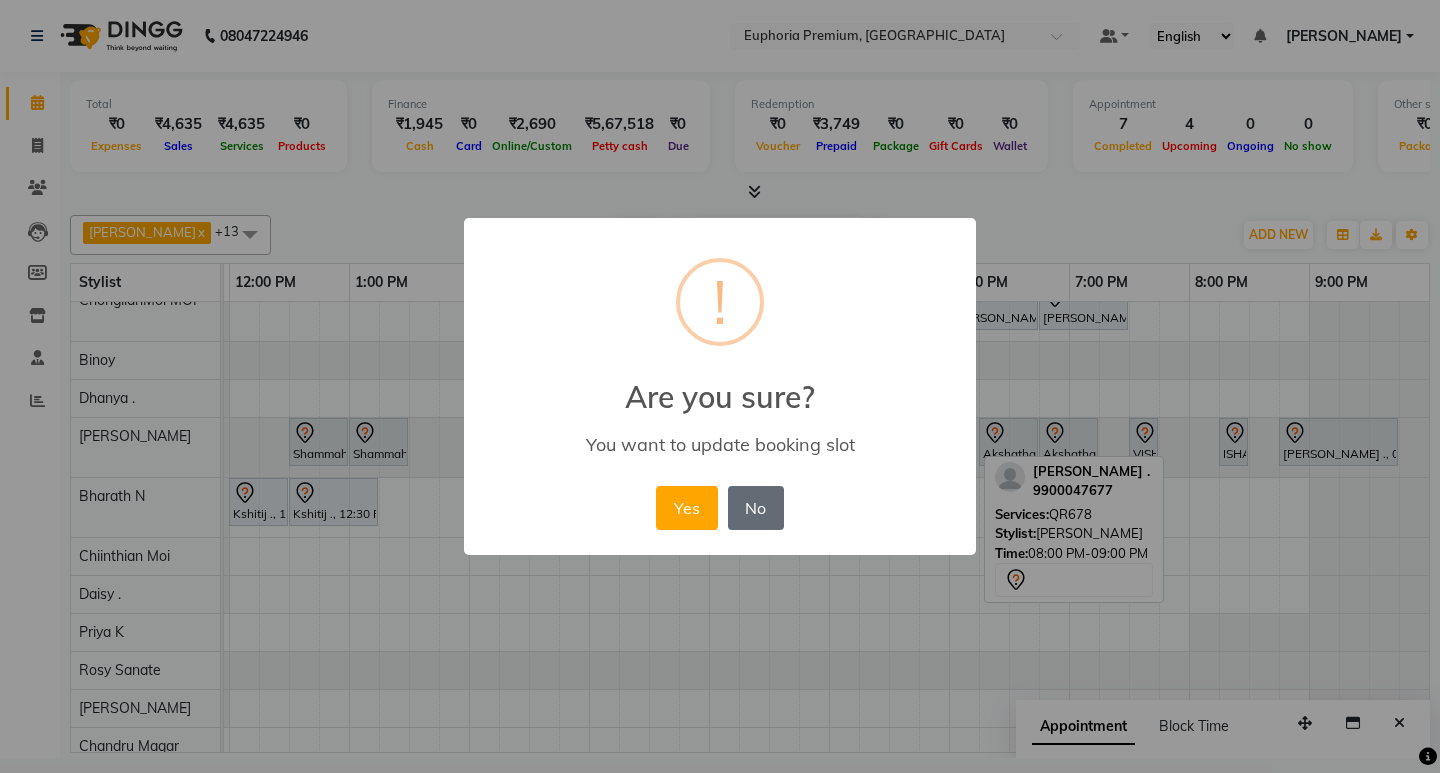 click on "No" at bounding box center [756, 508] 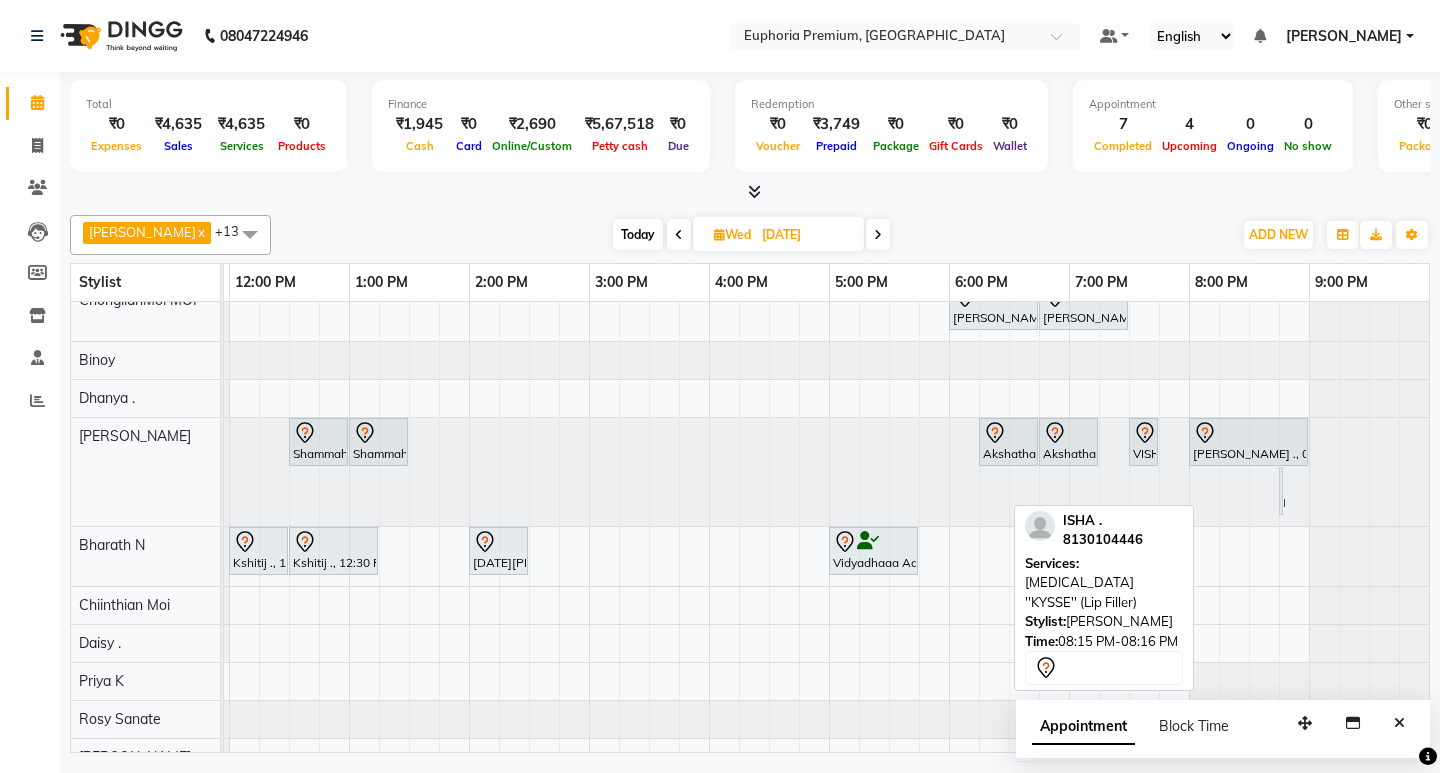 drag, startPoint x: 1215, startPoint y: 494, endPoint x: 1279, endPoint y: 481, distance: 65.30697 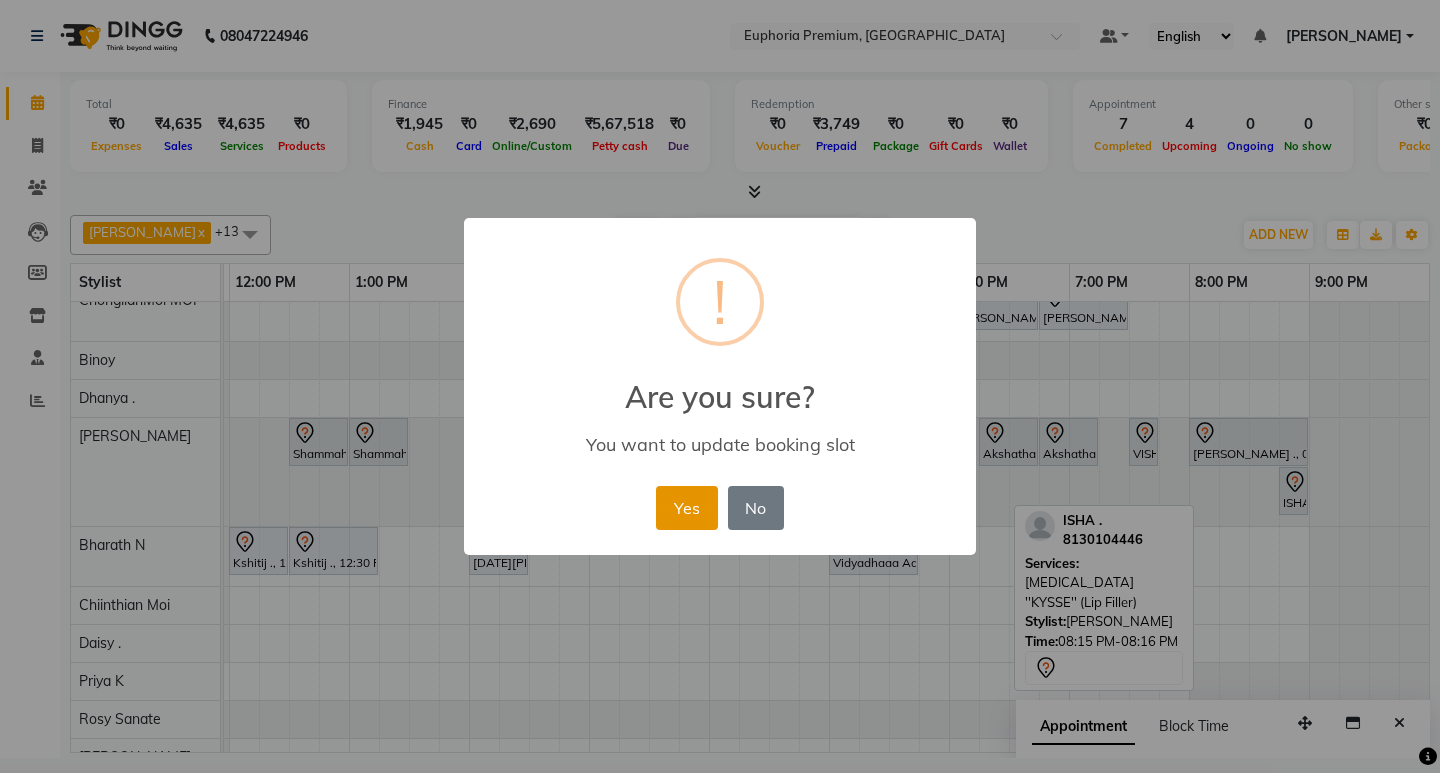 click on "Yes" at bounding box center [686, 508] 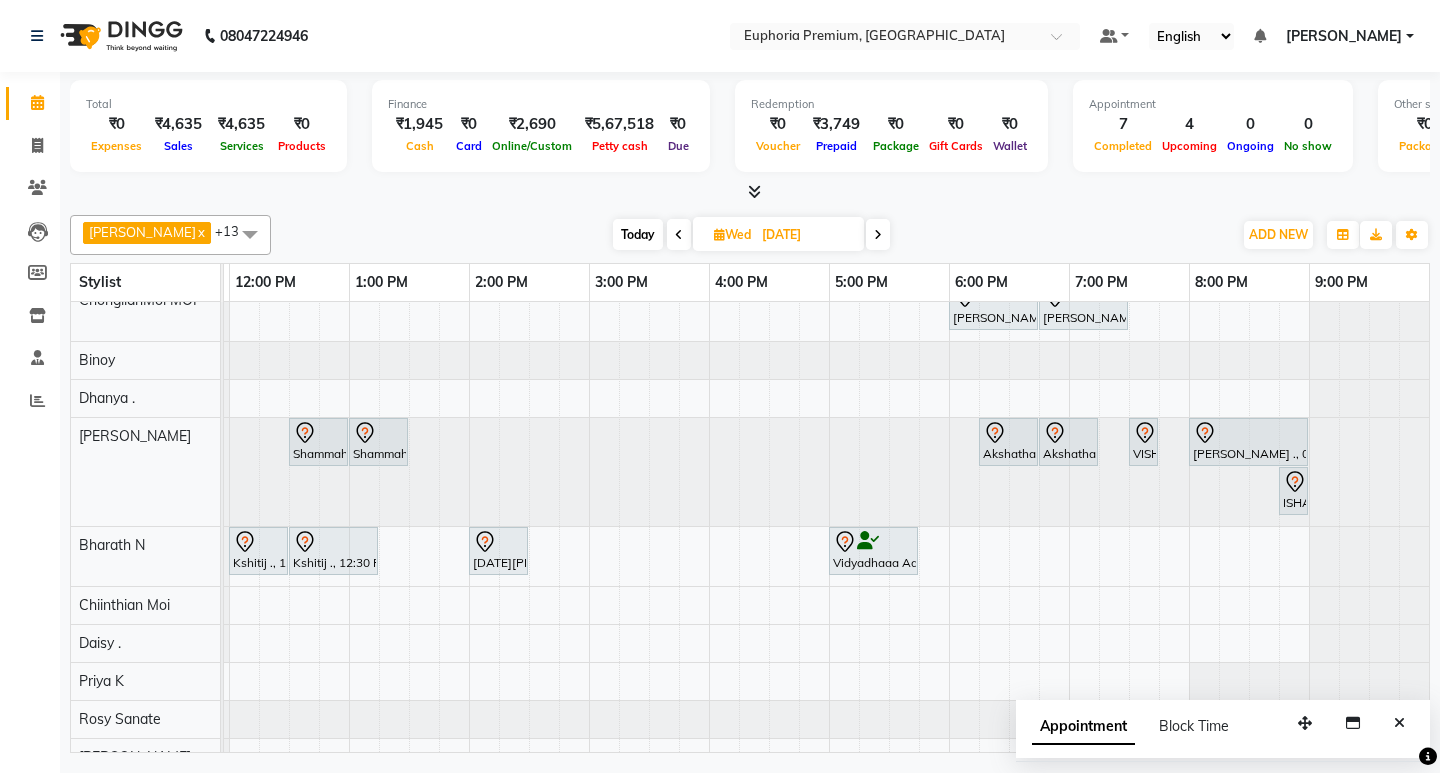 scroll, scrollTop: 9, scrollLeft: 490, axis: both 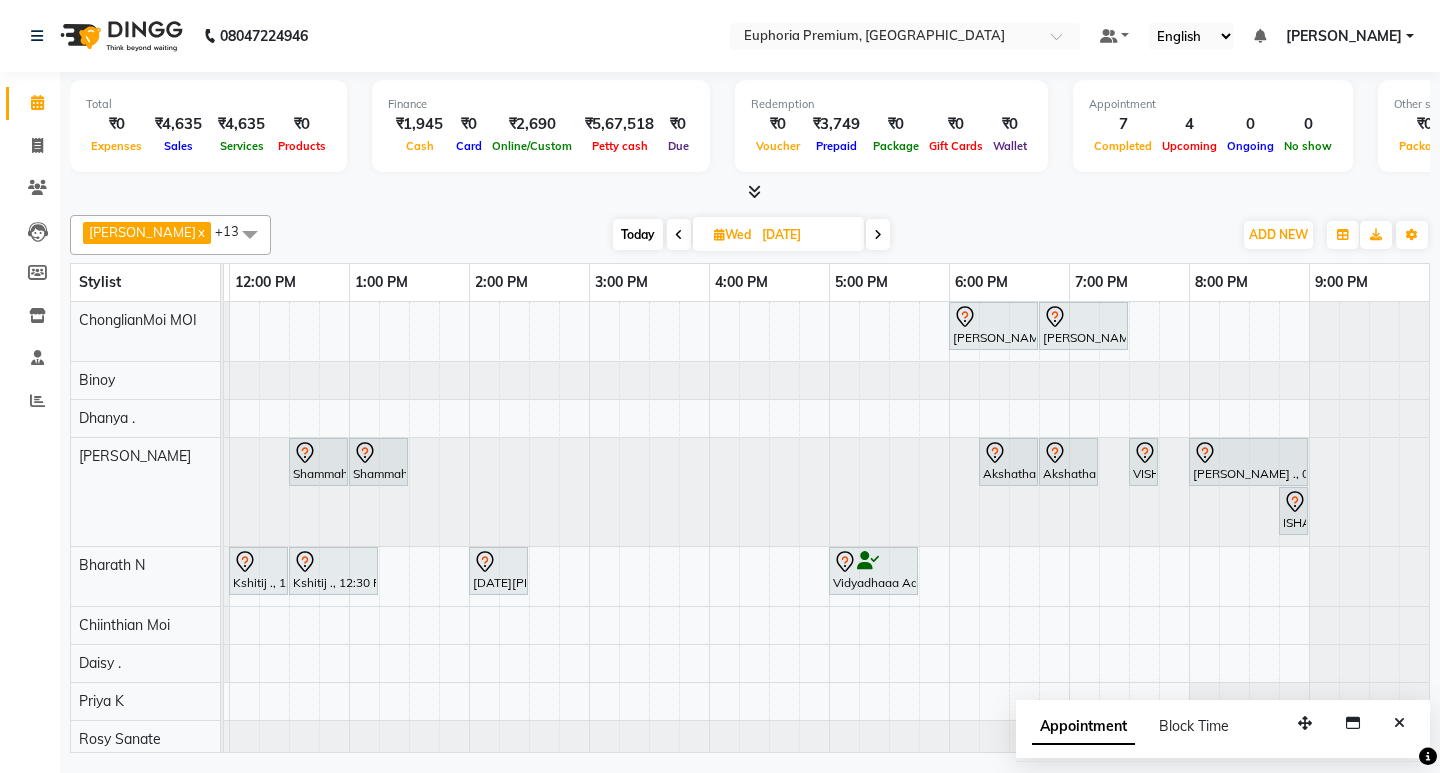 click at bounding box center (250, 234) 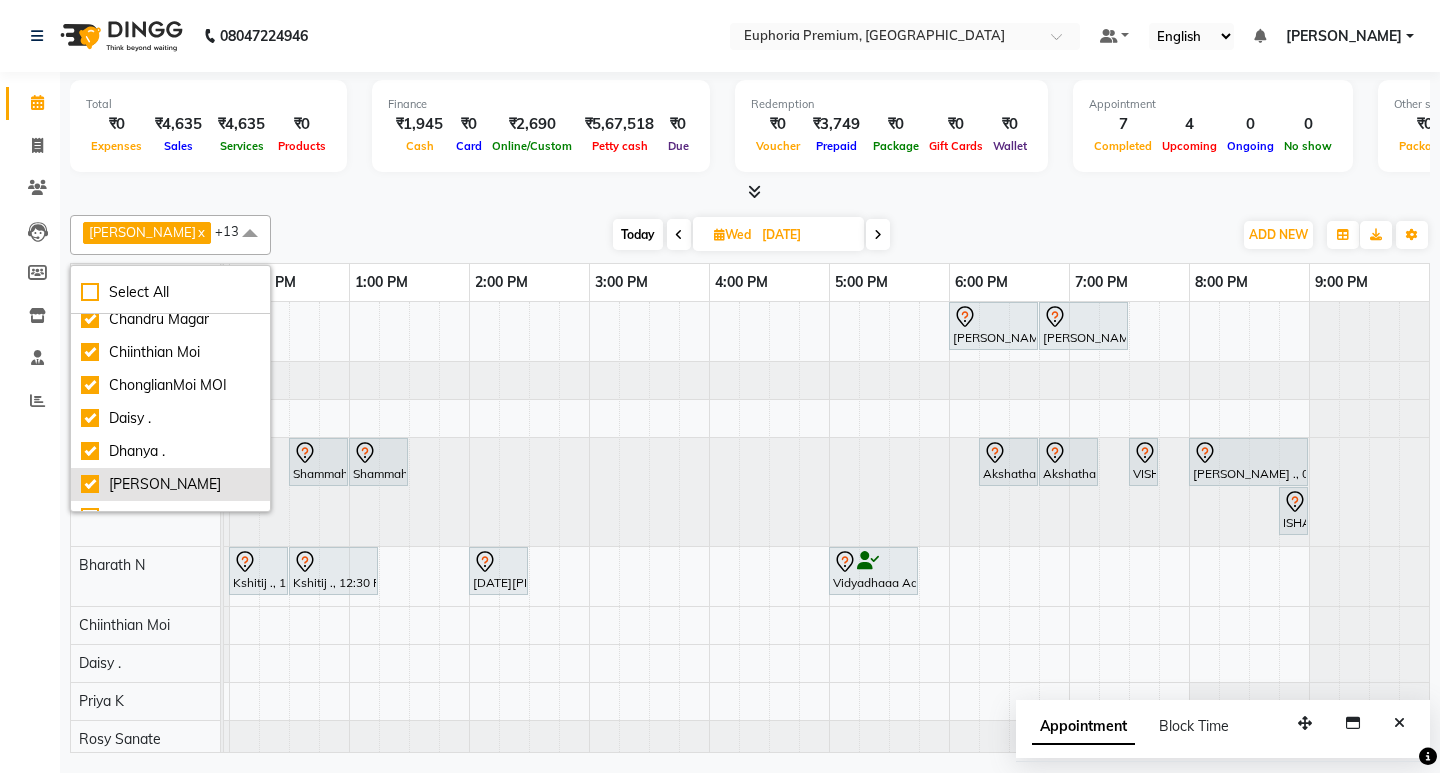 scroll, scrollTop: 0, scrollLeft: 0, axis: both 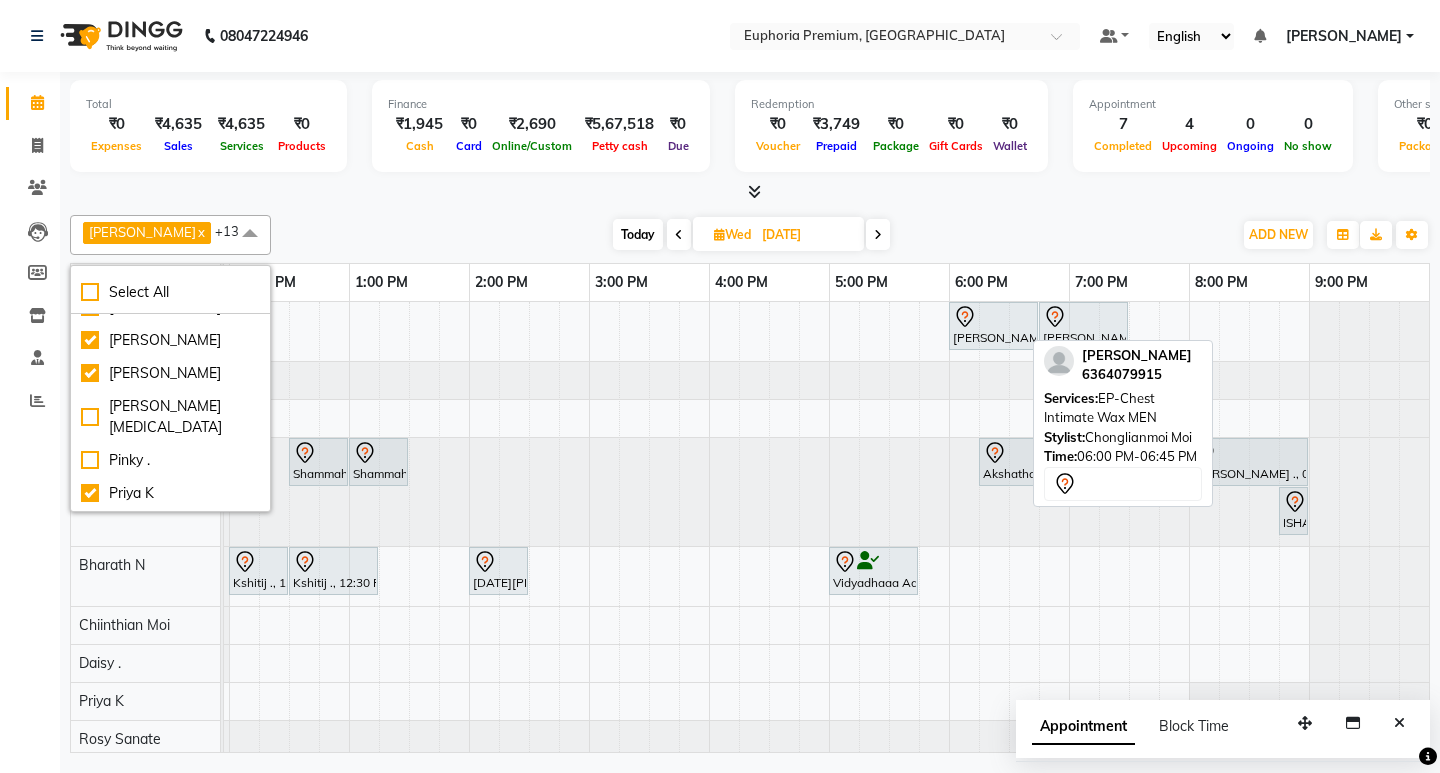 drag, startPoint x: 981, startPoint y: 338, endPoint x: 971, endPoint y: 342, distance: 10.770329 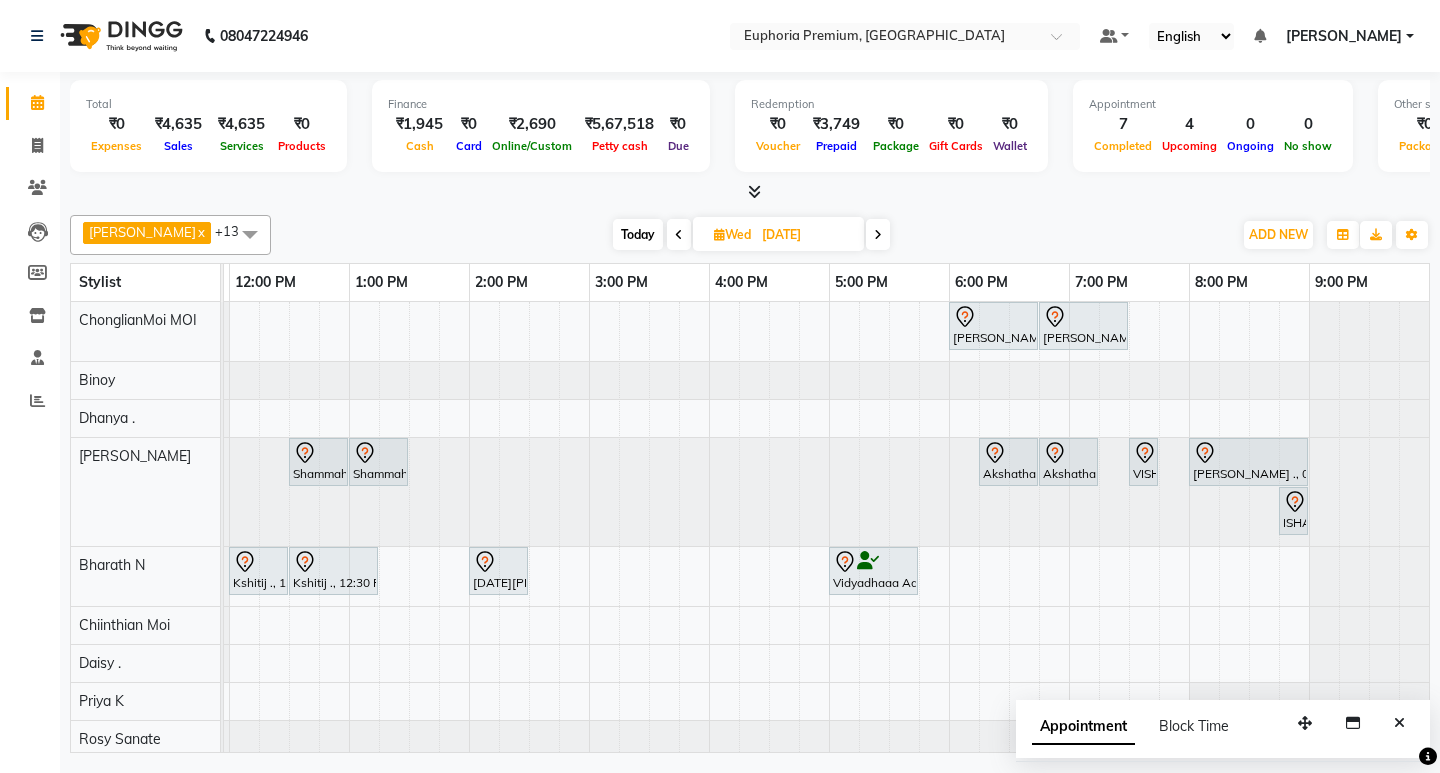 scroll, scrollTop: 131, scrollLeft: 490, axis: both 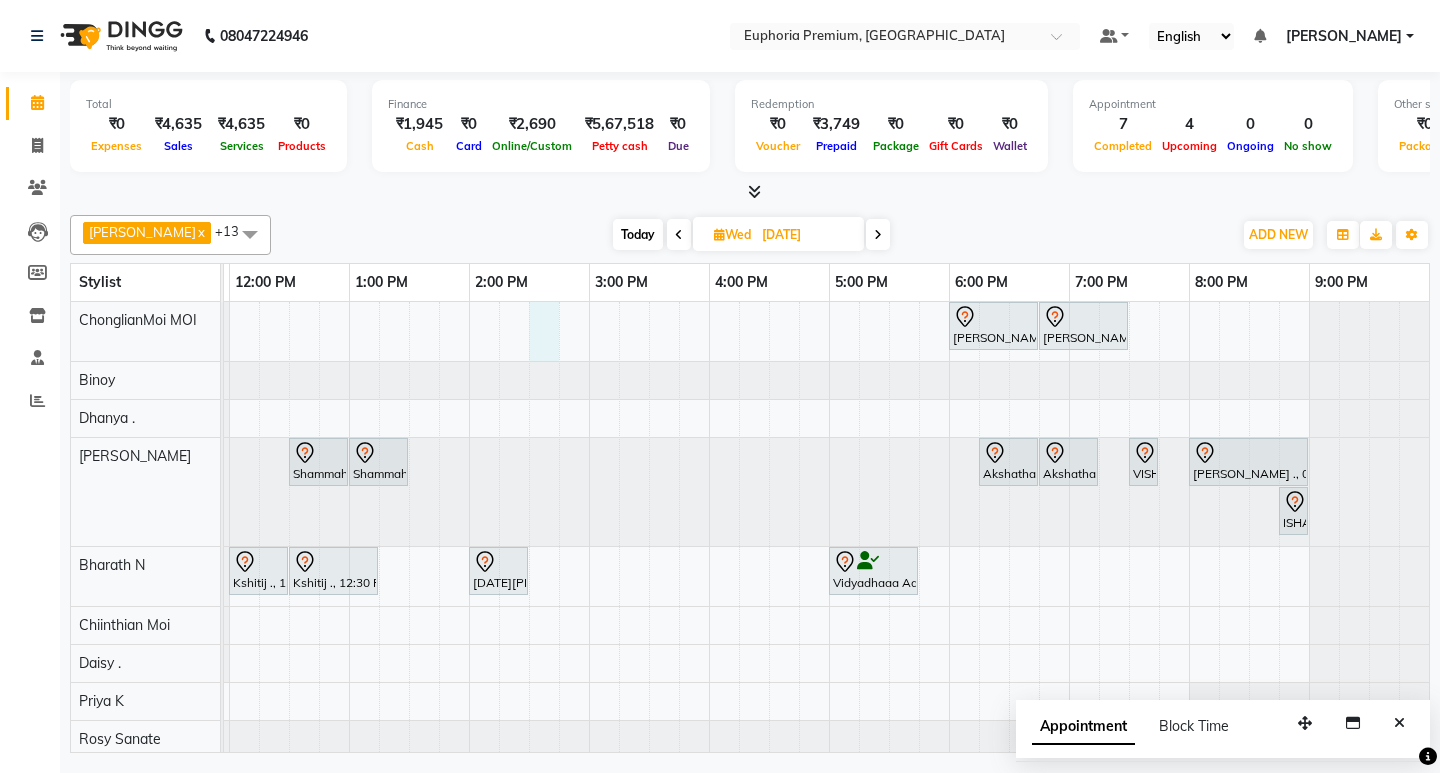 click on "Kash Karda, 06:00 PM-06:45 PM, EP-Chest Intimate Wax MEN             Kash Karda, 06:45 PM-07:30 PM, EP-Full Back Intimate Wax MEN             Nandhitha ., 10:45 AM-11:15 AM, EP-Trial Make Up             Shammah ., 12:30 PM-01:00 PM, Glutathione             Shammah ., 01:00 PM-01:30 PM, Glutathione             Akshatha N ., 06:15 PM-06:45 PM, Fillers Volume Plus-1ml             Akshatha N ., 06:45 PM-07:15 PM, Fillers Volume Plus-1ml             VISHWADEEP ., 07:30 PM-07:40 PM, GFC Hair             Tushit Balaji ., 08:00 PM-09:00 PM, QR678             ISHA ., 08:45 PM-08:46 PM, Botox ''KYSSE'' (Lip Filler)             Kshitij ., 12:00 PM-12:30 PM, EP-Beard Trim/Design MEN             Kshitij ., 12:30 PM-01:15 PM, EP-HAIR CUT (Creative Stylist) with hairwash MEN             RAJA SHARMA ., 02:00 PM-02:30 PM, EEP-HAIR CUT (Senior Stylist) with hairwash MEN             Vidyadhaaa Advocate, 05:00 PM-05:45 PM, EP-Regenerate (Intense Alchemy) MEN" at bounding box center (589, 625) 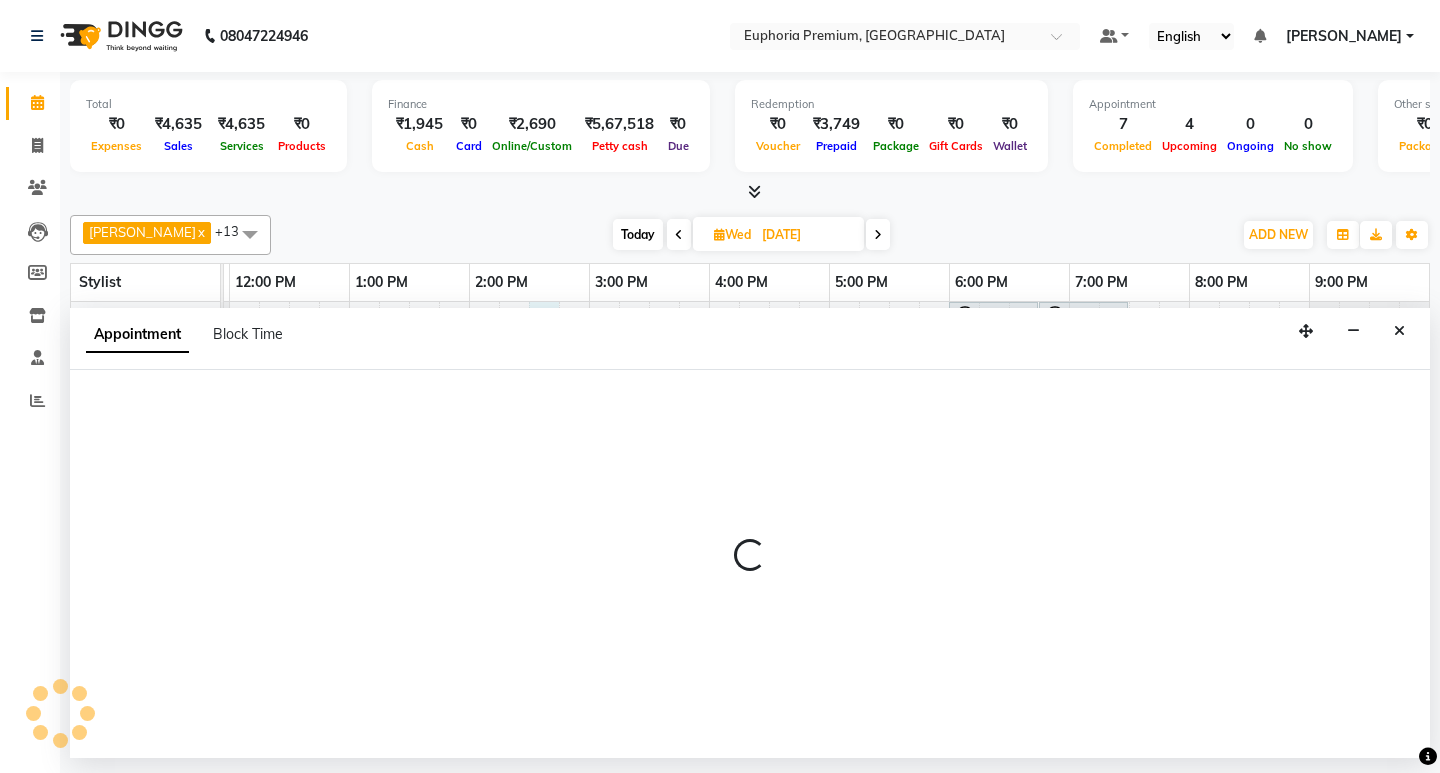 select on "71597" 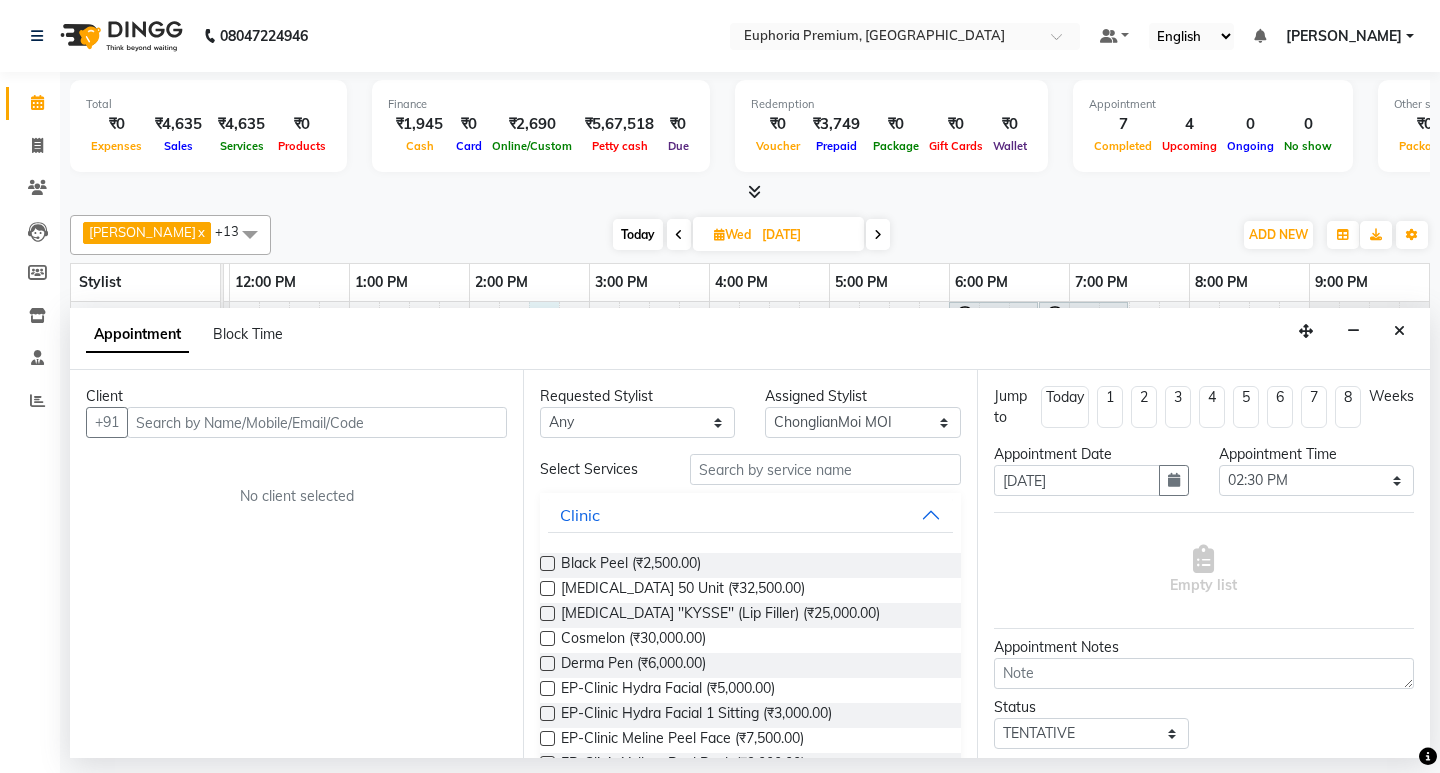 click at bounding box center (317, 422) 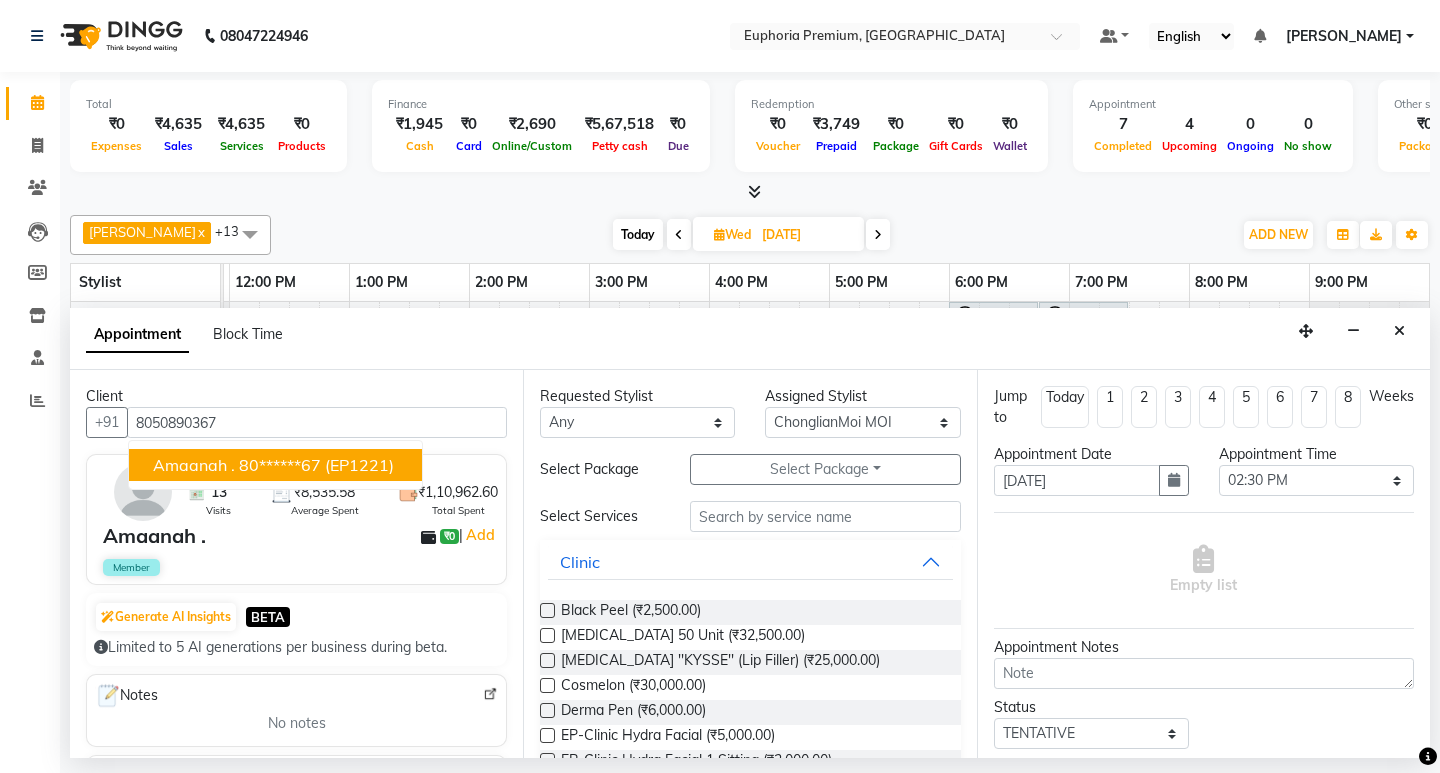 click on "80******67" at bounding box center (280, 465) 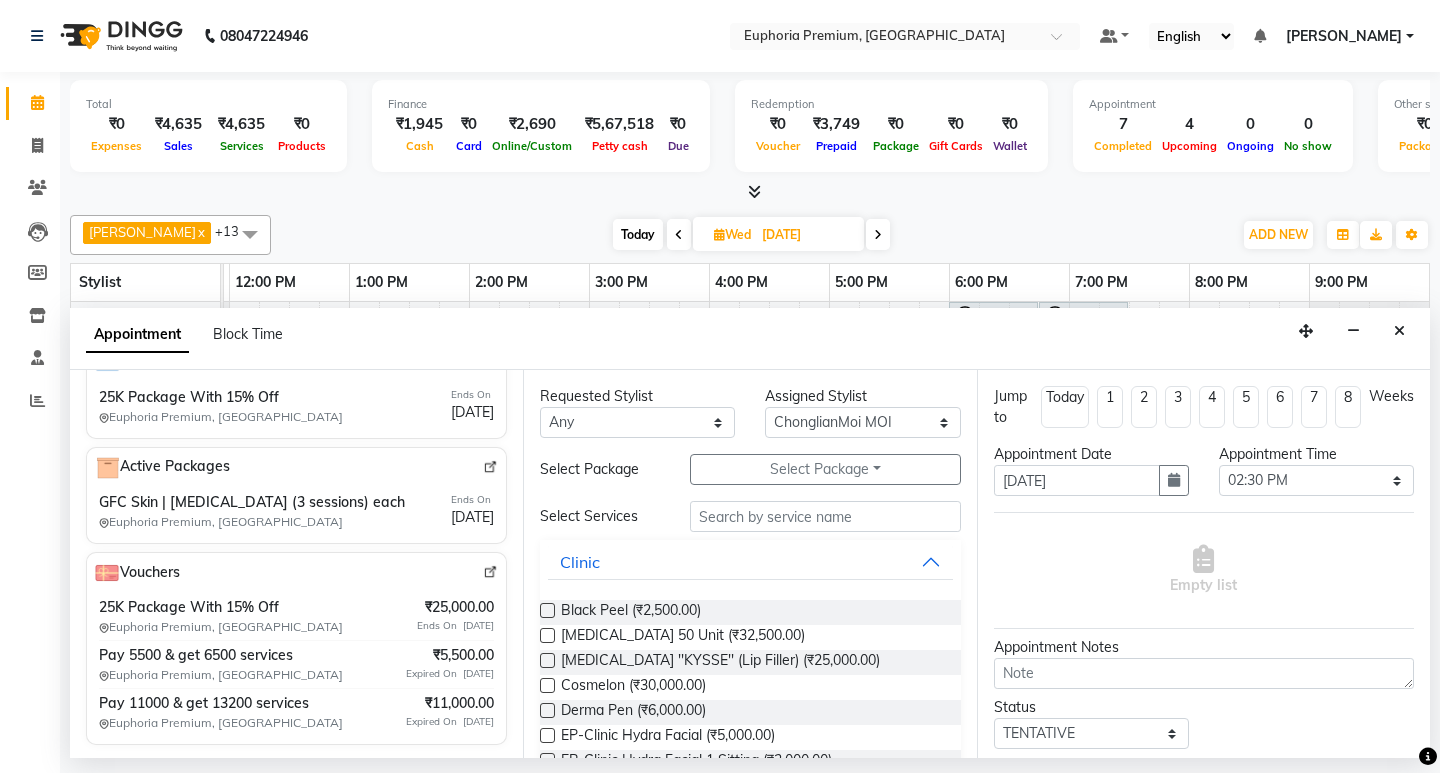 scroll, scrollTop: 617, scrollLeft: 0, axis: vertical 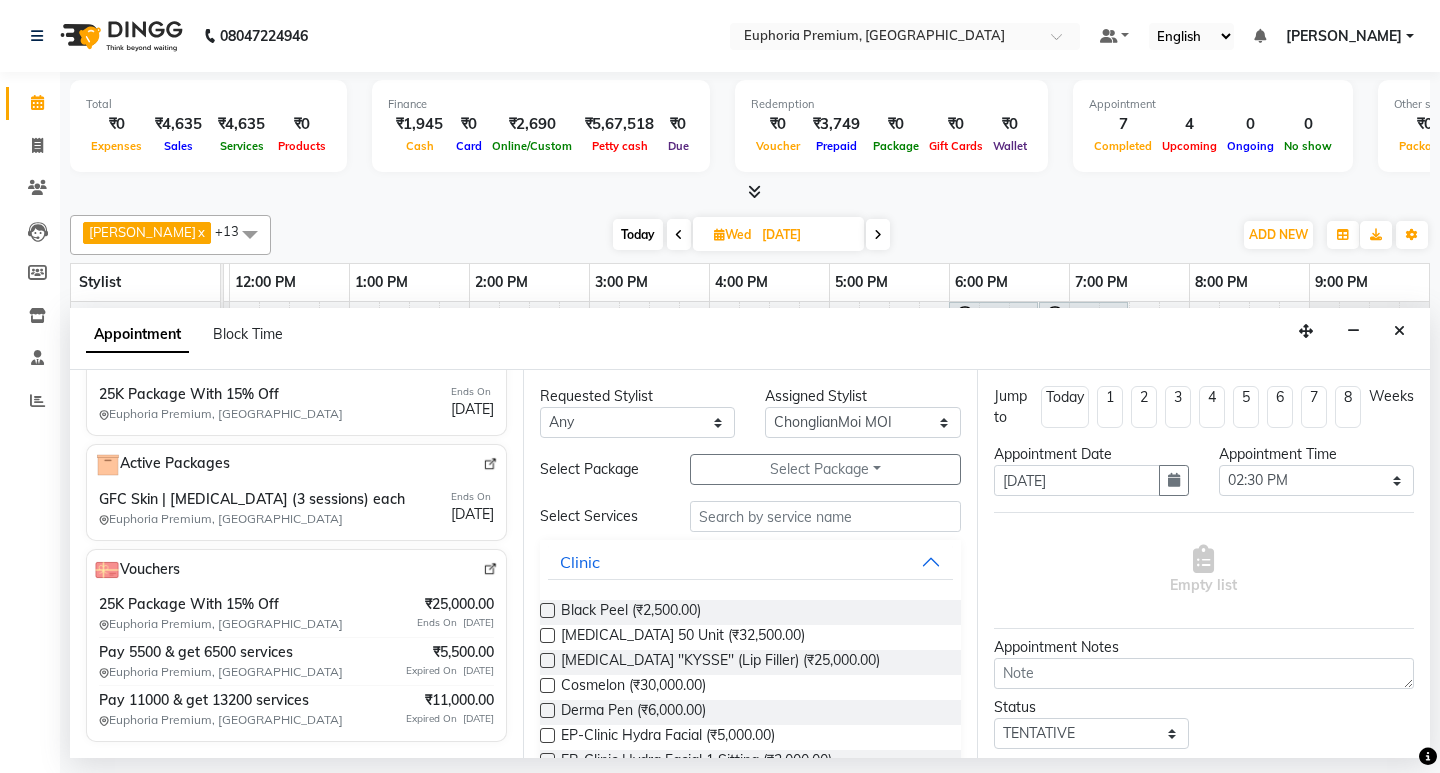 type on "80******67" 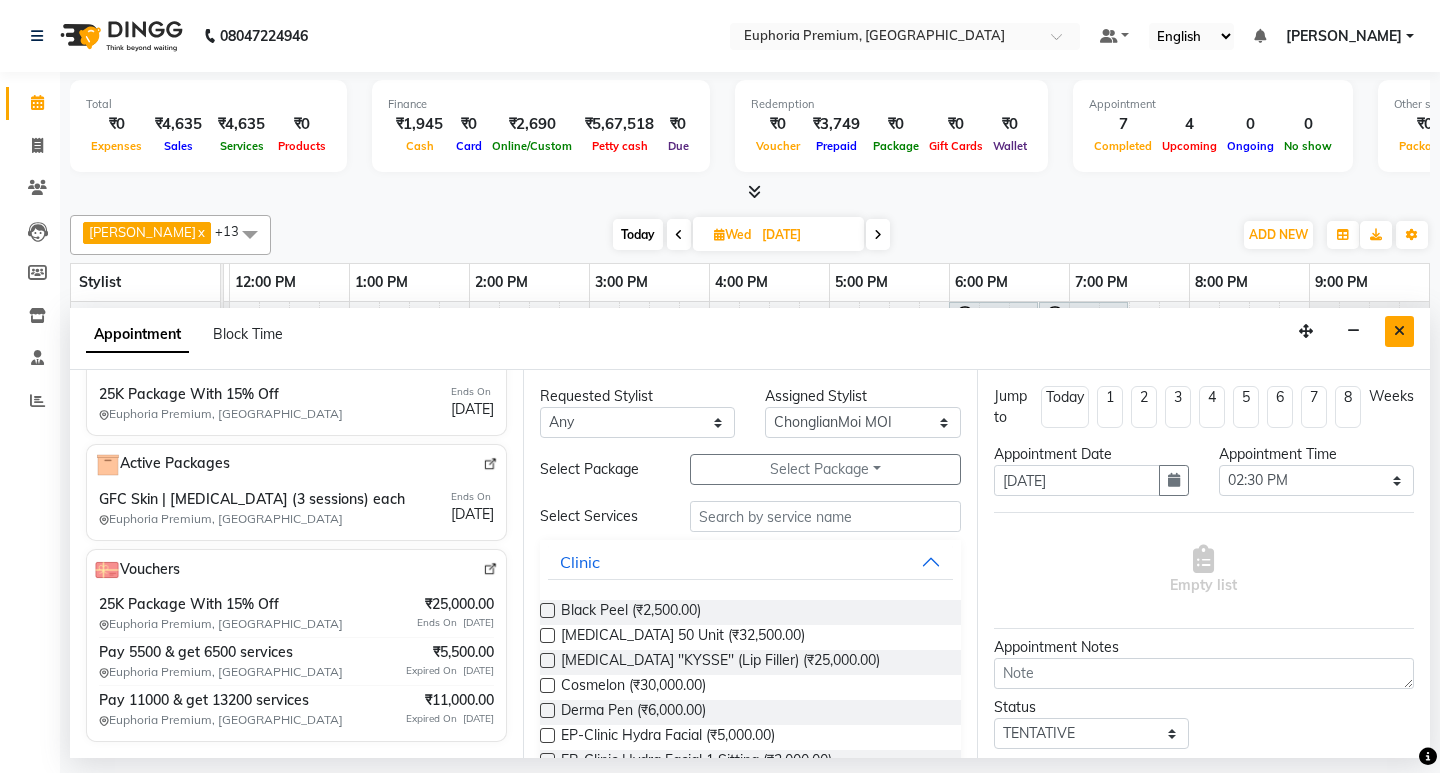 click at bounding box center (1399, 331) 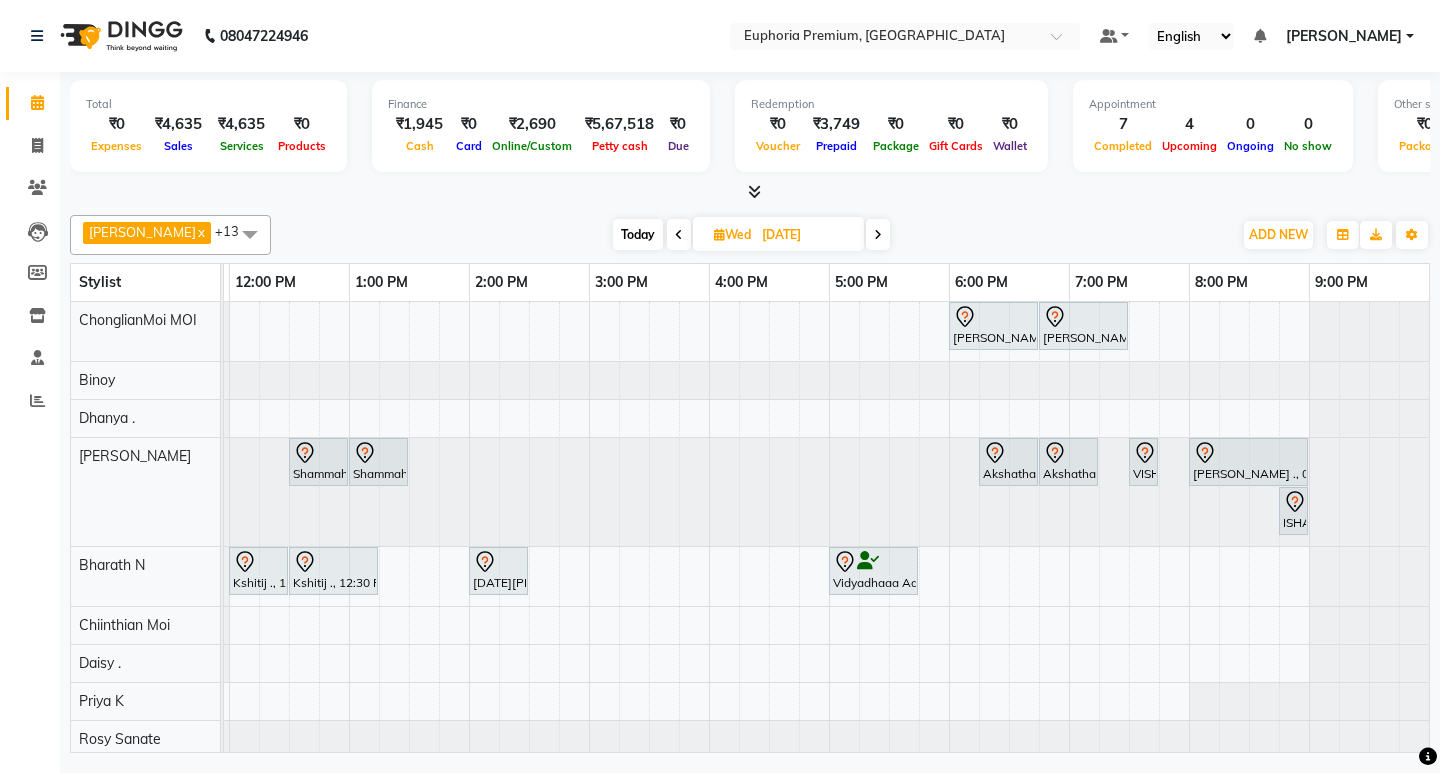 click on "Today" at bounding box center (638, 234) 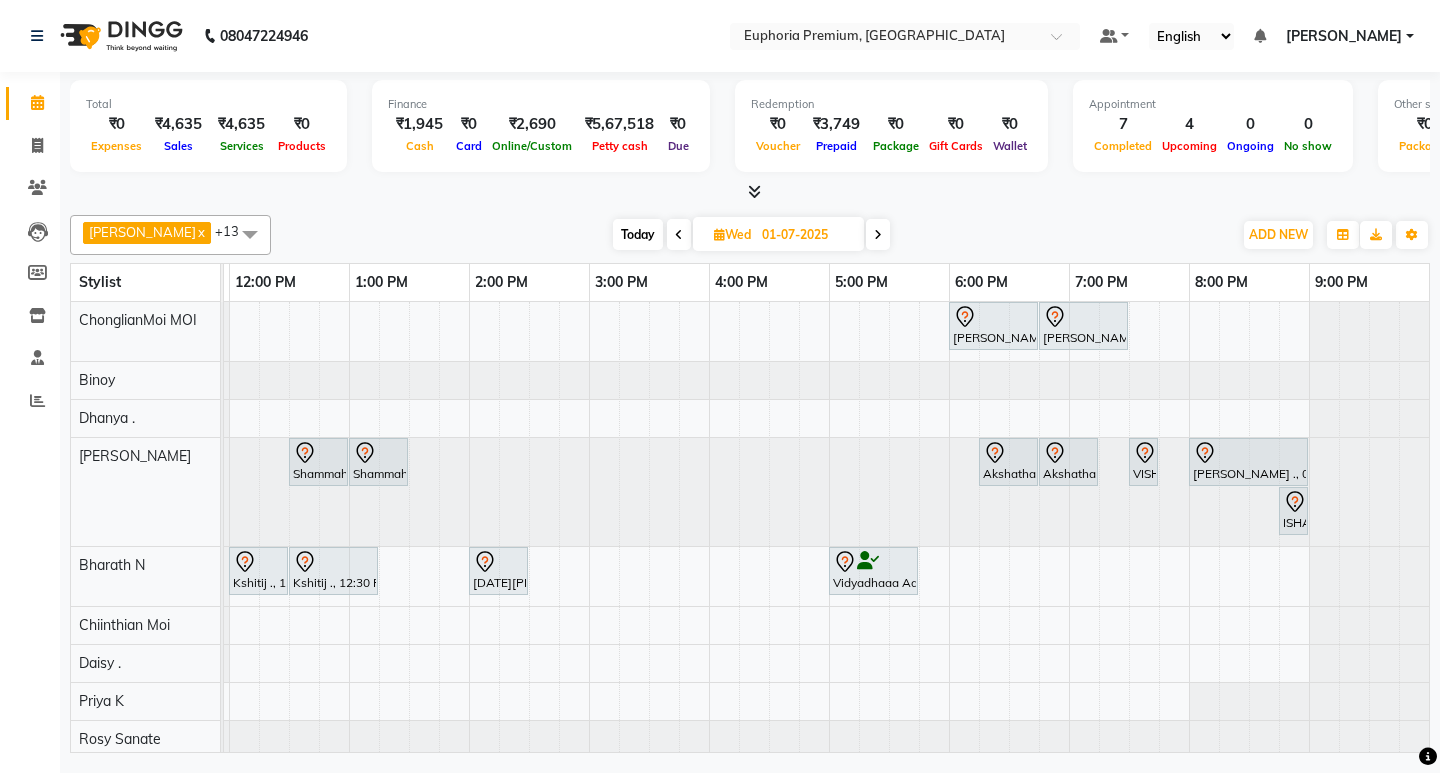 scroll, scrollTop: 0, scrollLeft: 0, axis: both 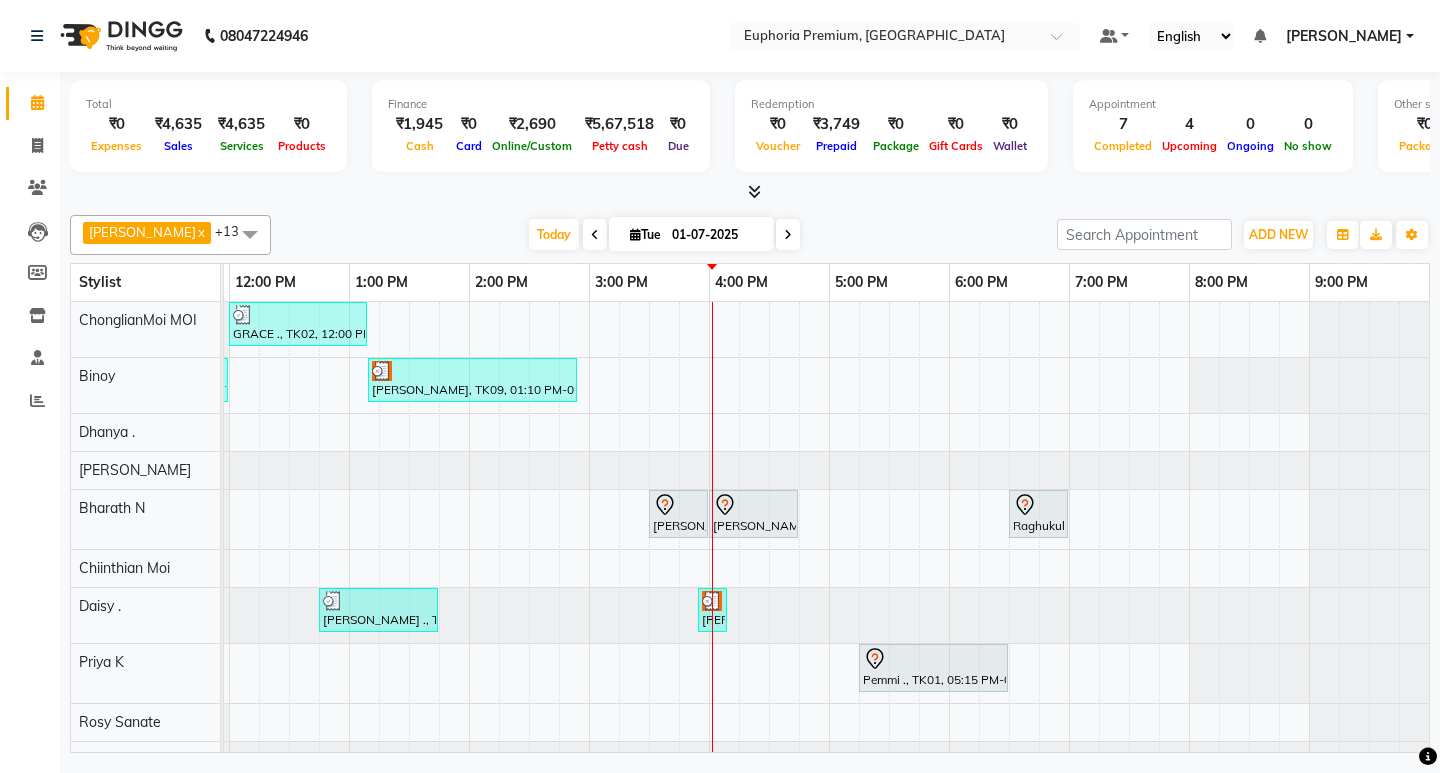 click at bounding box center (788, 234) 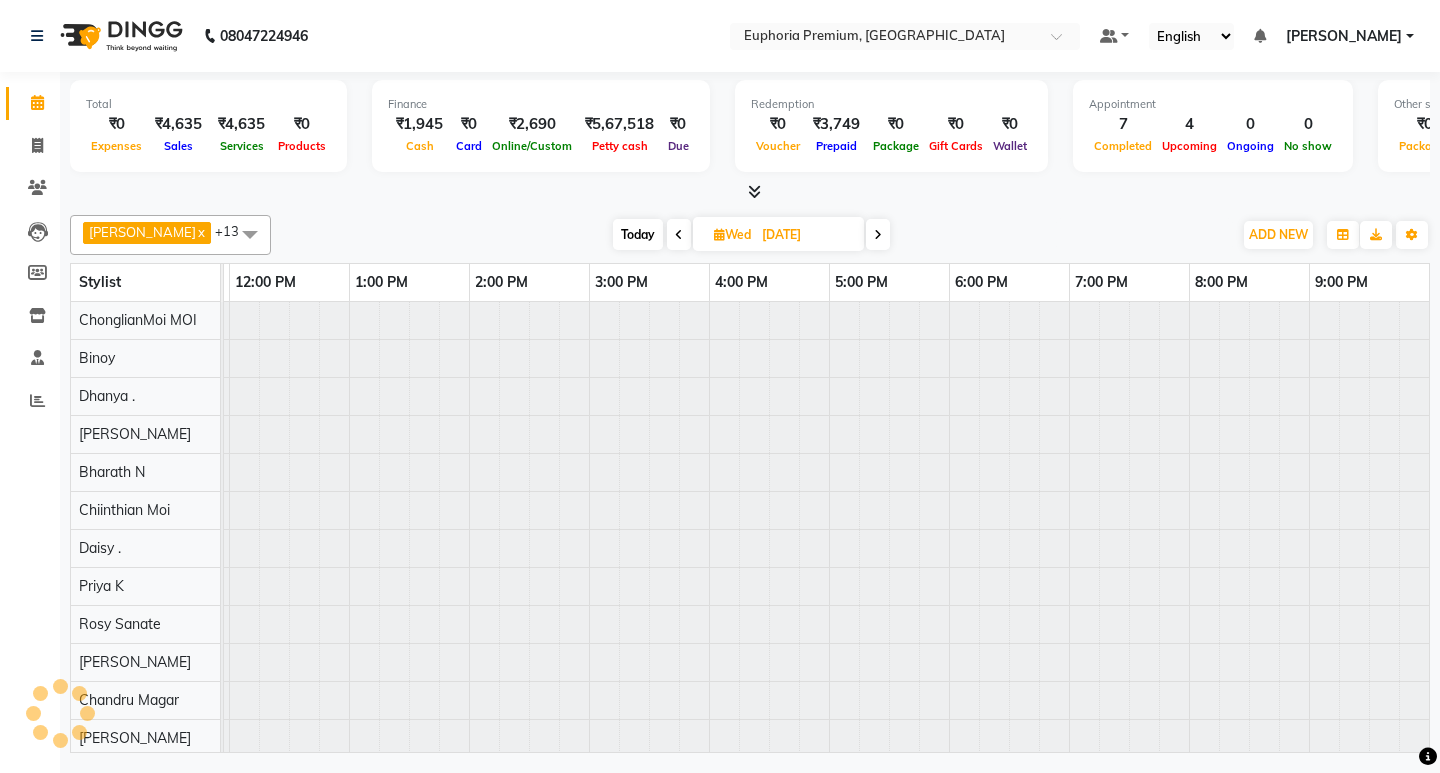 scroll, scrollTop: 0, scrollLeft: 475, axis: horizontal 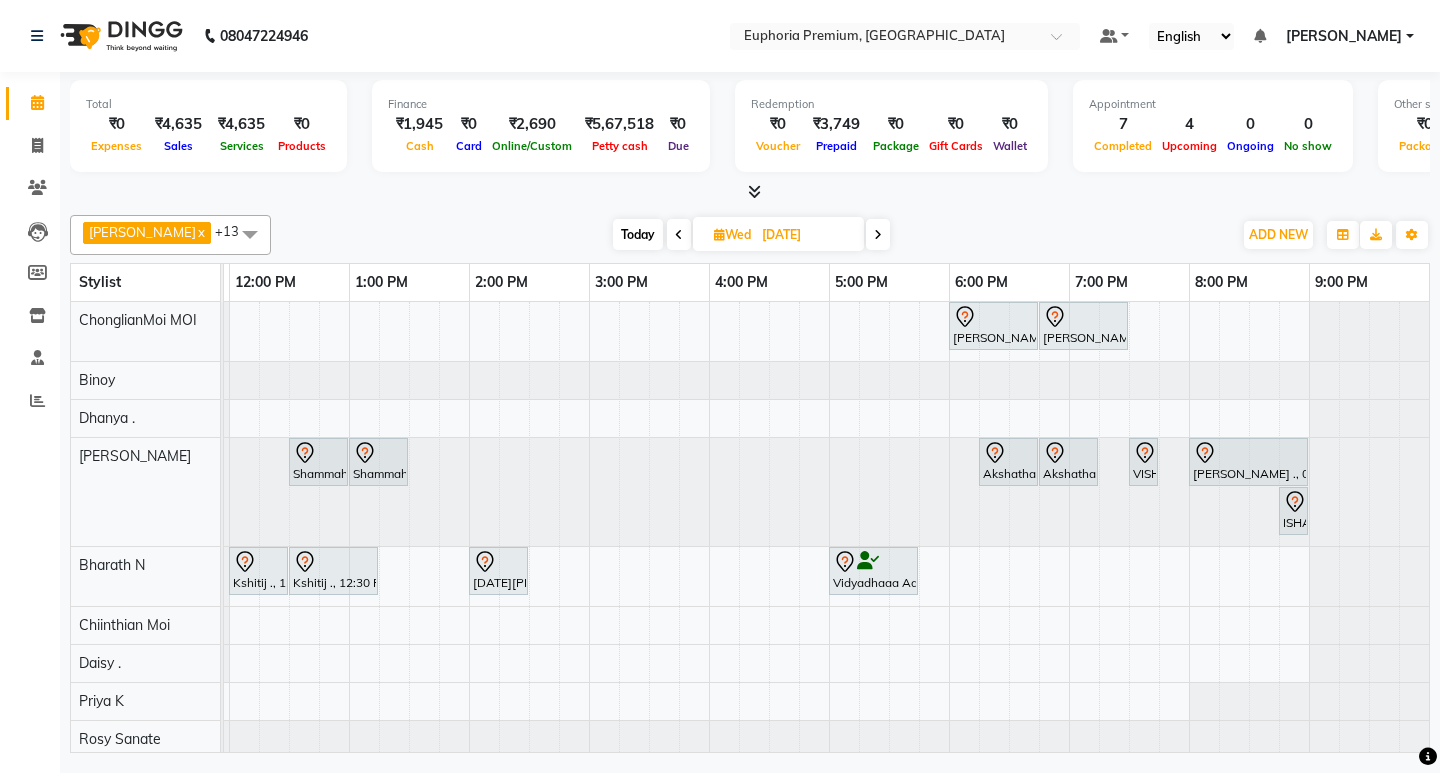 click on "Today" at bounding box center [638, 234] 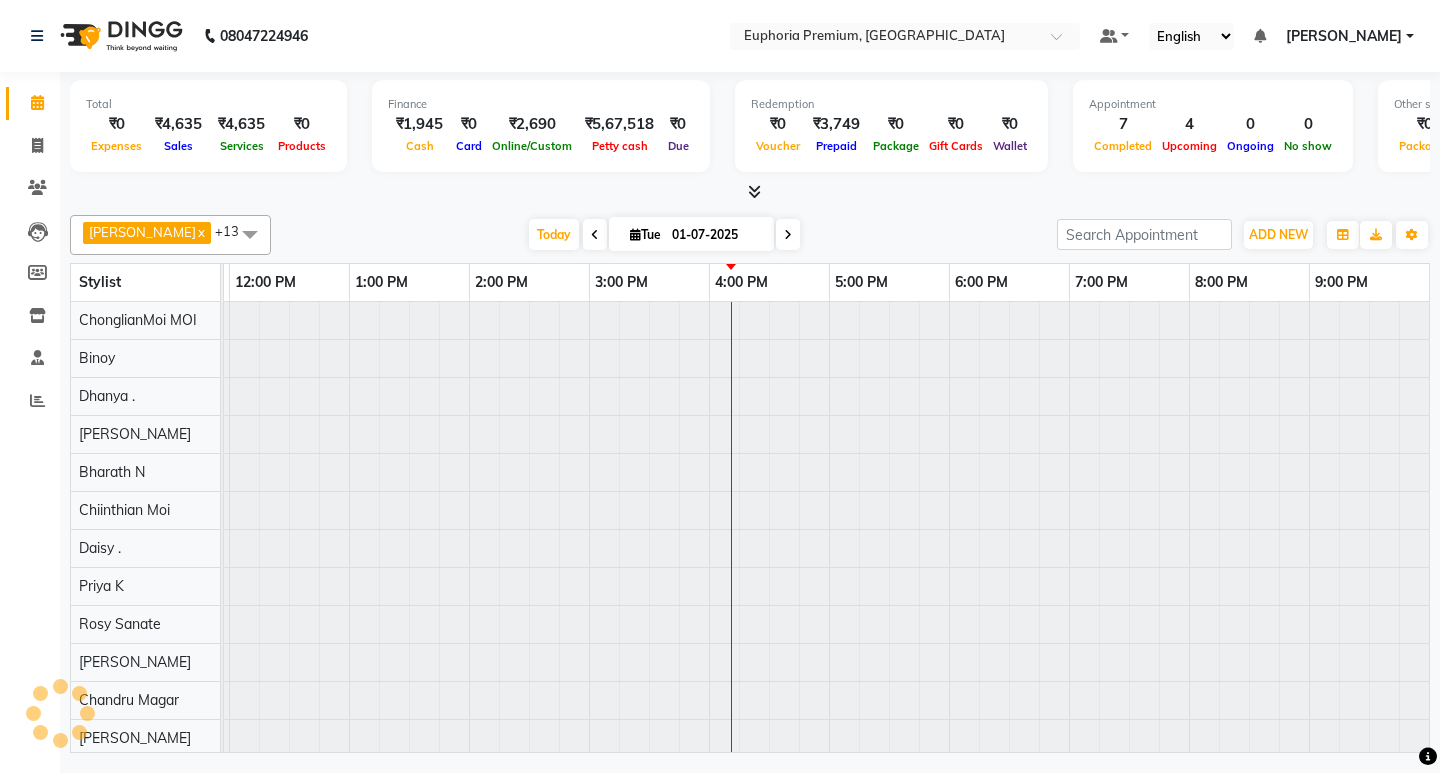 scroll, scrollTop: 0, scrollLeft: 0, axis: both 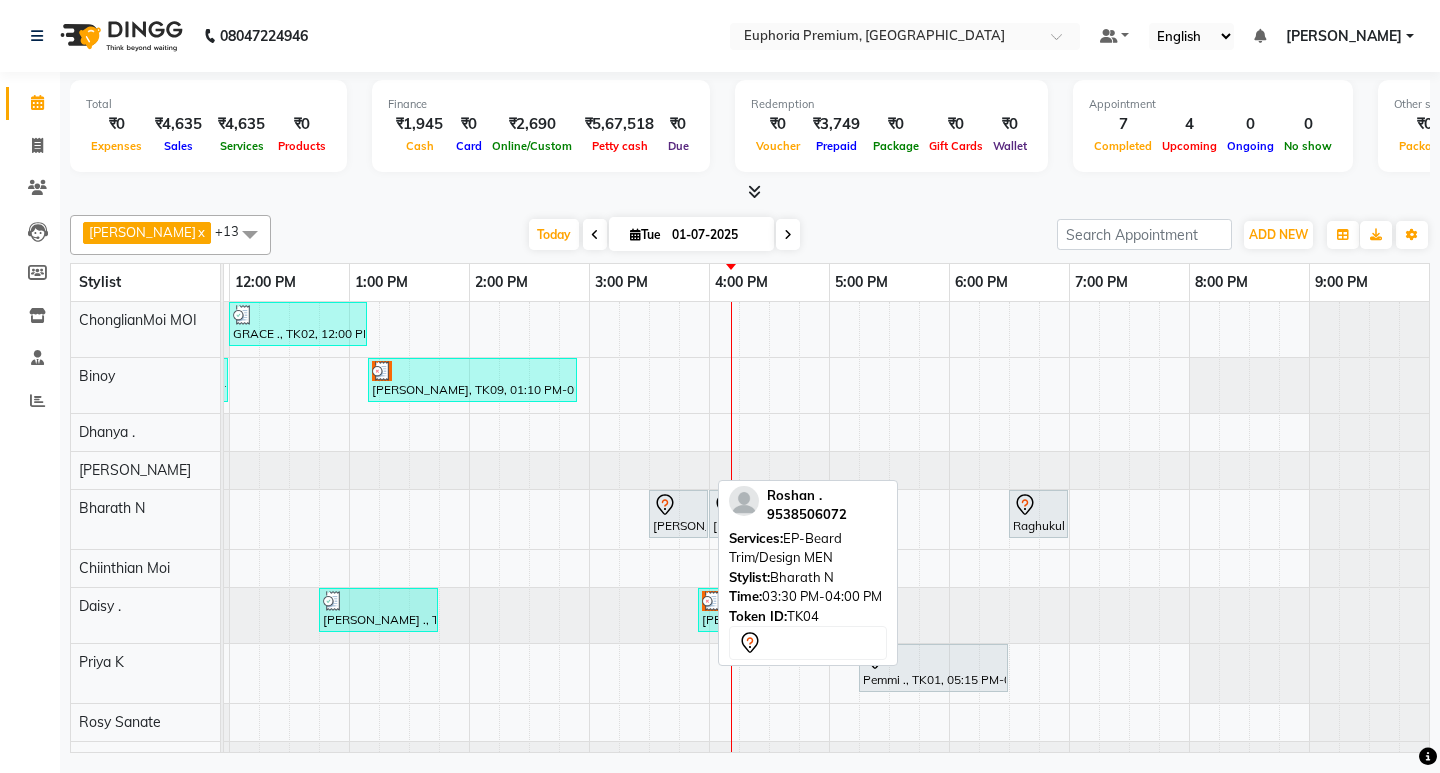 click at bounding box center [678, 505] 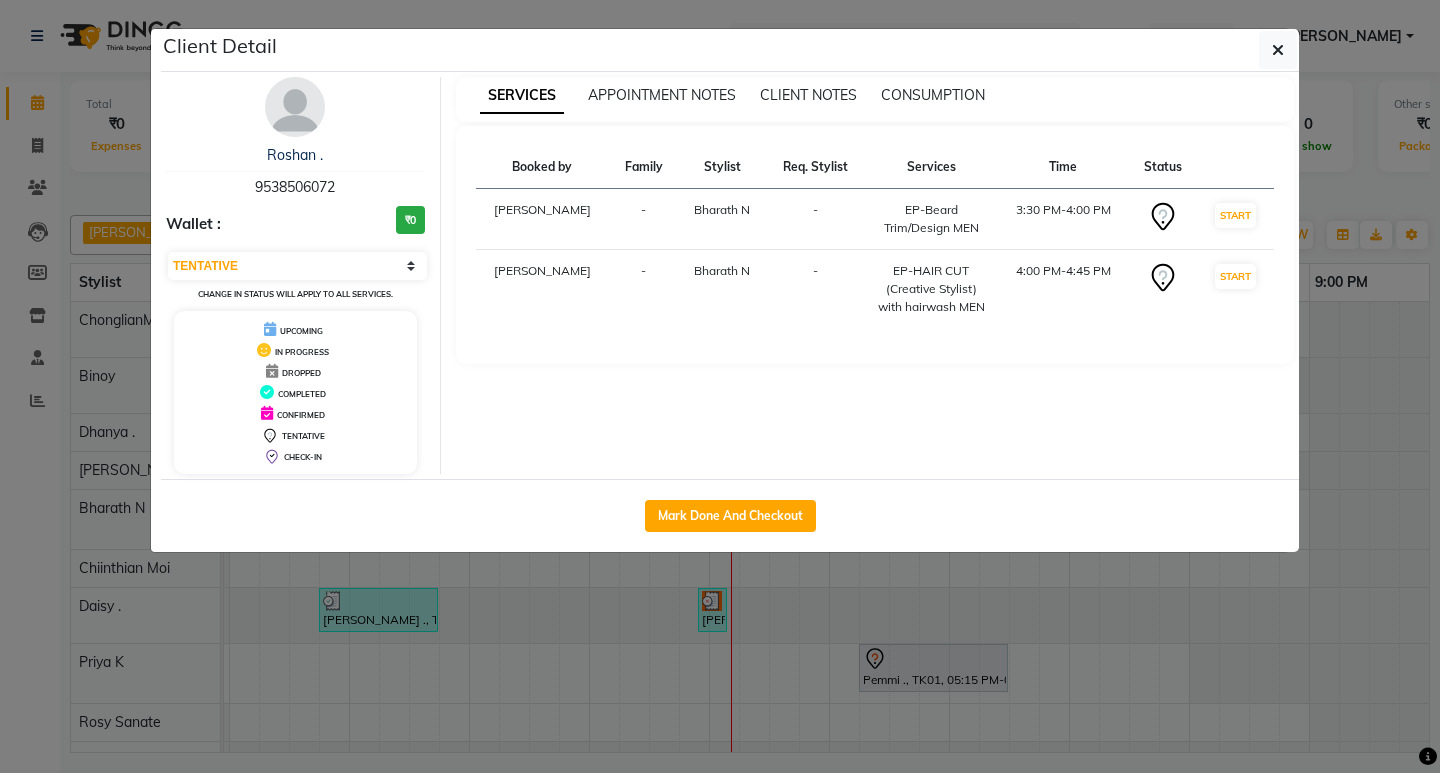 click on "Roshan ." at bounding box center [295, 155] 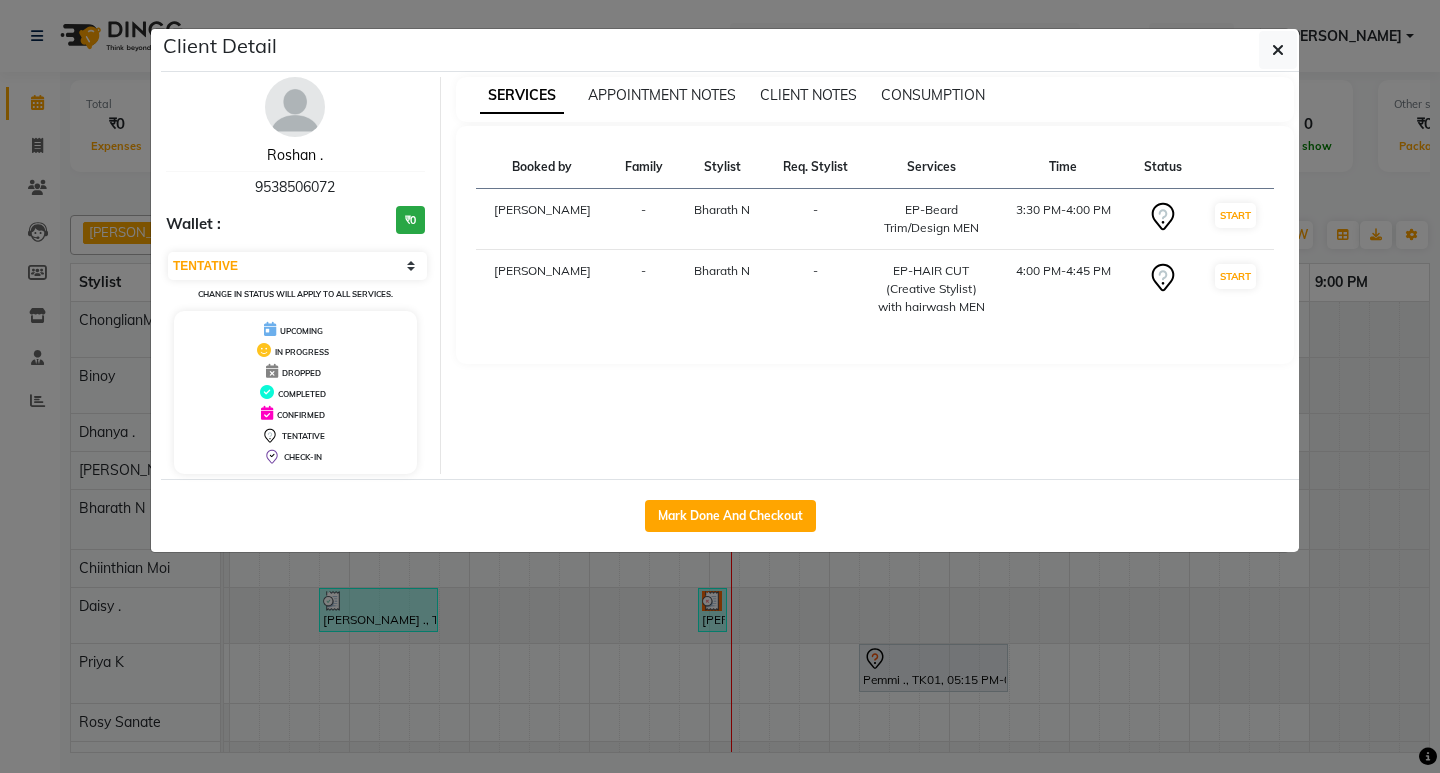 click on "Roshan ." at bounding box center [295, 155] 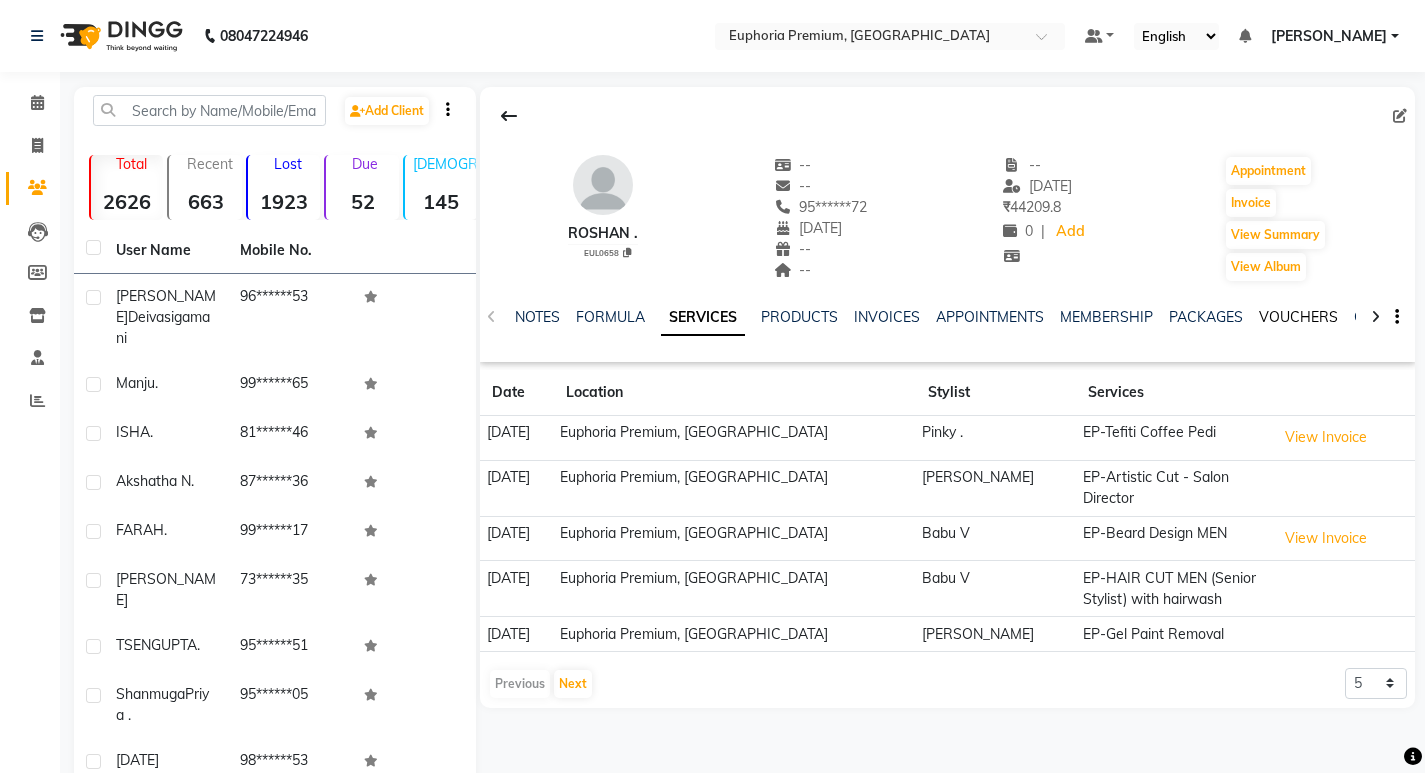 click on "VOUCHERS" 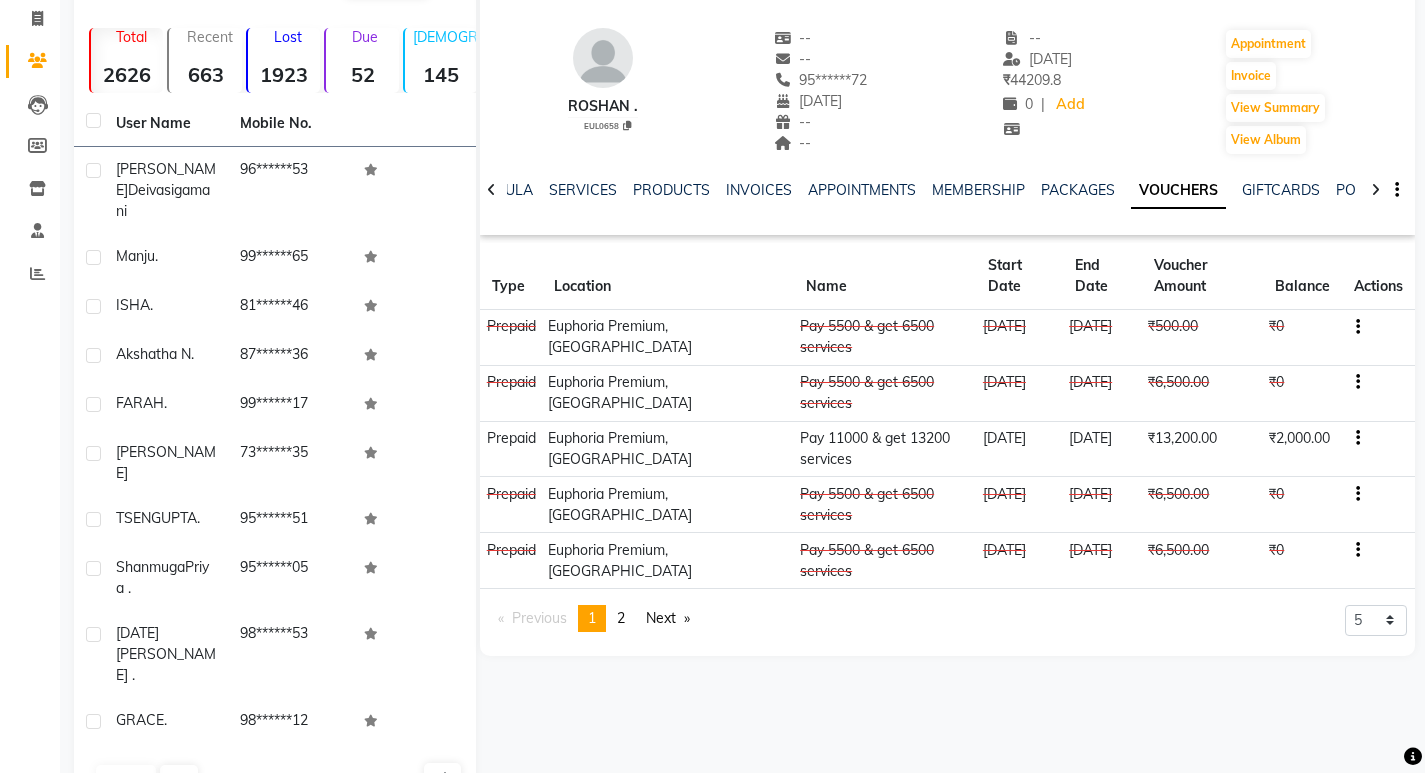 scroll, scrollTop: 128, scrollLeft: 0, axis: vertical 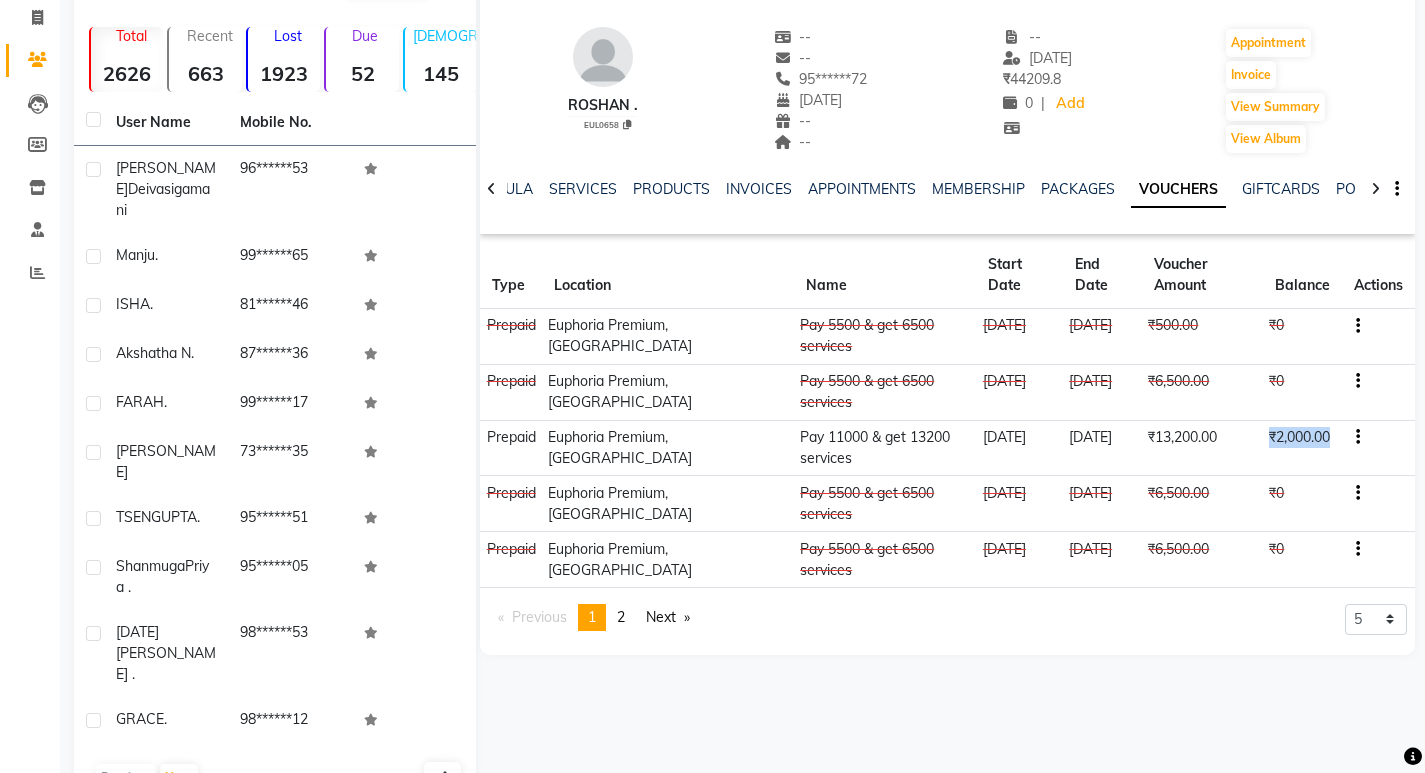 drag, startPoint x: 1270, startPoint y: 441, endPoint x: 1331, endPoint y: 437, distance: 61.13101 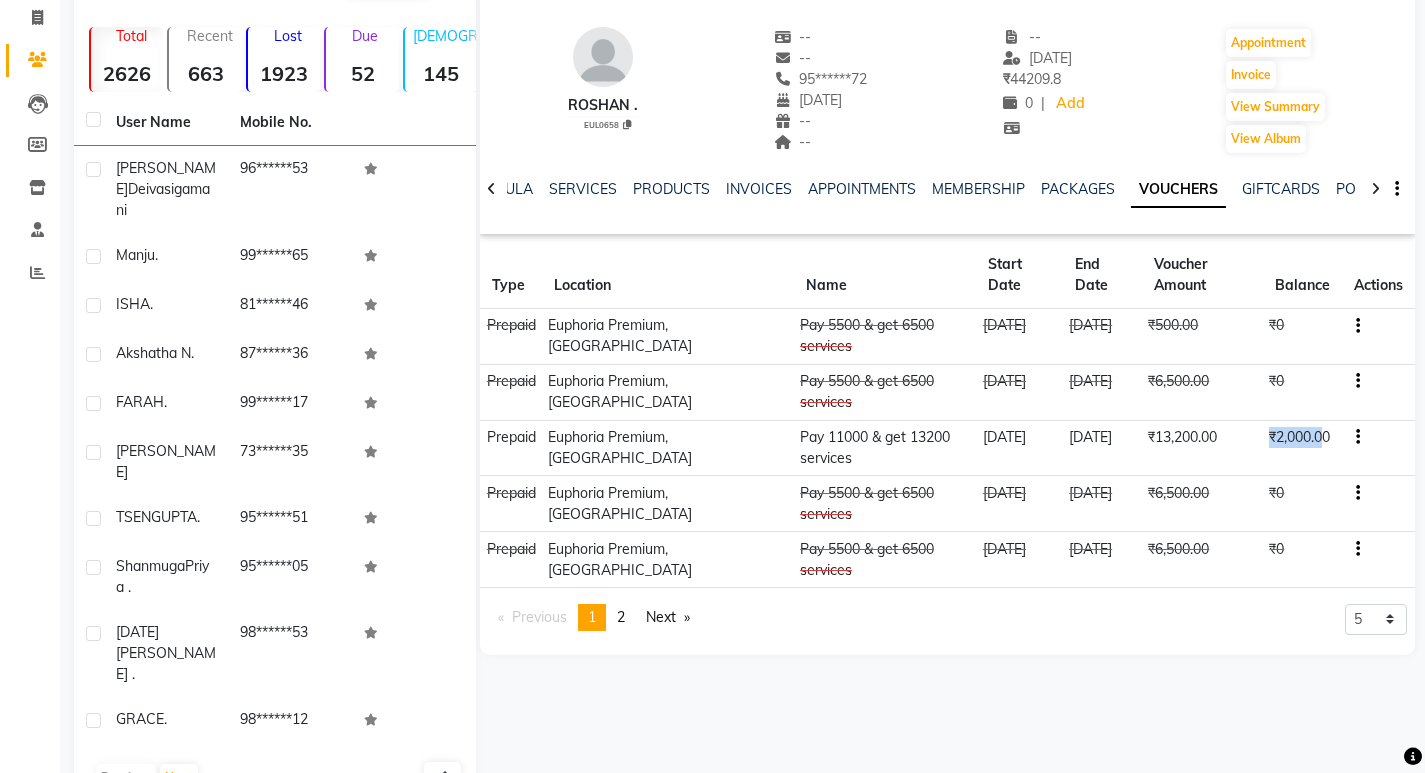drag, startPoint x: 1280, startPoint y: 439, endPoint x: 1329, endPoint y: 437, distance: 49.0408 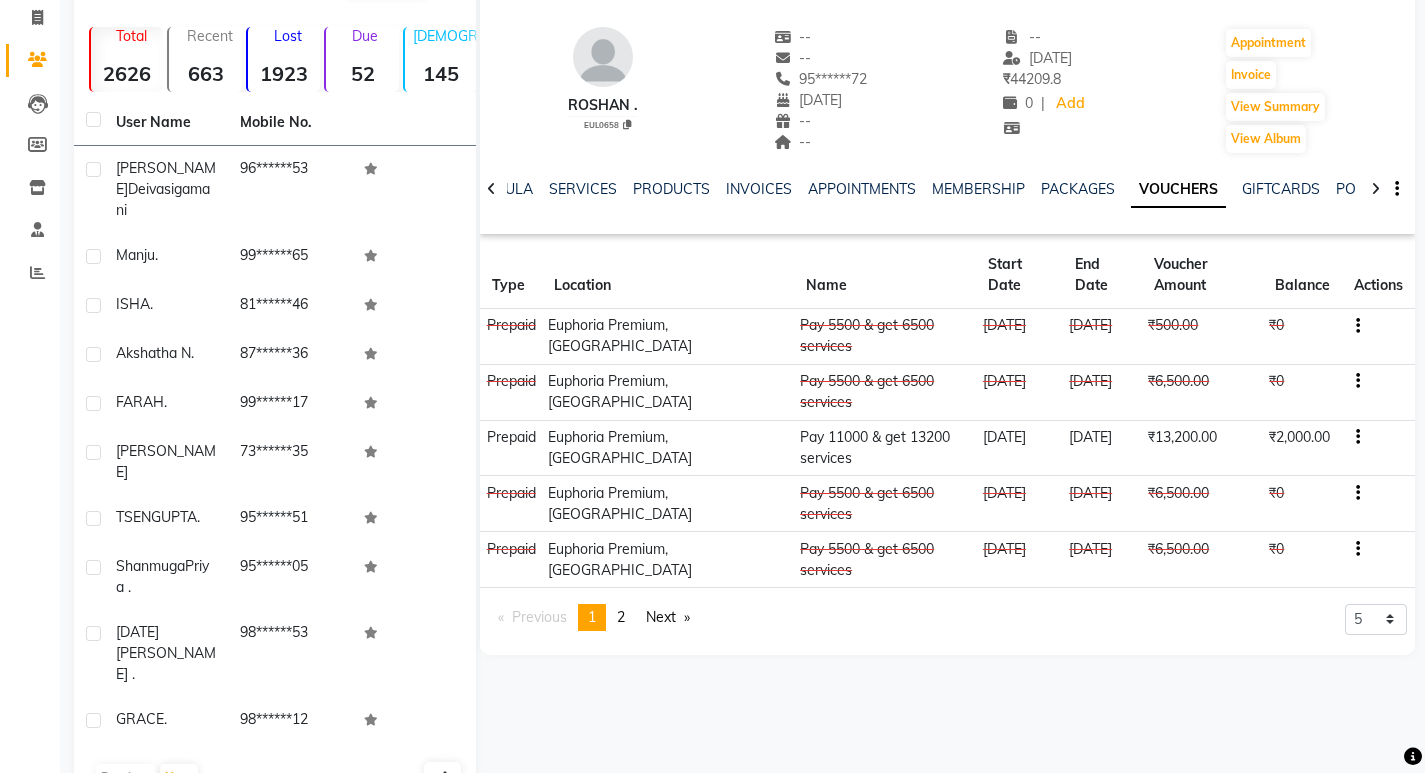 click 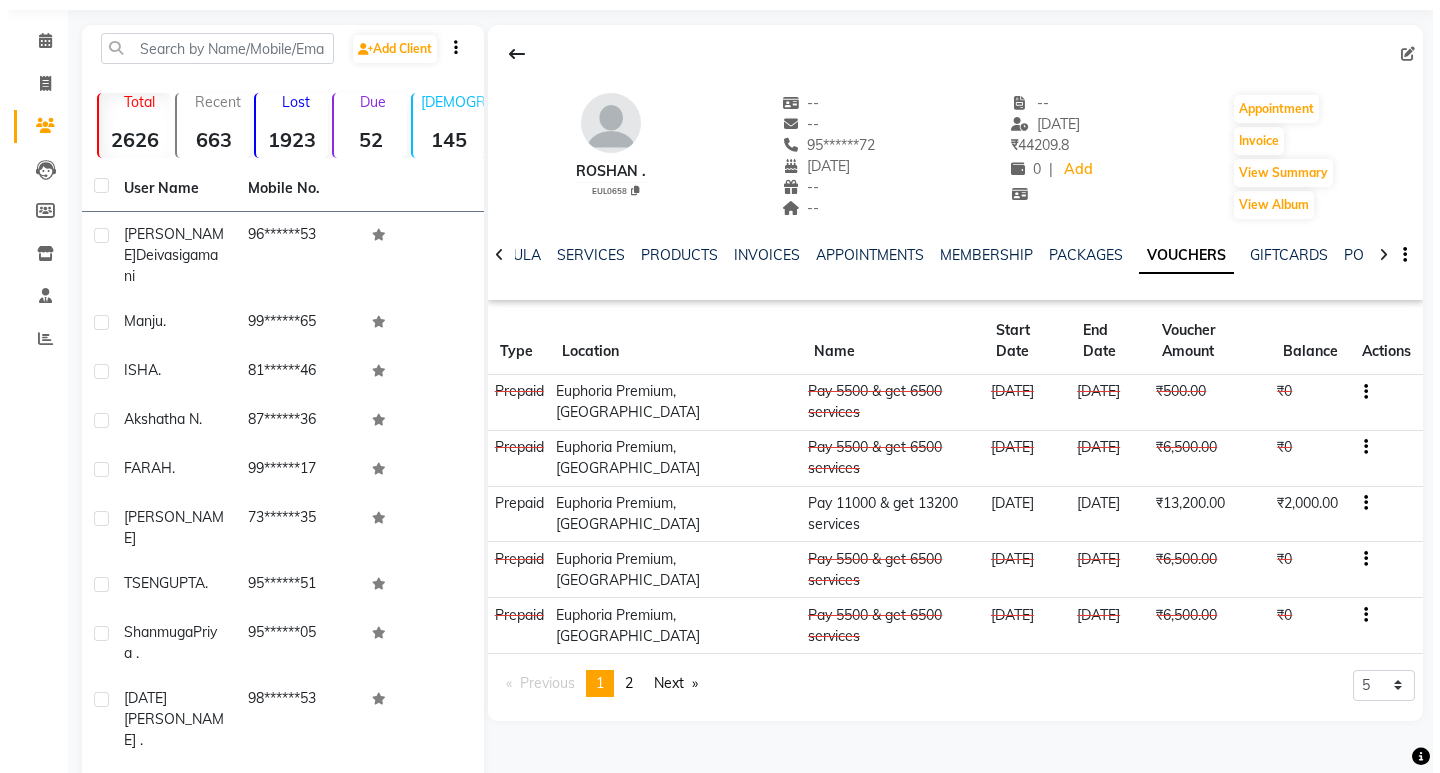 scroll, scrollTop: 0, scrollLeft: 0, axis: both 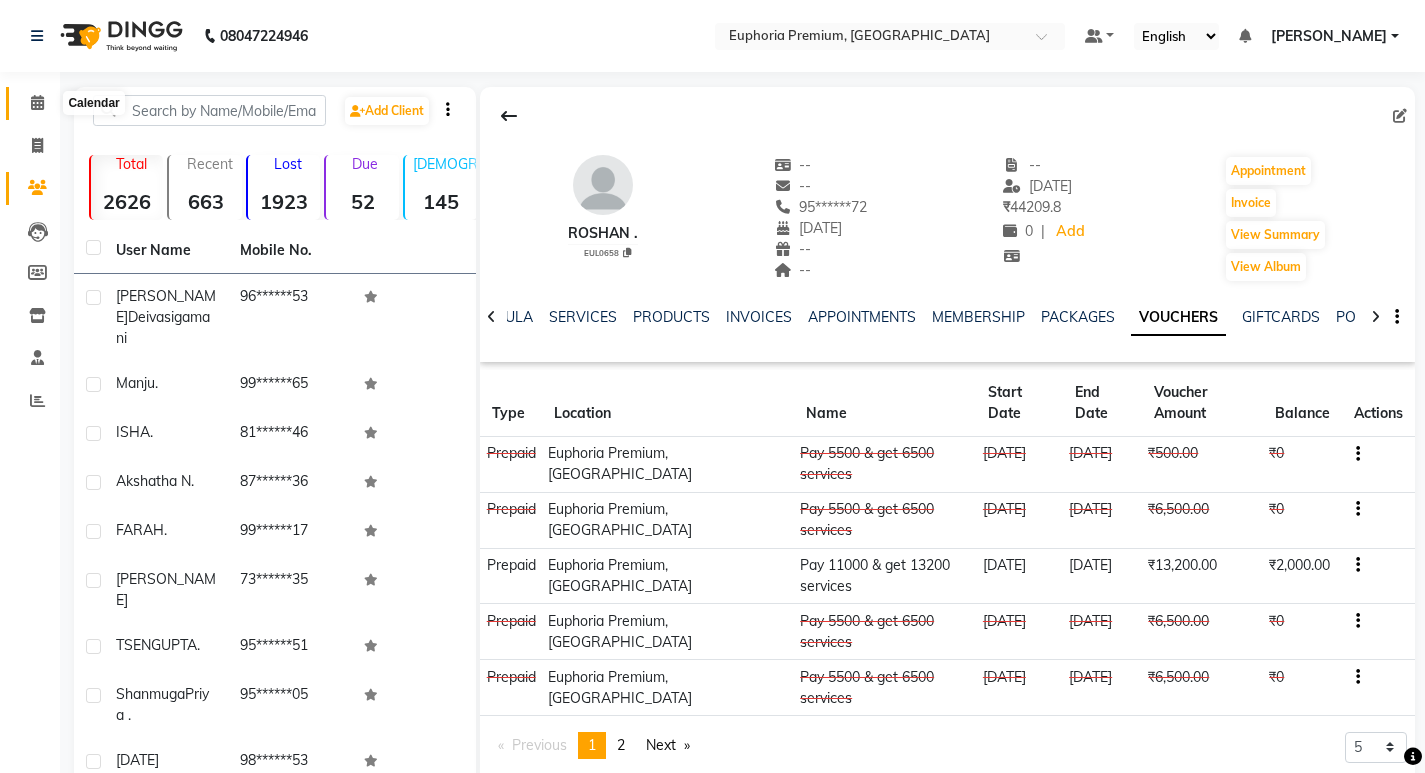 click 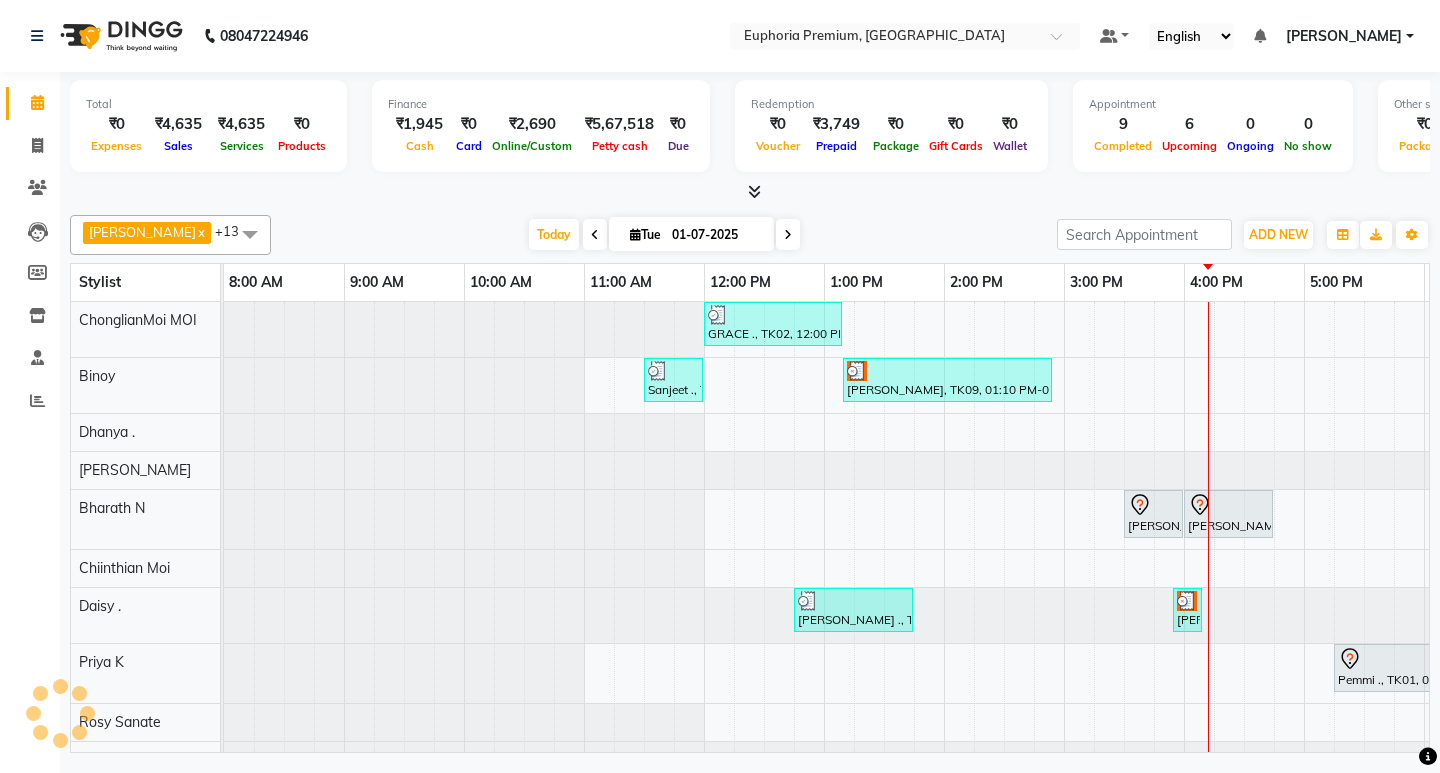 scroll, scrollTop: 0, scrollLeft: 0, axis: both 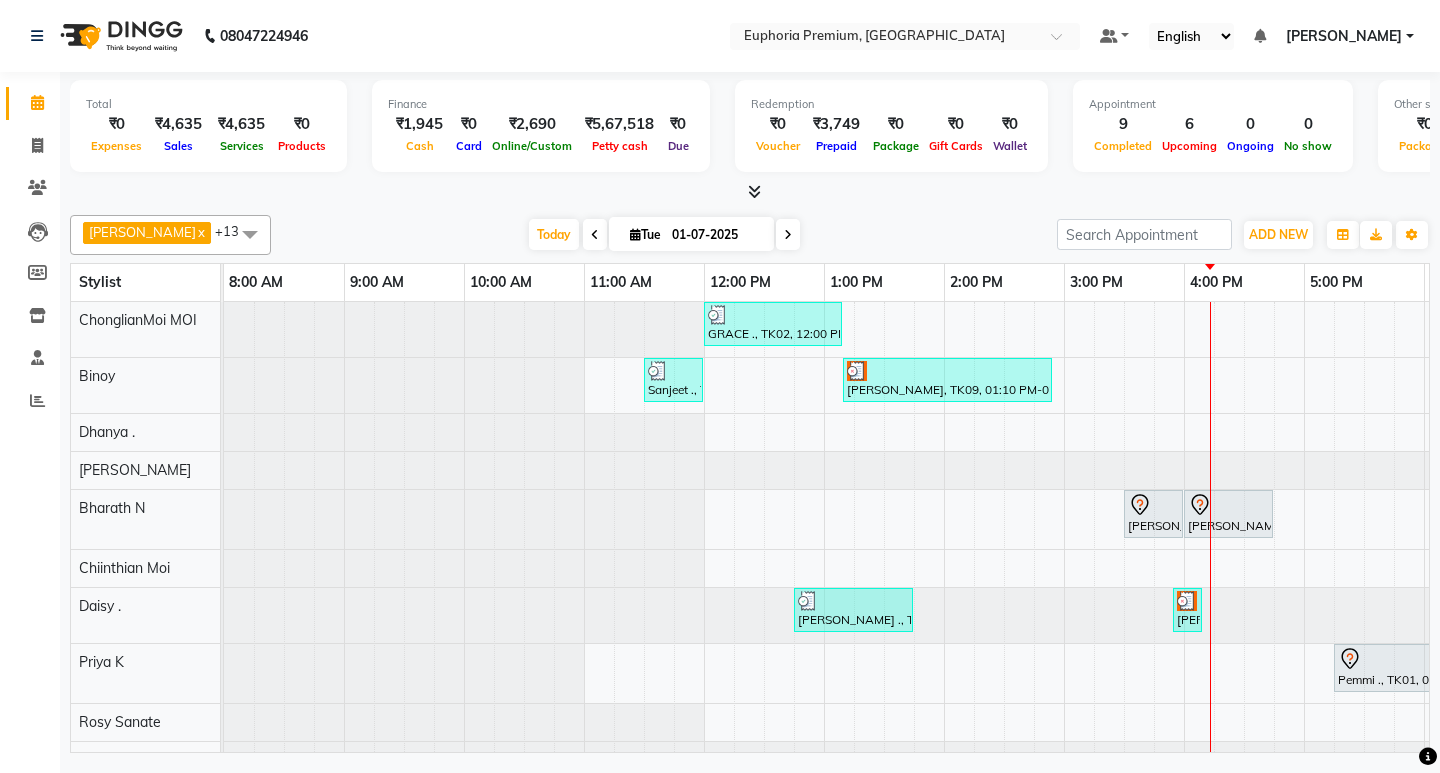 click at bounding box center (788, 235) 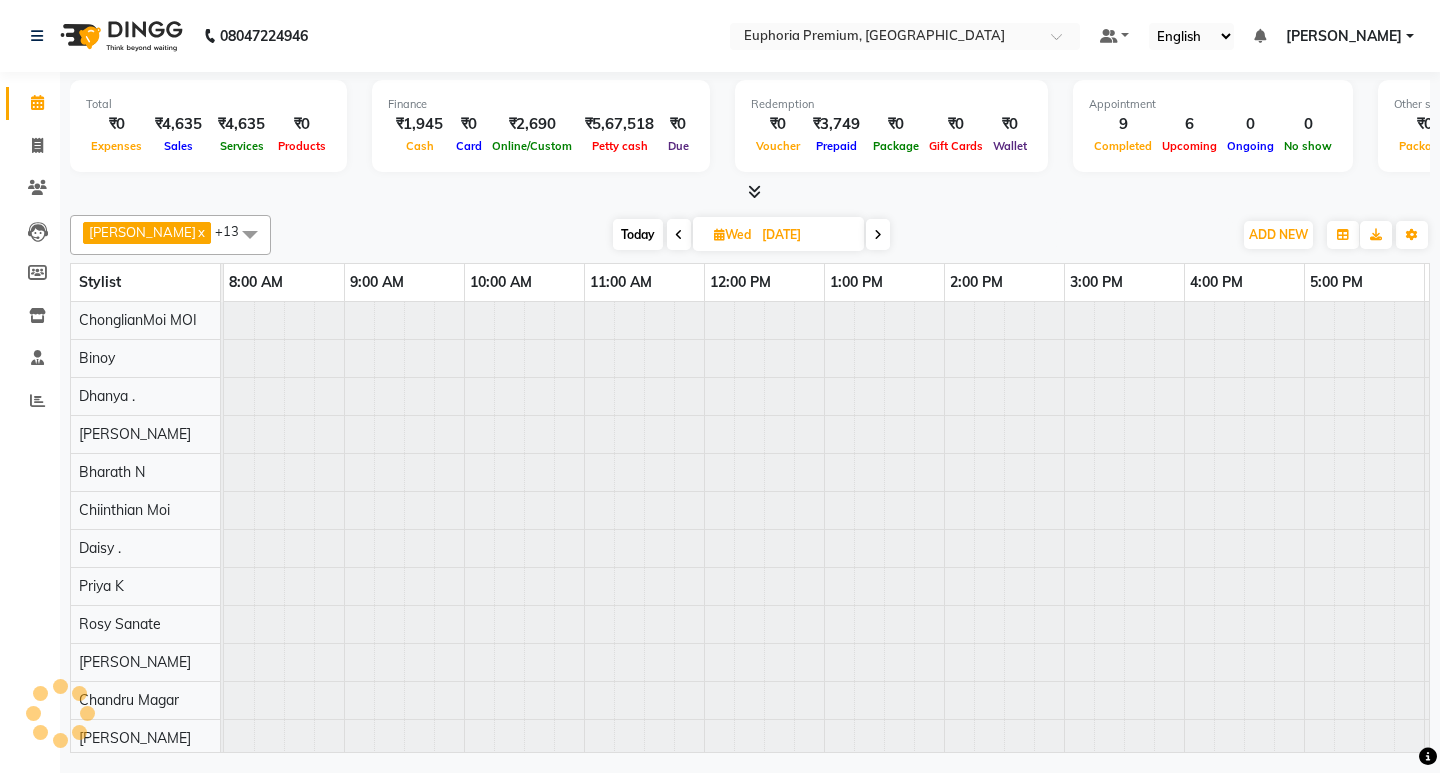 scroll, scrollTop: 0, scrollLeft: 475, axis: horizontal 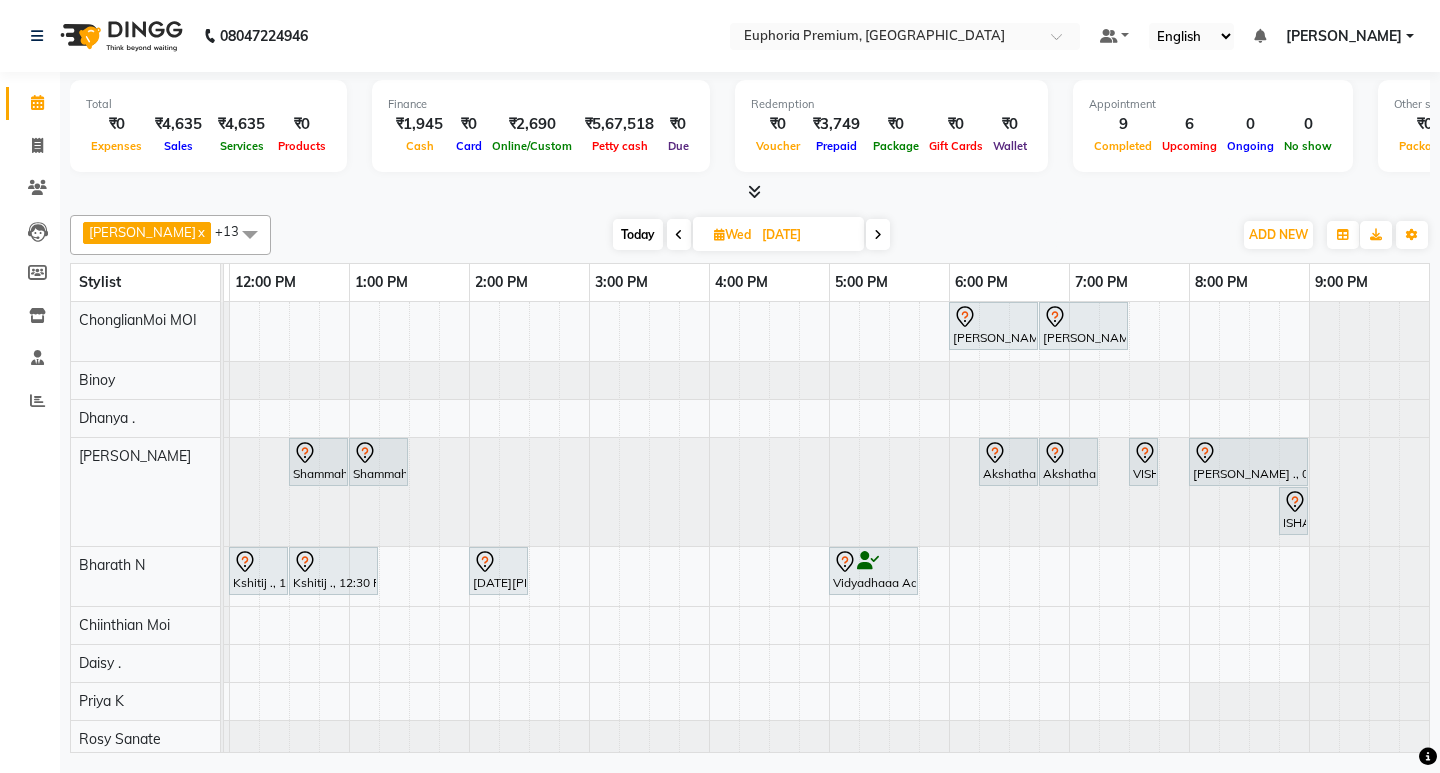 click at bounding box center (679, 235) 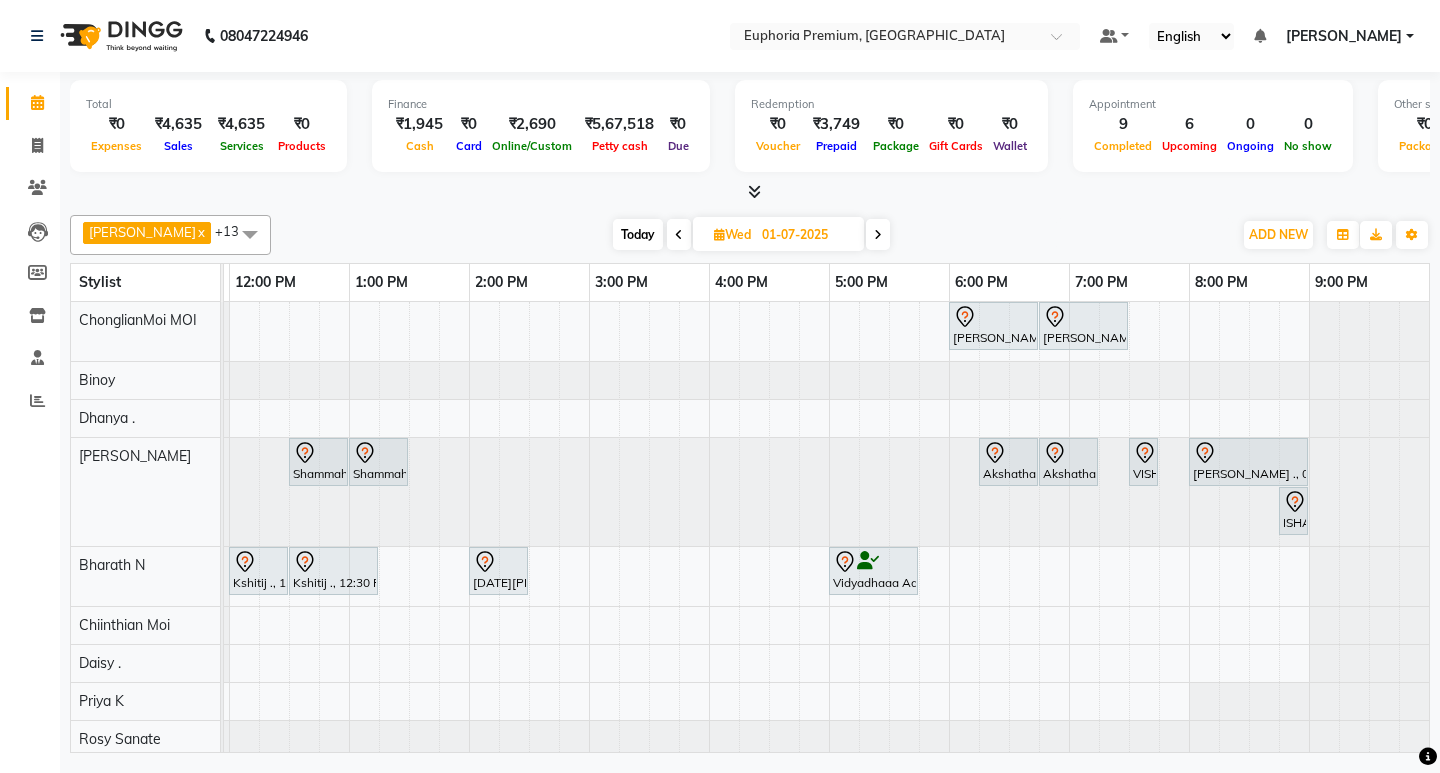 scroll, scrollTop: 0, scrollLeft: 475, axis: horizontal 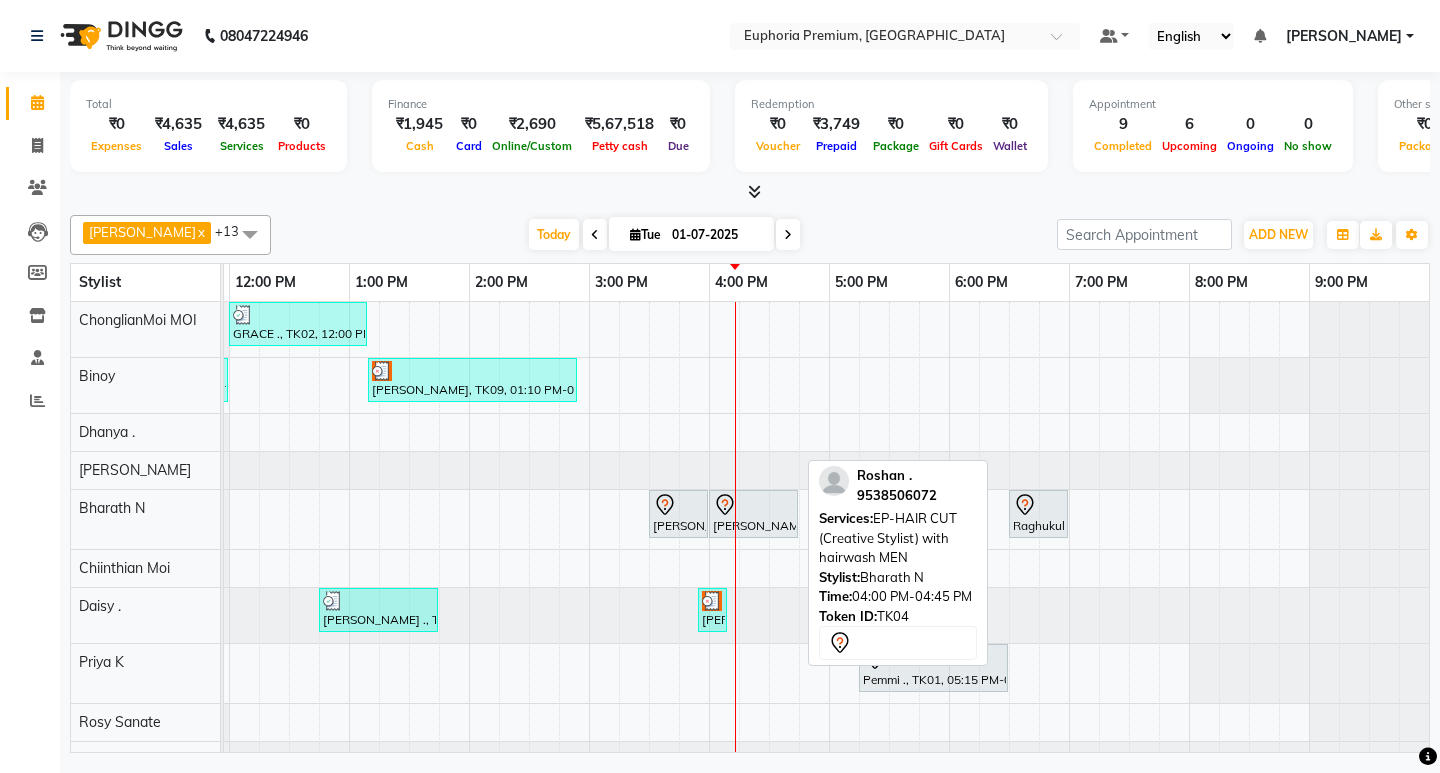 click at bounding box center [753, 505] 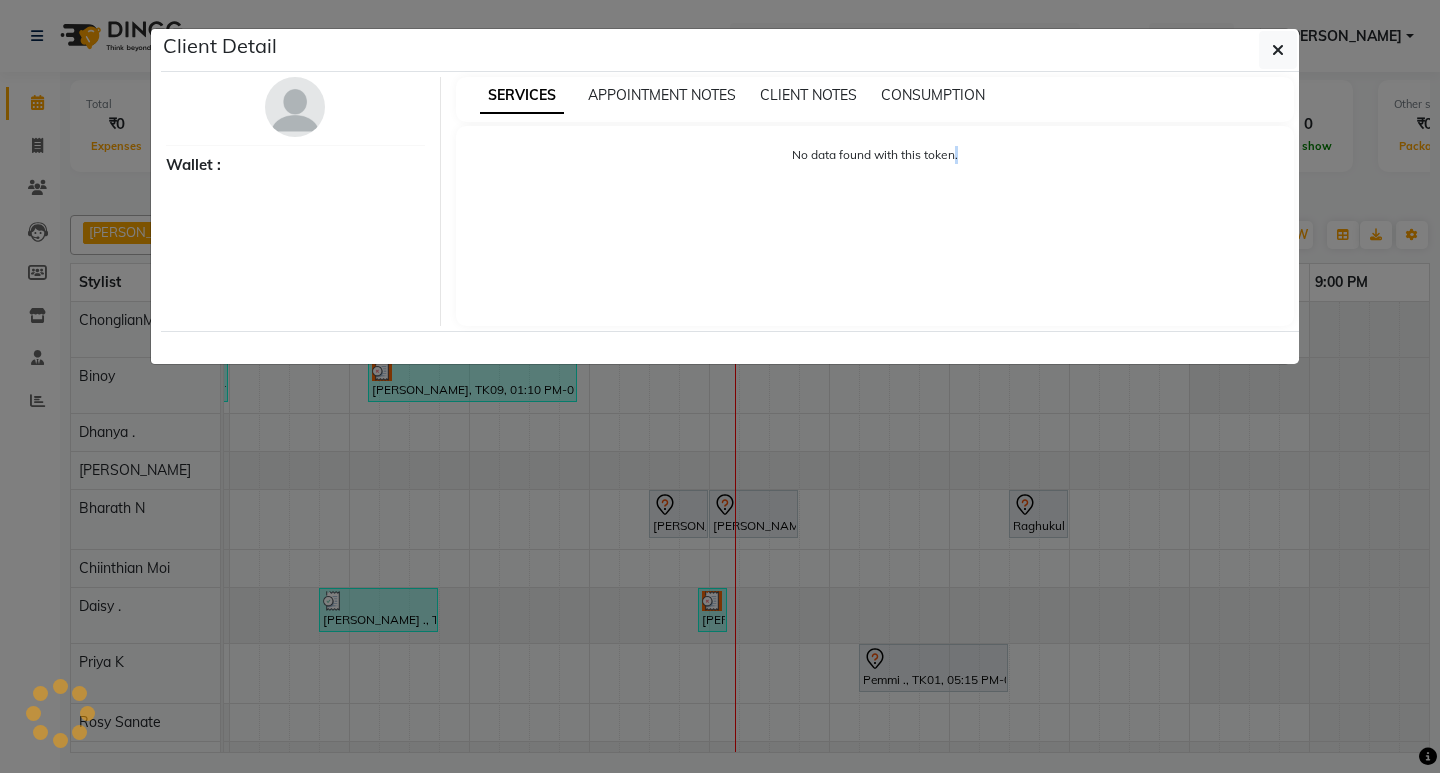 click on "Client Detail     Wallet : SERVICES APPOINTMENT NOTES CLIENT NOTES CONSUMPTION No data found with this token." 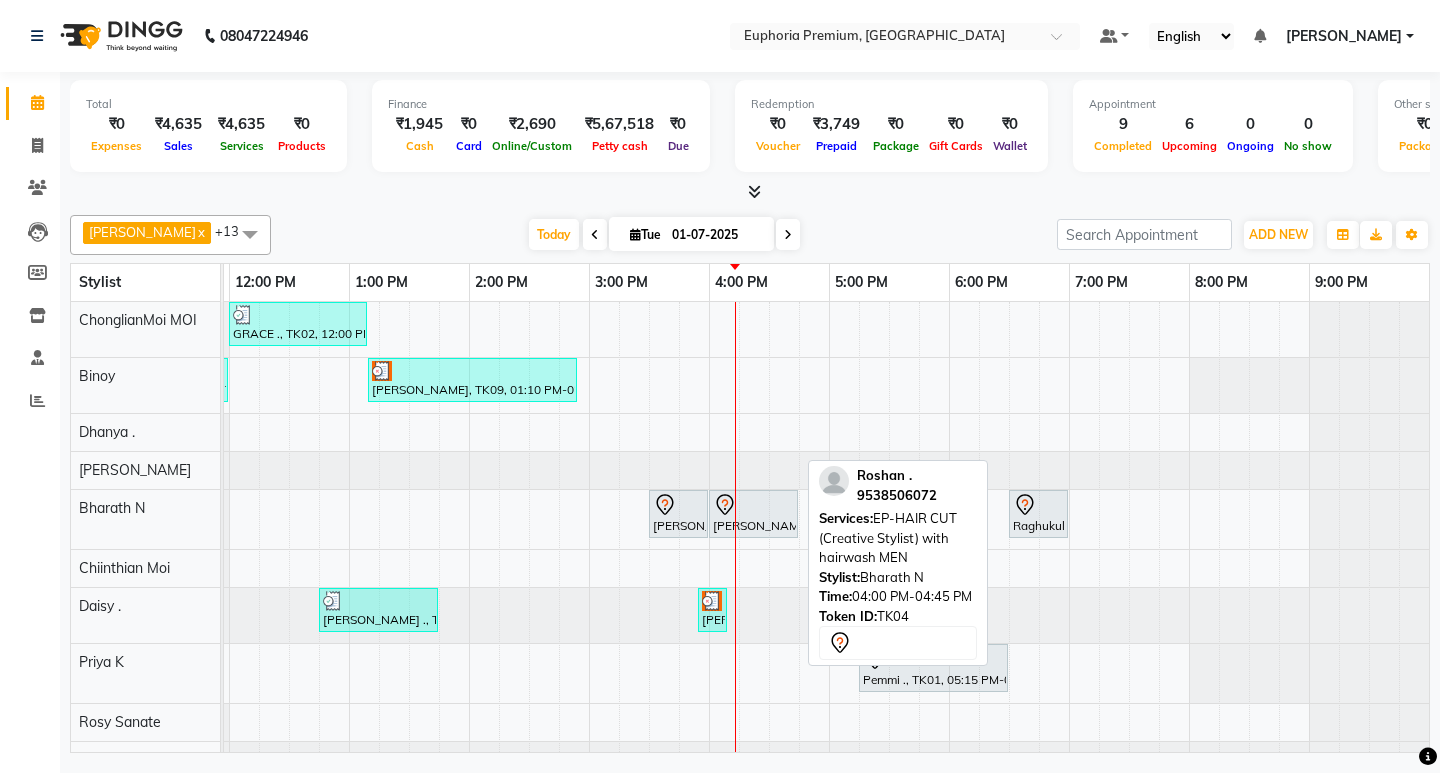 click at bounding box center (753, 505) 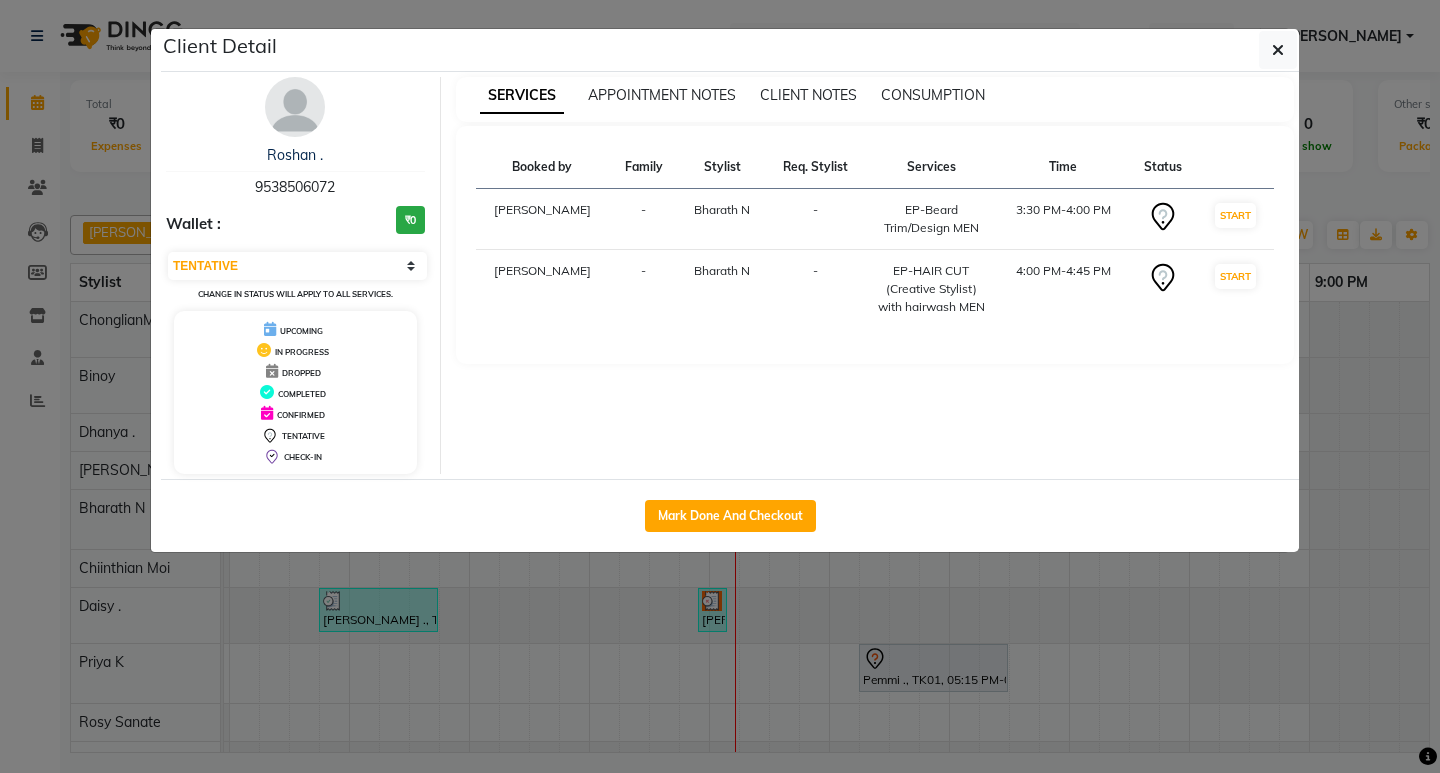 click on "9538506072" at bounding box center (295, 187) 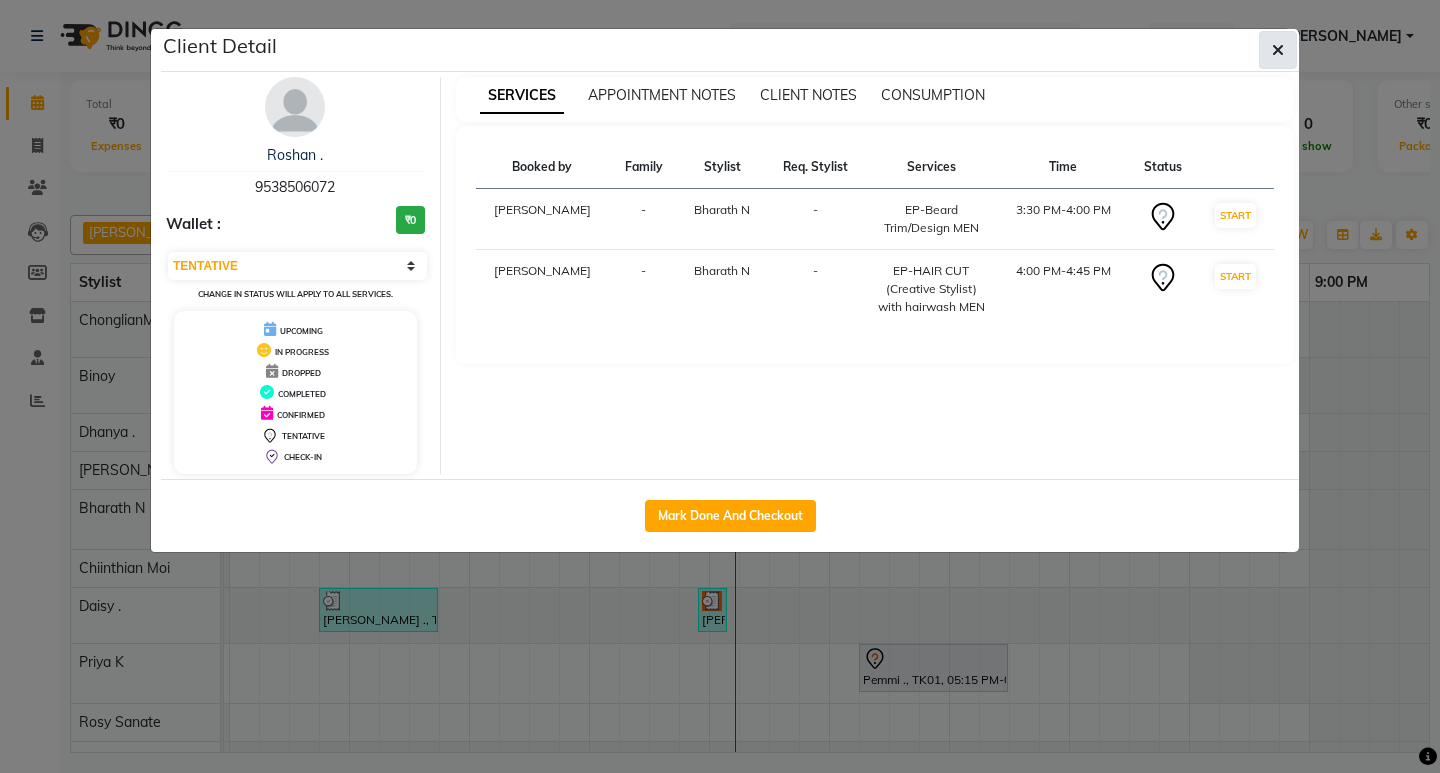 drag, startPoint x: 1289, startPoint y: 41, endPoint x: 1003, endPoint y: 217, distance: 335.81543 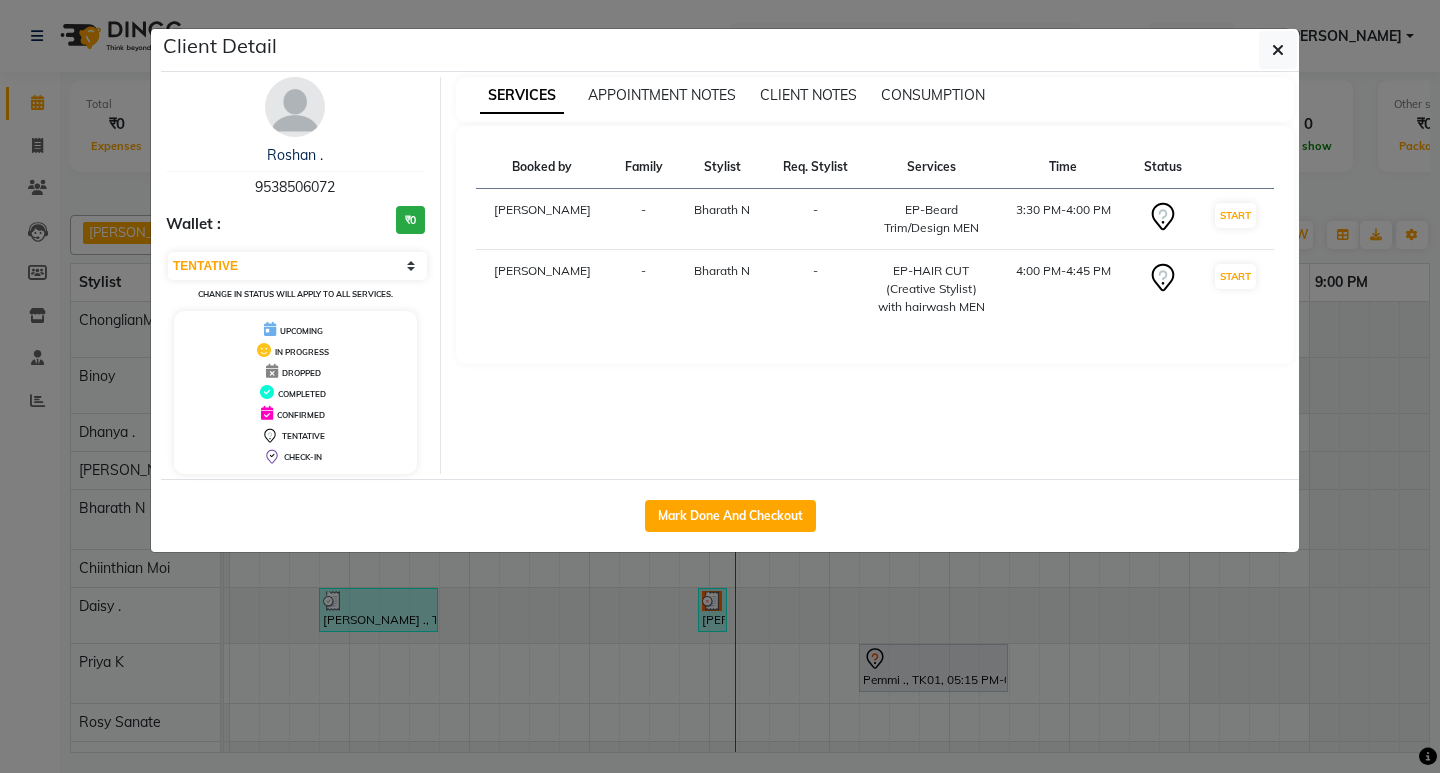 click 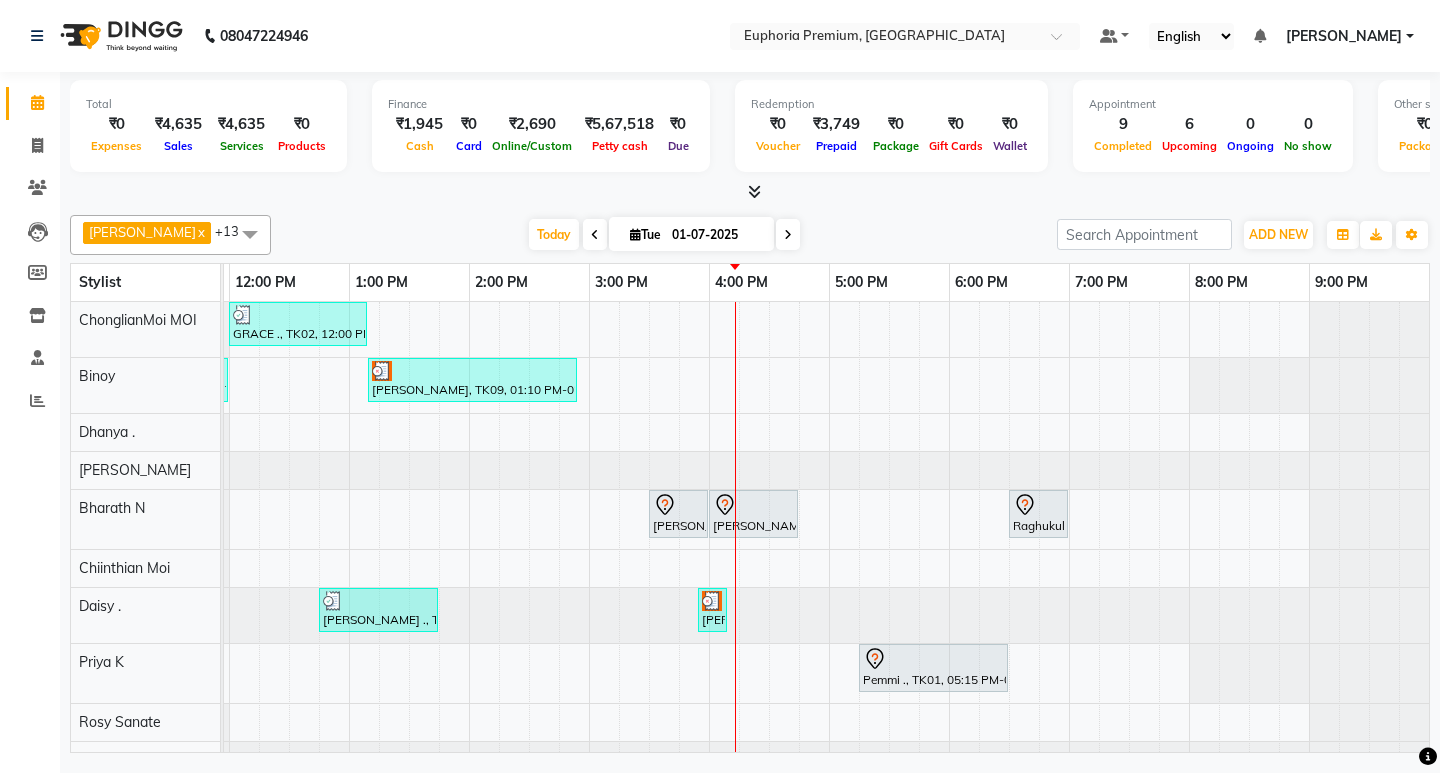 click at bounding box center [788, 235] 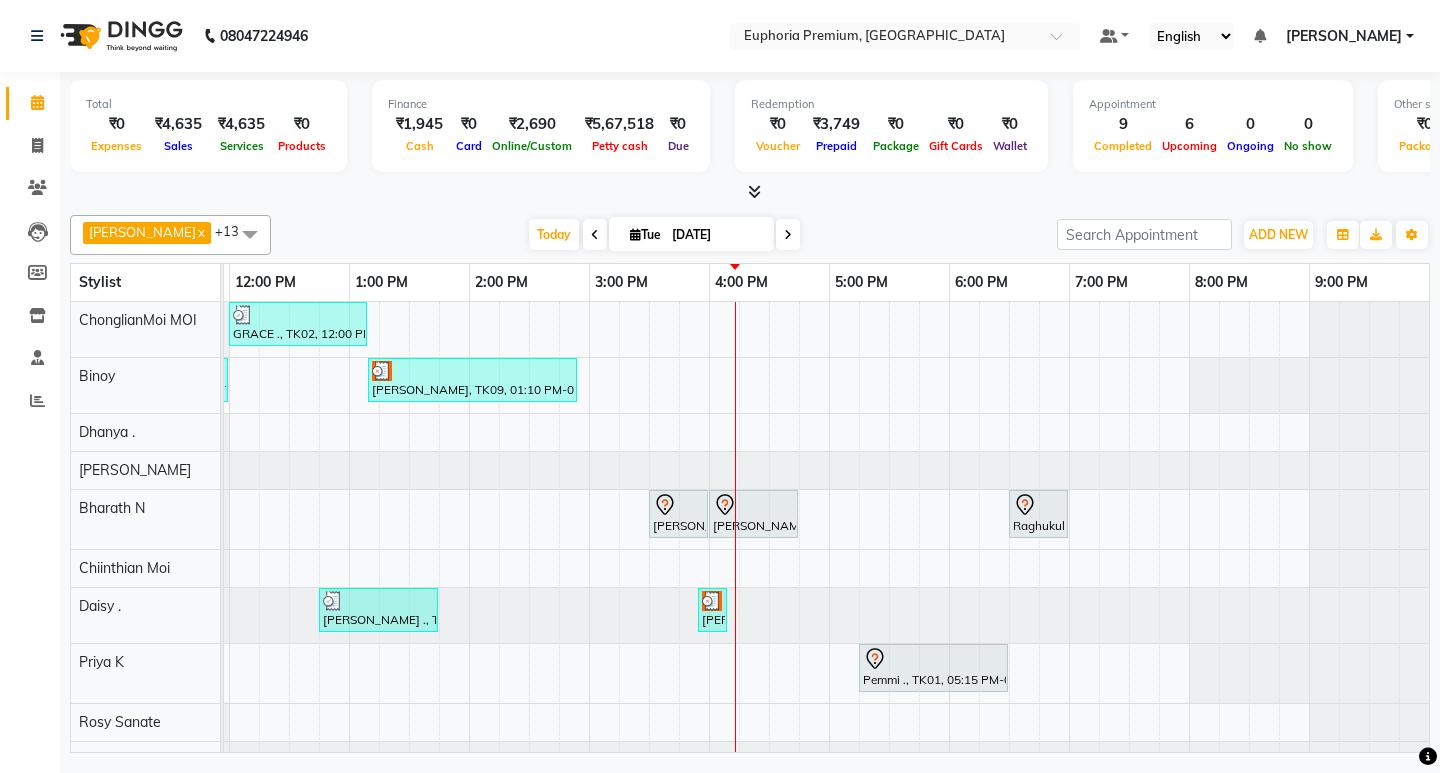 scroll, scrollTop: 0, scrollLeft: 0, axis: both 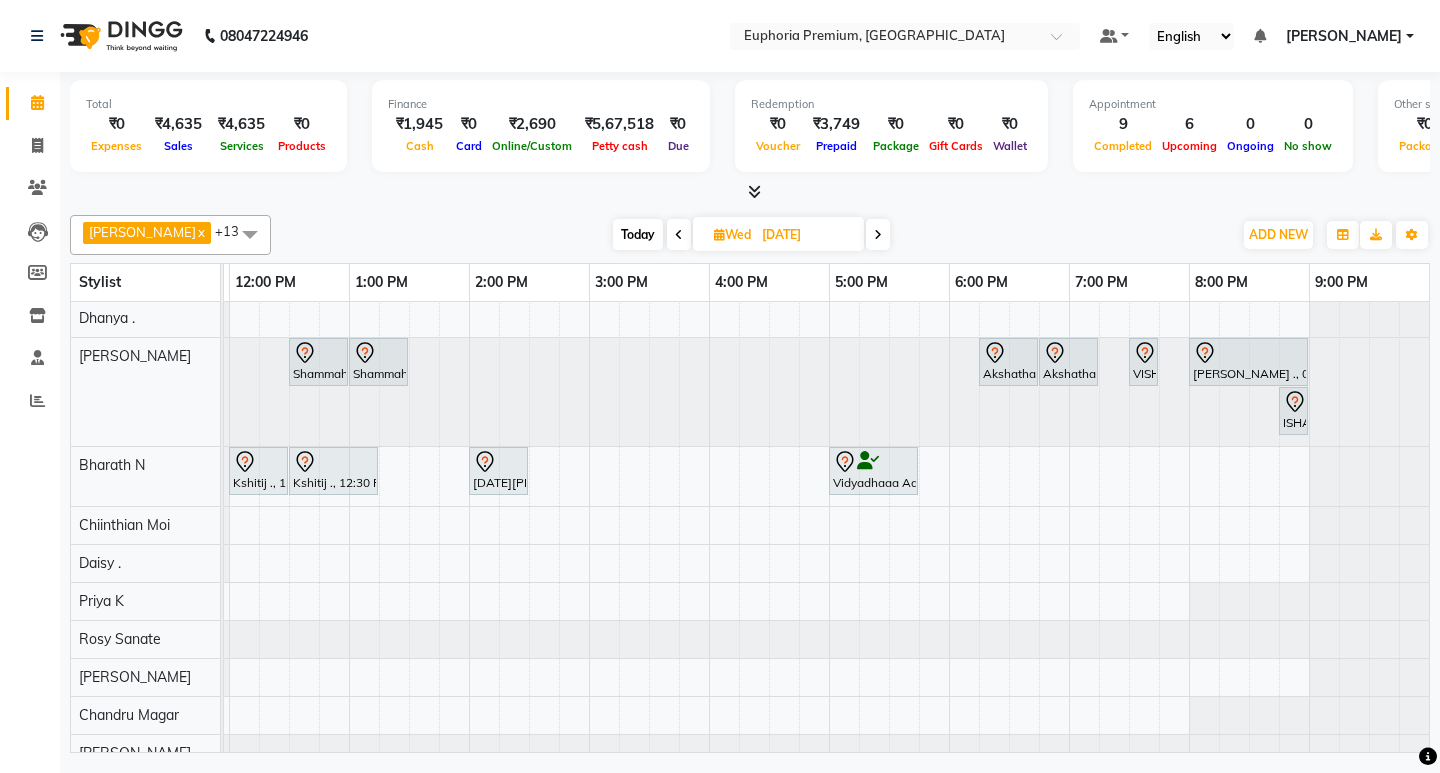 click on "Kash Karda, 06:00 PM-06:45 PM, EP-Chest Intimate Wax MEN             Kash Karda, 06:45 PM-07:30 PM, EP-Full Back Intimate Wax MEN             Nandhitha ., 10:45 AM-11:15 AM, EP-Trial Make Up             Shammah ., 12:30 PM-01:00 PM, Glutathione             Shammah ., 01:00 PM-01:30 PM, Glutathione             Akshatha N ., 06:15 PM-06:45 PM, Fillers Volume Plus-1ml             Akshatha N ., 06:45 PM-07:15 PM, Fillers Volume Plus-1ml             VISHWADEEP ., 07:30 PM-07:40 PM, GFC Hair             Tushit Balaji ., 08:00 PM-09:00 PM, QR678             ISHA ., 08:45 PM-08:46 PM, Botox ''KYSSE'' (Lip Filler)             Kshitij ., 12:00 PM-12:30 PM, EP-Beard Trim/Design MEN             Kshitij ., 12:30 PM-01:15 PM, EP-HAIR CUT (Creative Stylist) with hairwash MEN             RAJA SHARMA ., 02:00 PM-02:30 PM, EEP-HAIR CUT (Senior Stylist) with hairwash MEN             Vidyadhaaa Advocate, 05:00 PM-05:45 PM, EP-Regenerate (Intense Alchemy) MEN" at bounding box center (589, 525) 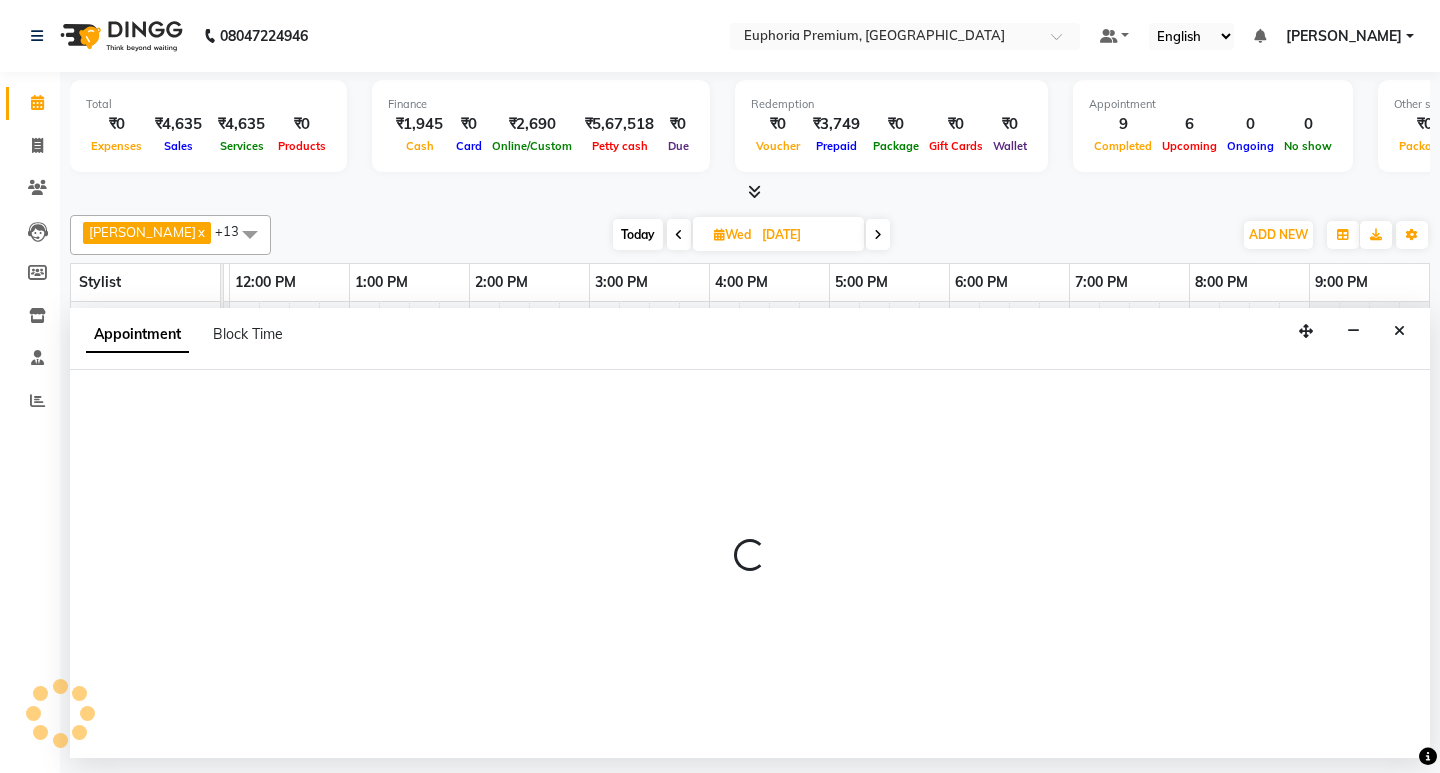 select on "tentative" 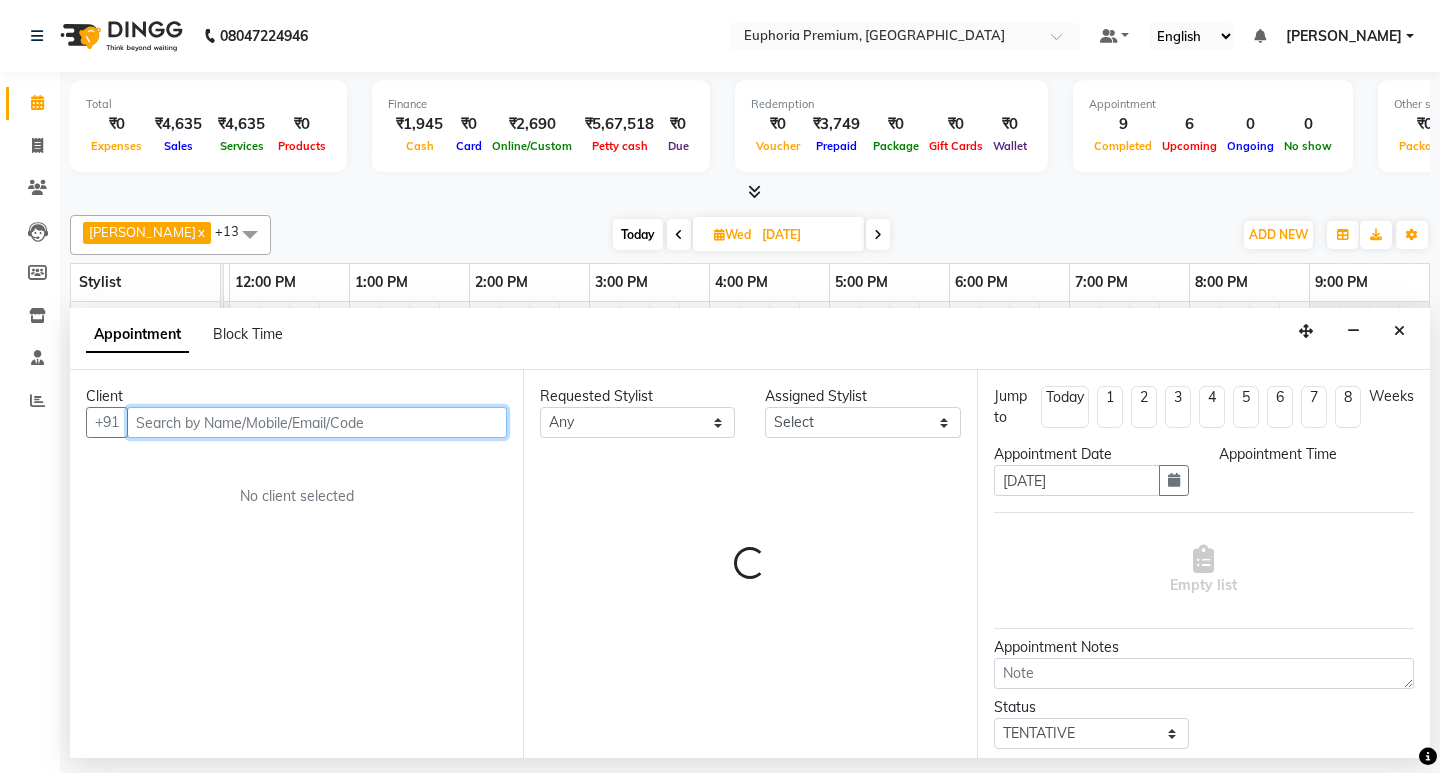 select on "1110" 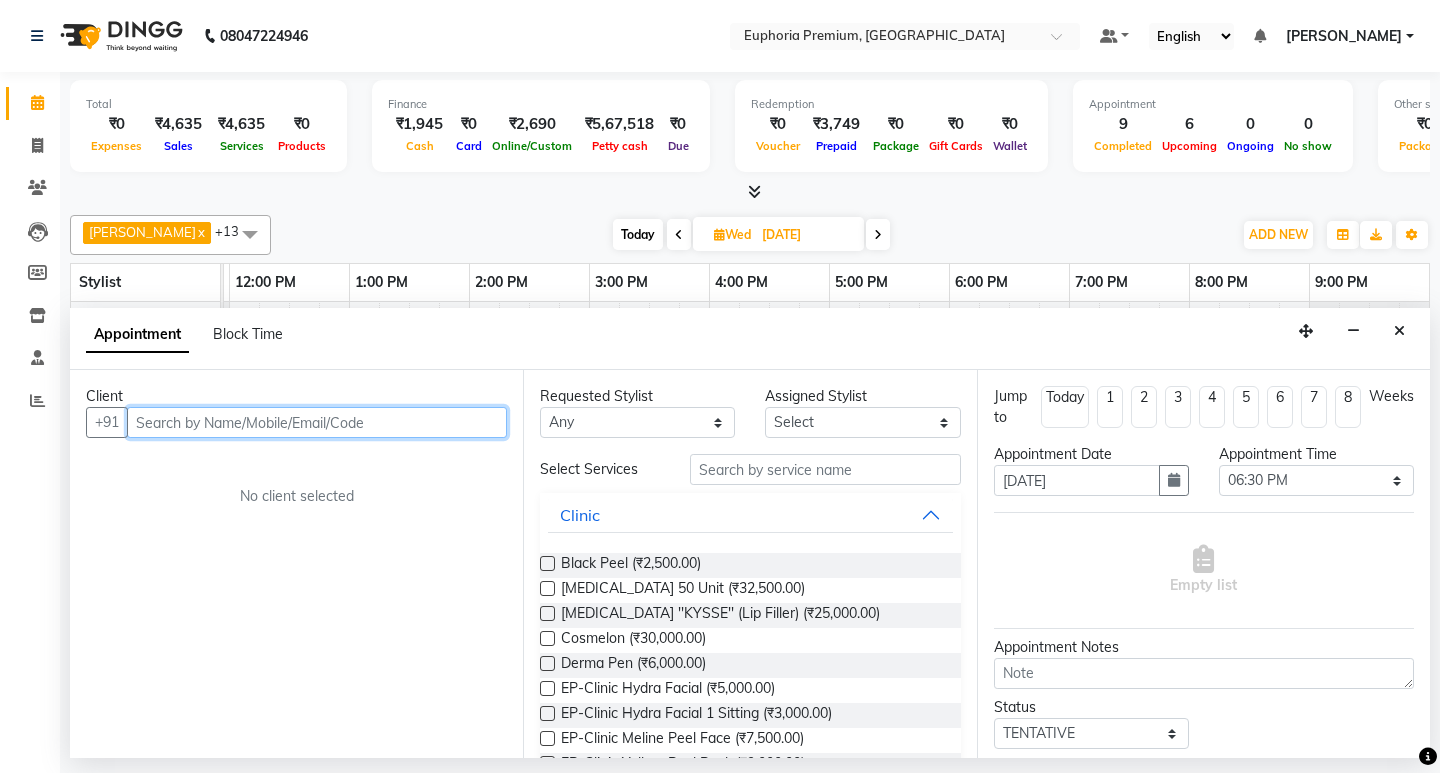 click at bounding box center (317, 422) 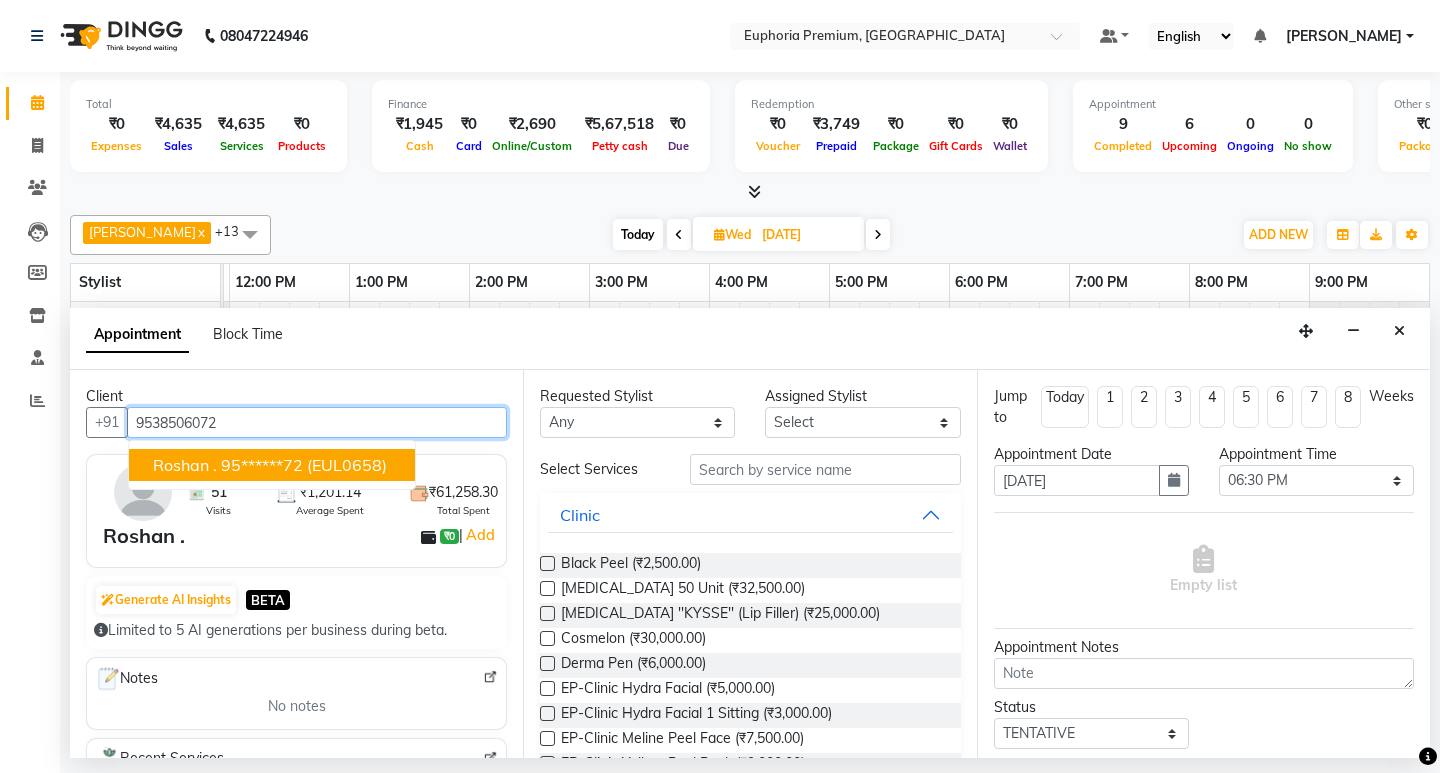 click on "95******72" at bounding box center (262, 465) 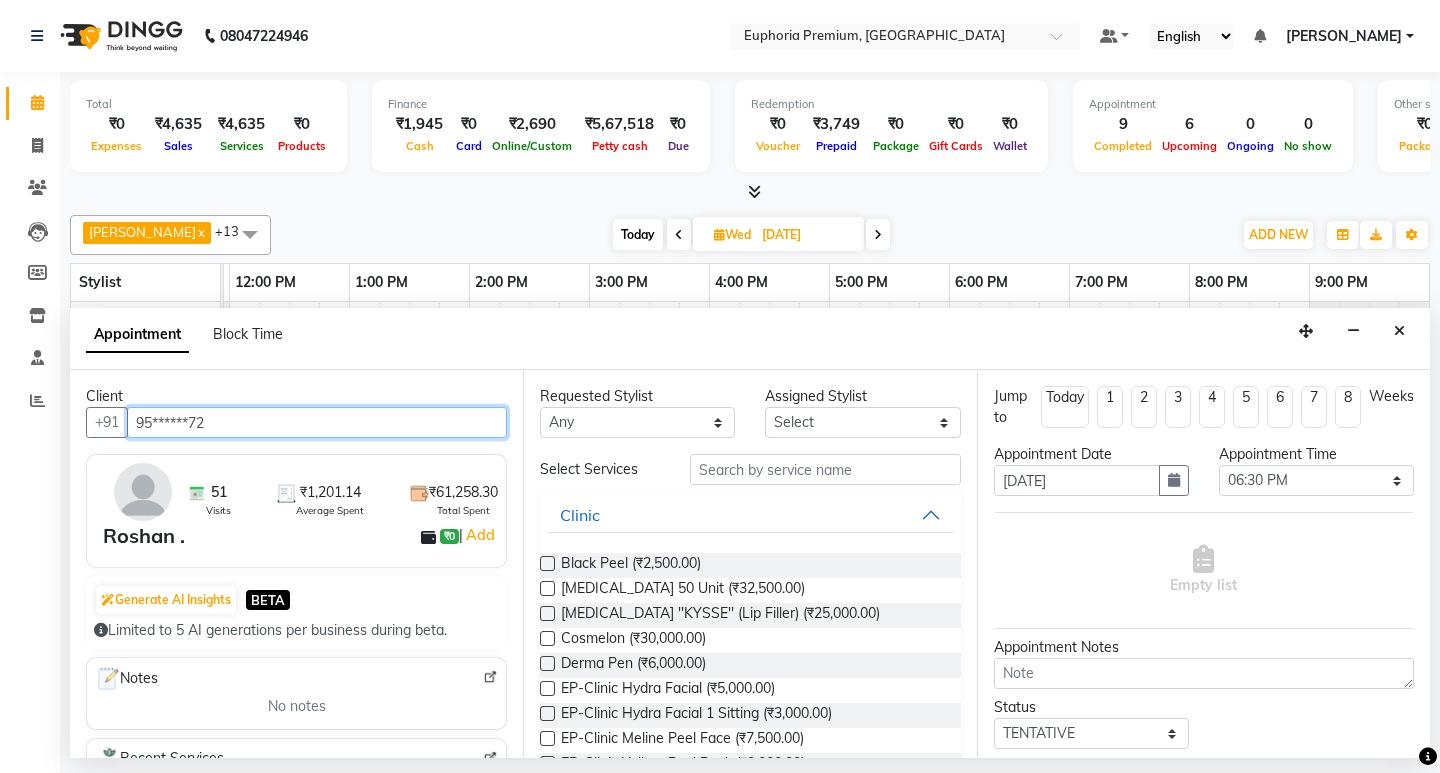 type on "95******72" 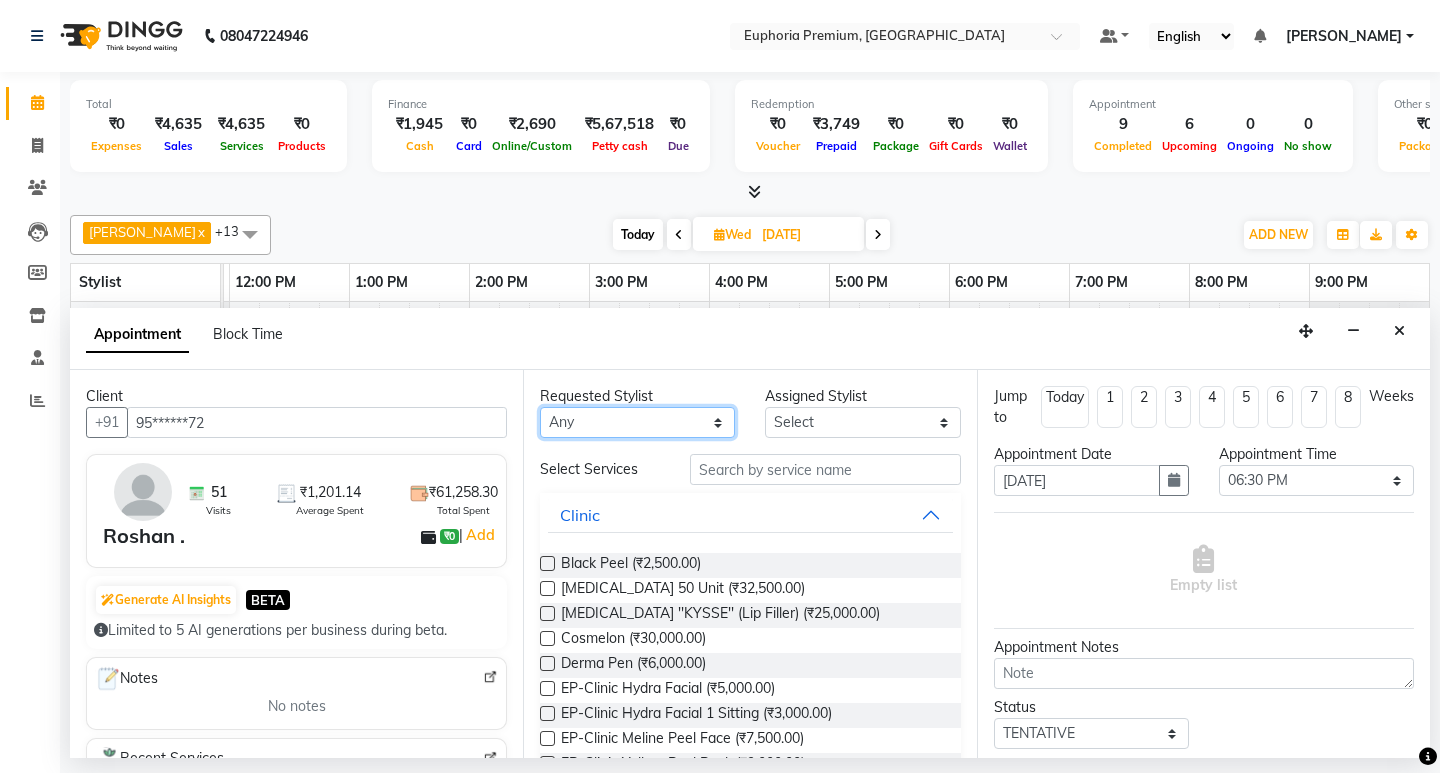 click on "Any Babu V Binoy  Chandru Magar ChonglianMoi MOI Daisy . Dhanya . Diya Khadka Fredrick Burrows Kishore K Maria Hamsa MRINALI MILI Pinky . Priya  K Rosy Sanate Savitha Vijayan Shishi L Vijayalakshmi M VISHON BAIDYA" at bounding box center (637, 422) 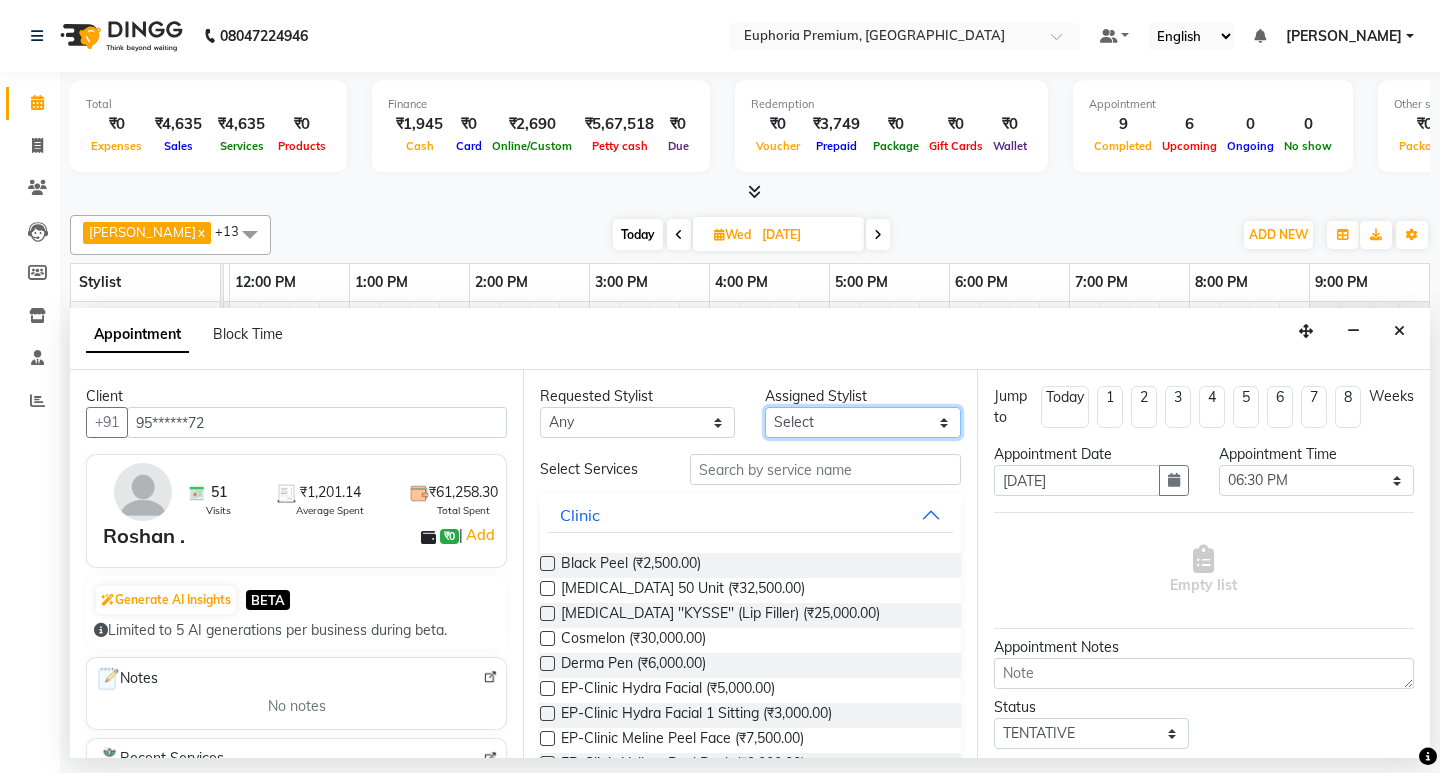 click on "Select Babu V Binoy  Chandru Magar ChonglianMoi MOI Daisy . Dhanya . Diya Khadka Fredrick Burrows Kishore K Maria Hamsa MRINALI MILI Pinky . Priya  K Rosy Sanate Savitha Vijayan Shishi L Vijayalakshmi M VISHON BAIDYA" at bounding box center [862, 422] 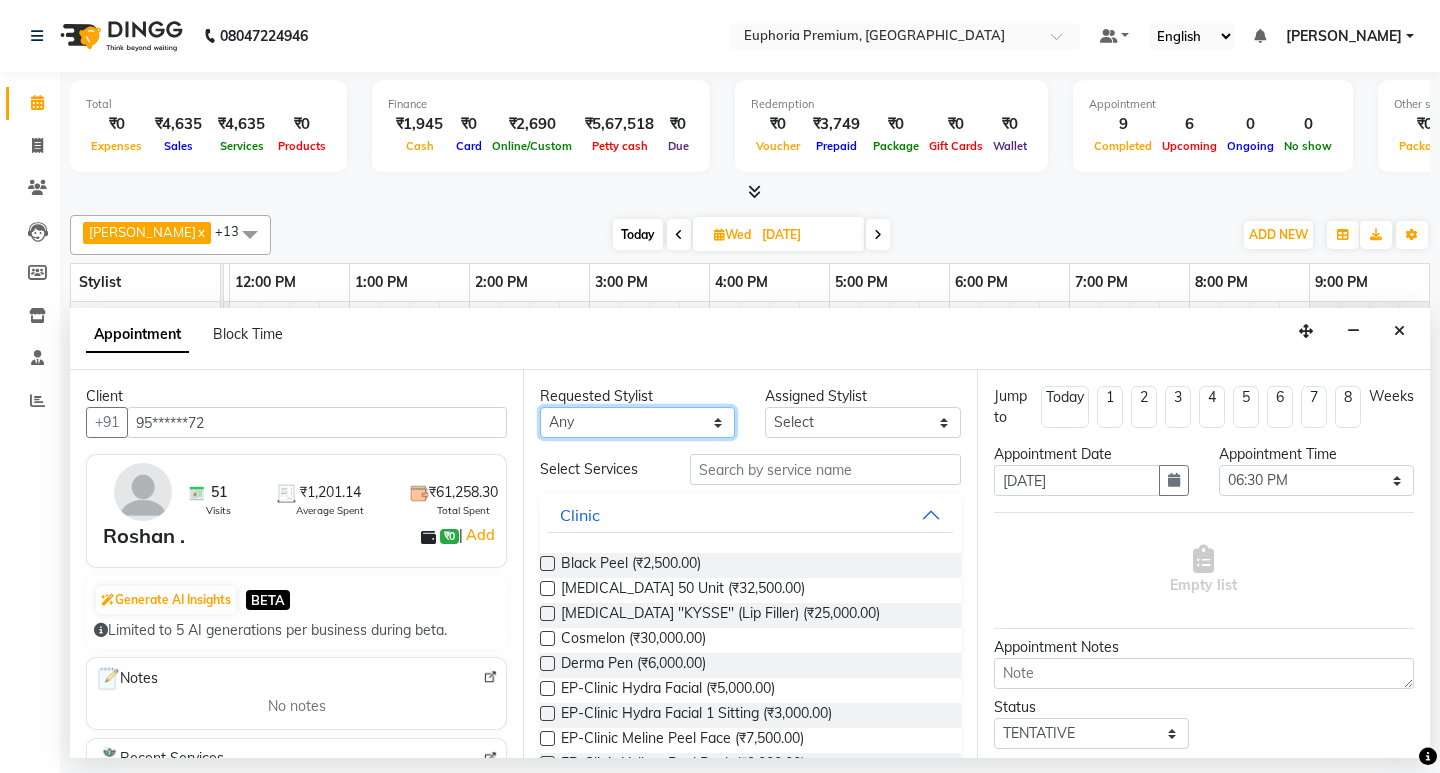 click on "Any Babu V Binoy  Chandru Magar ChonglianMoi MOI Daisy . Dhanya . Diya Khadka Fredrick Burrows Kishore K Maria Hamsa MRINALI MILI Pinky . Priya  K Rosy Sanate Savitha Vijayan Shishi L Vijayalakshmi M VISHON BAIDYA" at bounding box center (637, 422) 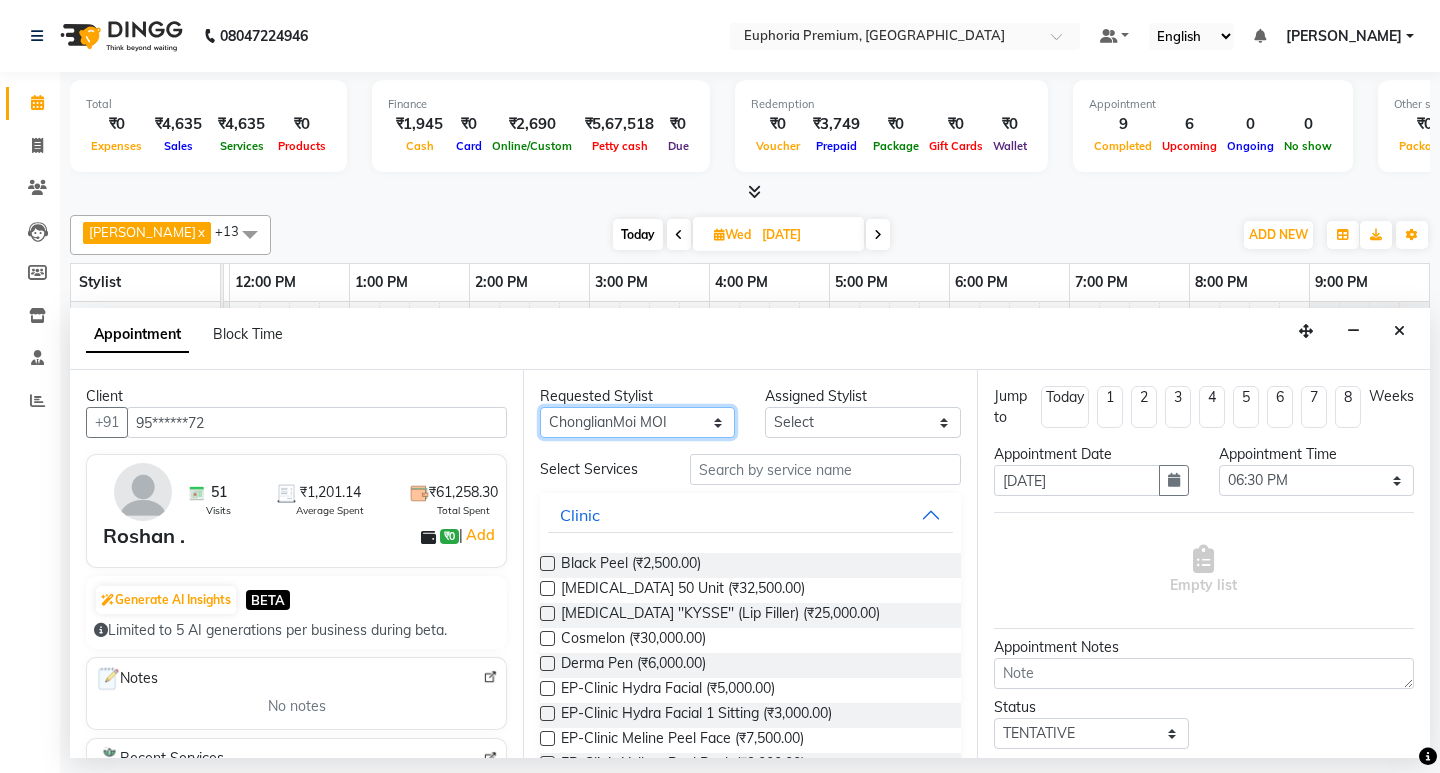 click on "Any Babu V Binoy  Chandru Magar ChonglianMoi MOI Daisy . Dhanya . Diya Khadka Fredrick Burrows Kishore K Maria Hamsa MRINALI MILI Pinky . Priya  K Rosy Sanate Savitha Vijayan Shishi L Vijayalakshmi M VISHON BAIDYA" at bounding box center [637, 422] 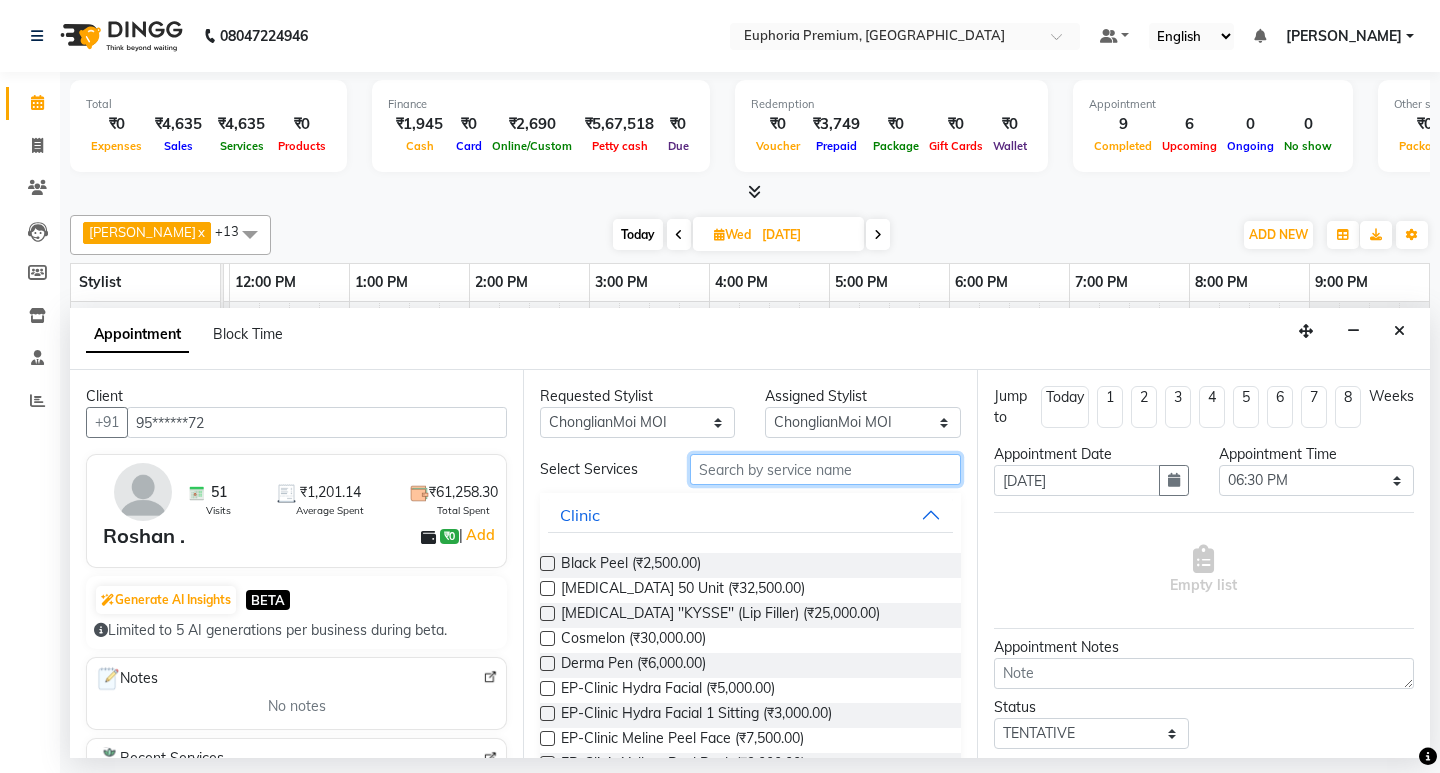 click at bounding box center (825, 469) 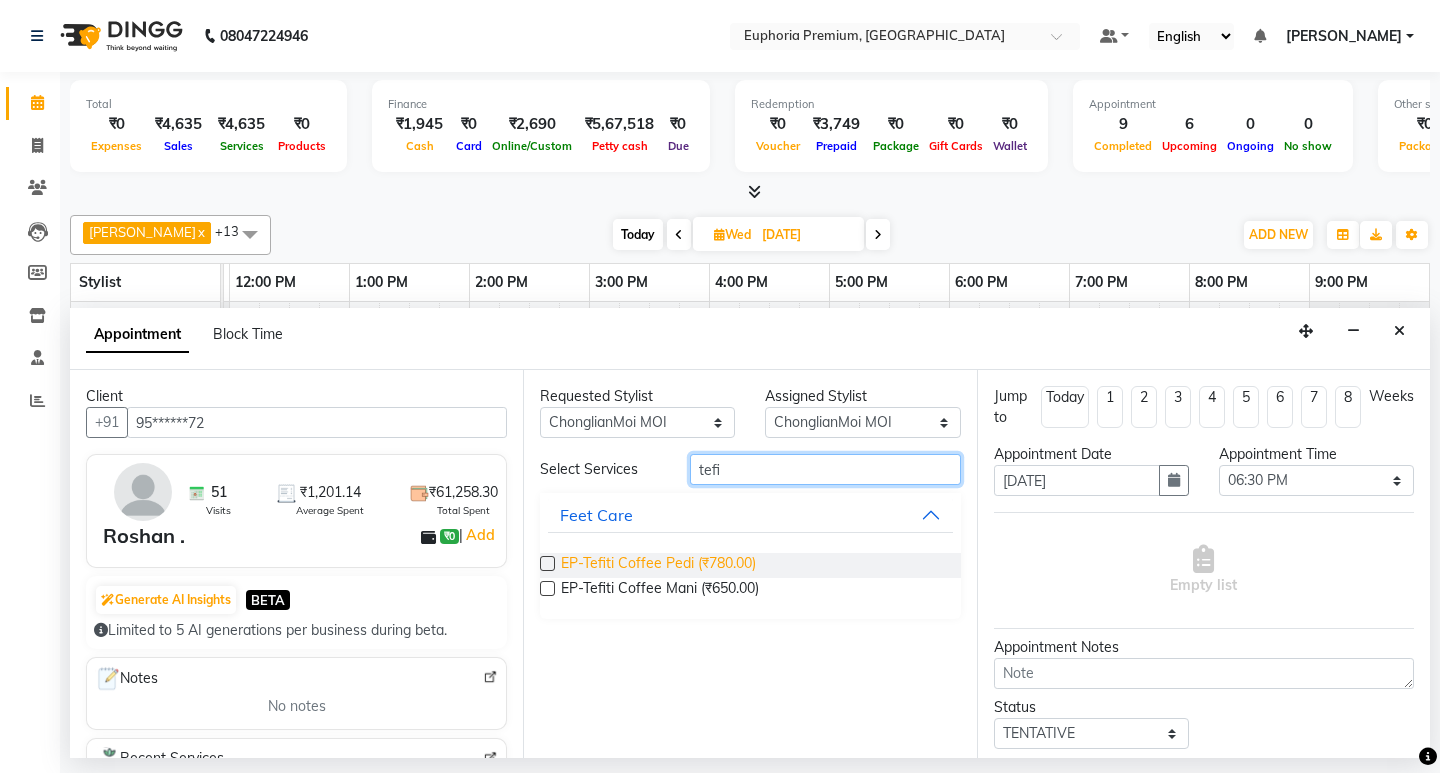 type on "tefi" 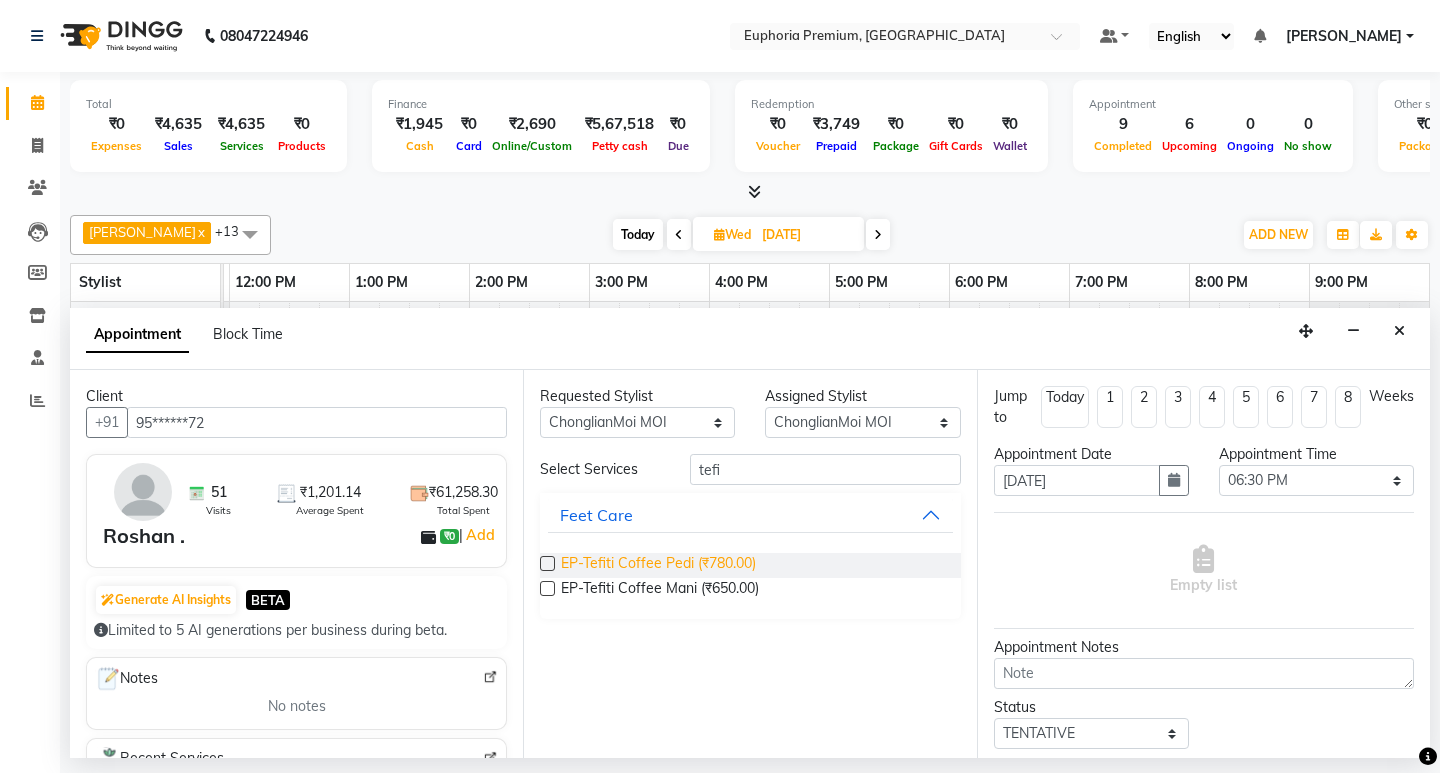click at bounding box center [547, 563] 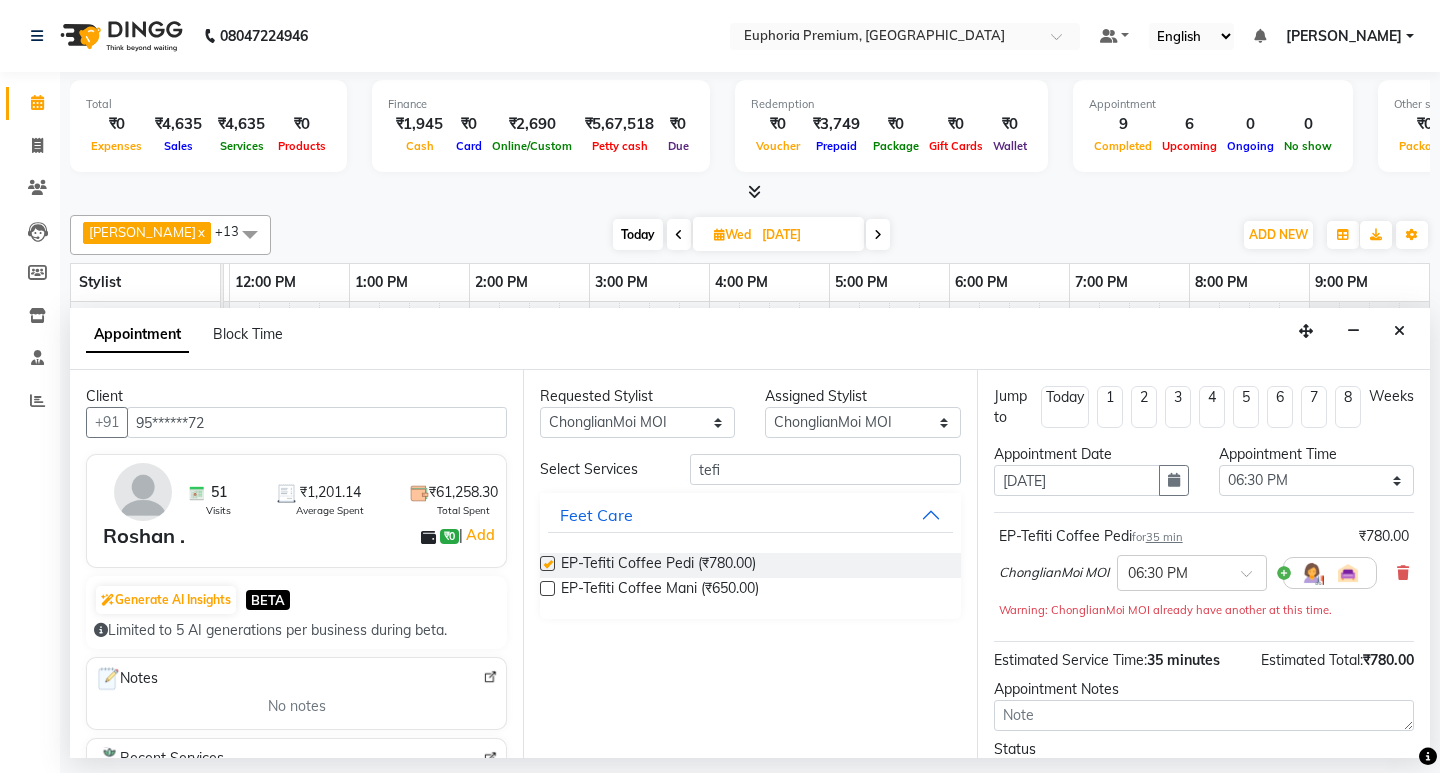 checkbox on "false" 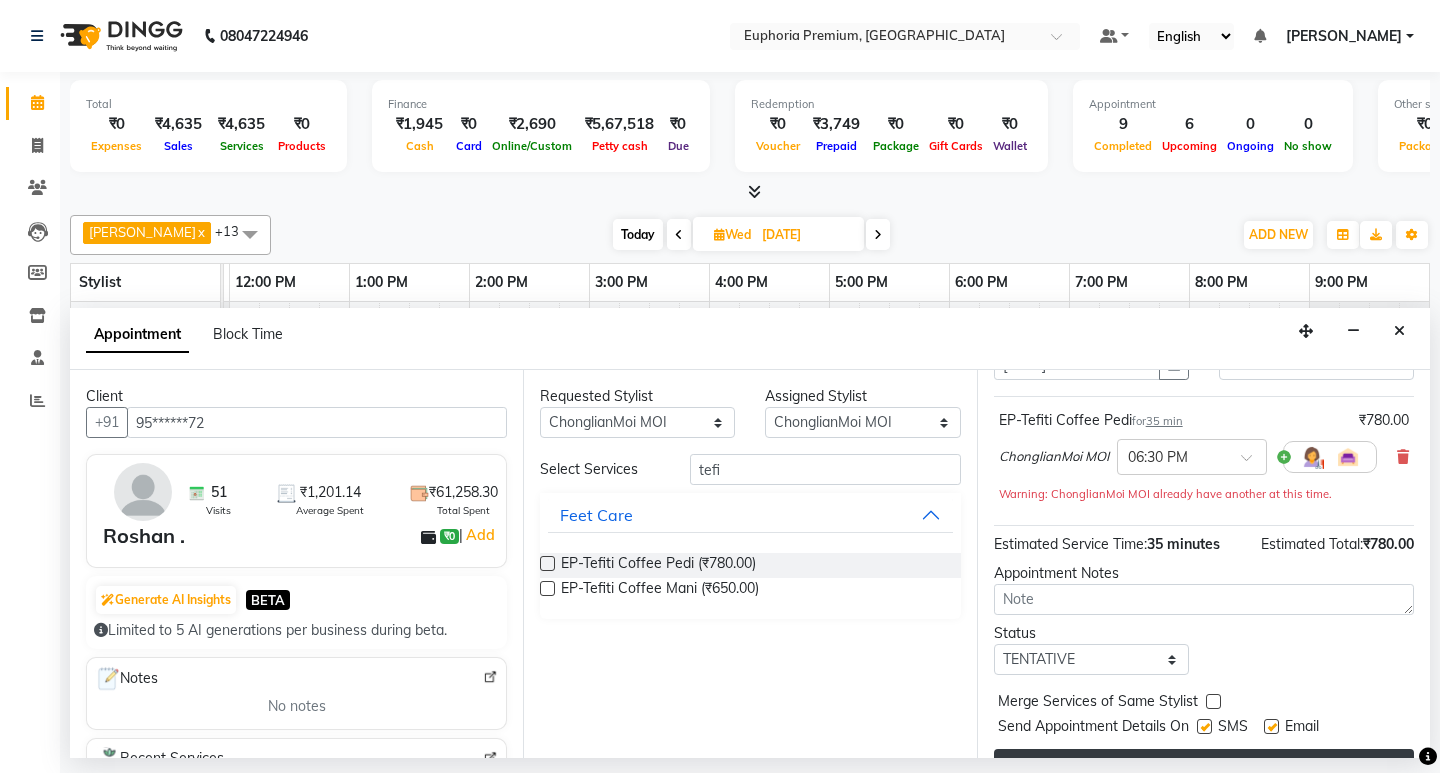 scroll, scrollTop: 162, scrollLeft: 0, axis: vertical 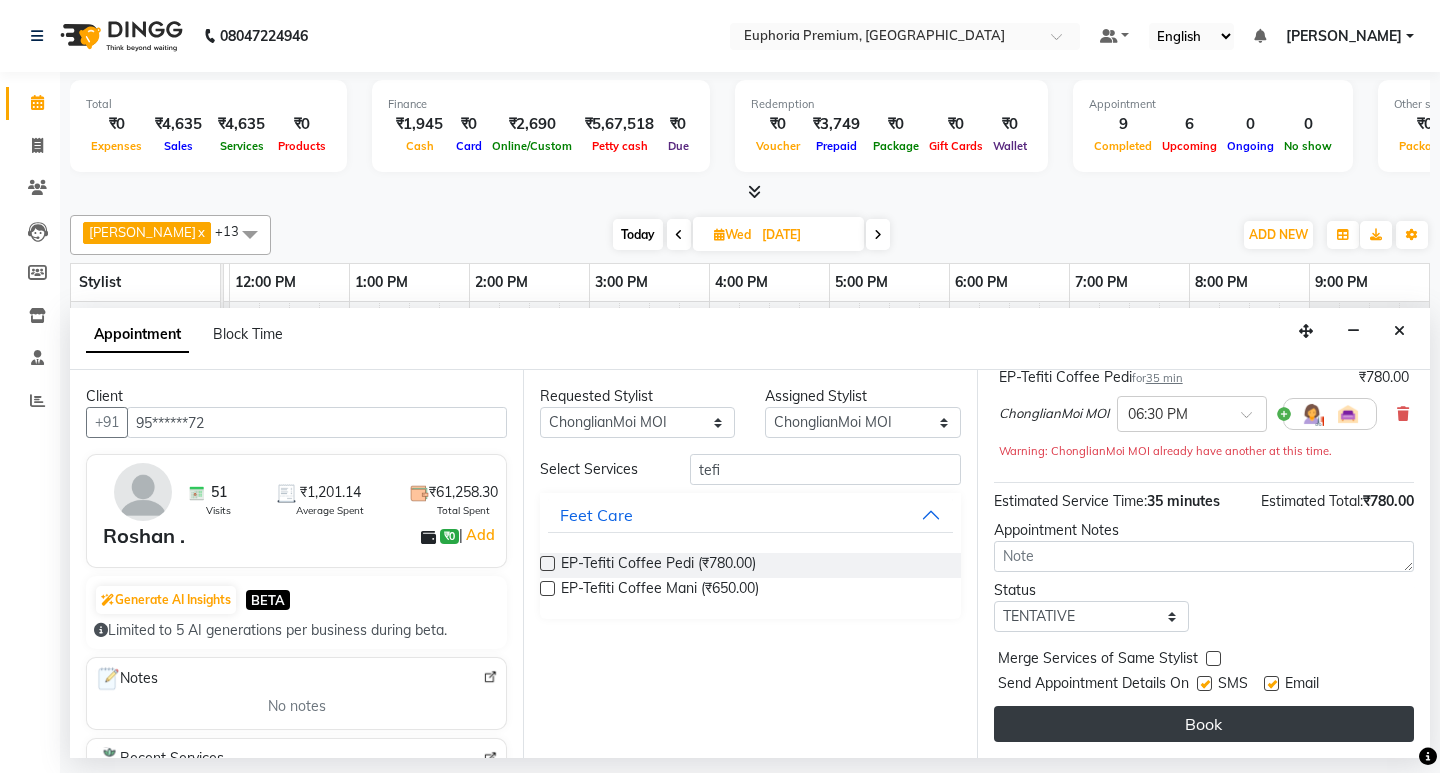 click on "Book" at bounding box center (1204, 724) 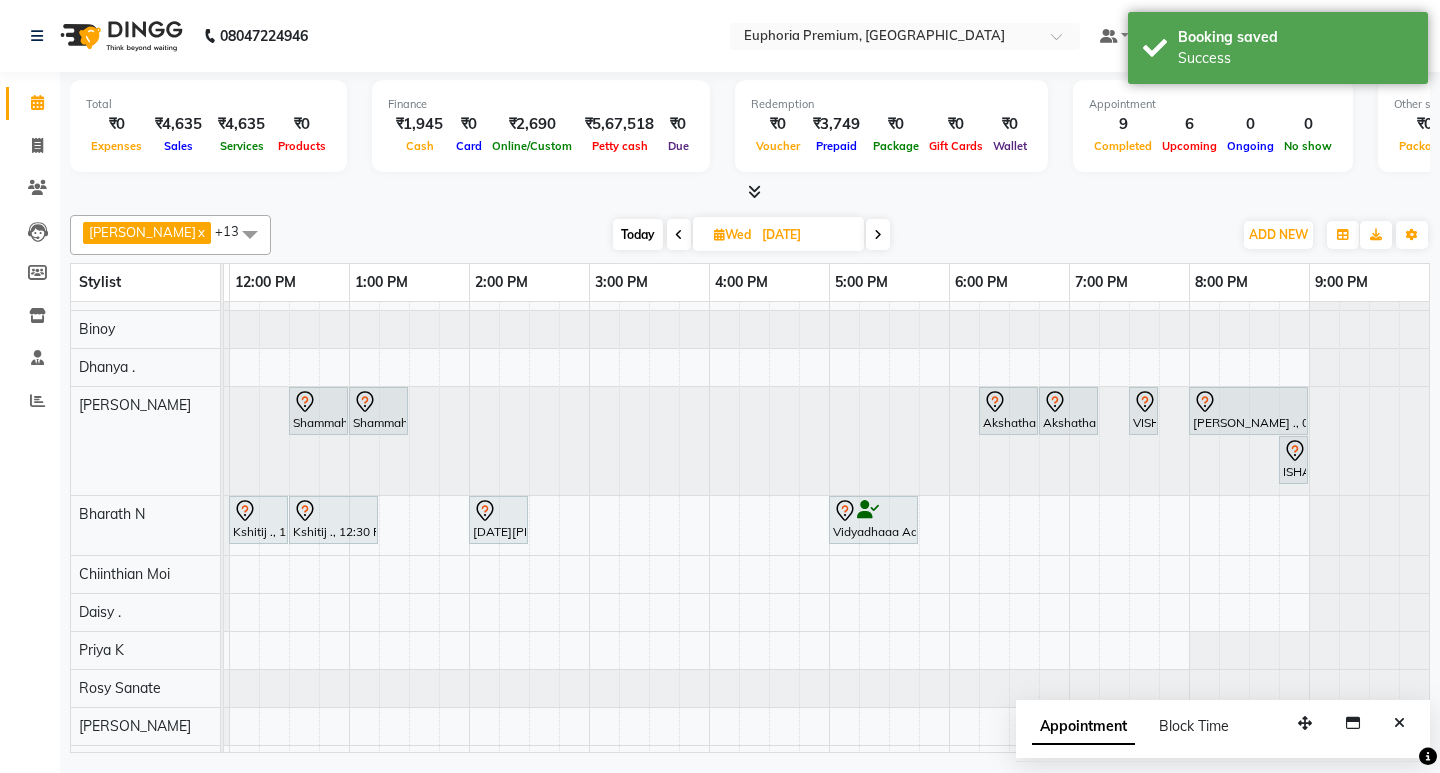 scroll, scrollTop: 190, scrollLeft: 475, axis: both 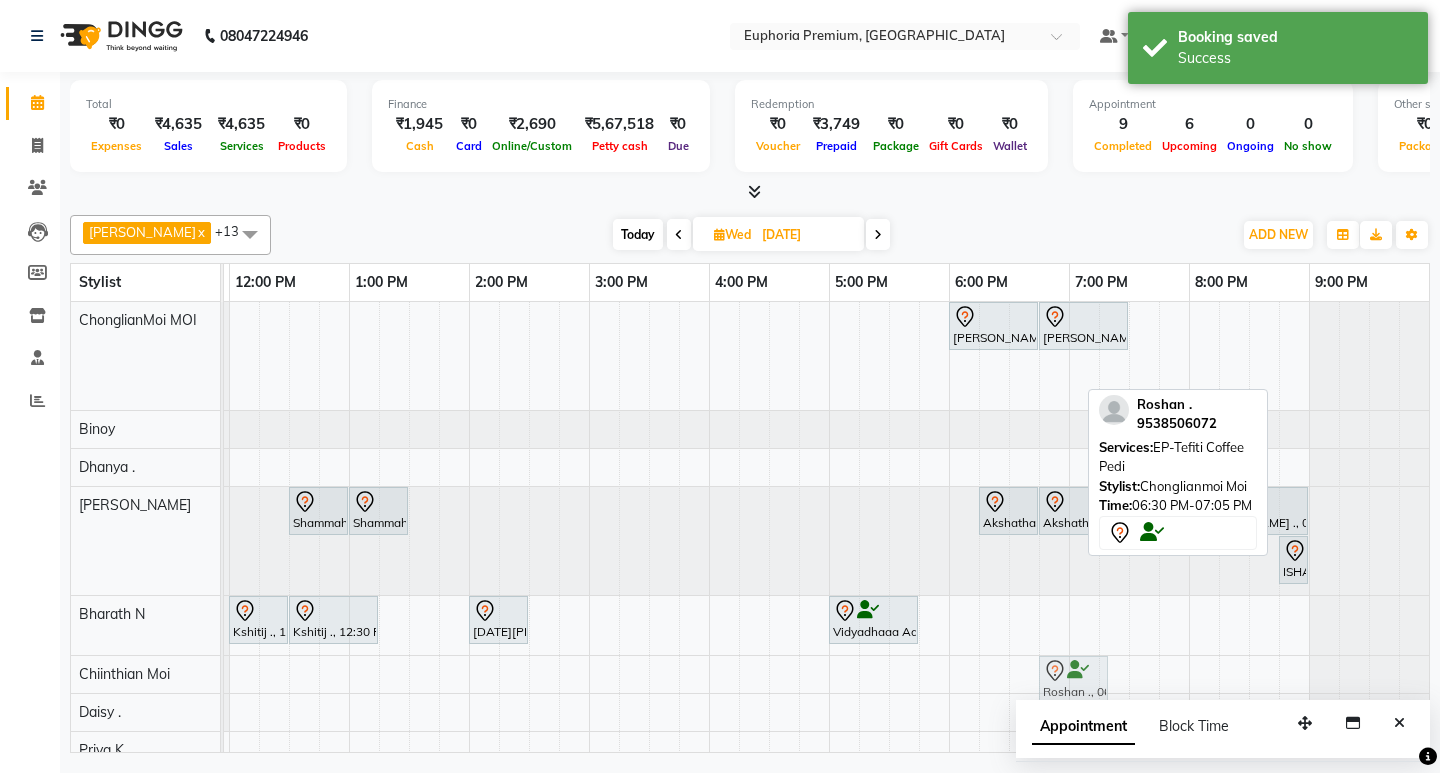 drag, startPoint x: 1043, startPoint y: 372, endPoint x: 1081, endPoint y: 653, distance: 283.55774 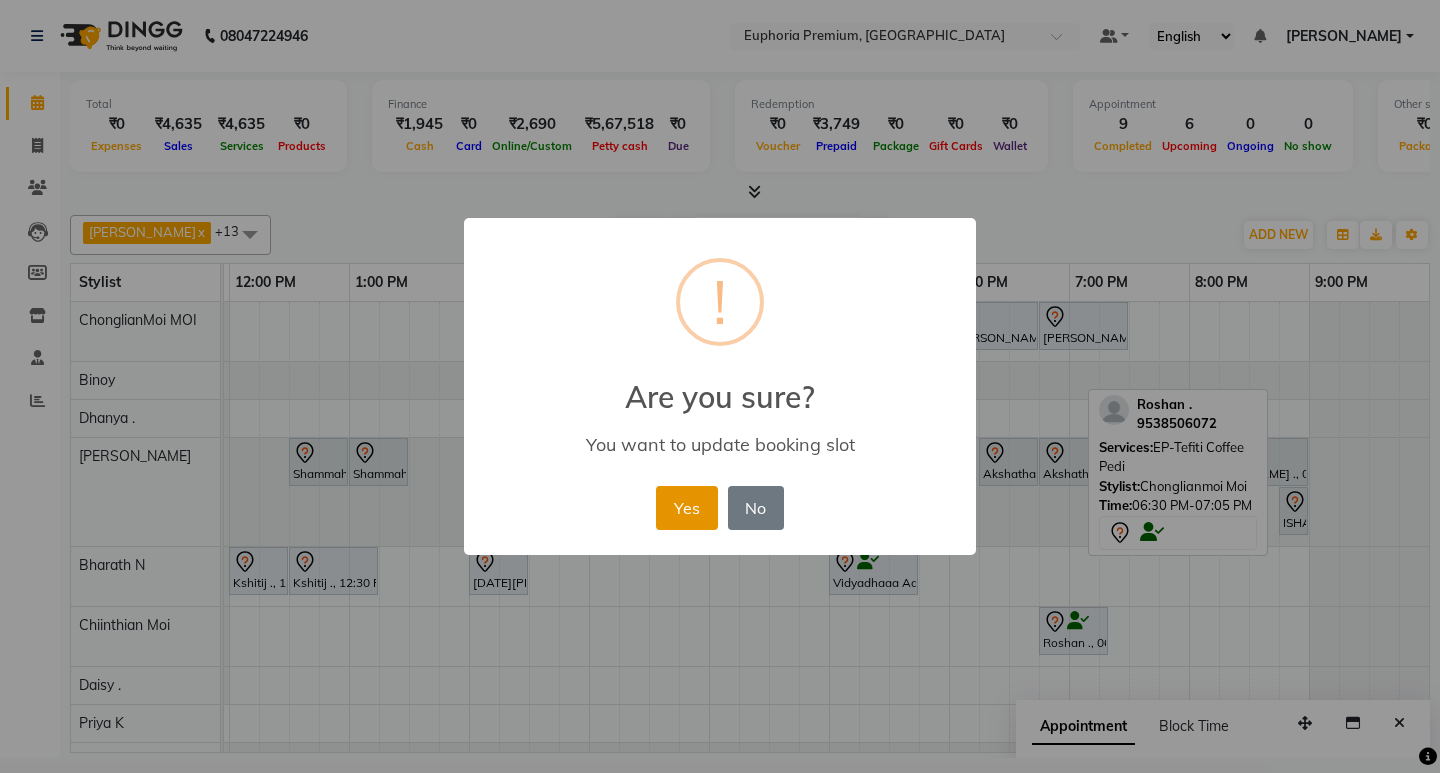 click on "Yes" at bounding box center (686, 508) 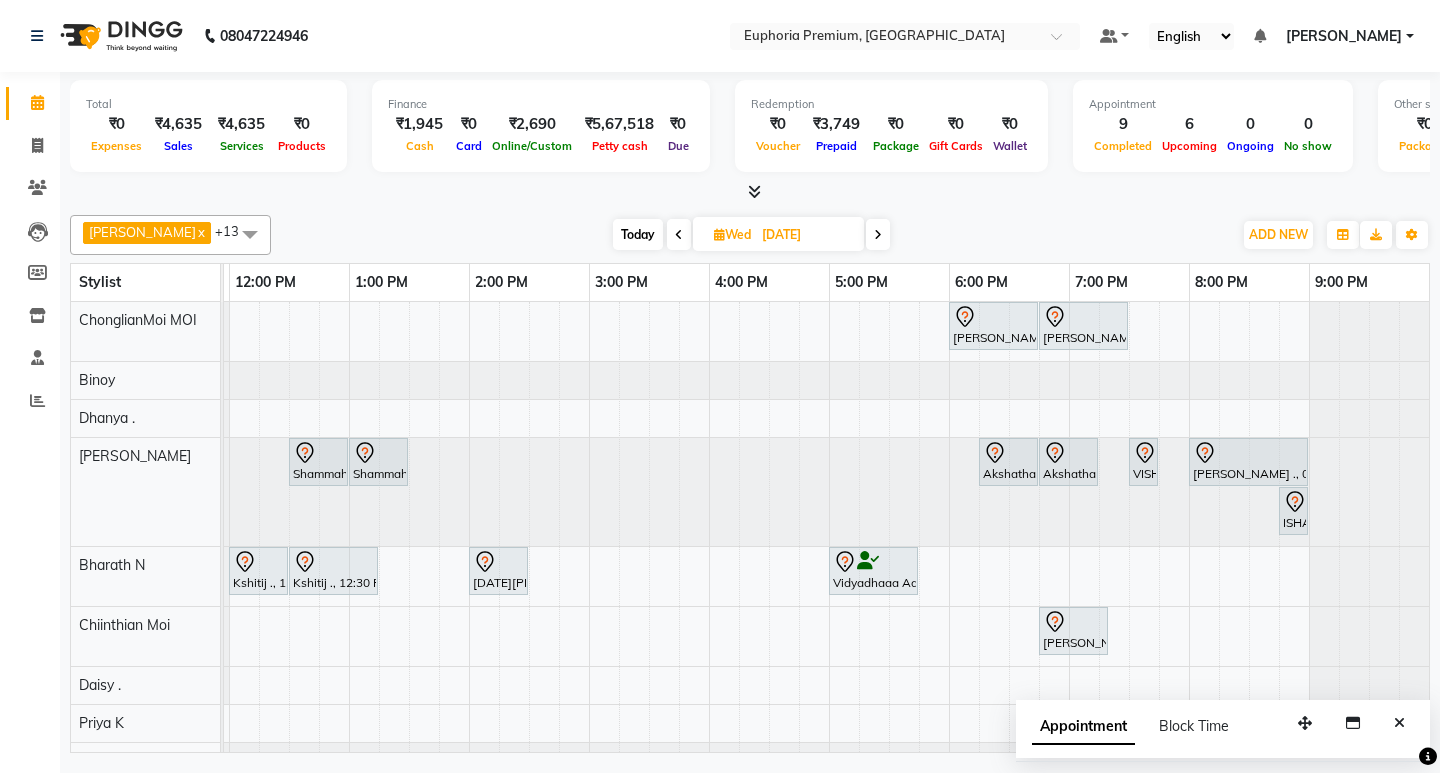 click at bounding box center (679, 235) 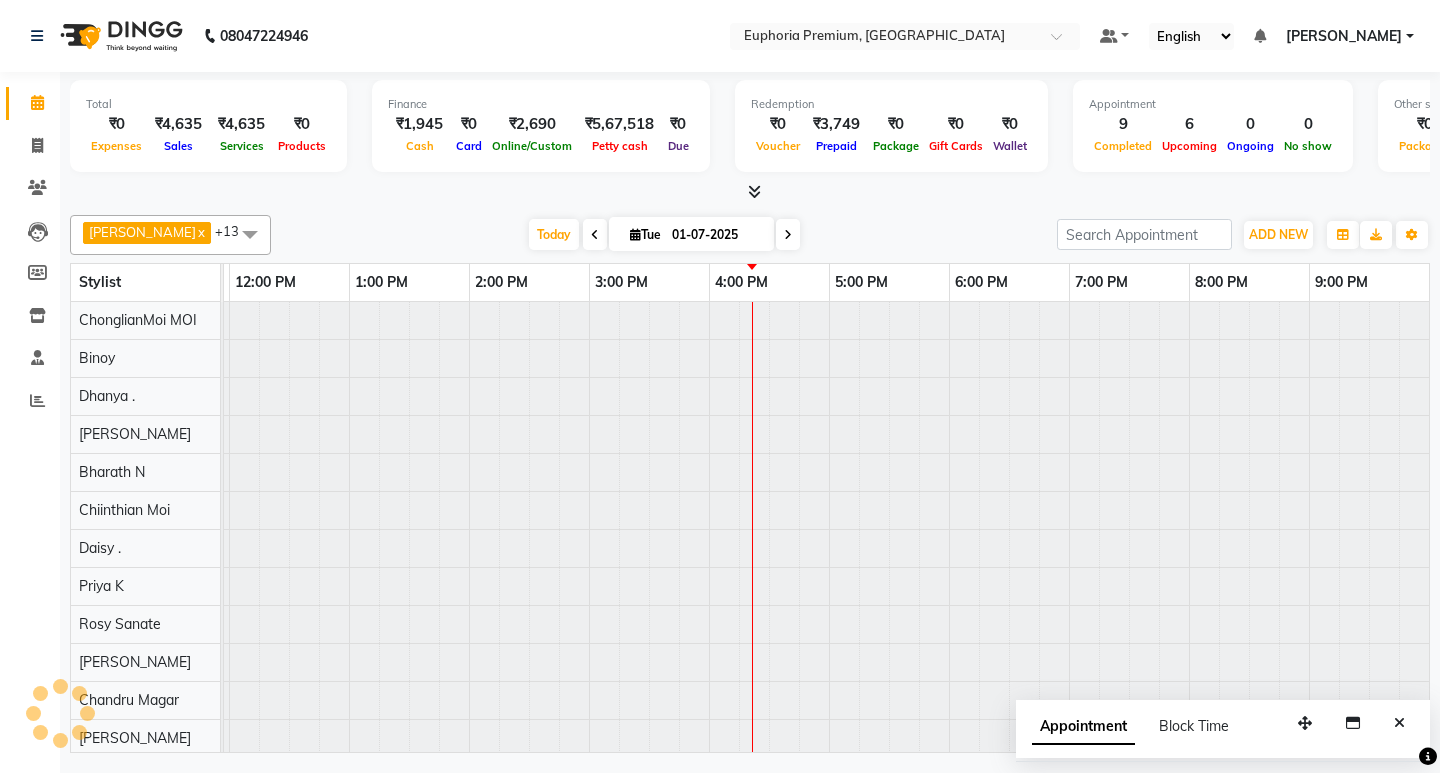 scroll, scrollTop: 0, scrollLeft: 0, axis: both 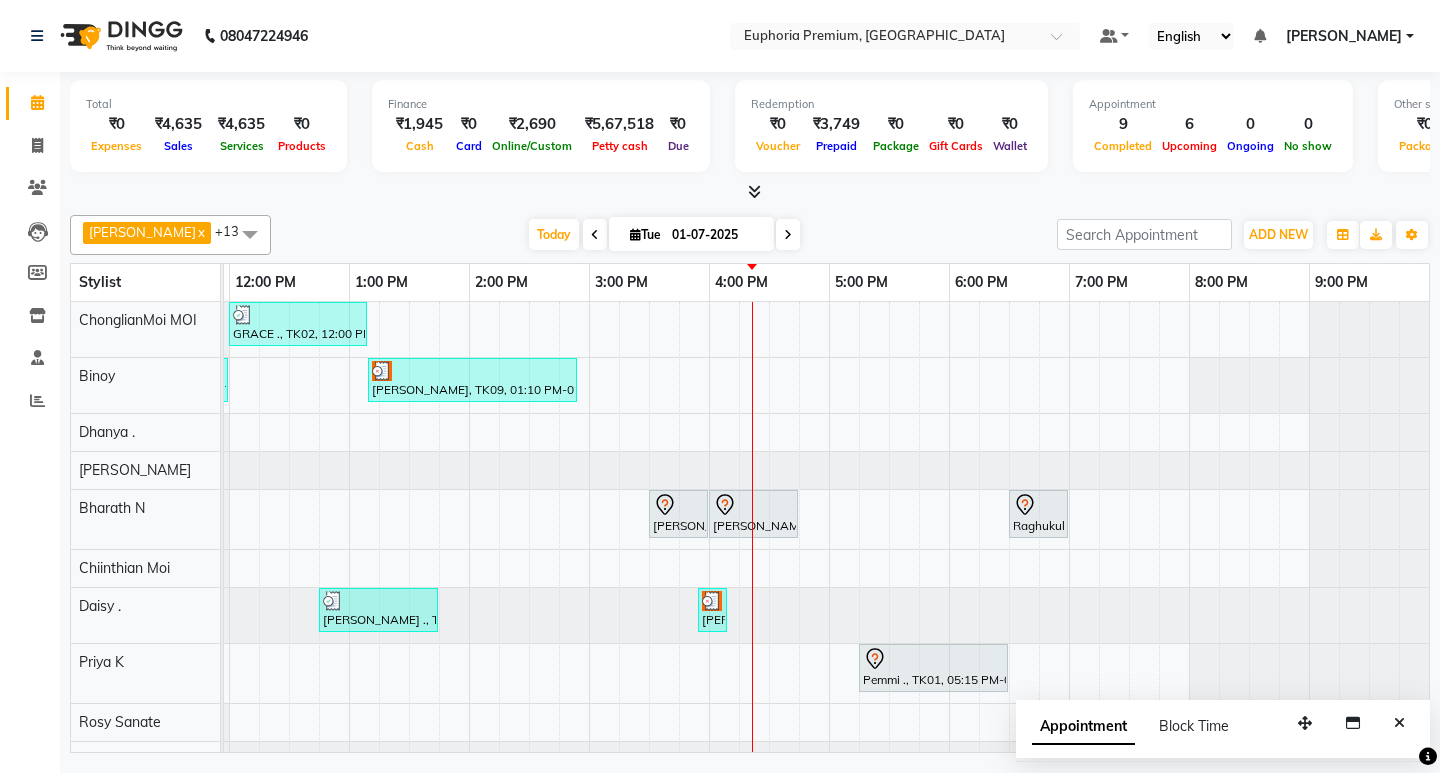click at bounding box center (788, 235) 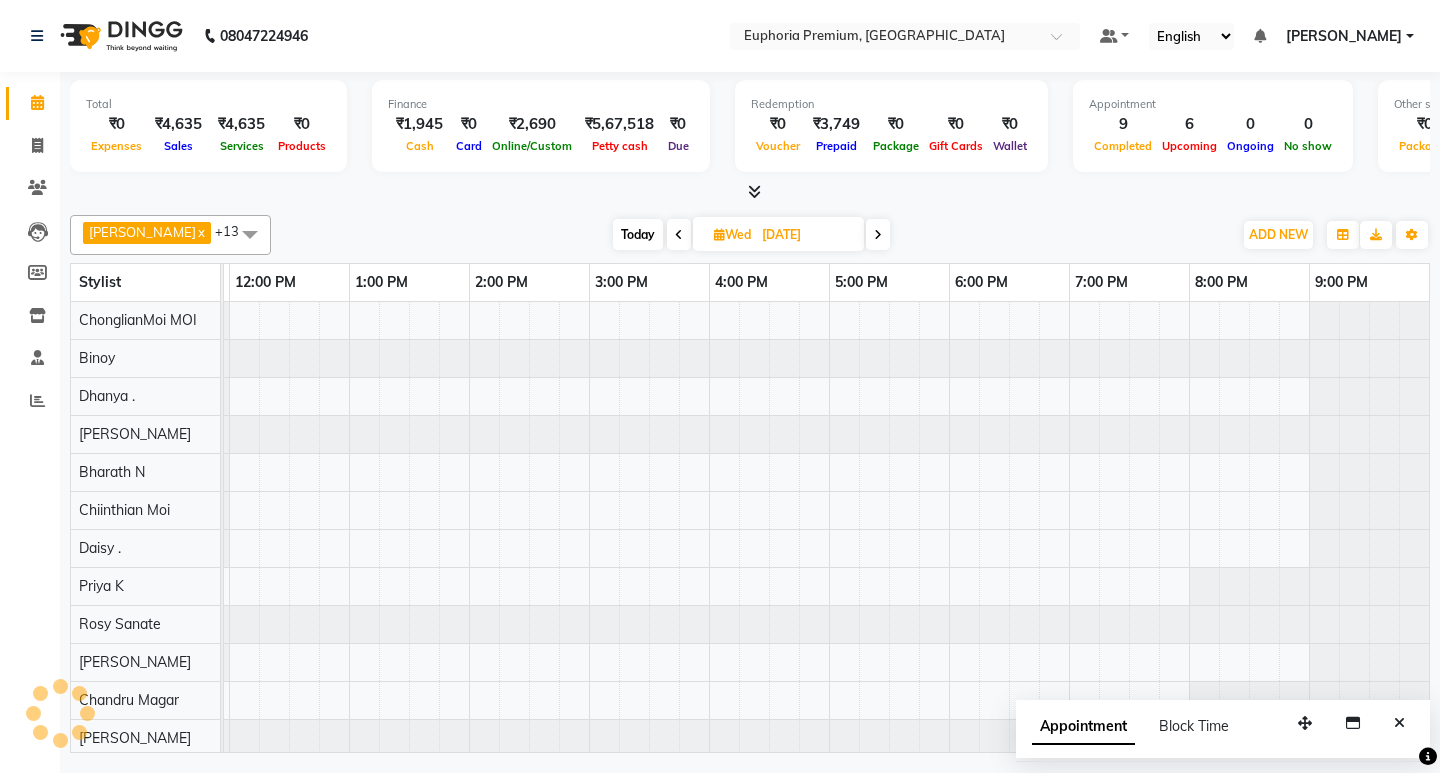 scroll, scrollTop: 0, scrollLeft: 475, axis: horizontal 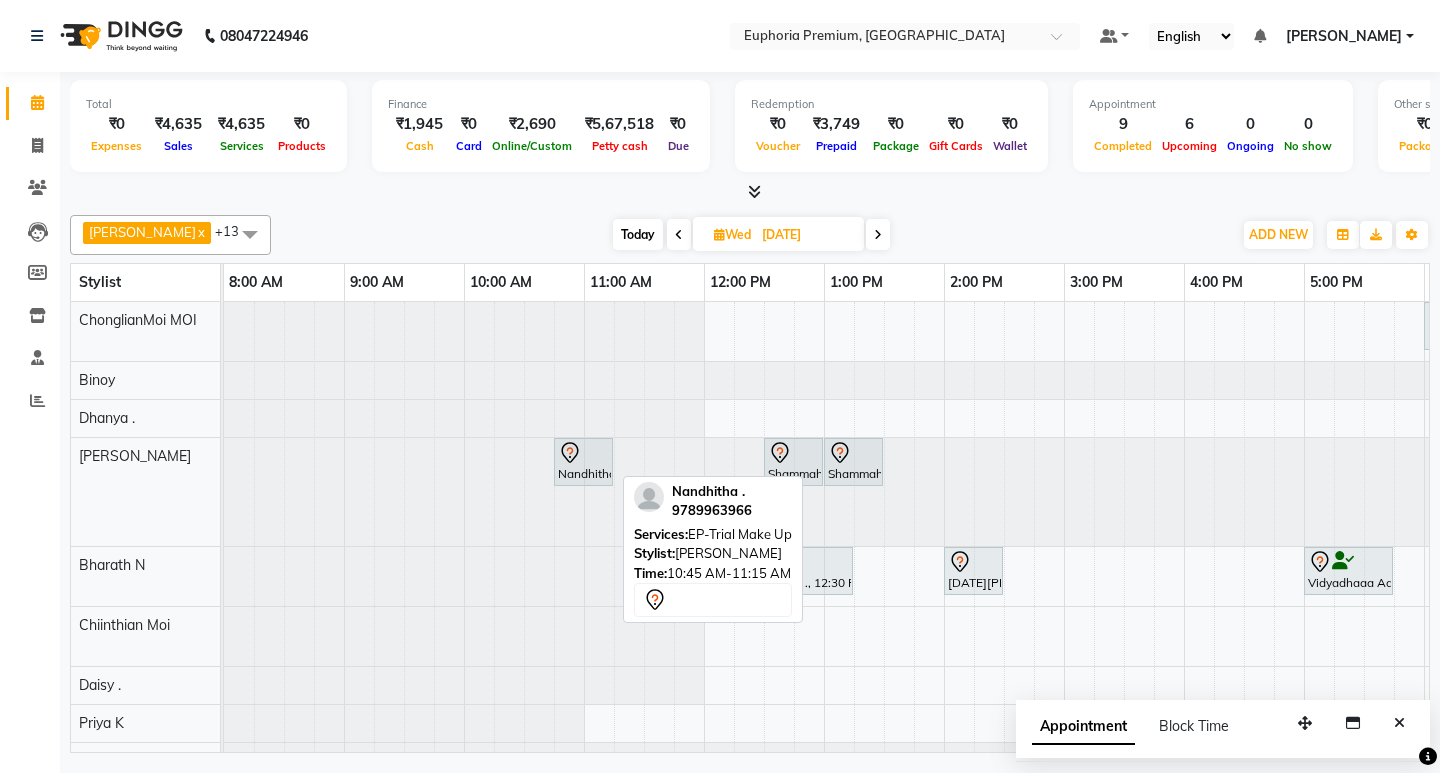 click on "Nandhitha ., 10:45 AM-11:15 AM, EP-Trial Make Up" at bounding box center (583, 462) 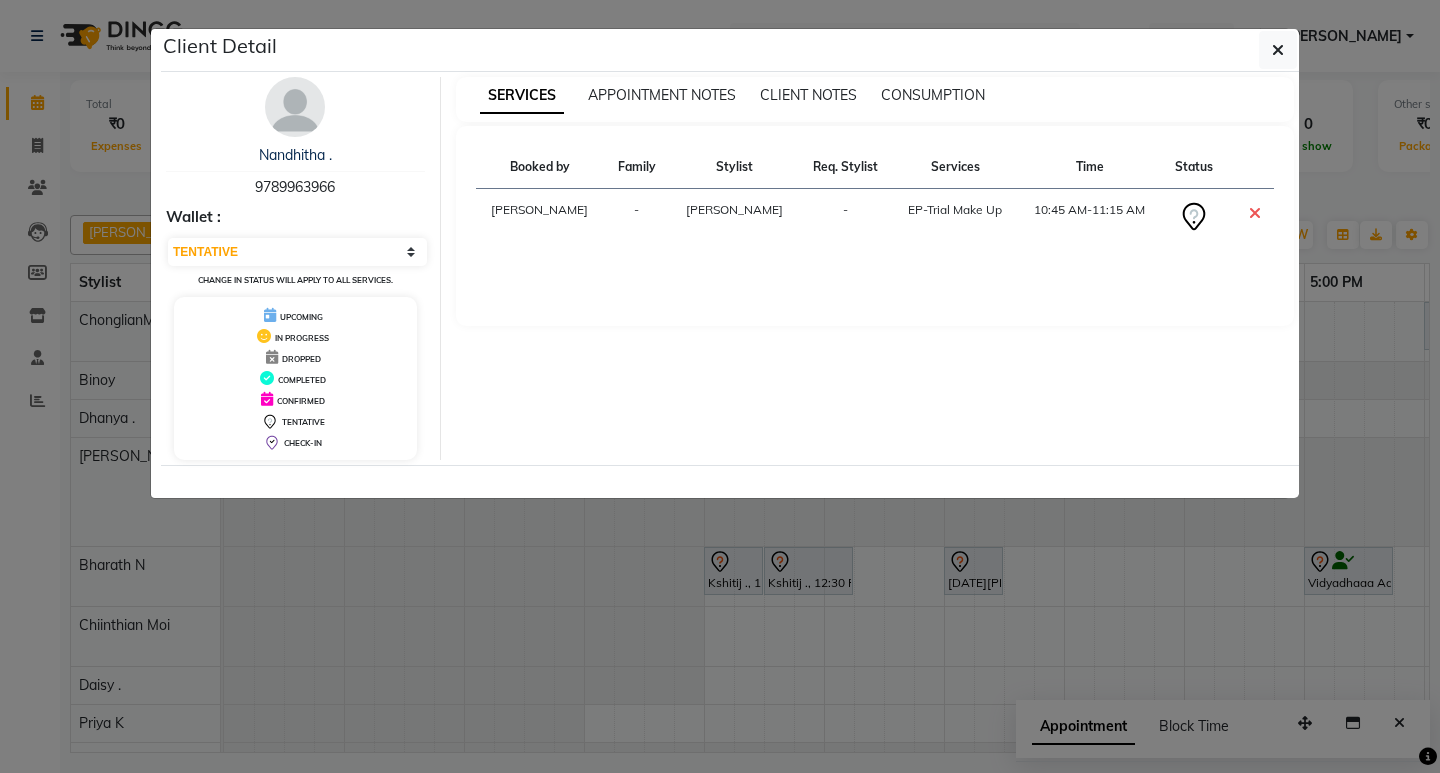 click on "9789963966" at bounding box center [295, 187] 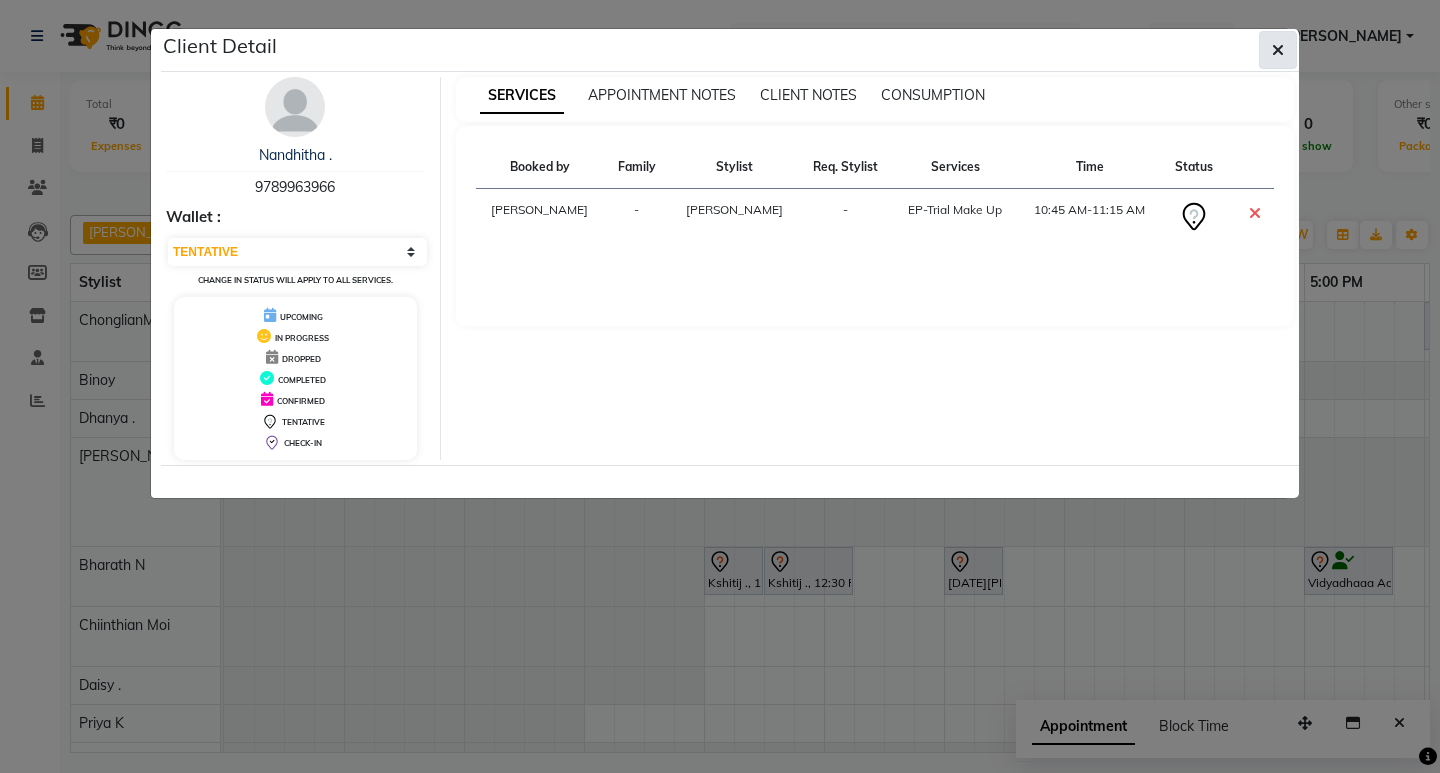 click 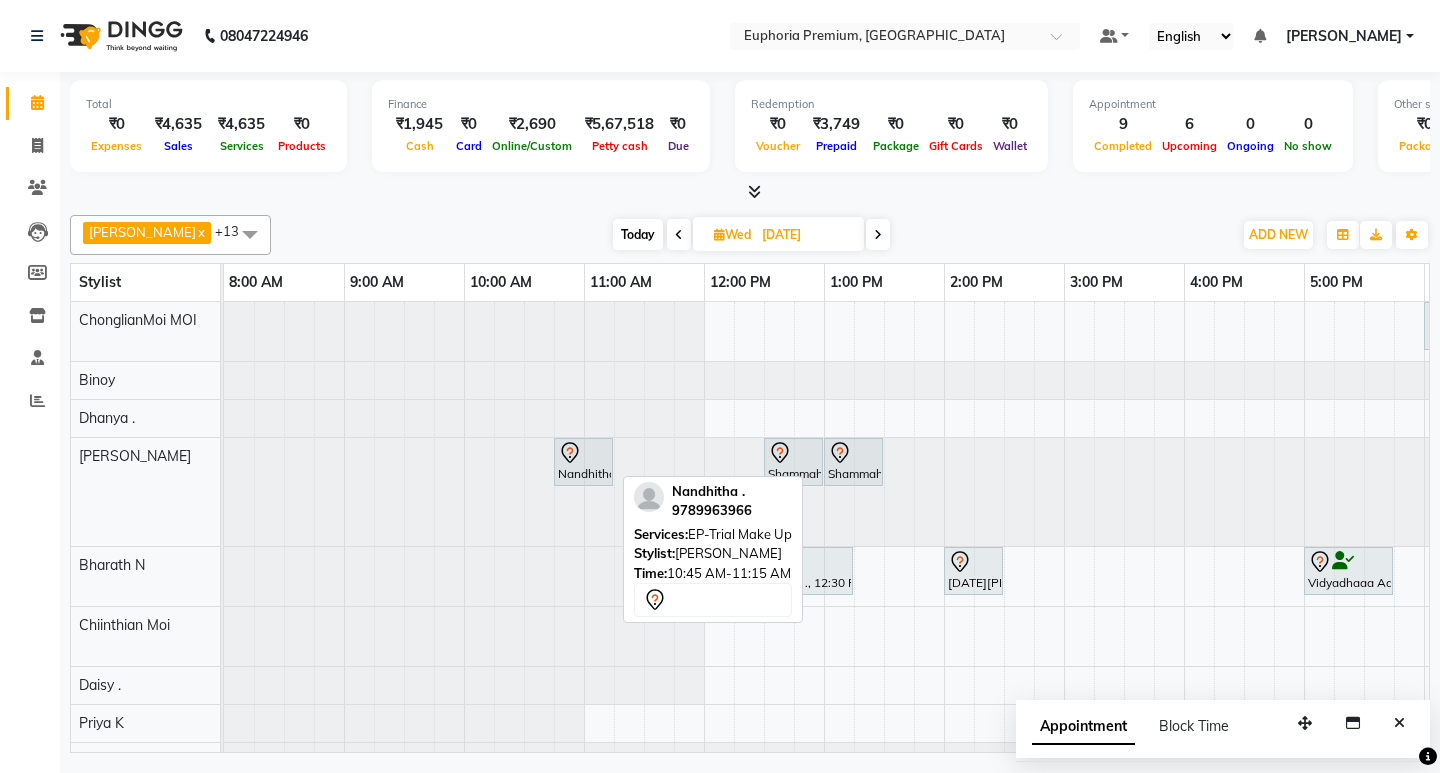 click at bounding box center [583, 453] 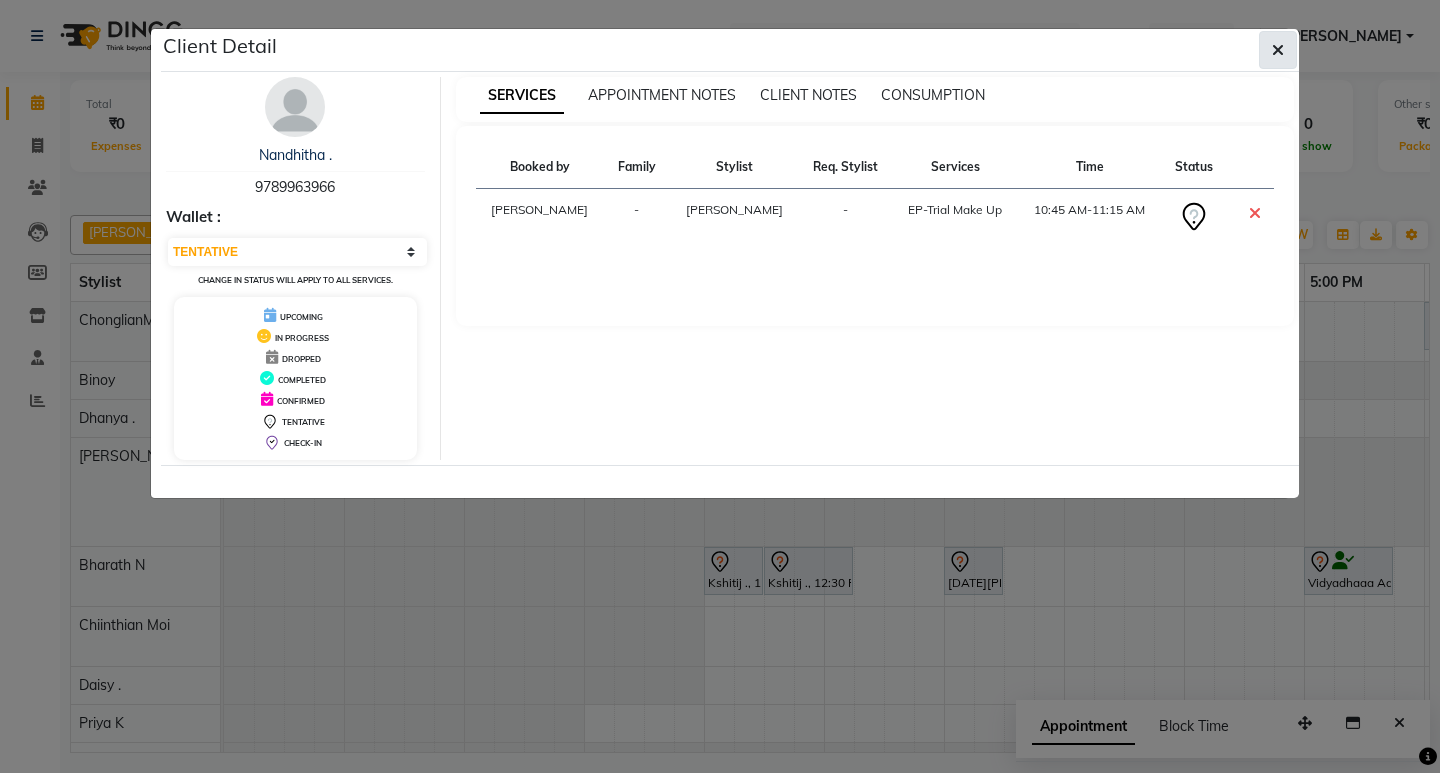 click 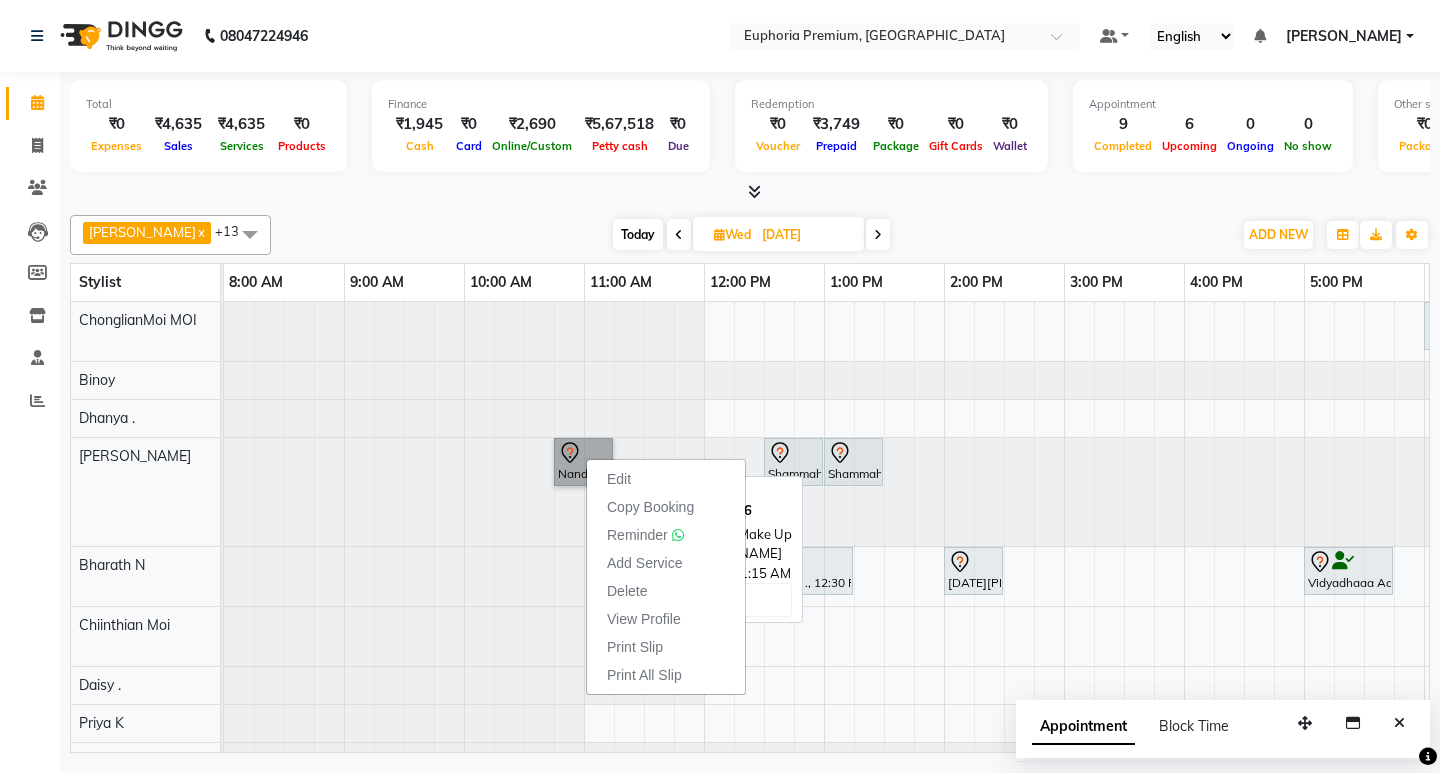 click on "Nandhitha ., 10:45 AM-11:15 AM, EP-Trial Make Up" at bounding box center (583, 462) 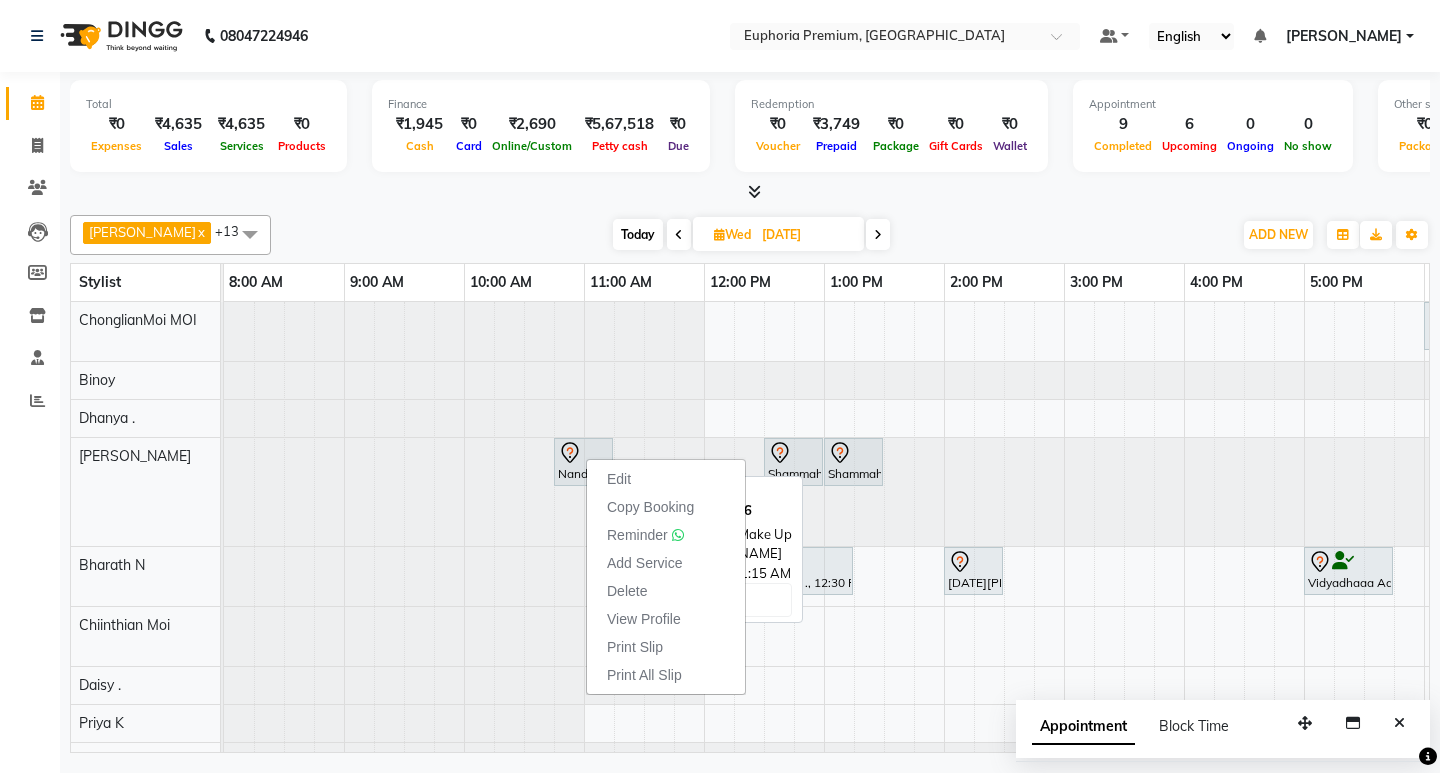 select on "7" 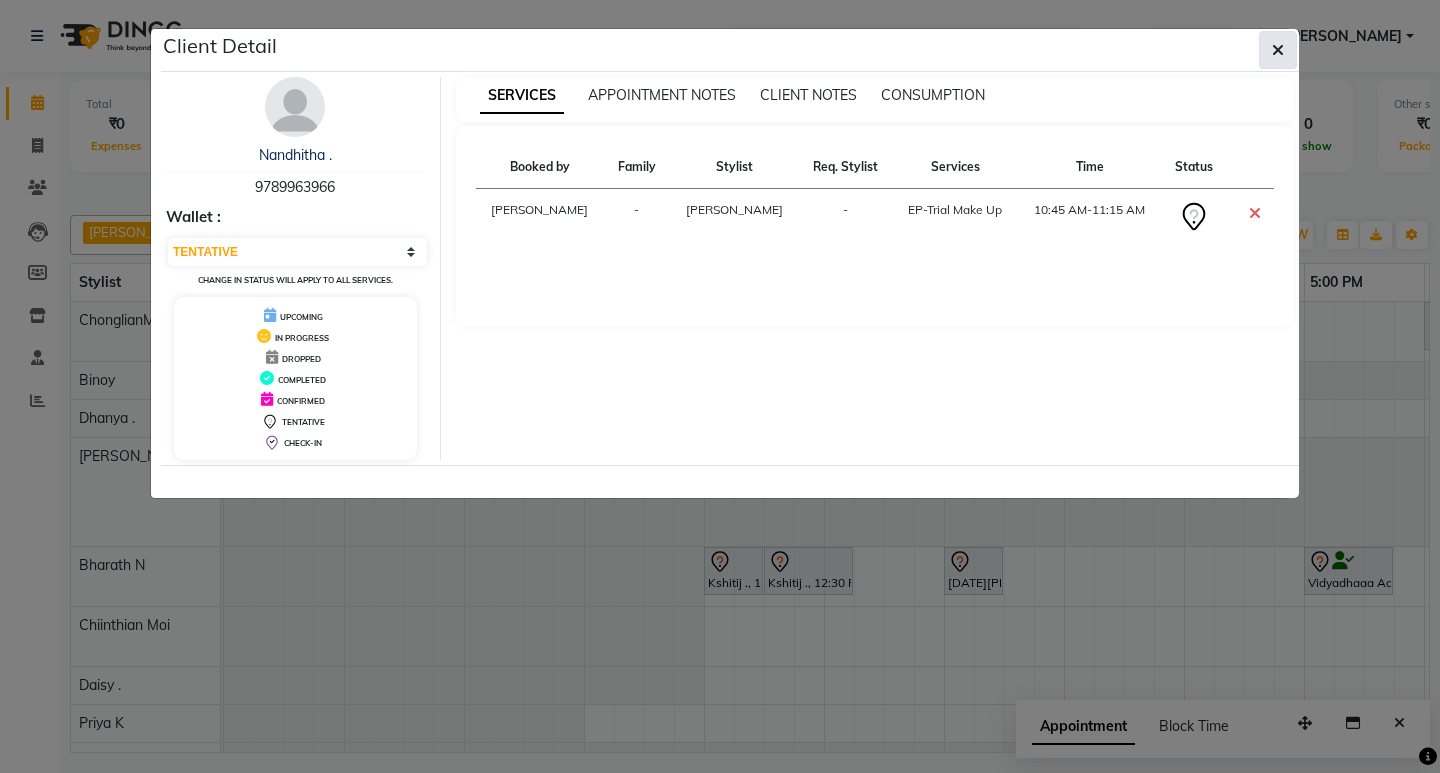 click 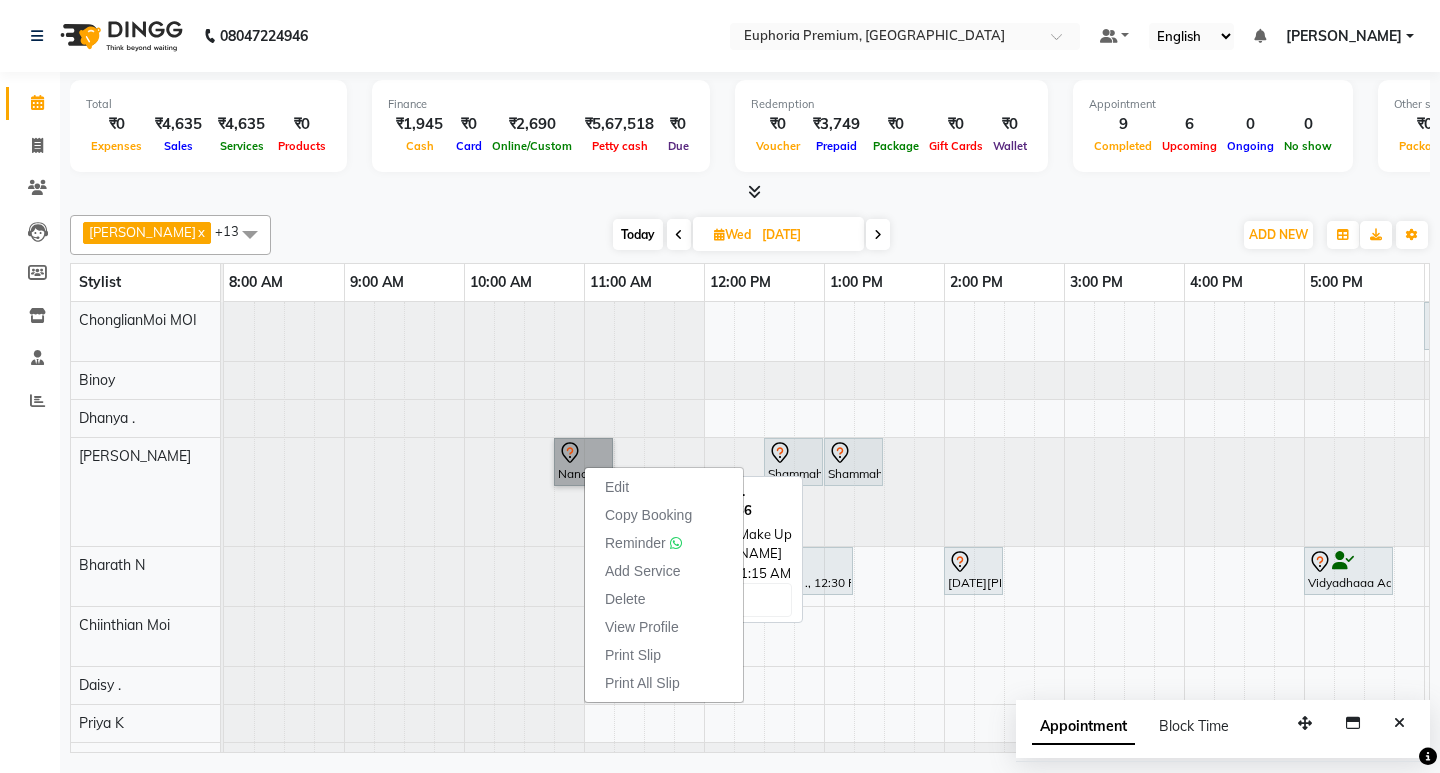 click on "Nandhitha ., 10:45 AM-11:15 AM, EP-Trial Make Up" at bounding box center (583, 462) 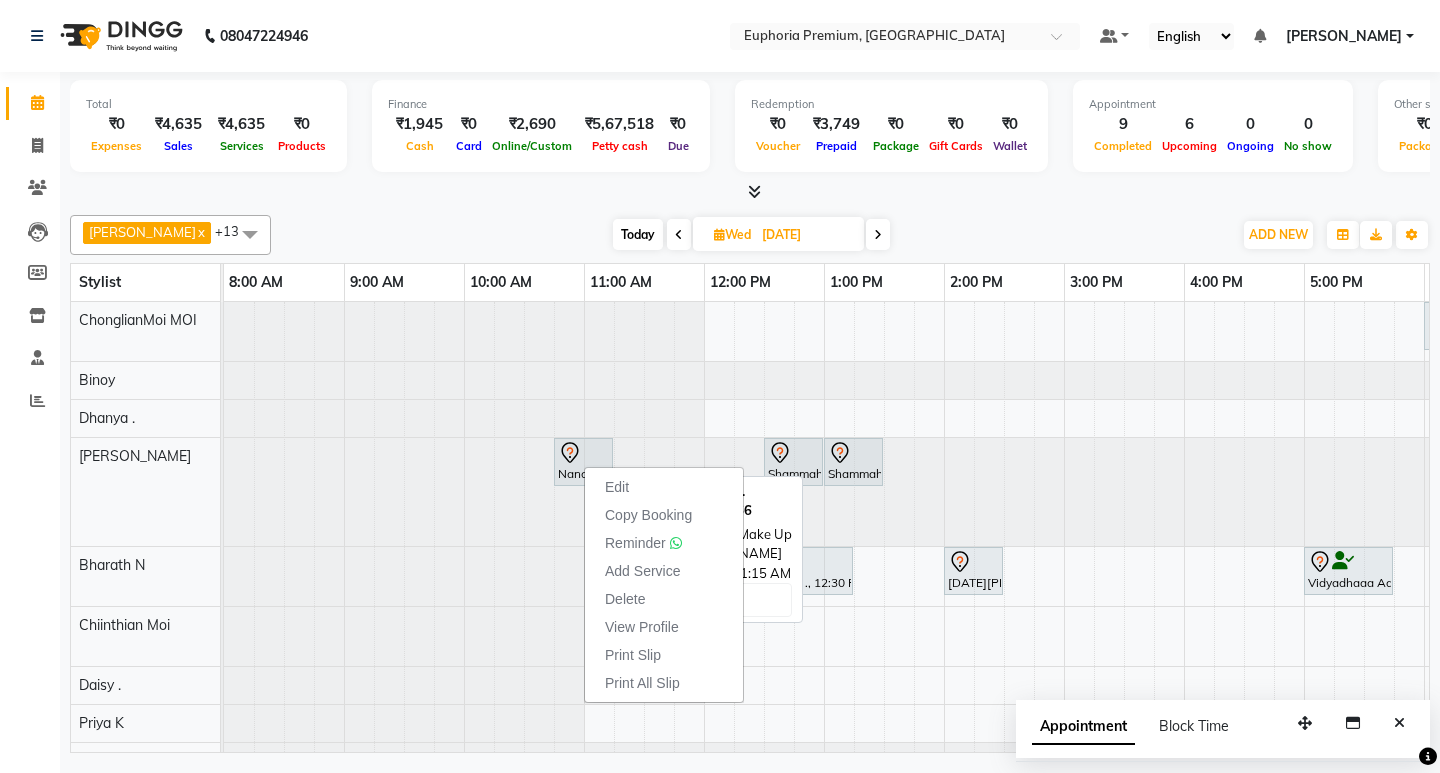 select on "7" 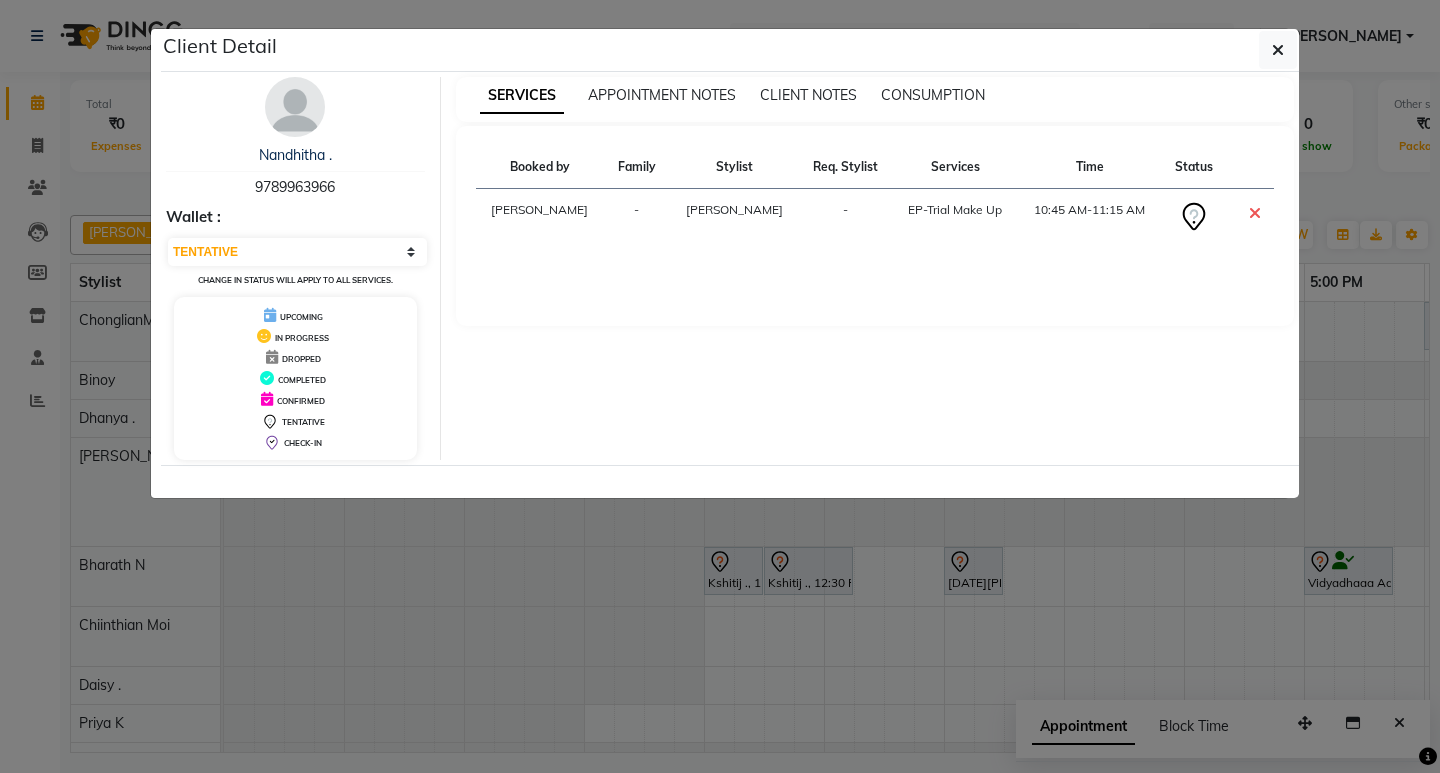 click on "9789963966" at bounding box center (295, 187) 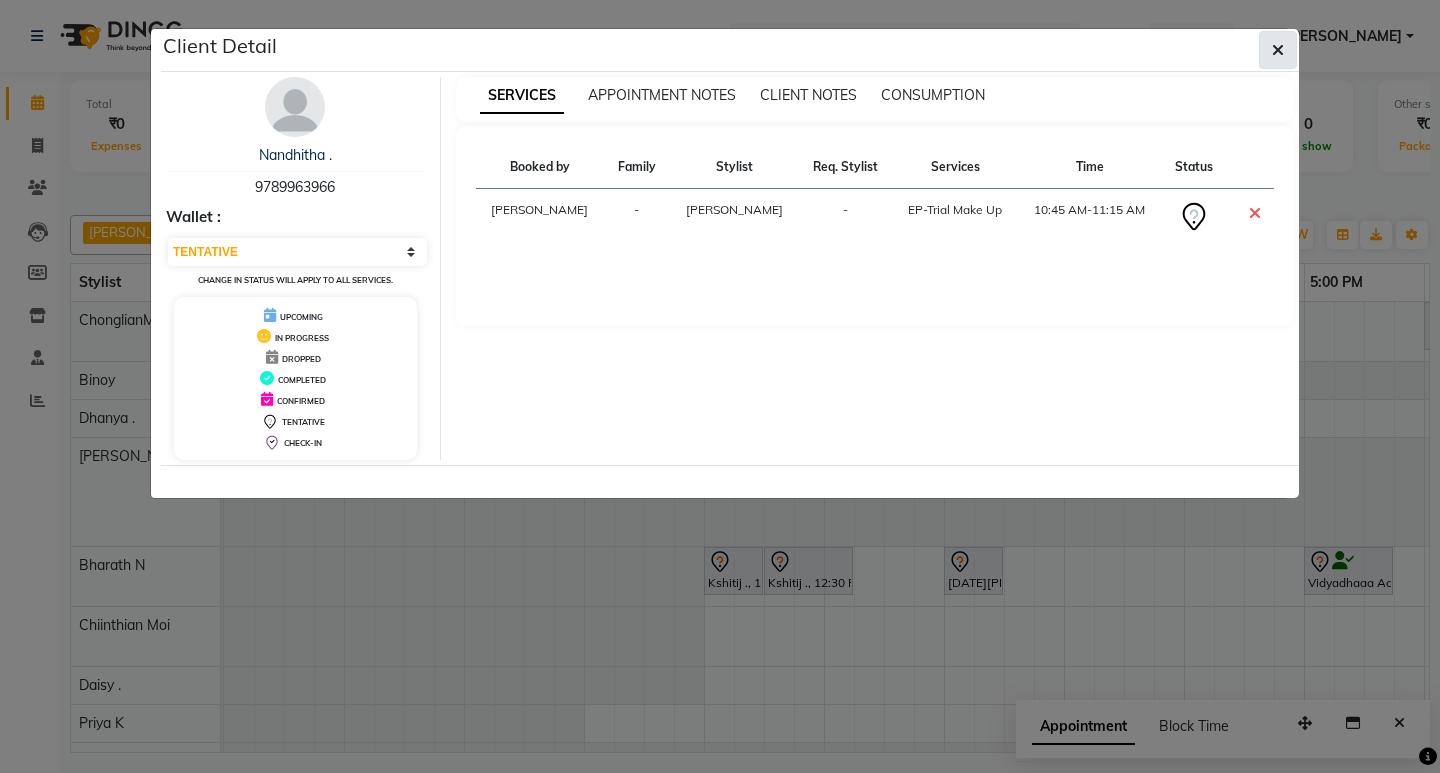 click 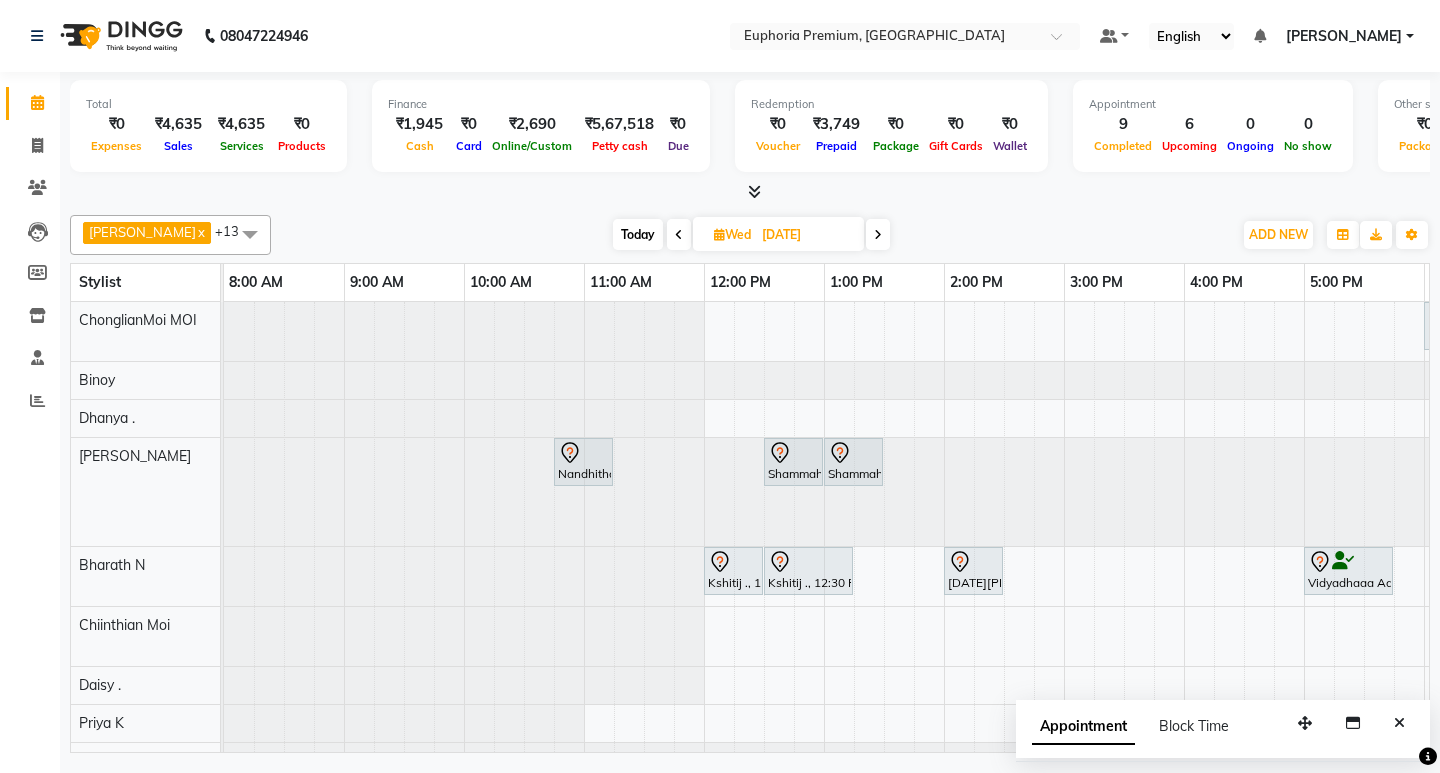 click at bounding box center [679, 235] 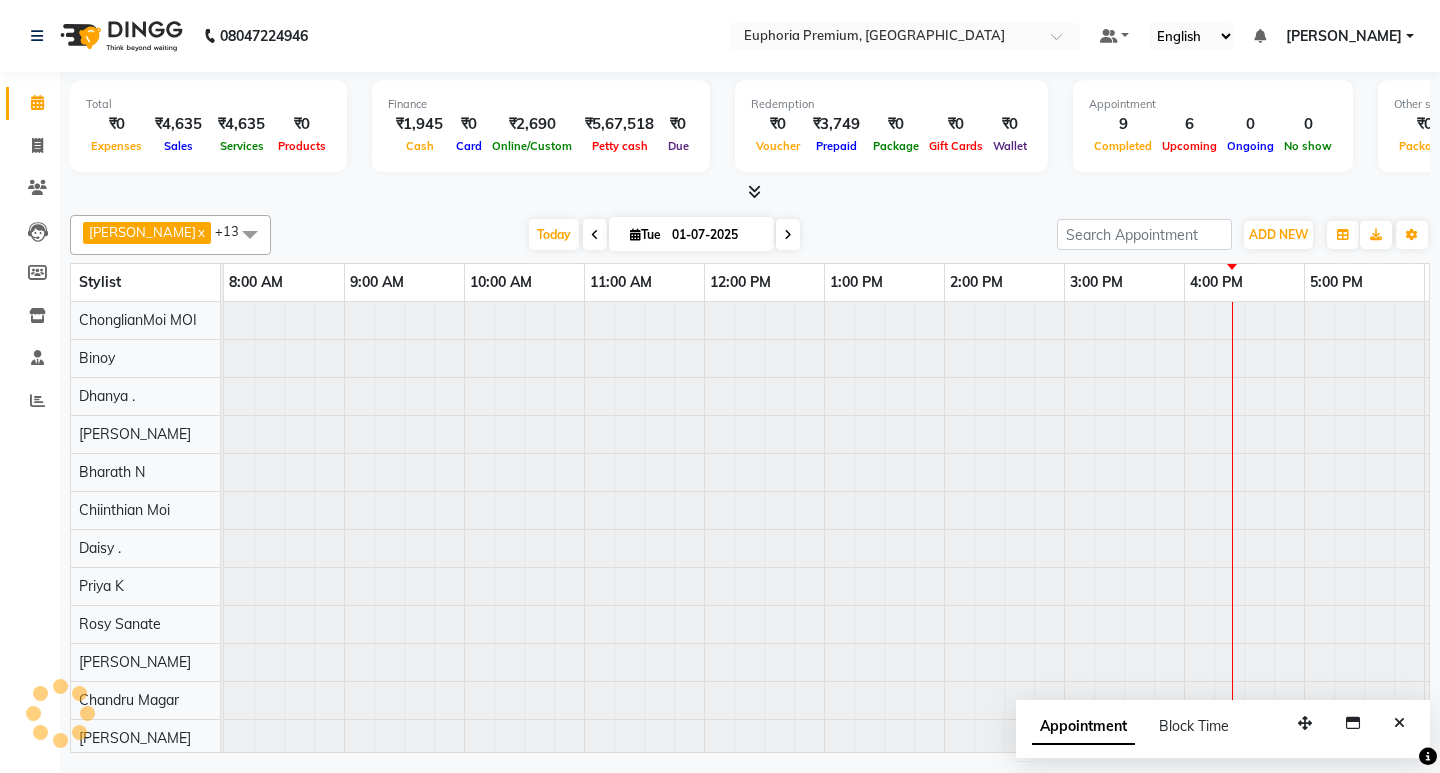 scroll, scrollTop: 0, scrollLeft: 475, axis: horizontal 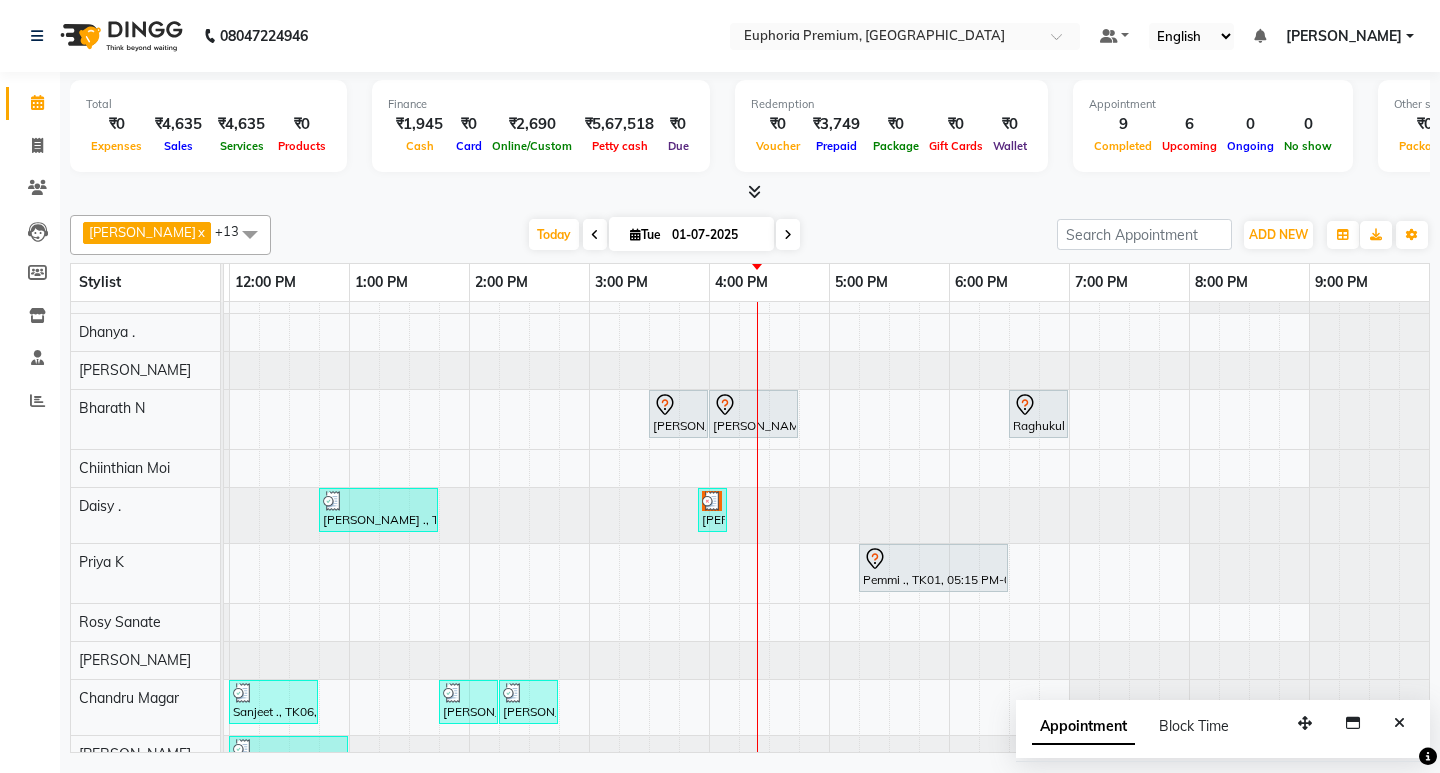 click at bounding box center [-251, 370] 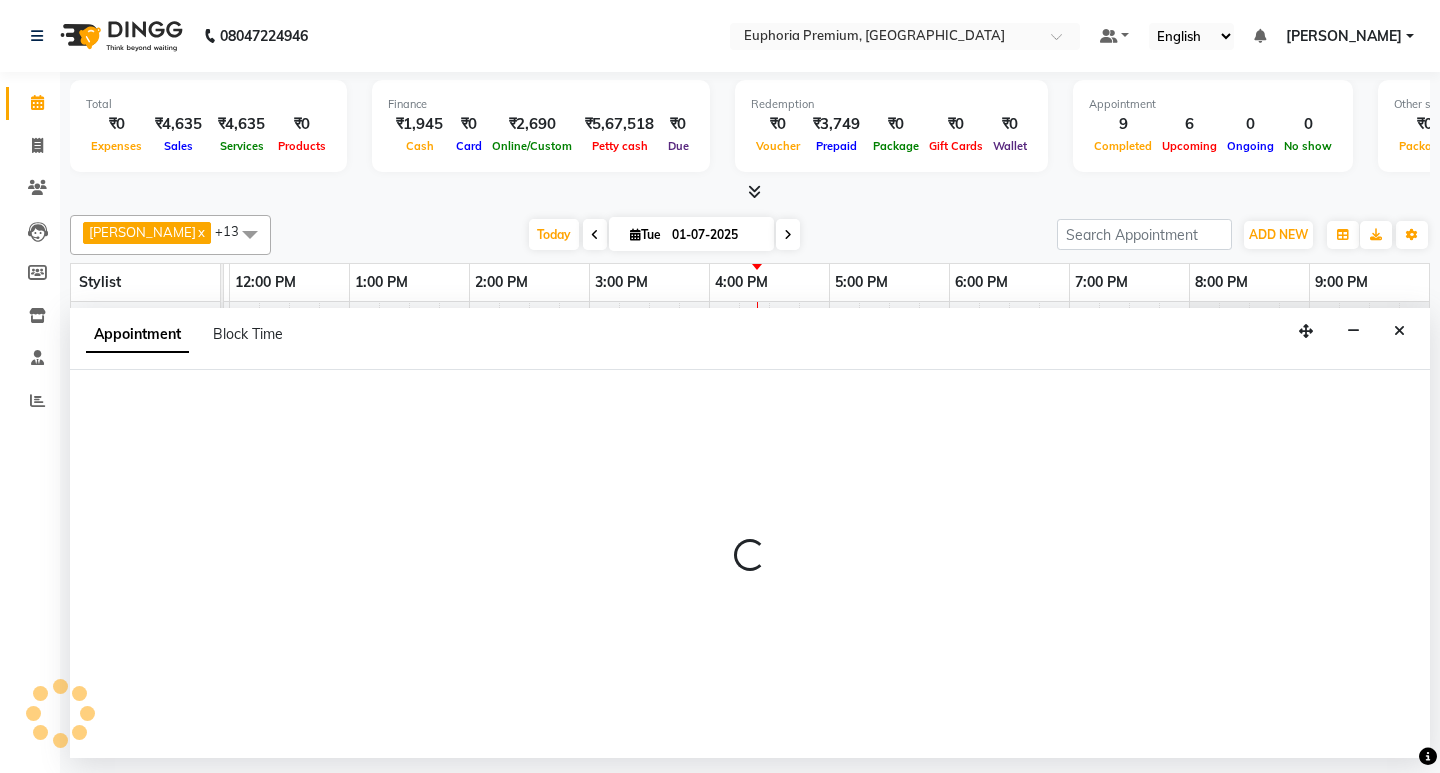 select on "71609" 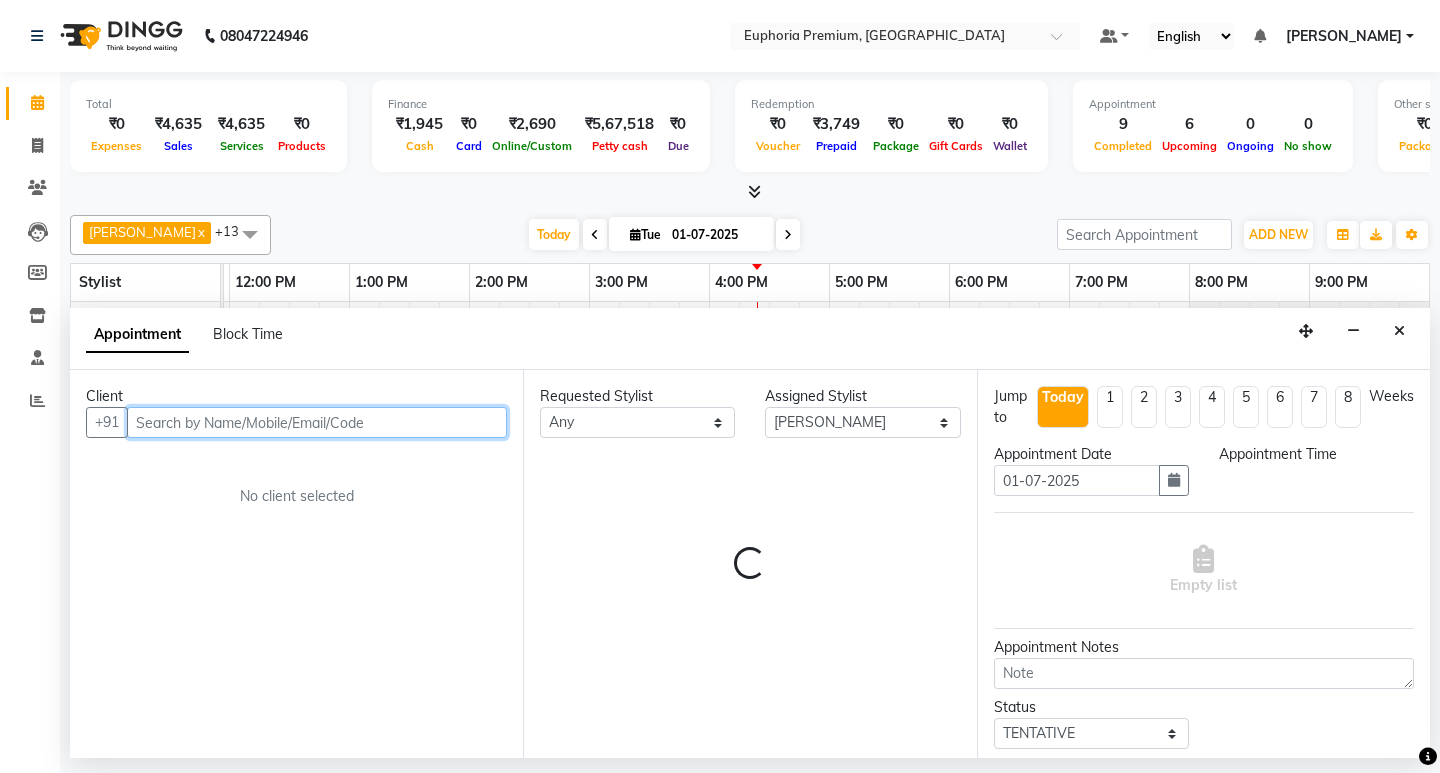 select on "840" 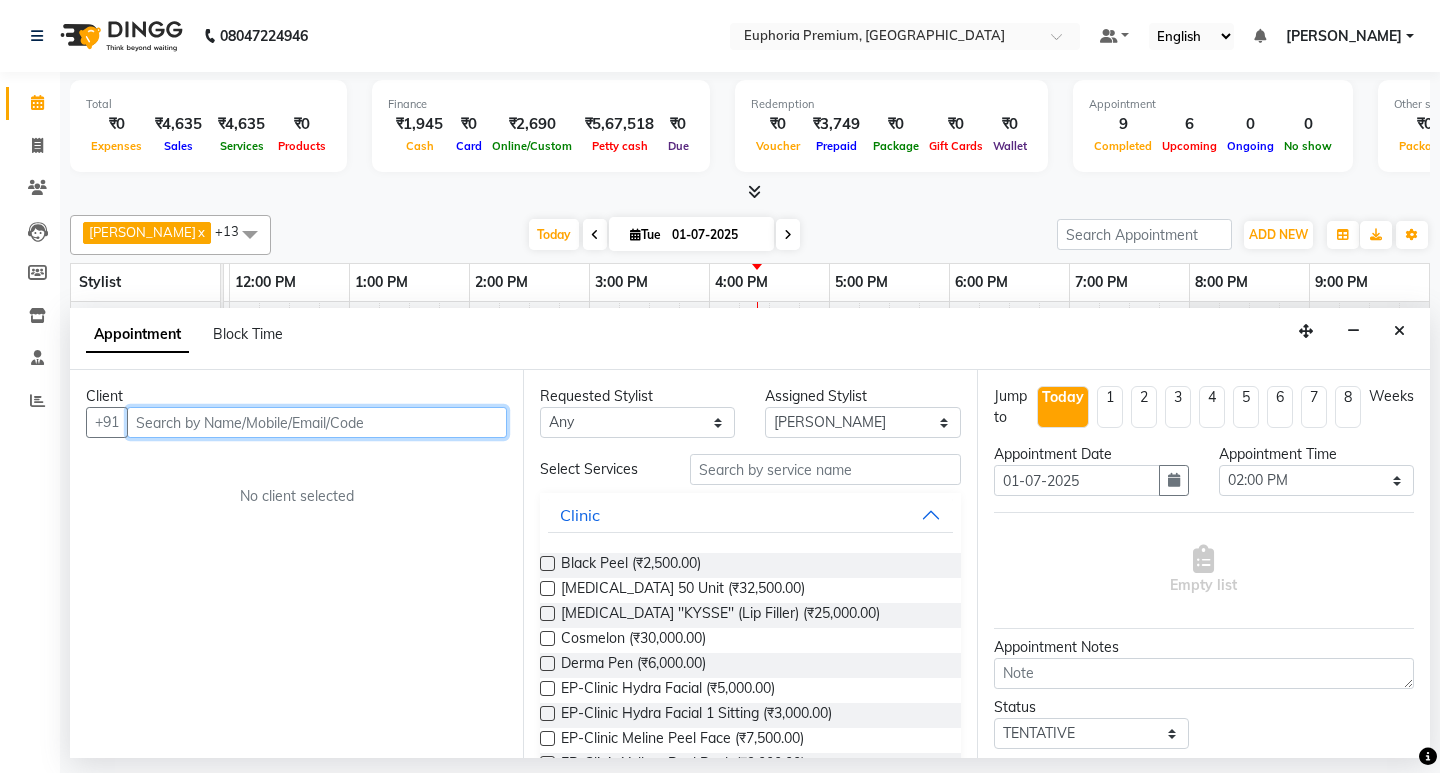 click at bounding box center [317, 422] 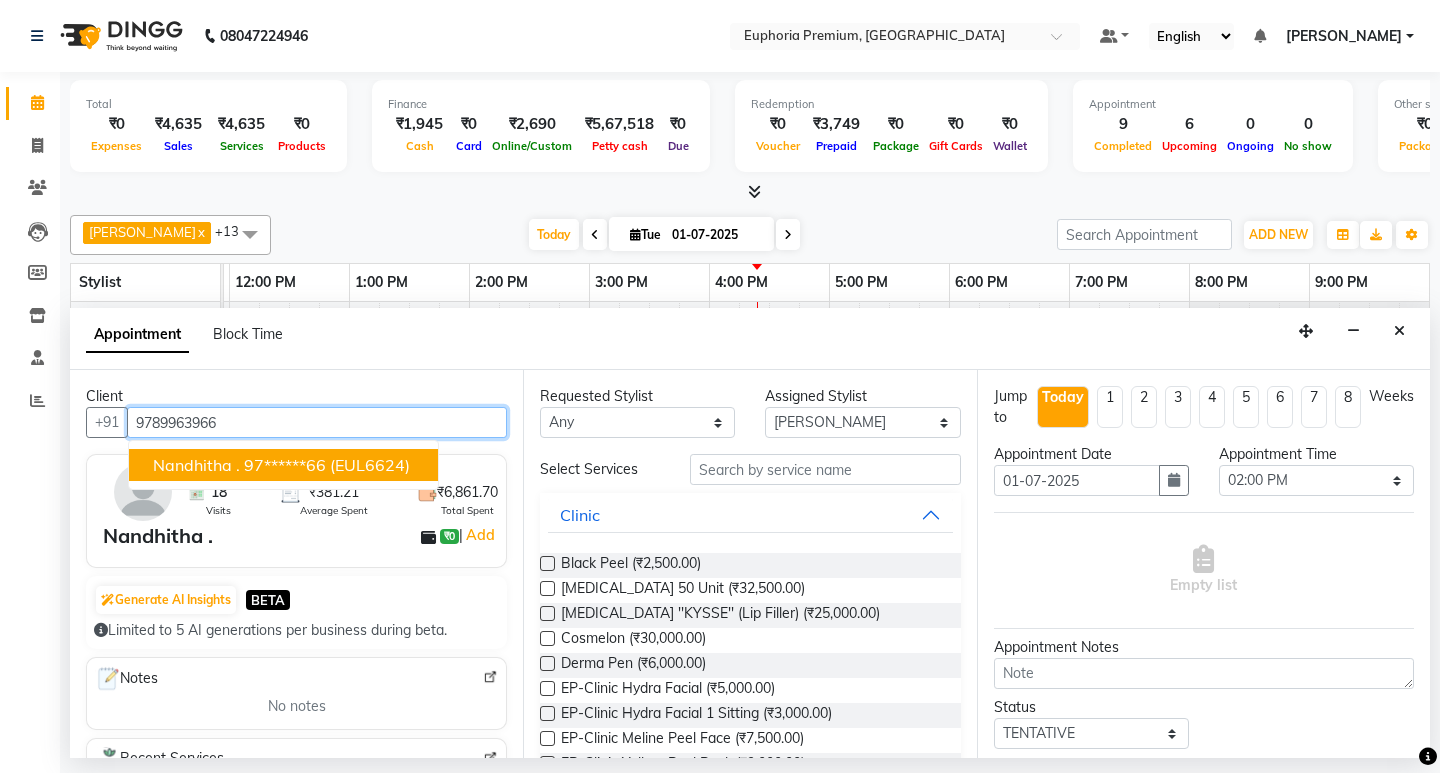 click on "(EUL6624)" at bounding box center (370, 465) 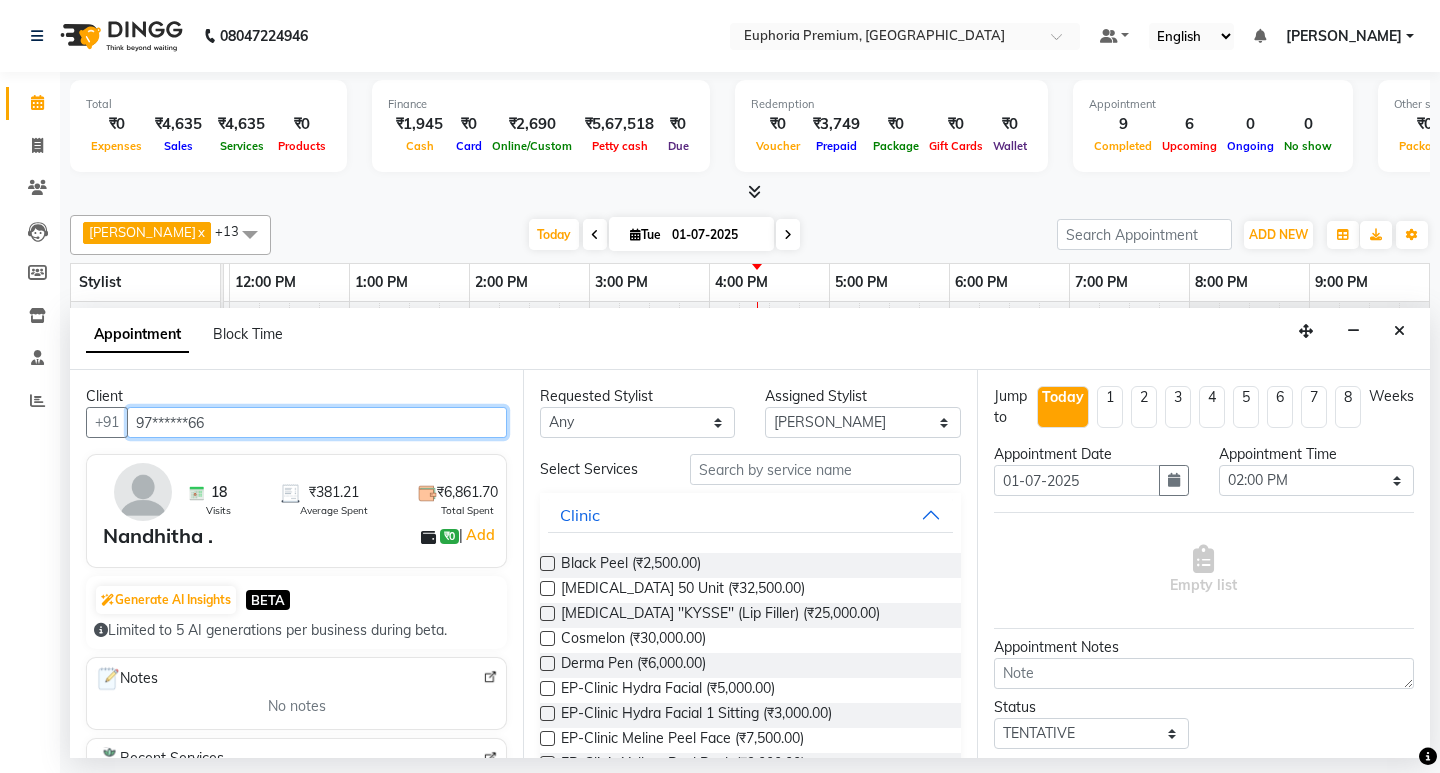 type on "97******66" 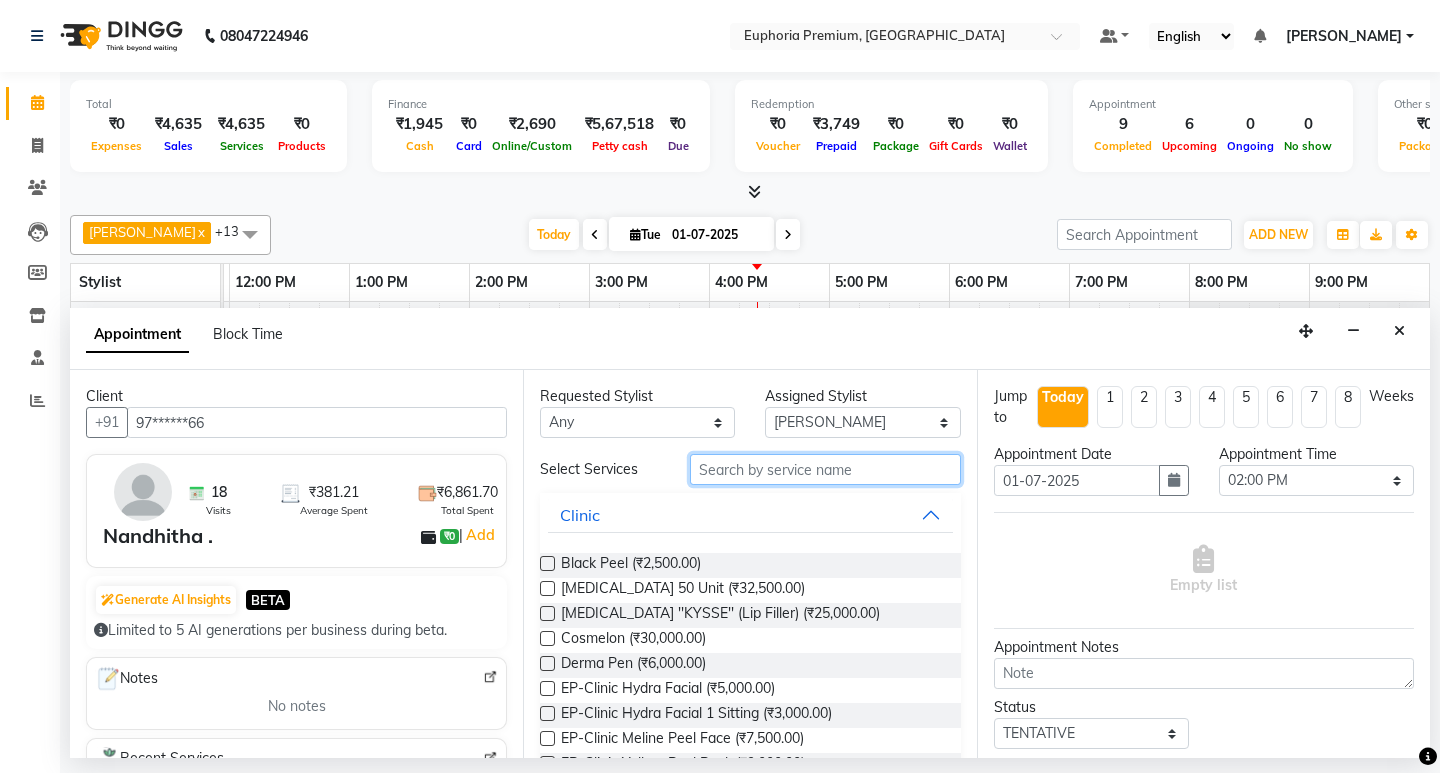 click at bounding box center (825, 469) 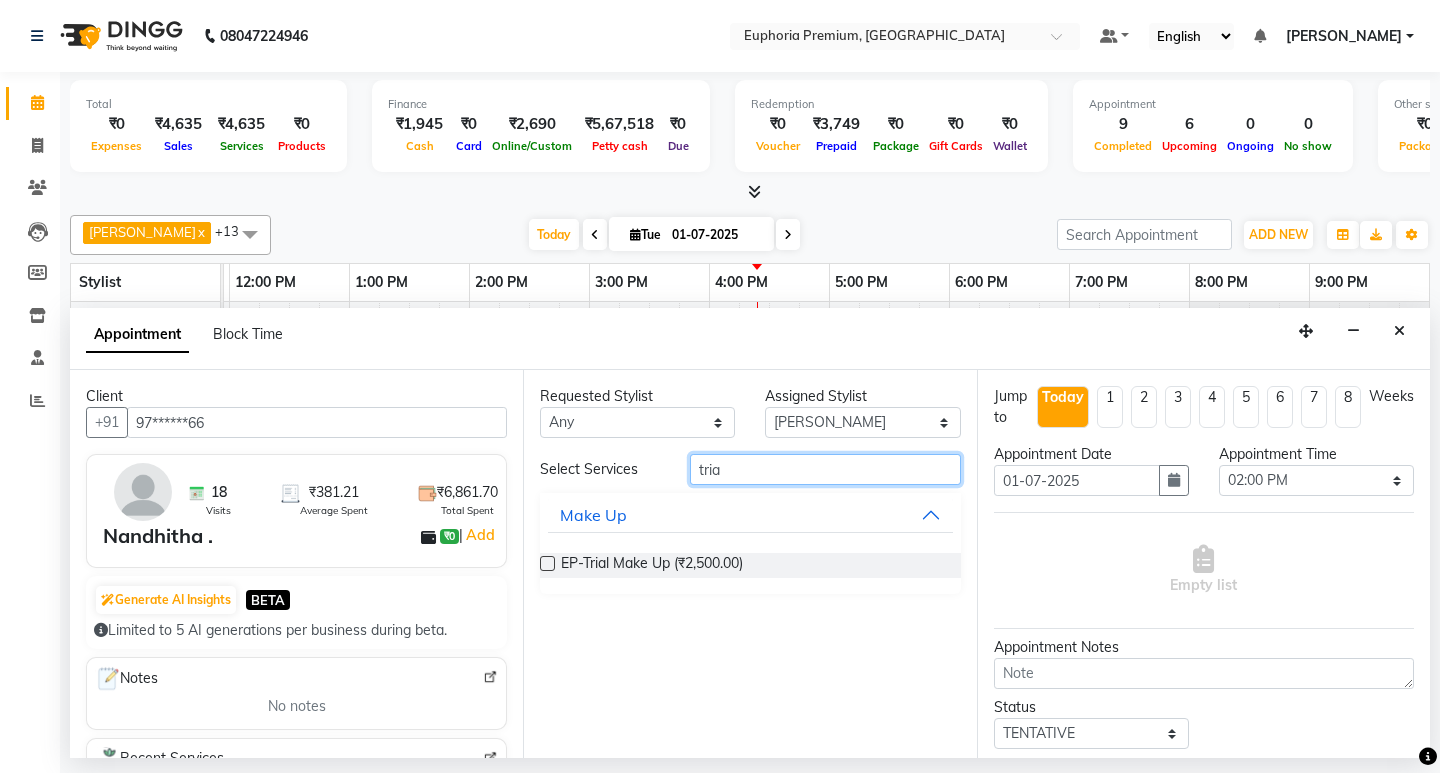 type on "tria" 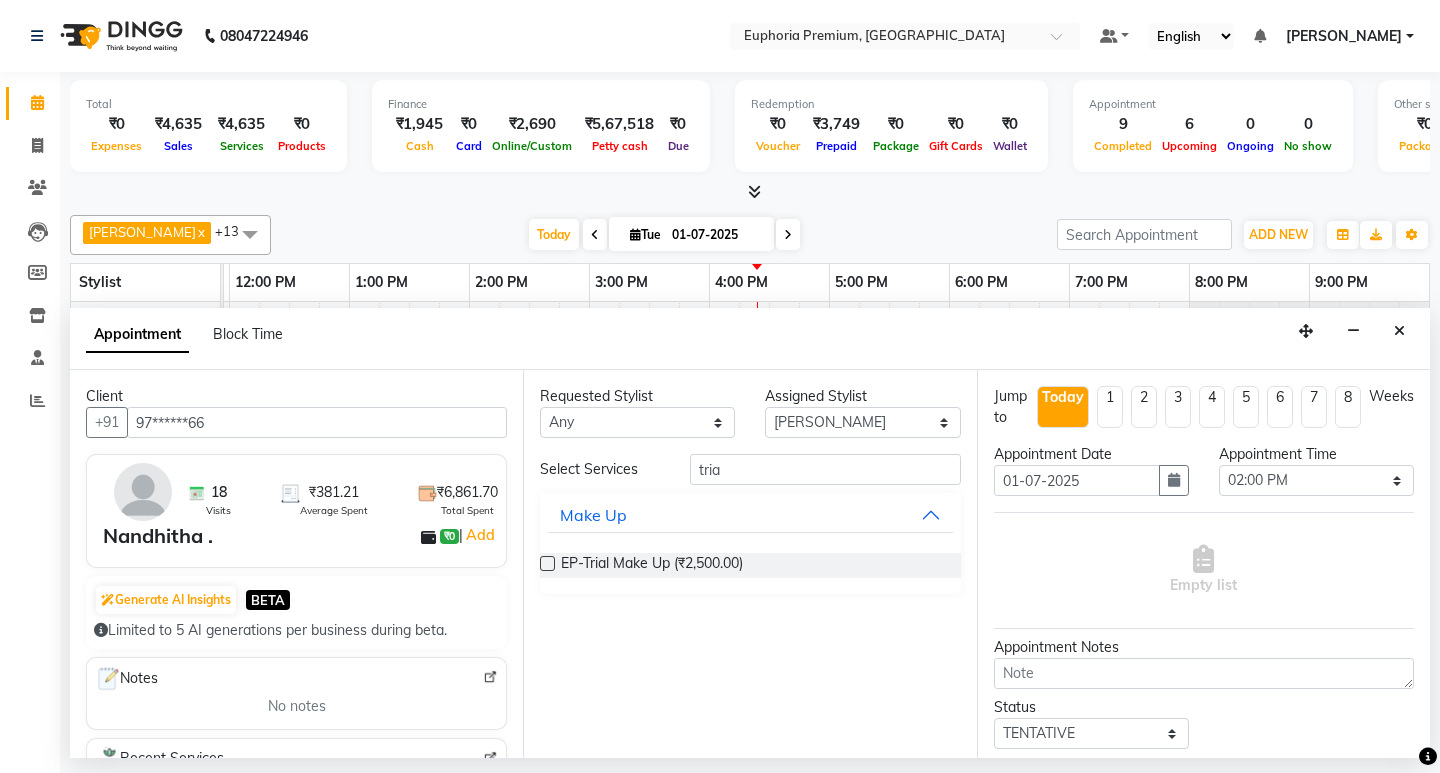 click at bounding box center (547, 563) 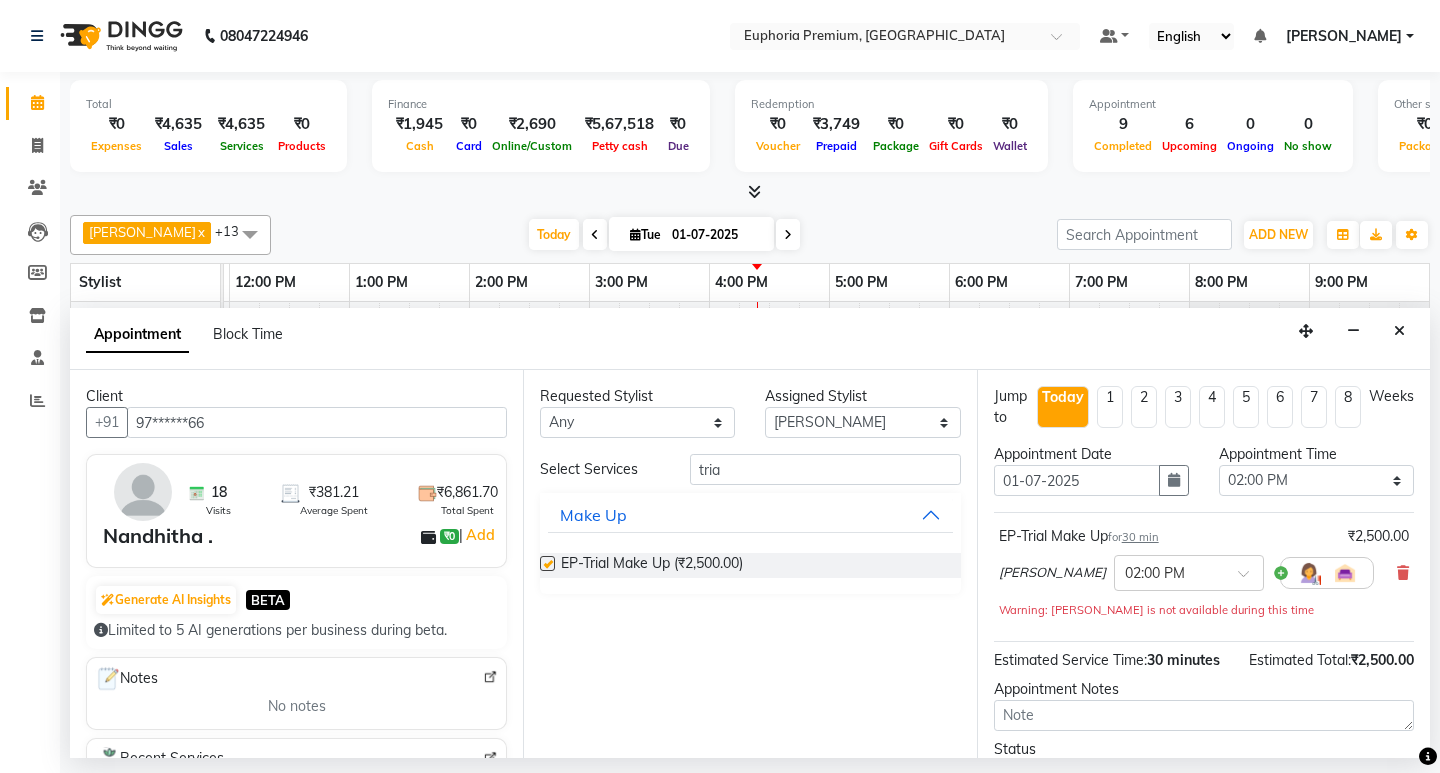 checkbox on "false" 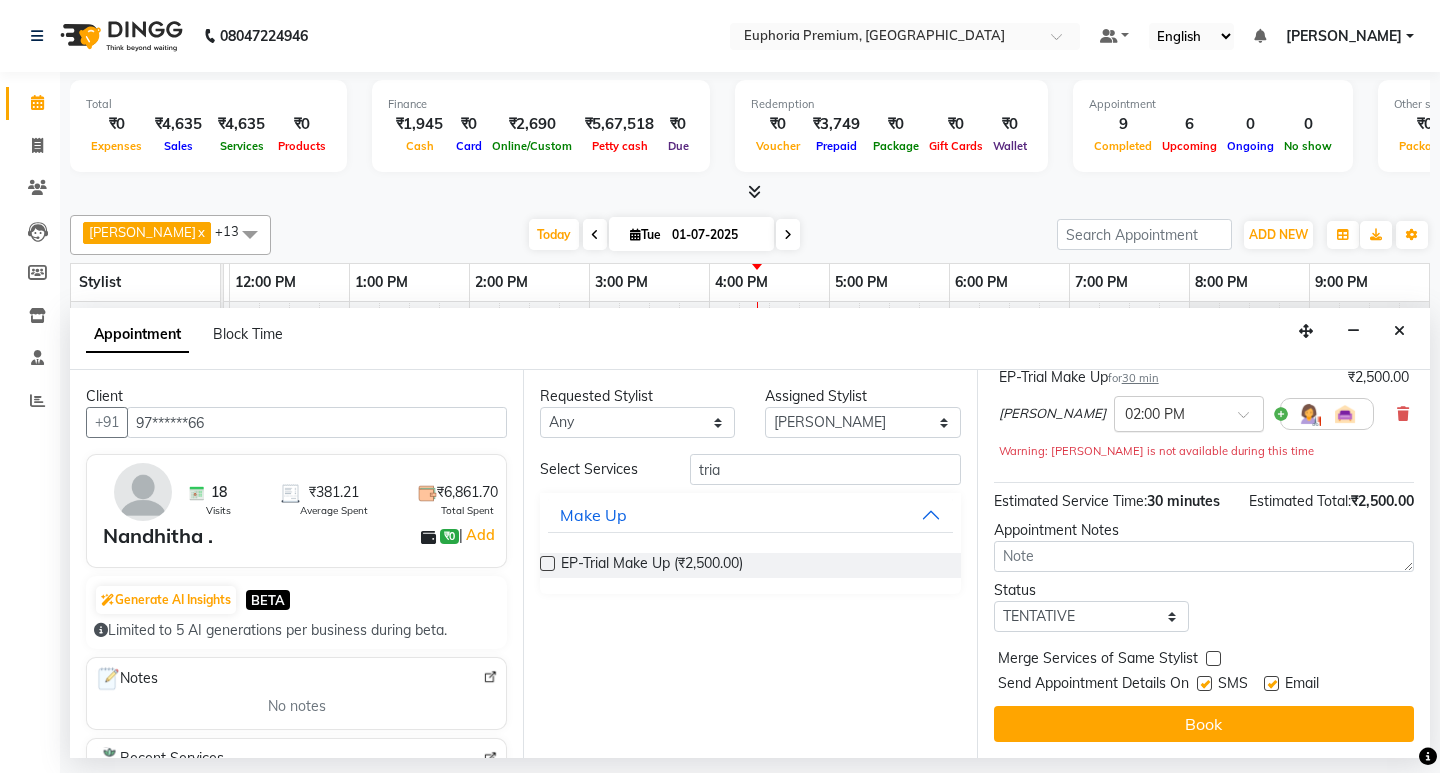 scroll, scrollTop: 159, scrollLeft: 0, axis: vertical 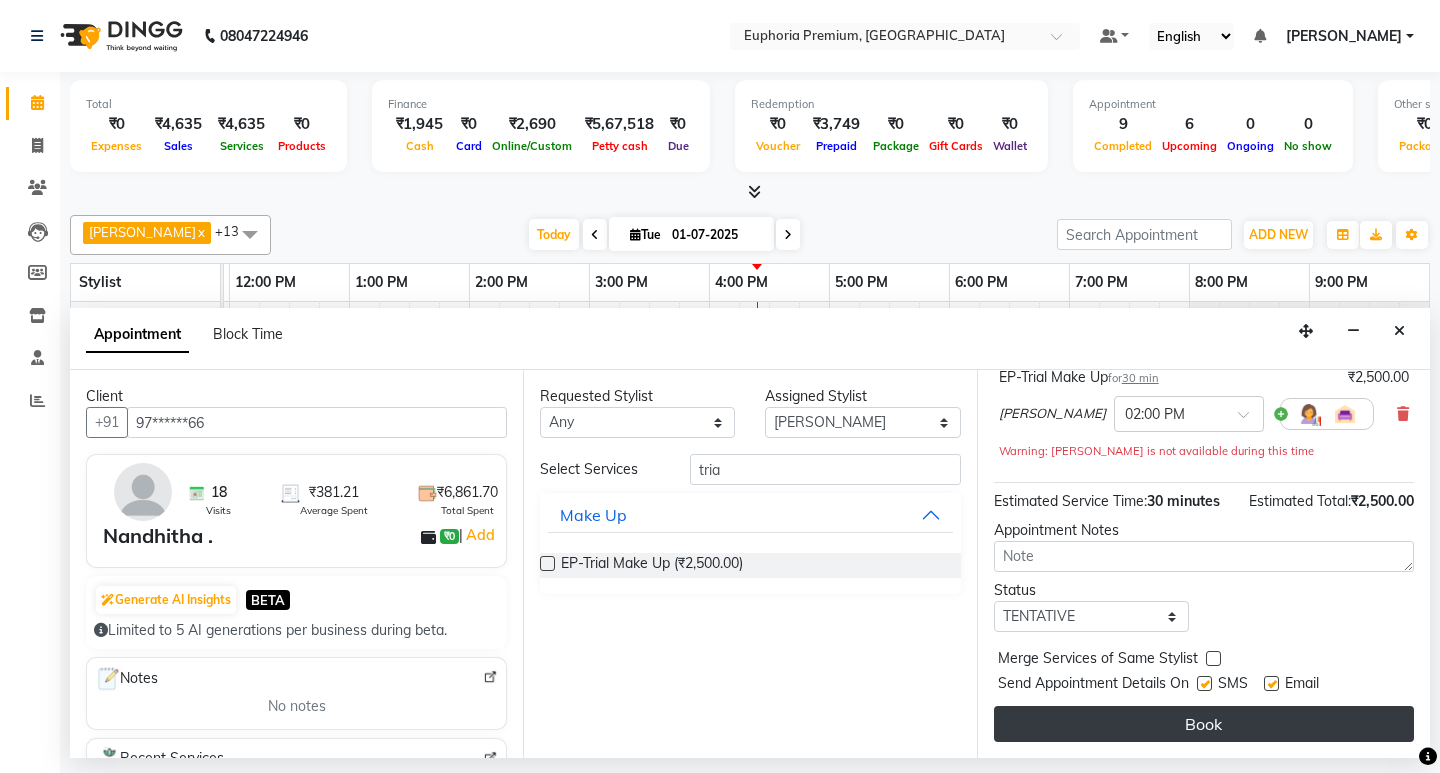 click on "Book" at bounding box center [1204, 724] 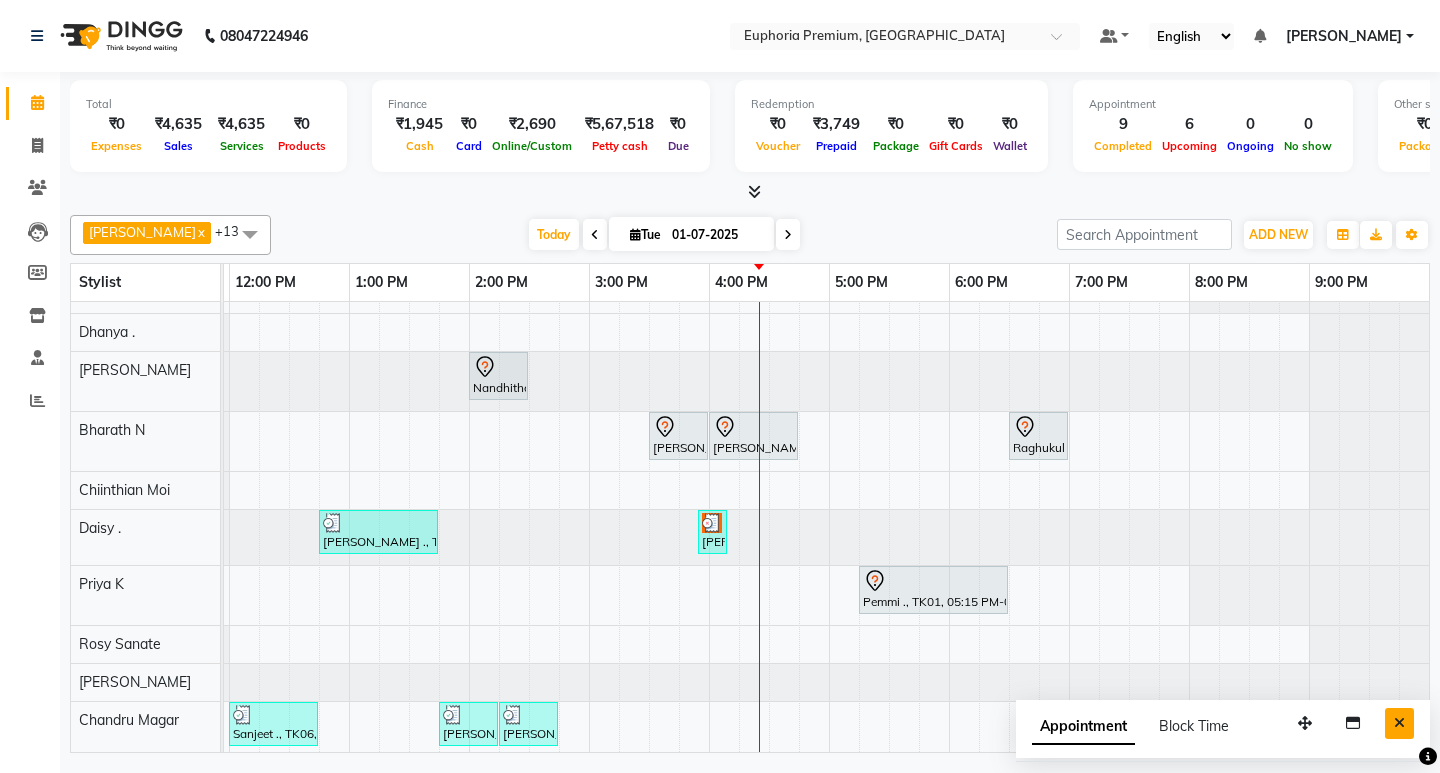 click at bounding box center (1399, 723) 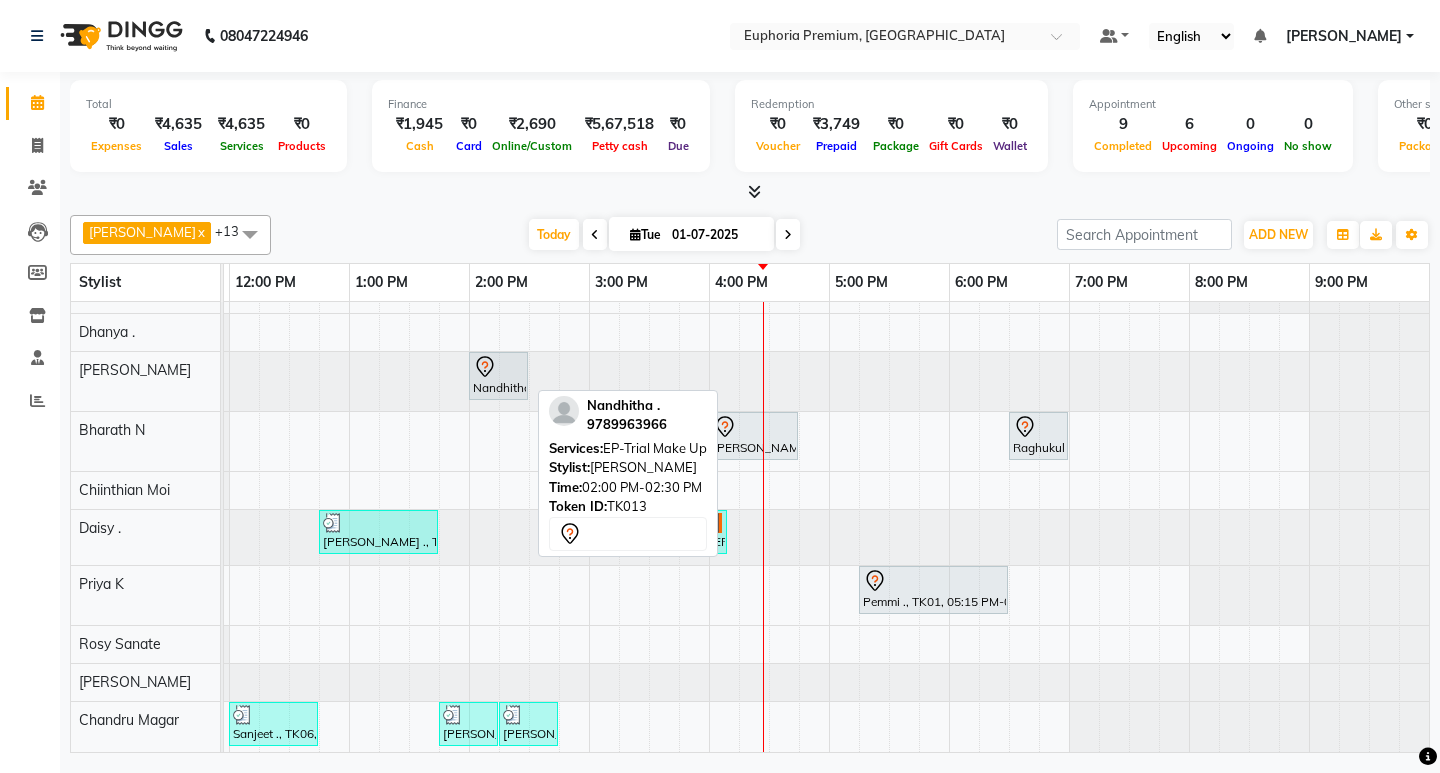 click at bounding box center (498, 367) 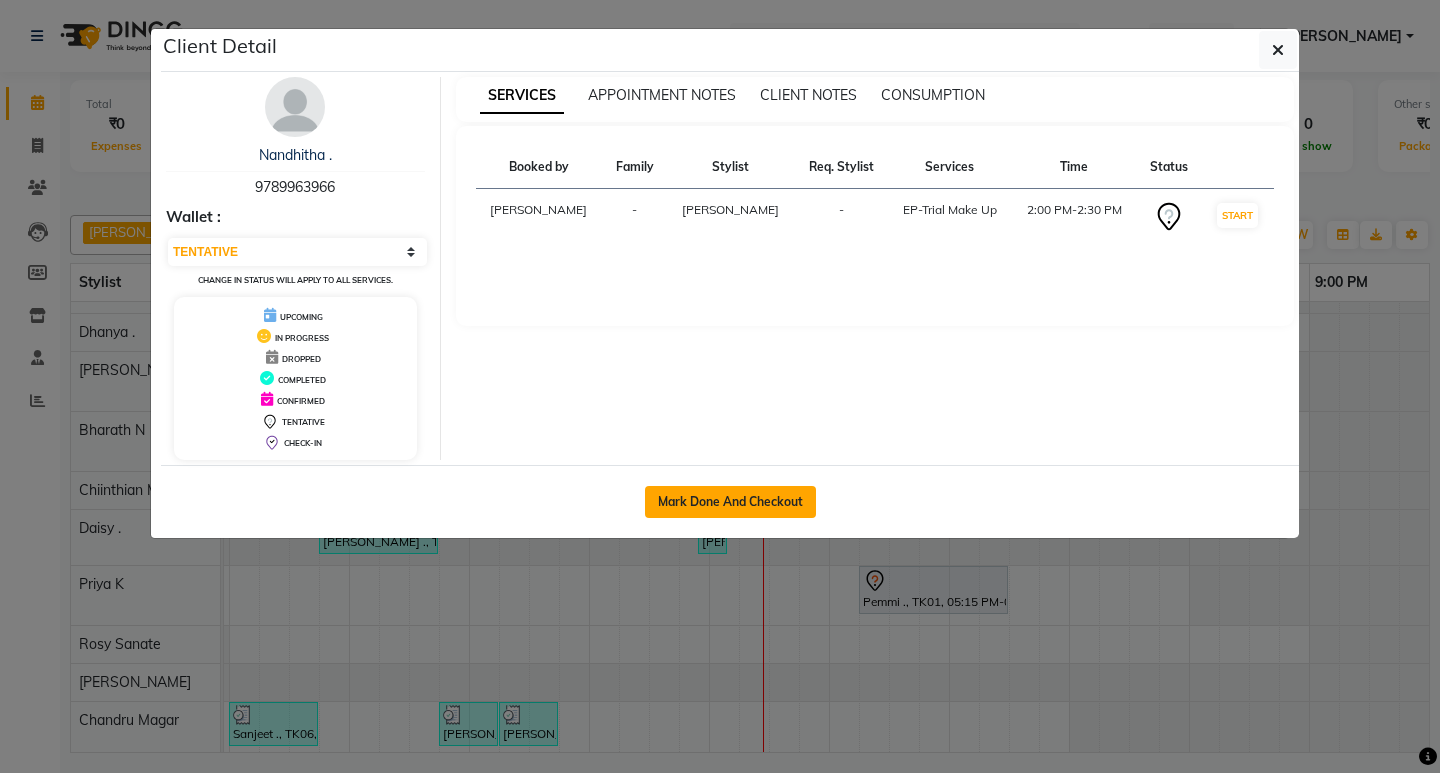 click on "Mark Done And Checkout" 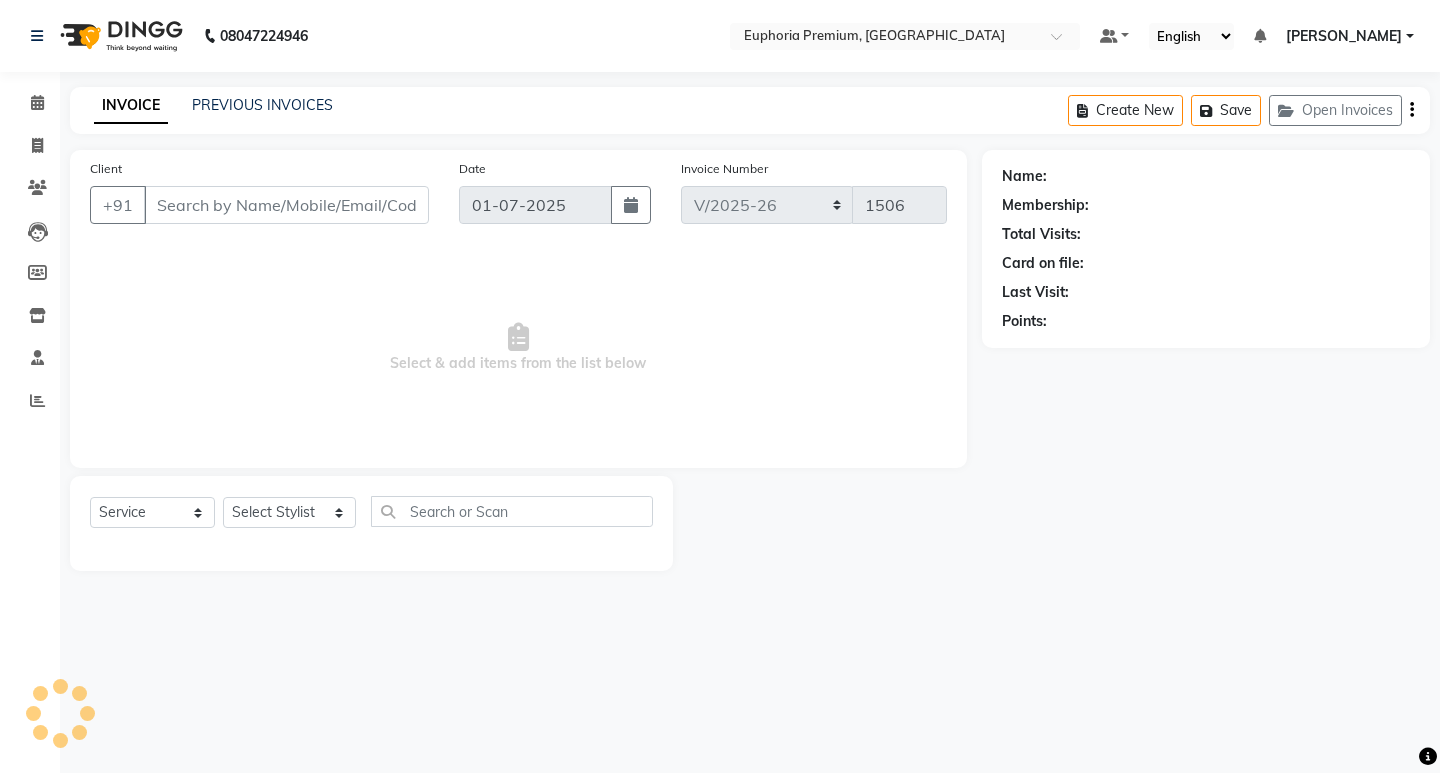 type on "97******66" 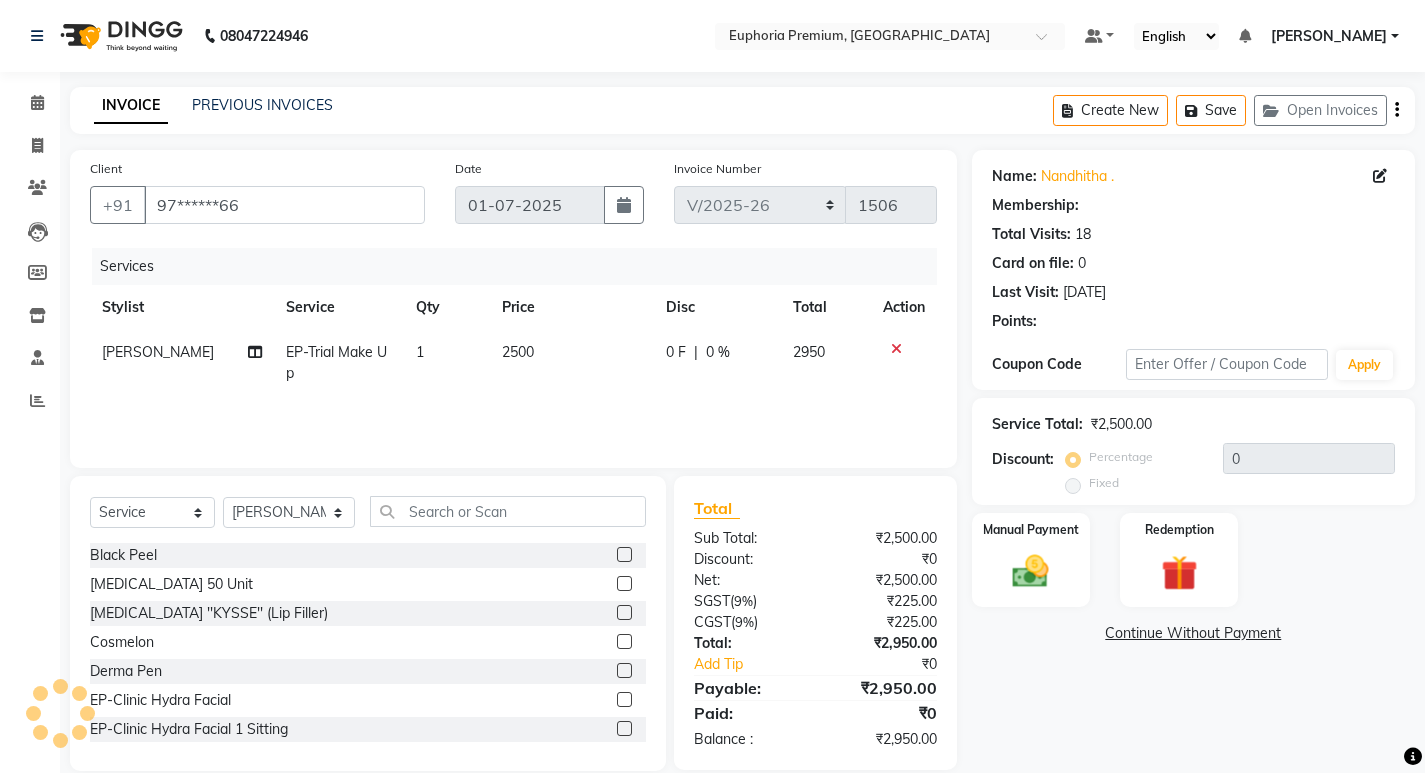select on "1: Object" 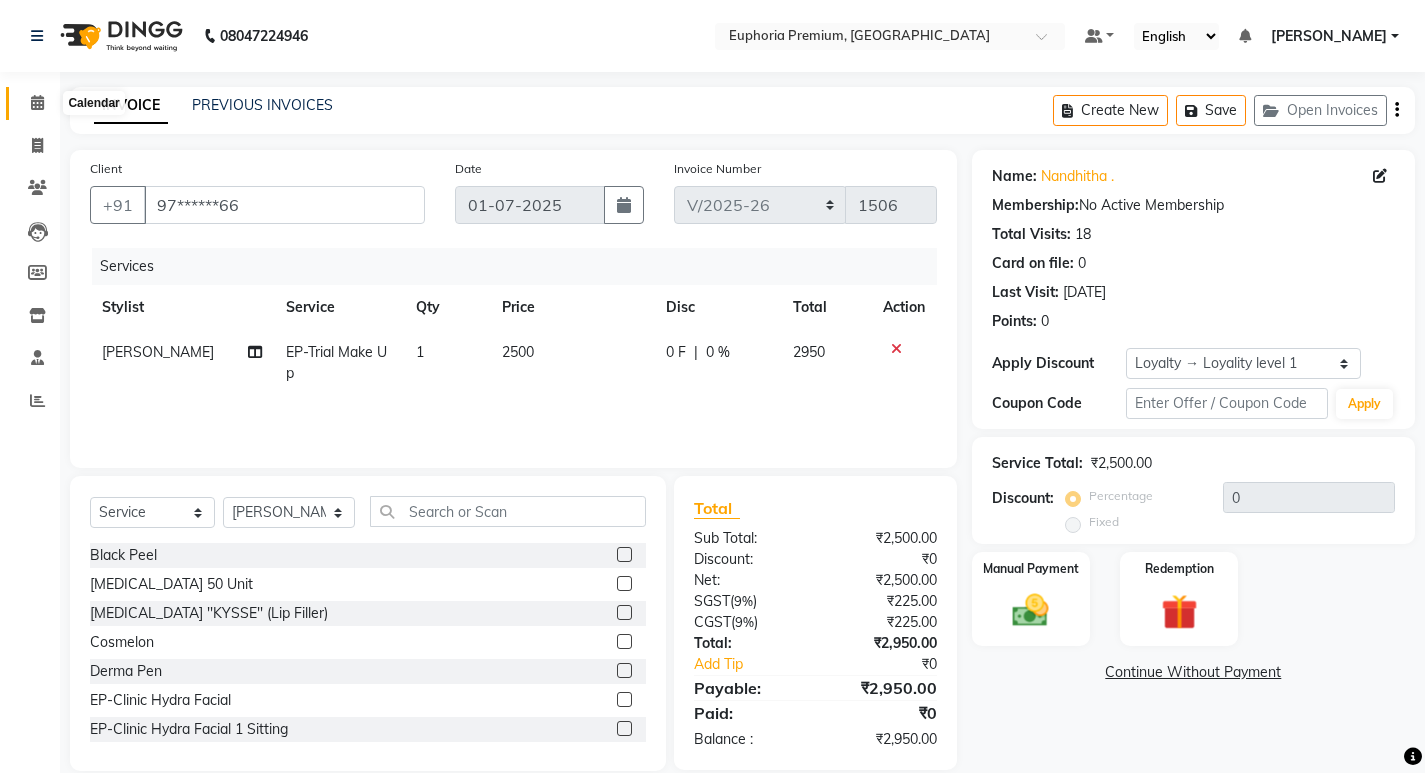 click 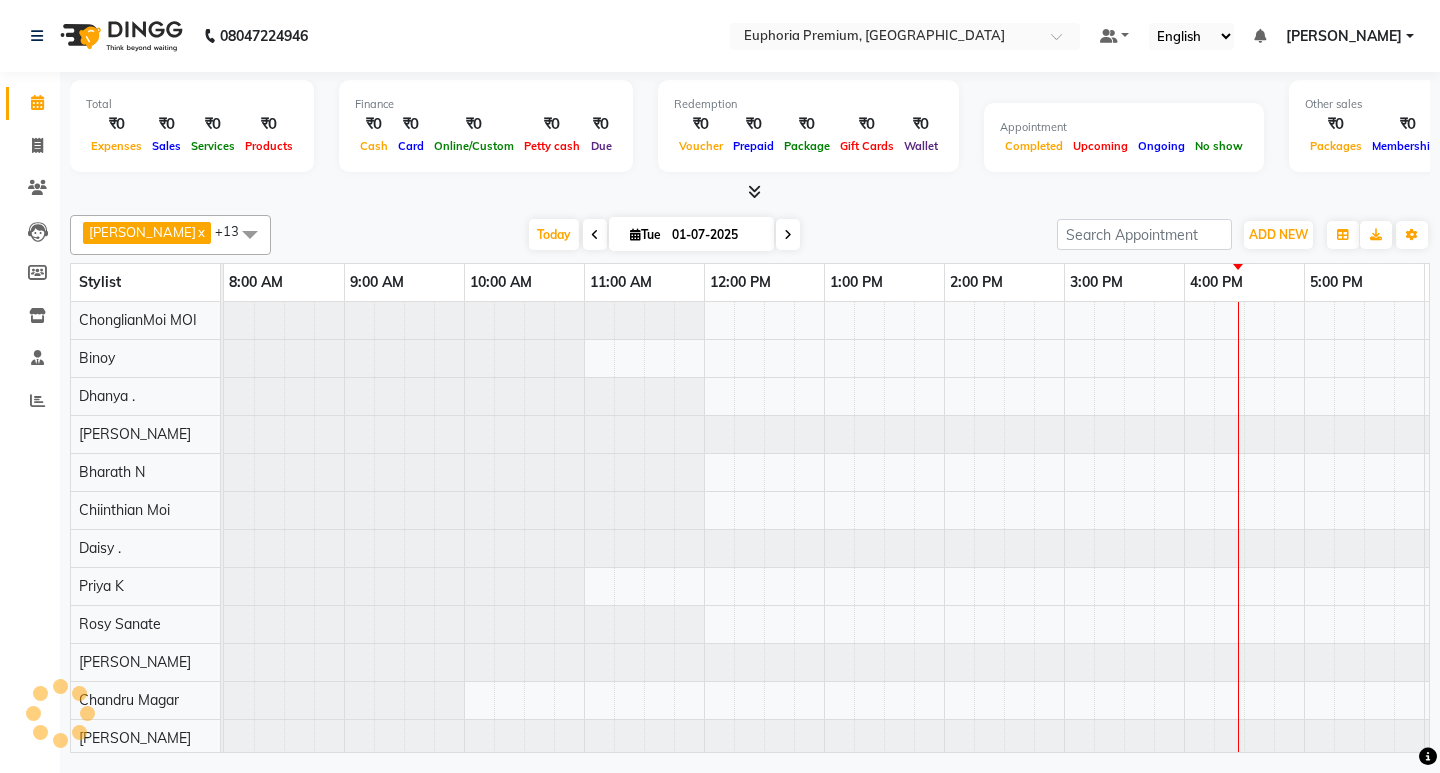 scroll, scrollTop: 0, scrollLeft: 0, axis: both 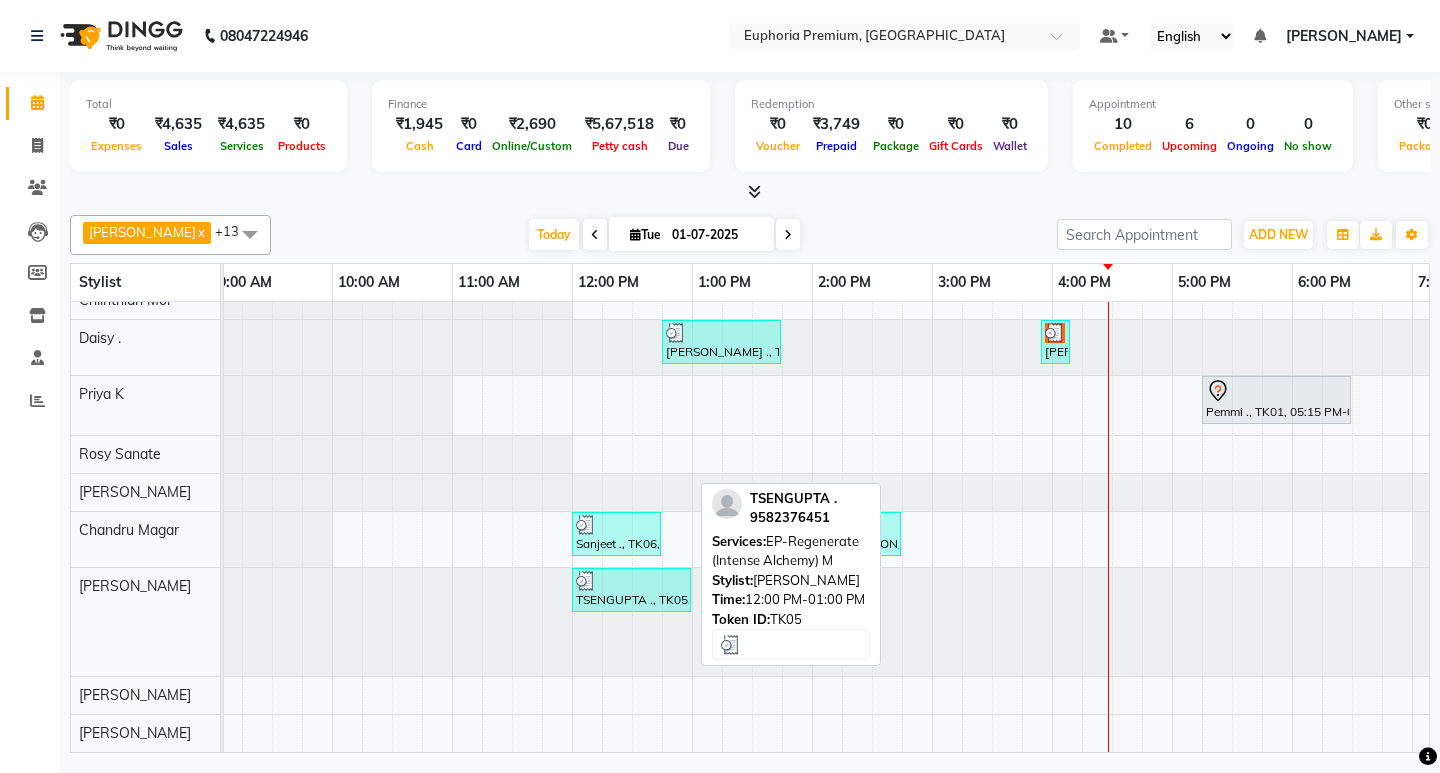 click at bounding box center [631, 581] 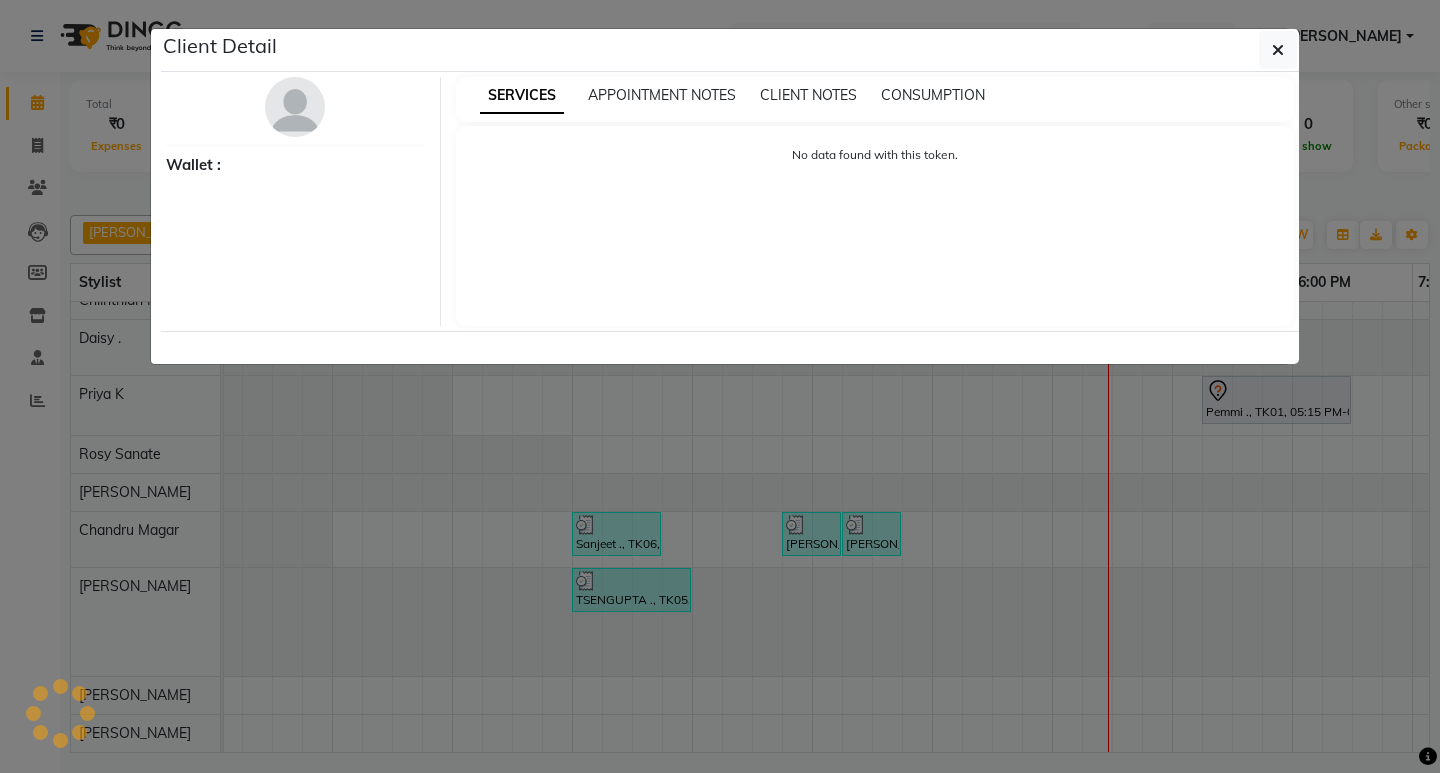 select on "3" 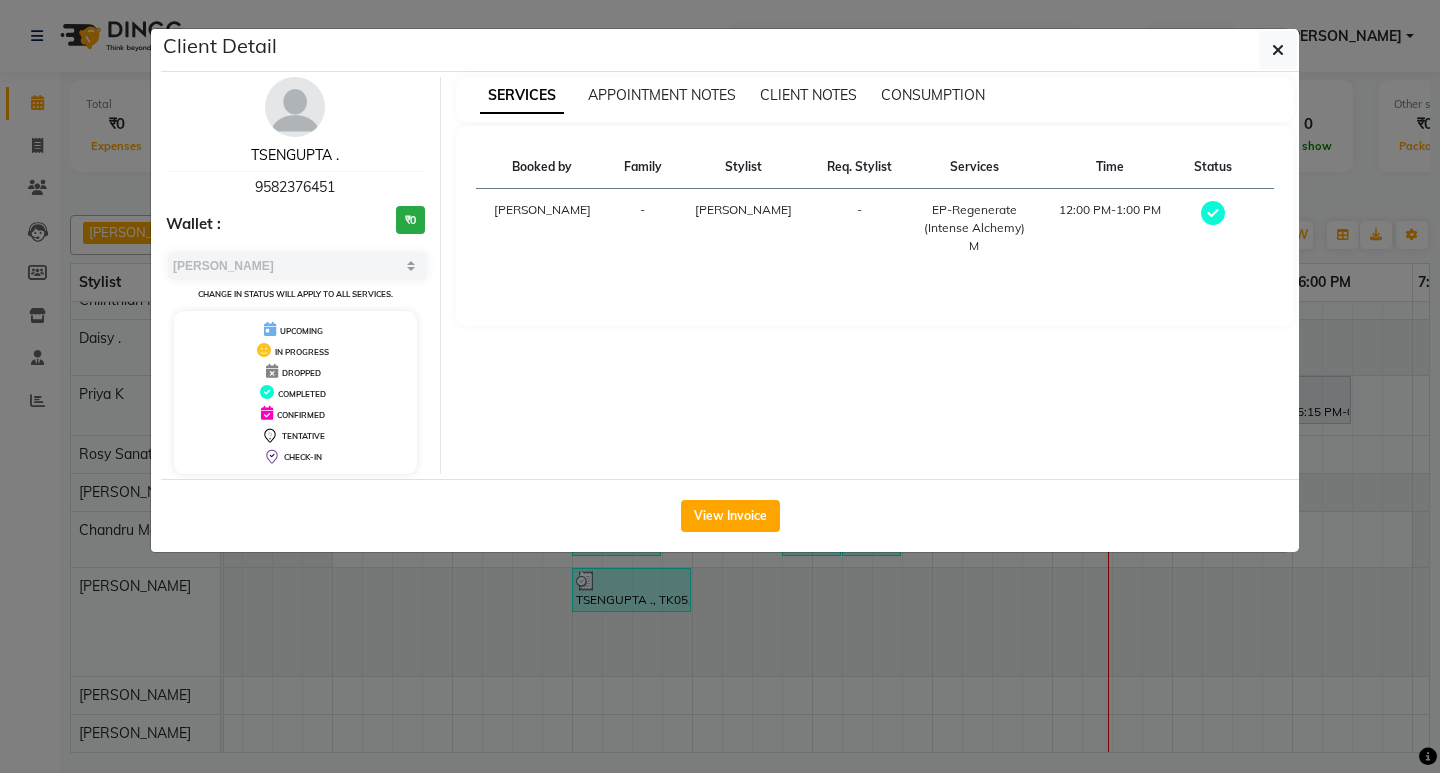 click on "TSENGUPTA ." at bounding box center [295, 155] 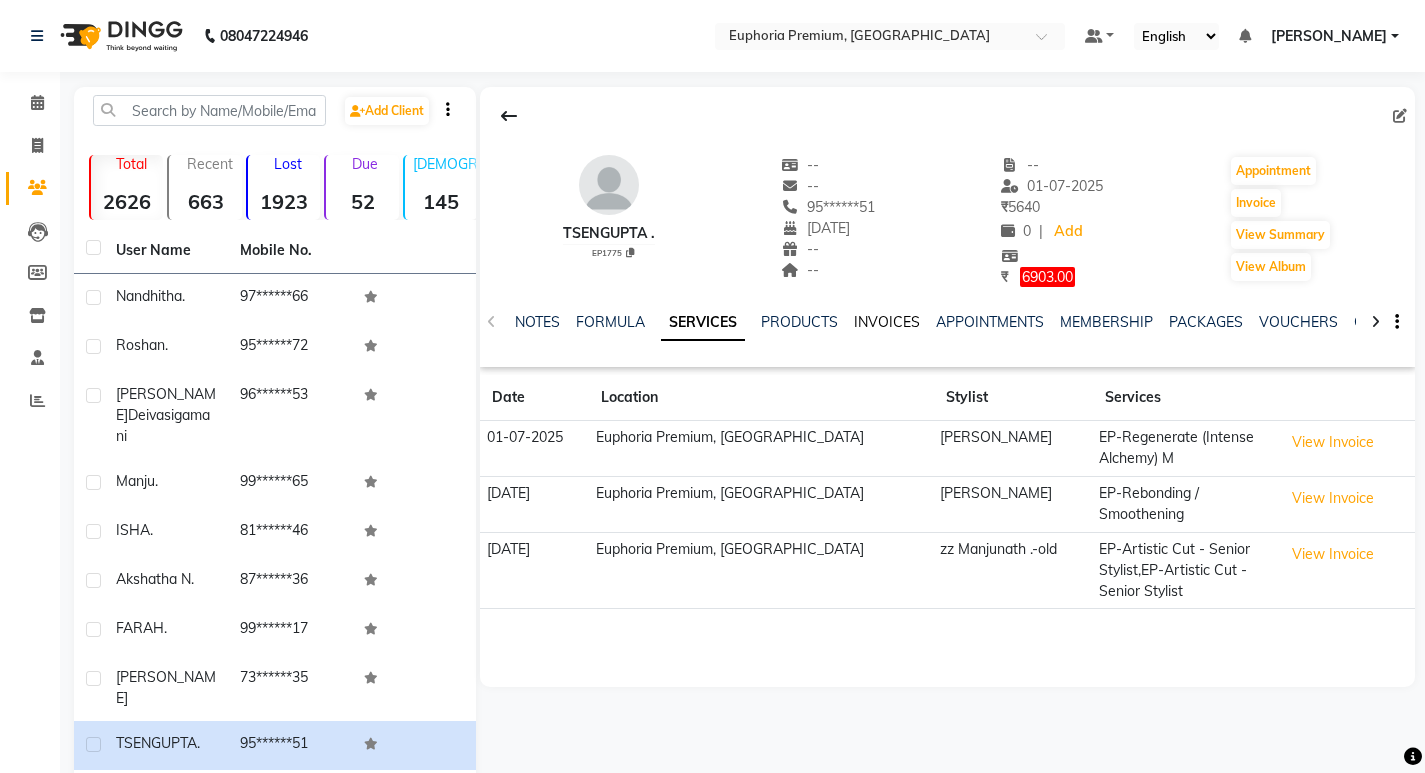 click on "INVOICES" 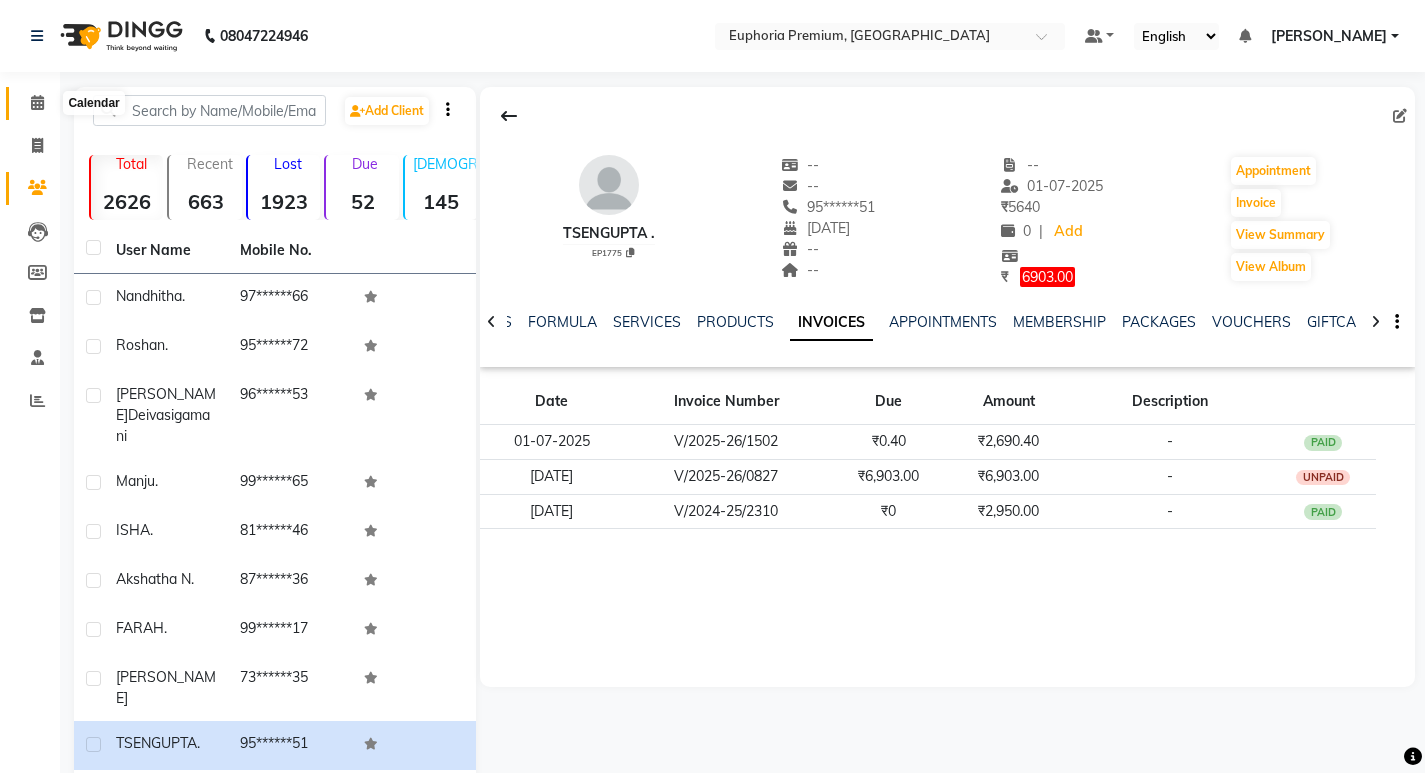 click 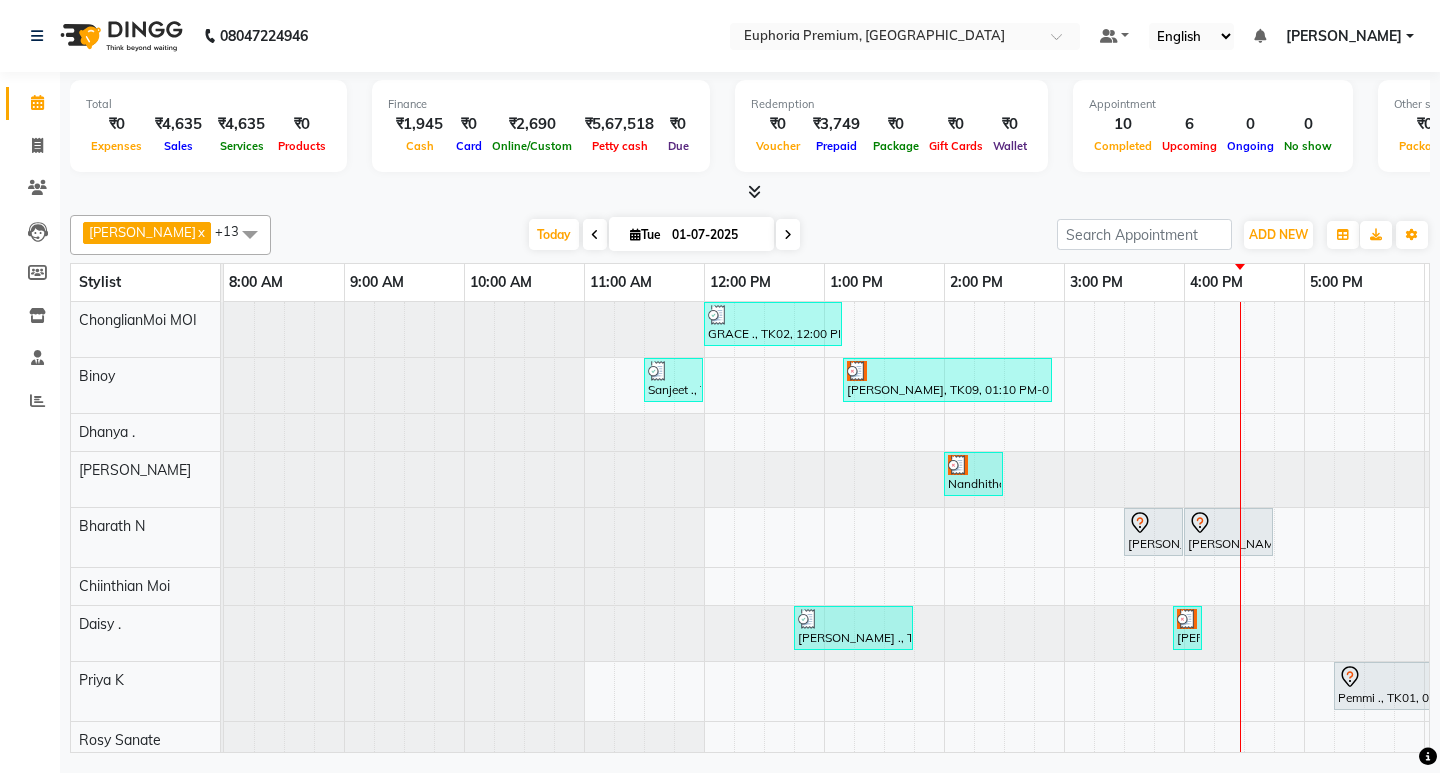 click on "01-07-2025" at bounding box center (716, 235) 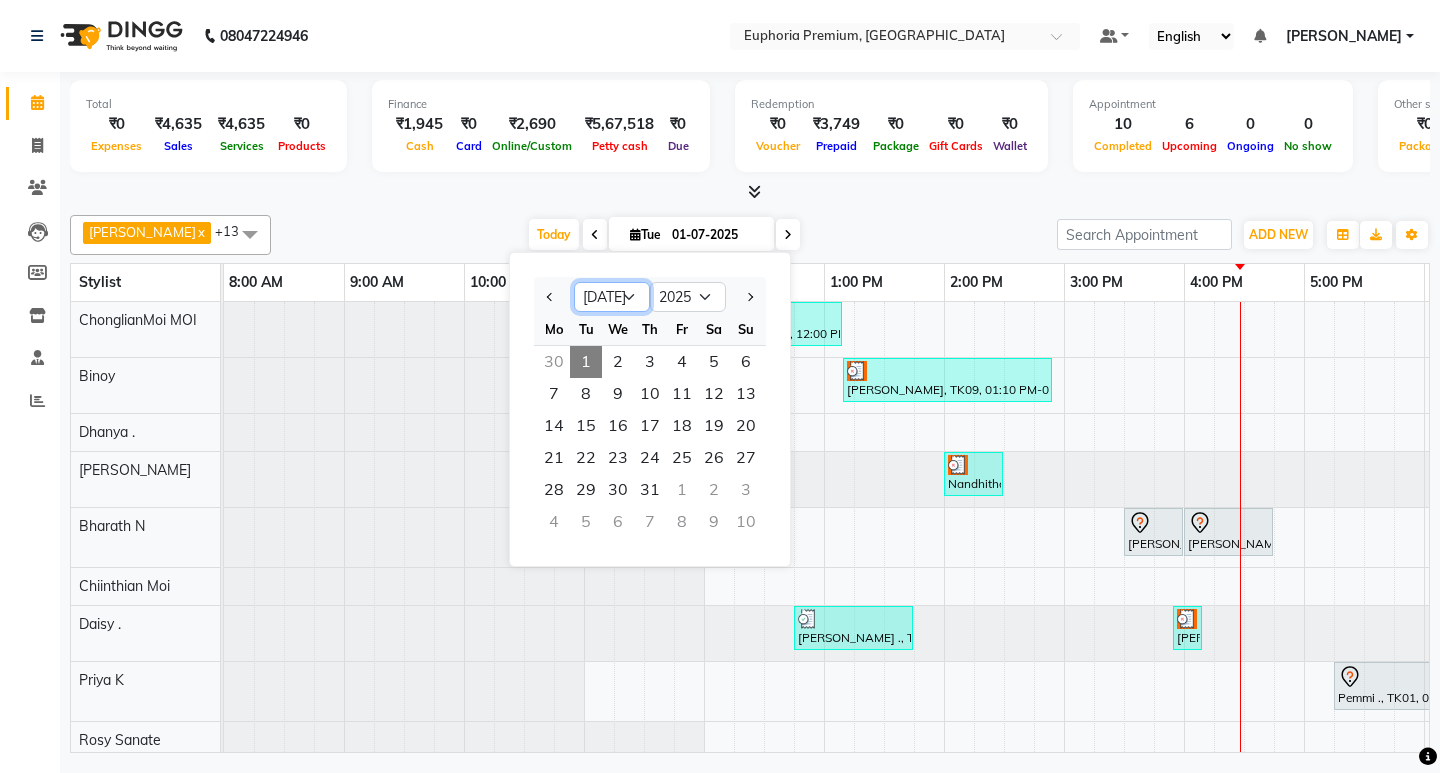 click on "Jan Feb Mar Apr May Jun Jul Aug Sep Oct Nov Dec" at bounding box center (612, 297) 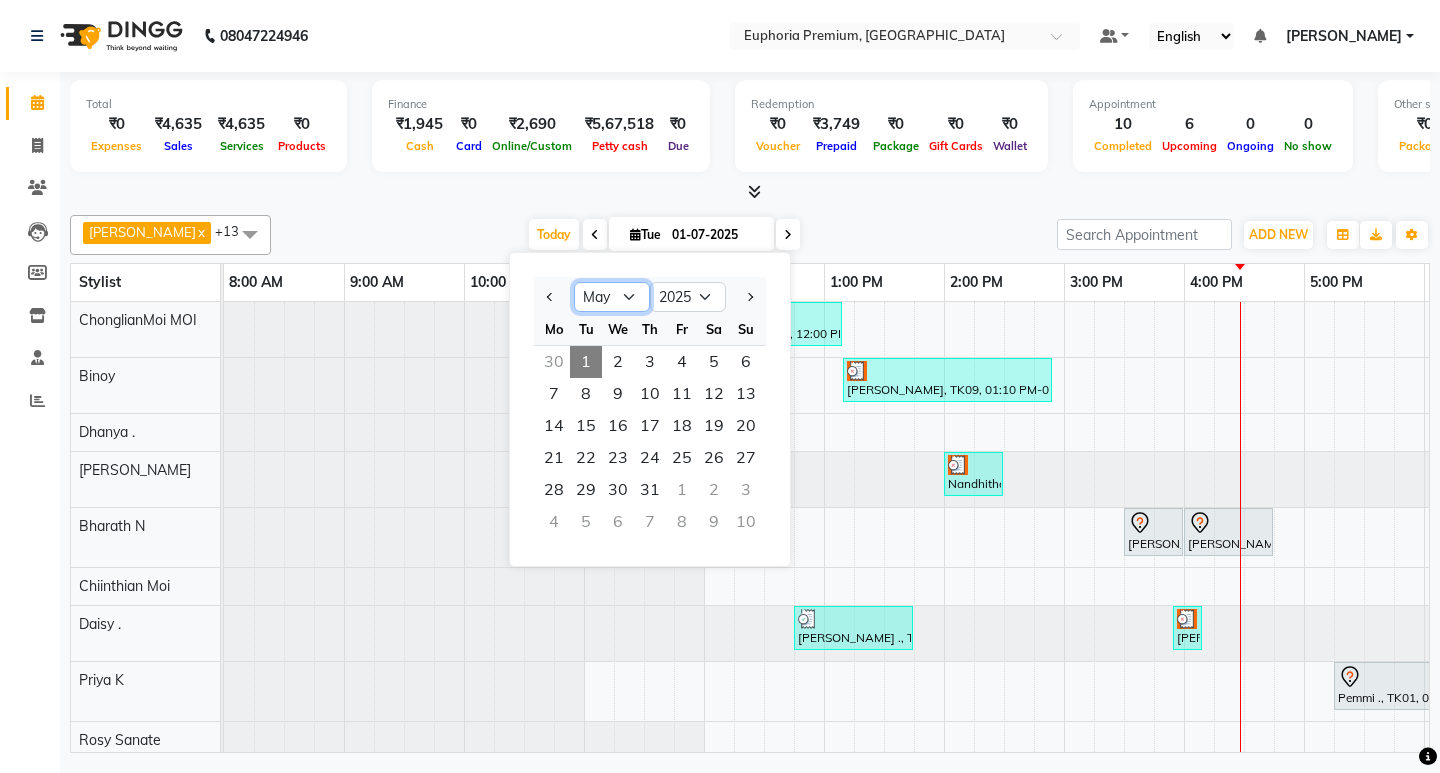 click on "Jan Feb Mar Apr May Jun Jul Aug Sep Oct Nov Dec" at bounding box center [612, 297] 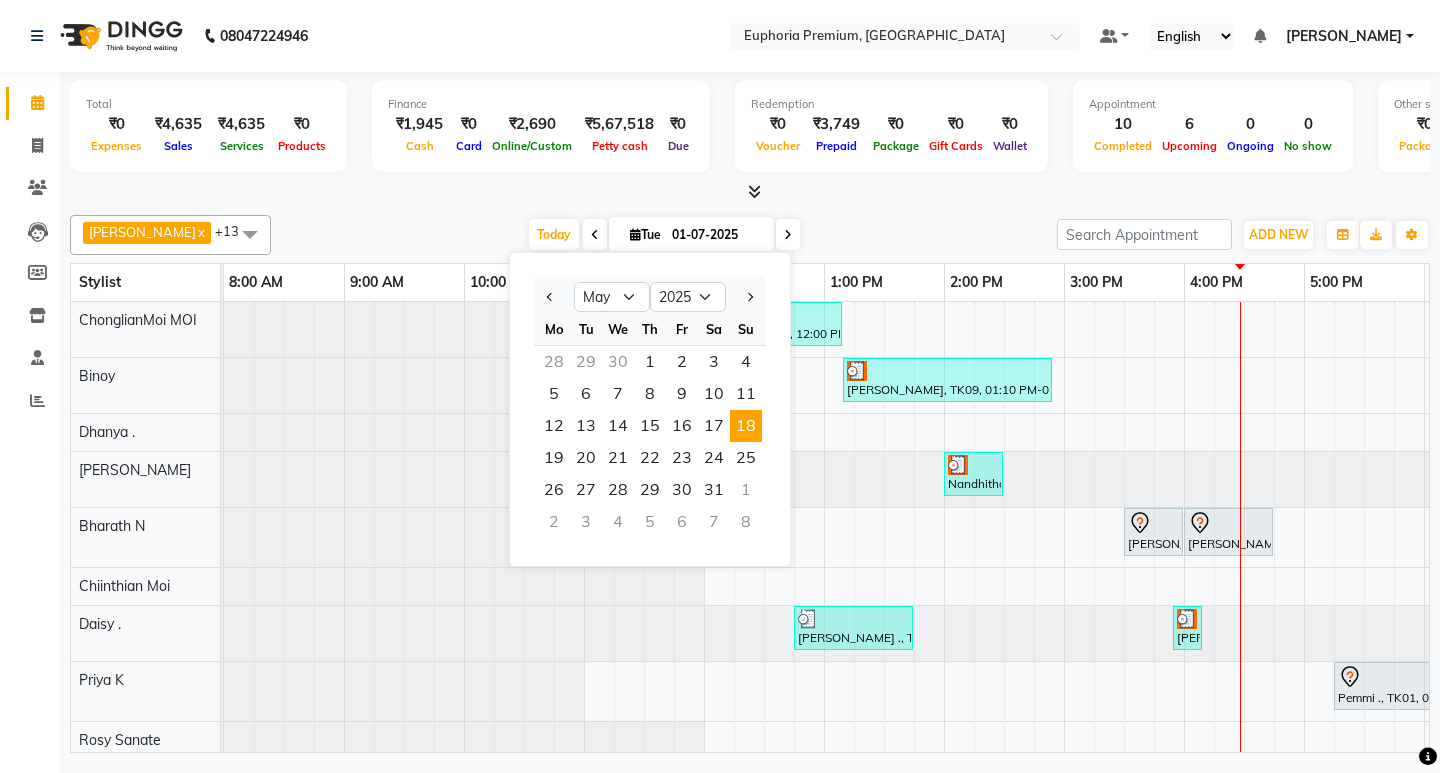click on "18" at bounding box center [746, 426] 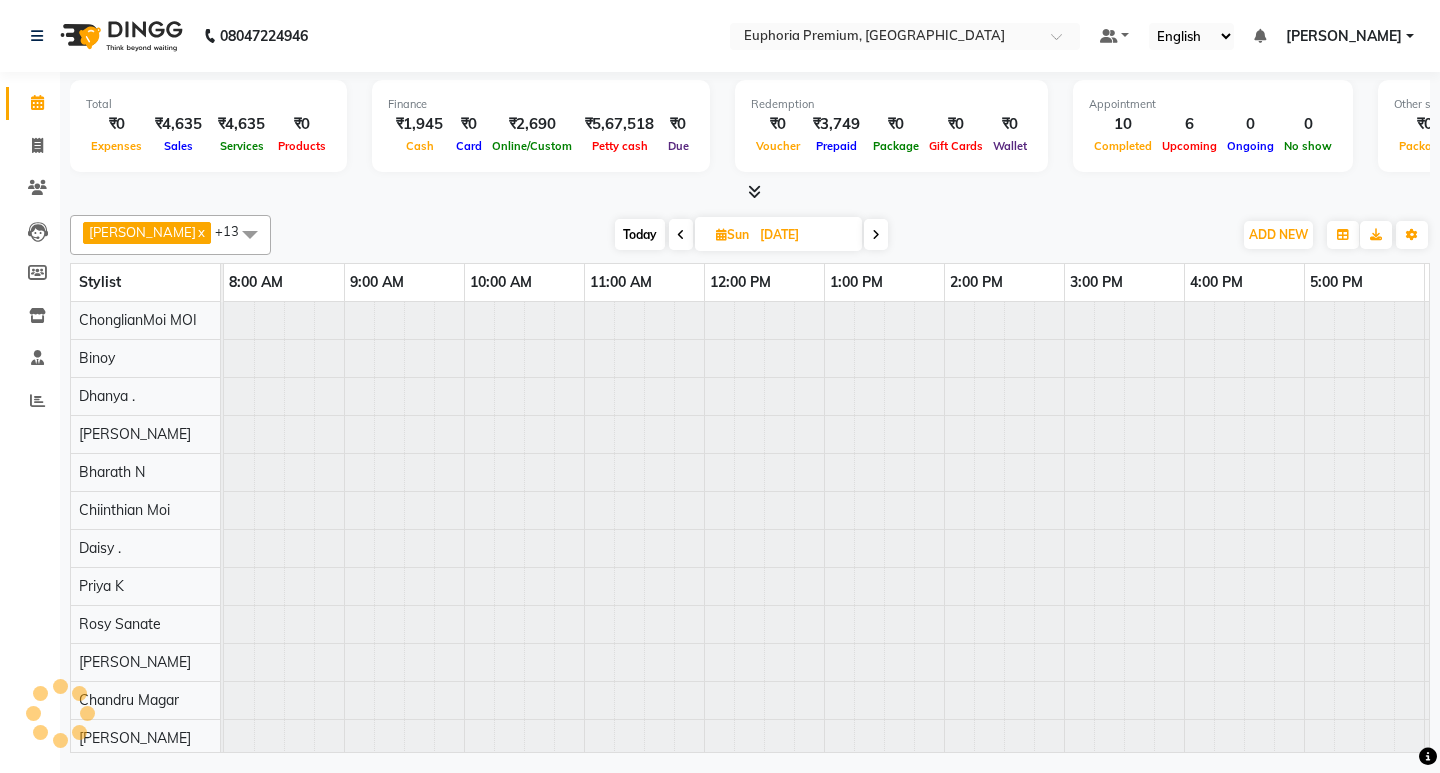 scroll, scrollTop: 0, scrollLeft: 475, axis: horizontal 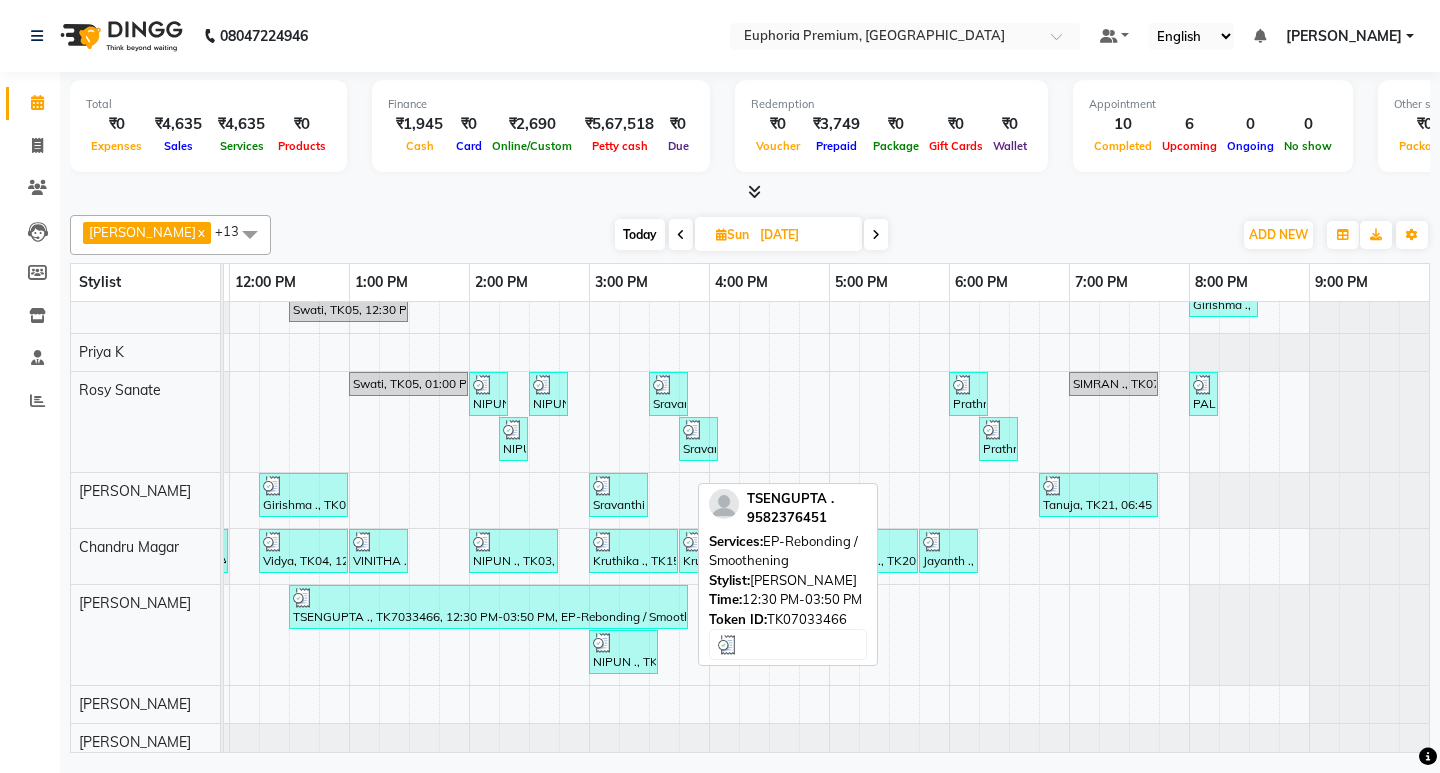 click at bounding box center [488, 598] 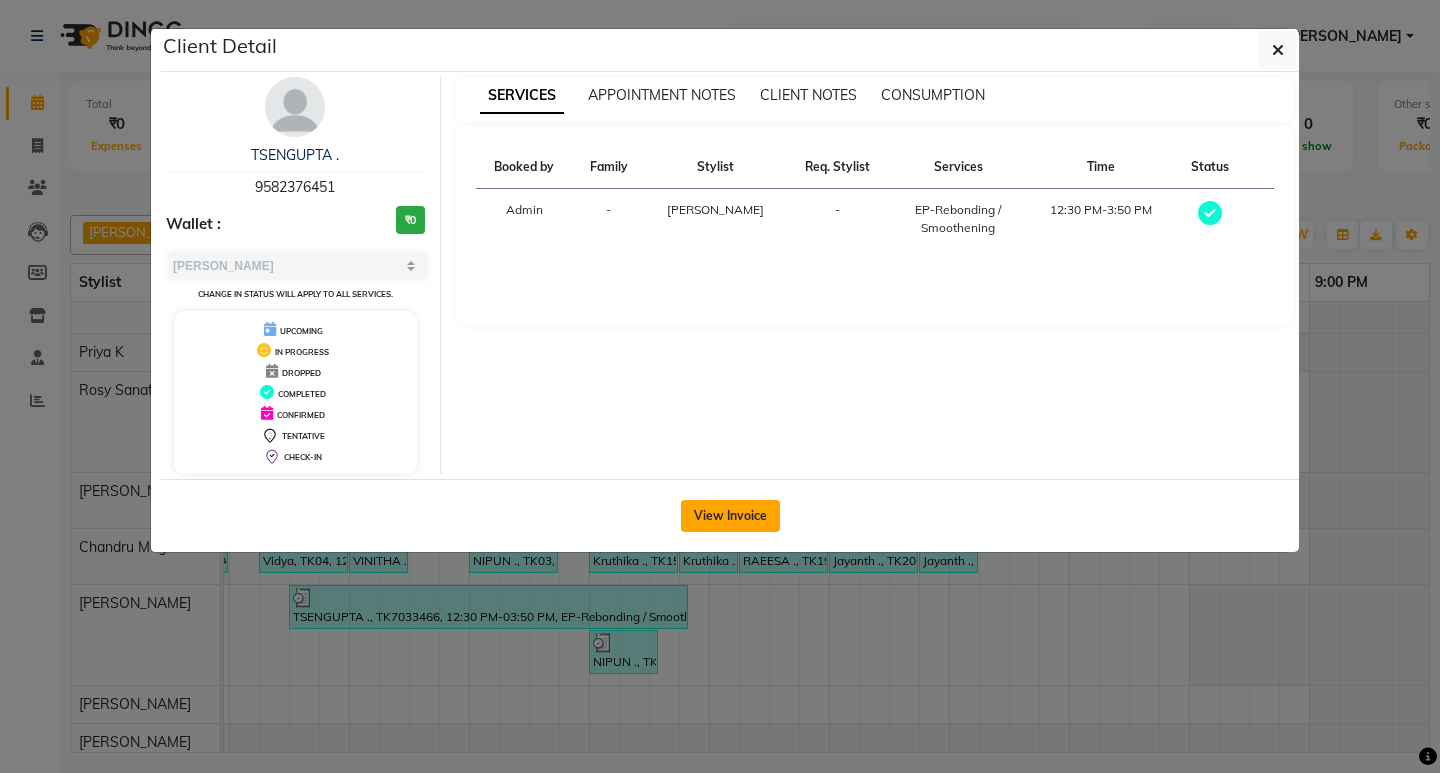 click on "View Invoice" 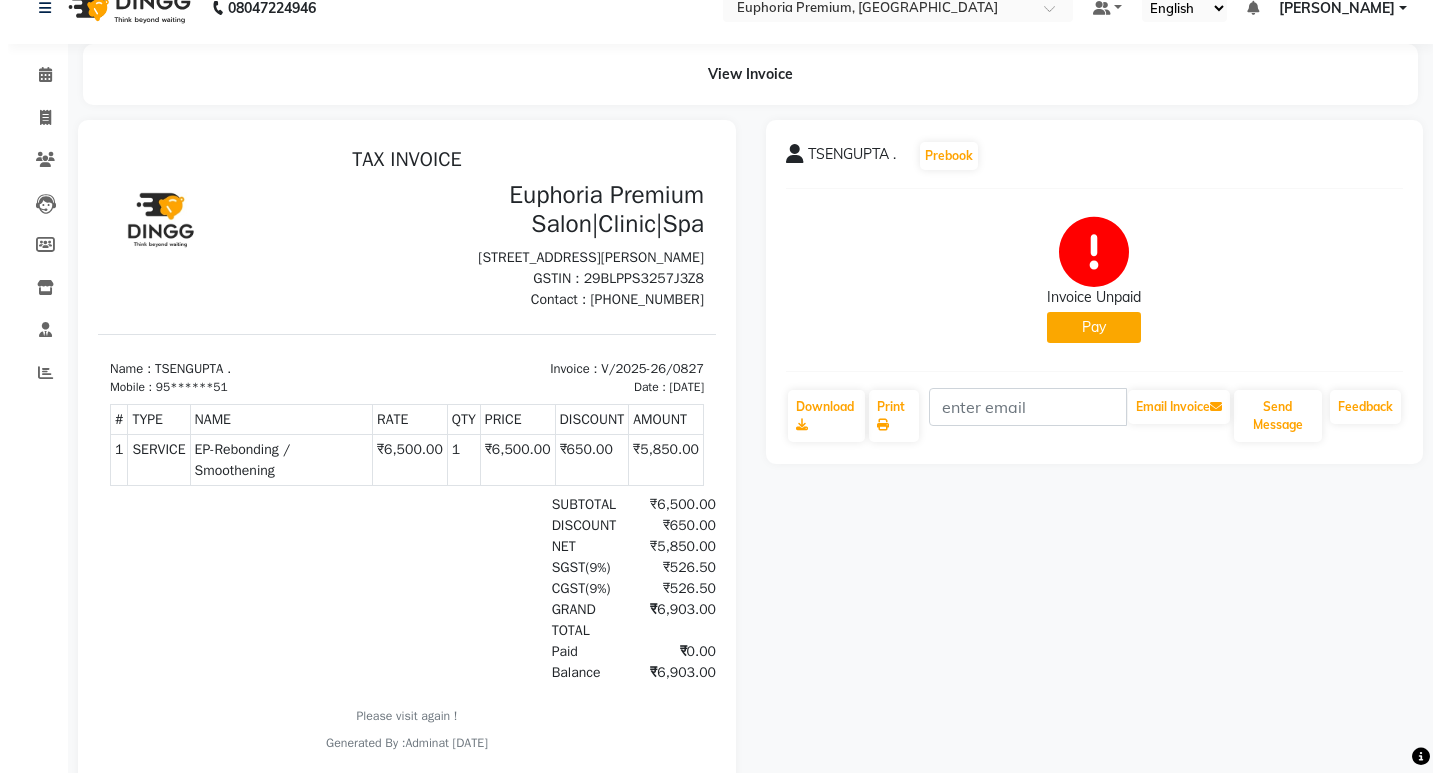 scroll, scrollTop: 0, scrollLeft: 0, axis: both 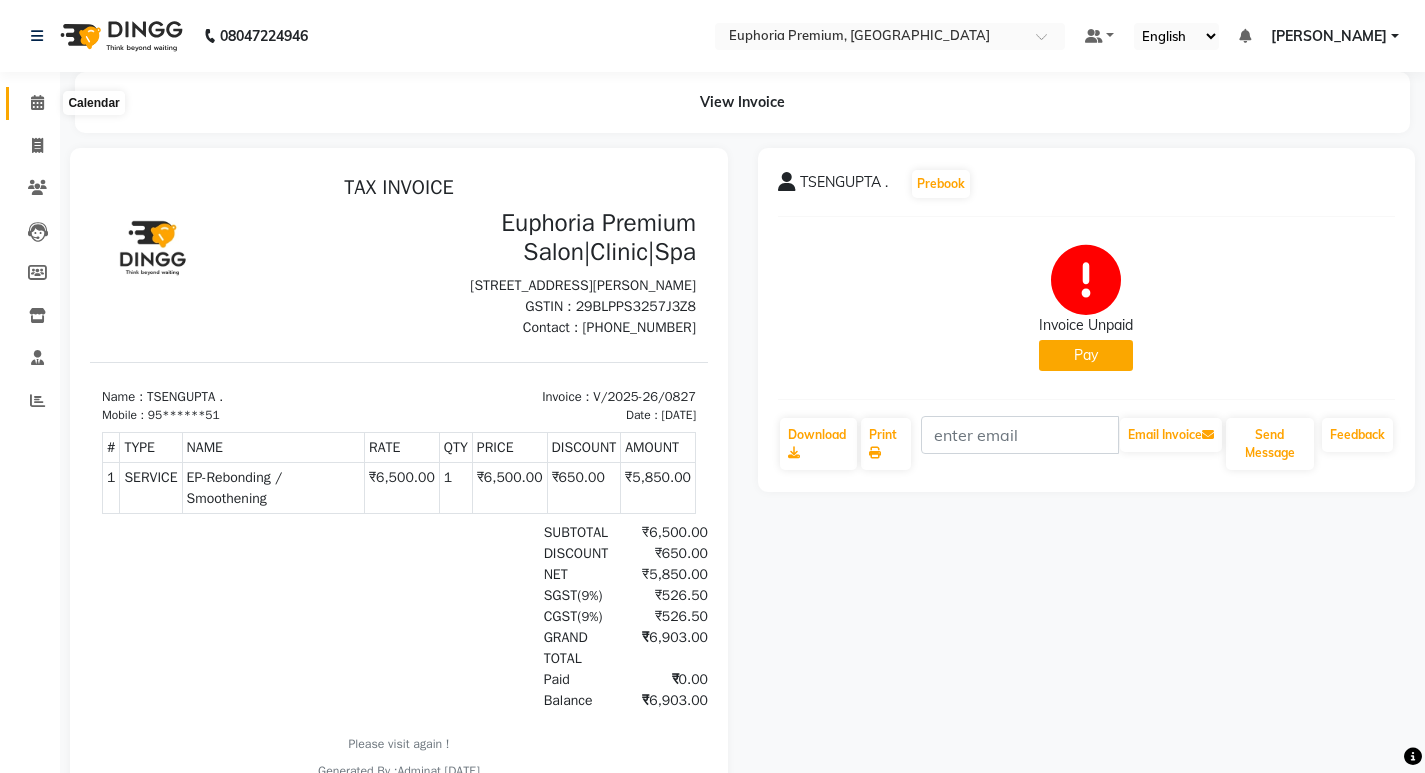 click 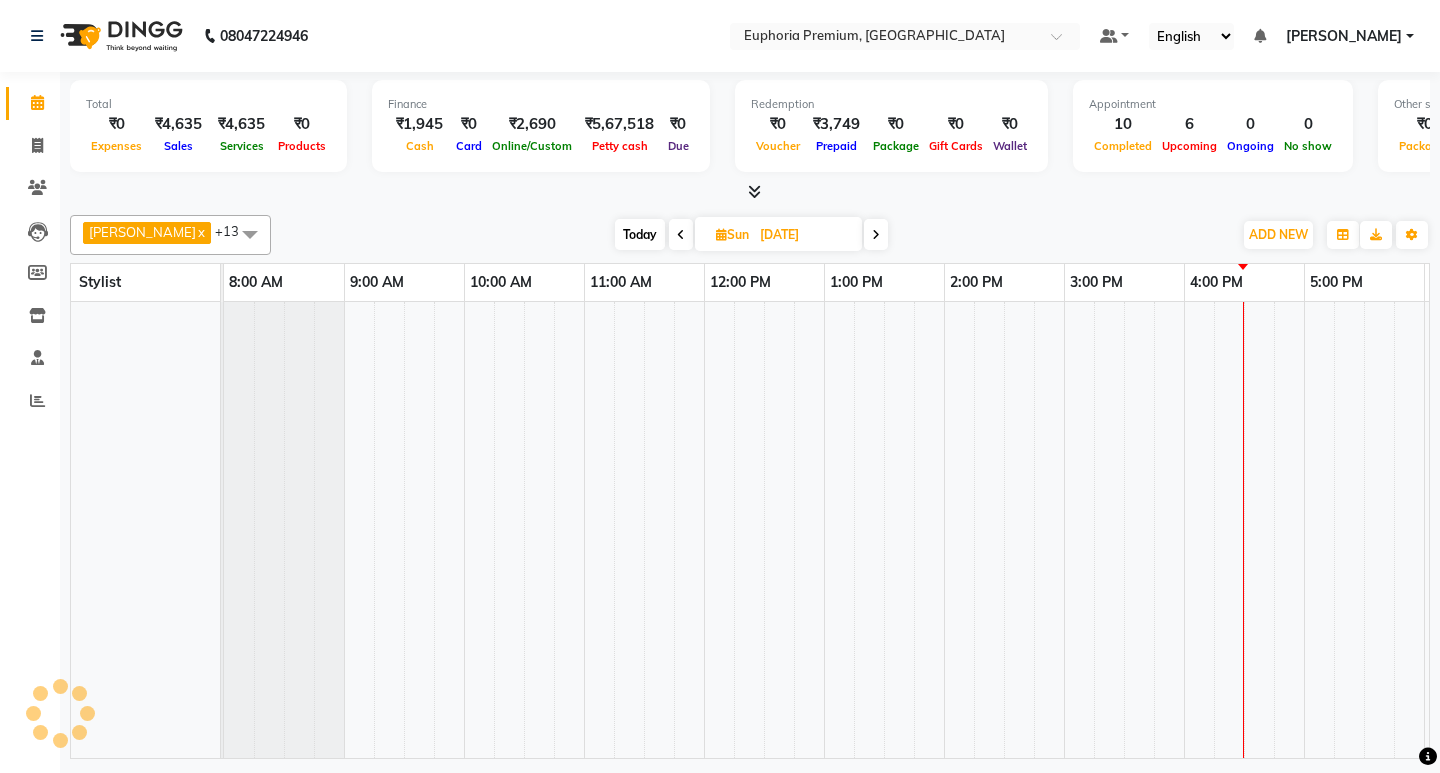 scroll, scrollTop: 0, scrollLeft: 475, axis: horizontal 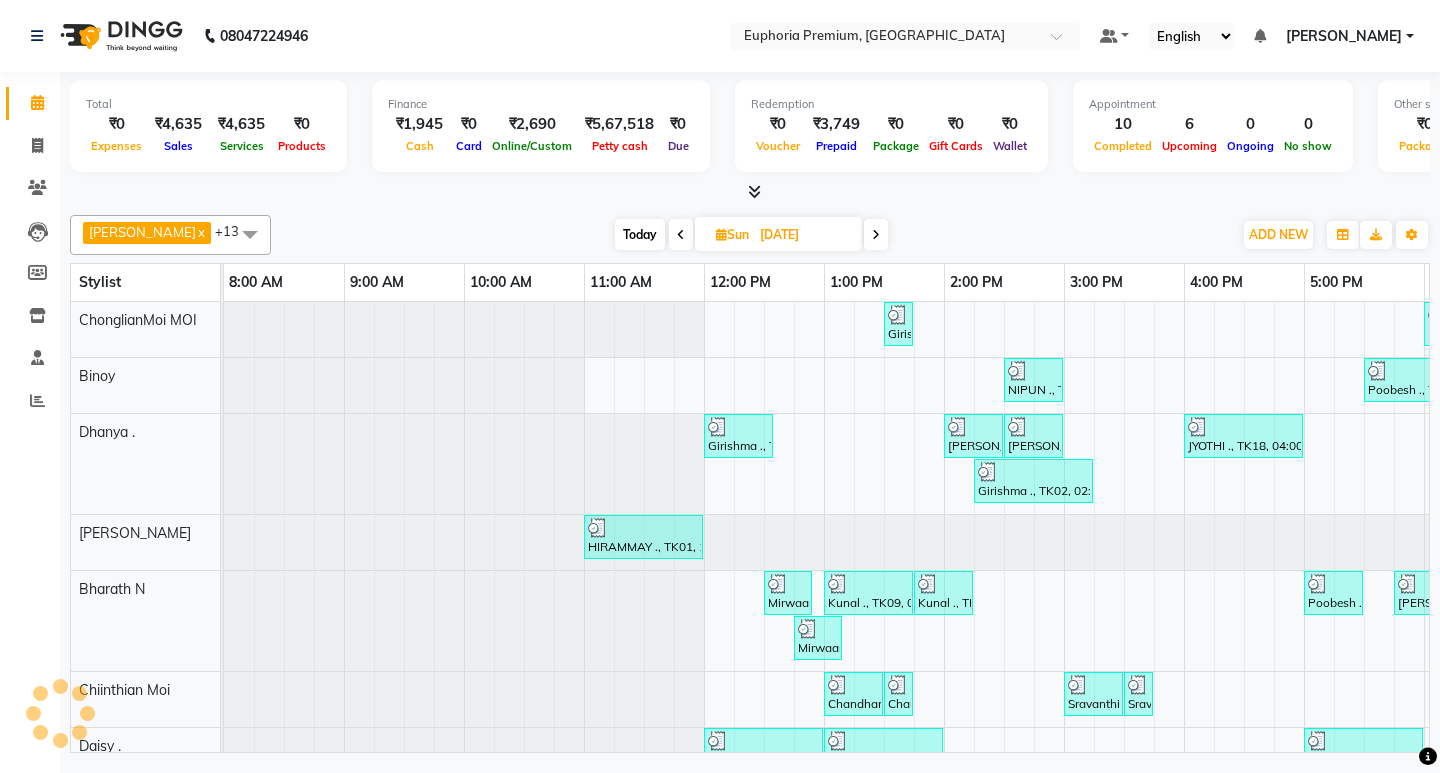 click on "Today" at bounding box center [640, 234] 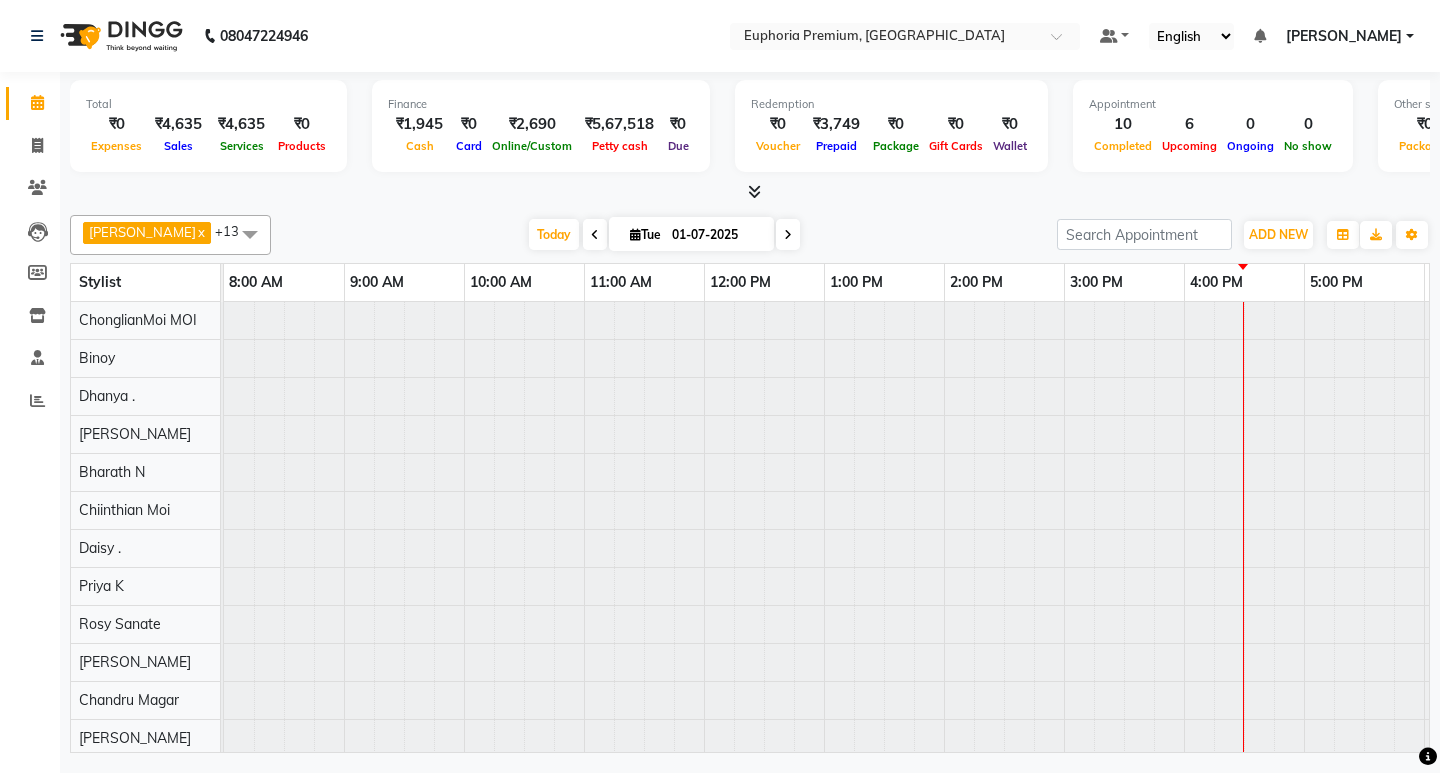 scroll, scrollTop: 0, scrollLeft: 475, axis: horizontal 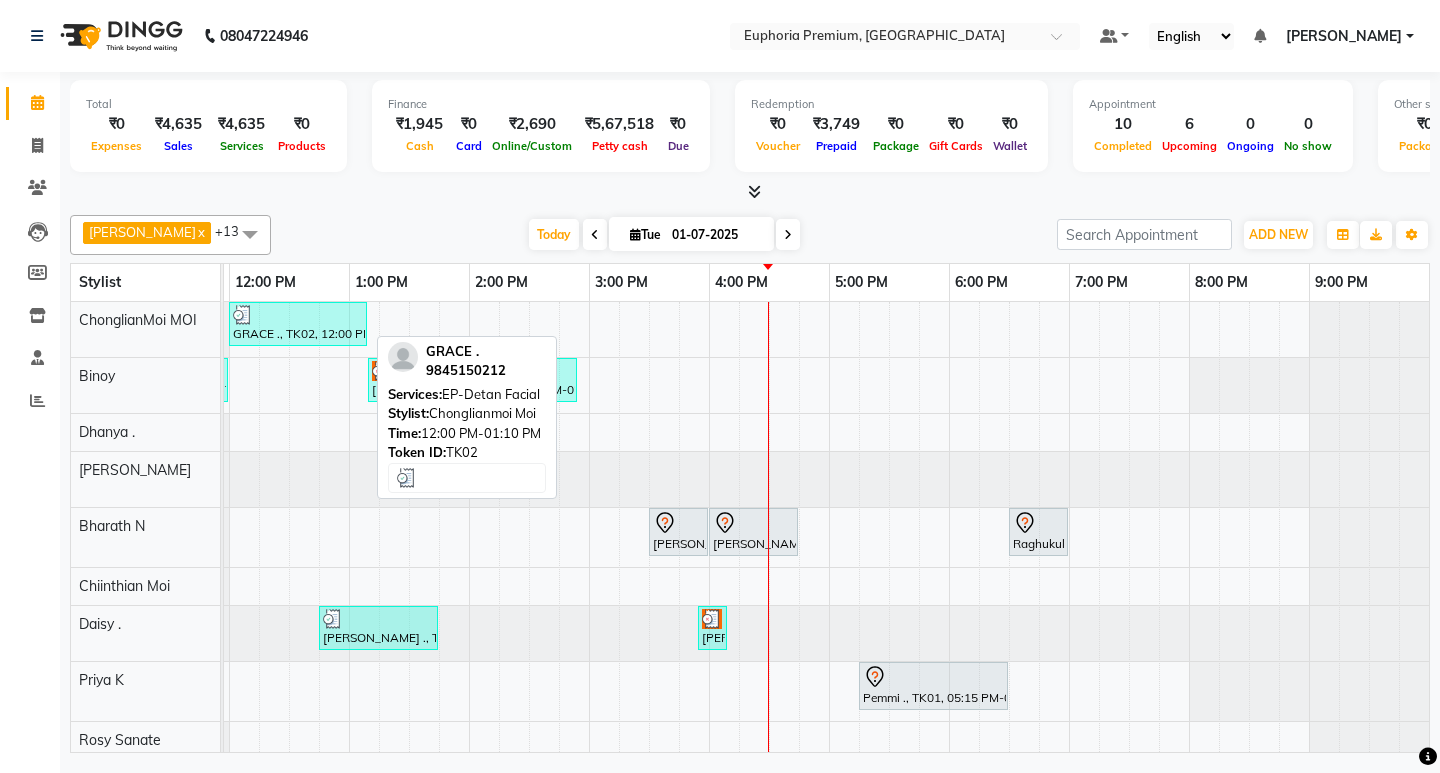 click on "GRACE ., TK02, 12:00 PM-01:10 PM, EP-Detan Facial" at bounding box center [298, 324] 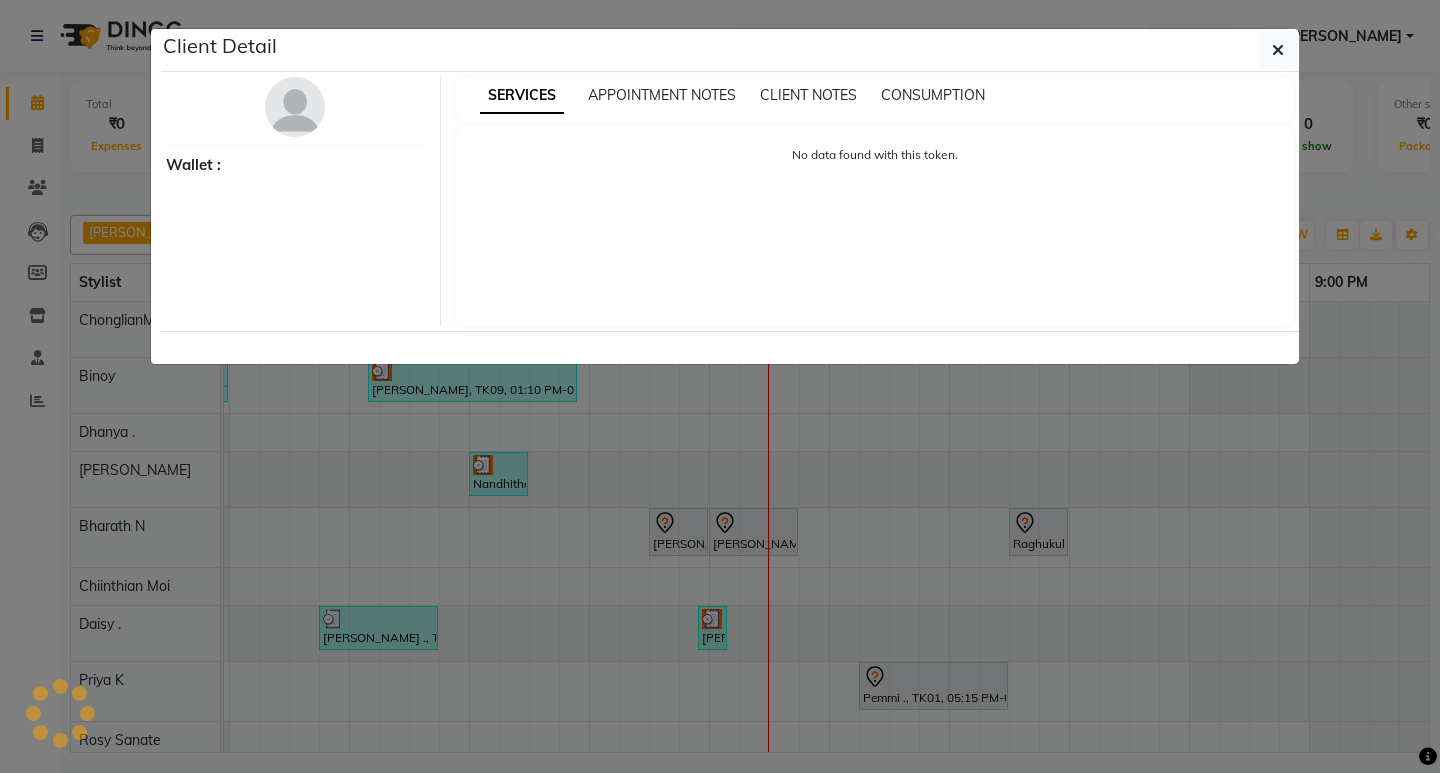 select on "3" 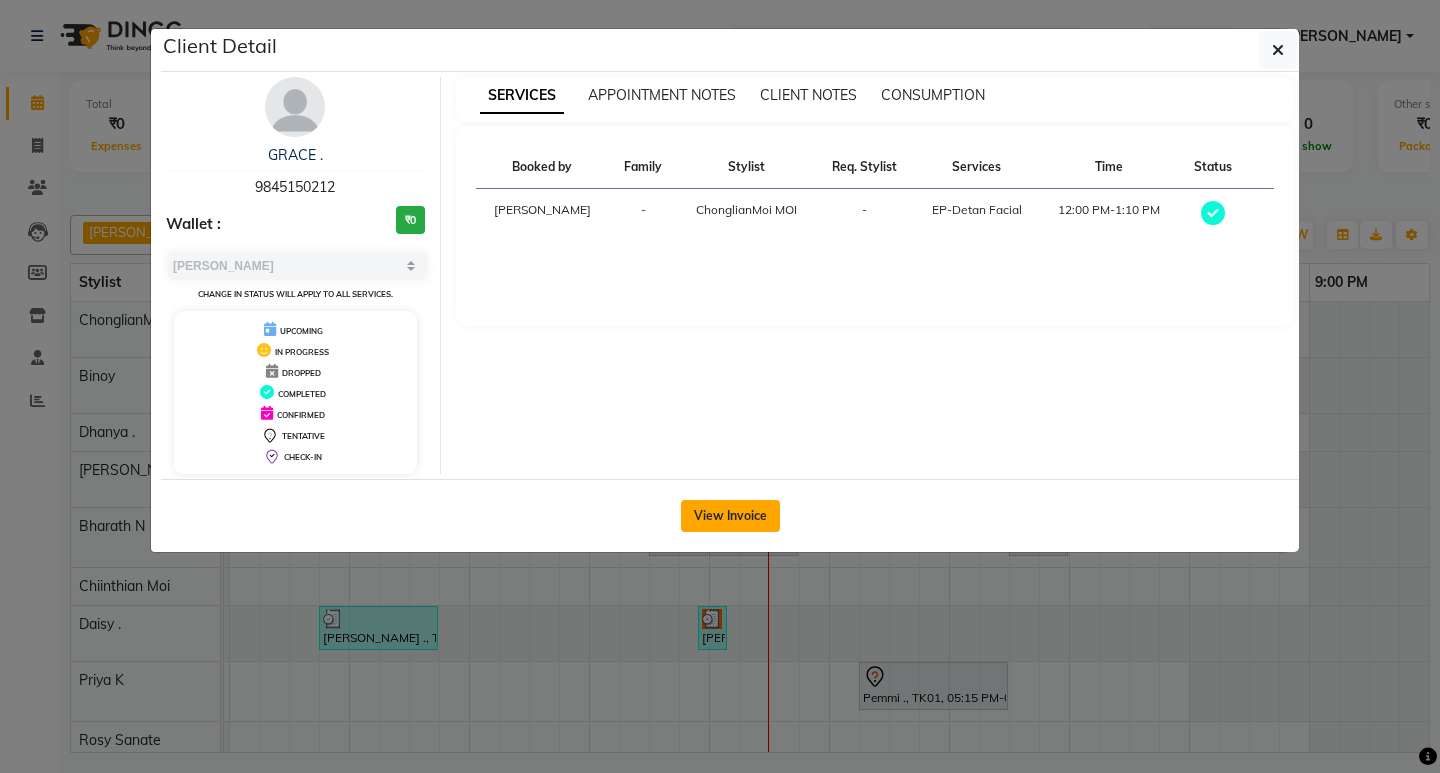 click on "View Invoice" 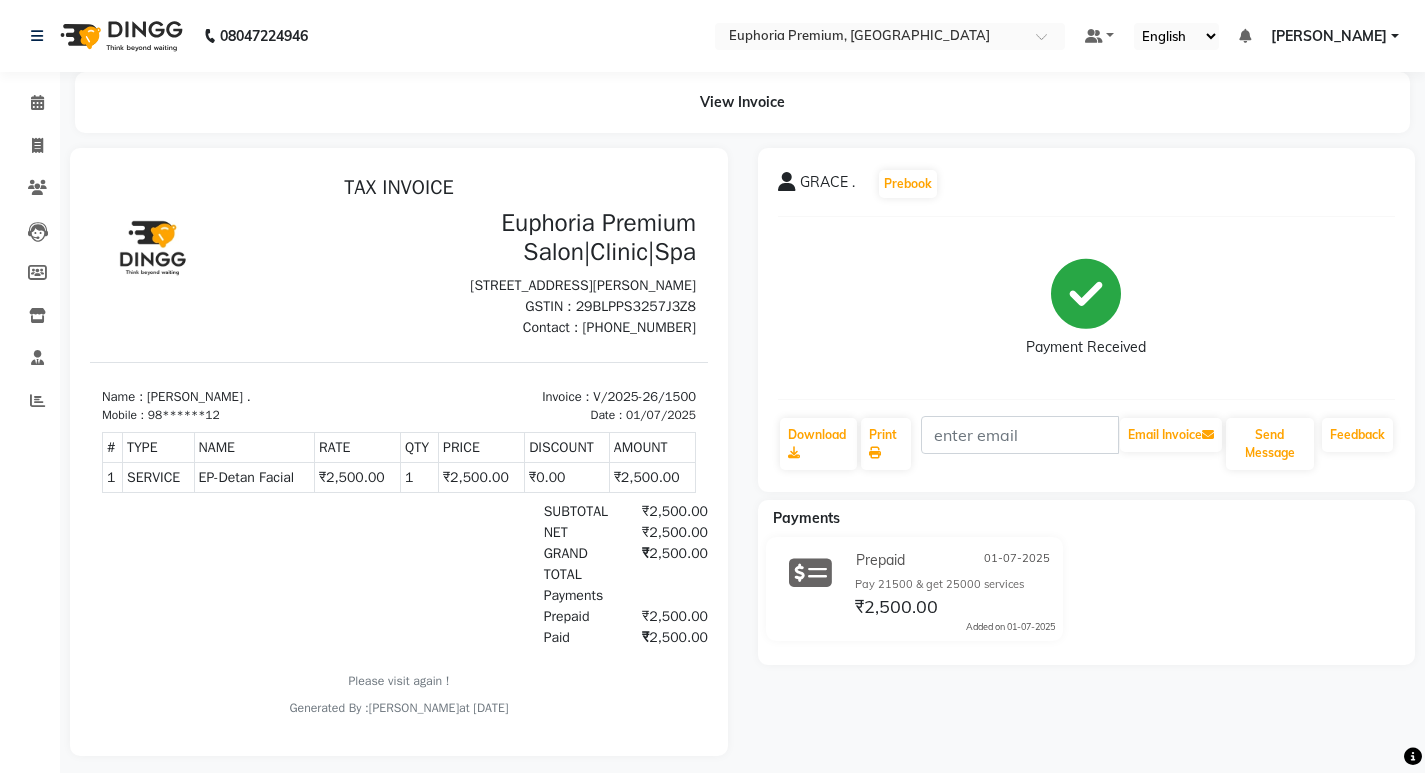 scroll, scrollTop: 16, scrollLeft: 0, axis: vertical 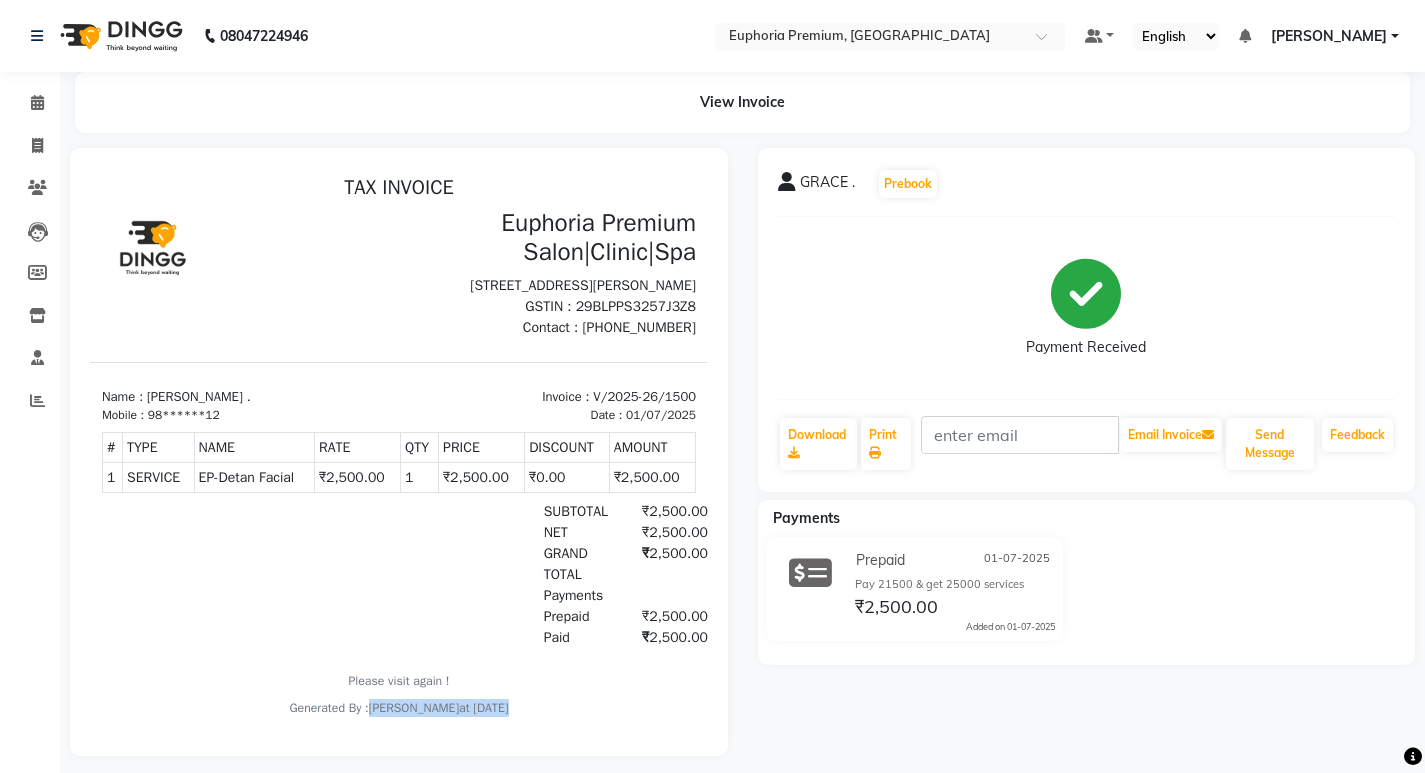 drag, startPoint x: 339, startPoint y: 716, endPoint x: 490, endPoint y: 711, distance: 151.08276 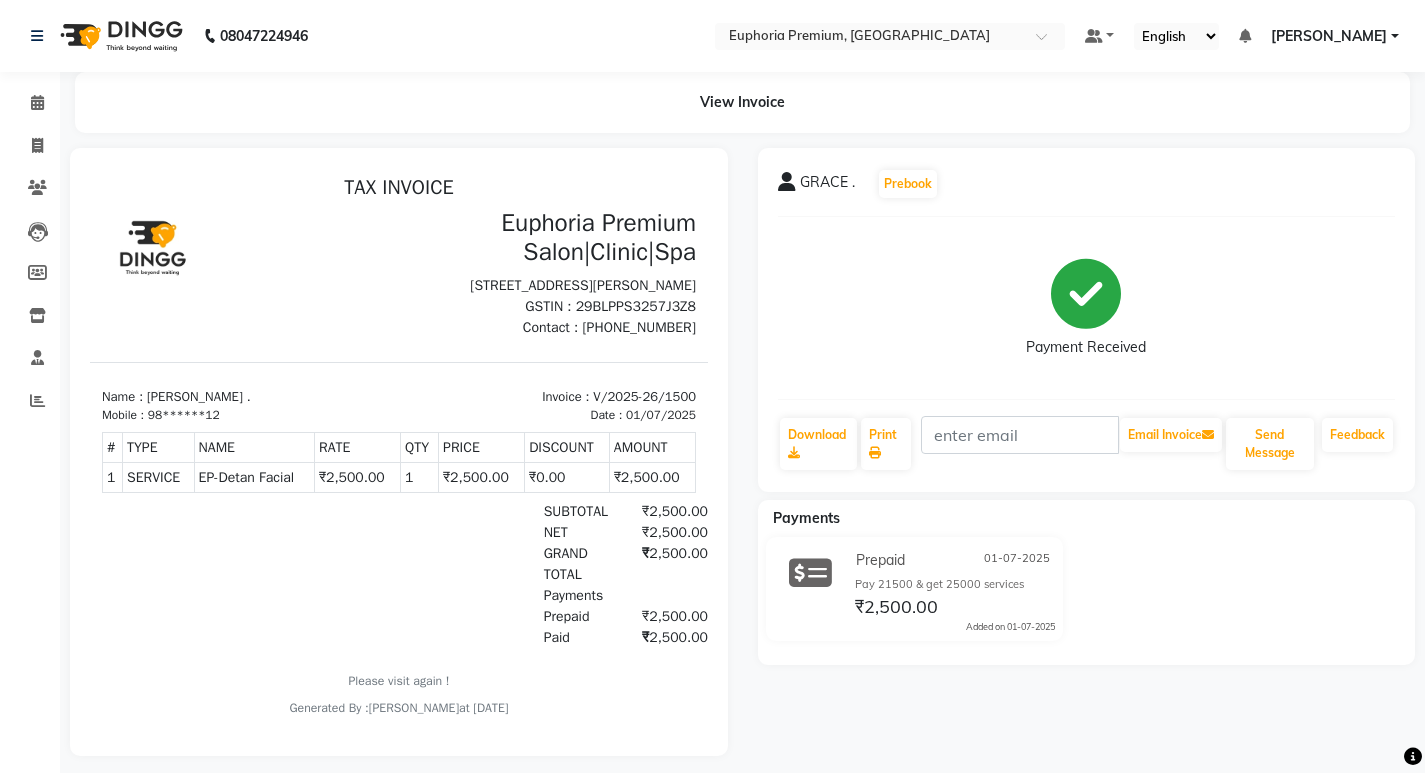 drag, startPoint x: 552, startPoint y: 707, endPoint x: 555, endPoint y: 727, distance: 20.22375 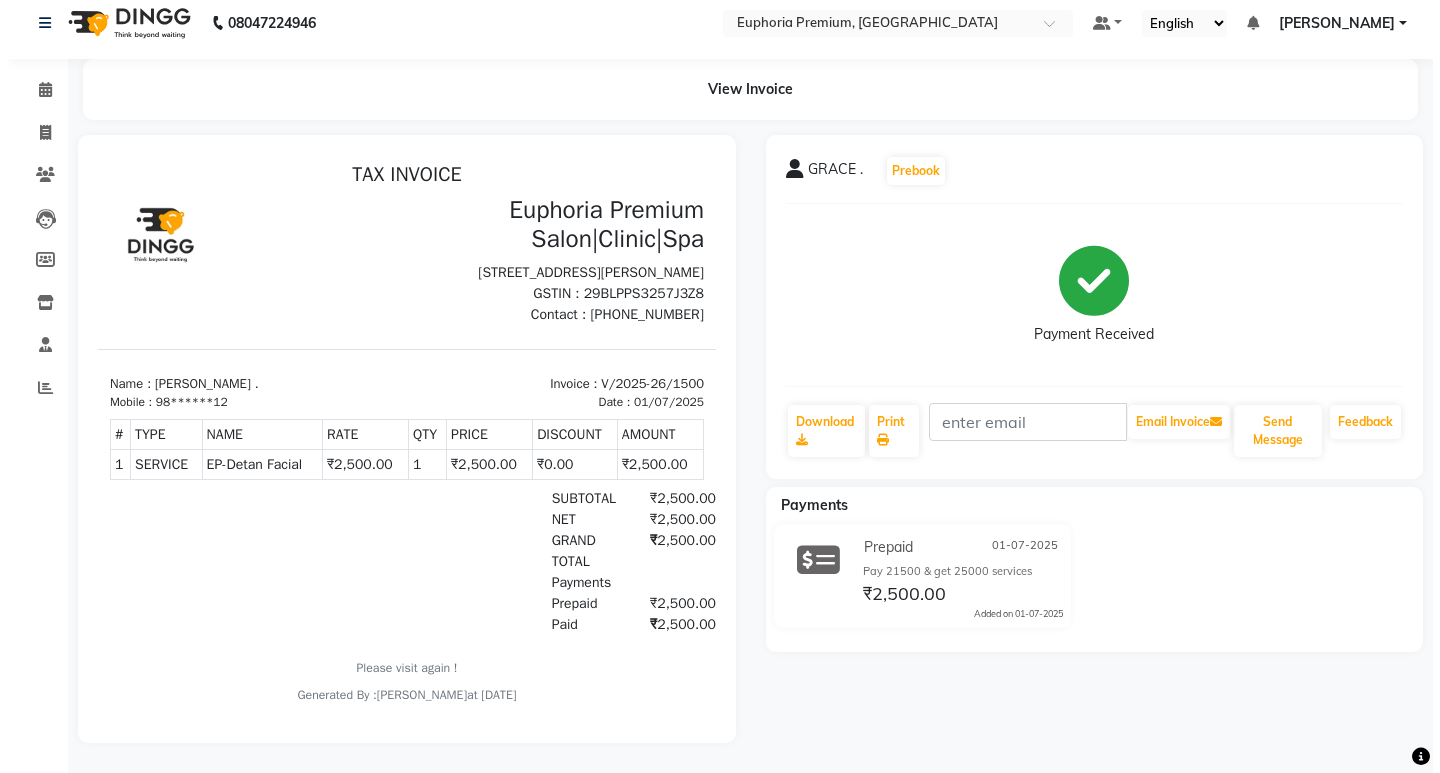 scroll, scrollTop: 0, scrollLeft: 0, axis: both 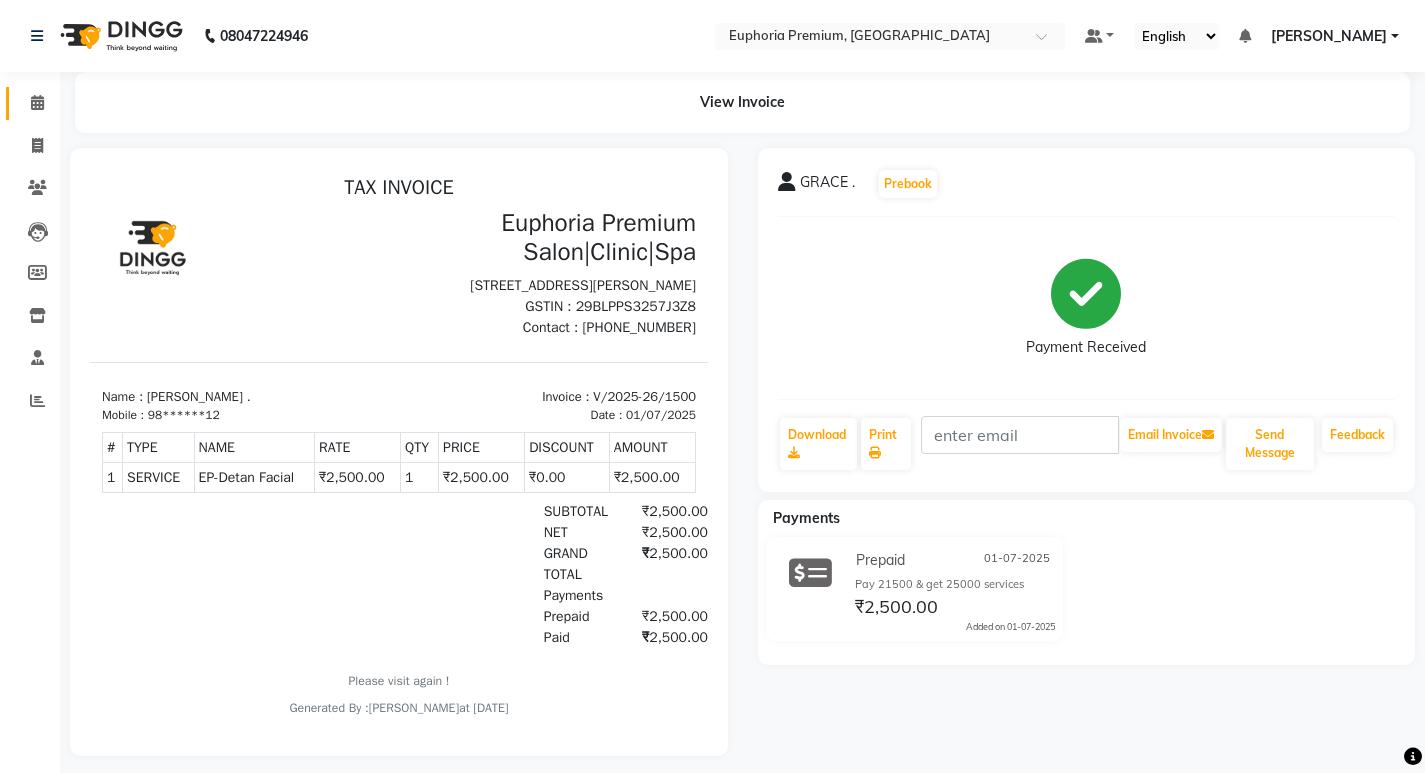 click 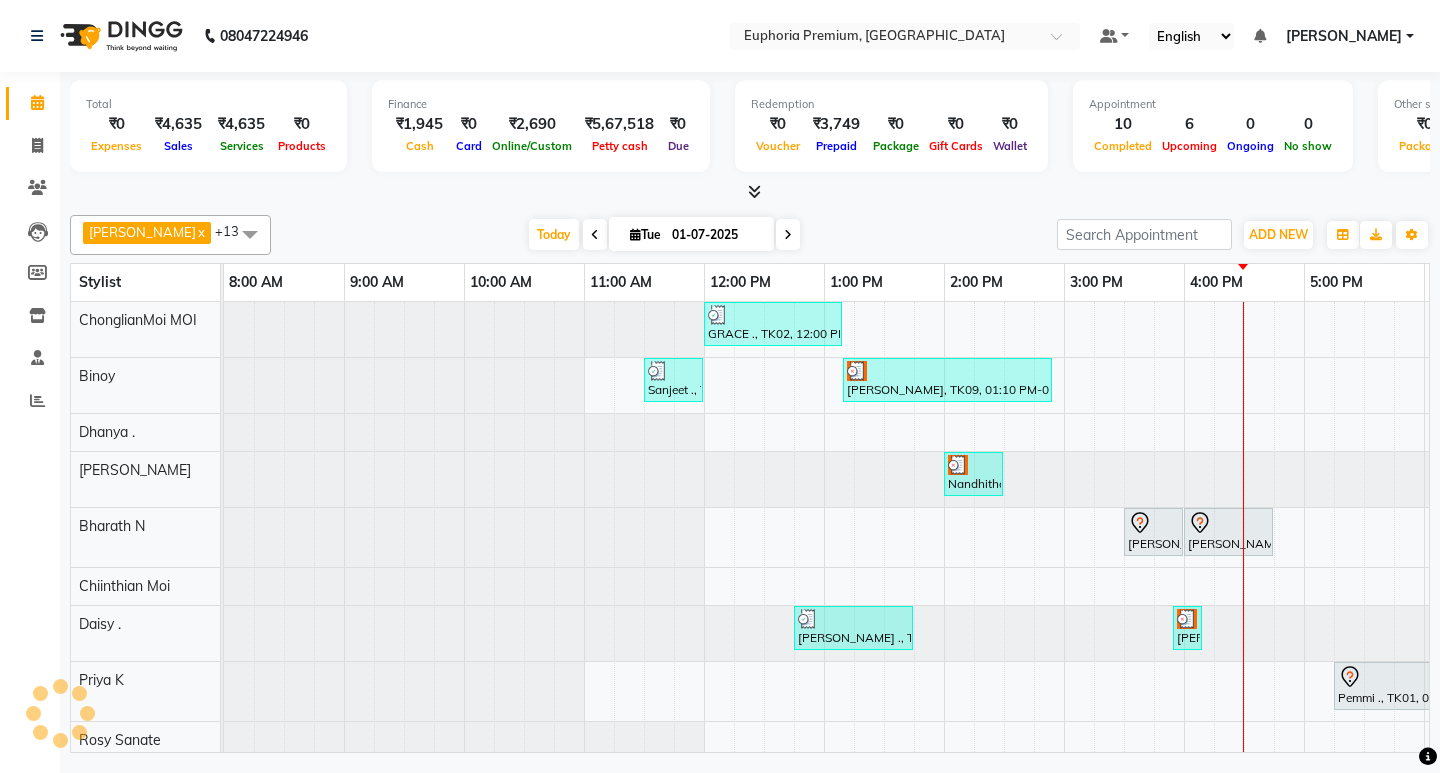 scroll, scrollTop: 0, scrollLeft: 0, axis: both 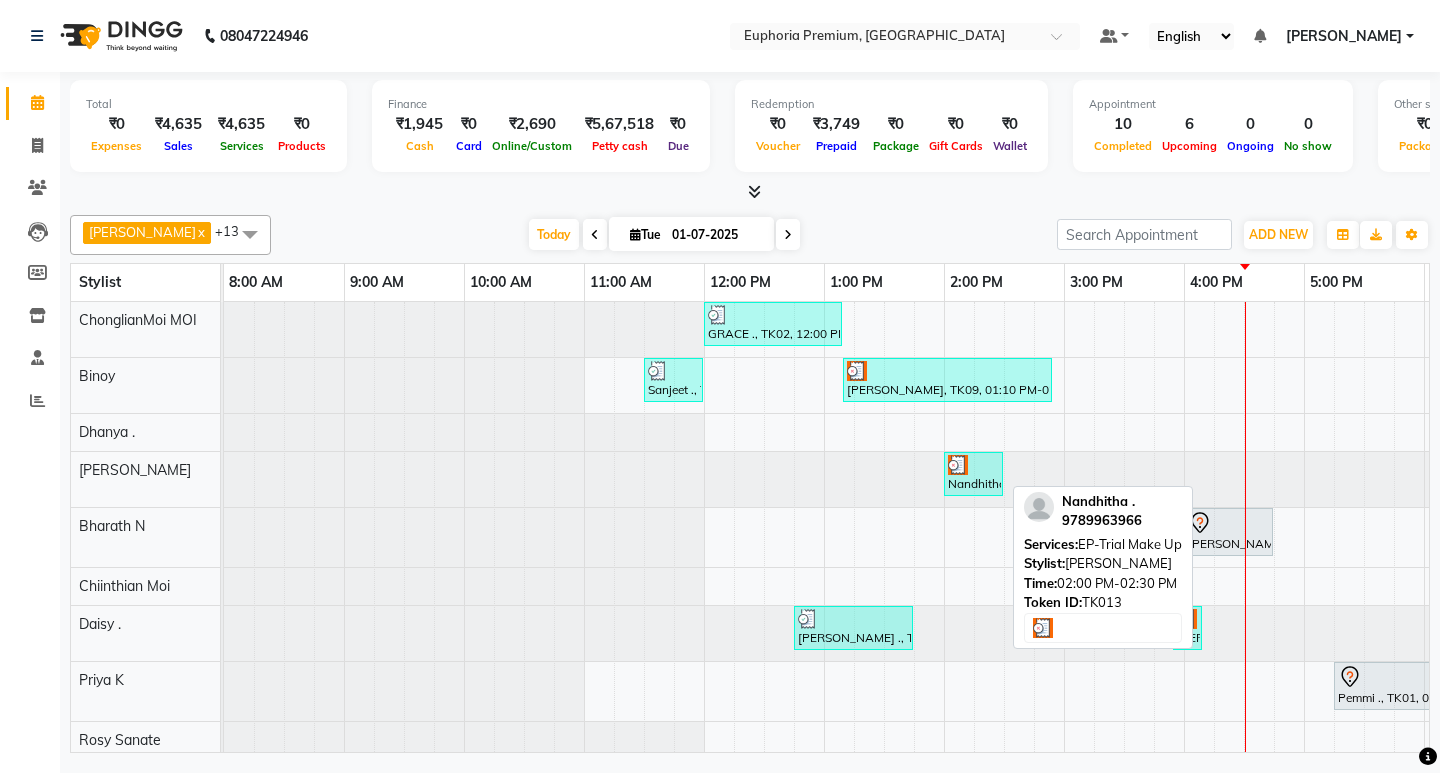 click on "Nandhitha ., TK13, 02:00 PM-02:30 PM, EP-Trial Make Up" at bounding box center (973, 474) 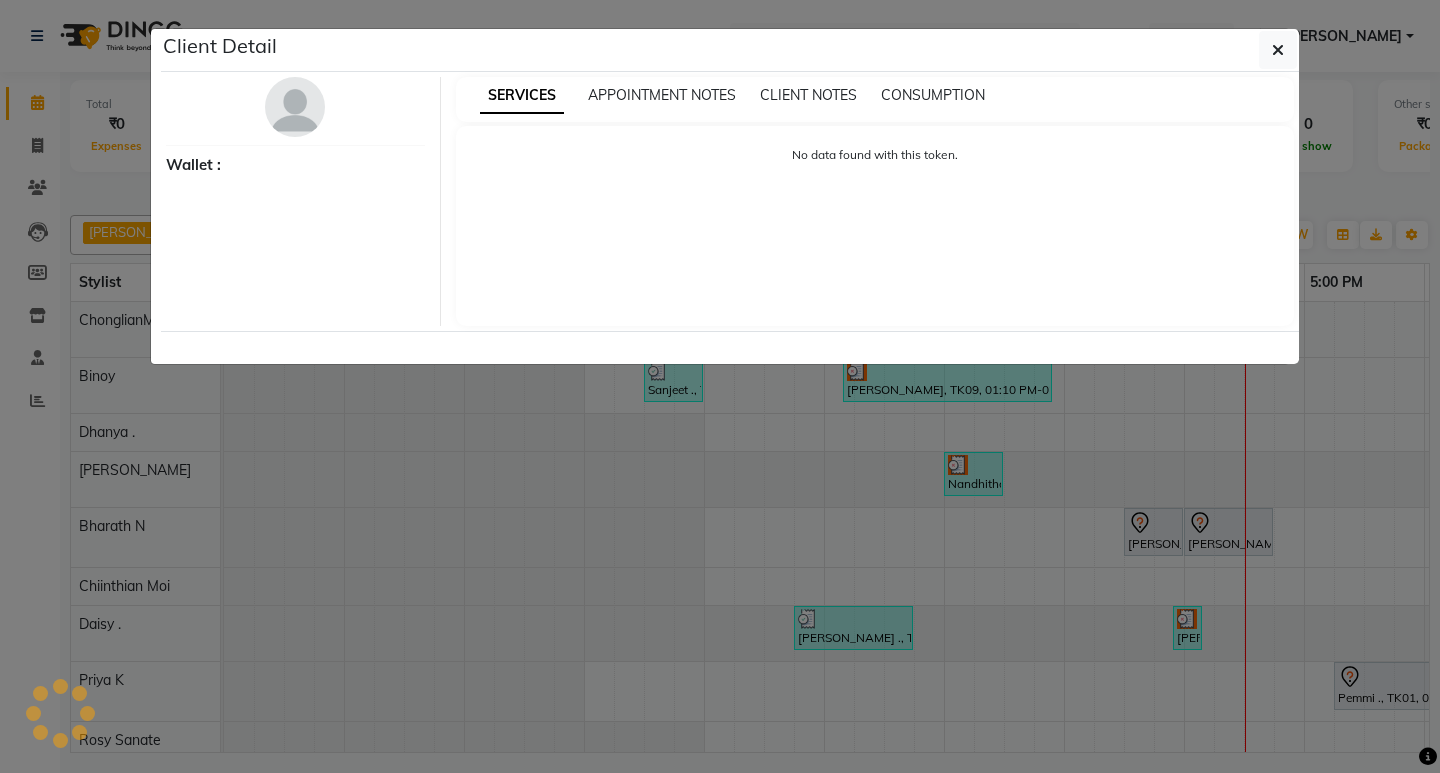select on "3" 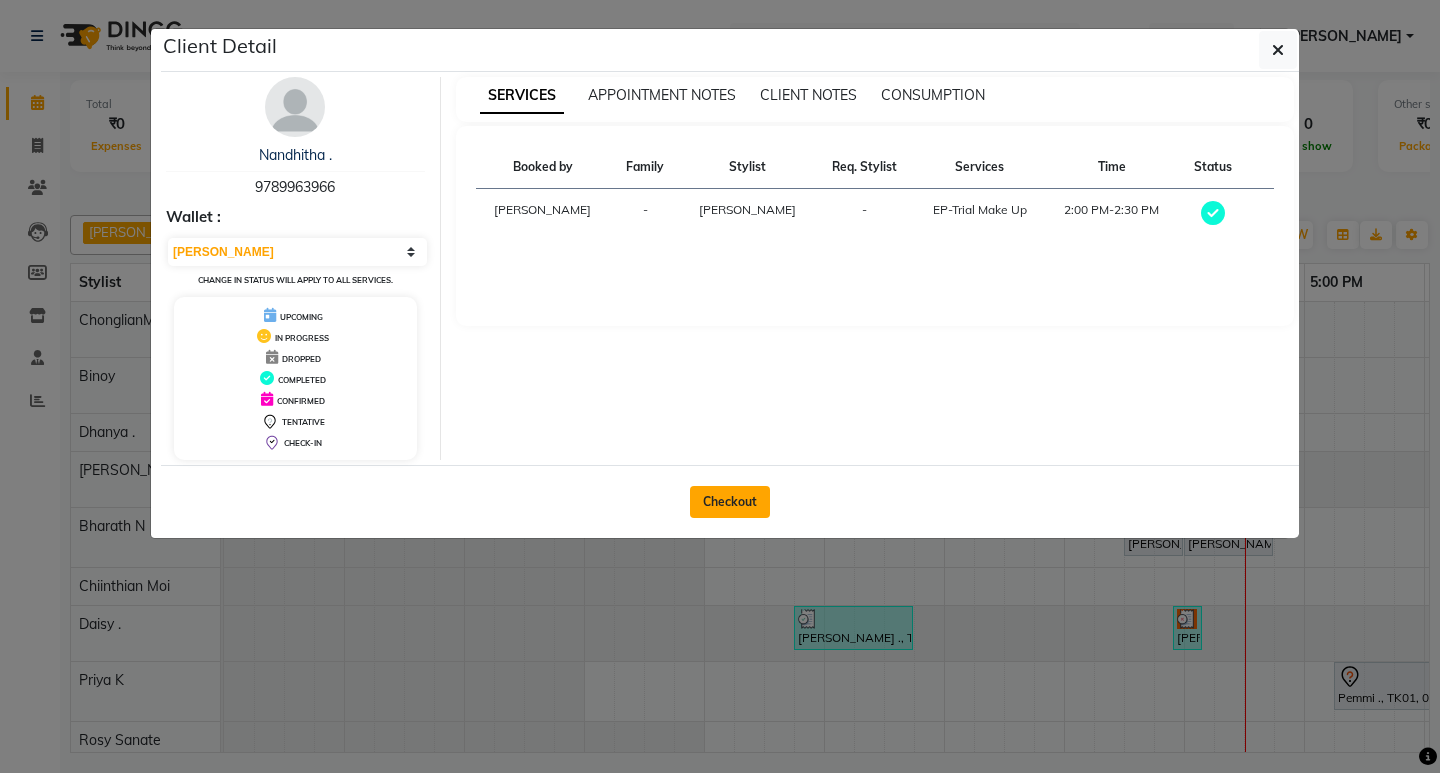 click on "Checkout" 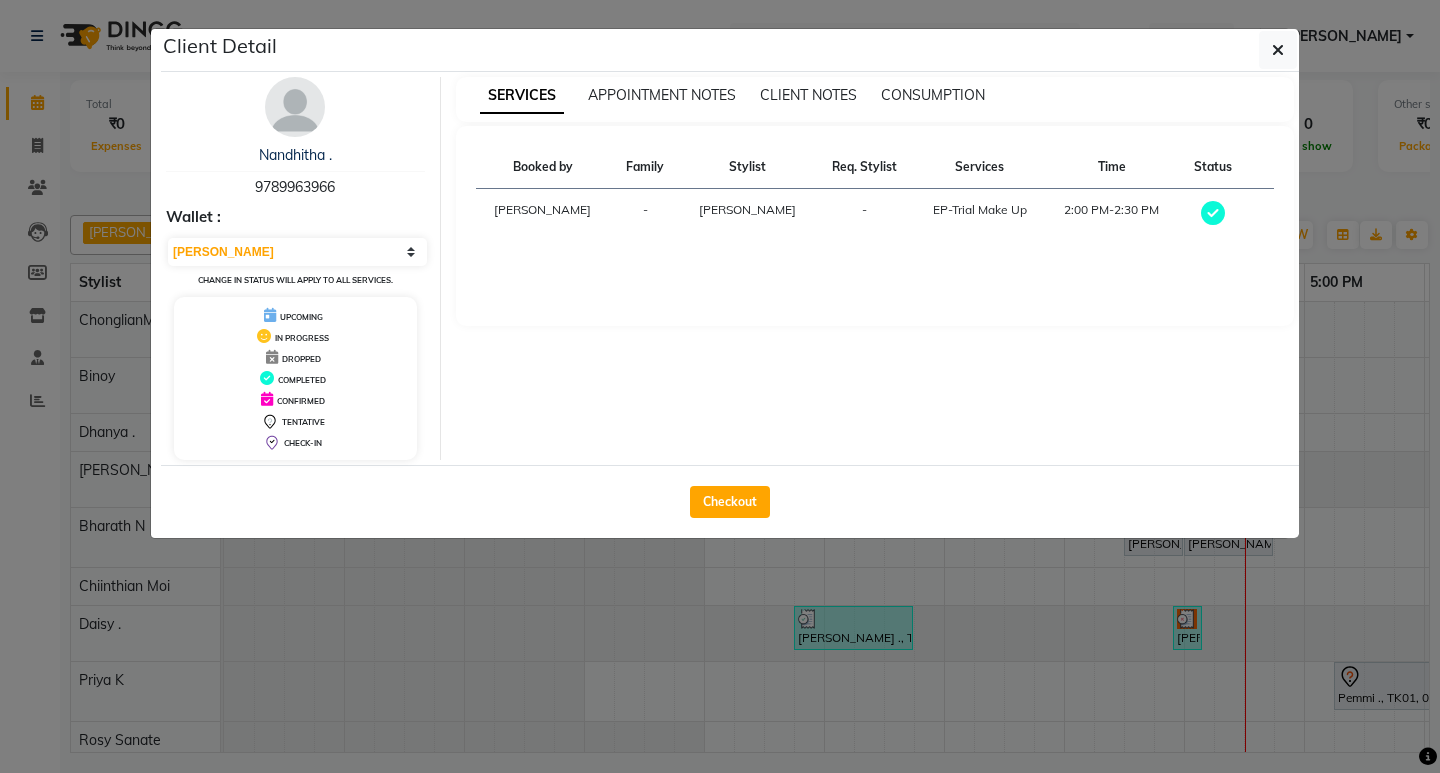 select on "7925" 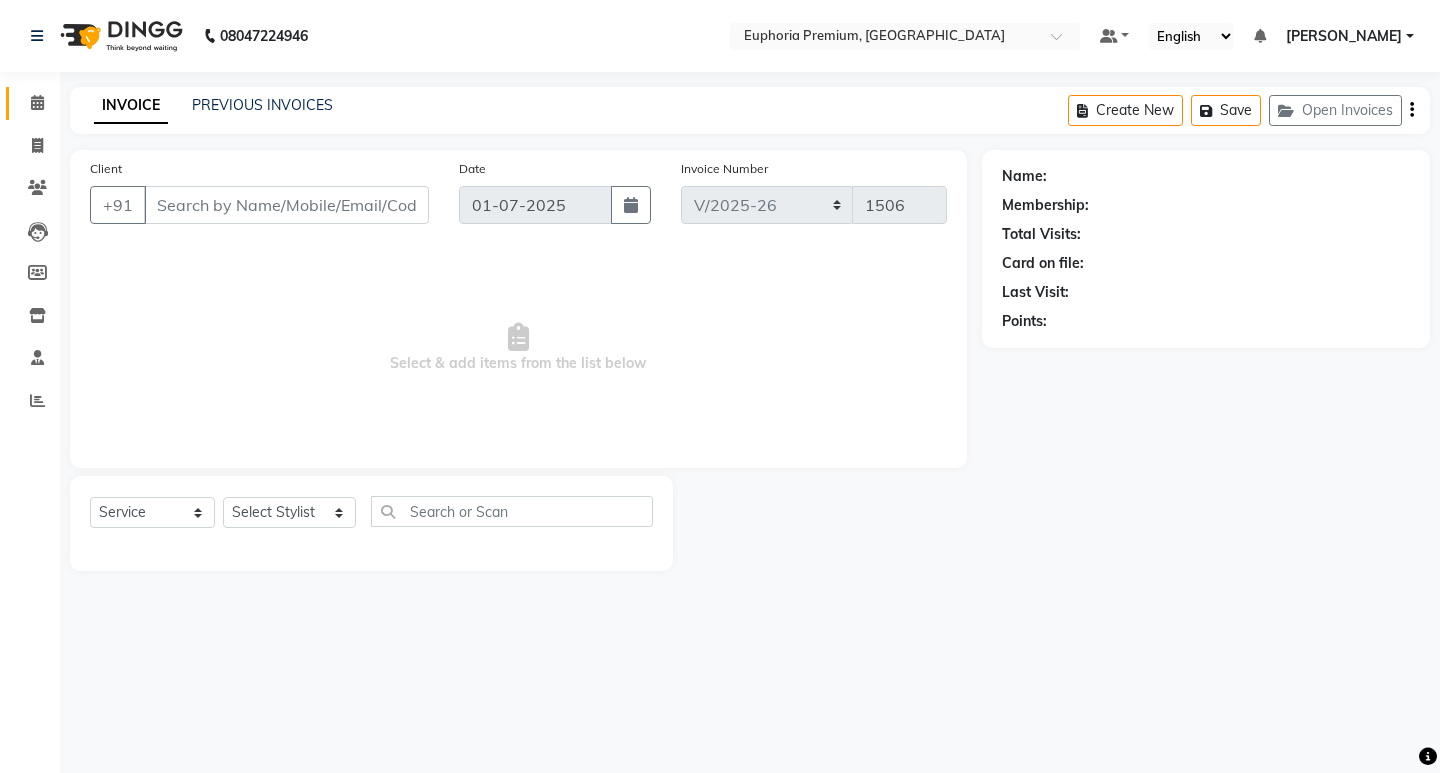 type on "97******66" 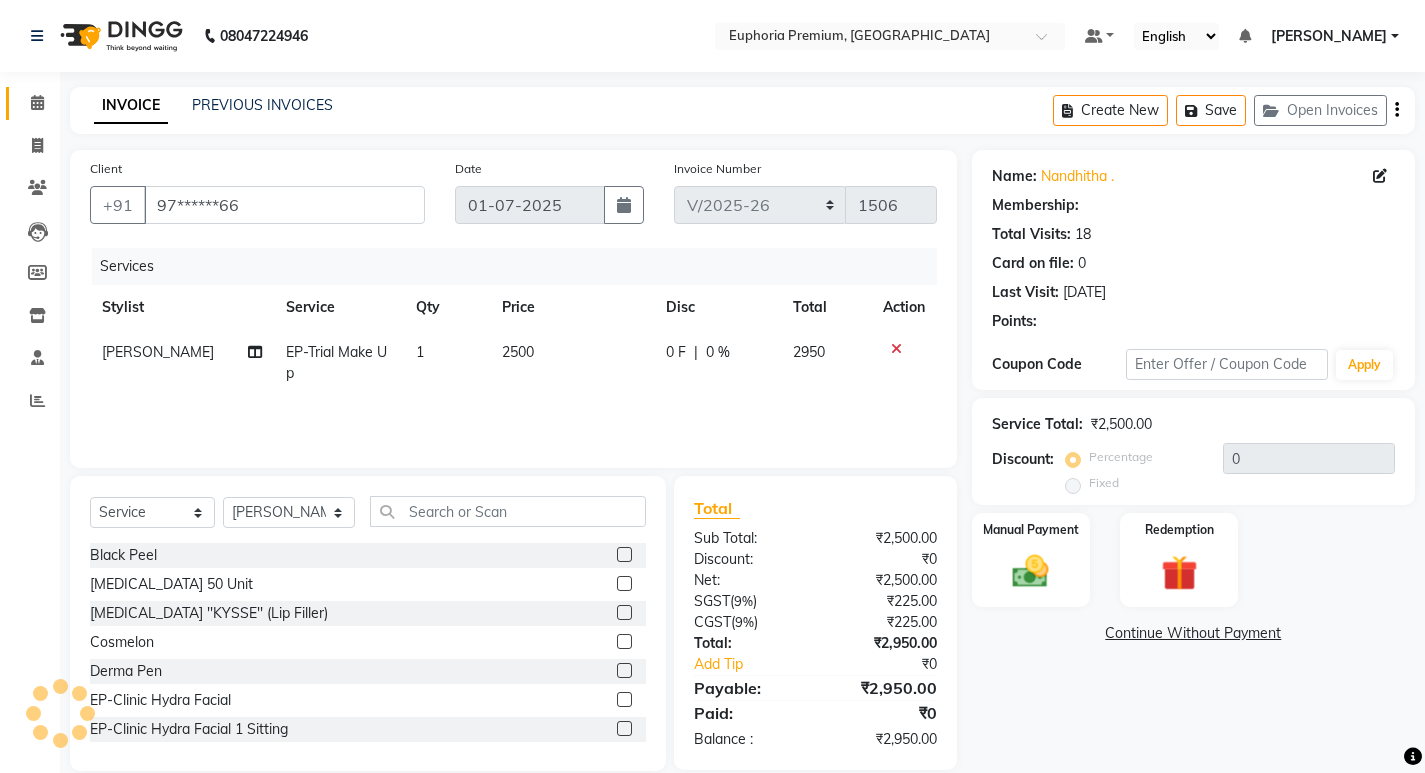 select on "1: Object" 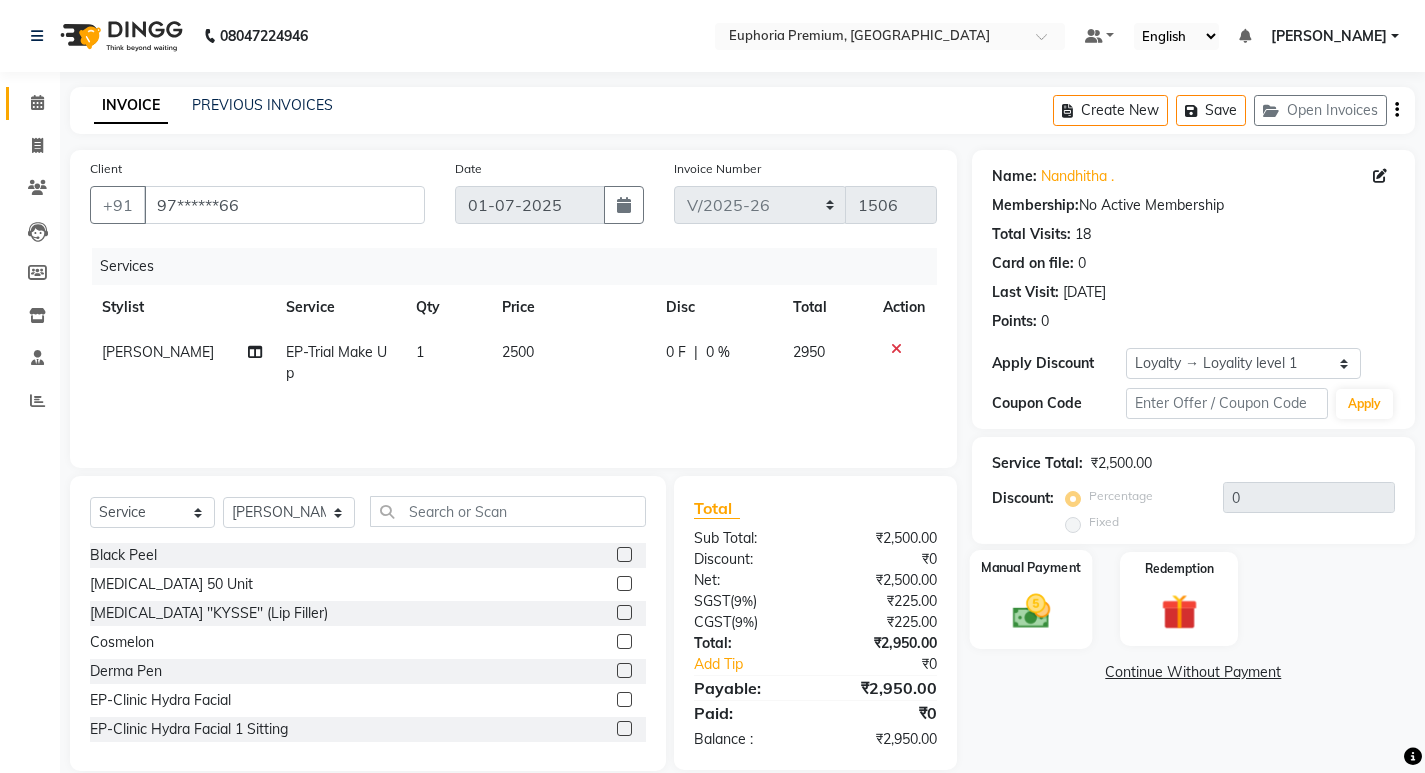 scroll, scrollTop: 28, scrollLeft: 0, axis: vertical 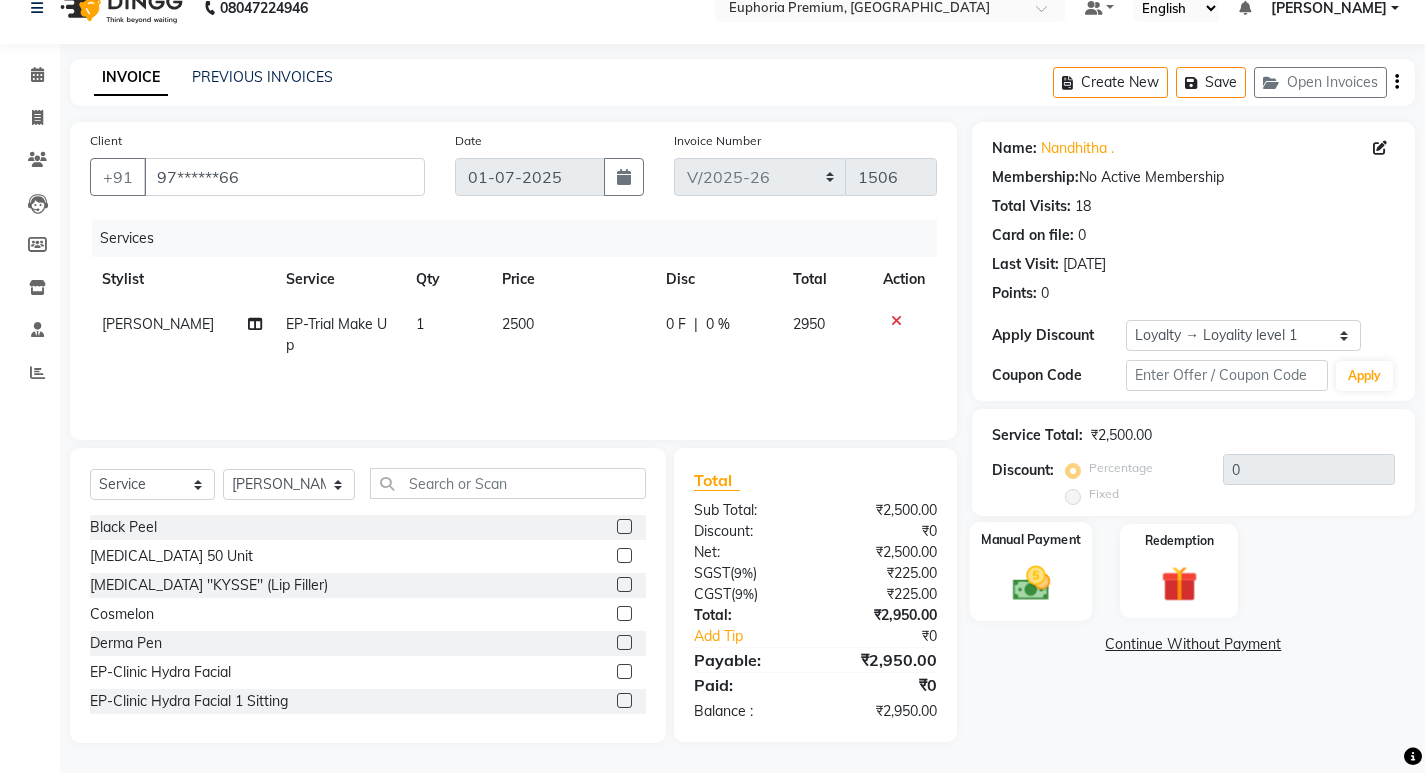 click 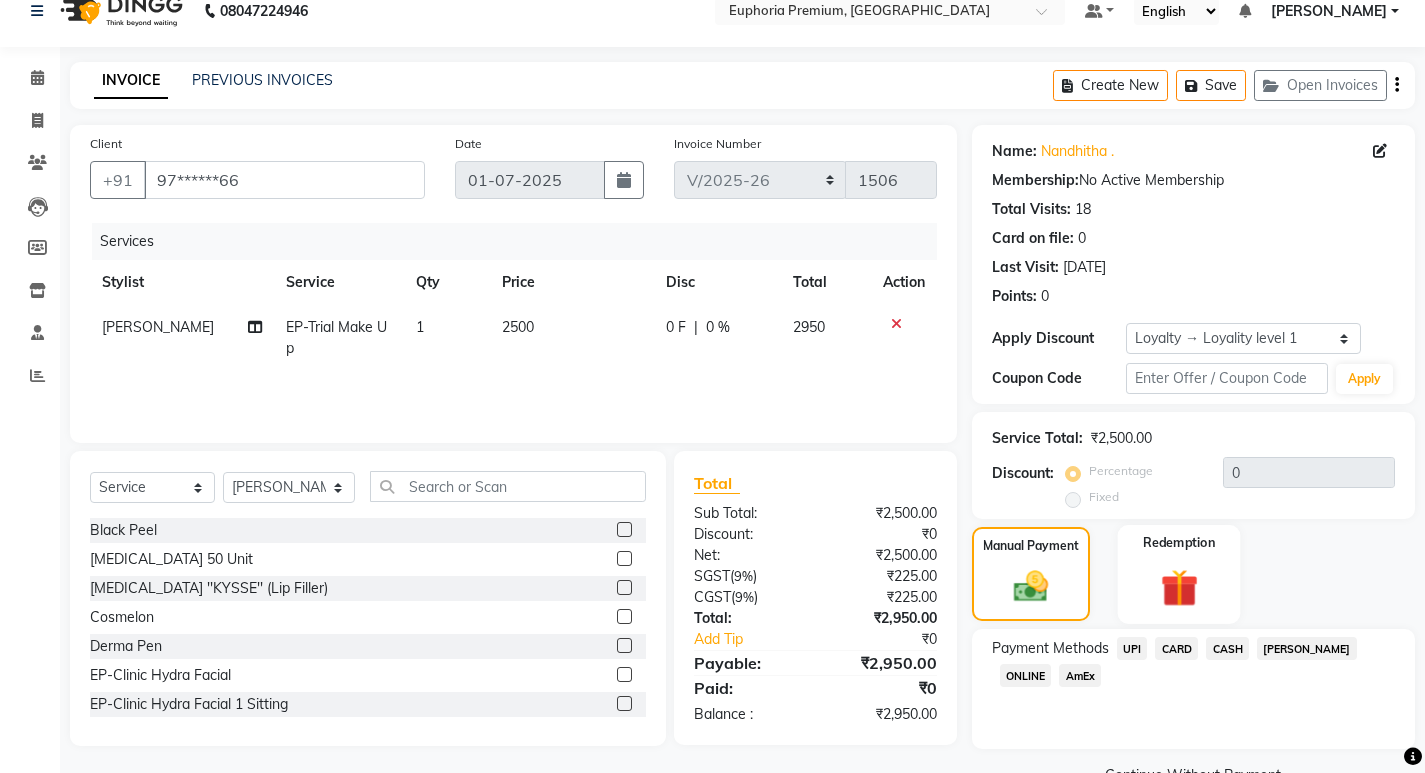 scroll, scrollTop: 0, scrollLeft: 0, axis: both 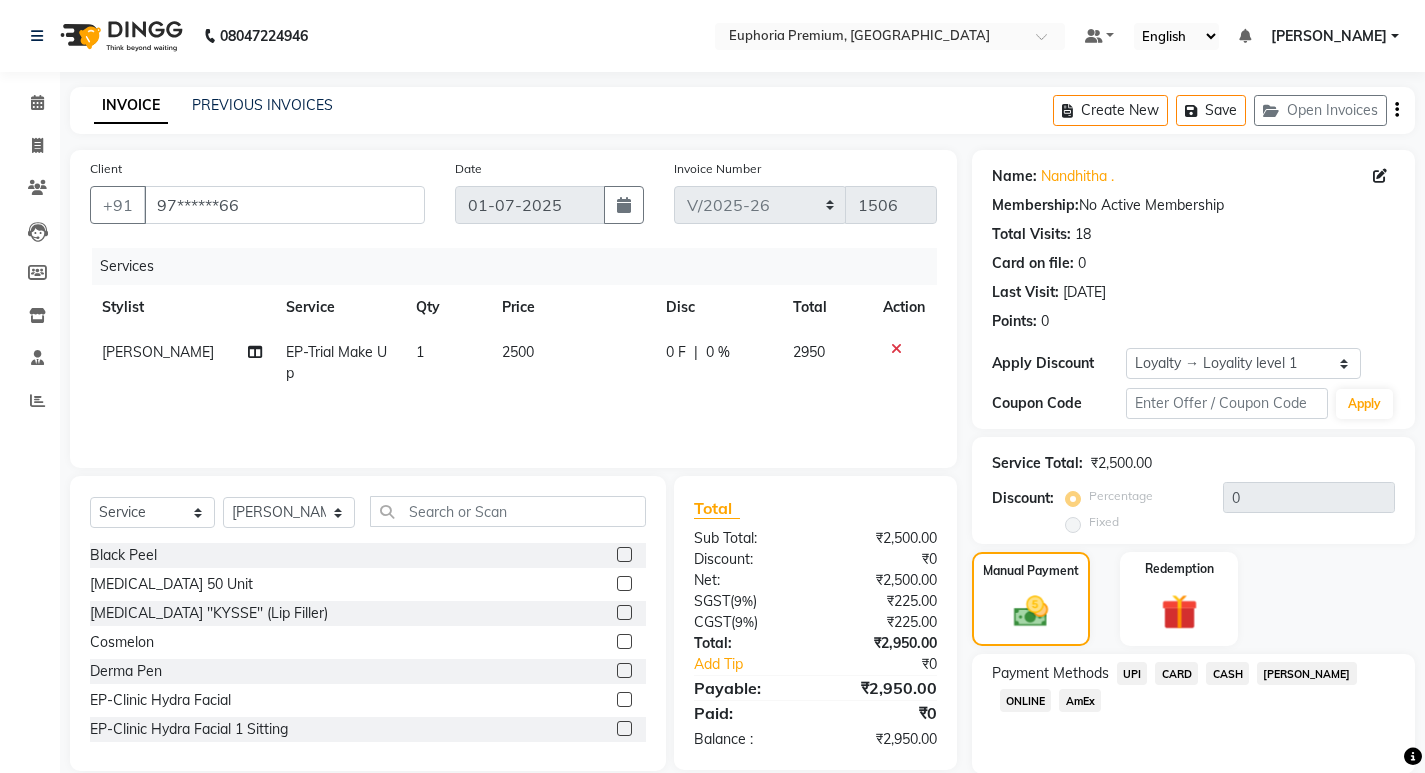 click on "UPI" 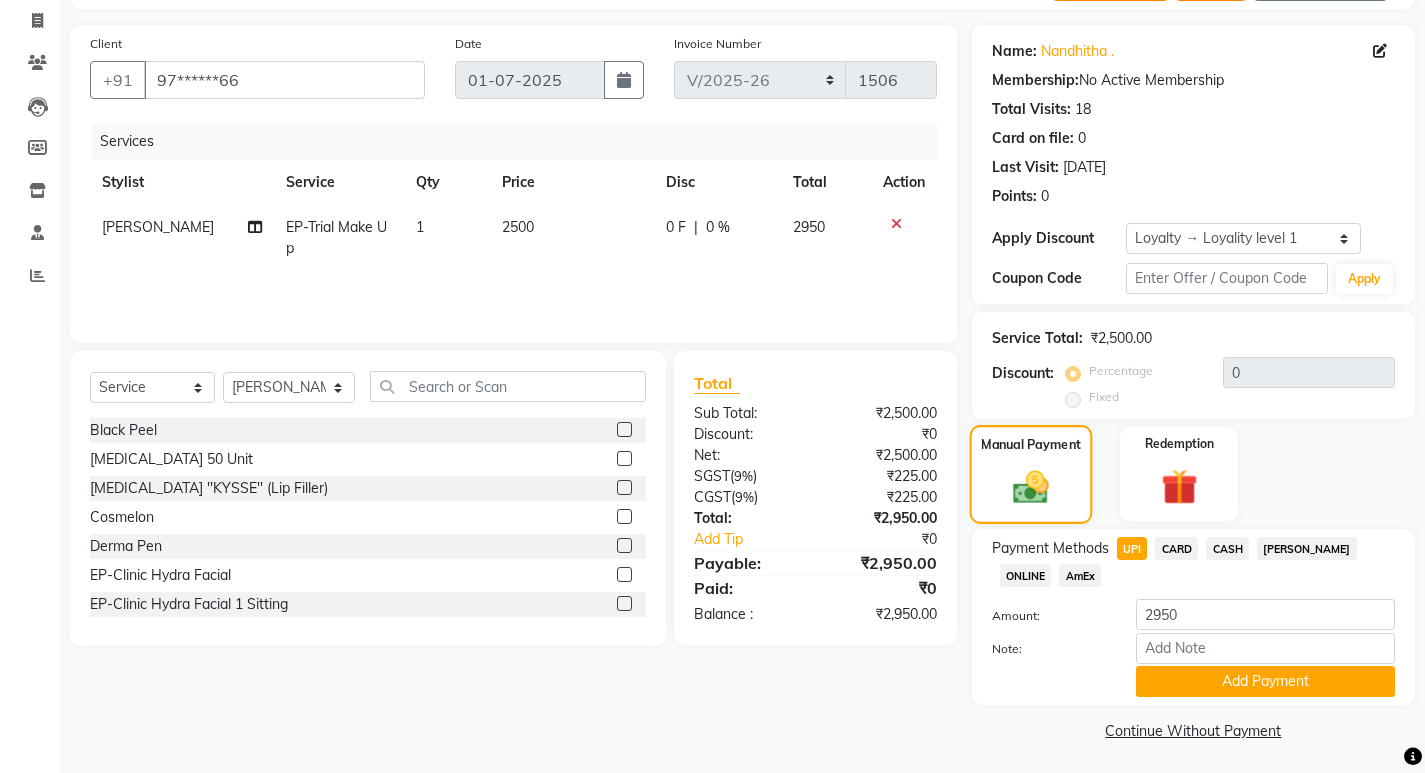 scroll, scrollTop: 128, scrollLeft: 0, axis: vertical 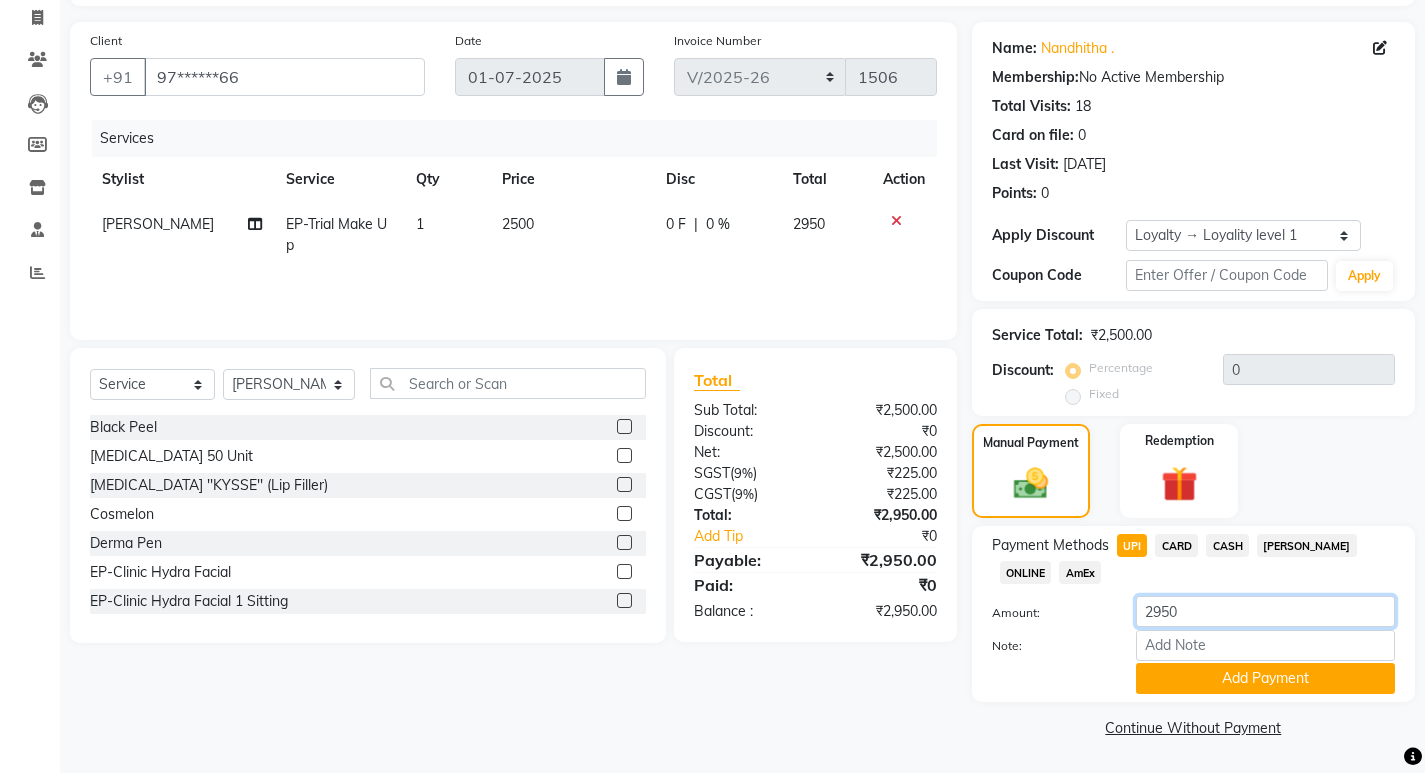 click on "2950" 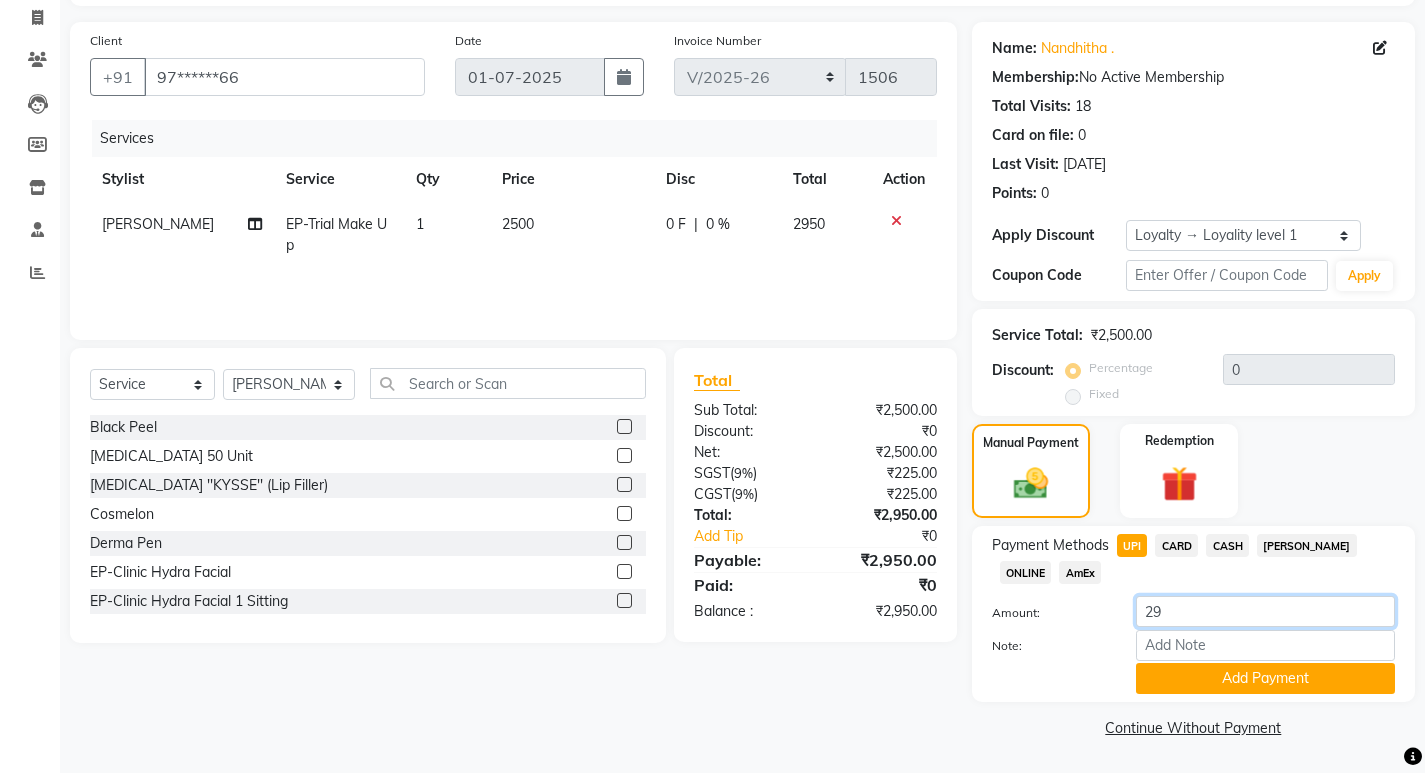 type on "2" 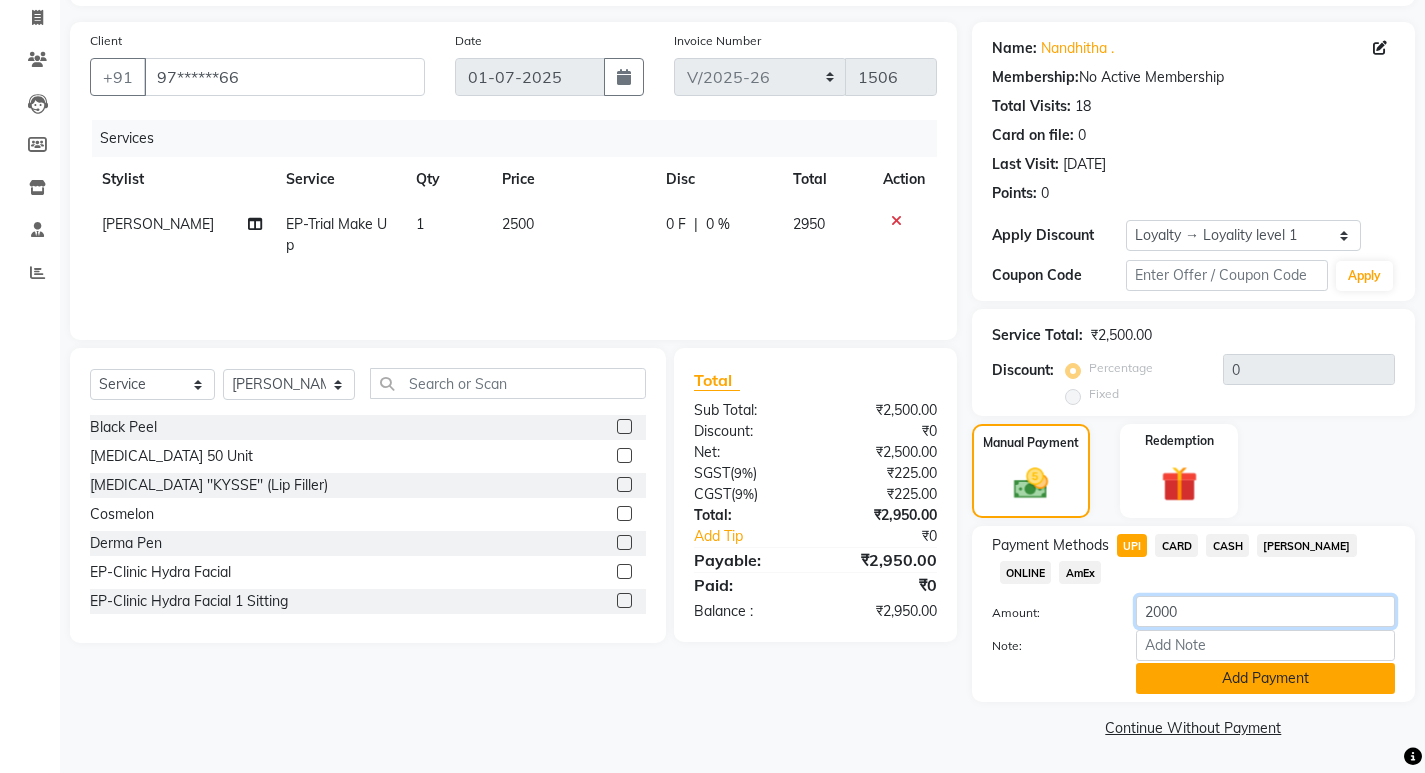 type on "2000" 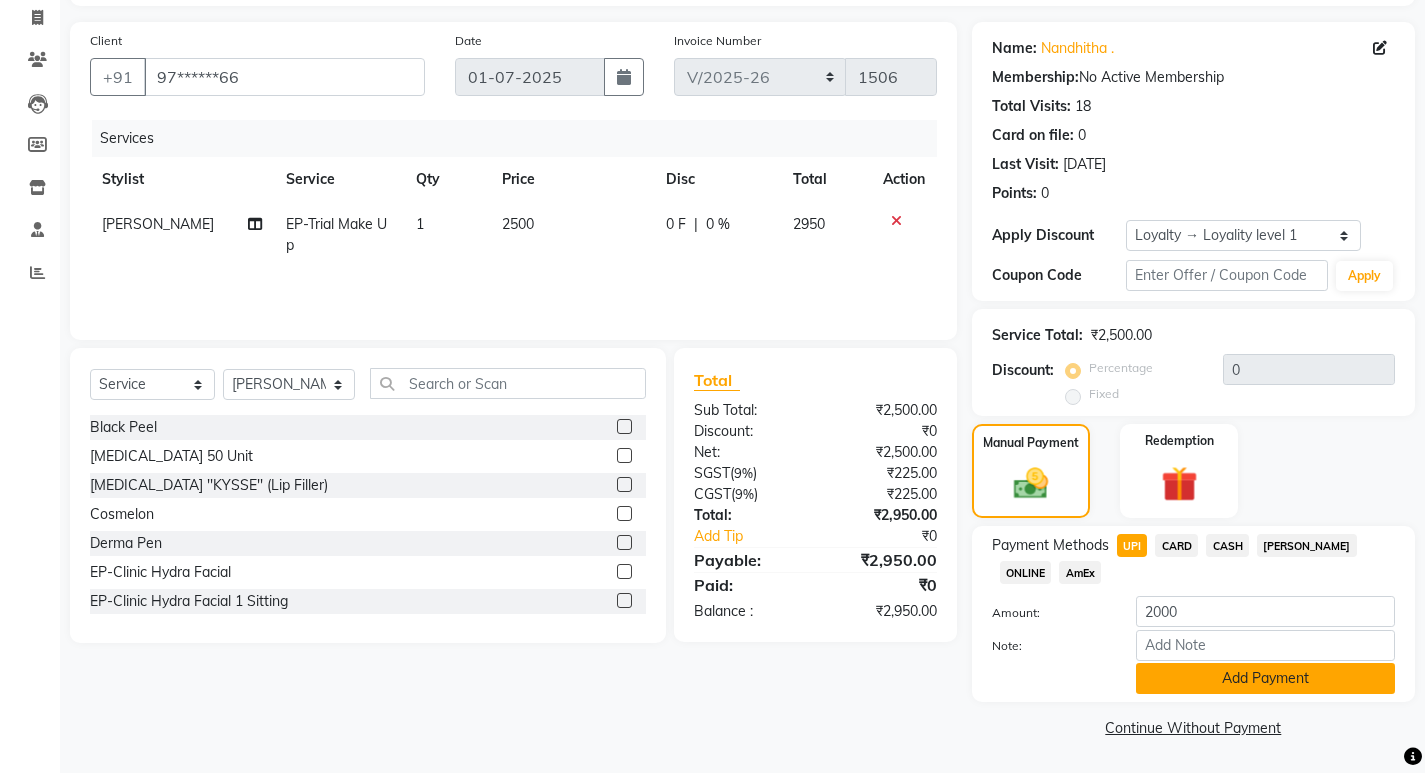 click on "Add Payment" 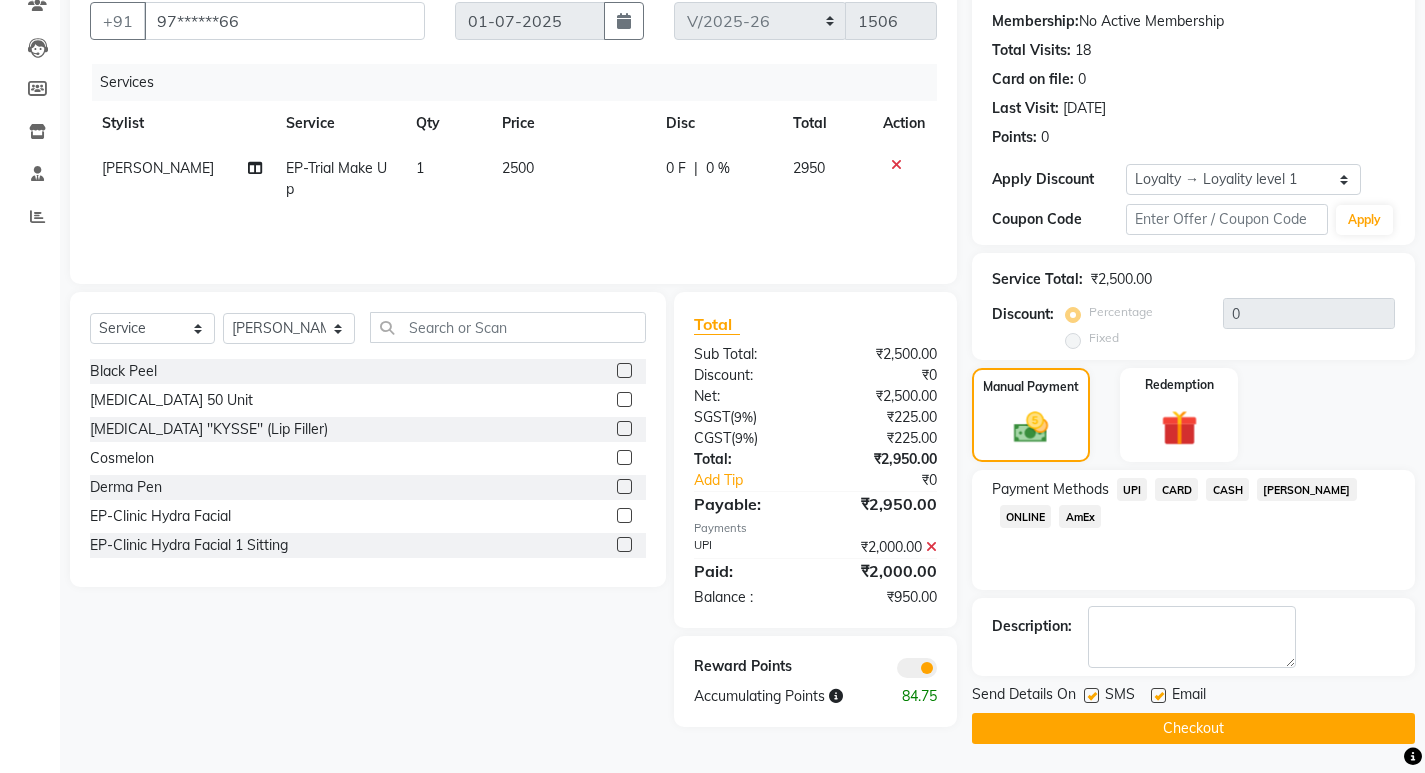 scroll, scrollTop: 185, scrollLeft: 0, axis: vertical 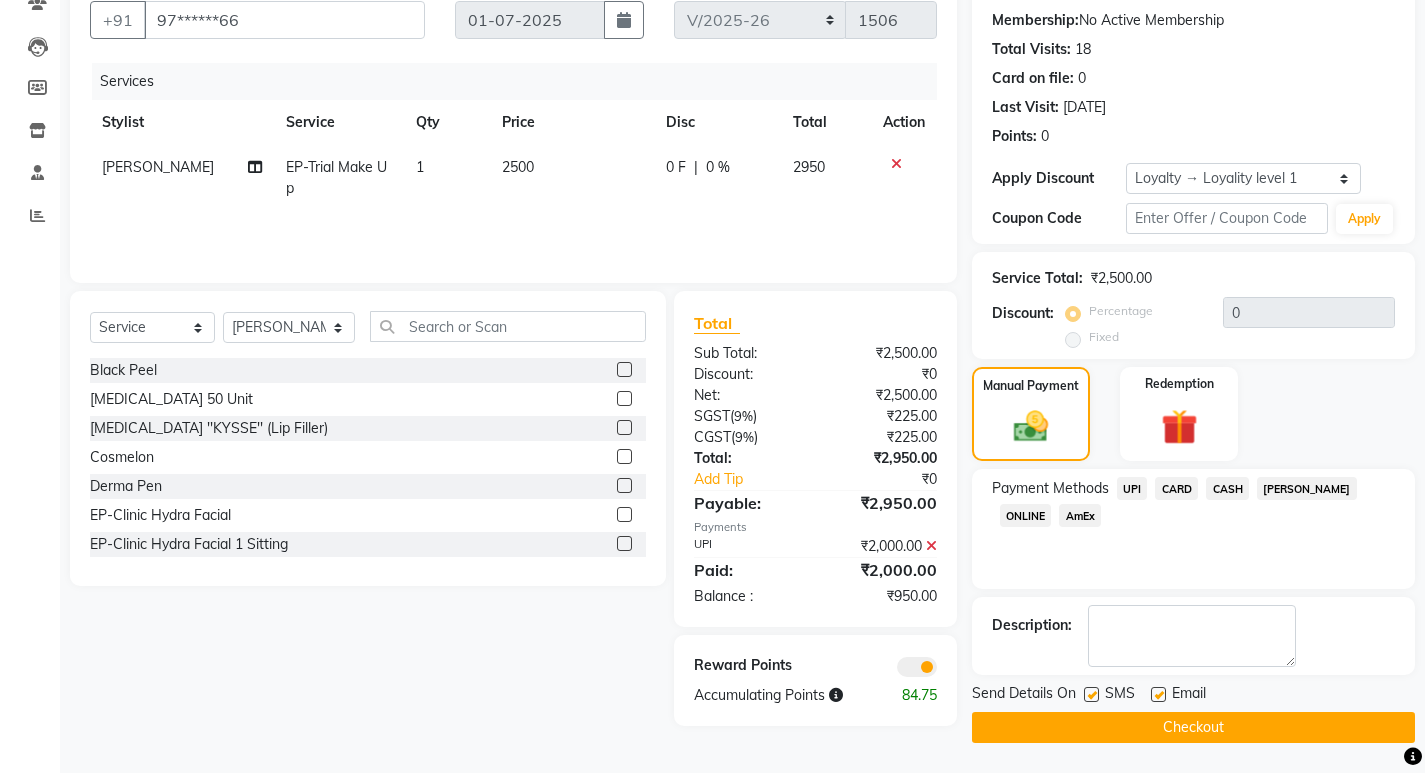 click on "Checkout" 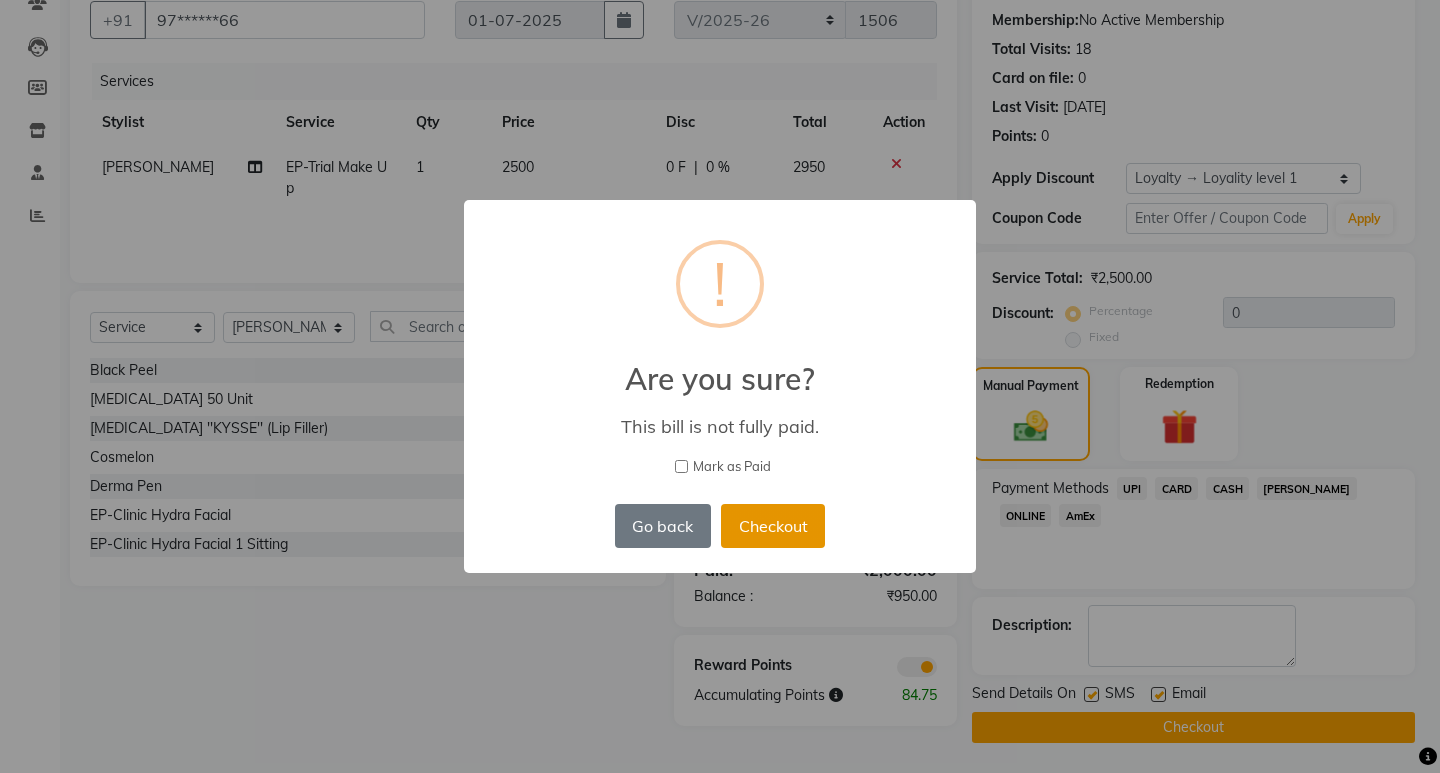 click on "Checkout" at bounding box center (773, 526) 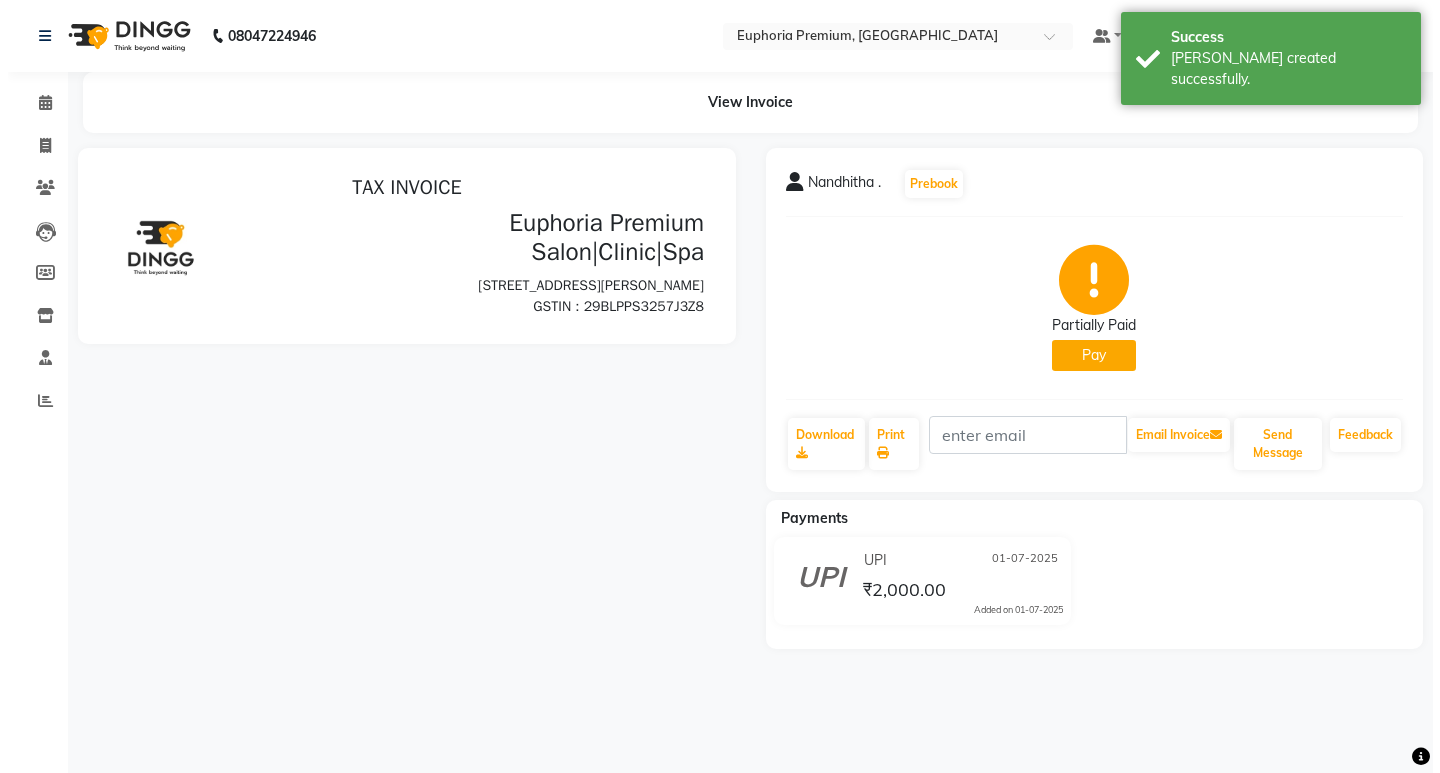 scroll, scrollTop: 0, scrollLeft: 0, axis: both 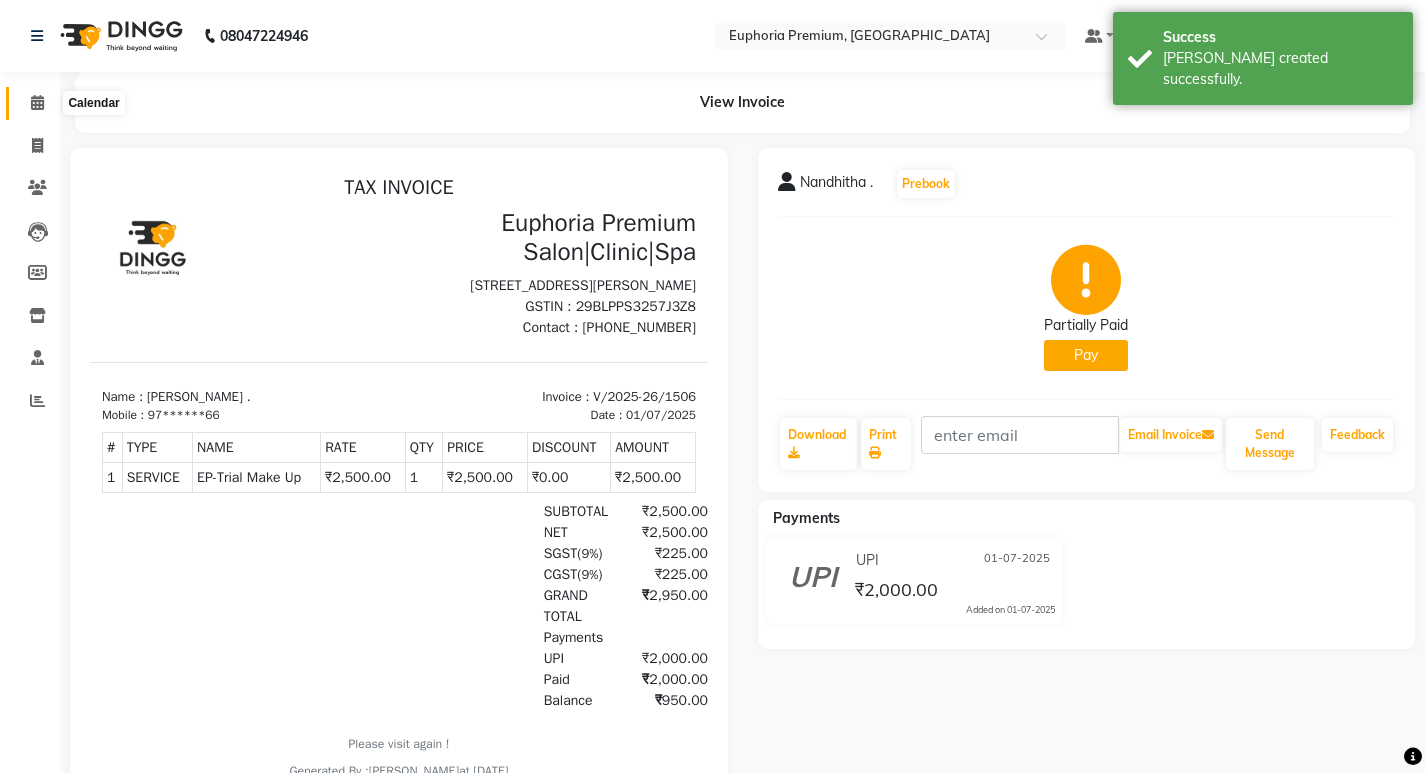click 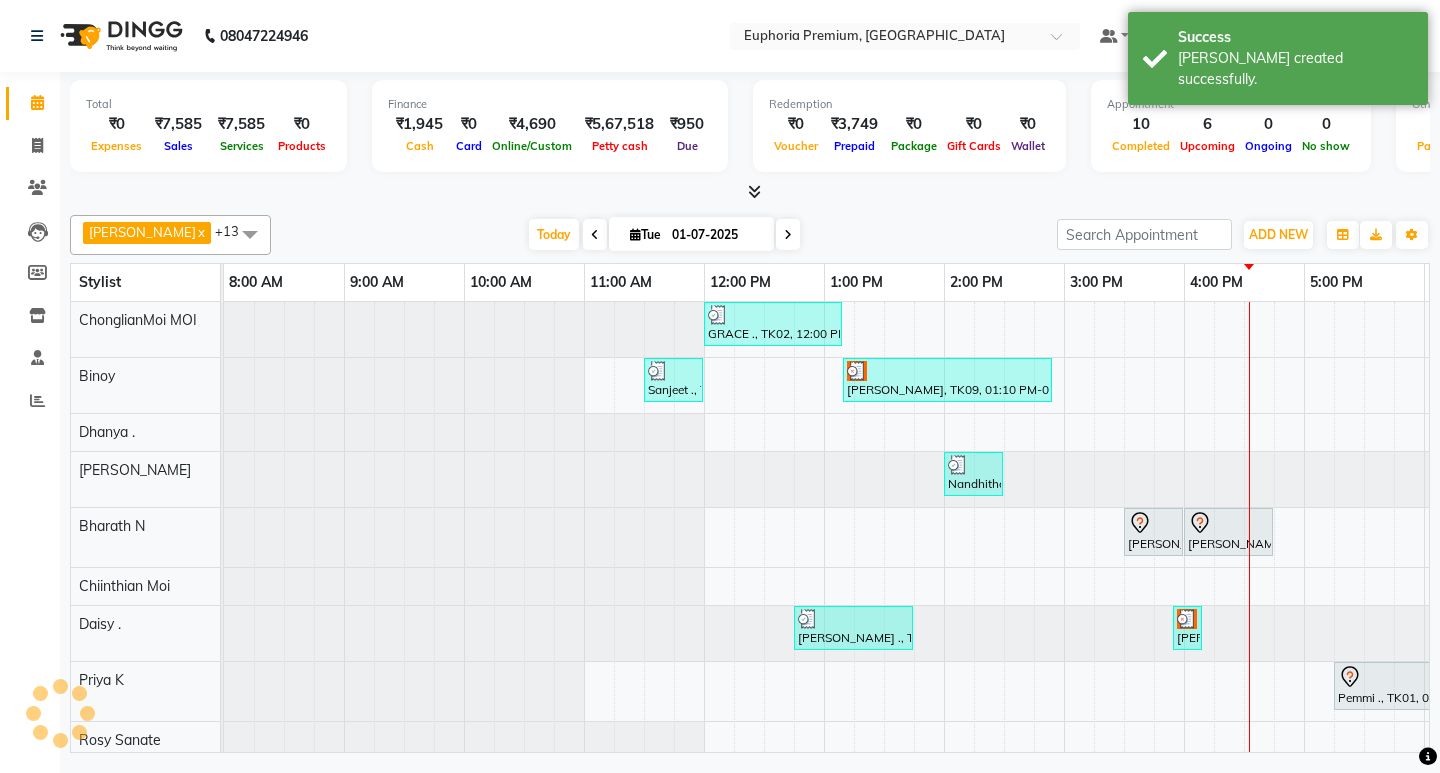 scroll, scrollTop: 0, scrollLeft: 475, axis: horizontal 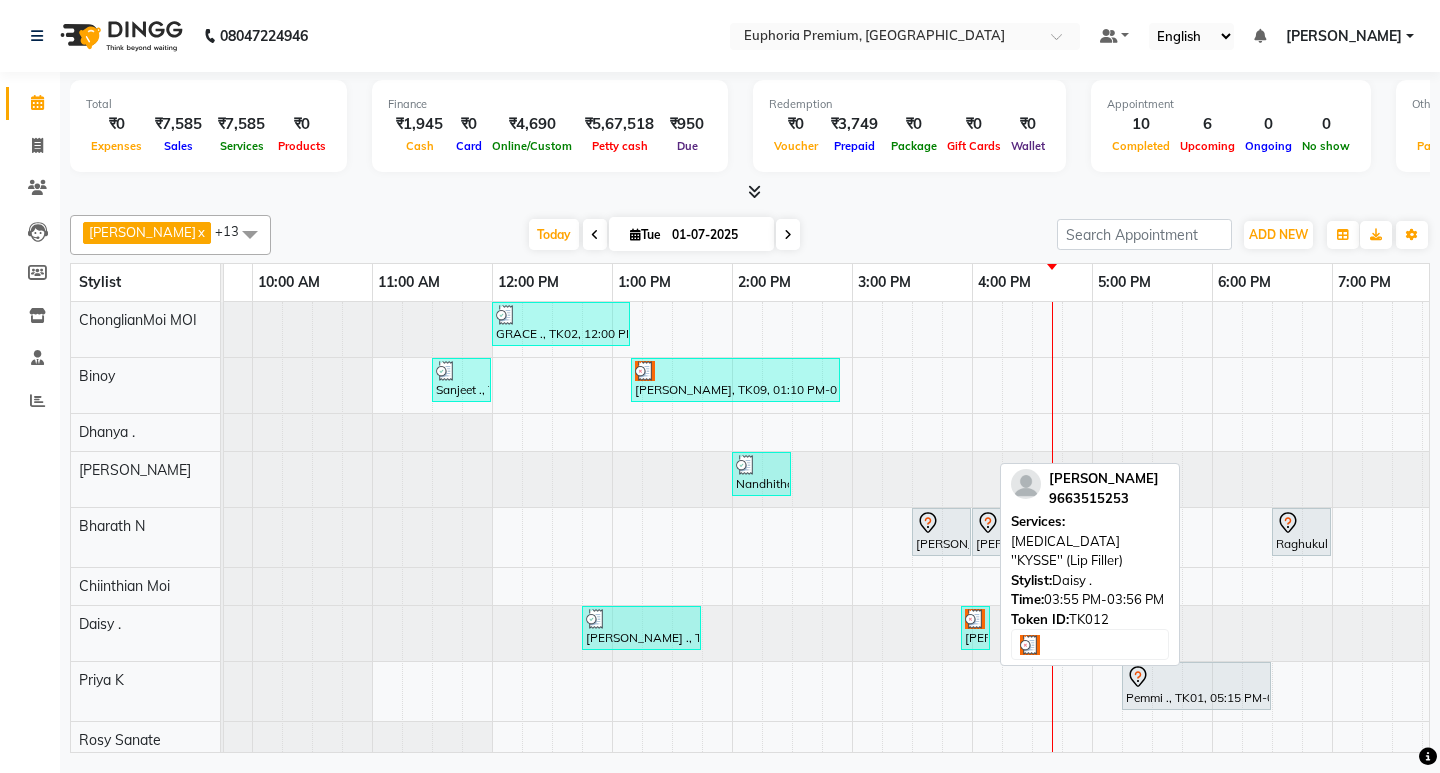 click on "Shalini Deivasigamani, TK12, 03:55 PM-03:56 PM, Botox ''KYSSE'' (Lip Filler)" at bounding box center (975, 628) 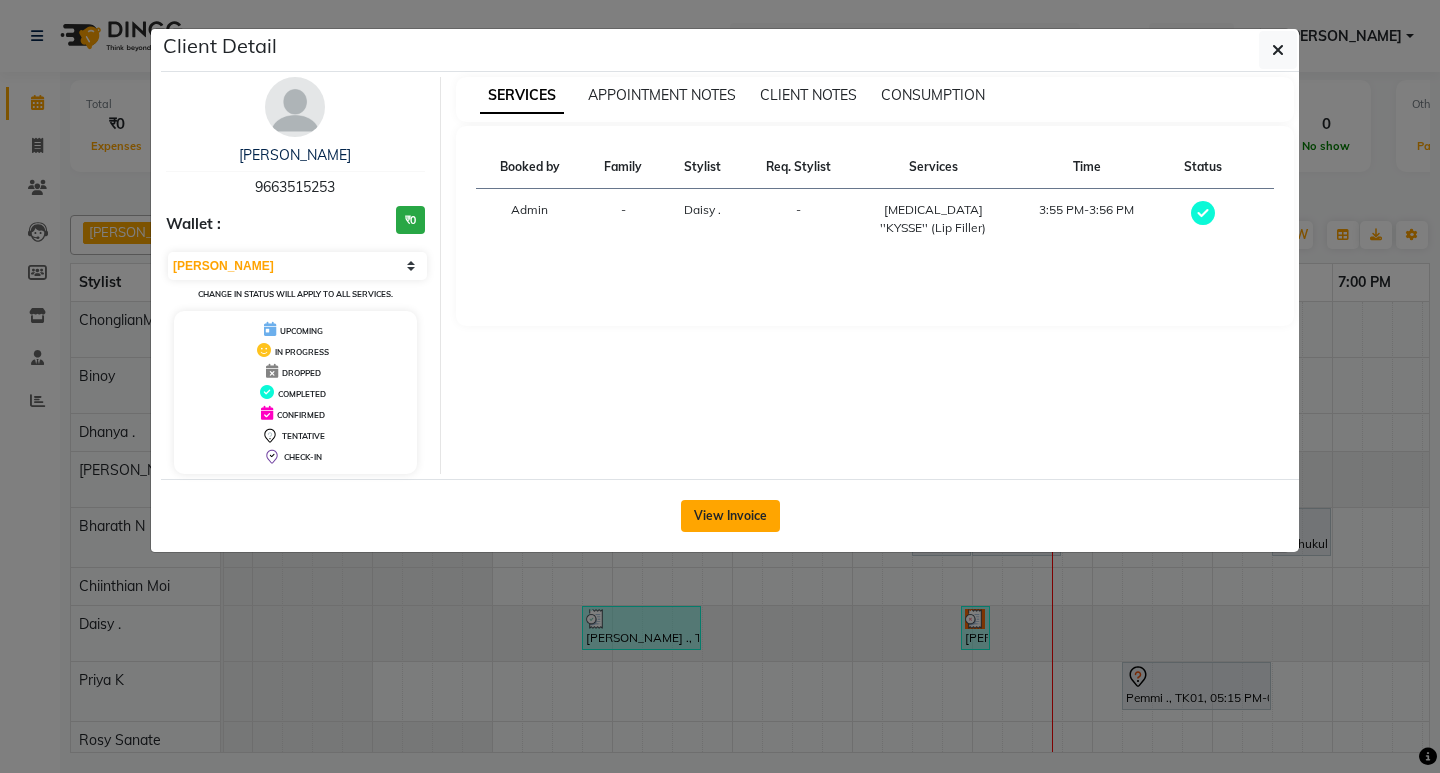 click on "View Invoice" 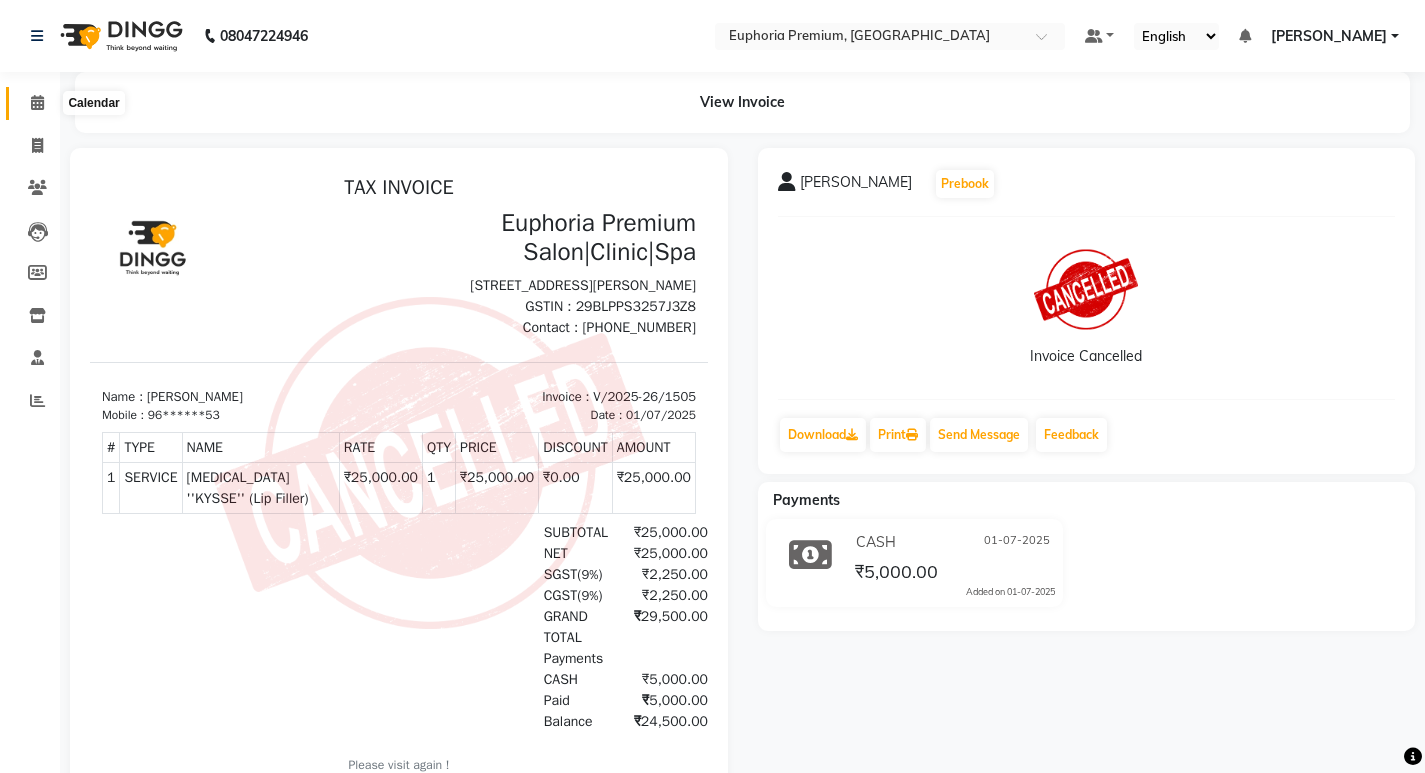 click 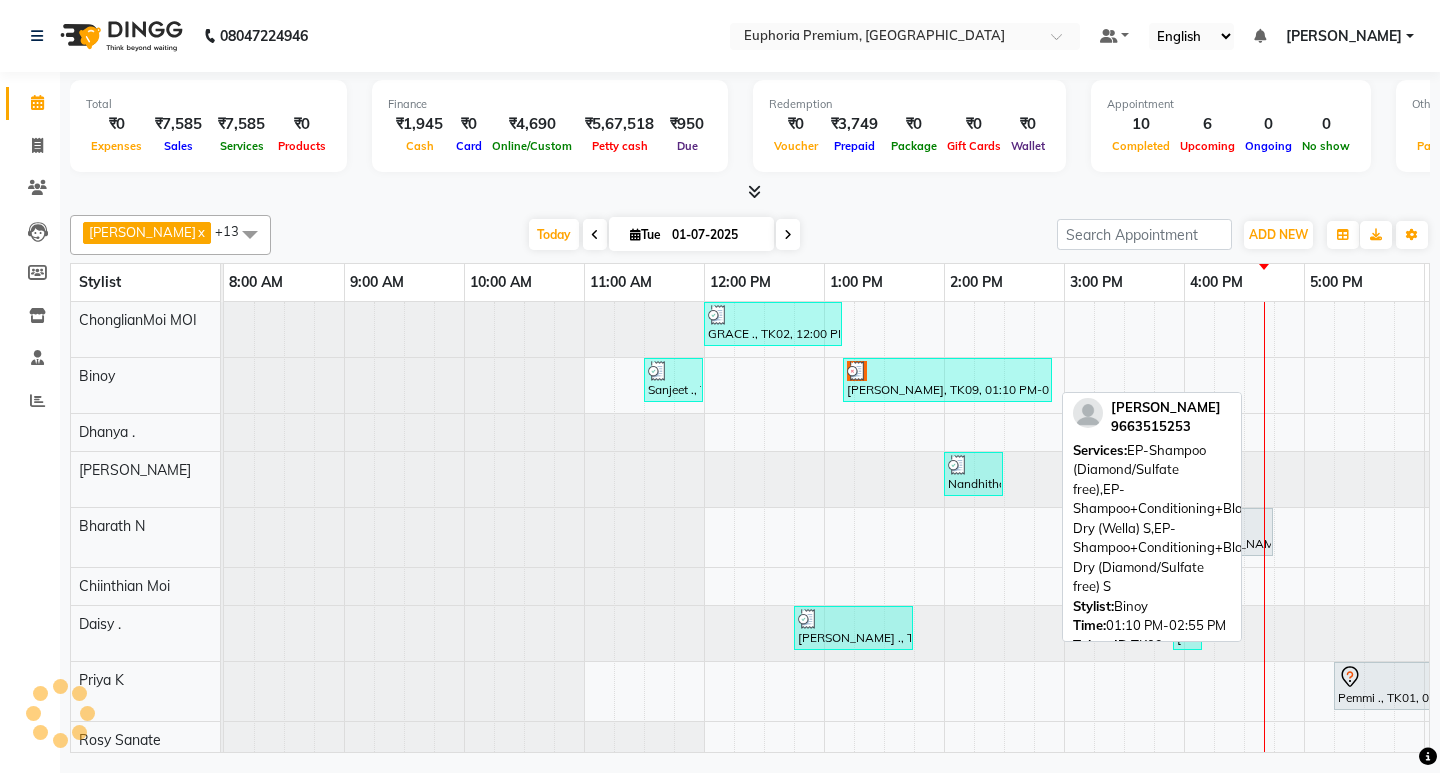 click at bounding box center (947, 371) 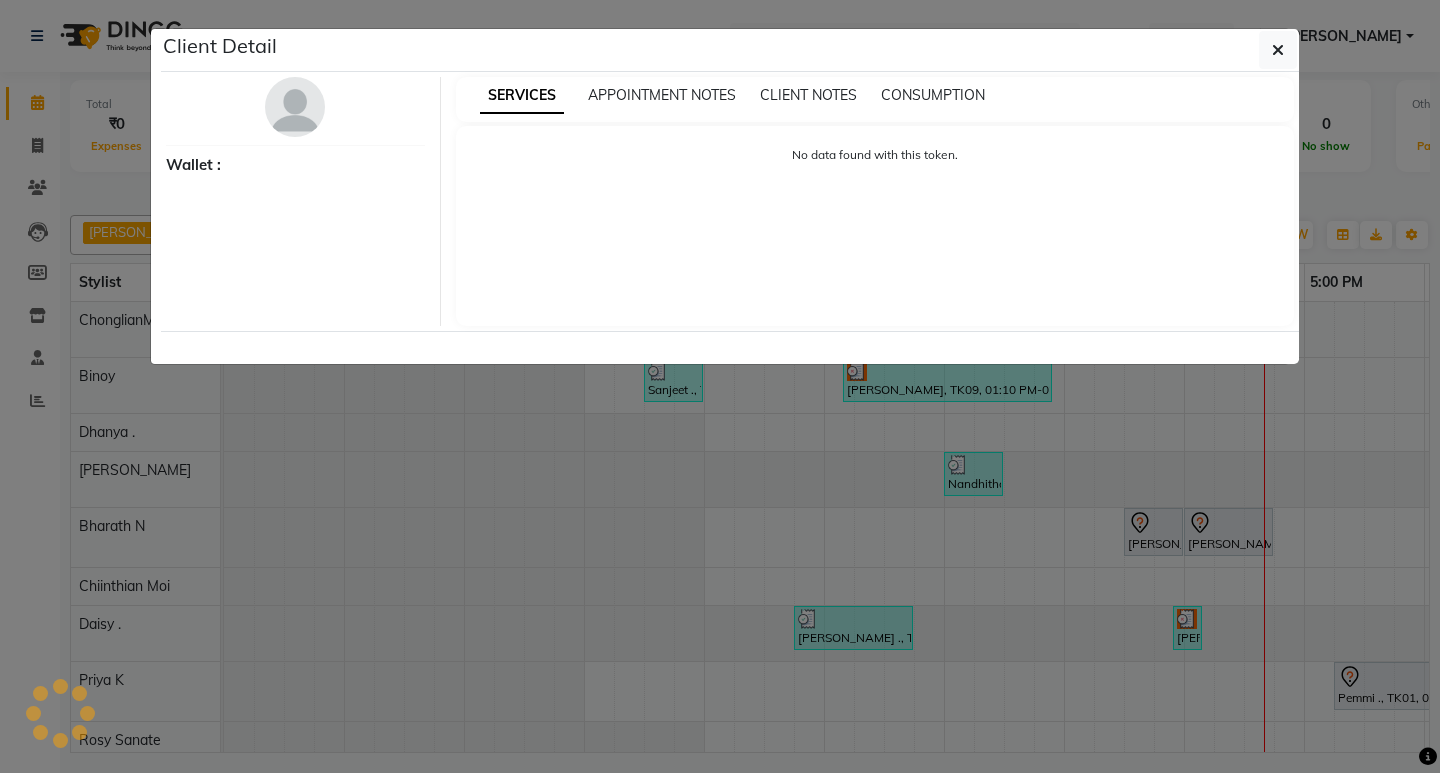 select on "3" 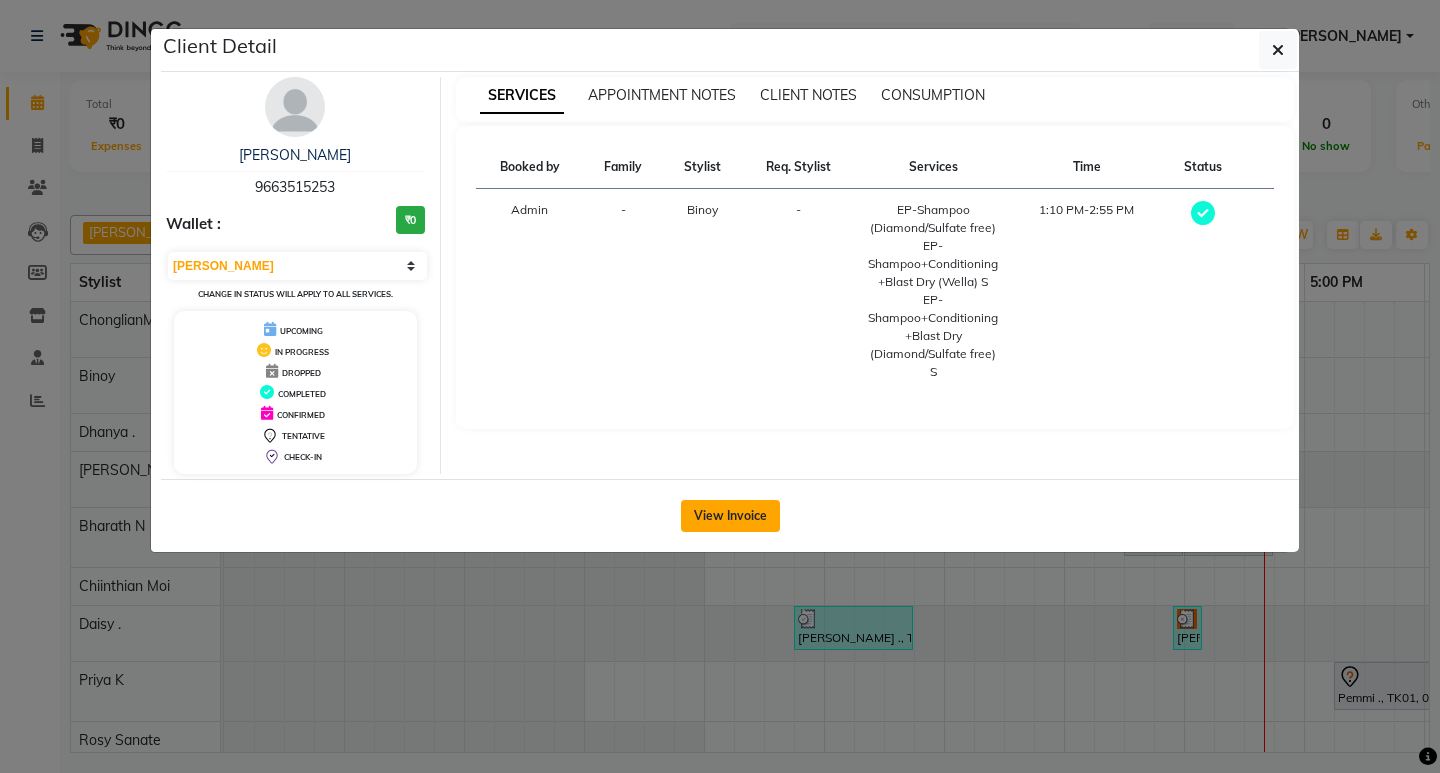 click on "View Invoice" 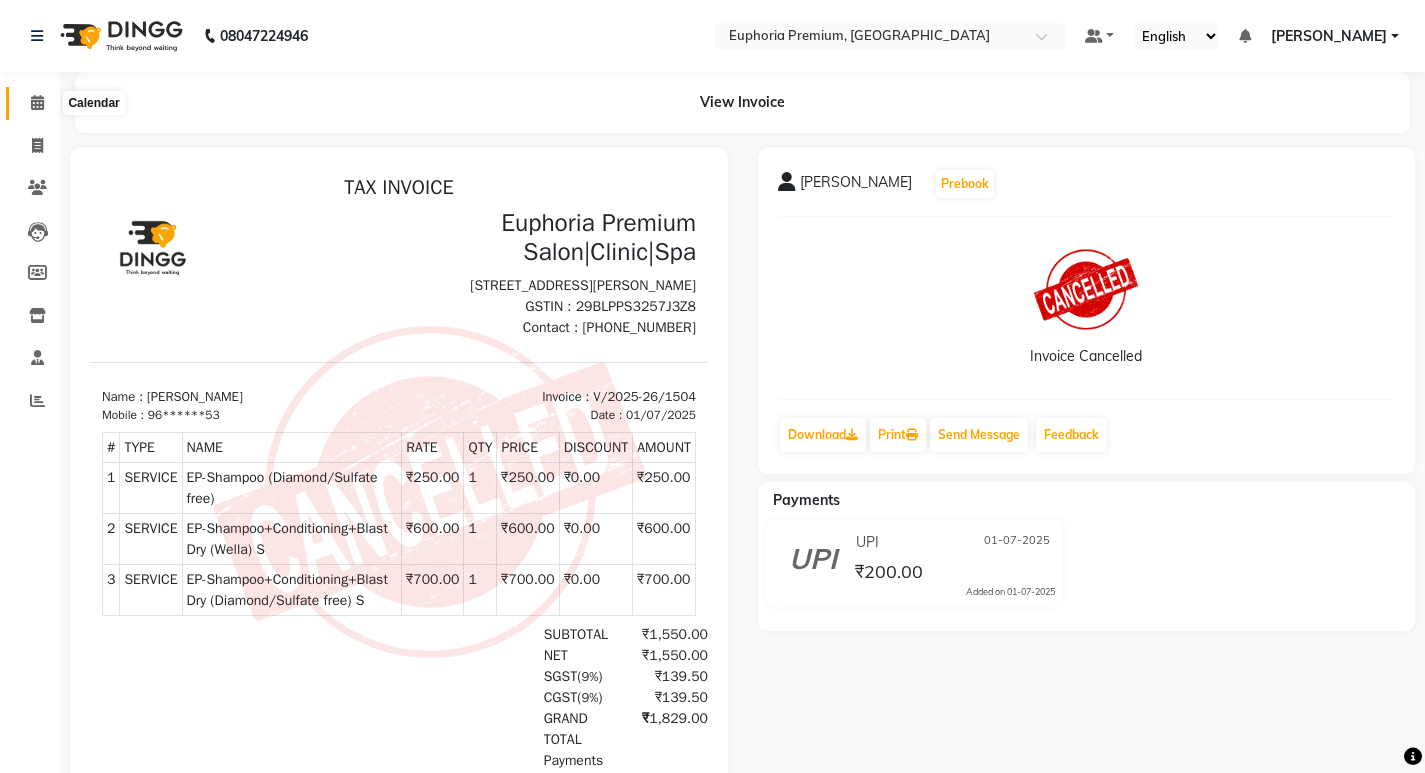 click 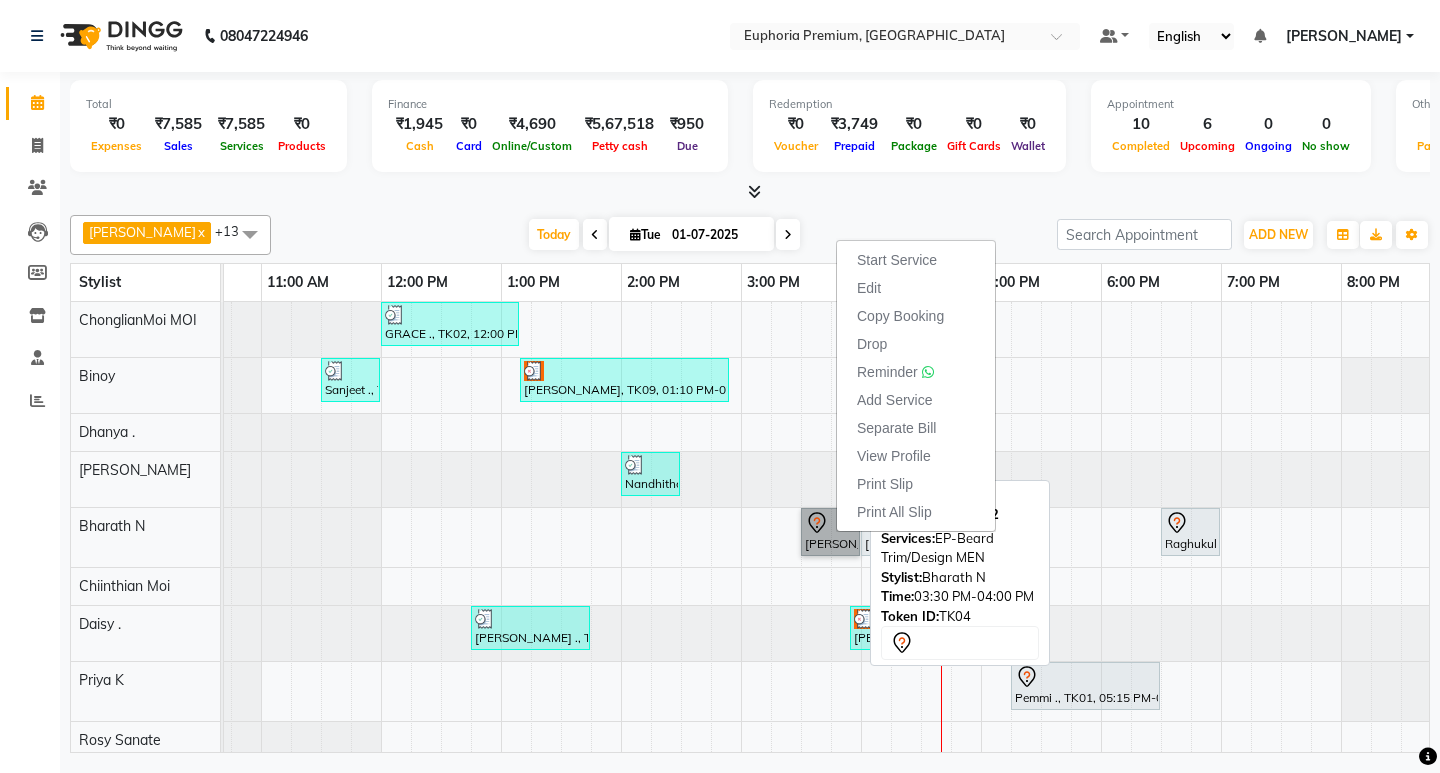 click on "Roshan ., TK04, 03:30 PM-04:00 PM, EP-Beard Trim/Design MEN" at bounding box center [830, 532] 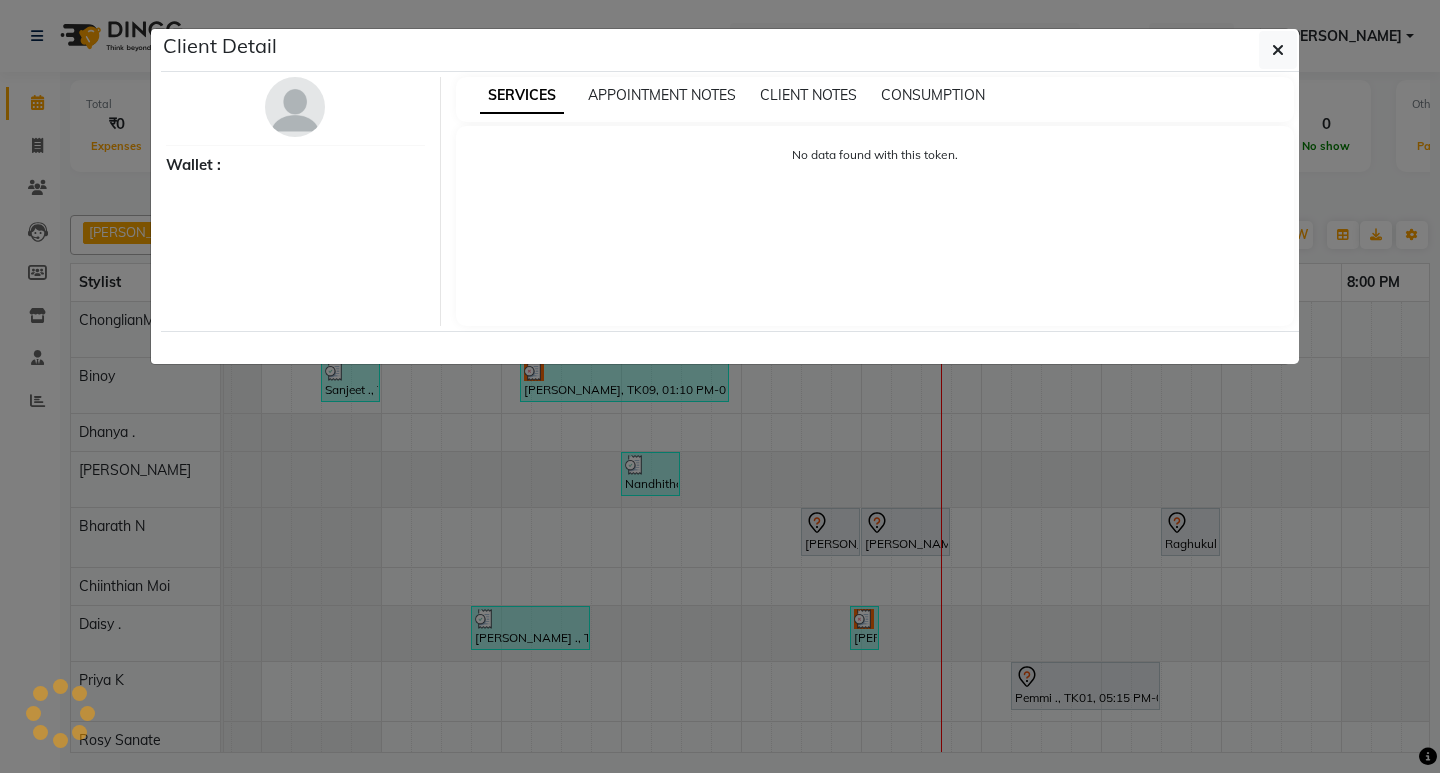 select on "7" 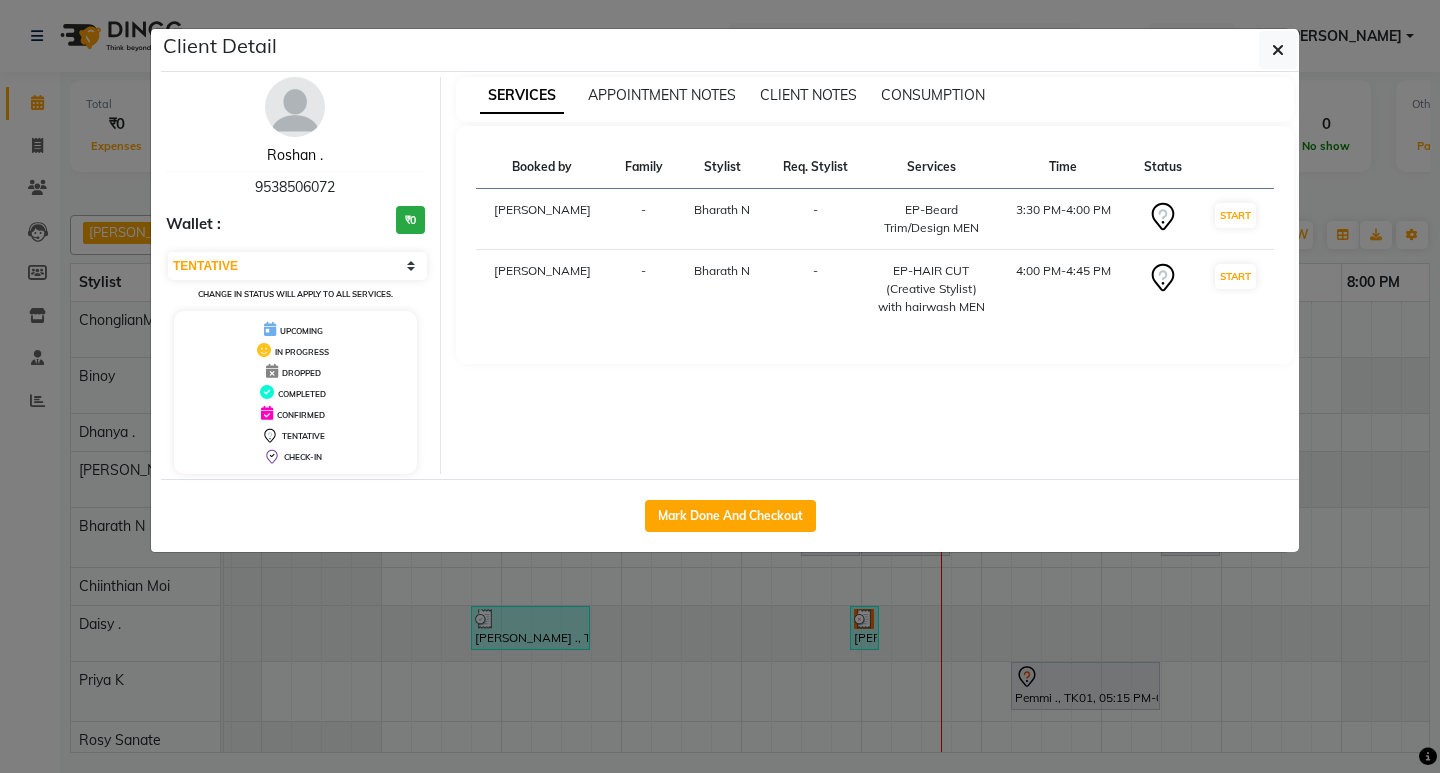 click on "Roshan ." at bounding box center (295, 155) 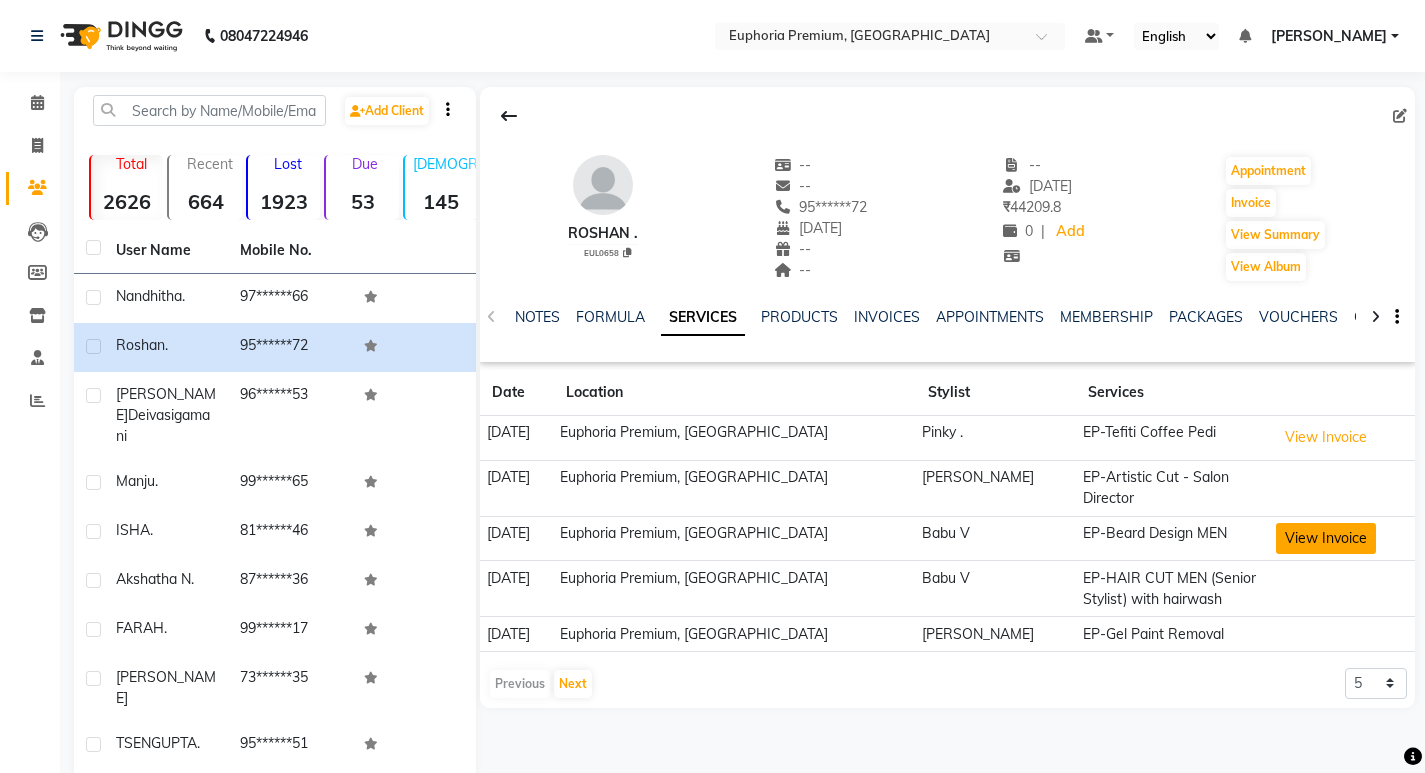 click on "View Invoice" 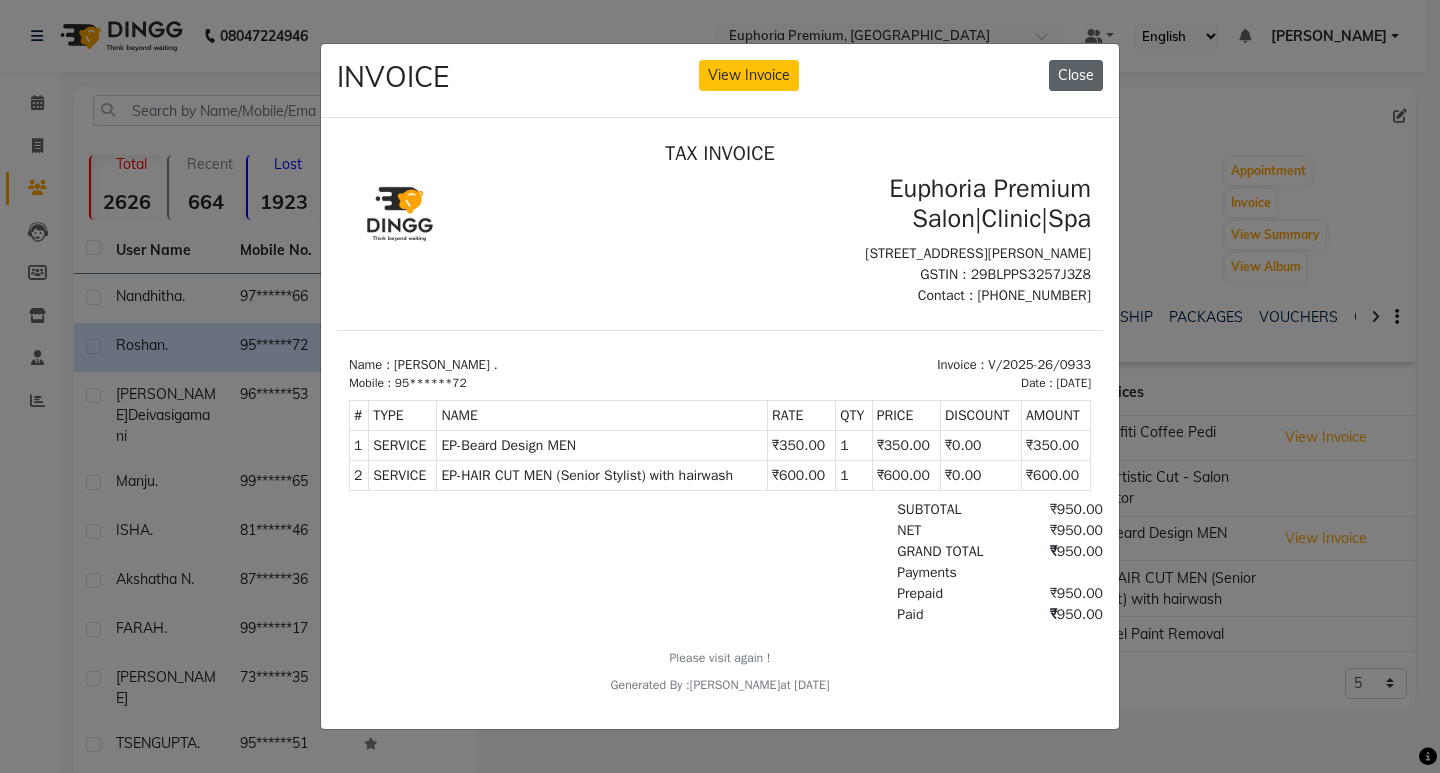 click on "Close" 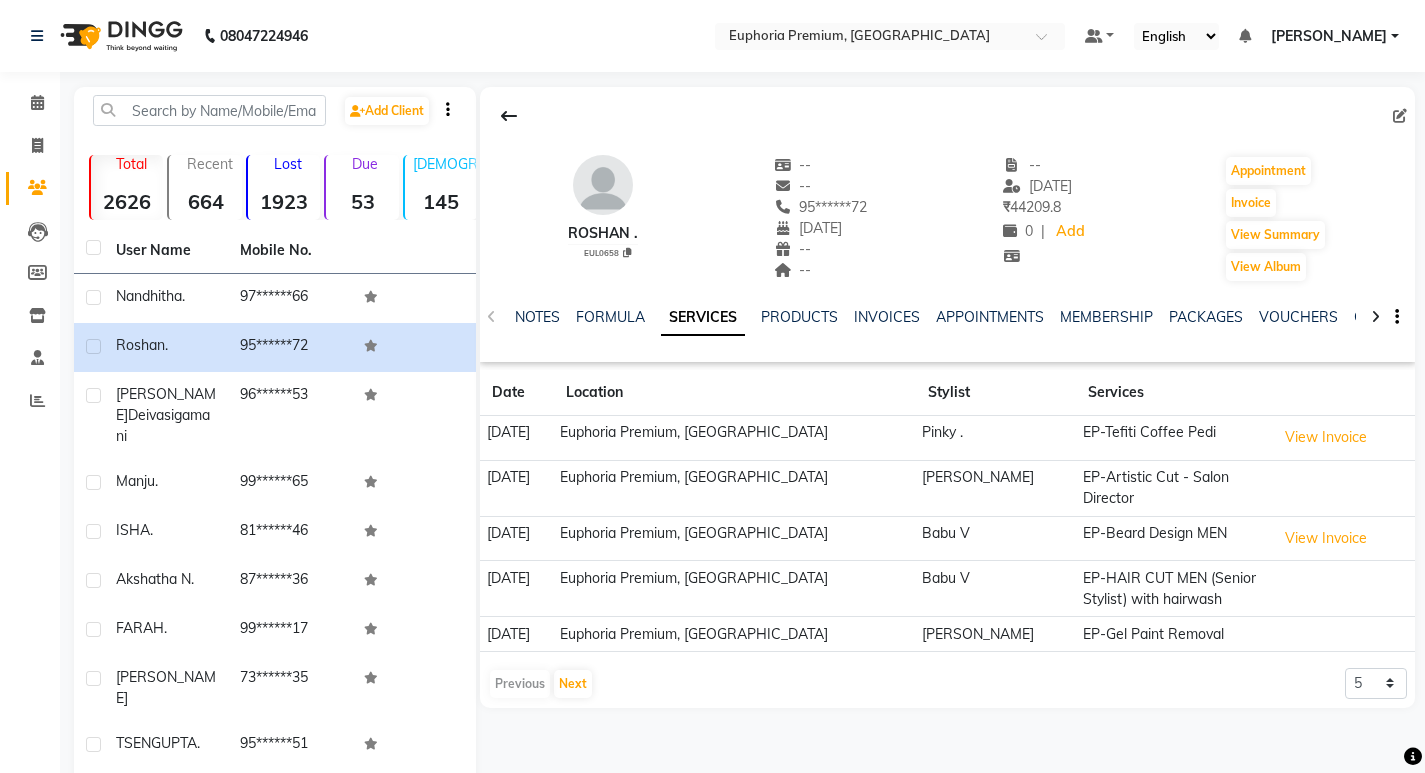 click on "Calendar" 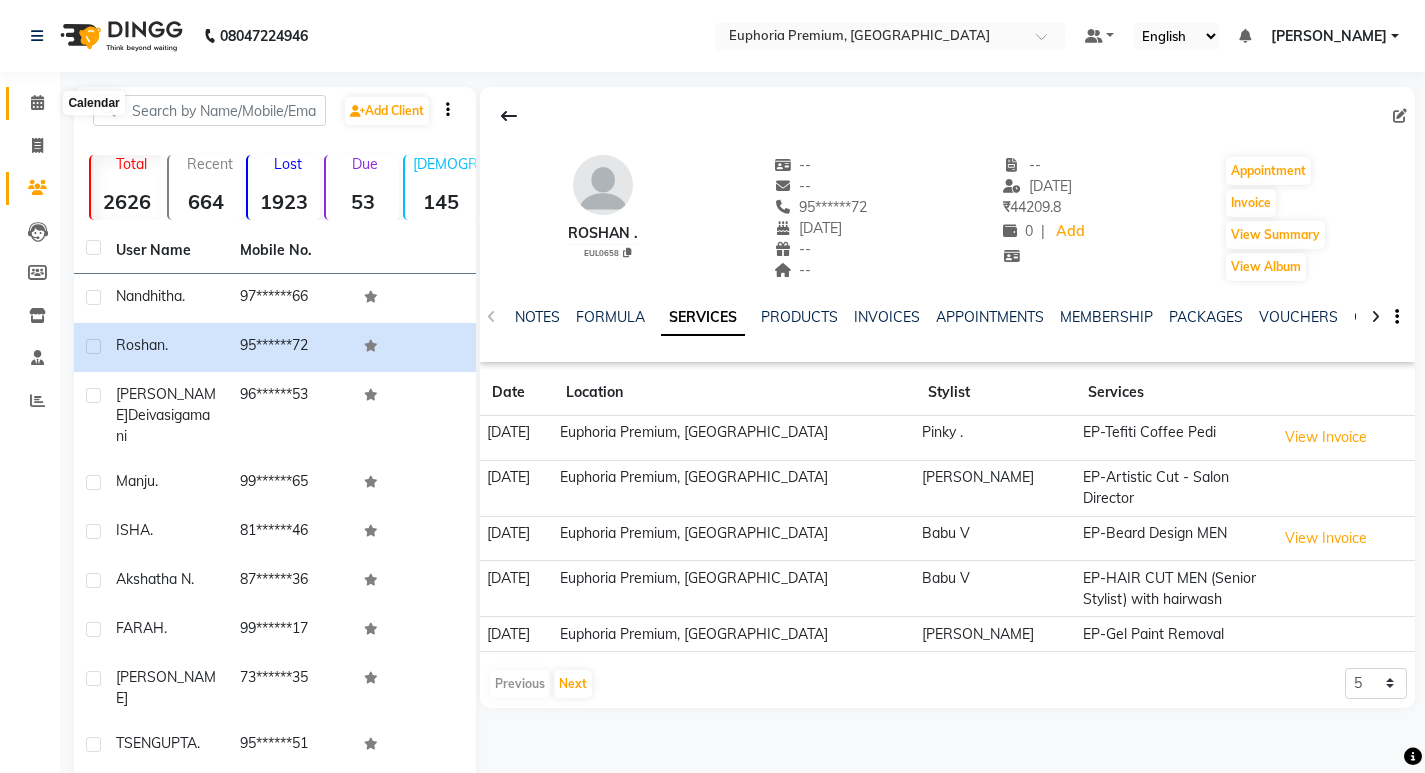 click 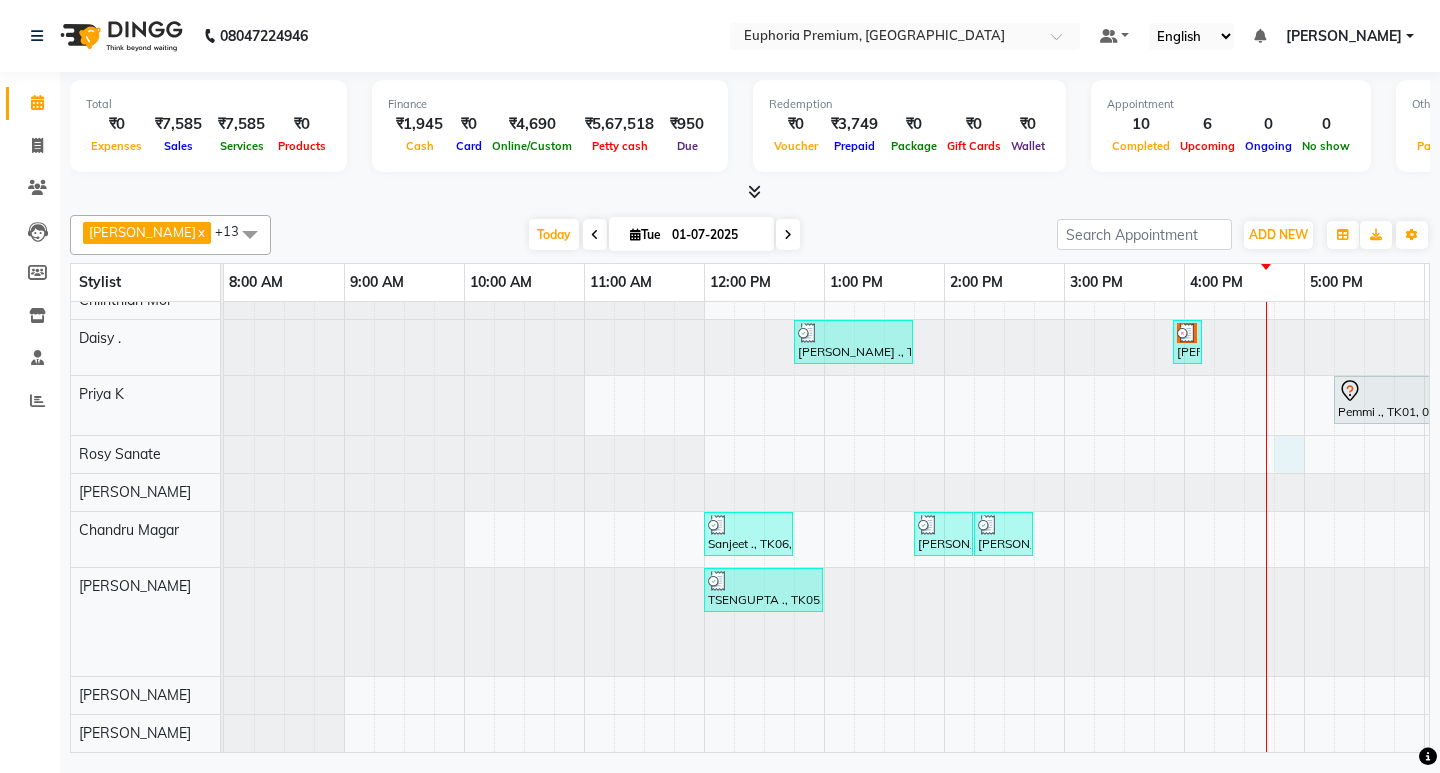 click on "GRACE ., TK02, 12:00 PM-01:10 PM, EP-Detan Facial     Sanjeet ., TK06, 11:30 AM-12:00 PM, EP-Head Massage (30 Mins) w/o Hairwash     Shalini Deivasigamani, TK09, 01:10 PM-02:55 PM, EP-Shampoo (Diamond/Sulfate free),EP-Shampoo+Conditioning+Blast Dry (Wella) S,EP-Shampoo+Conditioning+Blast Dry (Diamond/Sulfate free) S     Nandhitha ., TK13, 02:00 PM-02:30 PM, EP-Trial Make Up             Roshan ., TK04, 03:30 PM-04:00 PM, EP-Beard Trim/Design MEN             Roshan ., TK04, 04:00 PM-04:45 PM, EP-HAIR CUT (Creative Stylist) with hairwash MEN             Raghukul ., TK08, 06:30 PM-07:00 PM, EEP-HAIR CUT (Senior Stylist) with hairwash MEN     Shanmuga Priya ., TK03, 12:45 PM-01:45 PM, EP-Artistic Cut - Senior Stylist     Shalini Deivasigamani, TK12, 03:55 PM-03:56 PM, Botox ''KYSSE'' (Lip Filler)             Pemmi ., TK01, 05:15 PM-06:30 PM, EP-Laser Under Arms     Sanjeet ., TK06, 12:00 PM-12:45 PM, EP-HAIR CUT (Creative Stylist) with hairwash MEN" at bounding box center [1064, 384] 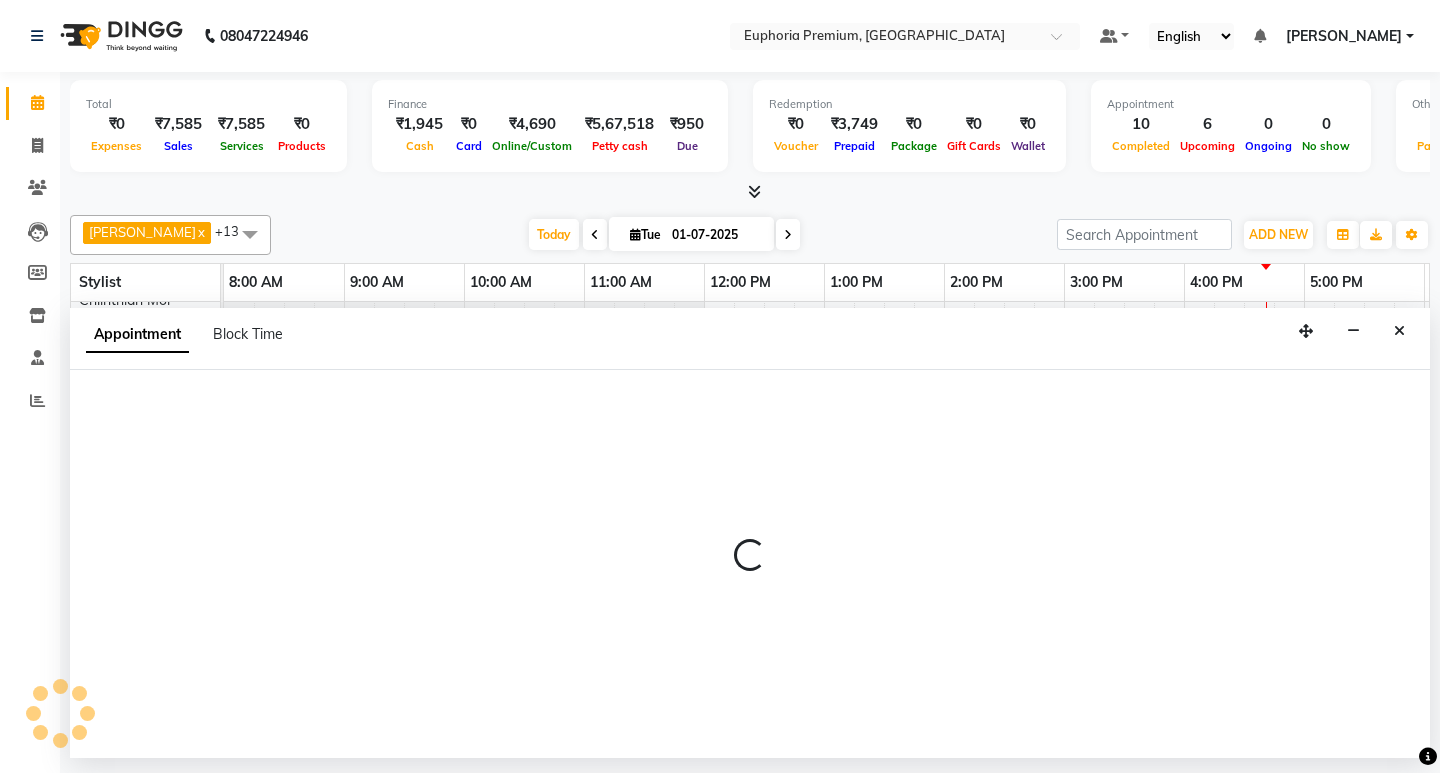 select on "71633" 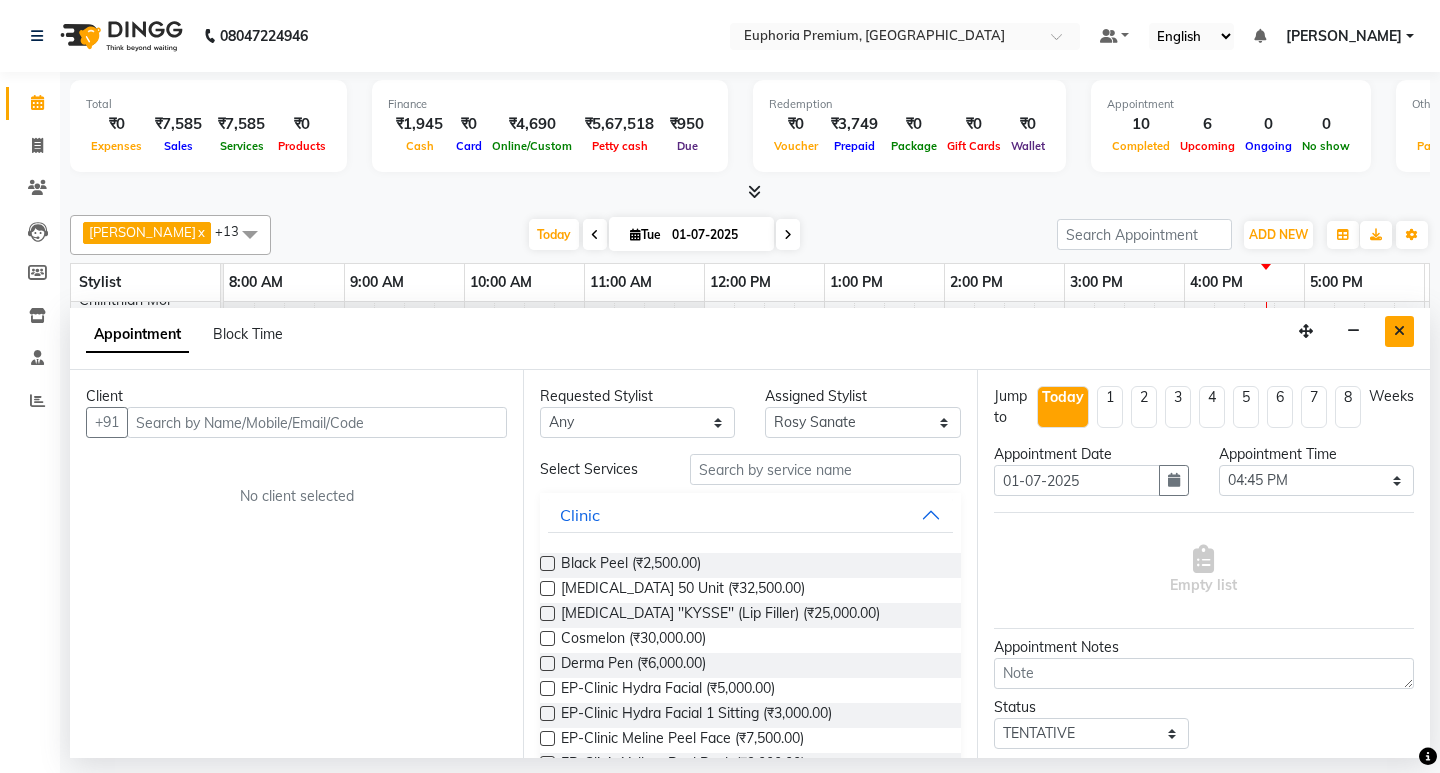 click on "Appointment Block Time" at bounding box center (750, 339) 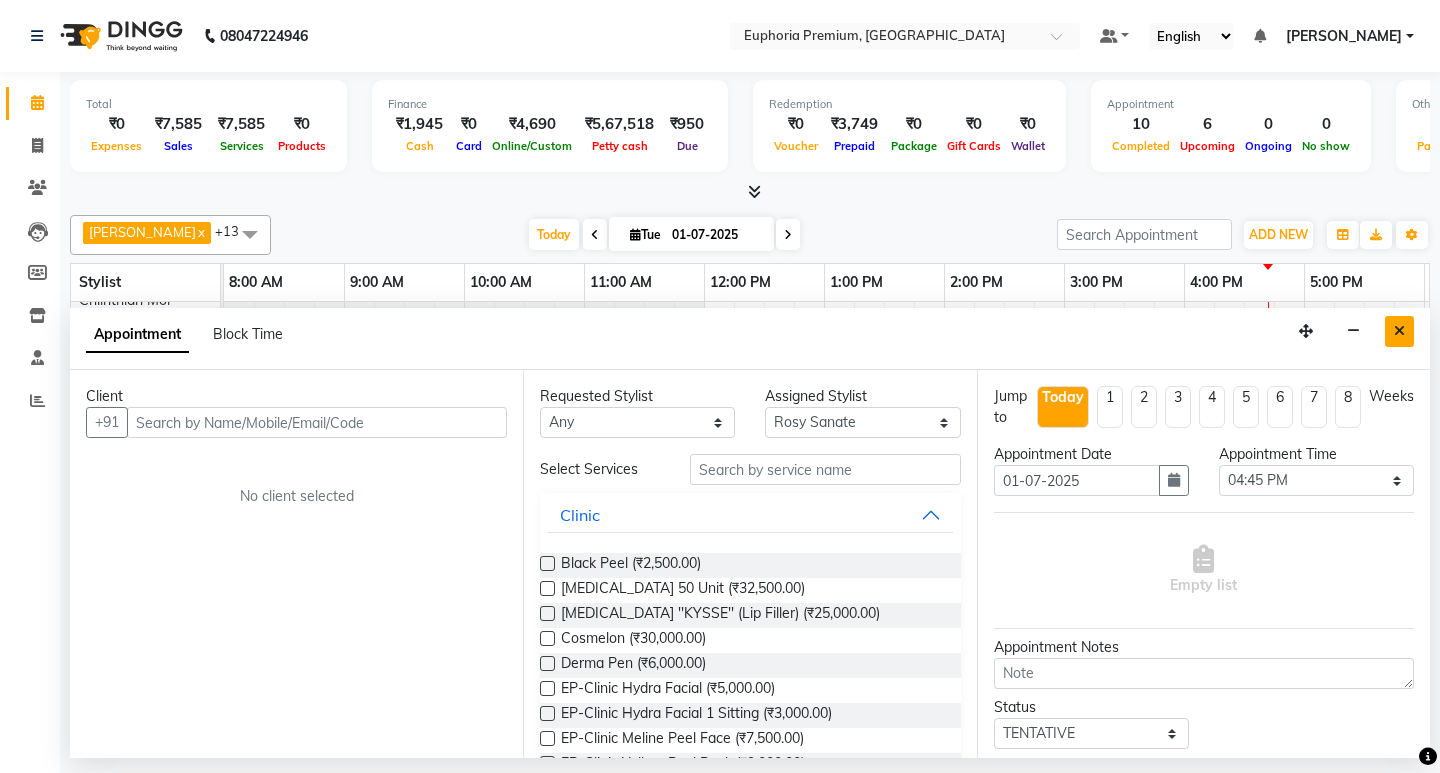 click at bounding box center [1399, 331] 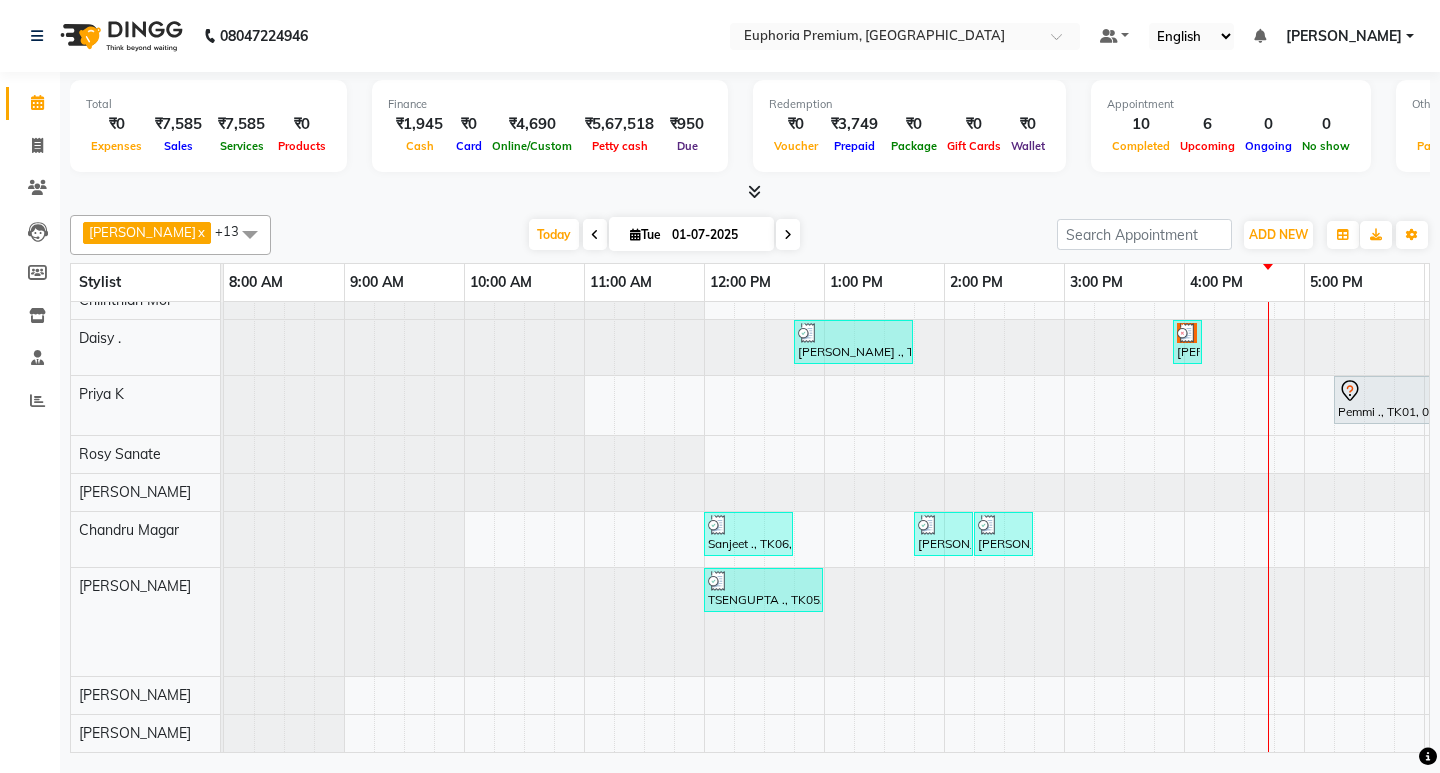 scroll, scrollTop: 300, scrollLeft: 252, axis: both 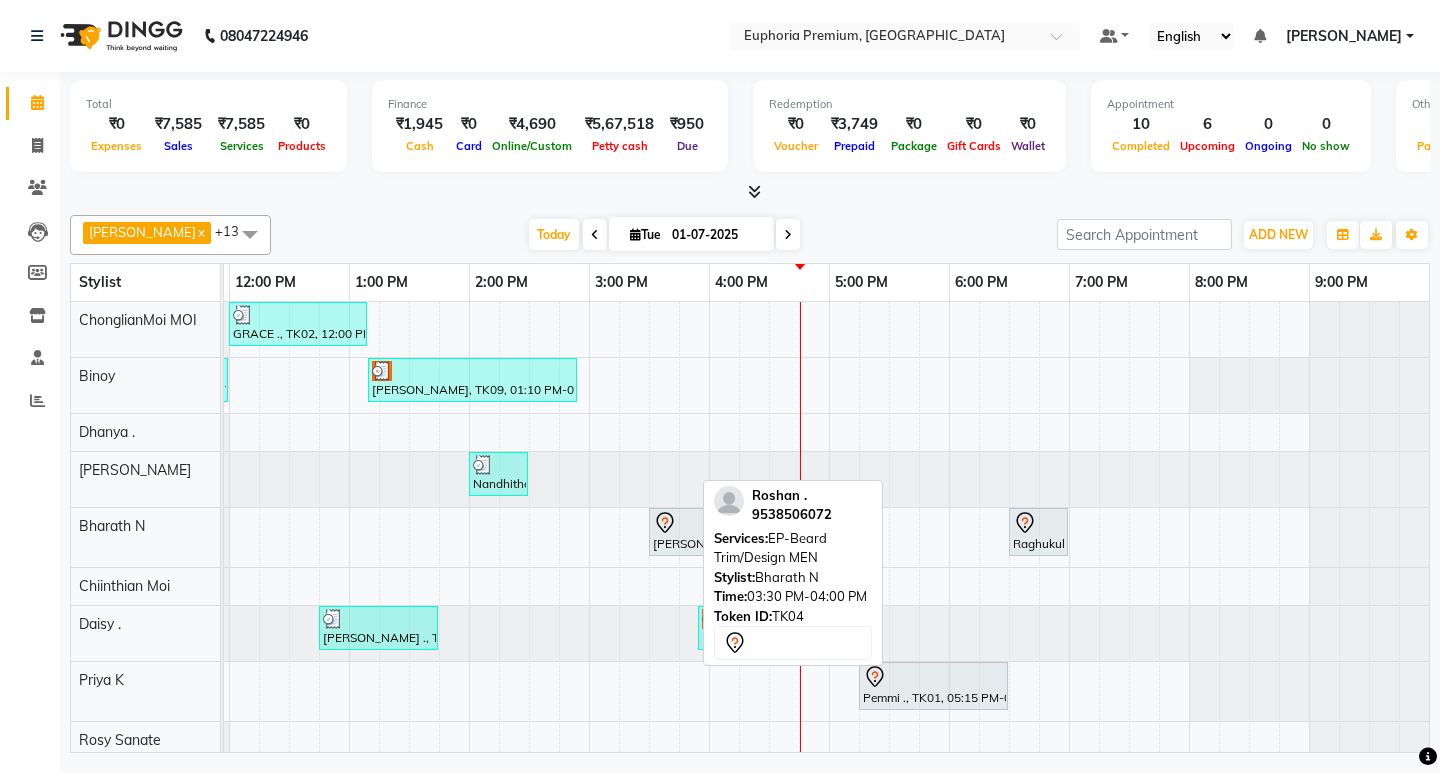 click on "Roshan ., TK04, 03:30 PM-04:00 PM, EP-Beard Trim/Design MEN" at bounding box center [678, 532] 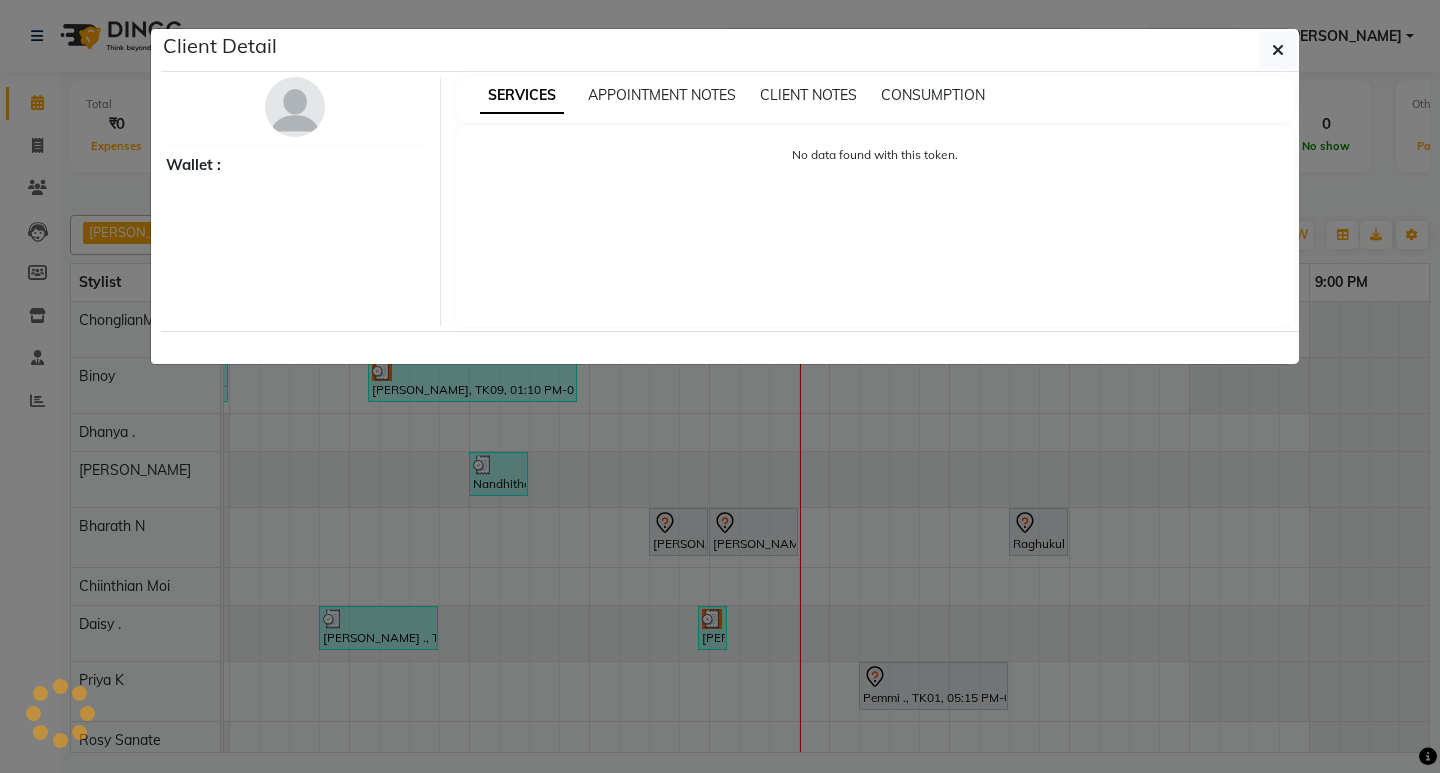 select on "7" 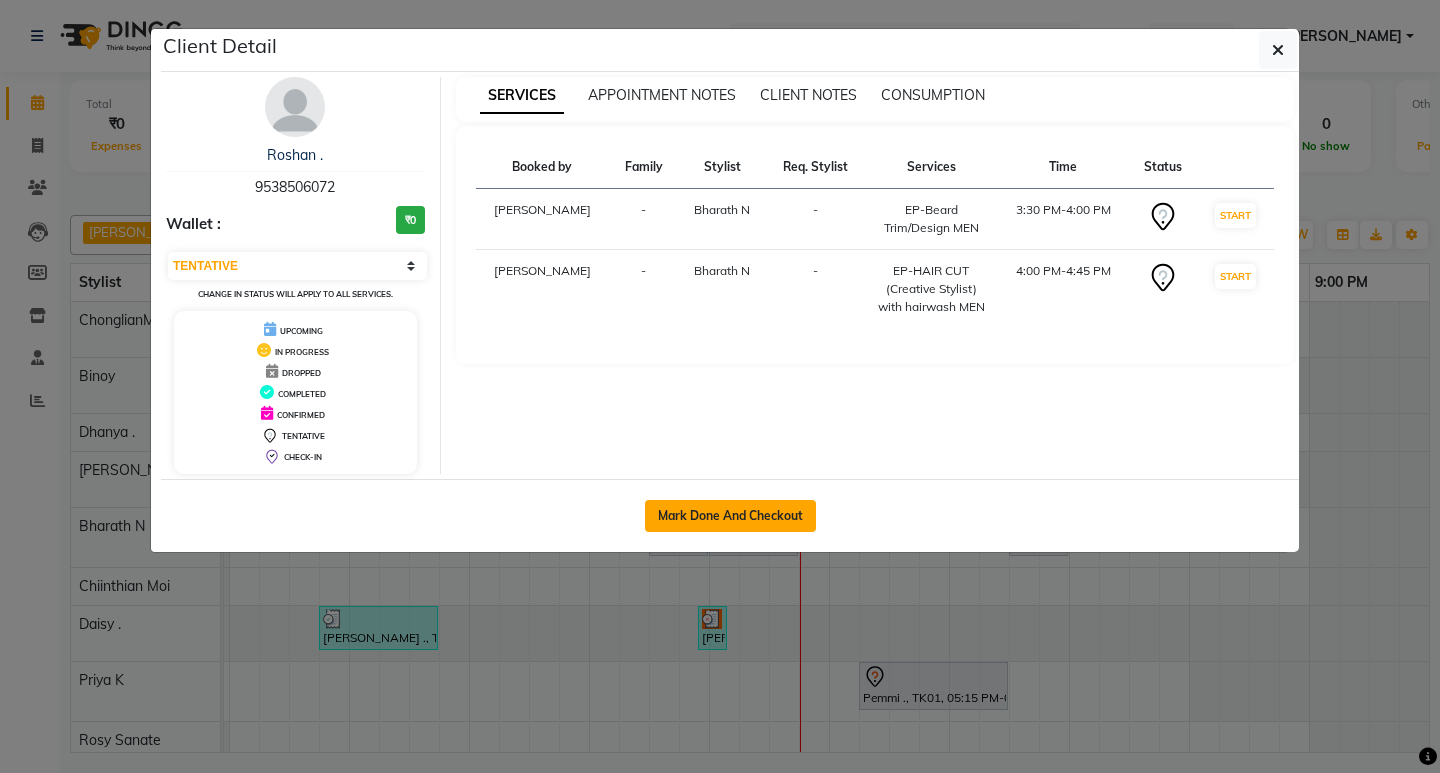 click on "Mark Done And Checkout" 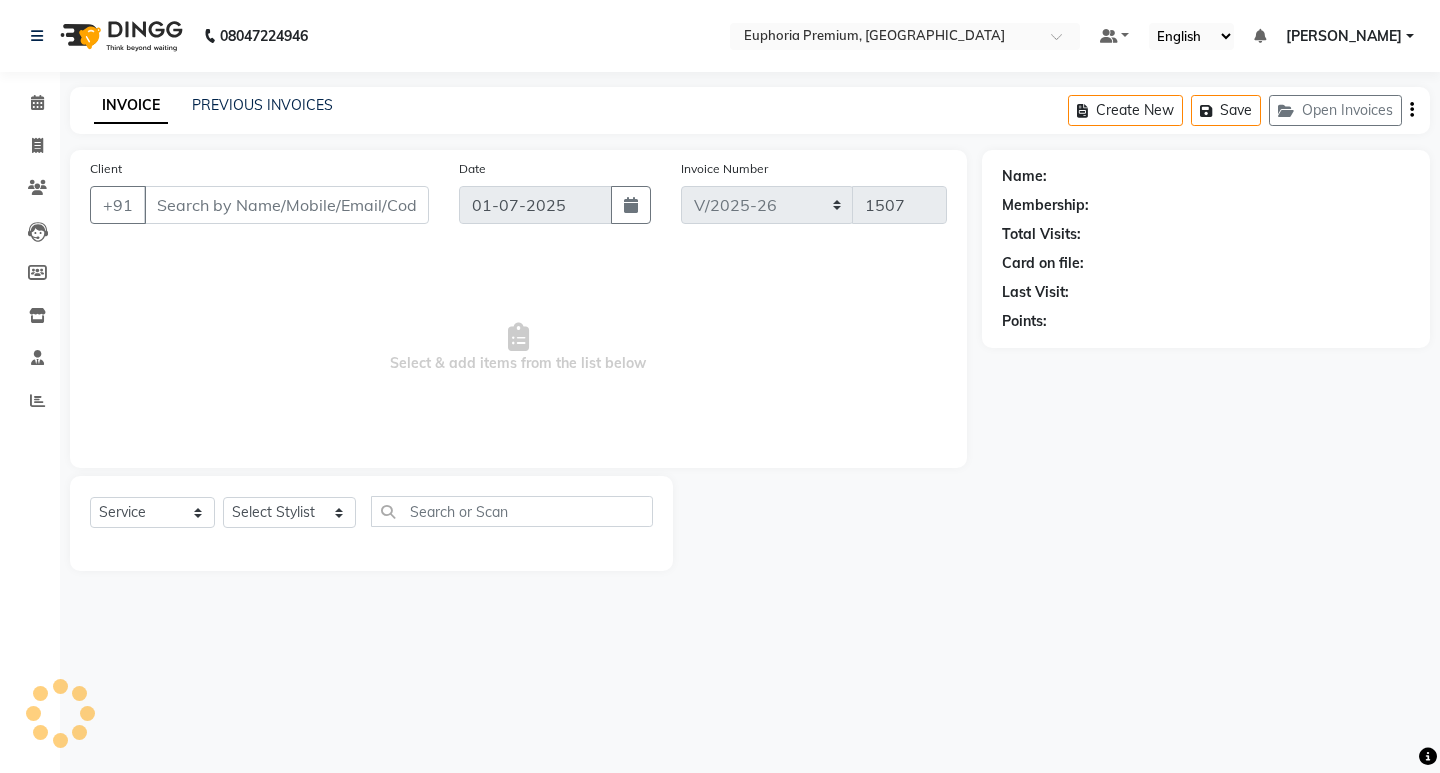 type on "95******72" 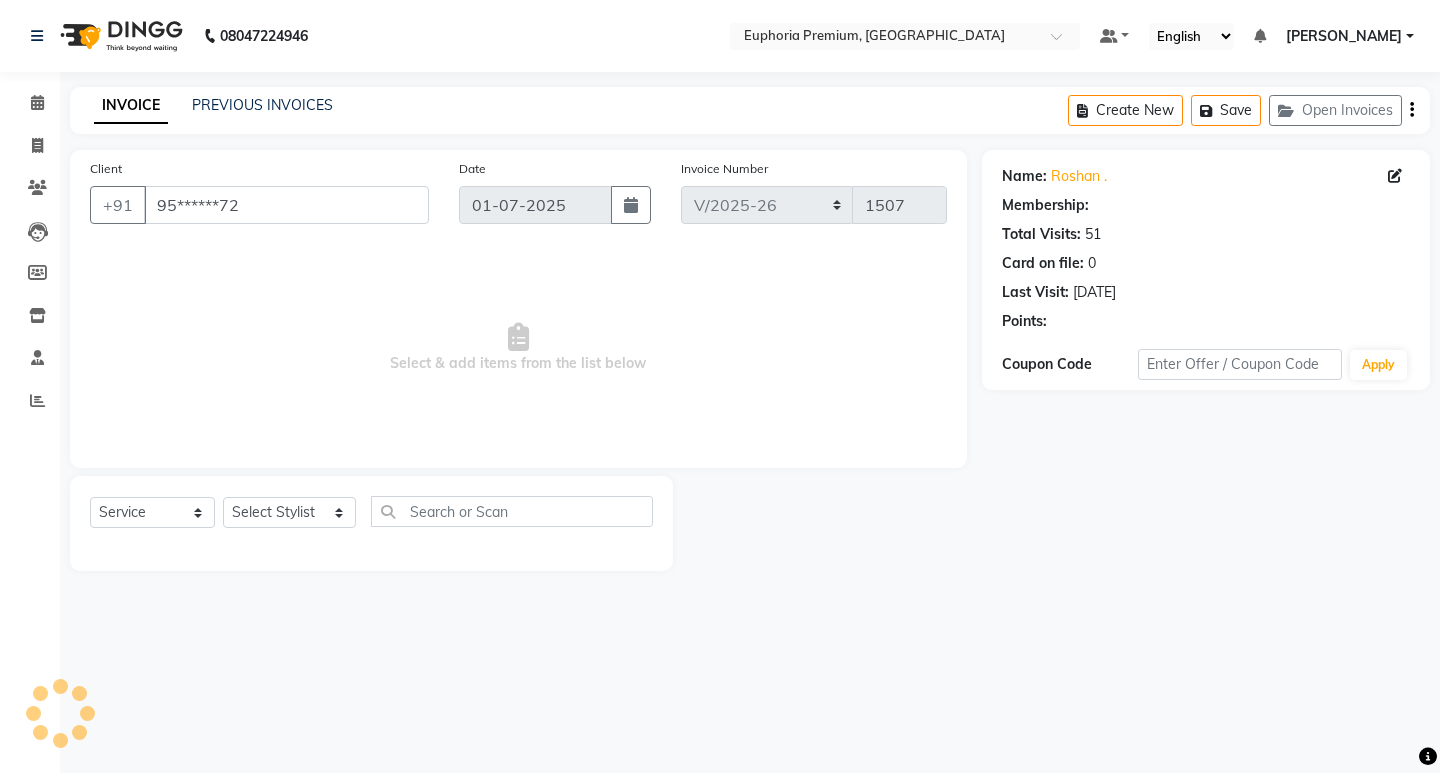 select on "1: Object" 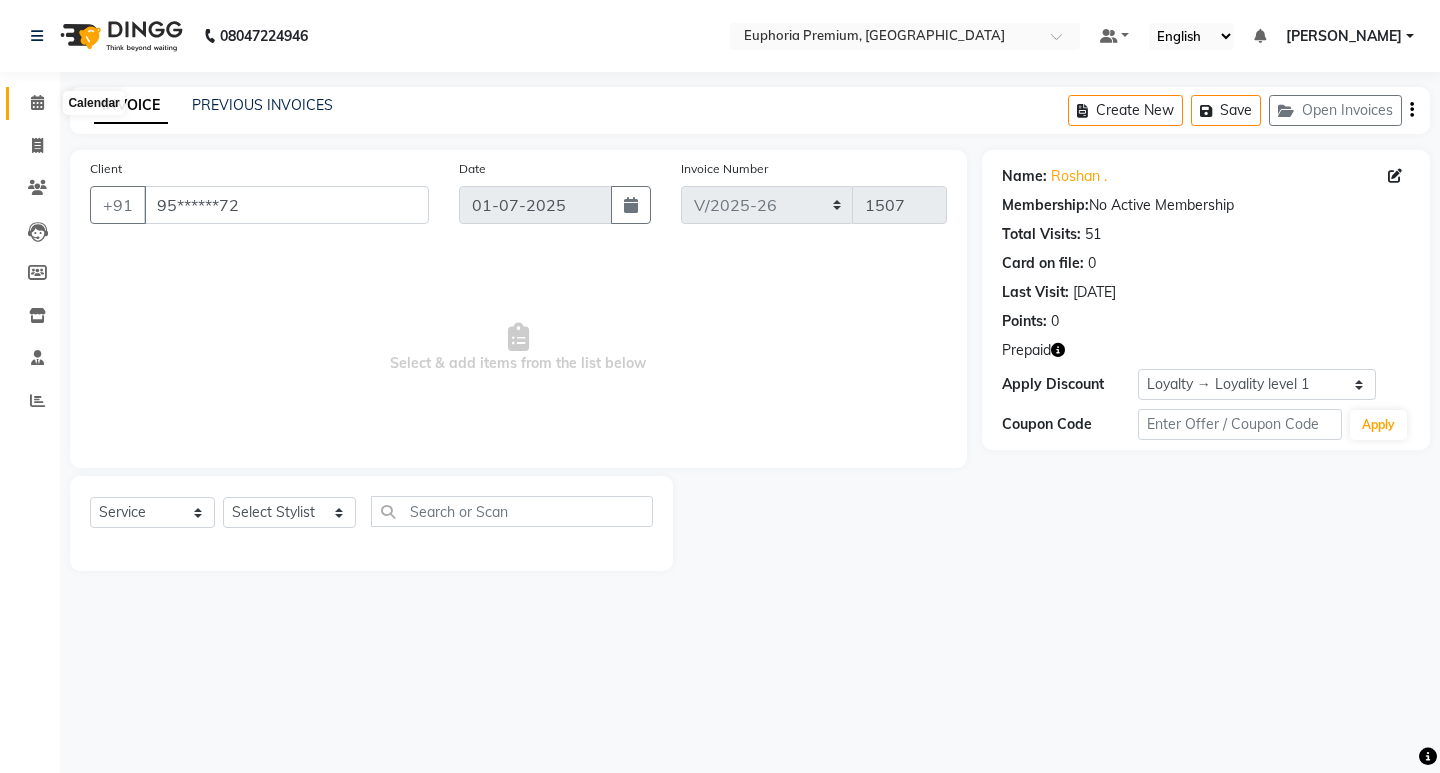 click 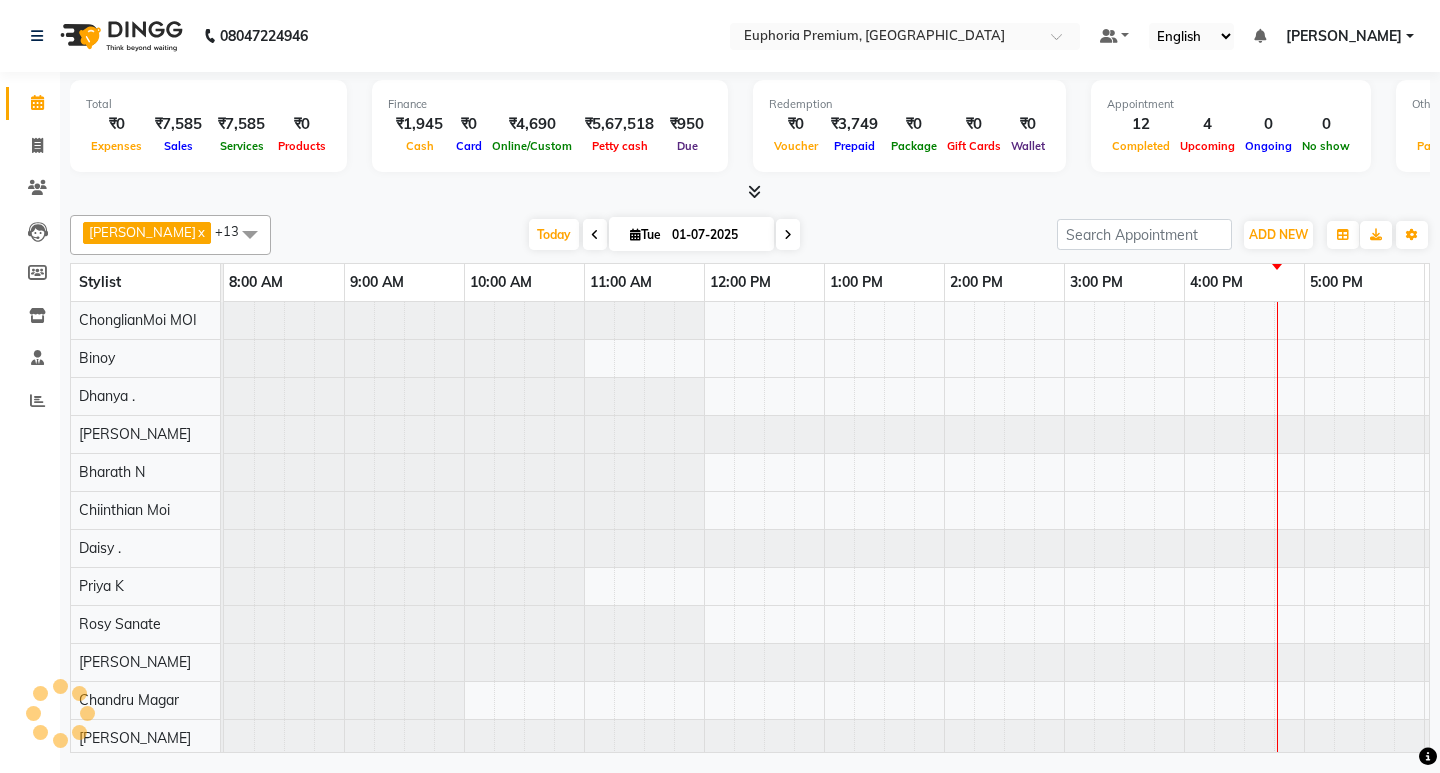 scroll, scrollTop: 0, scrollLeft: 475, axis: horizontal 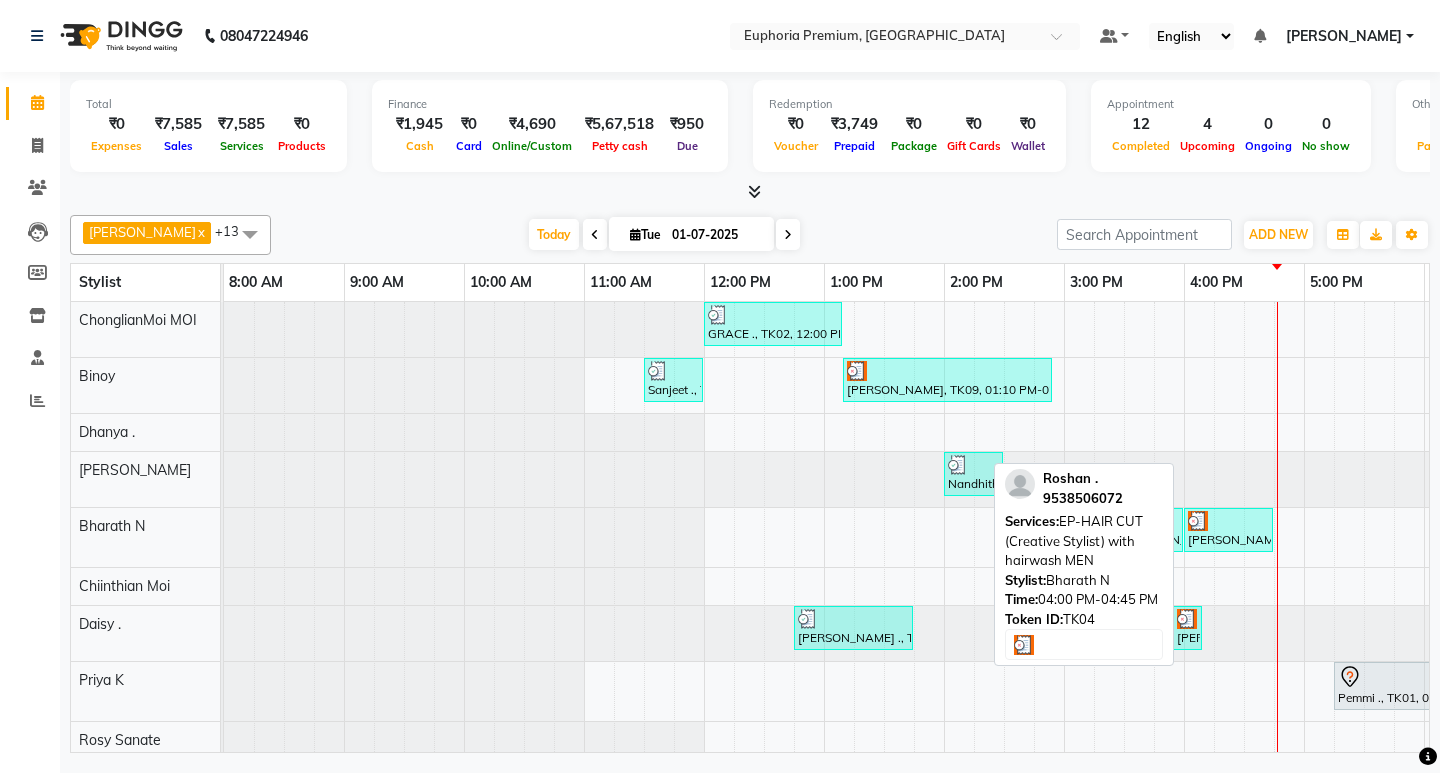 click on "Roshan ., TK04, 04:00 PM-04:45 PM, EP-HAIR CUT (Creative Stylist) with hairwash MEN" at bounding box center [1228, 530] 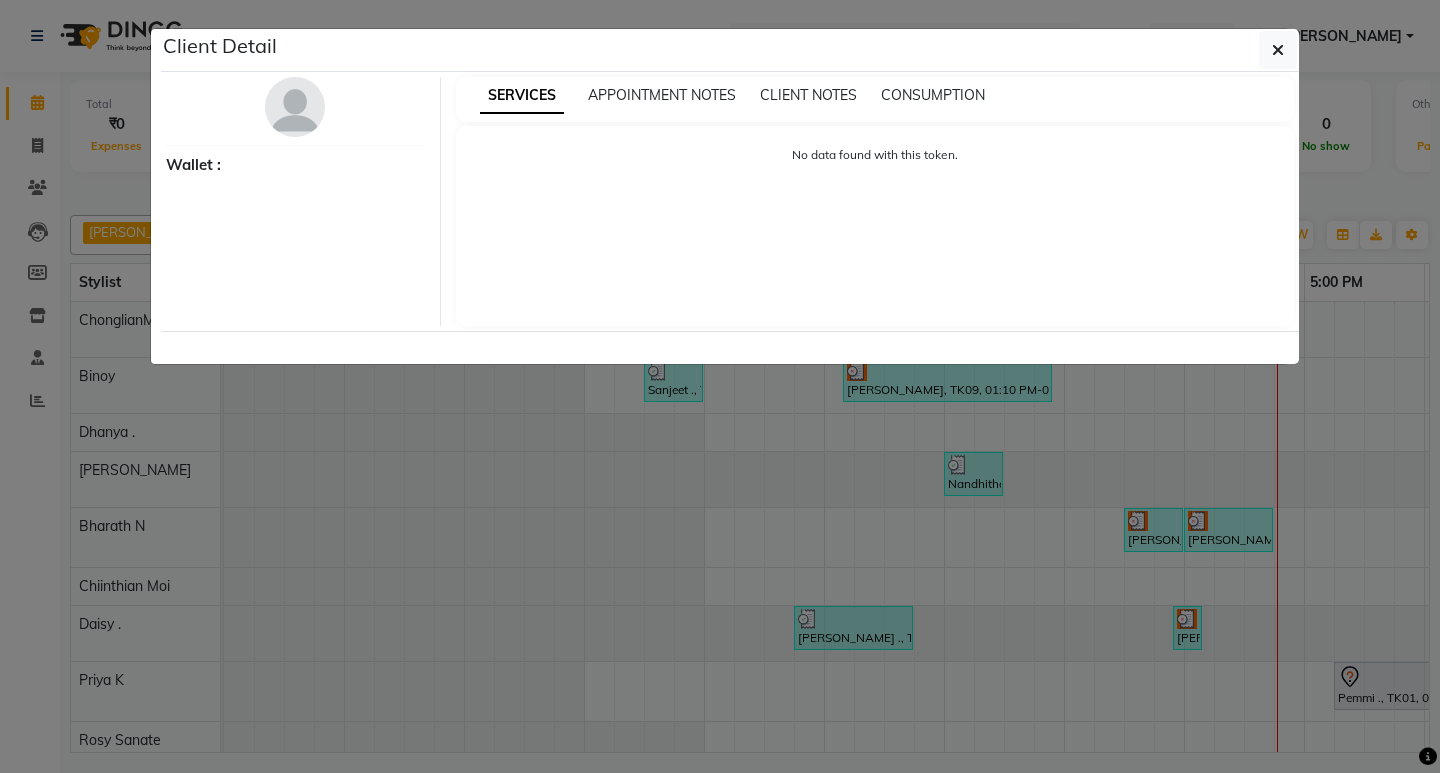 select on "3" 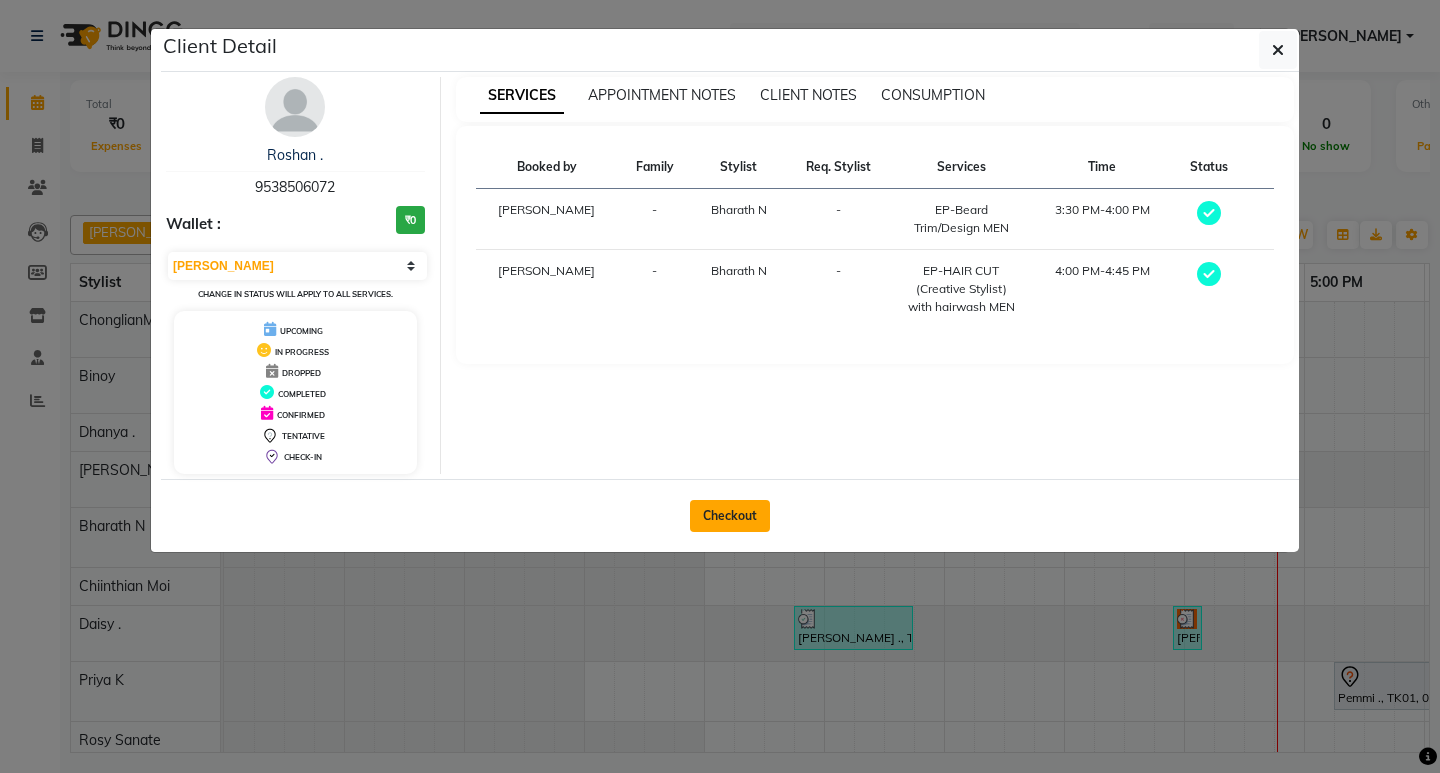 click on "Checkout" 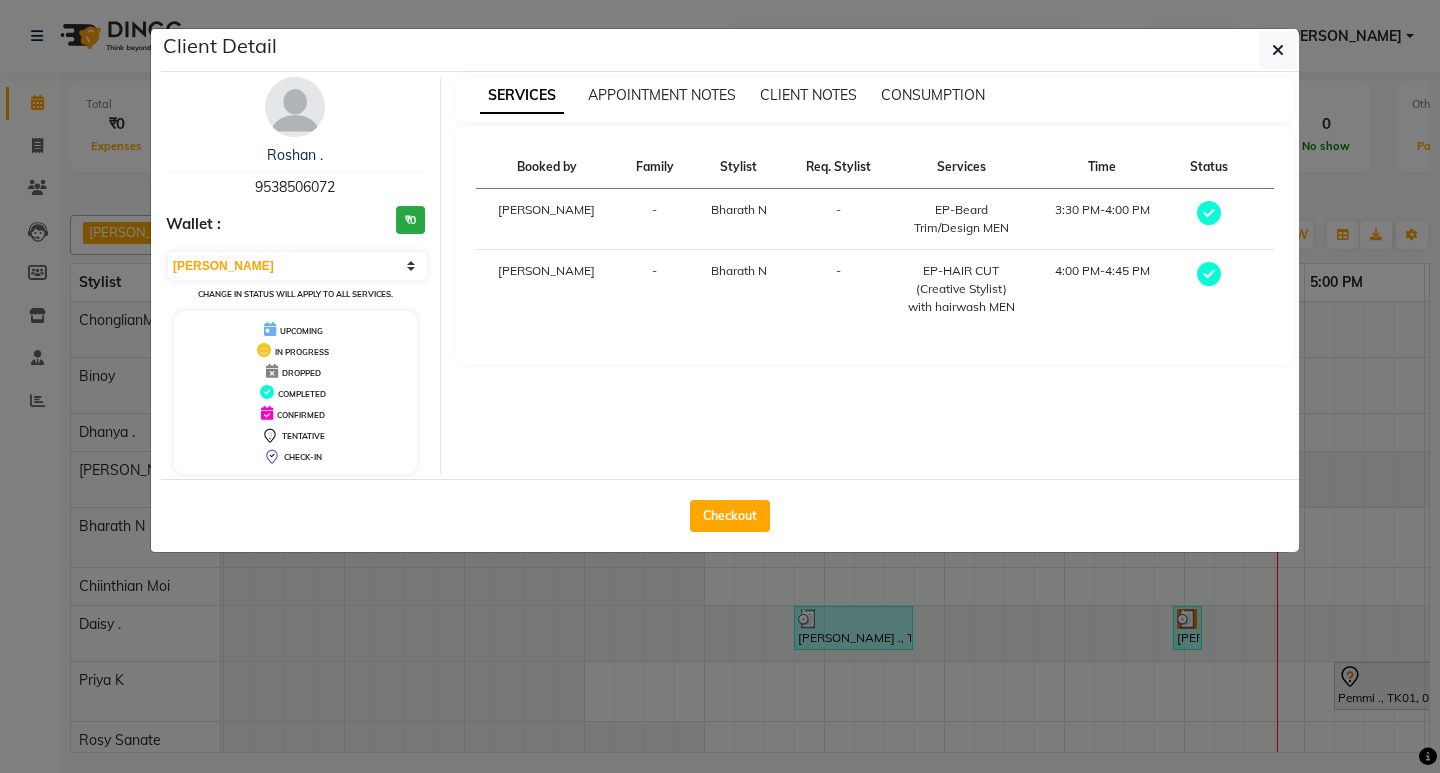 select on "service" 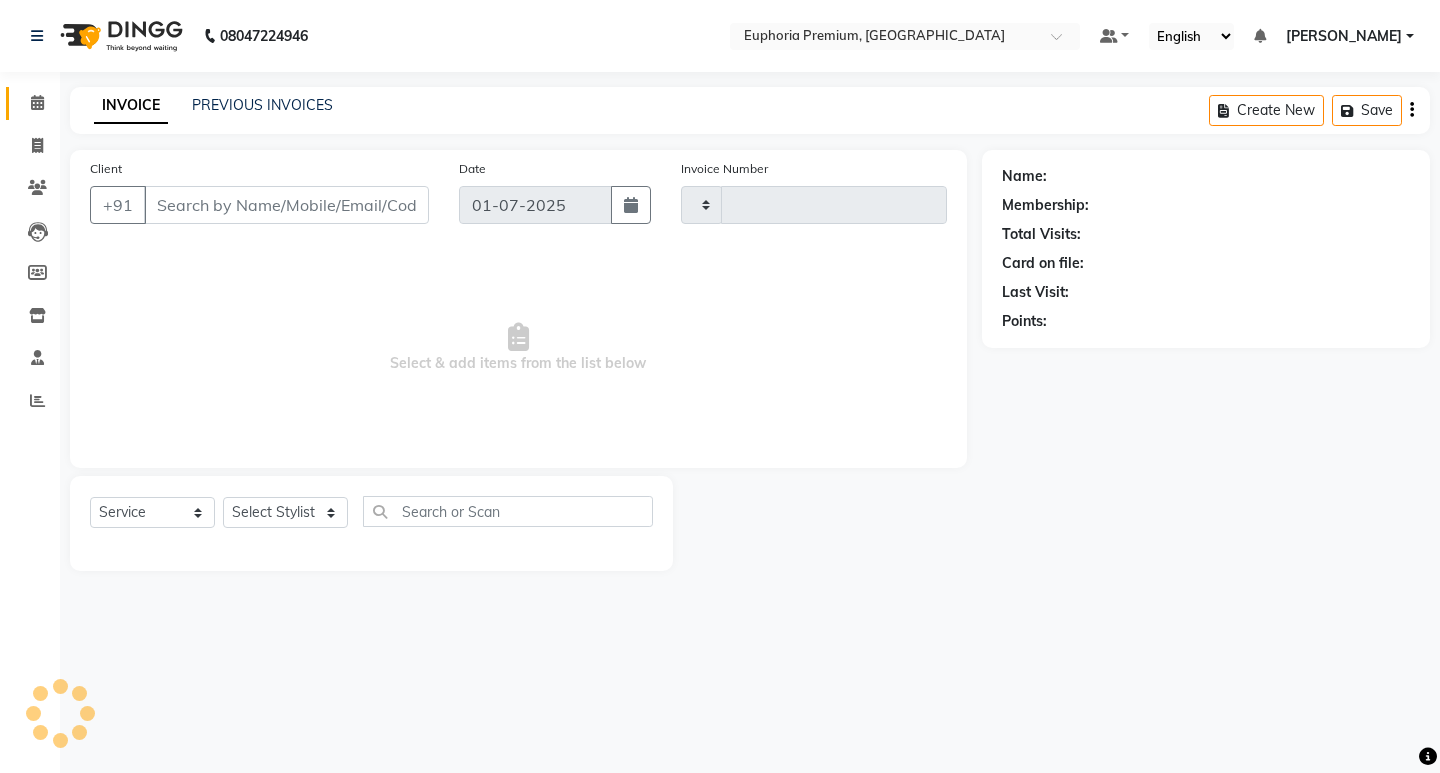 type on "1507" 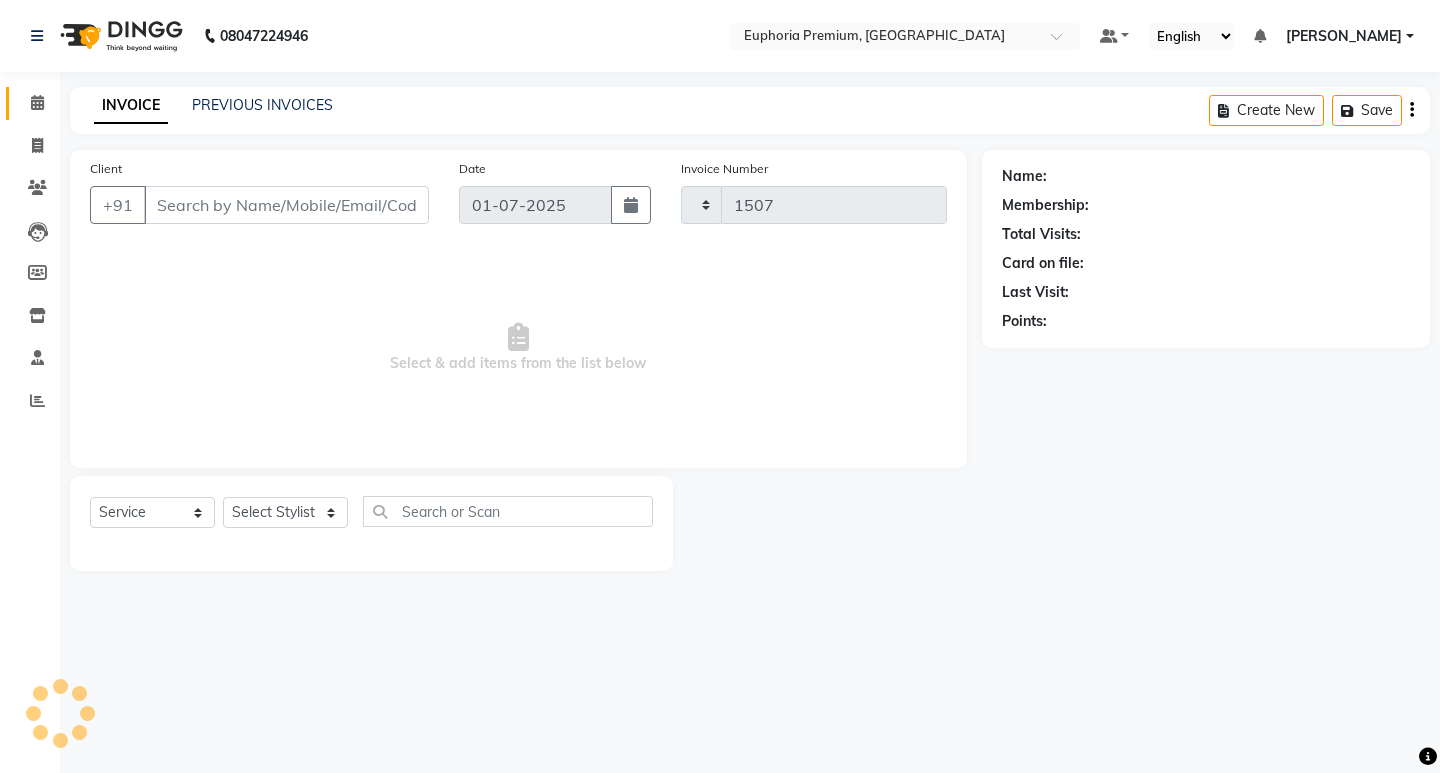 select on "7925" 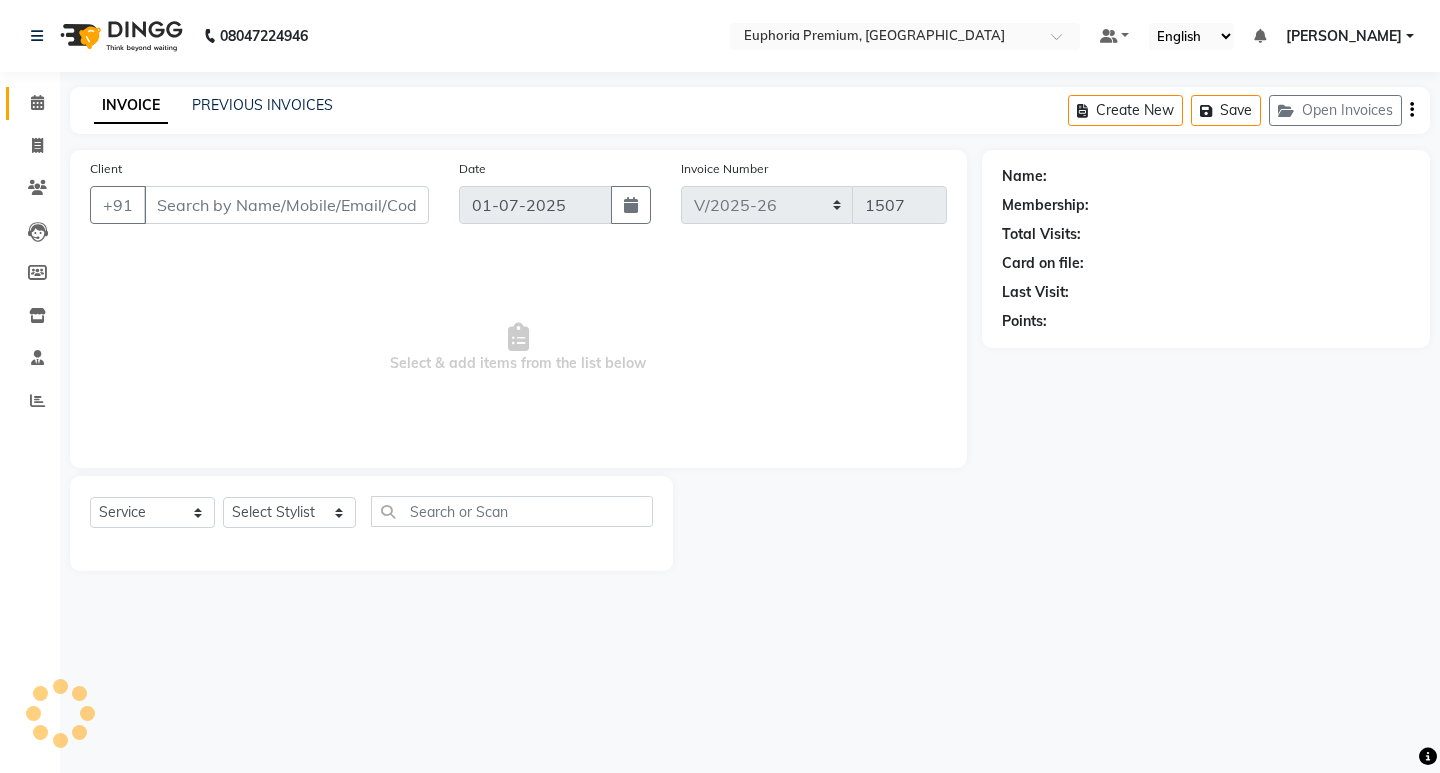 type on "95******72" 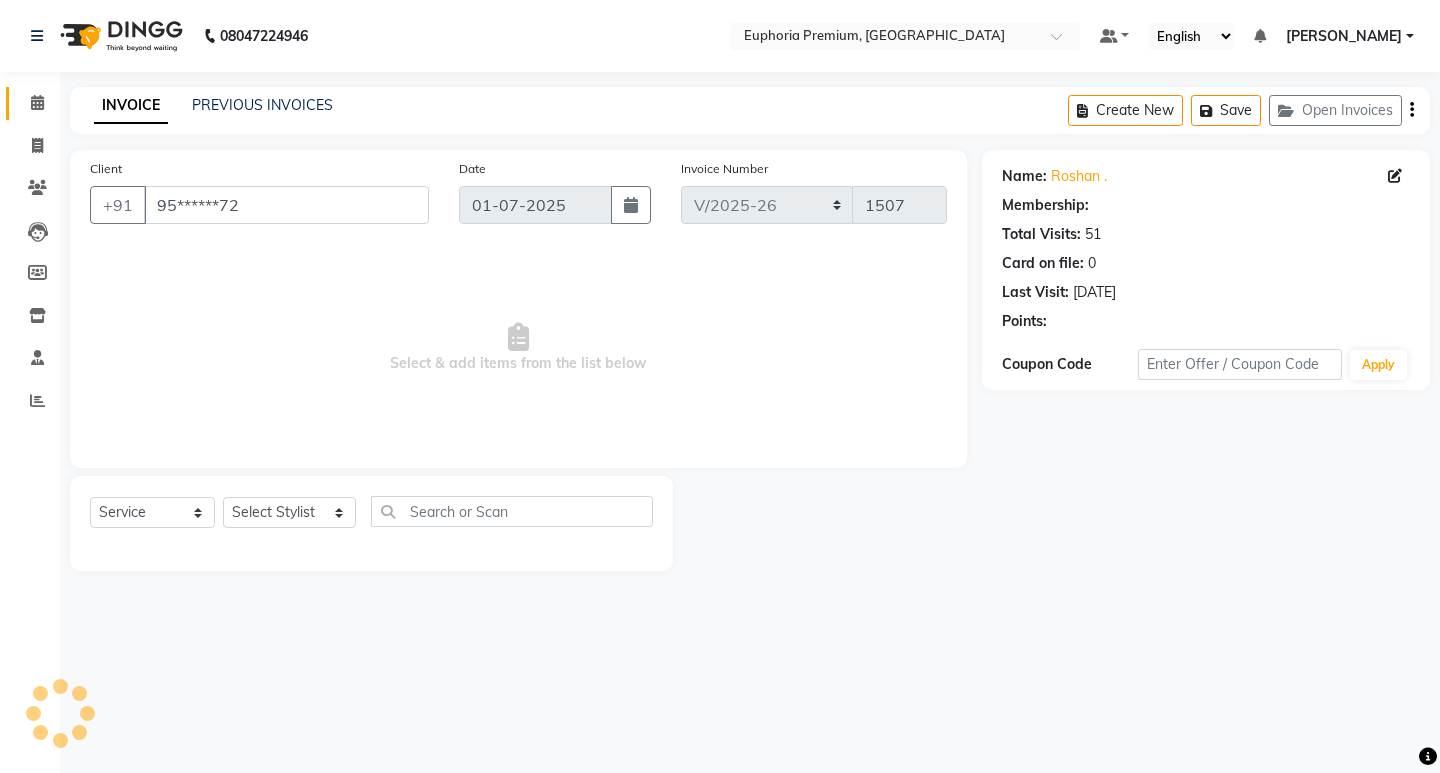 select on "1: Object" 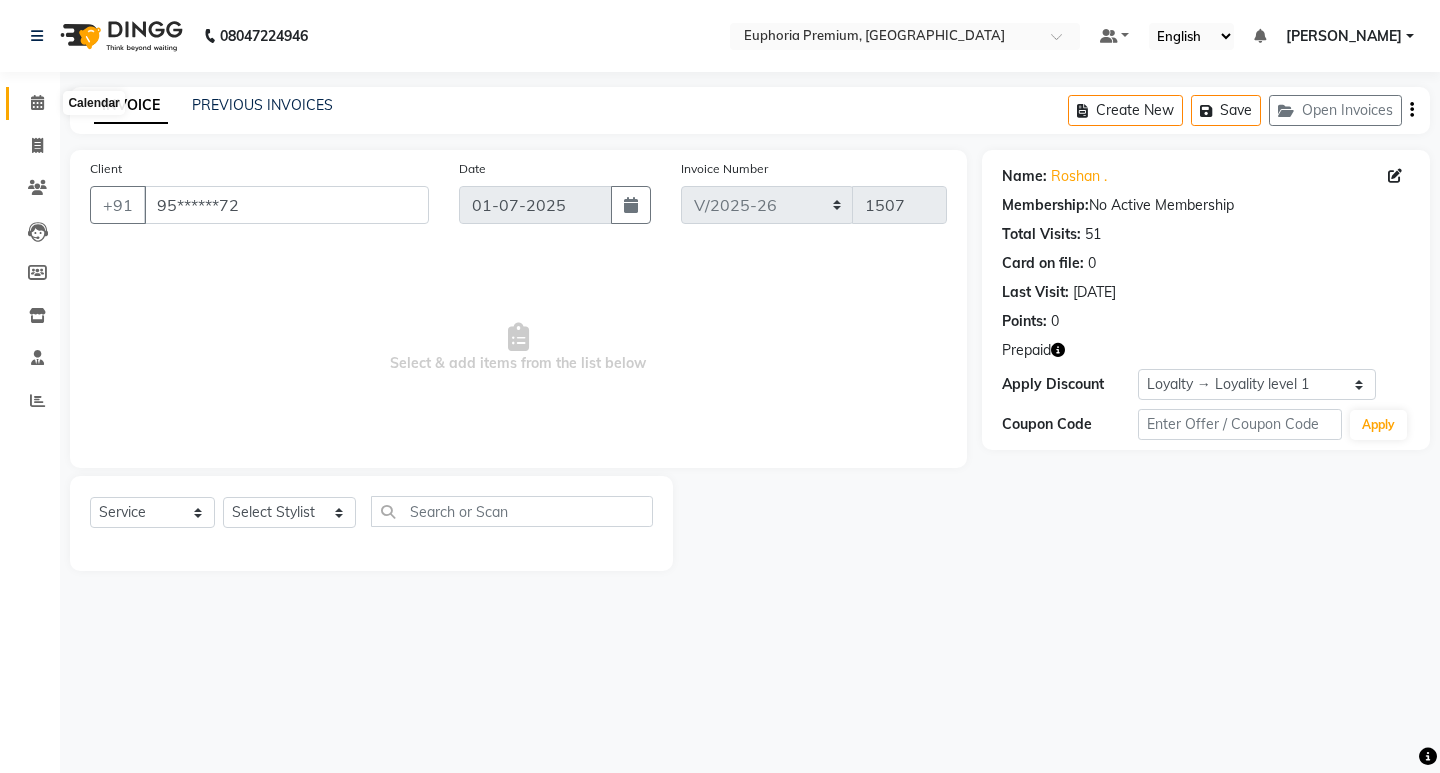 click 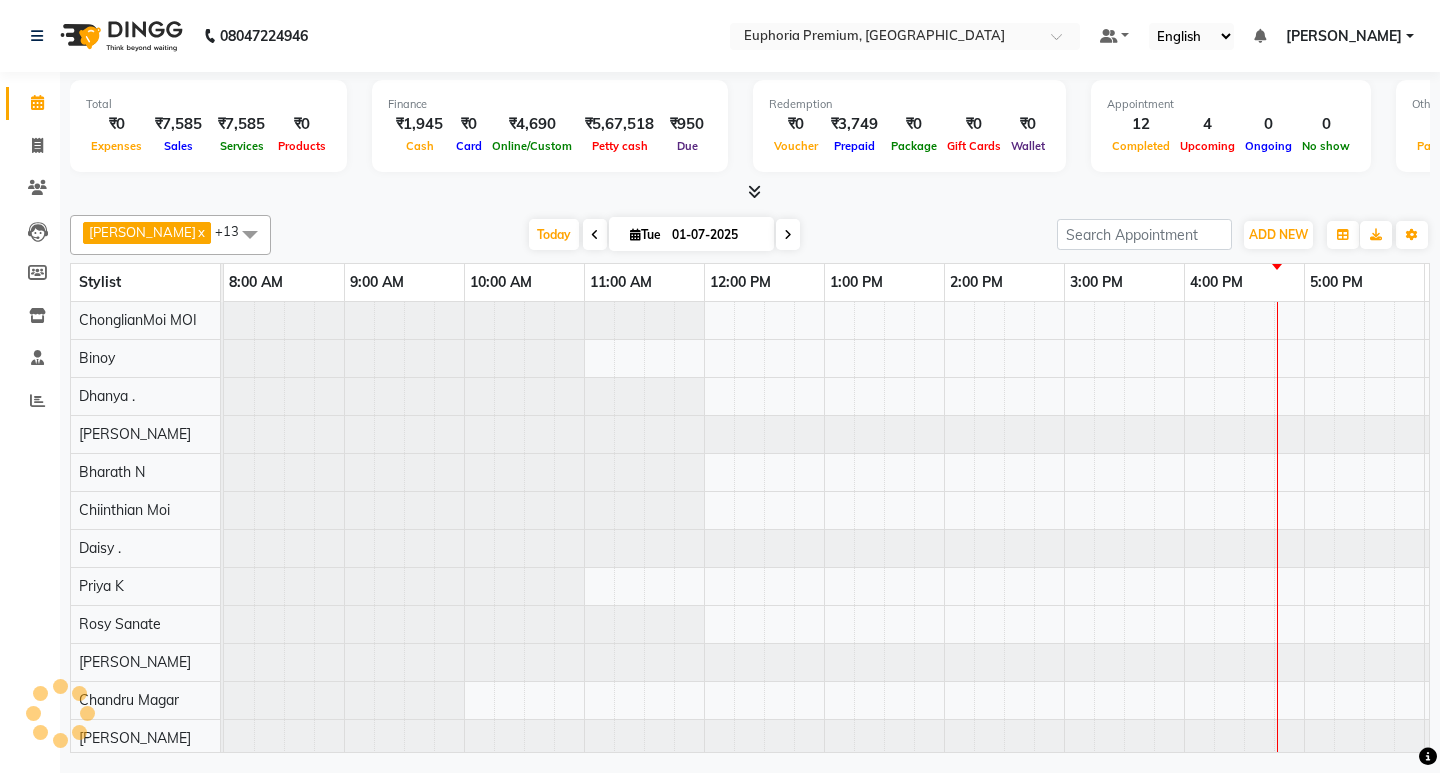 scroll, scrollTop: 0, scrollLeft: 0, axis: both 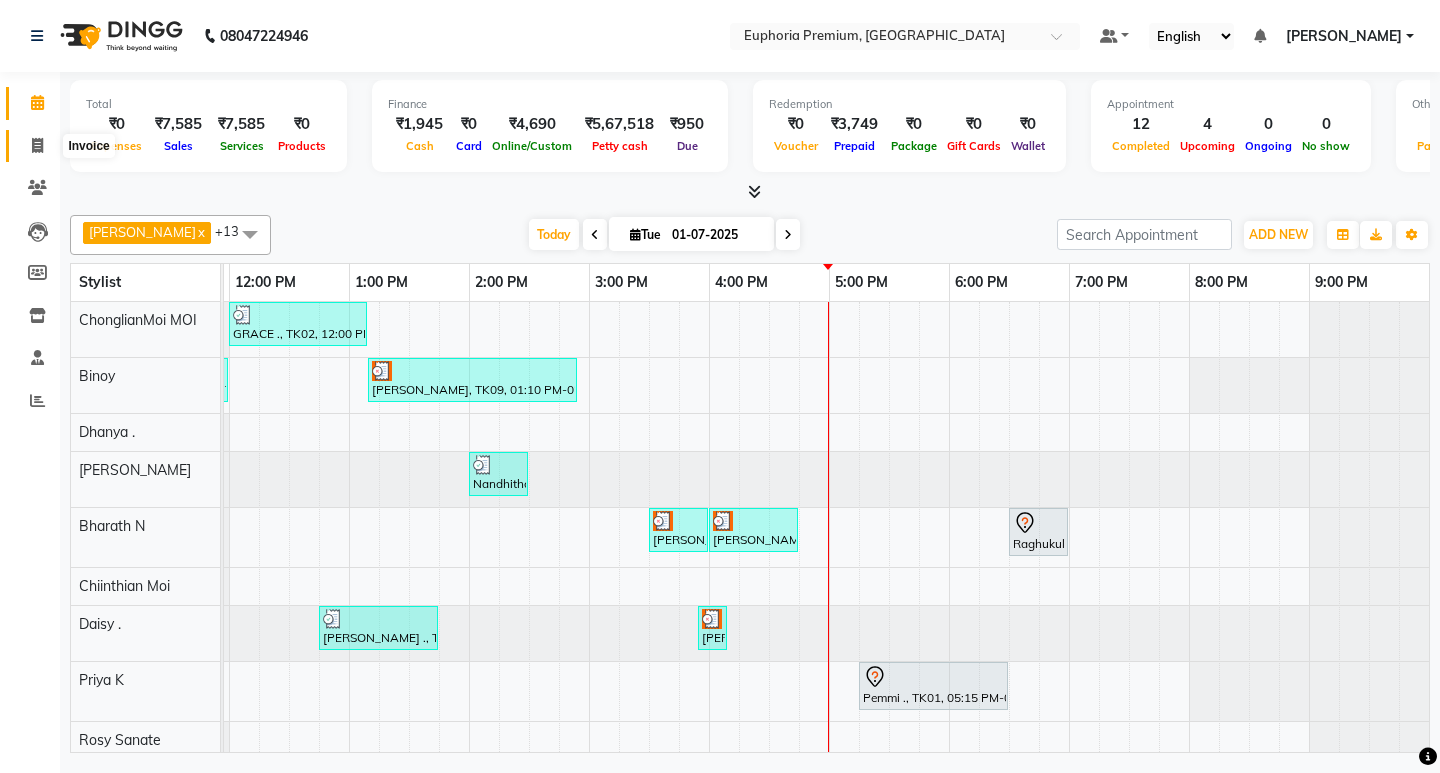 click 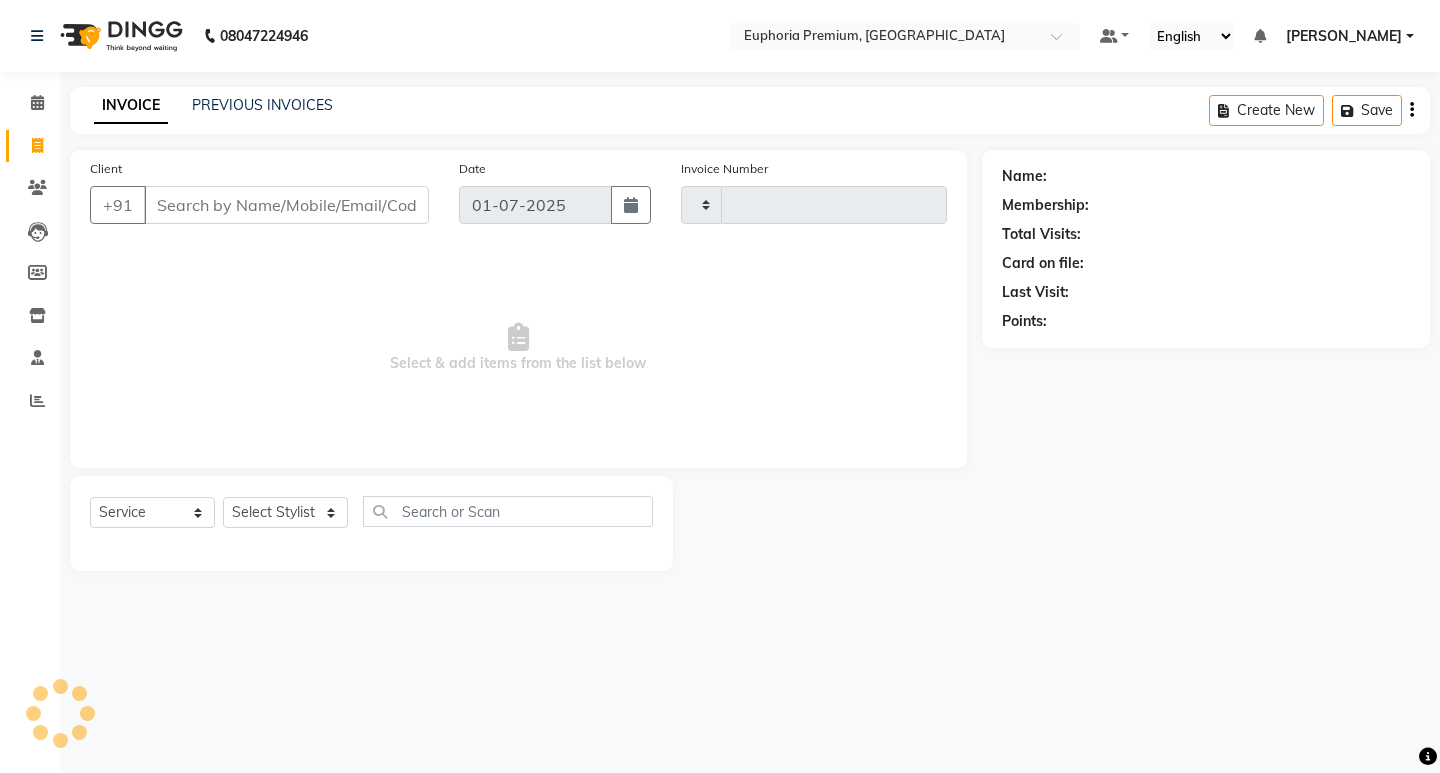 type on "1507" 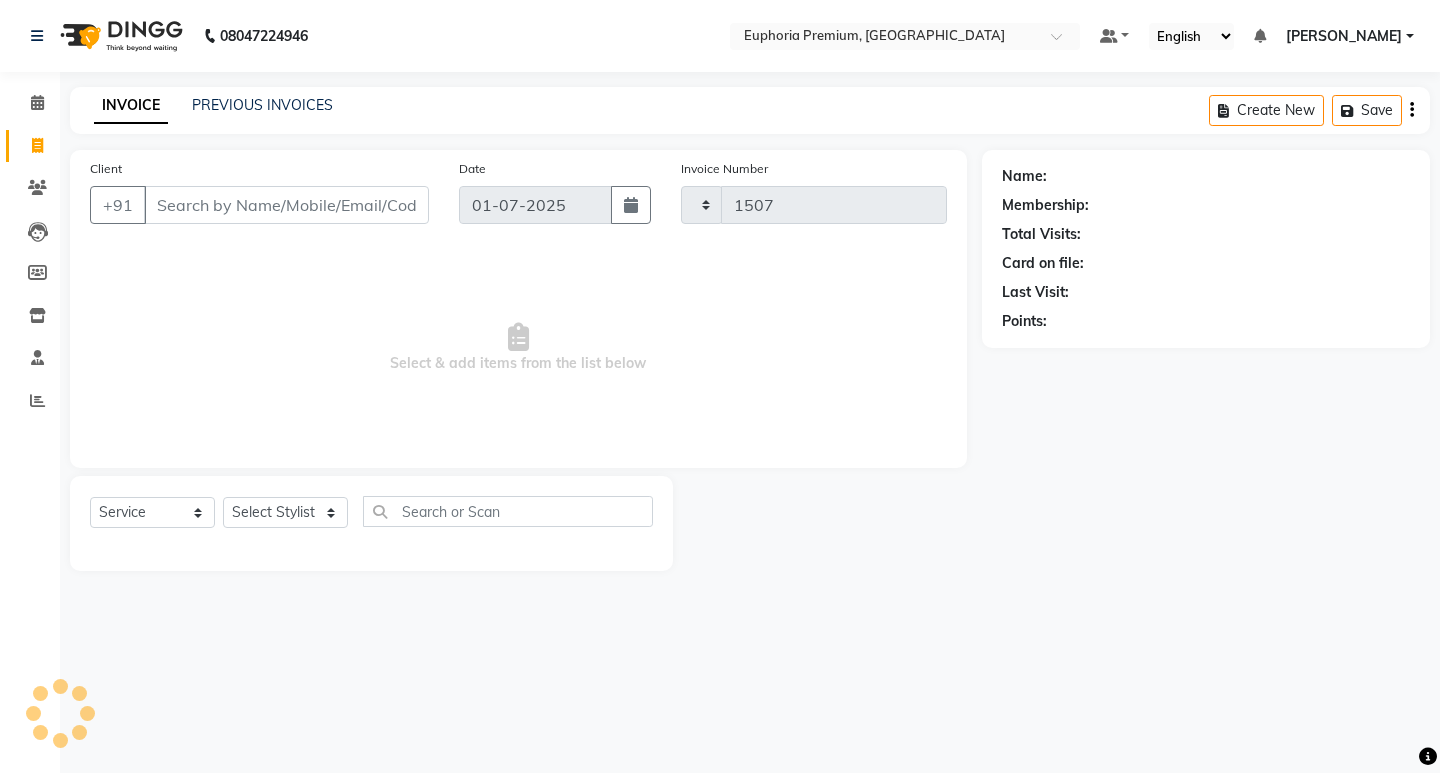 select on "7925" 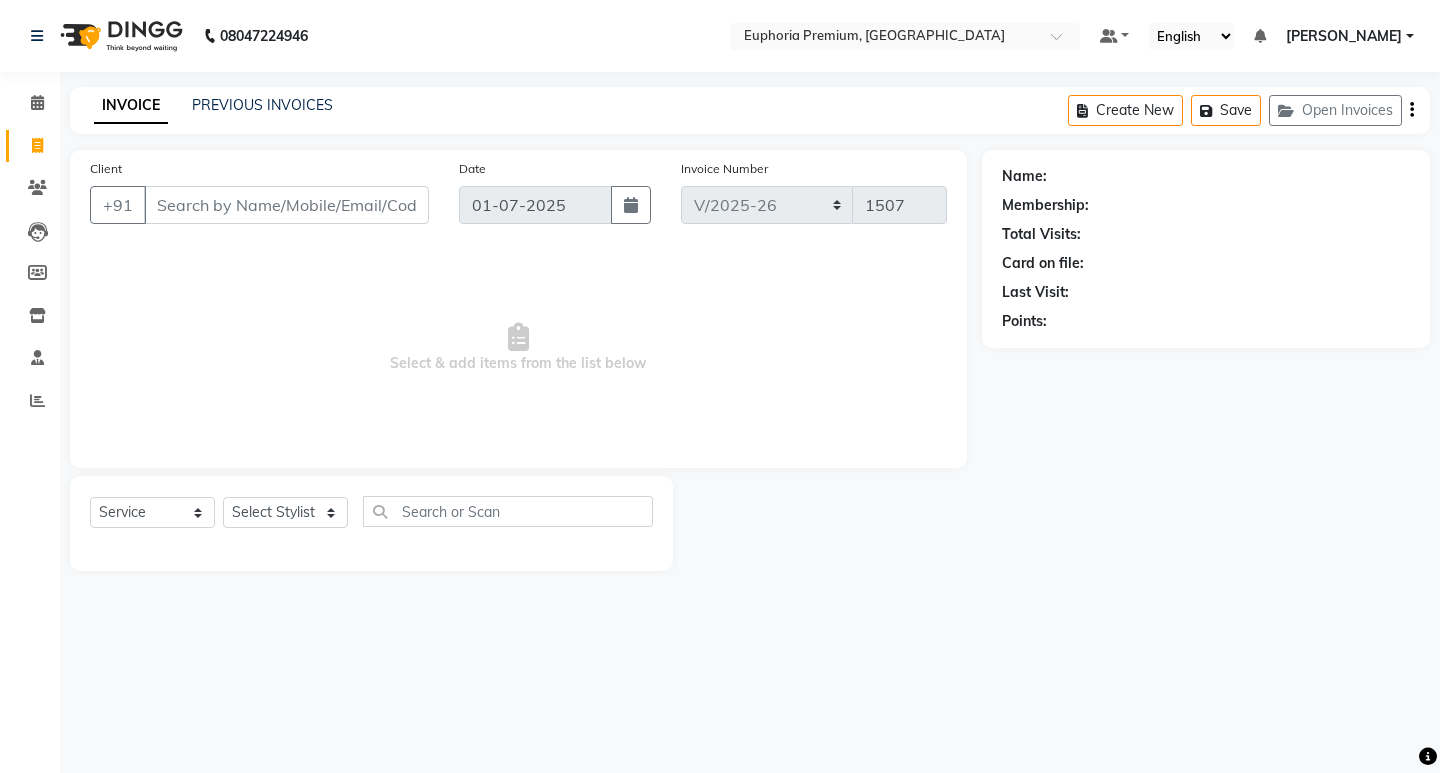 click on "Client" at bounding box center (286, 205) 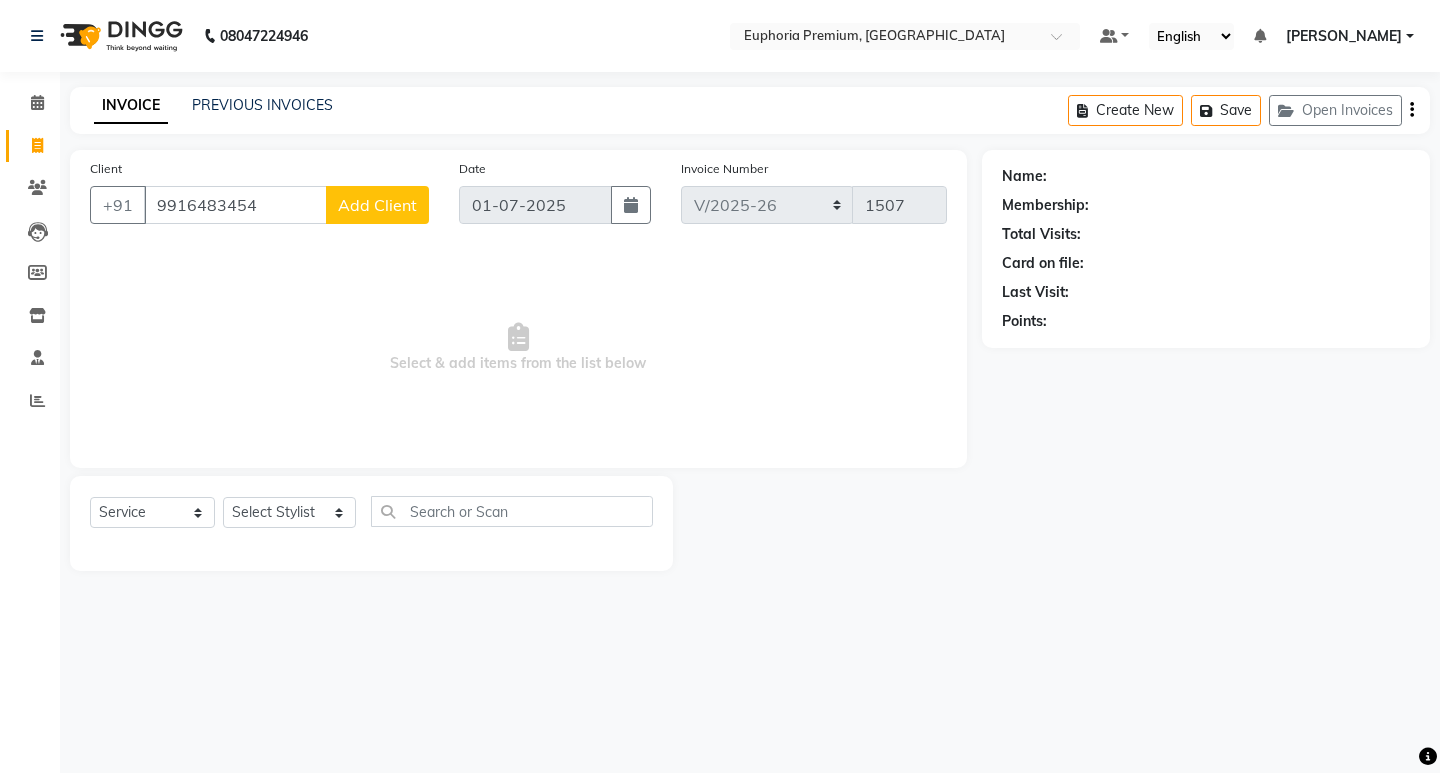 type on "9916483454" 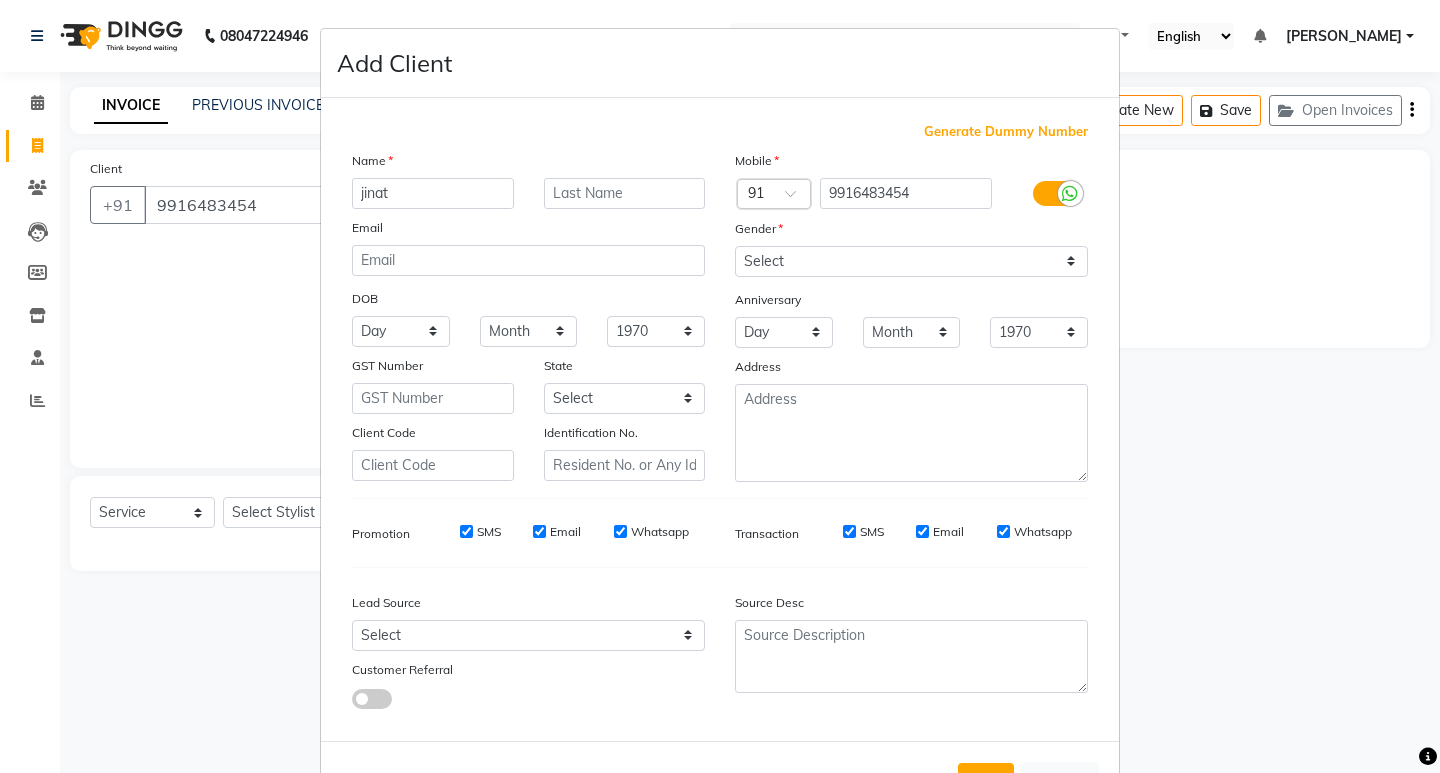 type on "jinat" 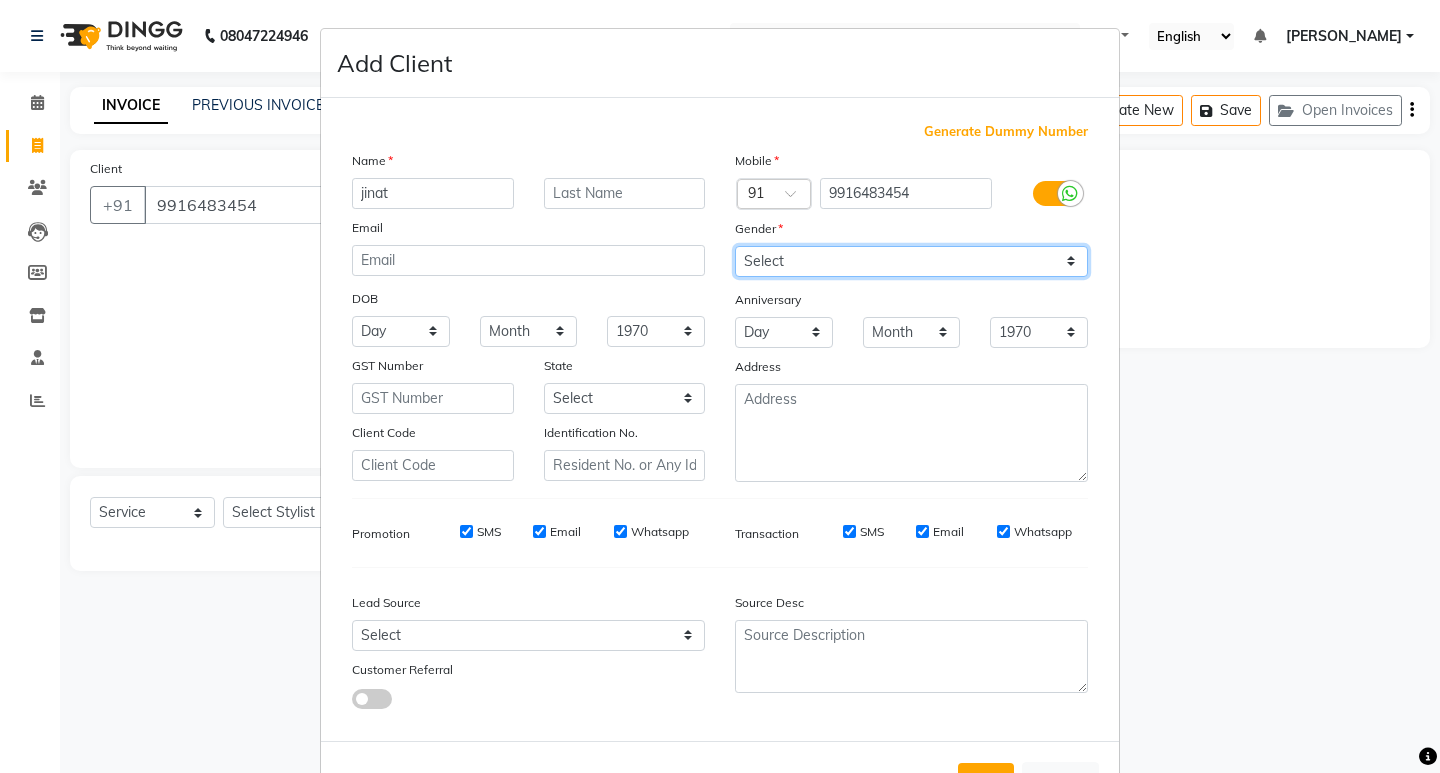 click on "Select Male Female Other Prefer Not To Say" at bounding box center [911, 261] 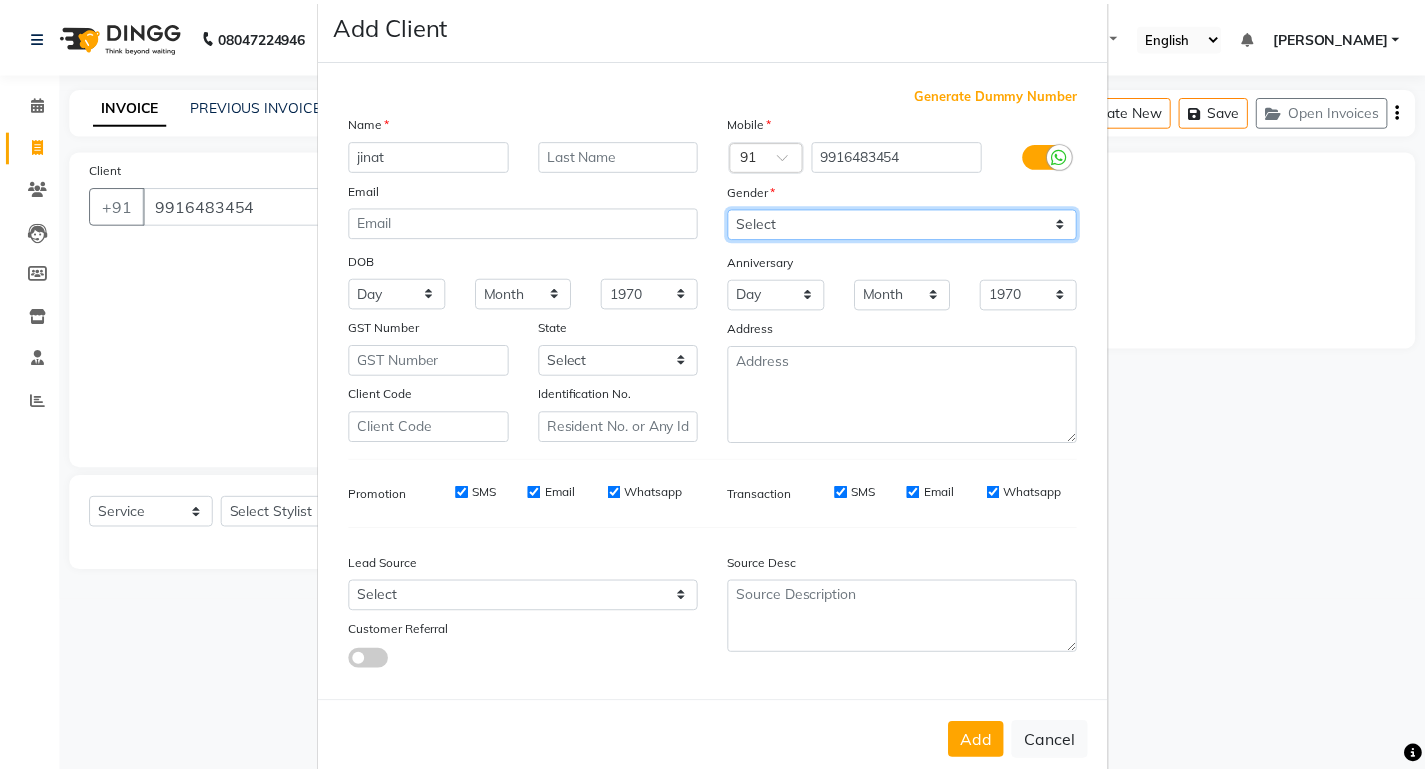 scroll, scrollTop: 76, scrollLeft: 0, axis: vertical 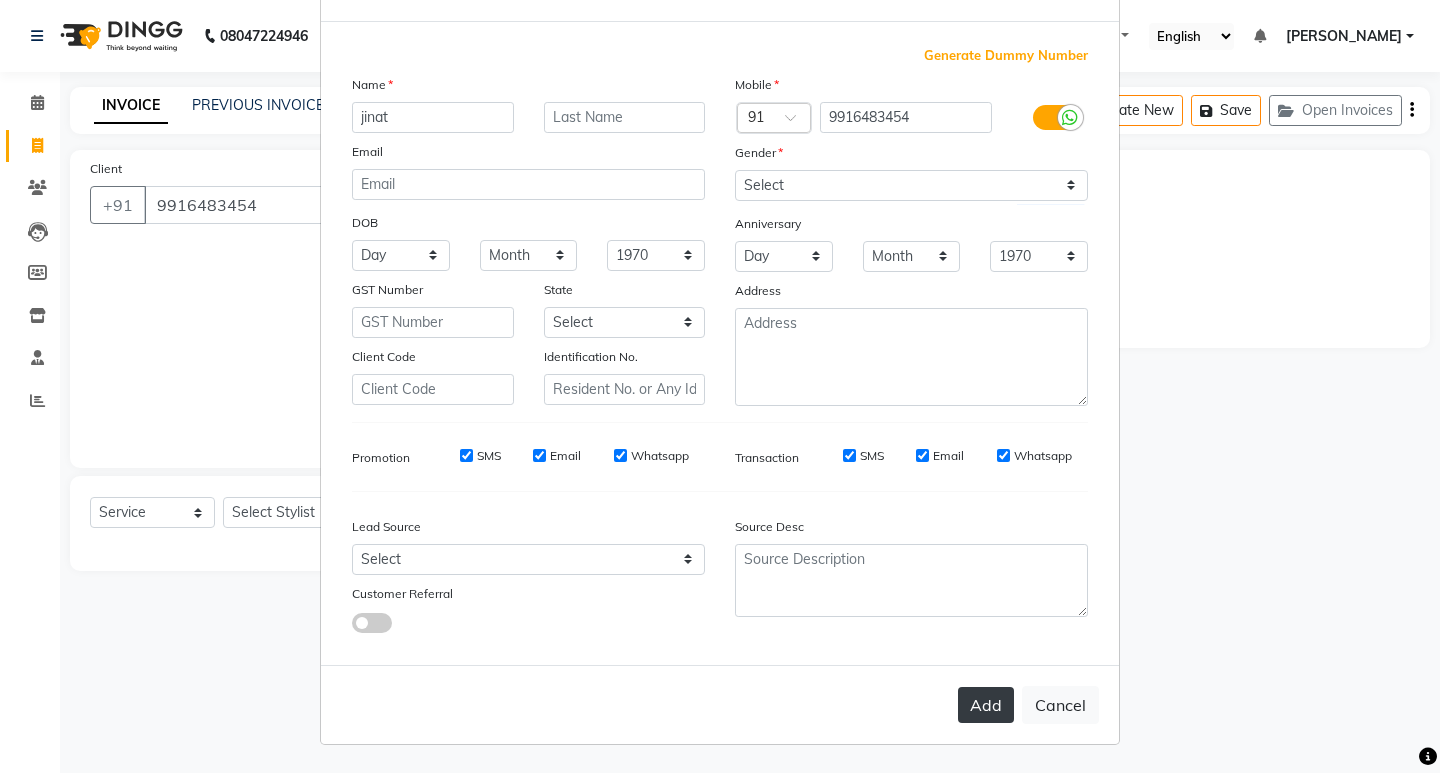 click on "Add" at bounding box center [986, 705] 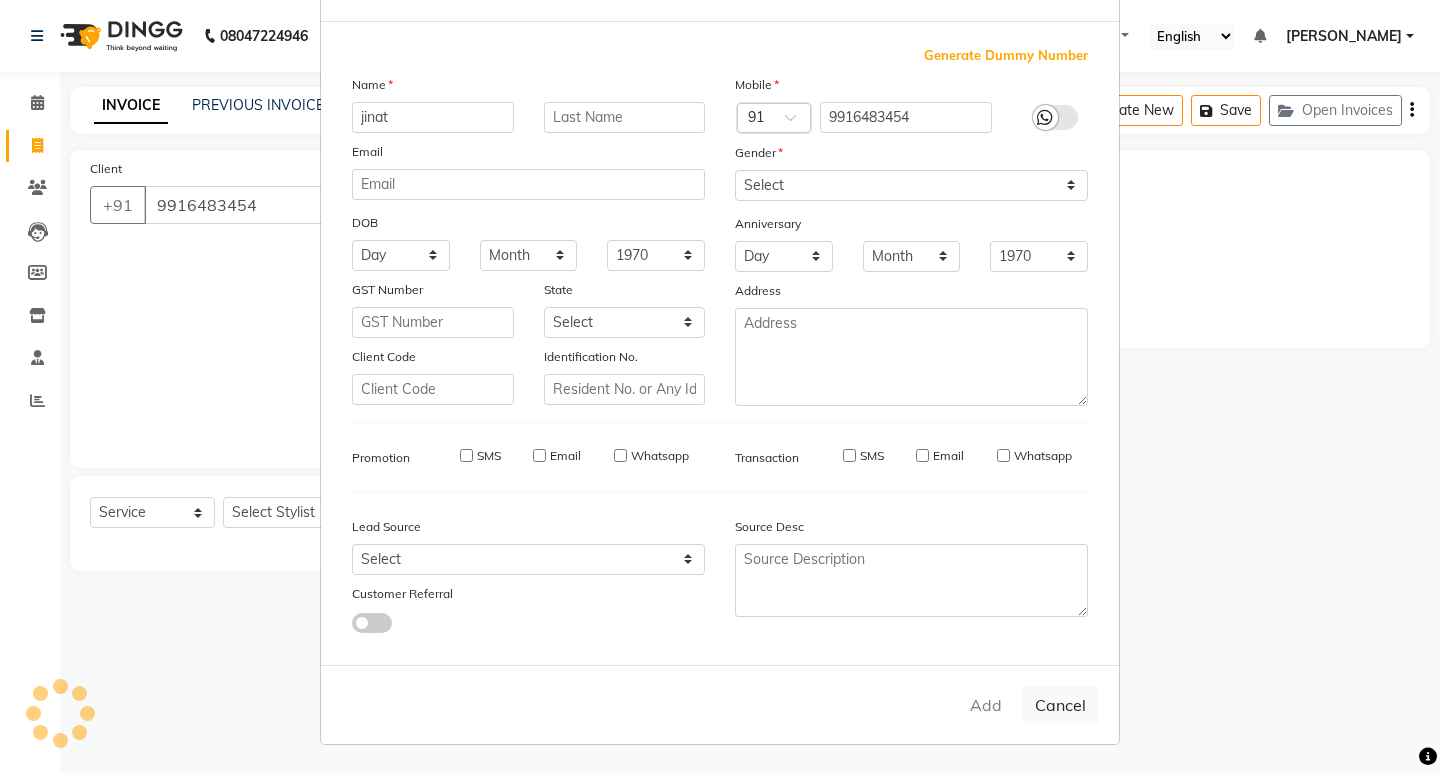 type on "99******54" 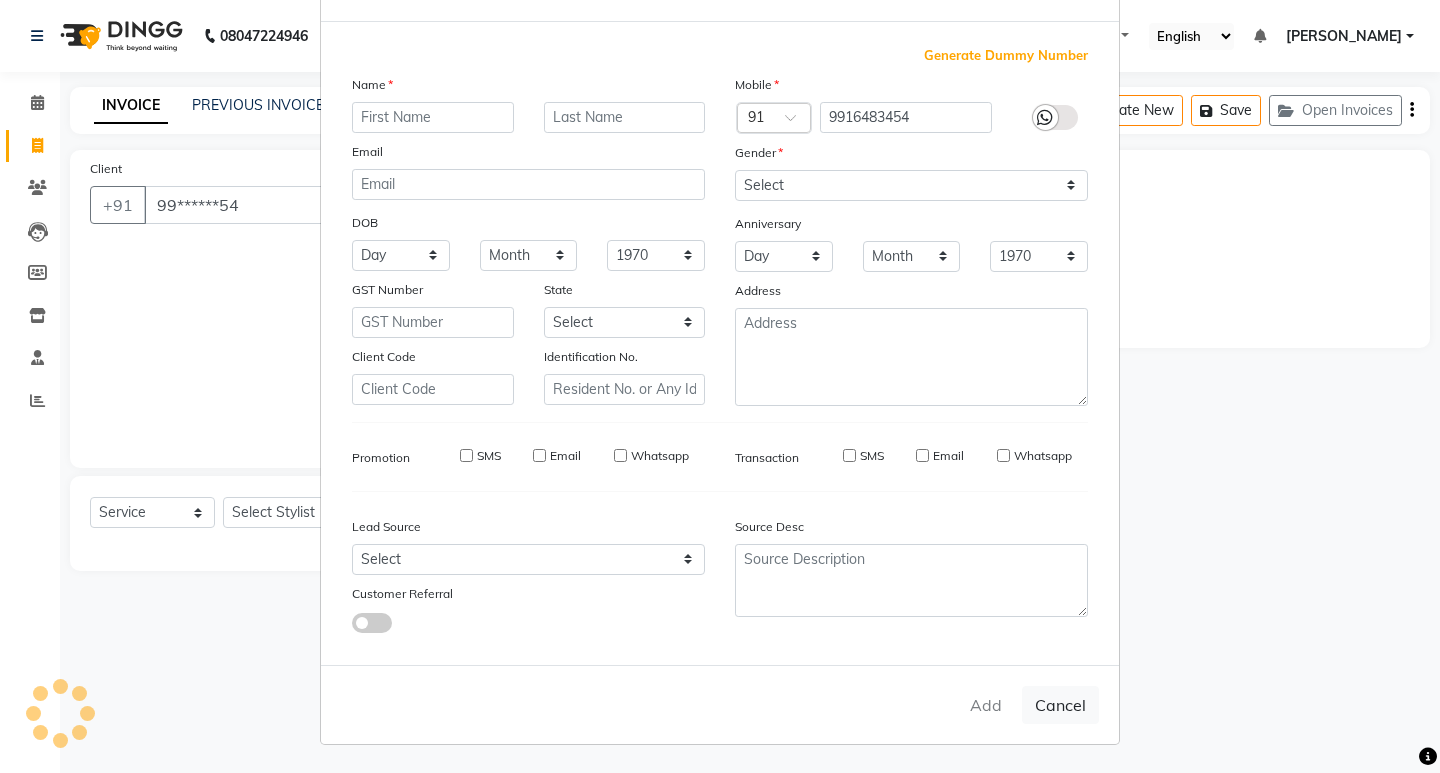select 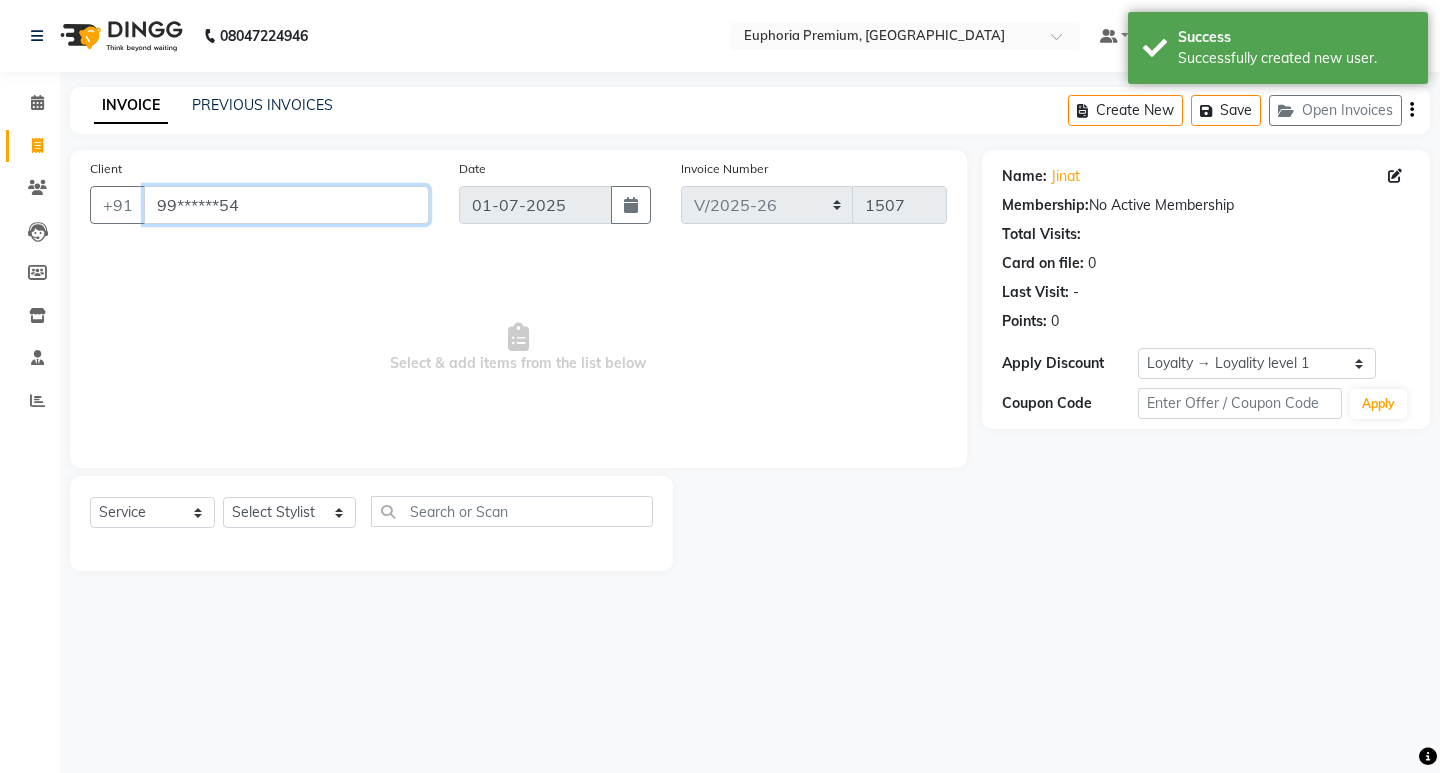 click on "99******54" at bounding box center [286, 205] 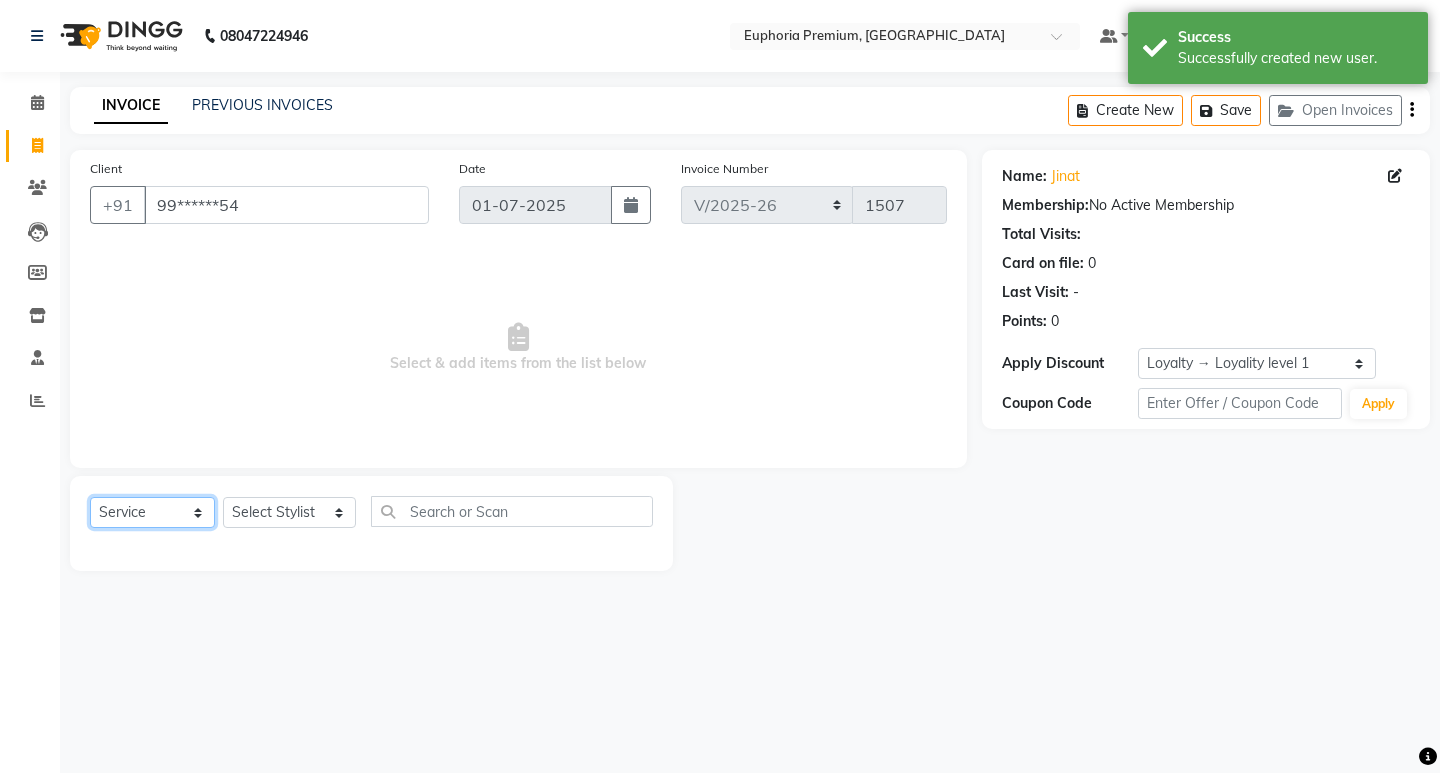 click on "Select  Service  Product  Membership  Package Voucher Prepaid Gift Card" 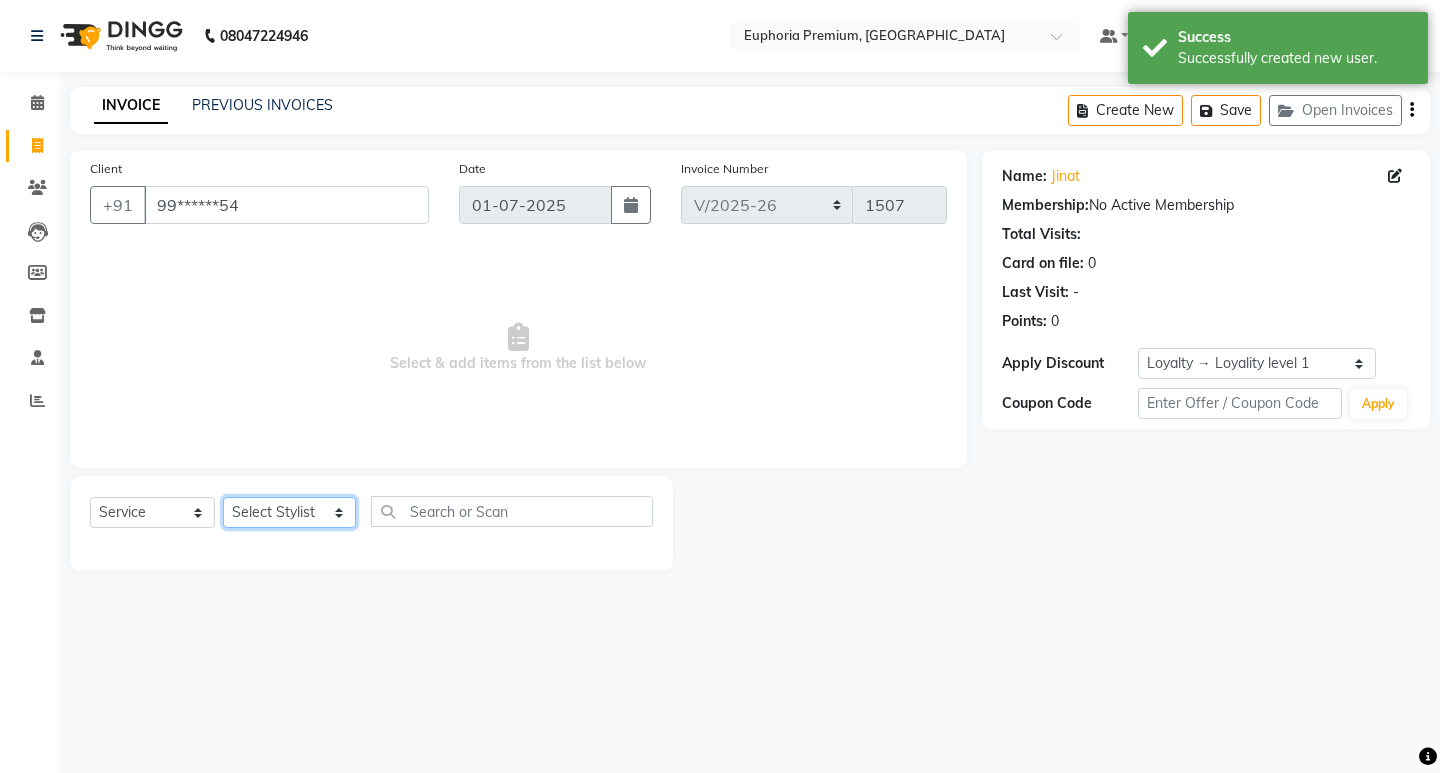 click on "Select Stylist Admin Babu V Binoy  Chandru Magar ChonglianMoi MOI Daisy . Dhanya . Dingg Diya Khadka Fredrick Burrows Kishore K Maria Hamsa Mary Vanita  MRINALI MILI Pinky . Priya  K Rosy Sanate Savitha Vijayan Shalini Deivasigamani Shishi L Vijayalakshmi M VISHON BAIDYA" 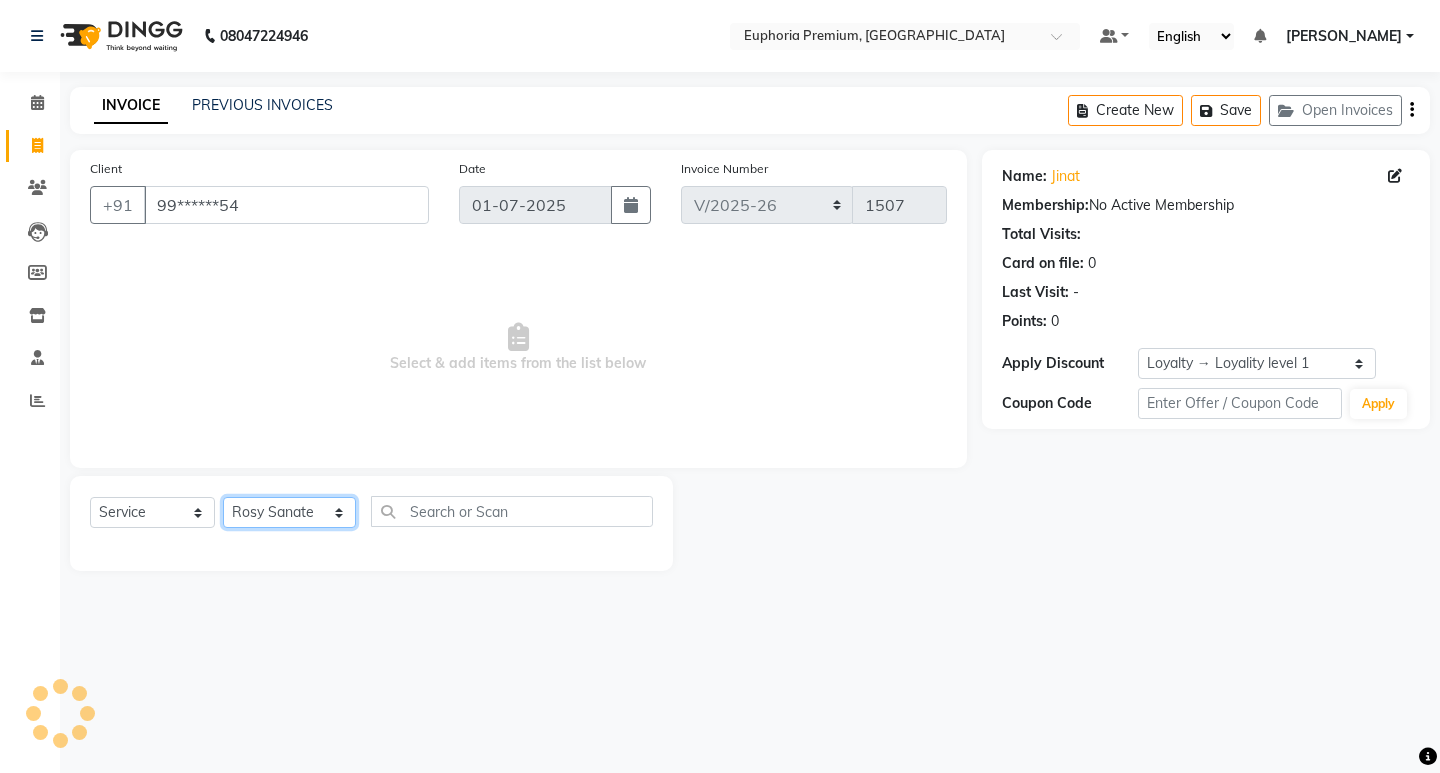 click on "Select Stylist Admin Babu V Binoy  Chandru Magar ChonglianMoi MOI Daisy . Dhanya . Dingg Diya Khadka Fredrick Burrows Kishore K Maria Hamsa Mary Vanita  MRINALI MILI Pinky . Priya  K Rosy Sanate Savitha Vijayan Shalini Deivasigamani Shishi L Vijayalakshmi M VISHON BAIDYA" 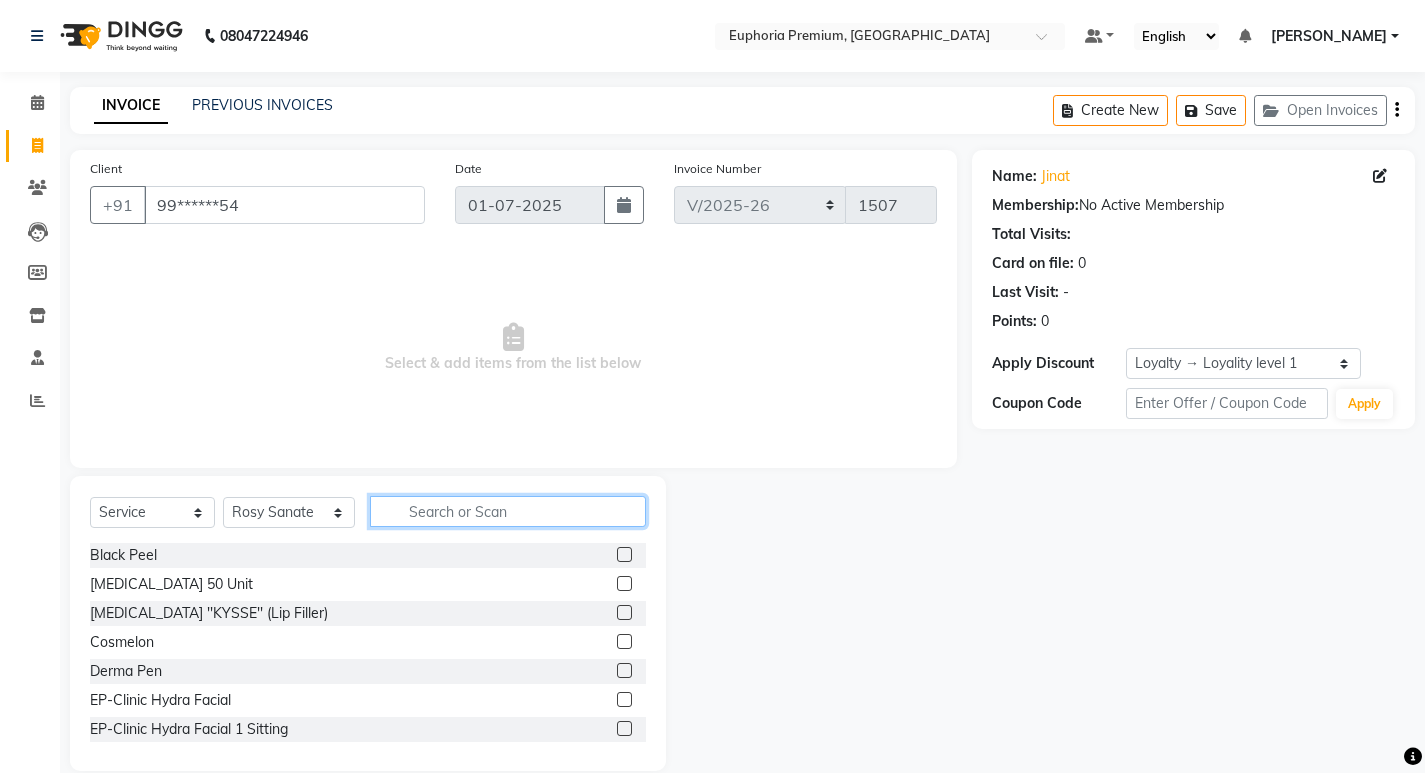 click 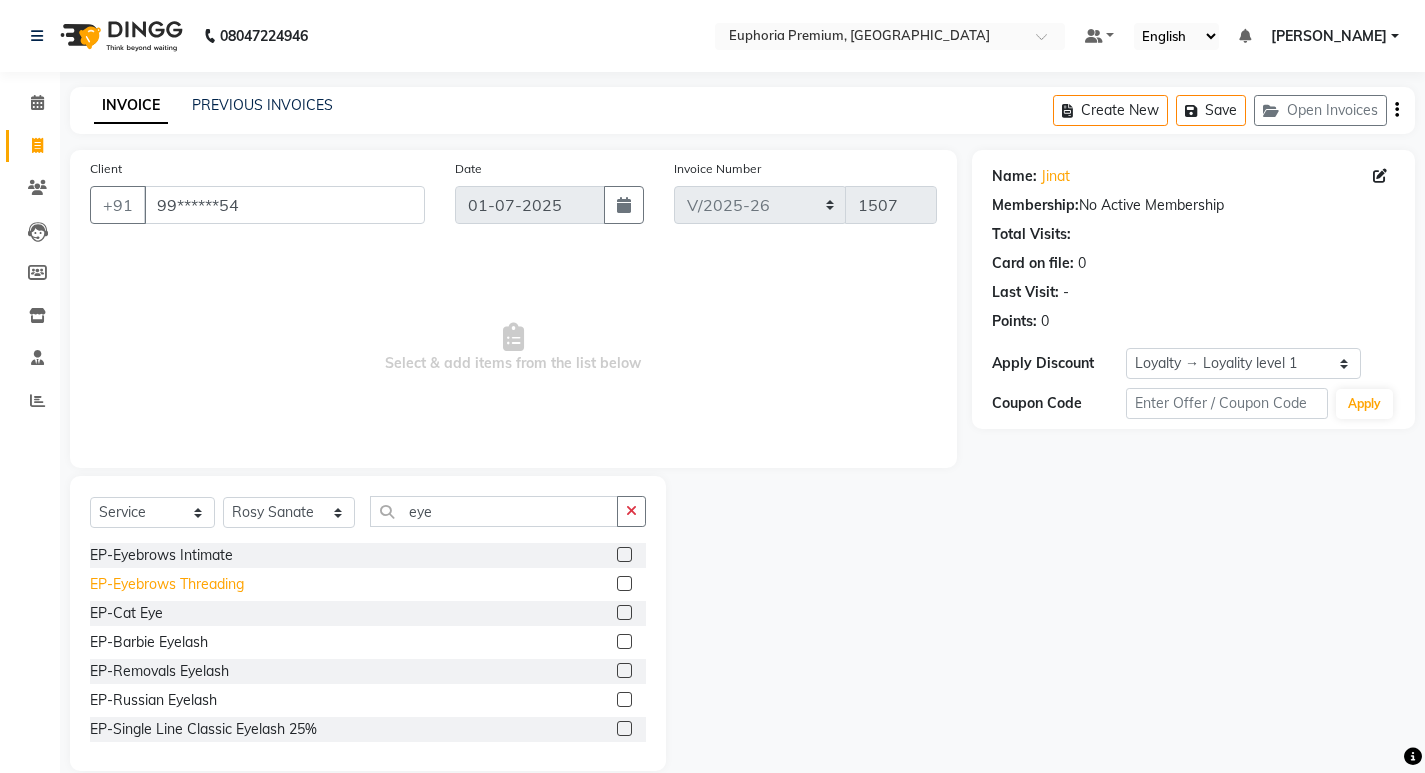 click on "EP-Eyebrows Threading" 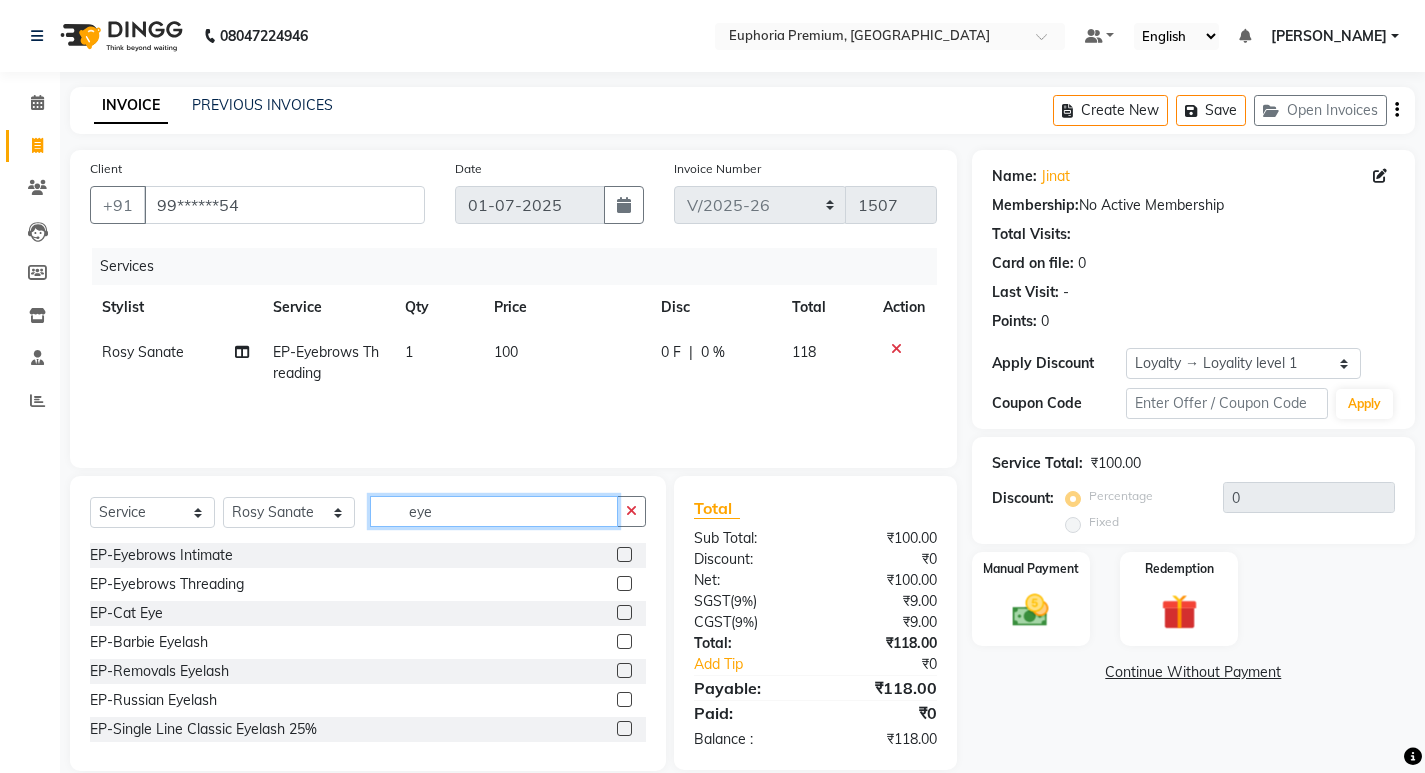 drag, startPoint x: 465, startPoint y: 513, endPoint x: 356, endPoint y: 534, distance: 111.0045 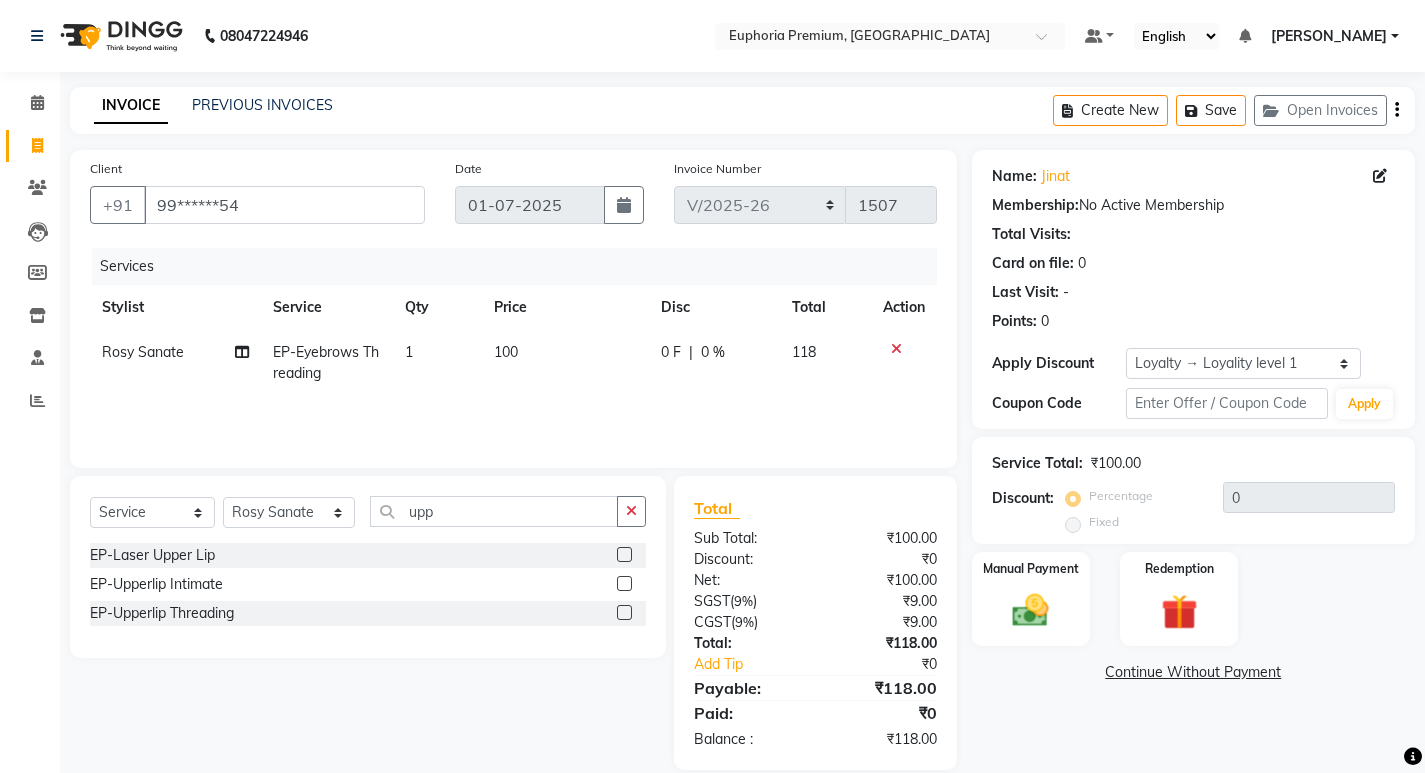 click on "EP-Laser Upper Lip" 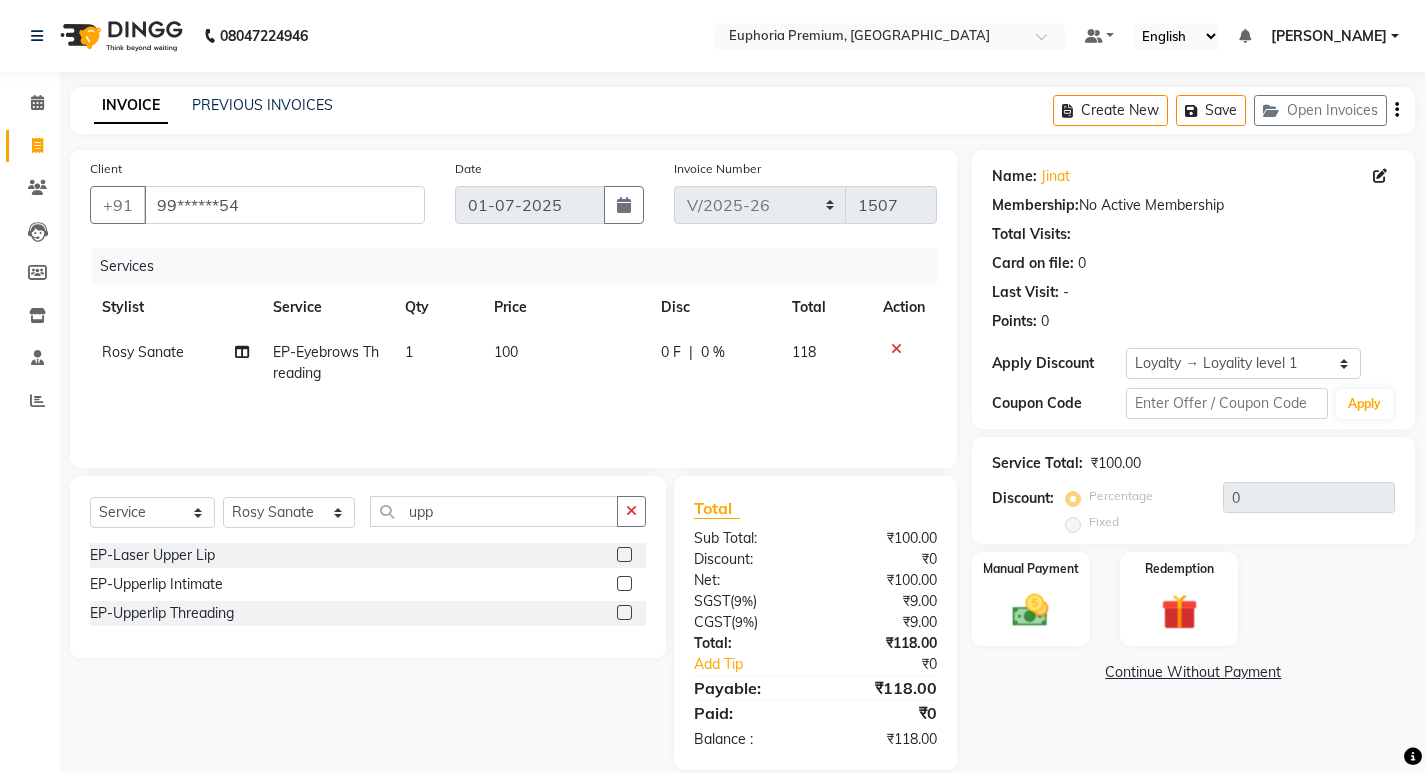 click 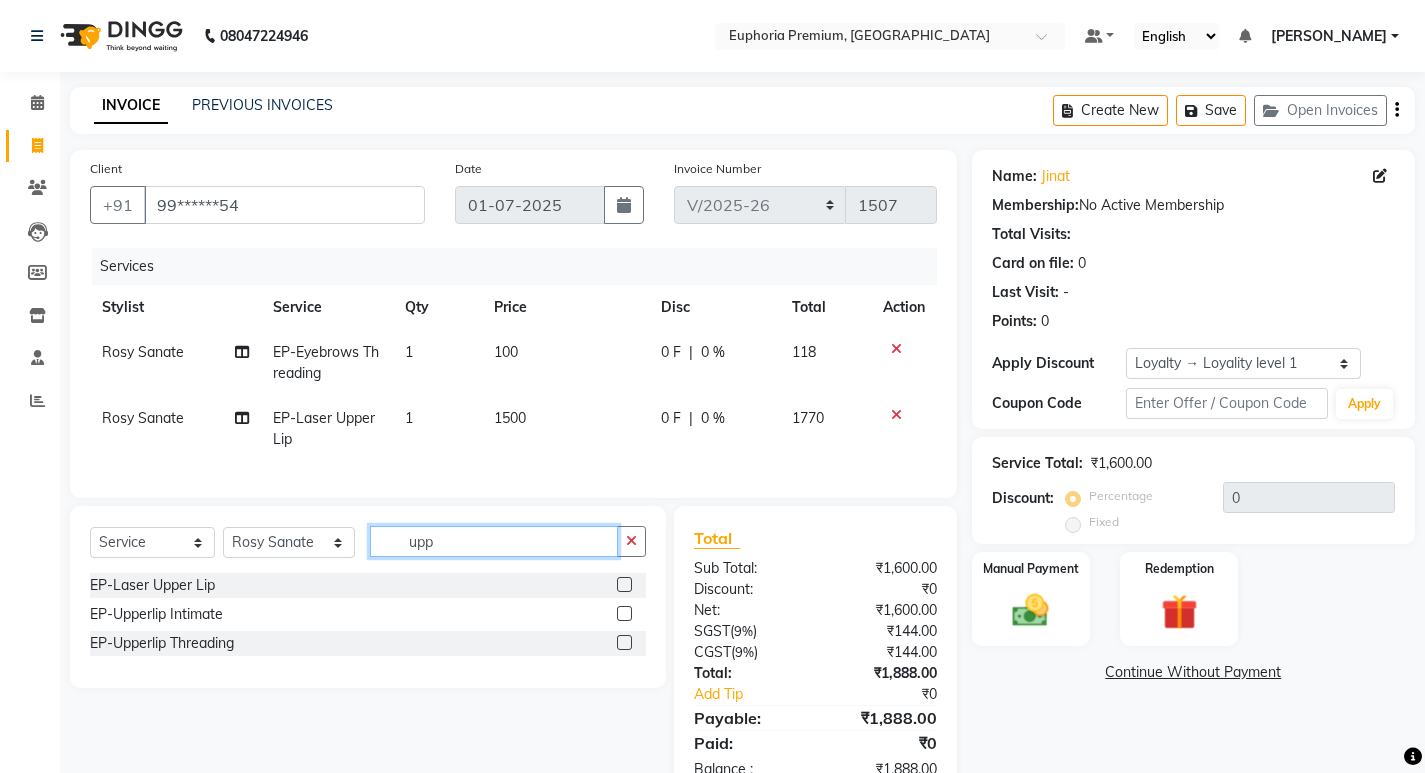 click on "upp" 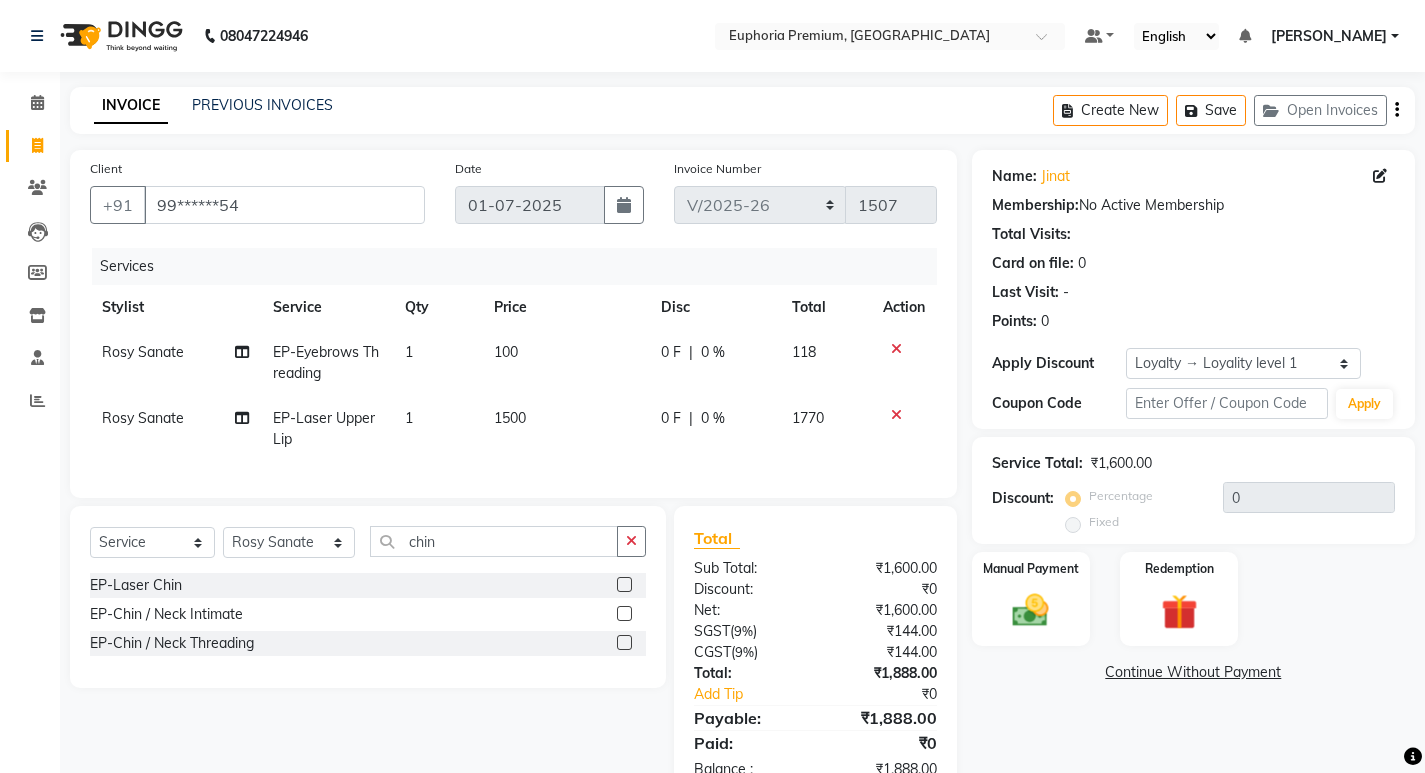 click 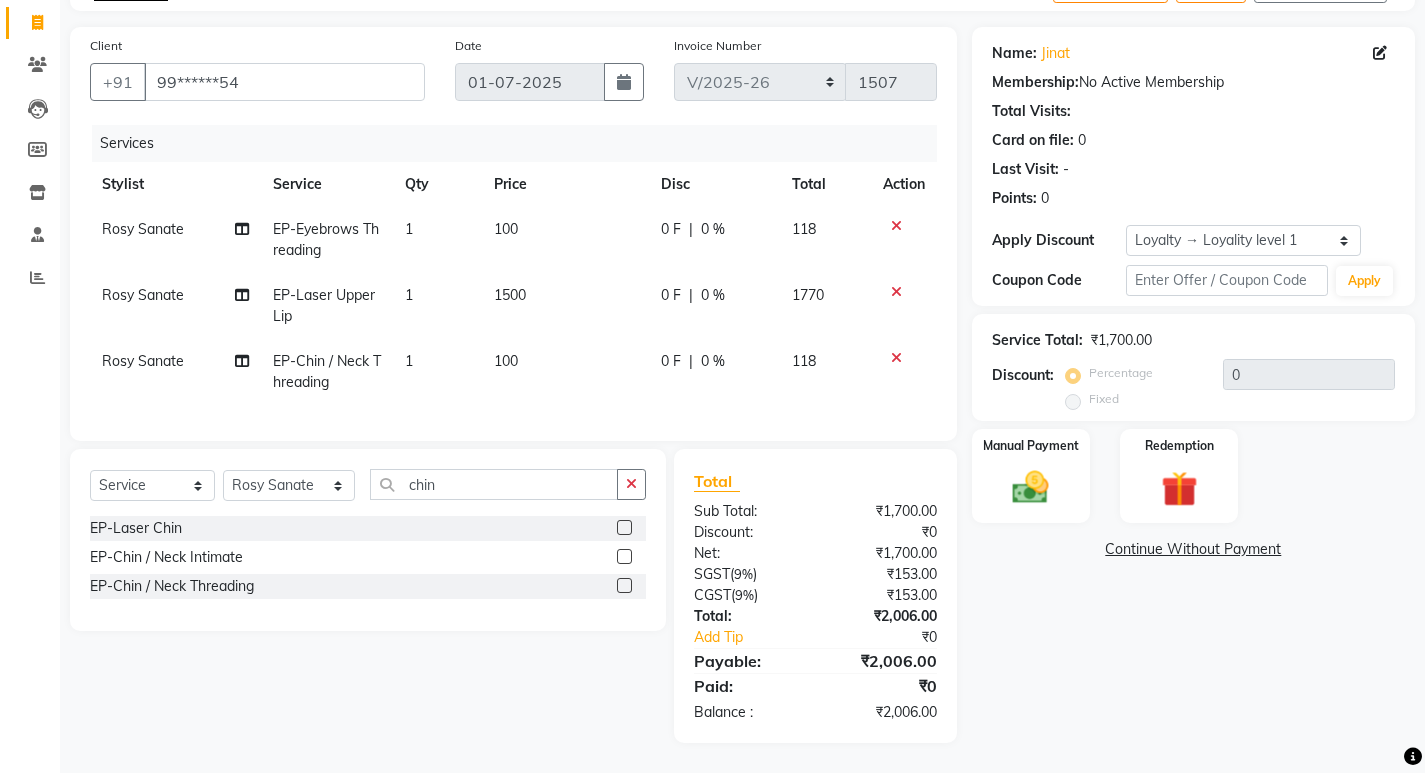 scroll, scrollTop: 138, scrollLeft: 0, axis: vertical 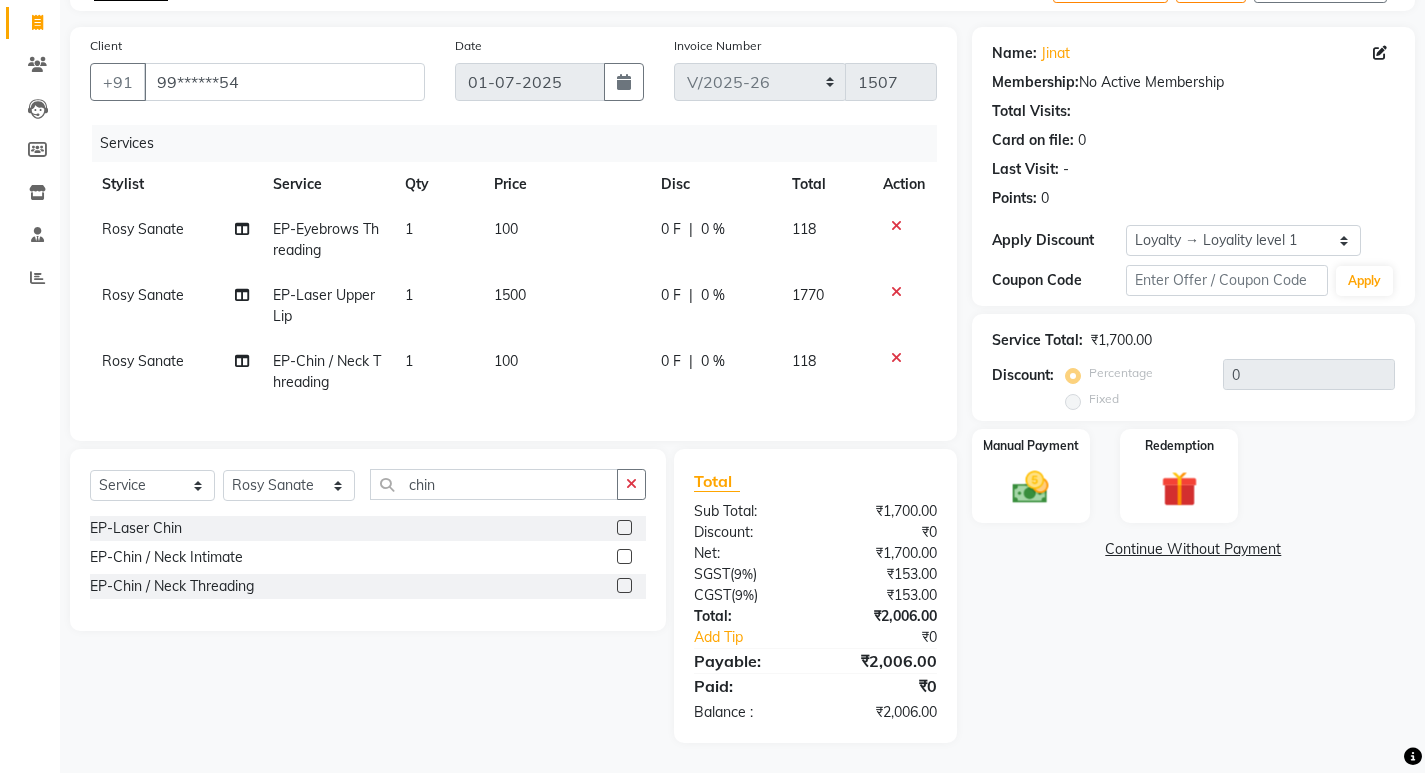 click 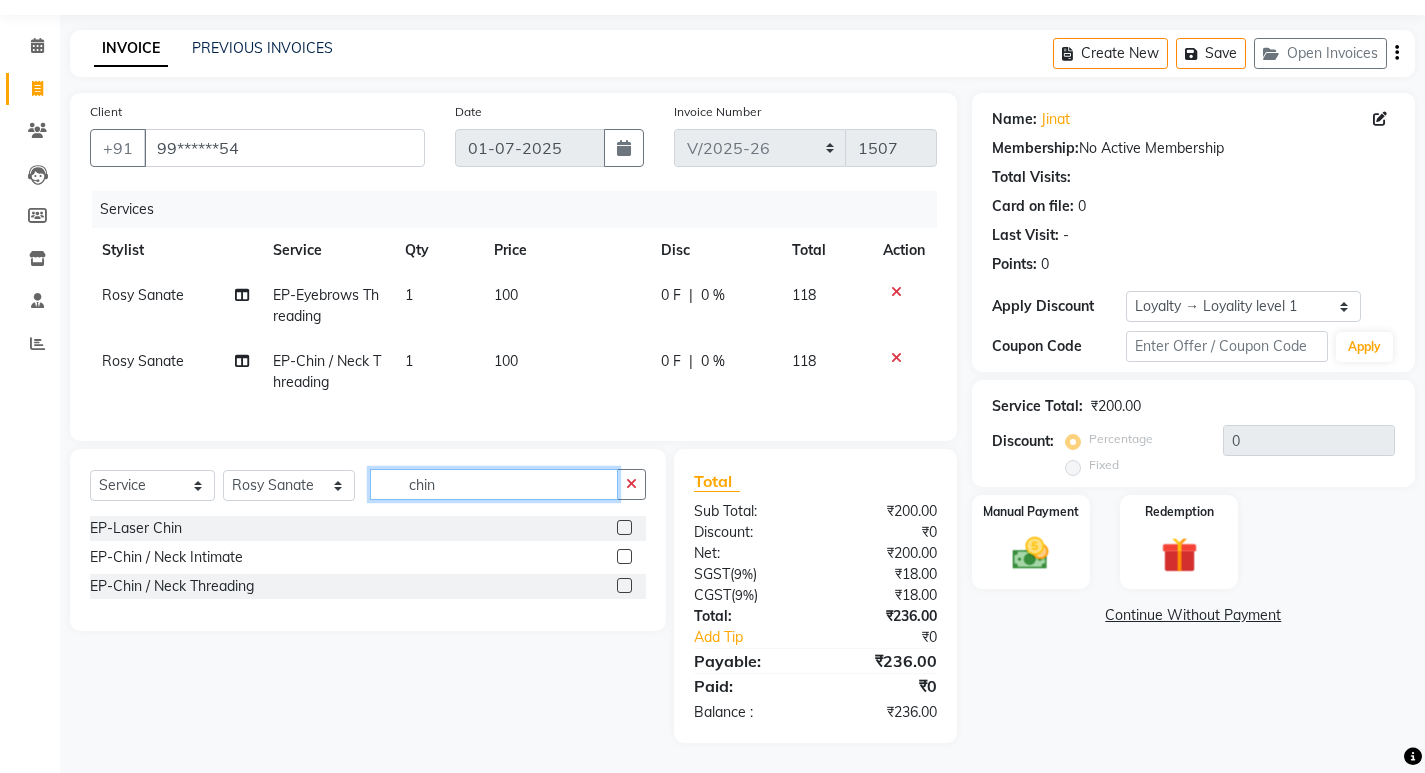 click on "chin" 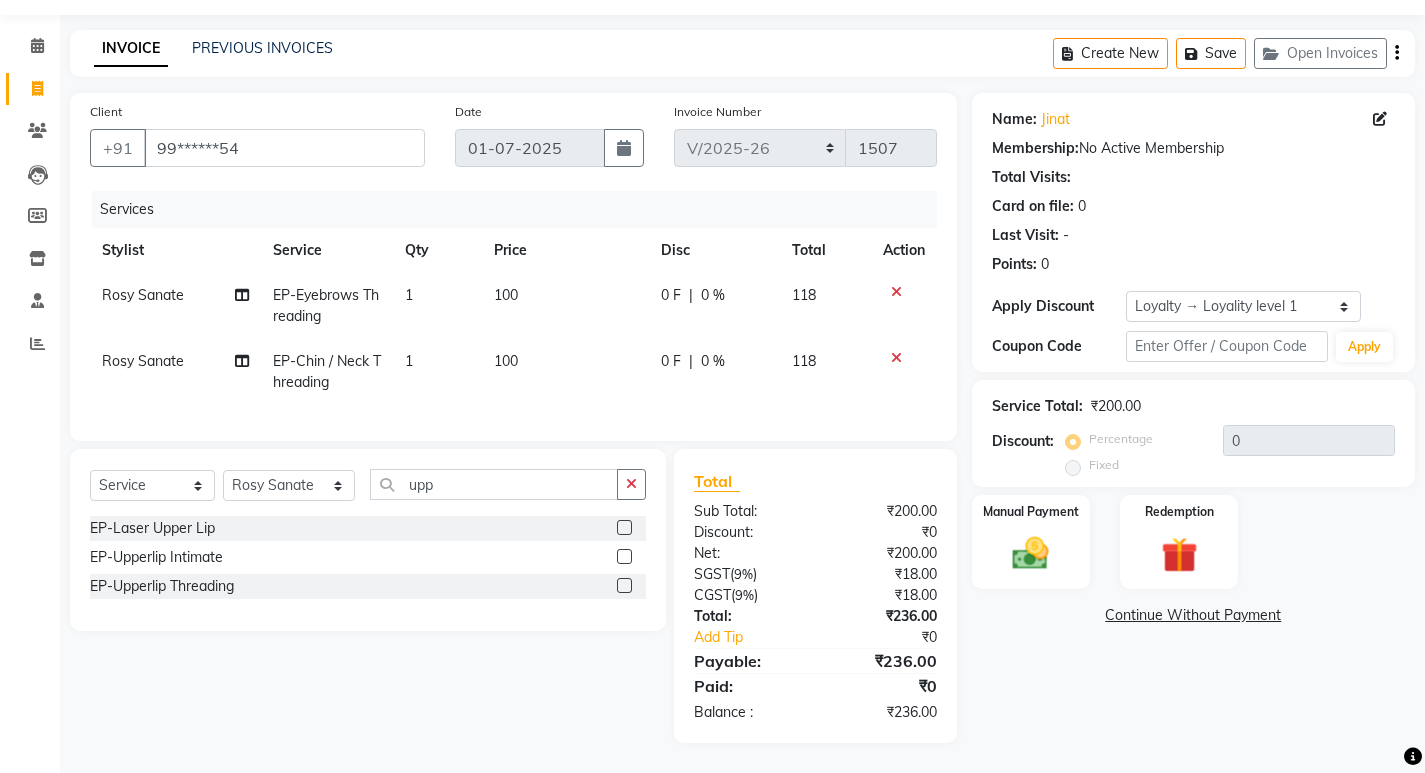 click 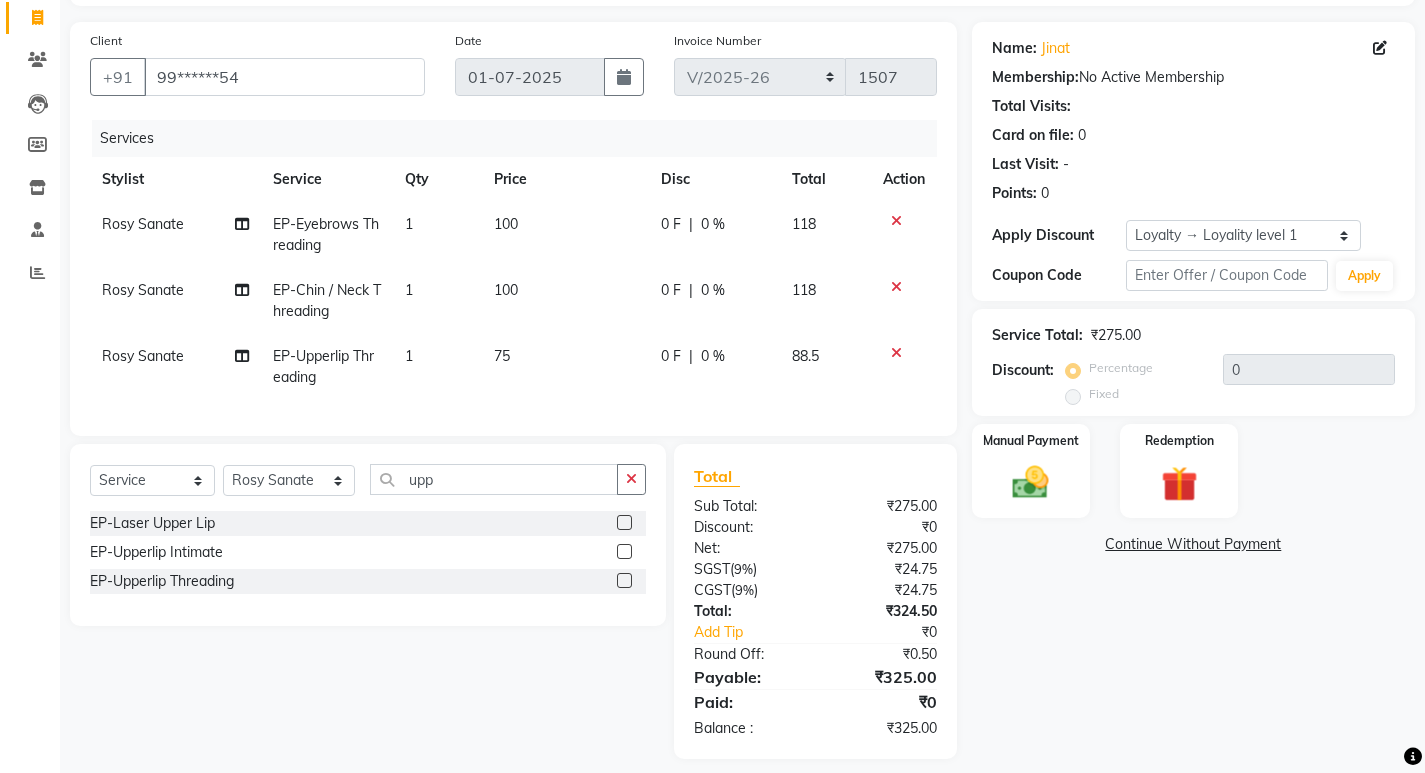scroll, scrollTop: 159, scrollLeft: 0, axis: vertical 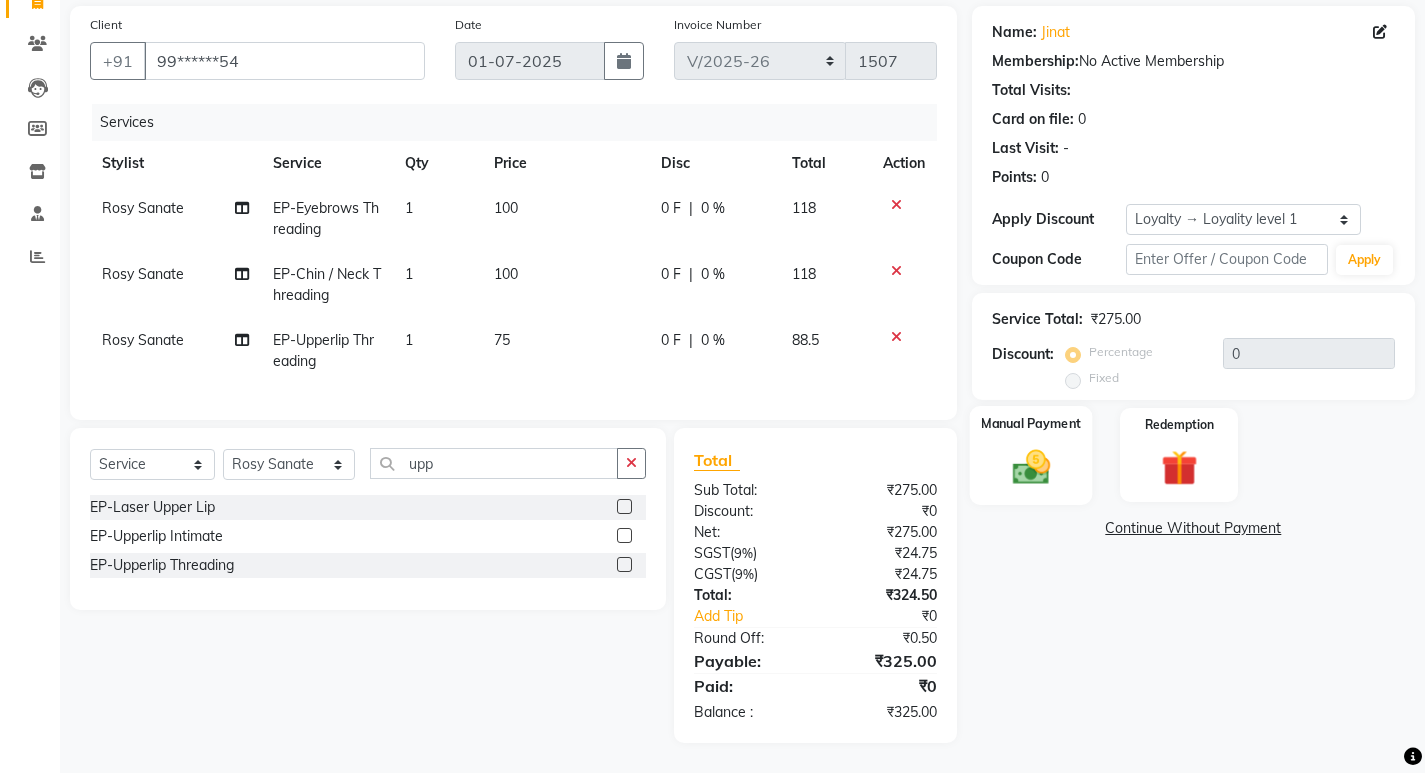 click 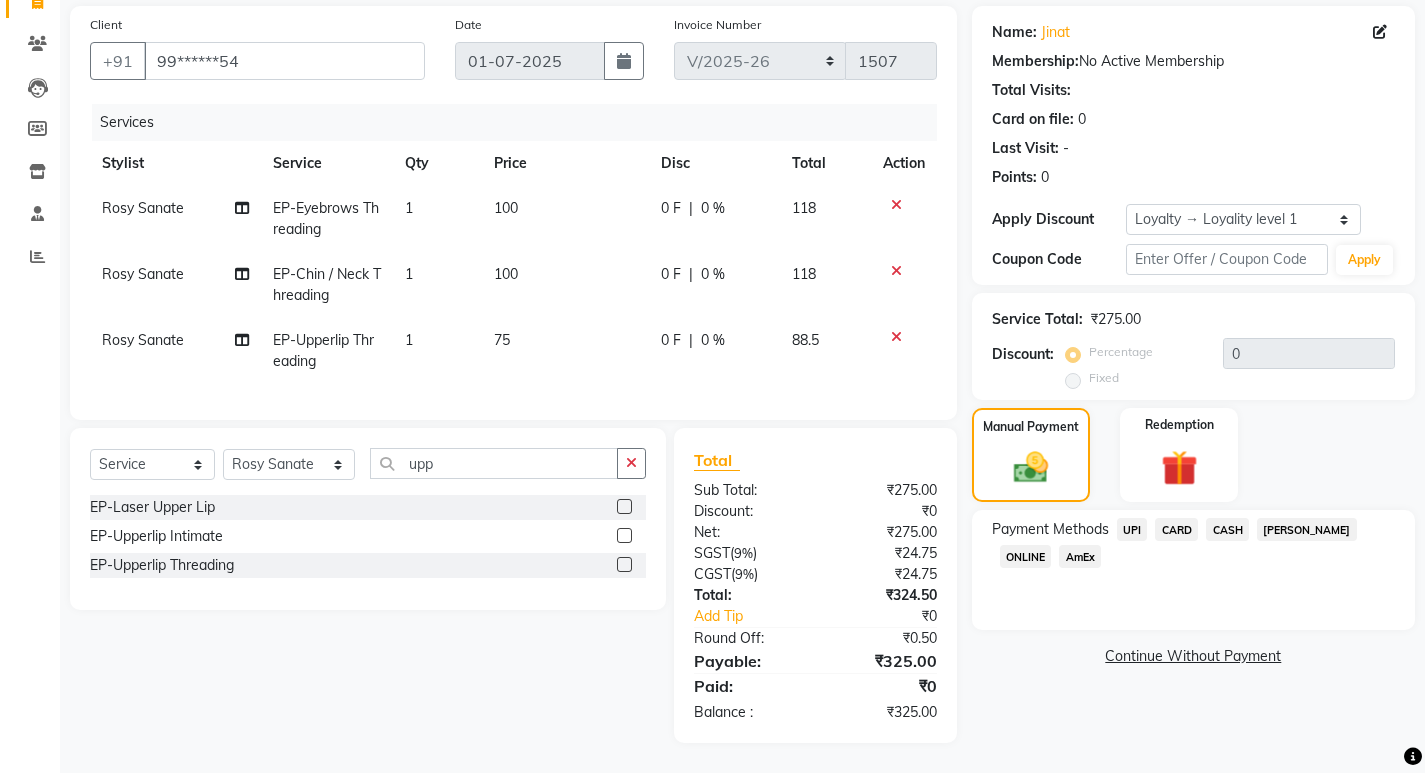 click on "UPI" 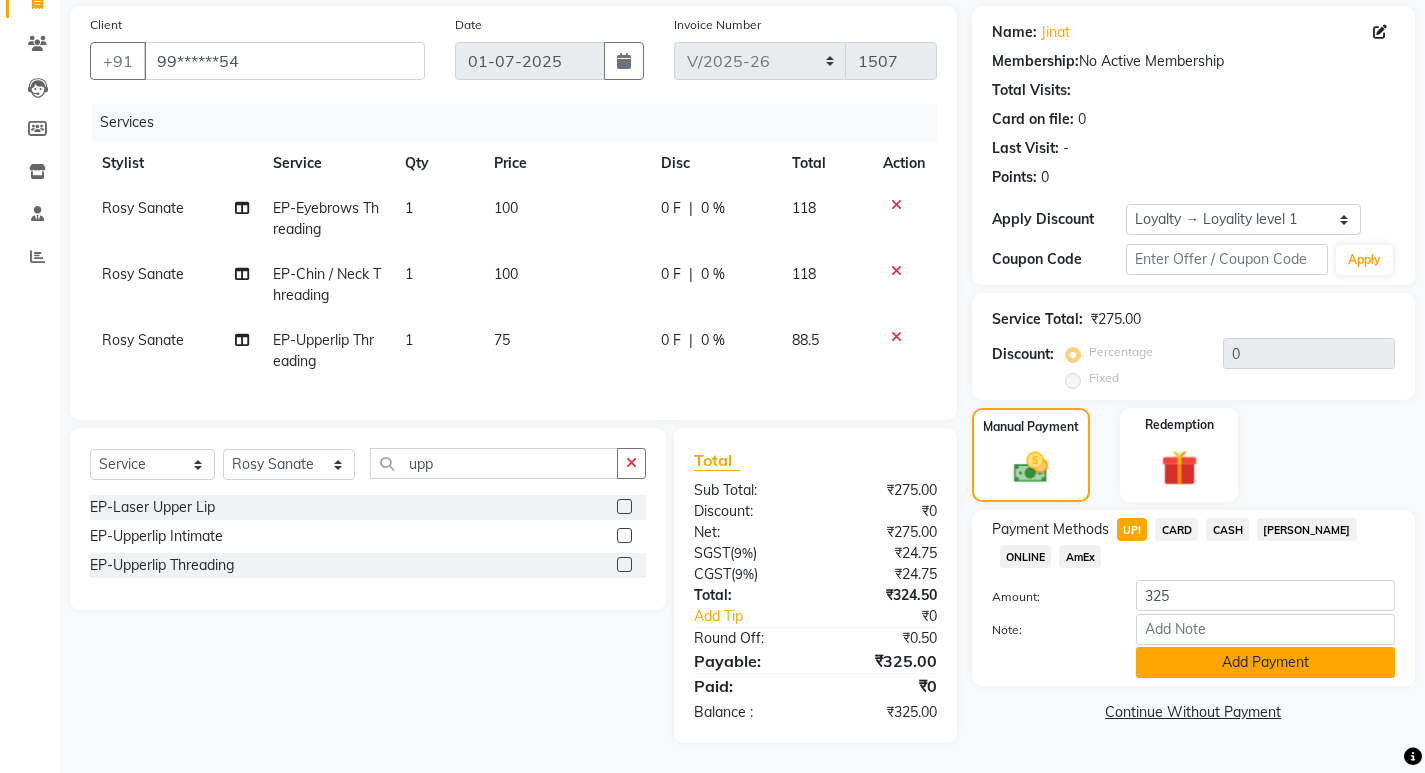 click on "Add Payment" 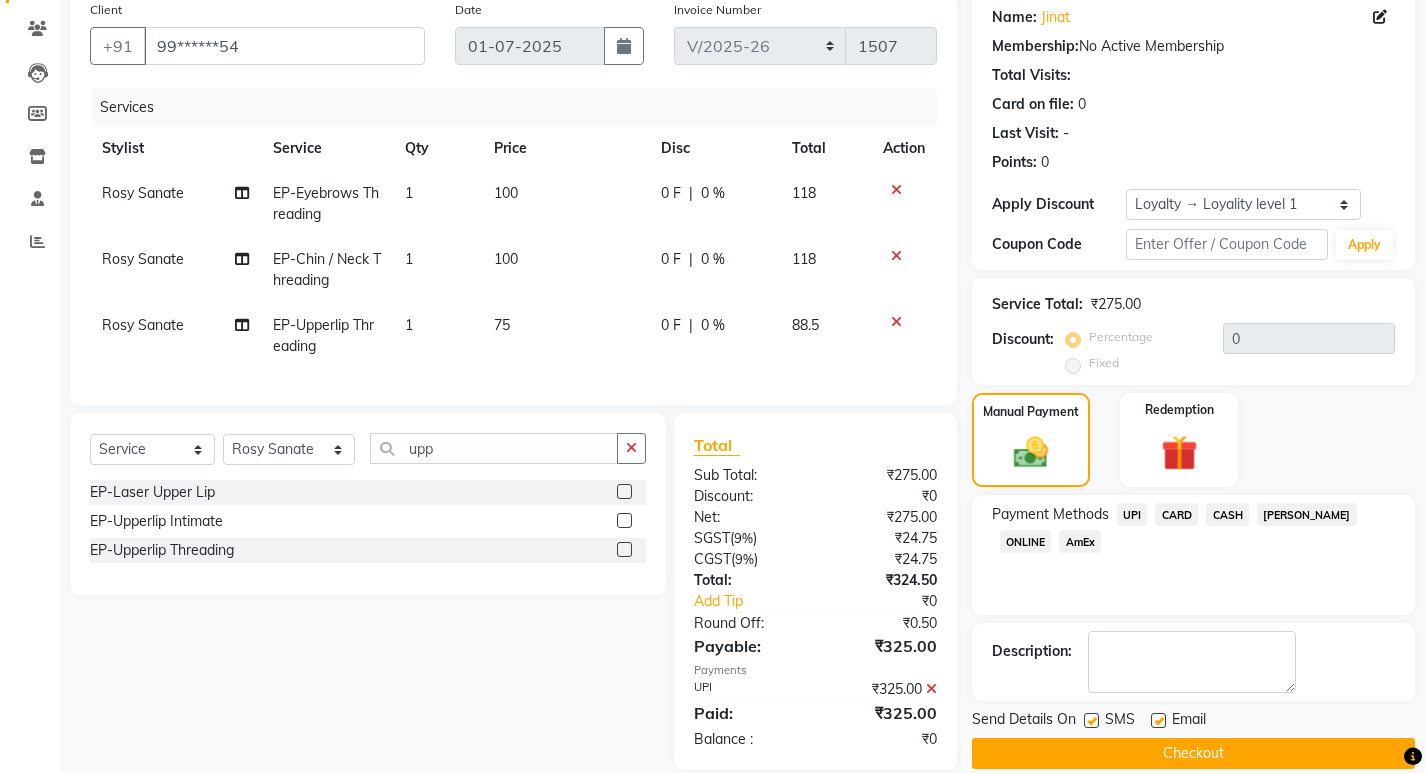 click on "Checkout" 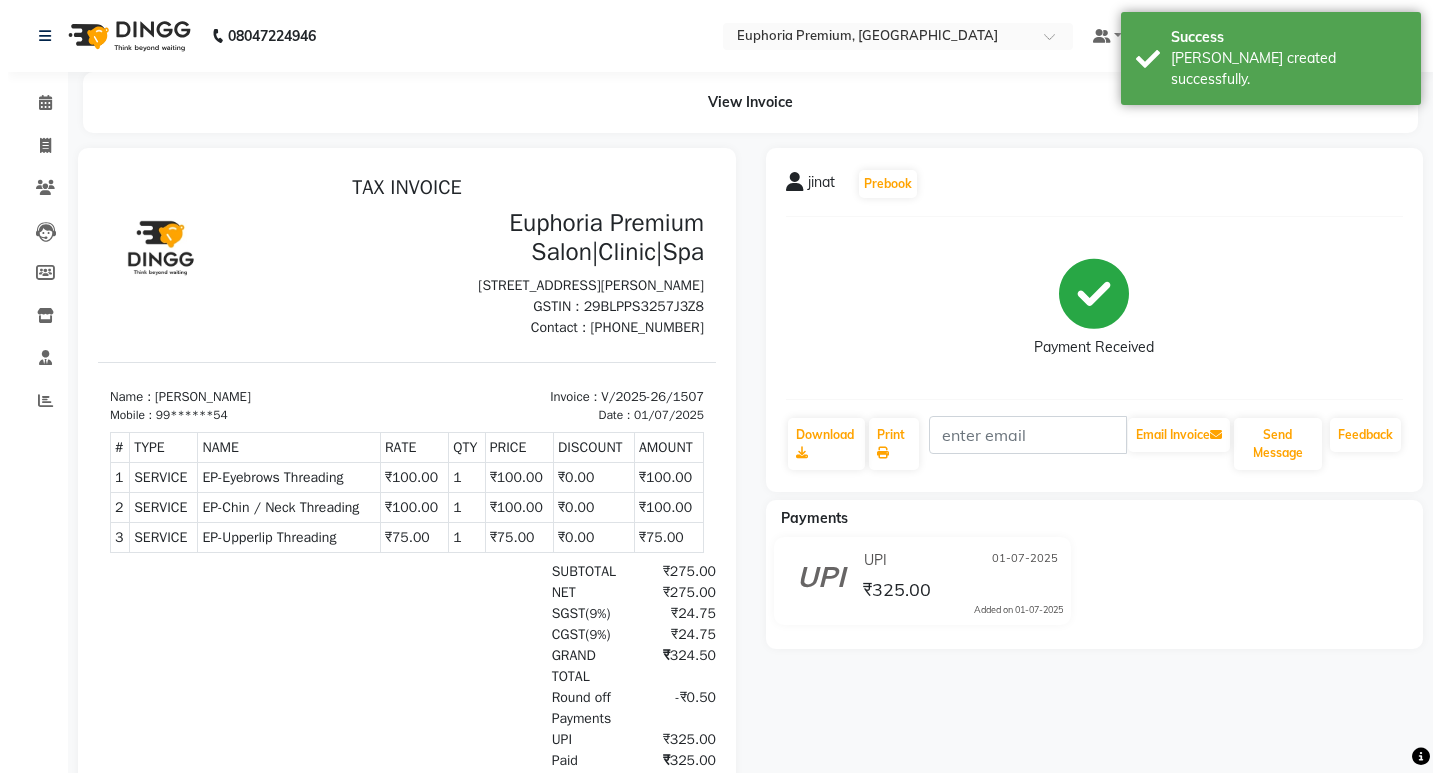 scroll, scrollTop: 0, scrollLeft: 0, axis: both 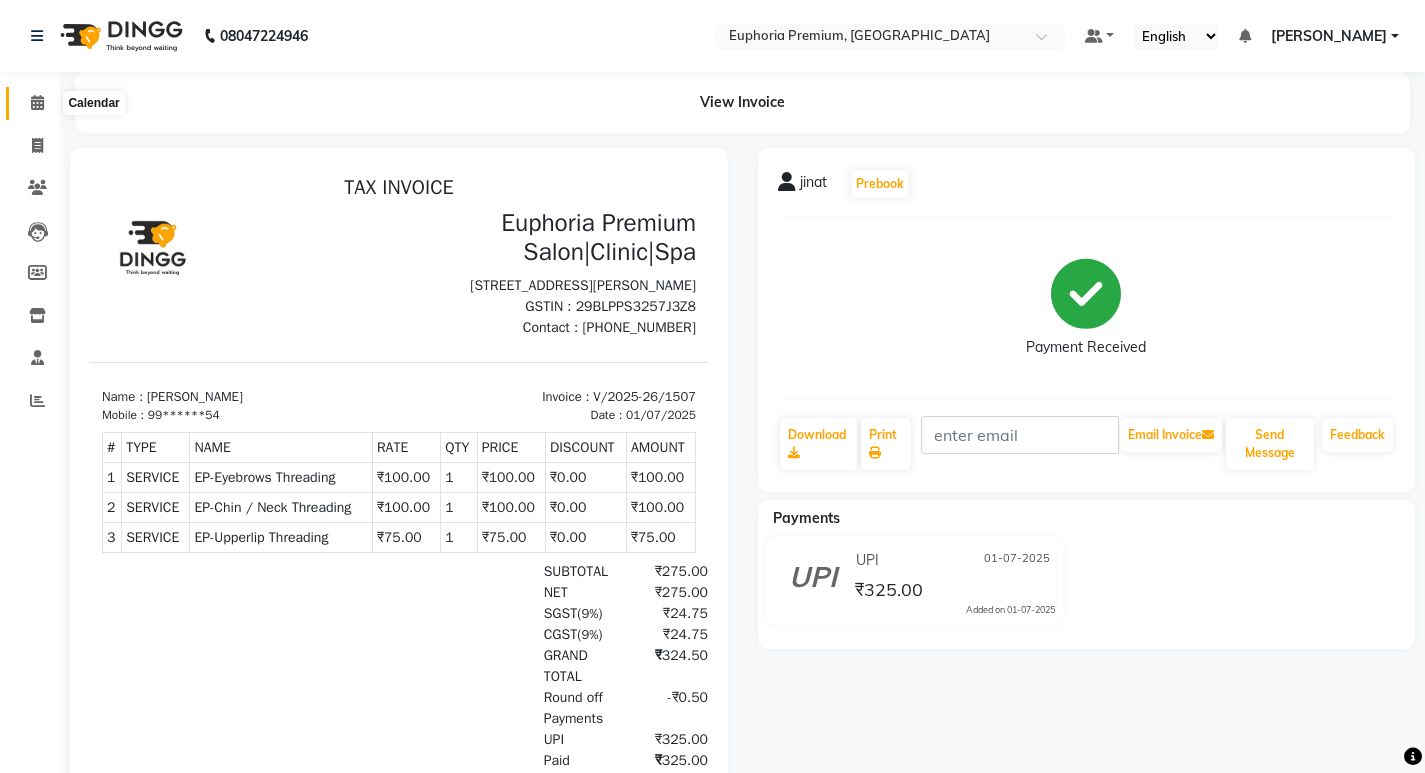 click 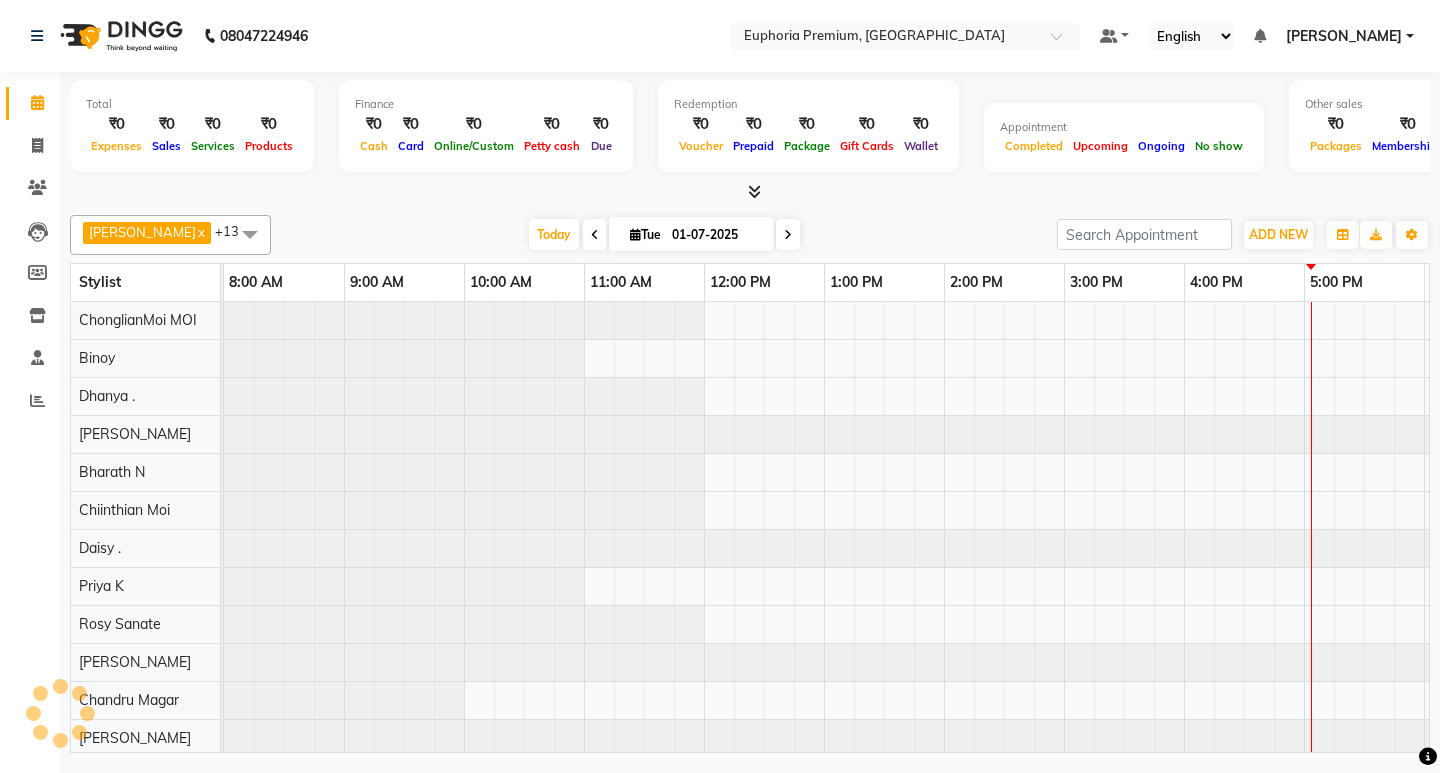 scroll, scrollTop: 0, scrollLeft: 0, axis: both 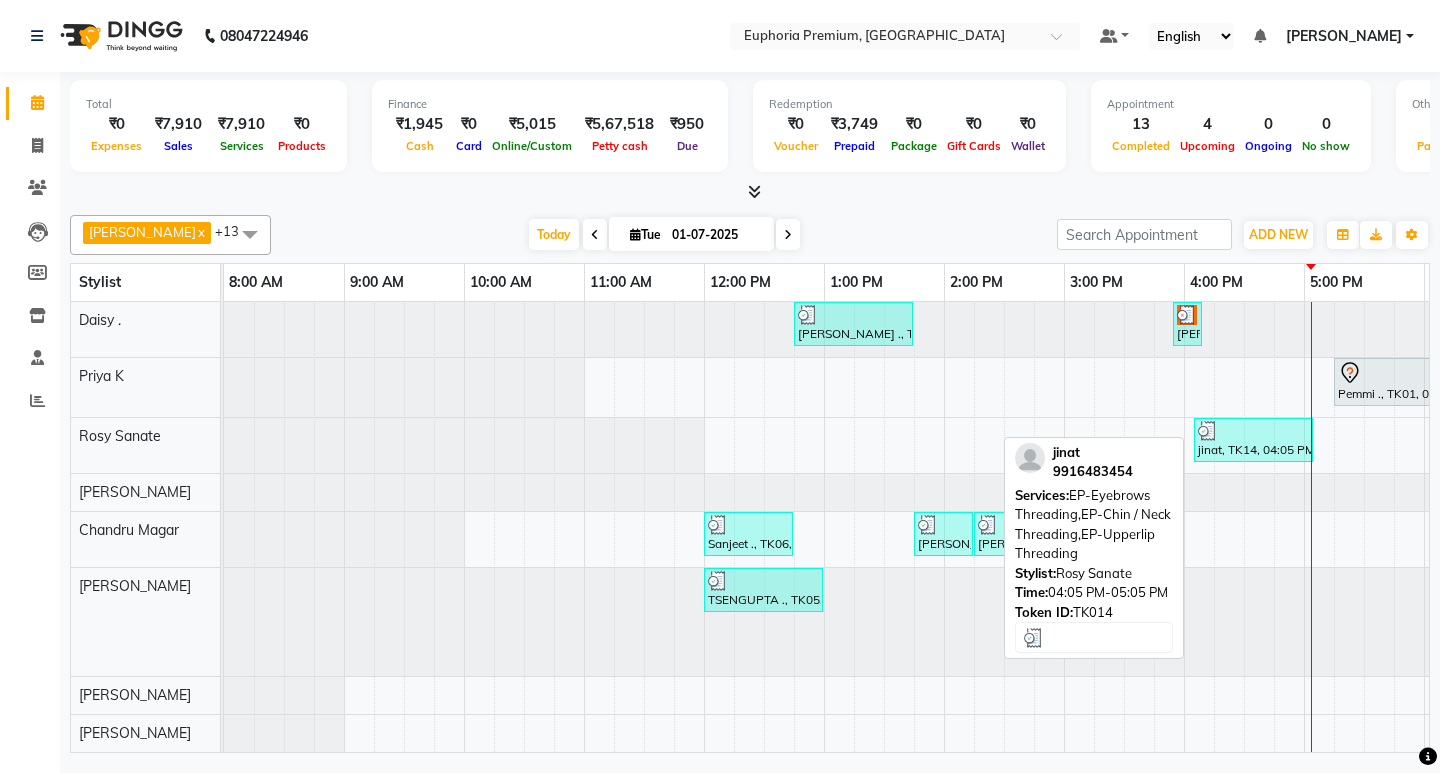 click on "jinat, TK14, 04:05 PM-05:05 PM, EP-Eyebrows Threading,EP-Chin / Neck Threading,EP-Upperlip Threading" at bounding box center (1253, 440) 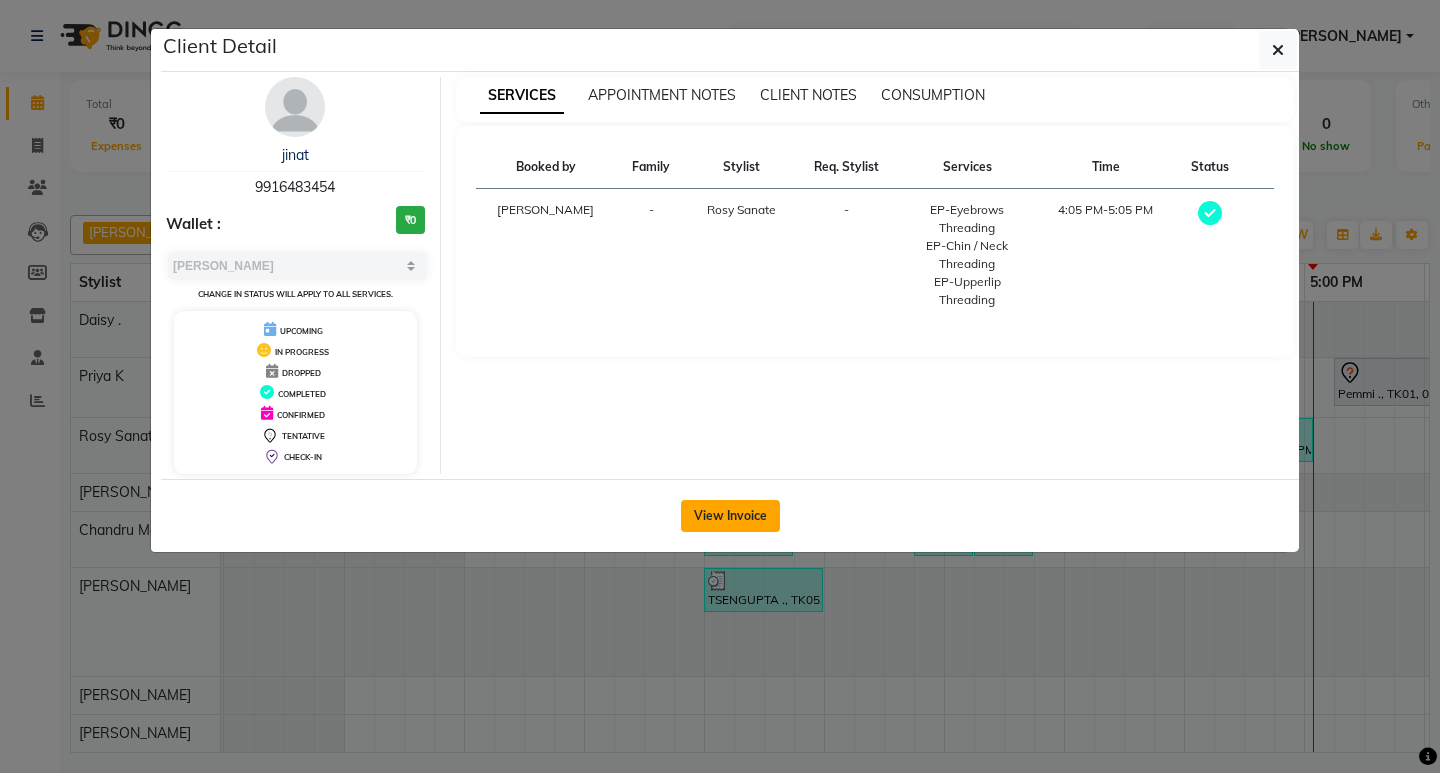 click on "View Invoice" 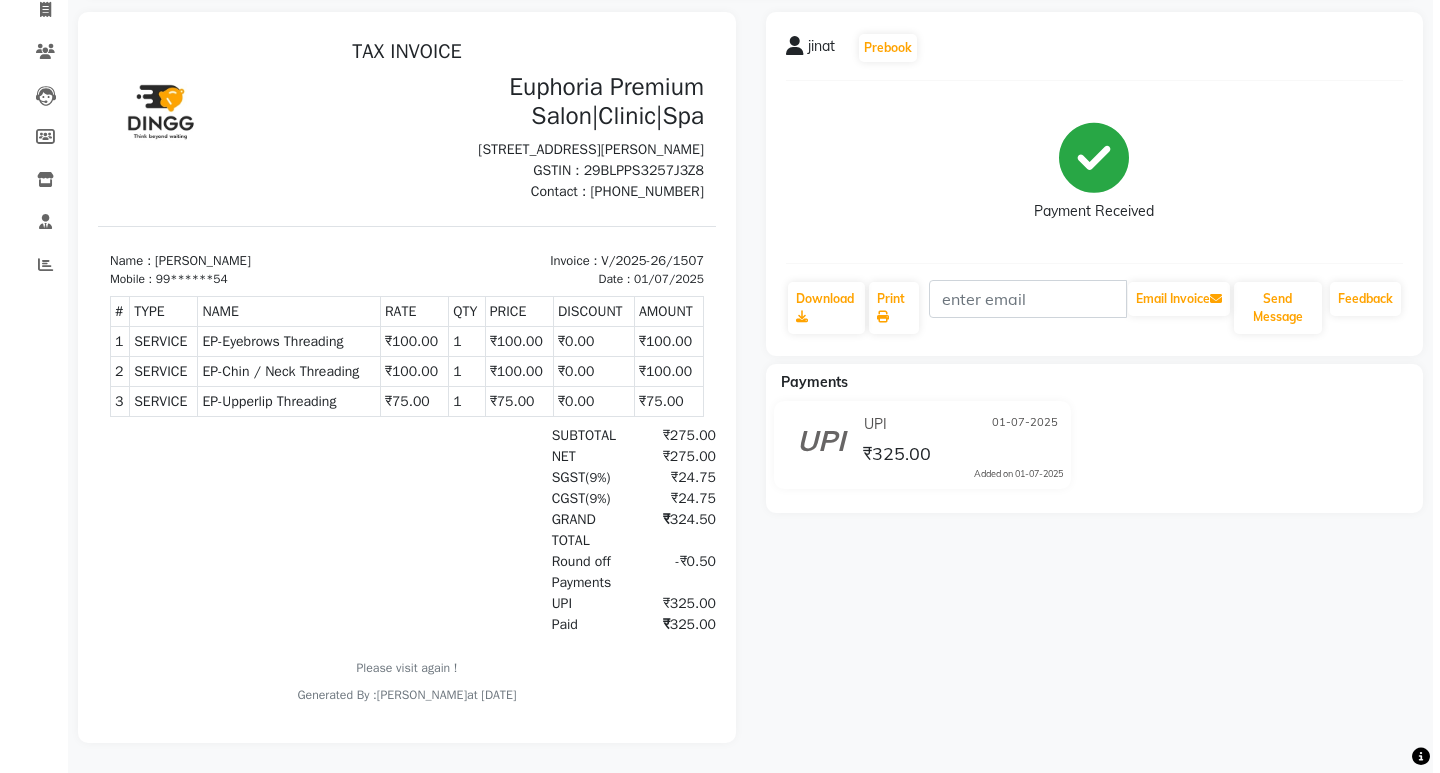 scroll, scrollTop: 0, scrollLeft: 0, axis: both 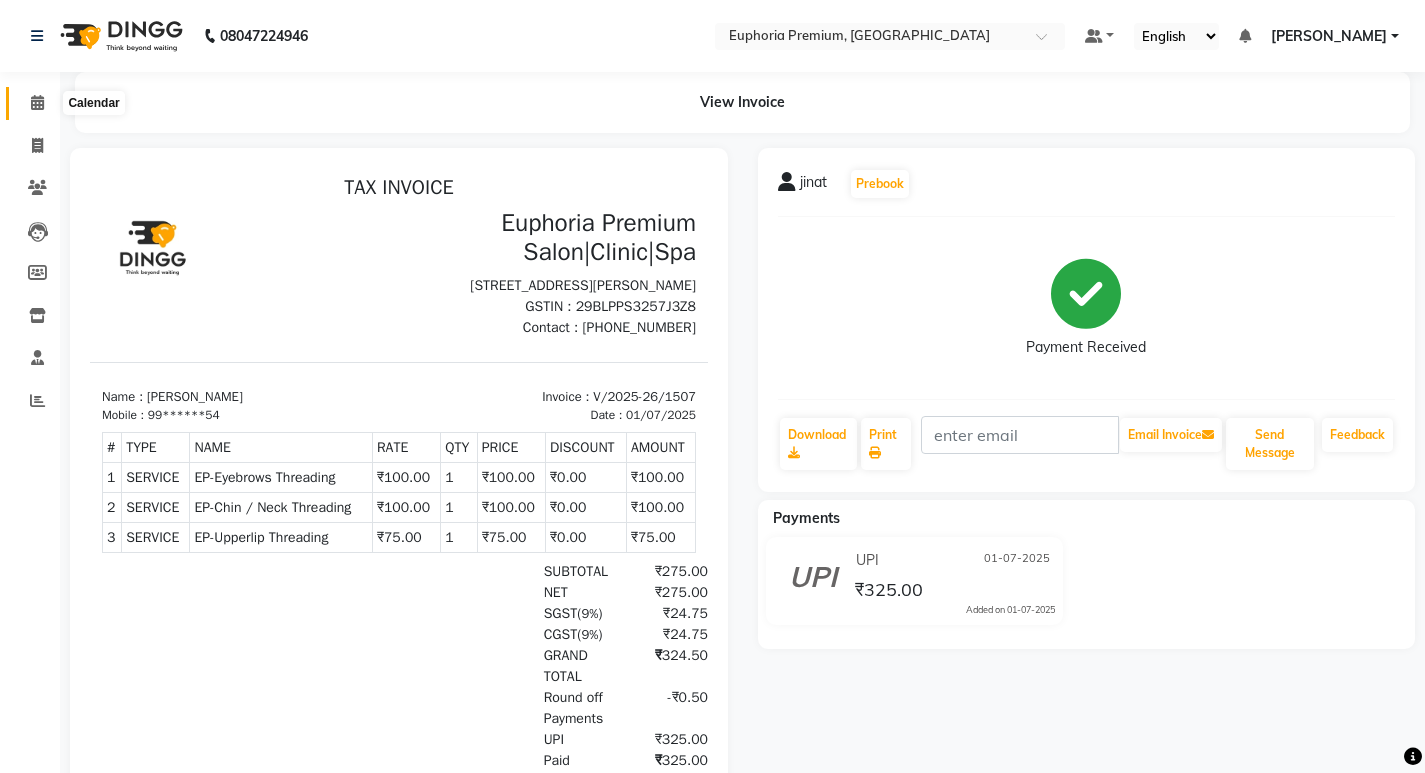 click 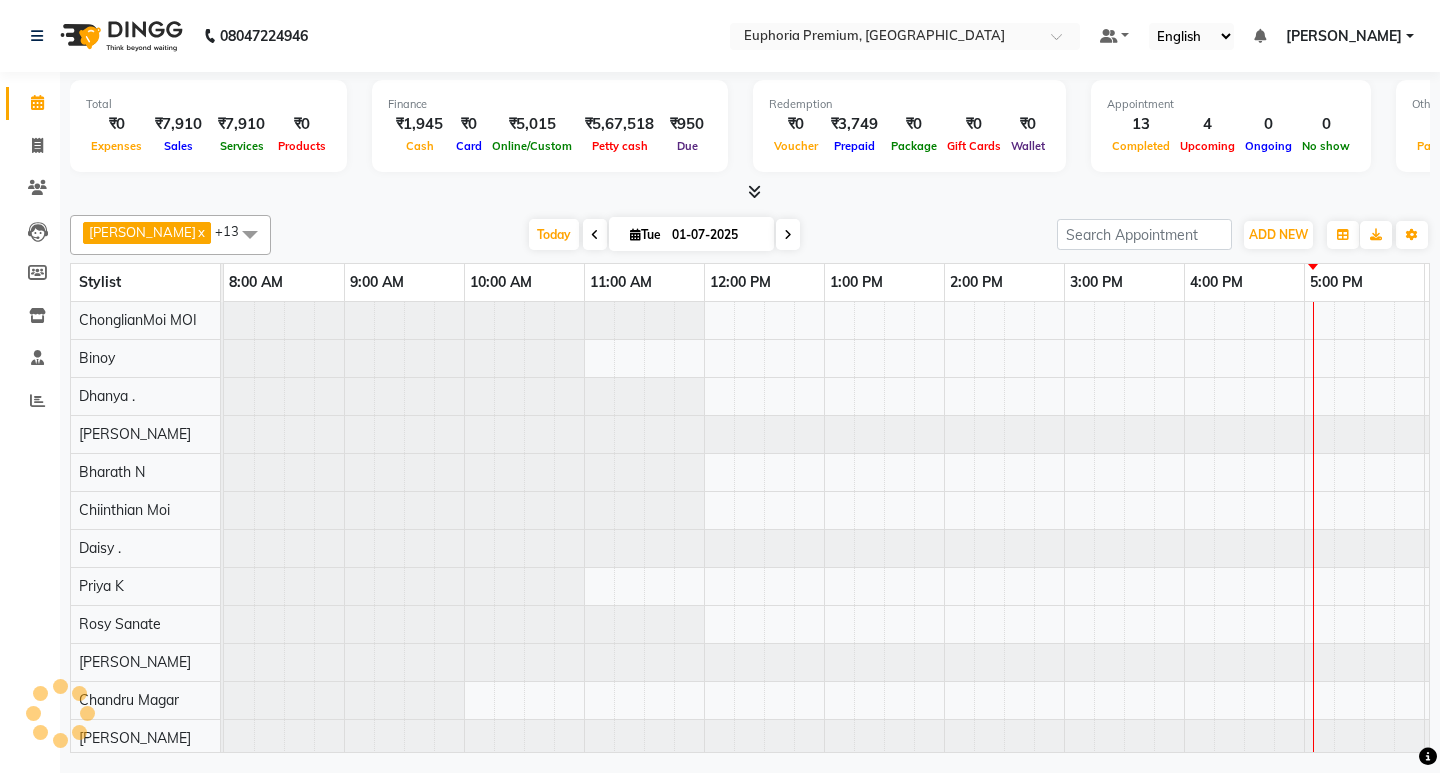 scroll, scrollTop: 0, scrollLeft: 475, axis: horizontal 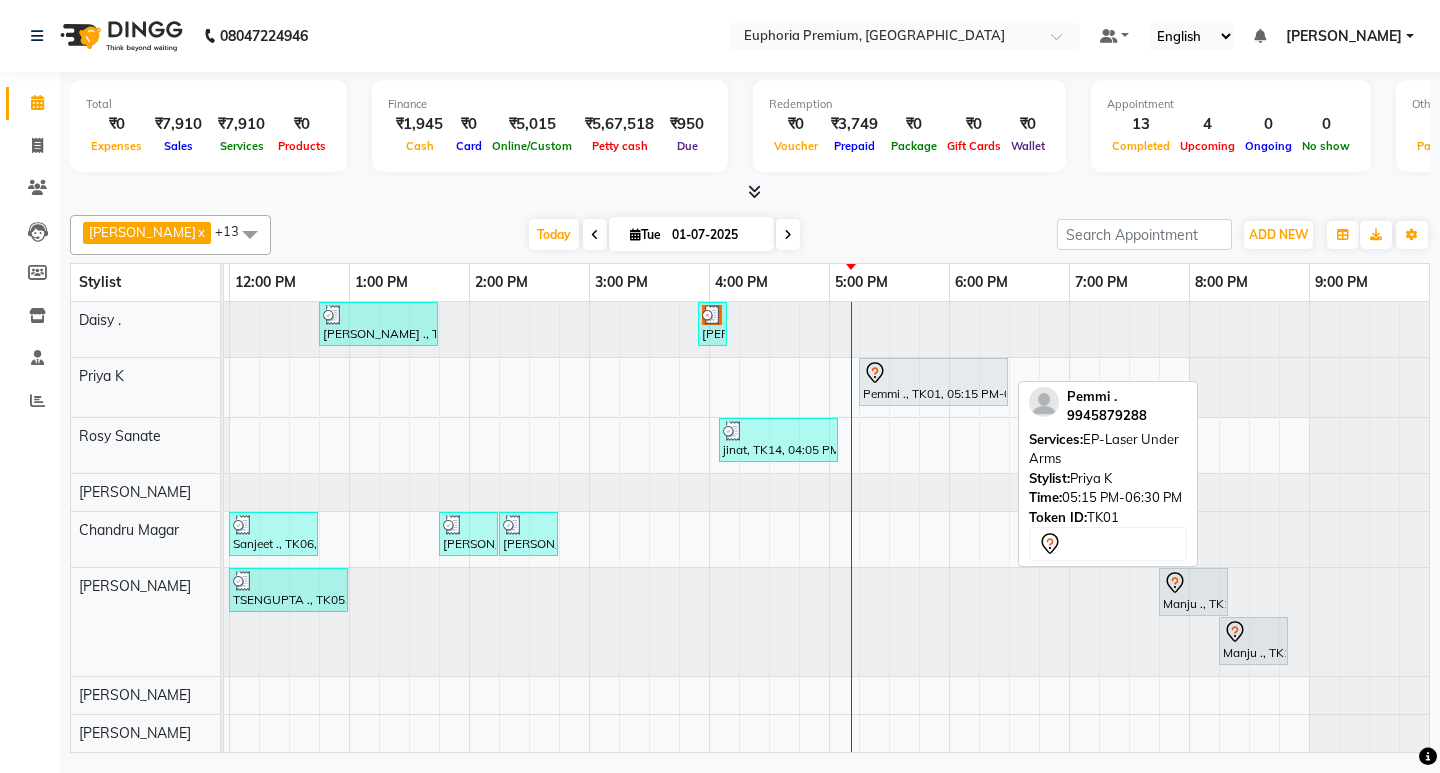 click at bounding box center [933, 373] 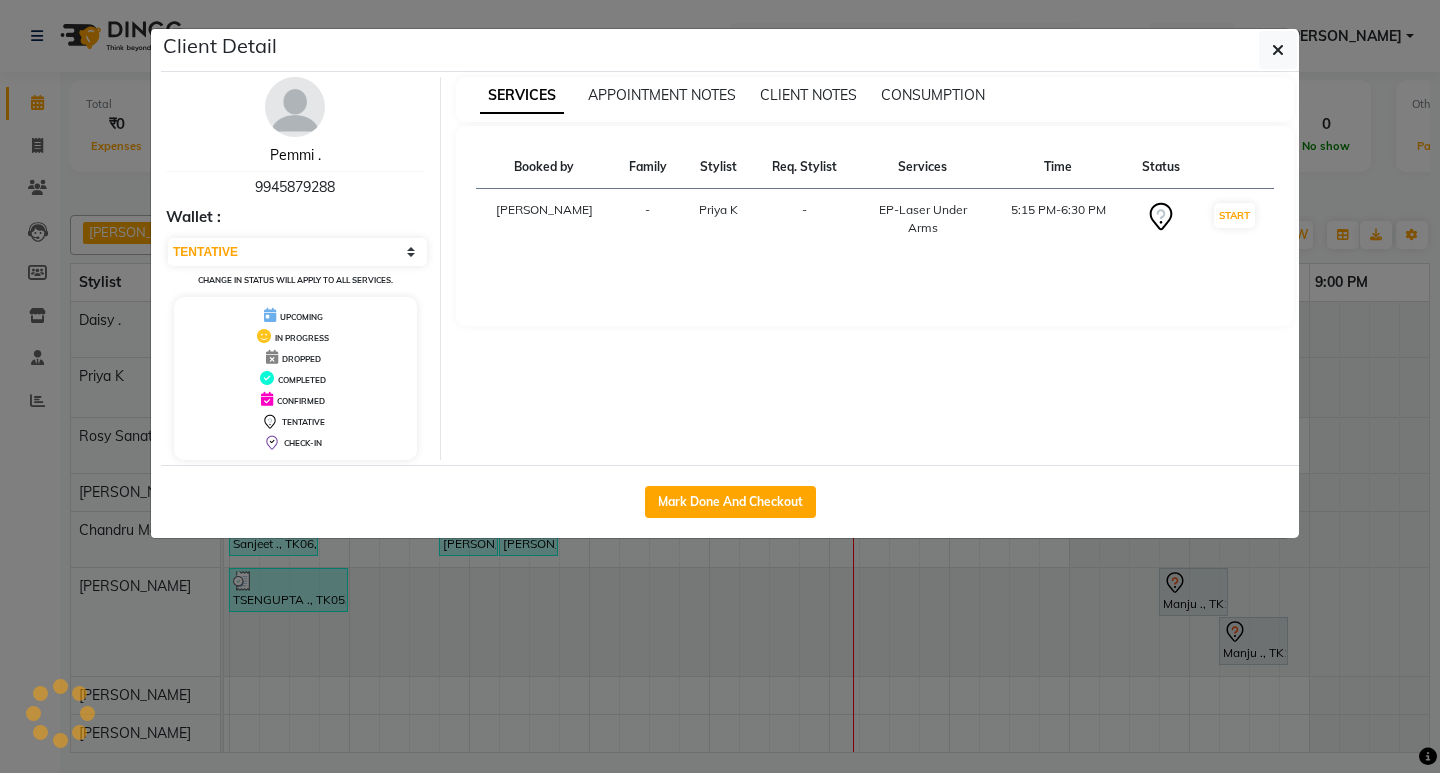 click on "Pemmi ." at bounding box center [295, 155] 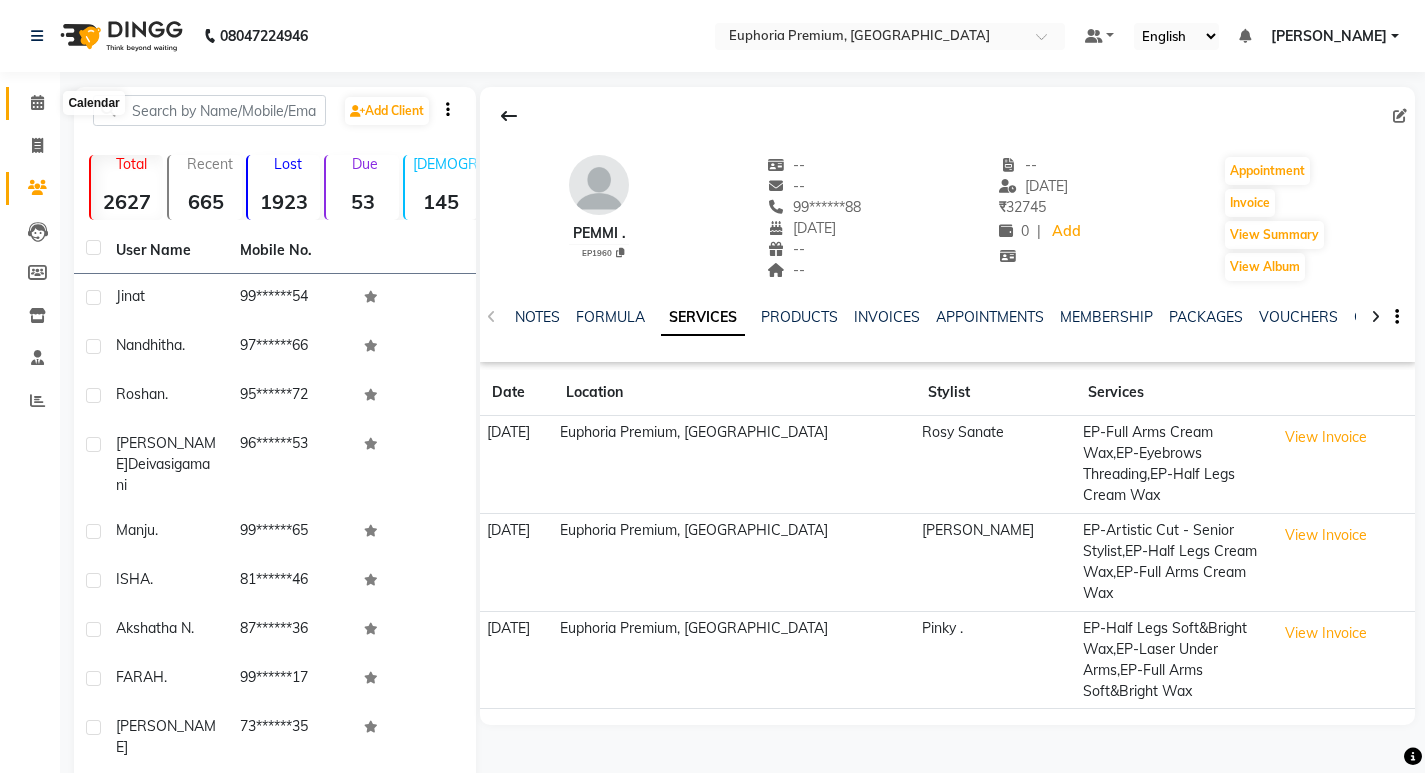 click 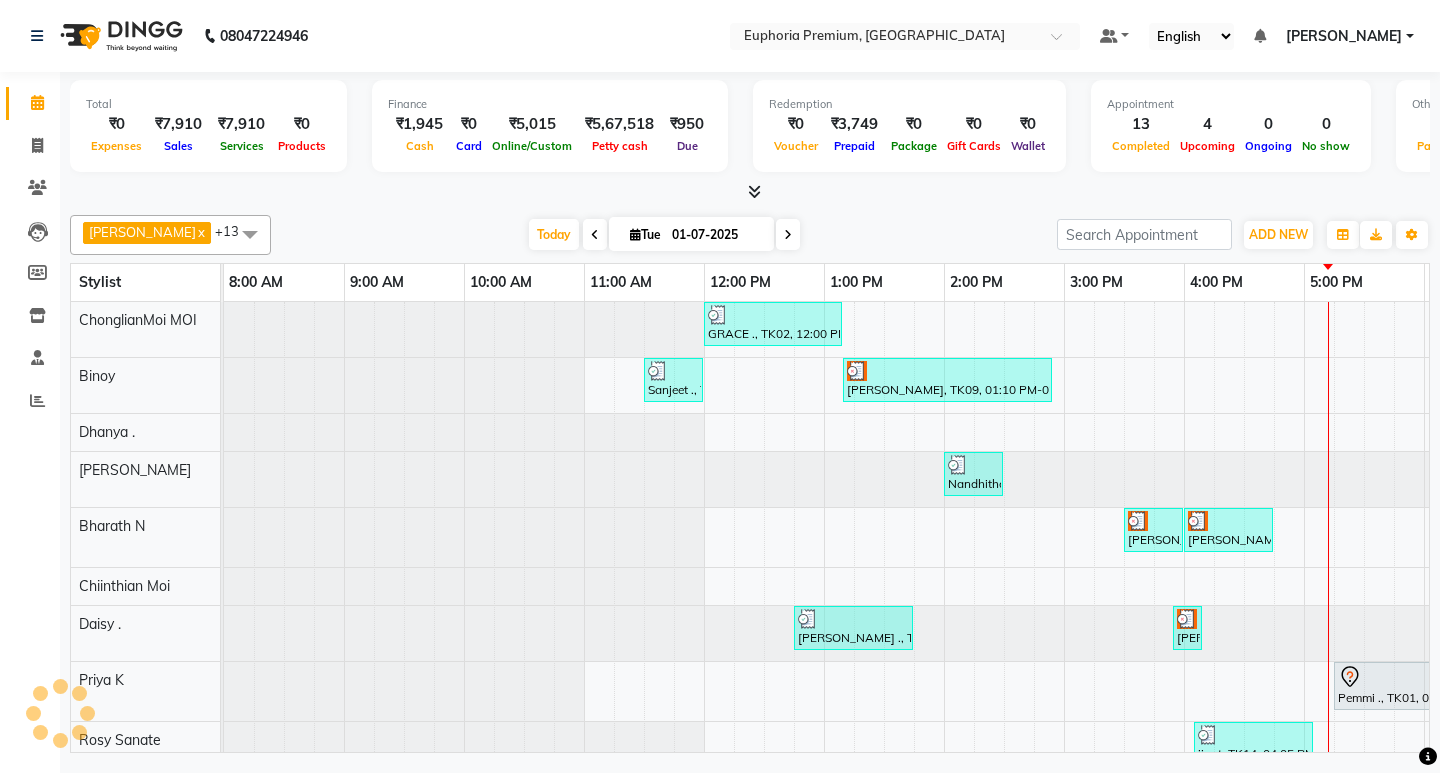 scroll, scrollTop: 0, scrollLeft: 0, axis: both 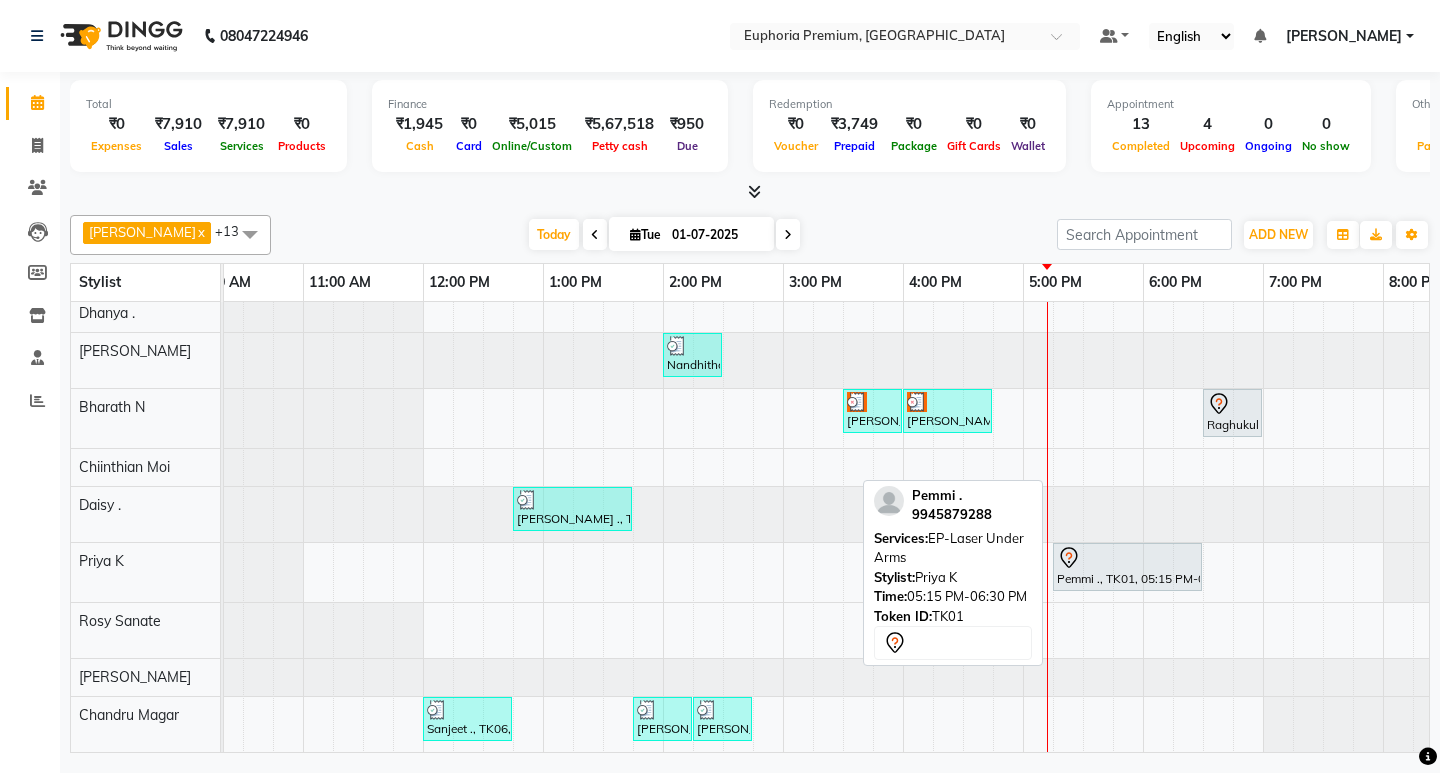 click on "Pemmi ., TK01, 05:15 PM-06:30 PM, EP-Laser Under Arms" at bounding box center (1127, 567) 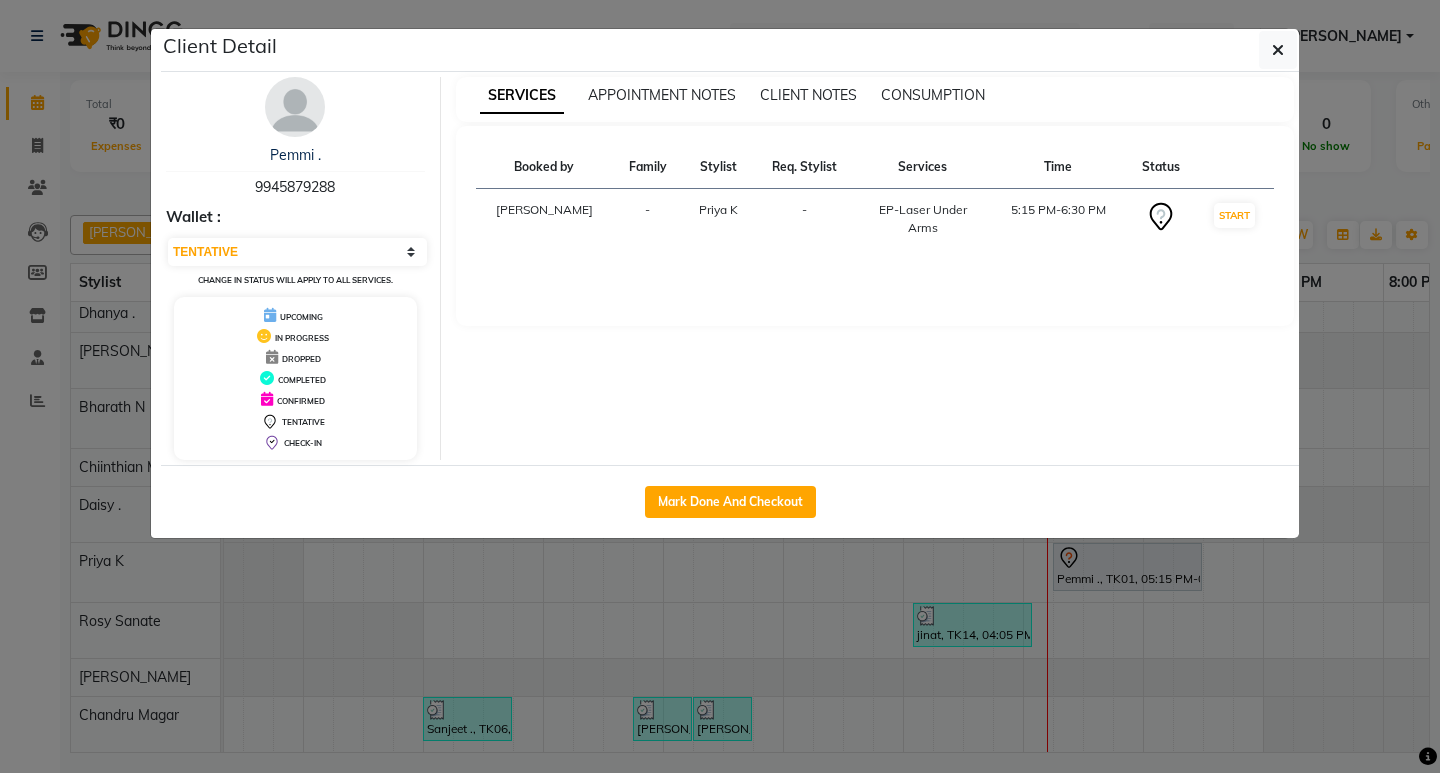 click on "9945879288" at bounding box center (295, 187) 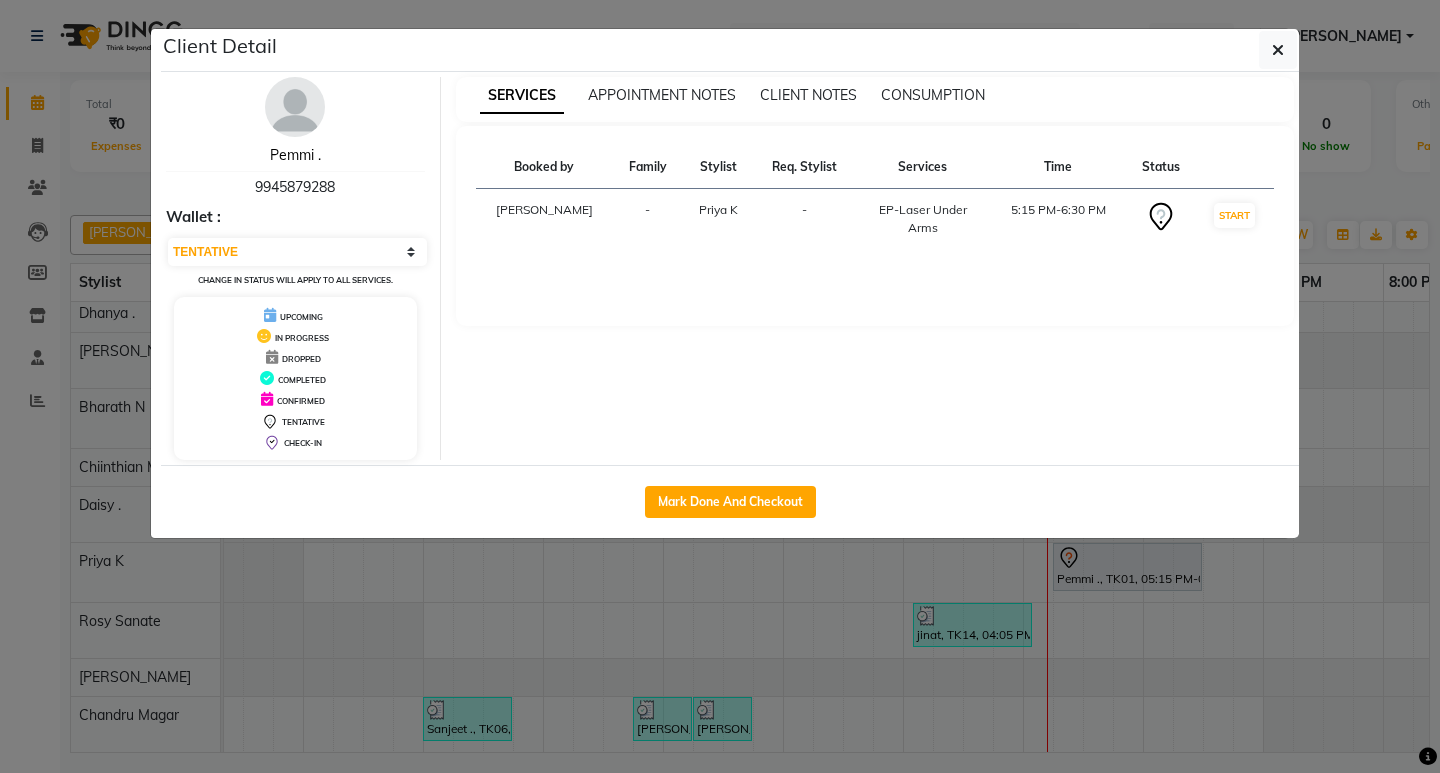 click on "Pemmi ." at bounding box center [295, 155] 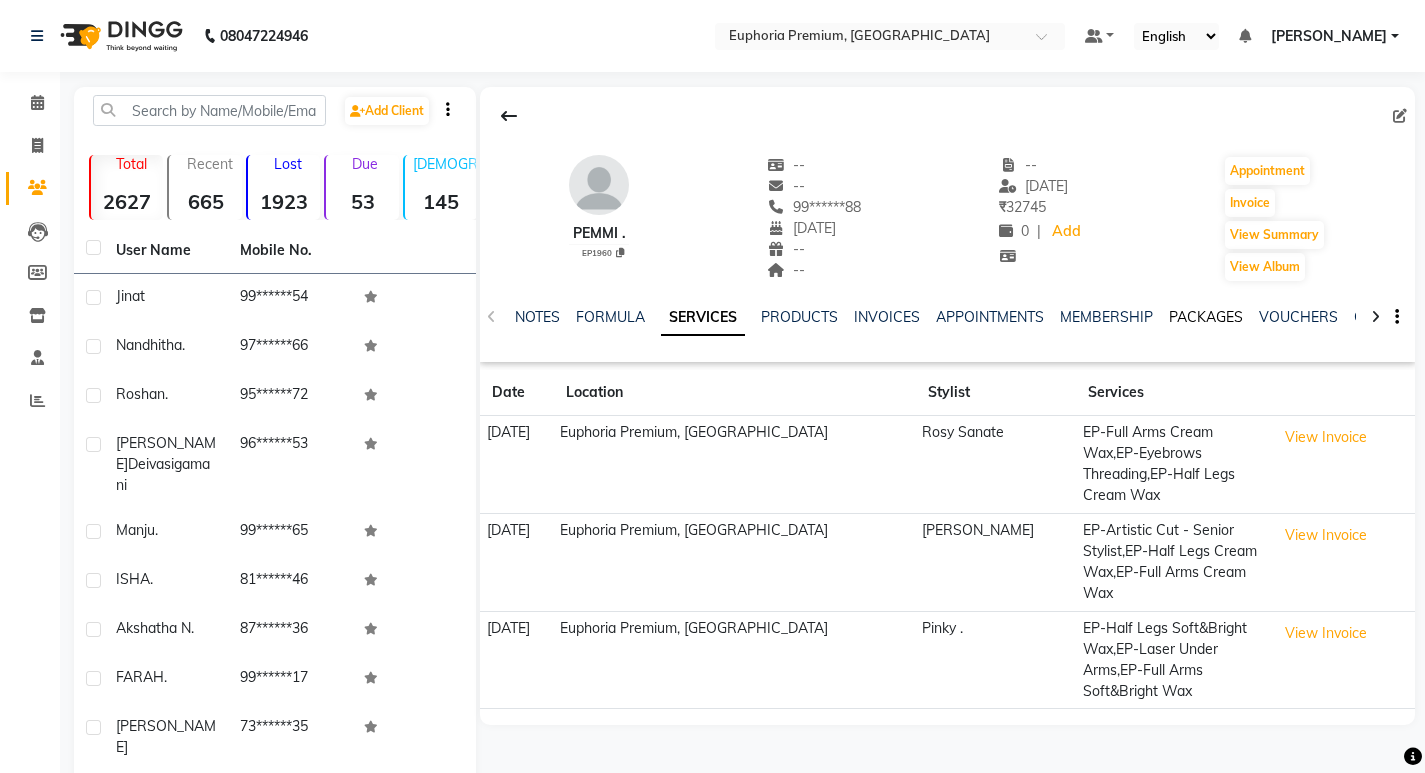 click on "PACKAGES" 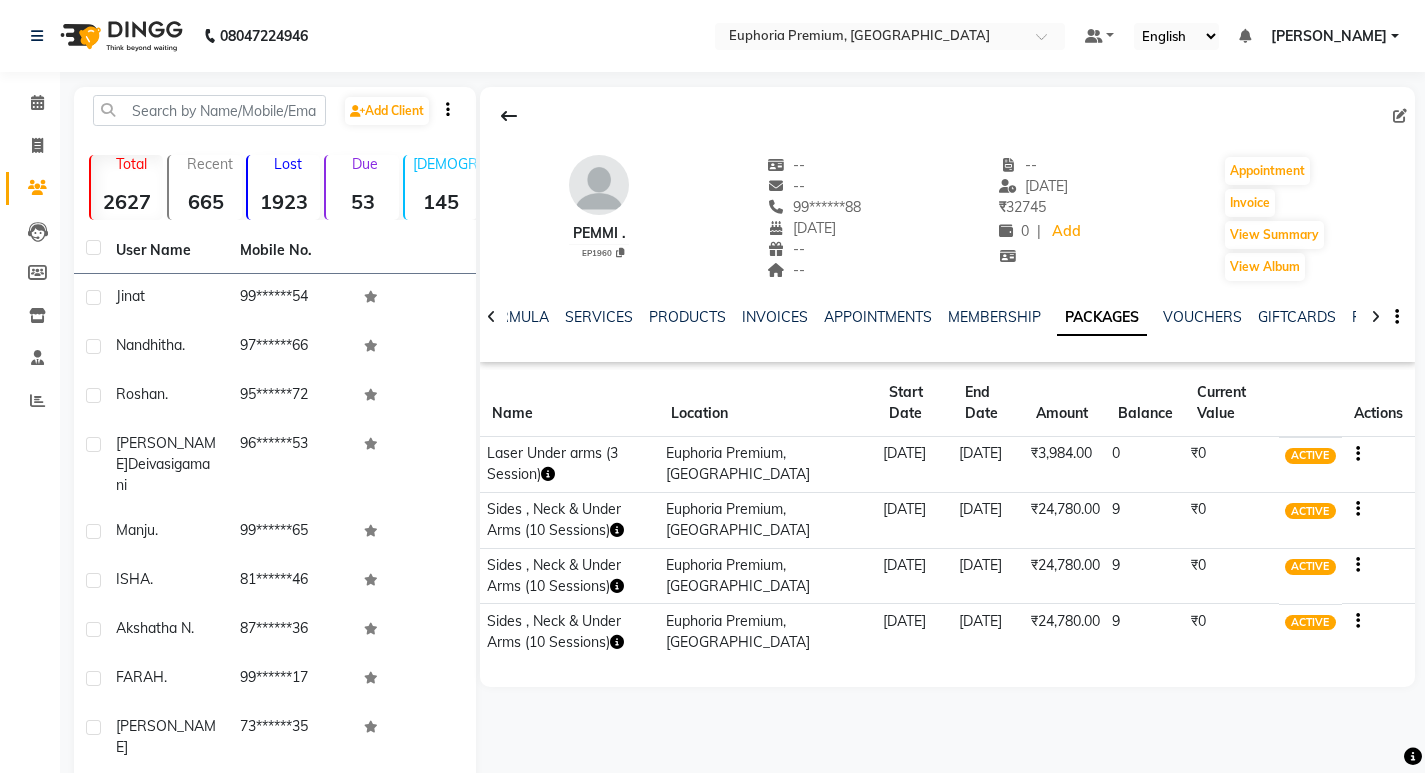 click on "NOTES FORMULA SERVICES PRODUCTS INVOICES APPOINTMENTS MEMBERSHIP PACKAGES VOUCHERS GIFTCARDS POINTS FORMS FAMILY CARDS WALLET" 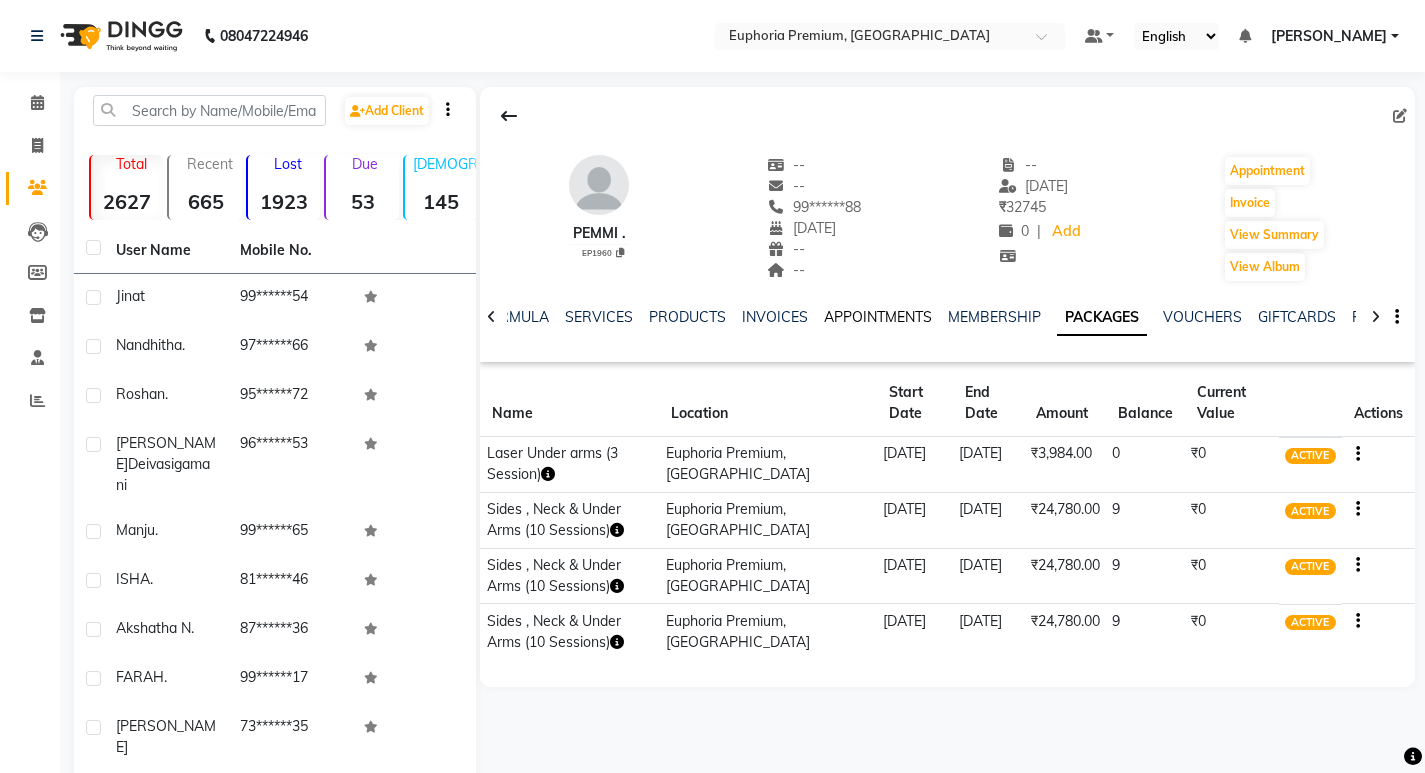 click on "APPOINTMENTS" 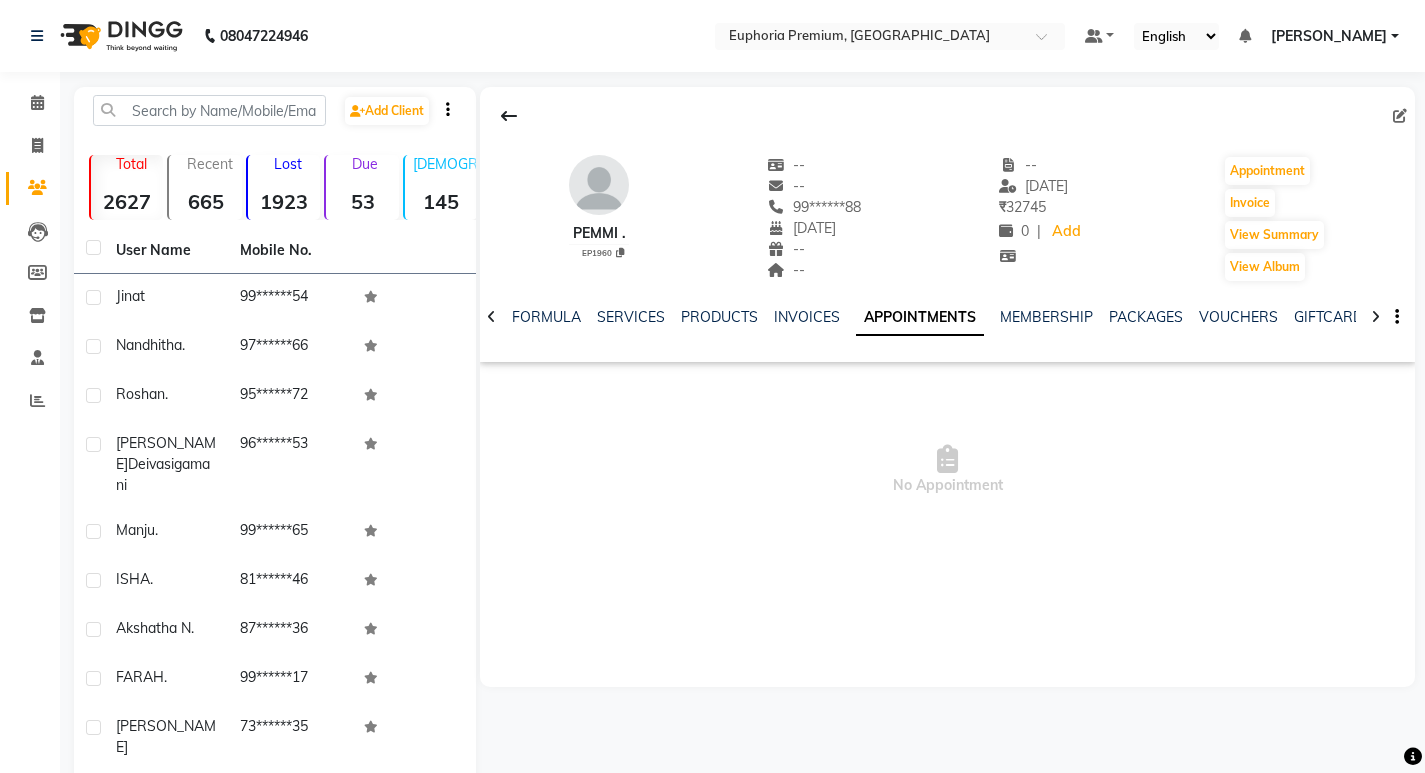 click on "APPOINTMENTS" 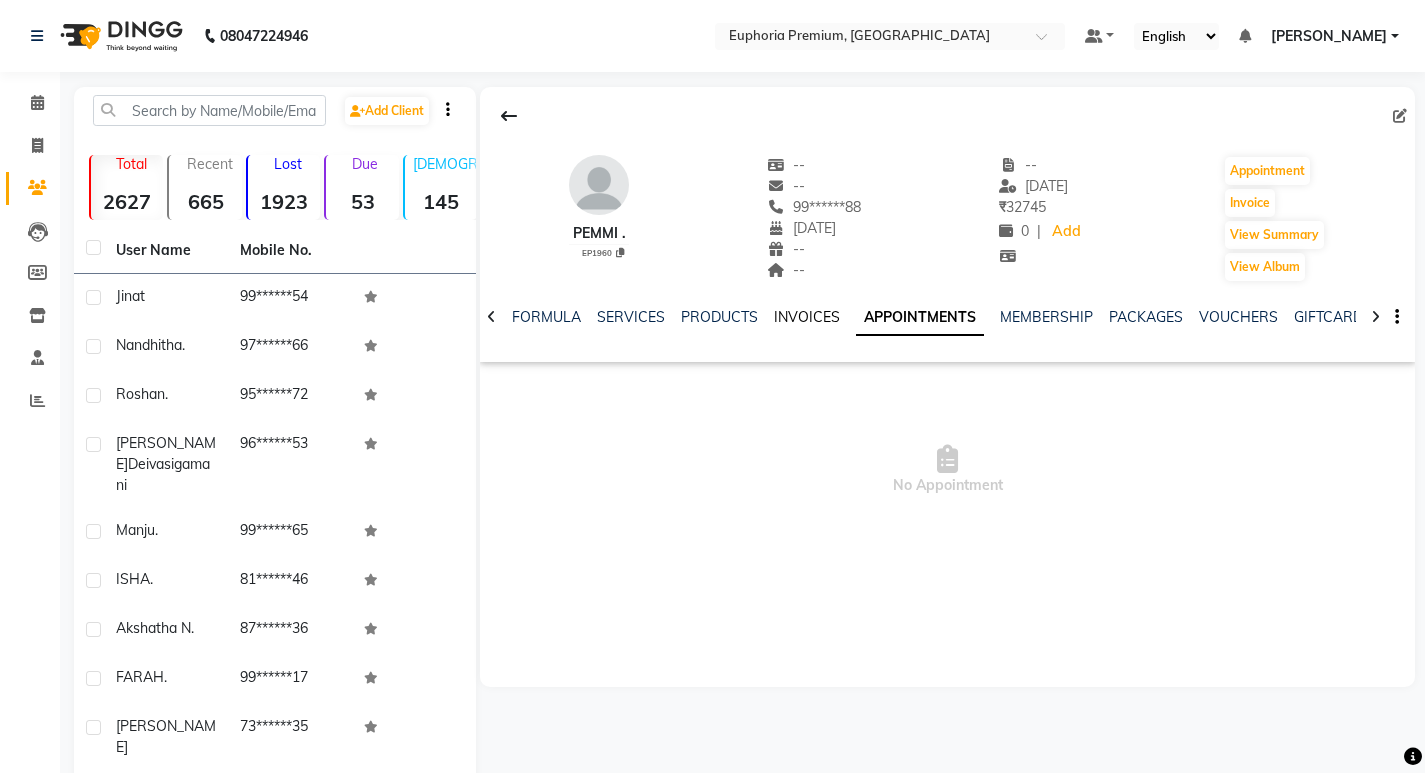 click on "INVOICES" 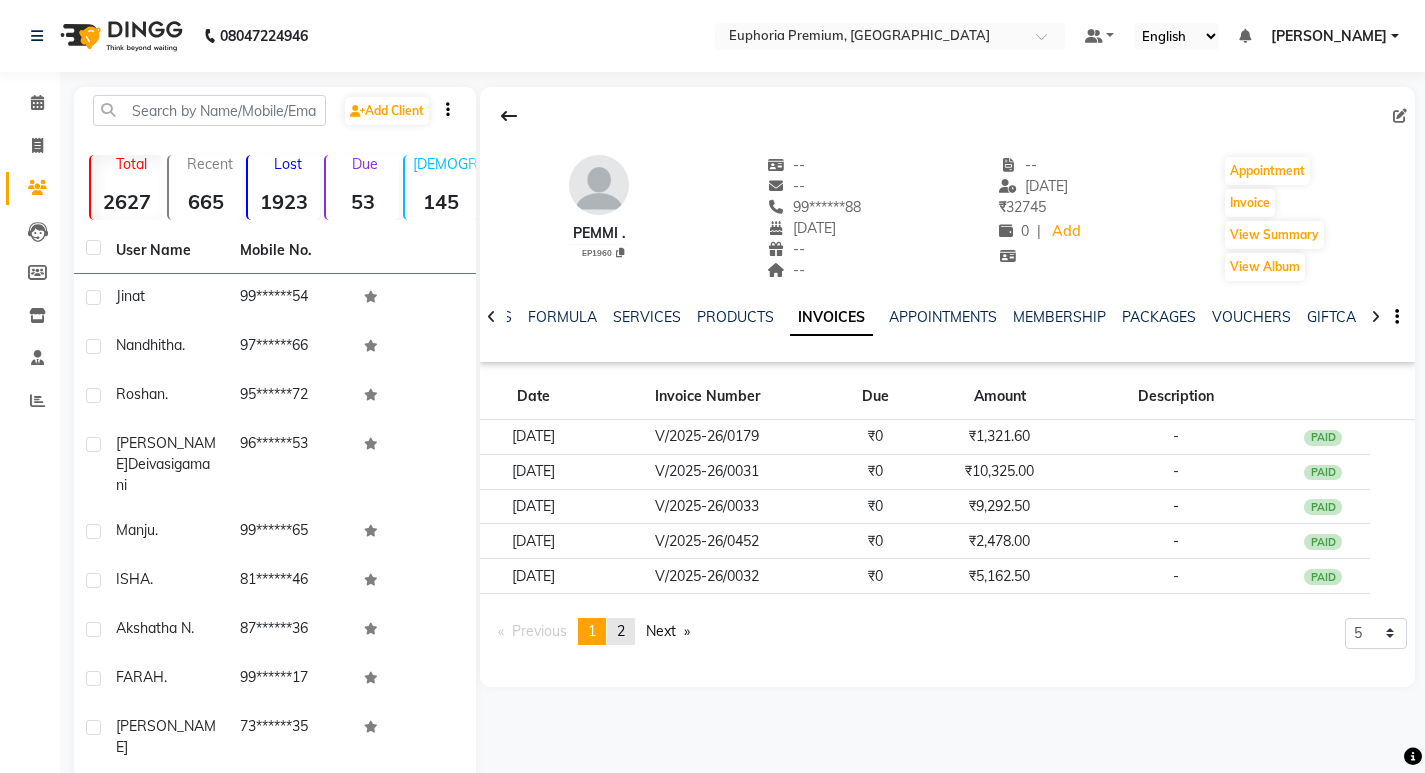 click on "page  2" 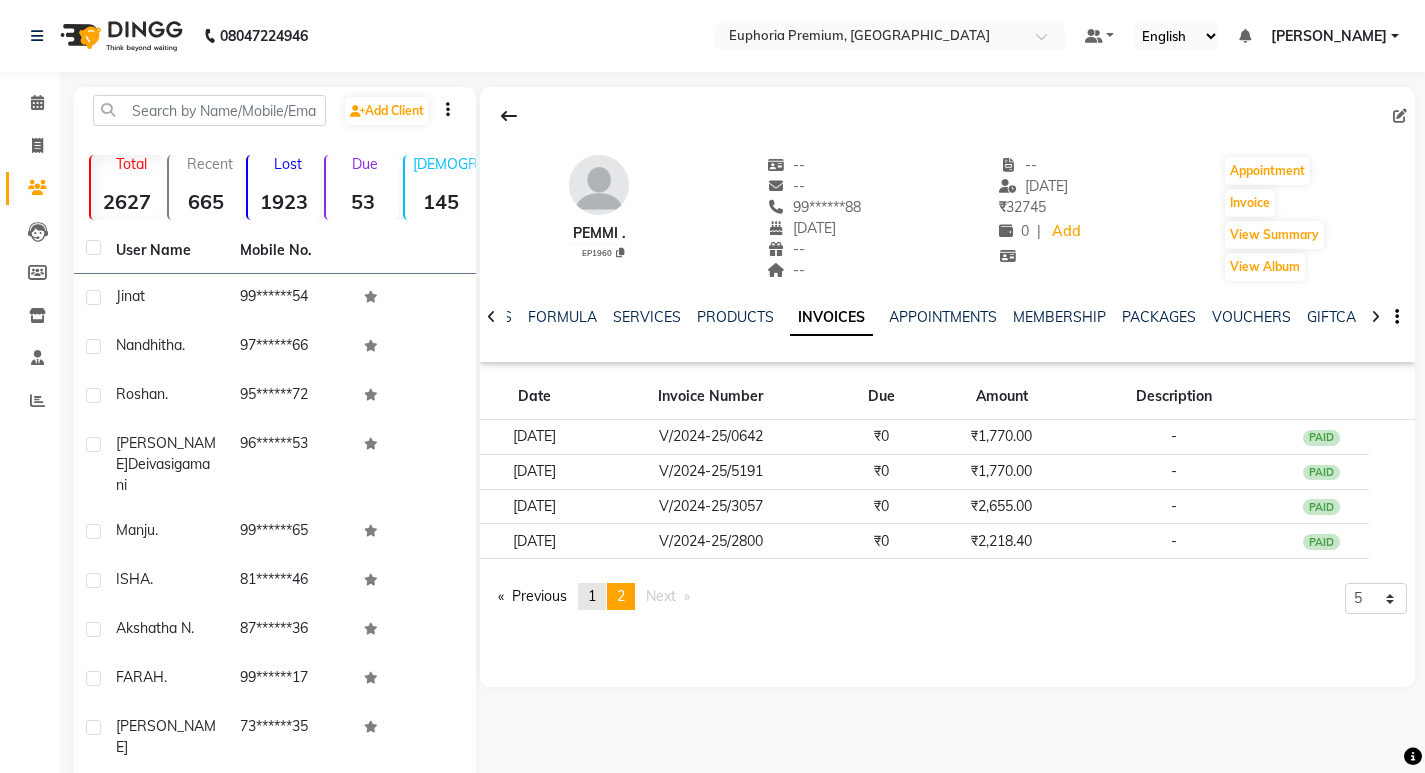 click on "1" 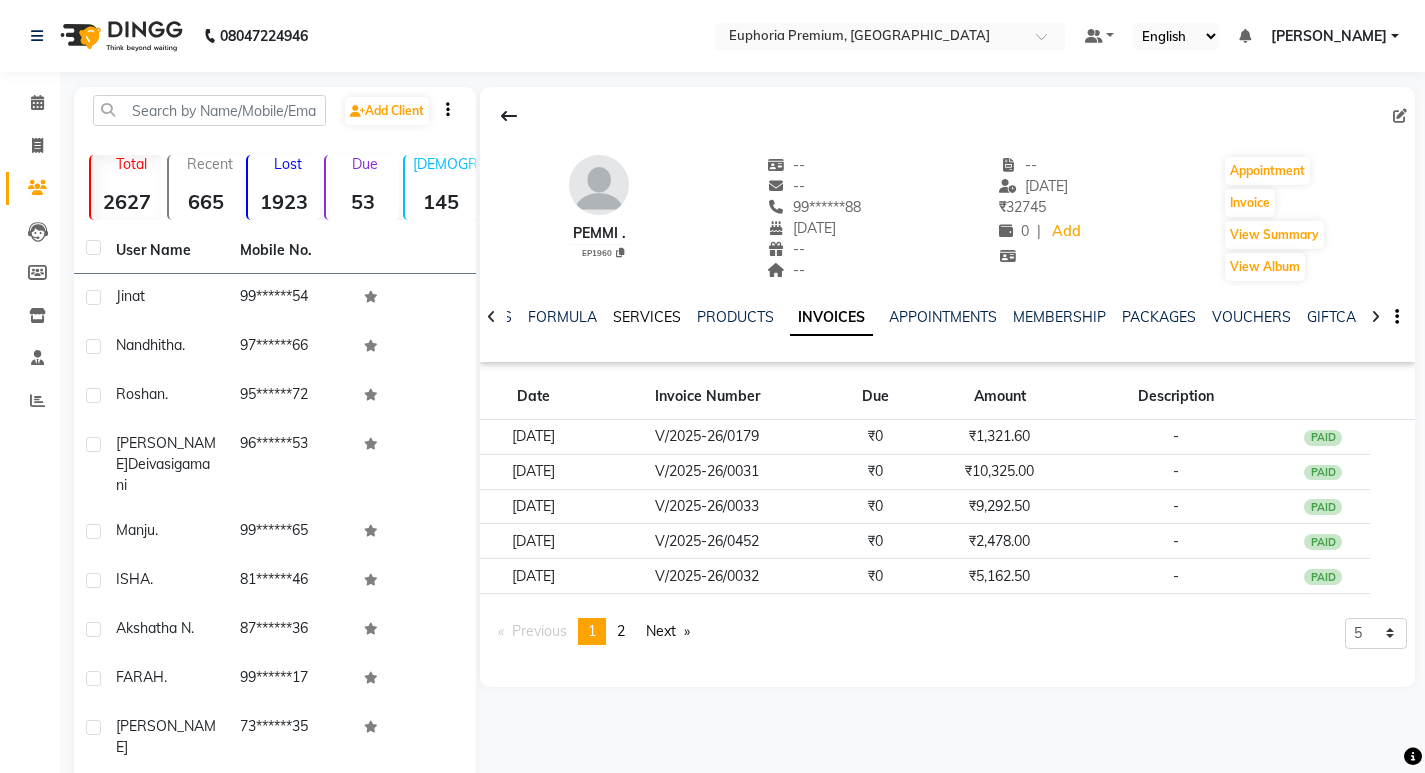 click on "SERVICES" 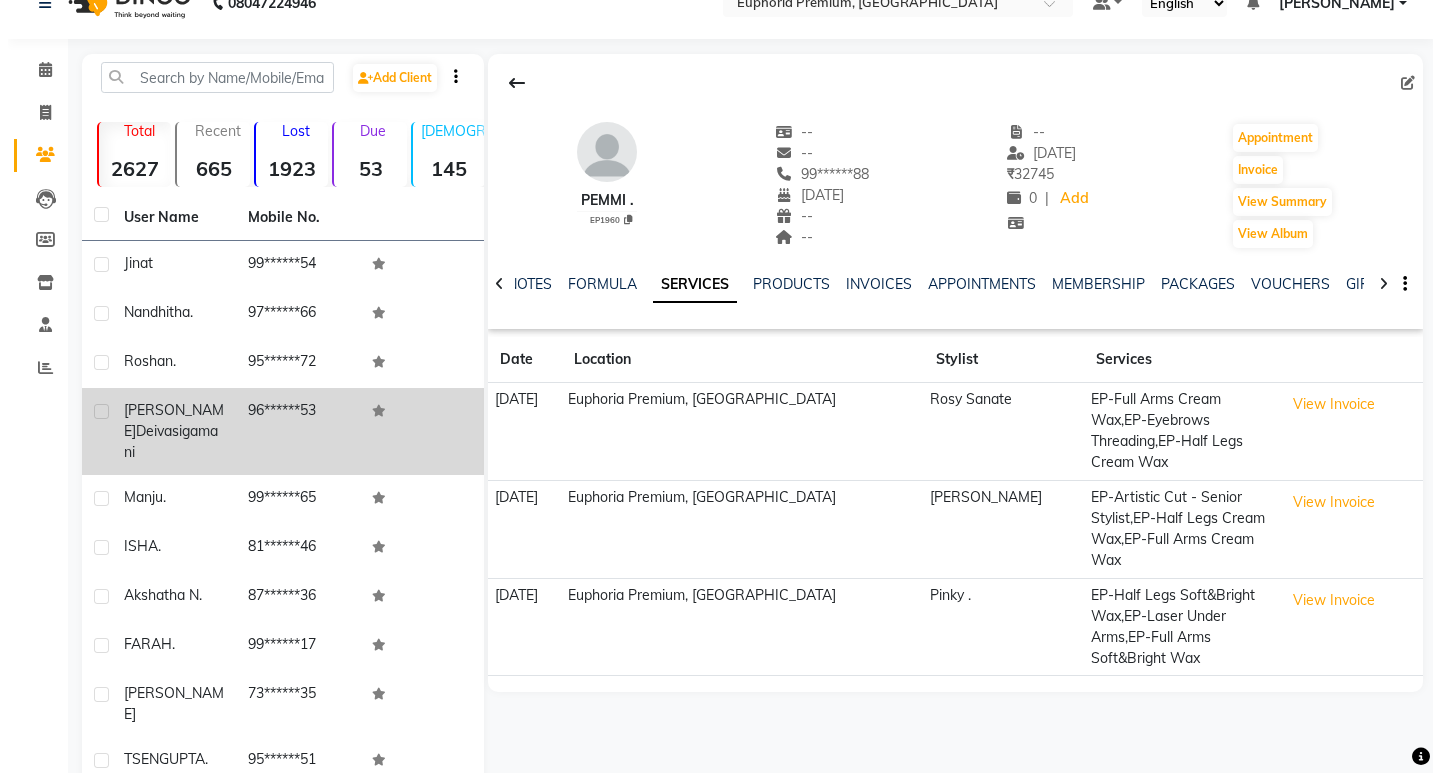 scroll, scrollTop: 0, scrollLeft: 0, axis: both 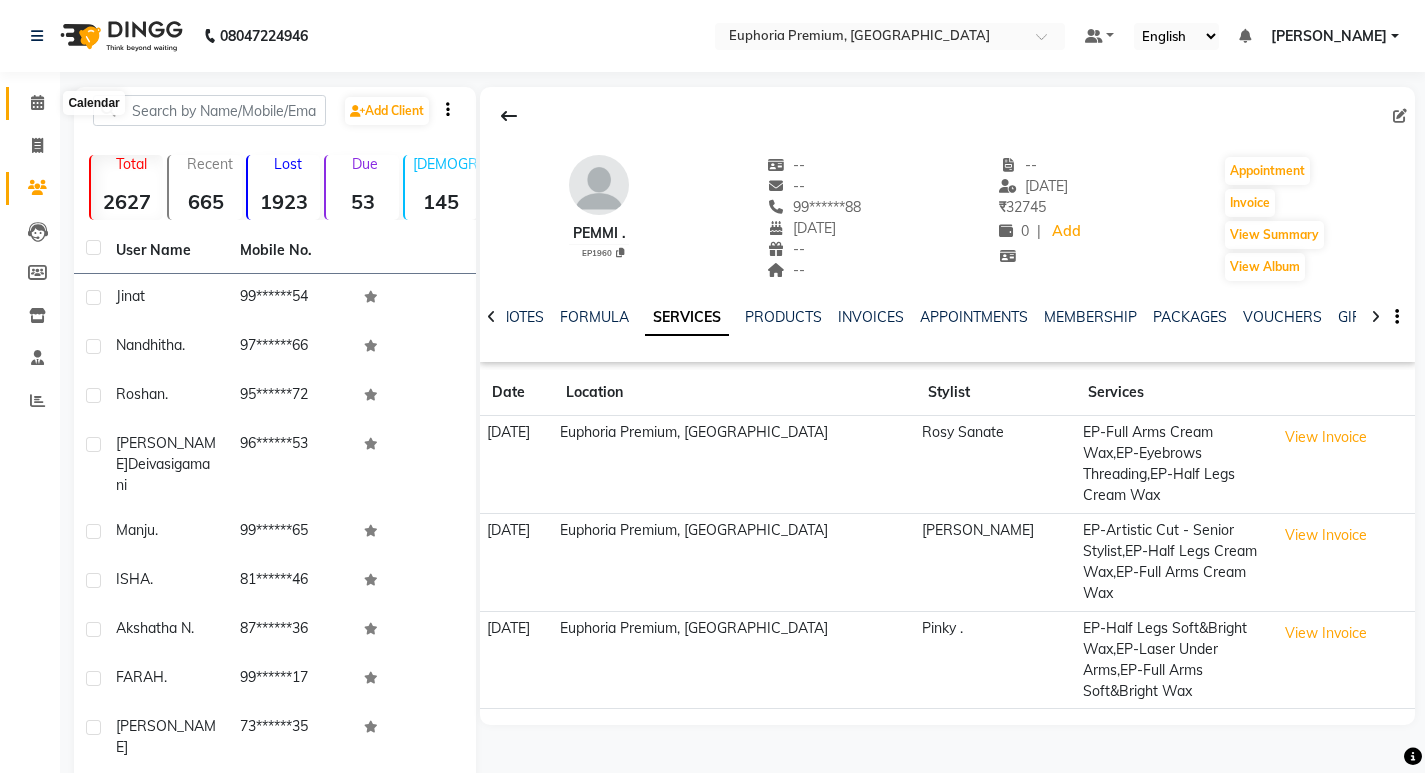 click 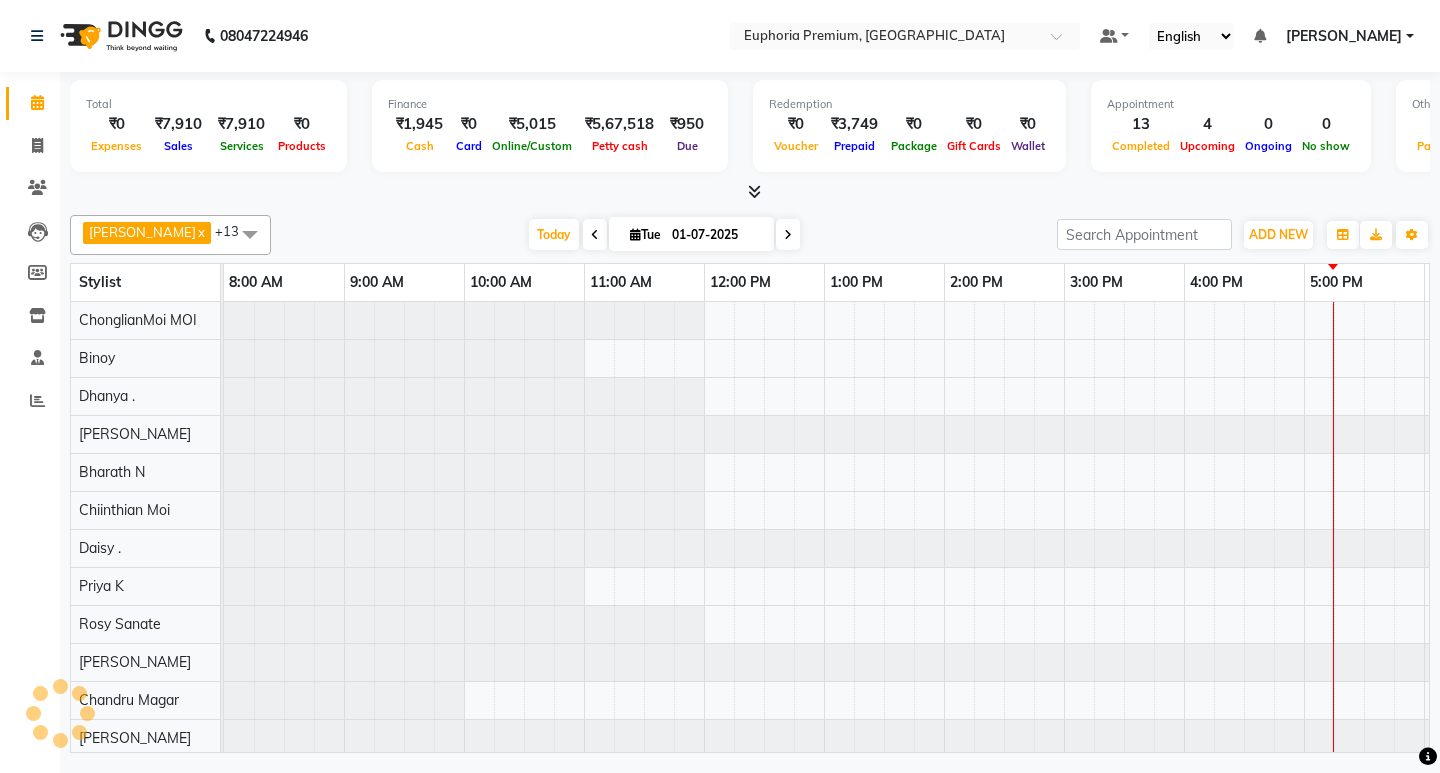 scroll, scrollTop: 0, scrollLeft: 0, axis: both 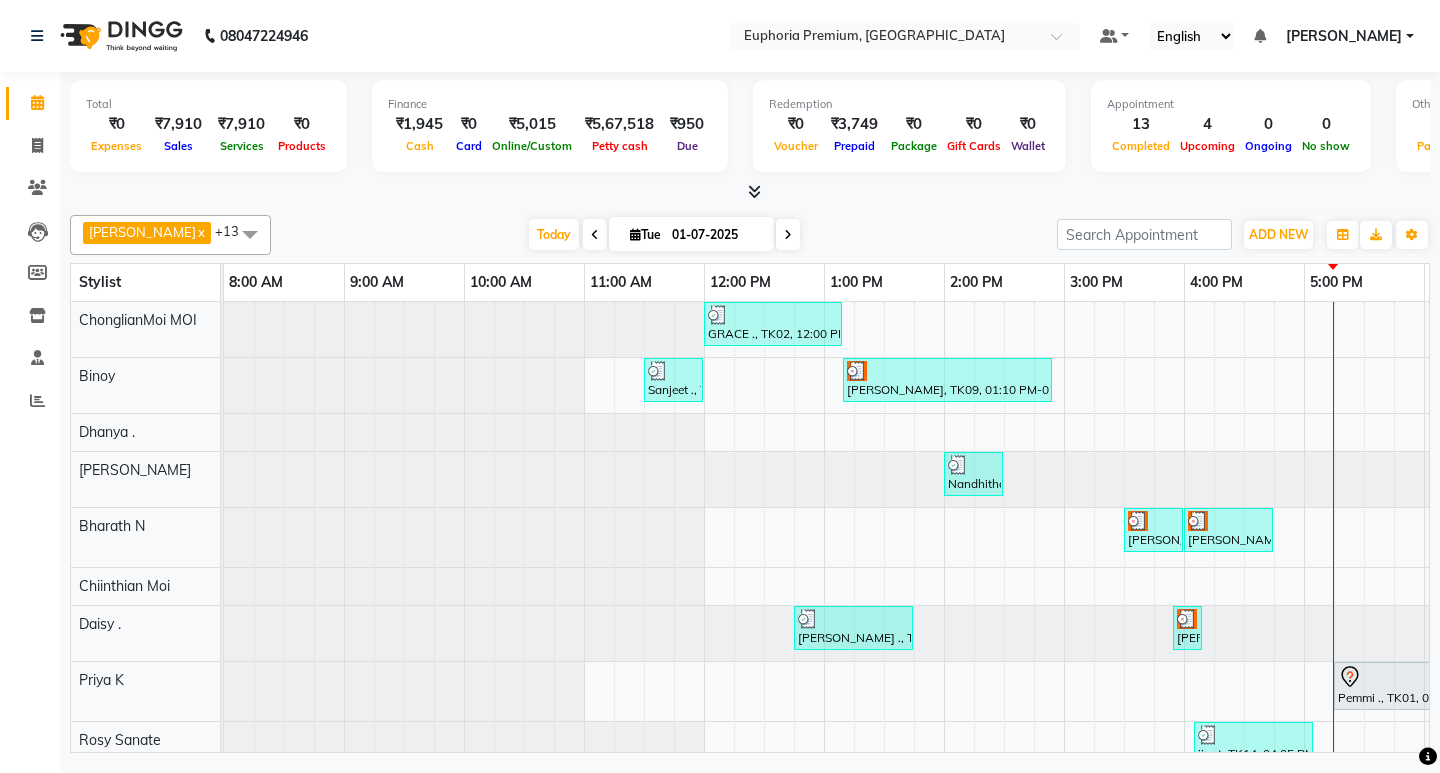 click 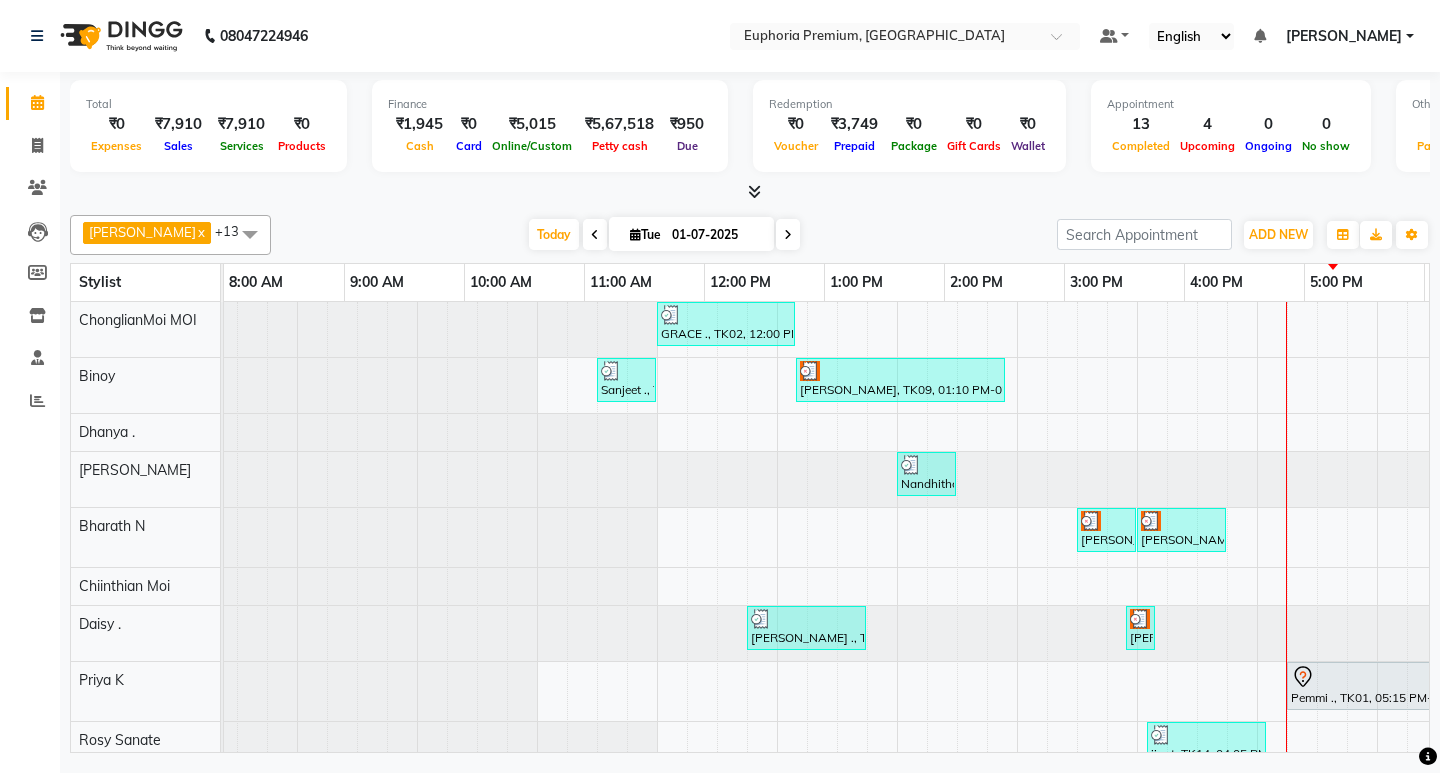 scroll, scrollTop: 0, scrollLeft: 95, axis: horizontal 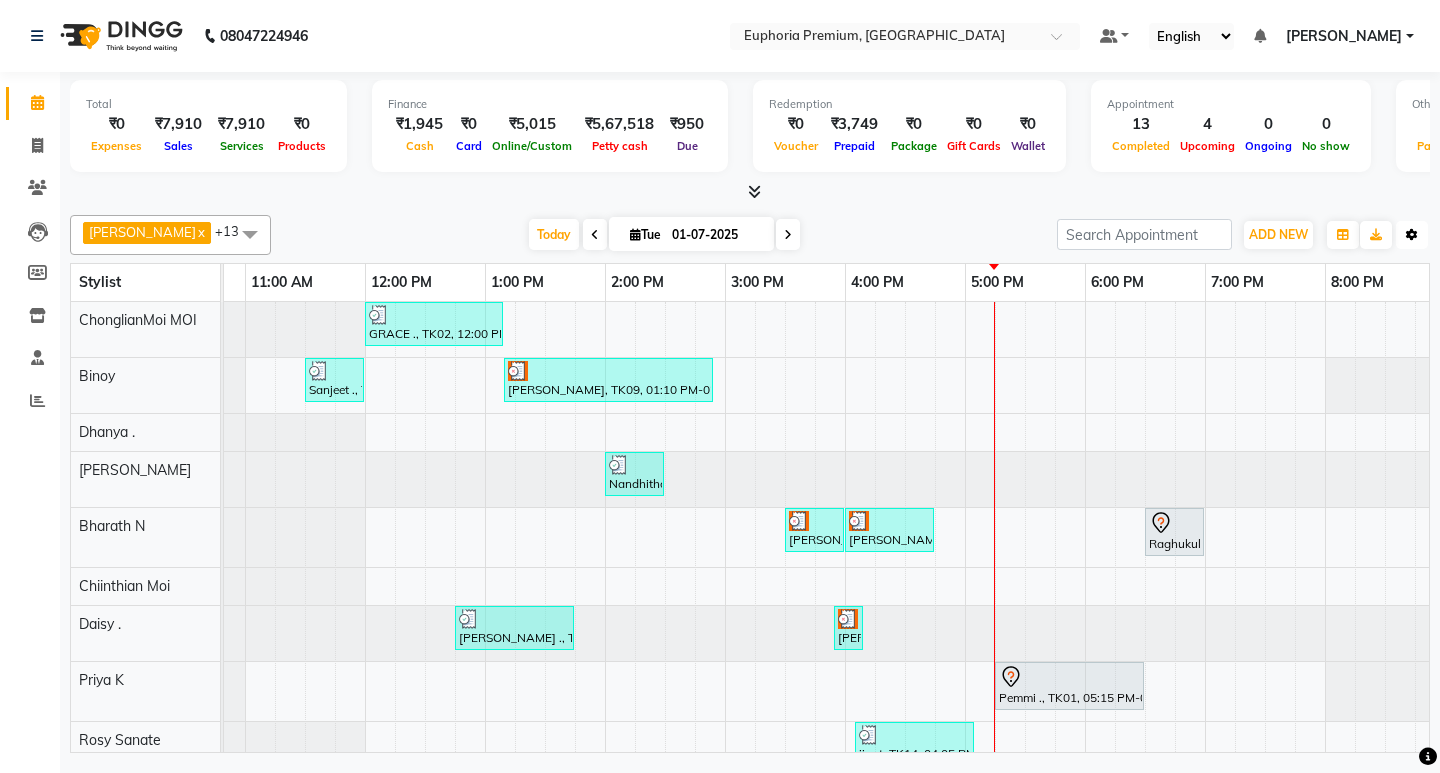click on "Toggle Dropdown" at bounding box center (1412, 235) 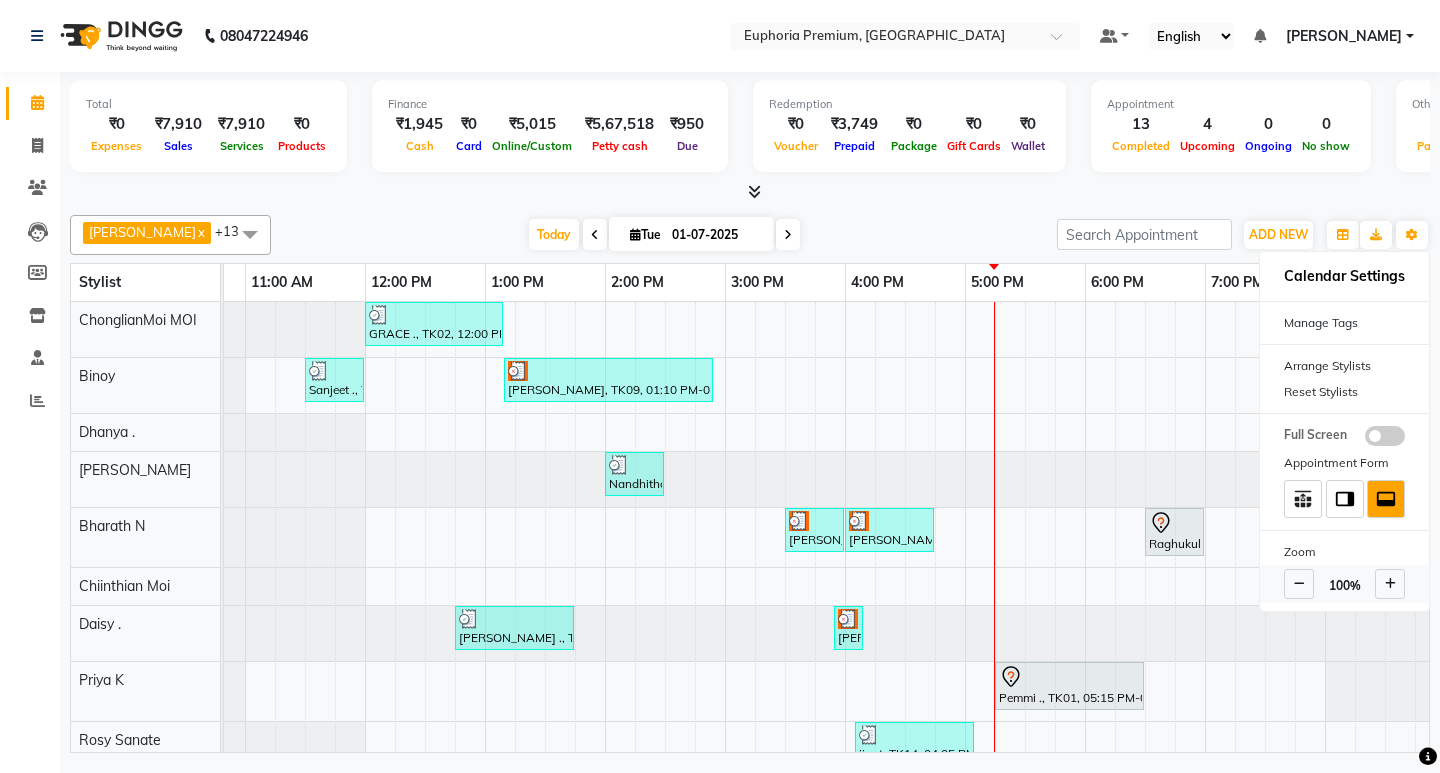 click at bounding box center (1299, 584) 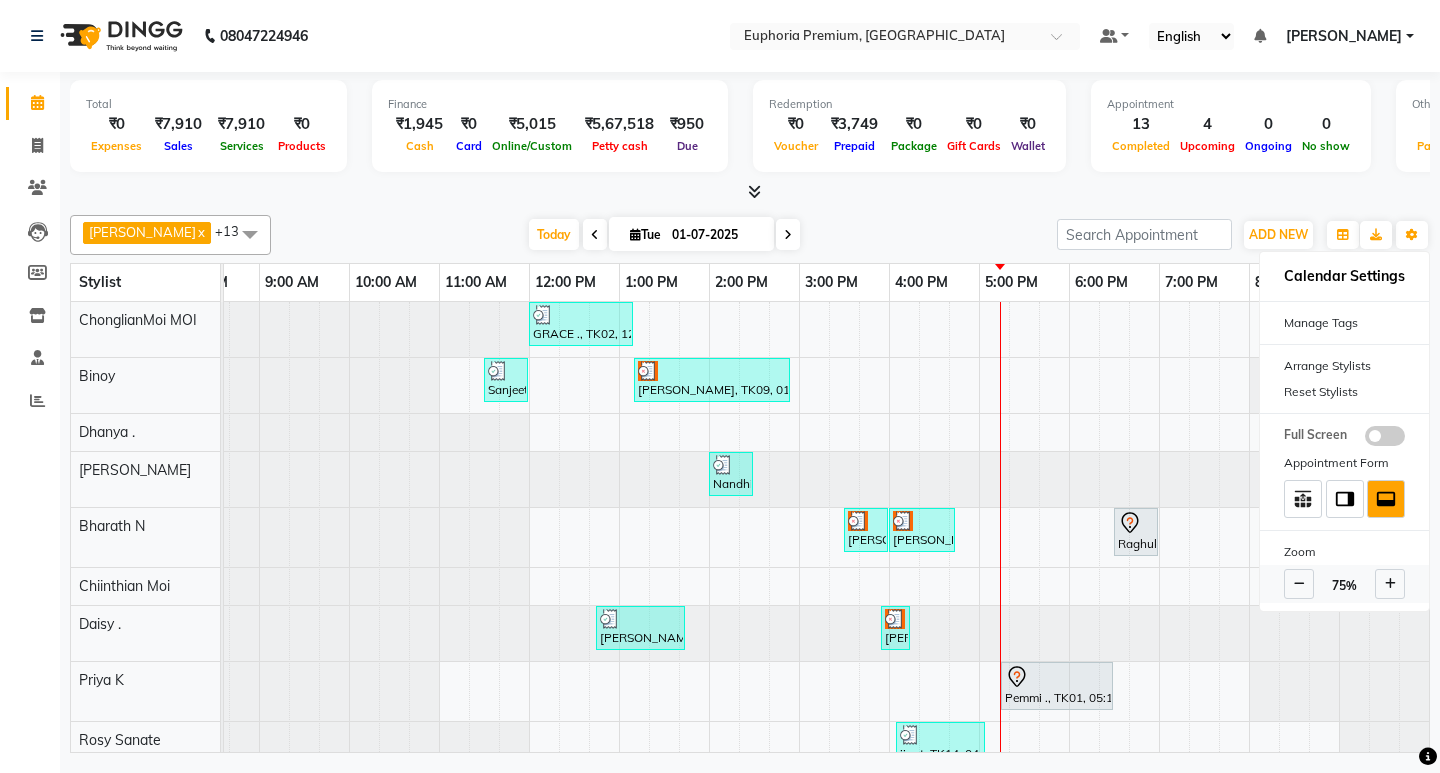 click at bounding box center [1299, 584] 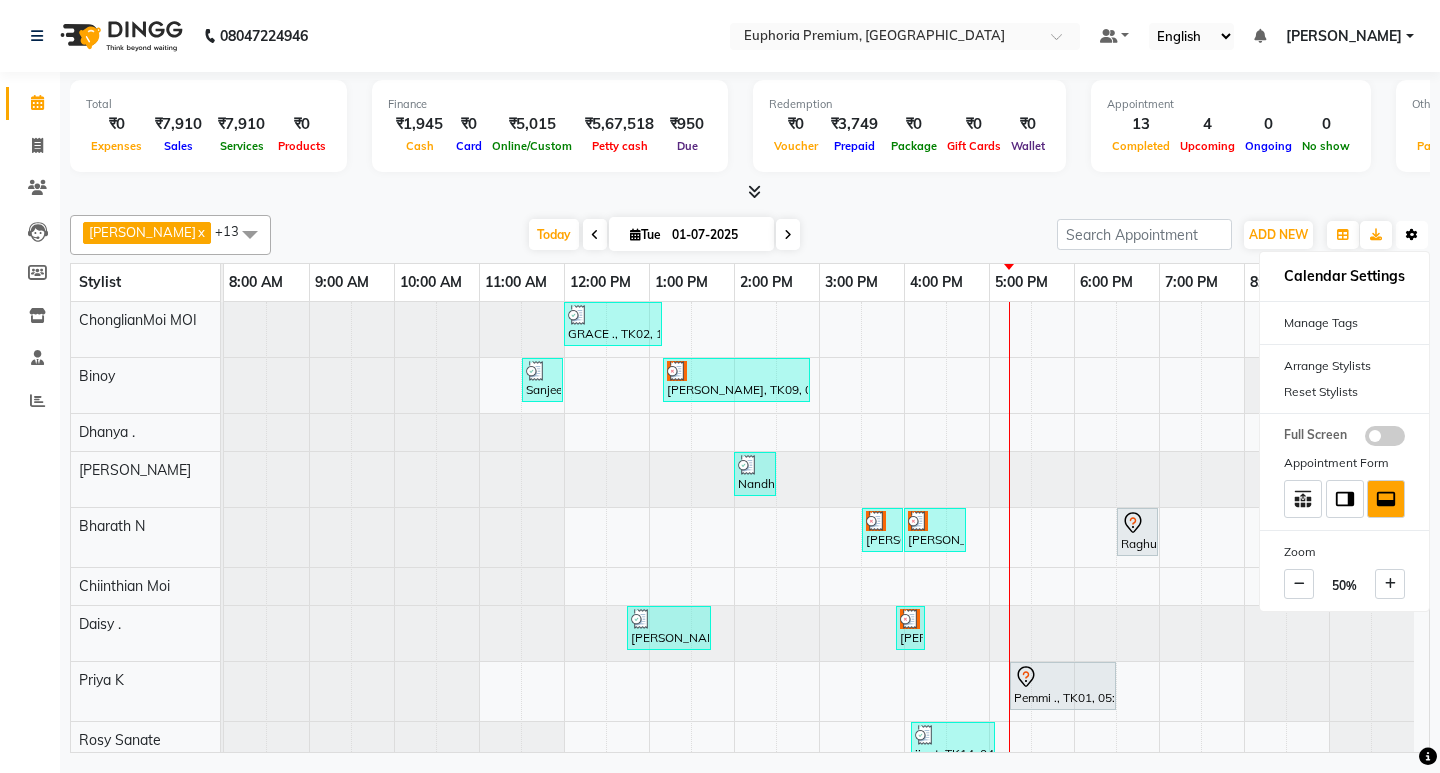 click at bounding box center (1412, 235) 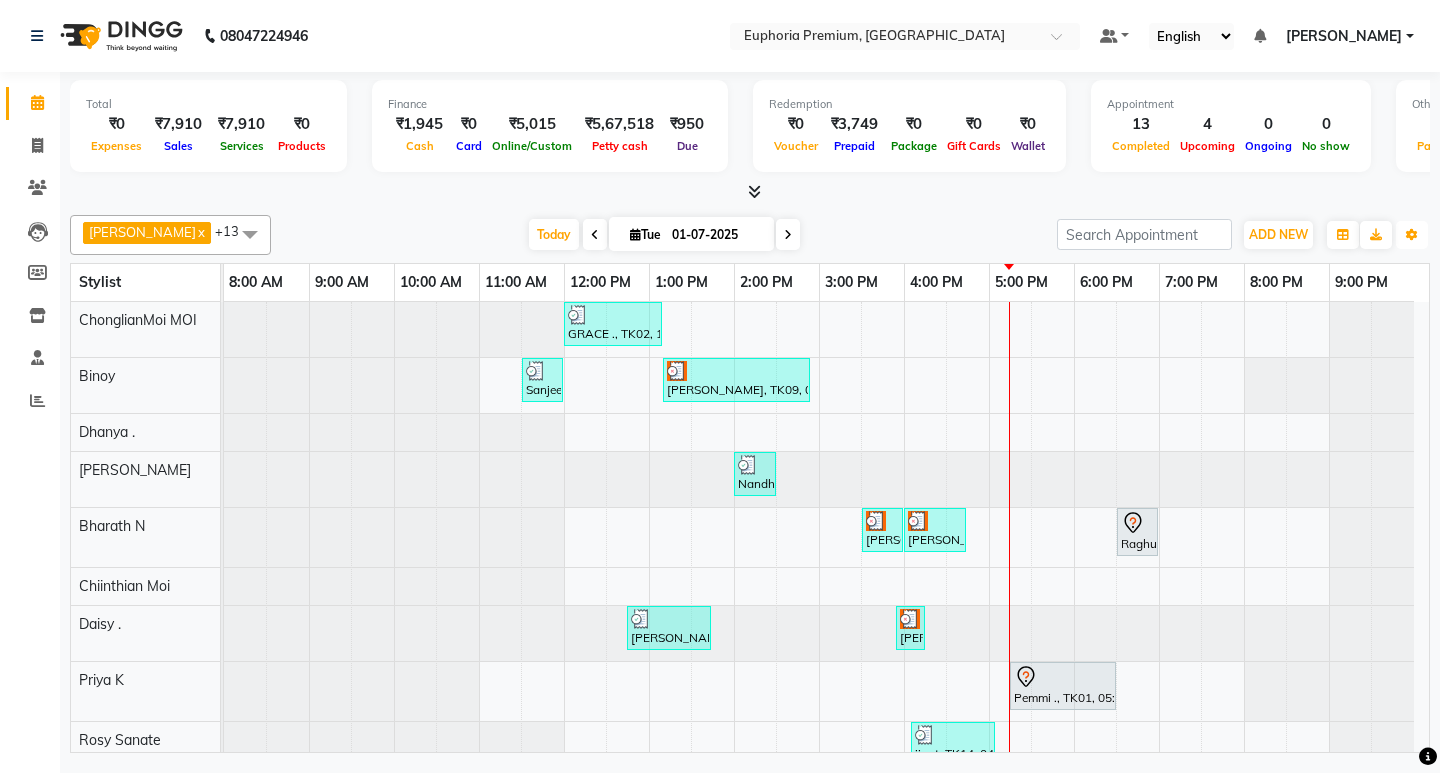 scroll, scrollTop: 199, scrollLeft: 0, axis: vertical 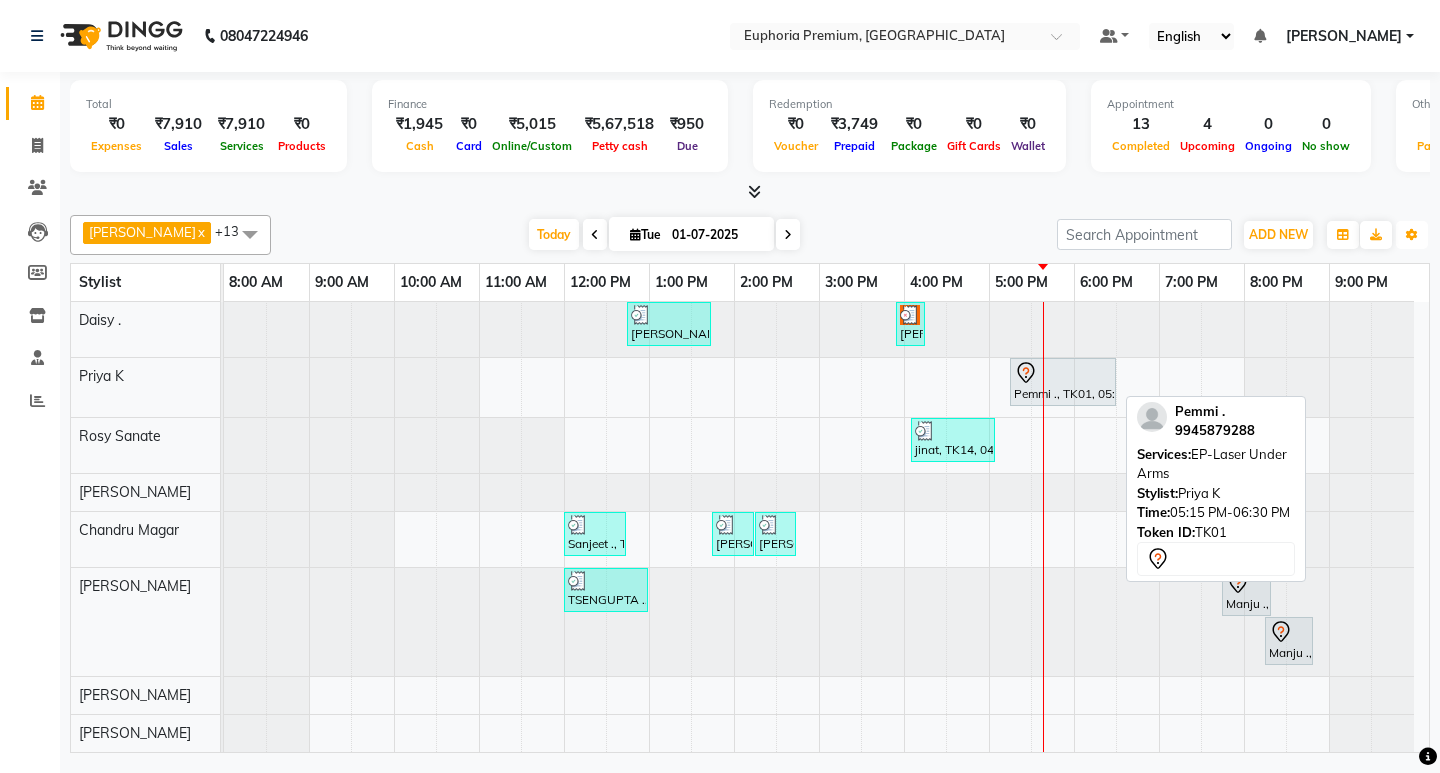 click on "Pemmi ., TK01, 05:15 PM-06:30 PM, EP-Laser Under Arms" at bounding box center (1063, 382) 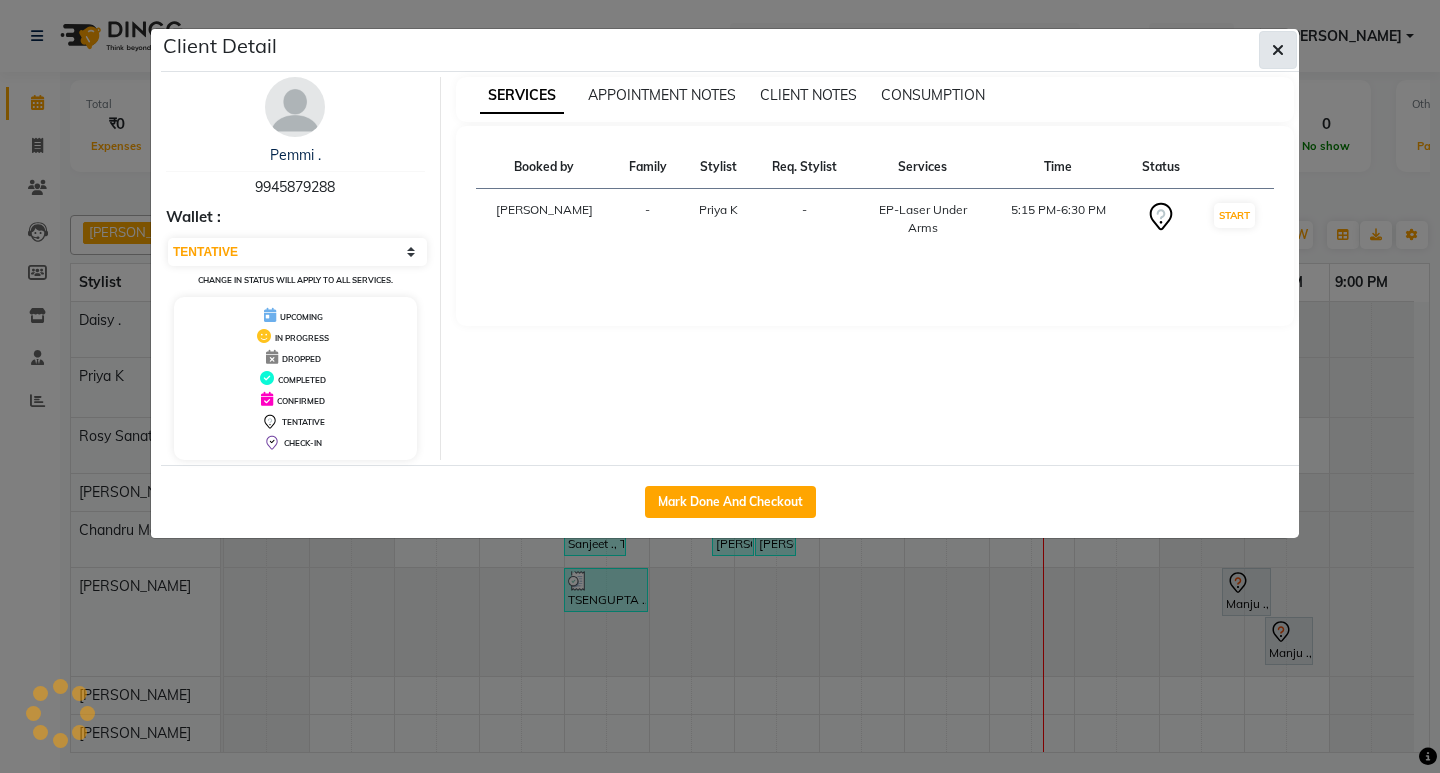 click 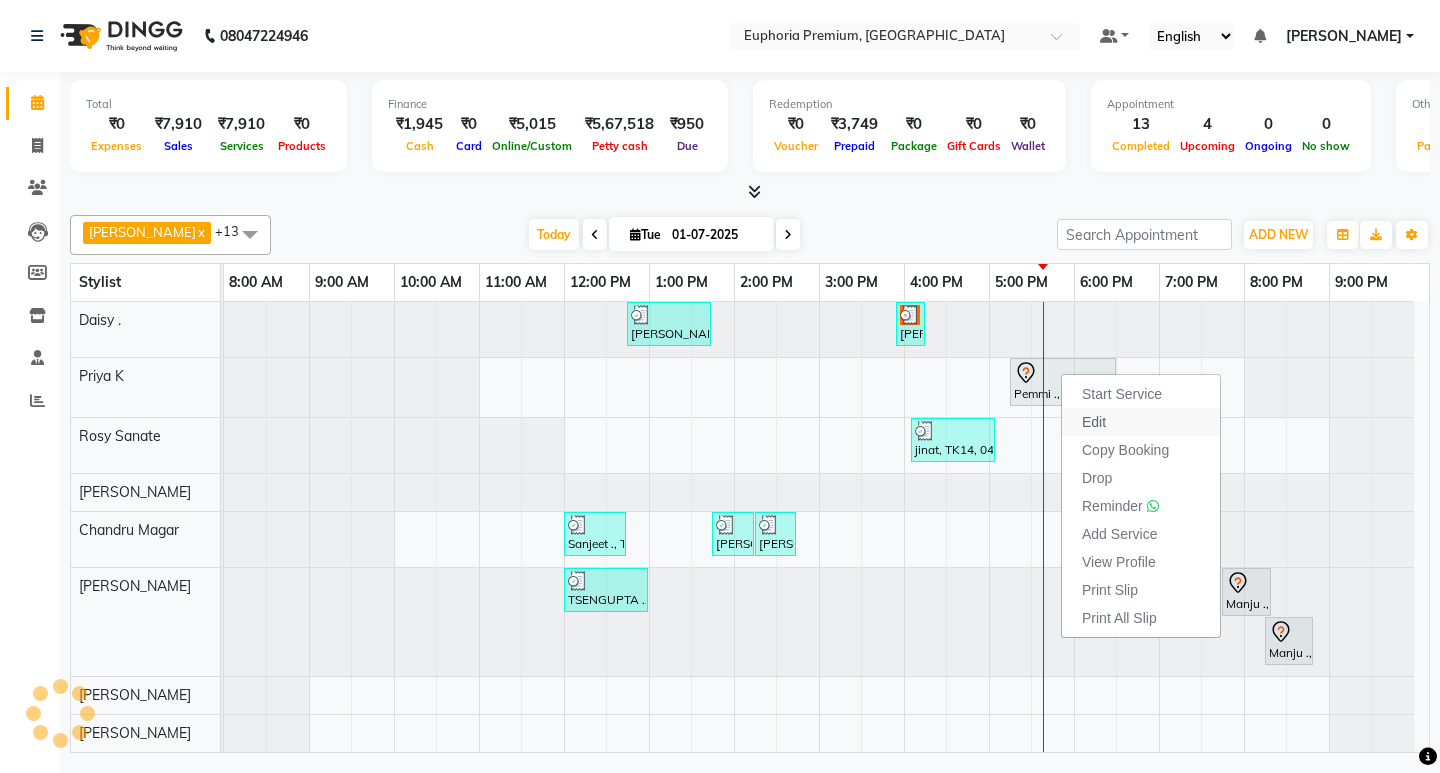 click on "Edit" at bounding box center [1094, 422] 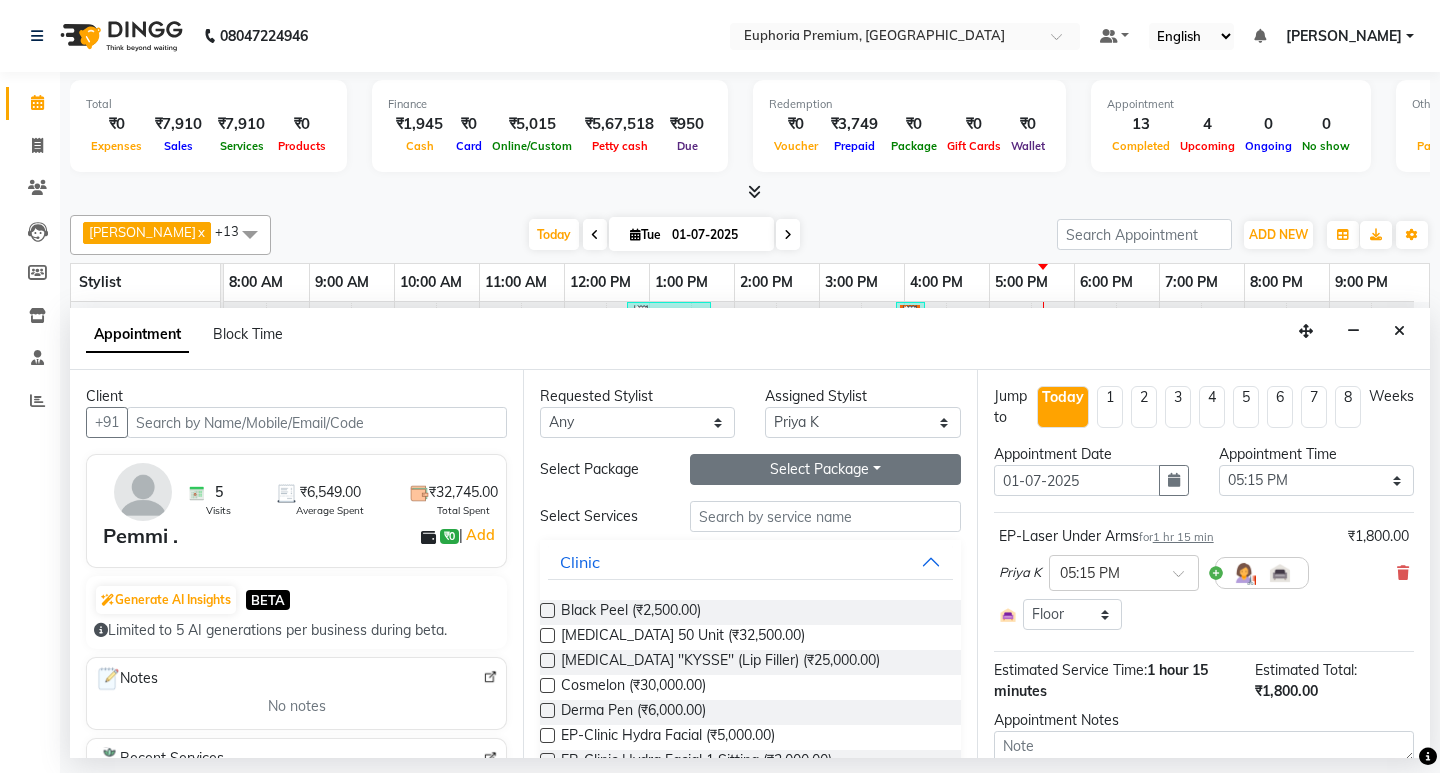 click on "Select Package  Toggle Dropdown" at bounding box center [825, 469] 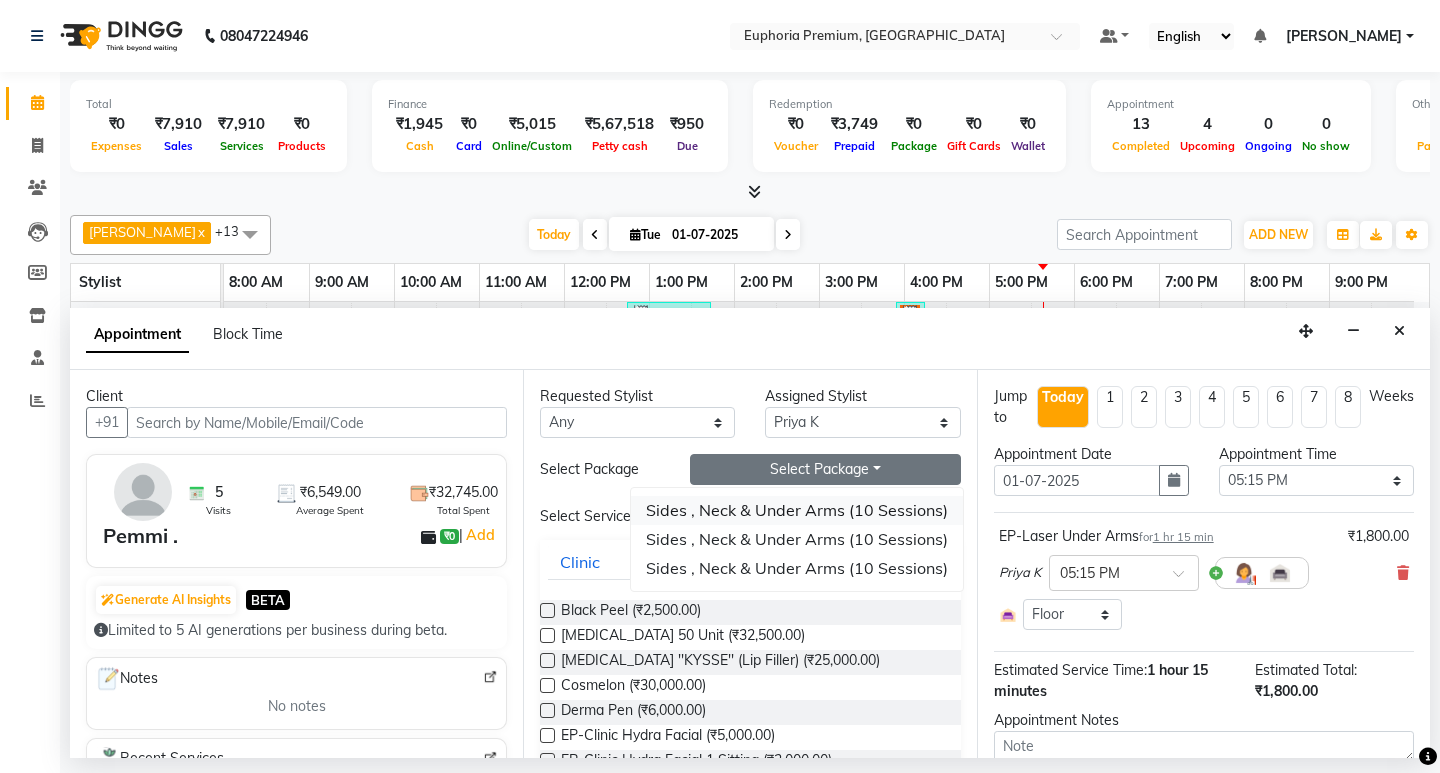 click on "Sides , Neck & Under Arms (10 Sessions)" at bounding box center [797, 510] 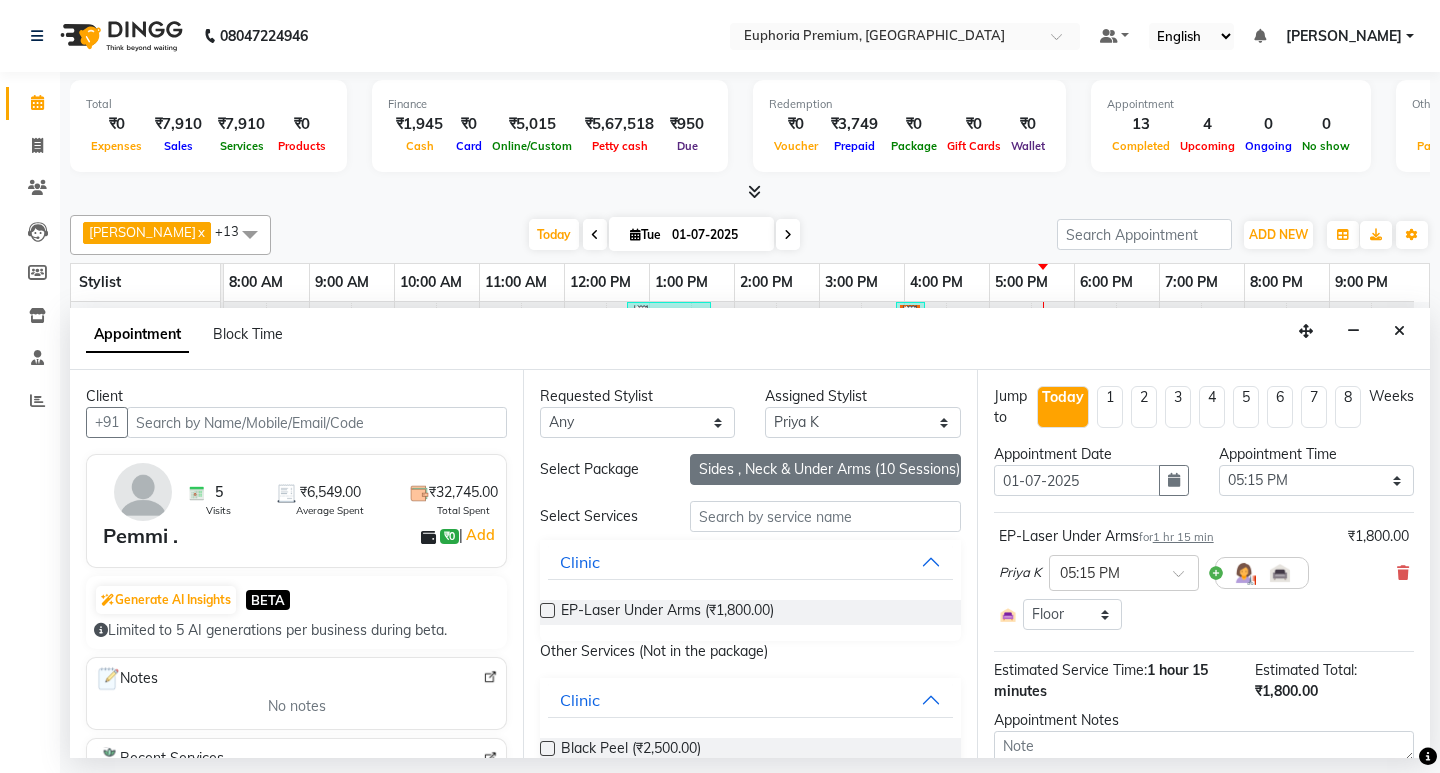 click on "Sides , Neck & Under Arms (10 Sessions)" at bounding box center (825, 469) 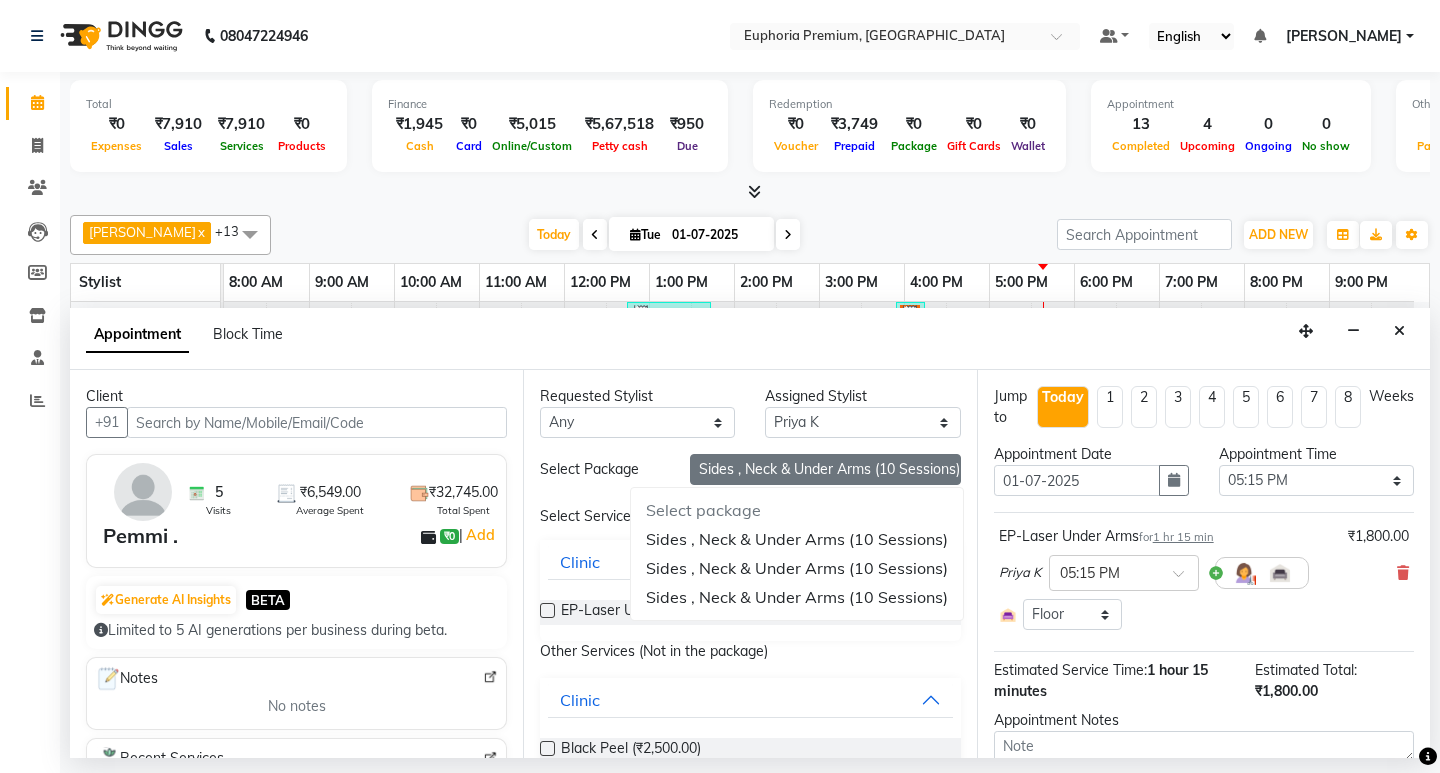 click on "Sides , Neck & Under Arms (10 Sessions)" at bounding box center (825, 469) 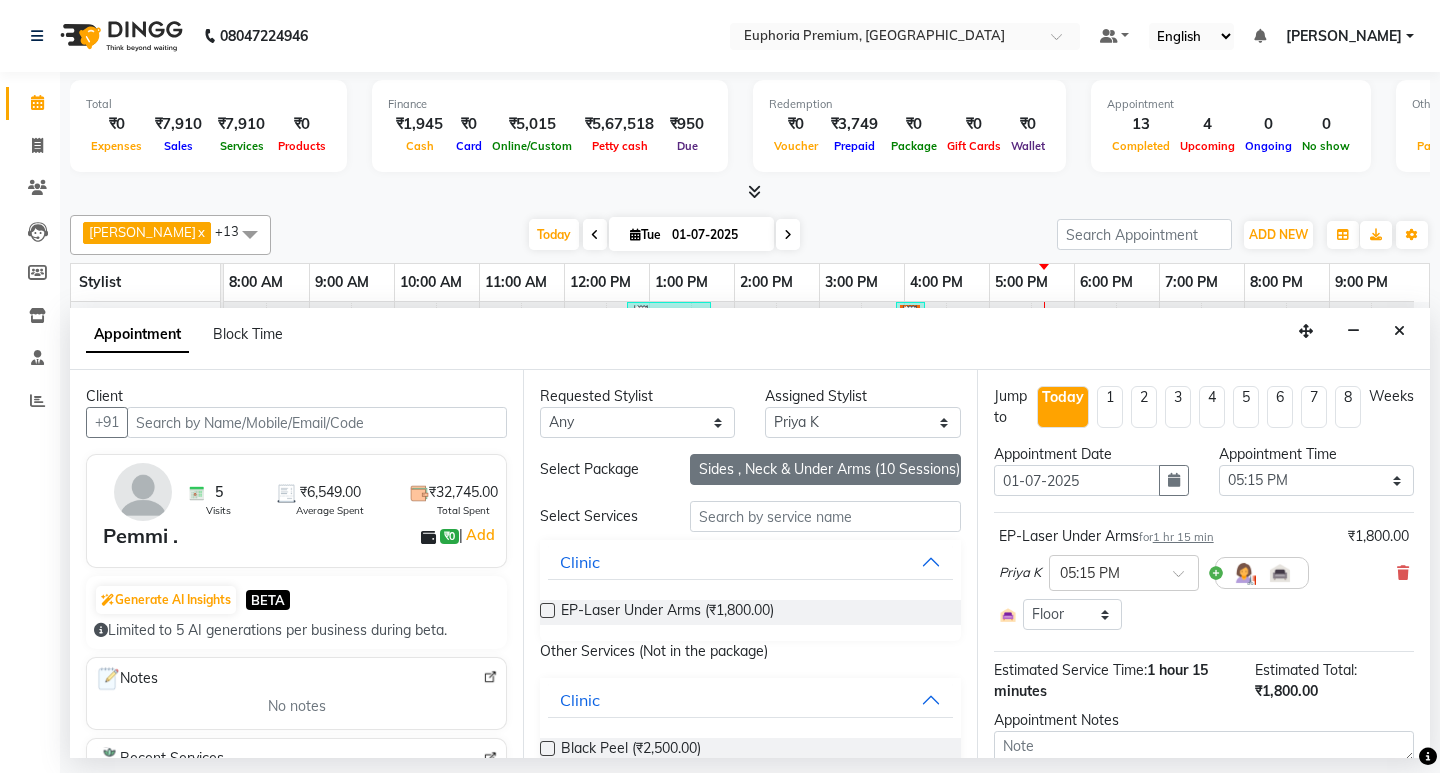 click on "Sides , Neck & Under Arms (10 Sessions)" at bounding box center [825, 469] 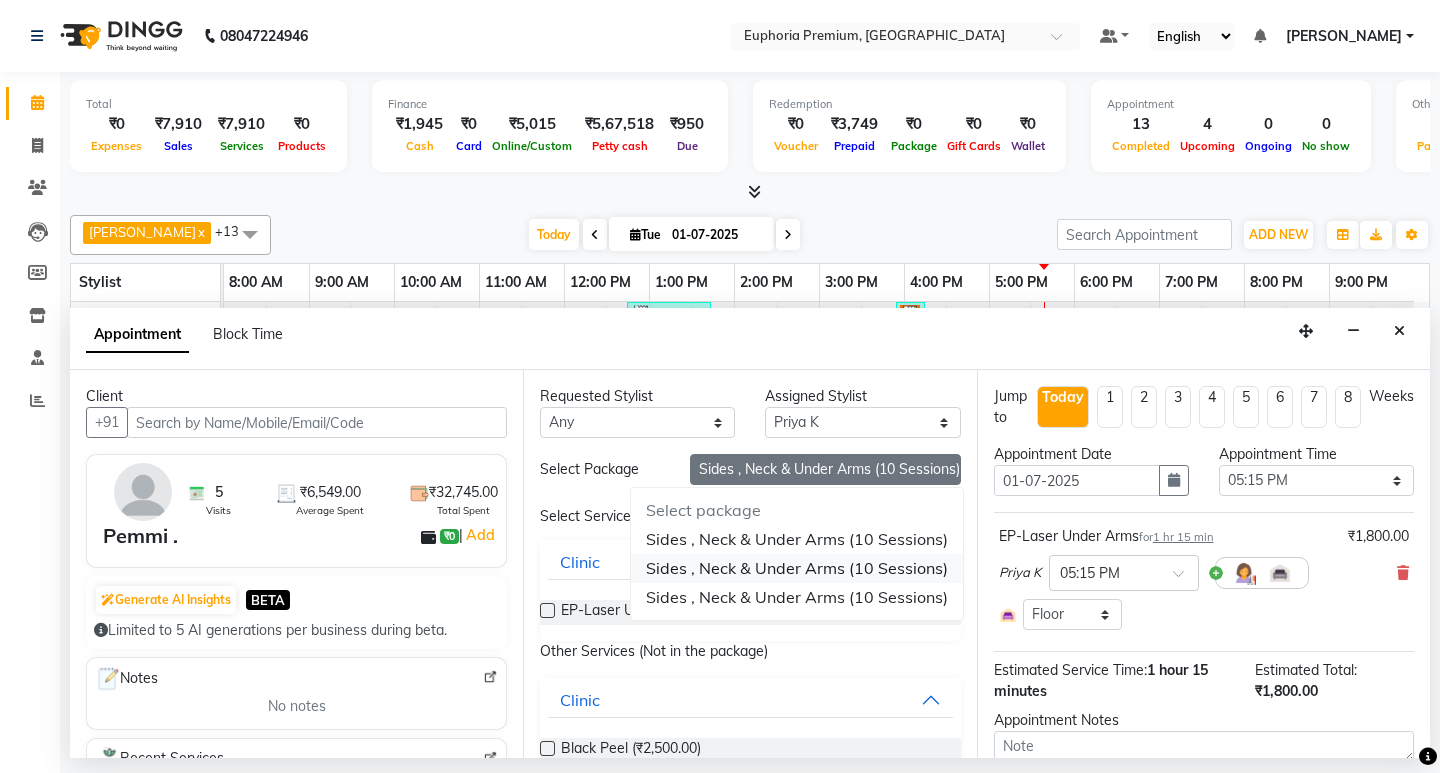 click on "Sides , Neck & Under Arms (10 Sessions)" at bounding box center [797, 568] 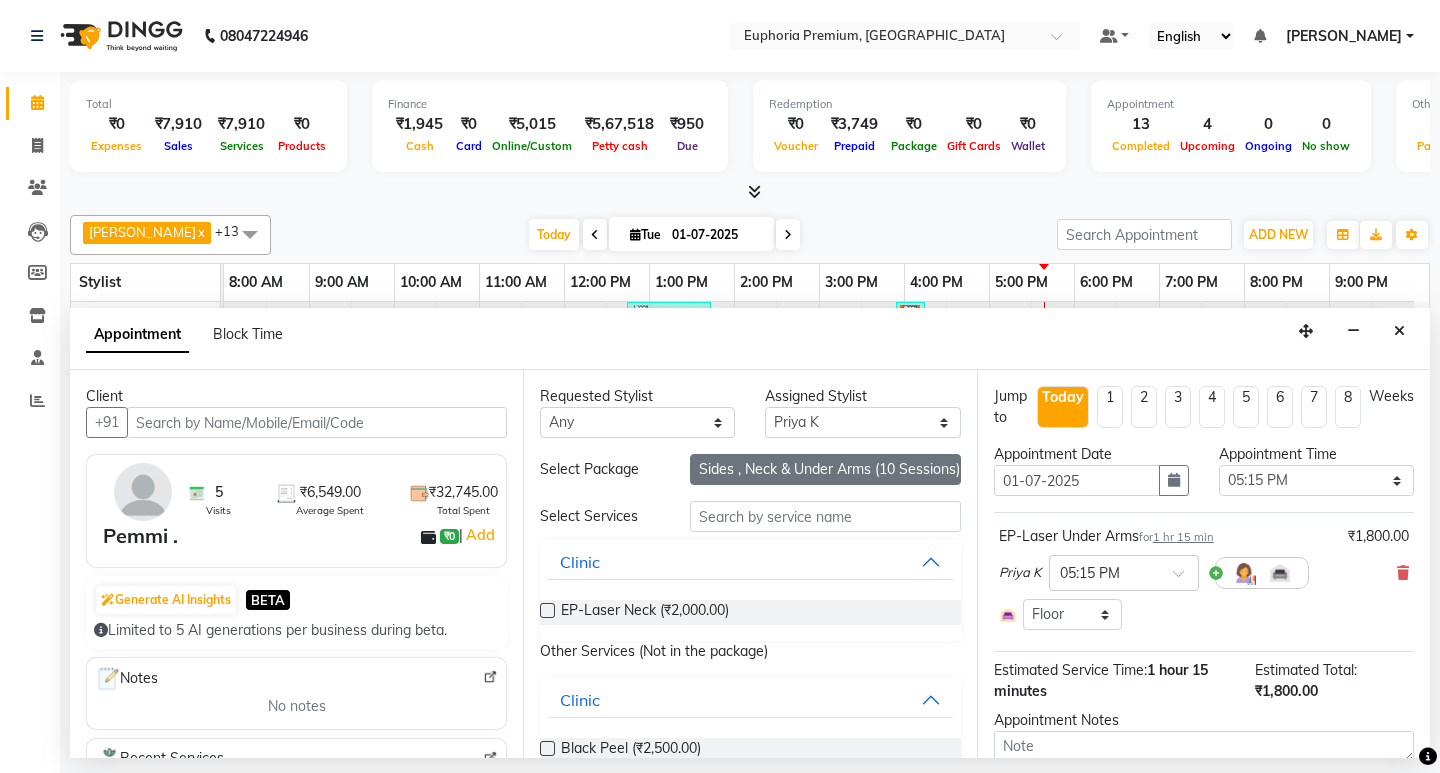 click on "Sides , Neck & Under Arms (10 Sessions)" at bounding box center [825, 469] 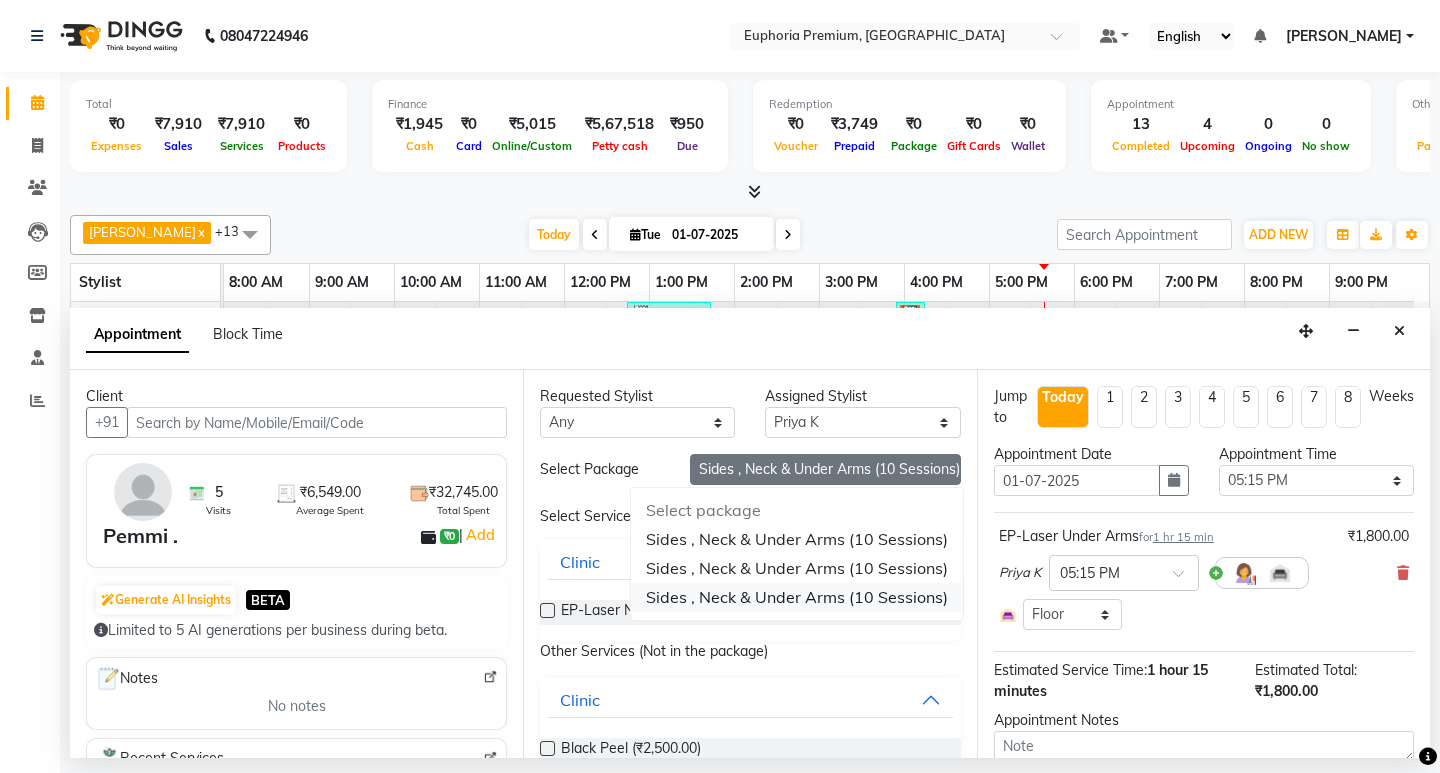 click on "Sides , Neck & Under Arms (10 Sessions)" at bounding box center [797, 597] 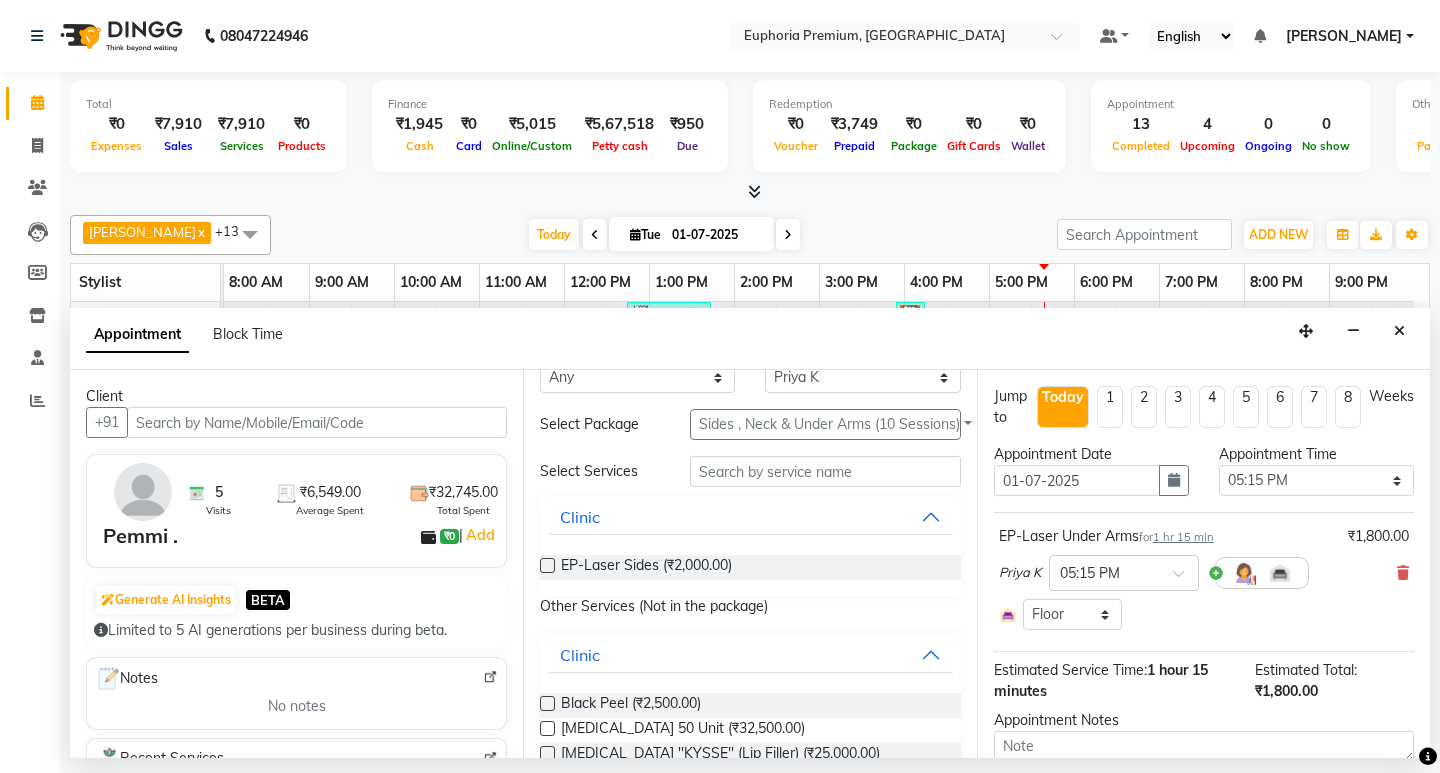 scroll, scrollTop: 0, scrollLeft: 0, axis: both 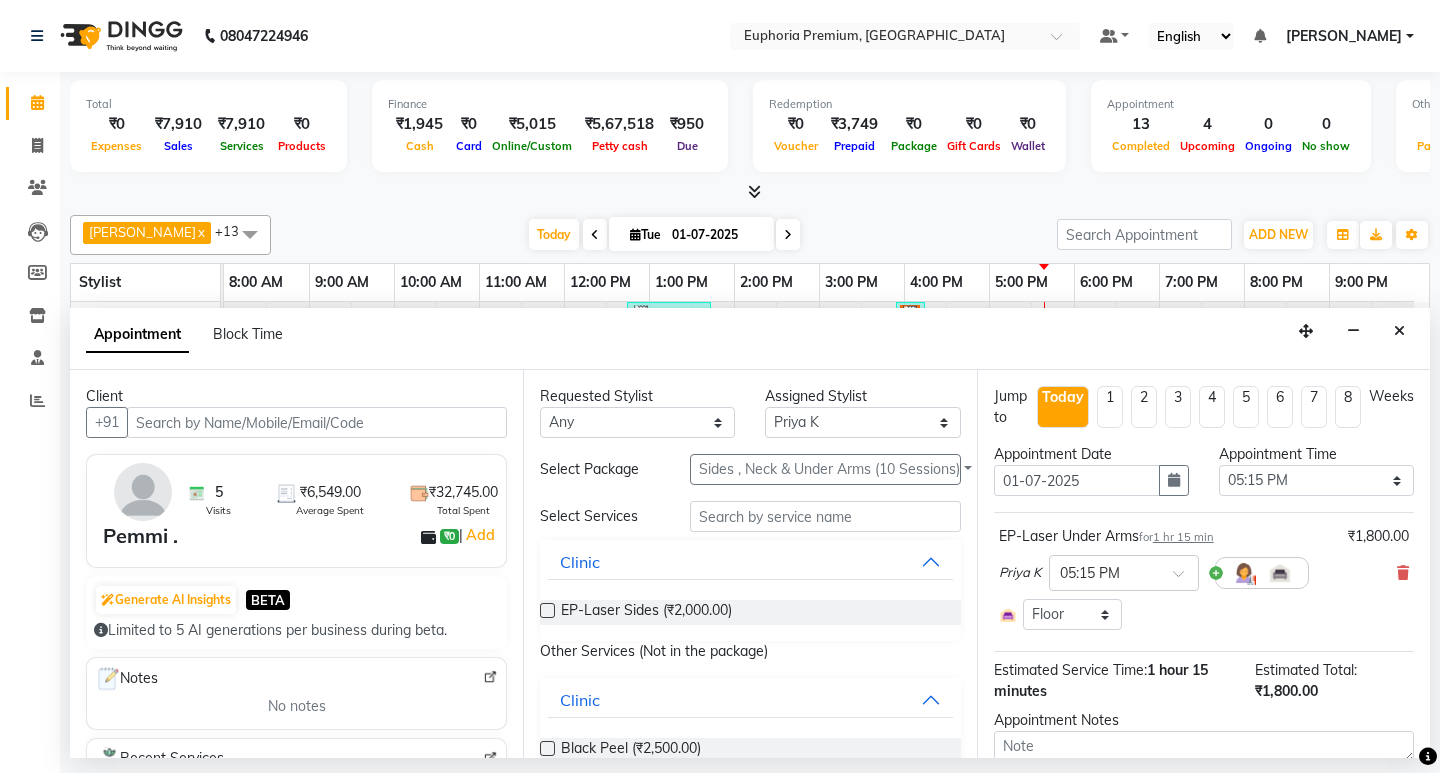click at bounding box center [547, 610] 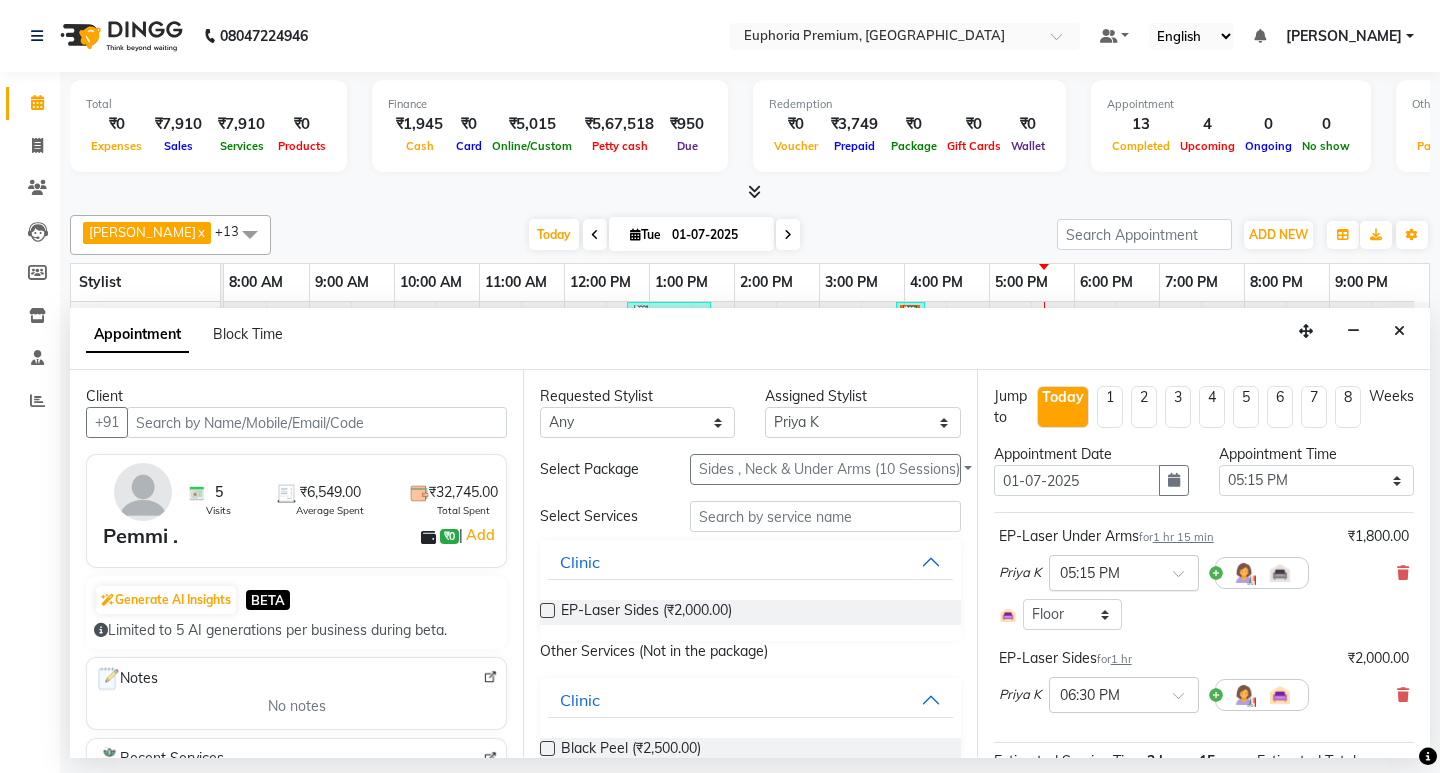 scroll, scrollTop: 100, scrollLeft: 0, axis: vertical 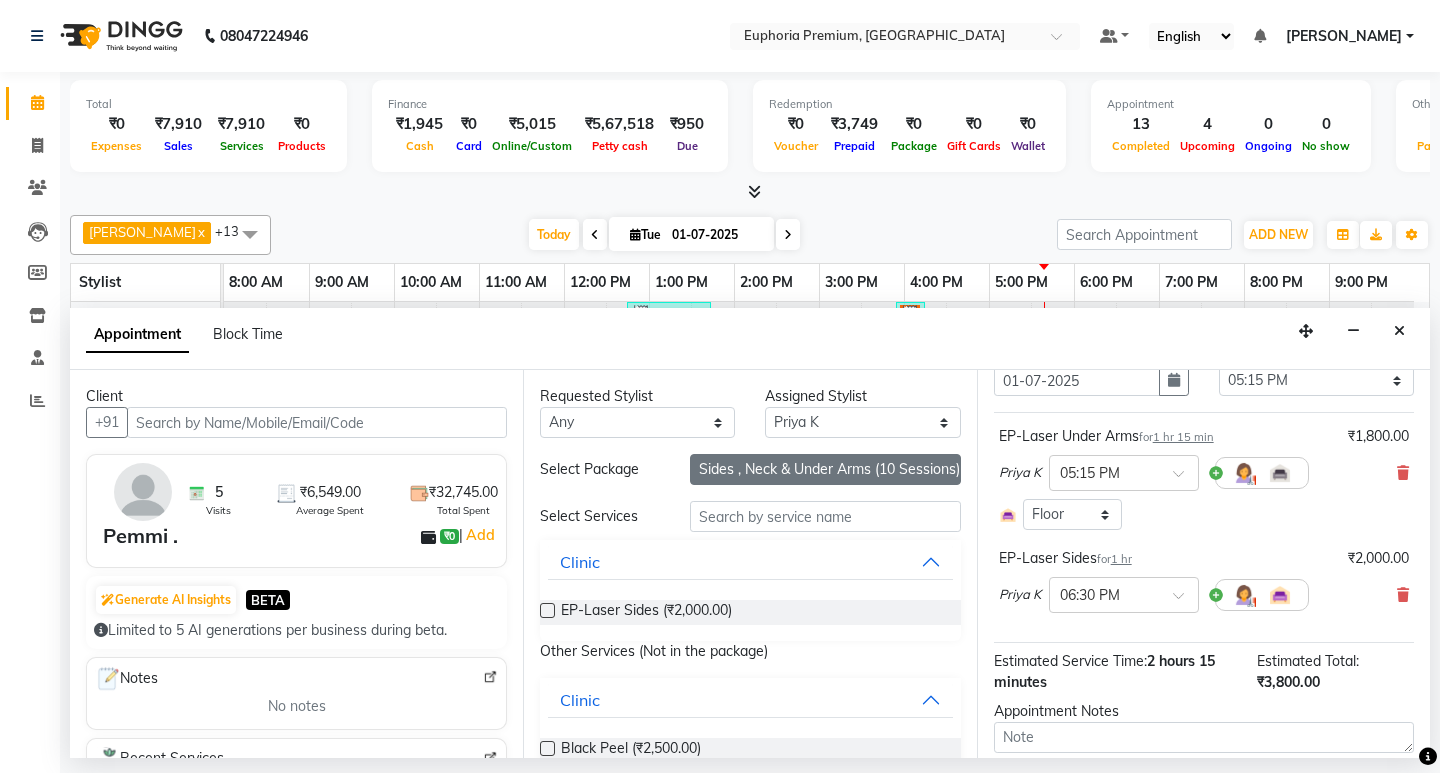 click on "Sides , Neck & Under Arms (10 Sessions)" at bounding box center [825, 469] 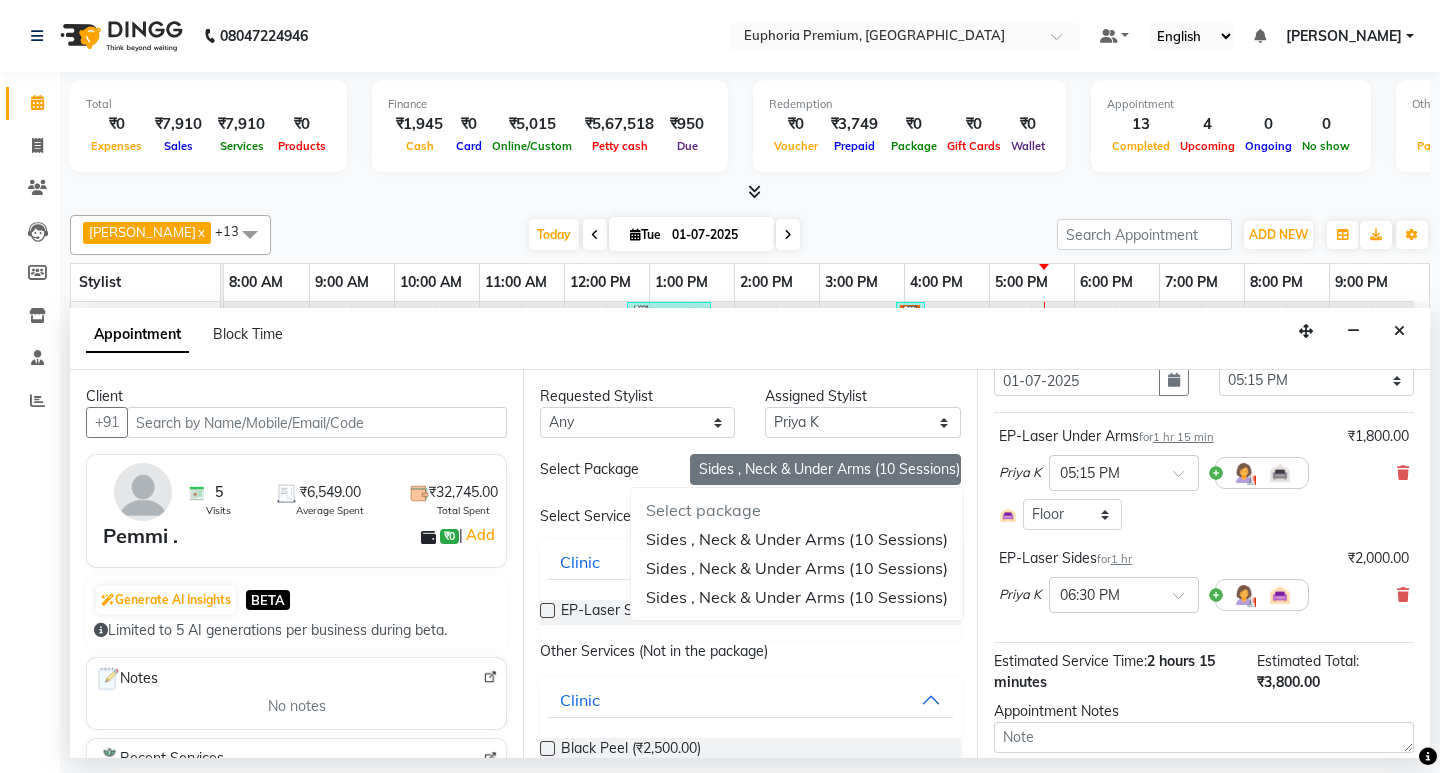 click on "Sides , Neck & Under Arms (10 Sessions)" at bounding box center [825, 469] 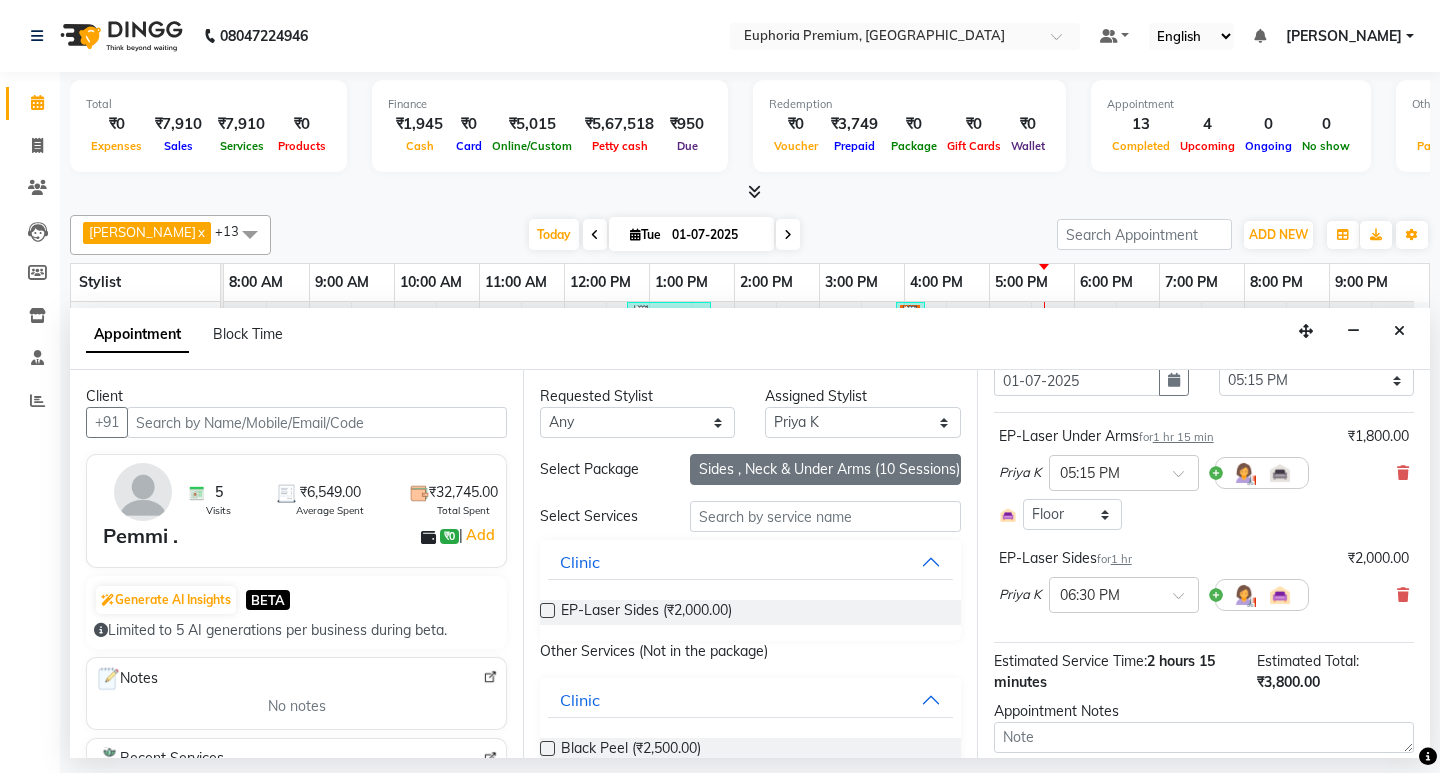 click on "Sides , Neck & Under Arms (10 Sessions)" at bounding box center [825, 469] 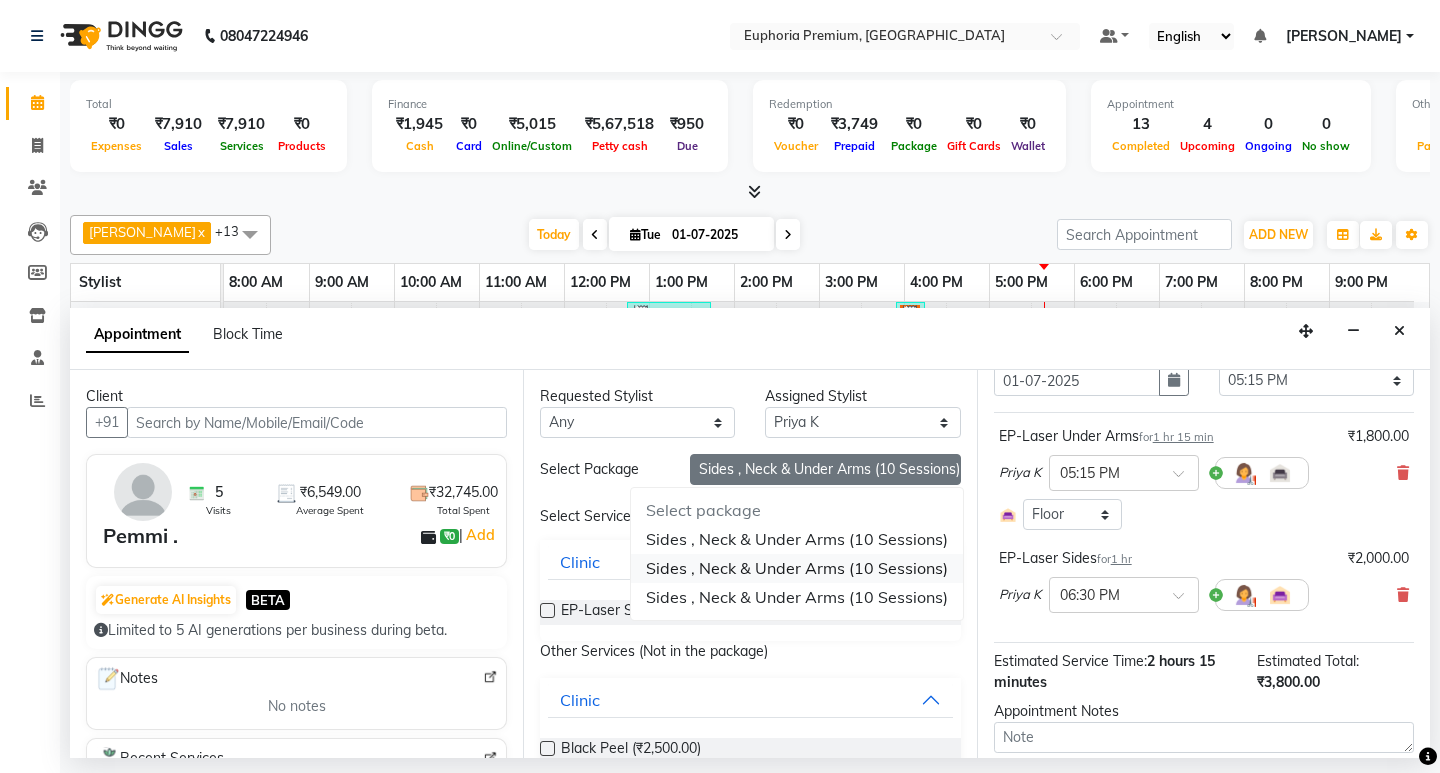 click on "Sides , Neck & Under Arms (10 Sessions)" at bounding box center (797, 568) 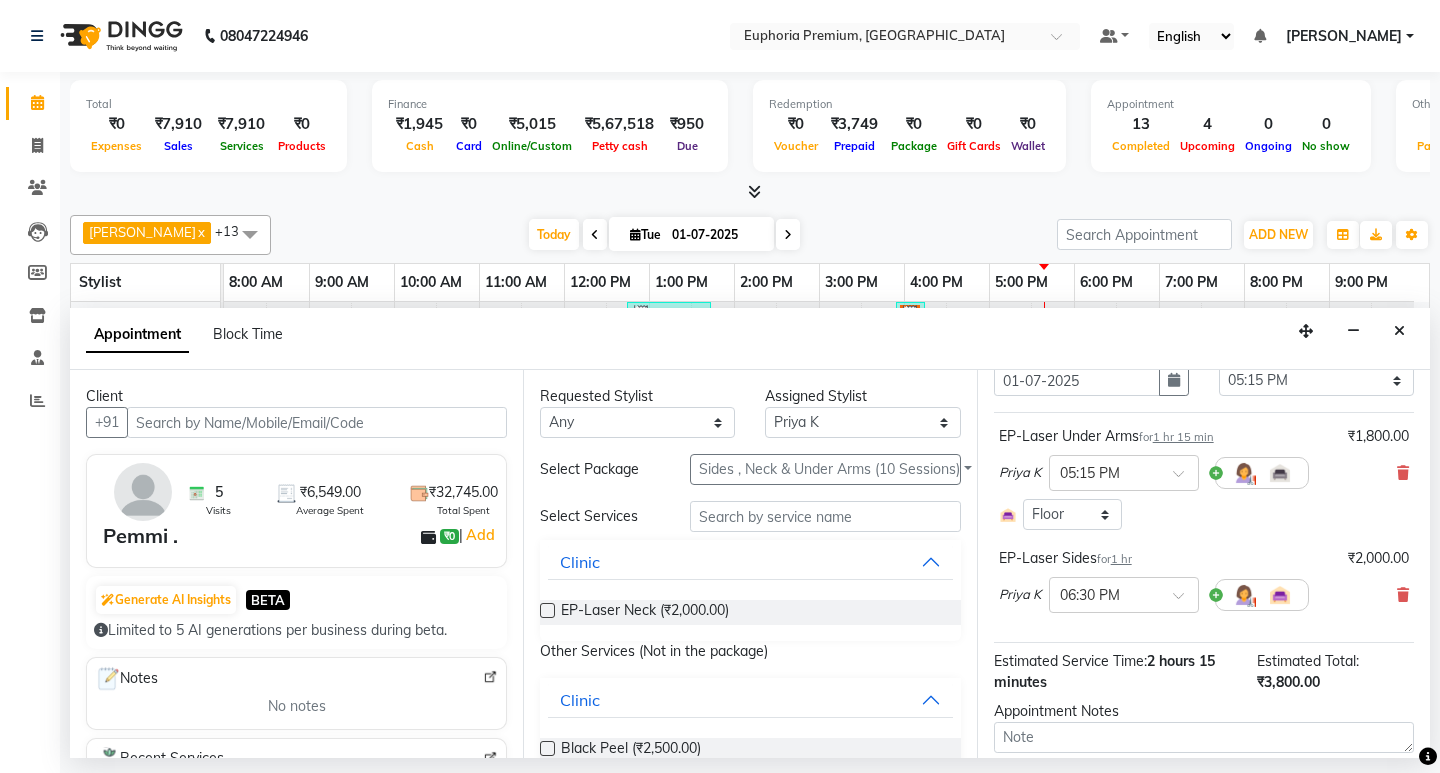 click at bounding box center [547, 610] 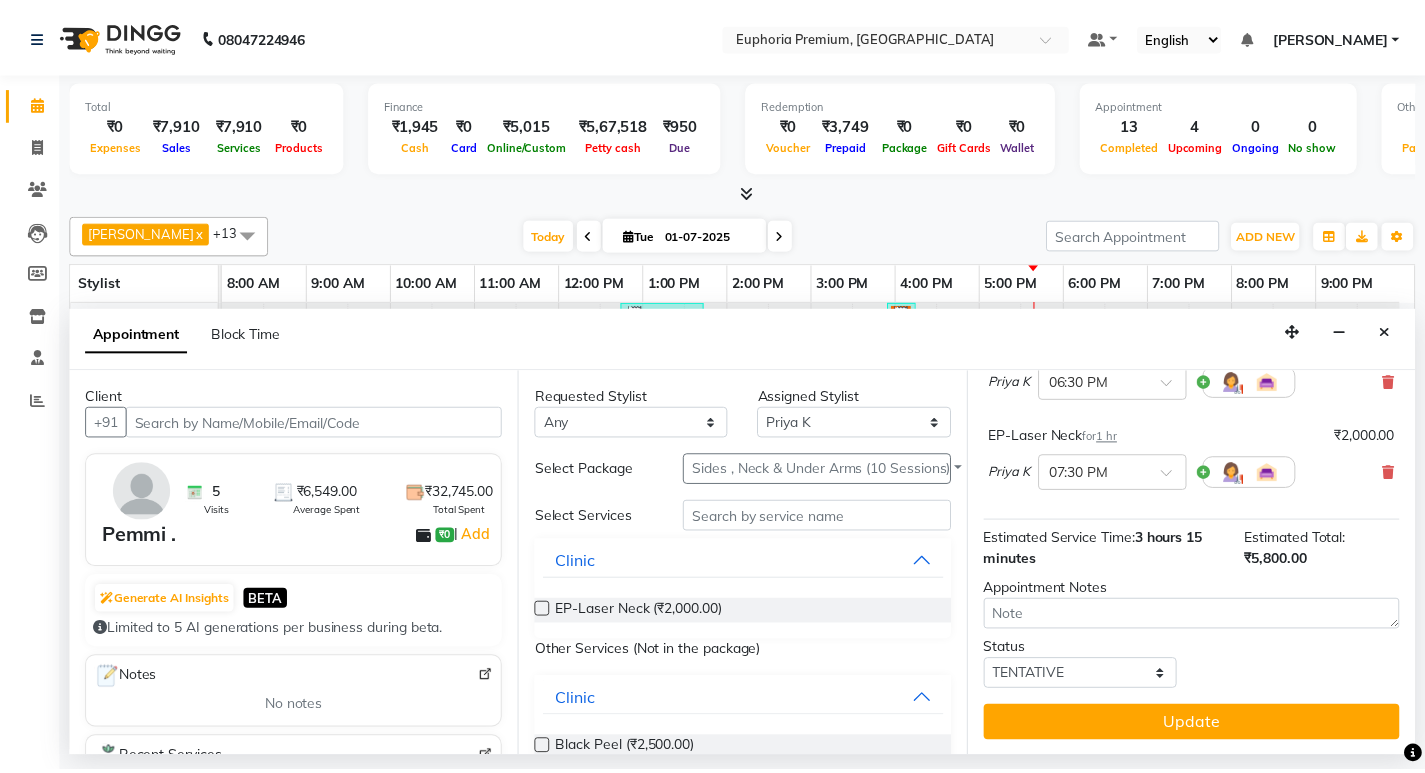 scroll, scrollTop: 314, scrollLeft: 0, axis: vertical 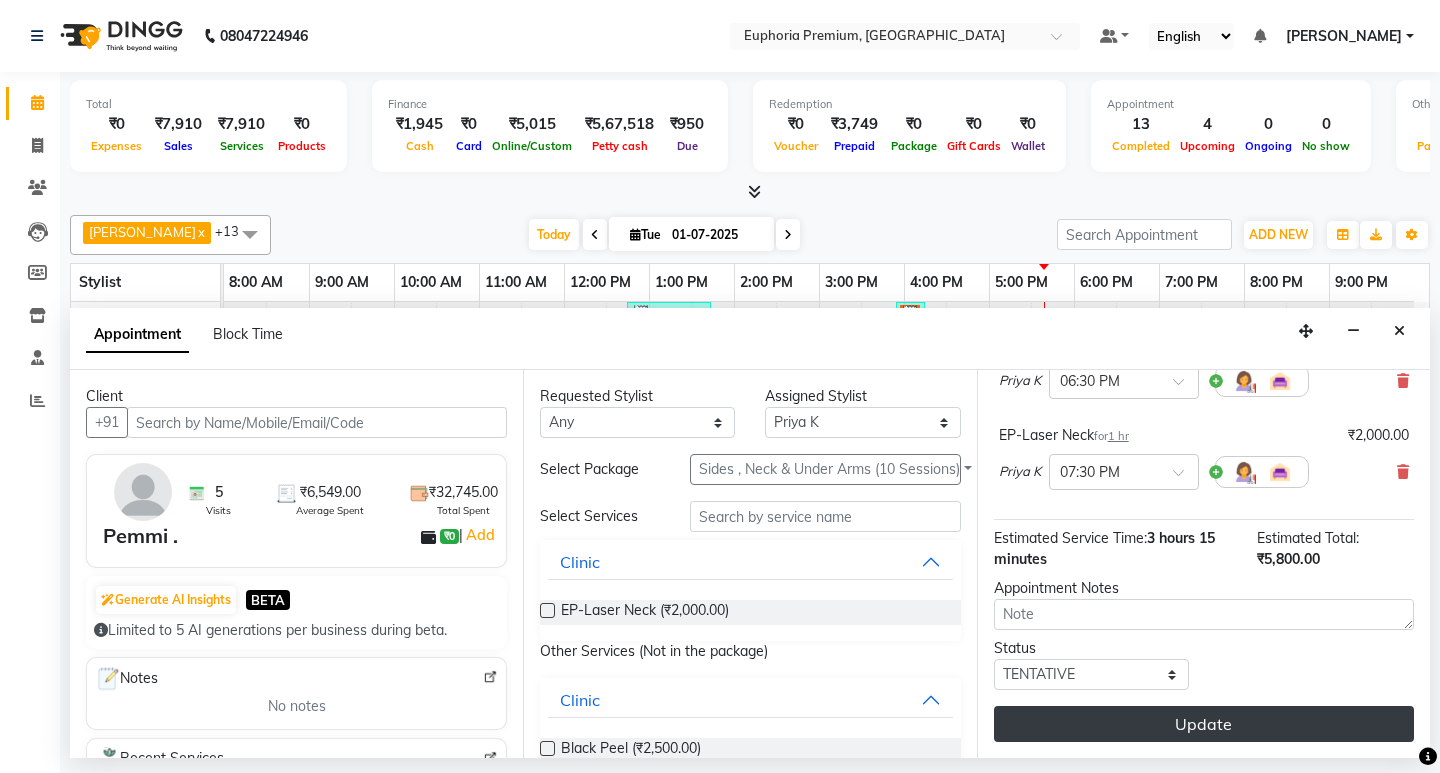 click on "Update" at bounding box center [1204, 724] 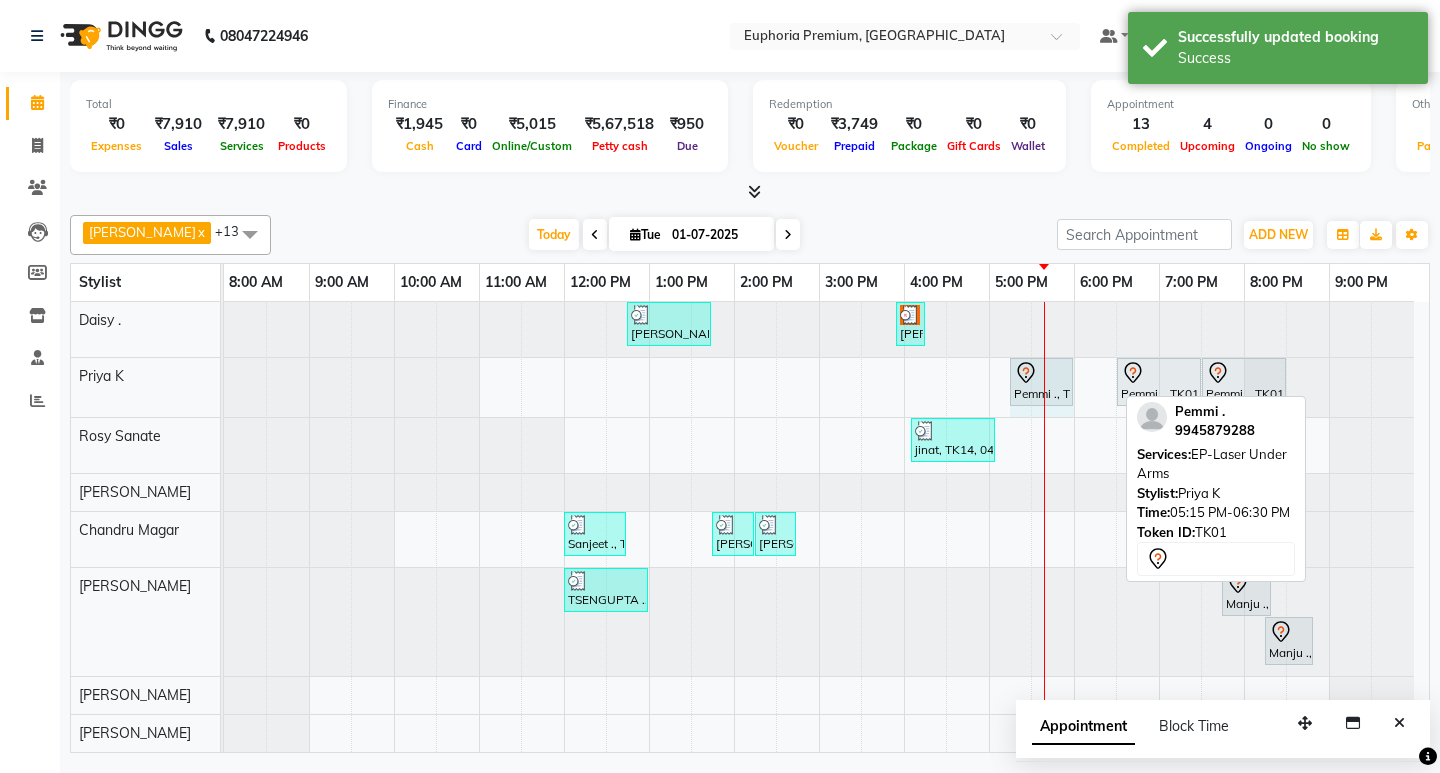 drag, startPoint x: 1113, startPoint y: 379, endPoint x: 1058, endPoint y: 379, distance: 55 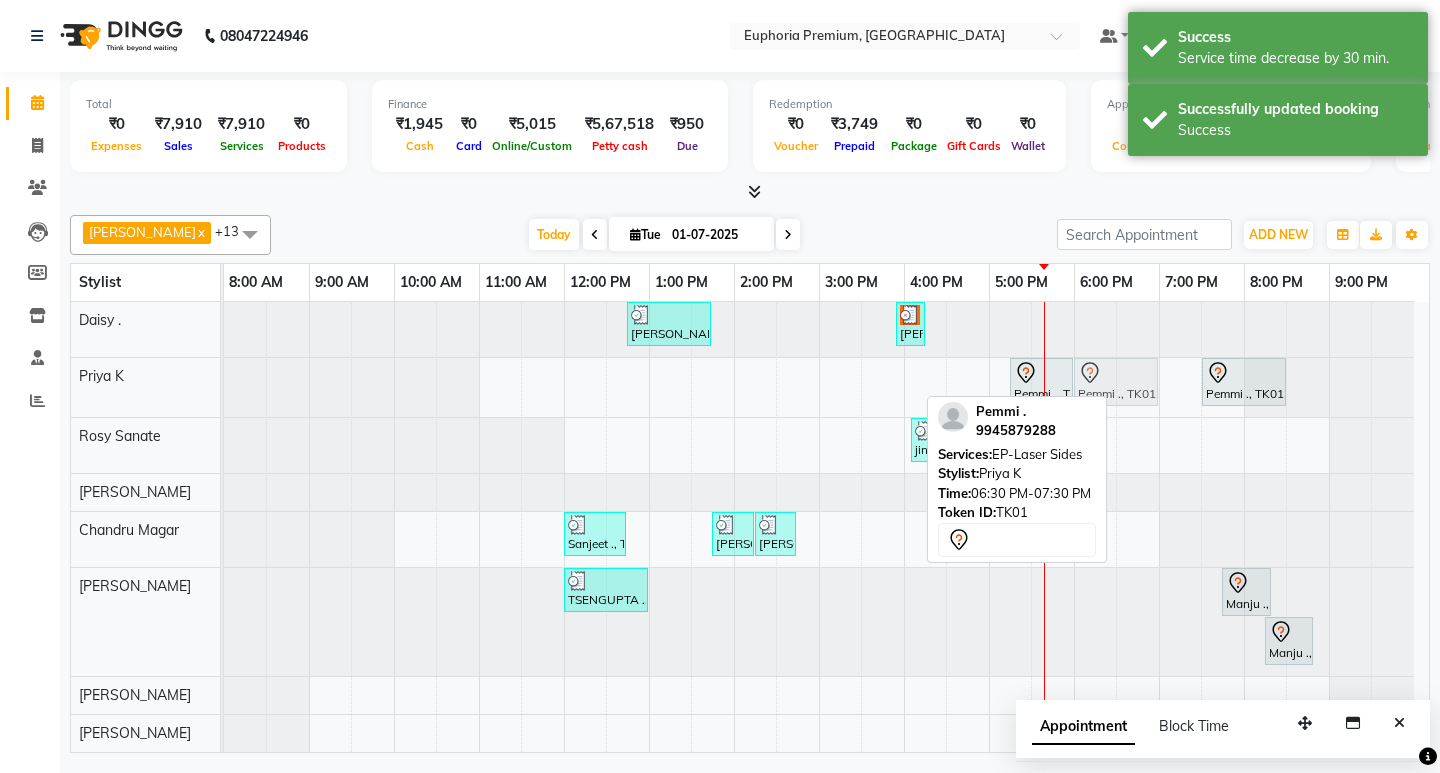 drag, startPoint x: 1172, startPoint y: 384, endPoint x: 1128, endPoint y: 380, distance: 44.181442 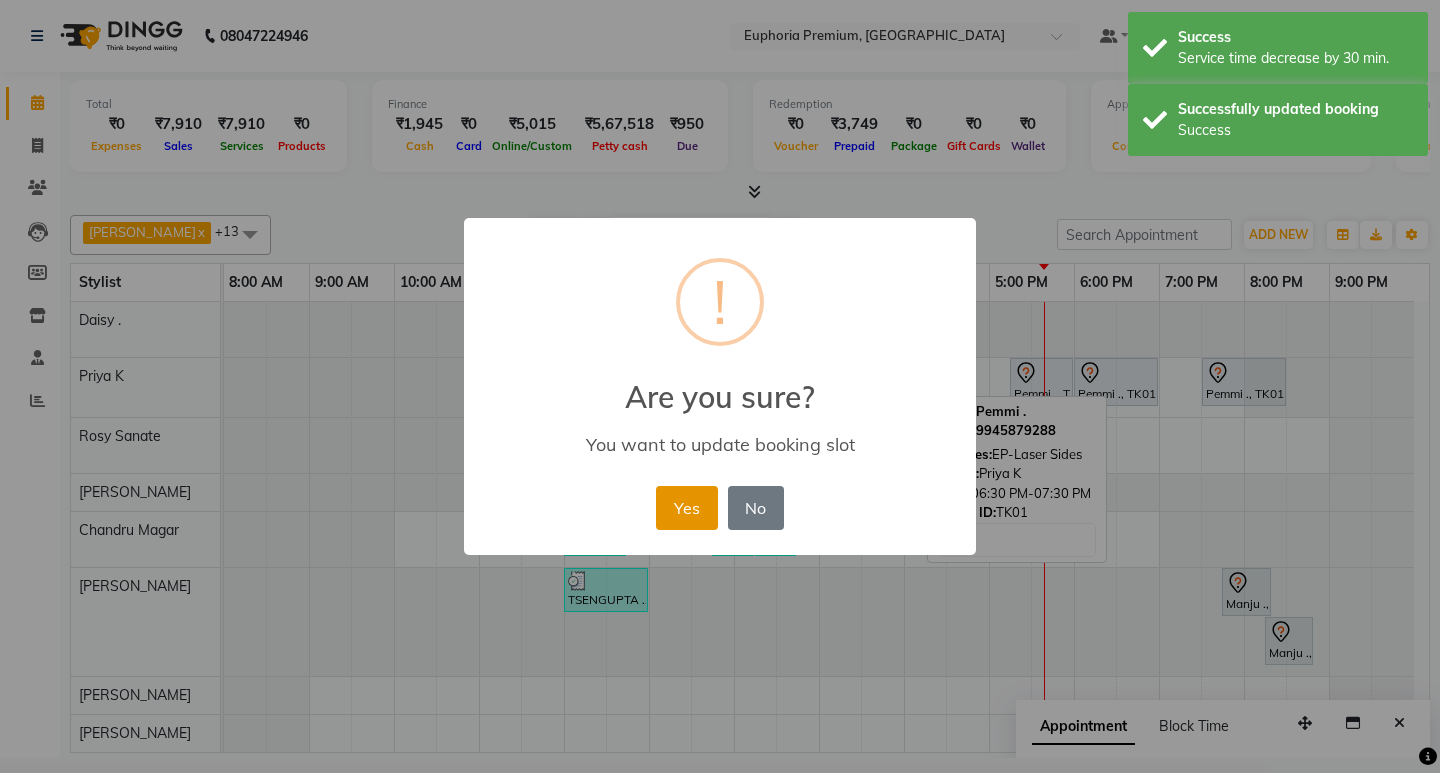 click on "Yes" at bounding box center [686, 508] 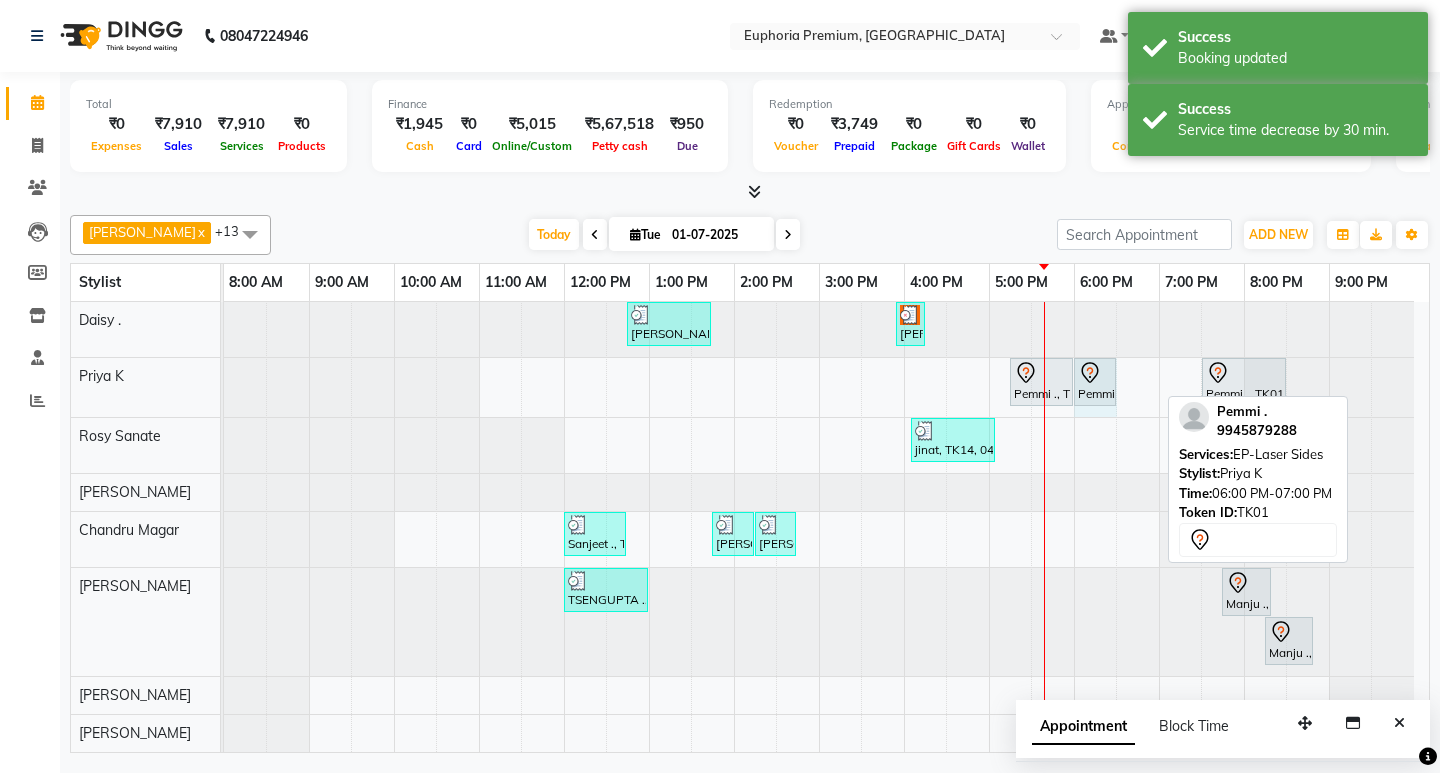 drag, startPoint x: 1154, startPoint y: 383, endPoint x: 1111, endPoint y: 383, distance: 43 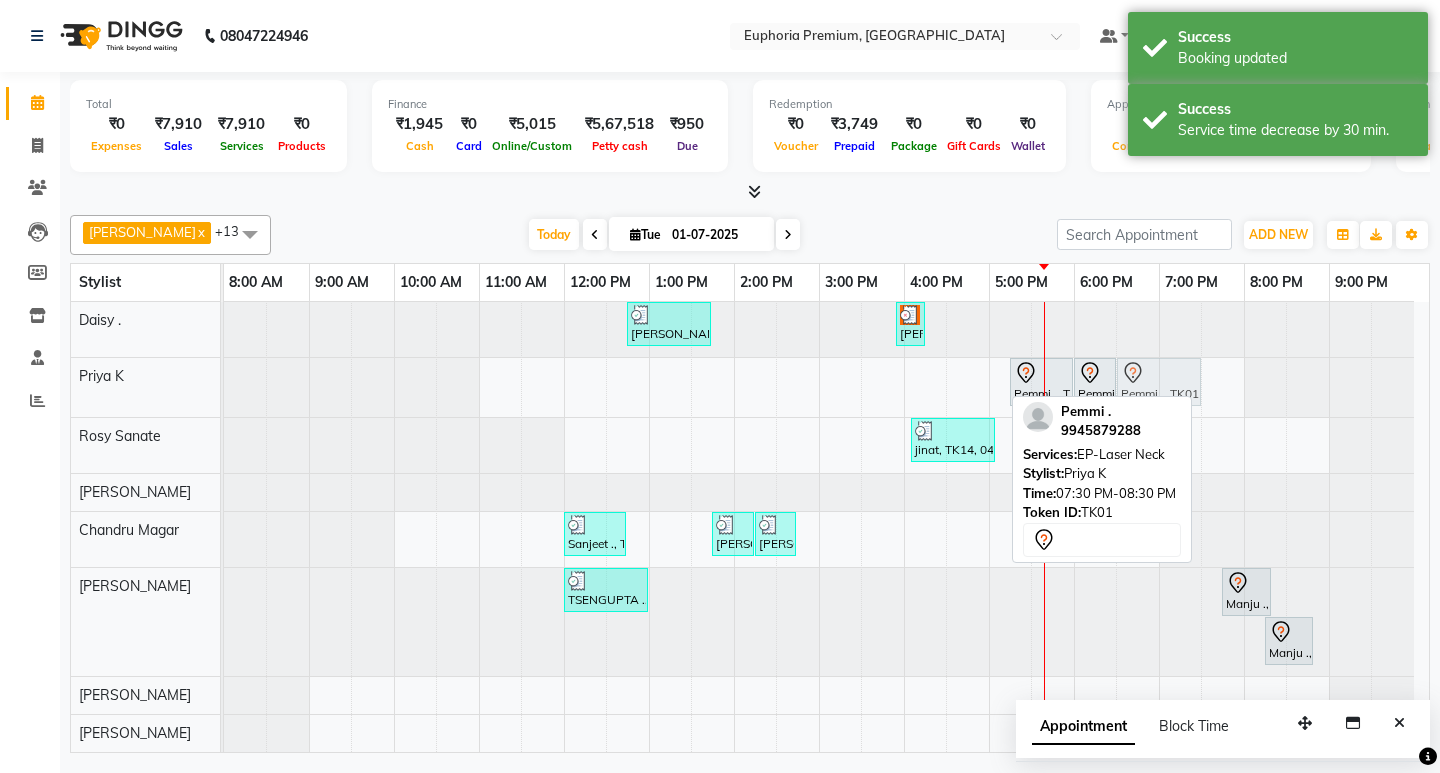 drag, startPoint x: 1229, startPoint y: 375, endPoint x: 1158, endPoint y: 373, distance: 71.02816 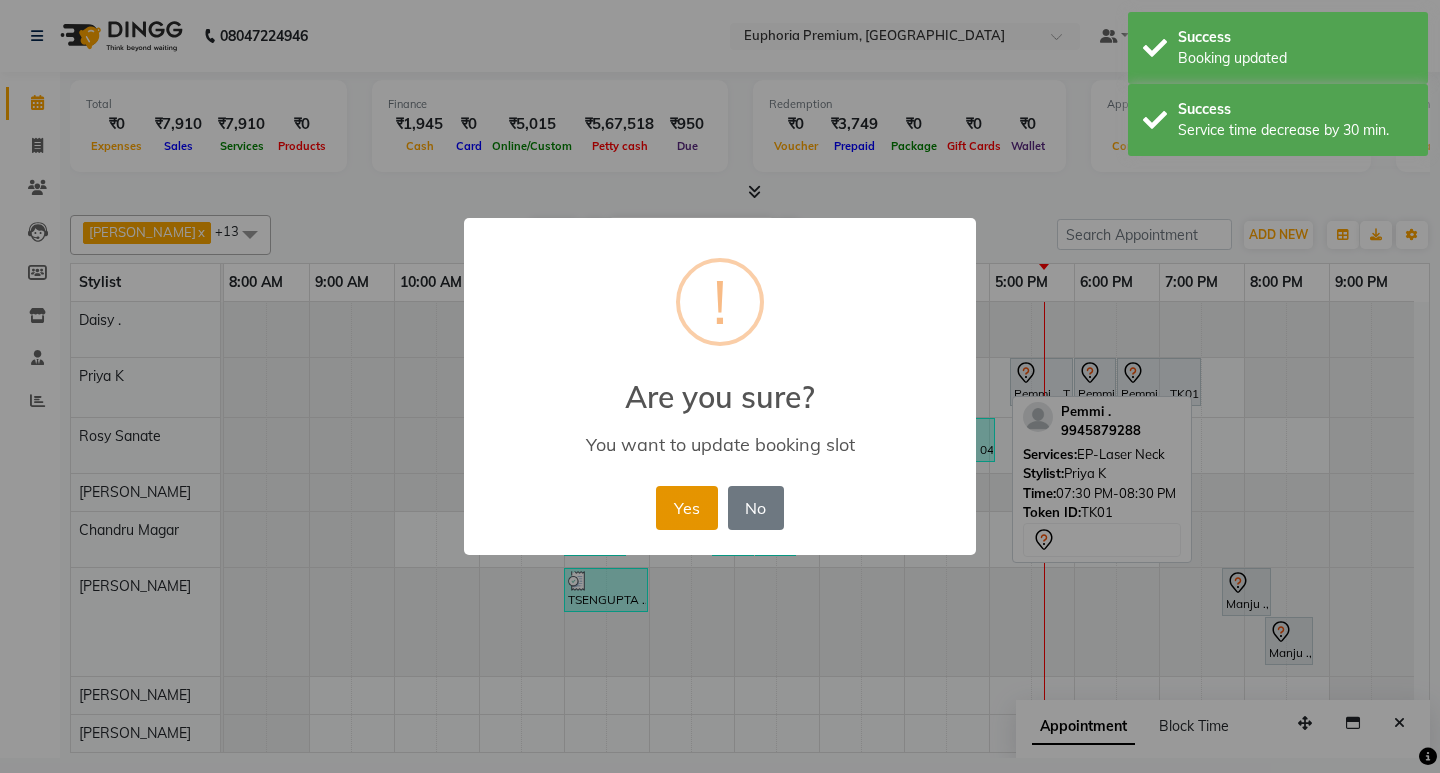 click on "Yes" at bounding box center (686, 508) 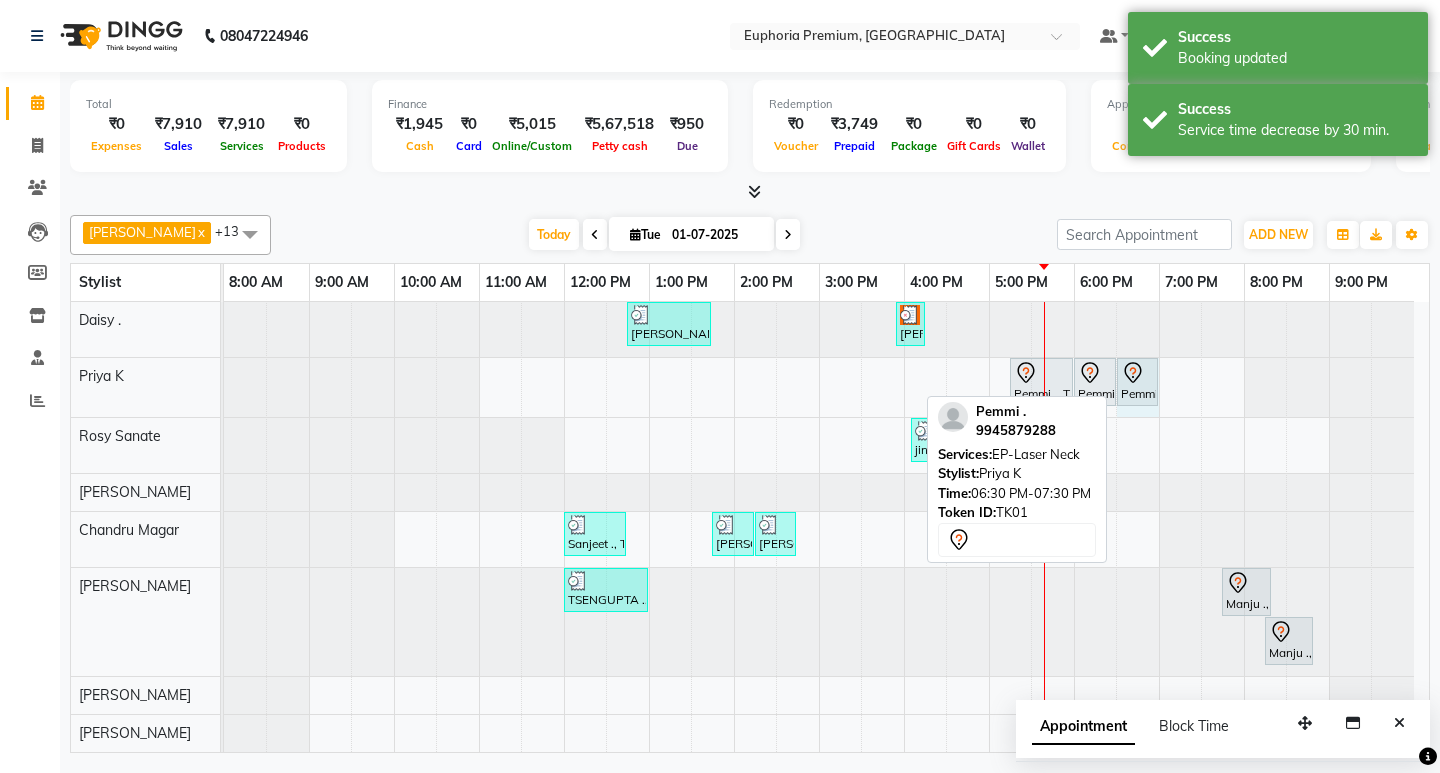 drag, startPoint x: 1199, startPoint y: 383, endPoint x: 1157, endPoint y: 381, distance: 42.047592 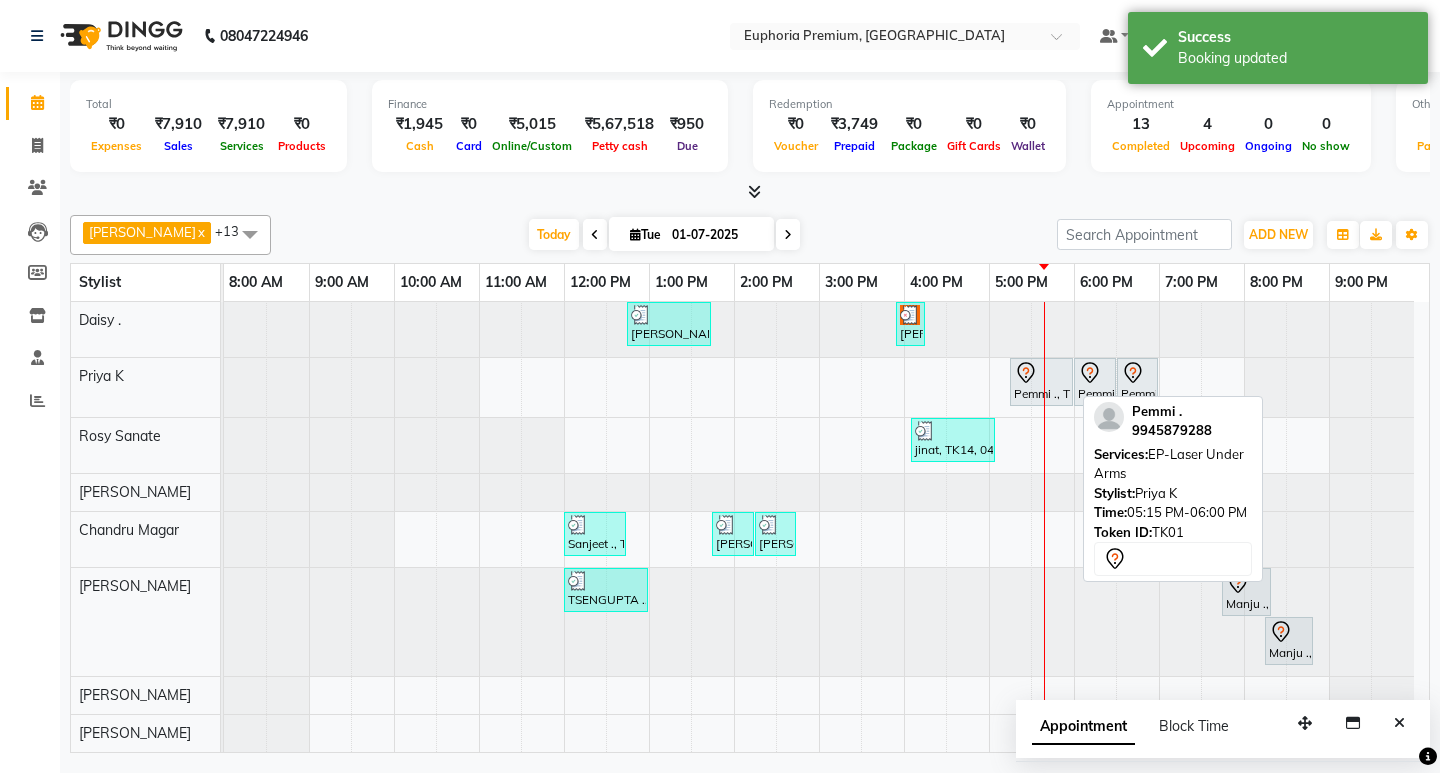 click 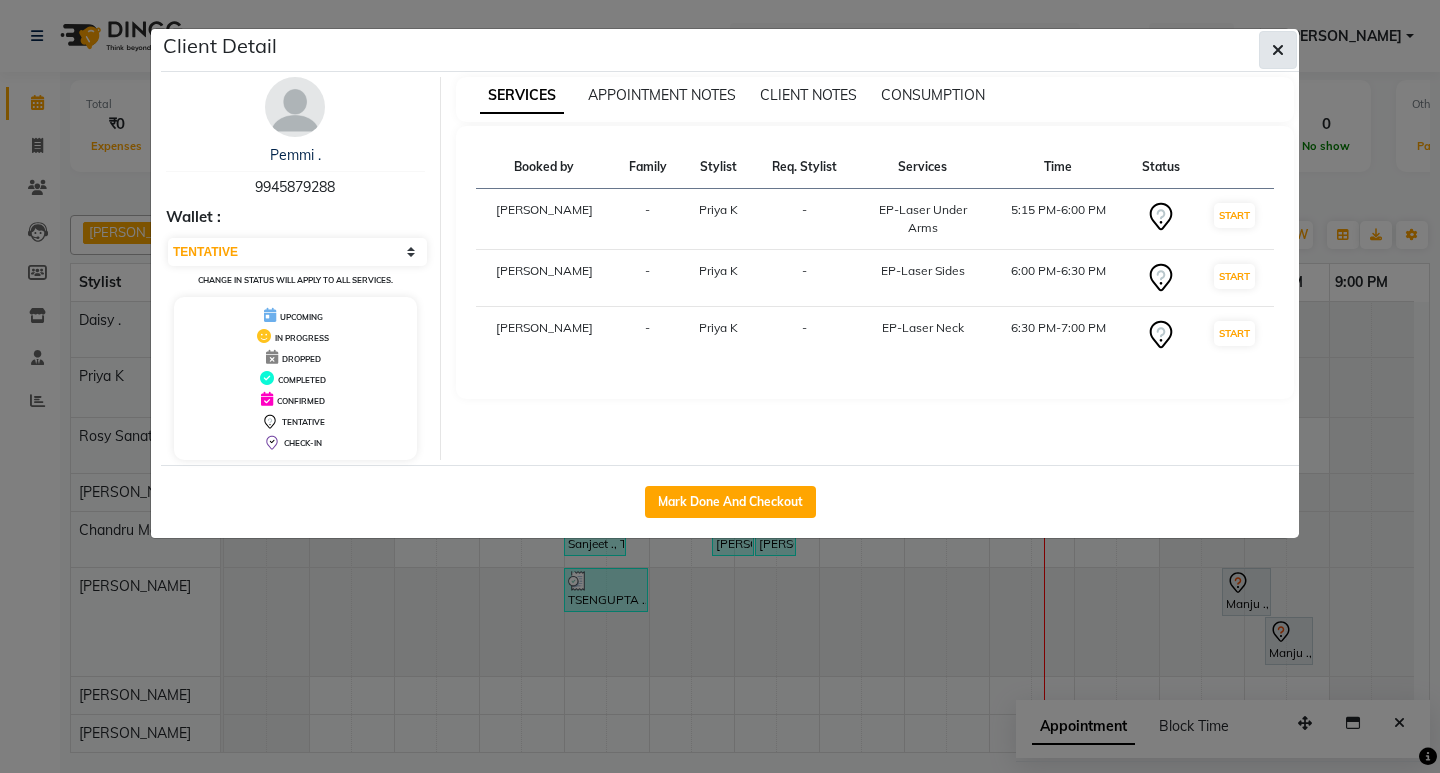 click 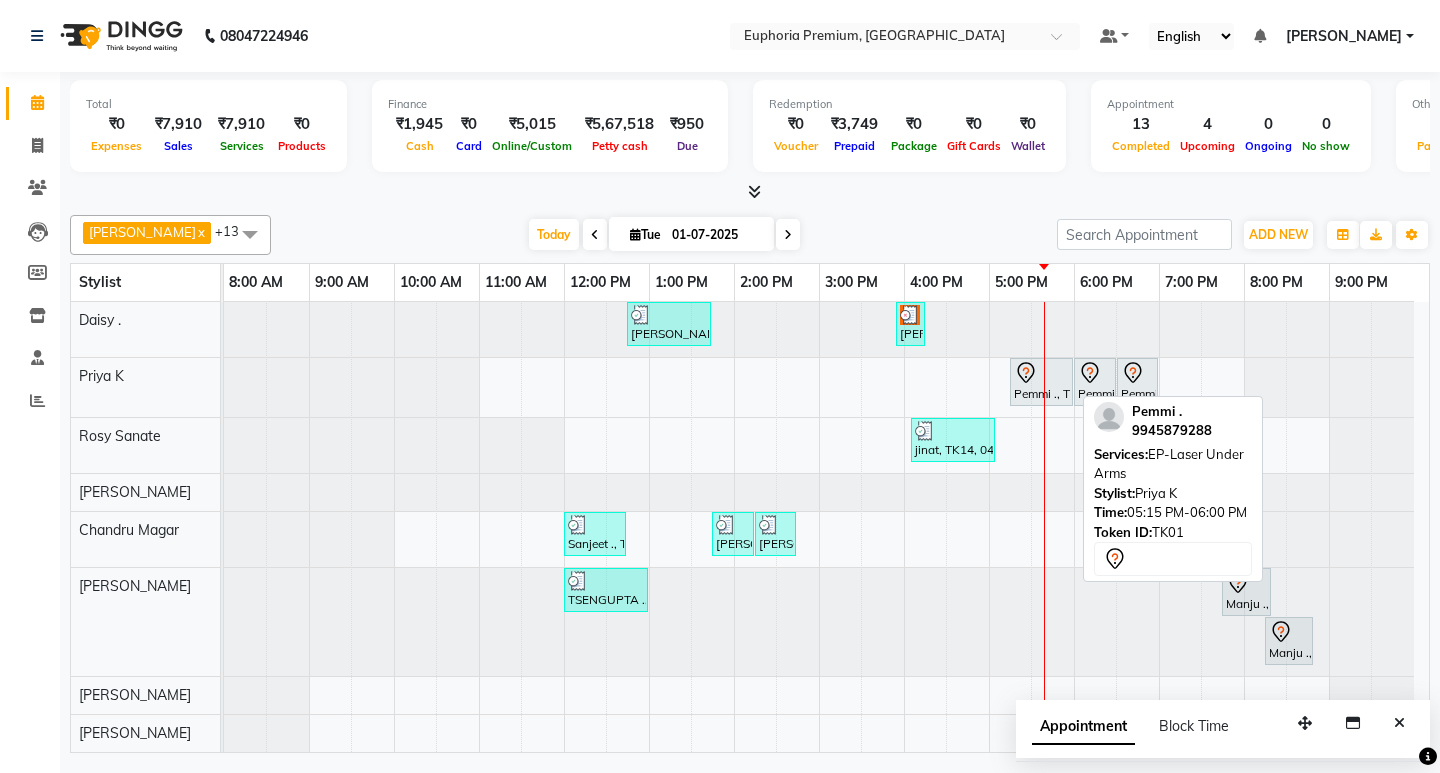 click at bounding box center [1041, 373] 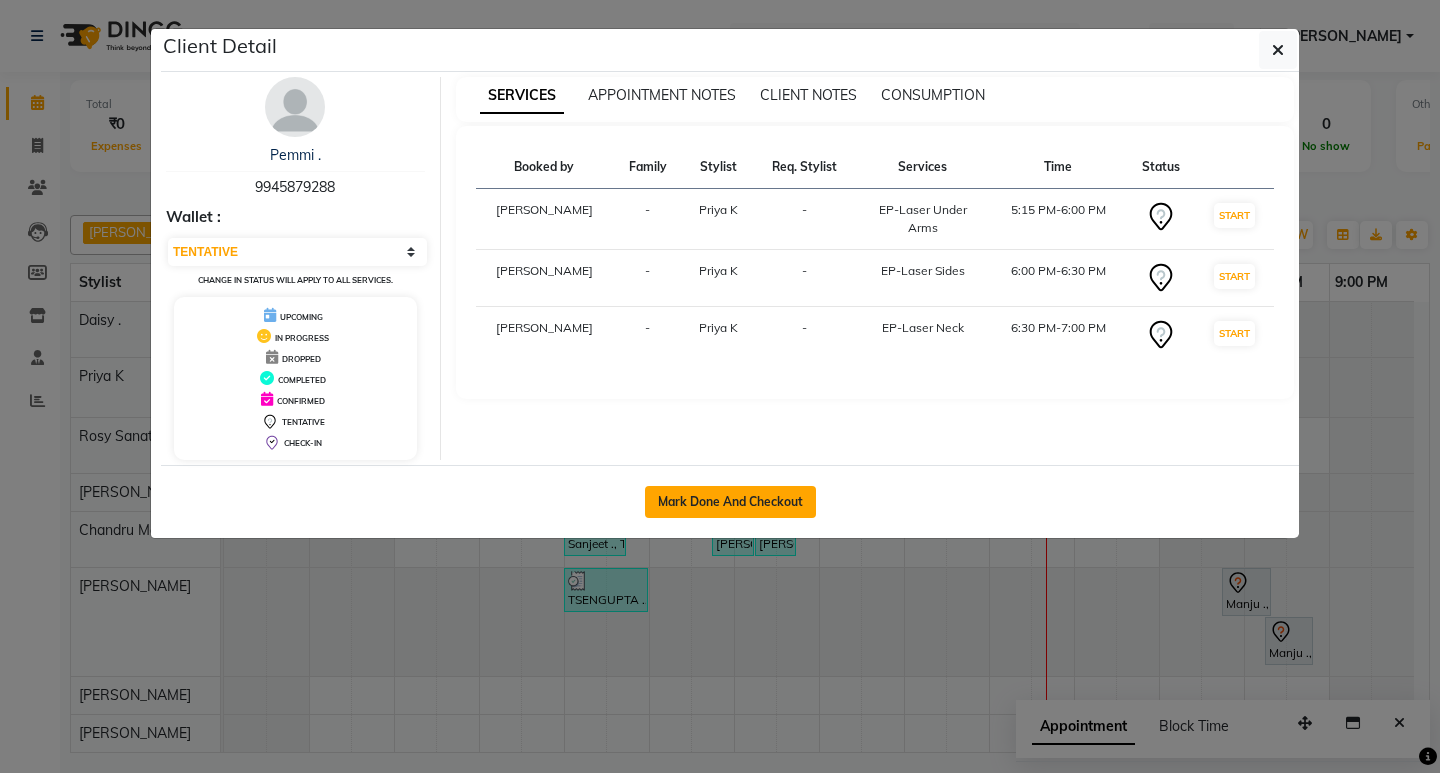 click on "Mark Done And Checkout" 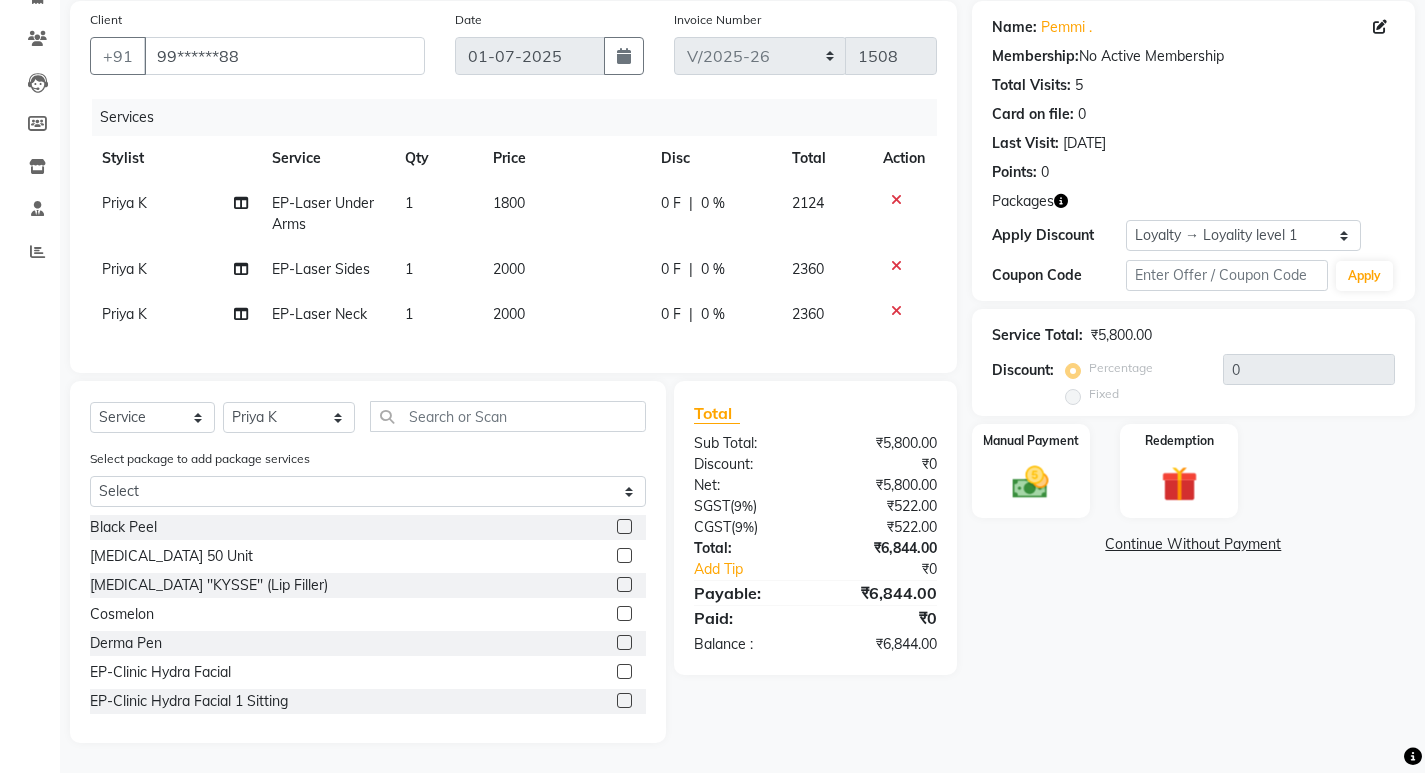 scroll, scrollTop: 164, scrollLeft: 0, axis: vertical 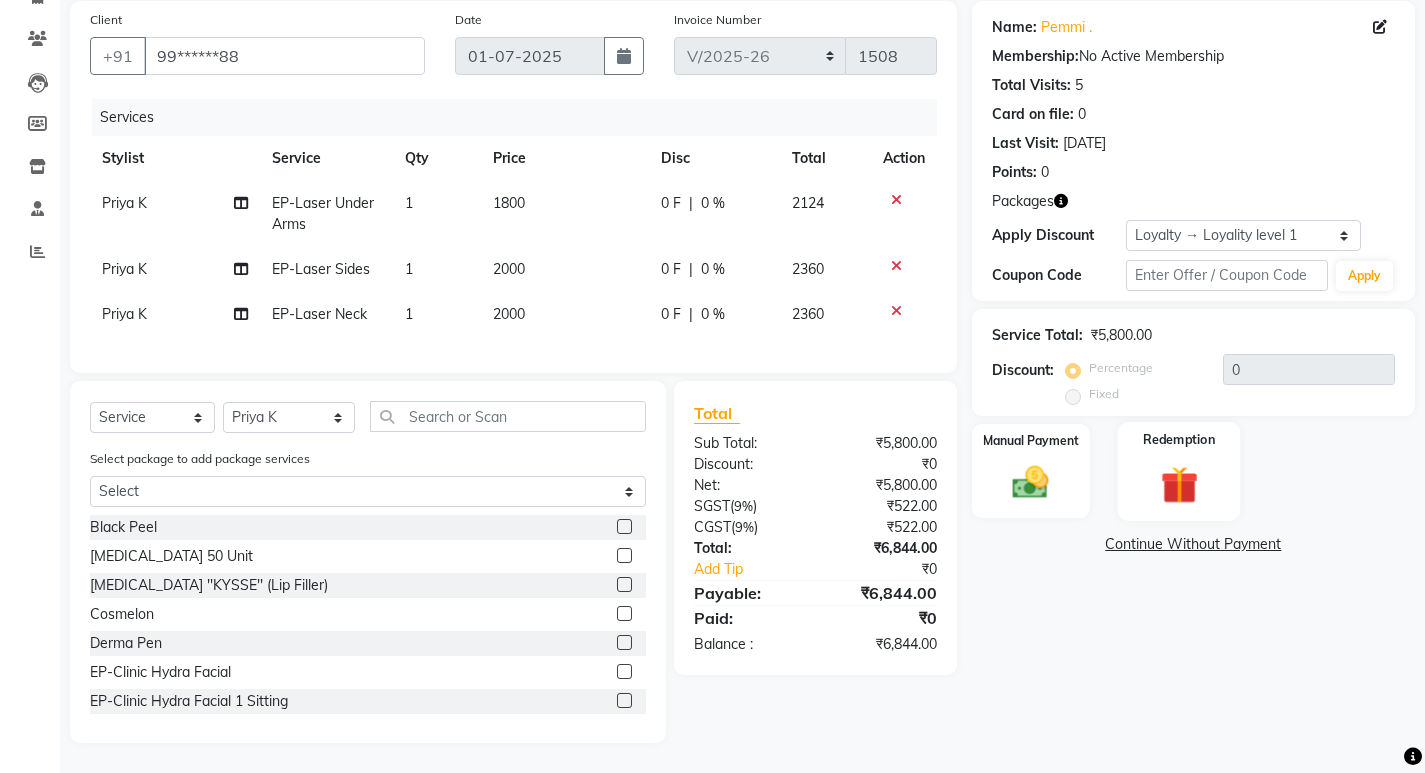 click 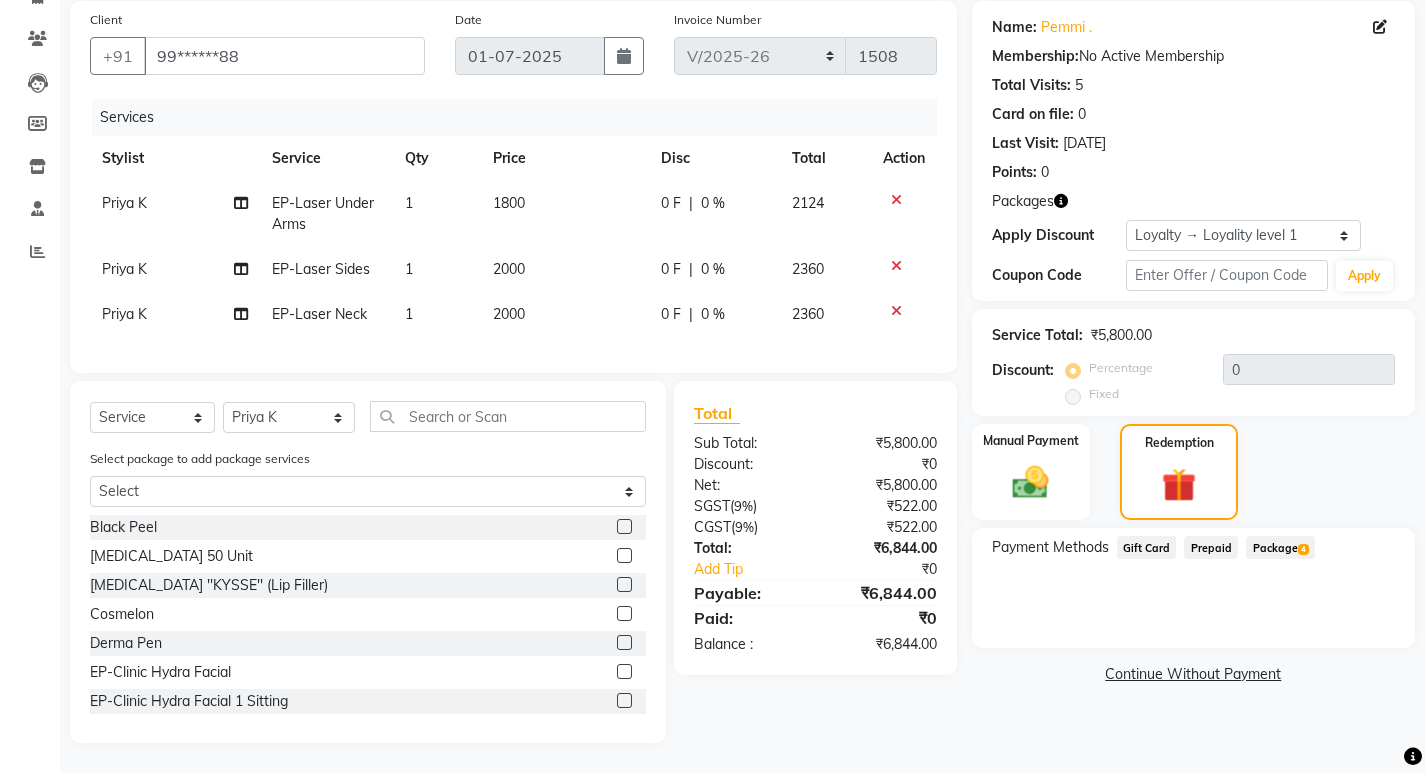 click on "Package  4" 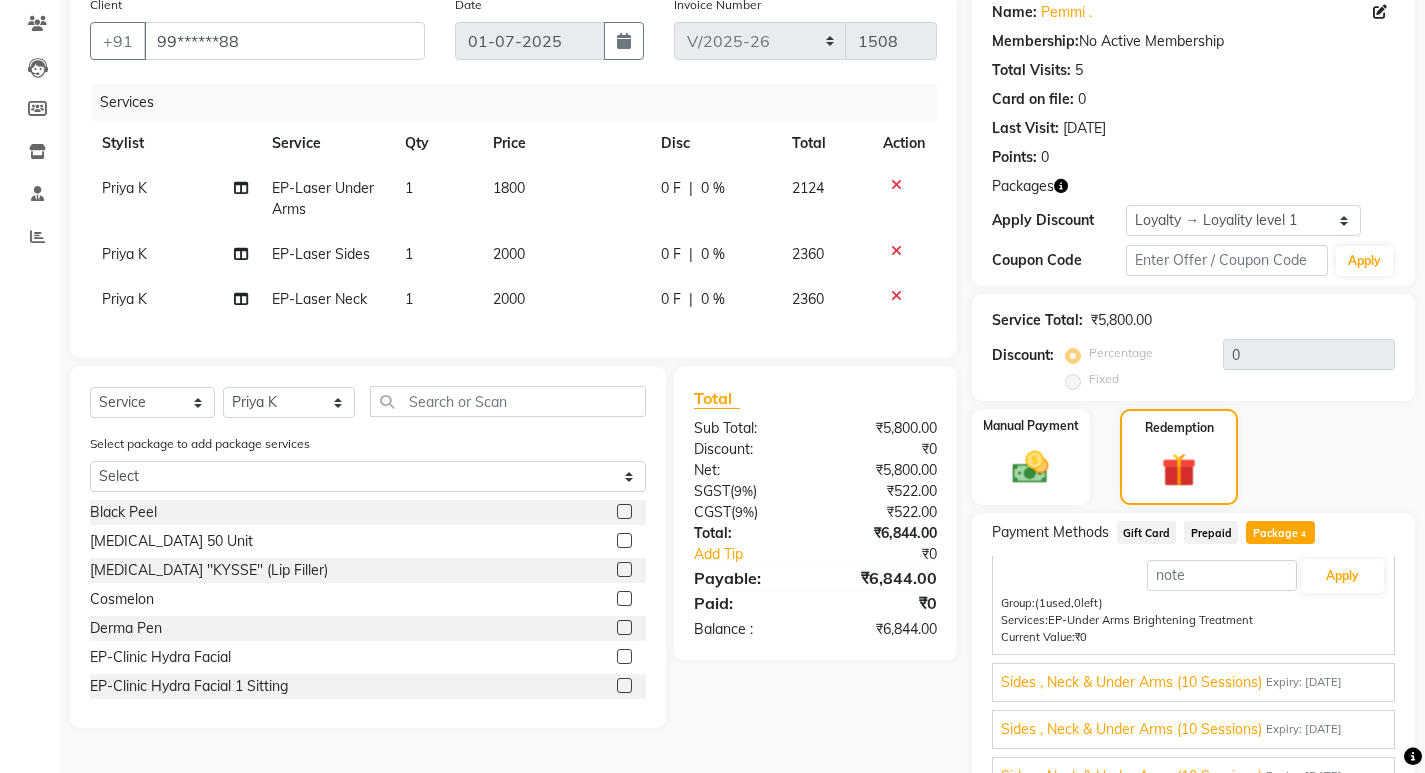 scroll, scrollTop: 46, scrollLeft: 0, axis: vertical 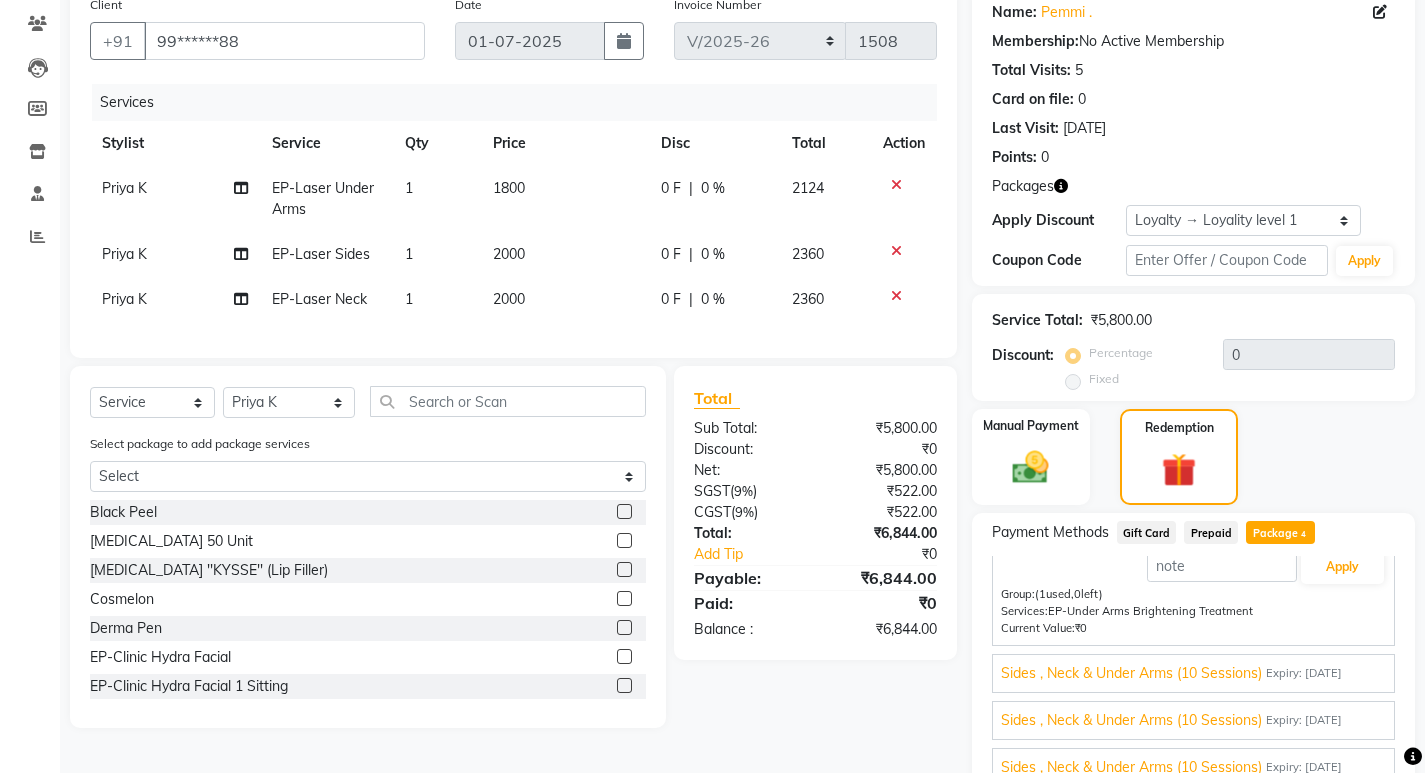 click on "Sides , Neck & Under Arms (10 Sessions)" at bounding box center (1131, 673) 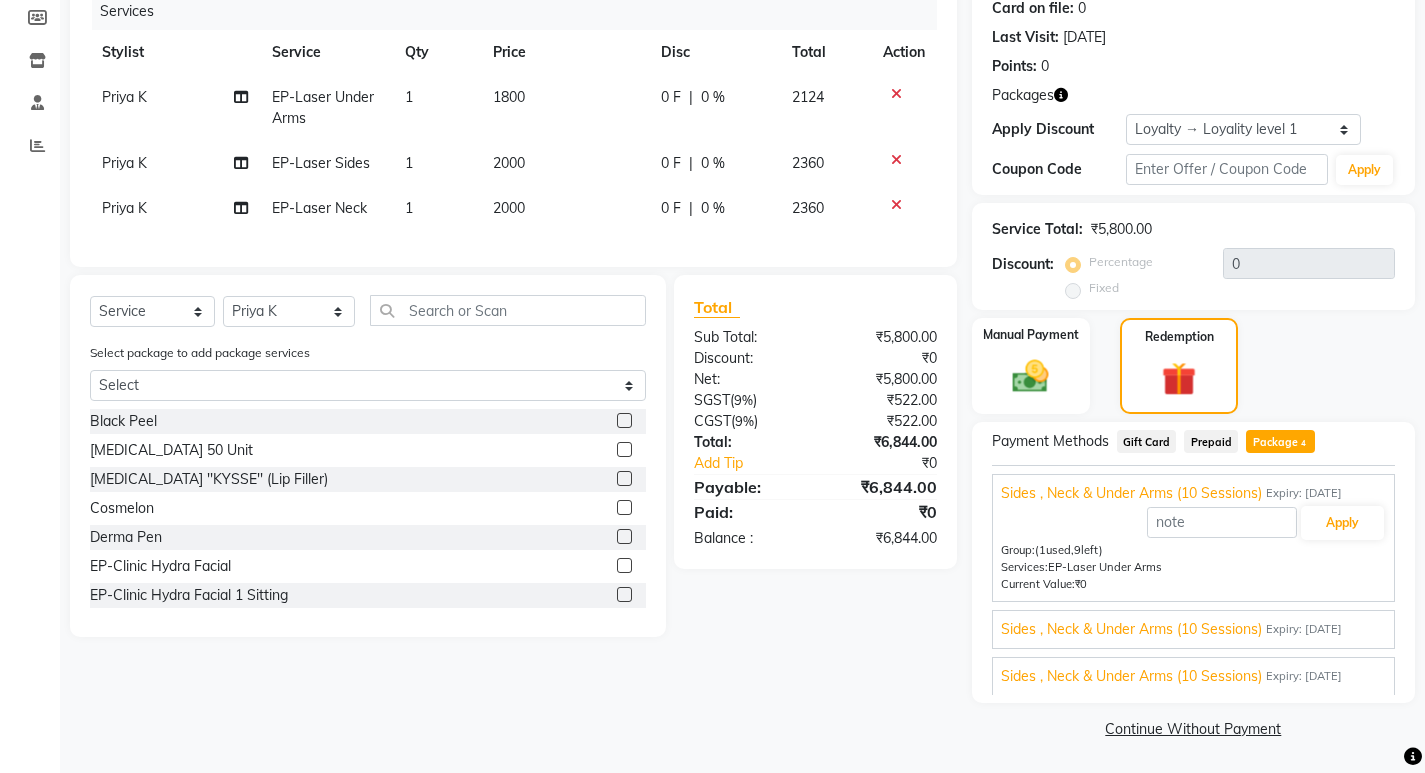 scroll, scrollTop: 256, scrollLeft: 0, axis: vertical 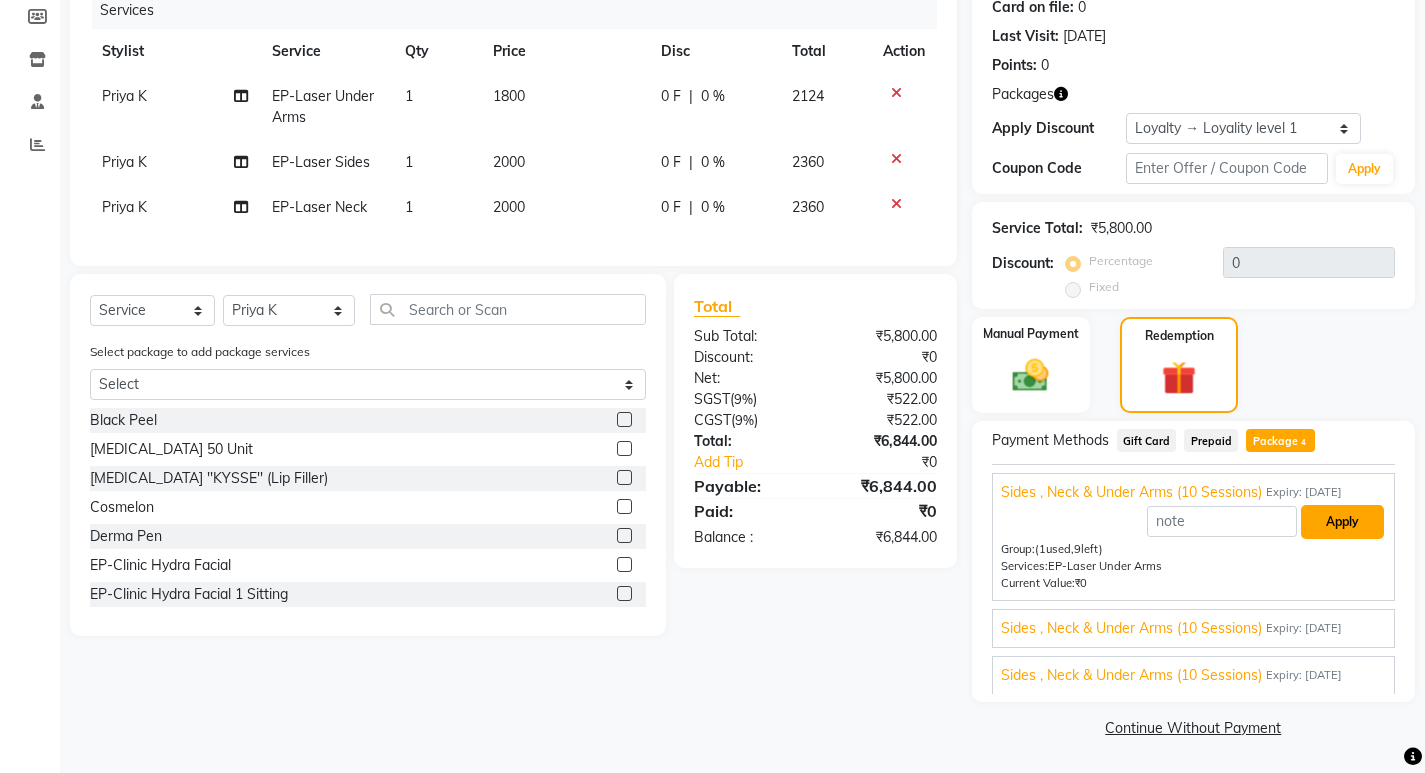click on "Apply" at bounding box center (1342, 522) 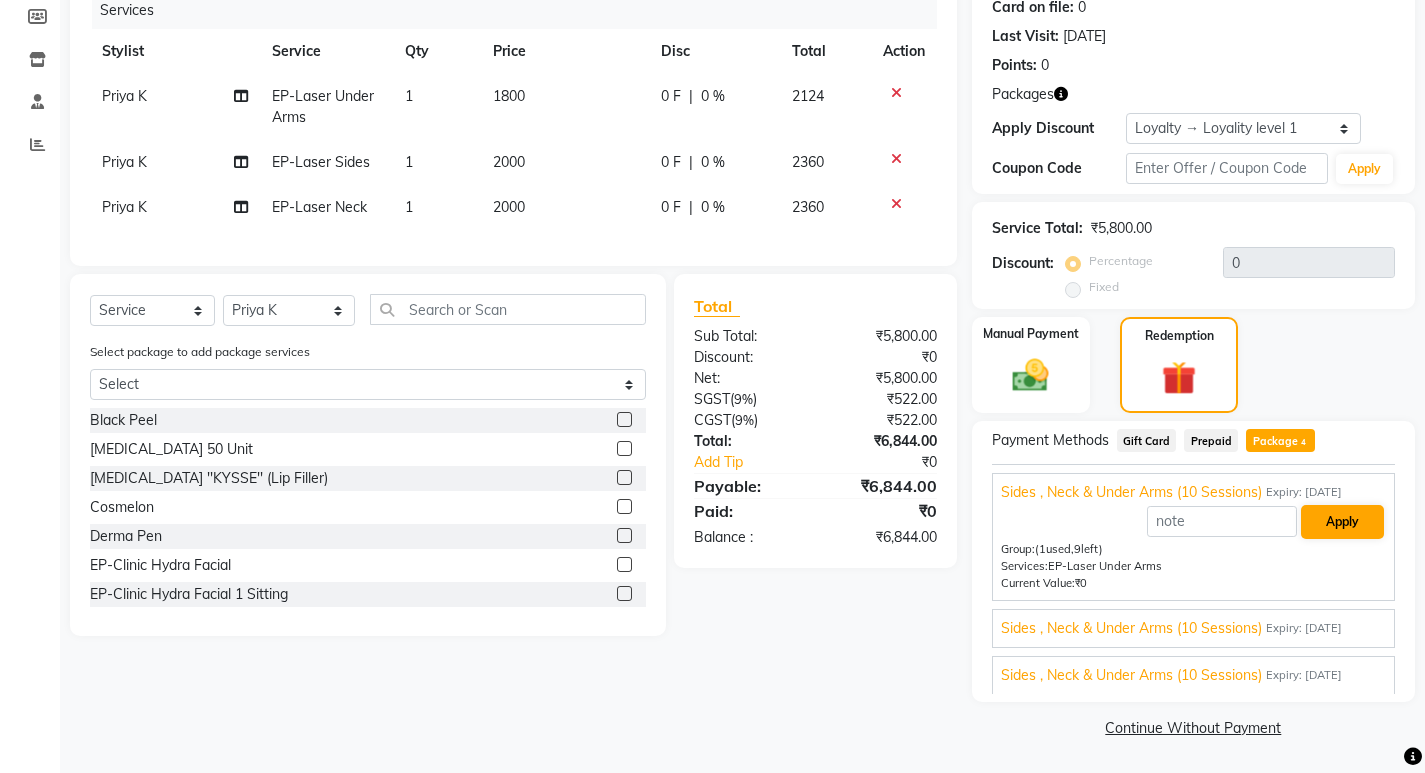 scroll, scrollTop: 29, scrollLeft: 0, axis: vertical 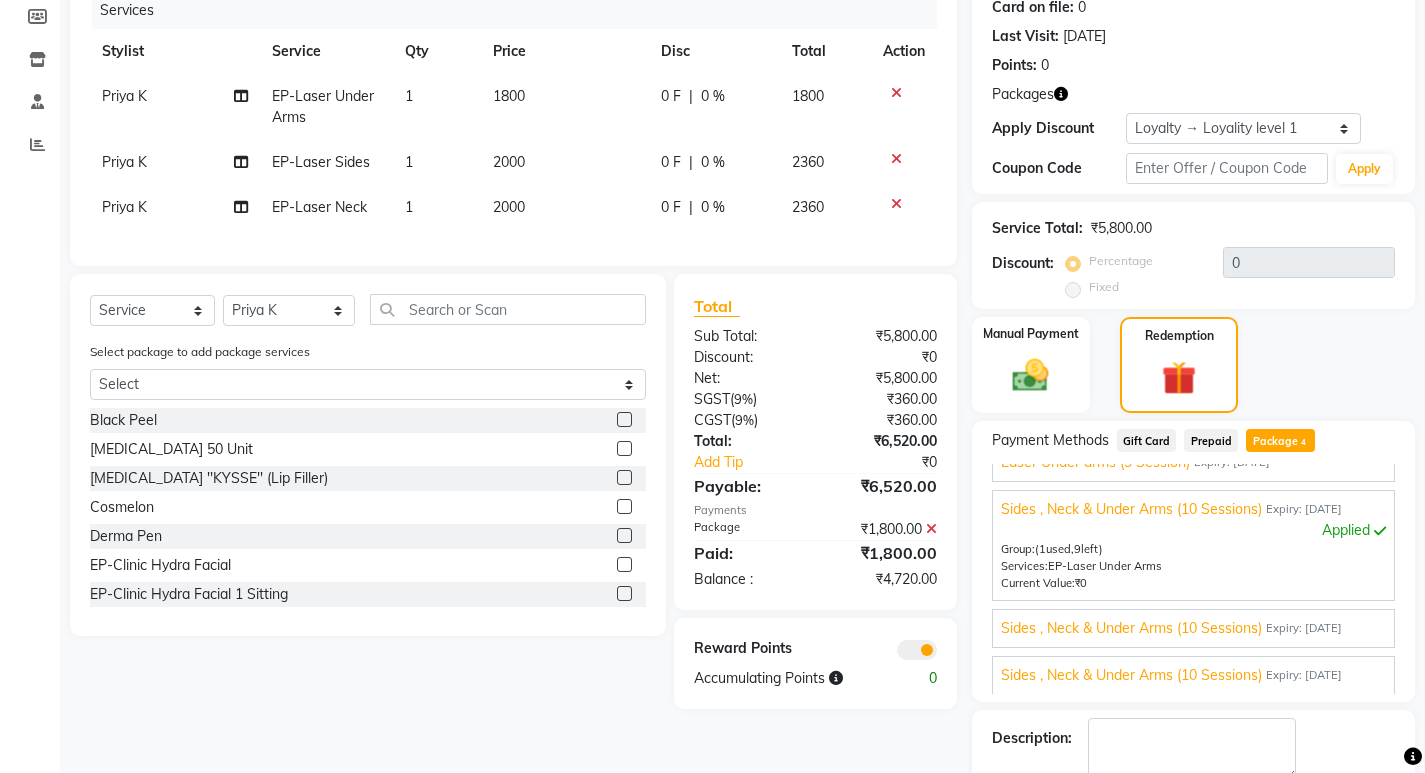 click on "Sides , Neck & Under Arms (10 Sessions)" at bounding box center [1131, 628] 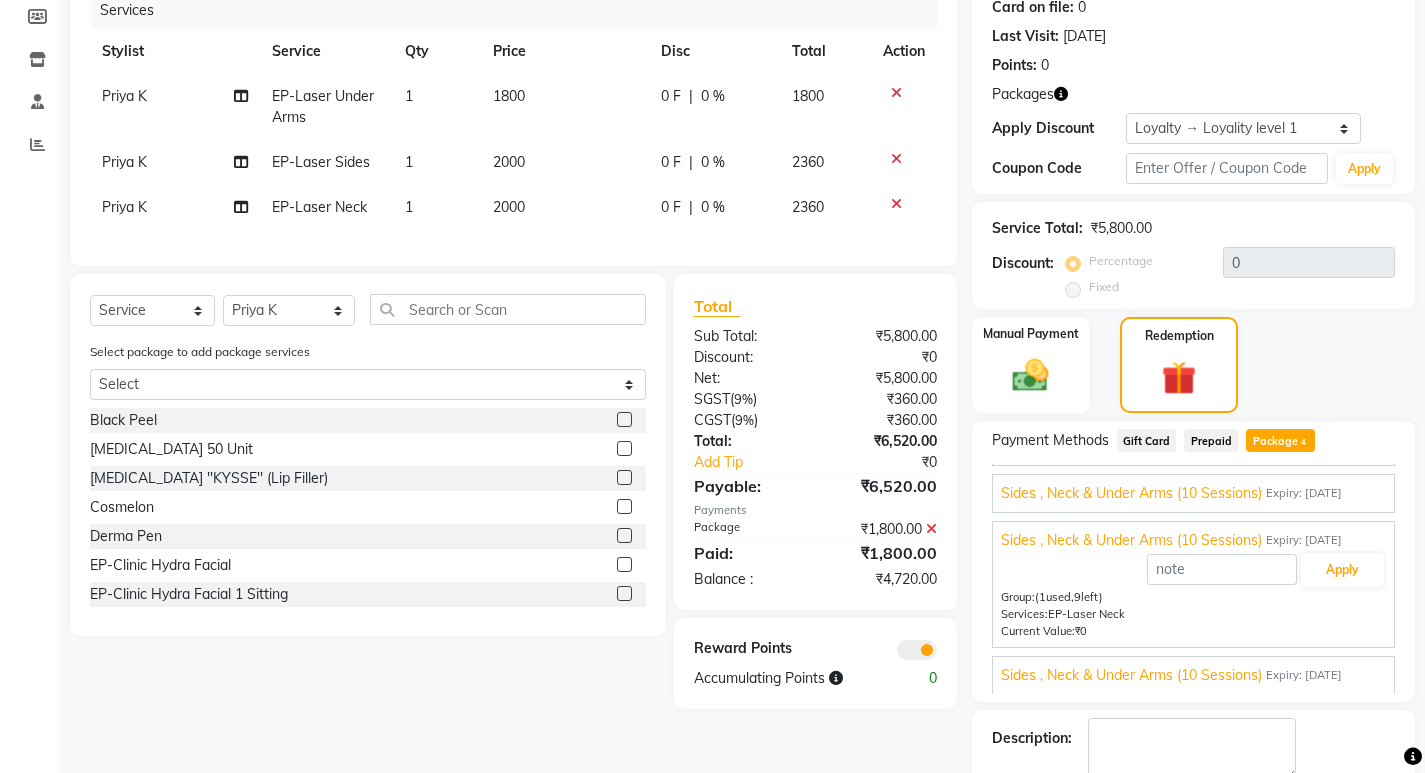 scroll, scrollTop: 46, scrollLeft: 0, axis: vertical 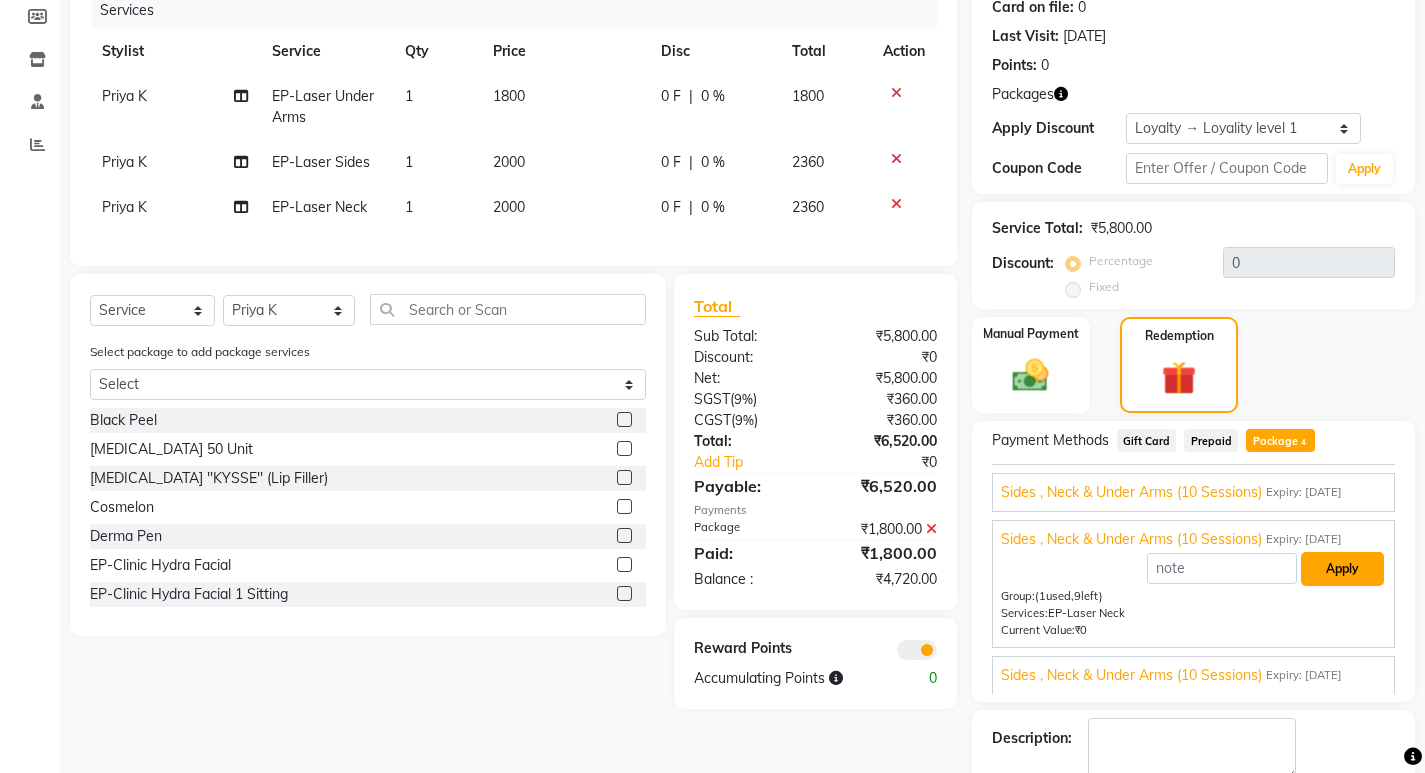 click on "Apply" at bounding box center [1342, 569] 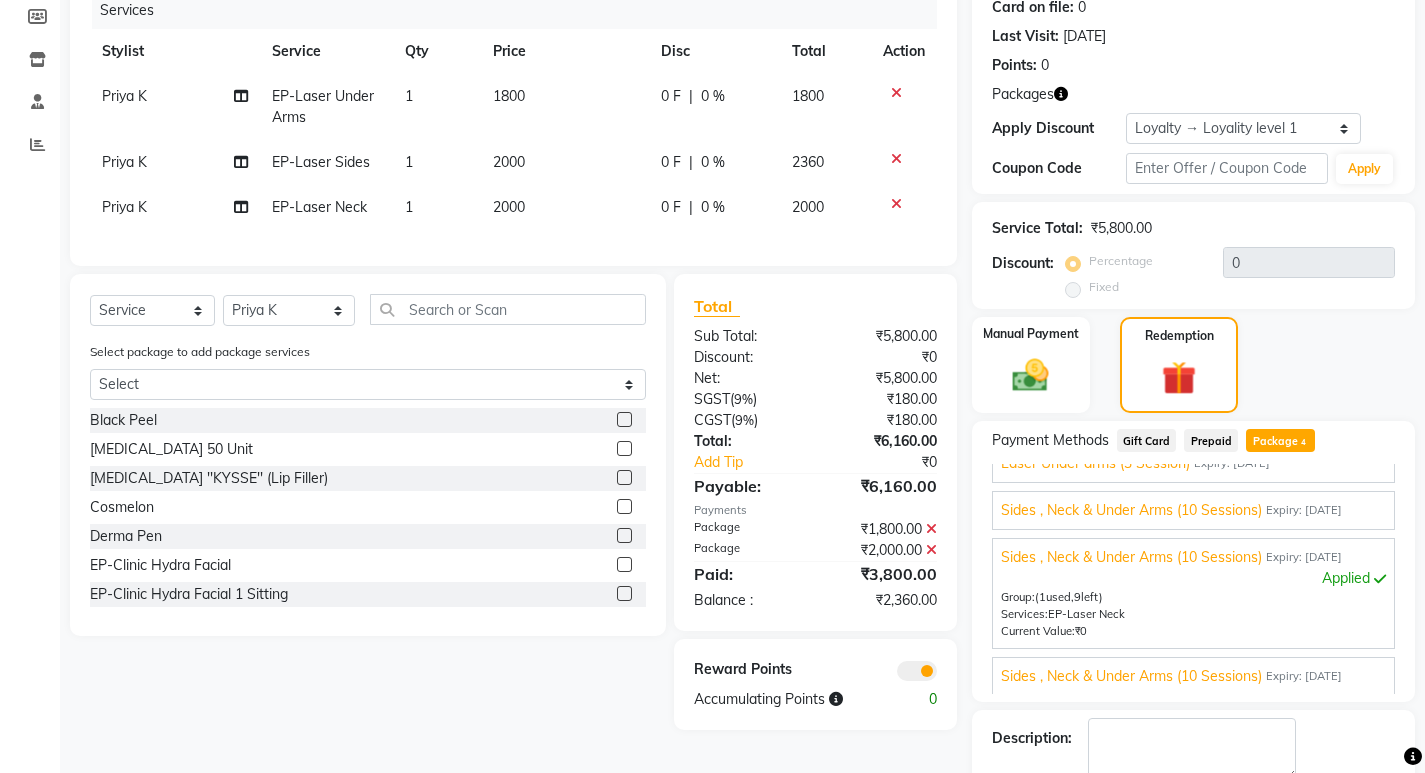 scroll, scrollTop: 29, scrollLeft: 0, axis: vertical 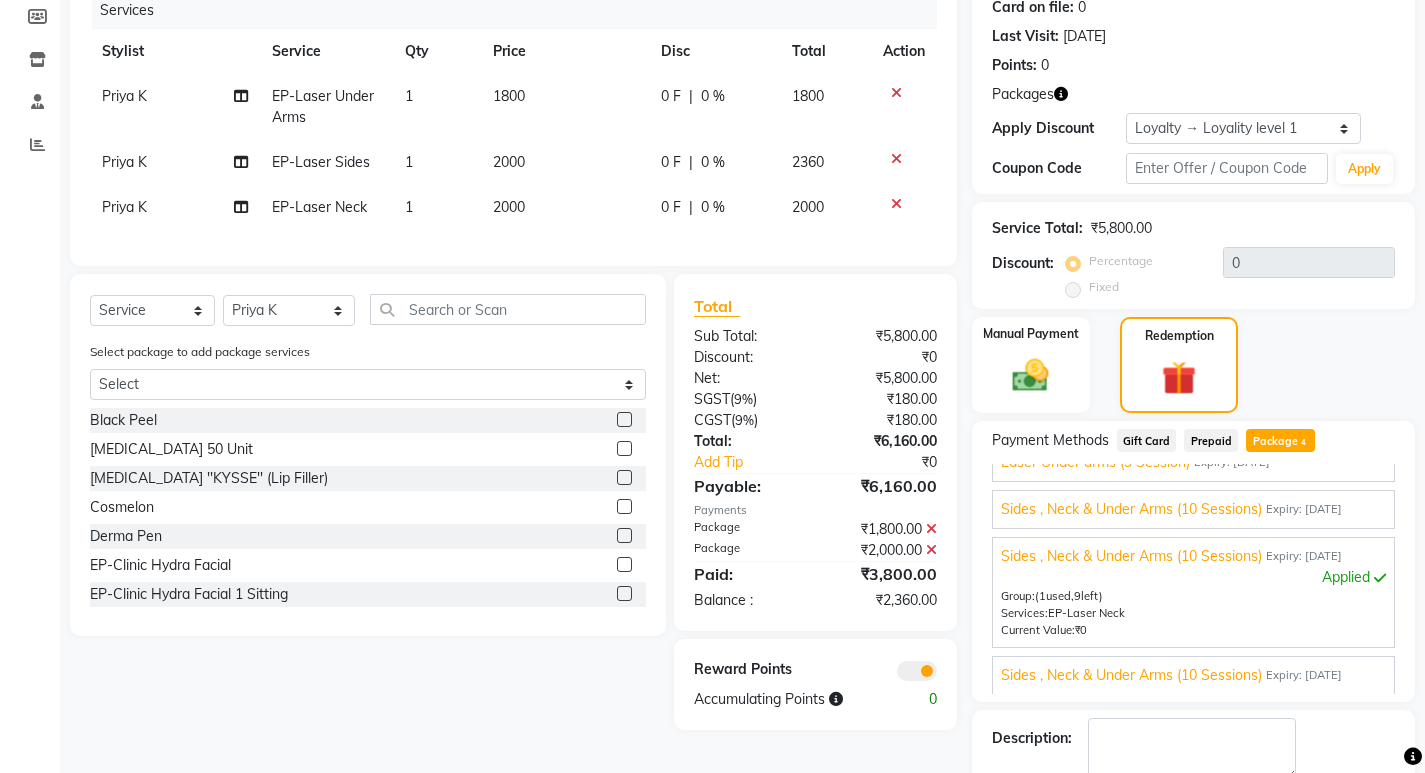 click on "Sides , Neck & Under Arms (10 Sessions)" at bounding box center [1131, 675] 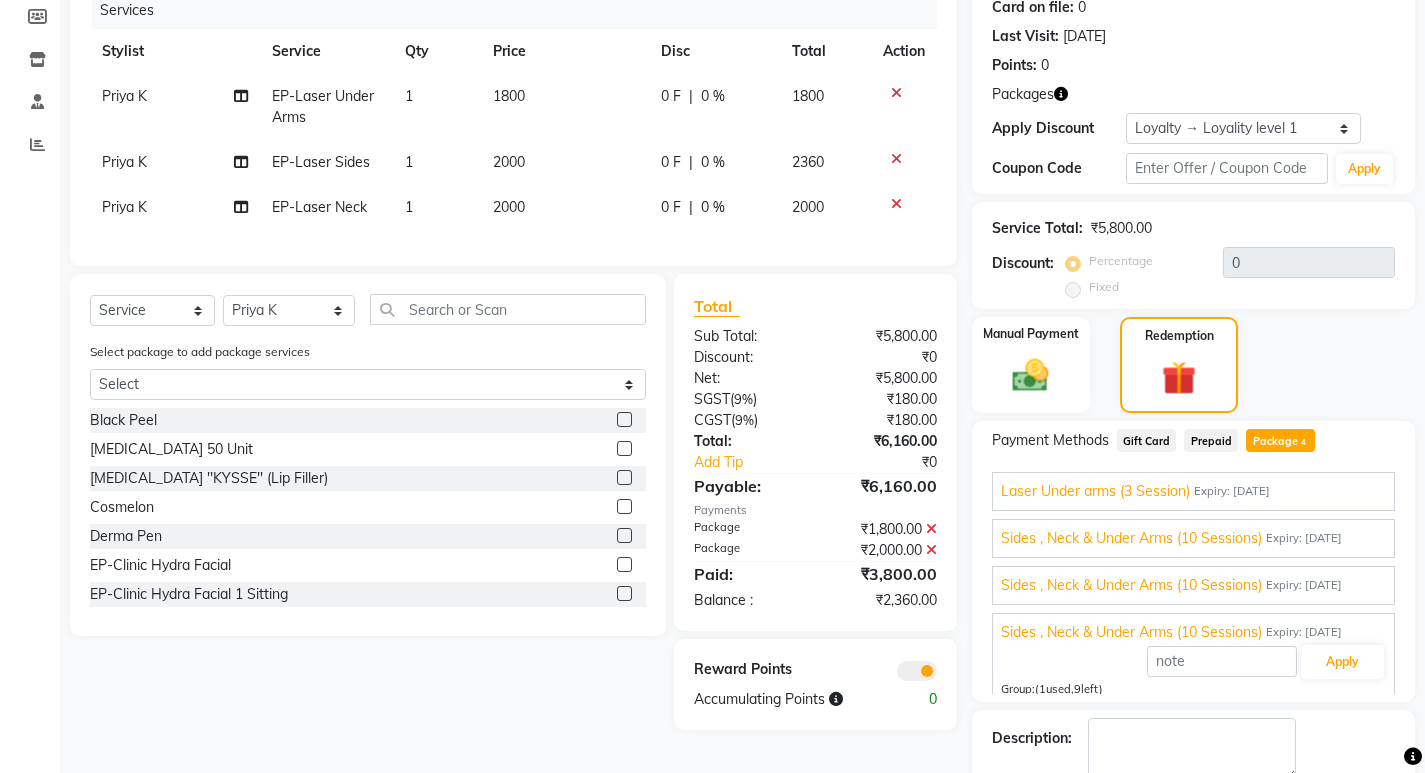 scroll, scrollTop: 46, scrollLeft: 0, axis: vertical 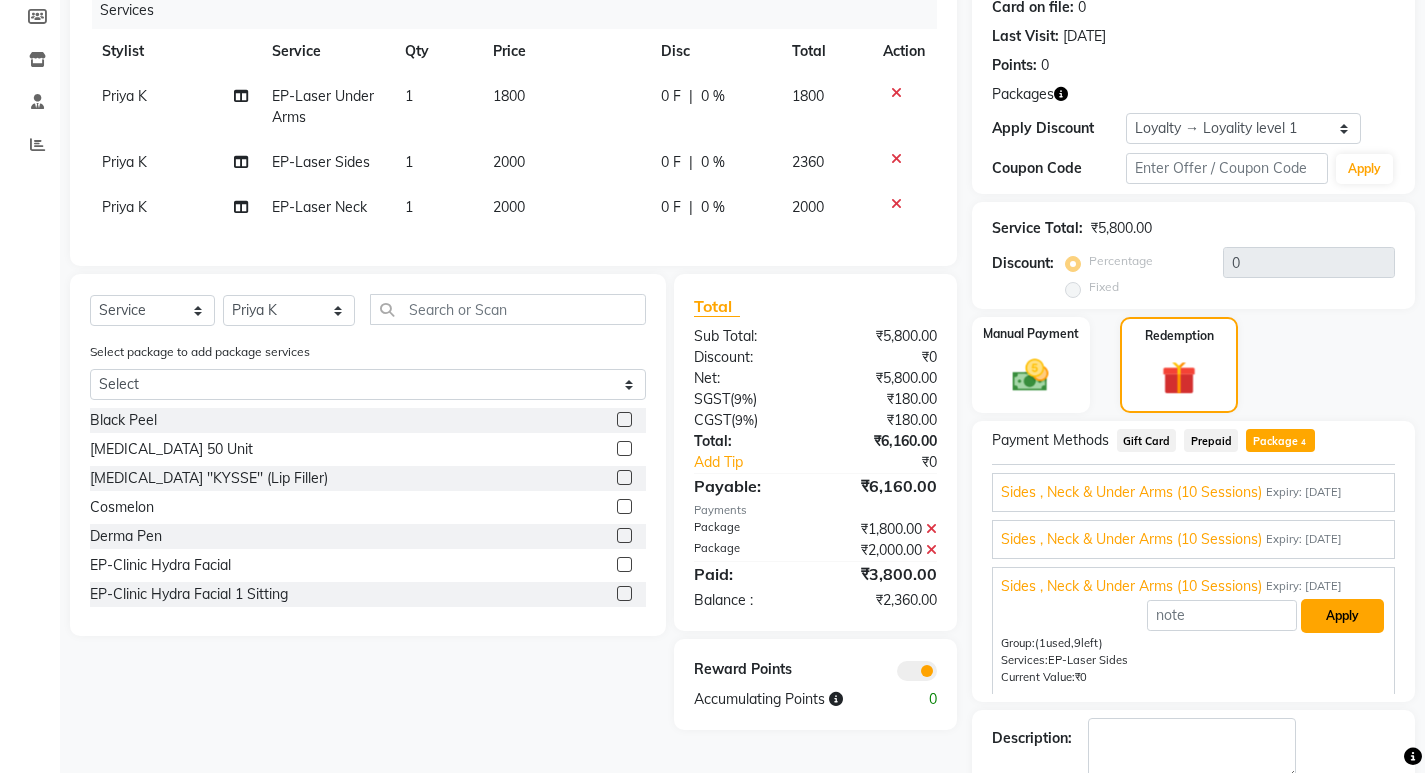 click on "Apply" at bounding box center [1342, 616] 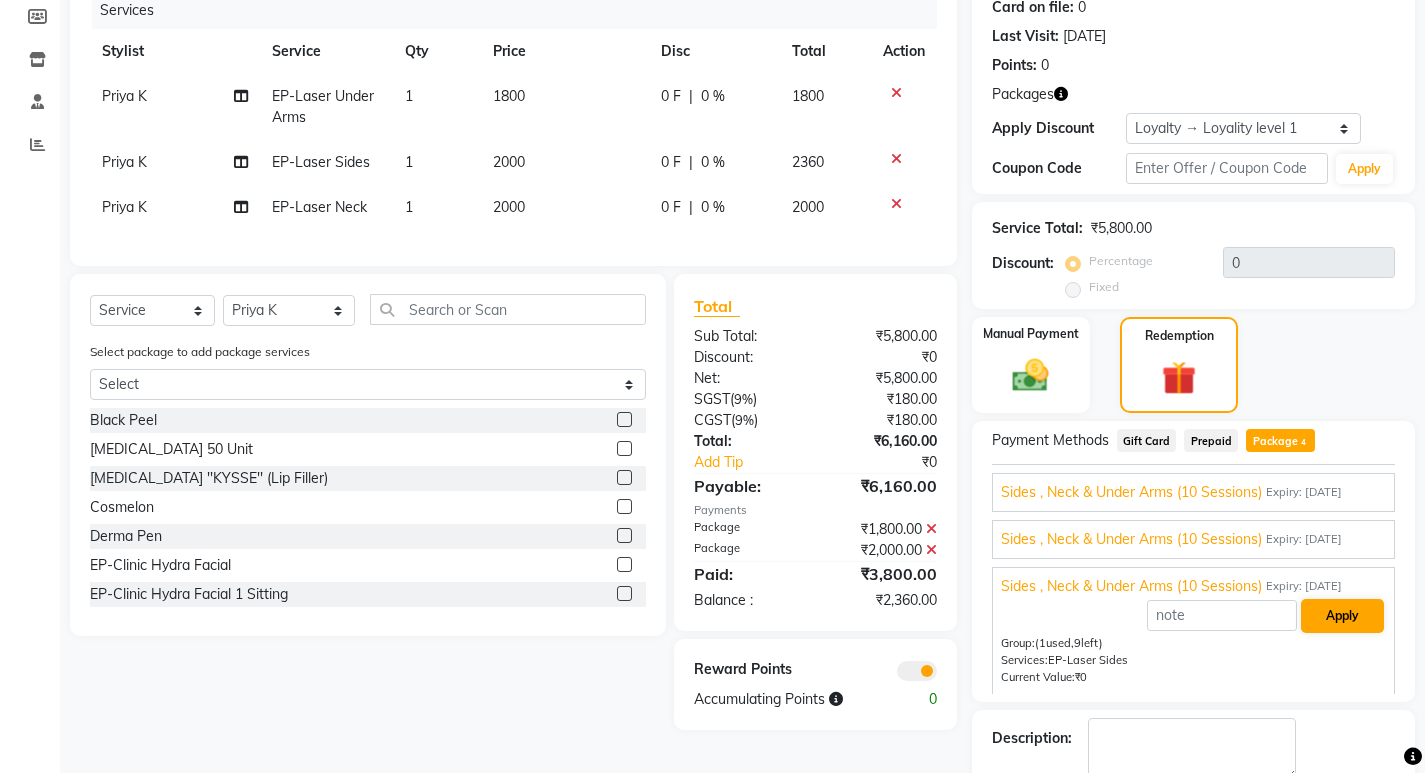 scroll, scrollTop: 29, scrollLeft: 0, axis: vertical 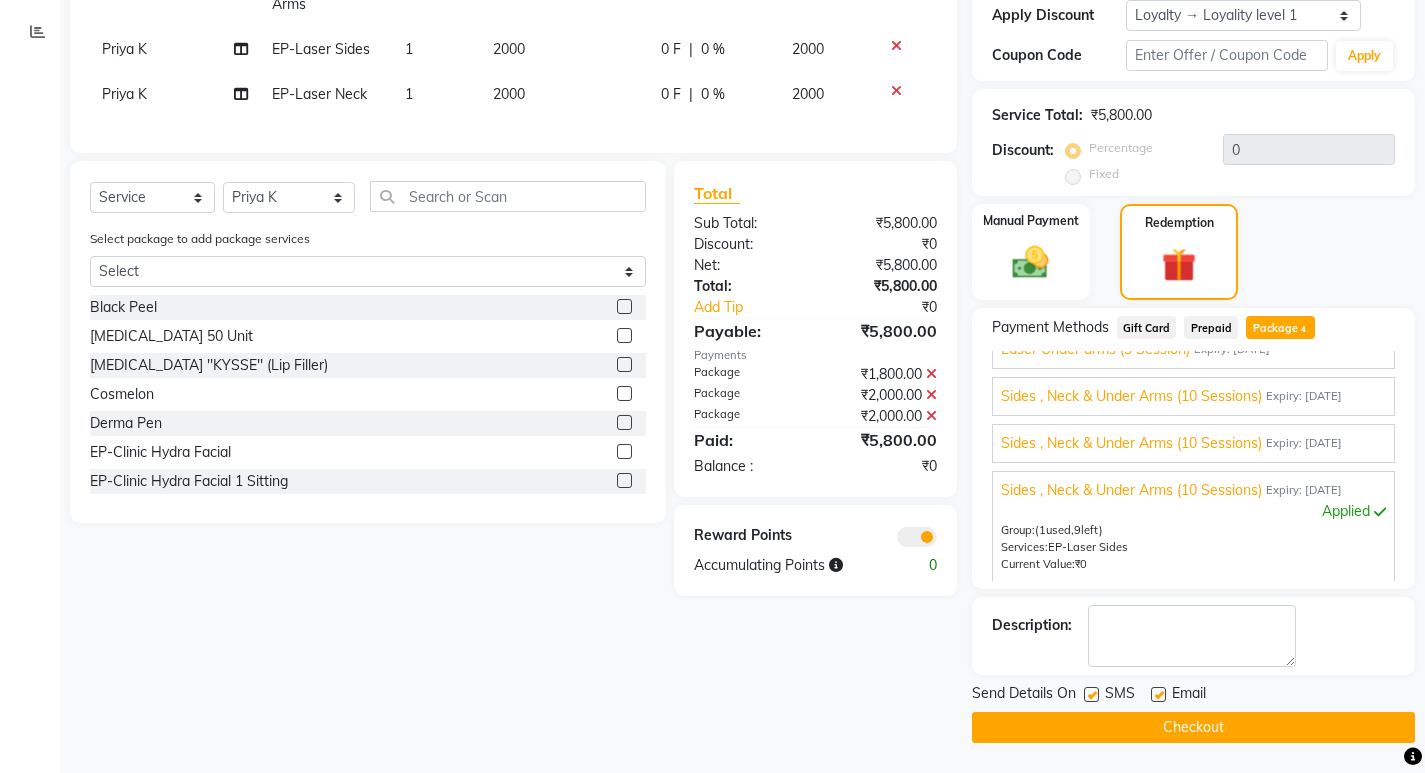 click on "Checkout" 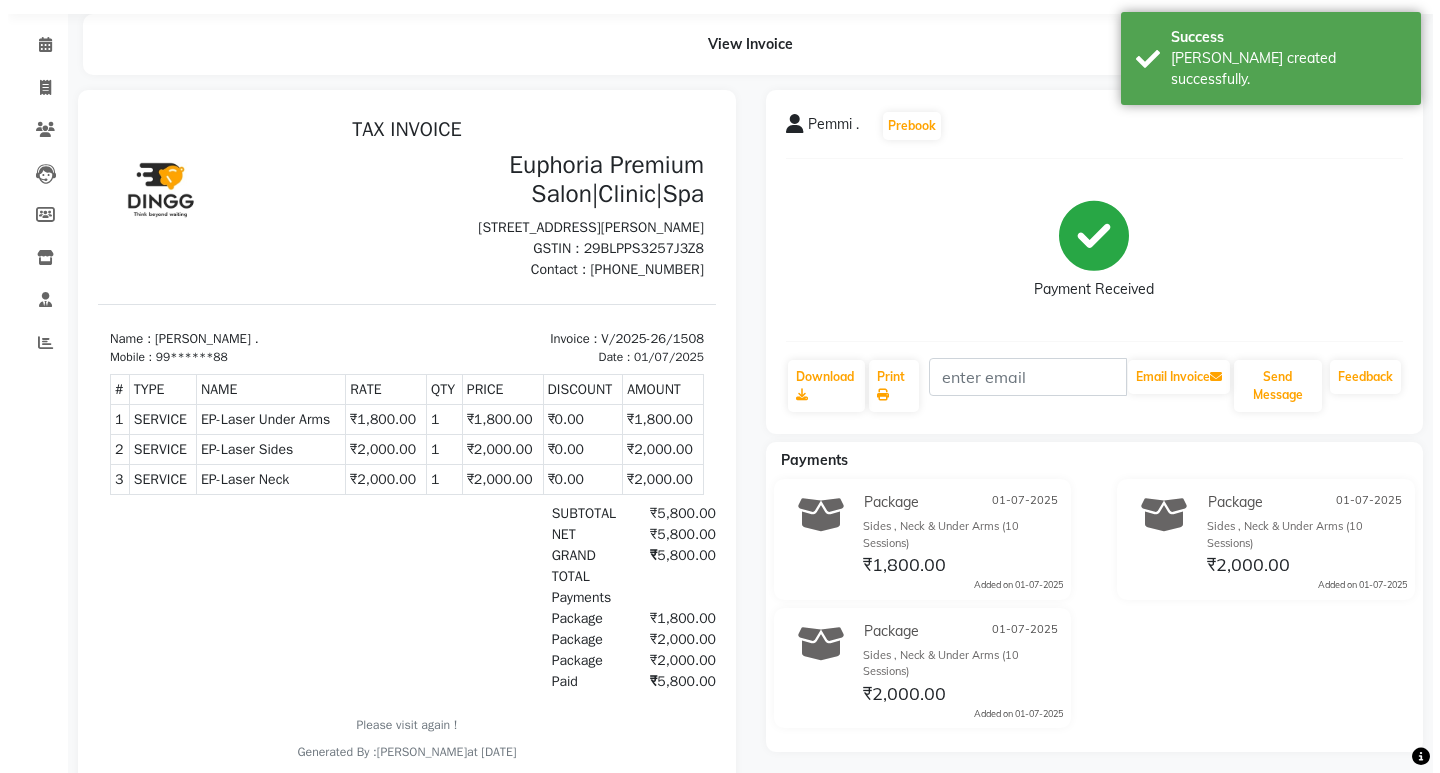 scroll, scrollTop: 0, scrollLeft: 0, axis: both 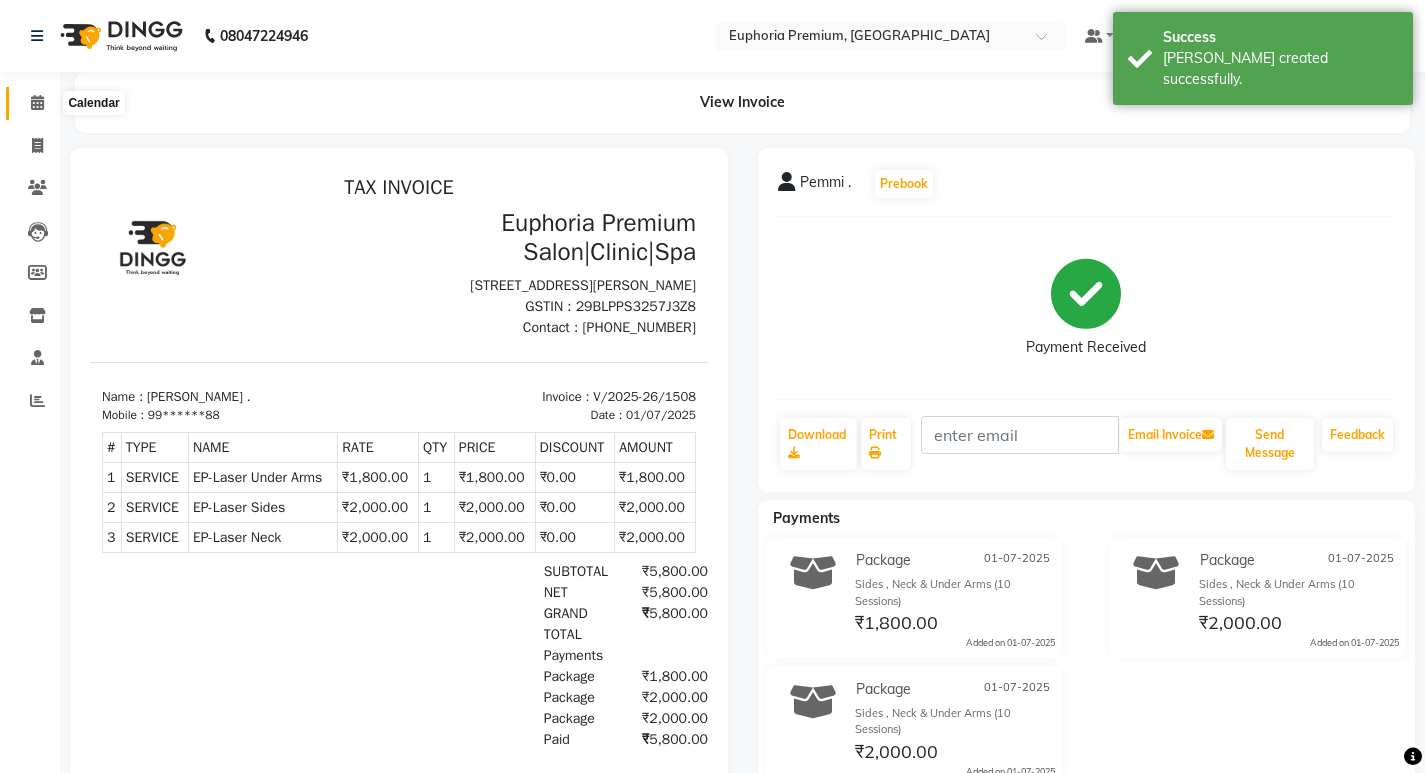 click 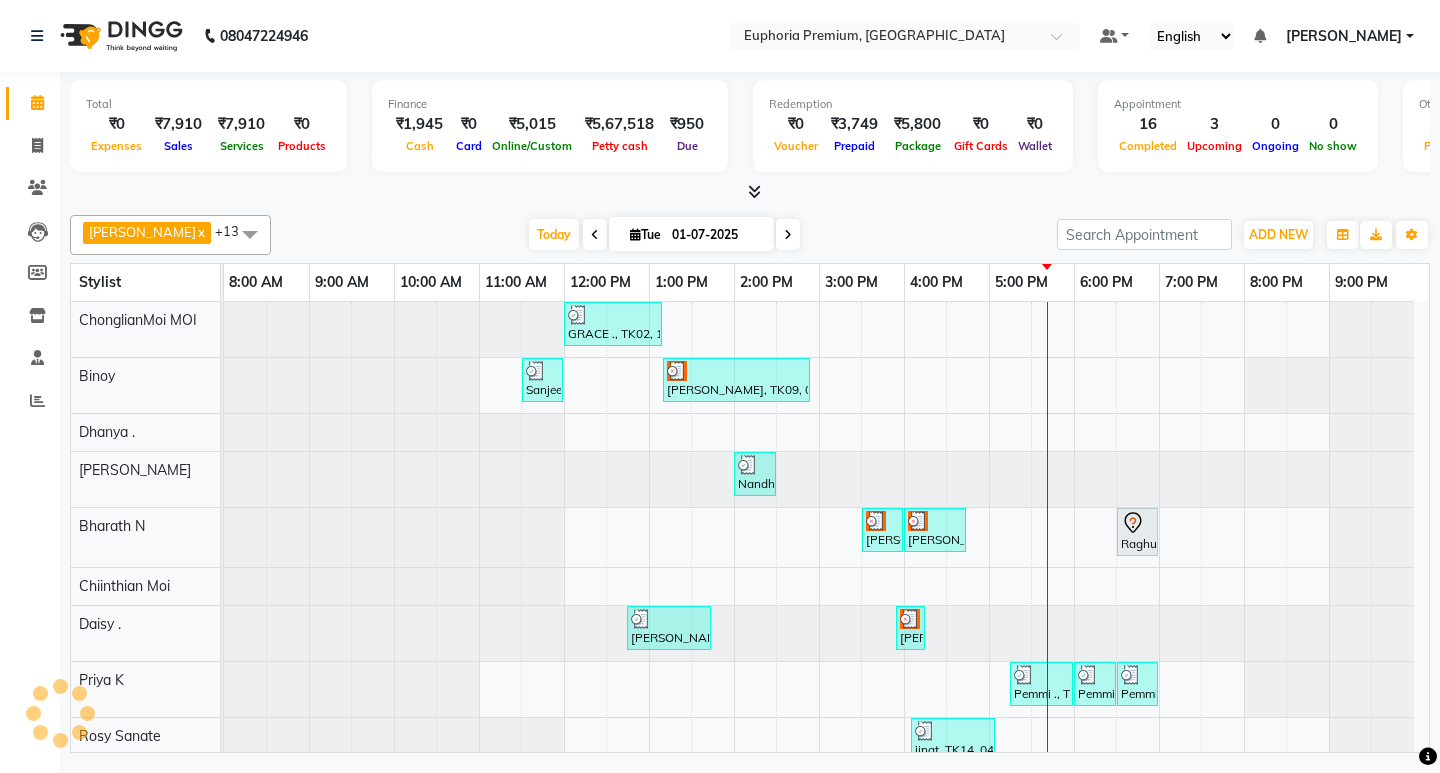 scroll, scrollTop: 238, scrollLeft: 0, axis: vertical 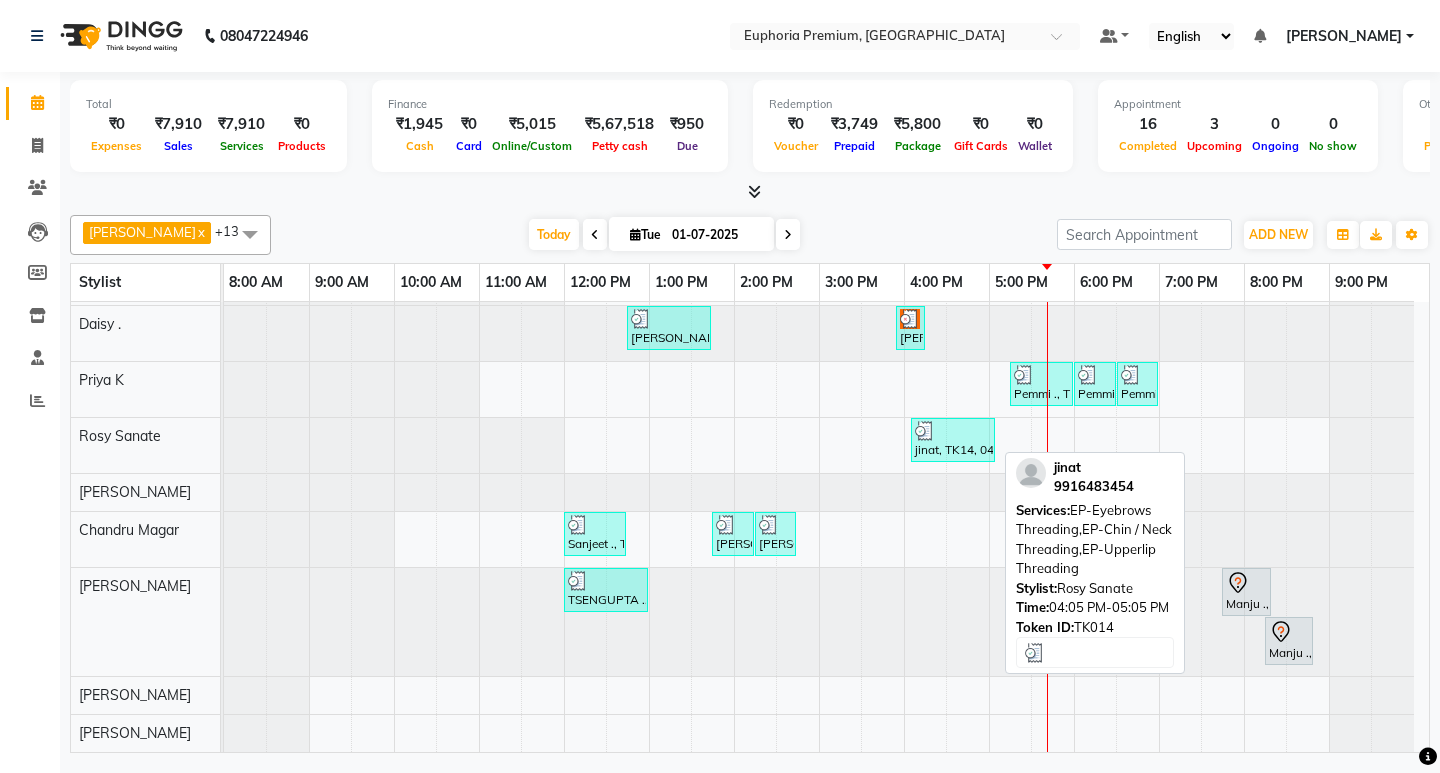 click on "jinat, TK14, 04:05 PM-05:05 PM, EP-Eyebrows Threading,EP-Chin / Neck Threading,EP-Upperlip Threading" at bounding box center (953, 440) 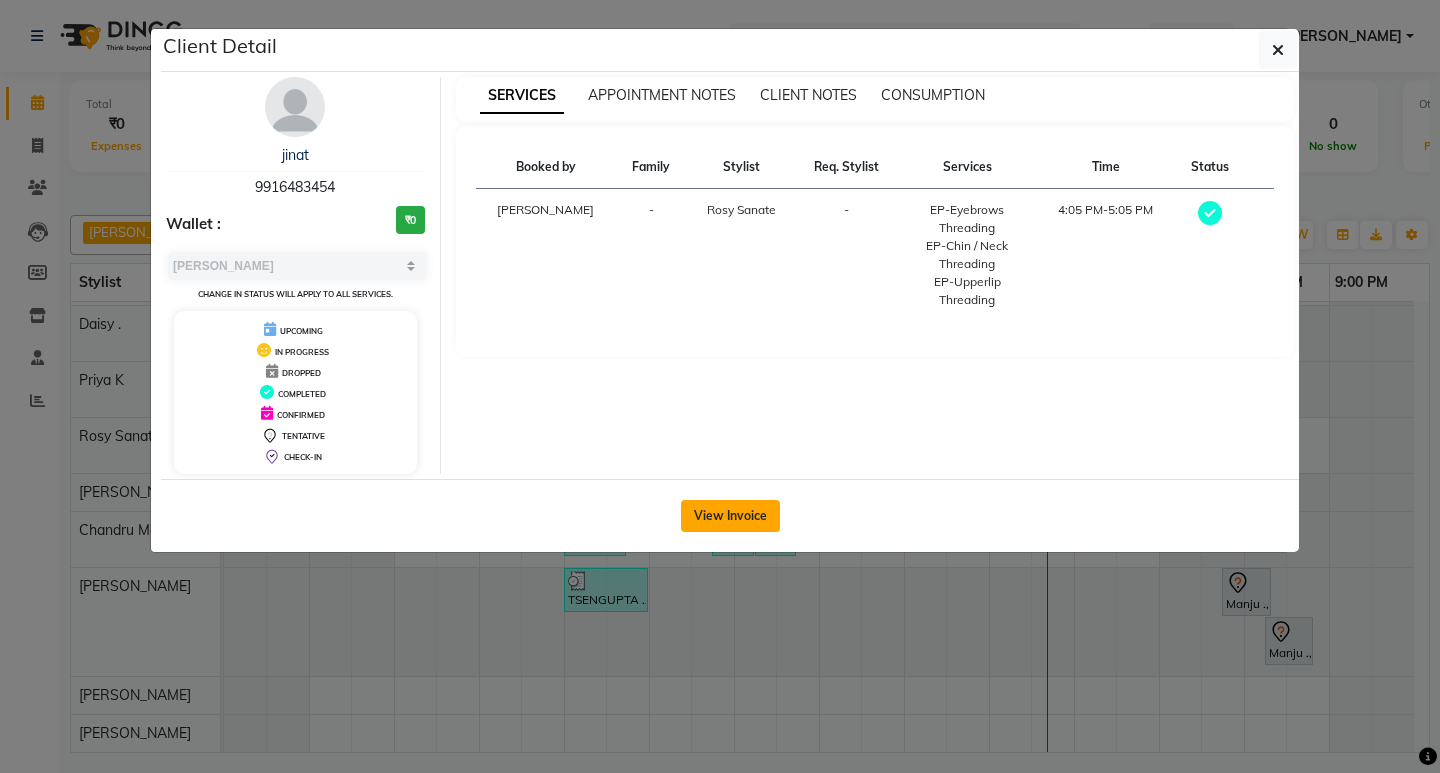 click on "View Invoice" 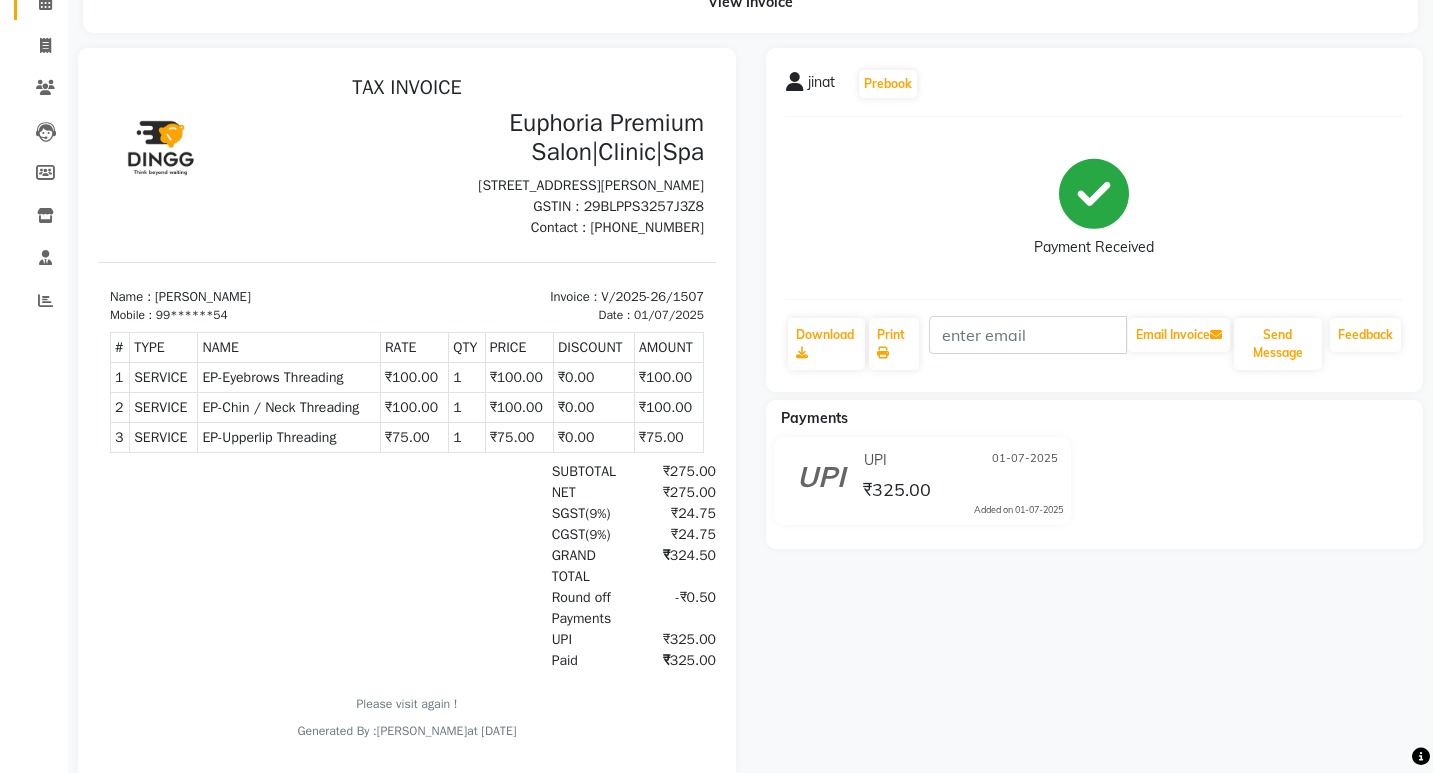 scroll, scrollTop: 0, scrollLeft: 0, axis: both 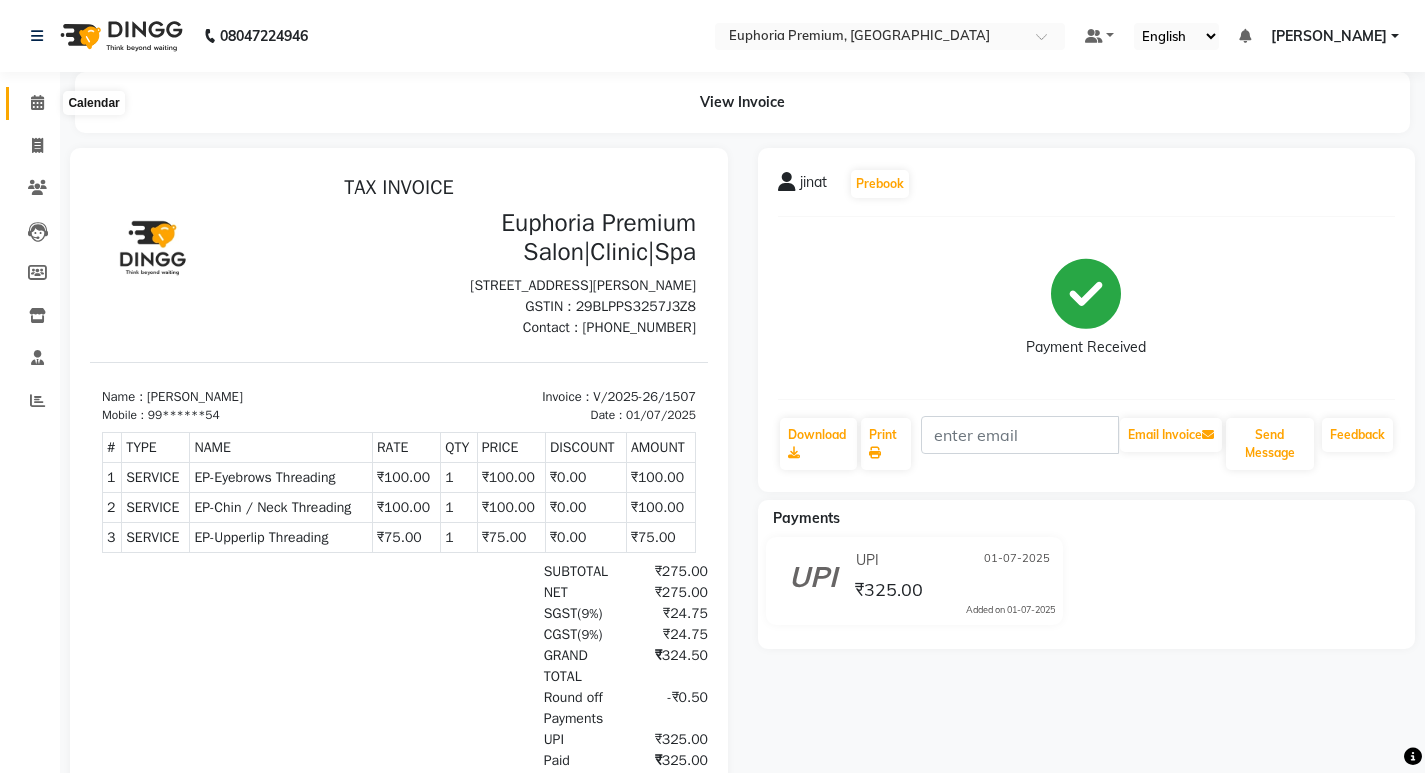 click 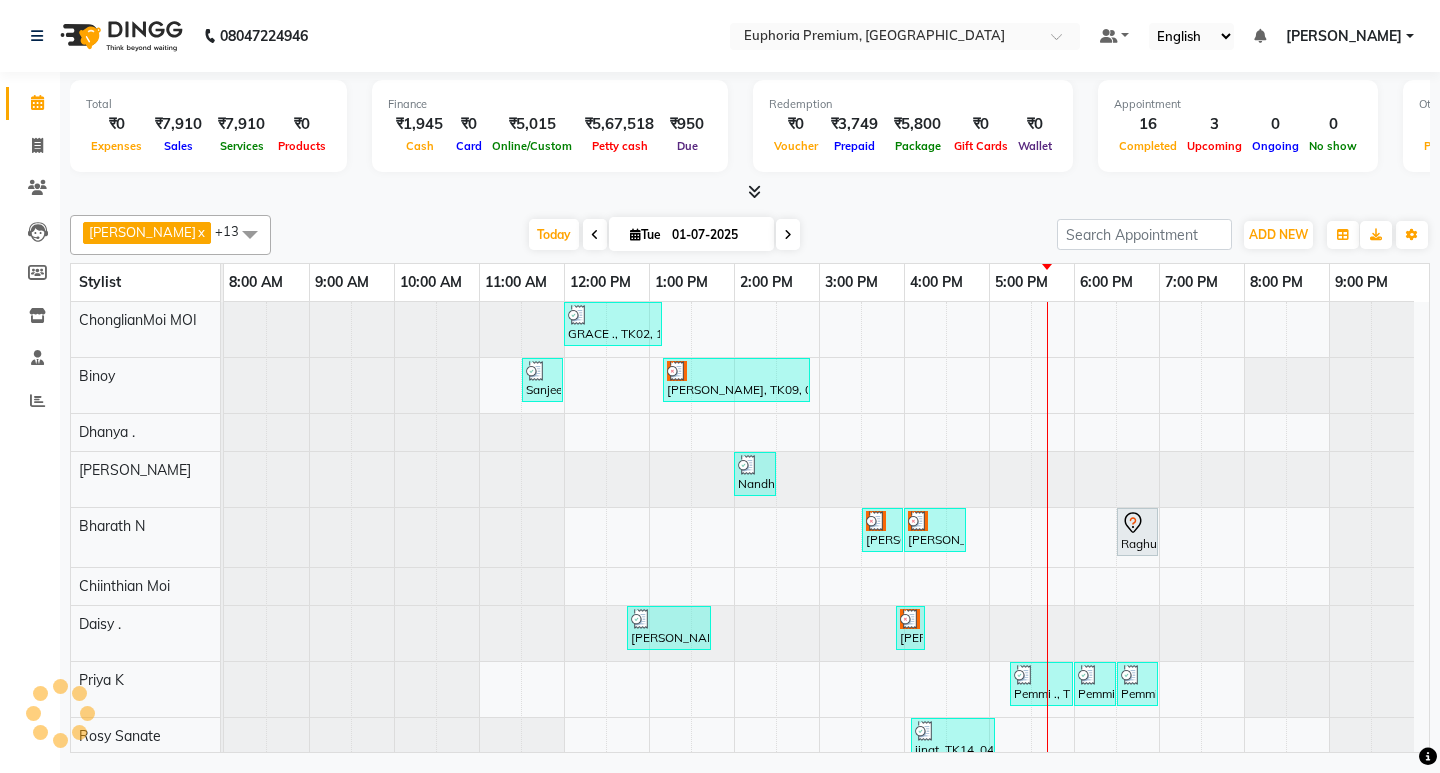 scroll, scrollTop: 251, scrollLeft: 0, axis: vertical 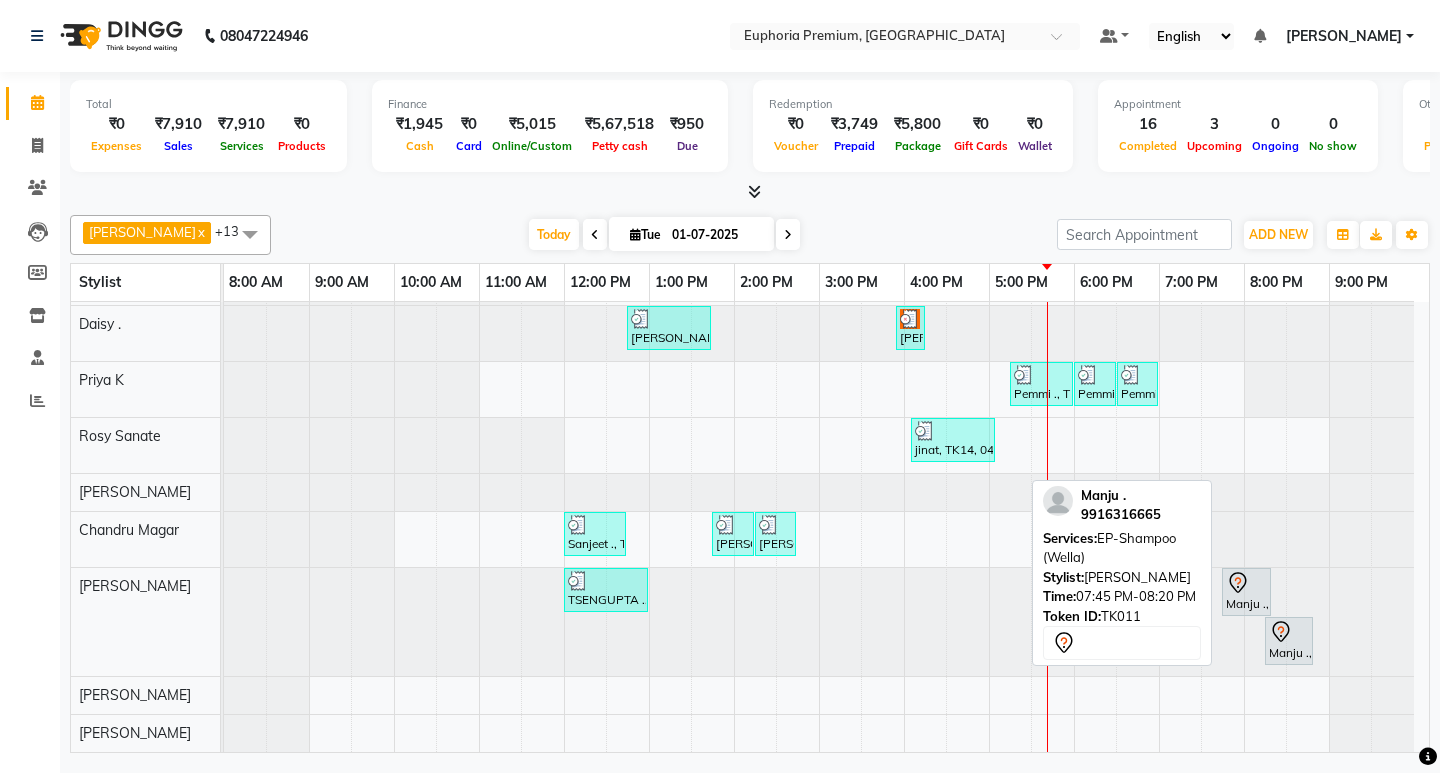 click on "Manju ., TK11, 07:45 PM-08:20 PM, EP-Shampoo (Wella)" at bounding box center (1246, 592) 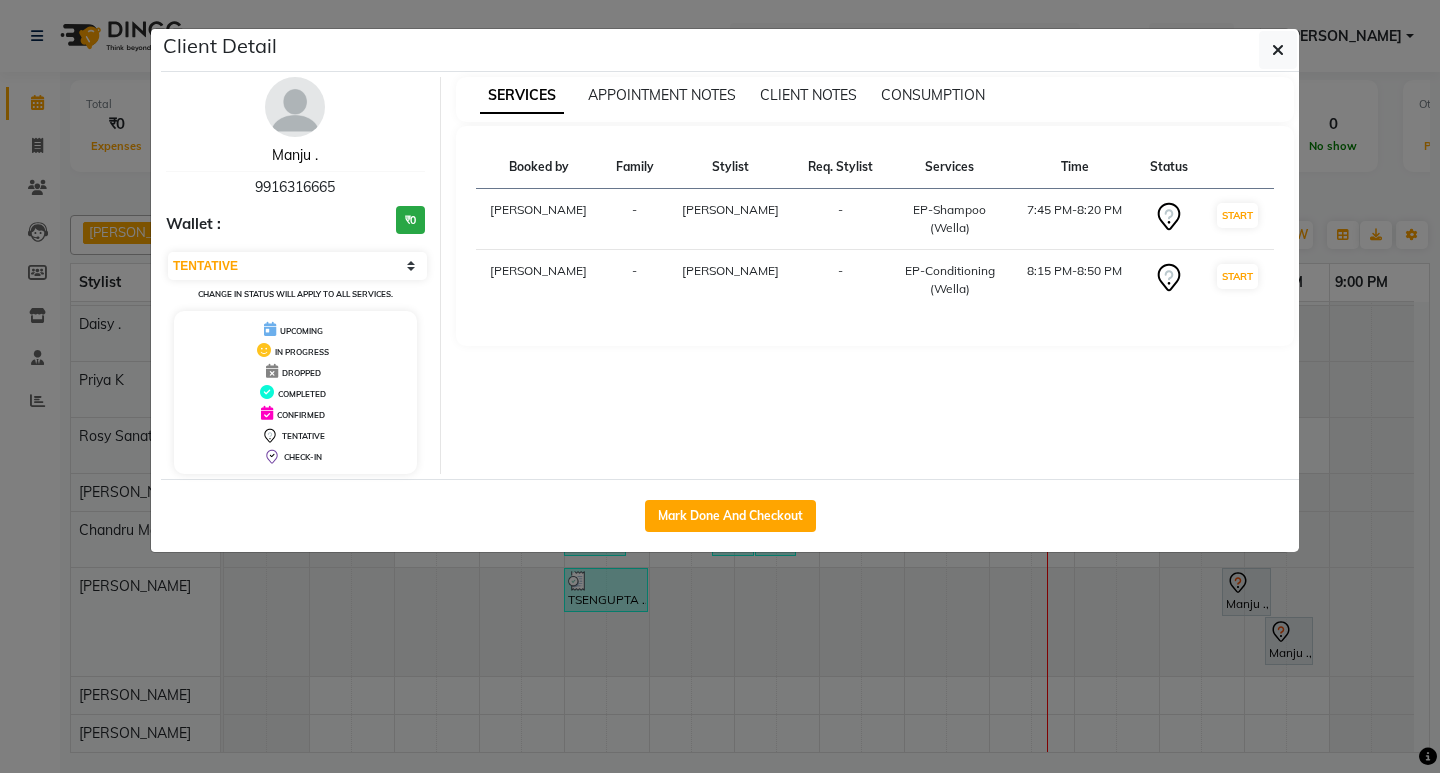 click on "Manju ." at bounding box center [295, 155] 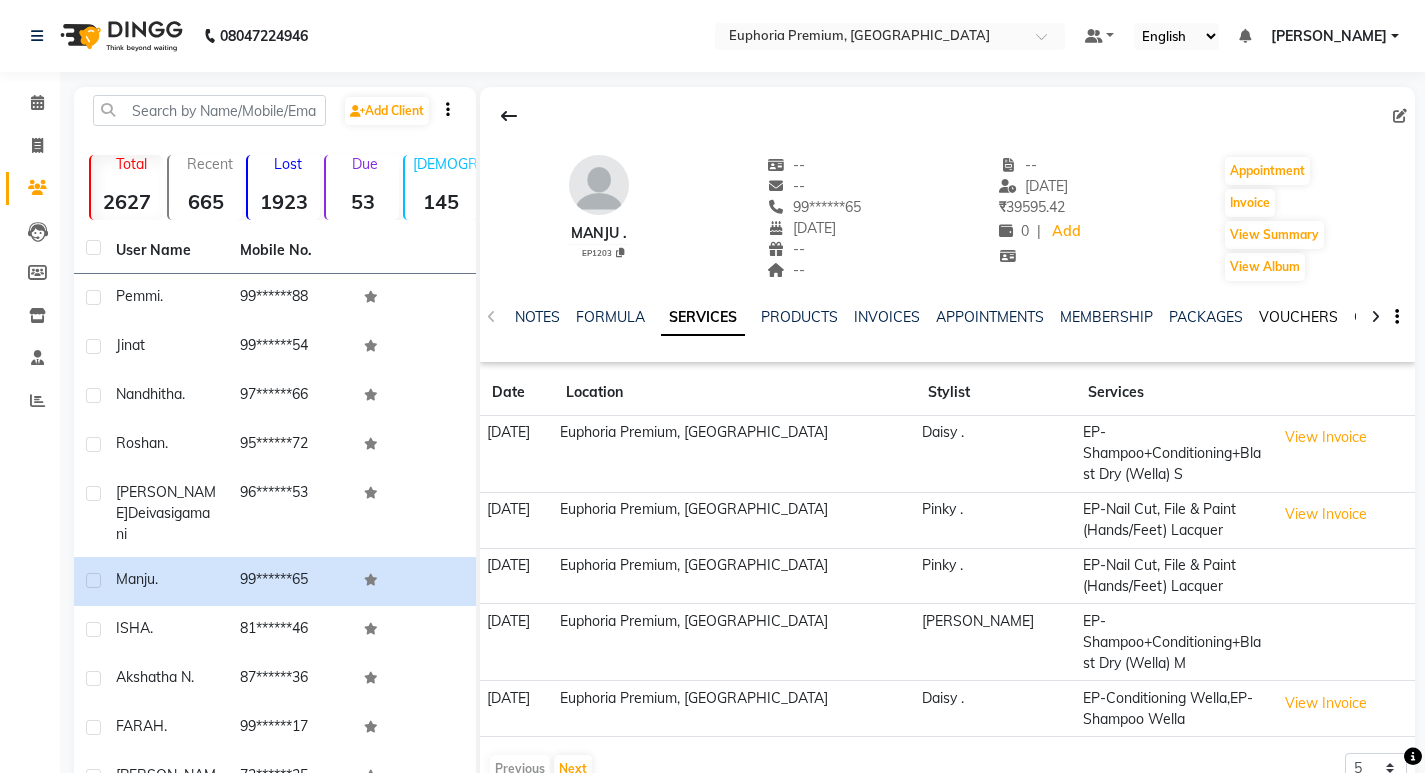 drag, startPoint x: 1285, startPoint y: 322, endPoint x: 1270, endPoint y: 364, distance: 44.598206 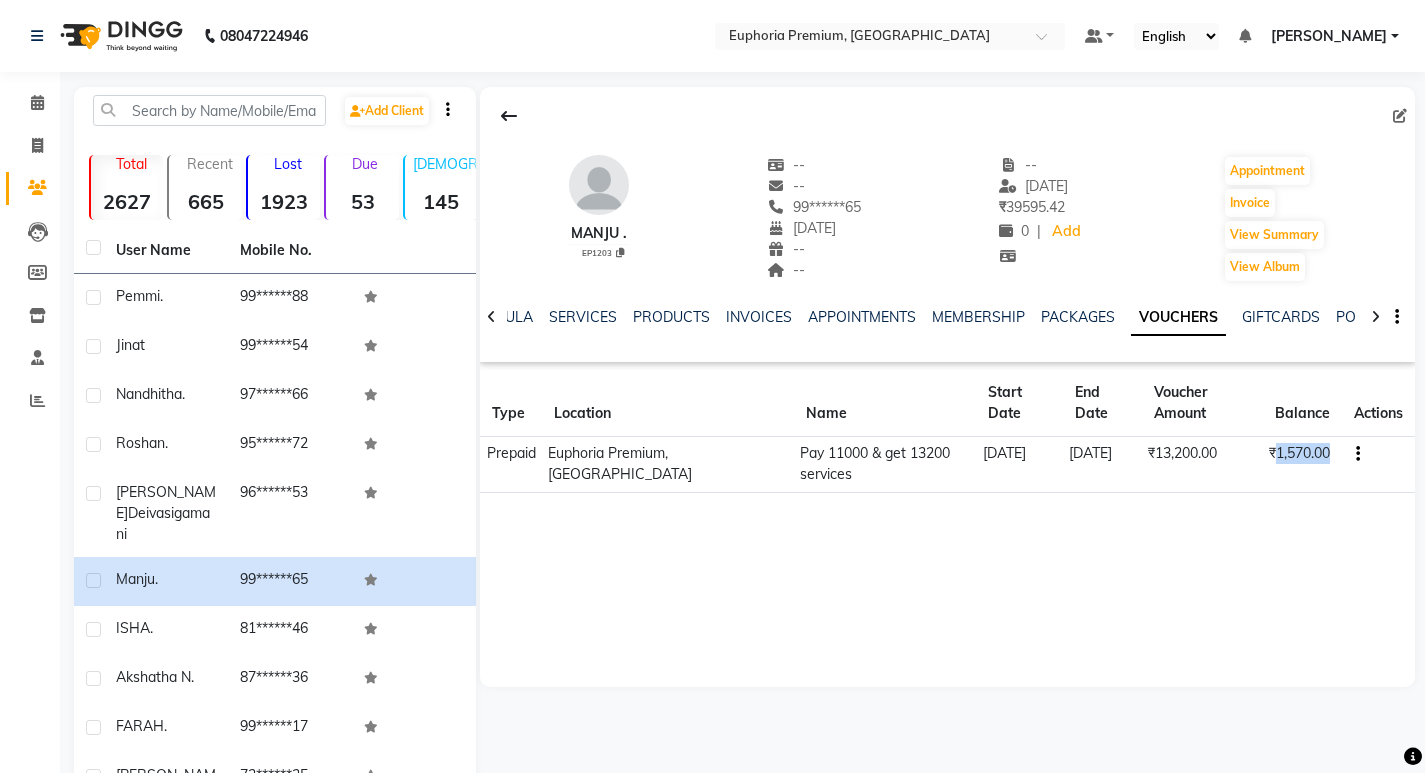 drag, startPoint x: 1283, startPoint y: 455, endPoint x: 1337, endPoint y: 456, distance: 54.00926 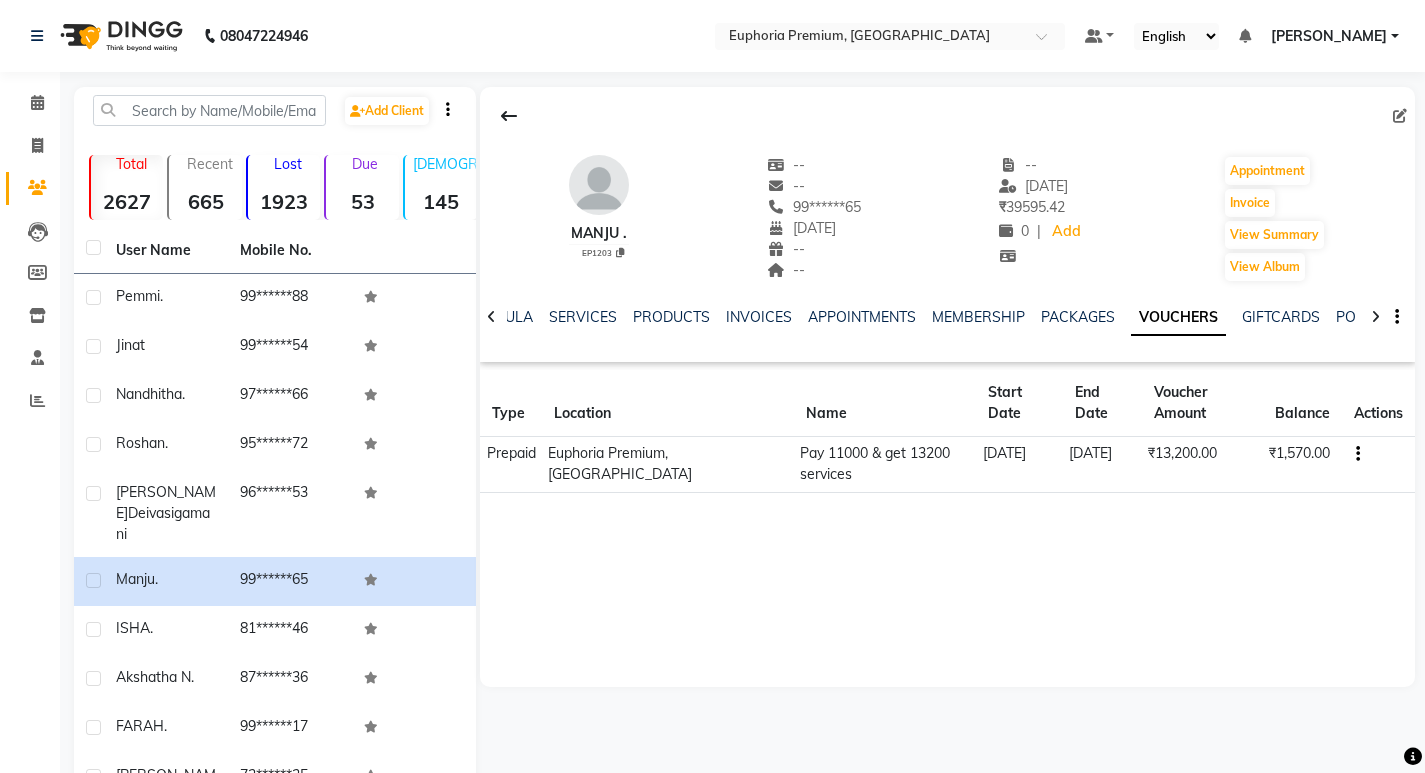 click on "Manju .   EP1203   --   --   99******65  01-01-1900  --  --  -- 17-06-2025 ₹    39595.42 0 |  Add   Appointment   Invoice  View Summary  View Album  NOTES FORMULA SERVICES PRODUCTS INVOICES APPOINTMENTS MEMBERSHIP PACKAGES VOUCHERS GIFTCARDS POINTS FORMS FAMILY CARDS WALLET Type Location Name Start Date End Date Voucher Amount Balance Actions Prepaid Euphoria Premium, Hennur Road Pay 11000 & get 13200 services 23-01-2025 23-01-2026 ₹13,200.00 ₹1,570.00" 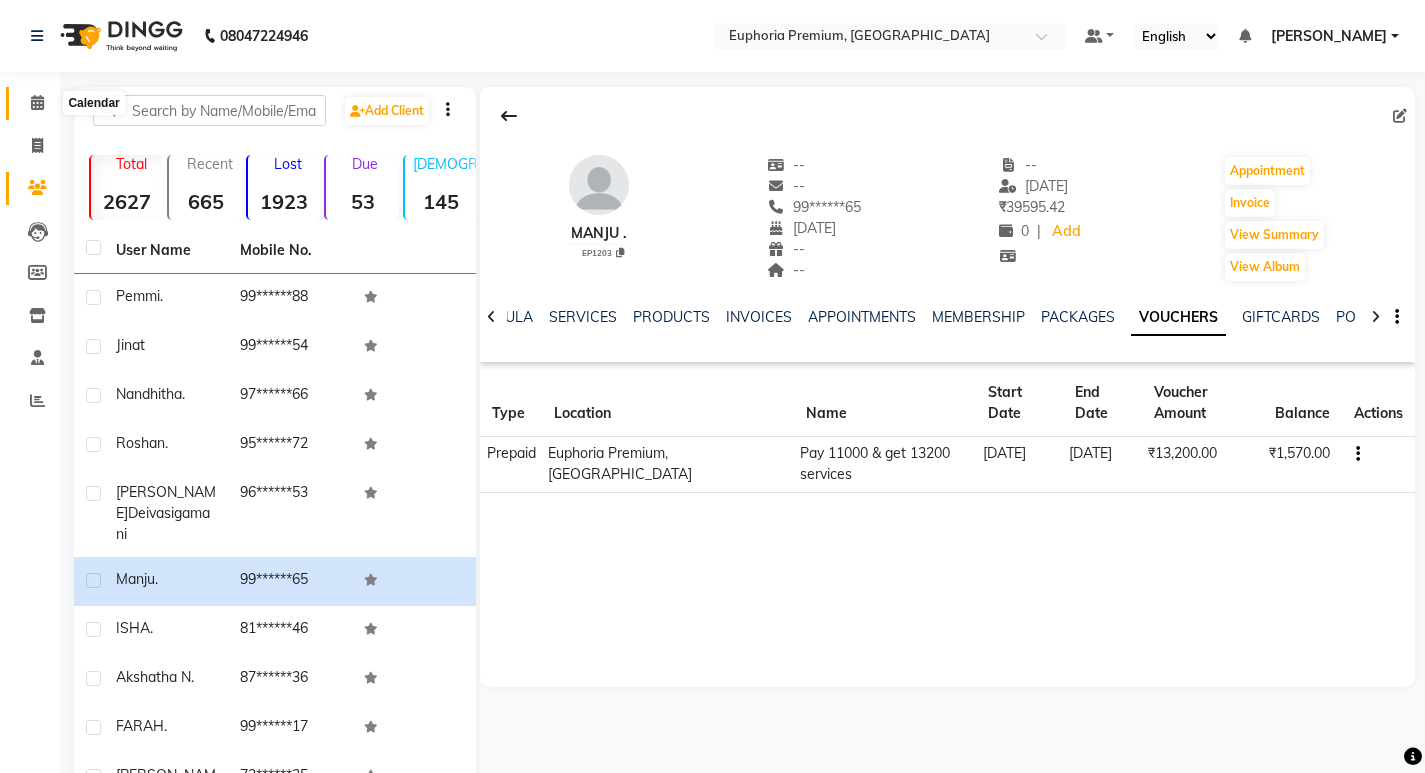click 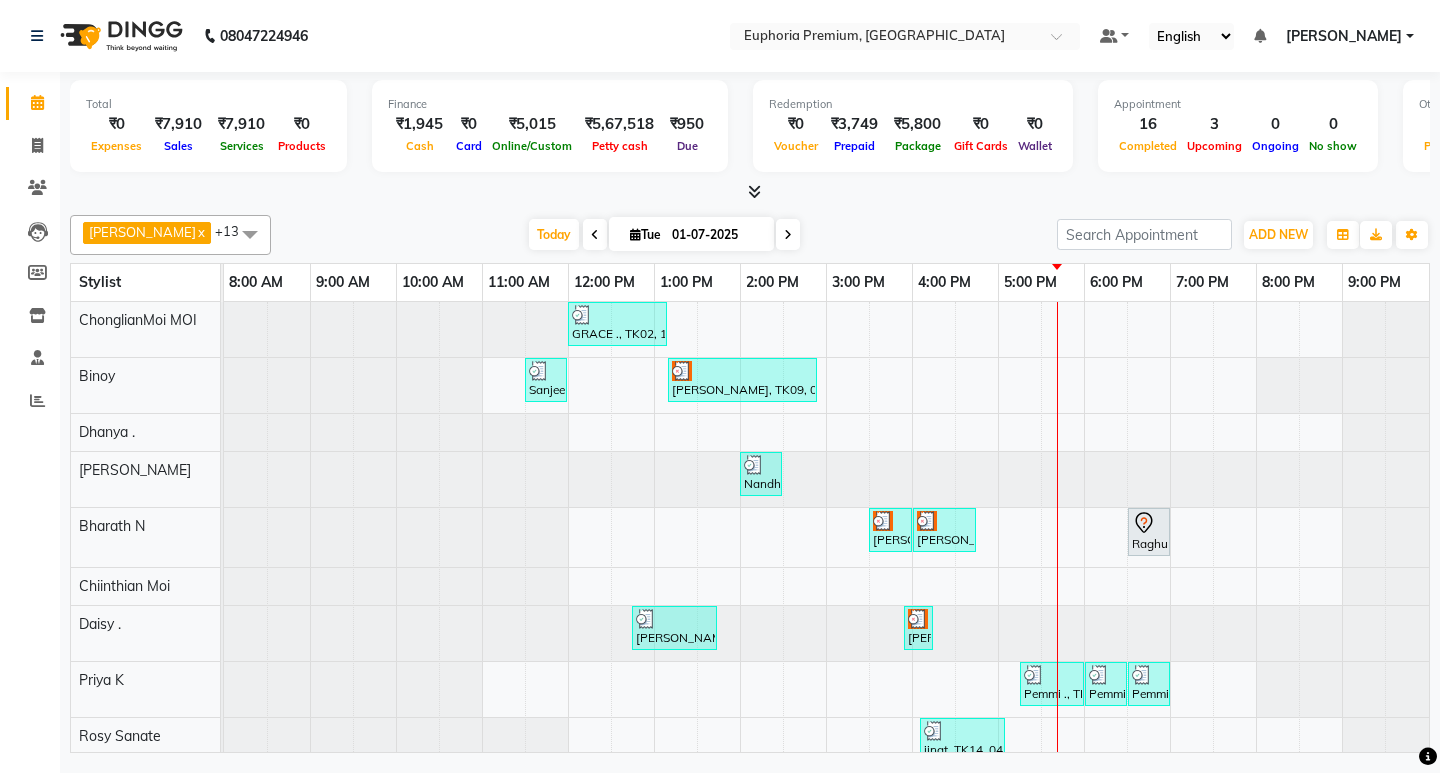 scroll, scrollTop: 120, scrollLeft: 0, axis: vertical 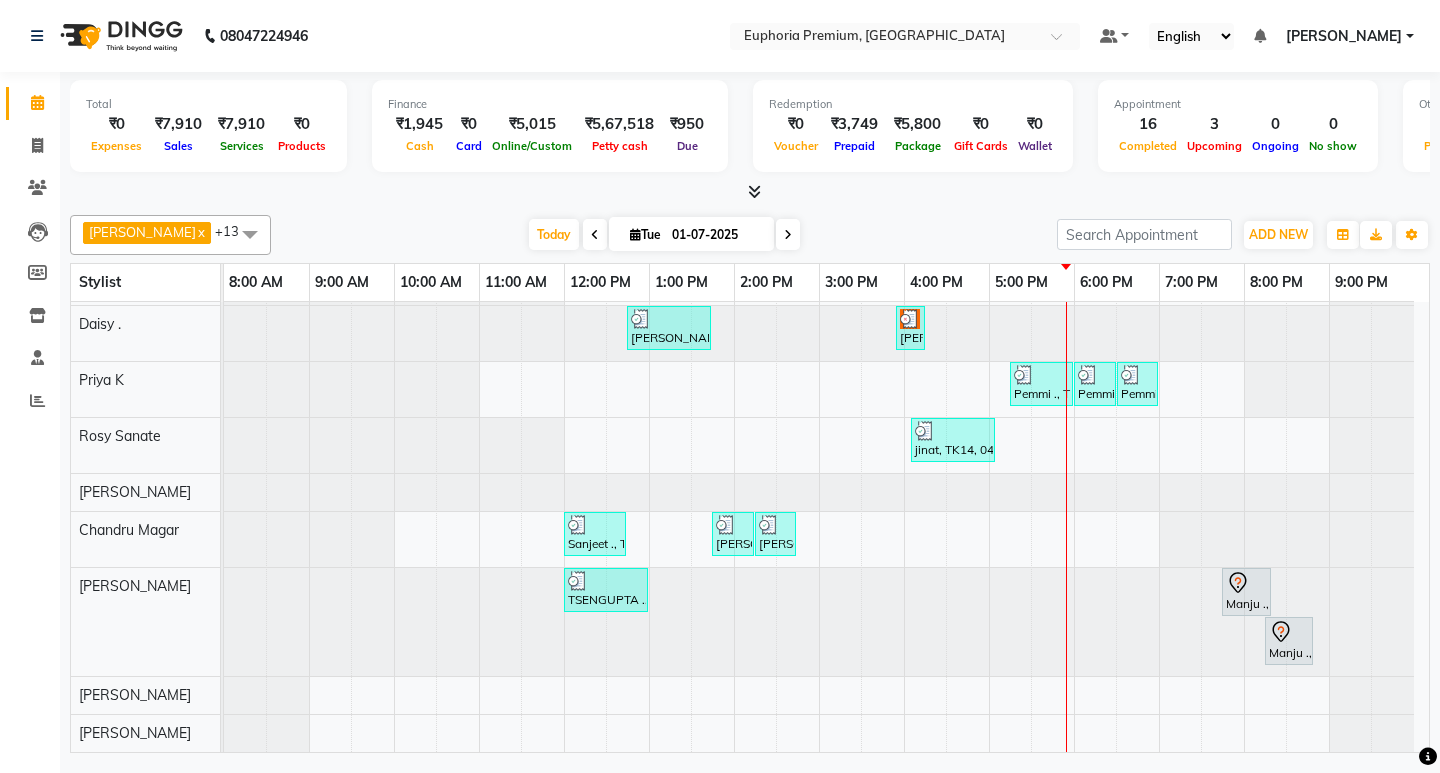 click on "GRACE ., TK02, 12:00 PM-01:10 PM, EP-Detan Facial     Sanjeet ., TK06, 11:30 AM-12:00 PM, EP-Head Massage (30 Mins) w/o Hairwash     Shalini Deivasigamani, TK09, 01:10 PM-02:55 PM, EP-Shampoo (Diamond/Sulfate free),EP-Shampoo+Conditioning+Blast Dry (Wella) S,EP-Shampoo+Conditioning+Blast Dry (Diamond/Sulfate free) S     Nandhitha ., TK13, 02:00 PM-02:30 PM, EP-Trial Make Up     Roshan ., TK04, 03:30 PM-04:00 PM, EP-Beard Trim/Design MEN     Roshan ., TK04, 04:00 PM-04:45 PM, EP-HAIR CUT (Creative Stylist) with hairwash MEN             Raghukul ., TK08, 06:30 PM-07:00 PM, EEP-HAIR CUT (Senior Stylist) with hairwash MEN     Shanmuga Priya ., TK03, 12:45 PM-01:45 PM, EP-Artistic Cut - Senior Stylist     Shalini Deivasigamani, TK12, 03:55 PM-03:56 PM, Botox ''KYSSE'' (Lip Filler)     Pemmi ., TK01, 05:15 PM-06:00 PM, EP-Laser Under Arms     Pemmi ., TK01, 06:00 PM-06:30 PM, EP-Laser Sides     Pemmi ., TK01, 06:30 PM-07:00 PM, EP-Laser Neck" at bounding box center [826, 377] 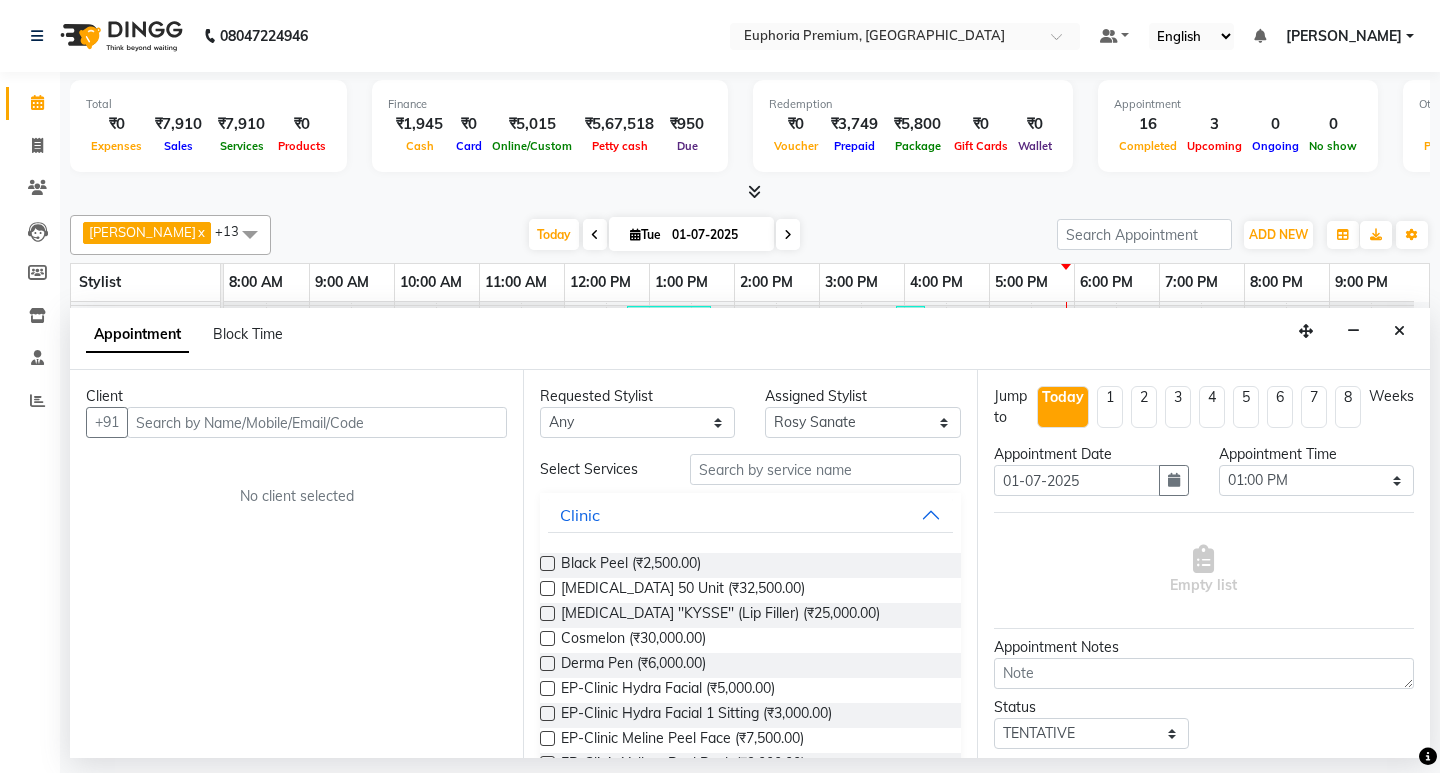 click at bounding box center (317, 422) 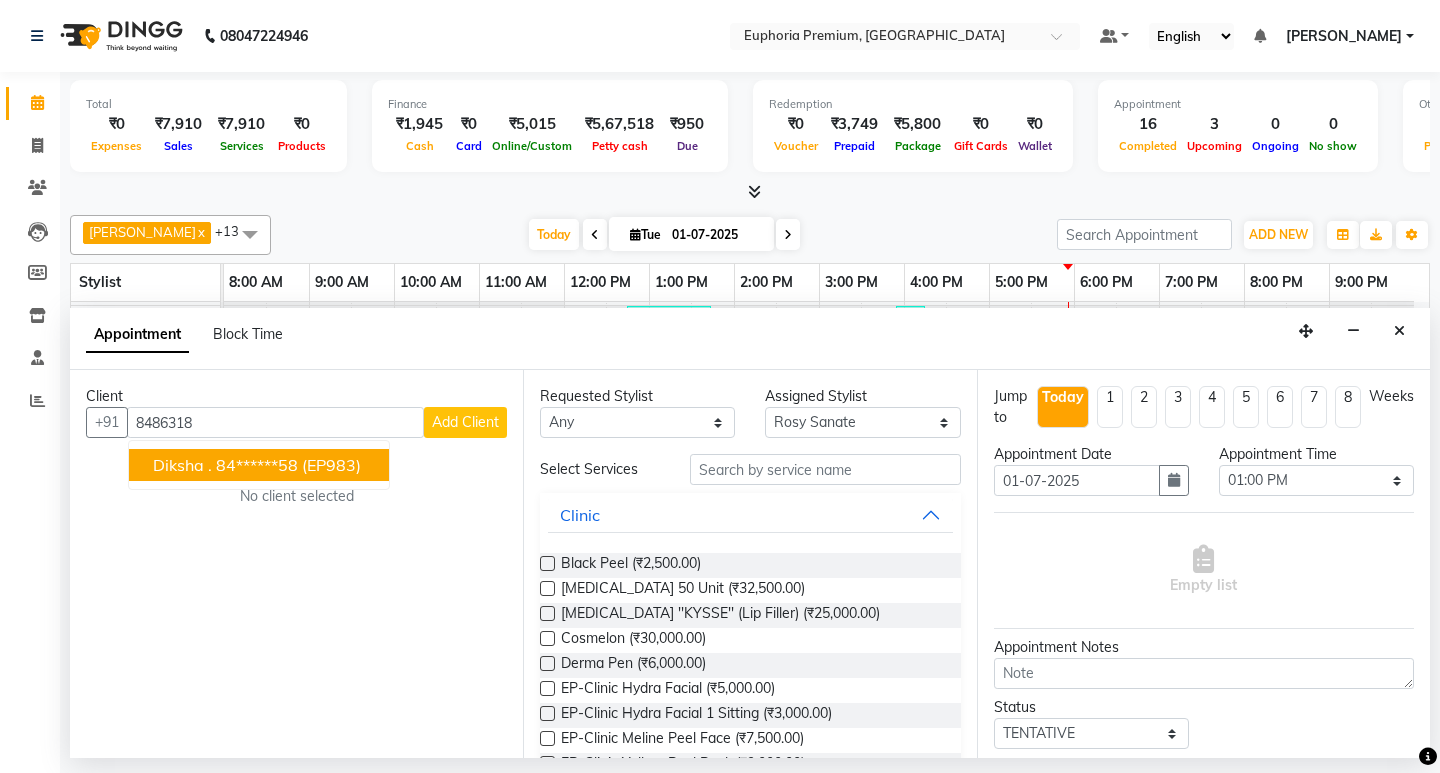 click on "(EP983)" at bounding box center (331, 465) 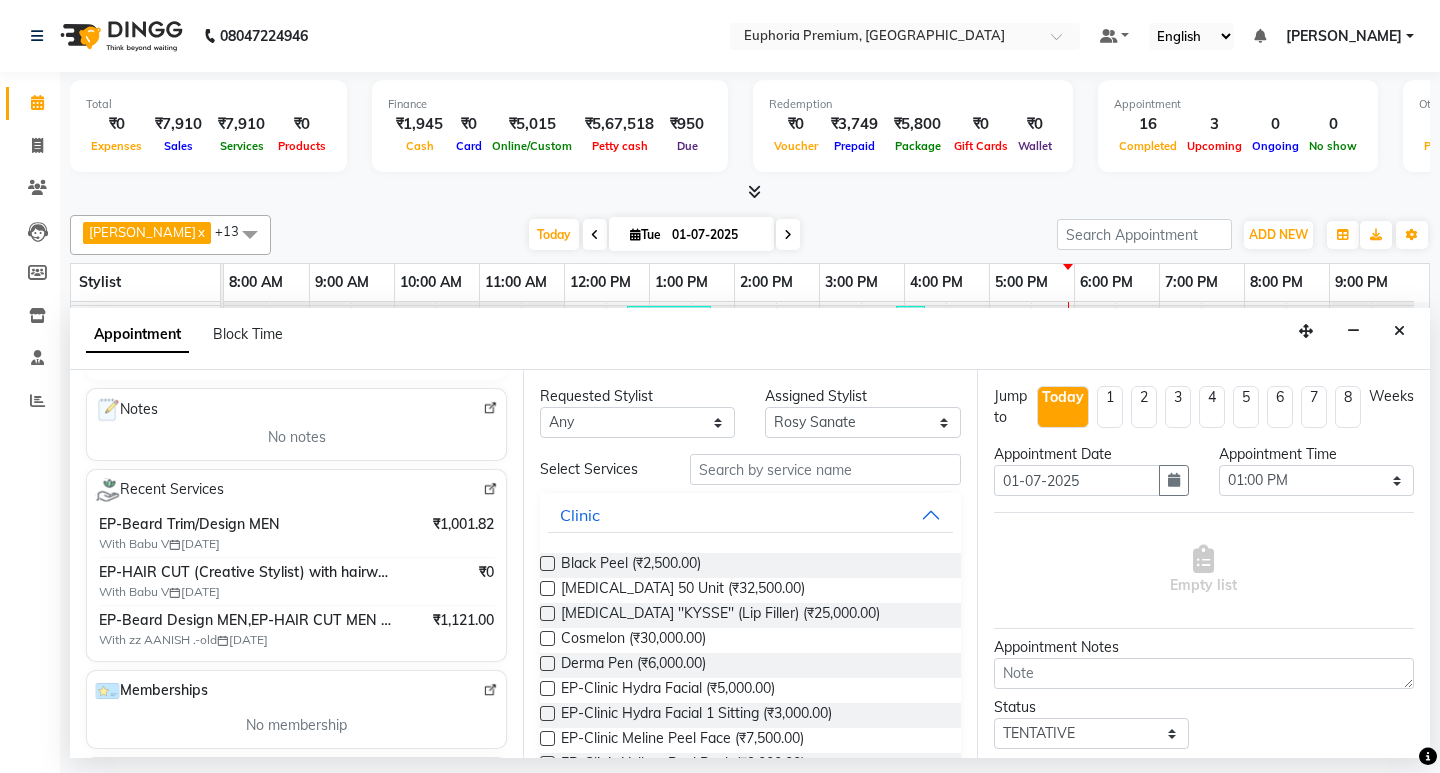 scroll, scrollTop: 200, scrollLeft: 0, axis: vertical 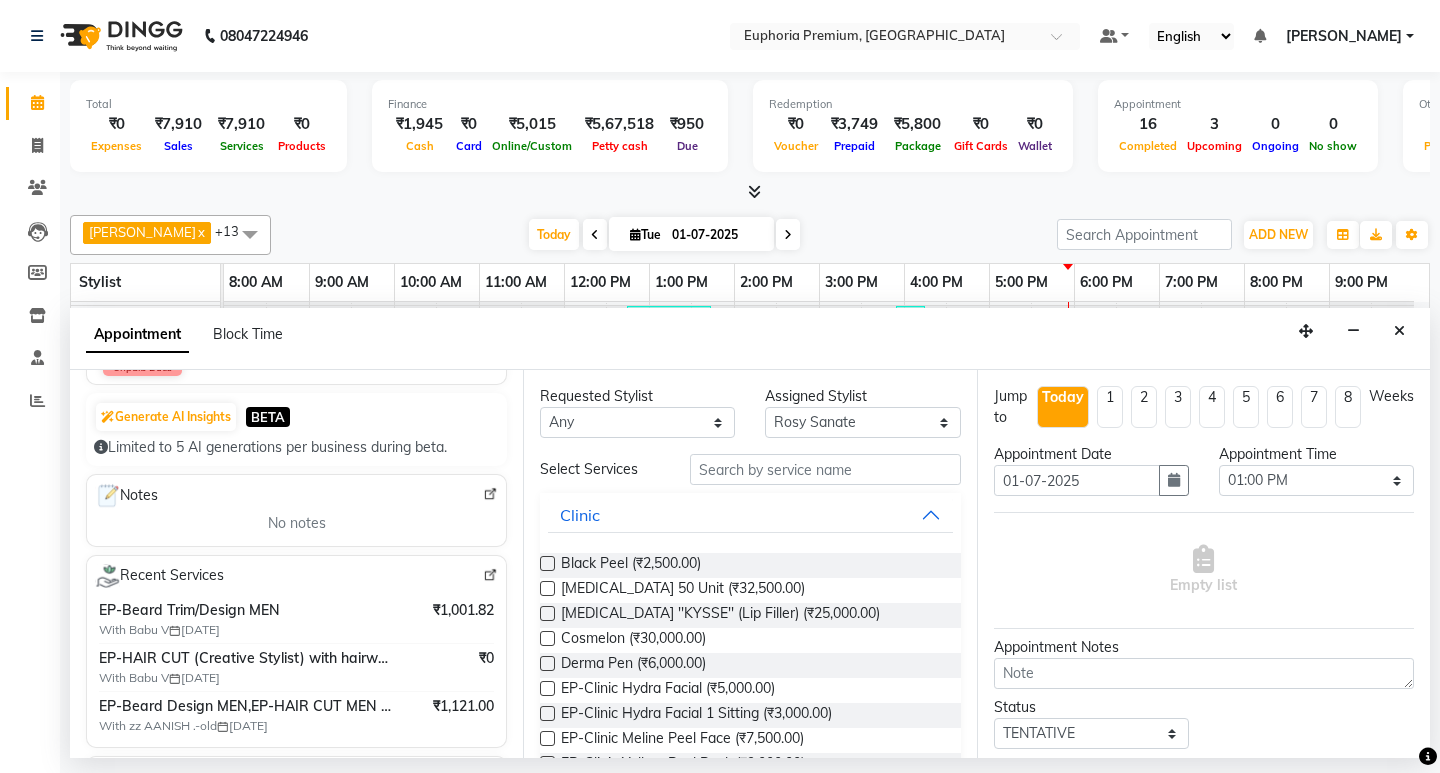 click at bounding box center (490, 575) 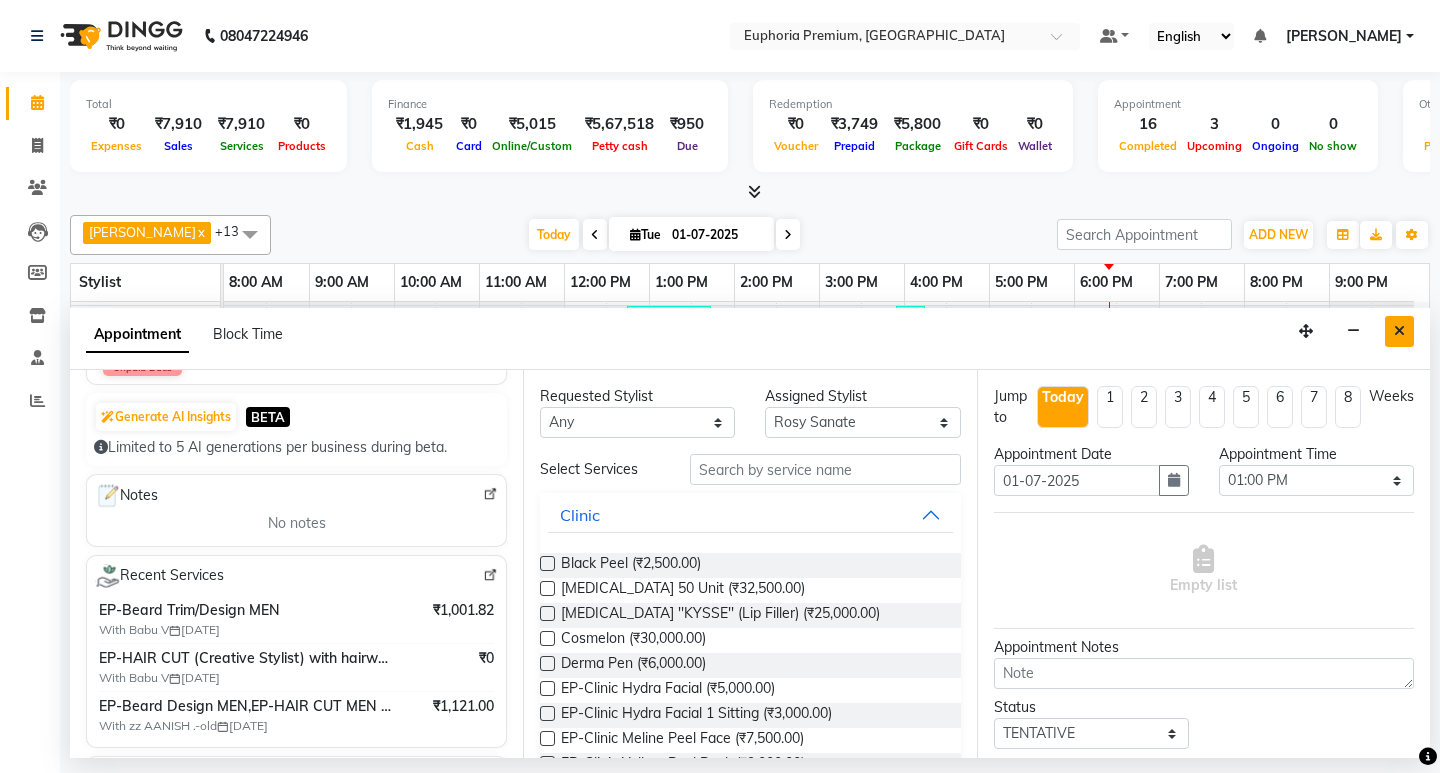 click at bounding box center [1399, 331] 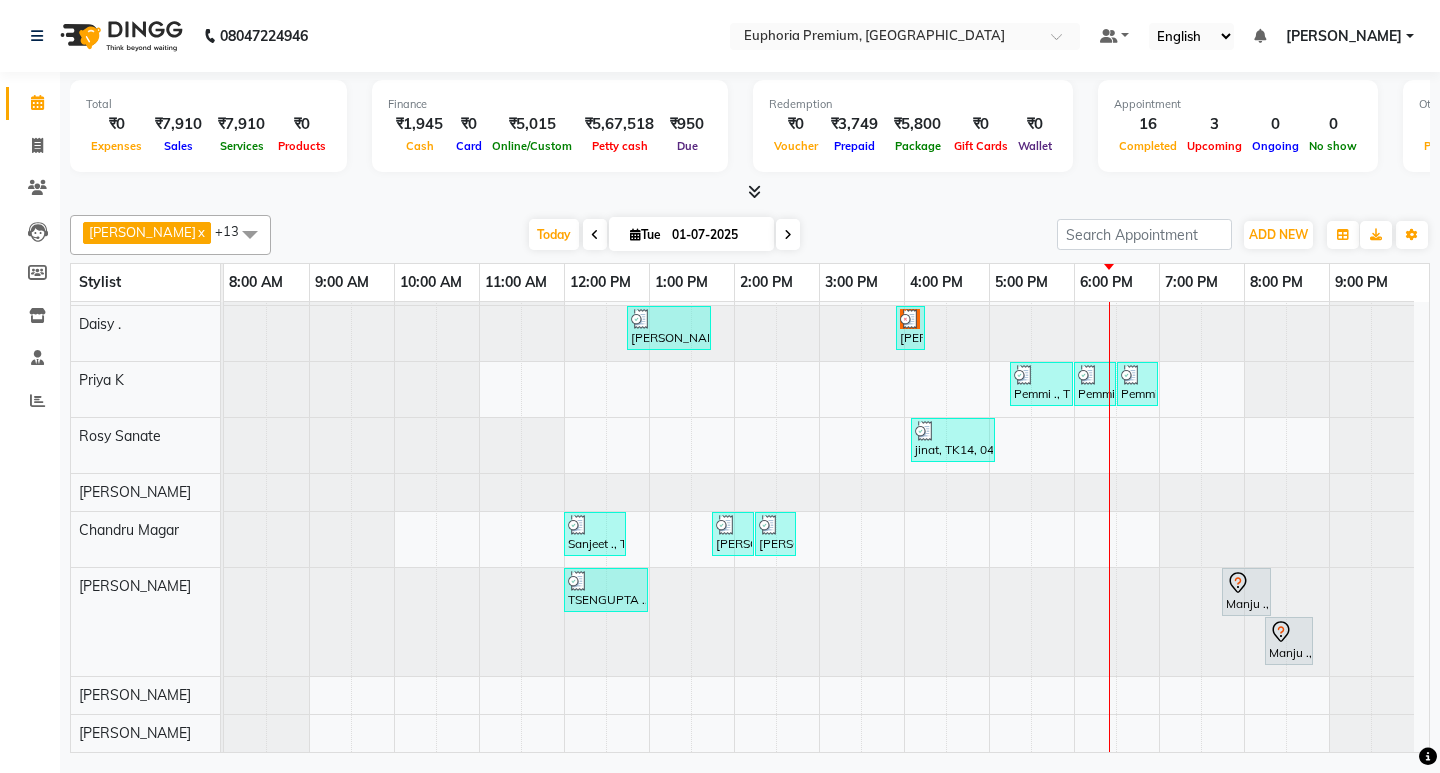 scroll, scrollTop: 174, scrollLeft: 0, axis: vertical 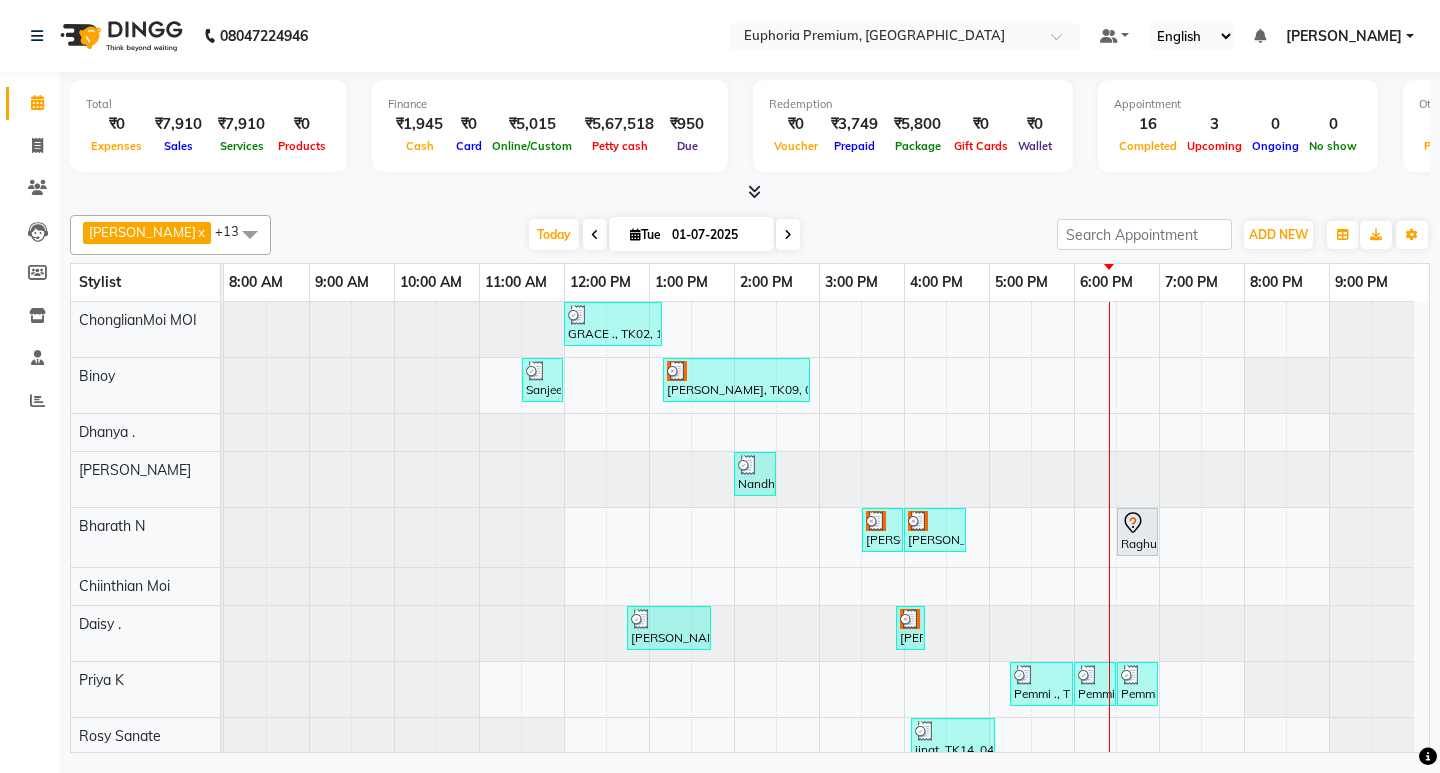click at bounding box center (788, 235) 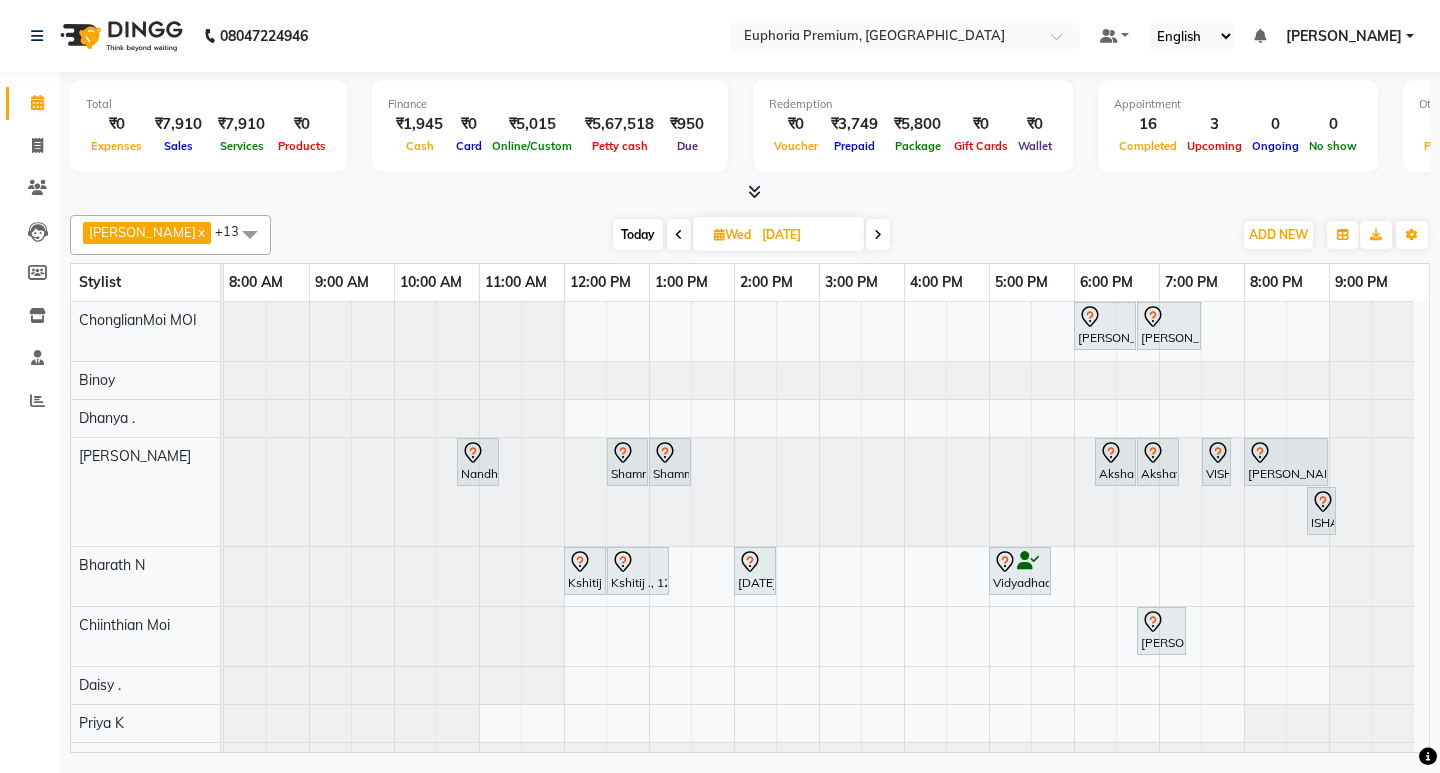 click on "Today" at bounding box center (638, 234) 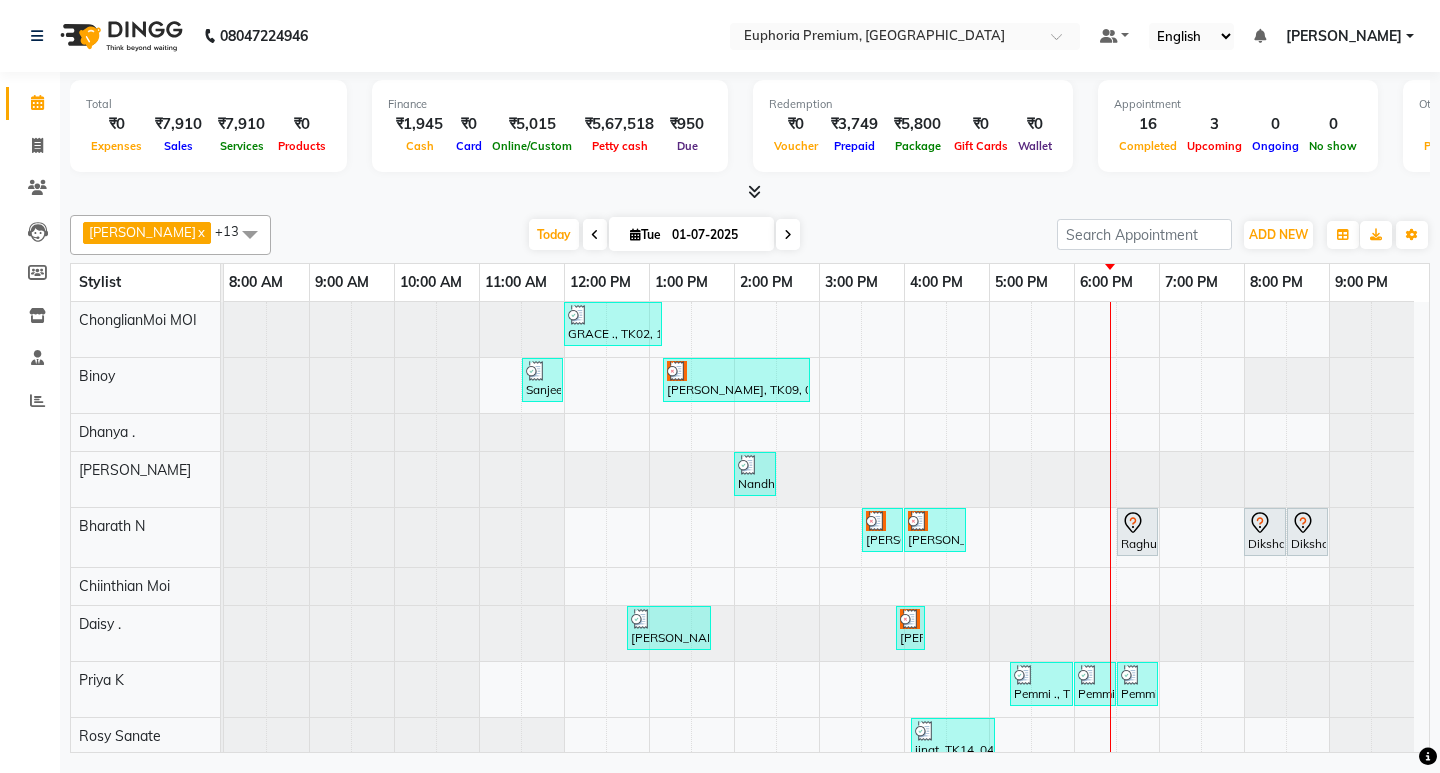 scroll, scrollTop: 100, scrollLeft: 0, axis: vertical 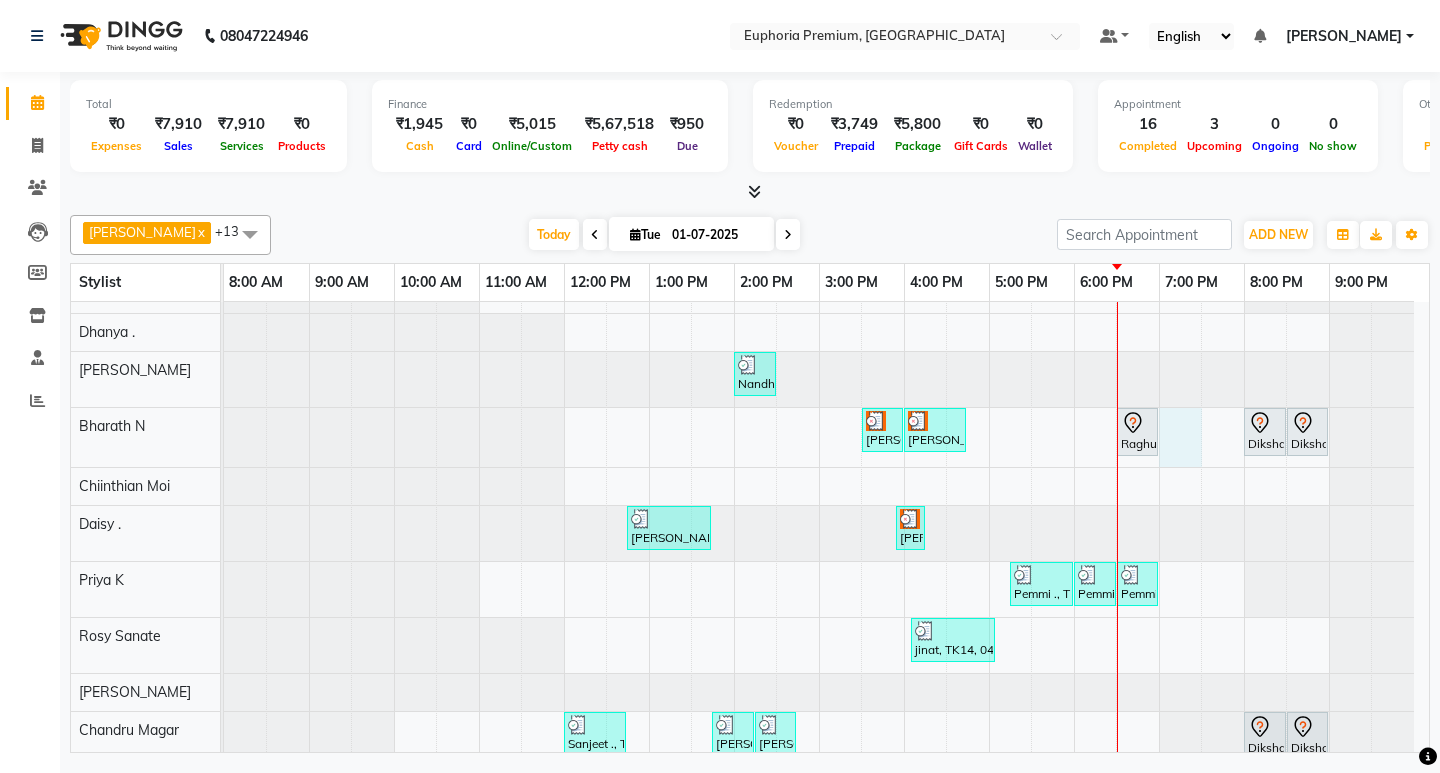 click on "GRACE ., TK02, 12:00 PM-01:10 PM, EP-Detan Facial     Sanjeet ., TK06, 11:30 AM-12:00 PM, EP-Head Massage (30 Mins) w/o Hairwash     Shalini Deivasigamani, TK09, 01:10 PM-02:55 PM, EP-Shampoo (Diamond/Sulfate free),EP-Shampoo+Conditioning+Blast Dry (Wella) S,EP-Shampoo+Conditioning+Blast Dry (Diamond/Sulfate free) S     Nandhitha ., TK13, 02:00 PM-02:30 PM, EP-Trial Make Up     Roshan ., TK04, 03:30 PM-04:00 PM, EP-Beard Trim/Design MEN     Roshan ., TK04, 04:00 PM-04:45 PM, EP-HAIR CUT (Creative Stylist) with hairwash MEN             Raghukul ., TK08, 06:30 PM-07:00 PM, EEP-HAIR CUT (Senior Stylist) with hairwash MEN             Diksha ., TK15, 08:00 PM-08:30 PM, EEP-HAIR CUT (Senior Stylist) with hairwash MEN             Diksha ., TK15, 08:30 PM-09:00 PM, EP-Beard Trim/Design MEN     Shanmuga Priya ., TK03, 12:45 PM-01:45 PM, EP-Artistic Cut - Senior Stylist     Shalini Deivasigamani, TK12, 03:55 PM-03:56 PM, Botox ''KYSSE'' (Lip Filler)     Pemmi ., TK01, 05:15 PM-06:00 PM, EP-Laser Under Arms" at bounding box center [826, 579] 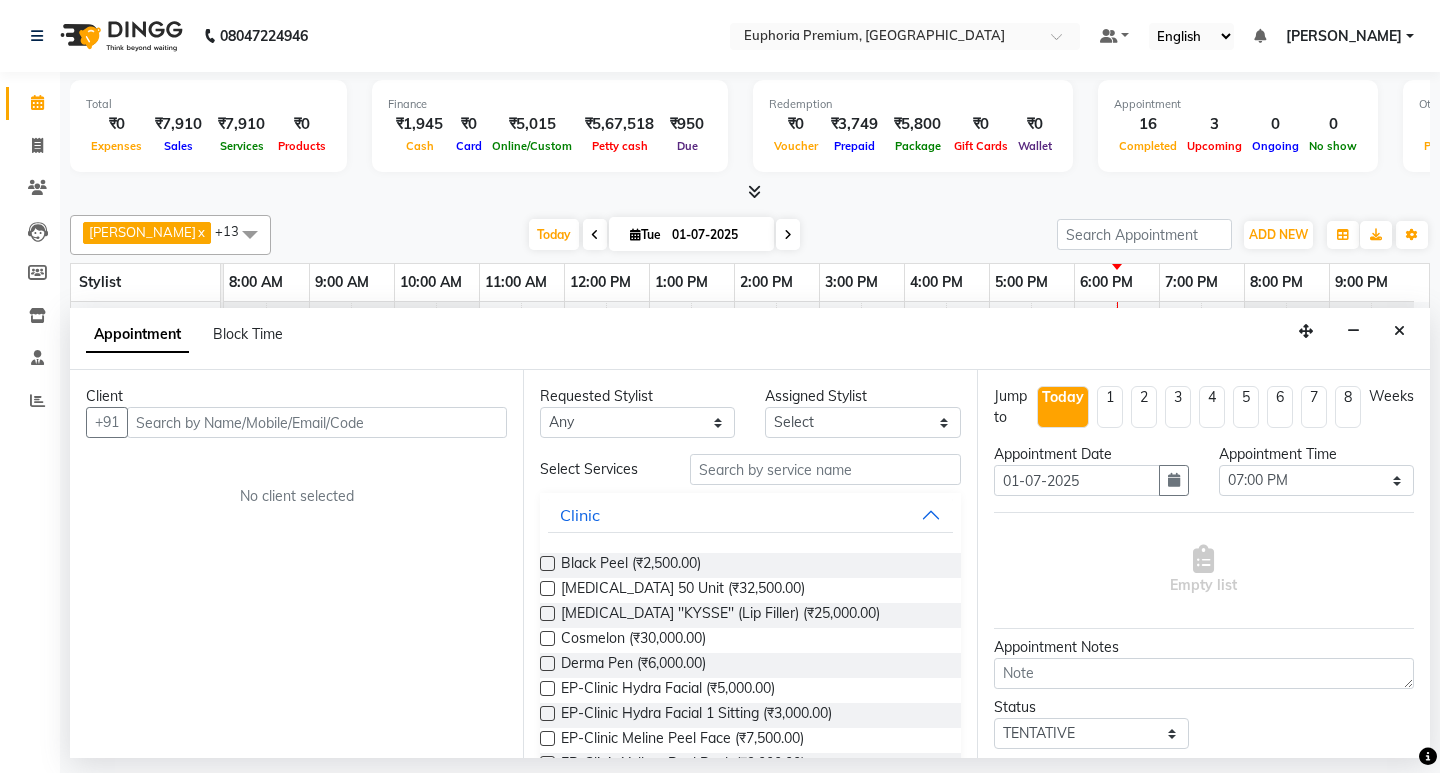 click at bounding box center (317, 422) 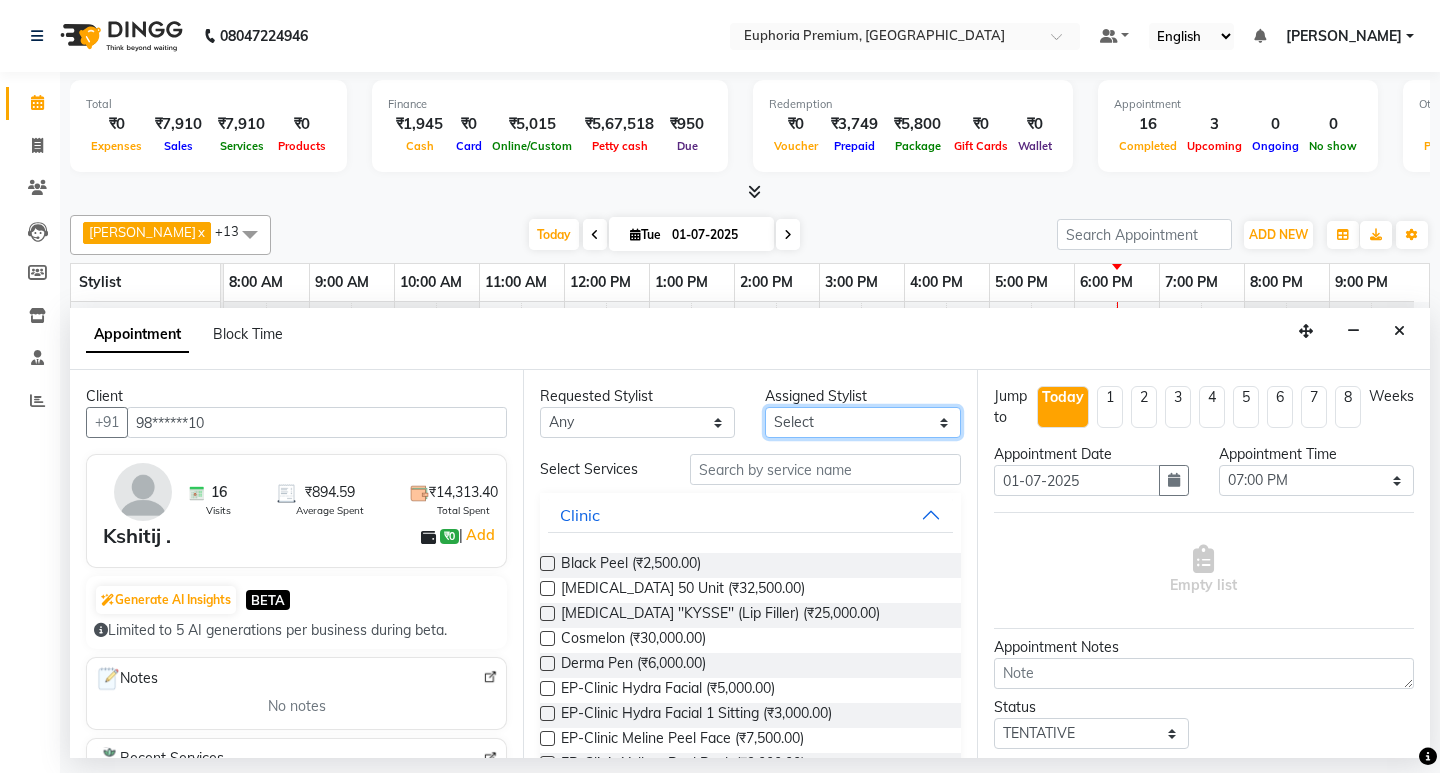 click on "Select Babu V Binoy  Chandru Magar ChonglianMoi MOI Daisy . Dhanya . Diya Khadka Fredrick Burrows Kishore K Maria Hamsa MRINALI MILI Pinky . Priya  K Rosy Sanate Savitha Vijayan Shishi L Vijayalakshmi M VISHON BAIDYA" at bounding box center [862, 422] 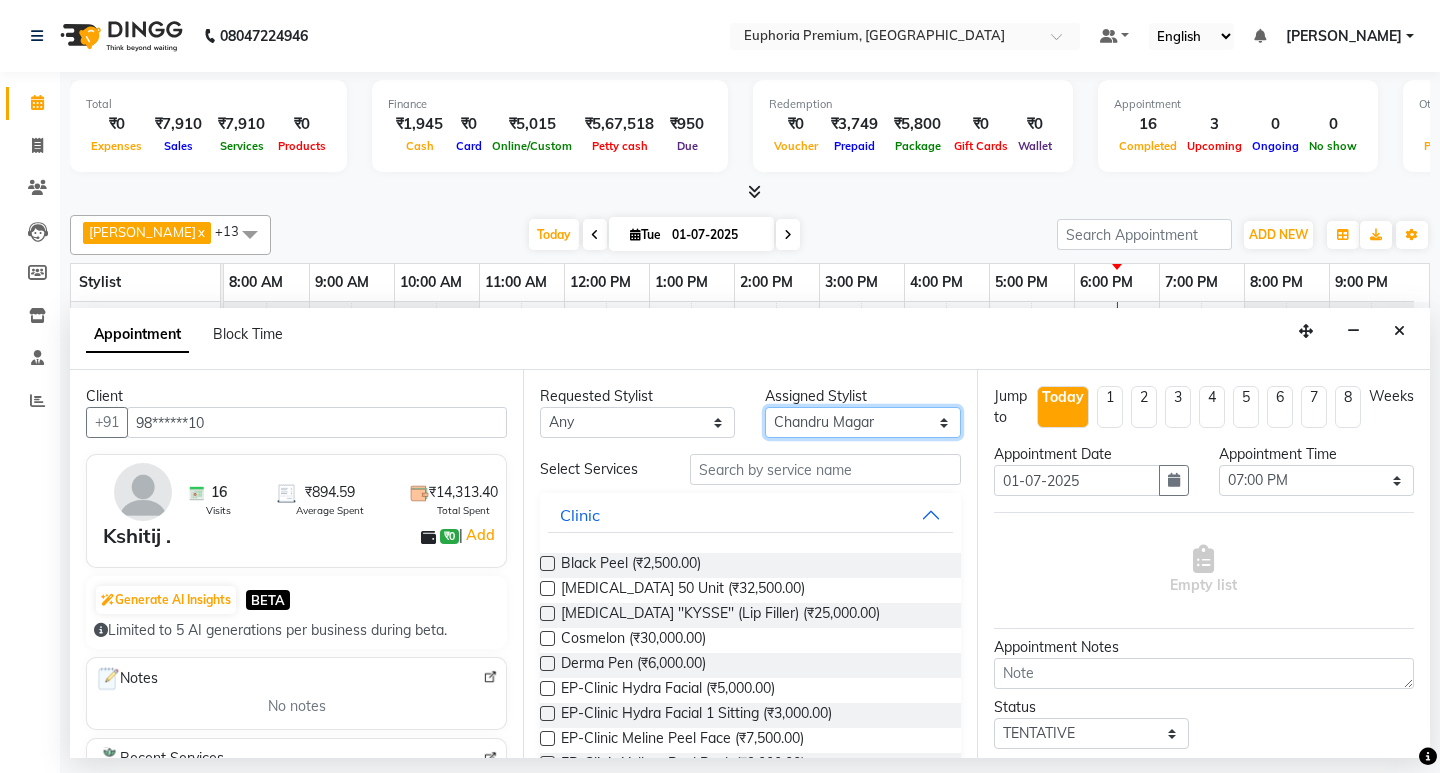 click on "Select Babu V Binoy  Chandru Magar ChonglianMoi MOI Daisy . Dhanya . Diya Khadka Fredrick Burrows Kishore K Maria Hamsa MRINALI MILI Pinky . Priya  K Rosy Sanate Savitha Vijayan Shishi L Vijayalakshmi M VISHON BAIDYA" at bounding box center [862, 422] 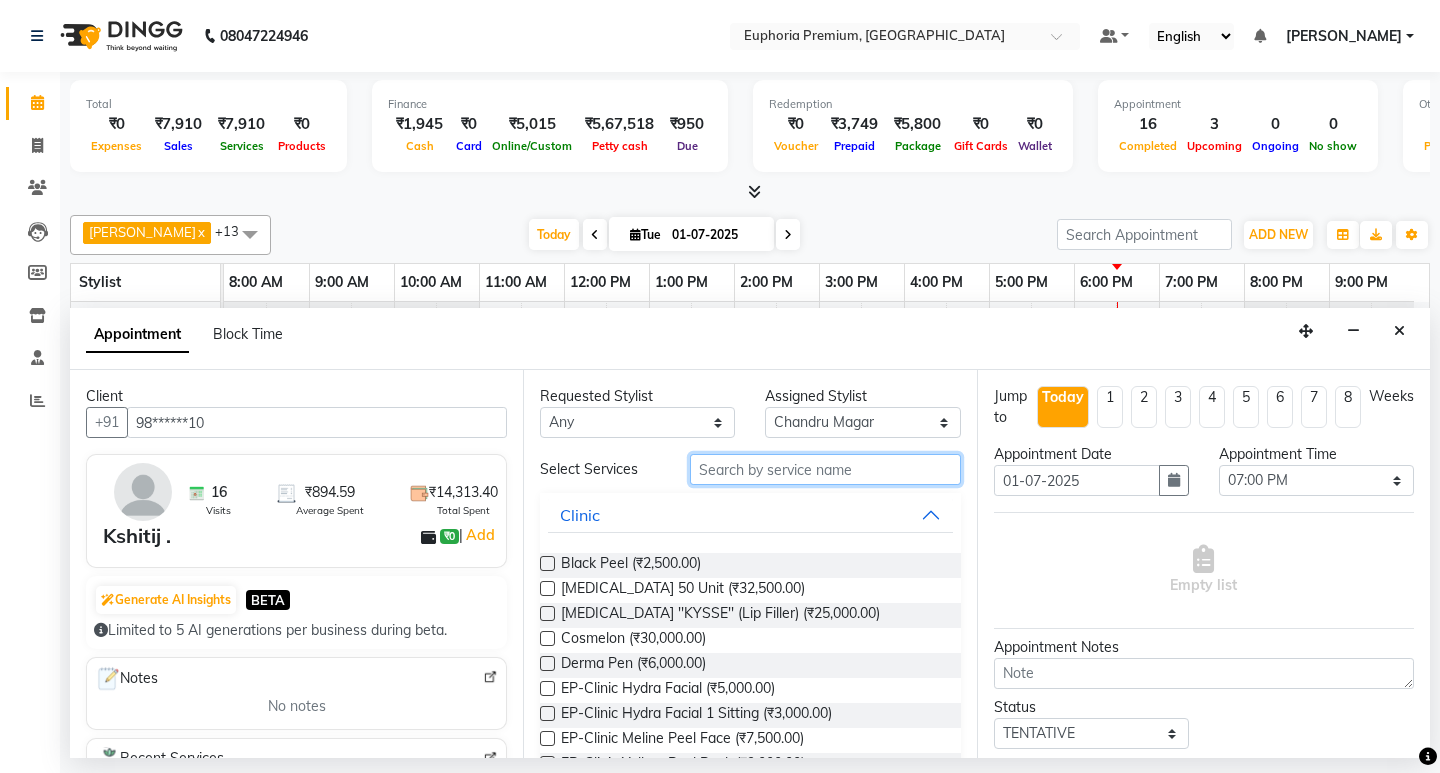 click at bounding box center (825, 469) 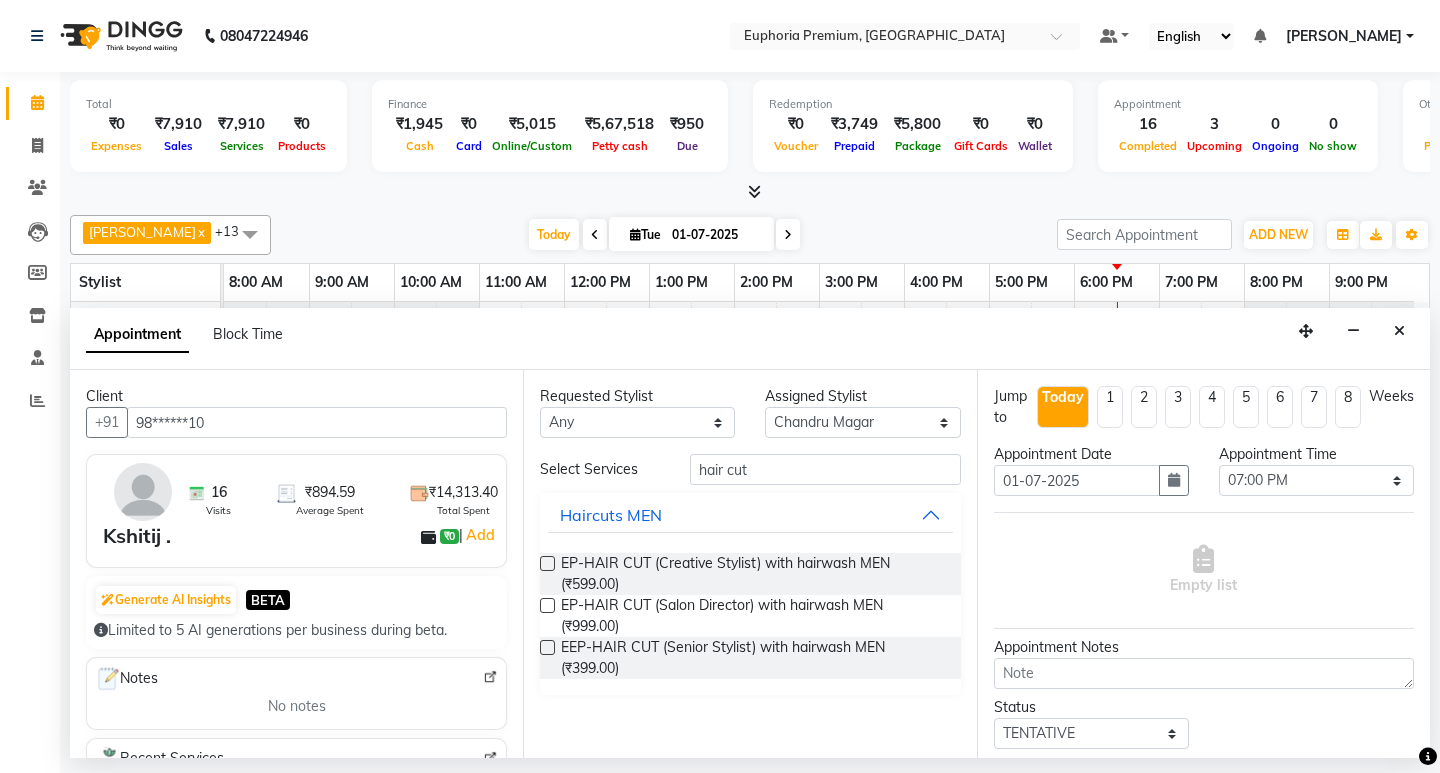 click at bounding box center [547, 647] 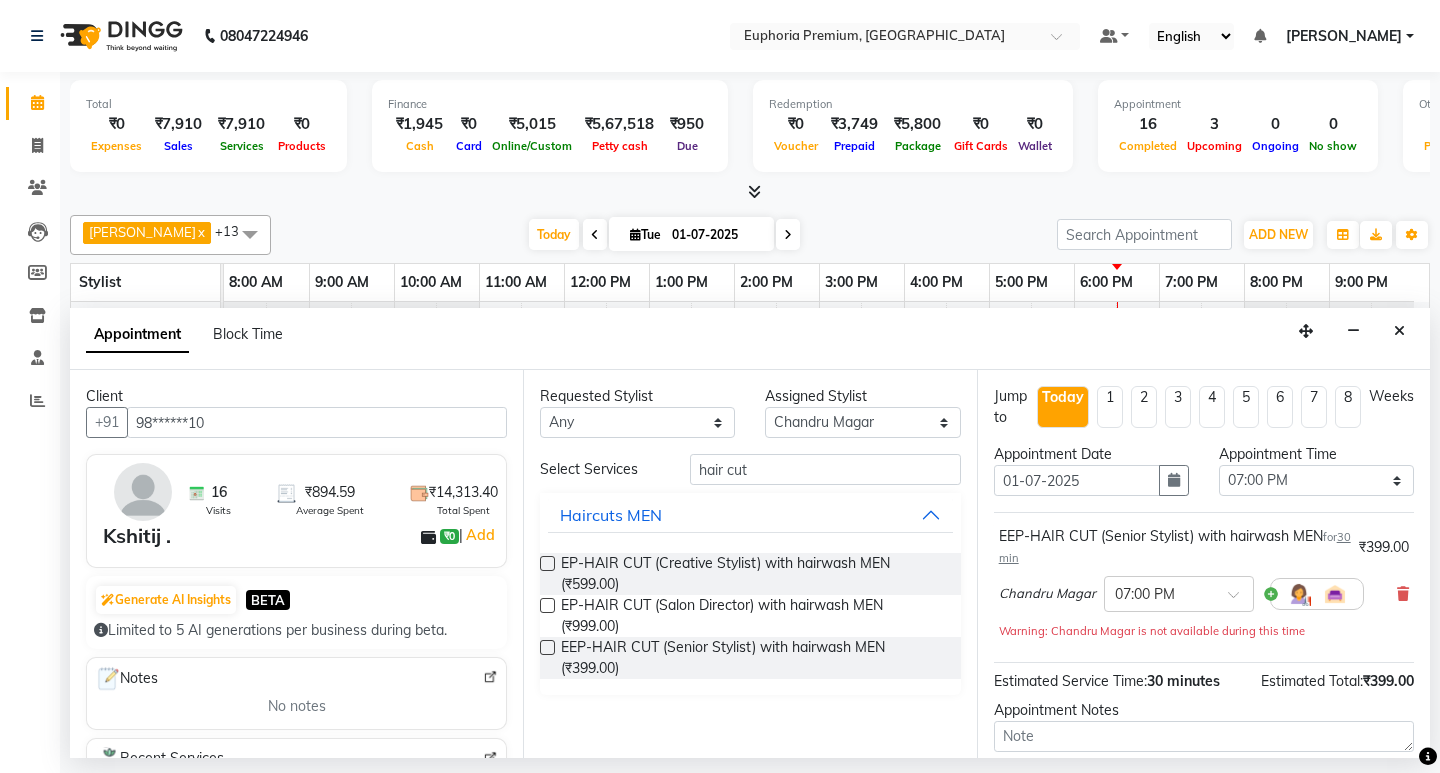 click on "Select Services hair cut    Haircuts MEN EP-HAIR CUT (Creative Stylist) with hairwash MEN (₹599.00) EP-HAIR CUT (Salon Director) with hairwash MEN (₹999.00) EEP-HAIR CUT (Senior Stylist) with hairwash MEN (₹399.00)" at bounding box center [750, 574] 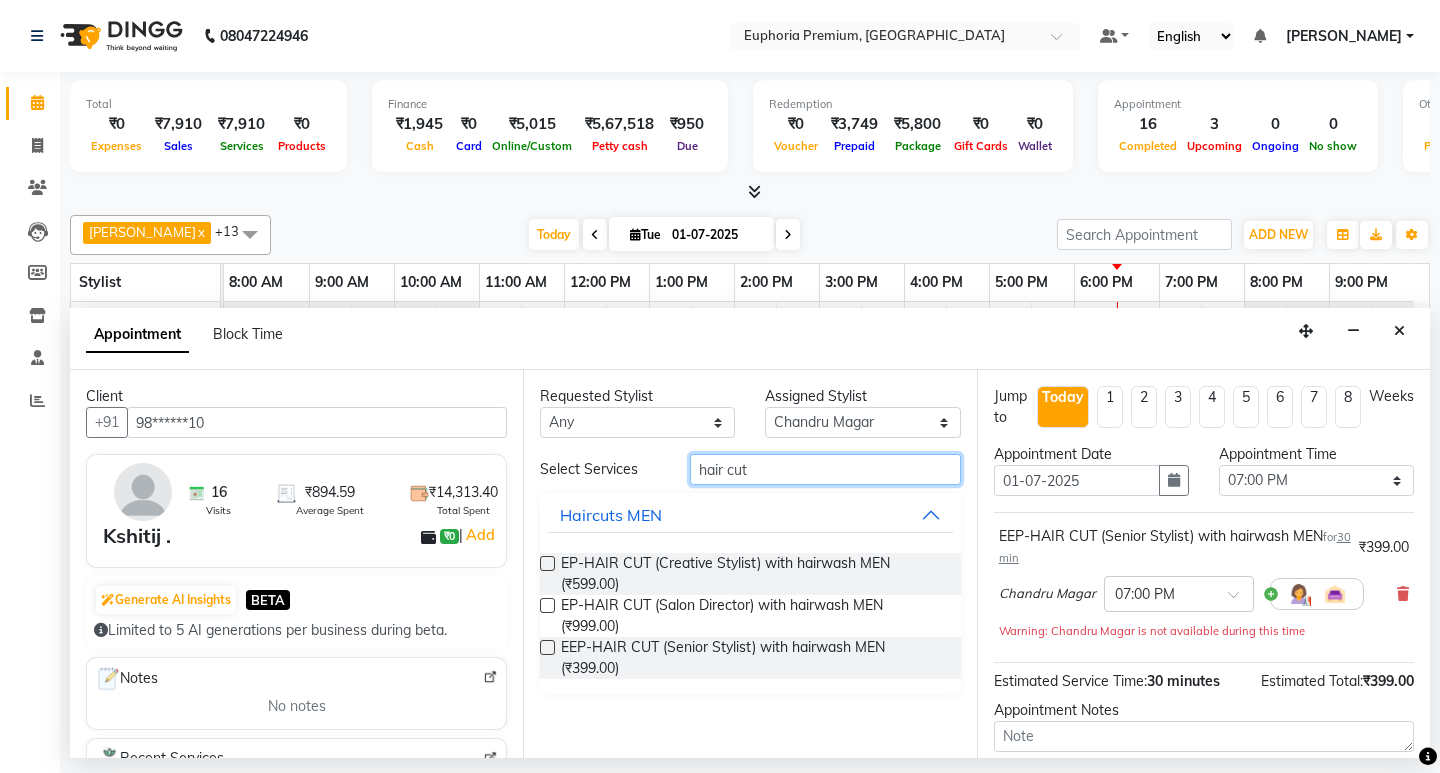 click on "hair cut" at bounding box center [825, 469] 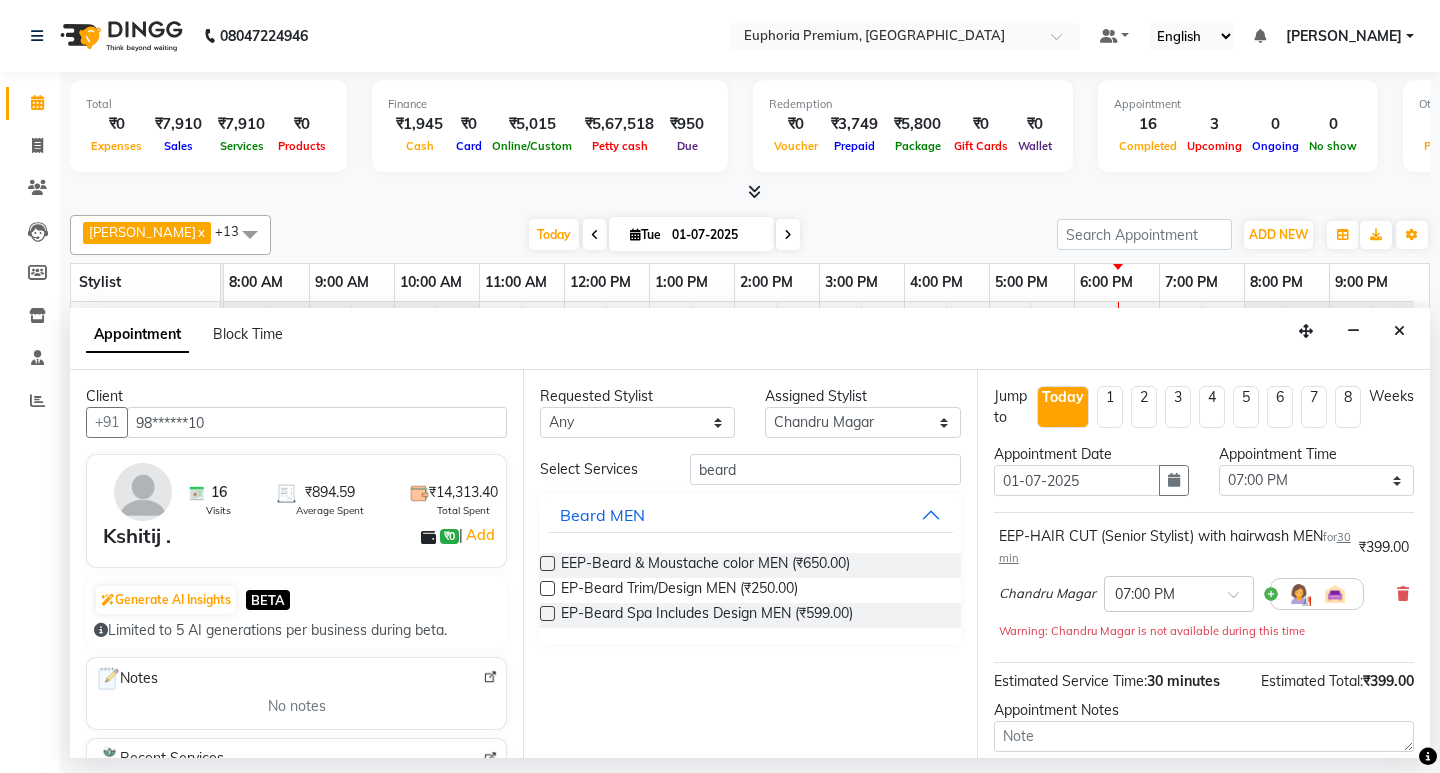 click at bounding box center (547, 588) 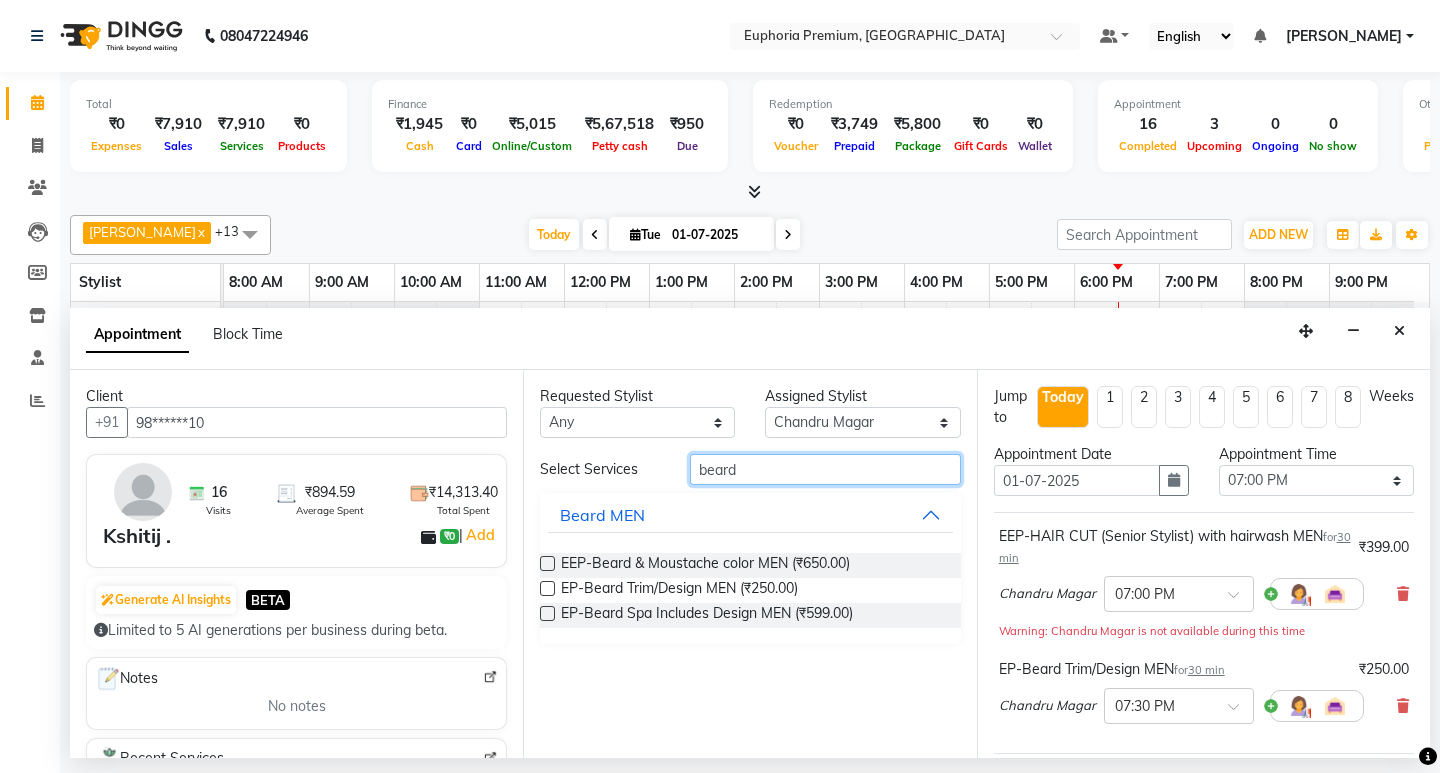 click on "beard" at bounding box center (825, 469) 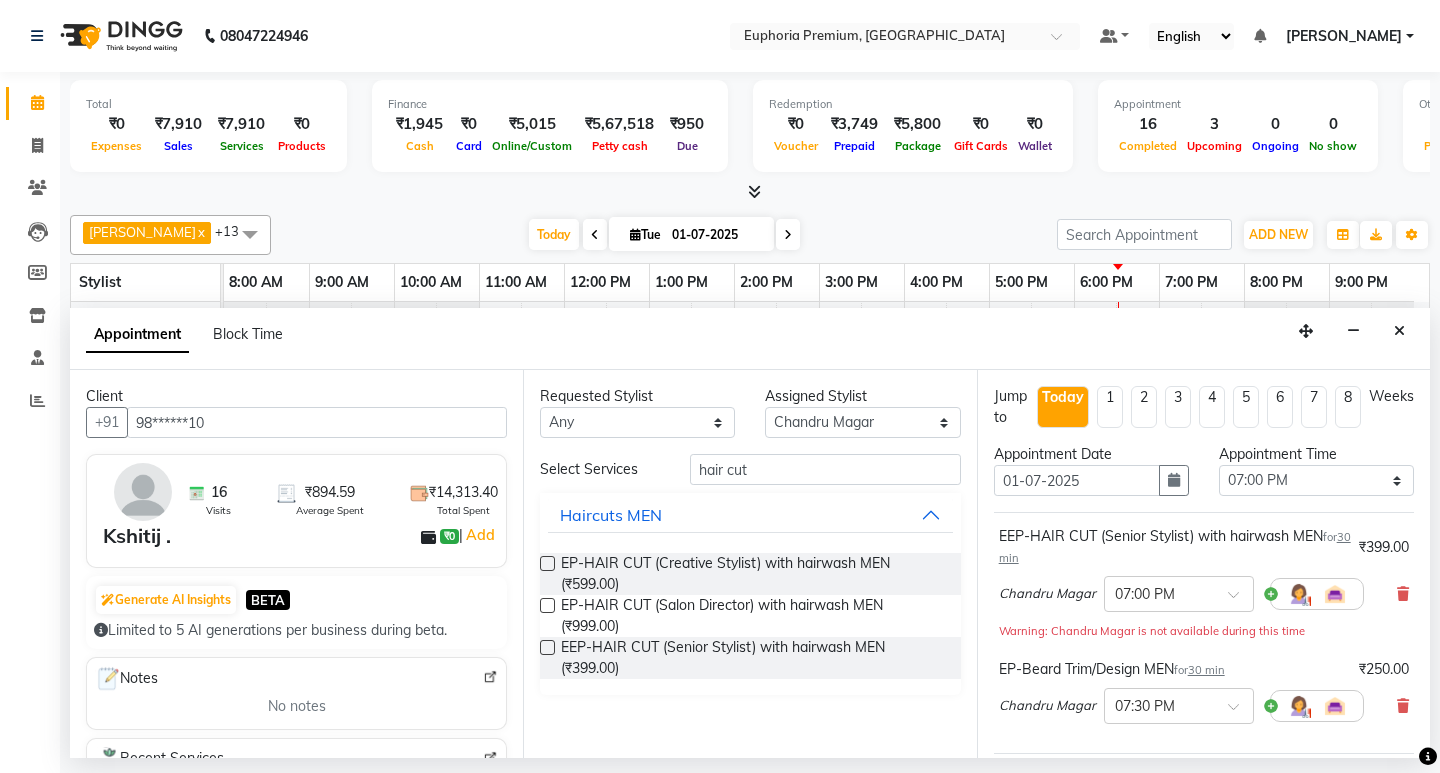 click at bounding box center (547, 647) 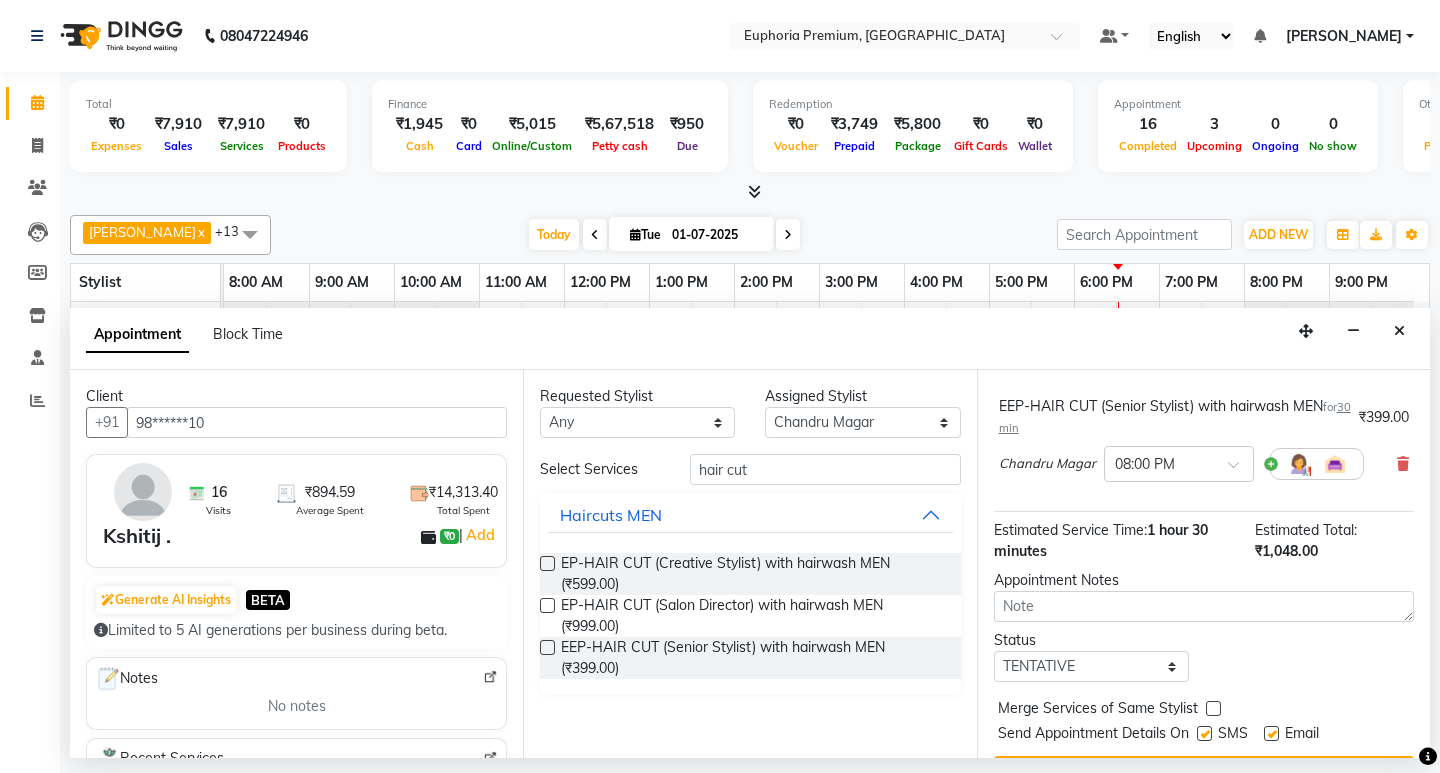 scroll, scrollTop: 404, scrollLeft: 0, axis: vertical 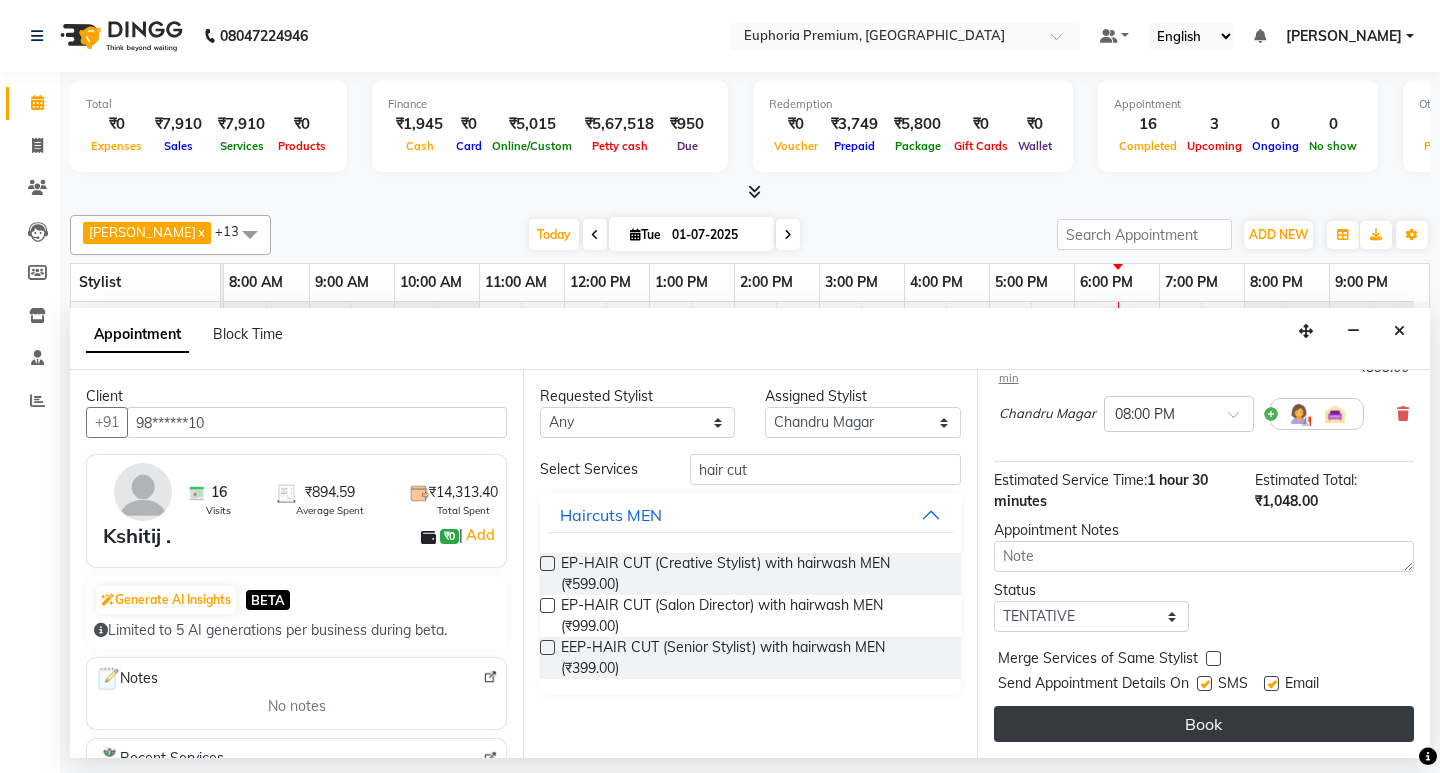 click on "Book" at bounding box center [1204, 724] 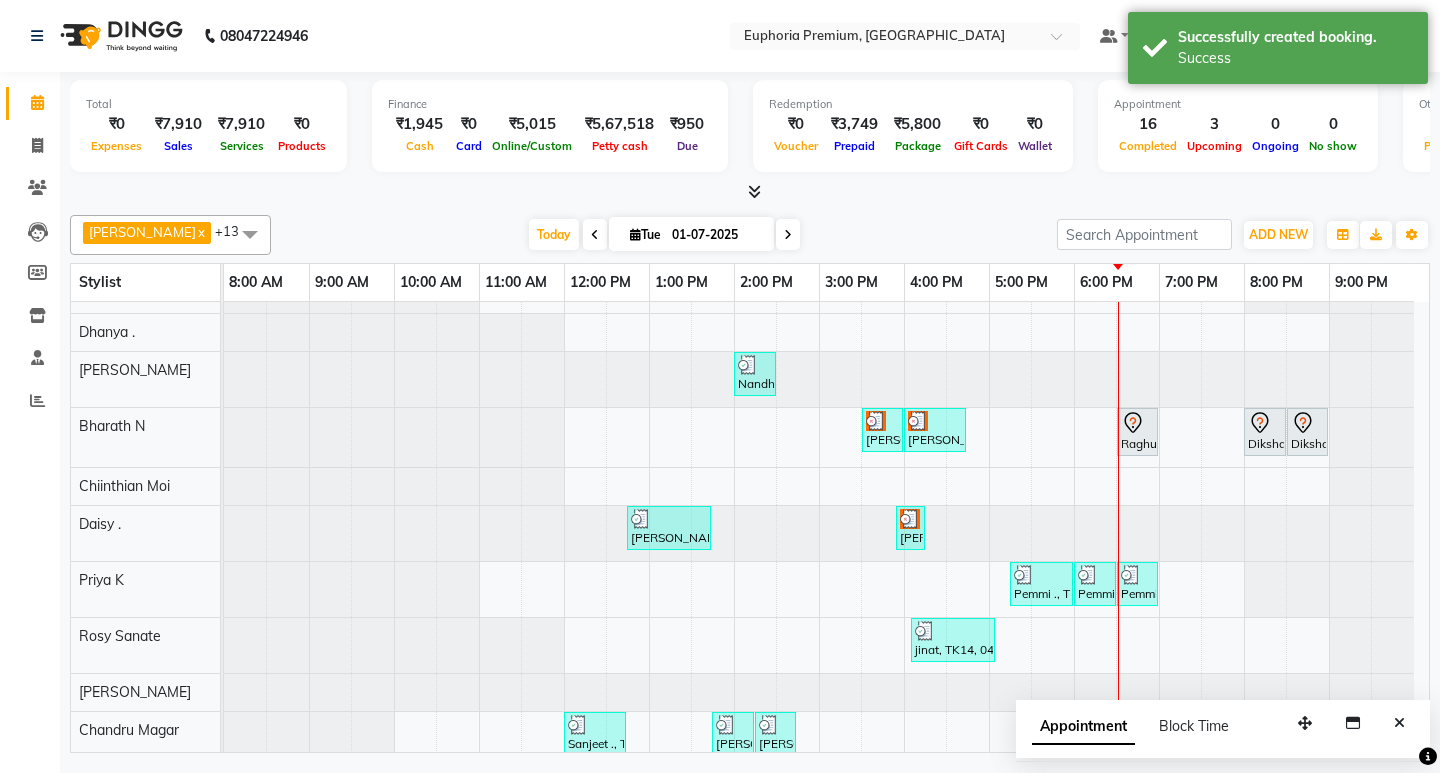 scroll, scrollTop: 0, scrollLeft: 0, axis: both 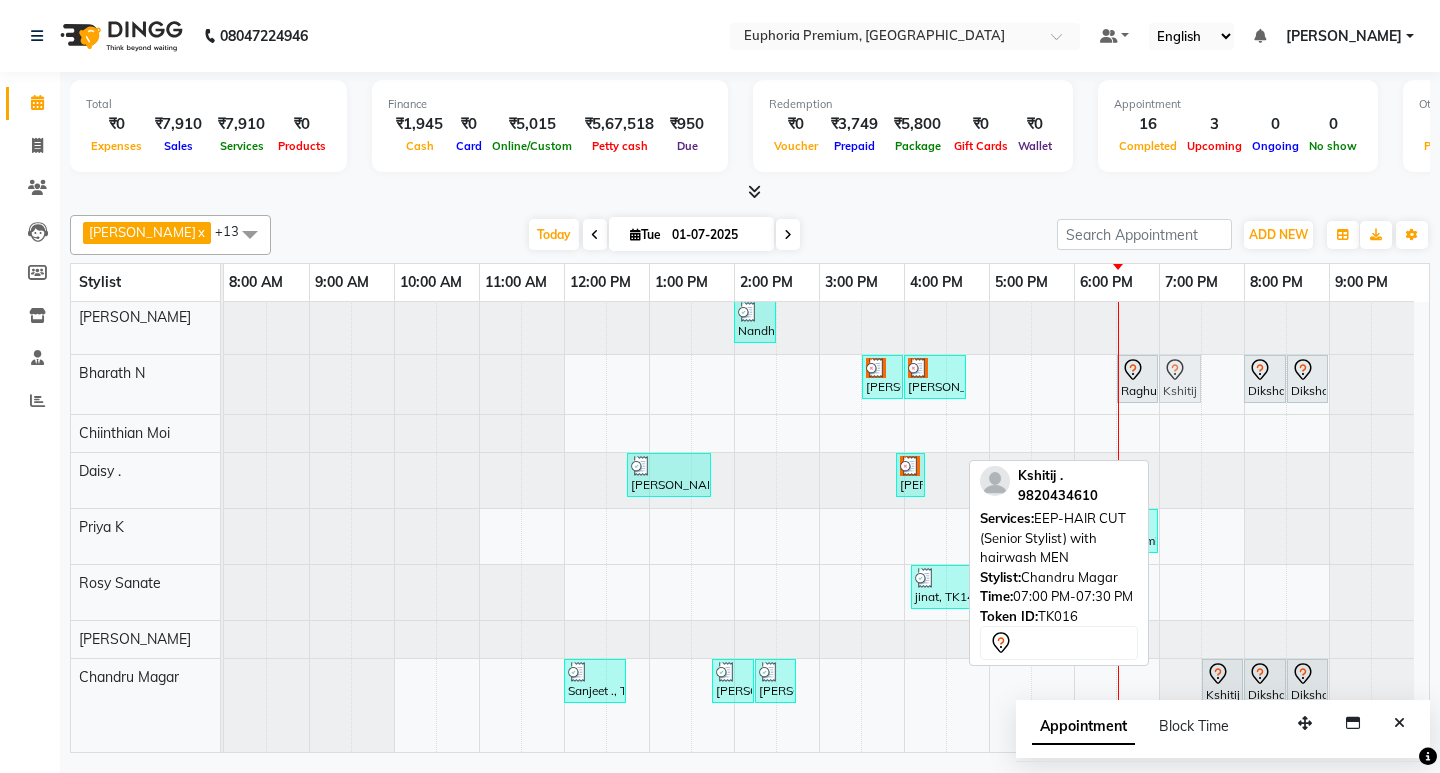 drag, startPoint x: 1181, startPoint y: 680, endPoint x: 1180, endPoint y: 394, distance: 286.00174 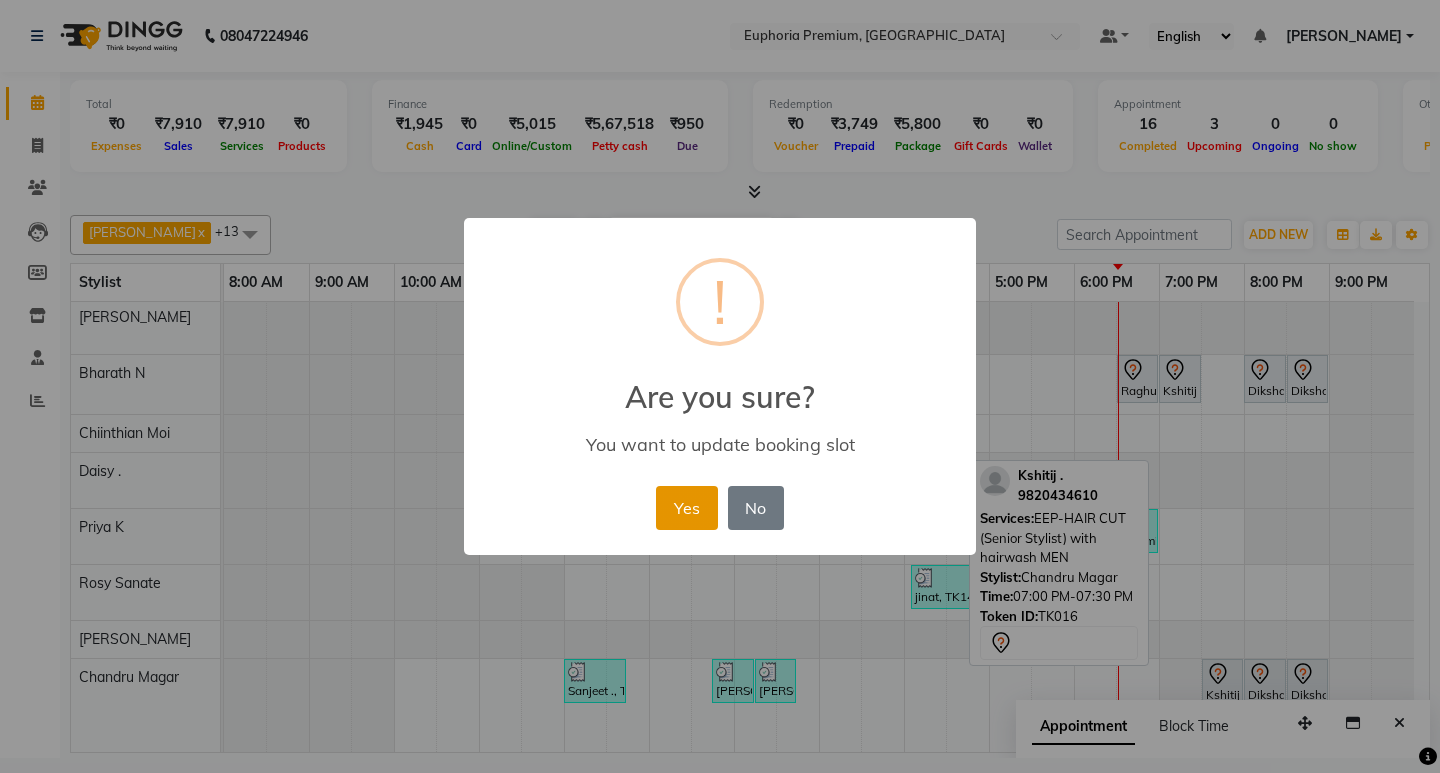 click on "Yes" at bounding box center (686, 508) 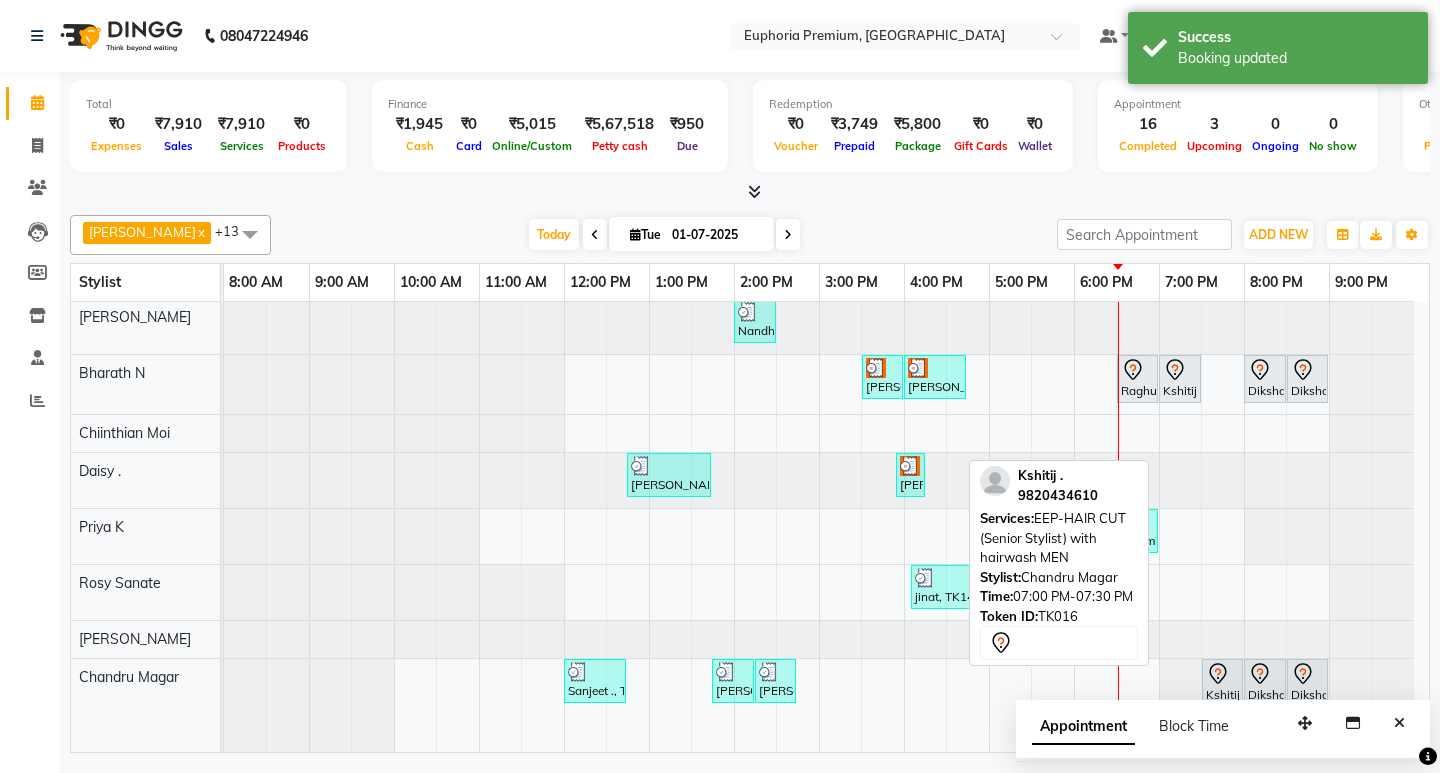 click at bounding box center [1399, 723] 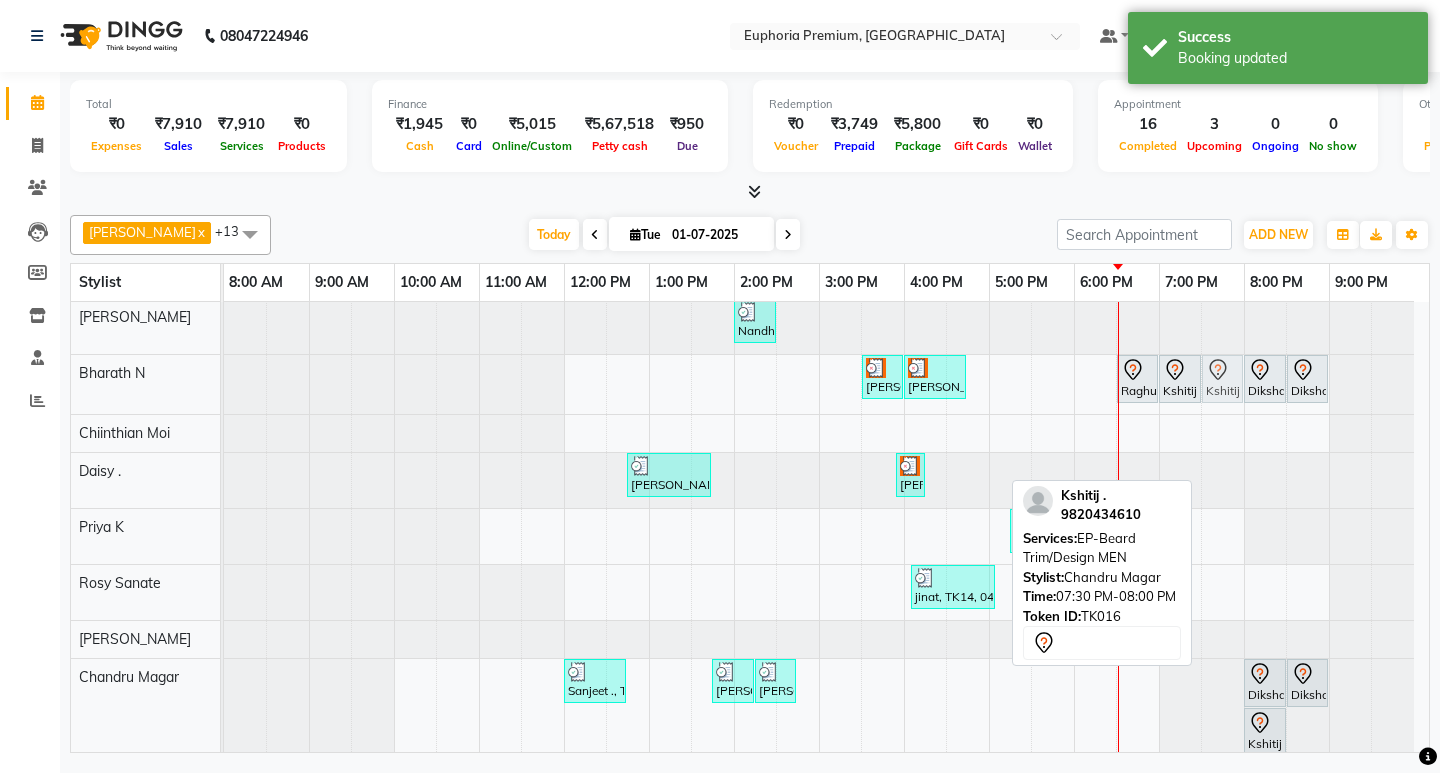 drag, startPoint x: 1230, startPoint y: 684, endPoint x: 1231, endPoint y: 404, distance: 280.0018 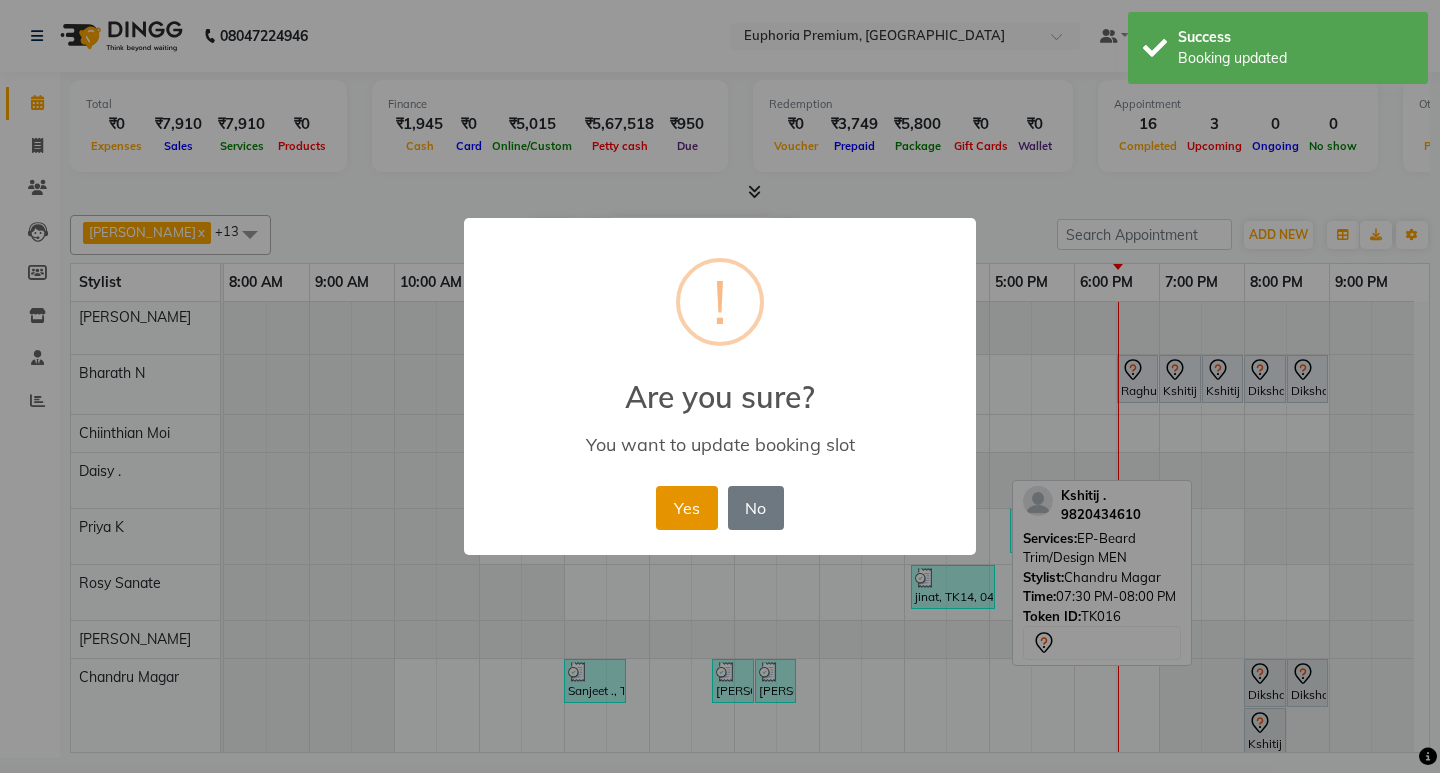 click on "Yes" at bounding box center [686, 508] 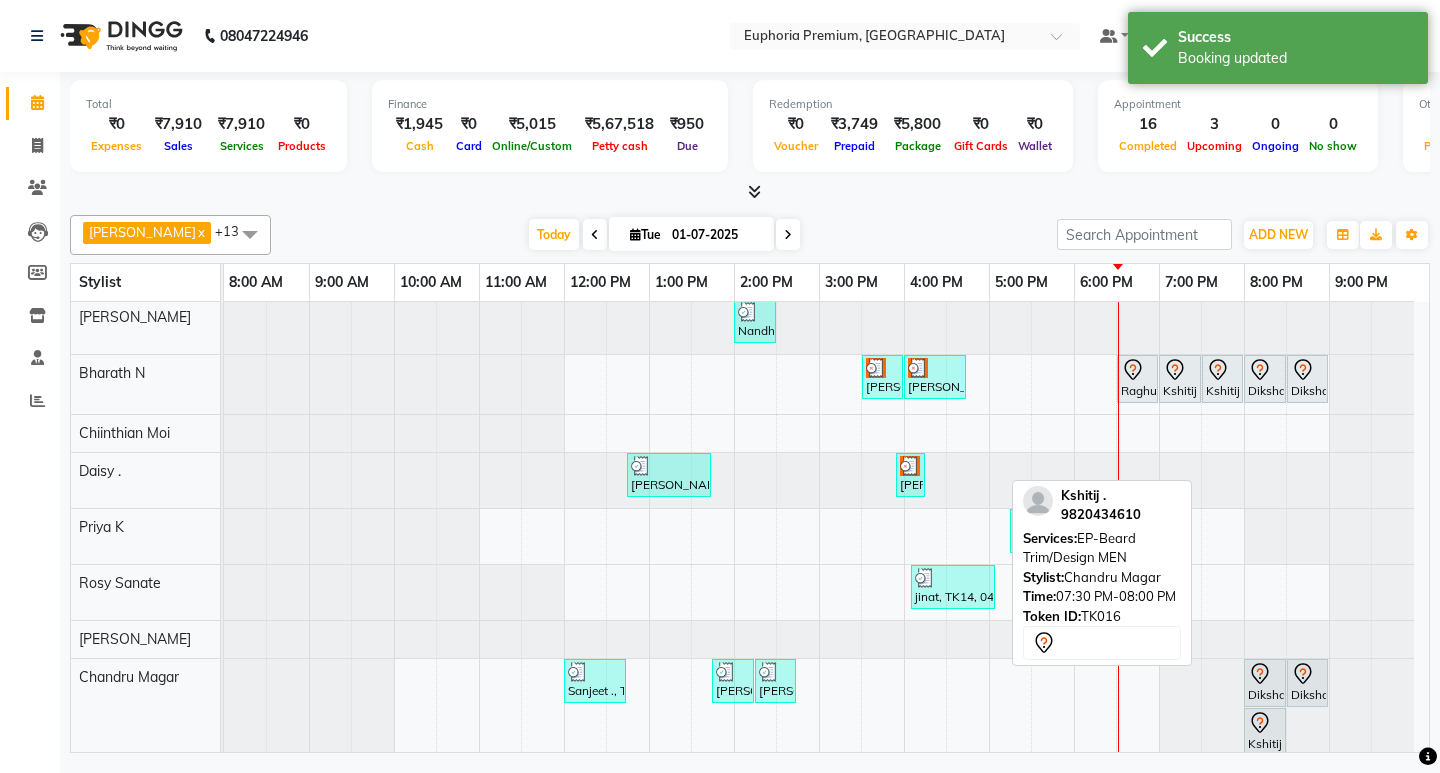 scroll, scrollTop: 278, scrollLeft: 0, axis: vertical 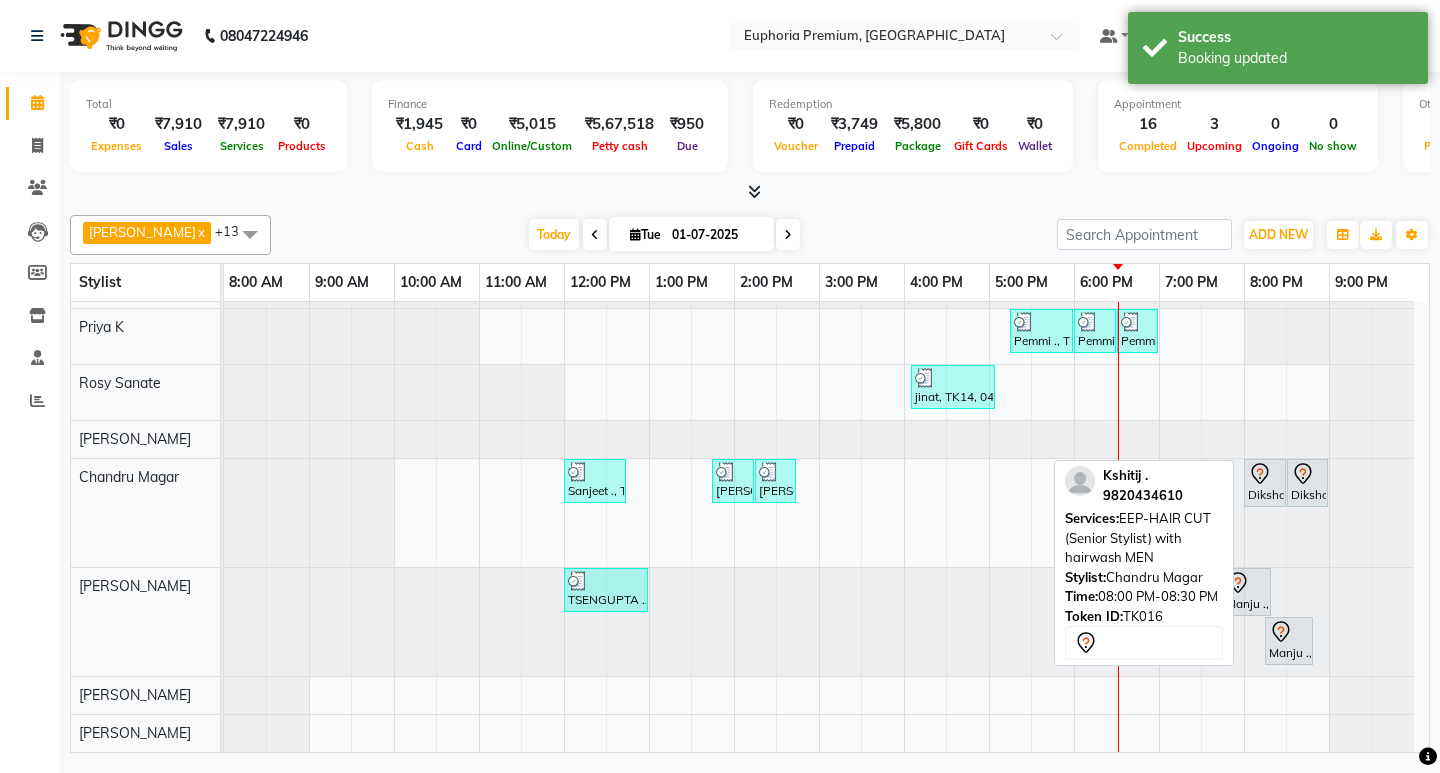 drag, startPoint x: 1252, startPoint y: 529, endPoint x: 1175, endPoint y: 503, distance: 81.27115 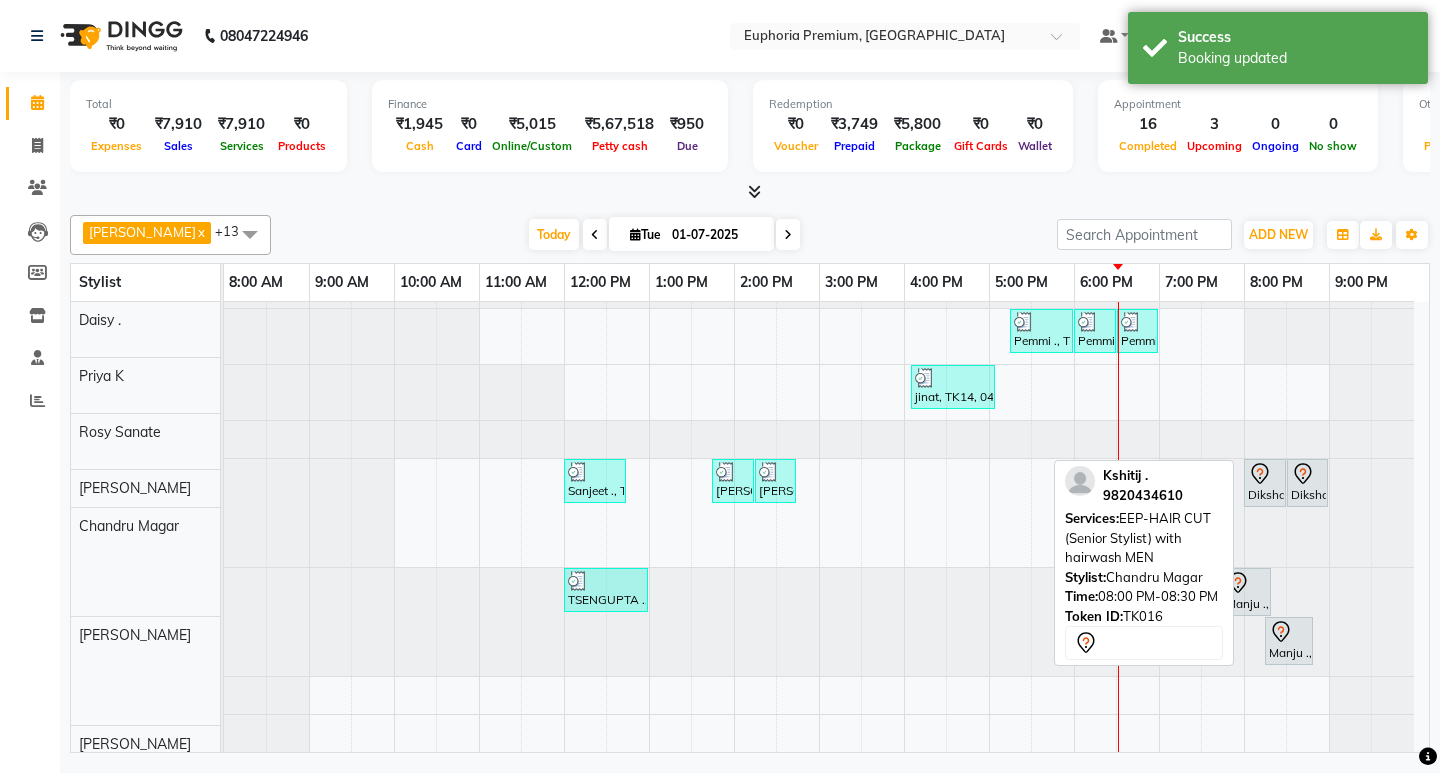scroll, scrollTop: 304, scrollLeft: 0, axis: vertical 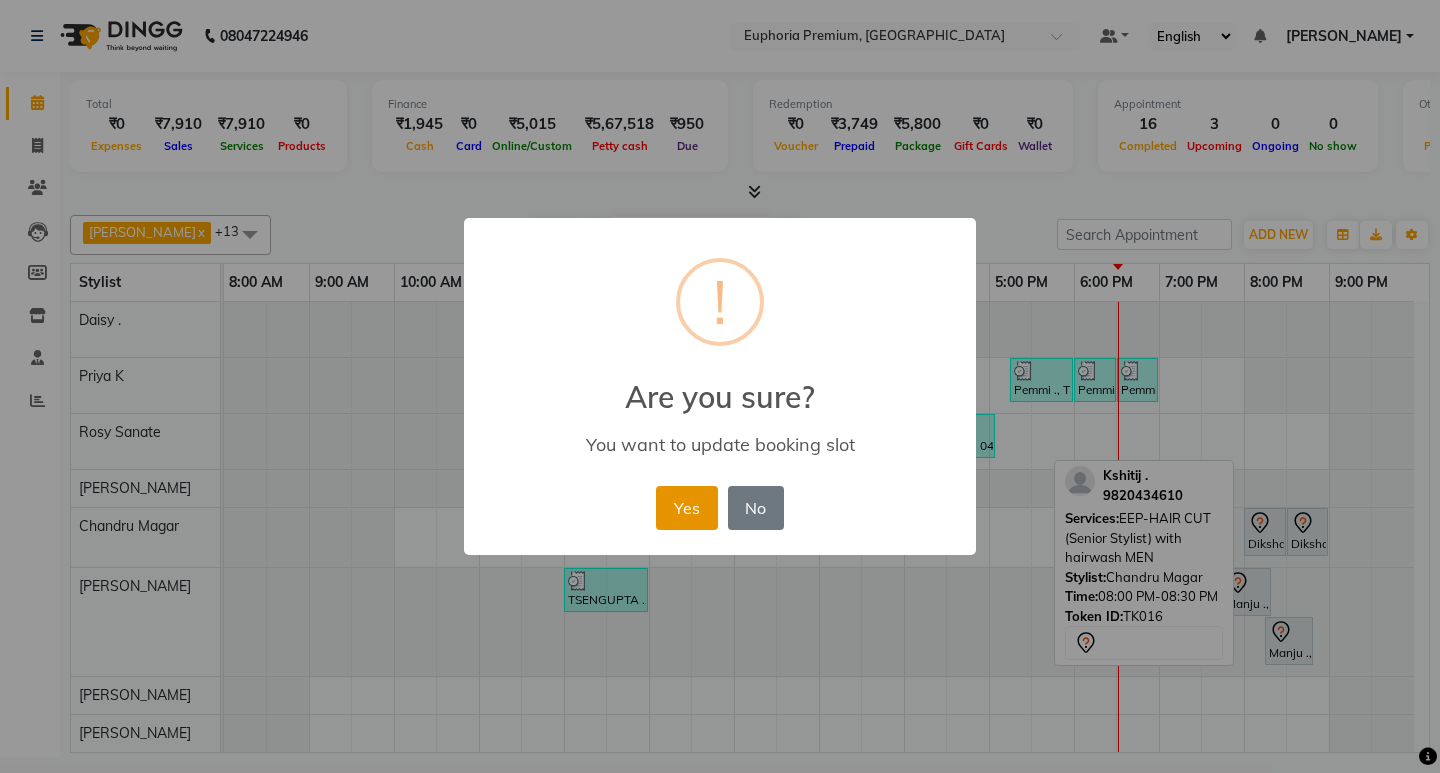 click on "Yes" at bounding box center [686, 508] 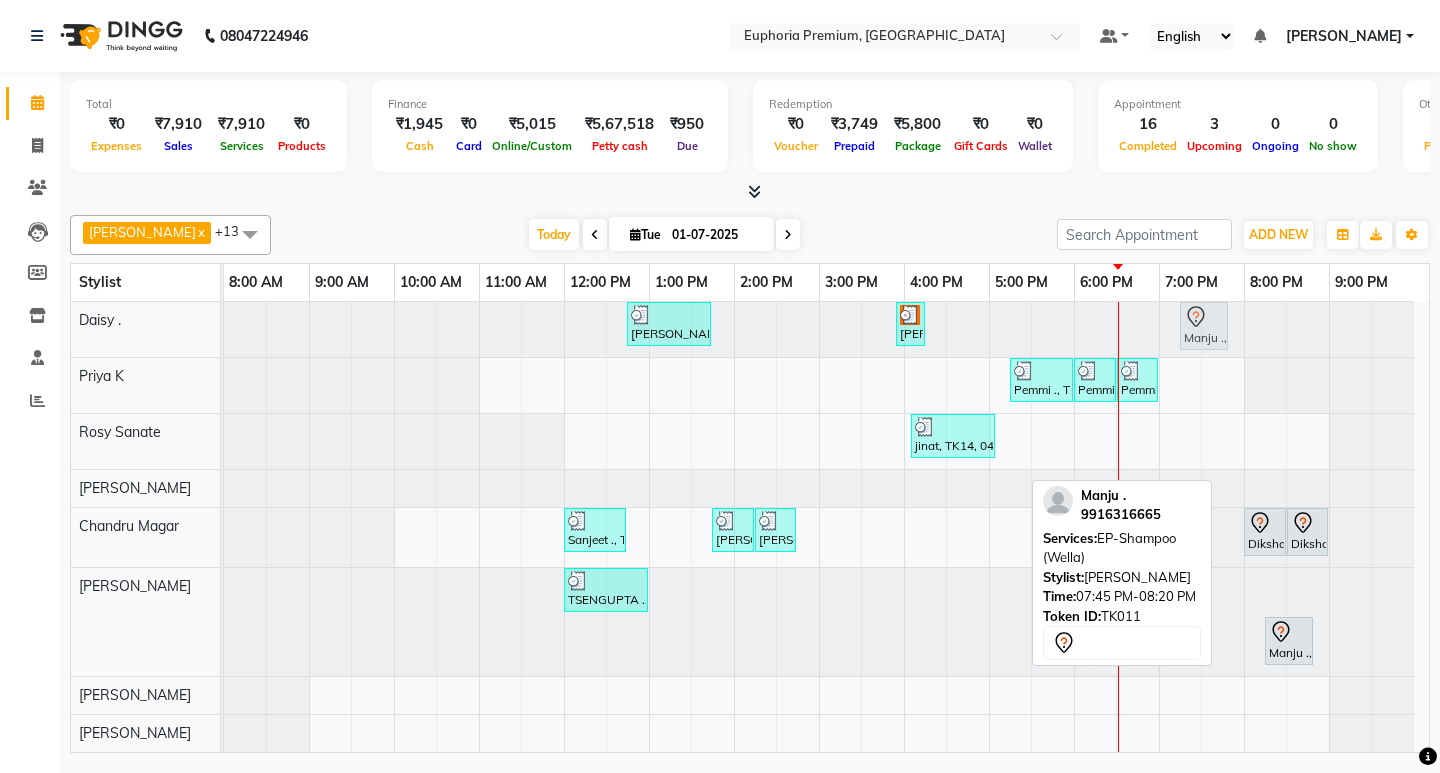 scroll, scrollTop: 301, scrollLeft: 0, axis: vertical 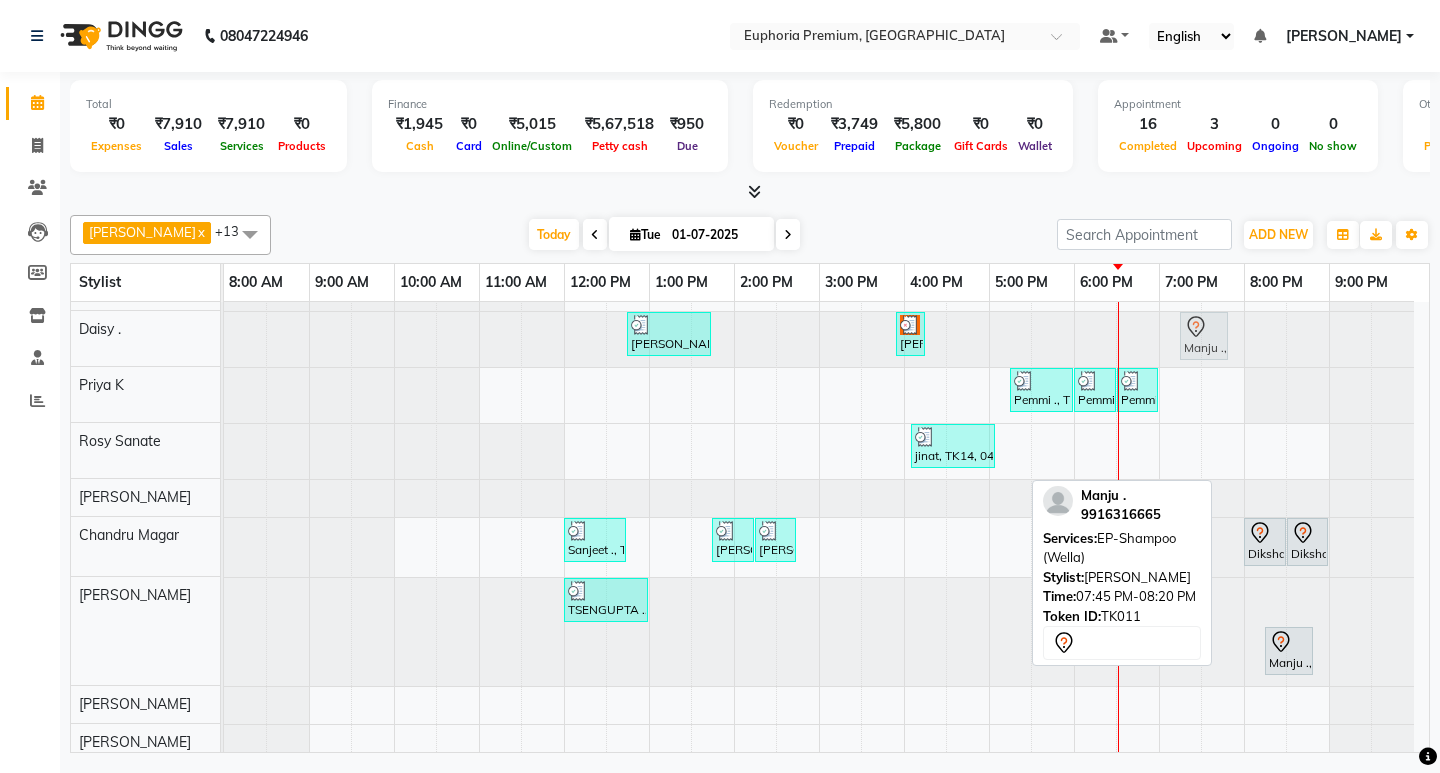 drag, startPoint x: 1249, startPoint y: 597, endPoint x: 1234, endPoint y: 340, distance: 257.43738 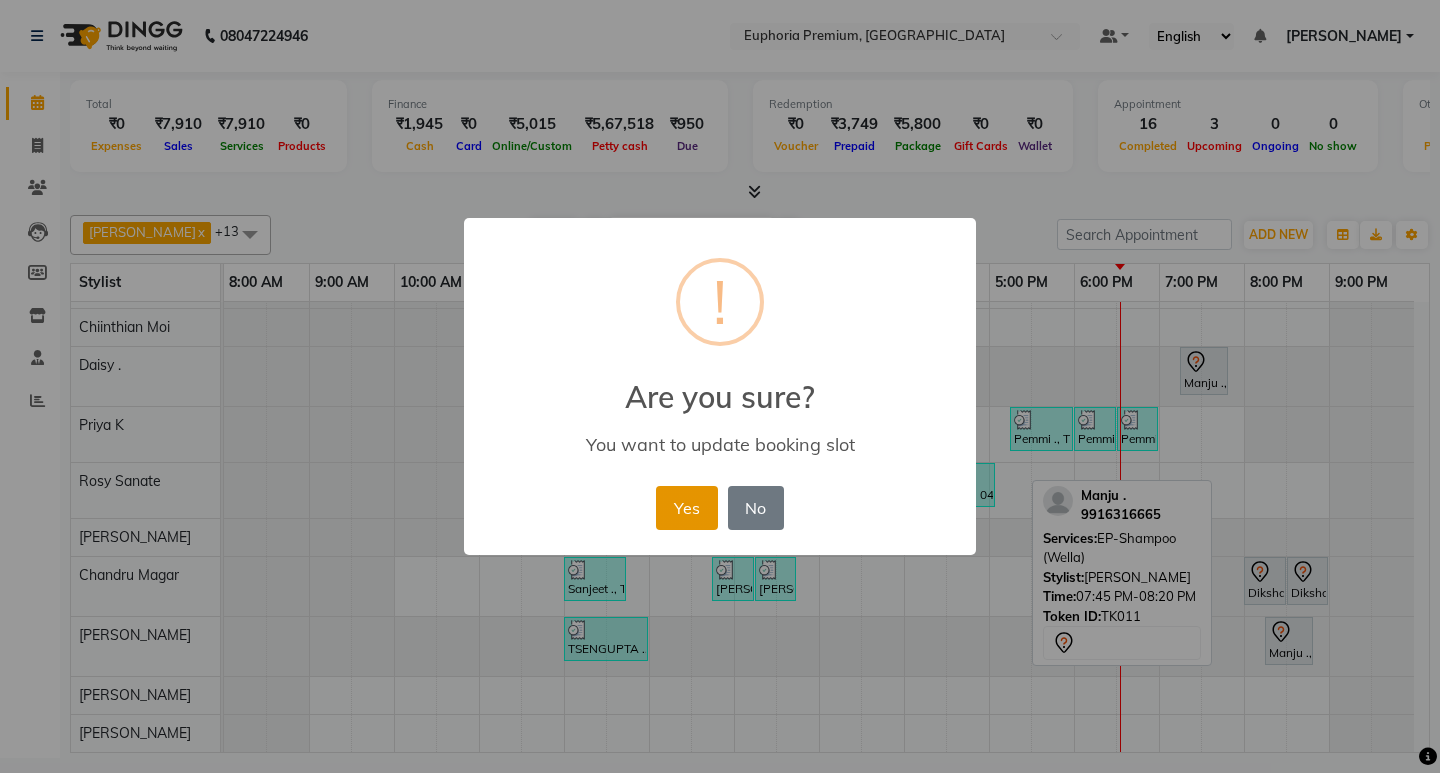 click on "Yes" at bounding box center (686, 508) 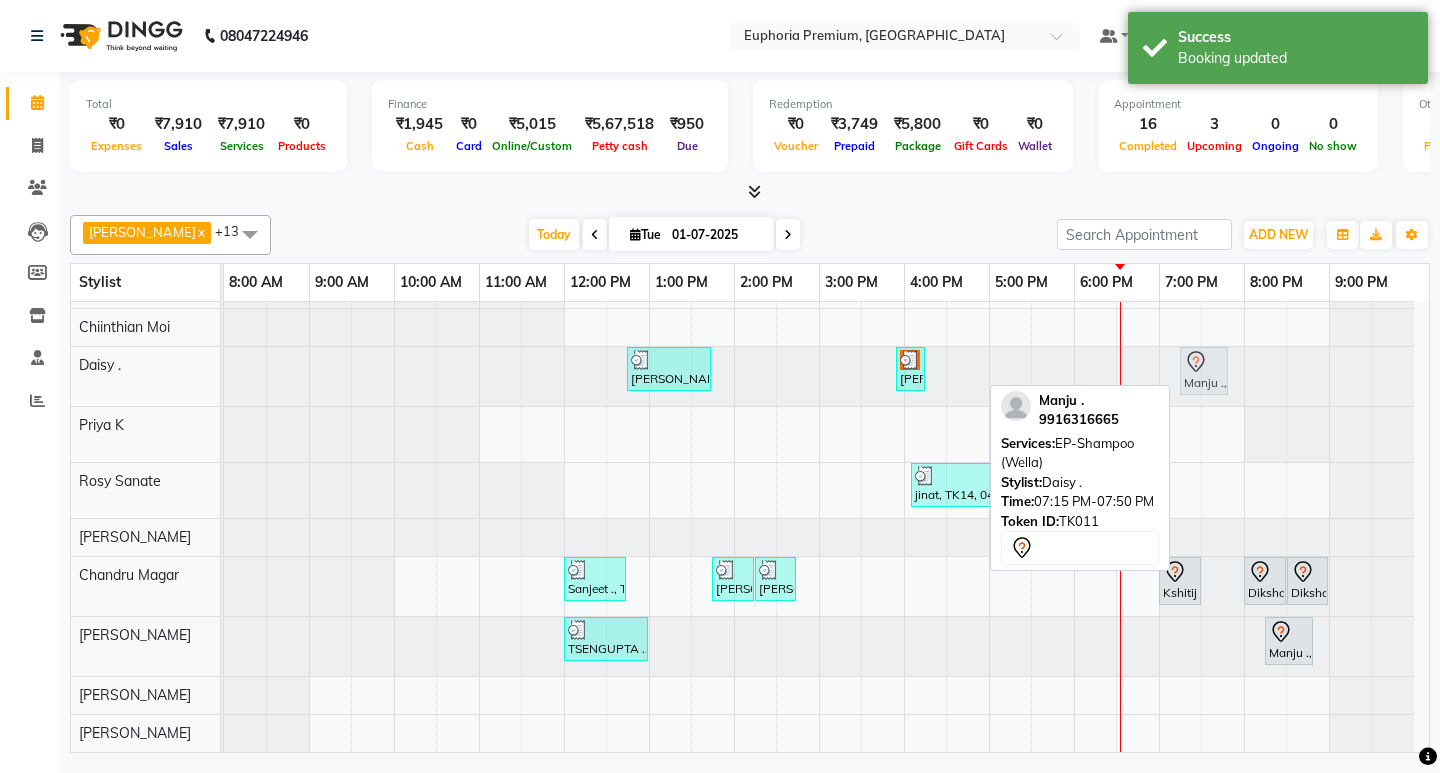 drag, startPoint x: 1204, startPoint y: 377, endPoint x: 1232, endPoint y: 380, distance: 28.160255 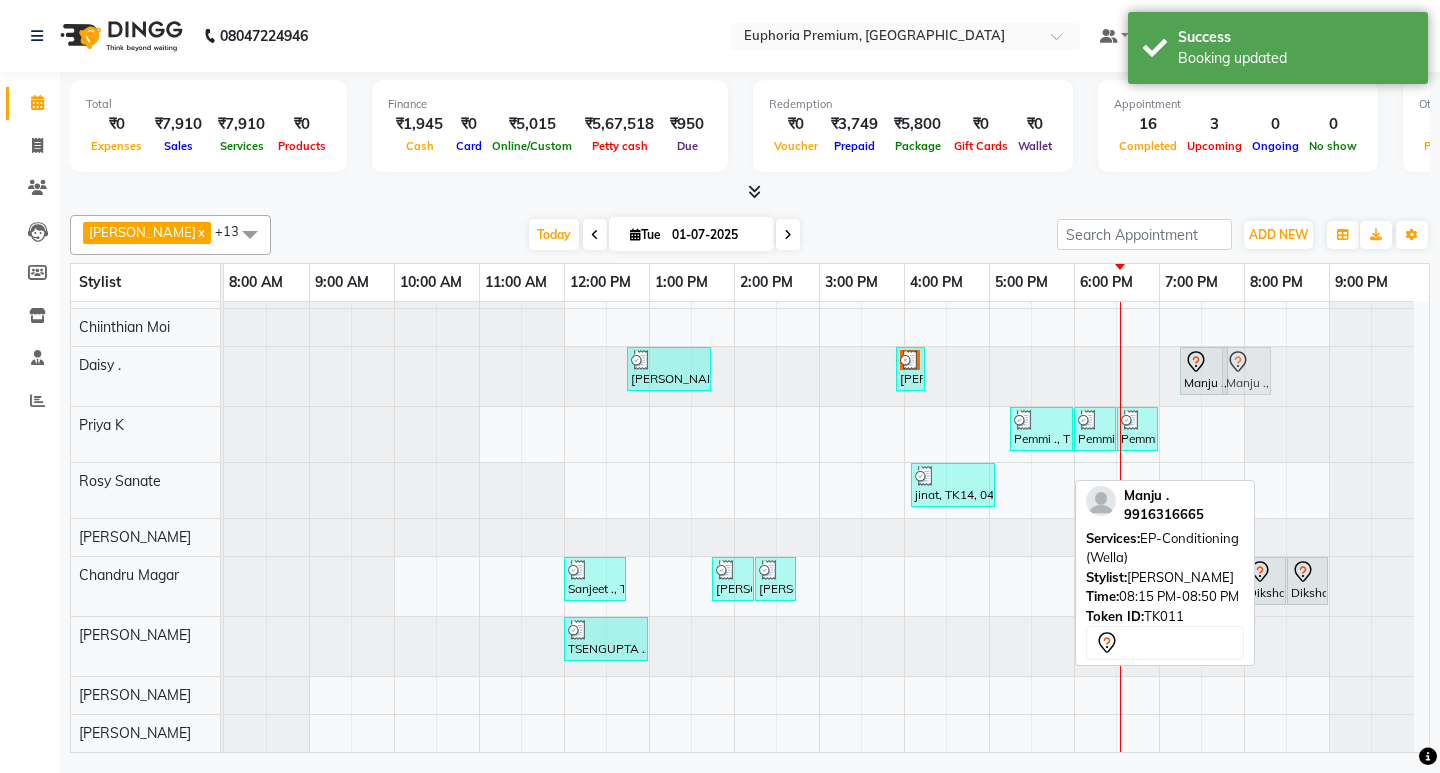drag, startPoint x: 1298, startPoint y: 646, endPoint x: 1274, endPoint y: 377, distance: 270.0685 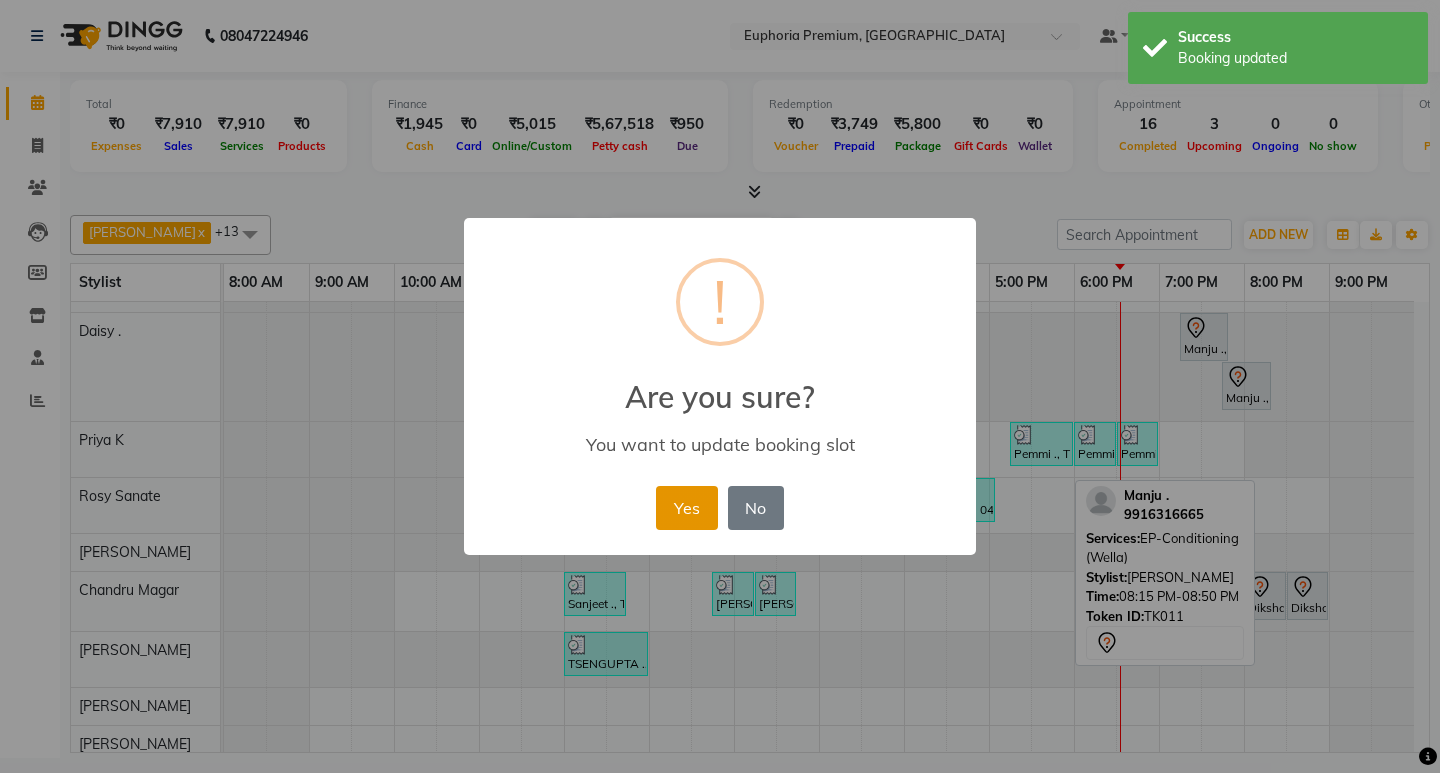 click on "Yes" at bounding box center [686, 508] 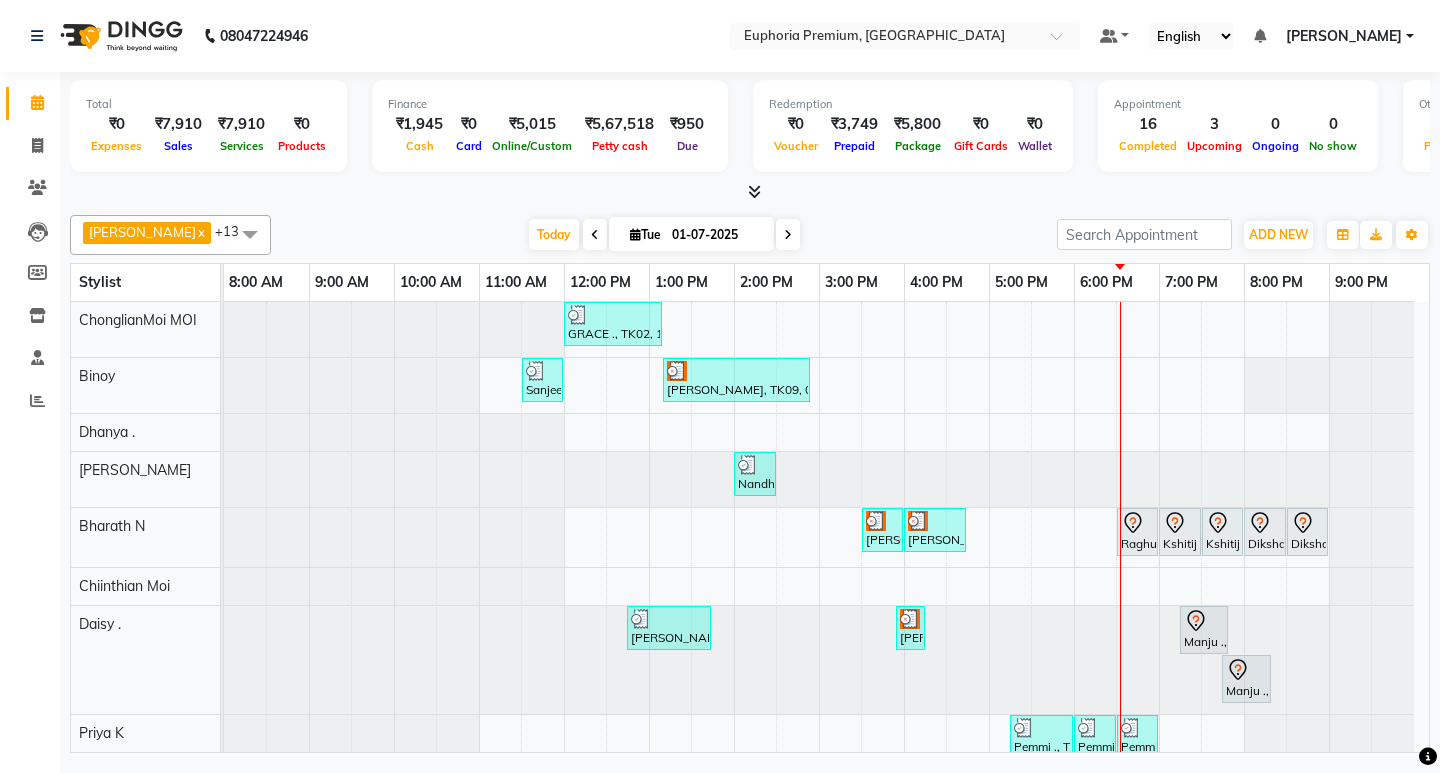 scroll, scrollTop: 304, scrollLeft: 0, axis: vertical 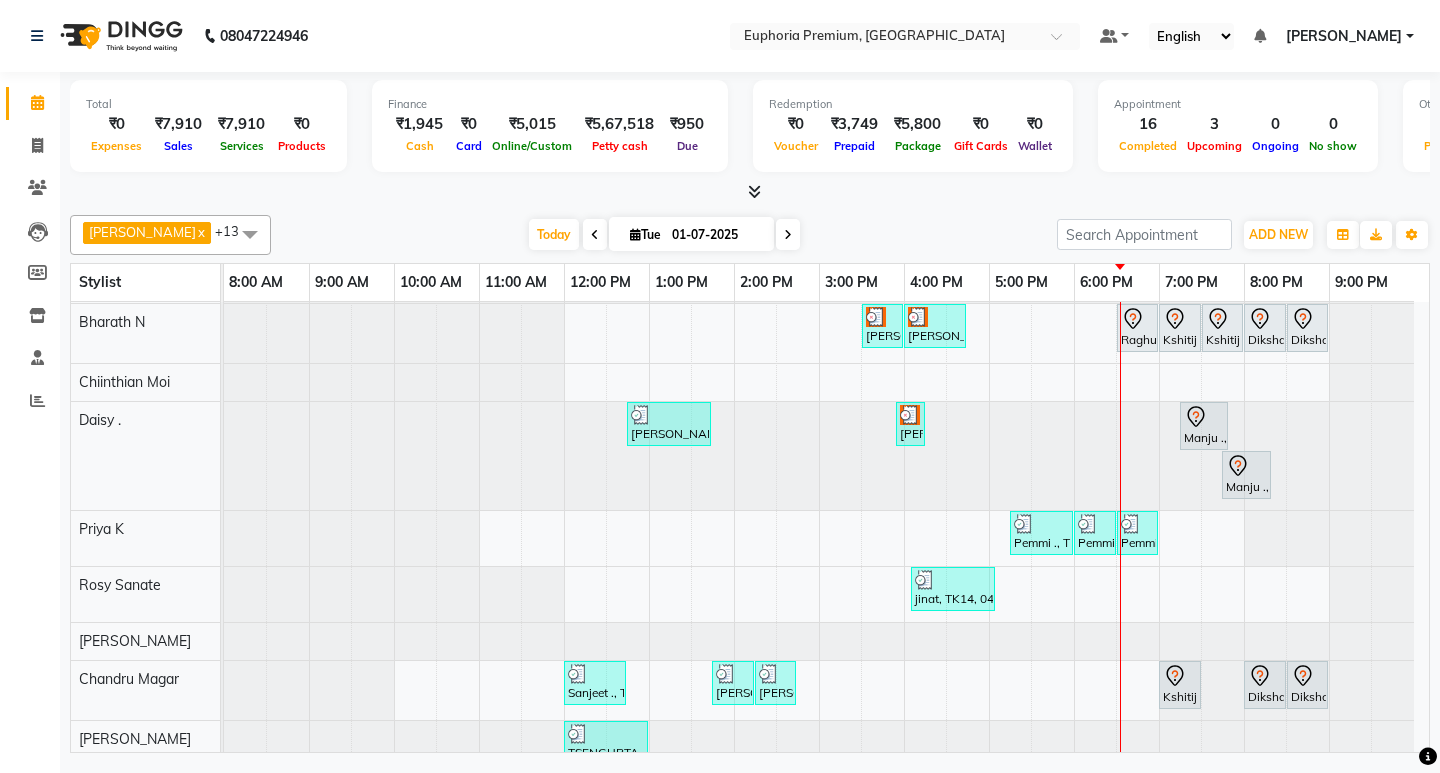 click at bounding box center [788, 234] 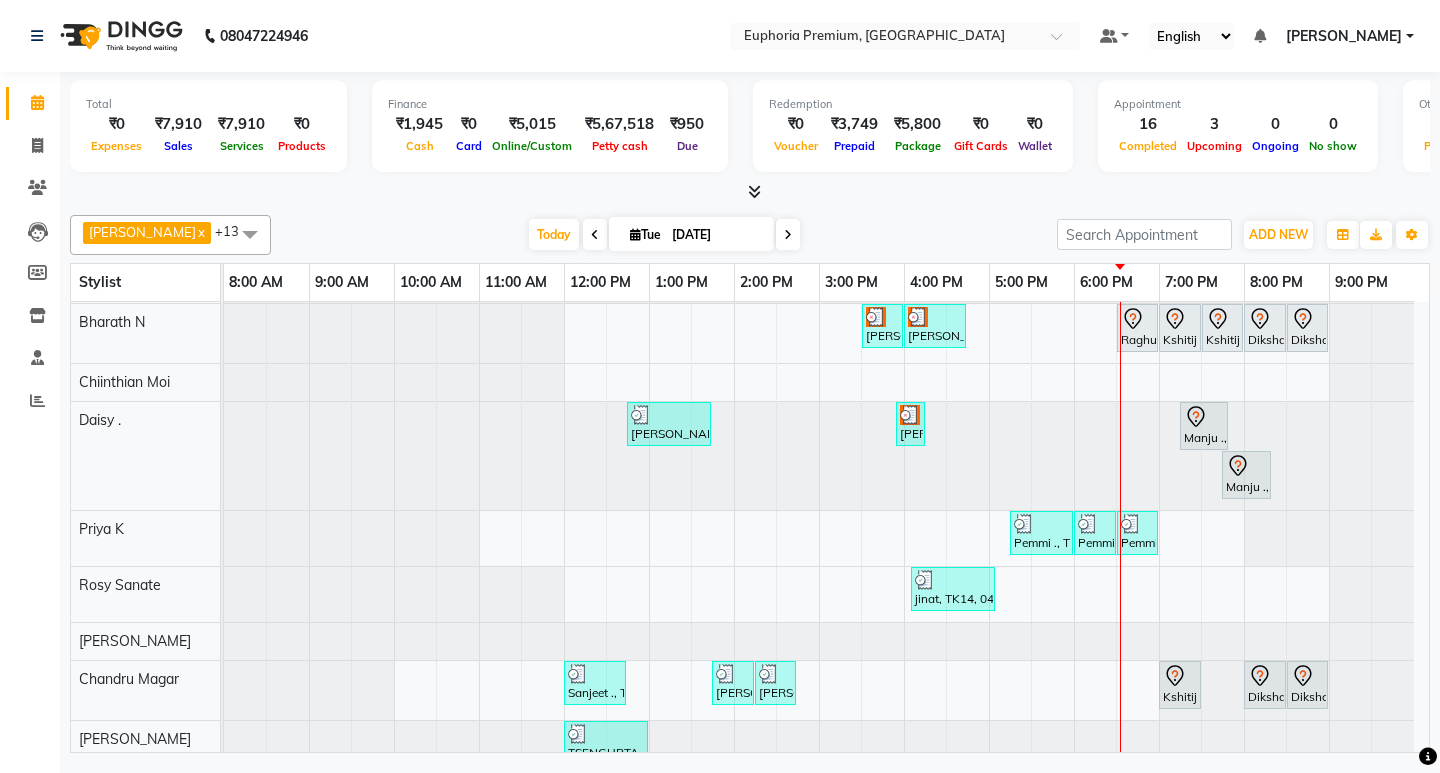 scroll, scrollTop: 81, scrollLeft: 0, axis: vertical 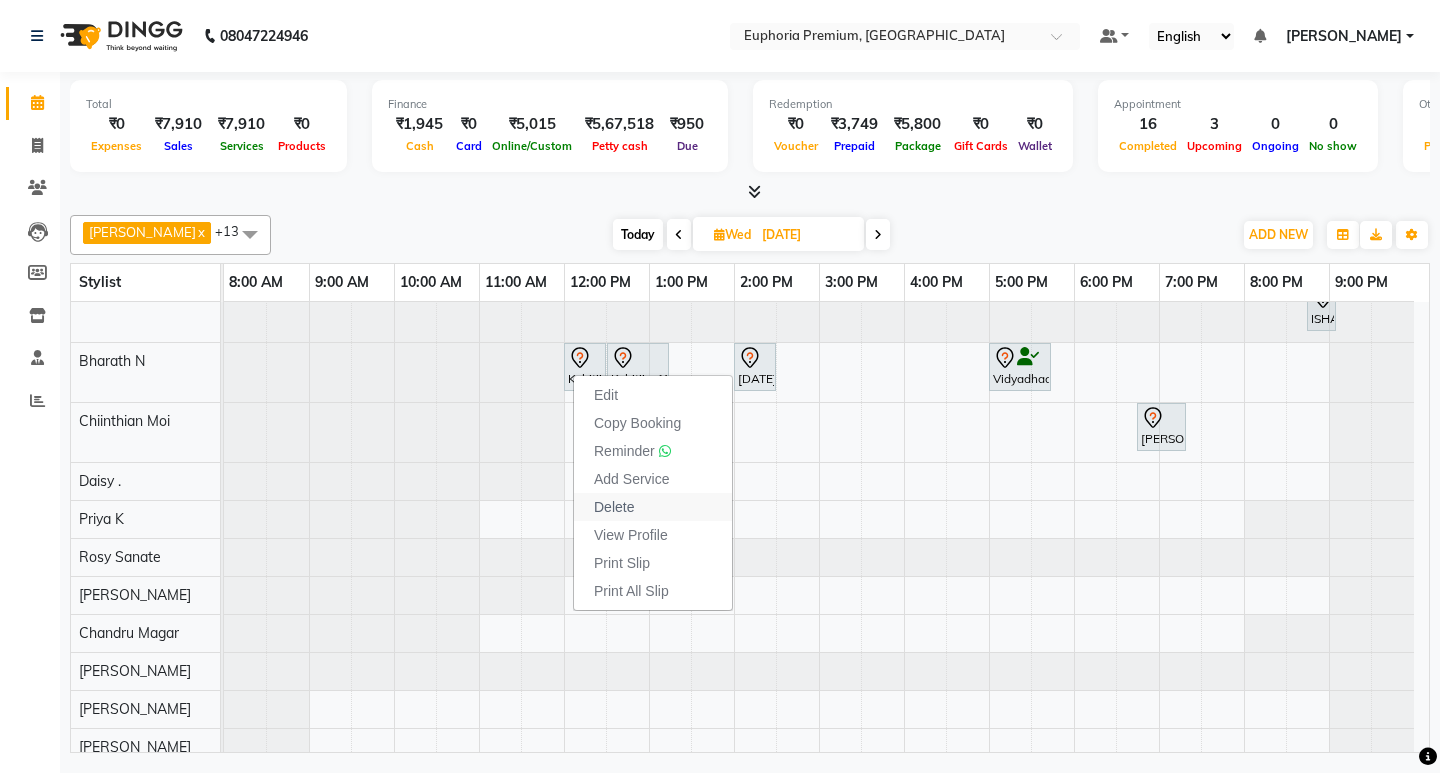 click on "Delete" at bounding box center [614, 507] 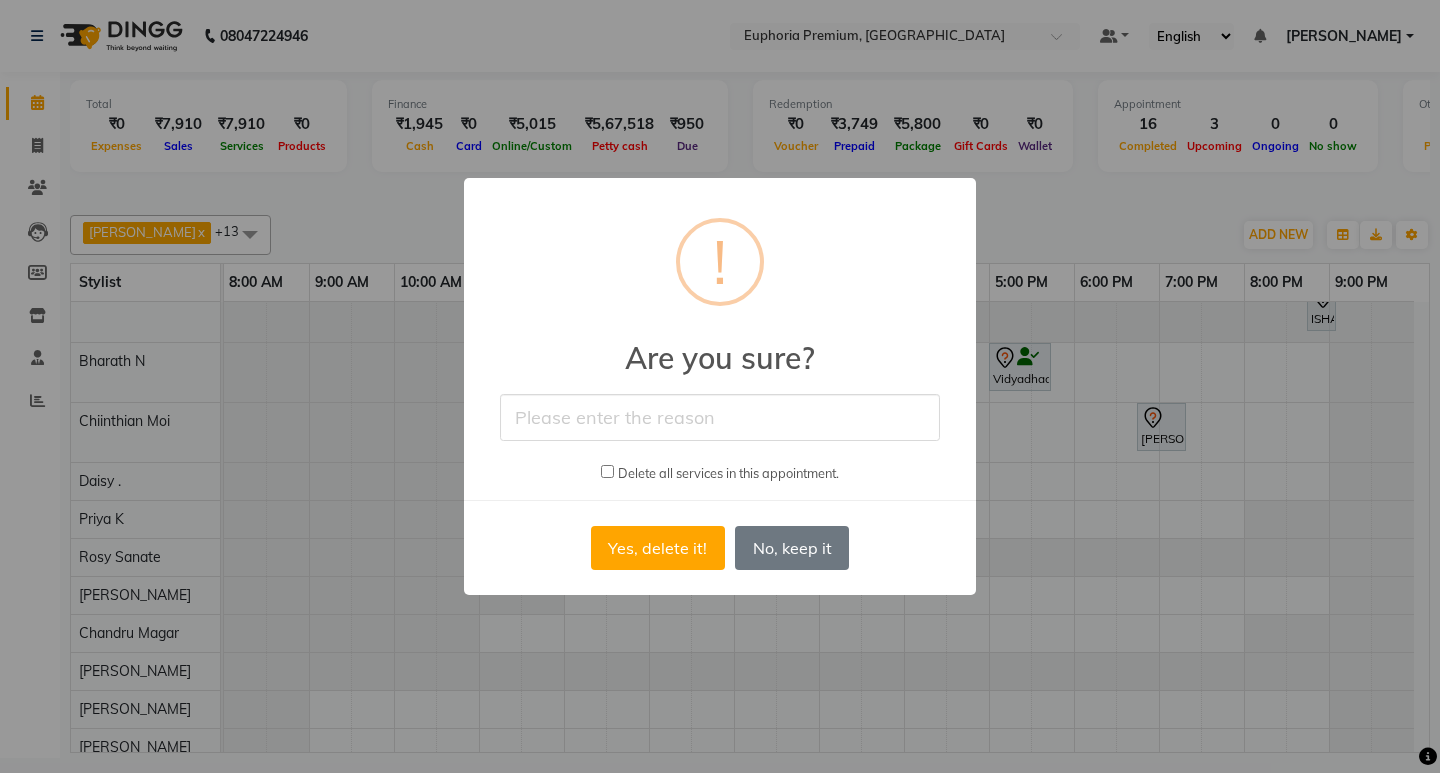 click at bounding box center (720, 417) 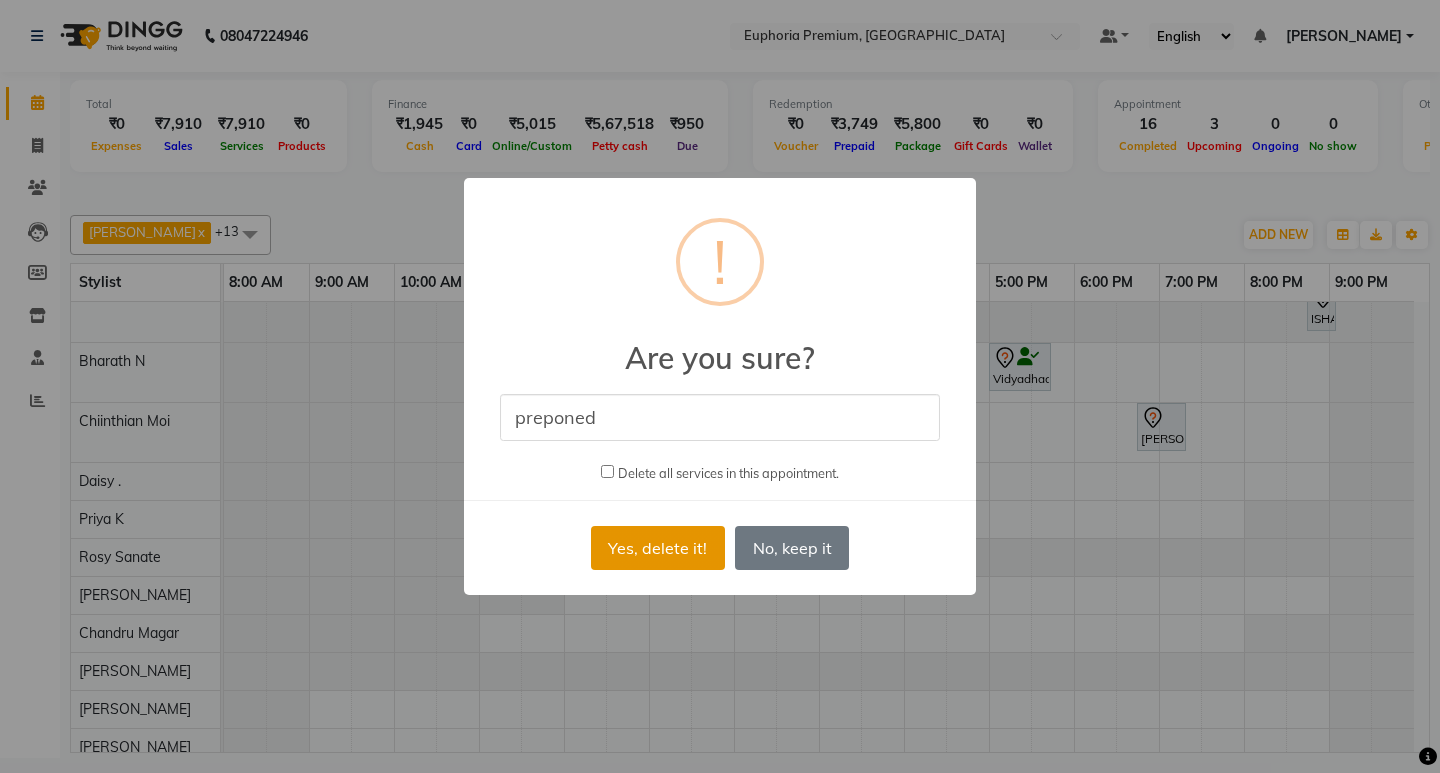 click on "Yes, delete it!" at bounding box center [658, 548] 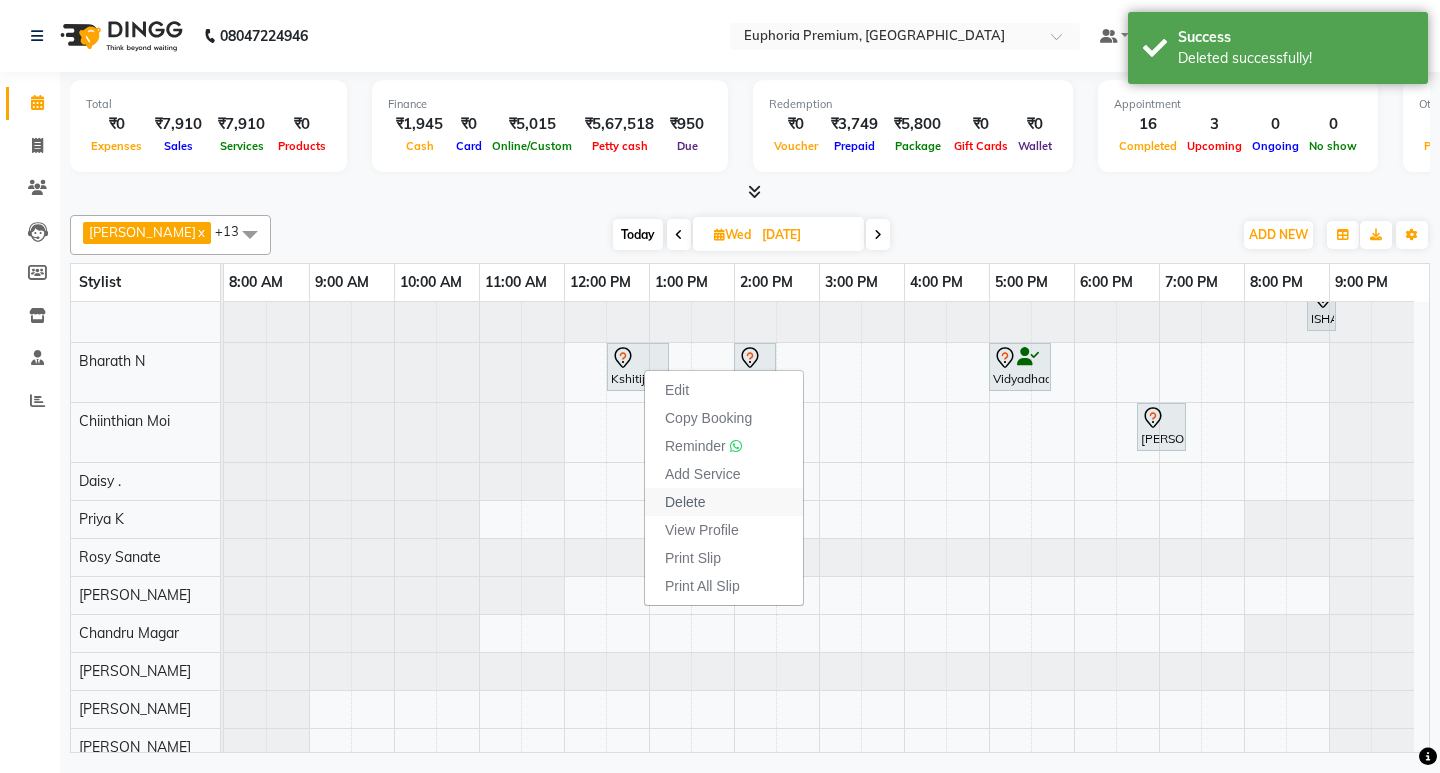 click on "Delete" at bounding box center [724, 502] 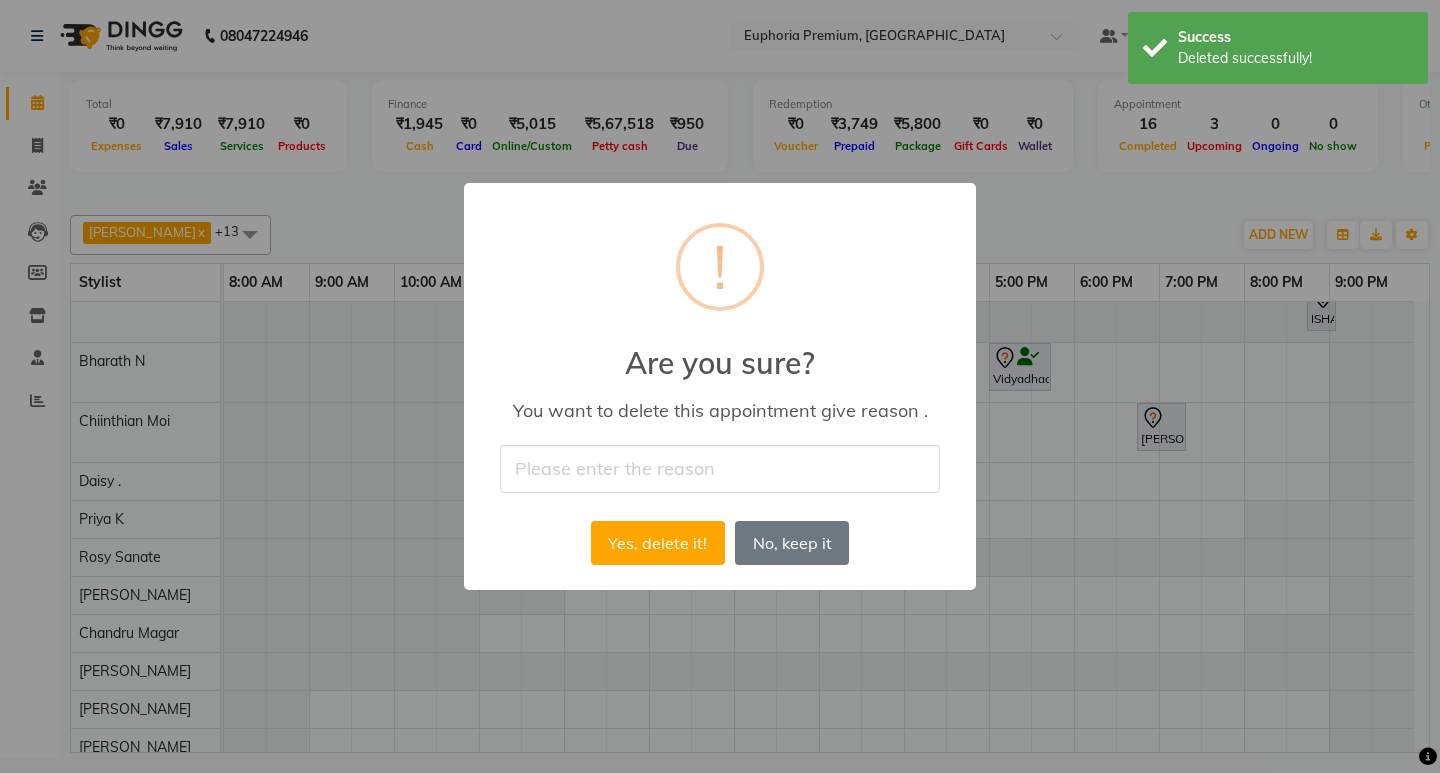 click at bounding box center [720, 468] 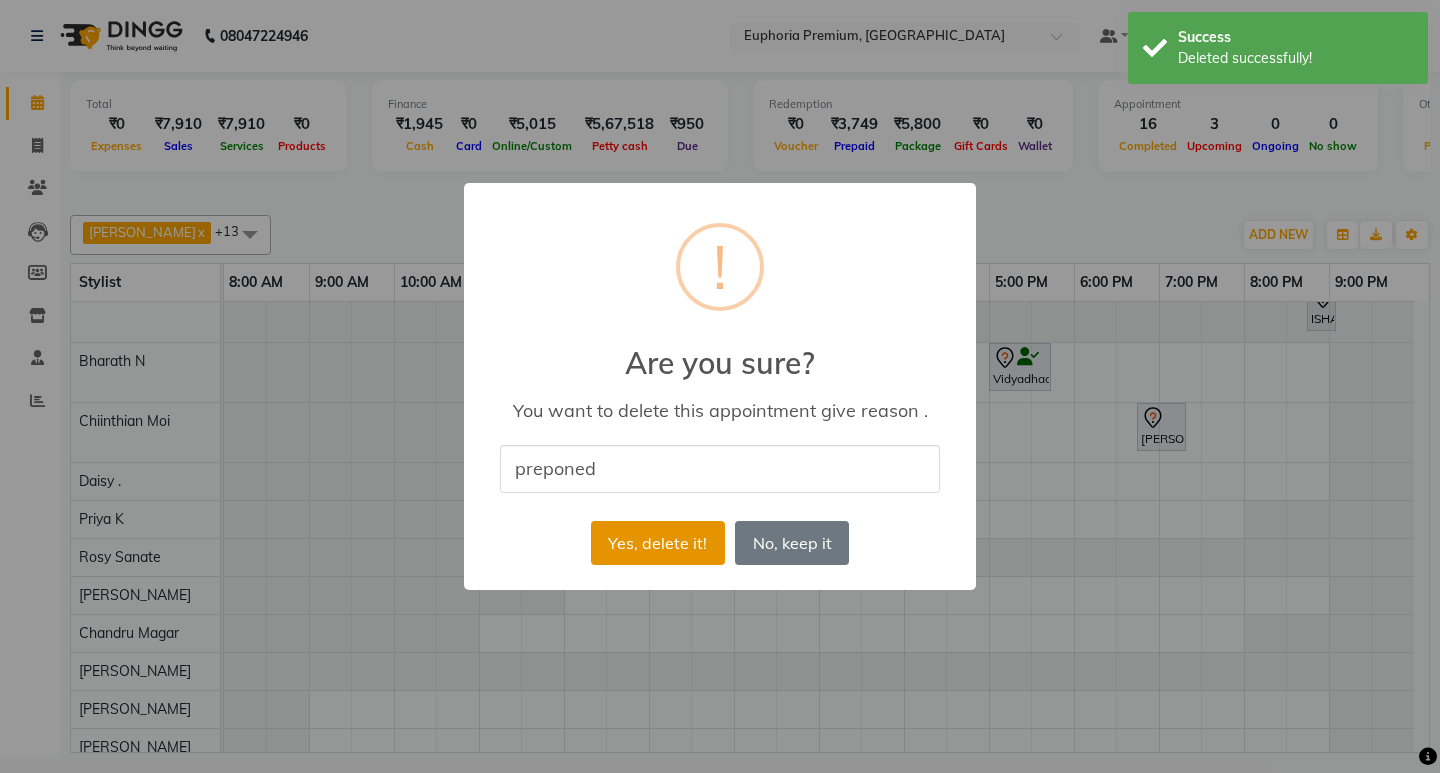 click on "Yes, delete it!" at bounding box center [658, 543] 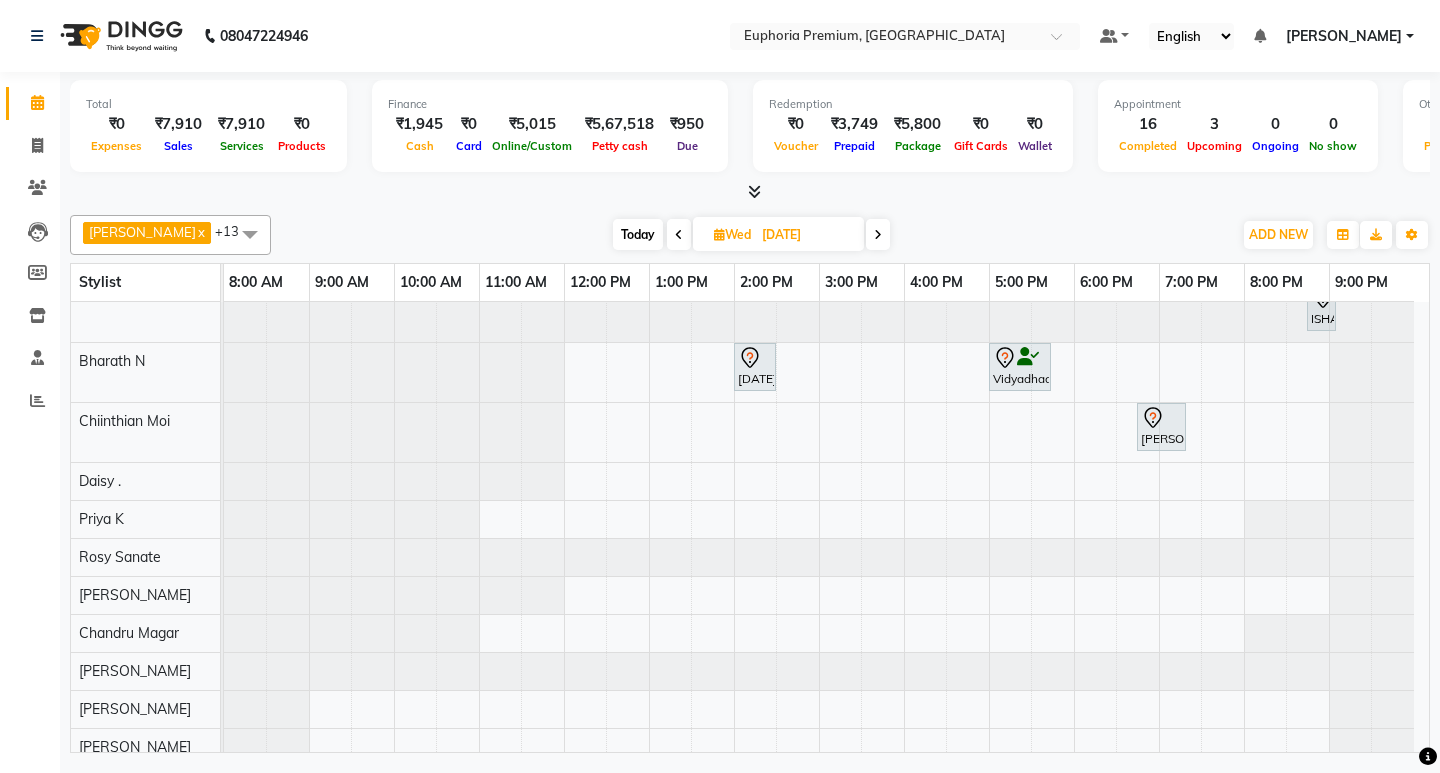 click at bounding box center [679, 235] 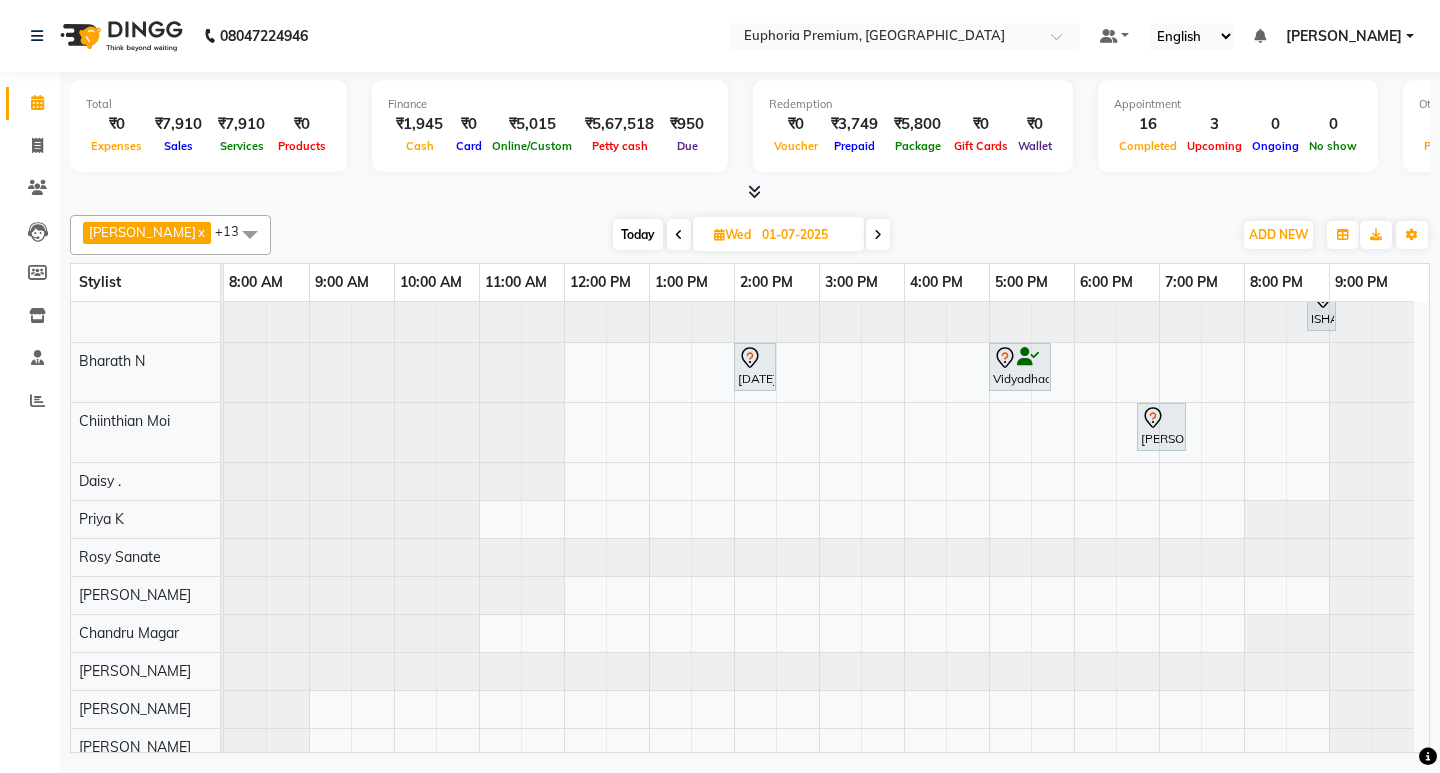 scroll, scrollTop: 81, scrollLeft: 0, axis: vertical 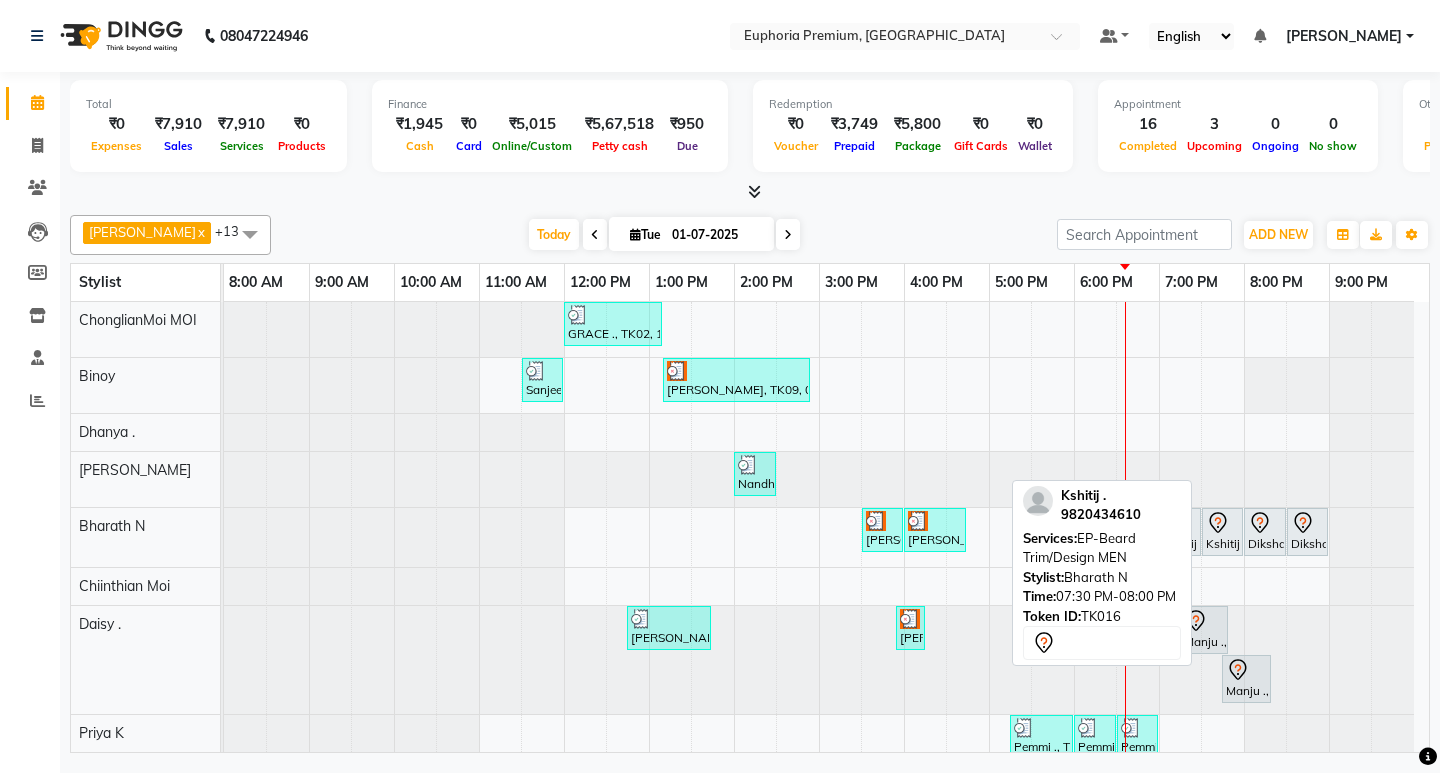 click on "Kshitij ., TK16, 07:30 PM-08:00 PM, EP-Beard Trim/Design MEN" at bounding box center [1222, 532] 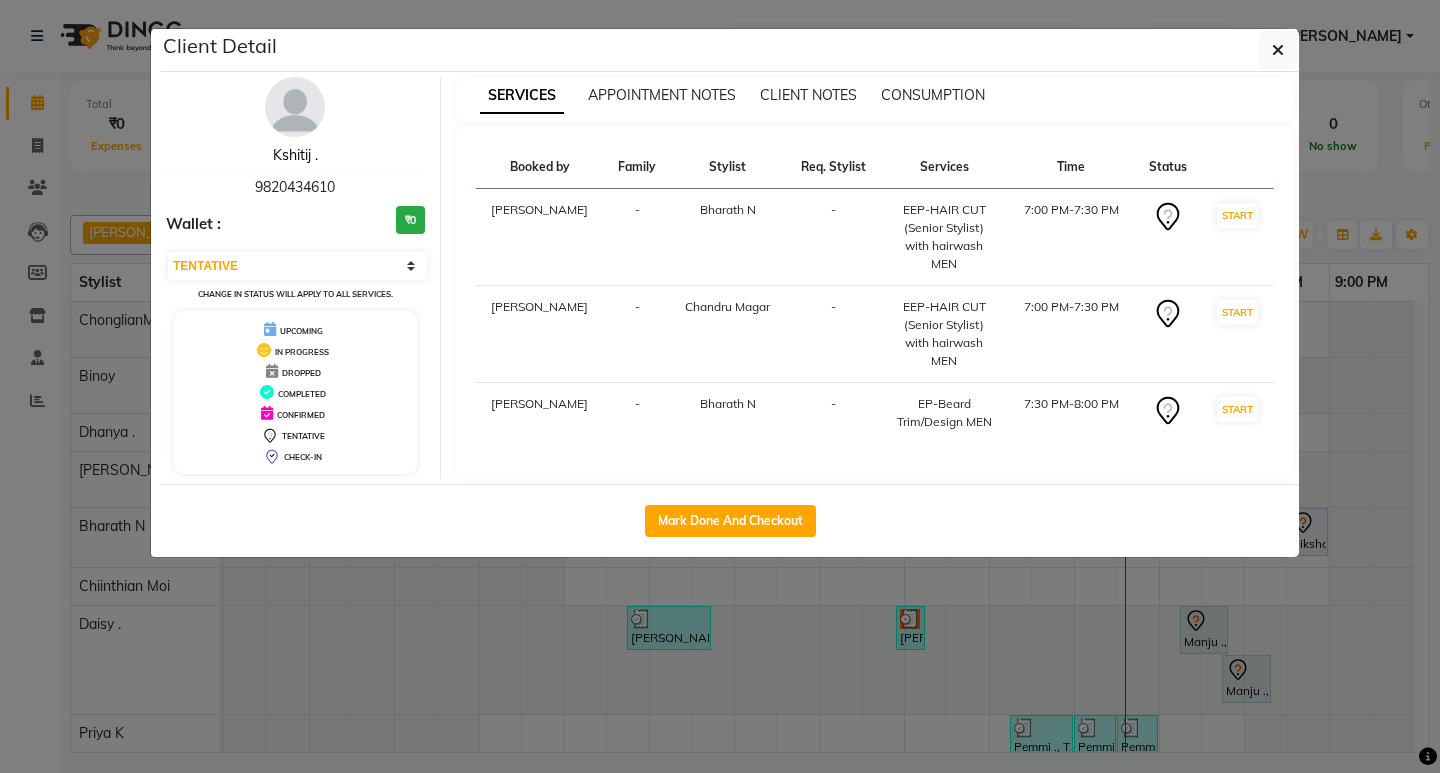 click on "Kshitij ." at bounding box center [295, 155] 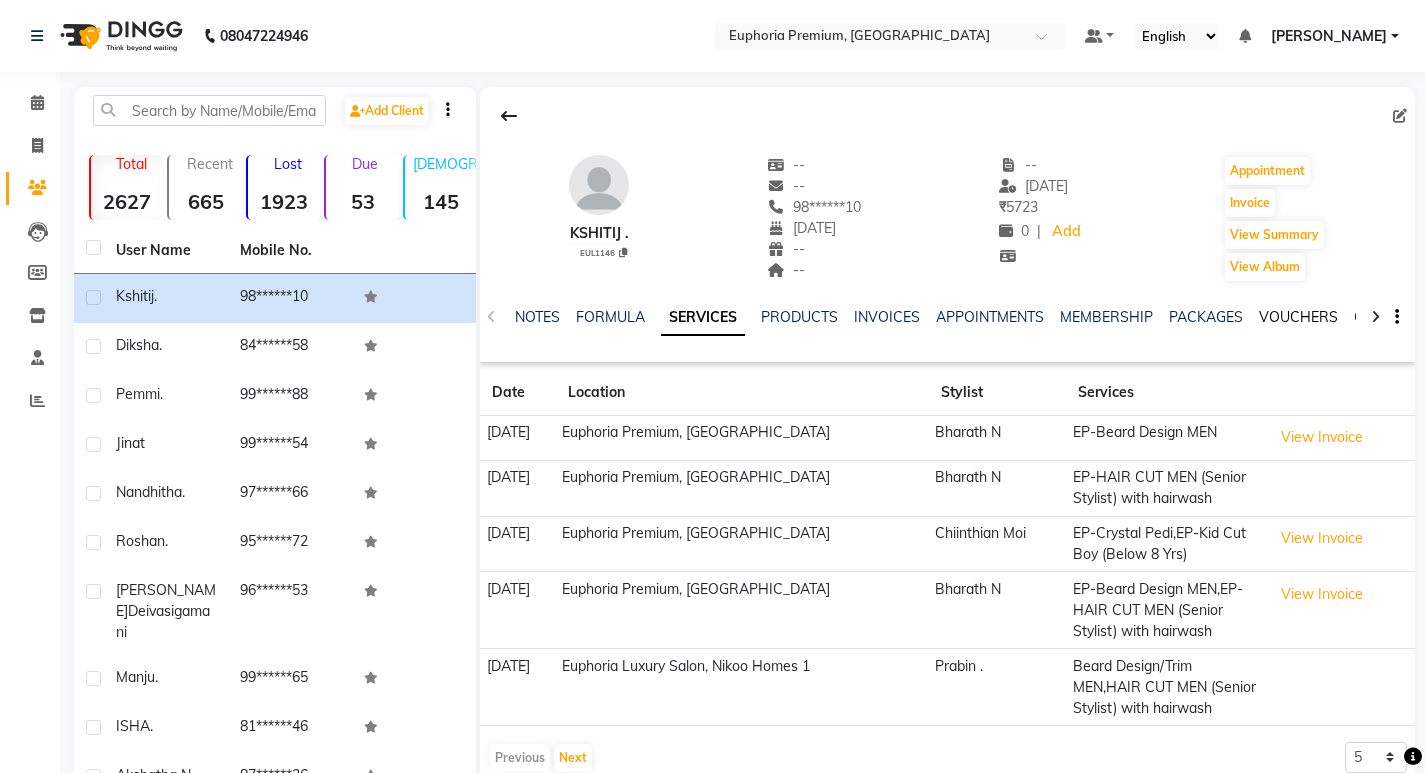 click on "VOUCHERS" 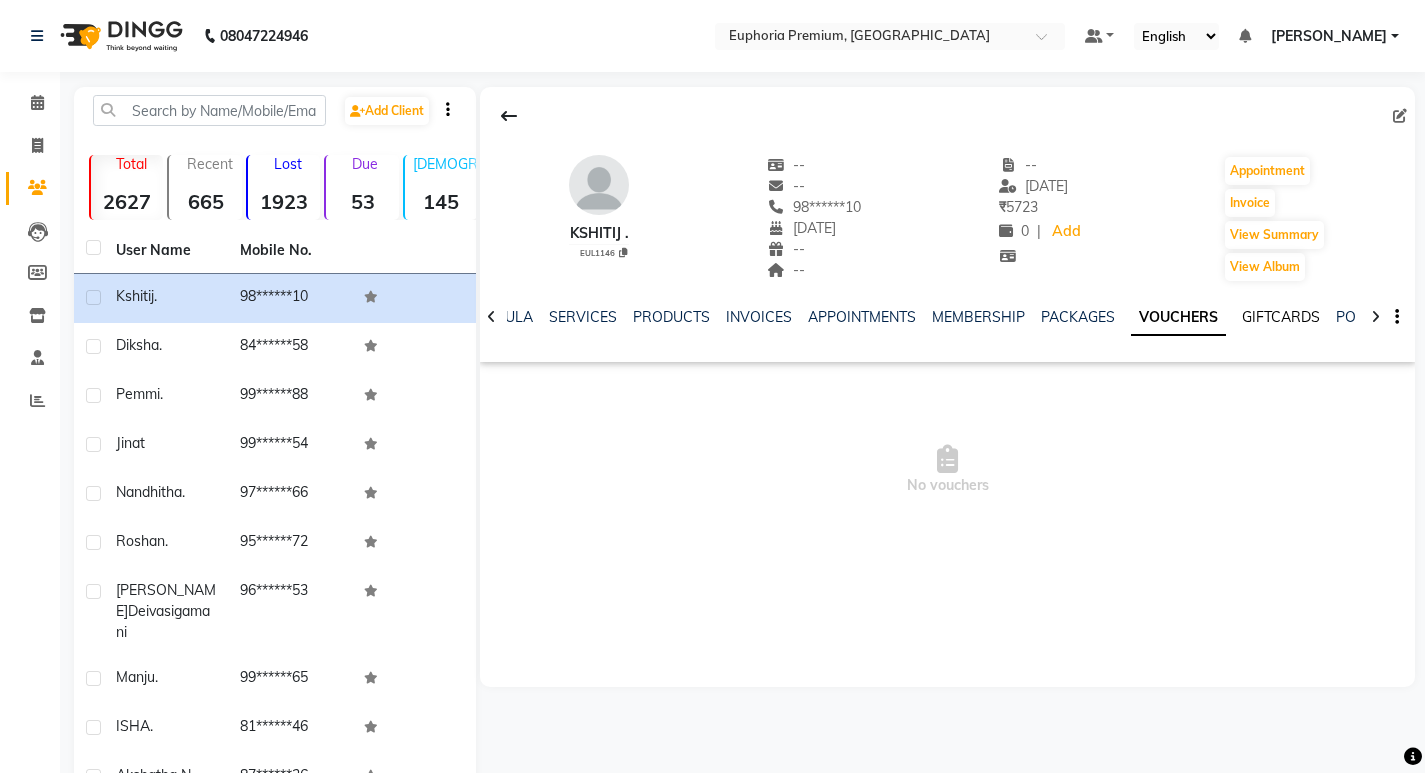 click on "GIFTCARDS" 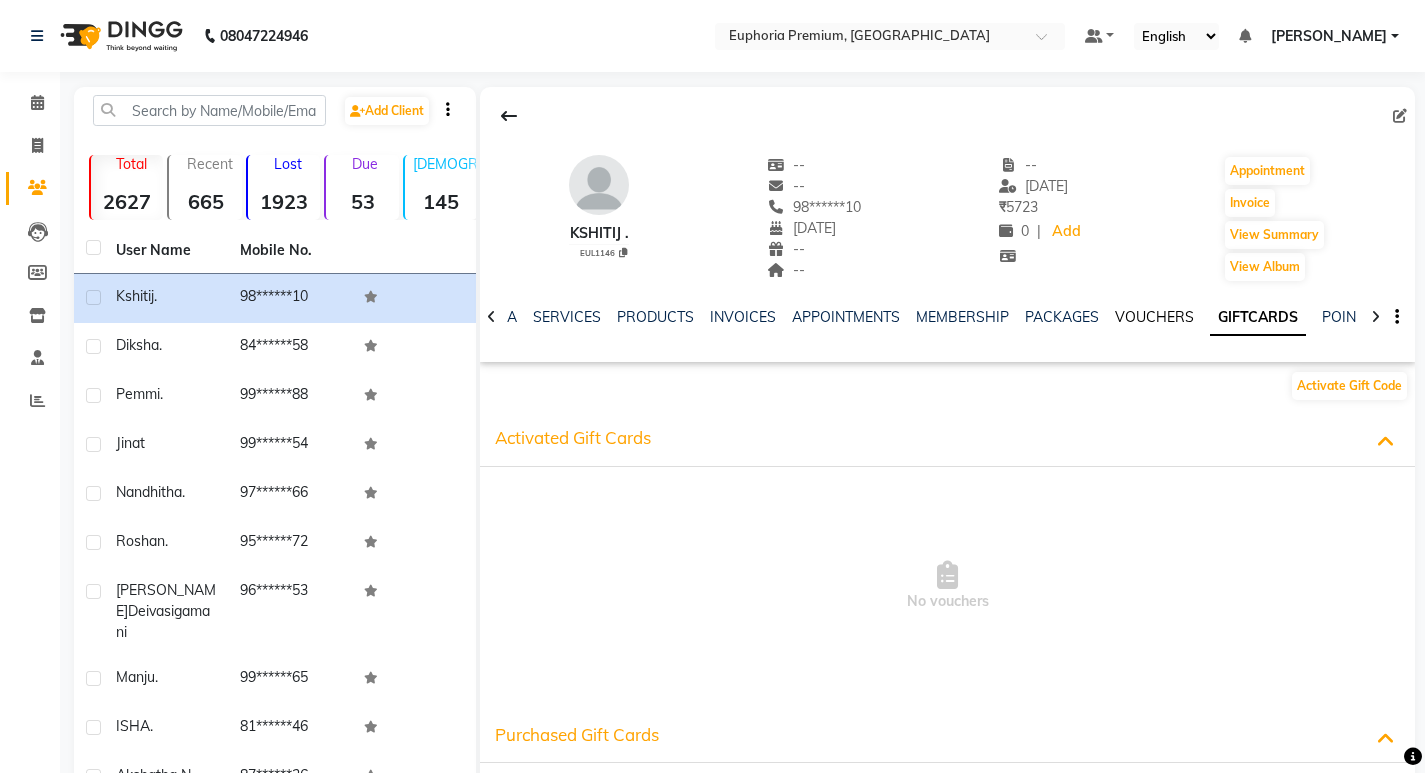 click on "VOUCHERS" 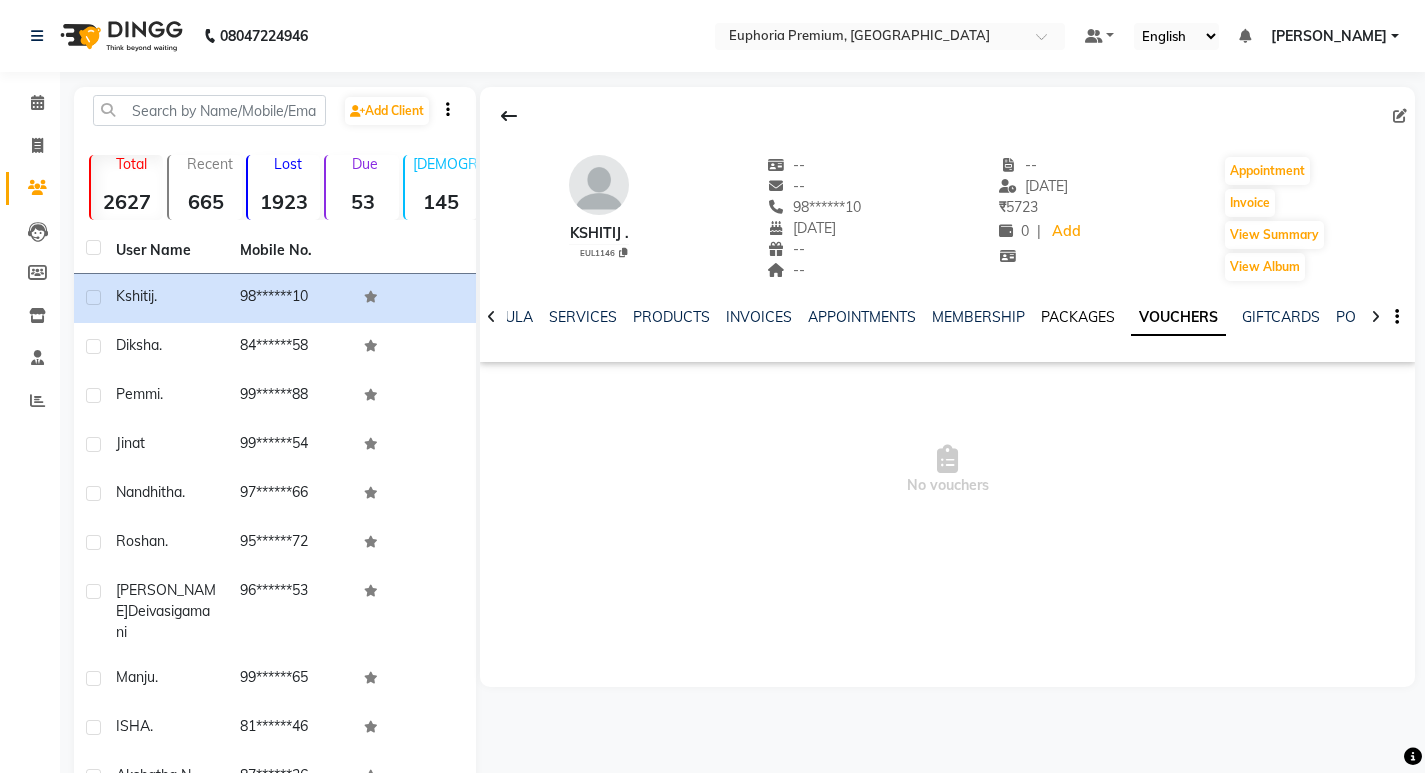 click on "PACKAGES" 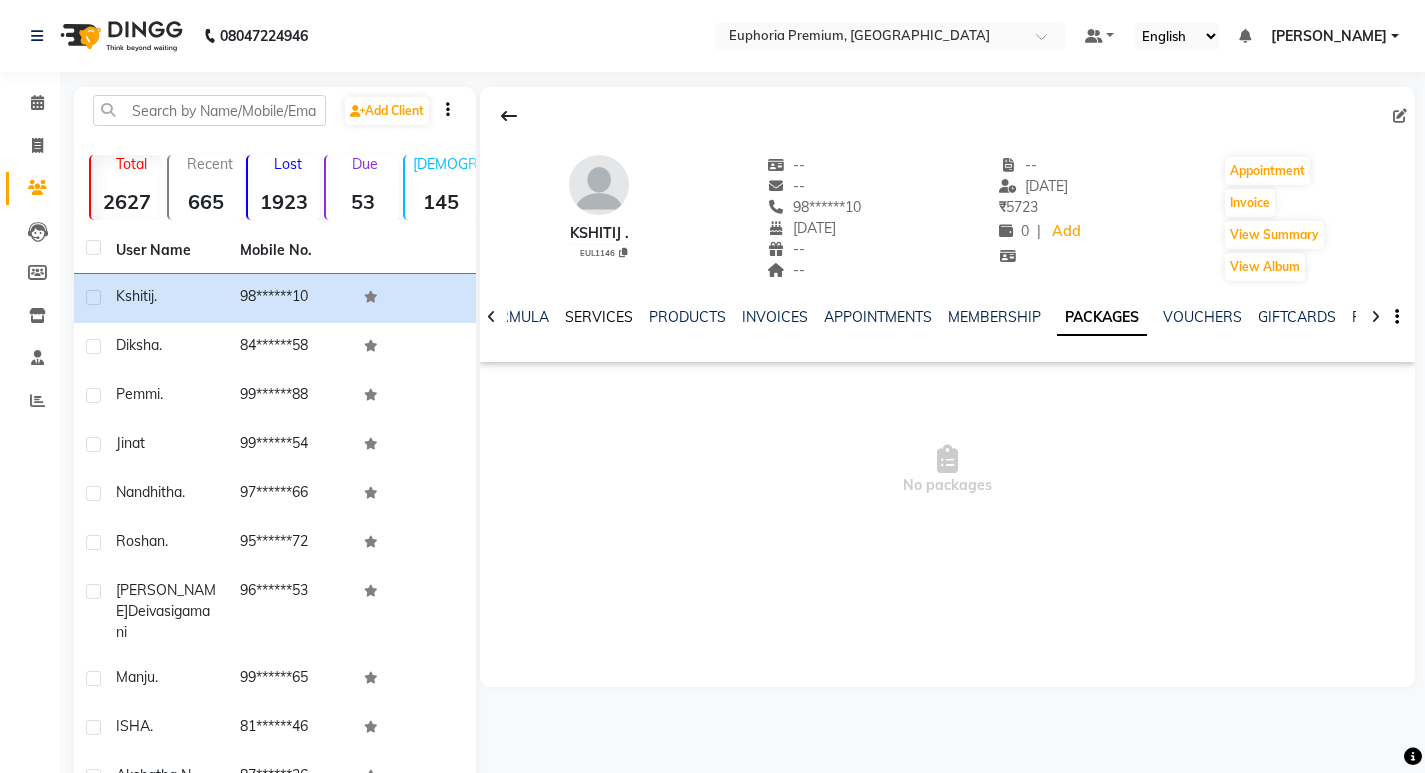 click on "SERVICES" 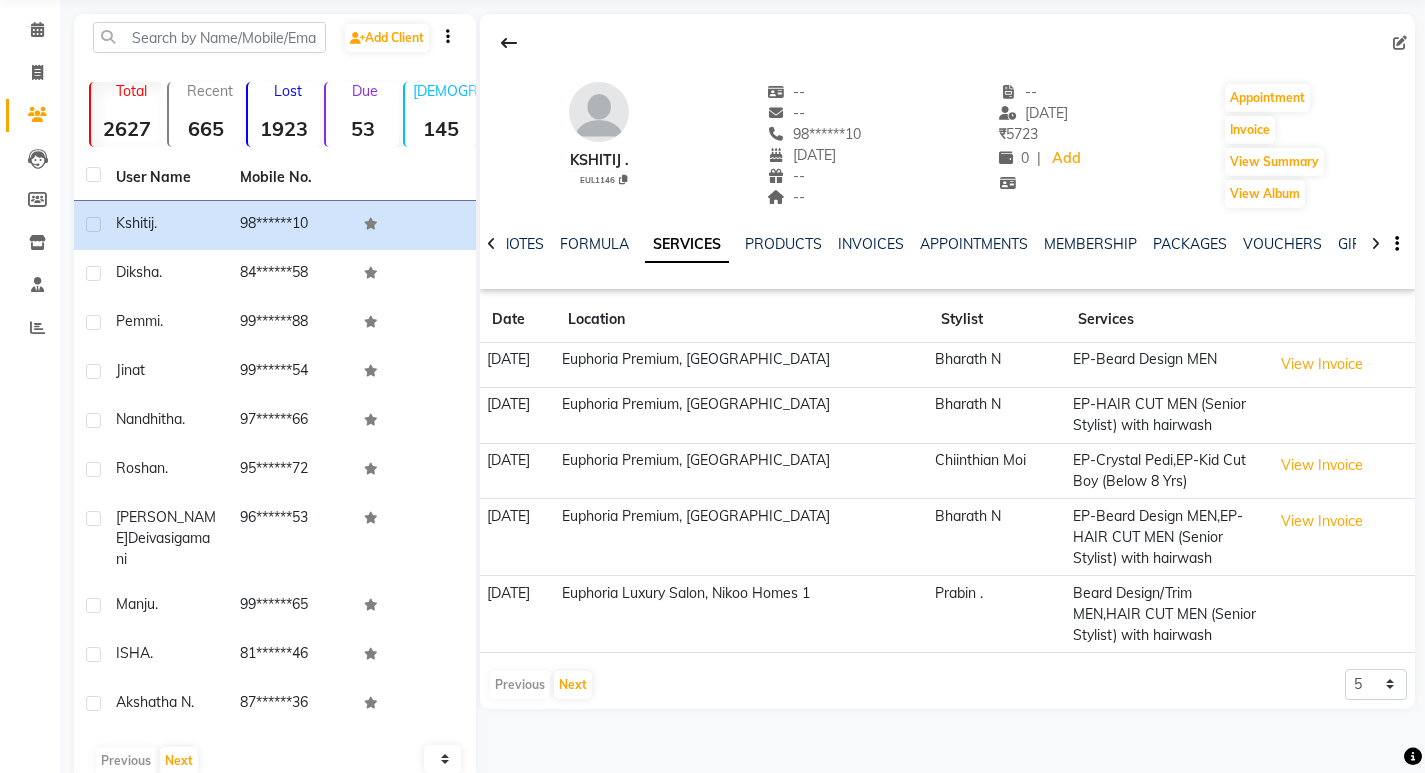scroll, scrollTop: 94, scrollLeft: 0, axis: vertical 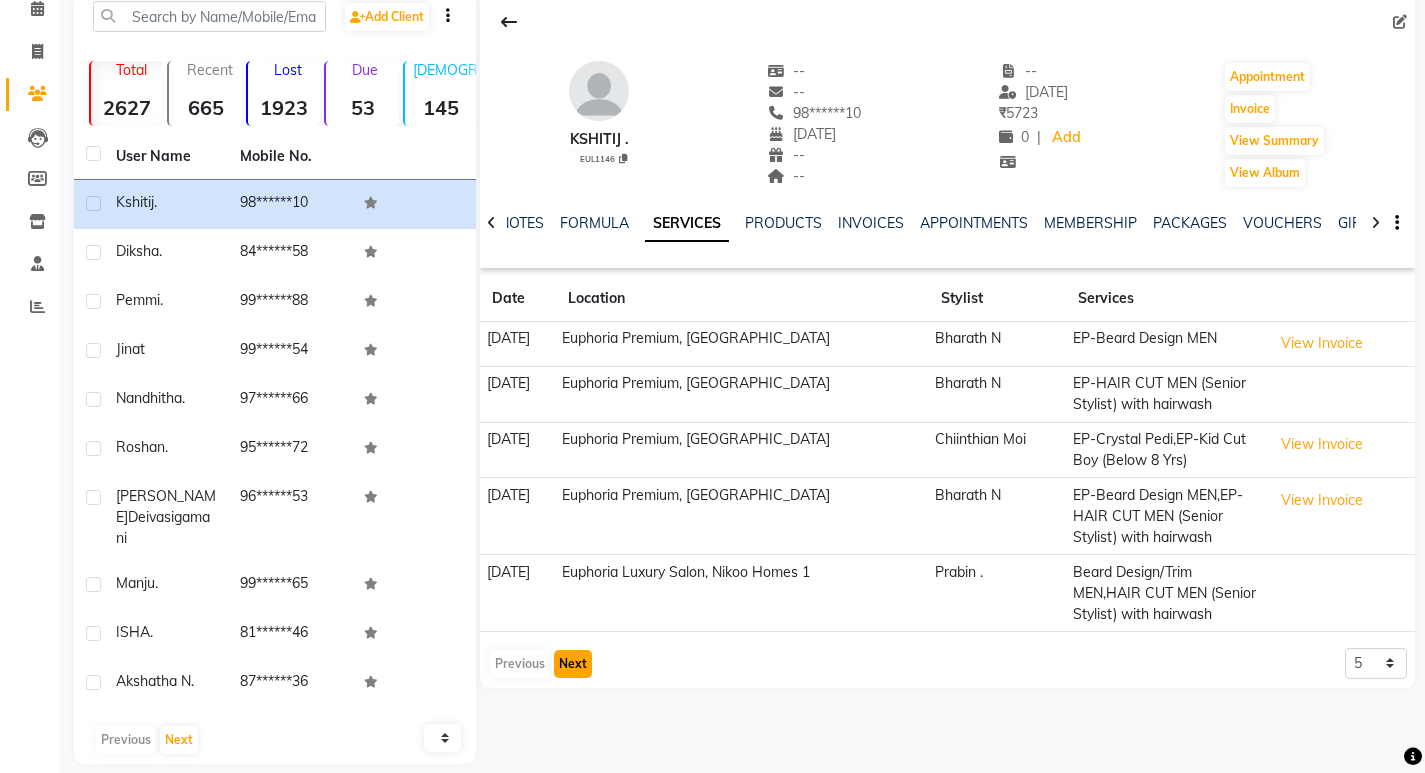click on "Next" 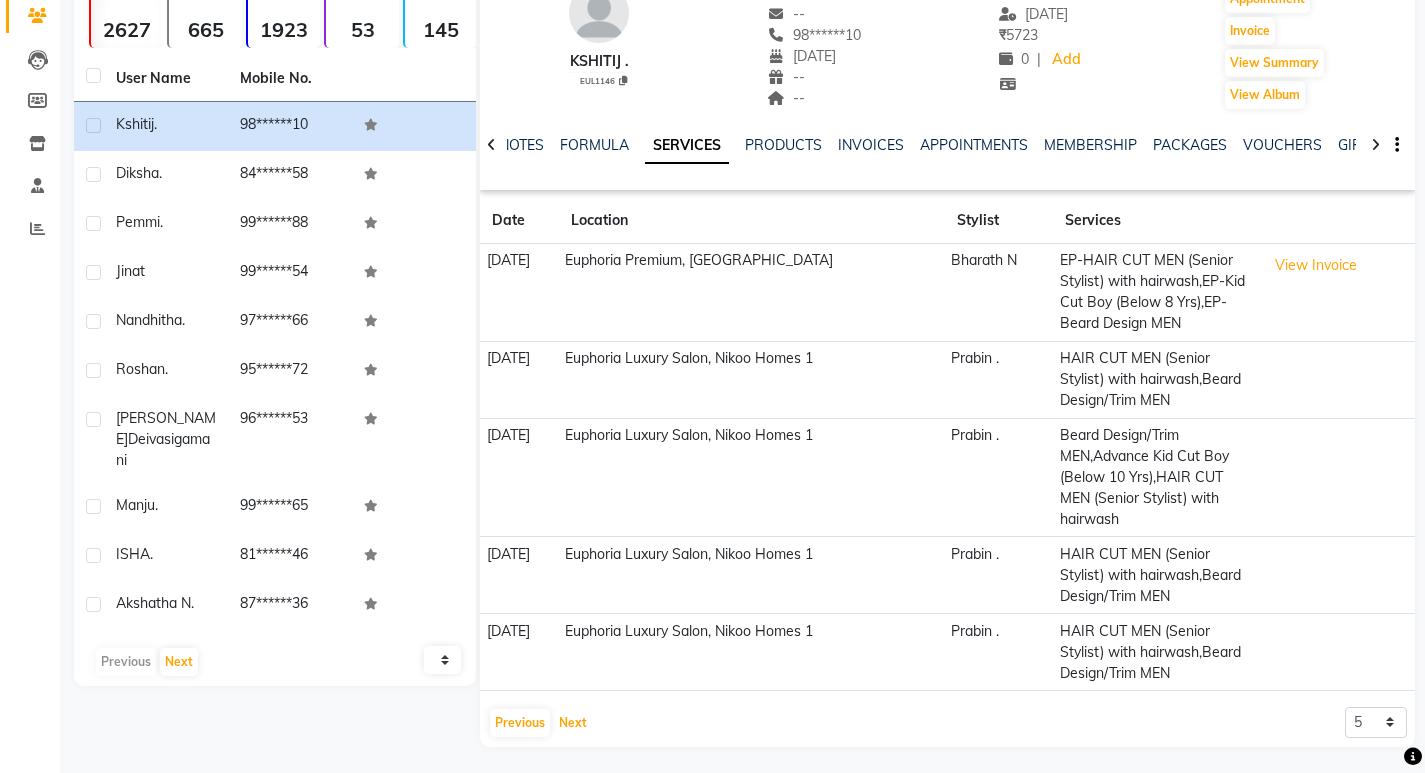 scroll, scrollTop: 176, scrollLeft: 0, axis: vertical 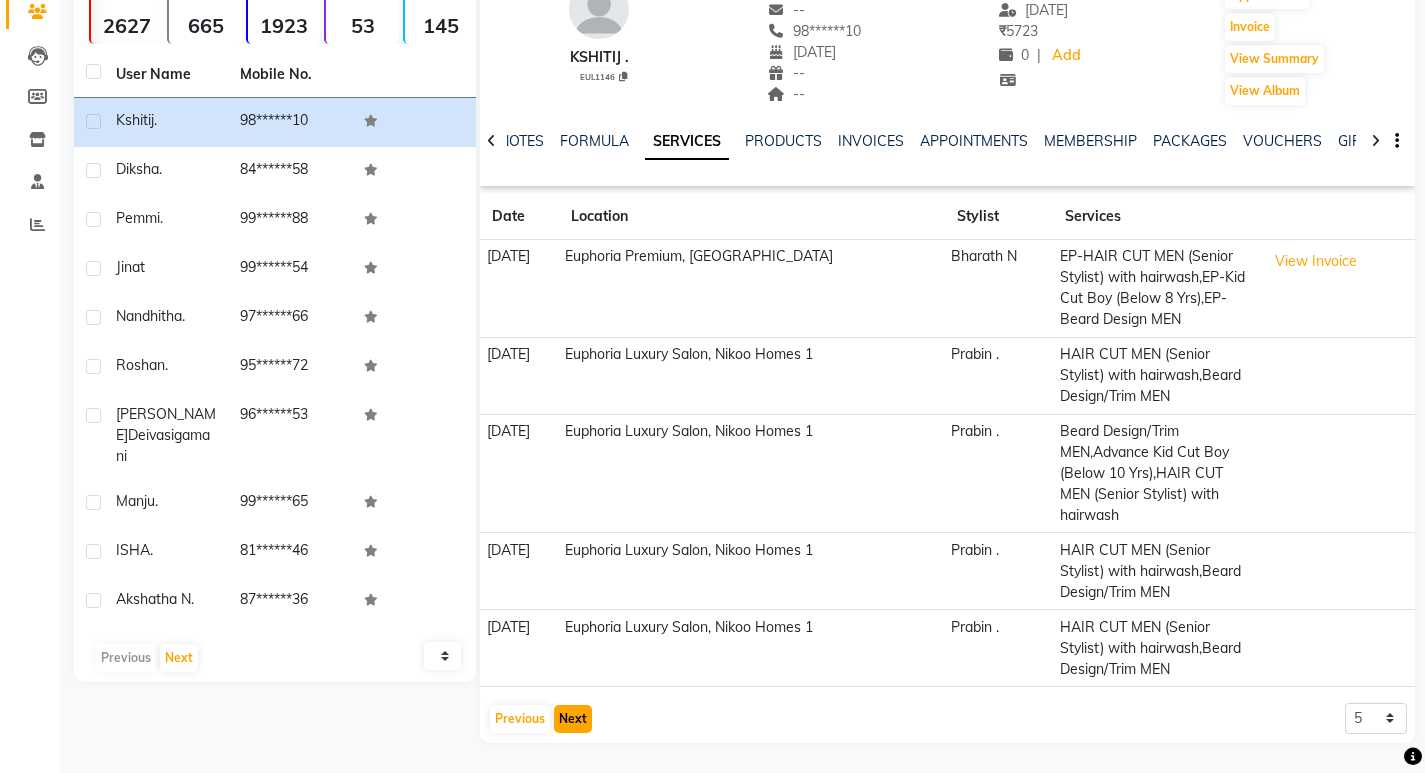 click on "Next" 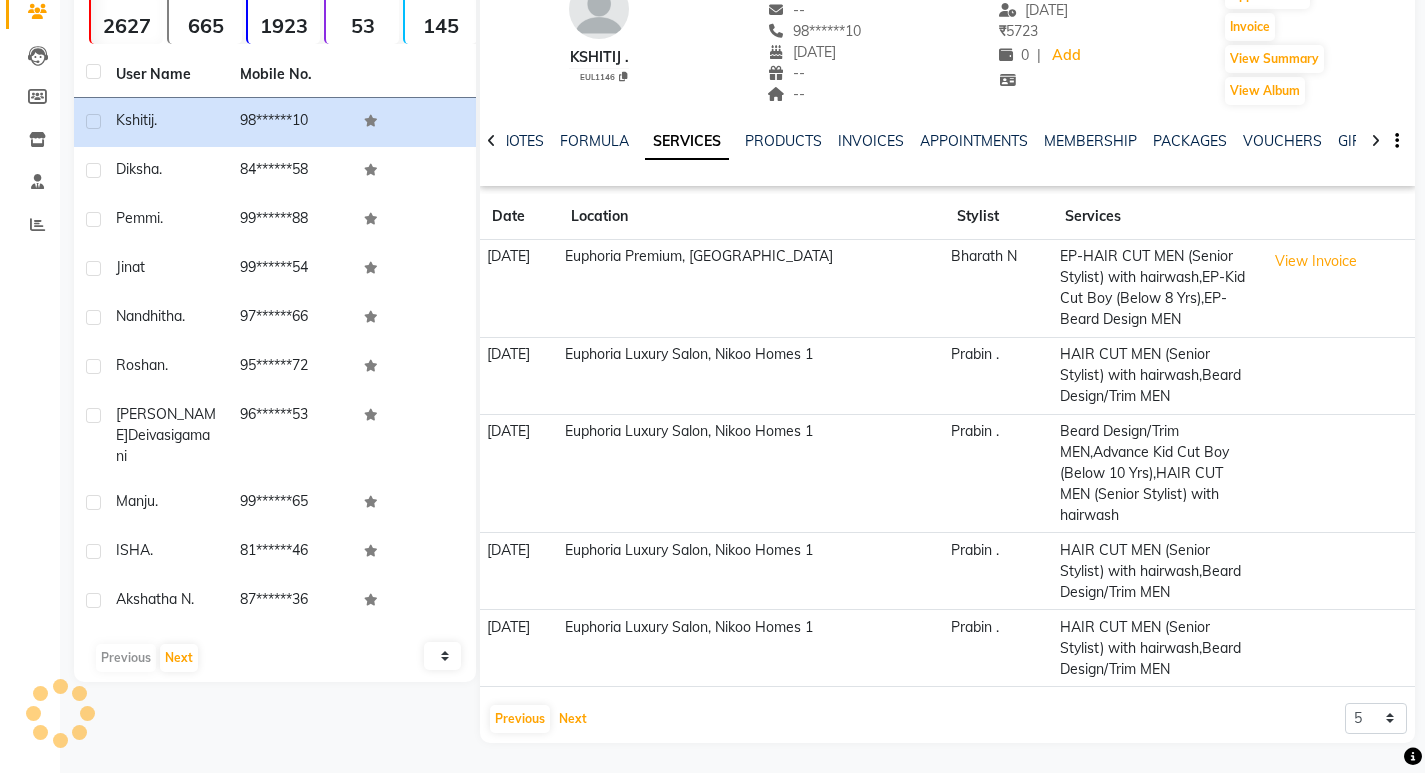 scroll, scrollTop: 113, scrollLeft: 0, axis: vertical 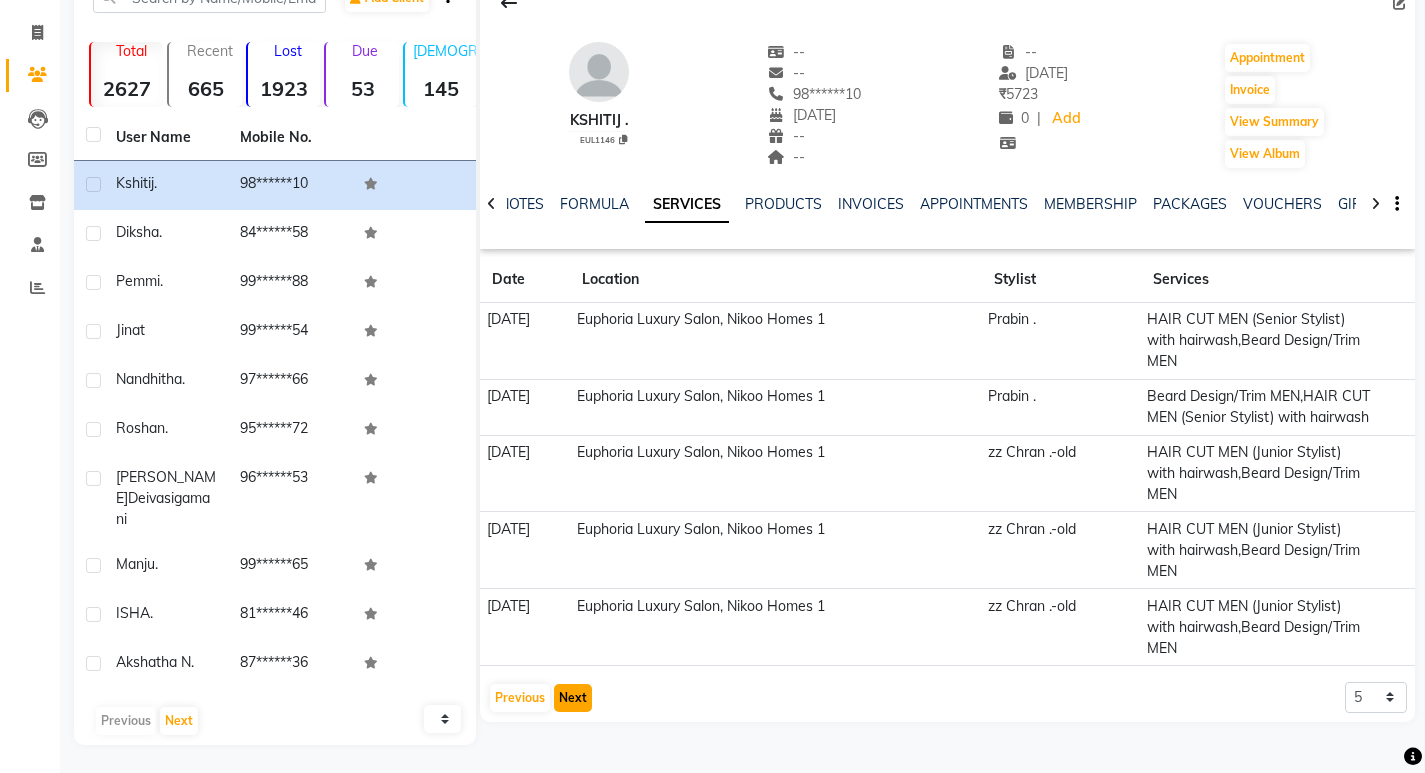 click on "Next" 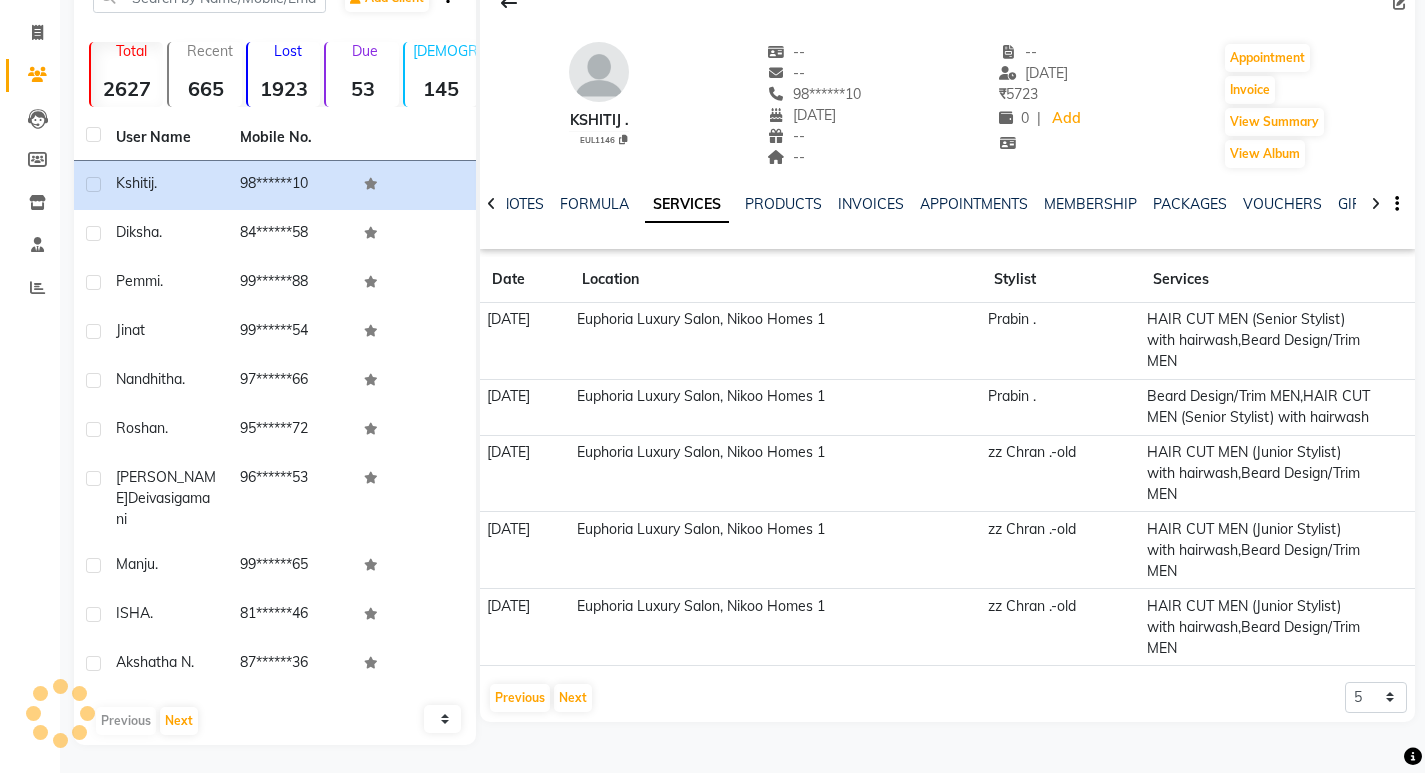 scroll, scrollTop: 94, scrollLeft: 0, axis: vertical 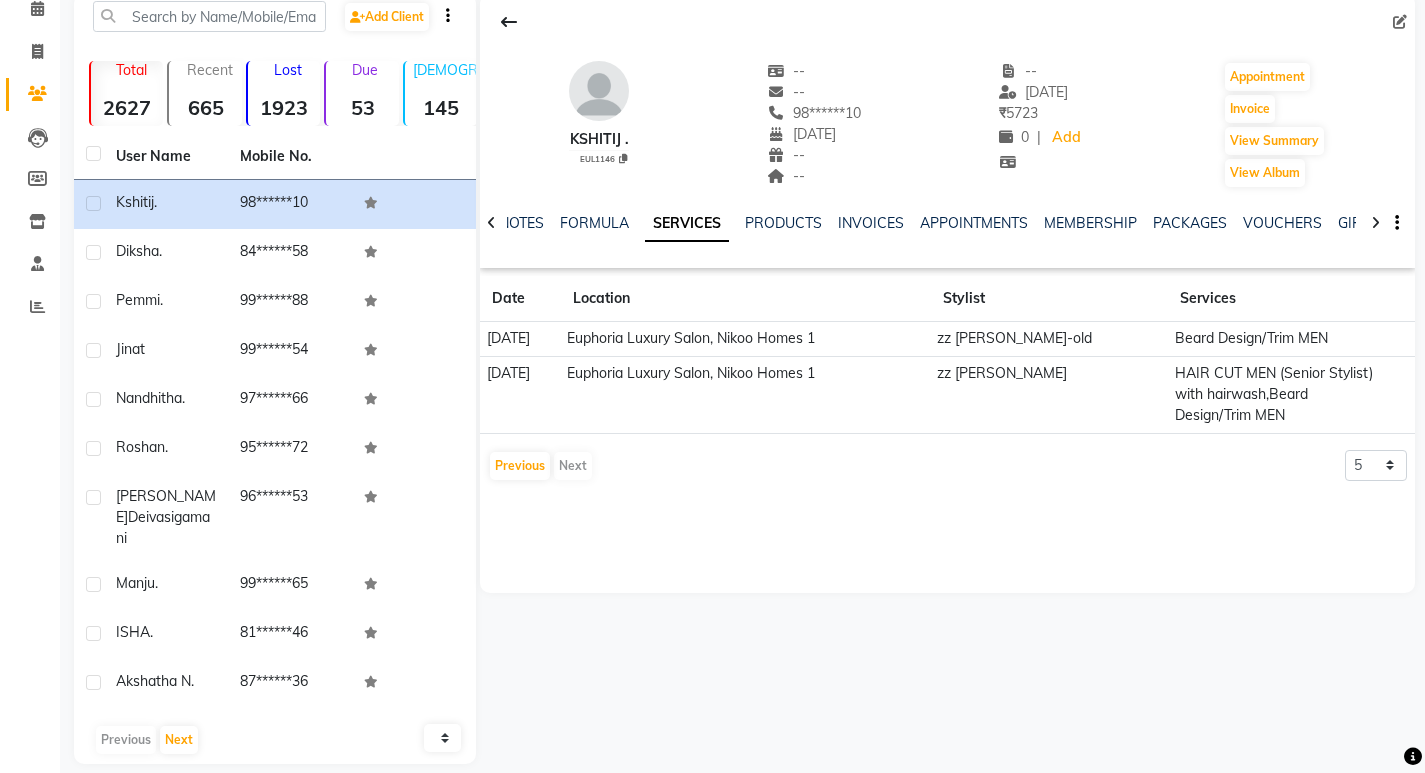 drag, startPoint x: 565, startPoint y: 379, endPoint x: 490, endPoint y: 371, distance: 75.42546 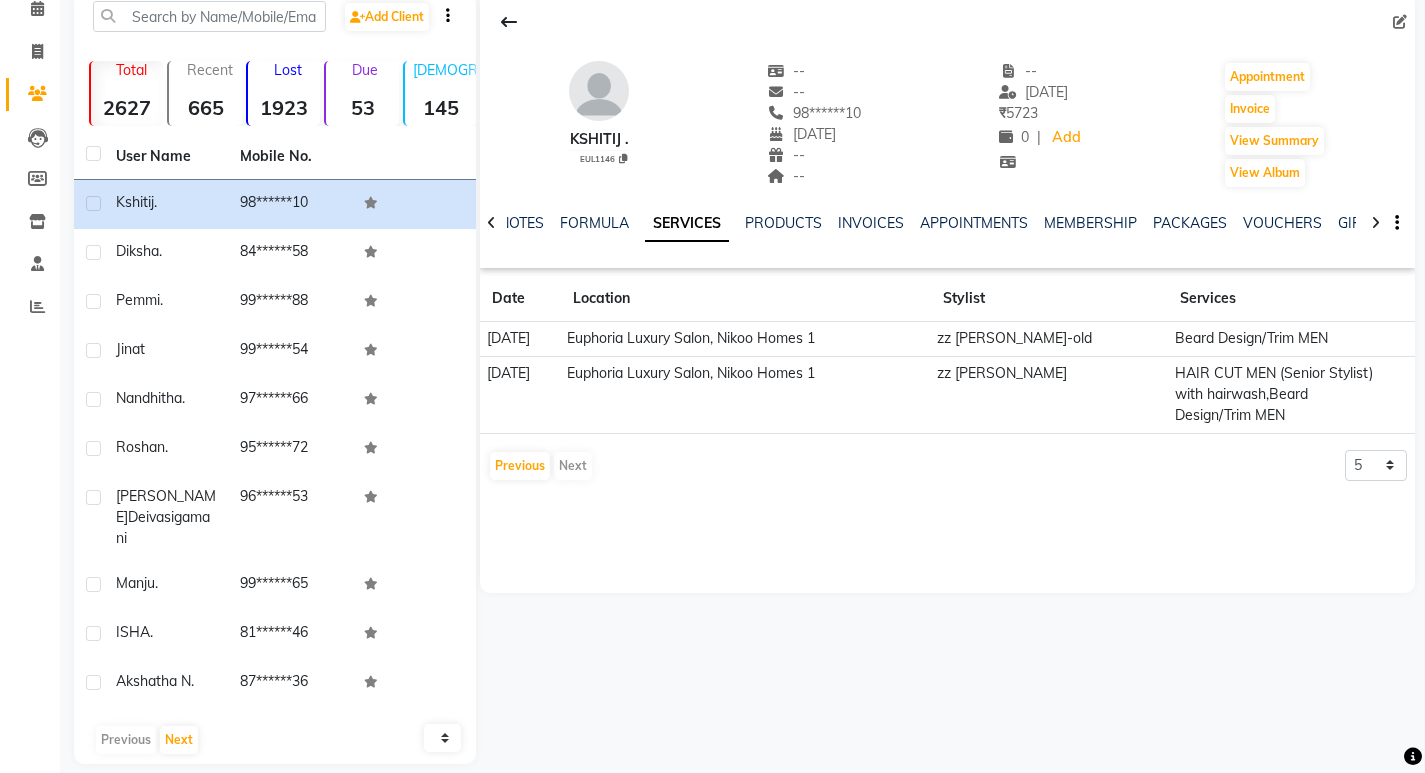 click on "Previous   Next  5 10 50 100 500" 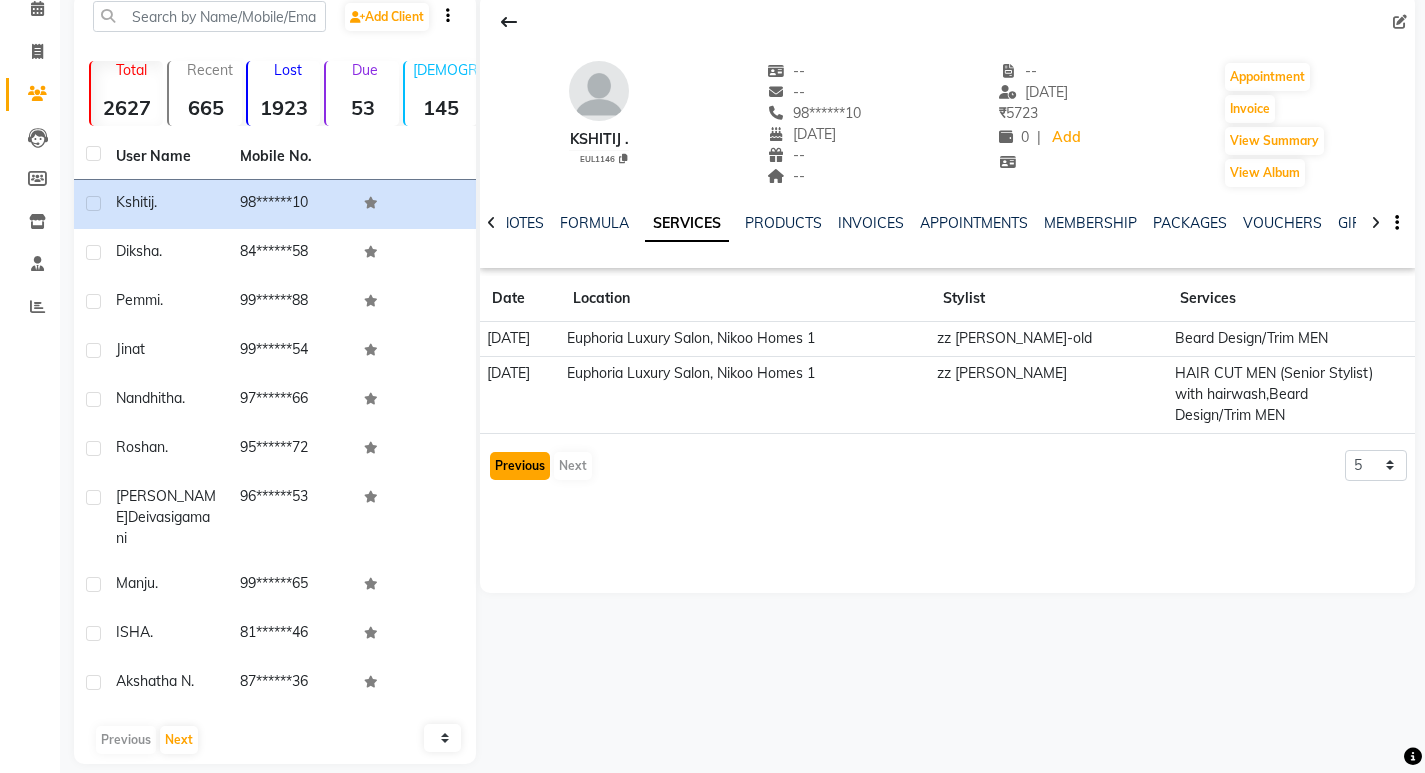 click on "Previous" 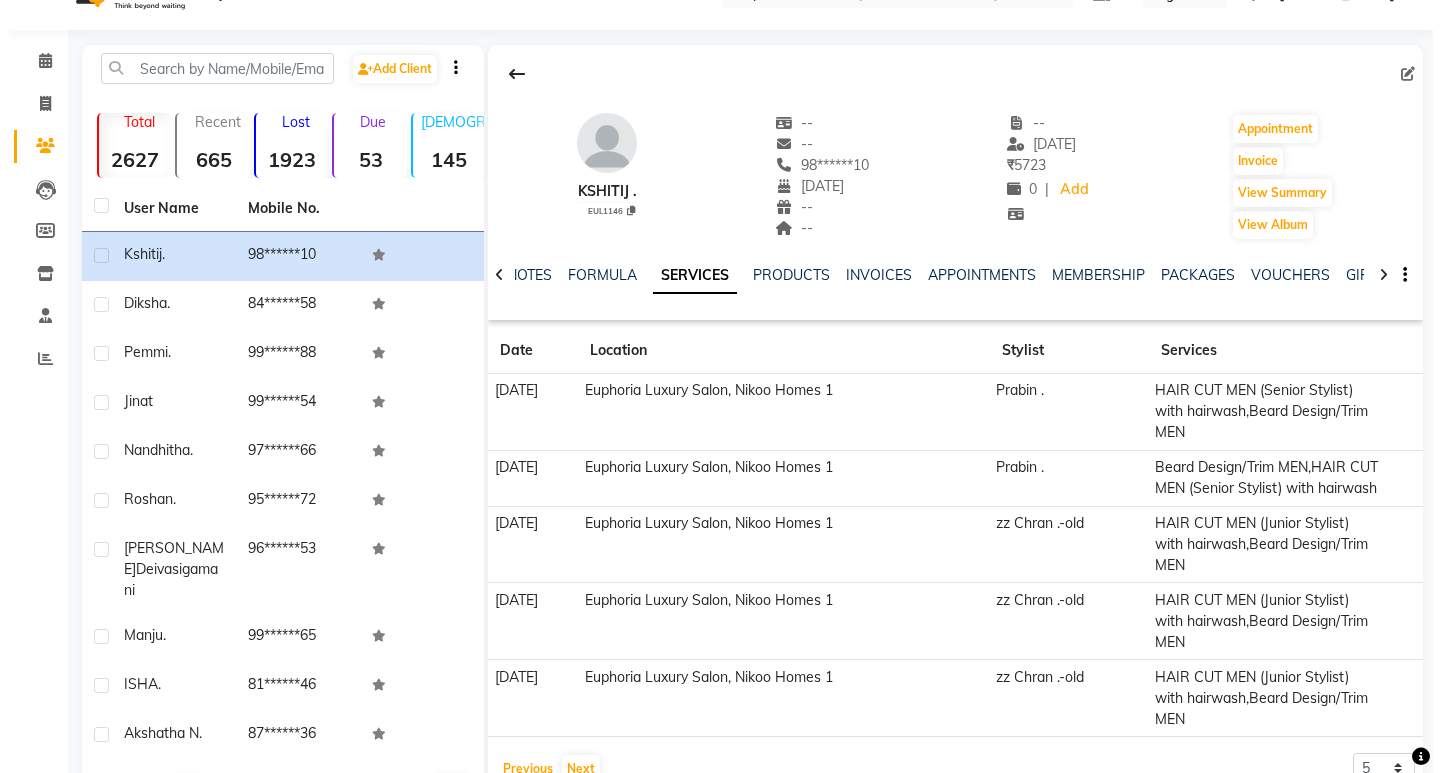 scroll, scrollTop: 0, scrollLeft: 0, axis: both 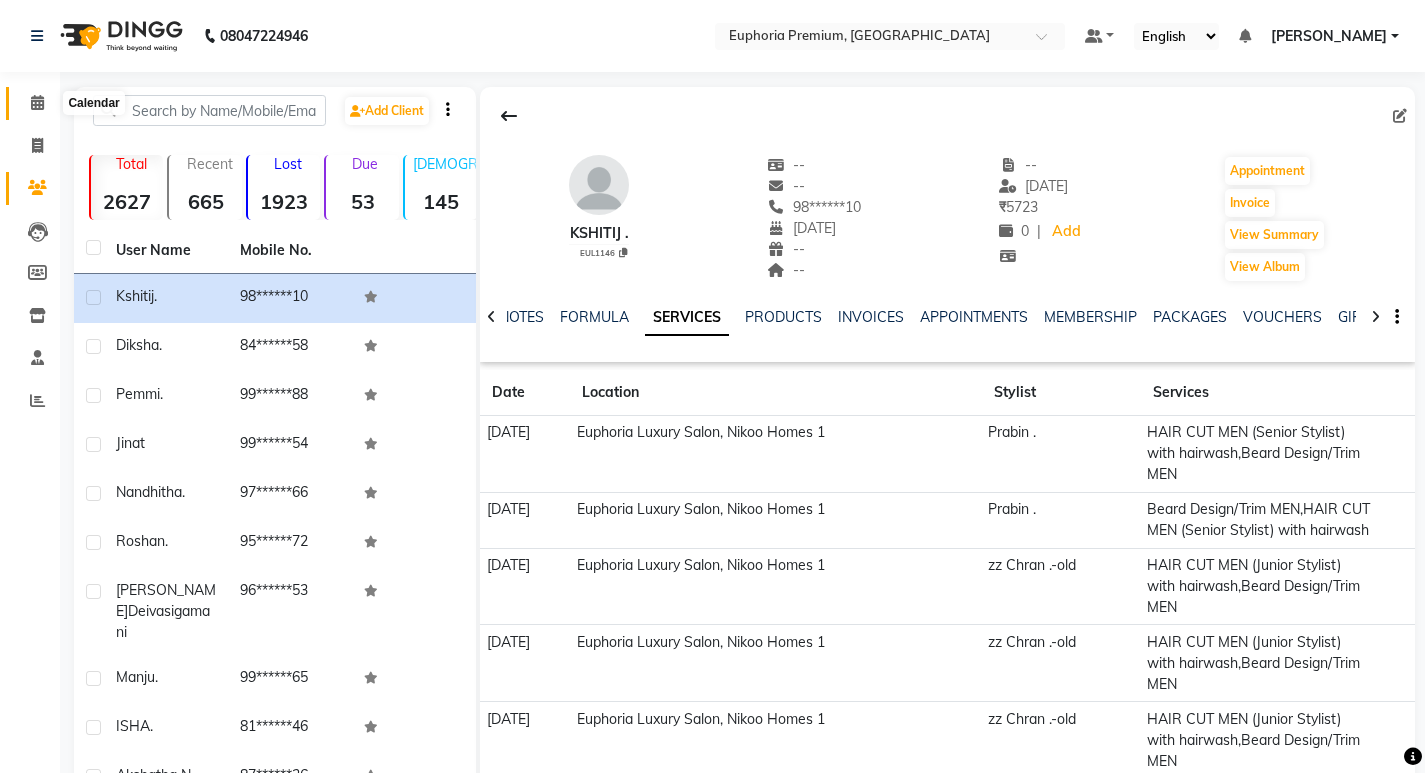 click 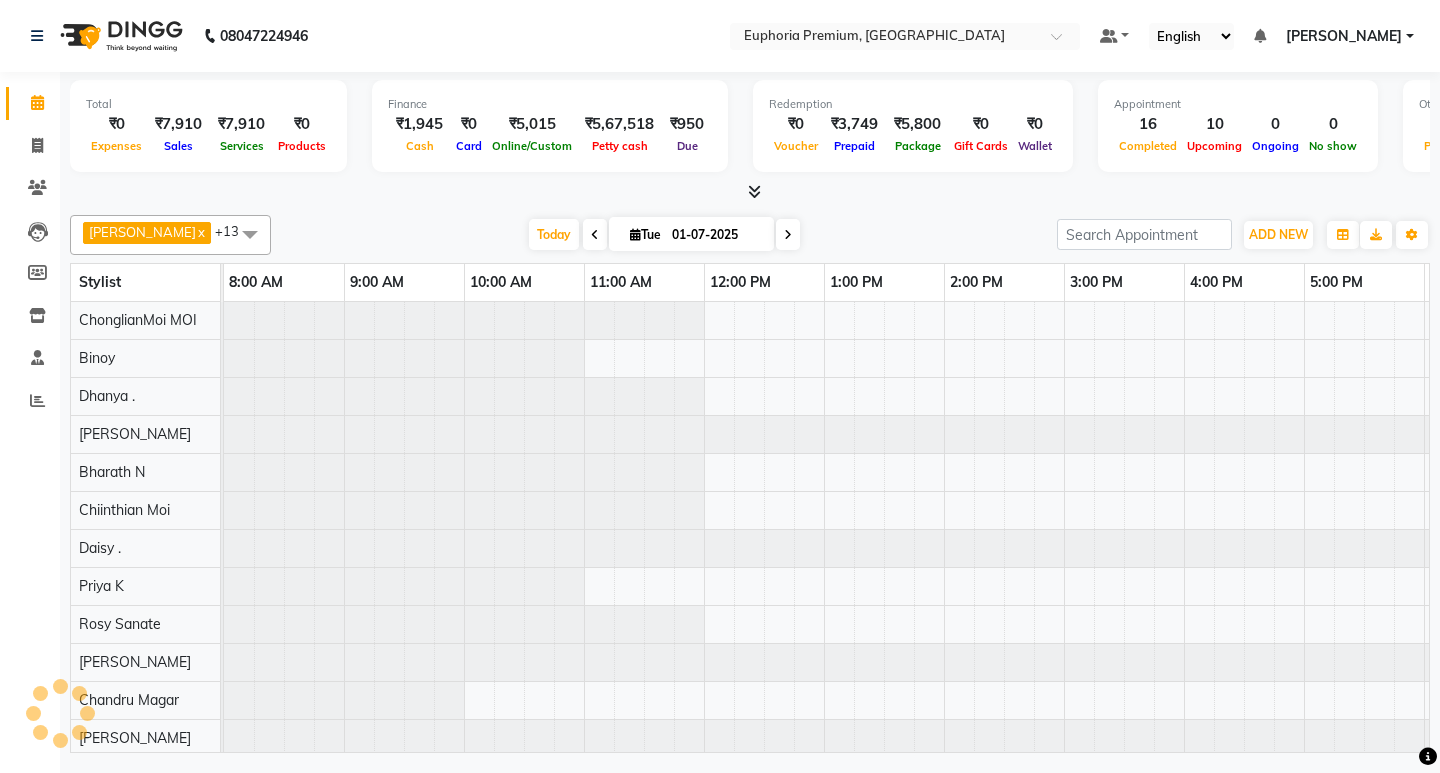 scroll, scrollTop: 0, scrollLeft: 0, axis: both 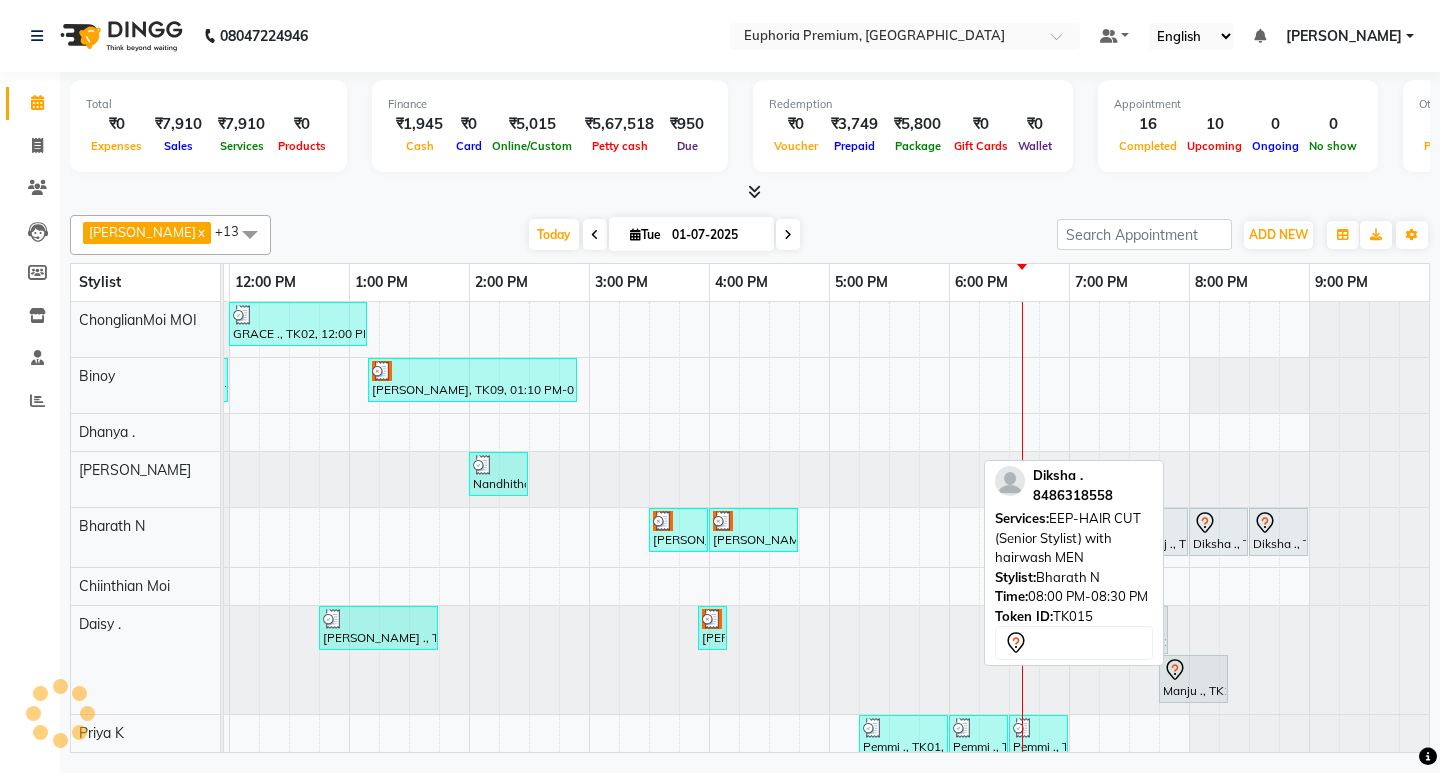 click on "Diksha ., TK15, 08:00 PM-08:30 PM, EEP-HAIR CUT (Senior Stylist) with hairwash MEN" at bounding box center [1218, 532] 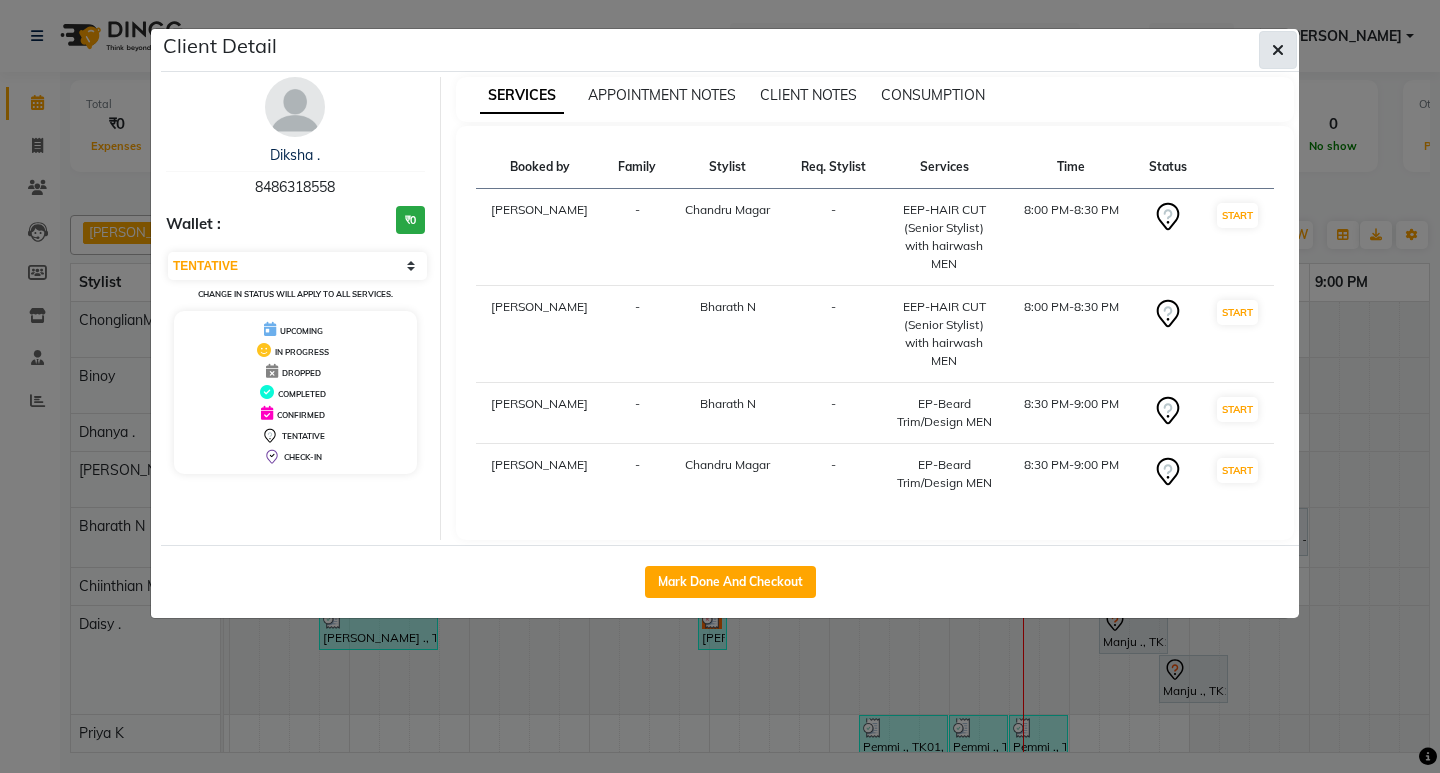 click 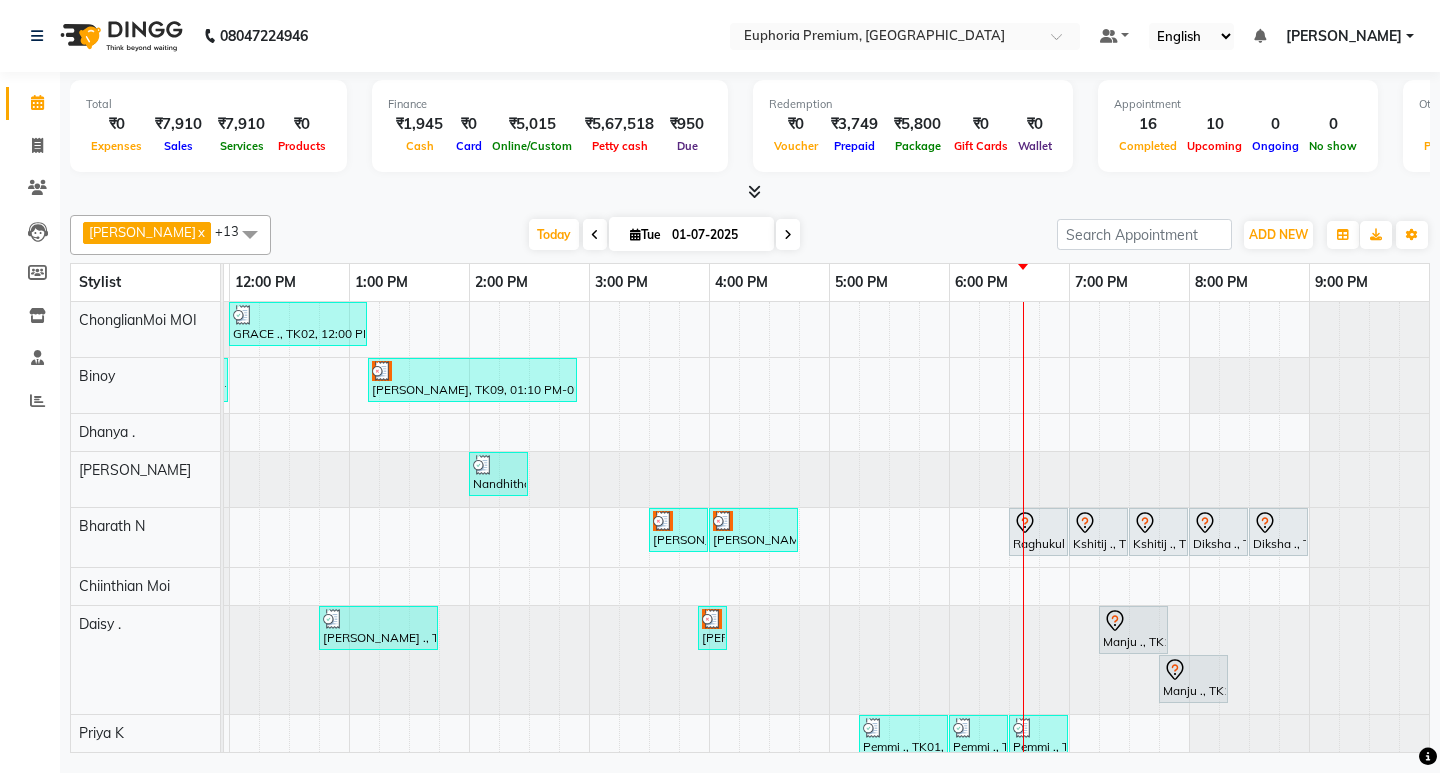 scroll, scrollTop: 153, scrollLeft: 490, axis: both 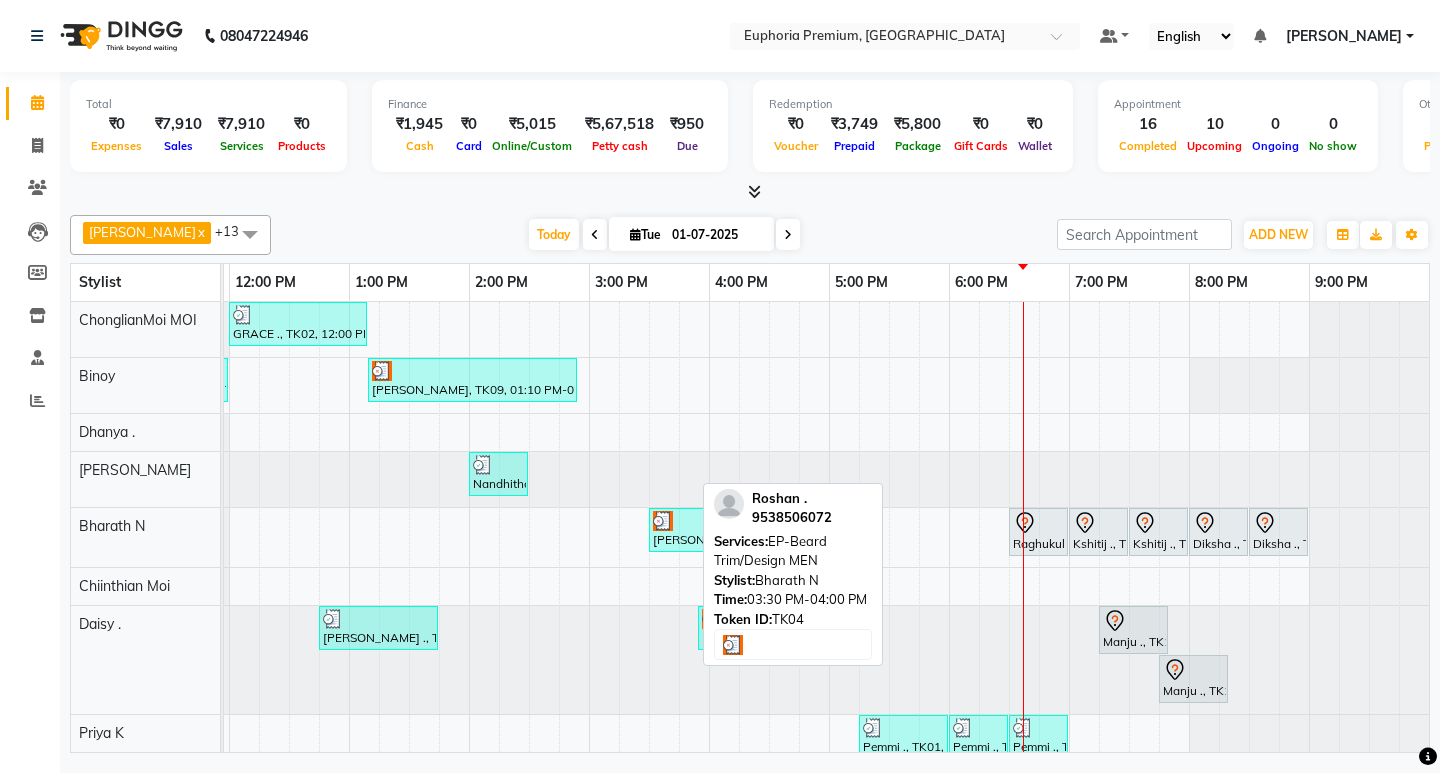 click on "Roshan ., TK04, 03:30 PM-04:00 PM, EP-Beard Trim/Design MEN" at bounding box center (678, 530) 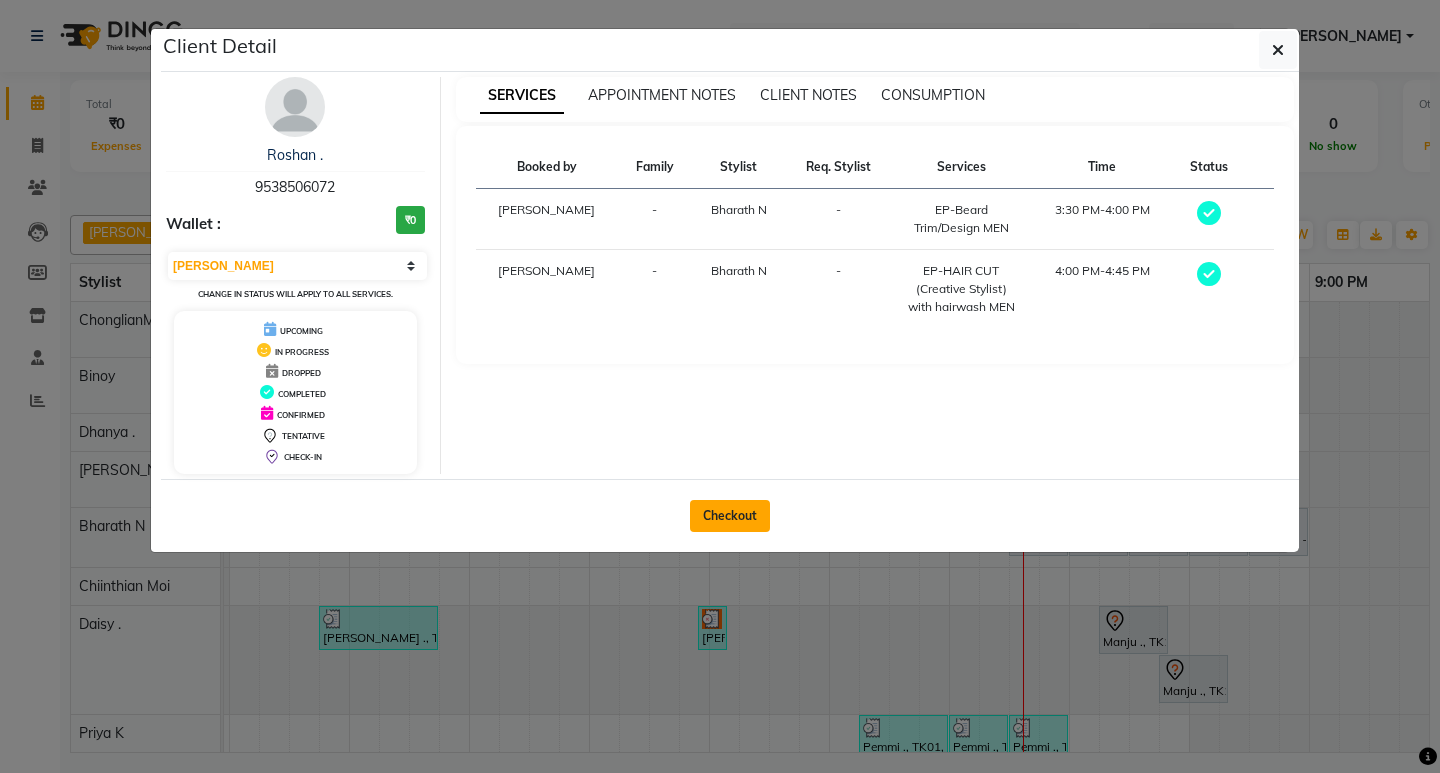 click on "Checkout" 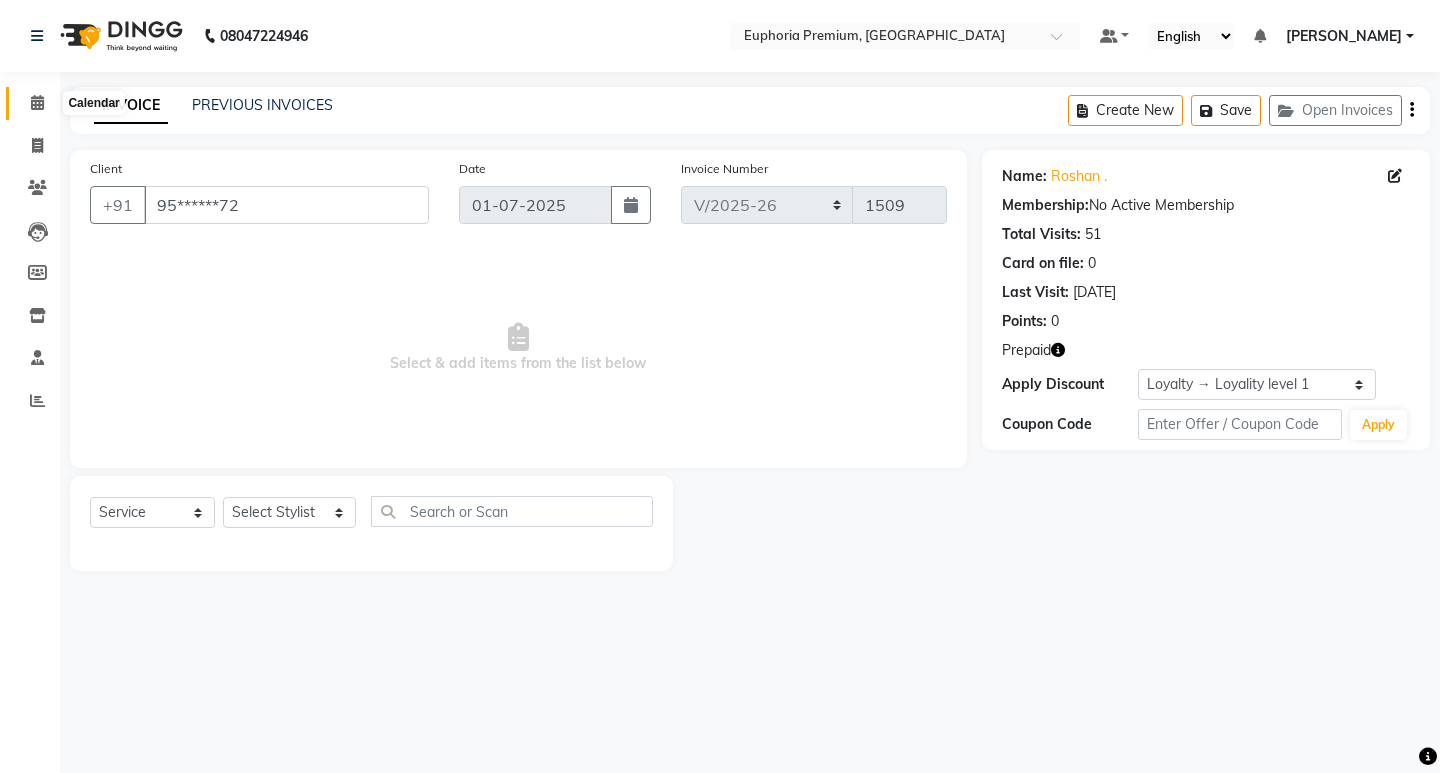click 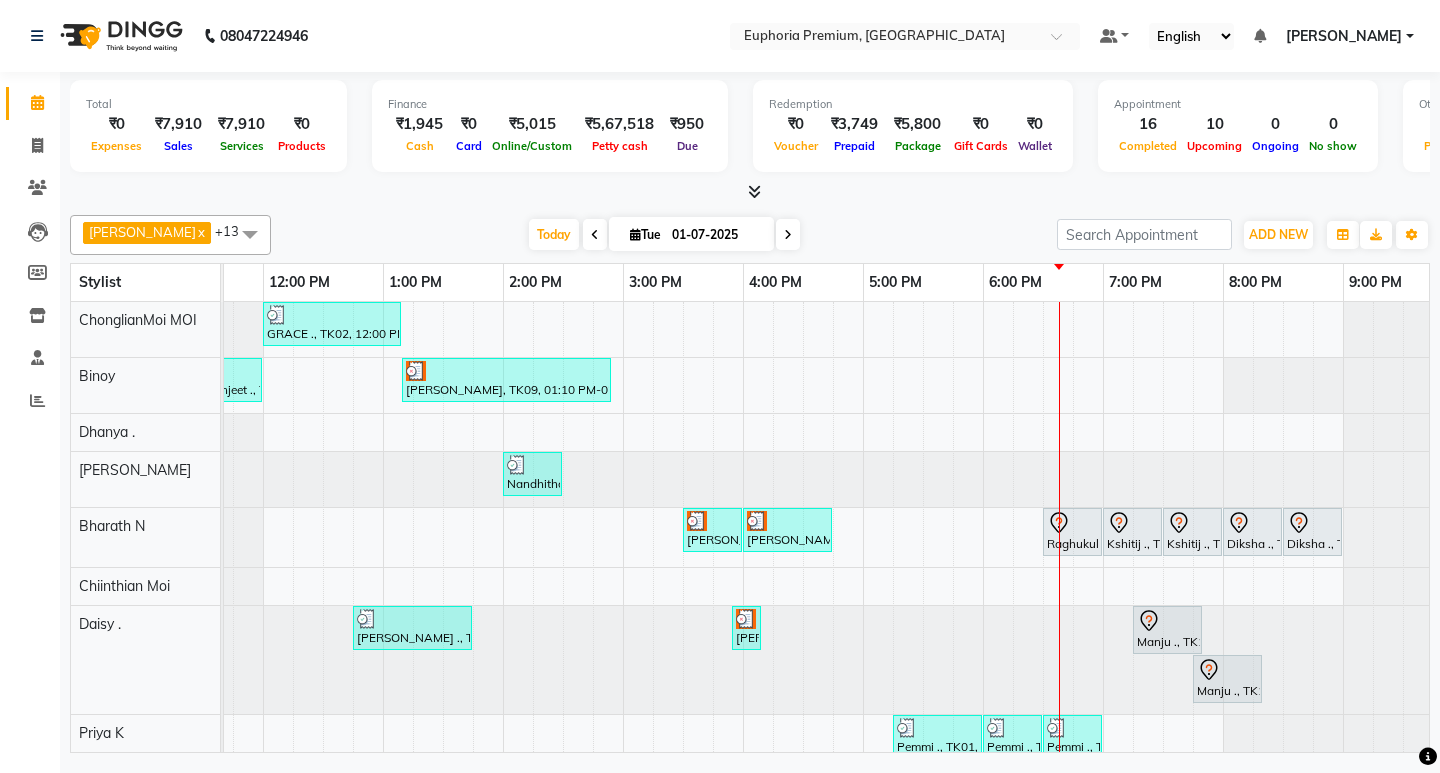 click at bounding box center (788, 234) 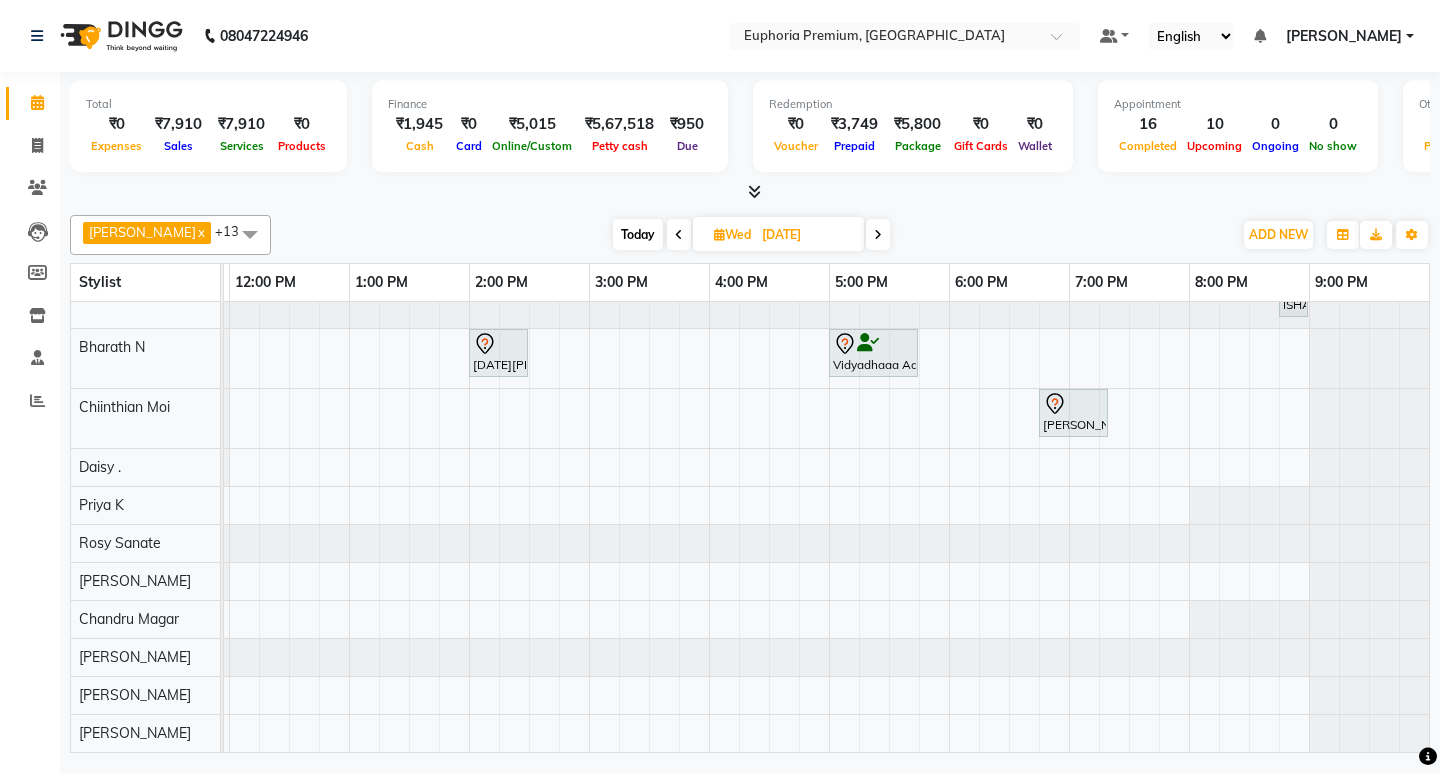 click at bounding box center (878, 234) 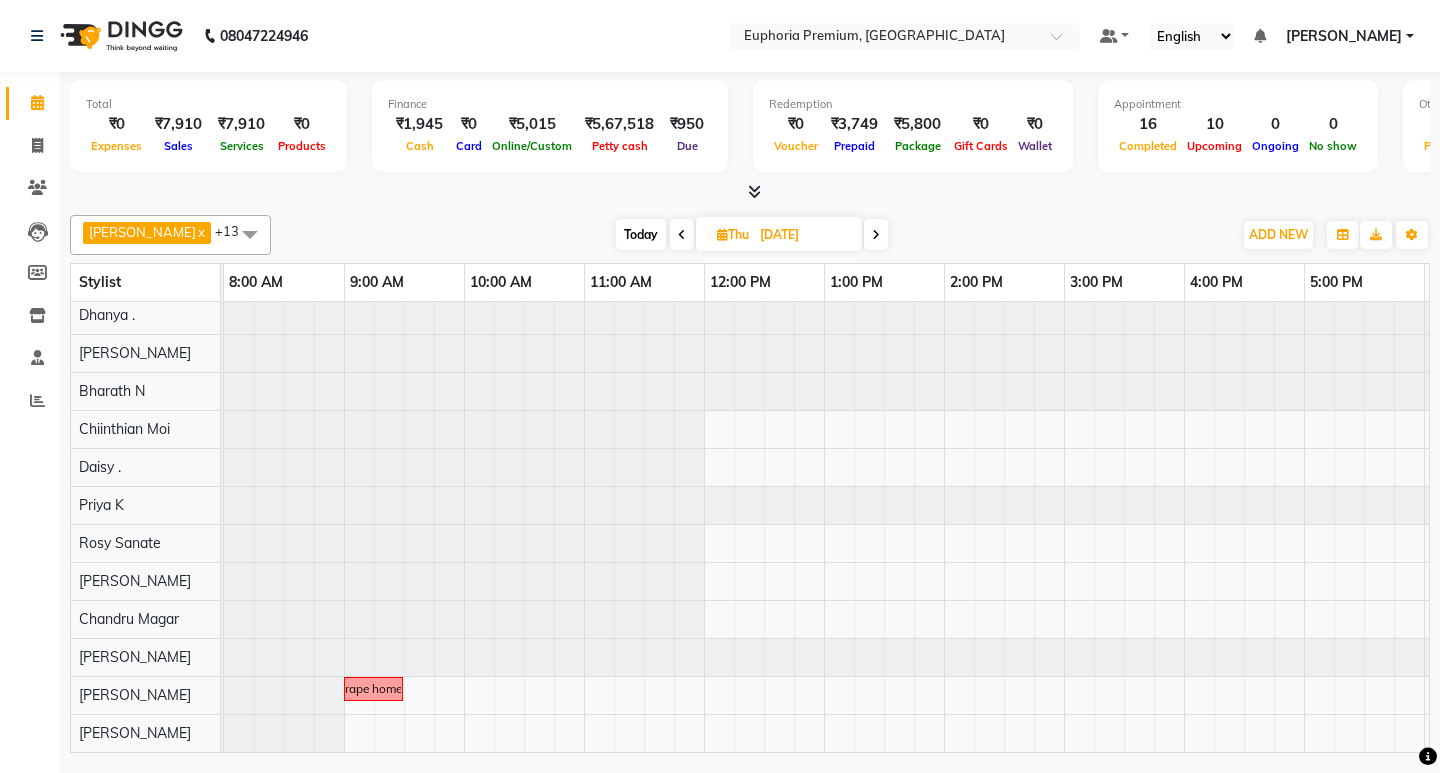 click on "Today" at bounding box center (641, 234) 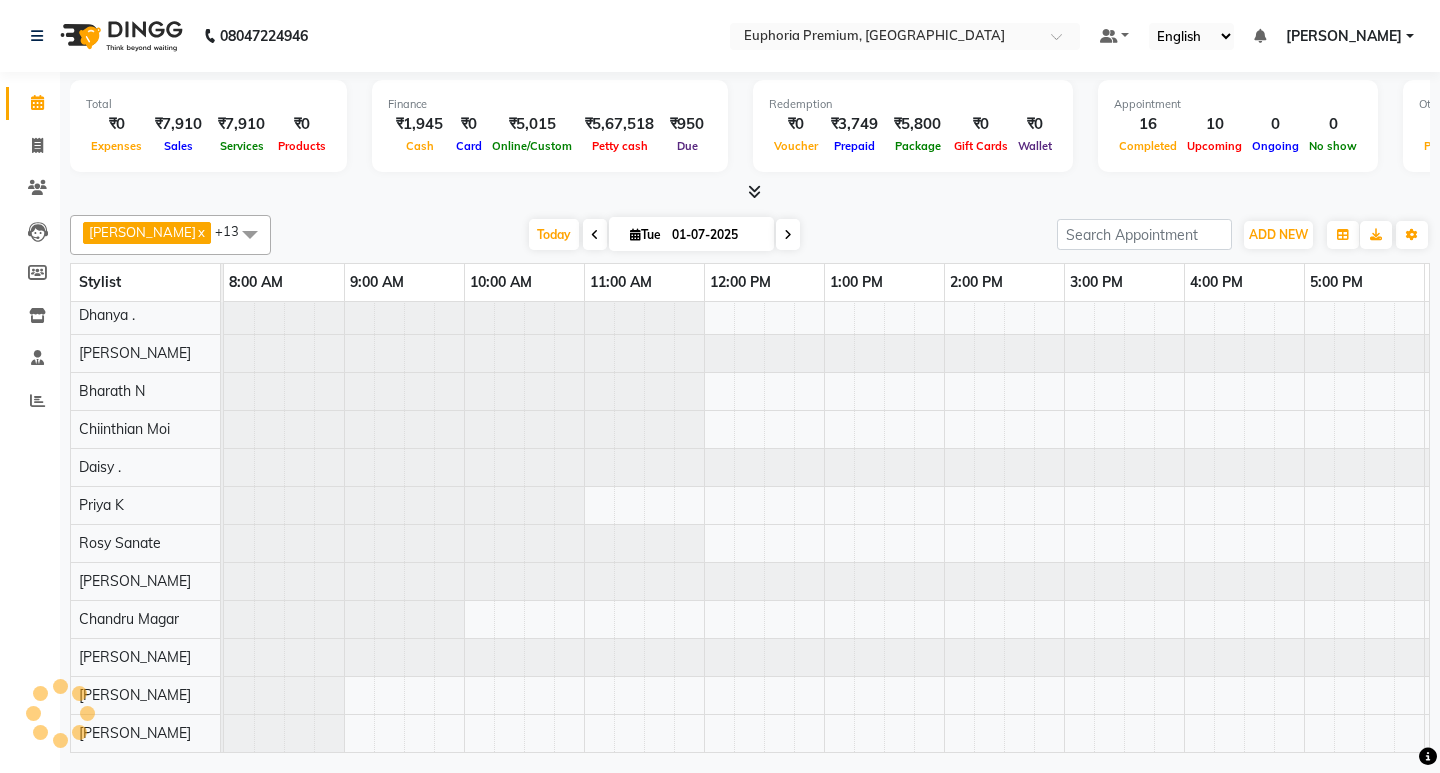 scroll, scrollTop: 0, scrollLeft: 475, axis: horizontal 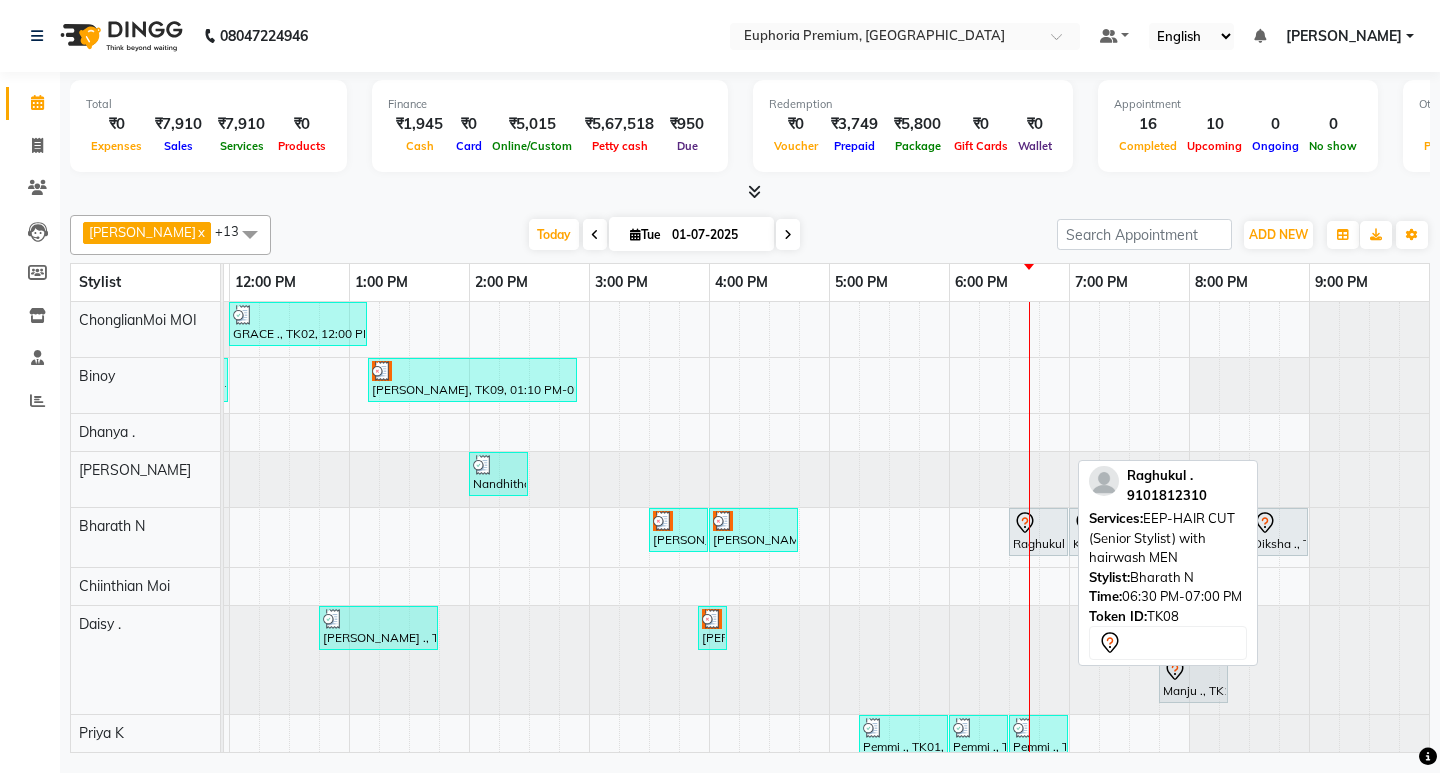 click on "Raghukul ., TK08, 06:30 PM-07:00 PM, EEP-HAIR CUT (Senior Stylist) with hairwash MEN" at bounding box center [1038, 532] 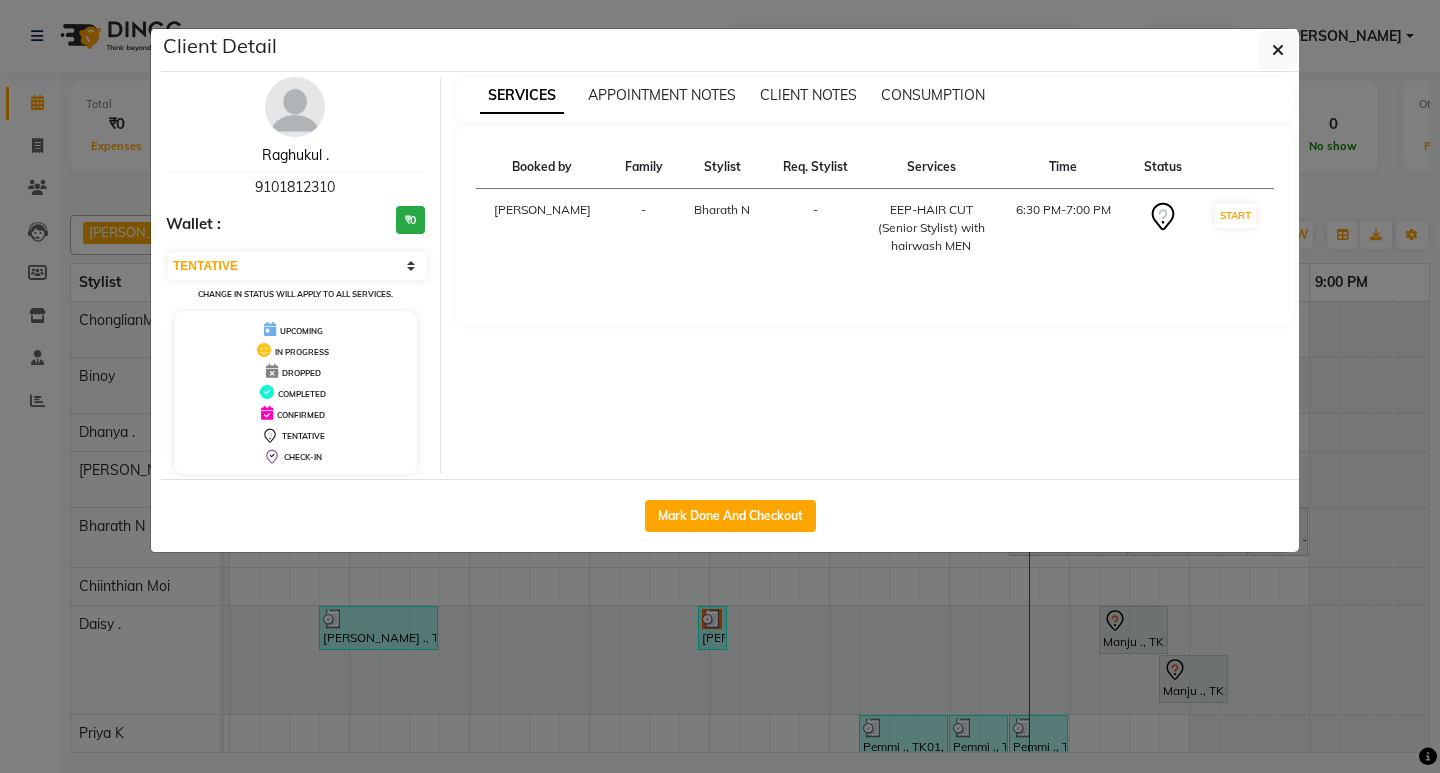 click on "Raghukul ." at bounding box center (295, 155) 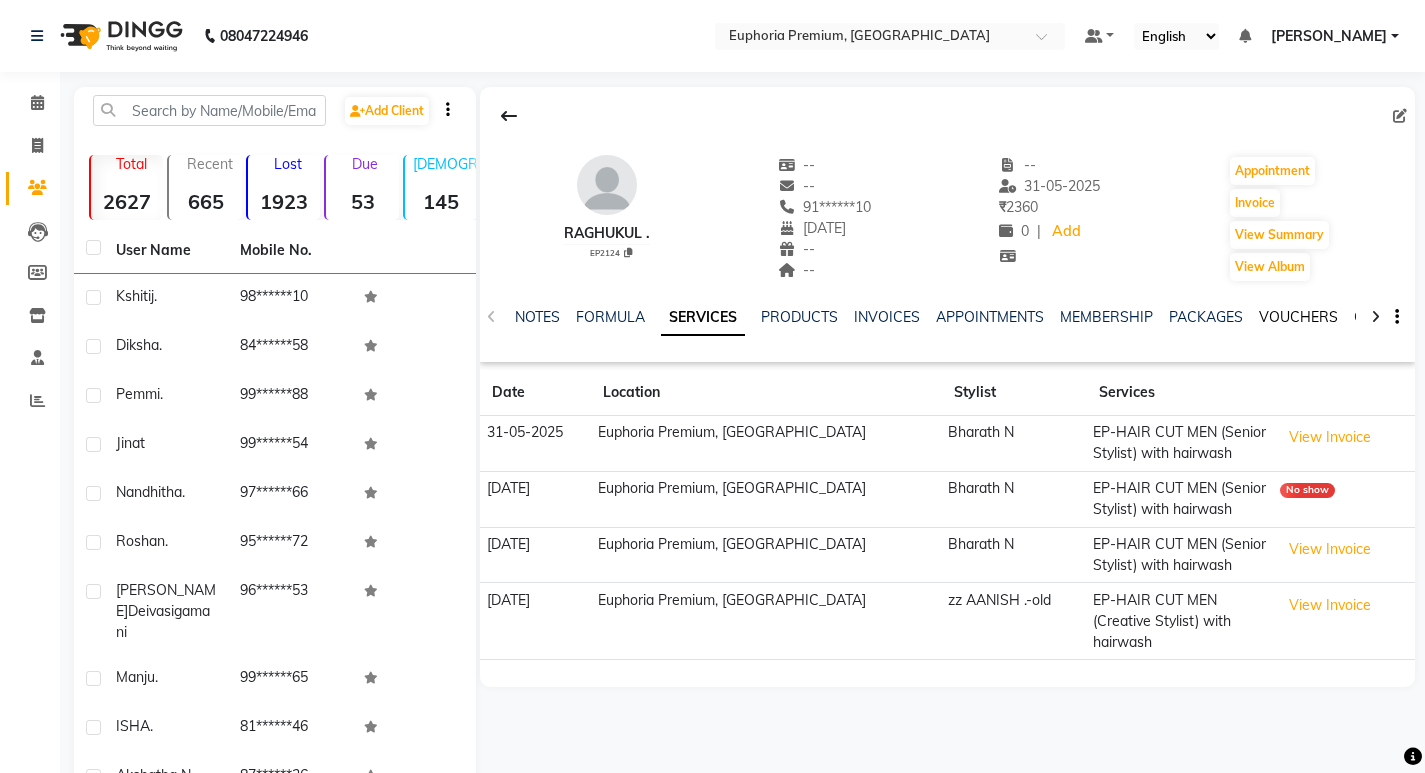click on "VOUCHERS" 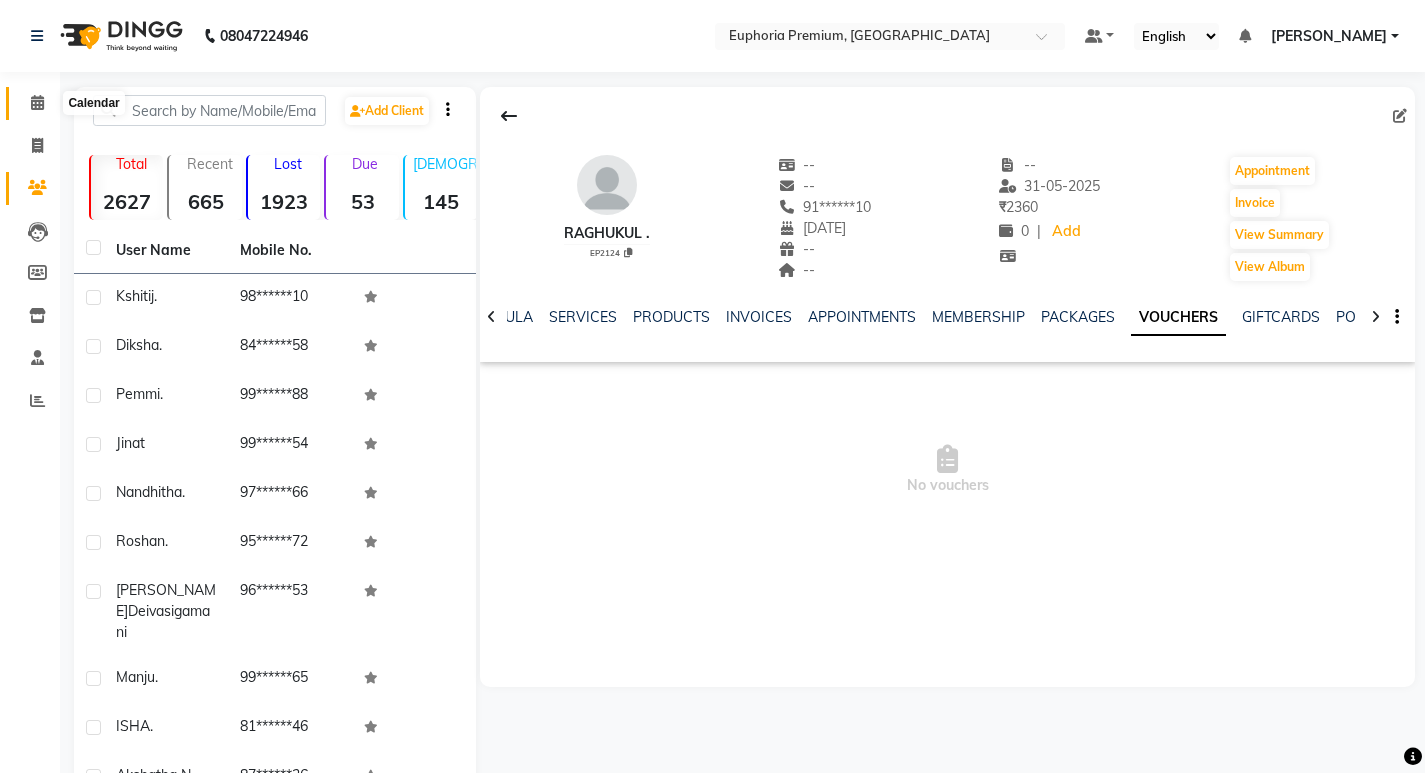 click 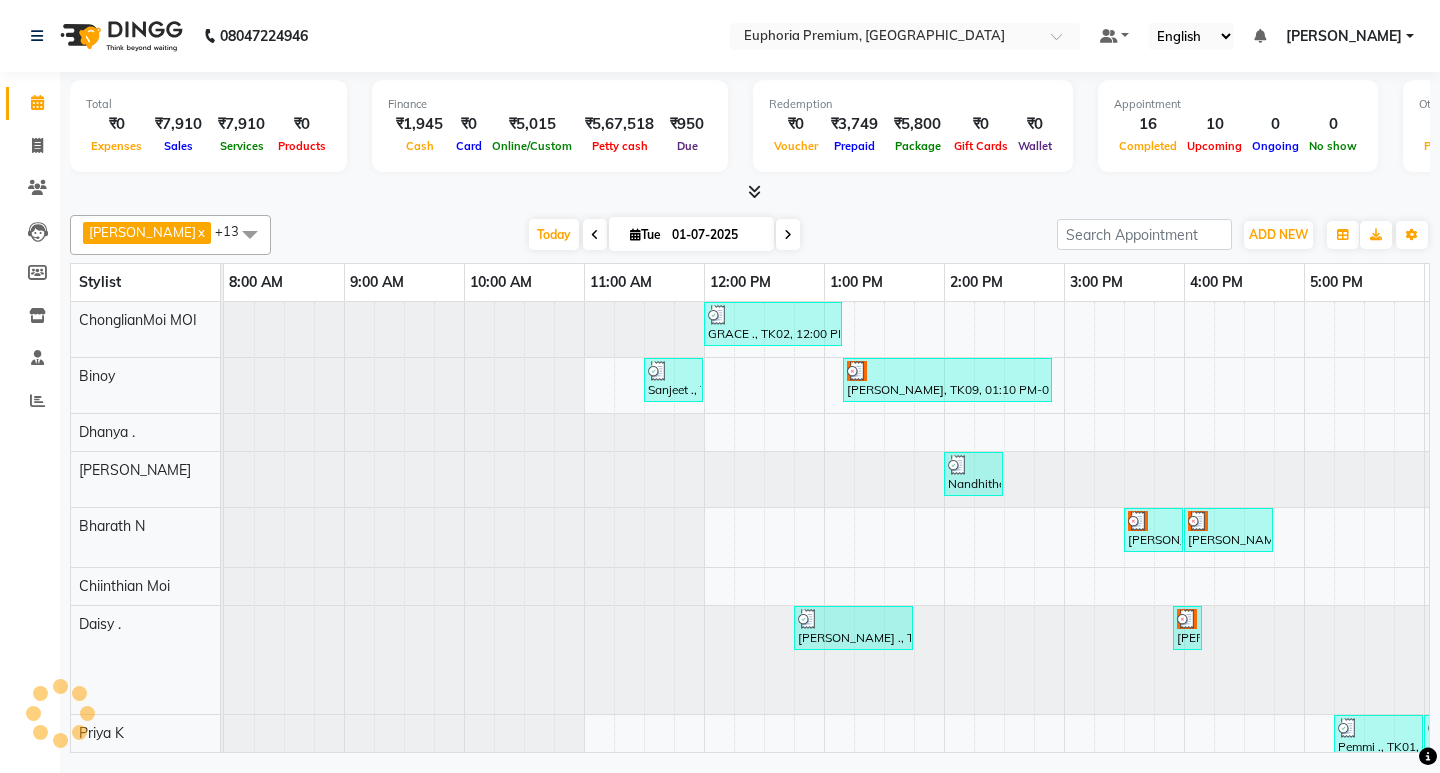 scroll, scrollTop: 0, scrollLeft: 0, axis: both 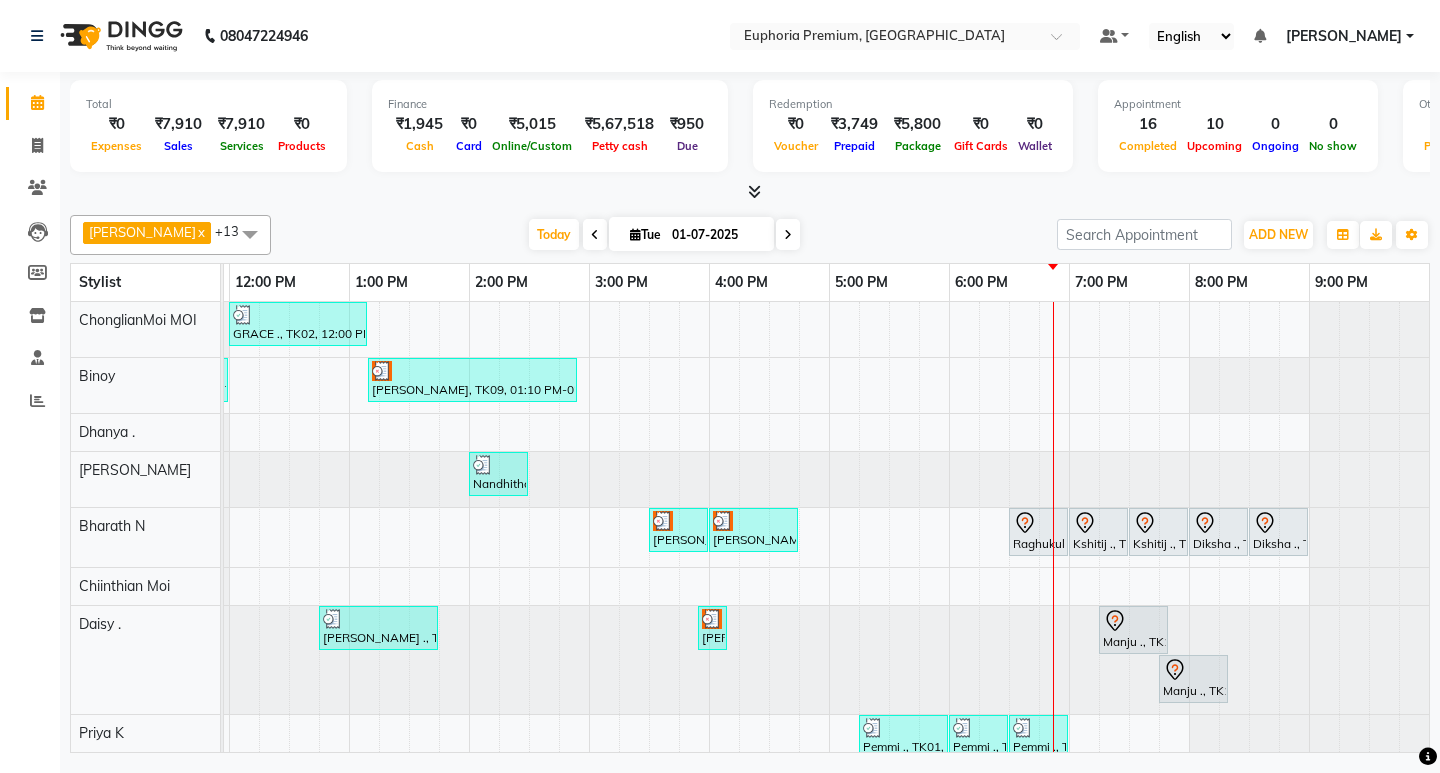 drag, startPoint x: 765, startPoint y: 242, endPoint x: 766, endPoint y: 252, distance: 10.049875 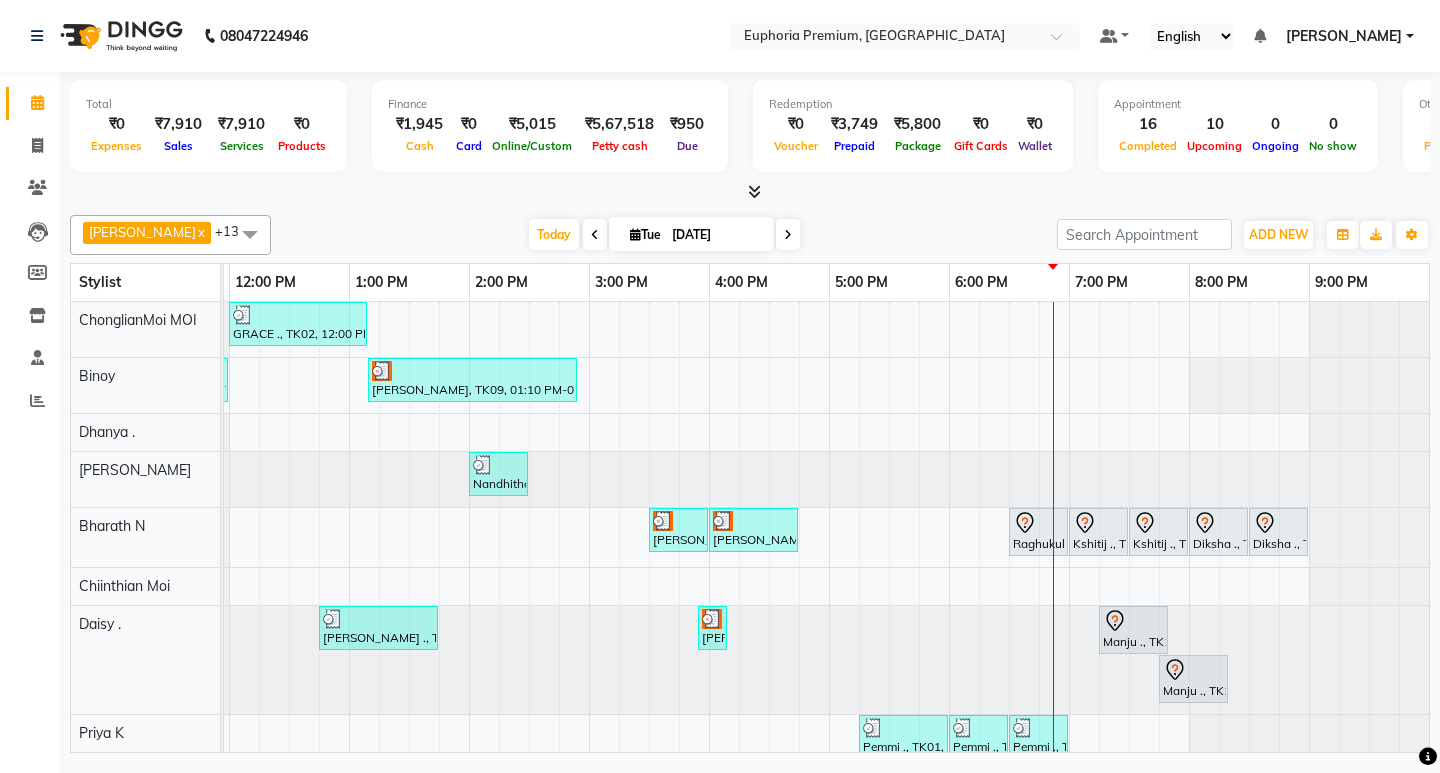 scroll, scrollTop: 0, scrollLeft: 475, axis: horizontal 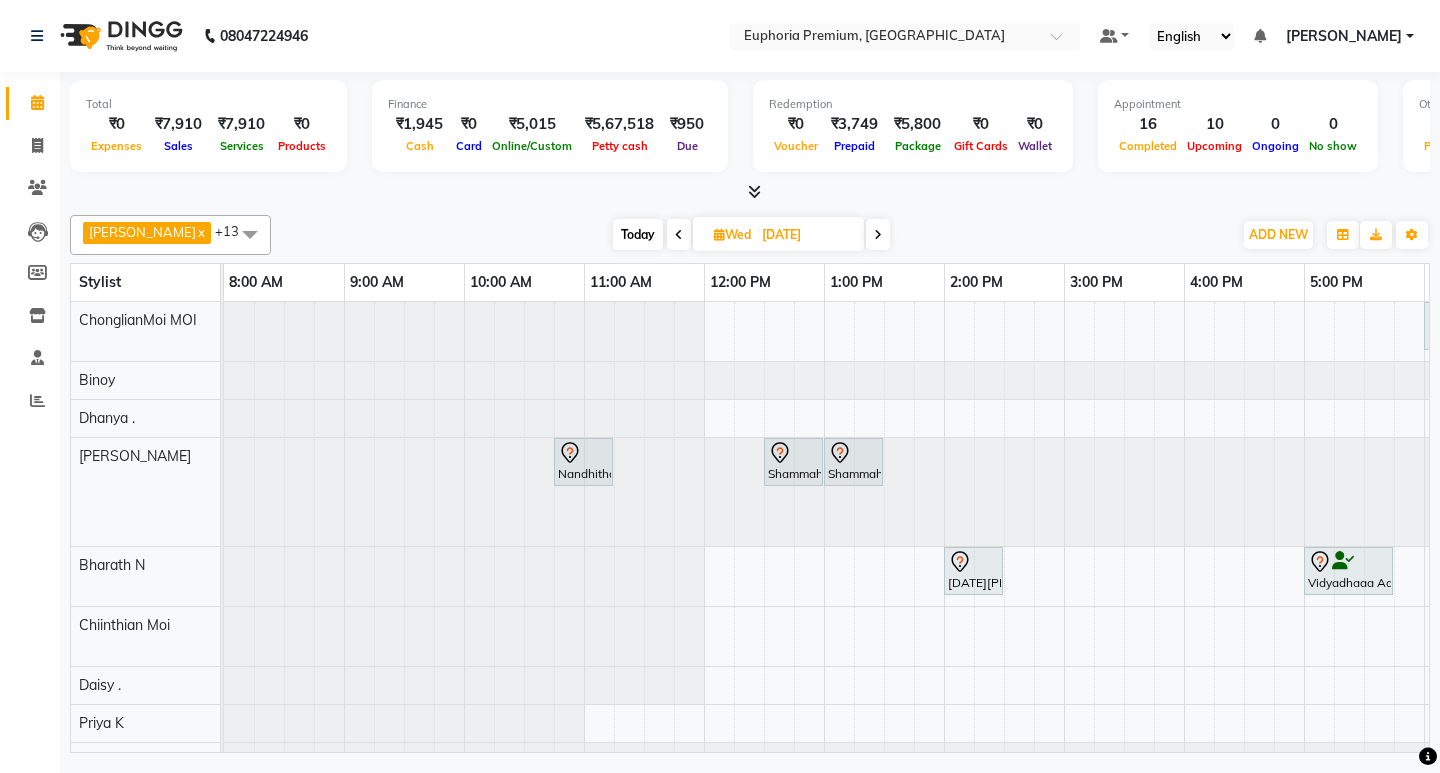 click at bounding box center (250, 234) 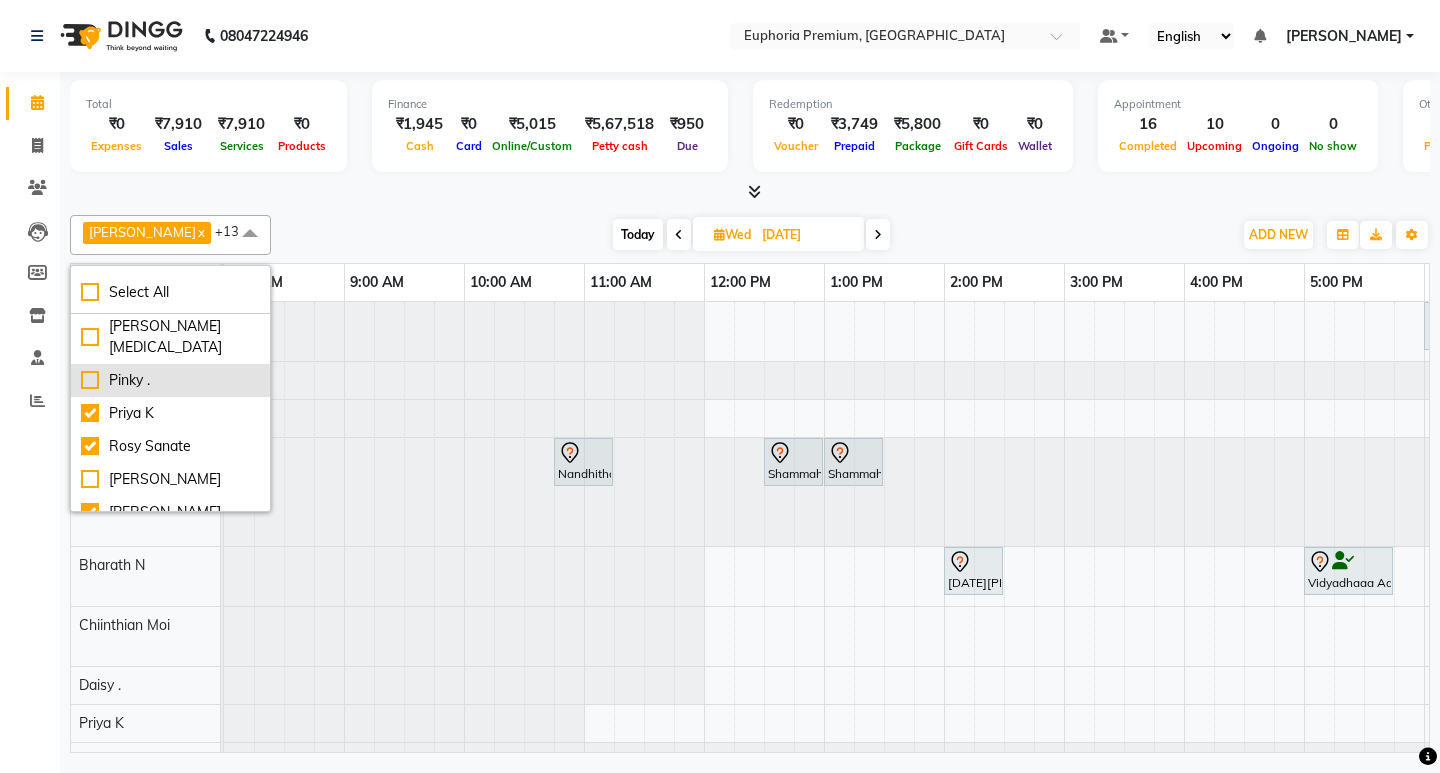 click on "Pinky ." at bounding box center (170, 380) 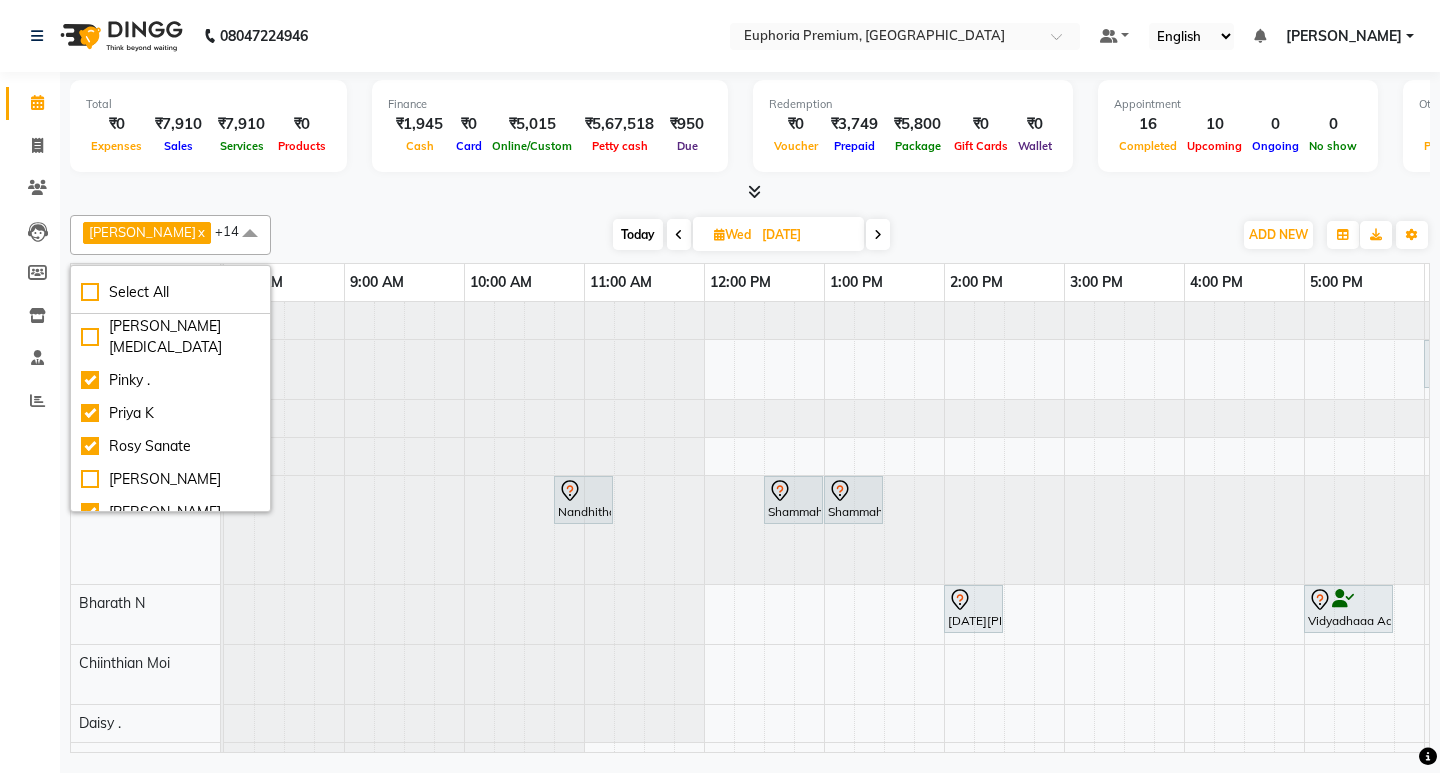 click at bounding box center (750, 192) 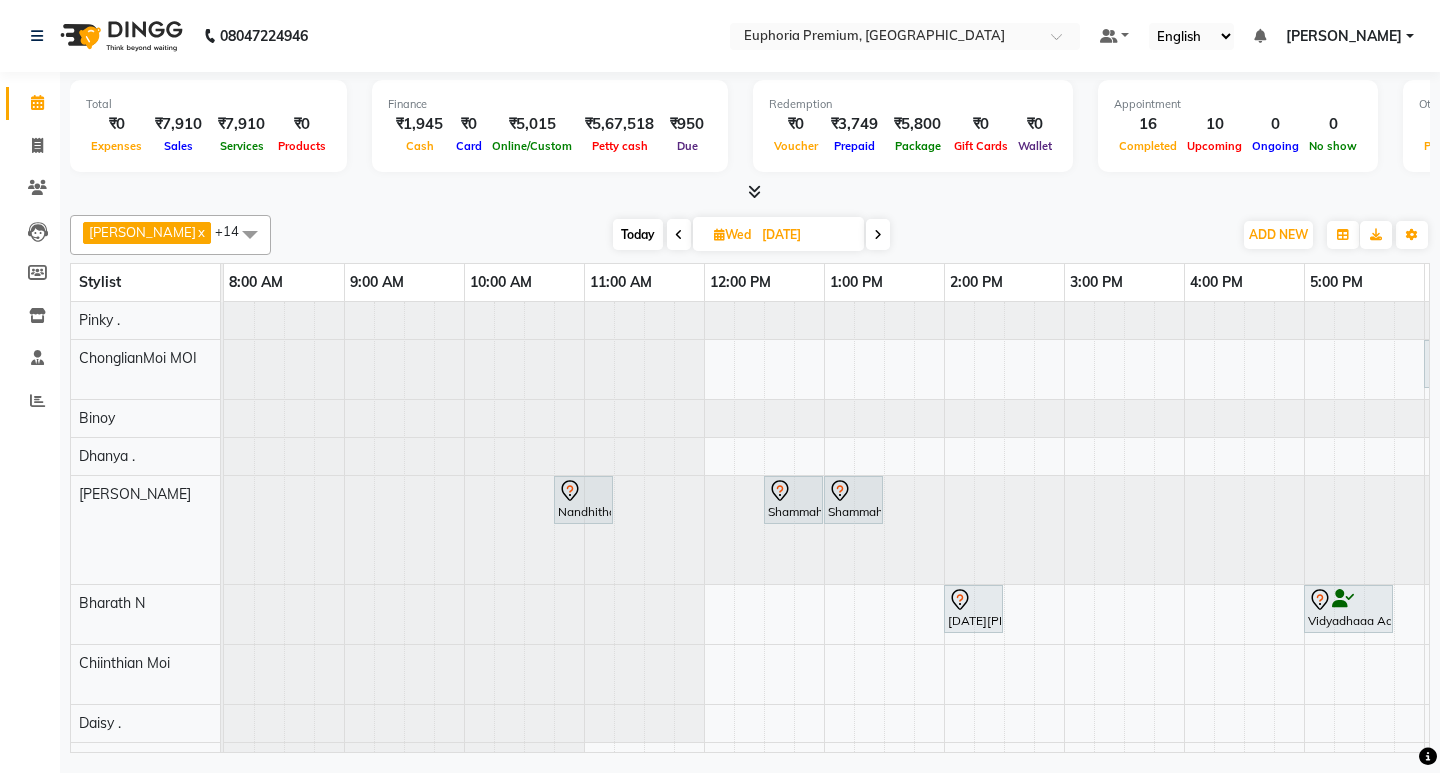 click at bounding box center (224, 320) 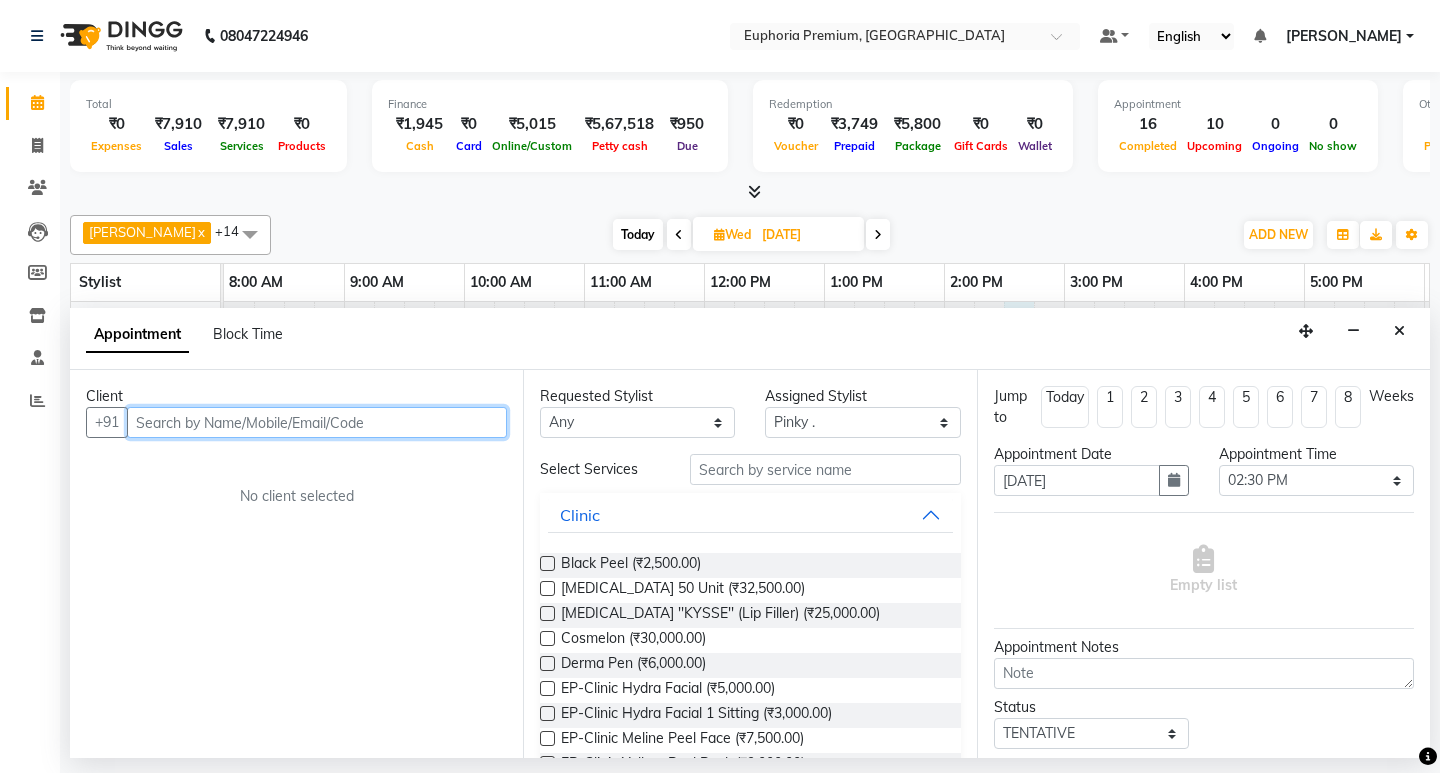 click at bounding box center (317, 422) 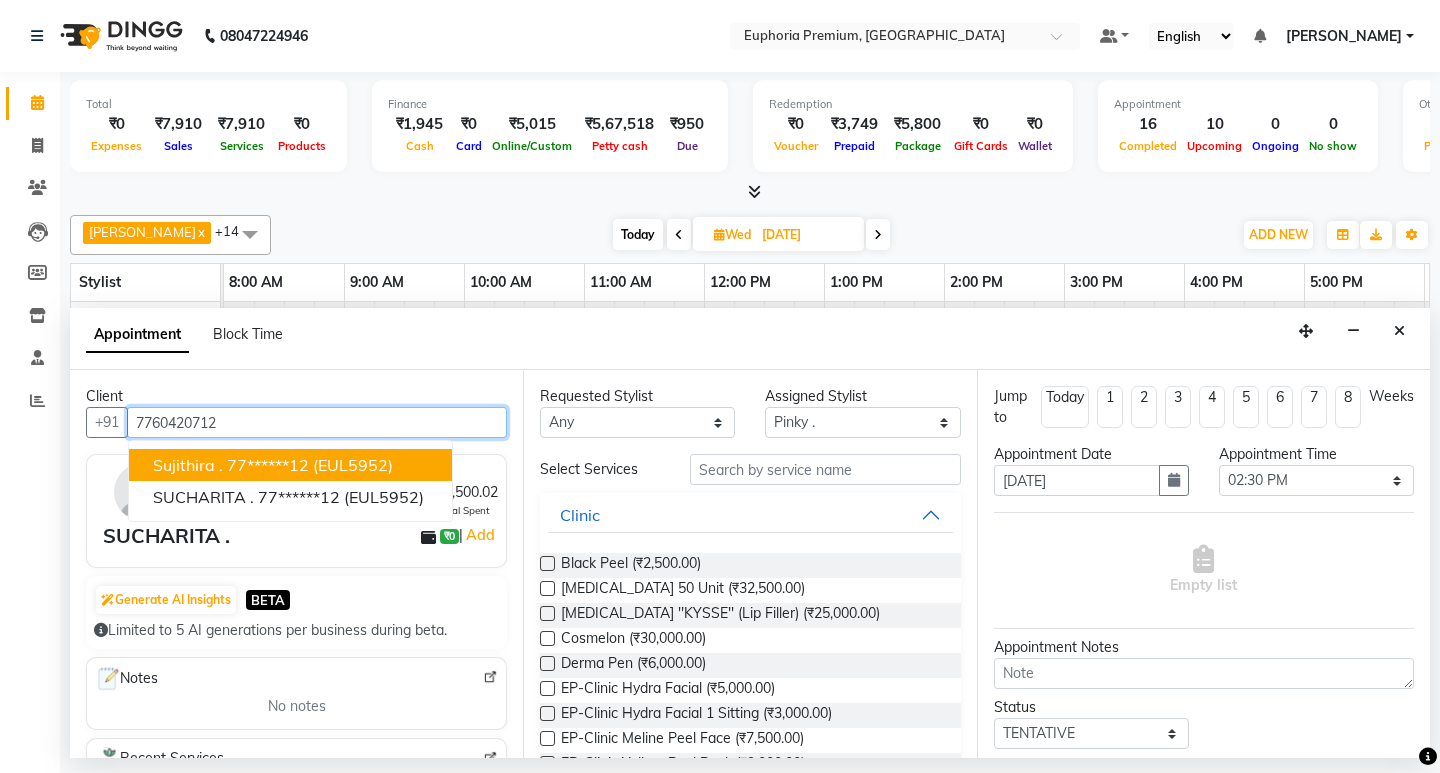 click on "(EUL5952)" at bounding box center (353, 465) 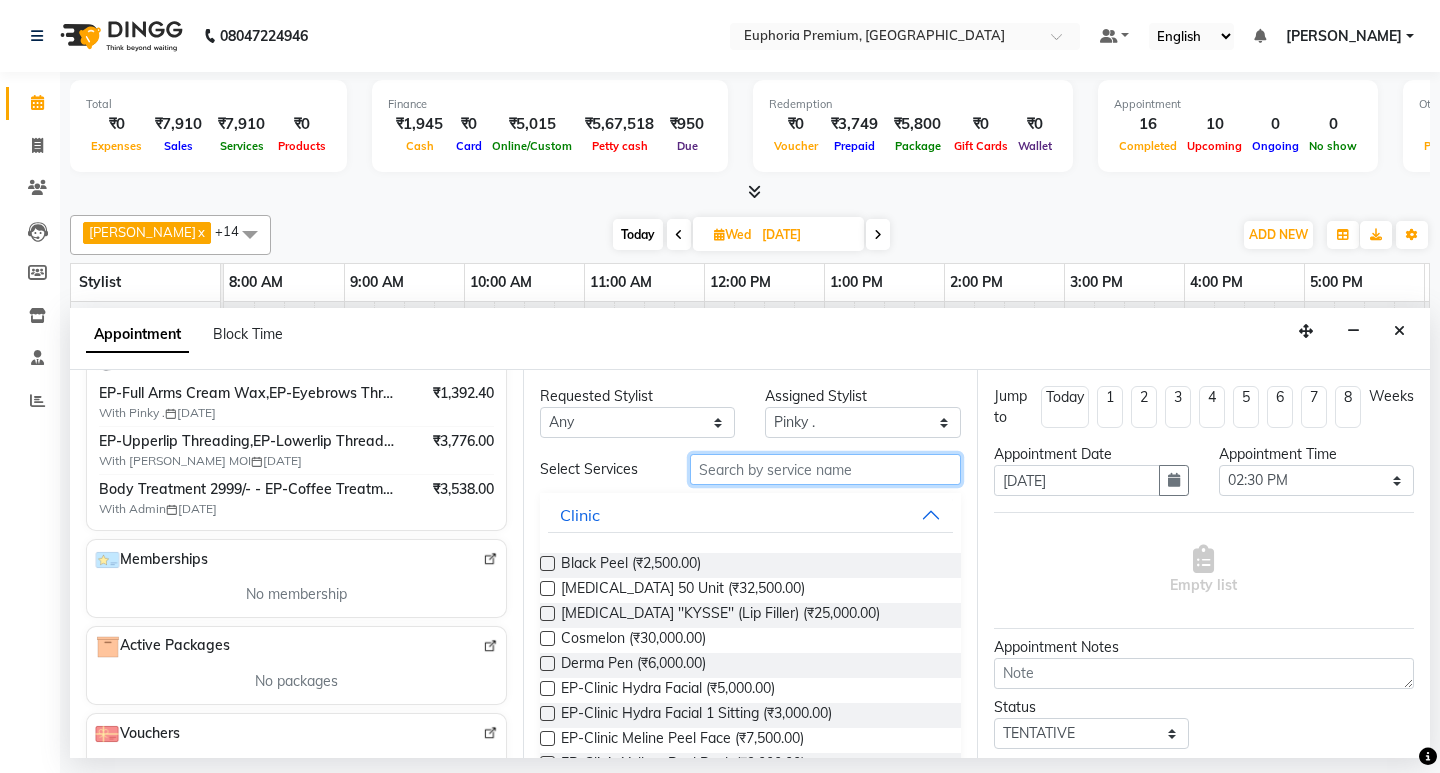 click at bounding box center [825, 469] 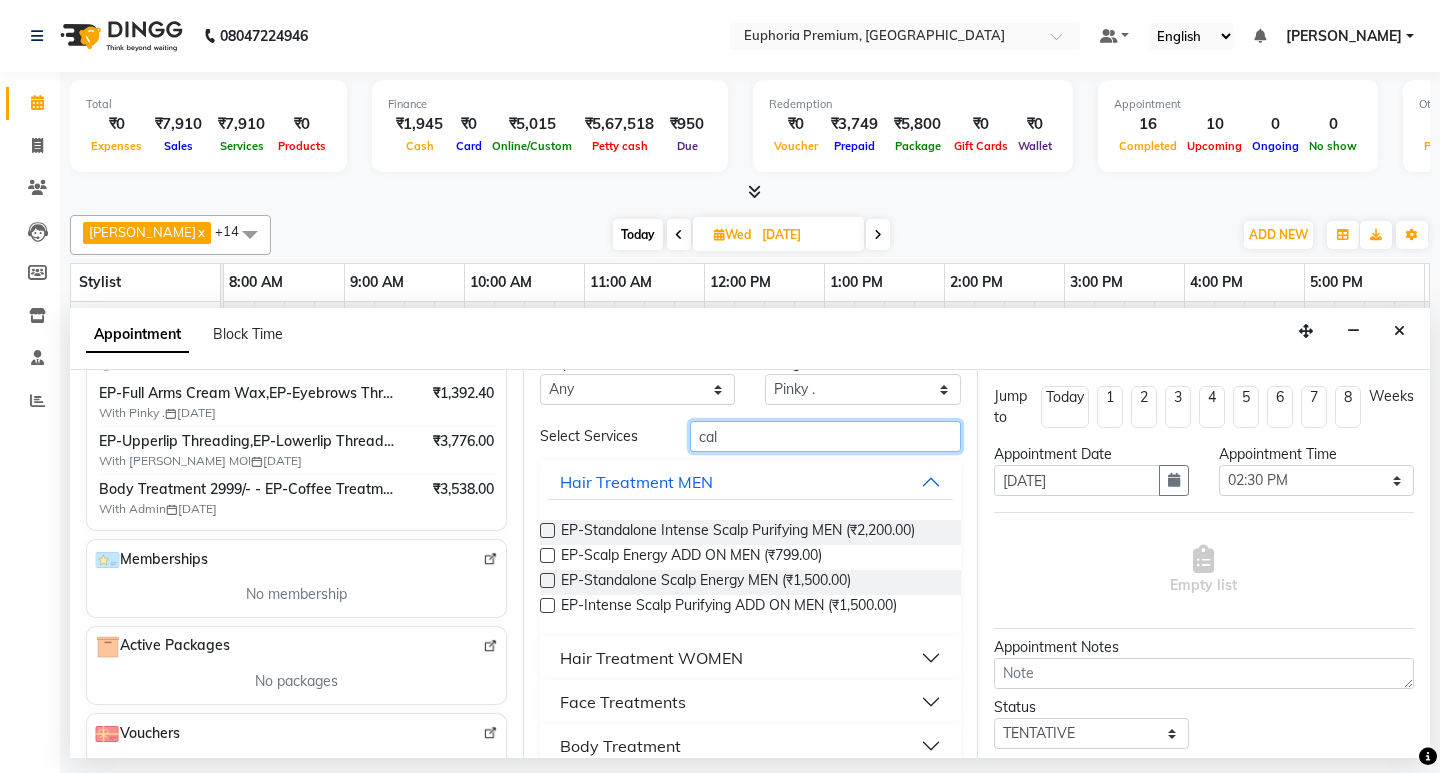 scroll, scrollTop: 59, scrollLeft: 0, axis: vertical 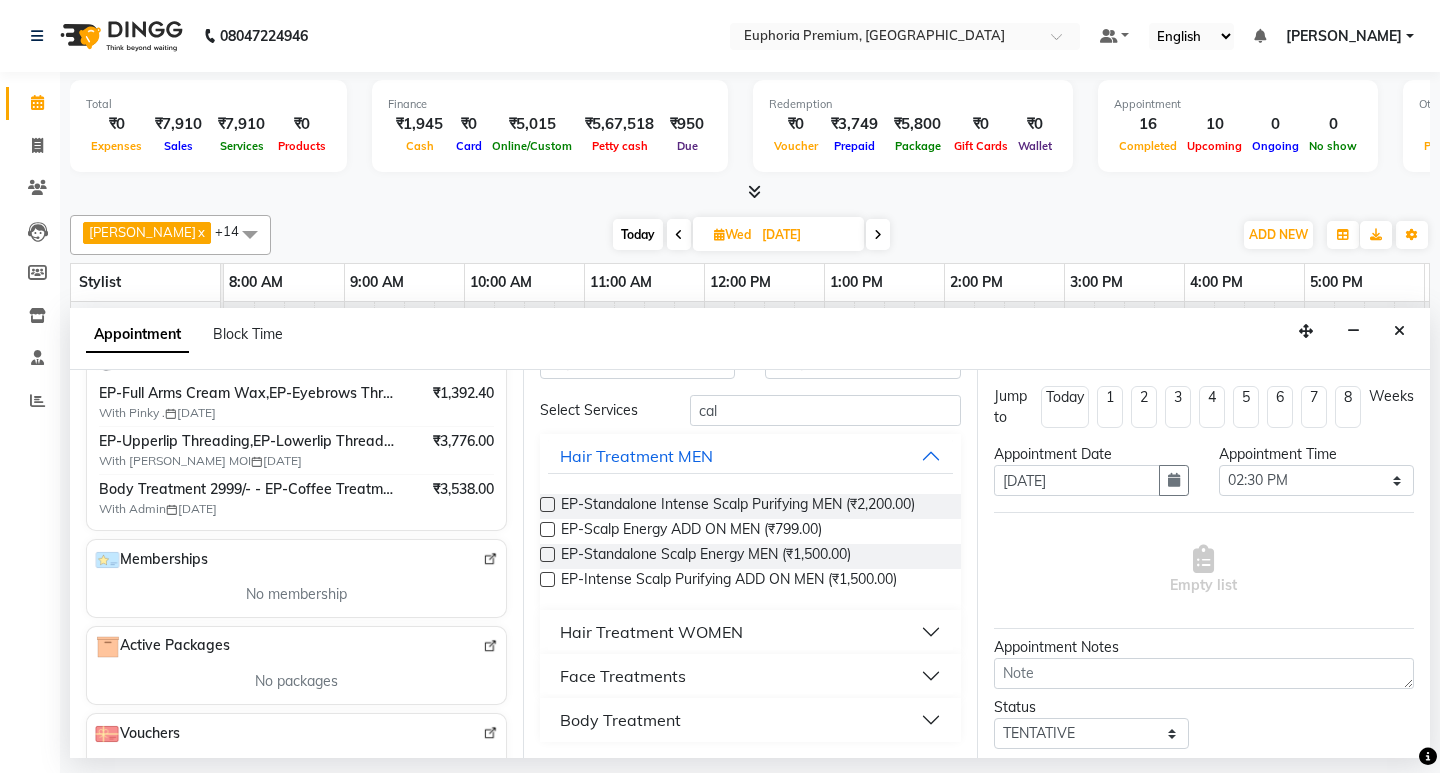 click on "Face Treatments" at bounding box center (623, 676) 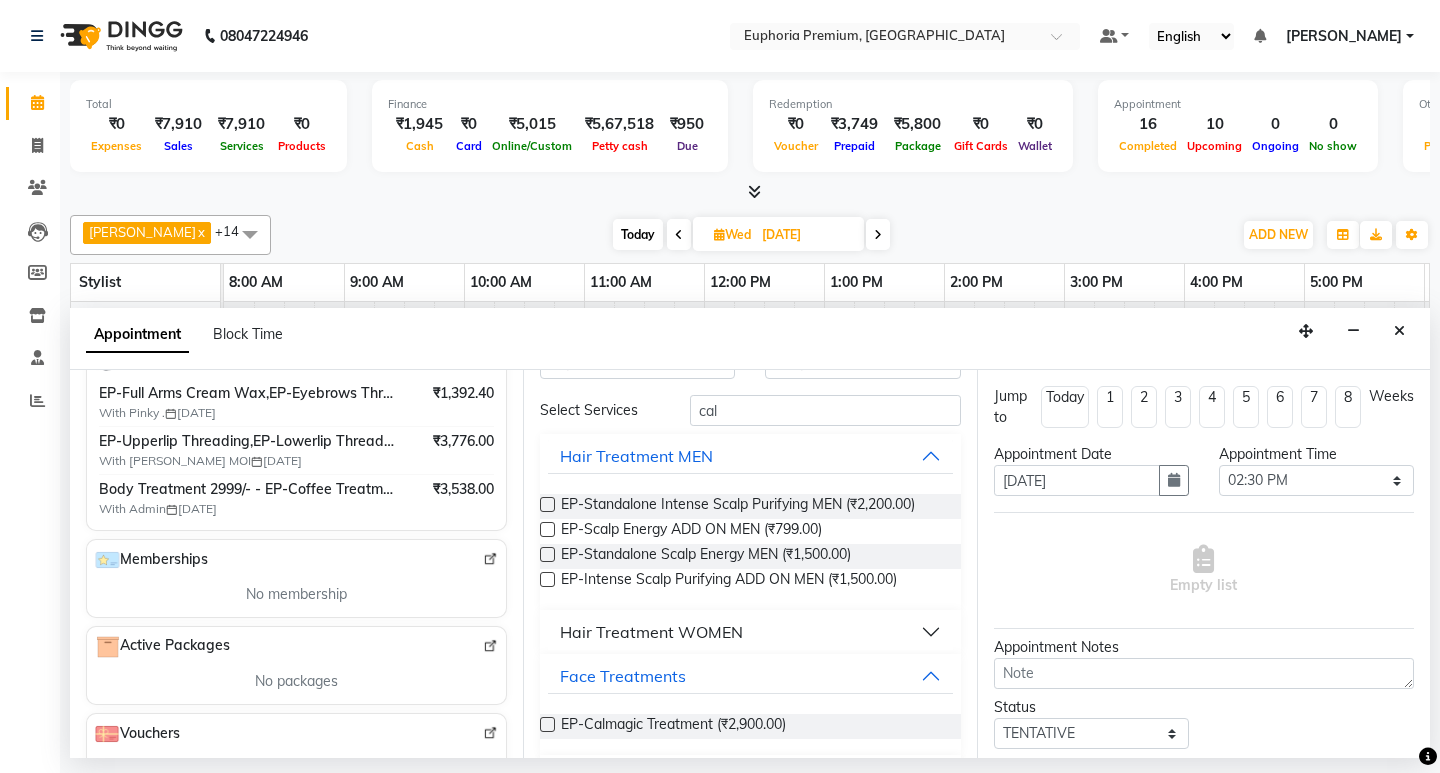 click at bounding box center [547, 724] 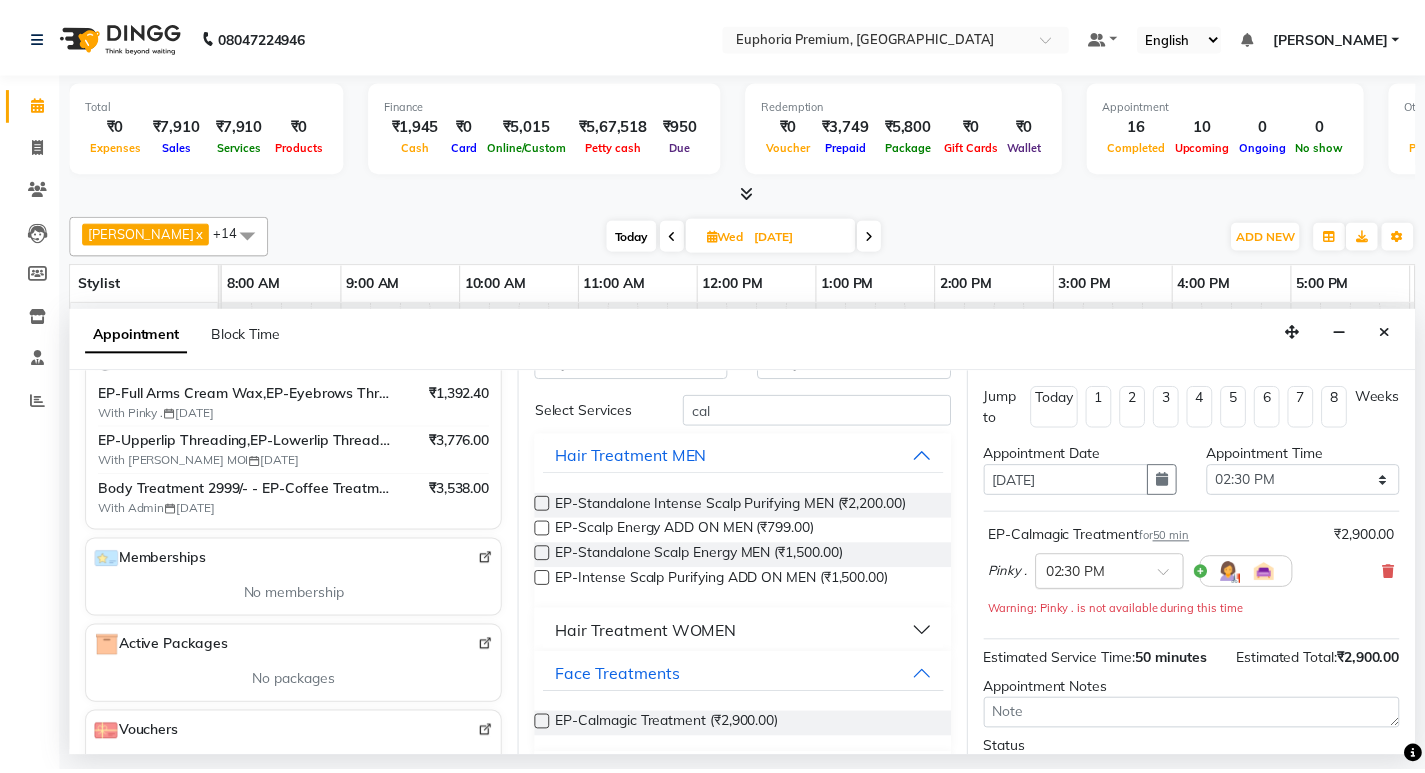 scroll, scrollTop: 159, scrollLeft: 0, axis: vertical 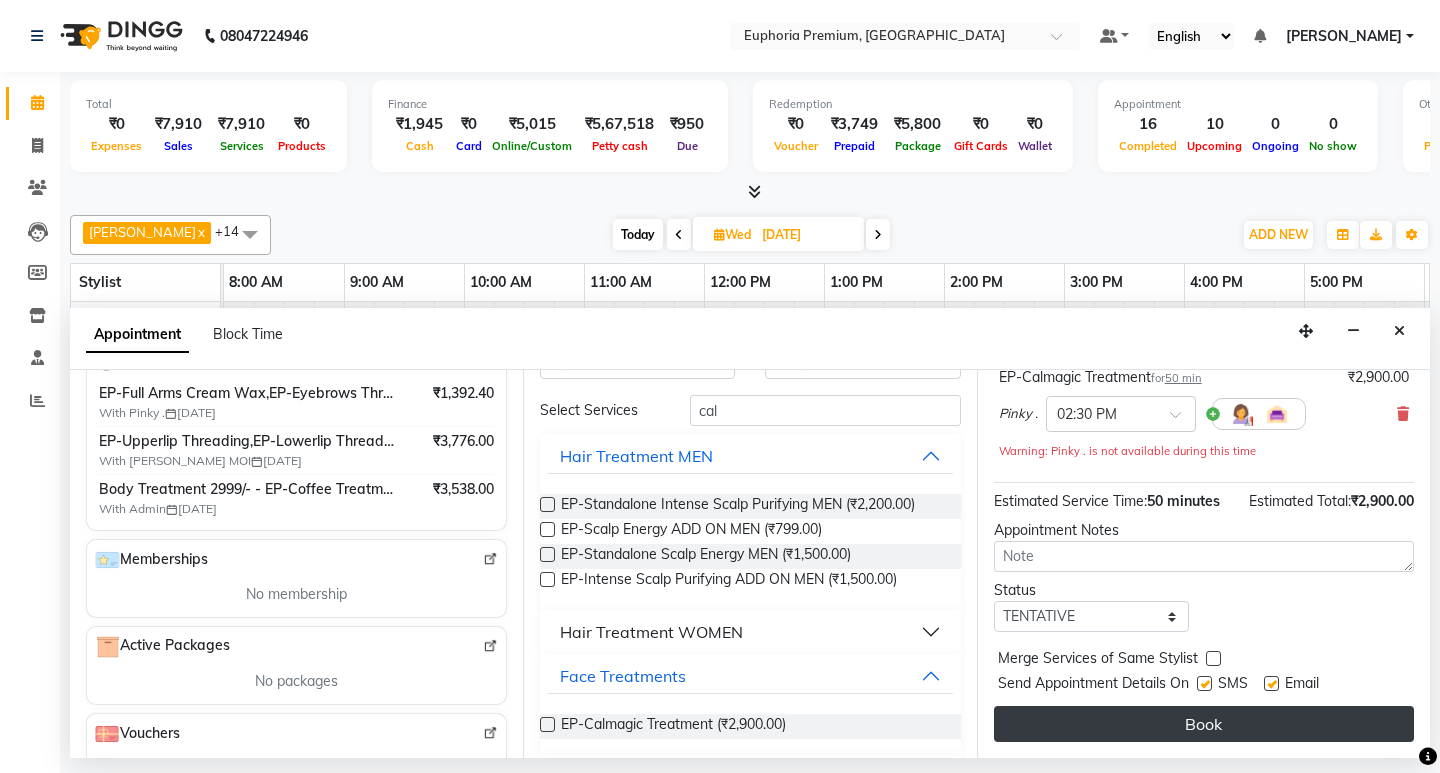 click on "Book" at bounding box center (1204, 724) 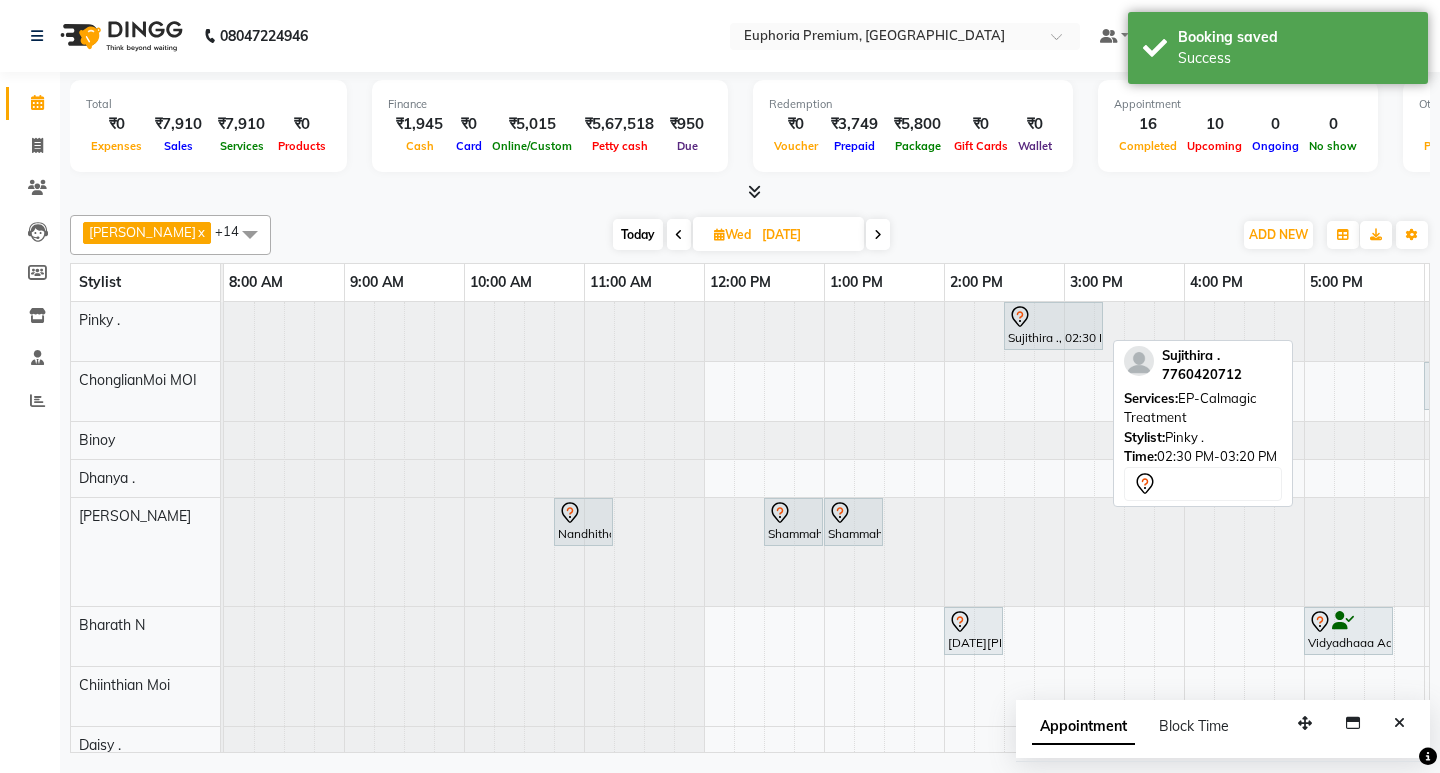 click on "Sujithira ., 02:30 PM-03:20 PM, EP-Calmagic Treatment" at bounding box center (1053, 326) 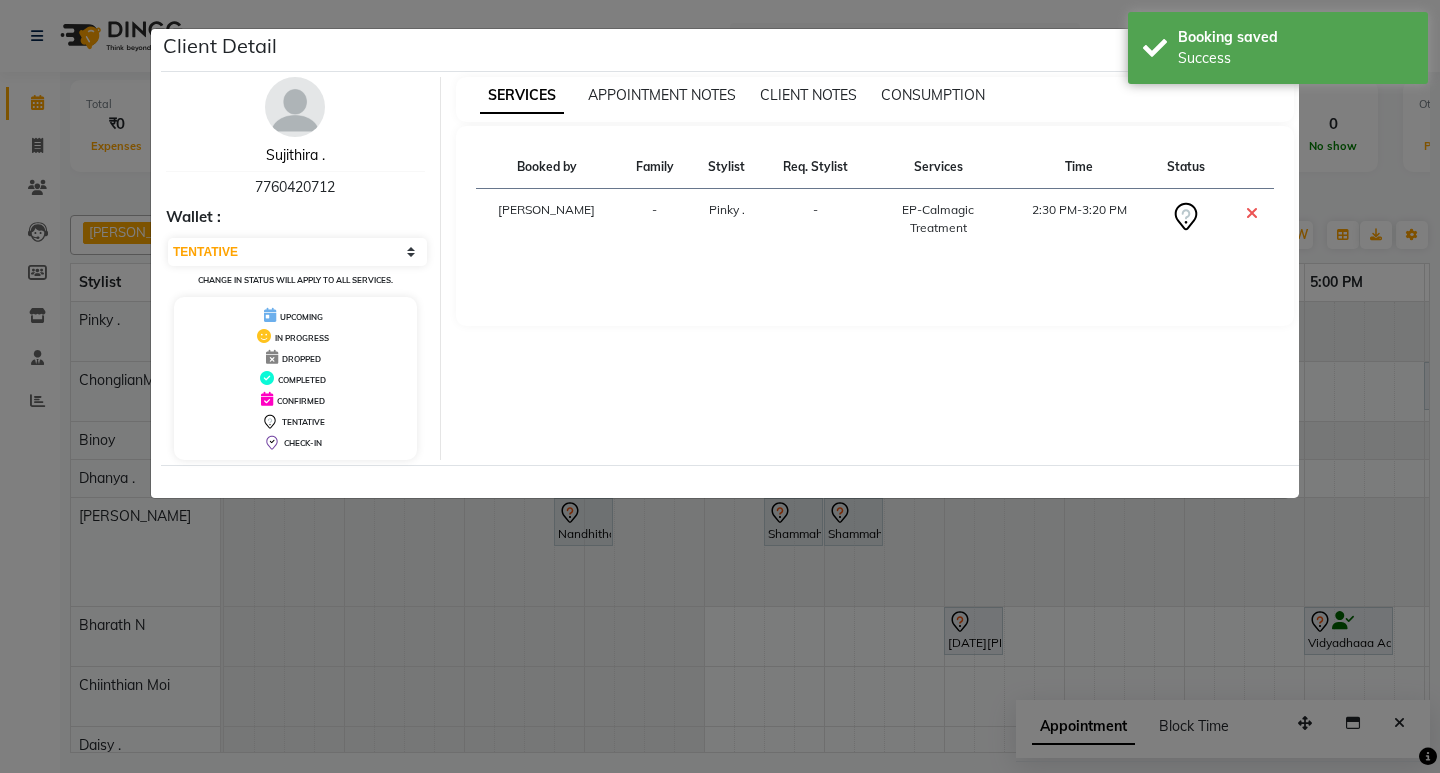 click on "Sujithira ." at bounding box center [295, 155] 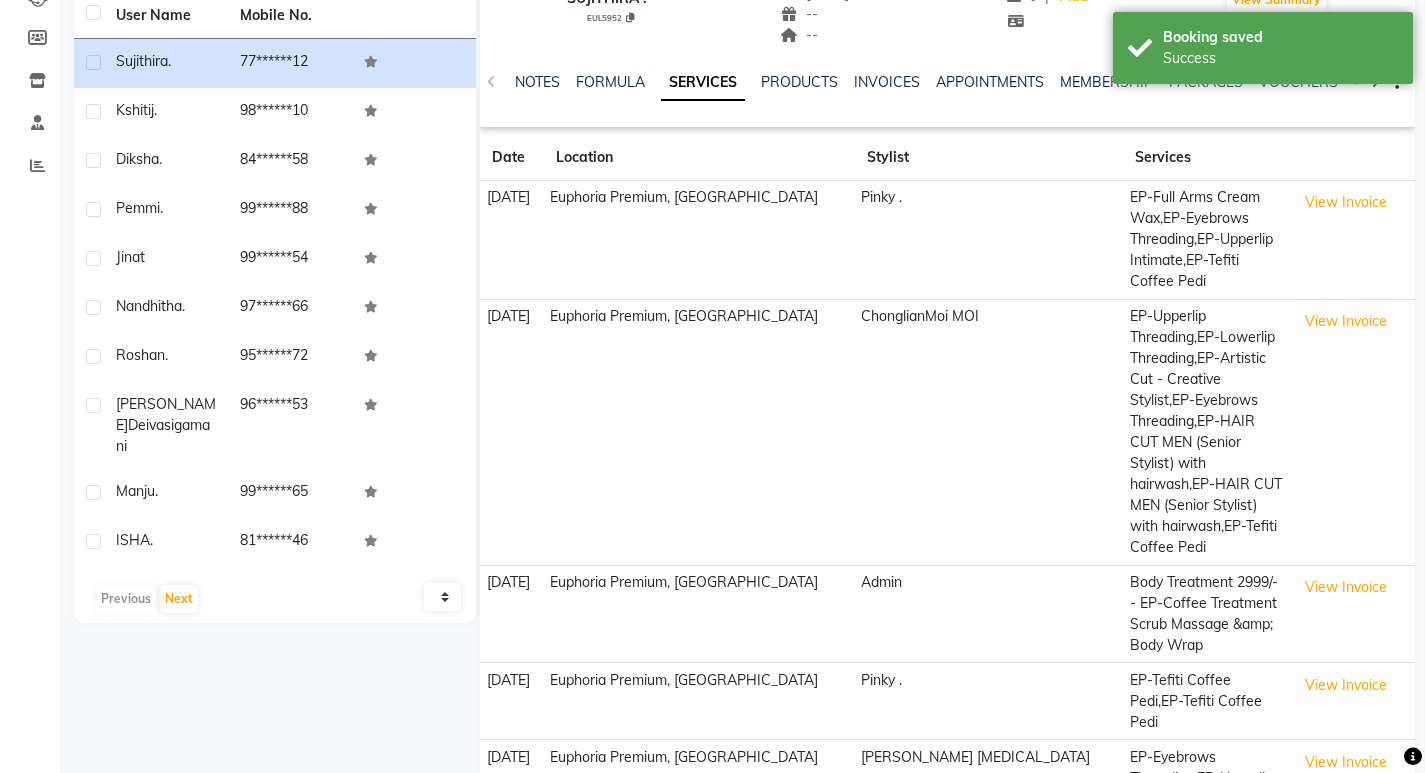 scroll, scrollTop: 260, scrollLeft: 0, axis: vertical 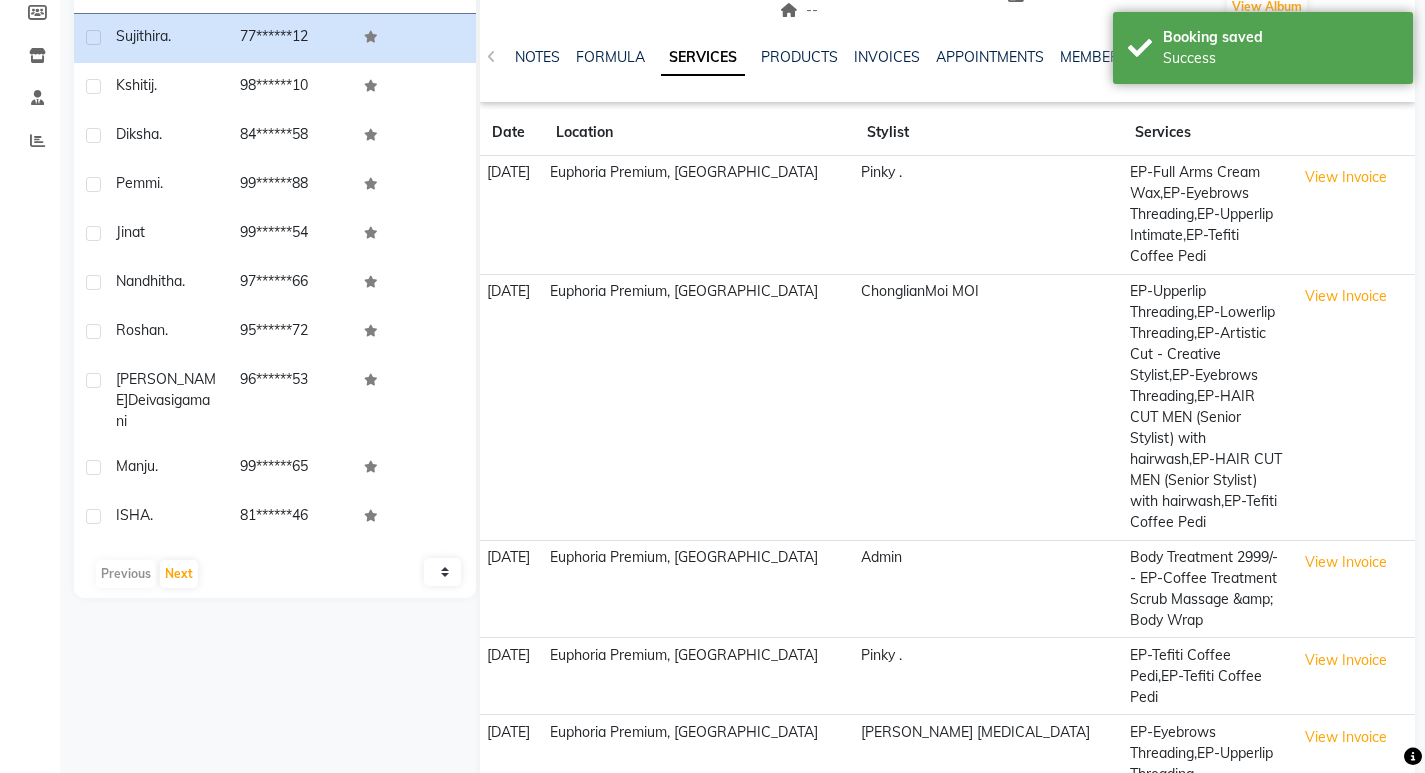 drag, startPoint x: 562, startPoint y: 514, endPoint x: 492, endPoint y: 514, distance: 70 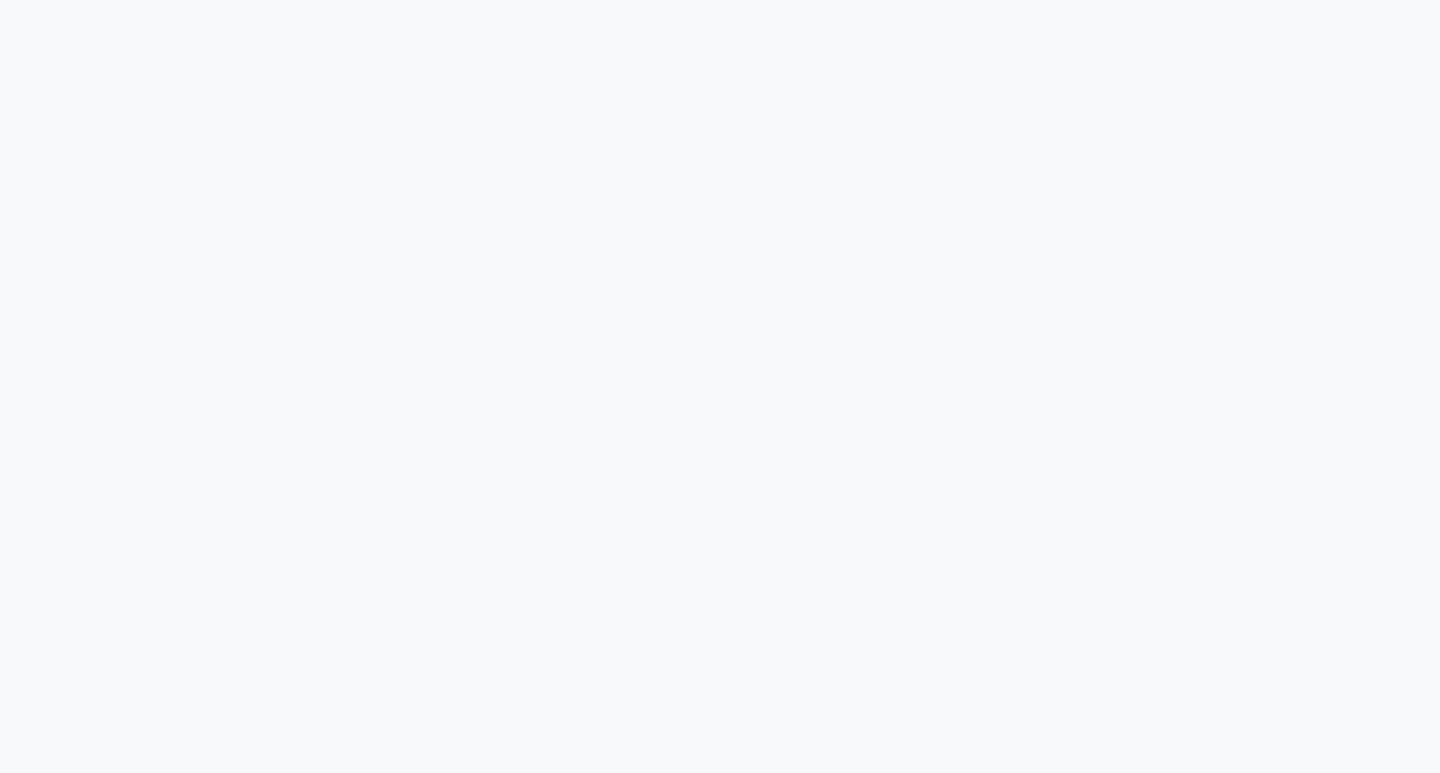 scroll, scrollTop: 0, scrollLeft: 0, axis: both 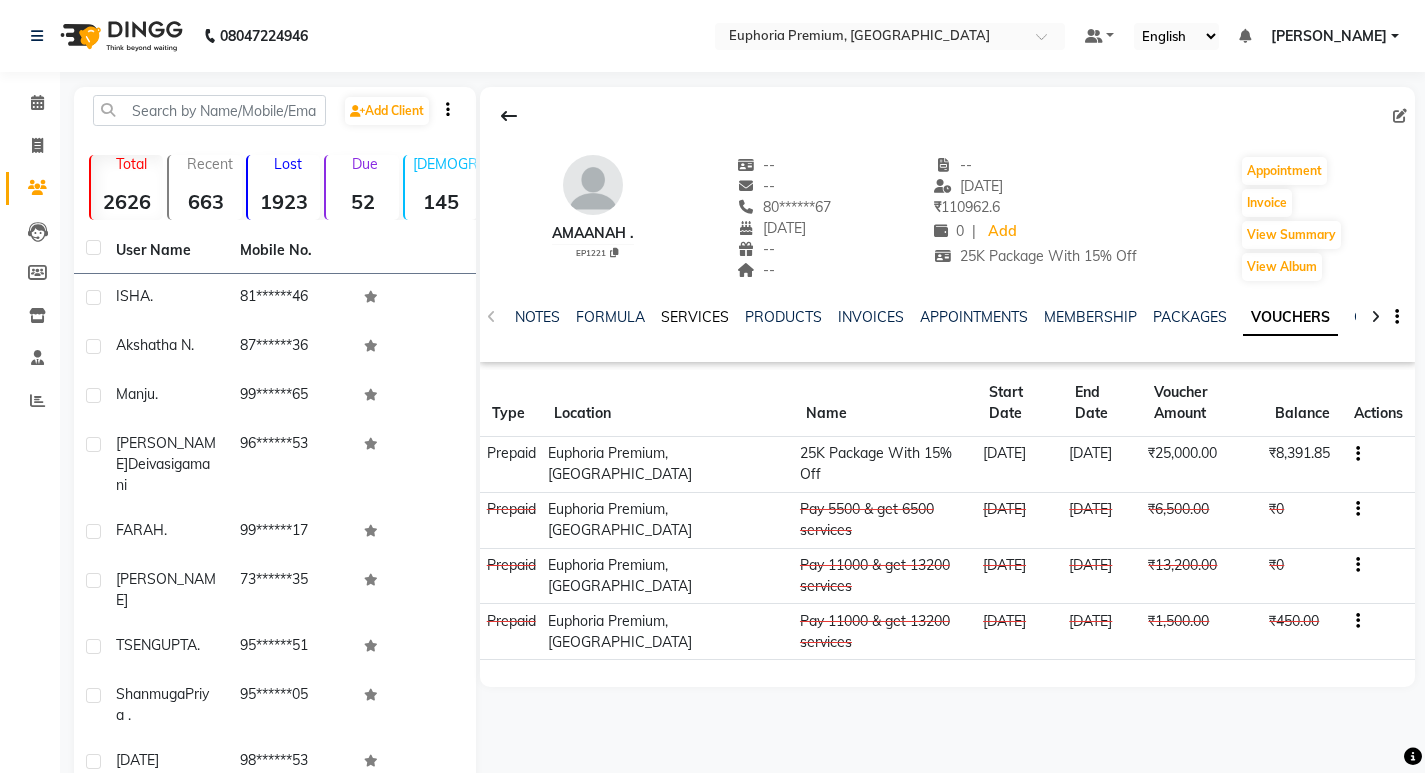 click on "SERVICES" 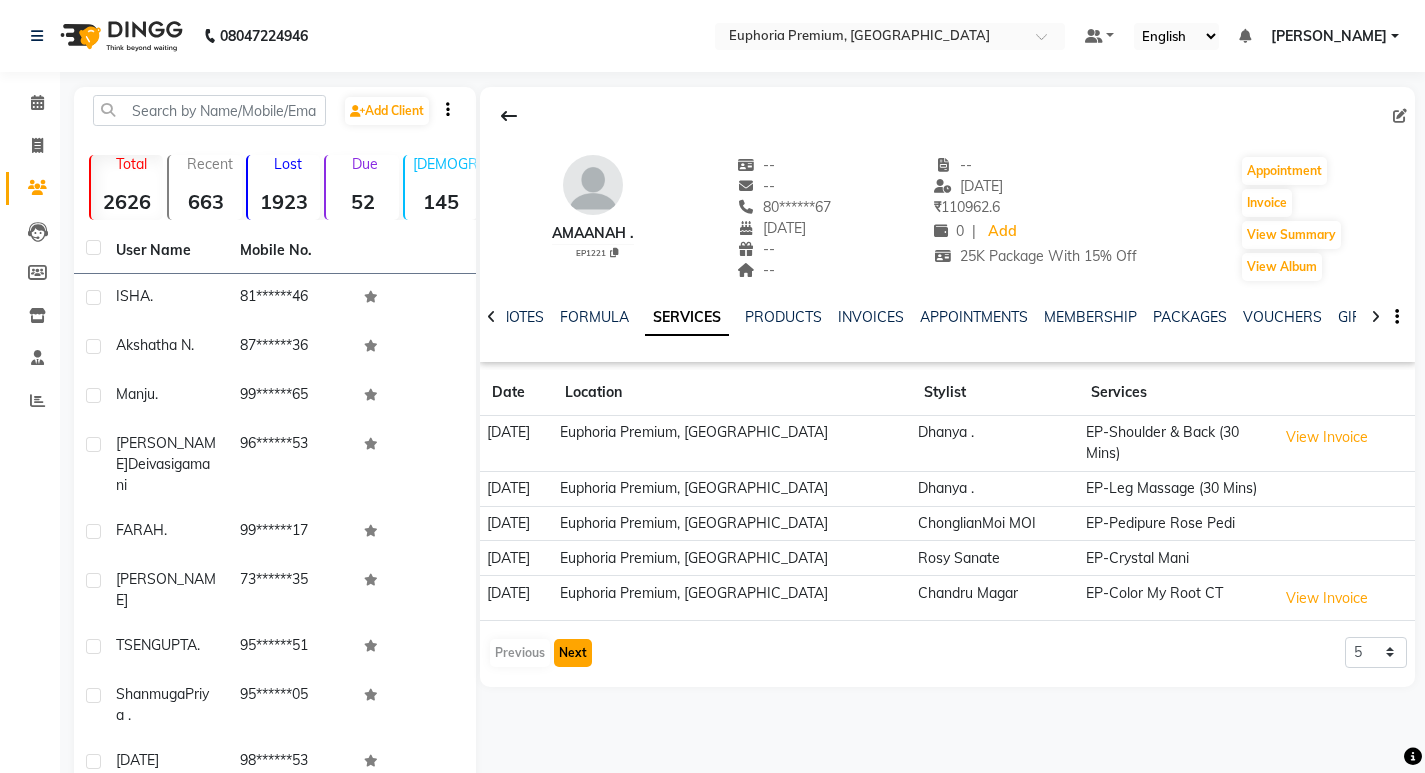 click on "Next" 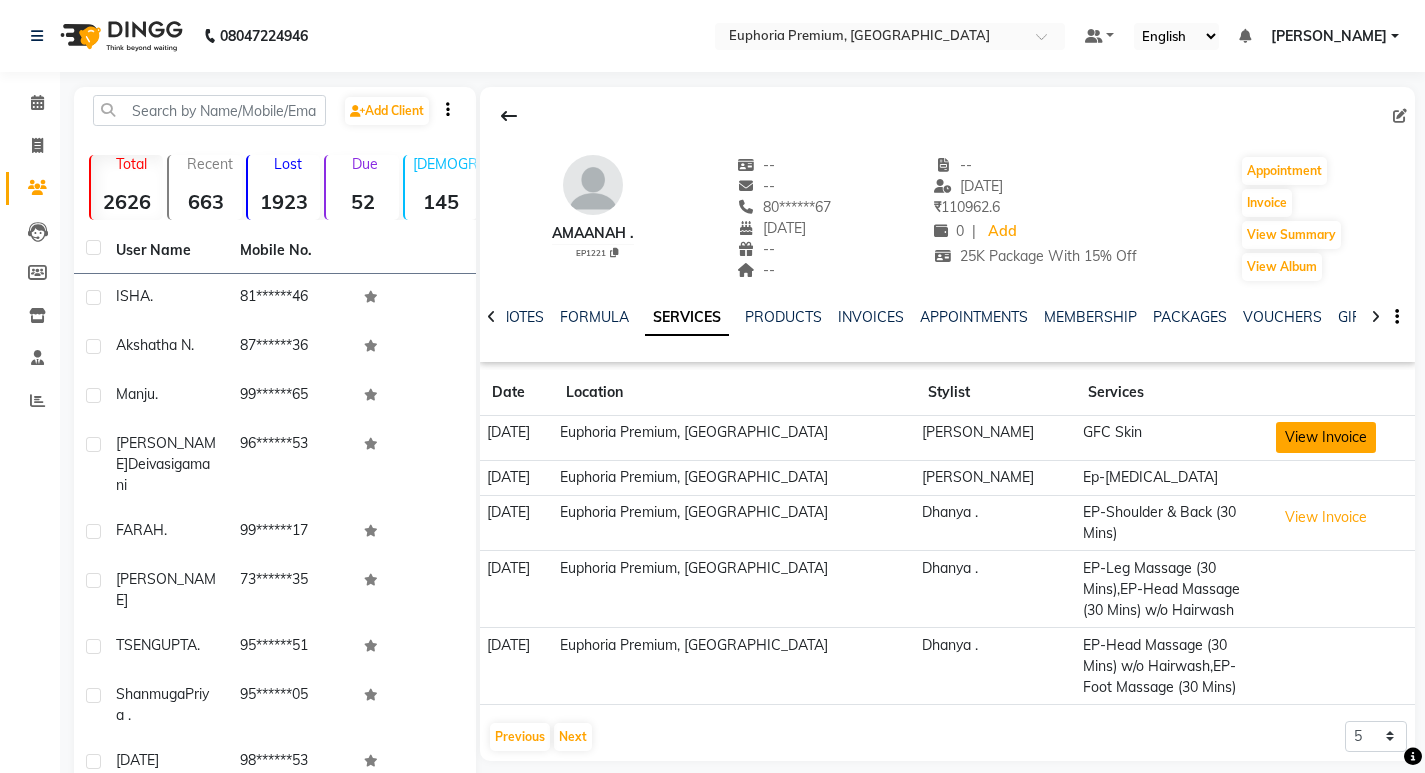 click on "View Invoice" 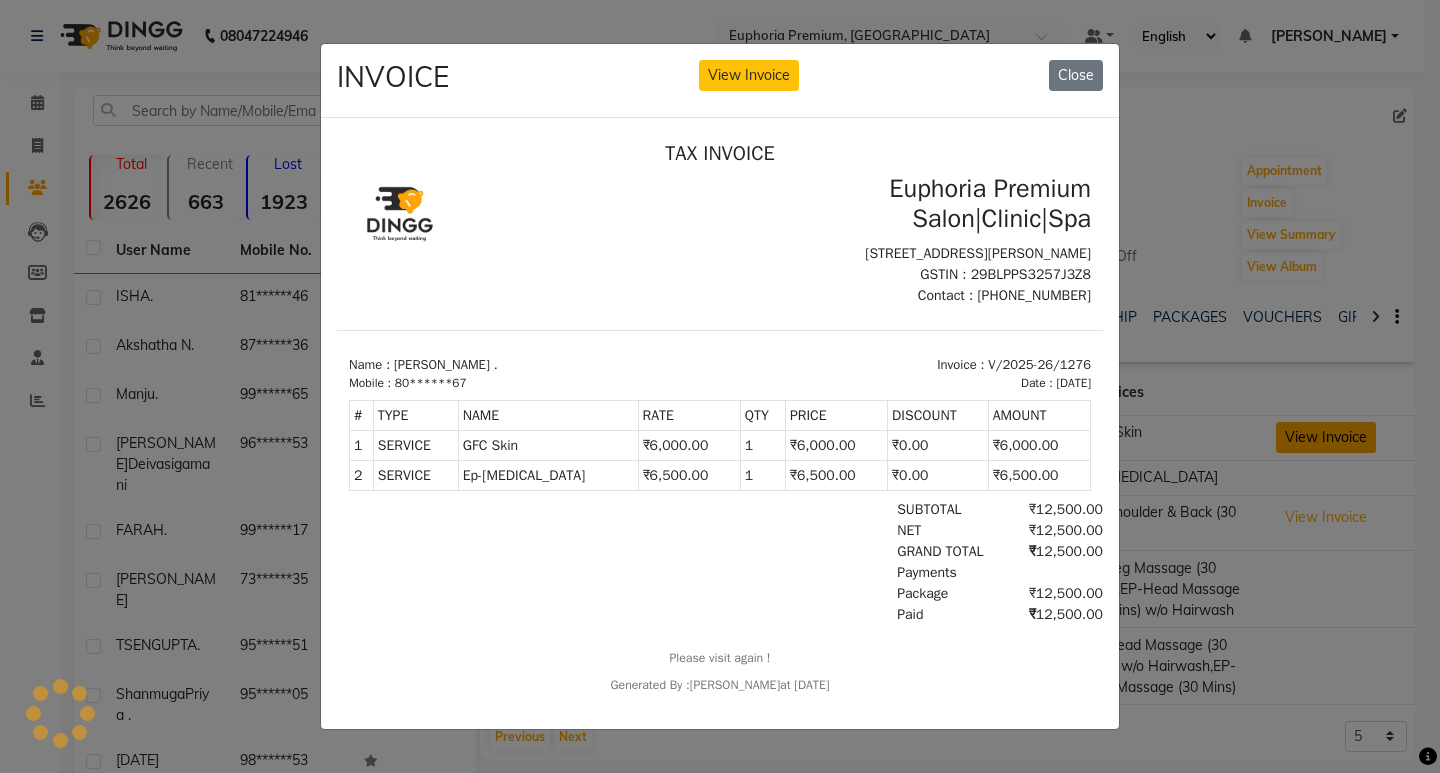scroll, scrollTop: 0, scrollLeft: 0, axis: both 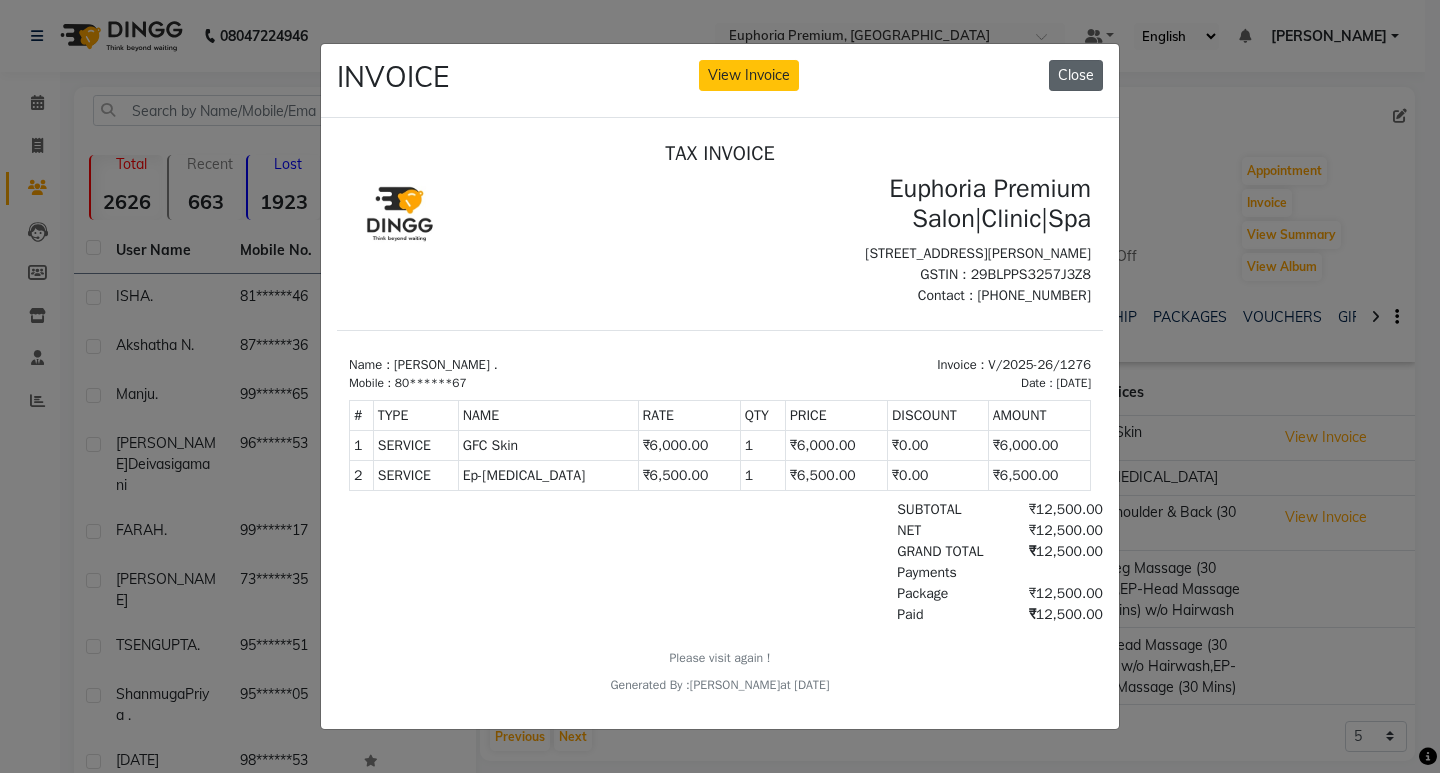 click on "Close" 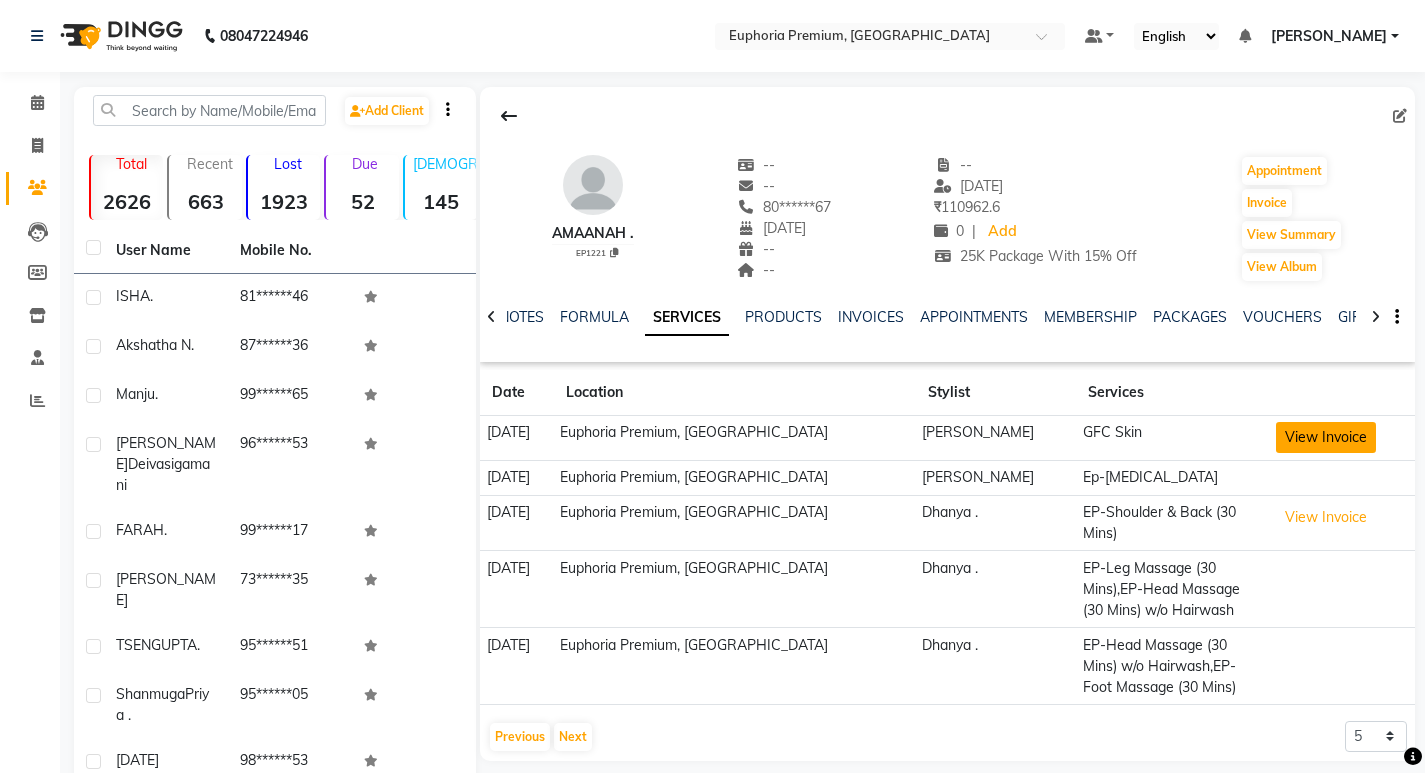 click on "View Invoice" 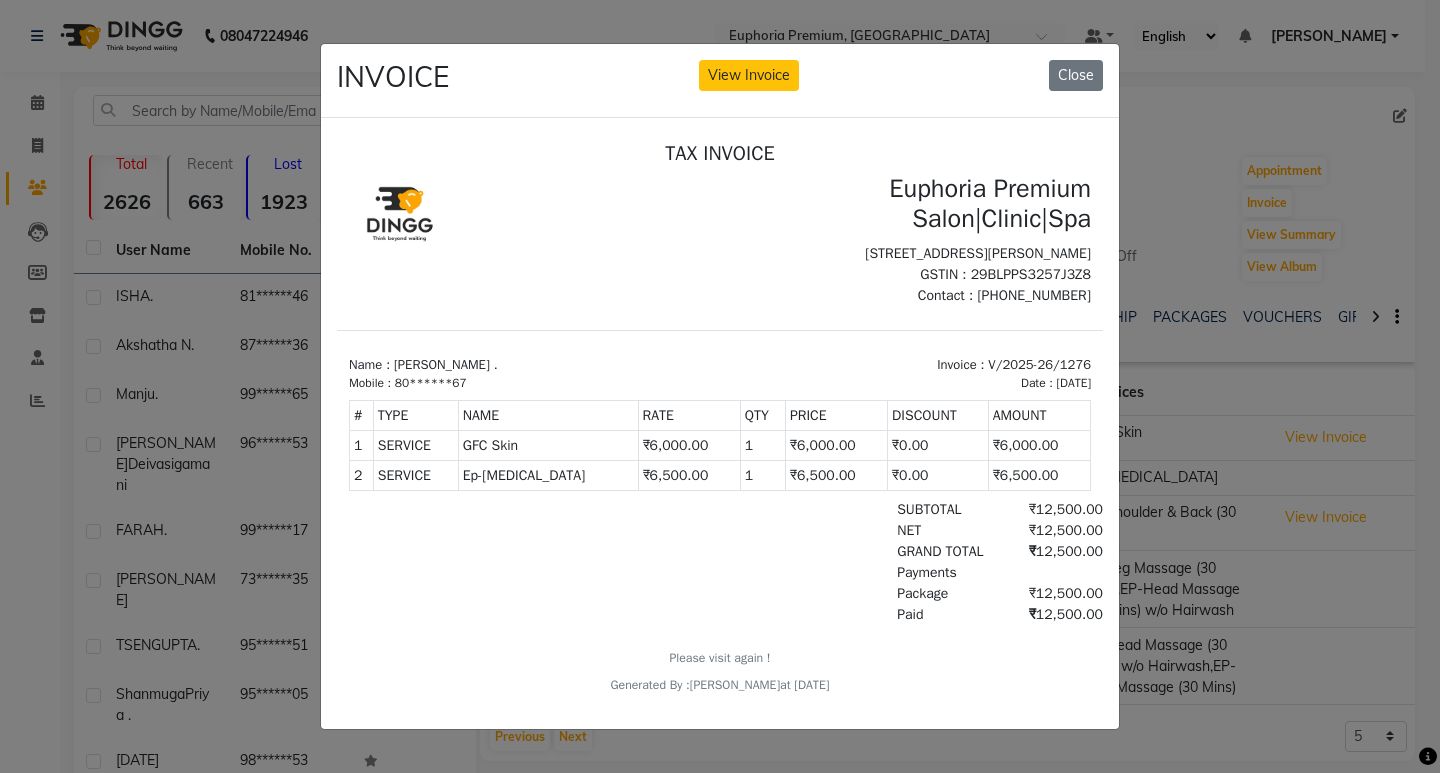 scroll, scrollTop: 16, scrollLeft: 0, axis: vertical 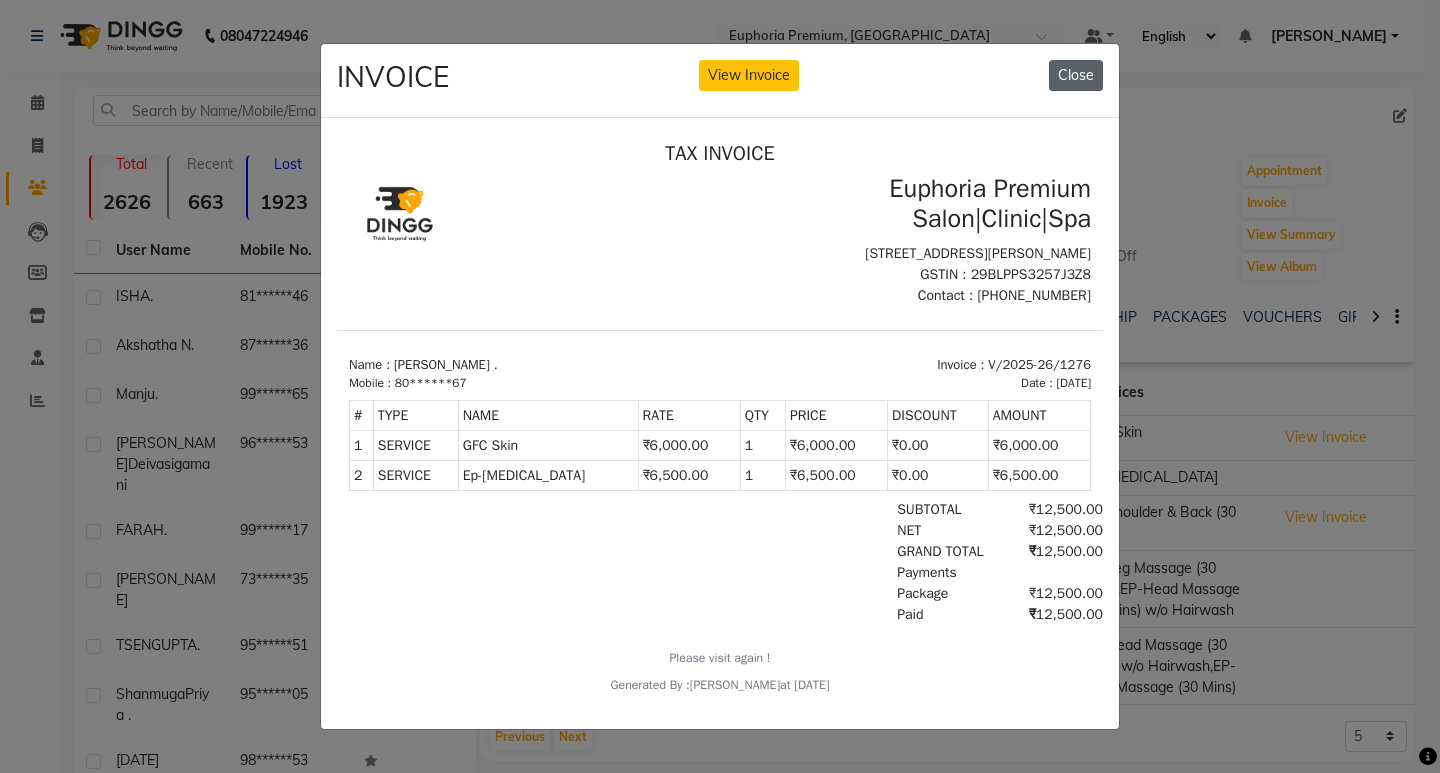 drag, startPoint x: 1074, startPoint y: 72, endPoint x: 750, endPoint y: 59, distance: 324.2607 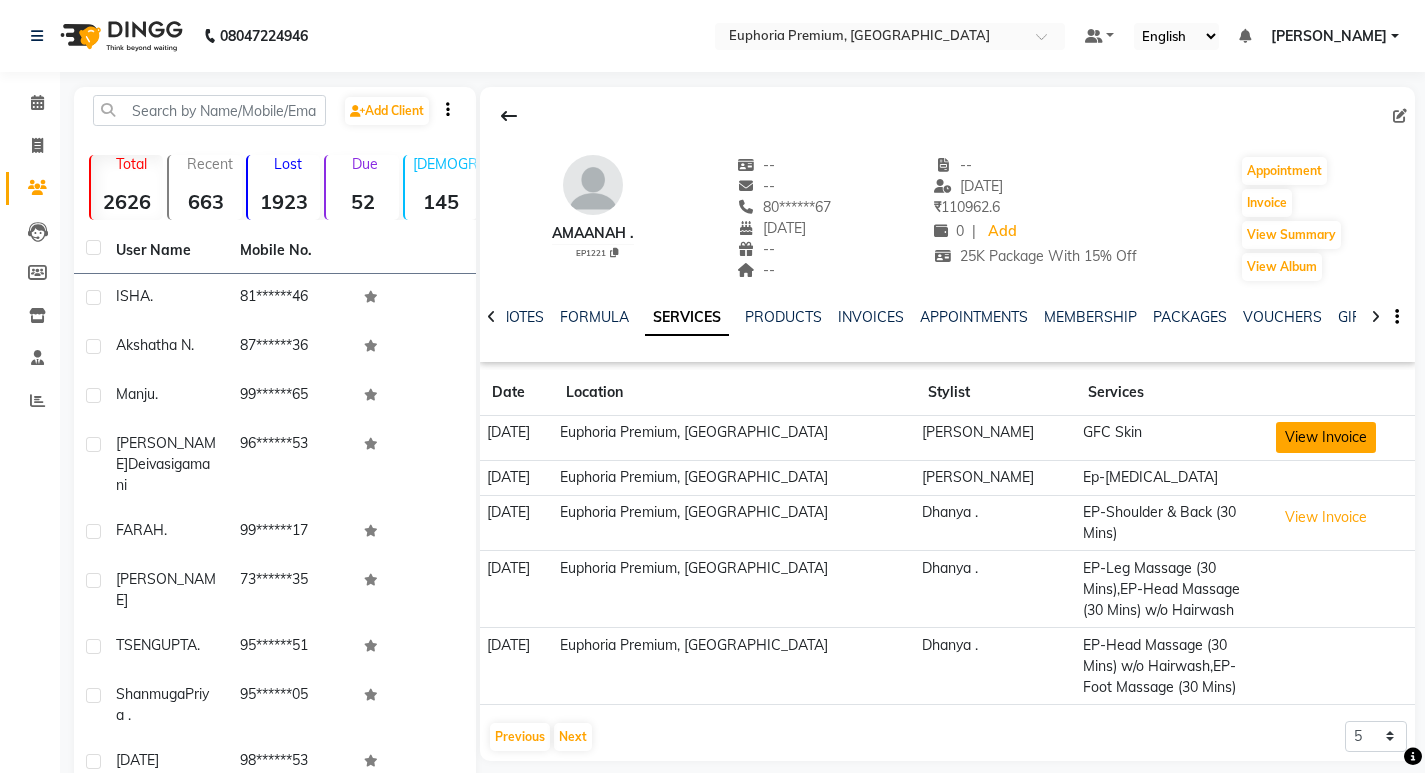 click on "View Invoice" 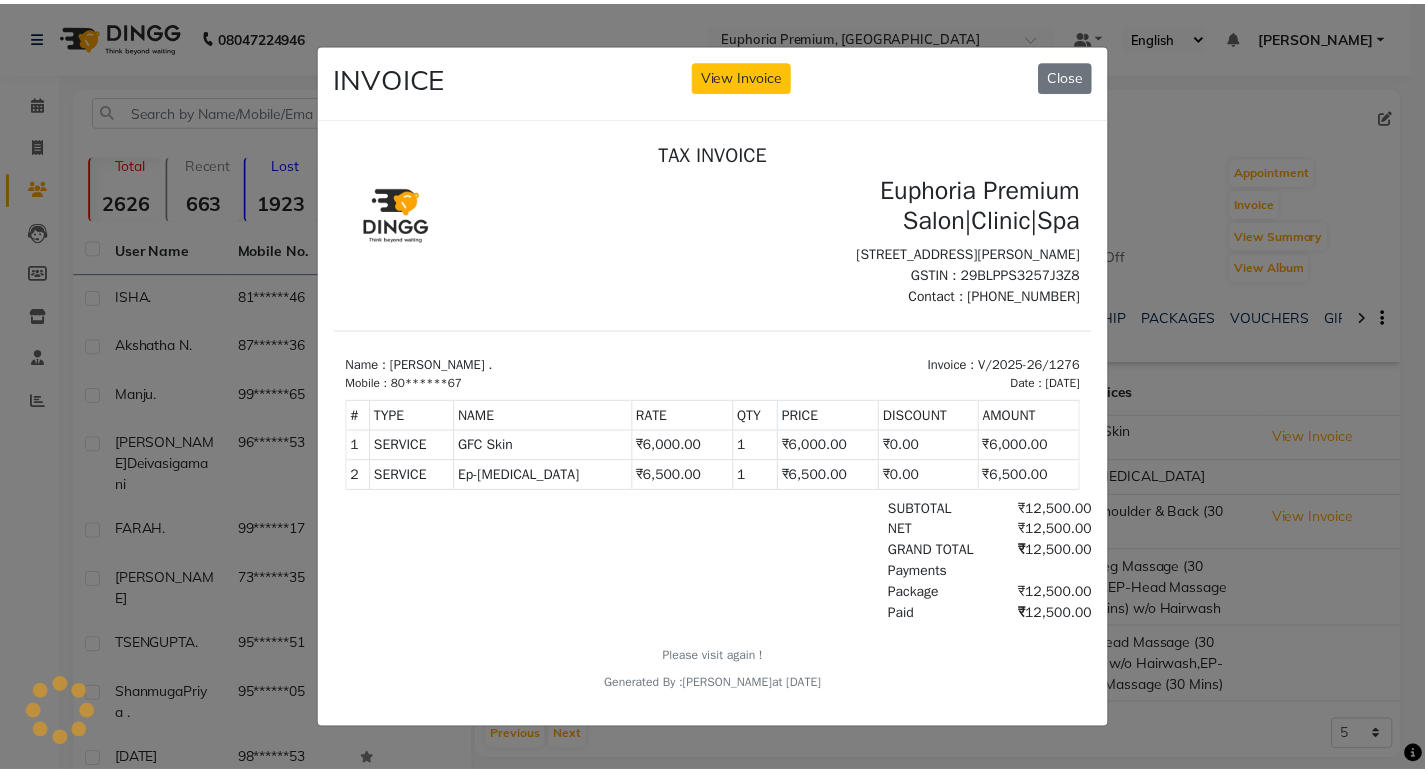scroll, scrollTop: 0, scrollLeft: 0, axis: both 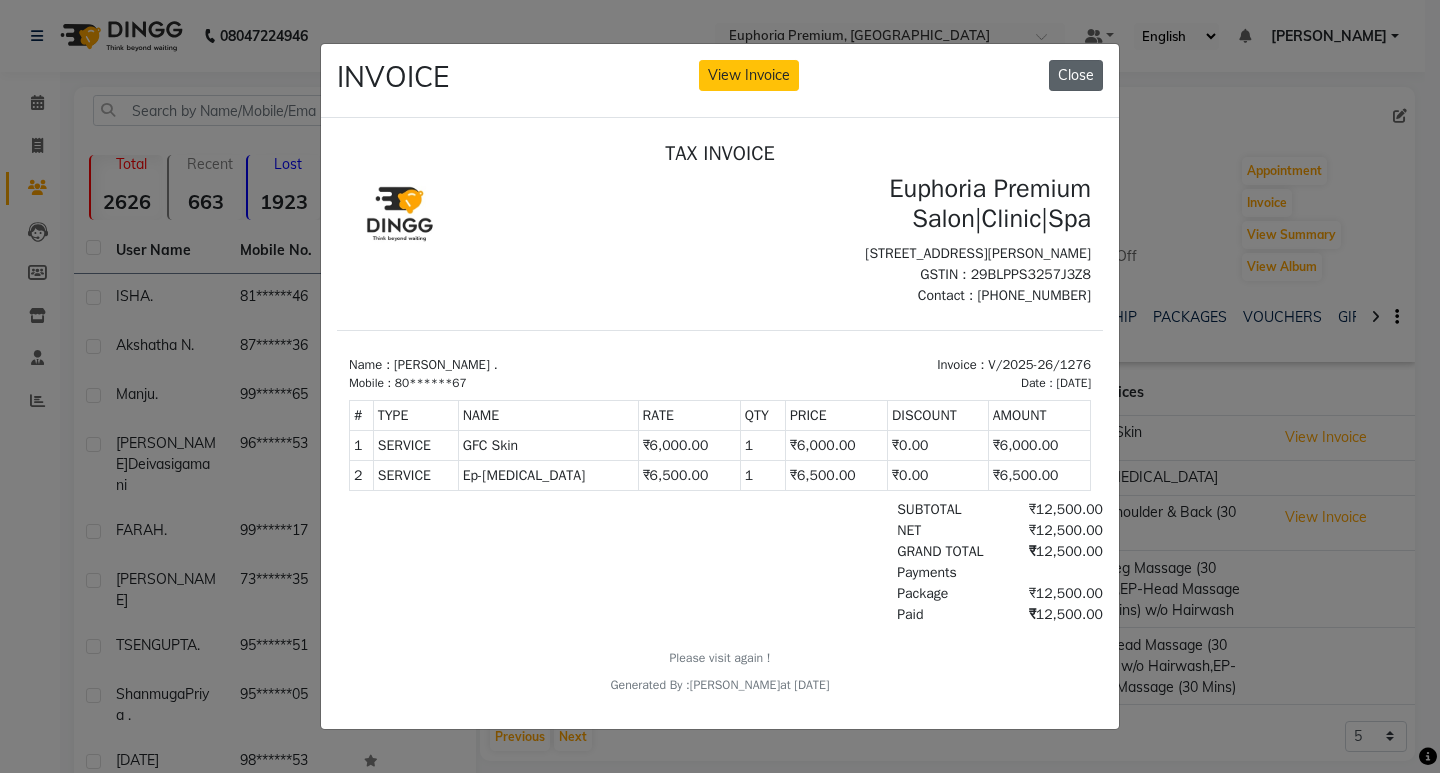 click on "Close" 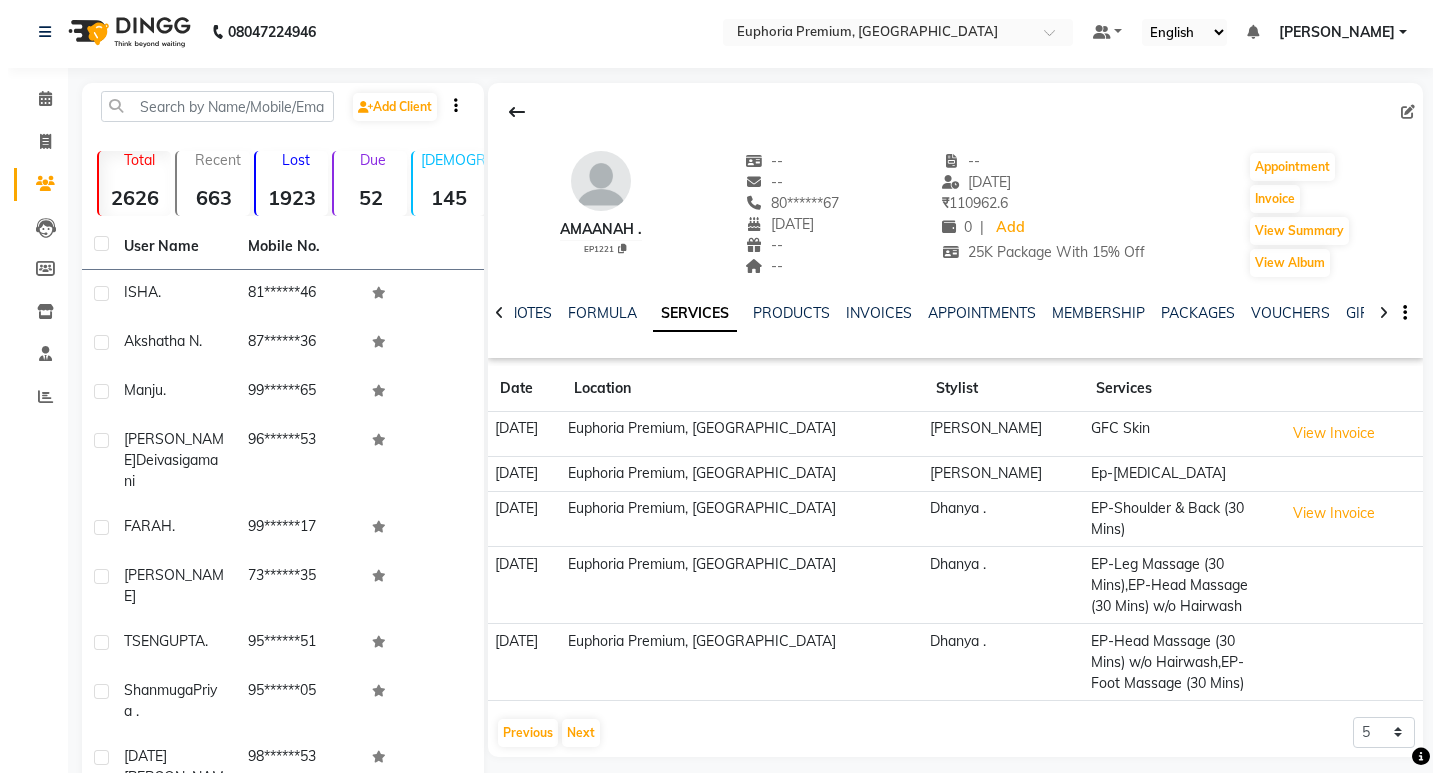 scroll, scrollTop: 0, scrollLeft: 0, axis: both 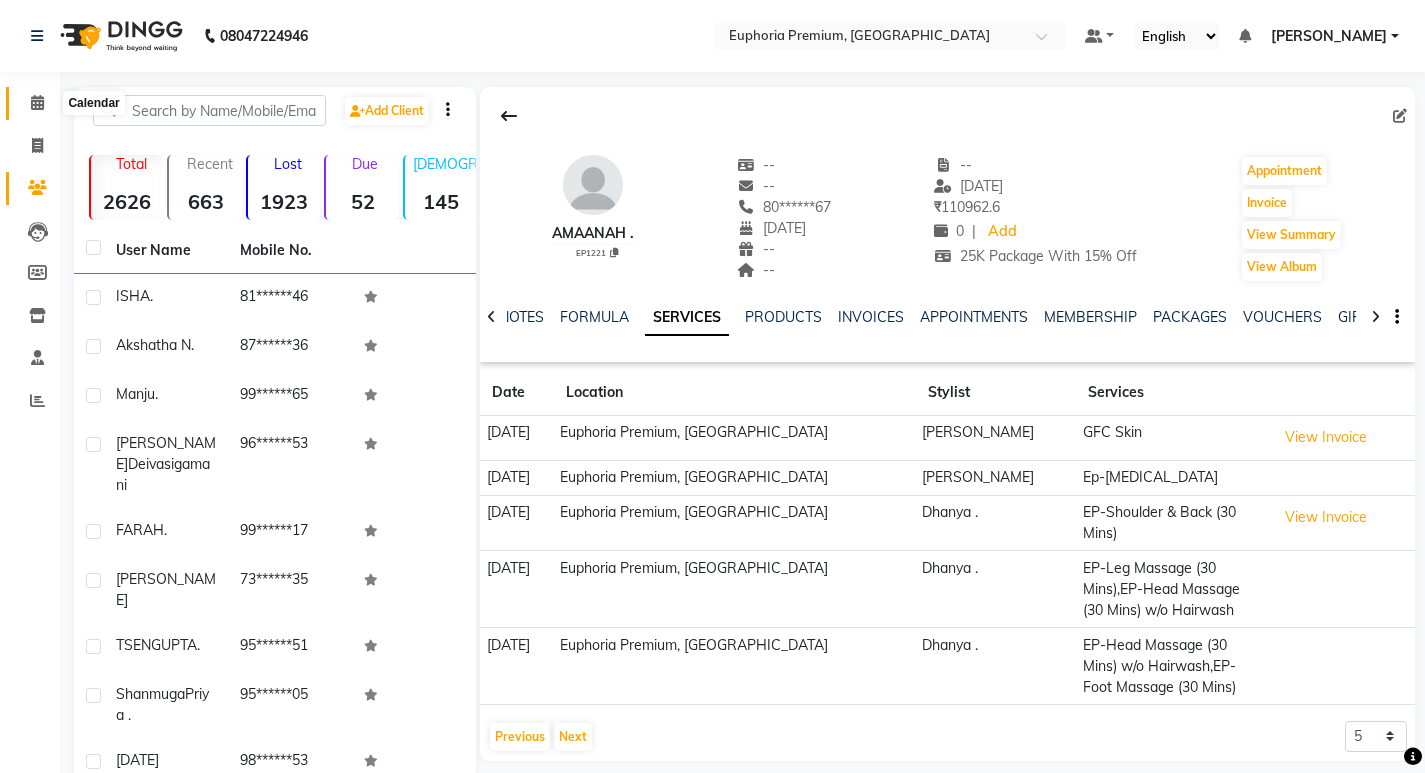 click 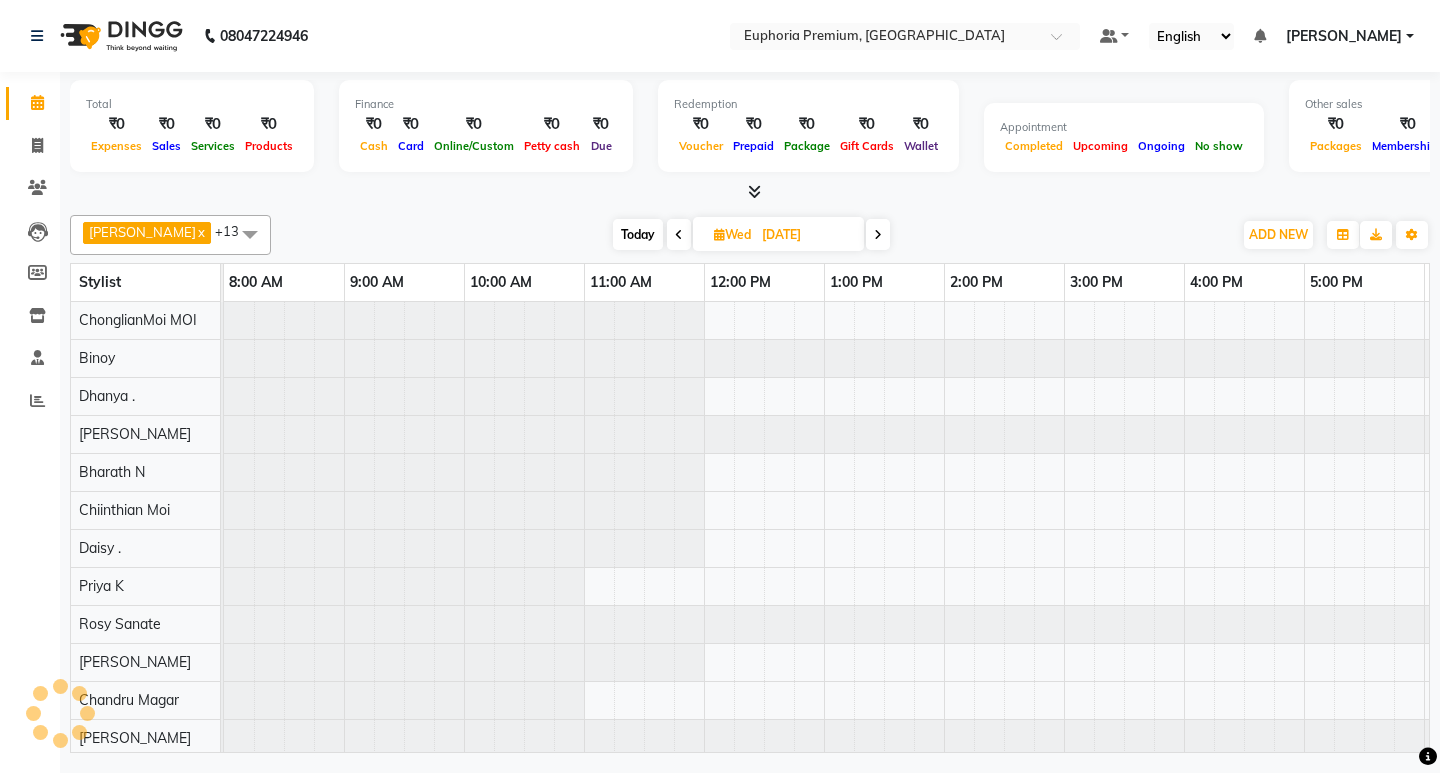 scroll, scrollTop: 0, scrollLeft: 0, axis: both 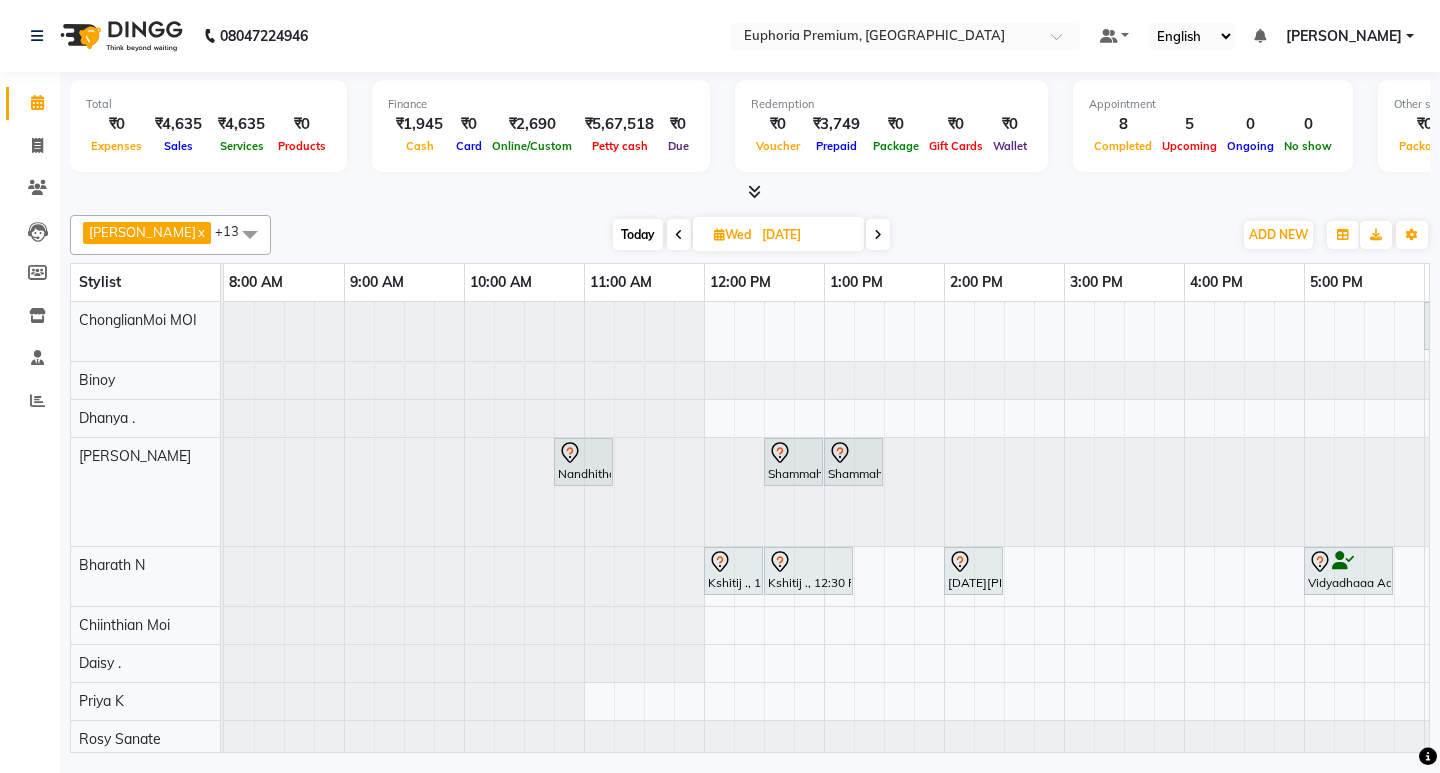 click on "Today" at bounding box center [638, 234] 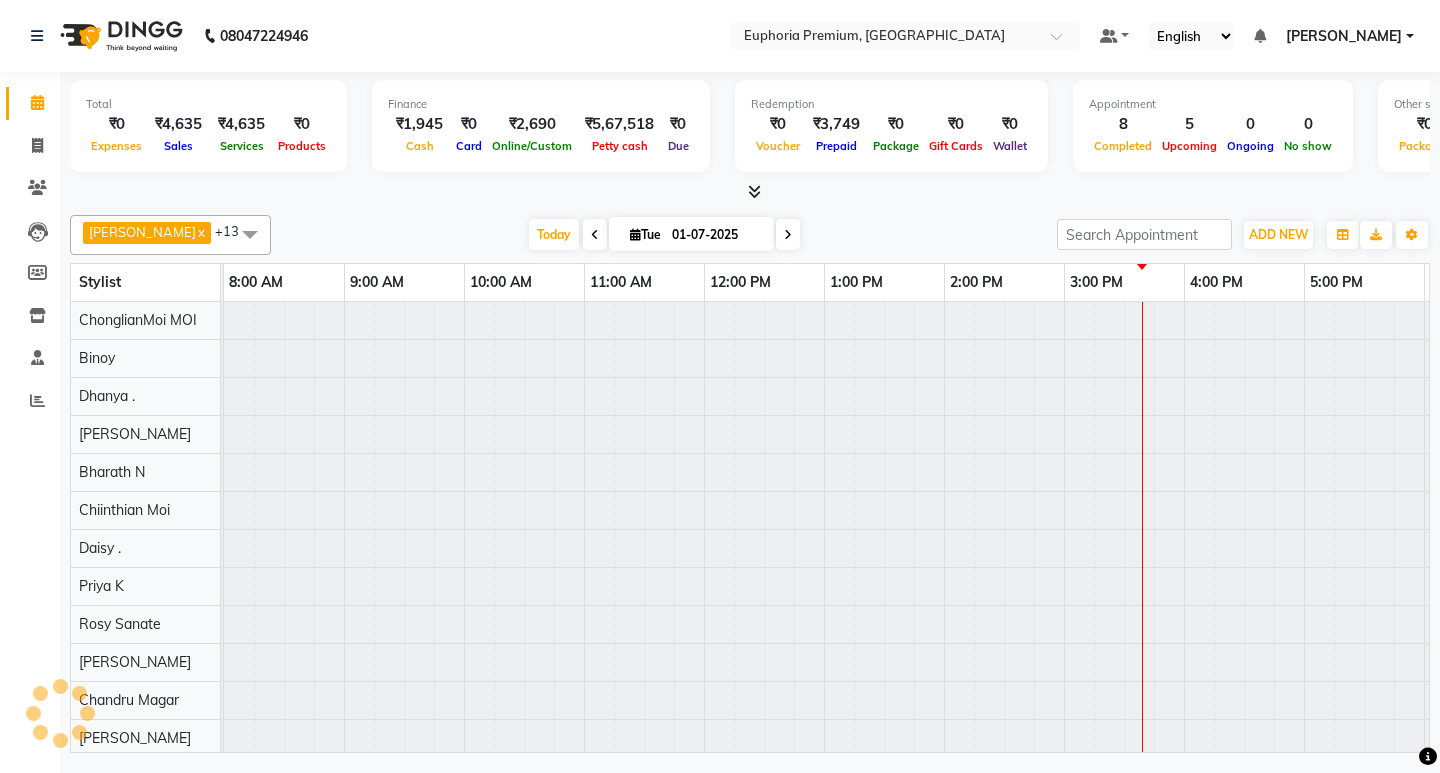 scroll, scrollTop: 0, scrollLeft: 475, axis: horizontal 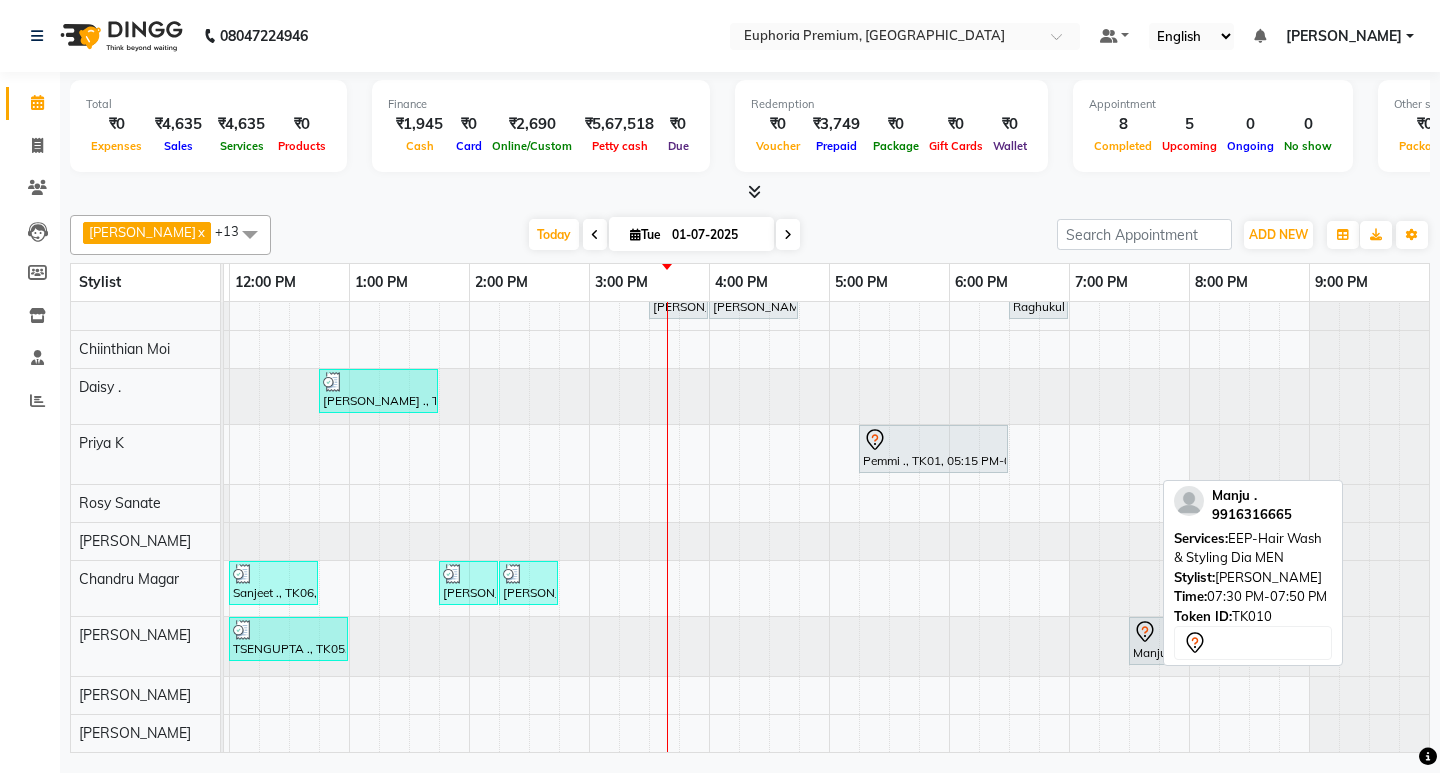click 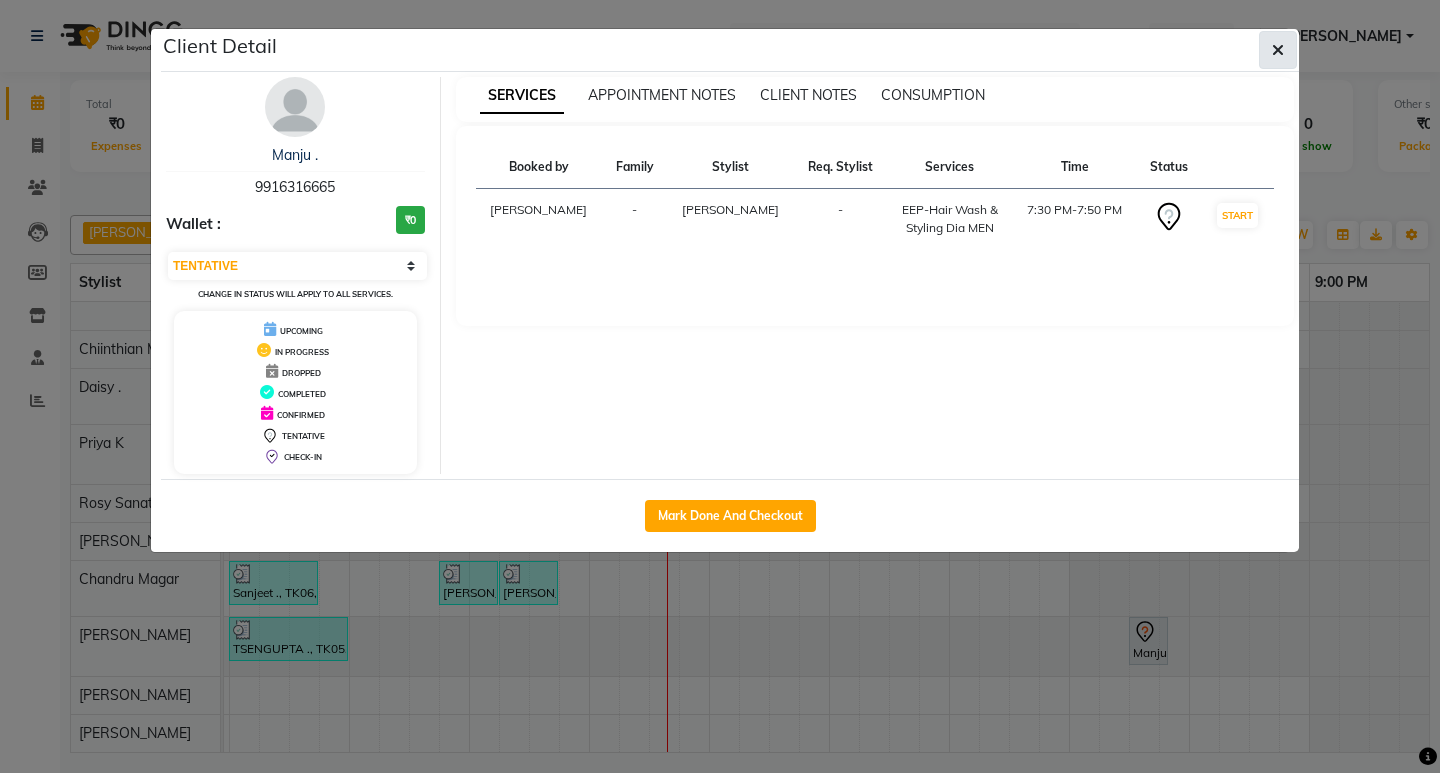 click 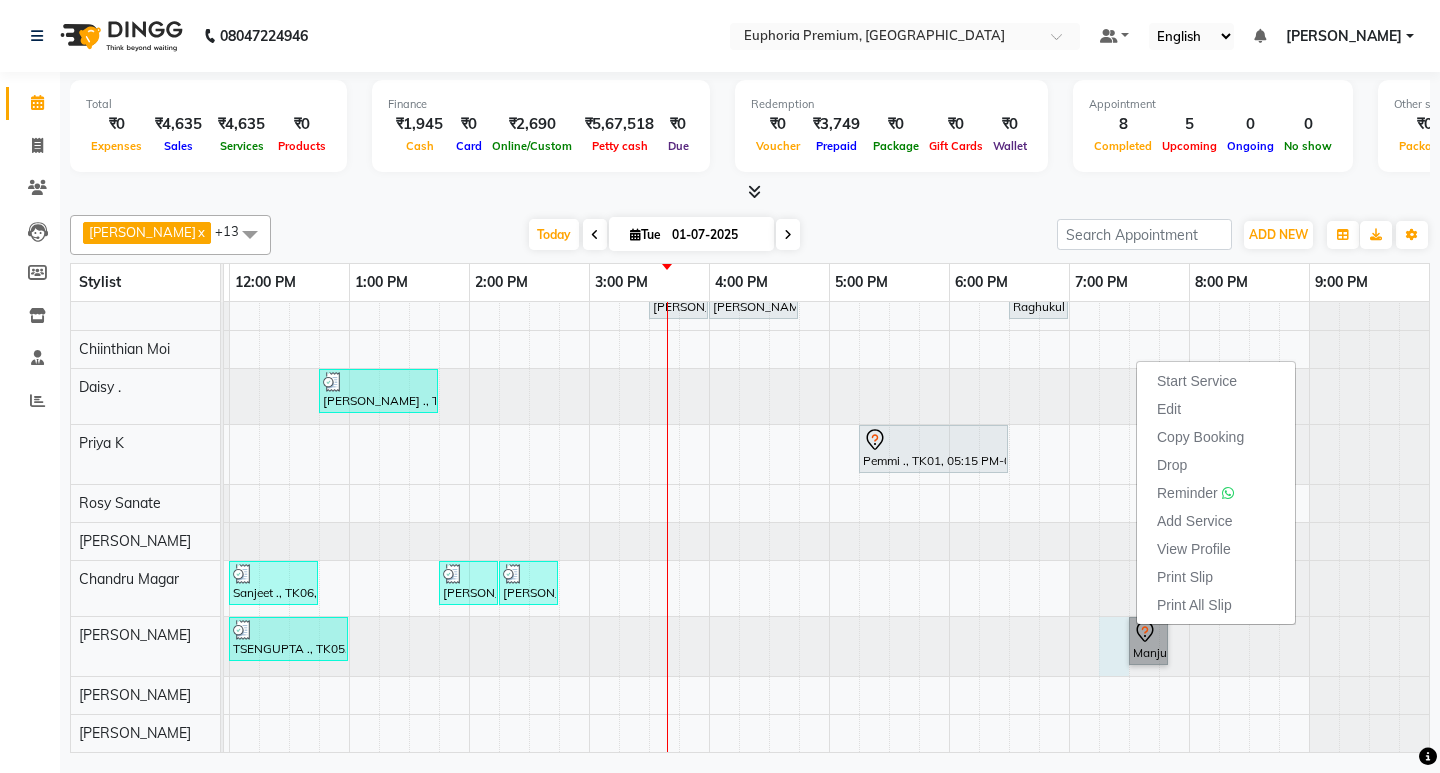 click at bounding box center [-251, 646] 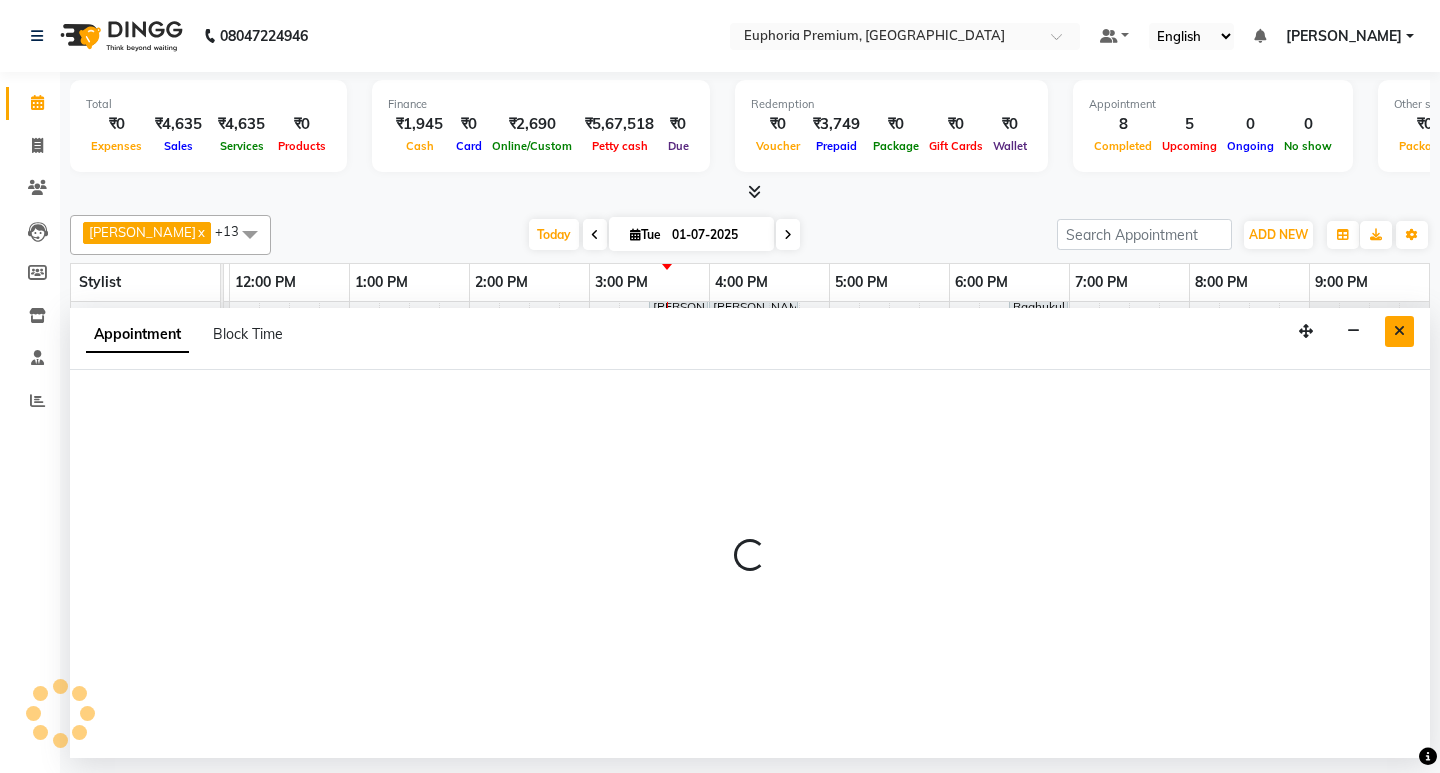 select on "78117" 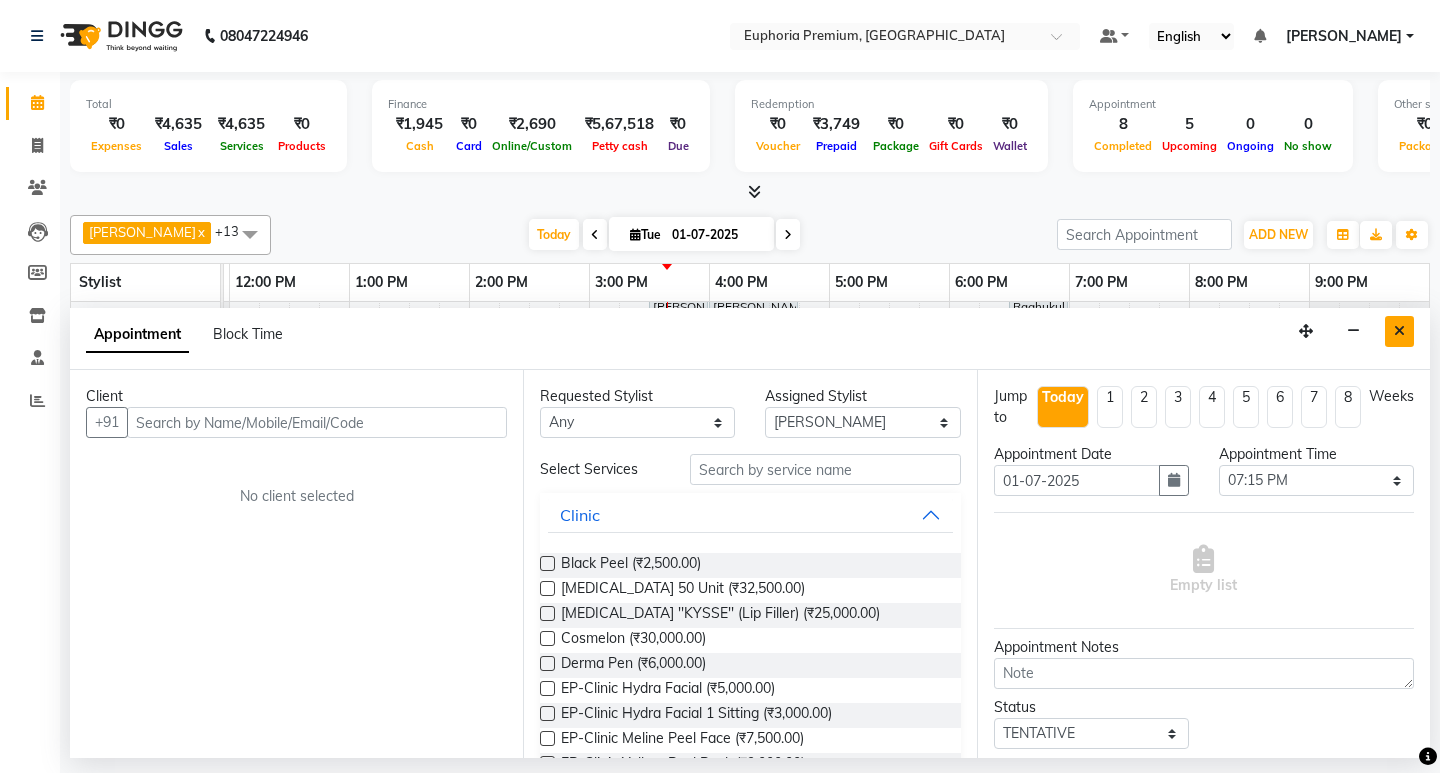 click at bounding box center [1399, 331] 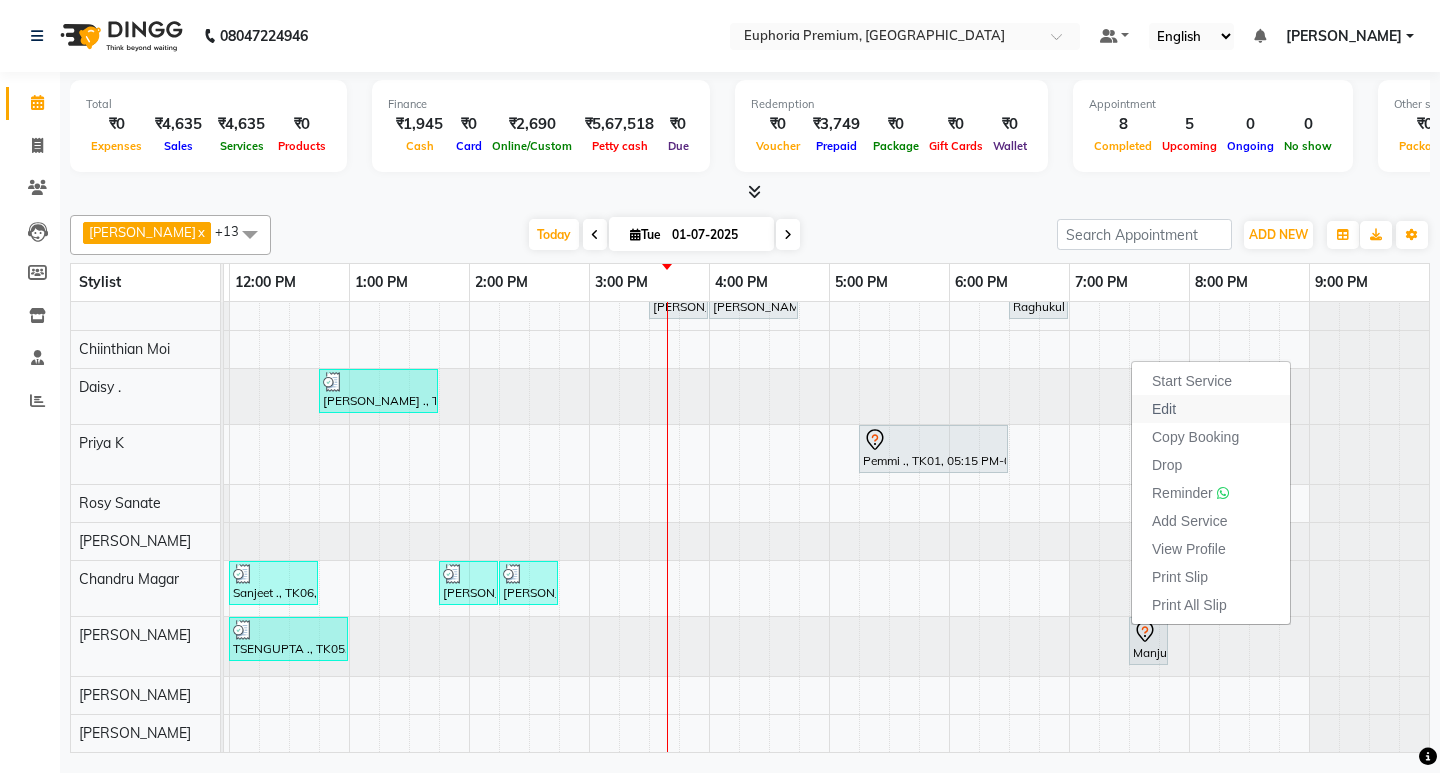 click on "Edit" at bounding box center (1164, 409) 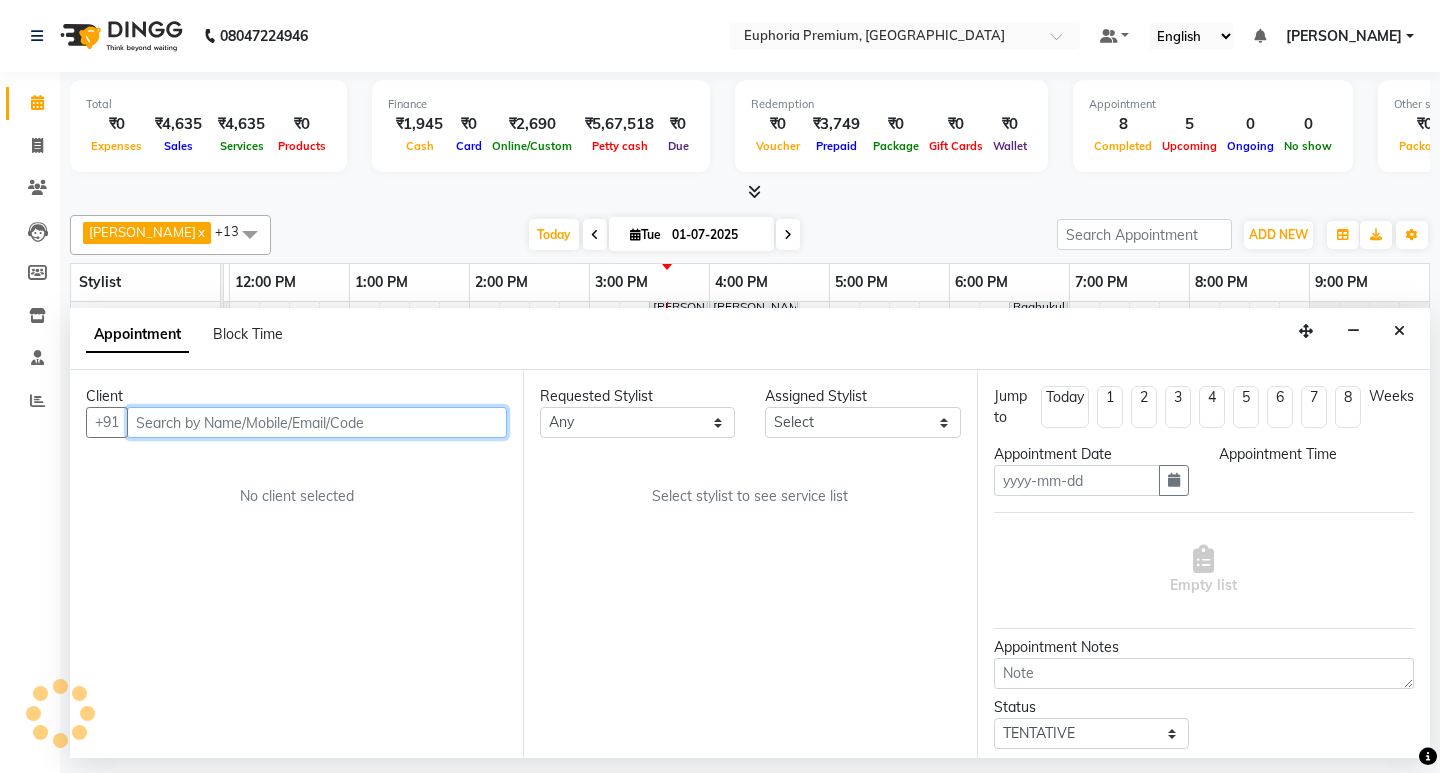 type on "01-07-2025" 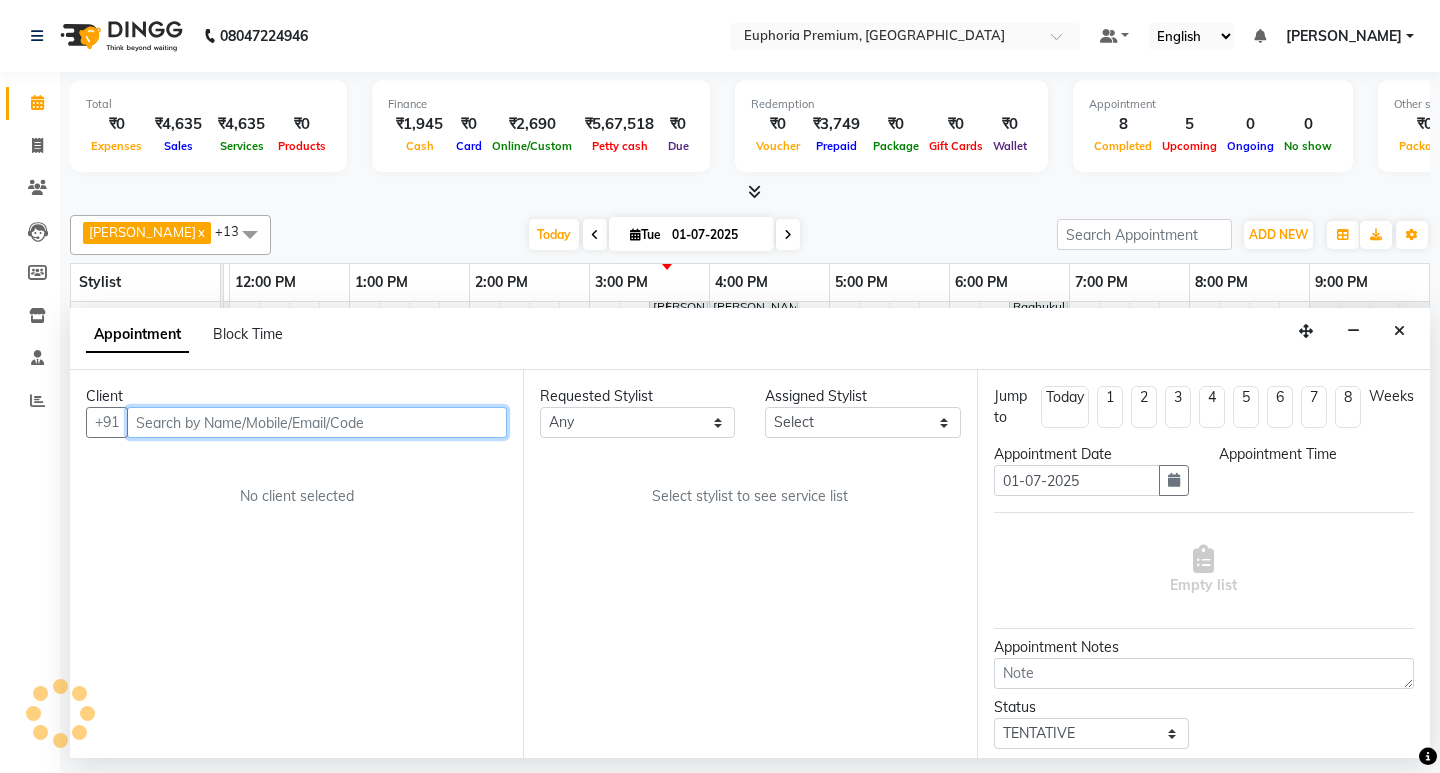 select on "1170" 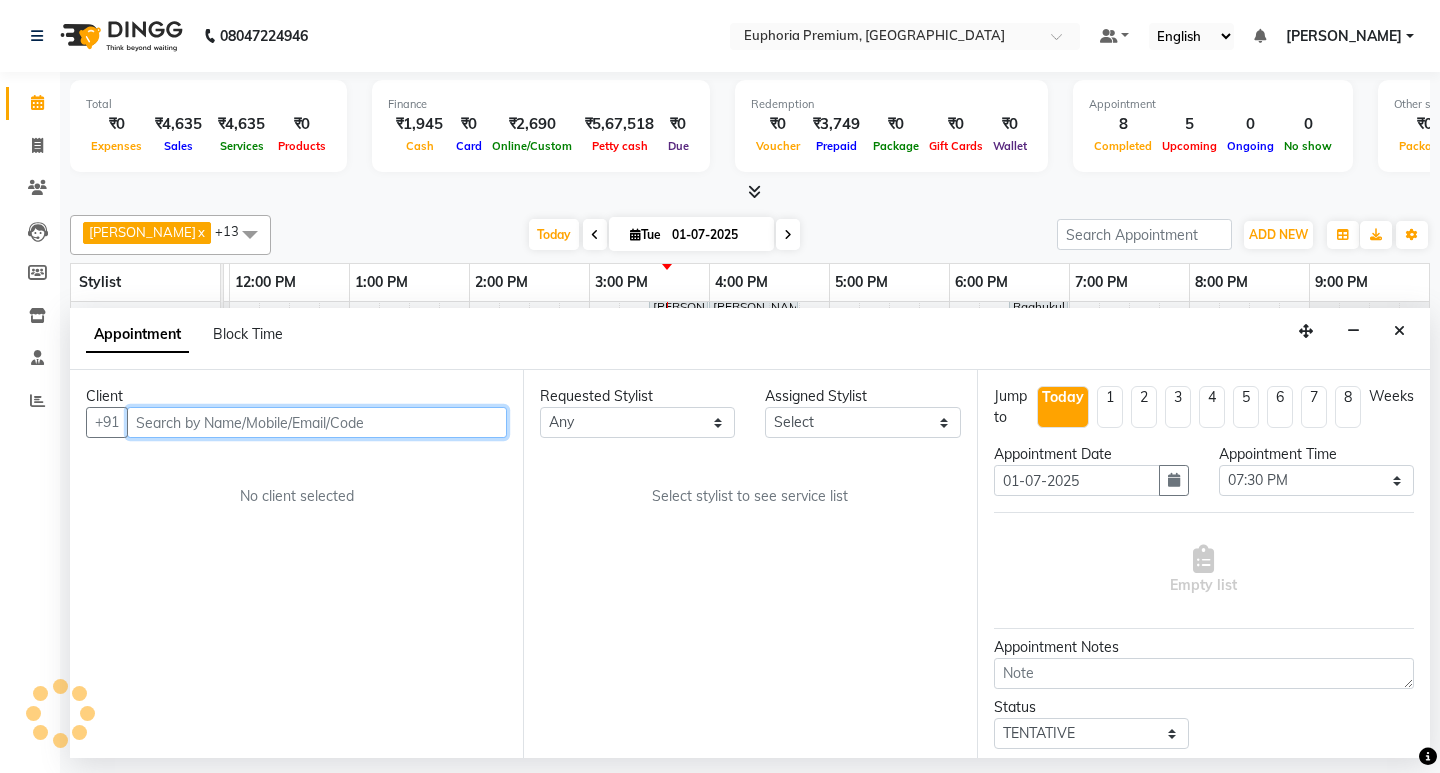 scroll, scrollTop: 0, scrollLeft: 475, axis: horizontal 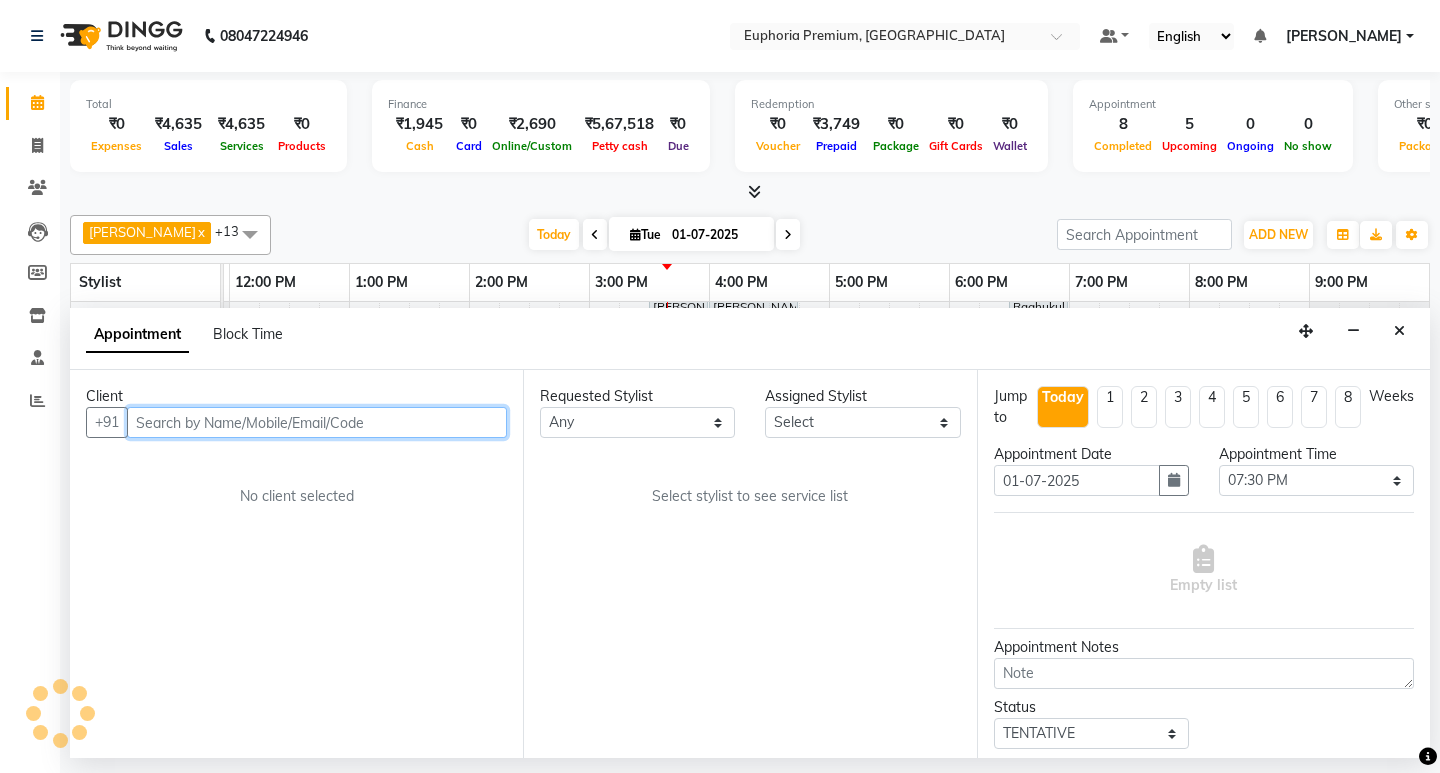 select on "78117" 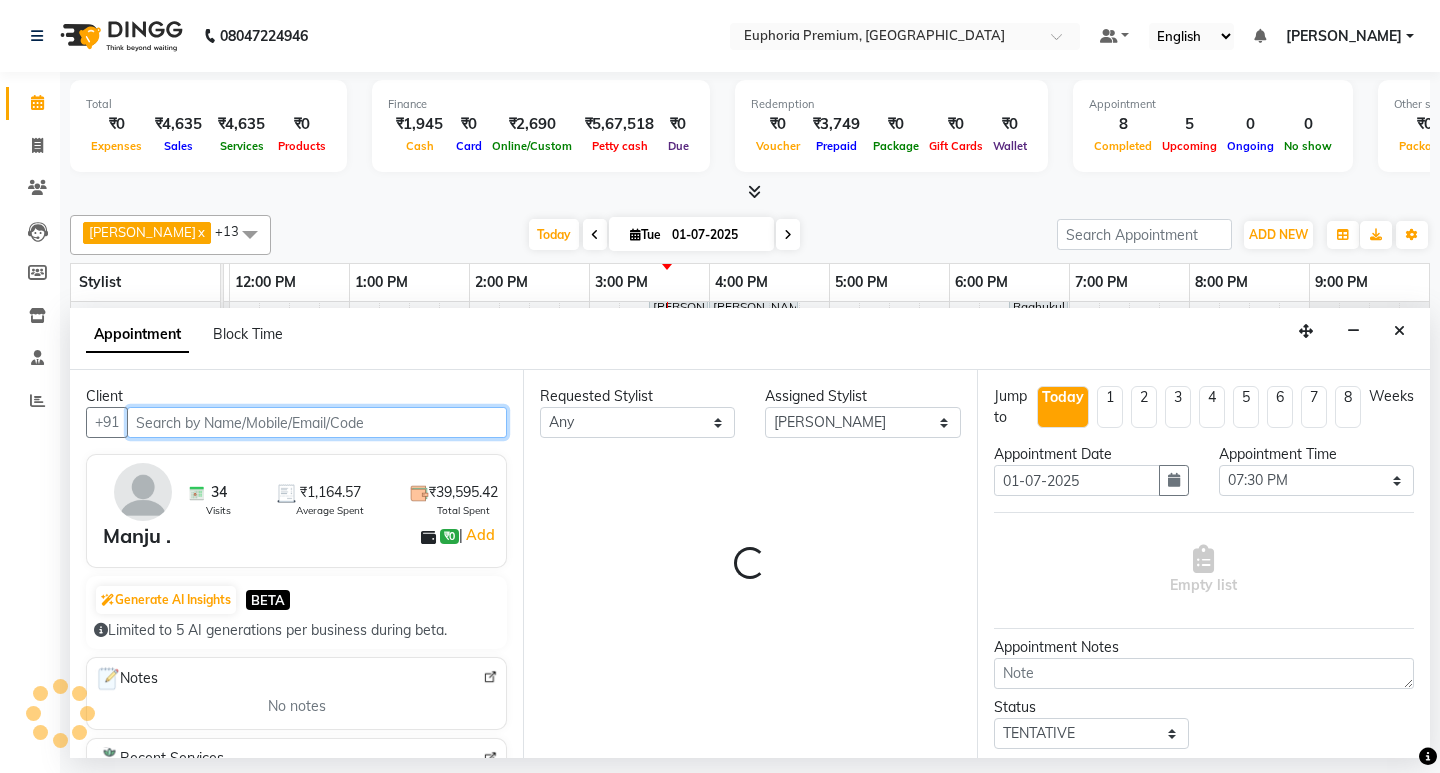 select on "4006" 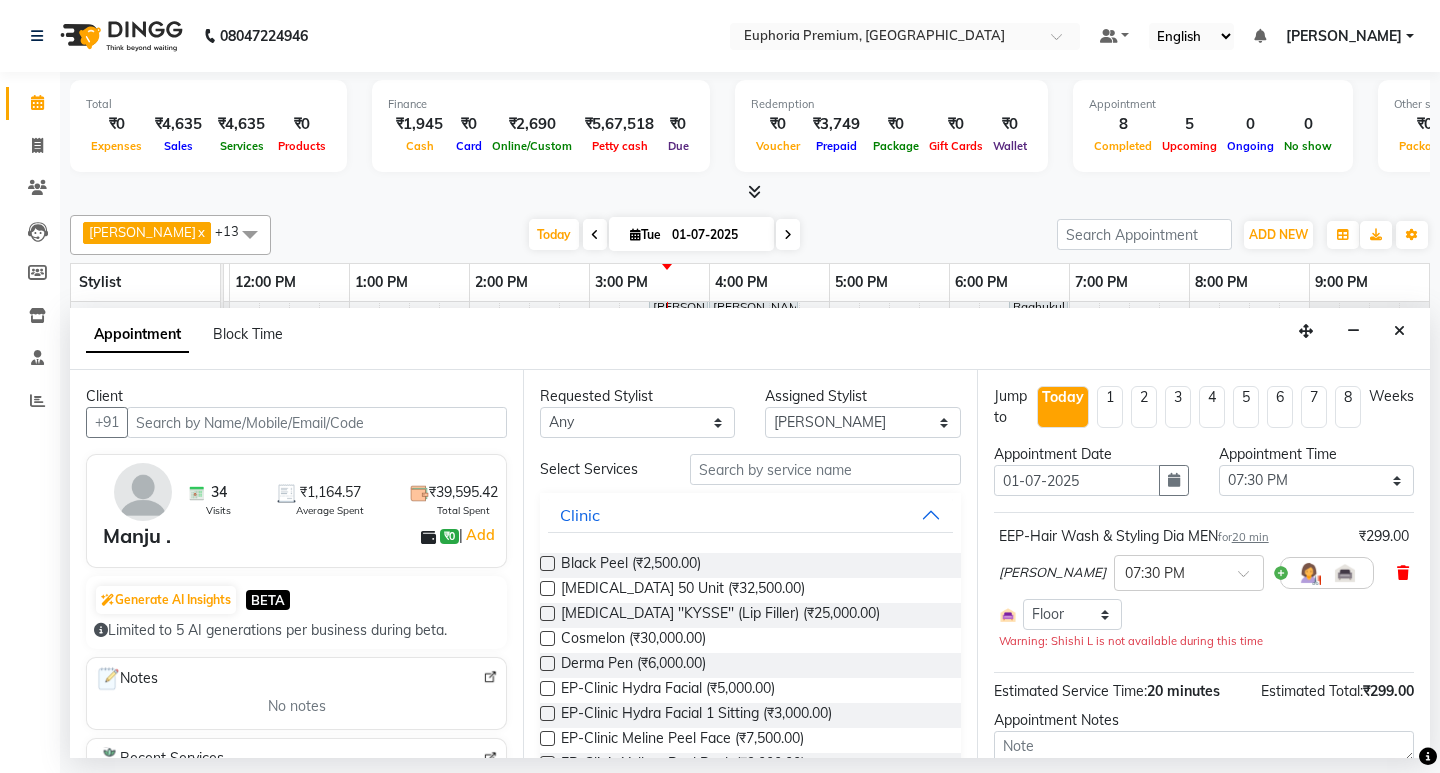 click at bounding box center (1403, 573) 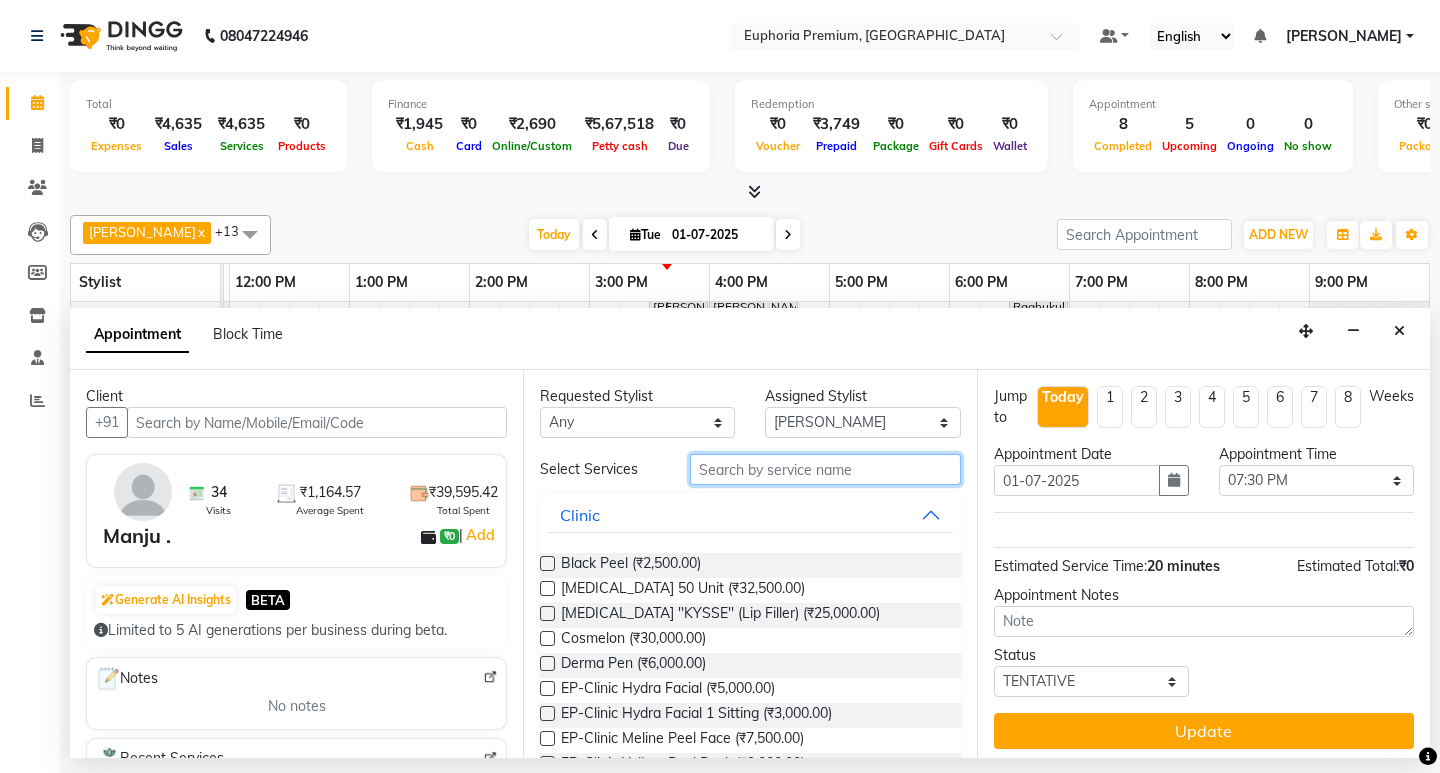 click at bounding box center [825, 469] 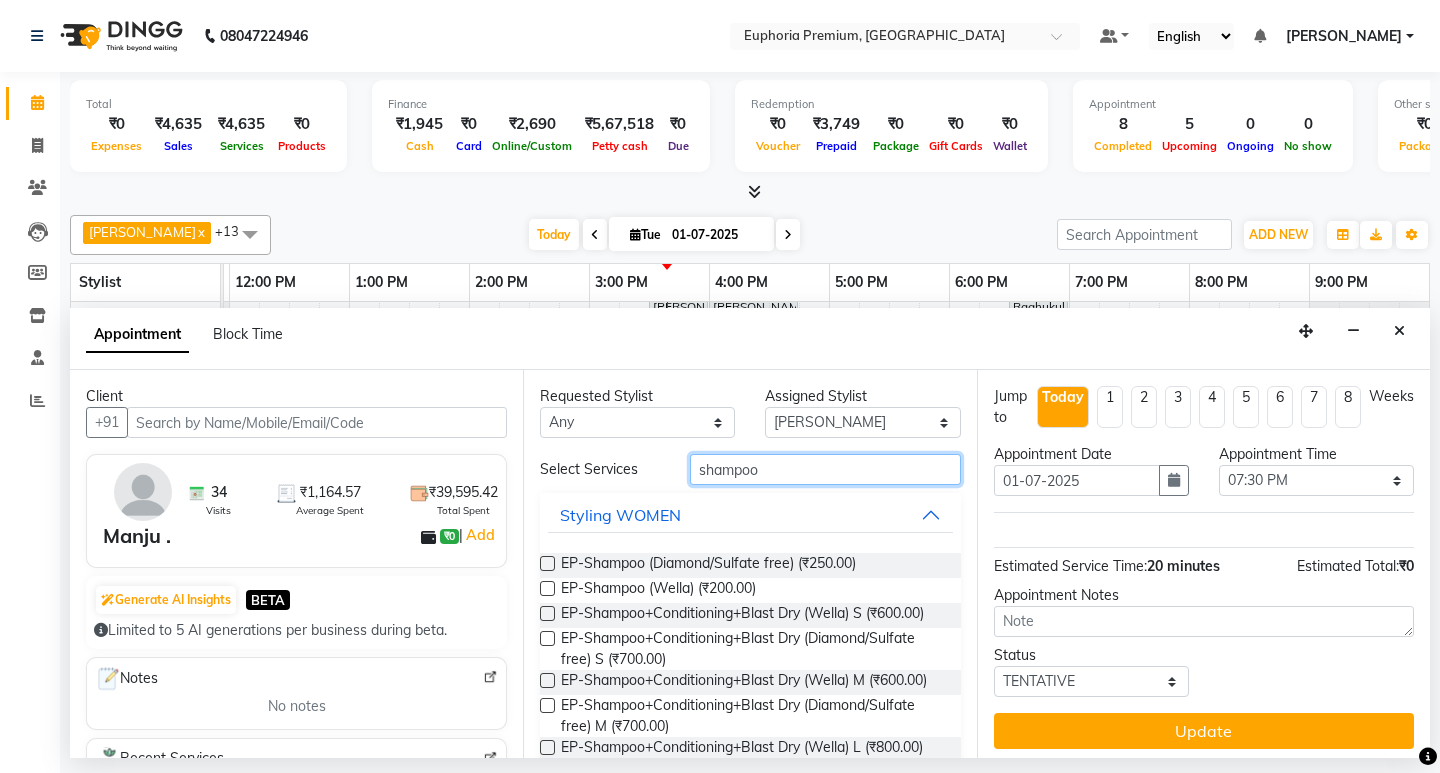 type on "shampoo" 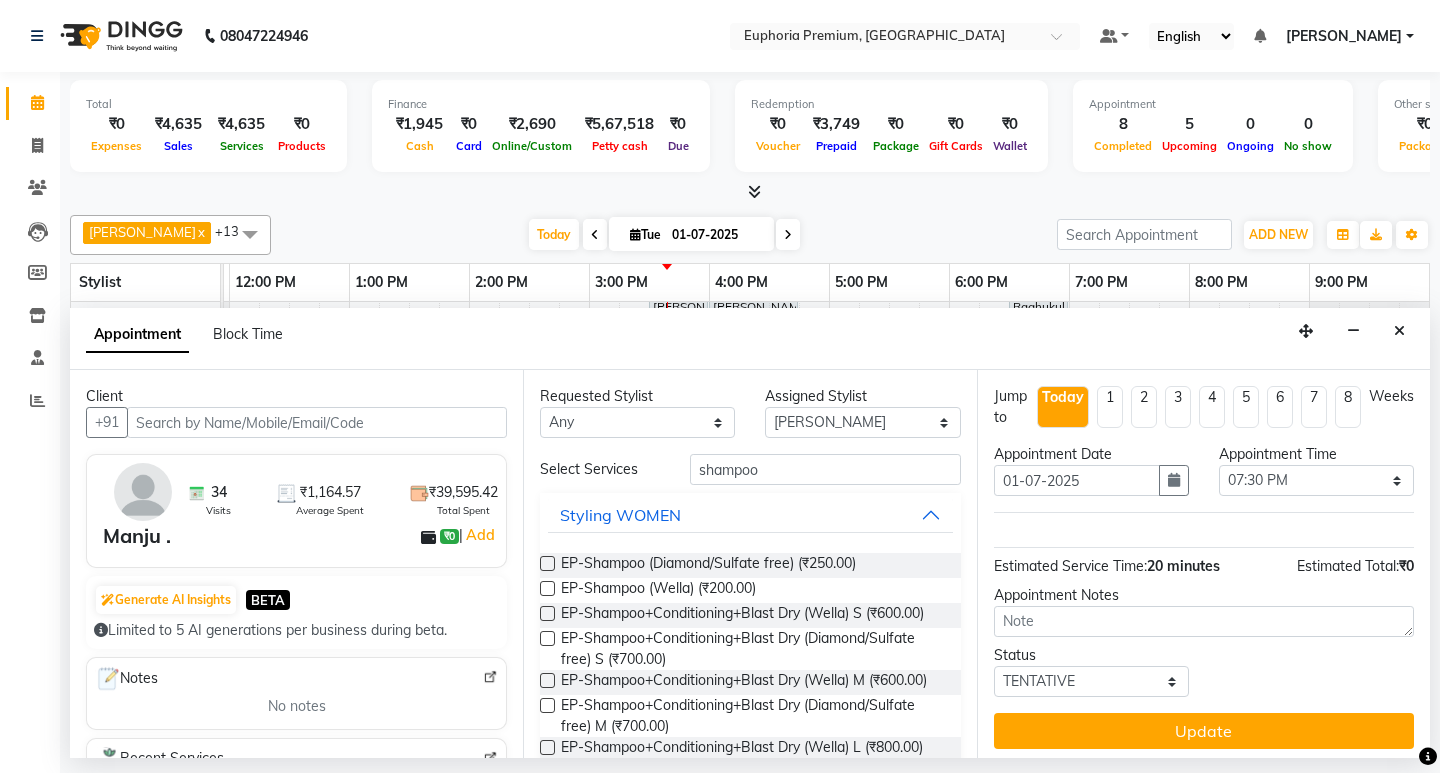 click at bounding box center (547, 588) 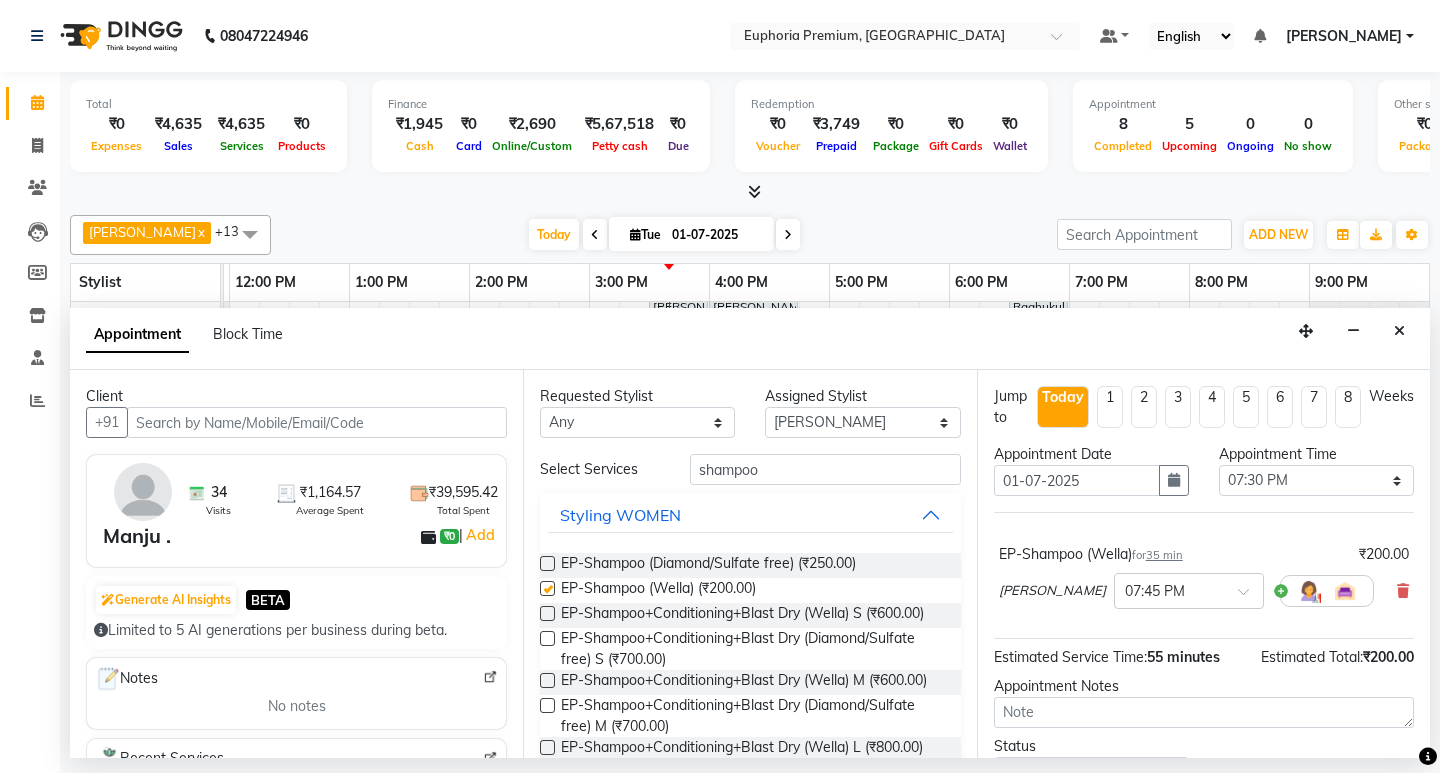 checkbox on "false" 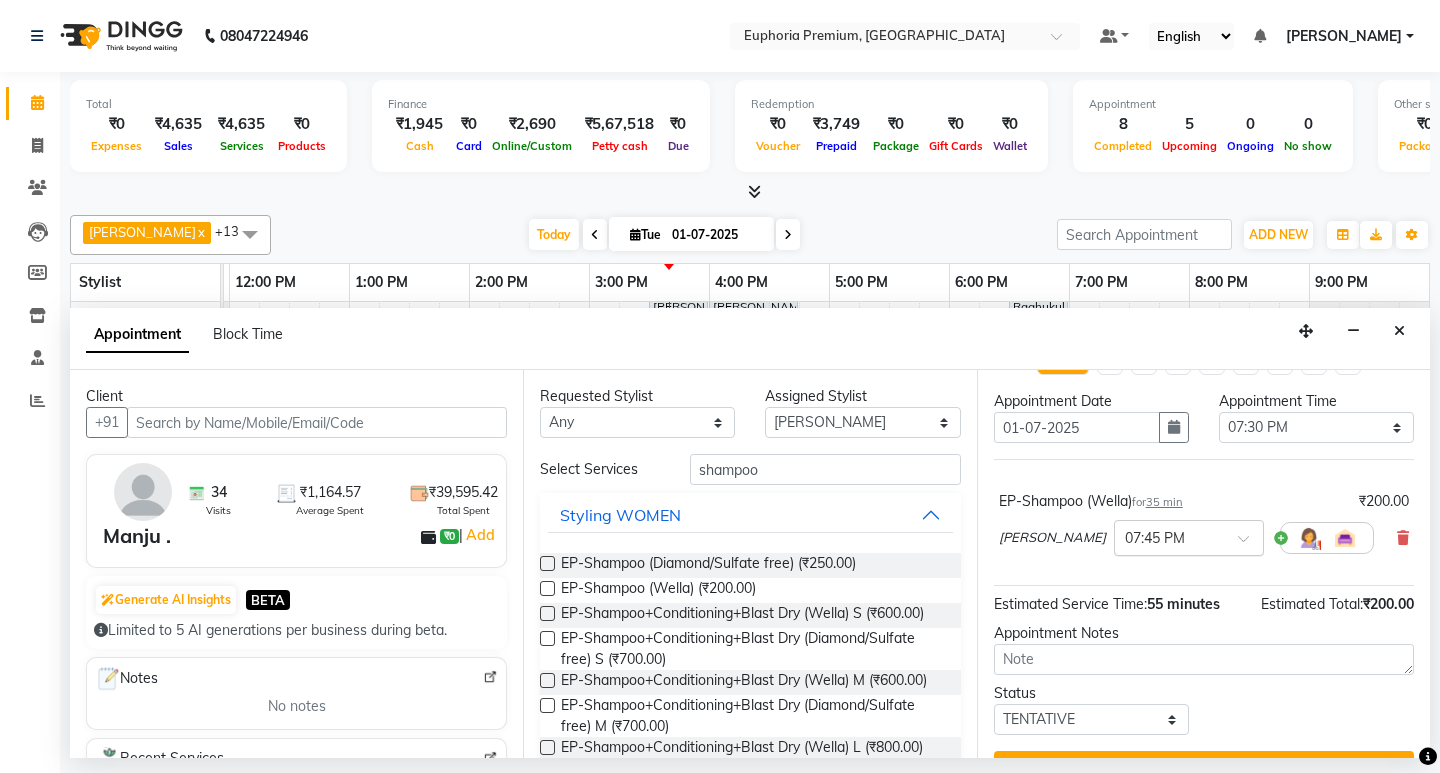 scroll, scrollTop: 98, scrollLeft: 0, axis: vertical 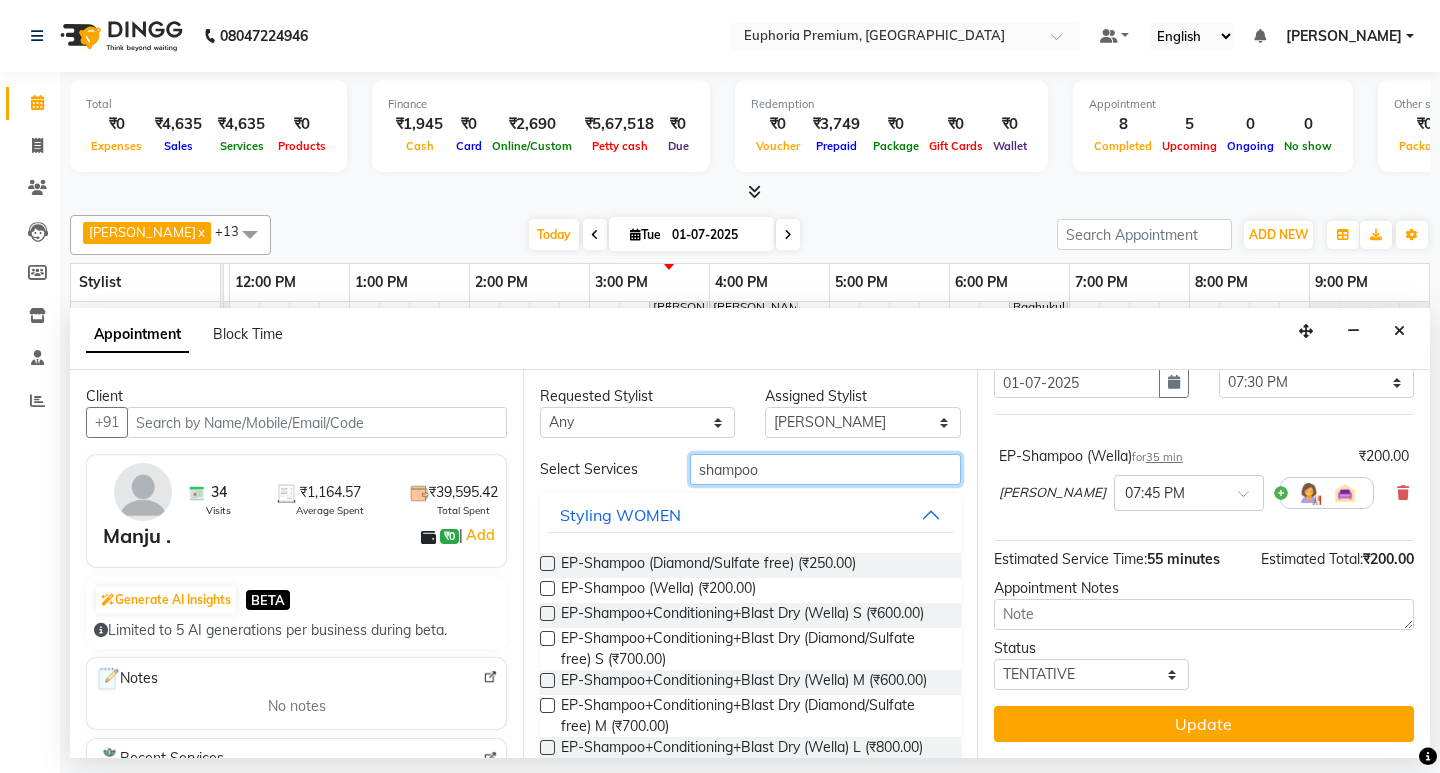 click on "shampoo" at bounding box center (825, 469) 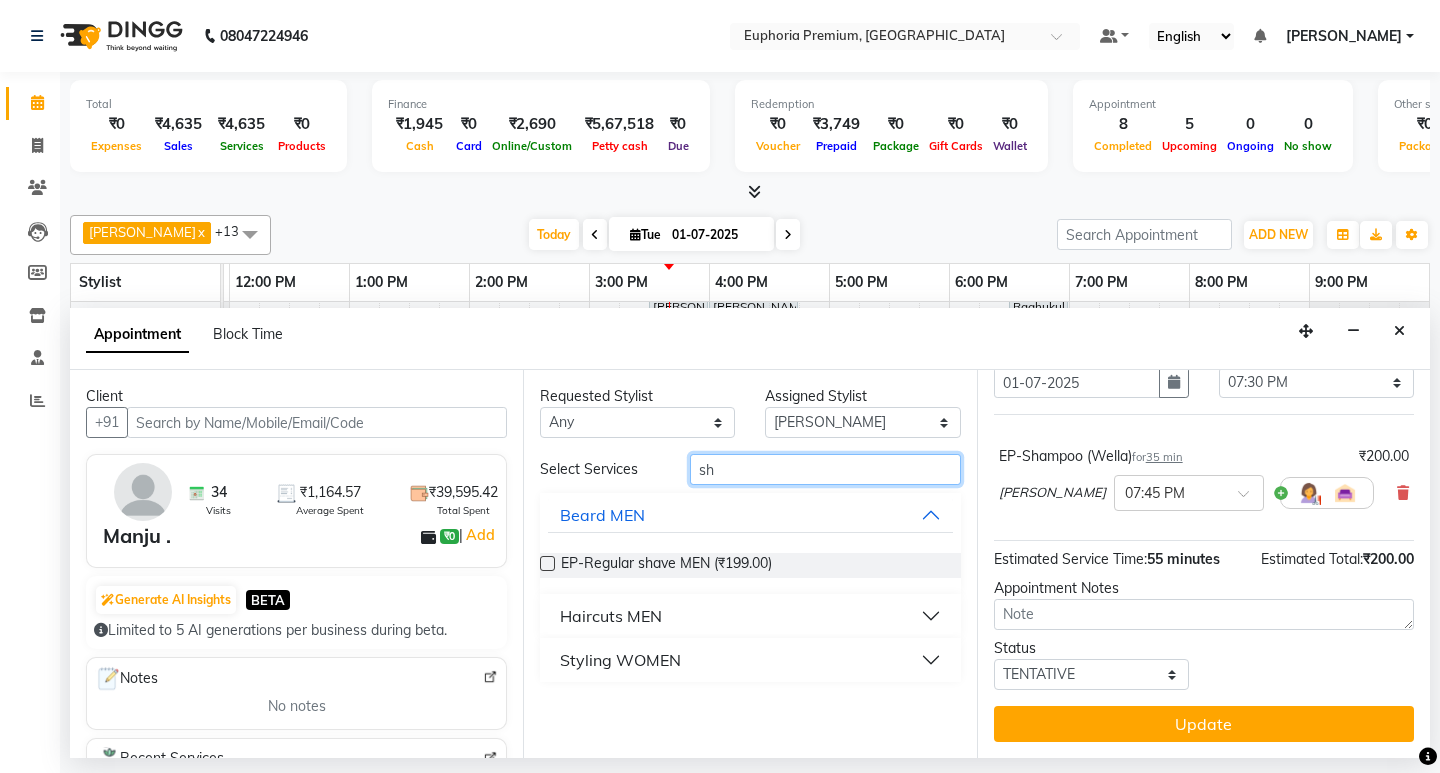 type on "s" 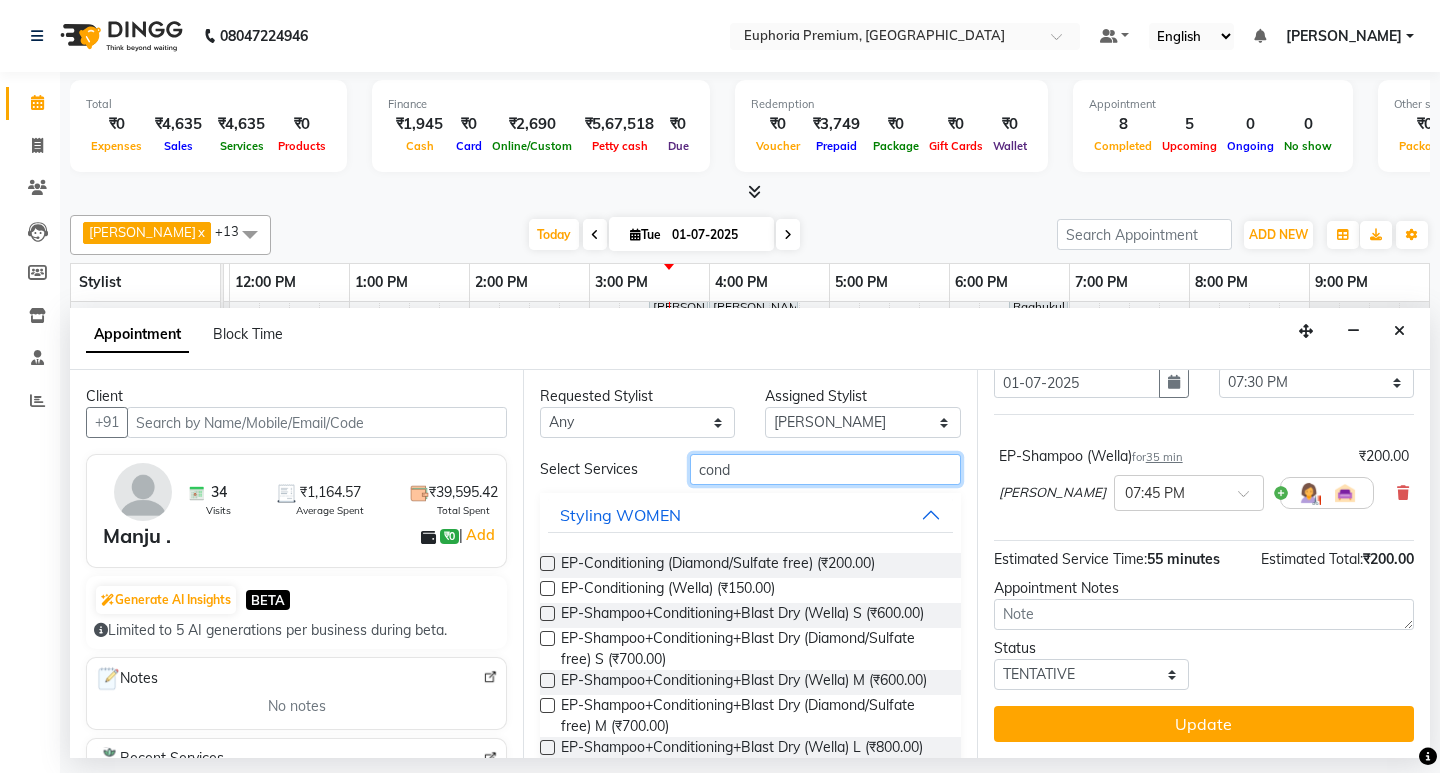 type on "cond" 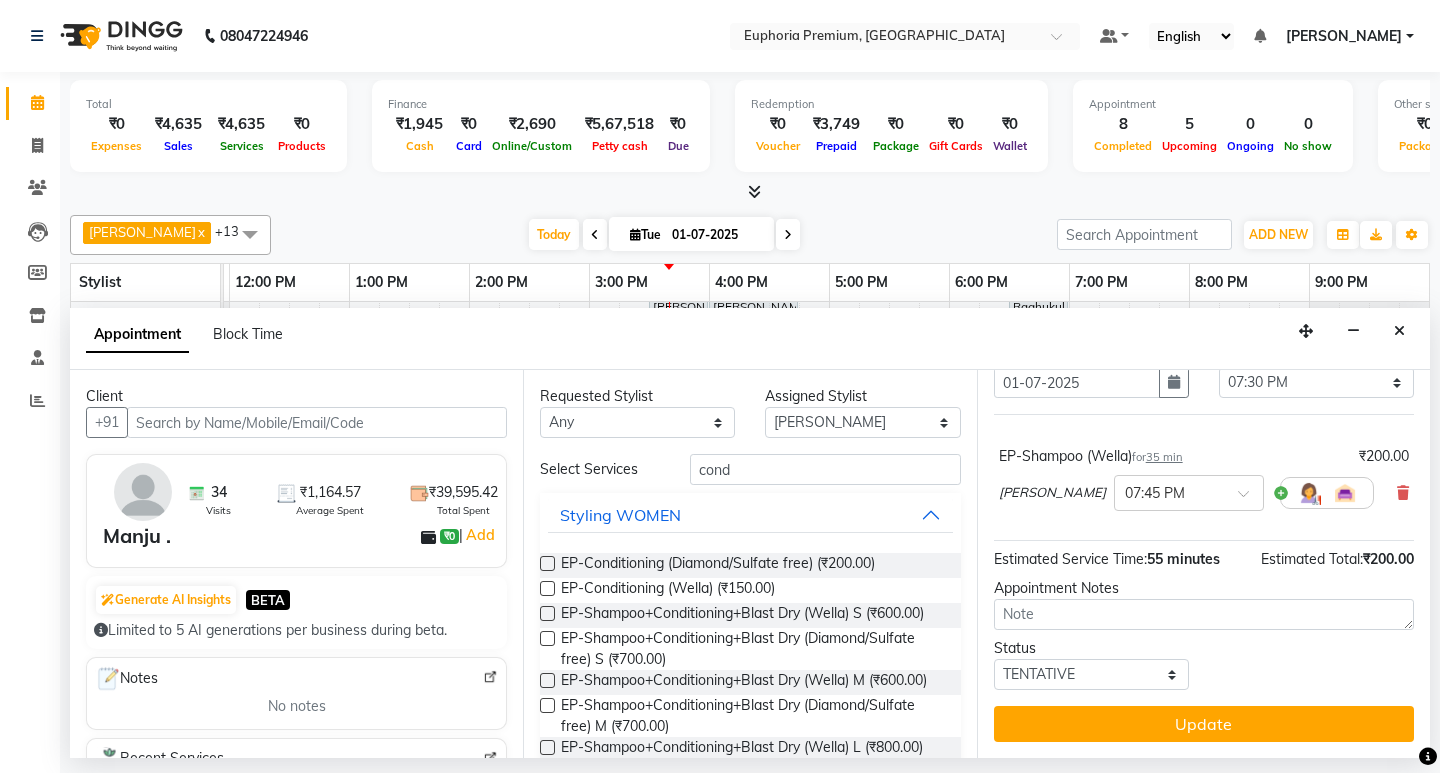 click at bounding box center (547, 588) 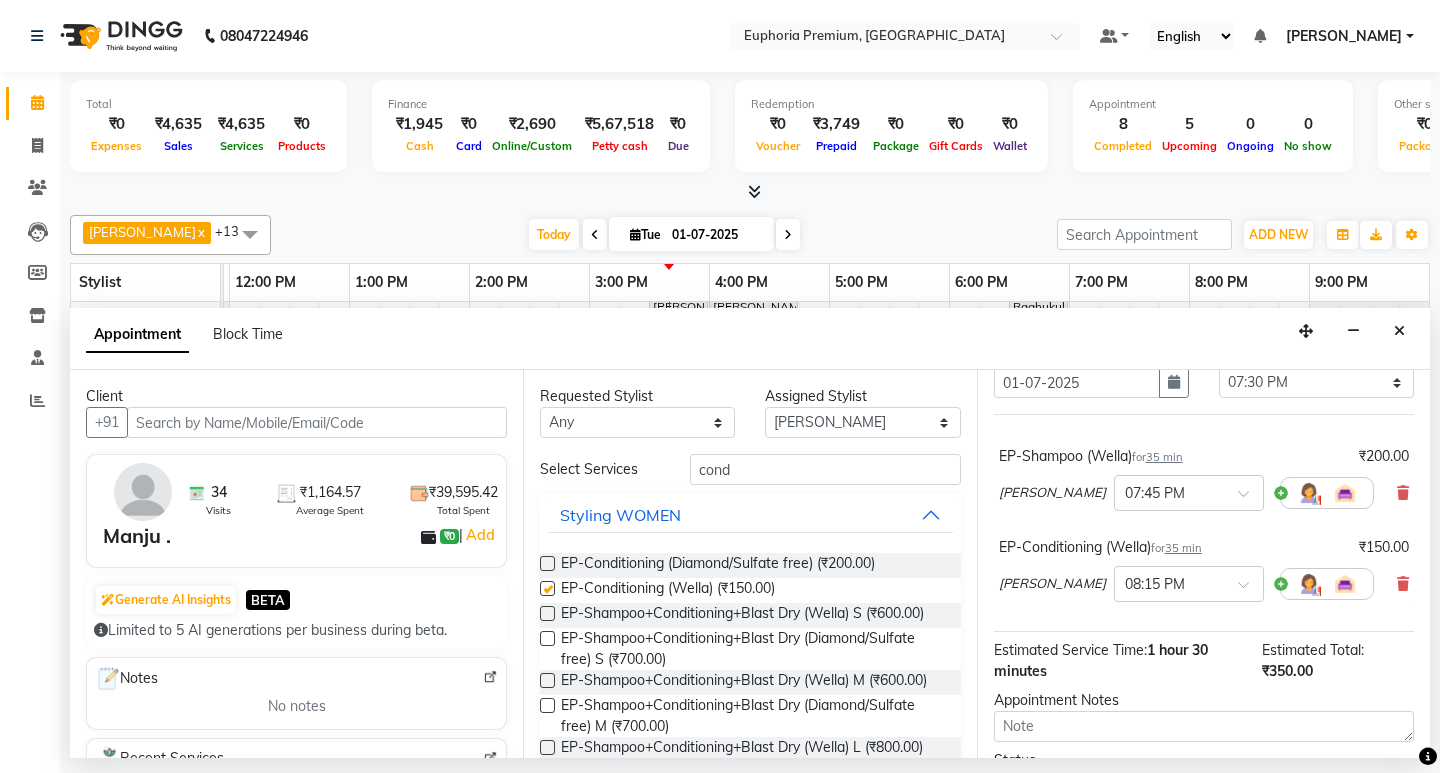 checkbox on "false" 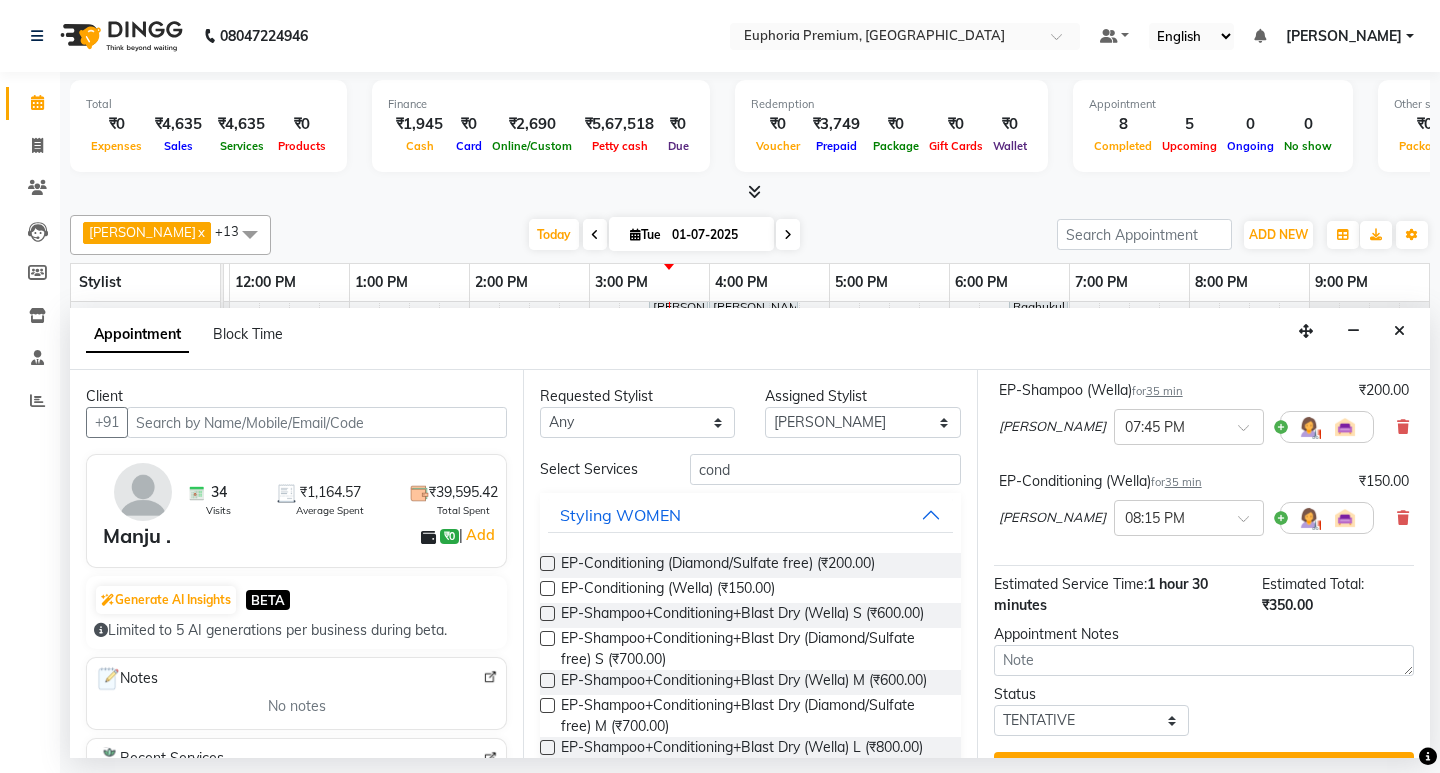 scroll, scrollTop: 210, scrollLeft: 0, axis: vertical 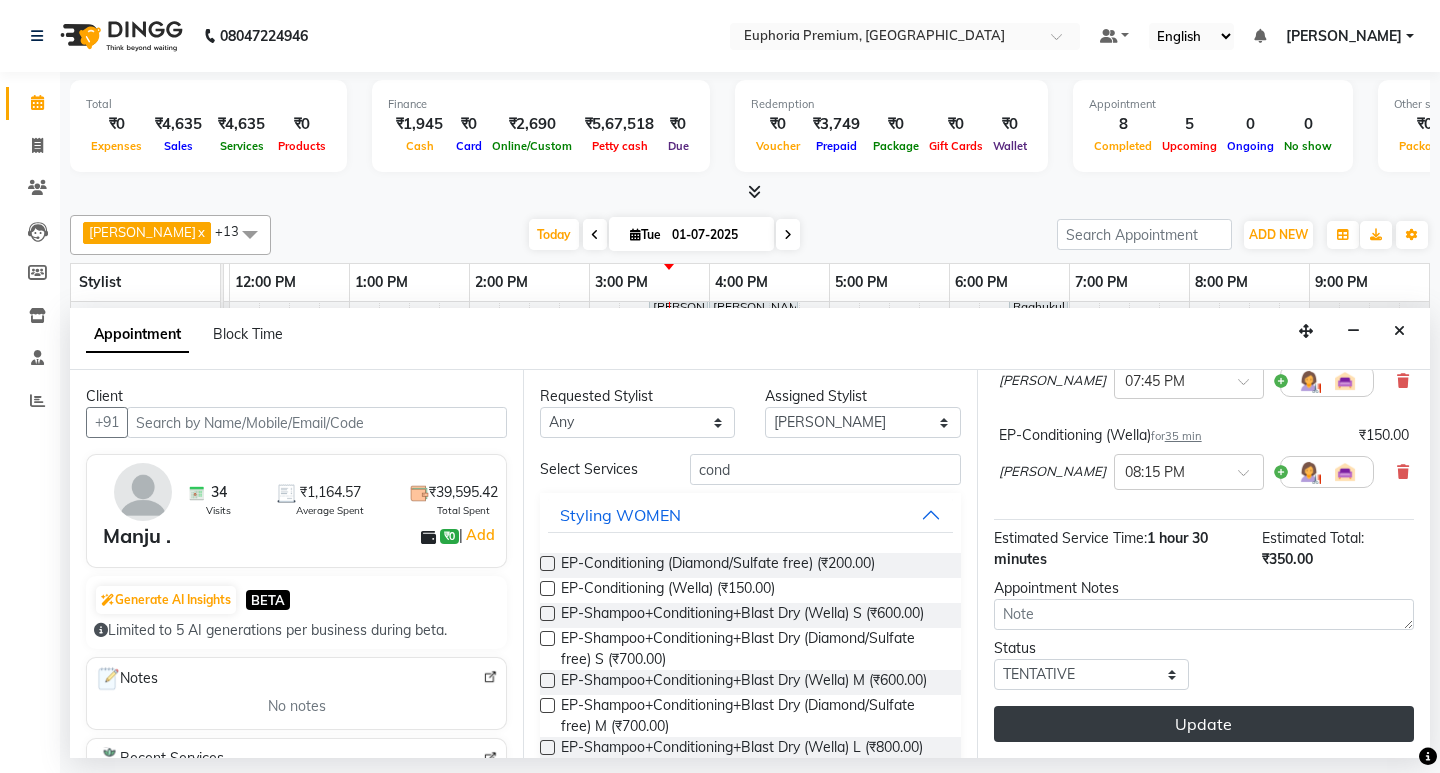 click on "Update" at bounding box center (1204, 724) 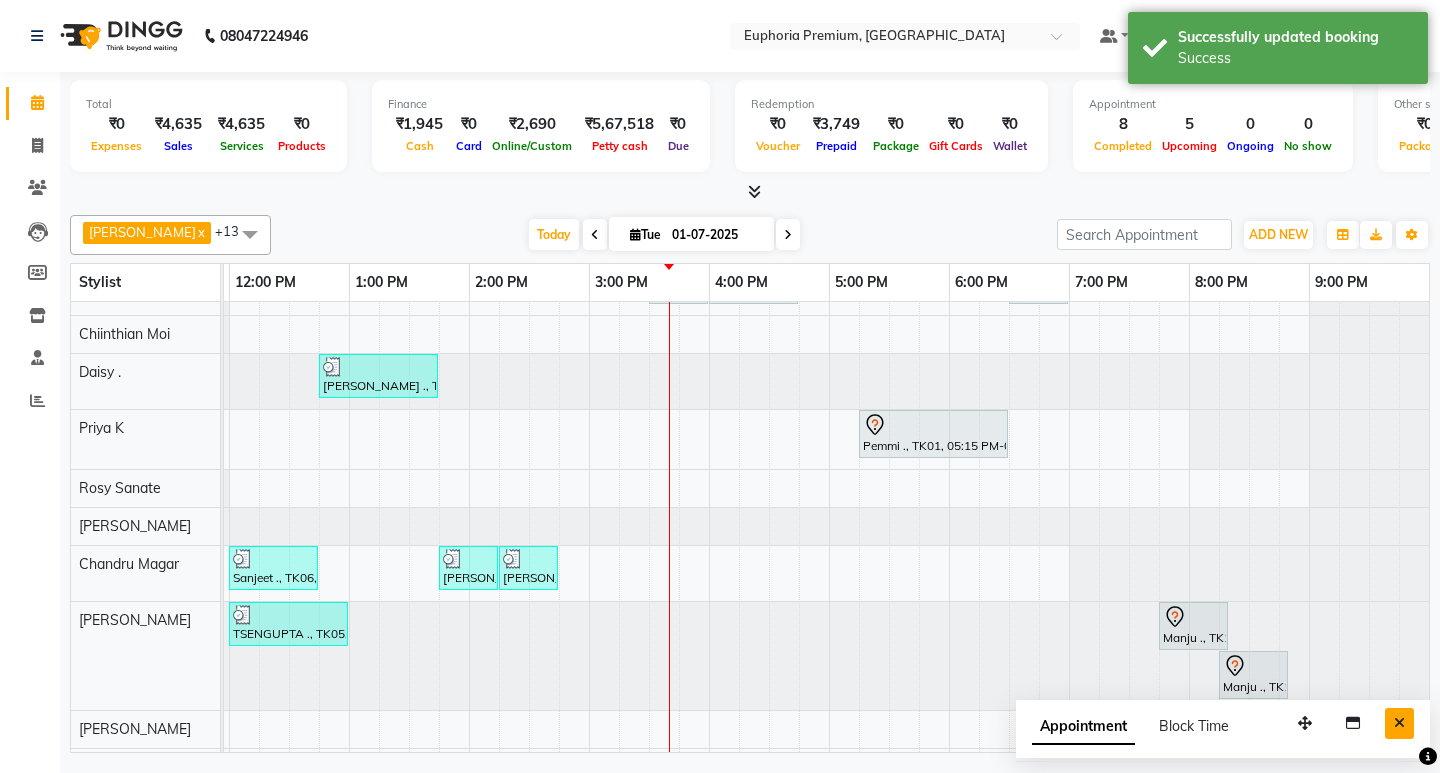click at bounding box center (1399, 723) 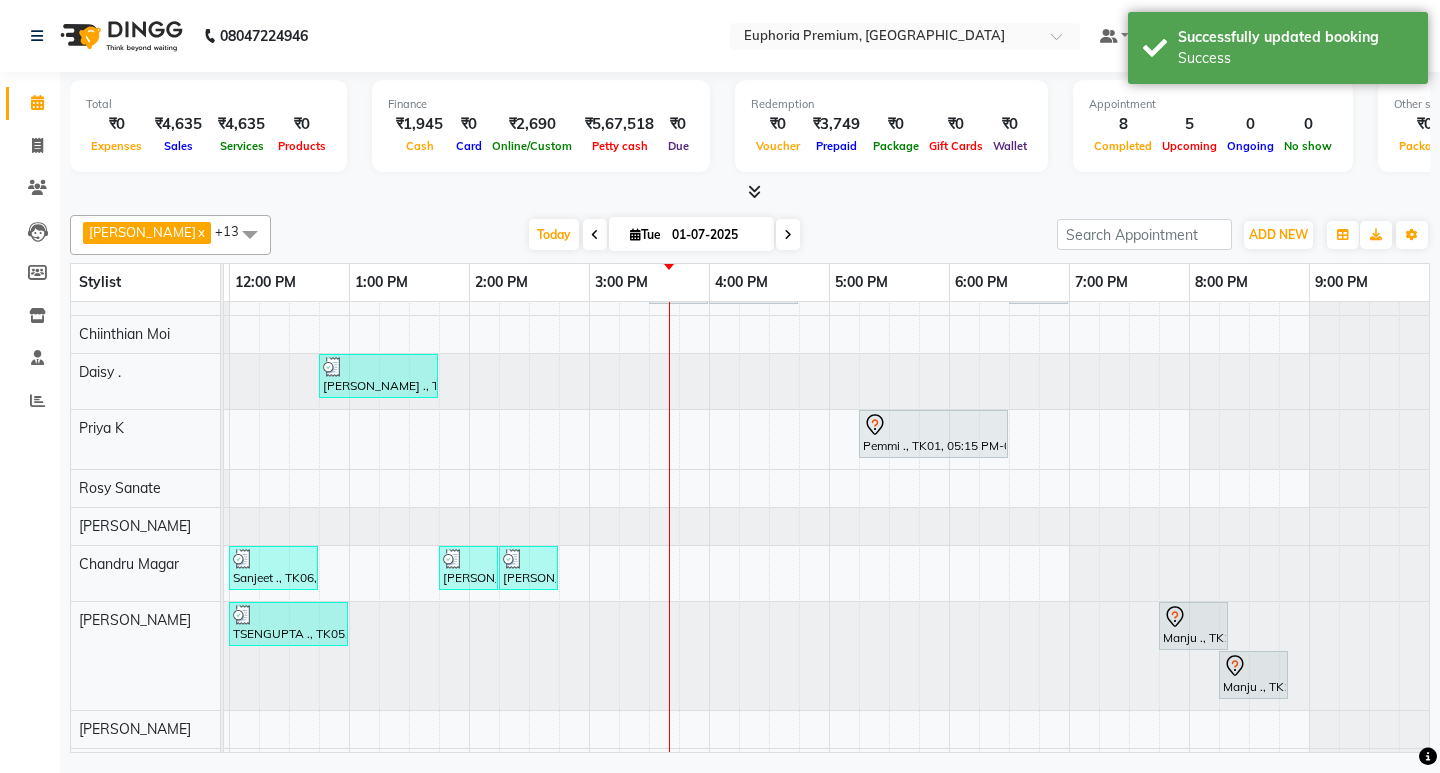scroll, scrollTop: 0, scrollLeft: 475, axis: horizontal 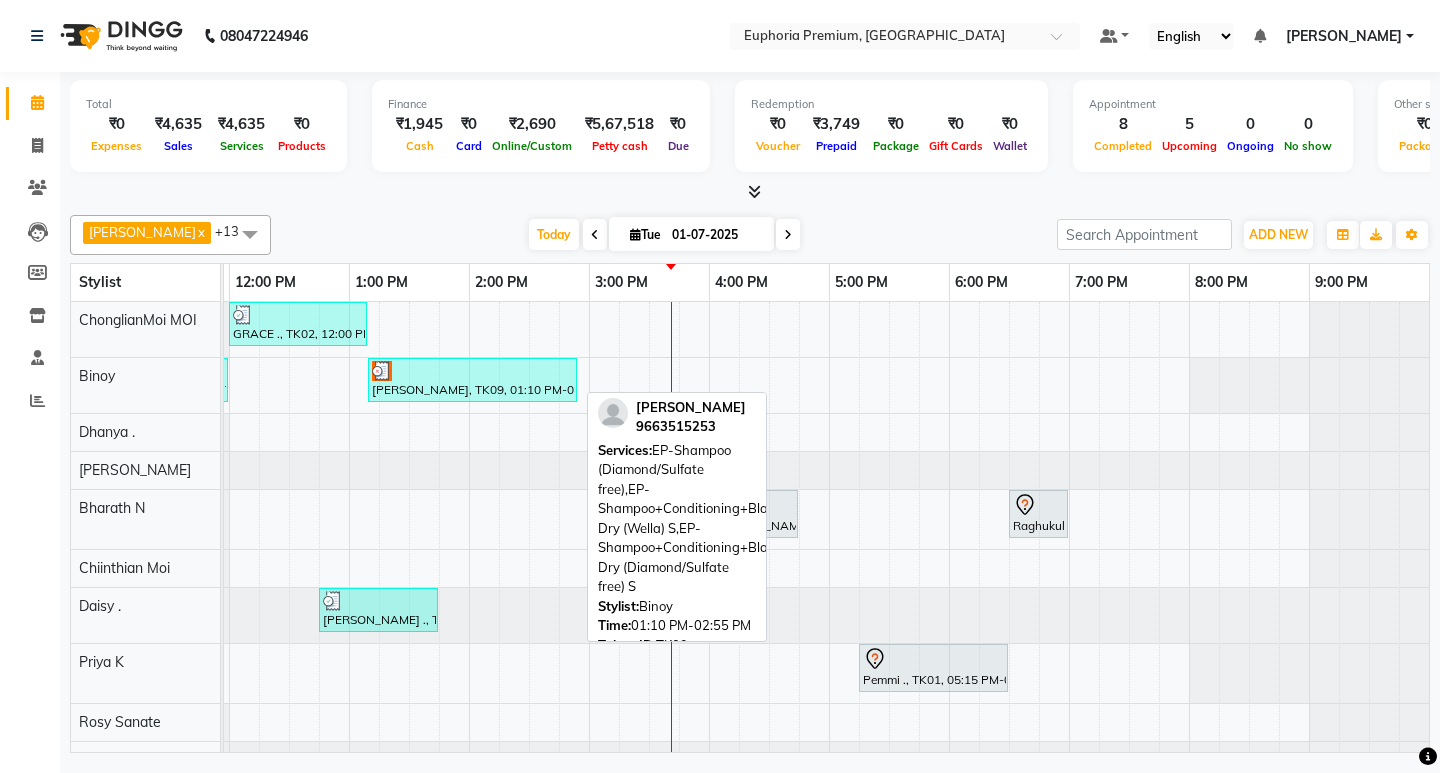 click at bounding box center [472, 371] 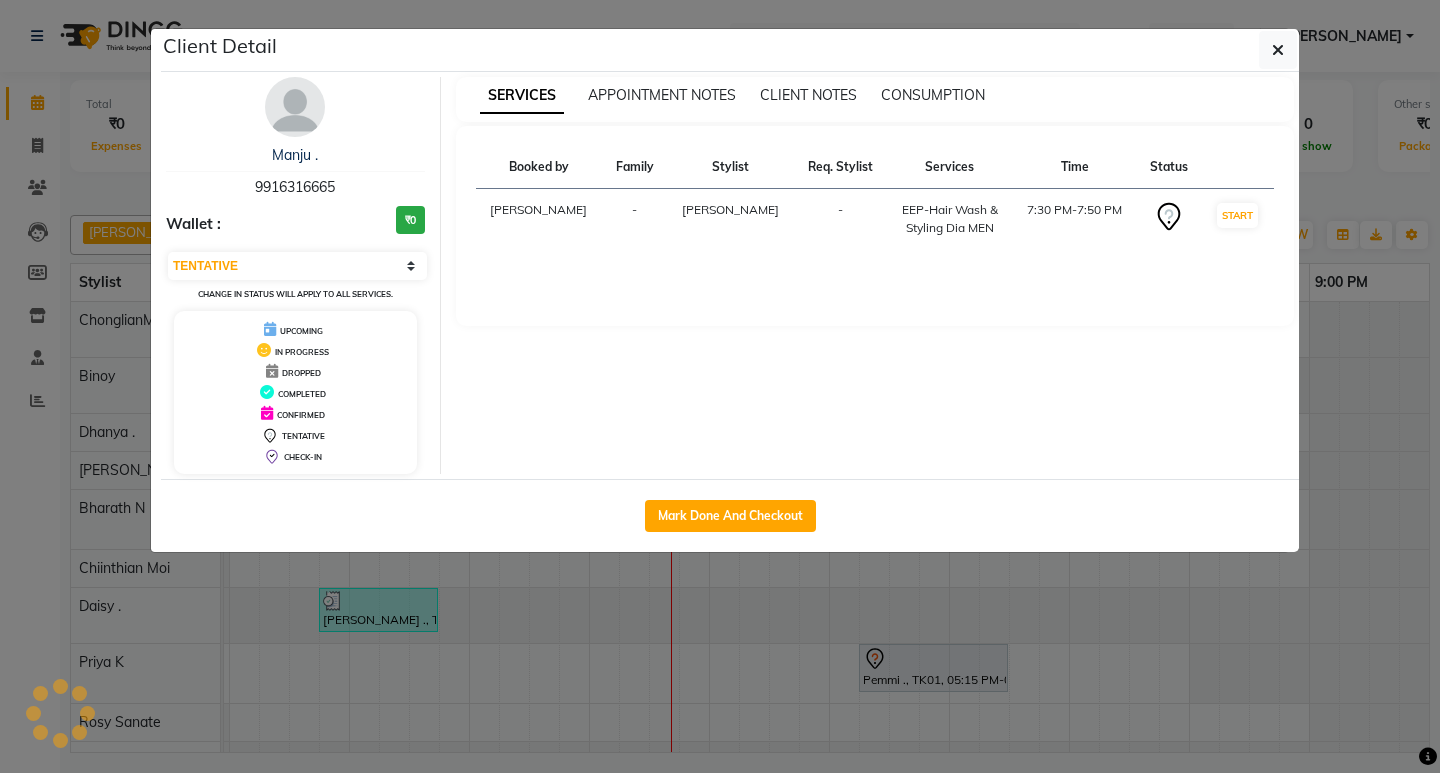 select on "3" 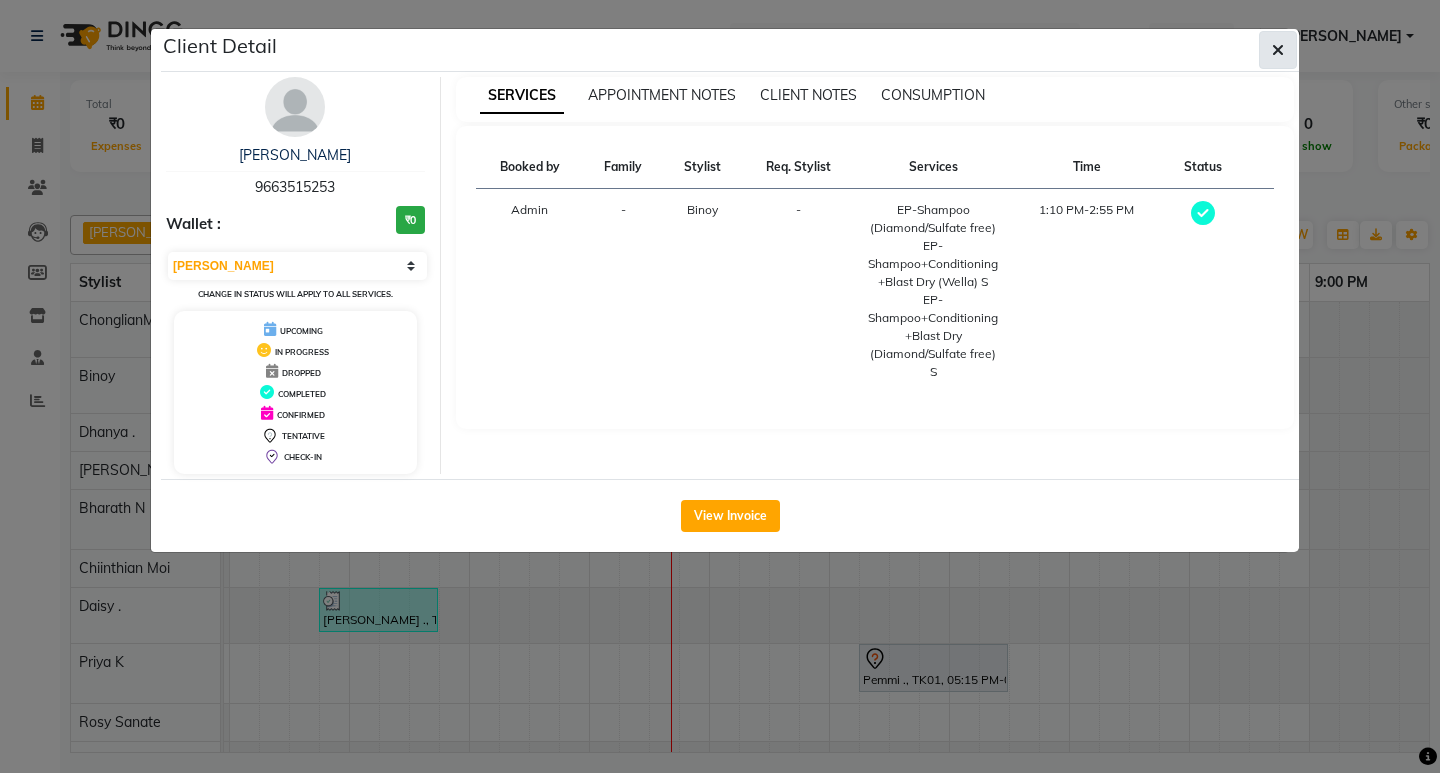 click 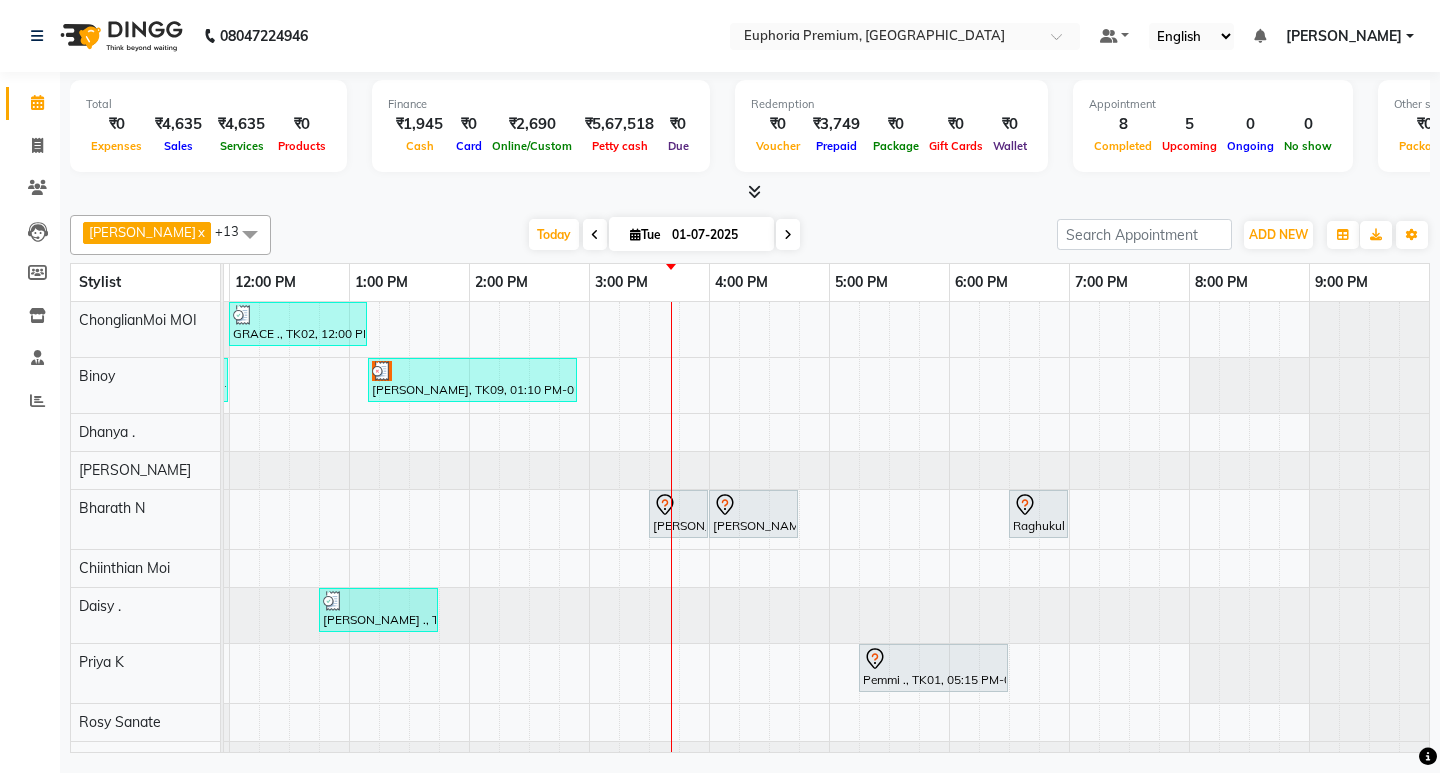 scroll, scrollTop: 70, scrollLeft: 475, axis: both 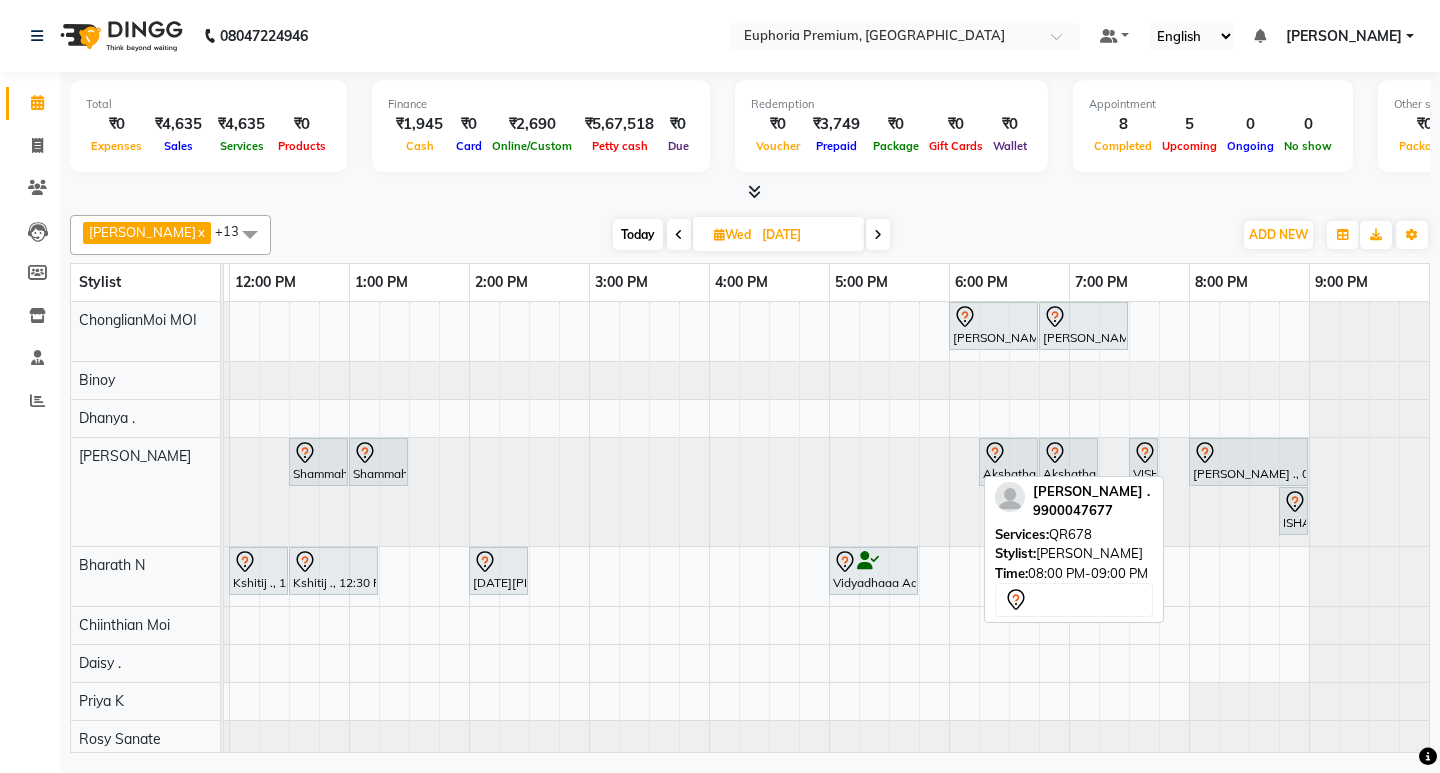 click on "[PERSON_NAME] ., 08:00 PM-09:00 PM, QR678" at bounding box center [1248, 462] 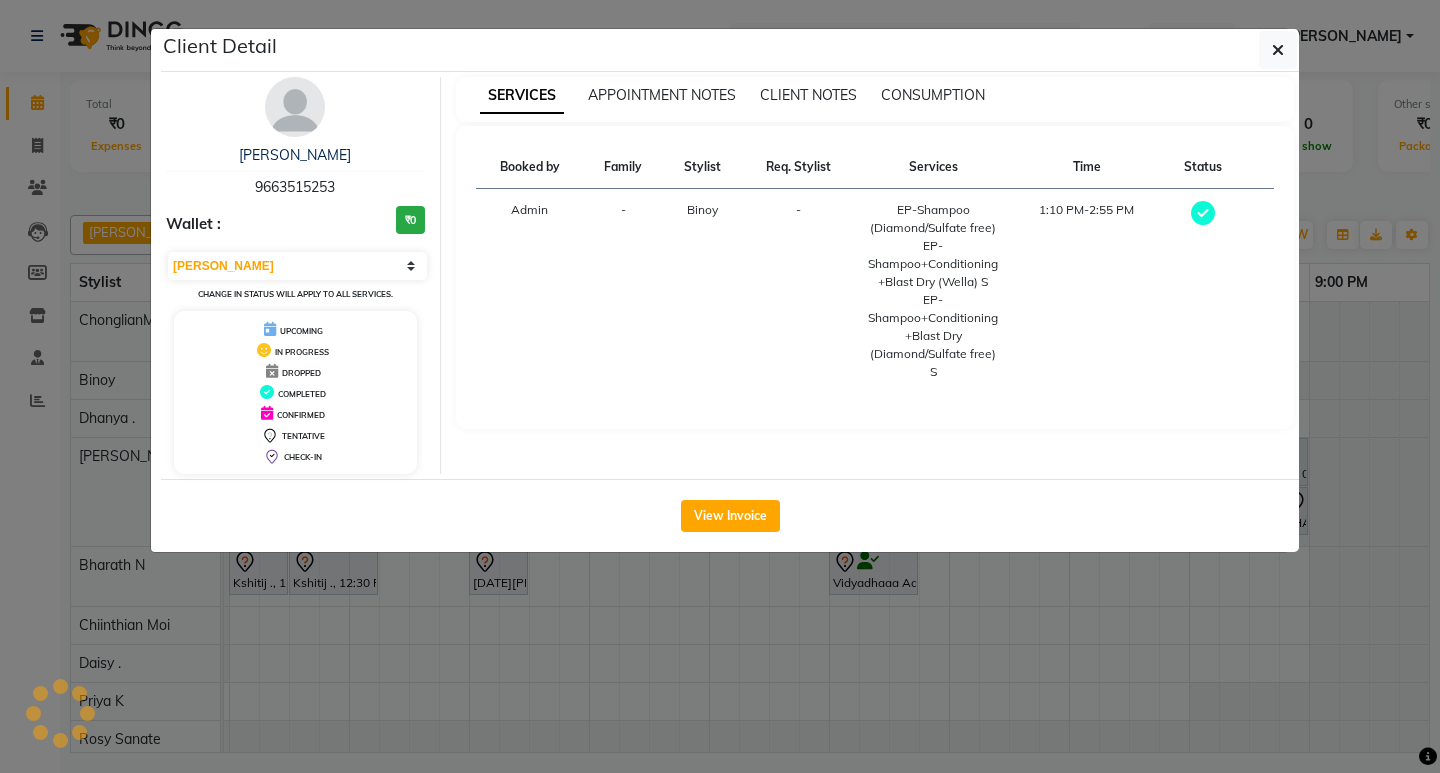 select on "7" 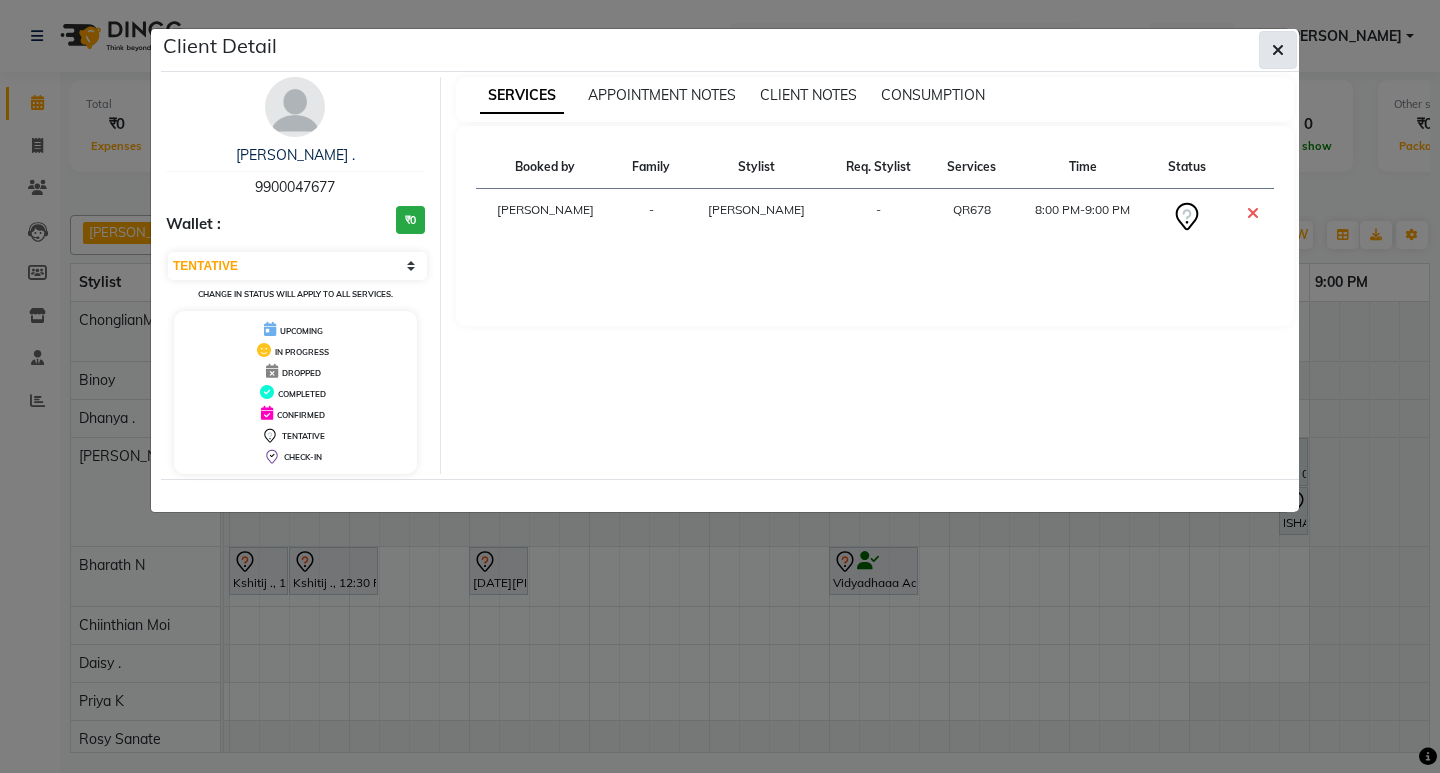 click 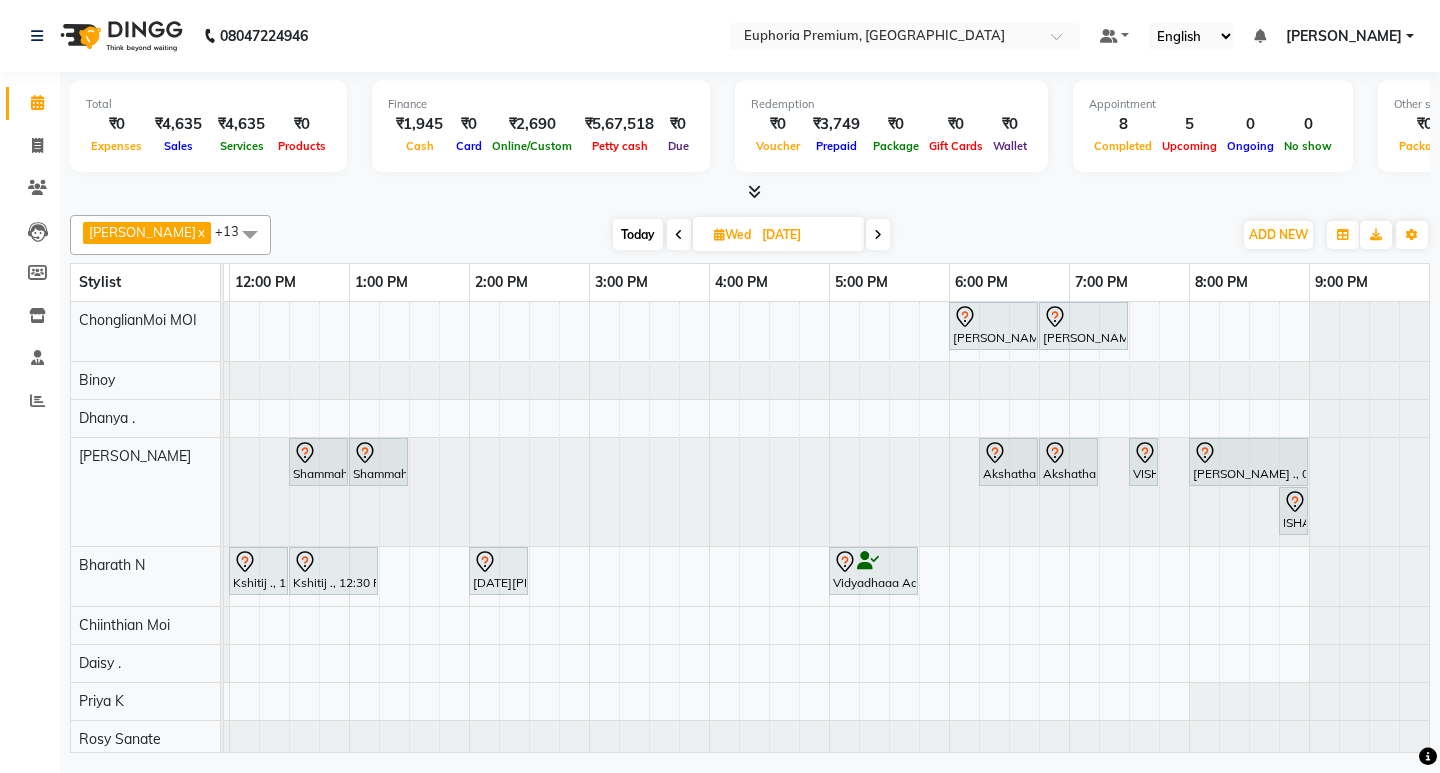 scroll, scrollTop: 100, scrollLeft: 490, axis: both 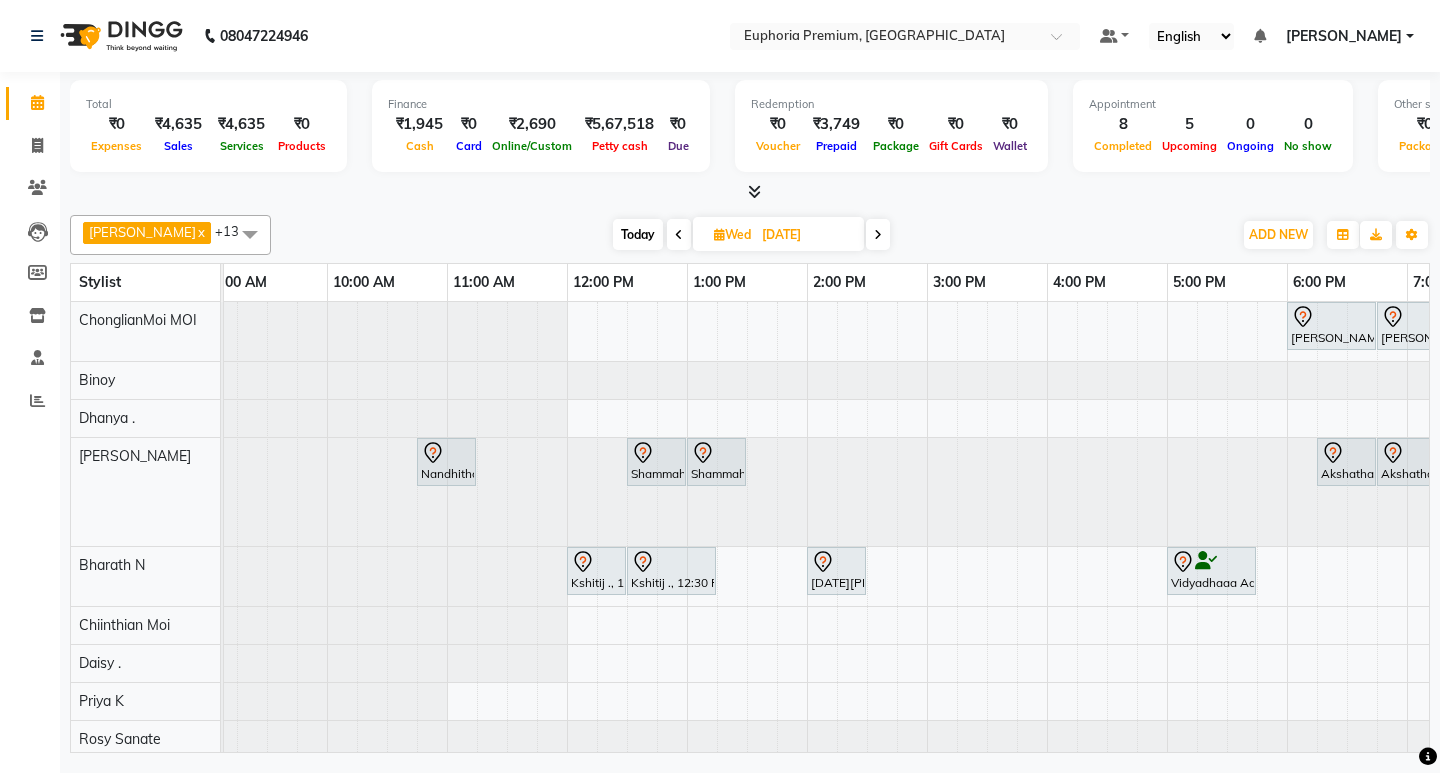 click at bounding box center (679, 235) 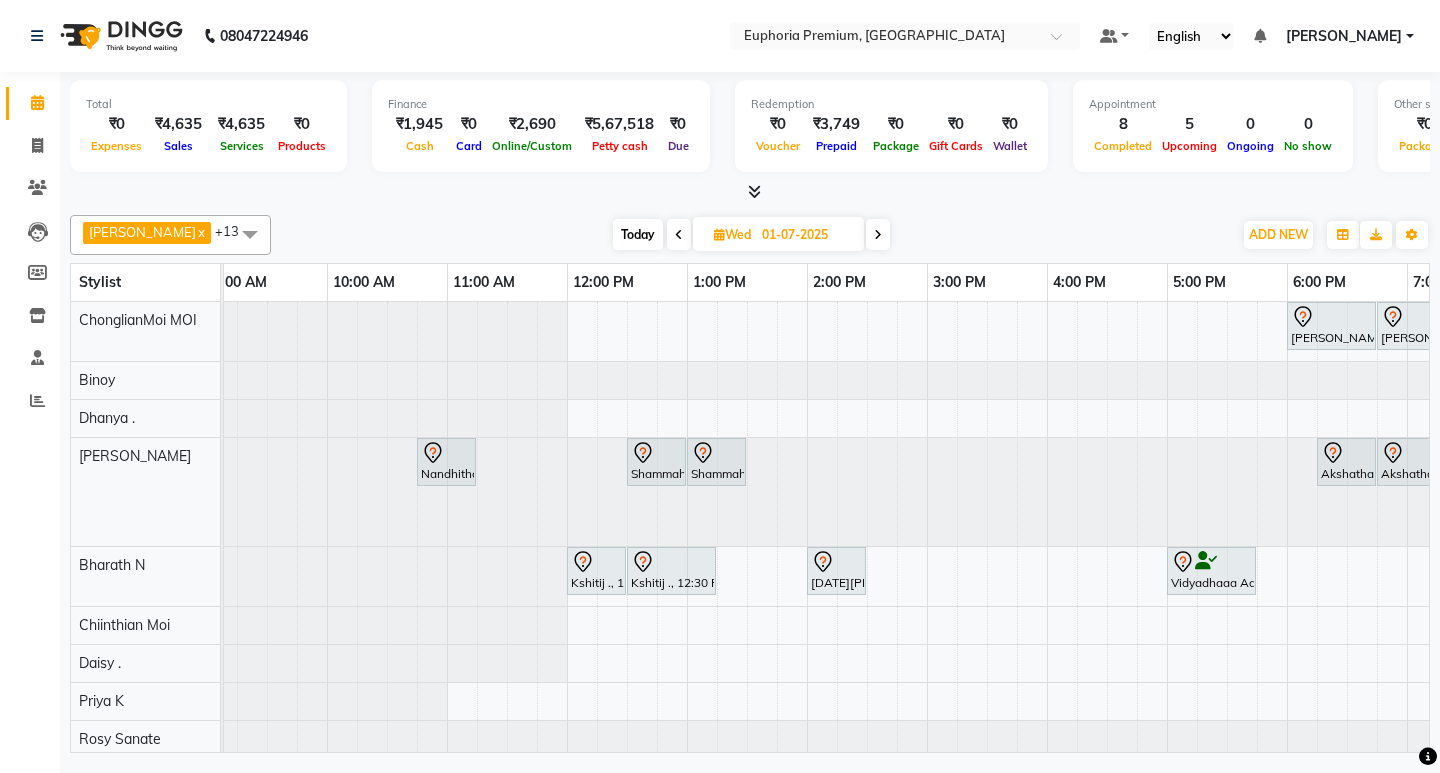 scroll, scrollTop: 0, scrollLeft: 0, axis: both 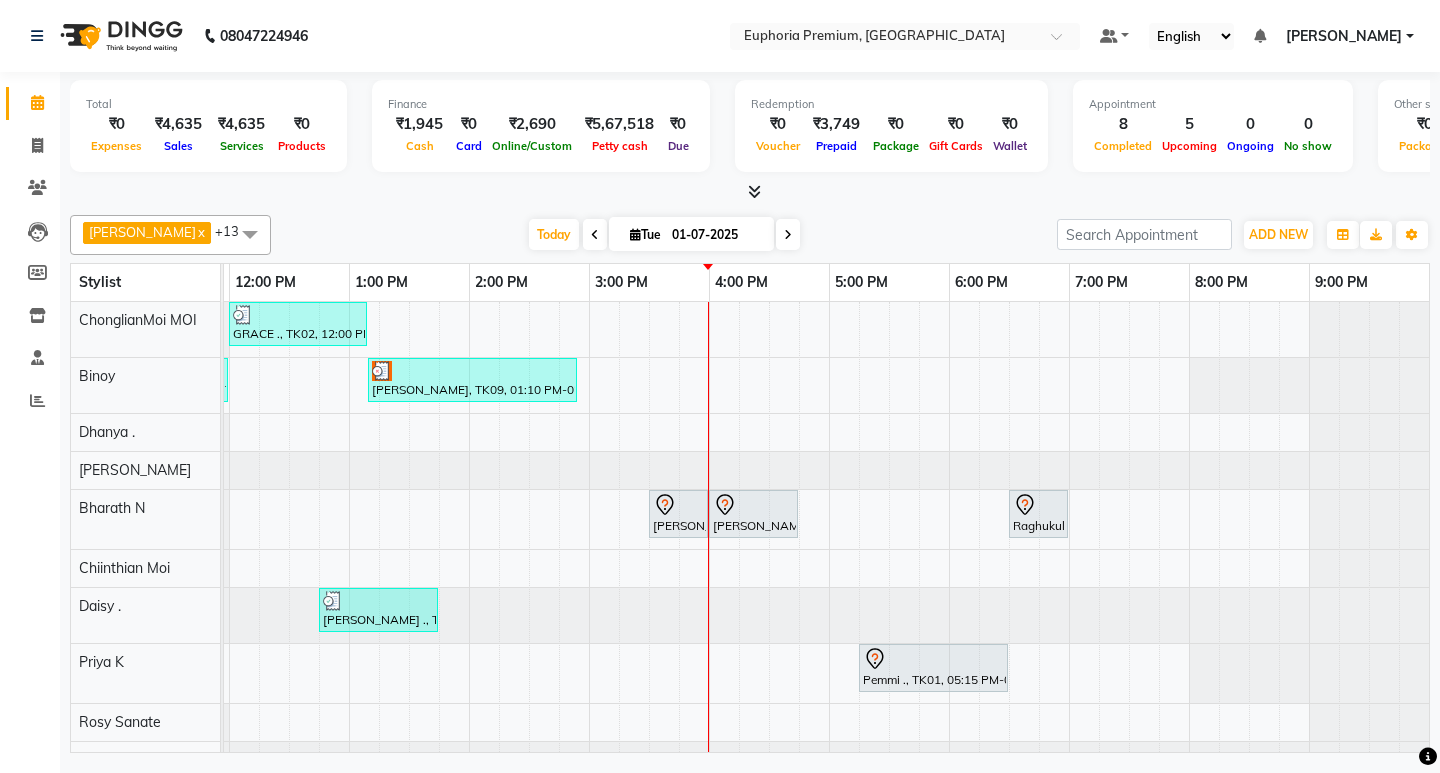 drag, startPoint x: 540, startPoint y: 386, endPoint x: 637, endPoint y: 448, distance: 115.12167 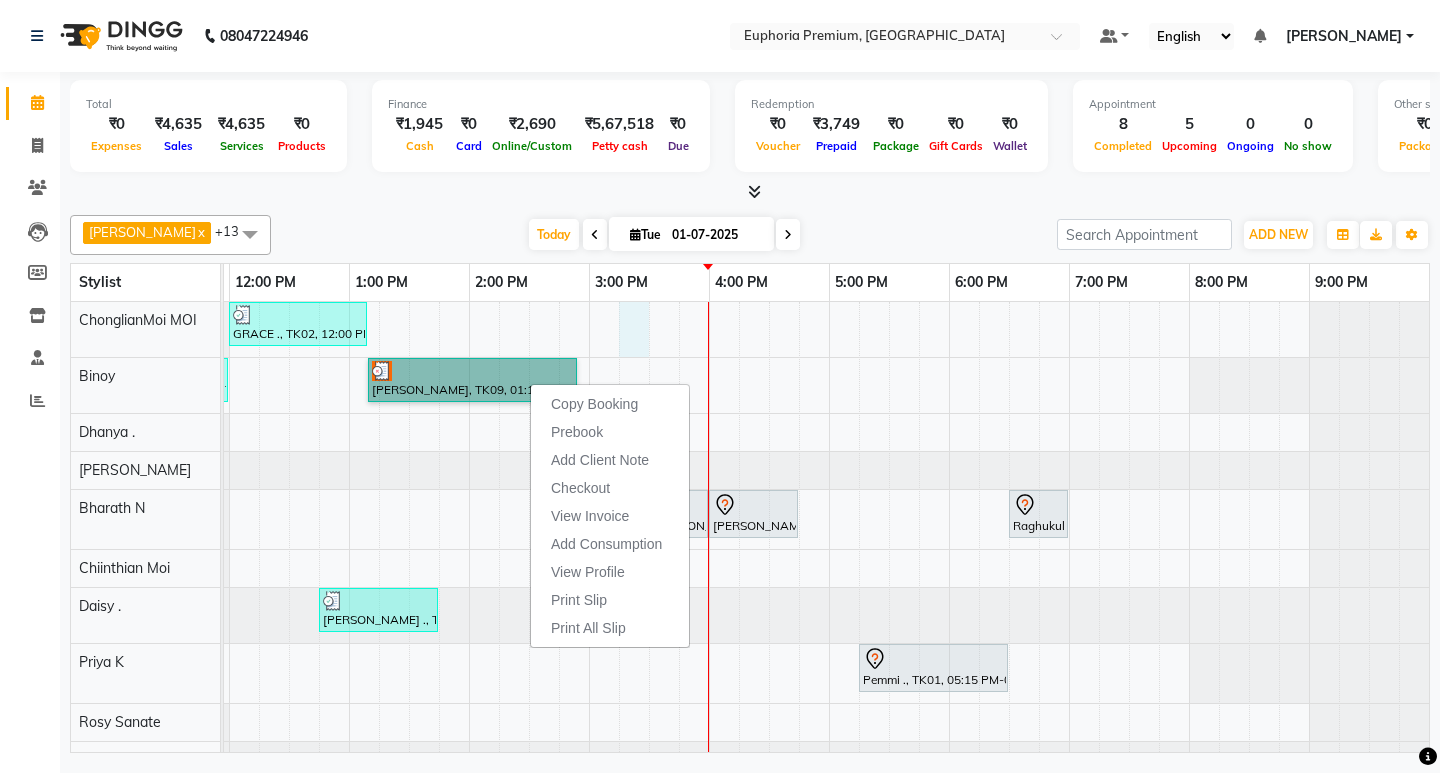 click on "GRACE ., TK02, 12:00 PM-01:10 PM, EP-Detan Facial     [PERSON_NAME] ., TK06, 11:30 AM-12:00 PM, EP-Head Massage (30 Mins) w/o Hairwash     [PERSON_NAME], TK09, 01:10 PM-02:55 PM, EP-Shampoo (Diamond/Sulfate free),EP-Shampoo+Conditioning+Blast Dry (Wella) S,EP-Shampoo+Conditioning+Blast Dry (Diamond/Sulfate free) S             Roshan ., TK04, 03:30 PM-04:00 PM, EP-[PERSON_NAME] Trim/Design MEN             Roshan ., TK04, 04:00 PM-04:45 PM, EP-HAIR CUT (Creative Stylist) with hairwash MEN             [PERSON_NAME] ., TK08, 06:30 PM-07:00 PM, EEP-HAIR CUT (Senior Stylist) with hairwash MEN     Shanmuga Priya ., TK03, 12:45 PM-01:45 PM, EP-Artistic Cut - Senior Stylist             Pemmi ., TK01, 05:15 PM-06:30 PM, EP-Laser Under Arms     [PERSON_NAME] ., TK06, 12:00 PM-12:45 PM, EP-HAIR CUT (Creative Stylist) with hairwash MEN     [PERSON_NAME], TK07, 01:45 PM-02:15 PM, EEP-HAIR CUT (Senior Stylist) with hairwash MEN     [PERSON_NAME], TK07, 02:15 PM-02:45 PM, EP-[PERSON_NAME] Trim/Design MEN" at bounding box center [589, 661] 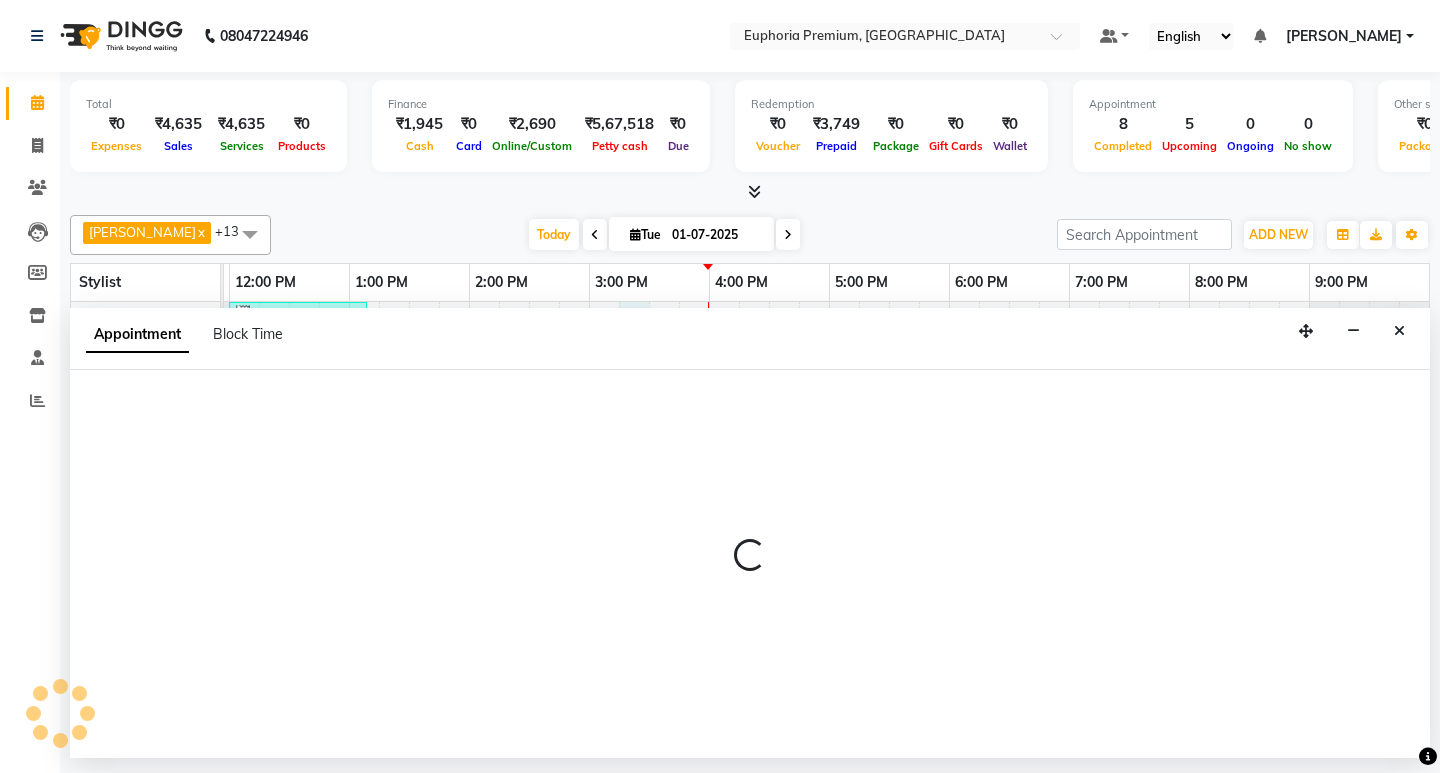 select on "71597" 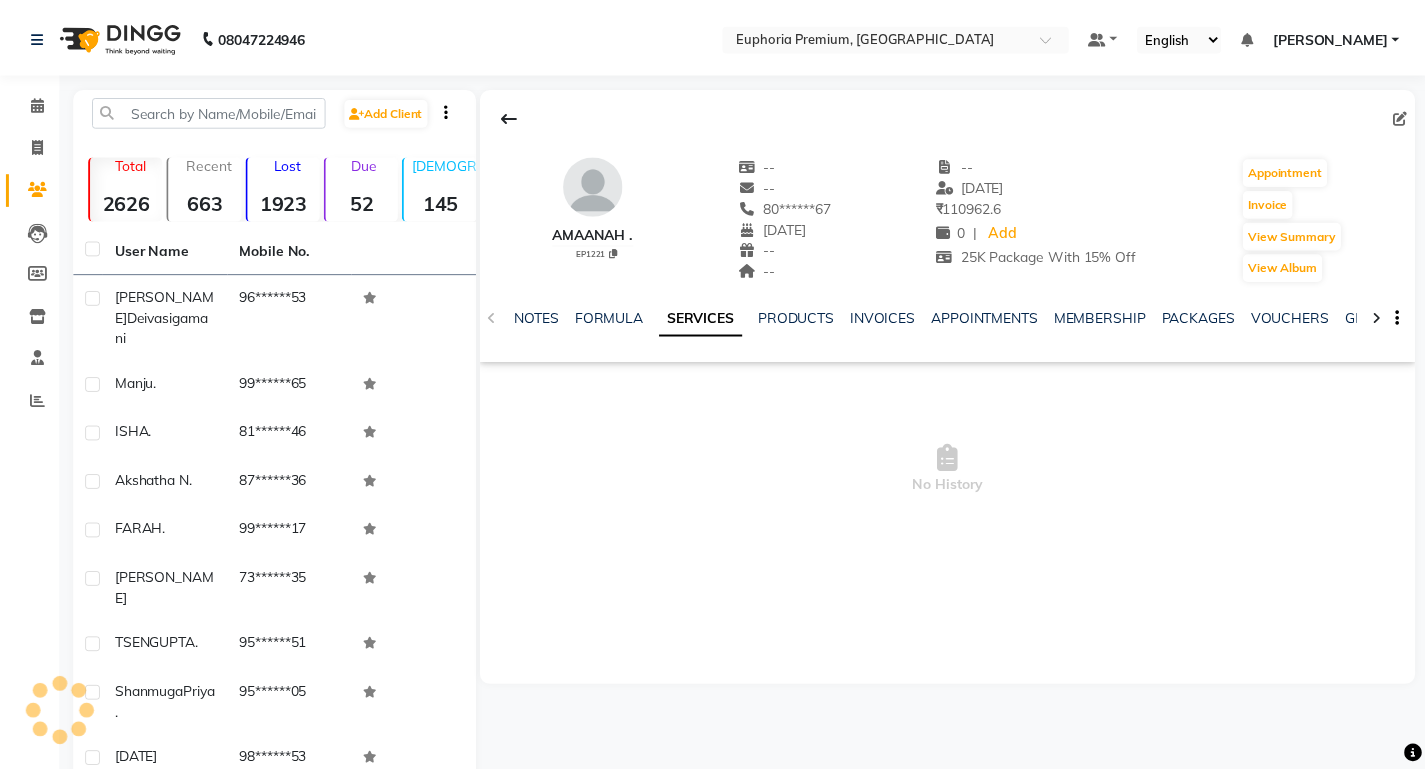 scroll, scrollTop: 0, scrollLeft: 0, axis: both 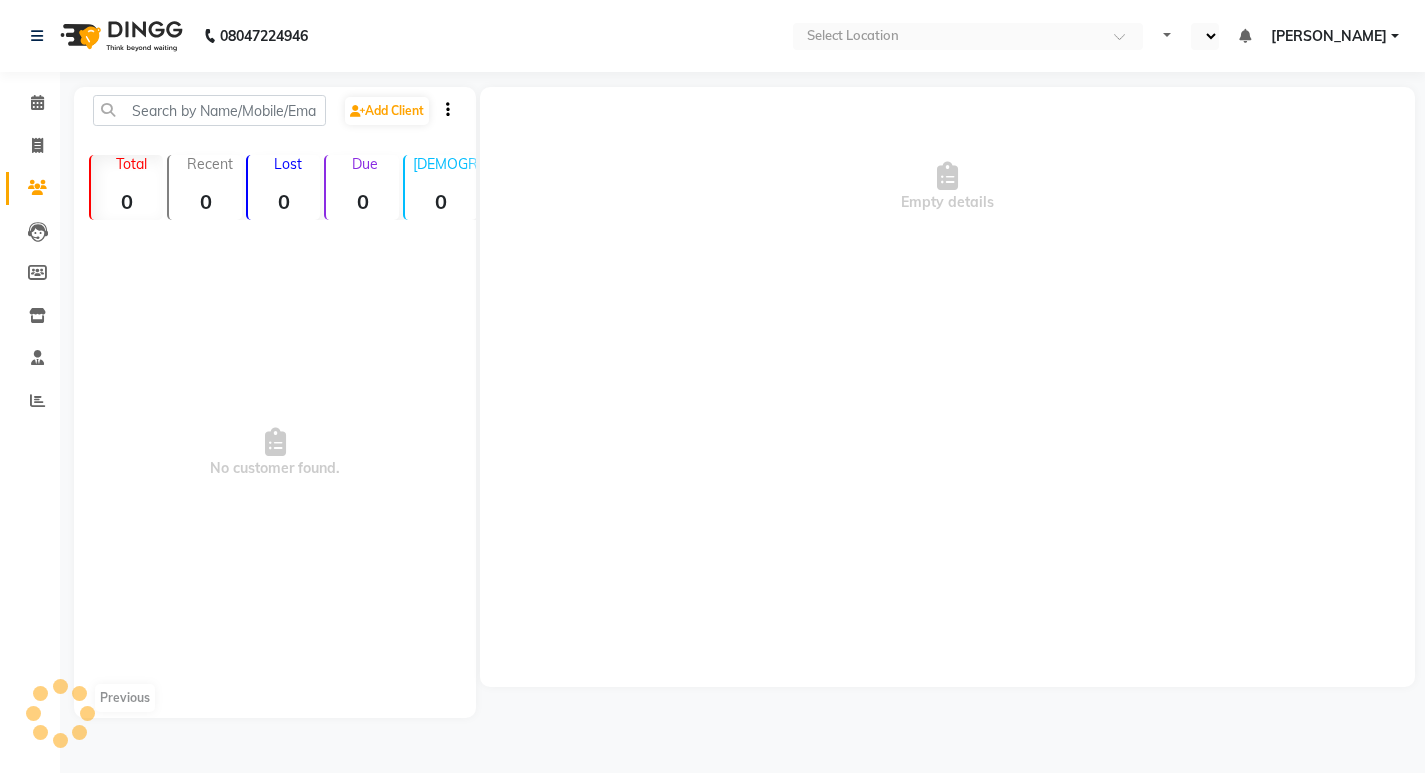 select on "en" 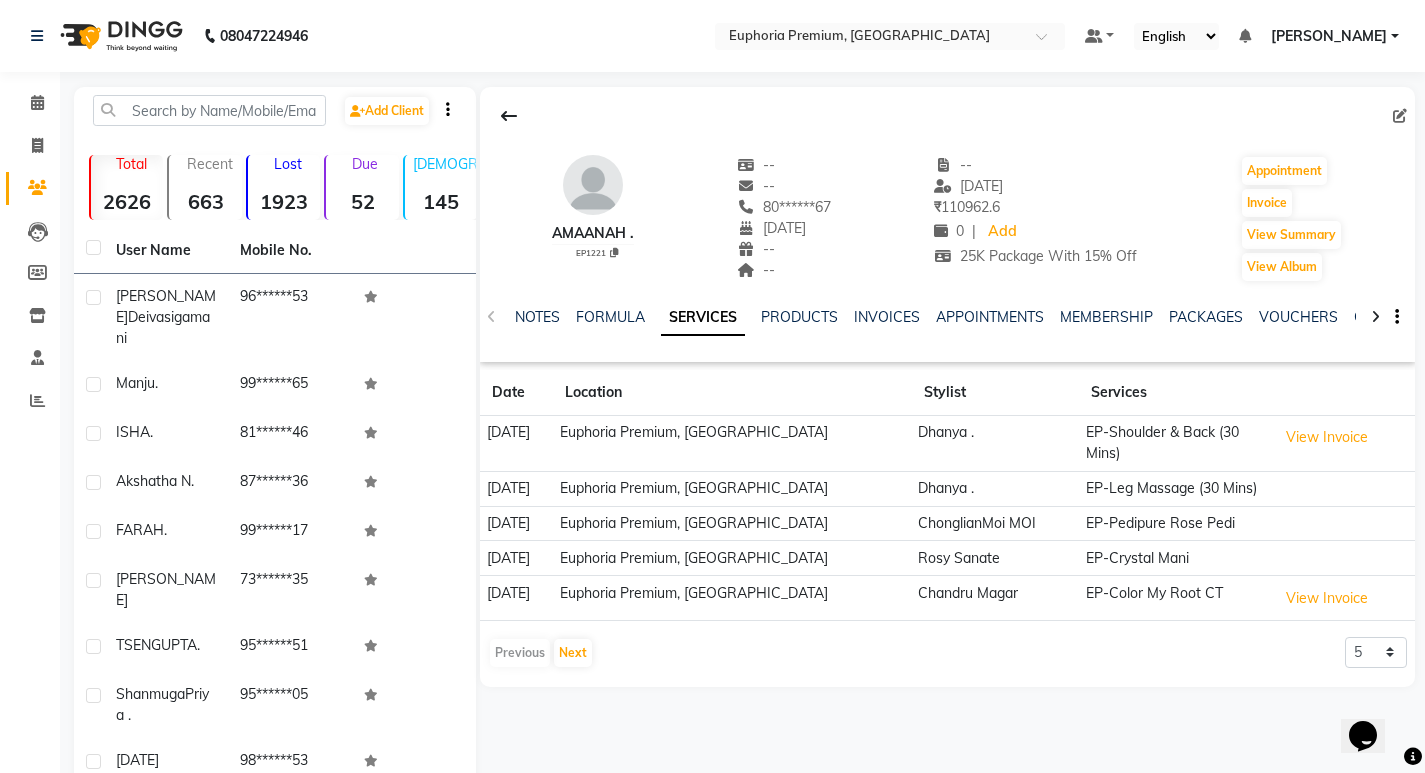 scroll, scrollTop: 0, scrollLeft: 0, axis: both 